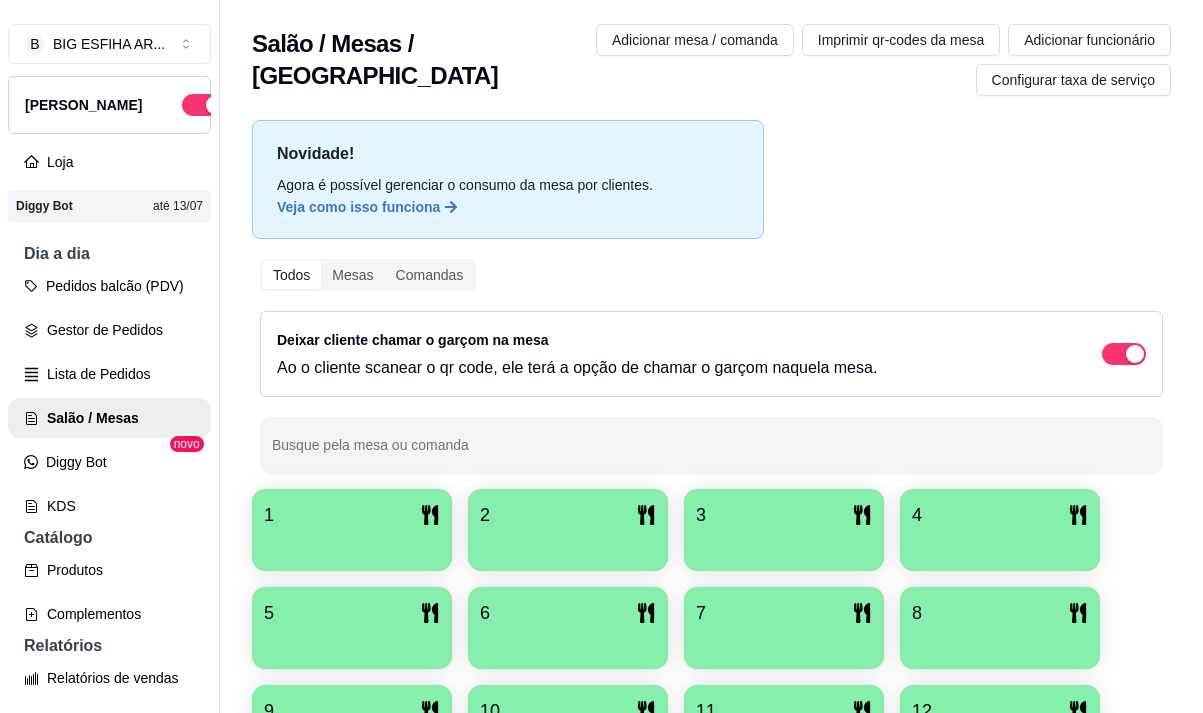 scroll, scrollTop: 0, scrollLeft: 0, axis: both 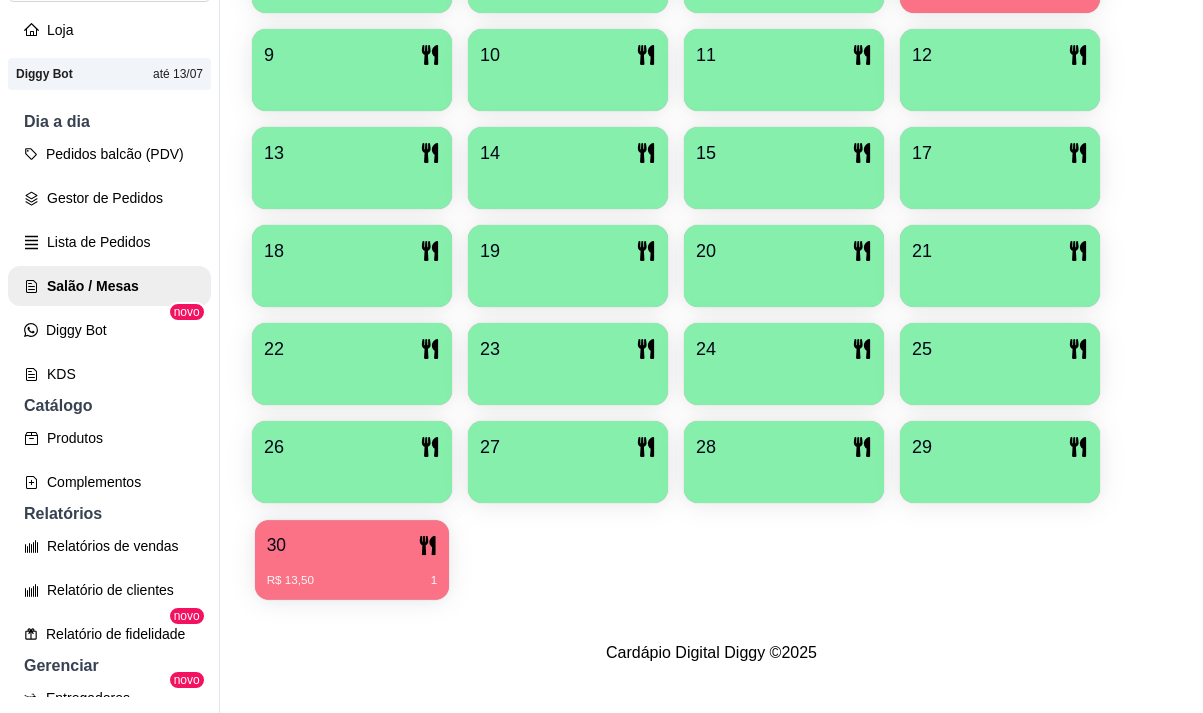 click on "R$ 13,50 1" at bounding box center (352, 573) 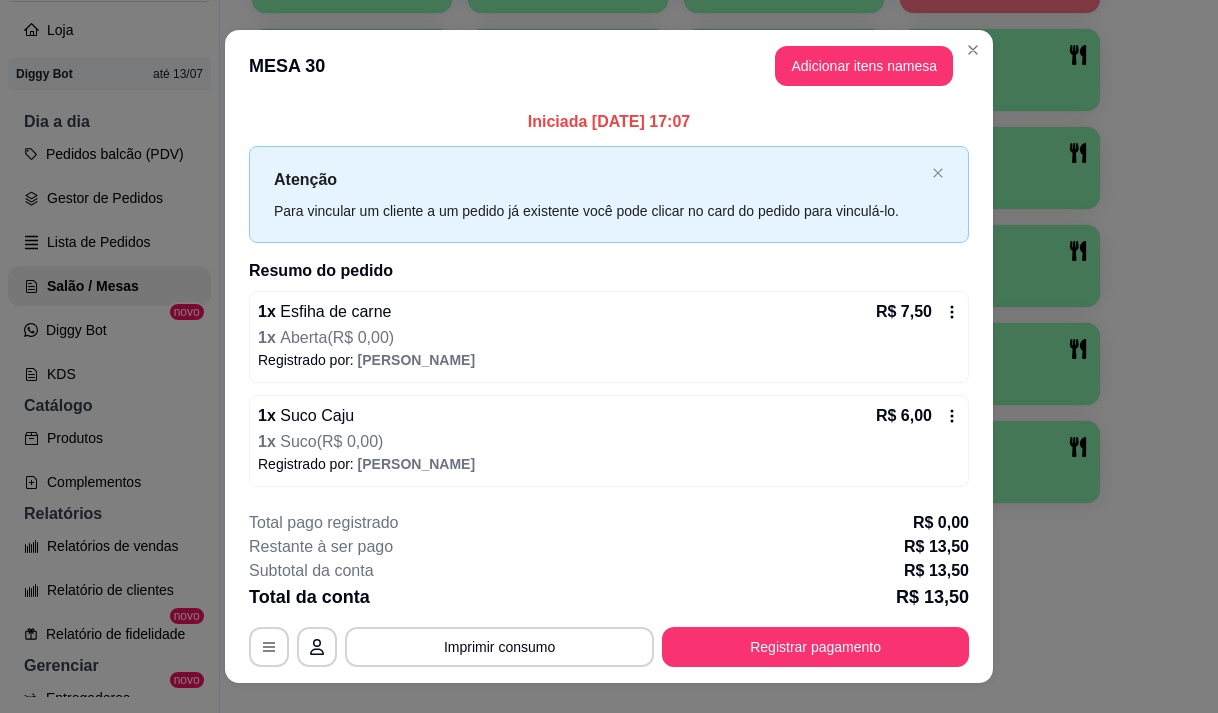 click 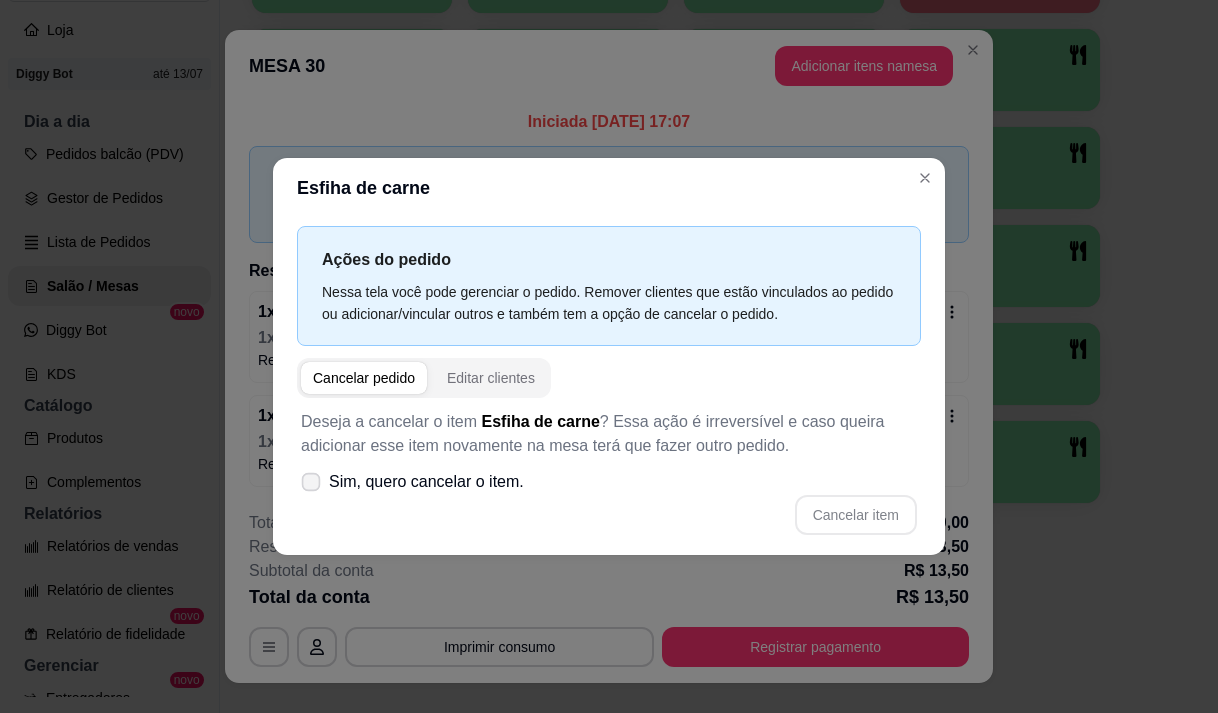 click 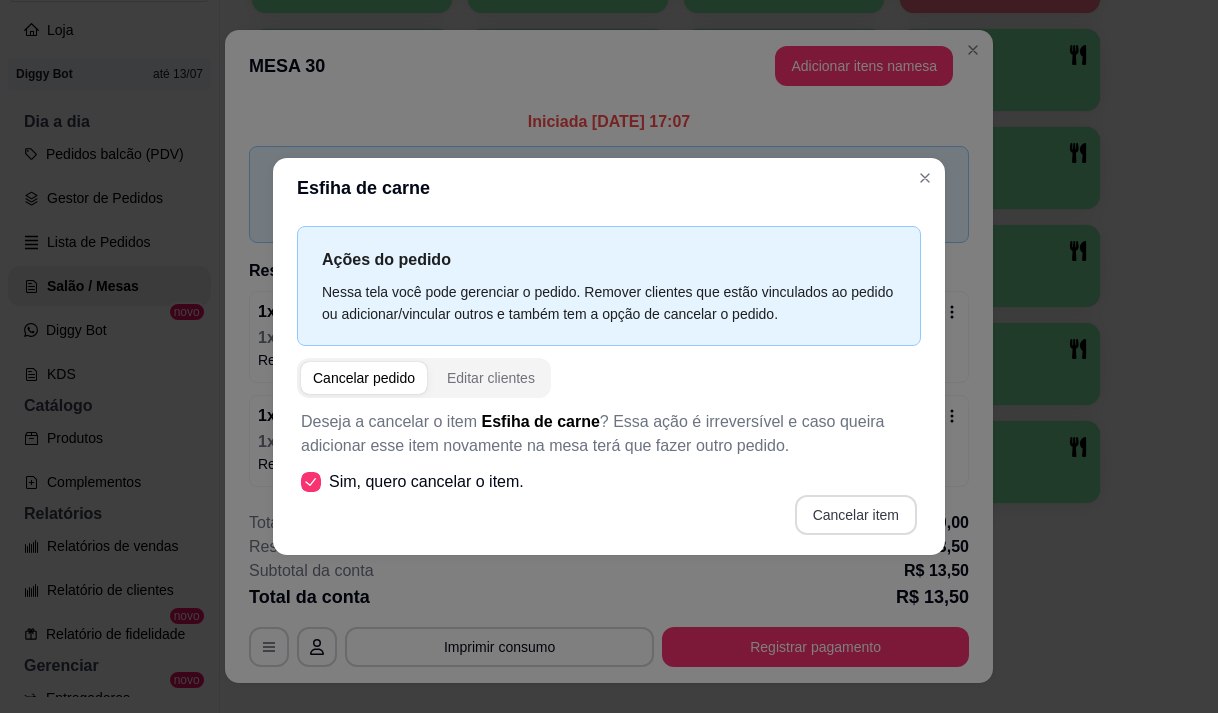 click on "Cancelar item" at bounding box center (856, 515) 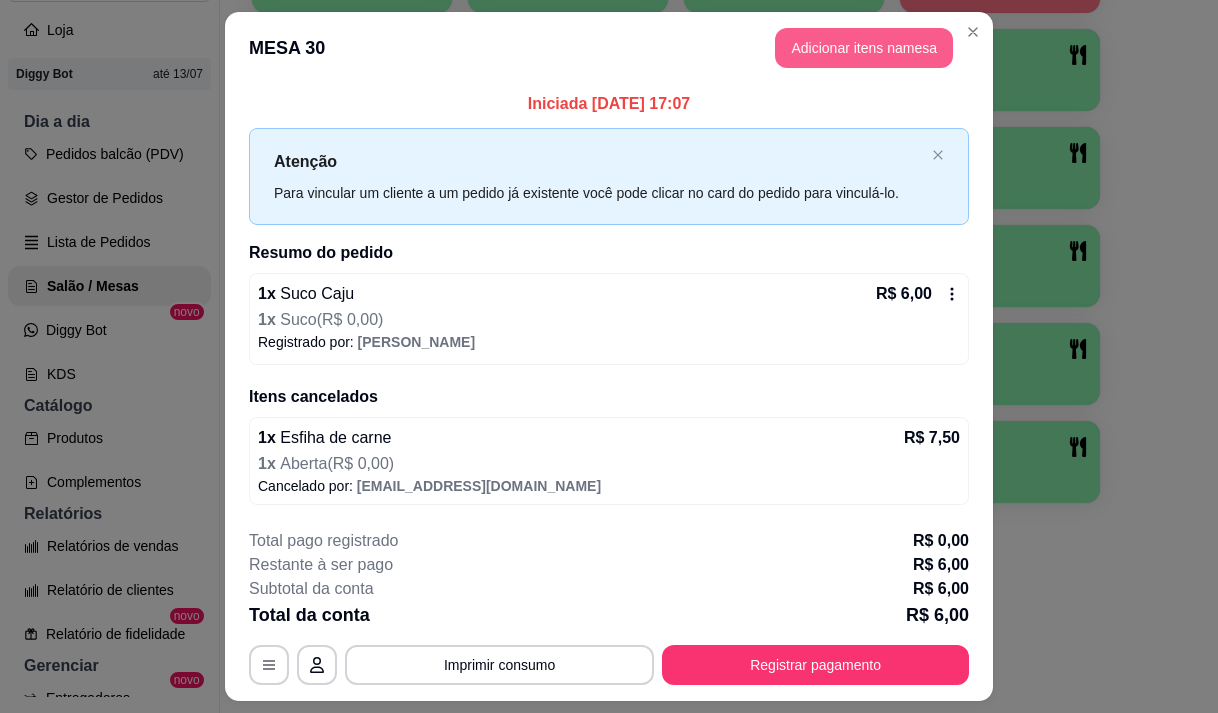 click on "Adicionar itens na  mesa" at bounding box center [864, 48] 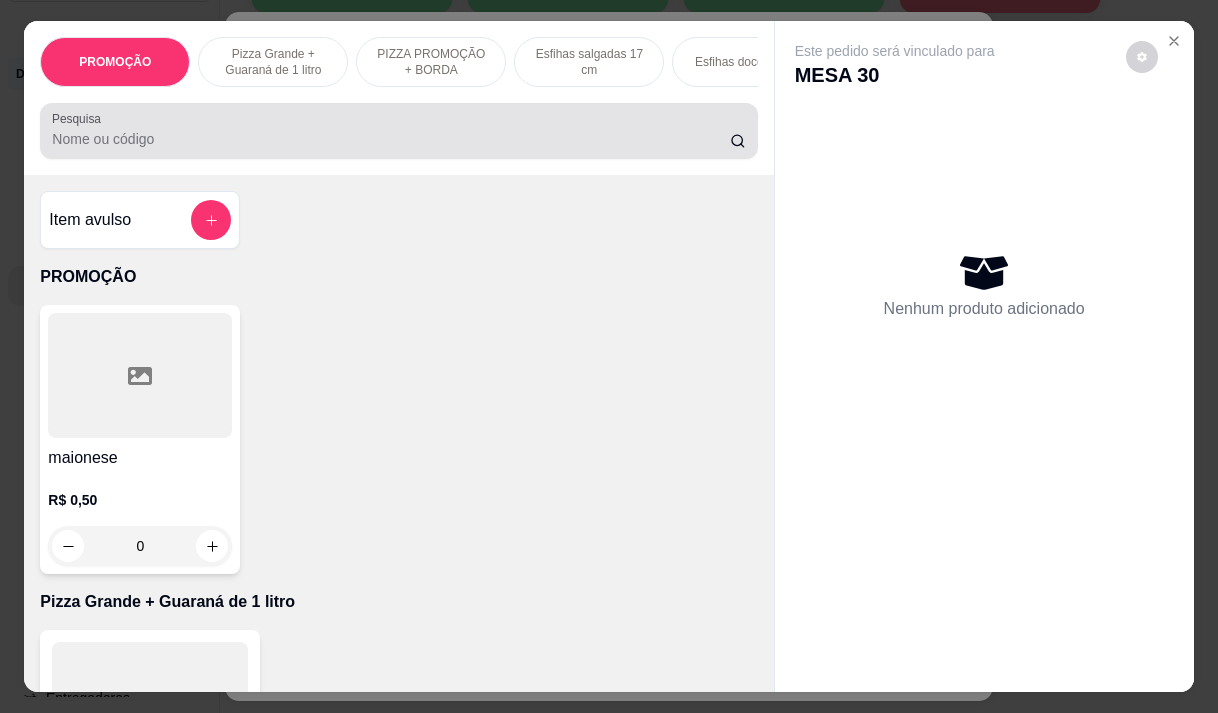 click on "Pesquisa" at bounding box center [391, 139] 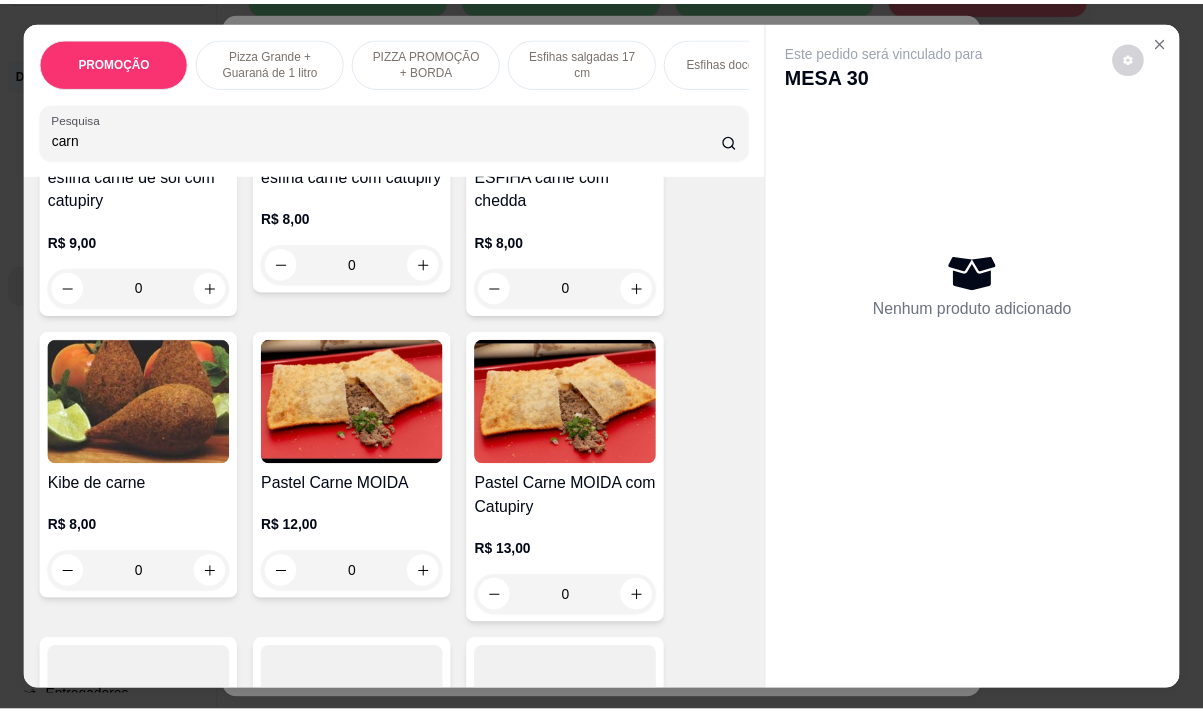scroll, scrollTop: 1100, scrollLeft: 0, axis: vertical 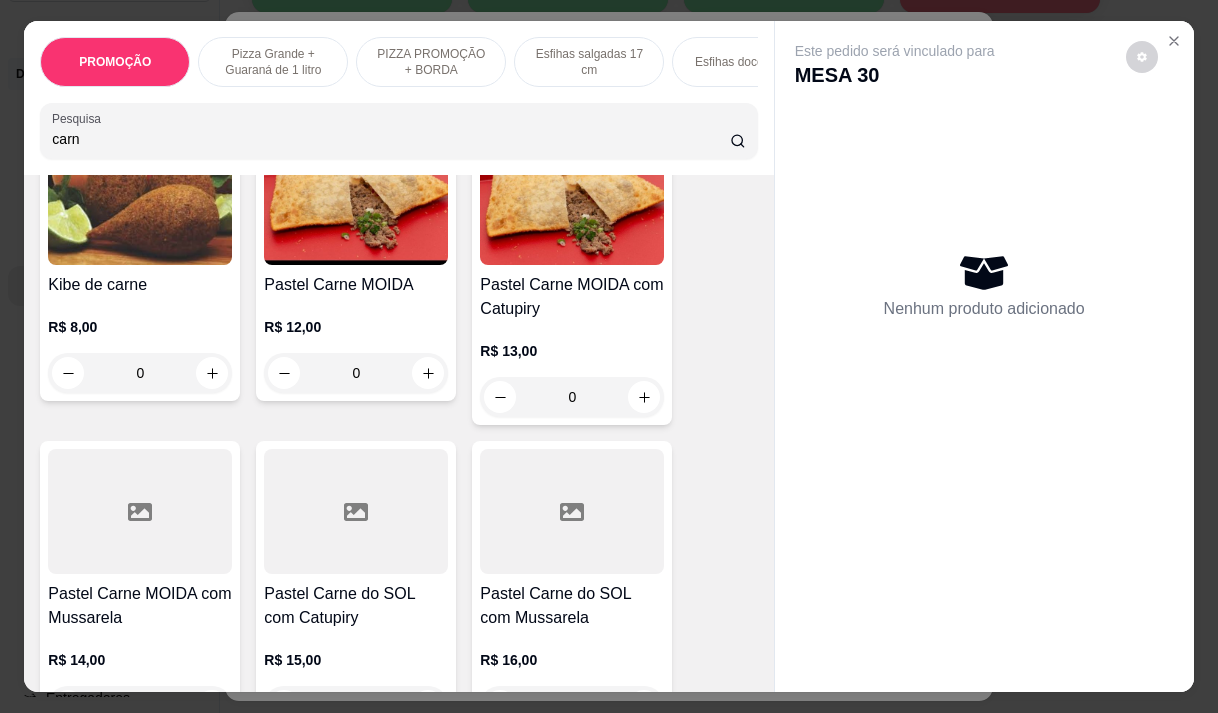 type on "carn" 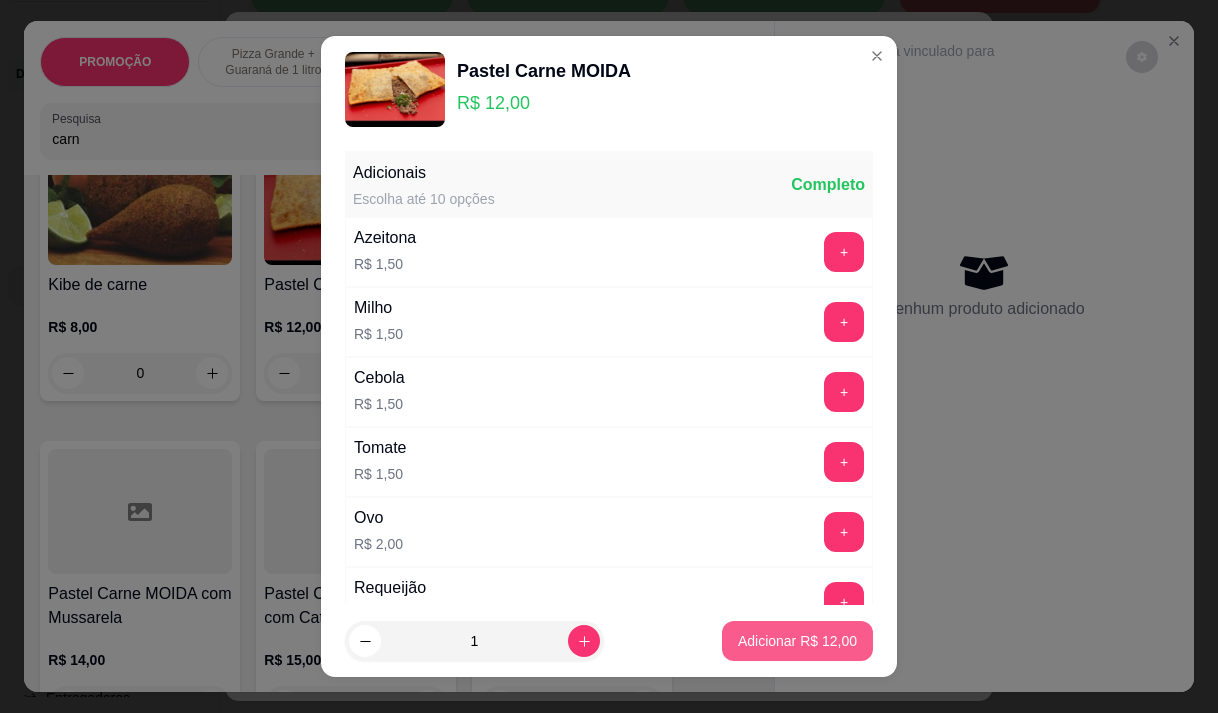 click on "Adicionar   R$ 12,00" at bounding box center (797, 641) 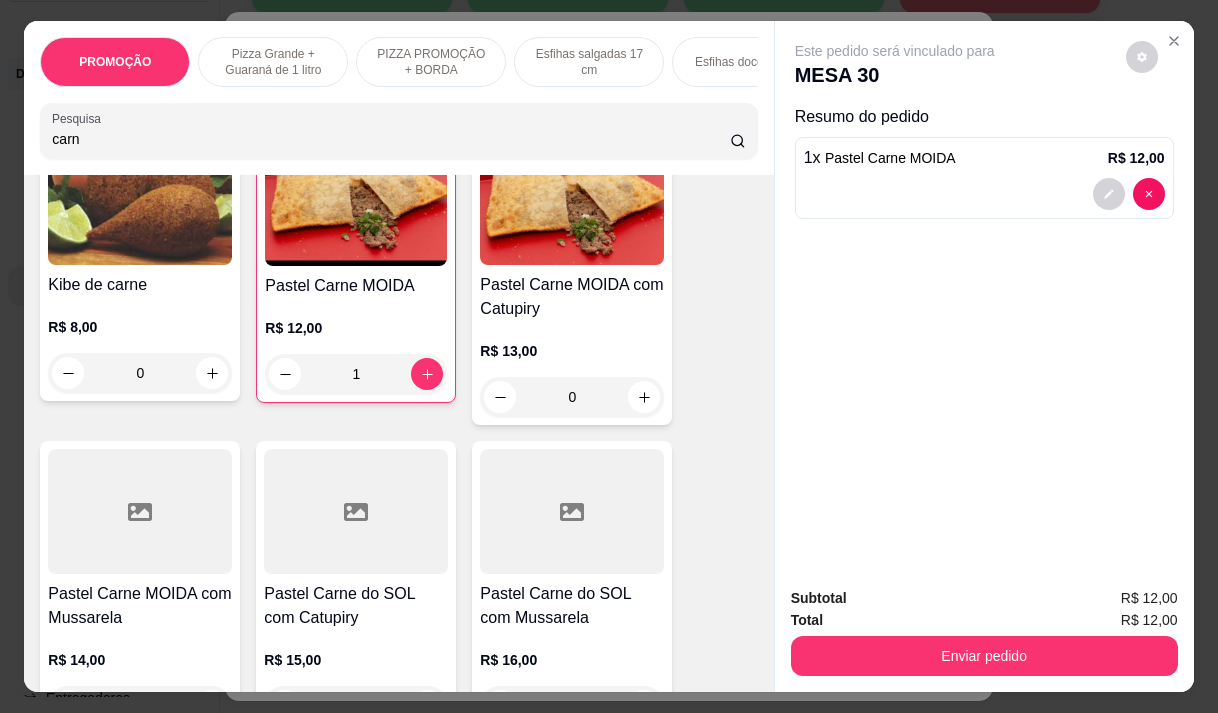 type on "1" 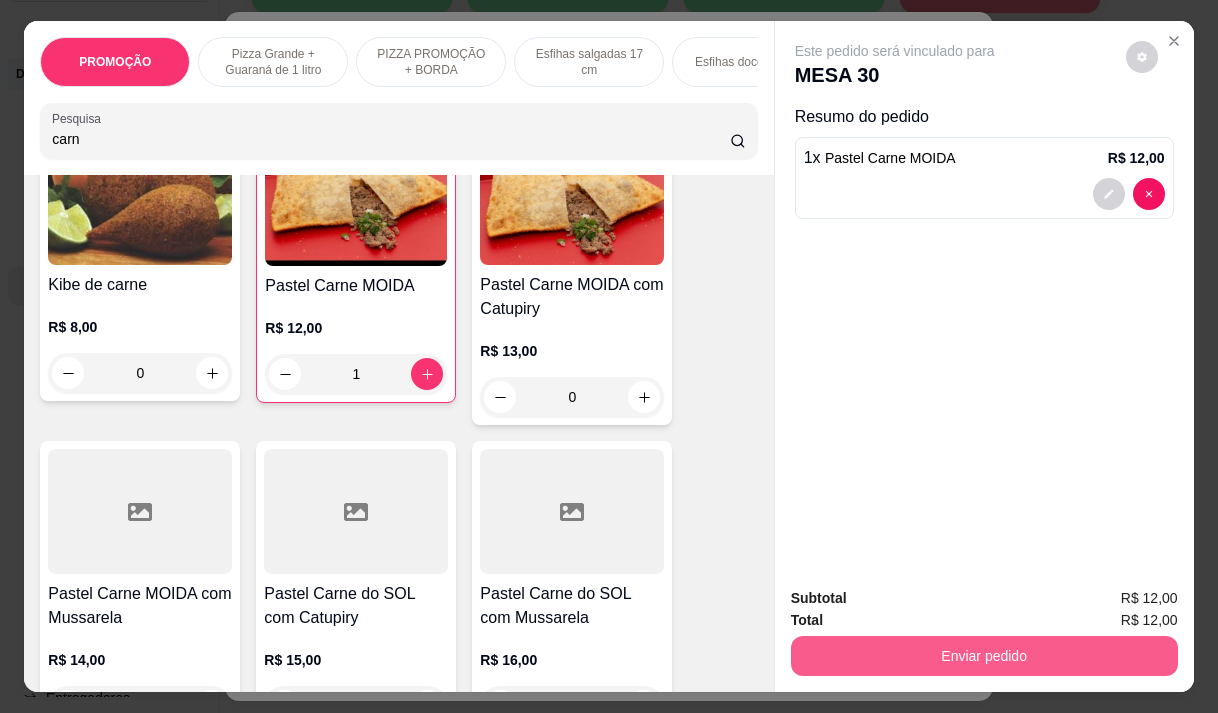 click on "Enviar pedido" at bounding box center [984, 656] 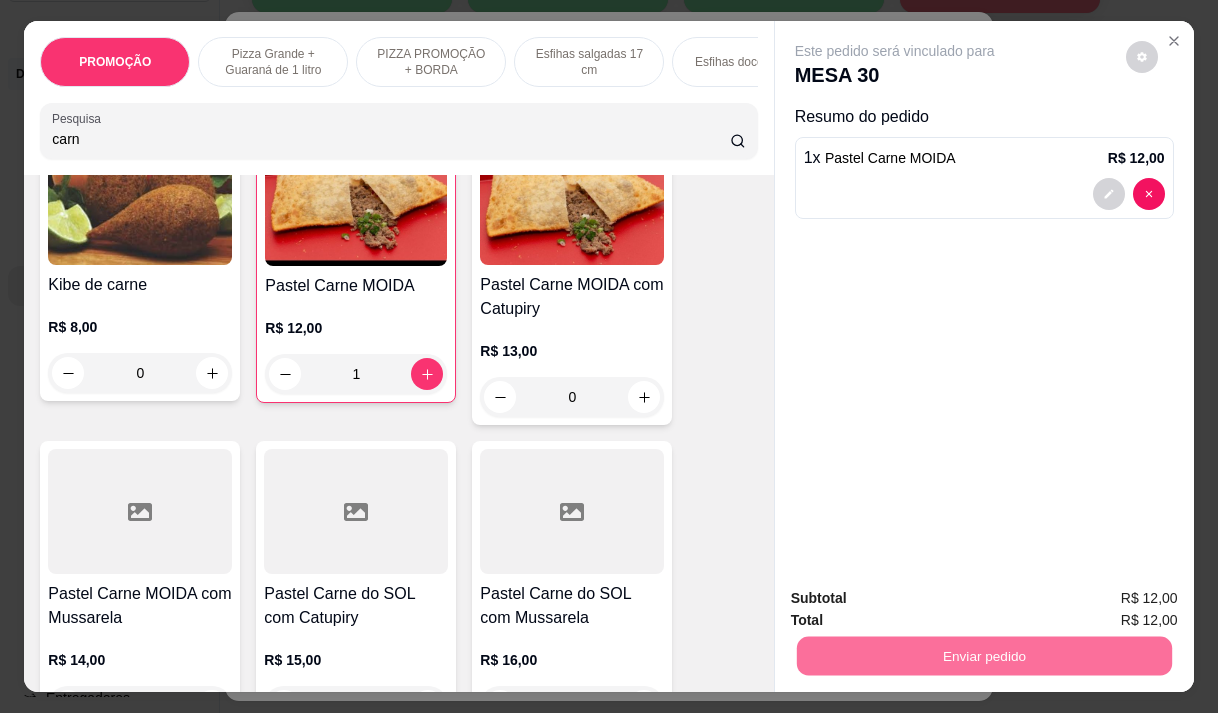 click on "Não registrar e enviar pedido" at bounding box center (918, 599) 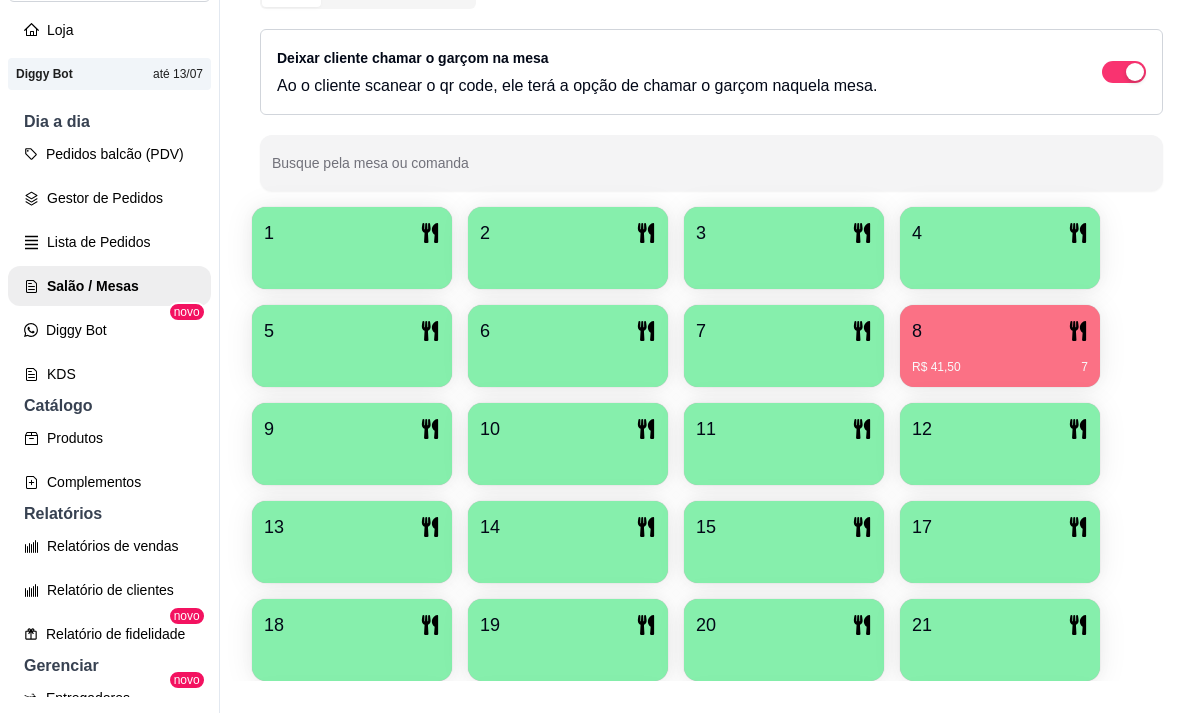 scroll, scrollTop: 239, scrollLeft: 0, axis: vertical 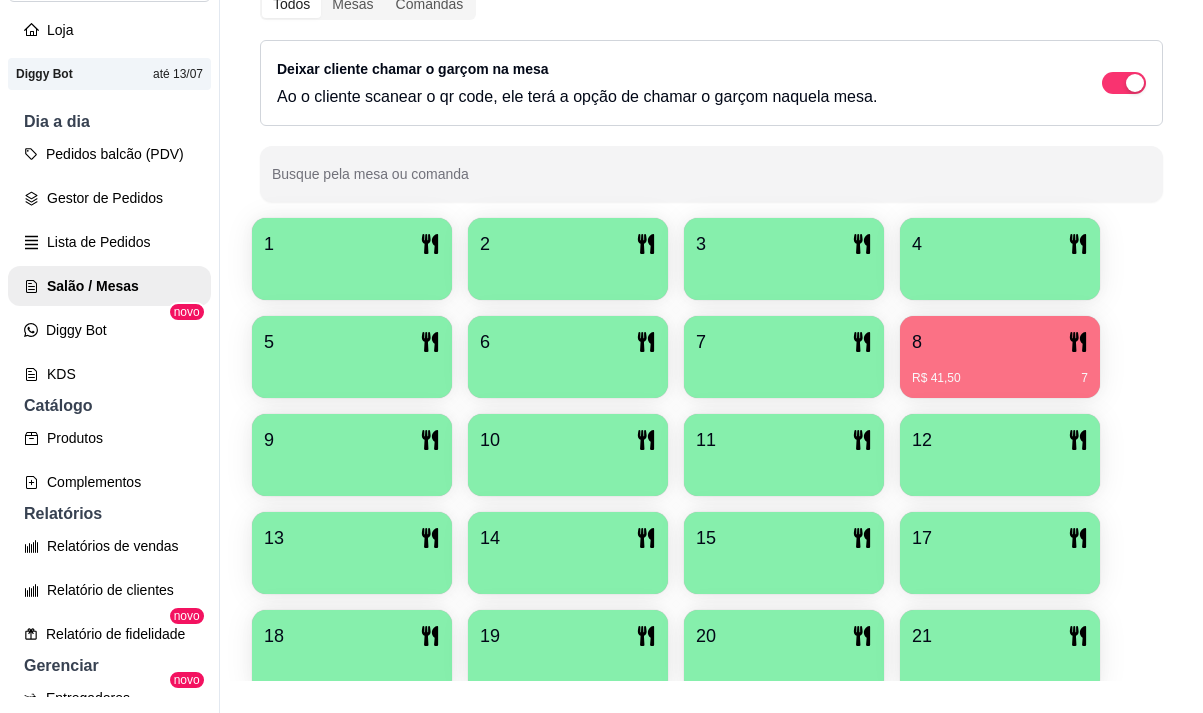 click on "9" at bounding box center [352, 455] 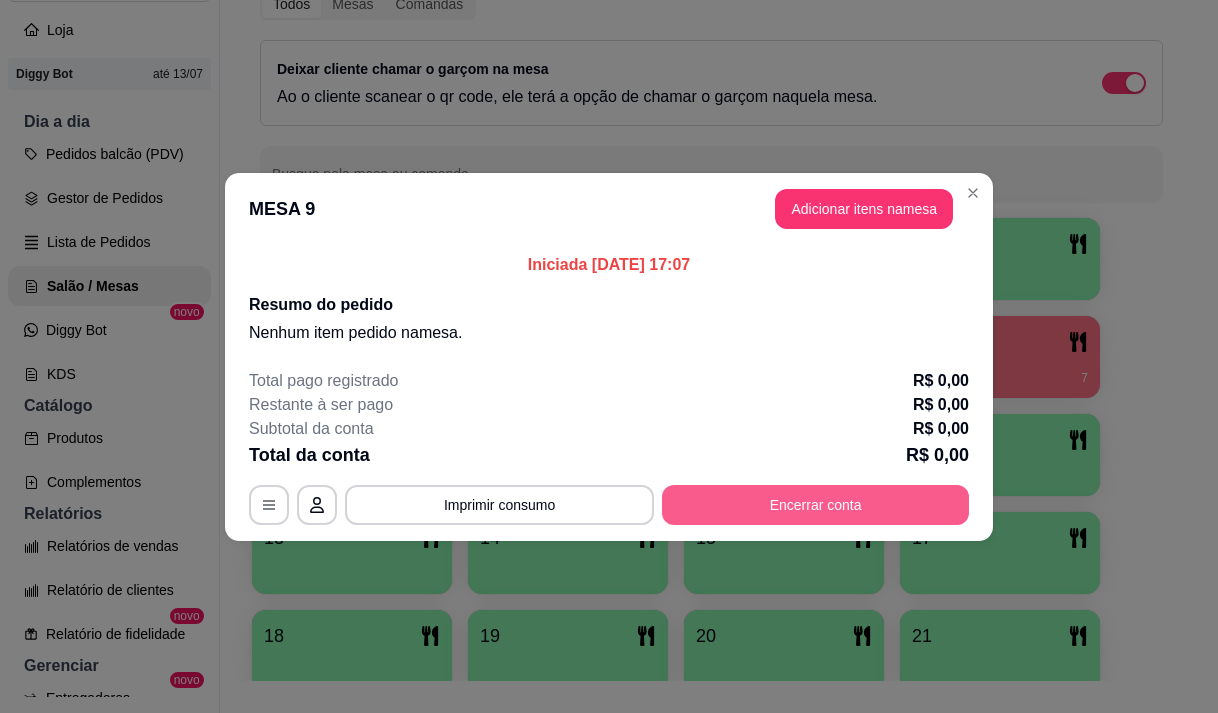 click on "Encerrar conta" at bounding box center [815, 505] 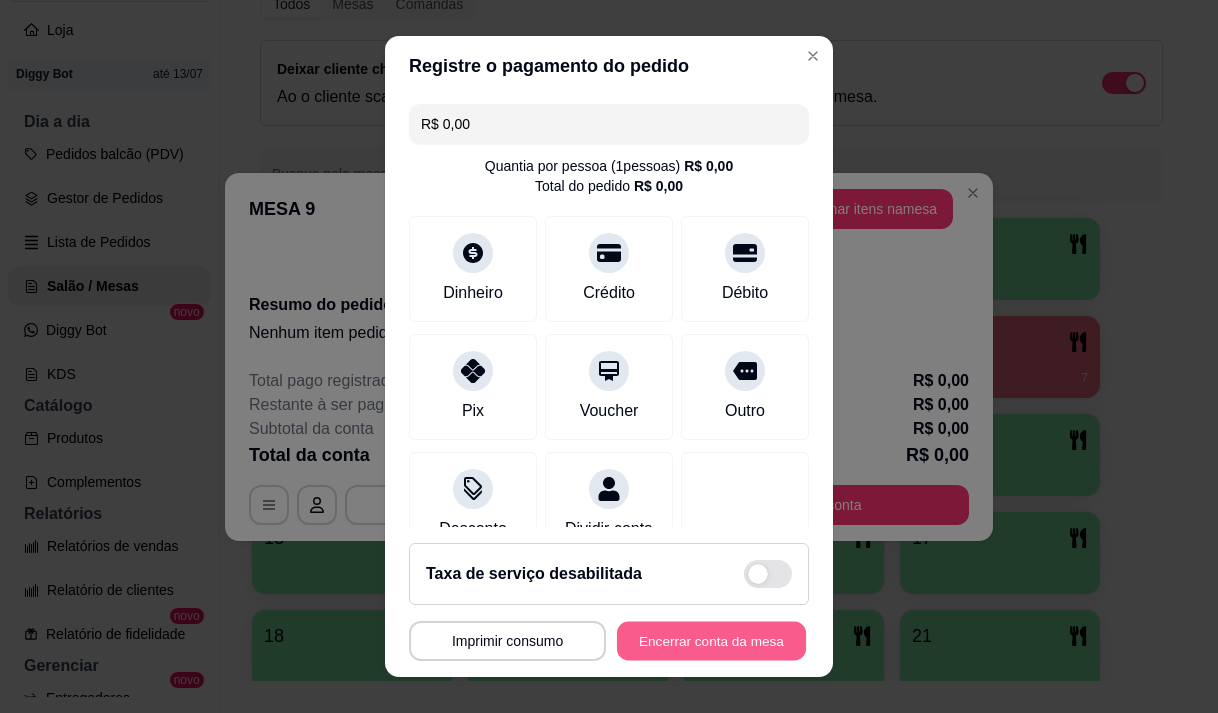 click on "Encerrar conta da mesa" at bounding box center [711, 641] 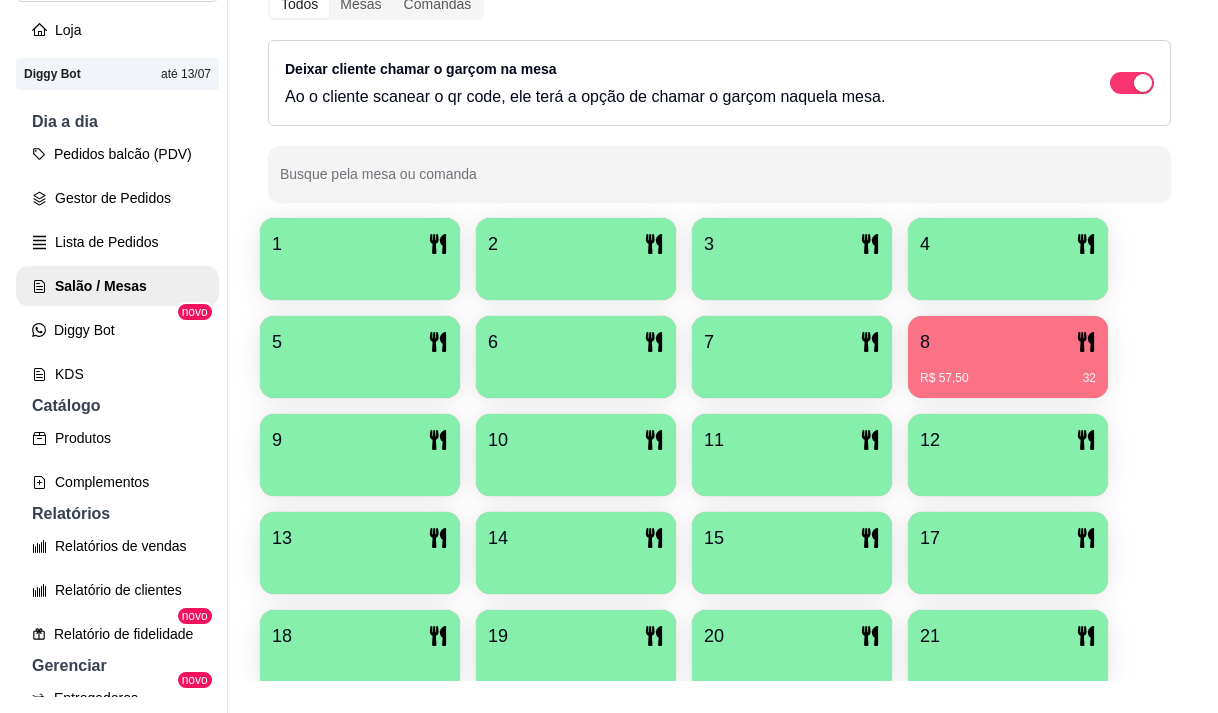 scroll, scrollTop: 639, scrollLeft: 0, axis: vertical 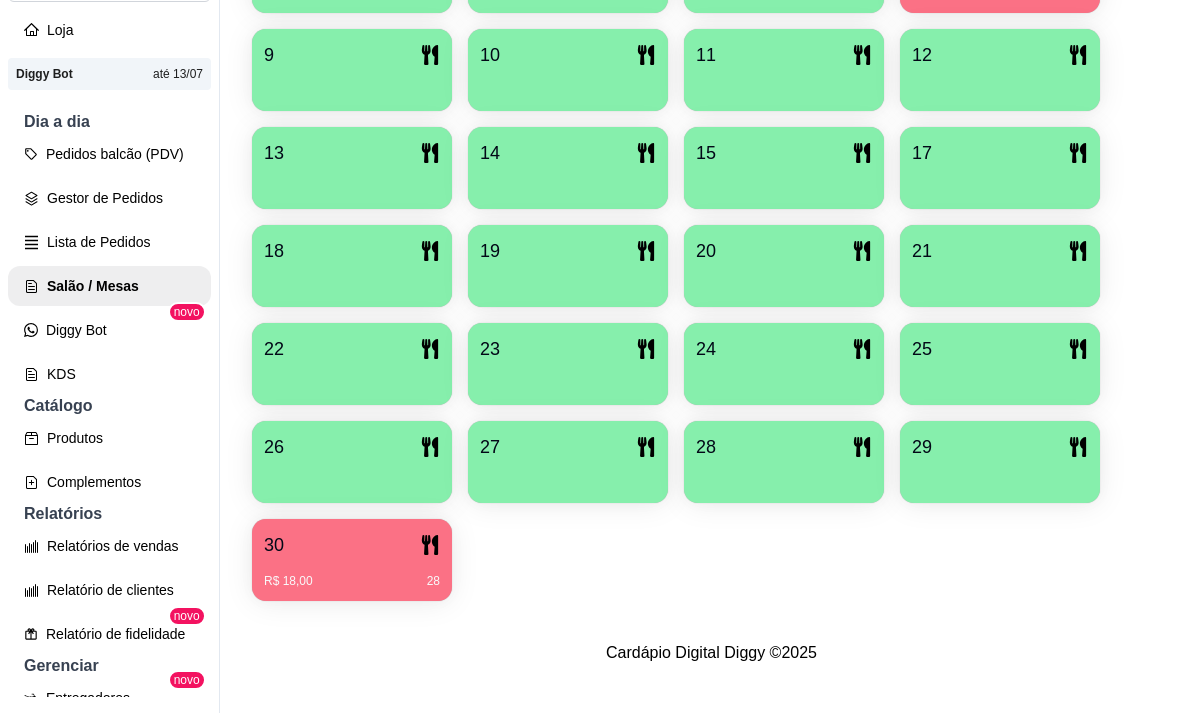 click on "29" at bounding box center [1000, 462] 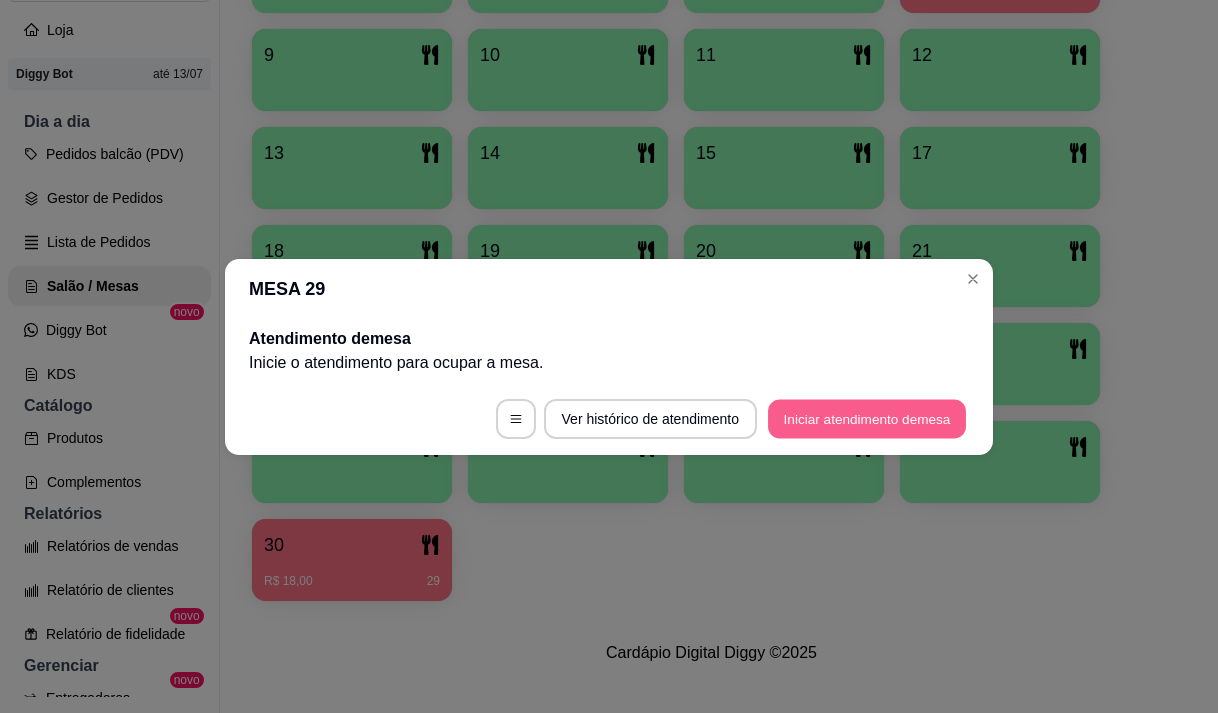 click on "Iniciar atendimento de  mesa" at bounding box center (867, 418) 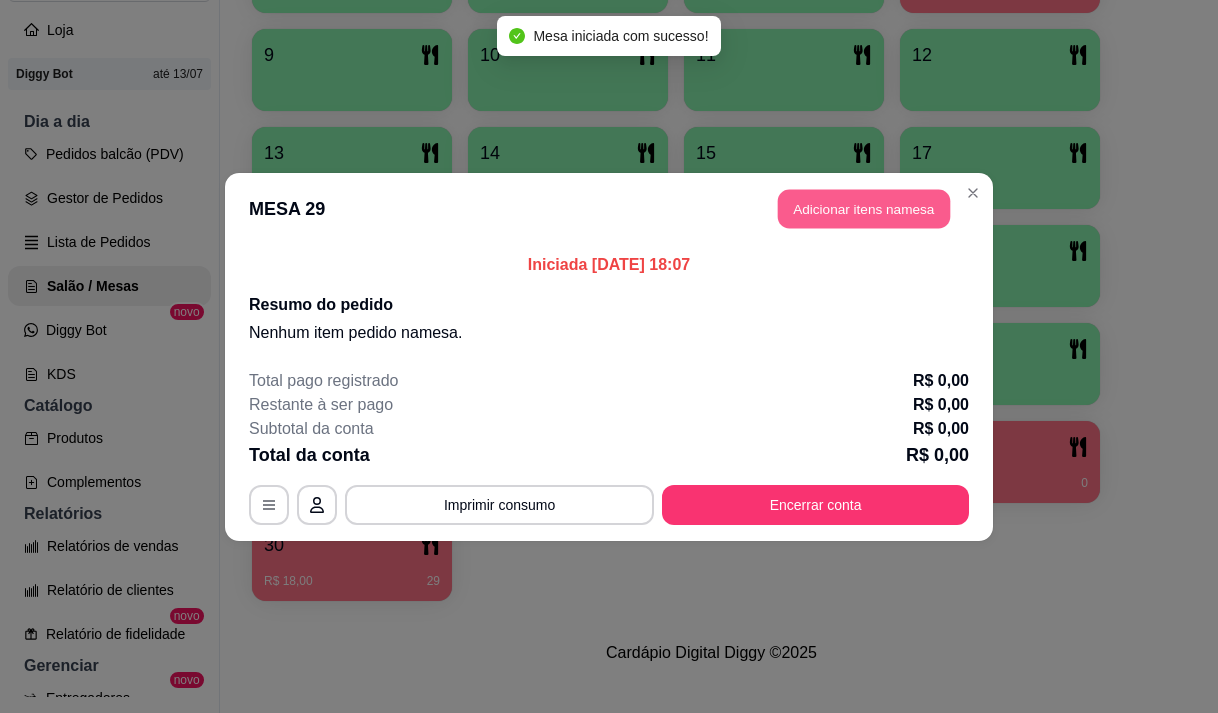 click on "Adicionar itens na  mesa" at bounding box center [864, 208] 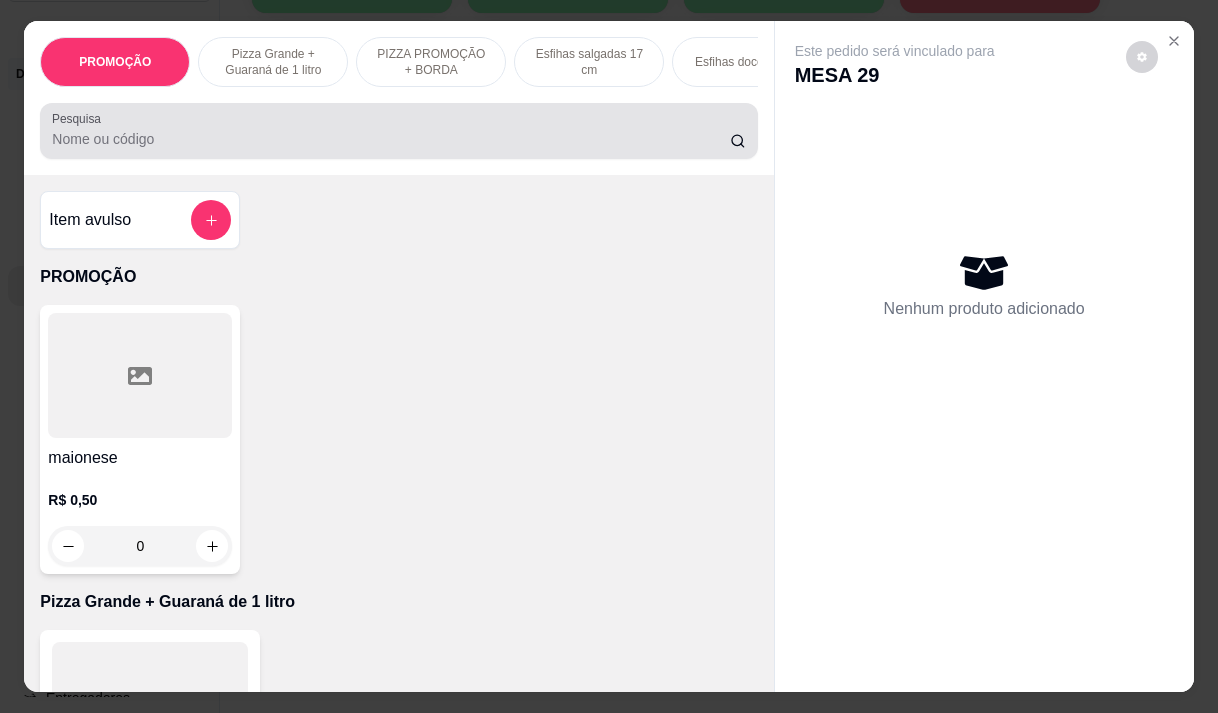click at bounding box center [398, 131] 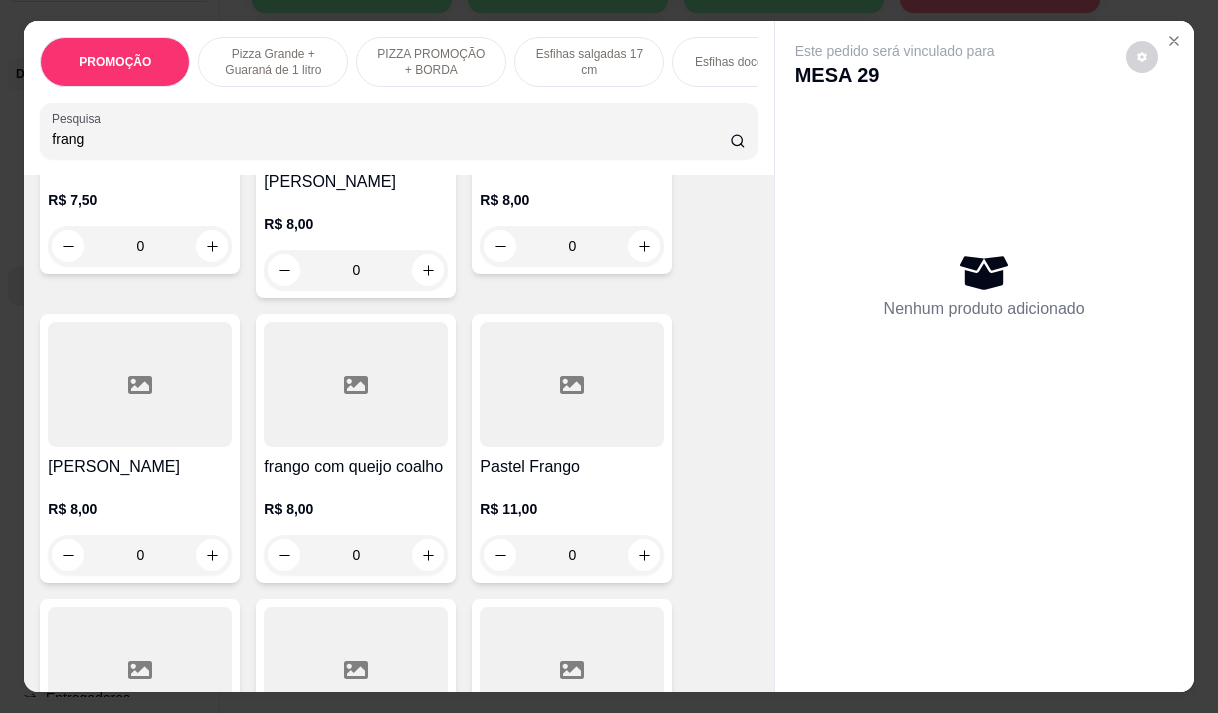 scroll, scrollTop: 400, scrollLeft: 0, axis: vertical 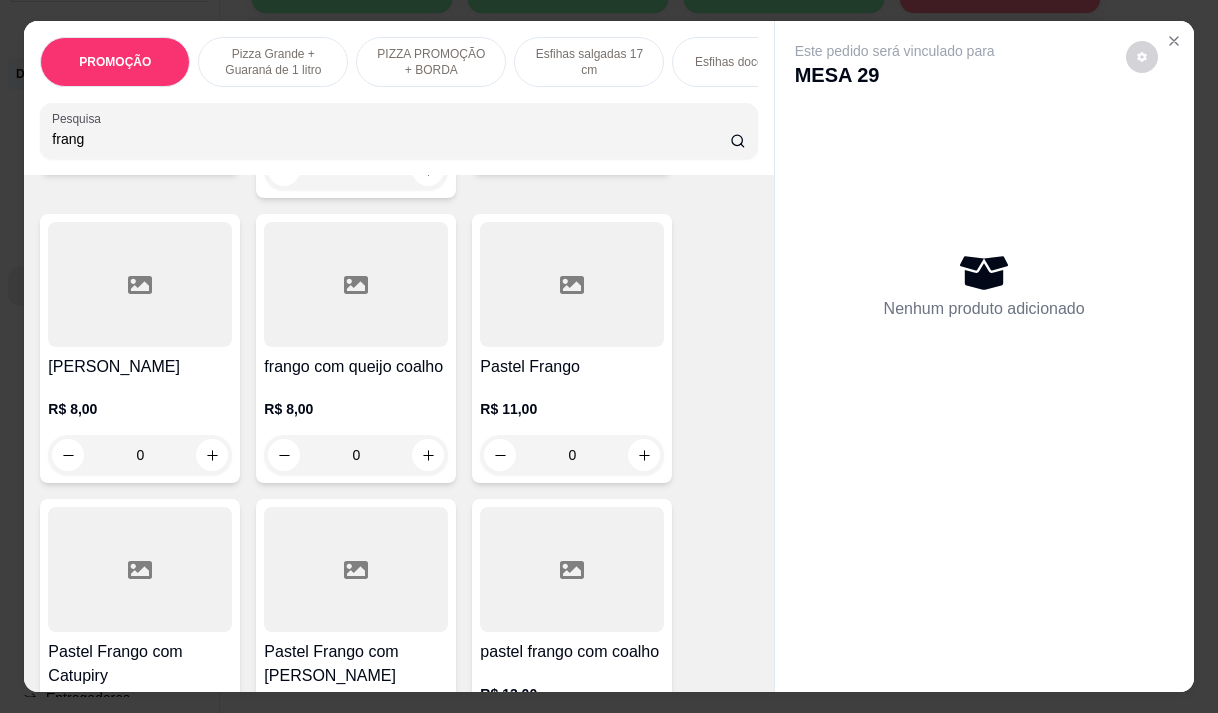 click on "R$ 11,00 0" at bounding box center (572, 427) 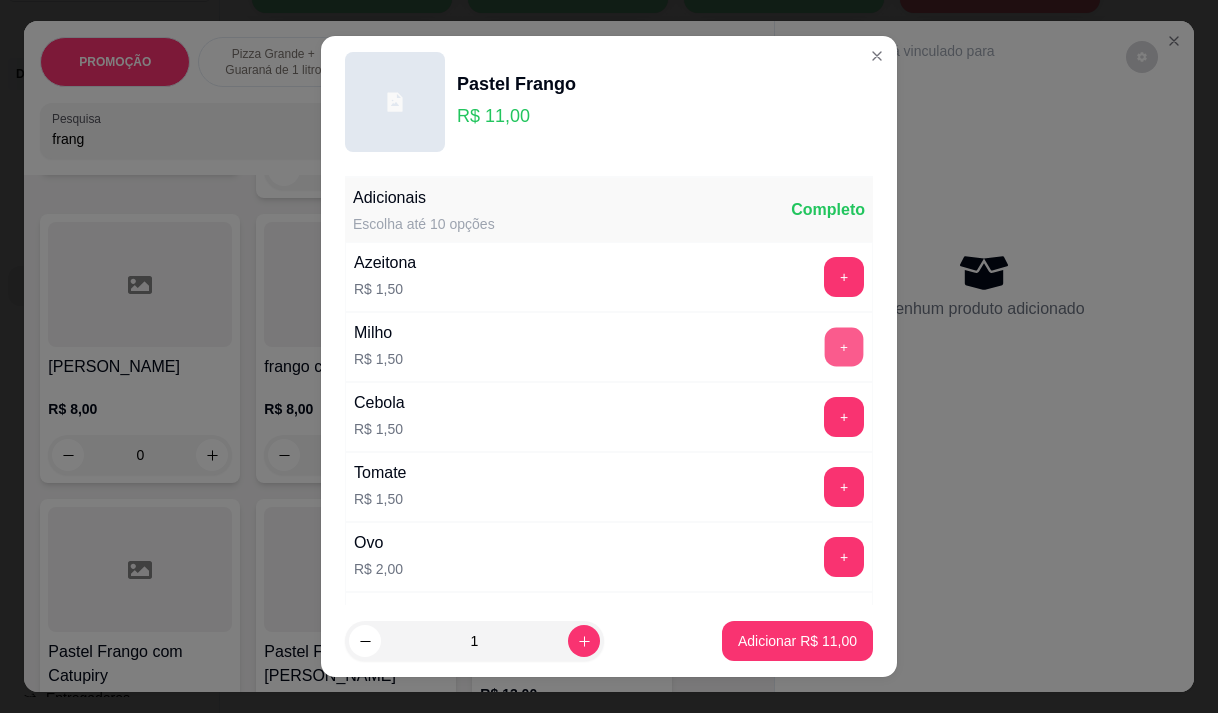 click on "+" at bounding box center (844, 346) 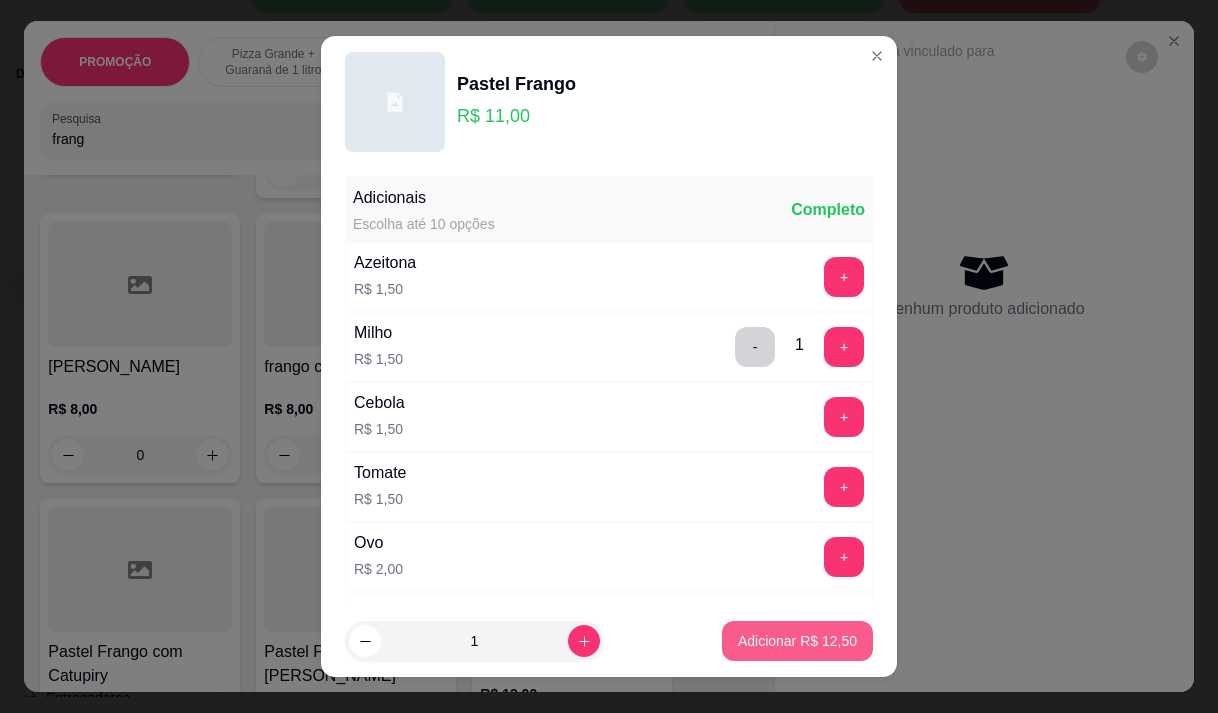 click on "Adicionar   R$ 12,50" at bounding box center [797, 641] 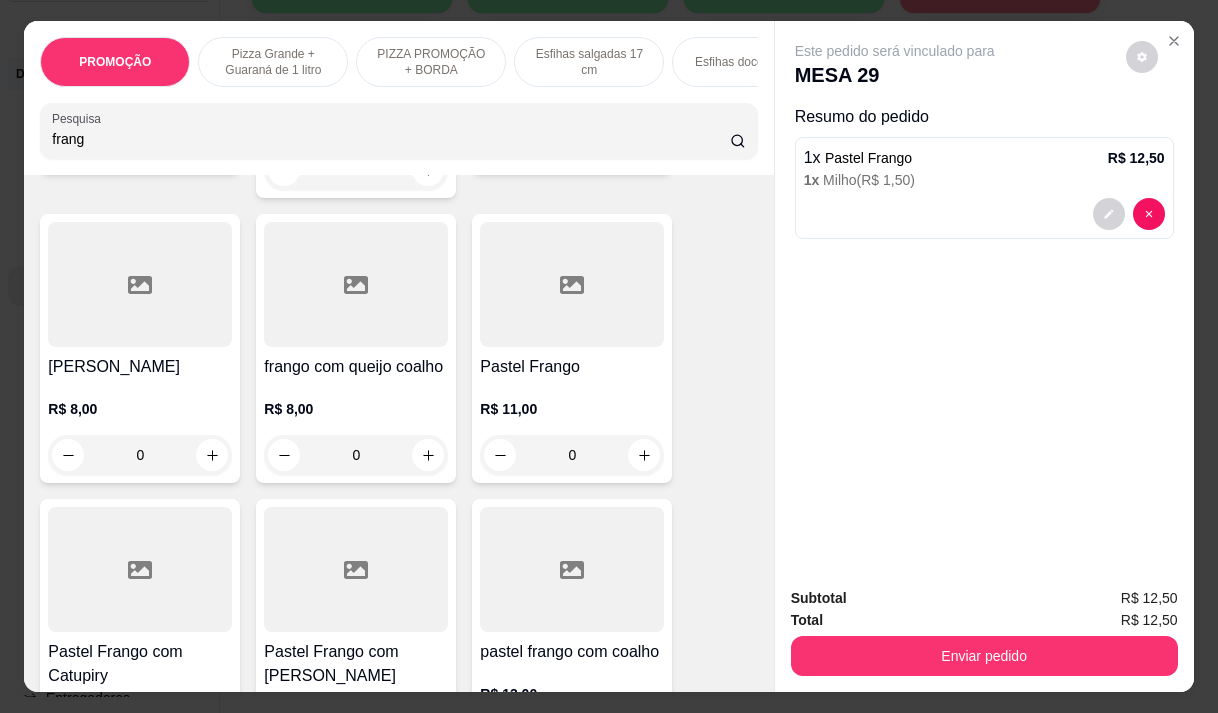 click on "frang" at bounding box center (391, 139) 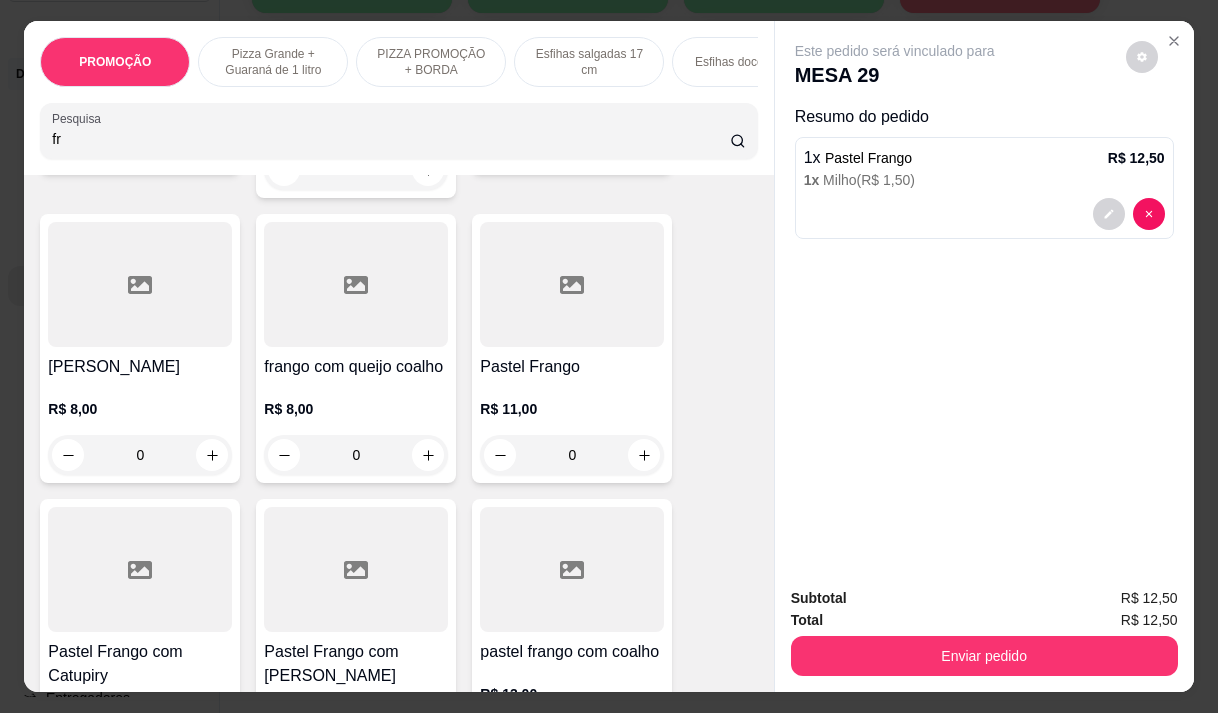 type on "f" 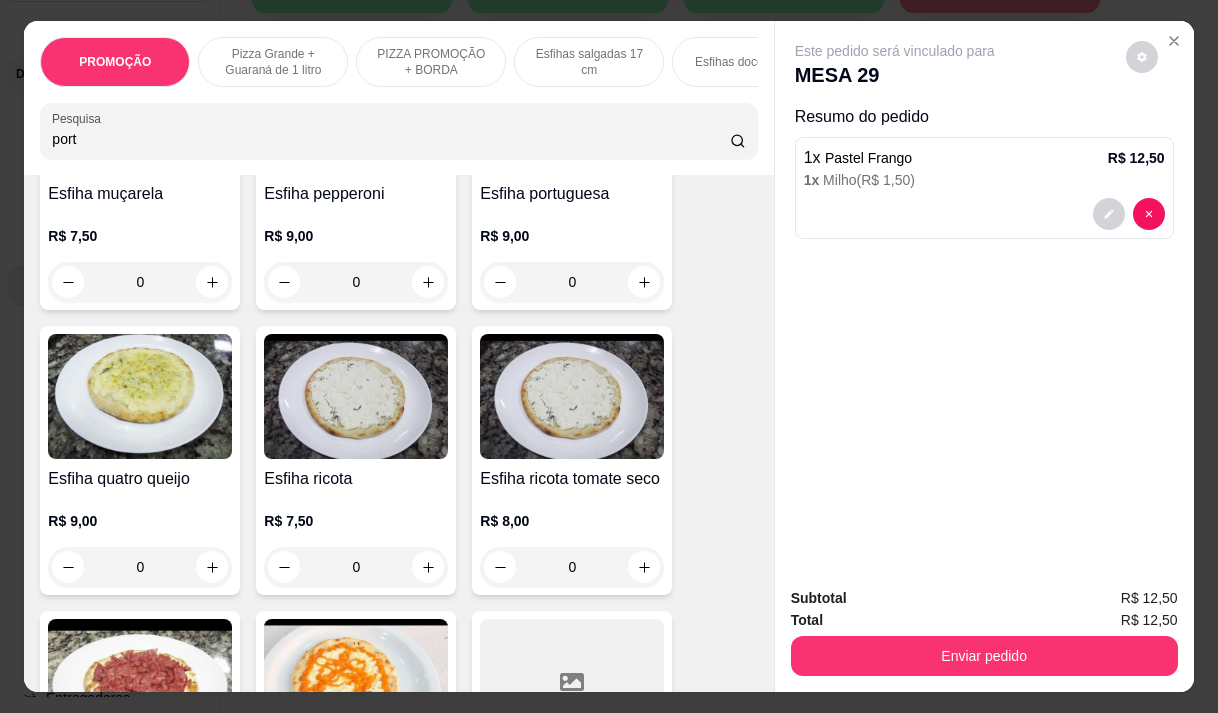 scroll, scrollTop: 3980, scrollLeft: 0, axis: vertical 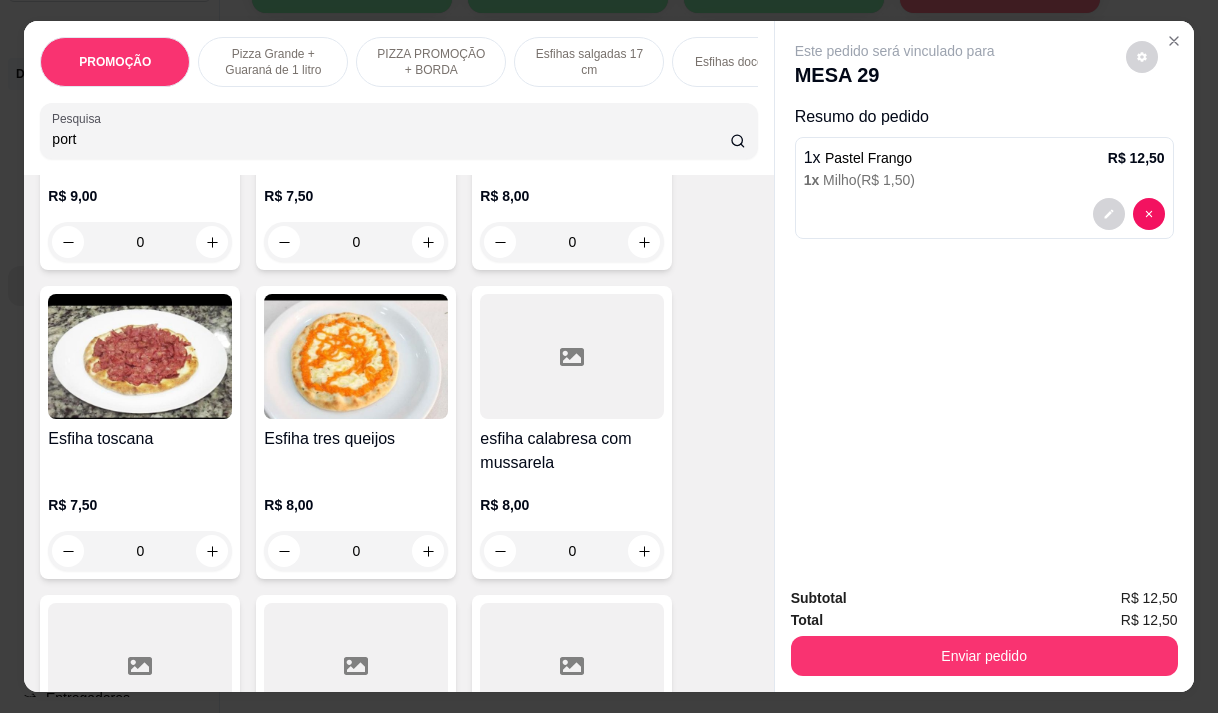 type on "port" 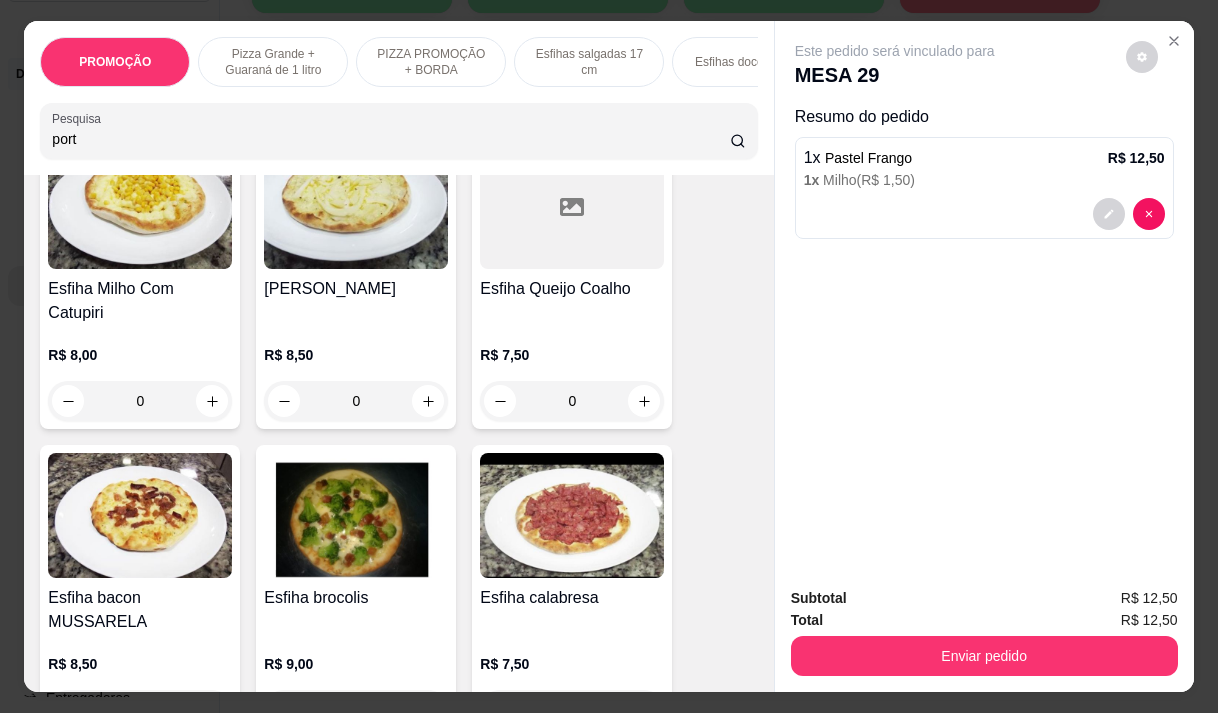 scroll, scrollTop: 0, scrollLeft: 0, axis: both 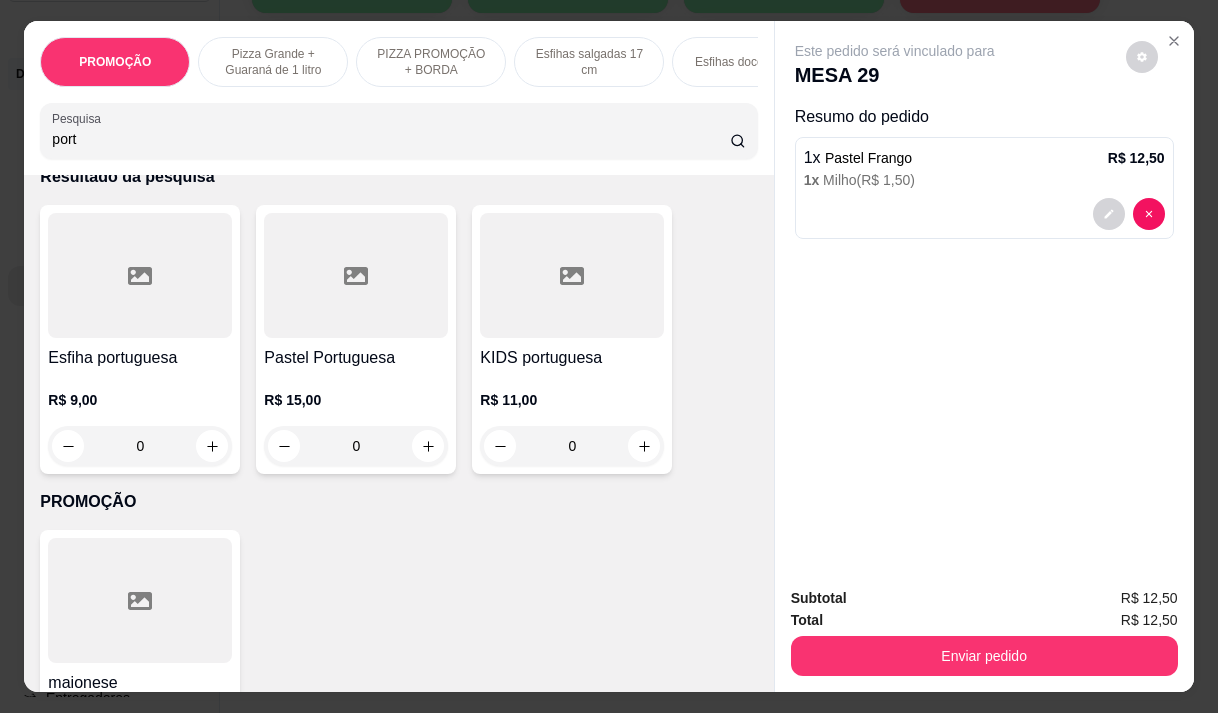 click on "Pastel Portuguesa" at bounding box center (356, 358) 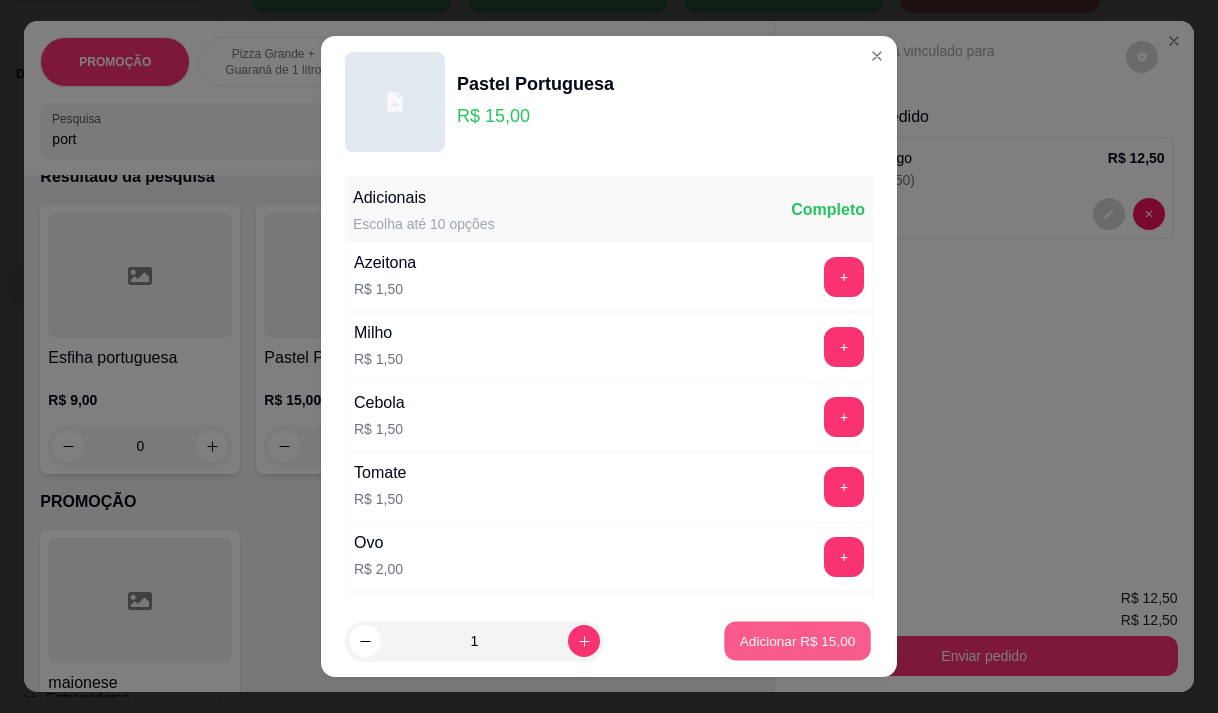 click on "Adicionar   R$ 15,00" at bounding box center (798, 641) 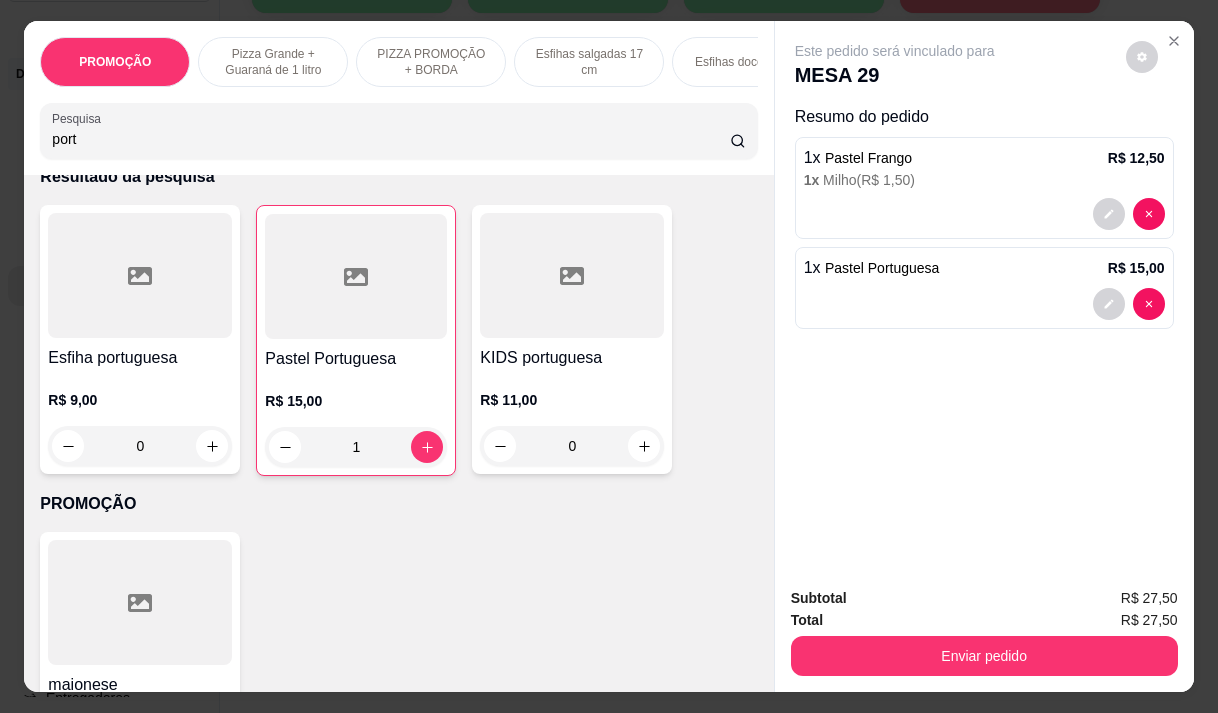 click on "port" at bounding box center (391, 139) 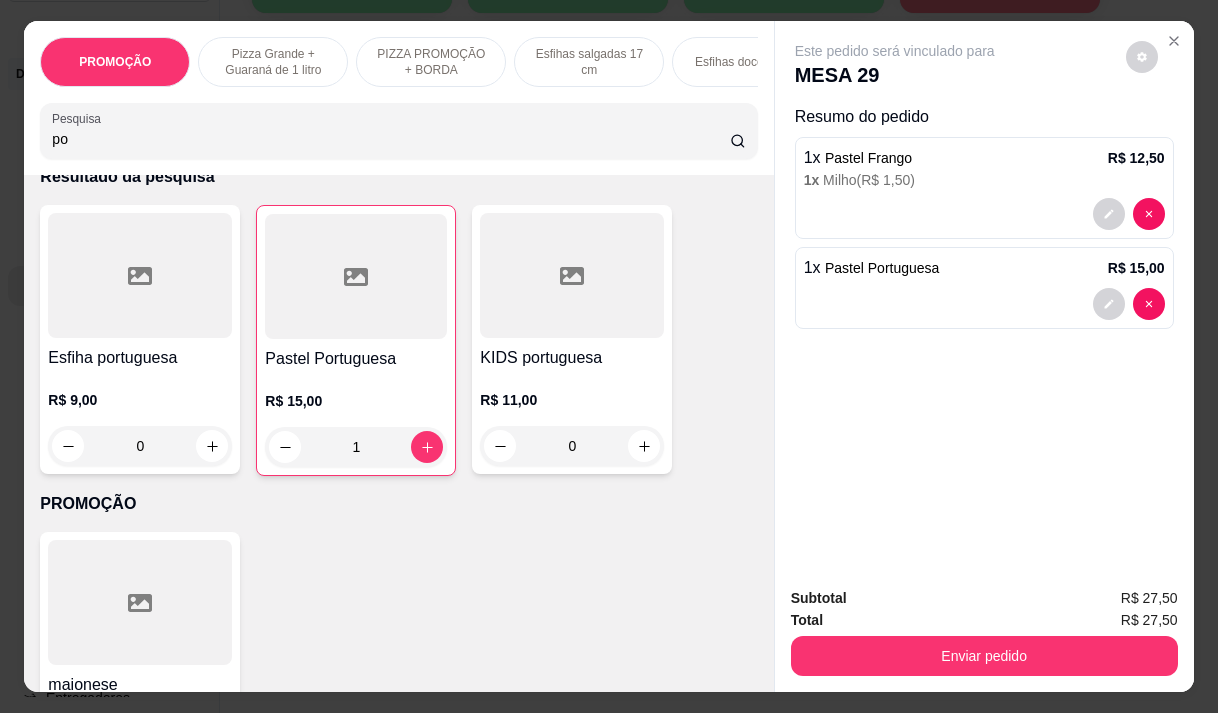 type on "p" 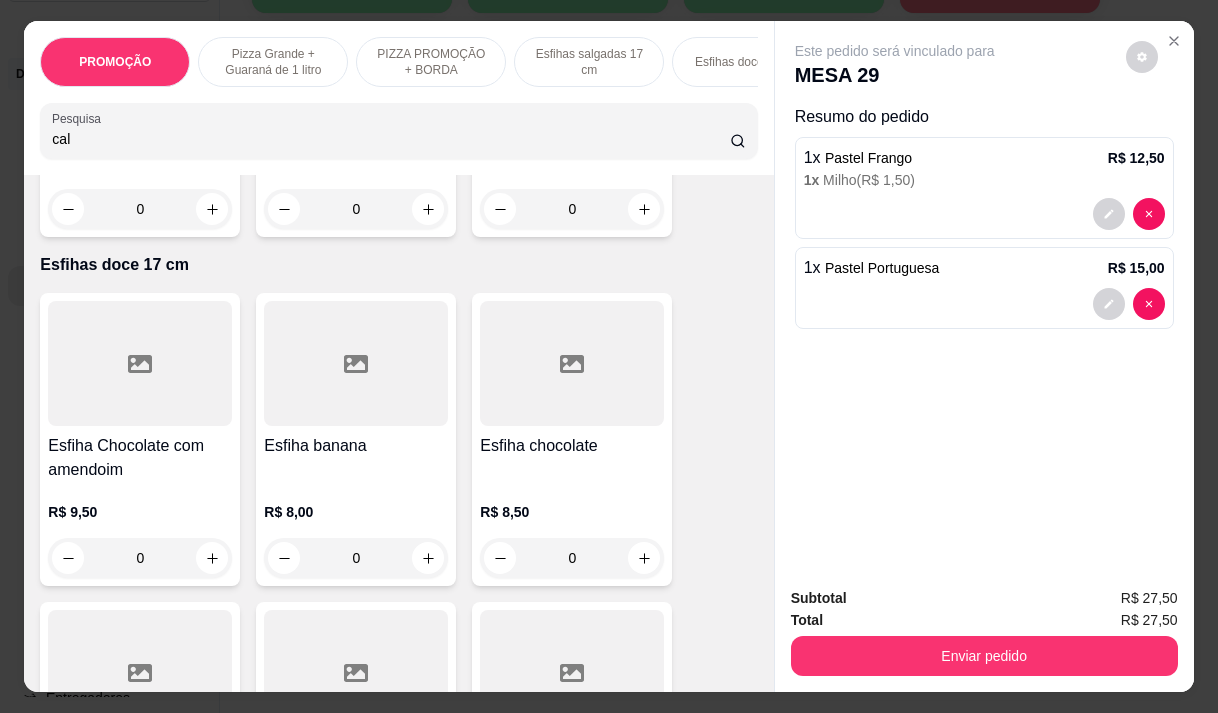 scroll, scrollTop: 1352, scrollLeft: 0, axis: vertical 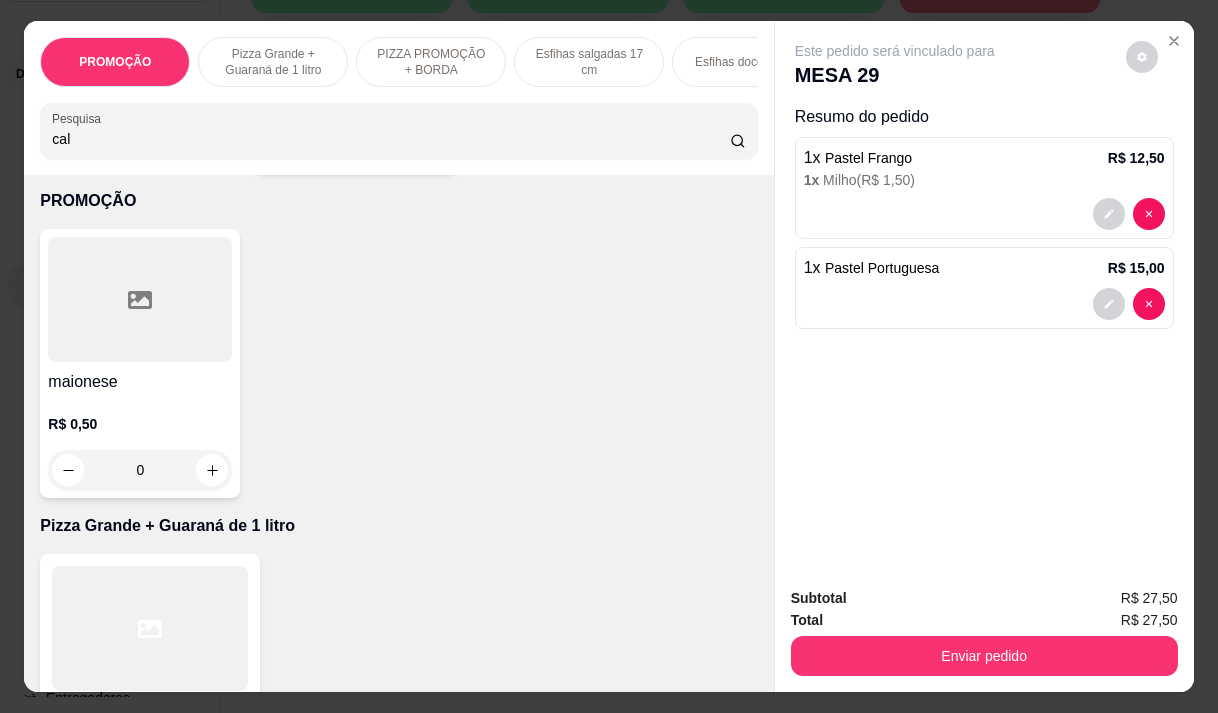 type on "cal" 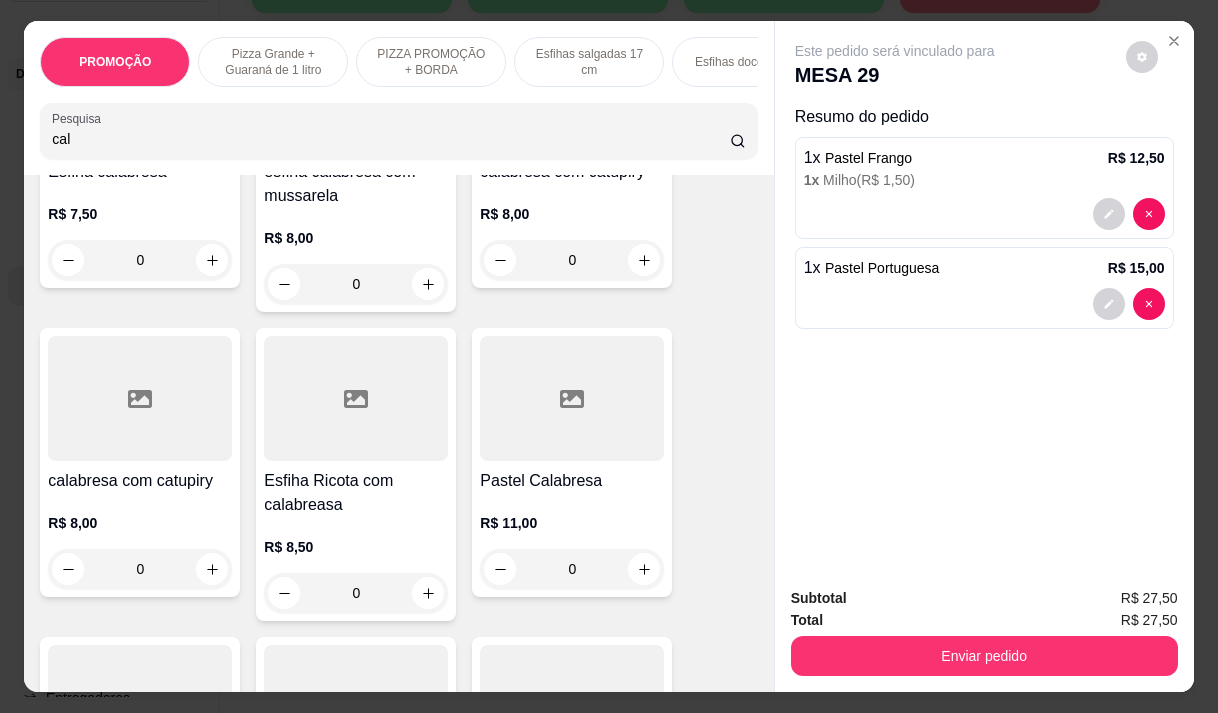scroll, scrollTop: 300, scrollLeft: 0, axis: vertical 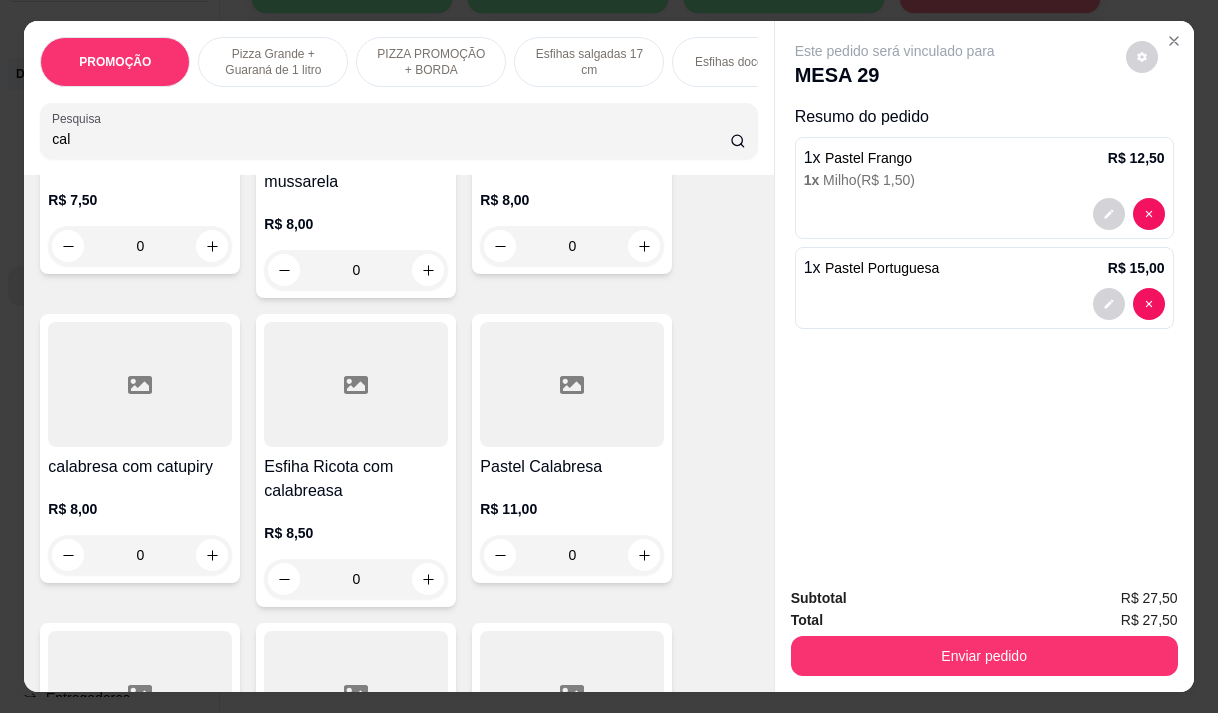 click on "Pastel Calabresa   R$ 11,00 0" at bounding box center [572, 448] 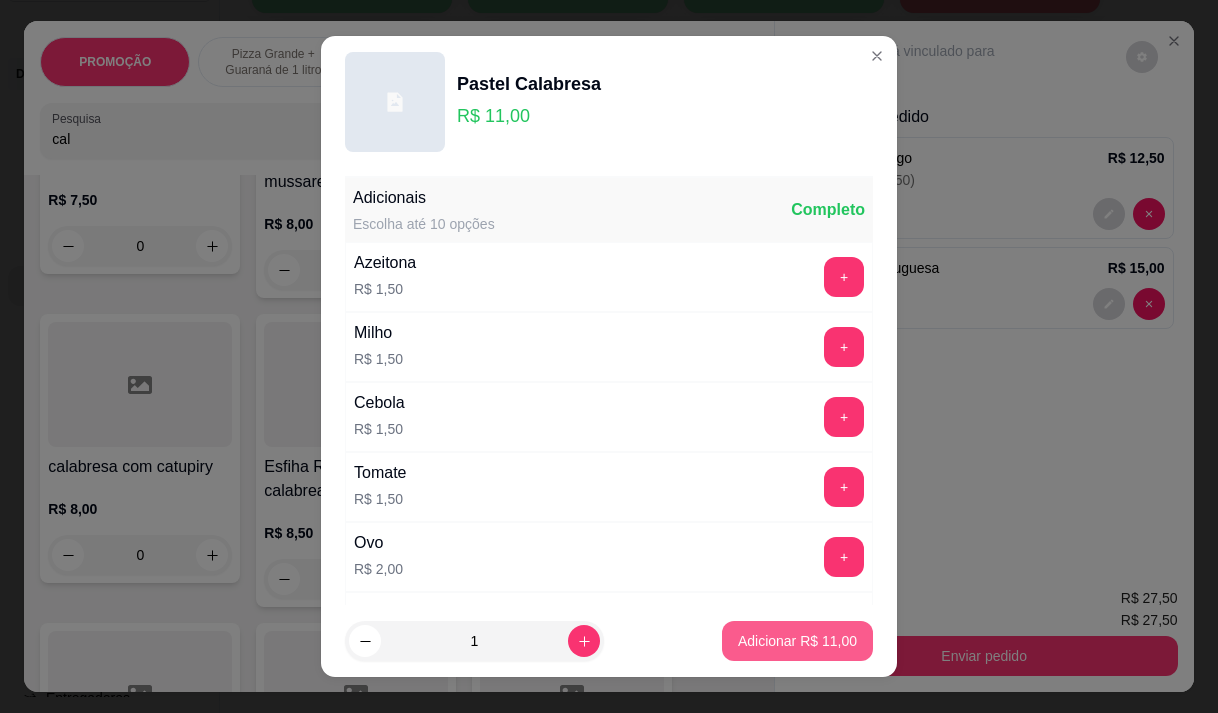 click on "Adicionar   R$ 11,00" at bounding box center [797, 641] 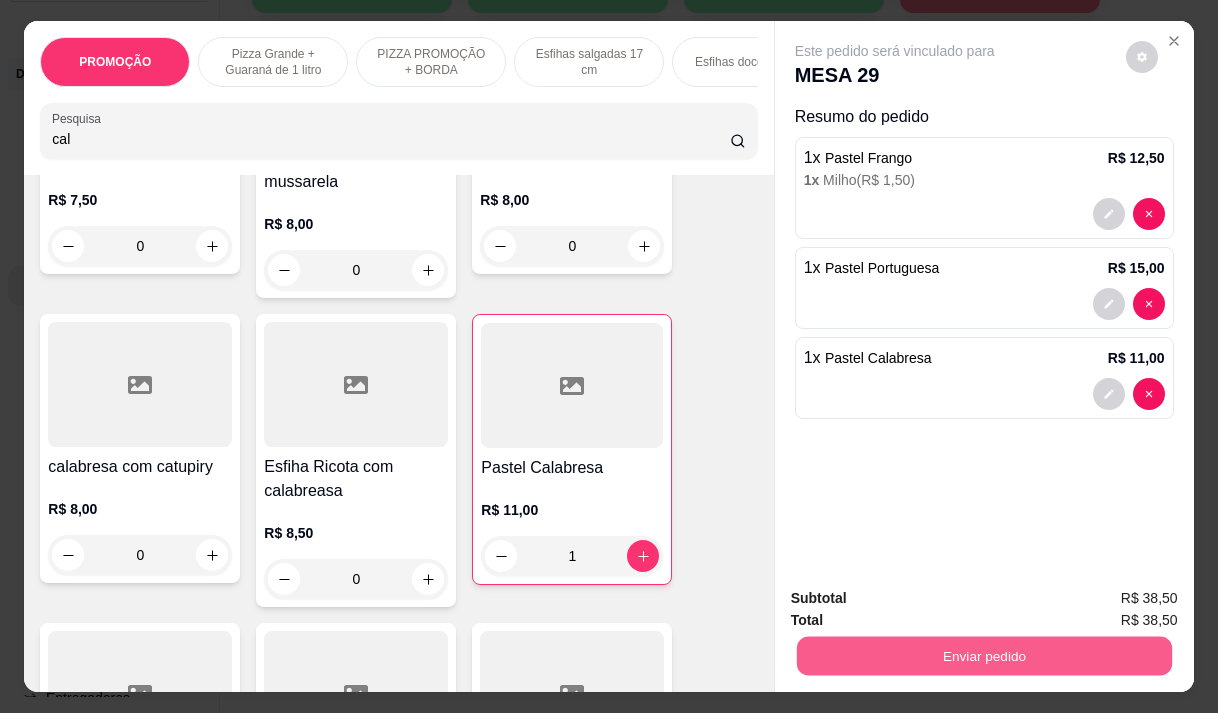 click on "Enviar pedido" at bounding box center (983, 655) 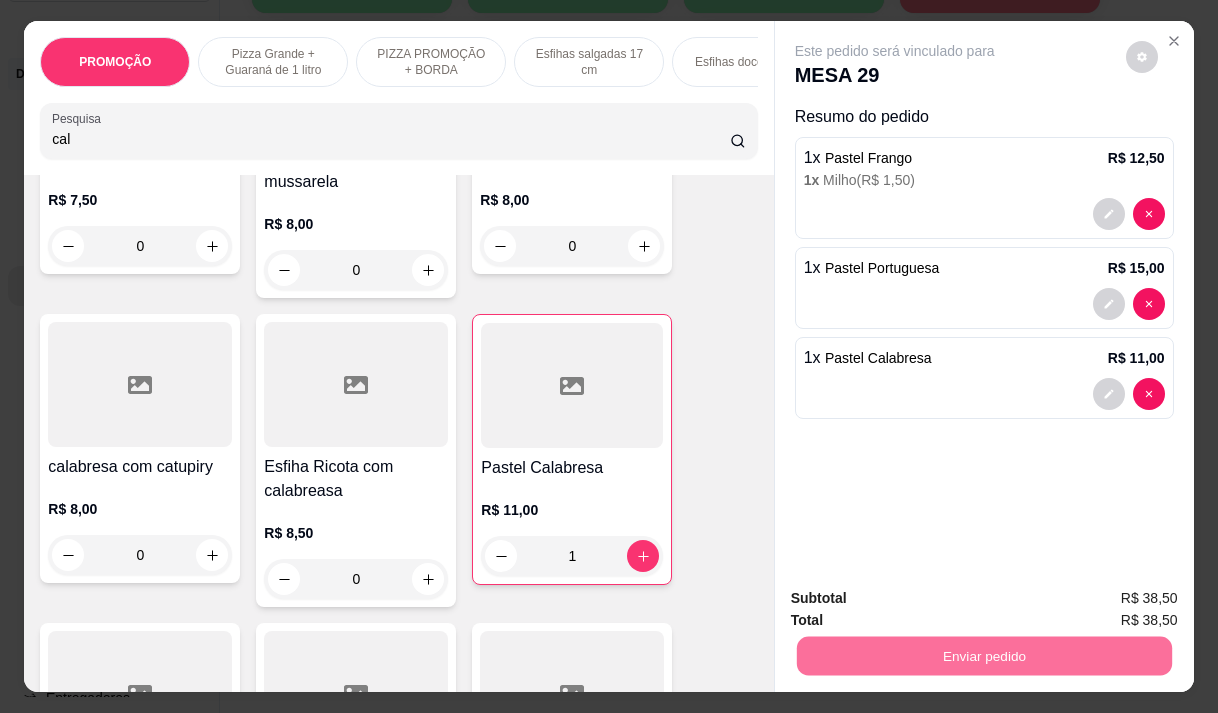 click on "Não registrar e enviar pedido" at bounding box center (918, 599) 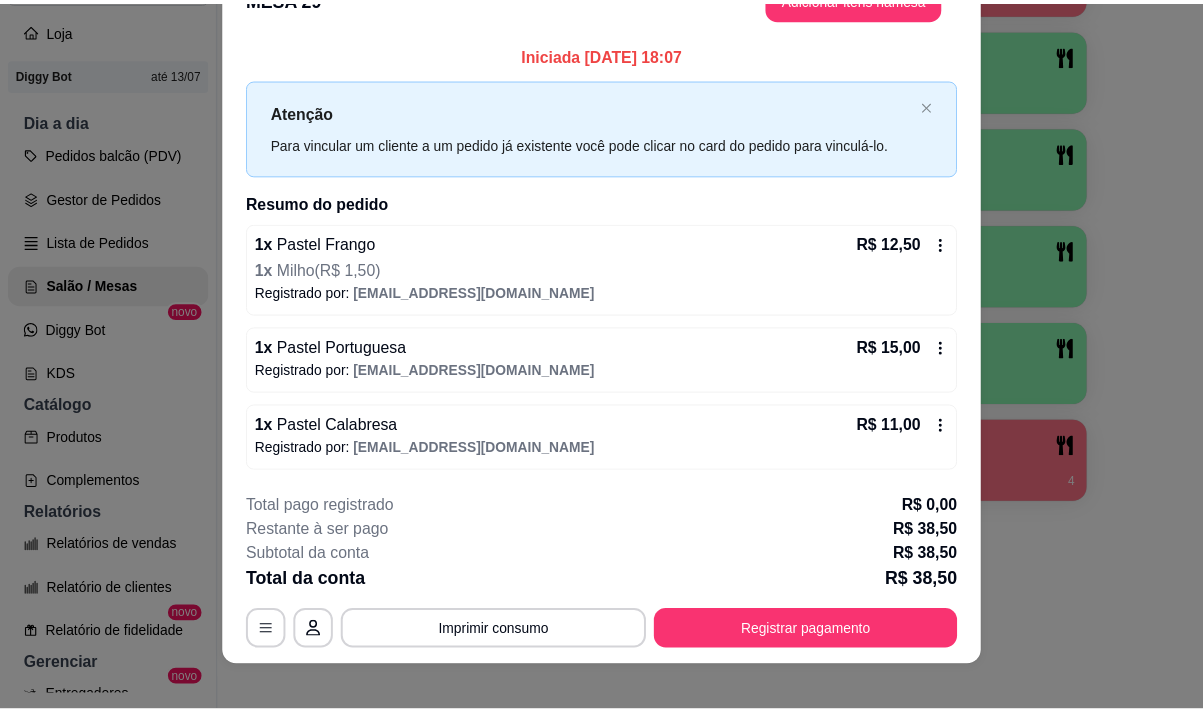 scroll, scrollTop: 60, scrollLeft: 0, axis: vertical 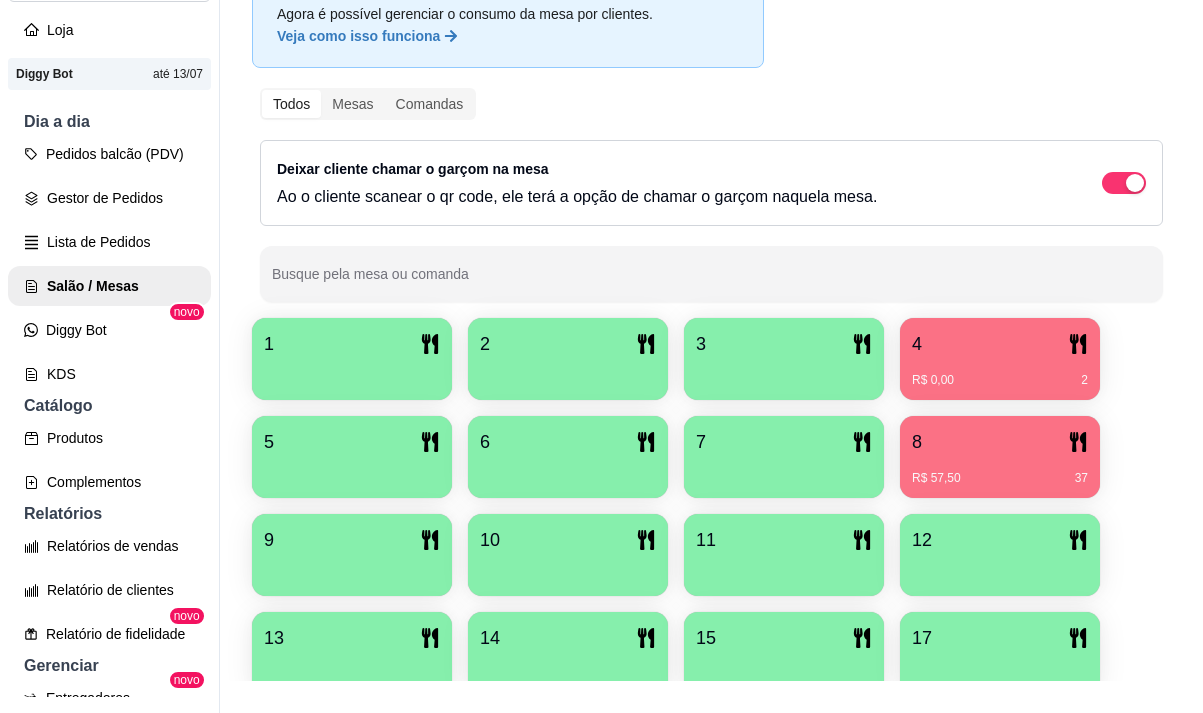 click on "8" at bounding box center (1000, 442) 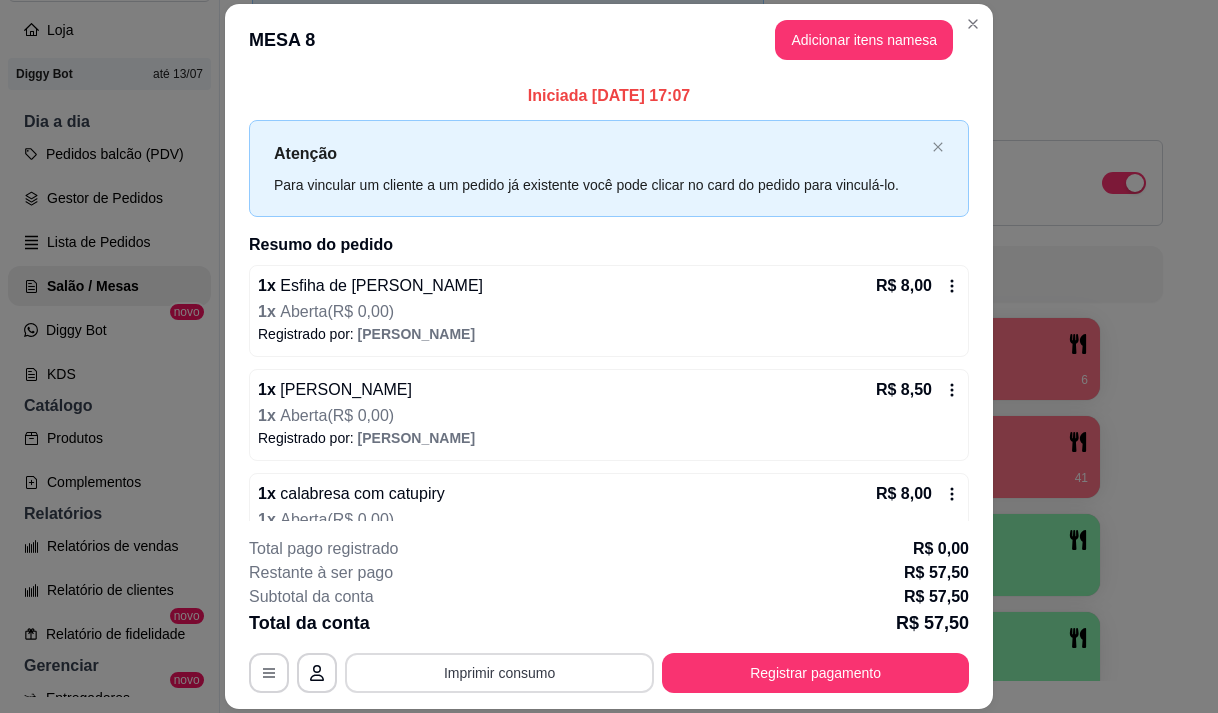 click on "Imprimir consumo" at bounding box center [499, 673] 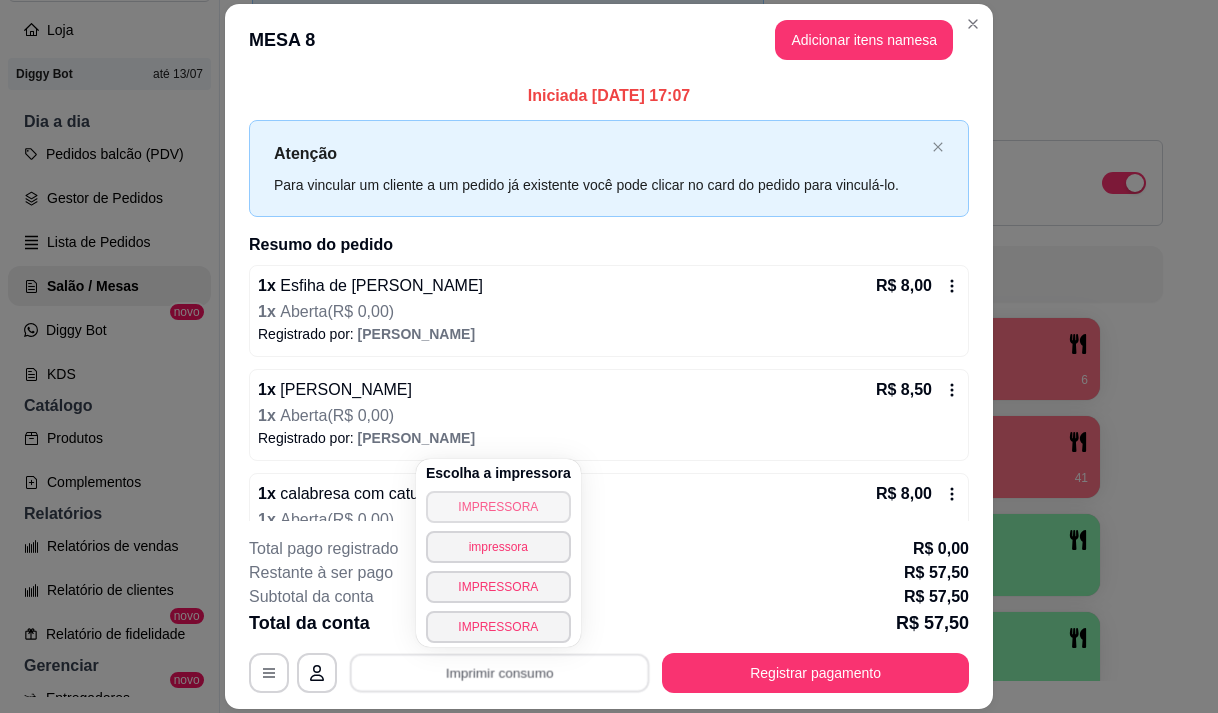 click on "IMPRESSORA" at bounding box center (498, 507) 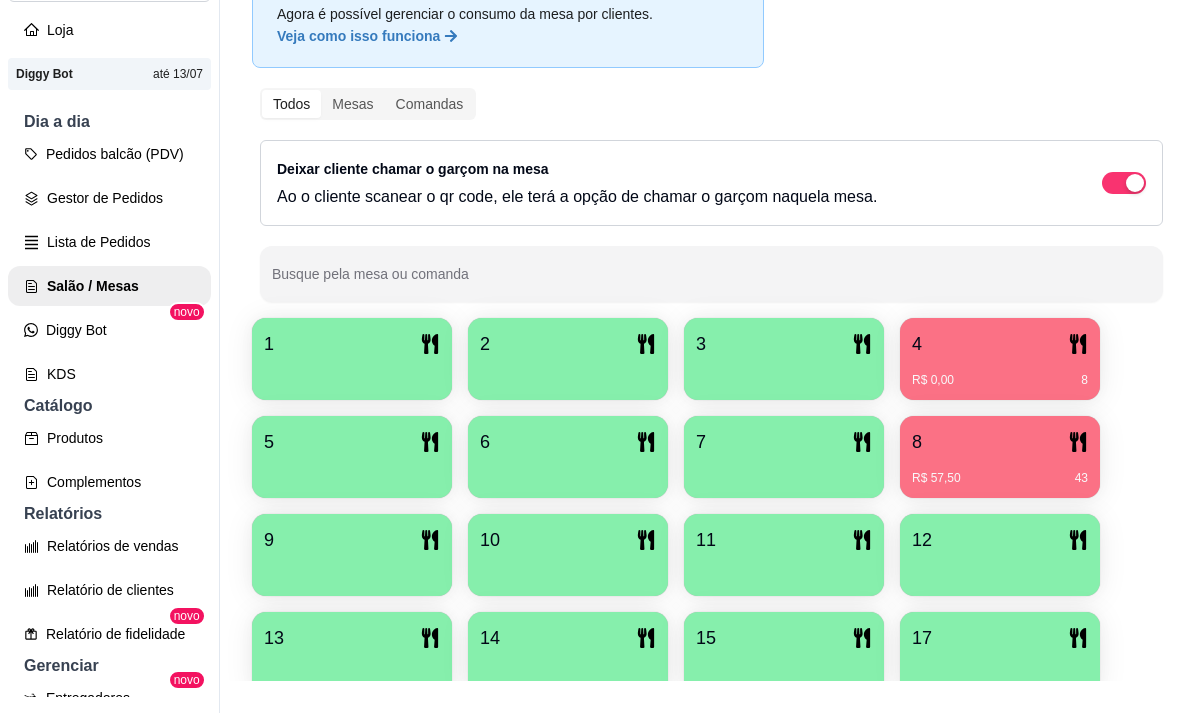 click on "R$ 57,50 43" at bounding box center [1000, 478] 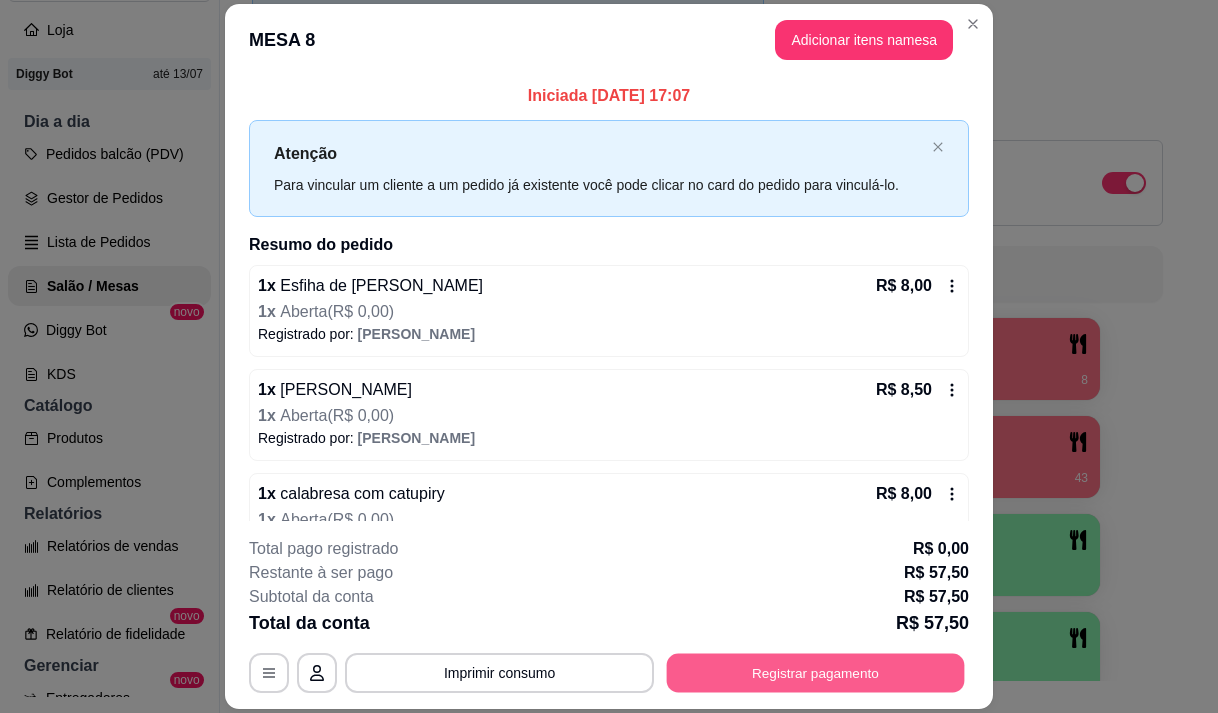 click on "Registrar pagamento" at bounding box center (816, 673) 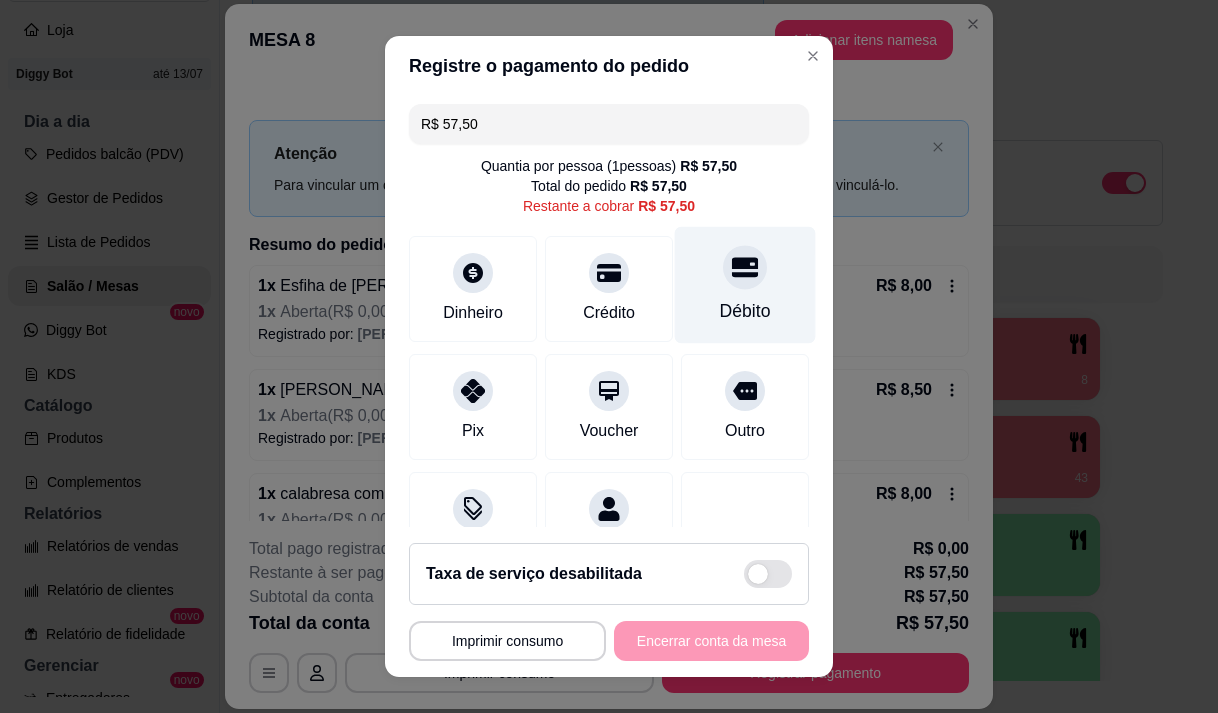 click on "Débito" at bounding box center (745, 311) 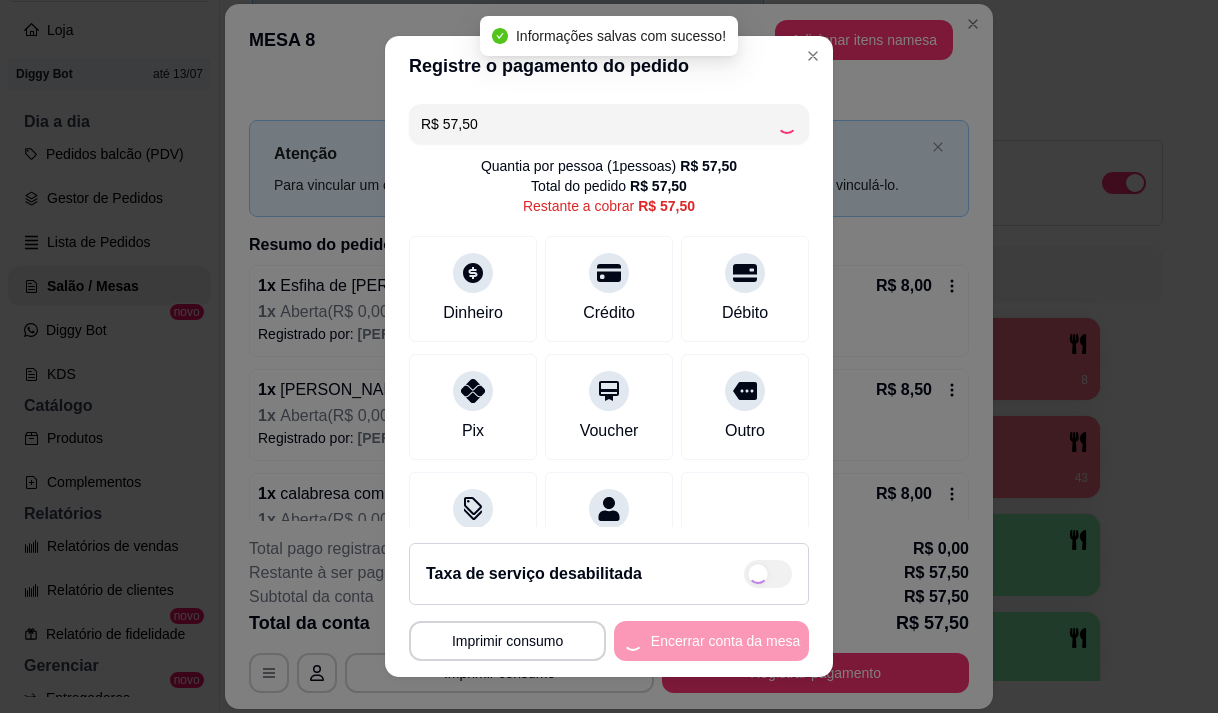 type on "R$ 0,00" 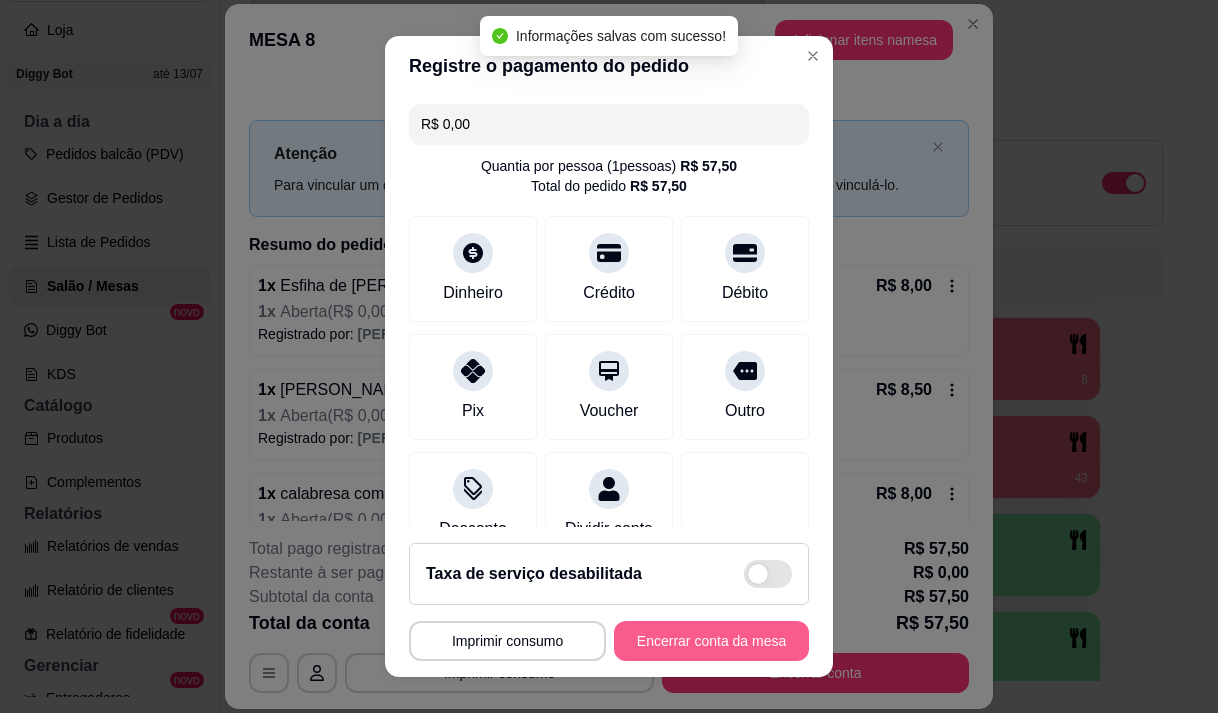 click on "Encerrar conta da mesa" at bounding box center [711, 641] 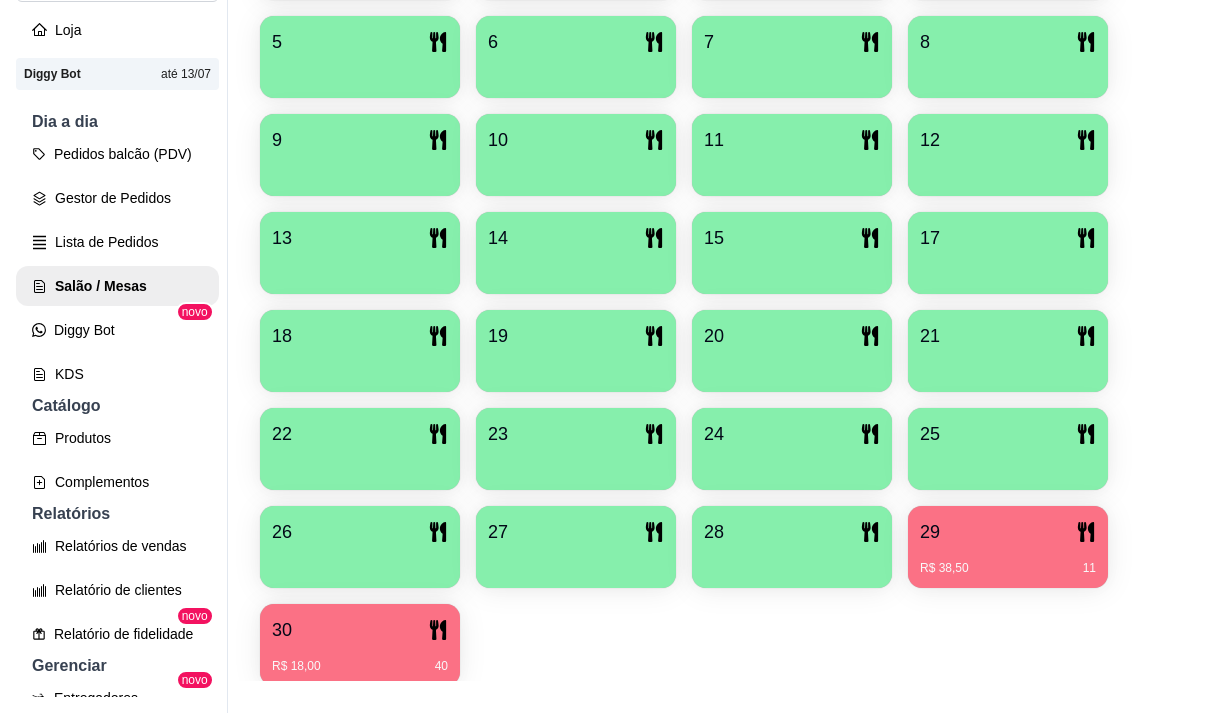 scroll, scrollTop: 639, scrollLeft: 0, axis: vertical 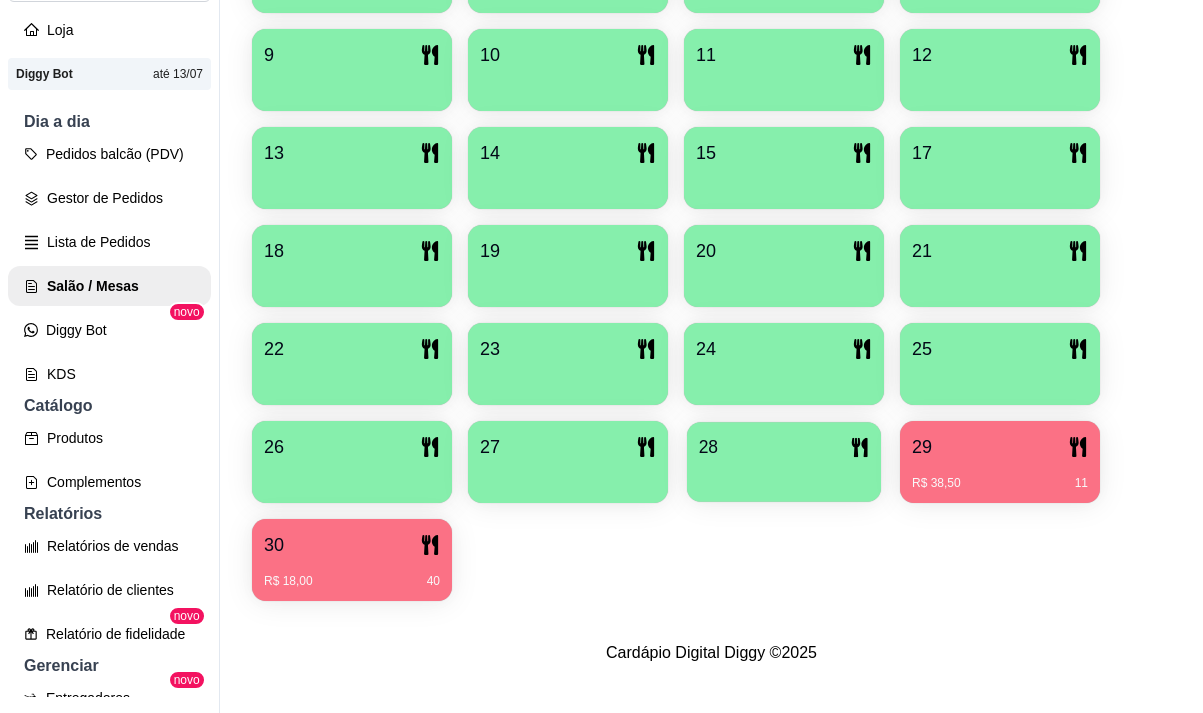 click at bounding box center [784, 475] 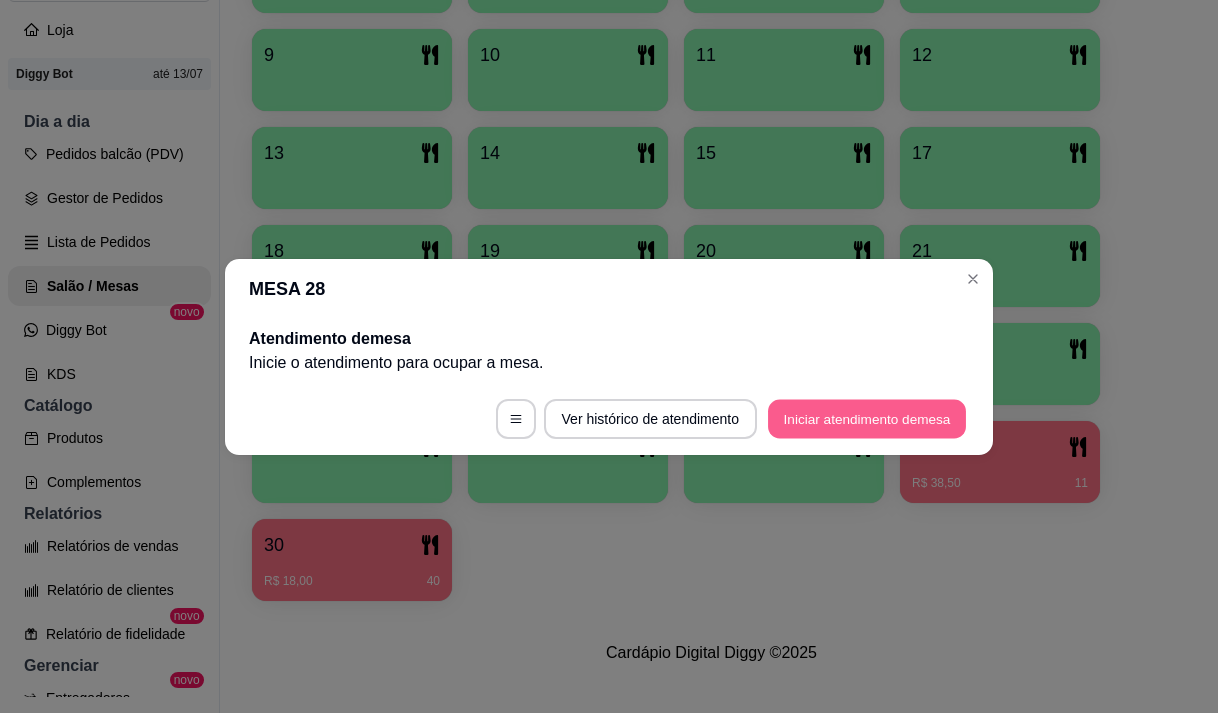 click on "Iniciar atendimento de  mesa" at bounding box center [867, 418] 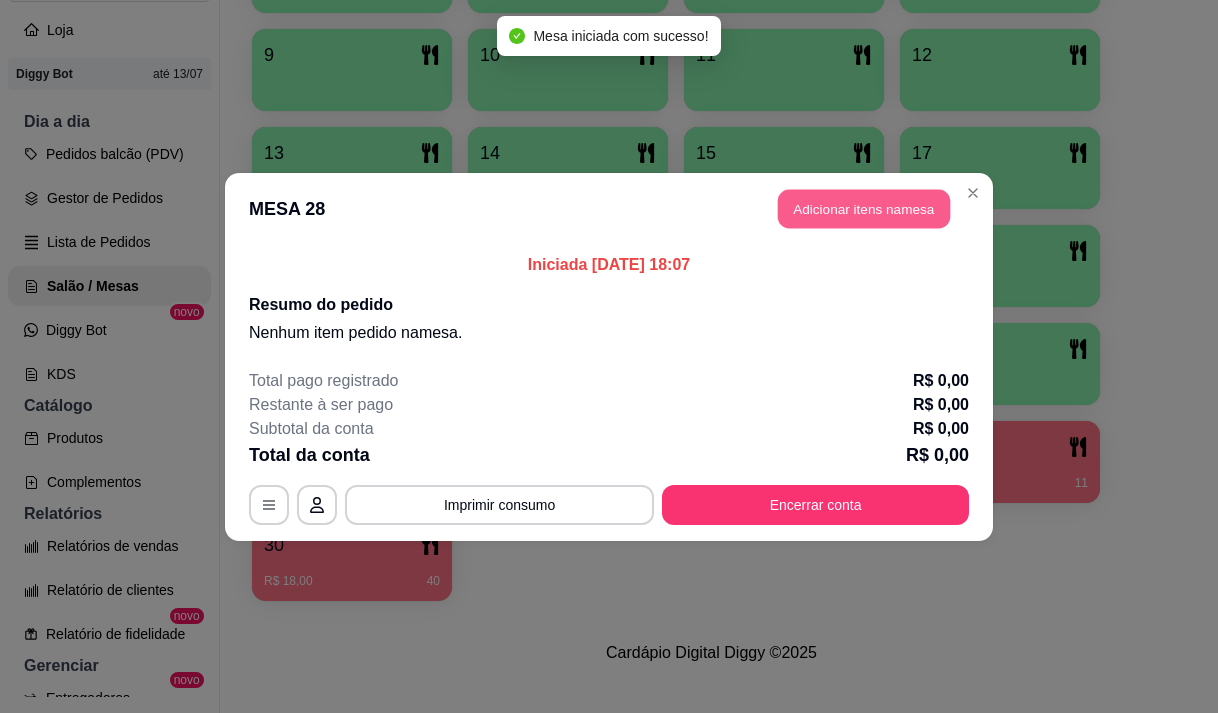 click on "Adicionar itens na  mesa" at bounding box center (864, 208) 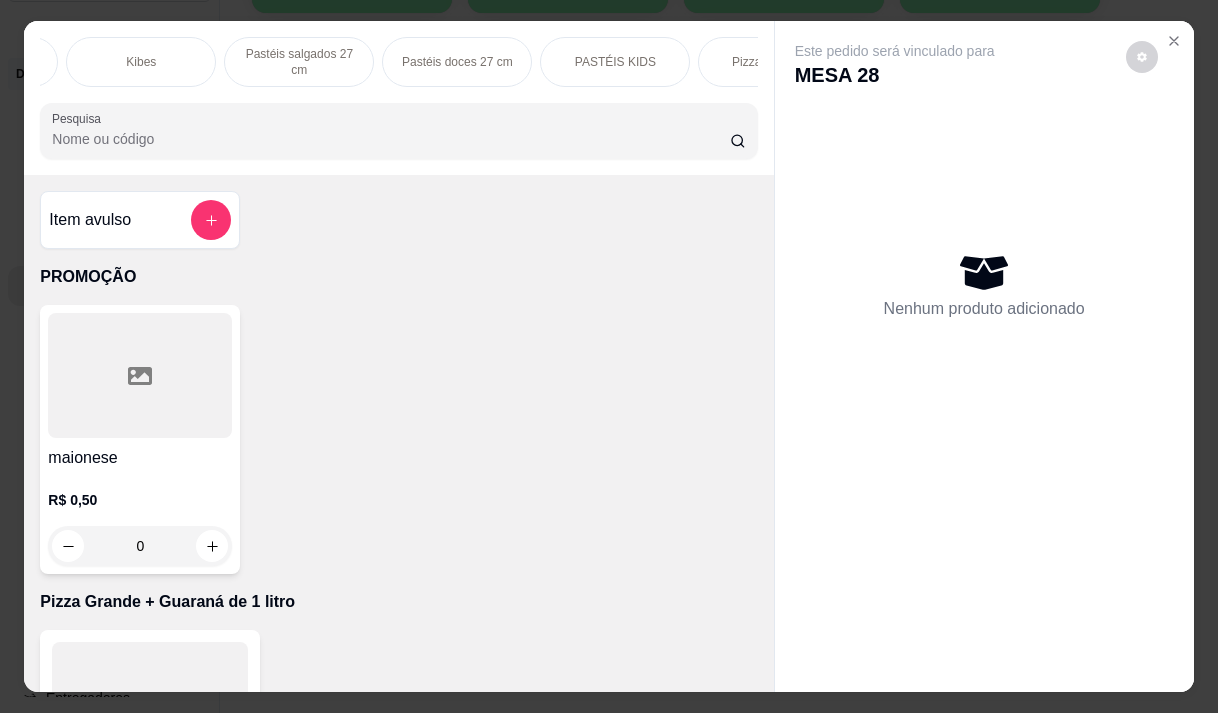 scroll, scrollTop: 0, scrollLeft: 880, axis: horizontal 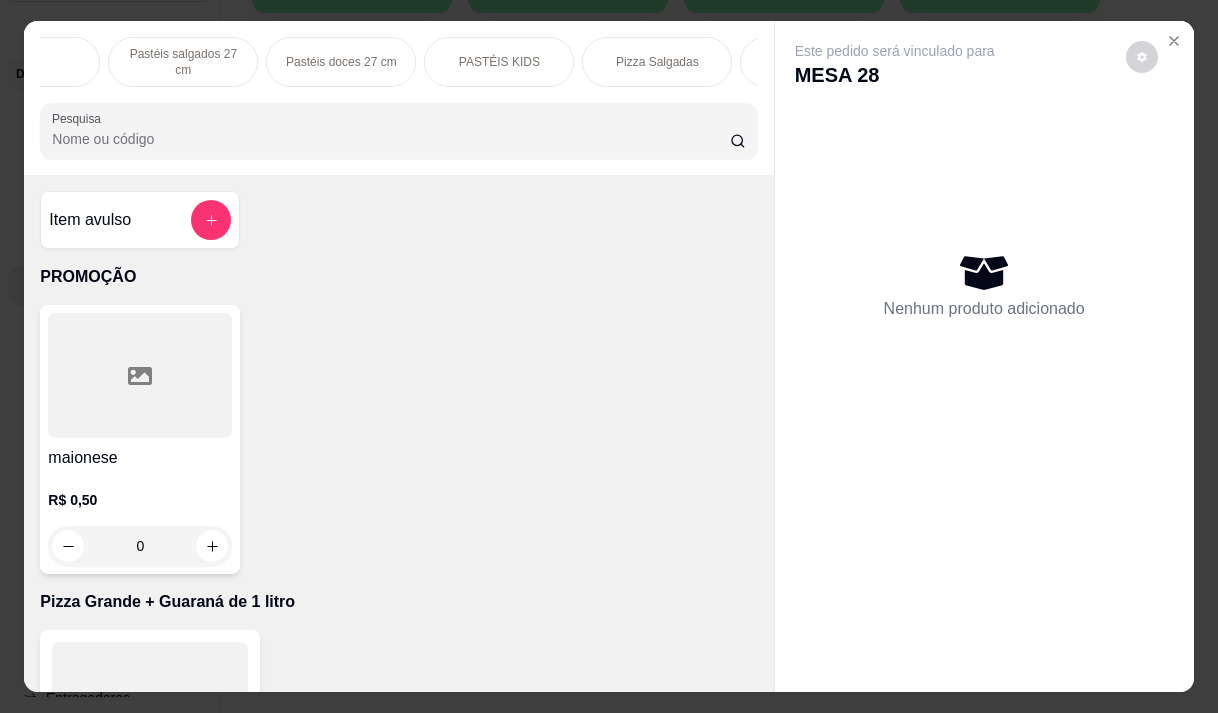 click on "Pizza Salgadas" at bounding box center [657, 62] 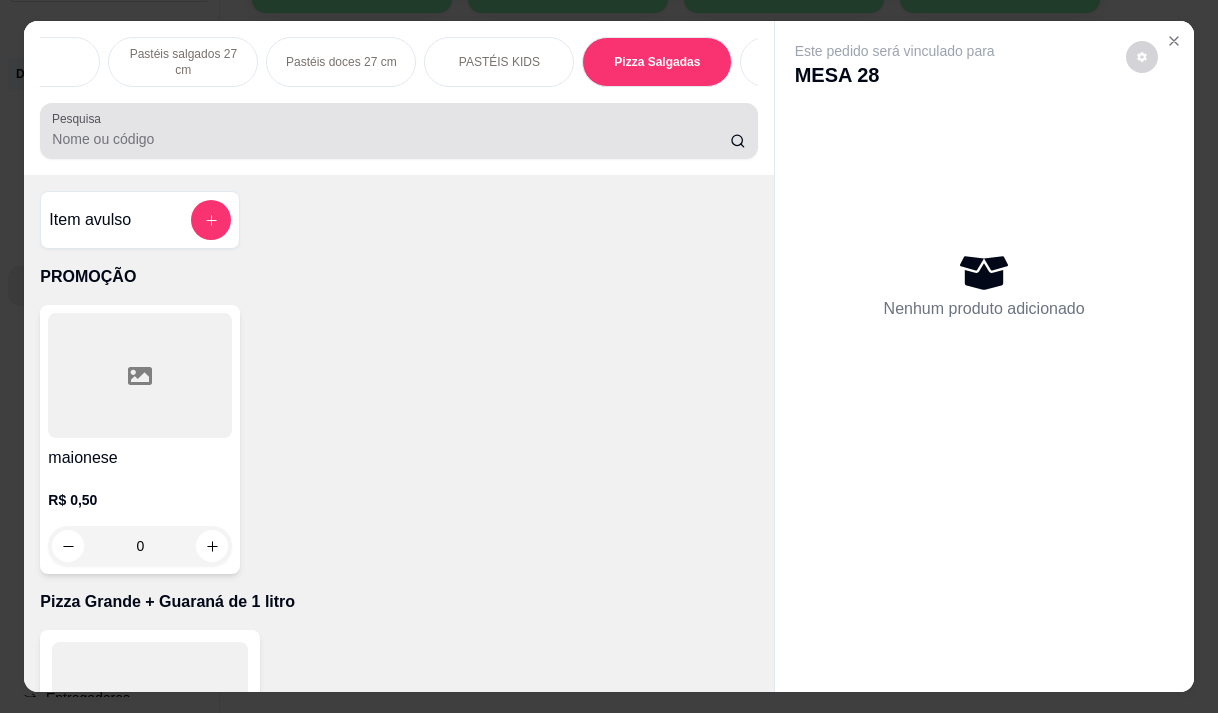 scroll, scrollTop: 15444, scrollLeft: 0, axis: vertical 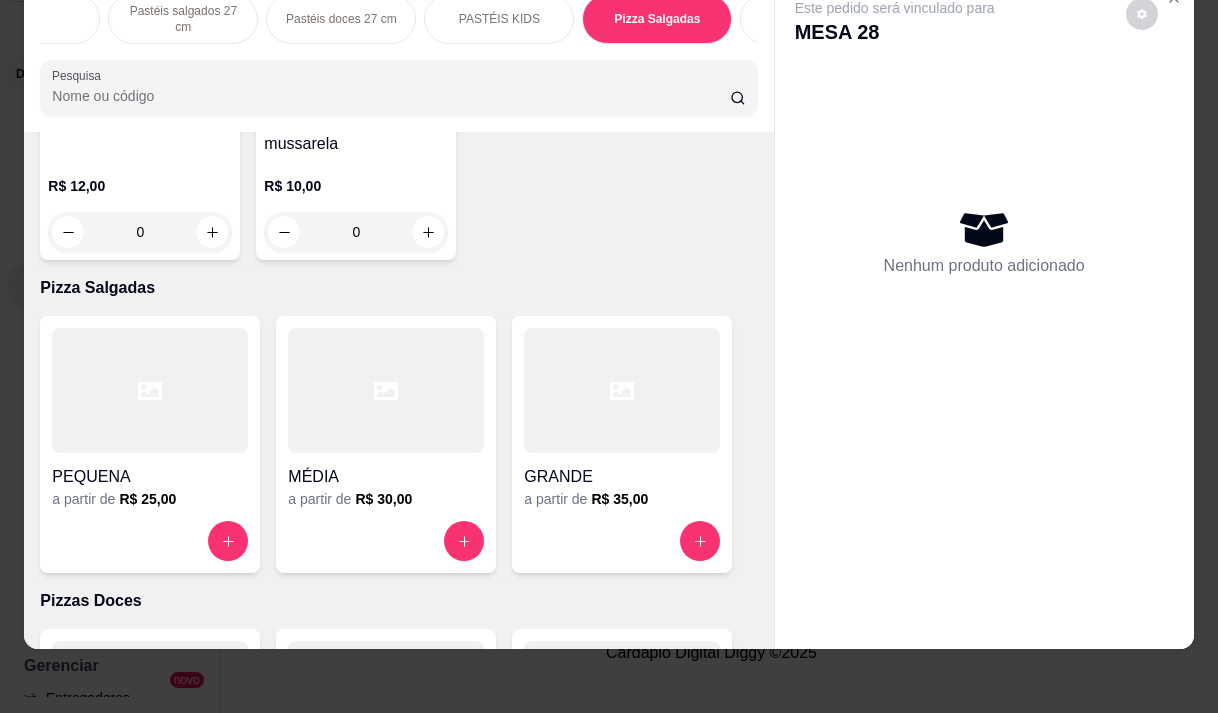 click at bounding box center (622, 390) 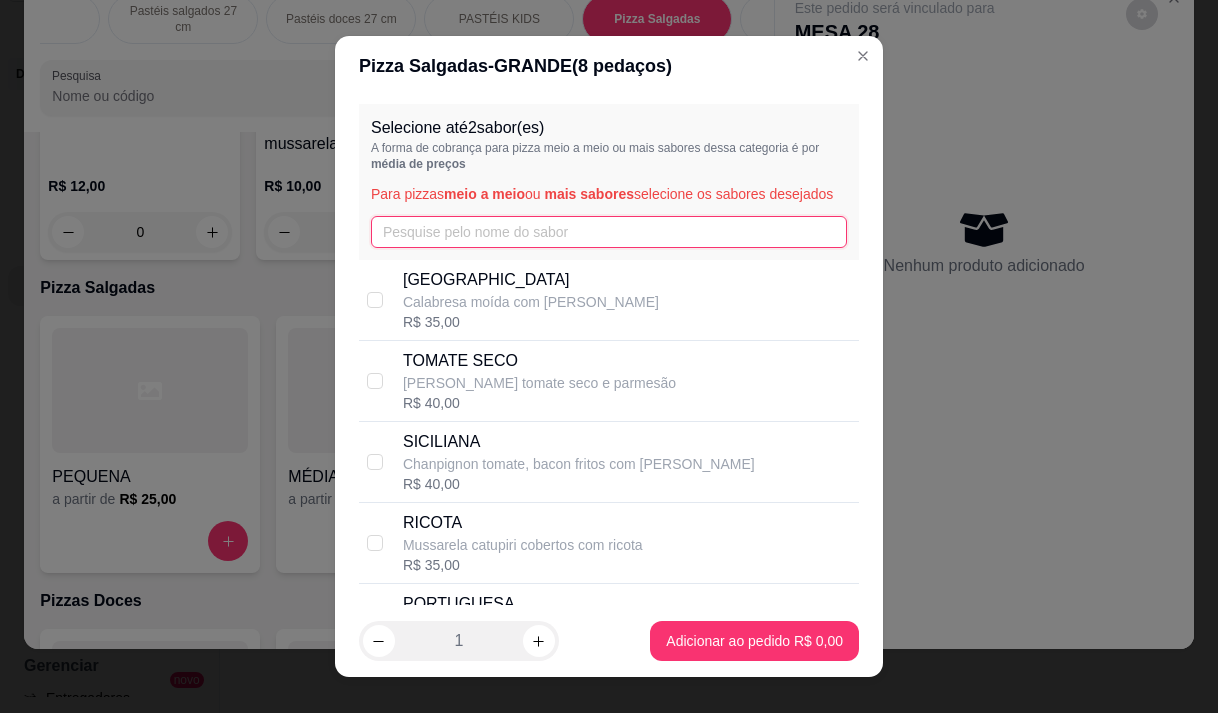 click at bounding box center [609, 232] 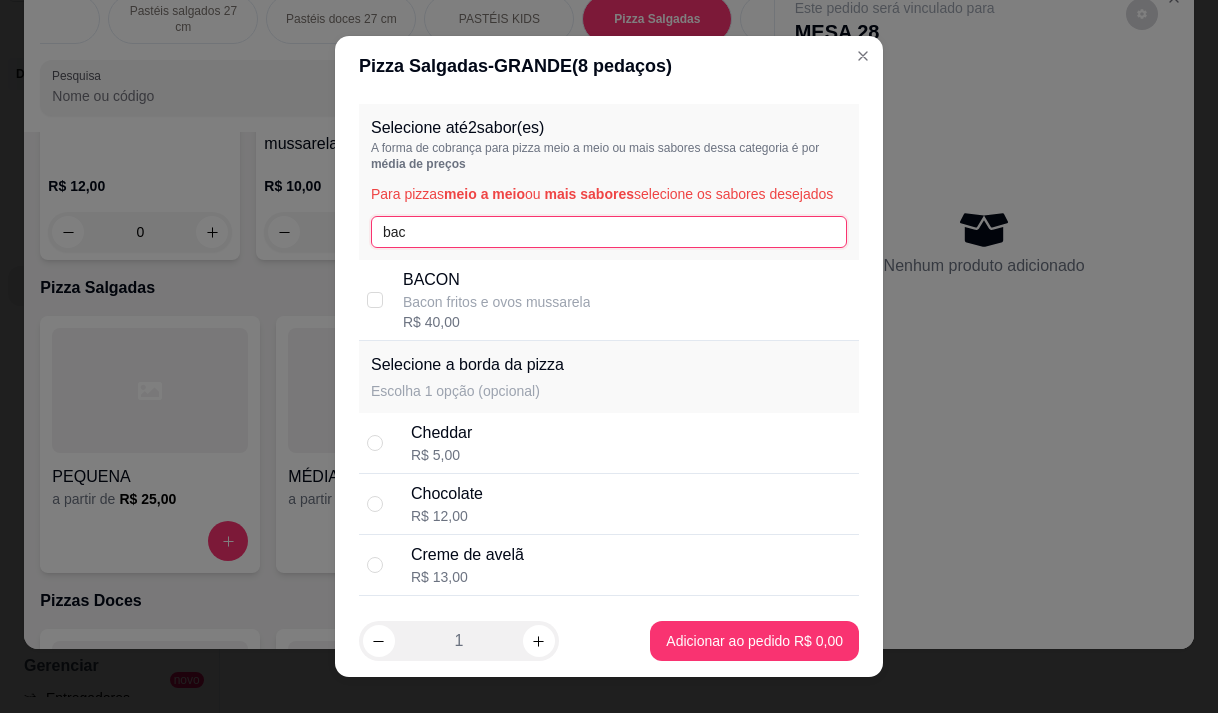 type on "bac" 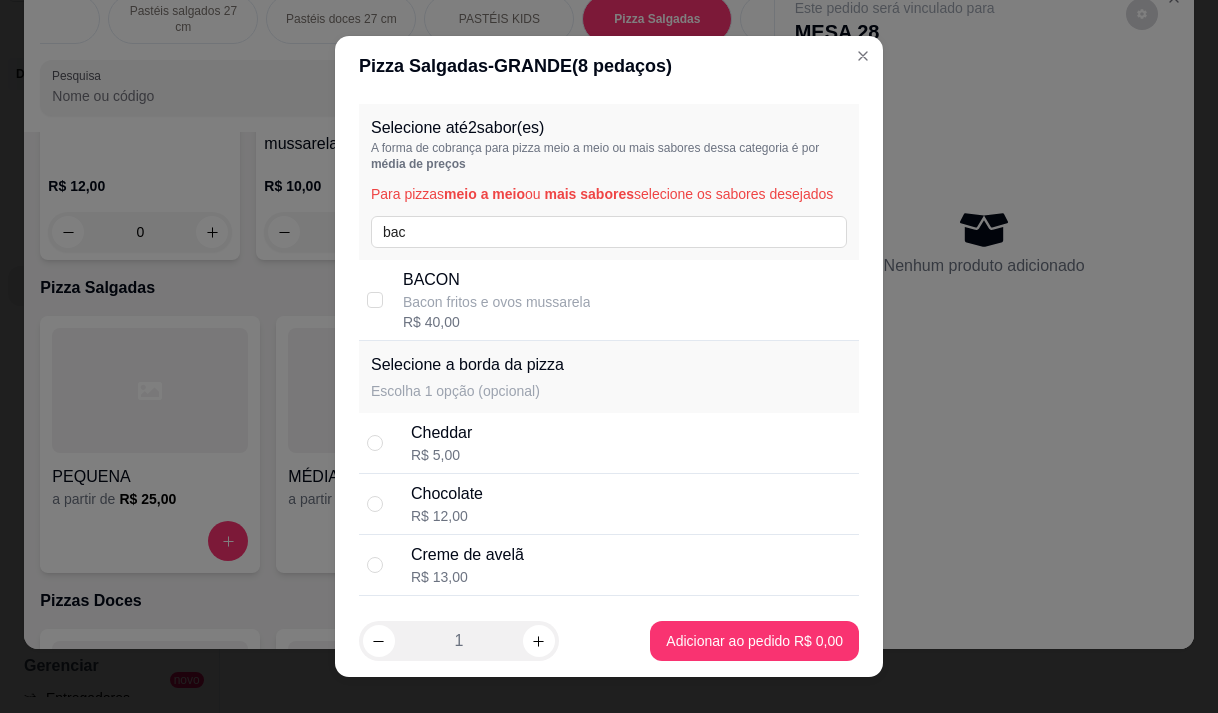 click on "Bacon fritos e ovos  mussarela" at bounding box center (497, 302) 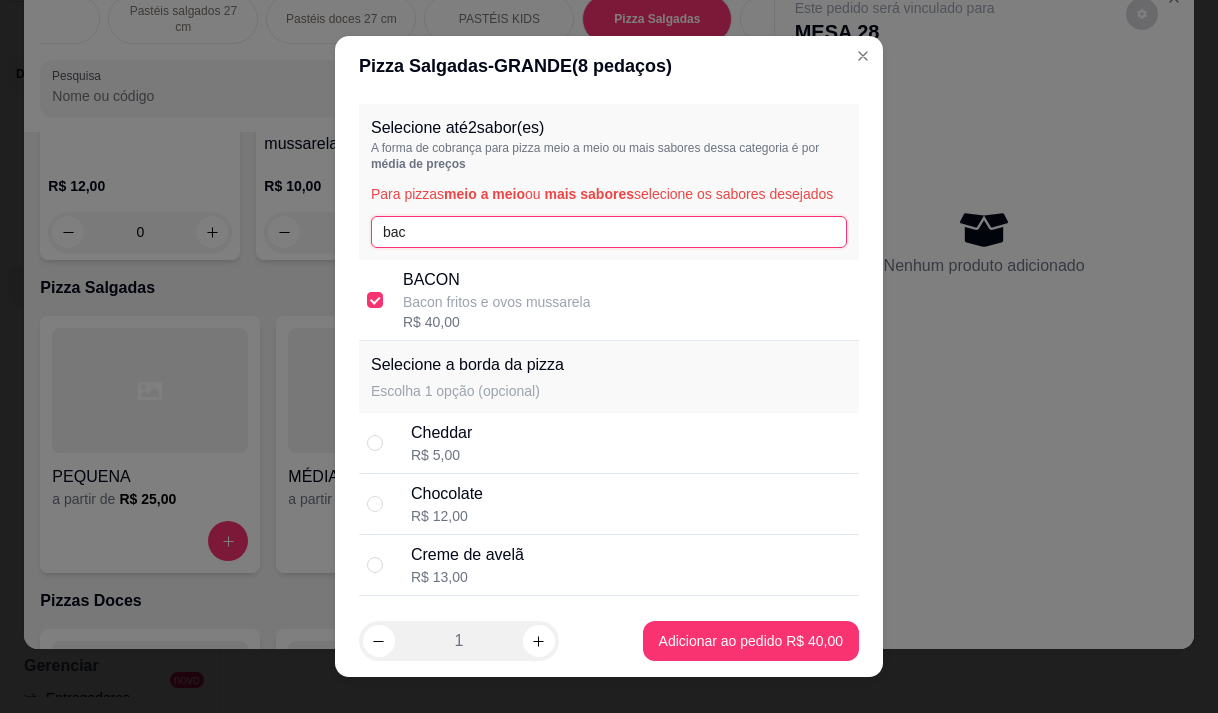 click on "bac" at bounding box center (609, 232) 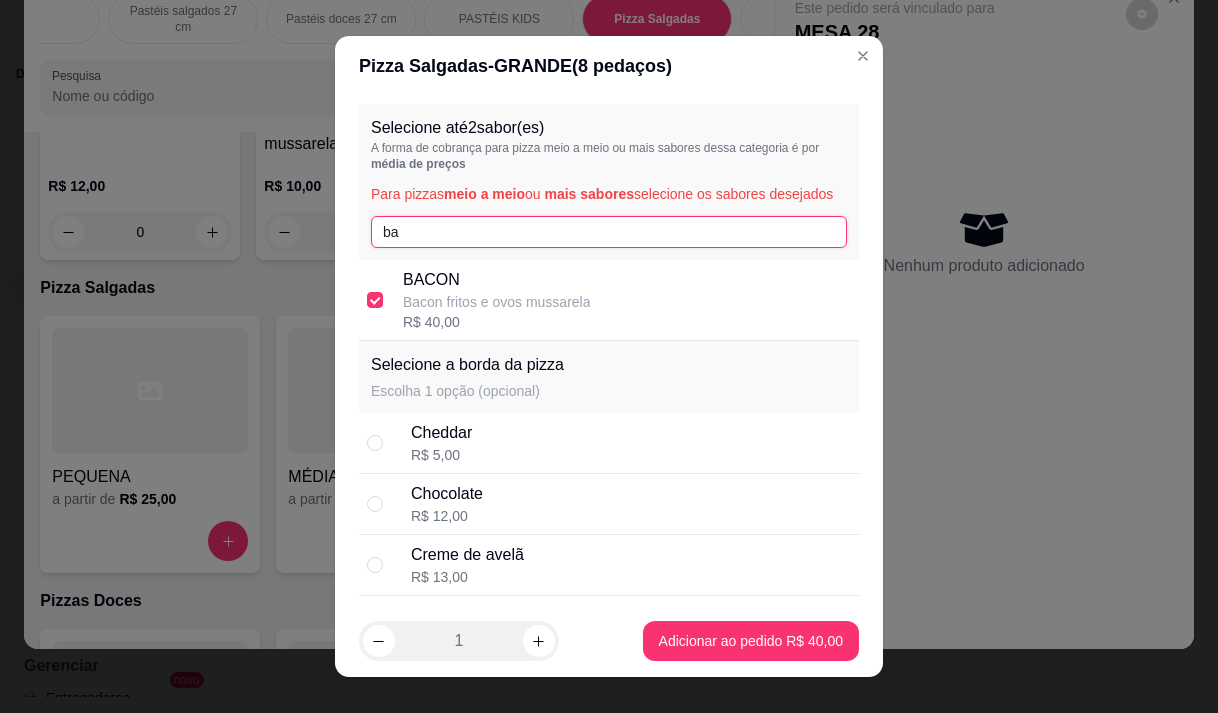 type on "b" 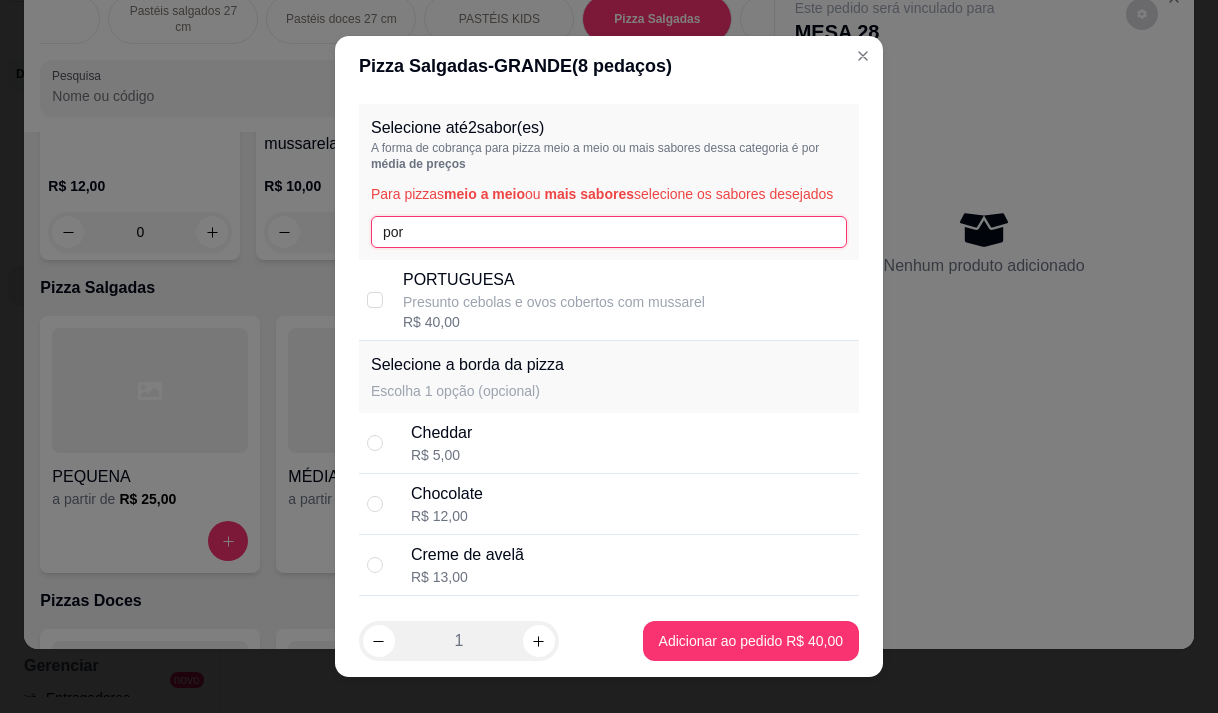 type on "por" 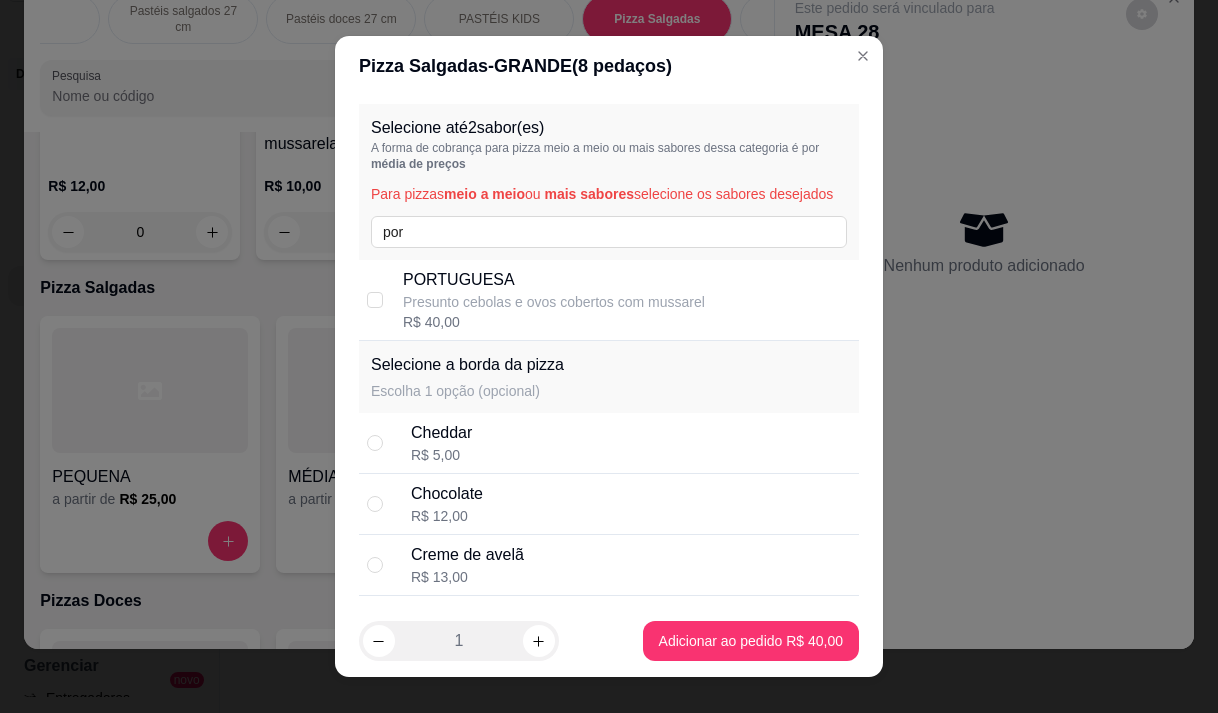click on "Presunto cebolas e ovos cobertos com mussarel" at bounding box center (554, 302) 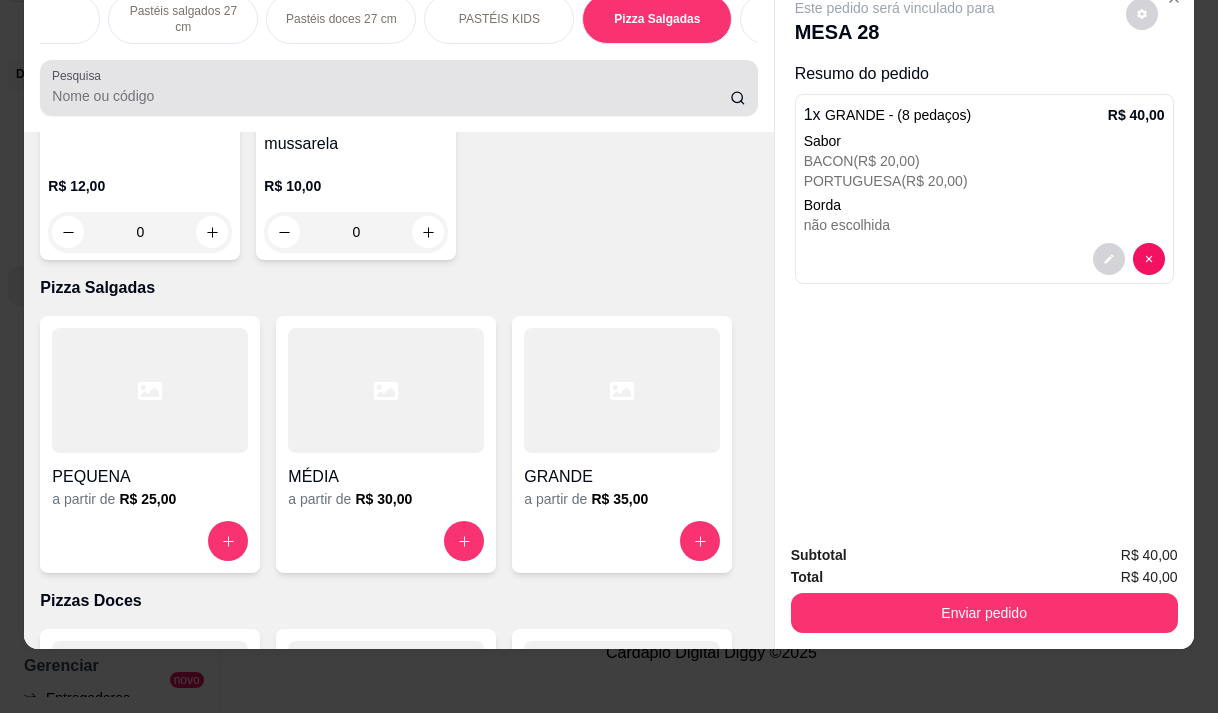 click on "Pizza Salgadas" at bounding box center [398, 288] 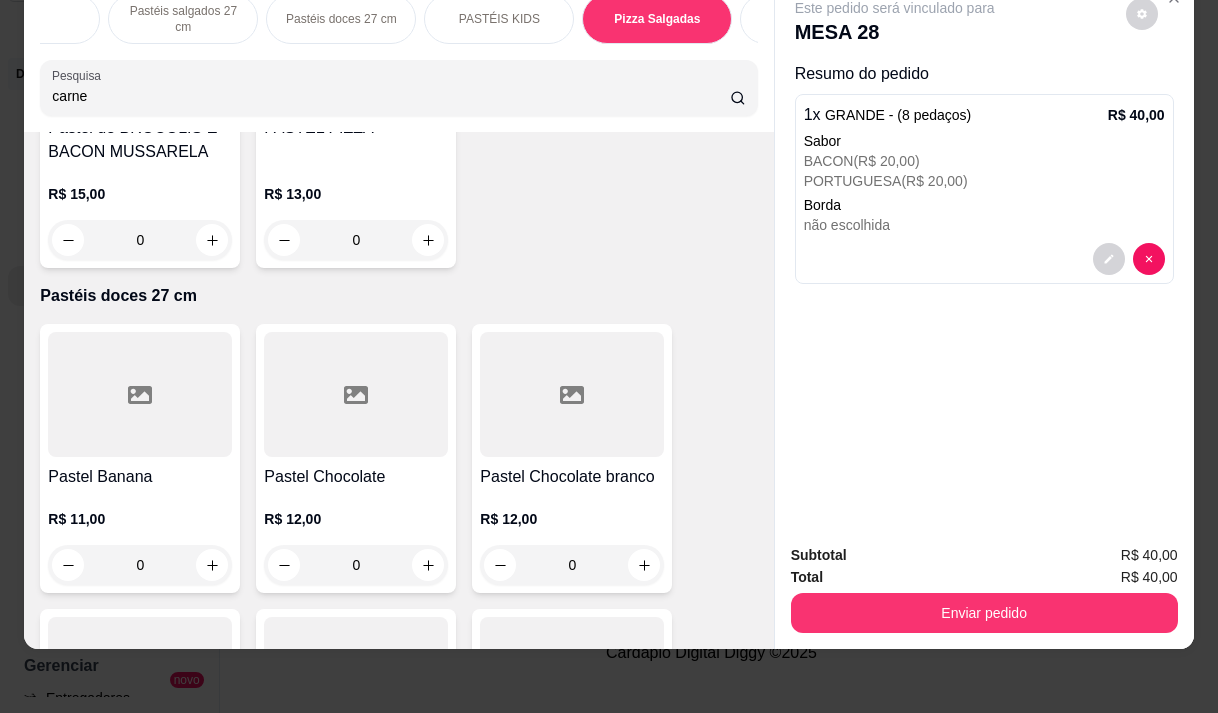 scroll, scrollTop: 17956, scrollLeft: 0, axis: vertical 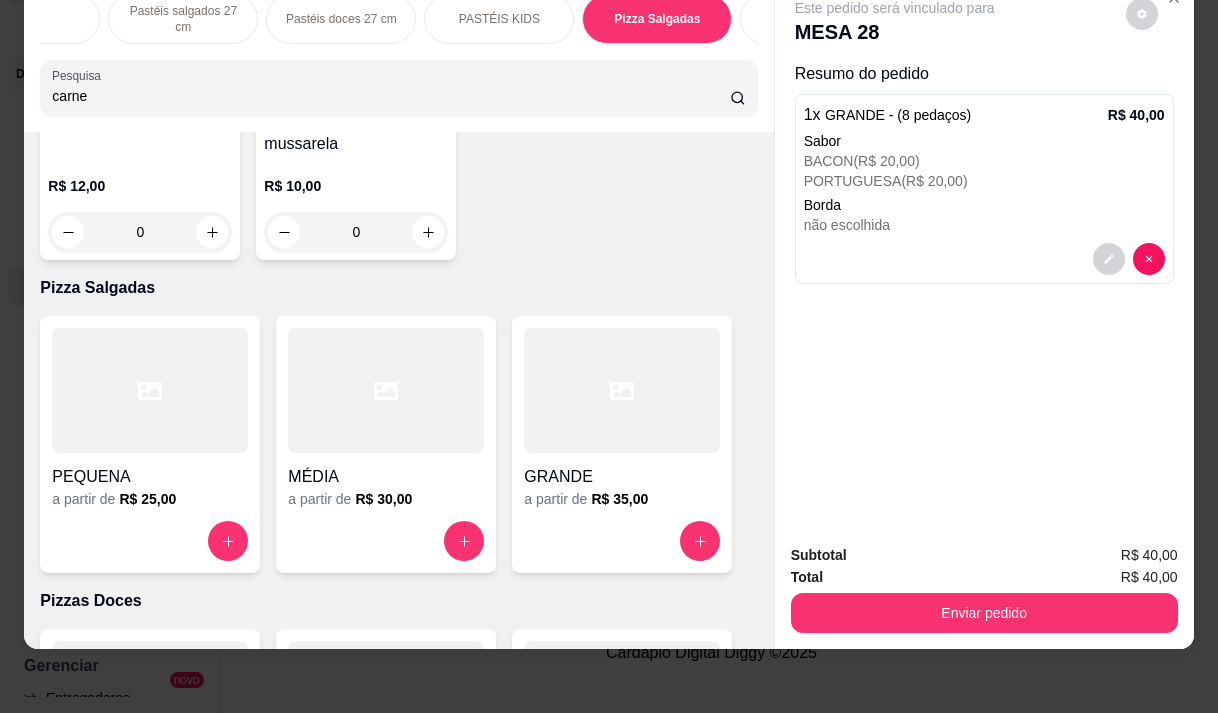 type on "carne" 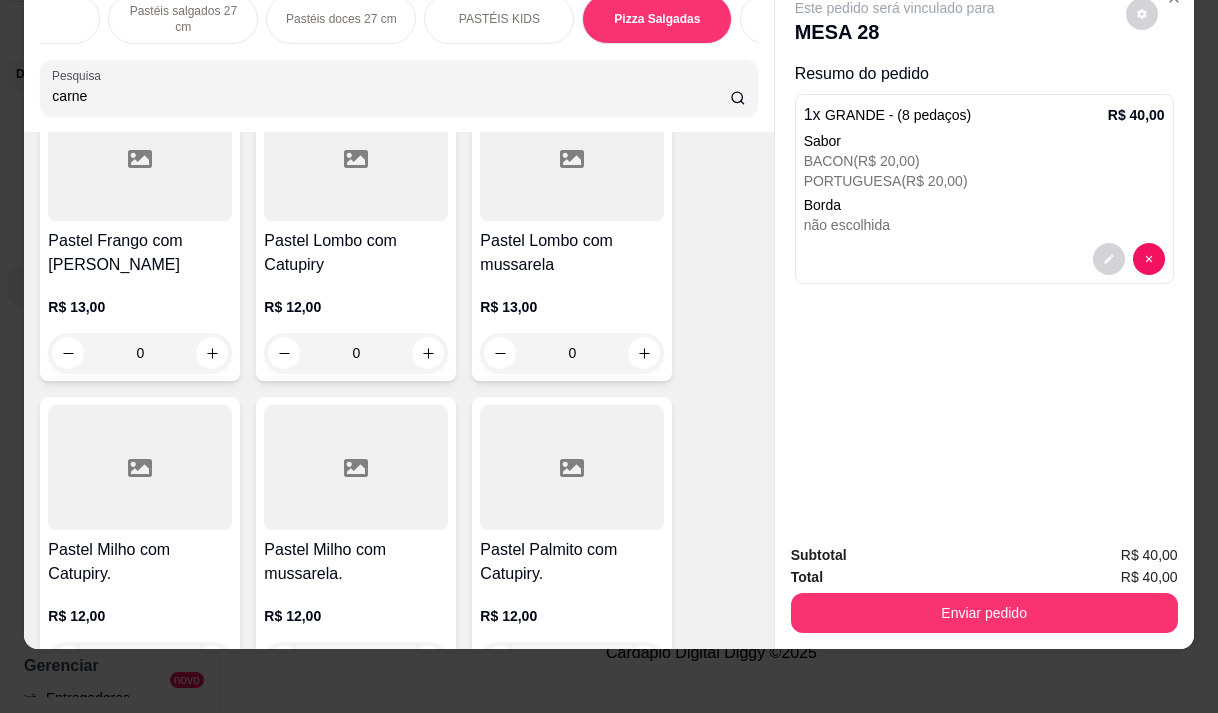 scroll, scrollTop: 0, scrollLeft: 0, axis: both 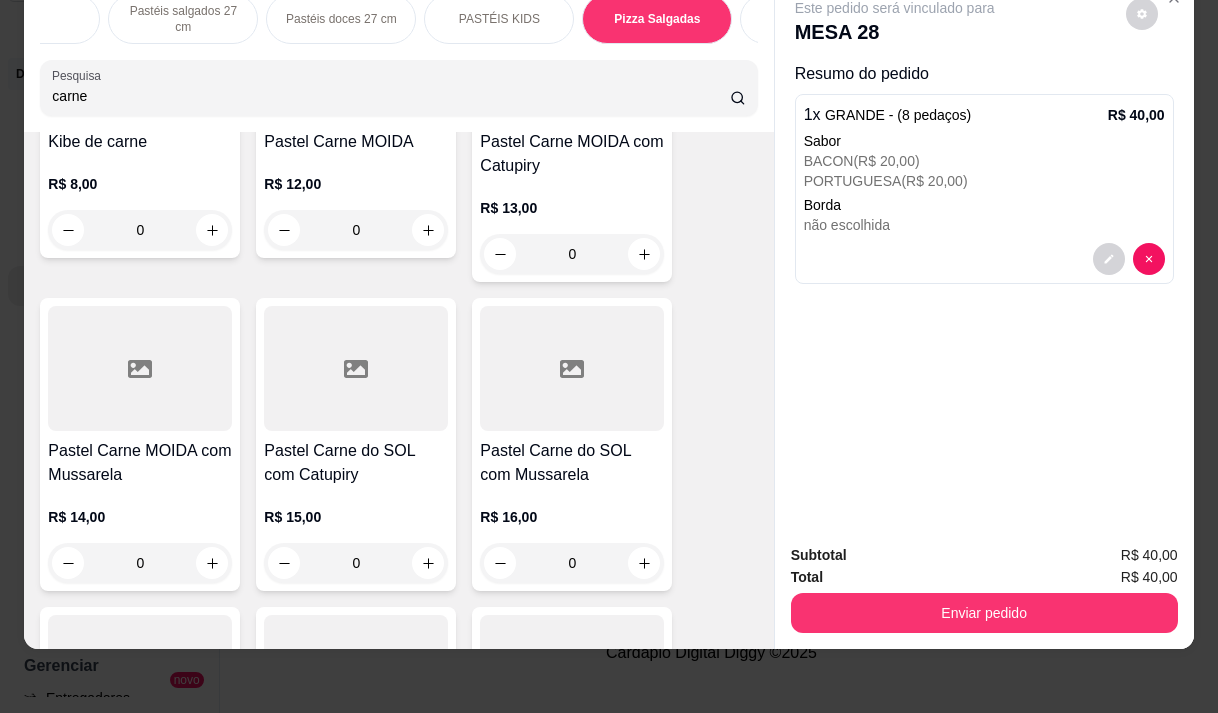 click on "Pastel Carne  MOIDA com Mussarela" at bounding box center (140, 463) 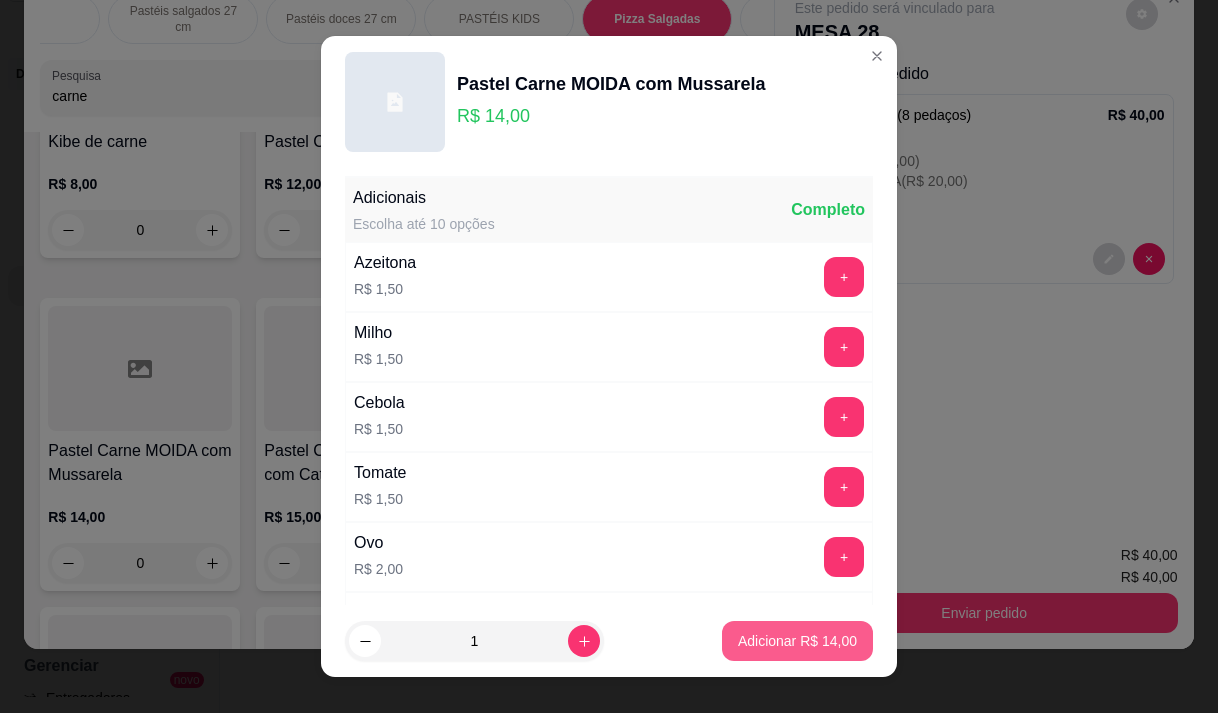 click on "Adicionar   R$ 14,00" at bounding box center (797, 641) 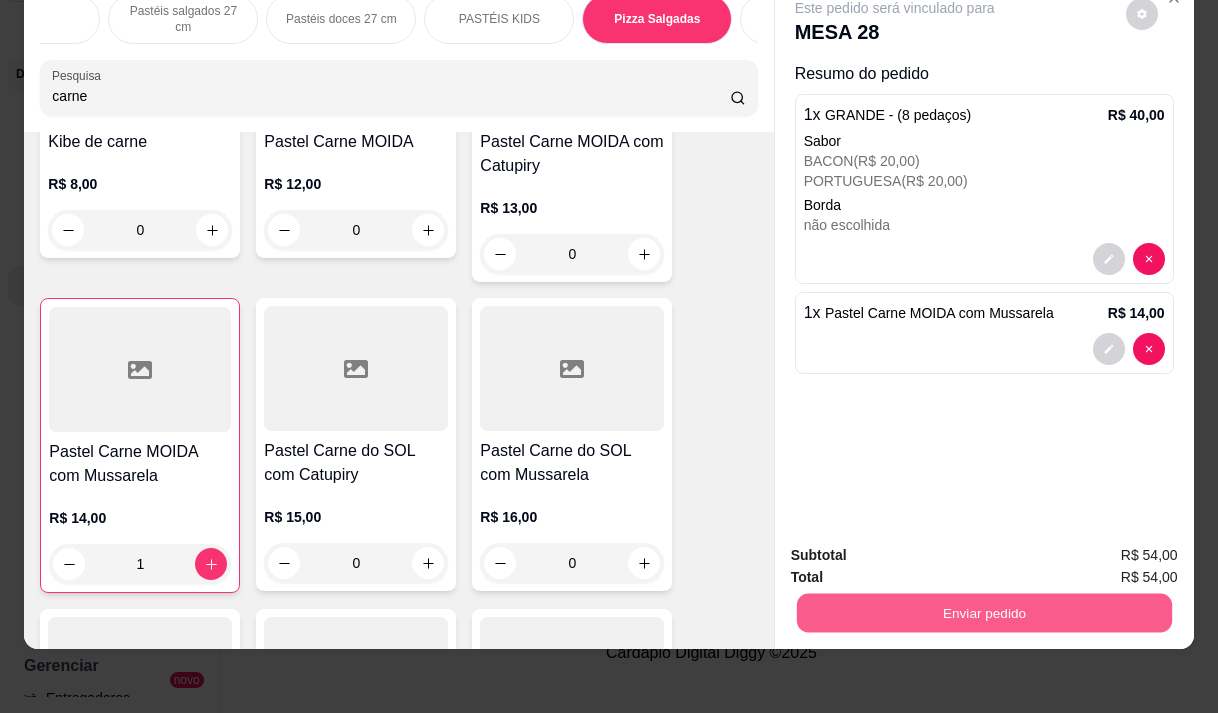 click on "Enviar pedido" at bounding box center [983, 612] 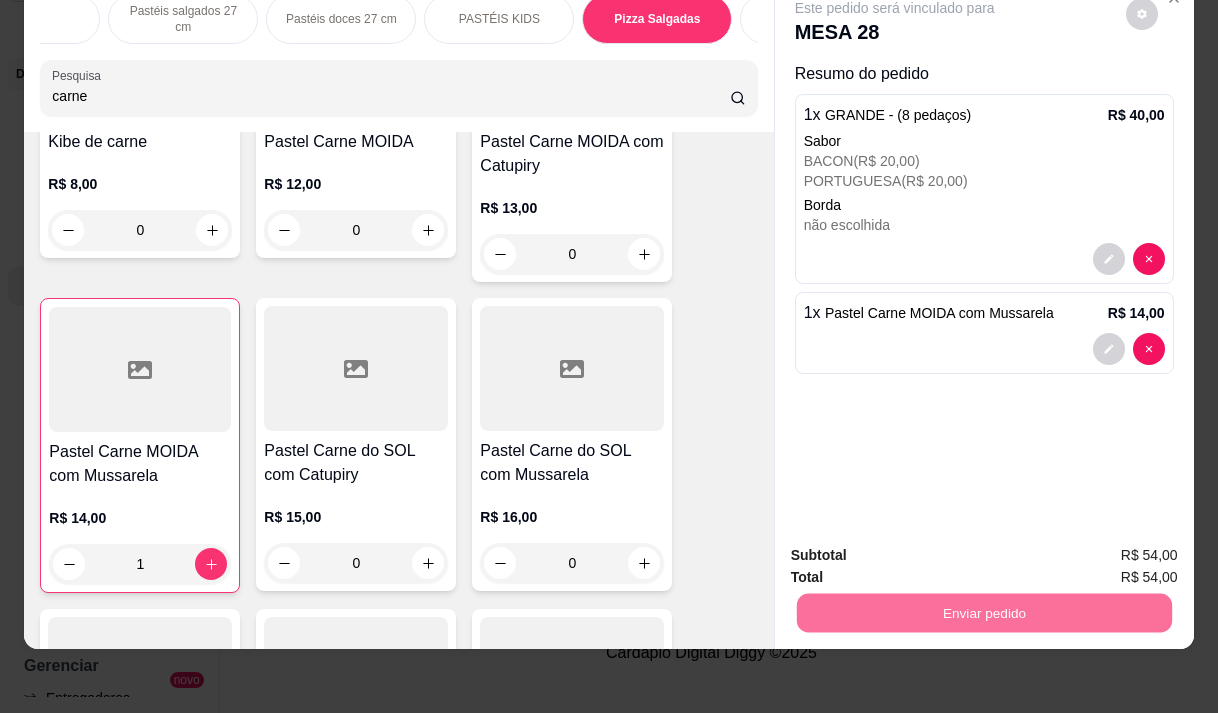 click on "Não registrar e enviar pedido" at bounding box center [918, 548] 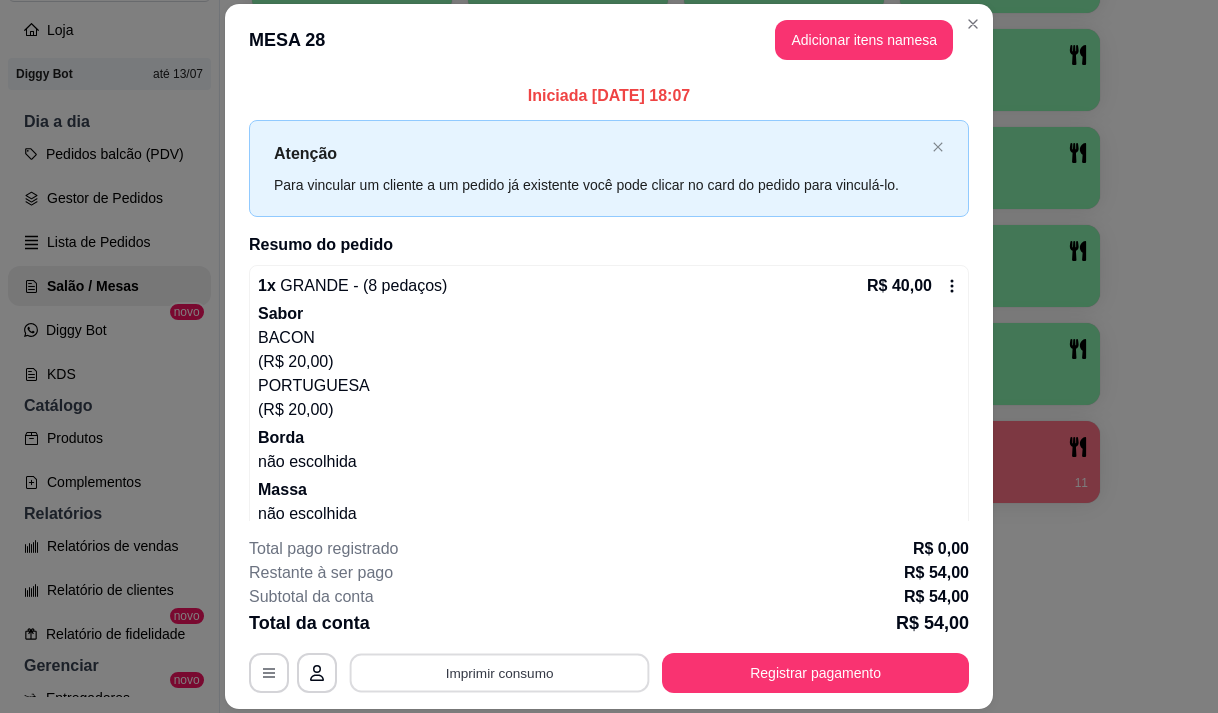click on "Imprimir consumo" at bounding box center [500, 673] 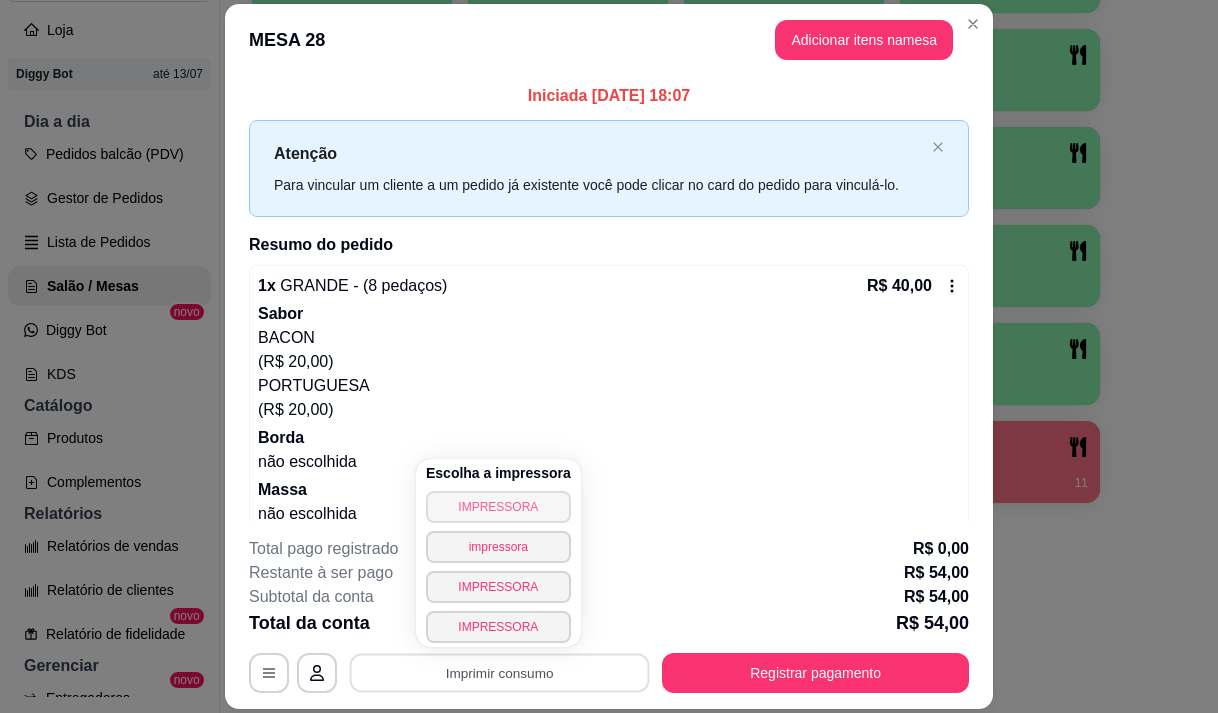 click on "IMPRESSORA" at bounding box center [498, 507] 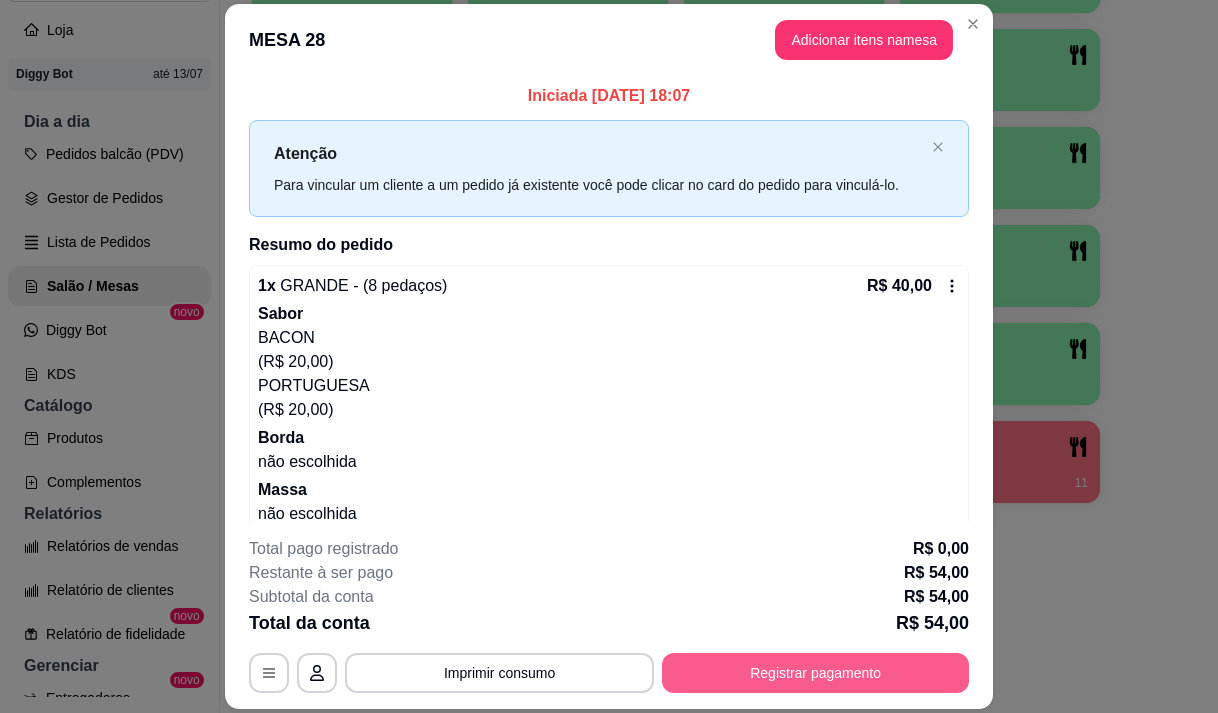 click on "Registrar pagamento" at bounding box center (815, 673) 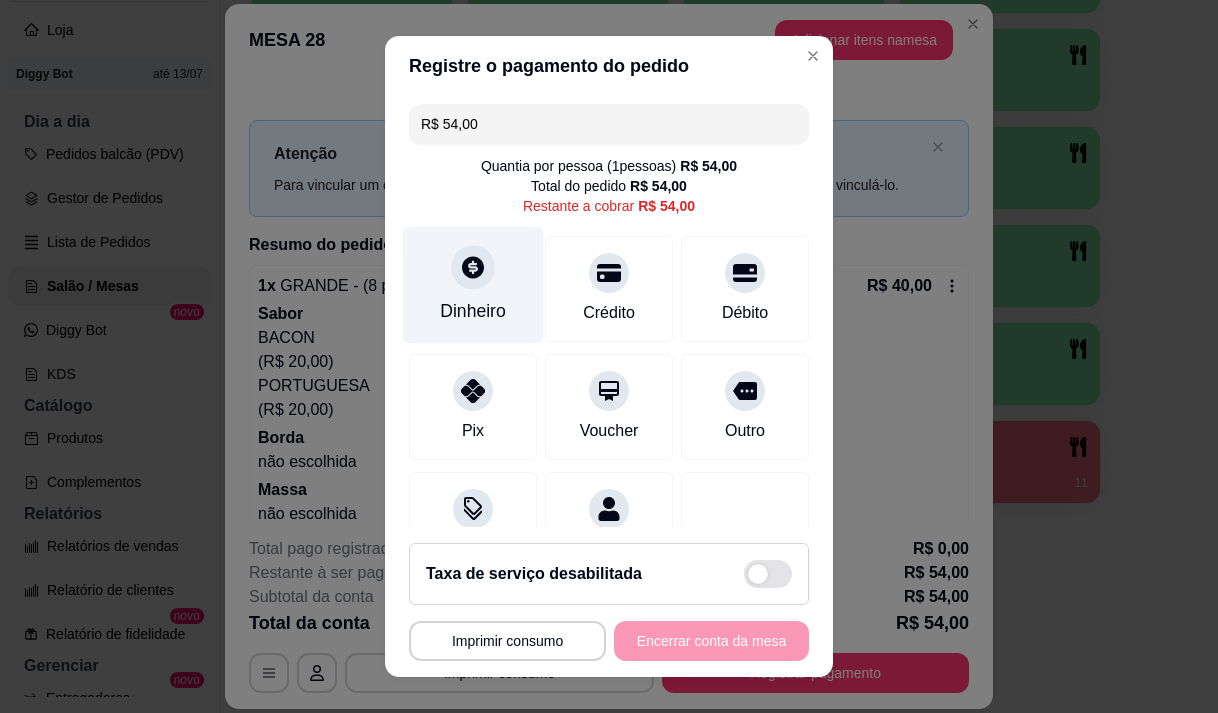 click on "Dinheiro" at bounding box center (473, 284) 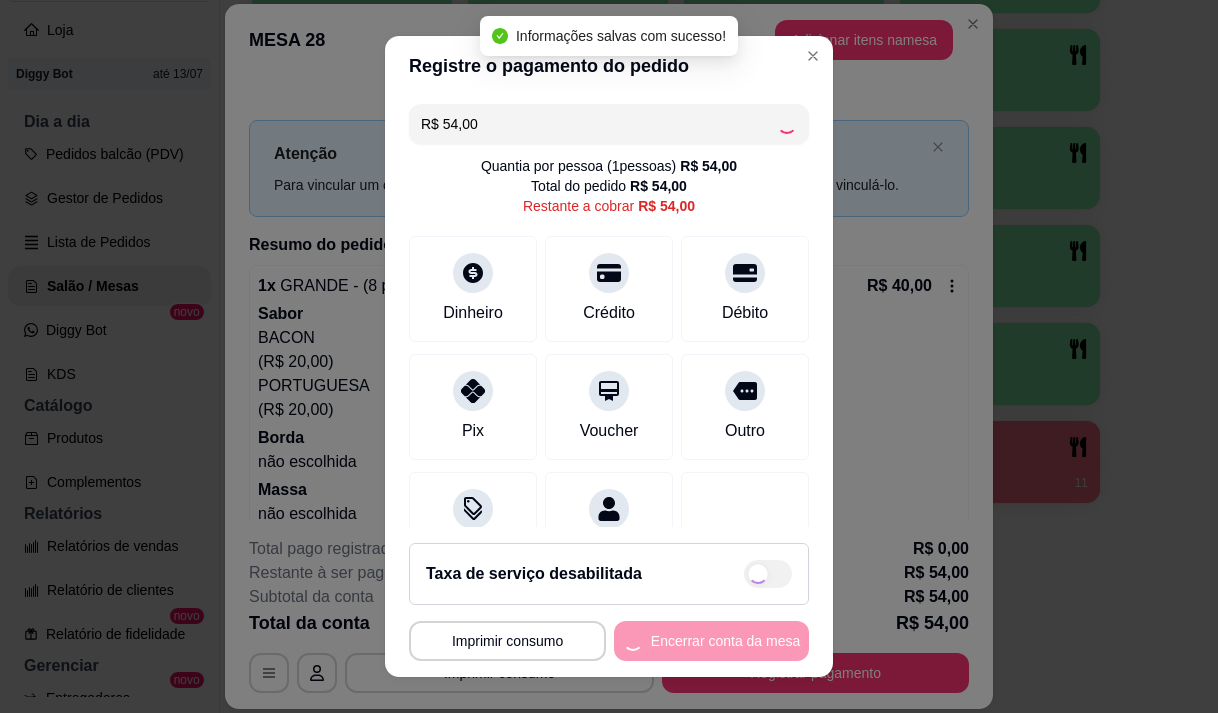 type on "R$ 0,00" 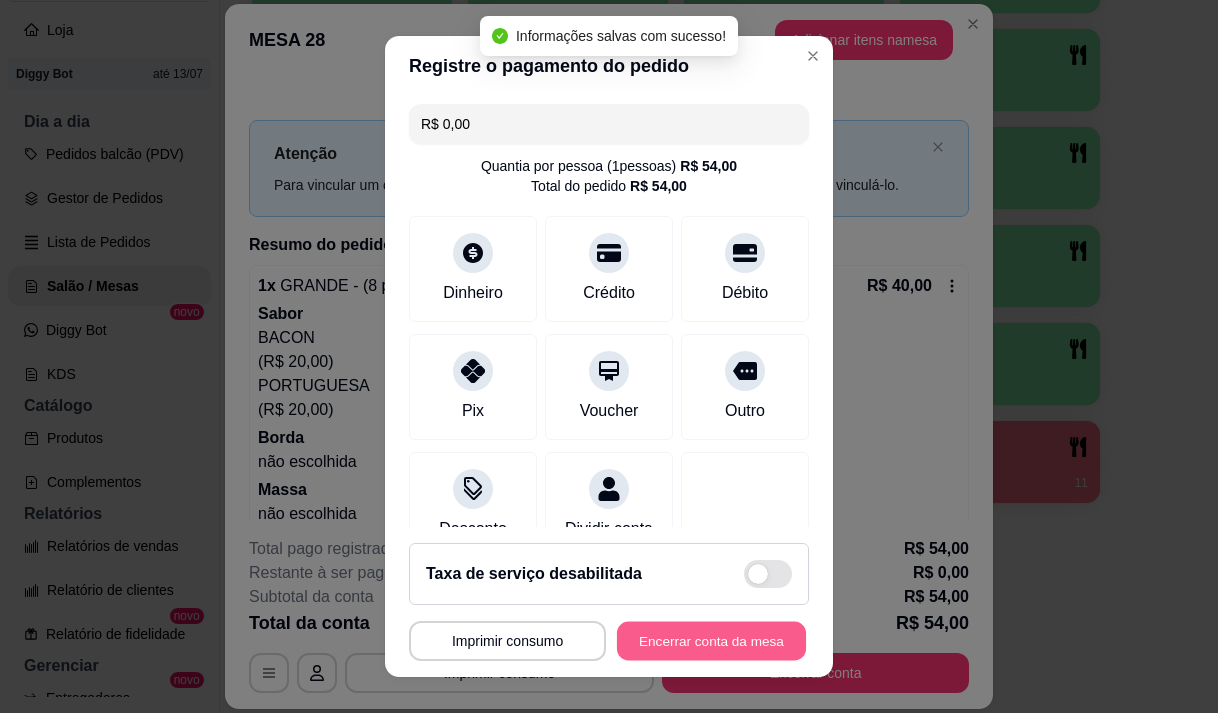 click on "Encerrar conta da mesa" at bounding box center [711, 641] 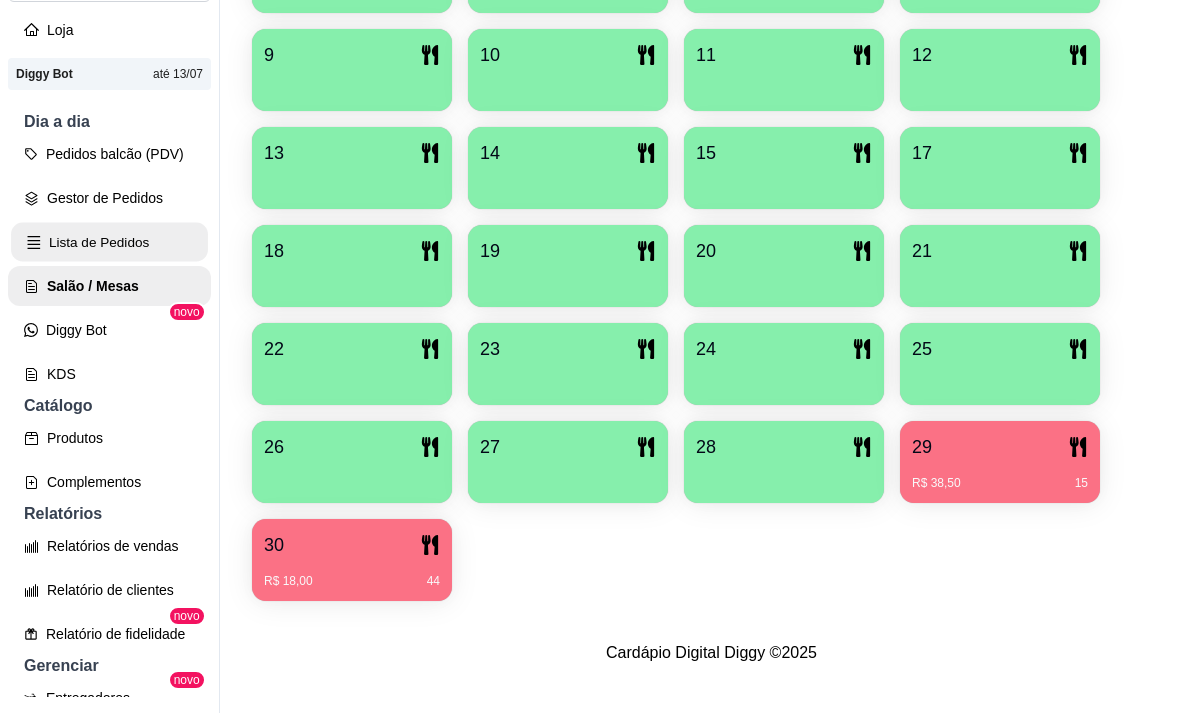 click on "Lista de Pedidos" at bounding box center [109, 242] 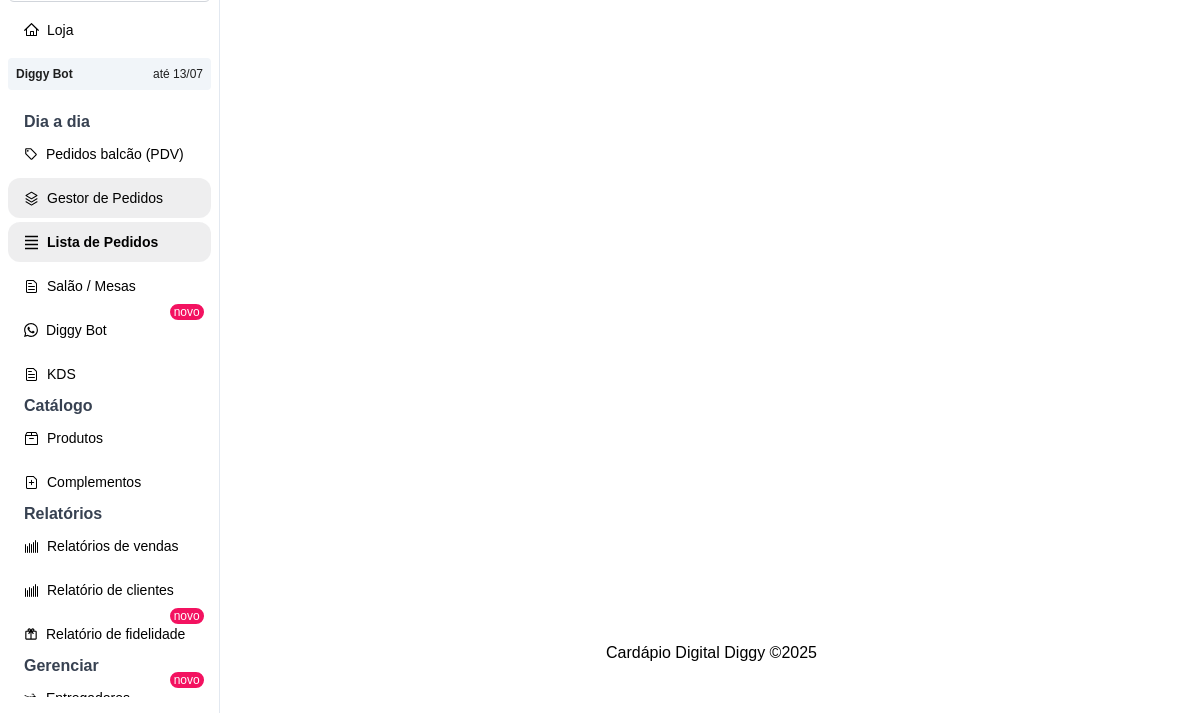 scroll, scrollTop: 0, scrollLeft: 0, axis: both 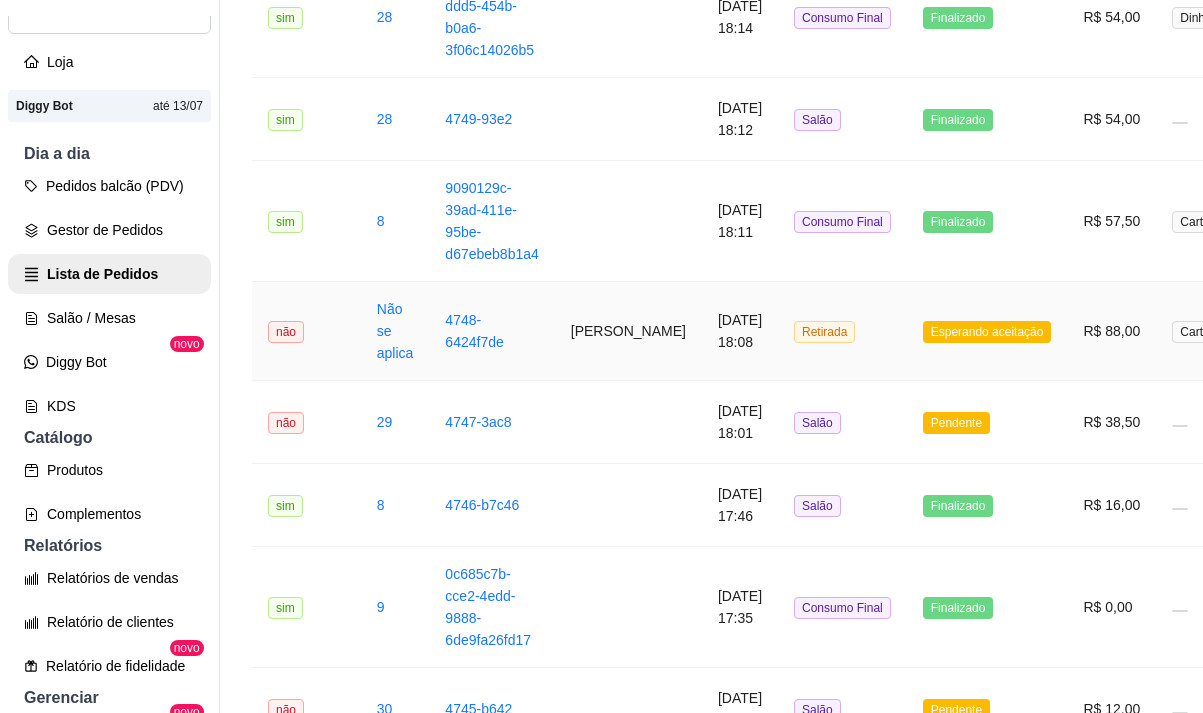 click on "[PERSON_NAME]" at bounding box center [628, 331] 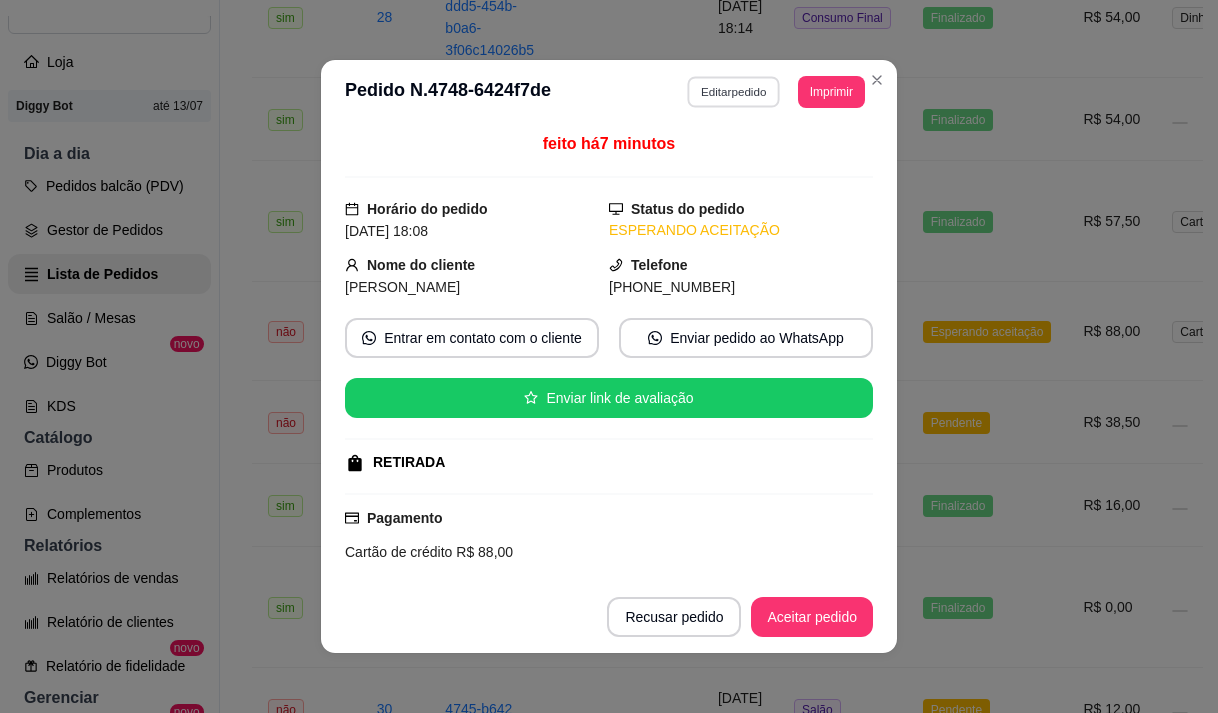 click on "Editar  pedido" at bounding box center (734, 91) 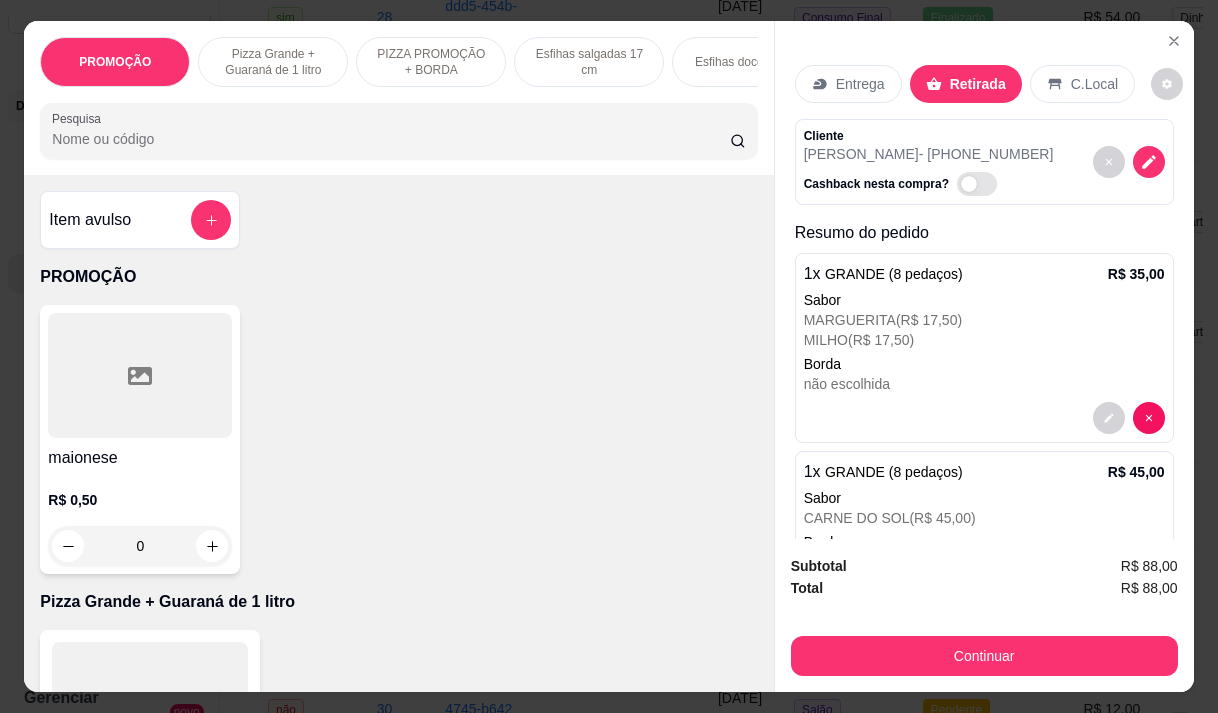 scroll, scrollTop: 0, scrollLeft: 627, axis: horizontal 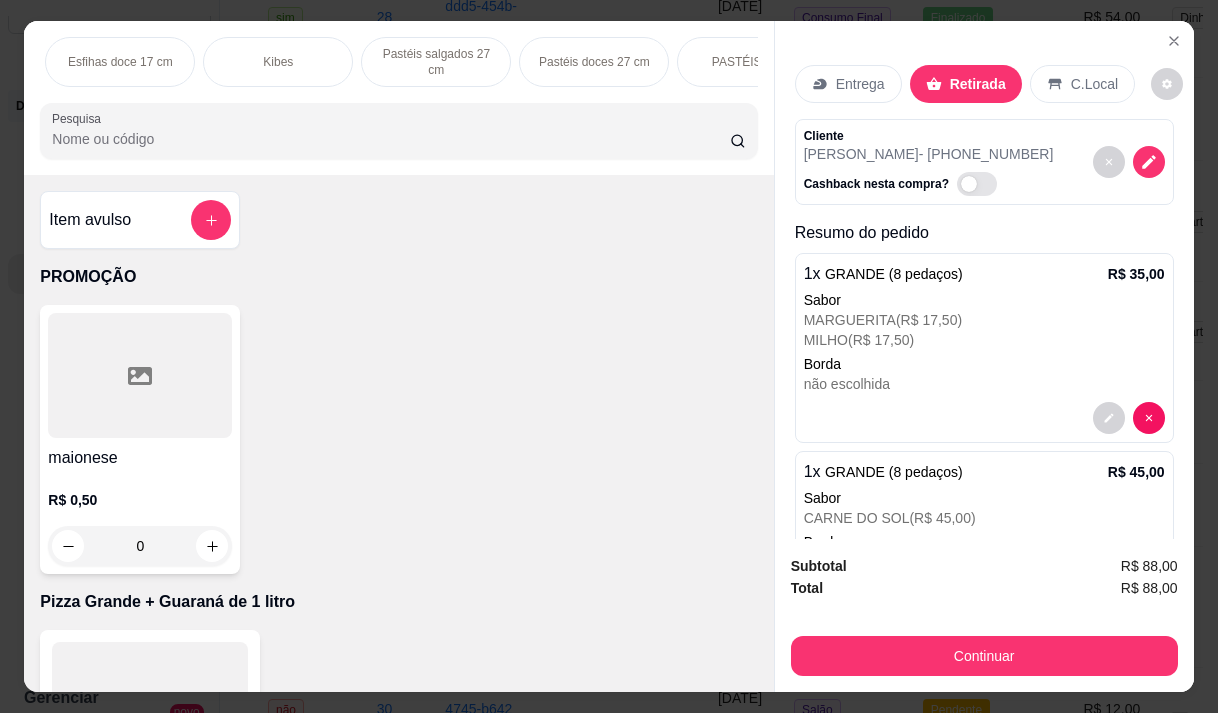 click on "Pesquisa" at bounding box center [391, 139] 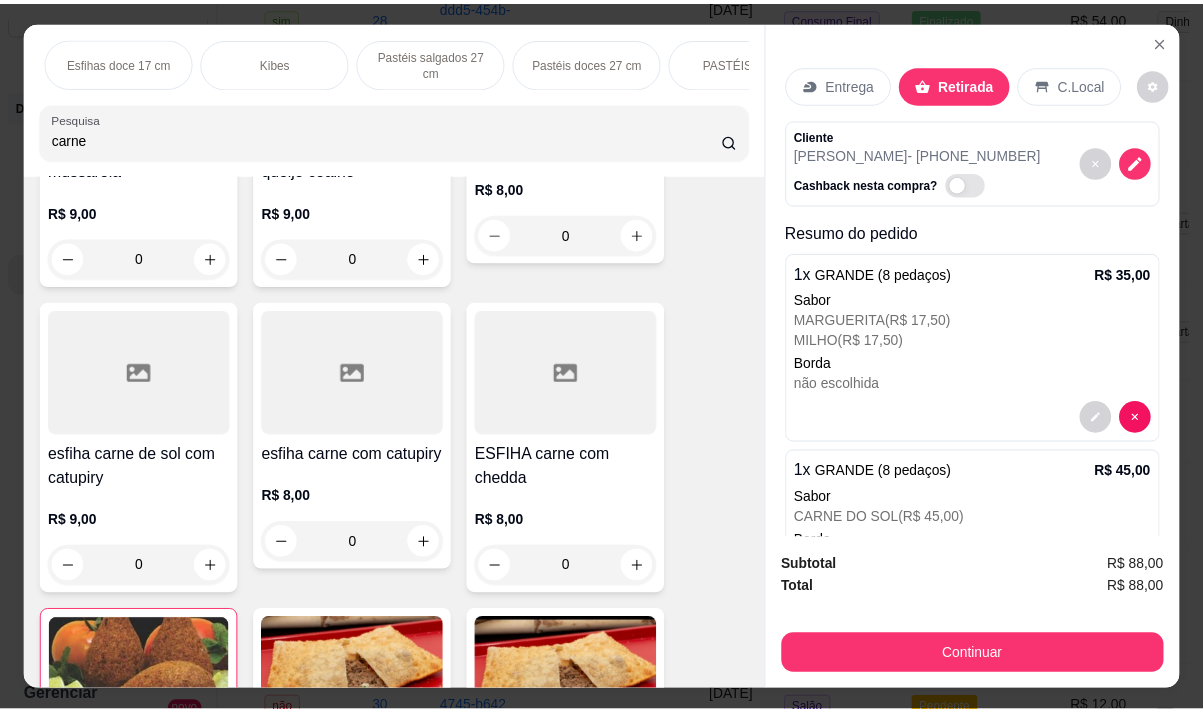 scroll, scrollTop: 700, scrollLeft: 0, axis: vertical 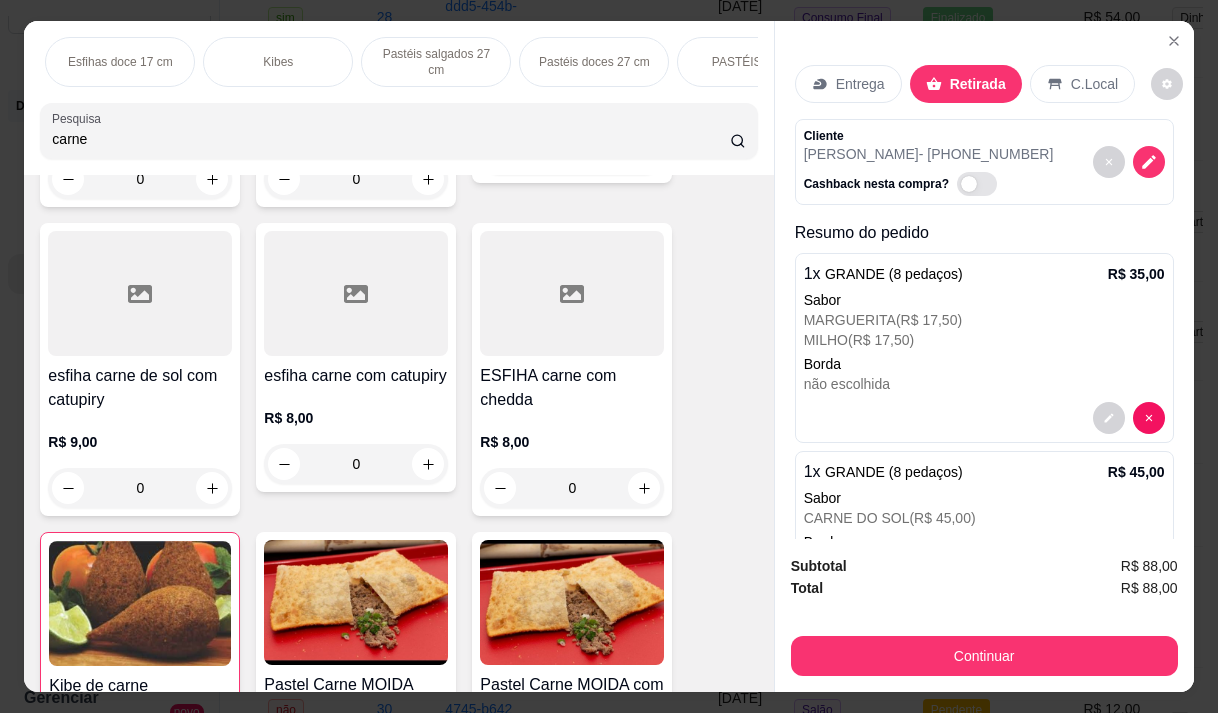 type on "carne" 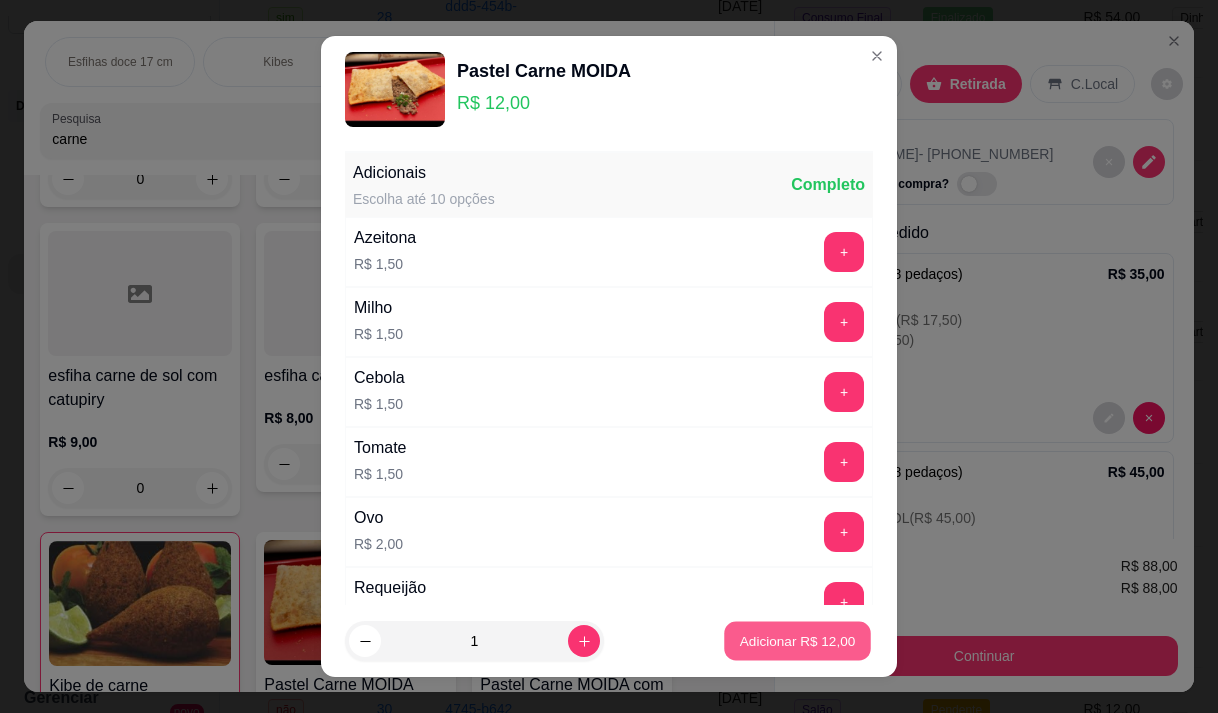 click on "Adicionar   R$ 12,00" at bounding box center [798, 641] 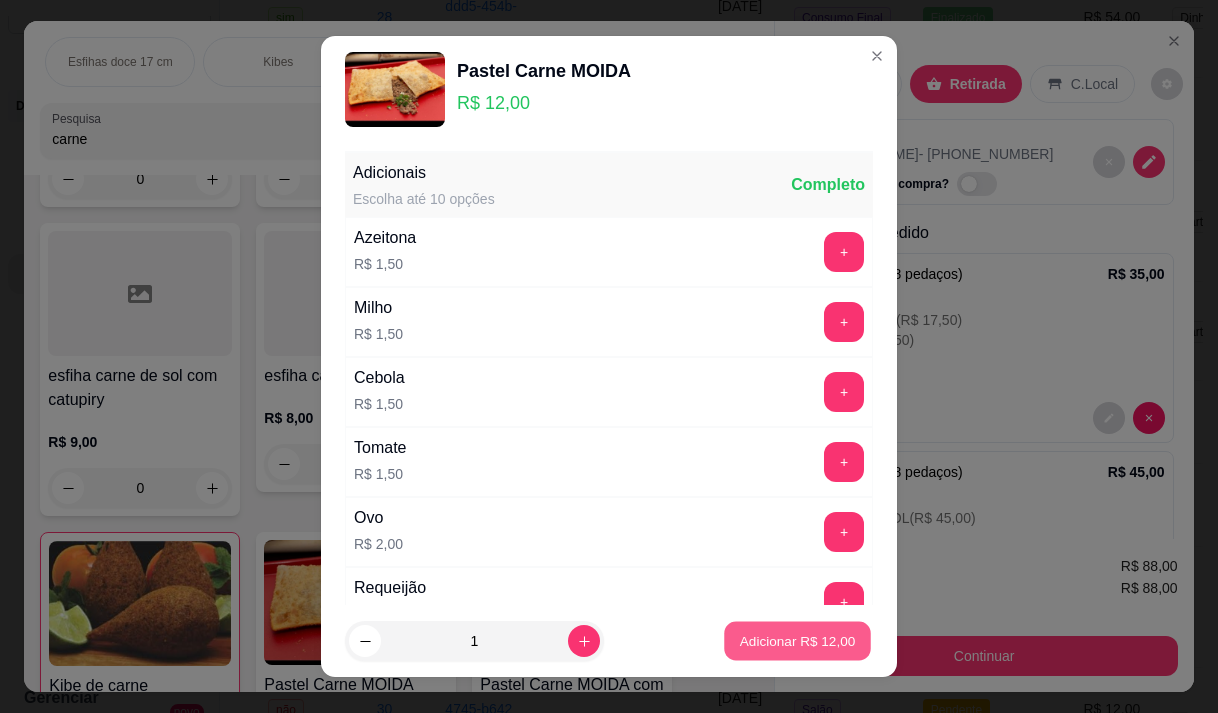 type on "1" 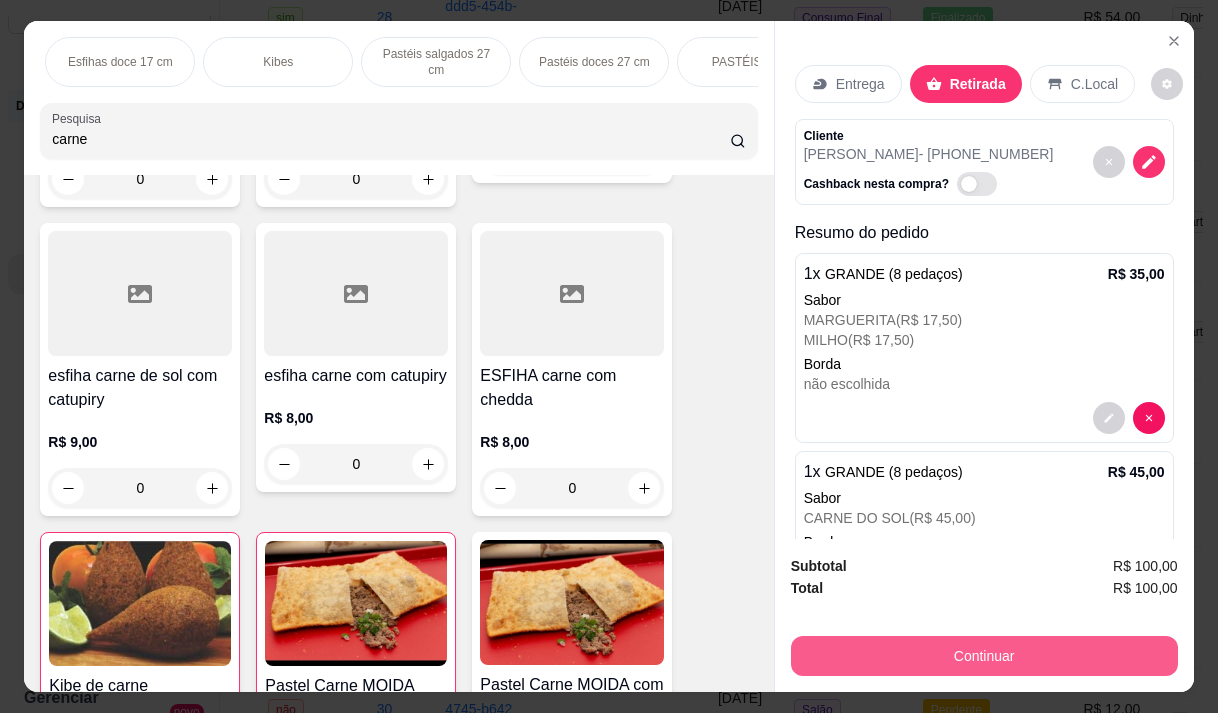 click on "Continuar" at bounding box center [984, 656] 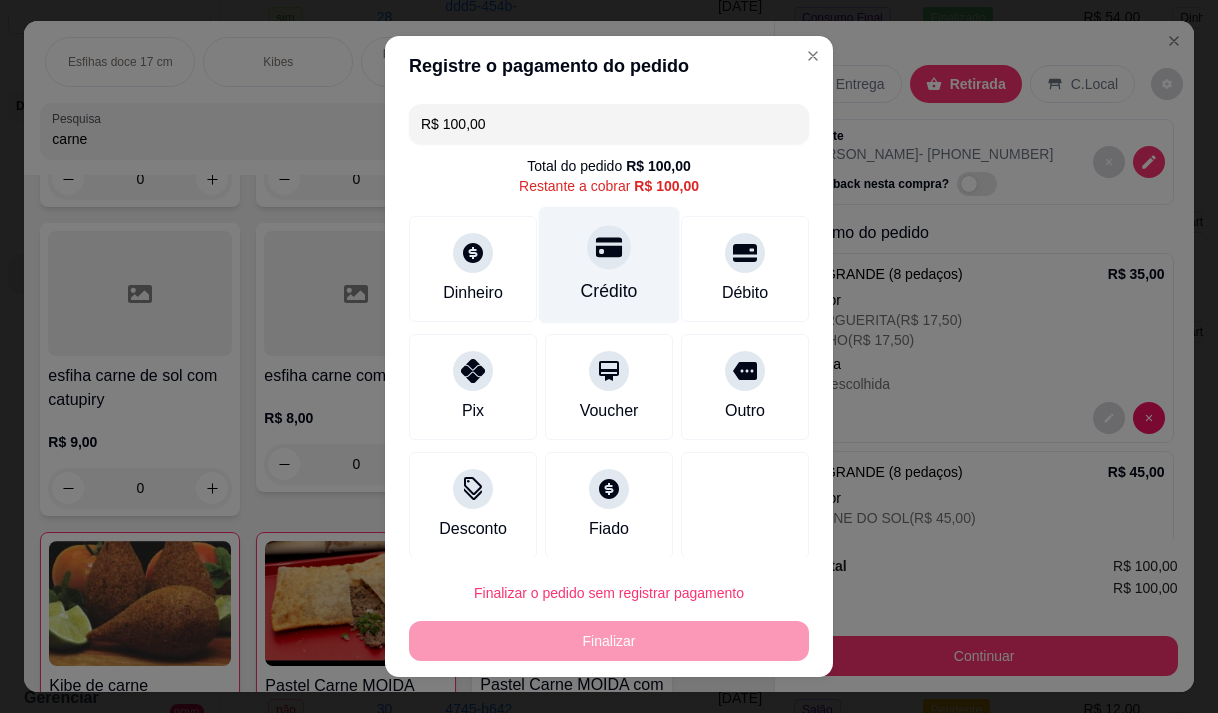 click on "Crédito" at bounding box center (609, 264) 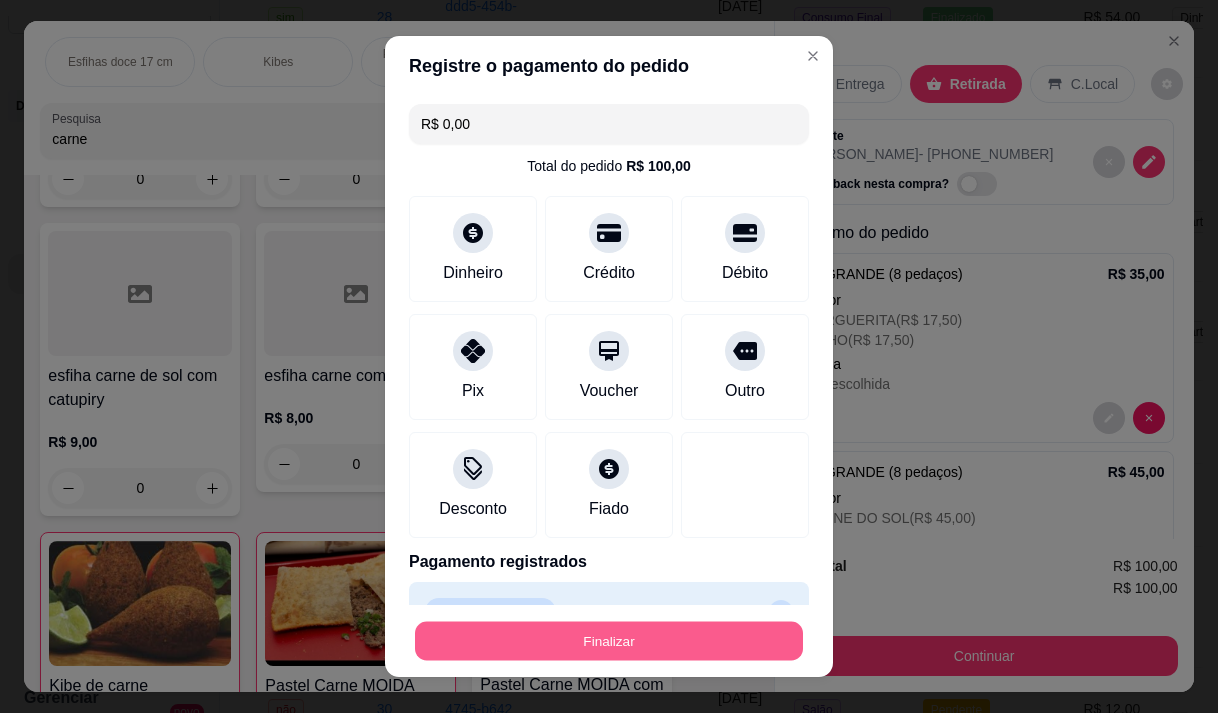 click on "Finalizar" at bounding box center (609, 641) 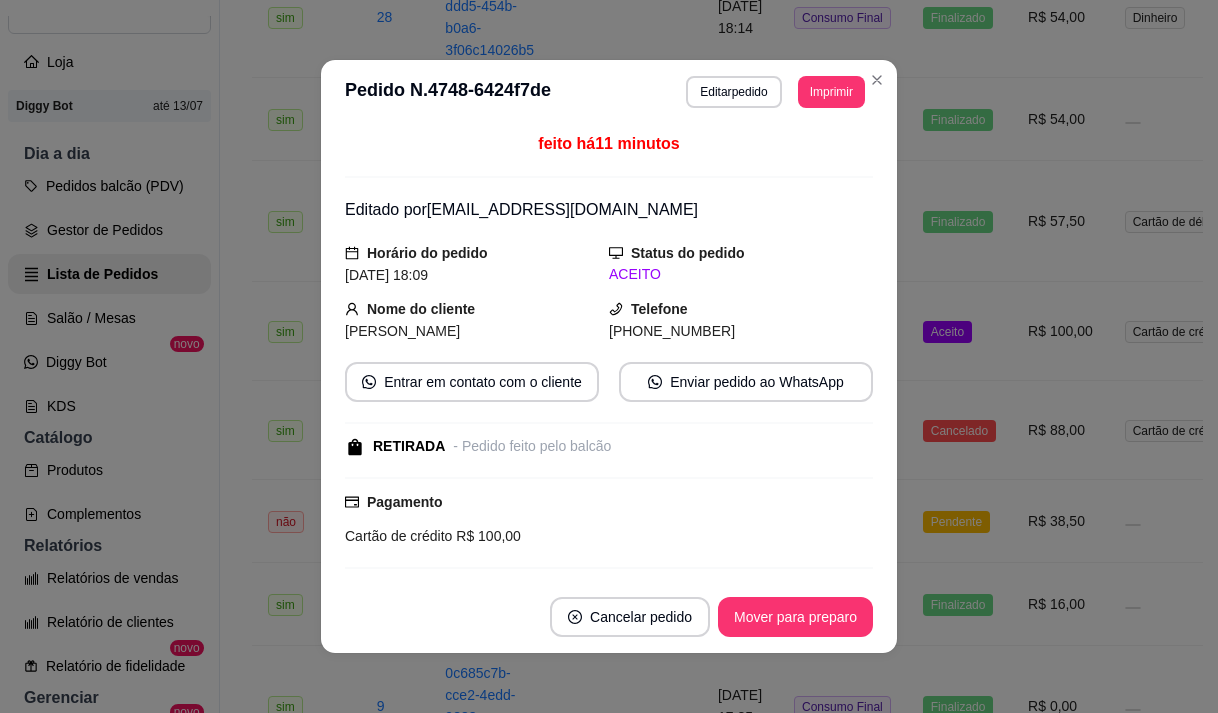 click on "feito há  11   minutos Editado por  esfihabigpastel63@gmail.com Horário do pedido 13/07/2025 18:09 Status do pedido ACEITO Nome do cliente Liana Prudente  Telefone (85) 9 9824-0690 Entrar em contato com o cliente Enviar pedido ao WhatsApp RETIRADA - Pedido feito pelo balcão Pagamento Cartão de crédito   R$ 100,00 Resumo do pedido 1 x     GRANDE (8 pedaços) R$ 35,00 Sabor MARGUERITA     (R$ 17,50) MILHO     (R$ 17,50) Borda não escolhida Massa não escolhida 1 x     GRANDE (8 pedaços) R$ 45,00 Sabor CARNE DO SOL     (R$ 45,00) Borda não escolhida Massa não escolhida 1 x     Kibe de carne R$ 8,00 1 x     Pastel Carne MOIDA R$ 12,00 Subtotal R$ 100,00 Total R$ 100,00" at bounding box center (609, 352) 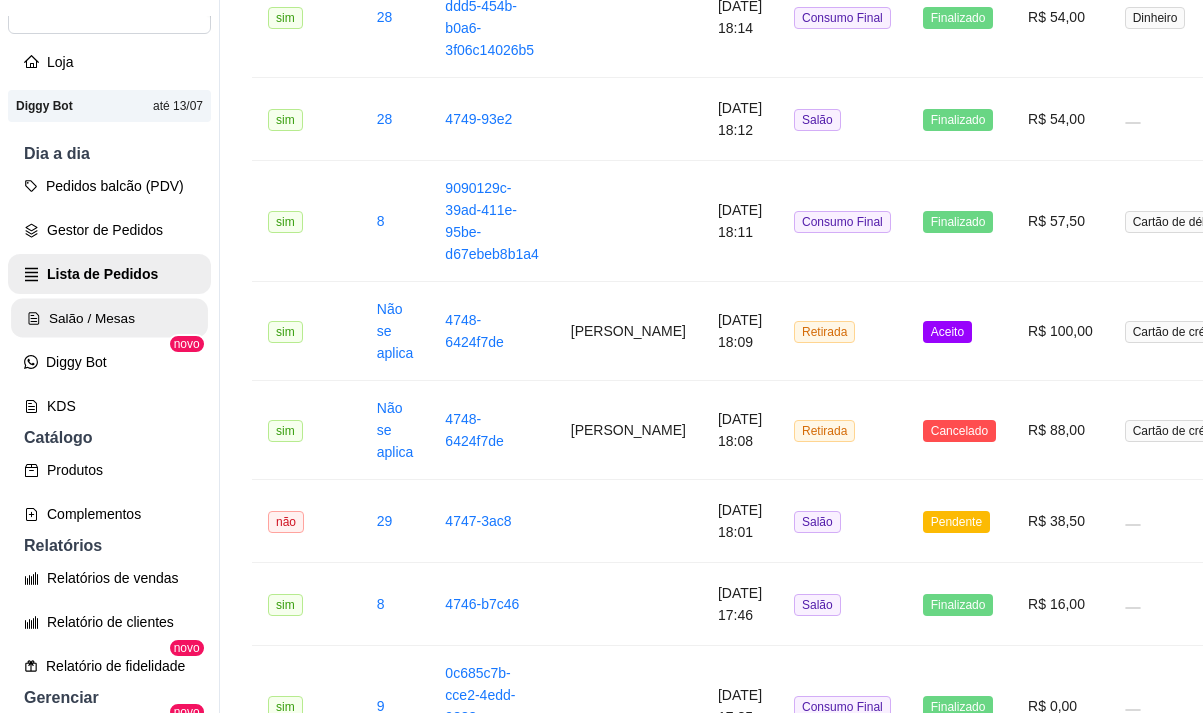 click on "Salão / Mesas" at bounding box center (109, 318) 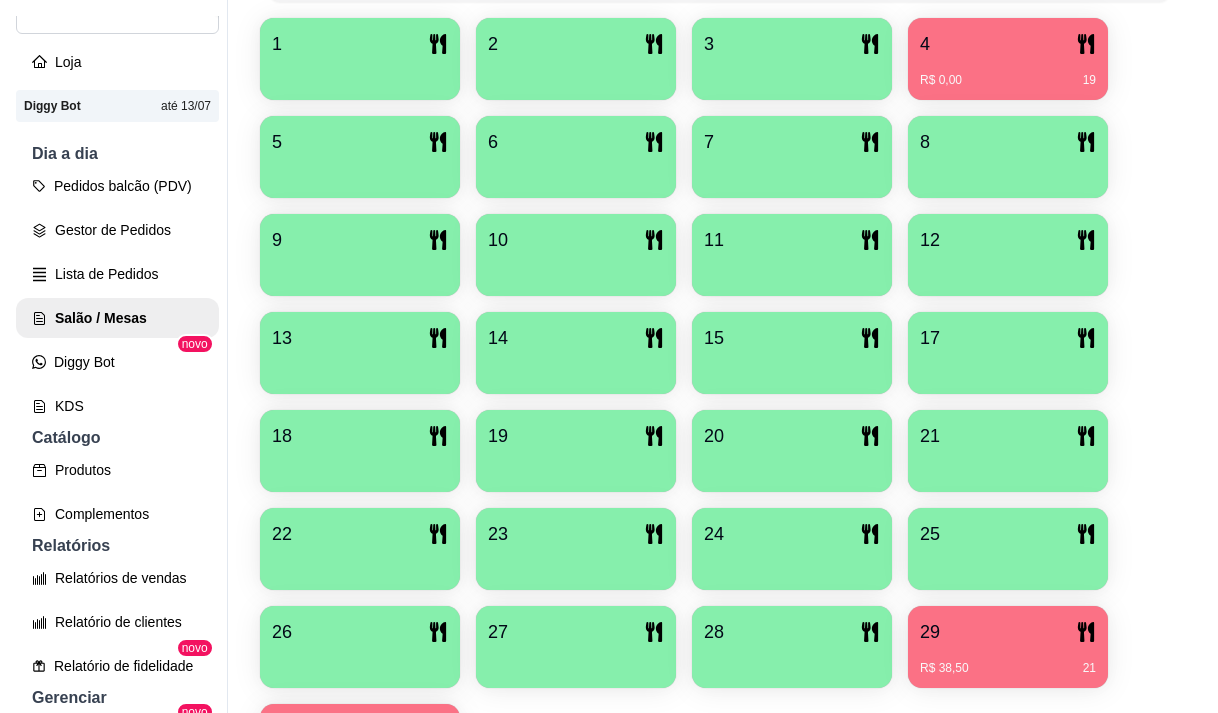 scroll, scrollTop: 639, scrollLeft: 0, axis: vertical 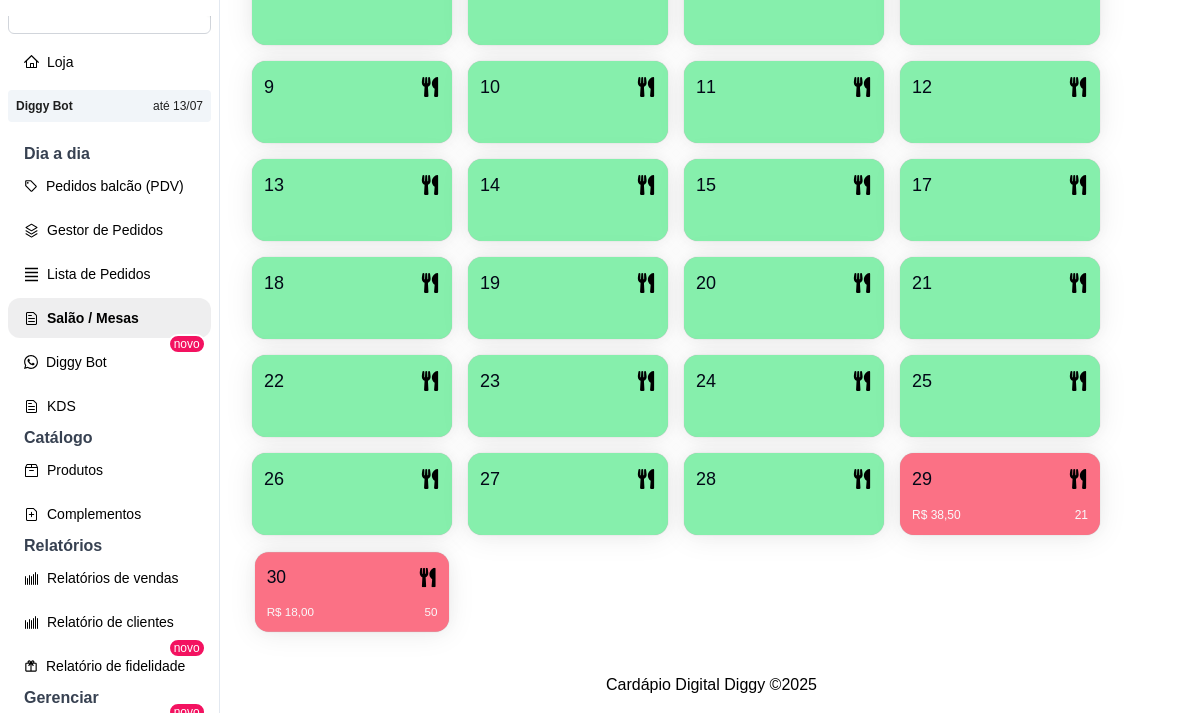 click on "R$ 18,00" at bounding box center (290, 613) 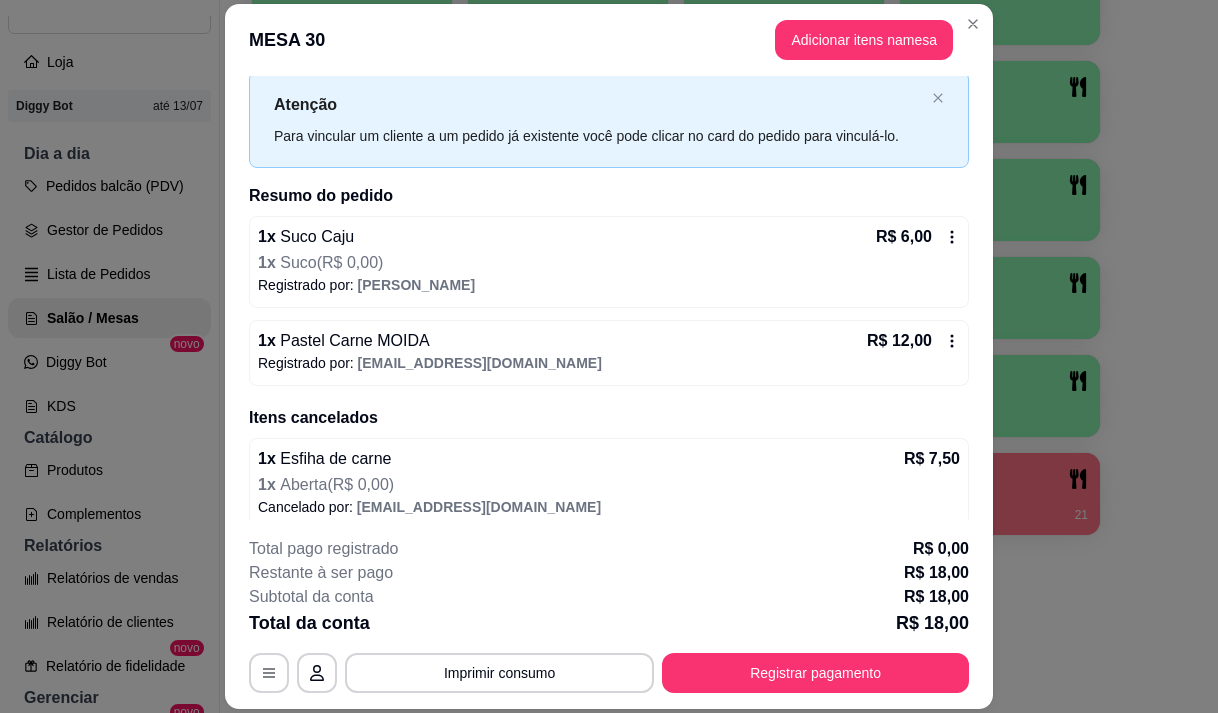 scroll, scrollTop: 61, scrollLeft: 0, axis: vertical 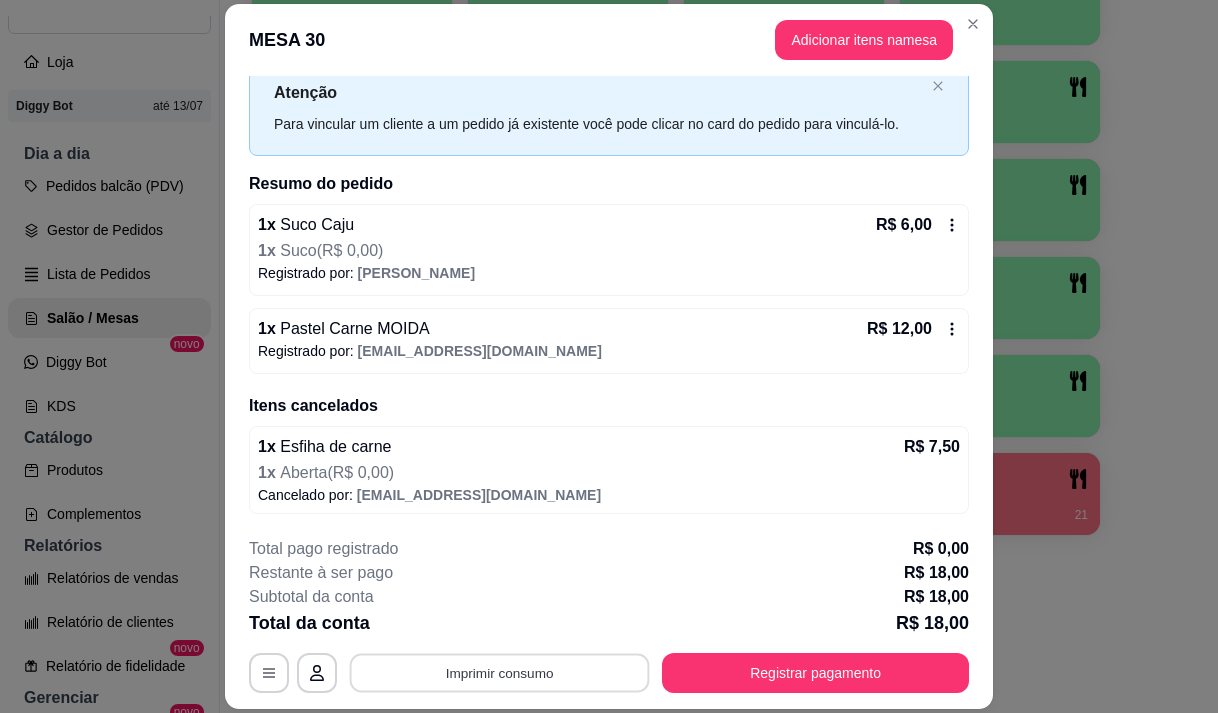 click on "Imprimir consumo" at bounding box center (500, 673) 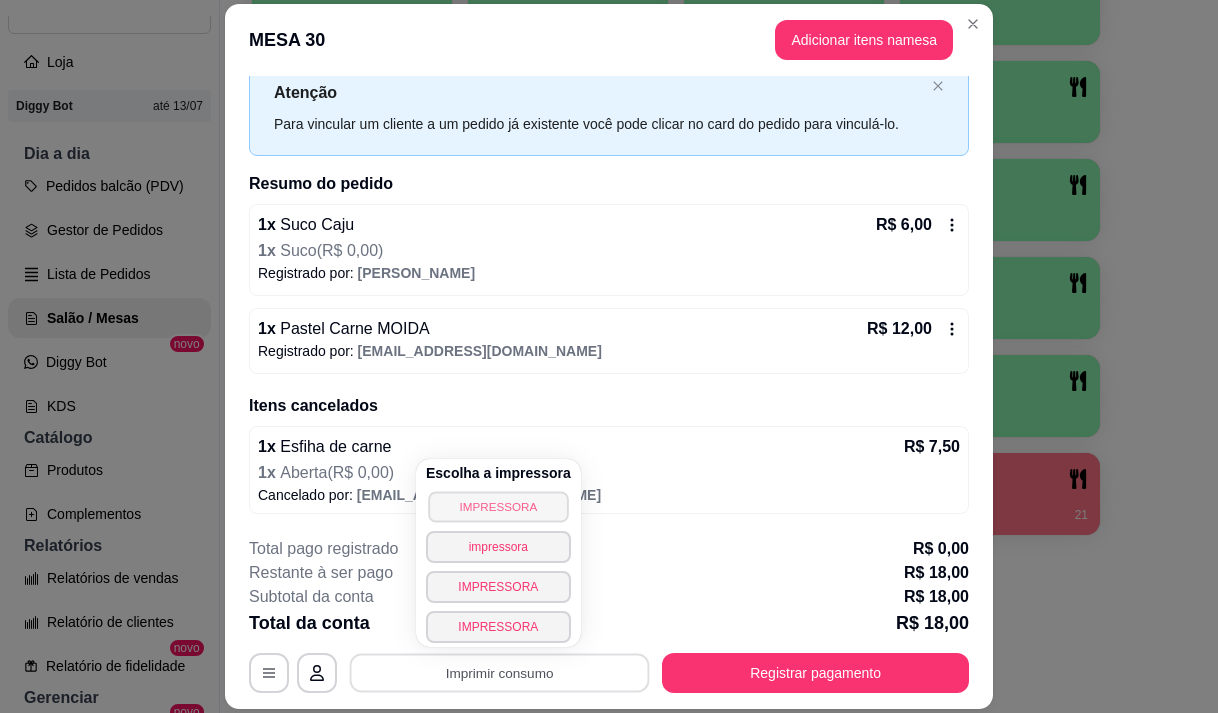 click on "IMPRESSORA" at bounding box center (498, 506) 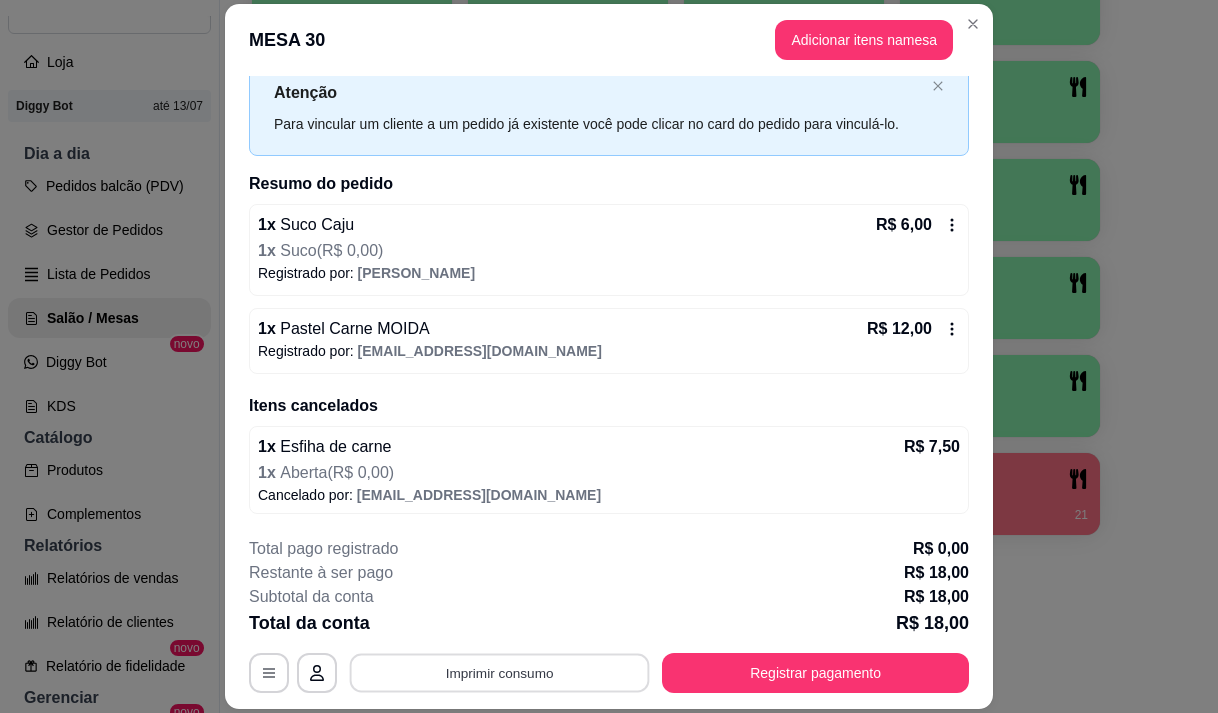 click on "Imprimir consumo" at bounding box center [500, 673] 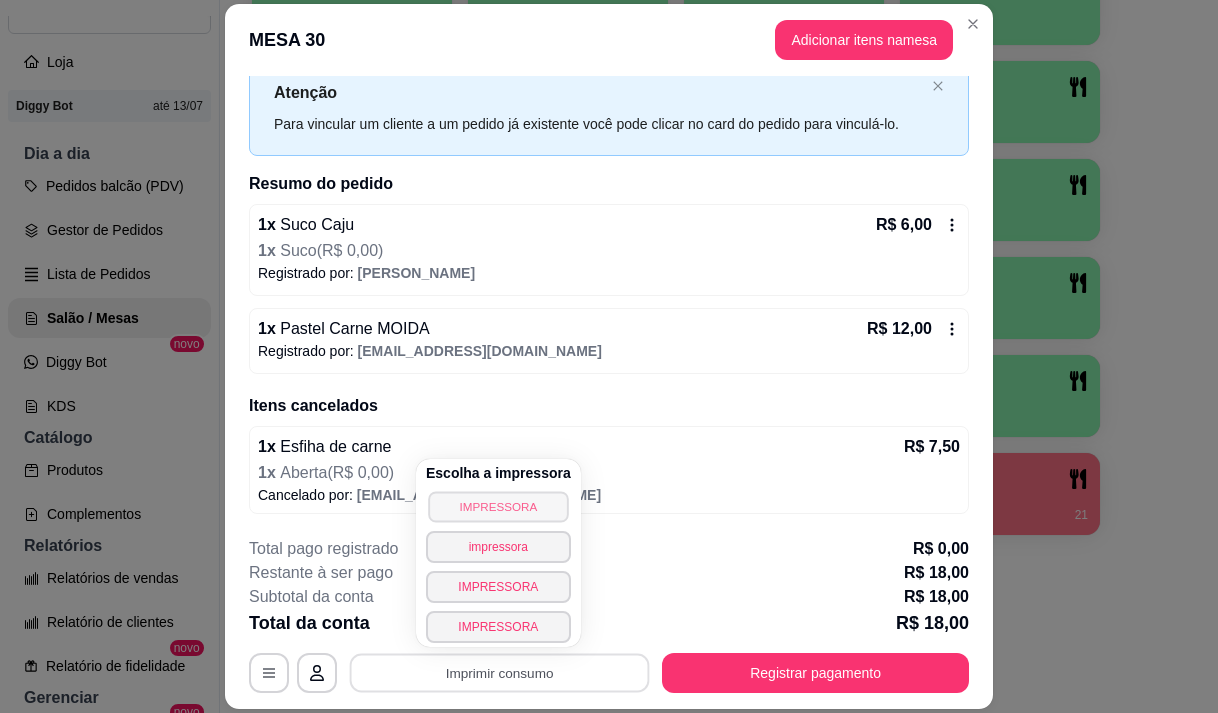 click on "IMPRESSORA" at bounding box center (498, 506) 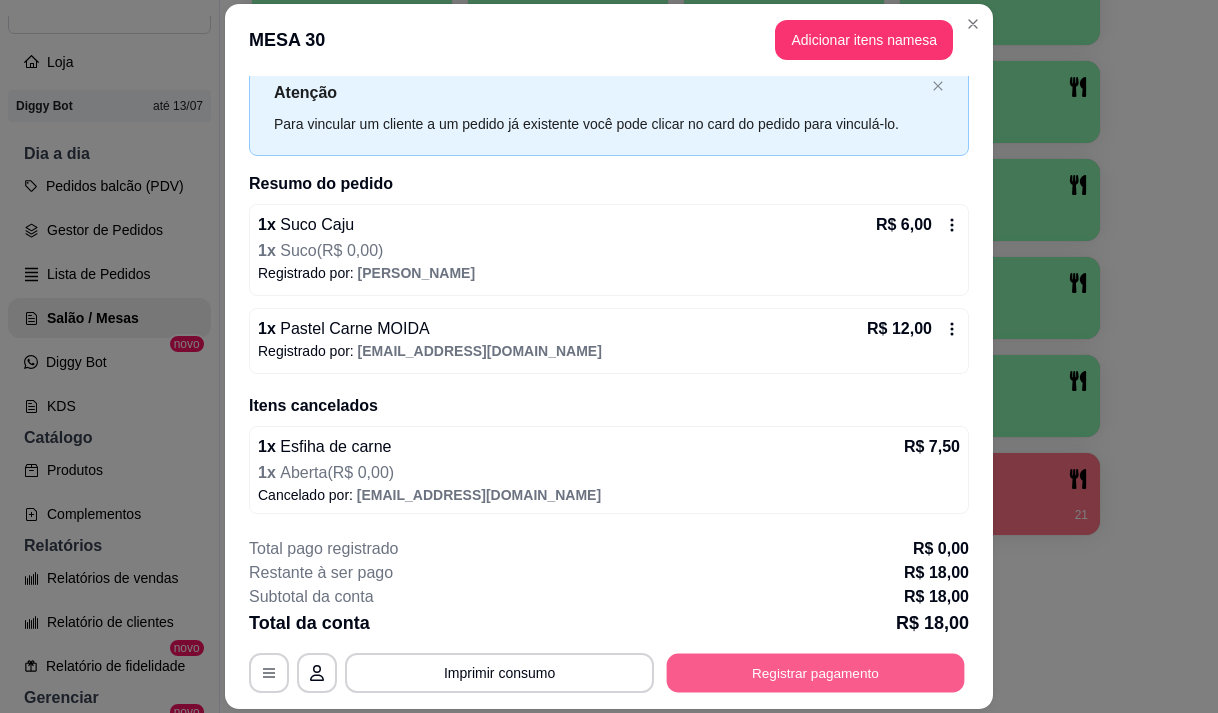 click on "Registrar pagamento" at bounding box center (816, 673) 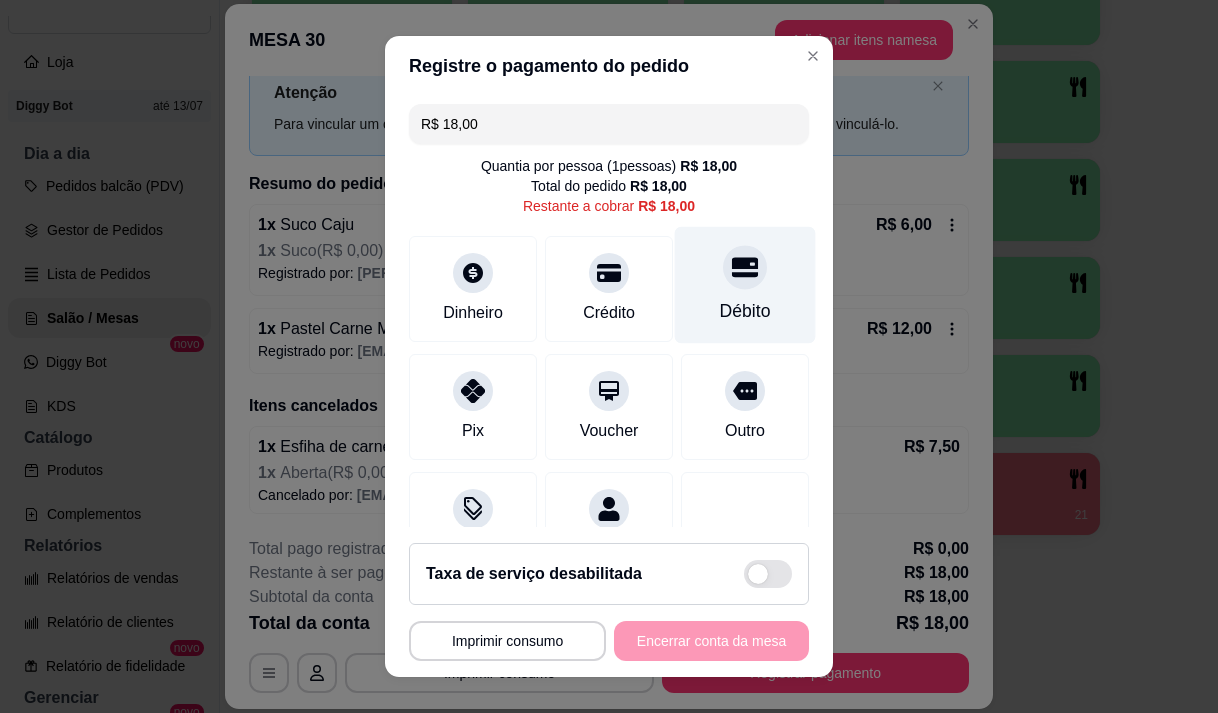 click at bounding box center [745, 267] 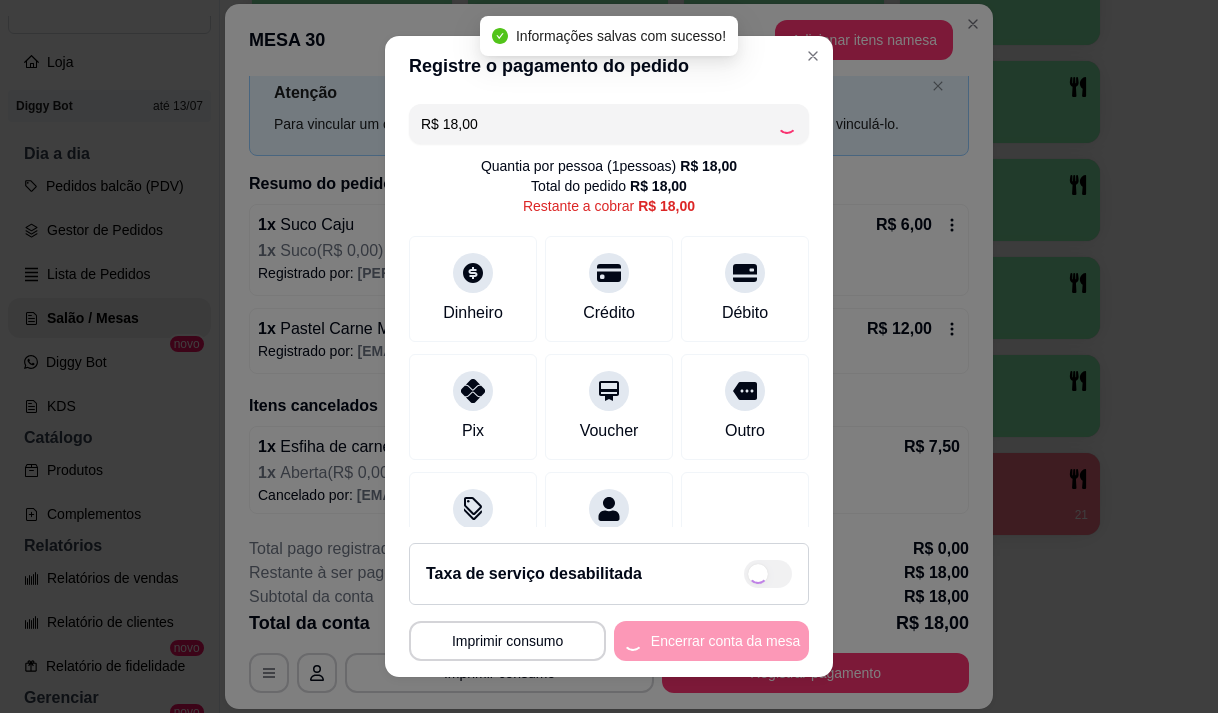 type on "R$ 0,00" 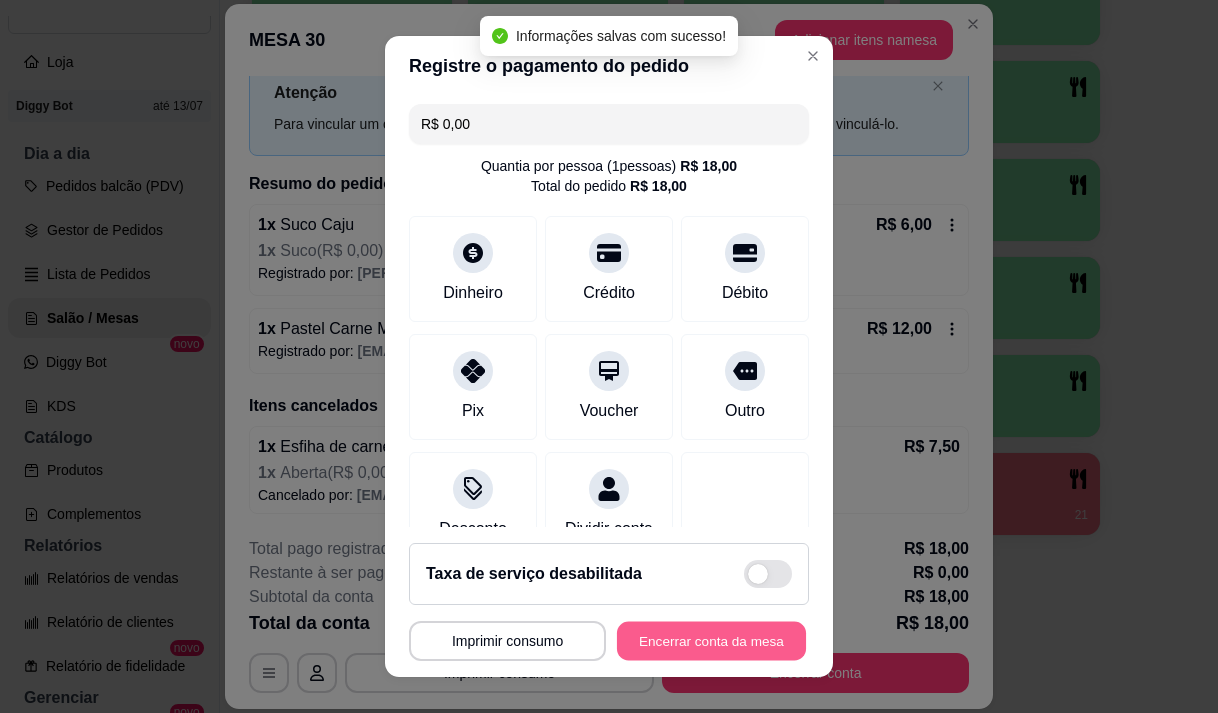 click on "Encerrar conta da mesa" at bounding box center (711, 641) 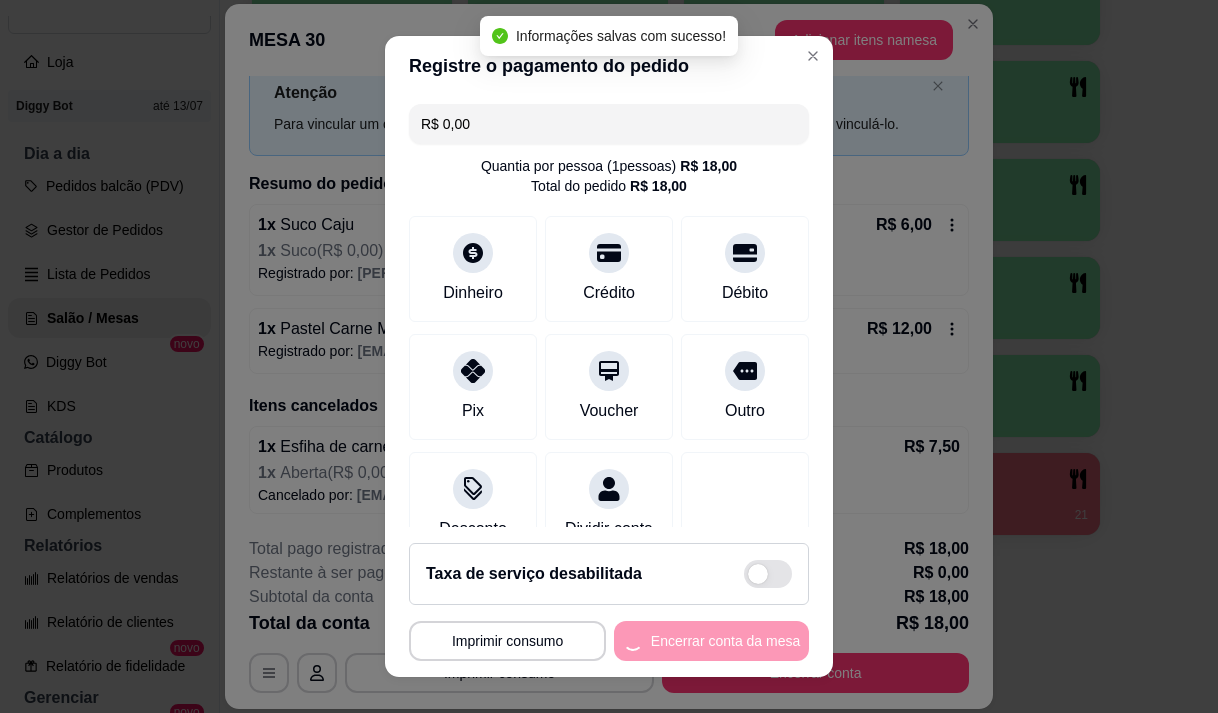 scroll, scrollTop: 0, scrollLeft: 0, axis: both 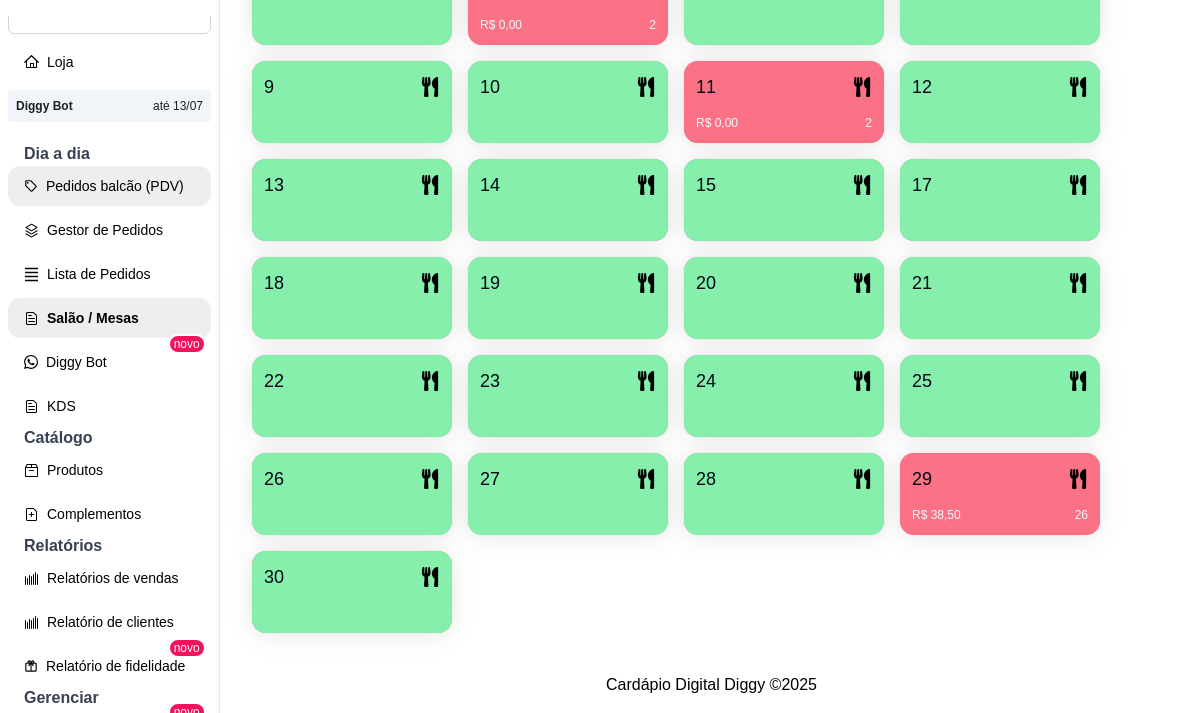 click on "Pedidos balcão (PDV)" at bounding box center (109, 186) 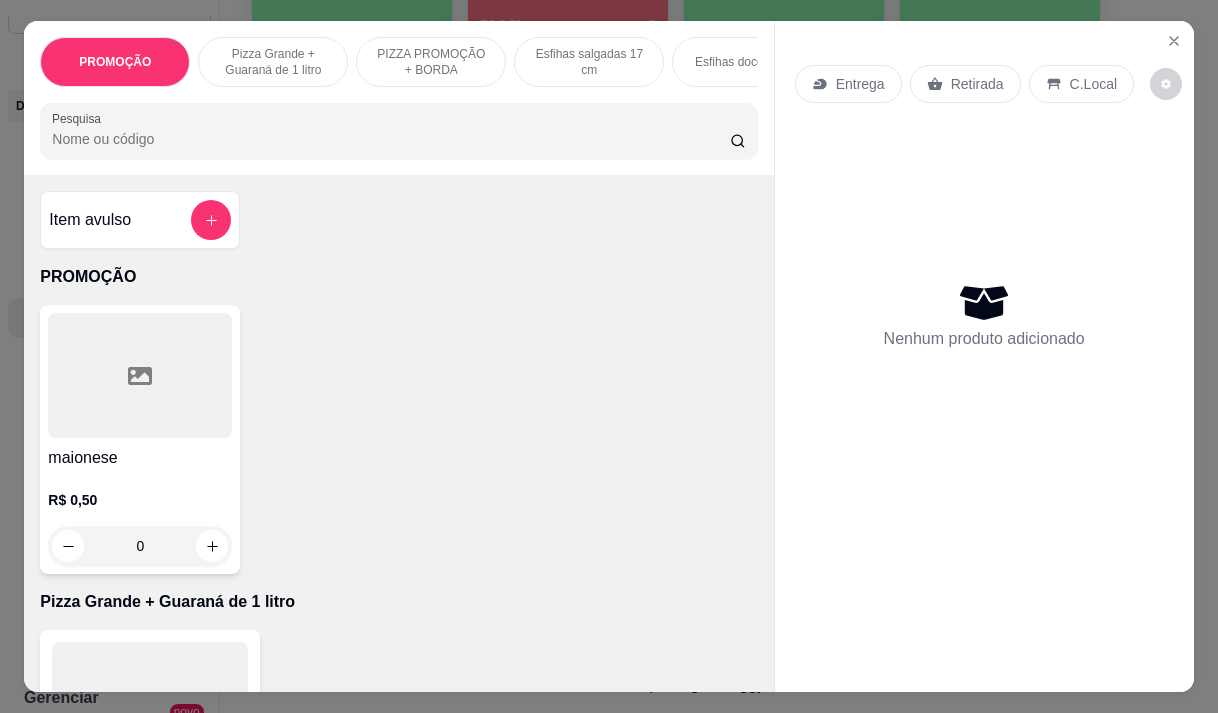 click on "Entrega" at bounding box center (860, 84) 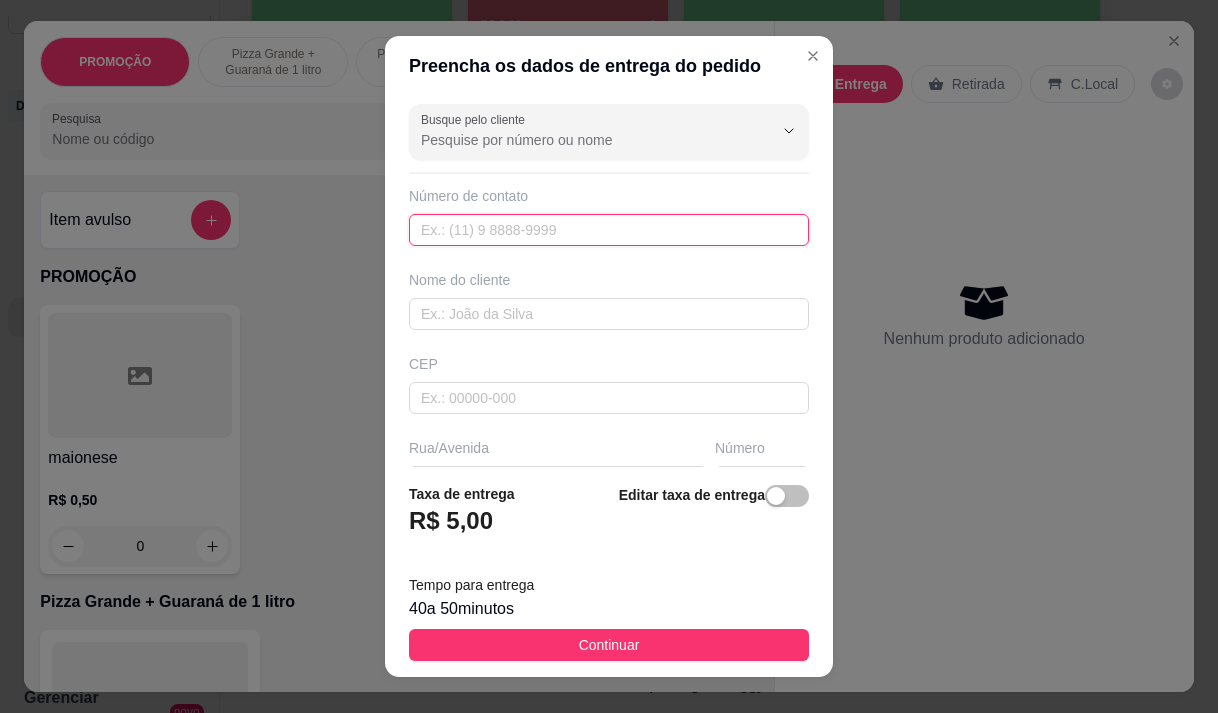 click at bounding box center (609, 230) 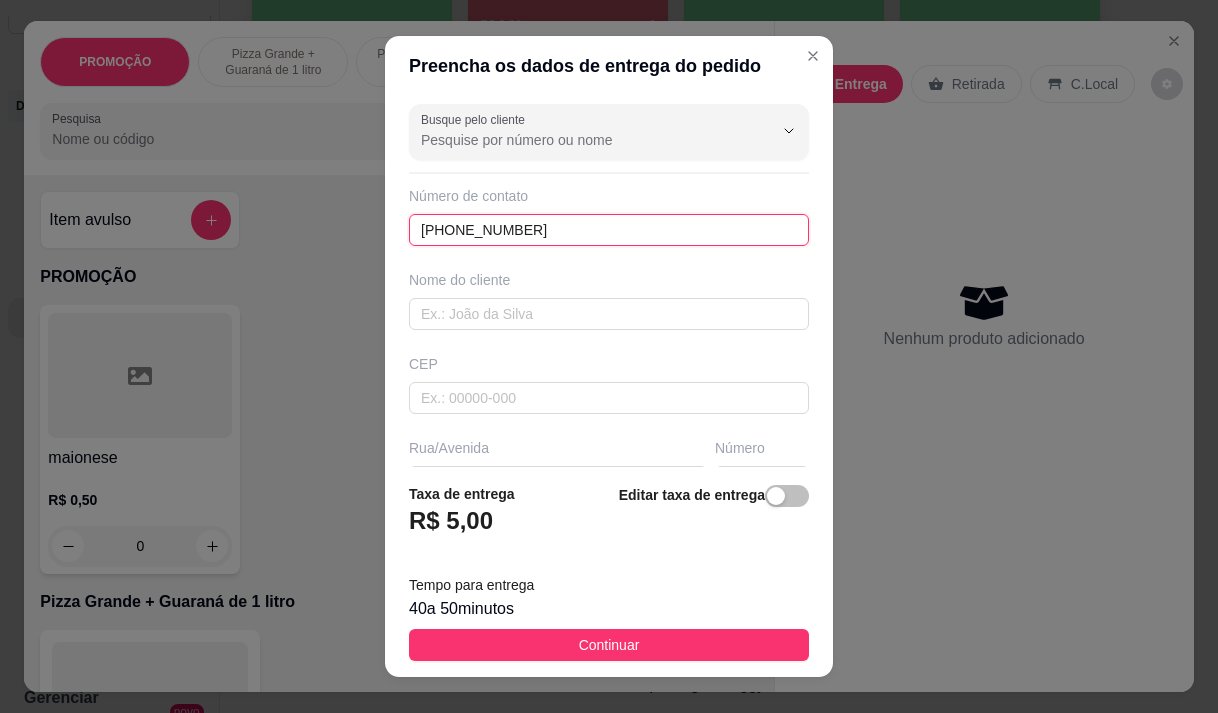 type on "[PHONE_NUMBER]" 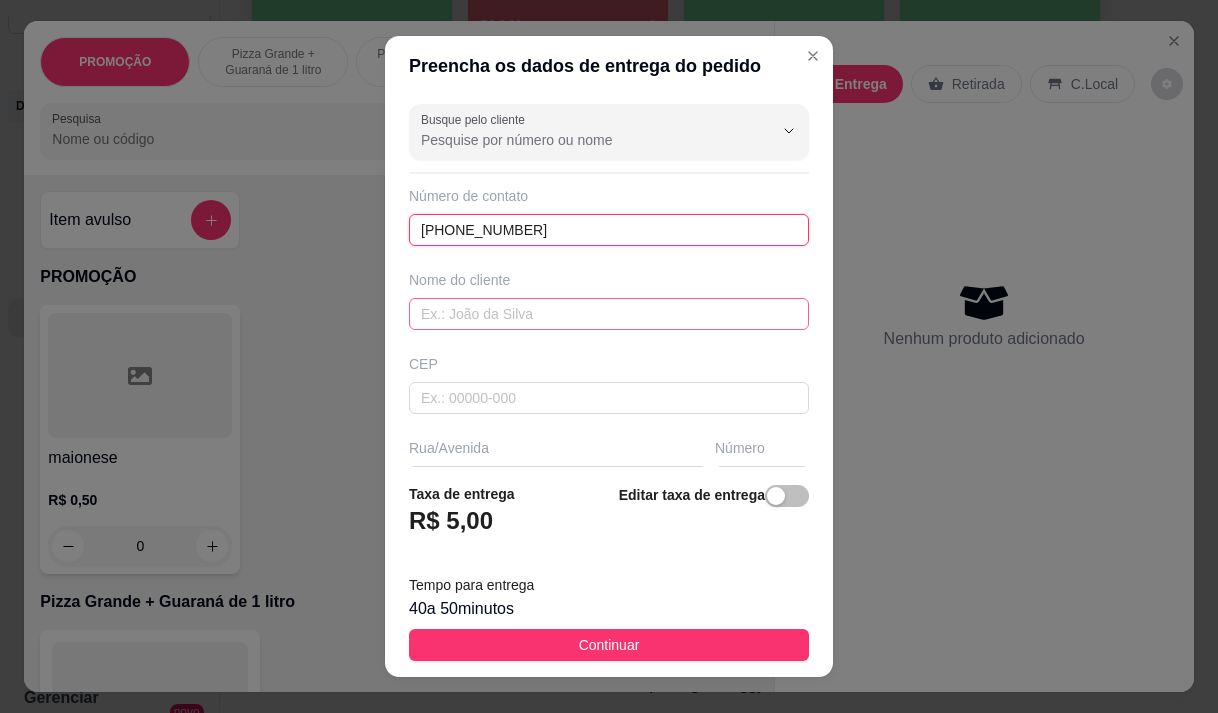 scroll, scrollTop: 100, scrollLeft: 0, axis: vertical 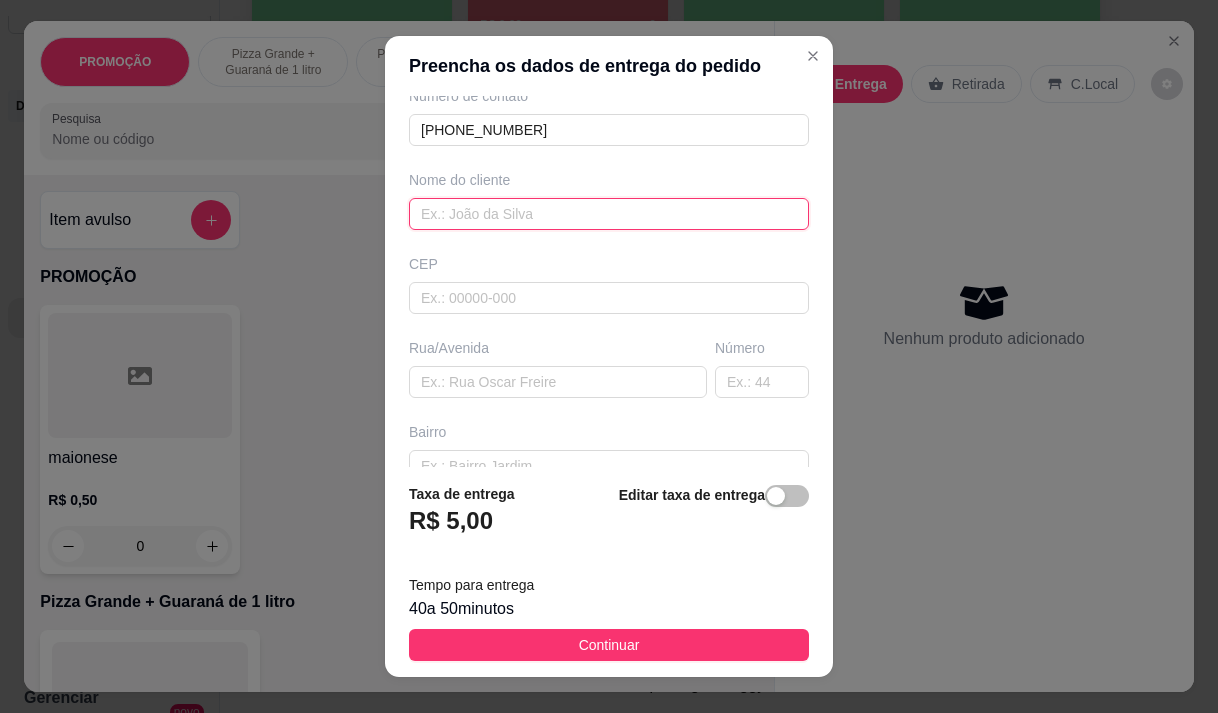 click at bounding box center (609, 214) 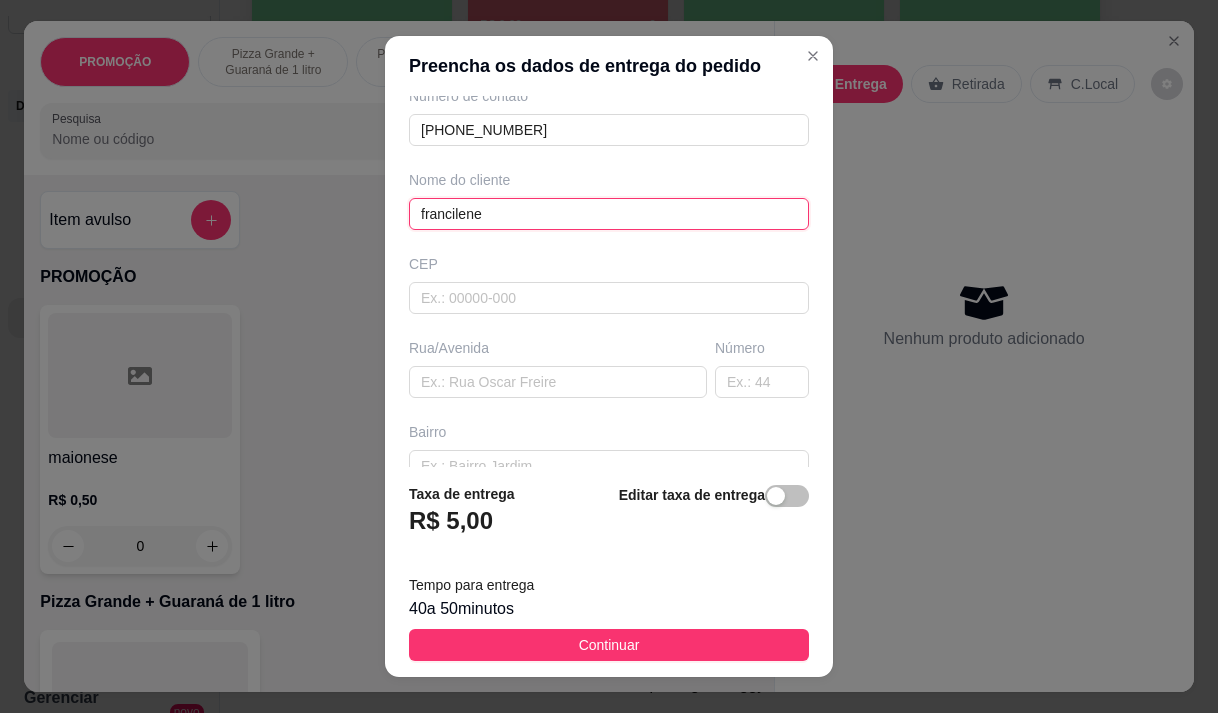 type on "francilene" 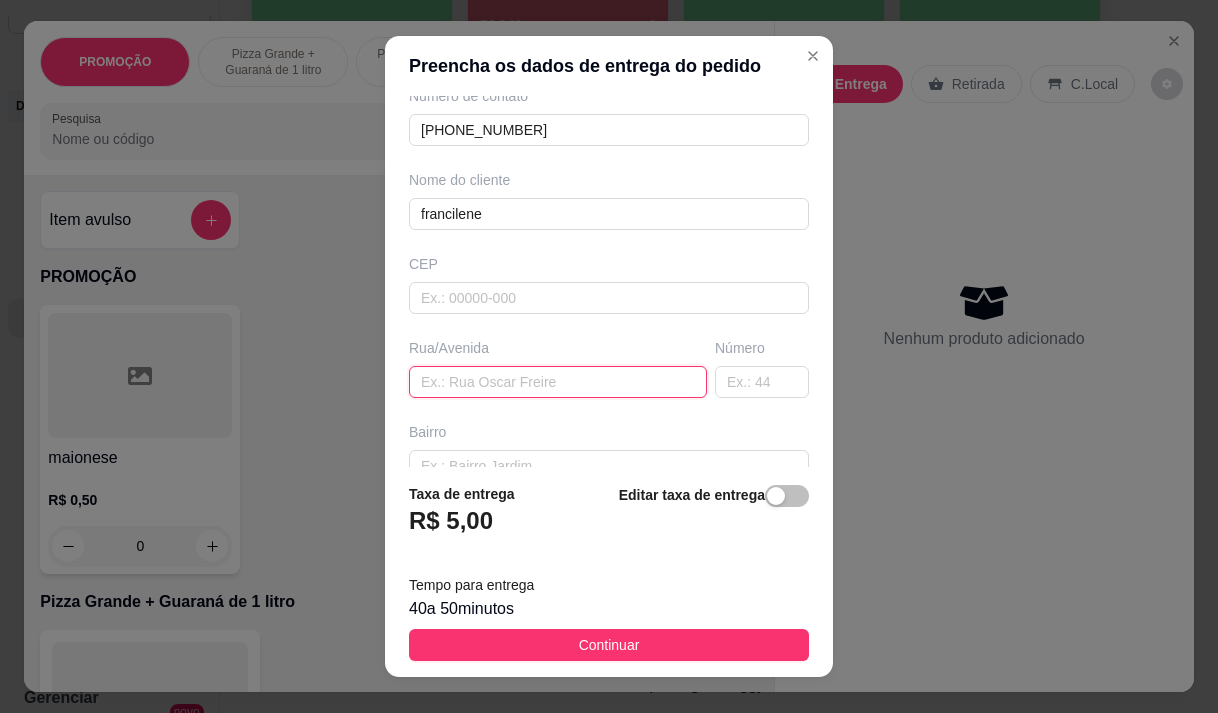 click at bounding box center [558, 382] 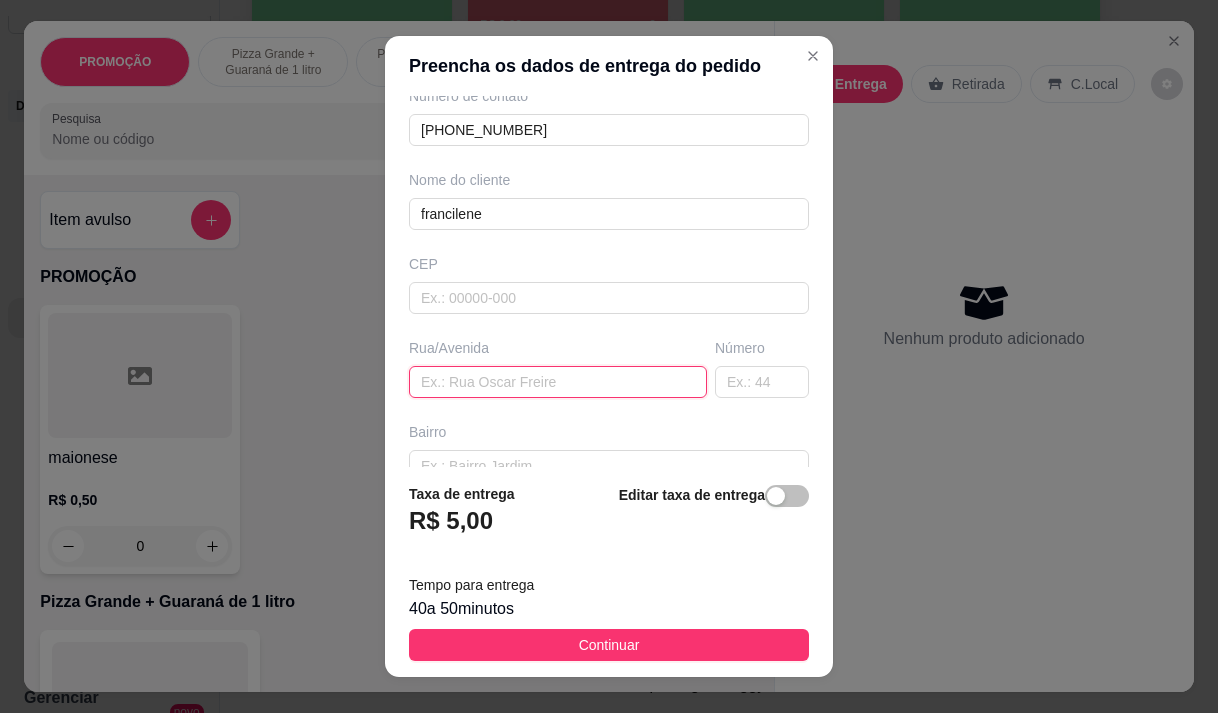 paste on "Endereço [PERSON_NAME], 21" 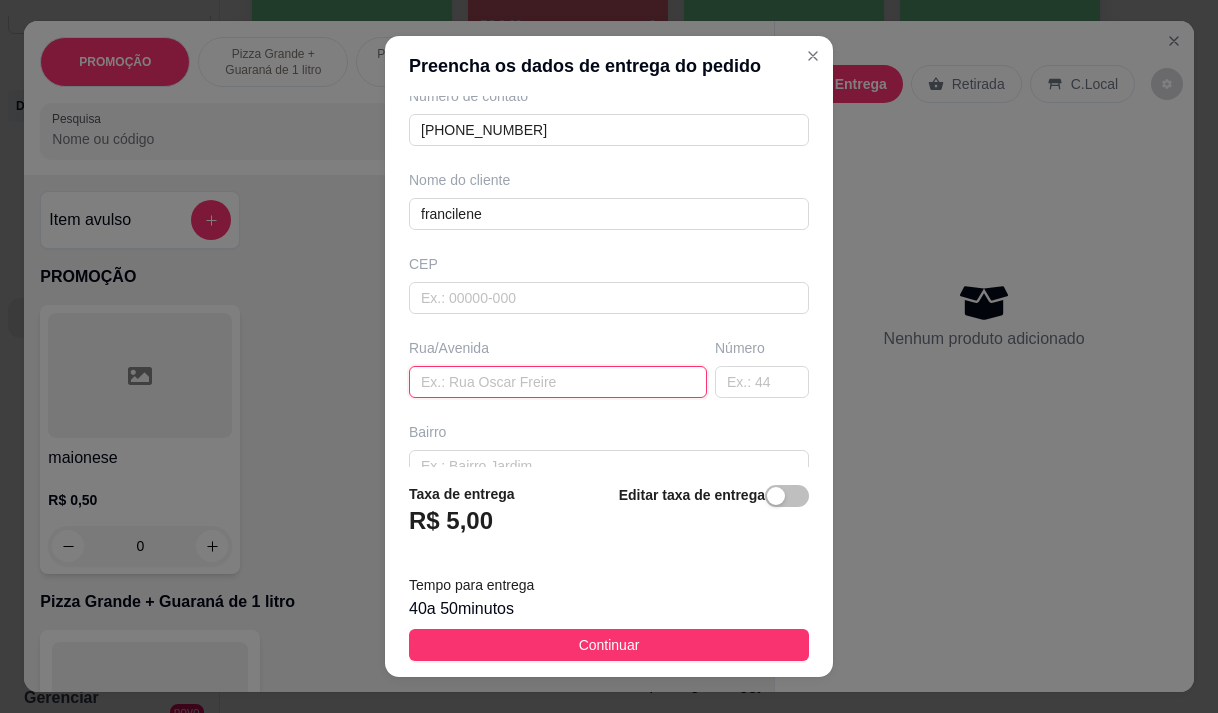 type on "Endereço [PERSON_NAME], 21" 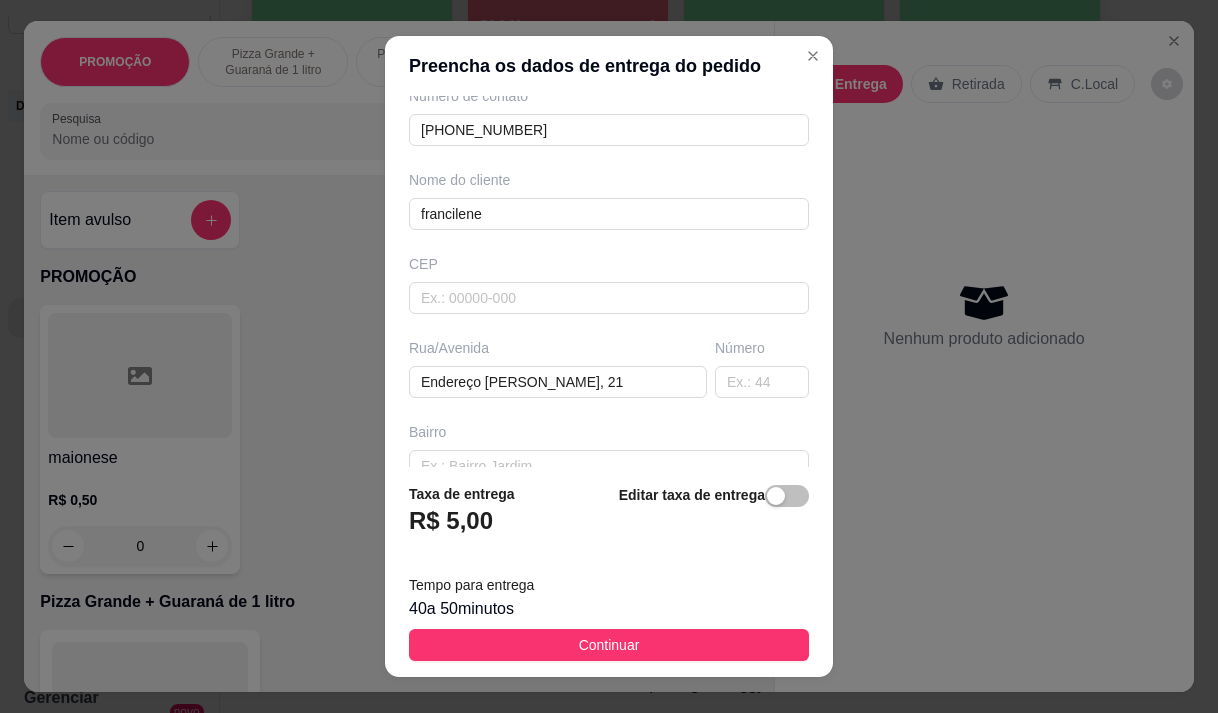 drag, startPoint x: 439, startPoint y: 378, endPoint x: 482, endPoint y: 481, distance: 111.61541 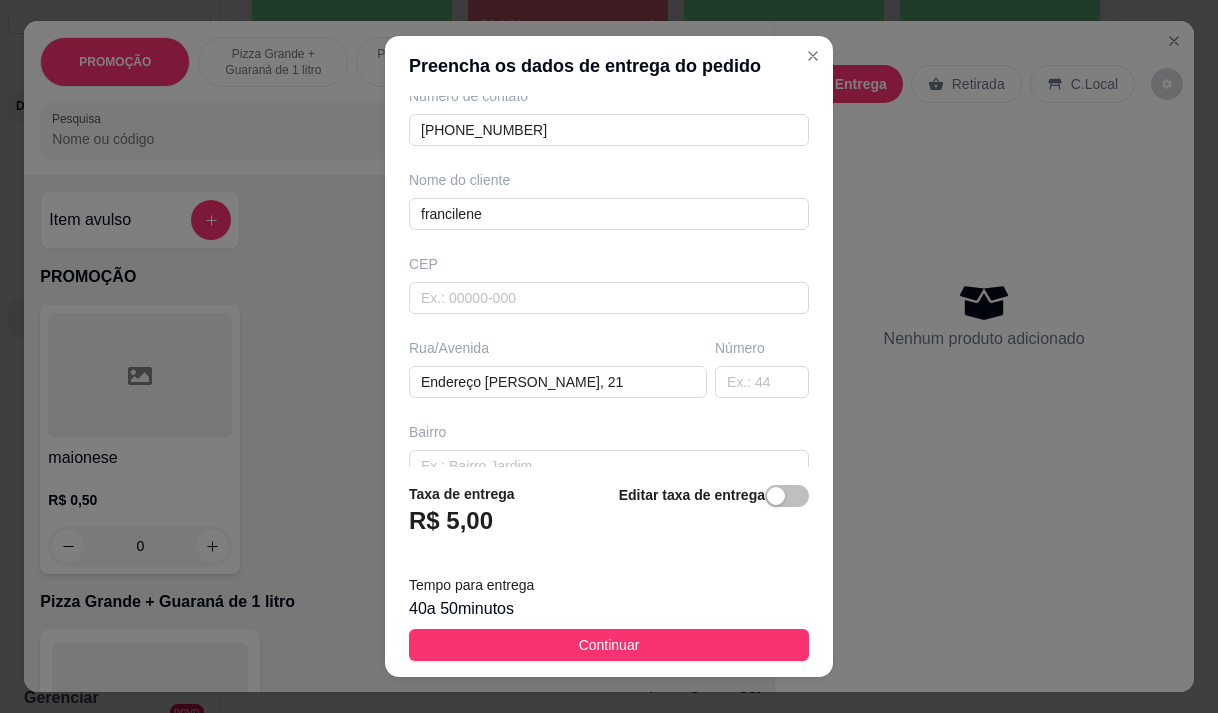 click on "Taxa de entrega R$ 5,00 Editar taxa de entrega  Tempo para entrega  40  a   50  minutos Continuar" at bounding box center (609, 572) 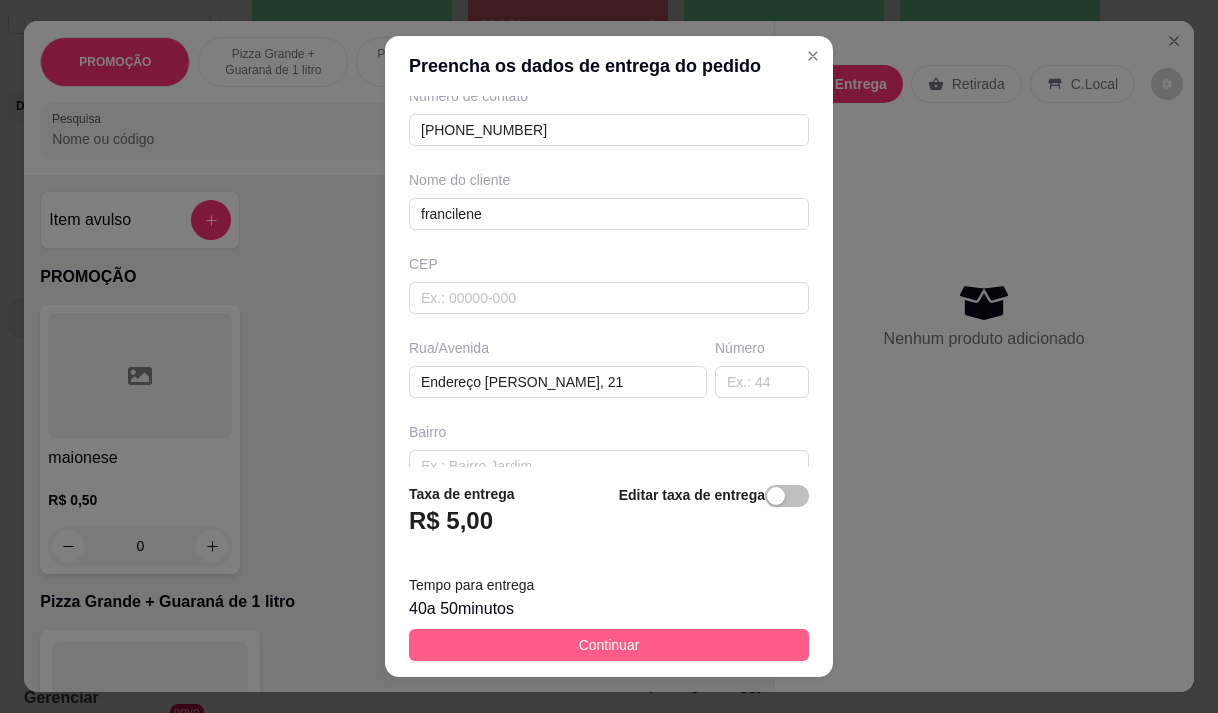 click on "Continuar" at bounding box center (609, 645) 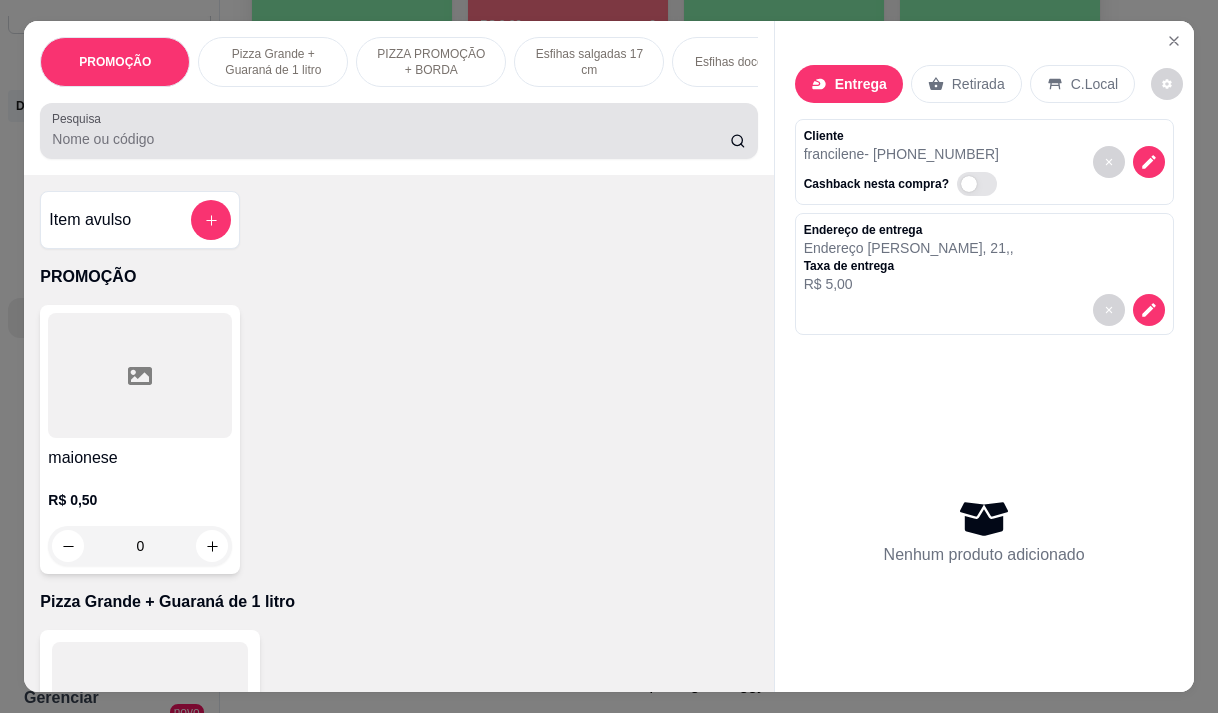 click at bounding box center [398, 131] 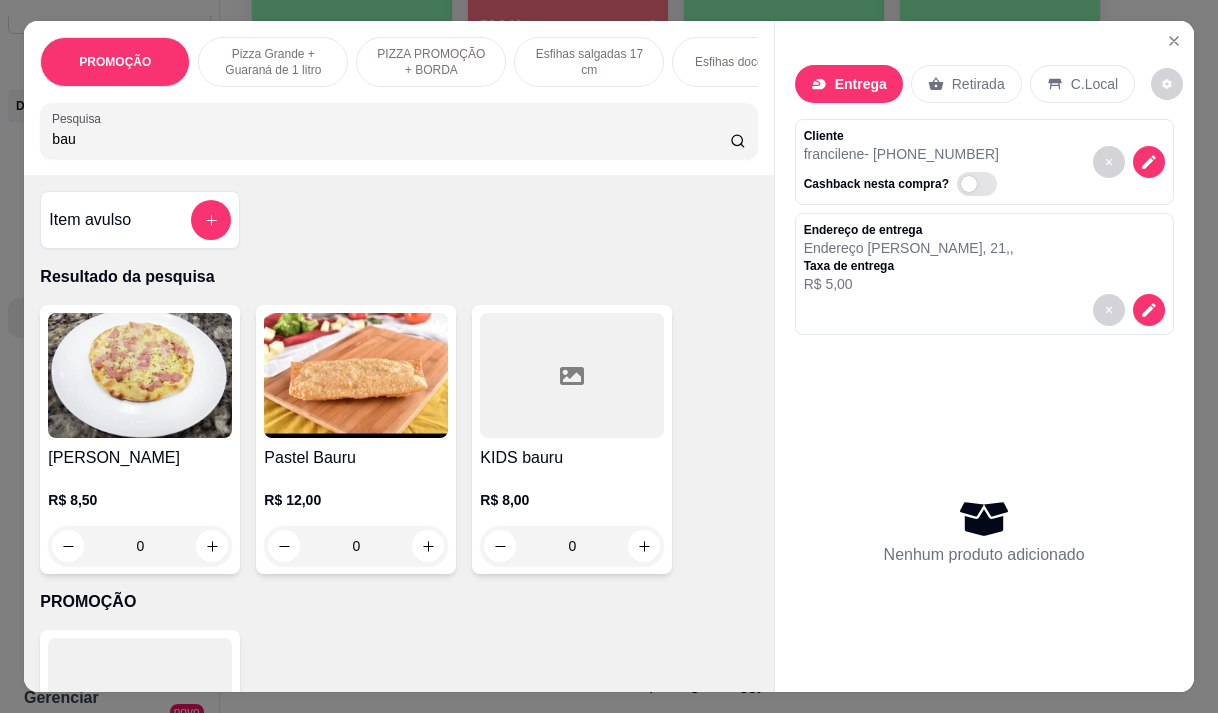 type on "bau" 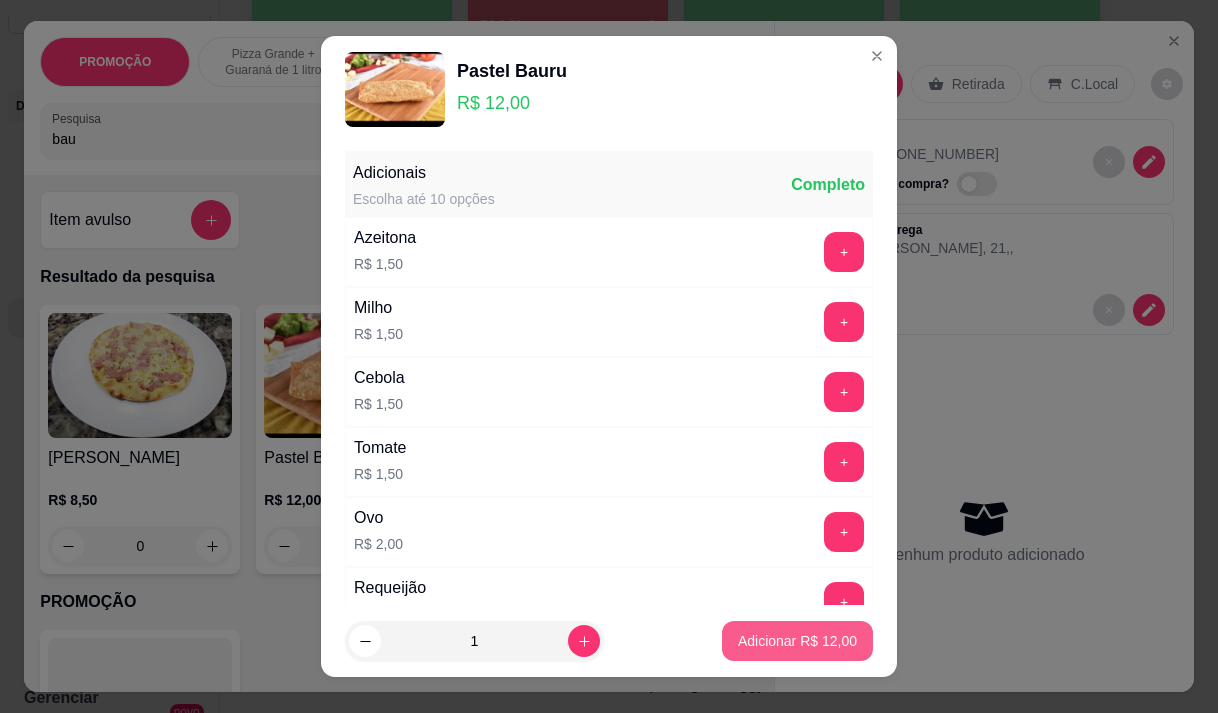 click on "Adicionar   R$ 12,00" at bounding box center [797, 641] 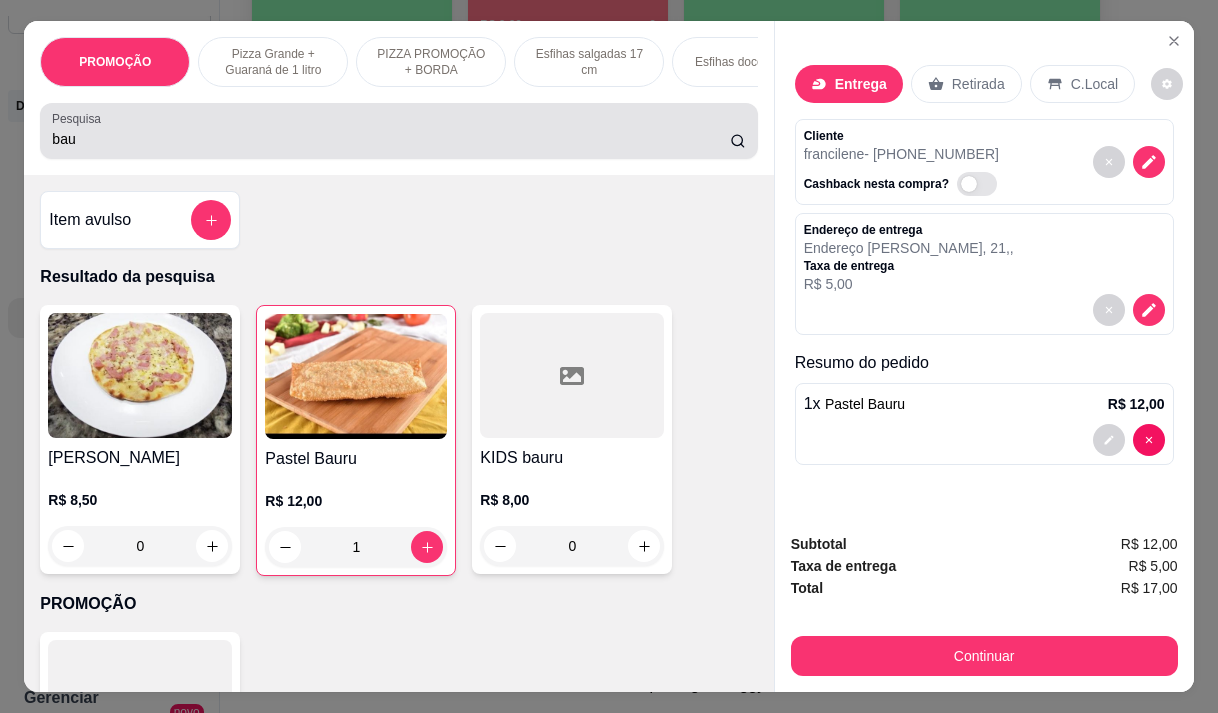 click on "bau" at bounding box center (391, 139) 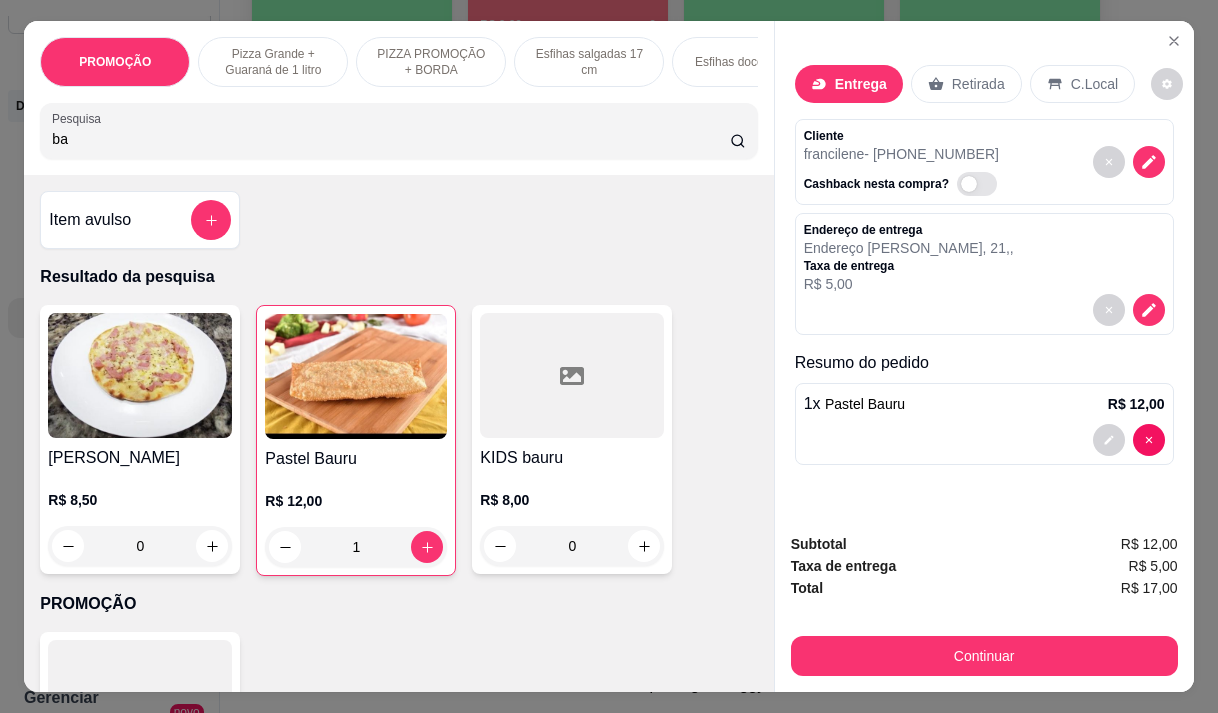 type on "b" 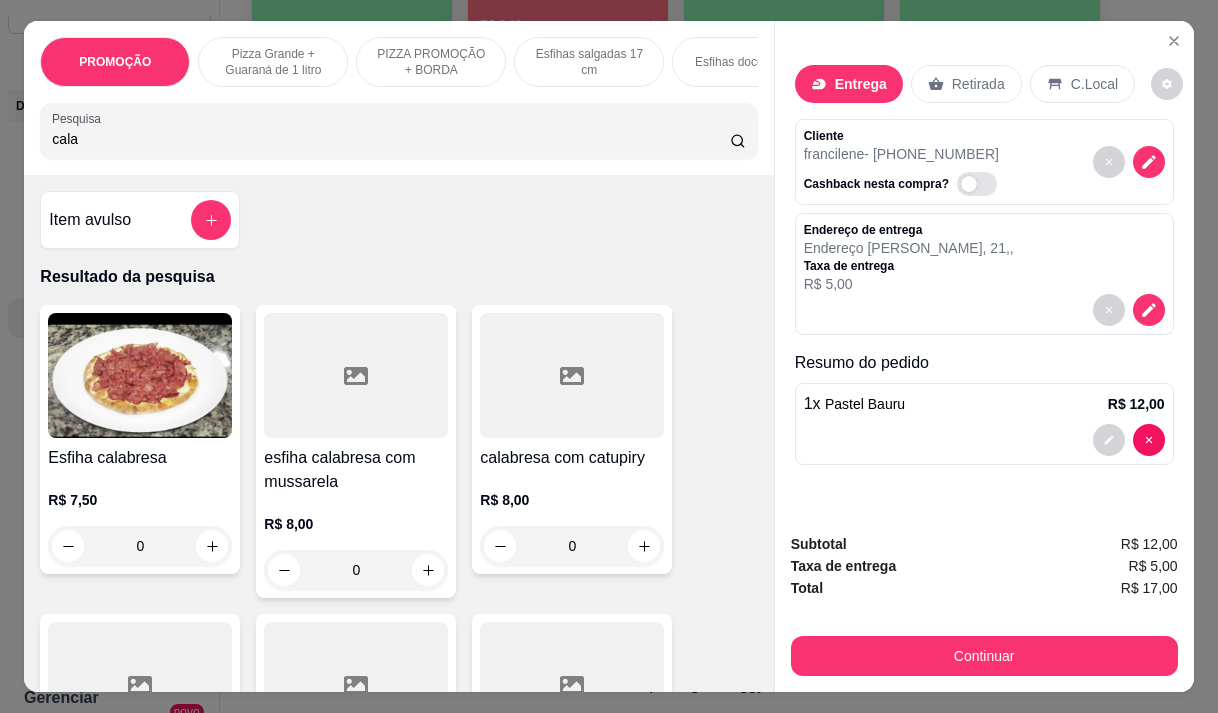 type on "cala" 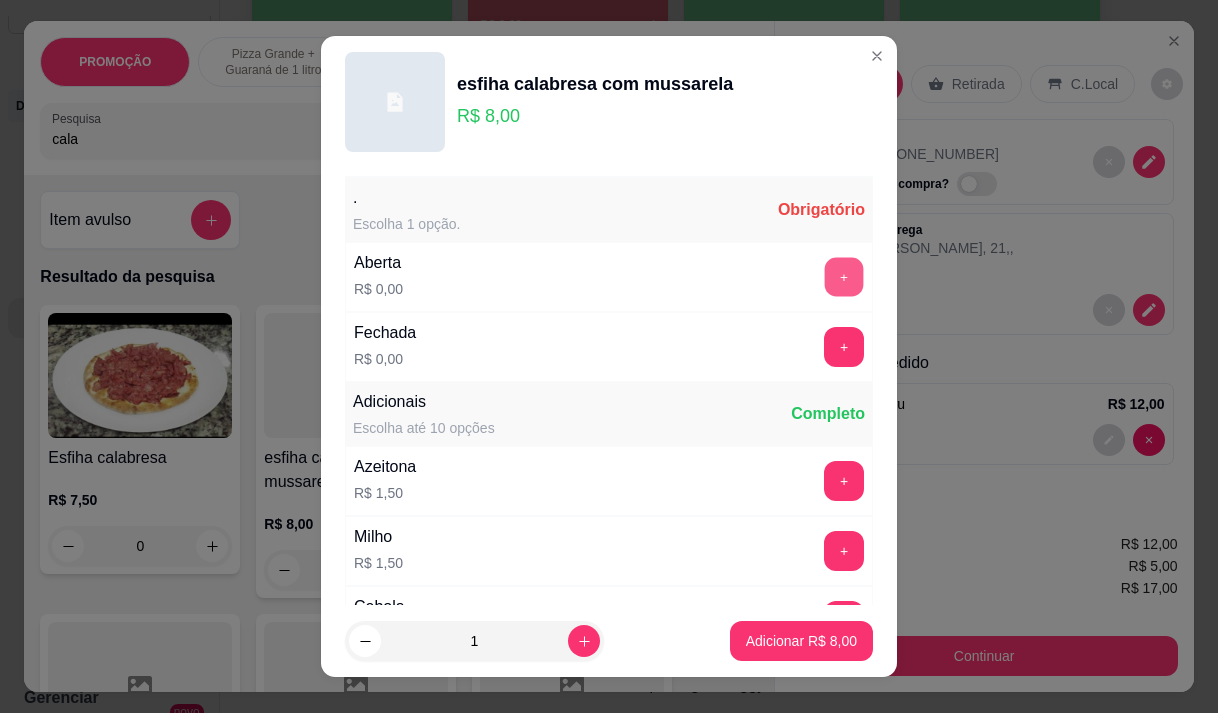 click on "+" at bounding box center (844, 276) 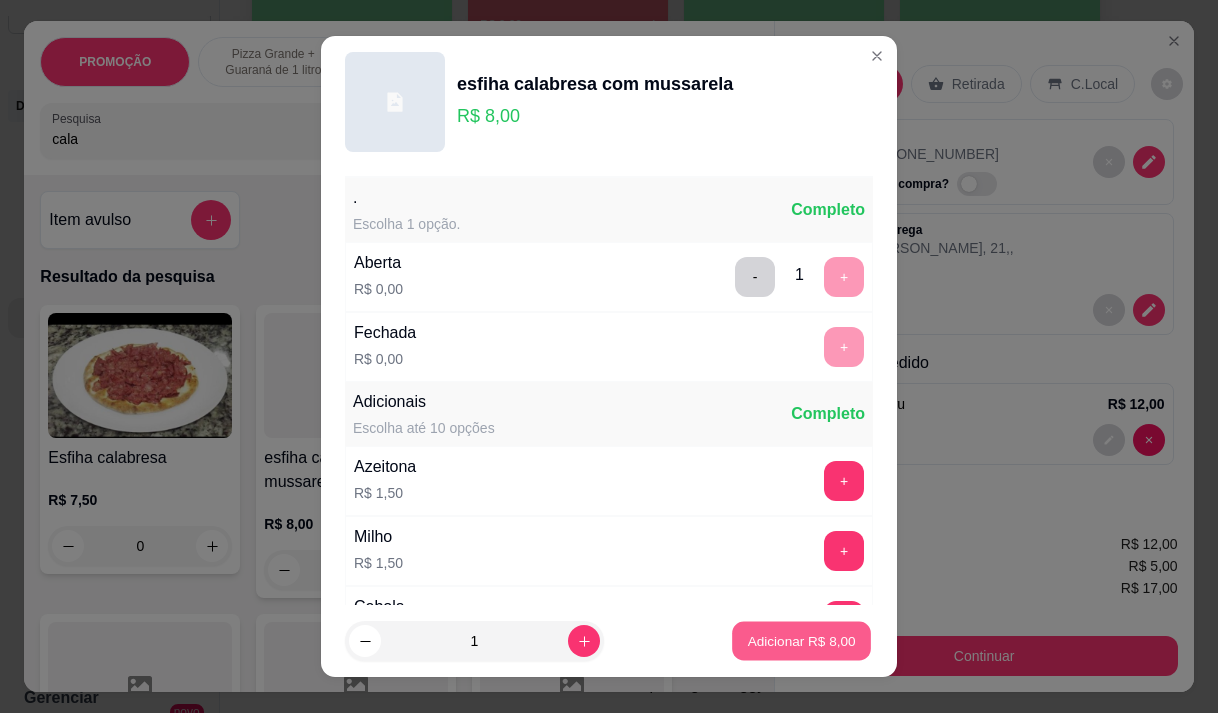 click on "Adicionar   R$ 8,00" at bounding box center [801, 641] 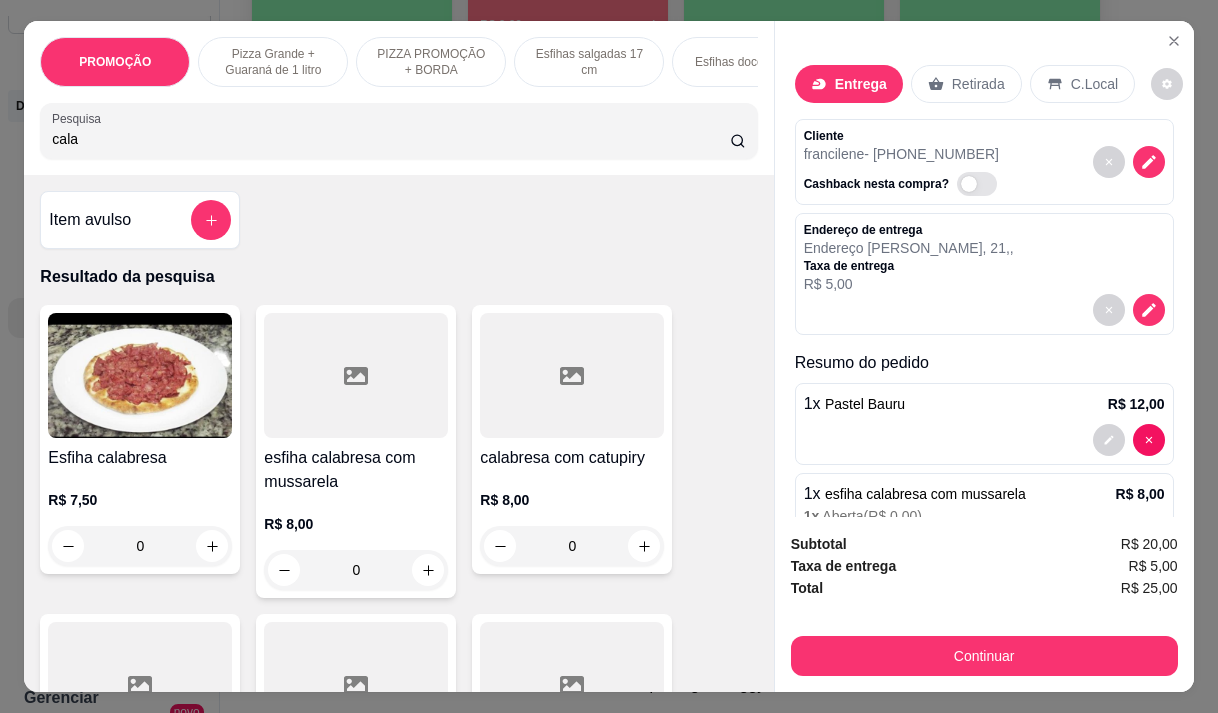 scroll, scrollTop: 87, scrollLeft: 0, axis: vertical 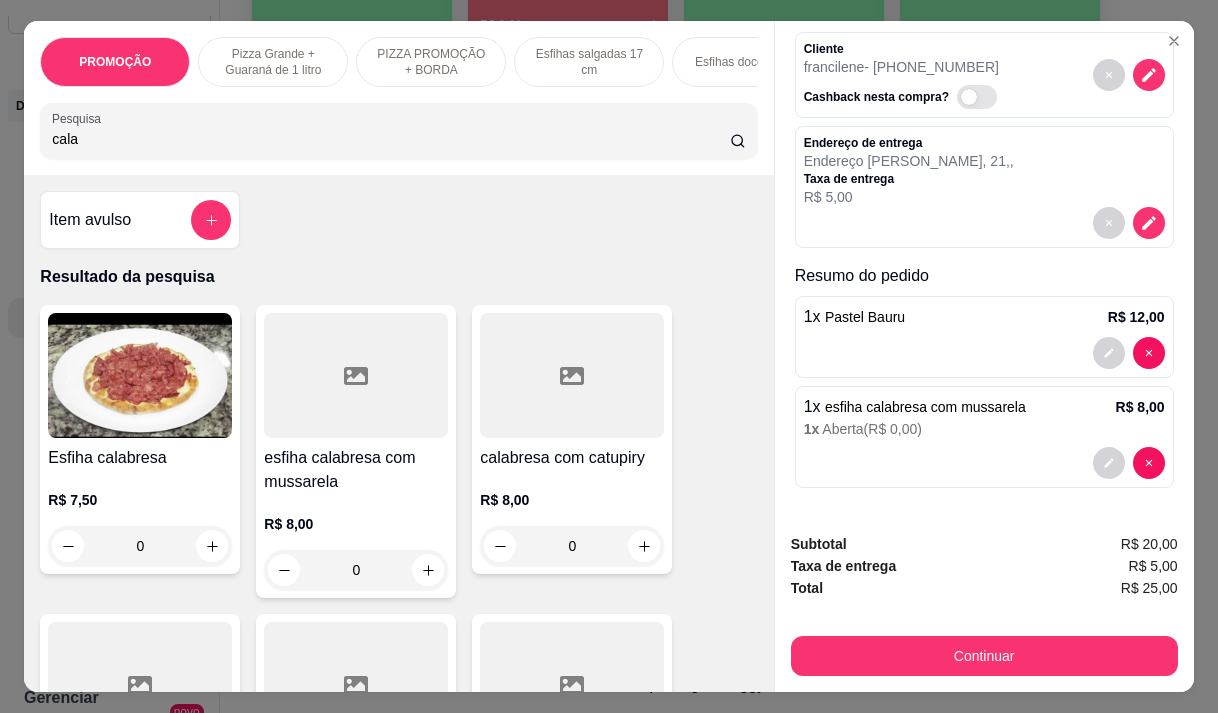 click on "esfiha calabresa com mussarela" at bounding box center [925, 407] 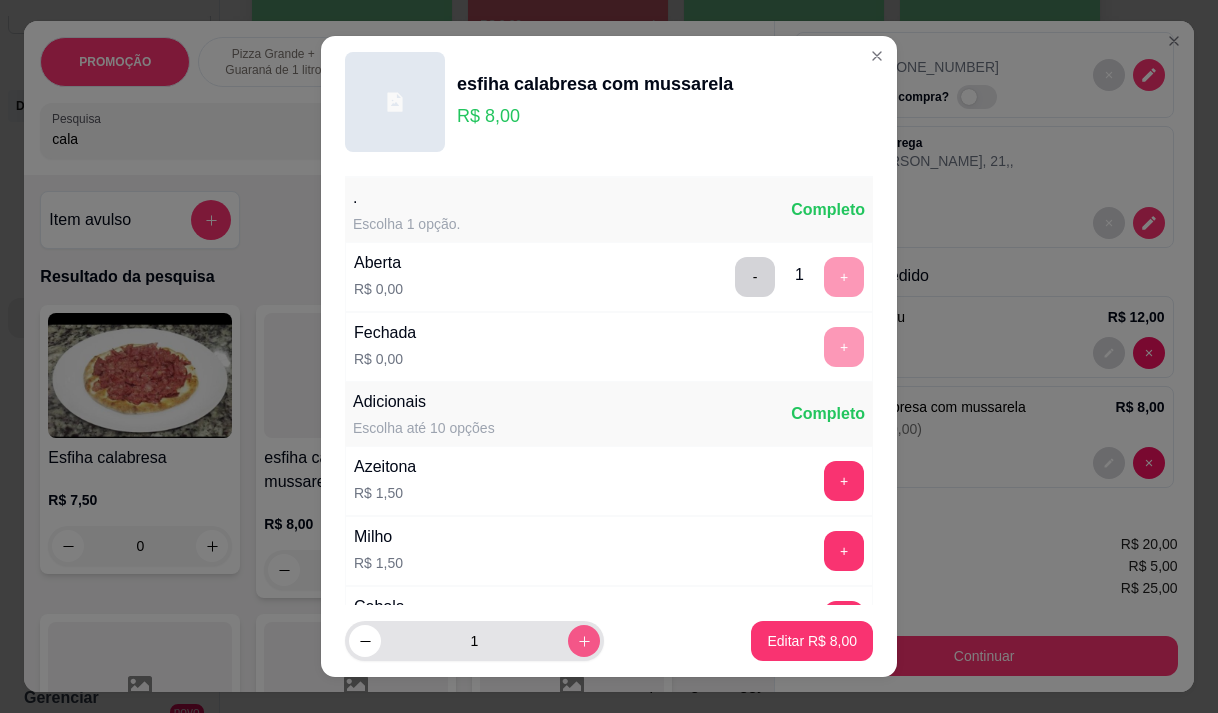 click 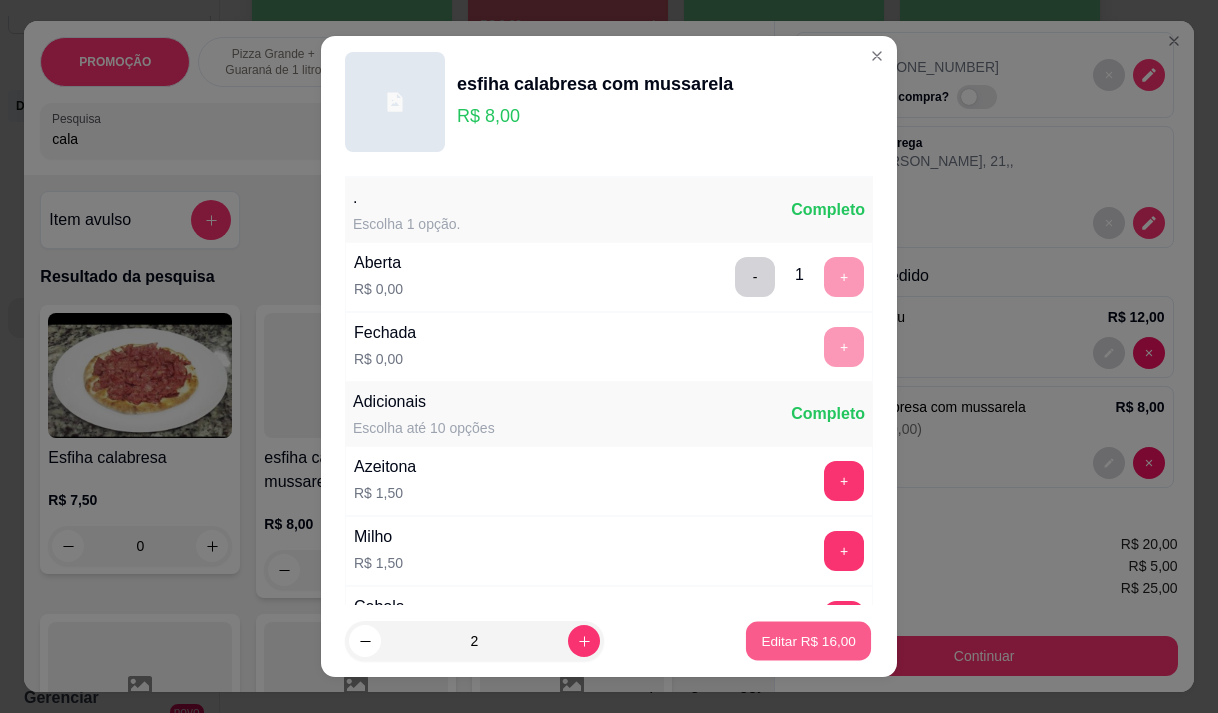 click on "Editar   R$ 16,00" at bounding box center (808, 641) 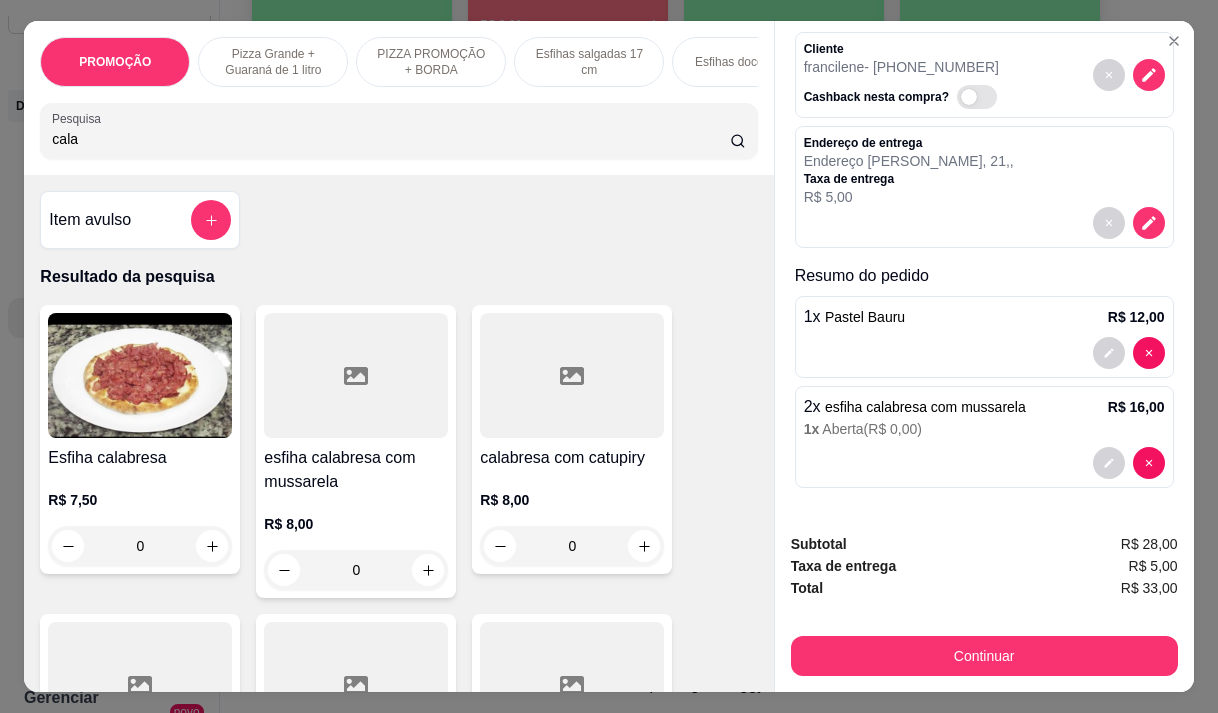 click on "cala" at bounding box center (391, 139) 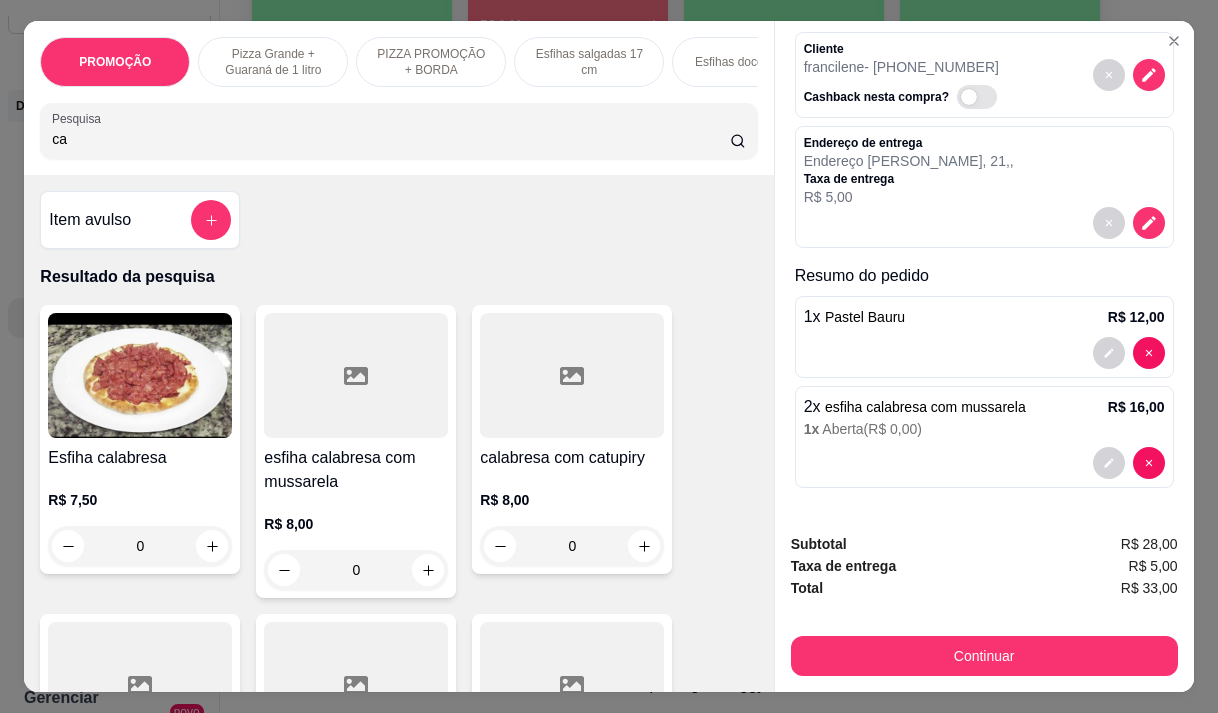 type on "c" 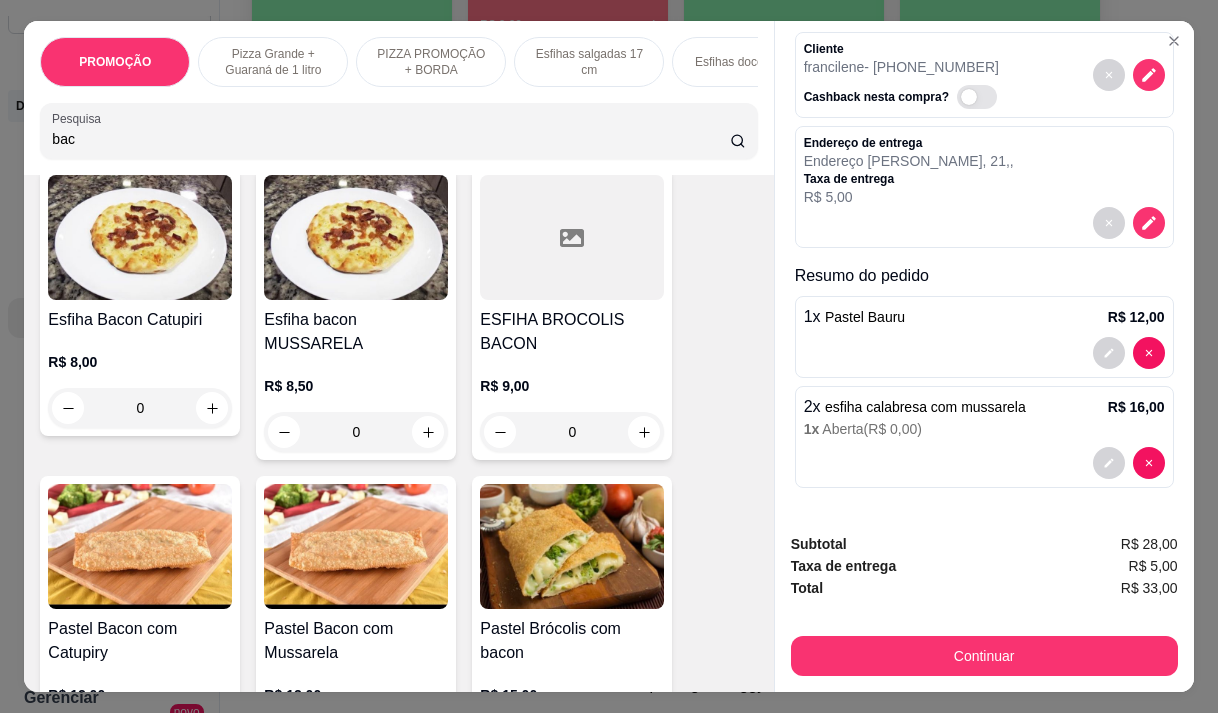 scroll, scrollTop: 200, scrollLeft: 0, axis: vertical 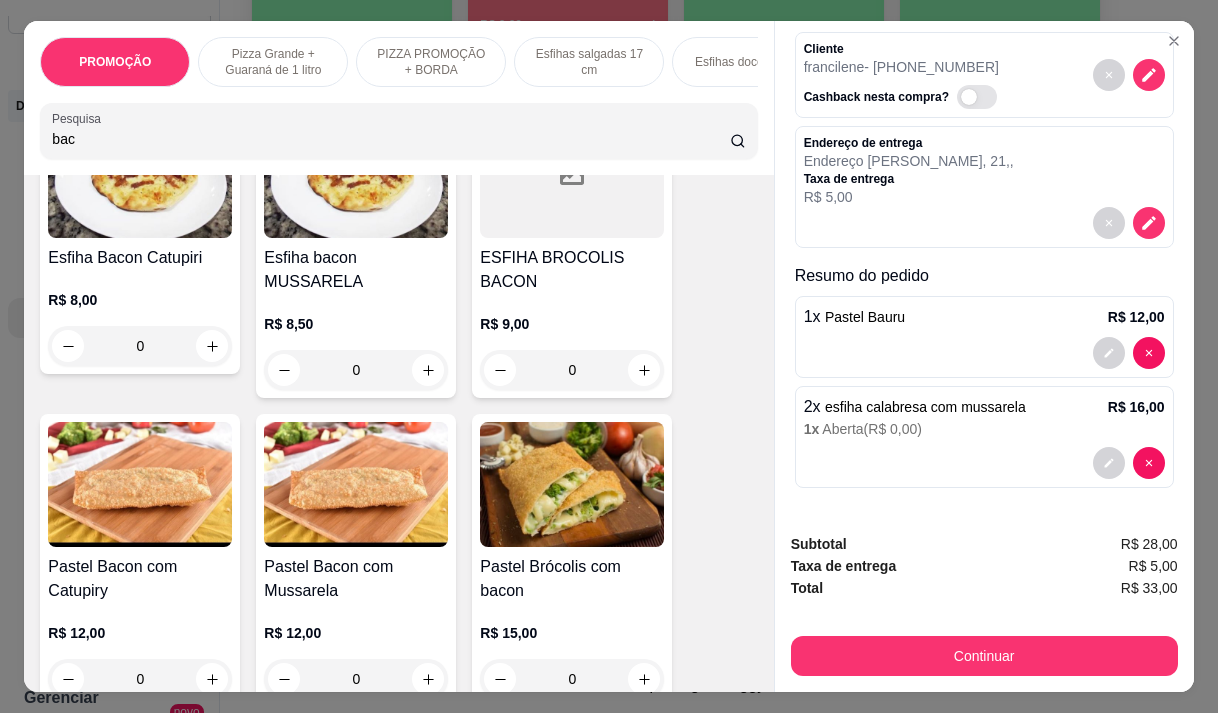 click on "R$ 8,50 0" at bounding box center [356, 342] 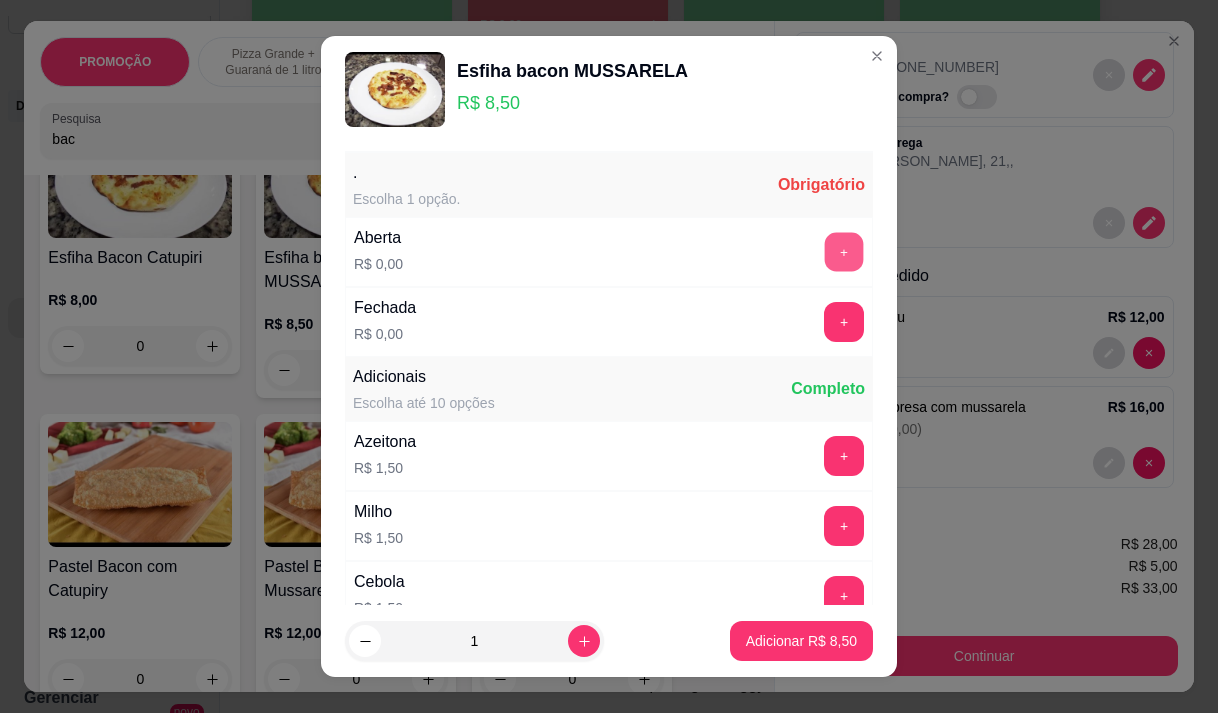 click on "+" at bounding box center [844, 251] 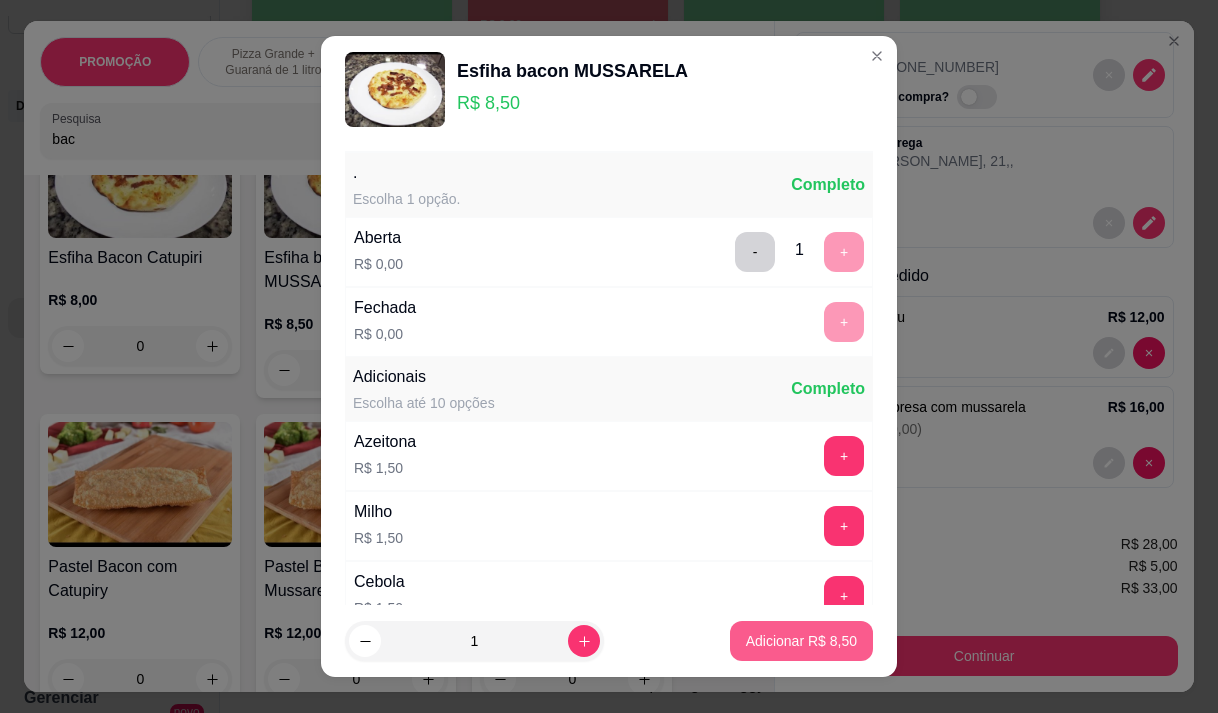 click on "Adicionar   R$ 8,50" at bounding box center [801, 641] 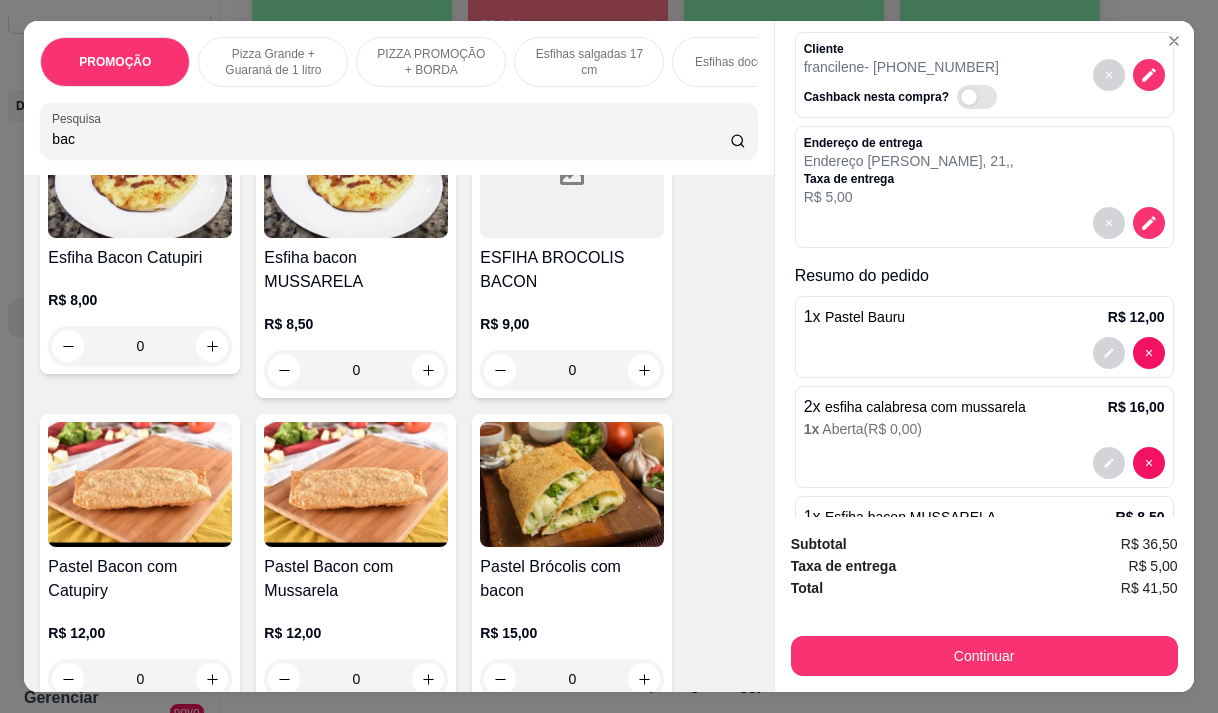 click on "bac" at bounding box center (391, 139) 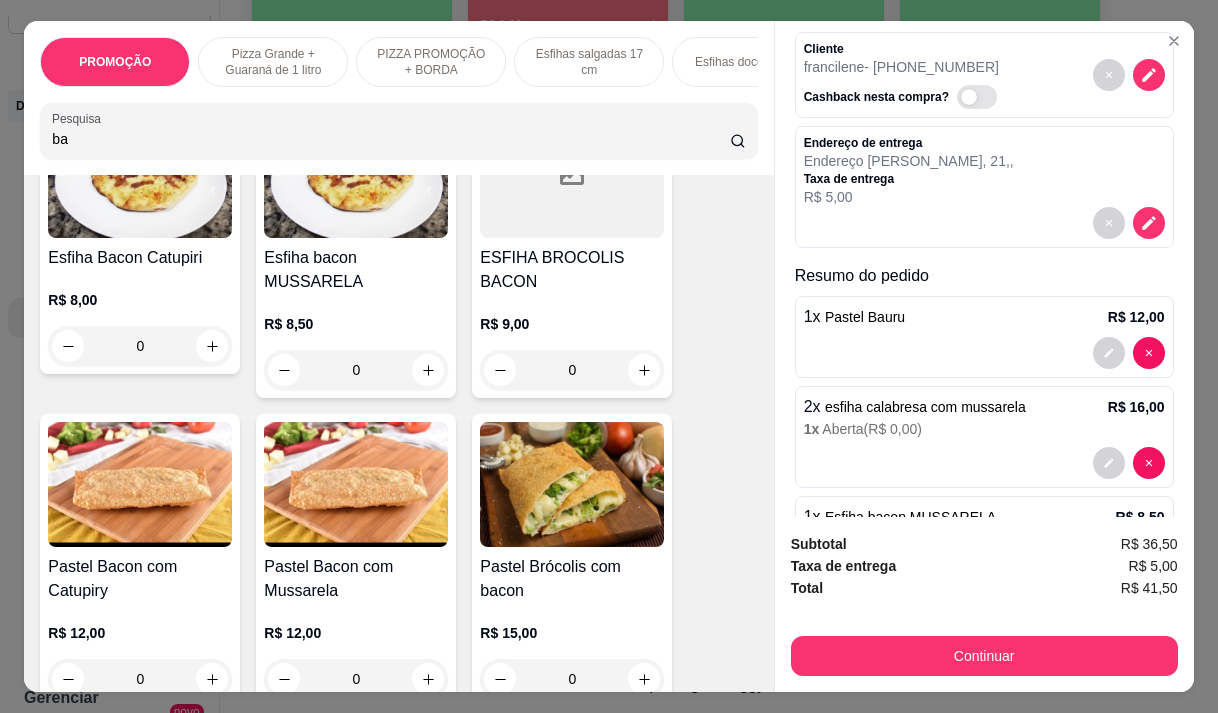 type on "b" 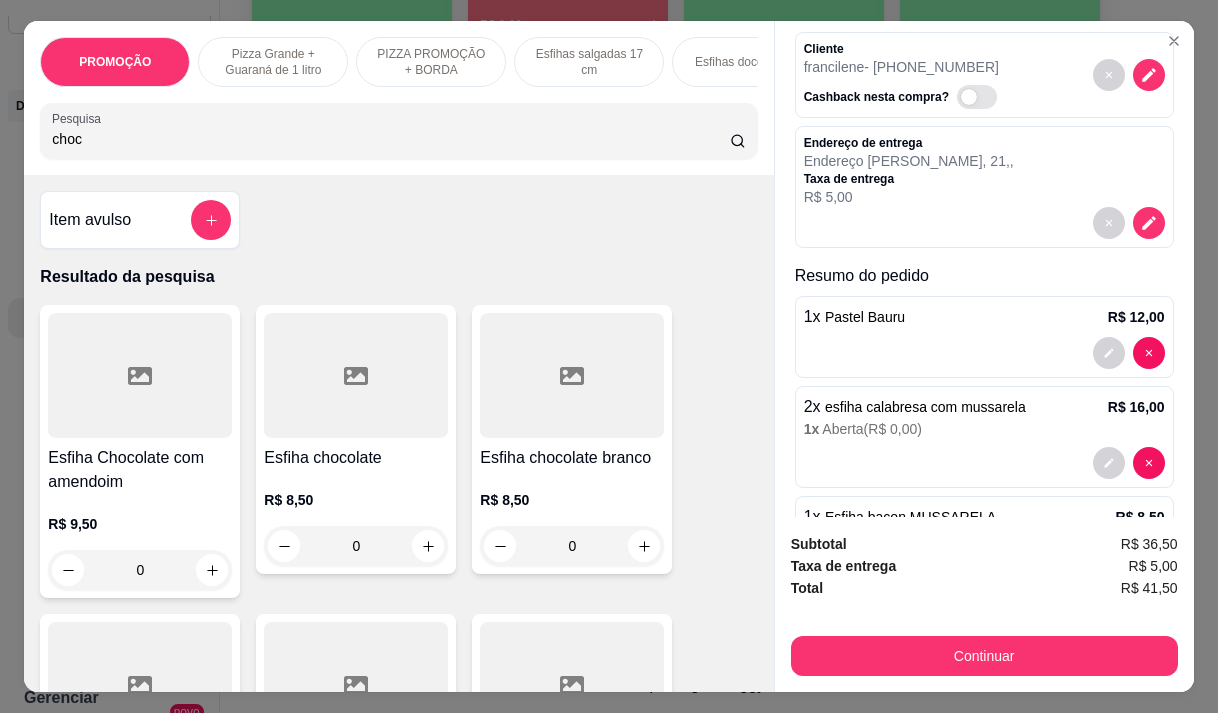 scroll, scrollTop: 100, scrollLeft: 0, axis: vertical 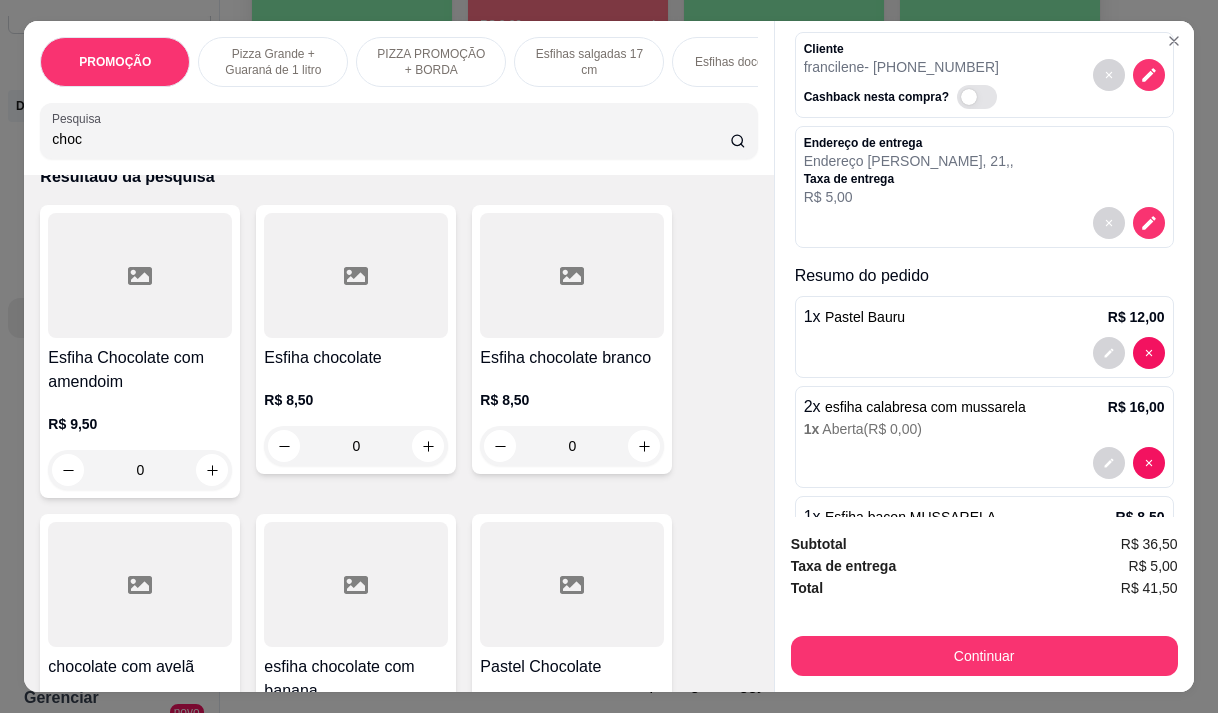 type on "choc" 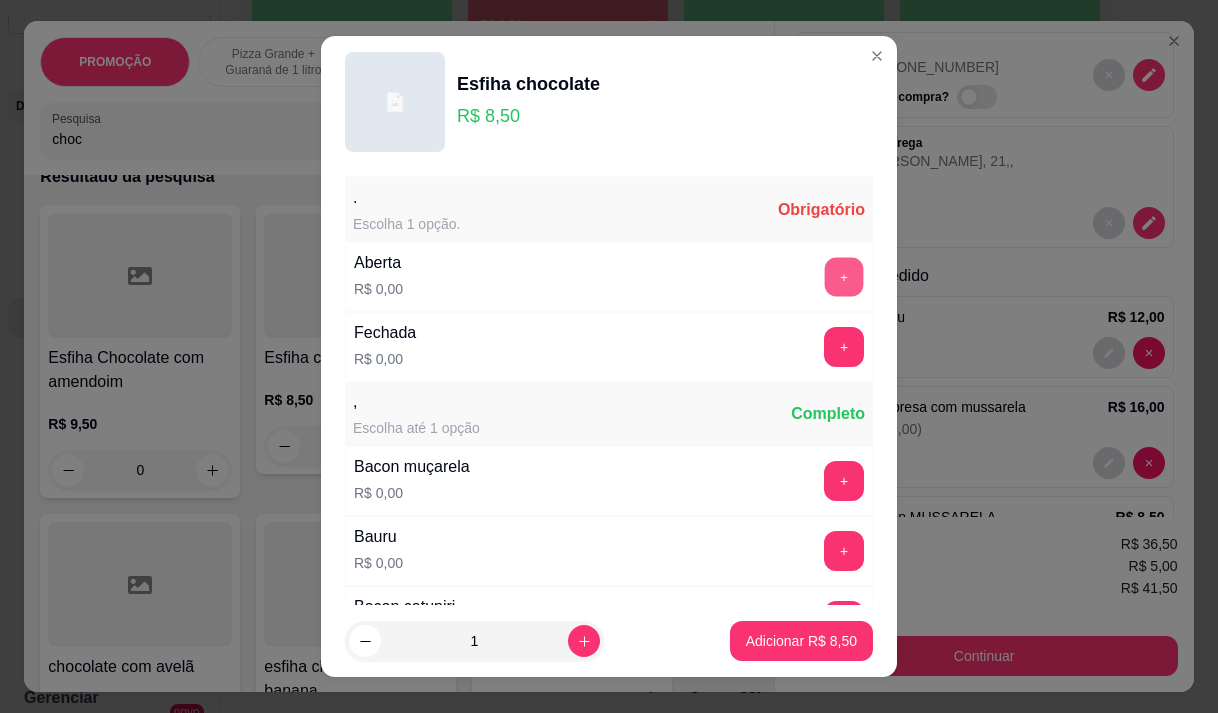 click on "+" at bounding box center (844, 276) 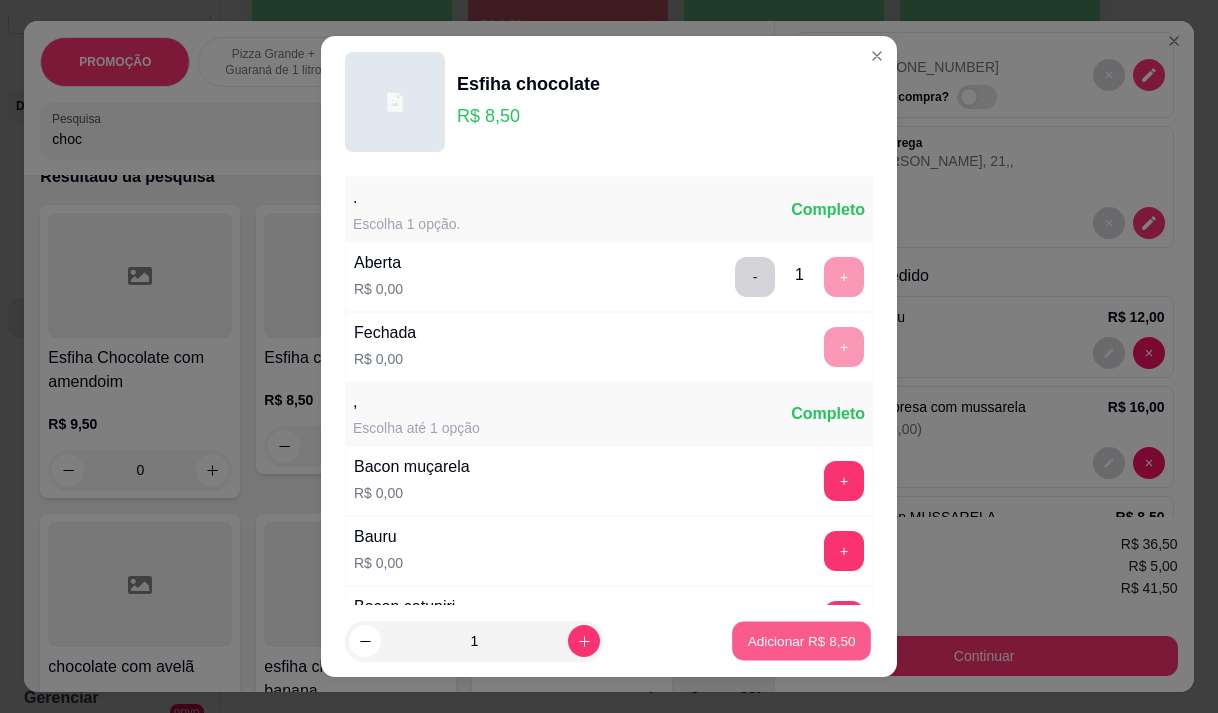 click on "Adicionar   R$ 8,50" at bounding box center [801, 641] 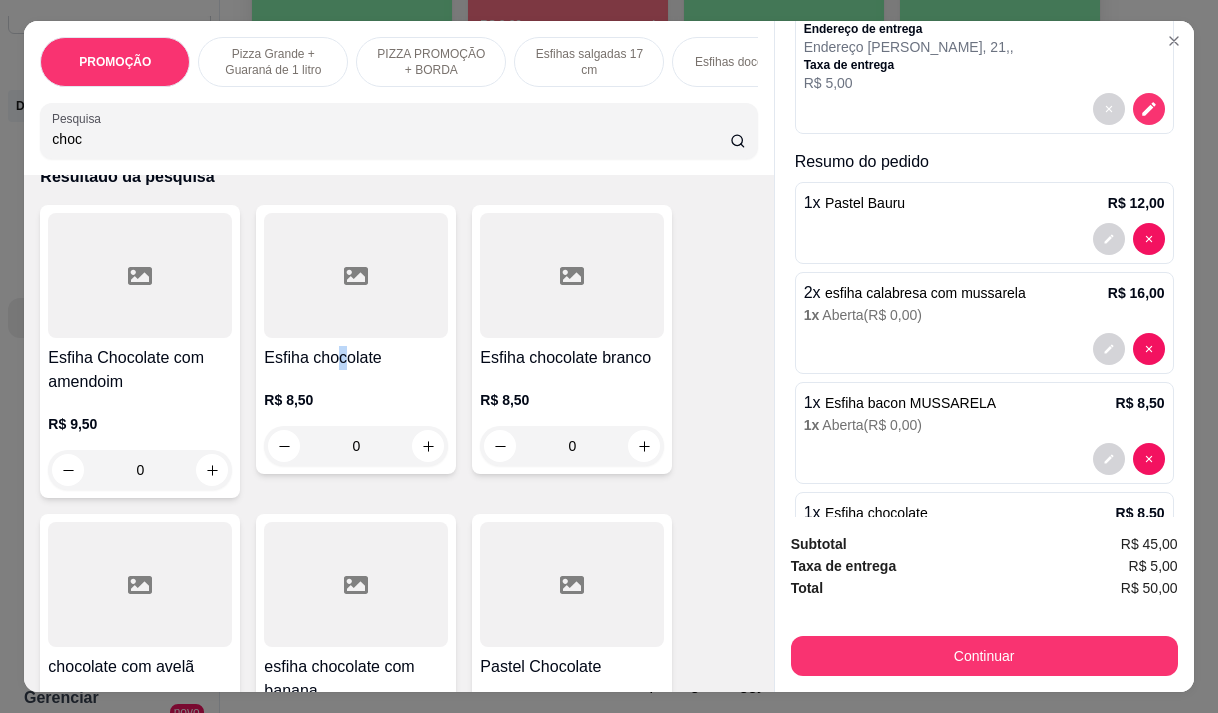 scroll, scrollTop: 307, scrollLeft: 0, axis: vertical 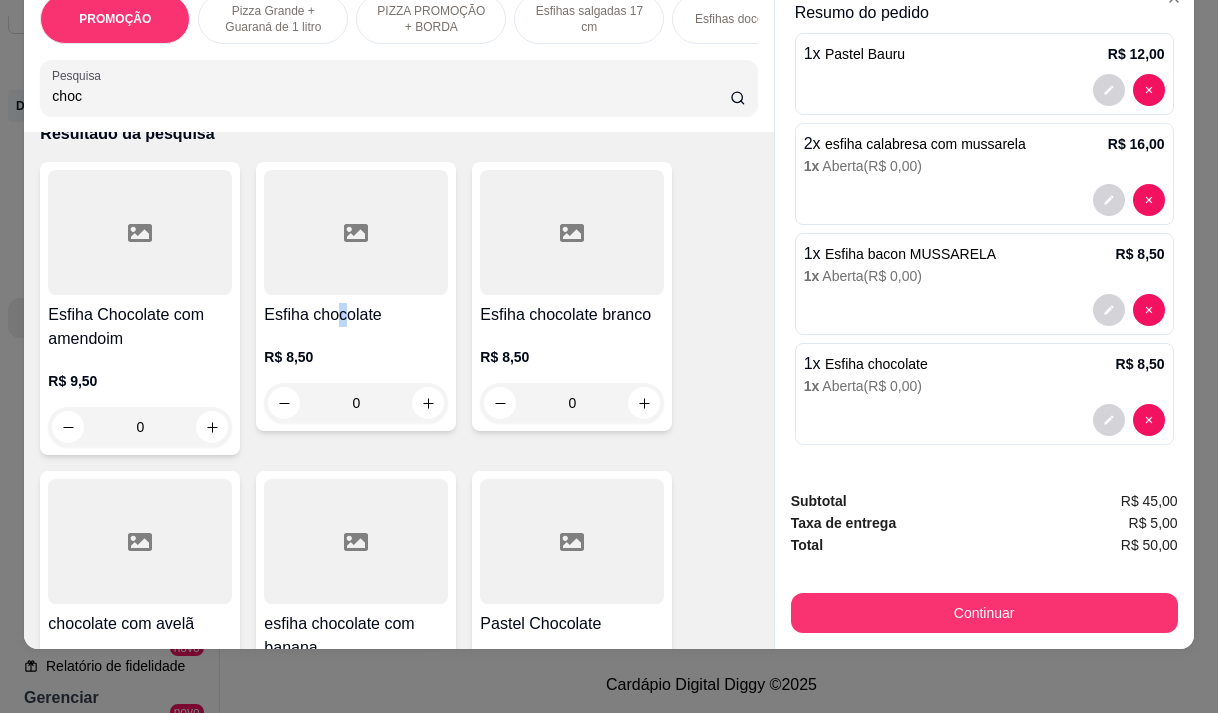 click on "Continuar" at bounding box center [984, 613] 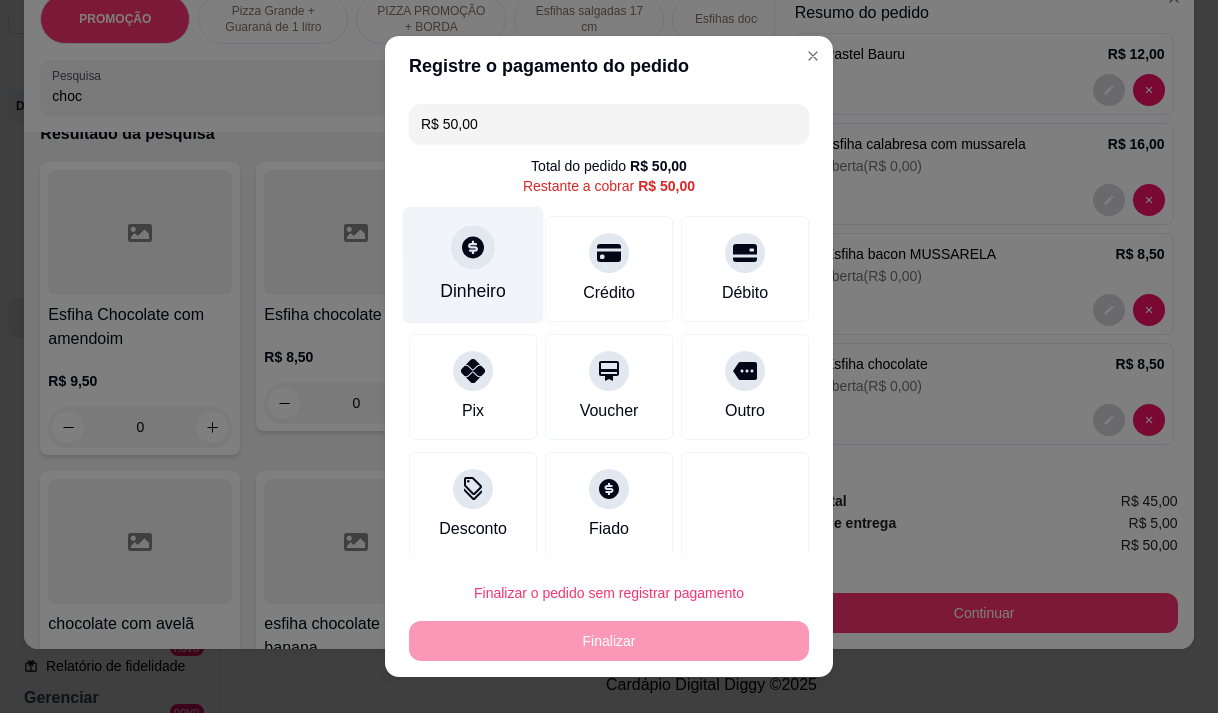 click at bounding box center [473, 247] 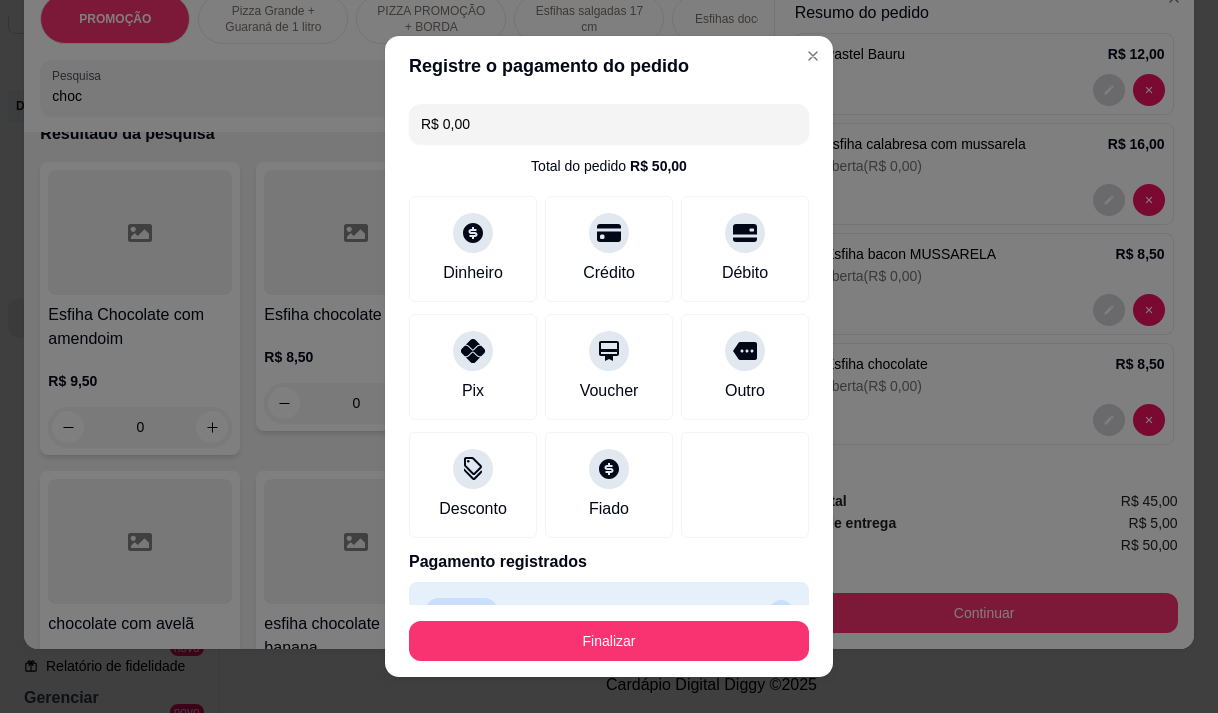 type on "R$ 0,00" 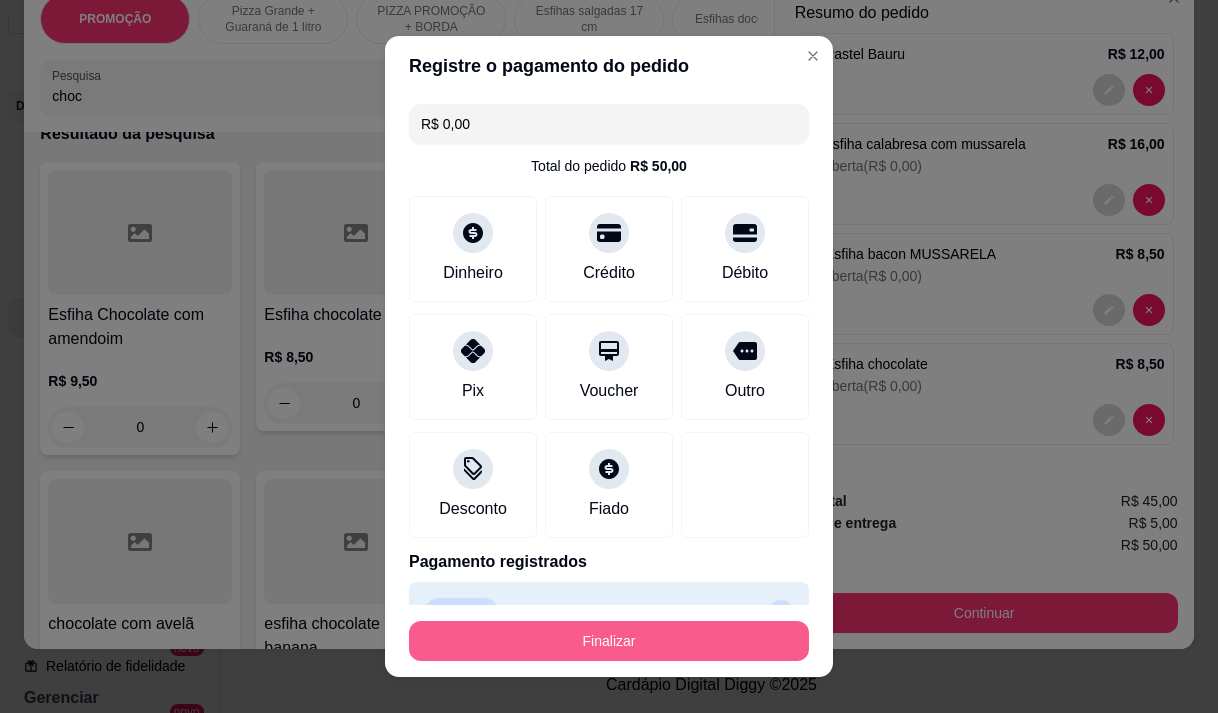 click on "Finalizar" at bounding box center (609, 641) 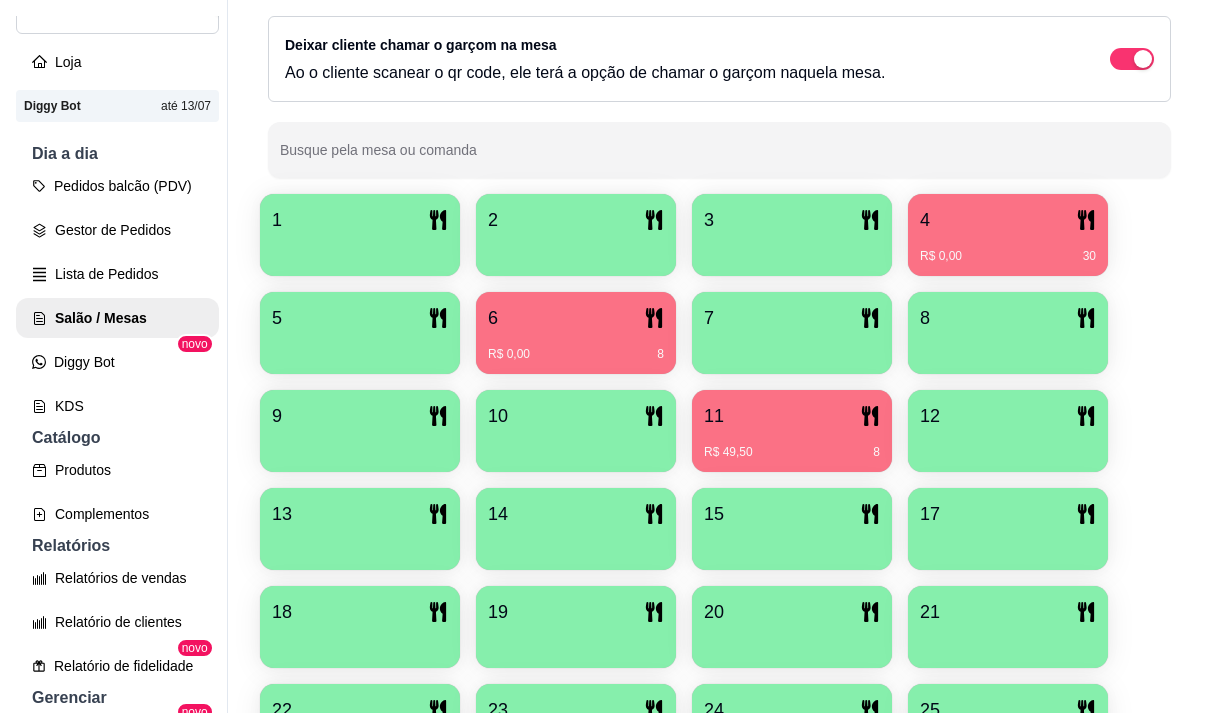 scroll, scrollTop: 239, scrollLeft: 0, axis: vertical 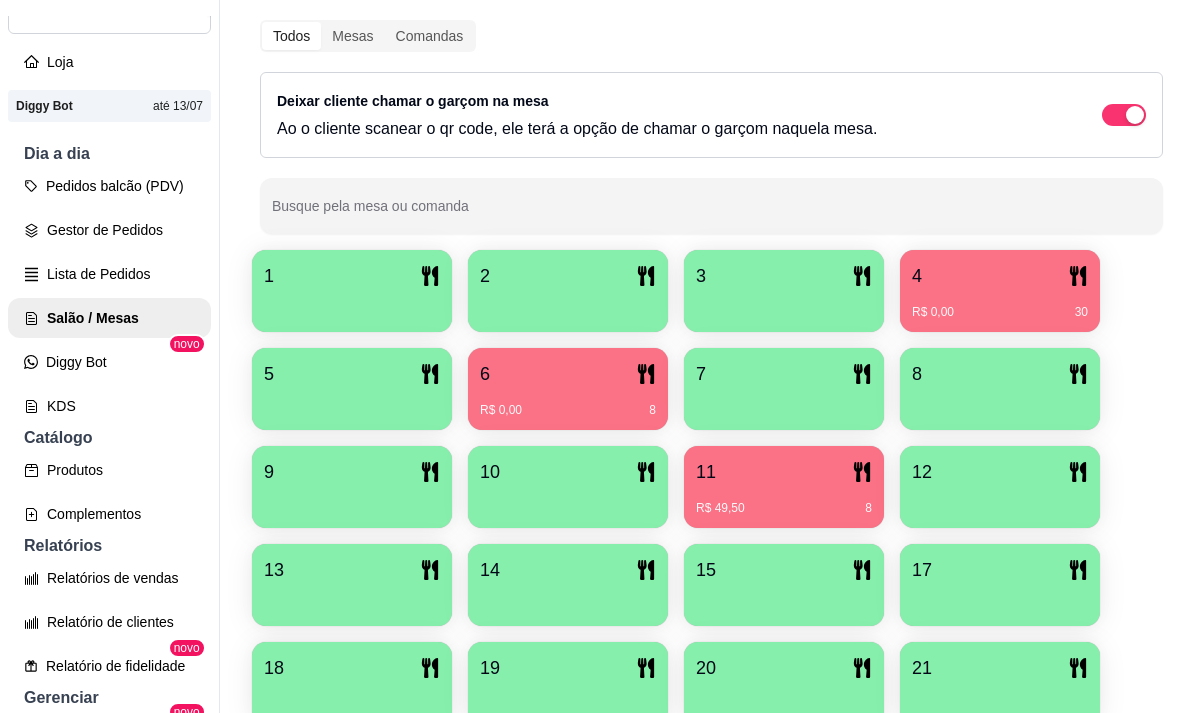 click on "R$ 49,50 8" at bounding box center [784, 501] 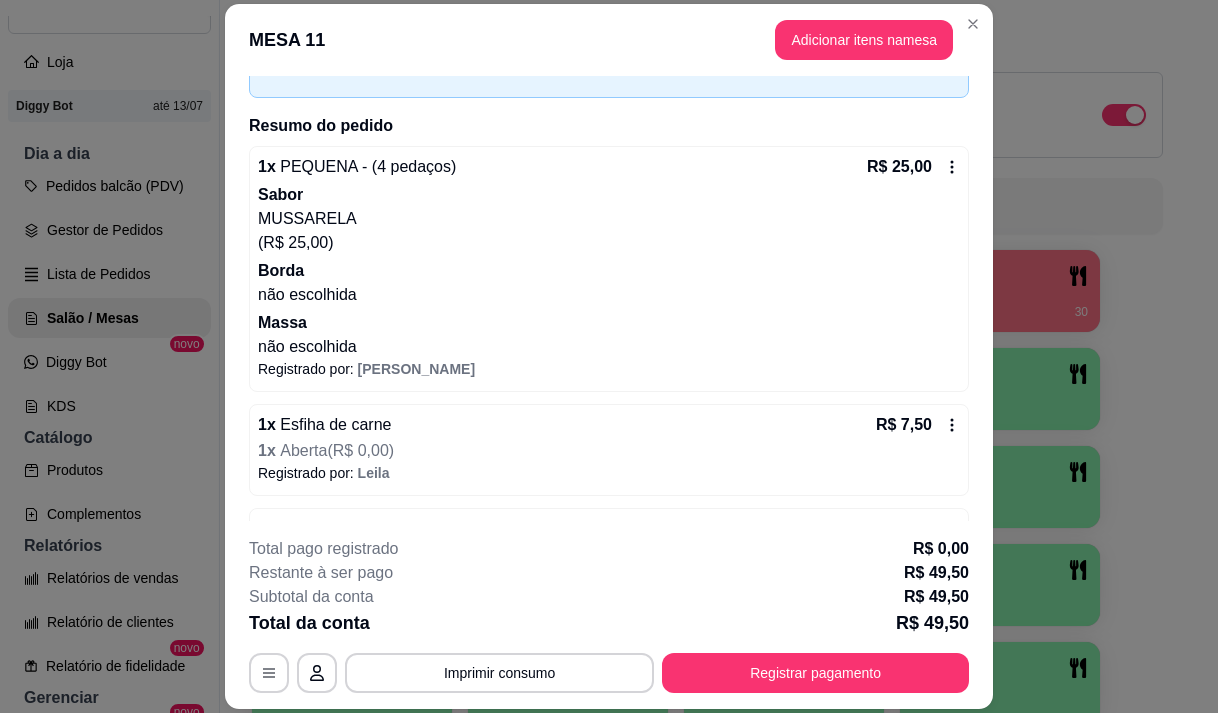 scroll, scrollTop: 84, scrollLeft: 0, axis: vertical 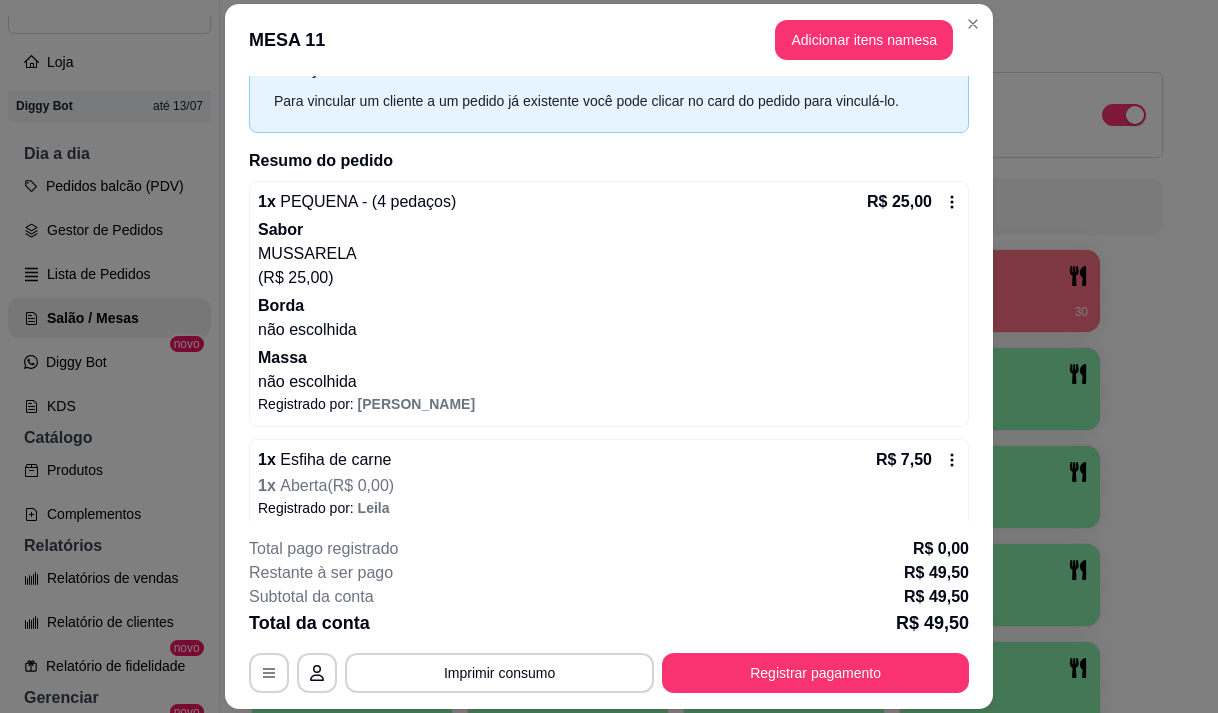 click 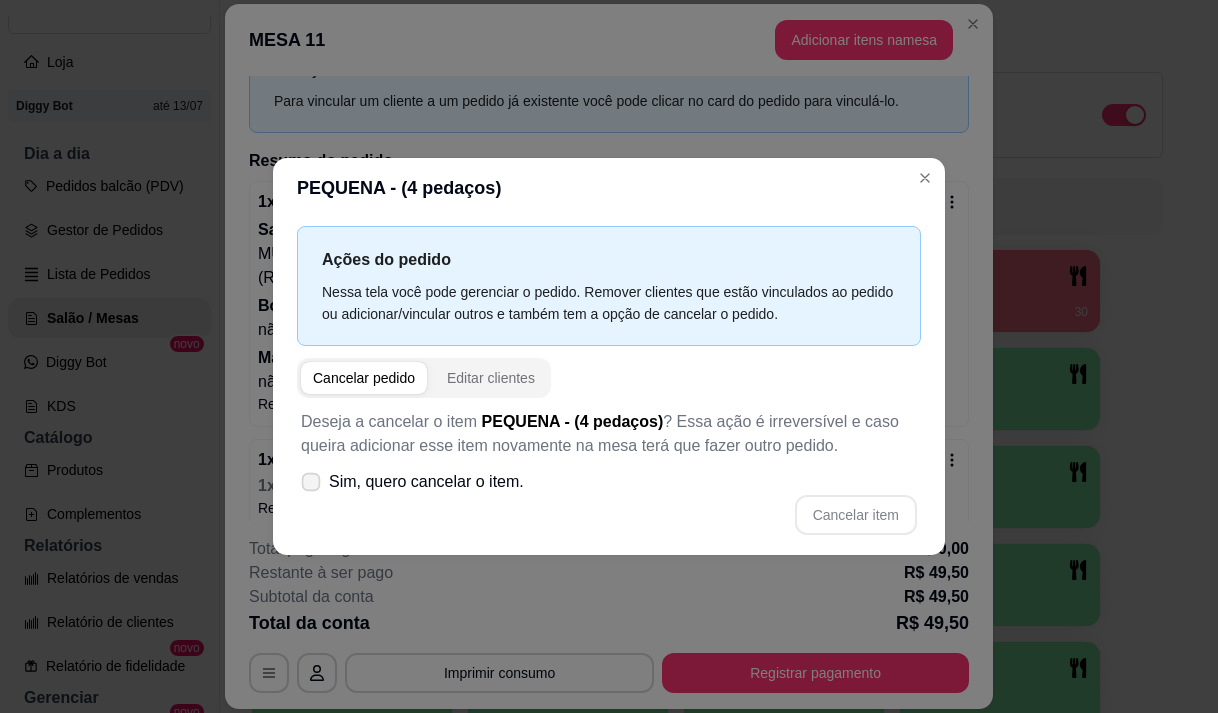 click at bounding box center (311, 481) 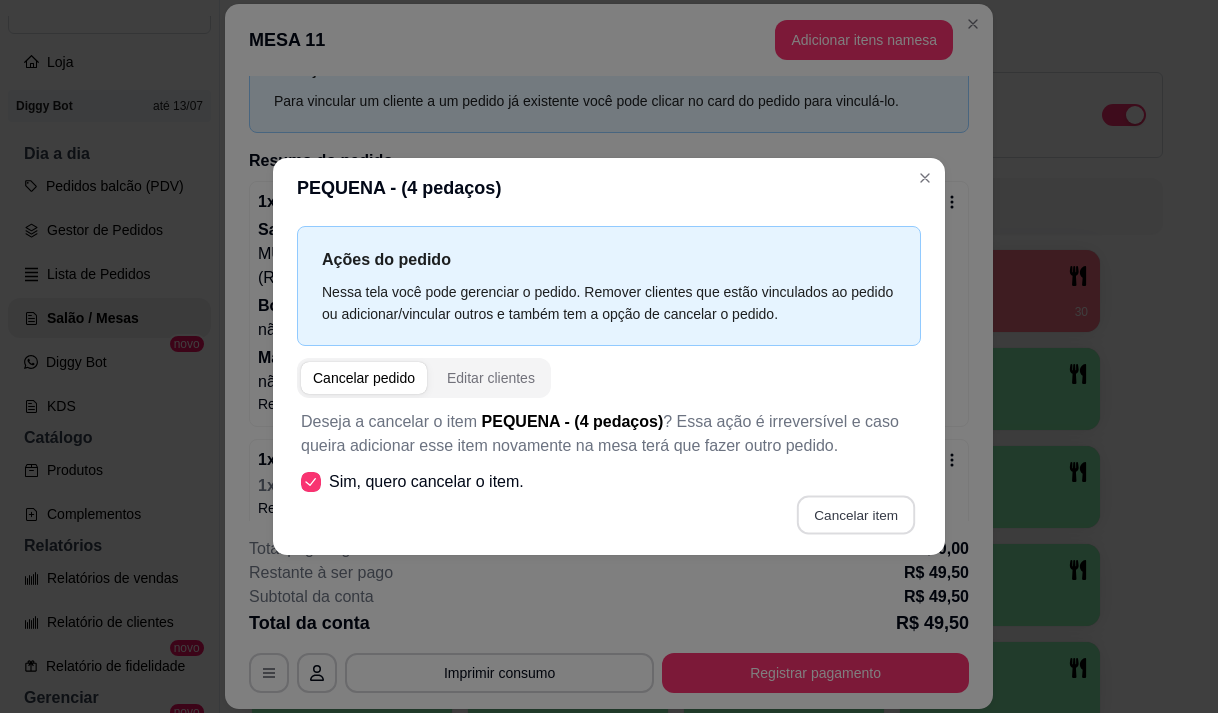 click on "Cancelar item" at bounding box center (855, 514) 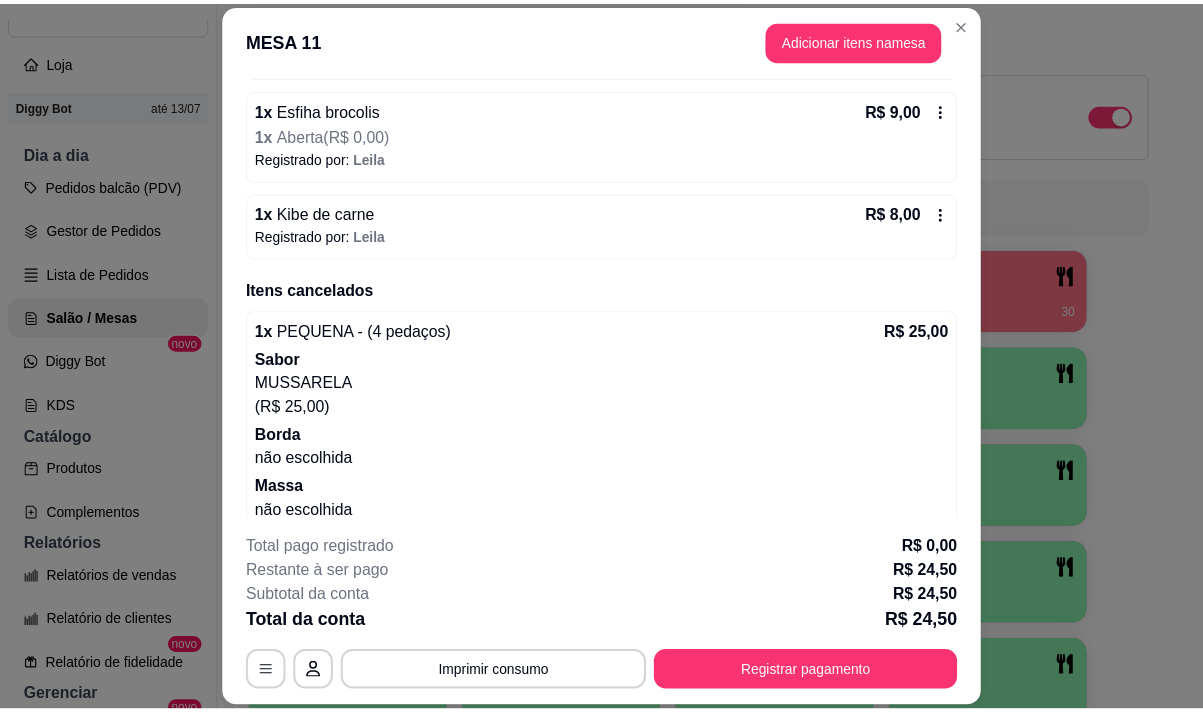 scroll, scrollTop: 319, scrollLeft: 0, axis: vertical 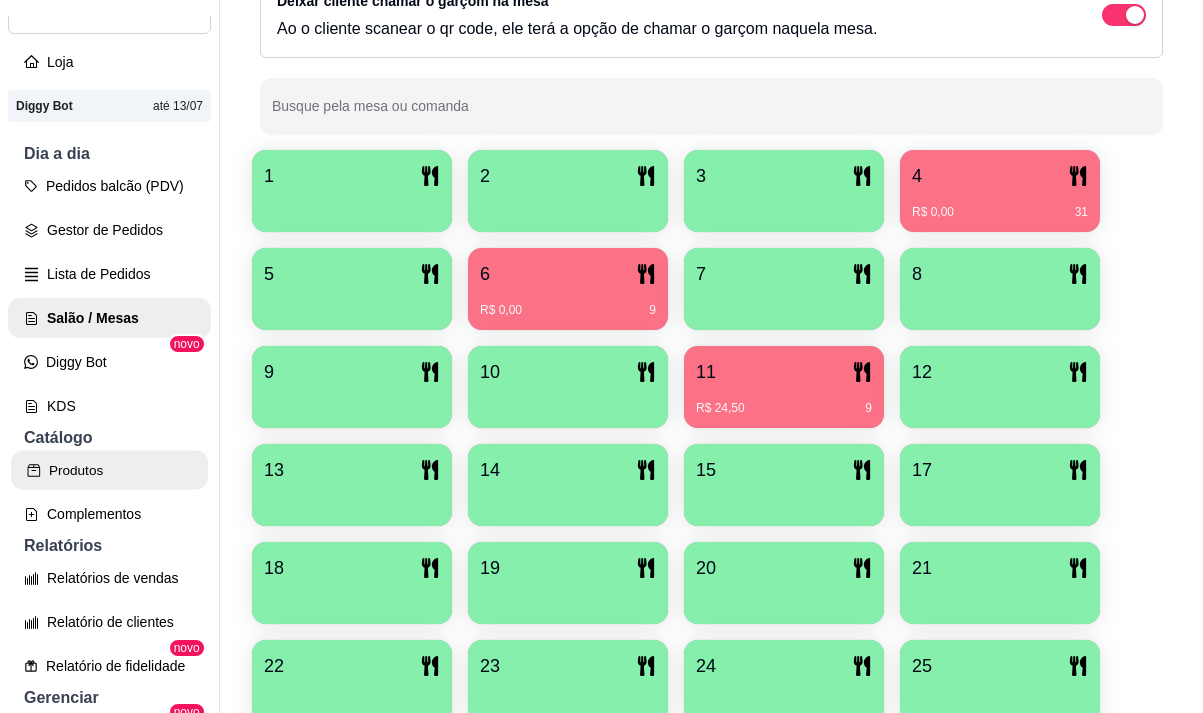 click on "Produtos" at bounding box center (109, 470) 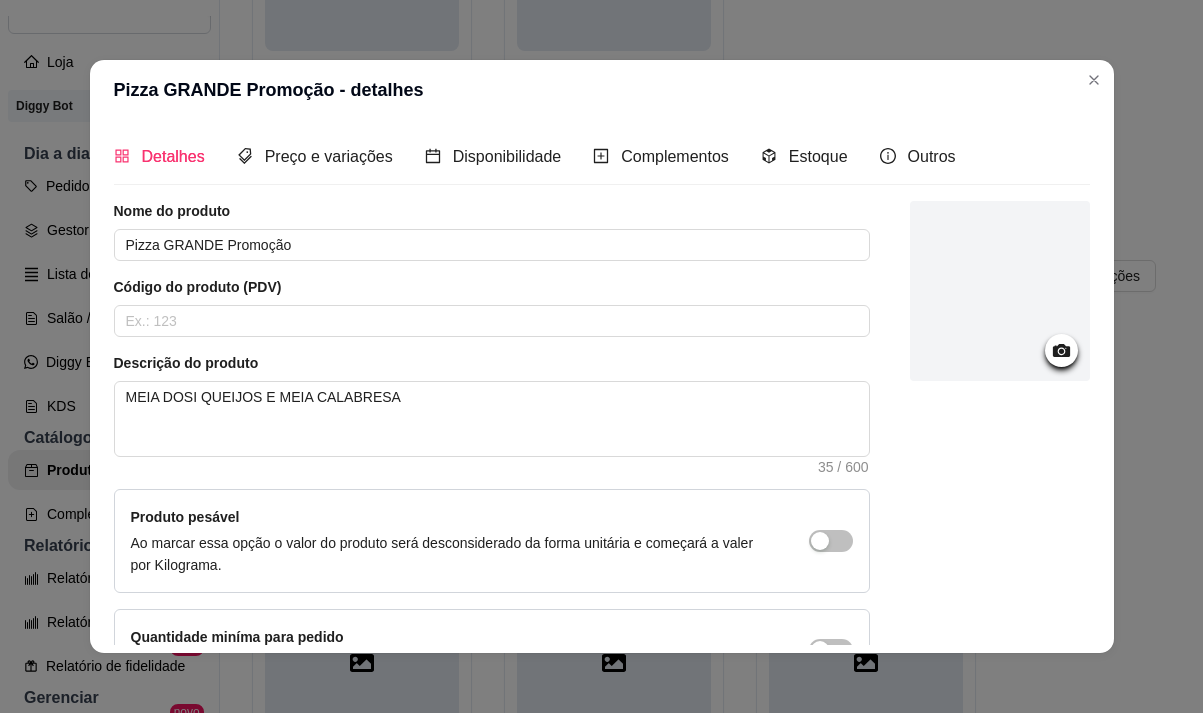 type 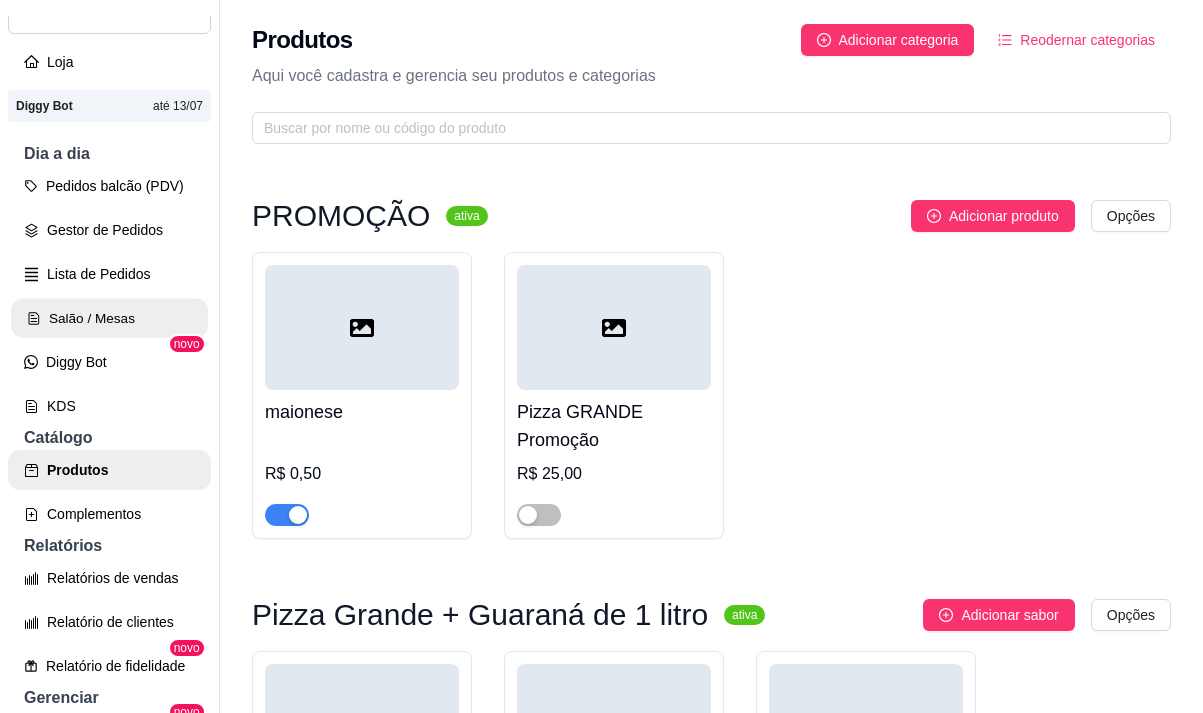 click on "Salão / Mesas" at bounding box center [109, 318] 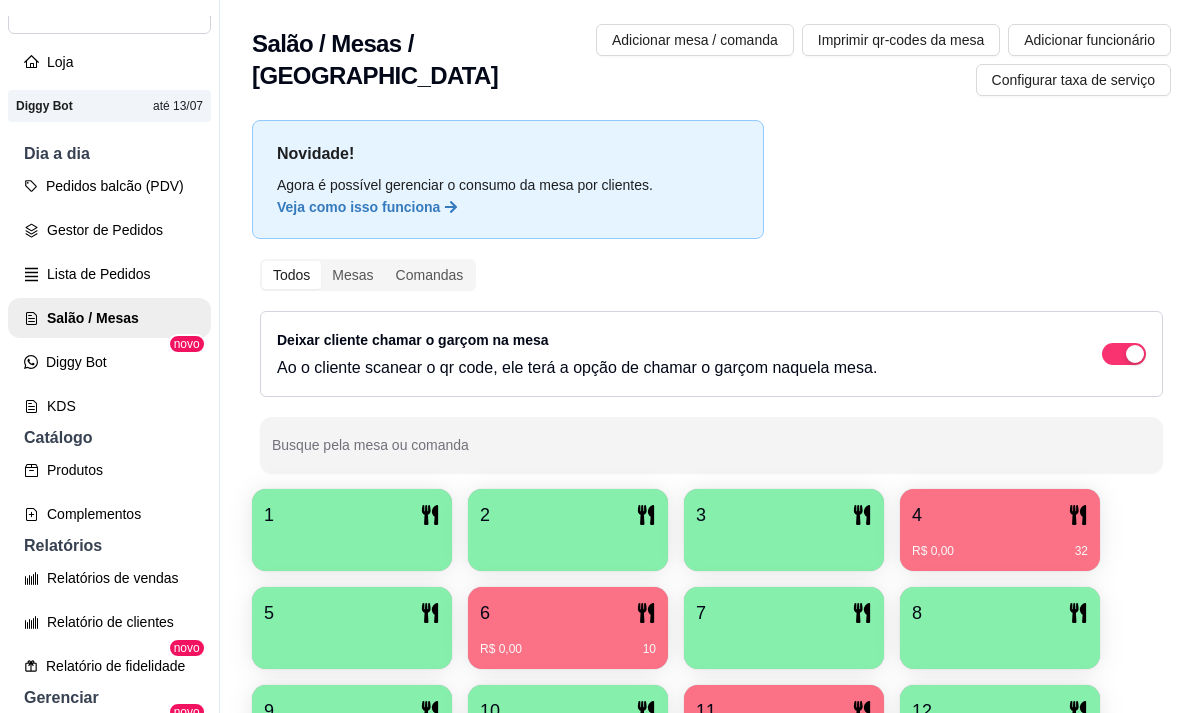 click on "6" at bounding box center (568, 613) 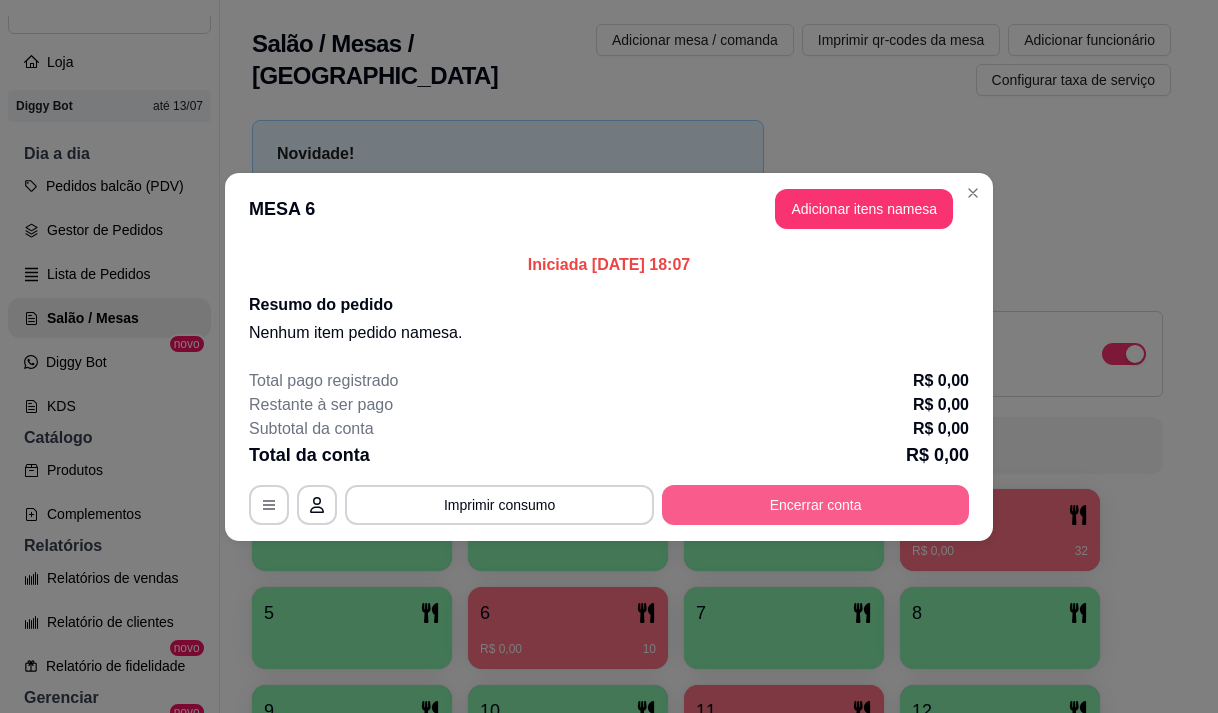click on "Encerrar conta" at bounding box center (815, 505) 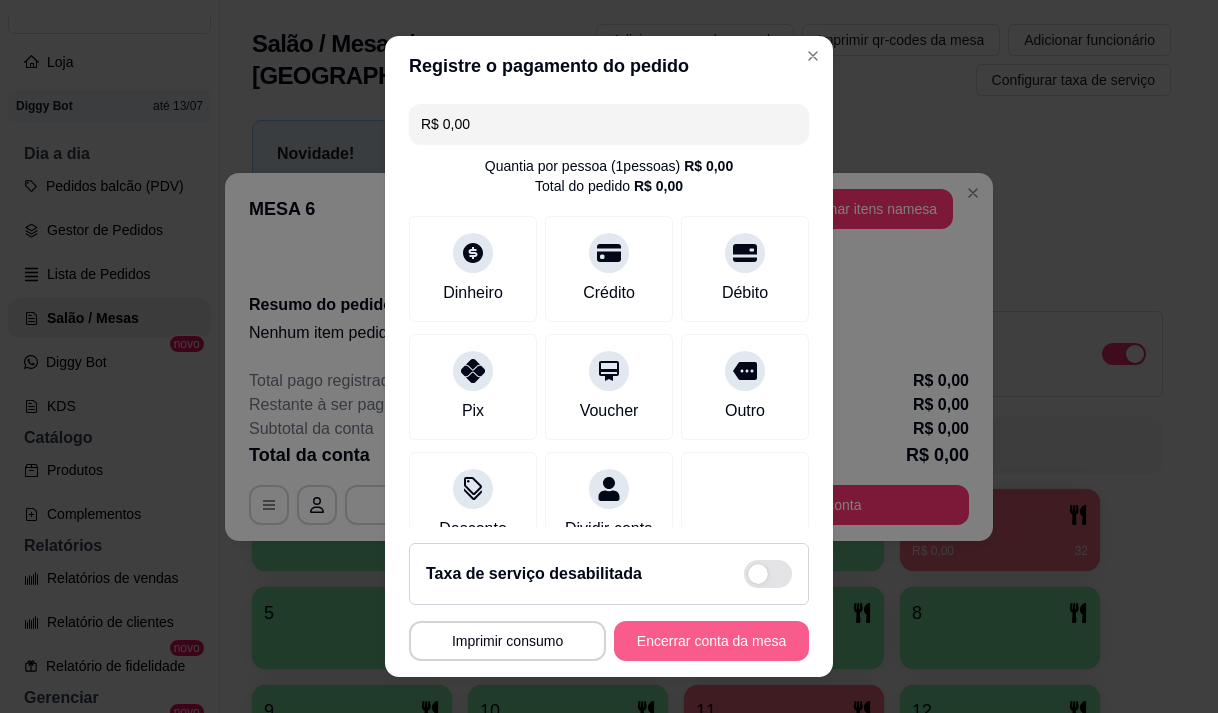 click on "Encerrar conta da mesa" at bounding box center (711, 641) 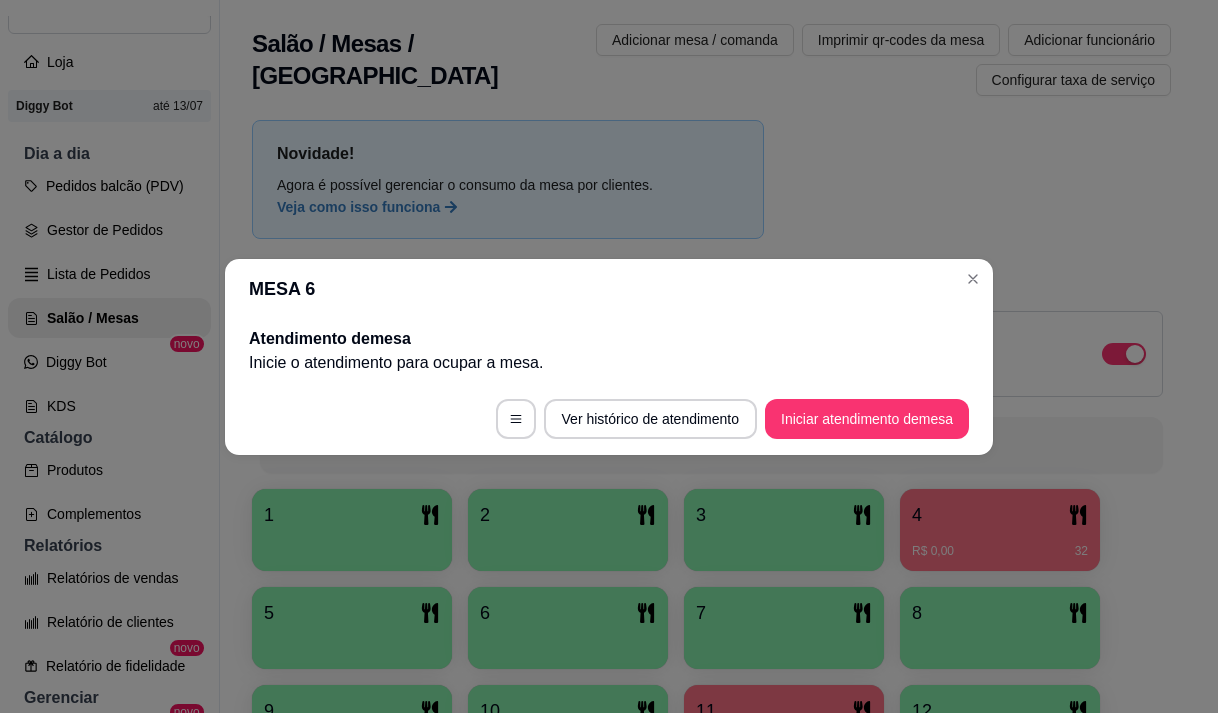 click on "Busque pela mesa ou comanda" at bounding box center [711, 453] 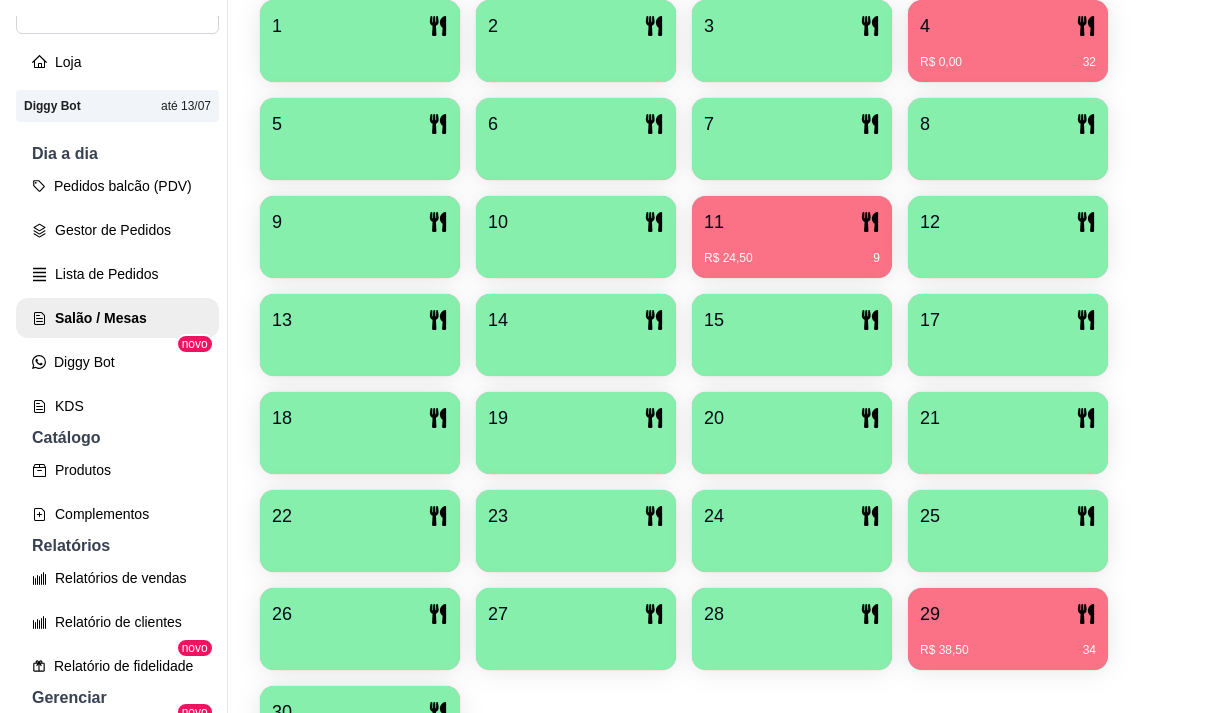 scroll, scrollTop: 500, scrollLeft: 0, axis: vertical 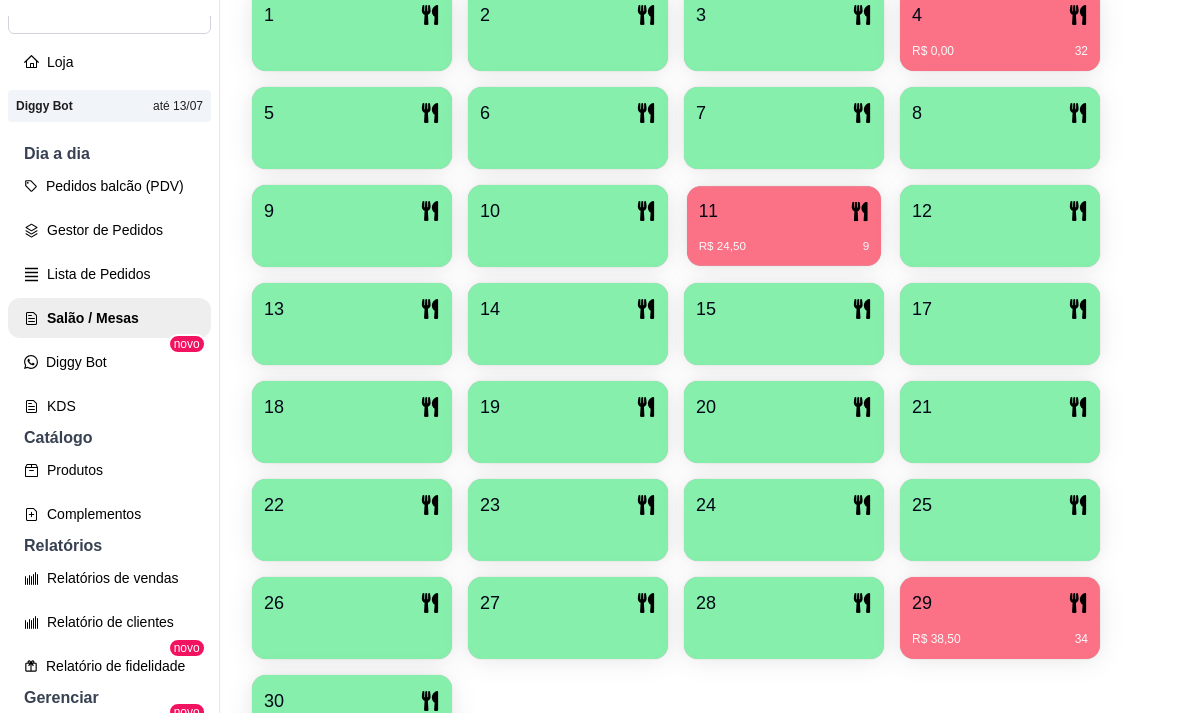 click on "11" at bounding box center (784, 211) 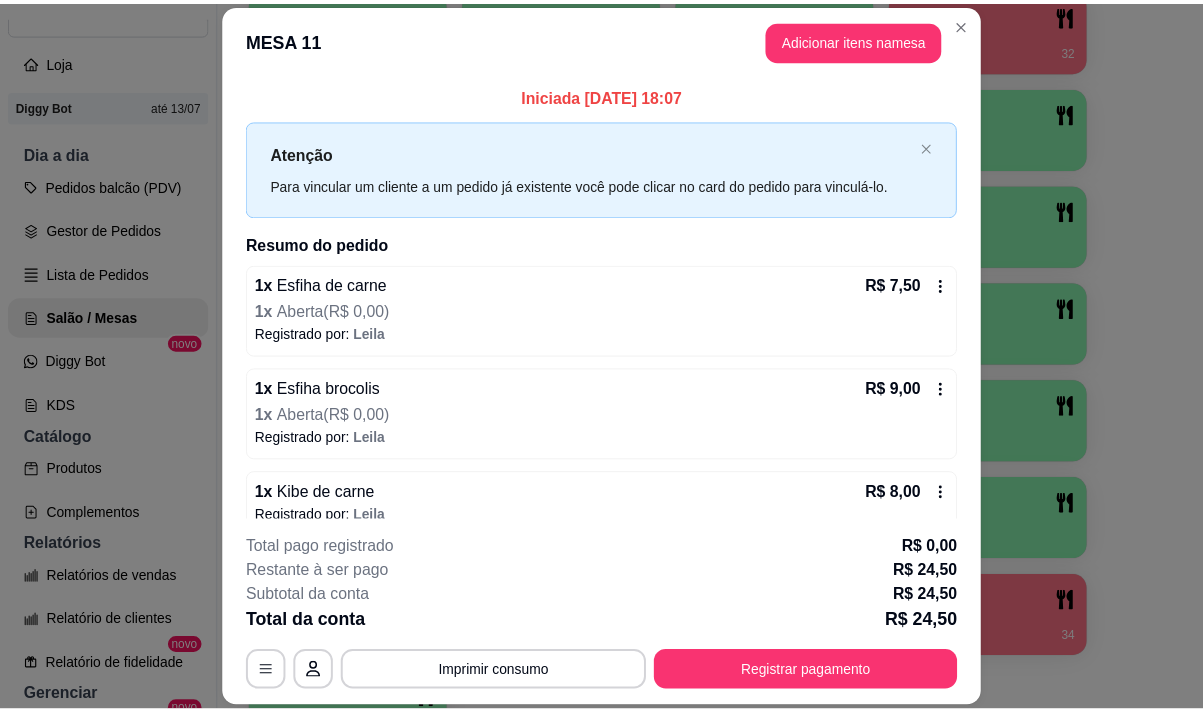 scroll, scrollTop: 319, scrollLeft: 0, axis: vertical 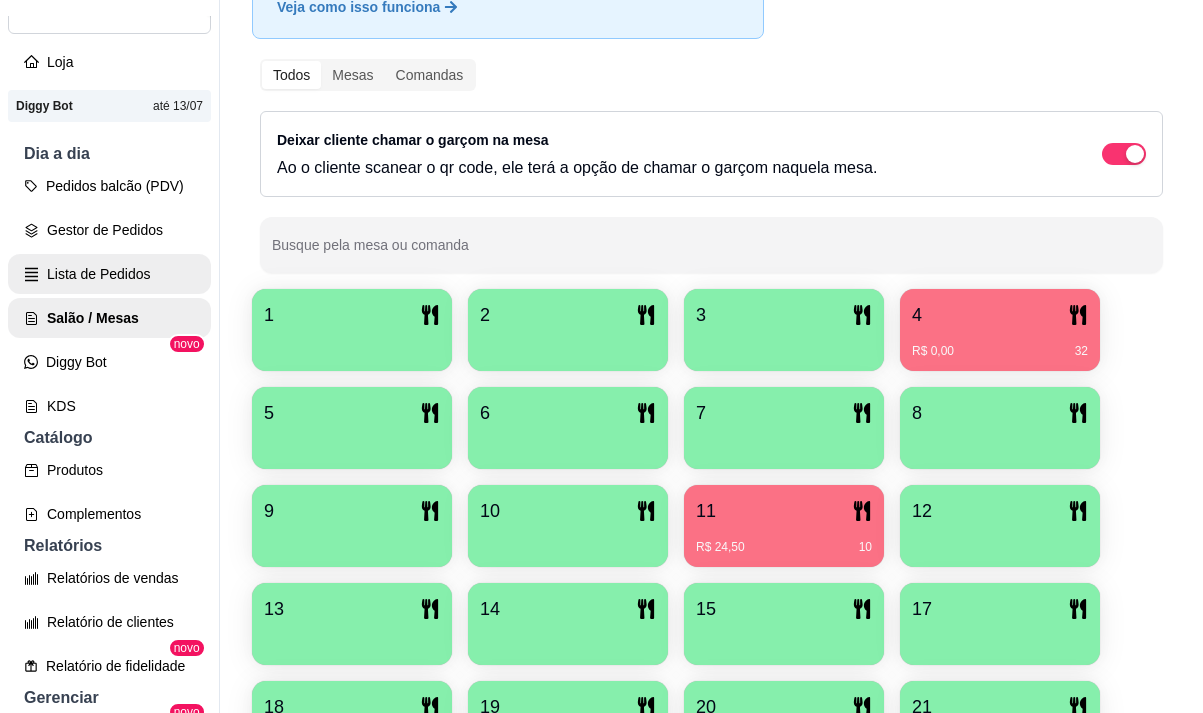click on "Lista de Pedidos" at bounding box center [109, 274] 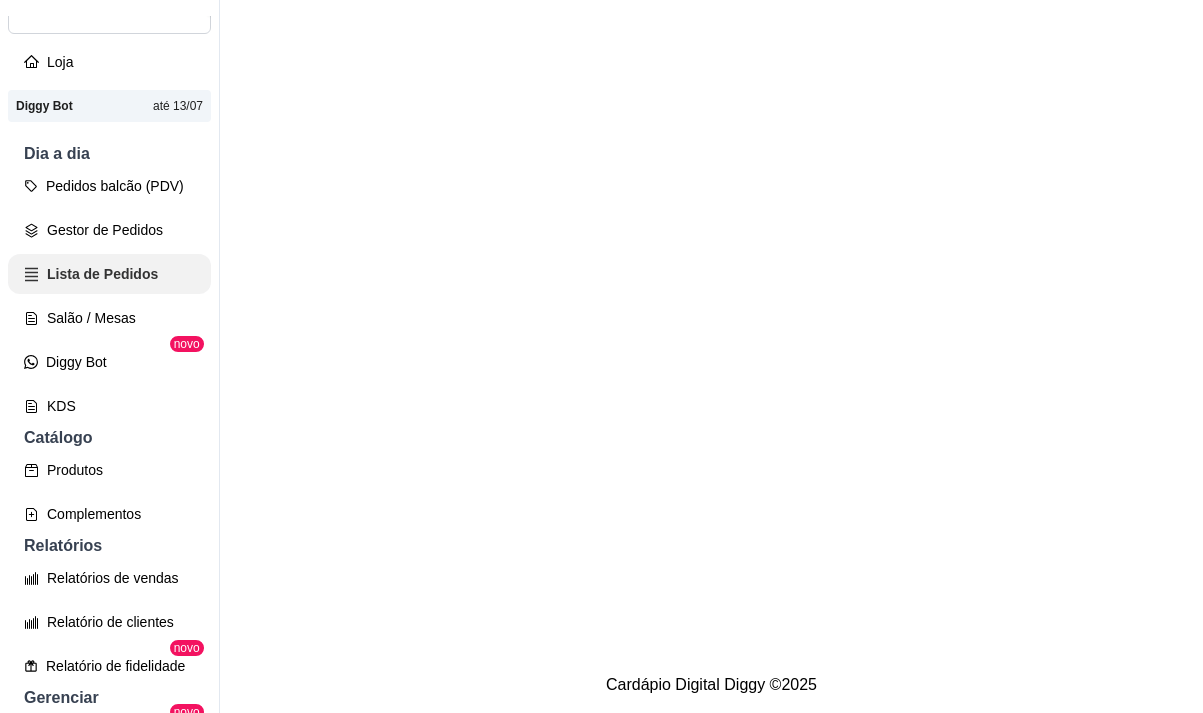scroll, scrollTop: 0, scrollLeft: 0, axis: both 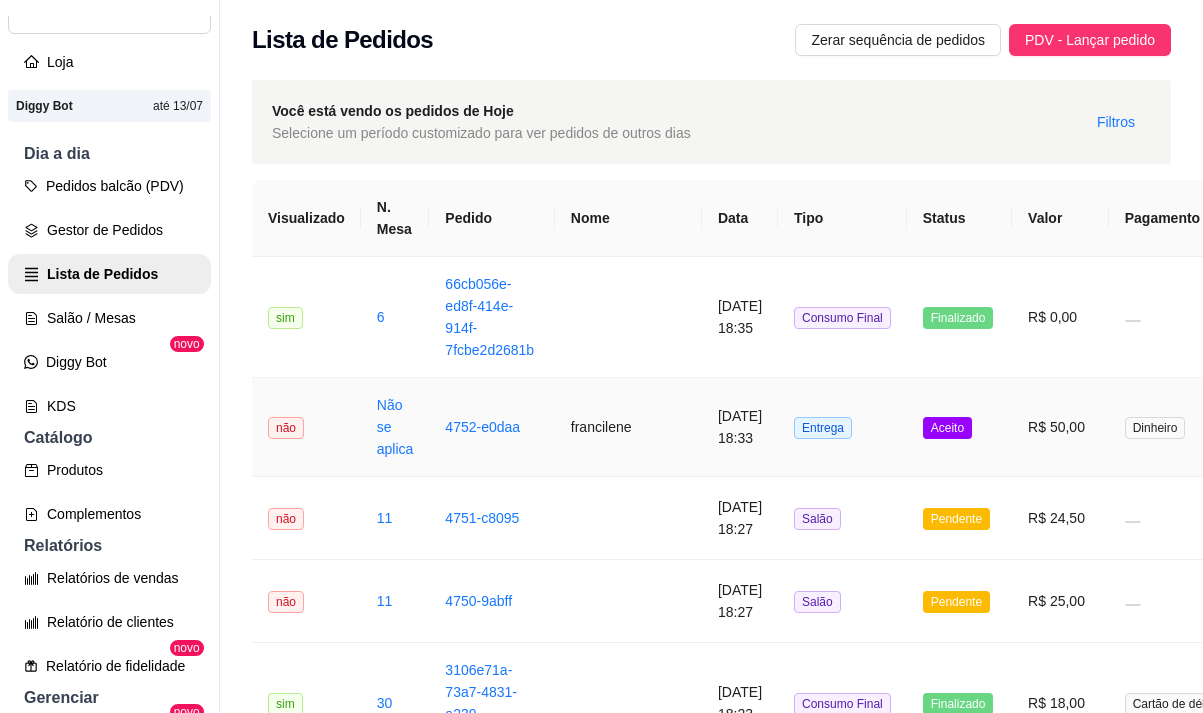 click on "francilene" at bounding box center (628, 427) 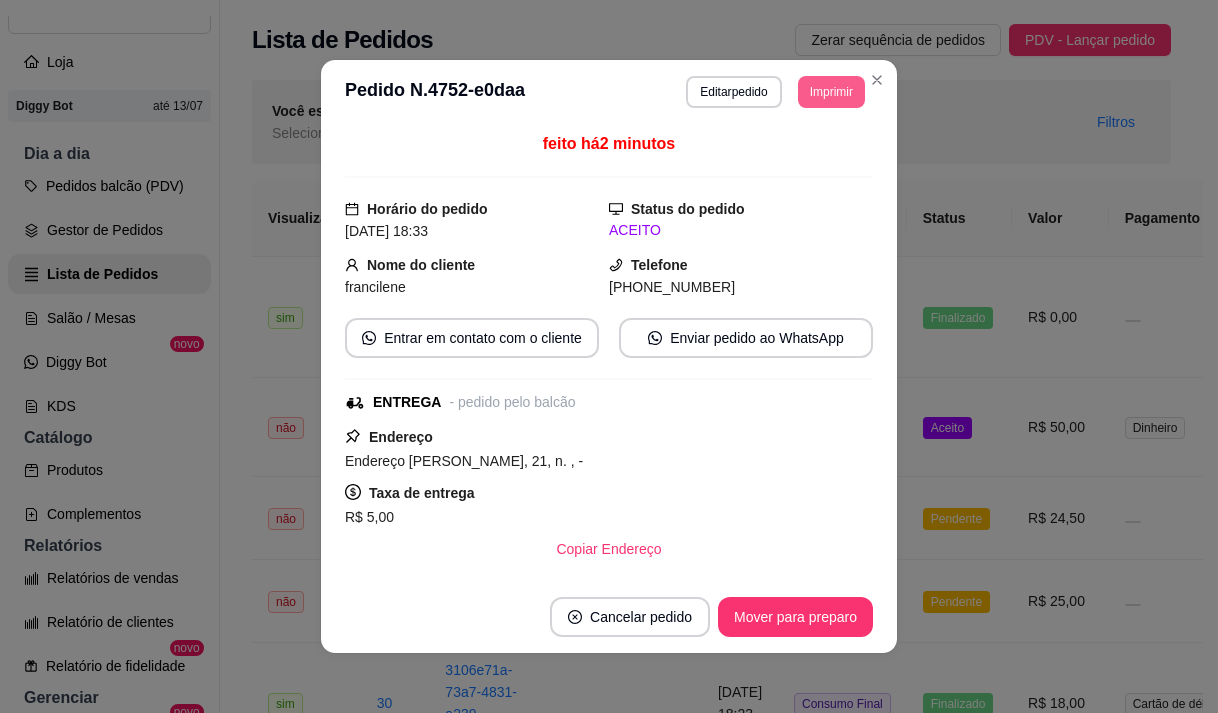 click on "Imprimir" at bounding box center (831, 92) 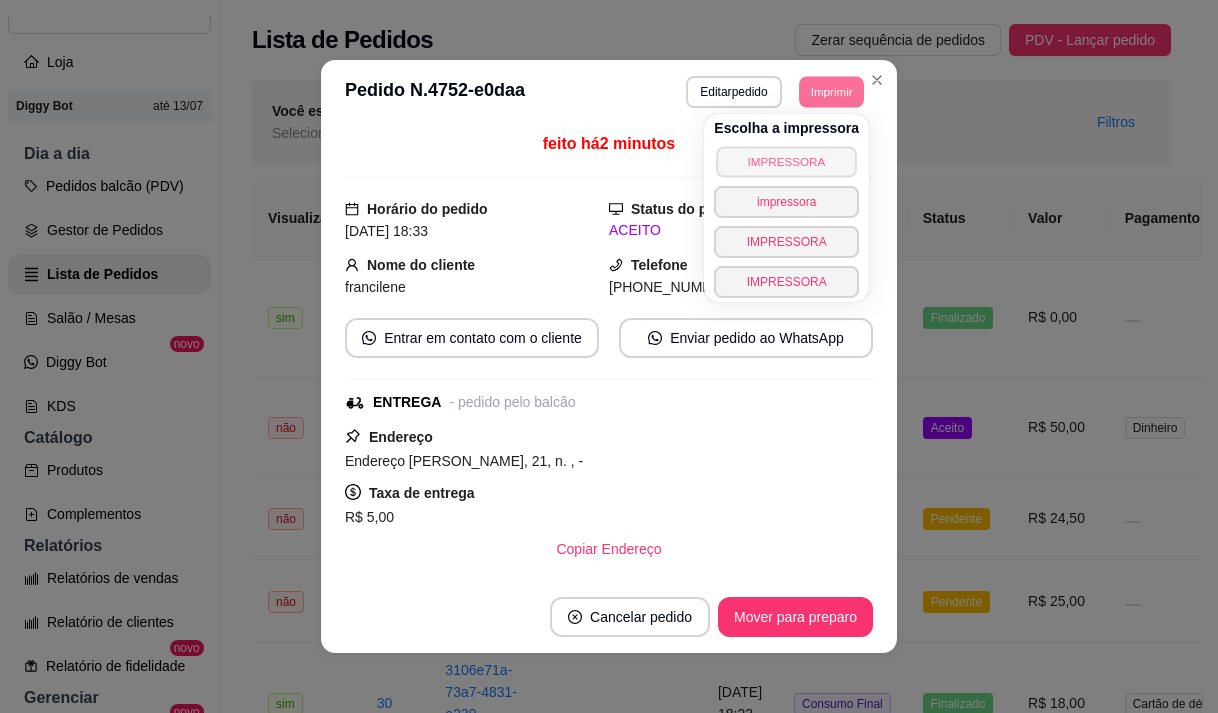 click on "IMPRESSORA" at bounding box center (786, 161) 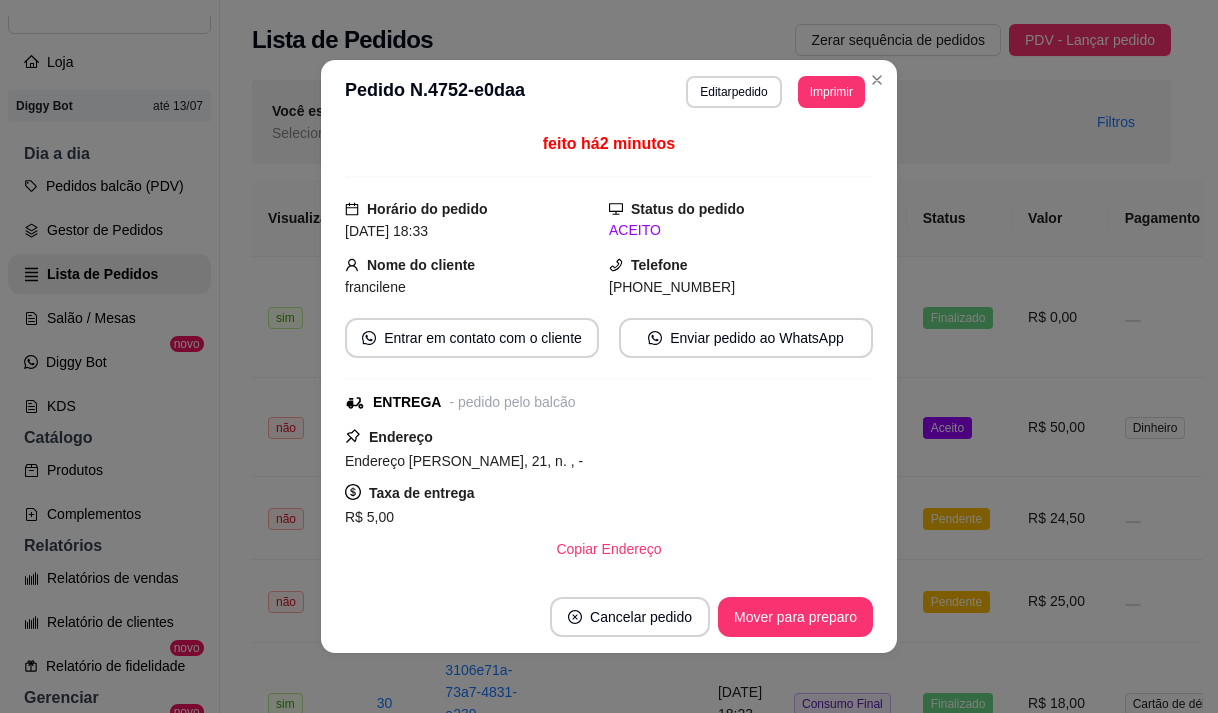click on "Catálogo" at bounding box center [109, 438] 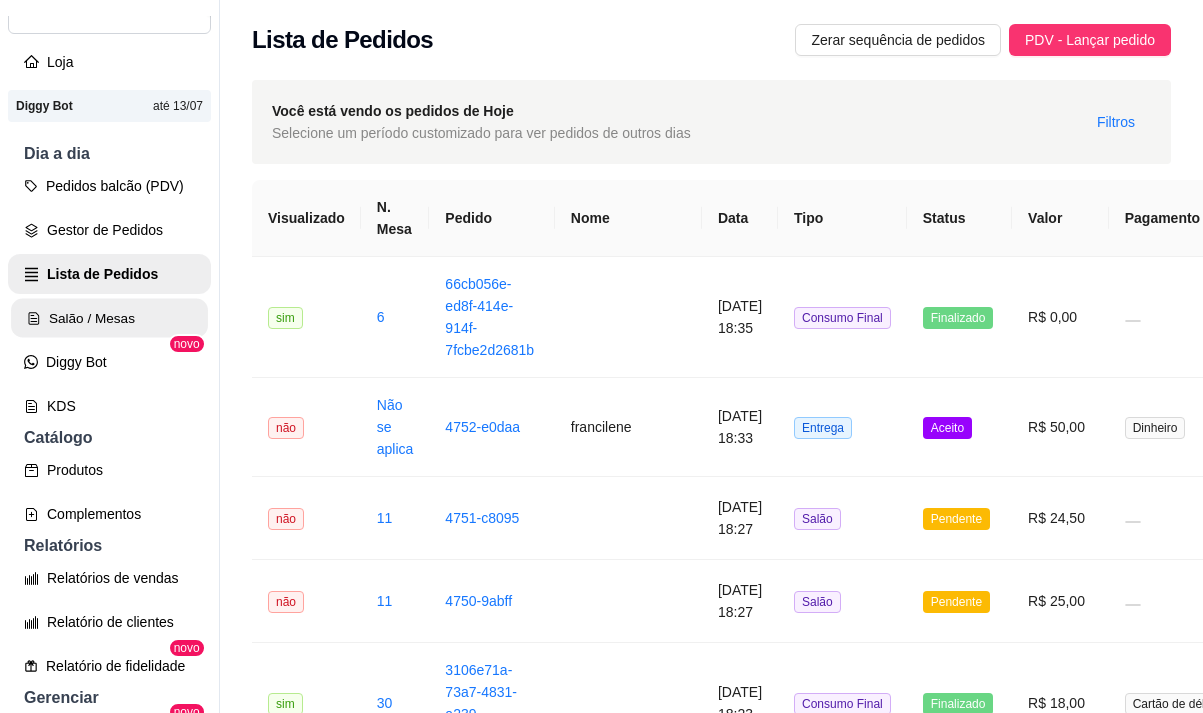 click on "Salão / Mesas" at bounding box center (109, 318) 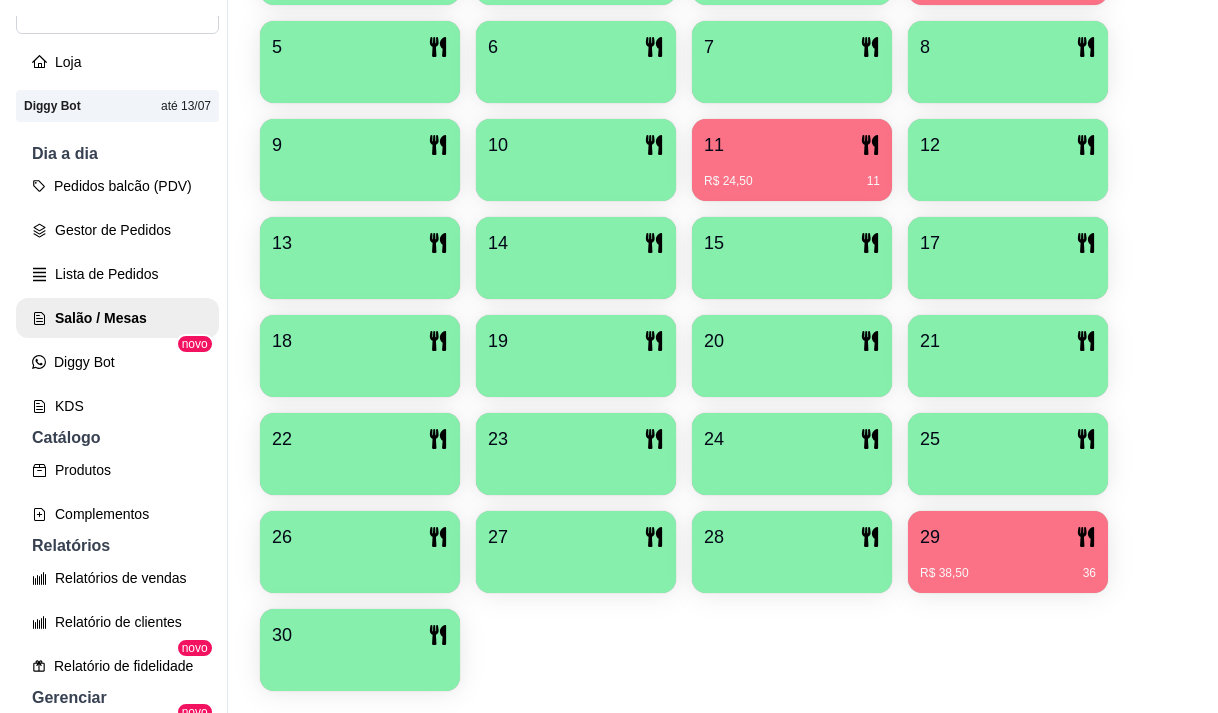 scroll, scrollTop: 600, scrollLeft: 0, axis: vertical 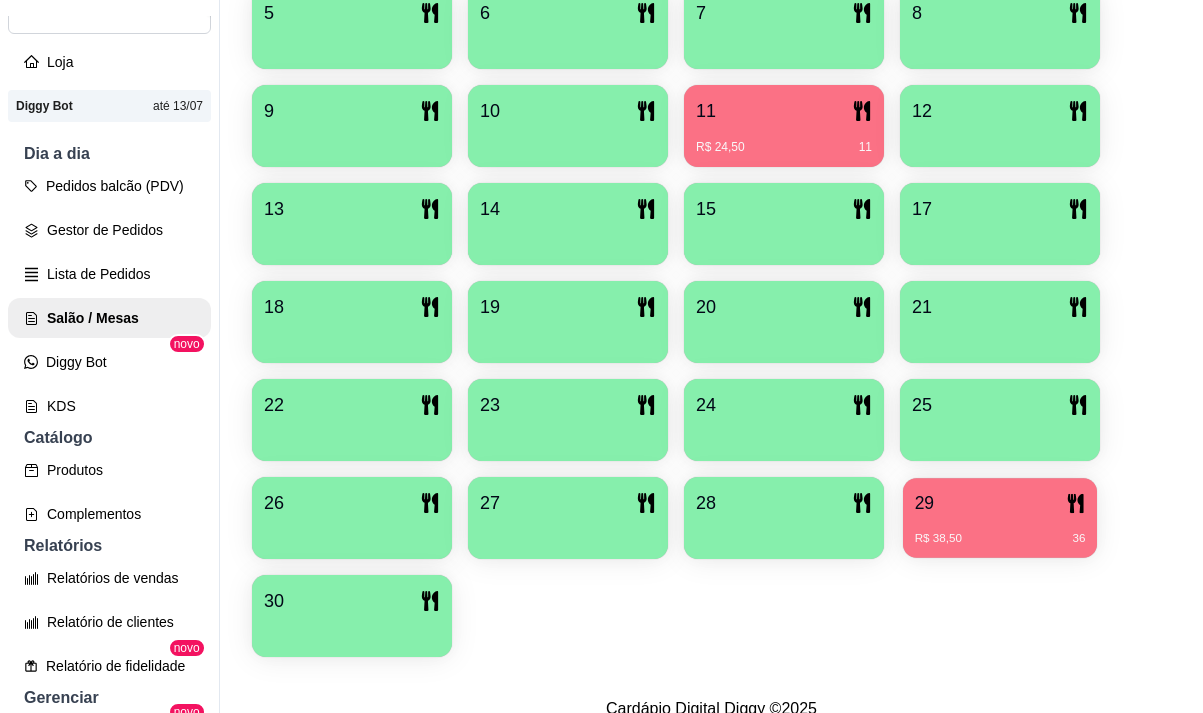 click on "R$ 38,50 36" at bounding box center [1000, 539] 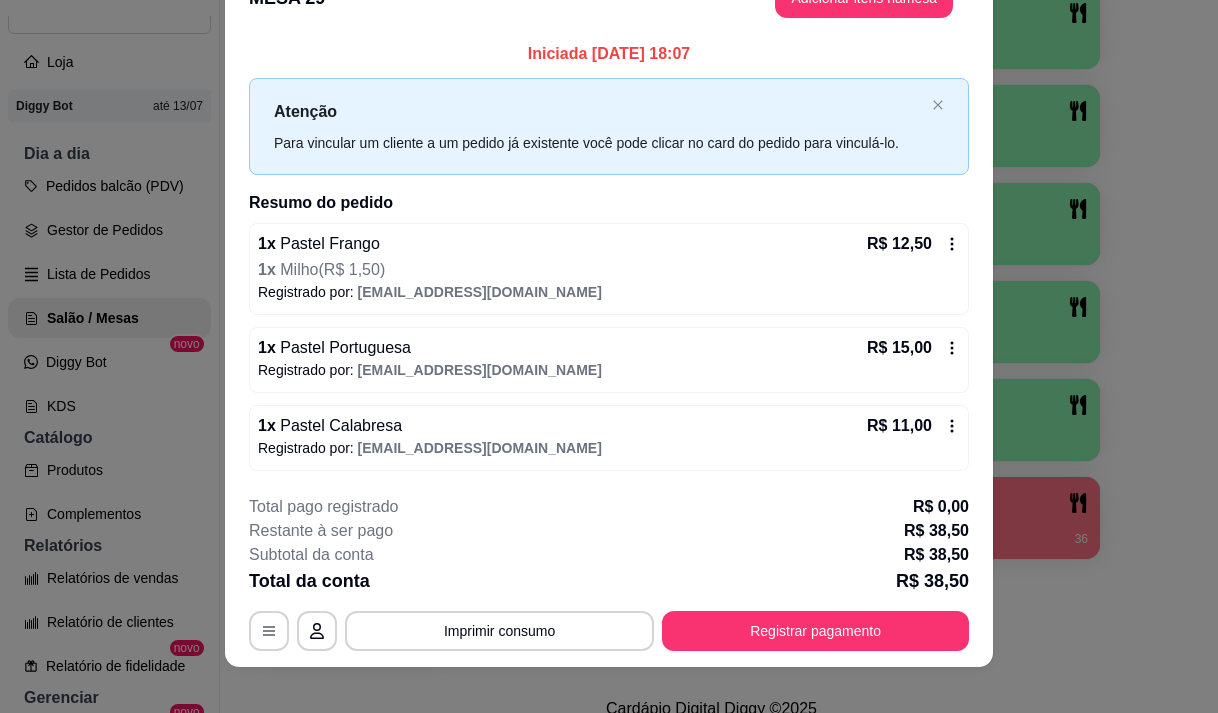scroll, scrollTop: 60, scrollLeft: 0, axis: vertical 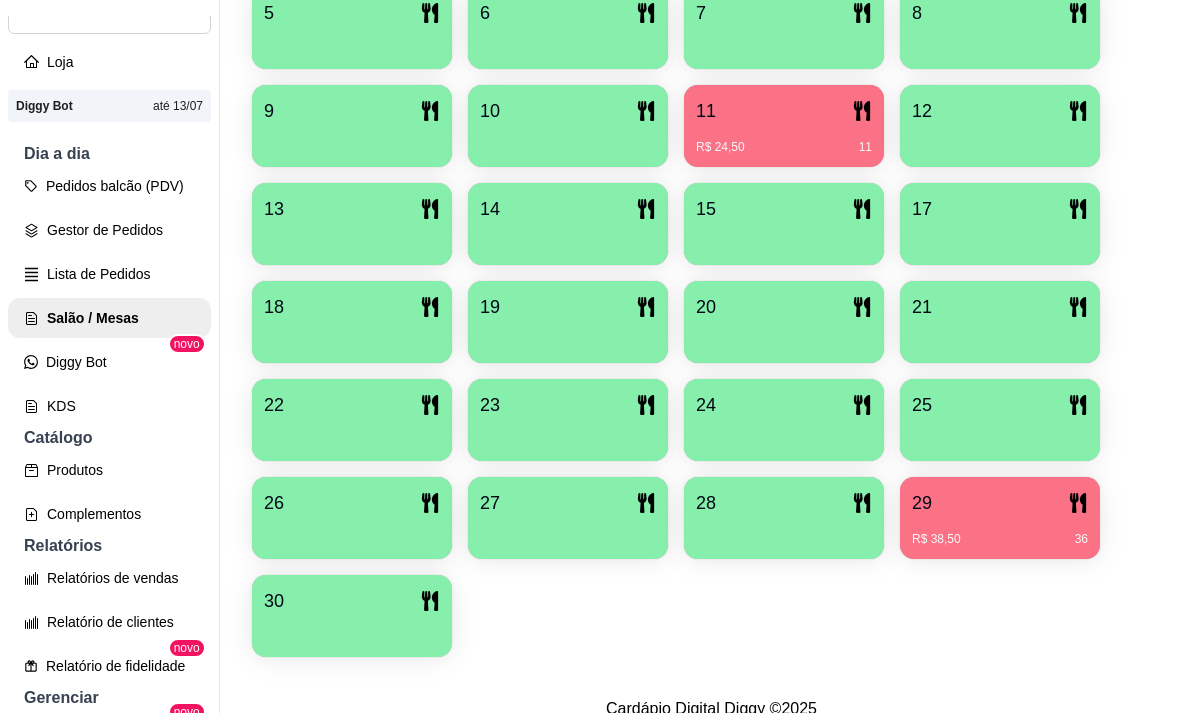 click on "30" at bounding box center [352, 601] 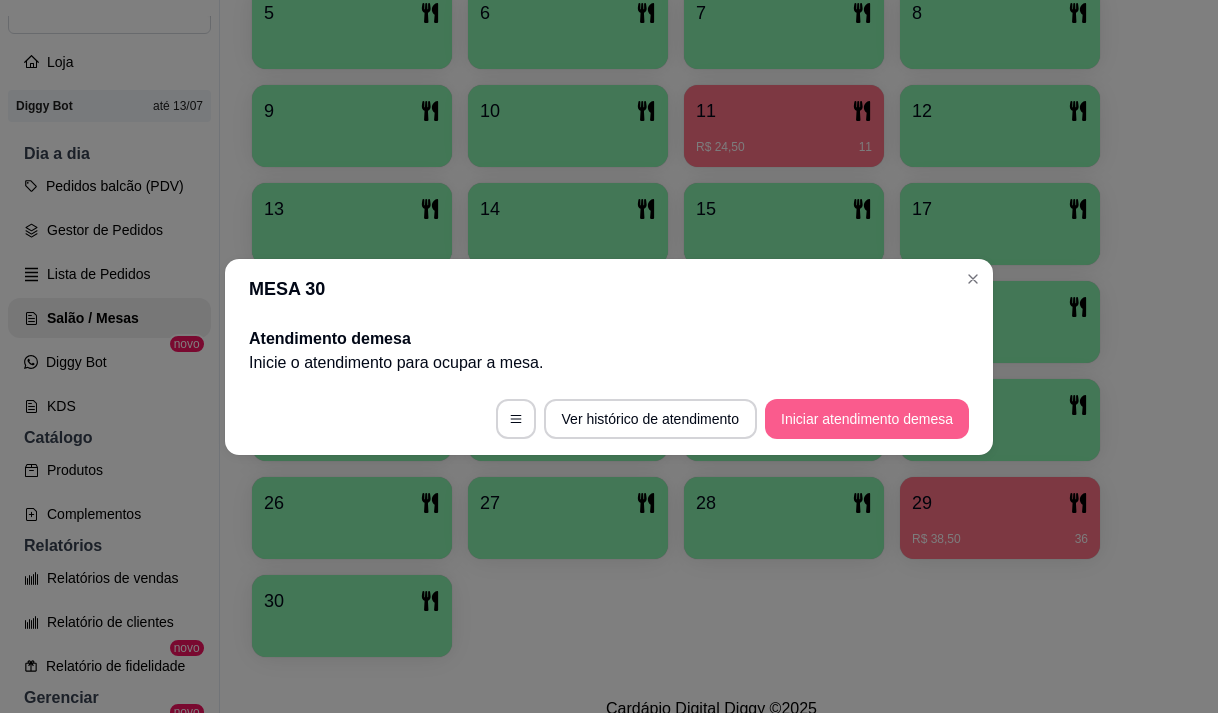 click on "Iniciar atendimento de  mesa" at bounding box center [867, 419] 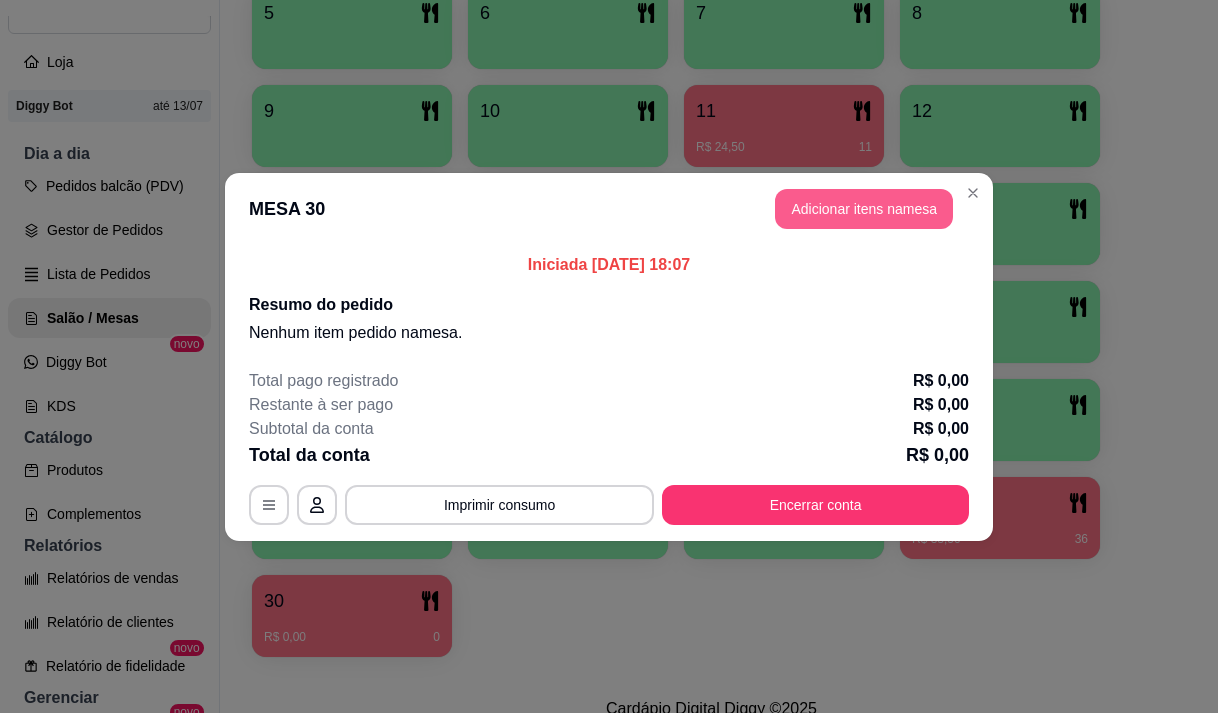 click on "Adicionar itens na  mesa" at bounding box center (864, 209) 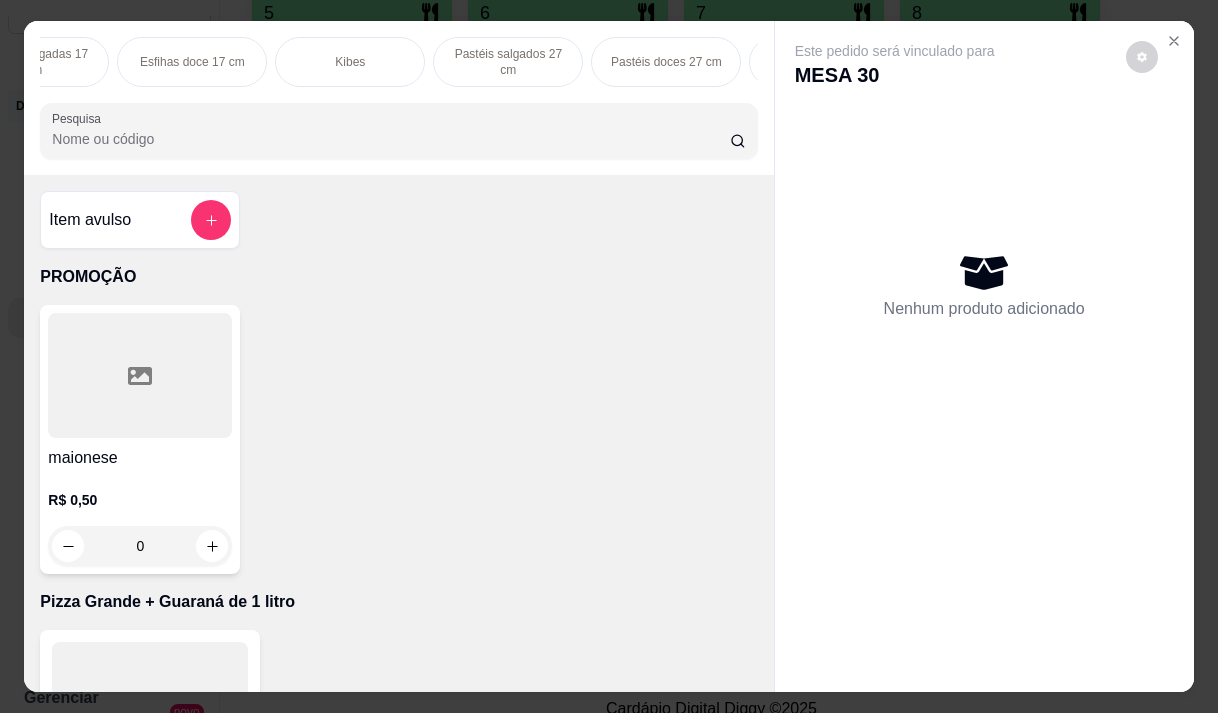 scroll, scrollTop: 0, scrollLeft: 640, axis: horizontal 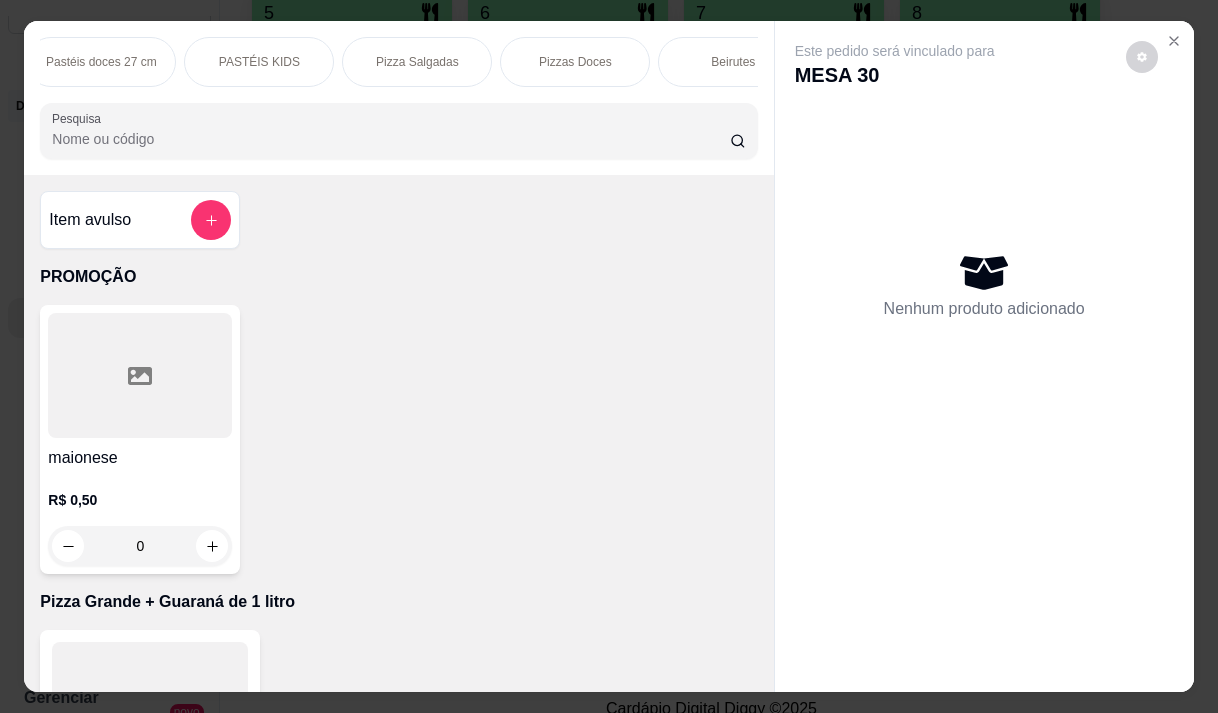 click on "Pizza Salgadas" at bounding box center [417, 62] 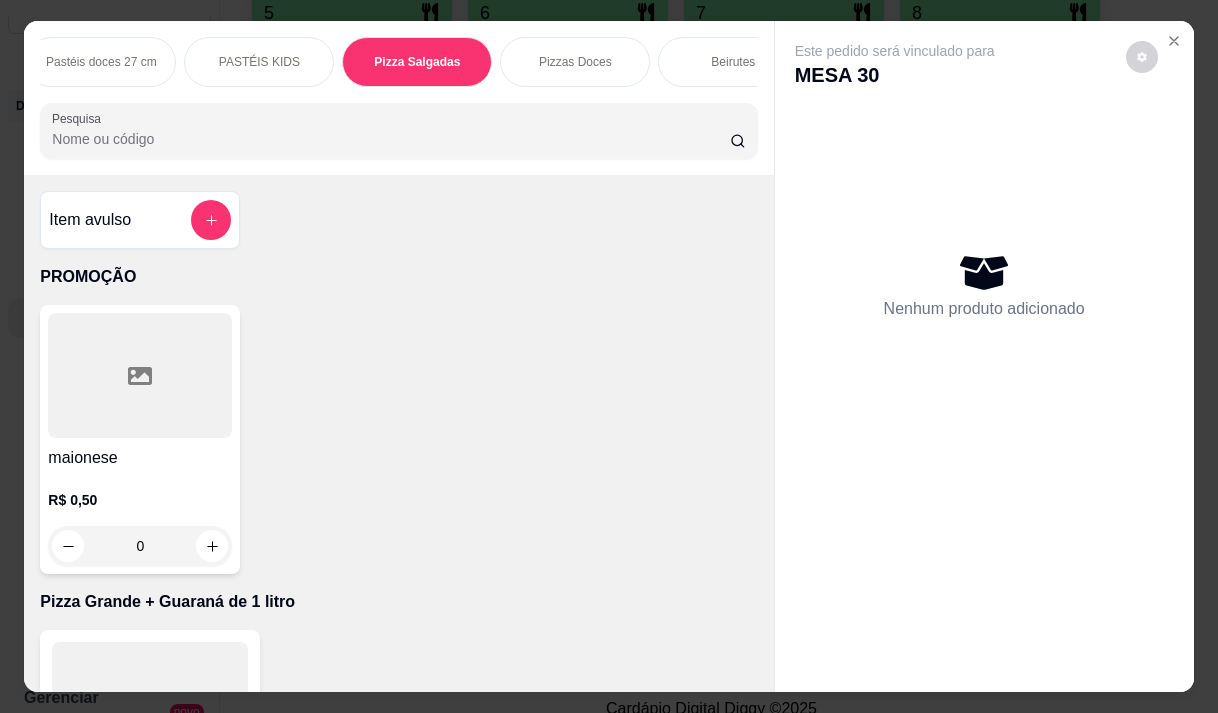 scroll, scrollTop: 15444, scrollLeft: 0, axis: vertical 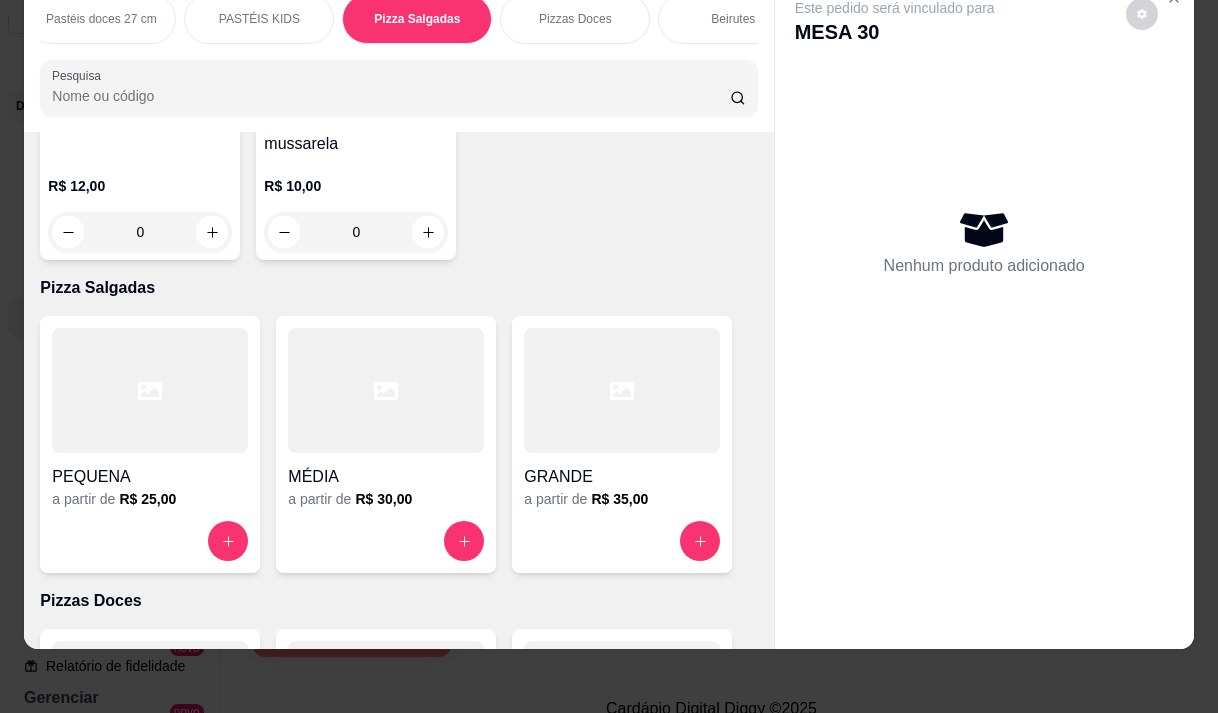 click on "R$ 25,00" at bounding box center (147, 499) 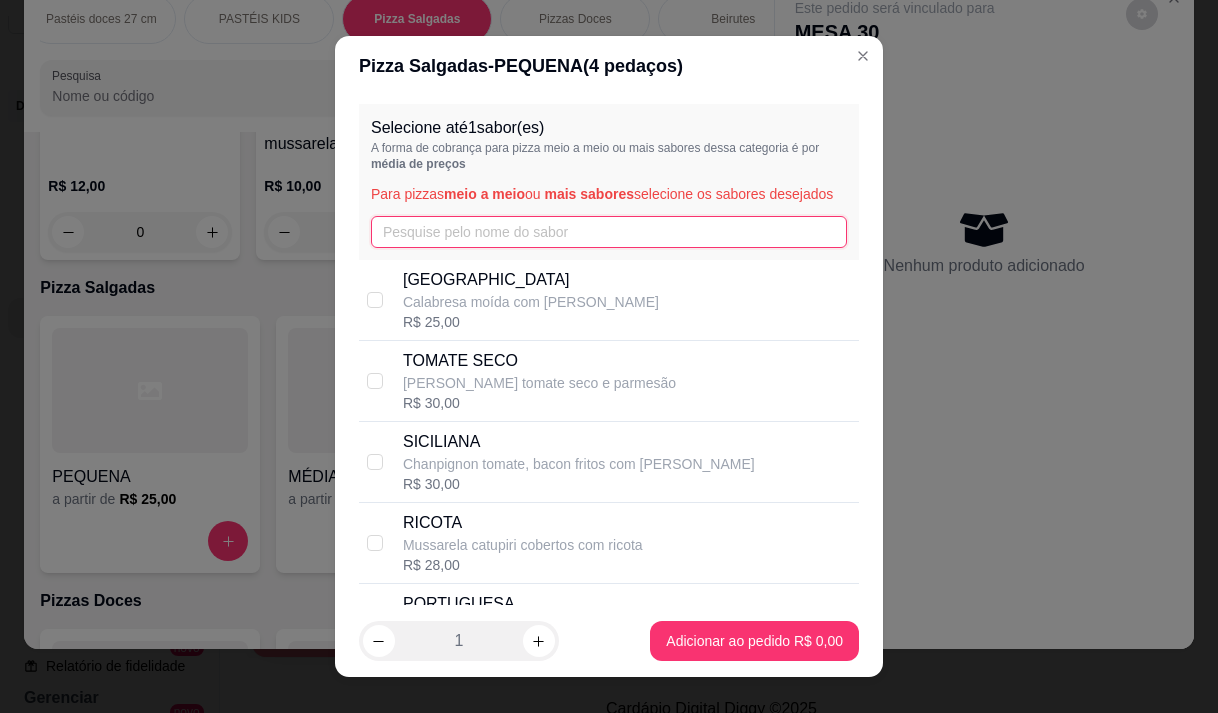click at bounding box center [609, 232] 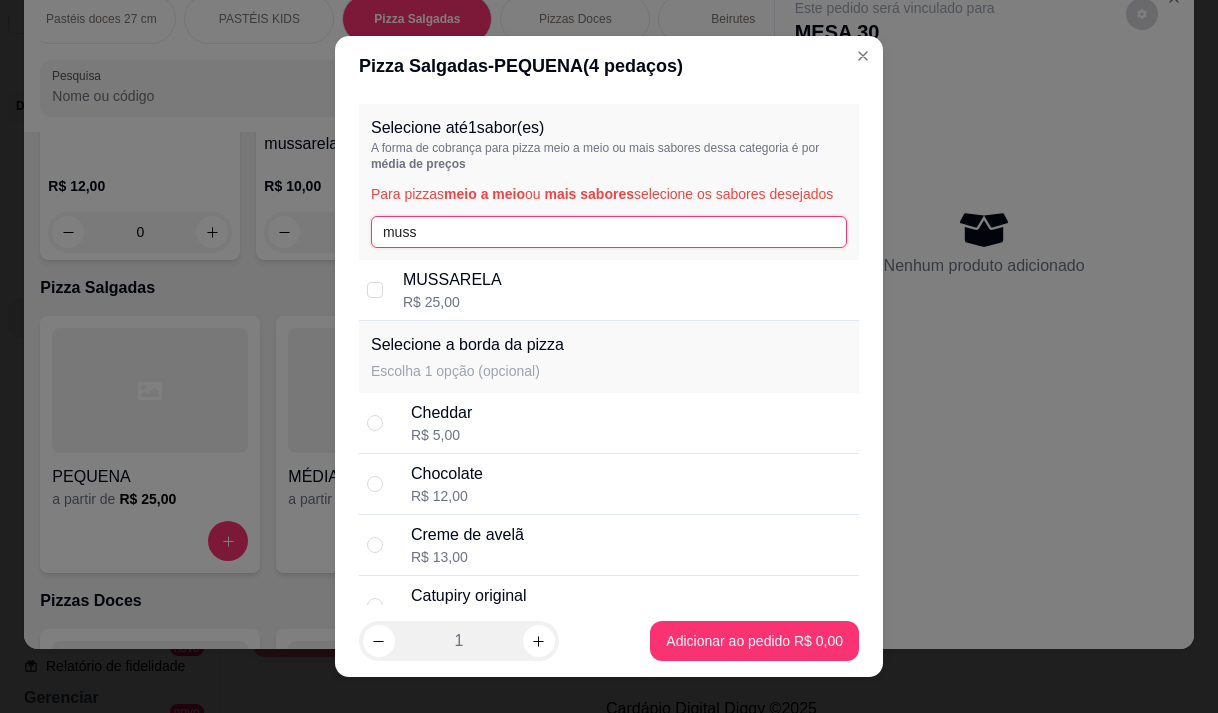 type on "muss" 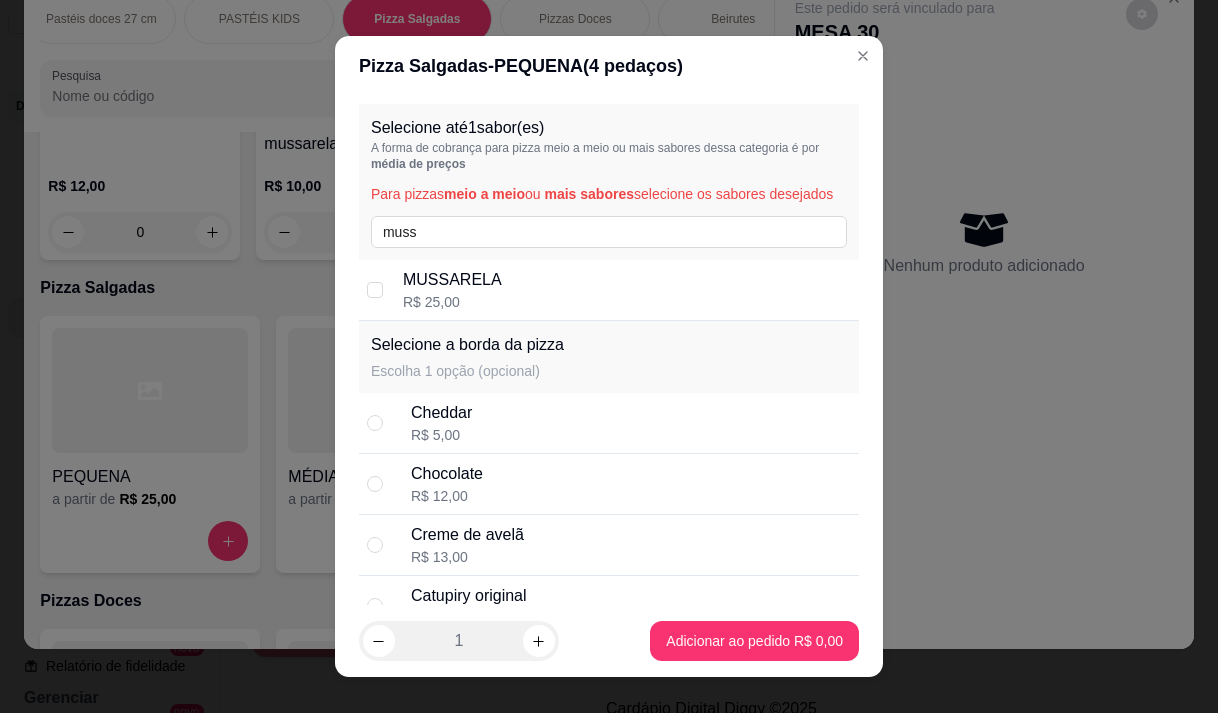 click on "MUSSARELA" at bounding box center [452, 280] 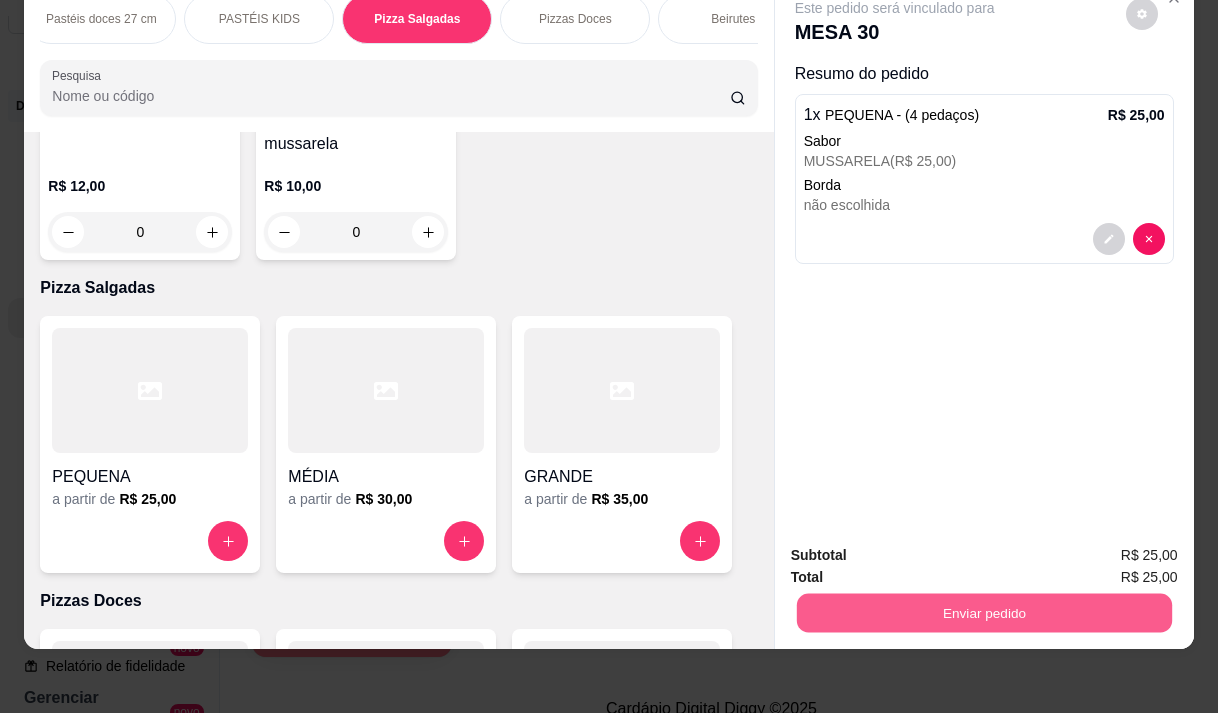 click on "Enviar pedido" at bounding box center [983, 612] 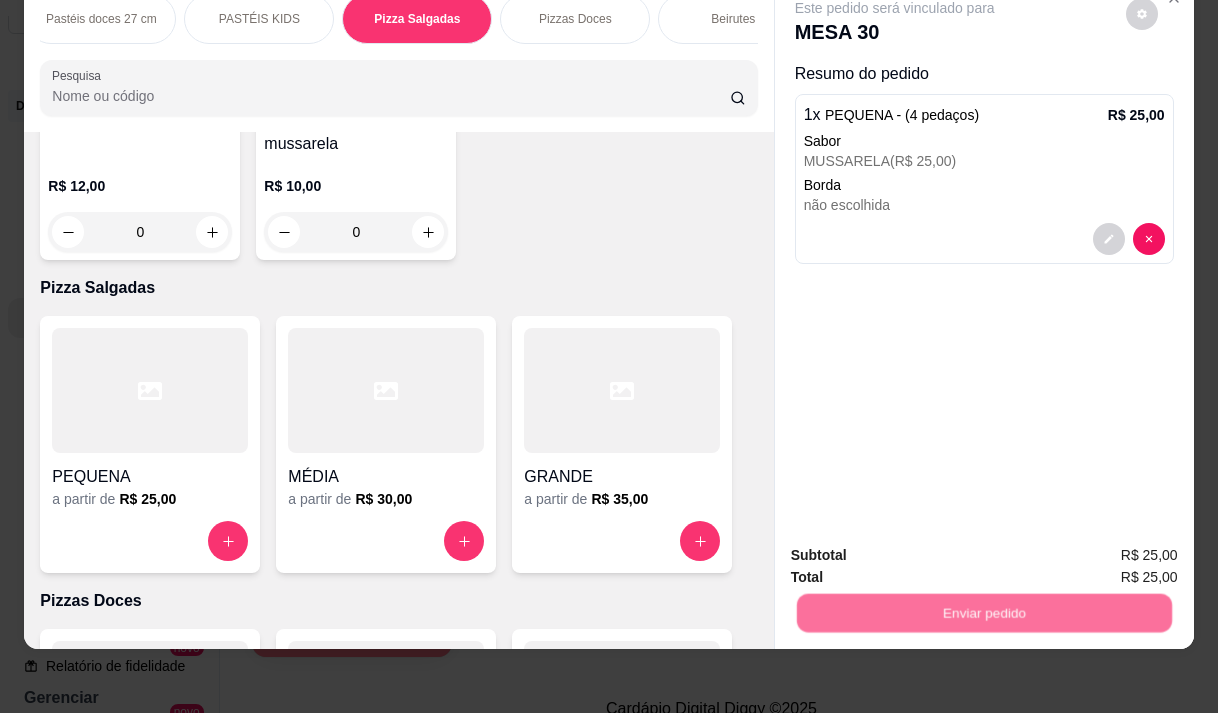 click on "Não registrar e enviar pedido" at bounding box center [918, 548] 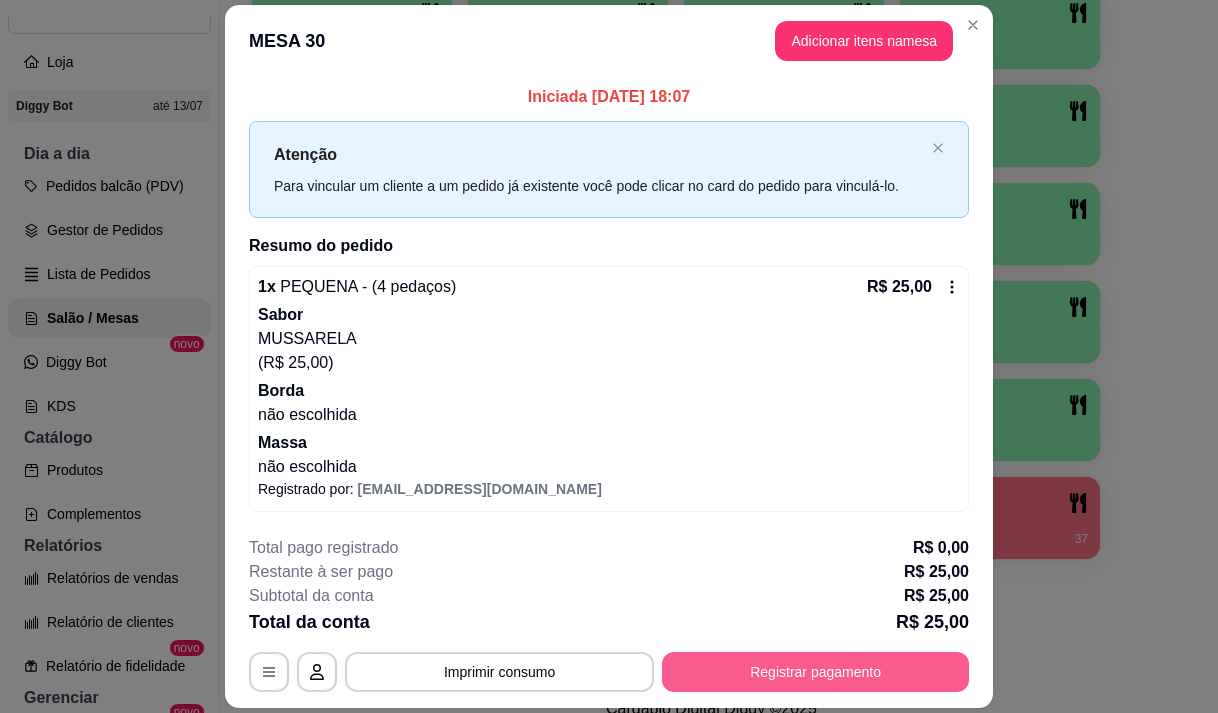 click on "Registrar pagamento" at bounding box center (815, 672) 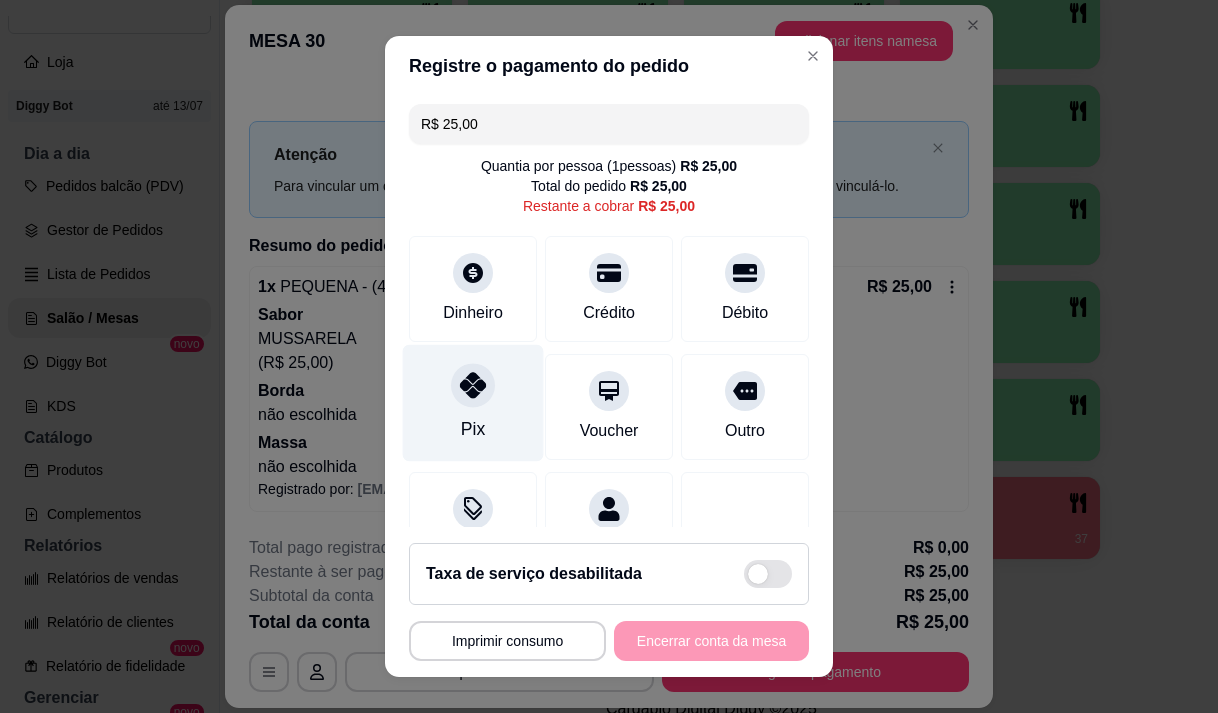 click at bounding box center (473, 385) 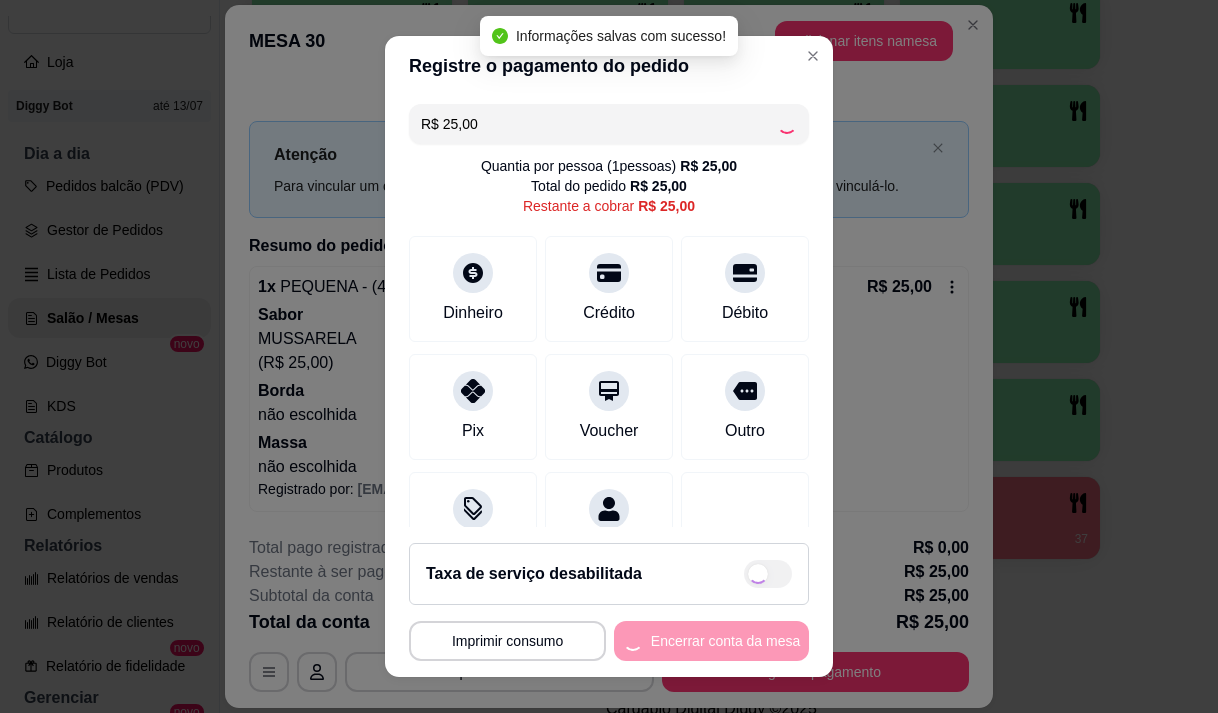 type on "R$ 0,00" 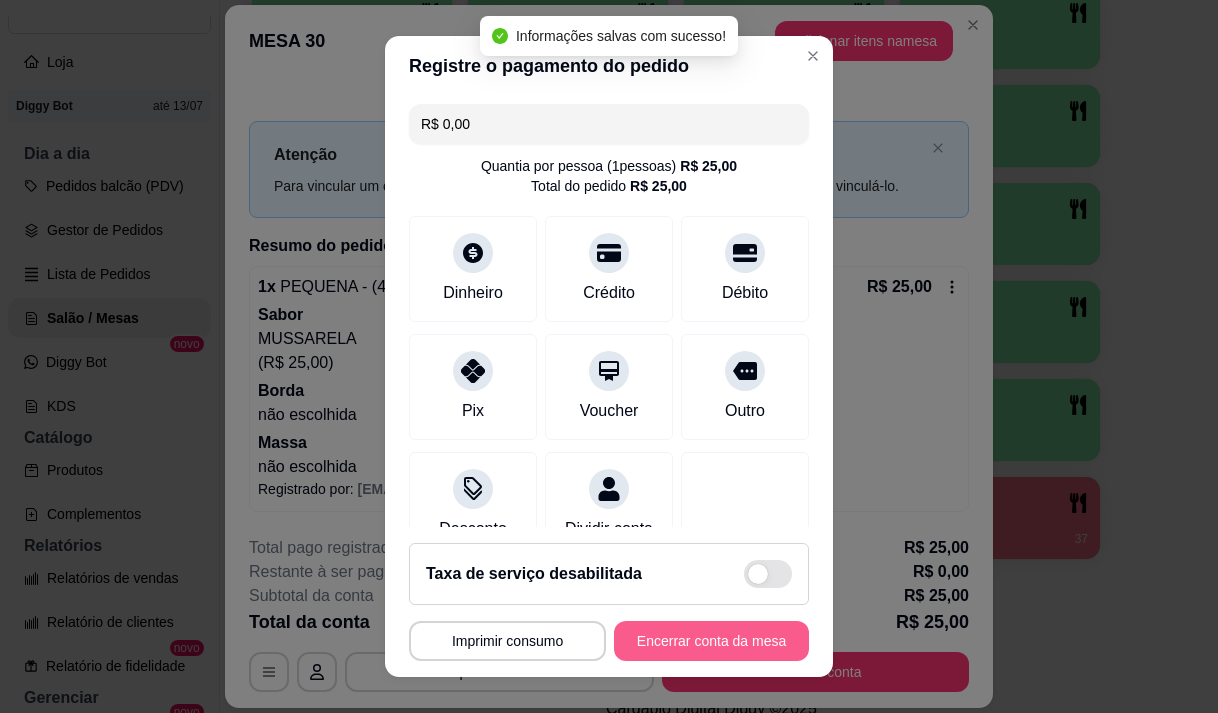 click on "Encerrar conta da mesa" at bounding box center [711, 641] 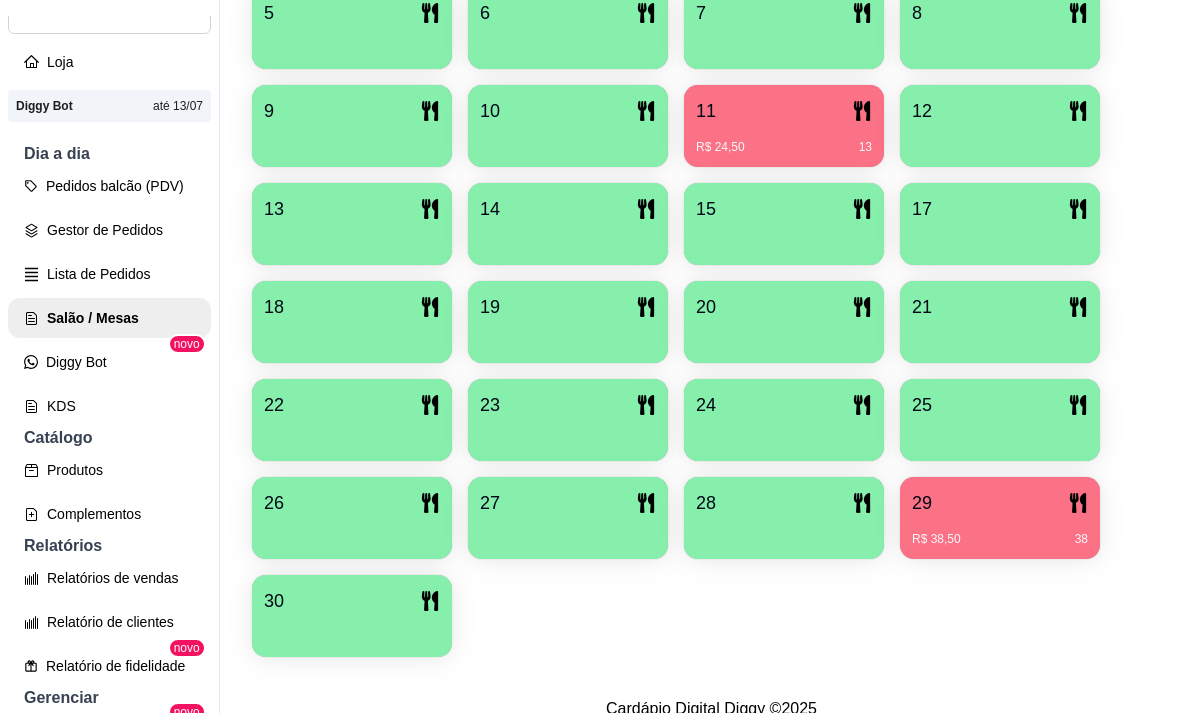click on "11" at bounding box center (706, 111) 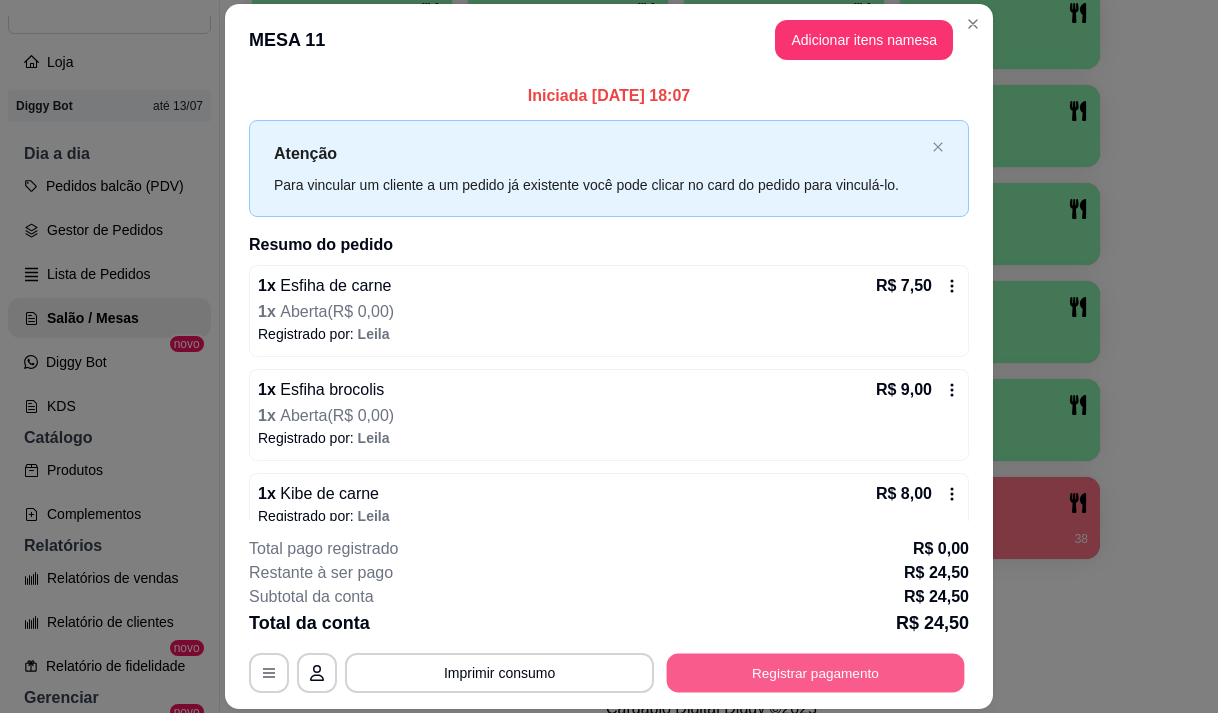 click on "Registrar pagamento" at bounding box center (816, 673) 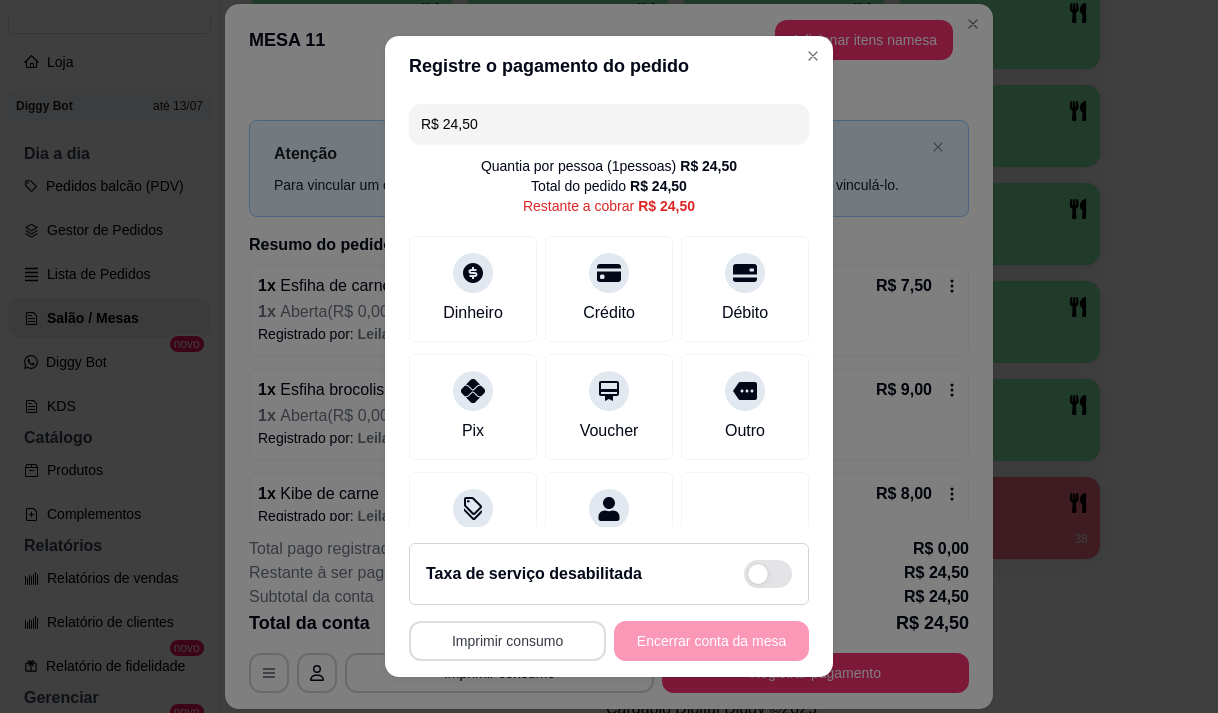 click on "Imprimir consumo" at bounding box center [507, 641] 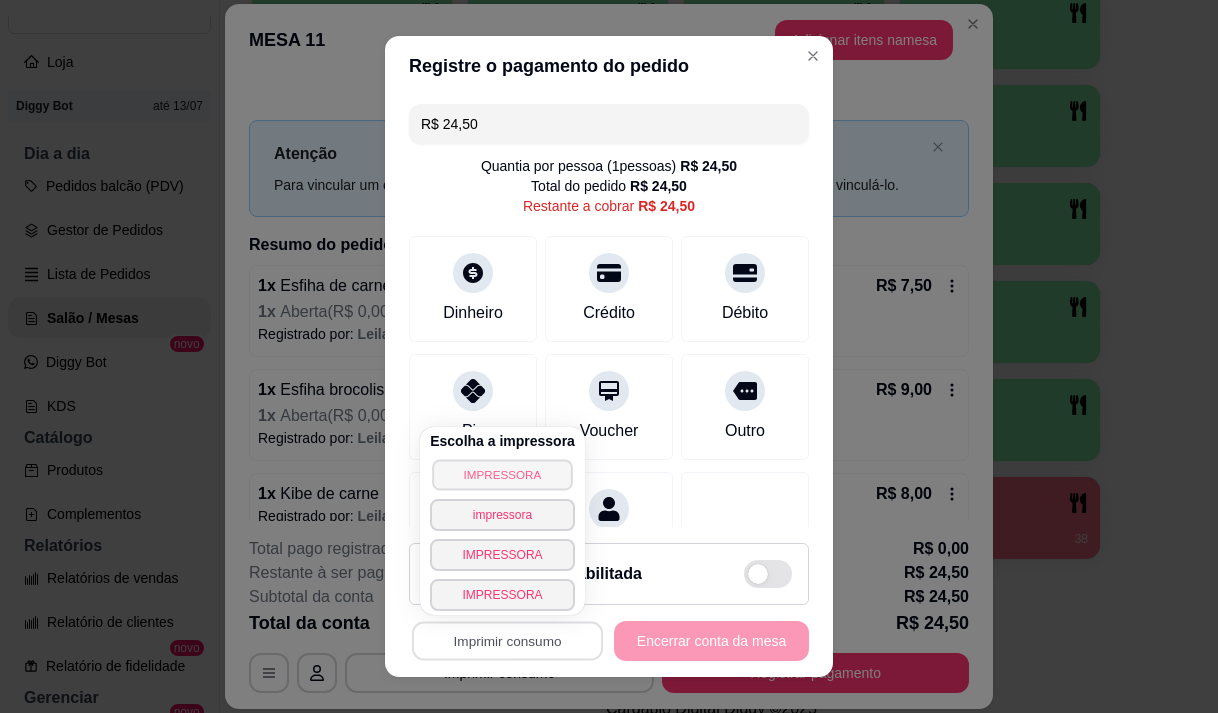 click on "IMPRESSORA" at bounding box center (502, 474) 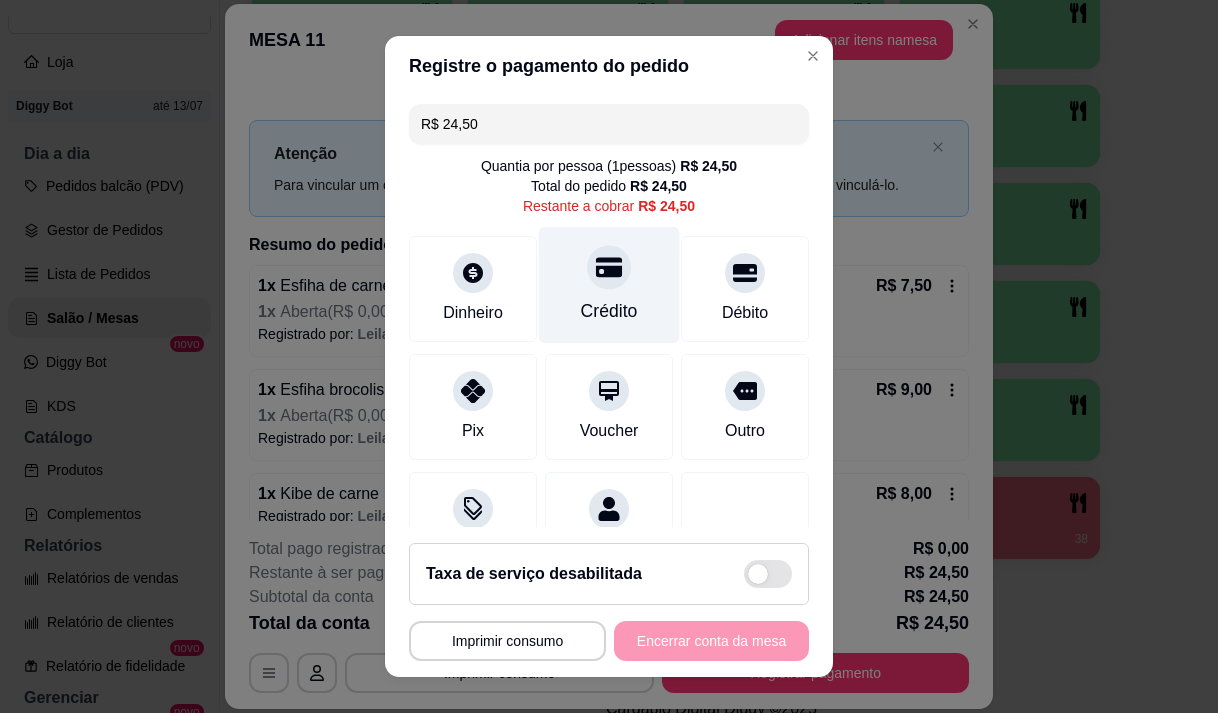 click on "Crédito" at bounding box center (609, 284) 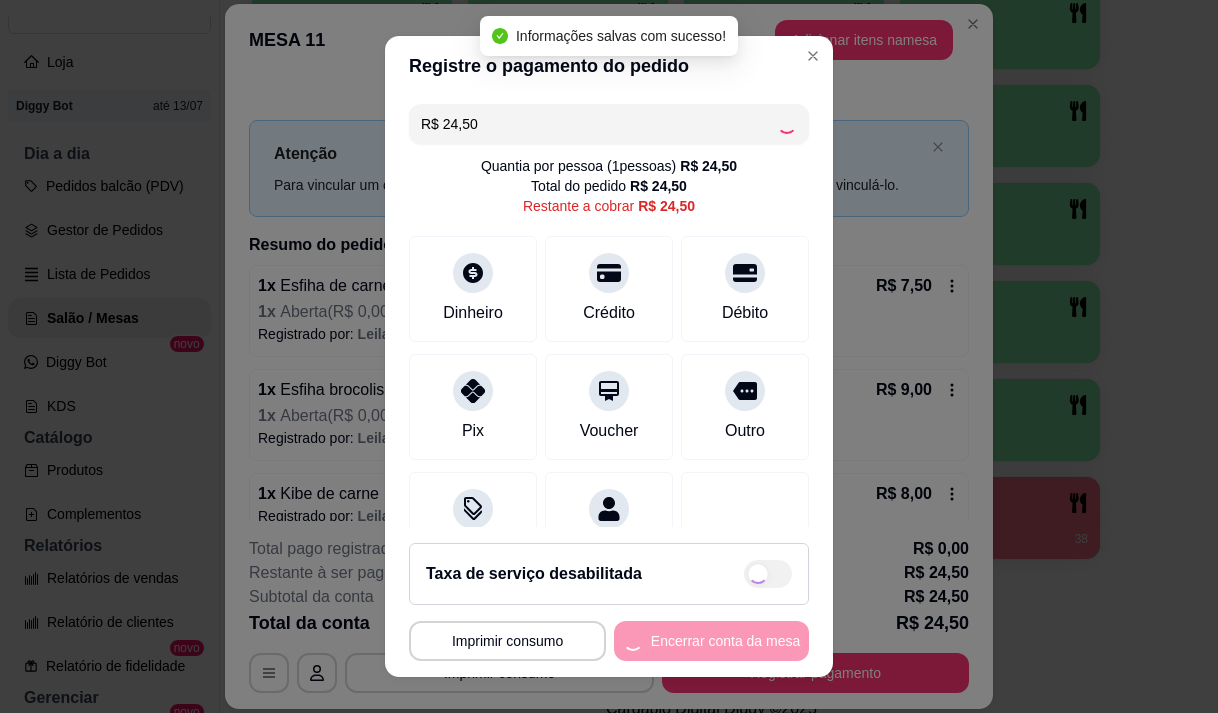 type on "R$ 0,00" 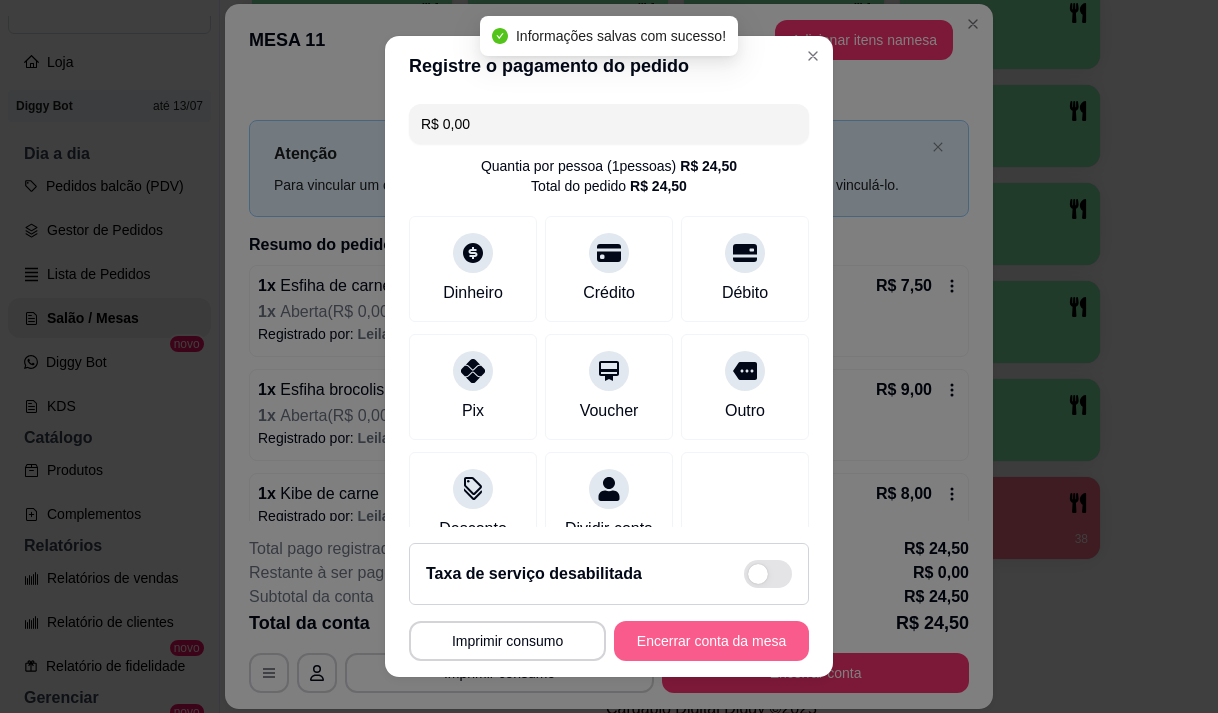 click on "Encerrar conta da mesa" at bounding box center [711, 641] 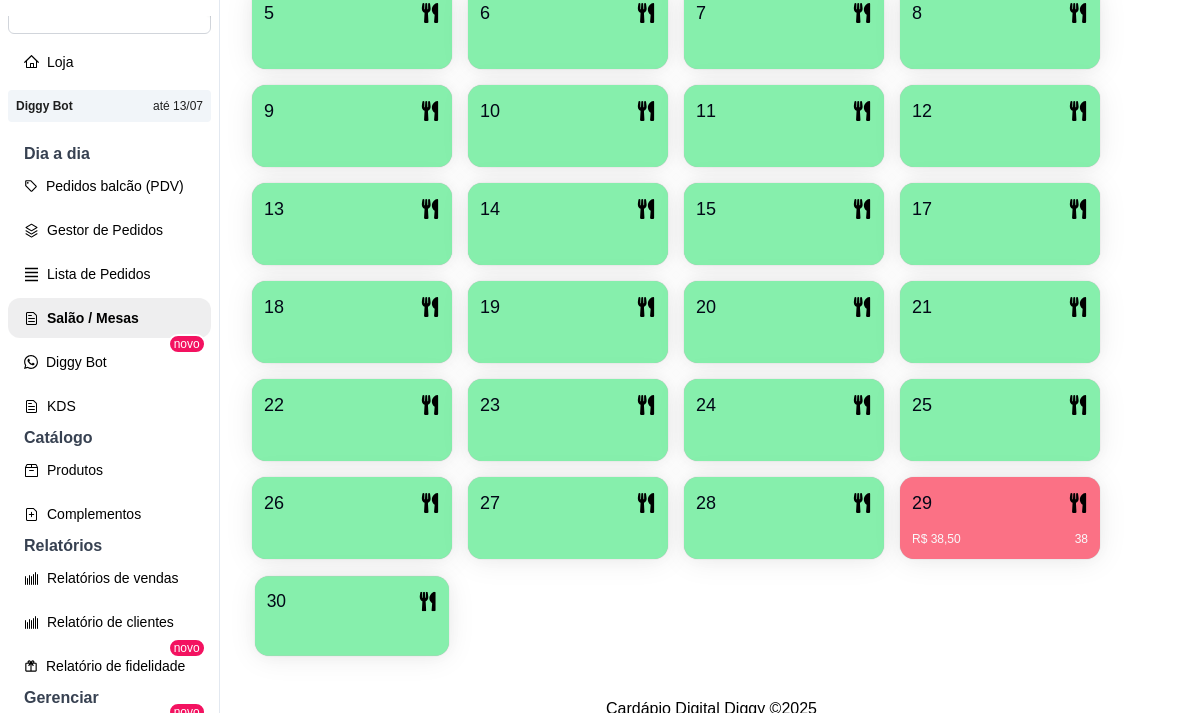 click at bounding box center [352, 629] 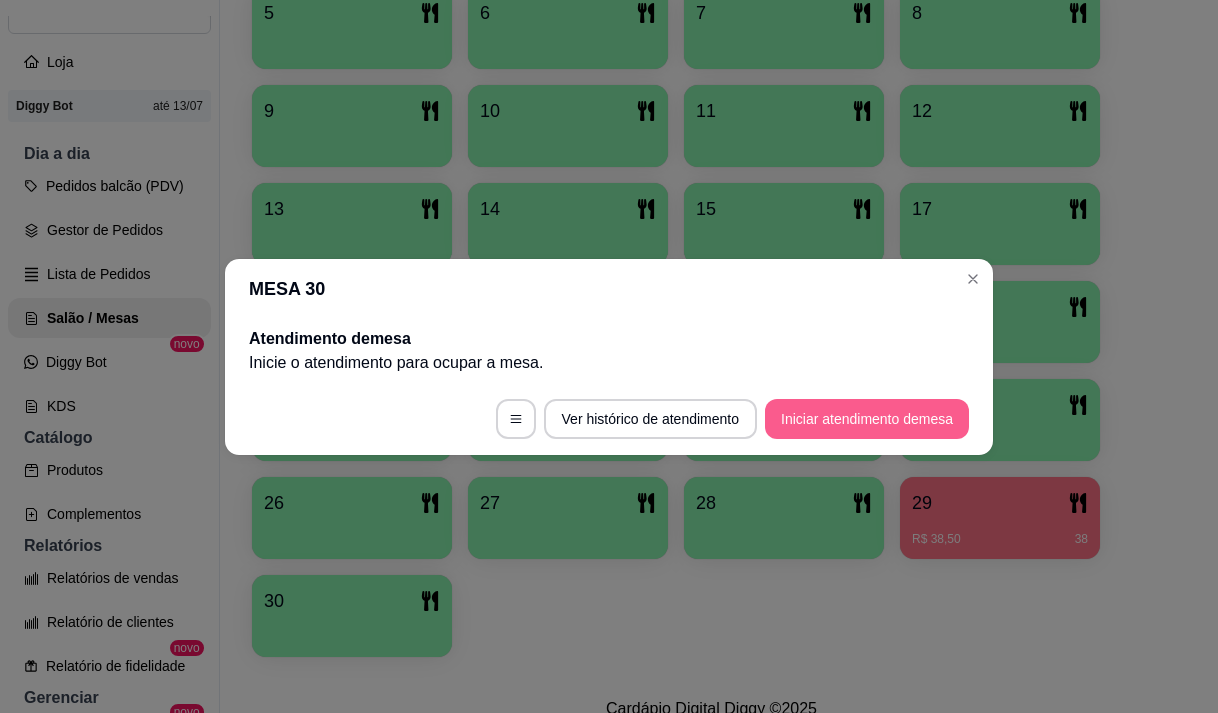 click on "Iniciar atendimento de  mesa" at bounding box center [867, 419] 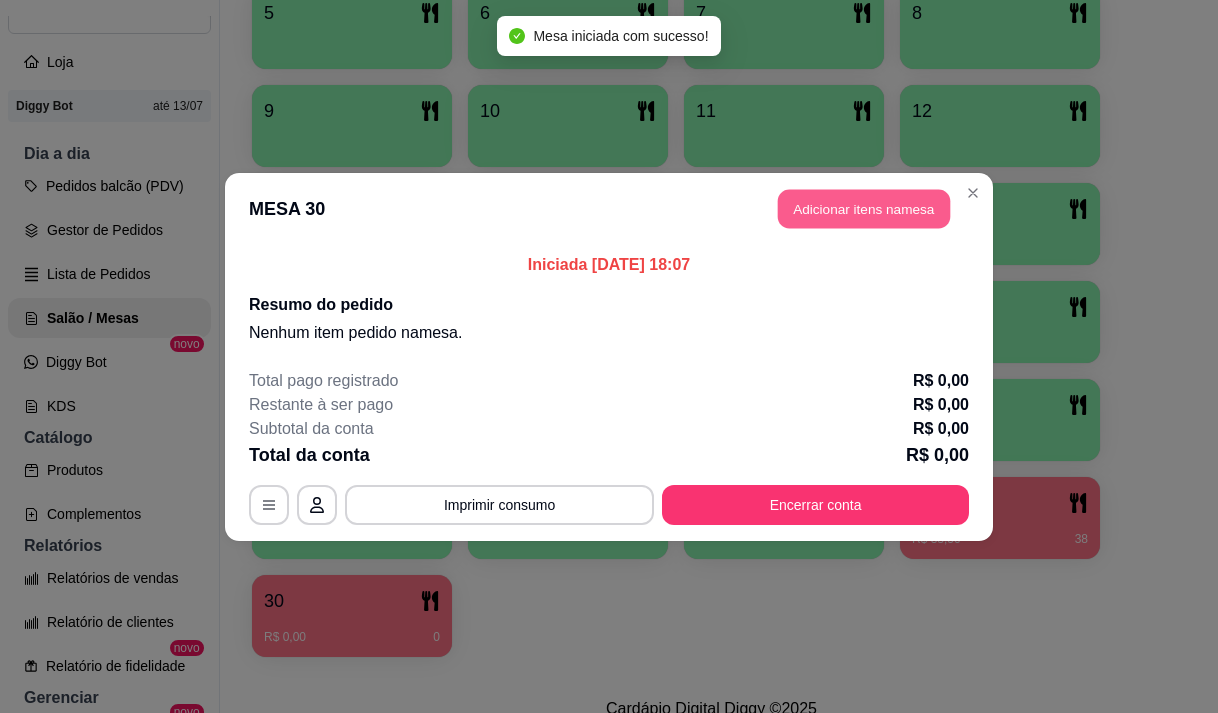 click on "Adicionar itens na  mesa" at bounding box center (864, 208) 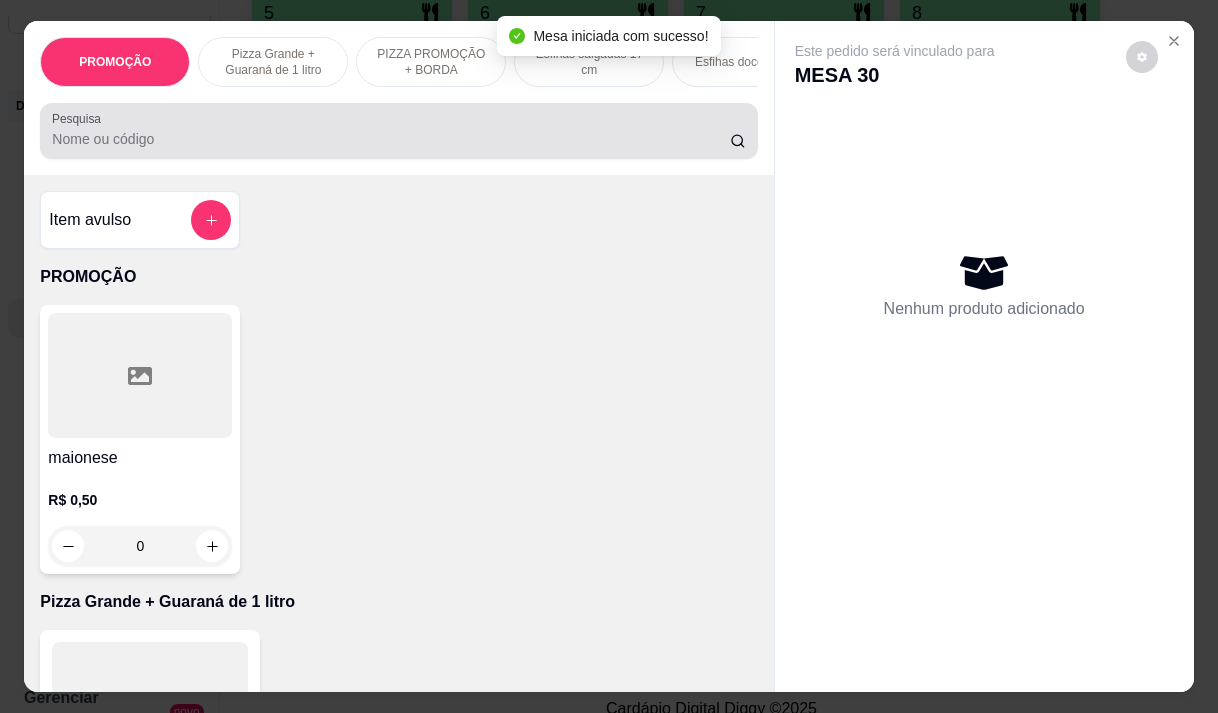 click on "Pesquisa" at bounding box center (391, 139) 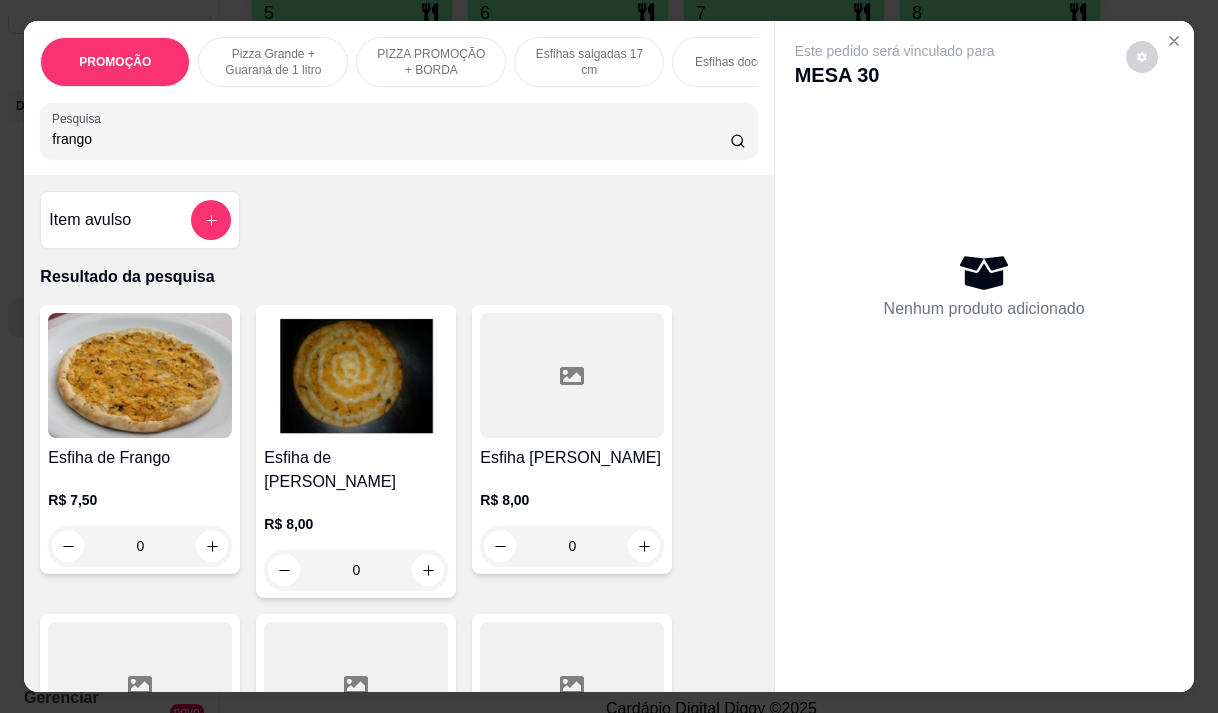 type on "frango" 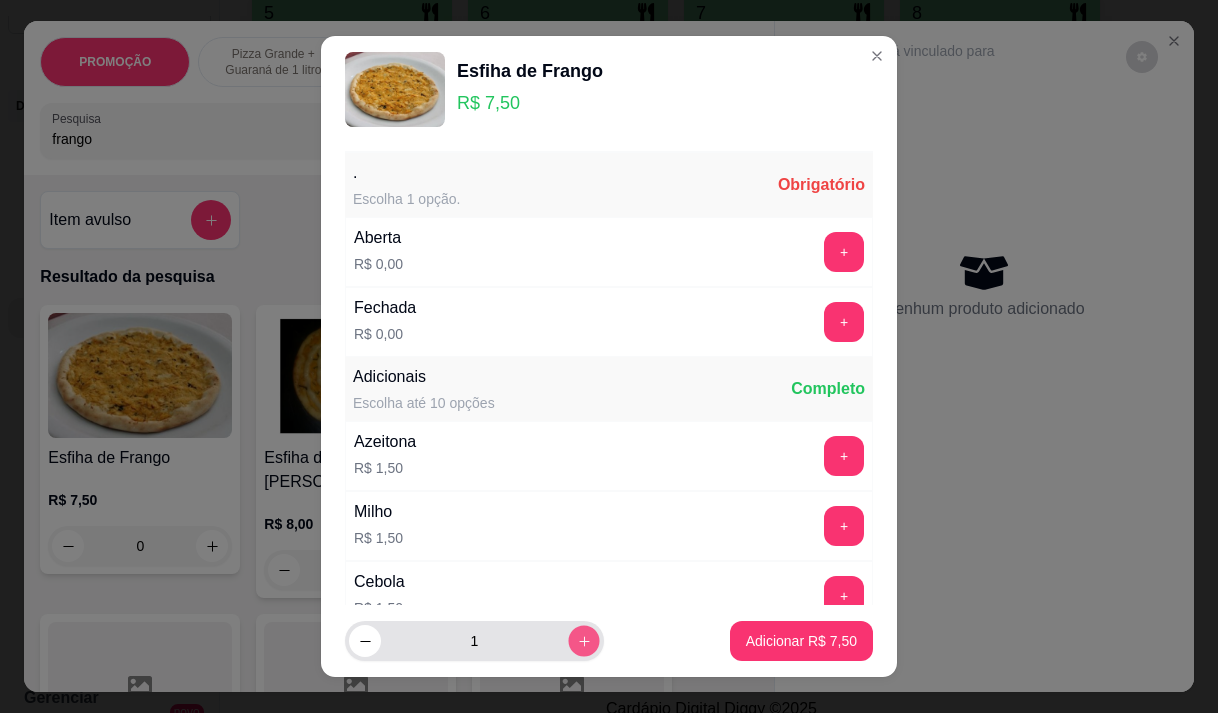 click 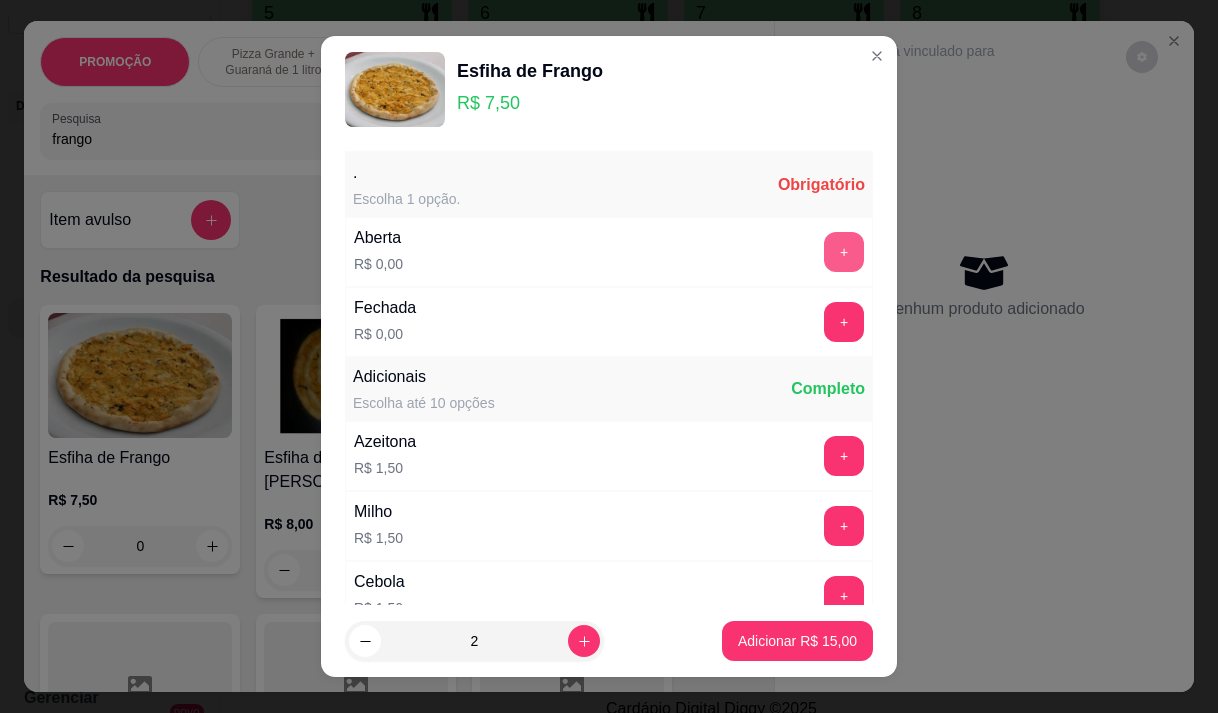 click on "+" at bounding box center [844, 252] 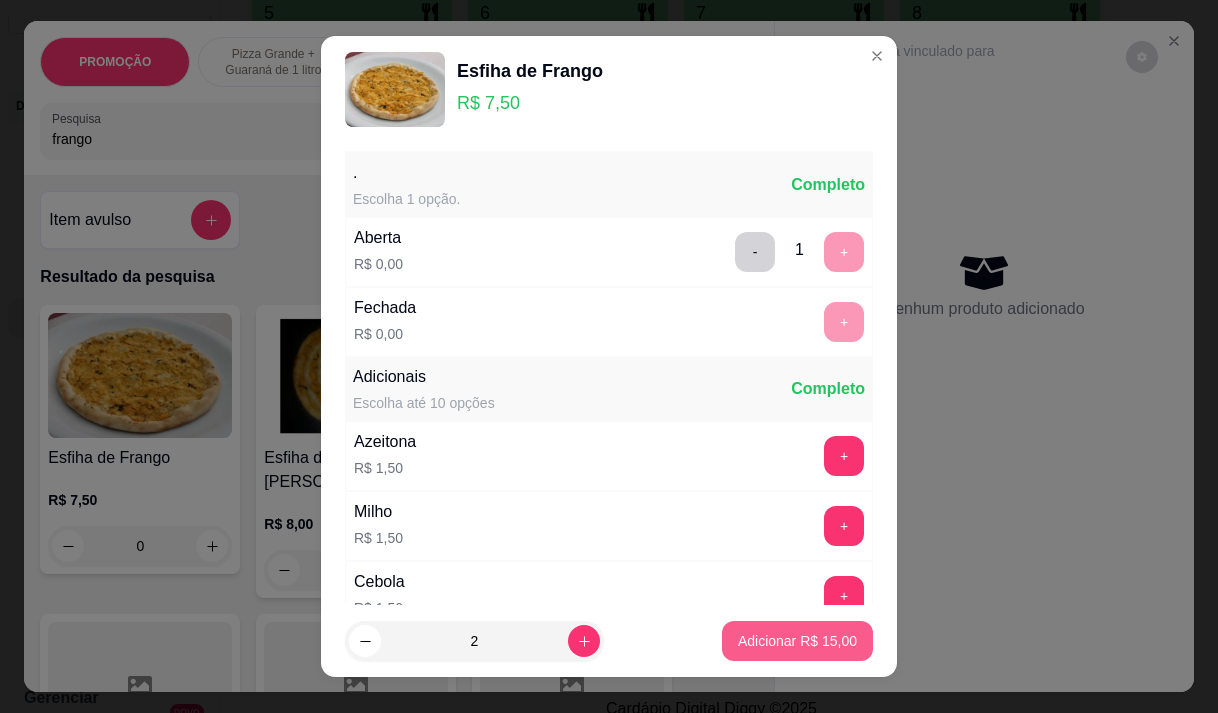 click on "Adicionar   R$ 15,00" at bounding box center (797, 641) 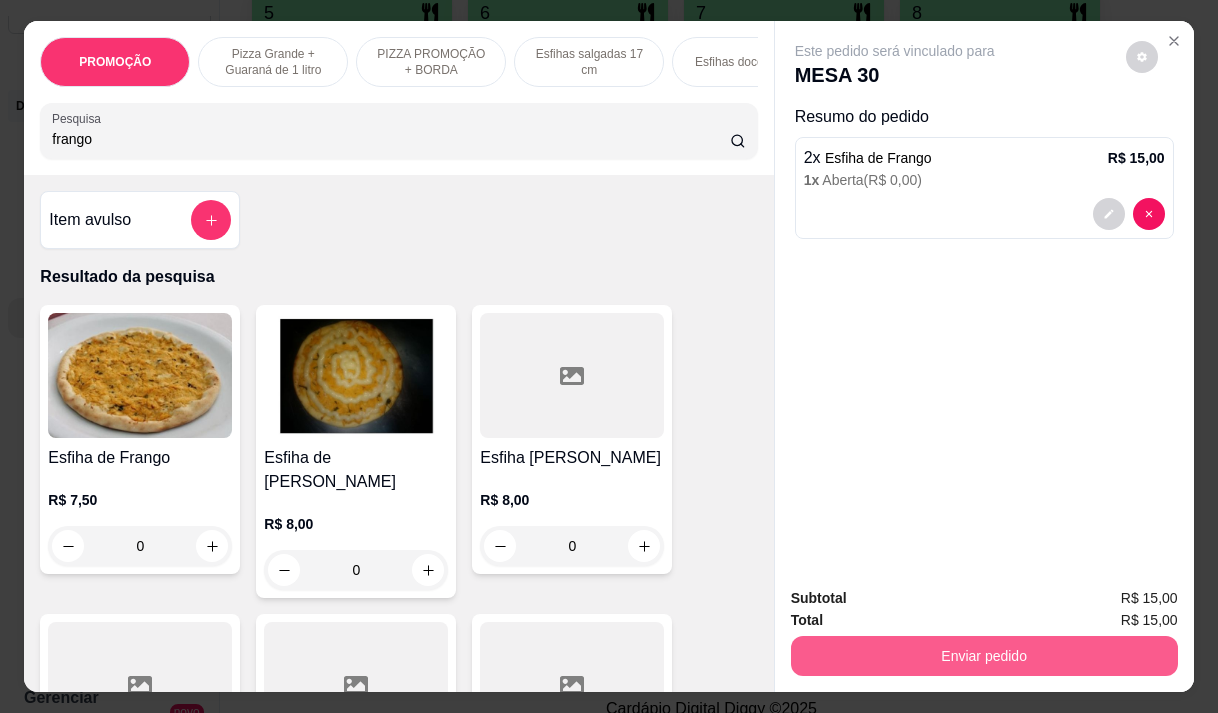 click on "Enviar pedido" at bounding box center [984, 656] 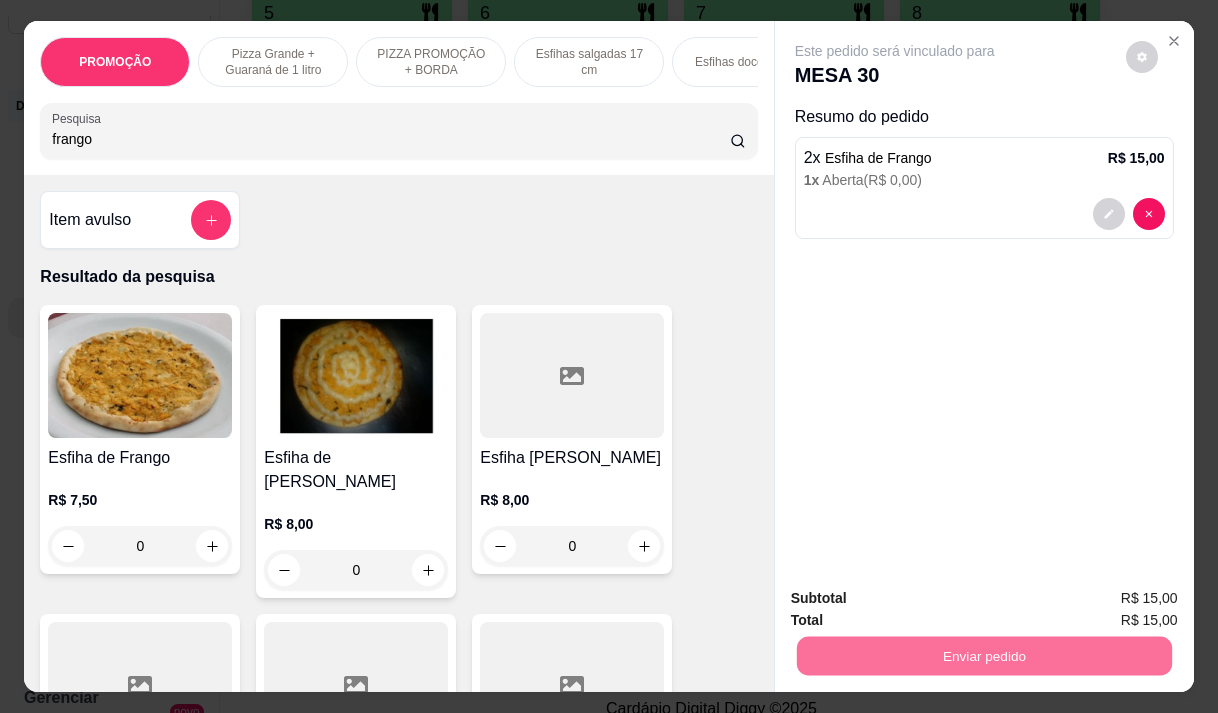 click on "Não registrar e enviar pedido" at bounding box center (918, 598) 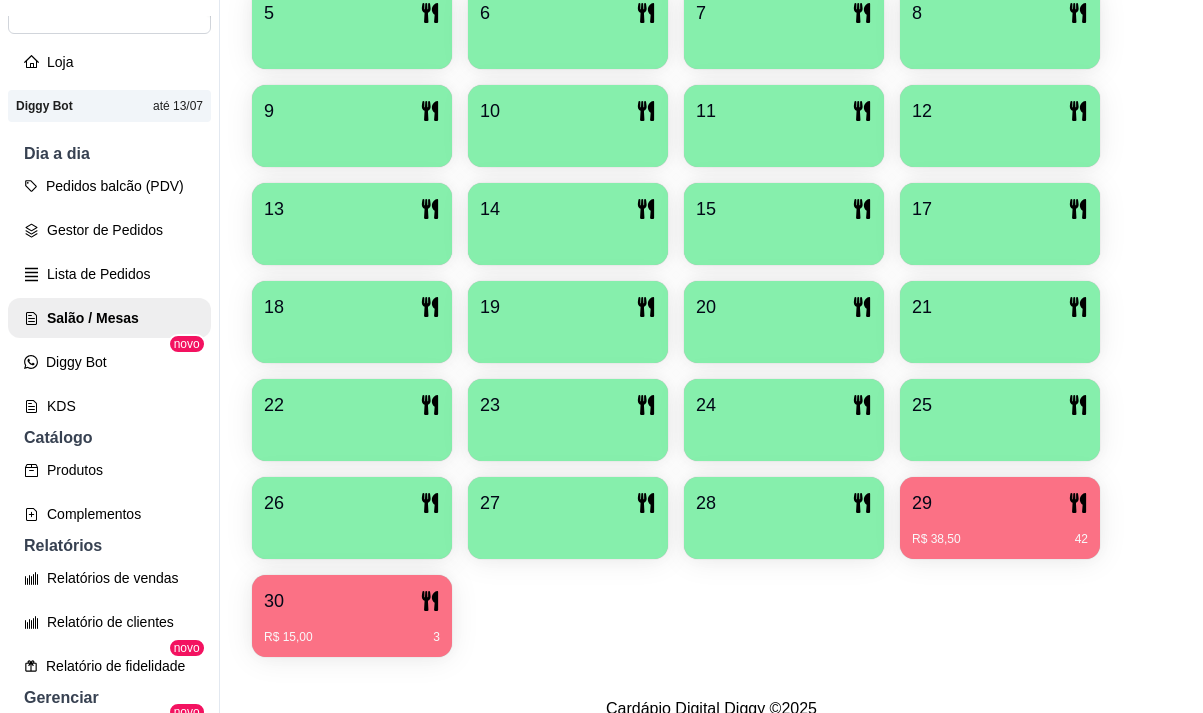 click on "R$ 38,50 42" at bounding box center (1000, 539) 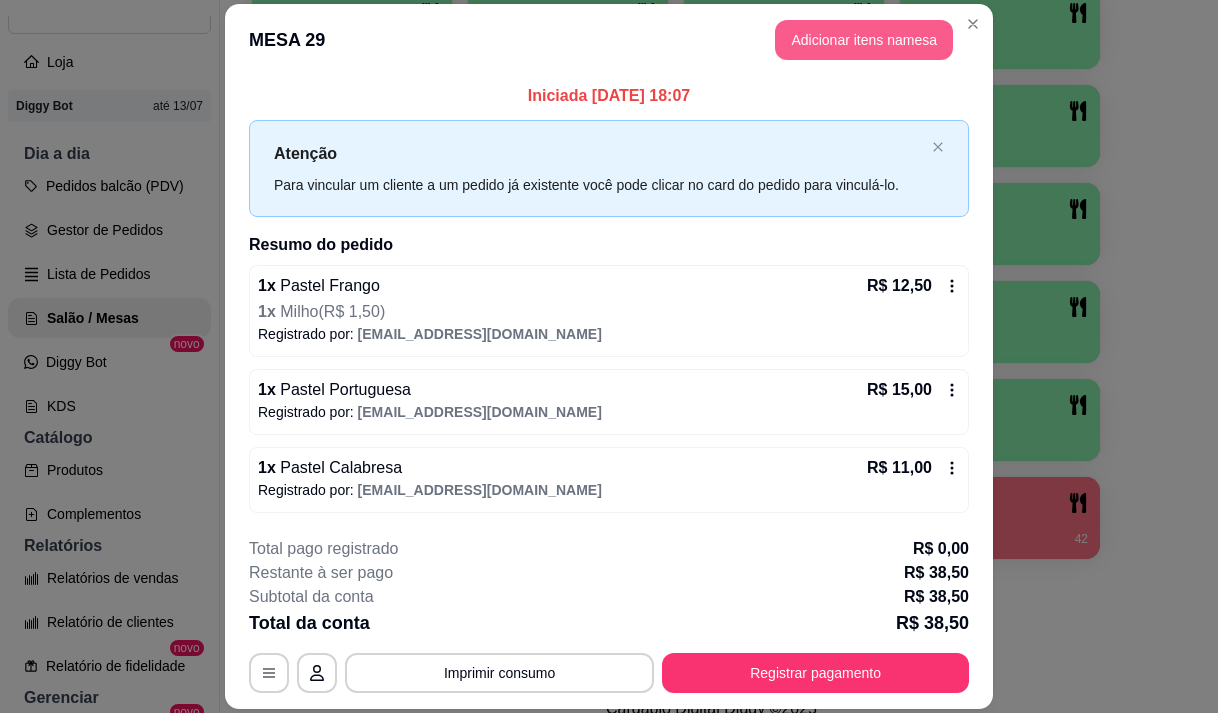 click on "Adicionar itens na  mesa" at bounding box center (864, 40) 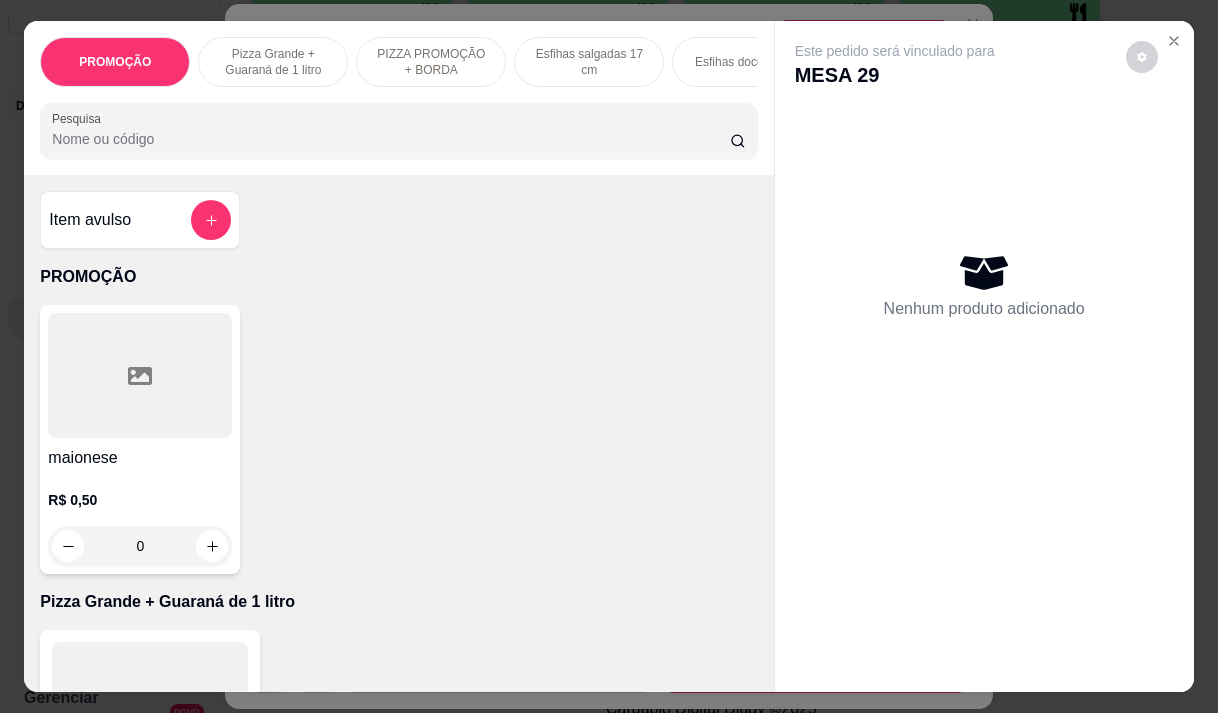 click at bounding box center (398, 131) 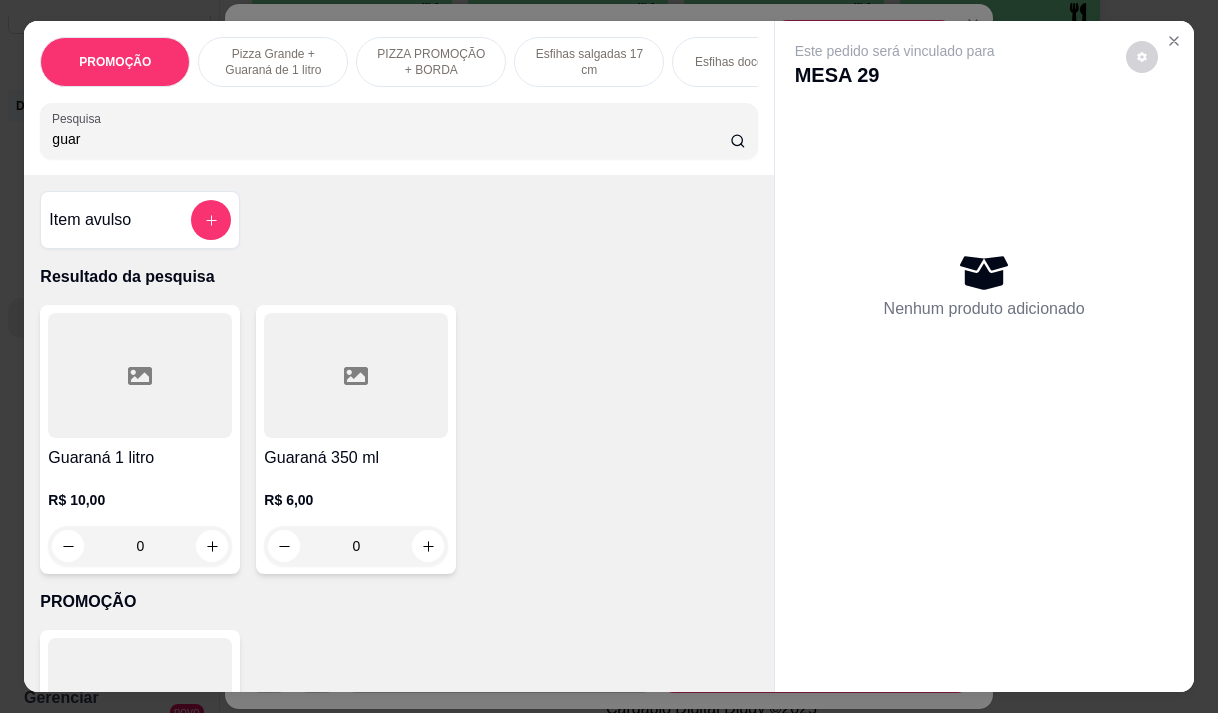 type on "guar" 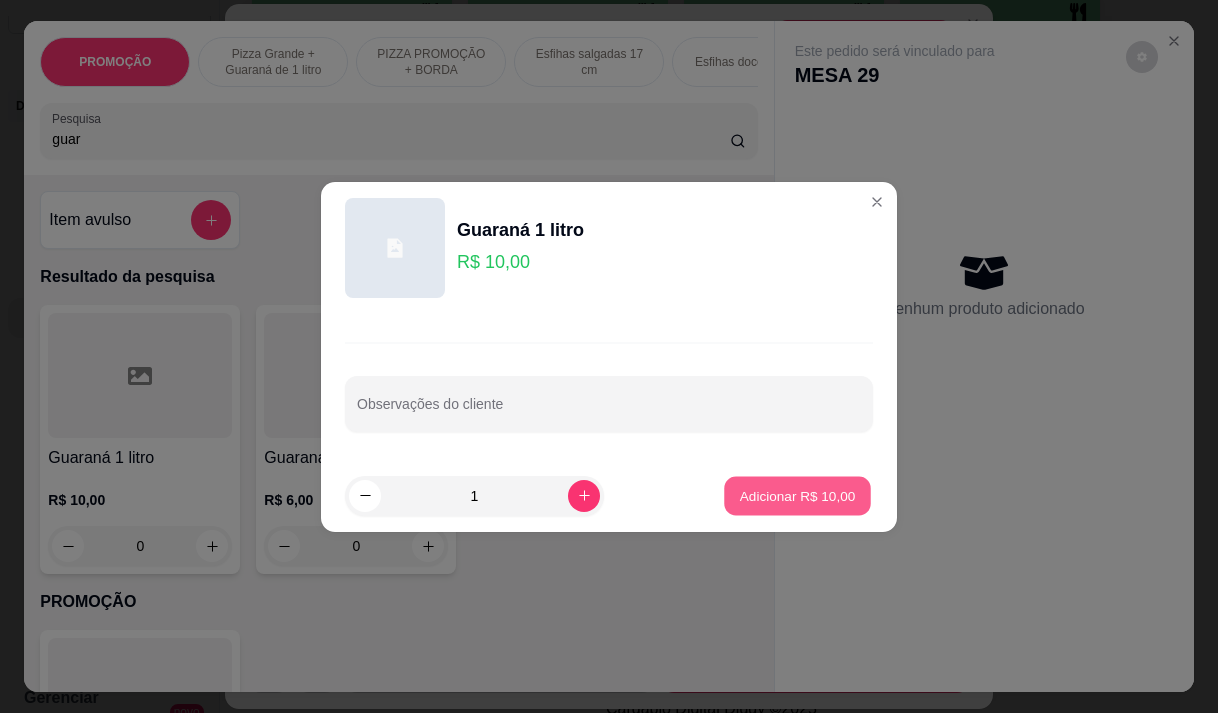 click on "Adicionar   R$ 10,00" at bounding box center (797, 495) 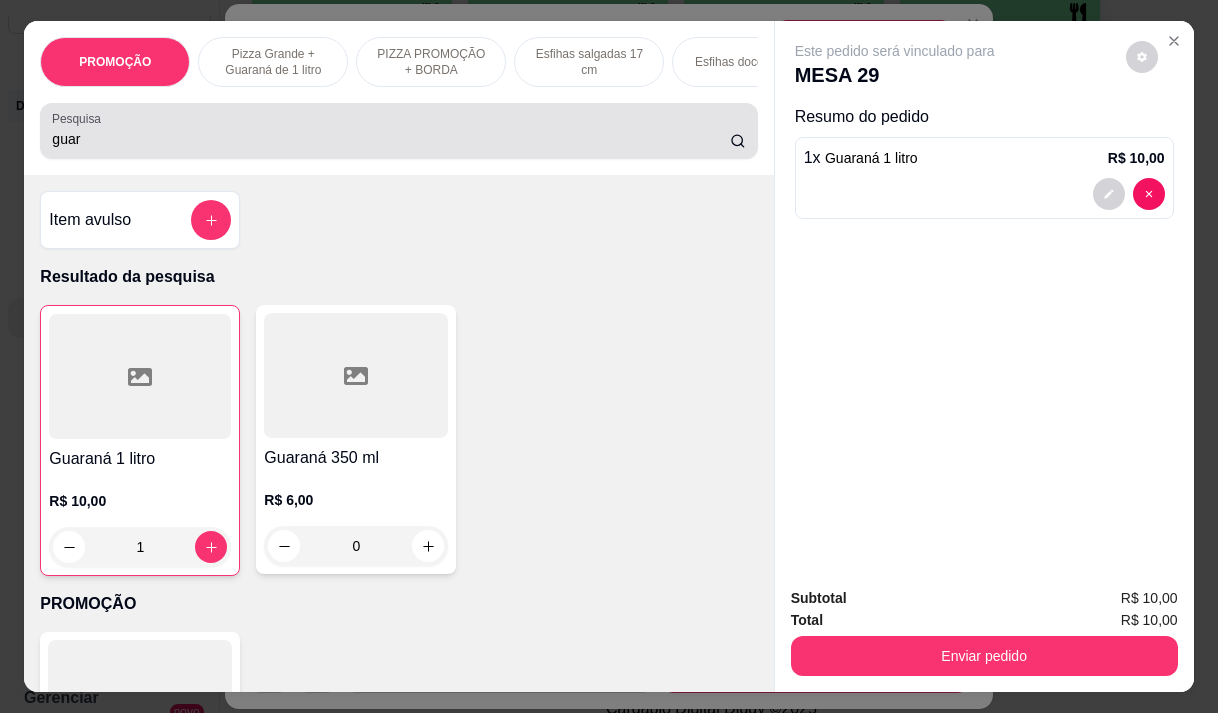 click on "guar" at bounding box center (391, 139) 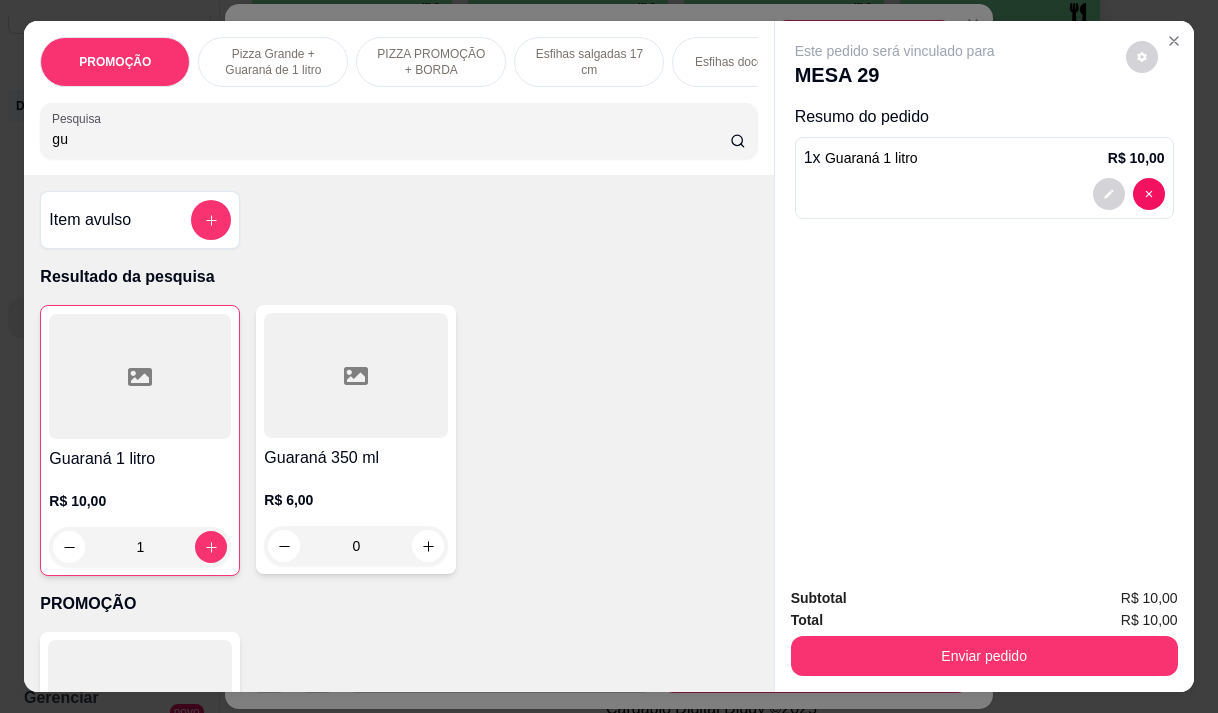 type on "g" 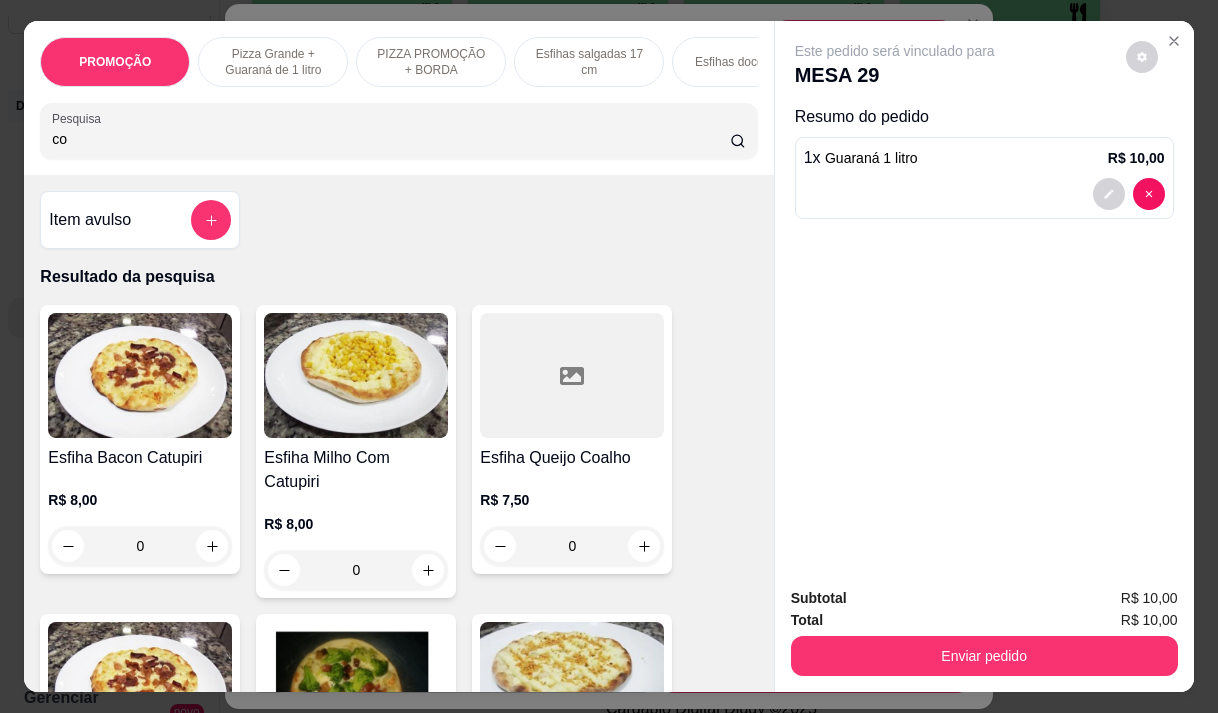 type on "c" 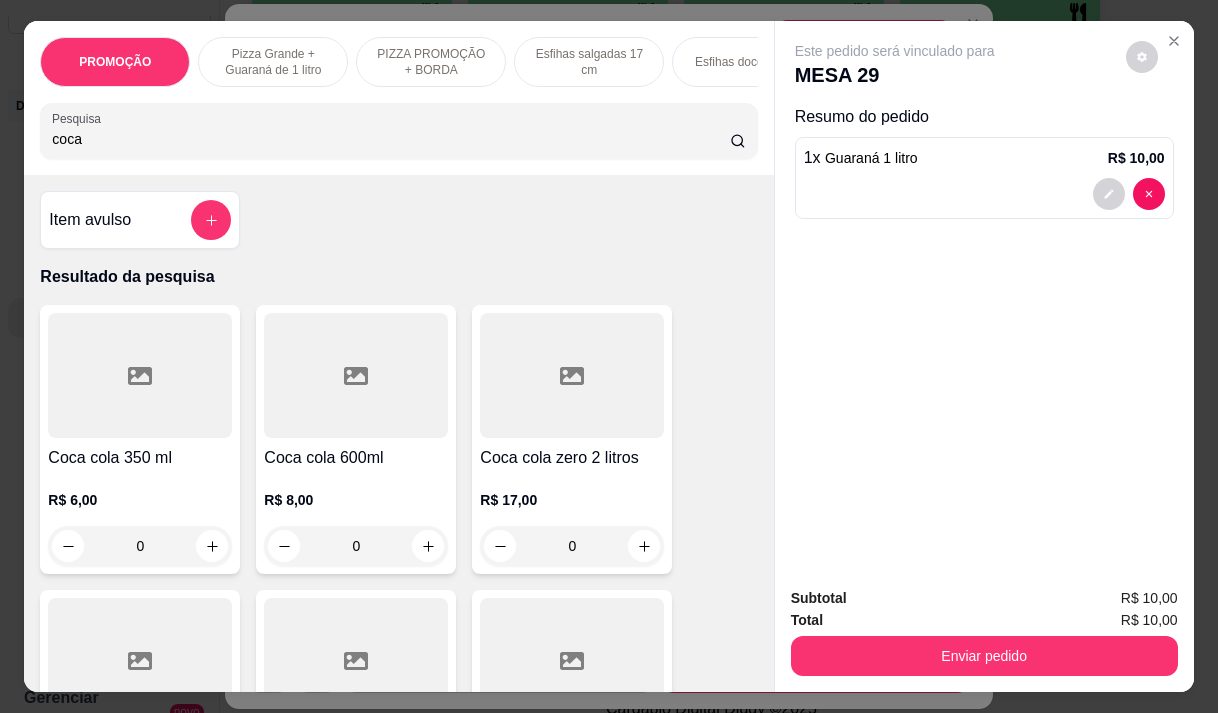 type on "coca" 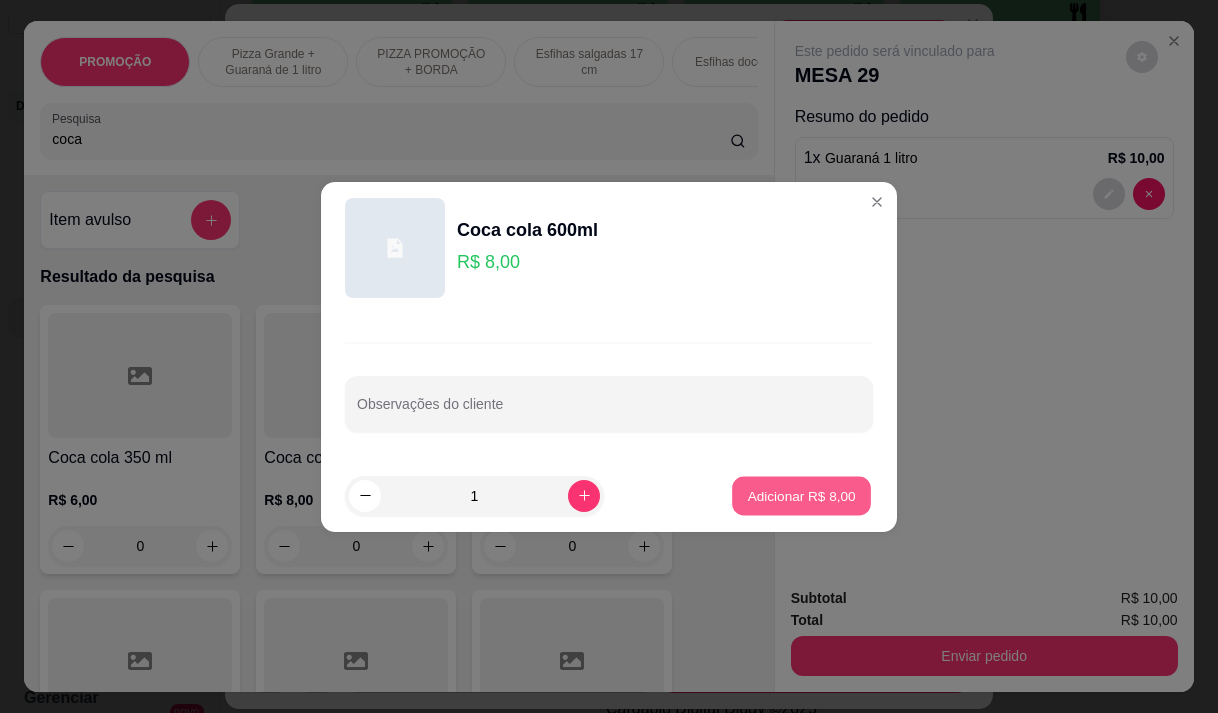 click on "Adicionar   R$ 8,00" at bounding box center [801, 495] 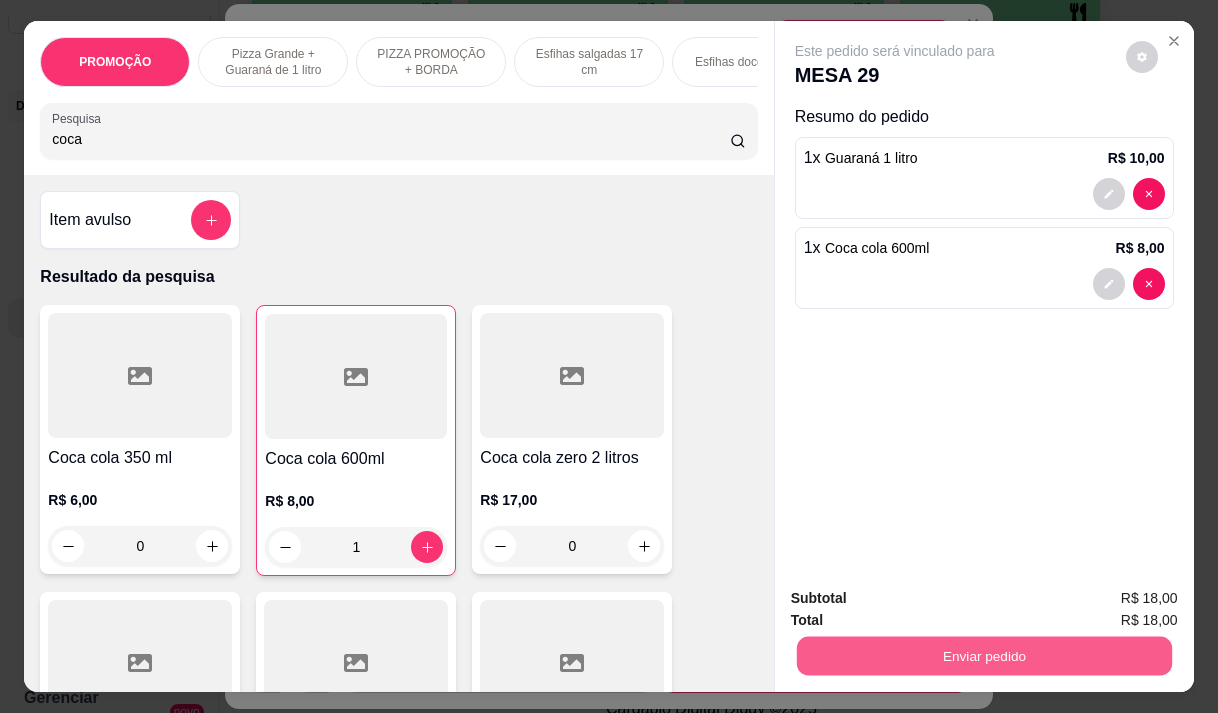 click on "Enviar pedido" at bounding box center [983, 655] 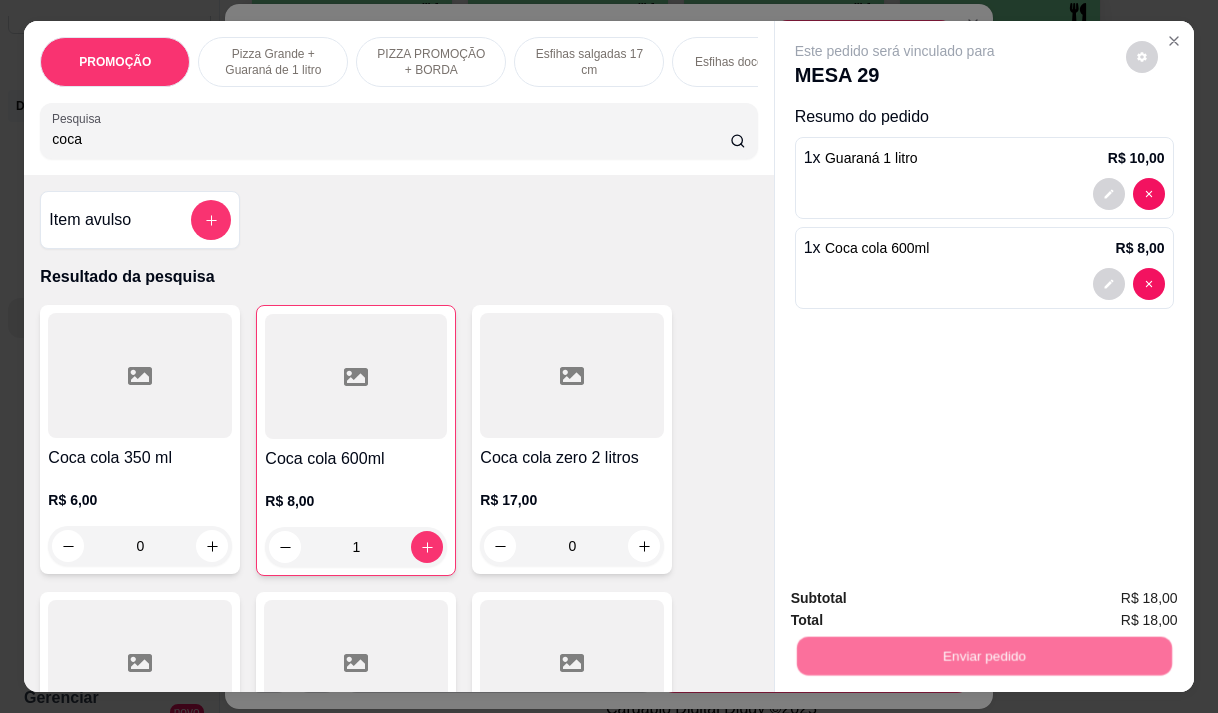click on "Não registrar e enviar pedido" at bounding box center [918, 599] 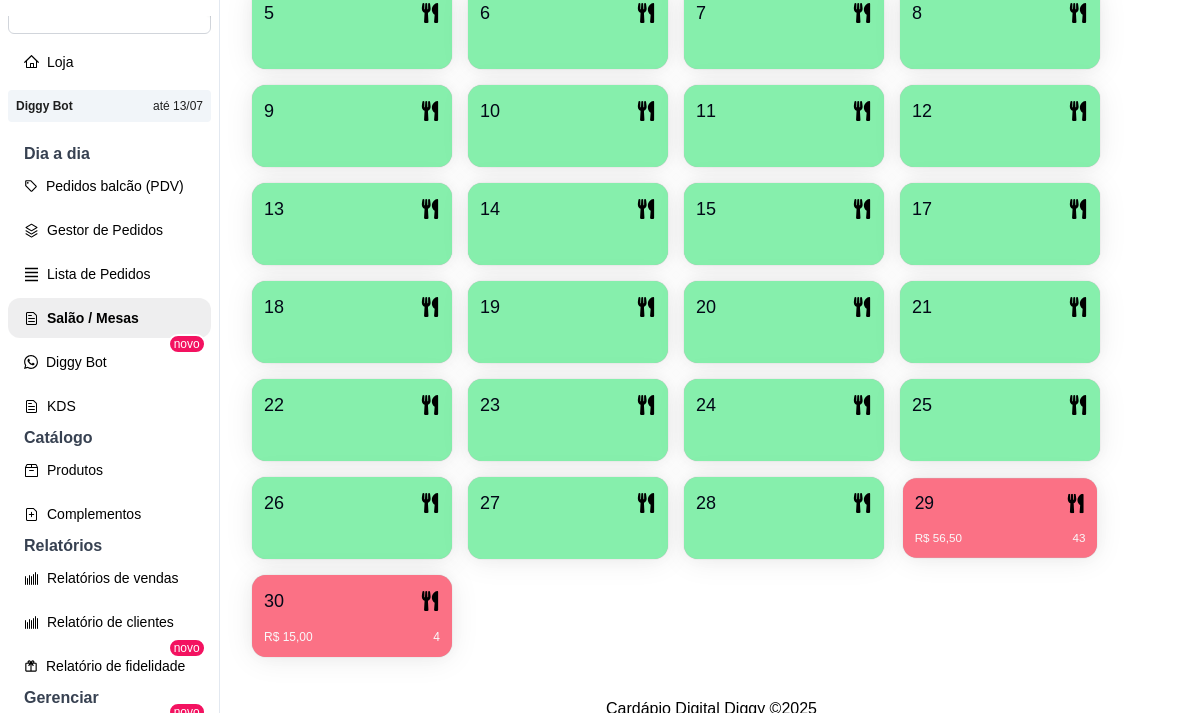 click on "29 R$ 56,50 43" at bounding box center [1000, 518] 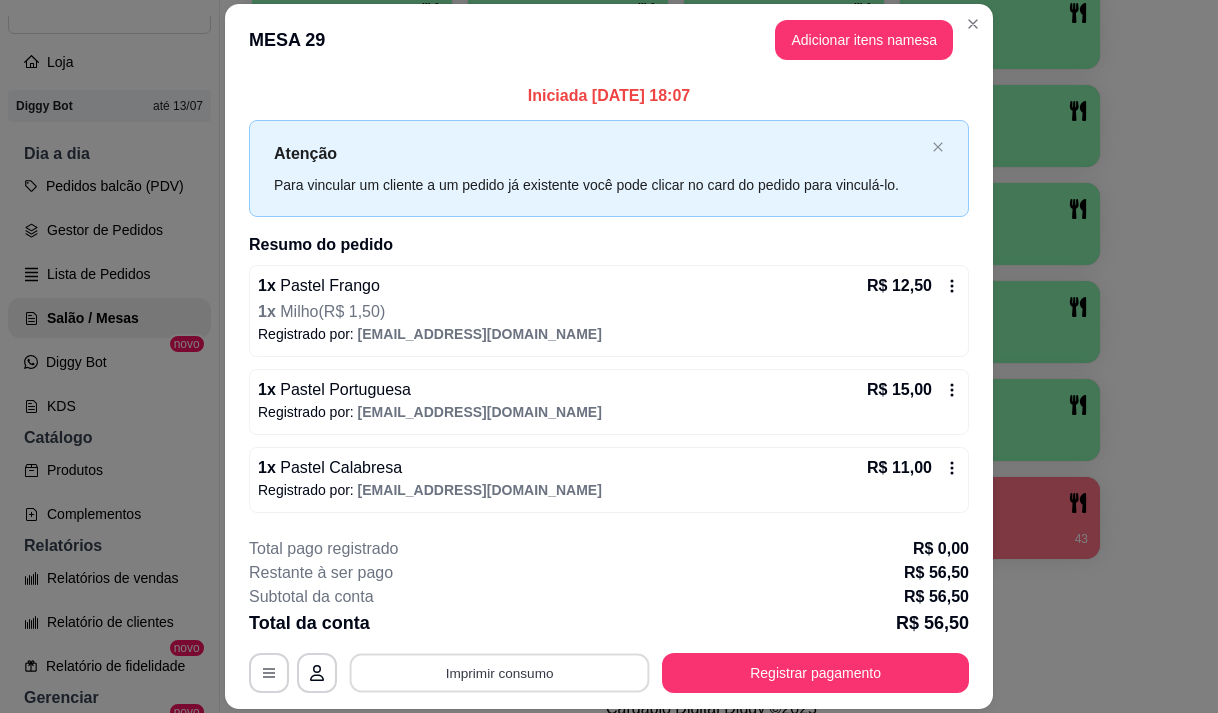 click on "Imprimir consumo" at bounding box center [500, 673] 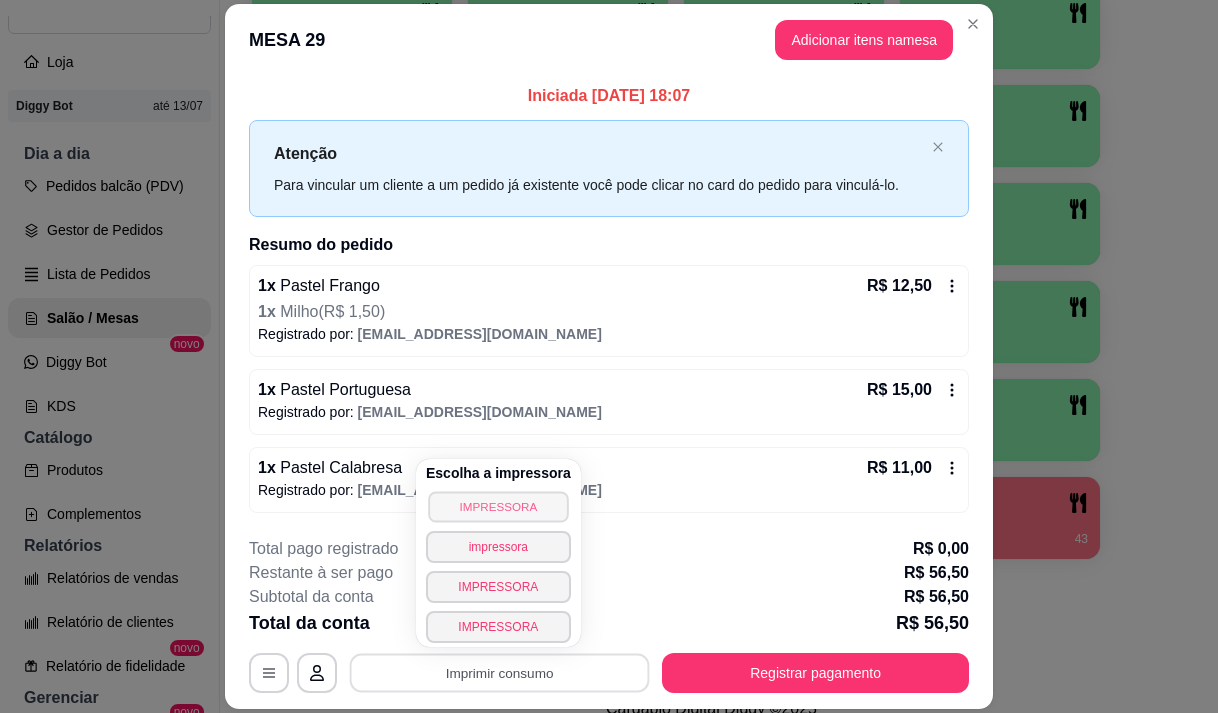 click on "IMPRESSORA" at bounding box center [498, 506] 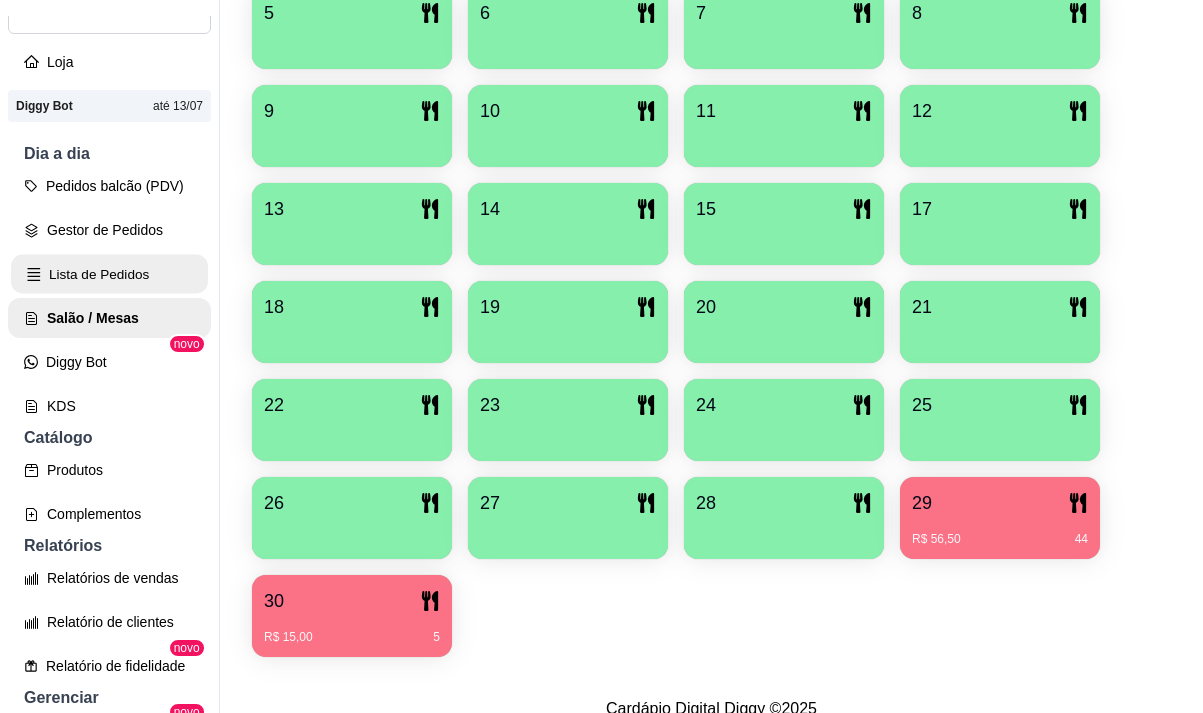 click on "Lista de Pedidos" at bounding box center (109, 274) 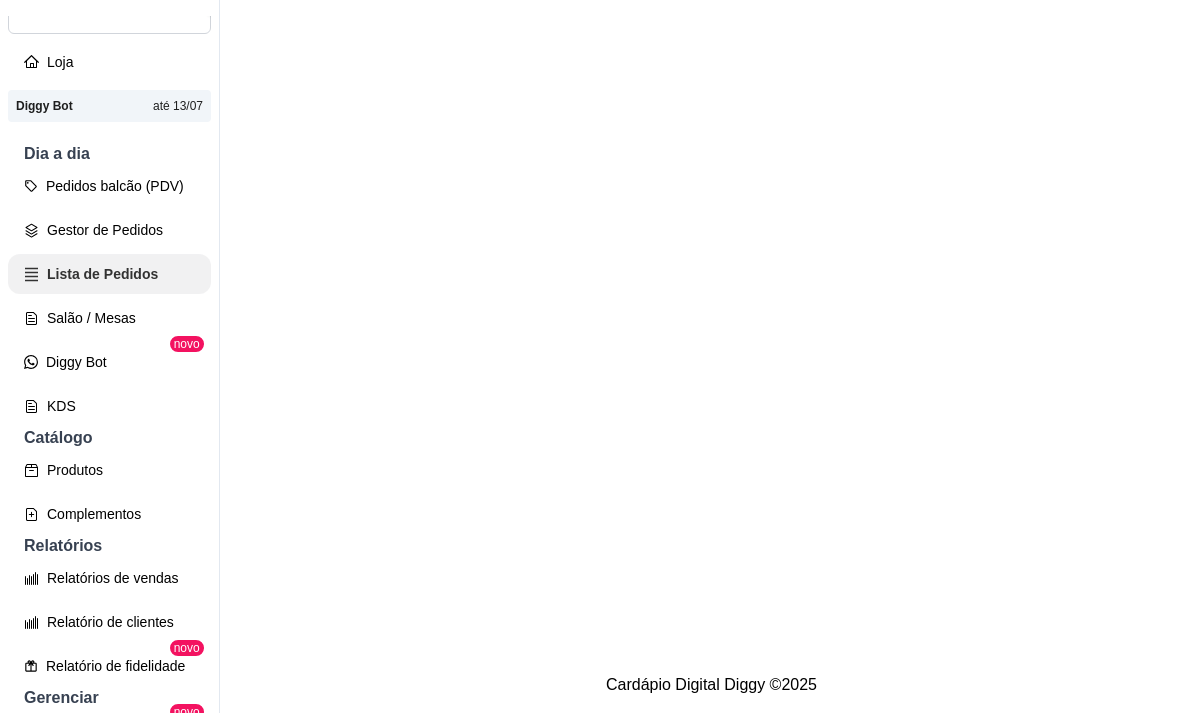 scroll, scrollTop: 0, scrollLeft: 0, axis: both 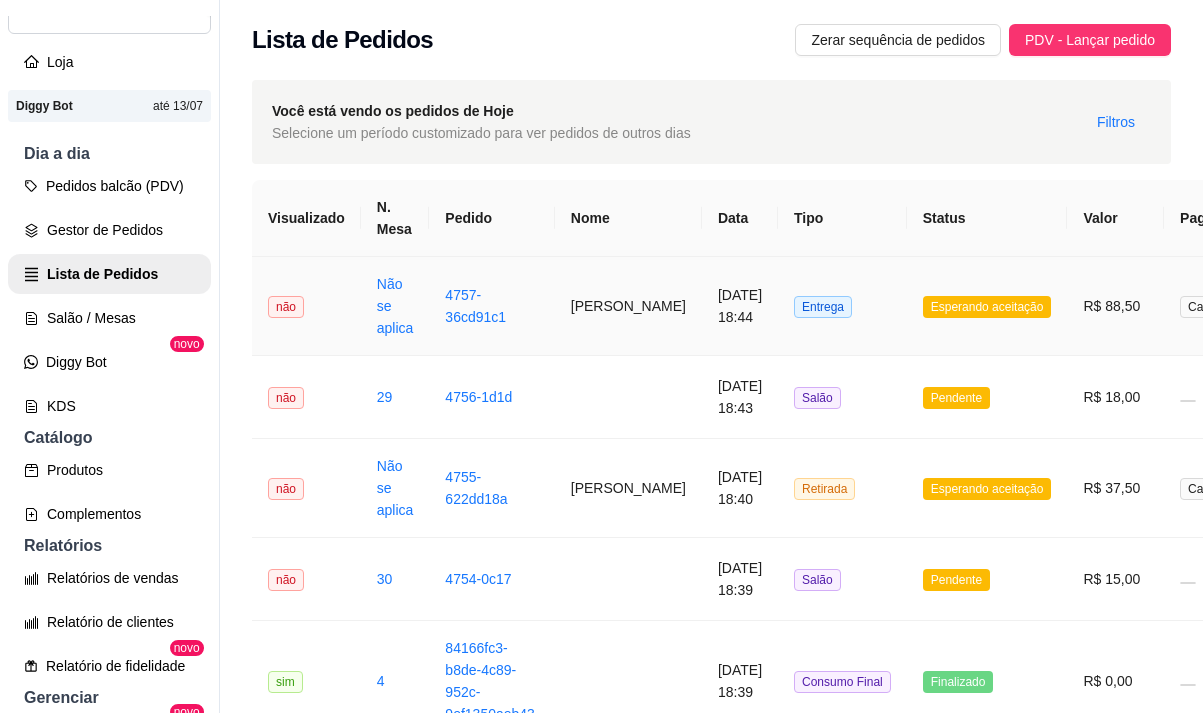 click on "[PERSON_NAME]" at bounding box center (628, 306) 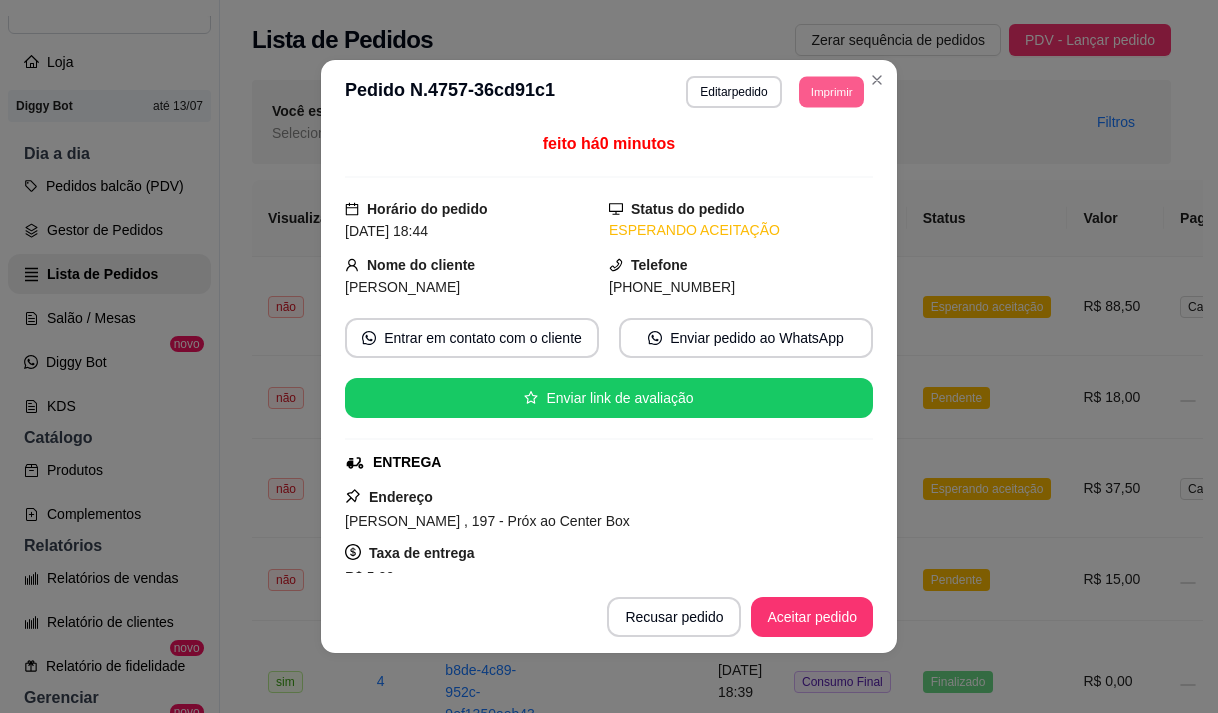 click on "Imprimir" at bounding box center [831, 91] 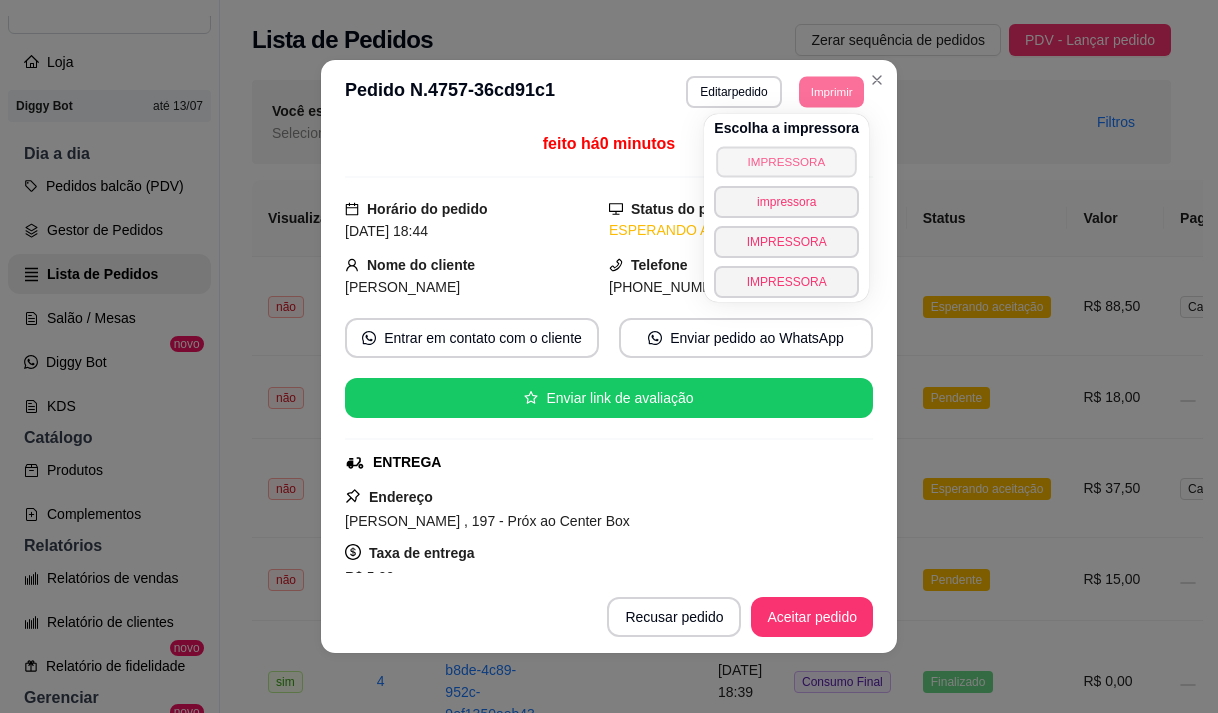 click on "IMPRESSORA" at bounding box center [787, 161] 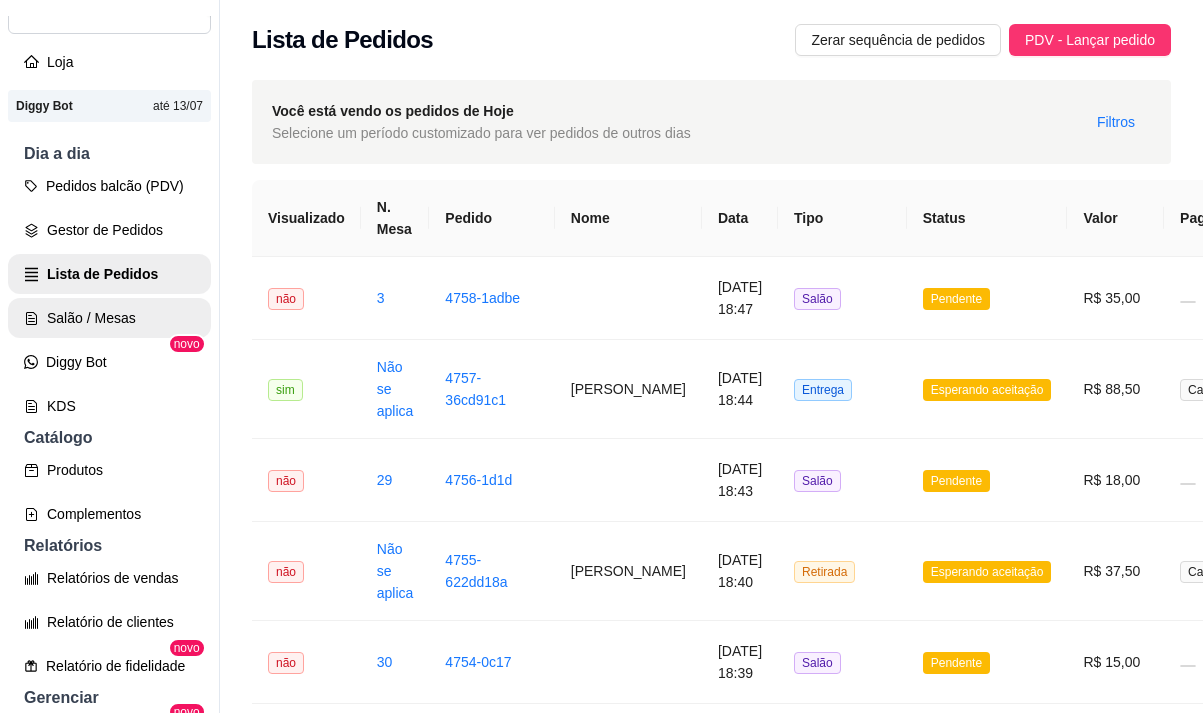 click on "Salão / Mesas" at bounding box center [109, 318] 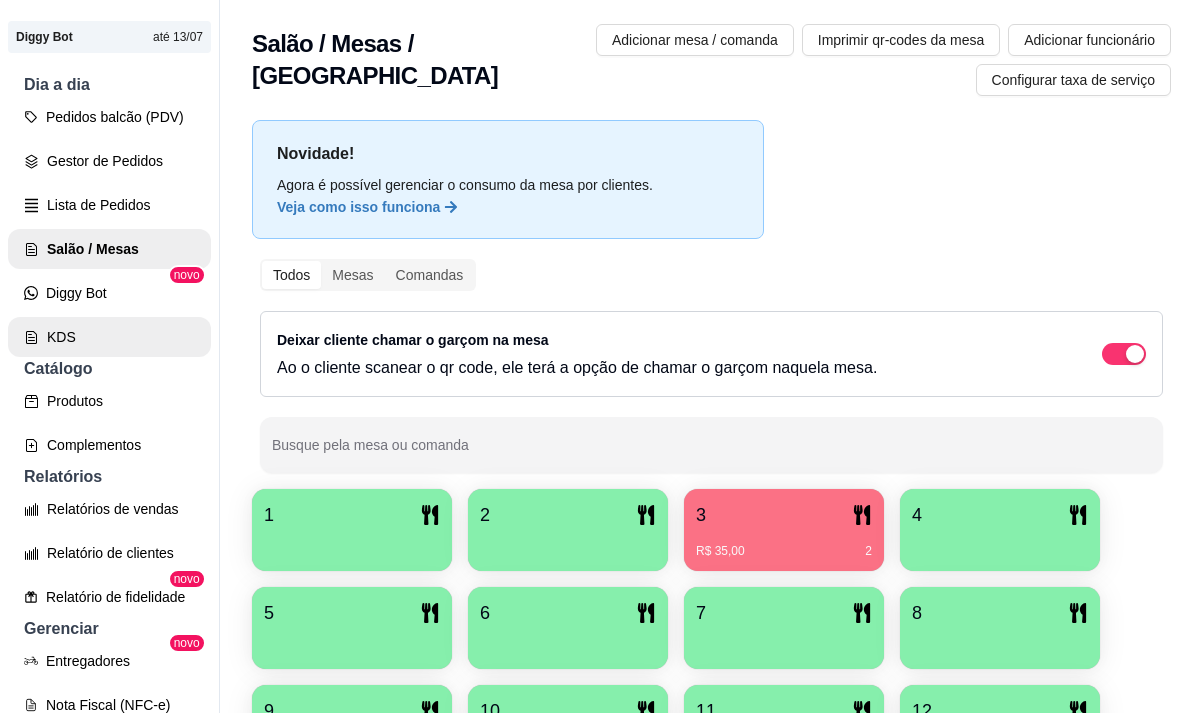scroll, scrollTop: 200, scrollLeft: 0, axis: vertical 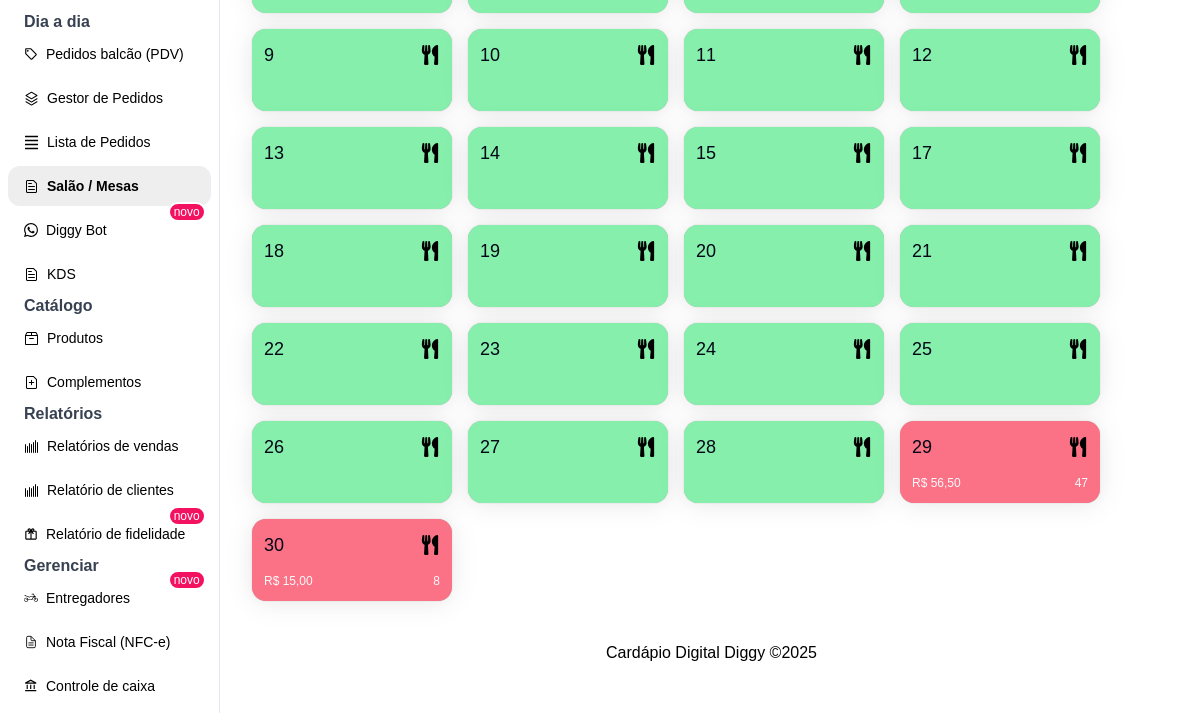 click on "R$ 56,50 47" at bounding box center (1000, 476) 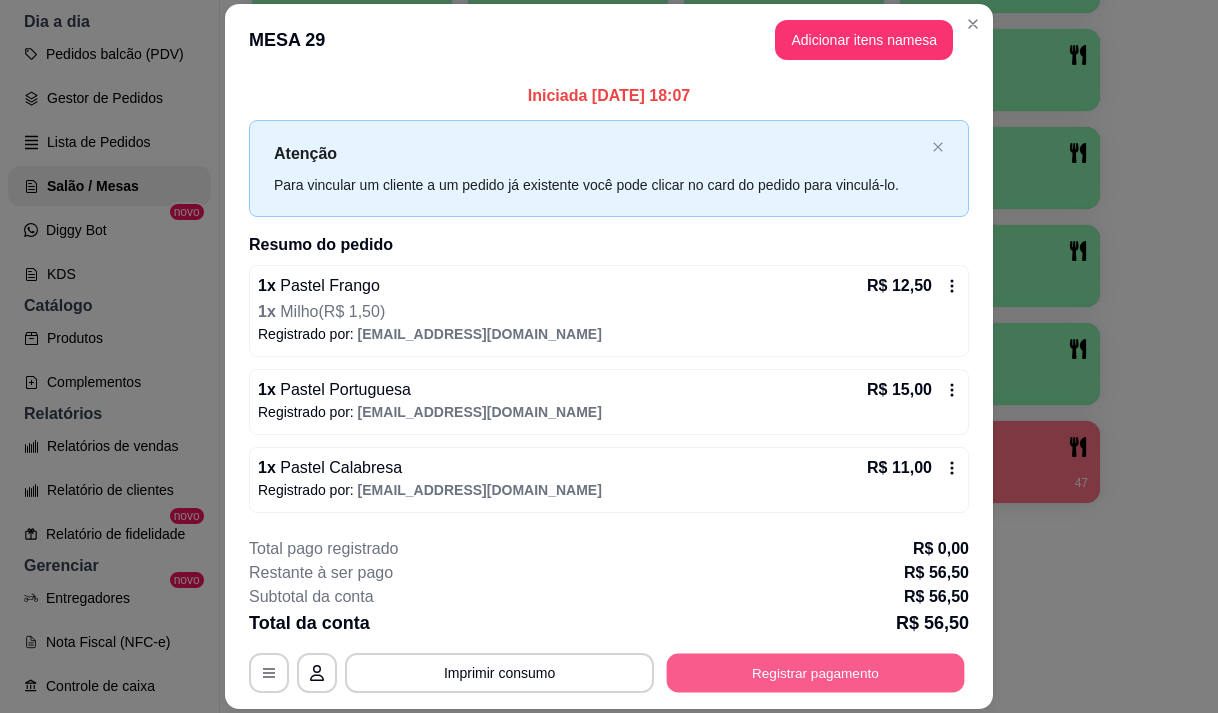 click on "Registrar pagamento" at bounding box center [816, 673] 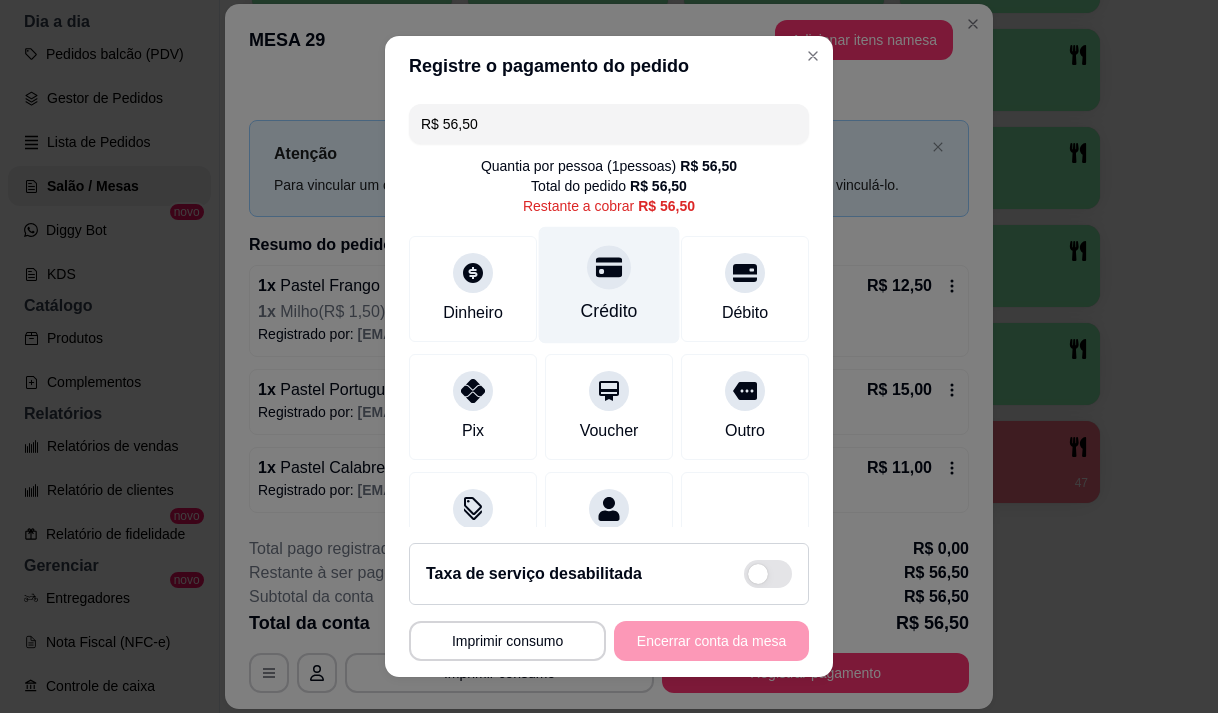 click on "Crédito" at bounding box center [609, 284] 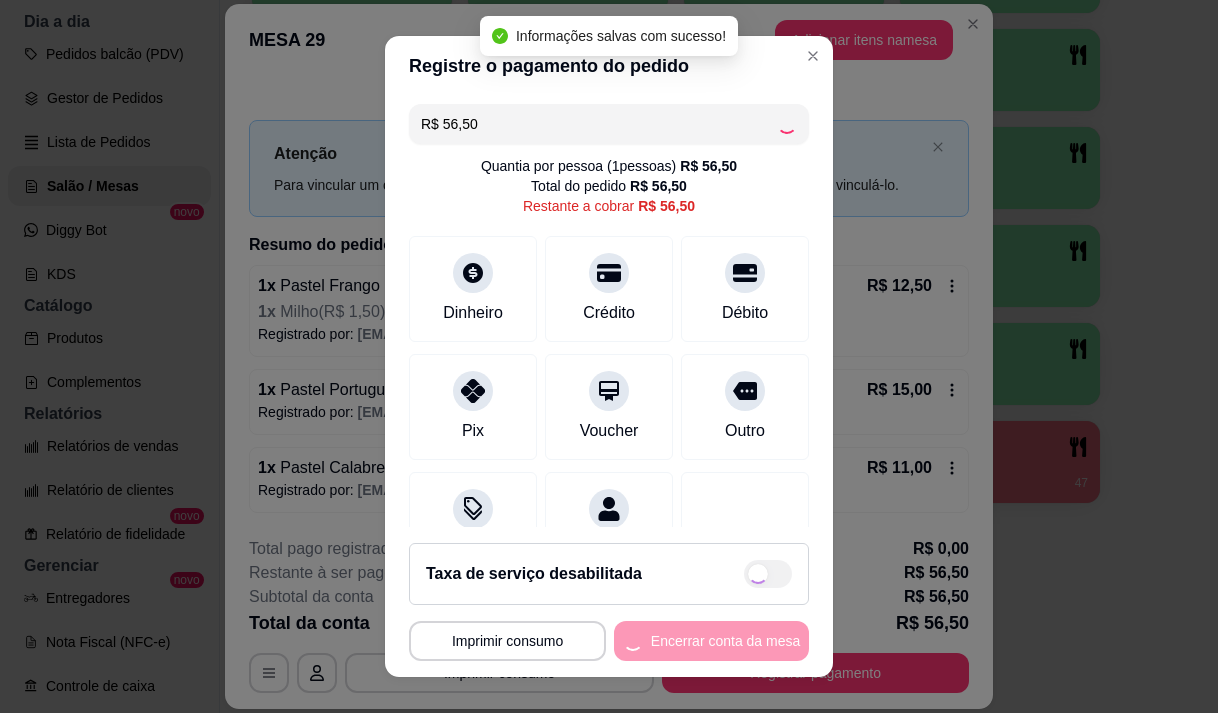 type on "R$ 0,00" 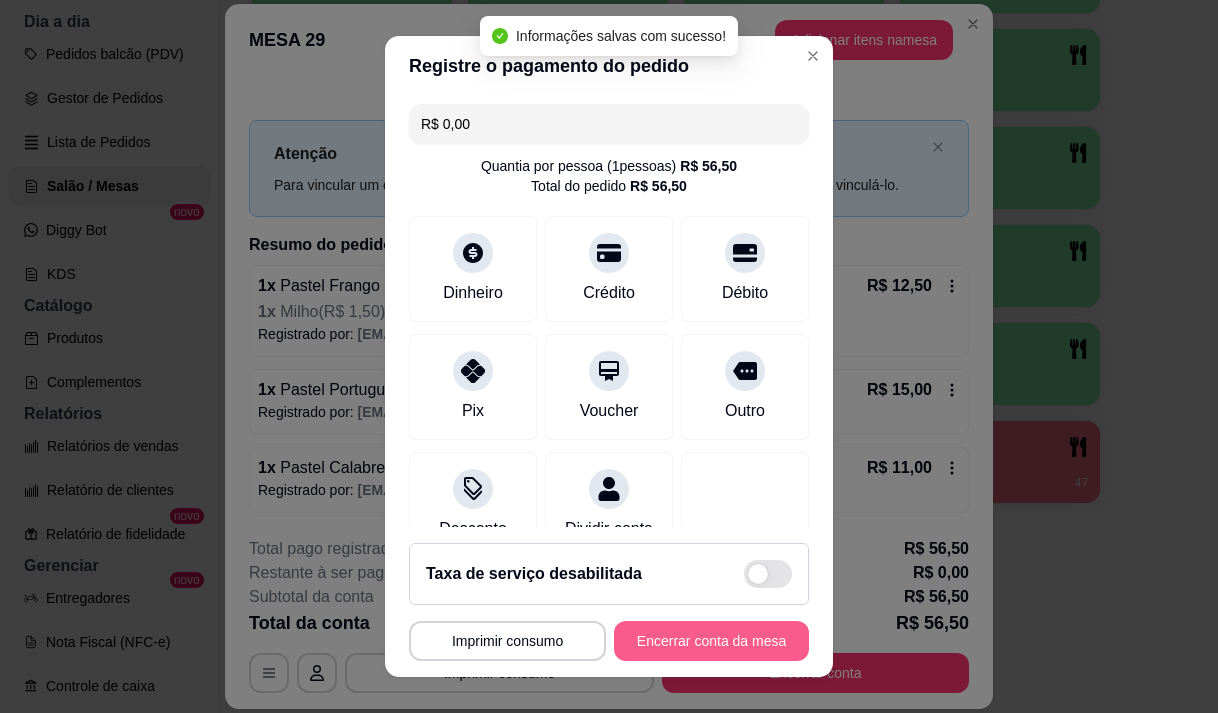 click on "Encerrar conta da mesa" at bounding box center (711, 641) 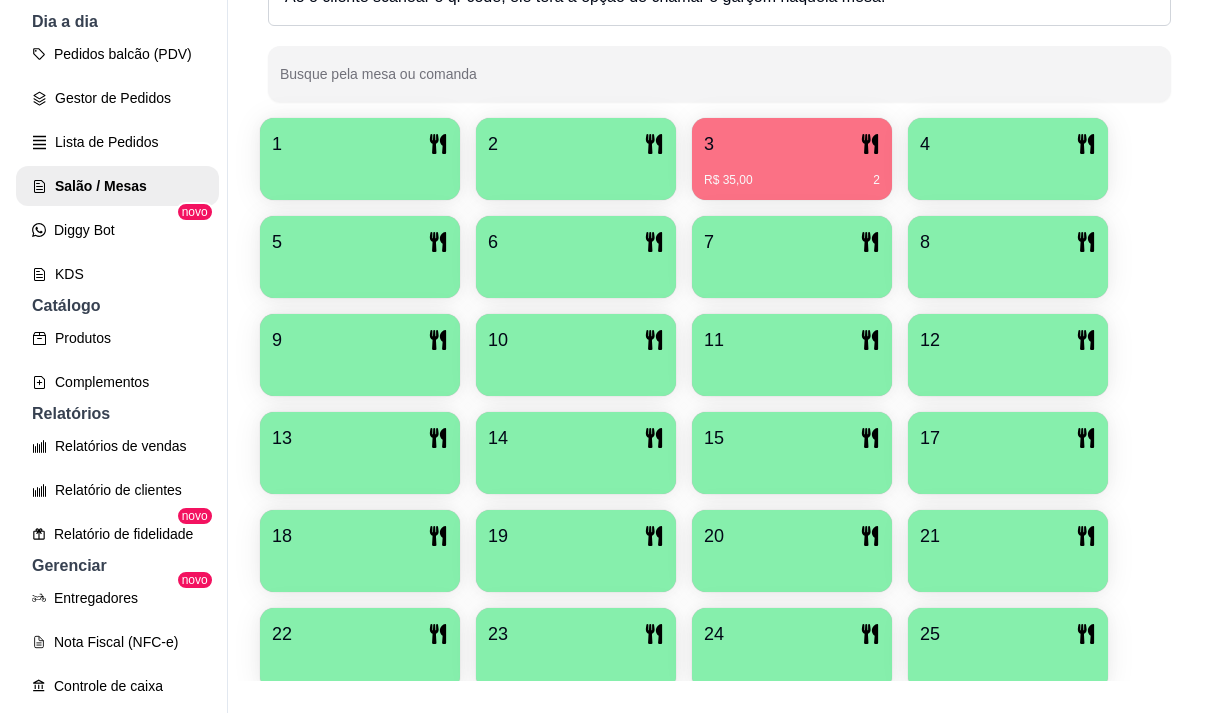 scroll, scrollTop: 539, scrollLeft: 0, axis: vertical 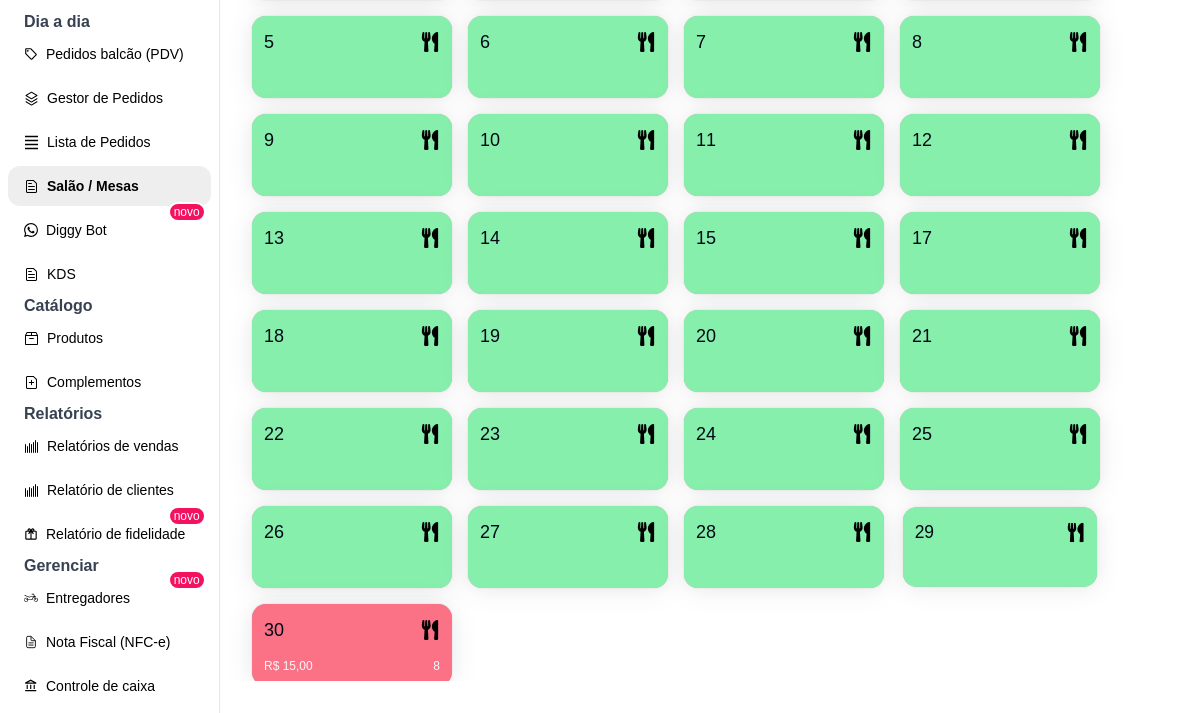 click on "29" at bounding box center [1000, 532] 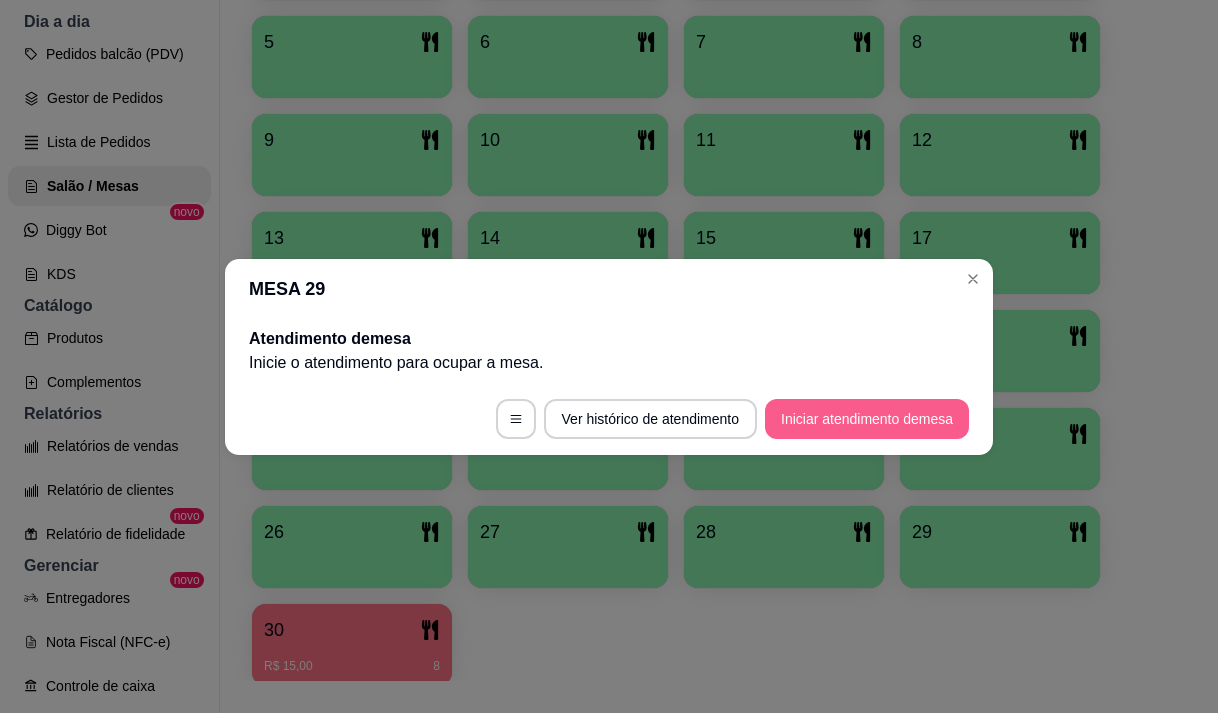 click on "Iniciar atendimento de  mesa" at bounding box center [867, 419] 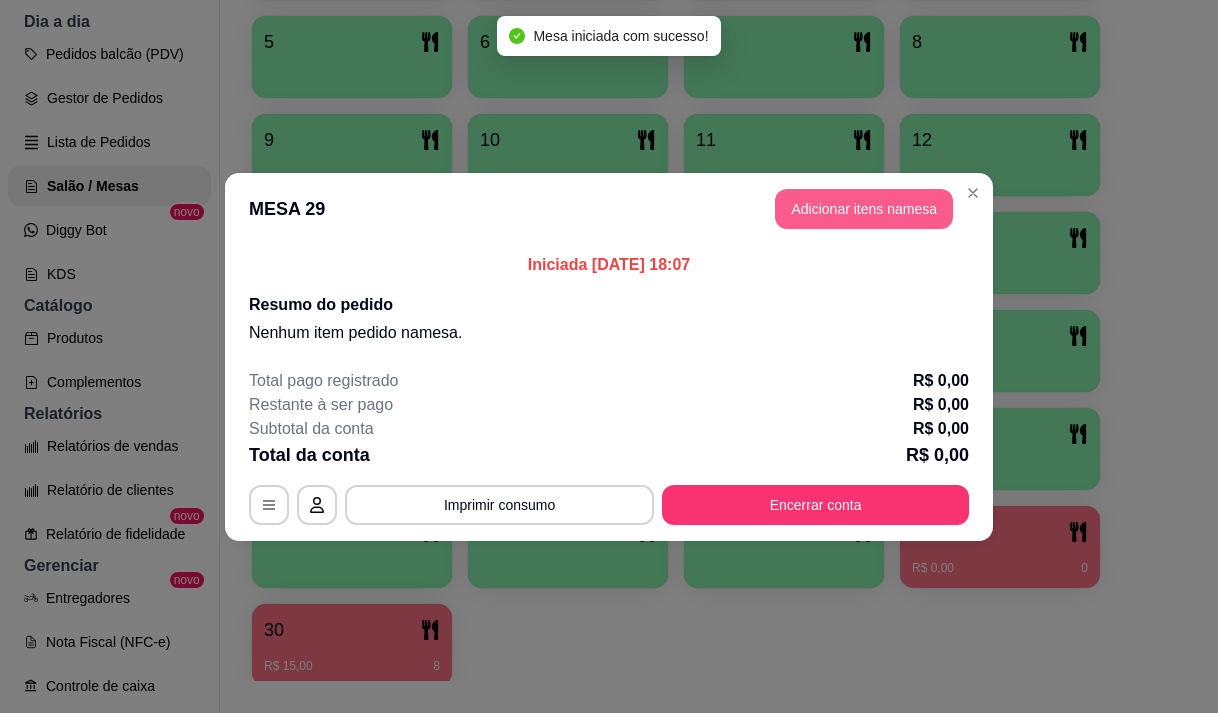 click on "Adicionar itens na  mesa" at bounding box center (864, 209) 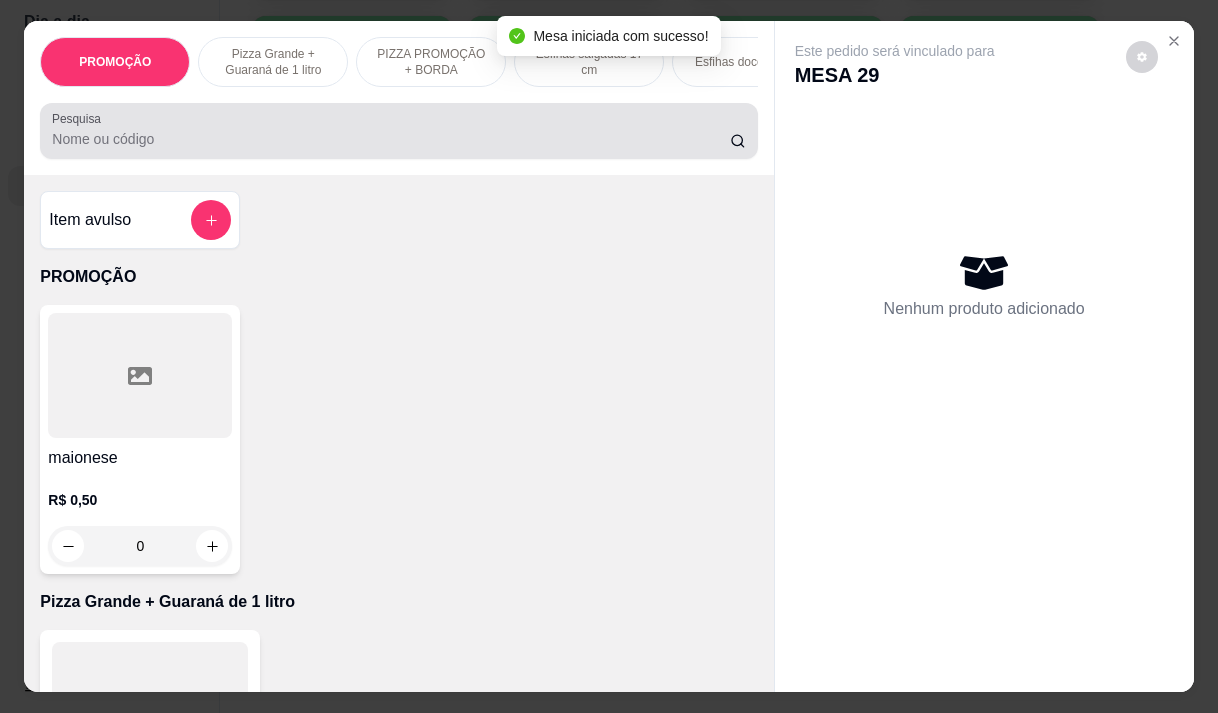 click at bounding box center (398, 131) 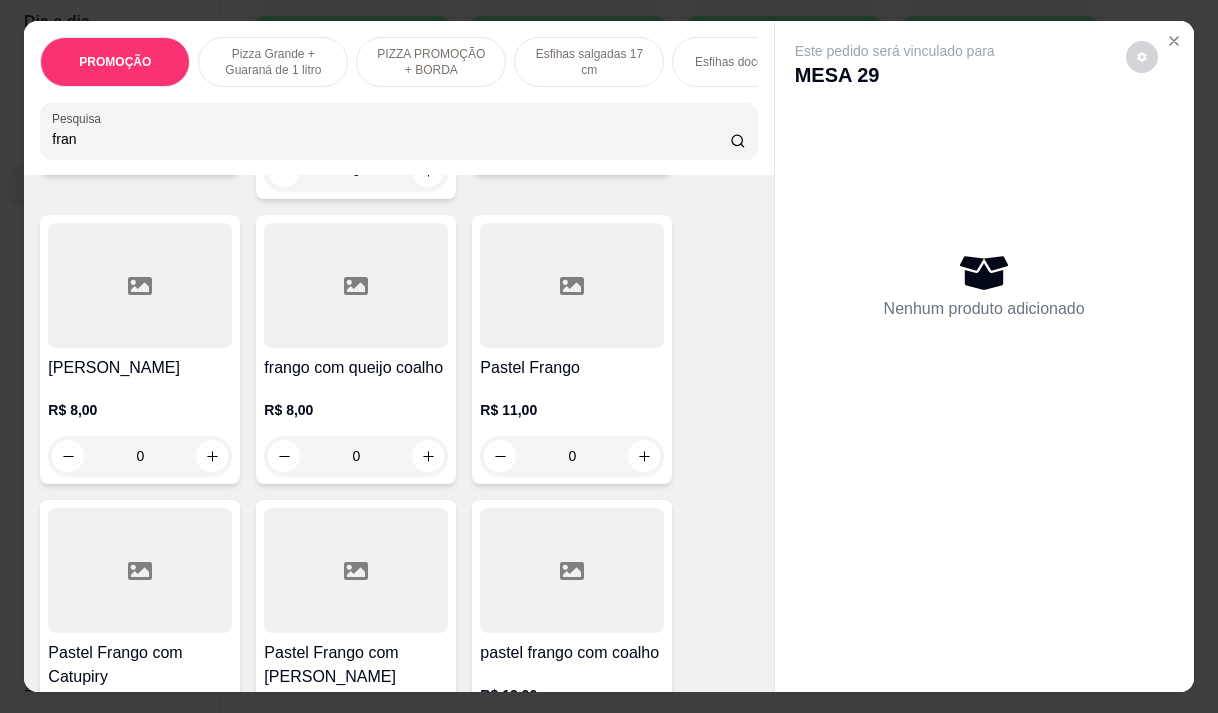 scroll, scrollTop: 400, scrollLeft: 0, axis: vertical 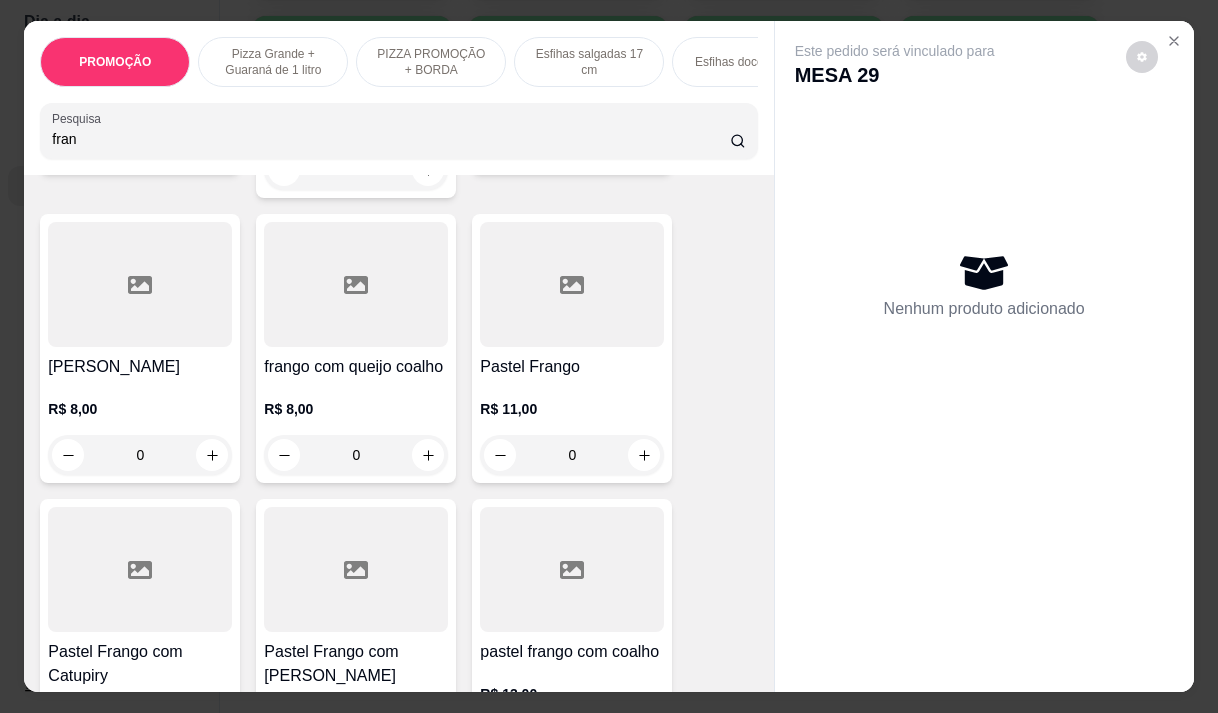 type on "fran" 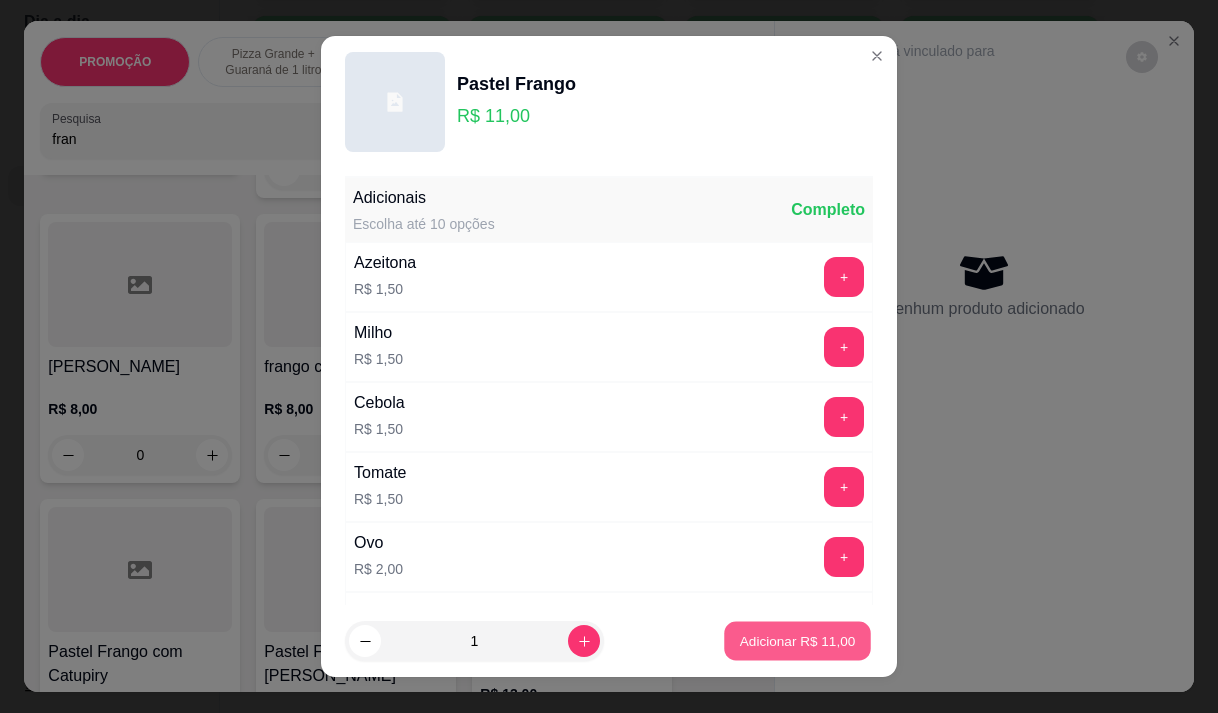 click on "Adicionar   R$ 11,00" at bounding box center (797, 641) 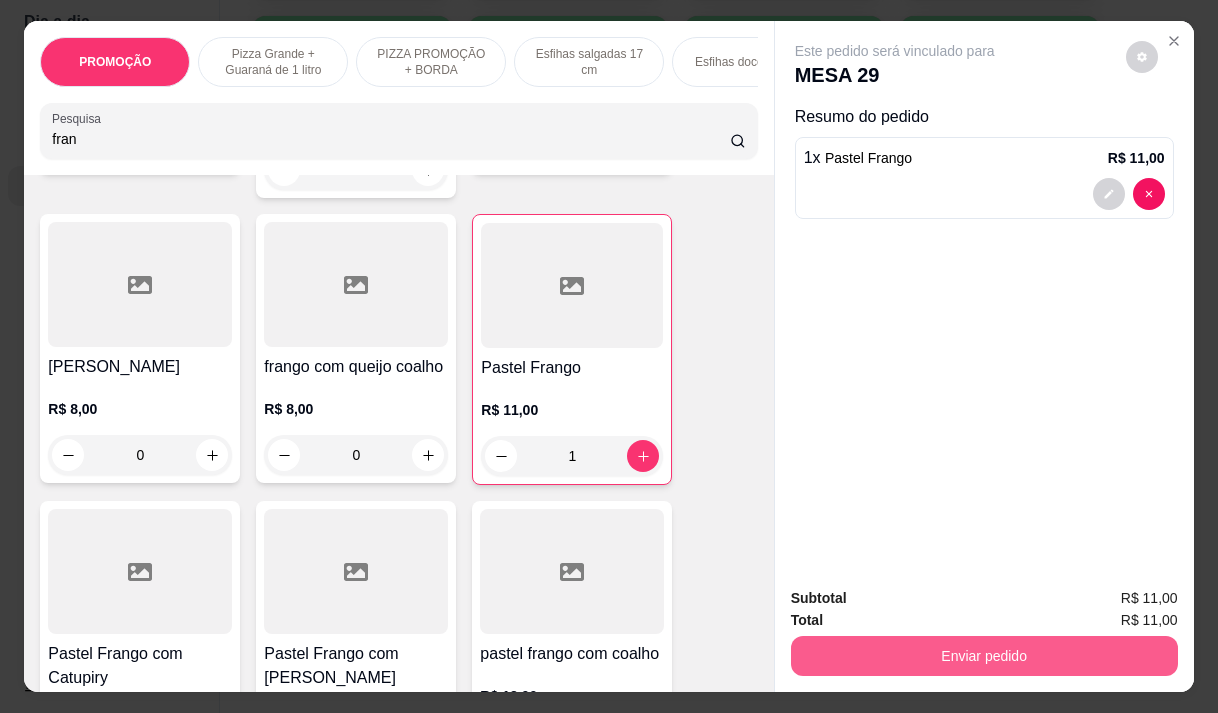click on "Enviar pedido" at bounding box center [984, 656] 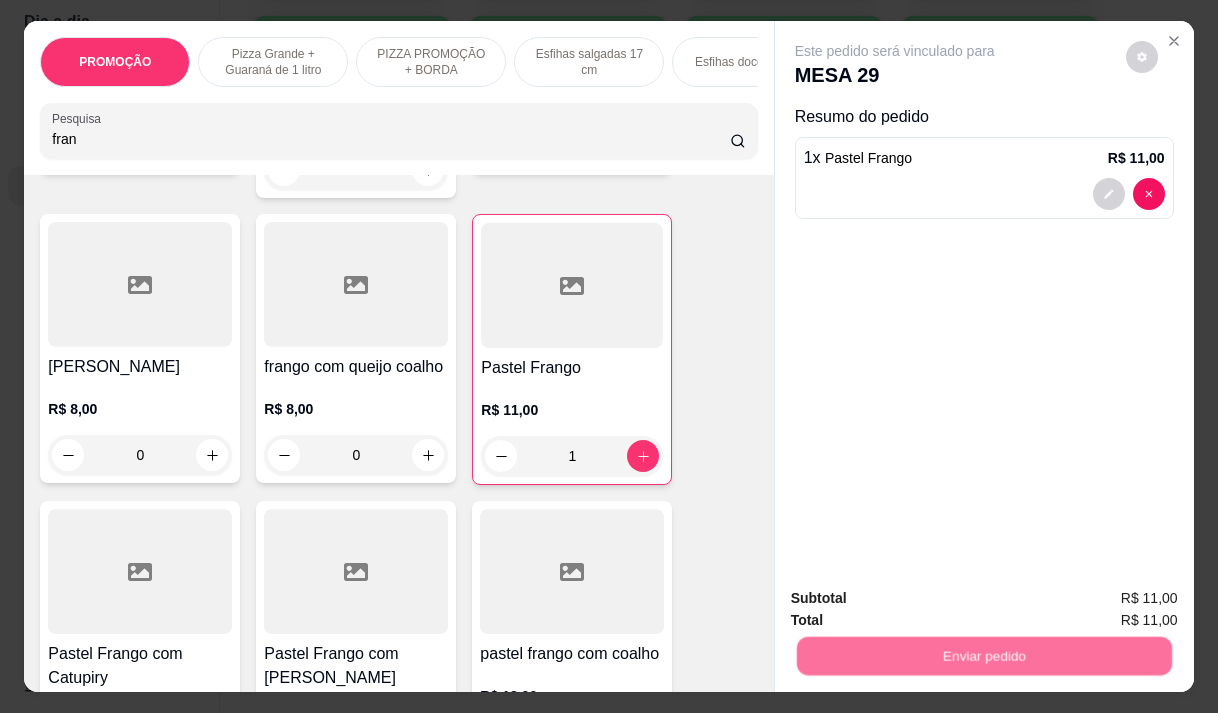 click on "Não registrar e enviar pedido" at bounding box center [918, 599] 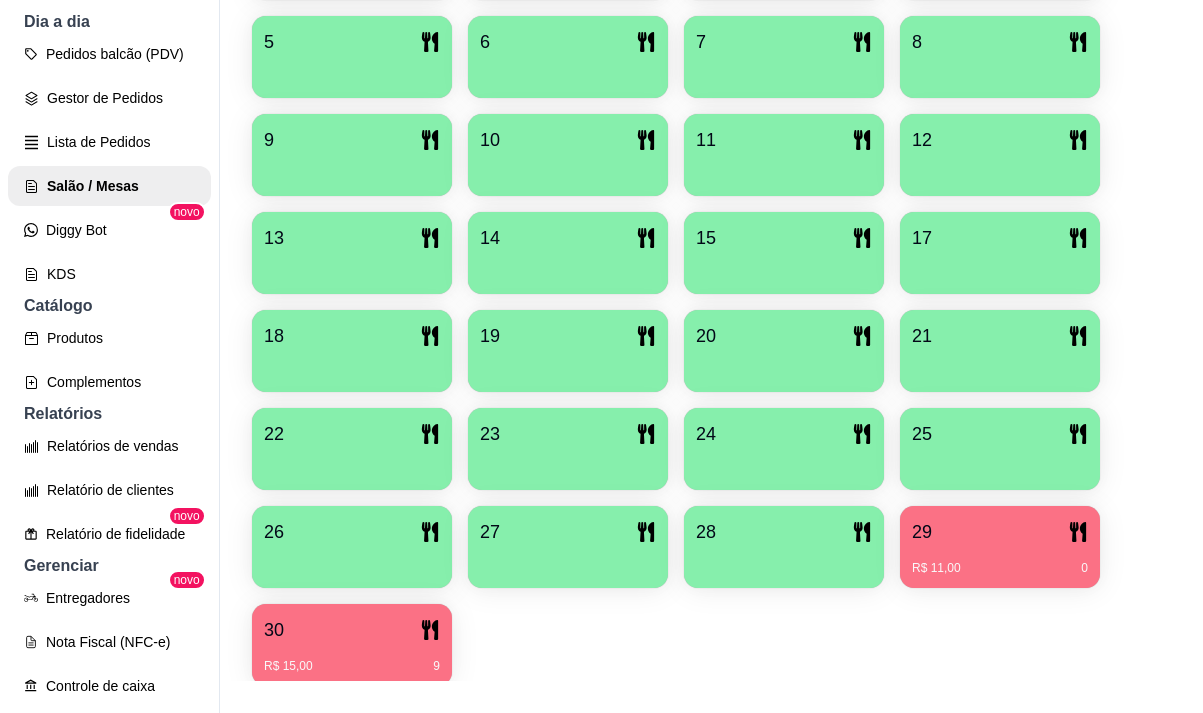 click at bounding box center (784, 561) 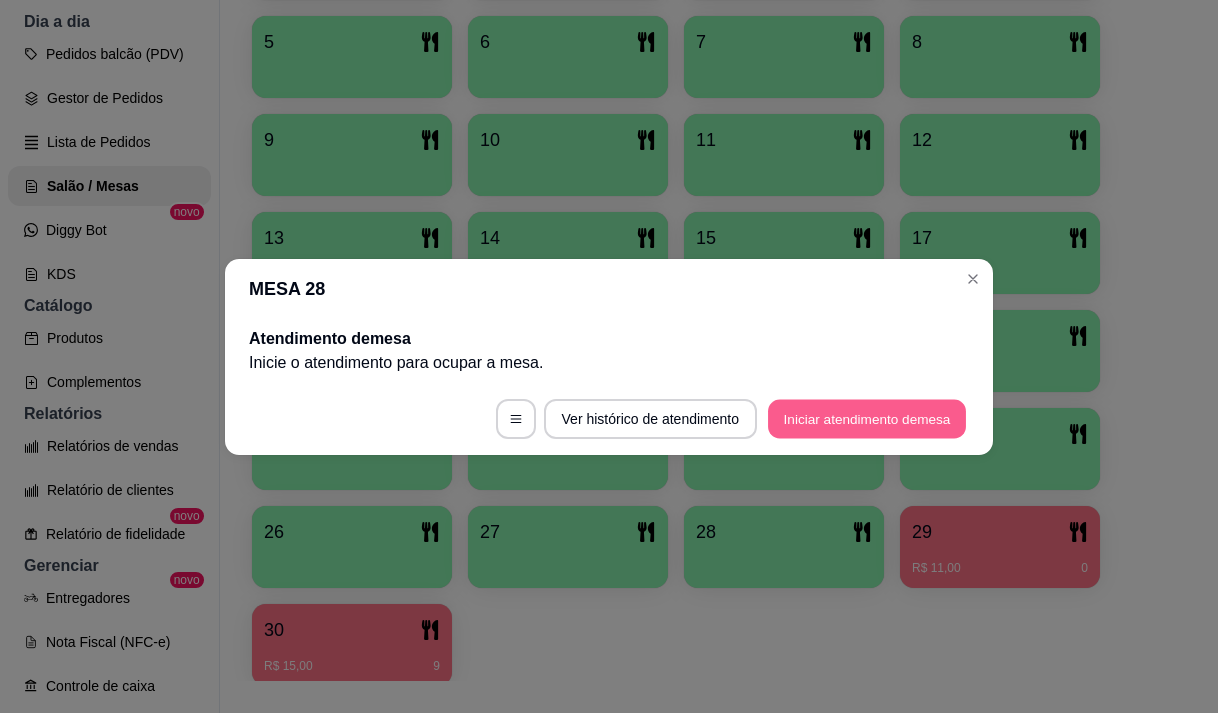 click on "Iniciar atendimento de  mesa" at bounding box center (867, 418) 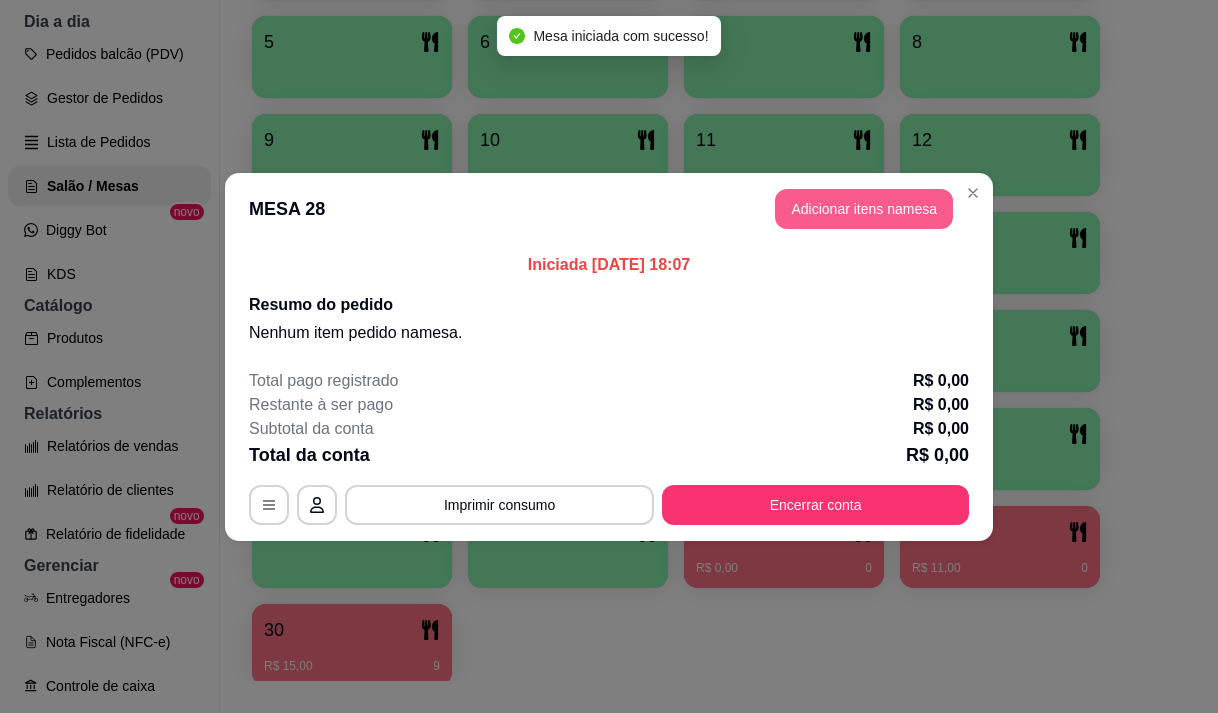 click on "Adicionar itens na  mesa" at bounding box center [864, 209] 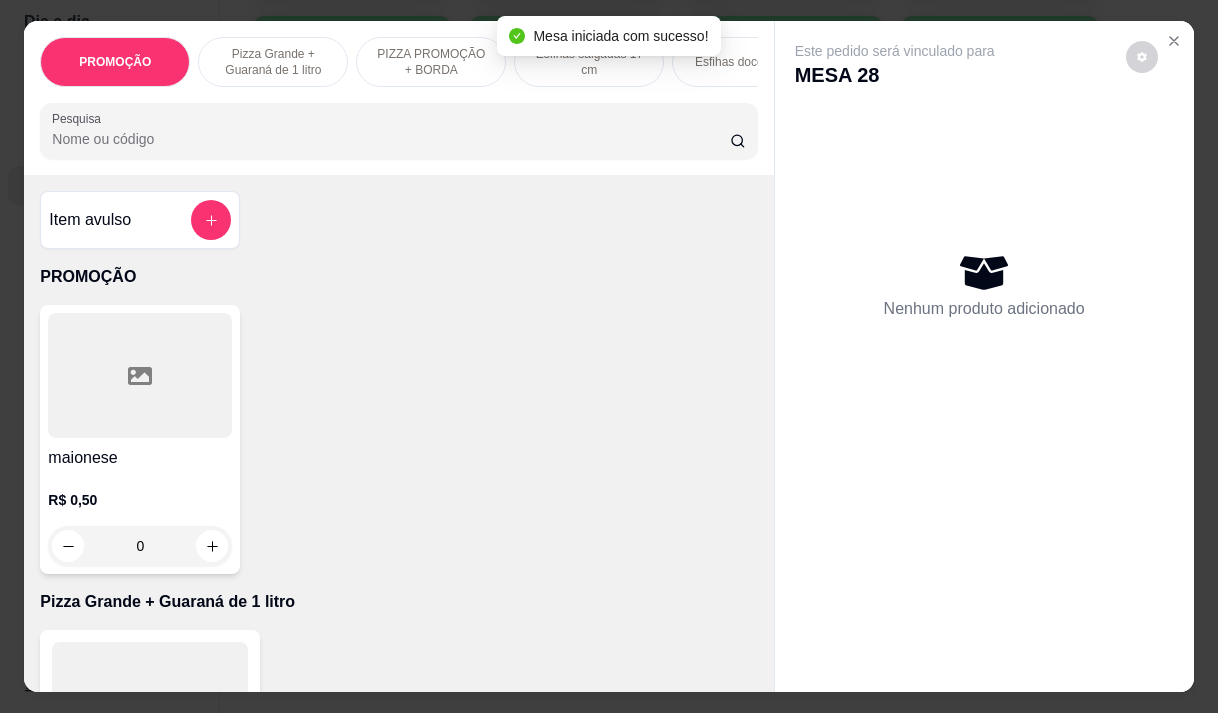 click on "Nenhum produto adicionado" at bounding box center (984, 285) 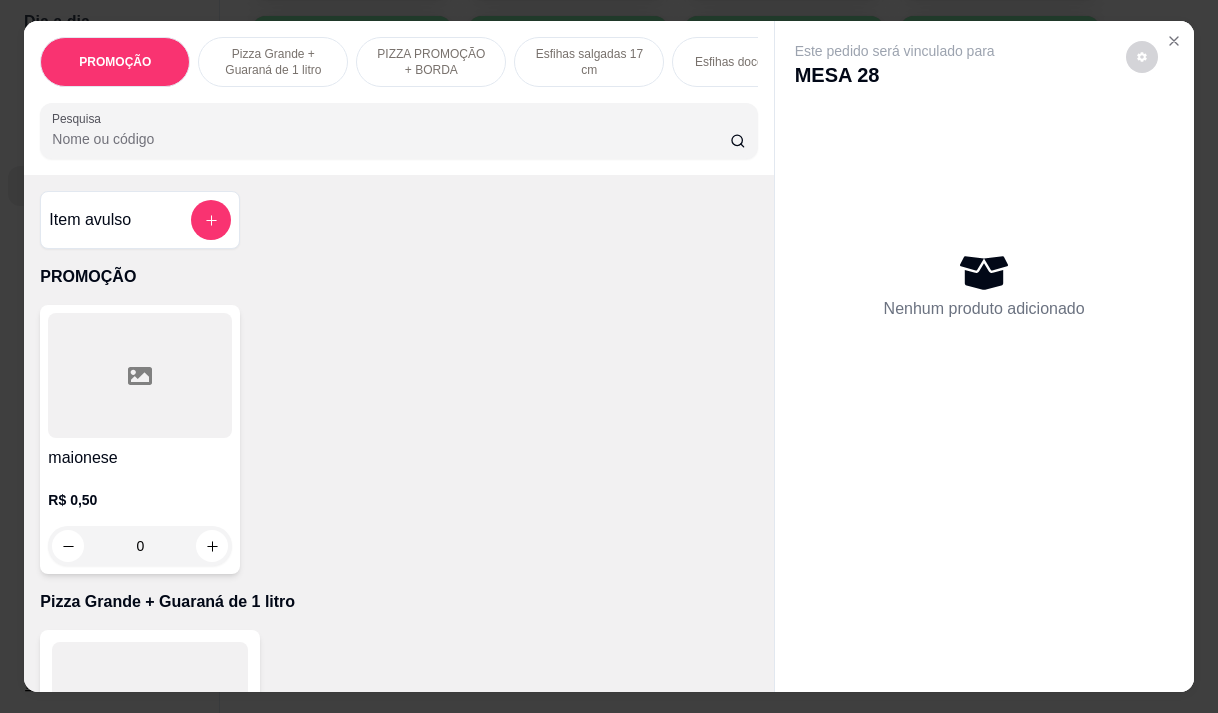 scroll, scrollTop: 400, scrollLeft: 0, axis: vertical 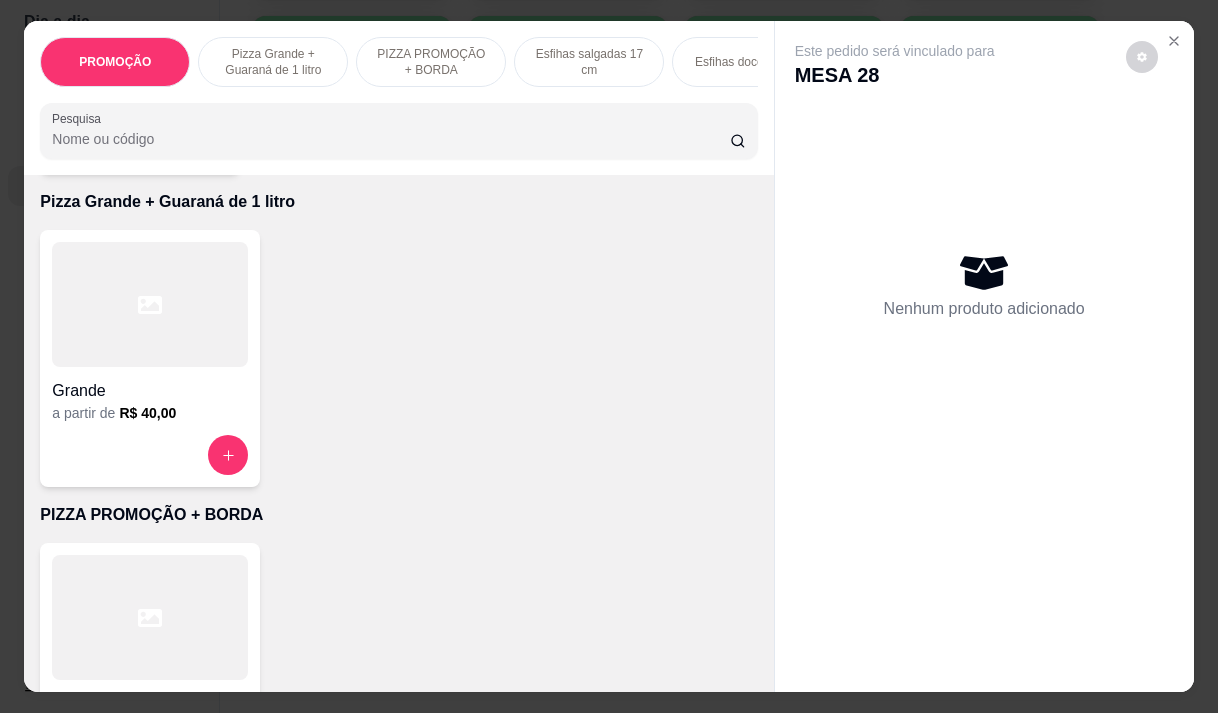 click on "Grande" at bounding box center [150, 391] 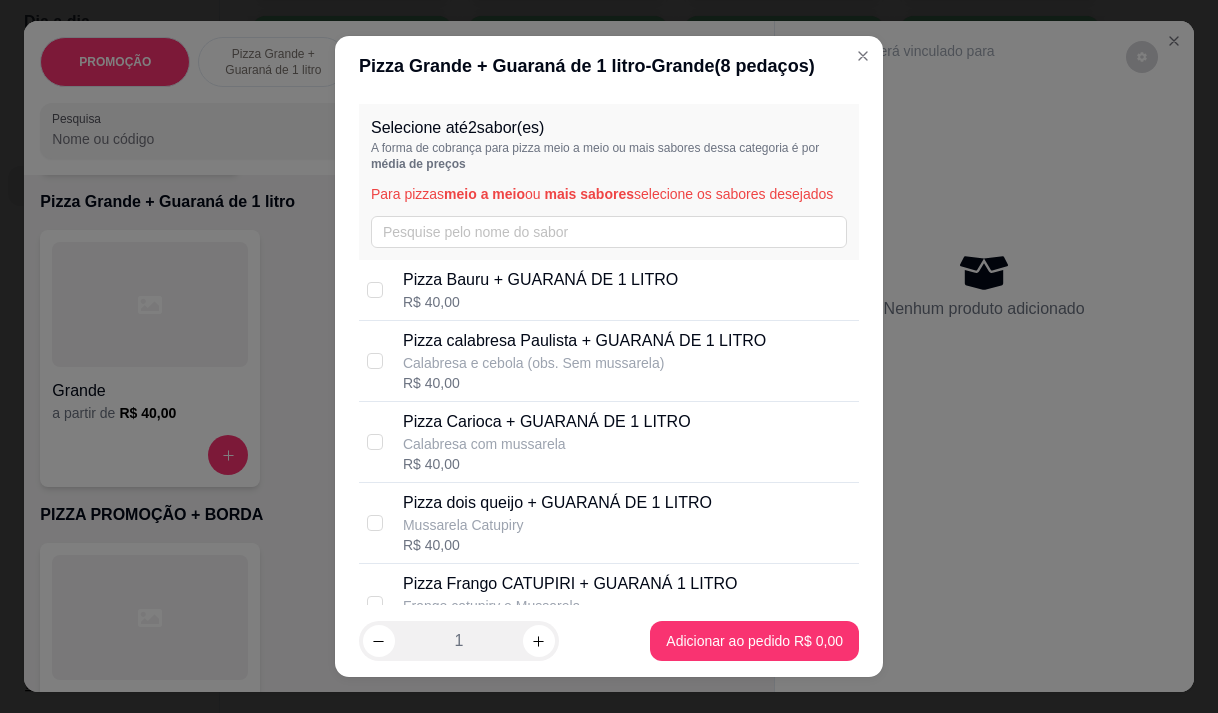 click on "Calabresa com mussarela" at bounding box center (547, 444) 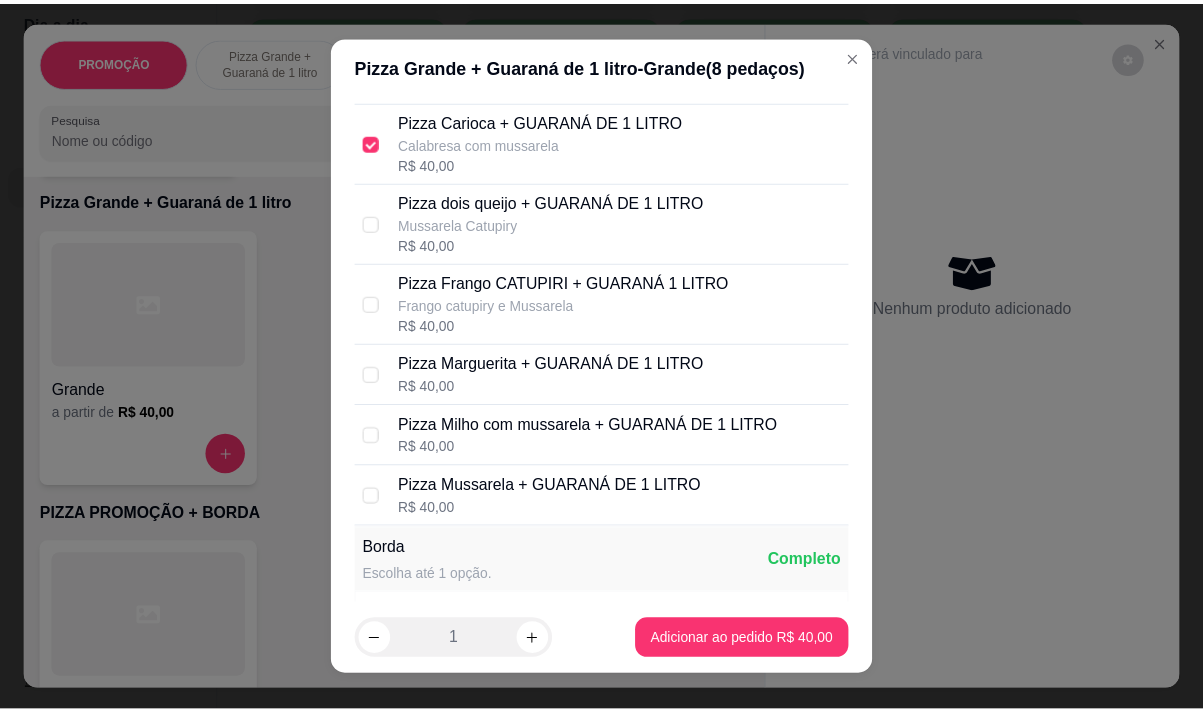 scroll, scrollTop: 0, scrollLeft: 0, axis: both 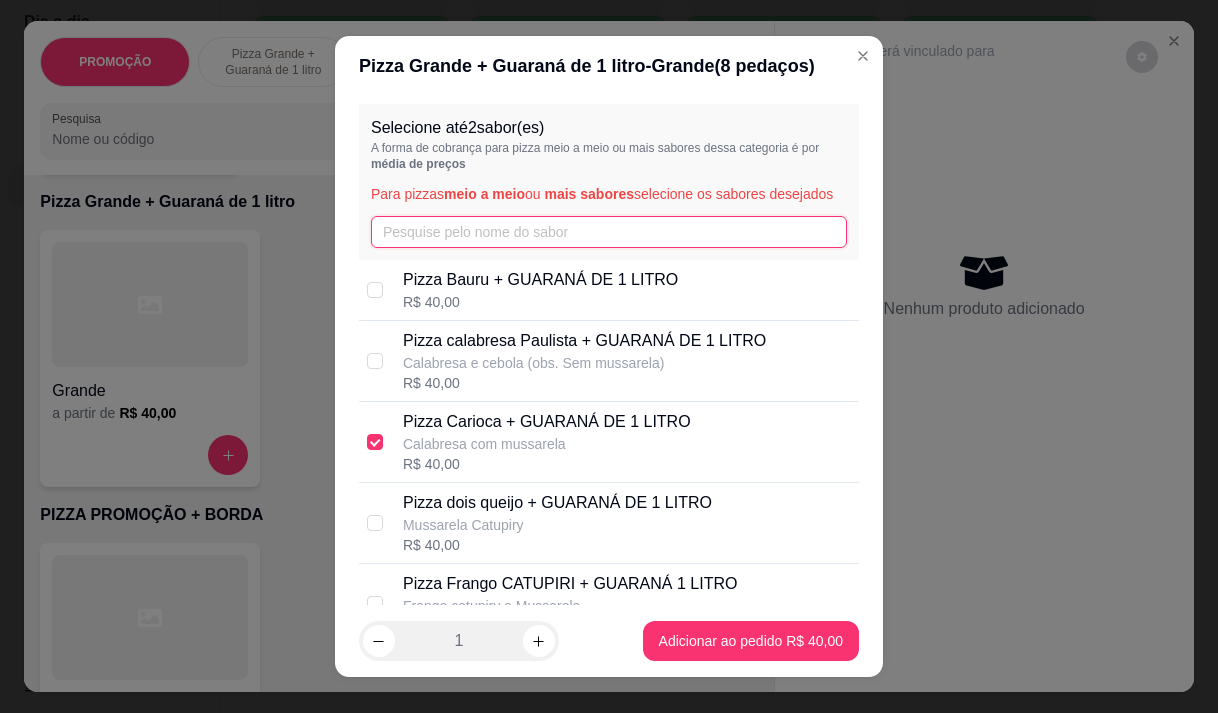 click at bounding box center (609, 232) 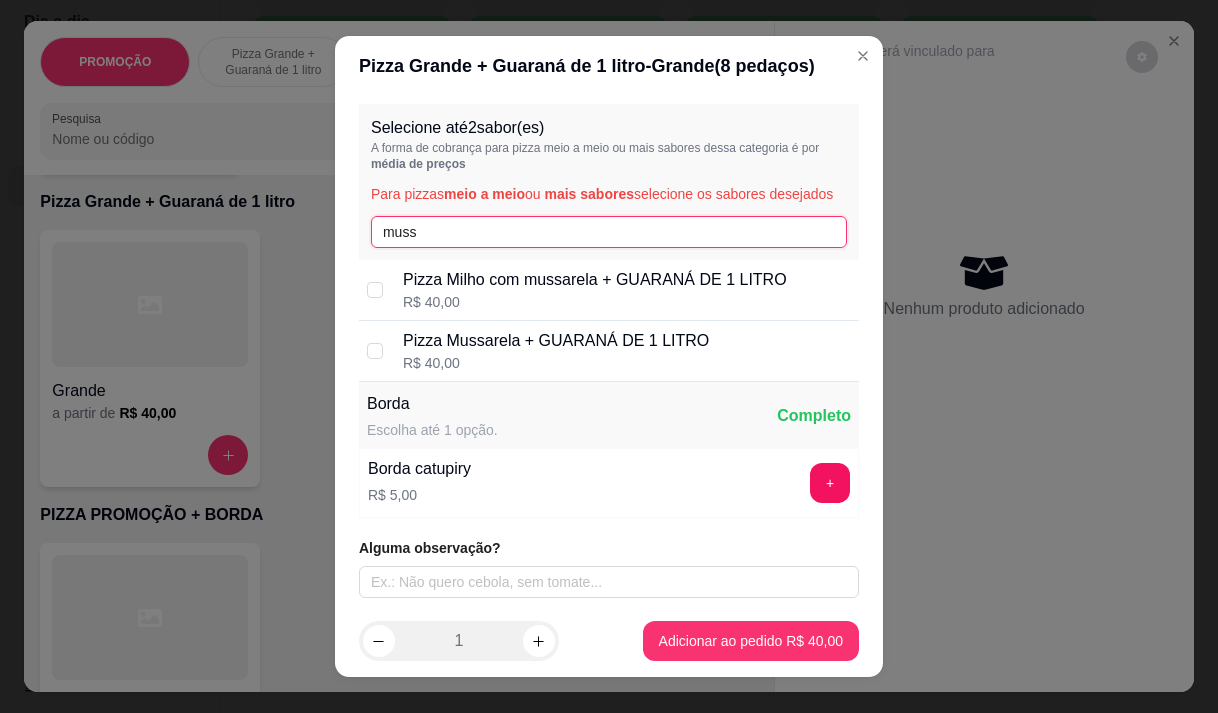 type on "muss" 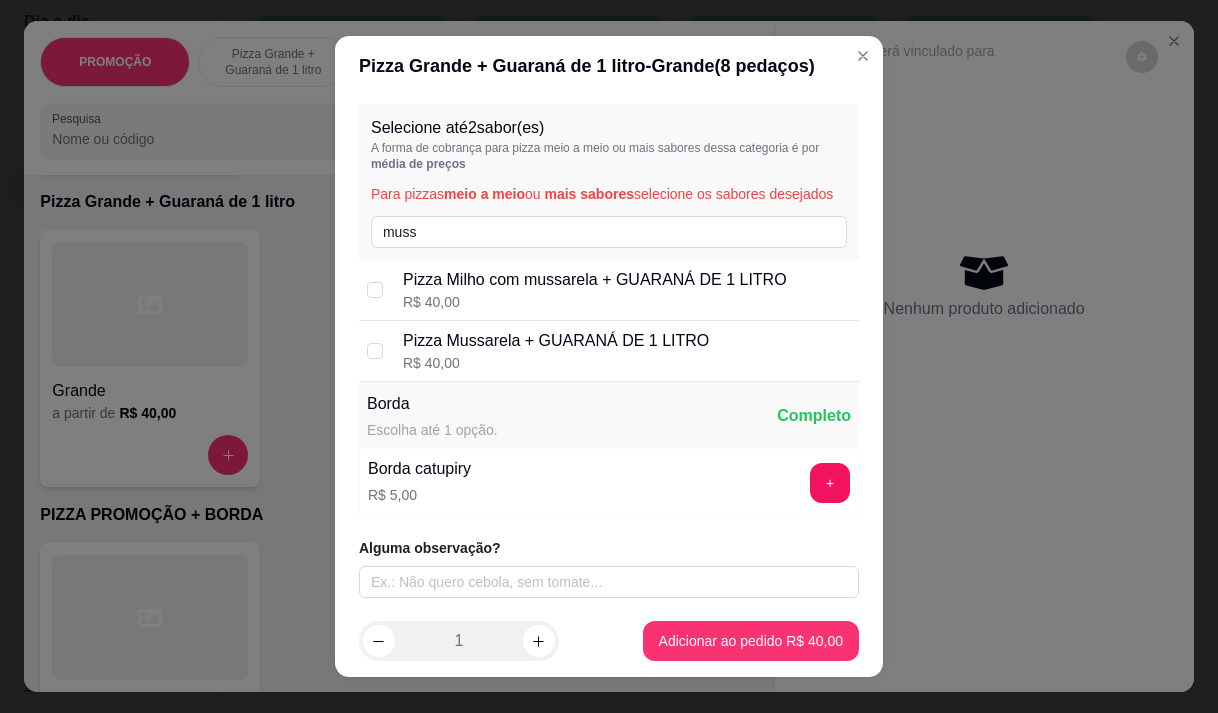 click on "Pizza Mussarela + GUARANÁ DE 1 LITRO R$ 40,00" at bounding box center (609, 351) 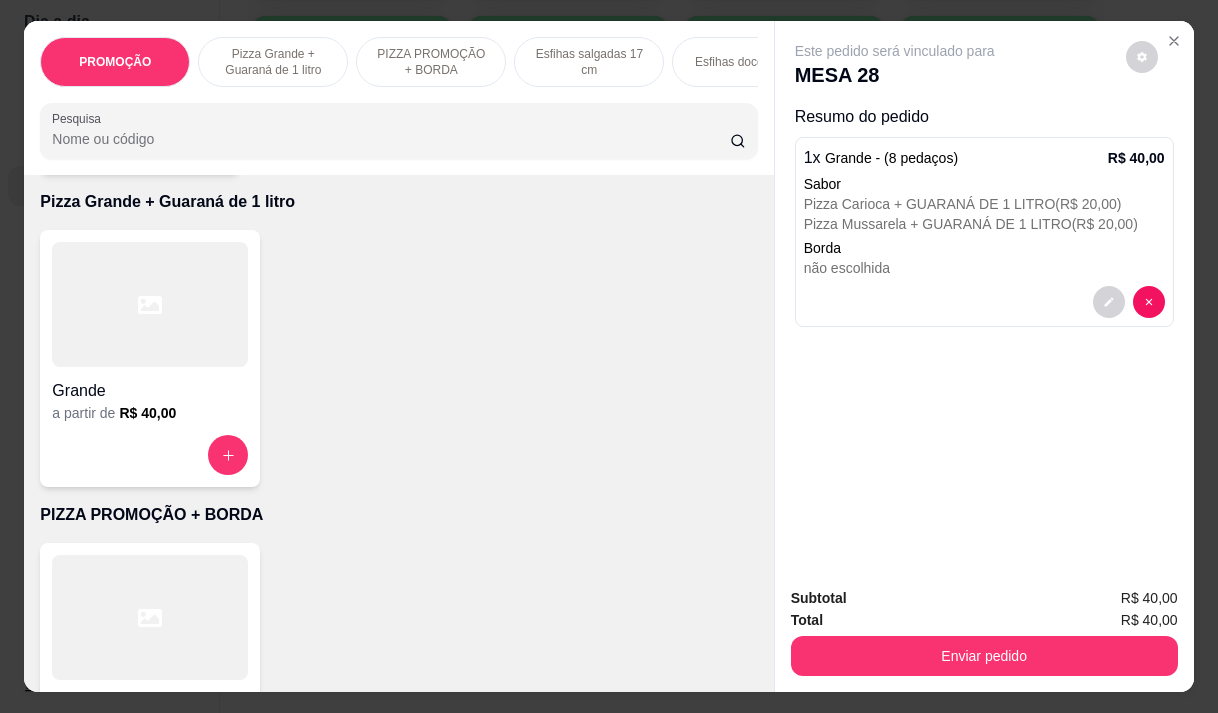click on "Borda" at bounding box center [984, 248] 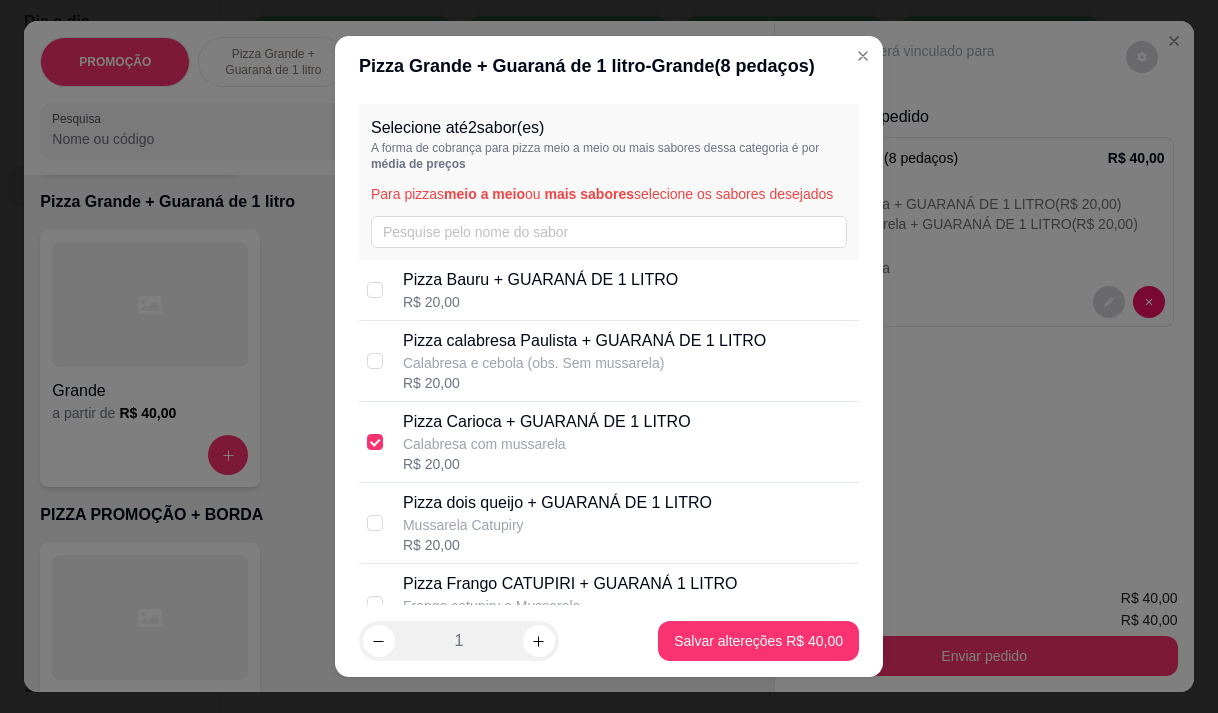 click on "1" at bounding box center [459, 641] 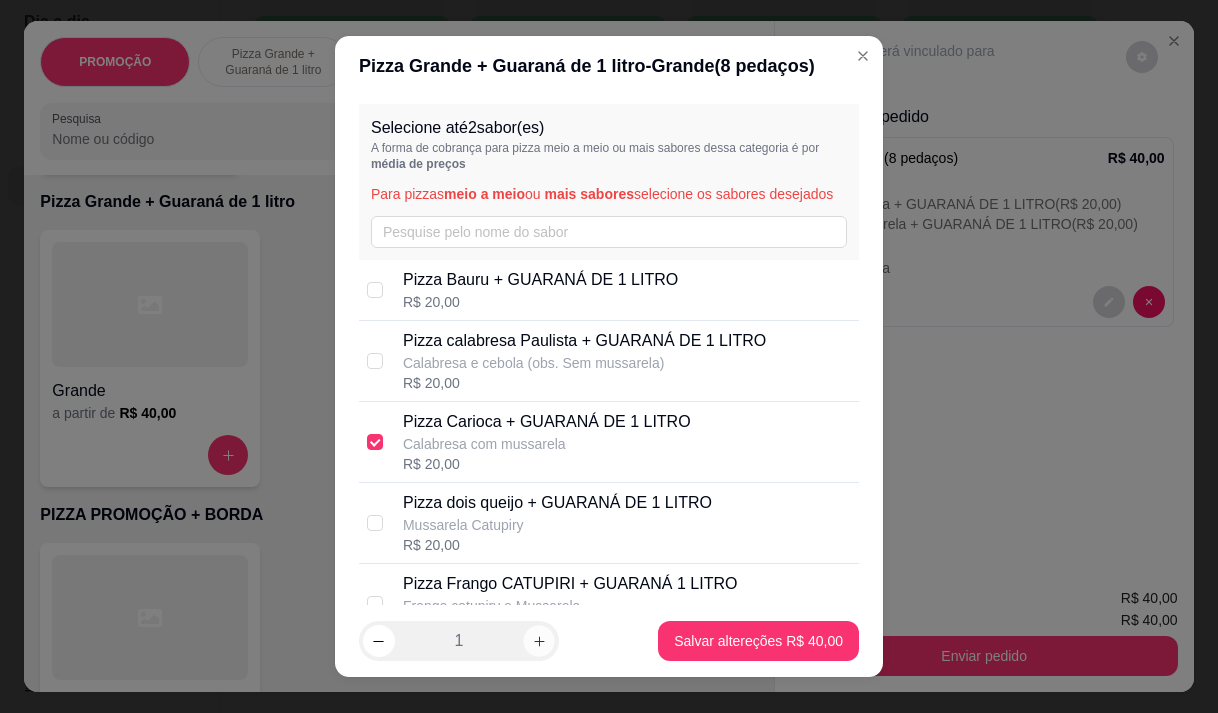 click 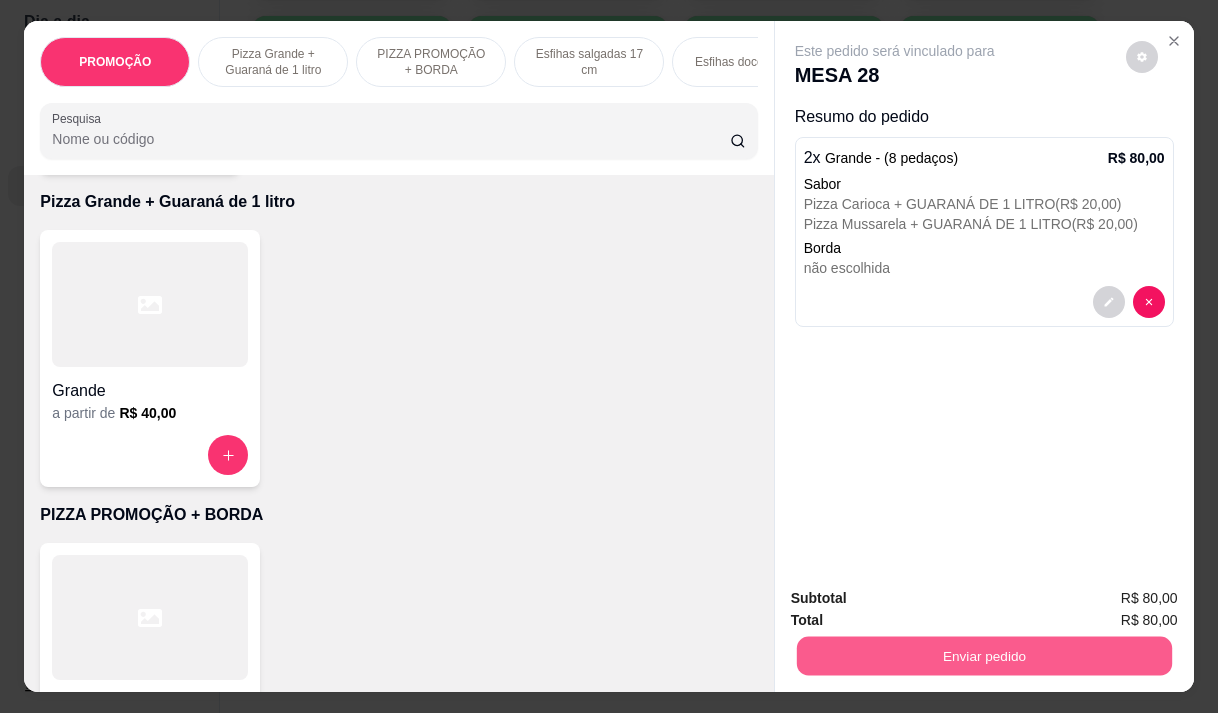 click on "Enviar pedido" at bounding box center [983, 655] 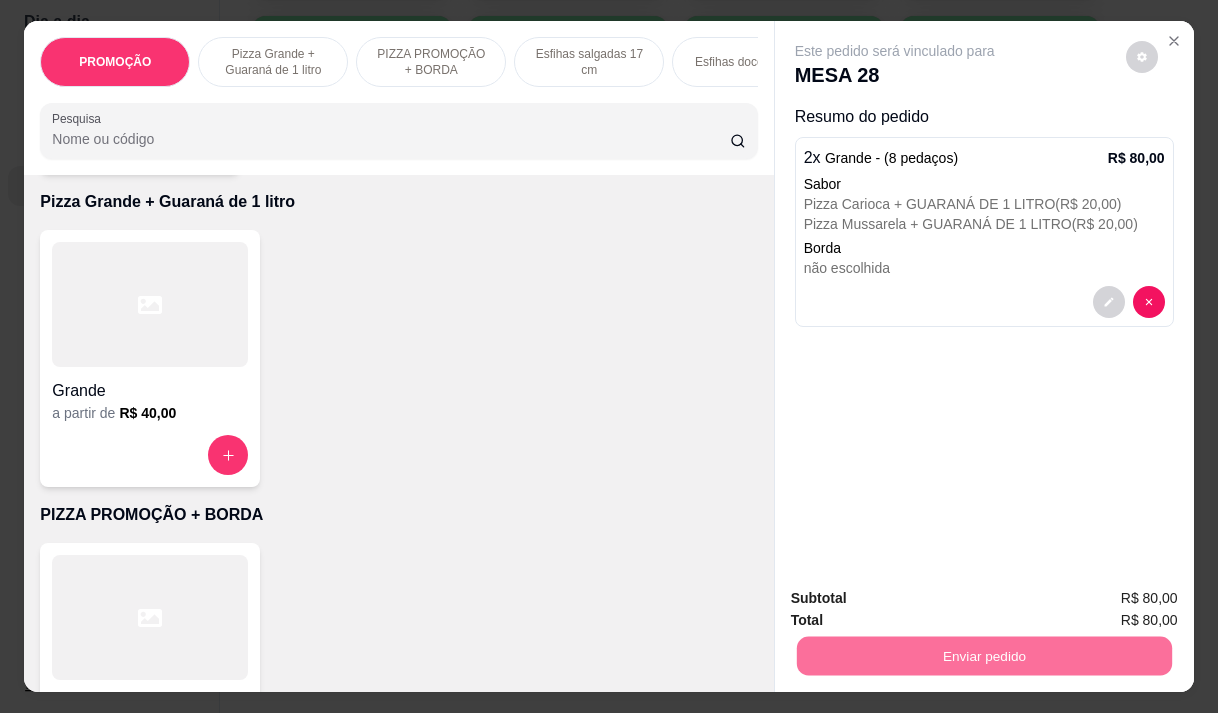 click on "Não registrar e enviar pedido" at bounding box center (918, 599) 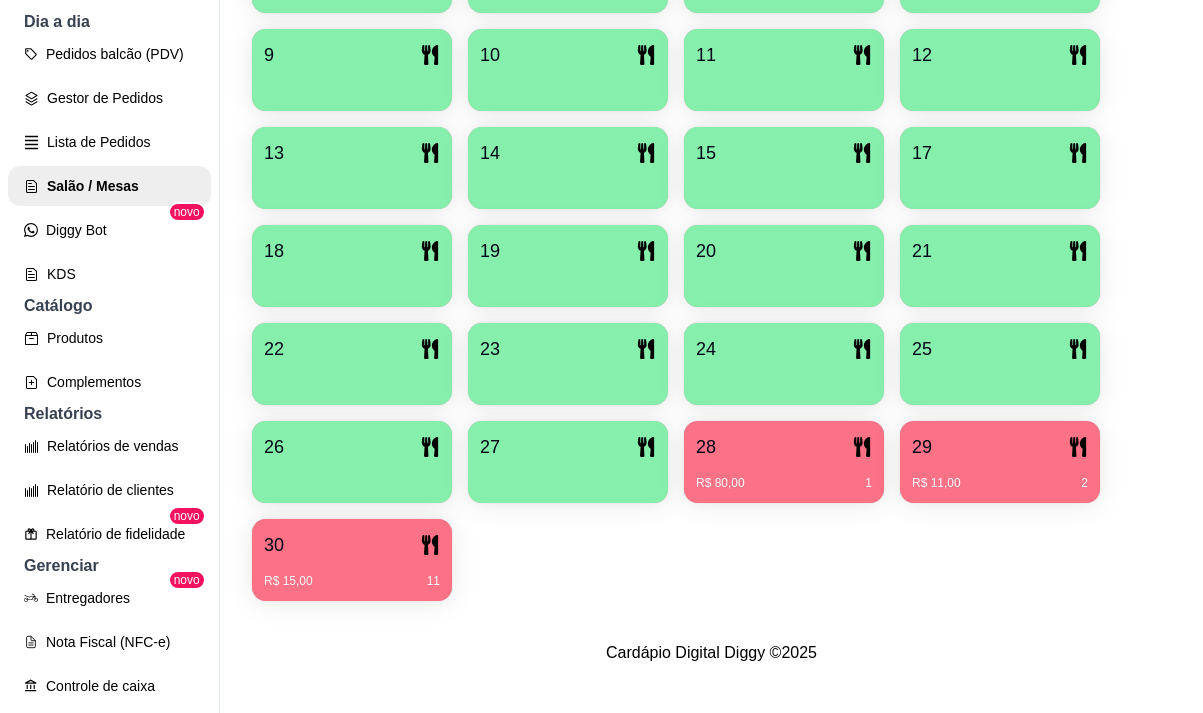 scroll, scrollTop: 639, scrollLeft: 0, axis: vertical 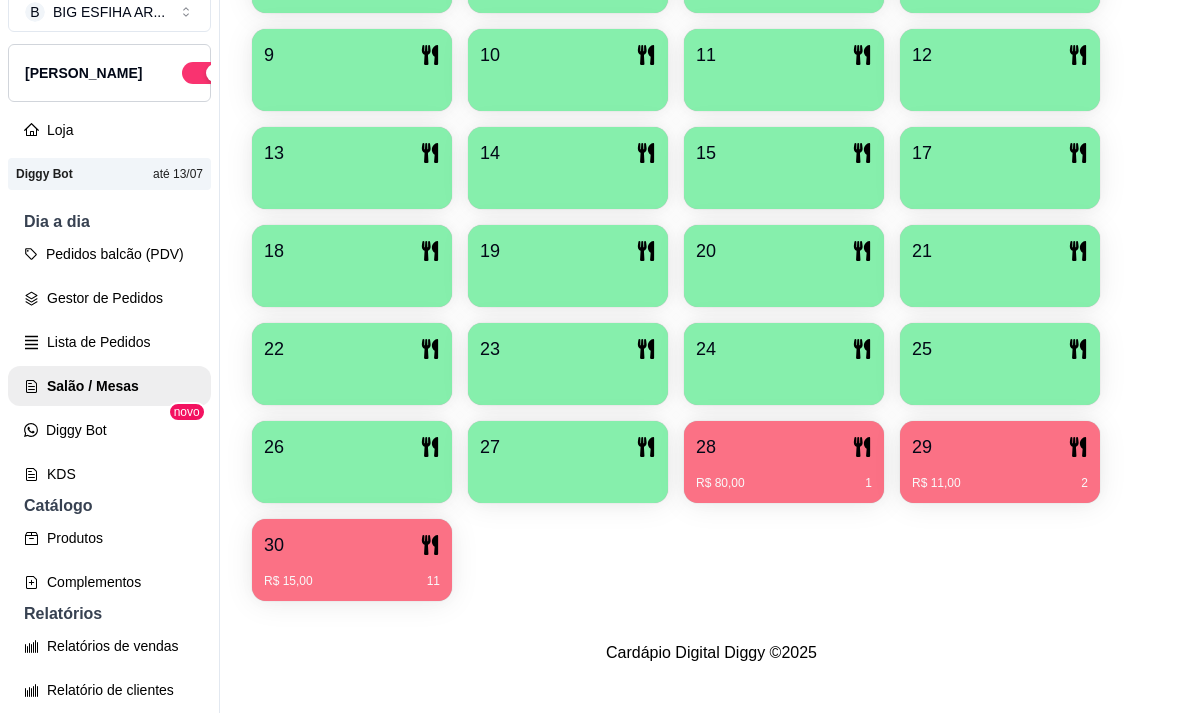 click on "R$ 11,00 2" at bounding box center (1000, 476) 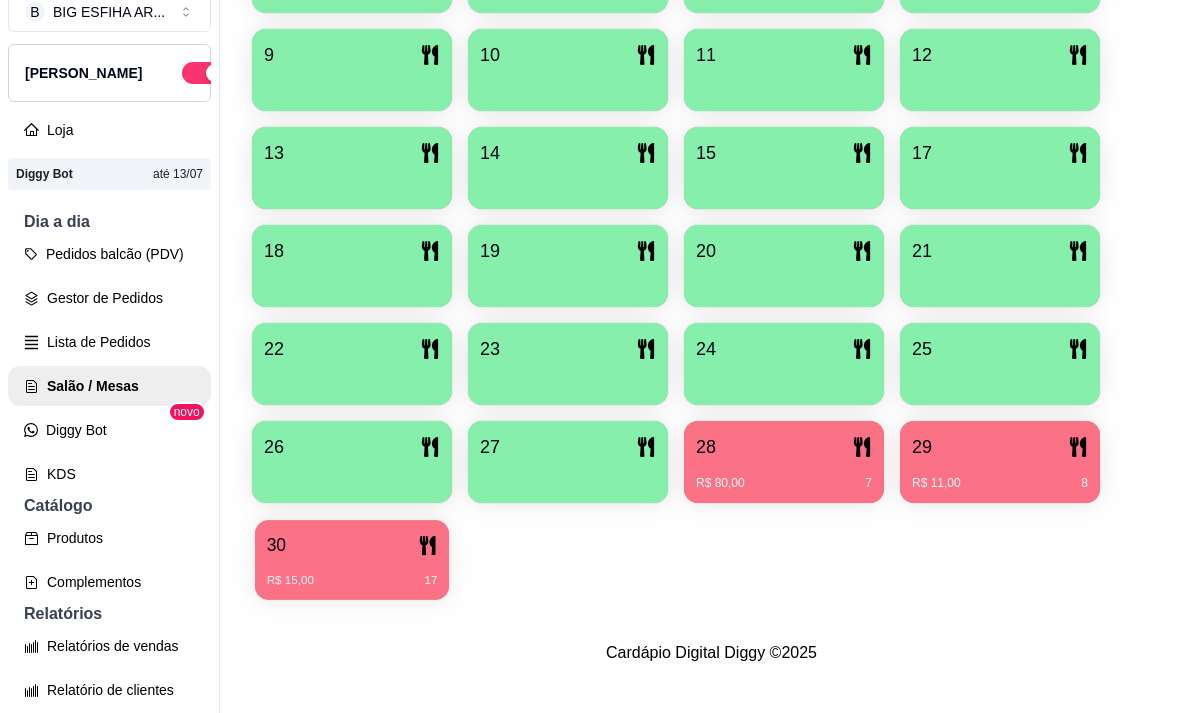 click on "30" at bounding box center [352, 545] 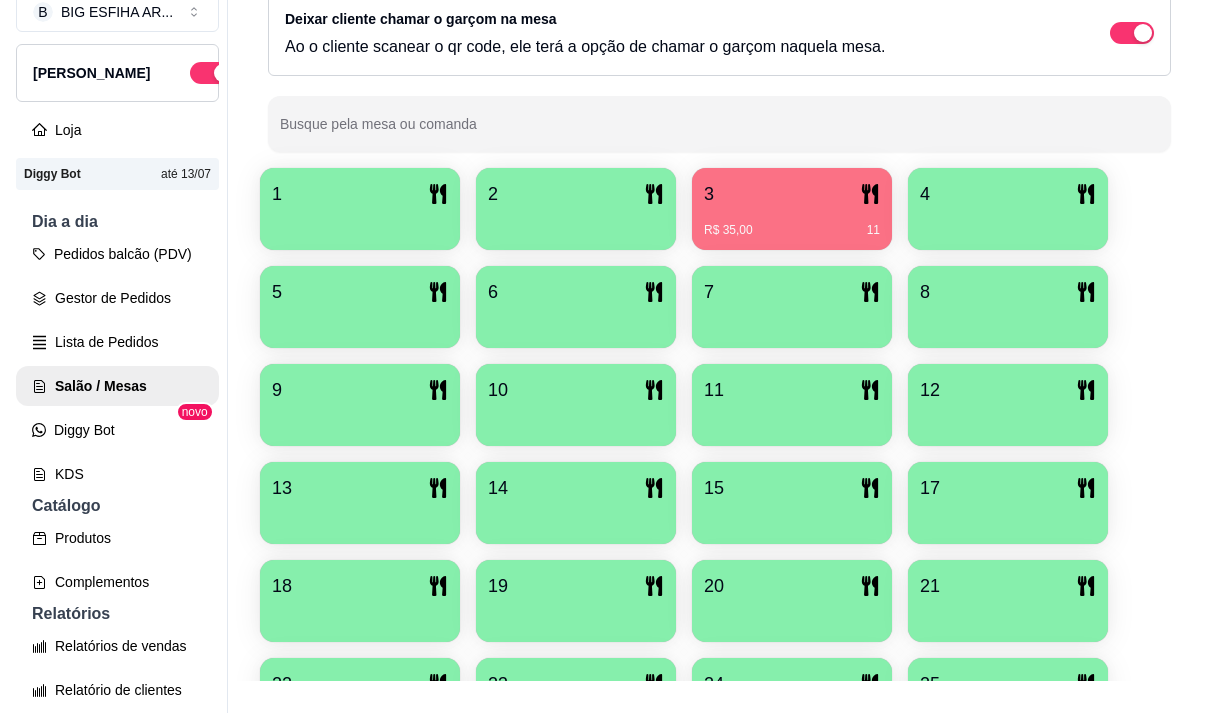 scroll, scrollTop: 239, scrollLeft: 0, axis: vertical 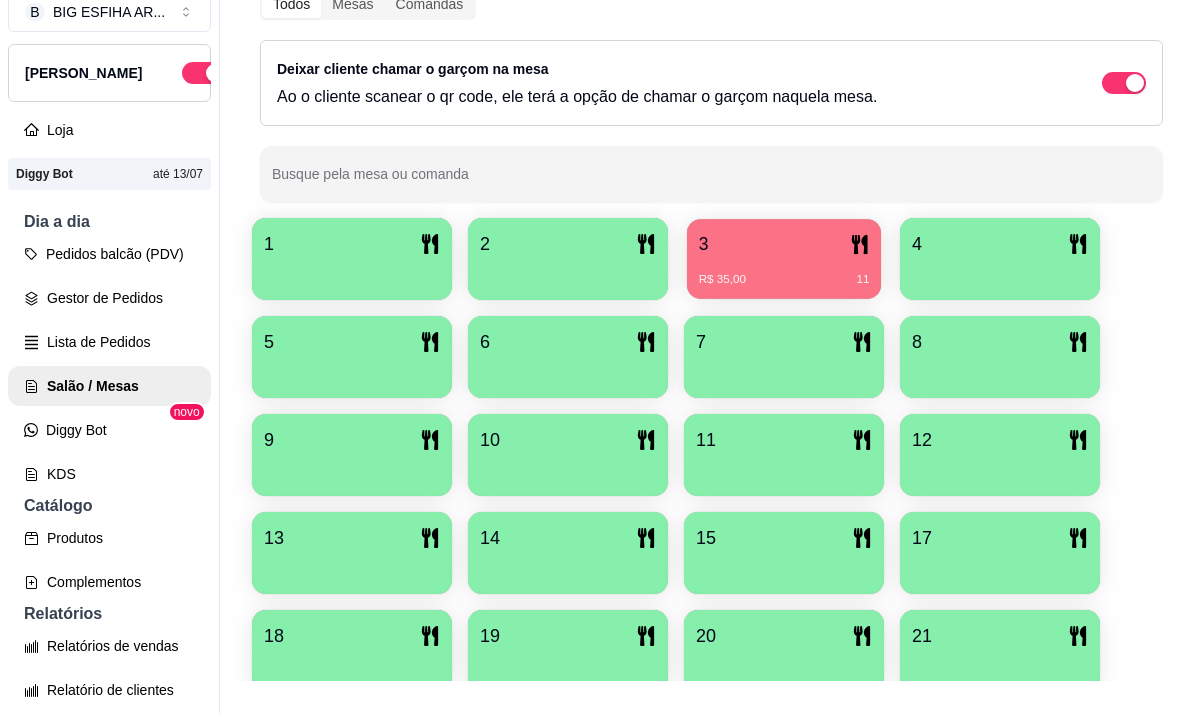 click on "R$ 35,00 11" at bounding box center [784, 272] 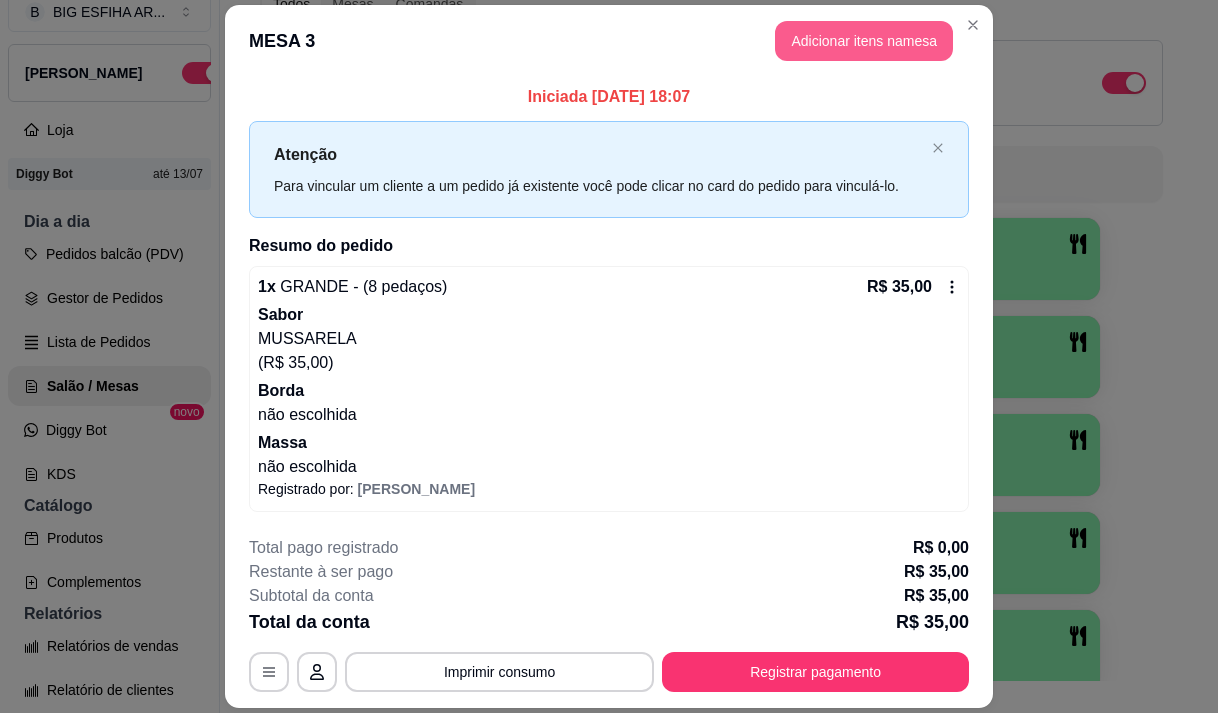 click on "Adicionar itens na  mesa" at bounding box center (864, 41) 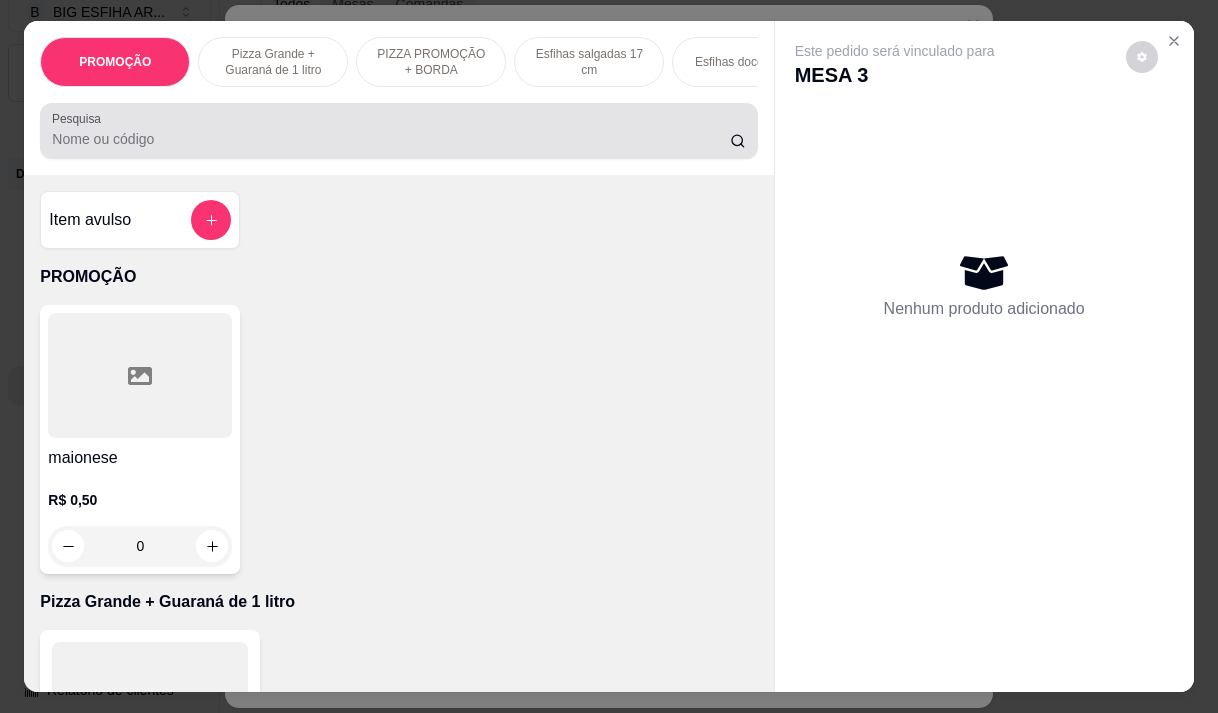 click at bounding box center [398, 131] 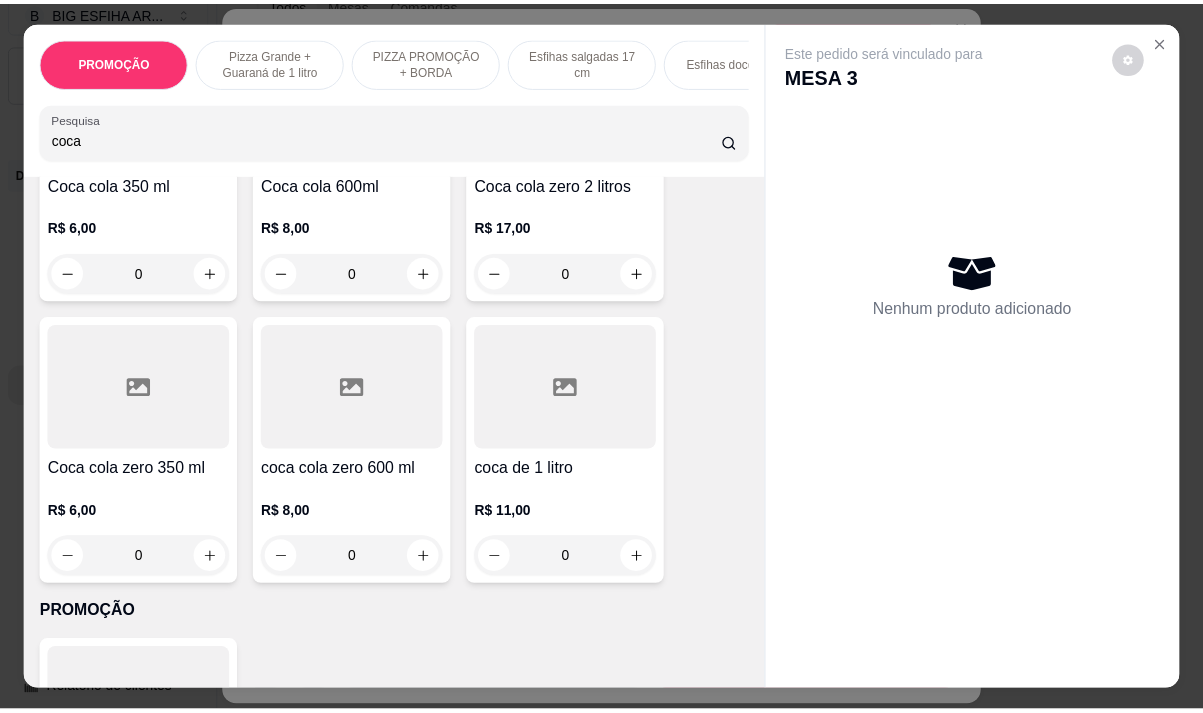 scroll, scrollTop: 400, scrollLeft: 0, axis: vertical 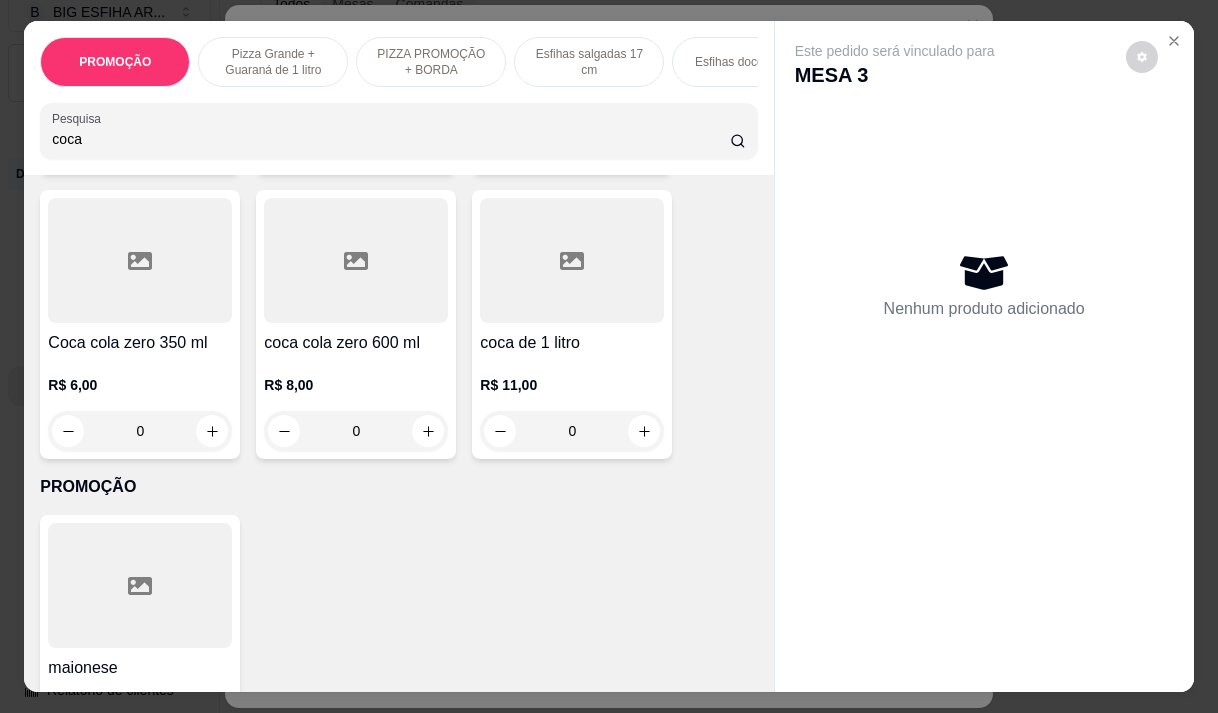 type on "coca" 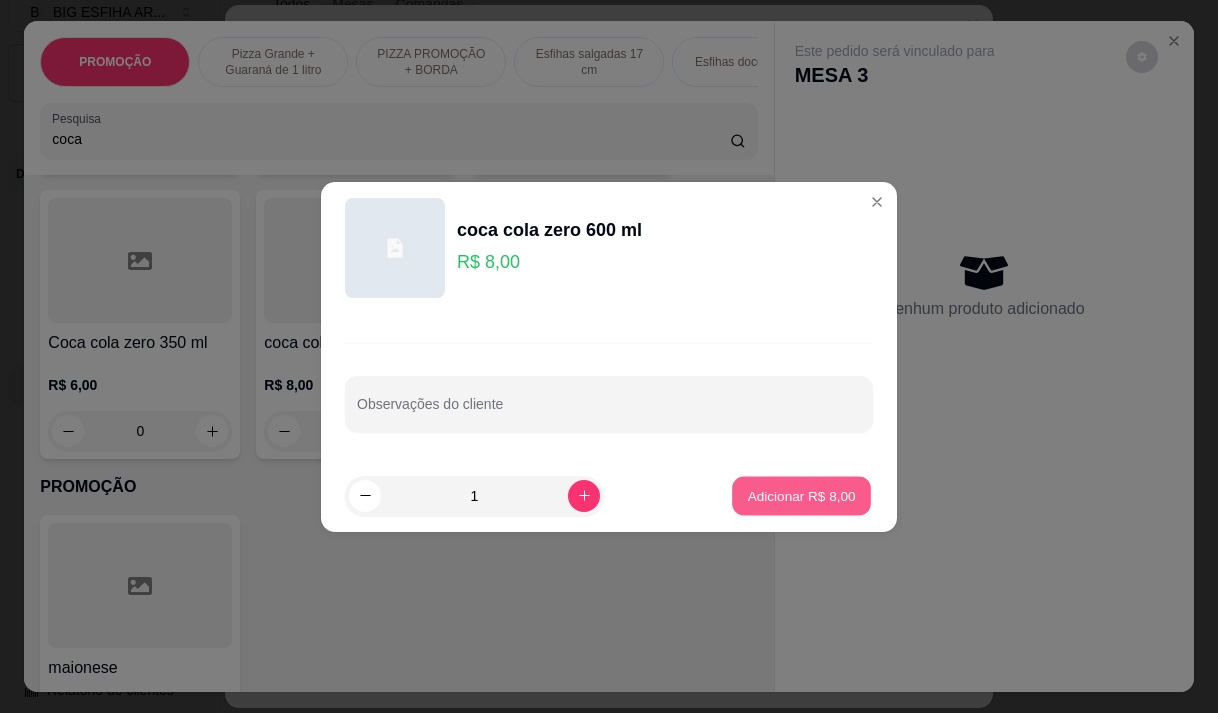 click on "Adicionar   R$ 8,00" at bounding box center (801, 495) 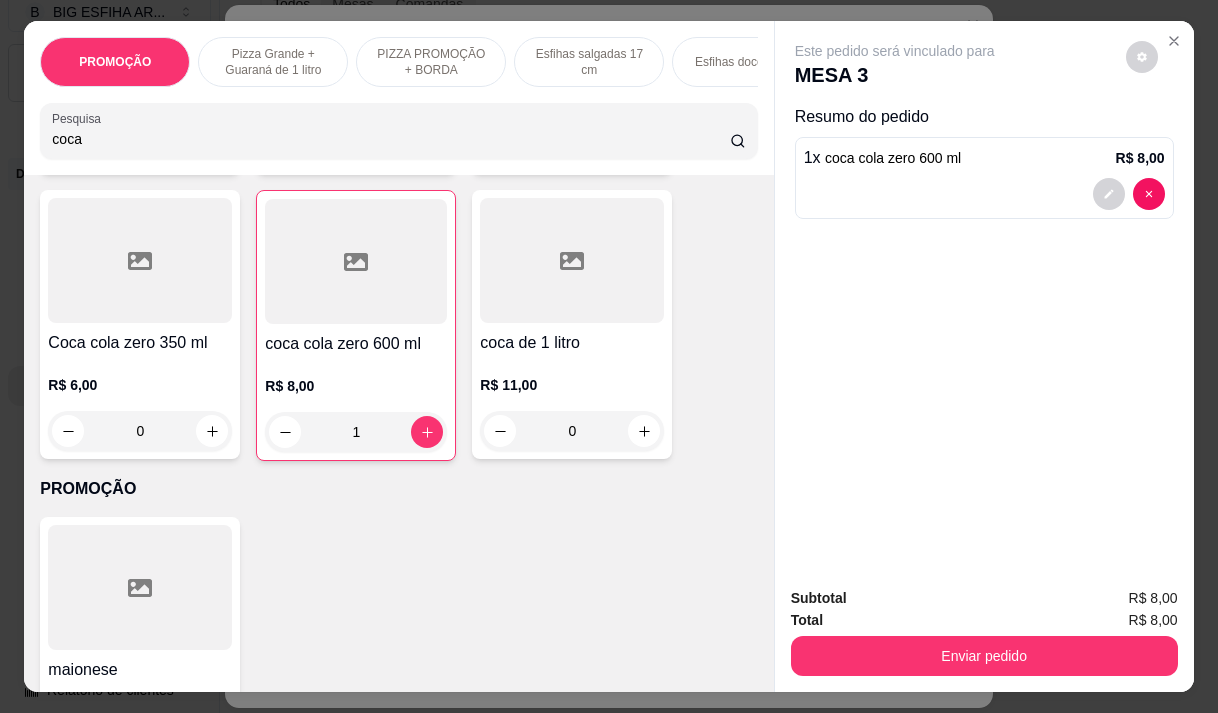 type on "1" 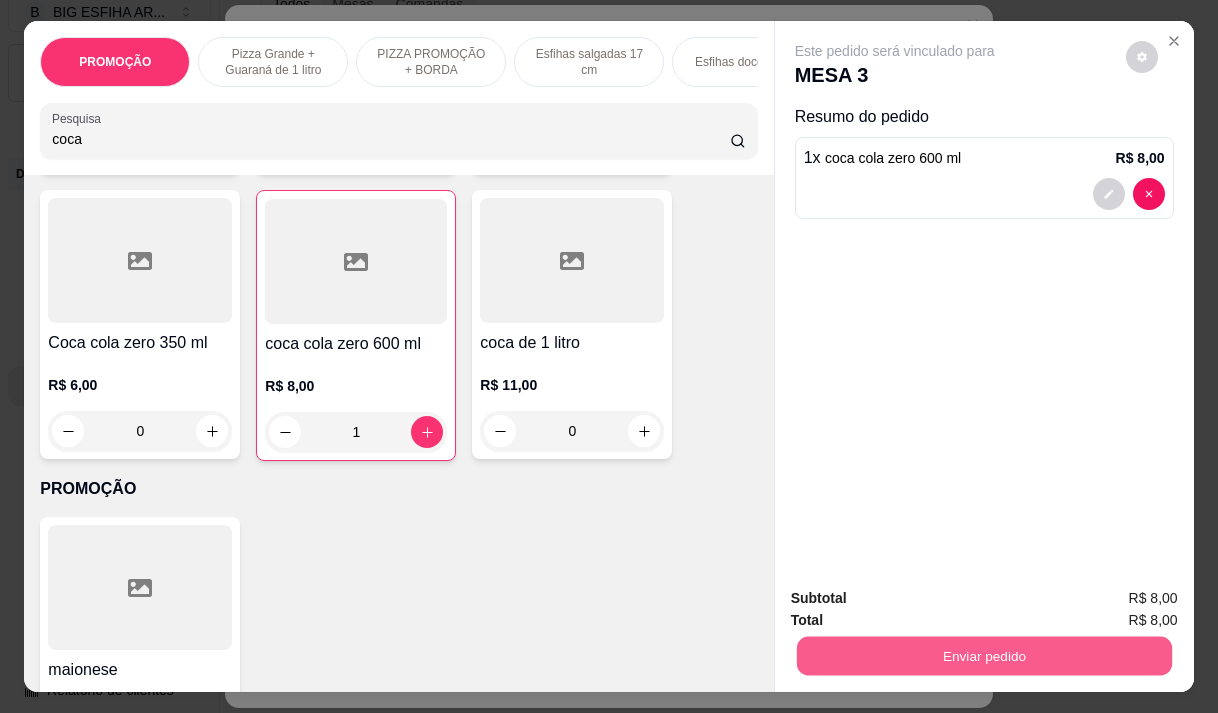 click on "Enviar pedido" at bounding box center [983, 655] 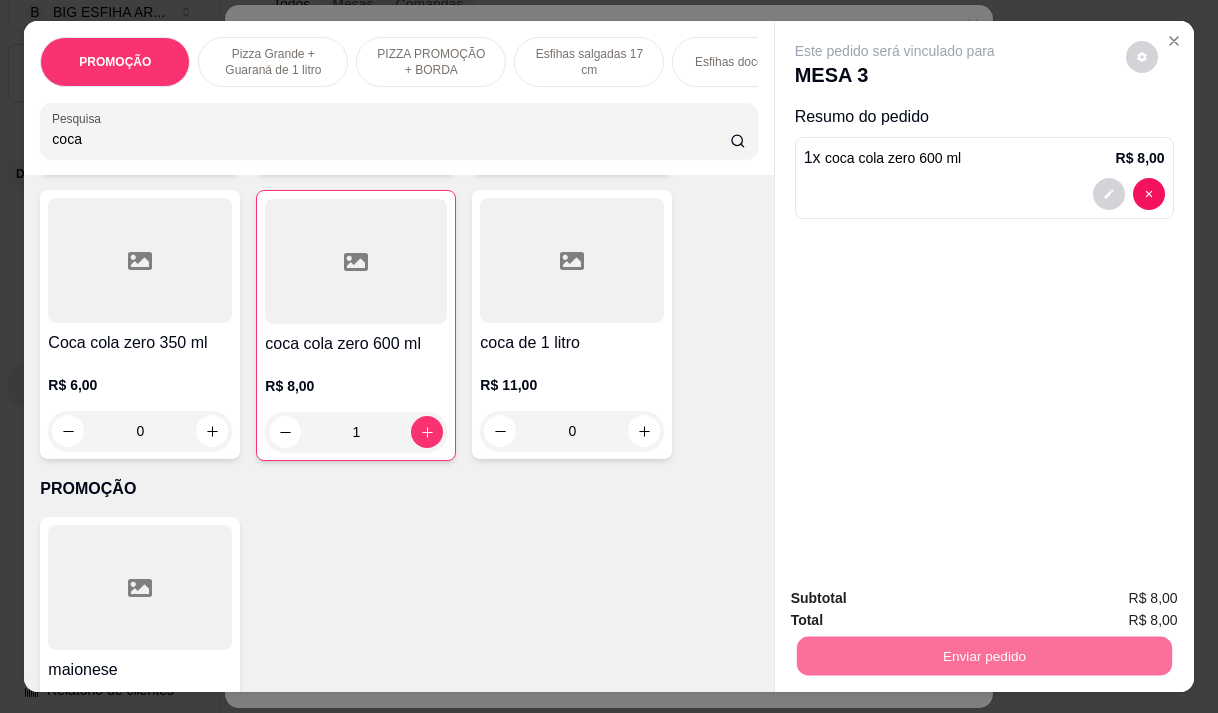 click on "Não registrar e enviar pedido" at bounding box center (918, 599) 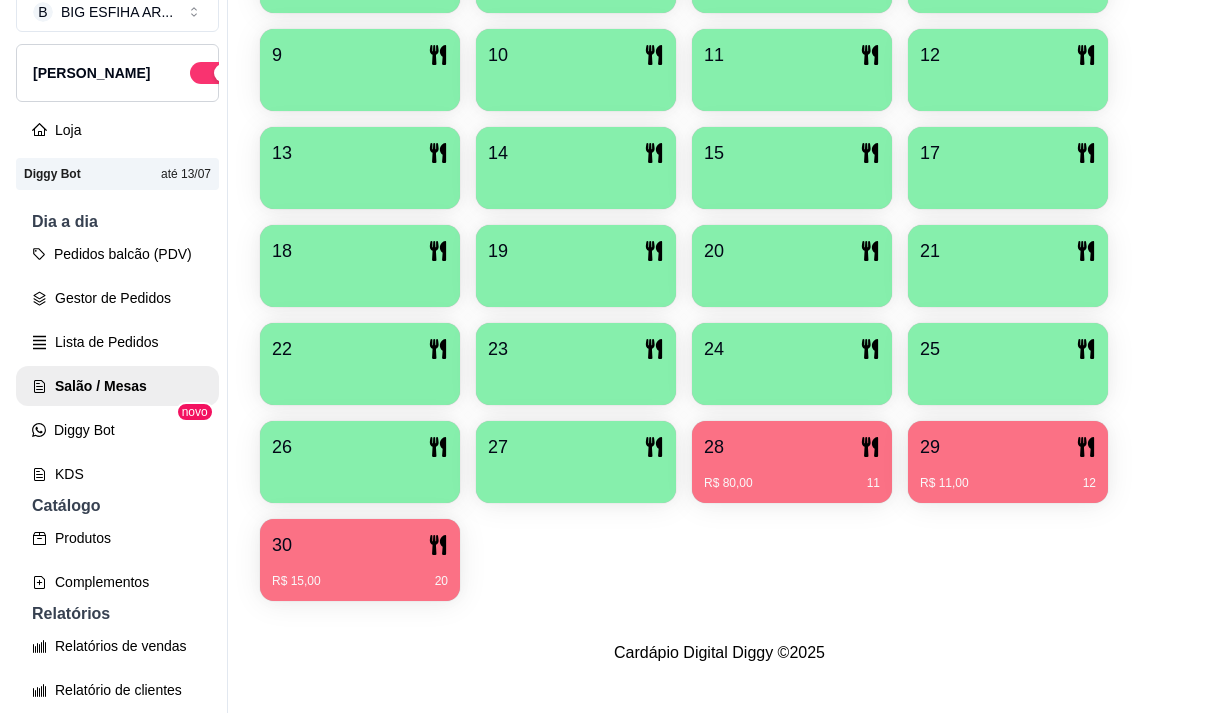 scroll, scrollTop: 639, scrollLeft: 0, axis: vertical 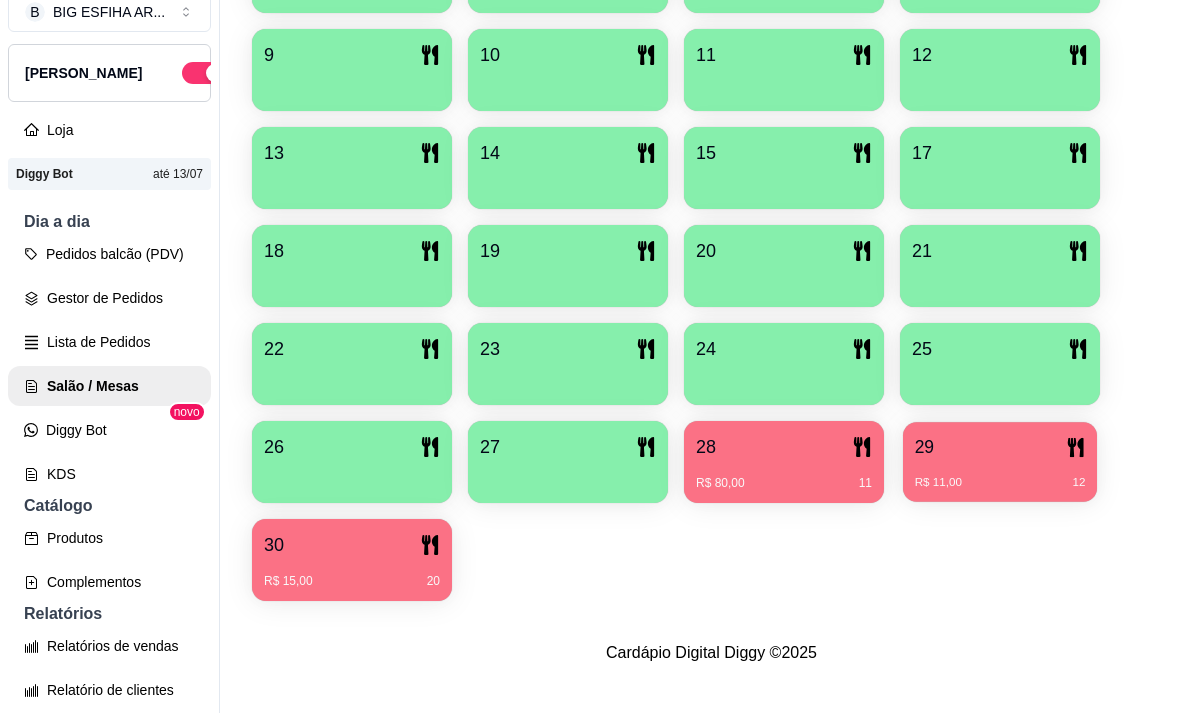 click on "R$ 11,00 12" at bounding box center [1000, 475] 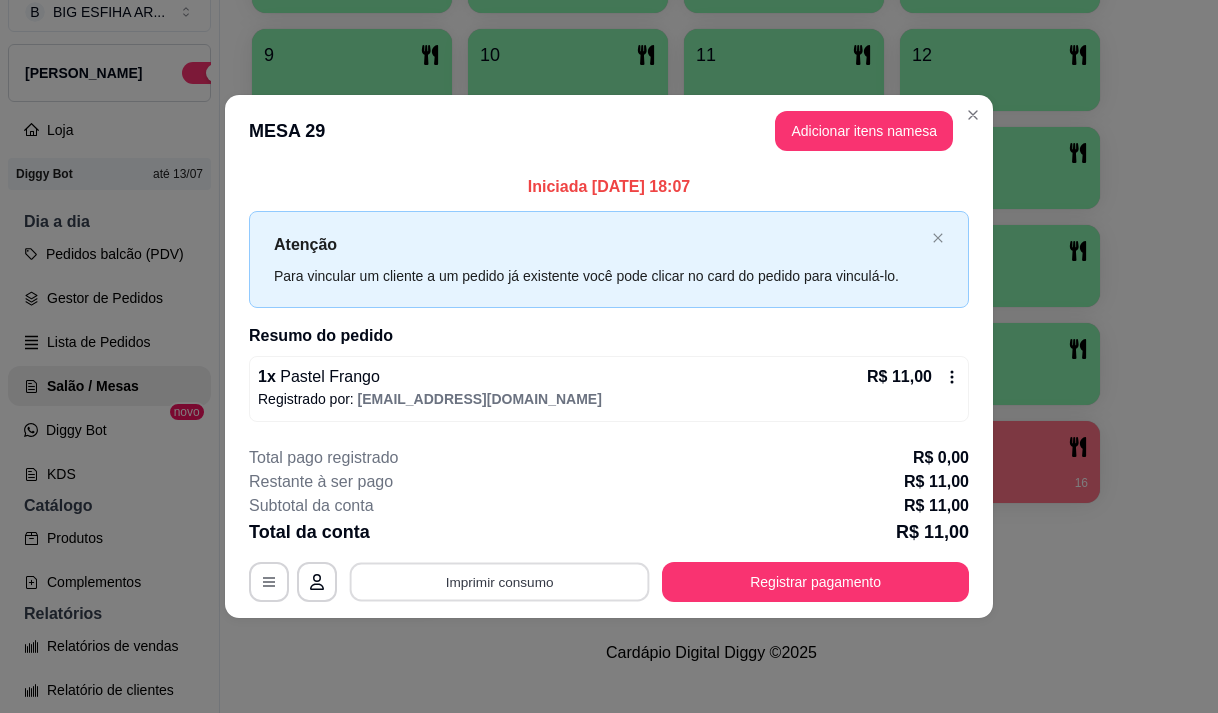 click on "Imprimir consumo" at bounding box center (500, 582) 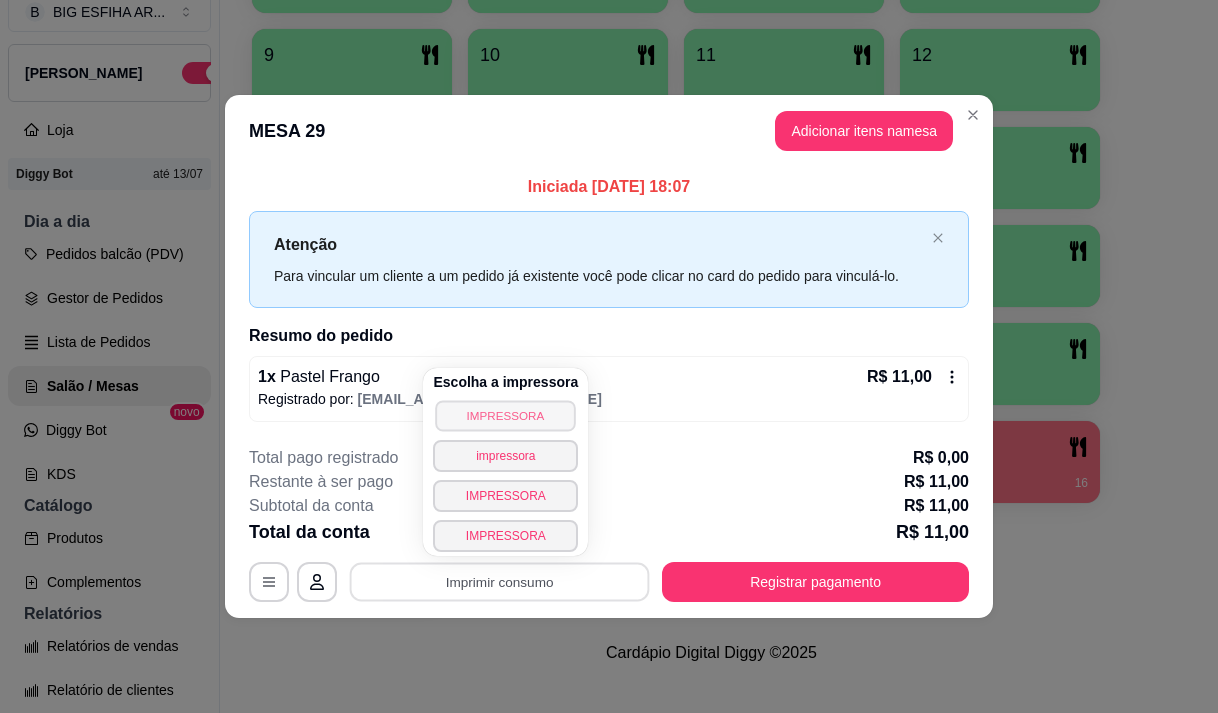 click on "IMPRESSORA" at bounding box center [506, 415] 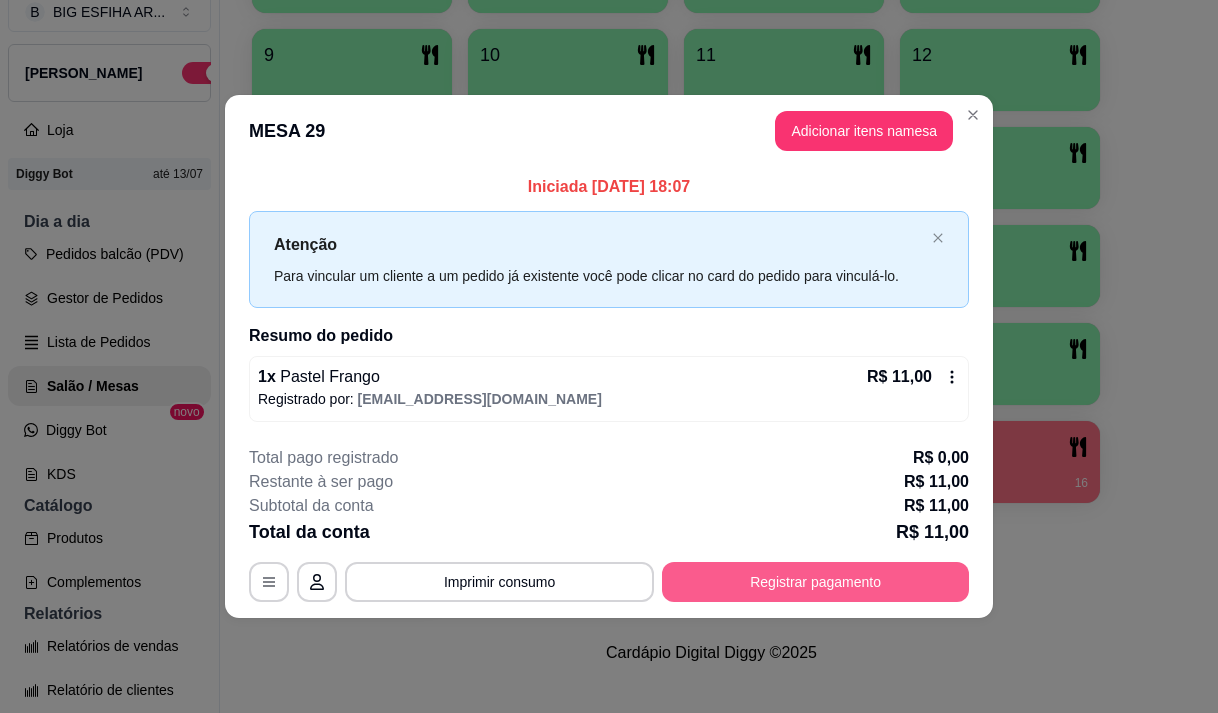 click on "Registrar pagamento" at bounding box center (815, 582) 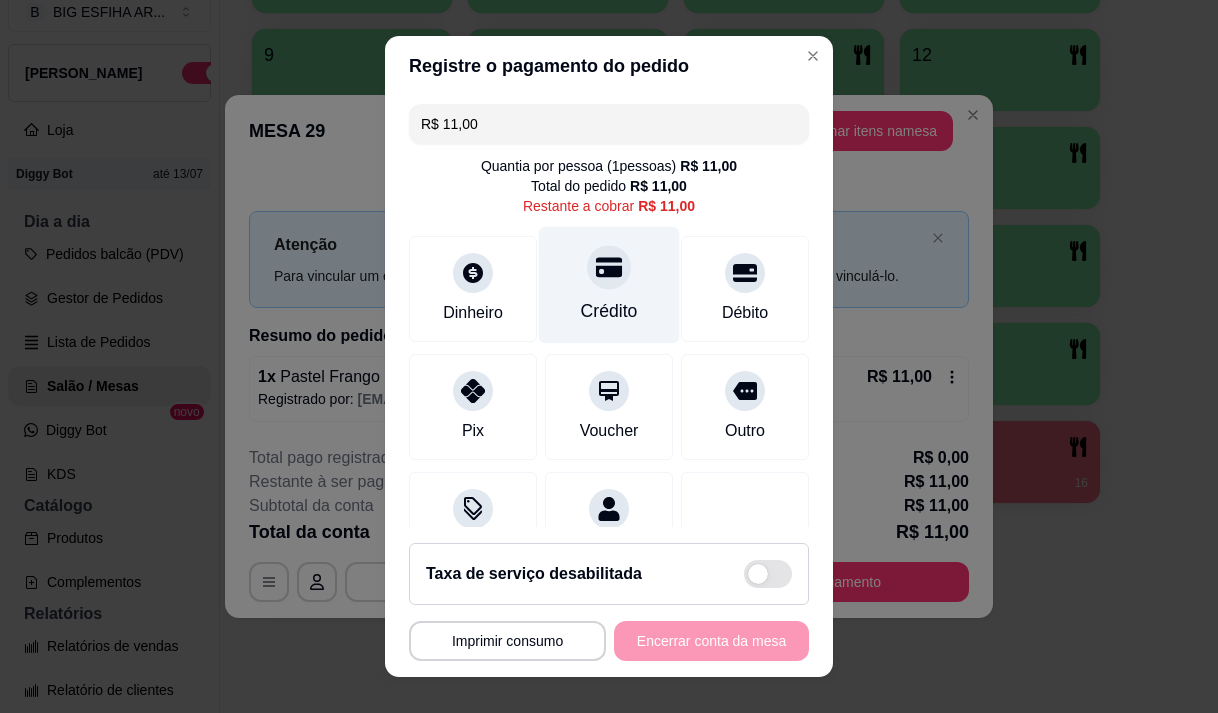 click on "Crédito" at bounding box center (609, 311) 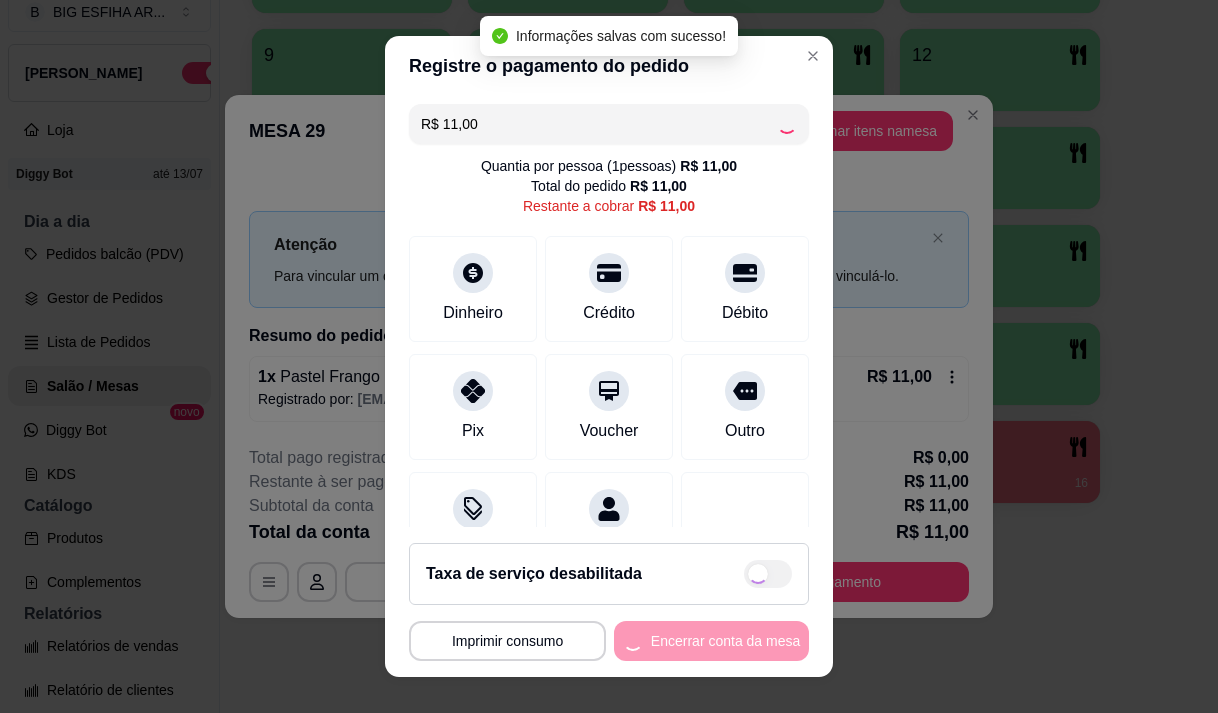 type on "R$ 0,00" 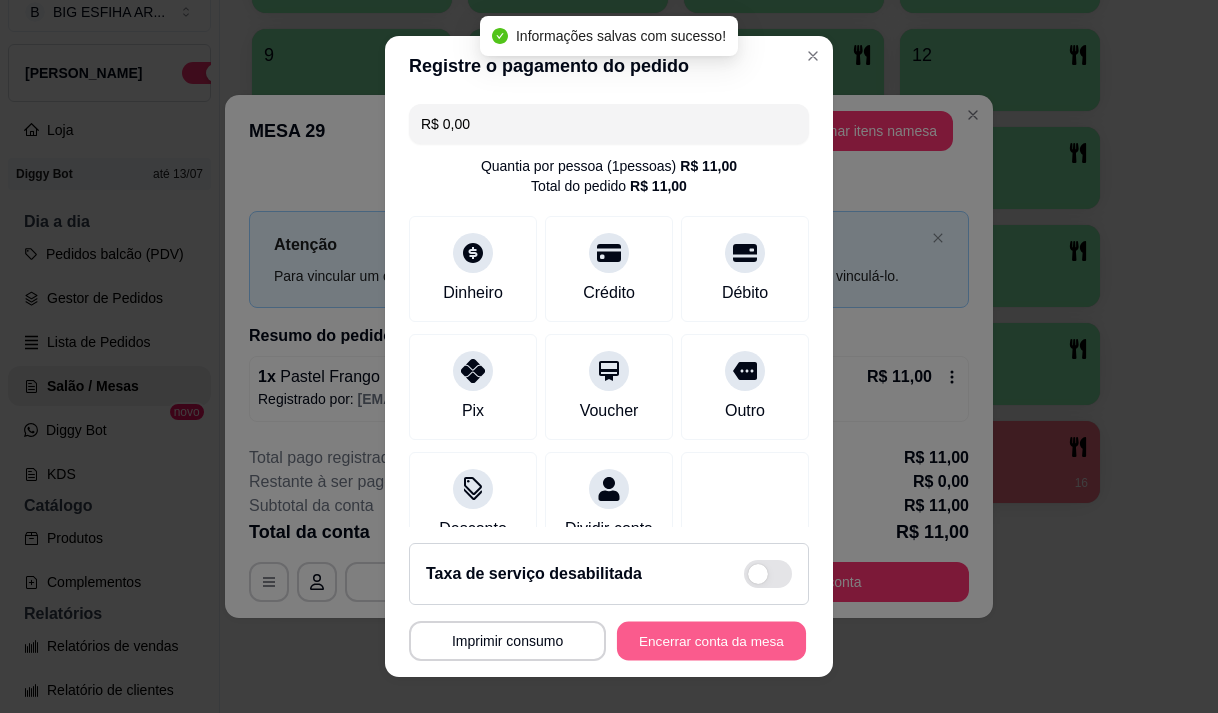 click on "Encerrar conta da mesa" at bounding box center [711, 641] 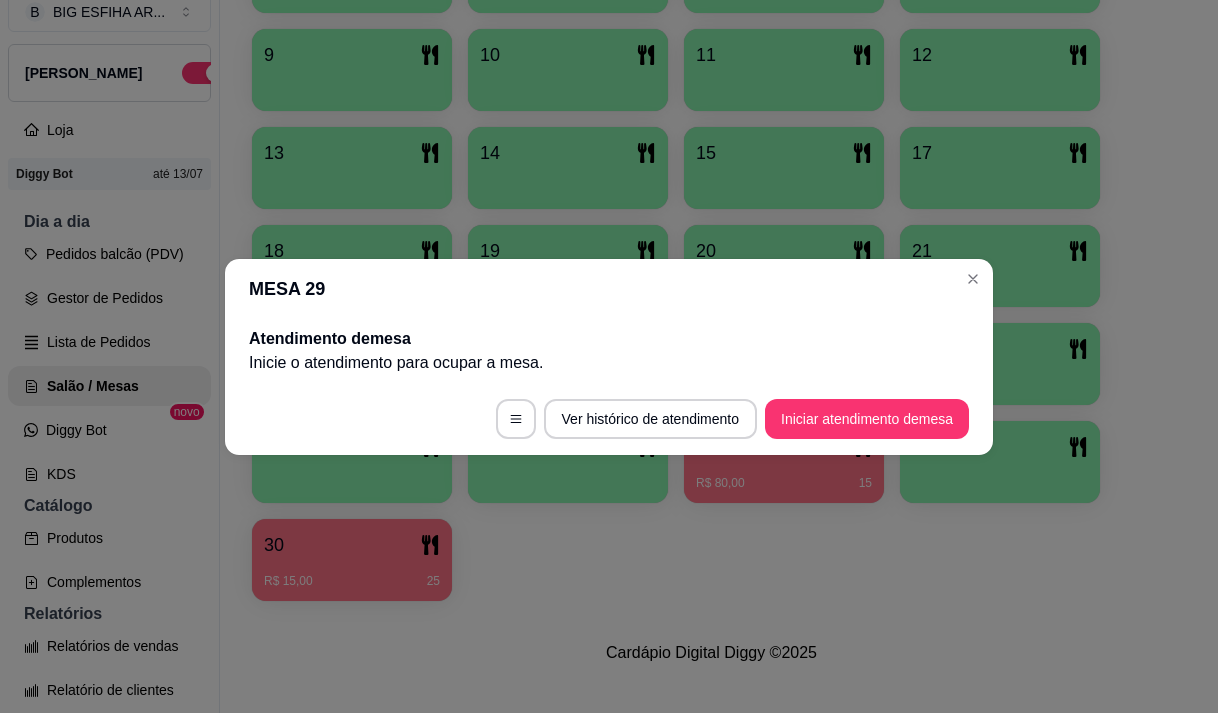 click on "1 2 3 R$ 43,00 19 4 5 6 7 8 9 10 11 12 13 14 15 17 18 19 20 21 22 23 24 25 26 27 28 R$ 80,00 15 29 30 R$ 15,00 25" at bounding box center (711, 217) 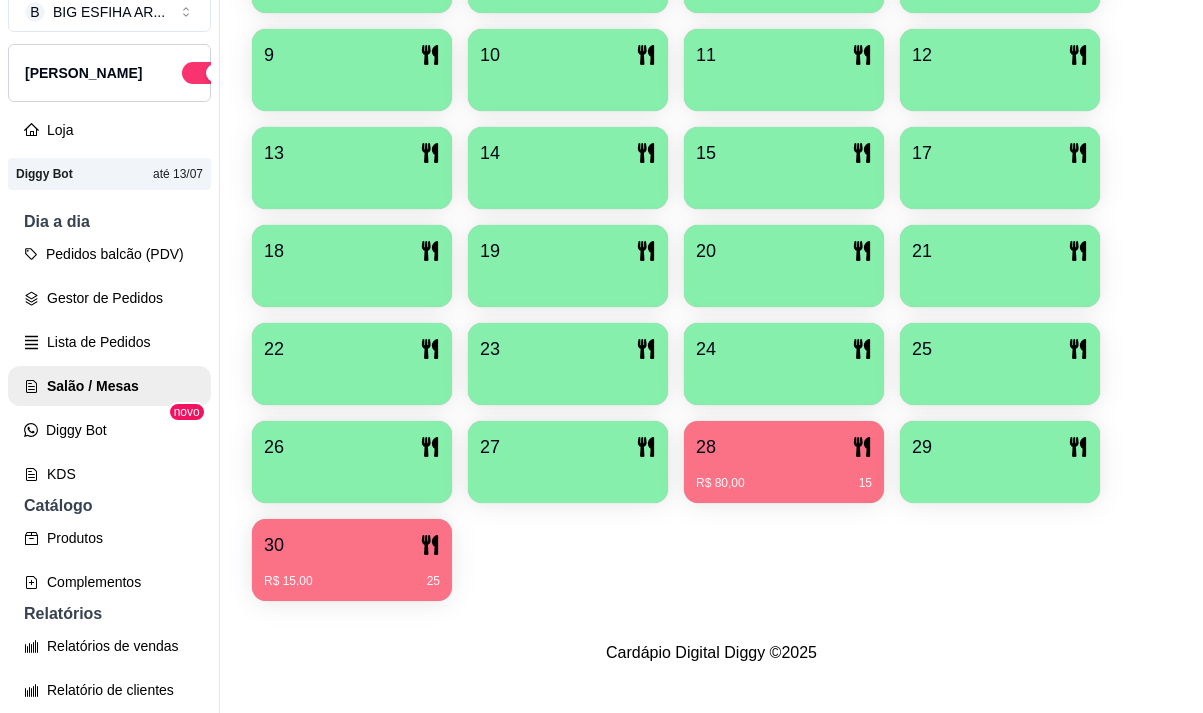 drag, startPoint x: 156, startPoint y: 532, endPoint x: 433, endPoint y: 625, distance: 292.19513 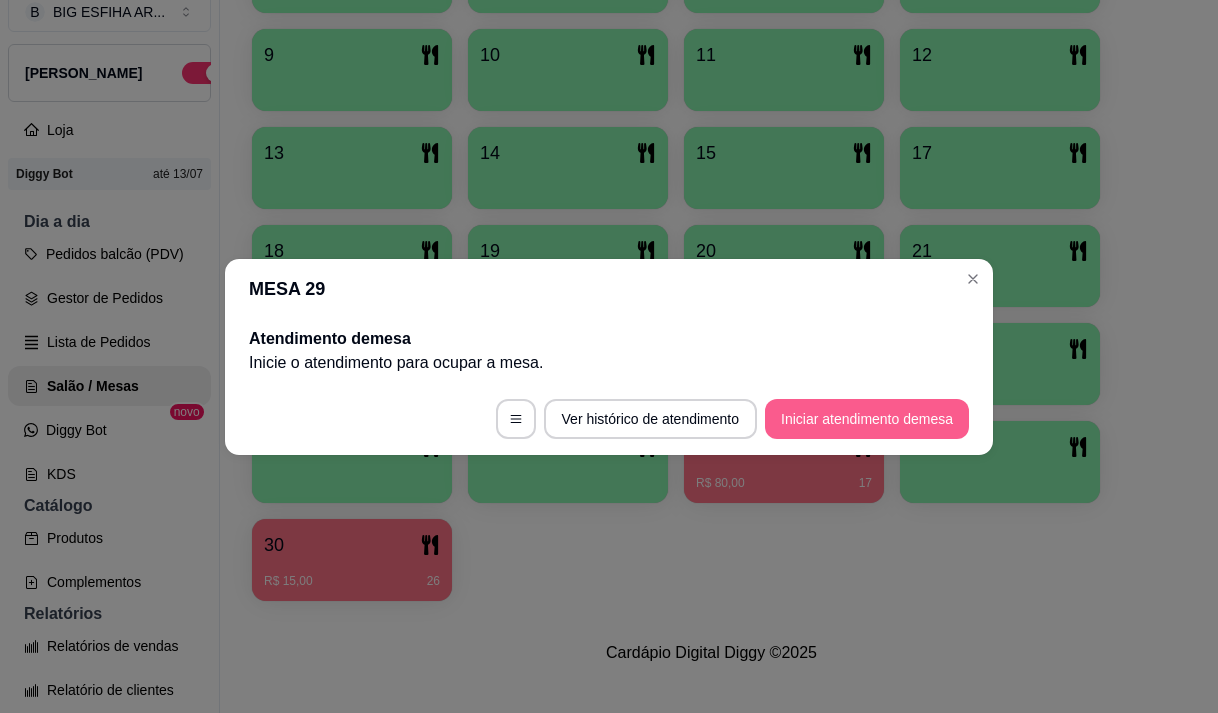 click on "Iniciar atendimento de  mesa" at bounding box center (867, 419) 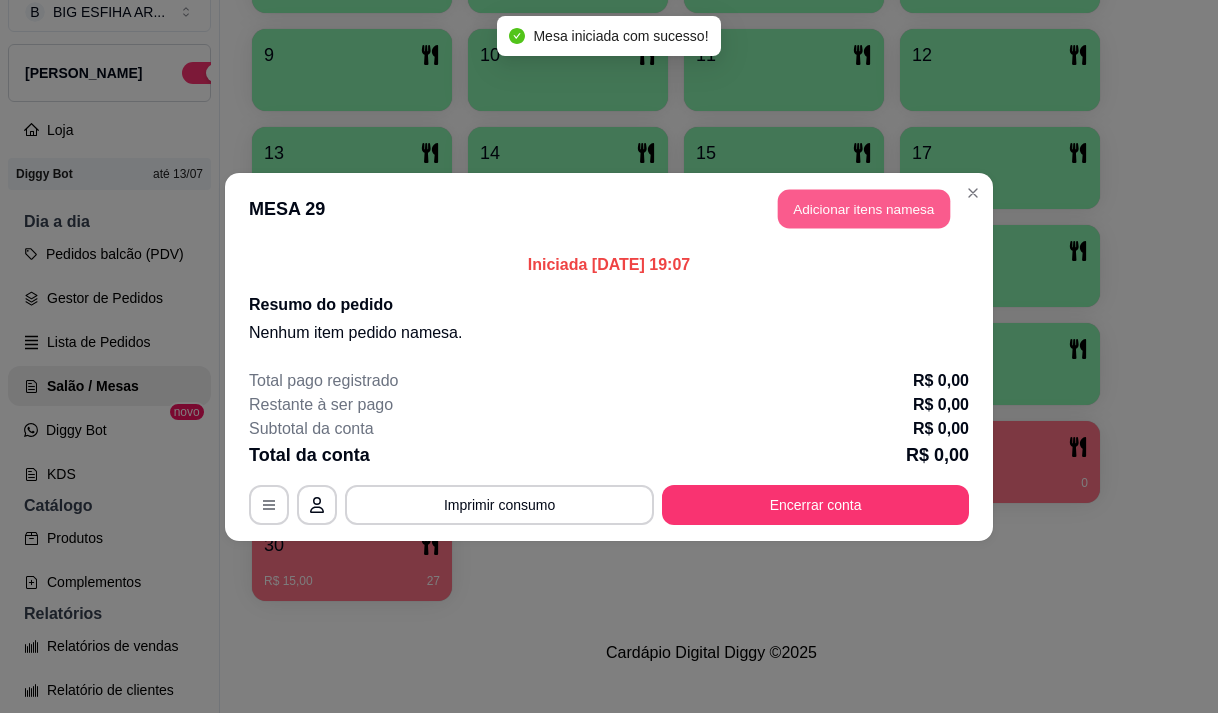 click on "Adicionar itens na  mesa" at bounding box center (864, 208) 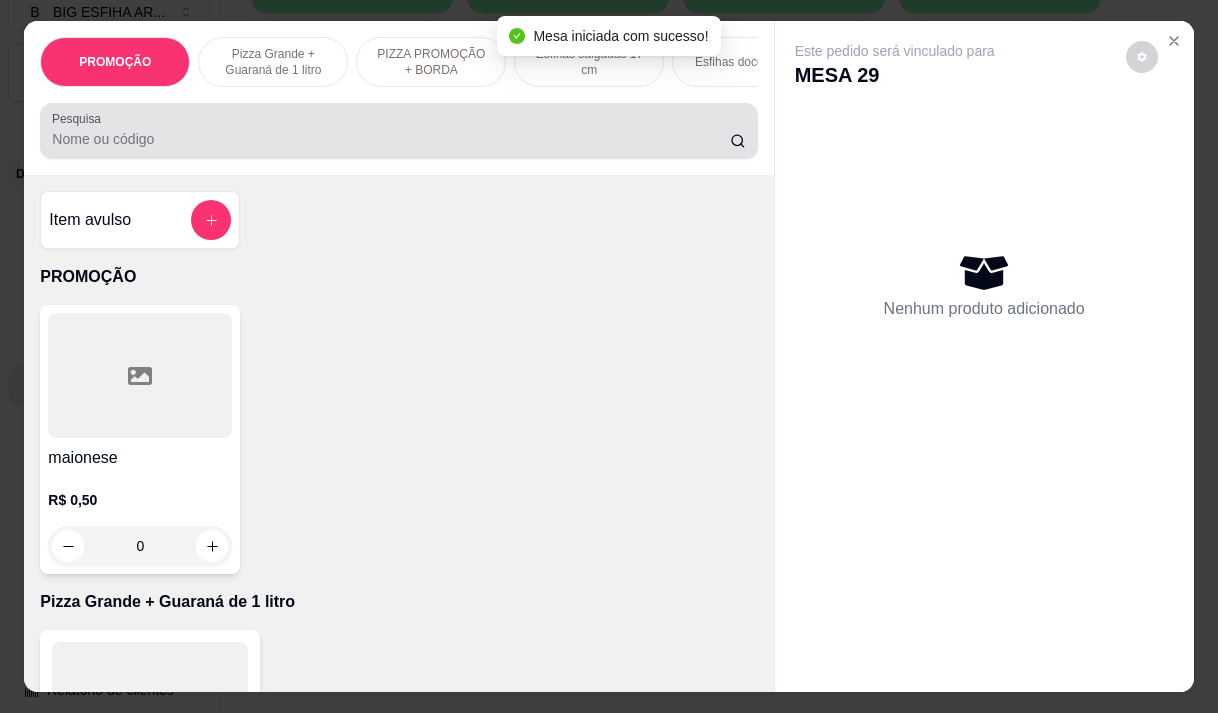click on "Pesquisa" at bounding box center [391, 139] 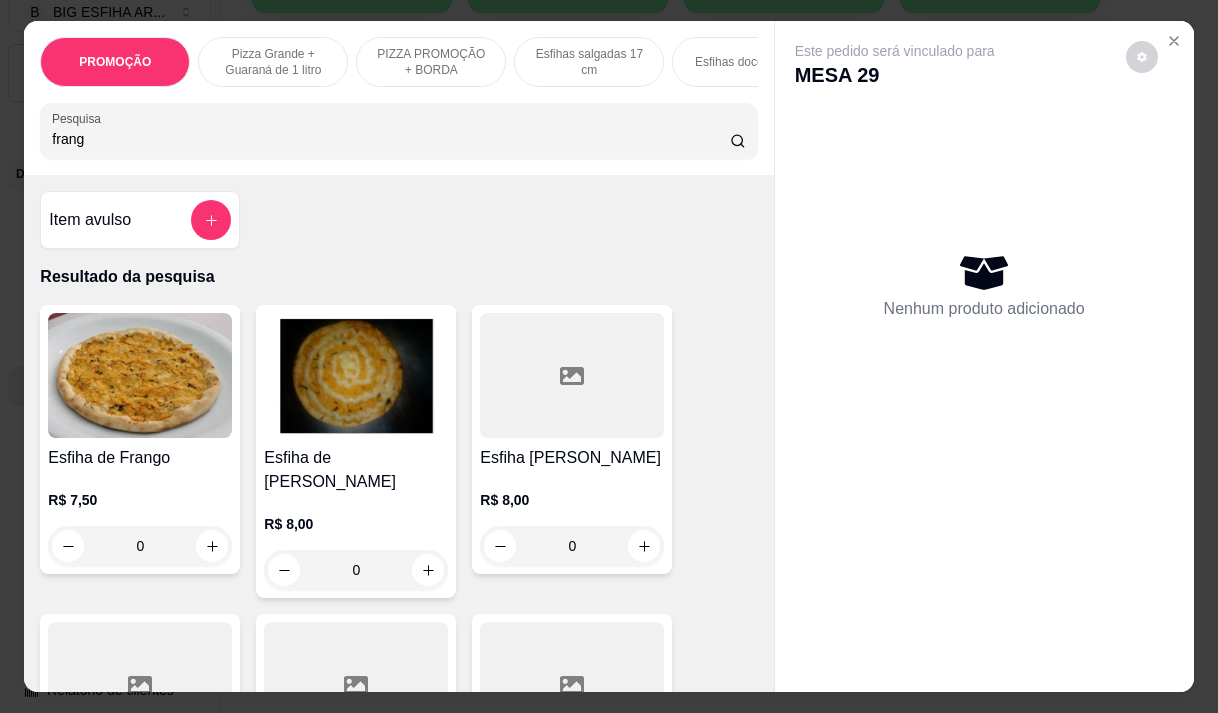 type on "frang" 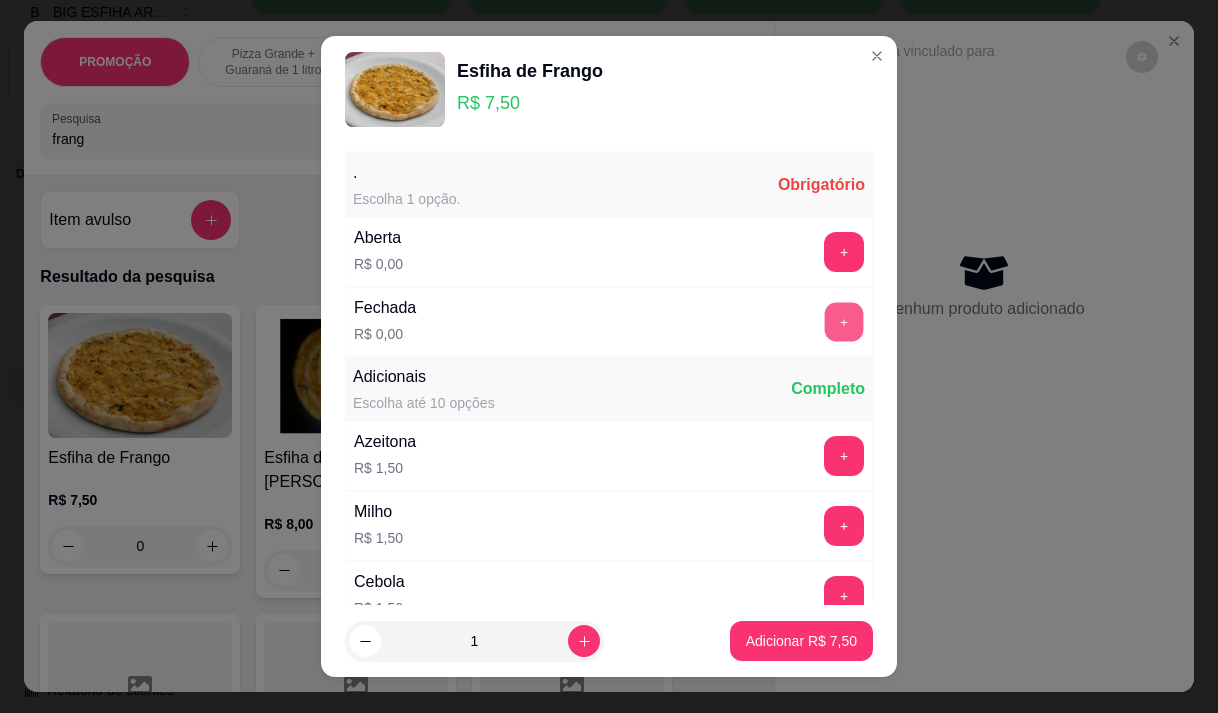 click on "+" at bounding box center [844, 321] 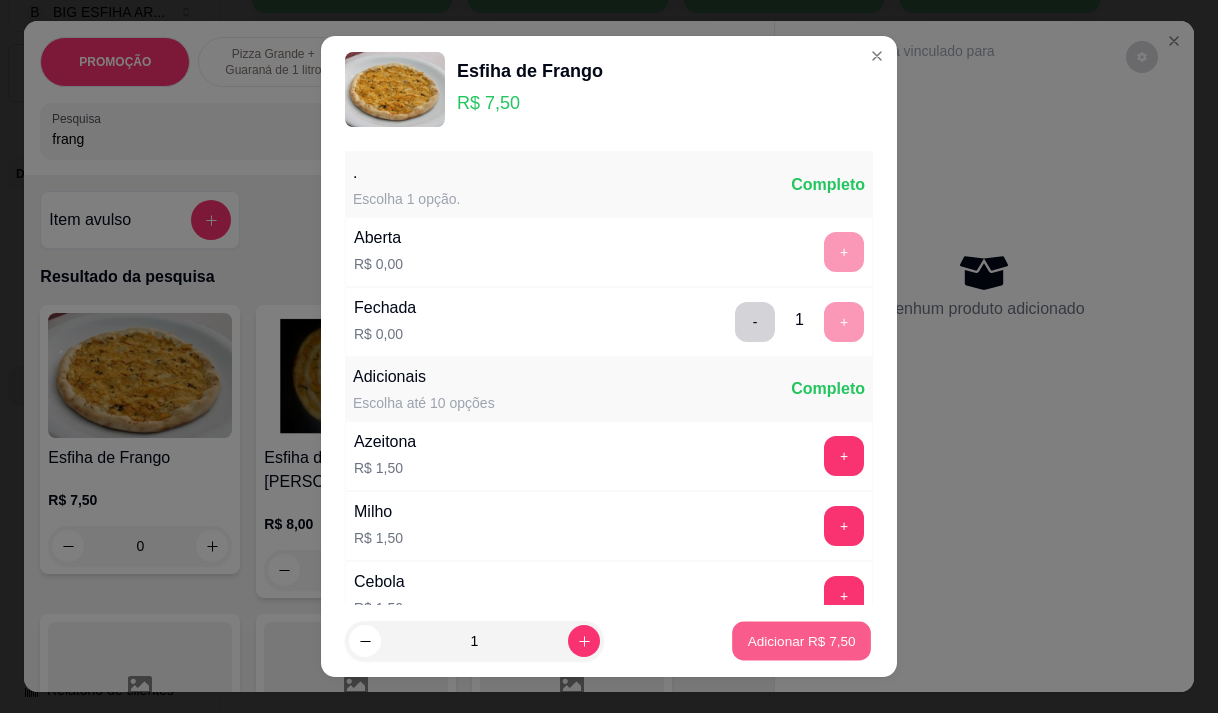 click on "Adicionar   R$ 7,50" at bounding box center (801, 641) 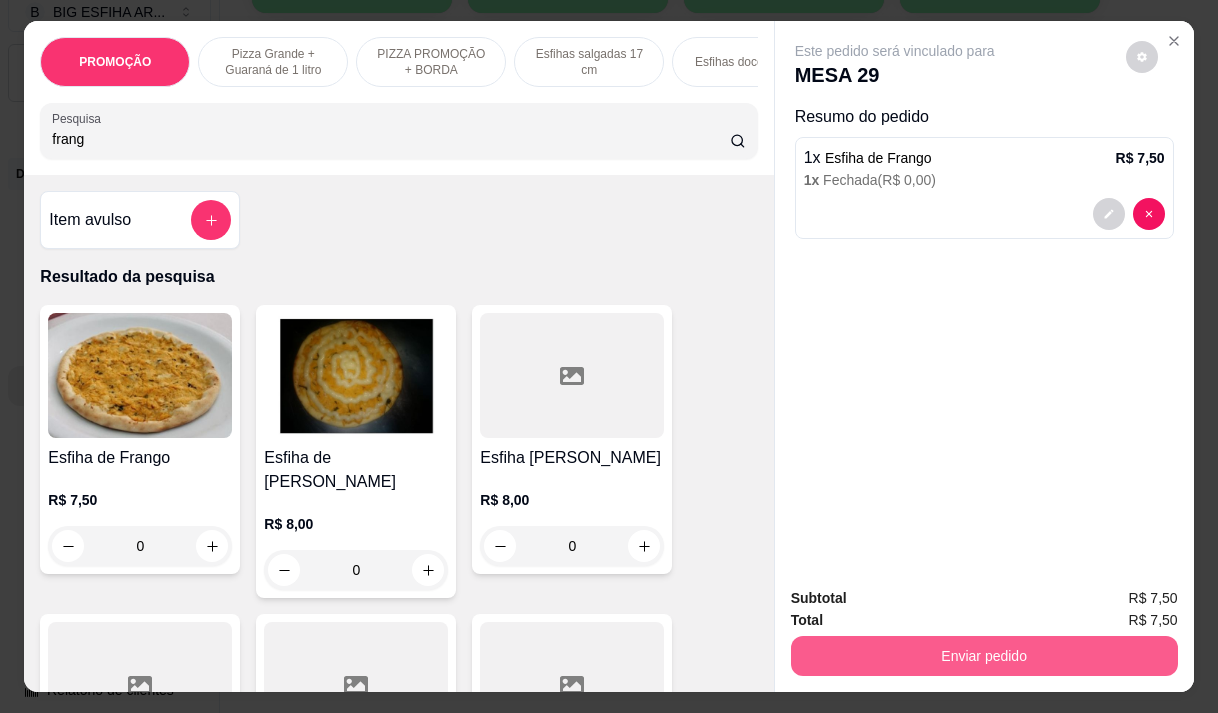 click on "Enviar pedido" at bounding box center [984, 656] 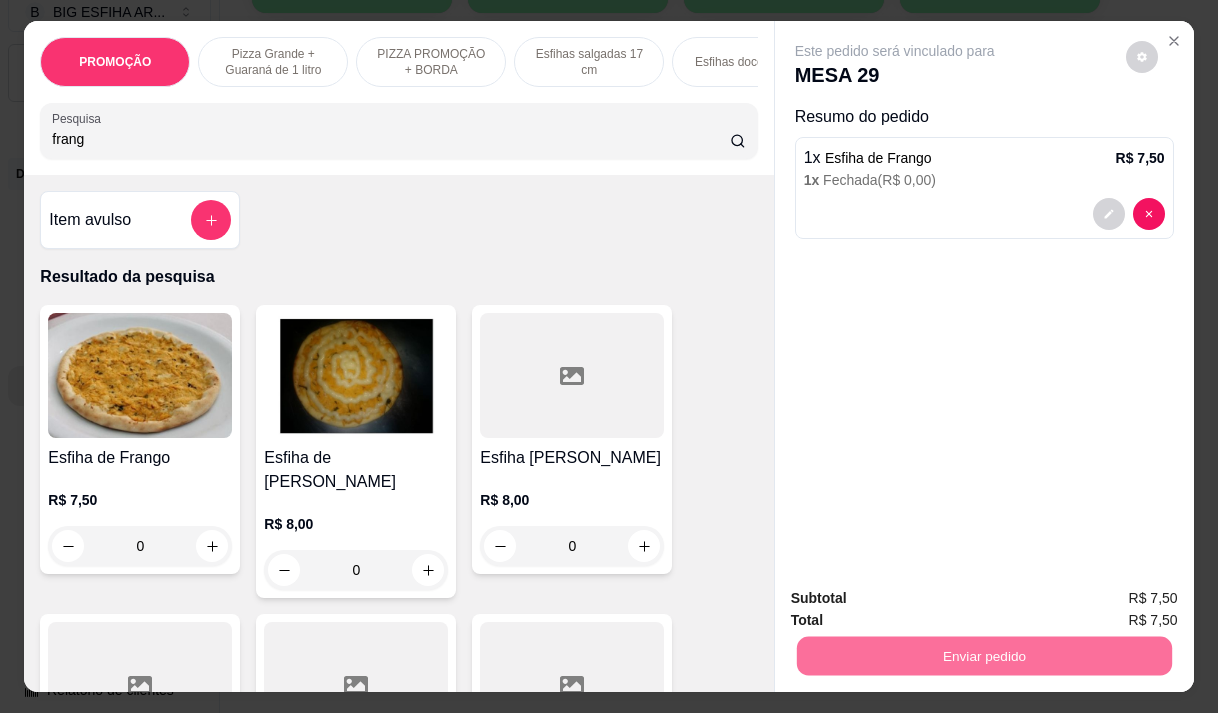 click on "Não registrar e enviar pedido" at bounding box center [918, 599] 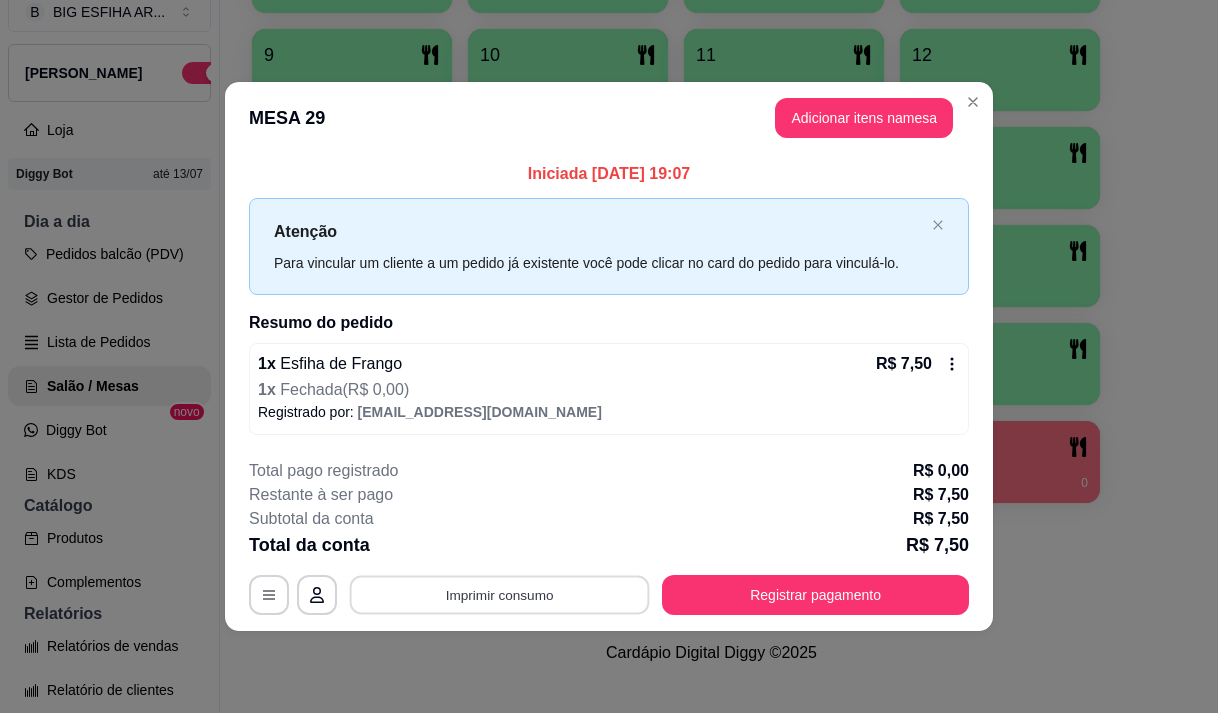 click on "Imprimir consumo" at bounding box center [500, 595] 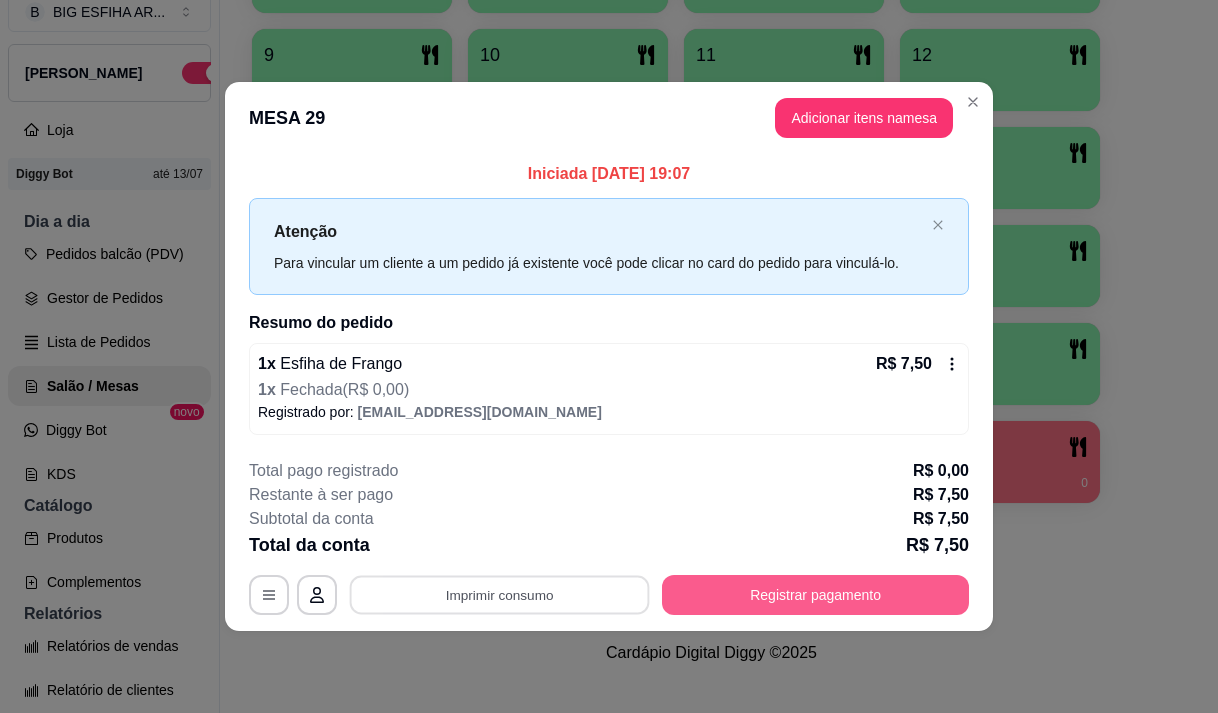 click on "Registrar pagamento" at bounding box center [815, 595] 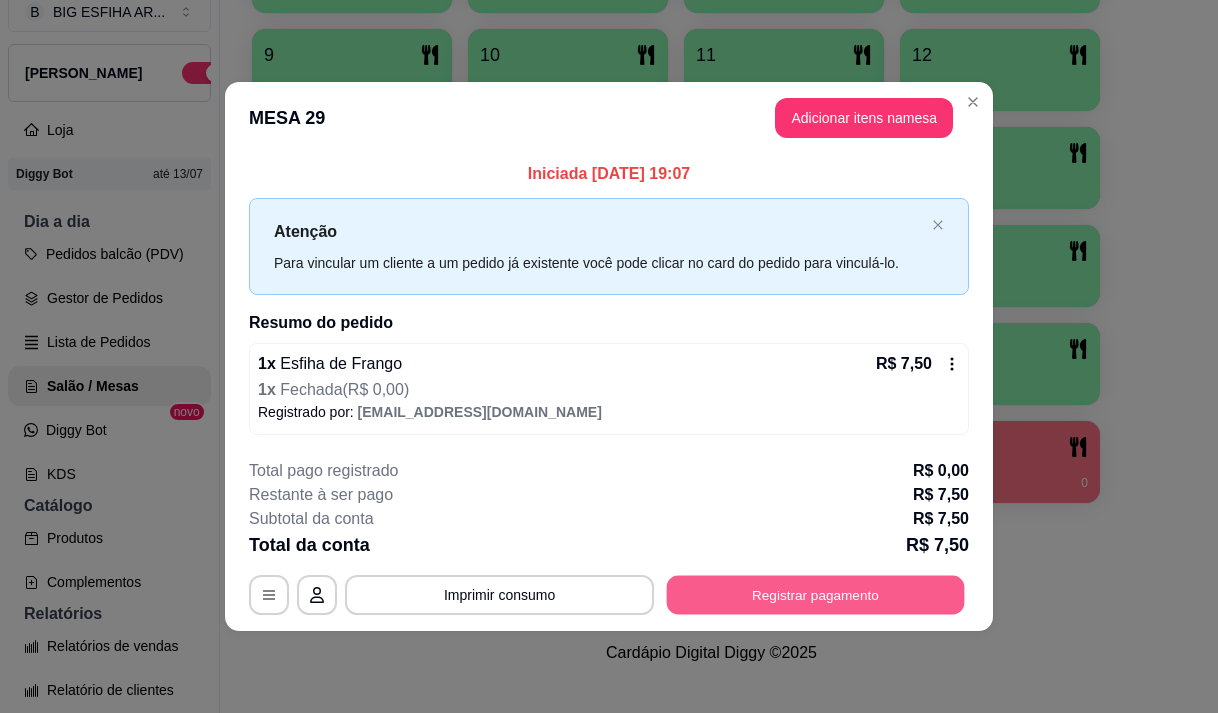 click on "Registrar pagamento" at bounding box center [816, 595] 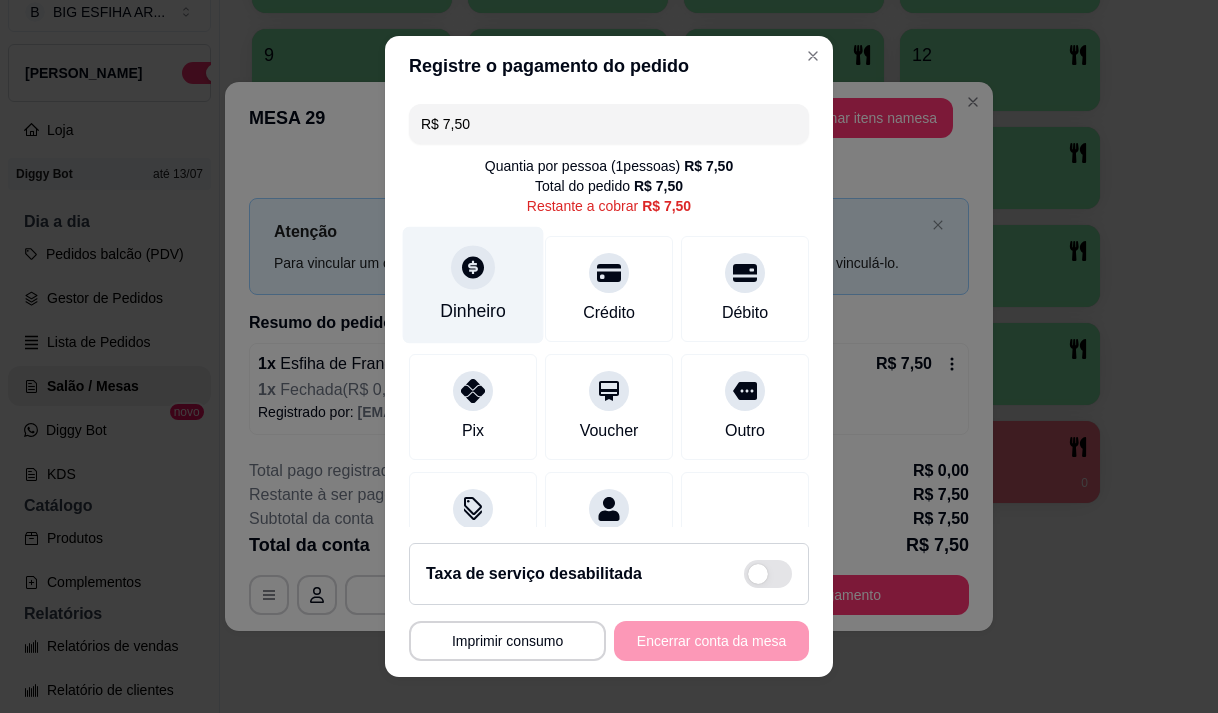 click on "Dinheiro" at bounding box center (473, 311) 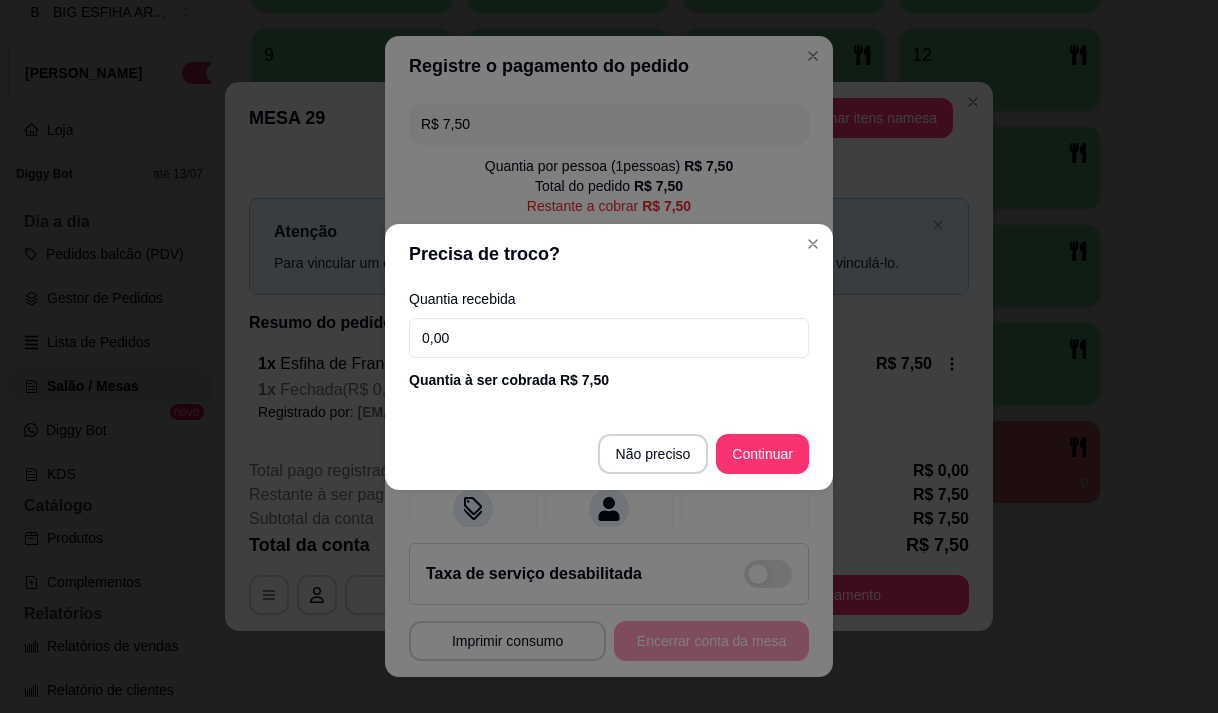 click on "0,00" at bounding box center [609, 338] 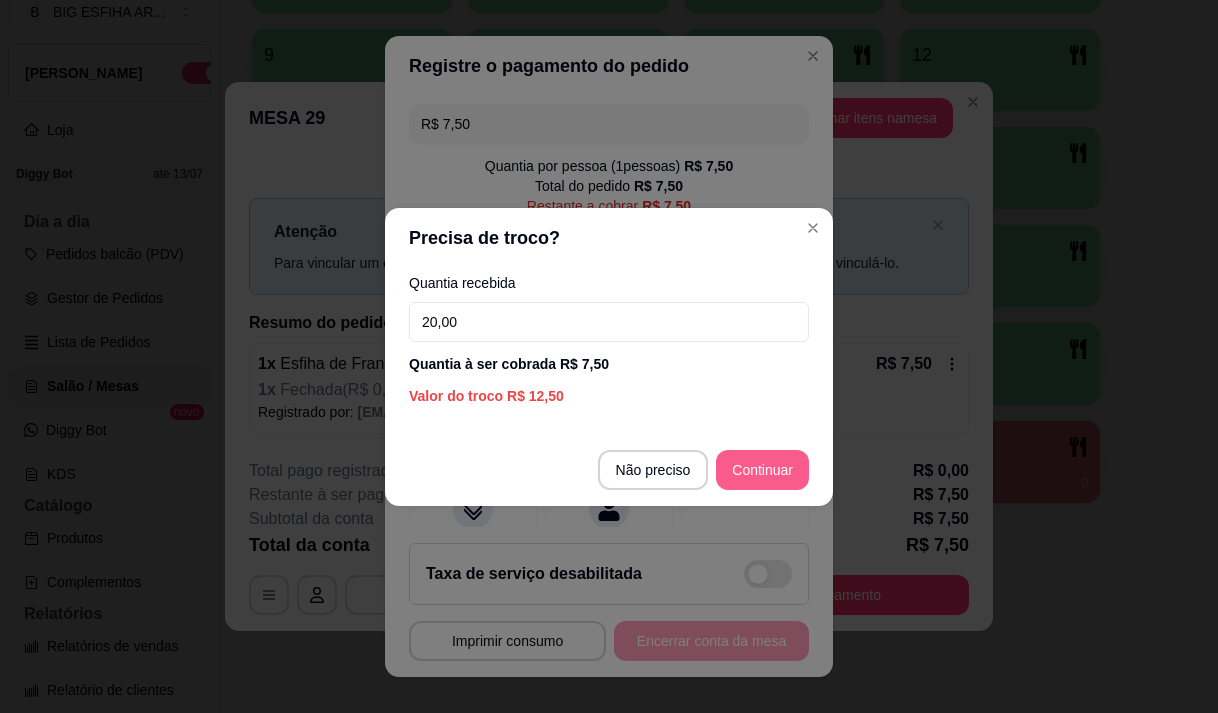 type on "20,00" 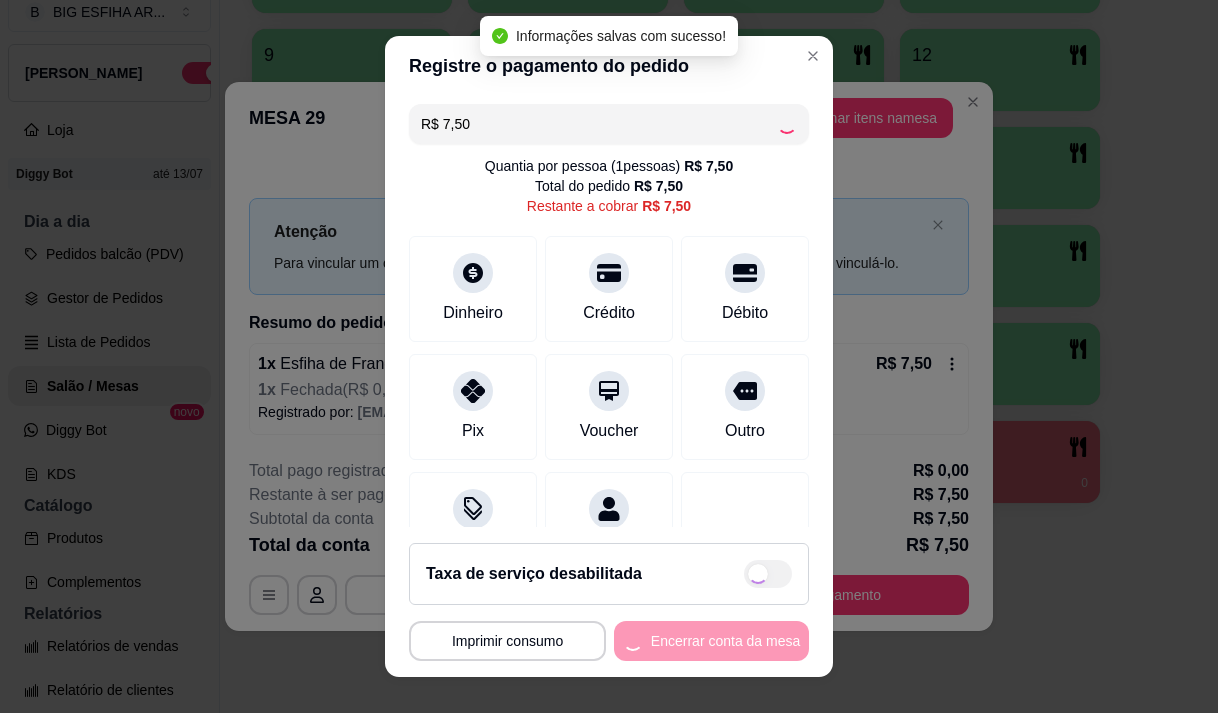 type on "R$ 0,00" 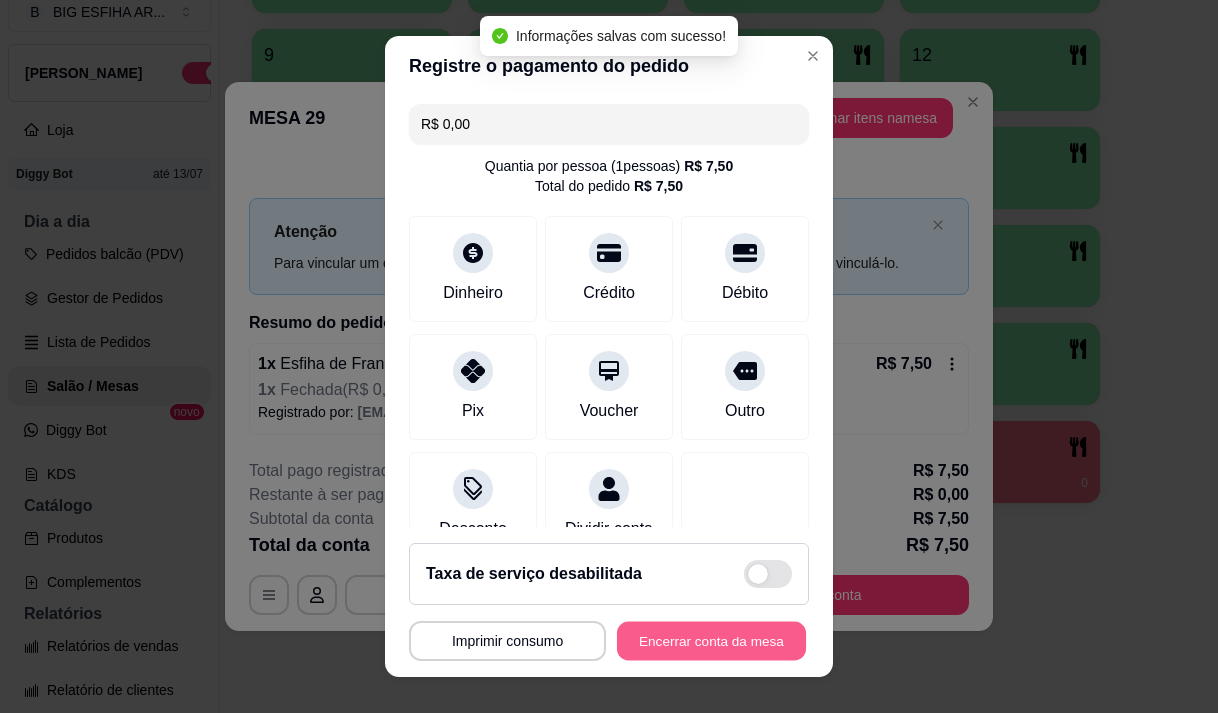 click on "Encerrar conta da mesa" at bounding box center [711, 641] 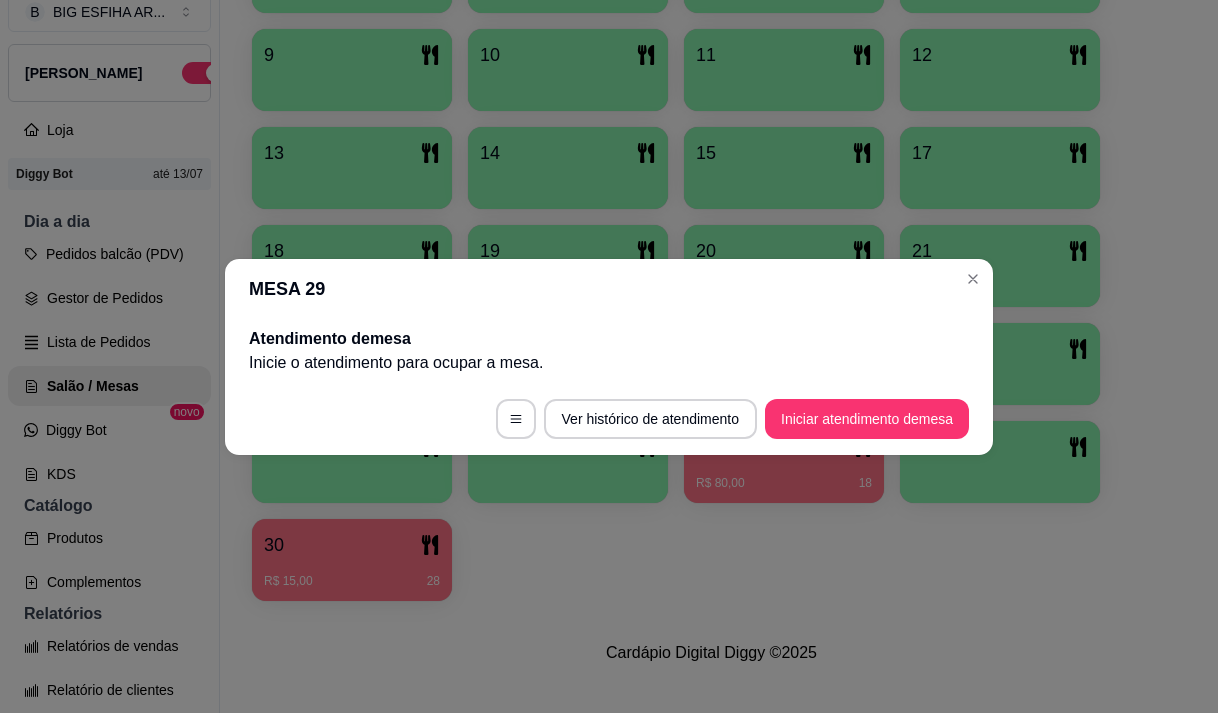 type 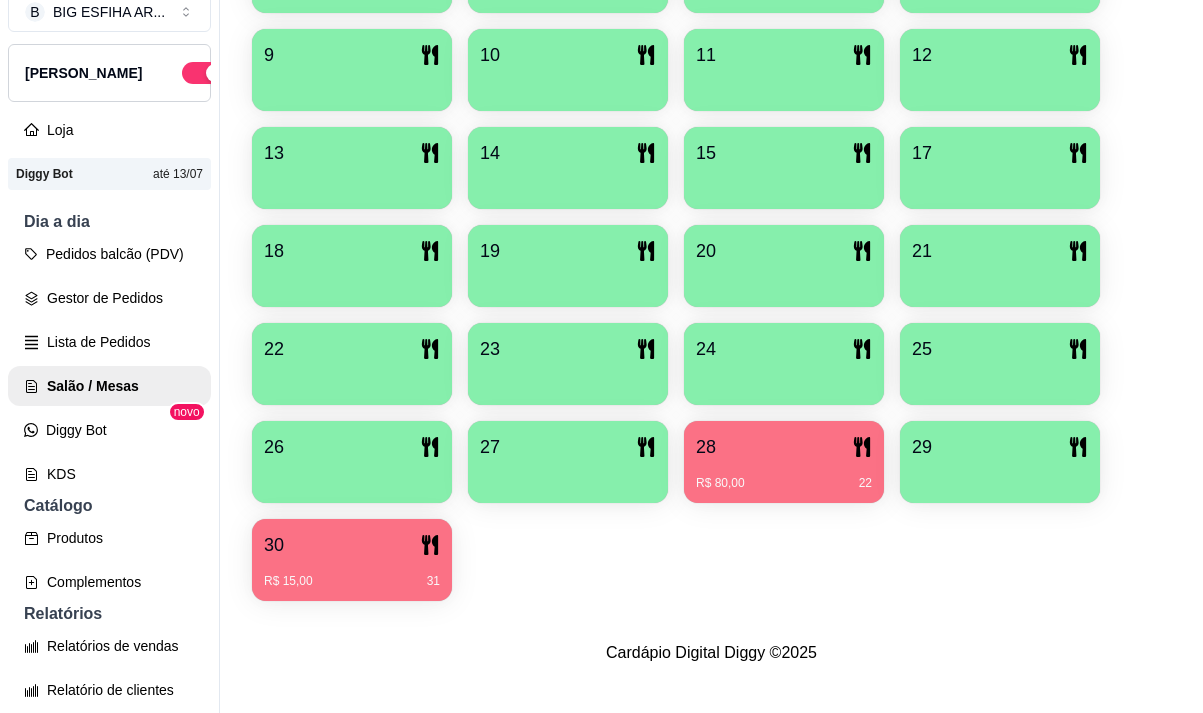 click on "B BIG ESFIHA AR ... Loja Aberta Loja Diggy Bot até 13/07   Dia a dia Pedidos balcão (PDV) Gestor de Pedidos Lista de Pedidos Salão / Mesas Diggy Bot novo KDS Catálogo Produtos Complementos Relatórios Relatórios de vendas Relatório de clientes Relatório de fidelidade novo Gerenciar Entregadores novo Nota Fiscal (NFC-e) Controle de caixa Controle de fiado Cupons Clientes Estoque Configurações Diggy Planos Precisa de ajuda? Sair" at bounding box center (110, 340) 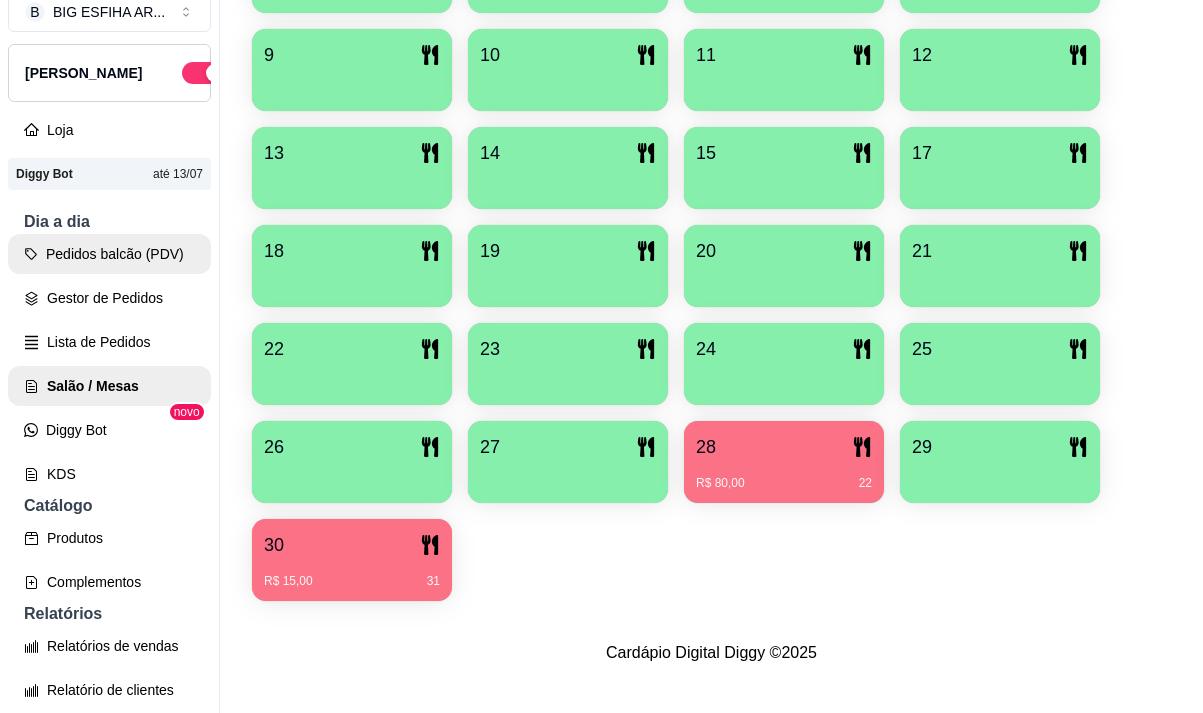 click on "Pedidos balcão (PDV)" at bounding box center [109, 254] 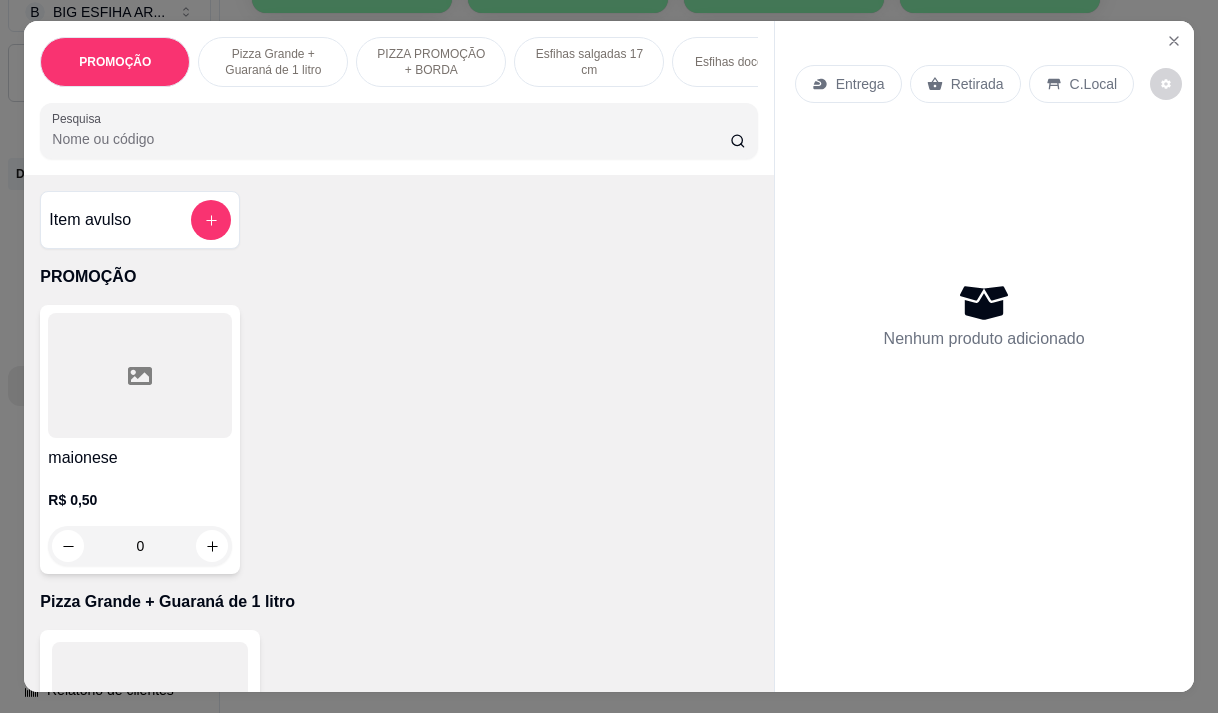 click on "Entrega" at bounding box center (860, 84) 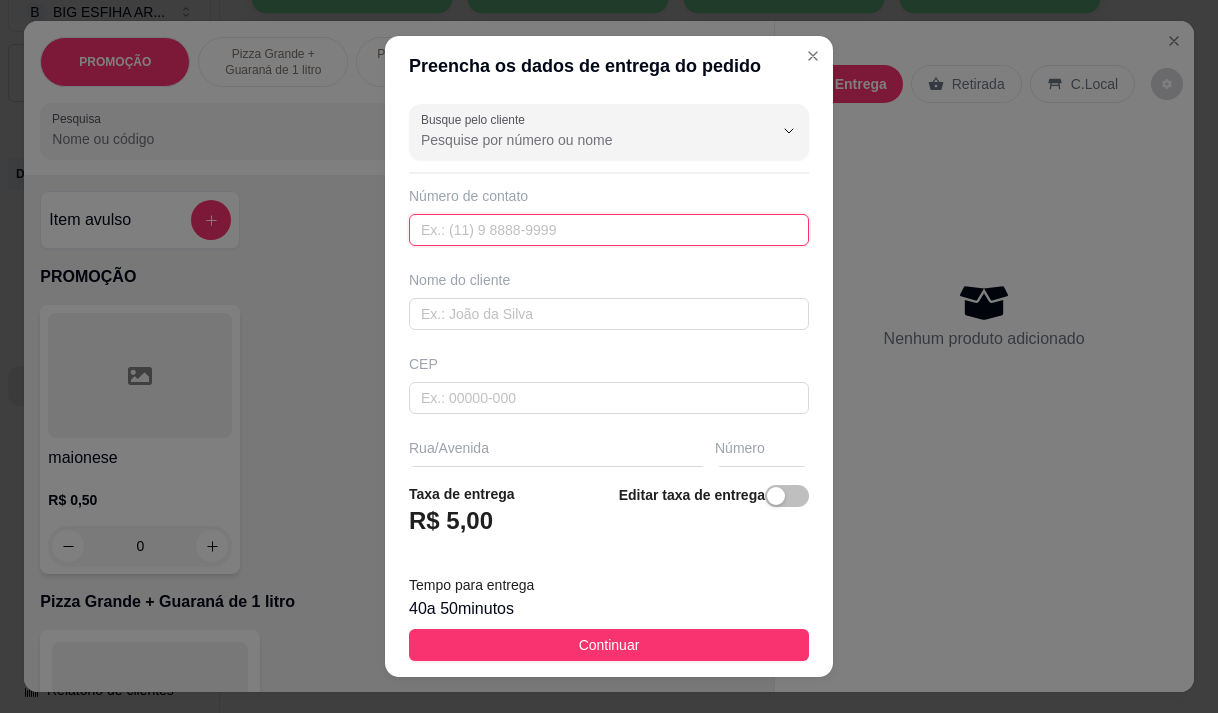 click at bounding box center [609, 230] 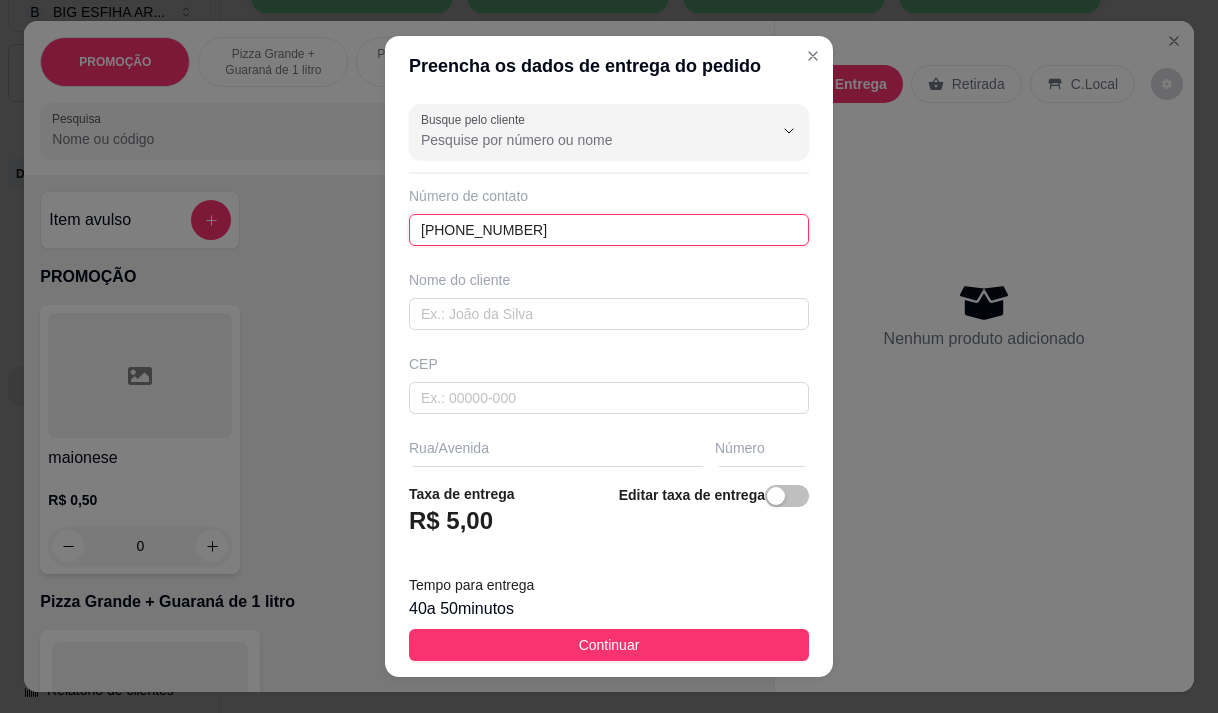 type on "[PHONE_NUMBER]" 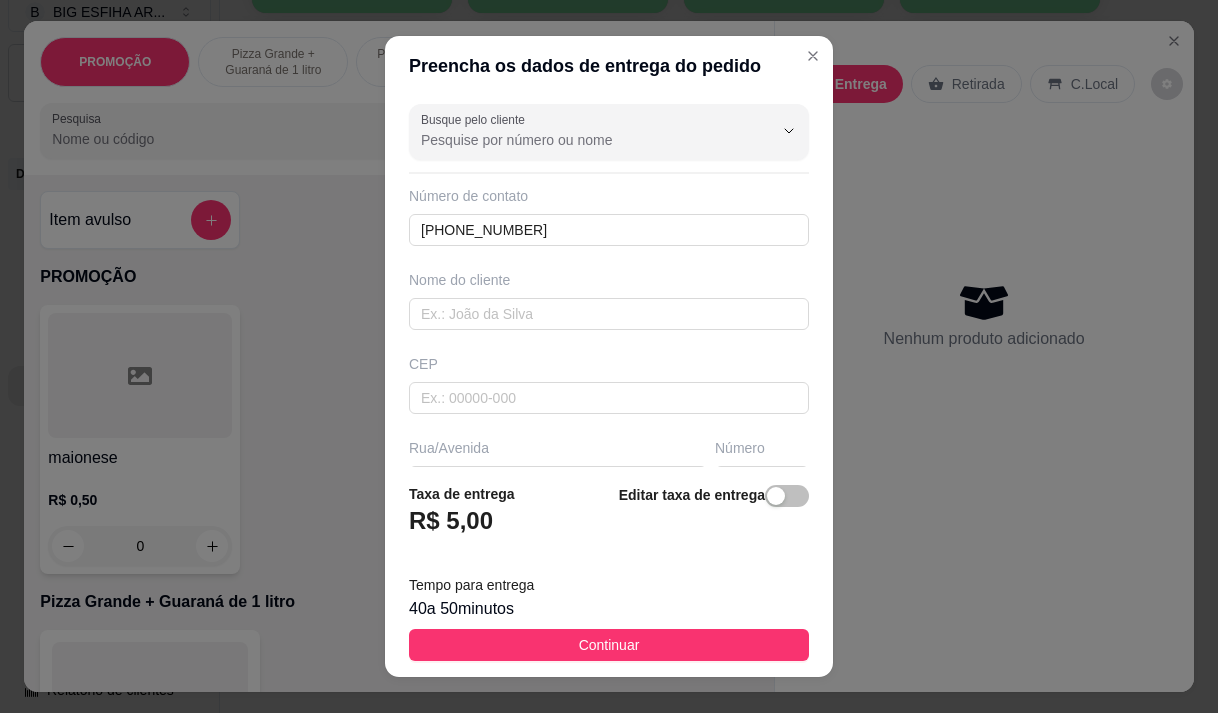 click on "Nome do cliente" at bounding box center [609, 300] 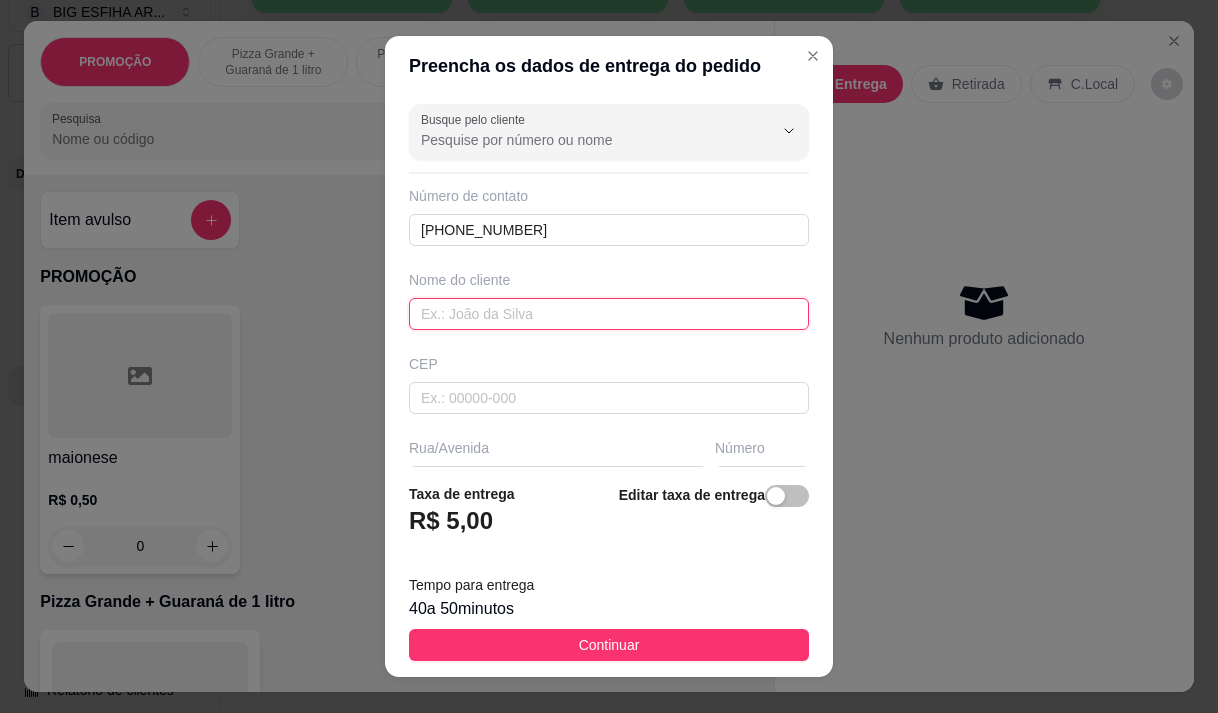 click at bounding box center [609, 314] 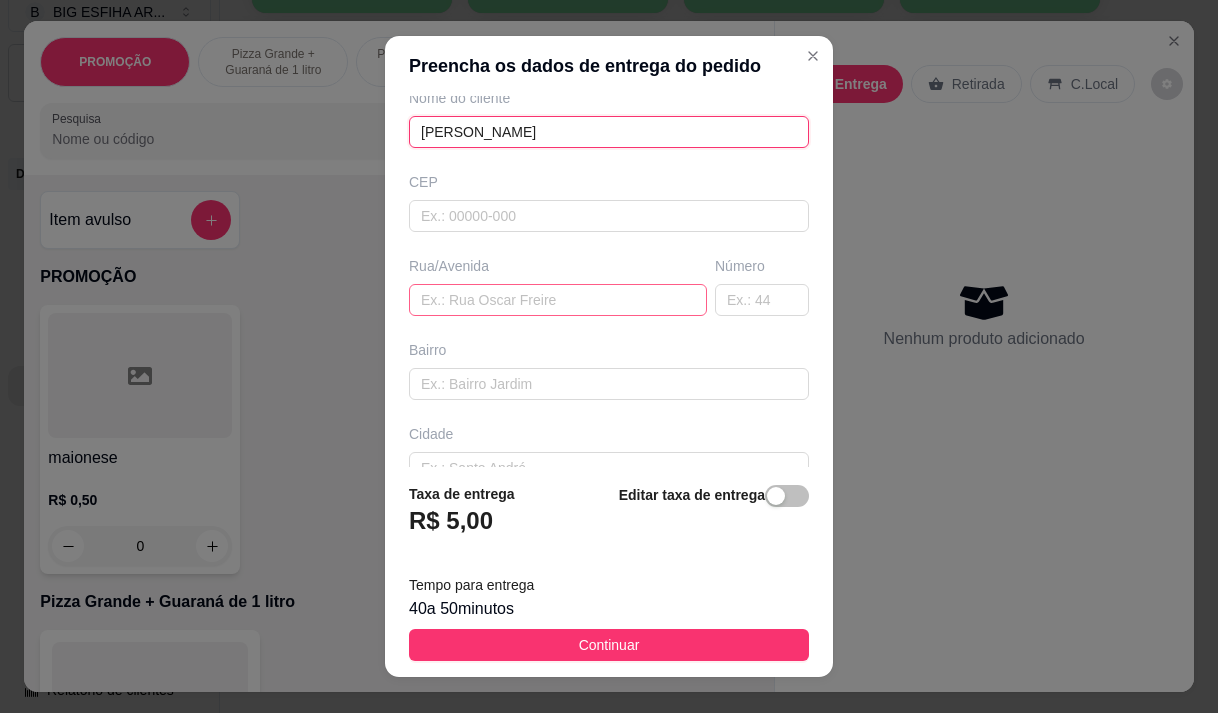 scroll, scrollTop: 200, scrollLeft: 0, axis: vertical 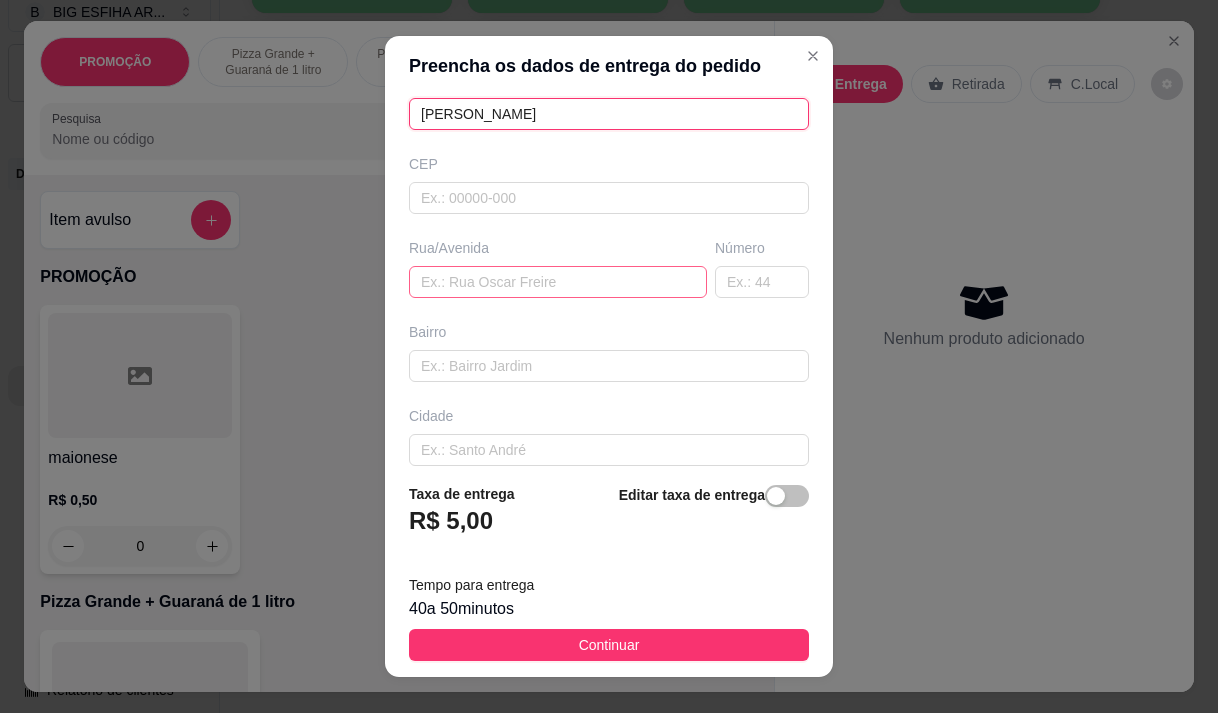 type on "[PERSON_NAME]" 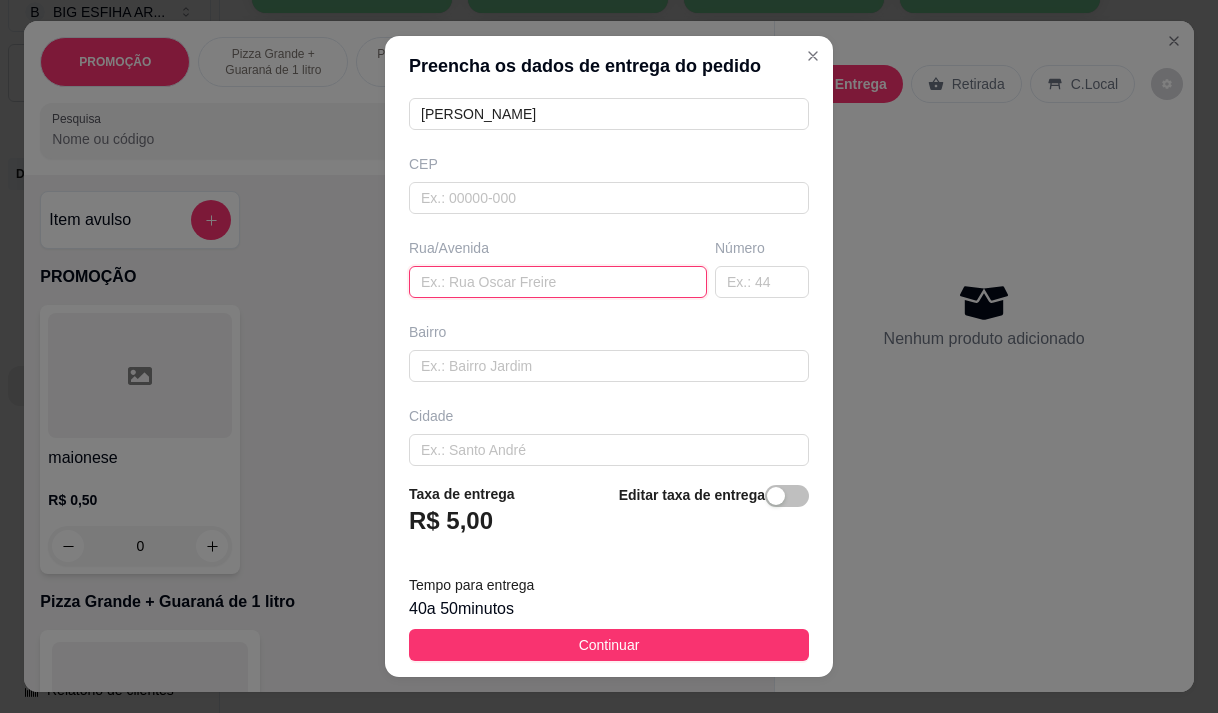 click at bounding box center (558, 282) 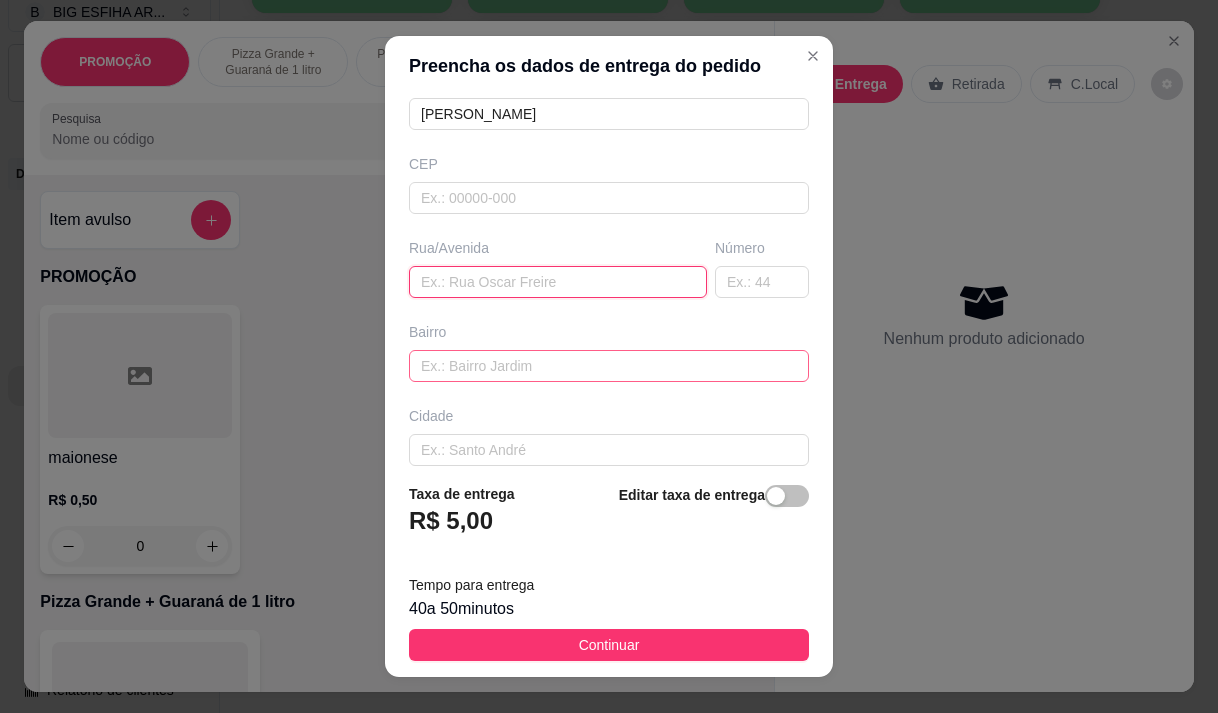 type on "e" 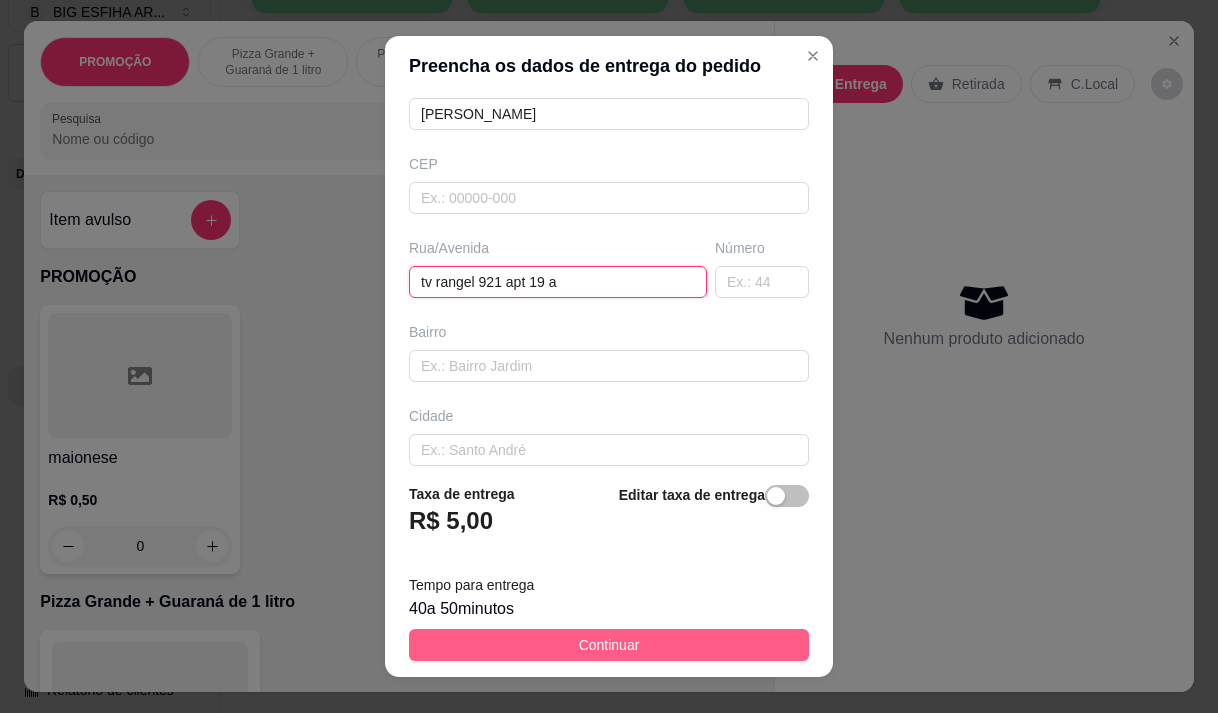 type on "tv rangel 921 apt 19 a" 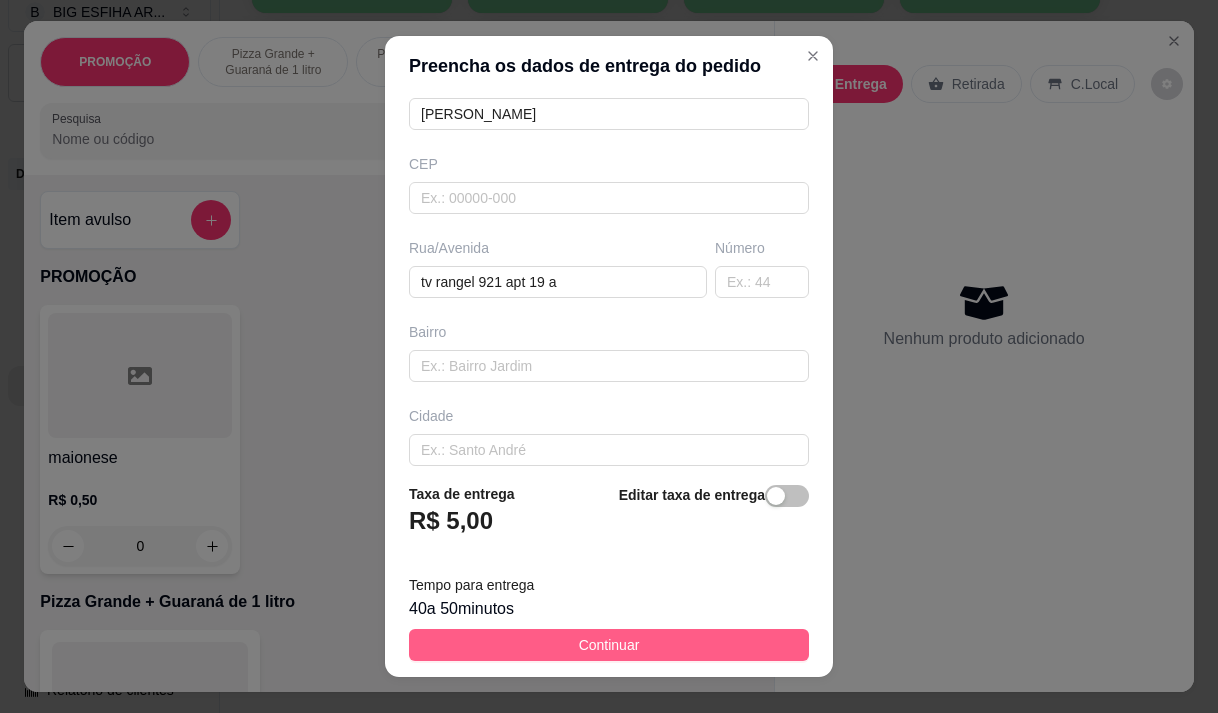 click on "Continuar" at bounding box center (609, 645) 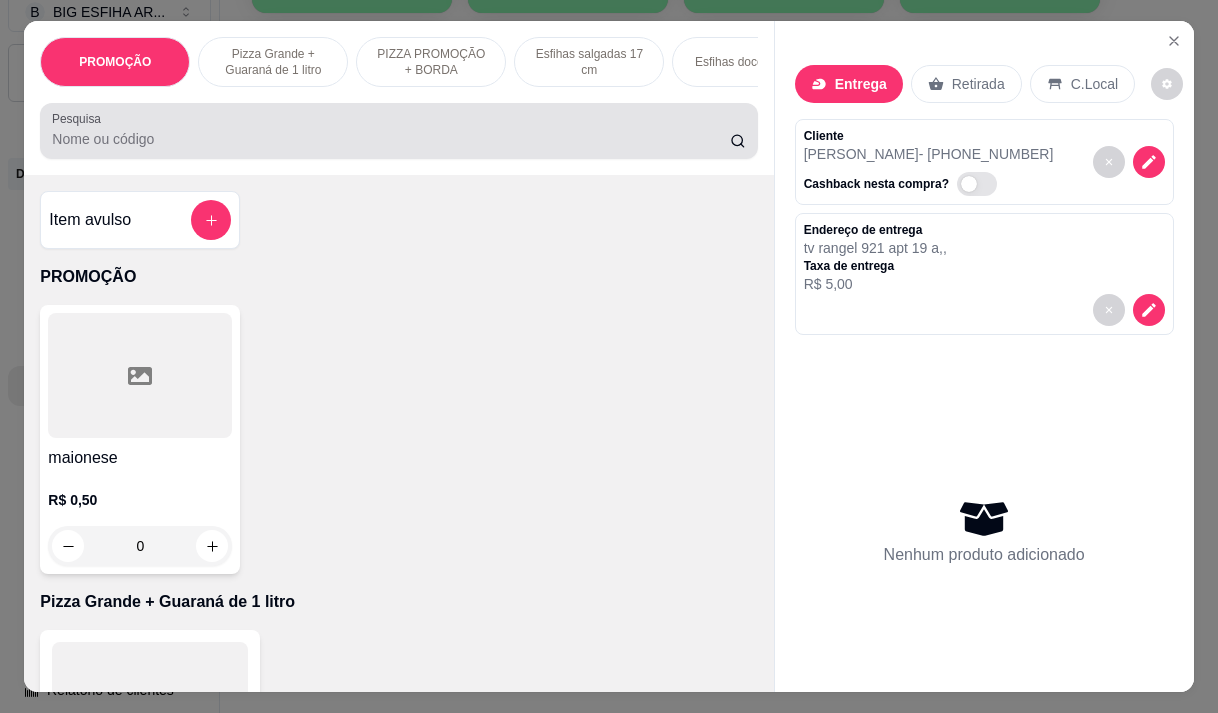 click on "Pesquisa" at bounding box center [391, 139] 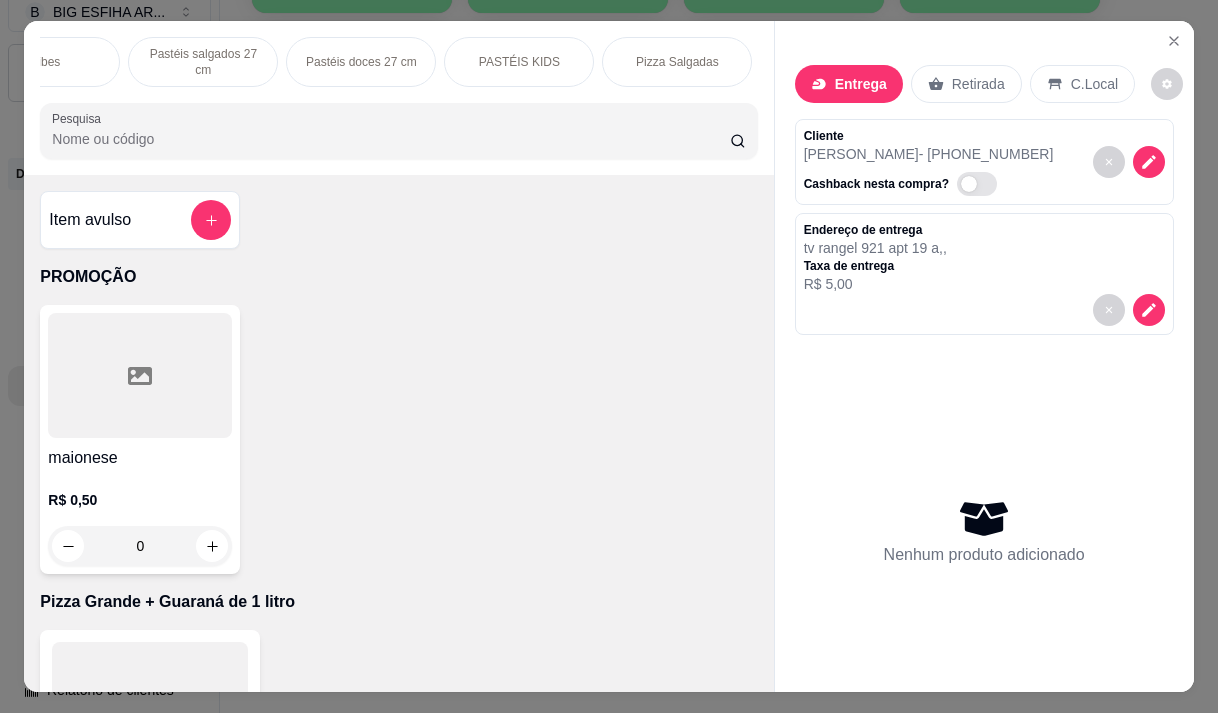 scroll, scrollTop: 0, scrollLeft: 920, axis: horizontal 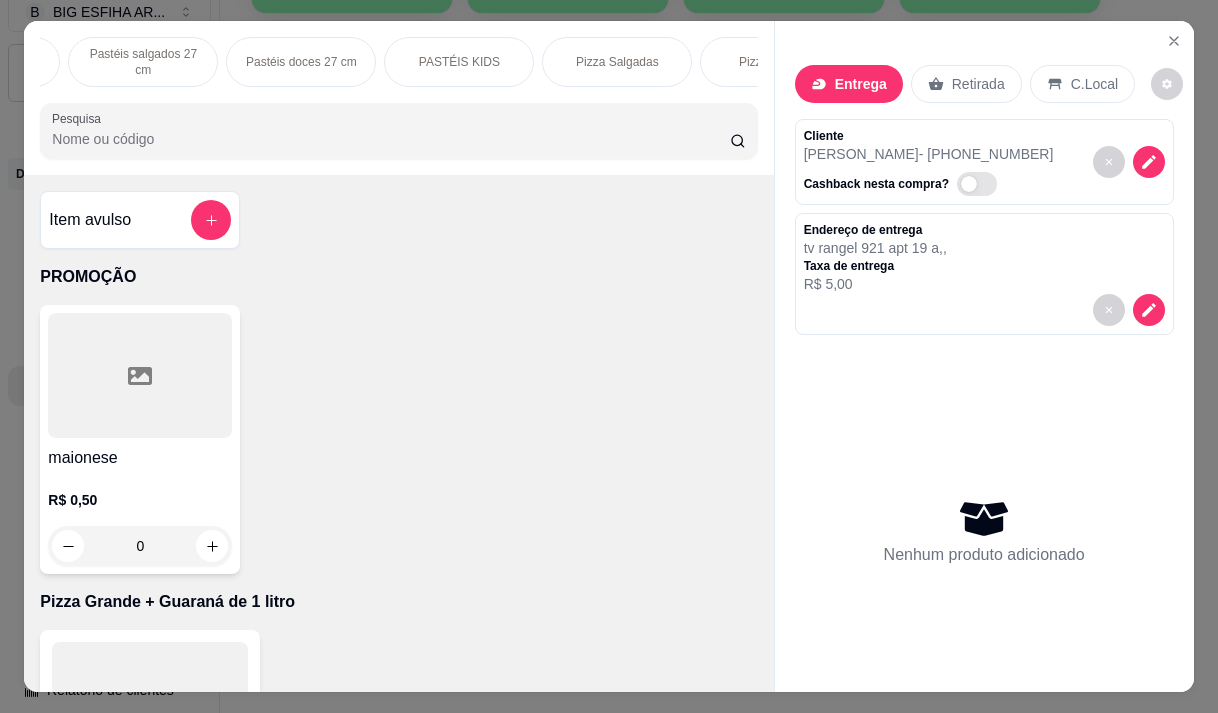 click on "Pizza Salgadas" at bounding box center [617, 62] 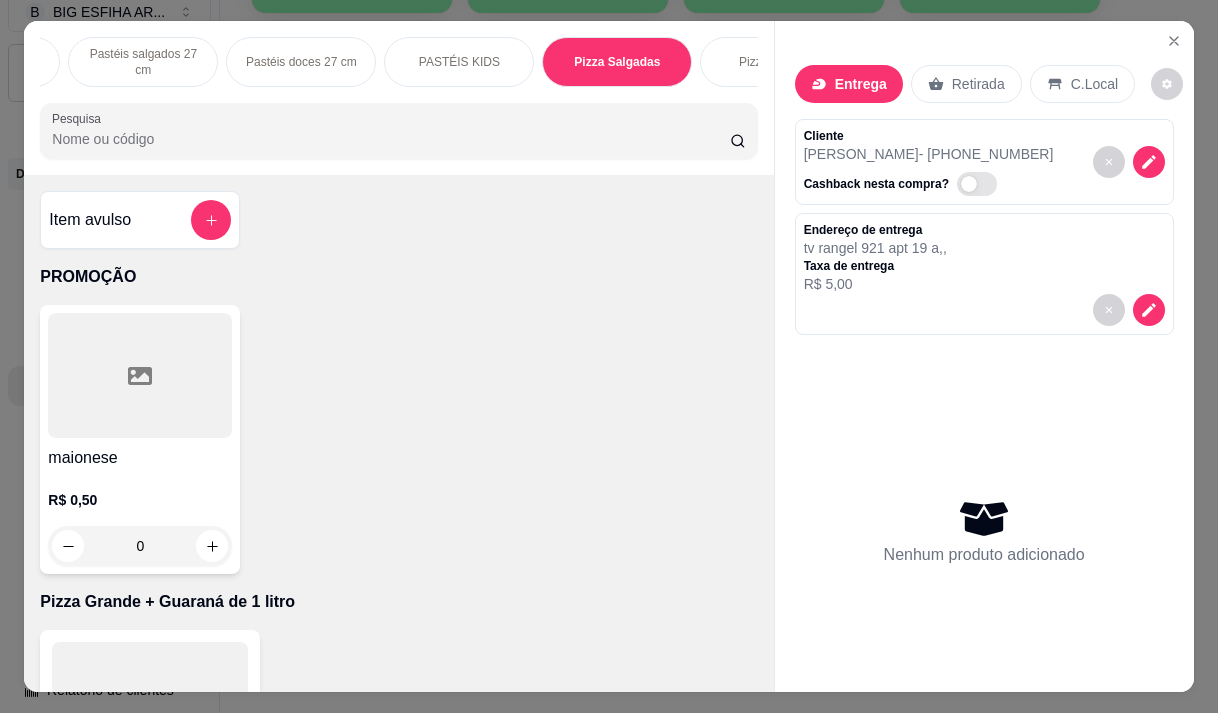scroll, scrollTop: 15444, scrollLeft: 0, axis: vertical 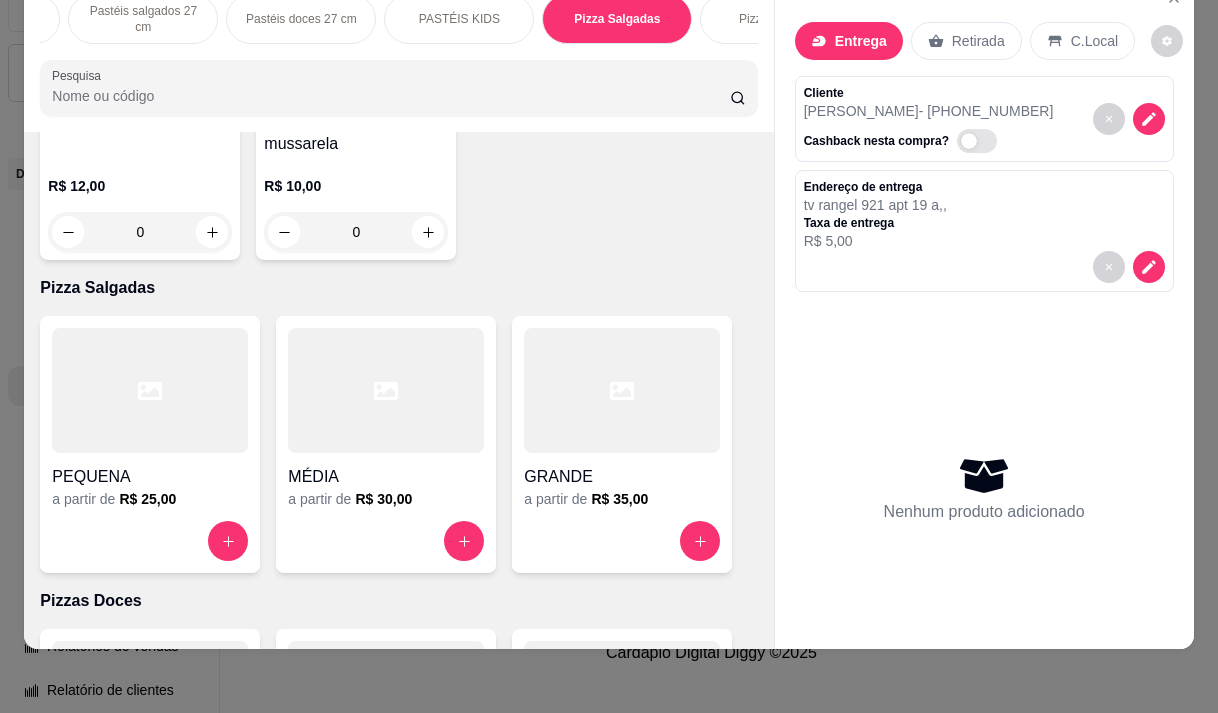 click on "GRANDE" at bounding box center (622, 477) 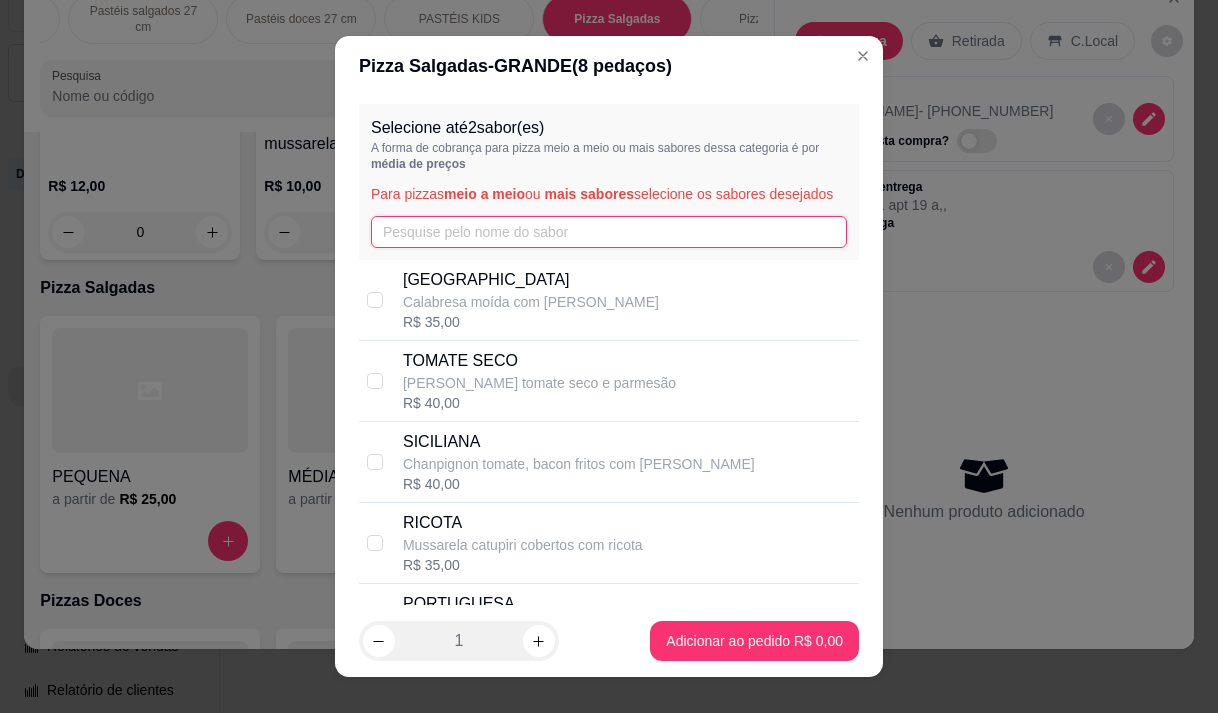 click at bounding box center [609, 232] 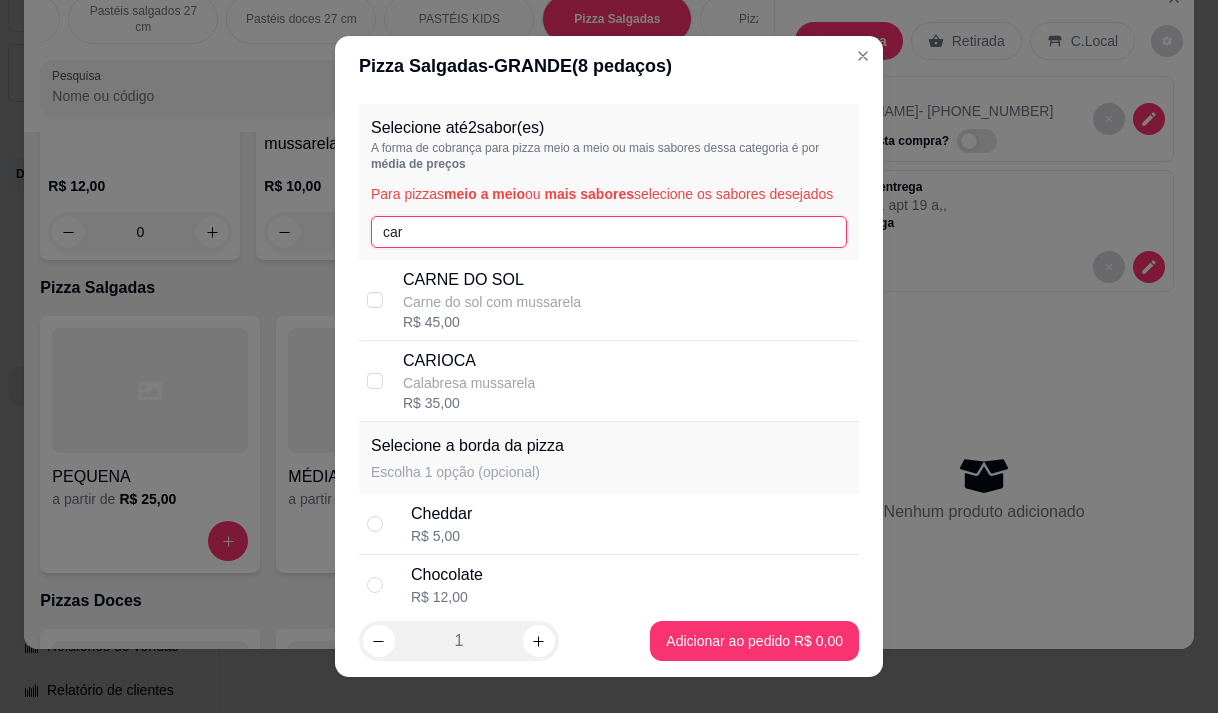 type on "car" 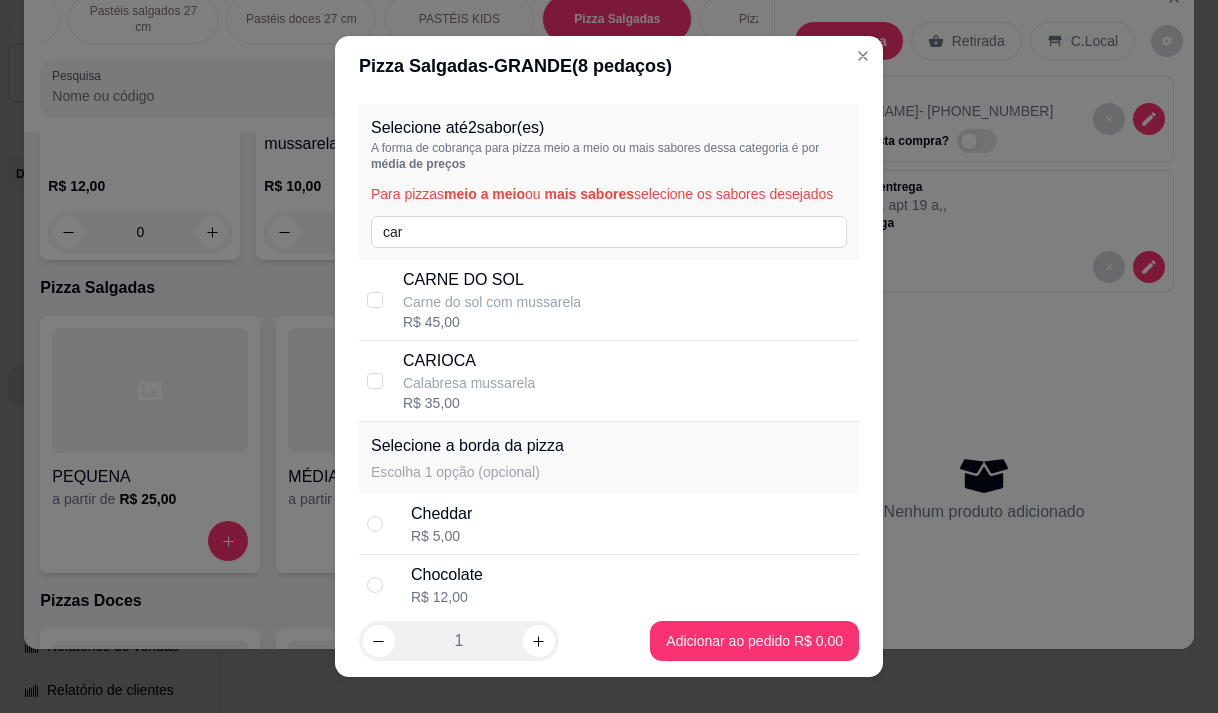 click on "CARIOCA" at bounding box center (469, 361) 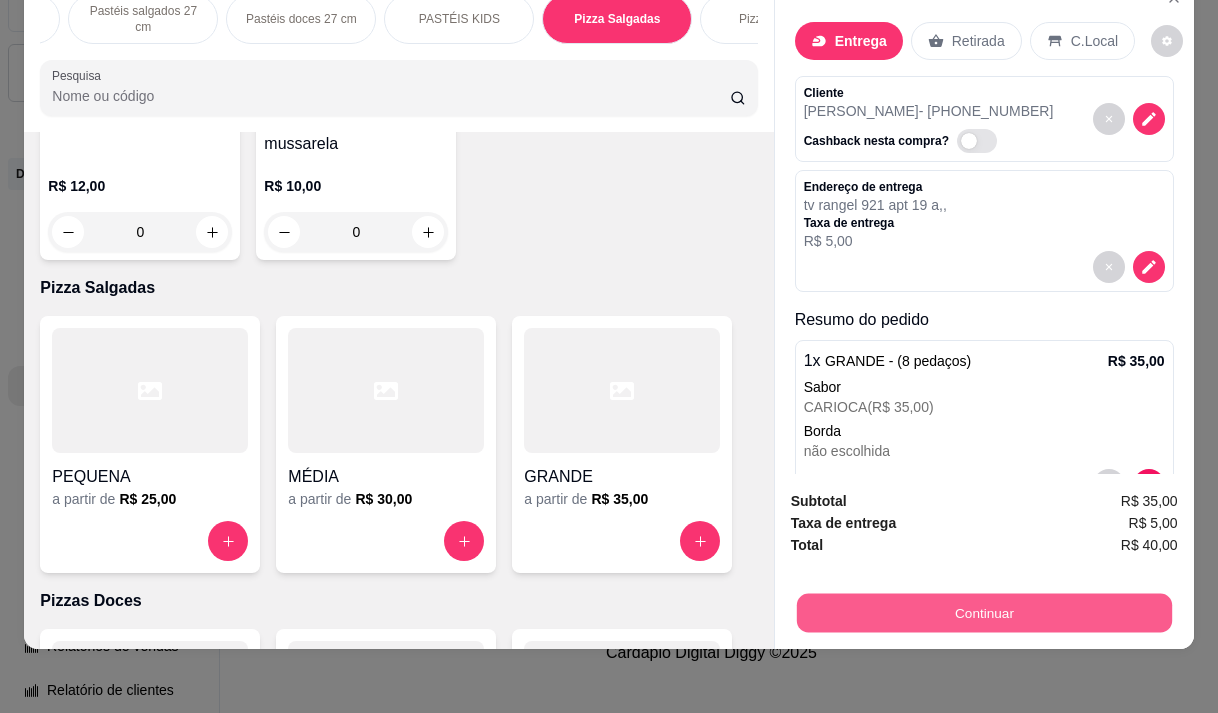 click on "Continuar" at bounding box center (983, 612) 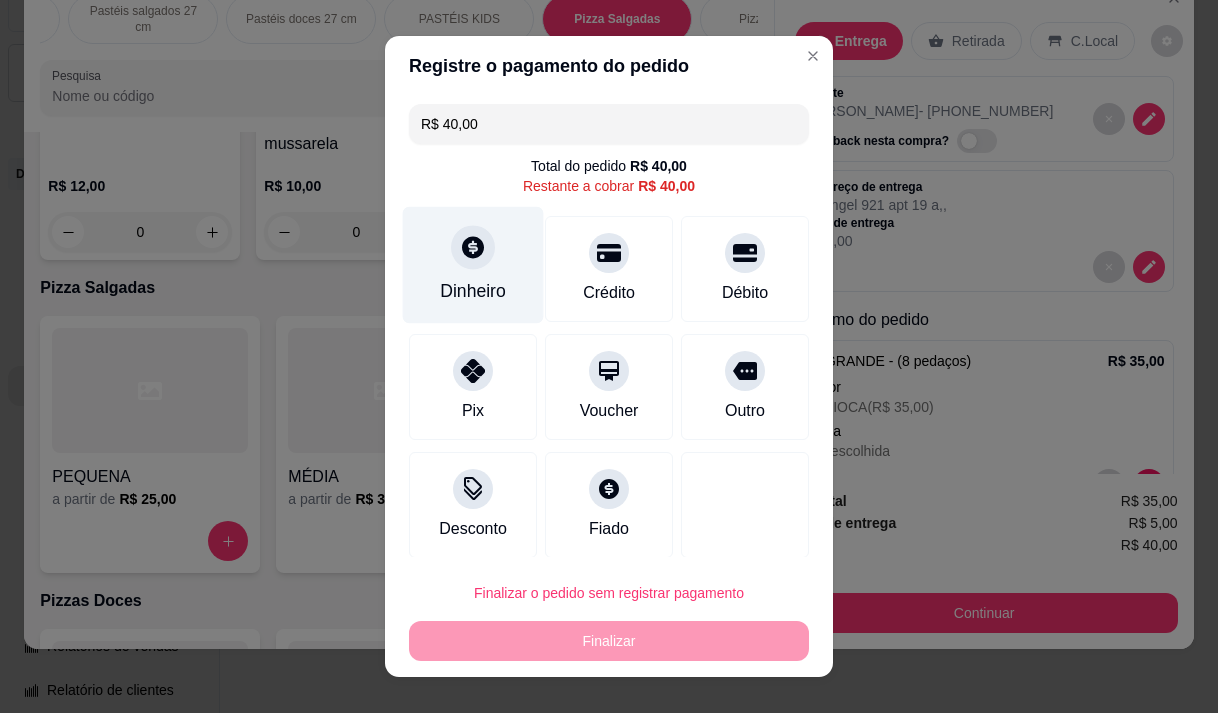 click on "Dinheiro" at bounding box center (473, 291) 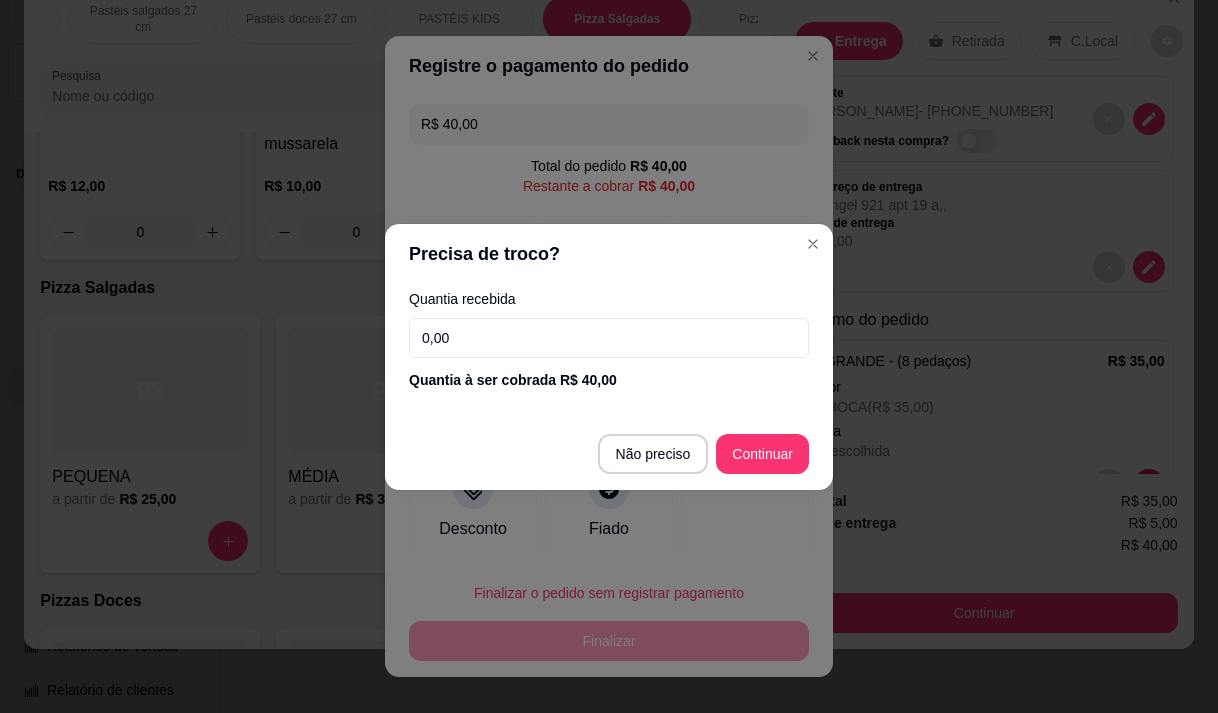 click on "0,00" at bounding box center [609, 338] 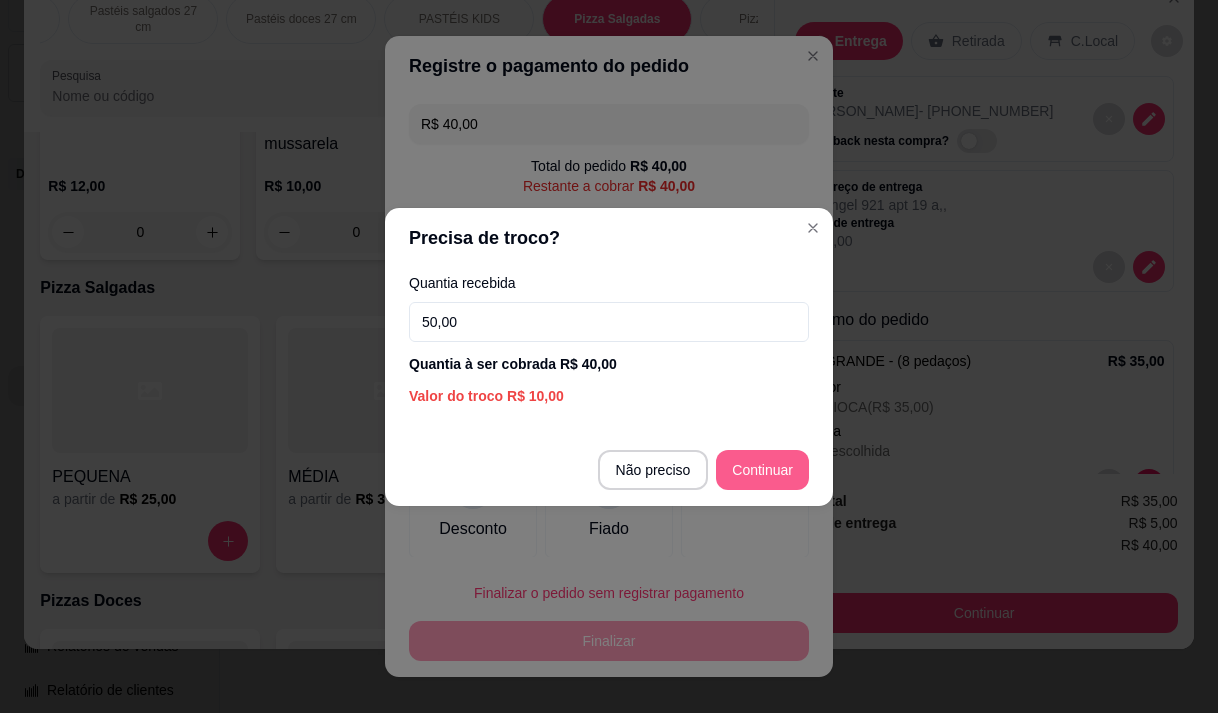 type on "50,00" 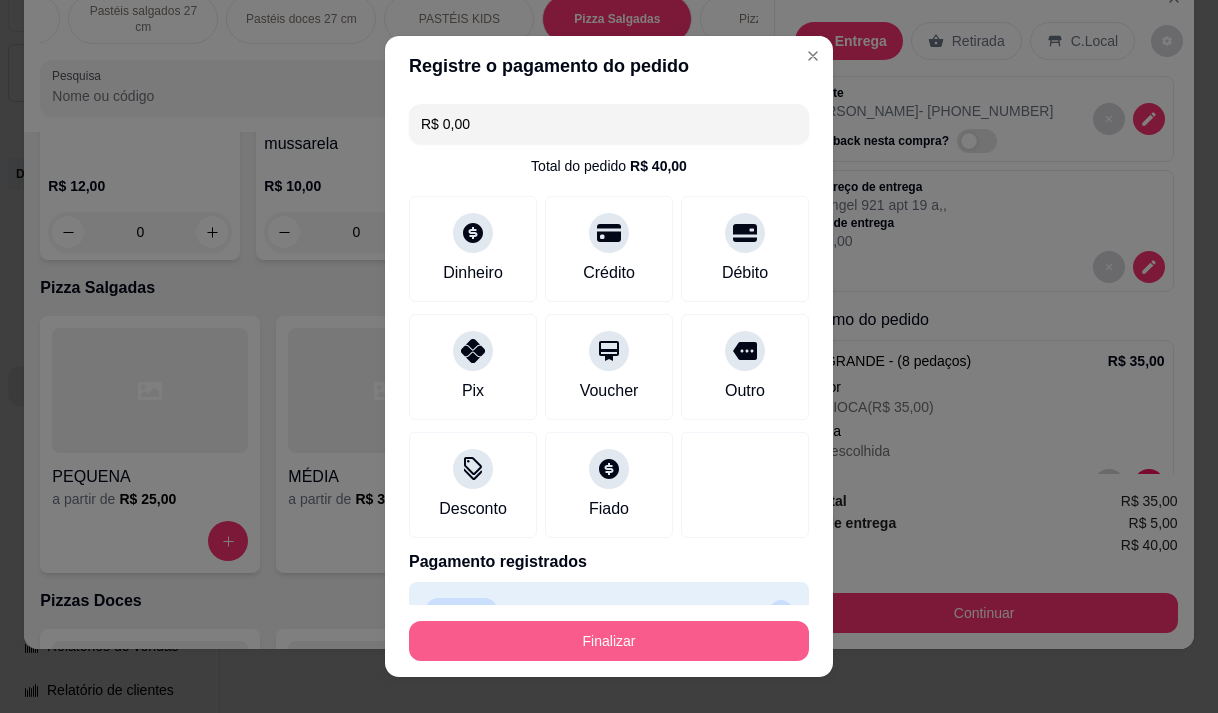 click on "Finalizar" at bounding box center (609, 641) 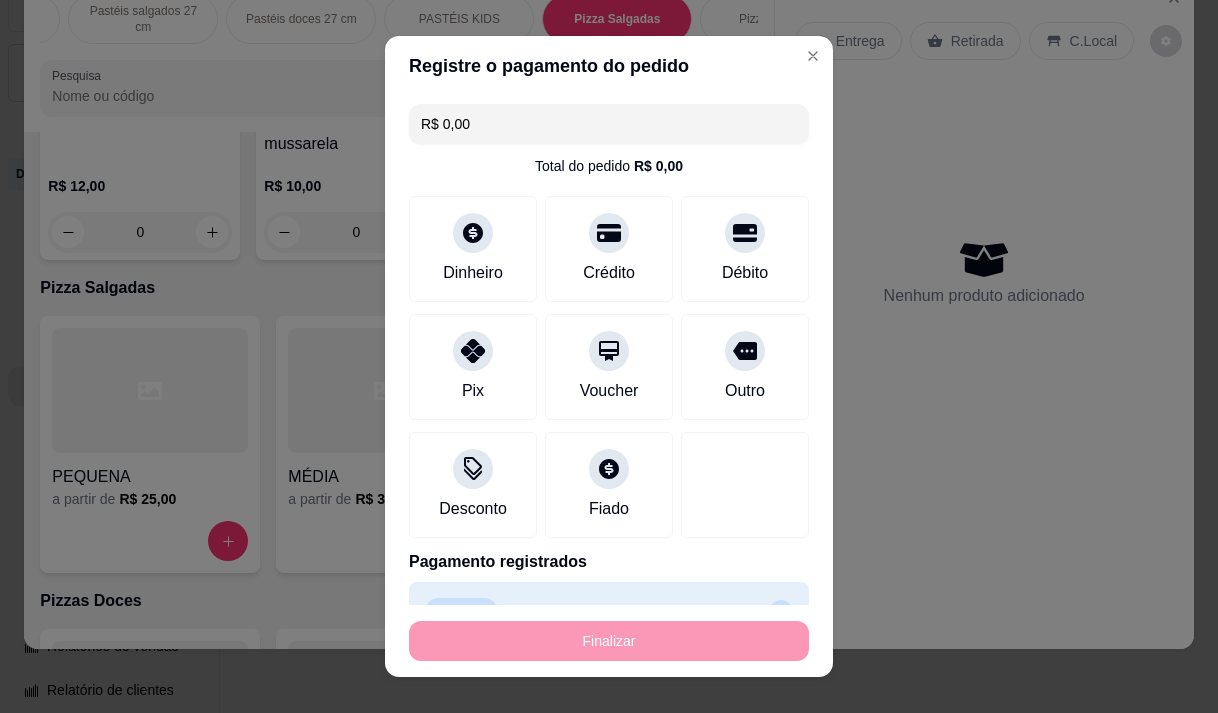 type on "-R$ 40,00" 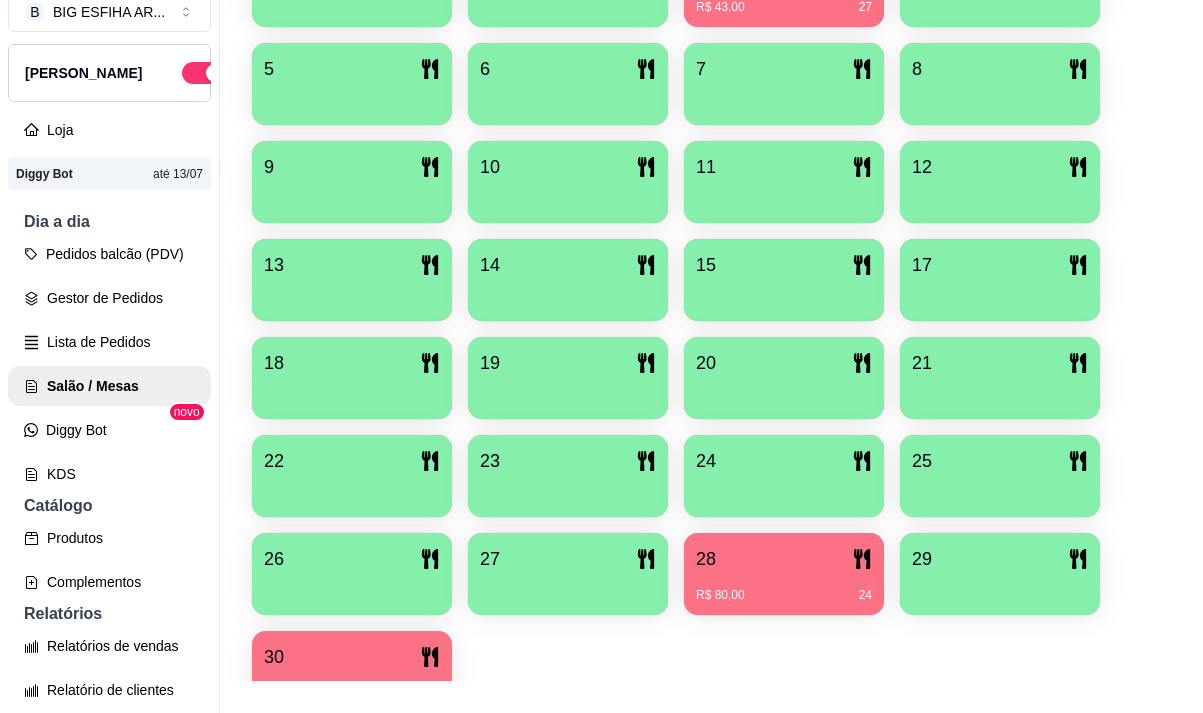 scroll, scrollTop: 439, scrollLeft: 0, axis: vertical 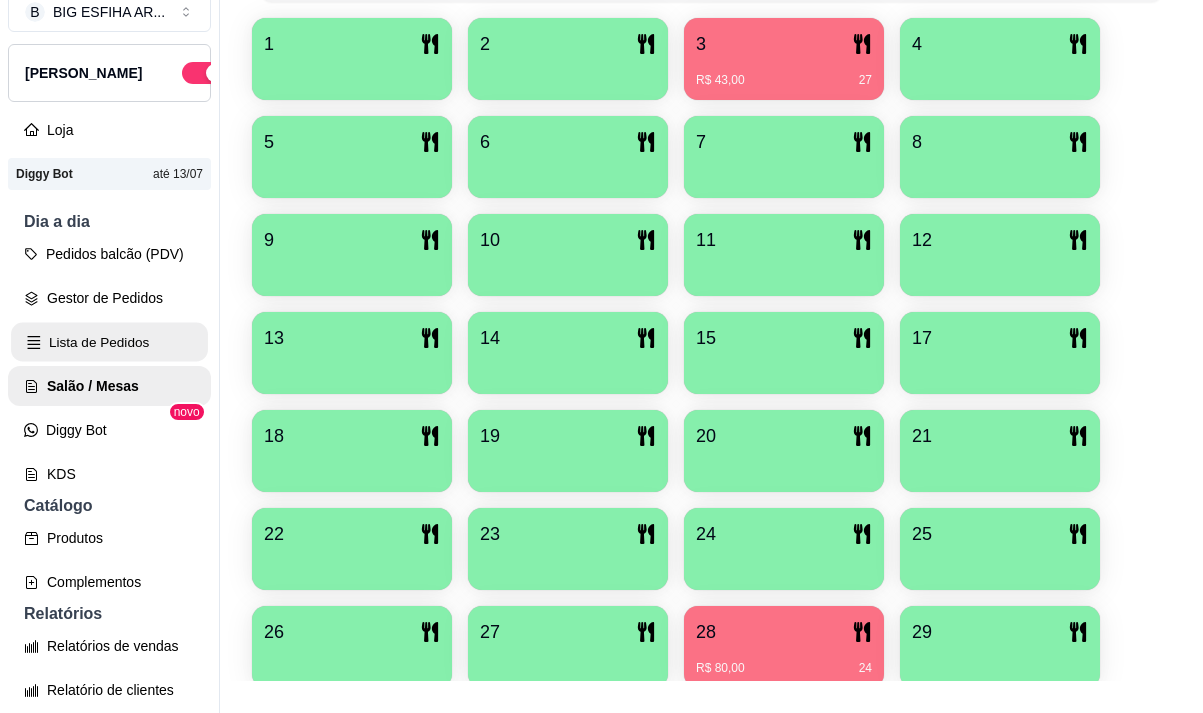 click on "Lista de Pedidos" at bounding box center [109, 342] 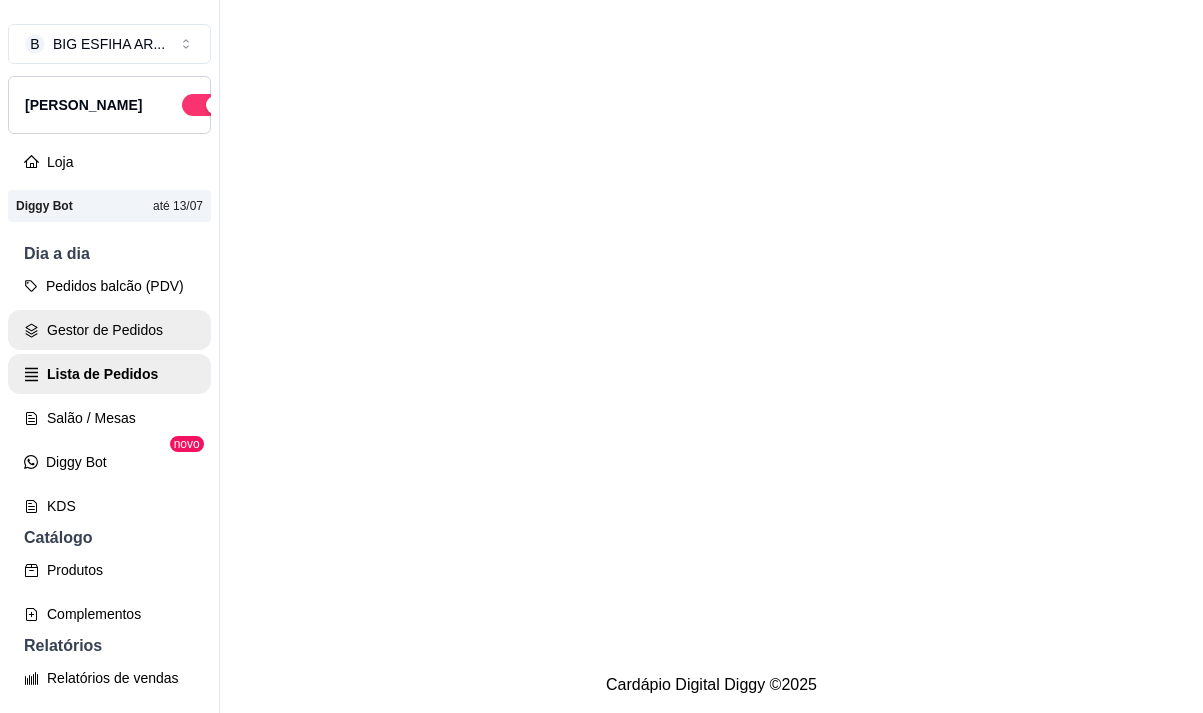 click on "Gestor de Pedidos" at bounding box center (109, 330) 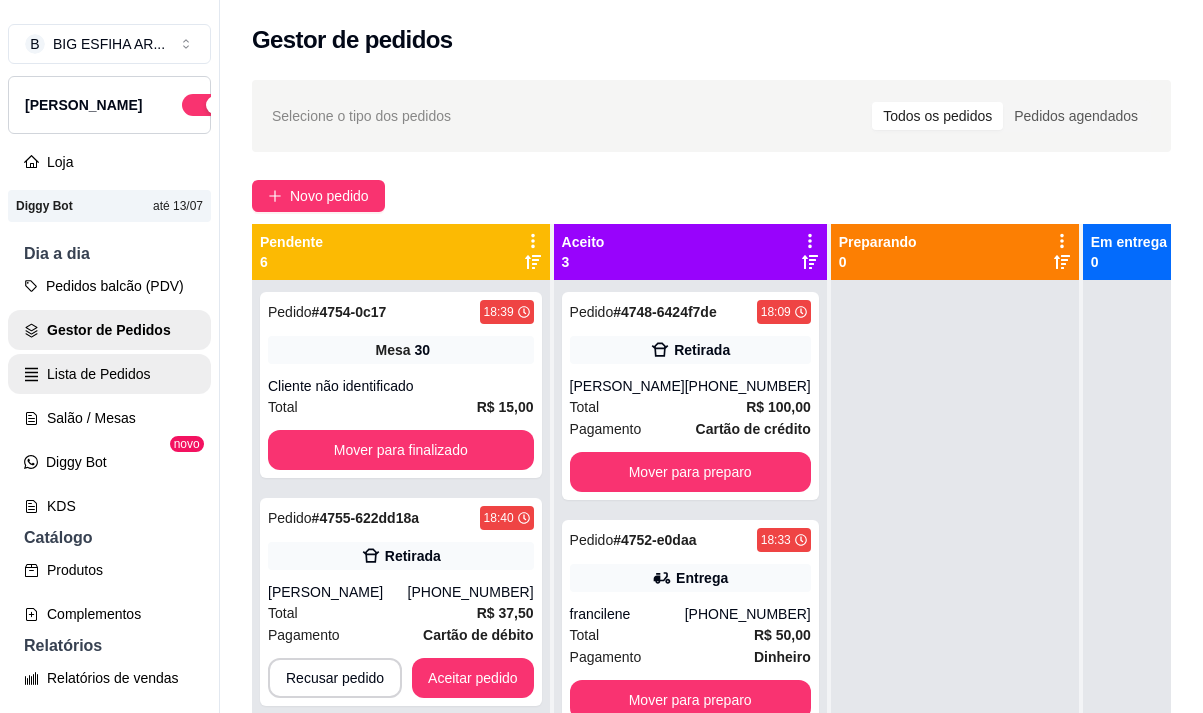 click on "Lista de Pedidos" at bounding box center [109, 374] 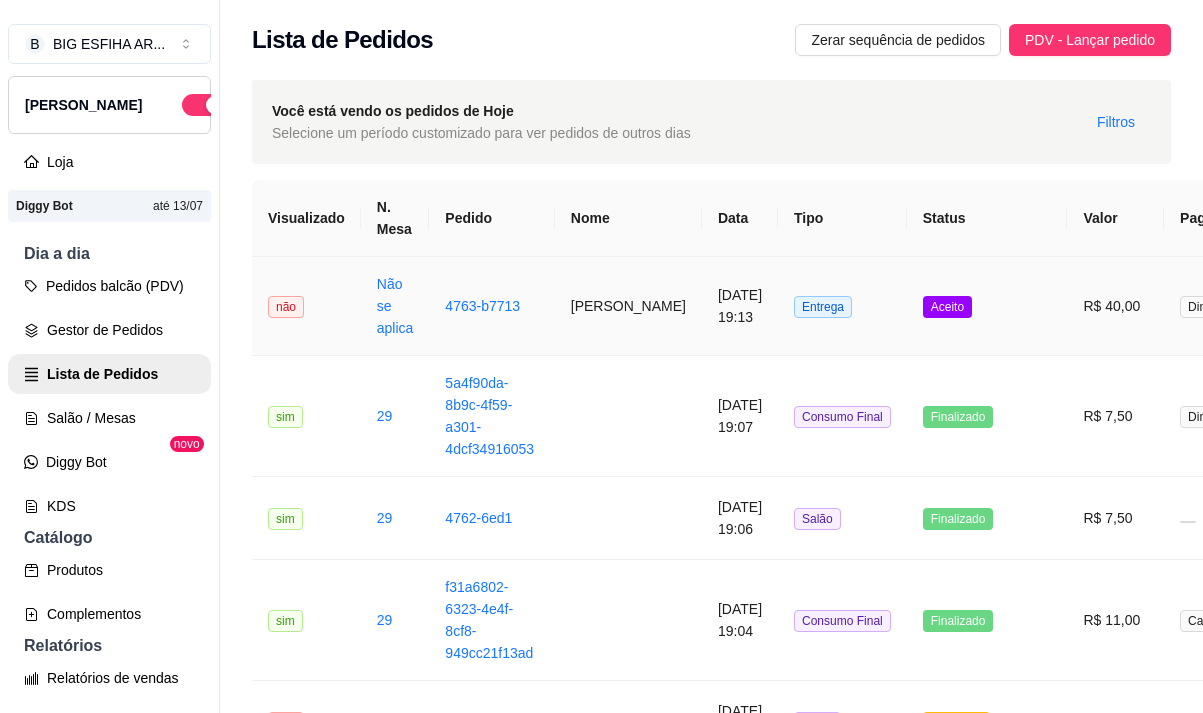 click on "[PERSON_NAME]" at bounding box center (628, 306) 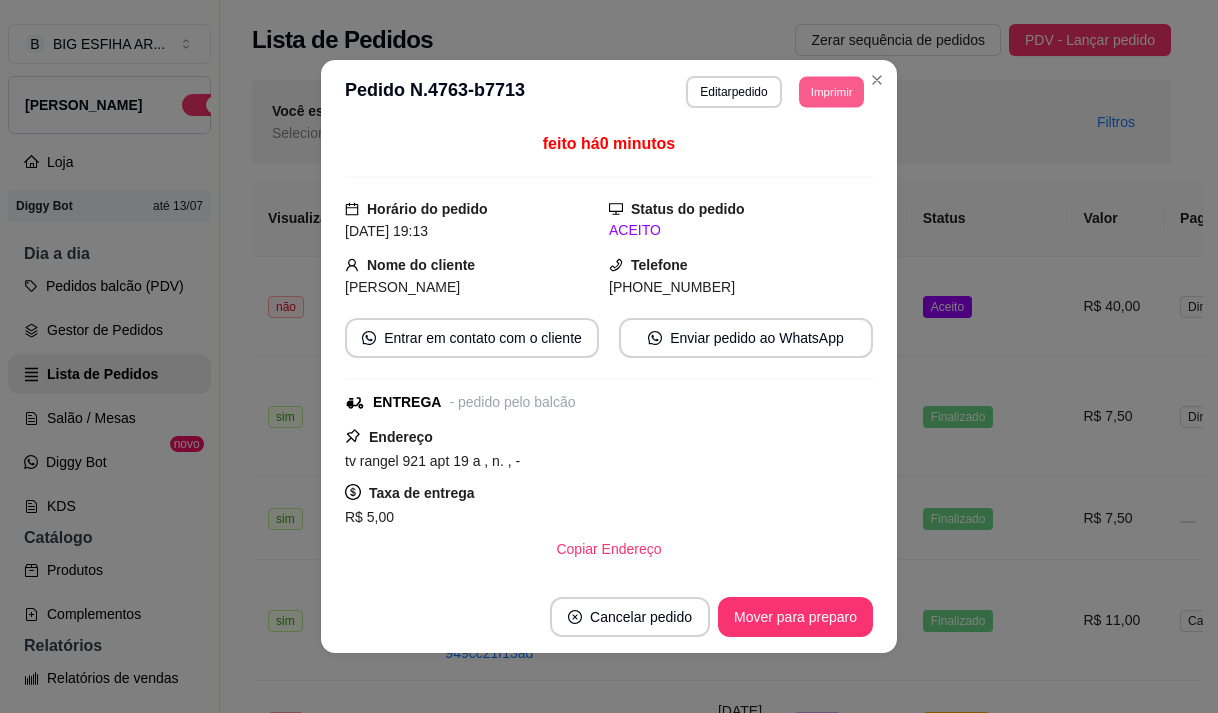 click on "Imprimir" at bounding box center [831, 91] 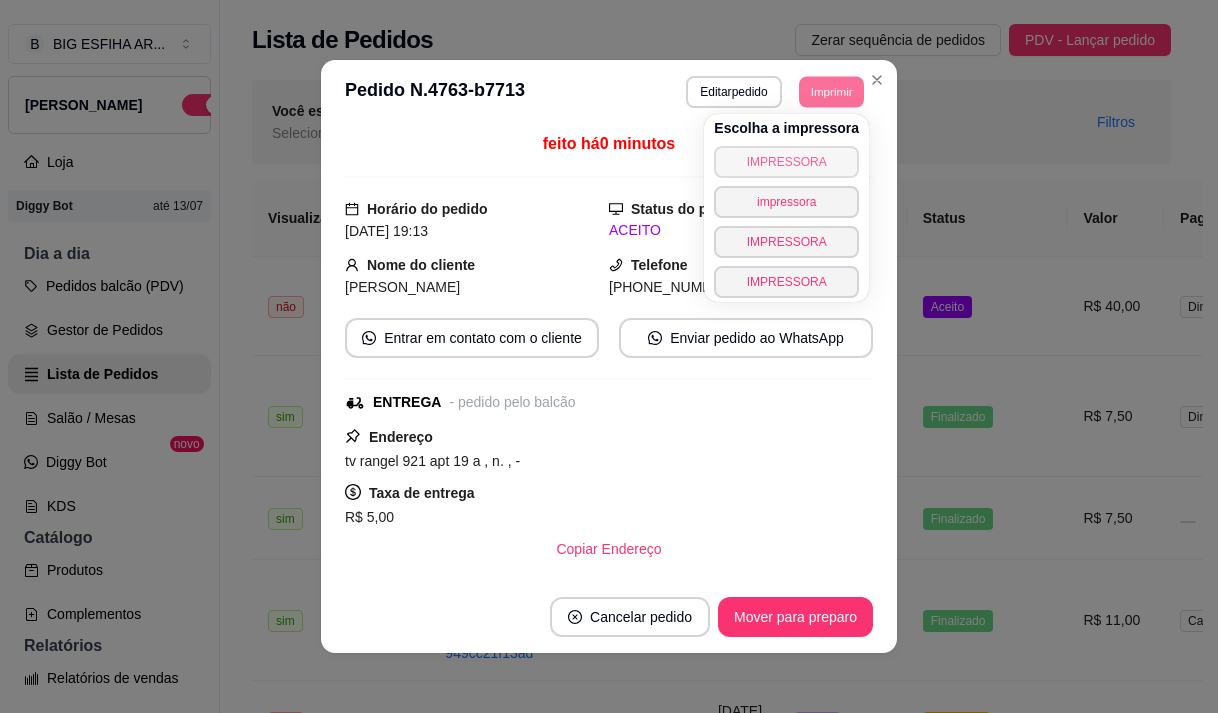 click on "IMPRESSORA" at bounding box center (786, 162) 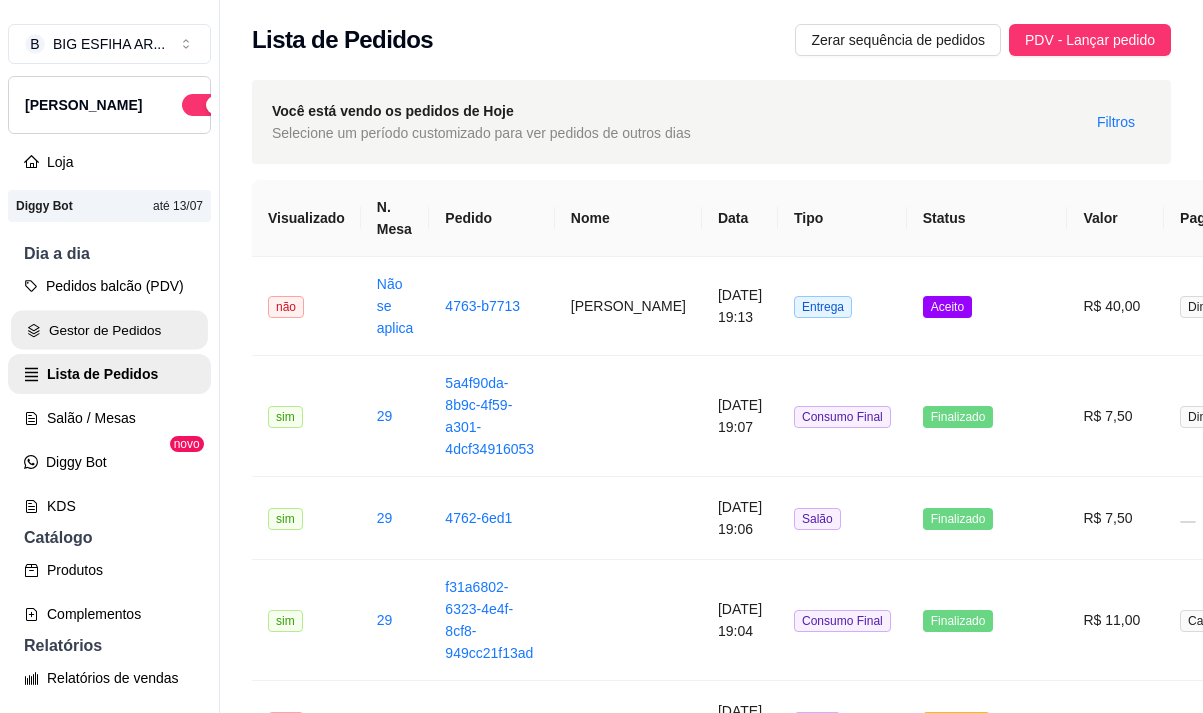 click on "Gestor de Pedidos" at bounding box center [109, 330] 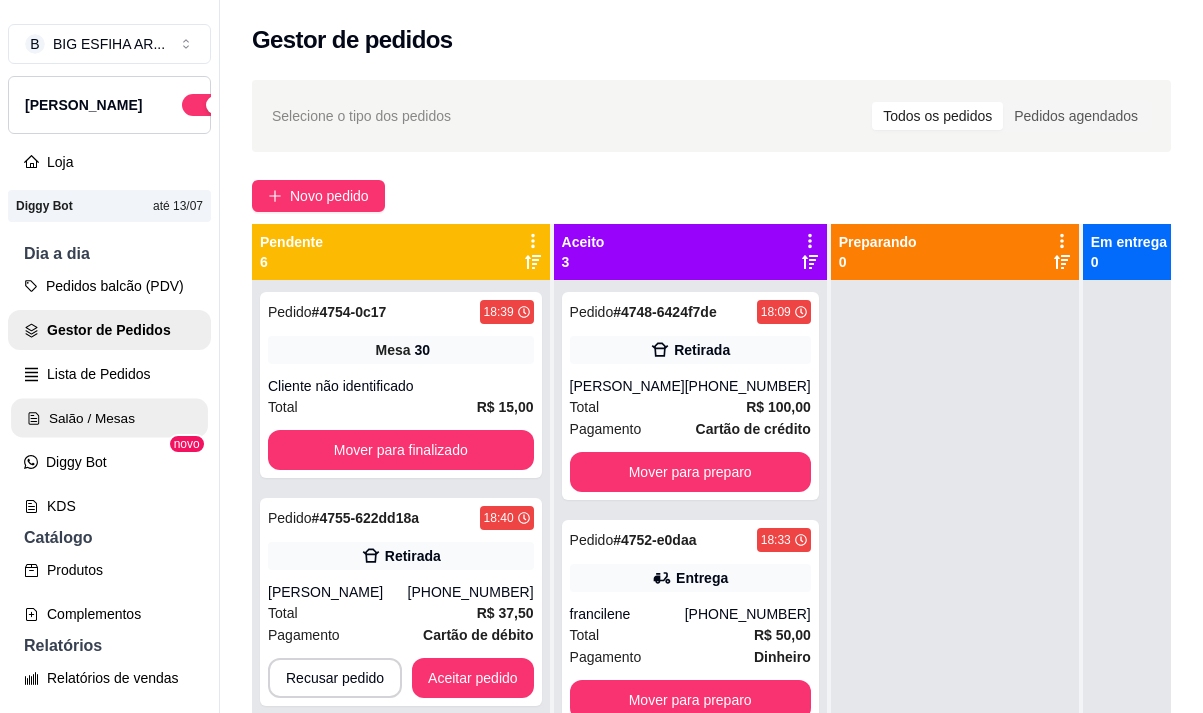 click on "Salão / Mesas" at bounding box center (109, 418) 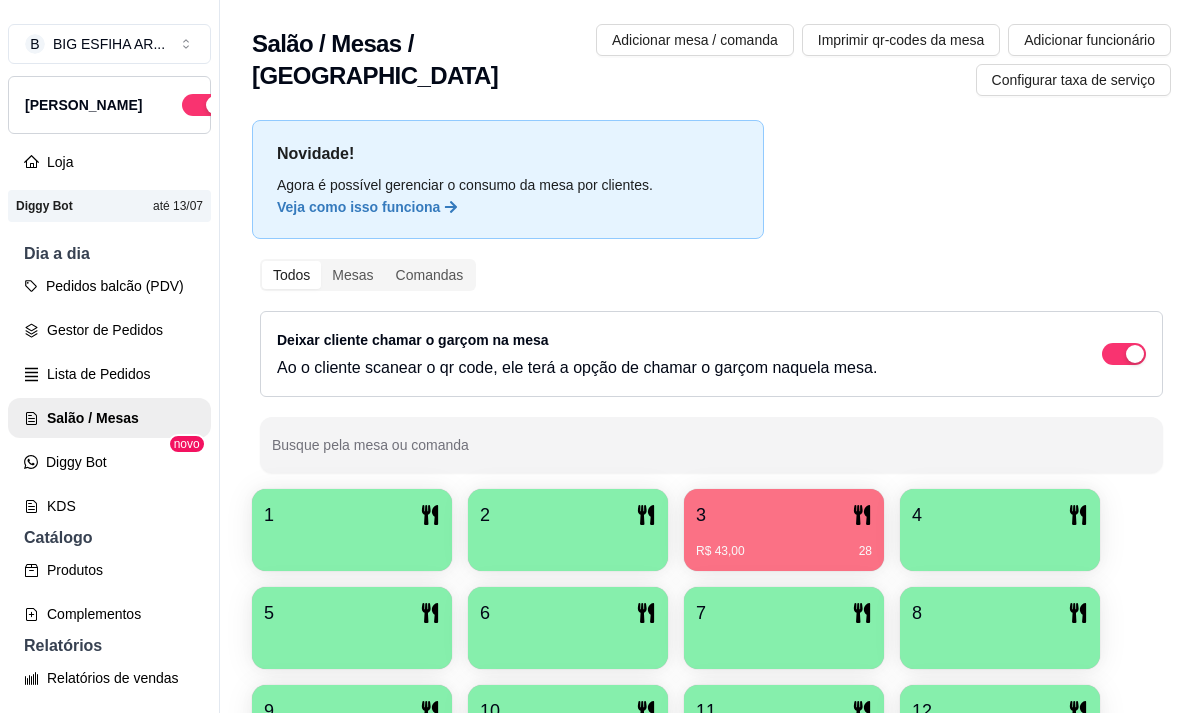 click on "R$ 43,00 28" at bounding box center (784, 544) 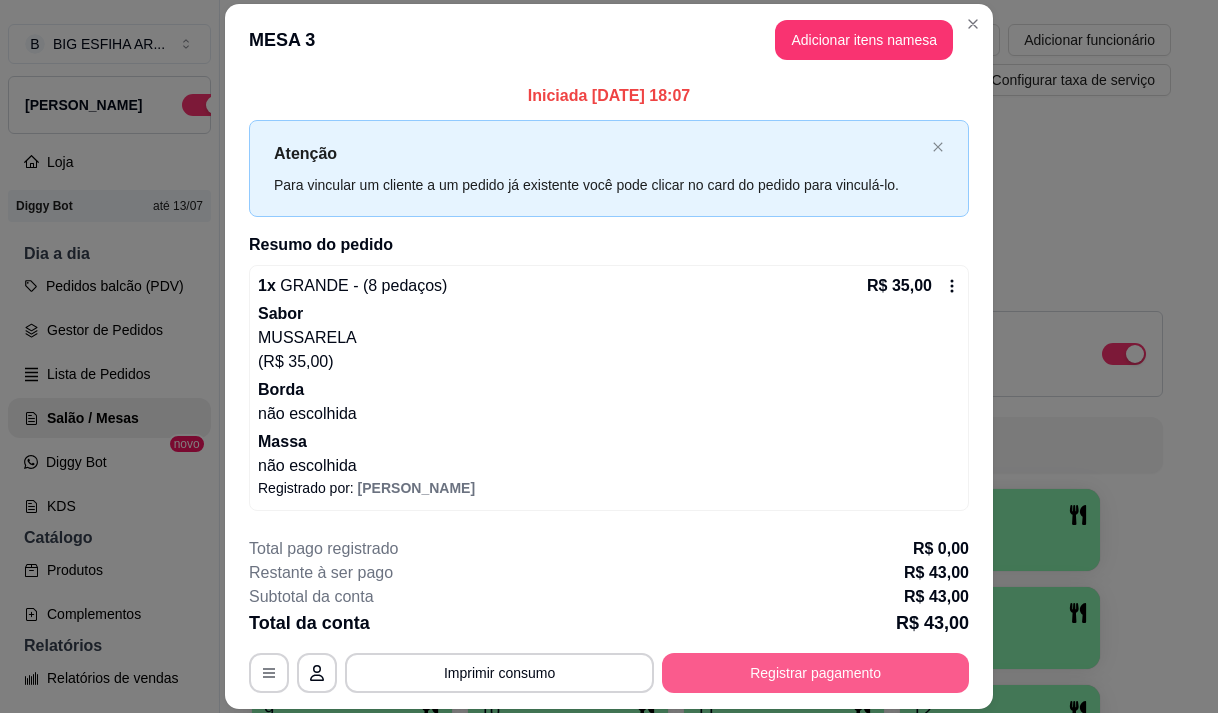 click on "Registrar pagamento" at bounding box center [815, 673] 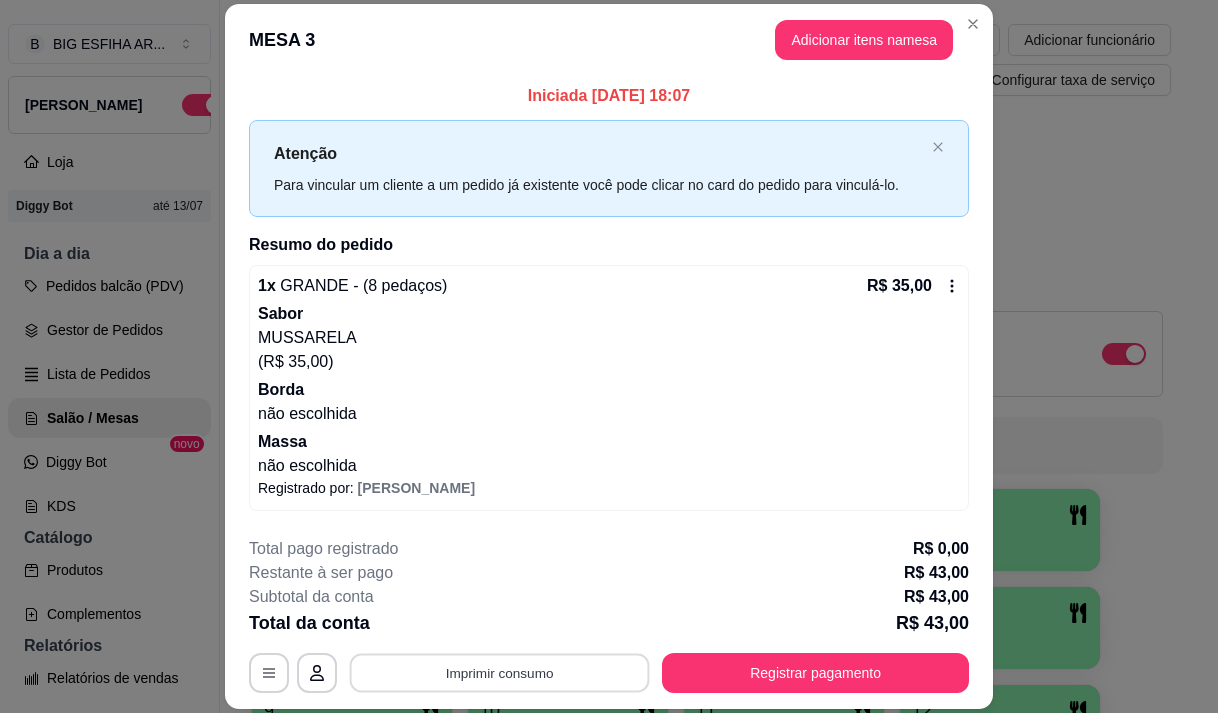 click on "Imprimir consumo" at bounding box center (500, 673) 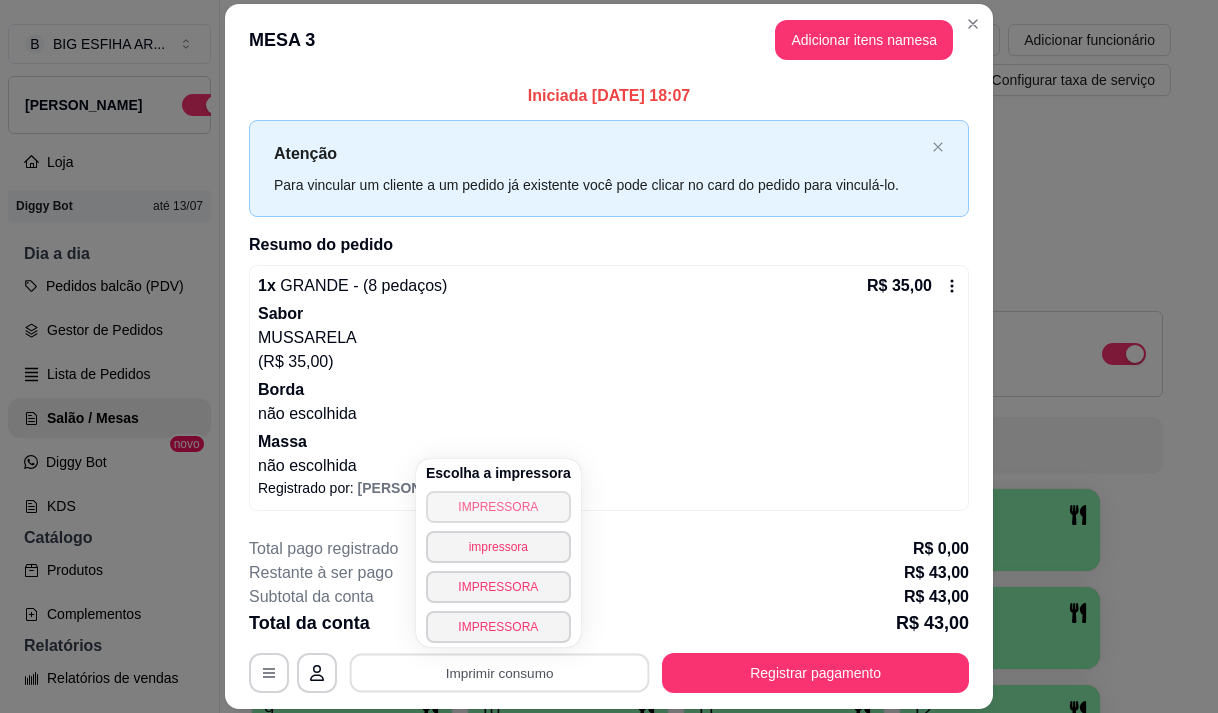 click on "IMPRESSORA" at bounding box center (498, 507) 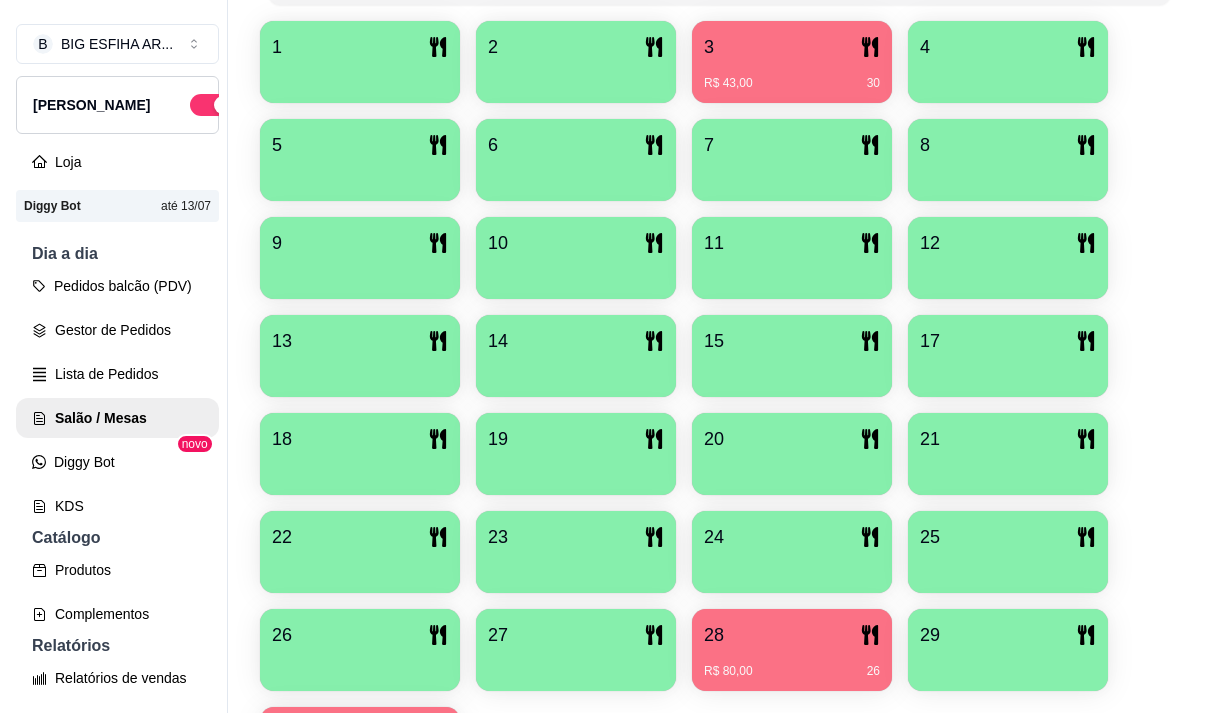 scroll, scrollTop: 639, scrollLeft: 0, axis: vertical 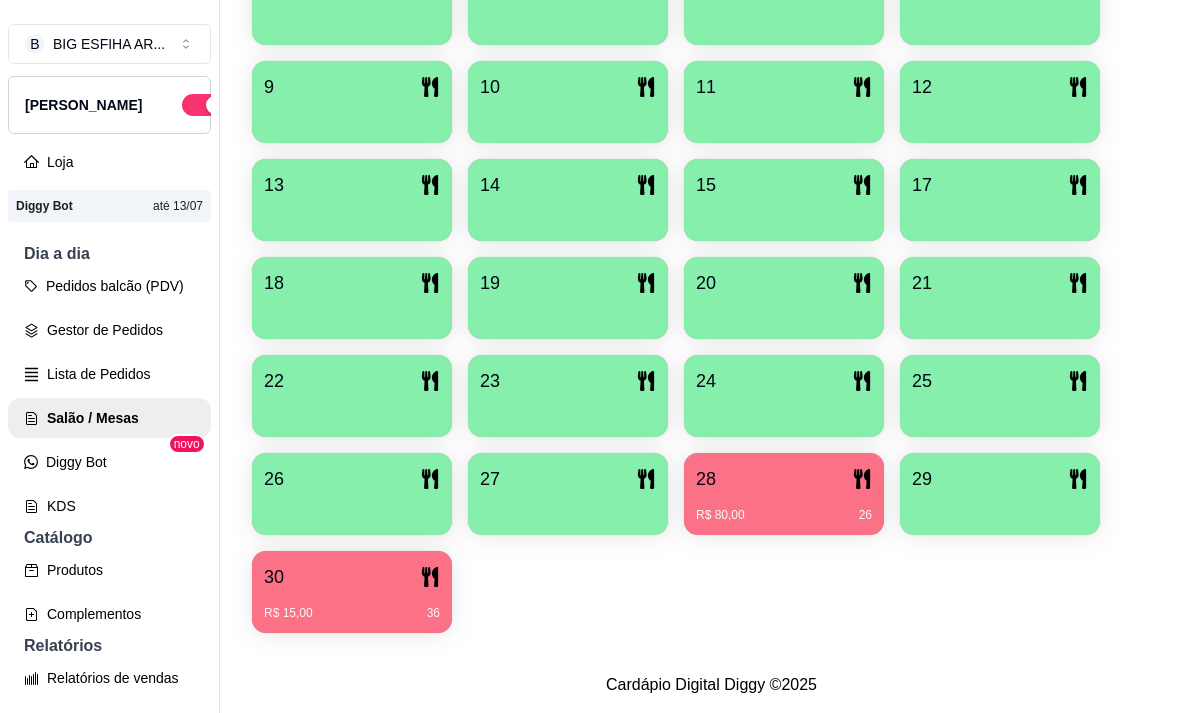 click on "R$ 15,00 36" at bounding box center (352, 613) 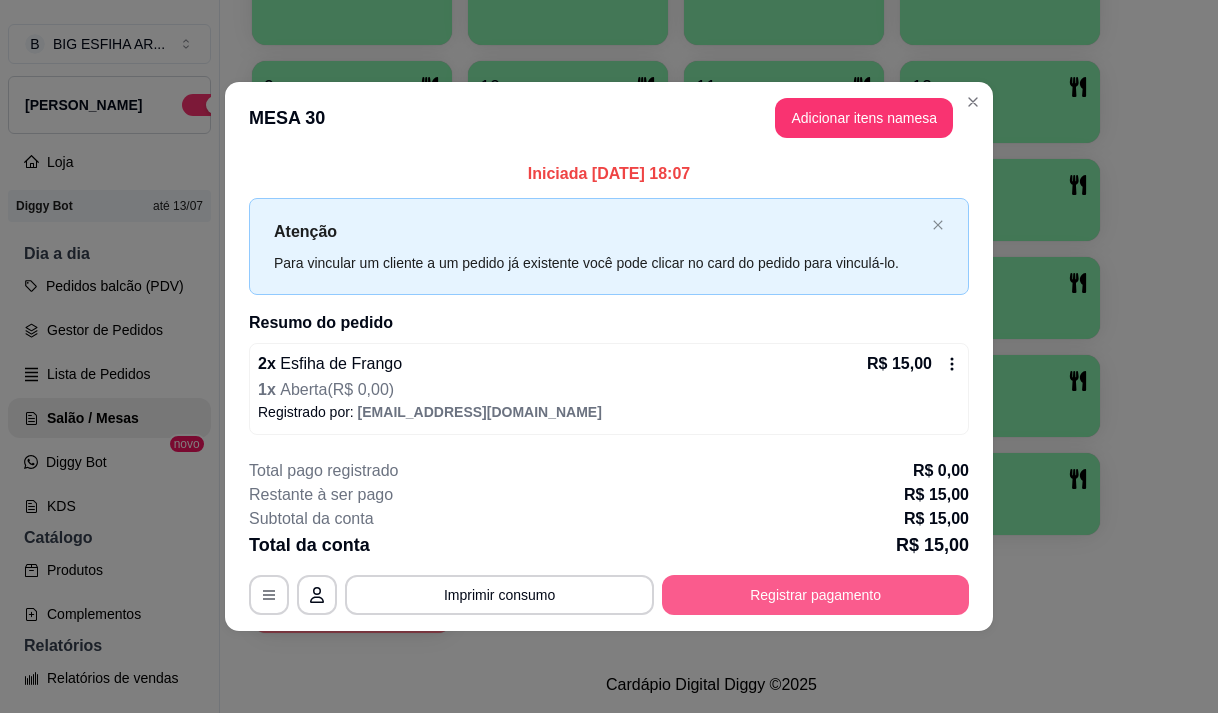 click on "Registrar pagamento" at bounding box center (815, 595) 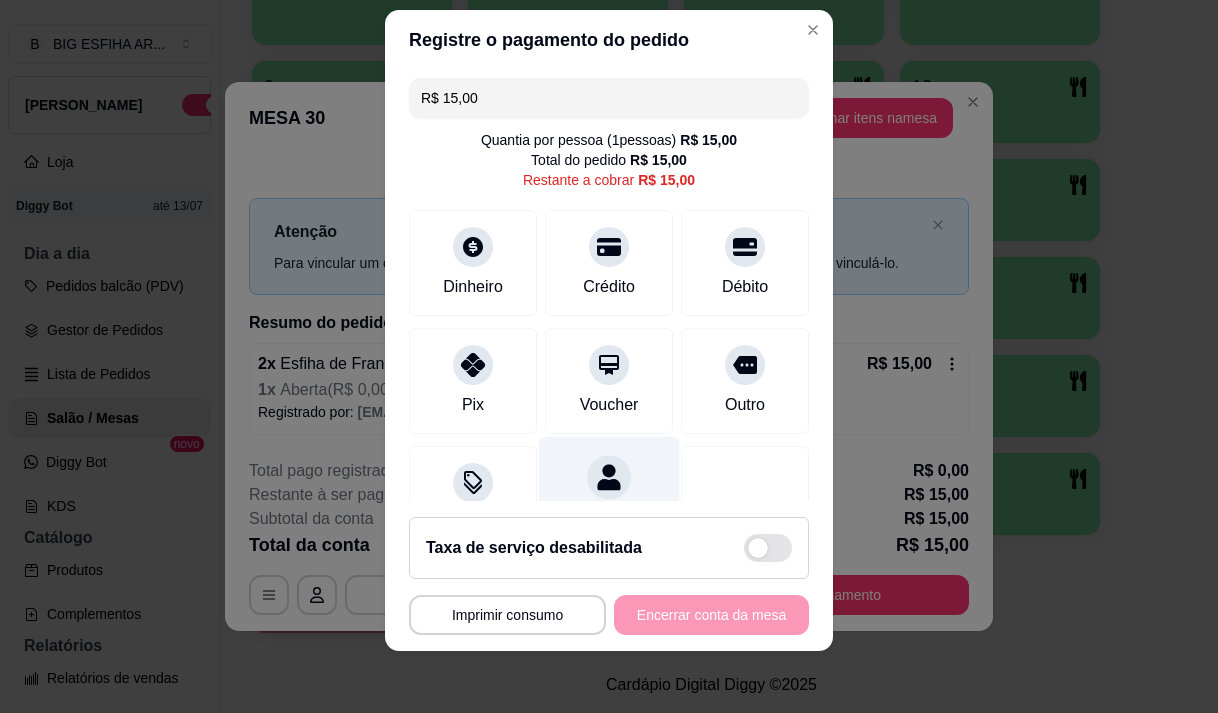 scroll, scrollTop: 28, scrollLeft: 0, axis: vertical 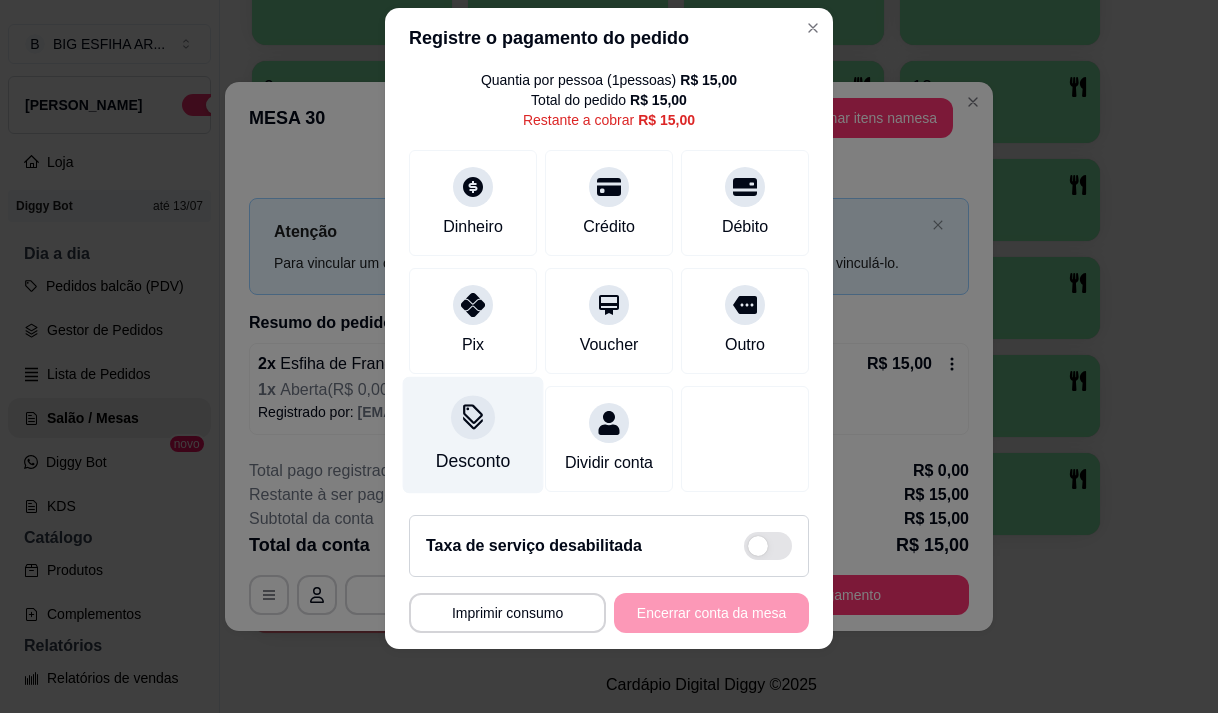 click on "Desconto" at bounding box center [473, 434] 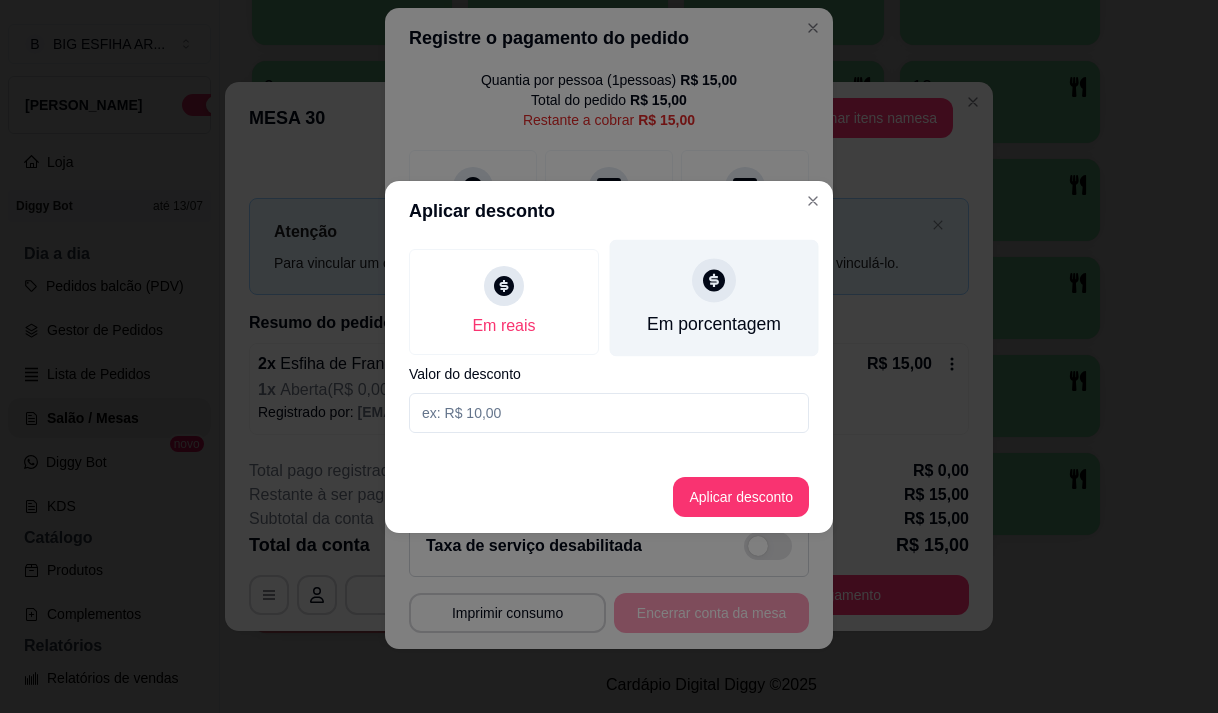 drag, startPoint x: 684, startPoint y: 298, endPoint x: 689, endPoint y: 323, distance: 25.495098 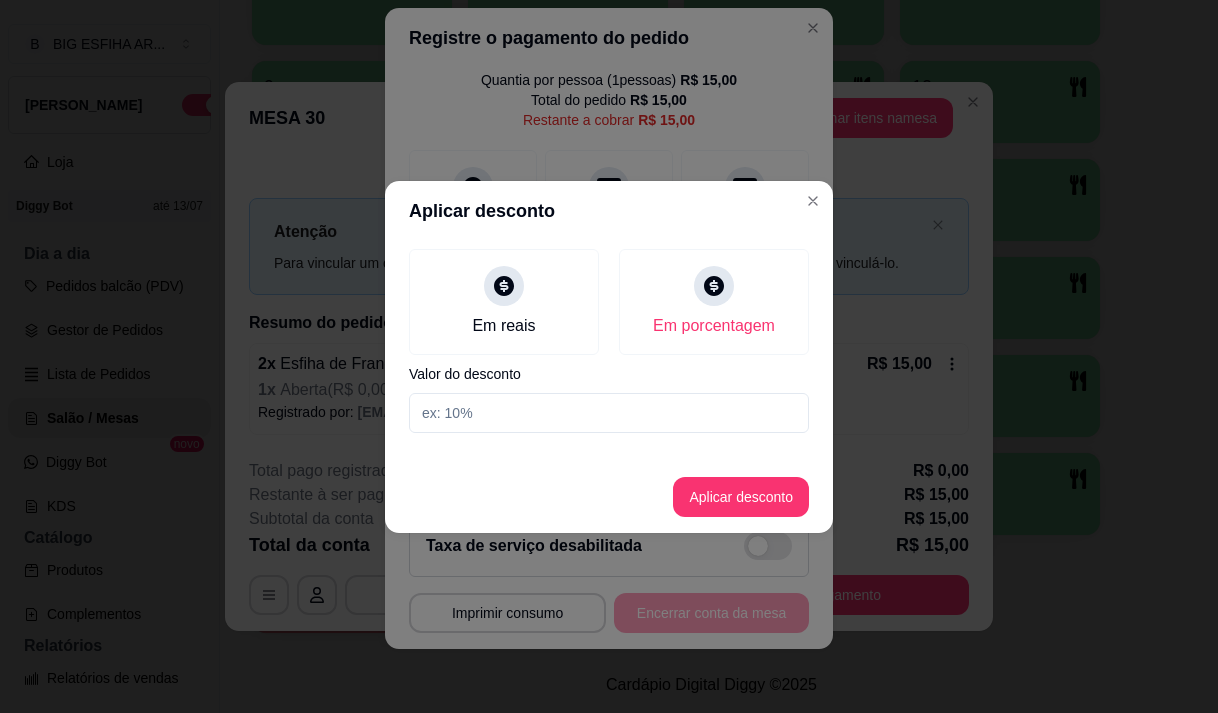 click at bounding box center (609, 413) 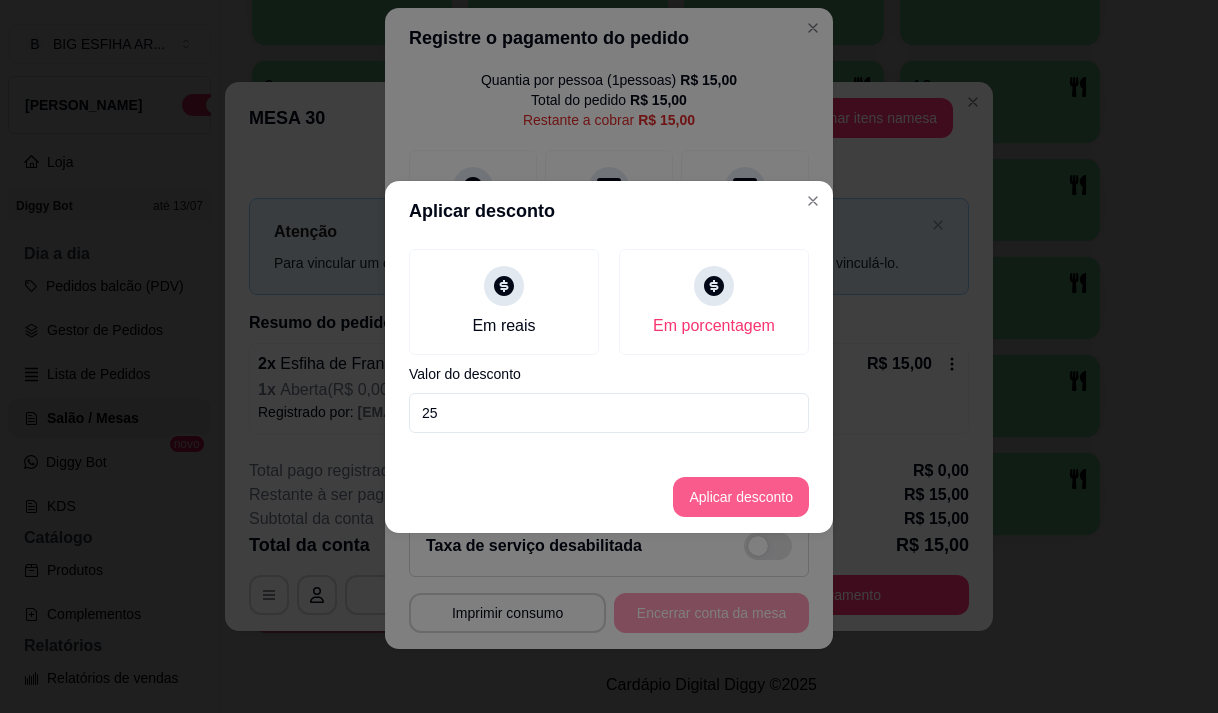 type on "25" 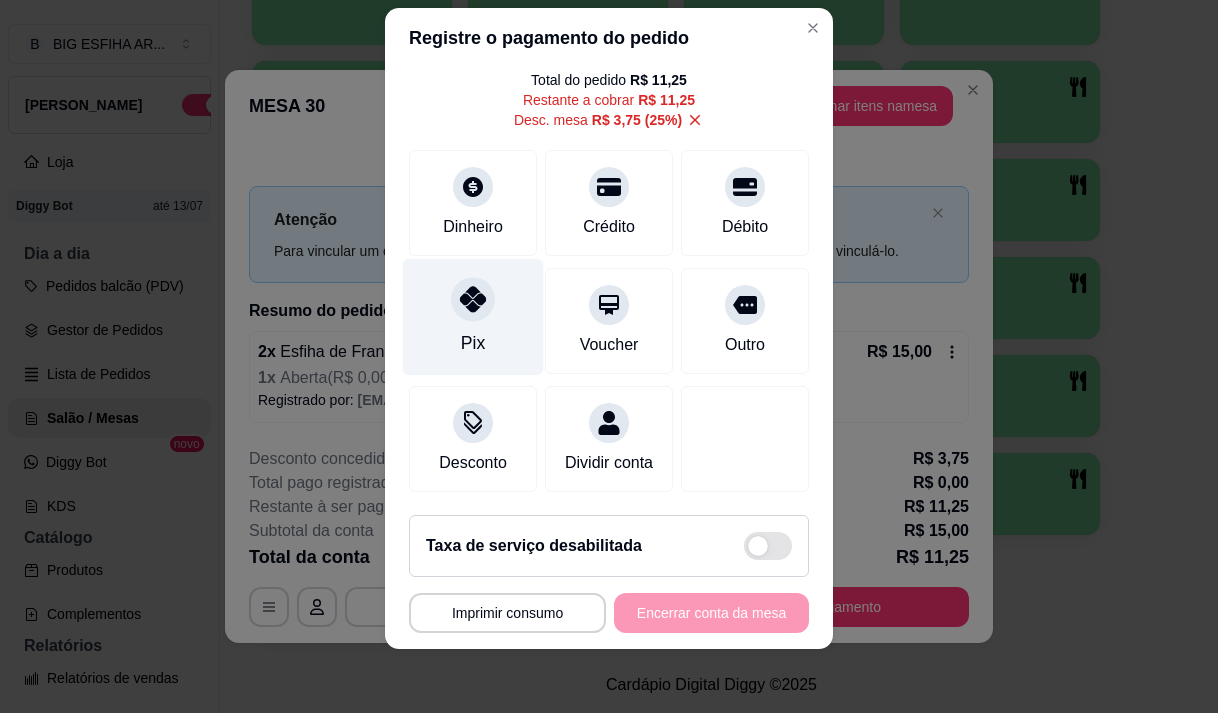 click at bounding box center (473, 299) 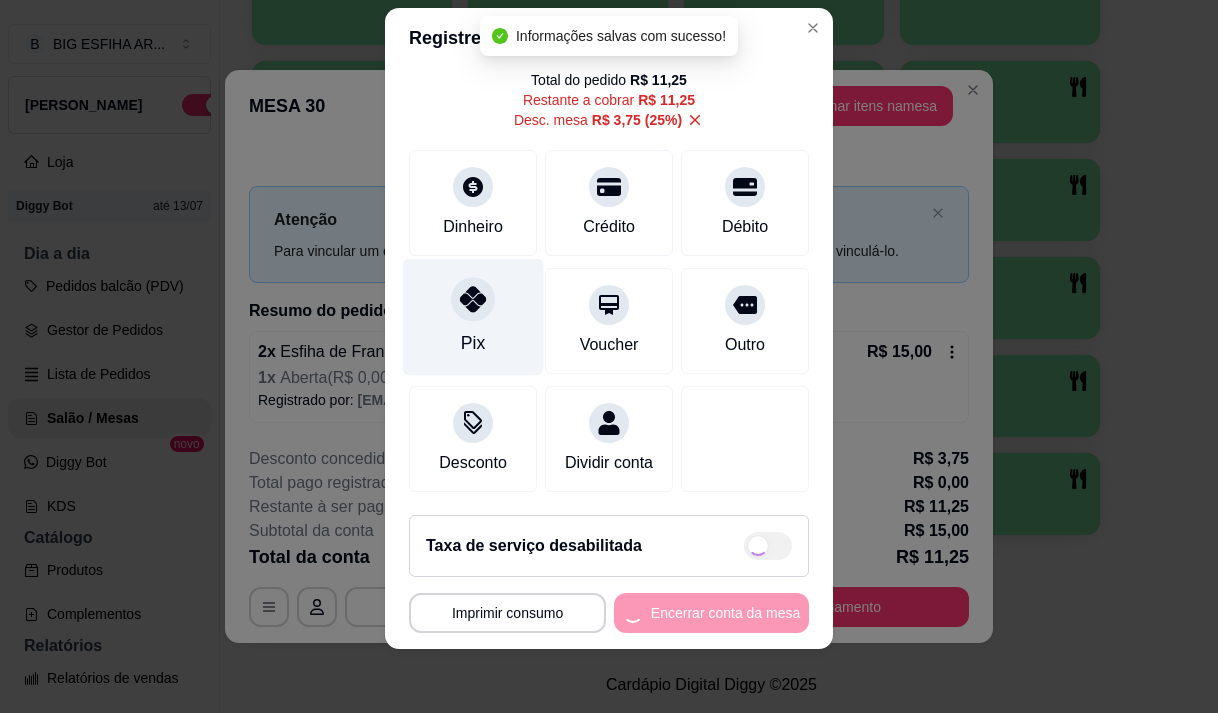 type on "R$ 0,00" 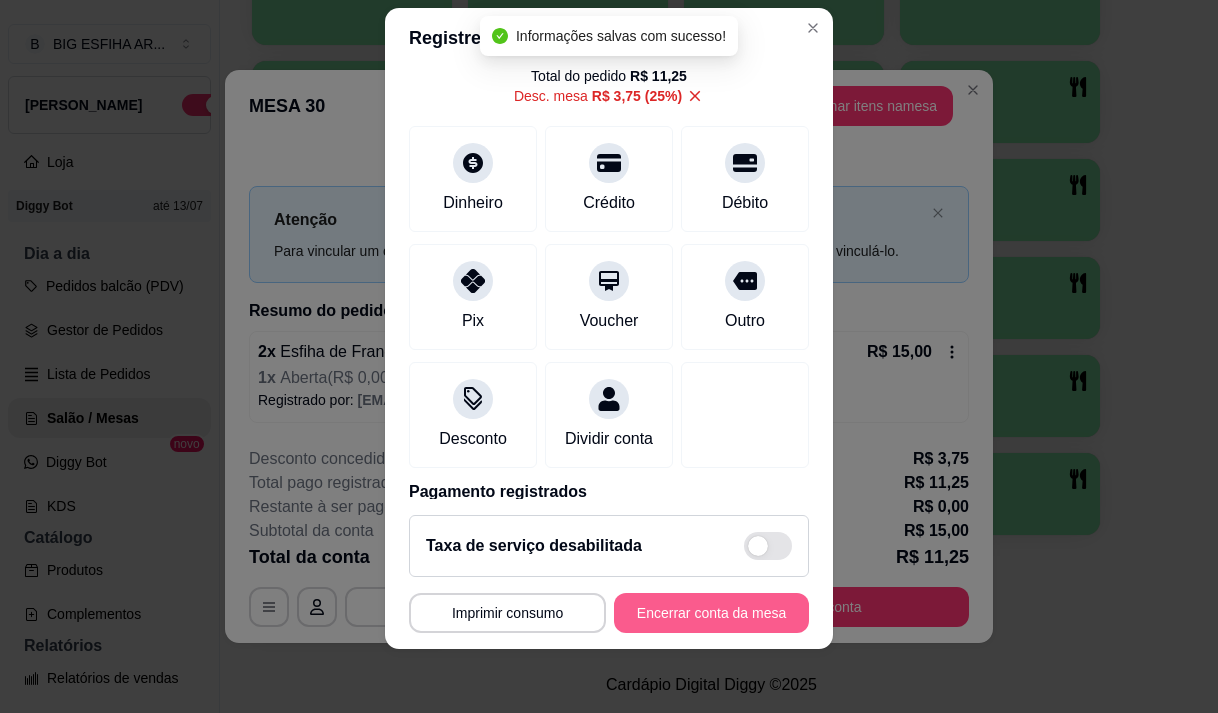 click on "Encerrar conta da mesa" at bounding box center (711, 613) 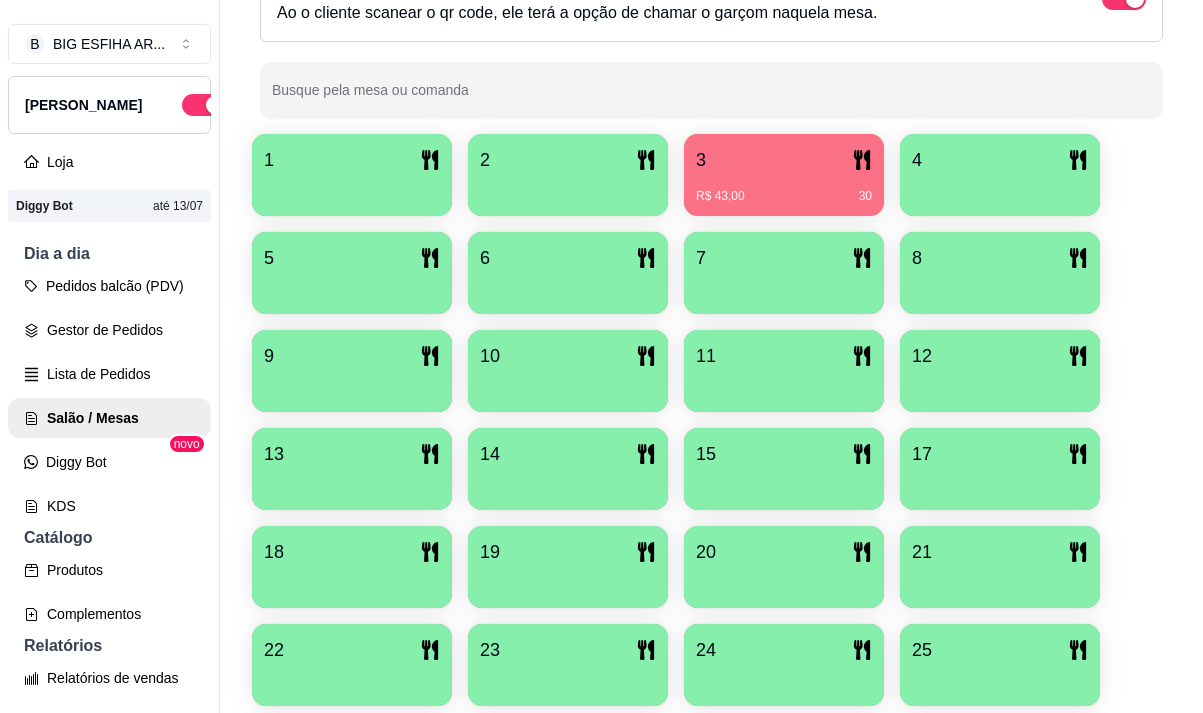scroll, scrollTop: 339, scrollLeft: 0, axis: vertical 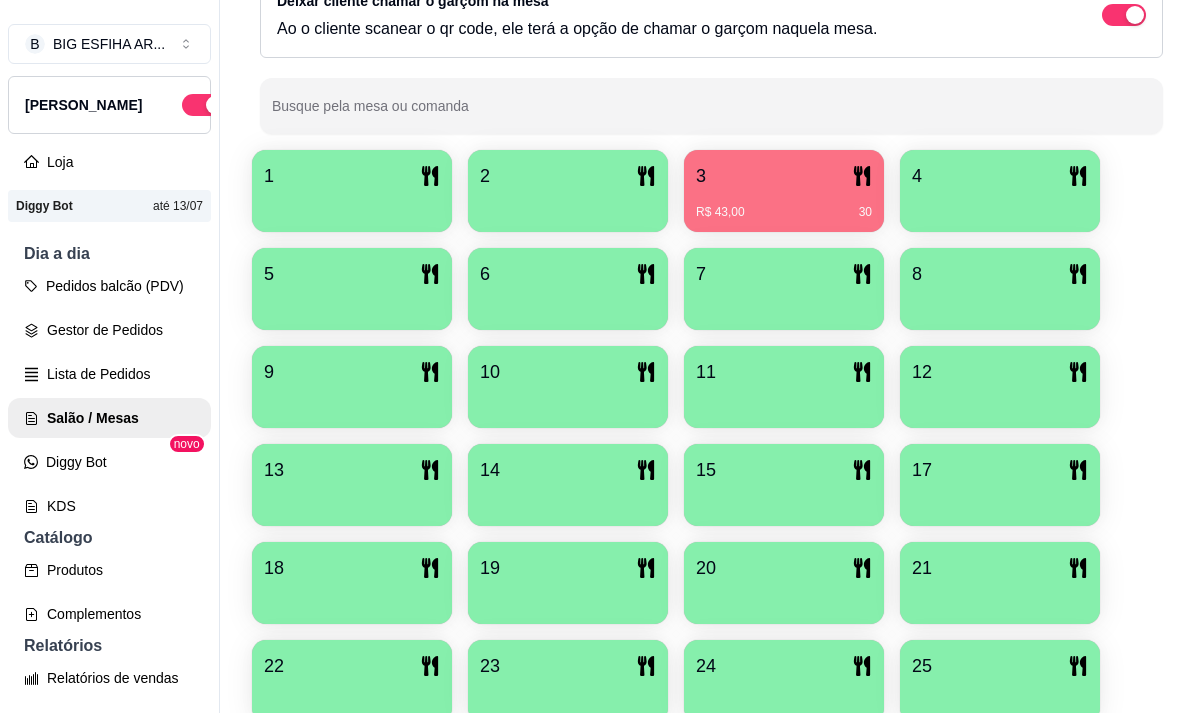 type 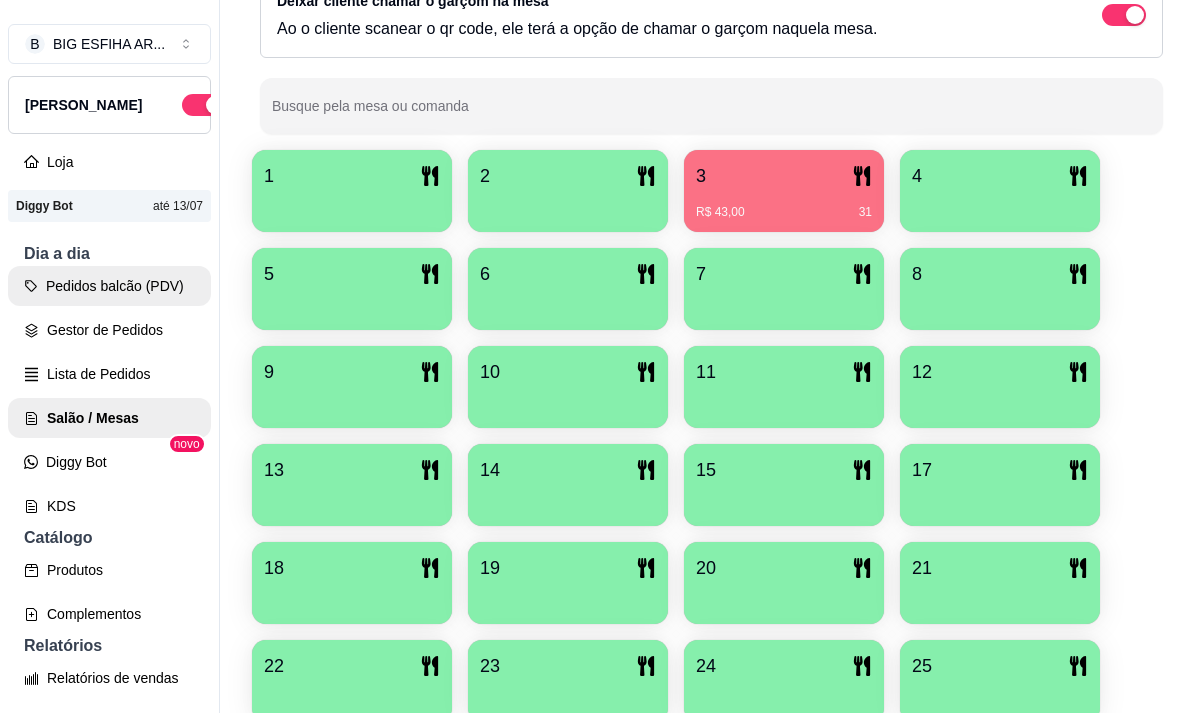 click on "Pedidos balcão (PDV)" at bounding box center [109, 286] 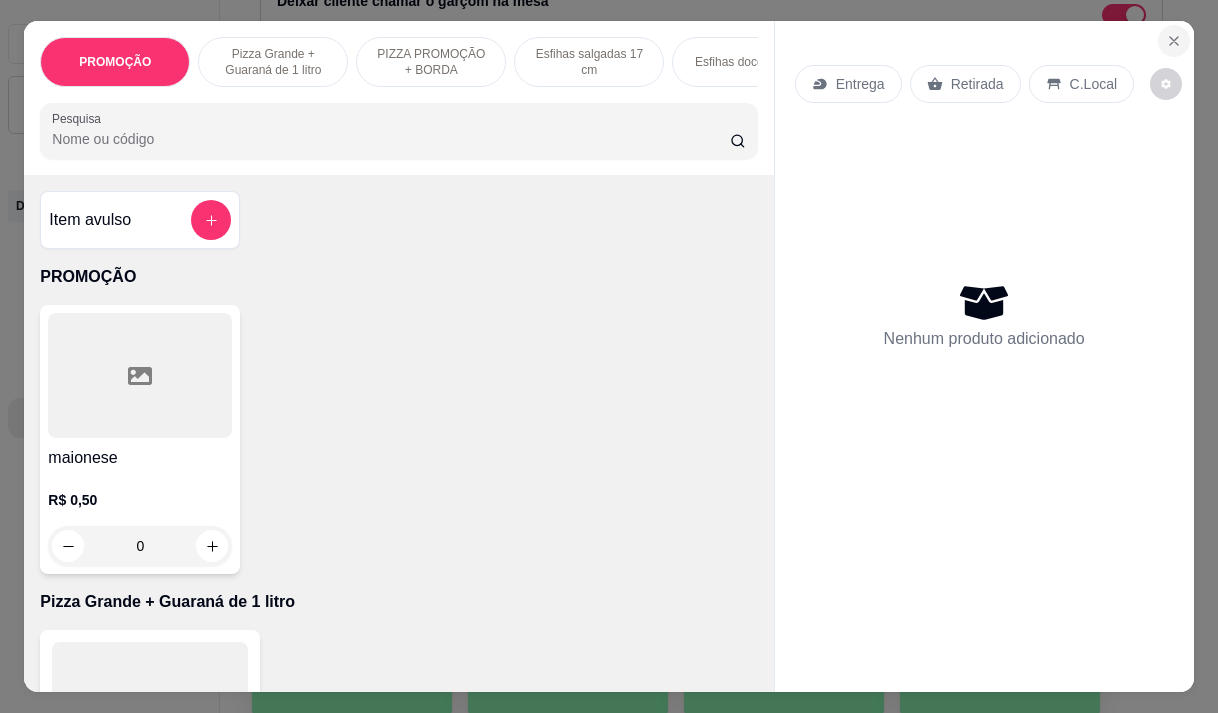 click at bounding box center [1174, 41] 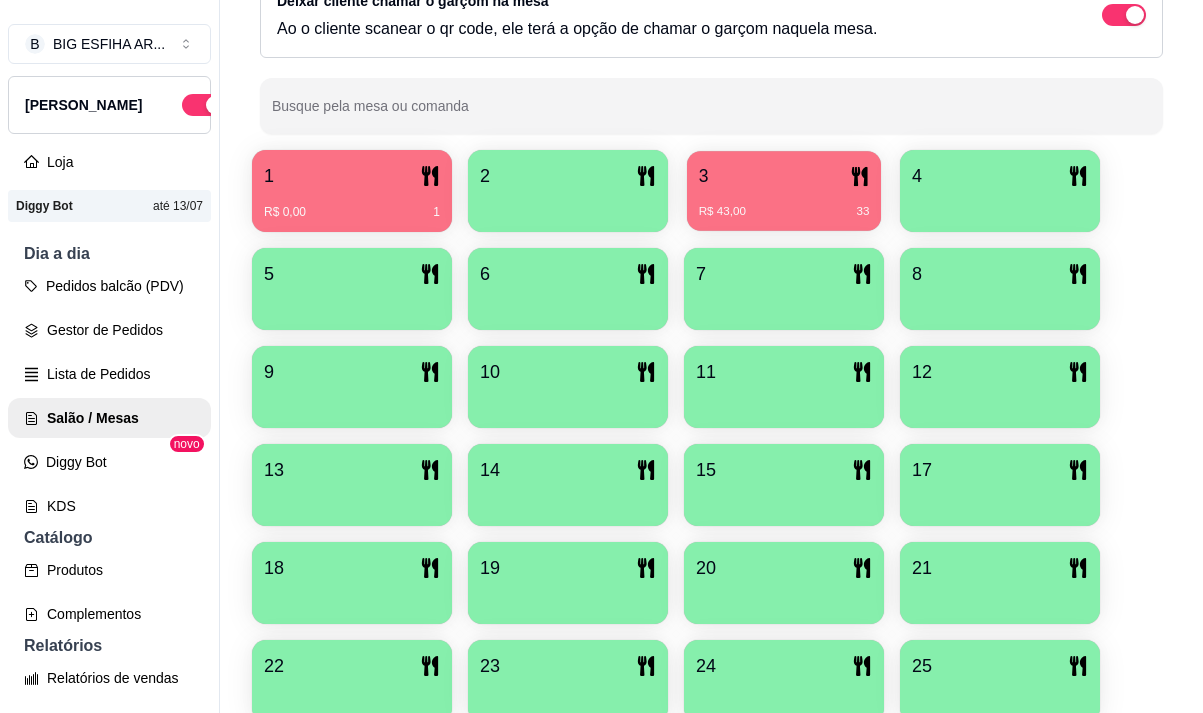 click on "3" at bounding box center (784, 176) 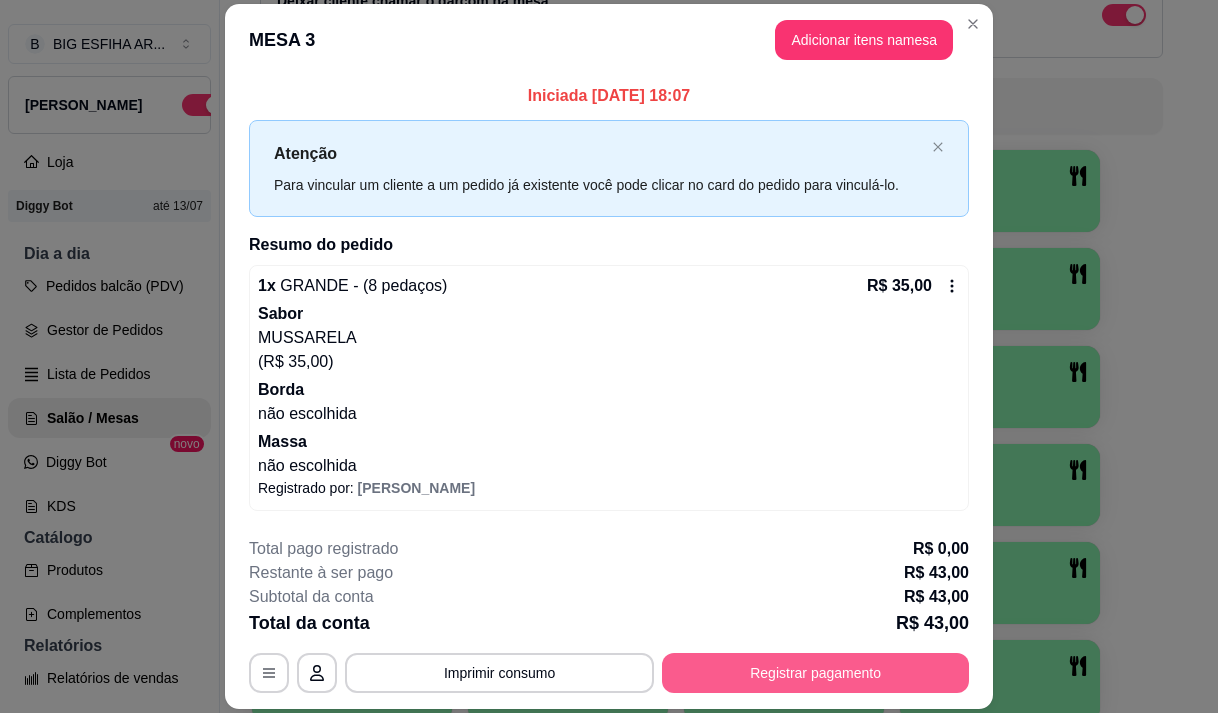 click on "Registrar pagamento" at bounding box center (815, 673) 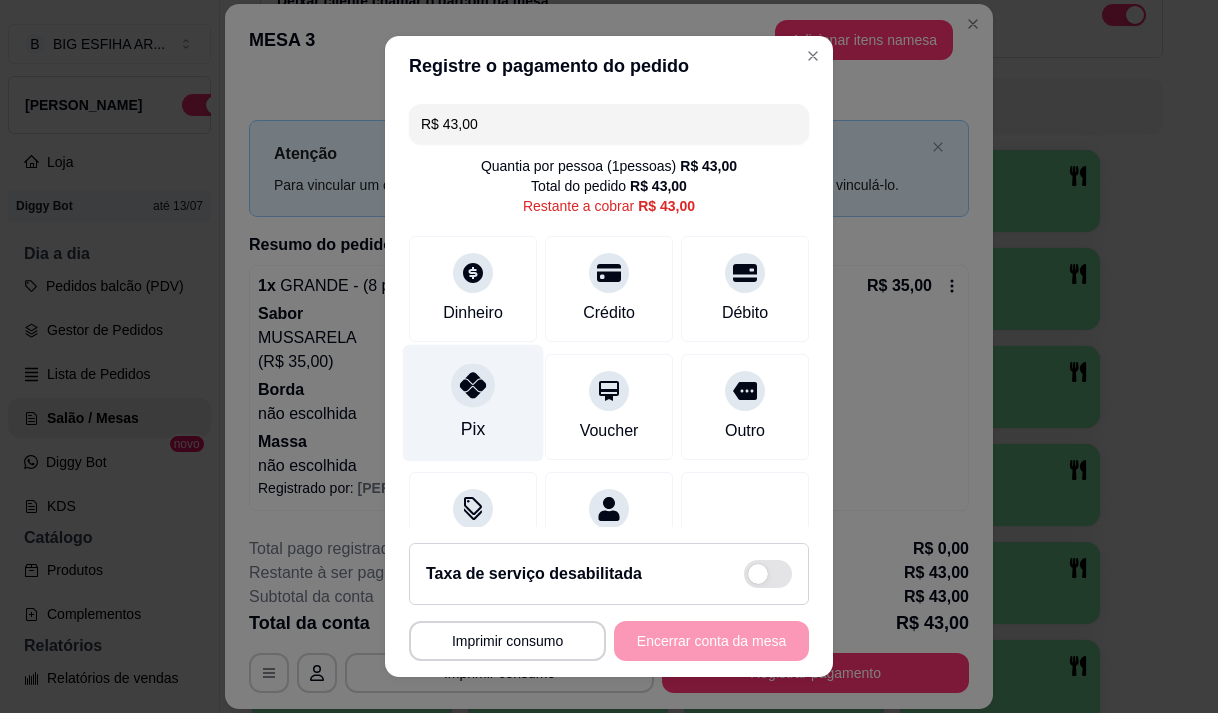 click on "Pix" at bounding box center [473, 402] 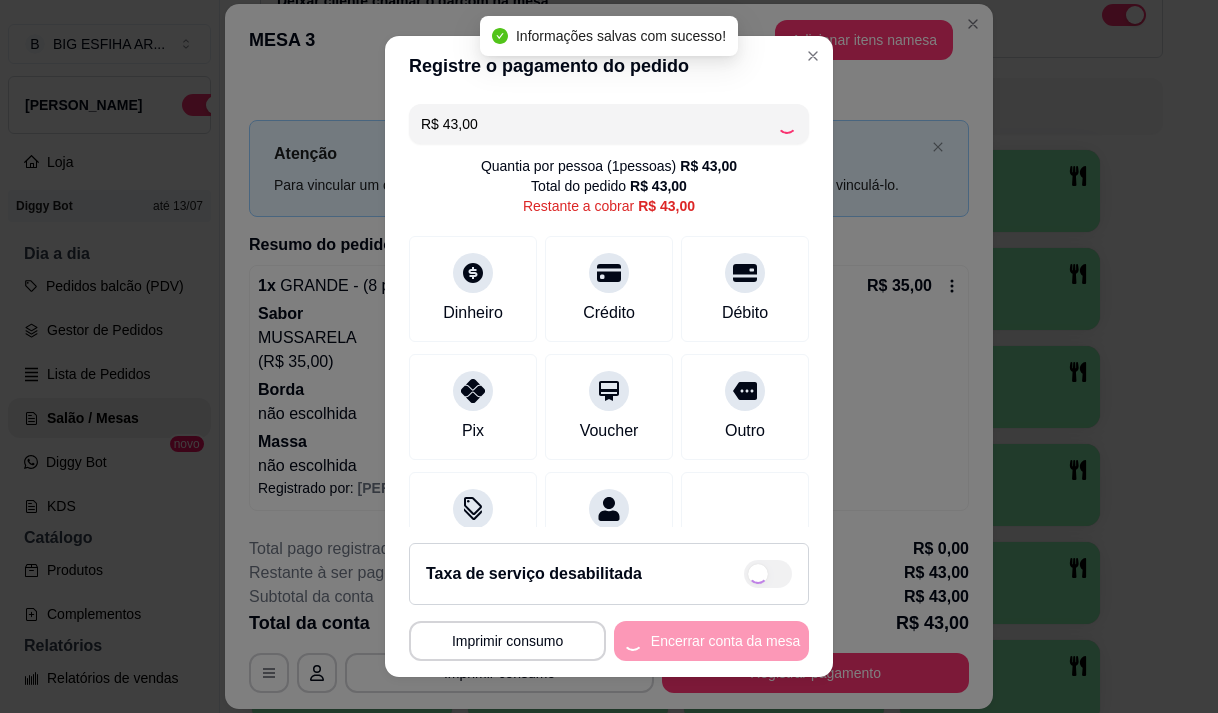 type on "R$ 0,00" 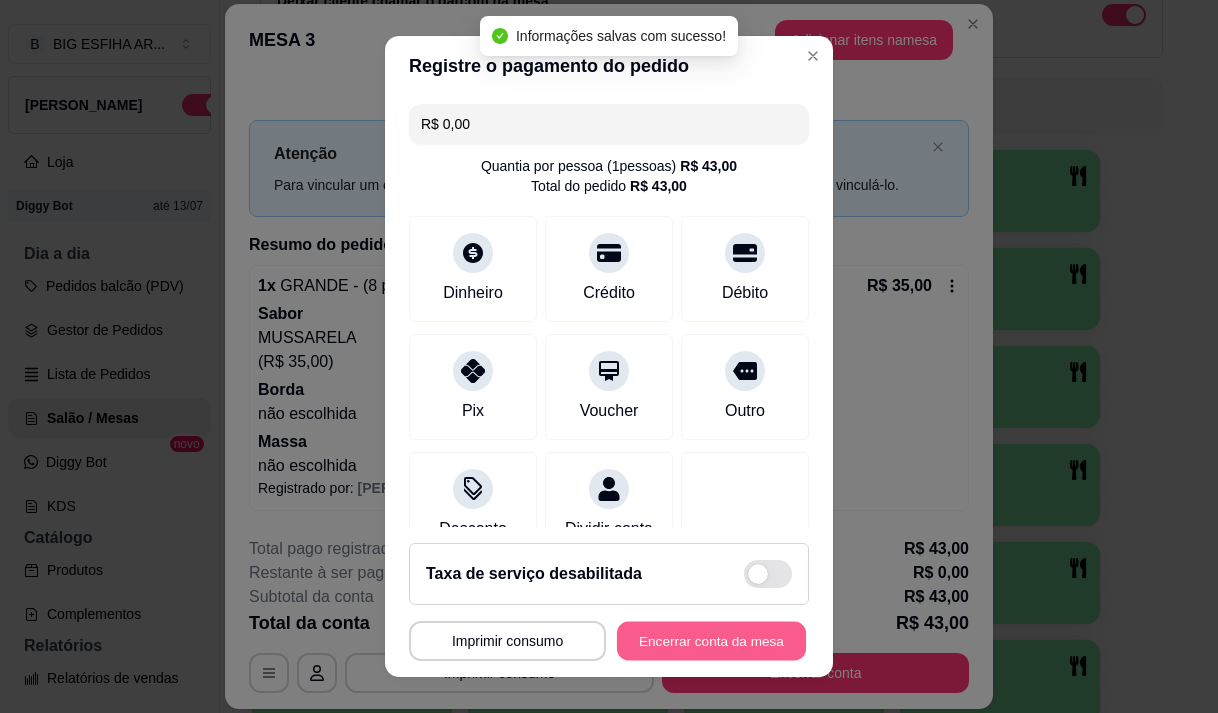 click on "Encerrar conta da mesa" at bounding box center (711, 641) 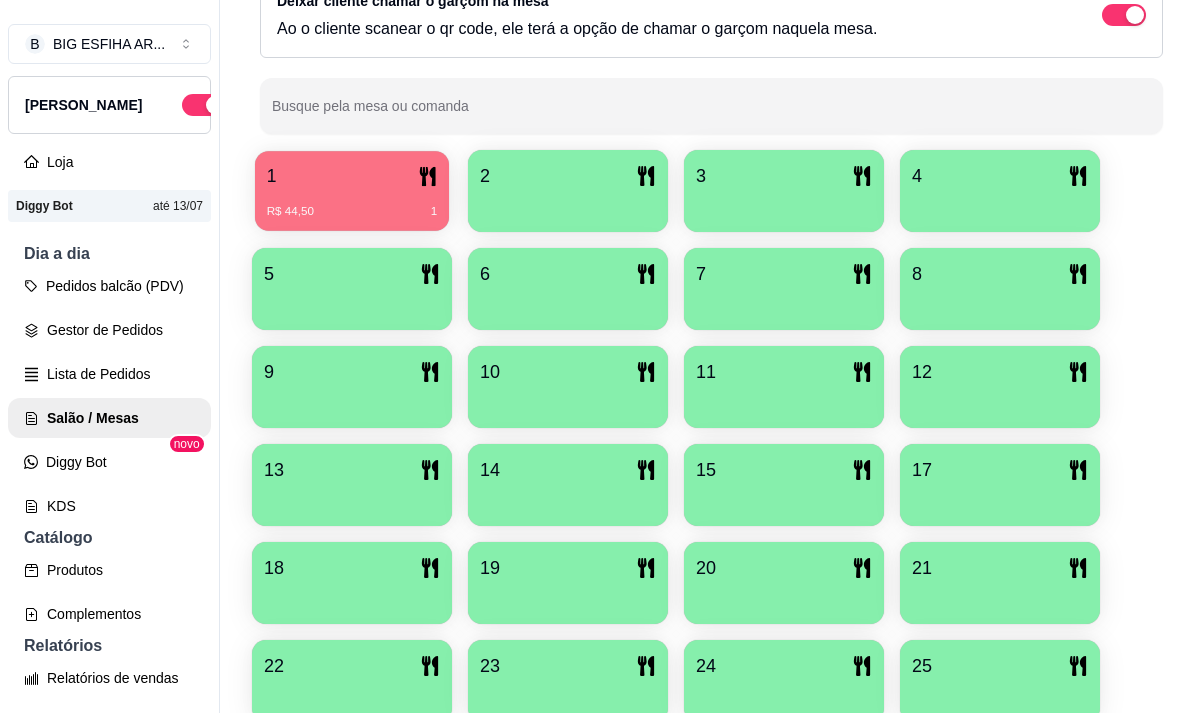 click on "R$ 44,50 1" at bounding box center (352, 212) 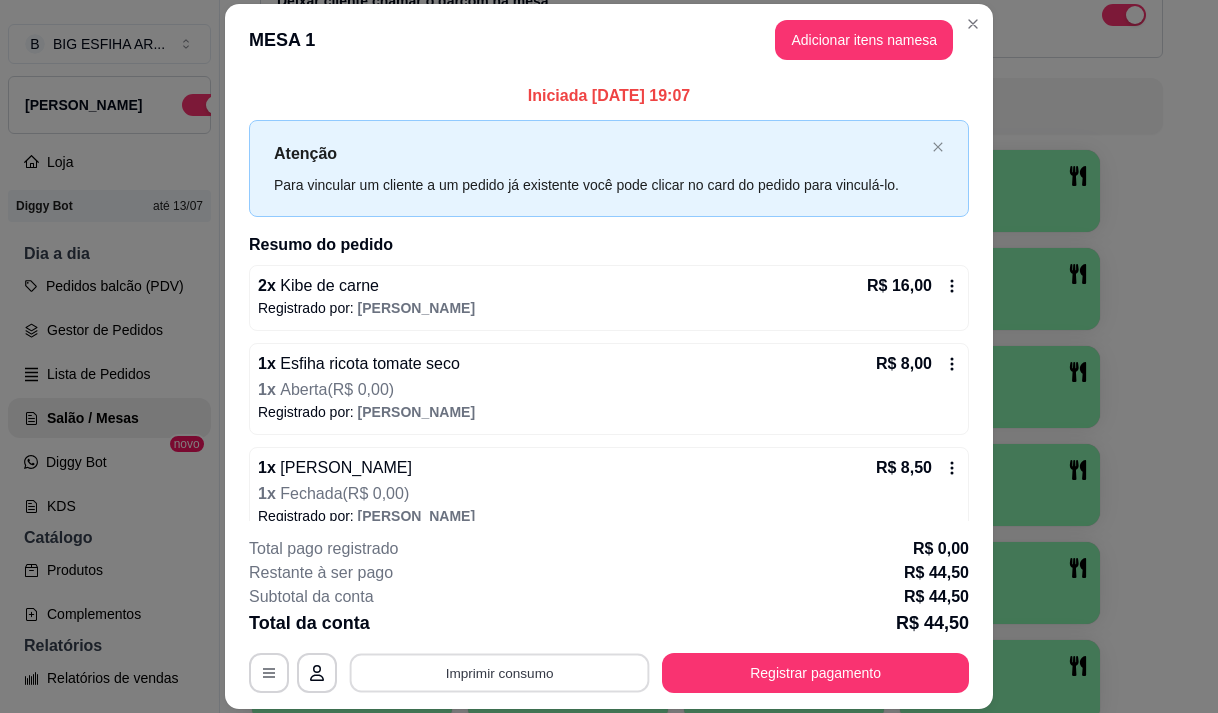 click on "Imprimir consumo" at bounding box center (500, 673) 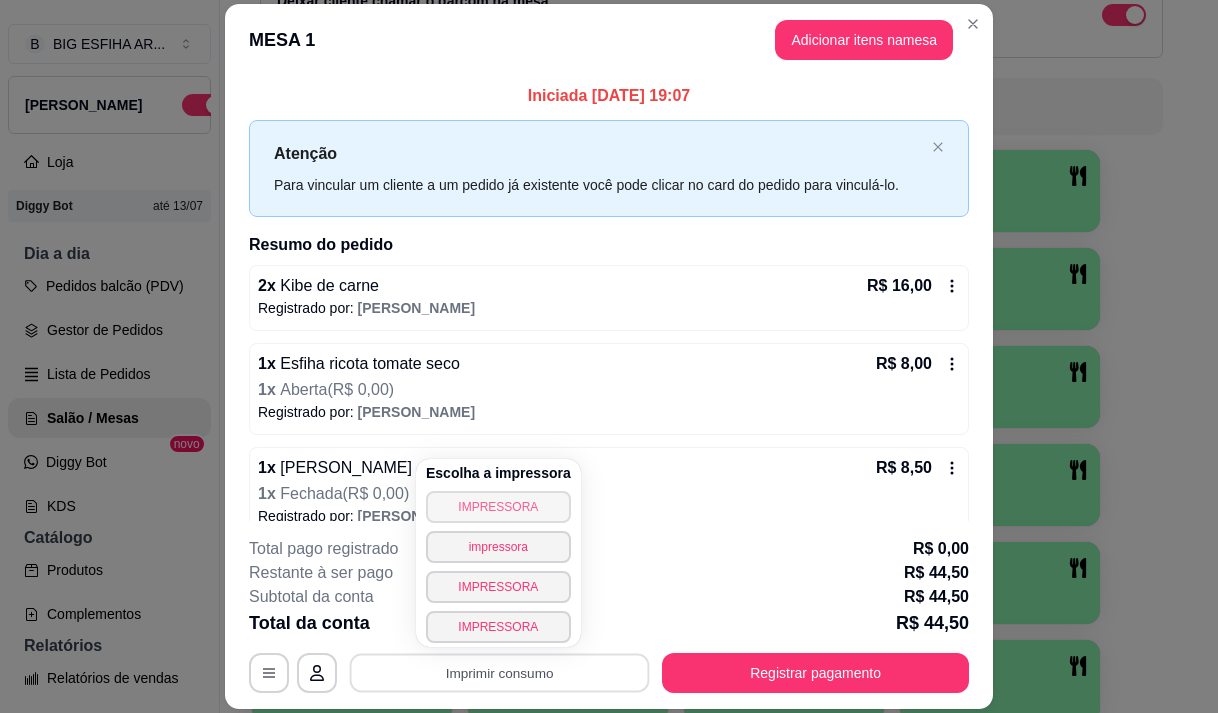 click on "IMPRESSORA" at bounding box center (498, 507) 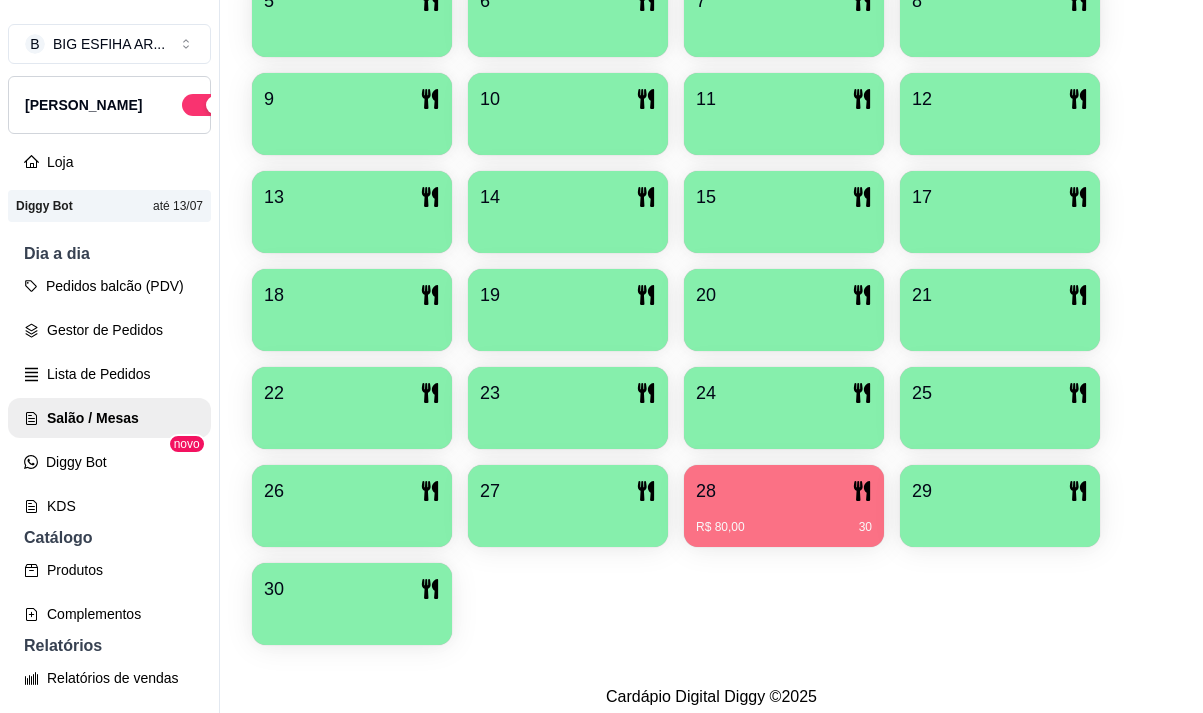 scroll, scrollTop: 639, scrollLeft: 0, axis: vertical 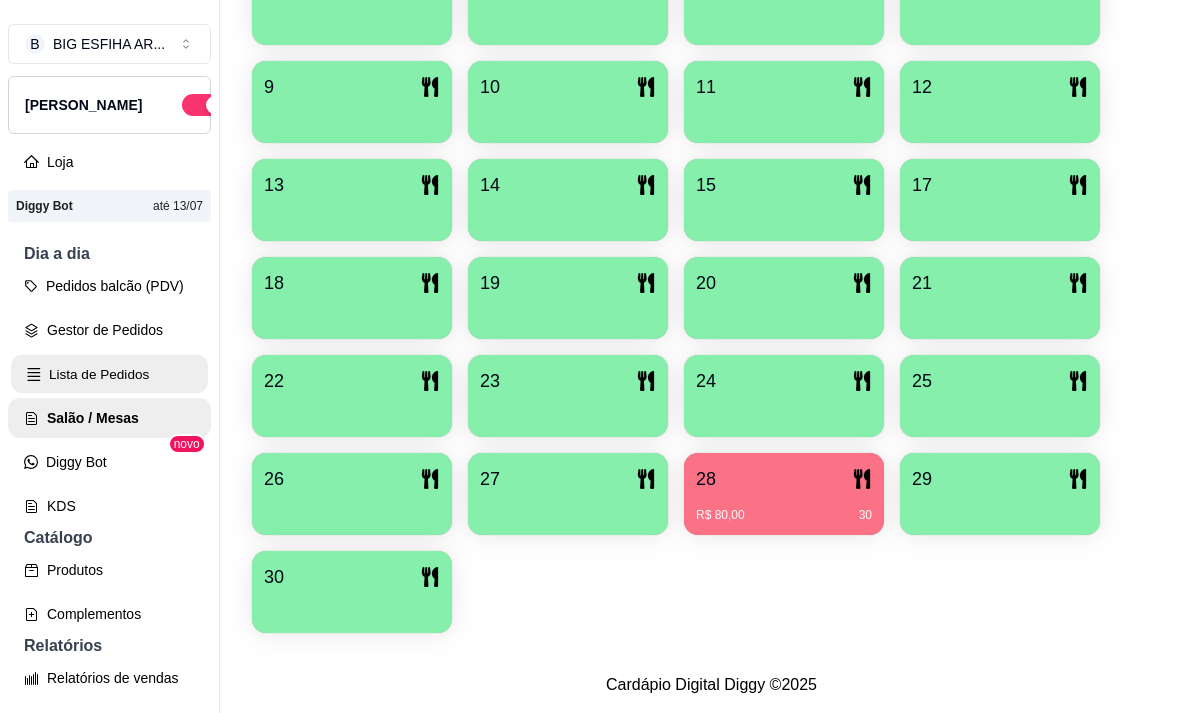 click on "Lista de Pedidos" at bounding box center [109, 374] 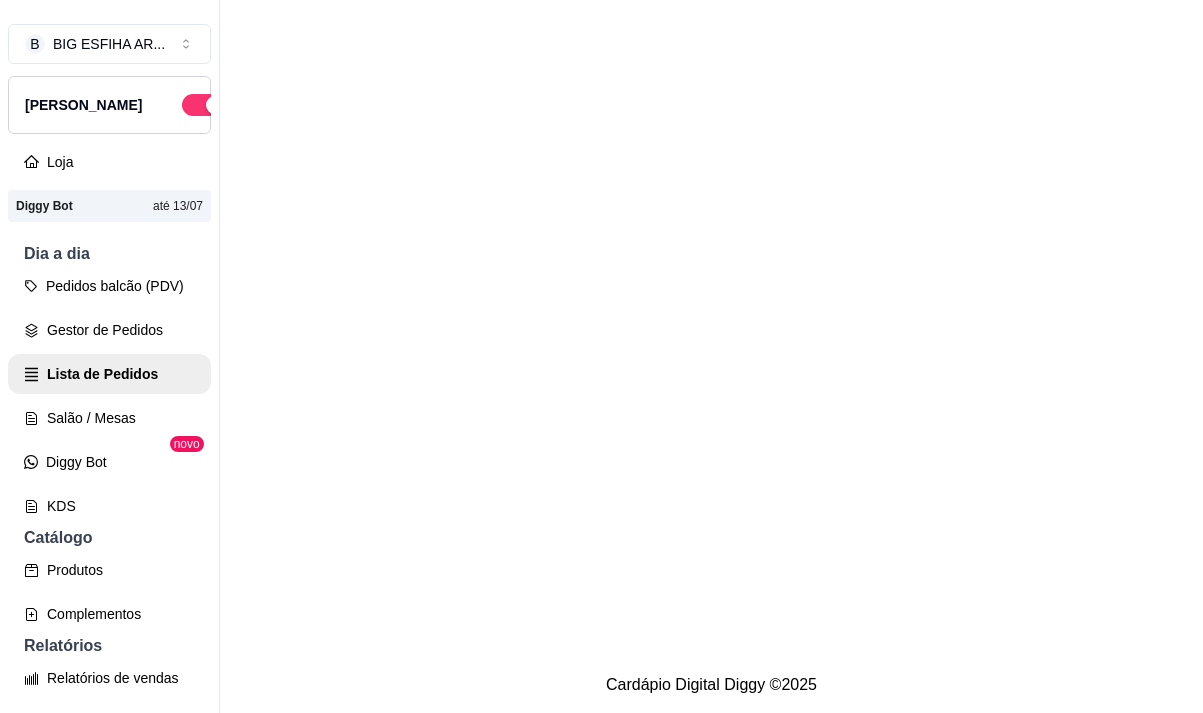 scroll, scrollTop: 0, scrollLeft: 0, axis: both 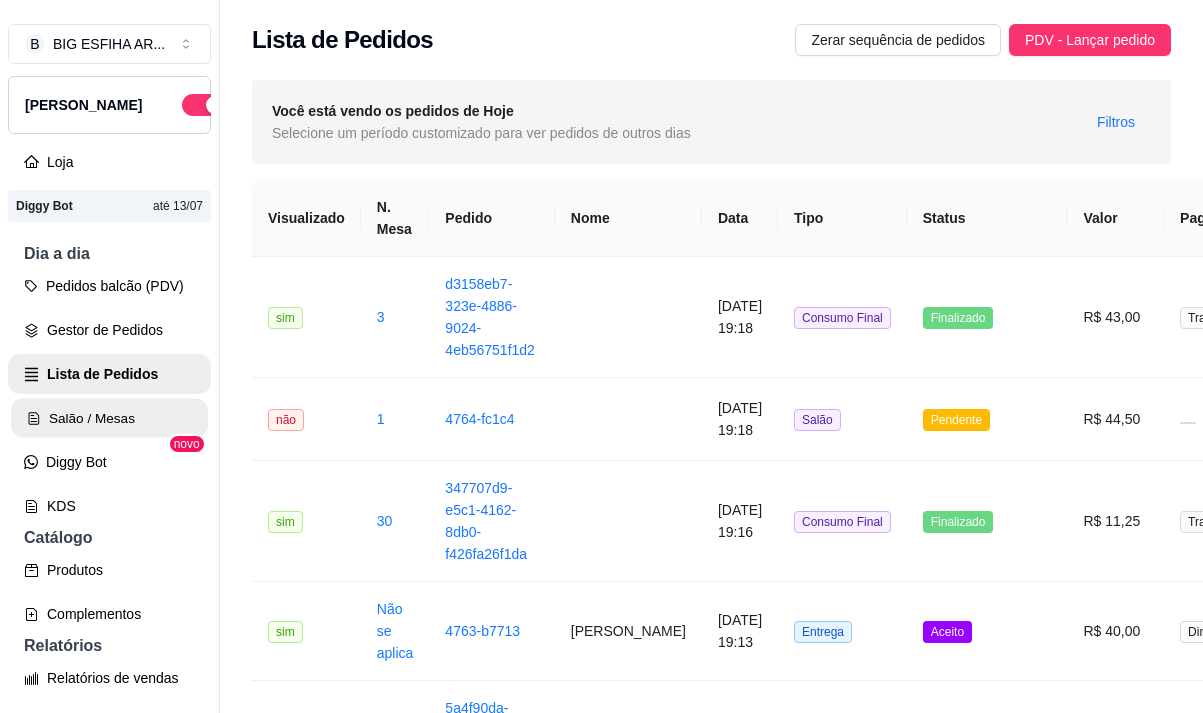 click on "Salão / Mesas" at bounding box center [109, 418] 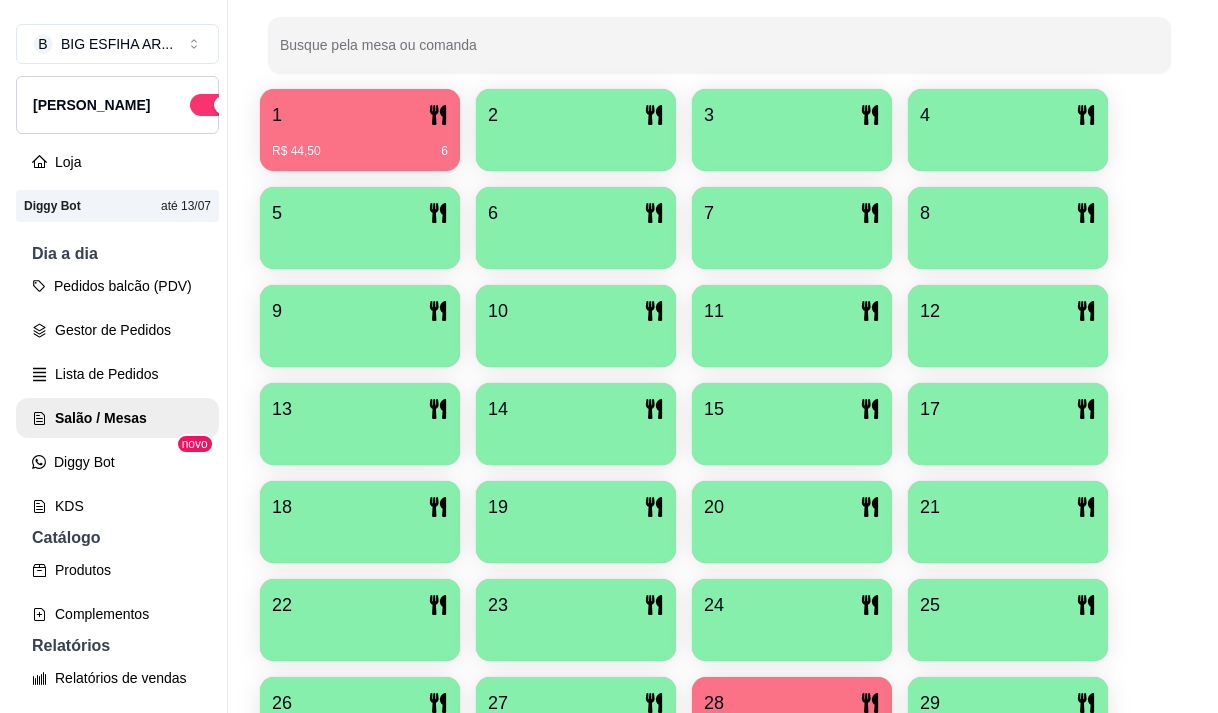 scroll, scrollTop: 639, scrollLeft: 0, axis: vertical 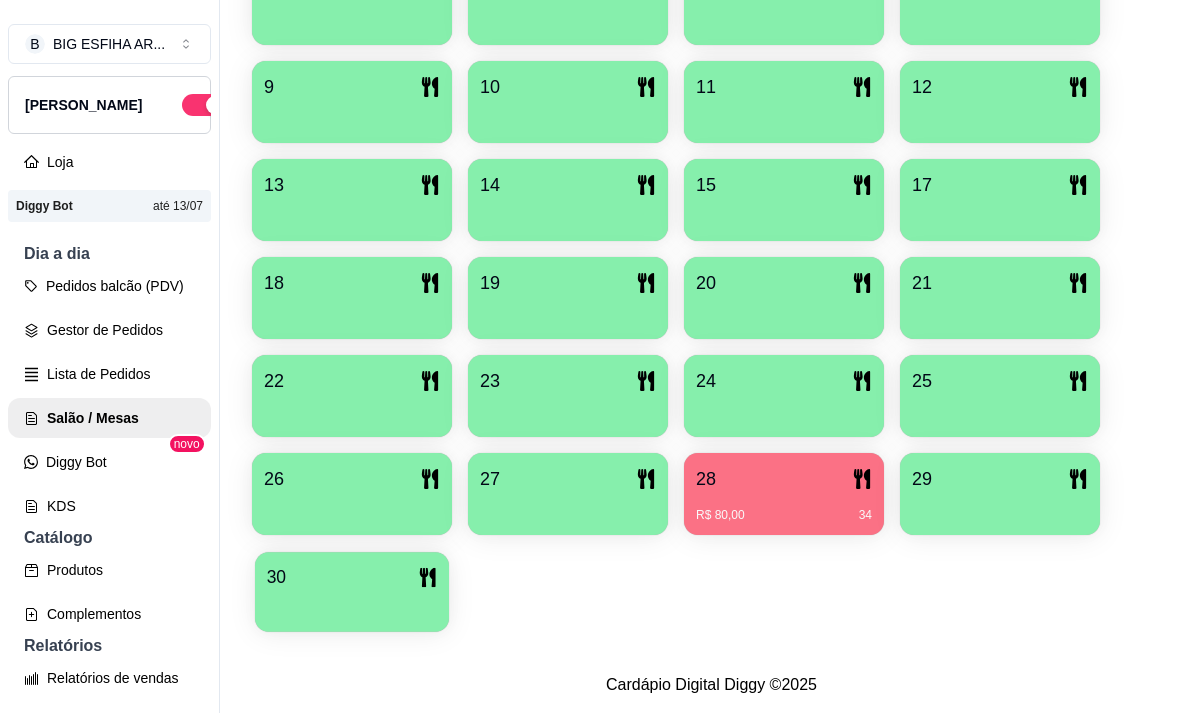 click at bounding box center [352, 605] 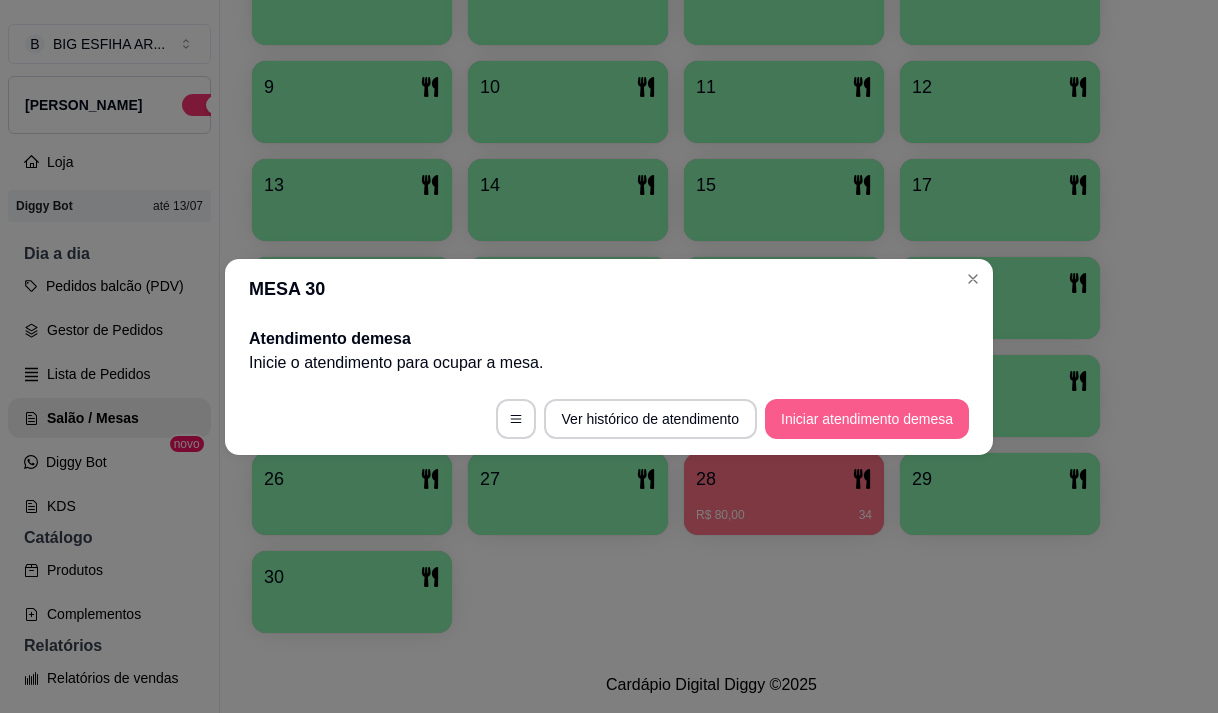 click on "Iniciar atendimento de  mesa" at bounding box center [867, 419] 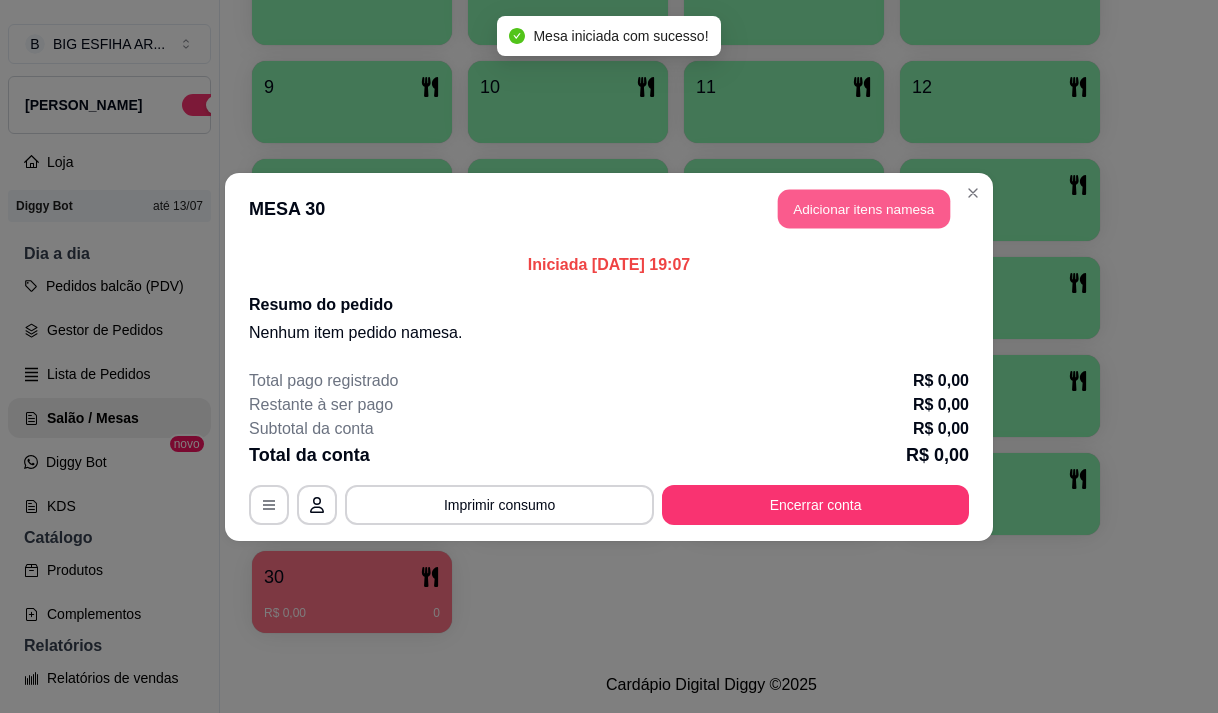 click on "Adicionar itens na  mesa" at bounding box center (864, 208) 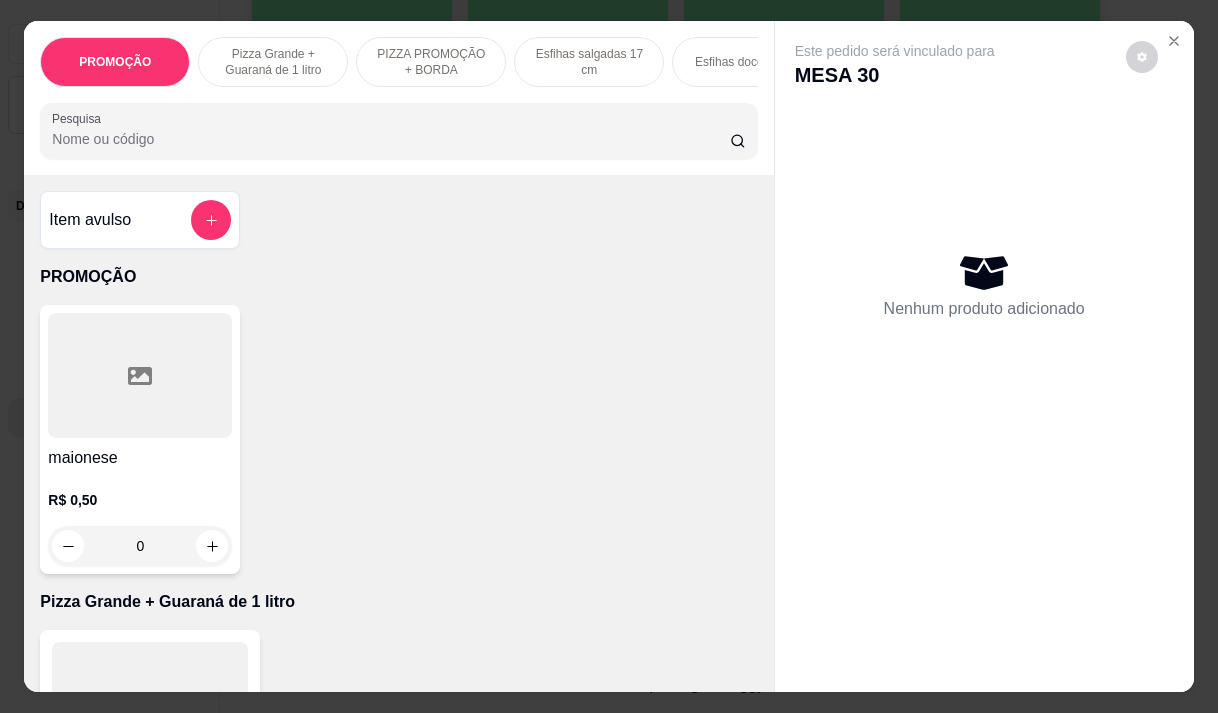 click on "Pesquisa" at bounding box center (391, 139) 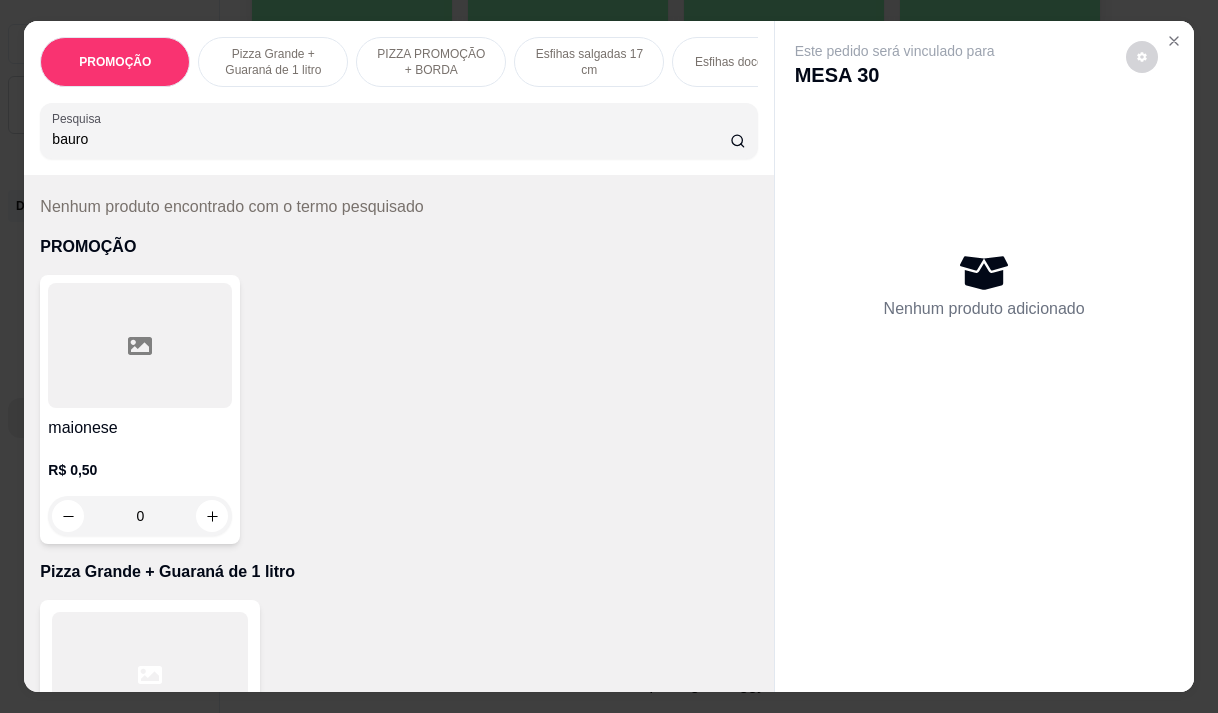 scroll, scrollTop: 100, scrollLeft: 0, axis: vertical 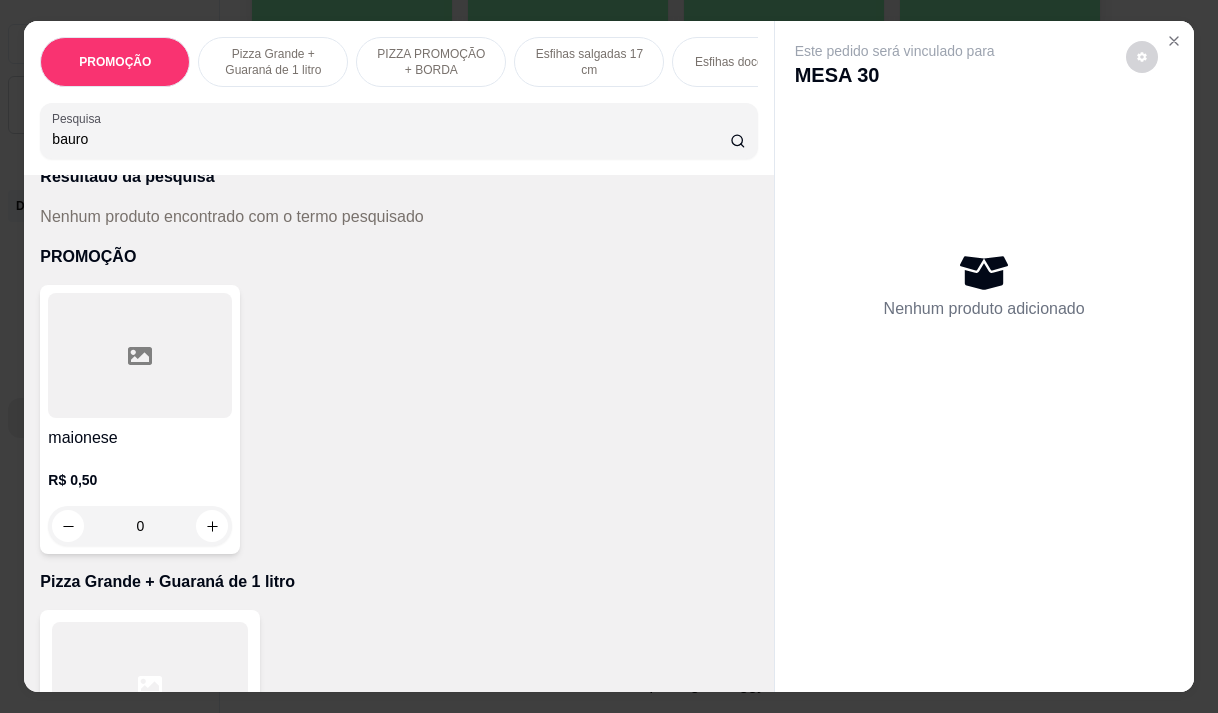 type on "bauro" 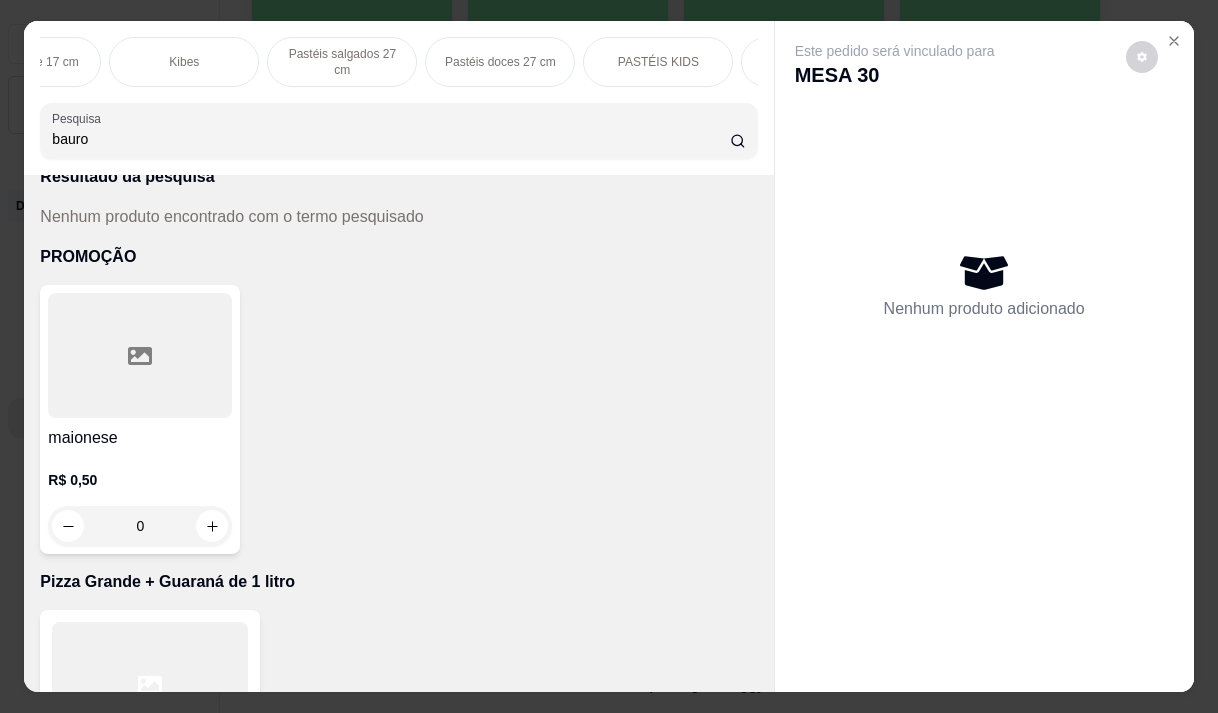 scroll, scrollTop: 0, scrollLeft: 760, axis: horizontal 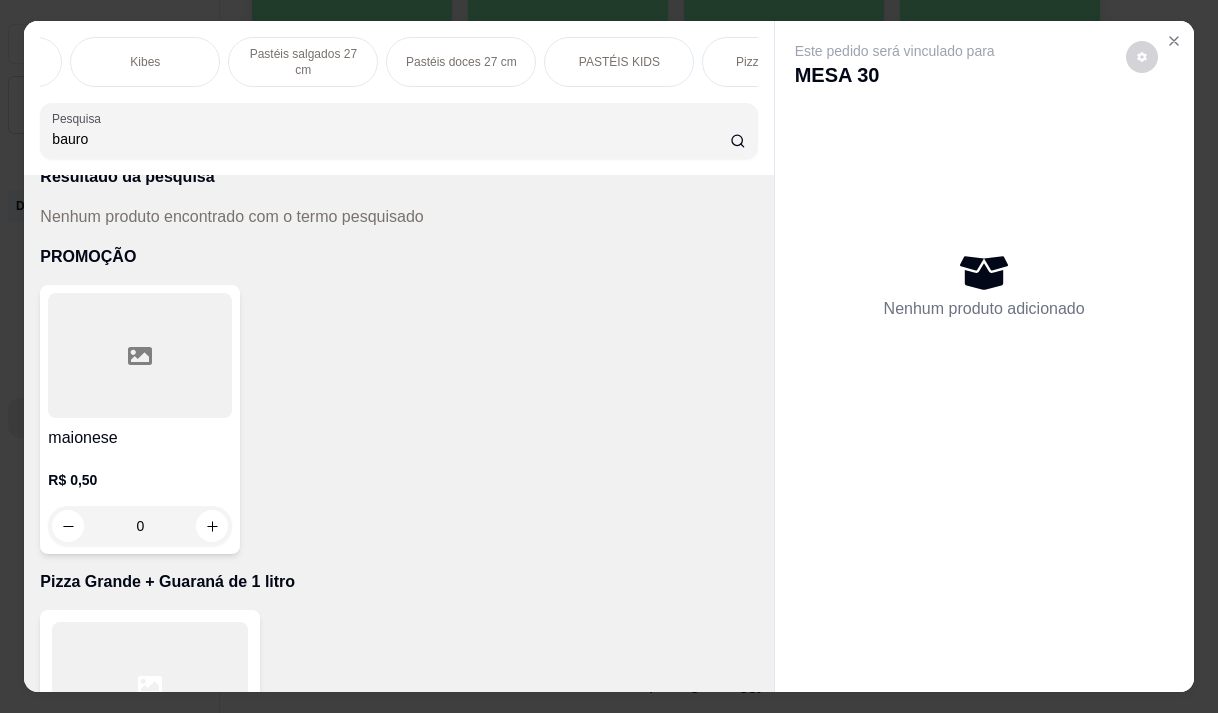 click on "PROMOÇÃO  Pizza Grande + Guaraná de 1 litro  PIZZA PROMOÇÃO + BORDA  Esfihas salgadas 17 cm Esfihas doce 17 cm Kibes Pastéis salgados 27 cm Pastéis doces 27 cm PASTÉIS KIDS Pizza Salgadas Pizzas Doces Beirutes Bebidas Sucos meio adicional  embalagens  Pesquisa bauro" at bounding box center [398, 98] 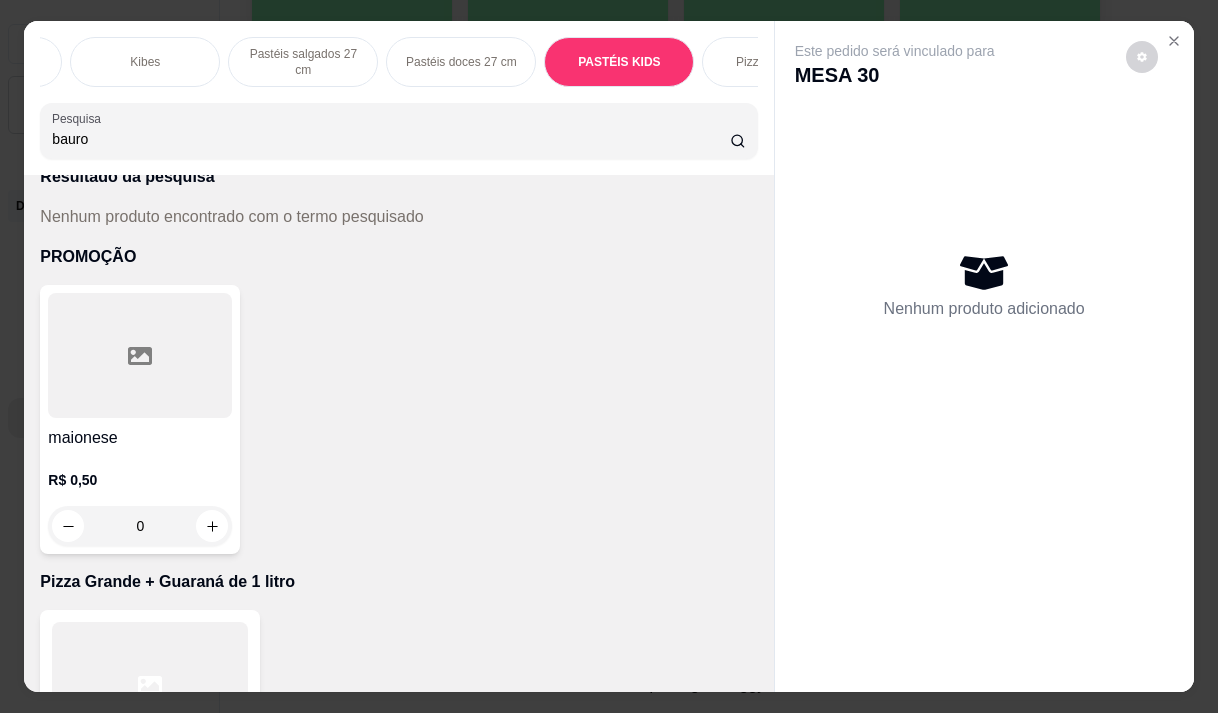 scroll, scrollTop: 13987, scrollLeft: 0, axis: vertical 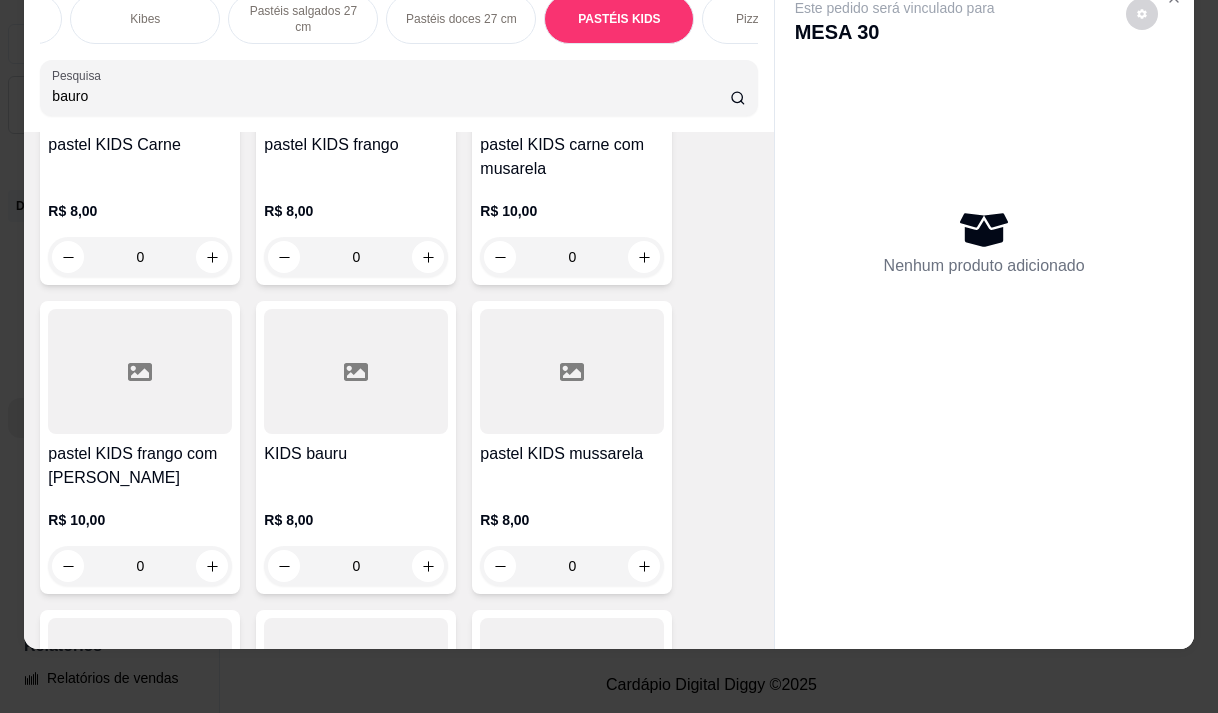 click on "R$ 8,00 0" at bounding box center [356, 538] 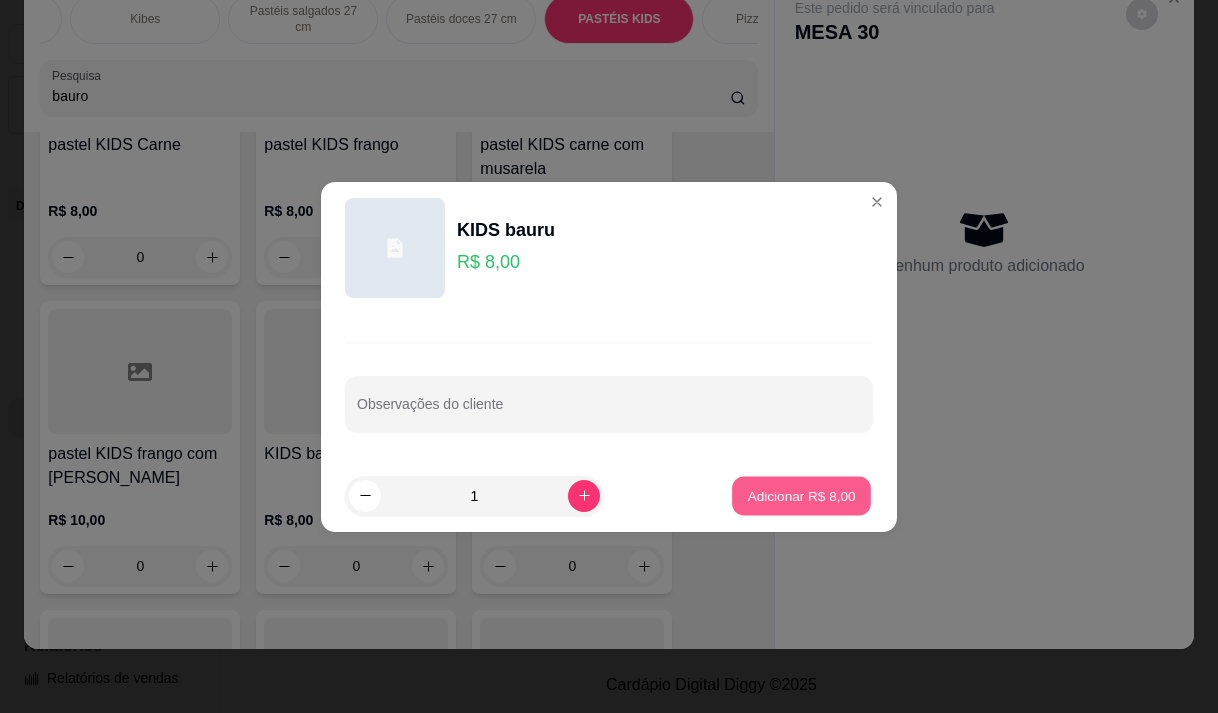 click on "Adicionar   R$ 8,00" at bounding box center [801, 495] 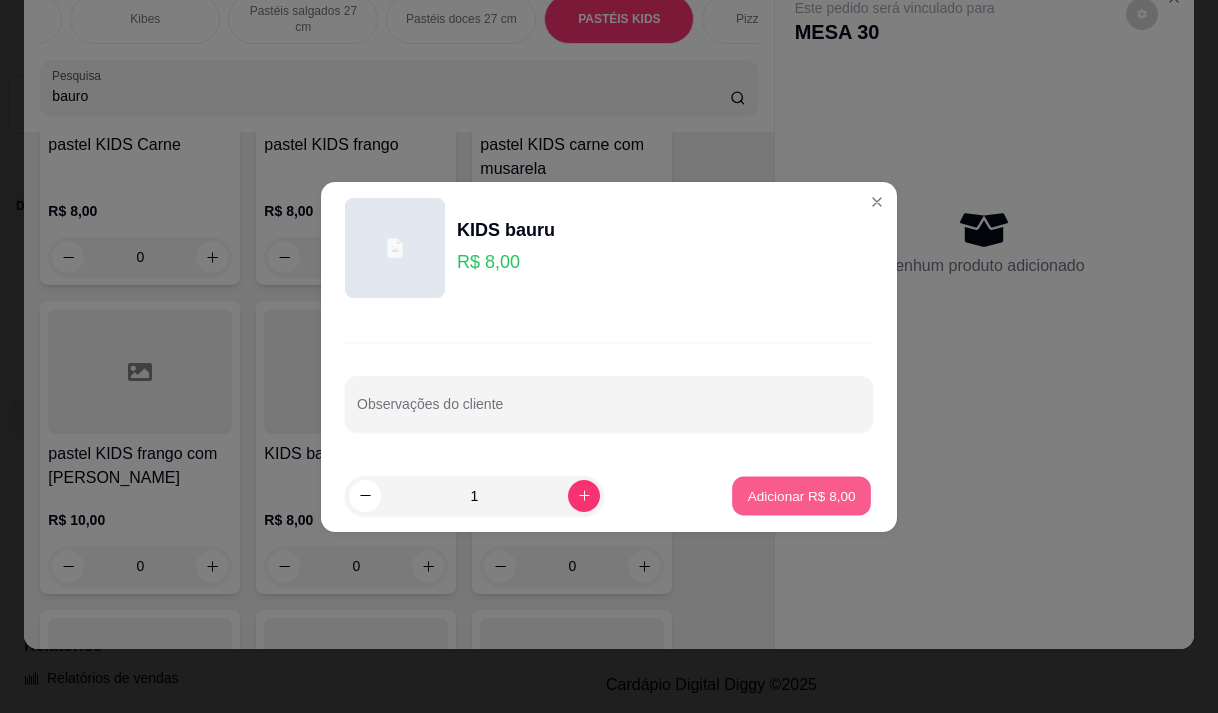 type on "1" 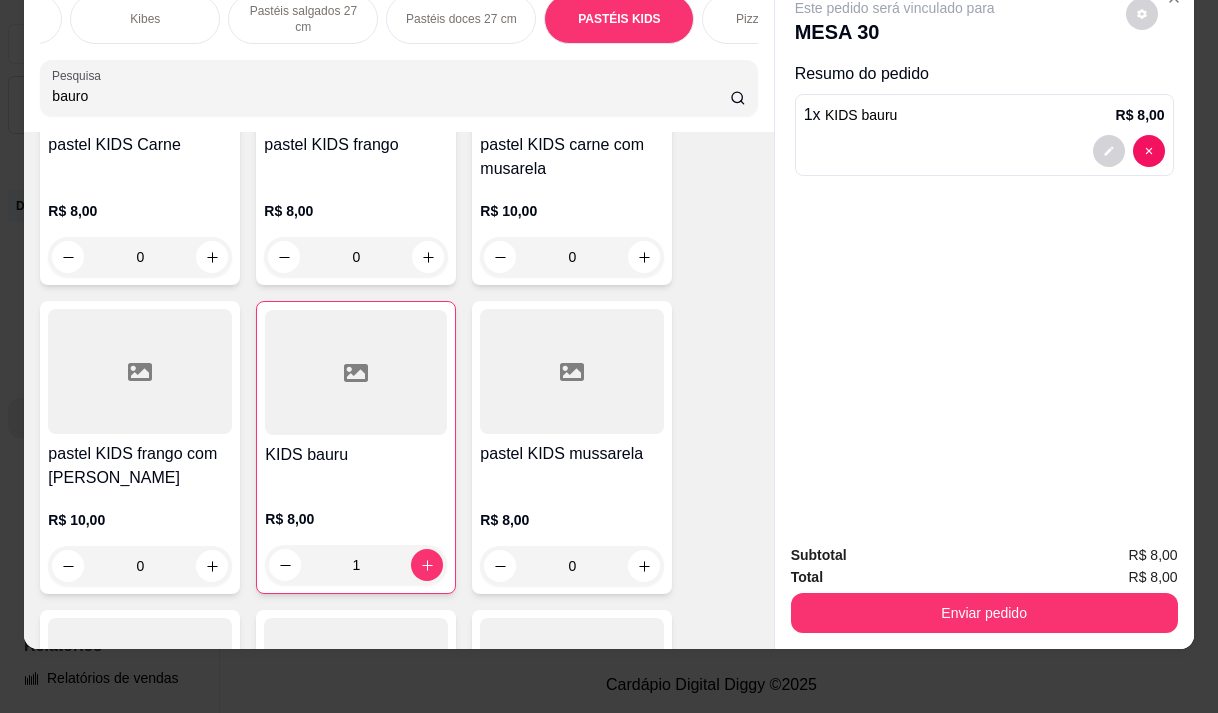 click on "bauro" at bounding box center [391, 96] 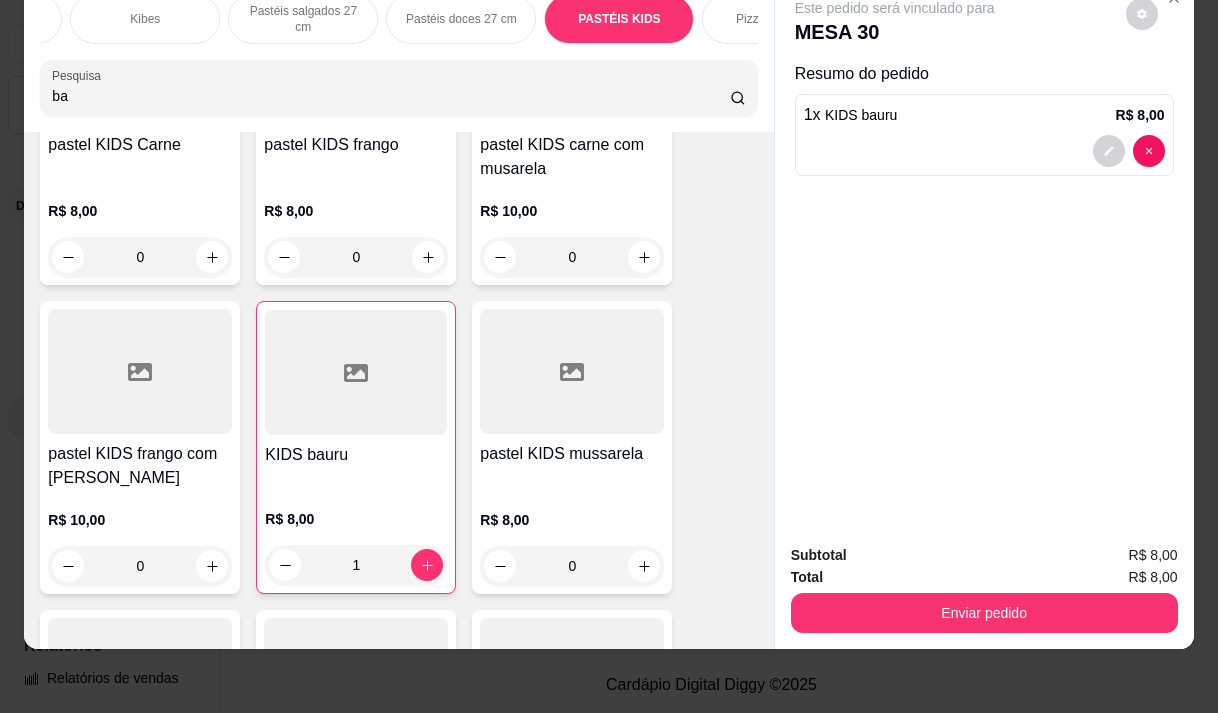 type on "b" 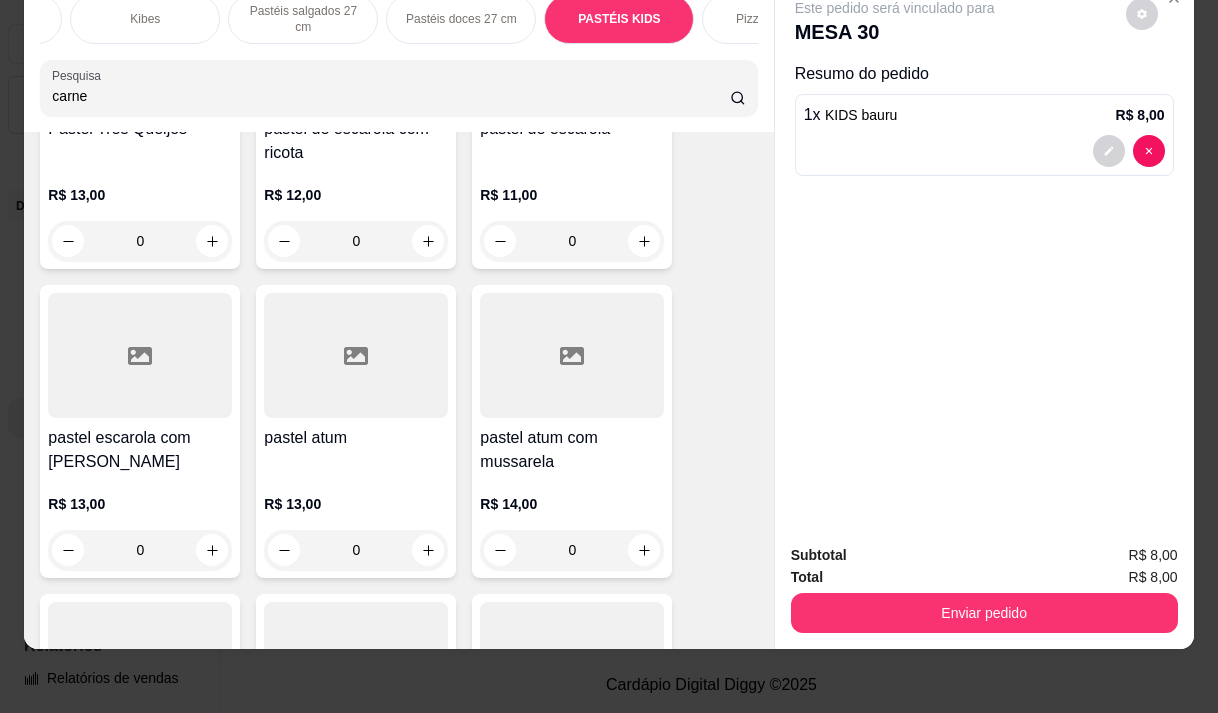 scroll, scrollTop: 16719, scrollLeft: 0, axis: vertical 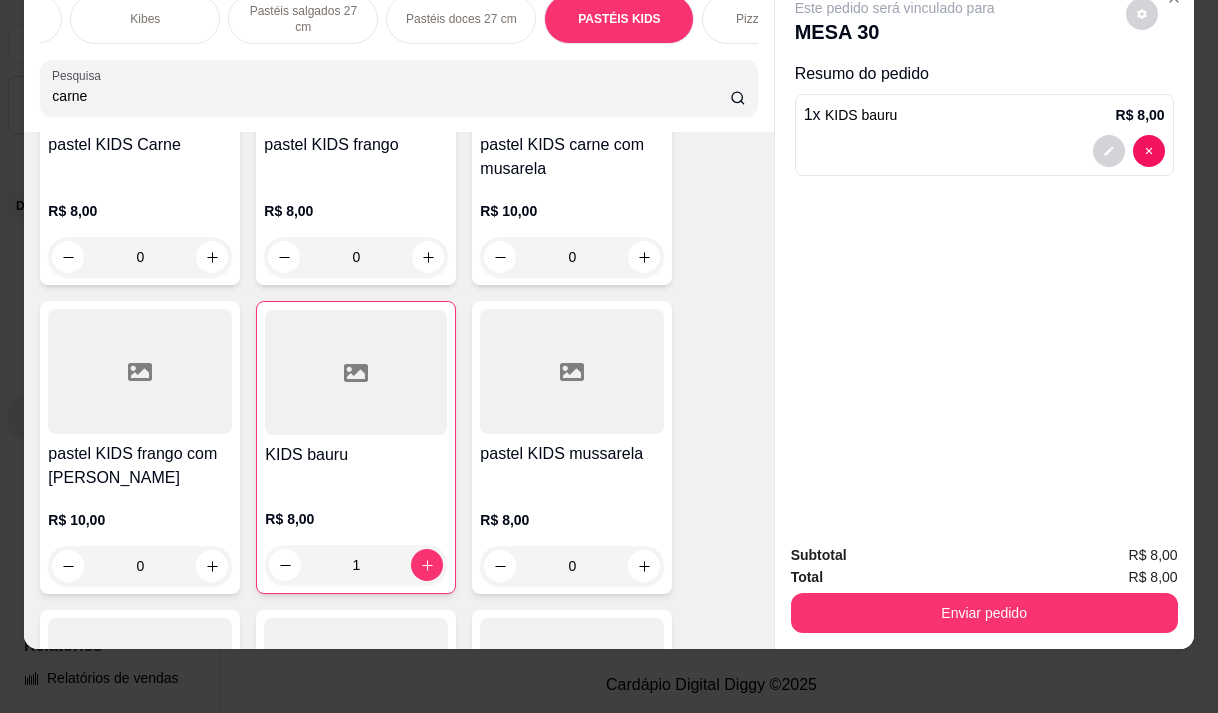 type on "carne" 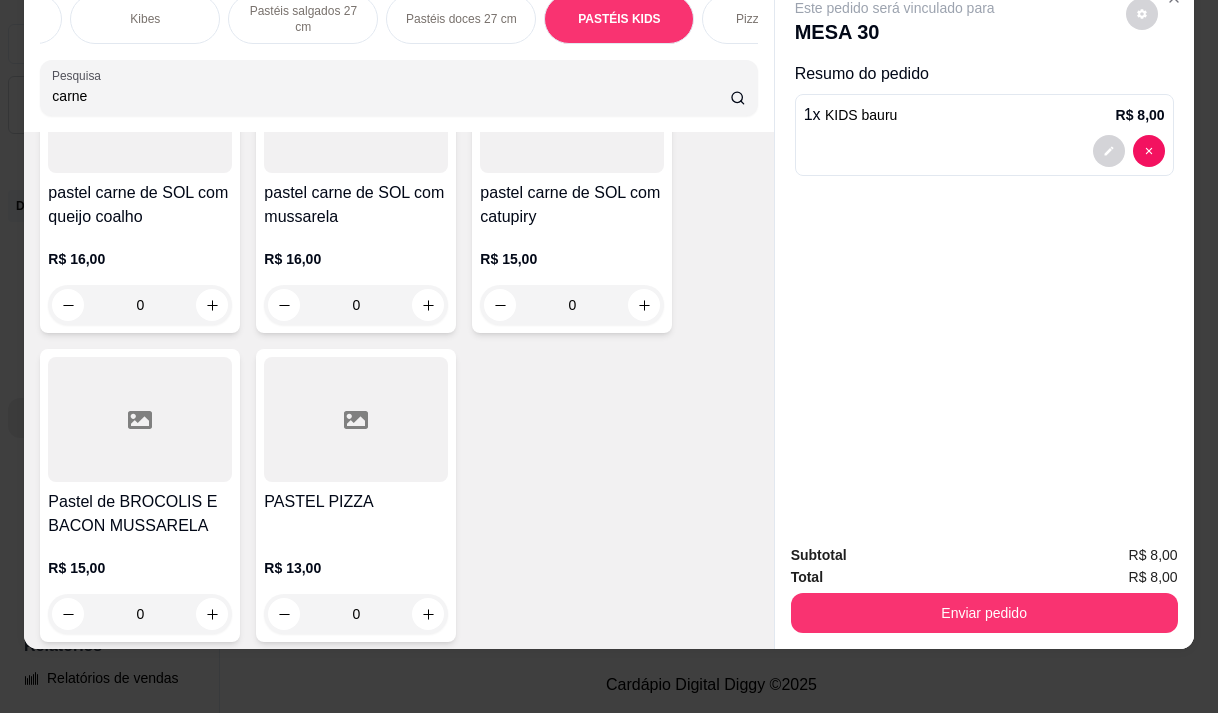 scroll, scrollTop: 0, scrollLeft: 0, axis: both 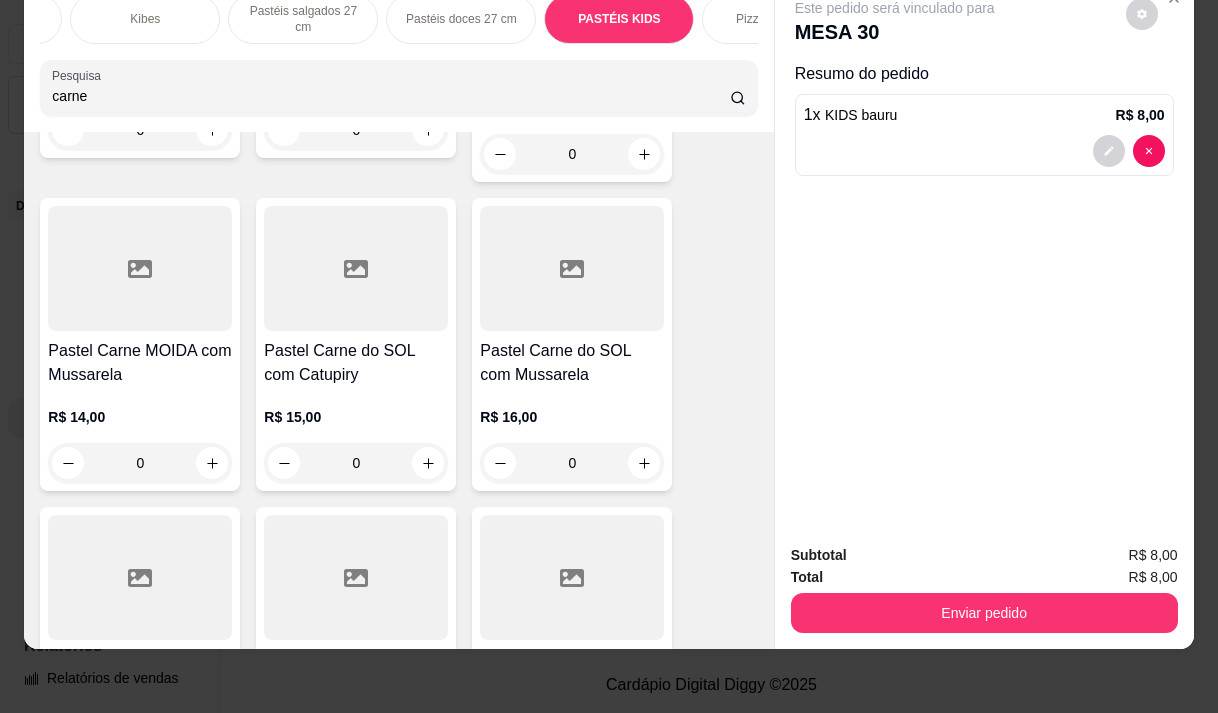 click on "Pastel Carne  MOIDA com Mussarela" at bounding box center (140, 363) 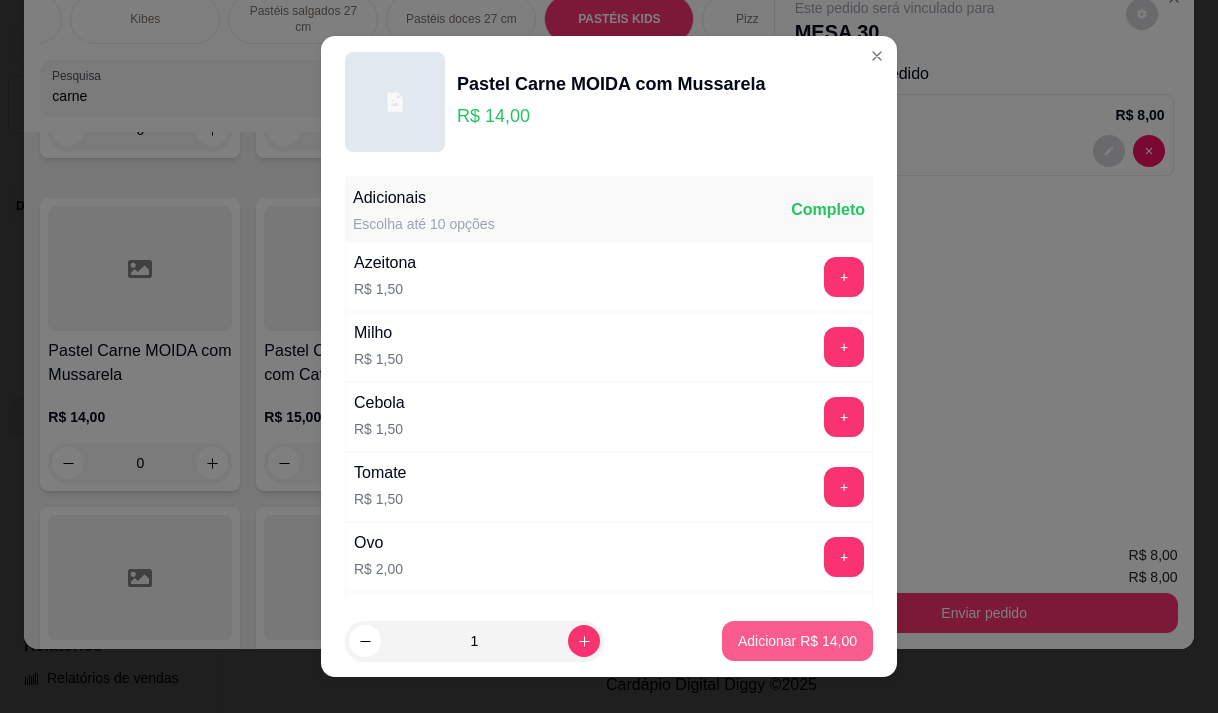 click on "Adicionar   R$ 14,00" at bounding box center [797, 641] 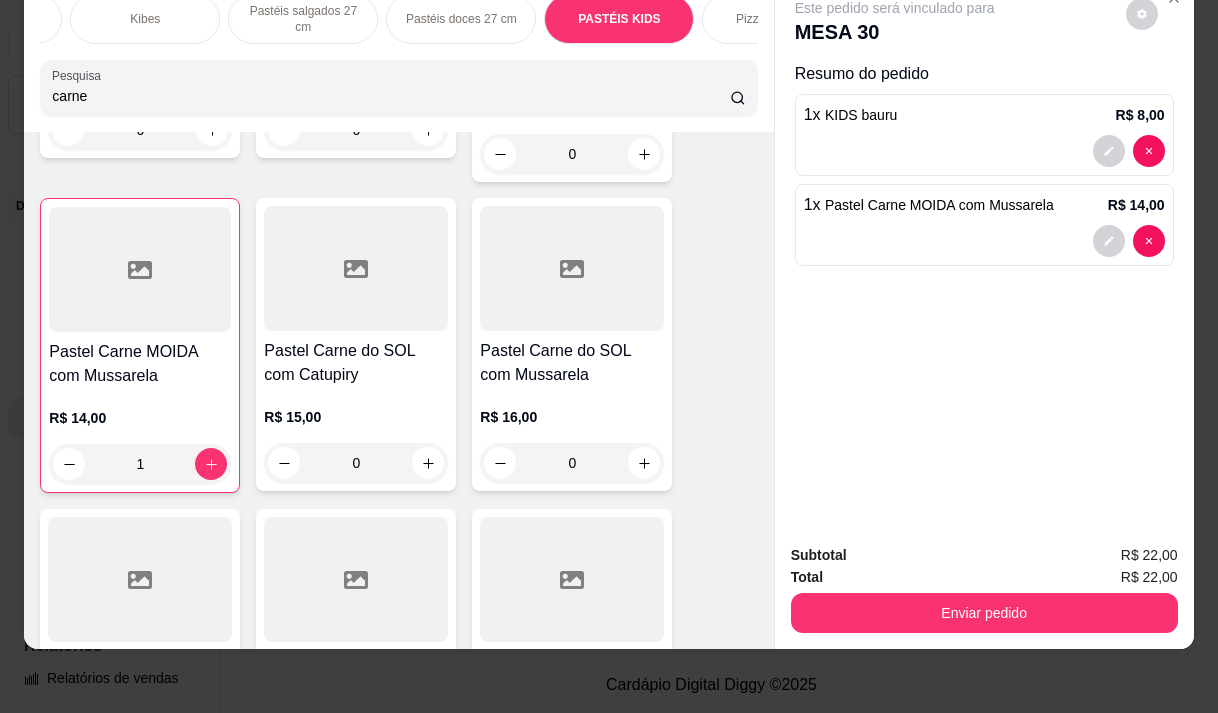 type on "1" 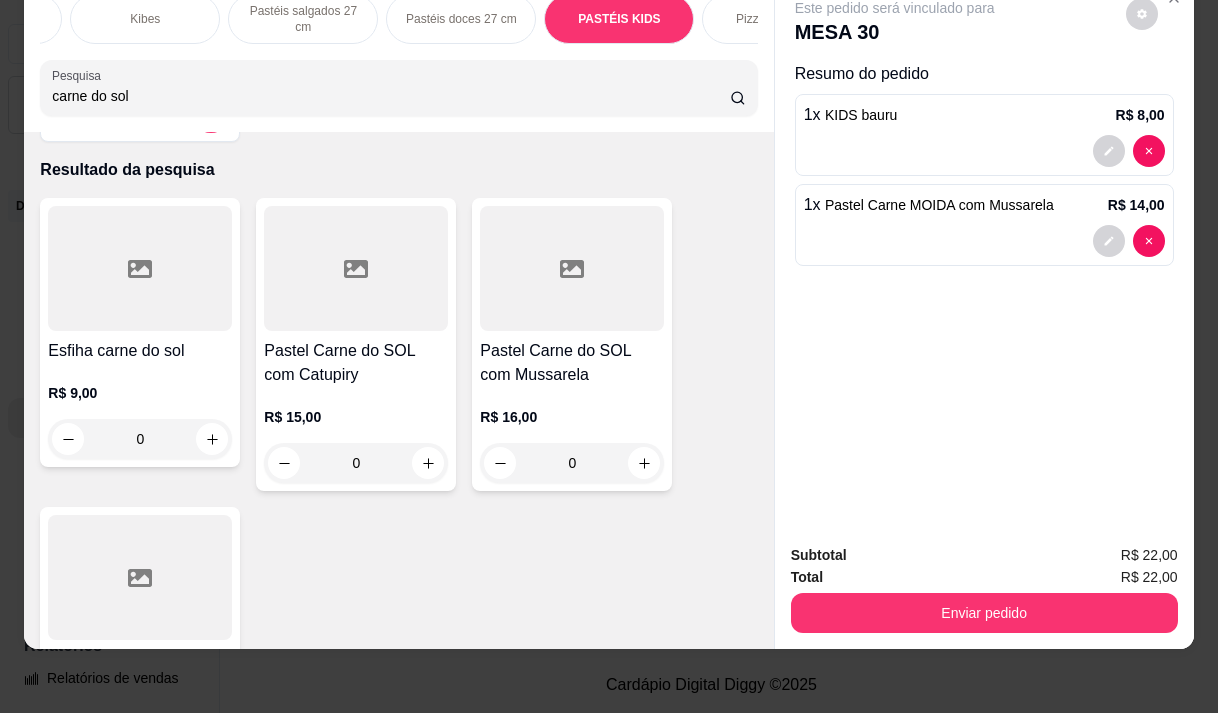 scroll, scrollTop: 164, scrollLeft: 0, axis: vertical 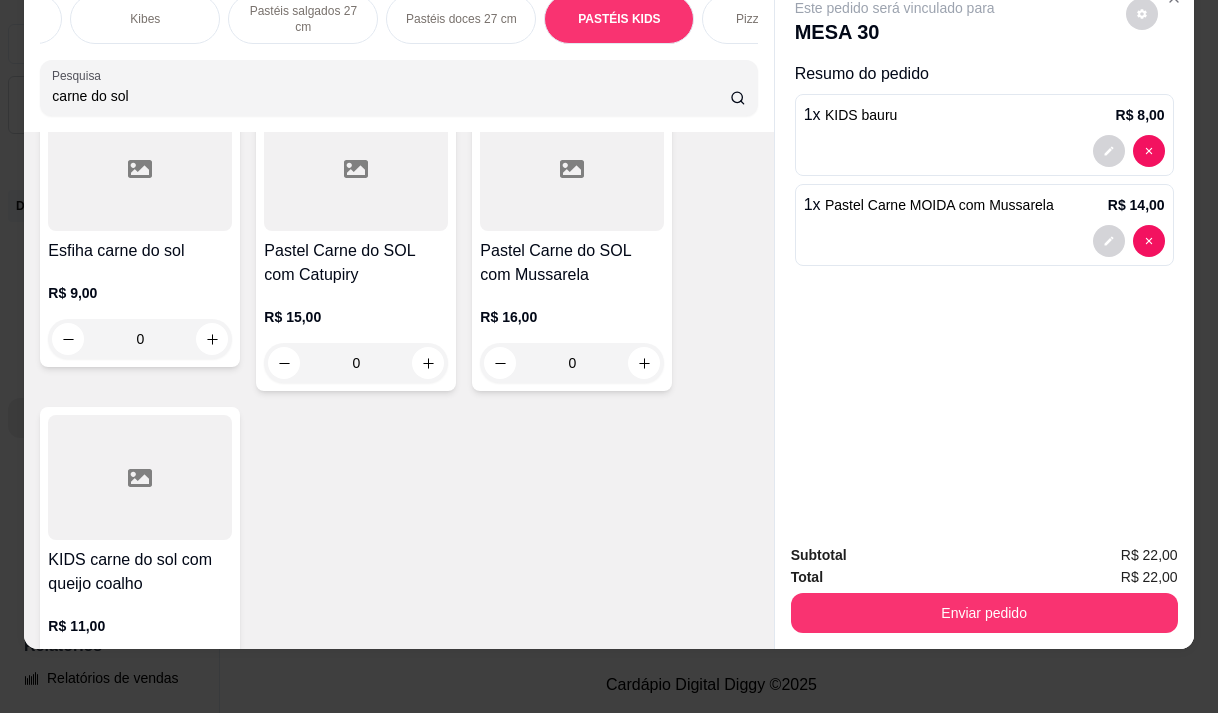 type on "carne do sol" 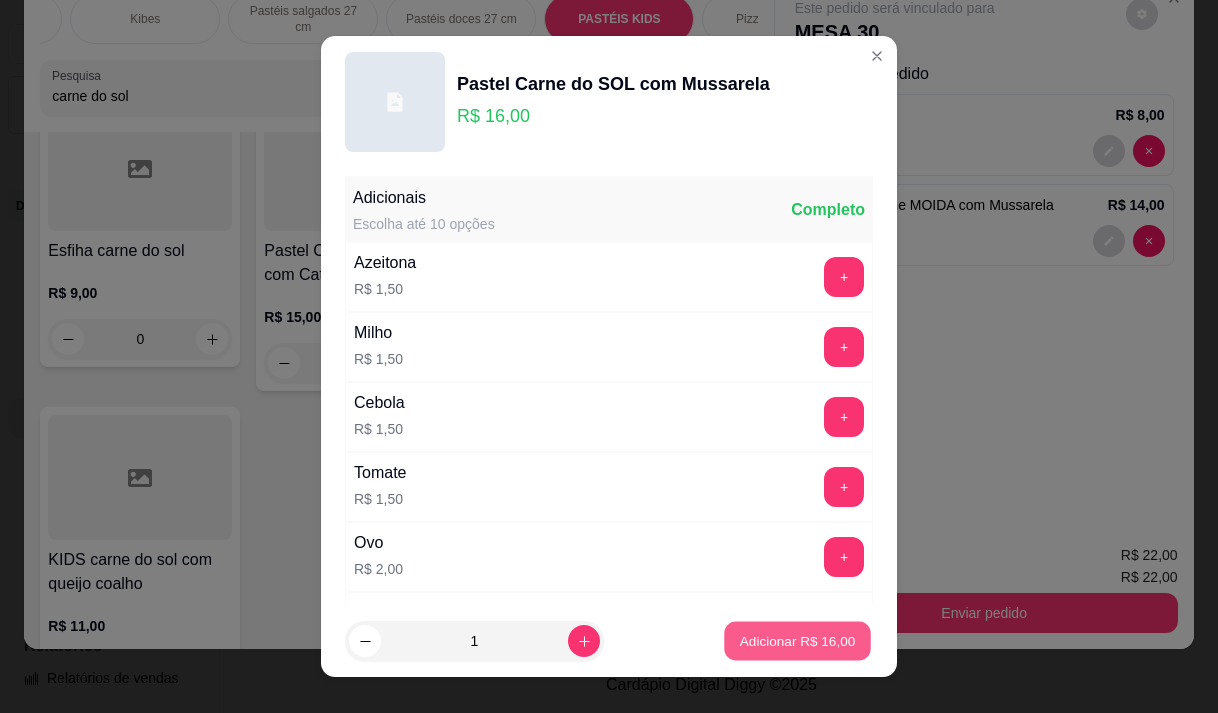 click on "Adicionar   R$ 16,00" at bounding box center [797, 641] 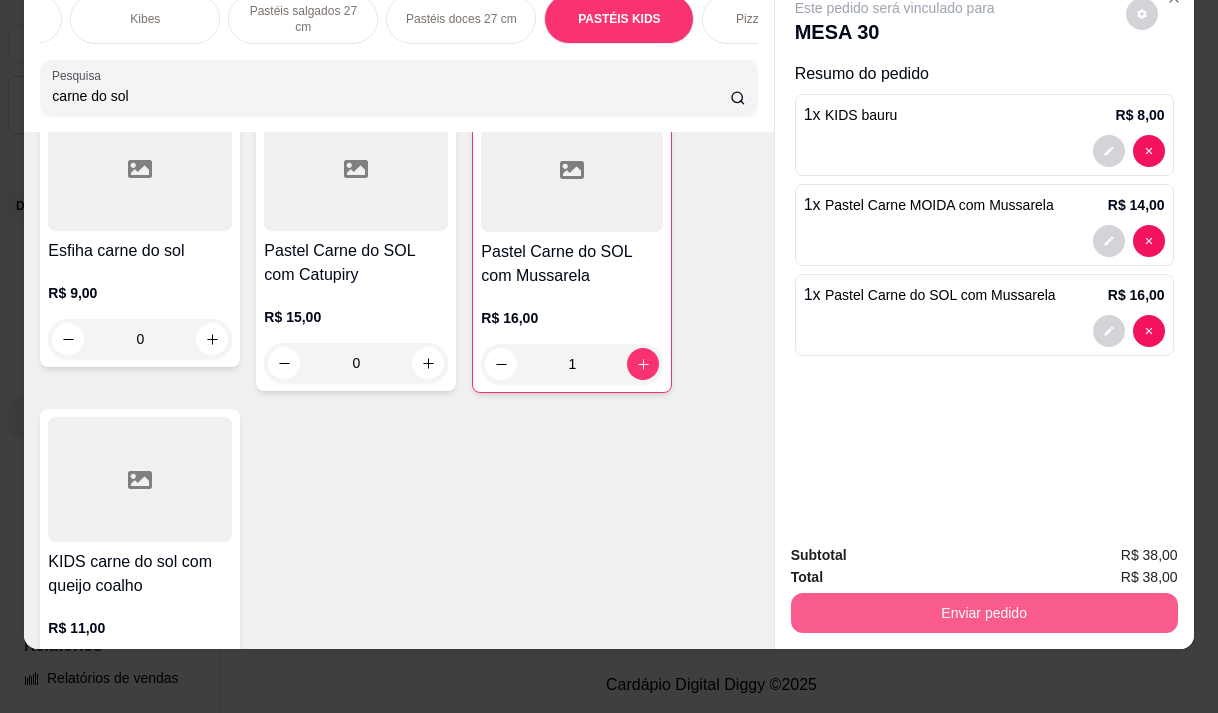 click on "Enviar pedido" at bounding box center [984, 613] 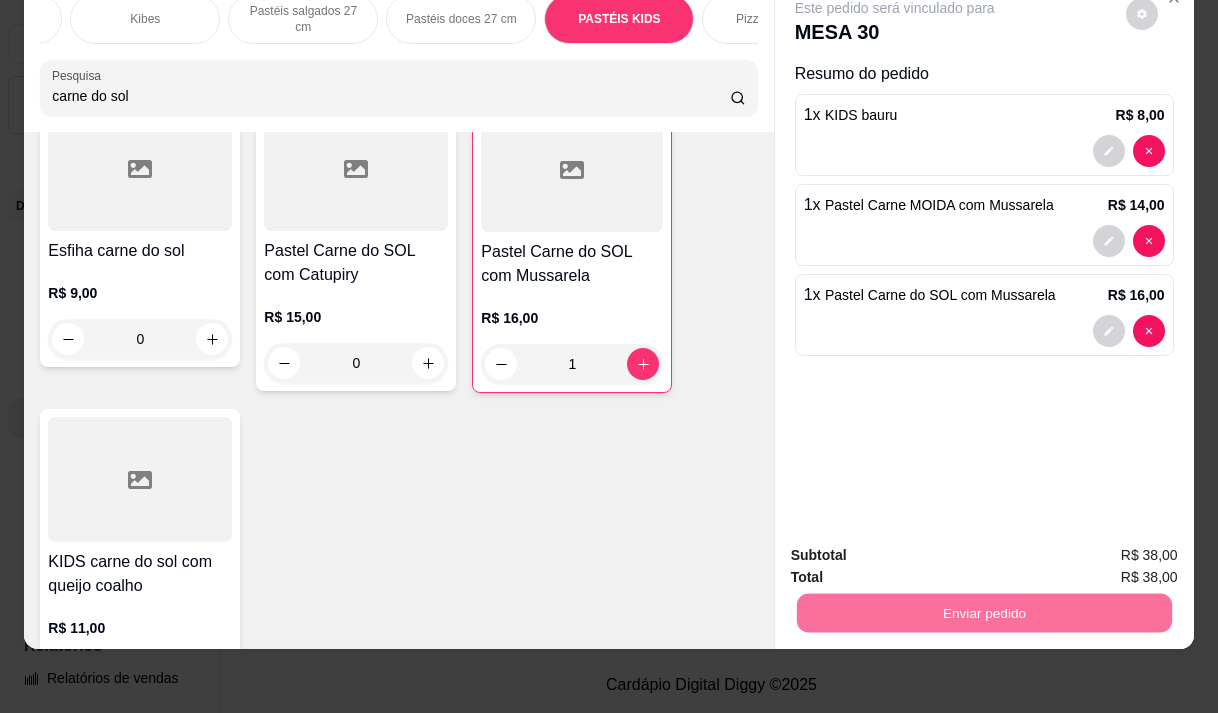 click on "Não registrar e enviar pedido" at bounding box center [918, 549] 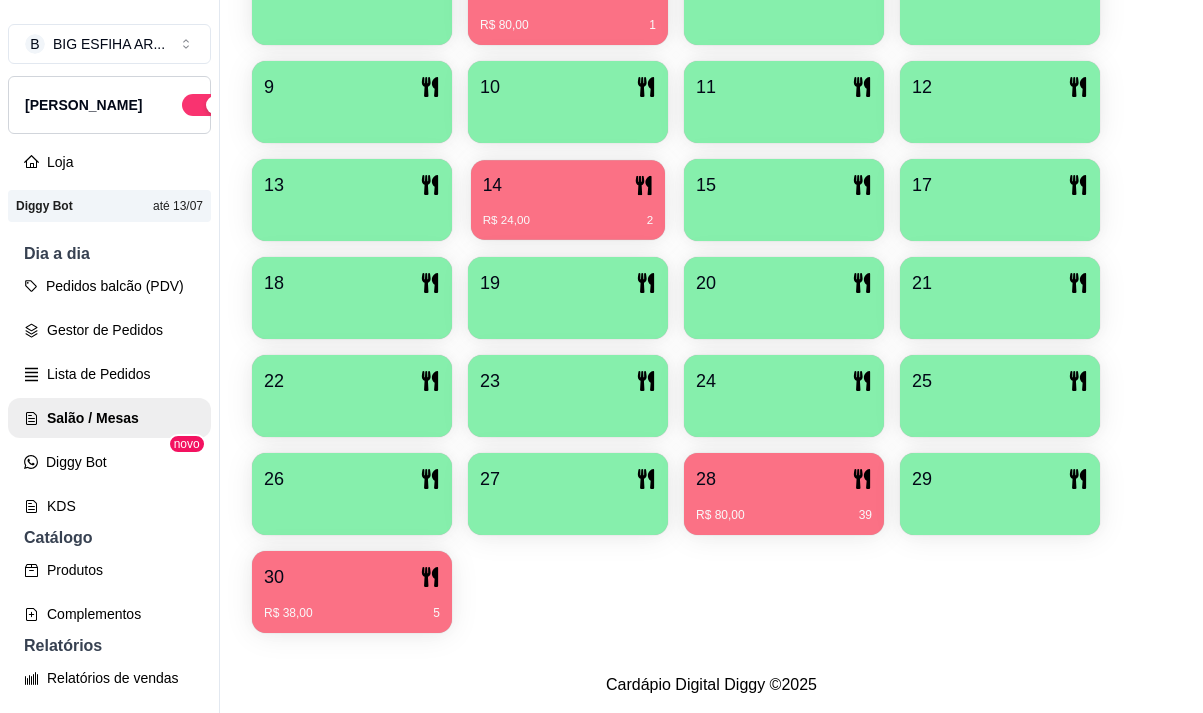 click on "14" at bounding box center [568, 185] 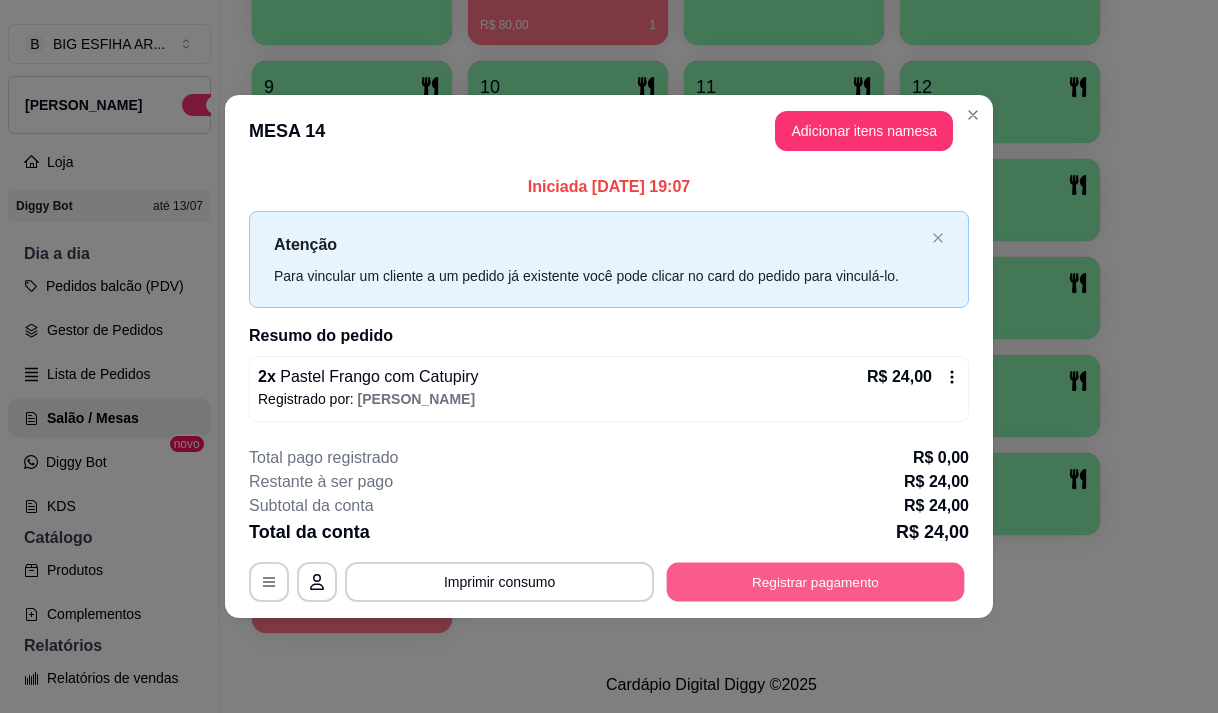 click on "Registrar pagamento" at bounding box center (816, 582) 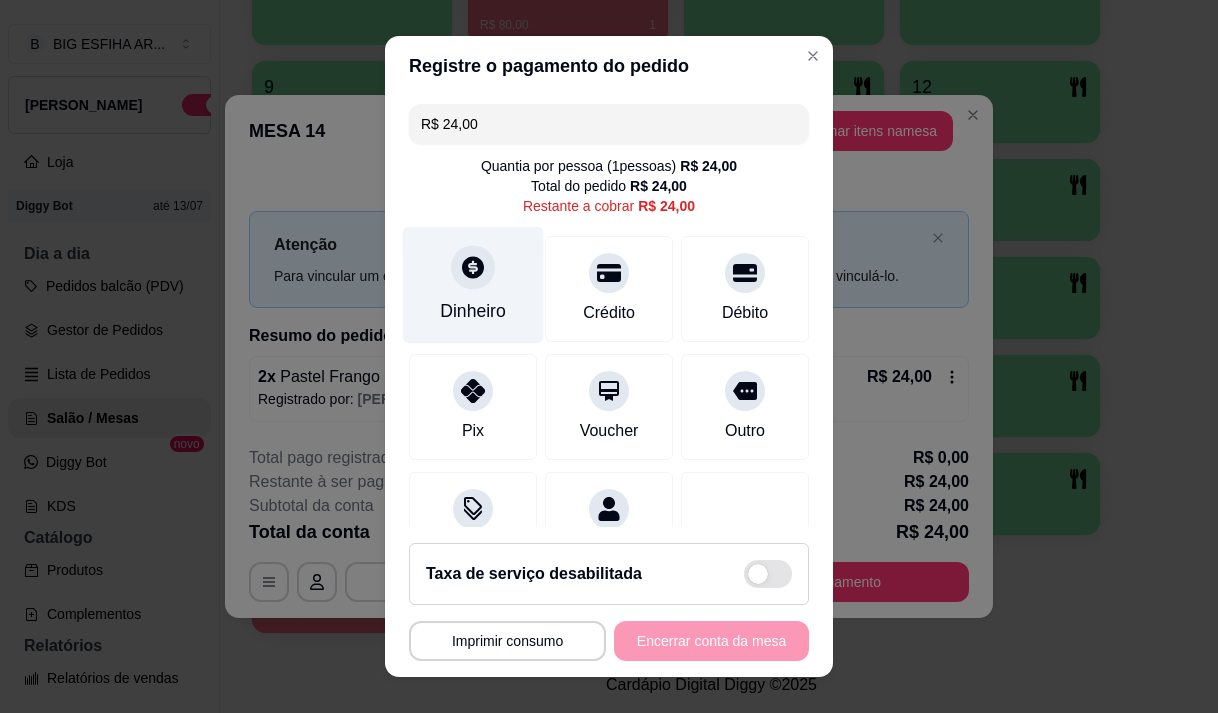 click at bounding box center (473, 267) 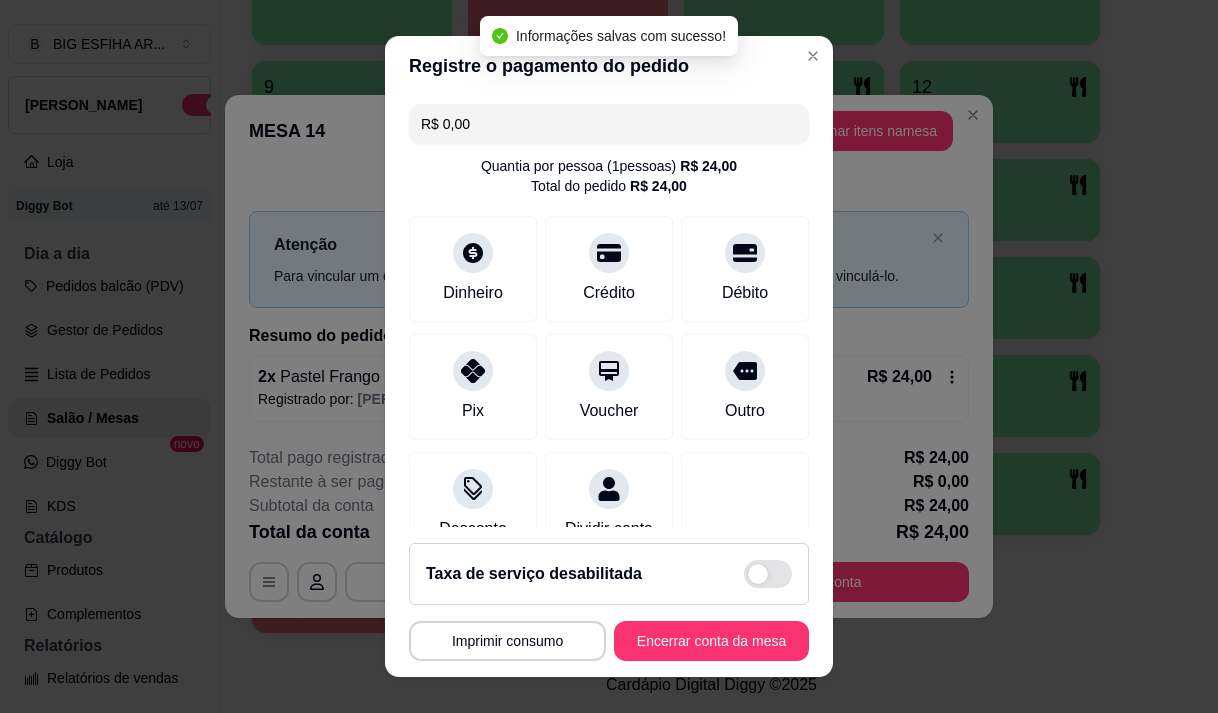 type on "R$ 0,00" 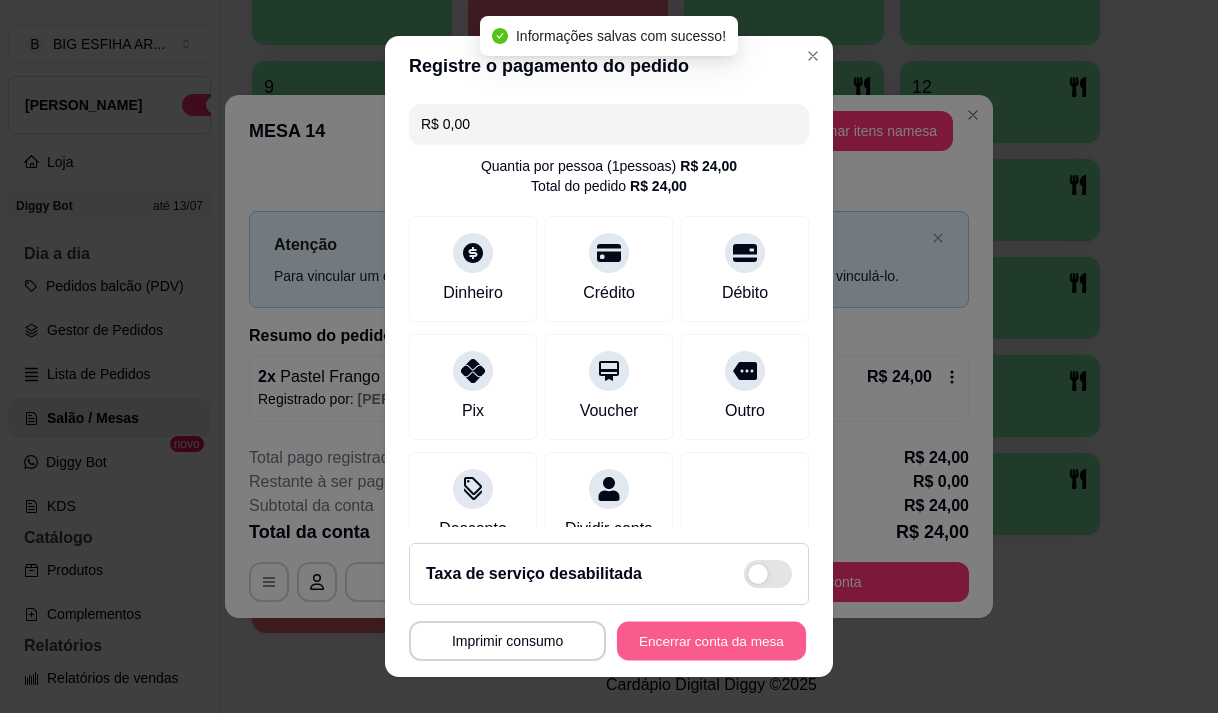 click on "Encerrar conta da mesa" at bounding box center (711, 641) 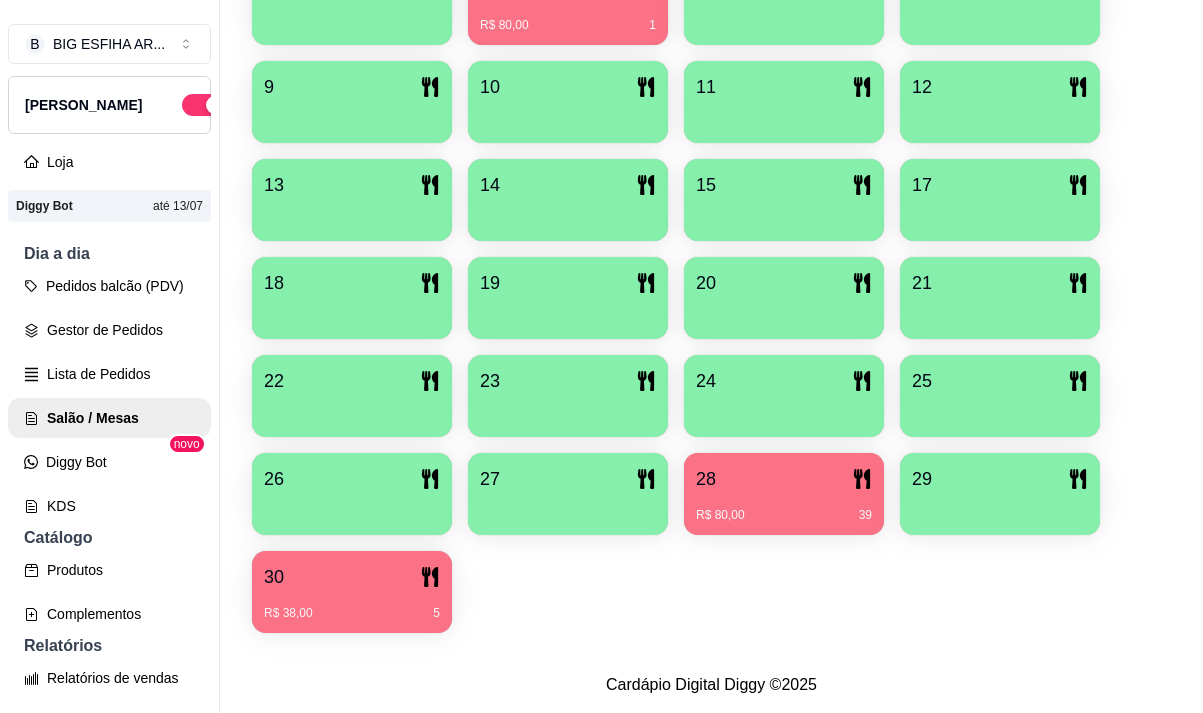 click on "R$ 38,00 5" at bounding box center (352, 613) 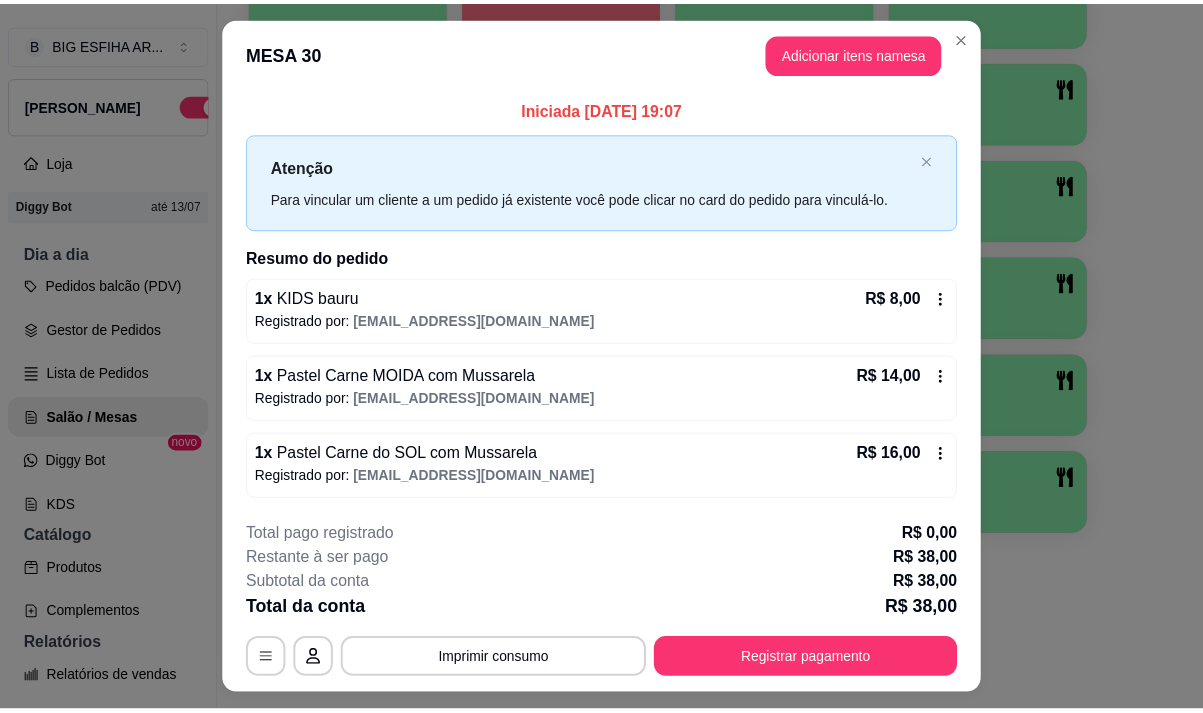 scroll, scrollTop: 47, scrollLeft: 0, axis: vertical 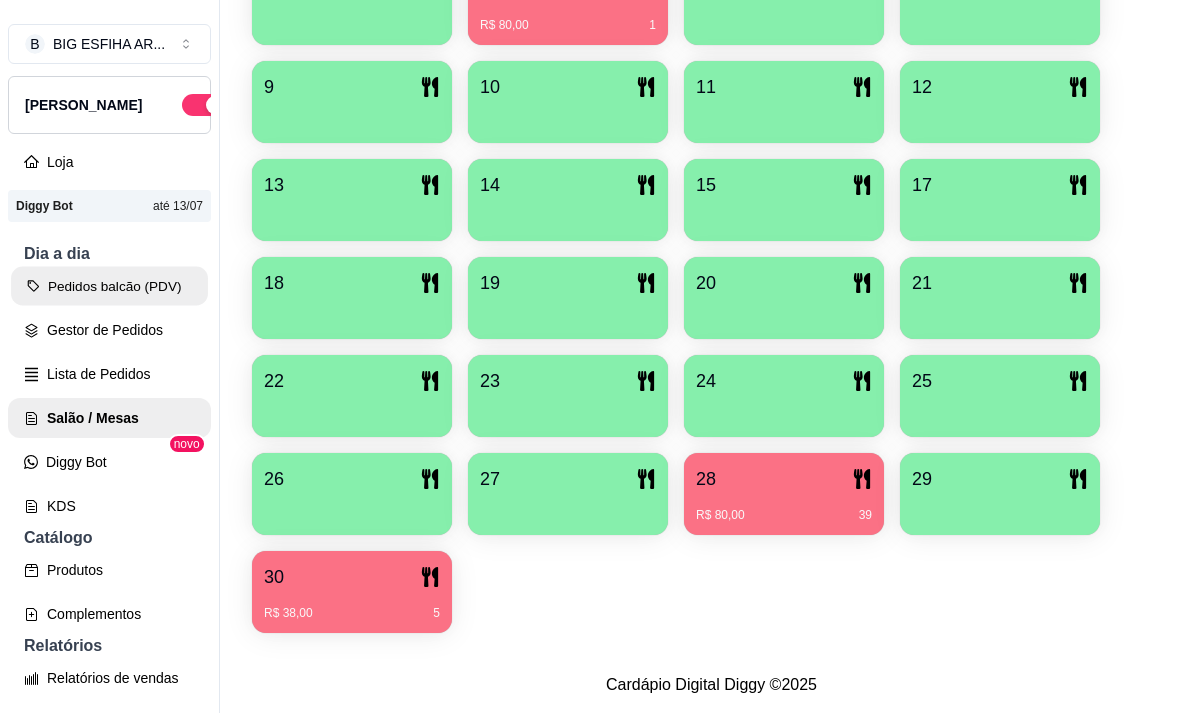 click on "Pedidos balcão (PDV)" at bounding box center [109, 286] 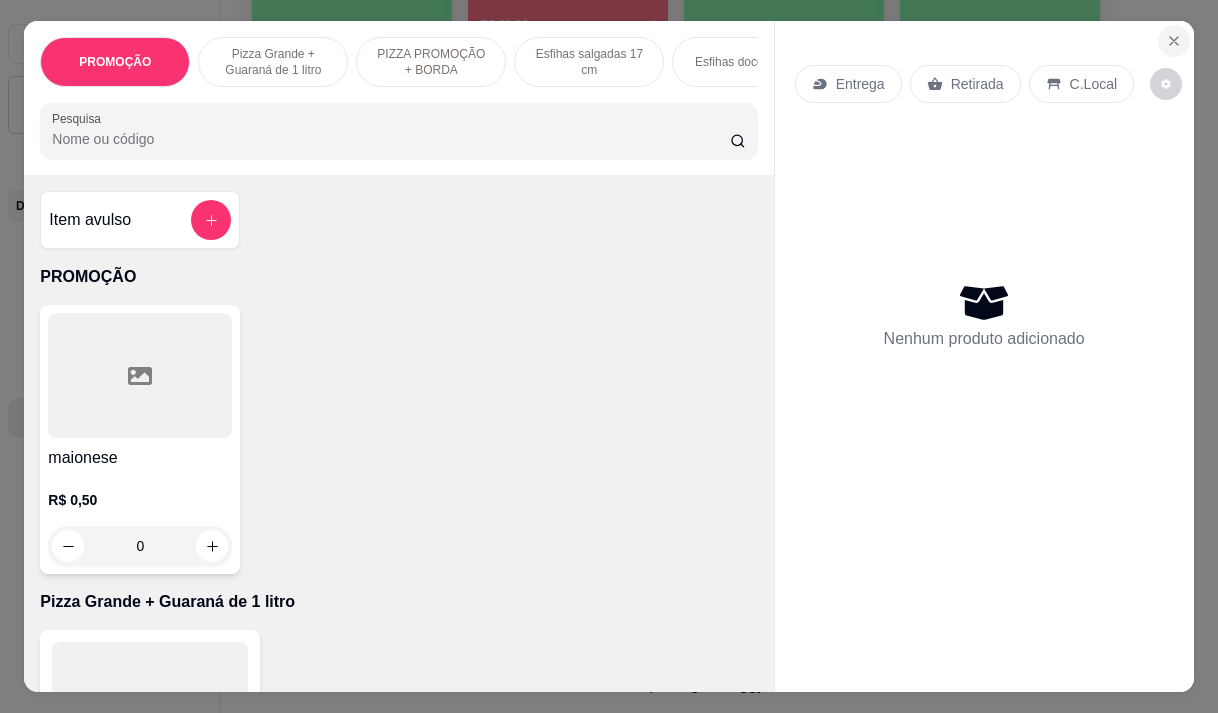 click at bounding box center (1174, 41) 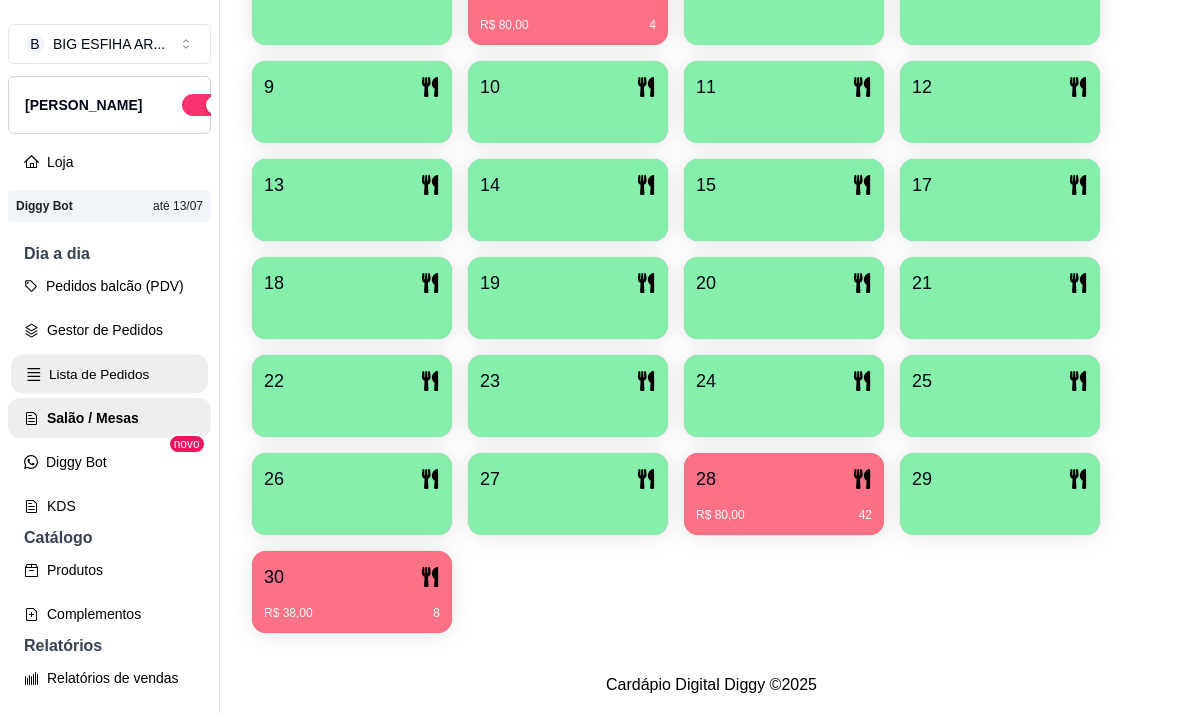 click on "Lista de Pedidos" at bounding box center [109, 374] 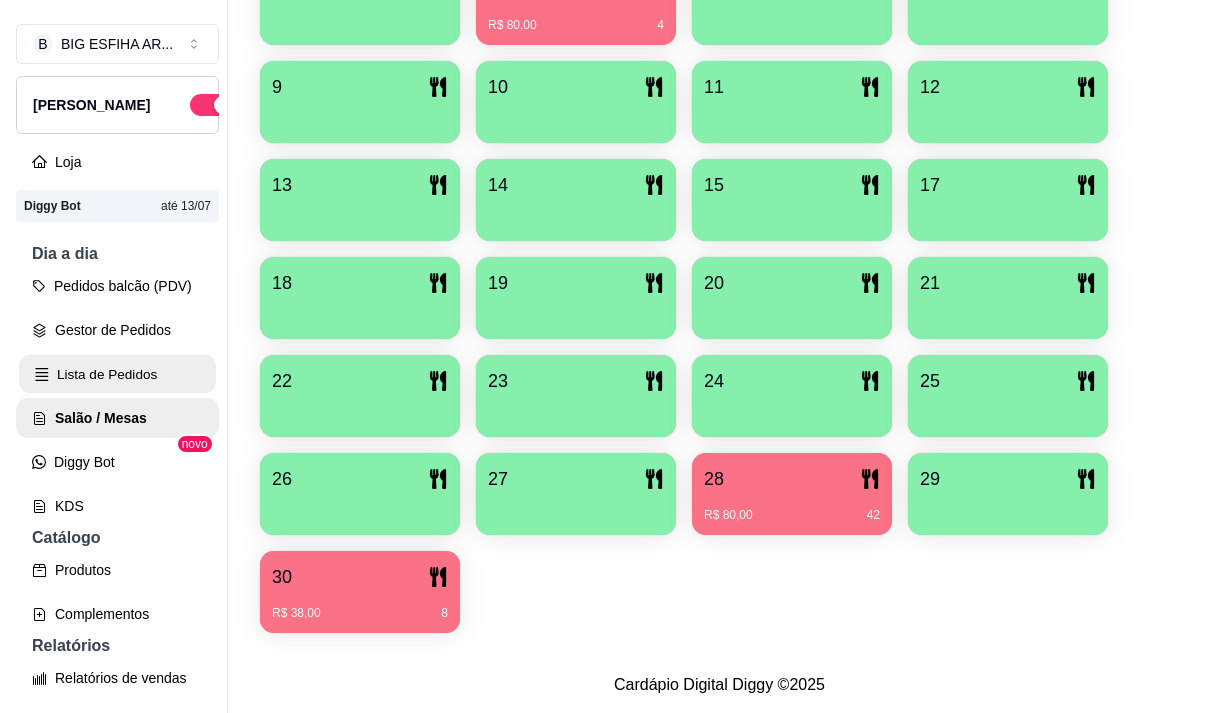 scroll, scrollTop: 0, scrollLeft: 0, axis: both 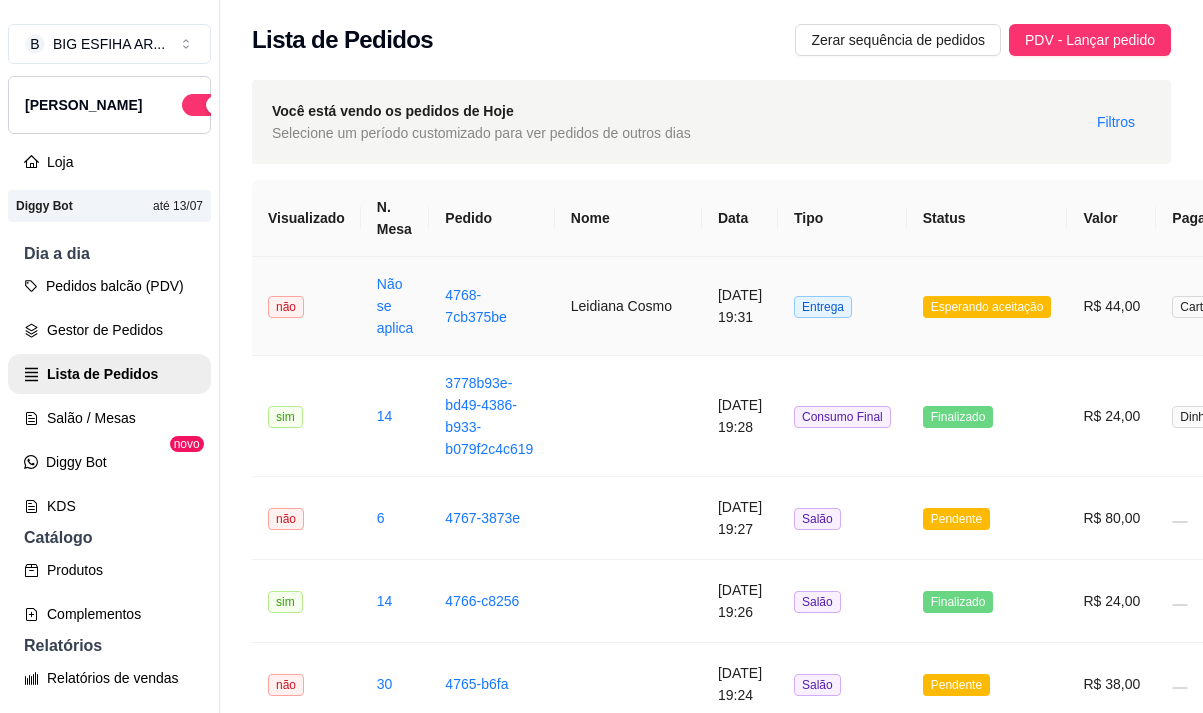 click on "Leidiana Cosmo" at bounding box center [628, 306] 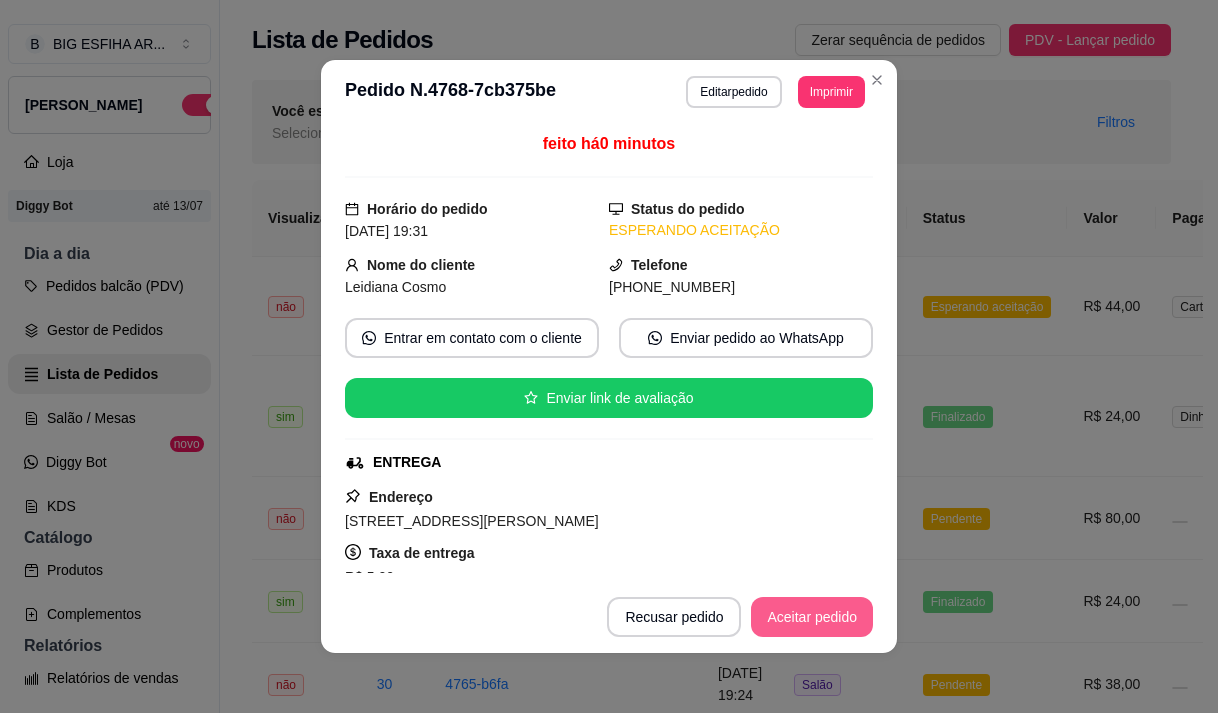 click on "Aceitar pedido" at bounding box center (812, 617) 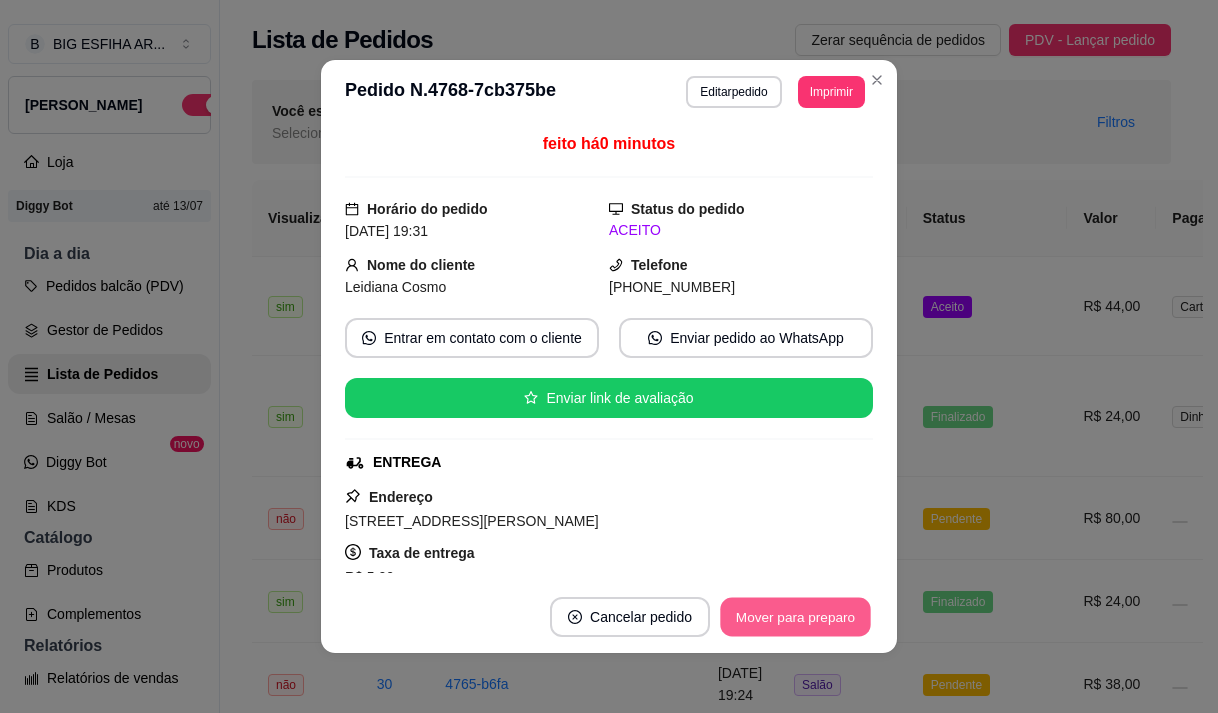 click on "Mover para preparo" at bounding box center [795, 617] 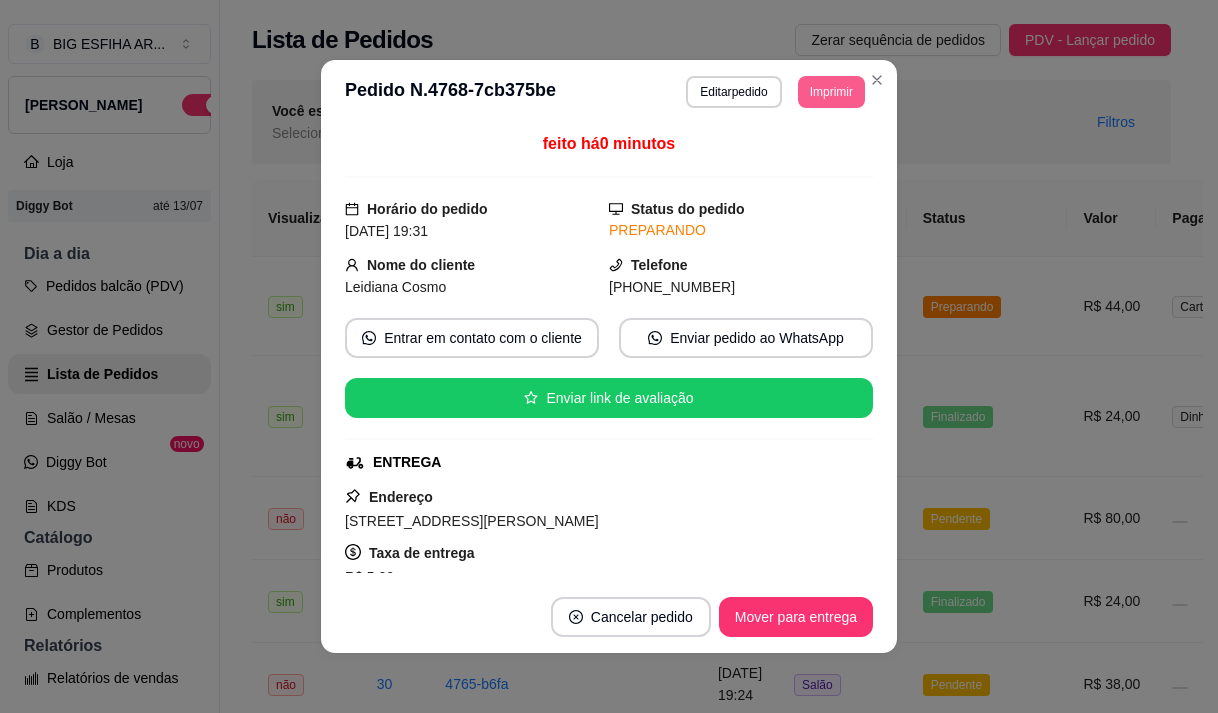 click on "Imprimir" at bounding box center (831, 92) 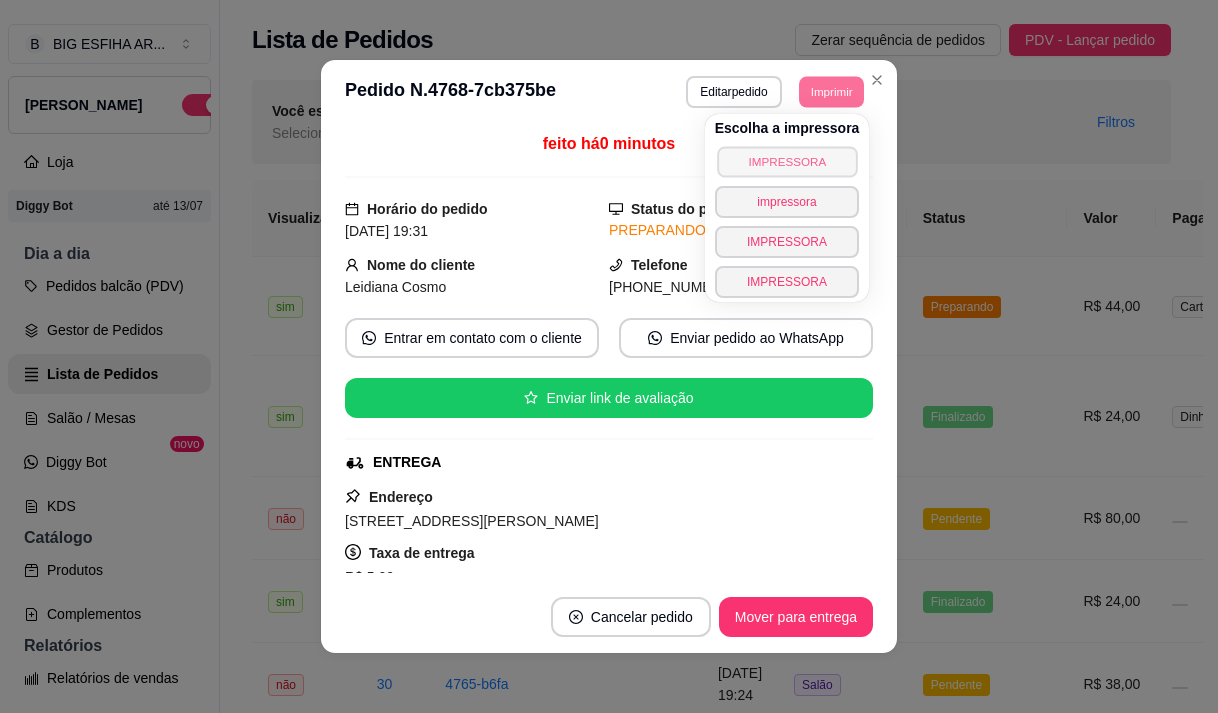 click on "IMPRESSORA" at bounding box center [787, 161] 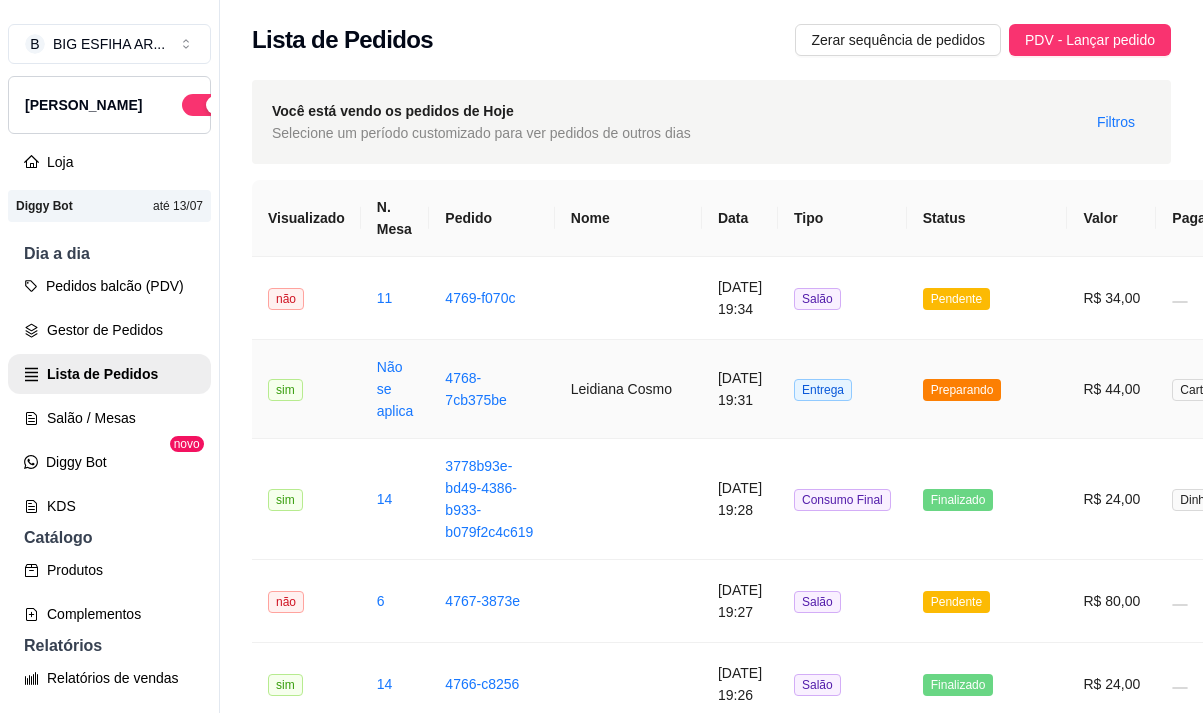 click on "Leidiana Cosmo" at bounding box center (628, 389) 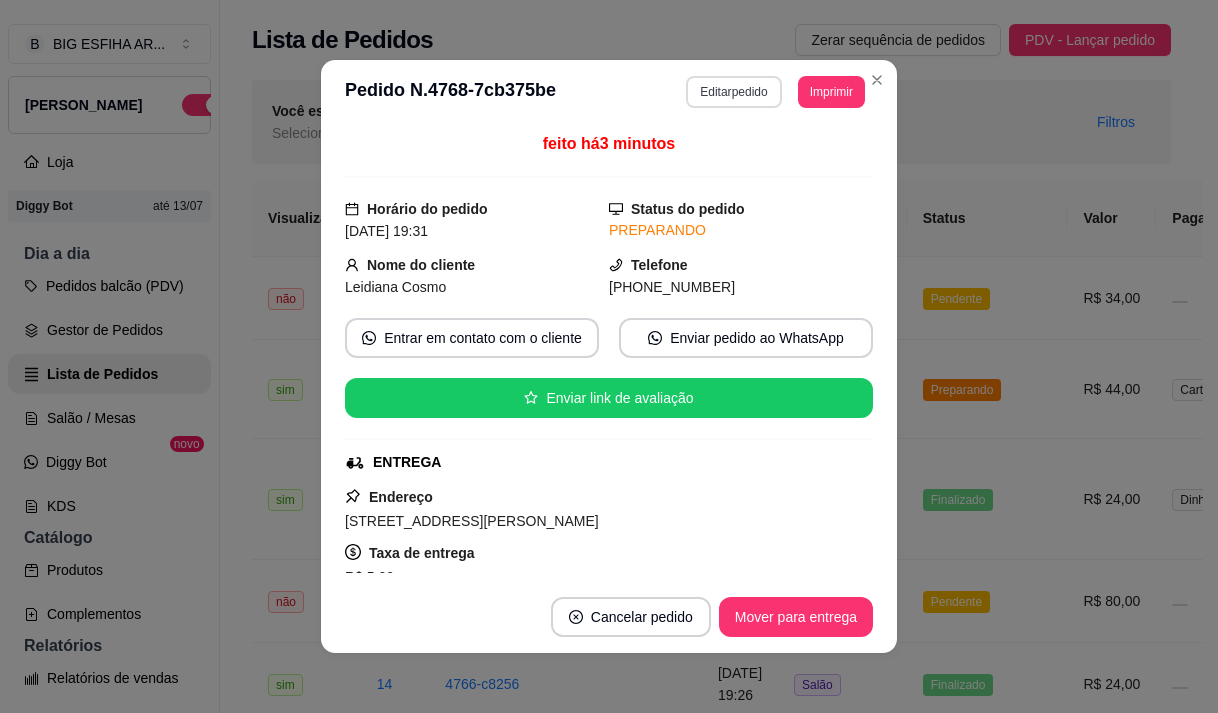 click on "Editar  pedido" at bounding box center [733, 92] 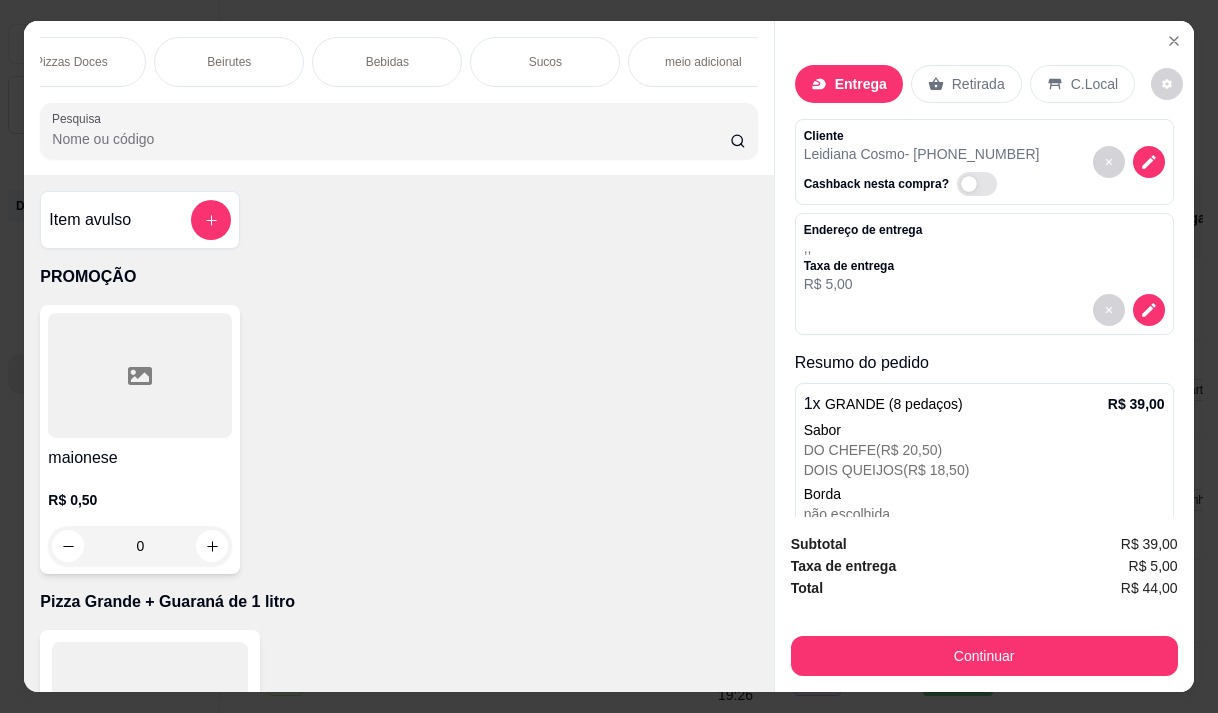 scroll, scrollTop: 0, scrollLeft: 1640, axis: horizontal 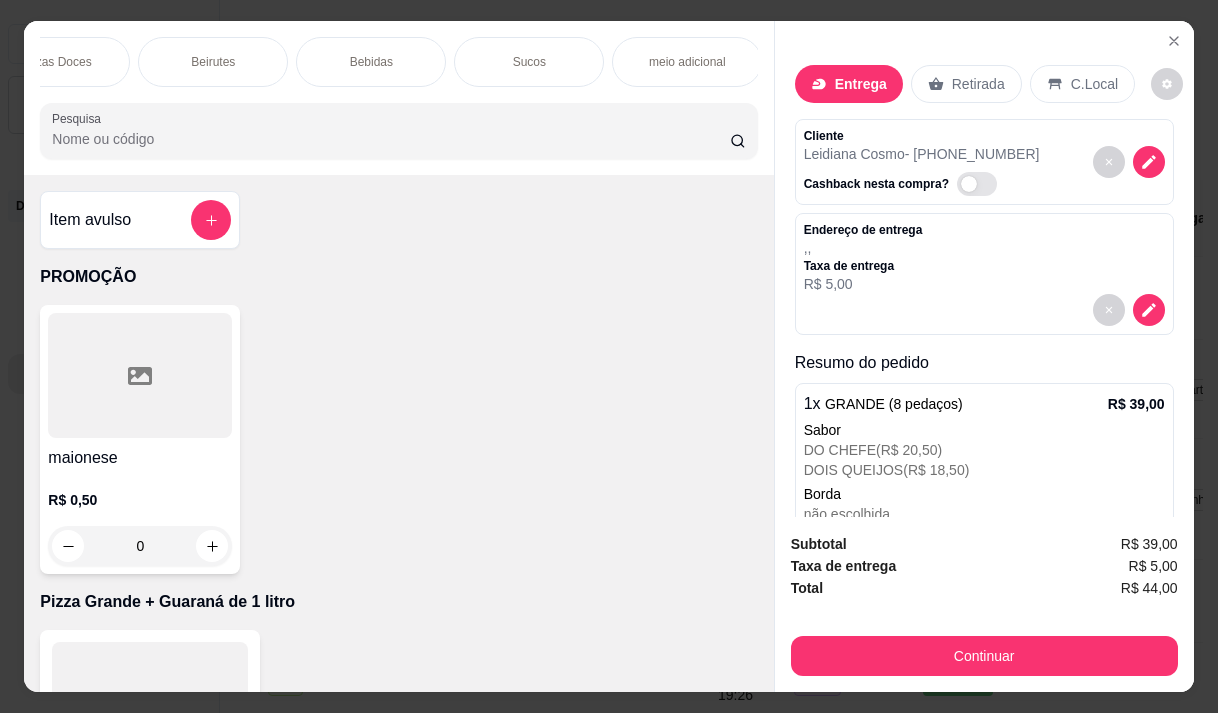 click on "meio adicional" at bounding box center [687, 62] 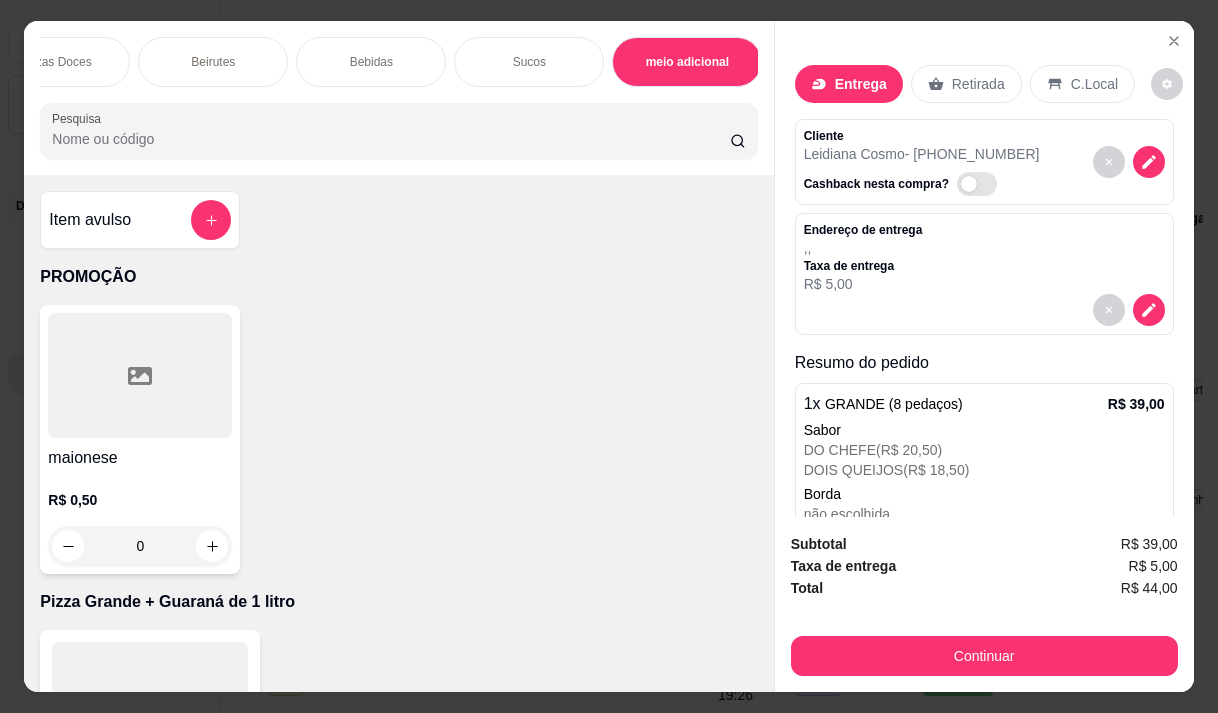 scroll, scrollTop: 19895, scrollLeft: 0, axis: vertical 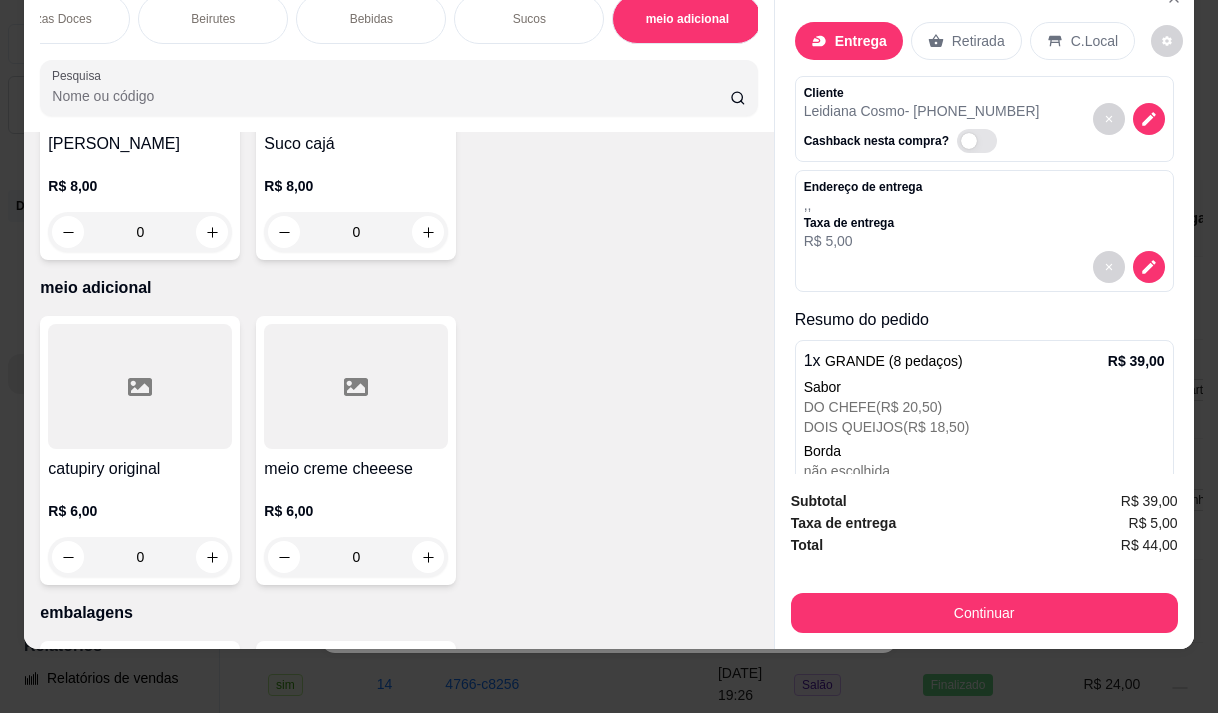 click on "R$ 6,00 0" at bounding box center [356, 529] 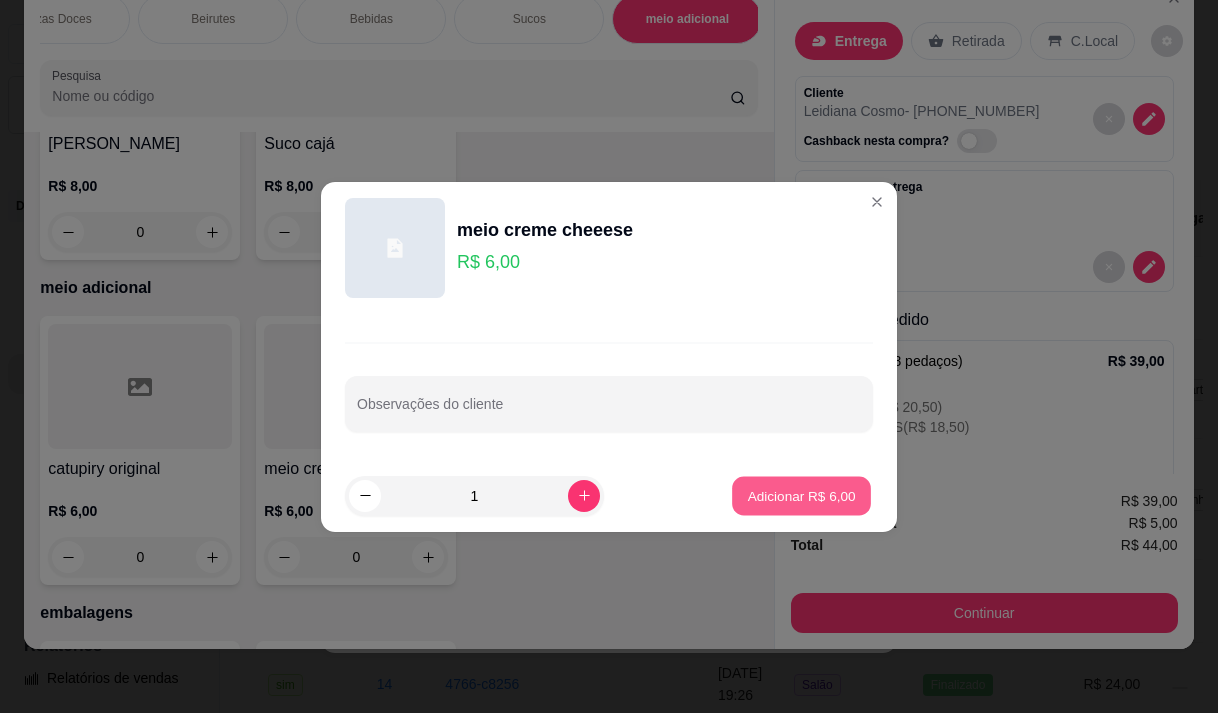 click on "Adicionar   R$ 6,00" at bounding box center (801, 495) 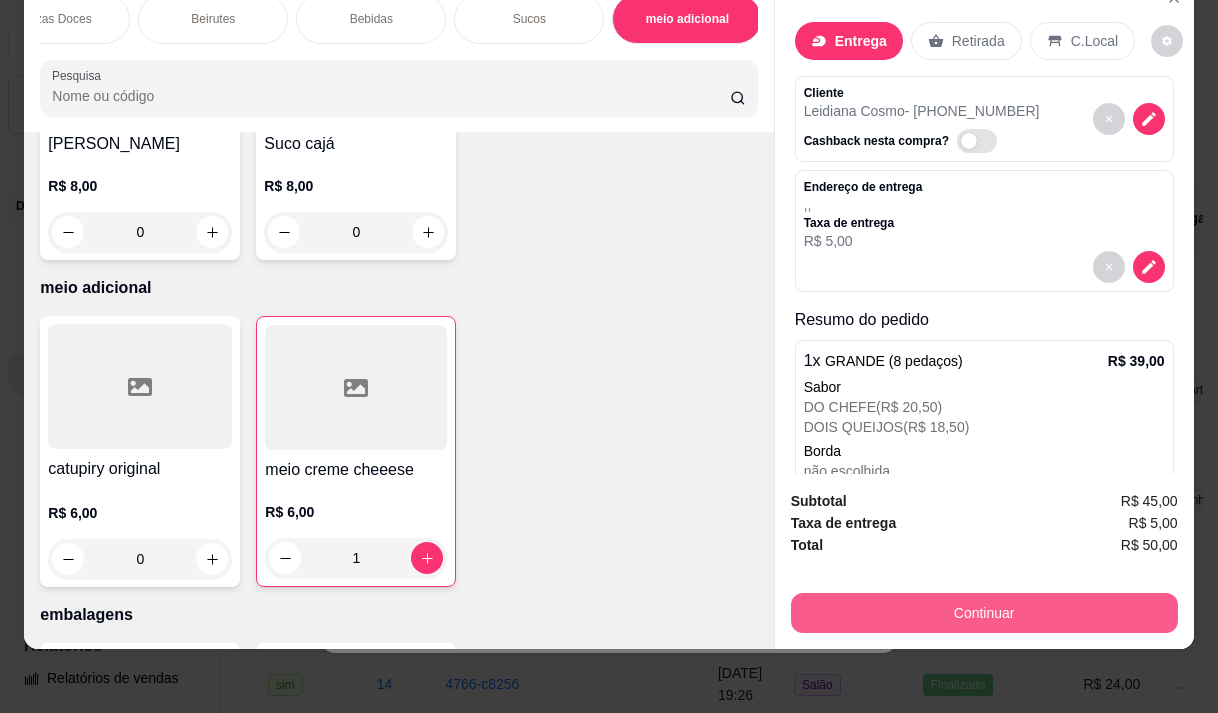 click on "Continuar" at bounding box center [984, 613] 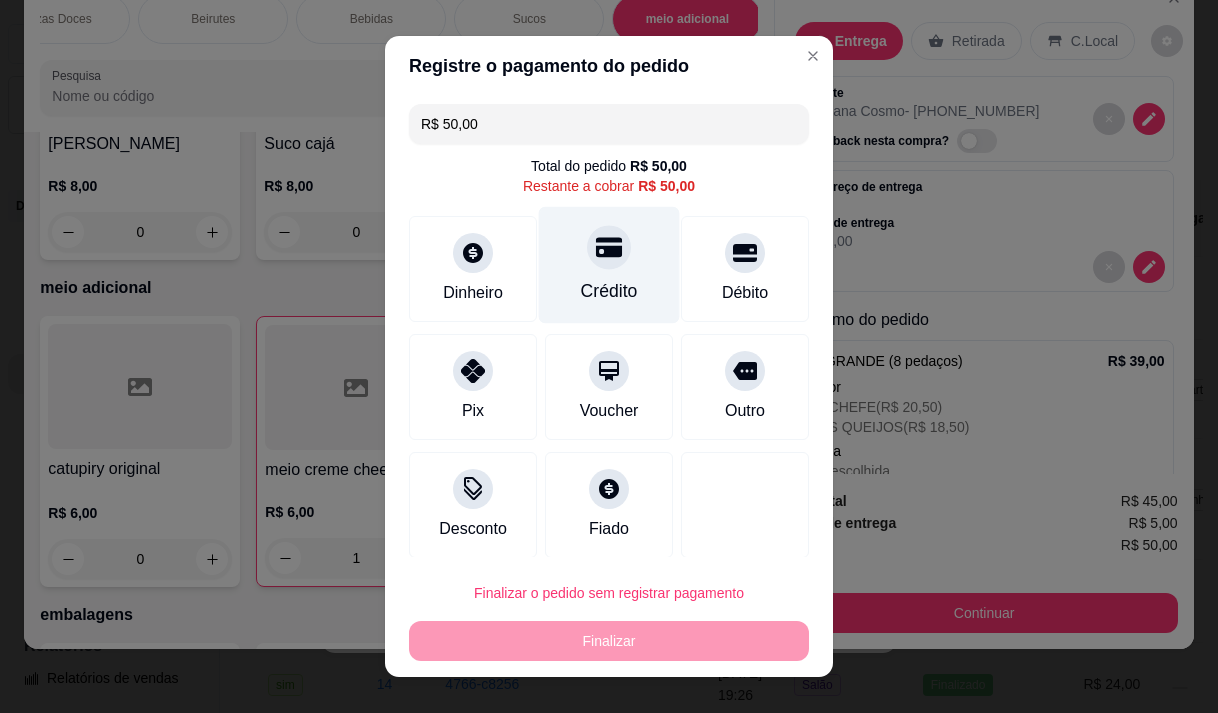 click at bounding box center (609, 247) 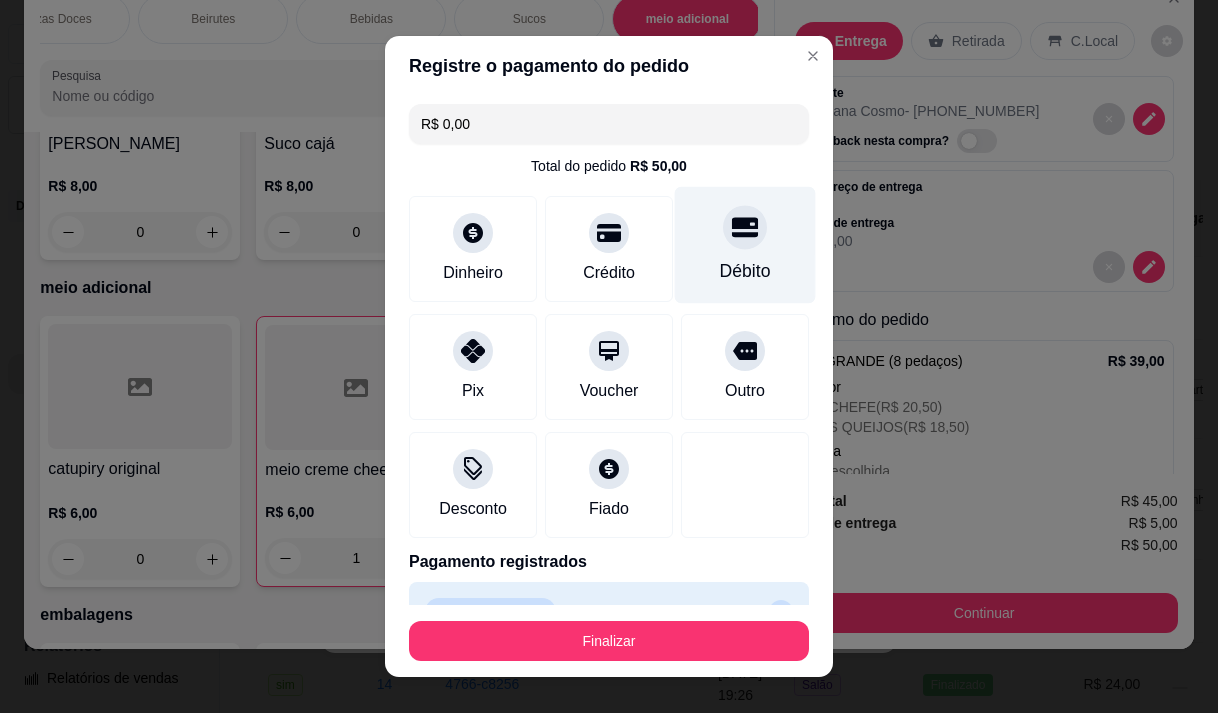 click on "Débito" at bounding box center [745, 244] 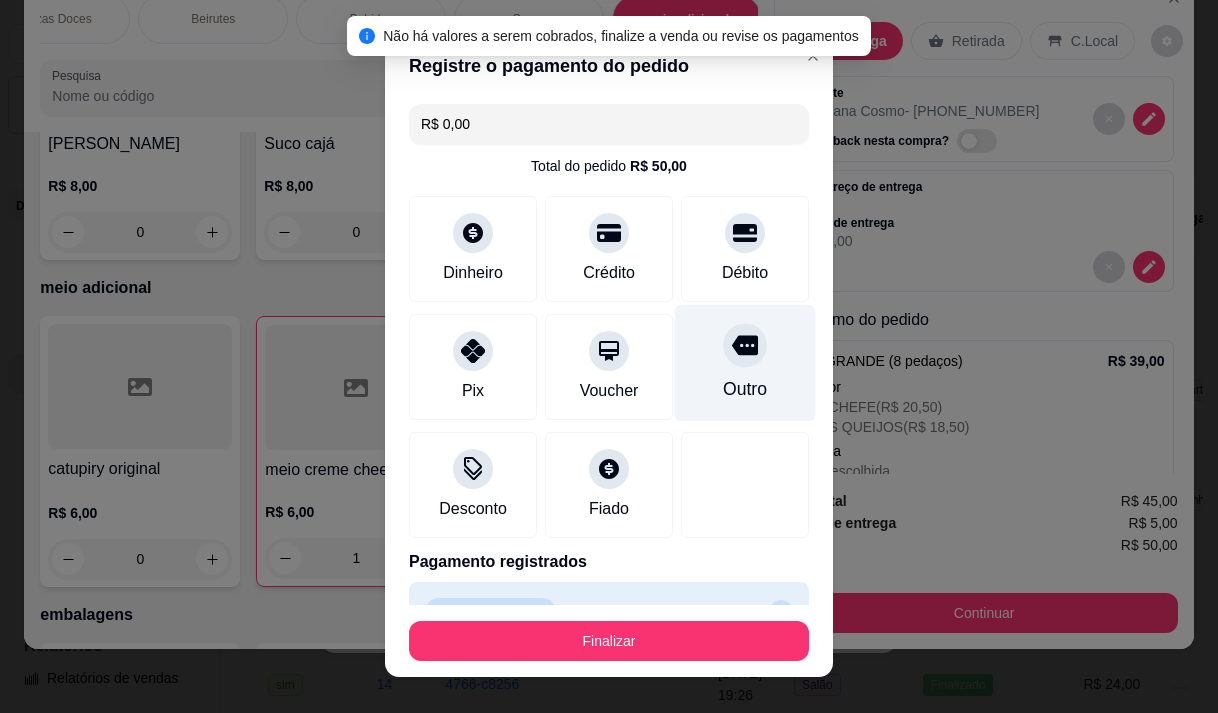 scroll, scrollTop: 44, scrollLeft: 0, axis: vertical 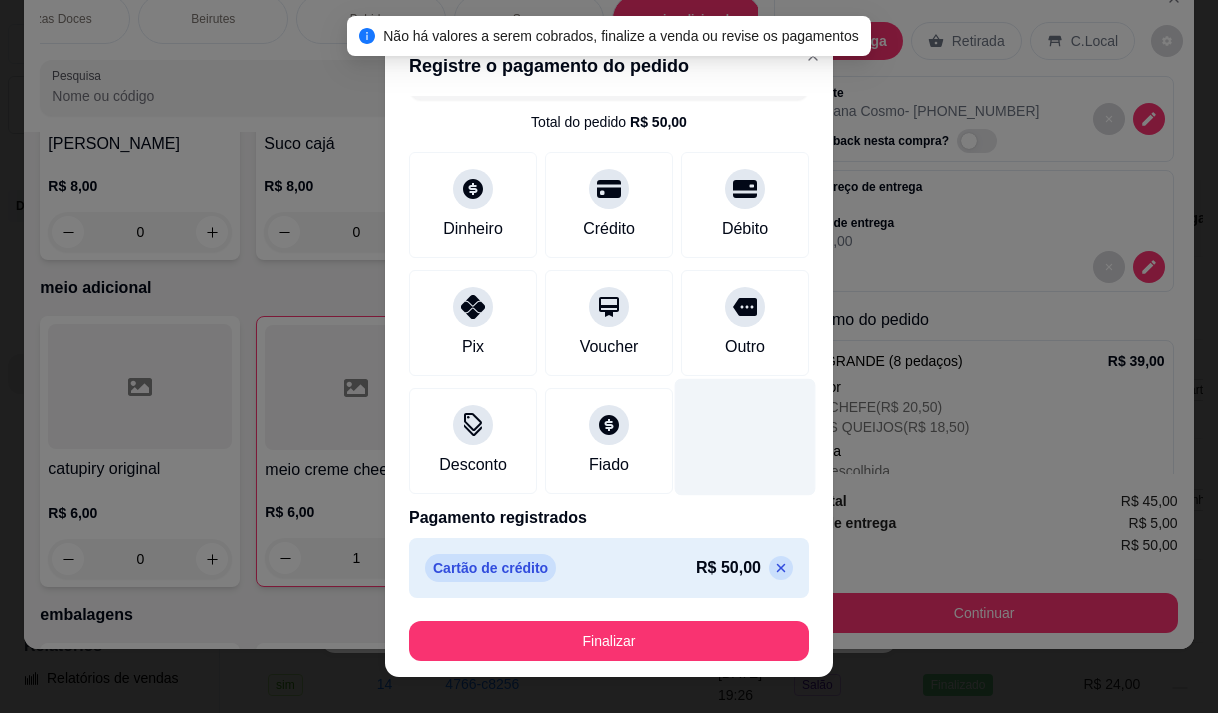 drag, startPoint x: 745, startPoint y: 565, endPoint x: 745, endPoint y: 544, distance: 21 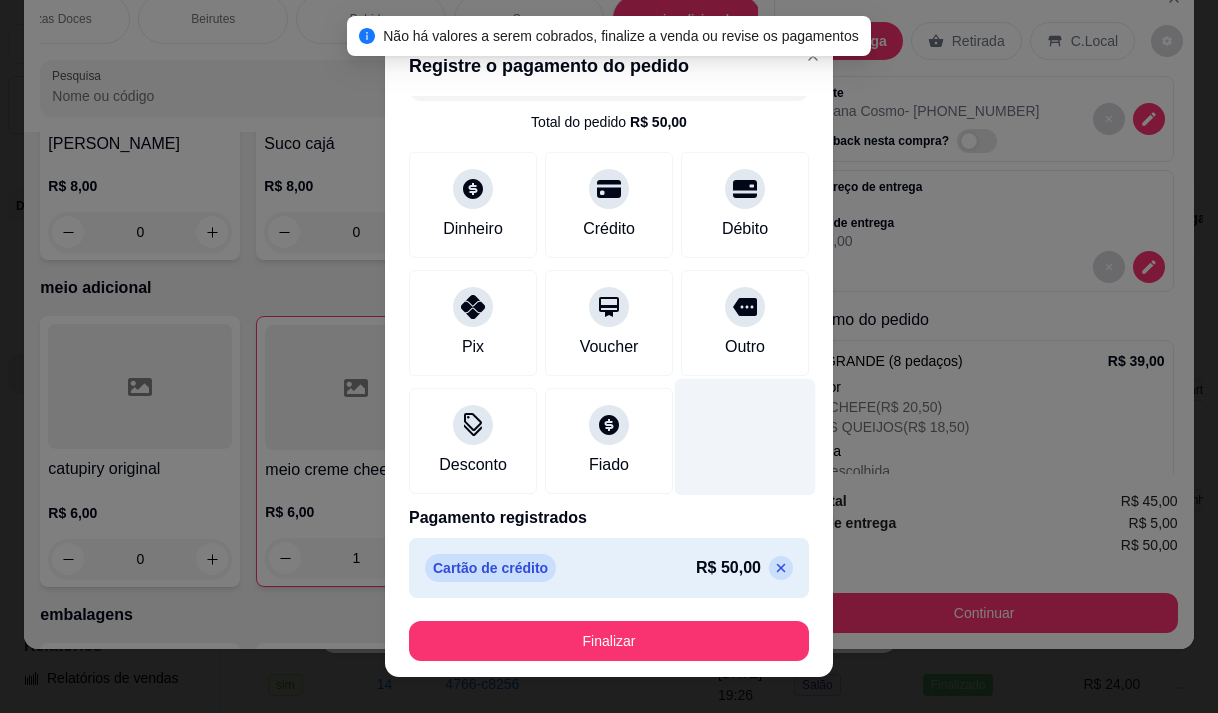 click 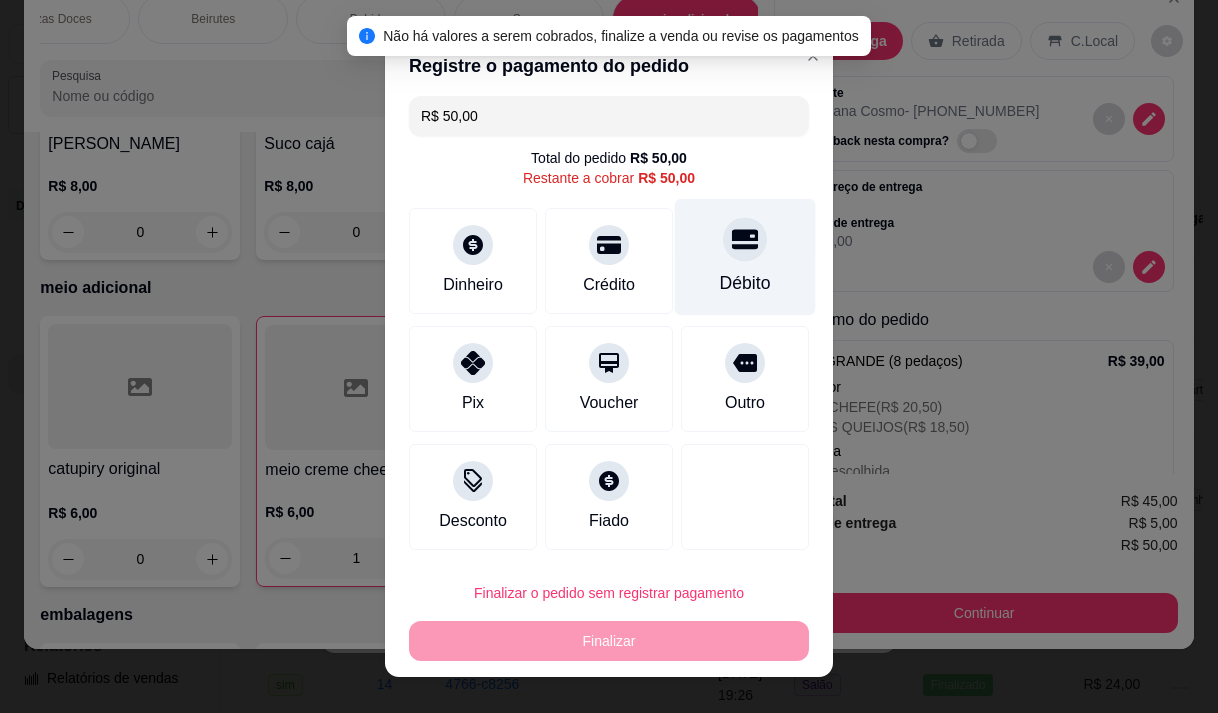 click on "Débito" at bounding box center (745, 283) 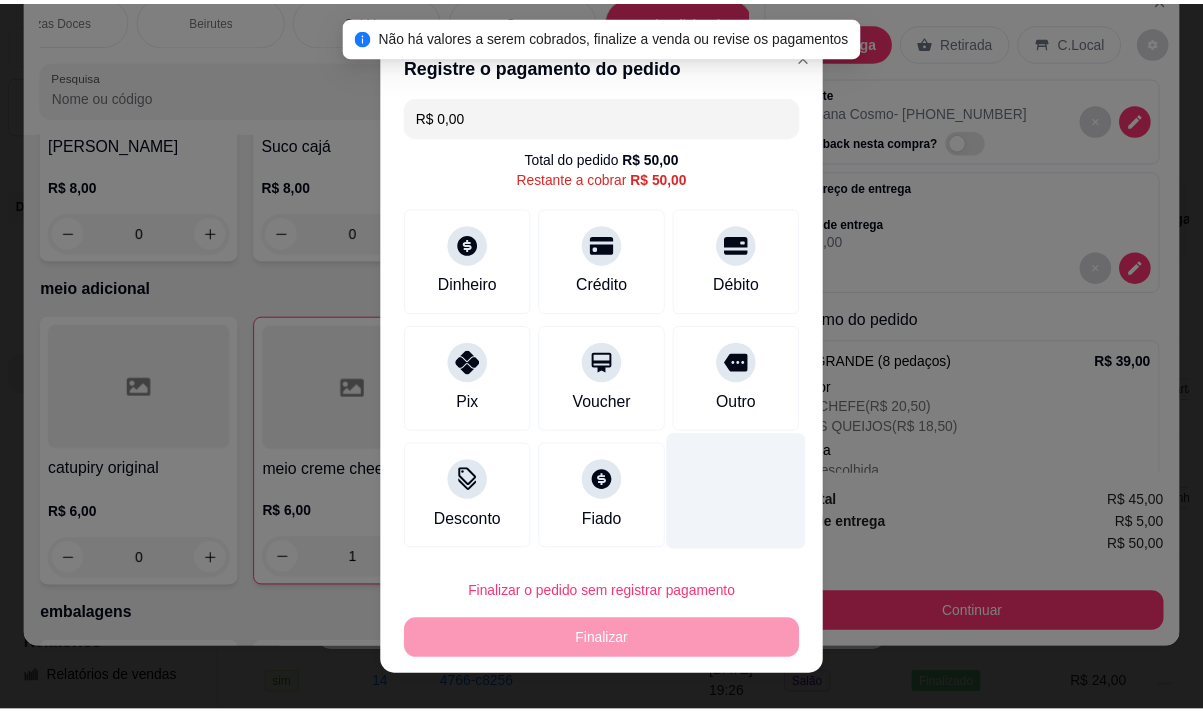 scroll, scrollTop: 44, scrollLeft: 0, axis: vertical 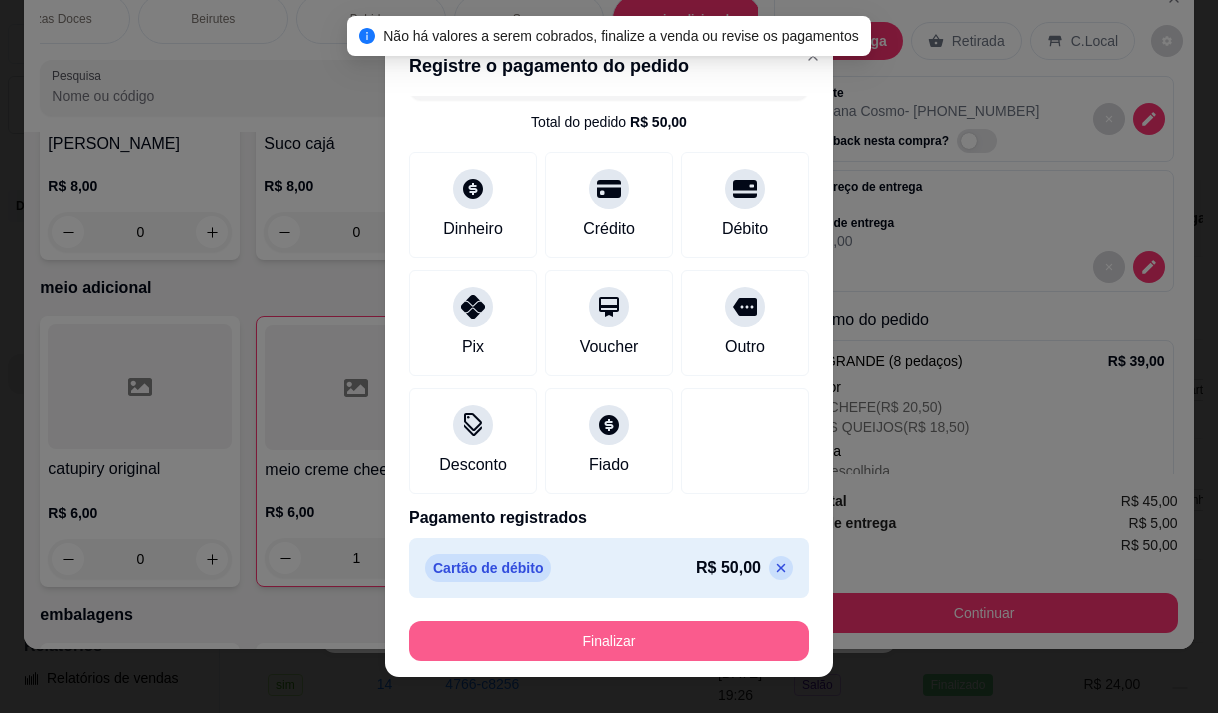 click on "Finalizar" at bounding box center (609, 641) 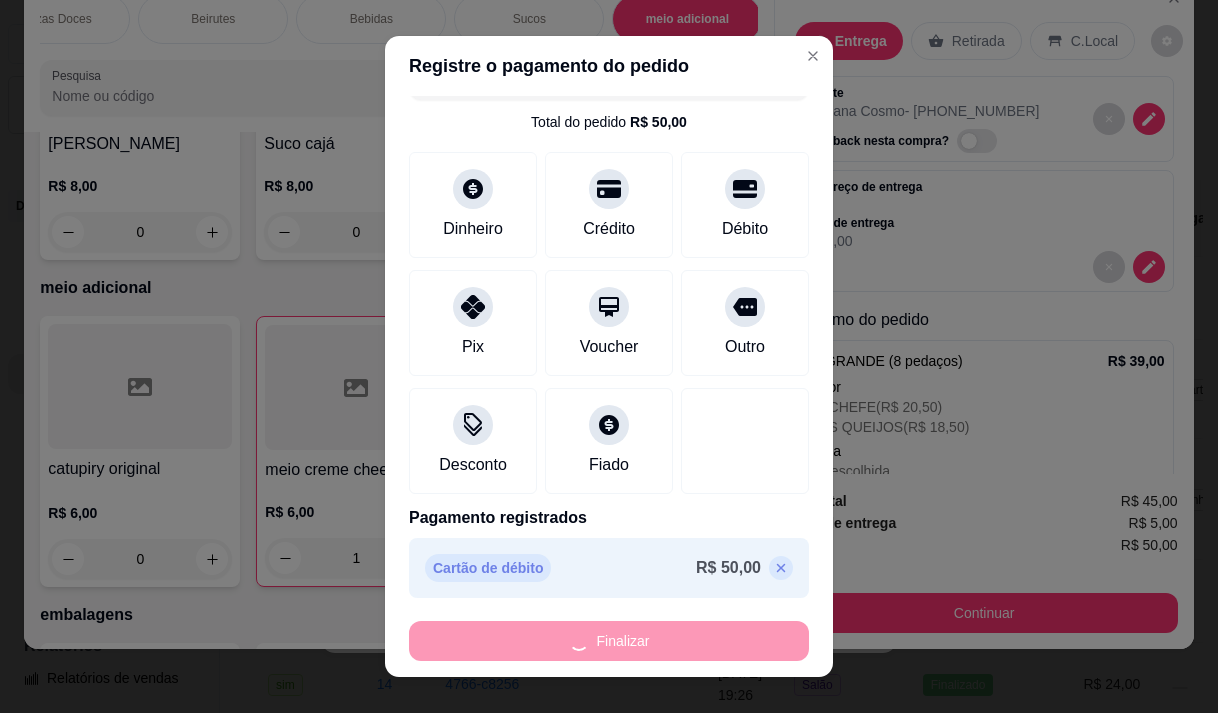 type on "0" 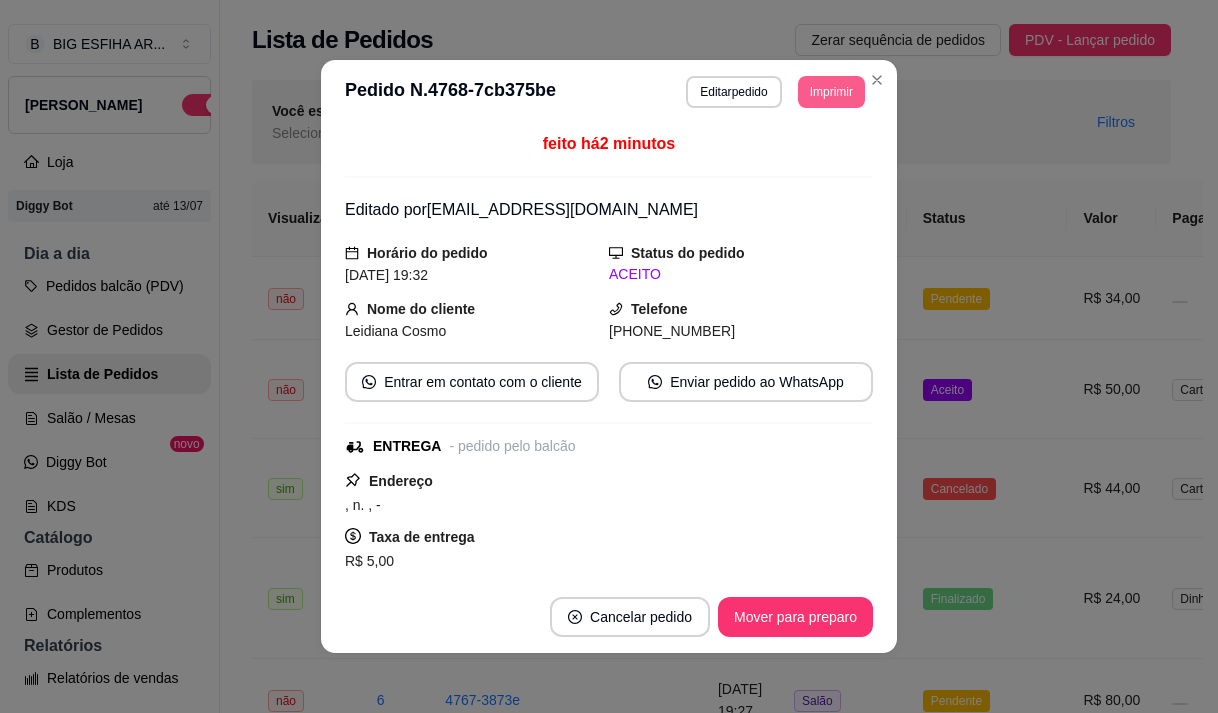 click on "Imprimir" at bounding box center [831, 92] 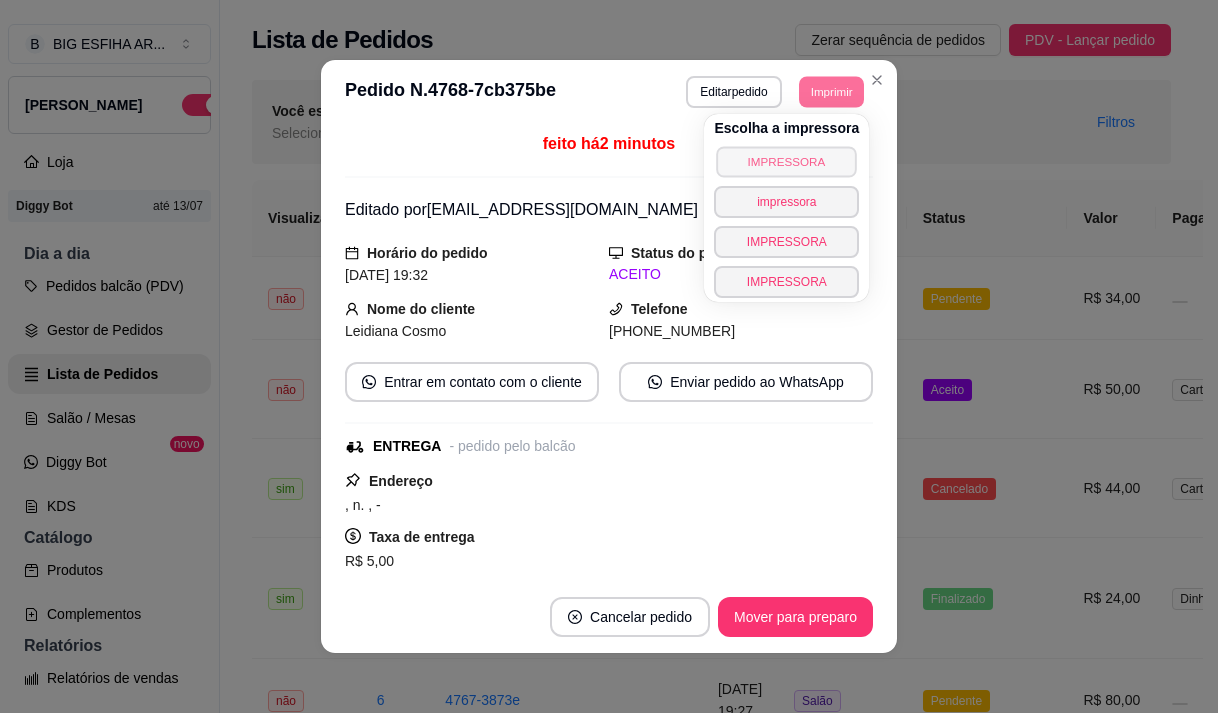 click on "IMPRESSORA" at bounding box center (787, 161) 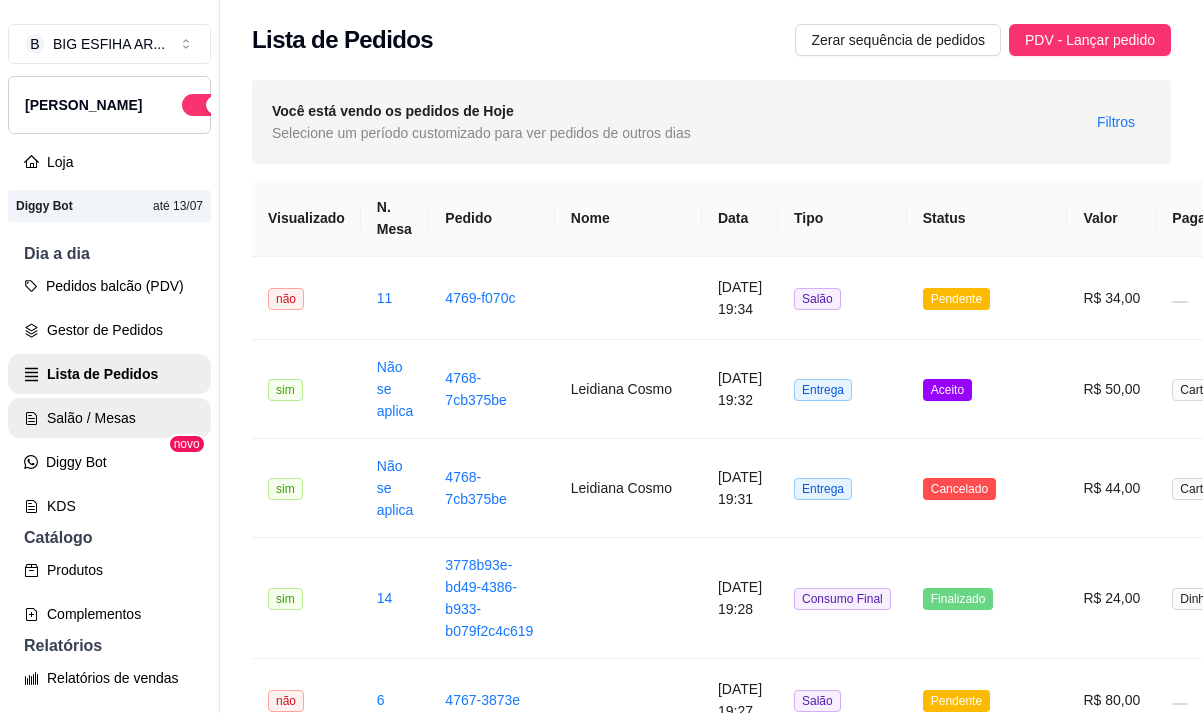 click on "Salão / Mesas" at bounding box center [109, 418] 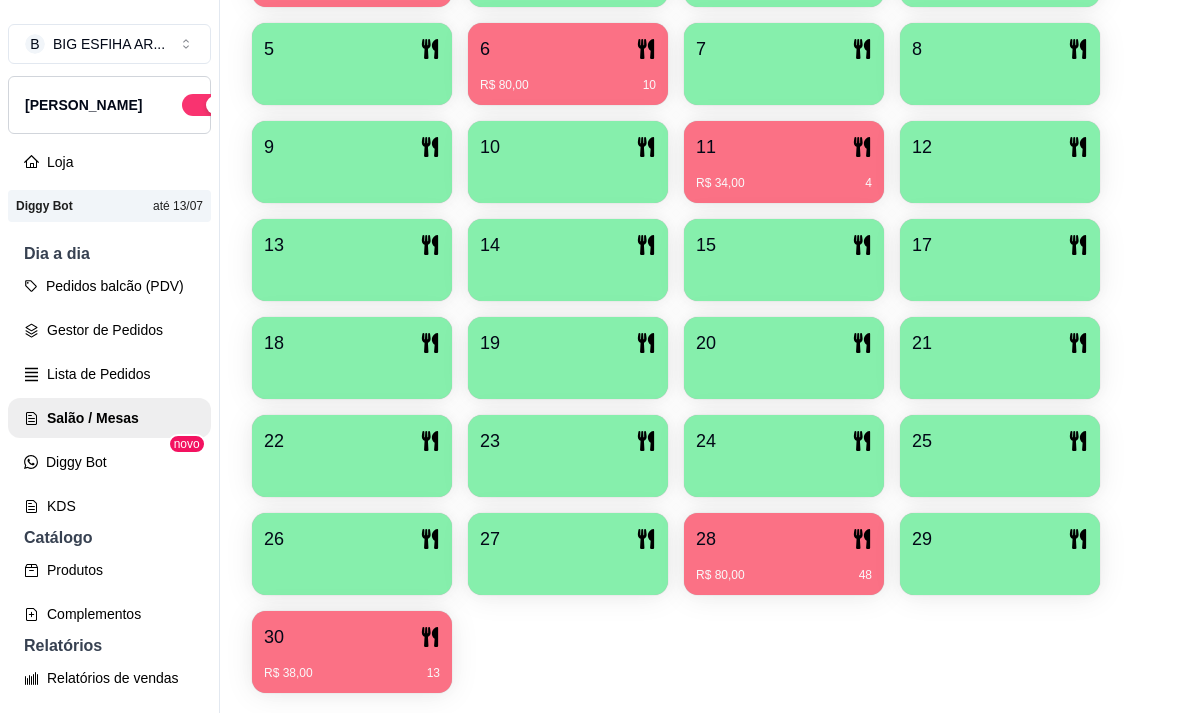 scroll, scrollTop: 639, scrollLeft: 0, axis: vertical 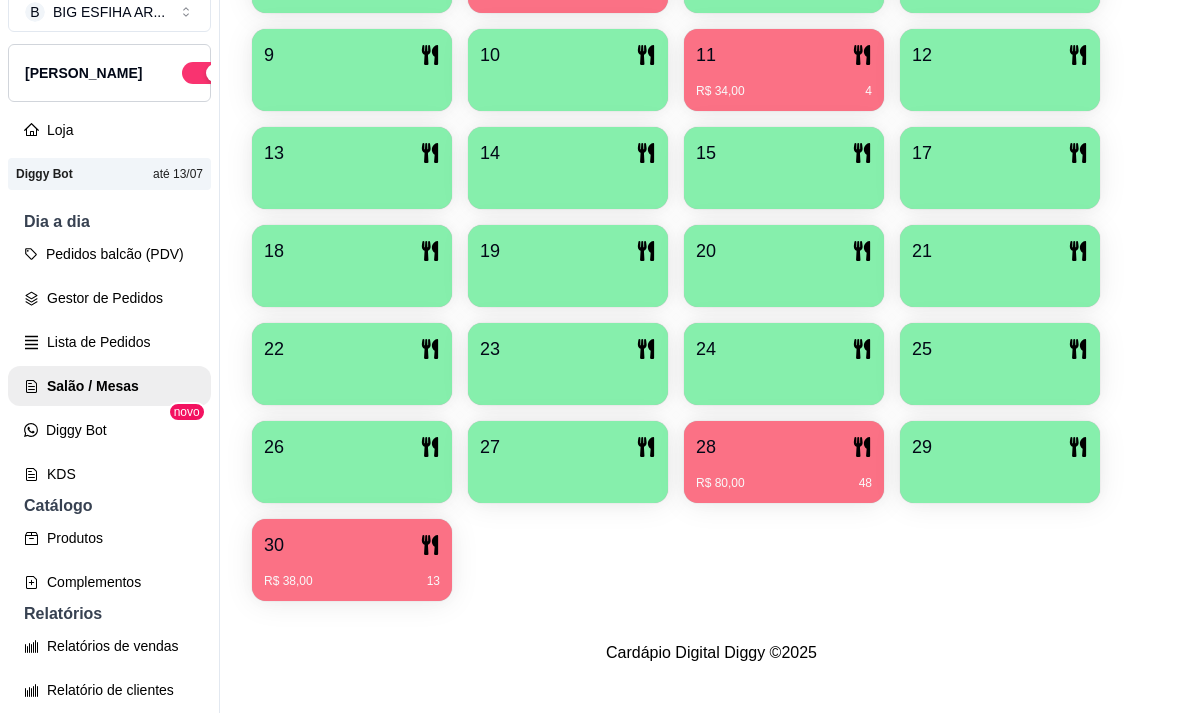 click on "28" at bounding box center [784, 447] 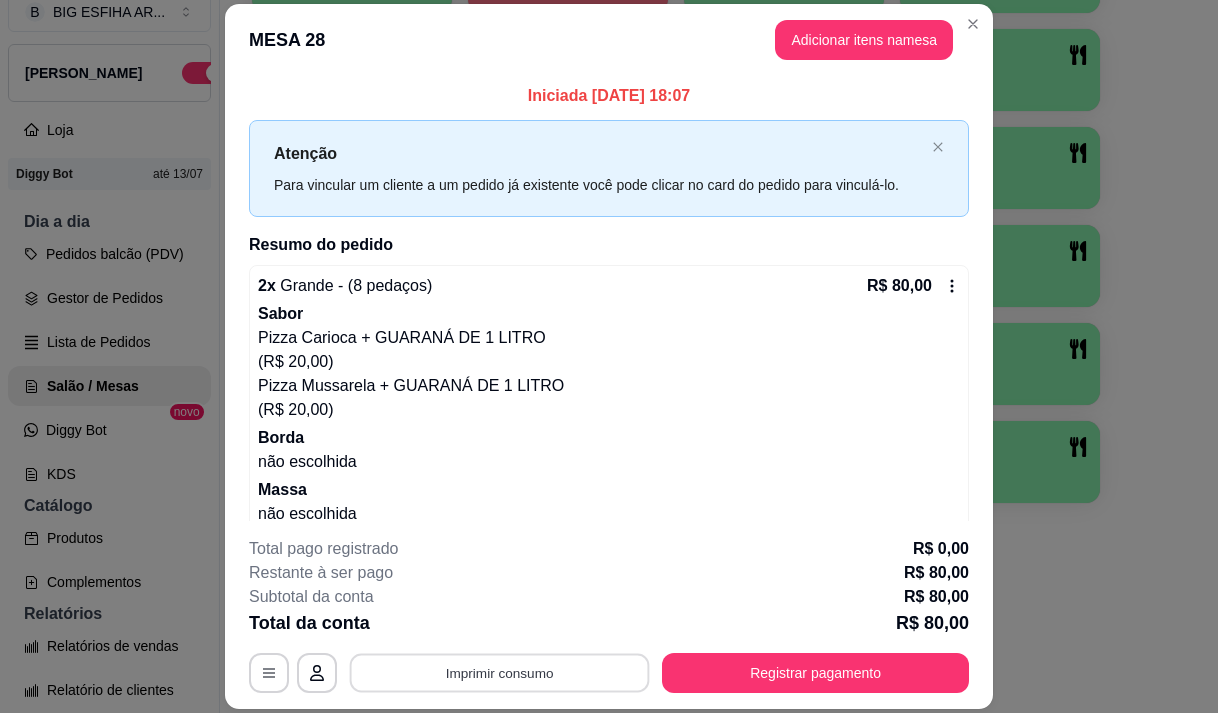 click on "Imprimir consumo" at bounding box center [500, 673] 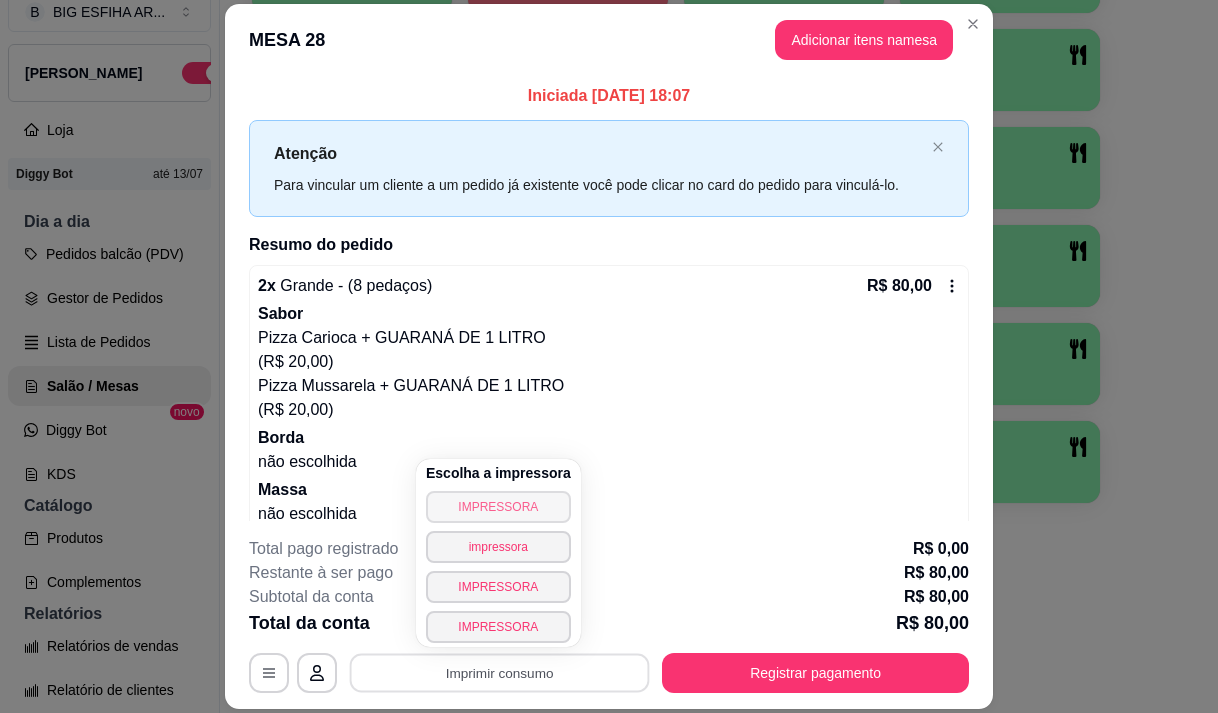 click on "IMPRESSORA" at bounding box center (498, 507) 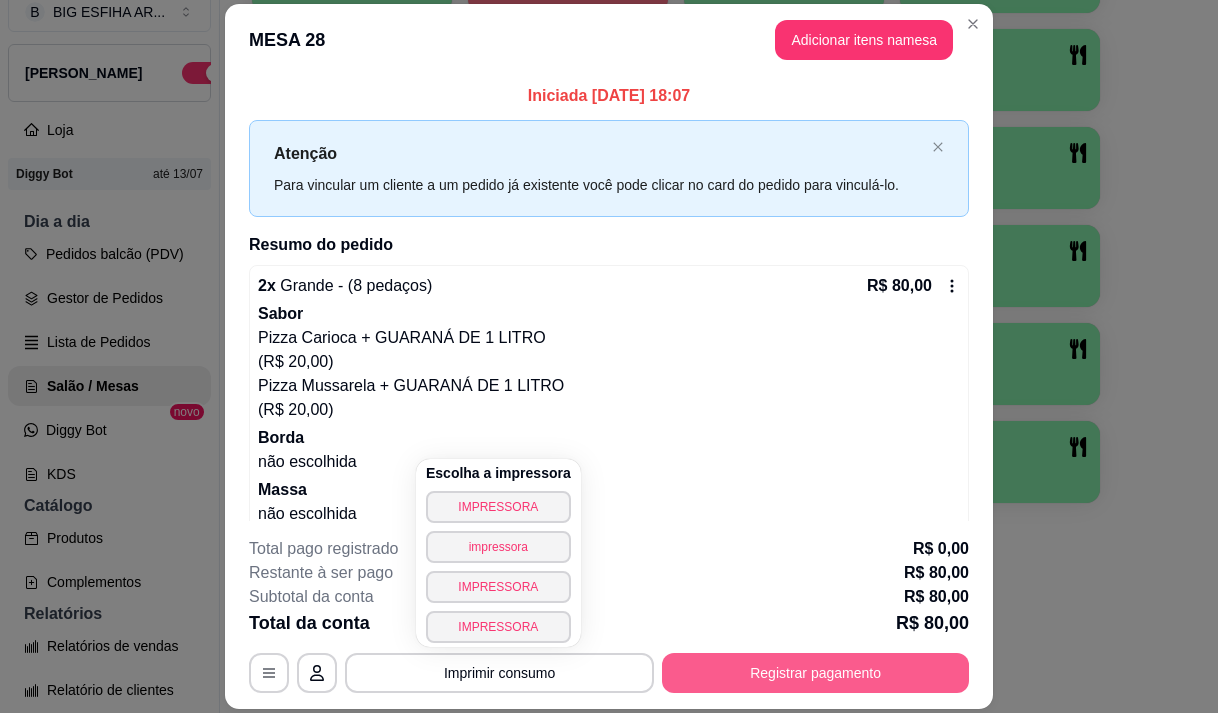 click on "Registrar pagamento" at bounding box center (815, 673) 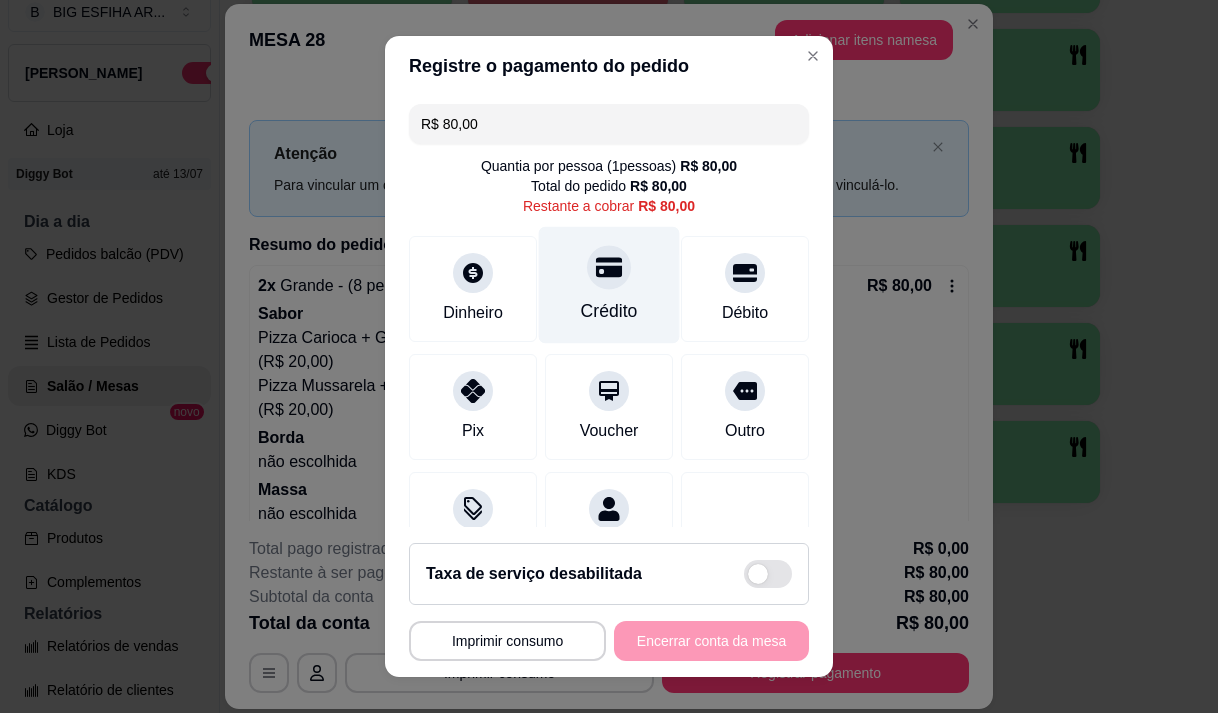 click on "Crédito" at bounding box center (609, 311) 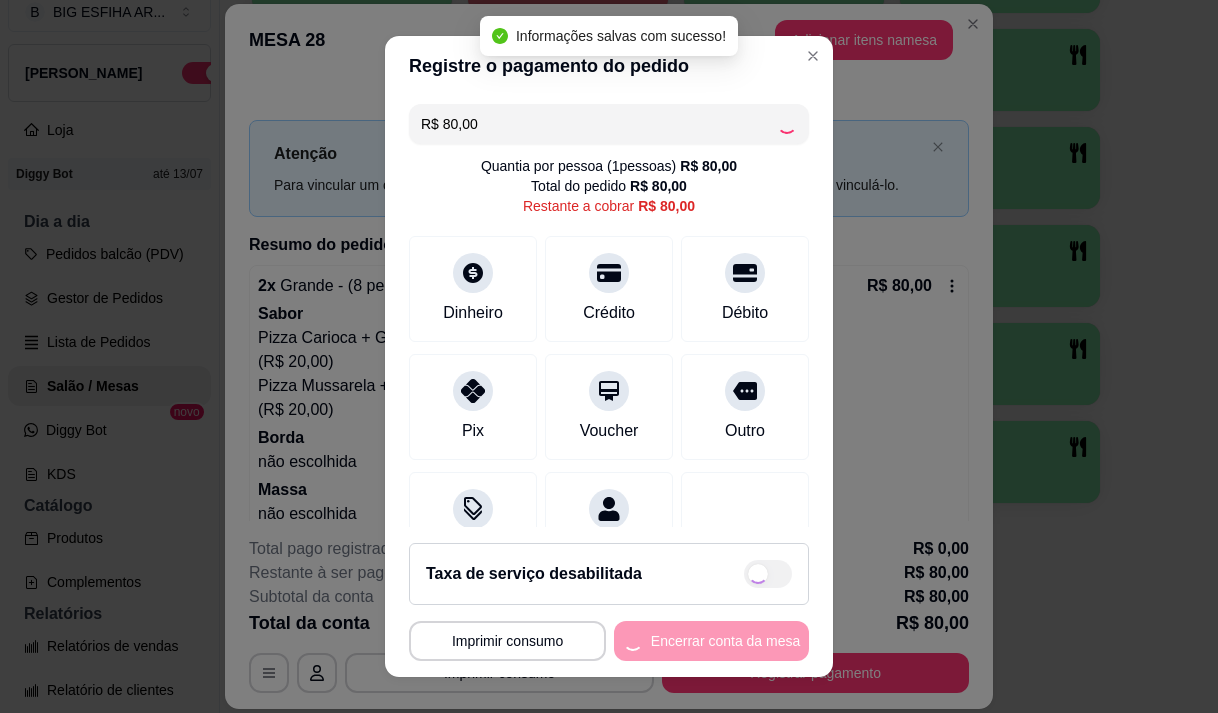 type on "R$ 0,00" 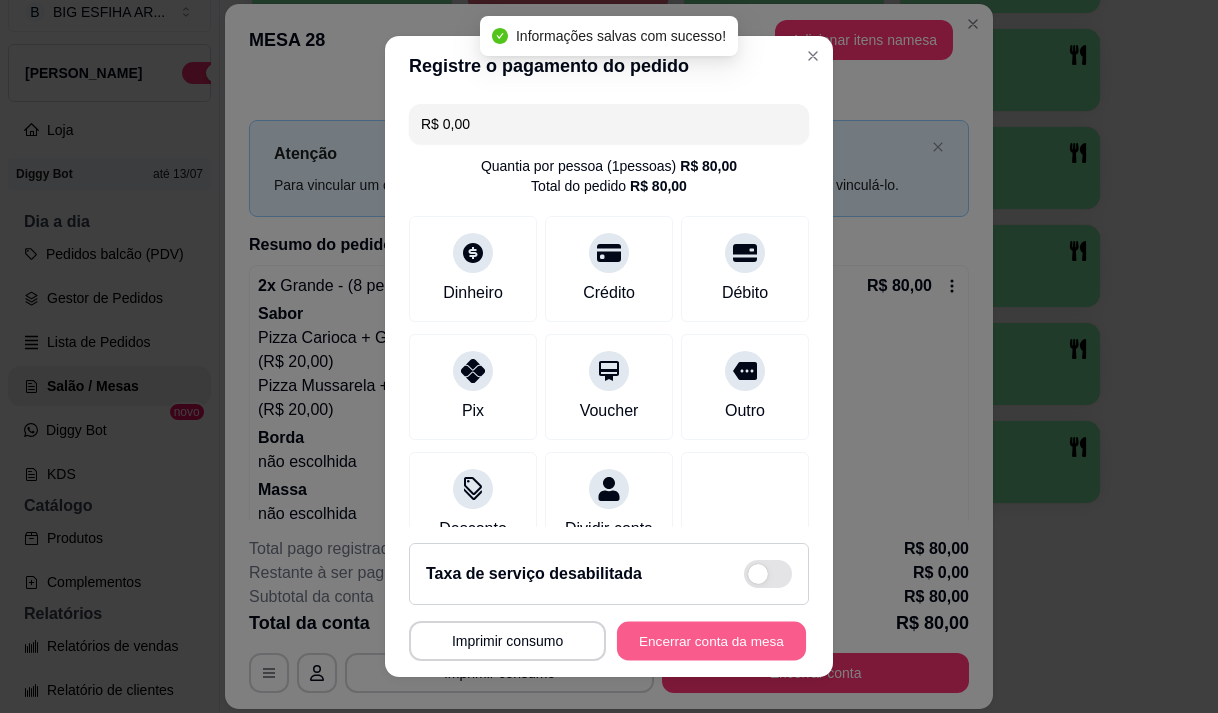 click on "Encerrar conta da mesa" at bounding box center [711, 641] 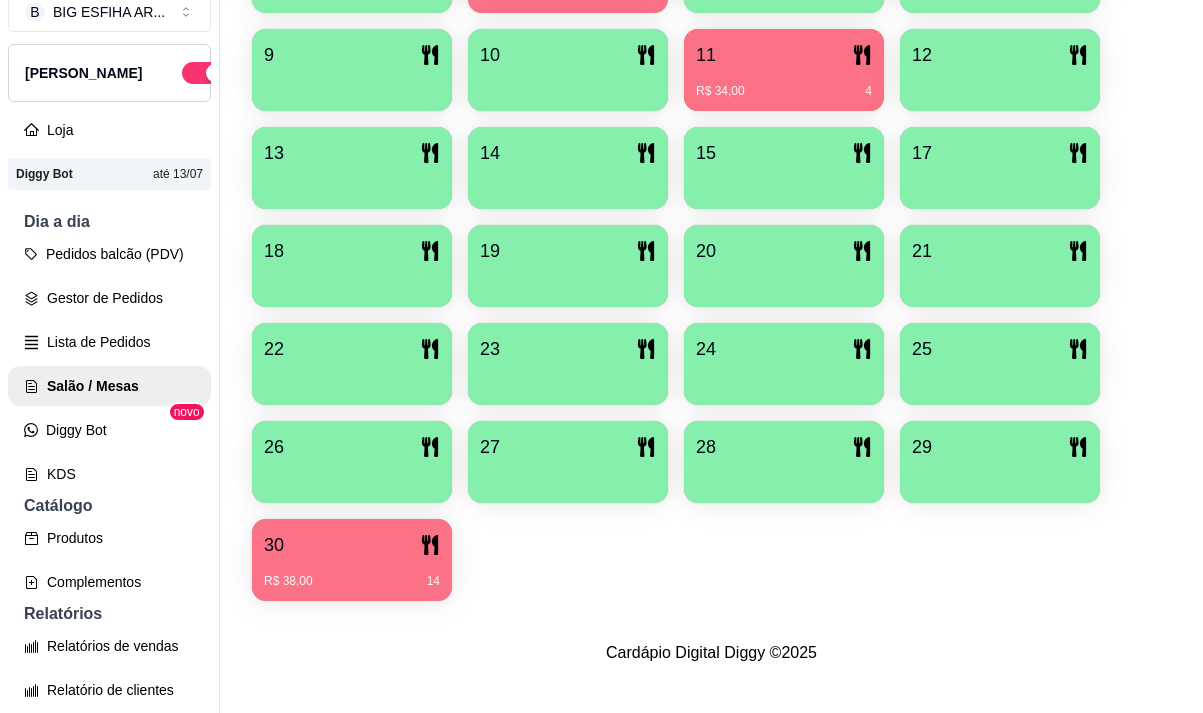 click on "R$ 34,00 4" at bounding box center (784, 84) 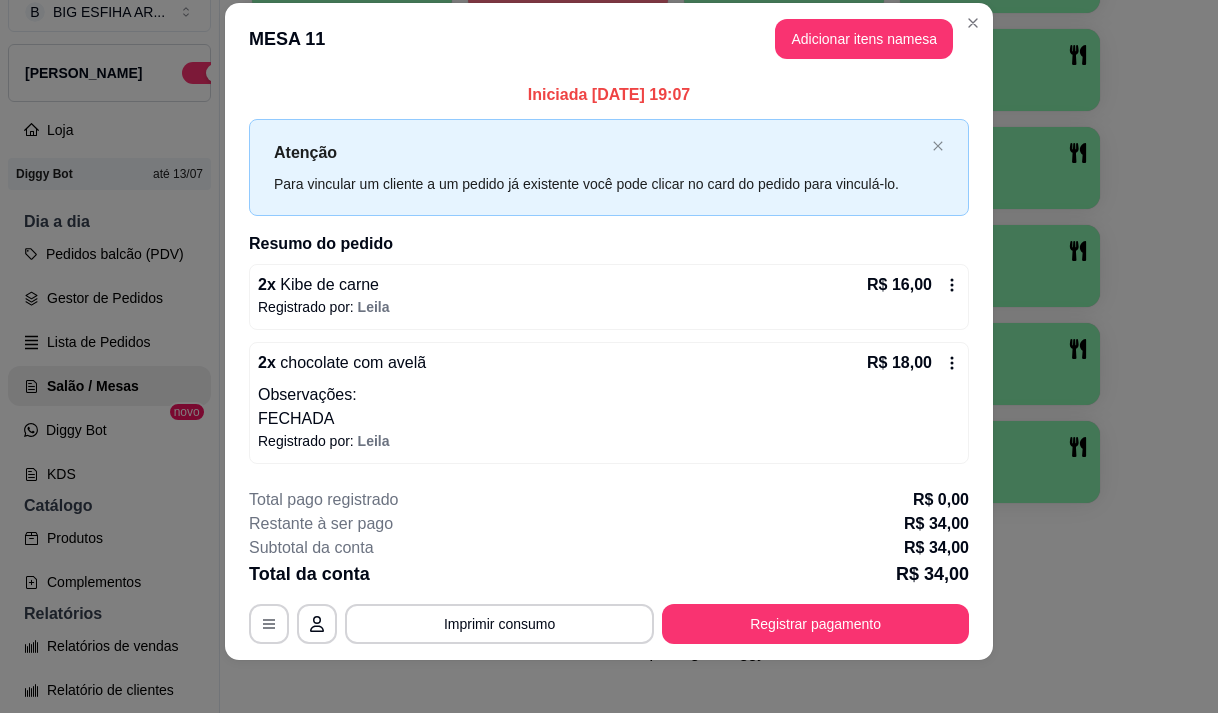 scroll, scrollTop: 36, scrollLeft: 0, axis: vertical 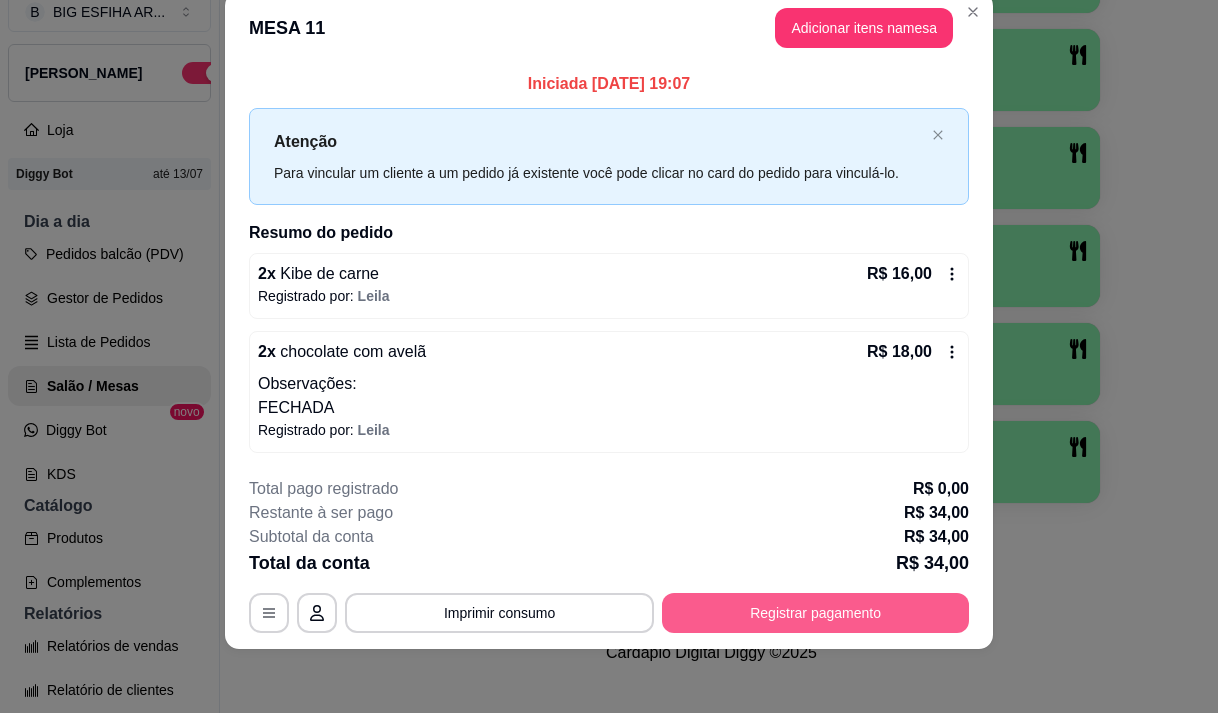 click on "Registrar pagamento" at bounding box center (815, 613) 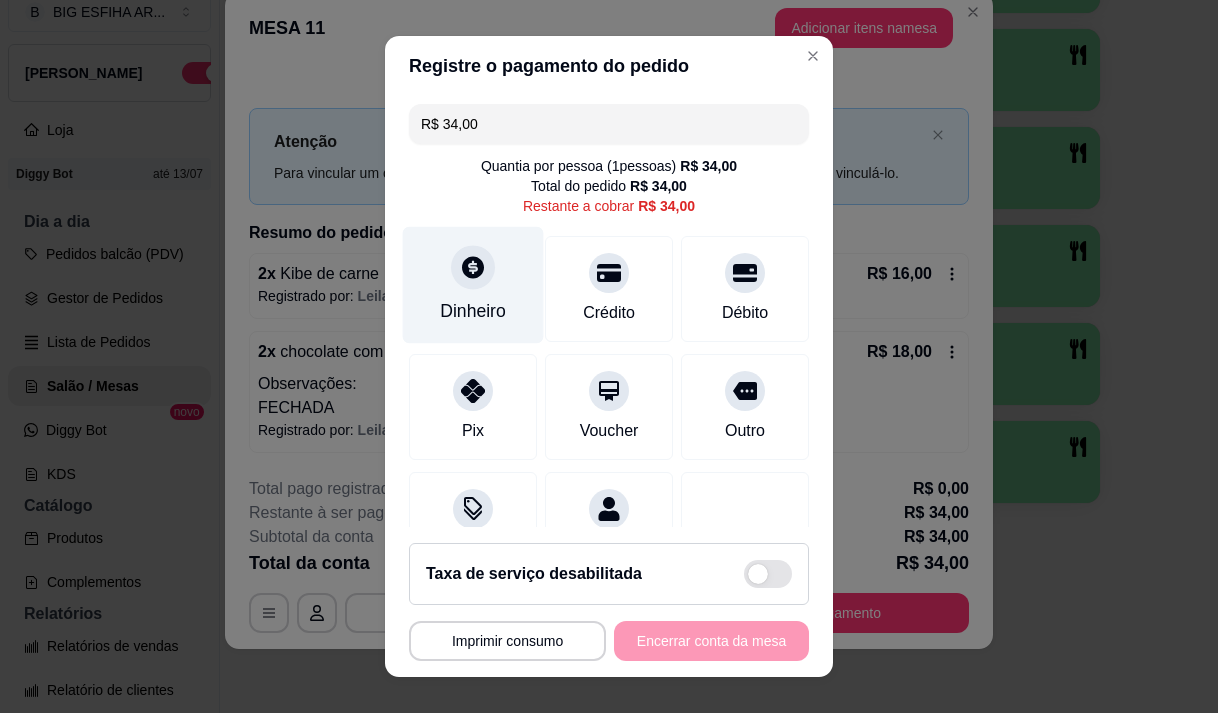 click on "Dinheiro" at bounding box center [473, 311] 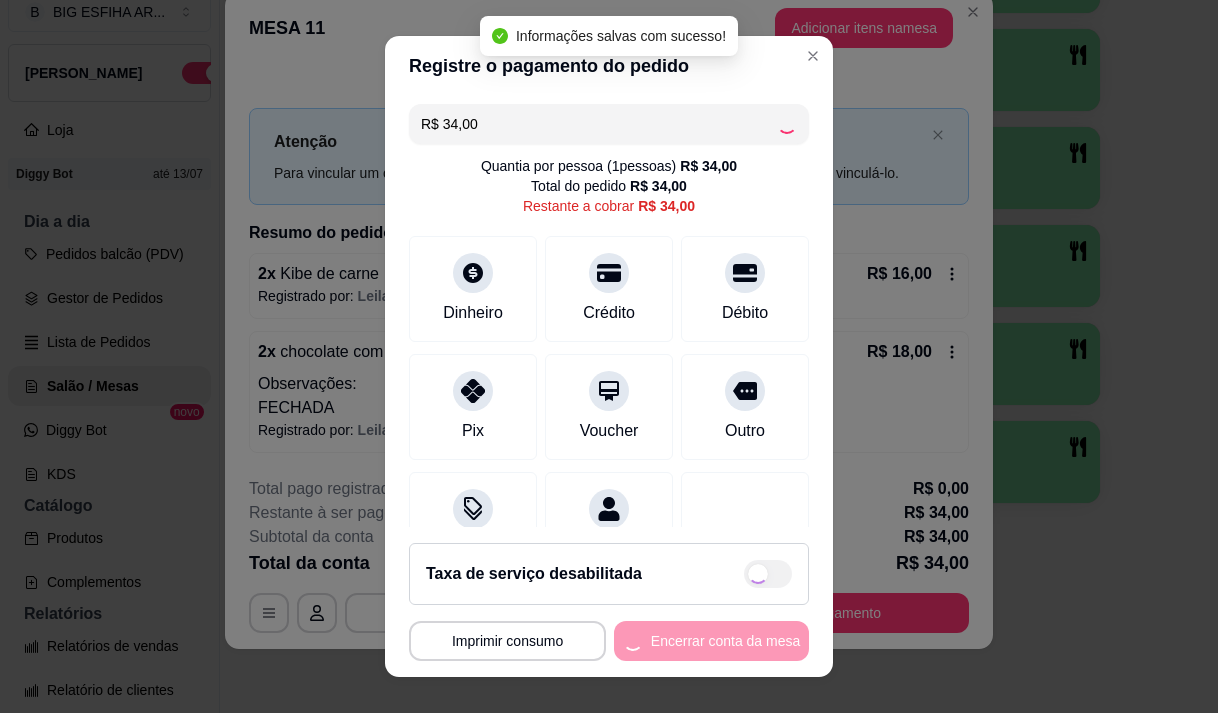 type on "R$ 0,00" 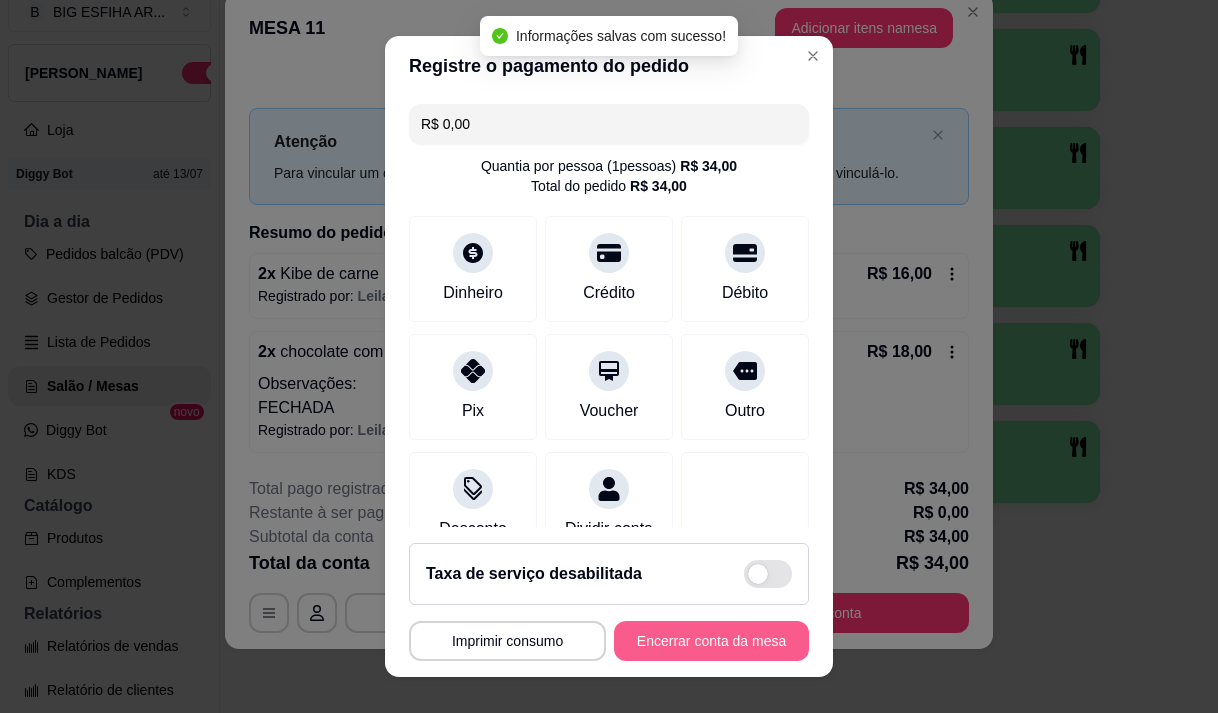 click on "Encerrar conta da mesa" at bounding box center [711, 641] 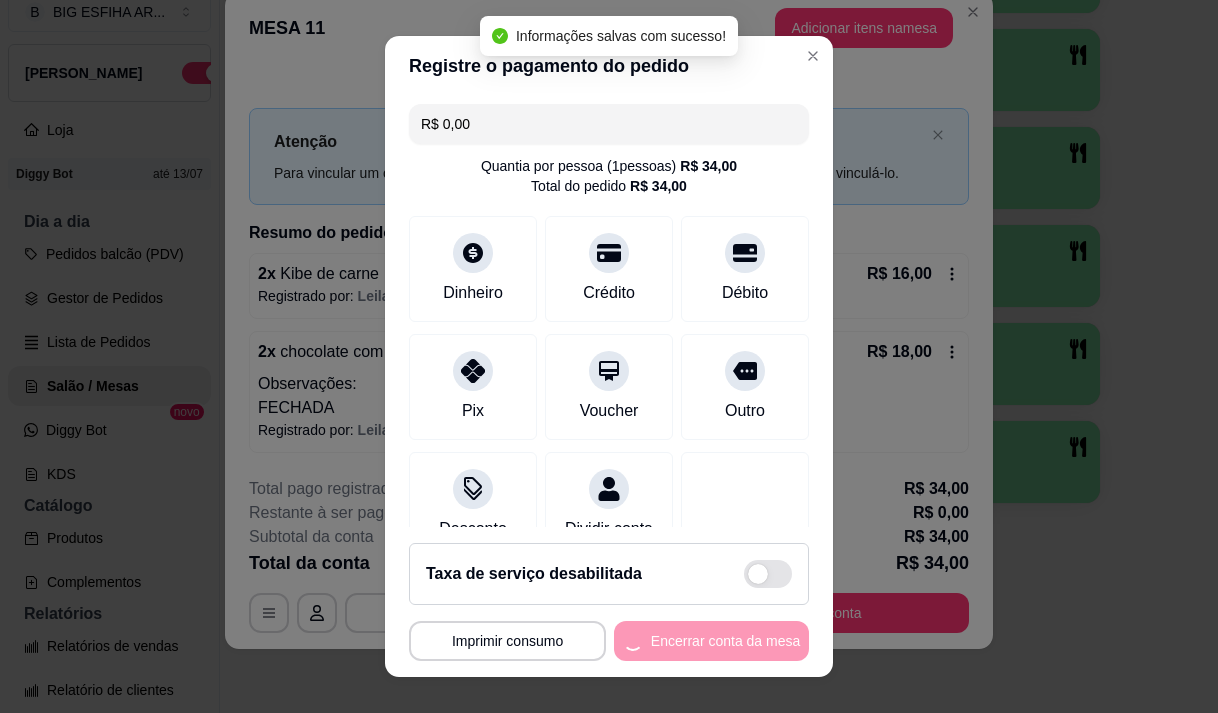 scroll, scrollTop: 0, scrollLeft: 0, axis: both 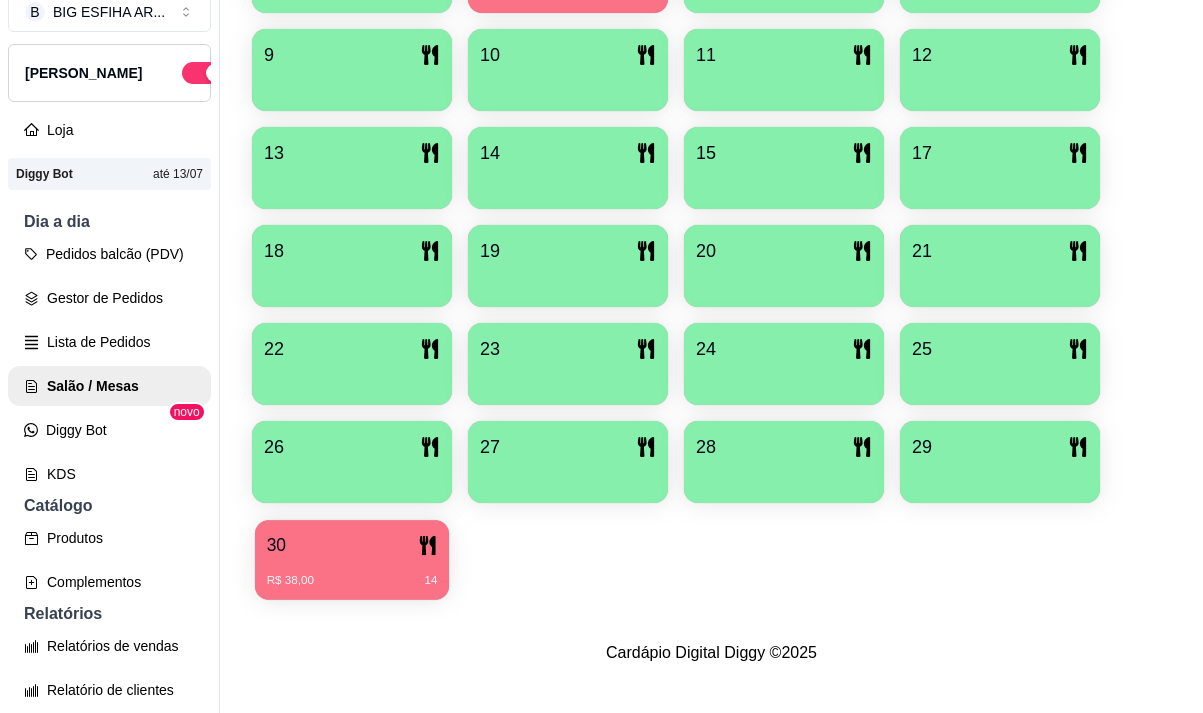 click on "R$ 38,00 14" at bounding box center [352, 573] 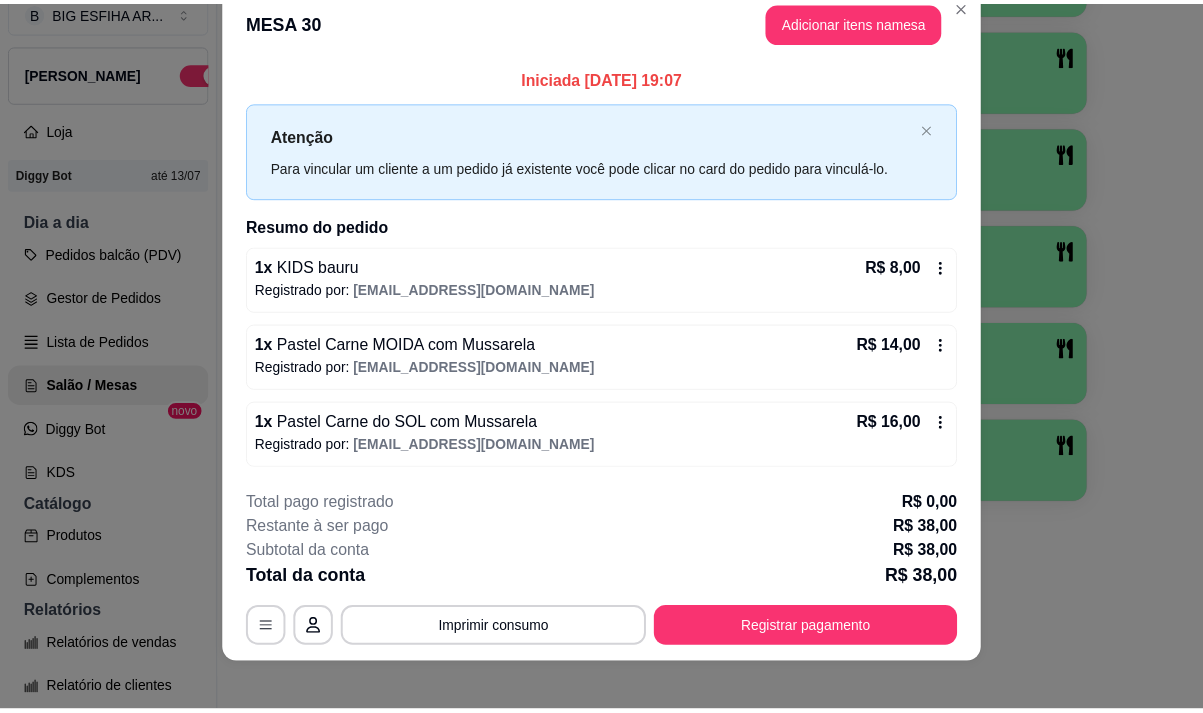 scroll, scrollTop: 47, scrollLeft: 0, axis: vertical 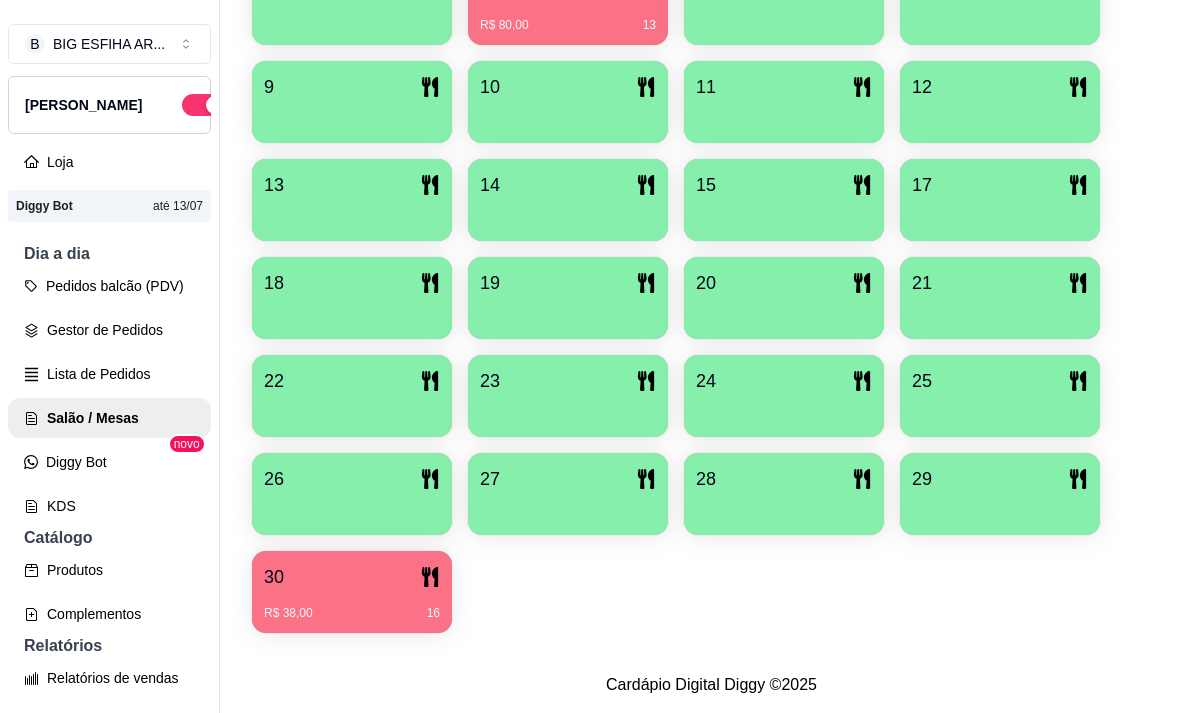 click at bounding box center [352, 508] 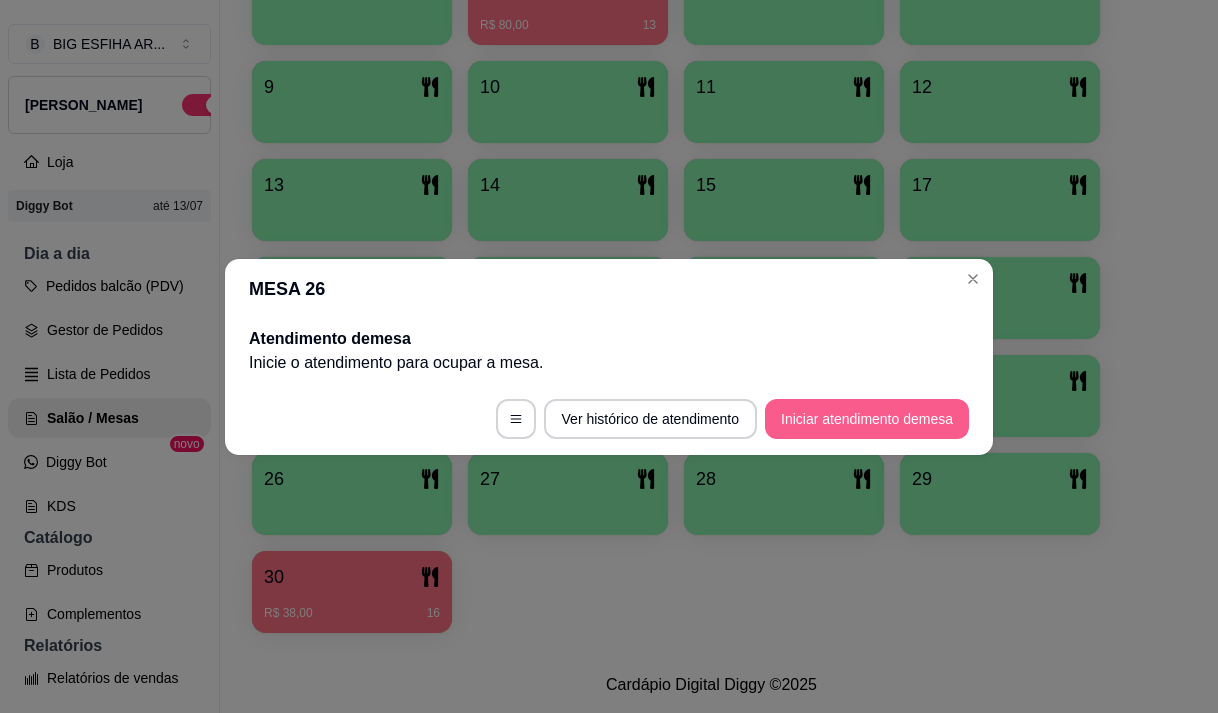 click on "Iniciar atendimento de  mesa" at bounding box center [867, 419] 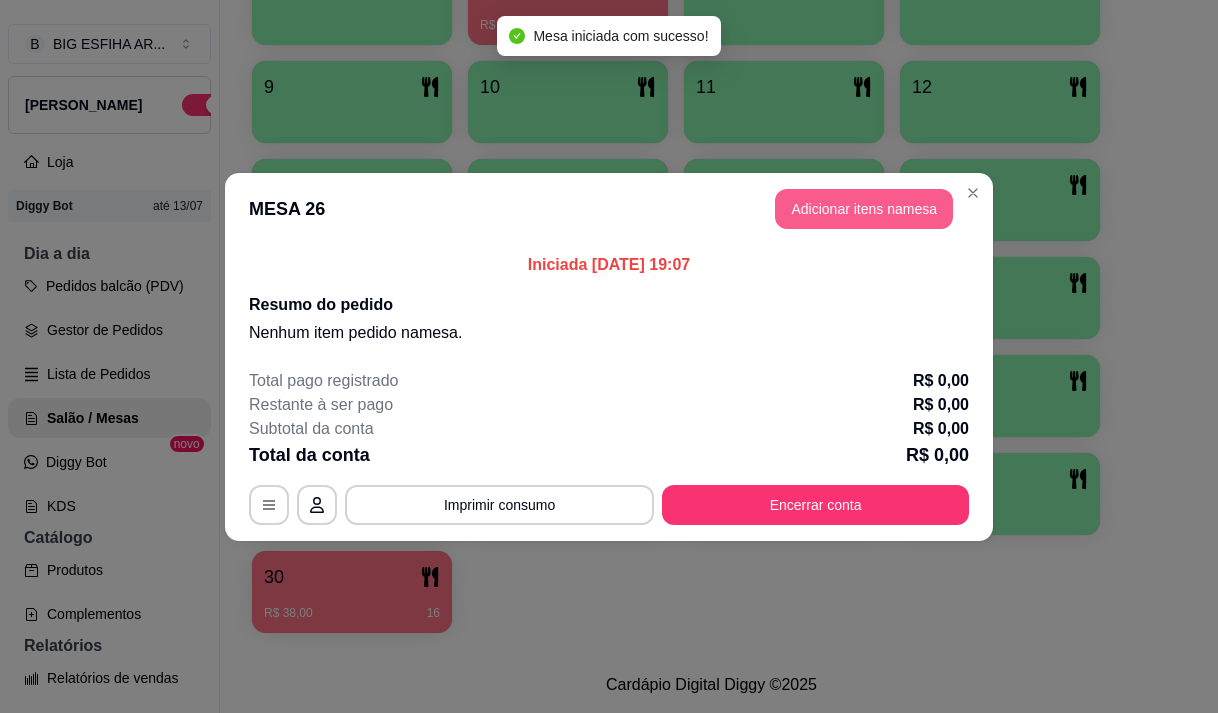 click on "Adicionar itens na  mesa" at bounding box center (864, 209) 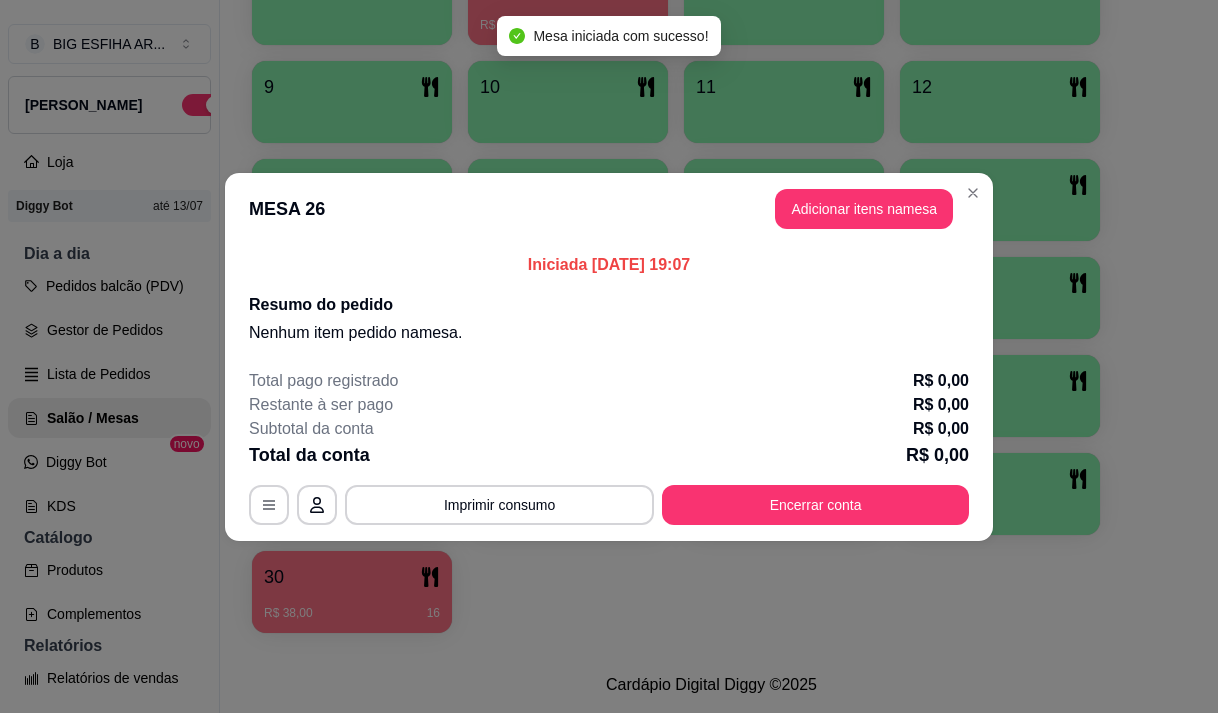 click at bounding box center [398, 131] 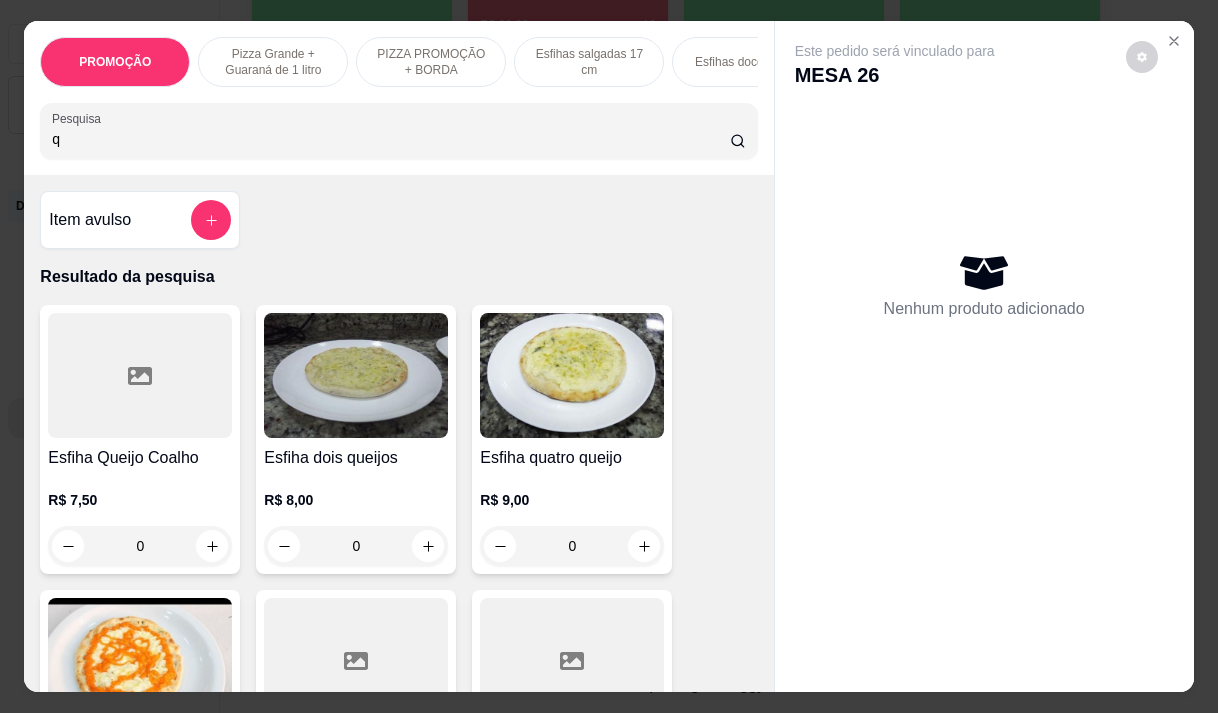 type on "q" 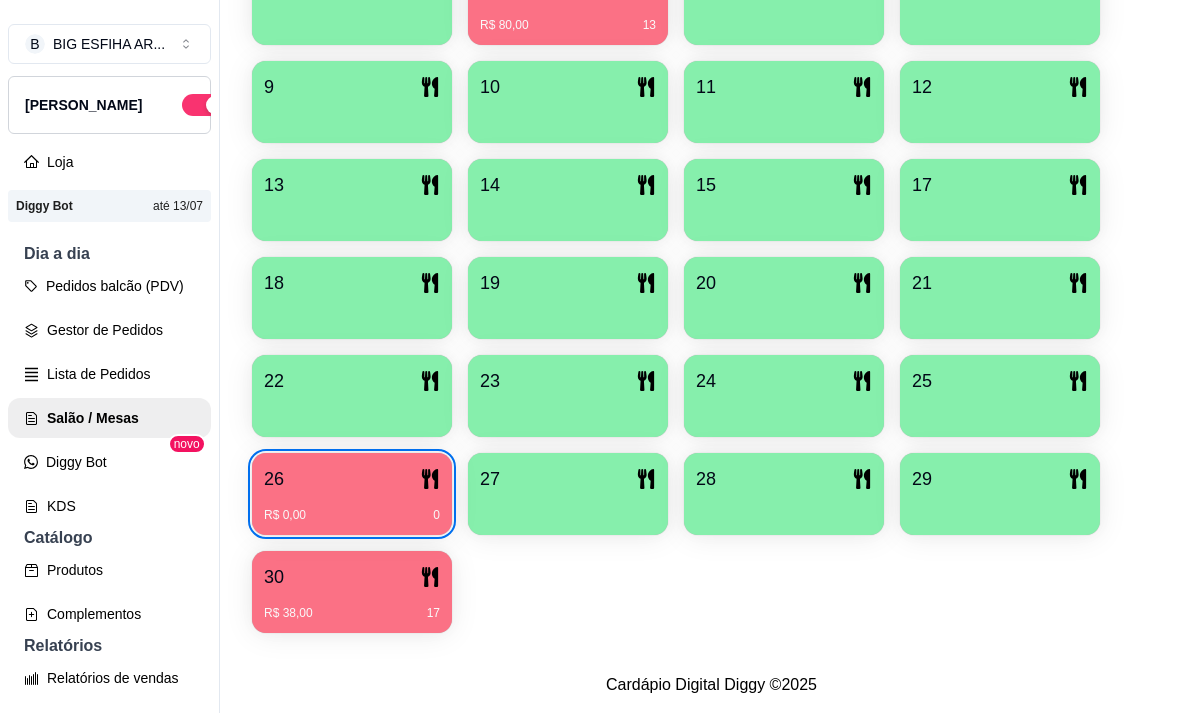 type 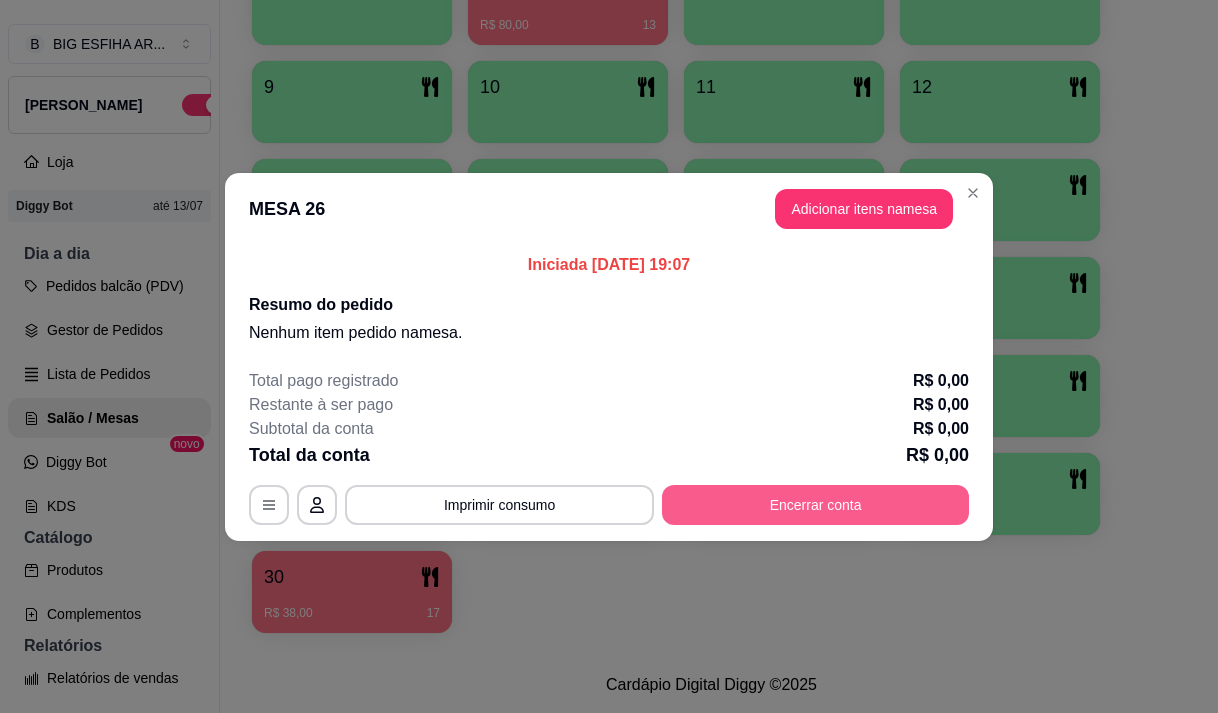 click on "Encerrar conta" at bounding box center [815, 505] 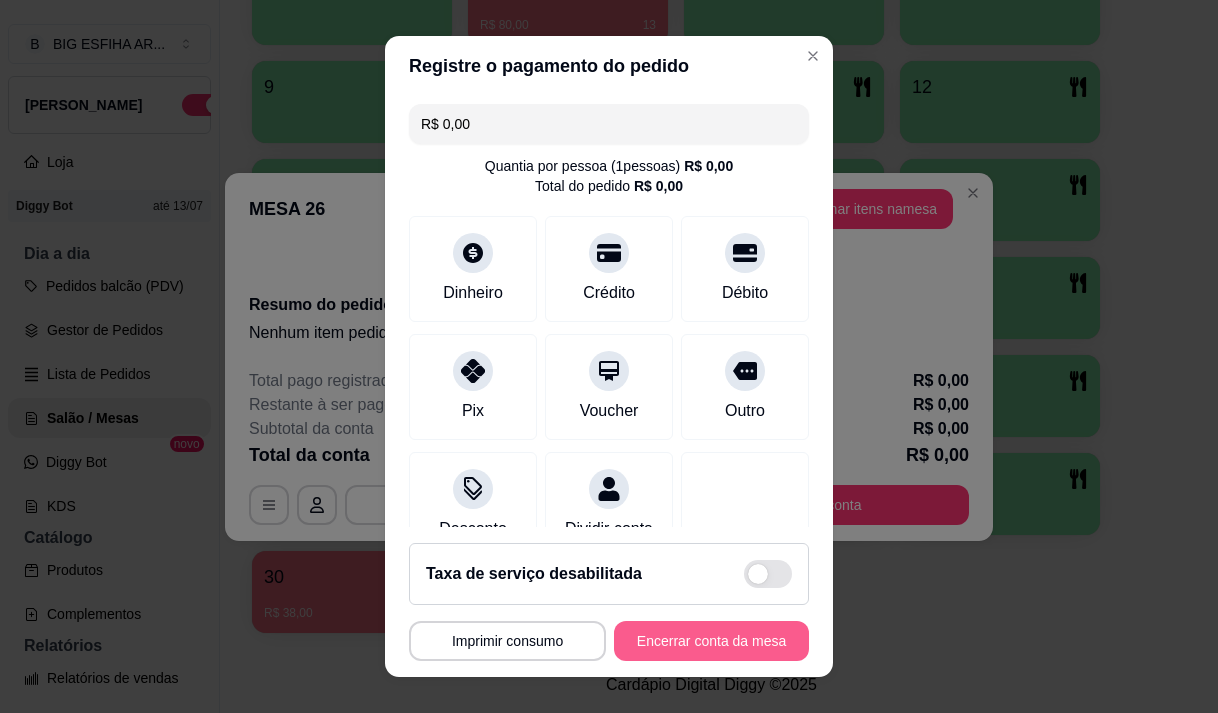 click on "Encerrar conta da mesa" at bounding box center (711, 641) 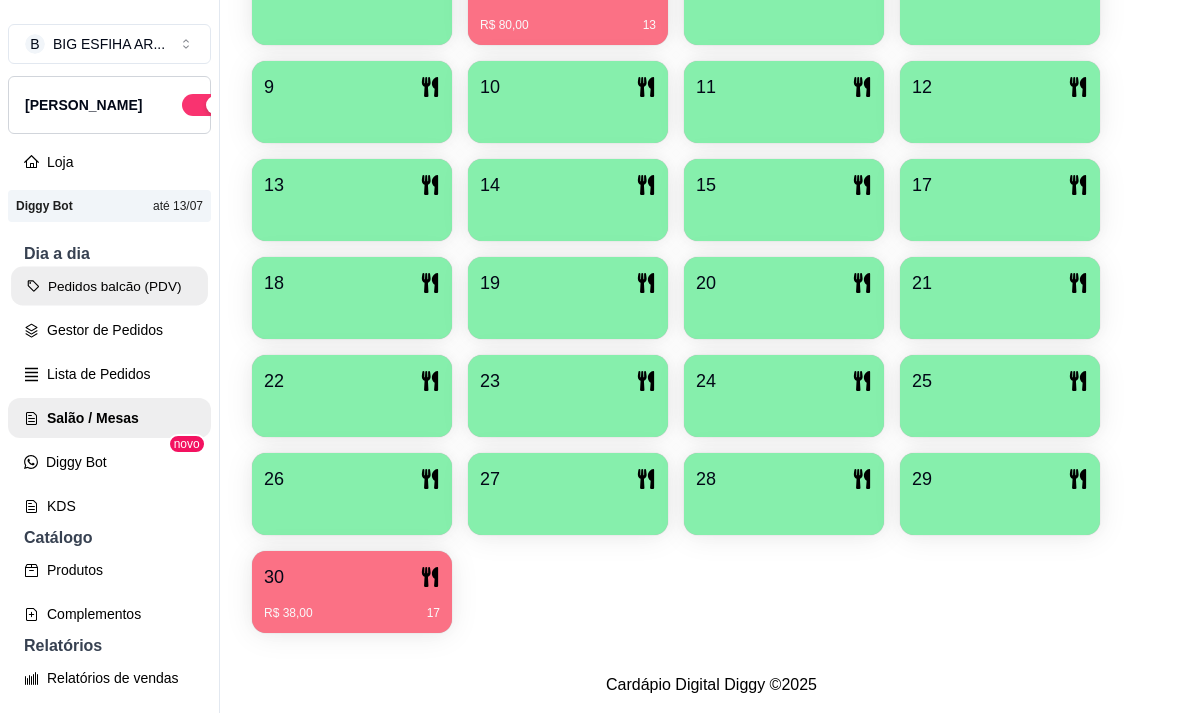 click on "Pedidos balcão (PDV)" at bounding box center [109, 286] 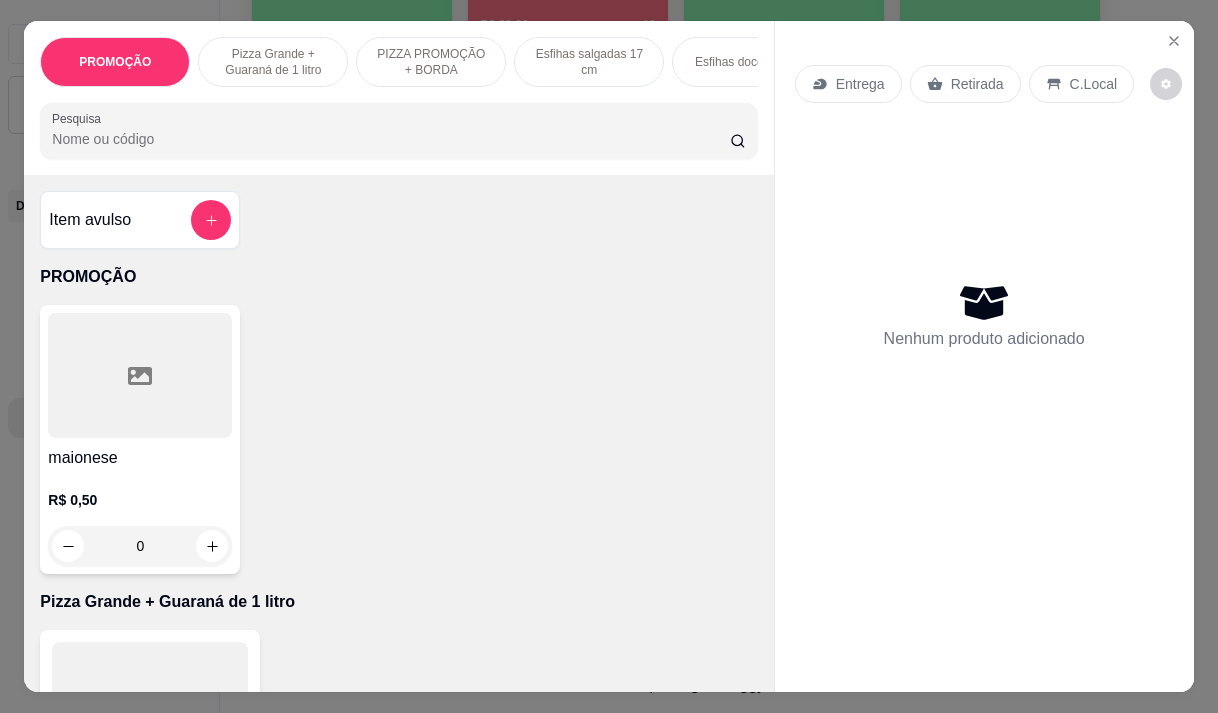 click on "Entrega" at bounding box center (848, 84) 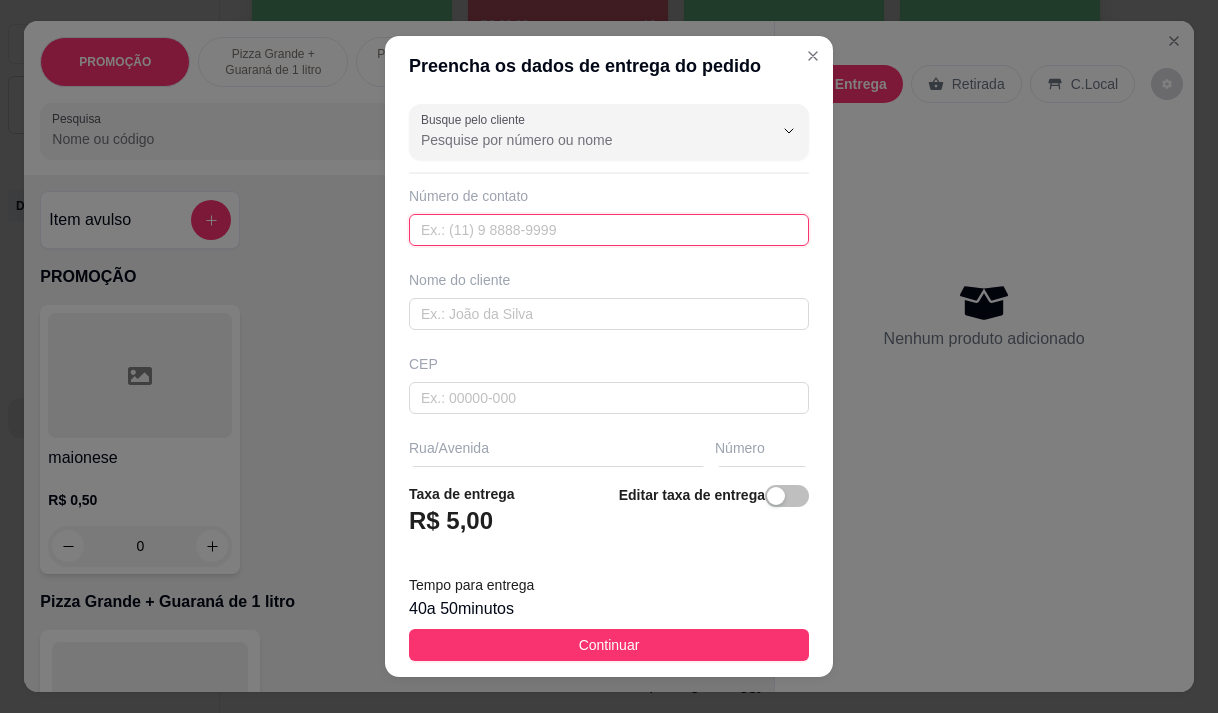click at bounding box center [609, 230] 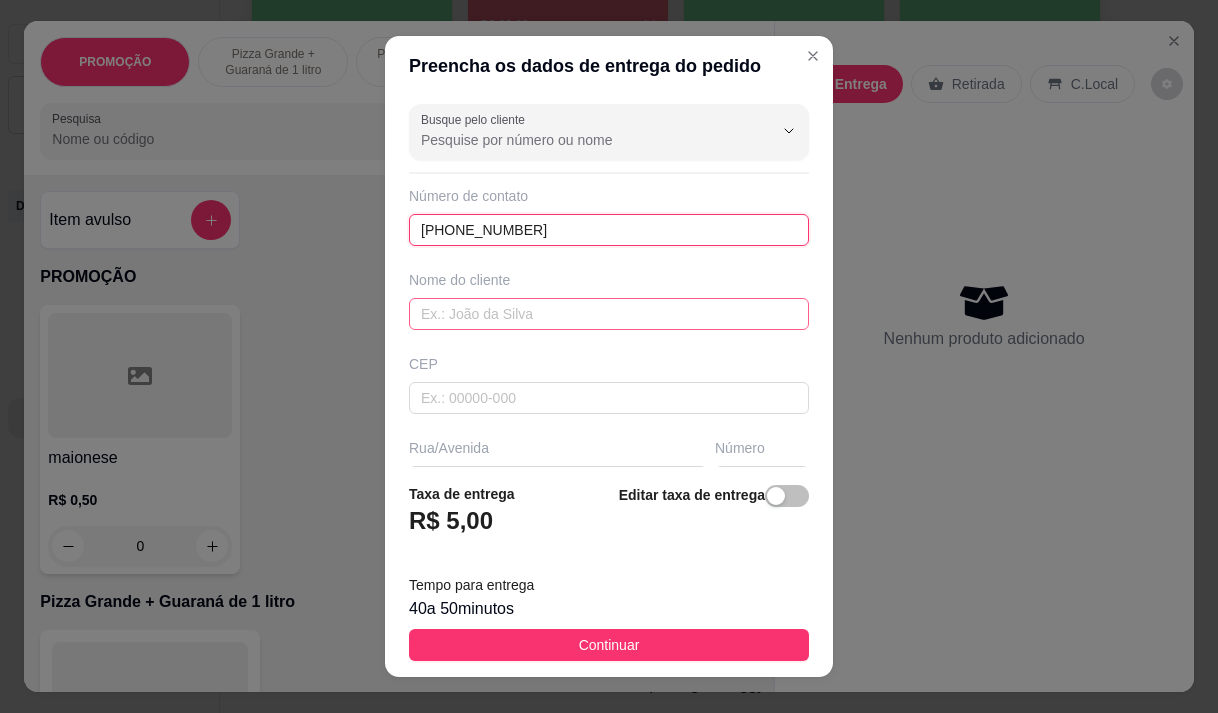 type on "[PHONE_NUMBER]" 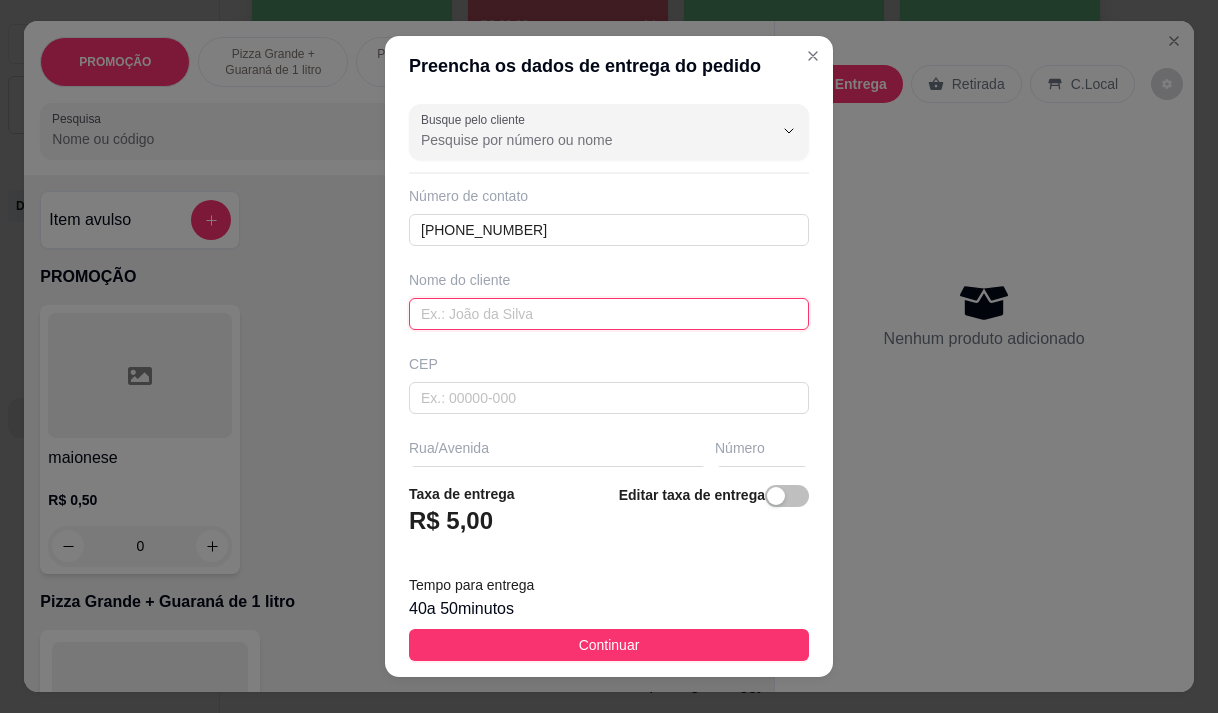 click at bounding box center (609, 314) 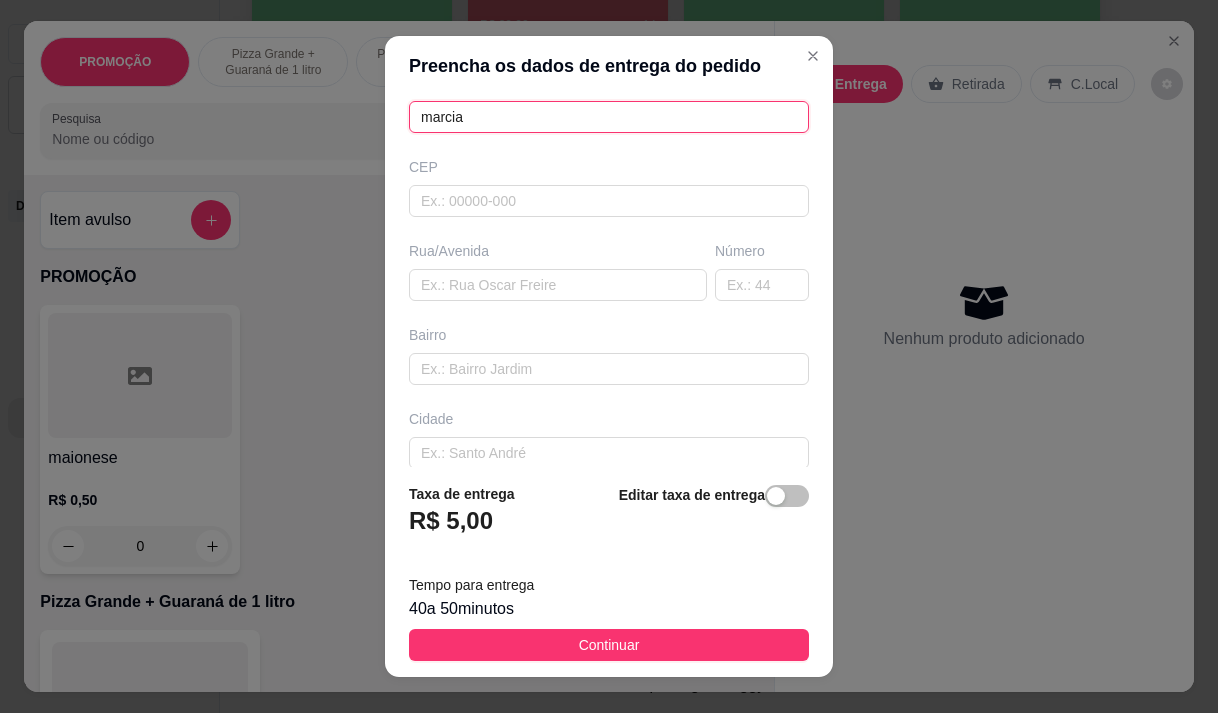 scroll, scrollTop: 200, scrollLeft: 0, axis: vertical 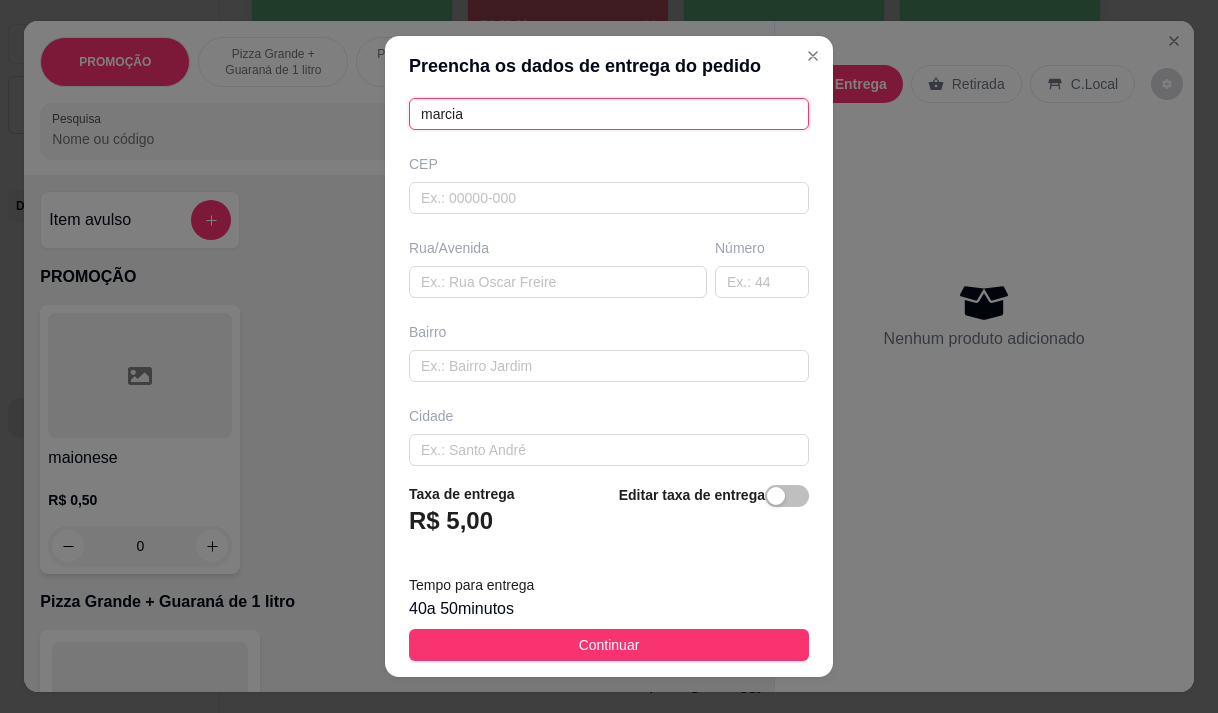 type on "marcia" 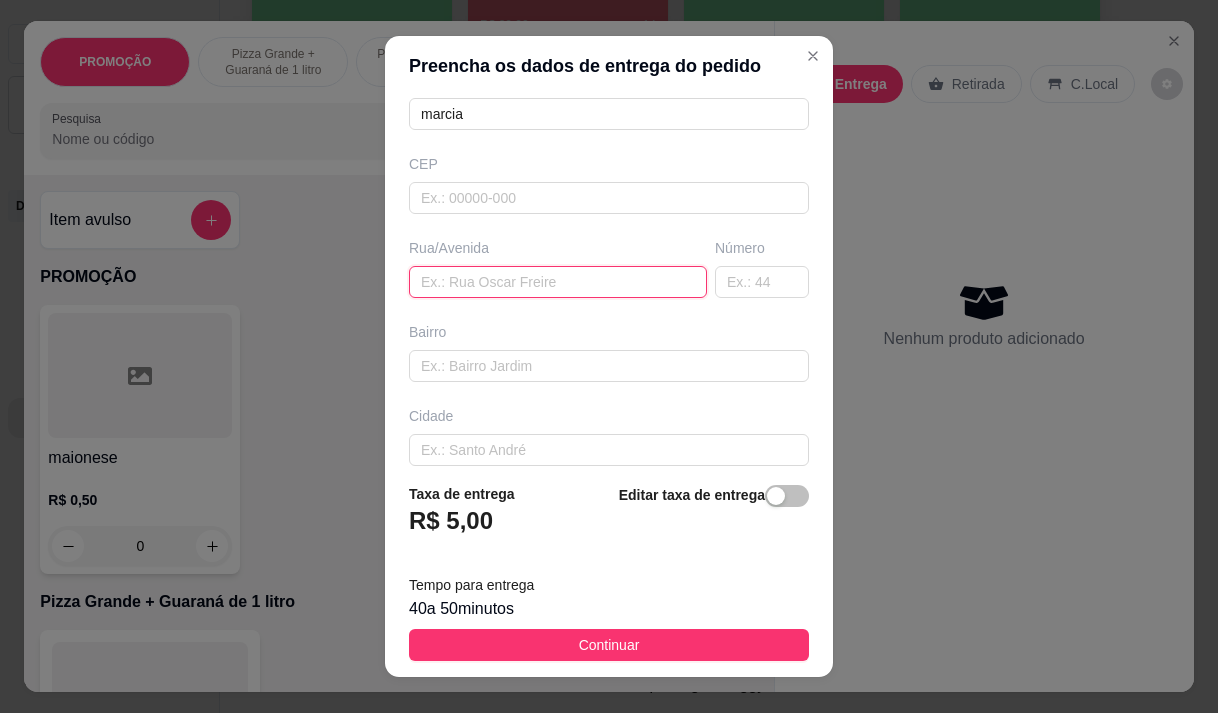 click at bounding box center [558, 282] 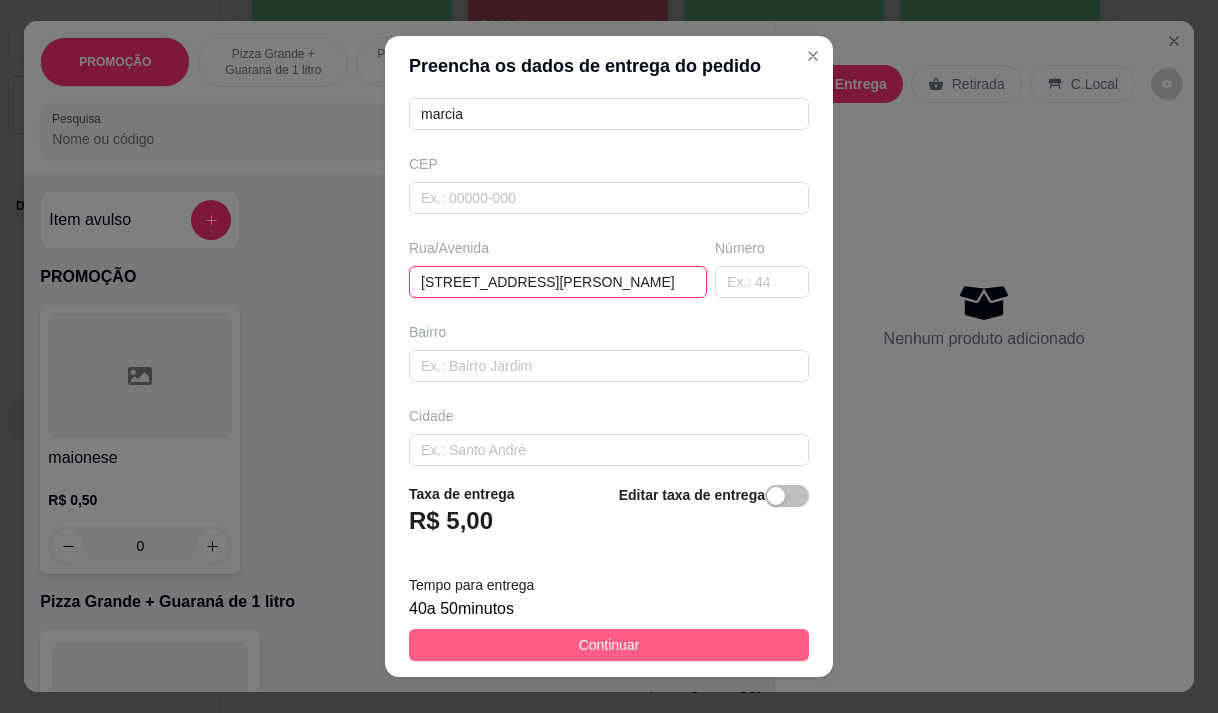 type on "rua damiao fernandes 169" 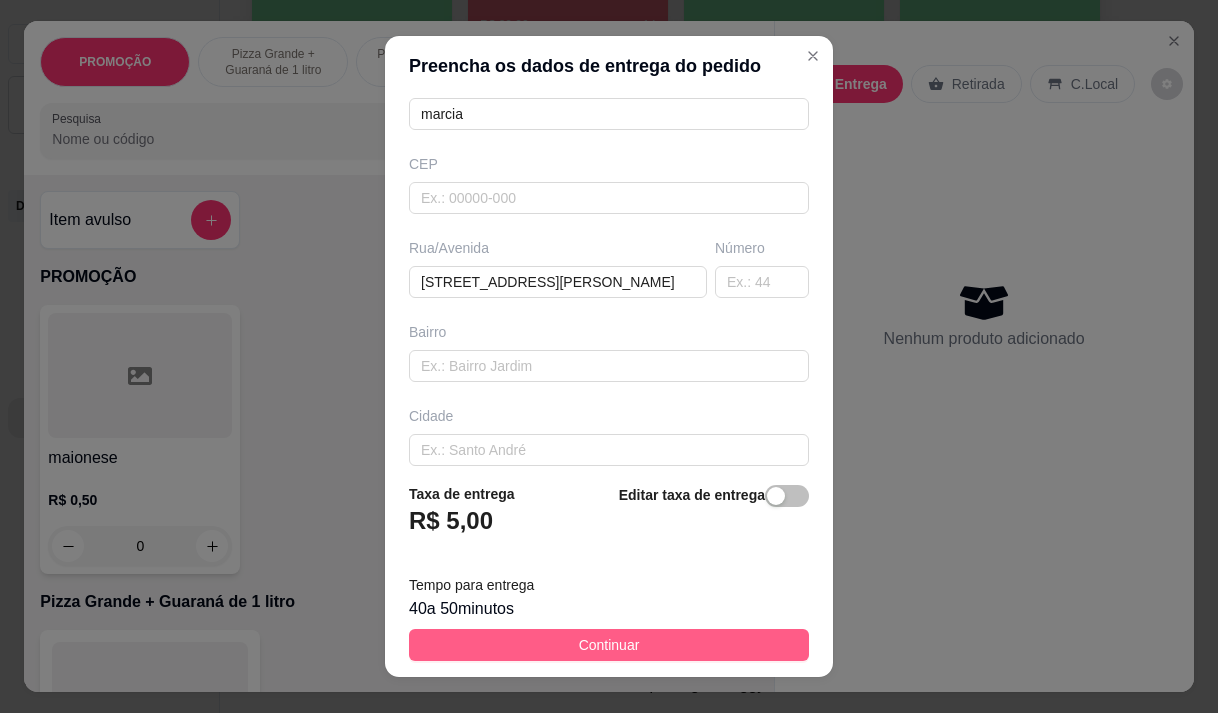 click on "Continuar" at bounding box center (609, 645) 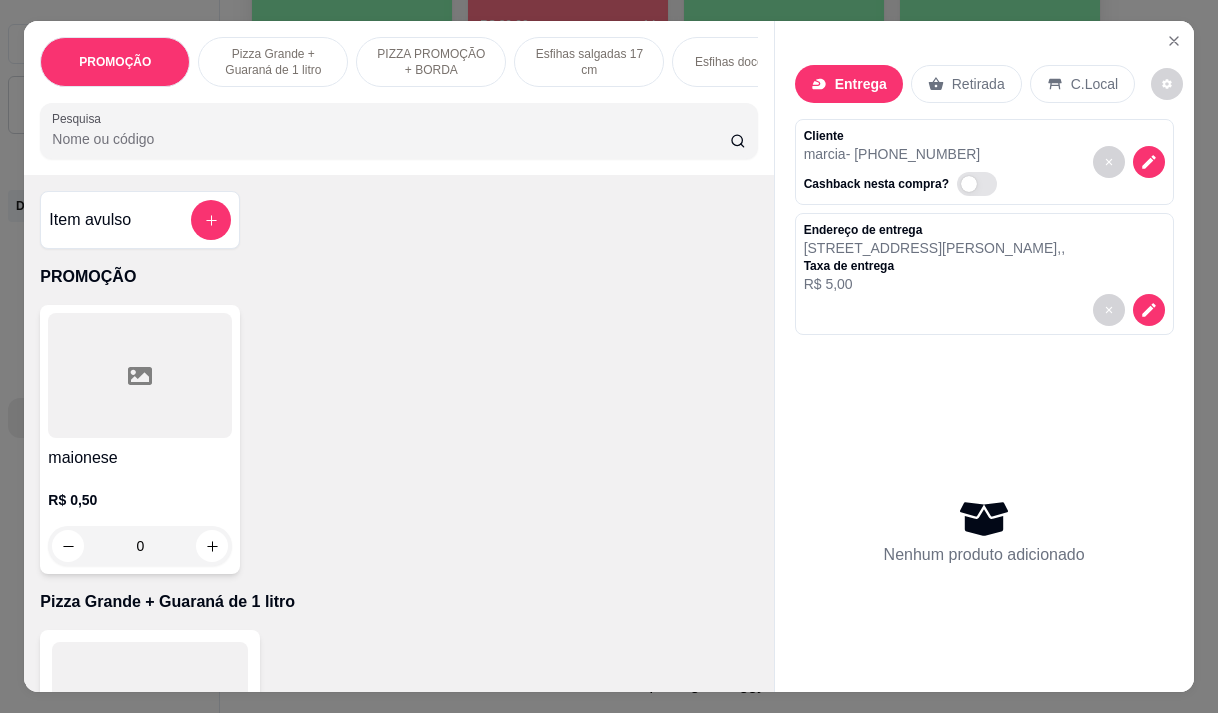 click on "Pesquisa" at bounding box center [391, 139] 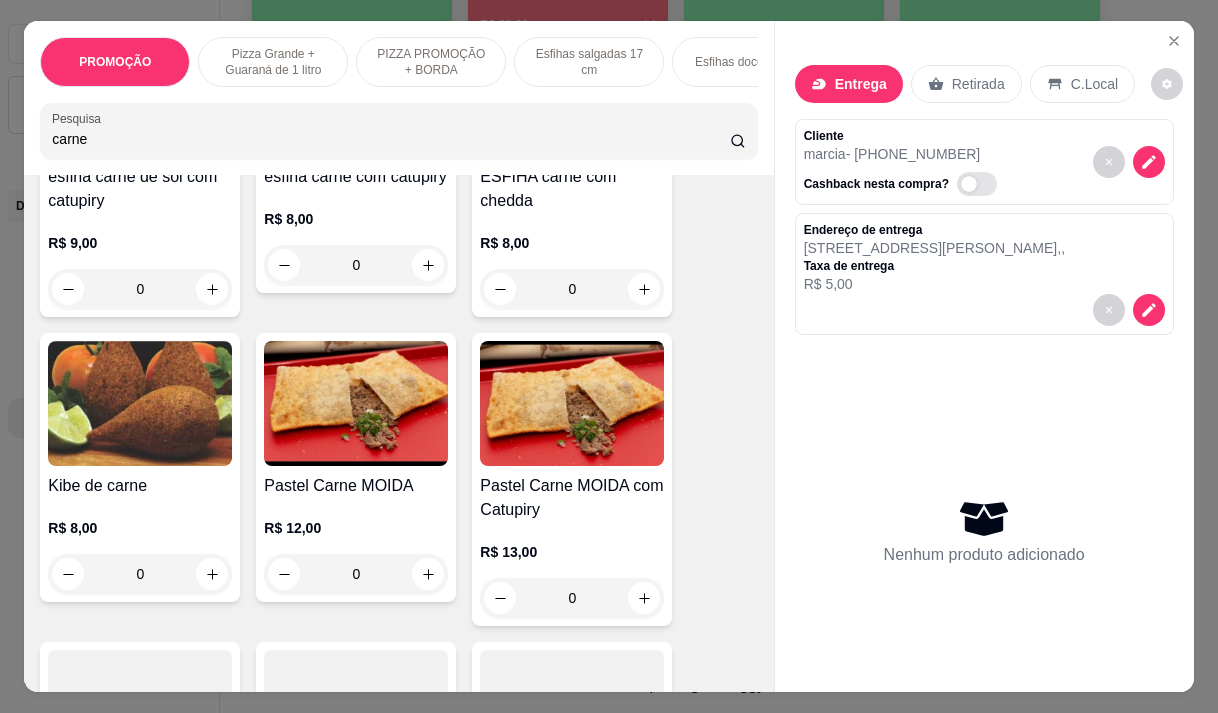 scroll, scrollTop: 900, scrollLeft: 0, axis: vertical 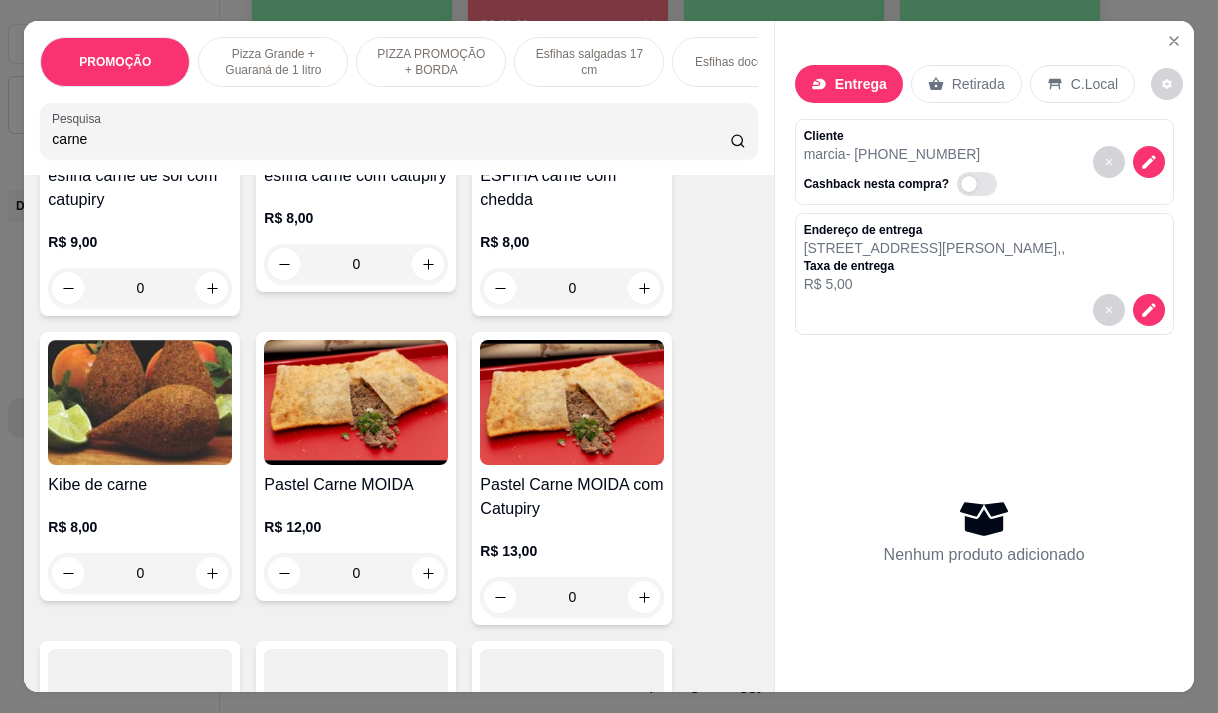 type on "carne" 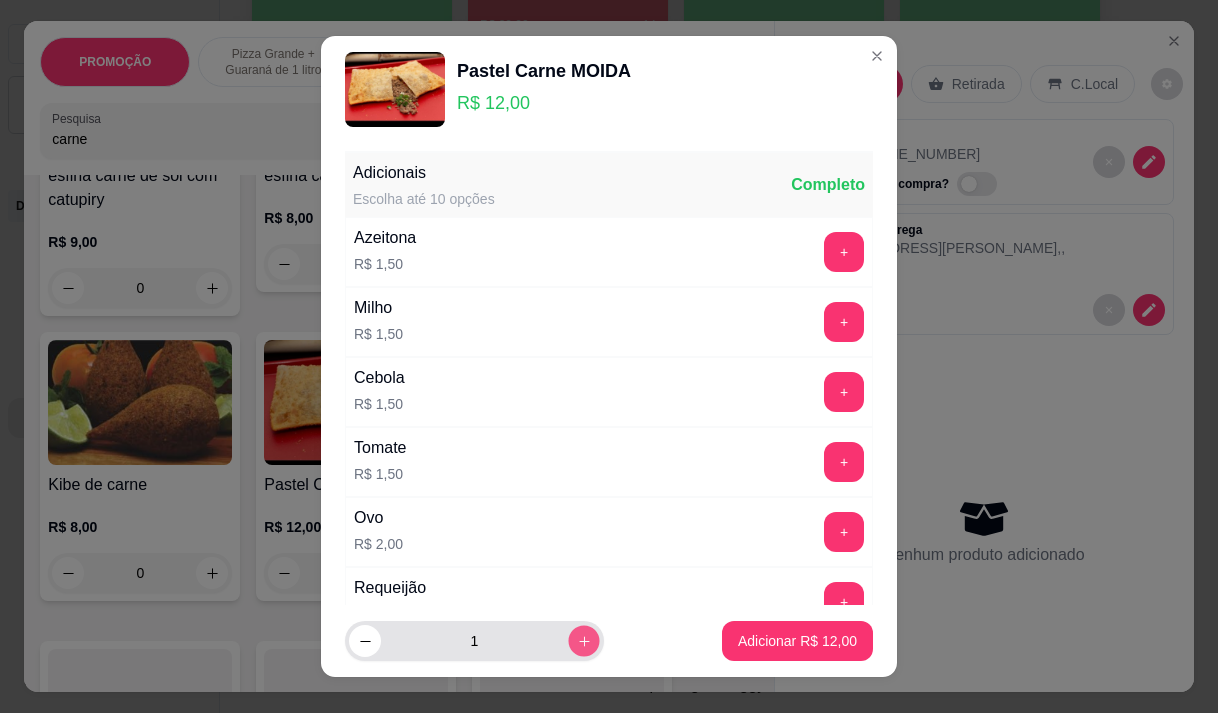 click 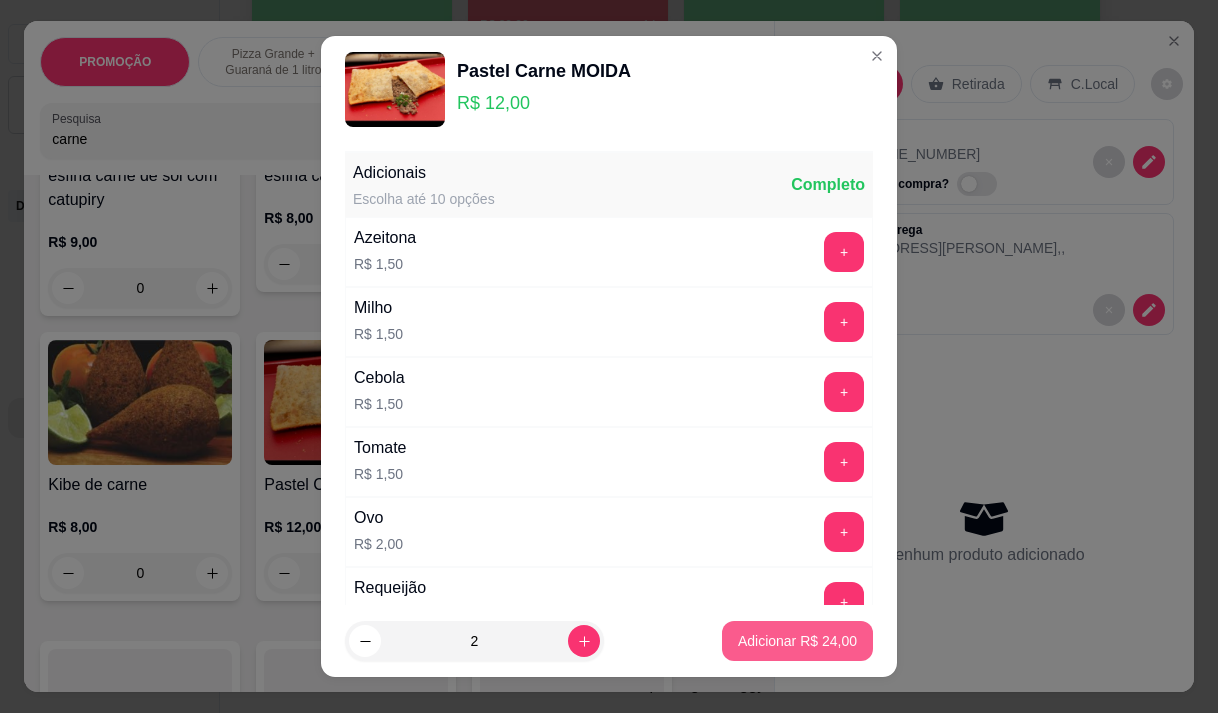 click on "Adicionar   R$ 24,00" at bounding box center (797, 641) 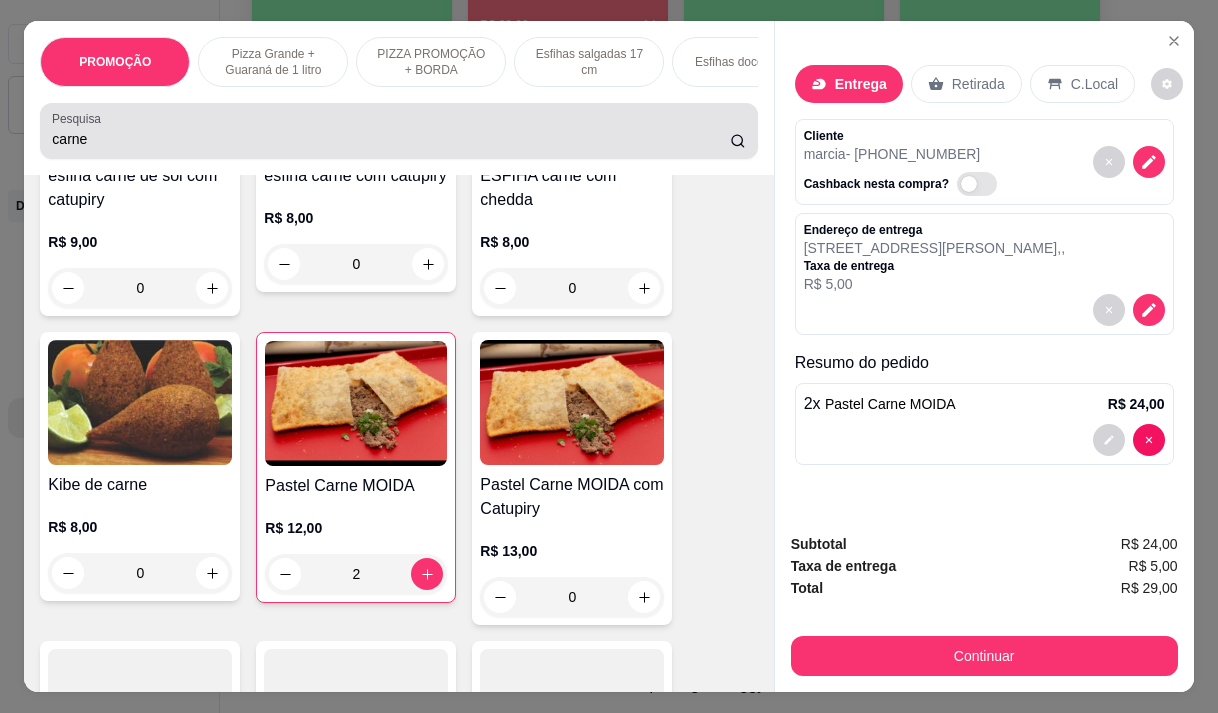 click on "carne" at bounding box center (391, 139) 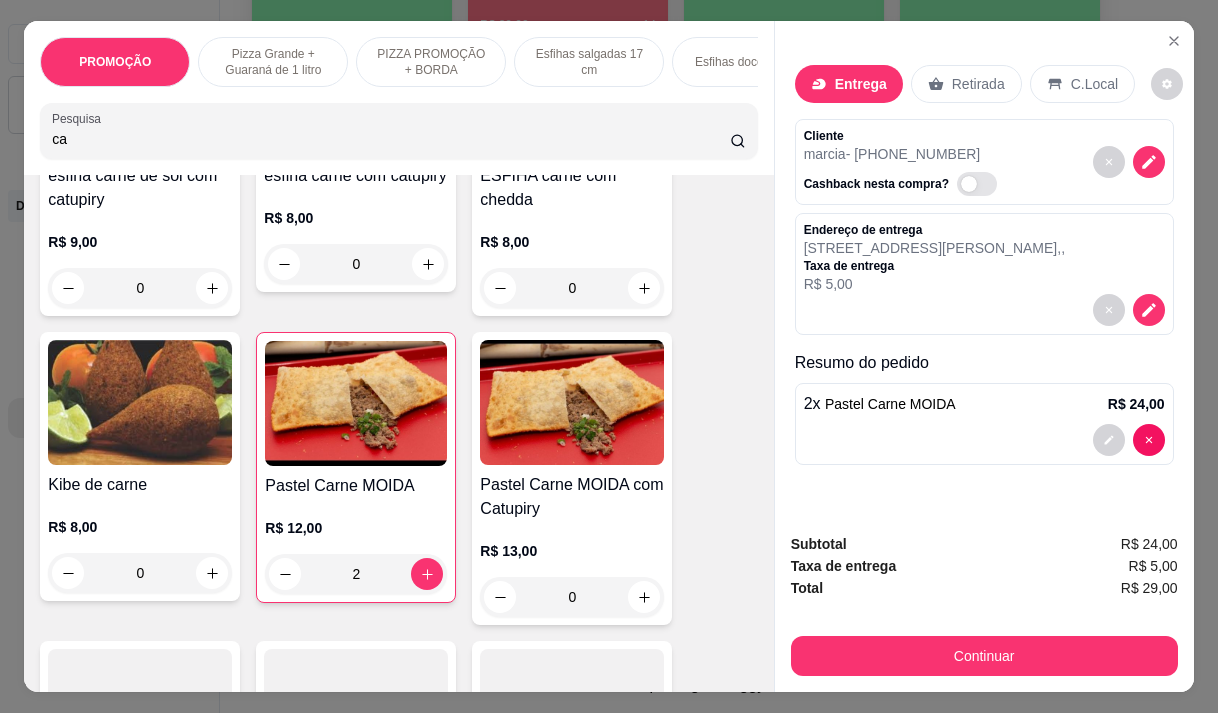 type on "c" 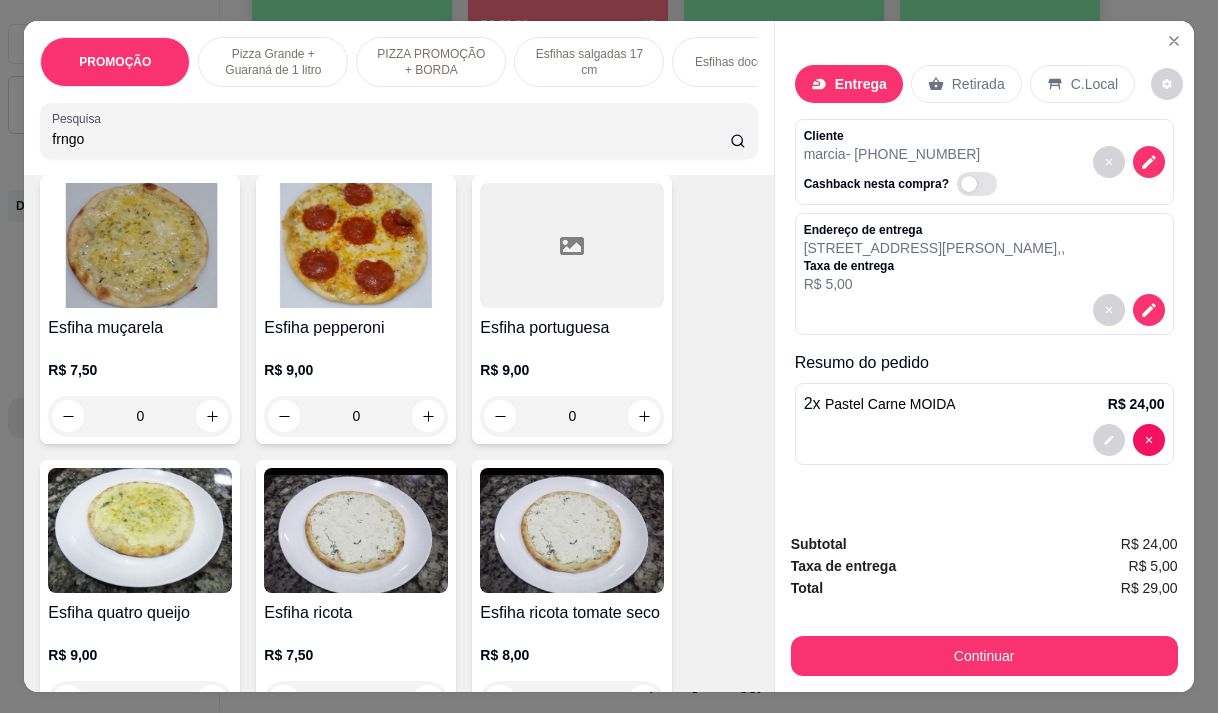 scroll, scrollTop: 3356, scrollLeft: 0, axis: vertical 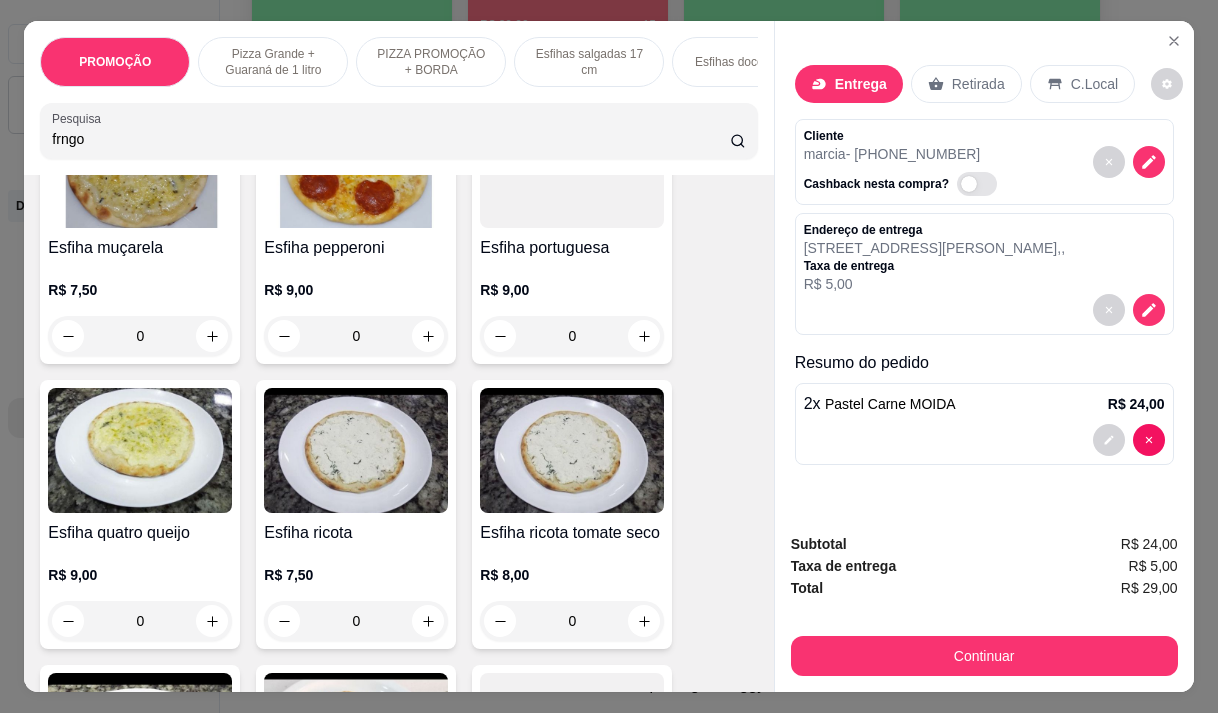 click on "frngo" at bounding box center [391, 139] 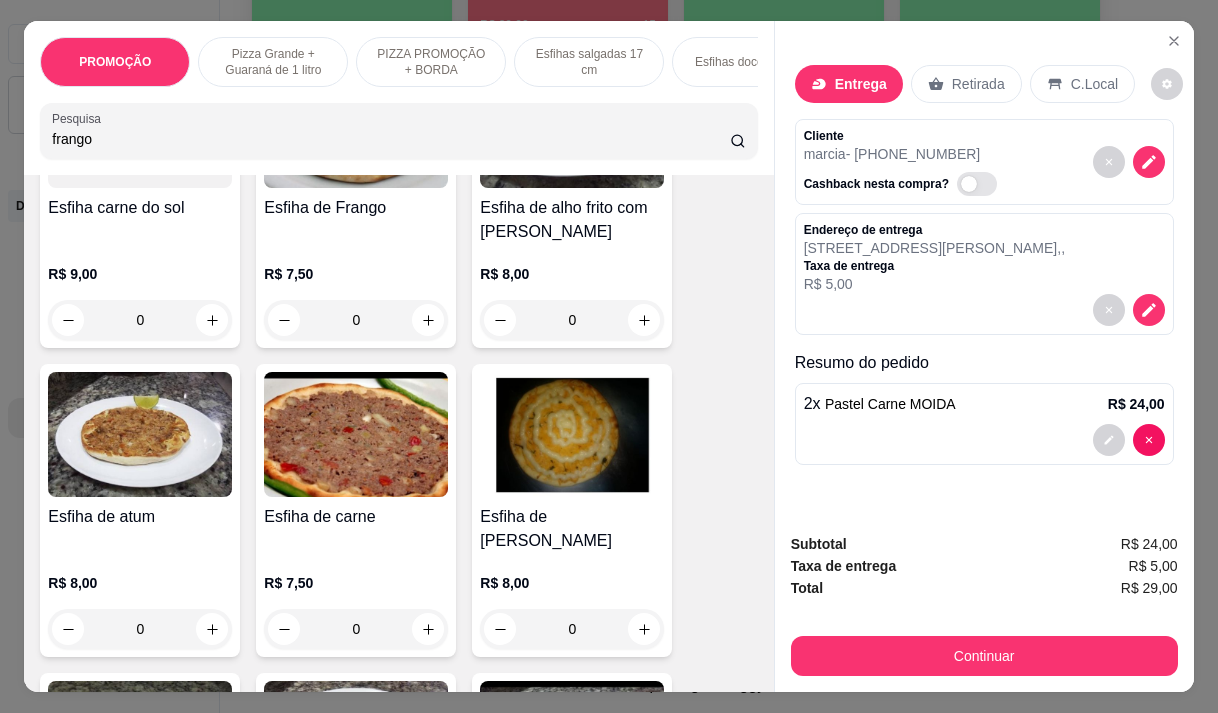 scroll, scrollTop: 4504, scrollLeft: 0, axis: vertical 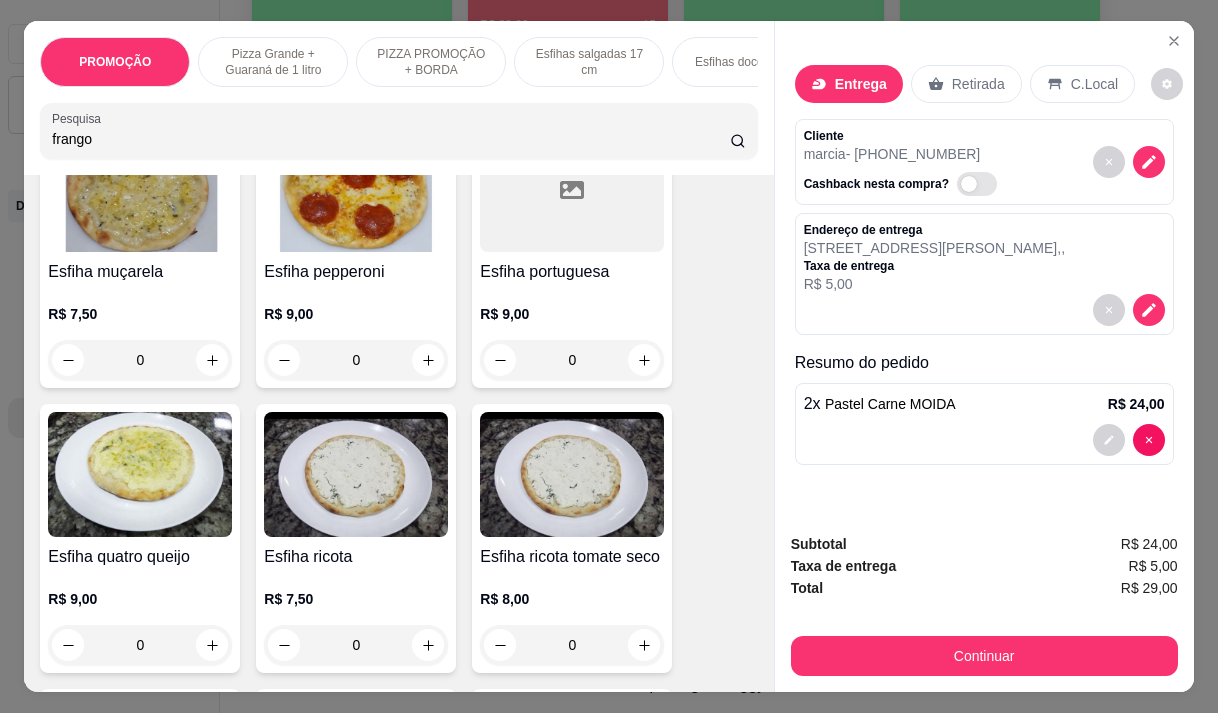 type on "frango" 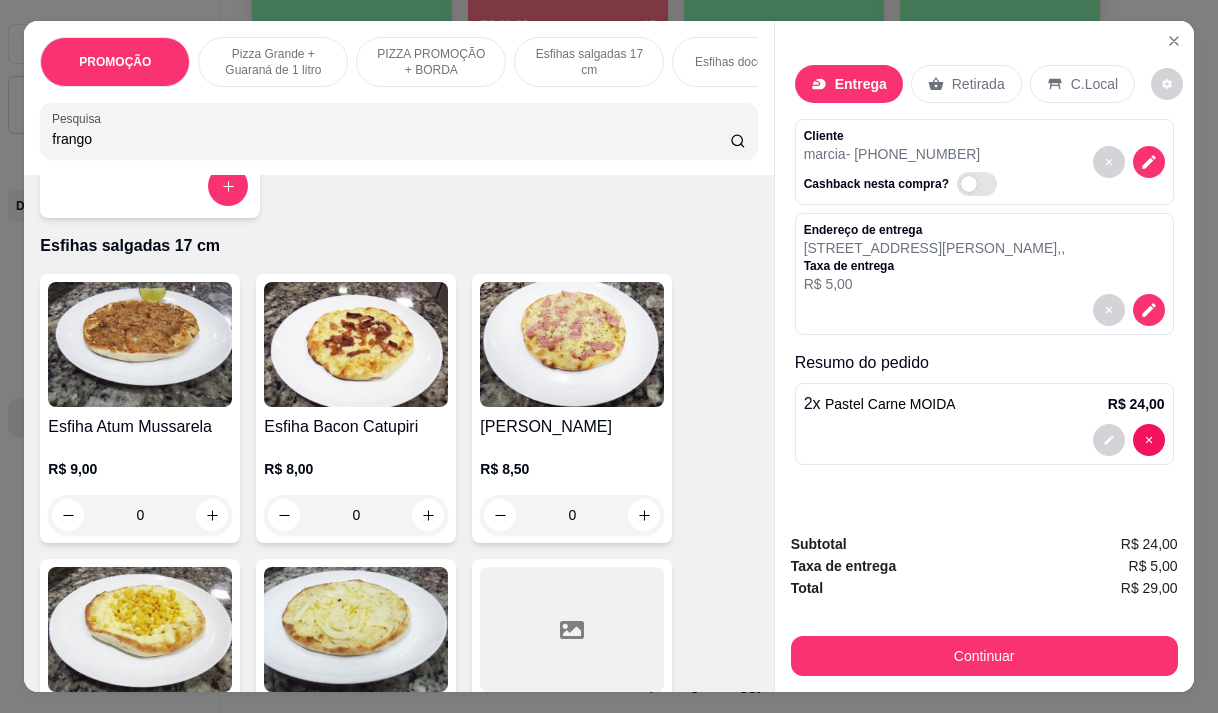 scroll, scrollTop: 0, scrollLeft: 0, axis: both 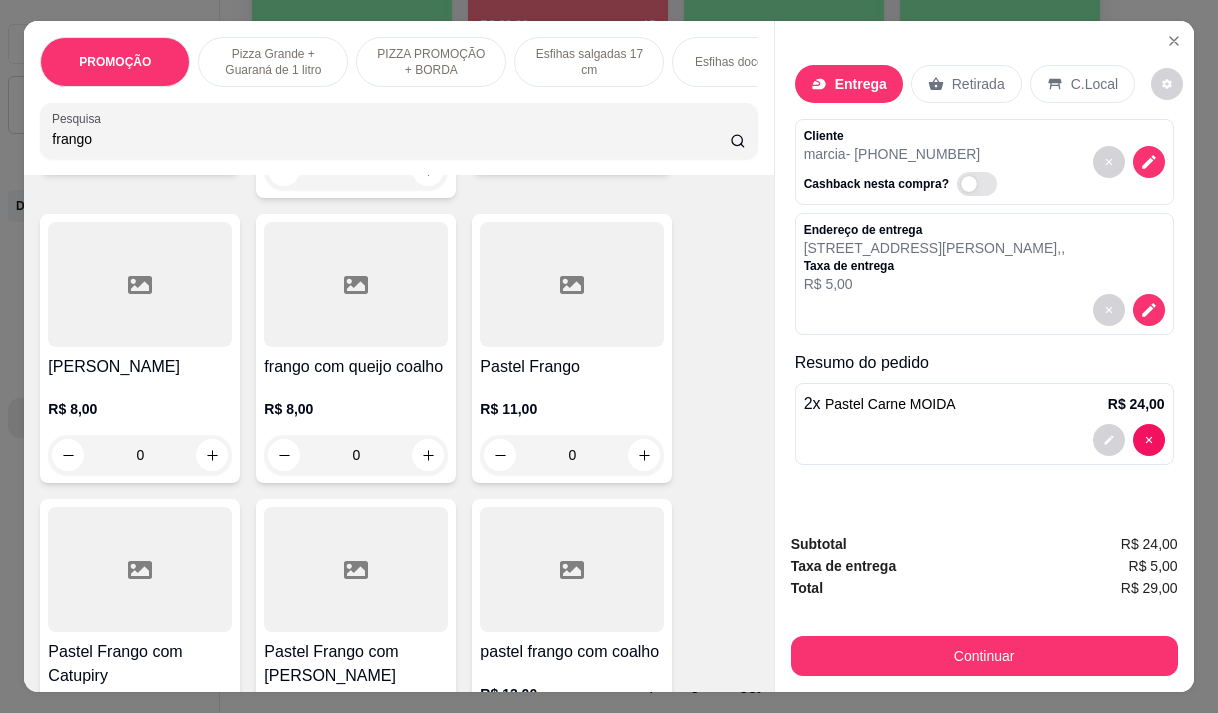 click on "Pastel Frango" at bounding box center [572, 367] 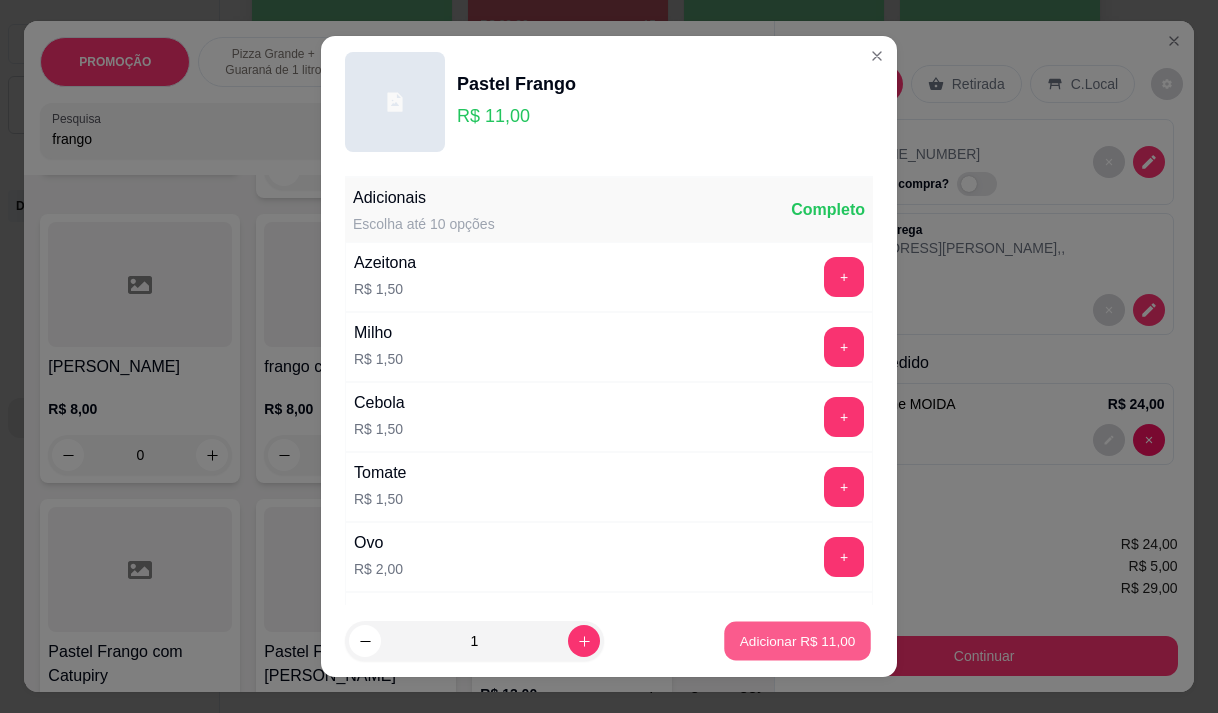 click on "Adicionar   R$ 11,00" at bounding box center (798, 641) 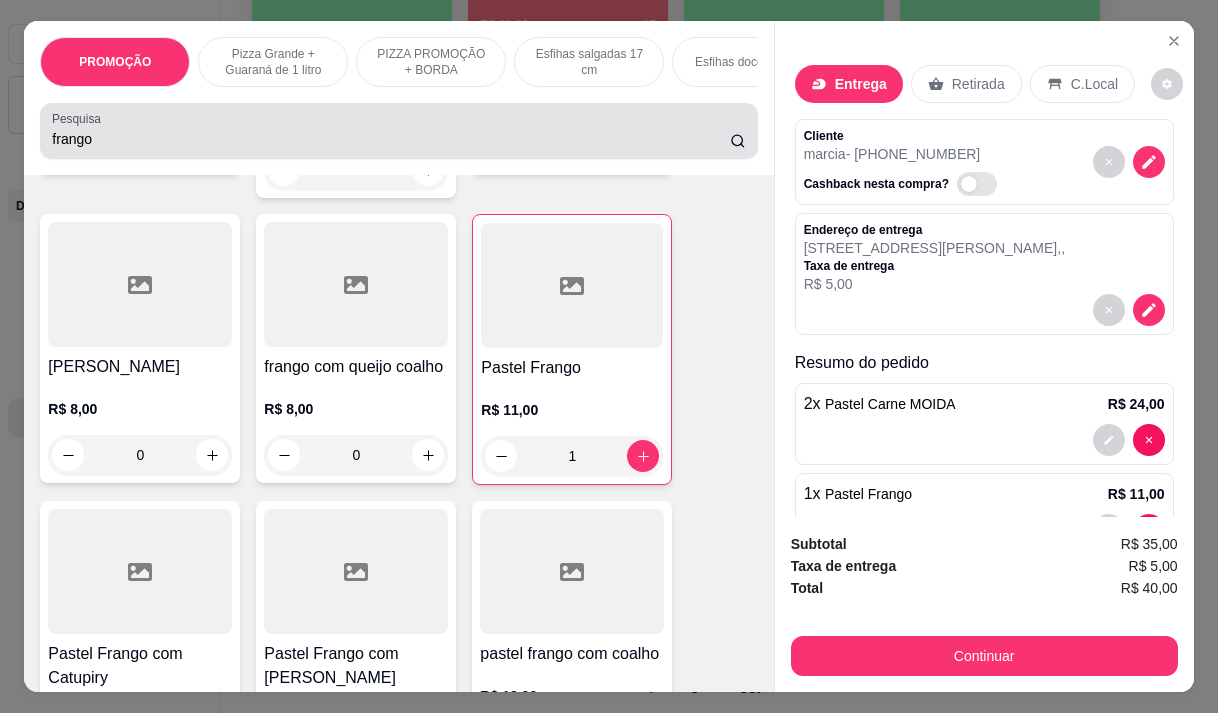 click on "frango" at bounding box center [391, 139] 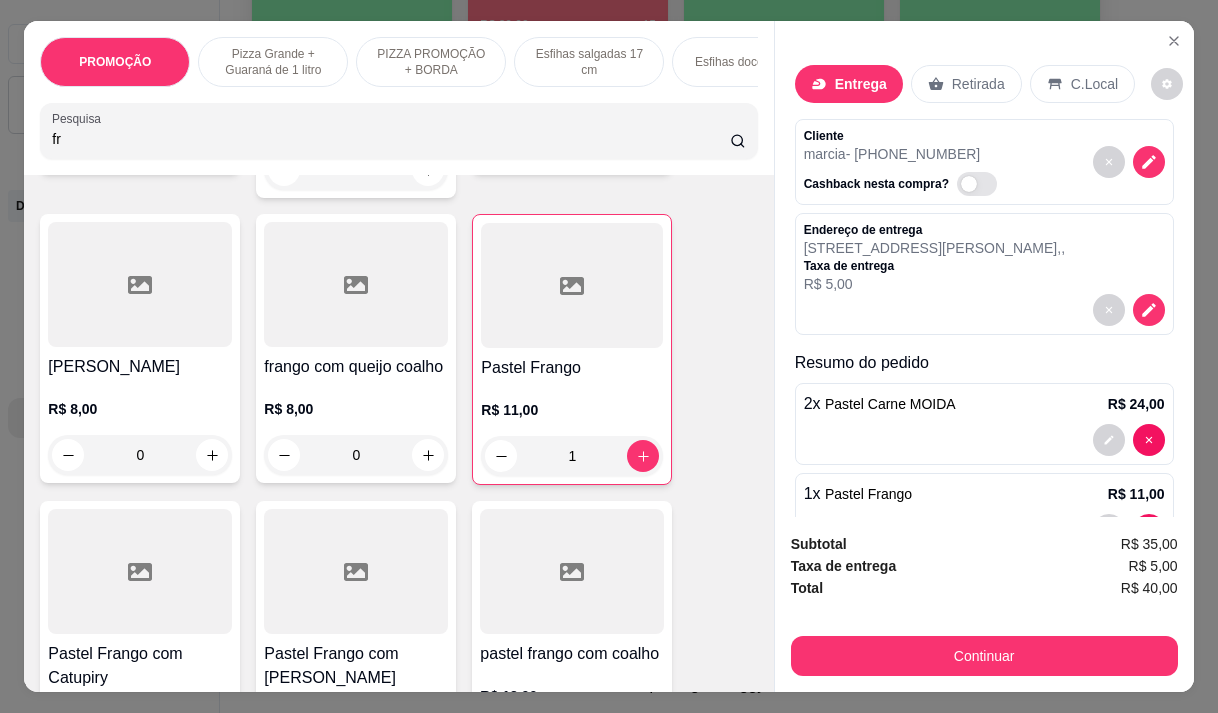 type on "f" 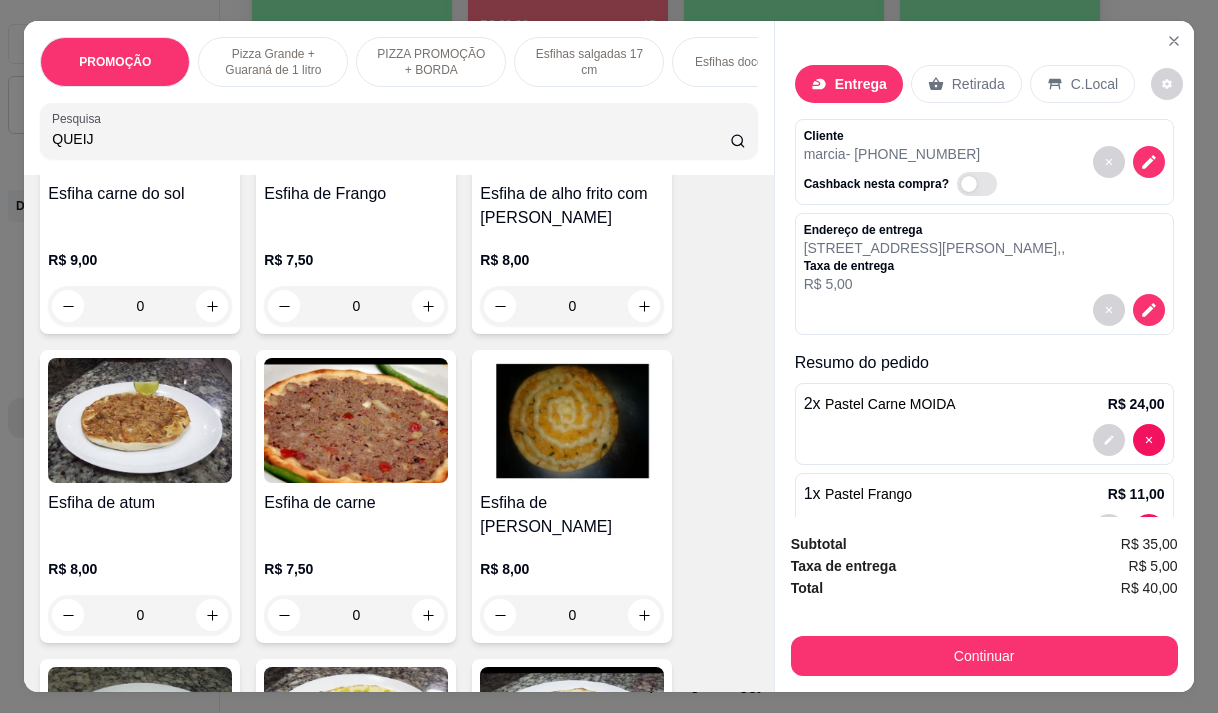 scroll, scrollTop: 5192, scrollLeft: 0, axis: vertical 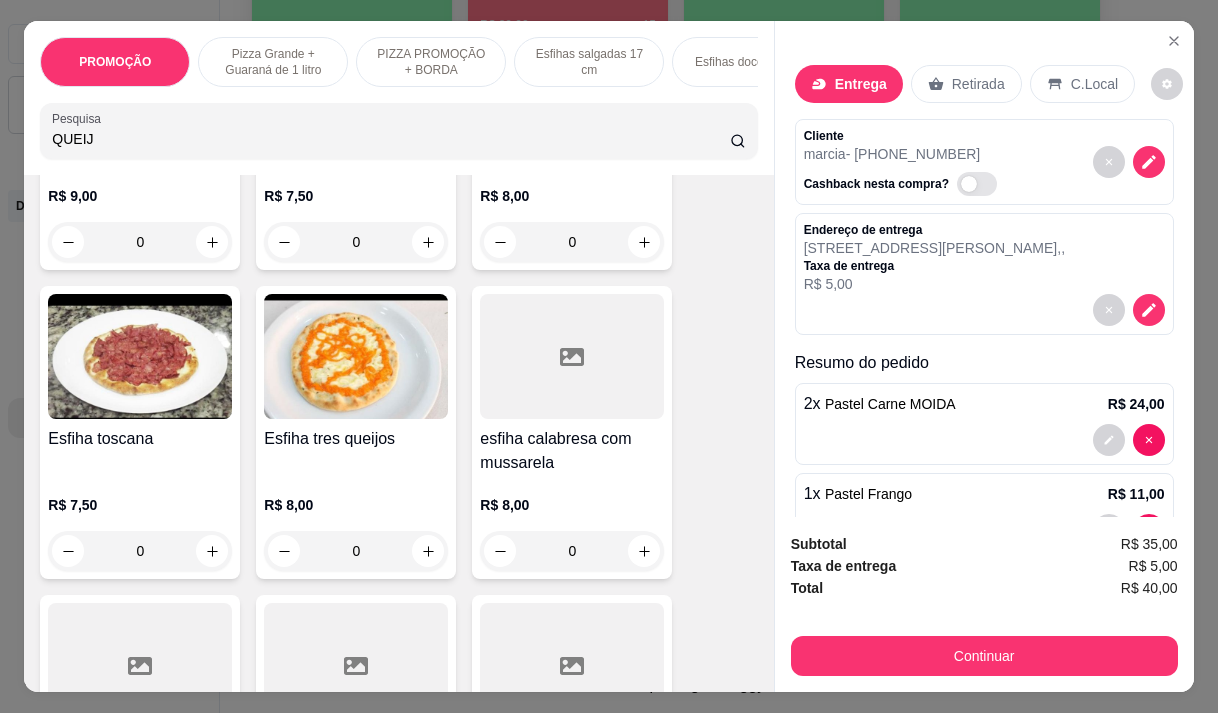 type on "QUEIJ" 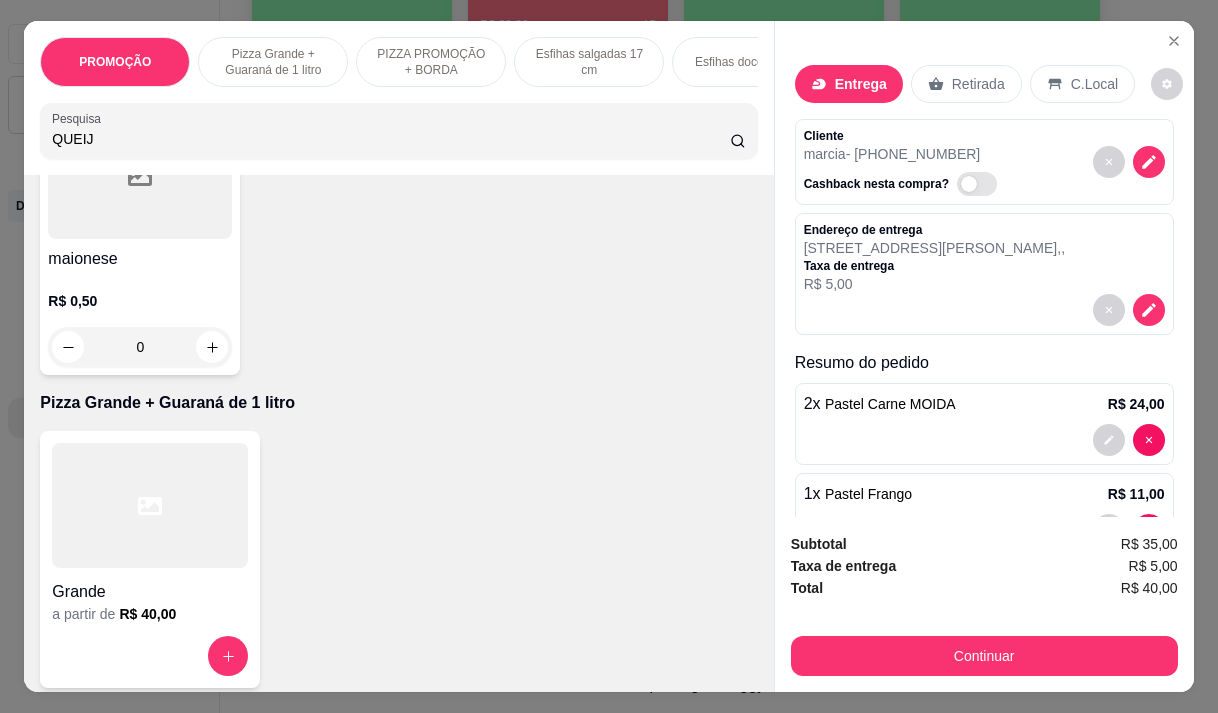 scroll, scrollTop: 0, scrollLeft: 0, axis: both 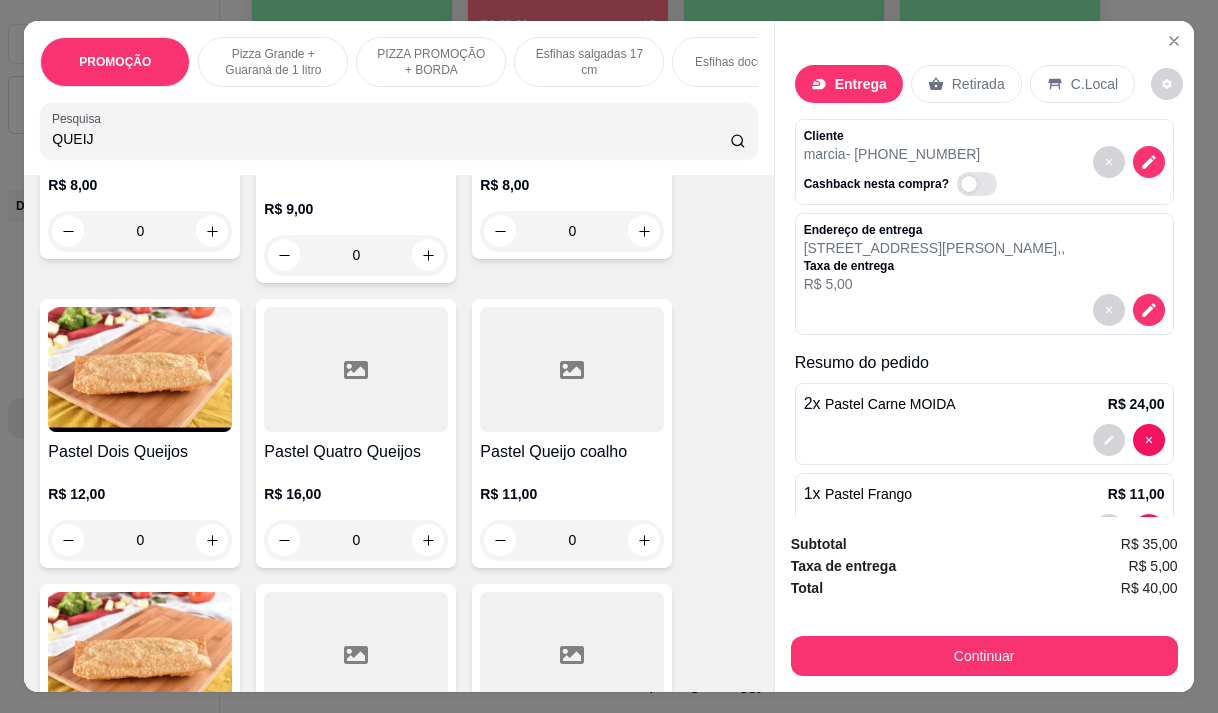 click on "R$ 11,00 0" at bounding box center (572, 512) 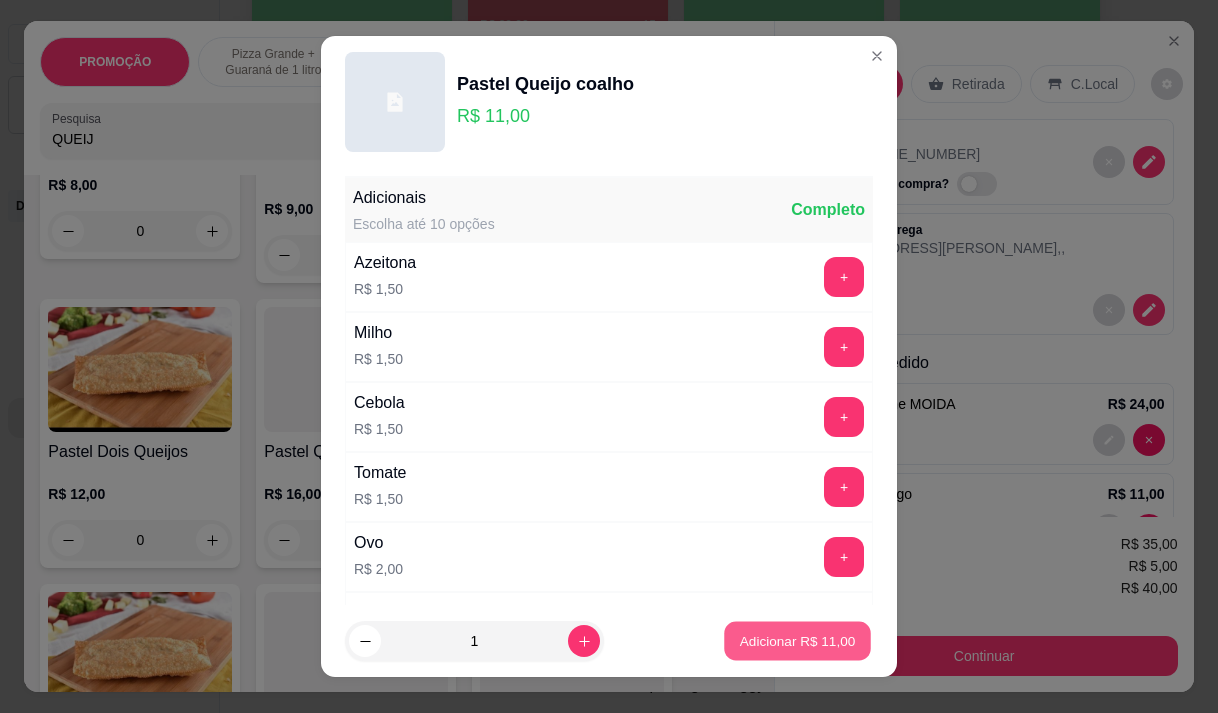click on "Adicionar   R$ 11,00" at bounding box center [798, 641] 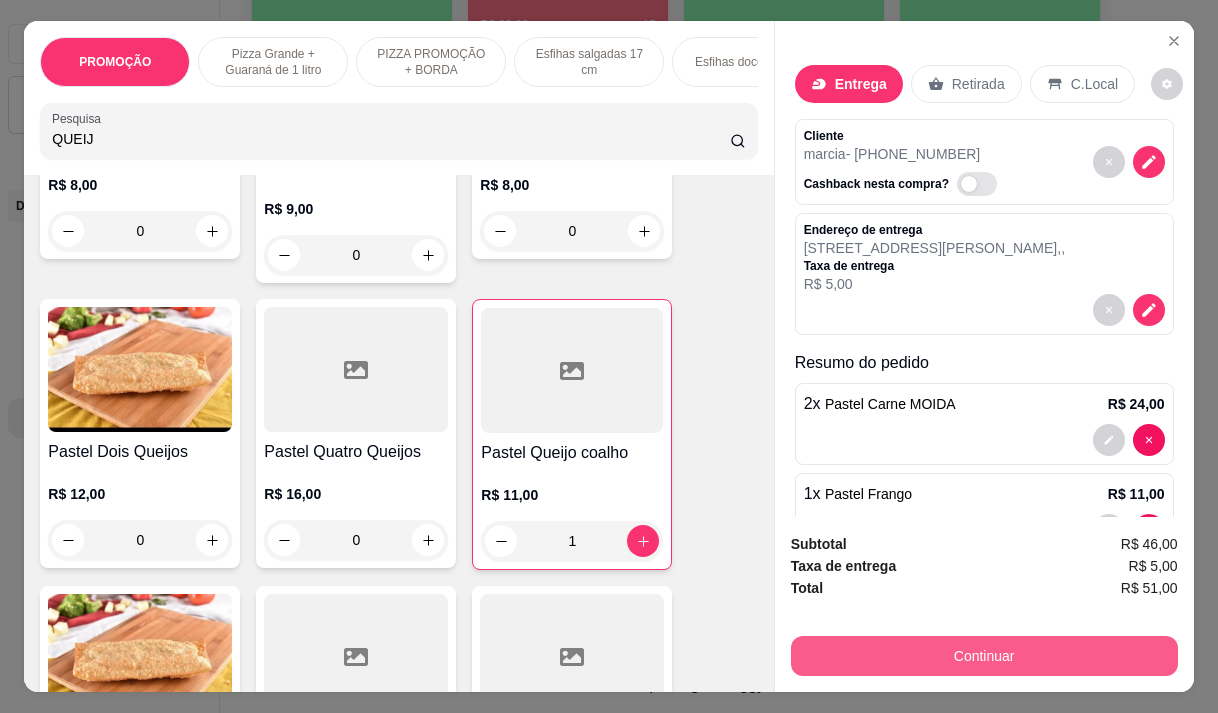 click on "Continuar" at bounding box center (984, 656) 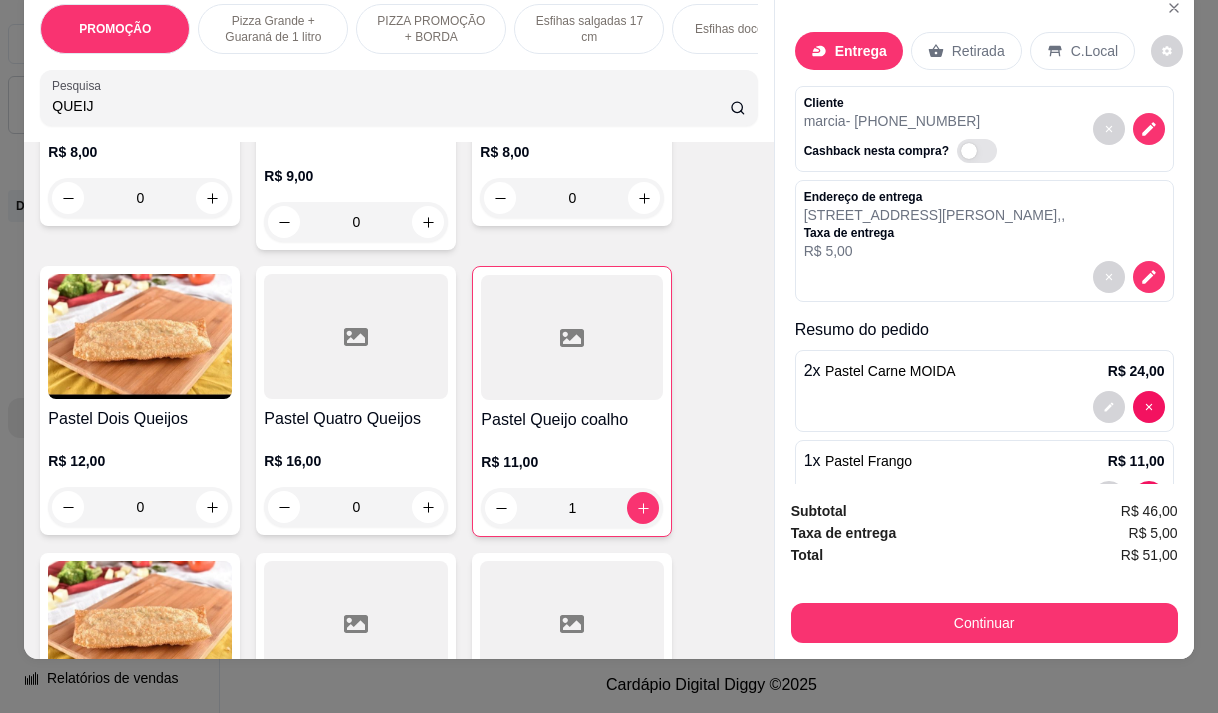 scroll, scrollTop: 50, scrollLeft: 0, axis: vertical 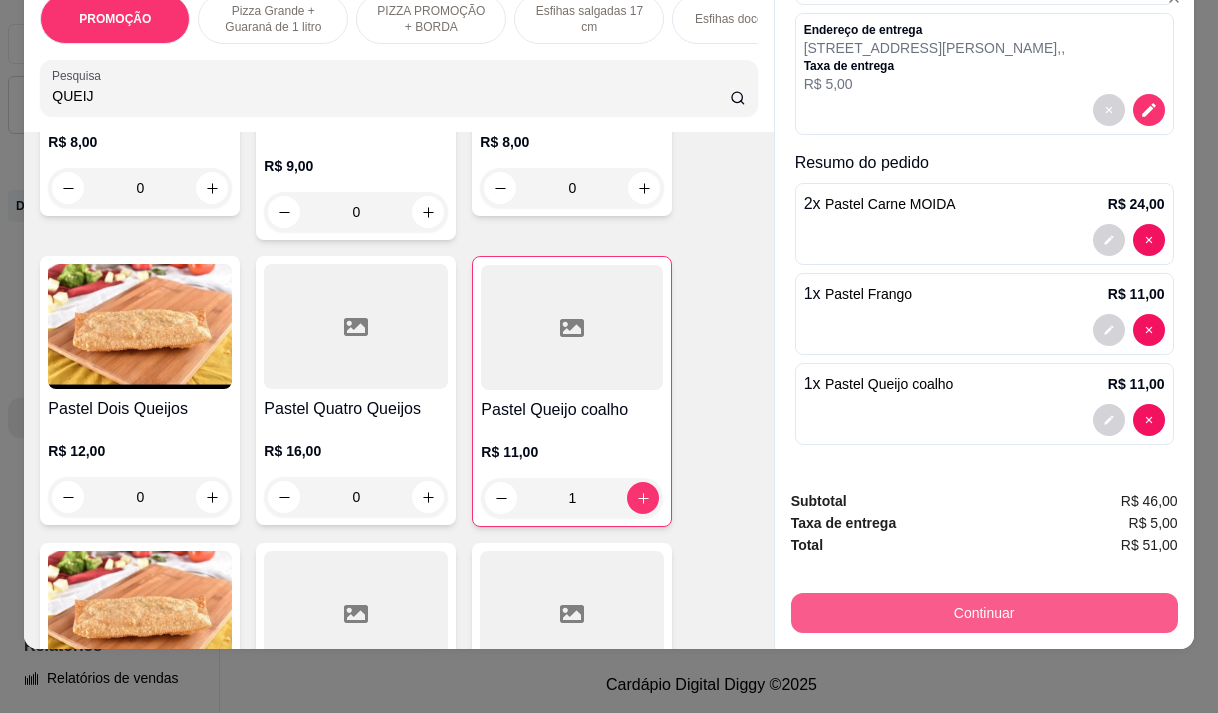 click on "Continuar" at bounding box center [984, 613] 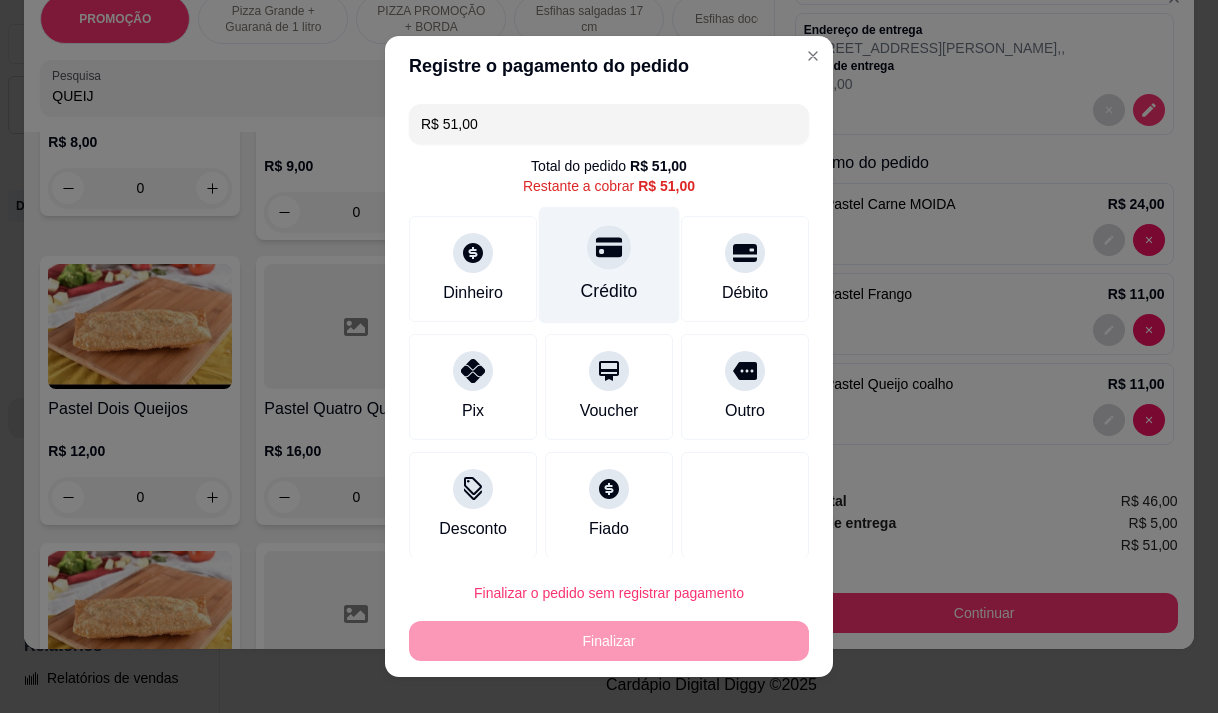 click on "Crédito" at bounding box center [609, 291] 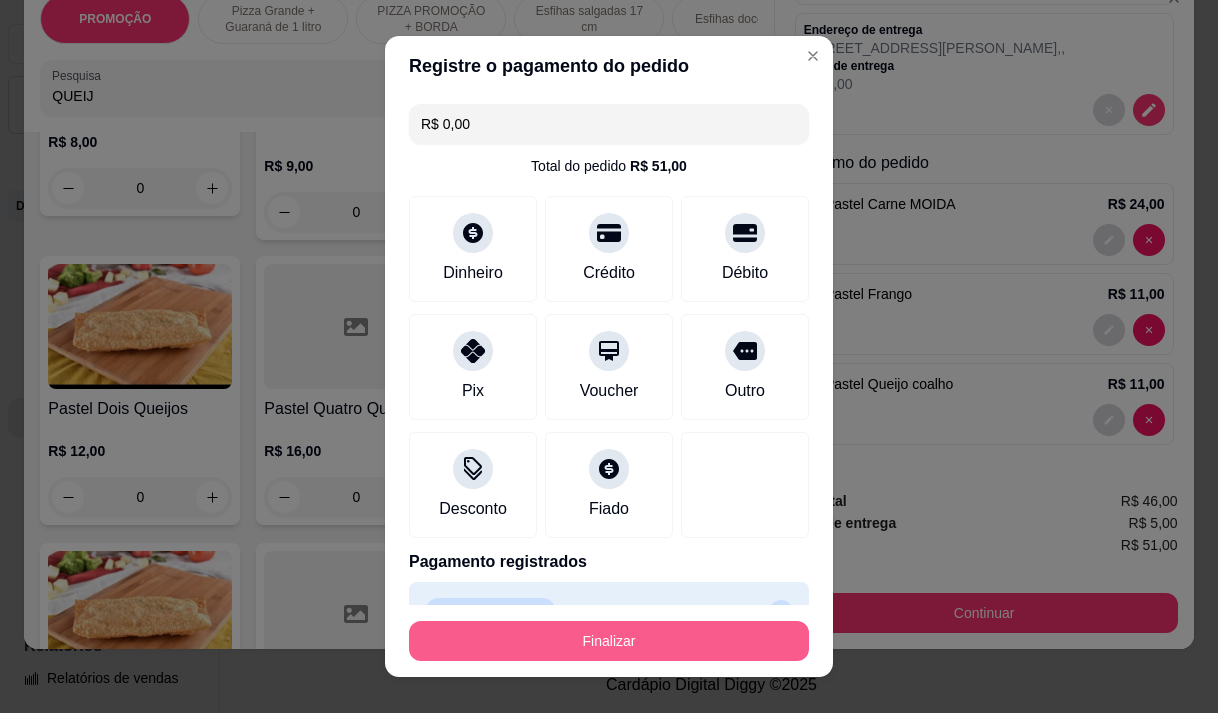 click on "Finalizar" at bounding box center [609, 641] 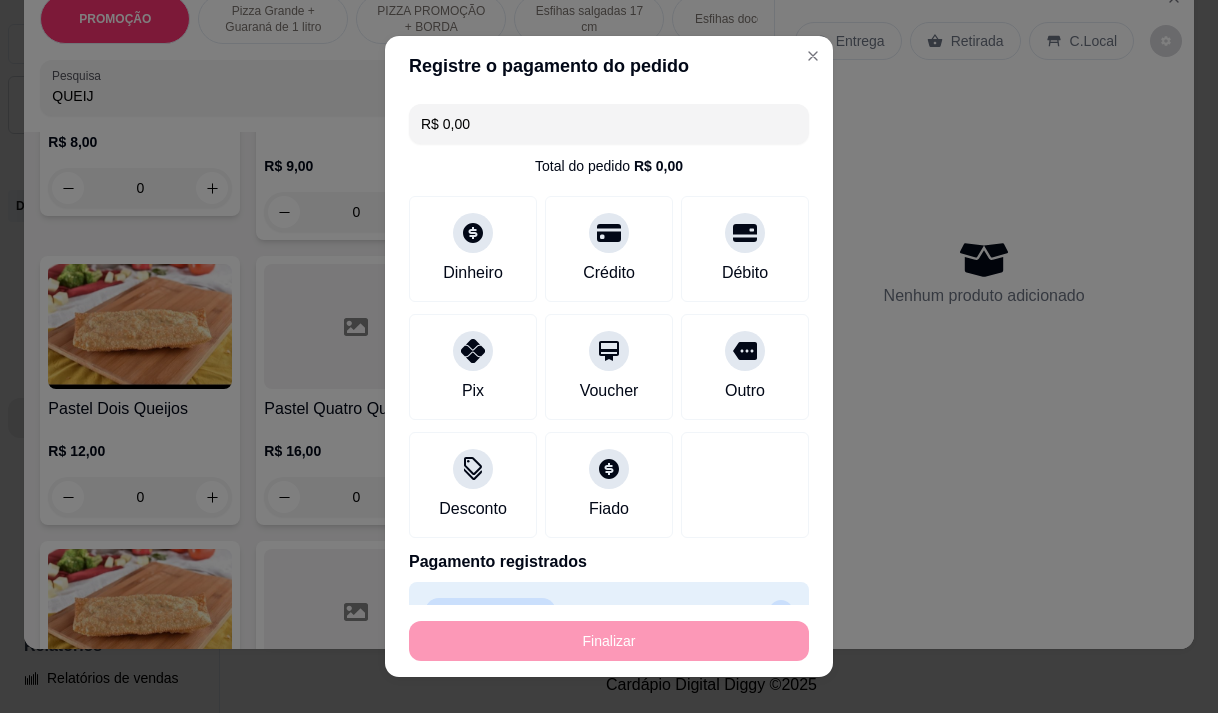 type on "0" 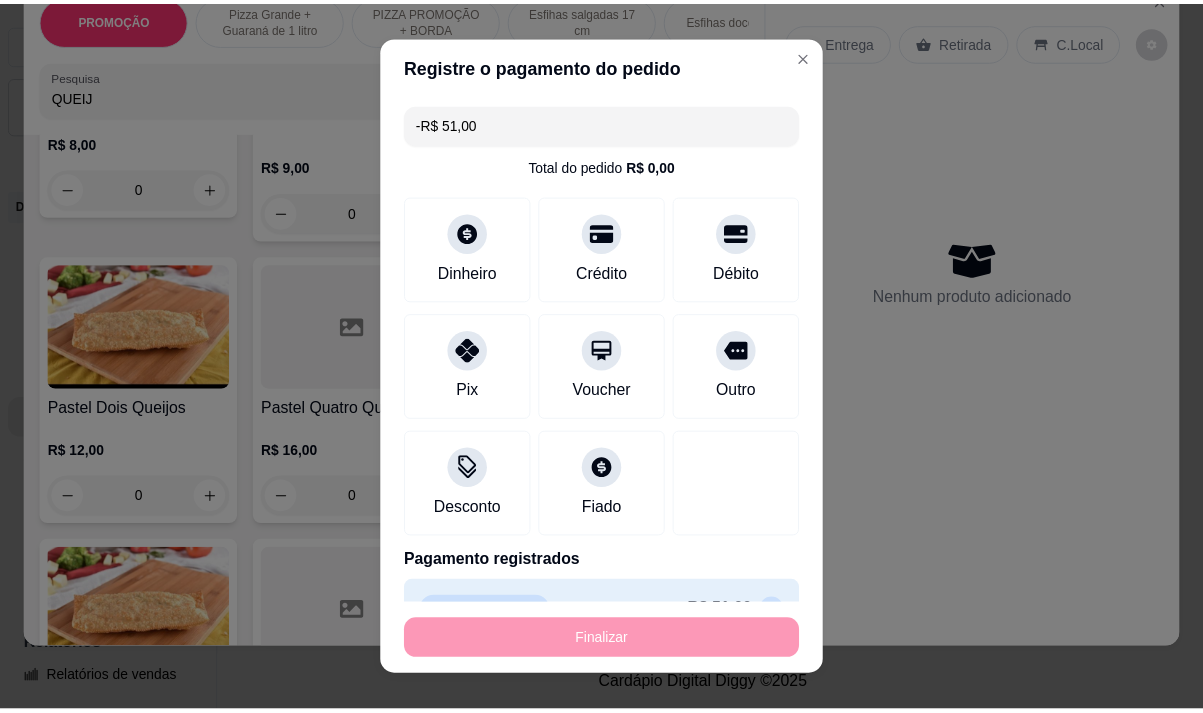 scroll, scrollTop: 0, scrollLeft: 0, axis: both 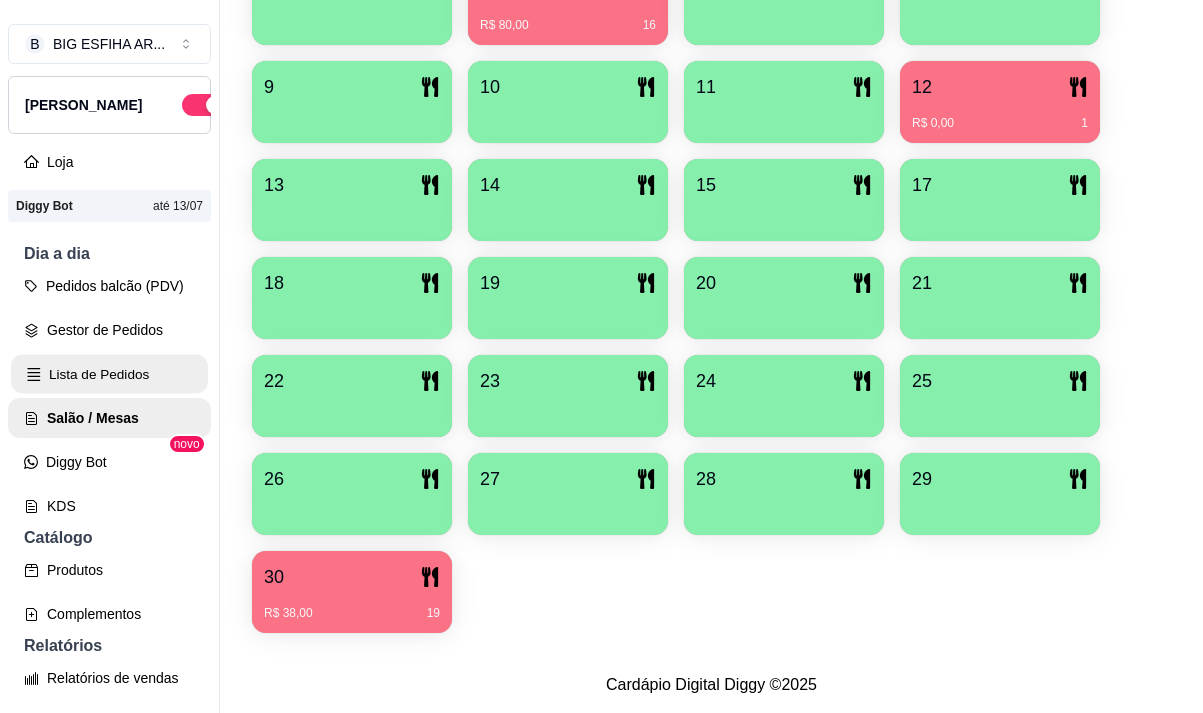 click on "Lista de Pedidos" at bounding box center (109, 374) 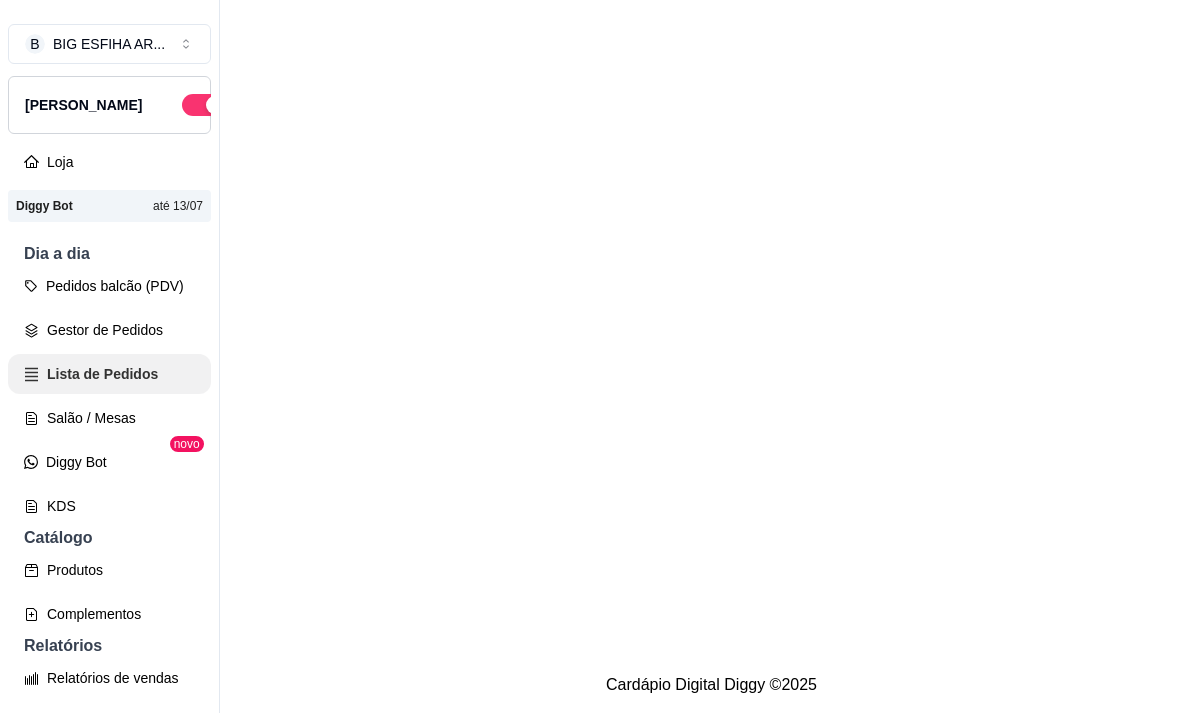 scroll, scrollTop: 0, scrollLeft: 0, axis: both 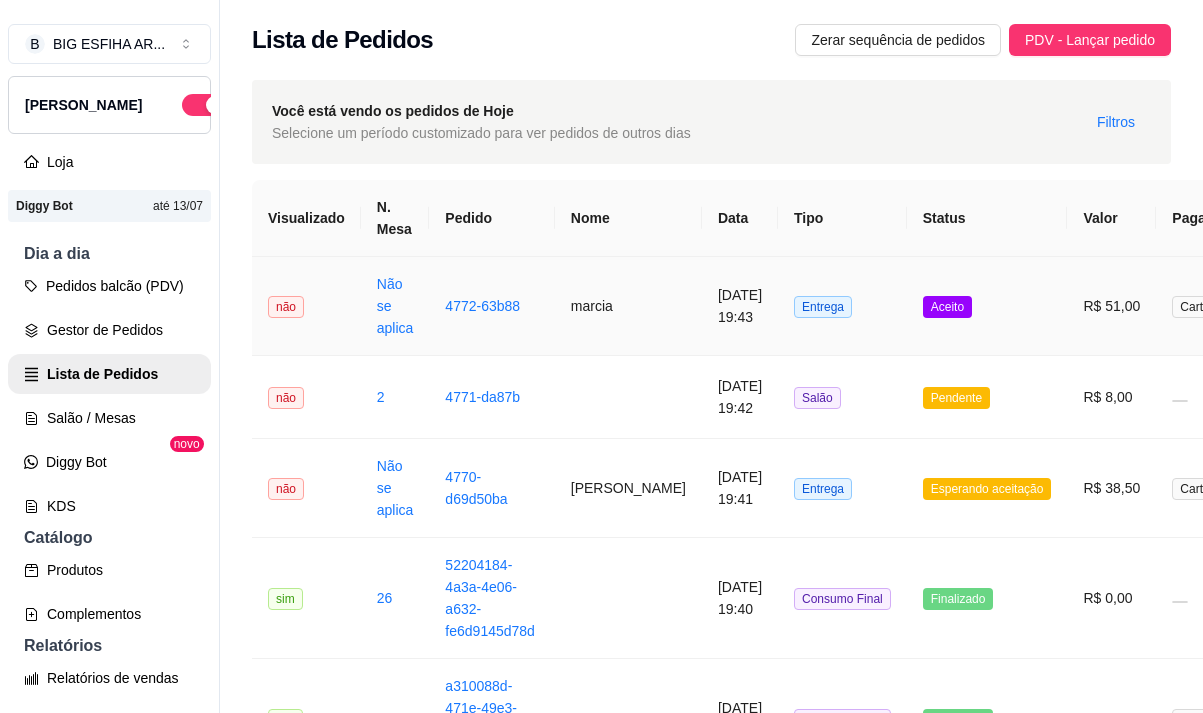 click on "marcia" at bounding box center (628, 306) 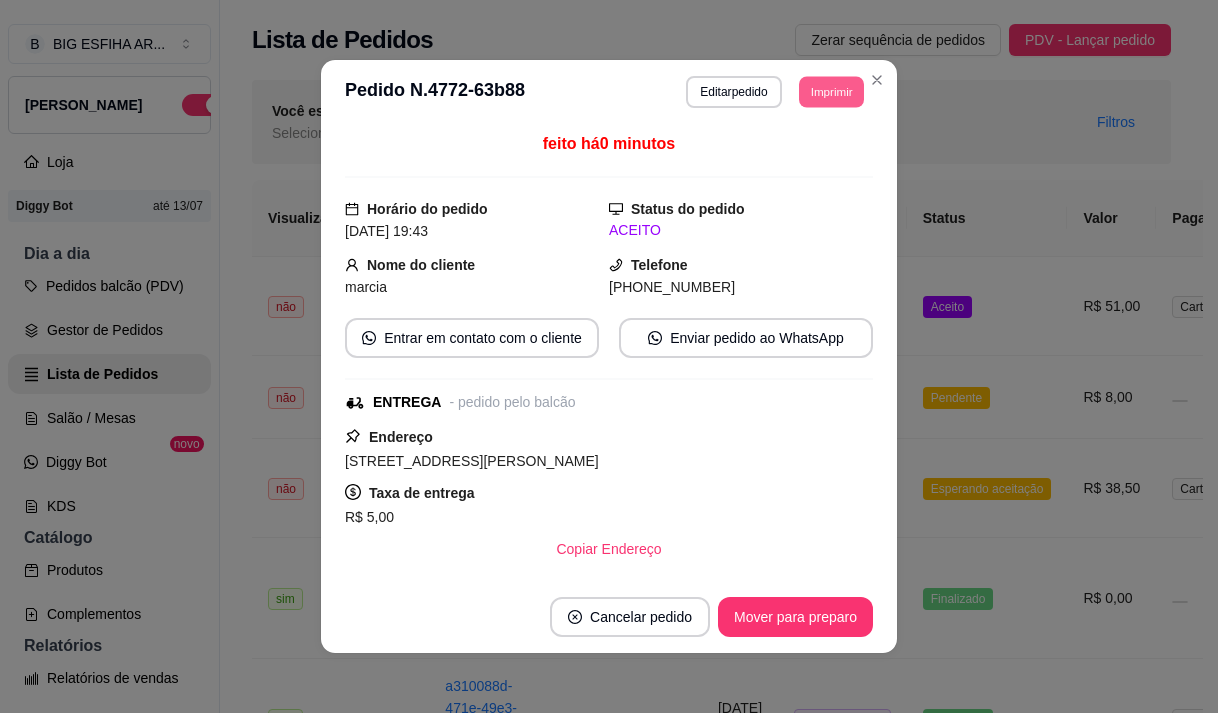 click on "Imprimir" at bounding box center [831, 91] 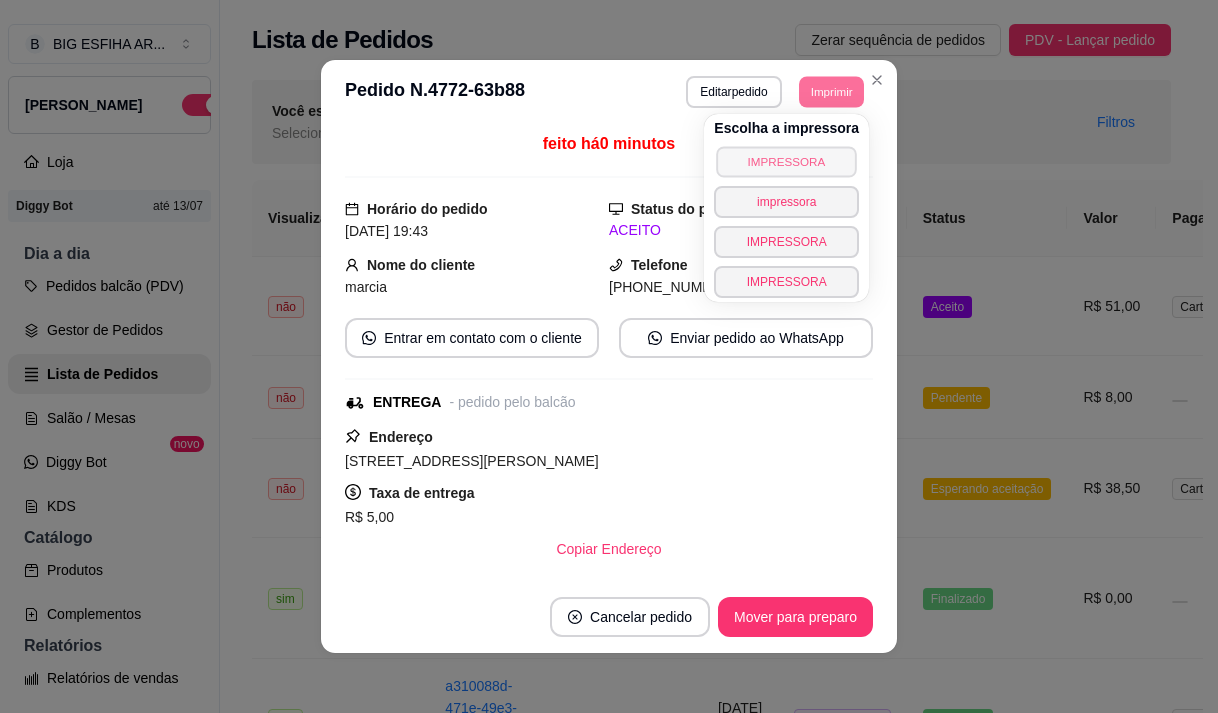 click on "IMPRESSORA" at bounding box center (787, 161) 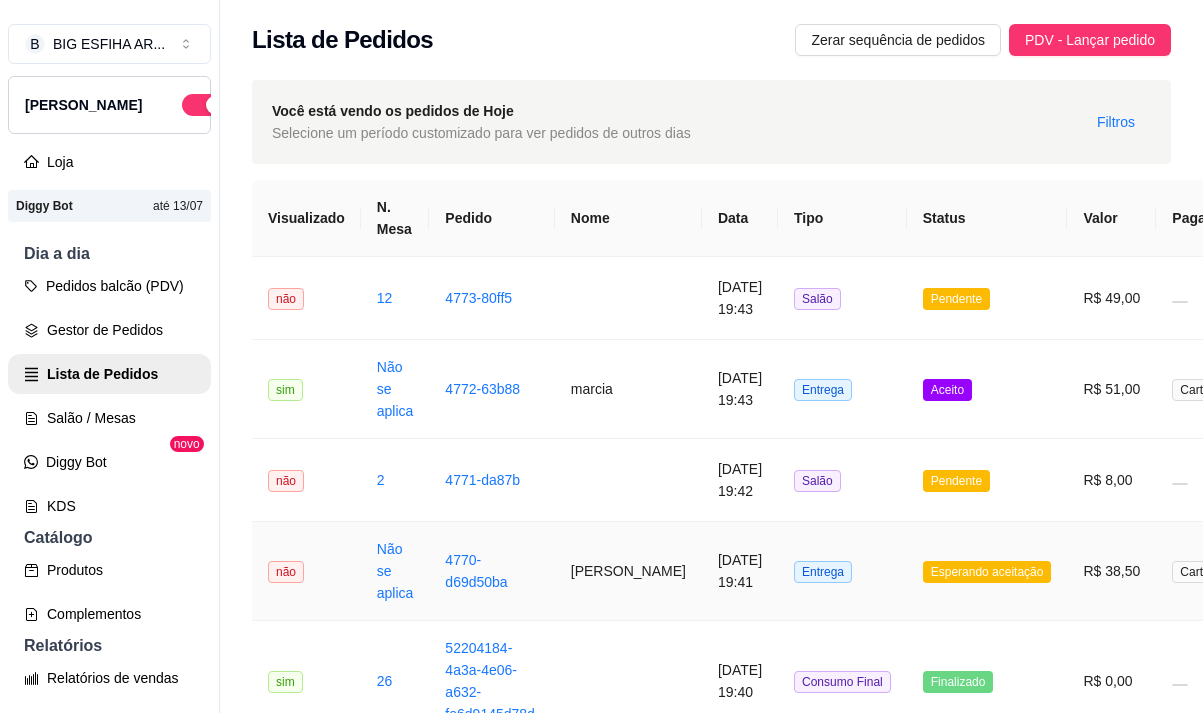 click on "[PERSON_NAME]" at bounding box center [628, 571] 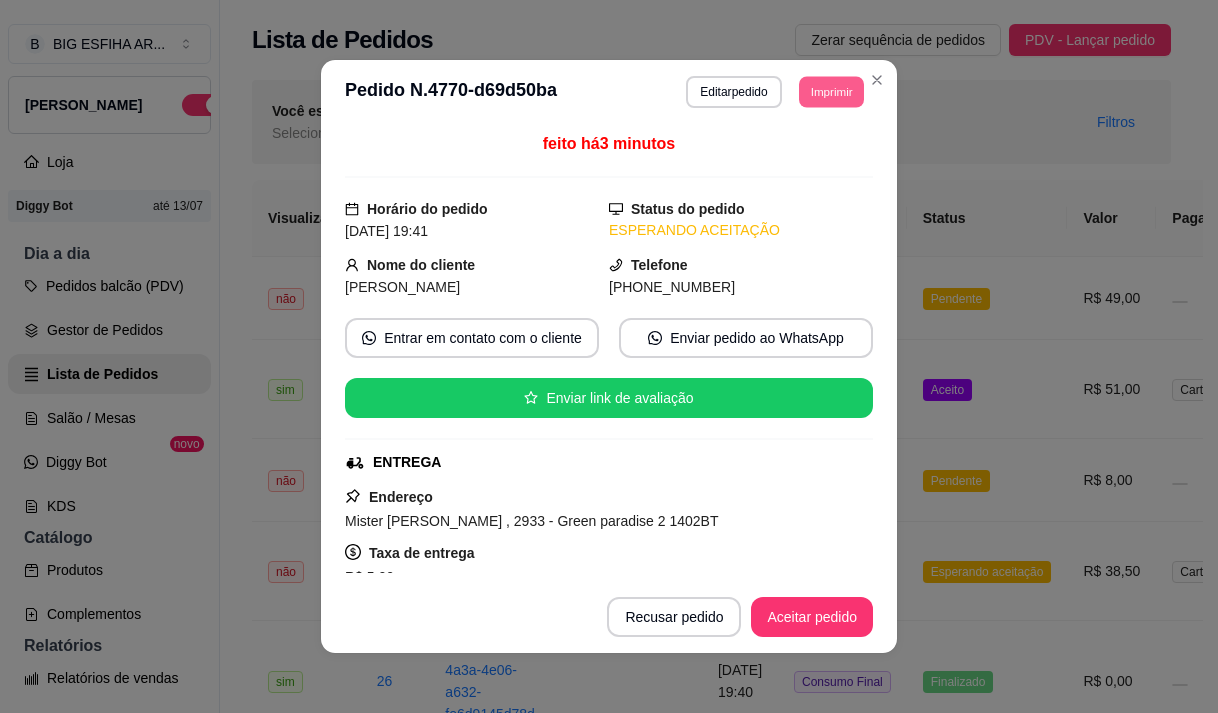 click on "Imprimir" at bounding box center (831, 91) 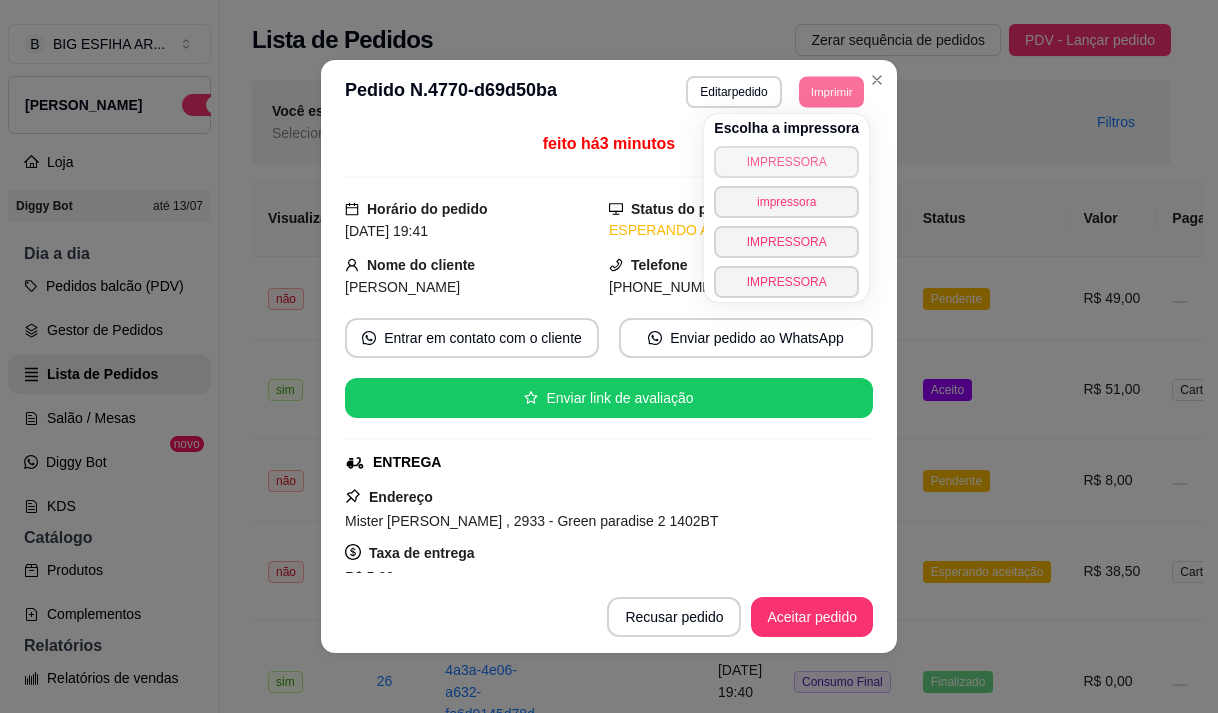 click on "IMPRESSORA" at bounding box center (786, 162) 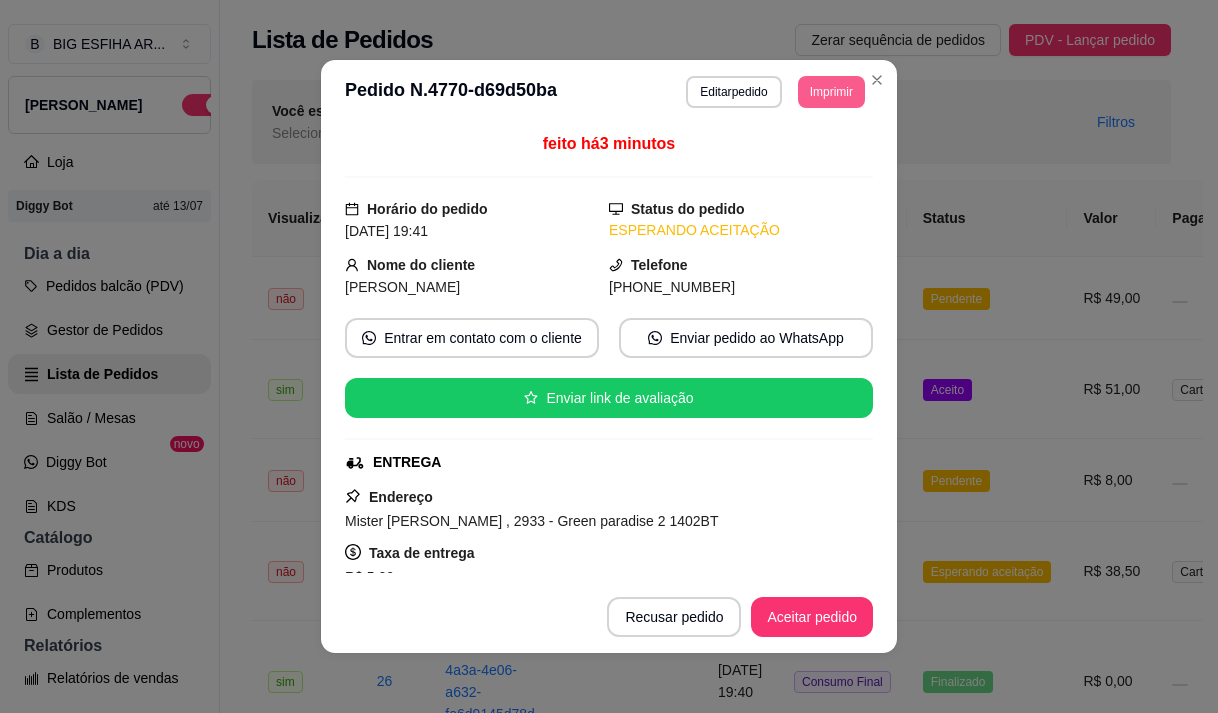 click on "Imprimir" at bounding box center [831, 92] 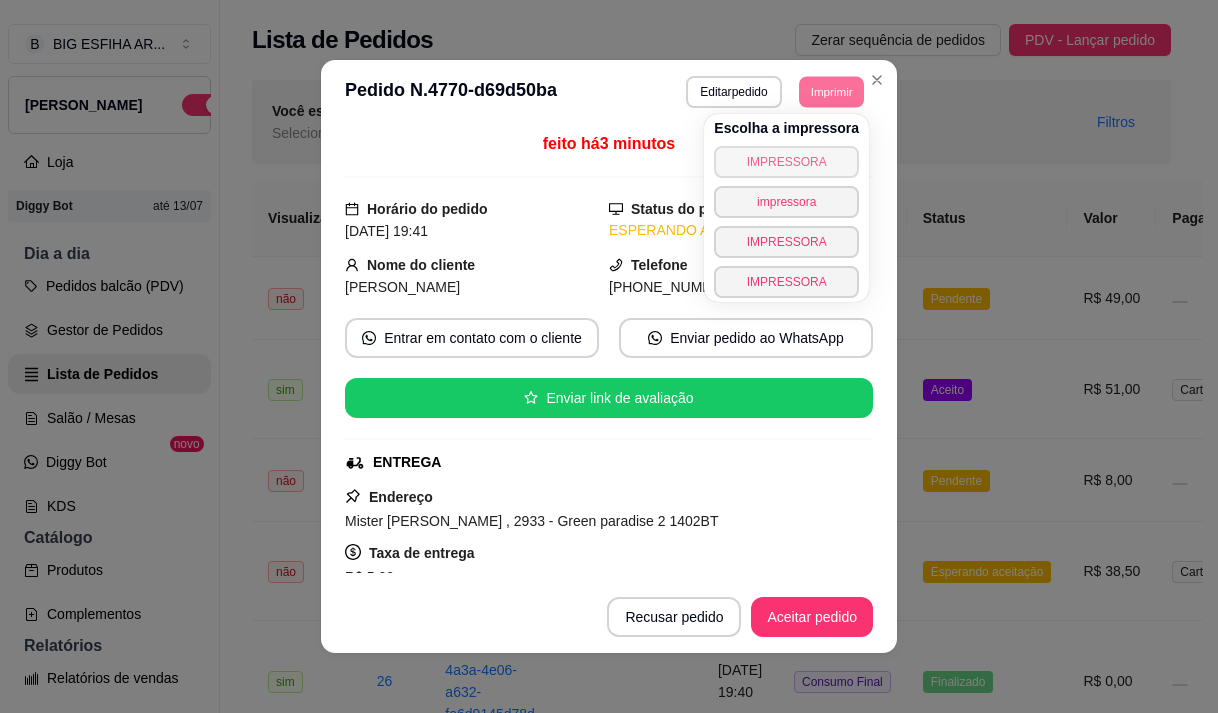 click on "IMPRESSORA" at bounding box center (786, 162) 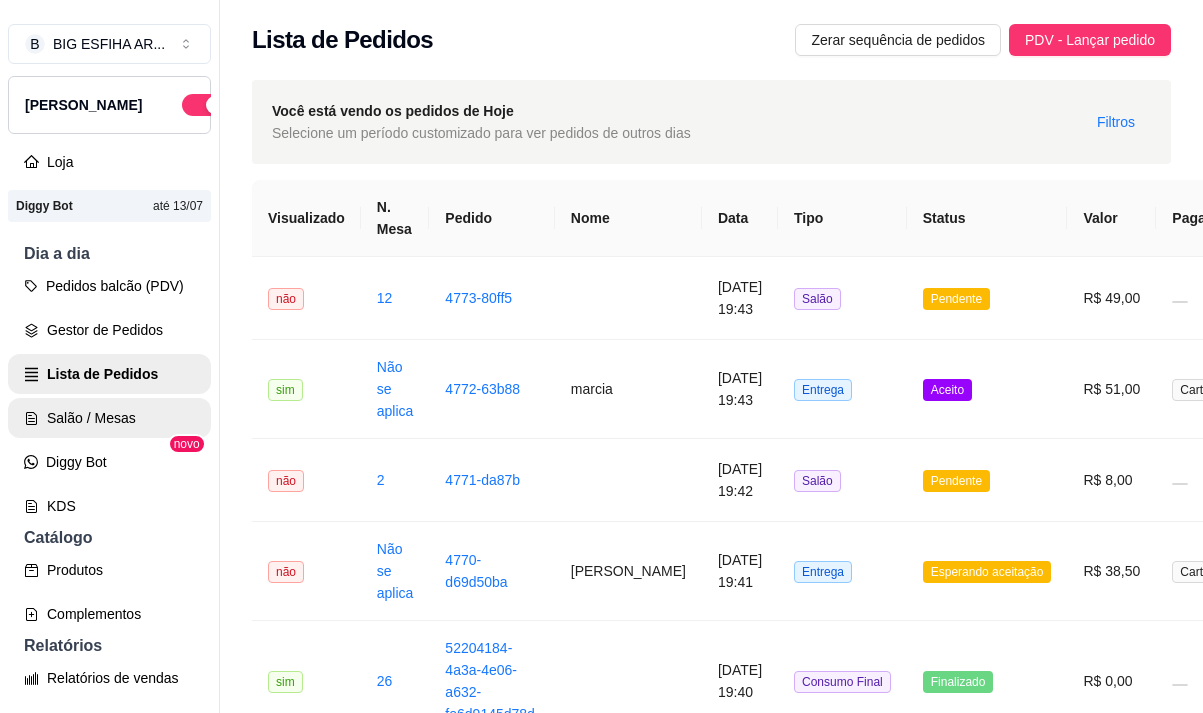 click on "Salão / Mesas" at bounding box center [109, 418] 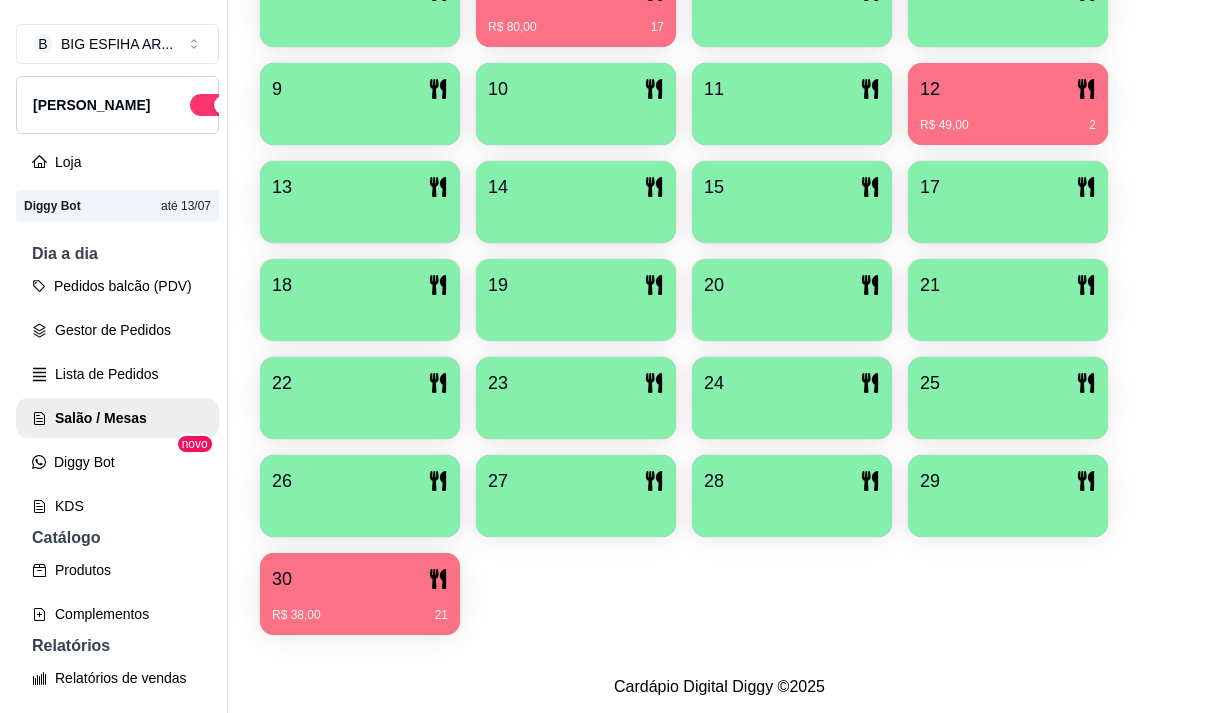 scroll, scrollTop: 639, scrollLeft: 0, axis: vertical 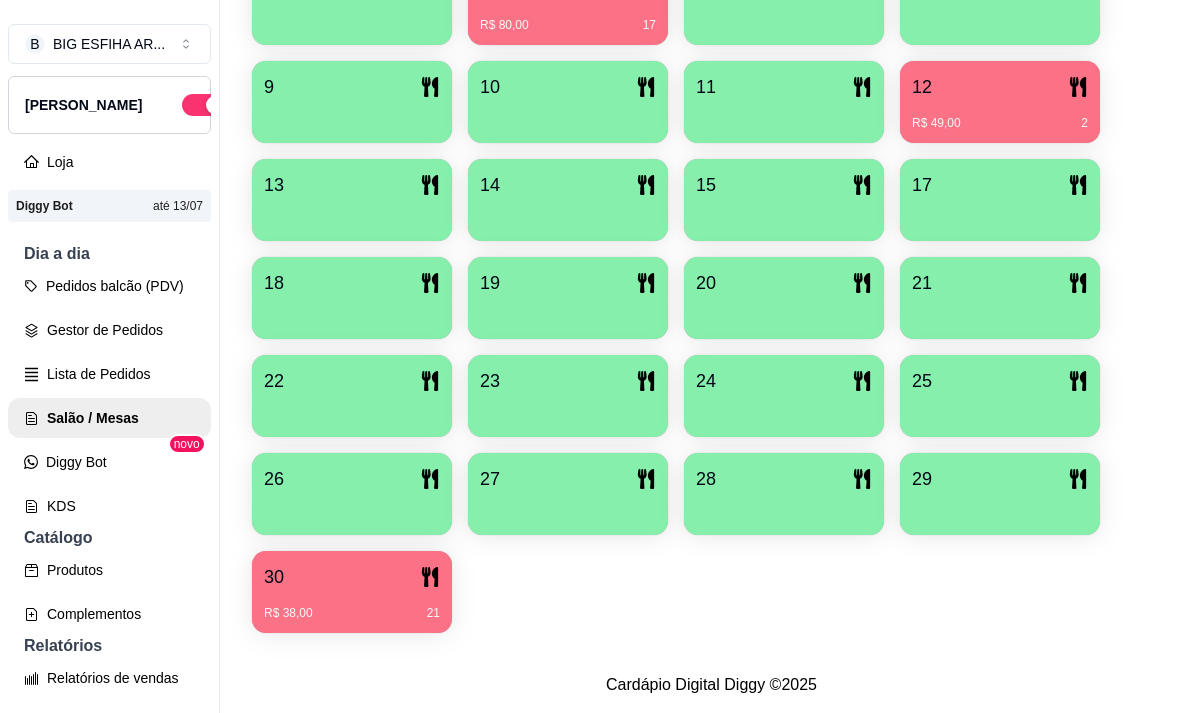 click on "R$ 38,00 21" at bounding box center [352, 606] 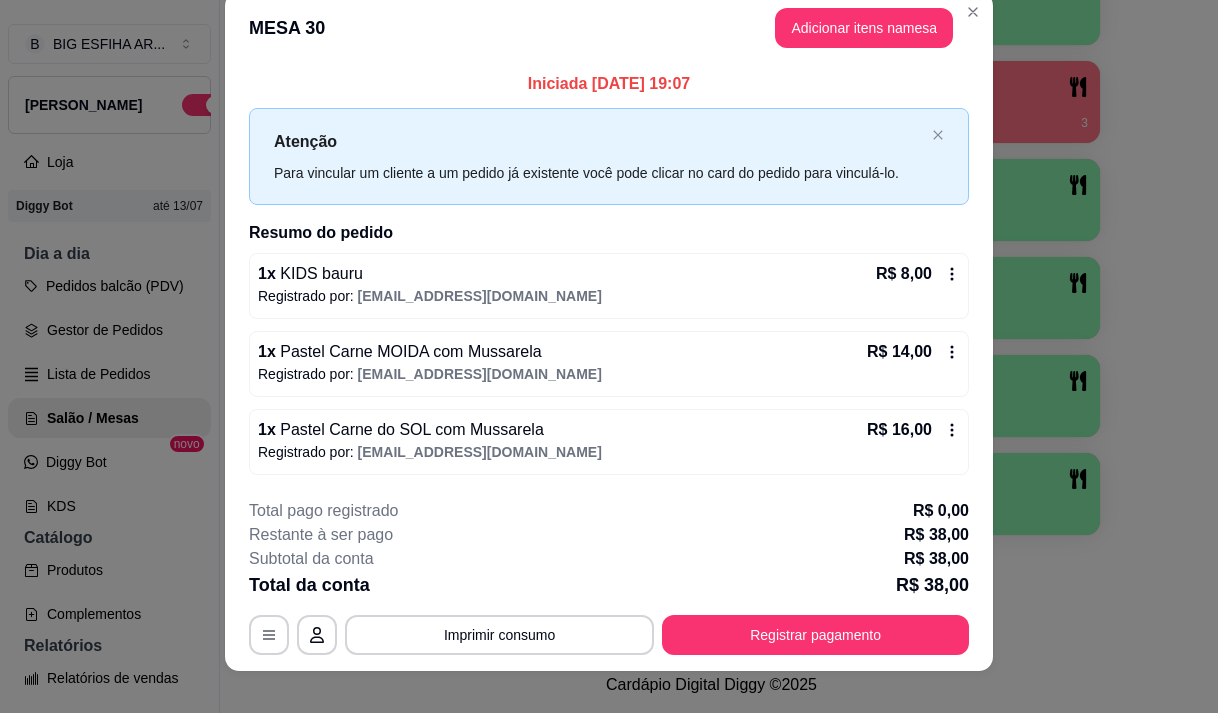 scroll, scrollTop: 47, scrollLeft: 0, axis: vertical 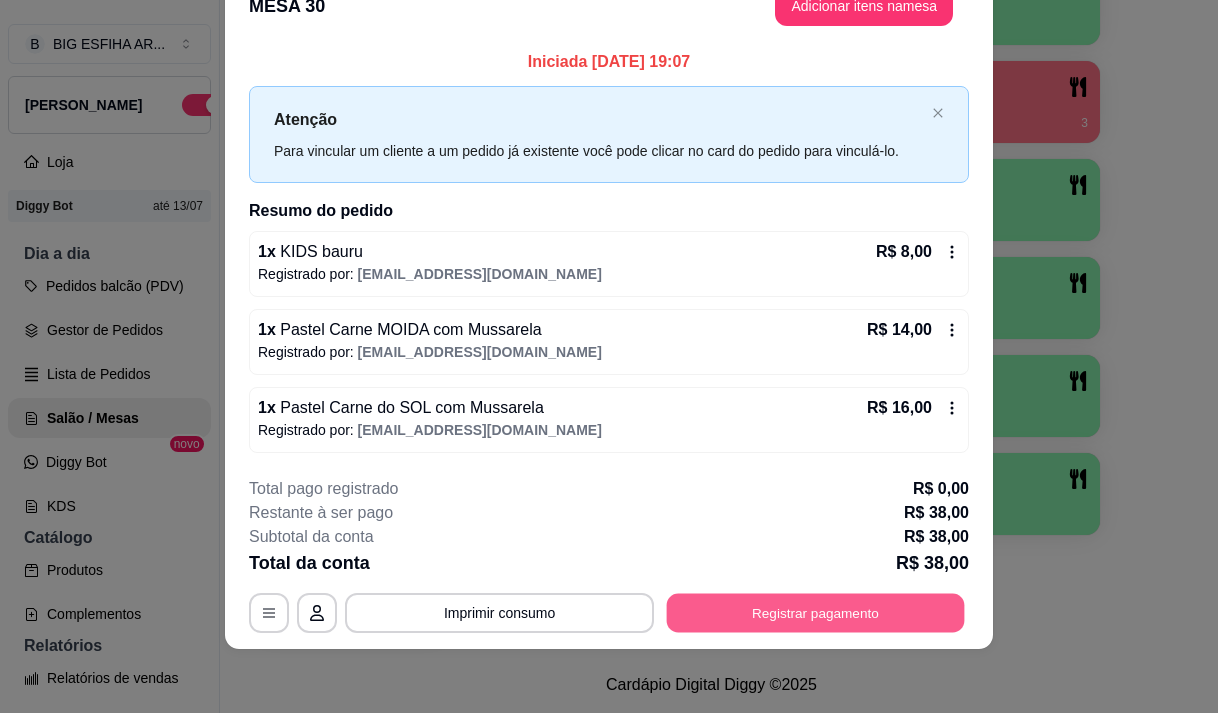 click on "Registrar pagamento" at bounding box center [816, 613] 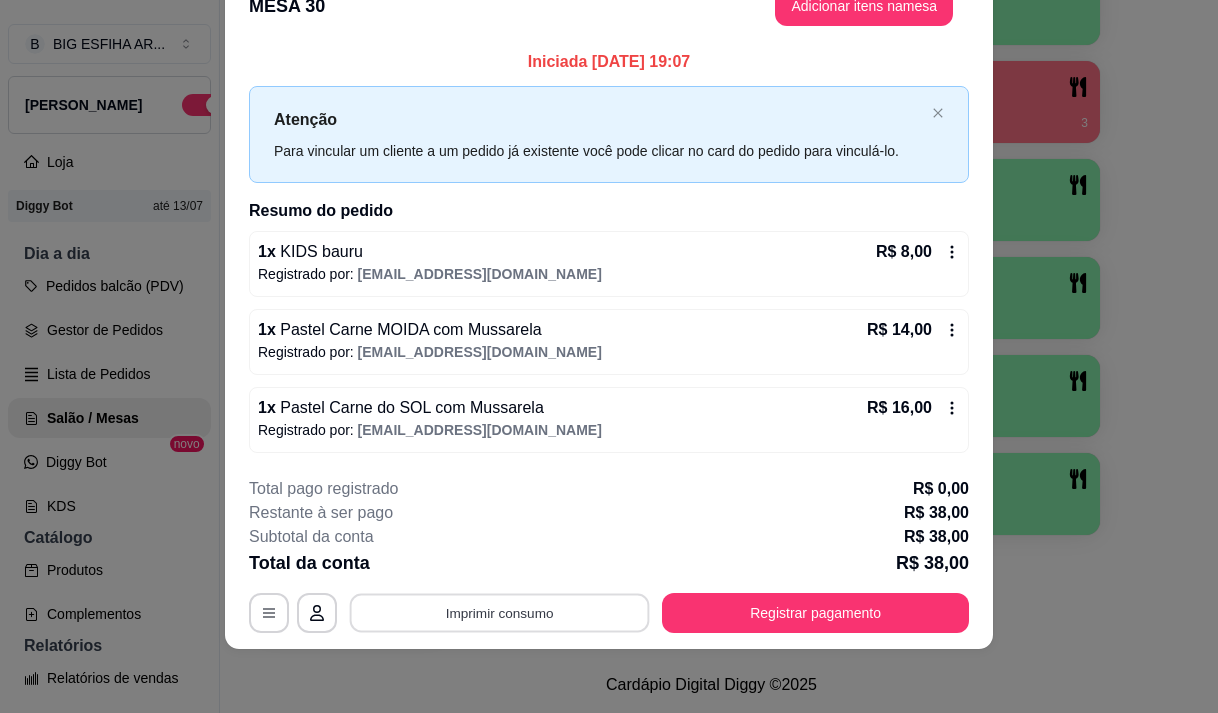 click on "Imprimir consumo" at bounding box center (500, 613) 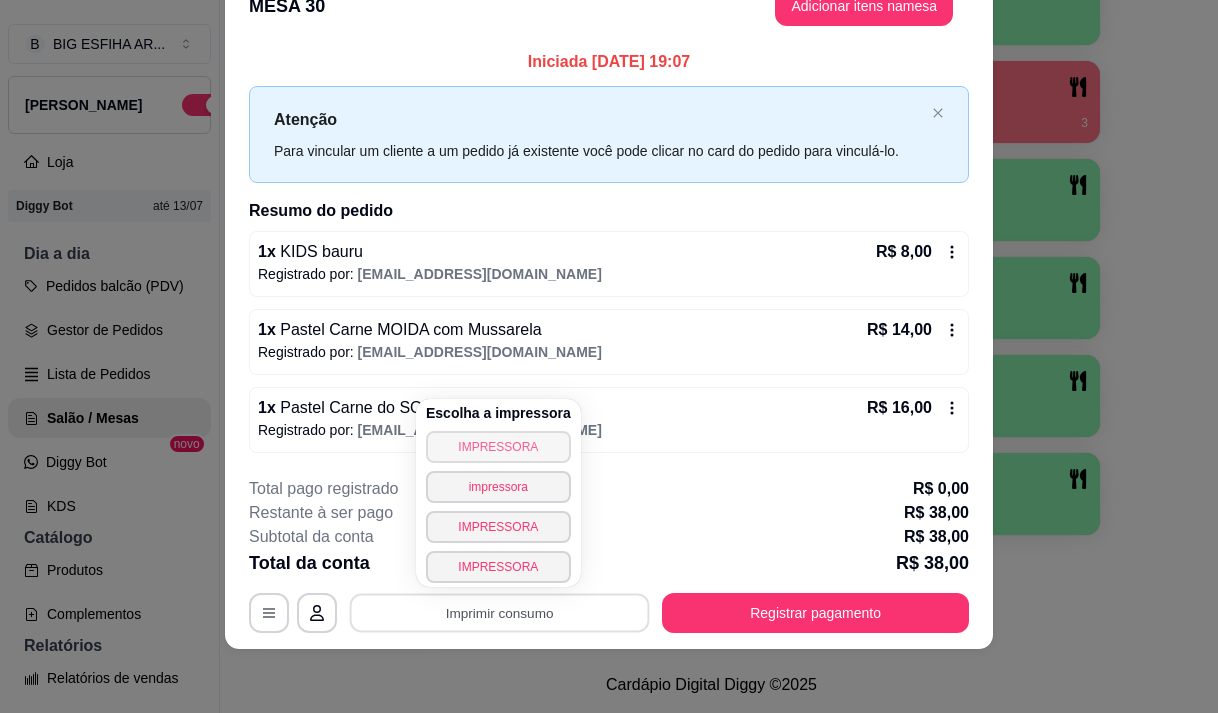 click on "IMPRESSORA" at bounding box center [498, 447] 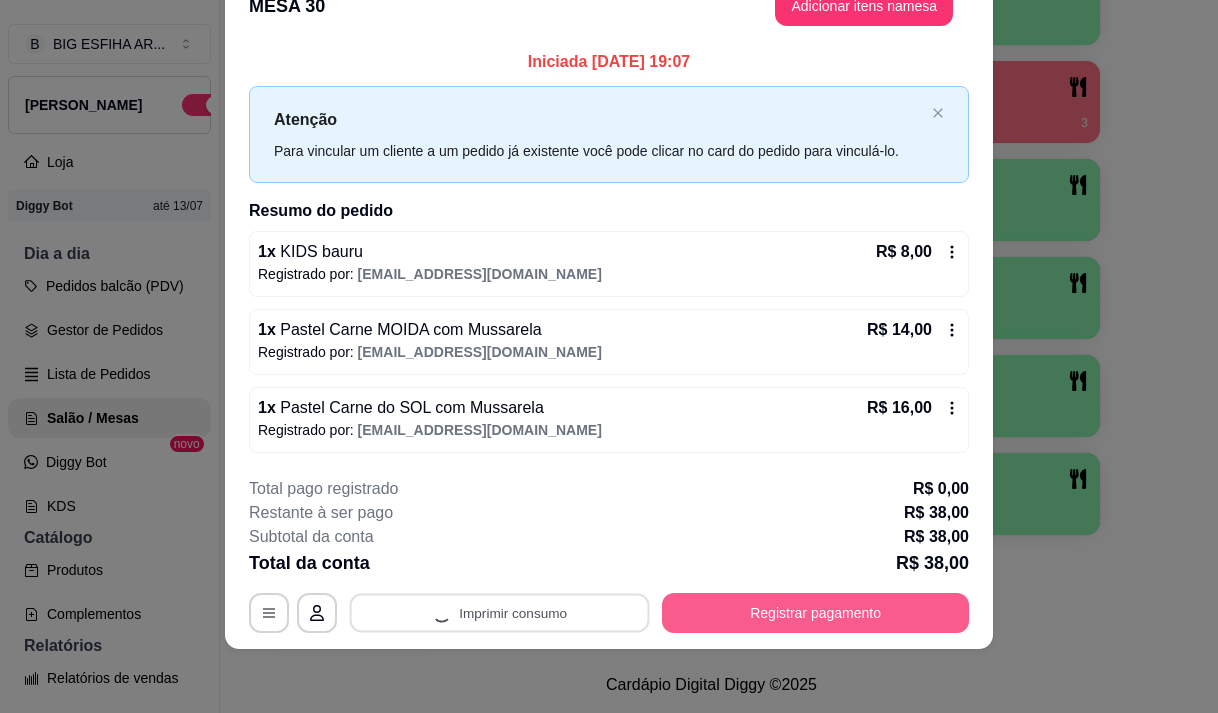 click on "Registrar pagamento" at bounding box center (815, 613) 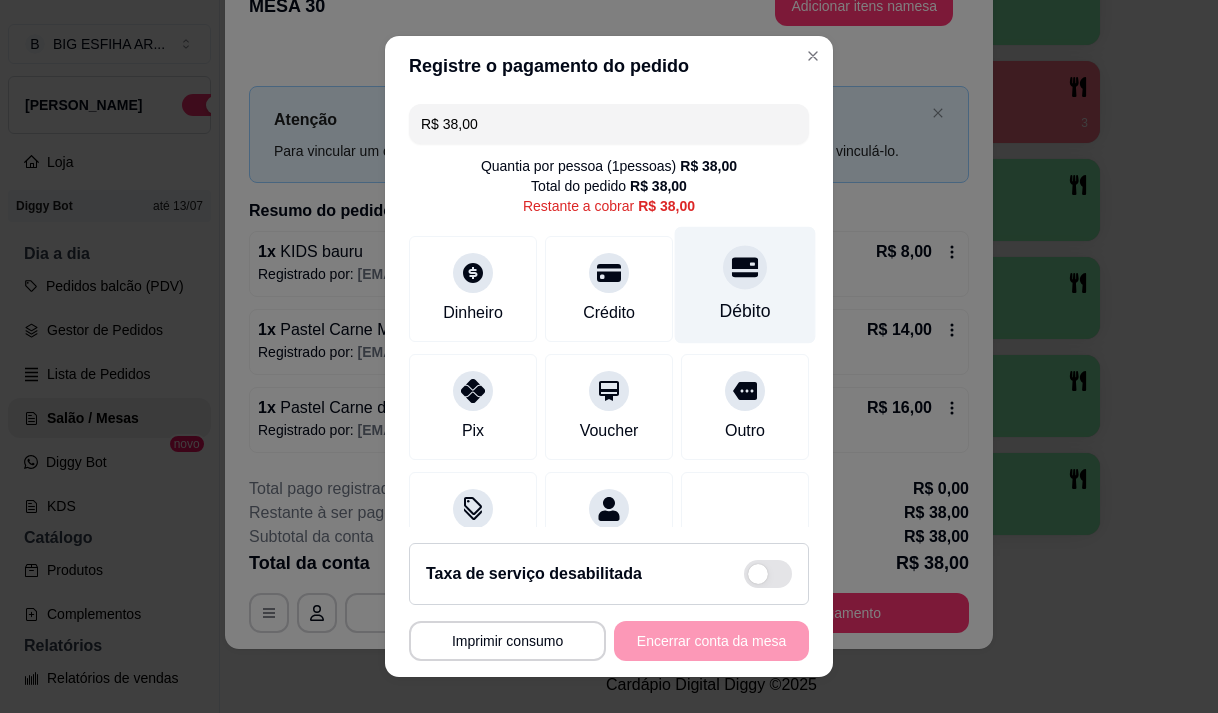click on "Débito" at bounding box center (745, 311) 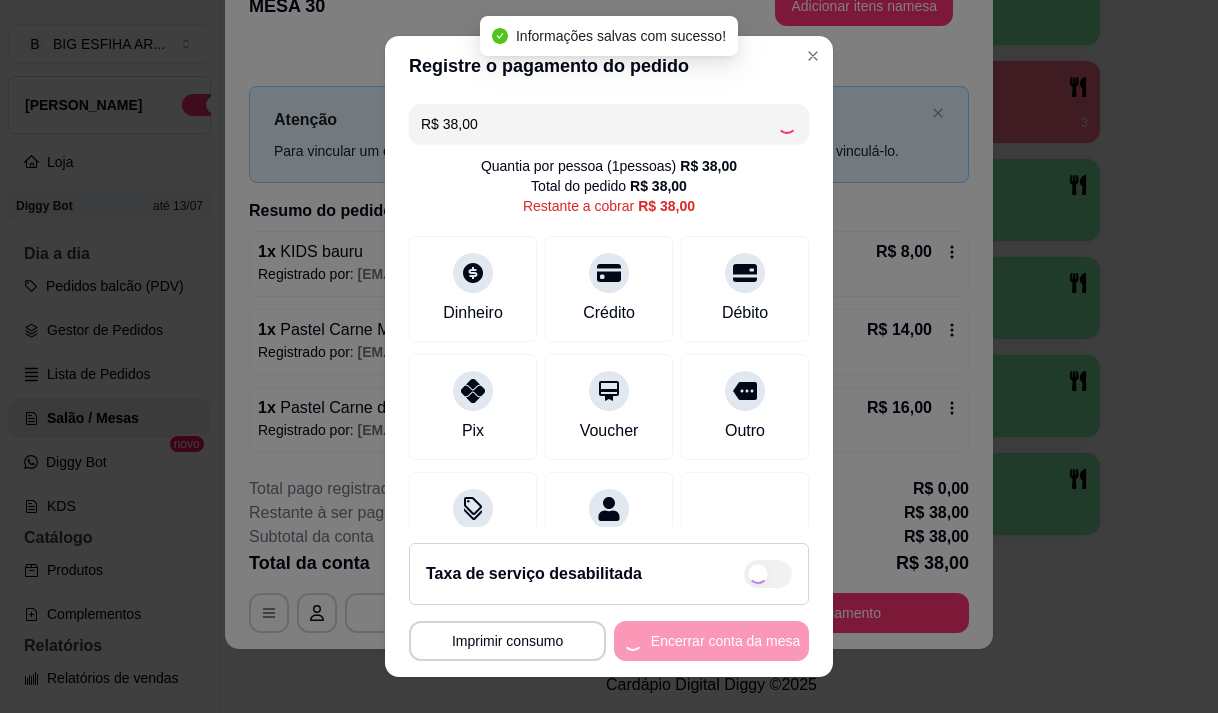 type on "R$ 0,00" 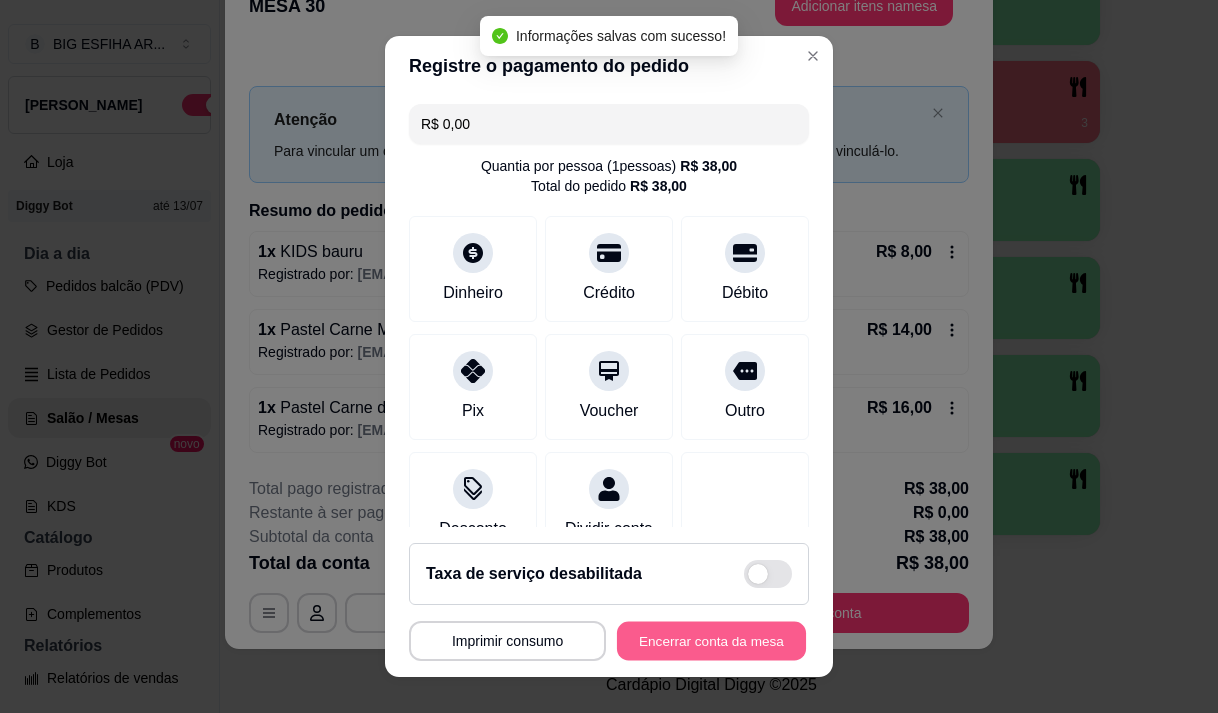 click on "Encerrar conta da mesa" at bounding box center [711, 641] 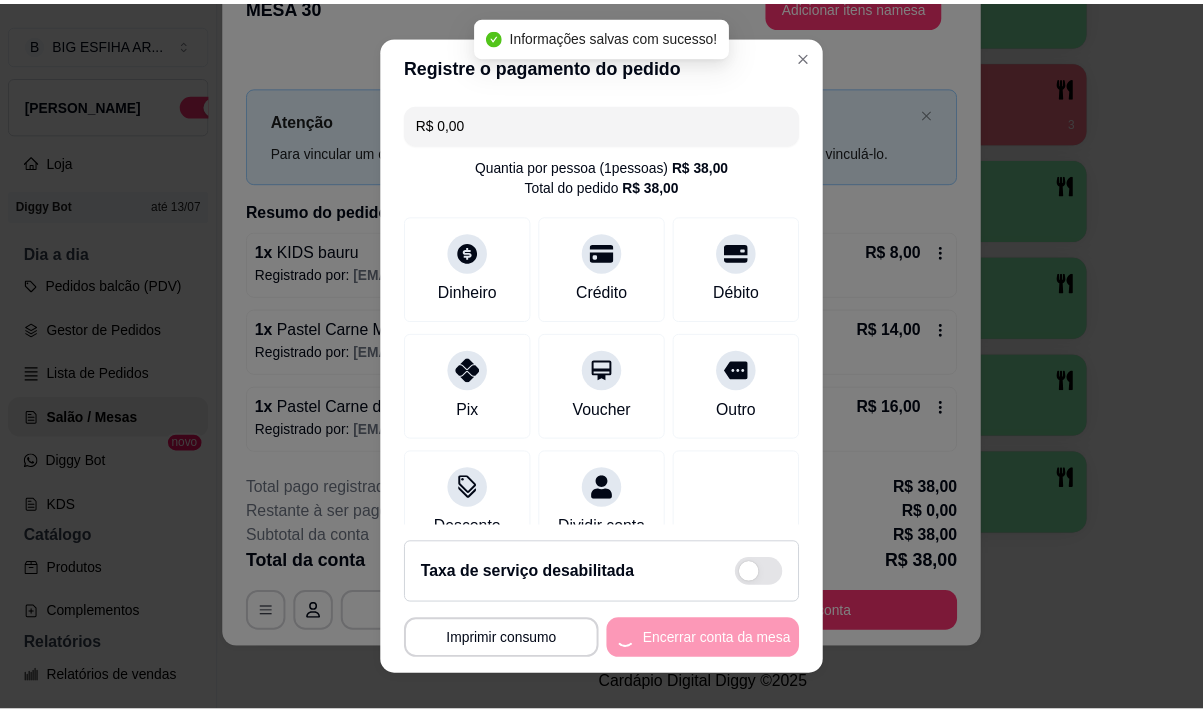 scroll, scrollTop: 0, scrollLeft: 0, axis: both 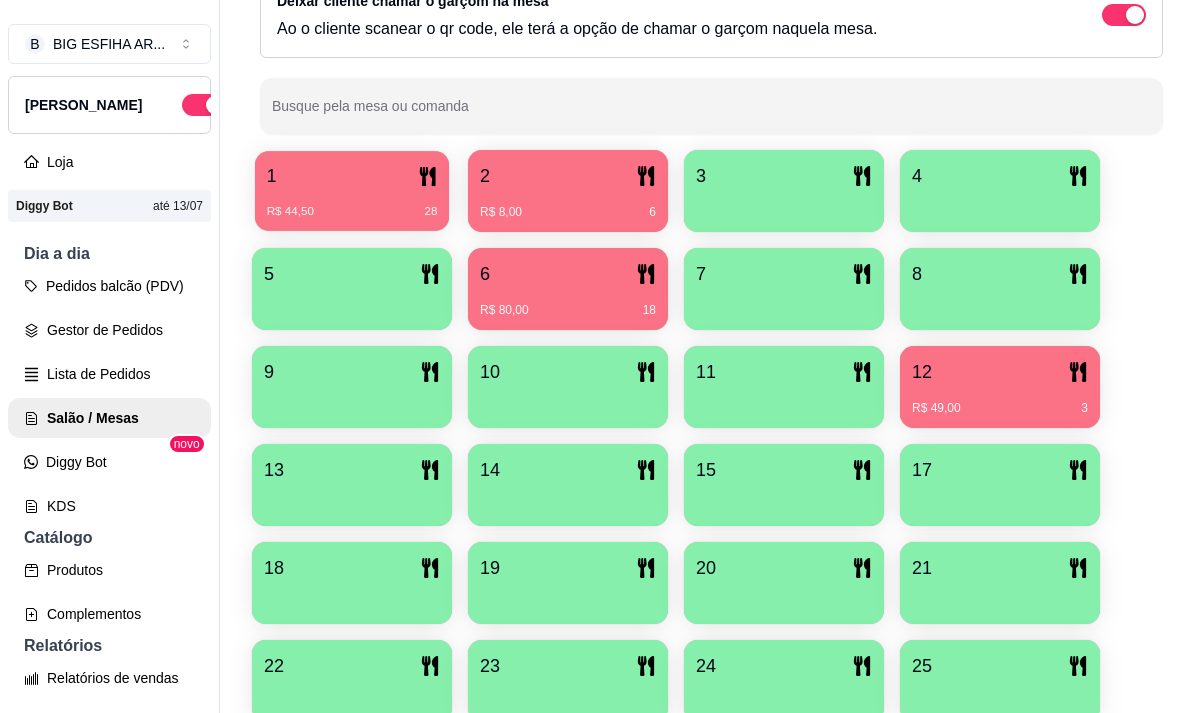 click on "R$ 44,50 28" at bounding box center [352, 204] 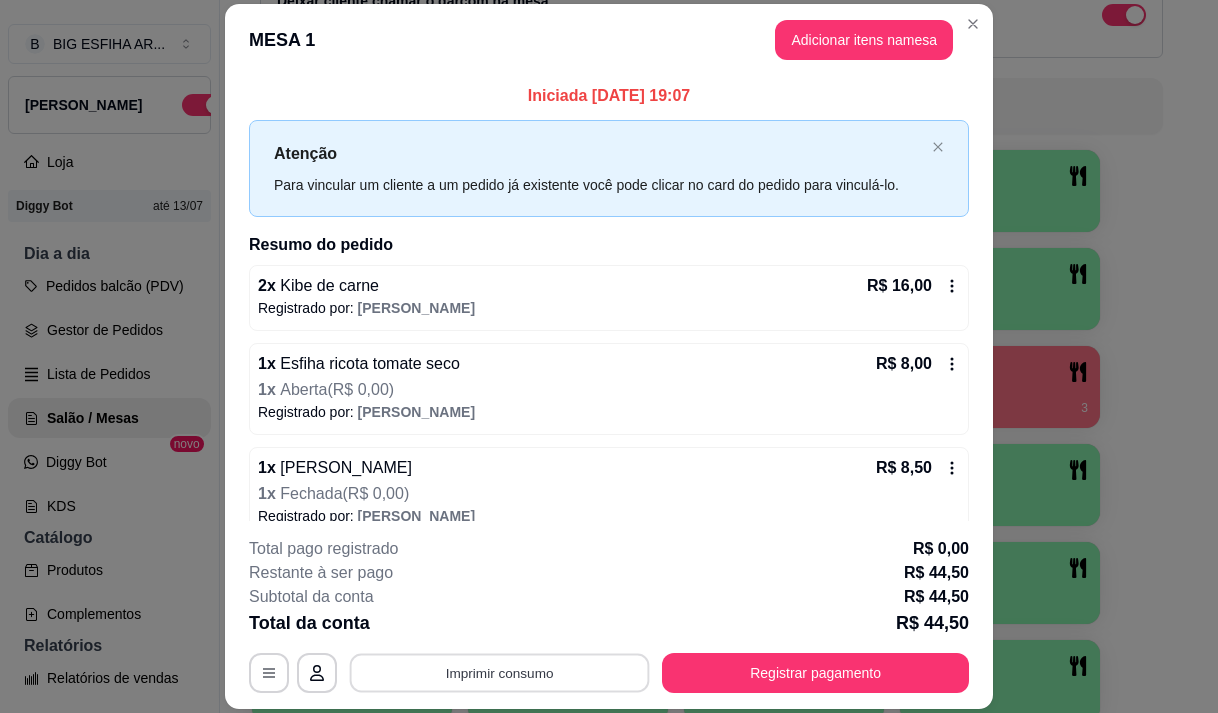 click on "Imprimir consumo" at bounding box center (500, 673) 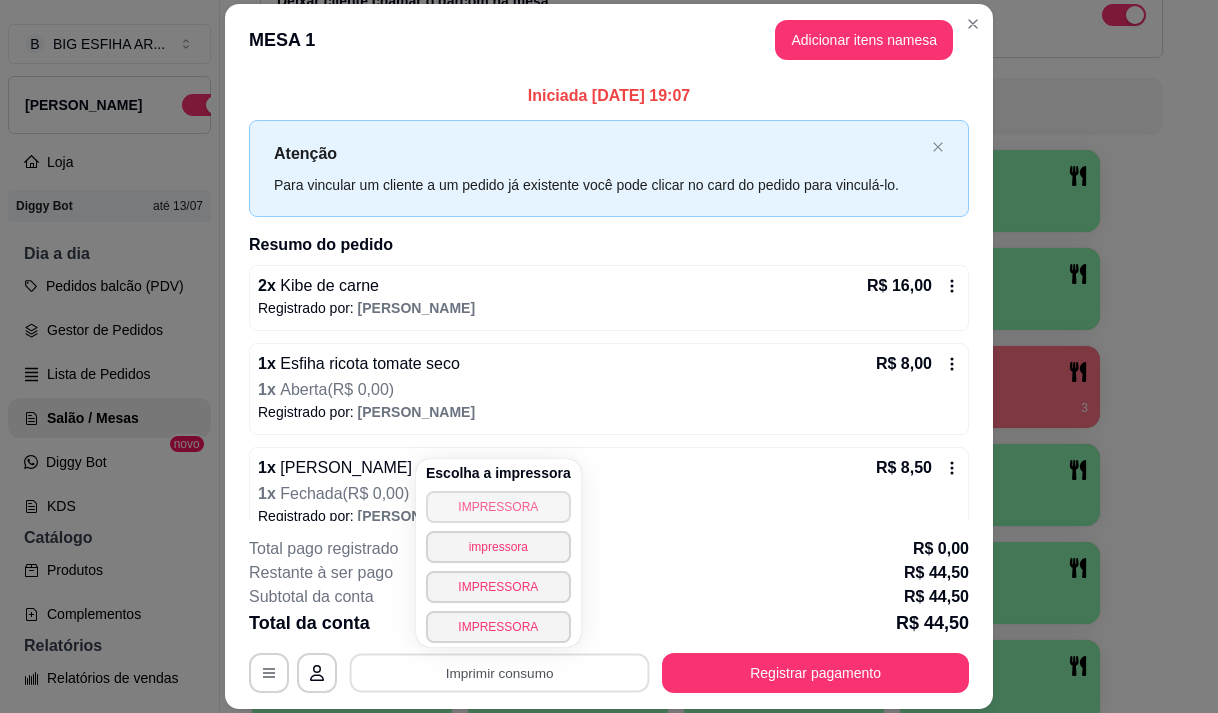 click on "IMPRESSORA" at bounding box center (498, 507) 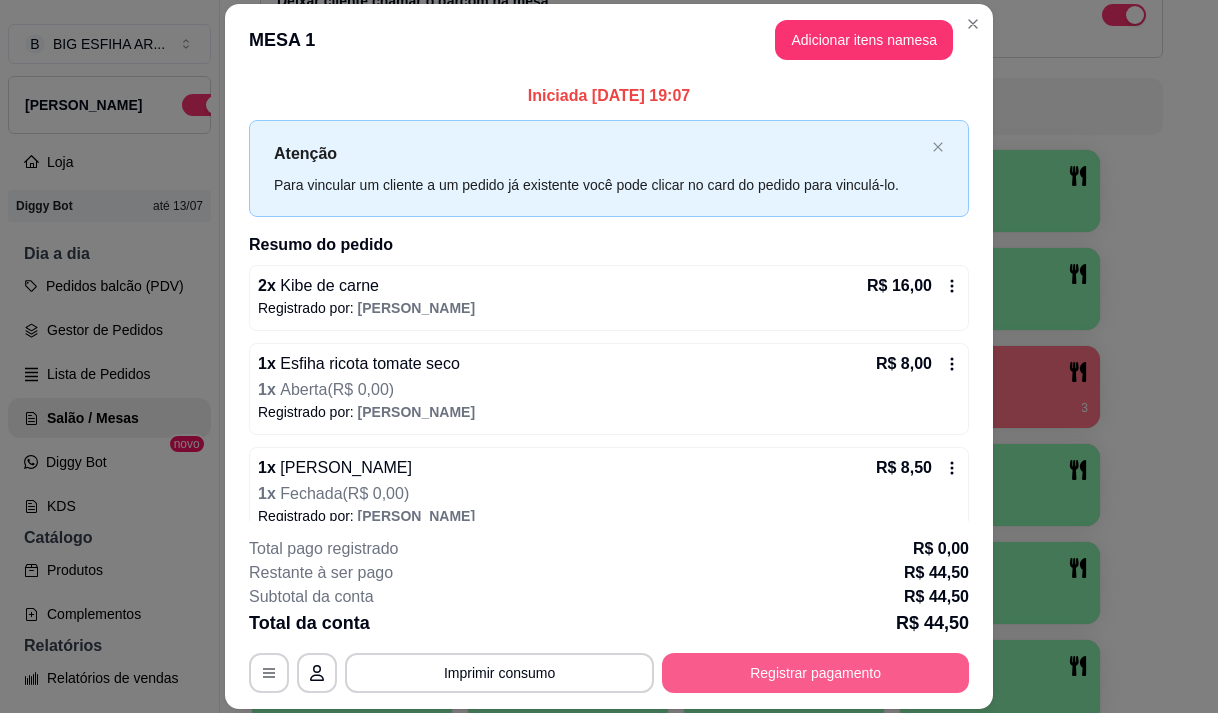 click on "Registrar pagamento" at bounding box center (815, 673) 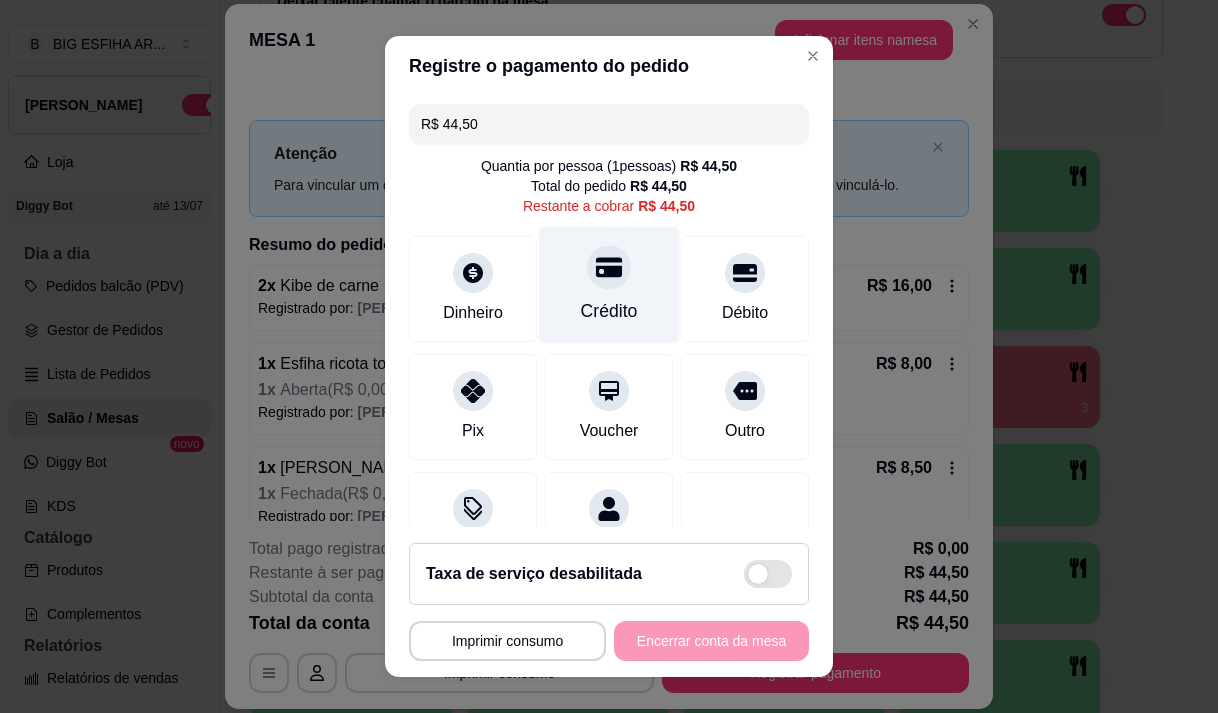 click on "Crédito" at bounding box center [609, 311] 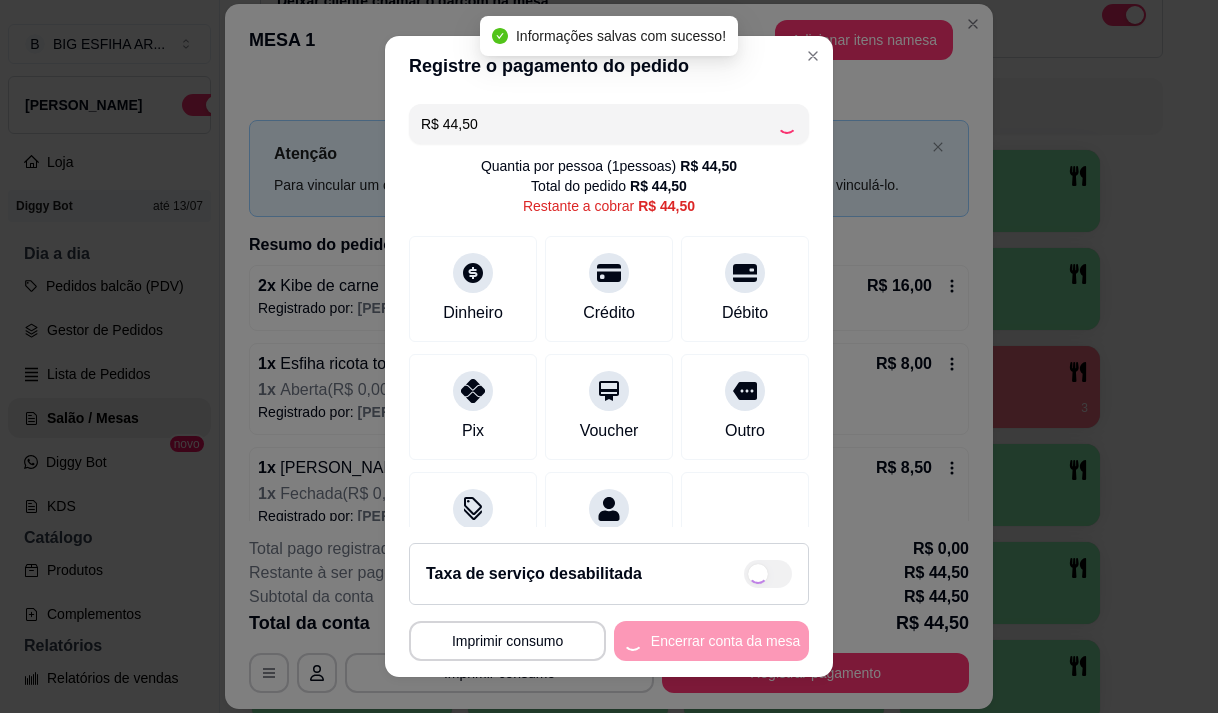 type on "R$ 0,00" 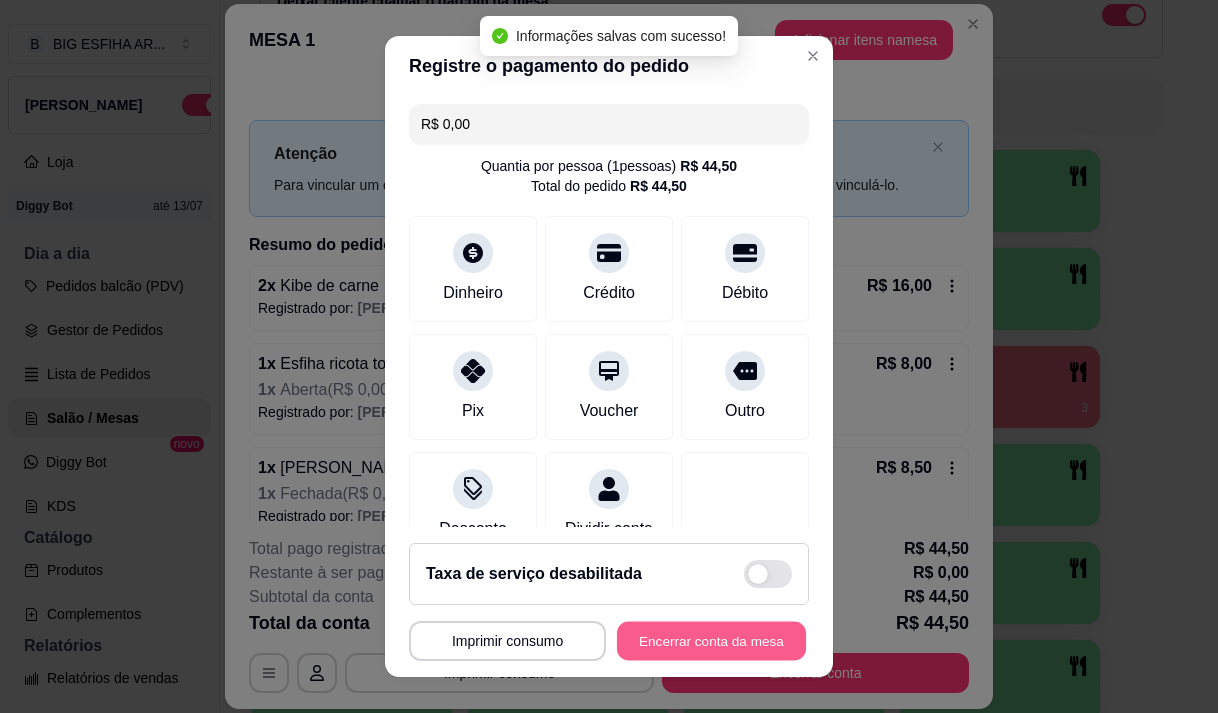click on "Encerrar conta da mesa" at bounding box center (711, 641) 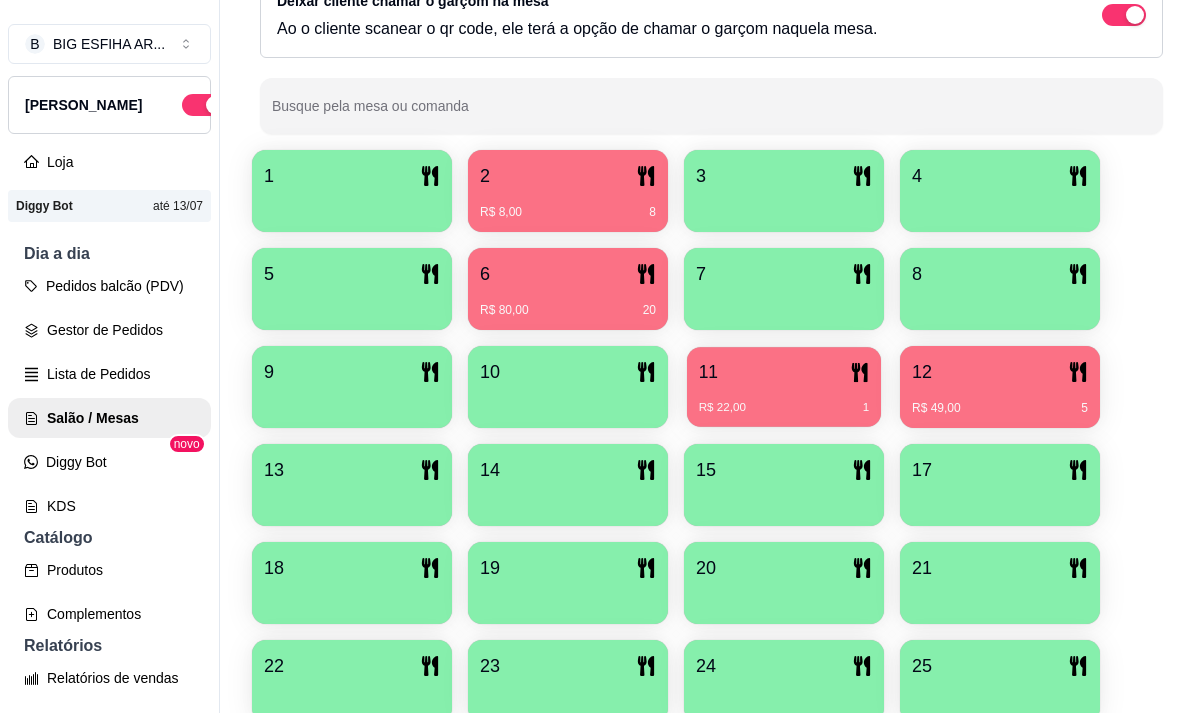click on "R$ 22,00 1" at bounding box center (784, 400) 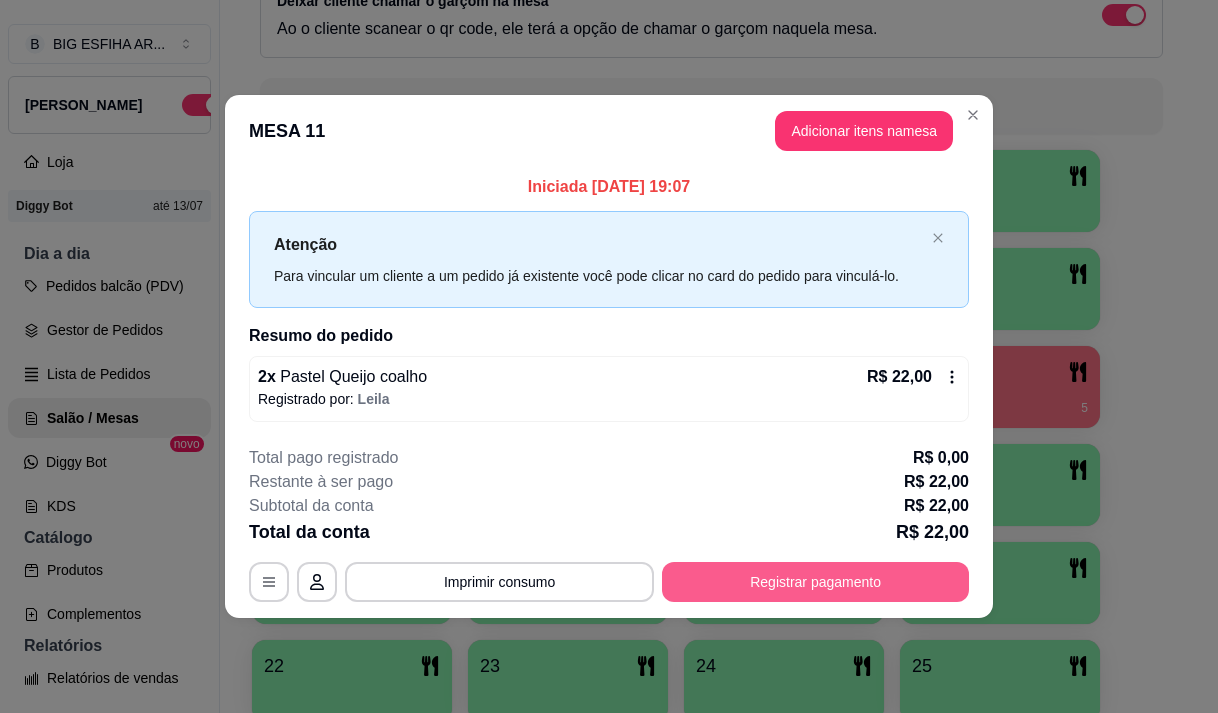 click on "Registrar pagamento" at bounding box center [815, 582] 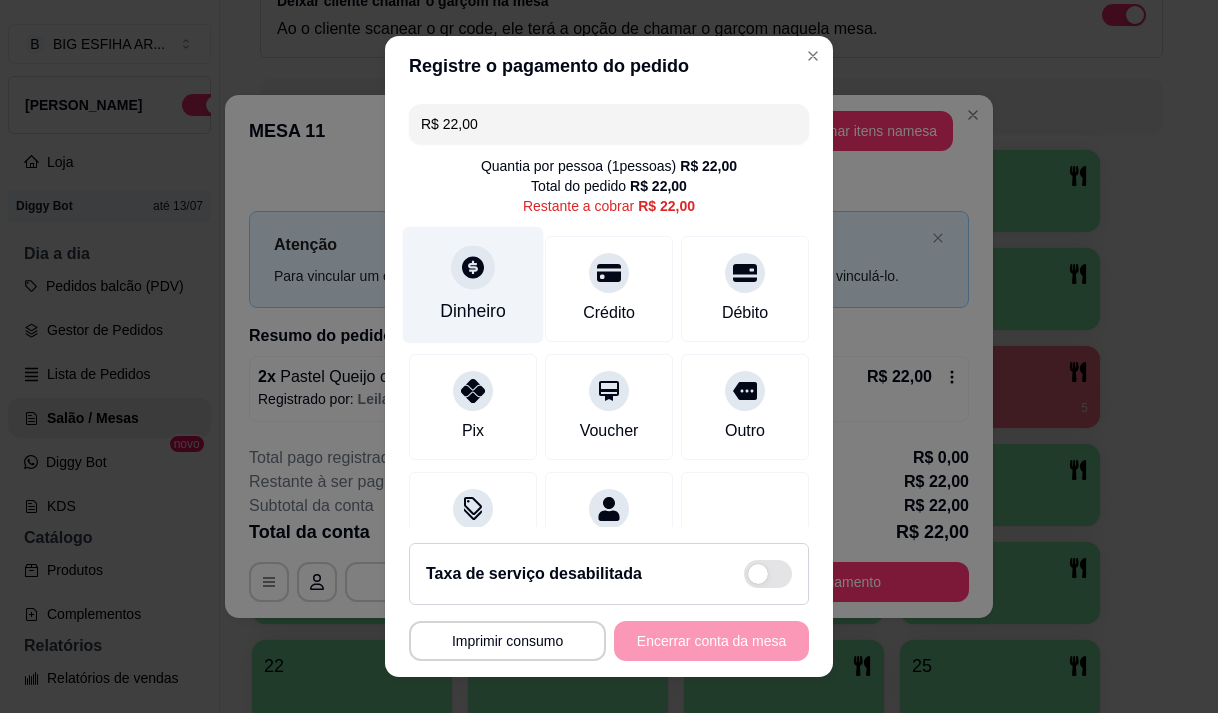 click on "Dinheiro" at bounding box center (473, 311) 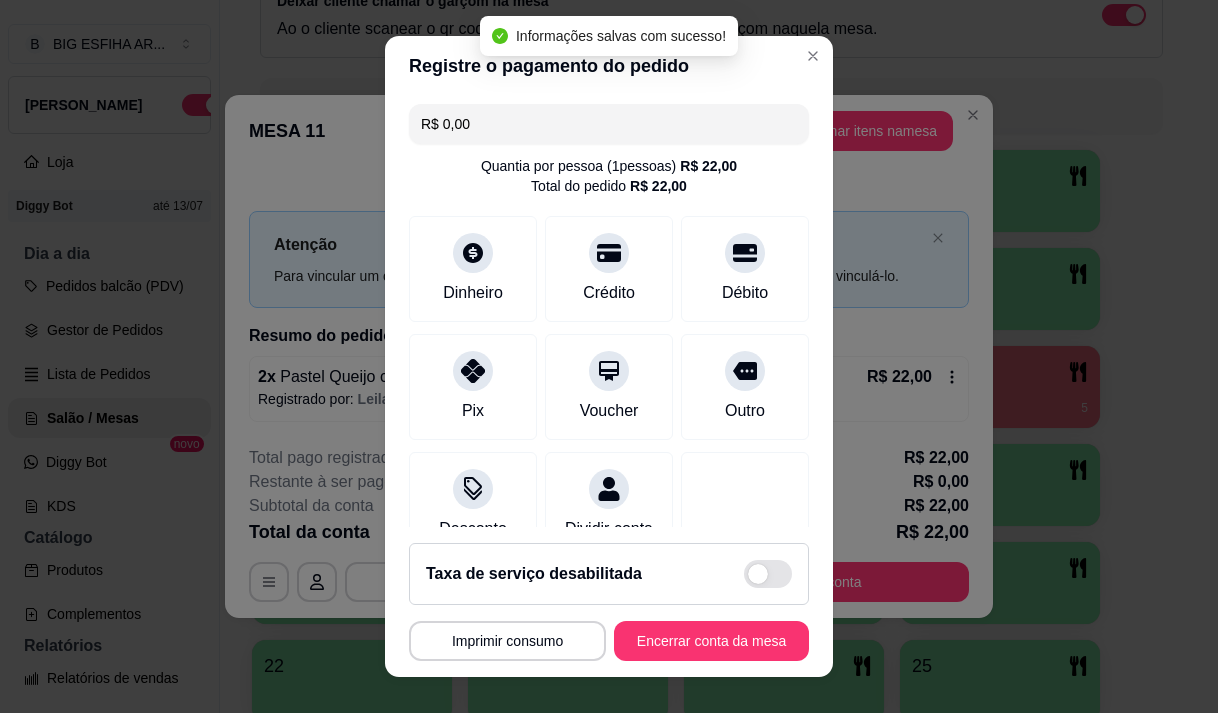 type on "R$ 0,00" 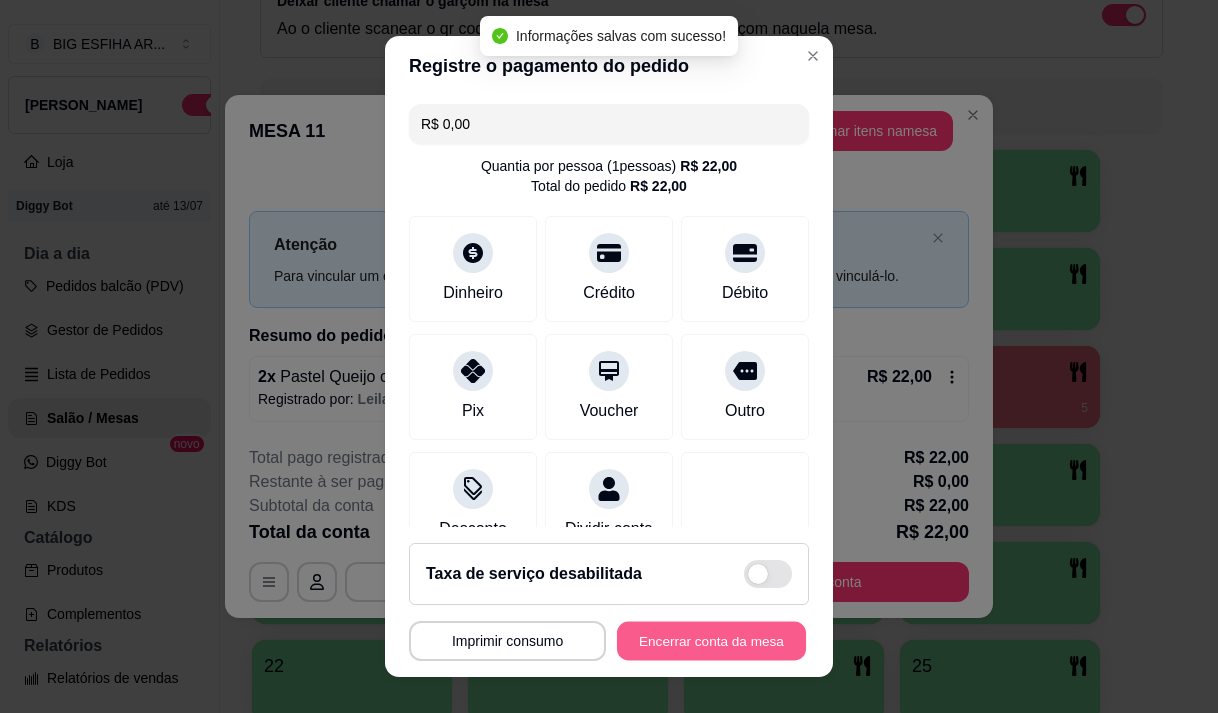 click on "Encerrar conta da mesa" at bounding box center [711, 641] 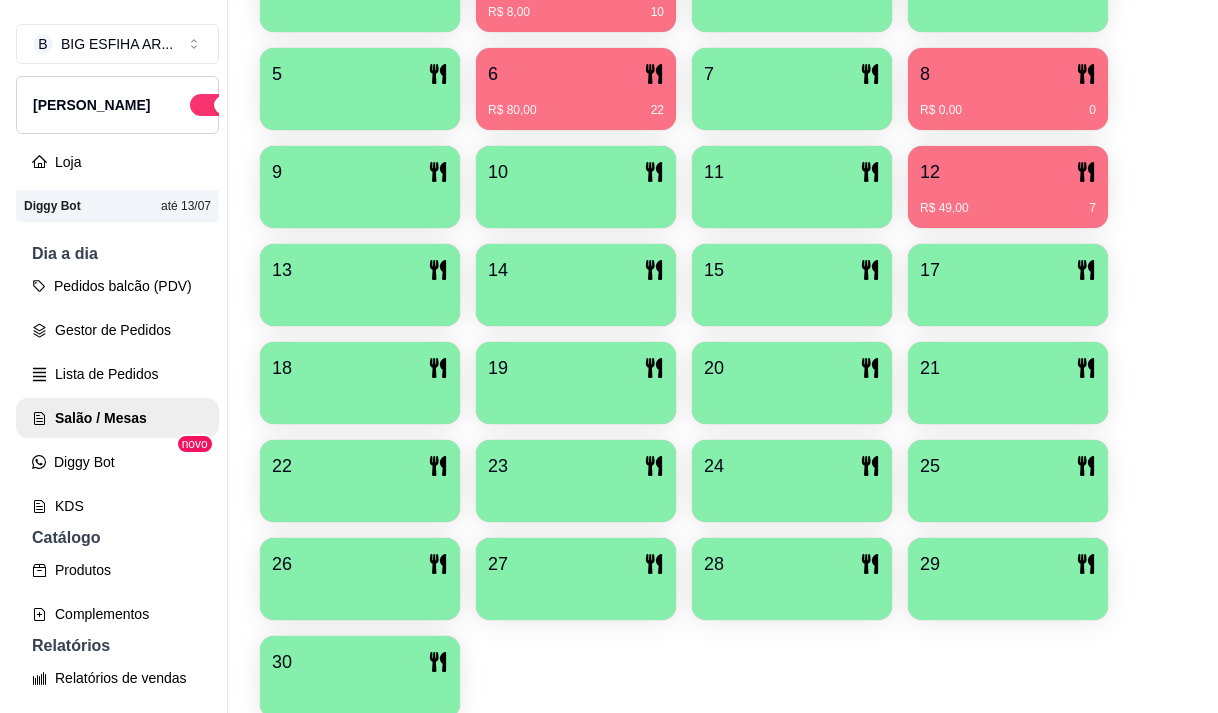 scroll, scrollTop: 139, scrollLeft: 0, axis: vertical 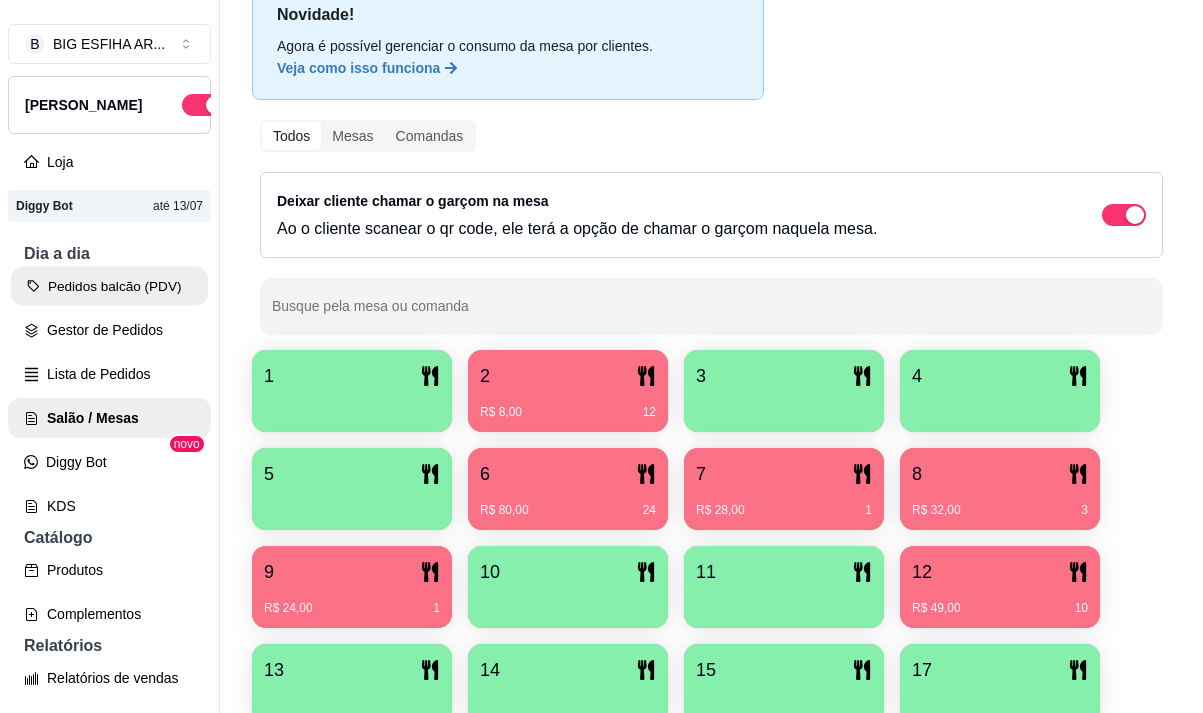 click on "Pedidos balcão (PDV)" at bounding box center (109, 286) 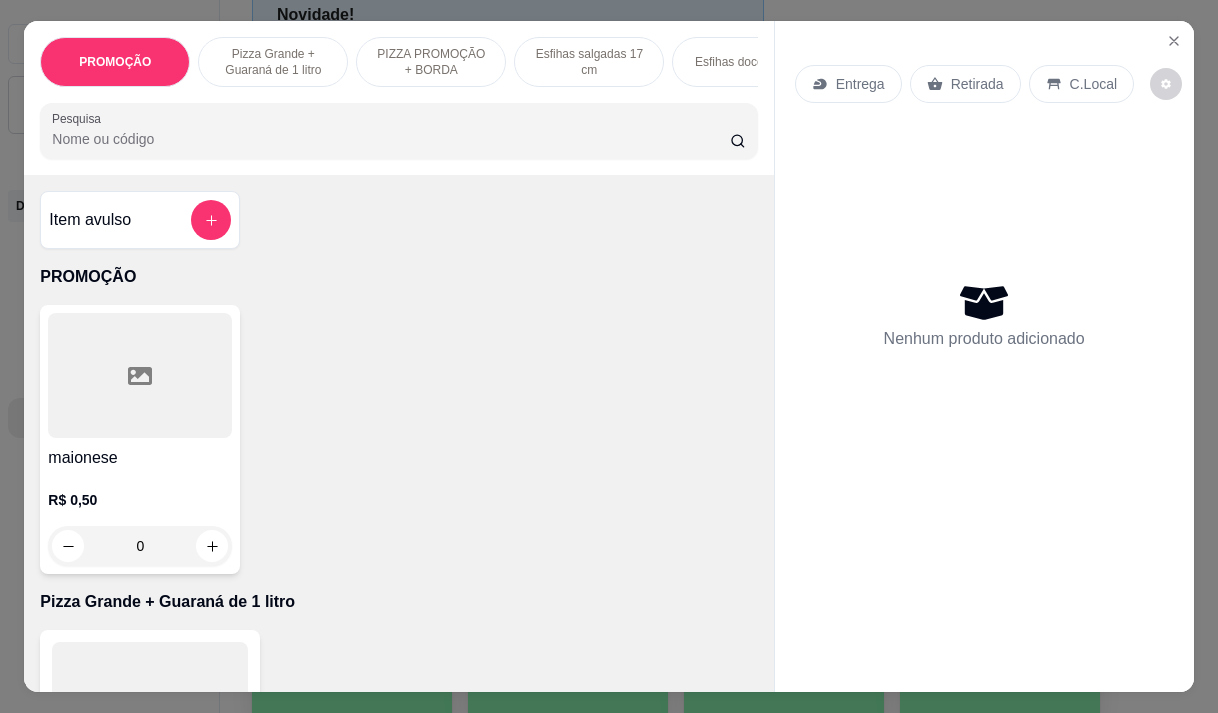 click on "Entrega" at bounding box center (860, 84) 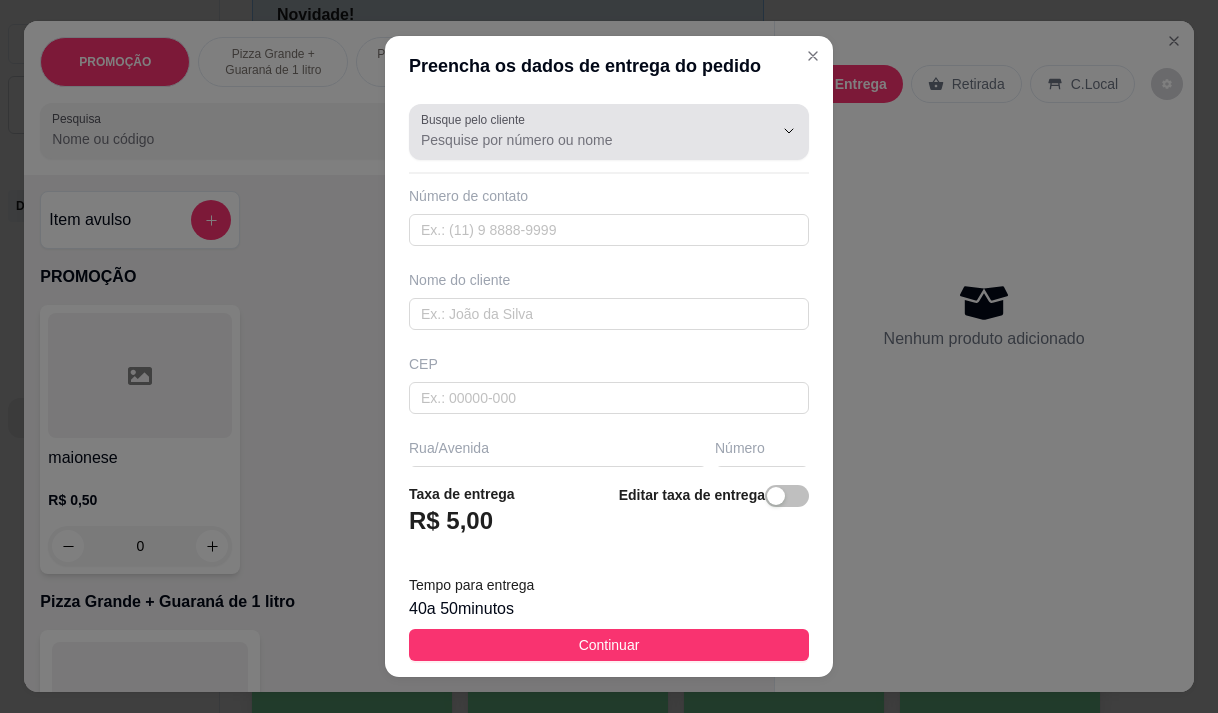 click on "Busque pelo cliente" at bounding box center (581, 140) 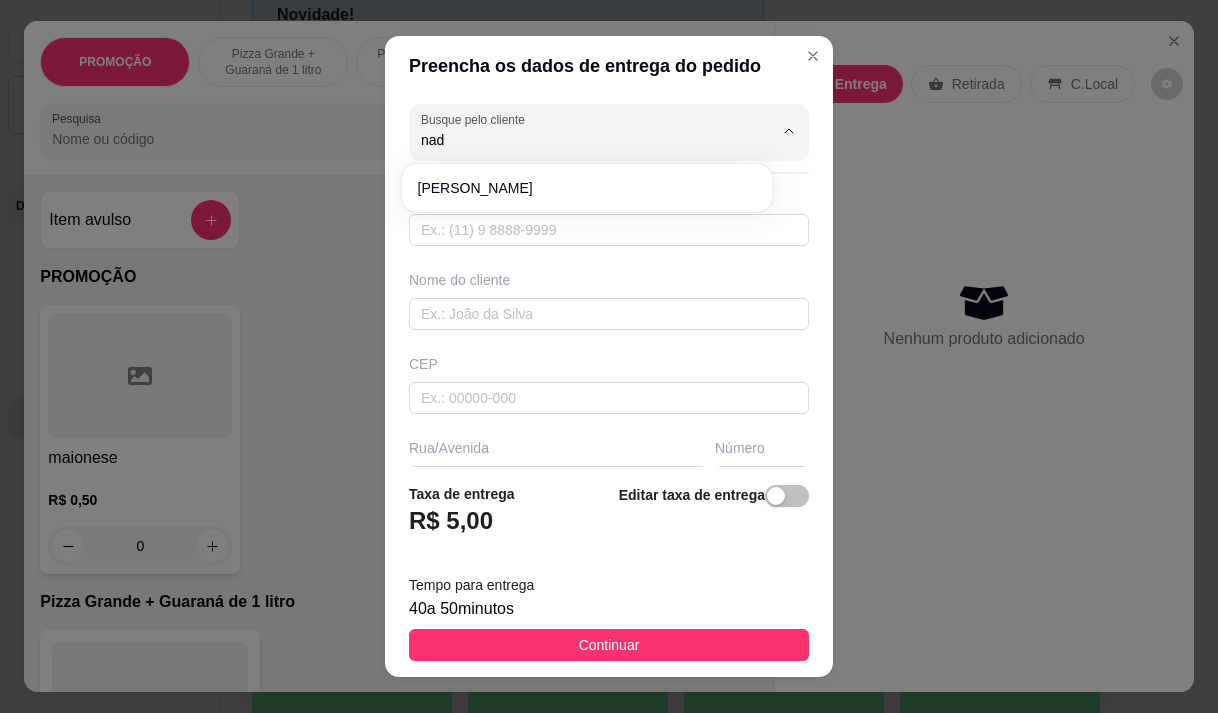 type on "nad" 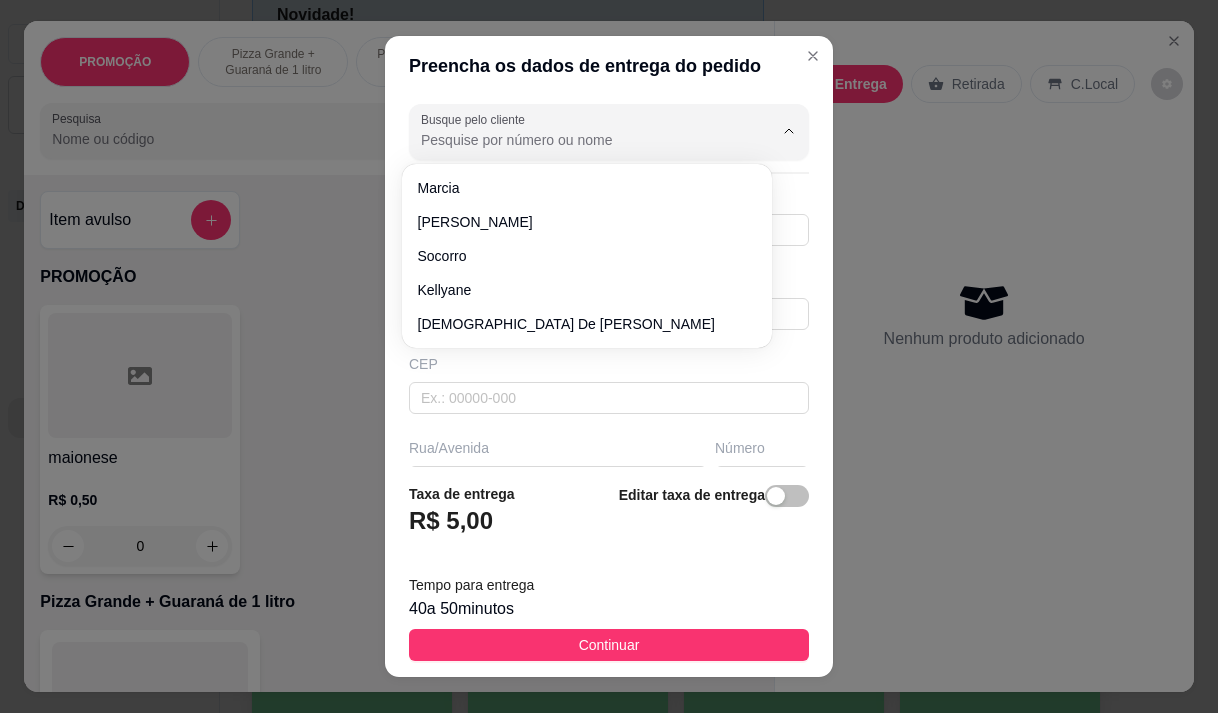 click on "Busque pelo cliente" at bounding box center [581, 140] 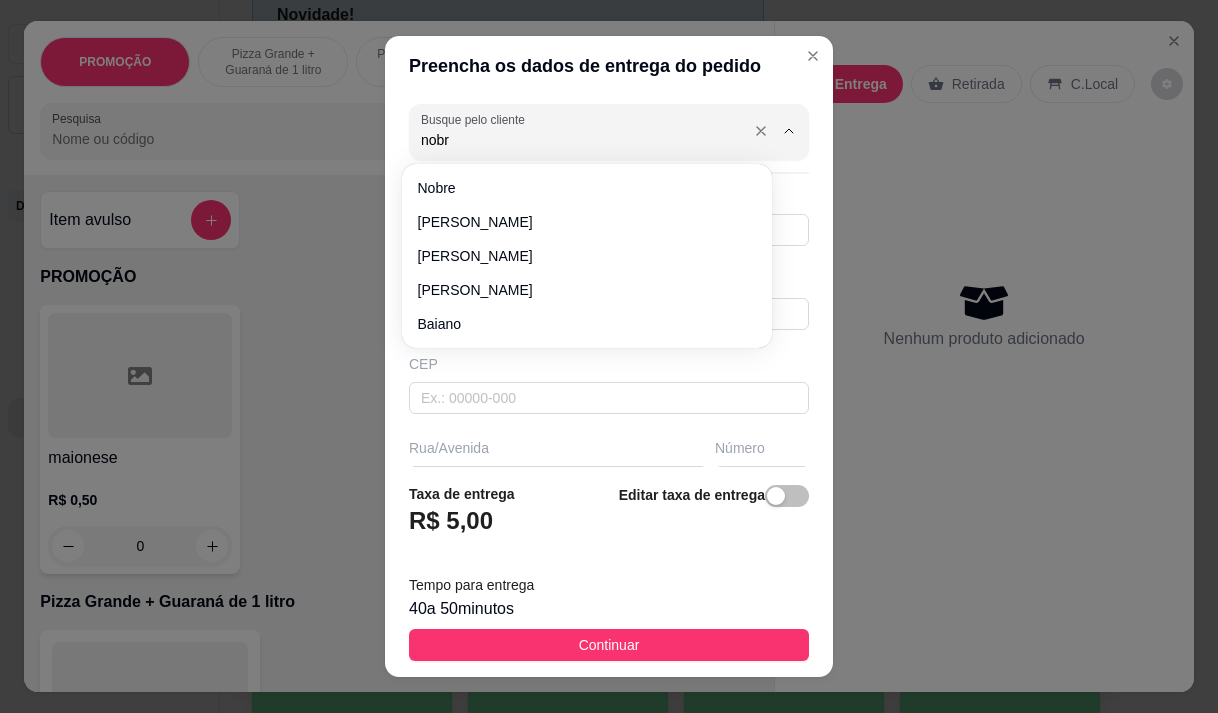 type on "nobre" 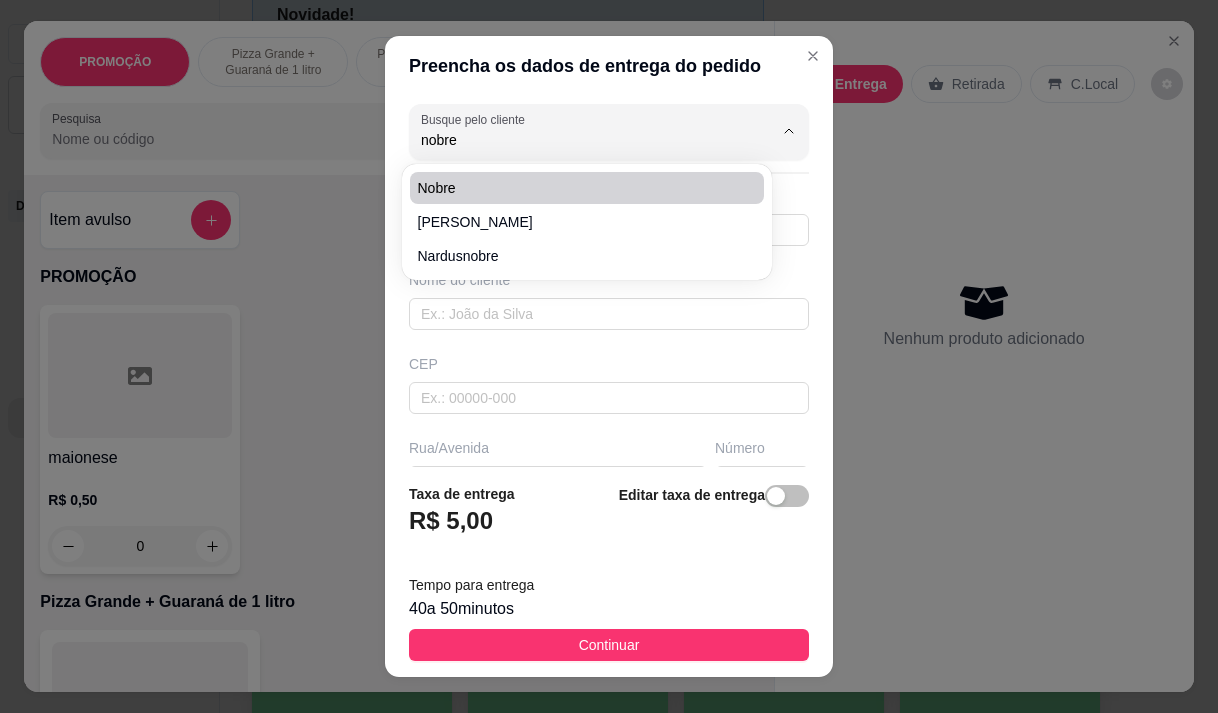 click on "nobre" at bounding box center [577, 188] 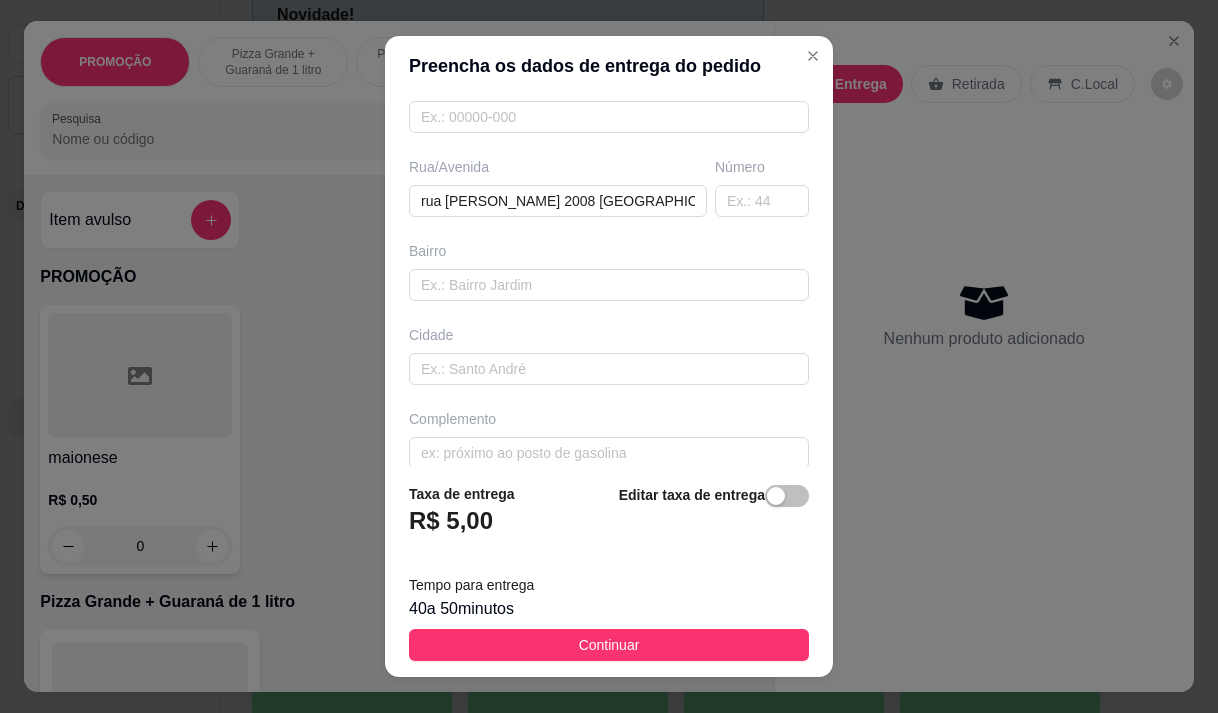 scroll, scrollTop: 300, scrollLeft: 0, axis: vertical 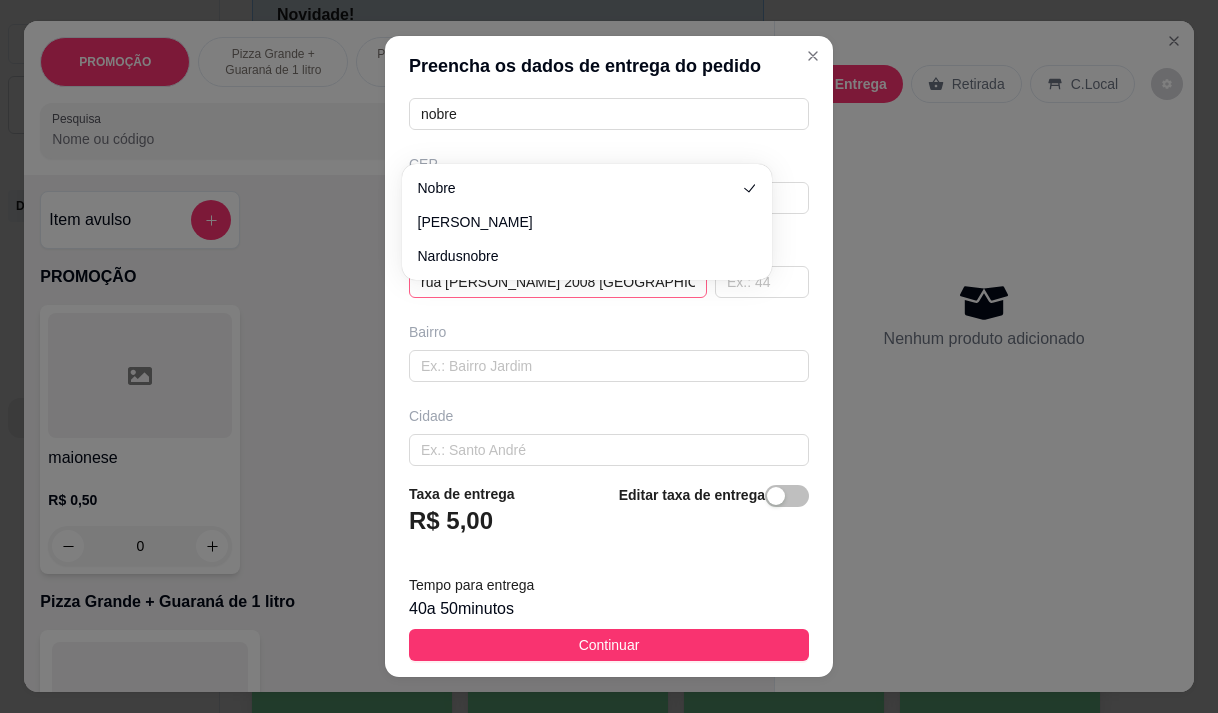 click on "rua Damião Fernandes 2008 parquelandia" at bounding box center [558, 282] 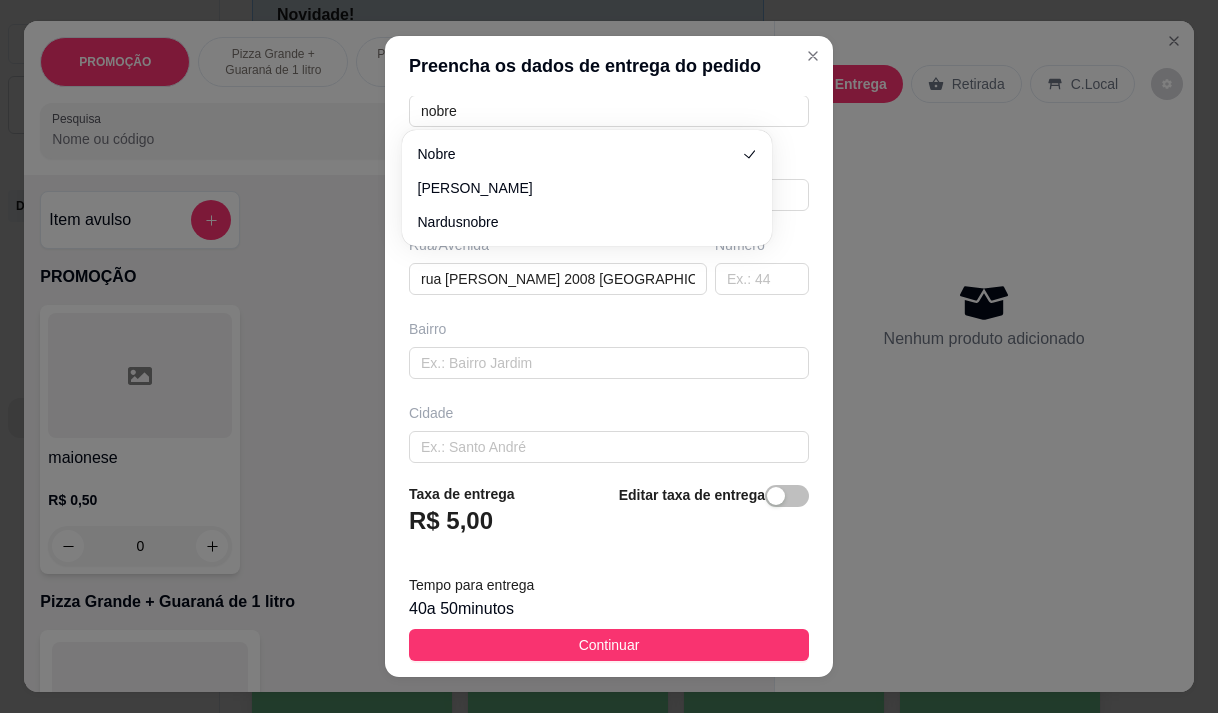 scroll, scrollTop: 234, scrollLeft: 0, axis: vertical 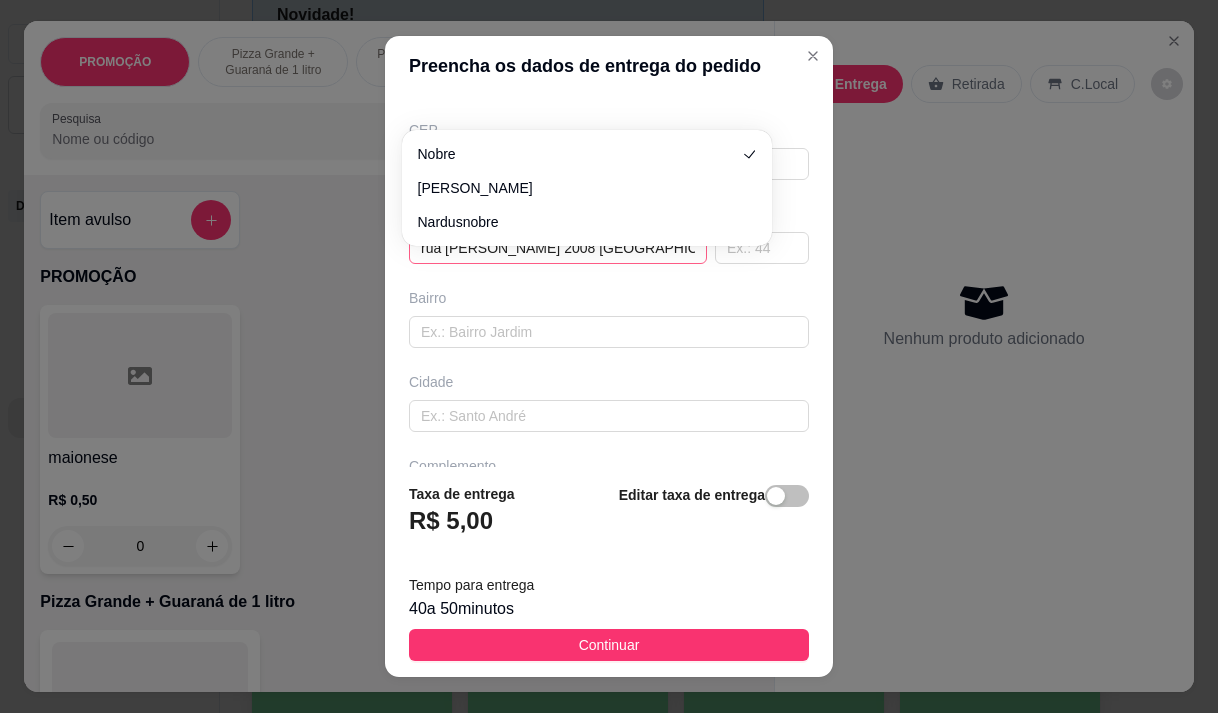 click on "rua Damião Fernandes 2008 parquelandia" at bounding box center [558, 248] 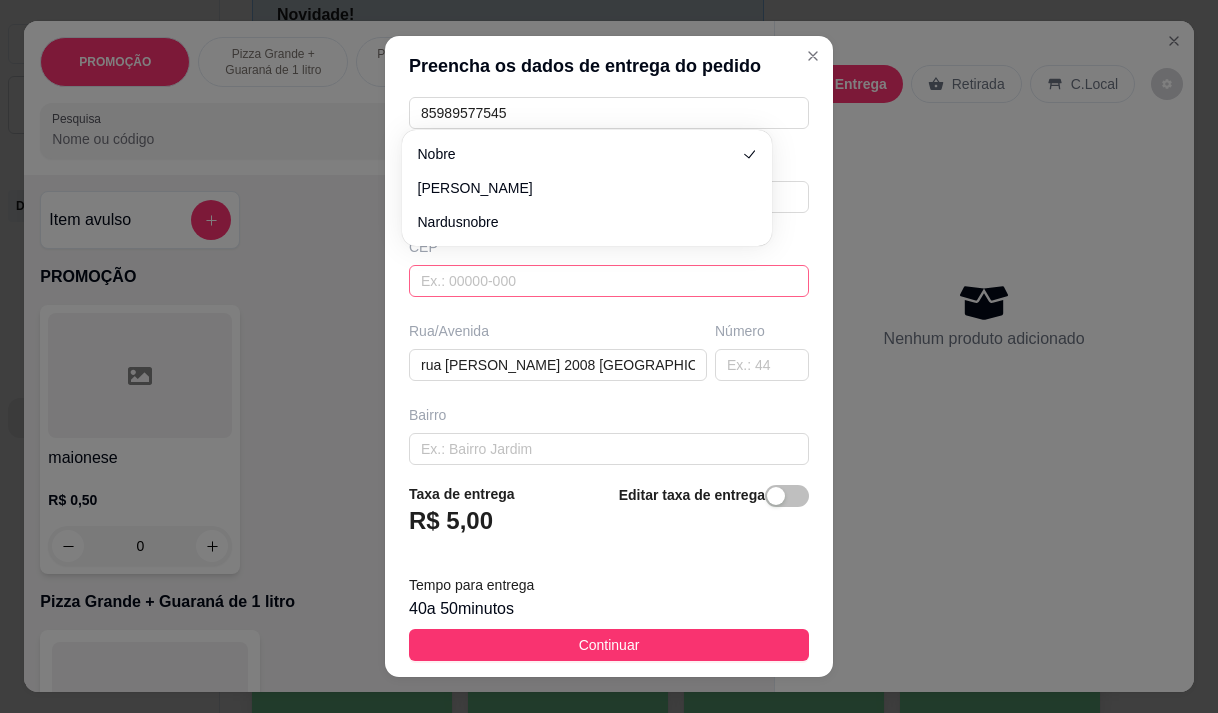 scroll, scrollTop: 134, scrollLeft: 0, axis: vertical 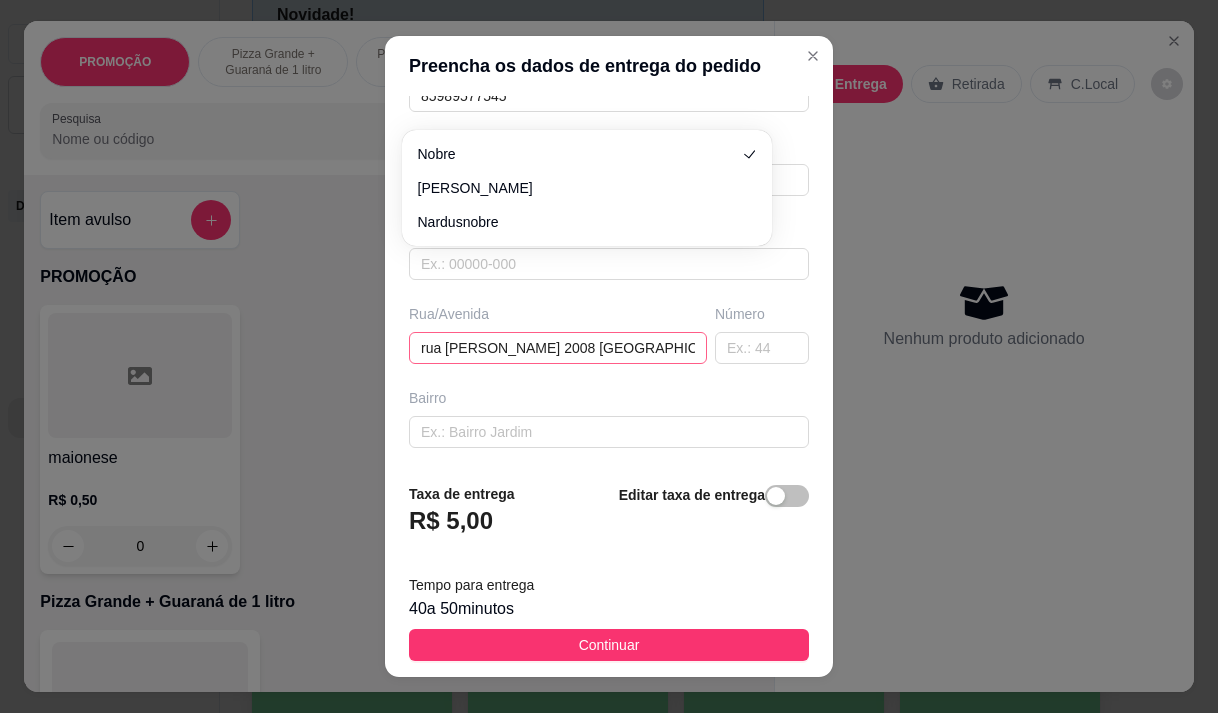 click on "rua Damião Fernandes 2008 parquelandia" at bounding box center (558, 348) 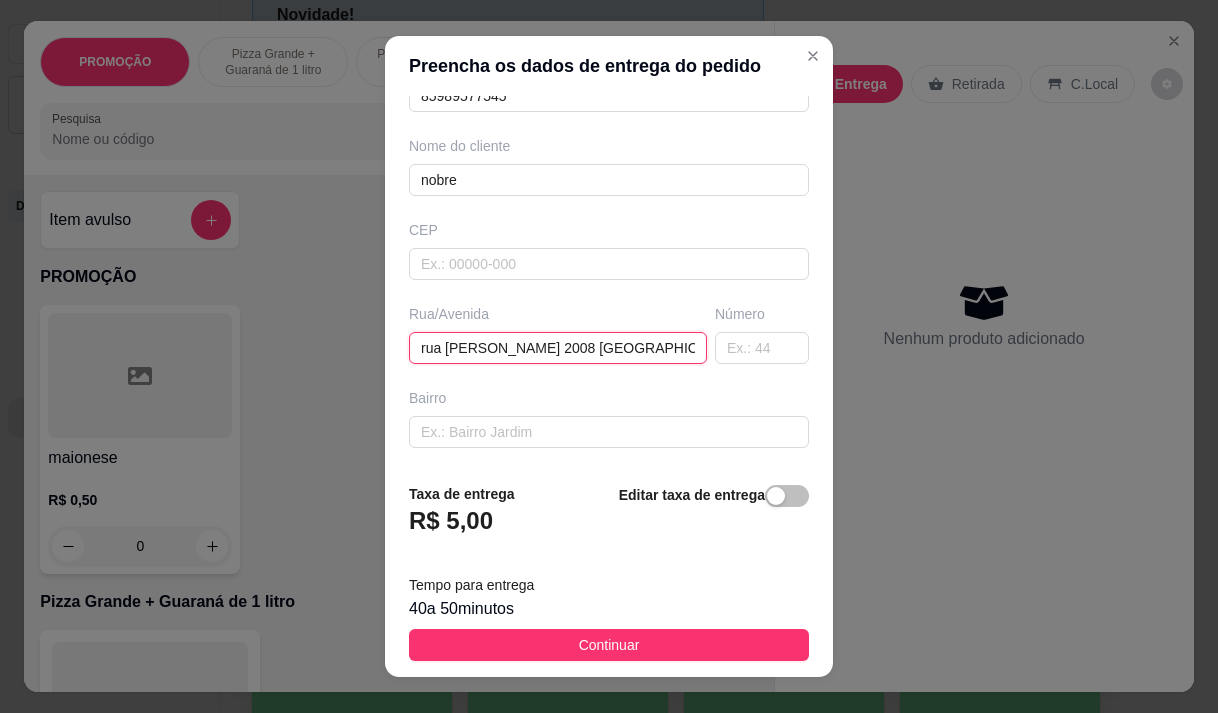 click on "rua Damião Fernandes 2008 parquelandia" at bounding box center (558, 348) 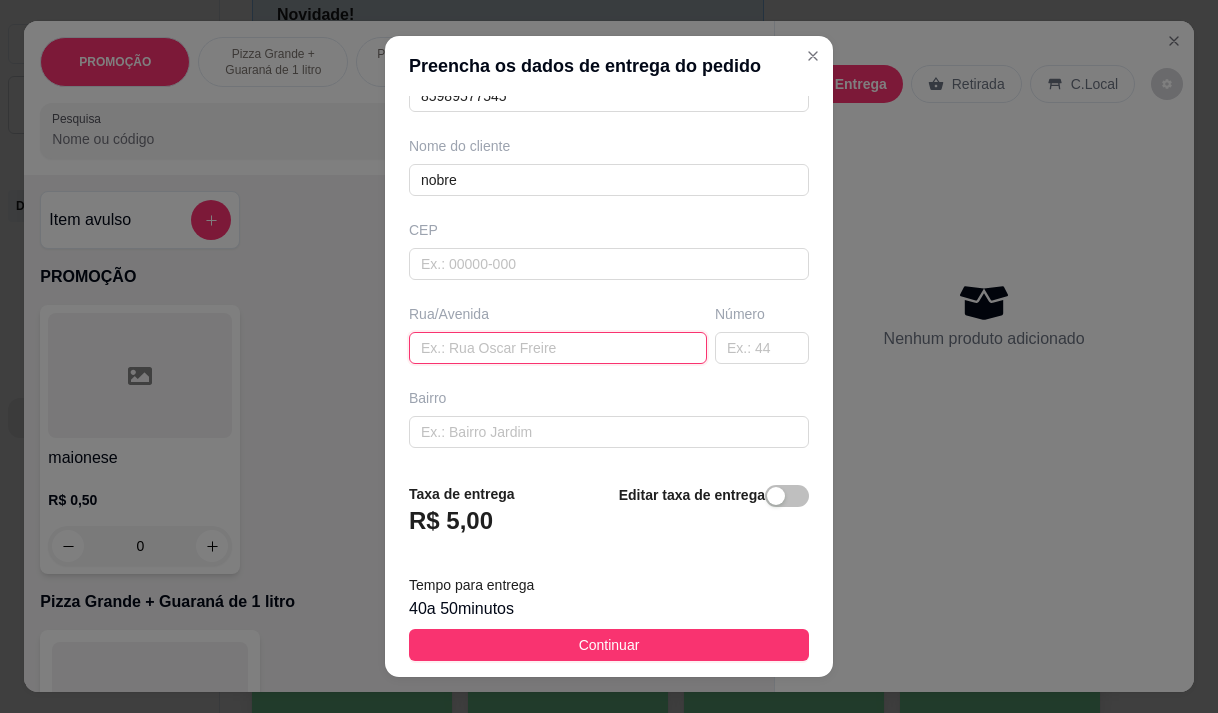 paste on "Dr Edson Carvalho 209 apar 605" 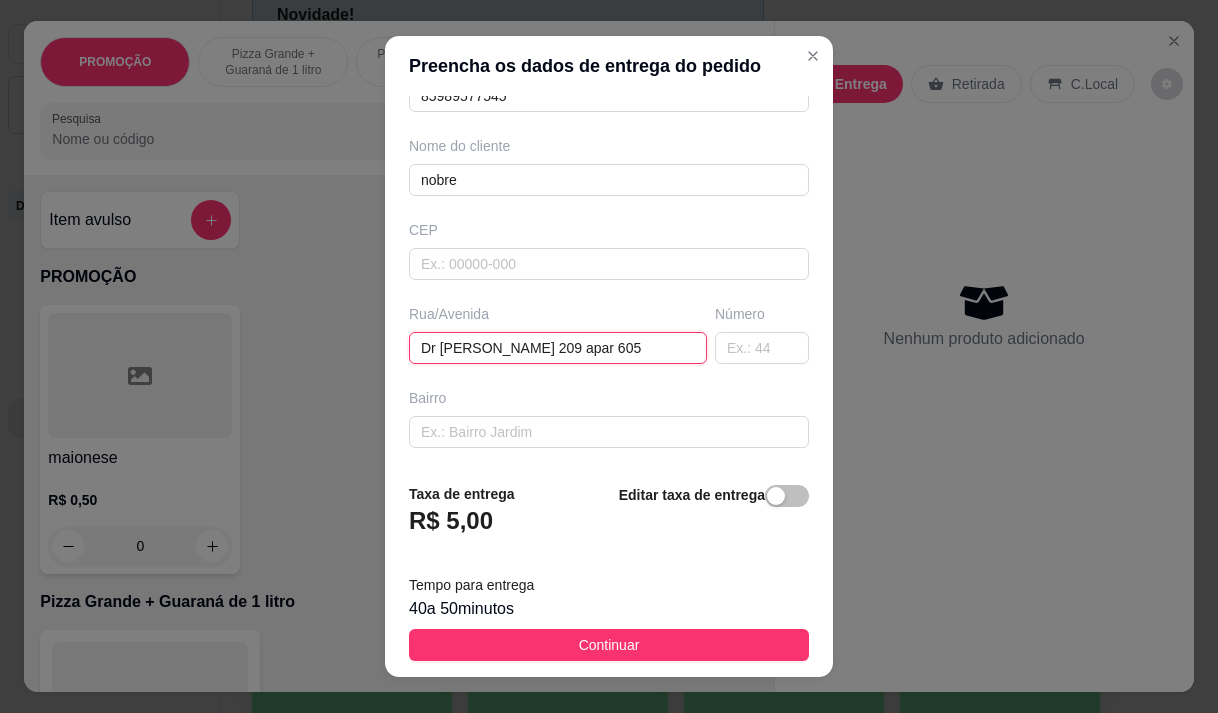 scroll, scrollTop: 28, scrollLeft: 0, axis: vertical 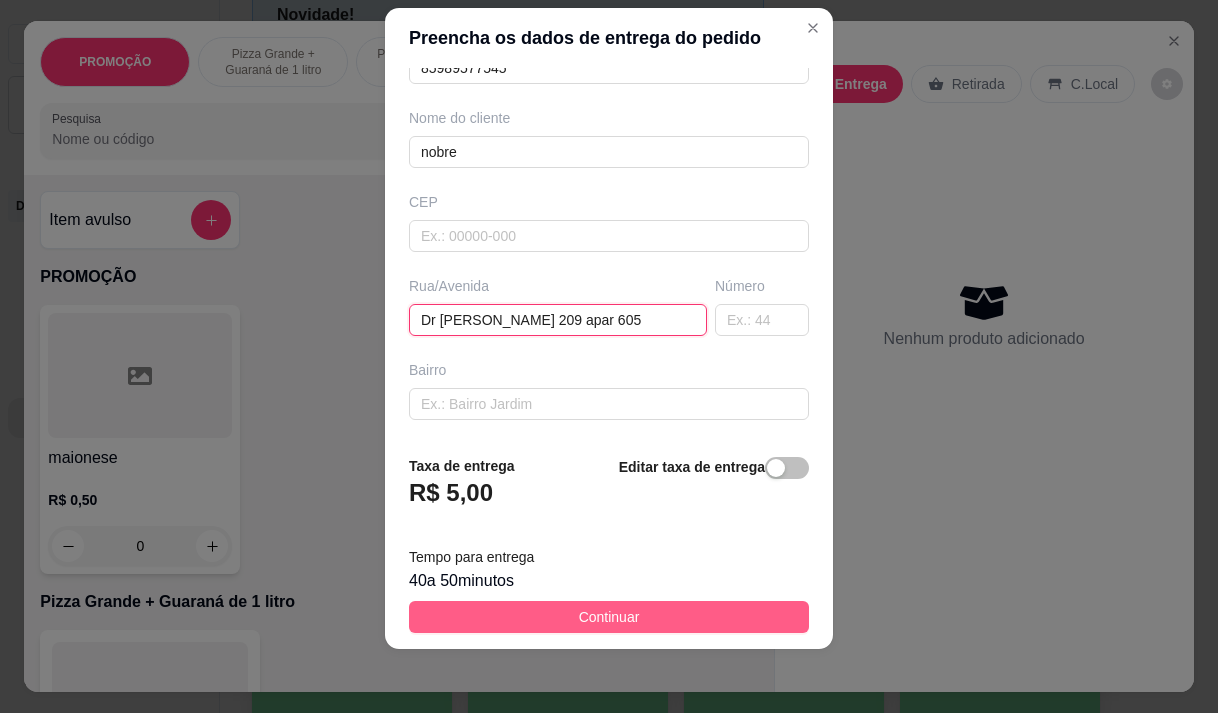type on "Dr Edson Carvalho 209 apar 605" 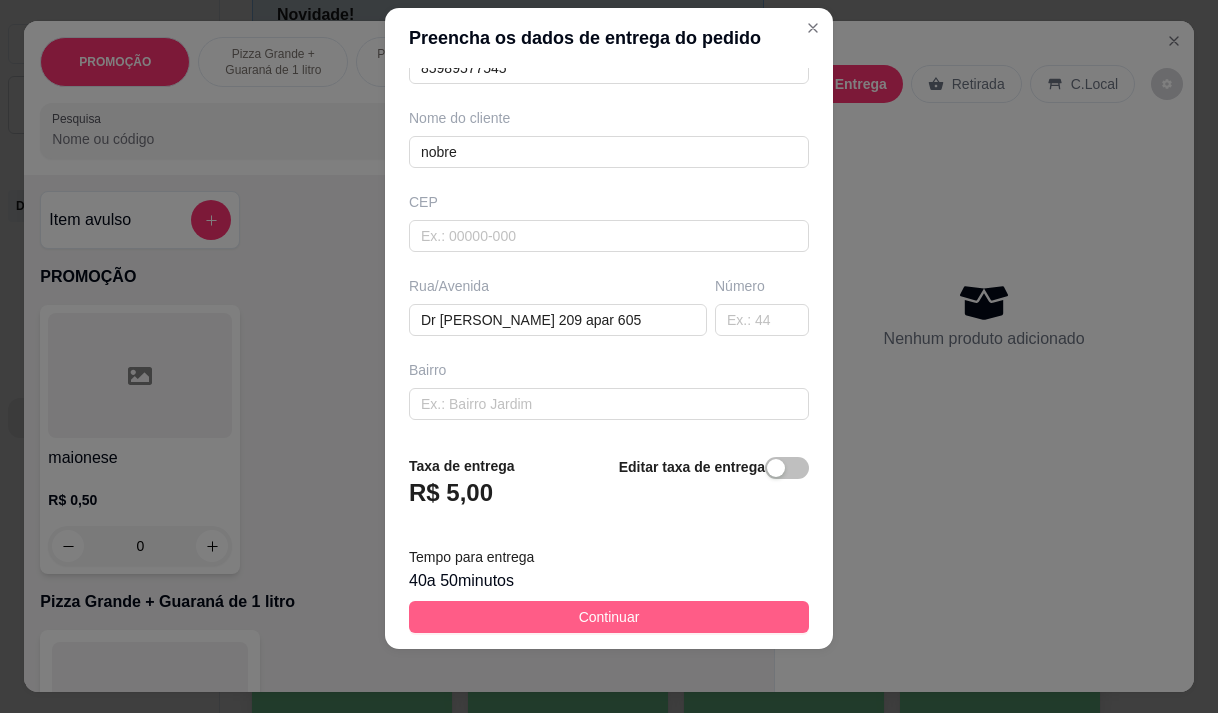 click on "Continuar" at bounding box center (609, 617) 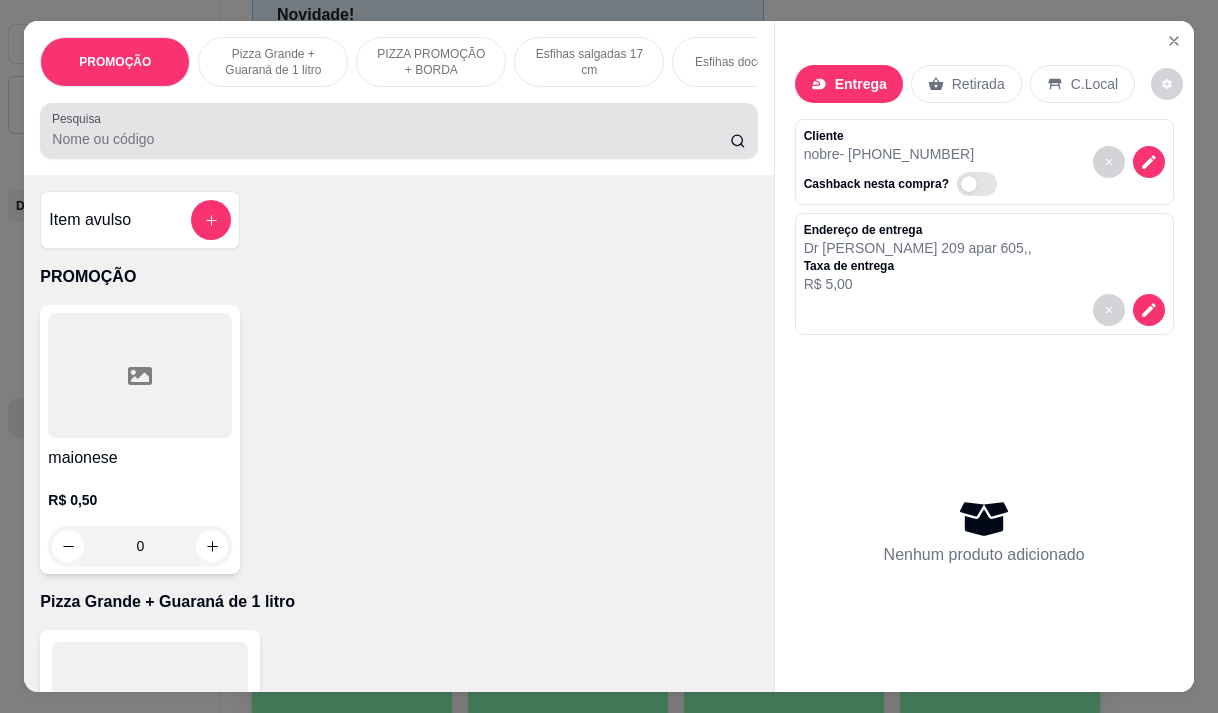 click on "Pesquisa" at bounding box center (391, 139) 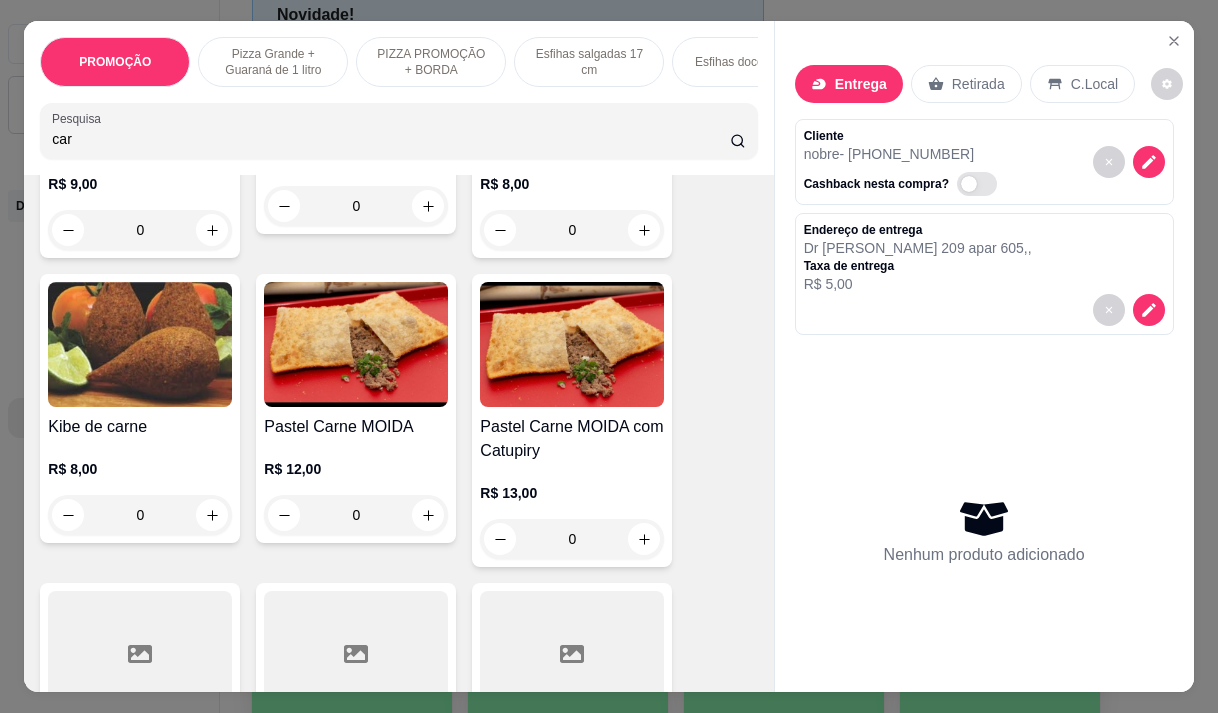 scroll, scrollTop: 1300, scrollLeft: 0, axis: vertical 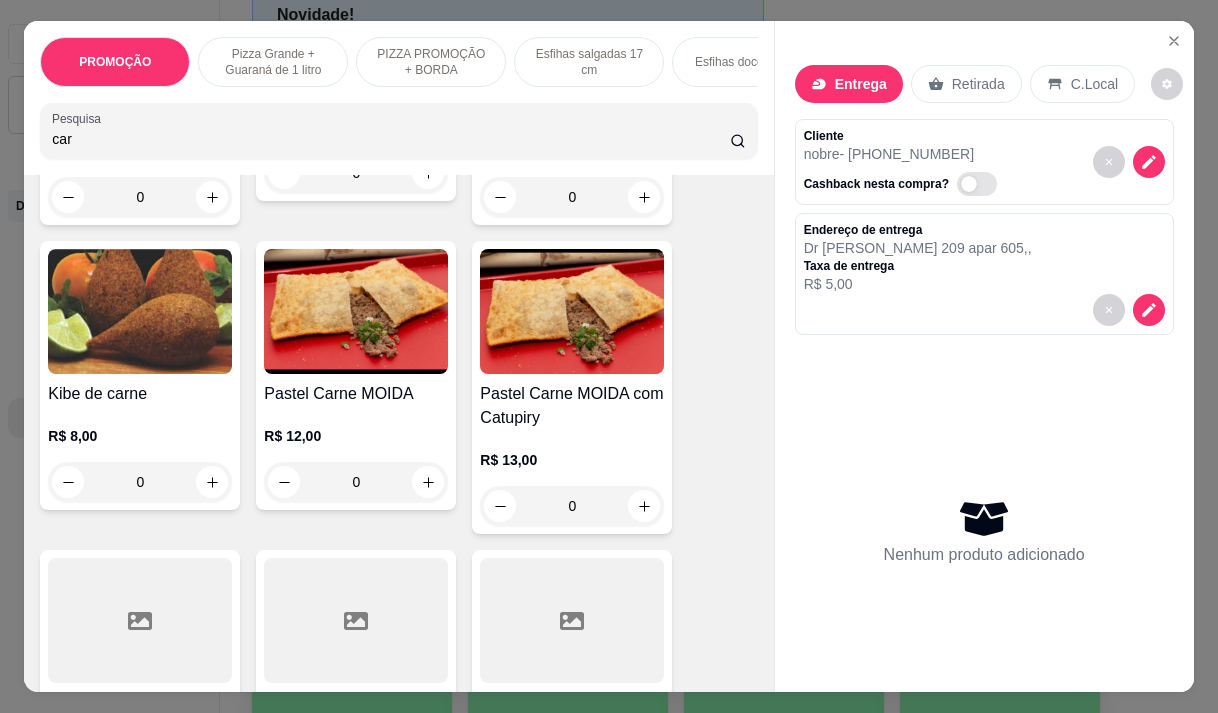 type on "car" 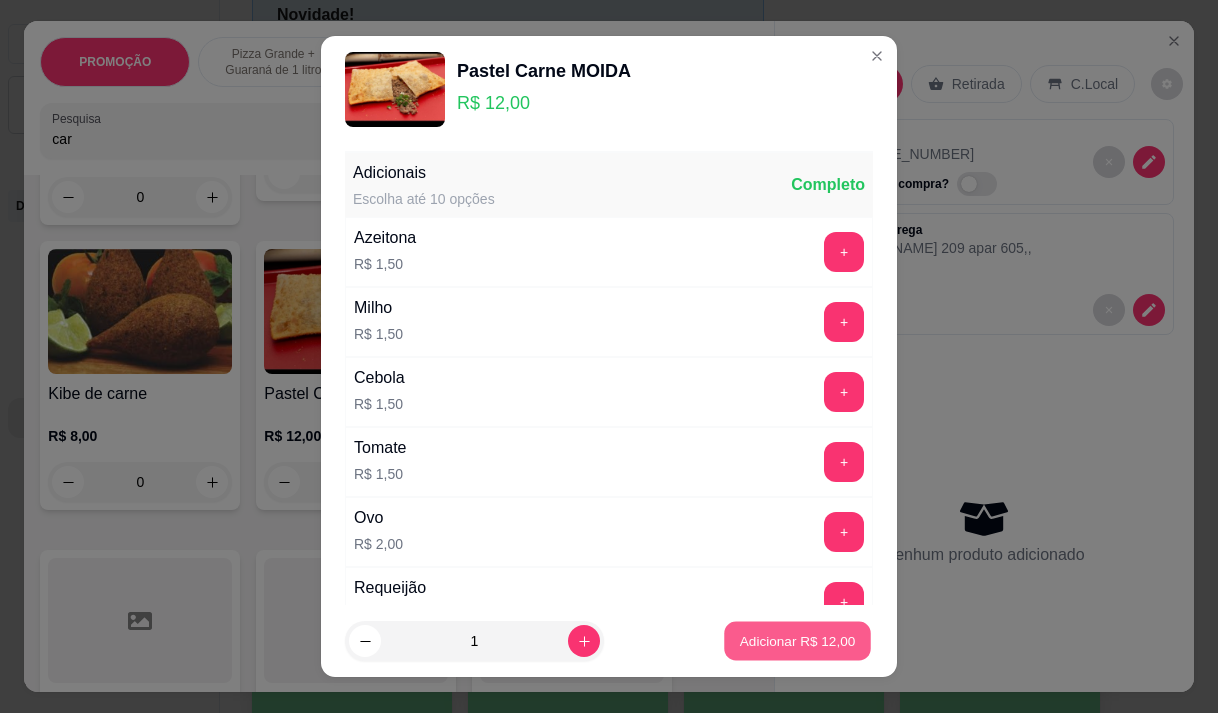 click on "Adicionar   R$ 12,00" at bounding box center (798, 641) 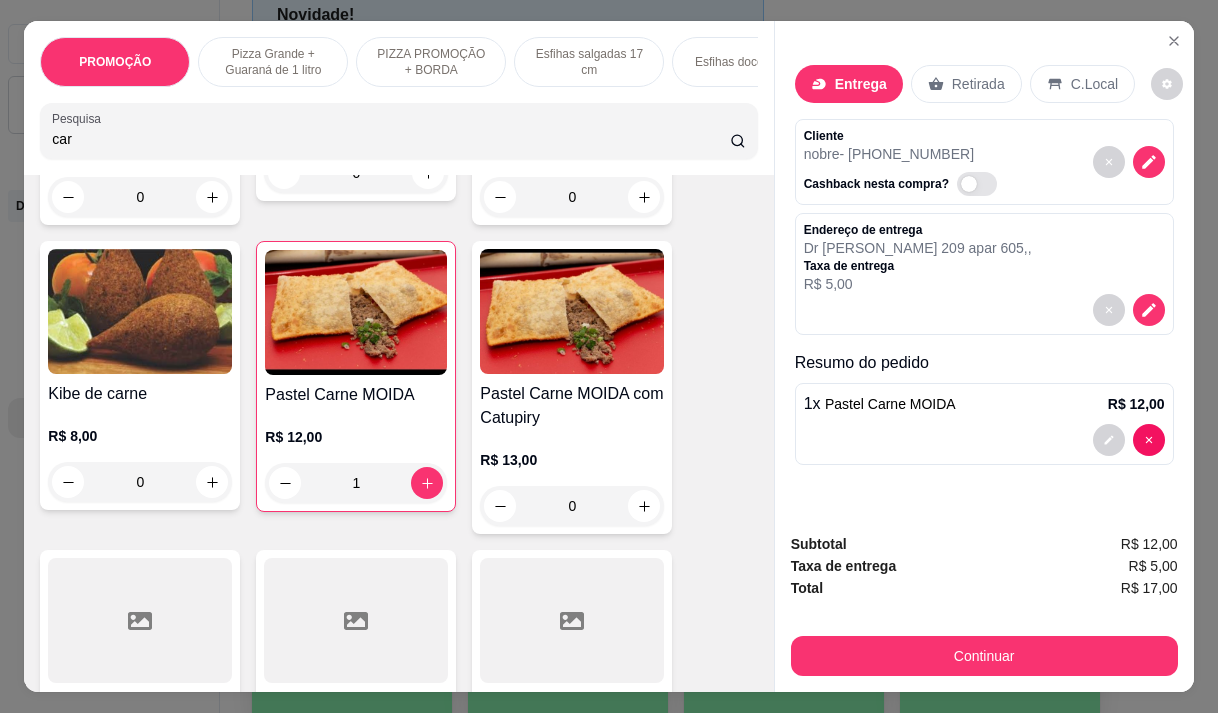 click on "car" at bounding box center [391, 139] 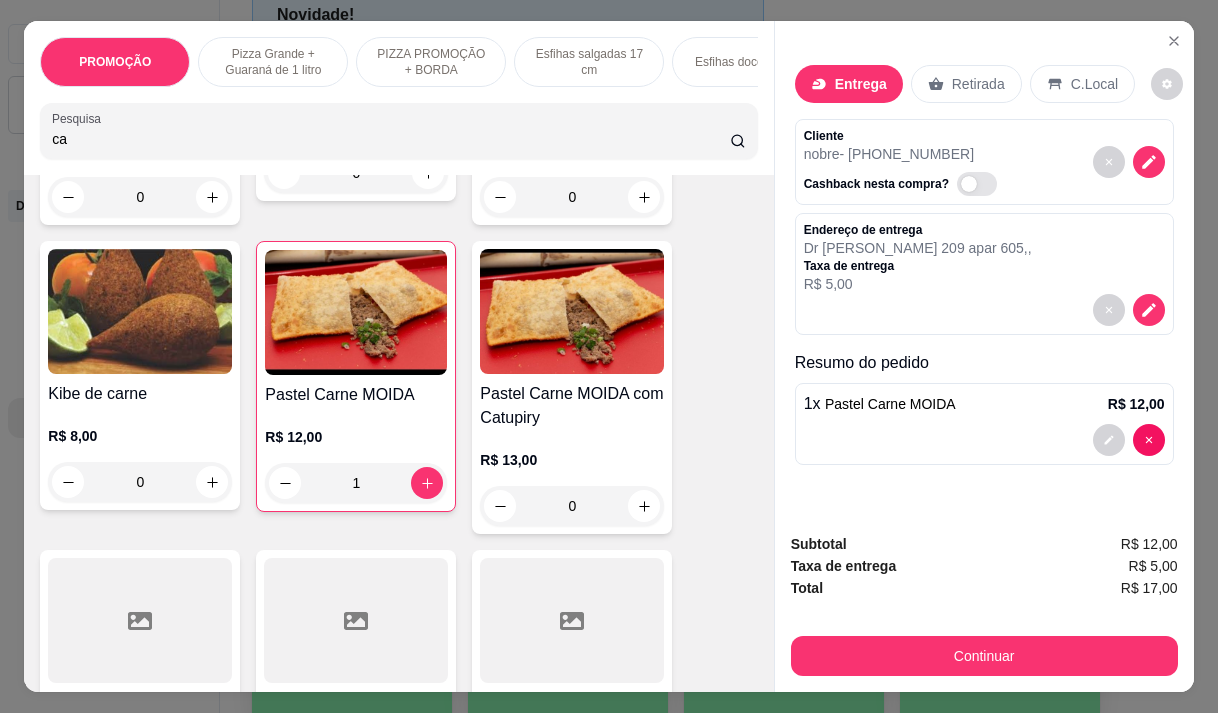 type on "c" 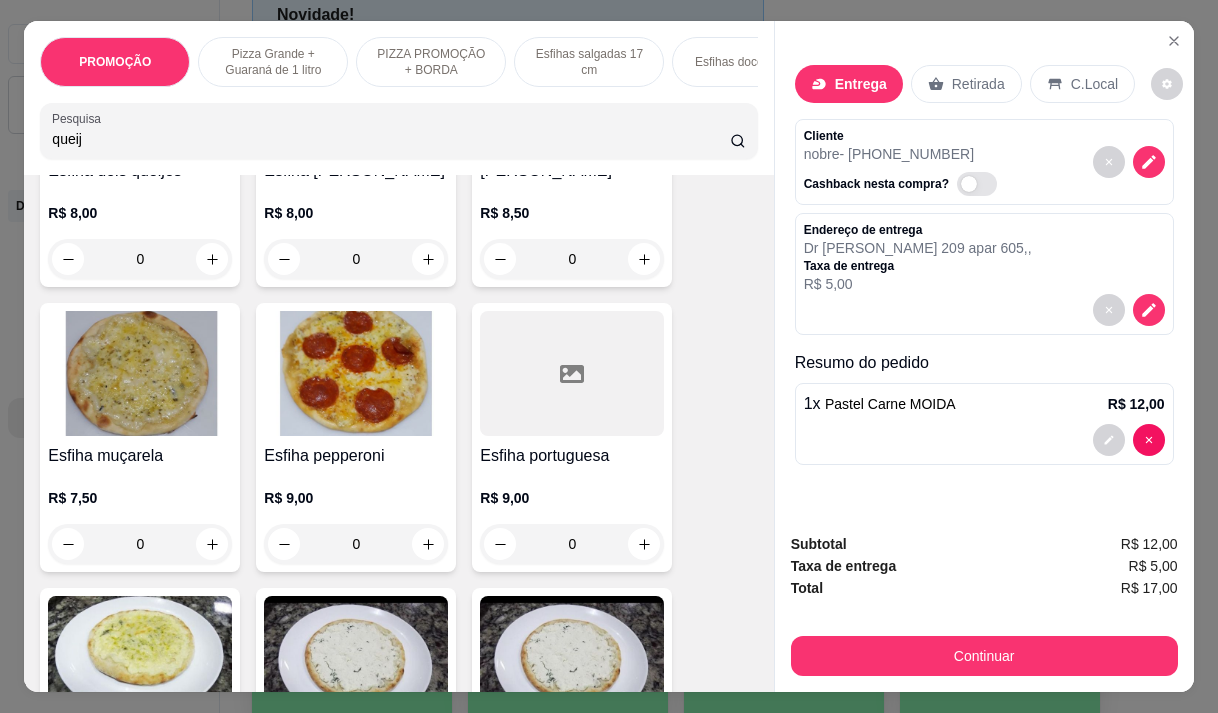 scroll, scrollTop: 4604, scrollLeft: 0, axis: vertical 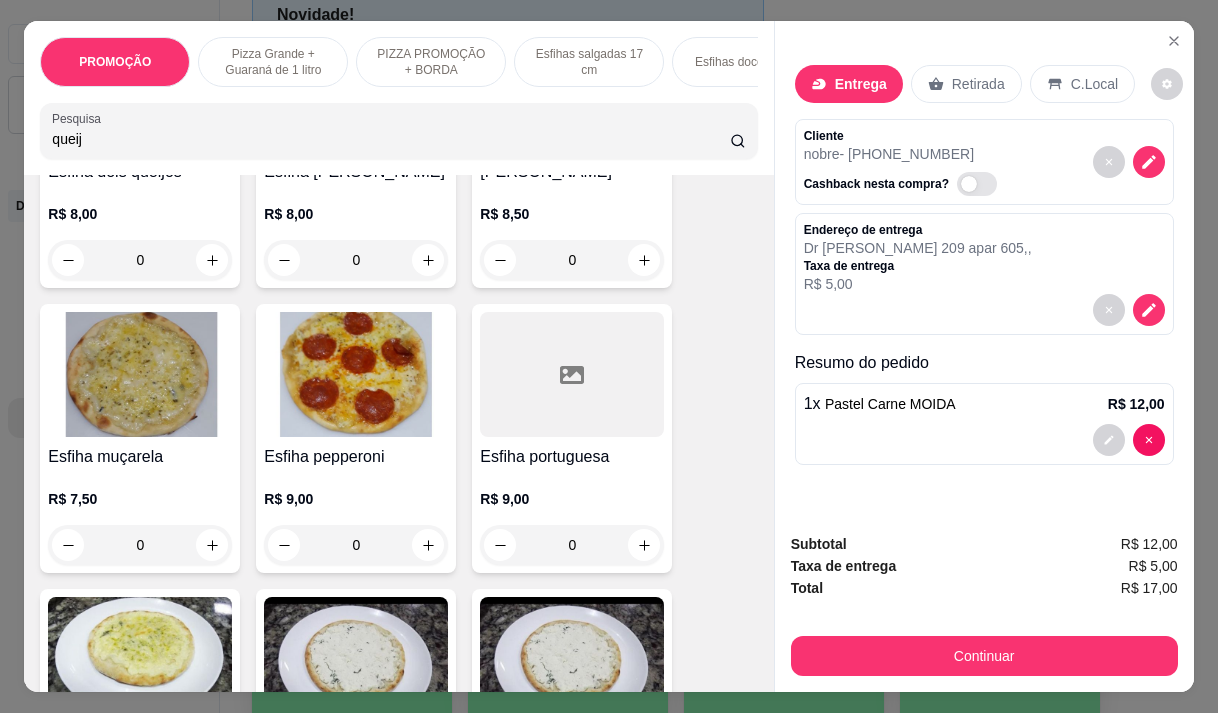 type on "queij" 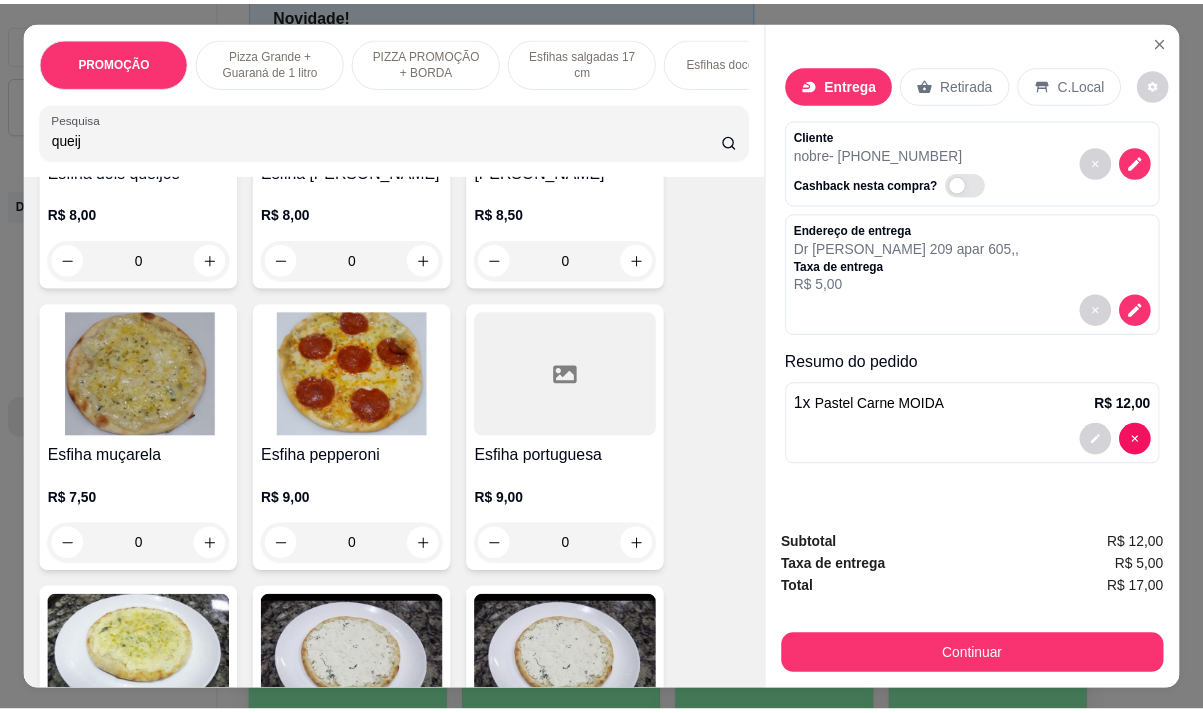 scroll, scrollTop: 0, scrollLeft: 0, axis: both 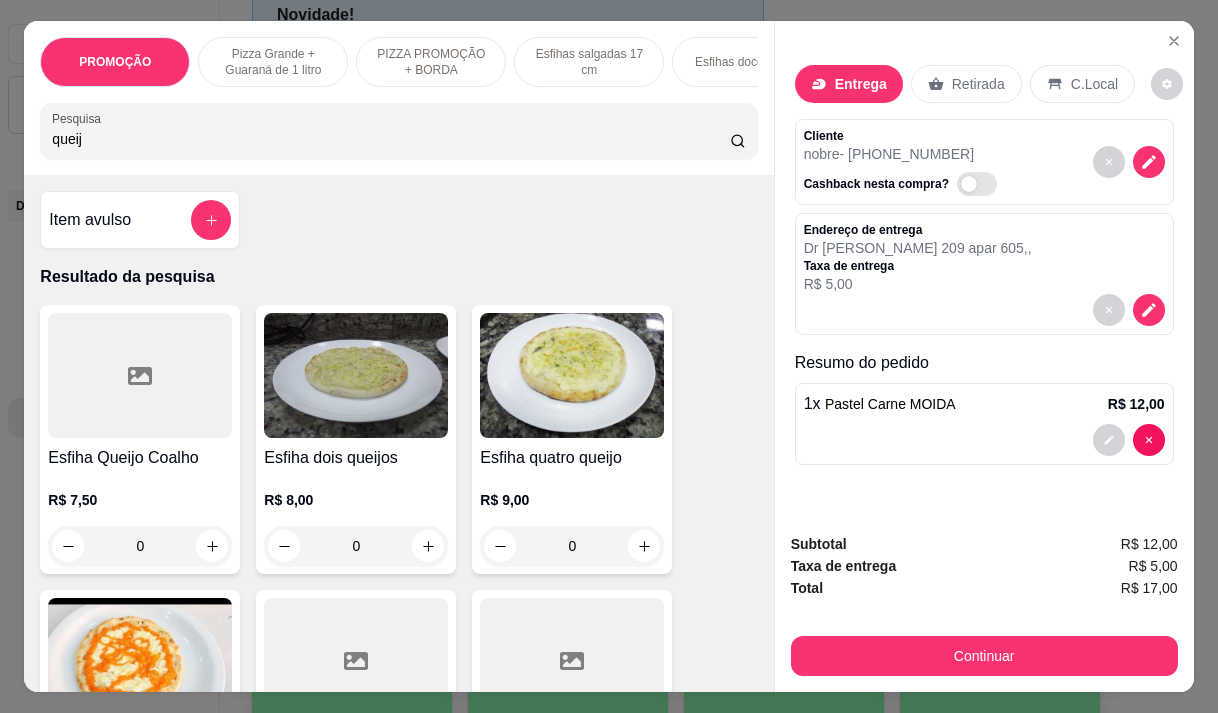 click on "R$ 7,50 0" at bounding box center [140, 518] 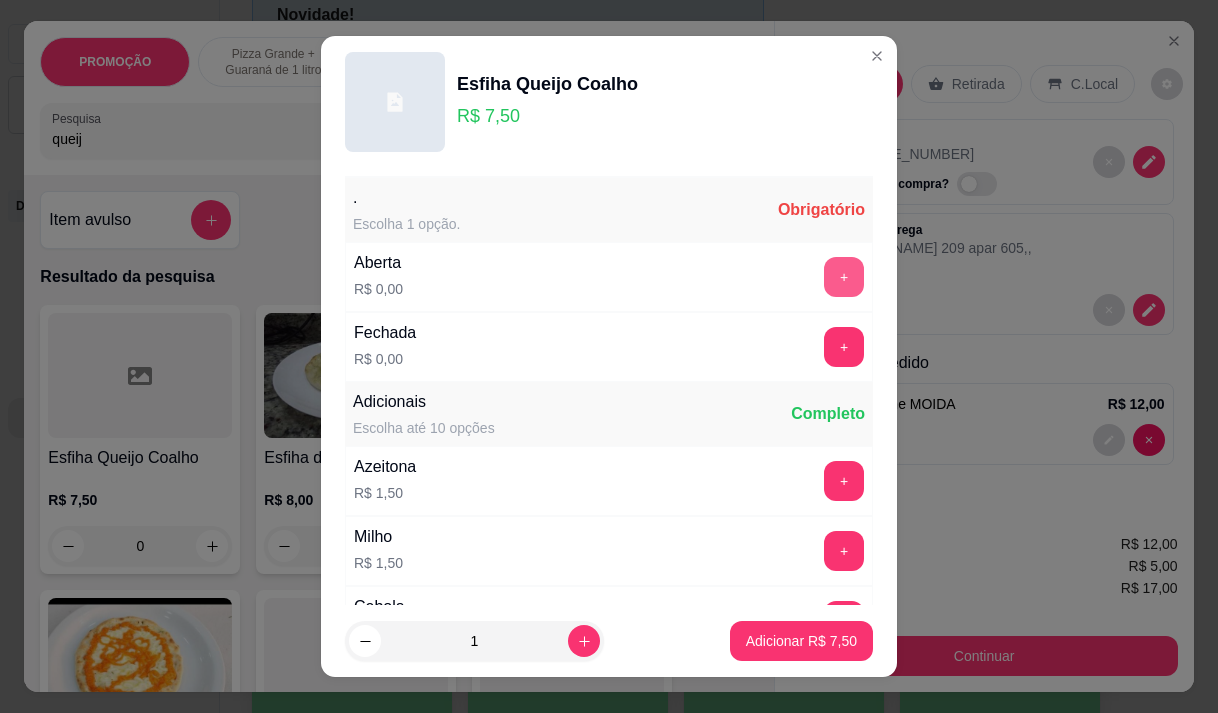 click on "+" at bounding box center [844, 277] 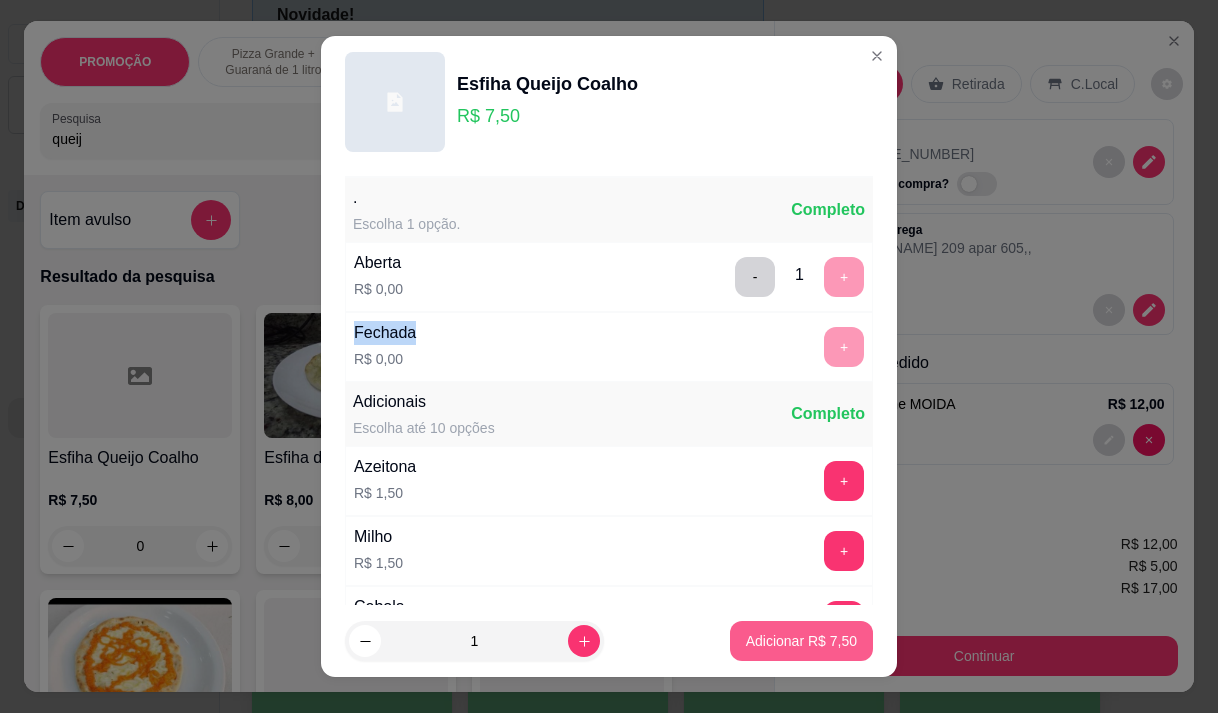 click on "Adicionar   R$ 7,50" at bounding box center [801, 641] 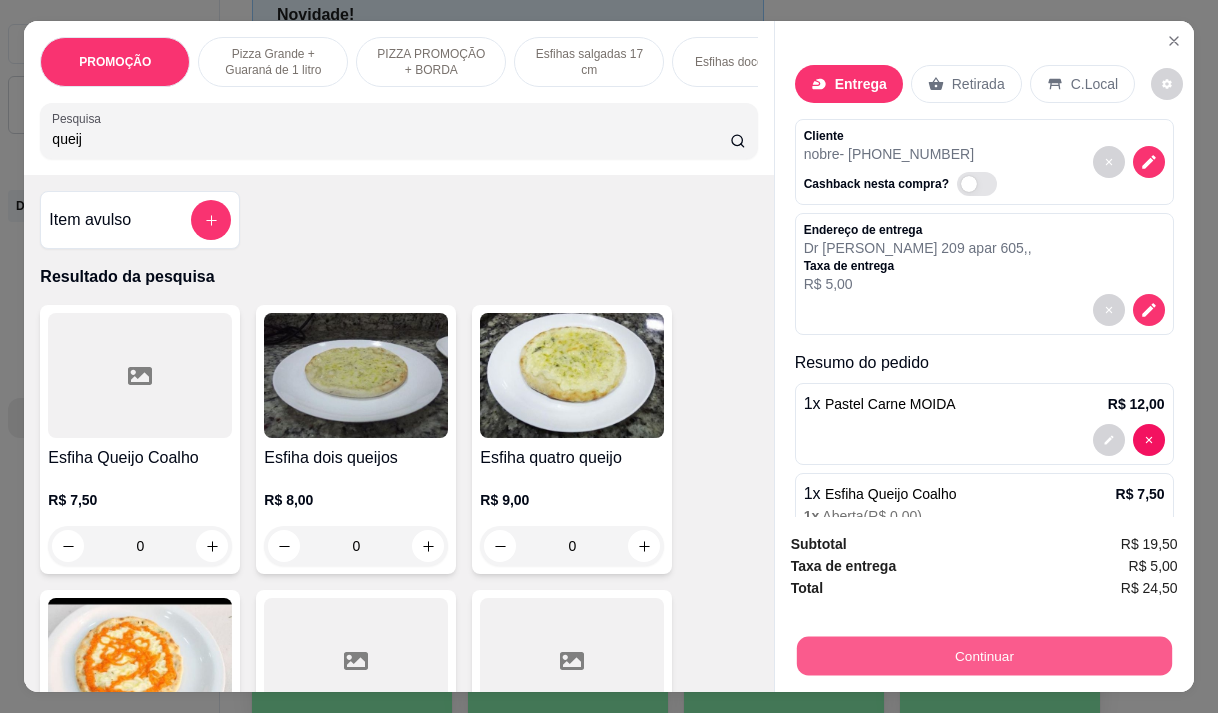 click on "Continuar" at bounding box center [983, 655] 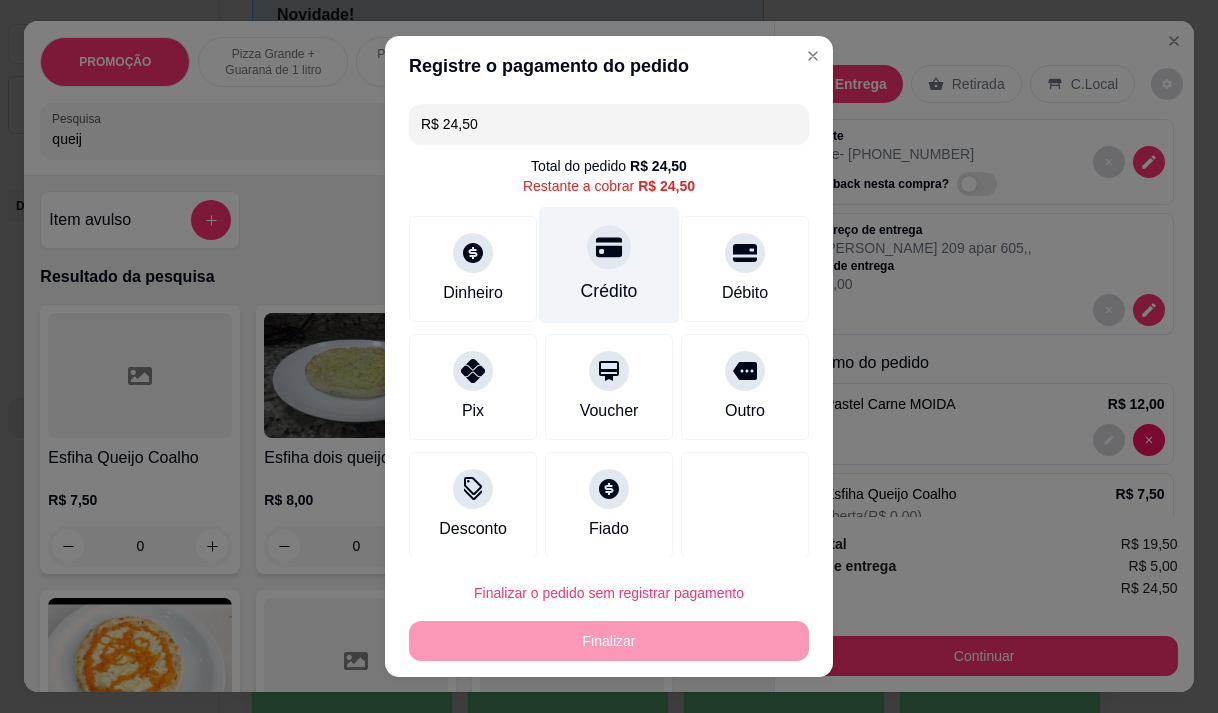 click on "Crédito" at bounding box center [609, 264] 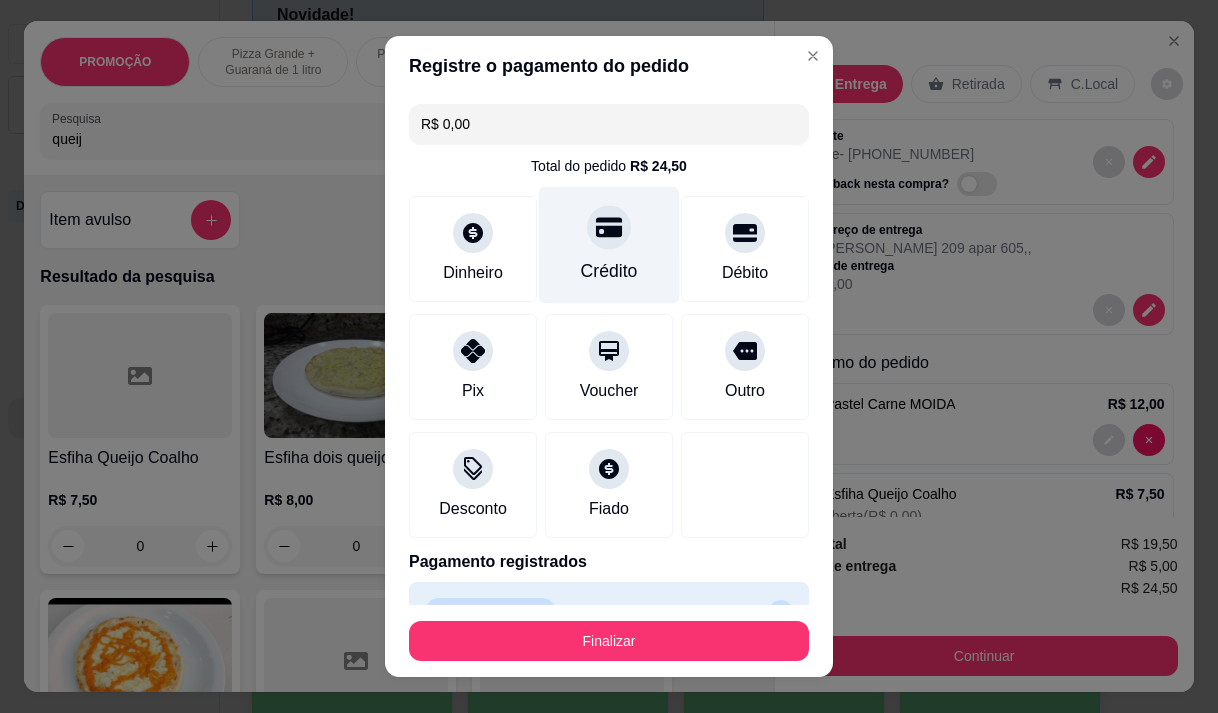 type on "R$ 0,00" 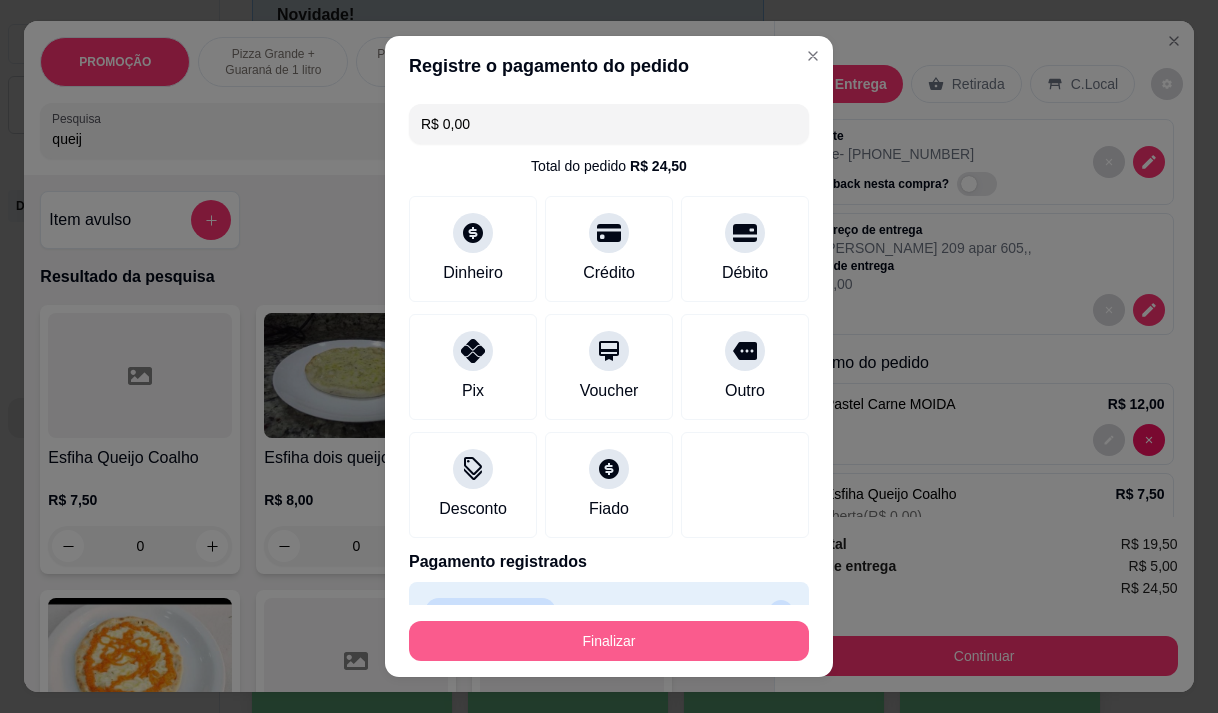 click on "Finalizar" at bounding box center [609, 641] 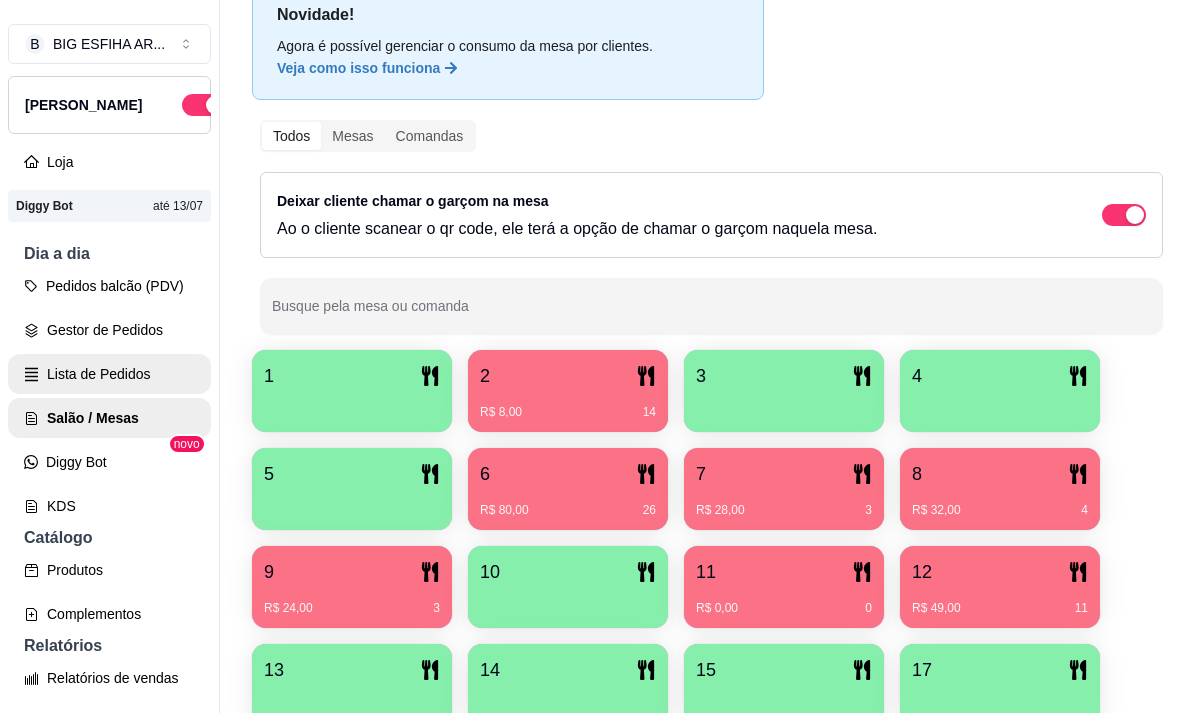 click on "Lista de Pedidos" at bounding box center (109, 374) 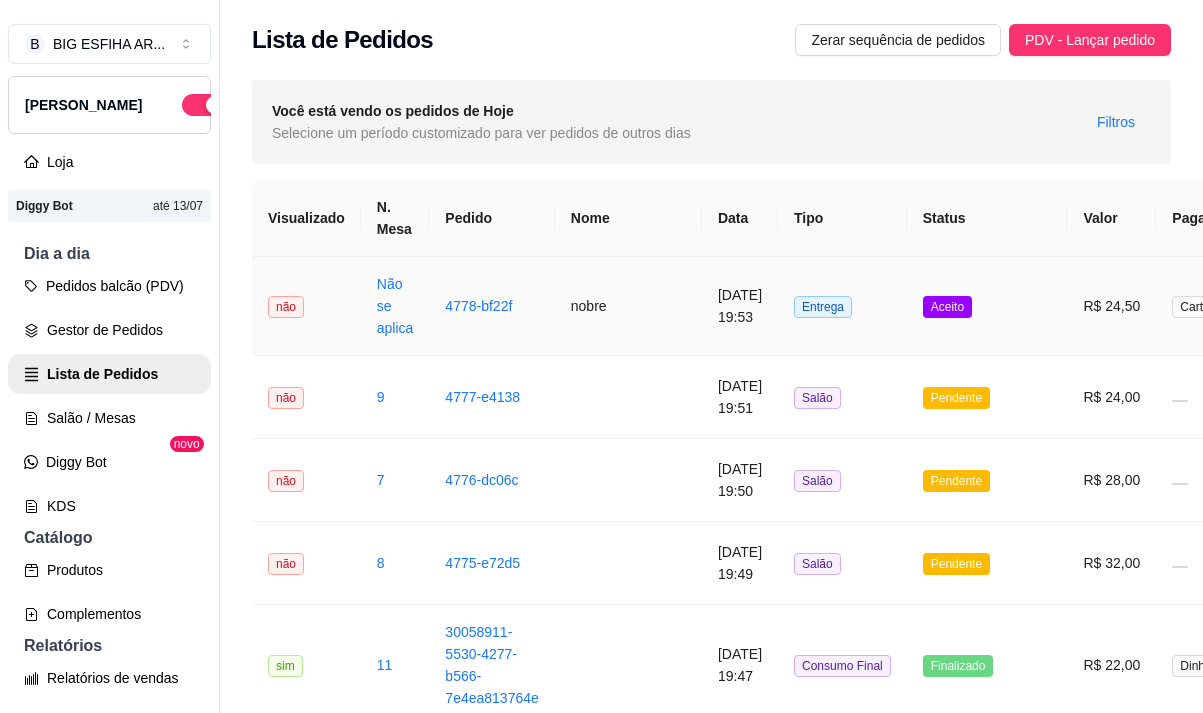 click on "nobre" at bounding box center [628, 306] 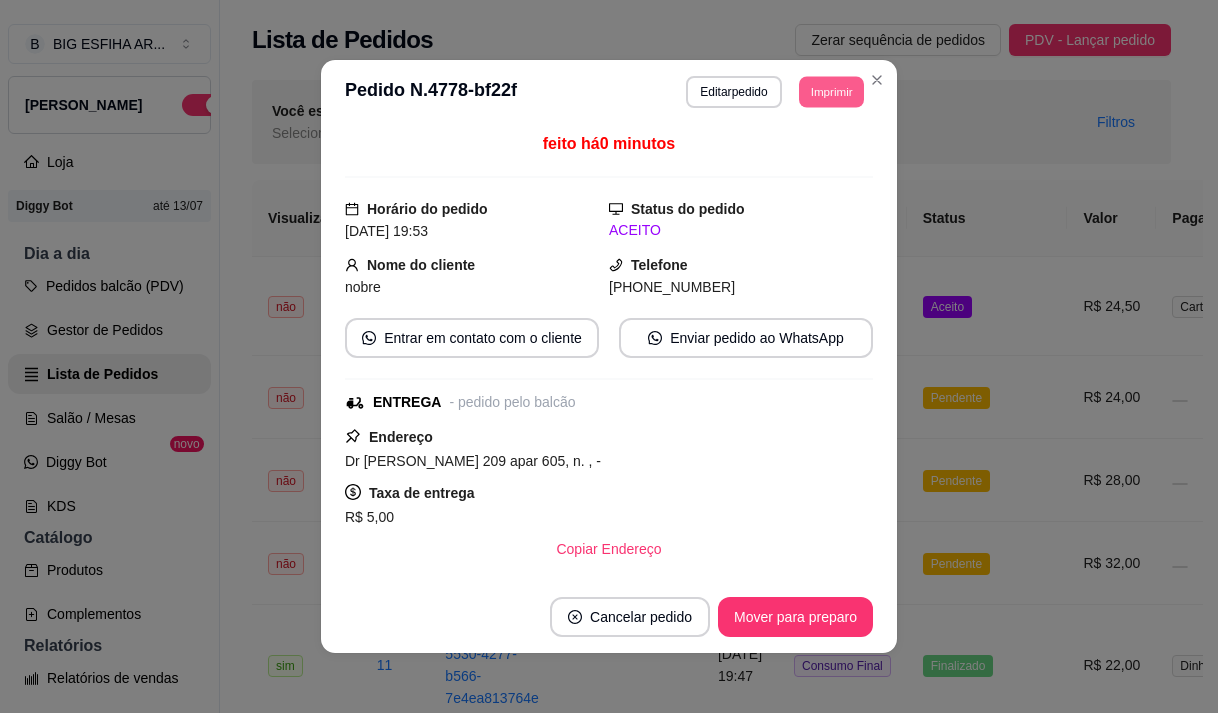 click on "Imprimir" at bounding box center [831, 91] 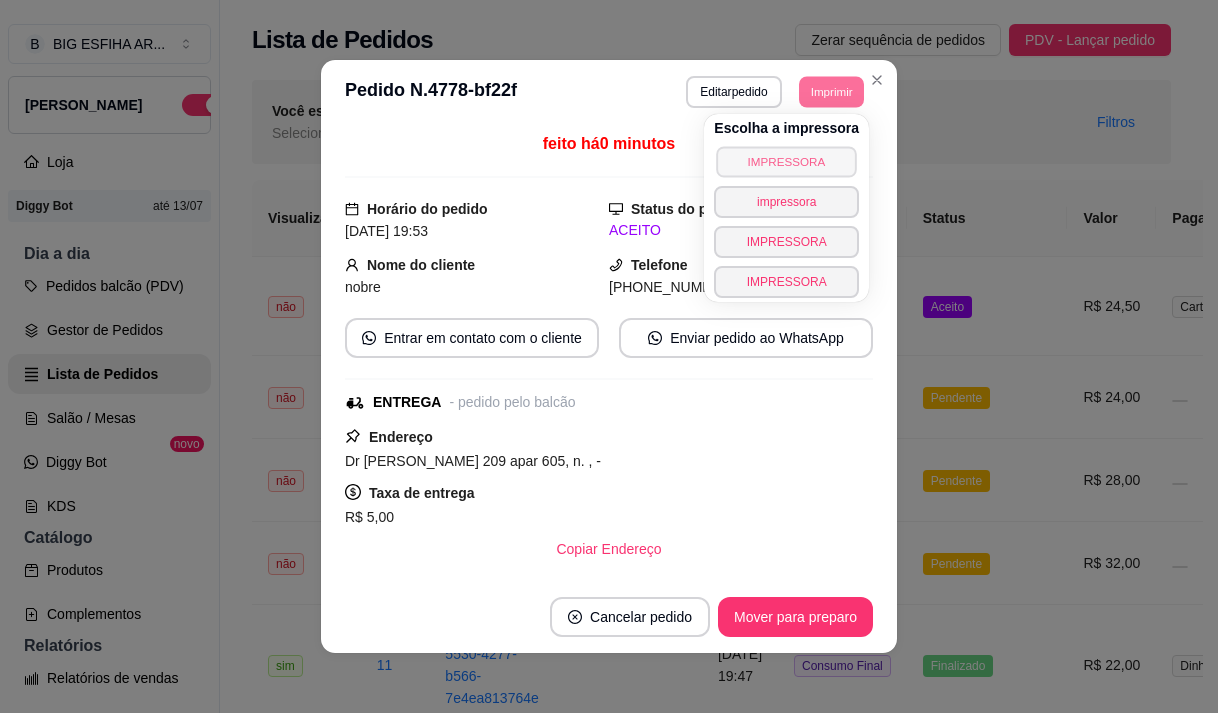 click on "IMPRESSORA" at bounding box center [786, 161] 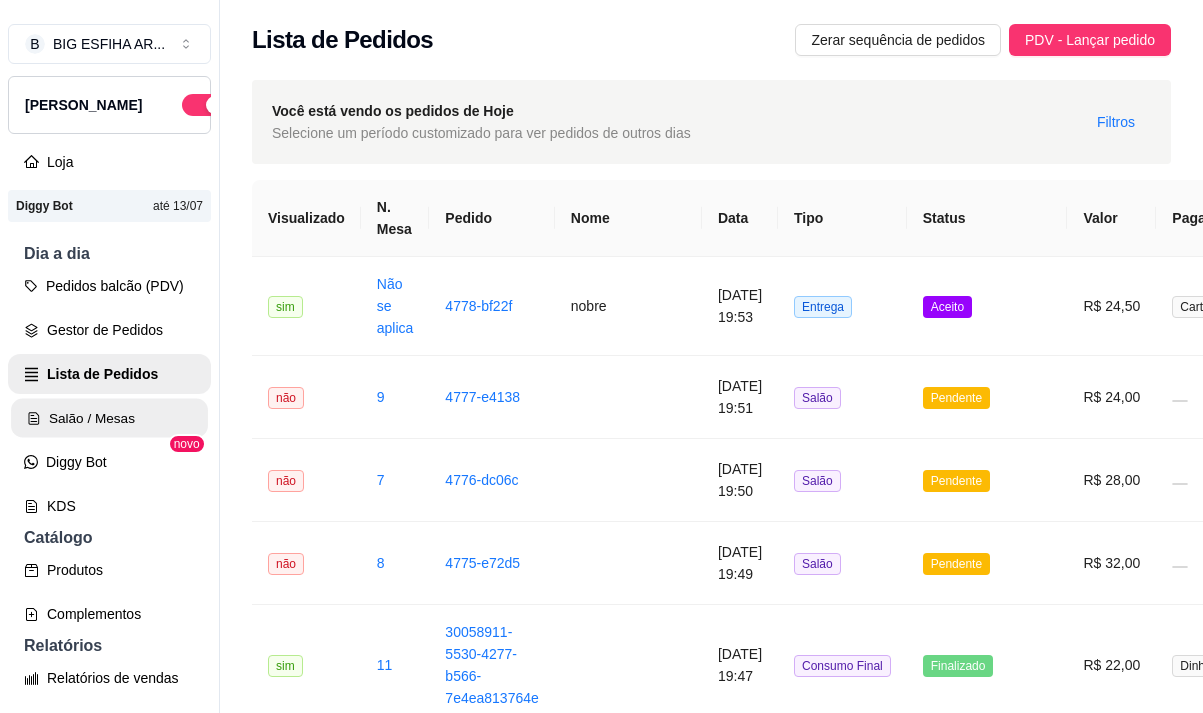click on "Salão / Mesas" at bounding box center (109, 418) 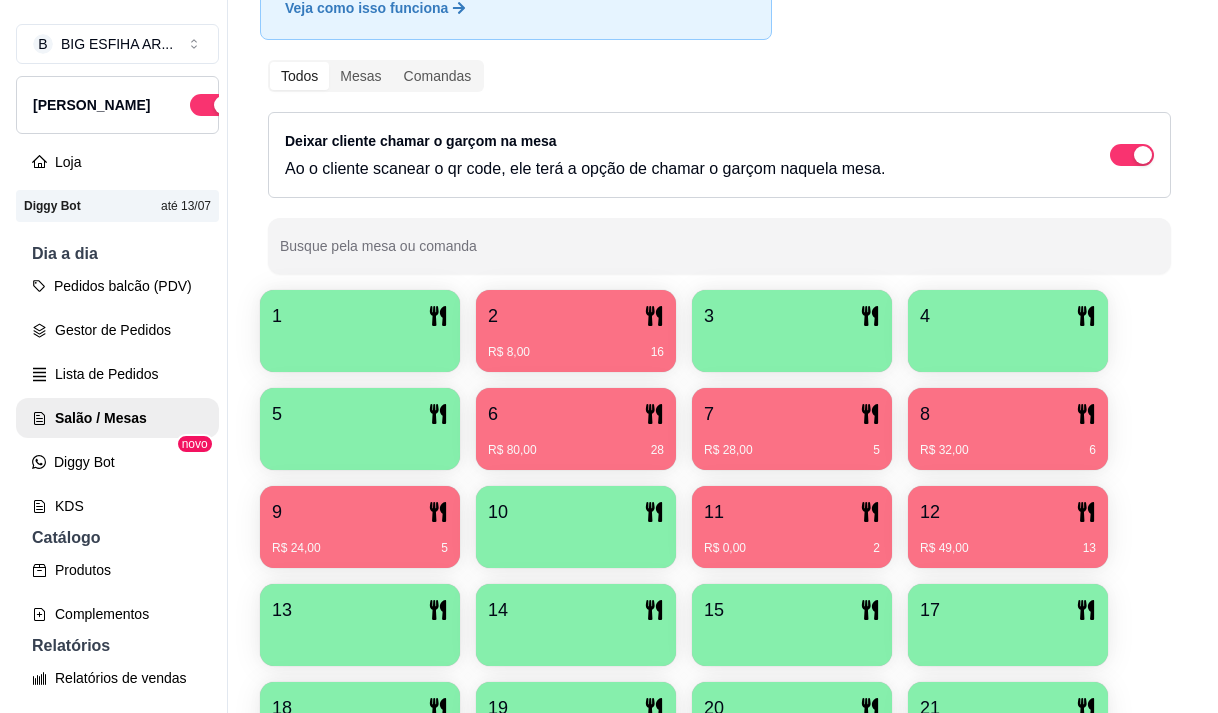 scroll, scrollTop: 200, scrollLeft: 0, axis: vertical 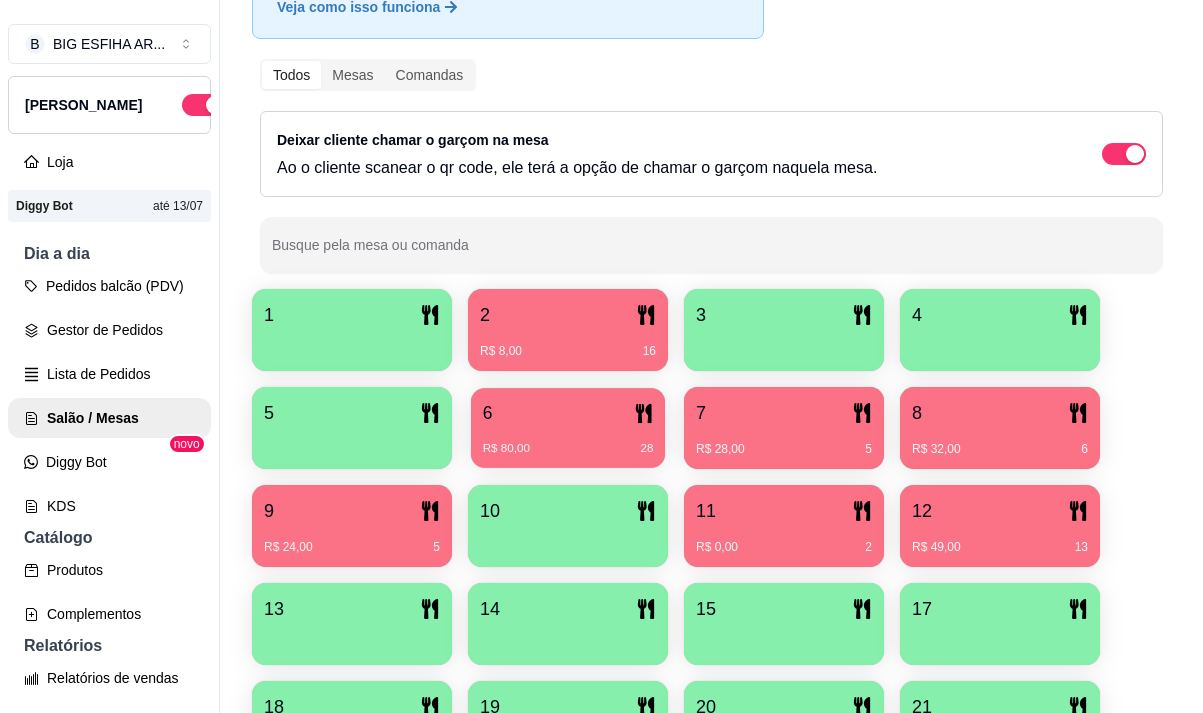 click on "6" at bounding box center [568, 413] 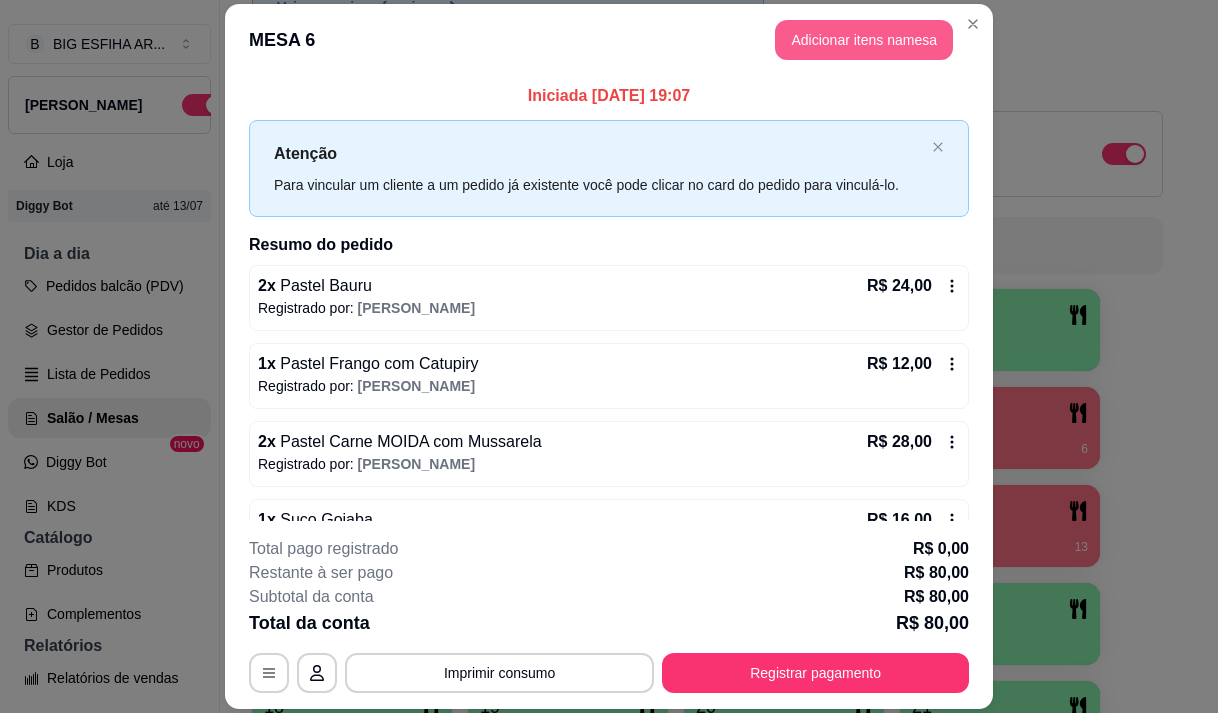 click on "Adicionar itens na  mesa" at bounding box center [864, 40] 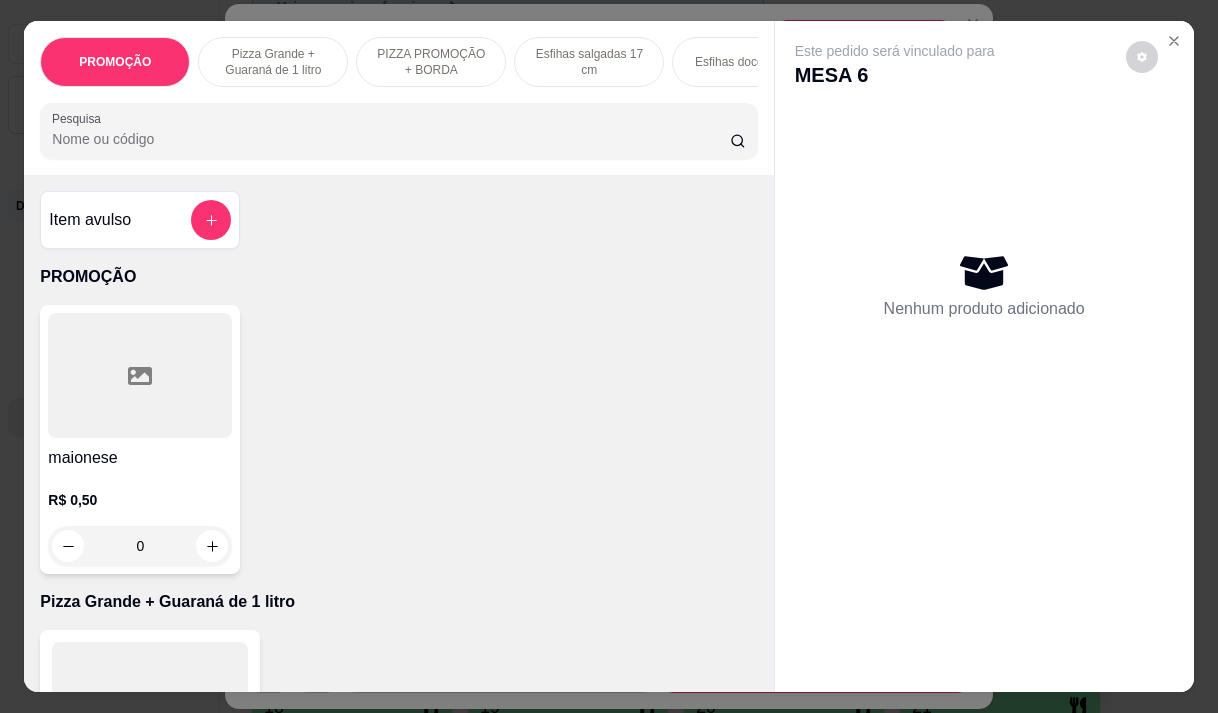 click at bounding box center (398, 131) 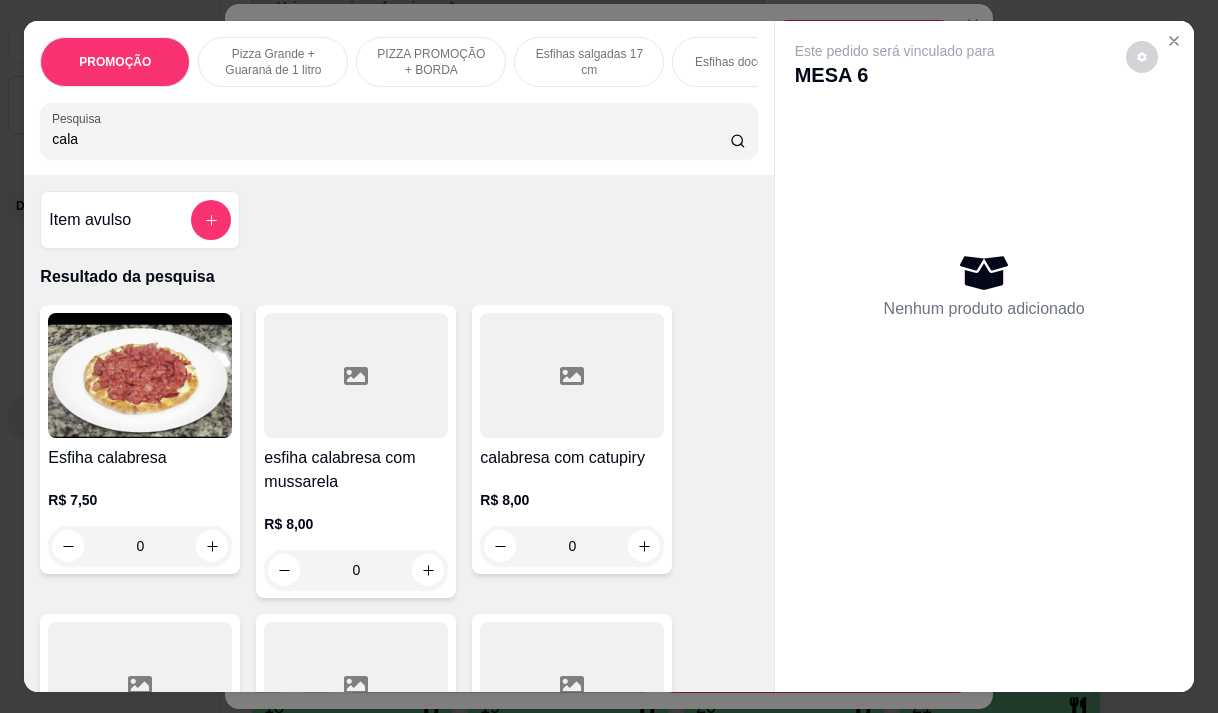 type on "cala" 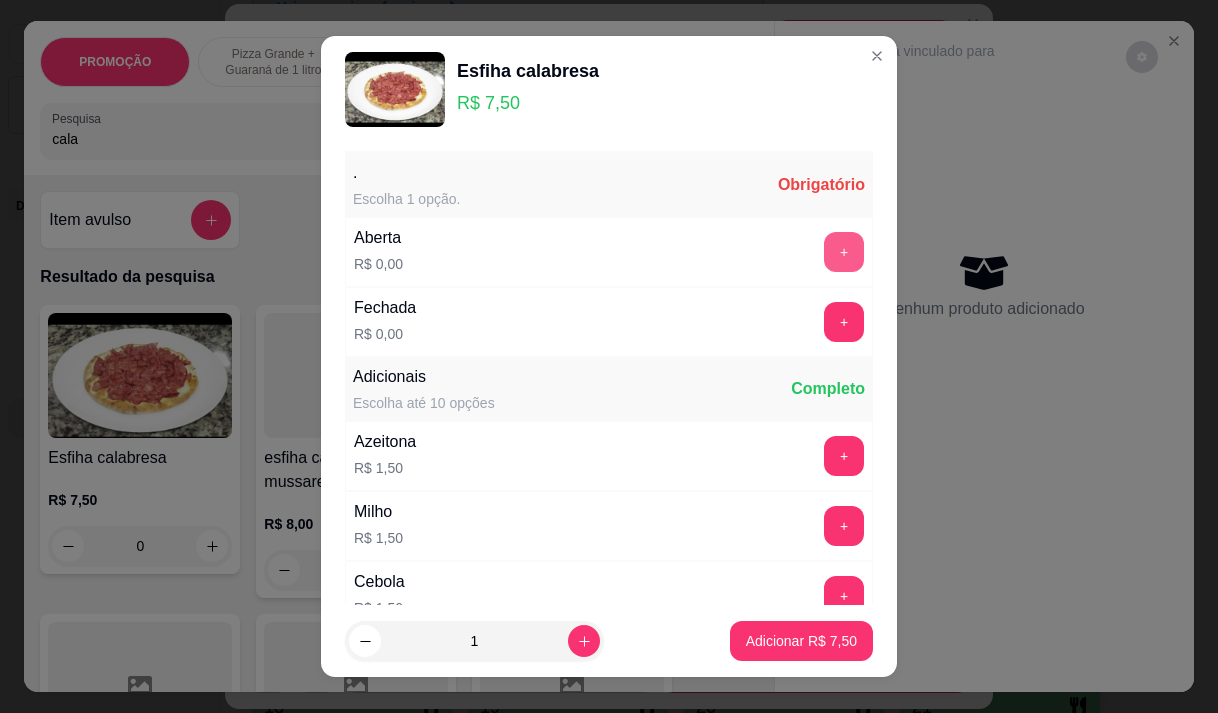 click on "+" at bounding box center (844, 252) 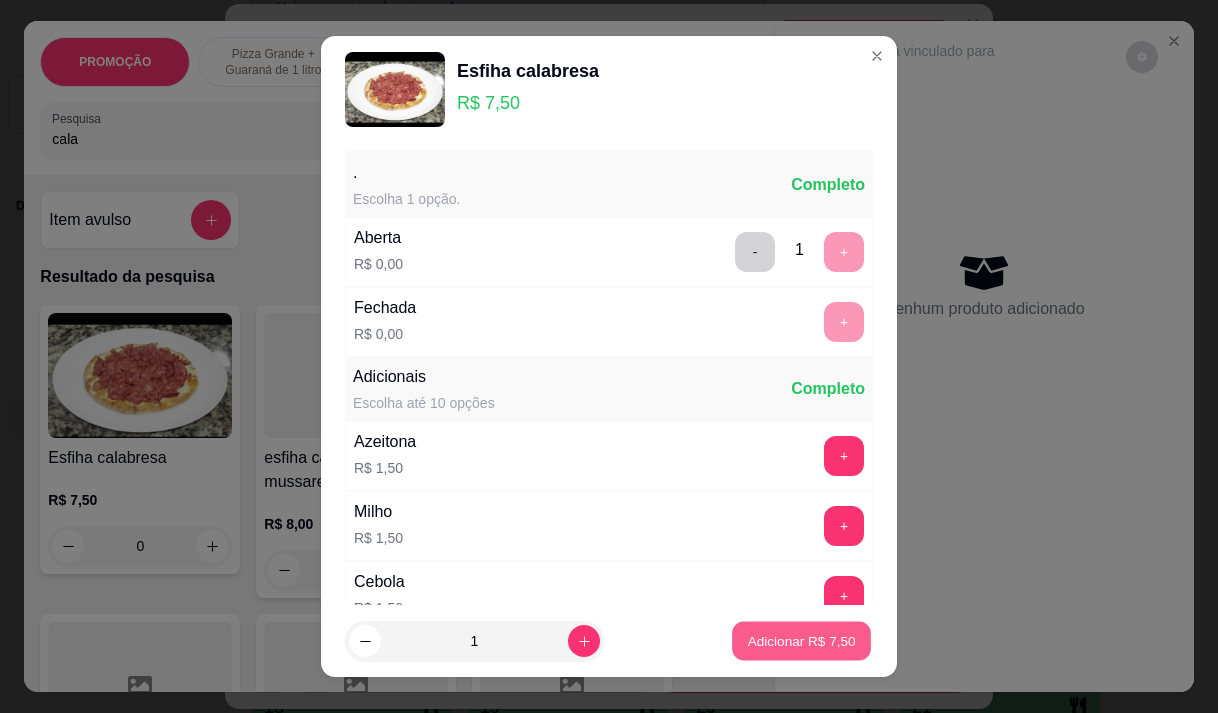 click on "Adicionar   R$ 7,50" at bounding box center [801, 641] 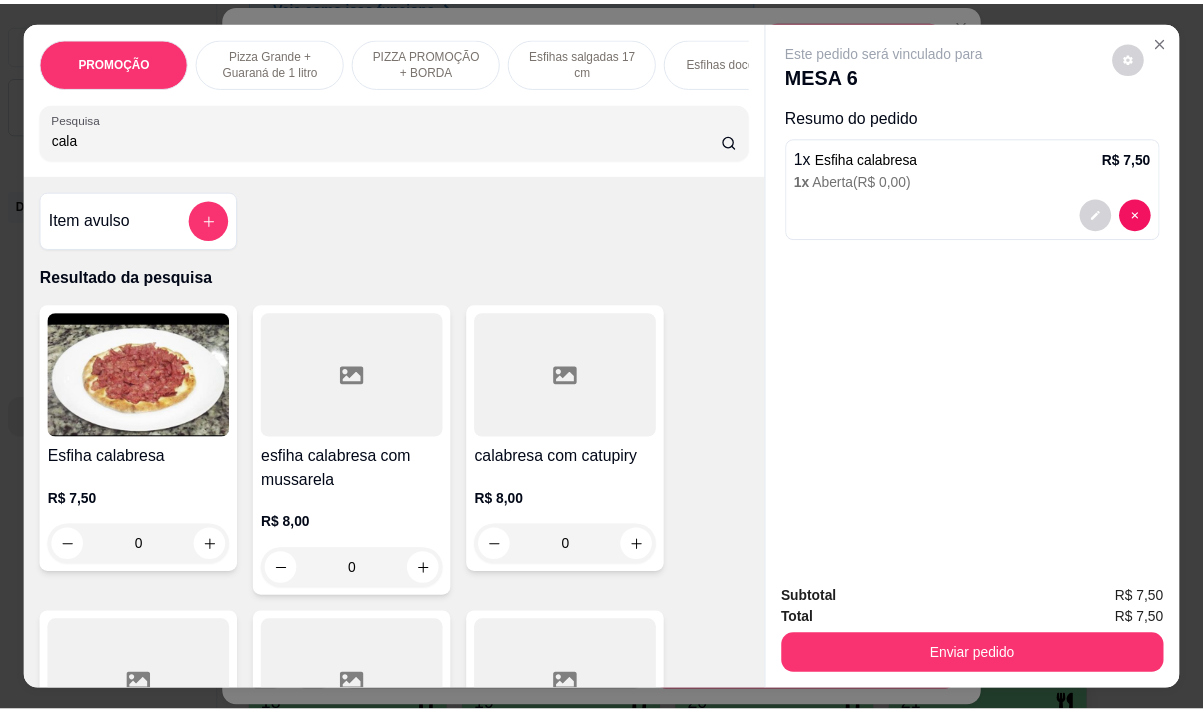 scroll, scrollTop: 438, scrollLeft: 0, axis: vertical 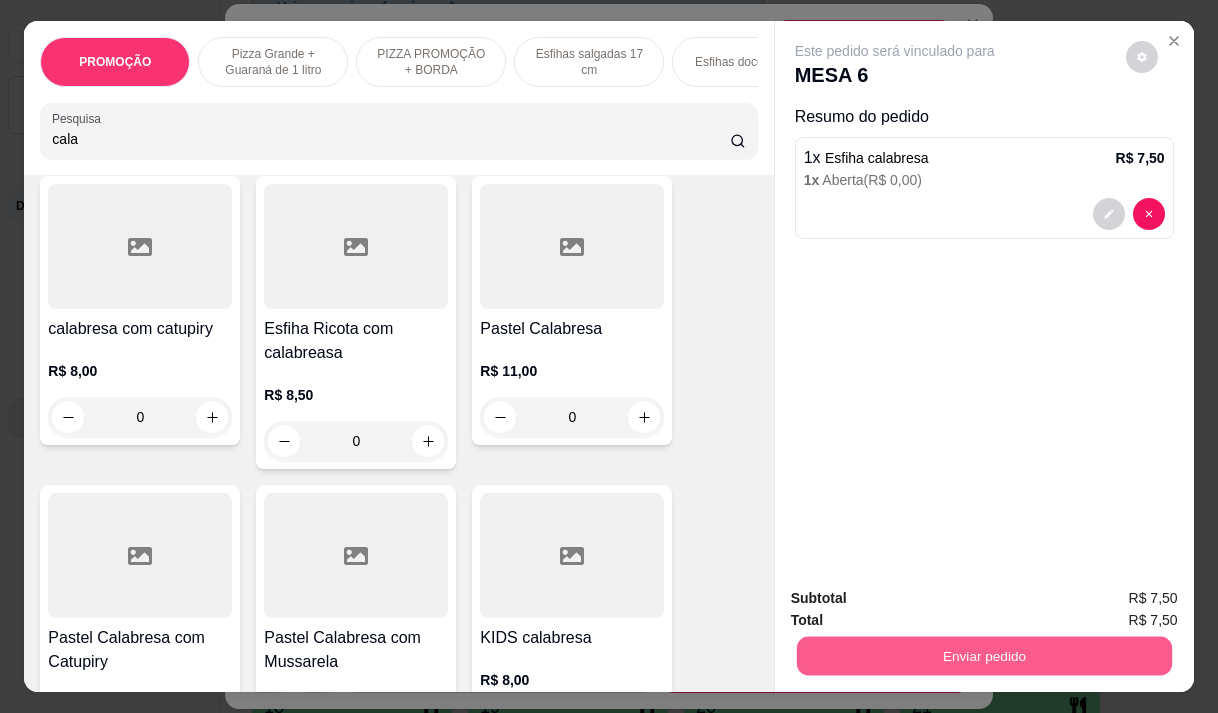 click on "Enviar pedido" at bounding box center (983, 655) 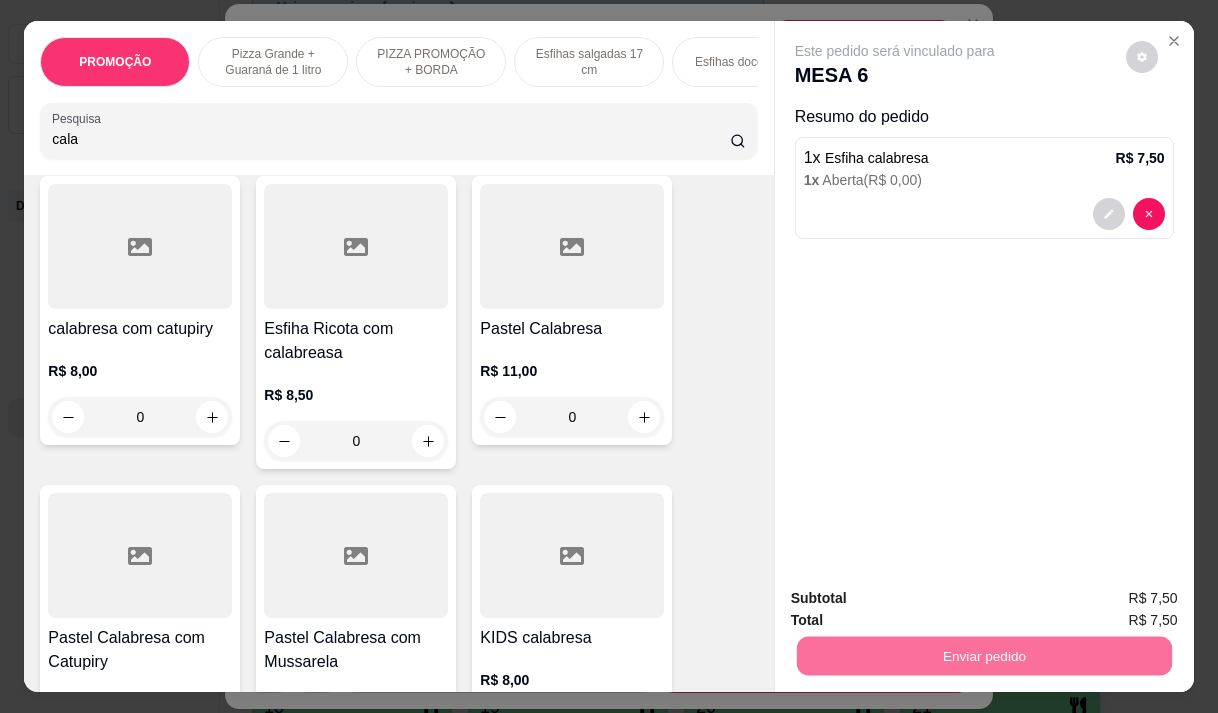 click on "Não registrar e enviar pedido" at bounding box center (918, 598) 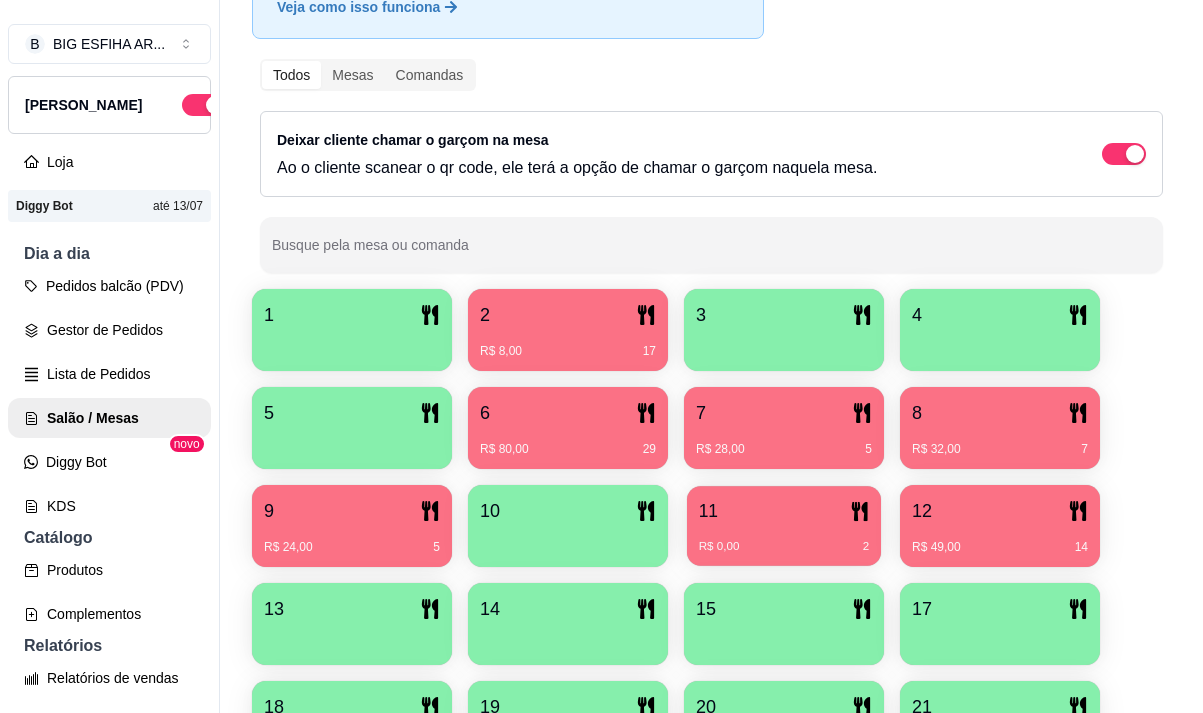 click on "11" at bounding box center [784, 511] 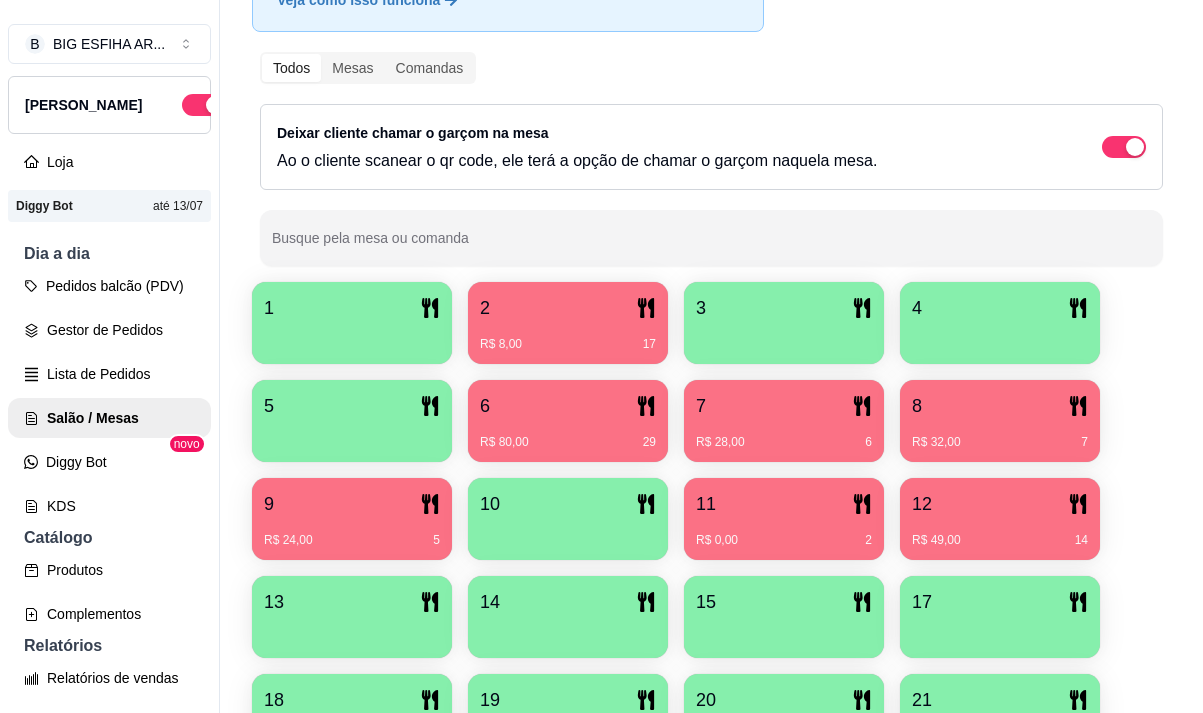 scroll, scrollTop: 639, scrollLeft: 0, axis: vertical 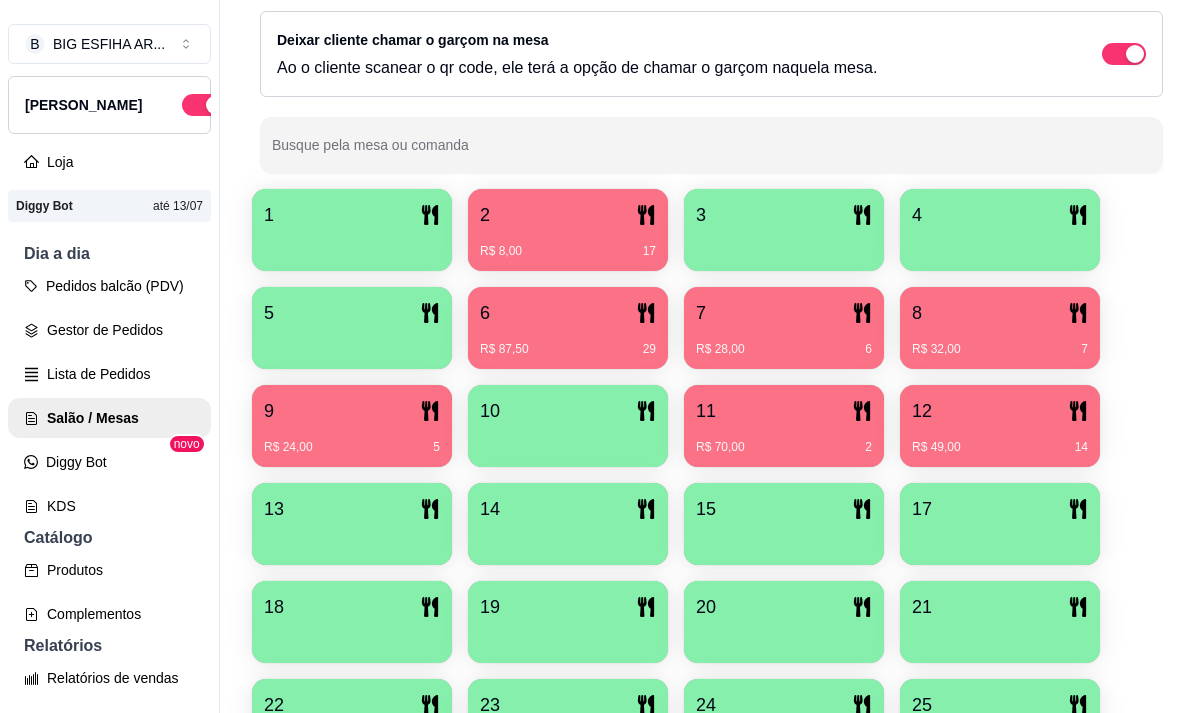 click on "11" at bounding box center [784, 411] 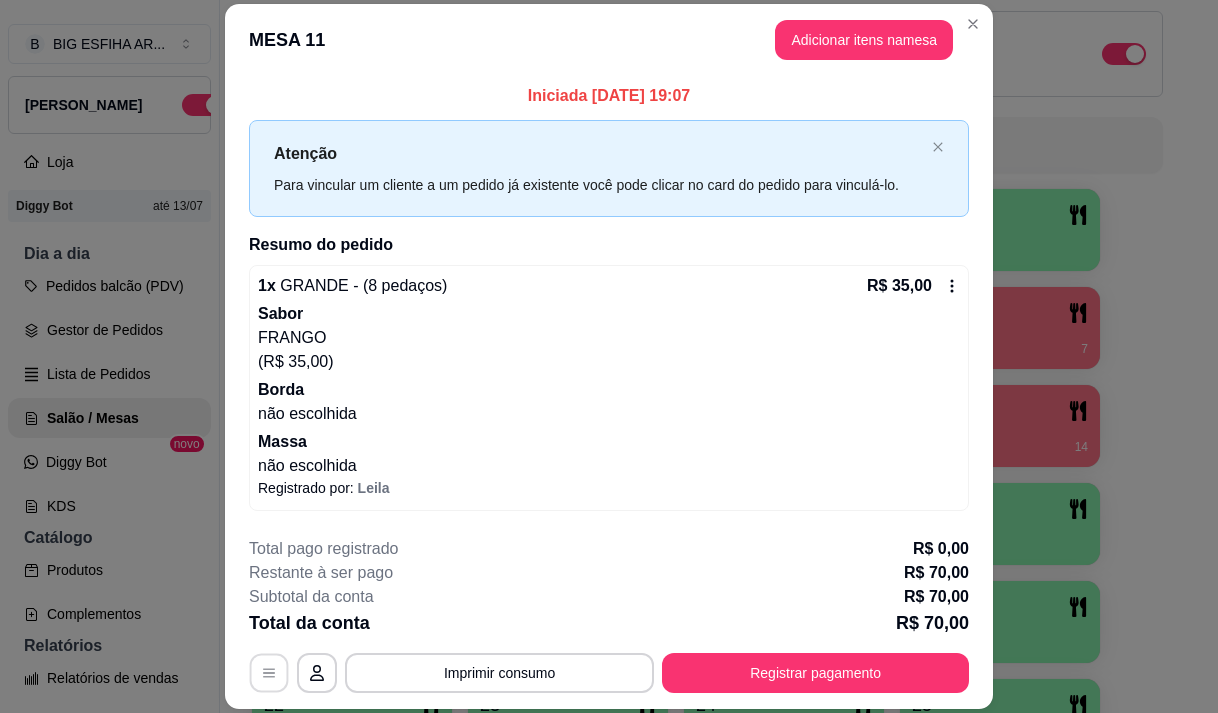 click 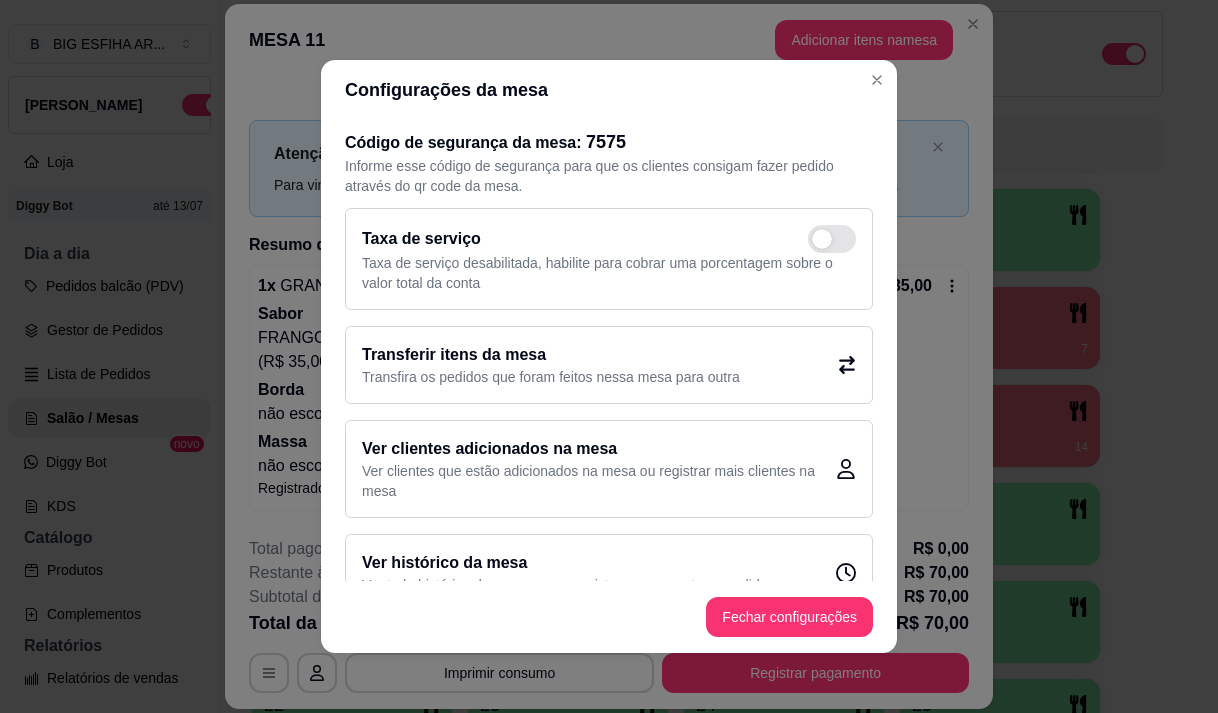 click on "Transferir itens da mesa" at bounding box center (551, 355) 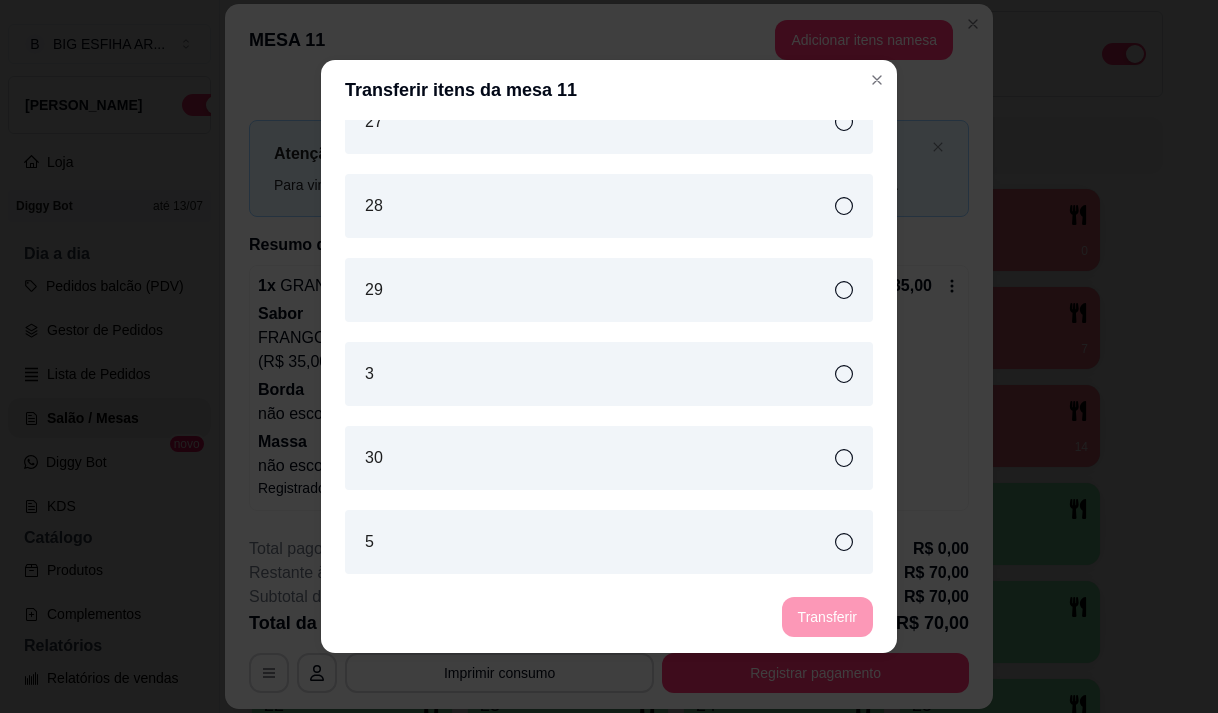 scroll, scrollTop: 1215, scrollLeft: 0, axis: vertical 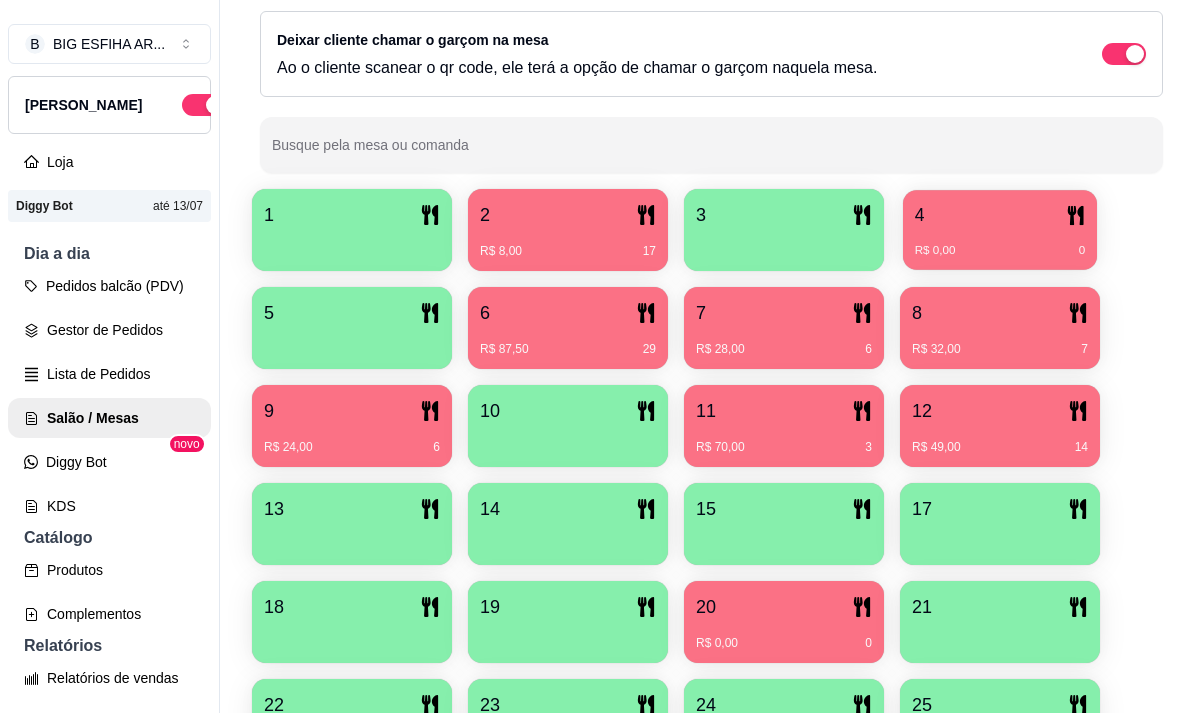 click on "4" at bounding box center [1000, 215] 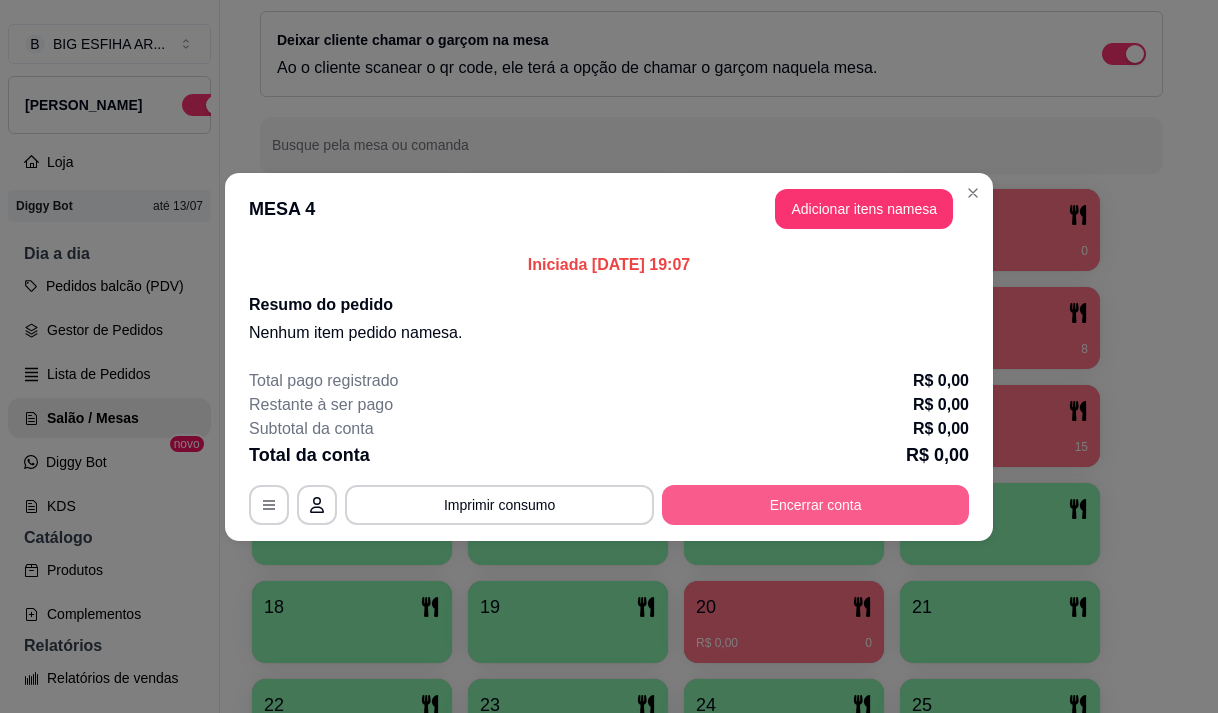 click on "Encerrar conta" at bounding box center [815, 505] 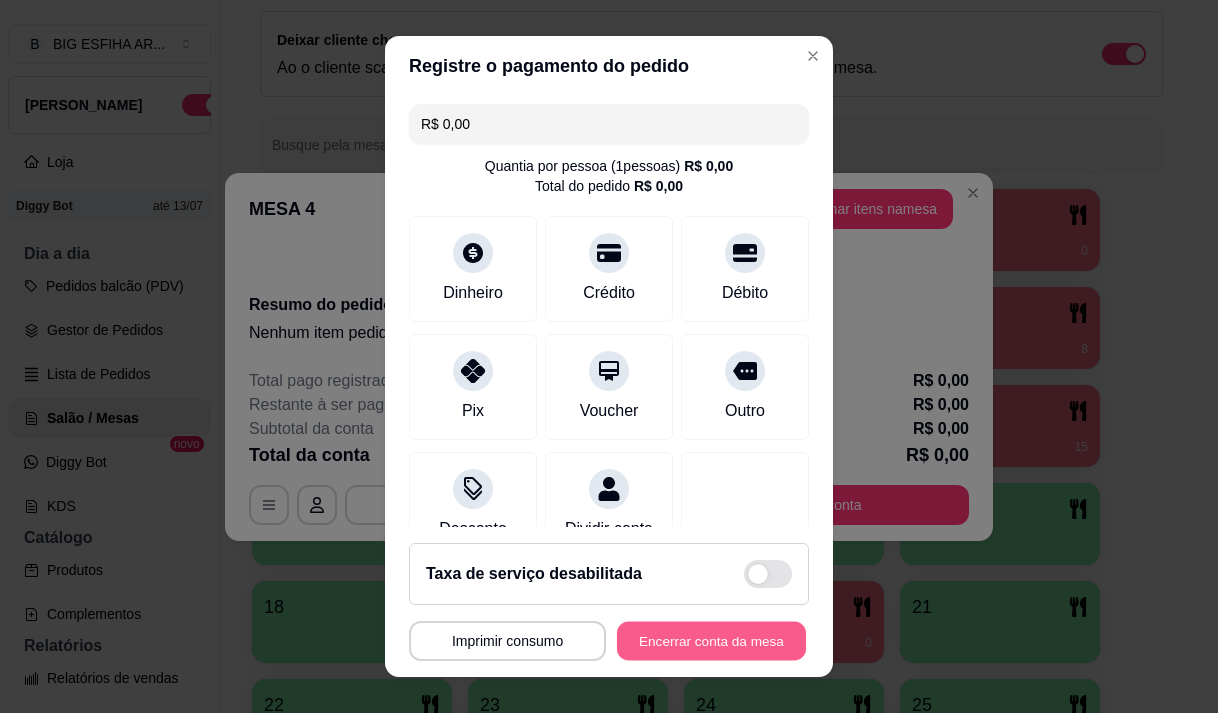 click on "Encerrar conta da mesa" at bounding box center [711, 641] 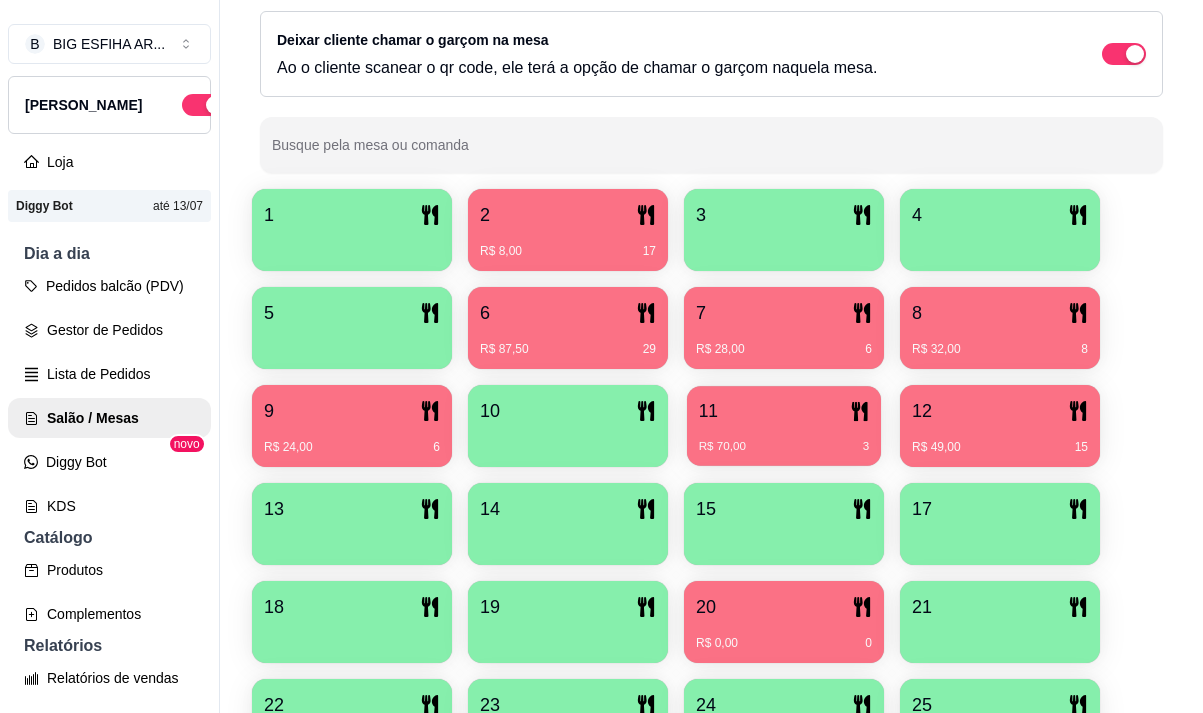 click on "11" at bounding box center (784, 411) 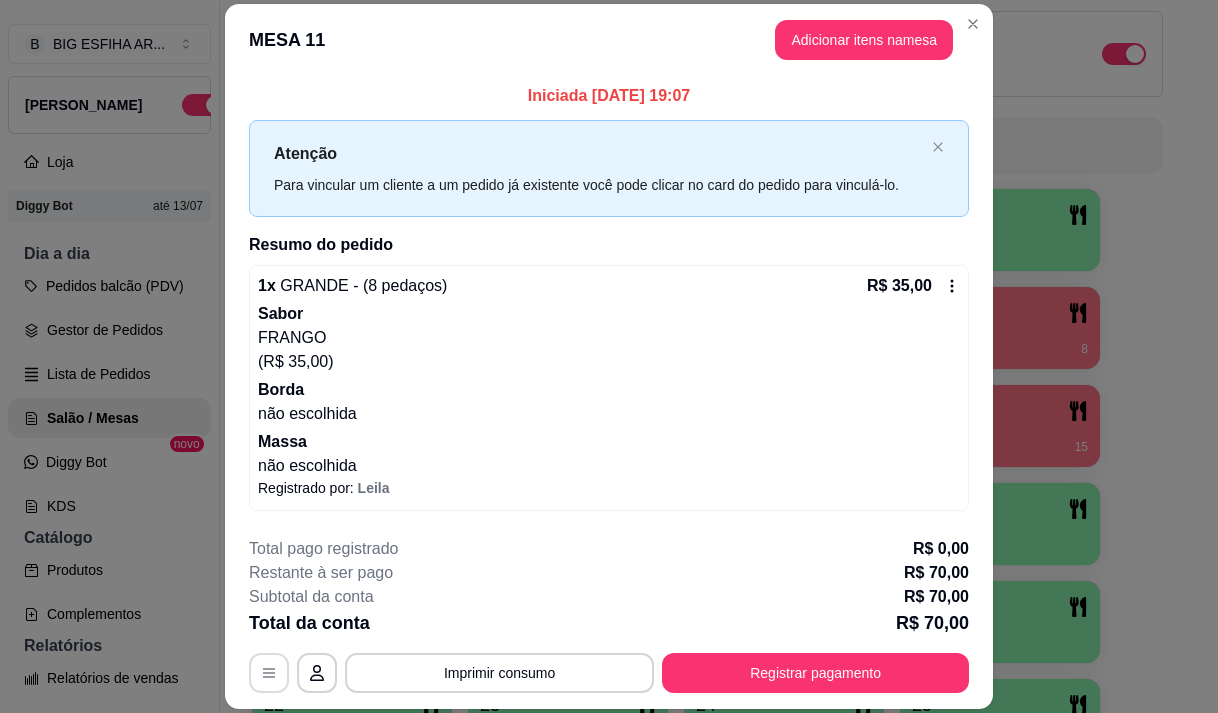 click at bounding box center (269, 673) 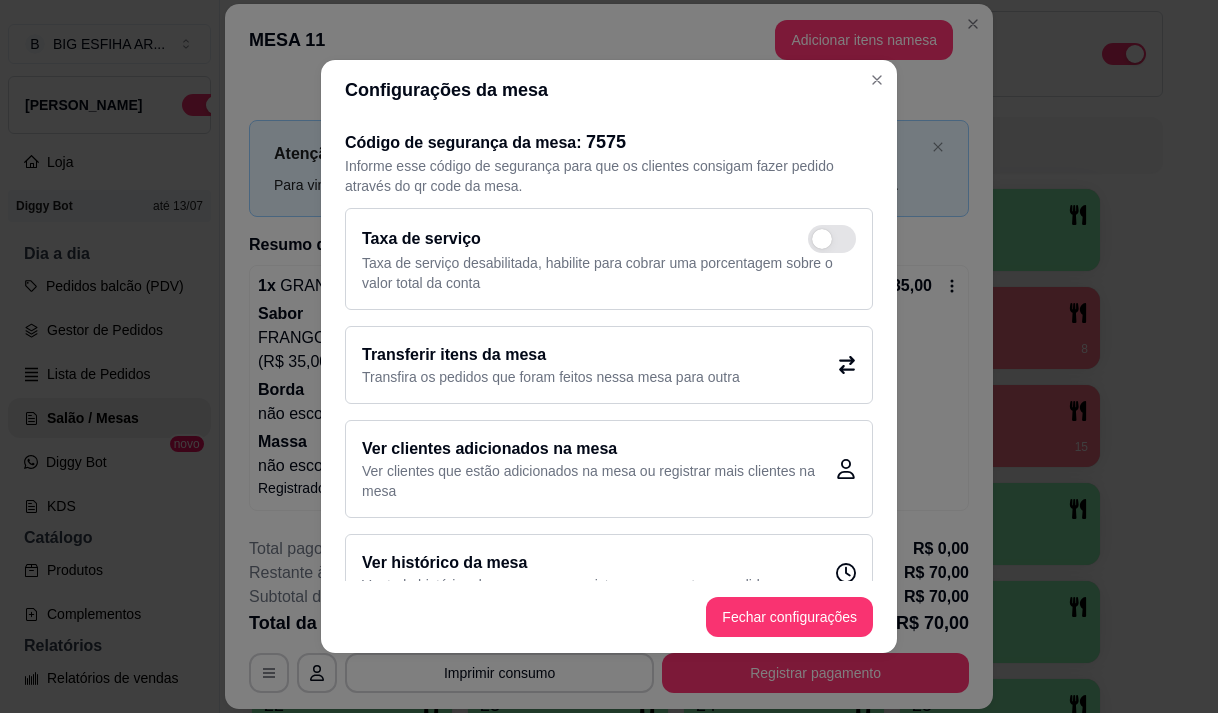 click on "Transferir itens da mesa" at bounding box center (551, 355) 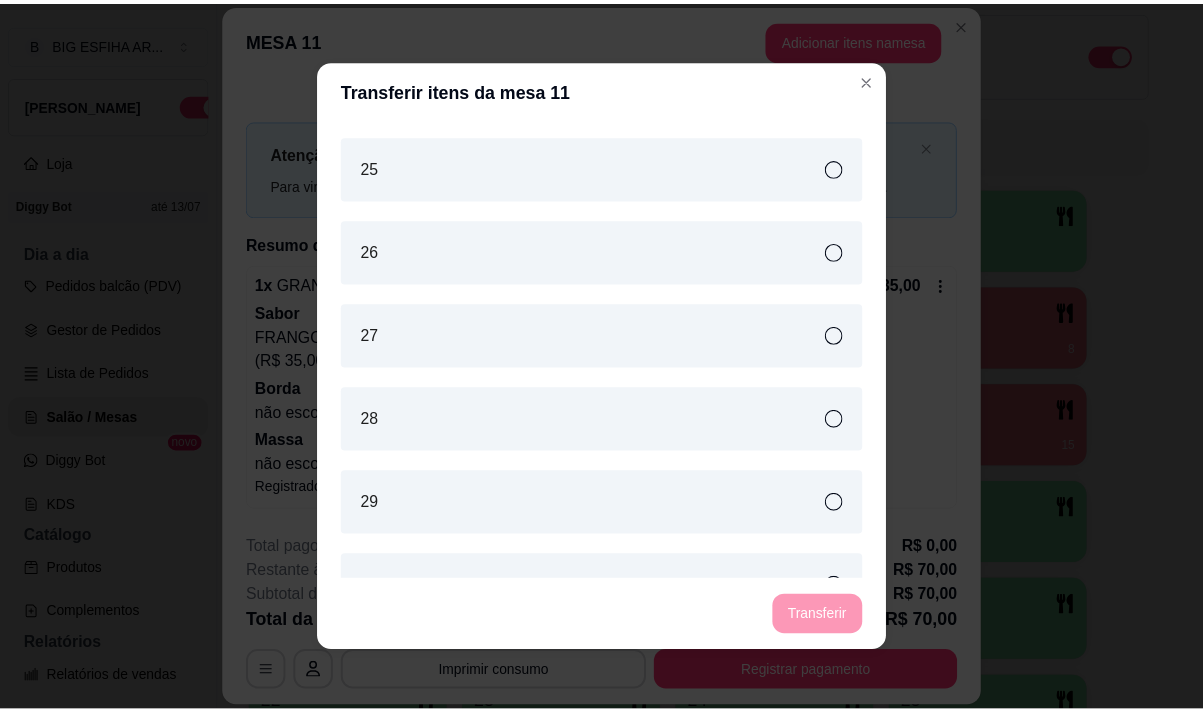 scroll, scrollTop: 1299, scrollLeft: 0, axis: vertical 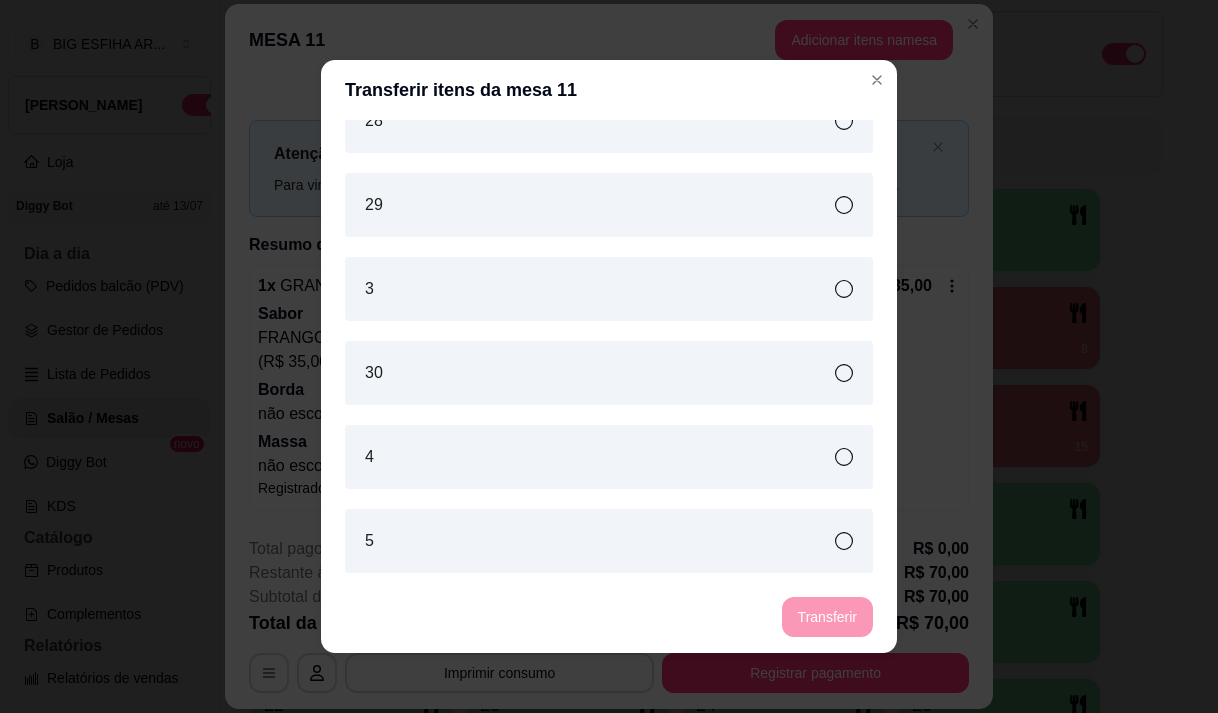 click on "4" at bounding box center (609, 457) 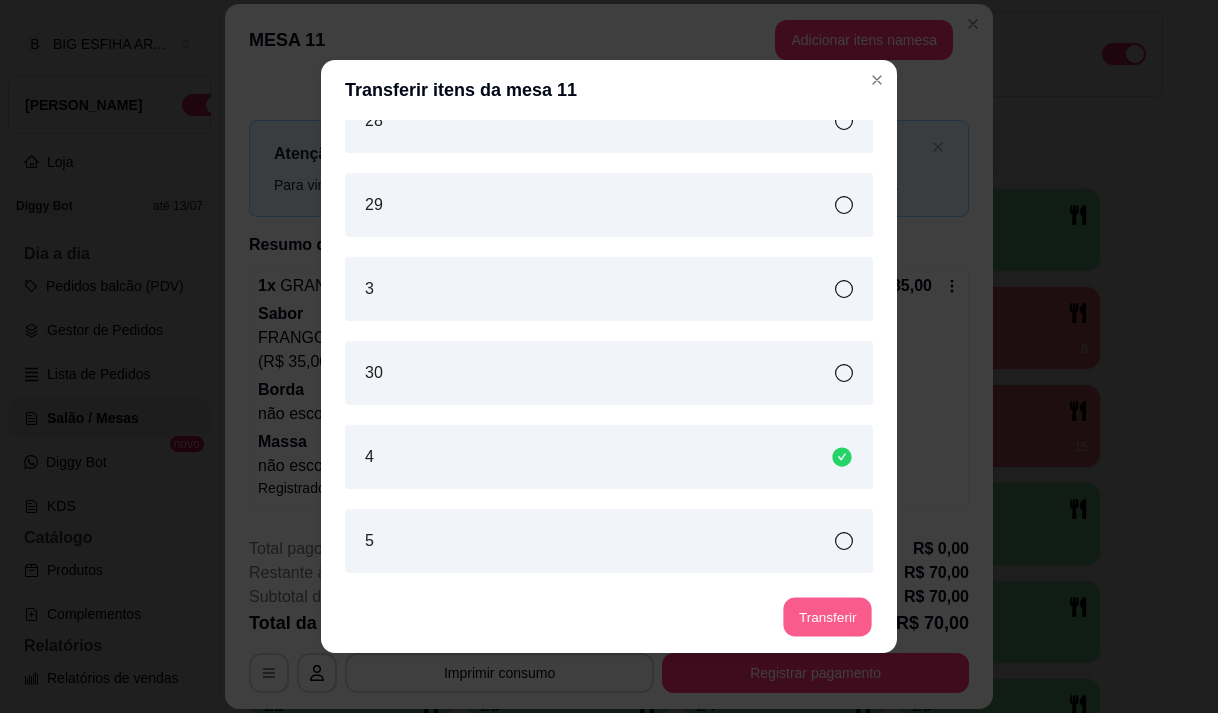 click on "Transferir" at bounding box center [827, 617] 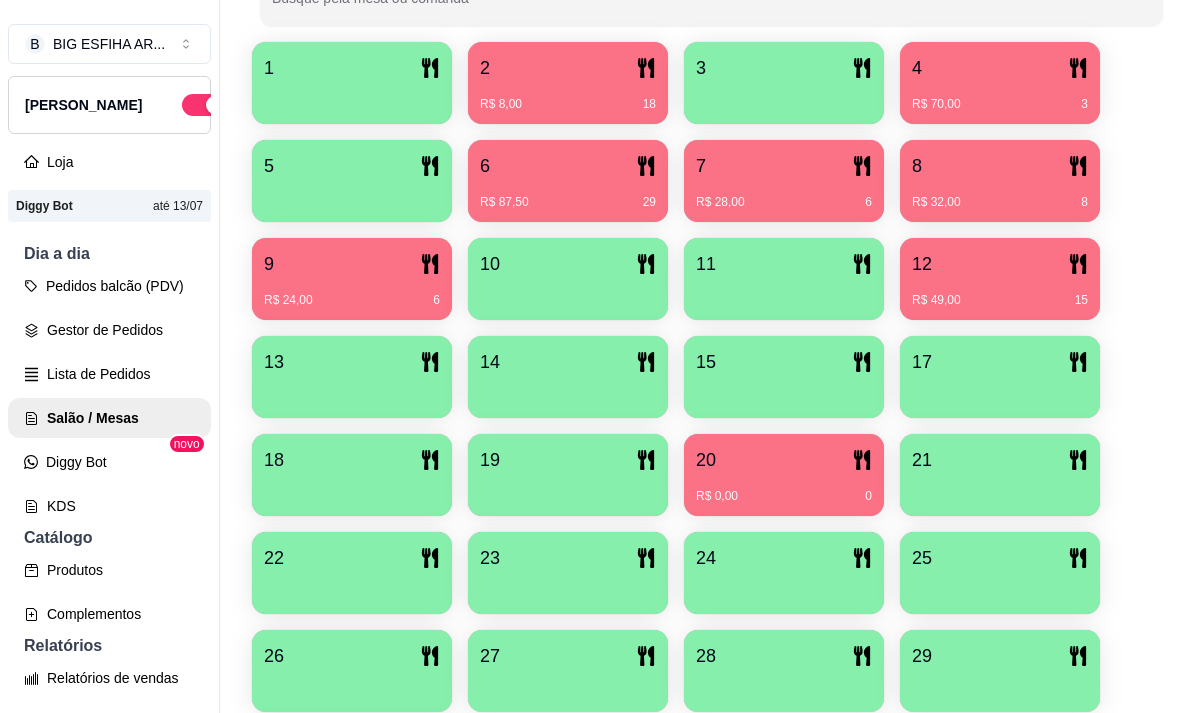 scroll, scrollTop: 500, scrollLeft: 0, axis: vertical 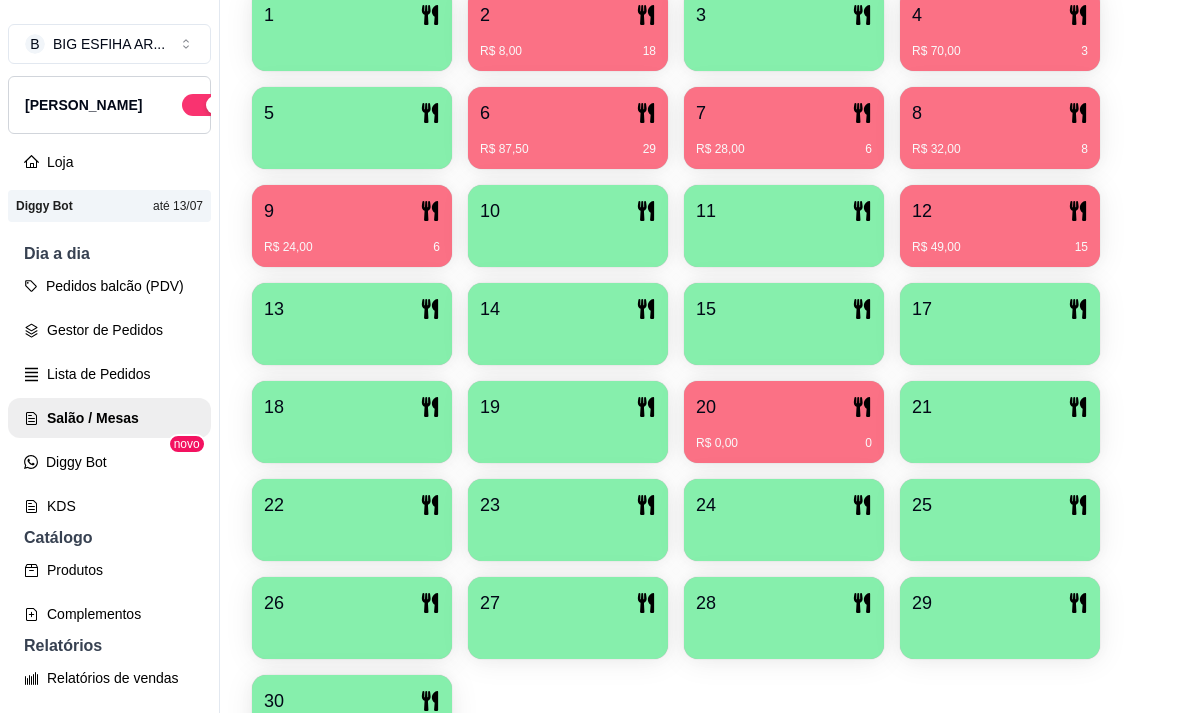 click on "R$ 0,00 0" at bounding box center (784, 436) 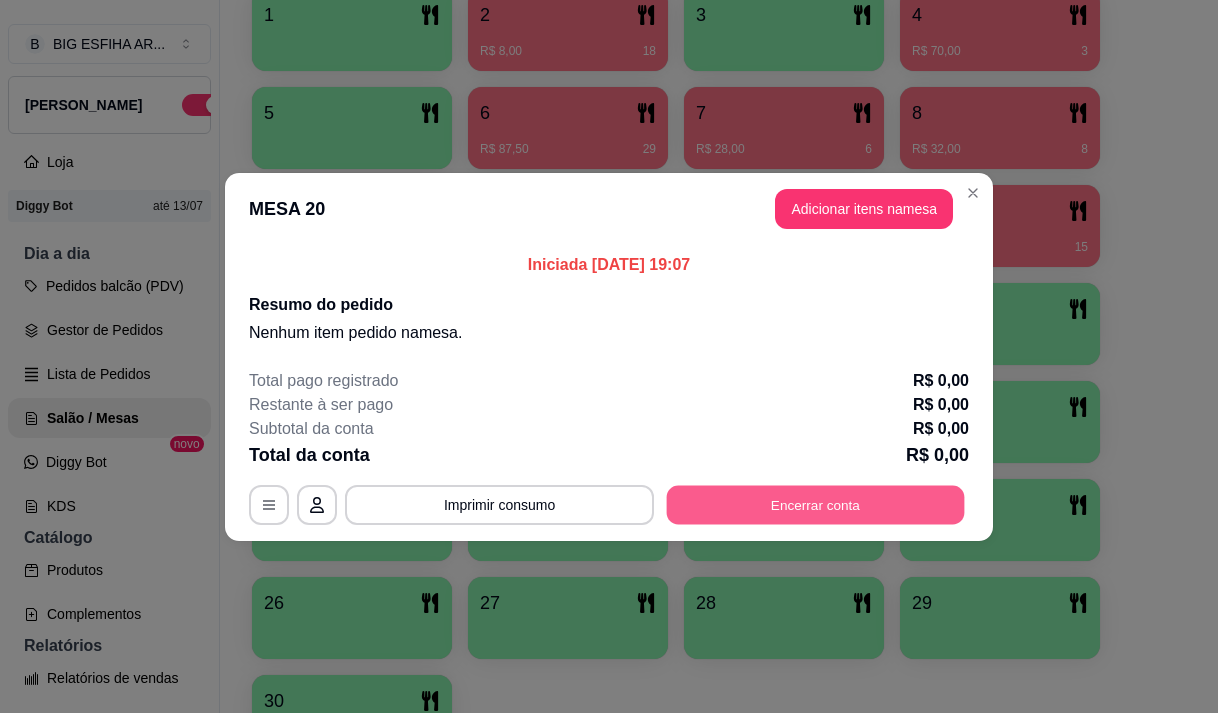 click on "Encerrar conta" at bounding box center (816, 504) 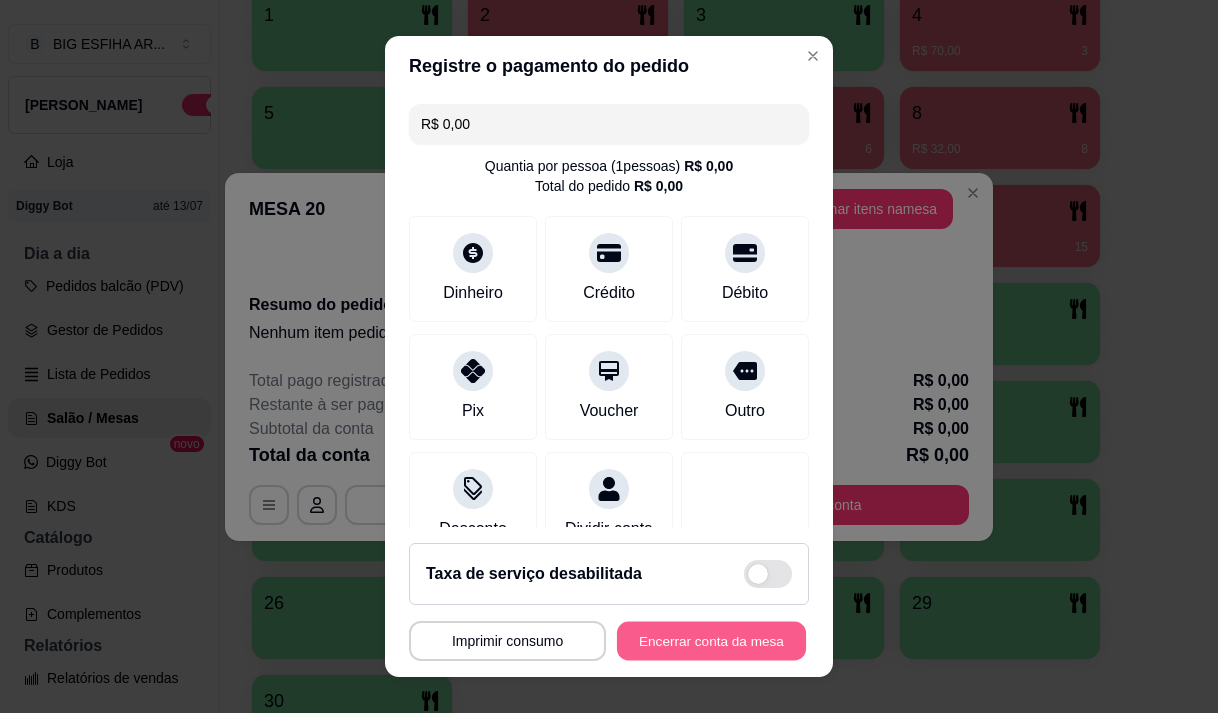 click on "Encerrar conta da mesa" at bounding box center [711, 641] 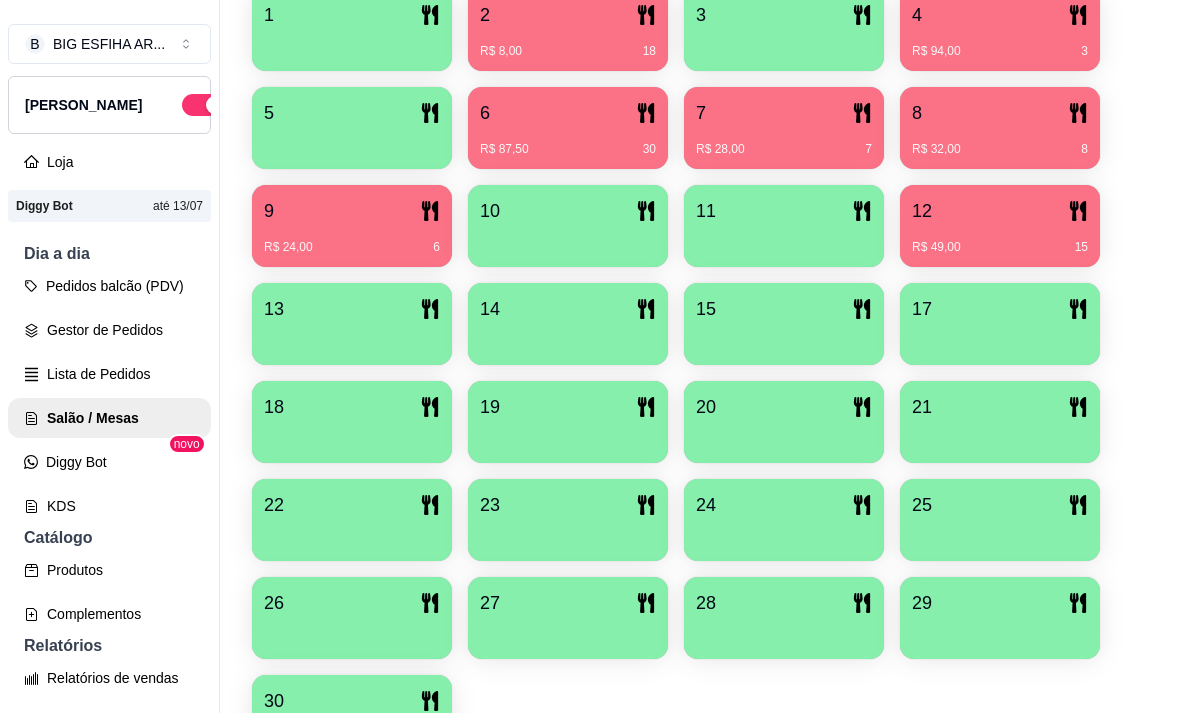scroll, scrollTop: 400, scrollLeft: 0, axis: vertical 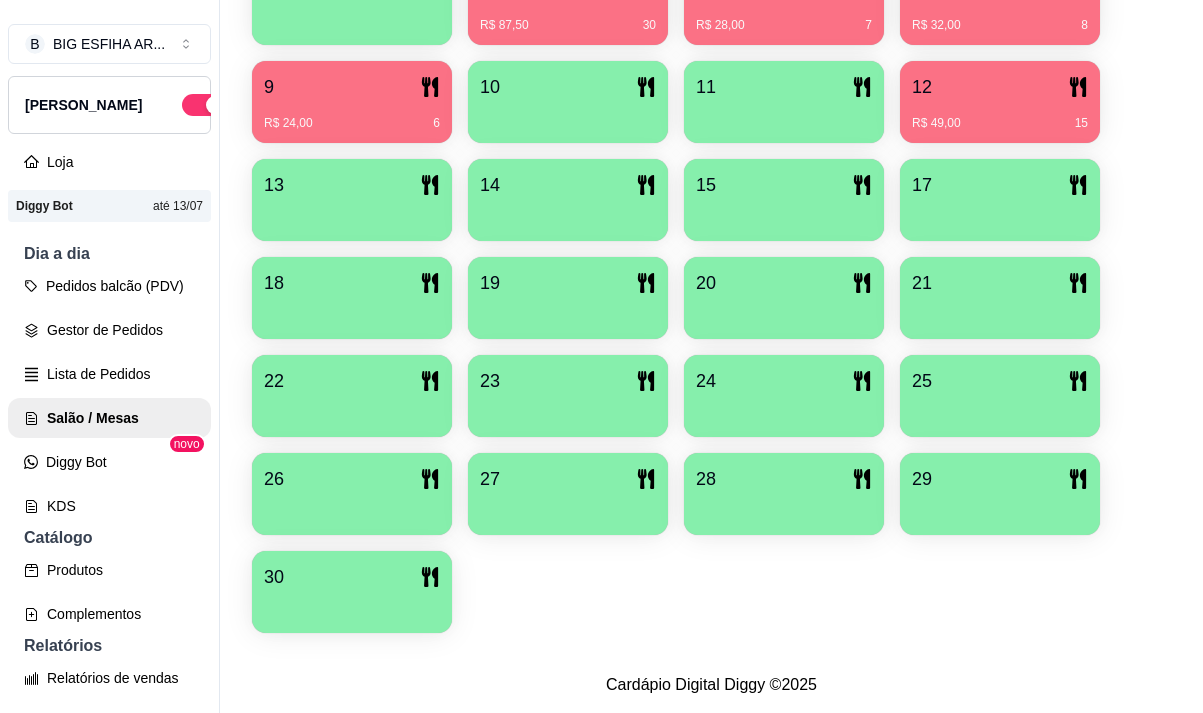 click on "1 2 R$ 8,00 18 3 4 R$ 94,00 3 5 6 R$ 87,50 30 7 R$ 28,00 7 8 R$ 32,00 8 9 R$ 24,00 6 10 11 12 R$ 49,00 15 13 14 15 17 18 19 20 21 22 23 24 25 26 27 28 29 30" at bounding box center [711, 249] 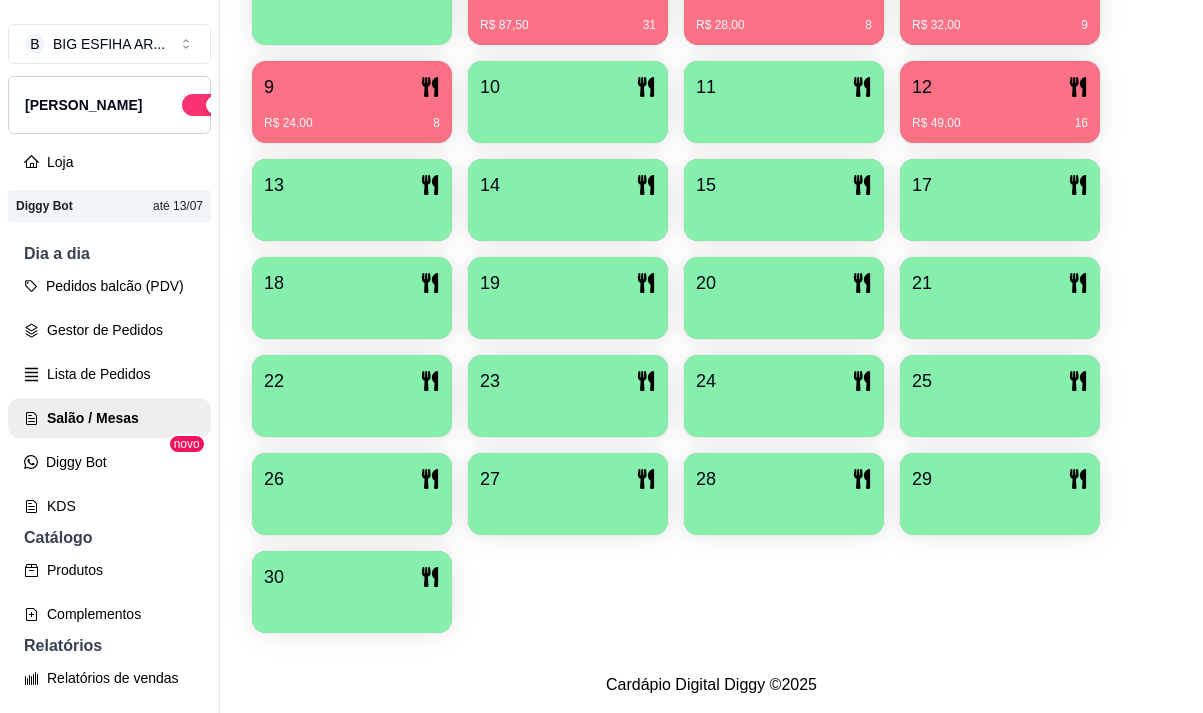 click 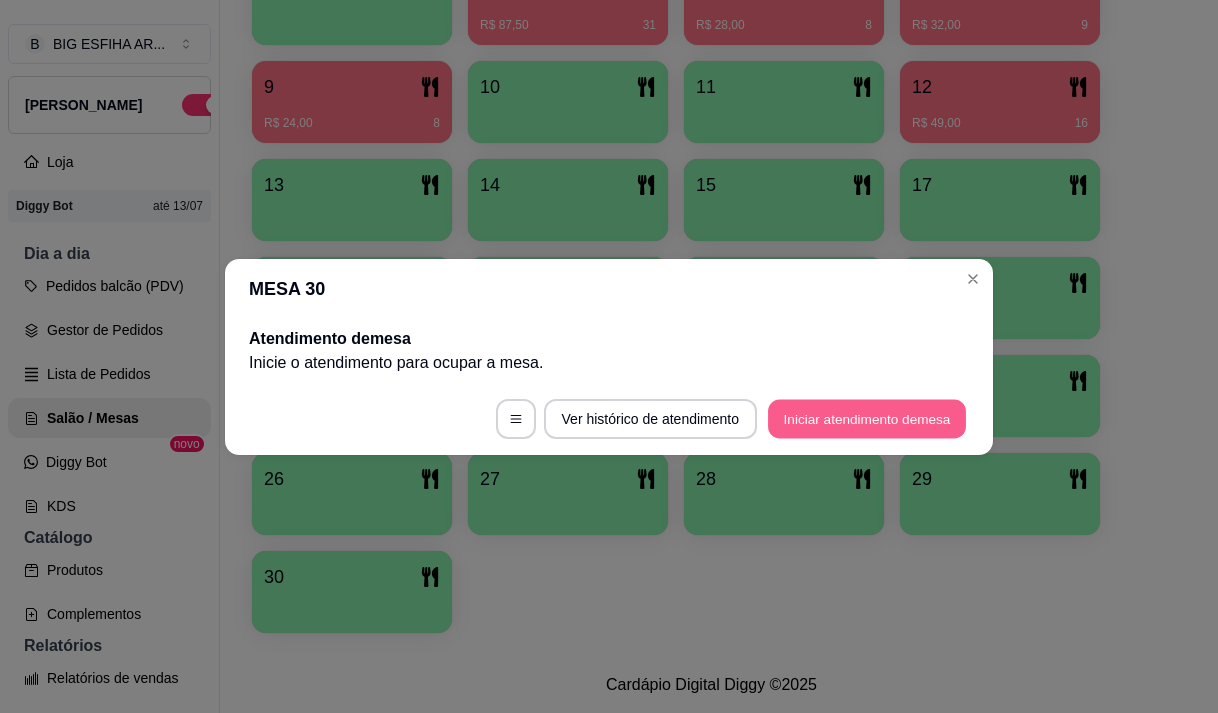 click on "Iniciar atendimento de  mesa" at bounding box center [867, 418] 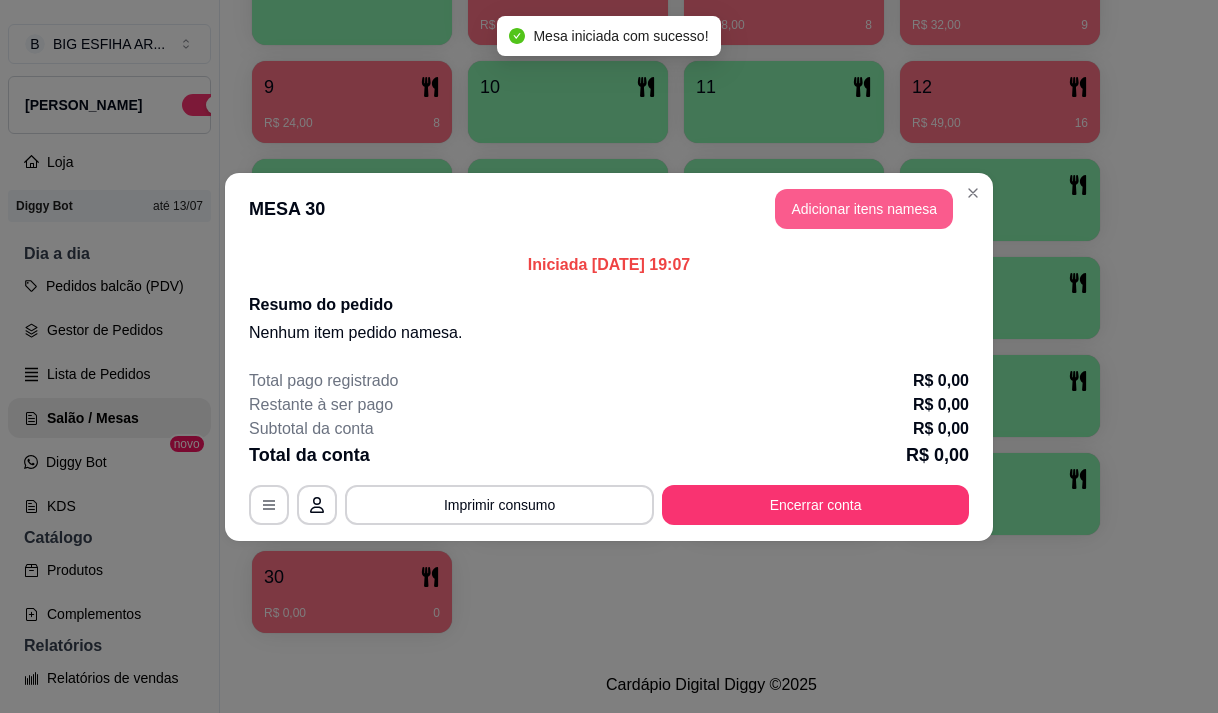 click on "Adicionar itens na  mesa" at bounding box center [864, 209] 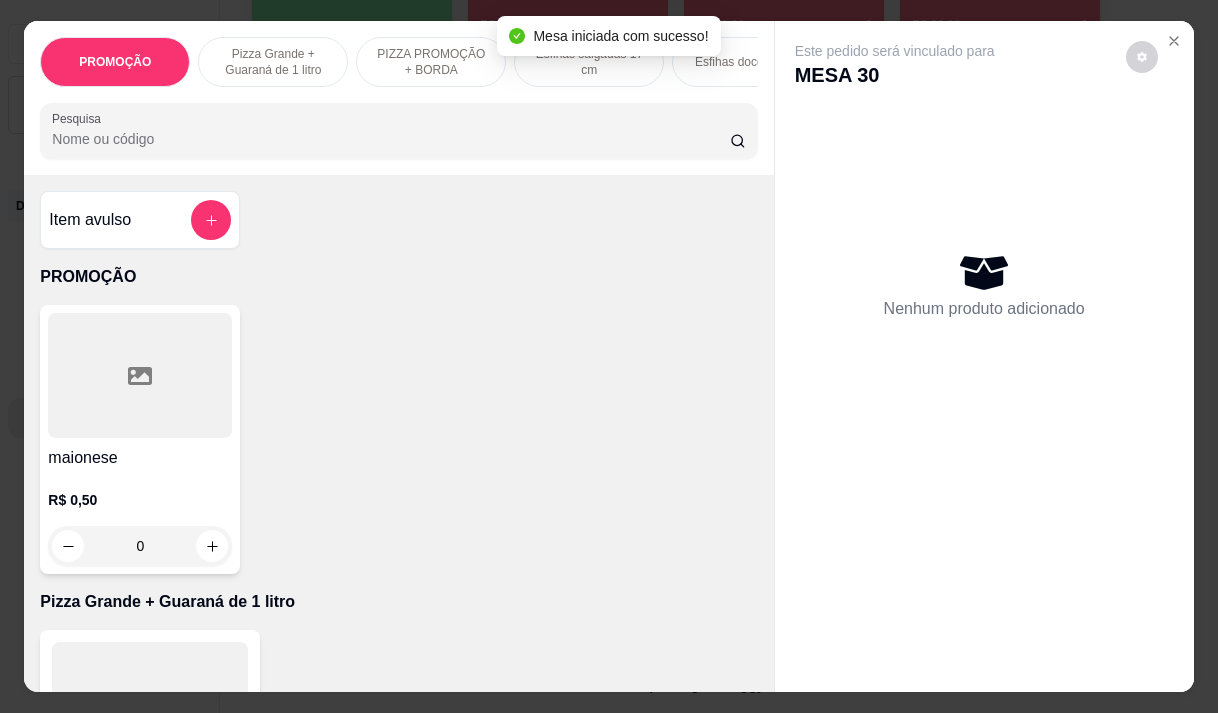 click at bounding box center (398, 131) 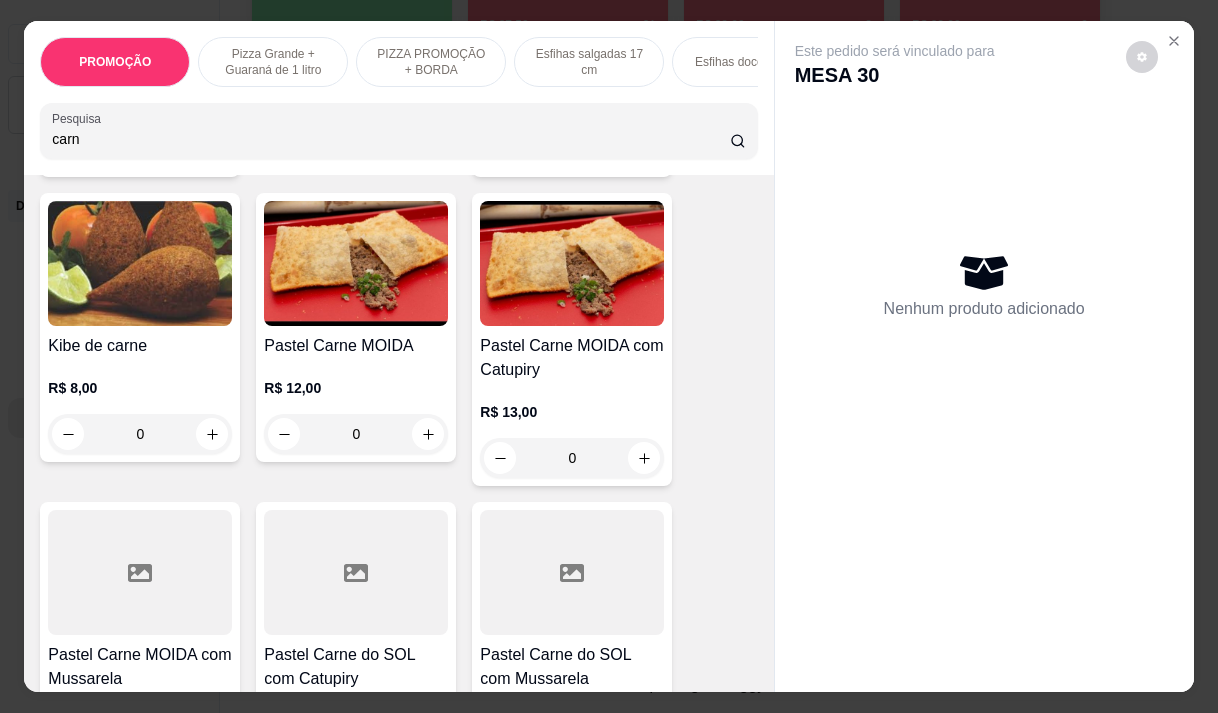 scroll, scrollTop: 1100, scrollLeft: 0, axis: vertical 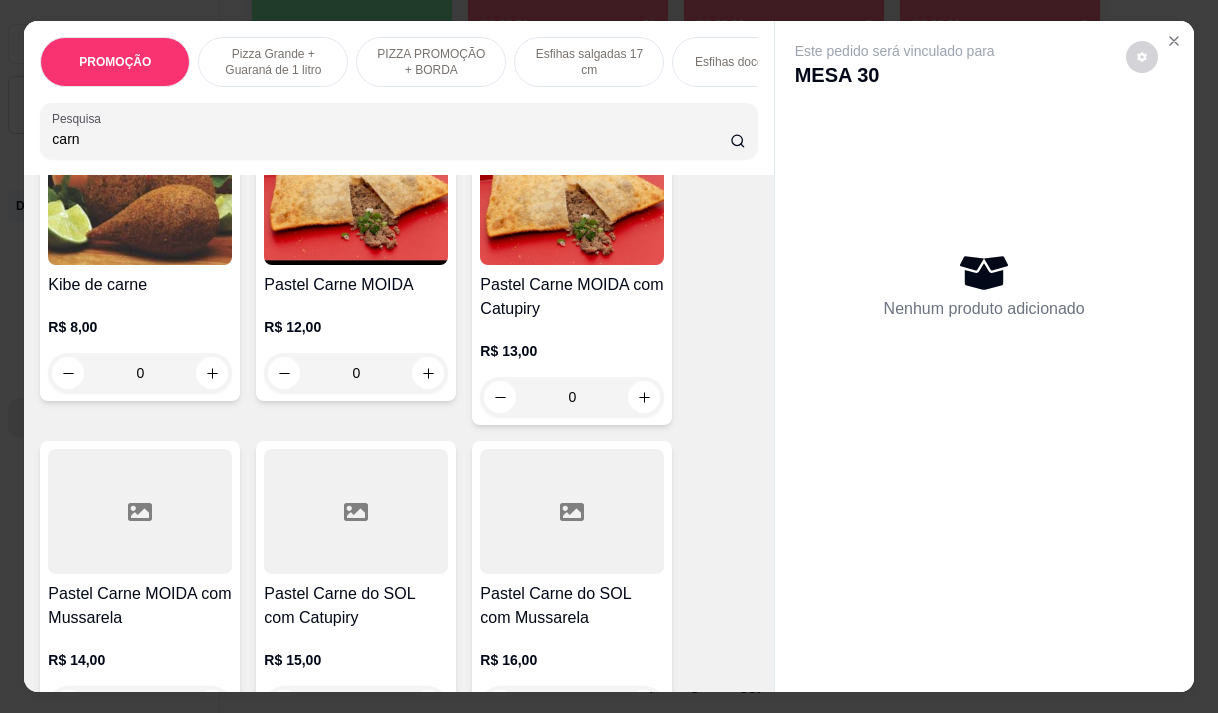 type on "carn" 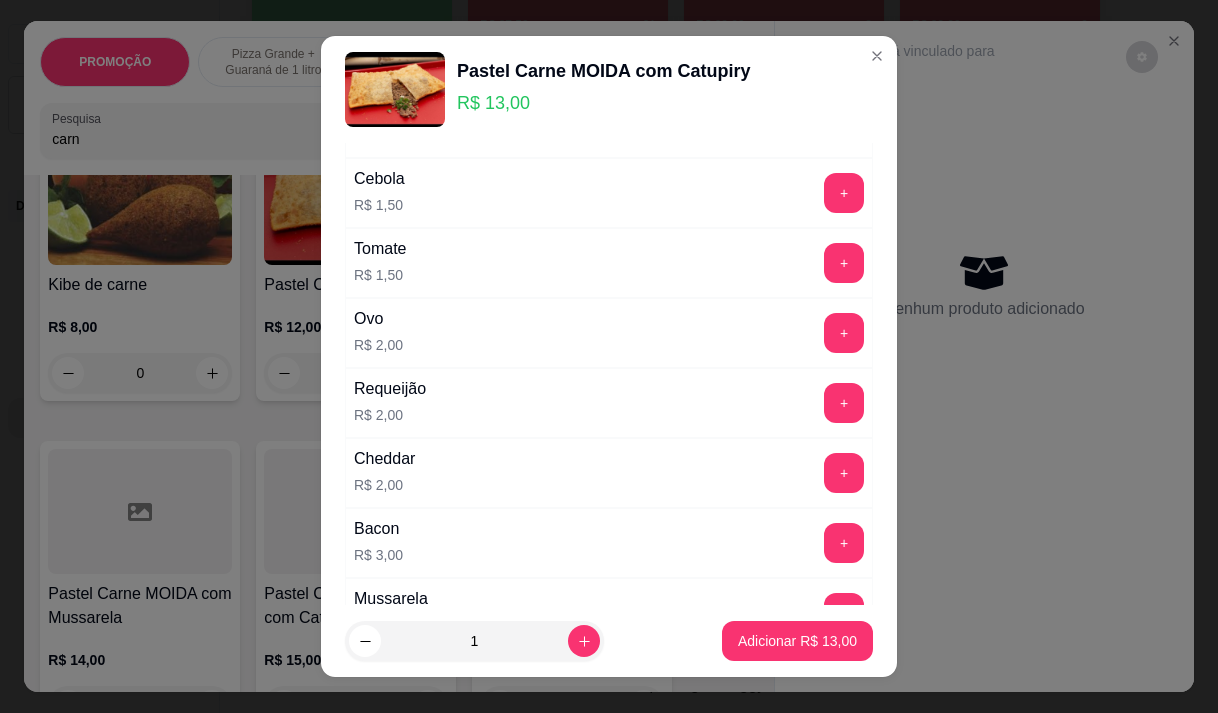 scroll, scrollTop: 200, scrollLeft: 0, axis: vertical 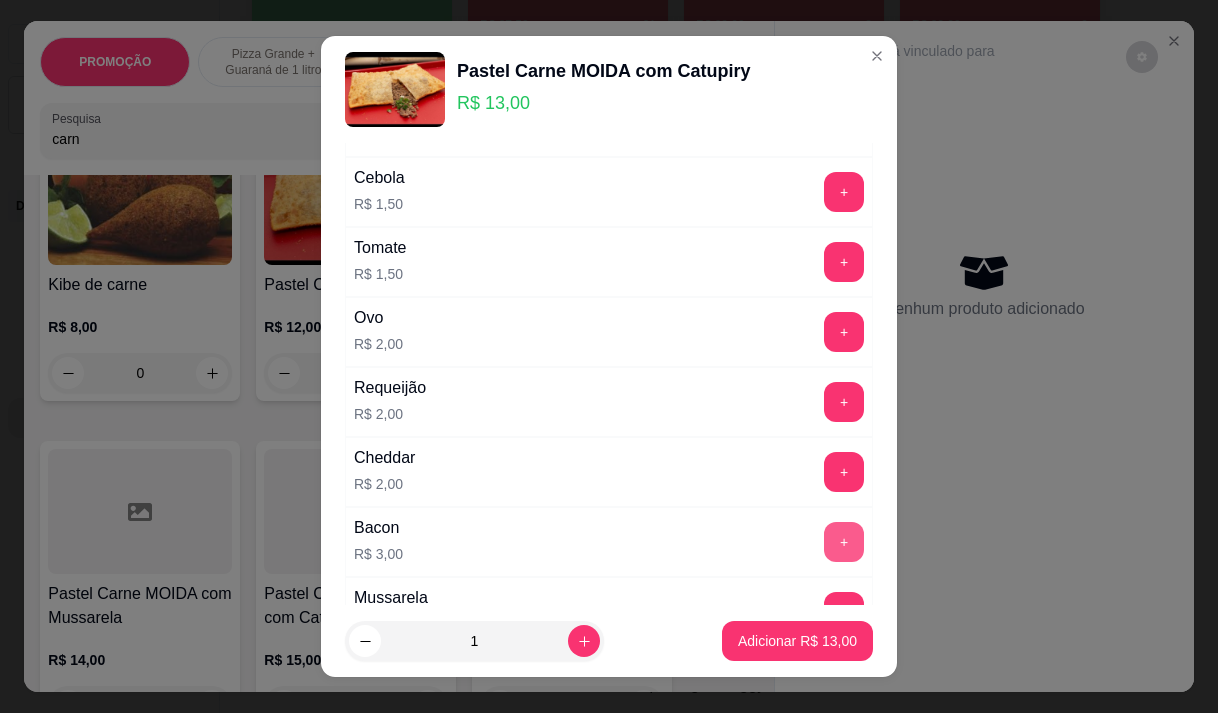 click on "+" at bounding box center (844, 542) 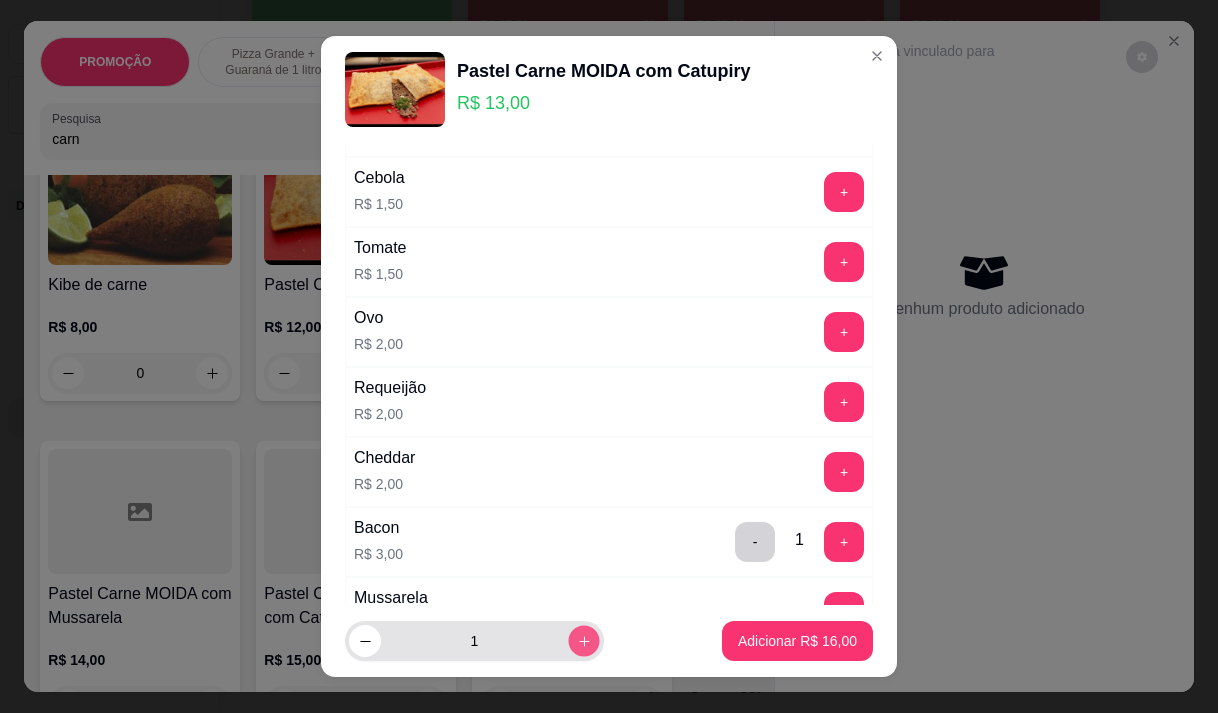 click 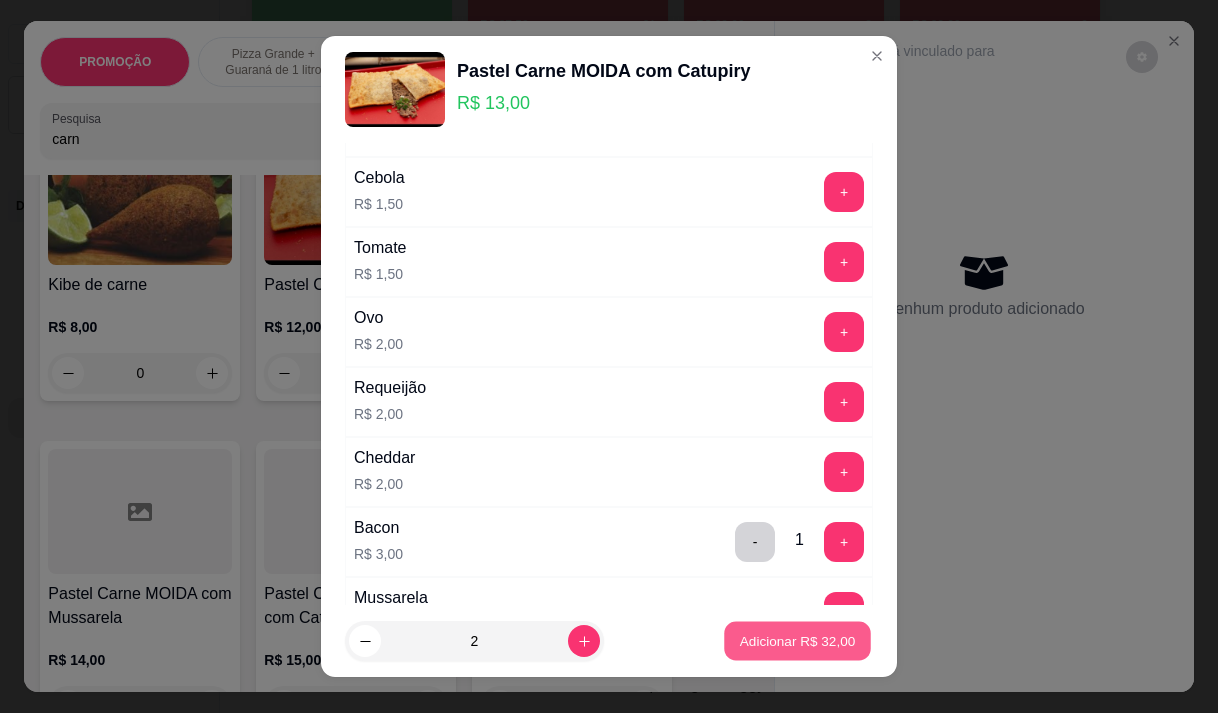 click on "Adicionar   R$ 32,00" at bounding box center [798, 641] 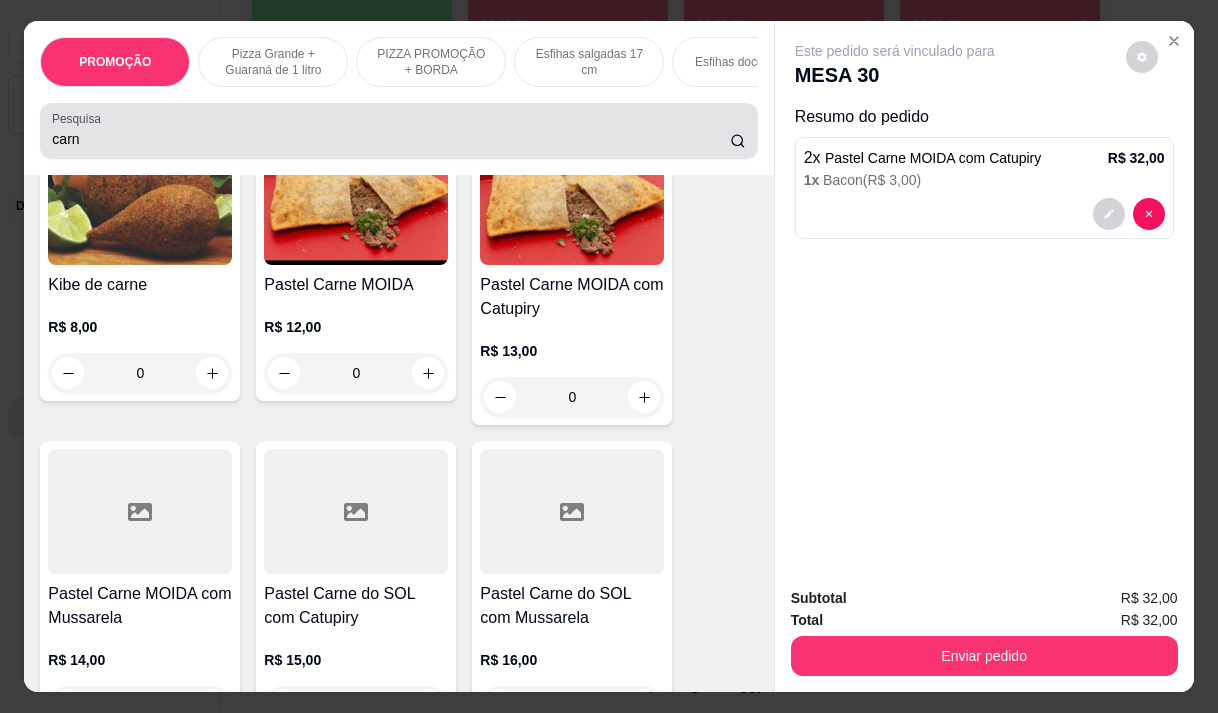 click on "carn" at bounding box center (398, 131) 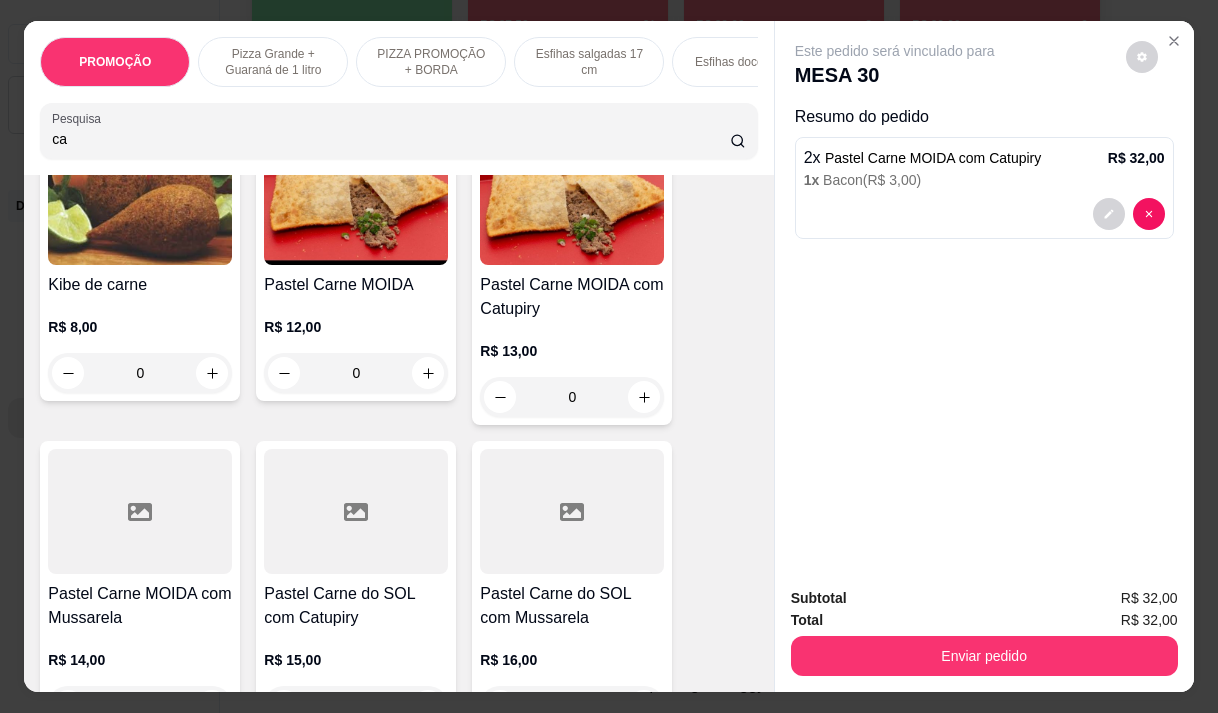 type on "c" 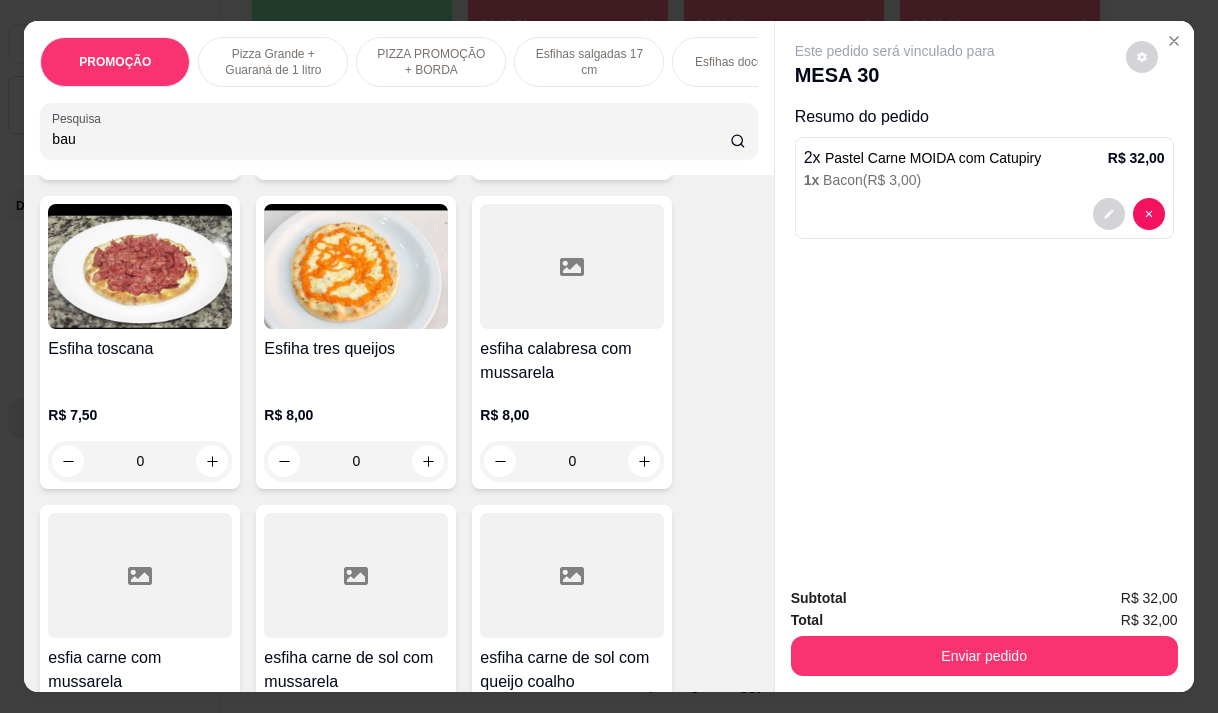 scroll, scrollTop: 4395, scrollLeft: 0, axis: vertical 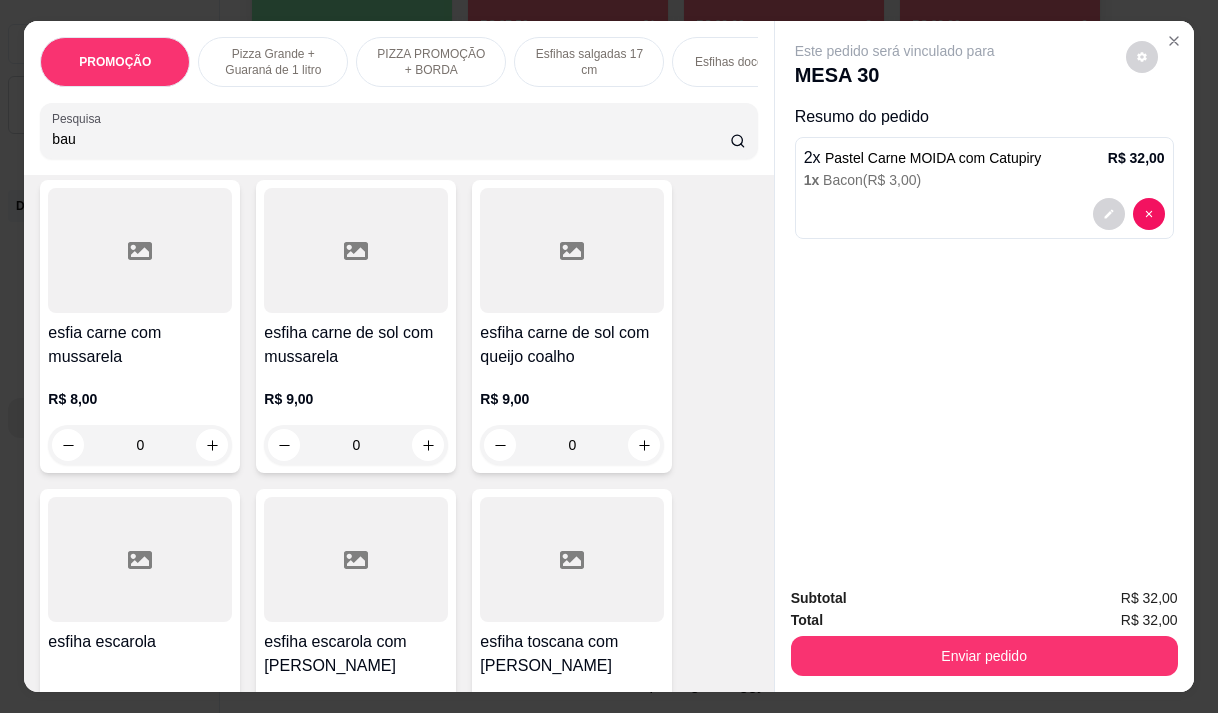 type on "bau" 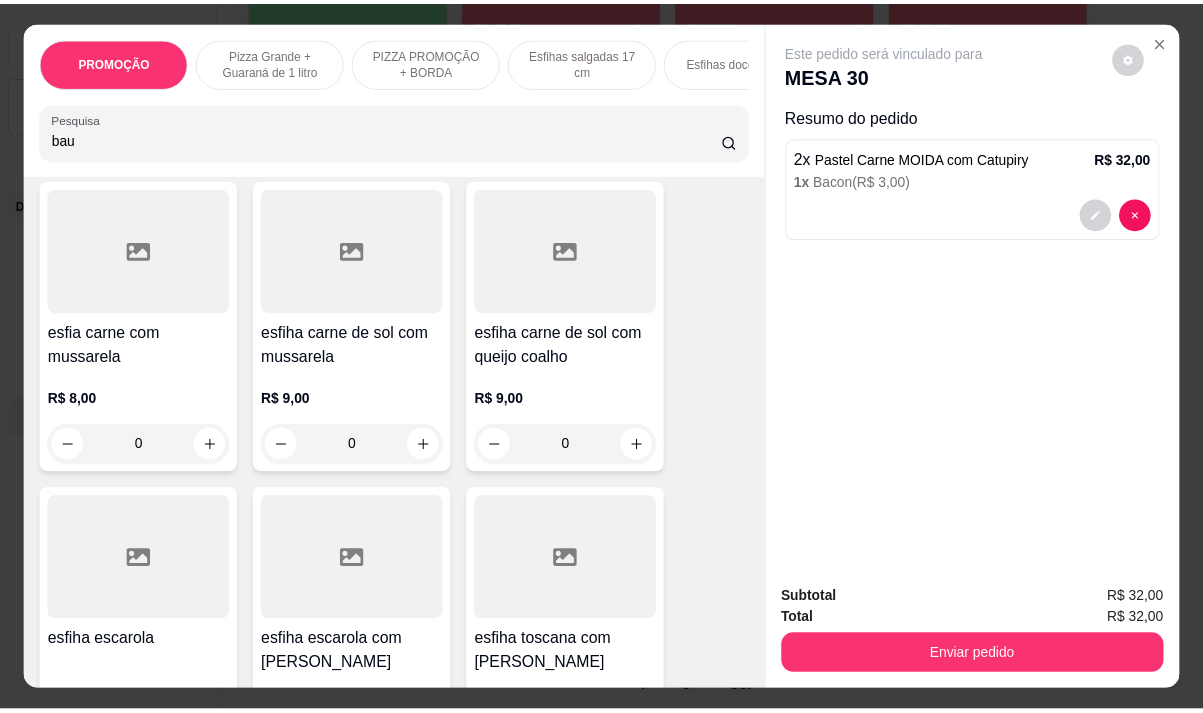 scroll, scrollTop: 0, scrollLeft: 0, axis: both 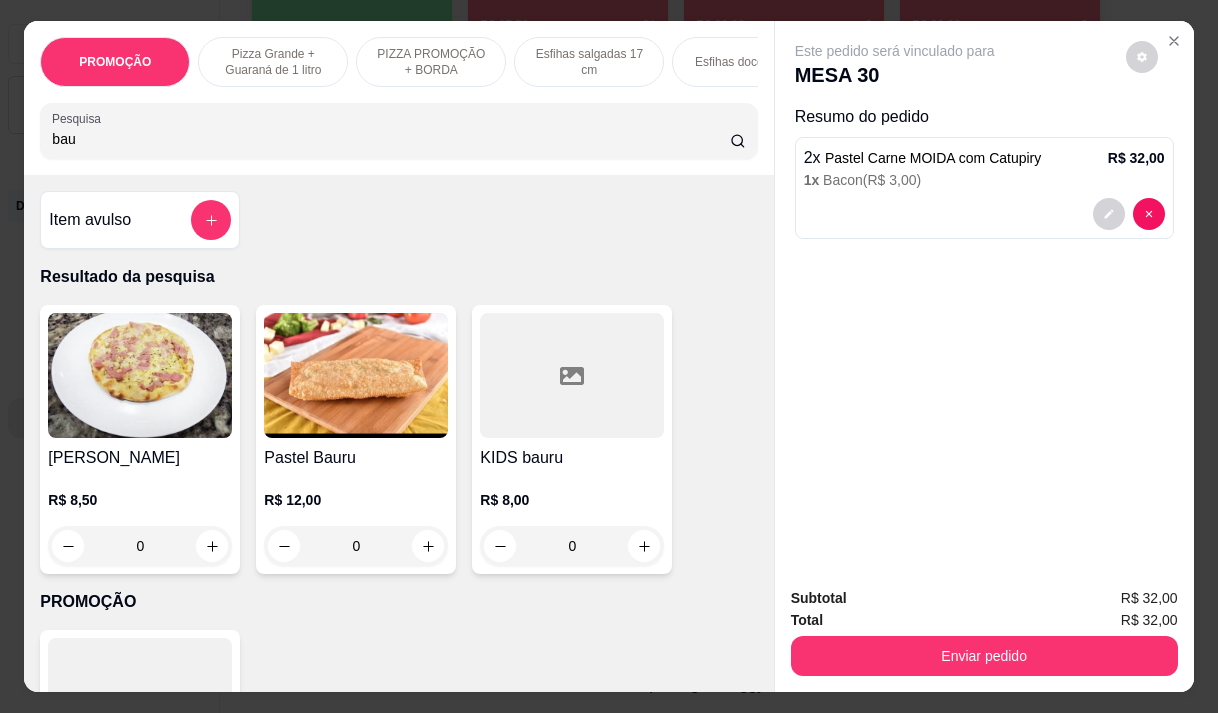 click on "R$ 12,00 0" at bounding box center (356, 518) 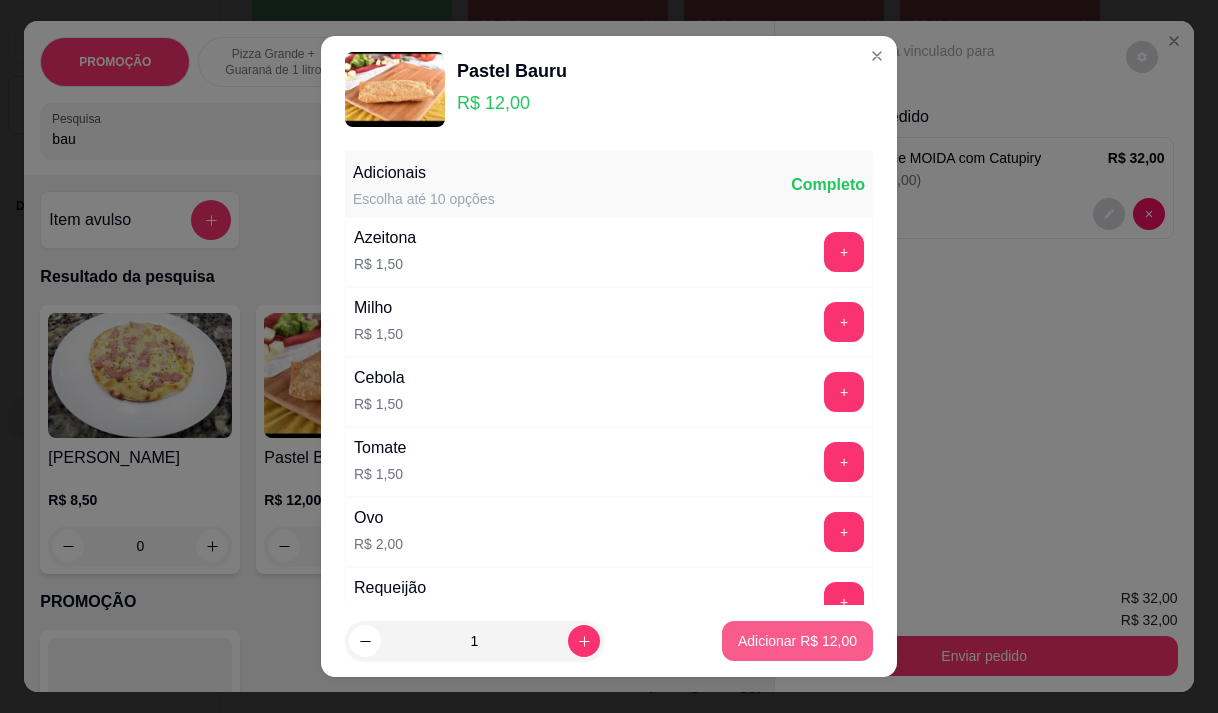click on "Adicionar   R$ 12,00" at bounding box center [797, 641] 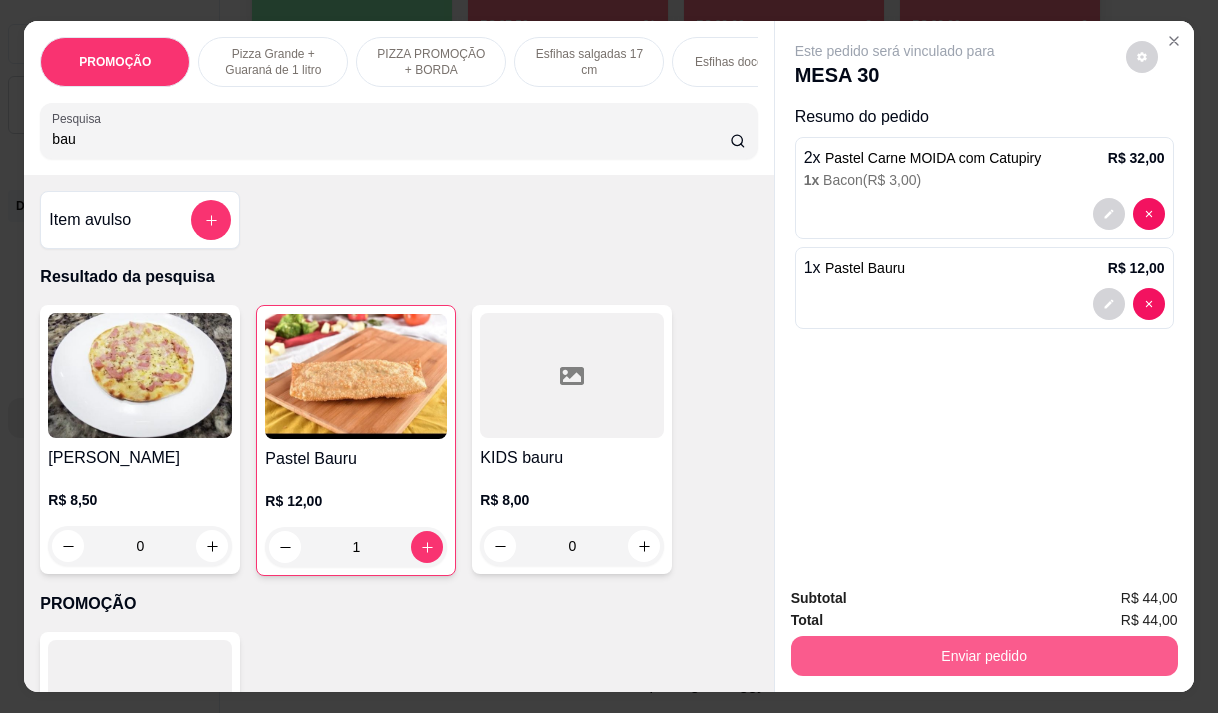 click on "Enviar pedido" at bounding box center (984, 656) 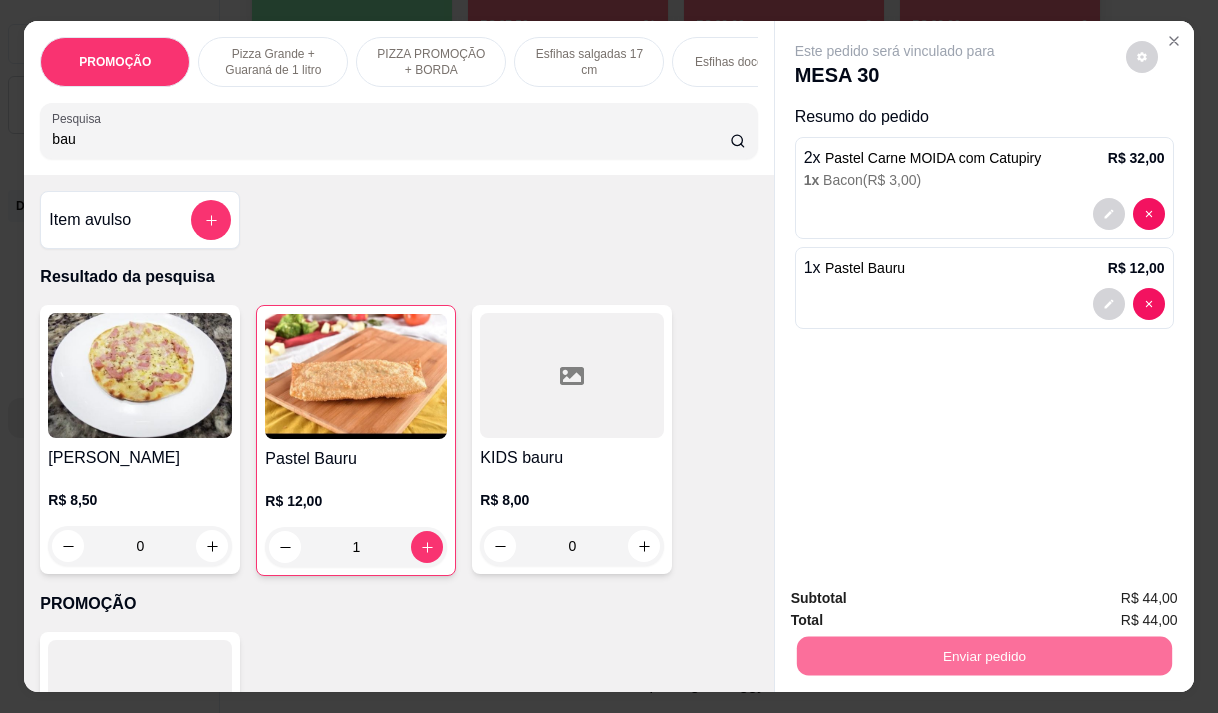 click on "Não registrar e enviar pedido" at bounding box center [918, 599] 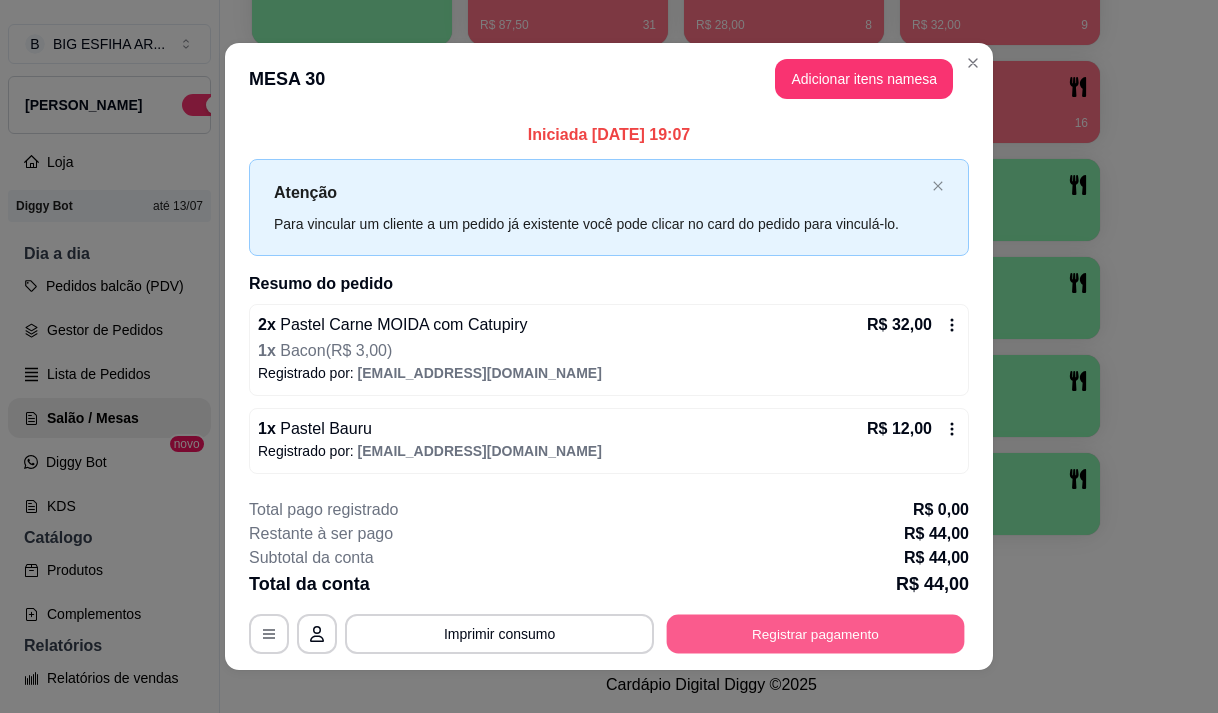 click on "Registrar pagamento" at bounding box center [816, 634] 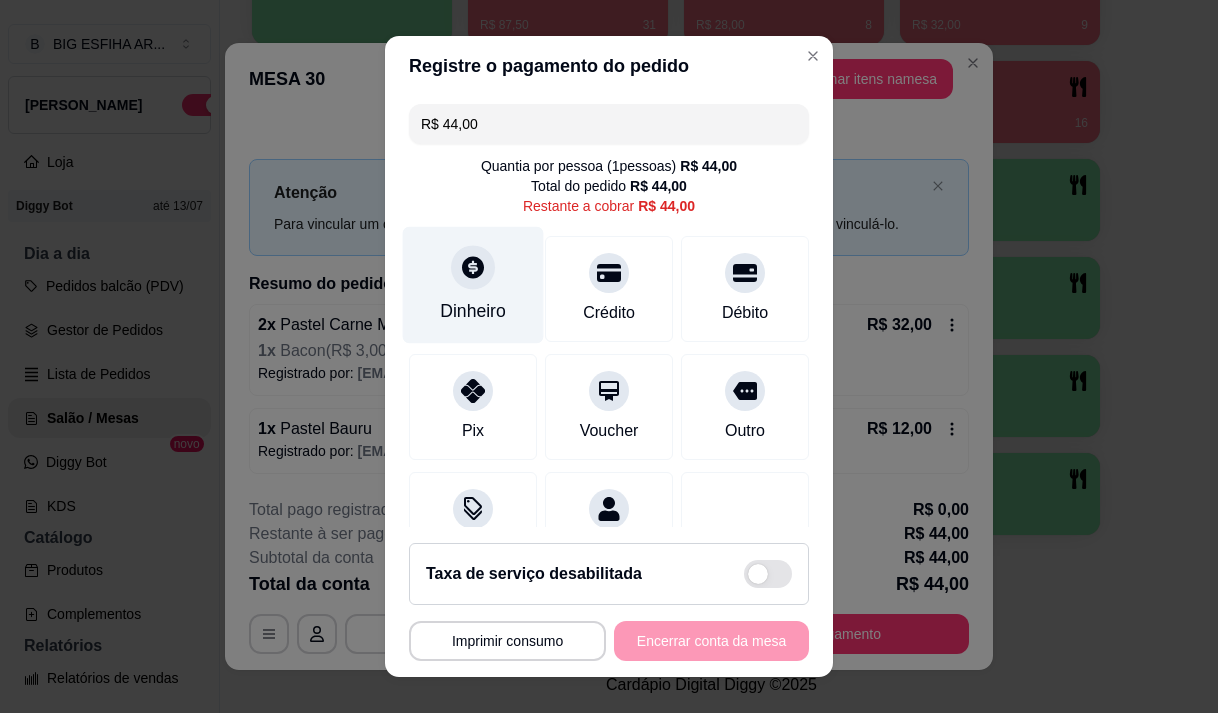 click on "Dinheiro" at bounding box center [473, 311] 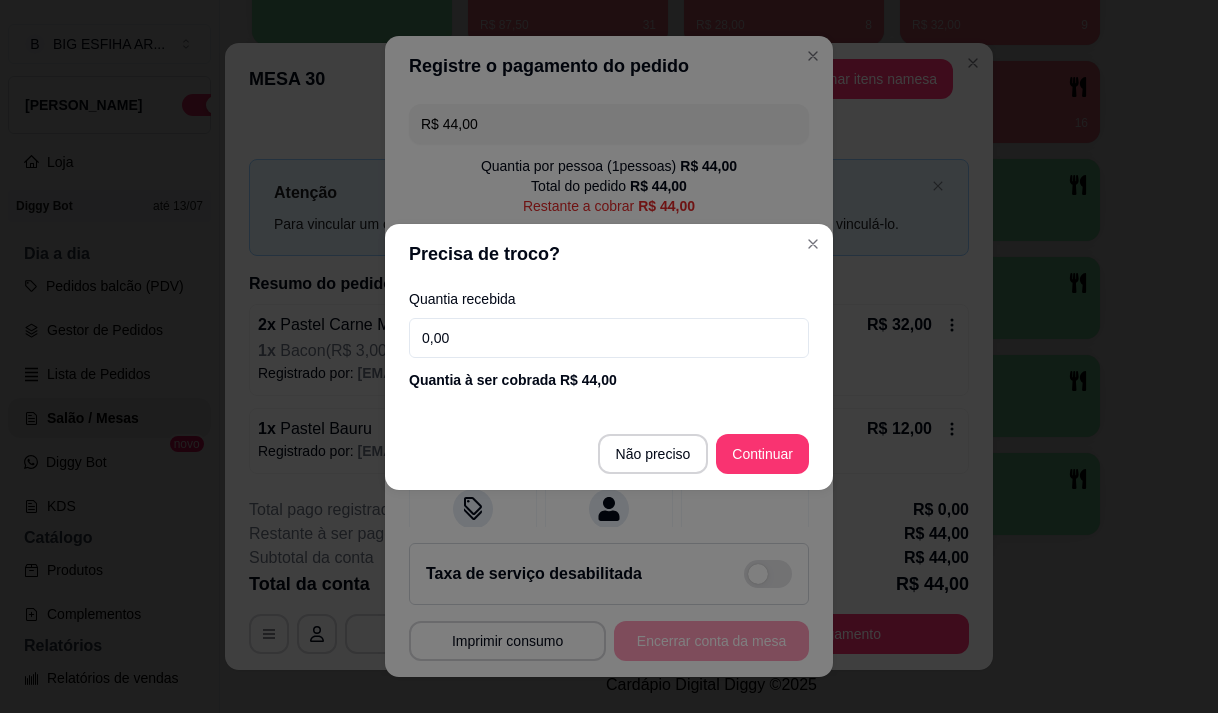 click on "0,00" at bounding box center (609, 338) 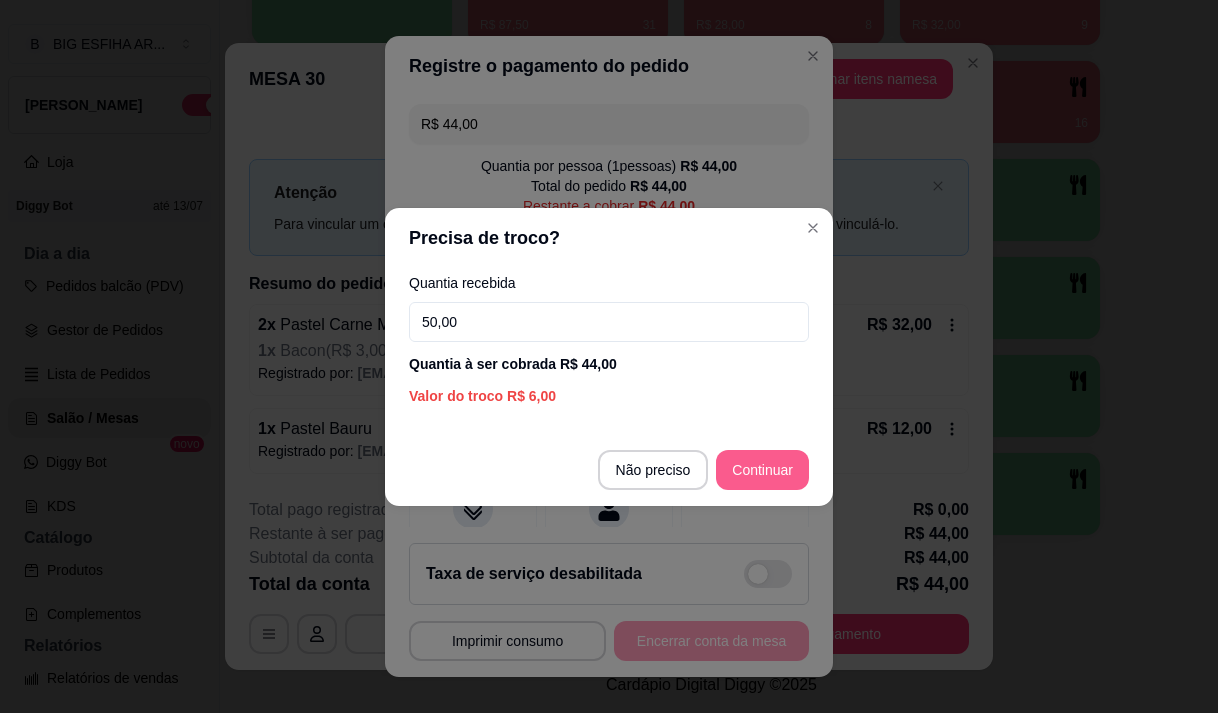 type on "50,00" 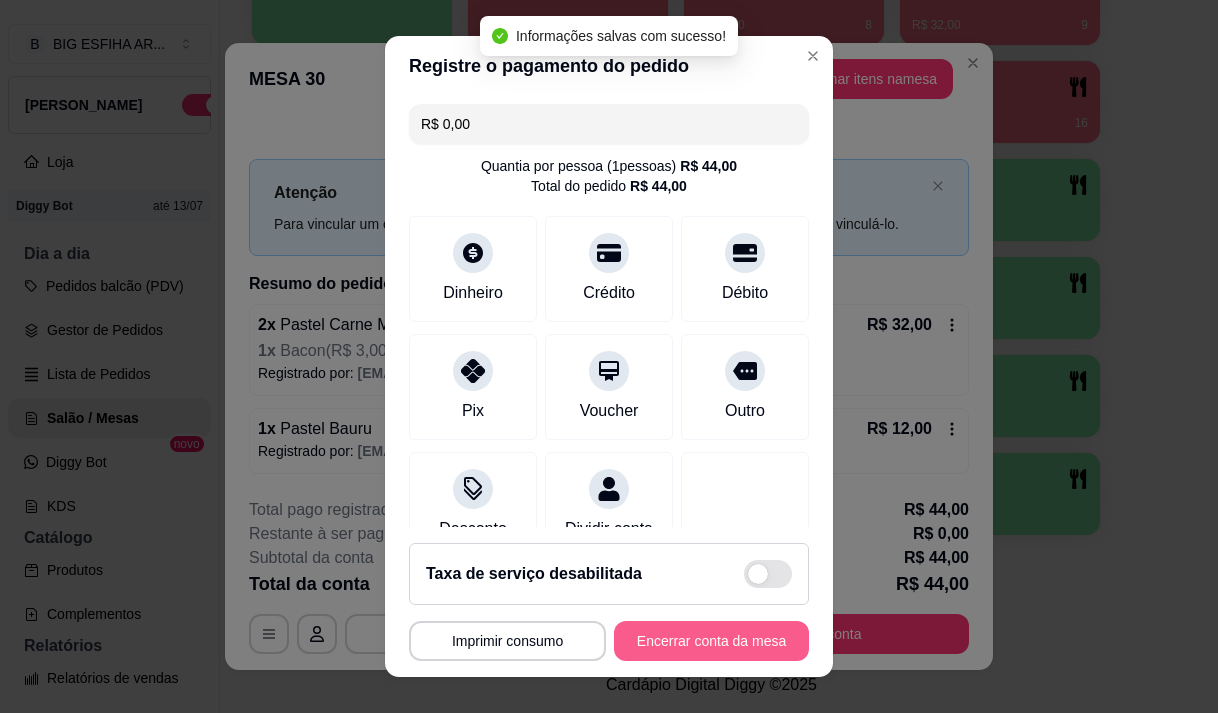type on "R$ 0,00" 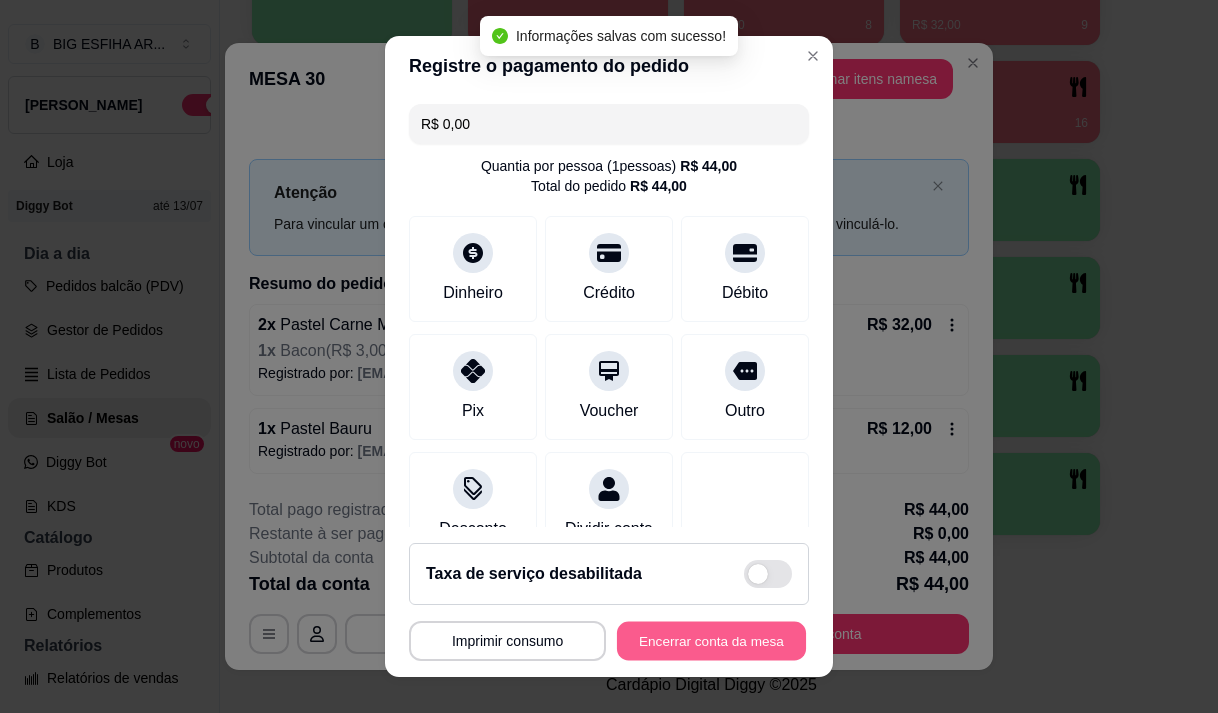 click on "Encerrar conta da mesa" at bounding box center (711, 641) 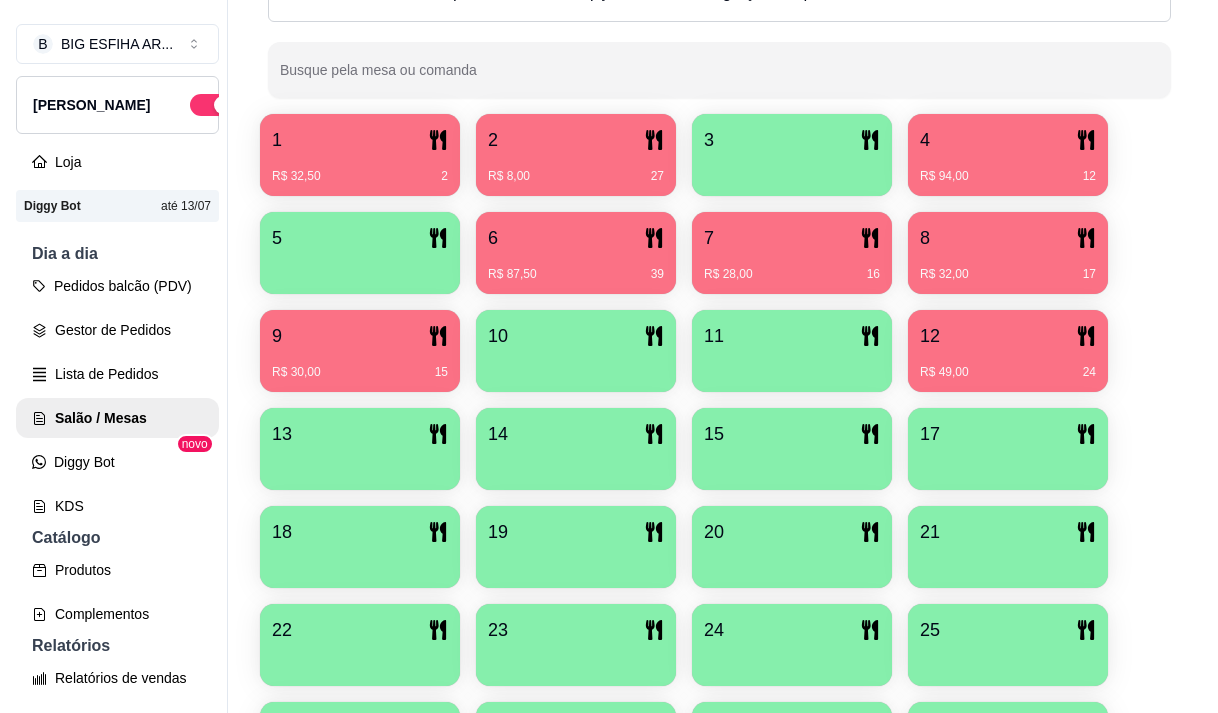 scroll, scrollTop: 239, scrollLeft: 0, axis: vertical 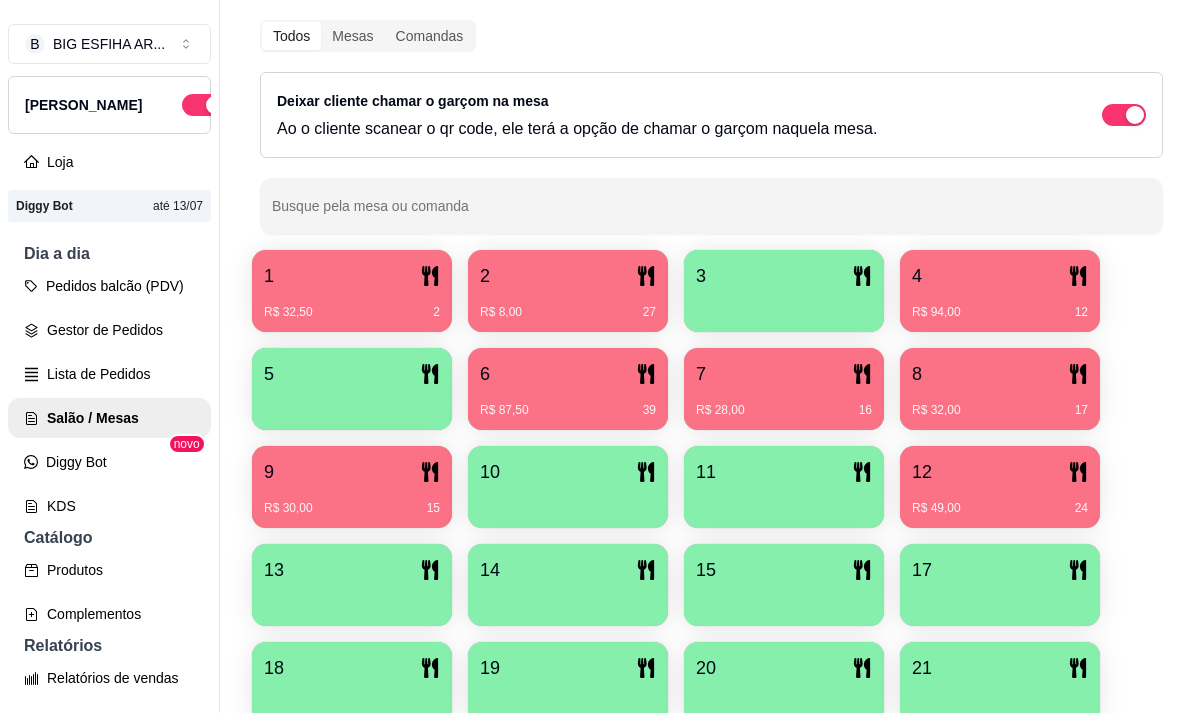click on "1" at bounding box center [352, 276] 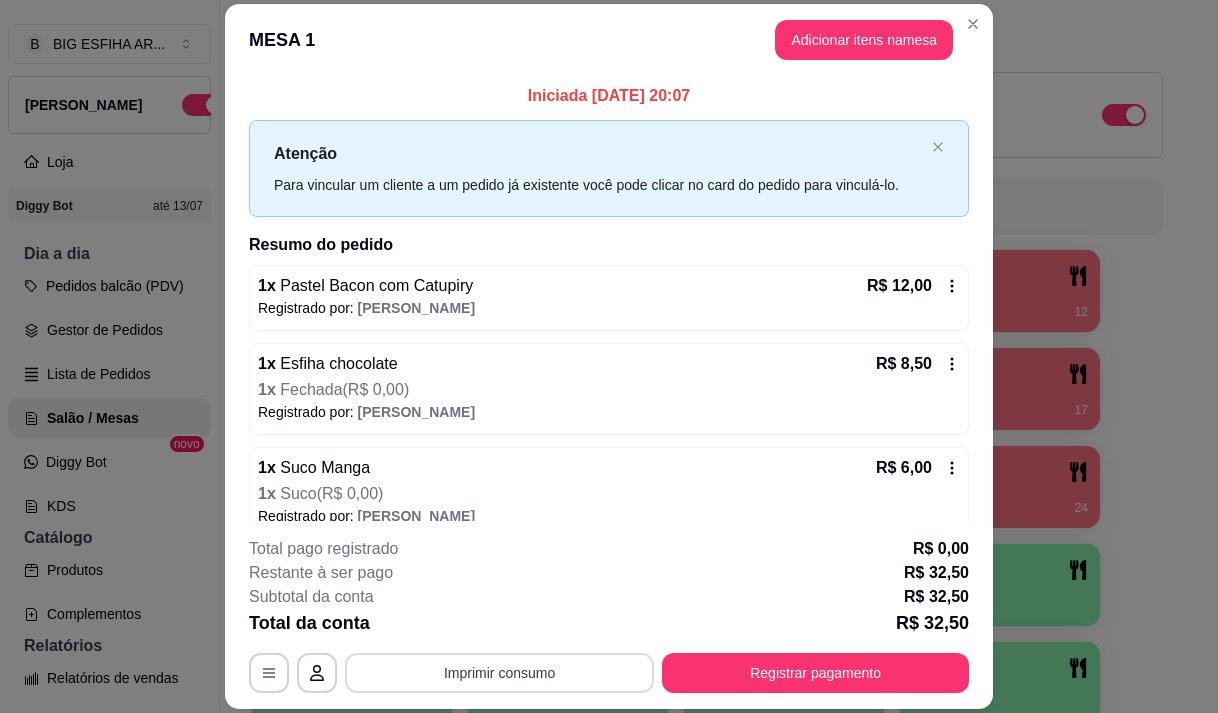 click on "Imprimir consumo" at bounding box center [499, 673] 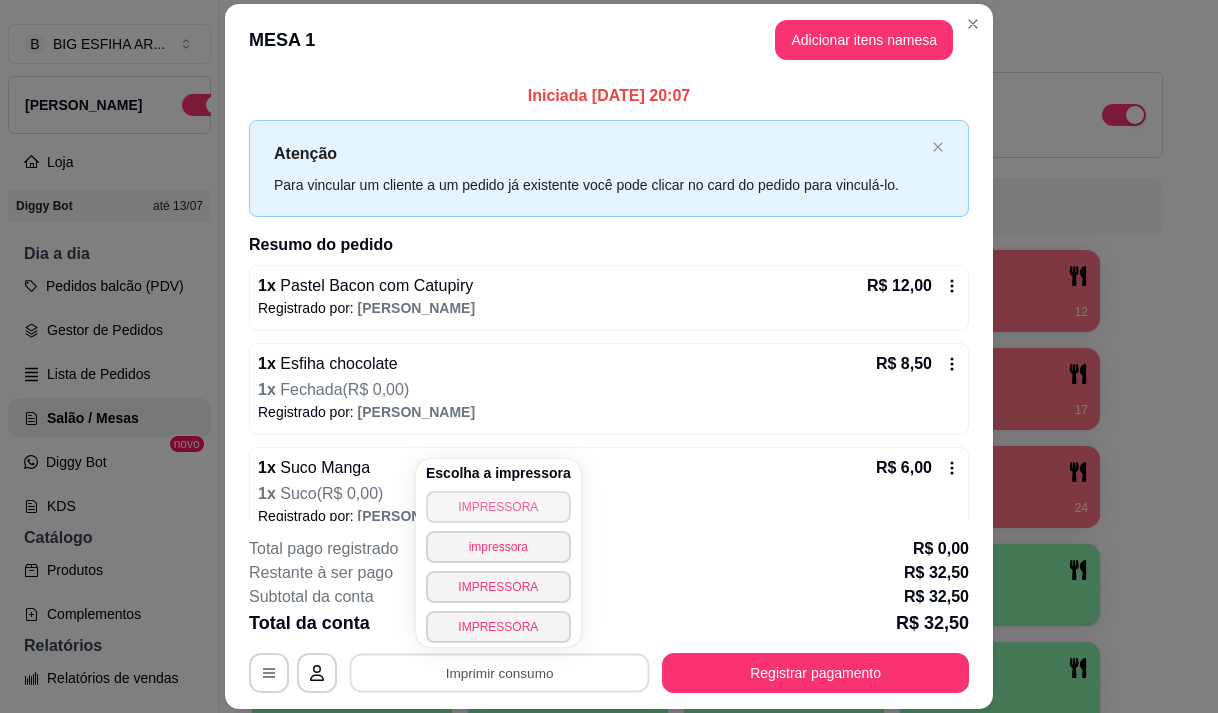 click on "IMPRESSORA" at bounding box center (498, 507) 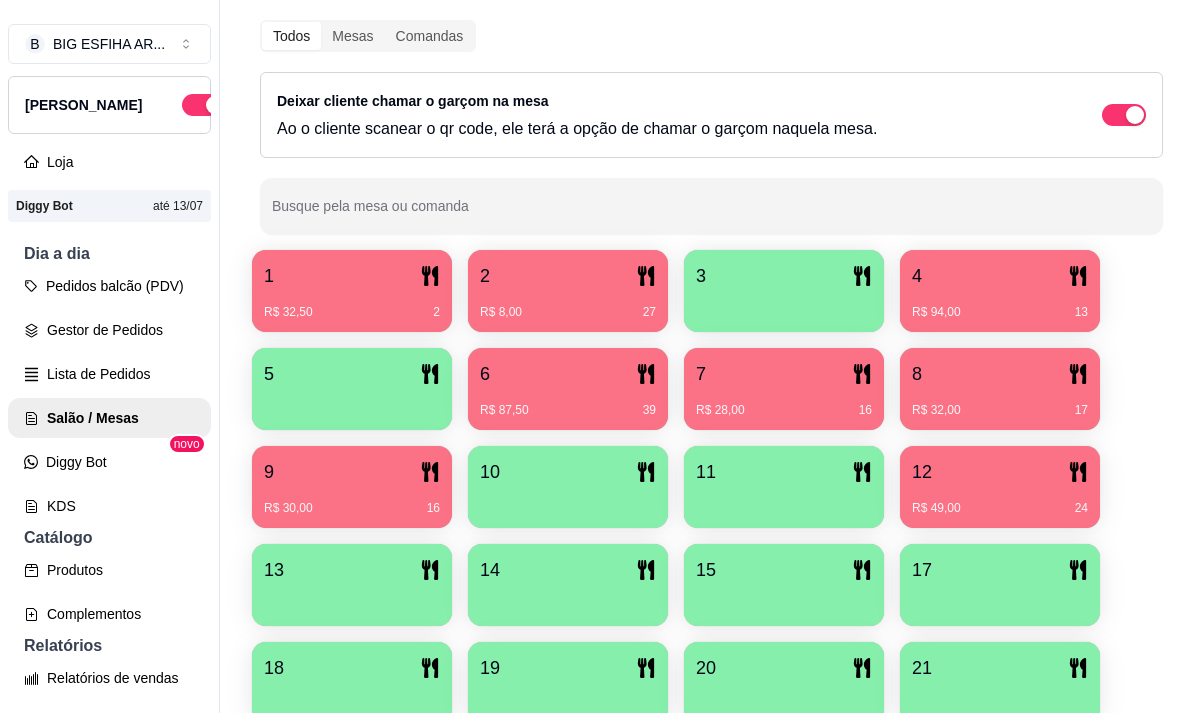click on "R$ 8,00 27" at bounding box center (568, 305) 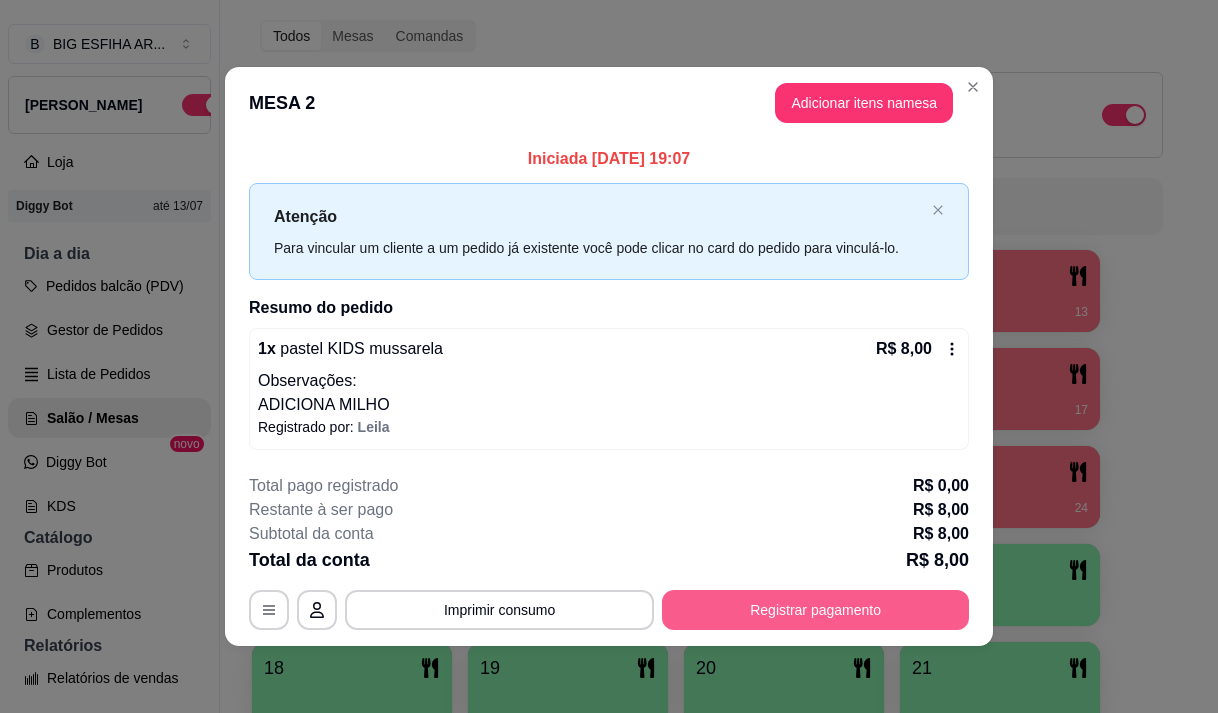 click on "Registrar pagamento" at bounding box center [815, 610] 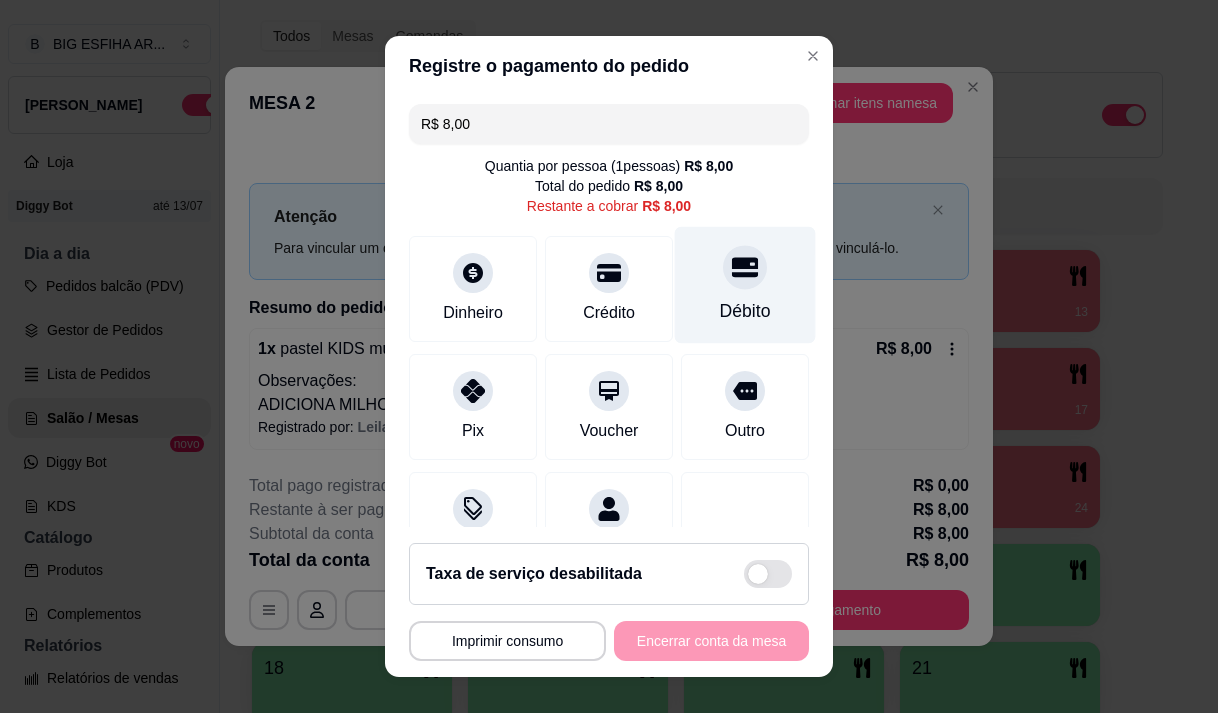 click on "Débito" at bounding box center (745, 311) 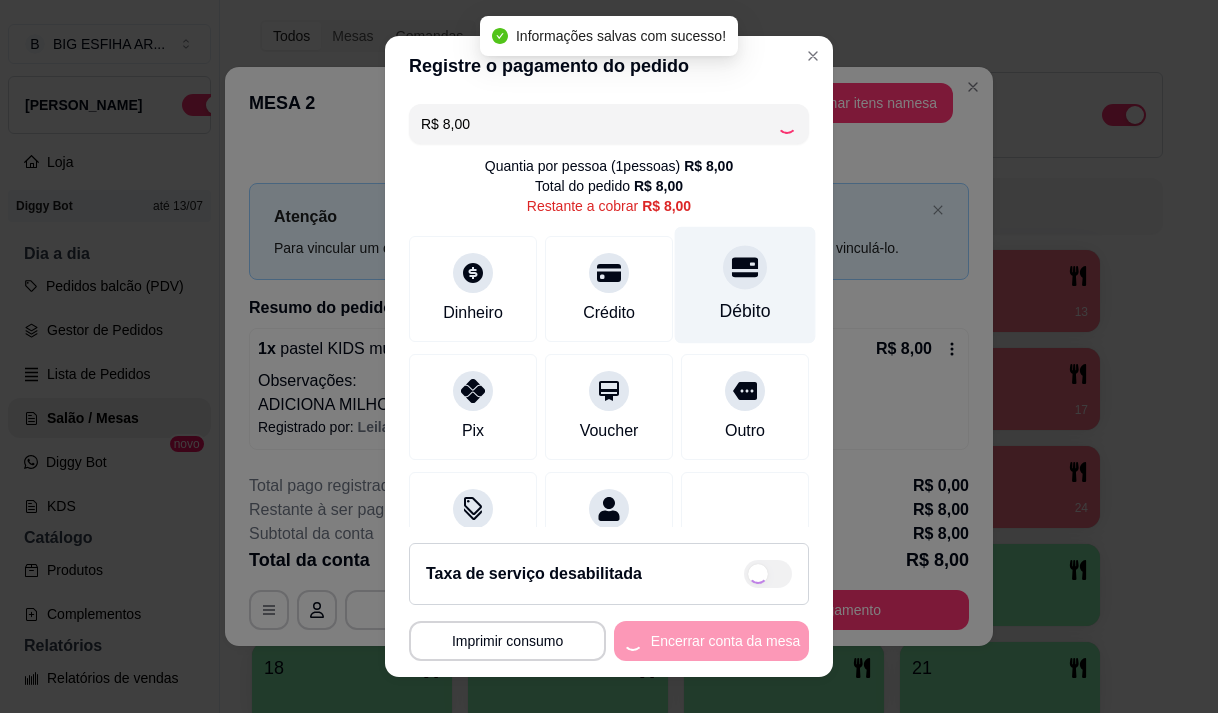type on "R$ 0,00" 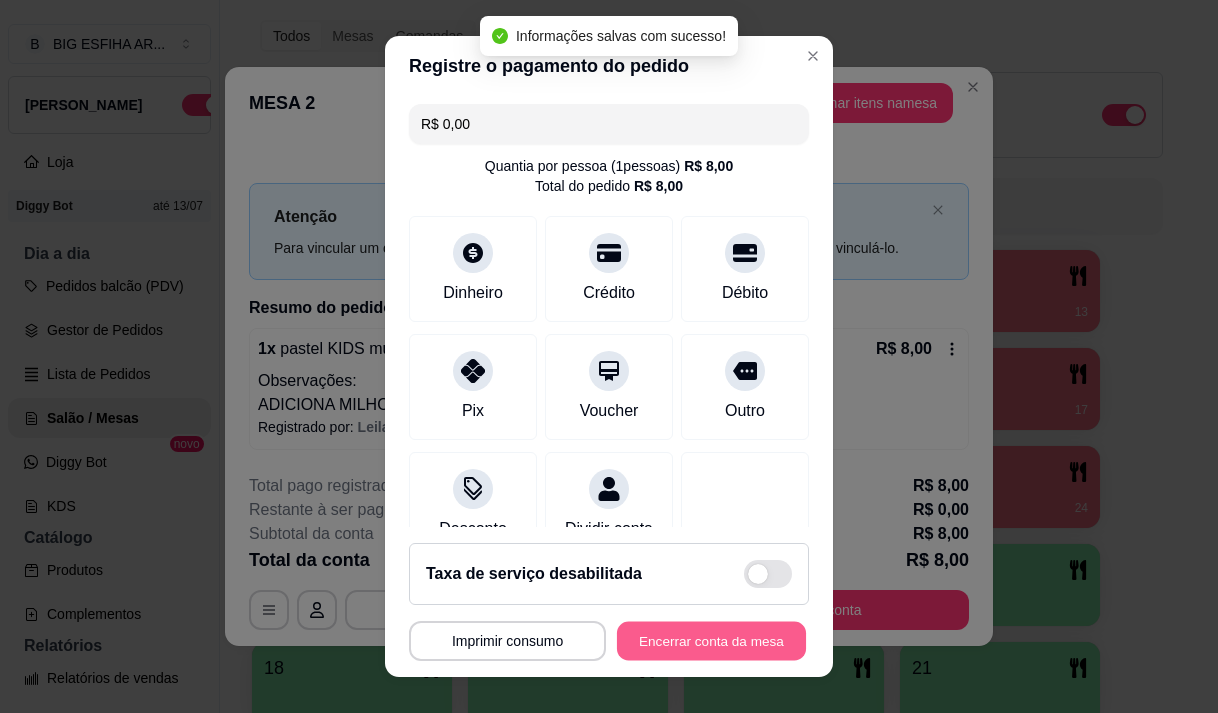 click on "Encerrar conta da mesa" at bounding box center (711, 641) 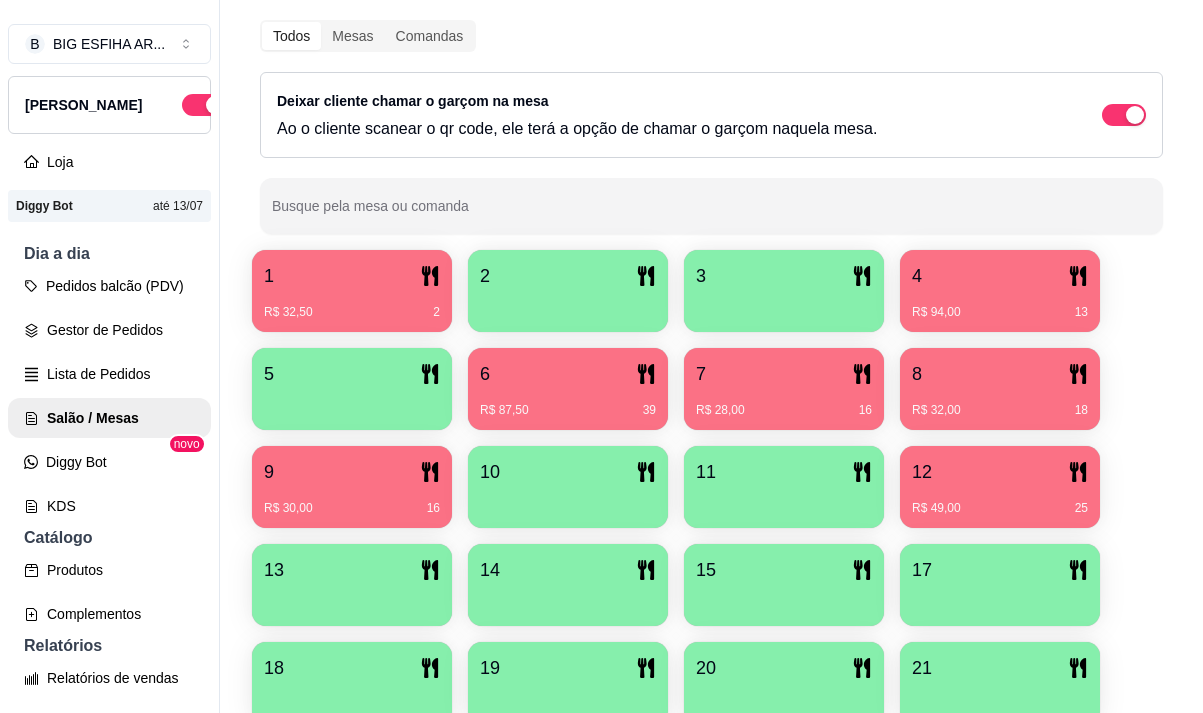 click on "6" at bounding box center [568, 374] 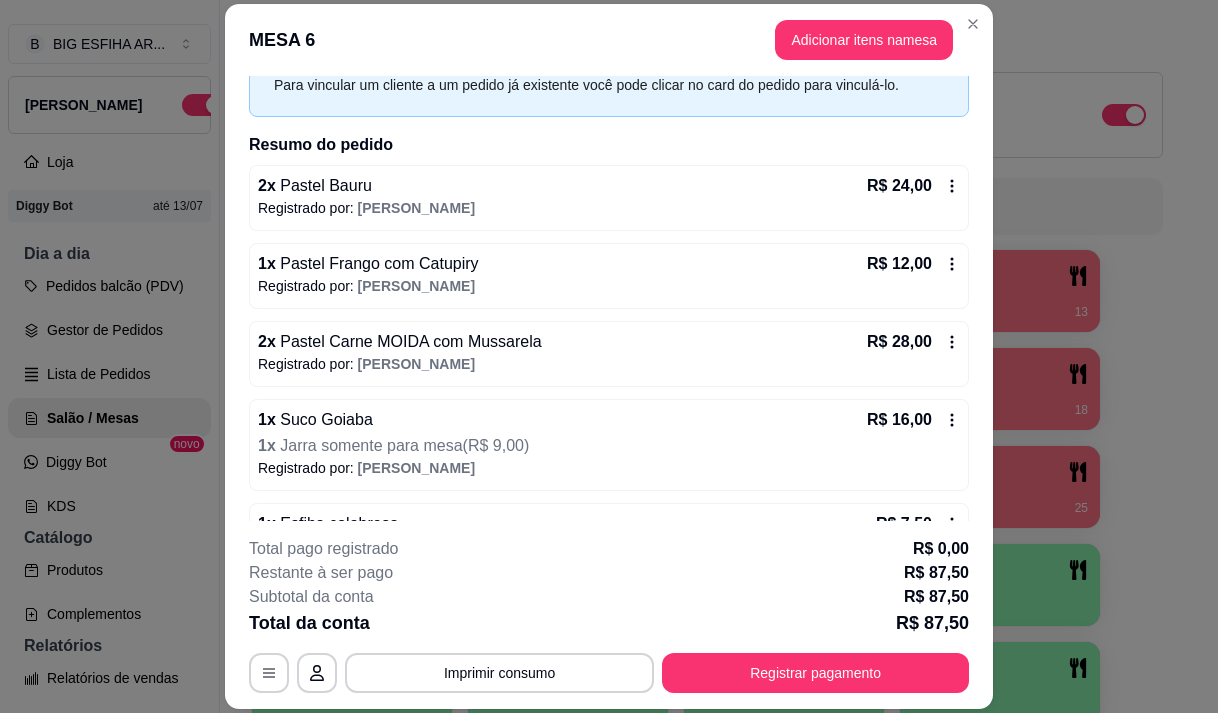scroll, scrollTop: 181, scrollLeft: 0, axis: vertical 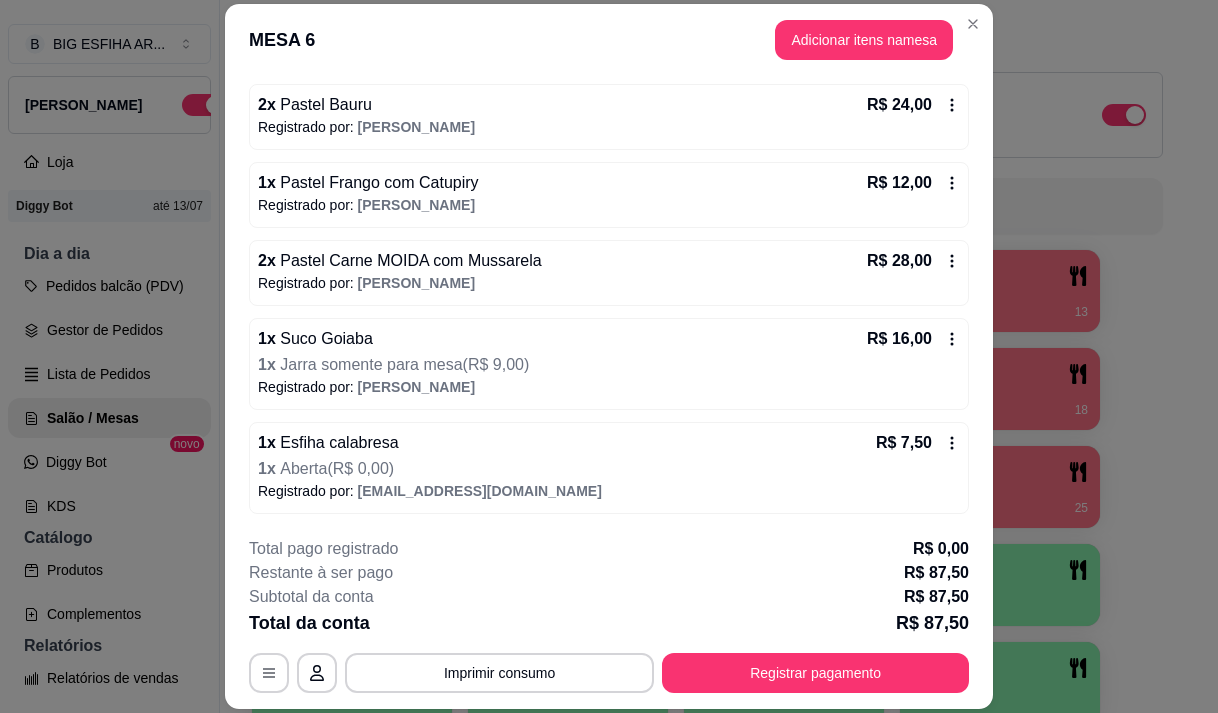 click on "**********" at bounding box center [609, 615] 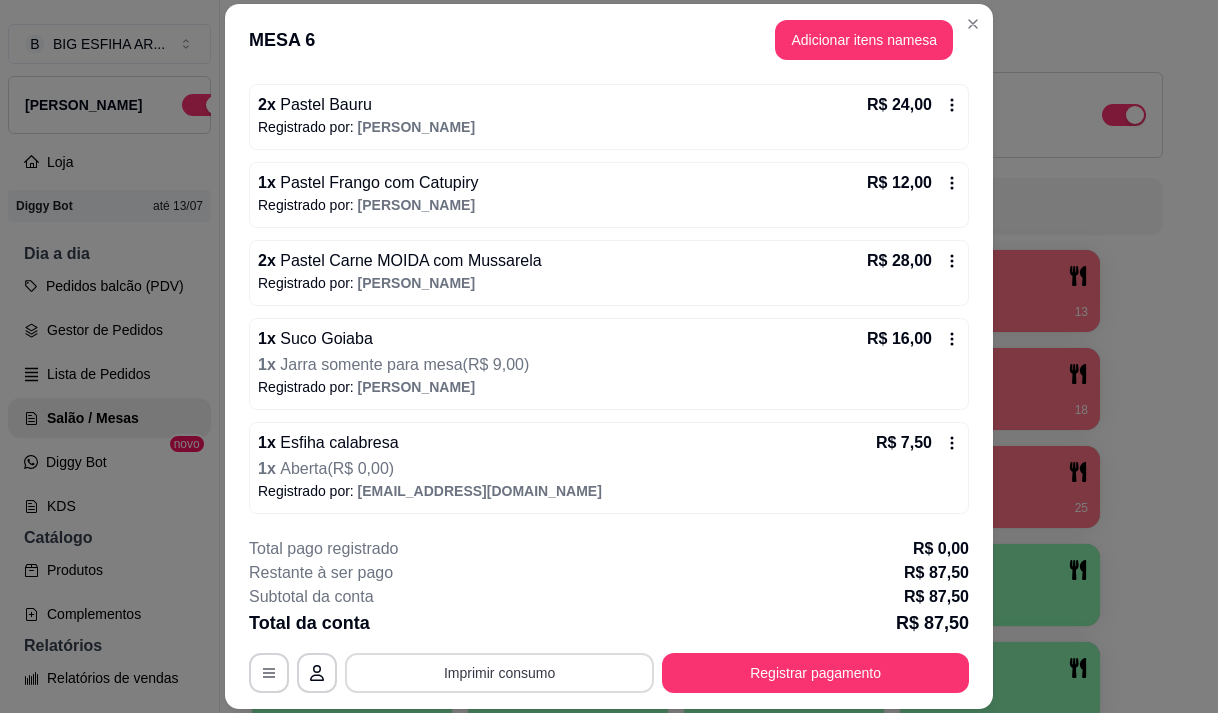 click on "Imprimir consumo" at bounding box center [499, 673] 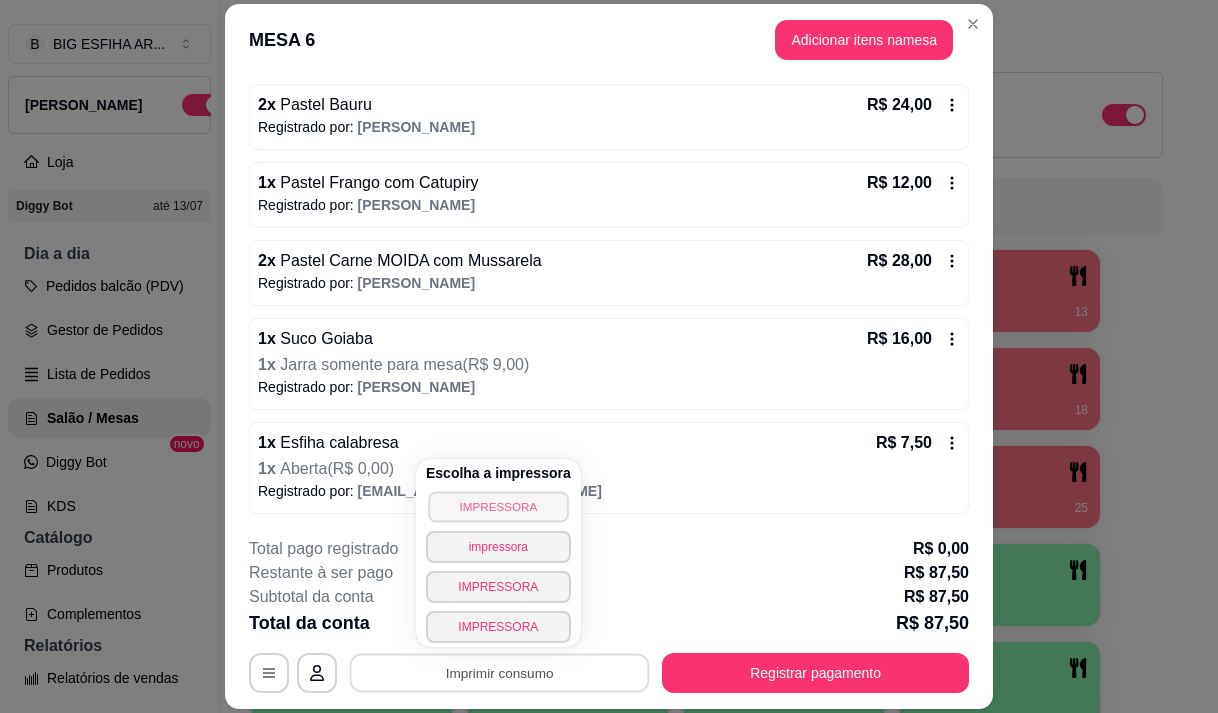 click on "IMPRESSORA" at bounding box center (498, 506) 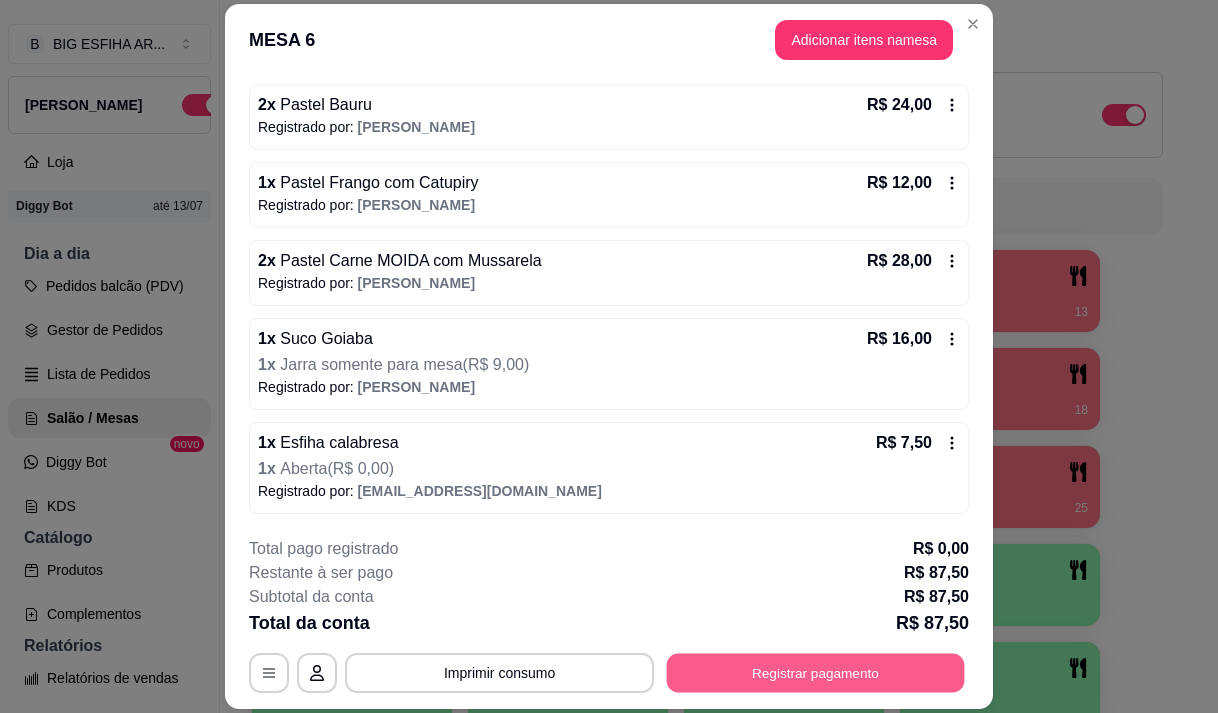 click on "Registrar pagamento" at bounding box center (816, 673) 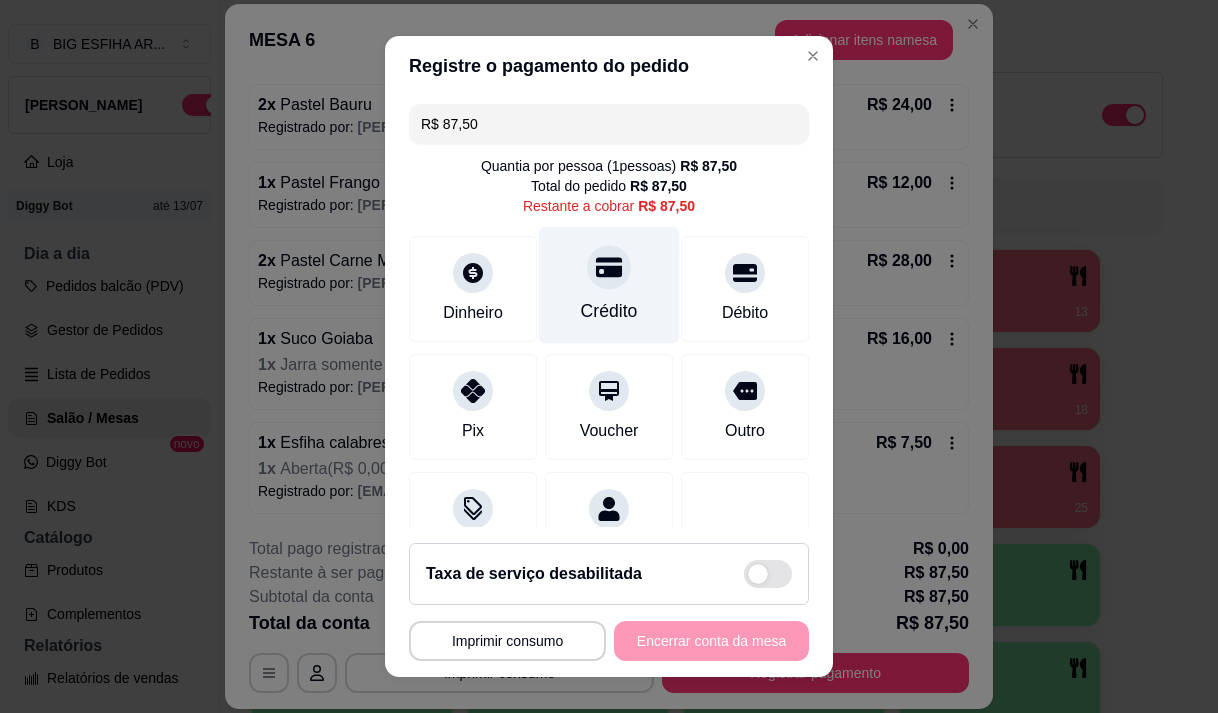 click on "Crédito" at bounding box center (609, 284) 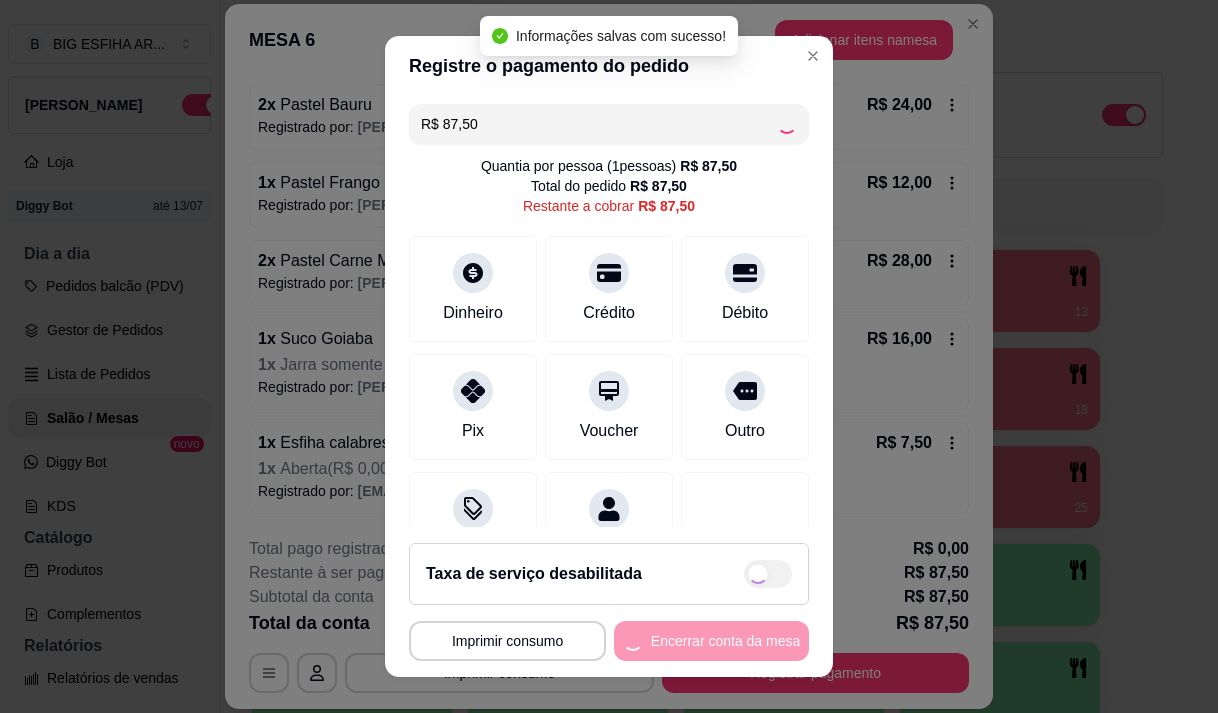 type on "R$ 0,00" 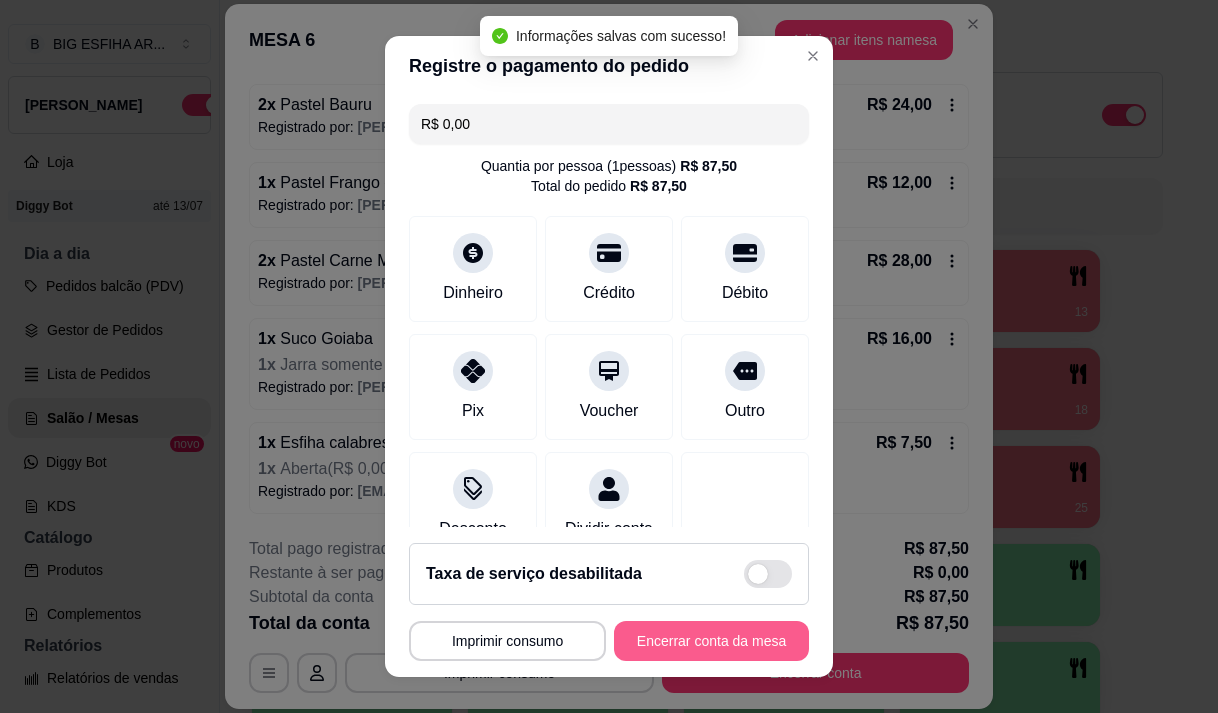 click on "Encerrar conta da mesa" at bounding box center [711, 641] 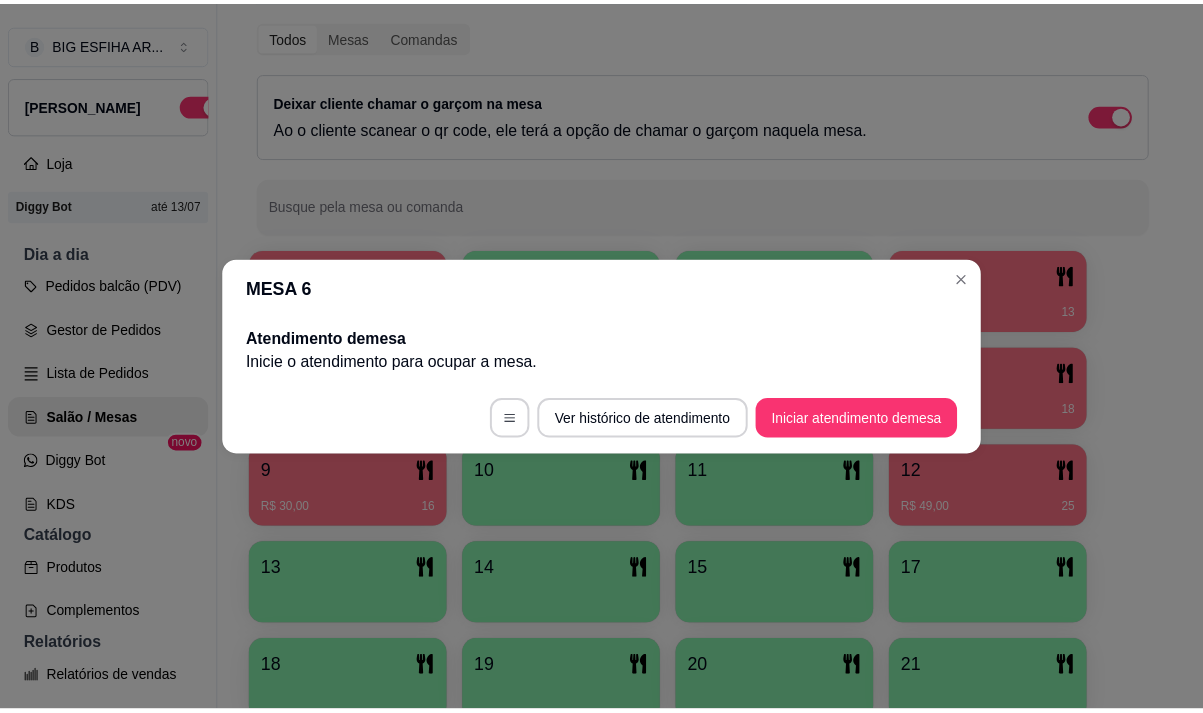 scroll, scrollTop: 0, scrollLeft: 0, axis: both 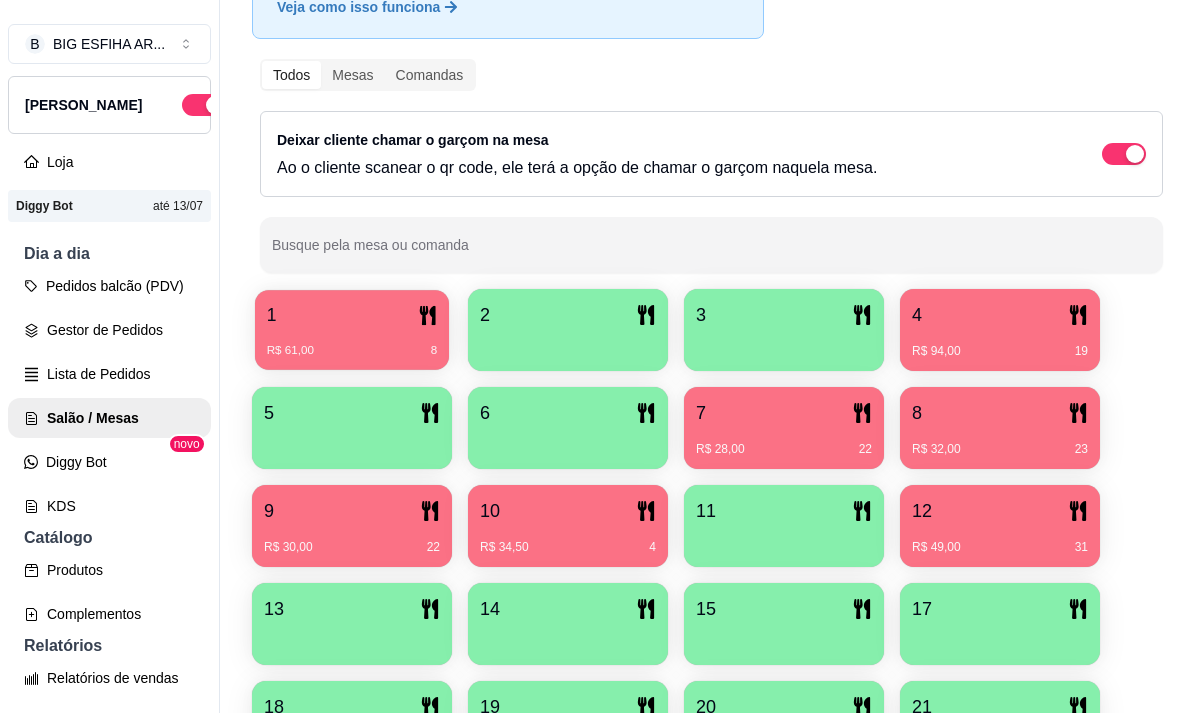 click on "R$ 61,00 8" at bounding box center [352, 343] 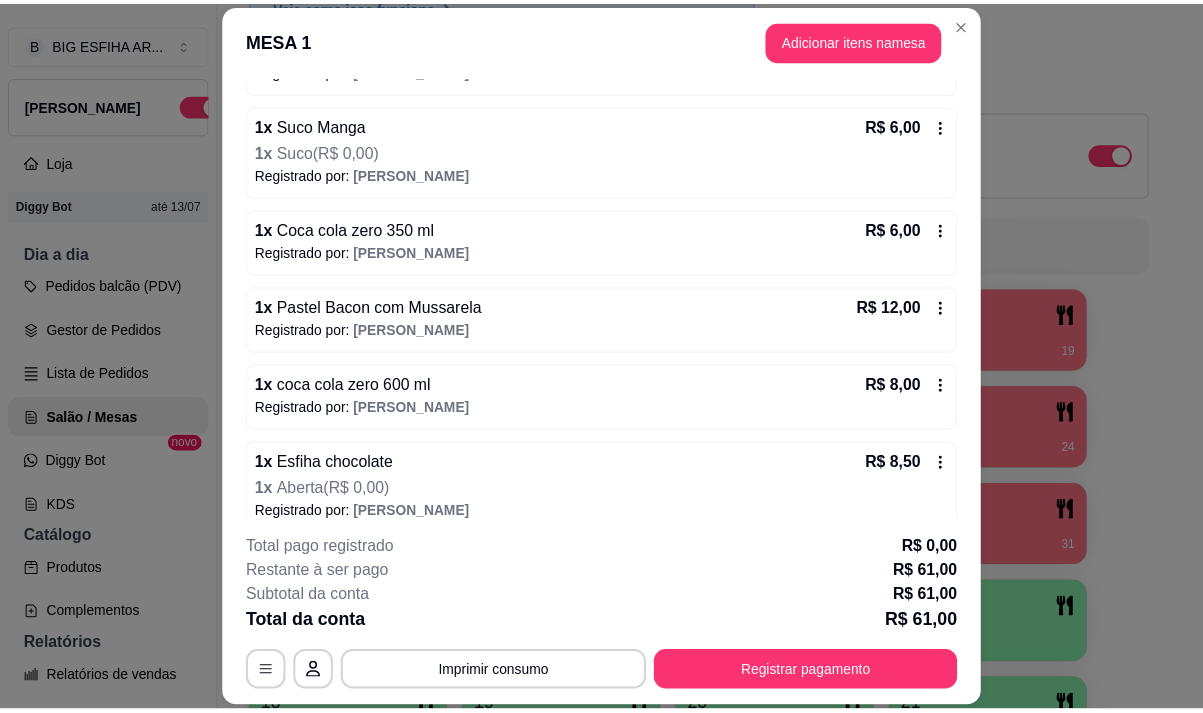scroll, scrollTop: 363, scrollLeft: 0, axis: vertical 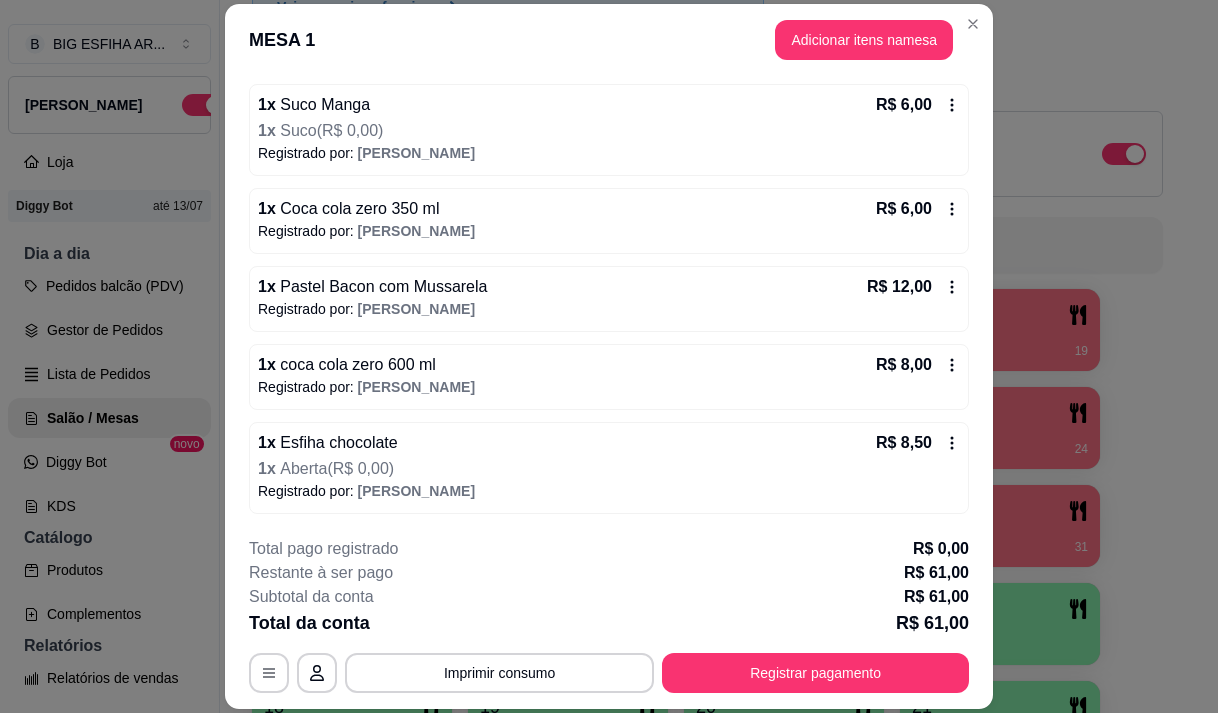 click 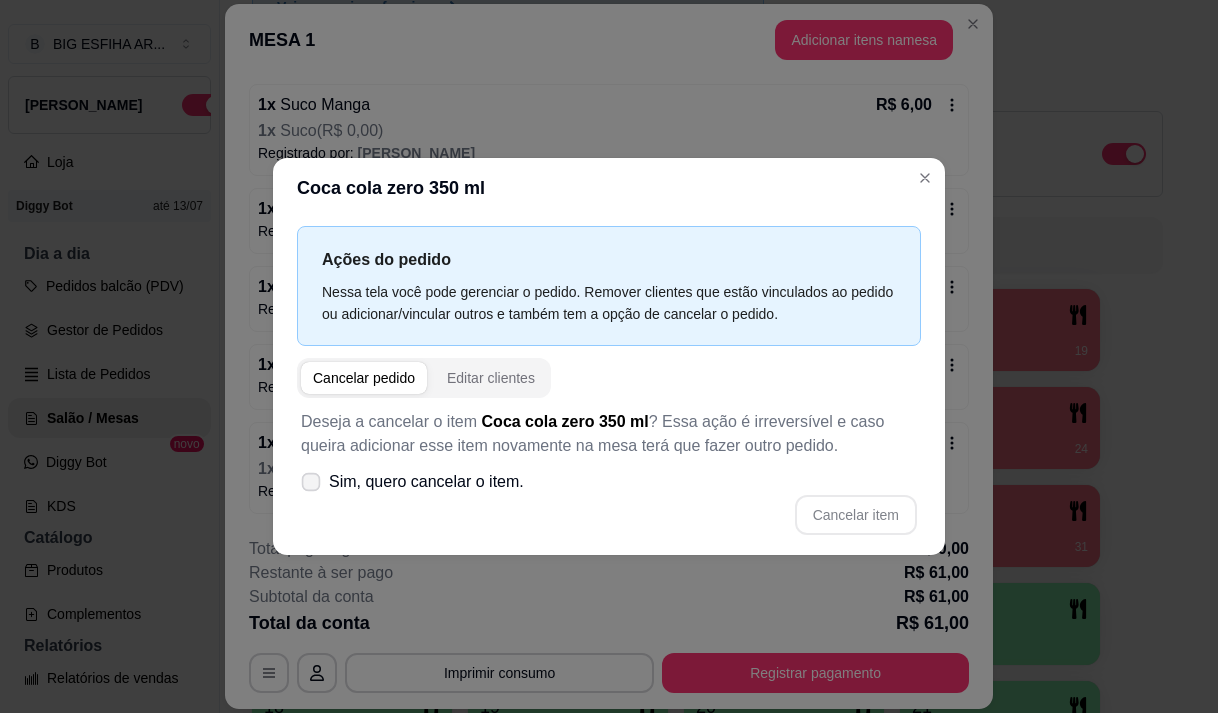 click at bounding box center (311, 481) 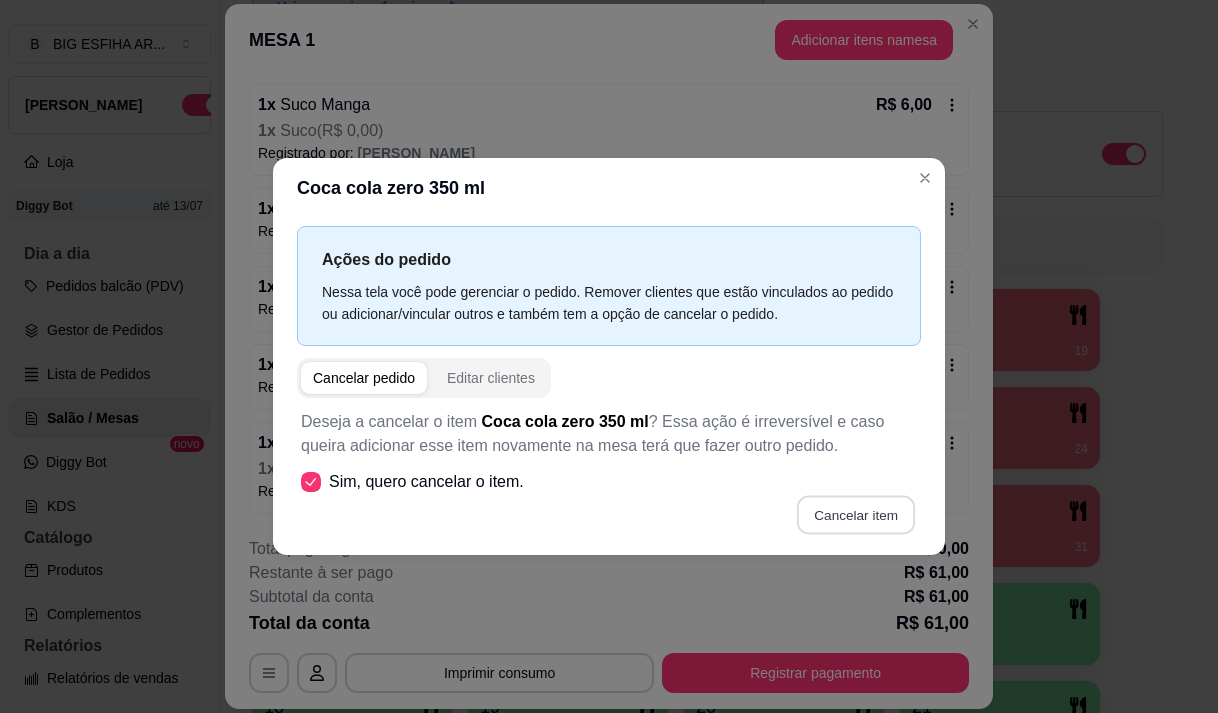 click on "Cancelar item" at bounding box center [855, 514] 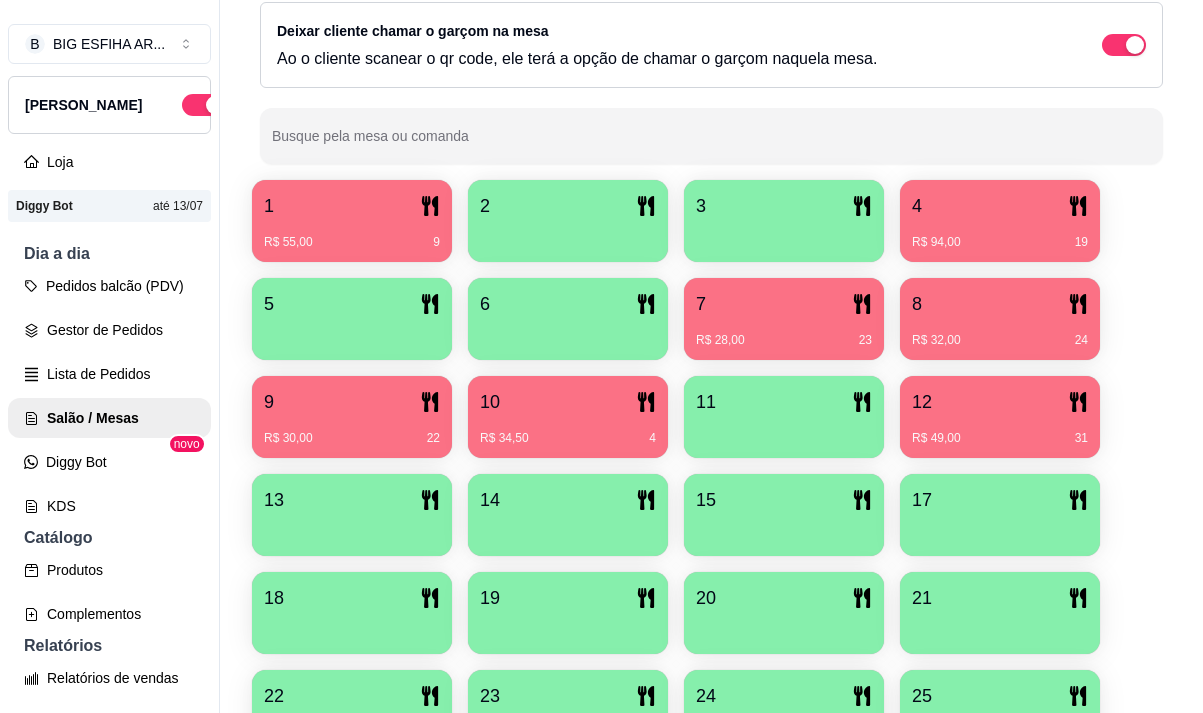 scroll, scrollTop: 500, scrollLeft: 0, axis: vertical 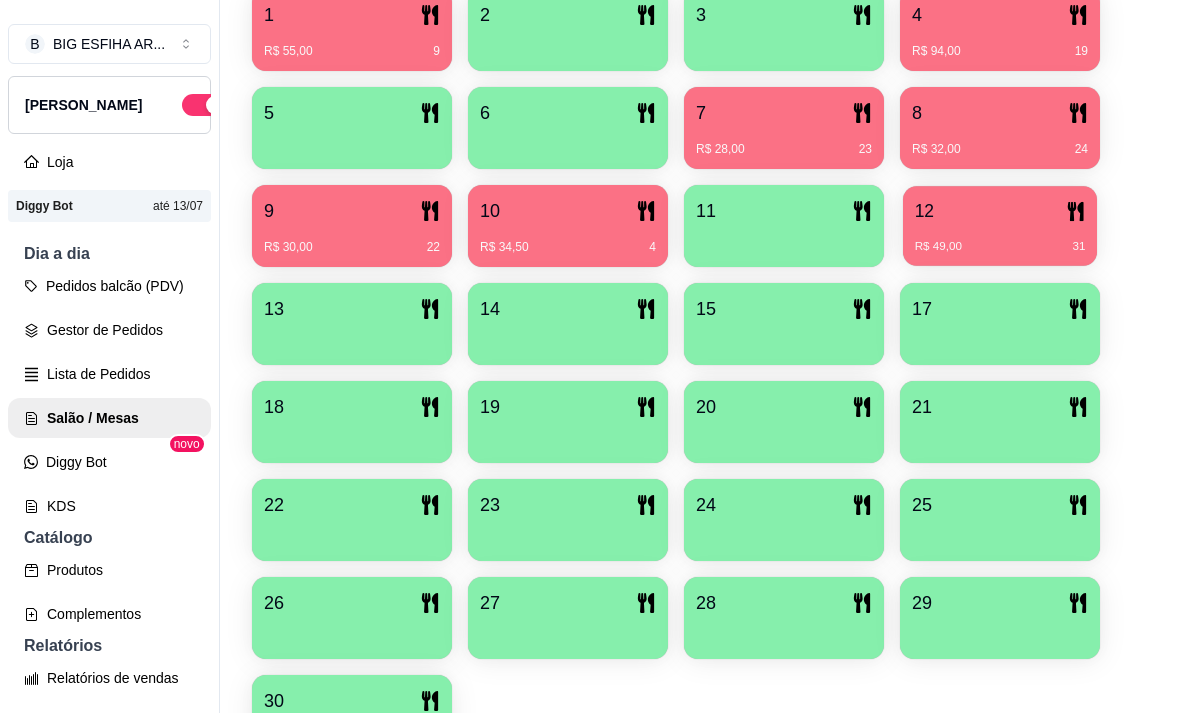 click on "12" at bounding box center [1000, 211] 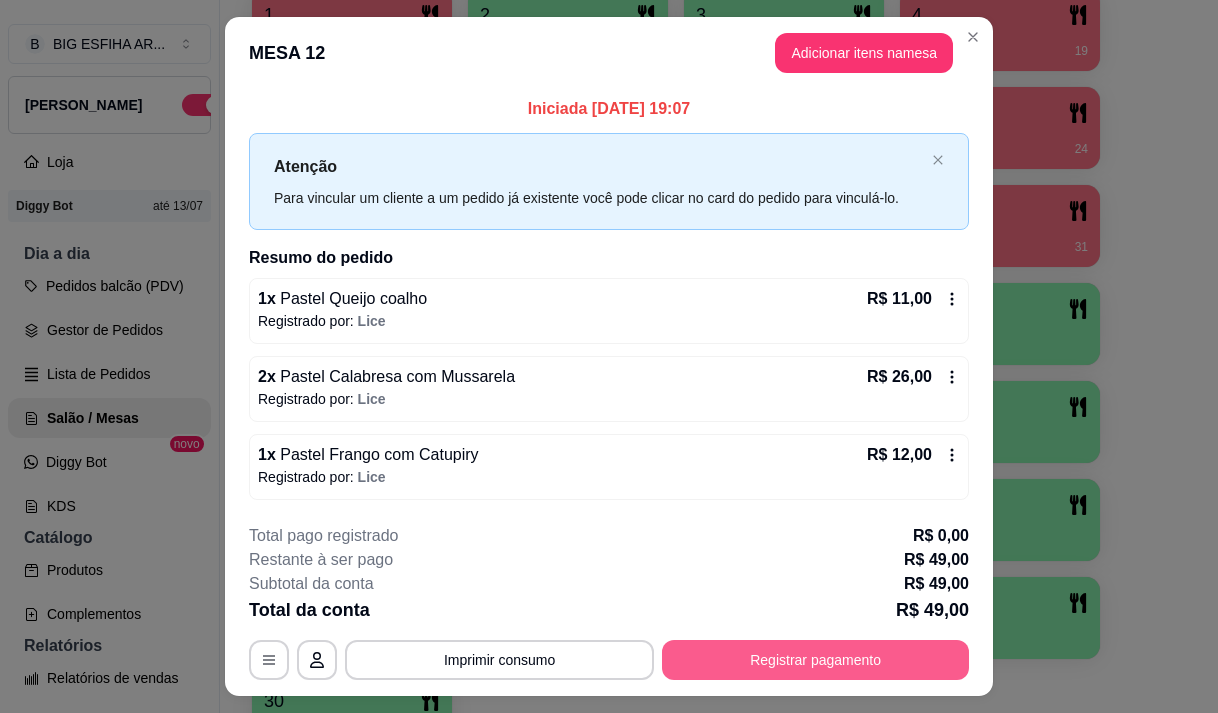 click on "Registrar pagamento" at bounding box center (815, 660) 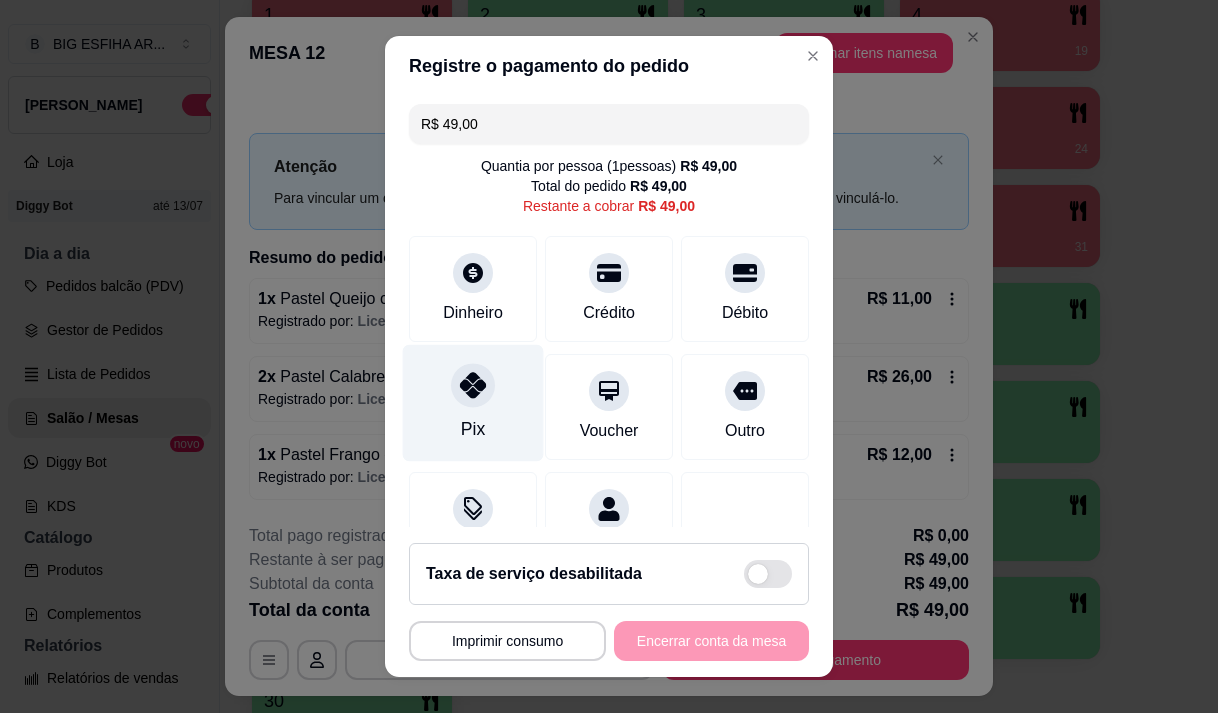 click 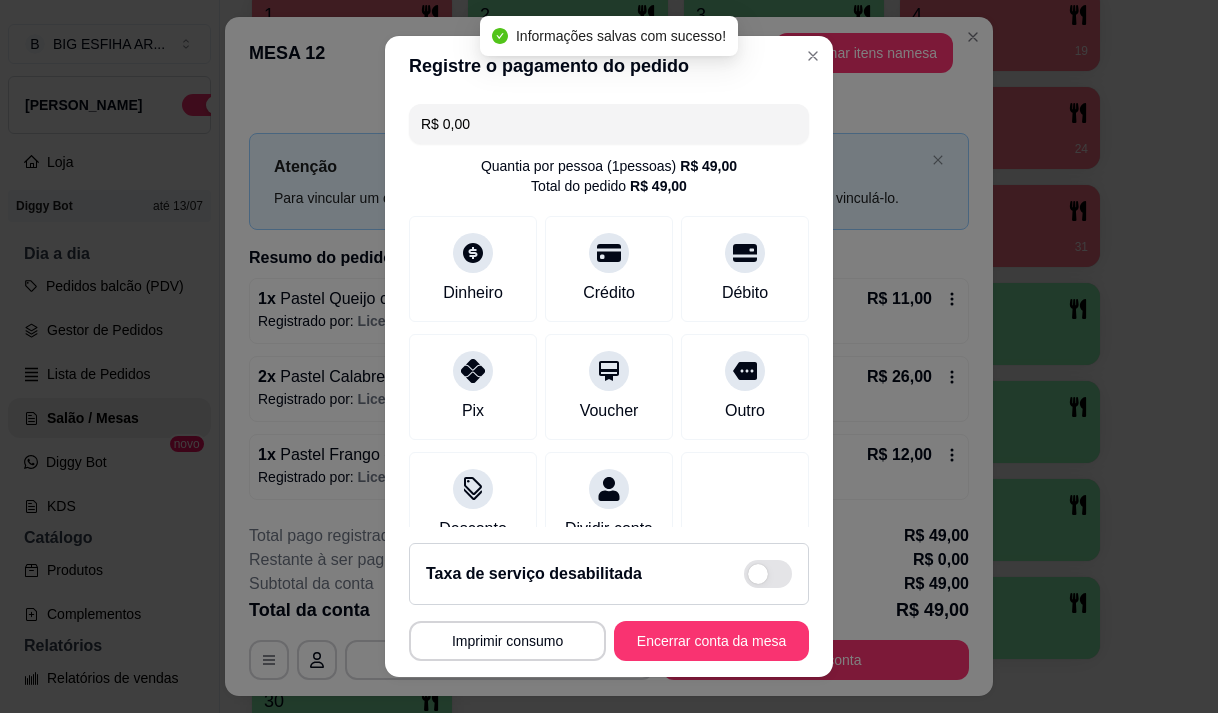 type on "R$ 0,00" 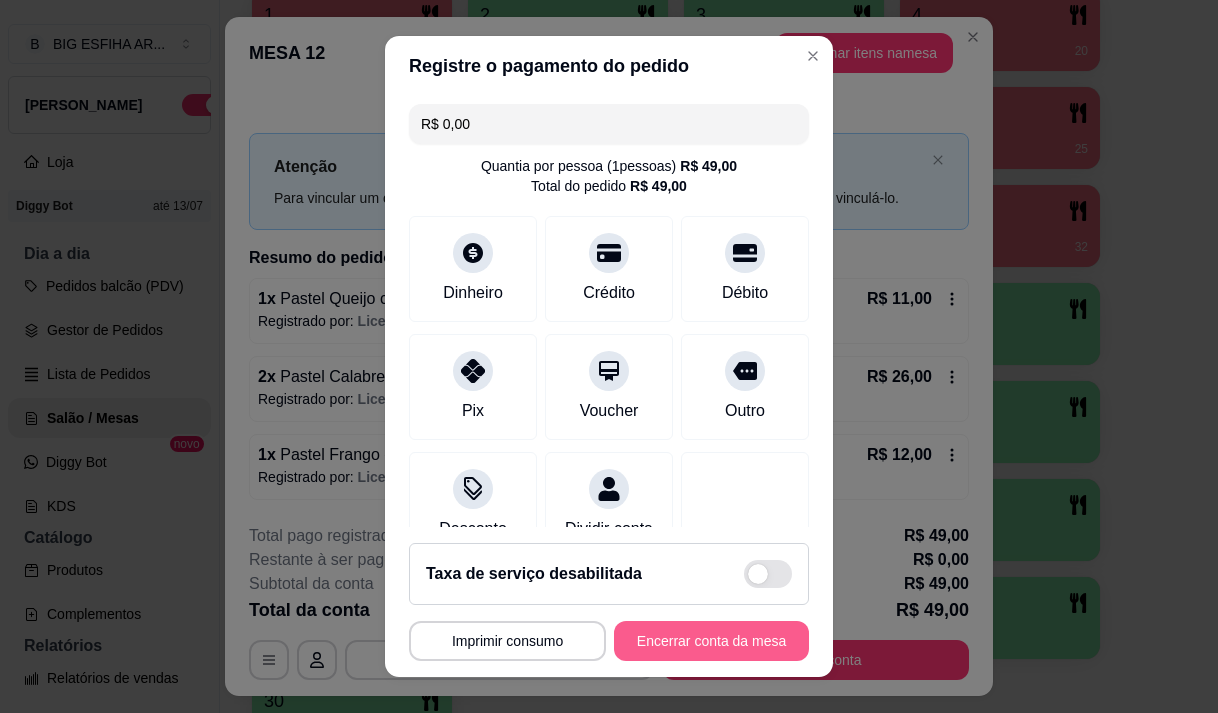 click on "Encerrar conta da mesa" at bounding box center [711, 641] 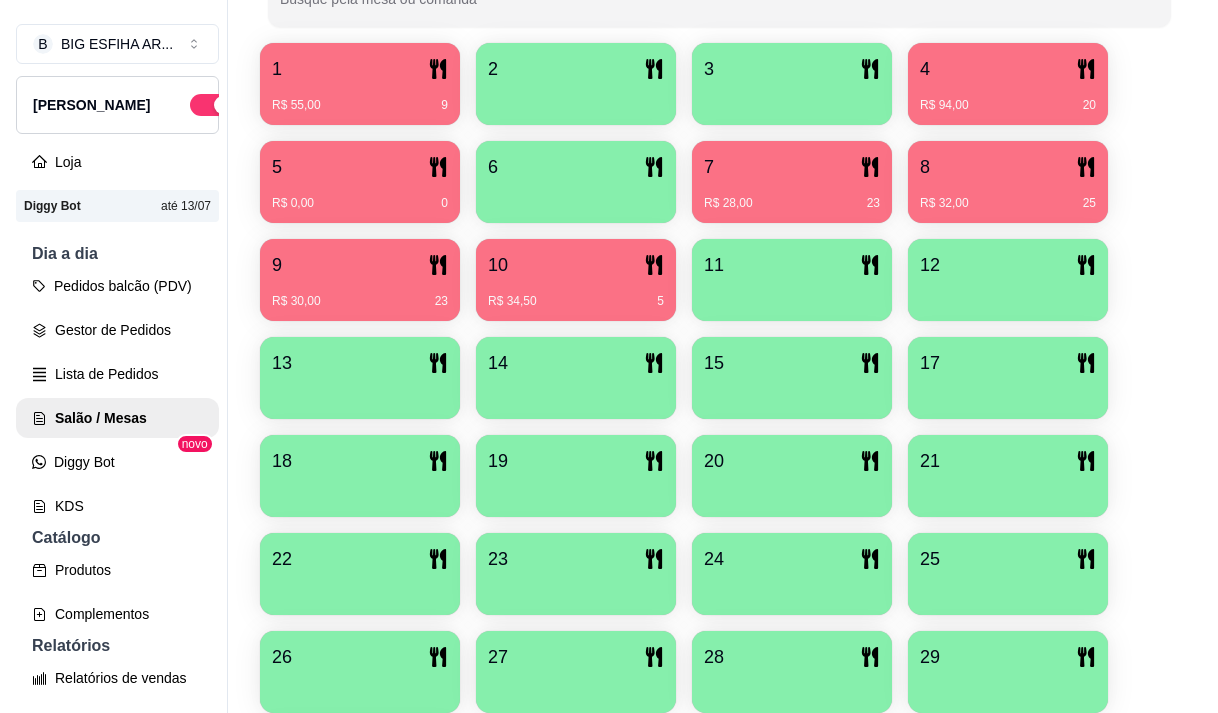 scroll, scrollTop: 400, scrollLeft: 0, axis: vertical 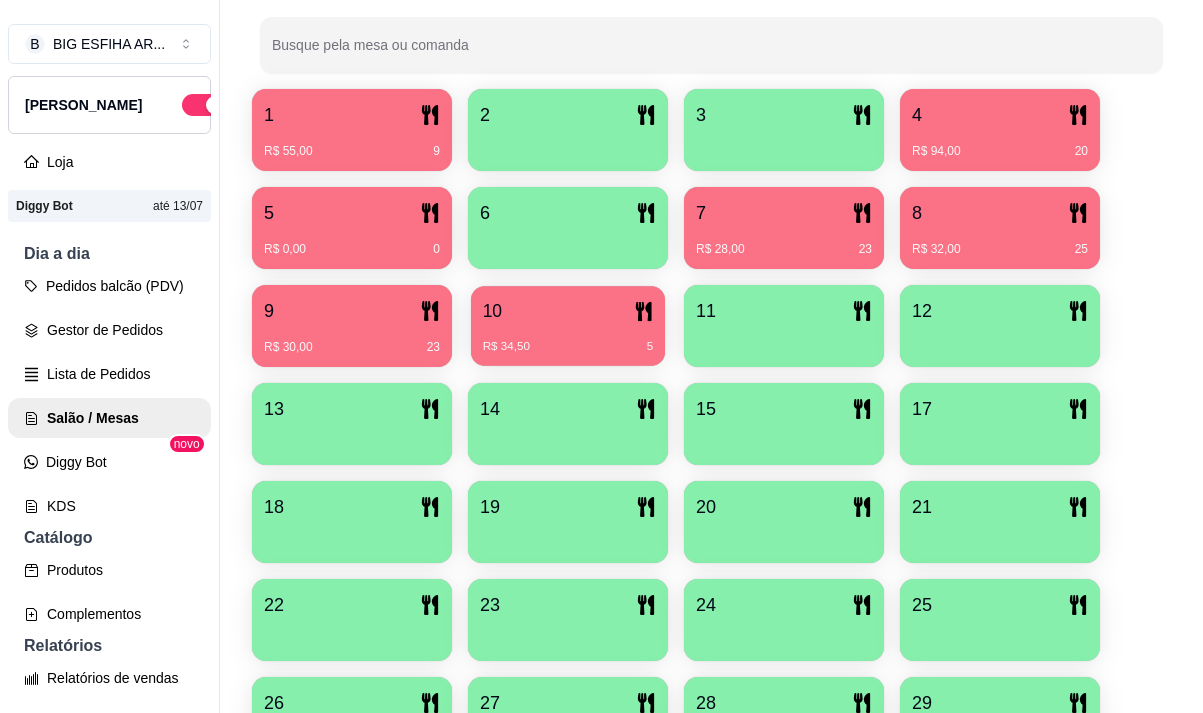 click on "R$ 34,50 5" at bounding box center [568, 339] 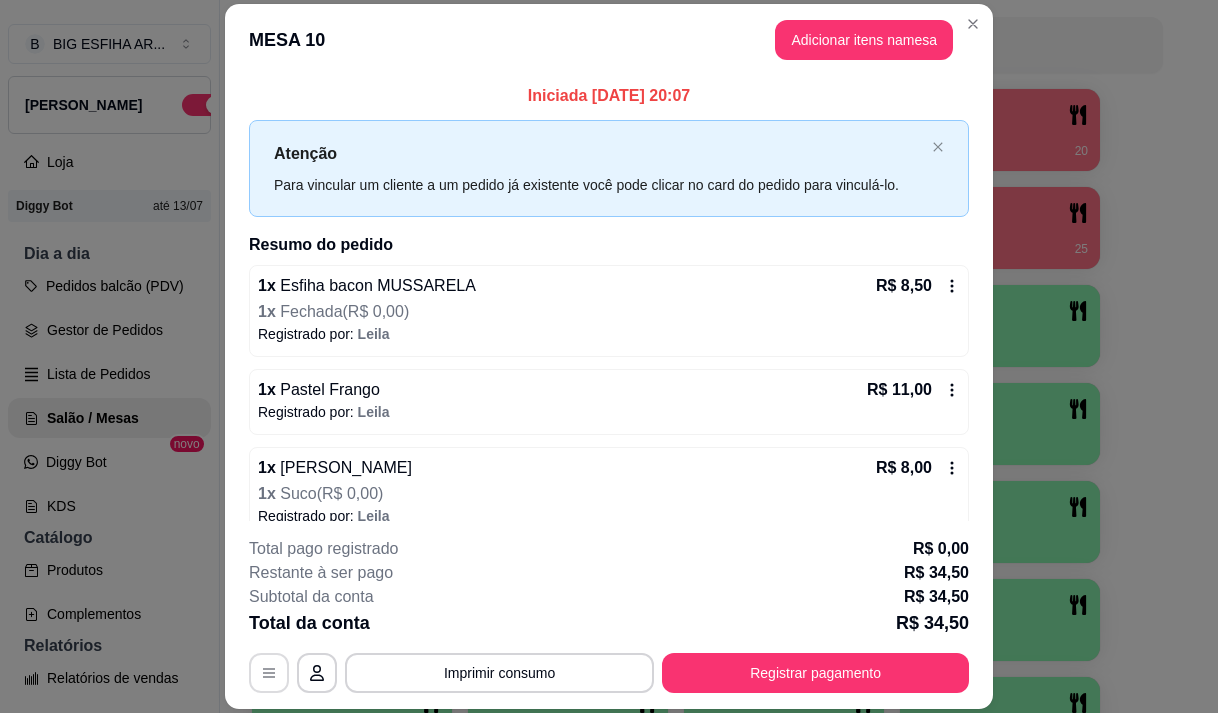 click 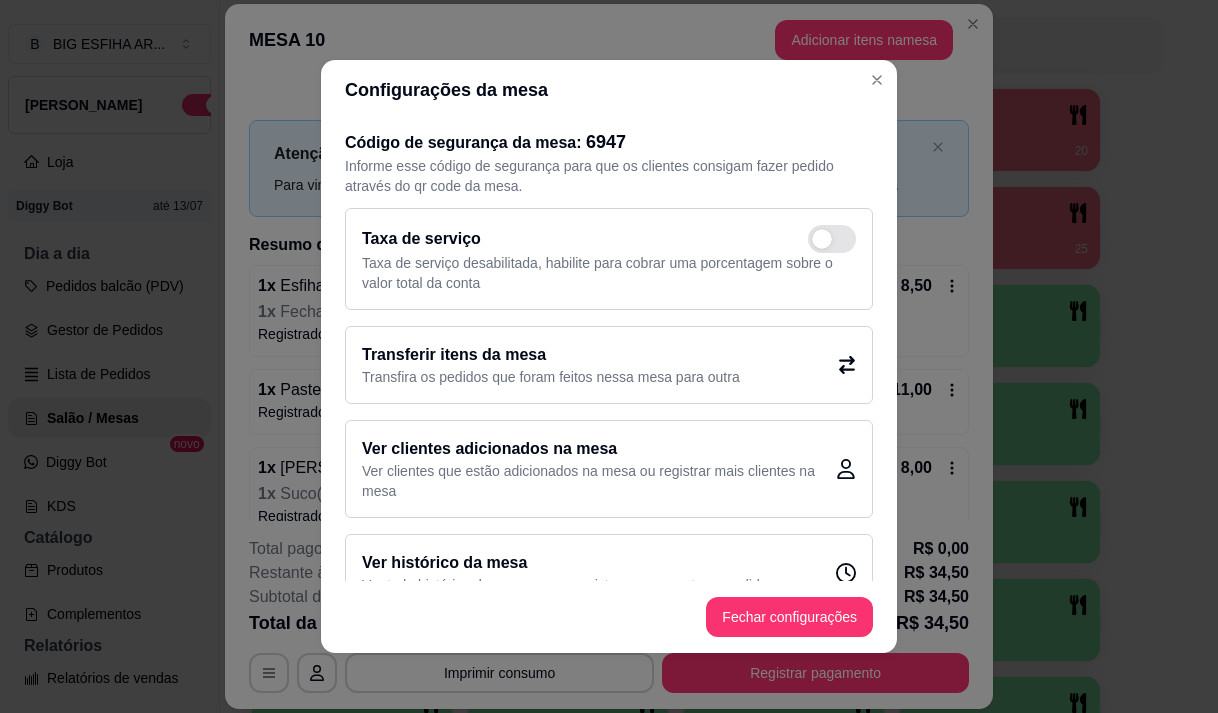 click on "Transferir itens da mesa" at bounding box center (551, 355) 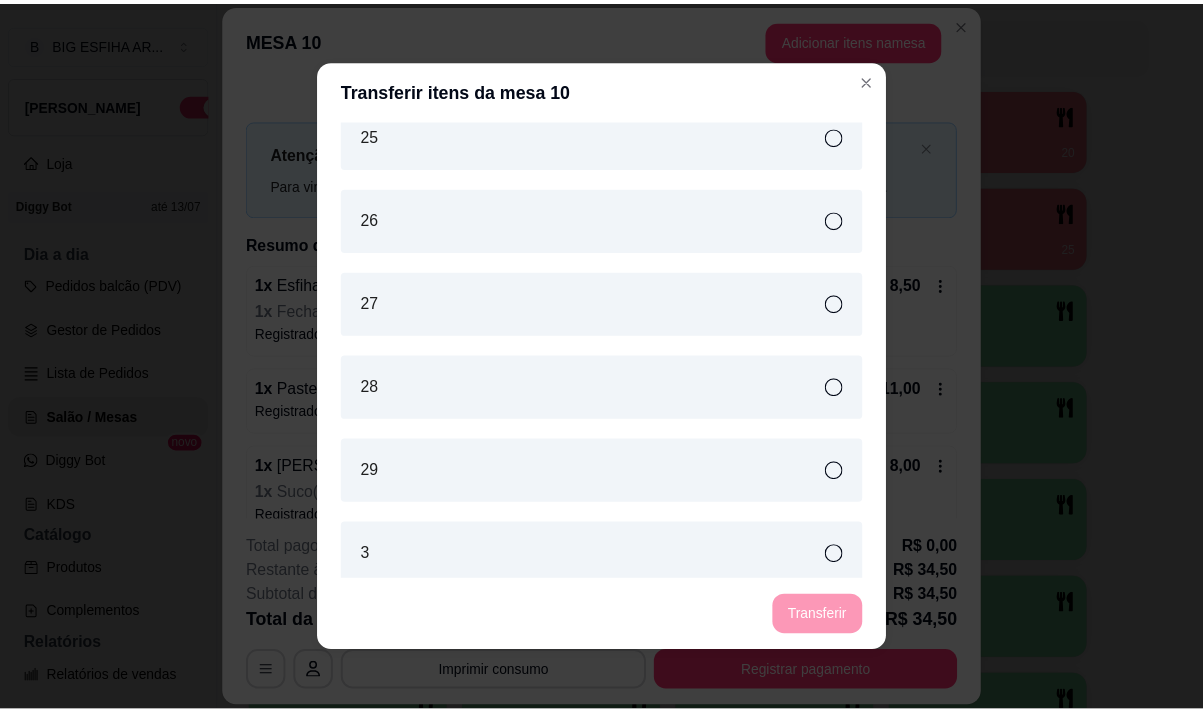 scroll, scrollTop: 1383, scrollLeft: 0, axis: vertical 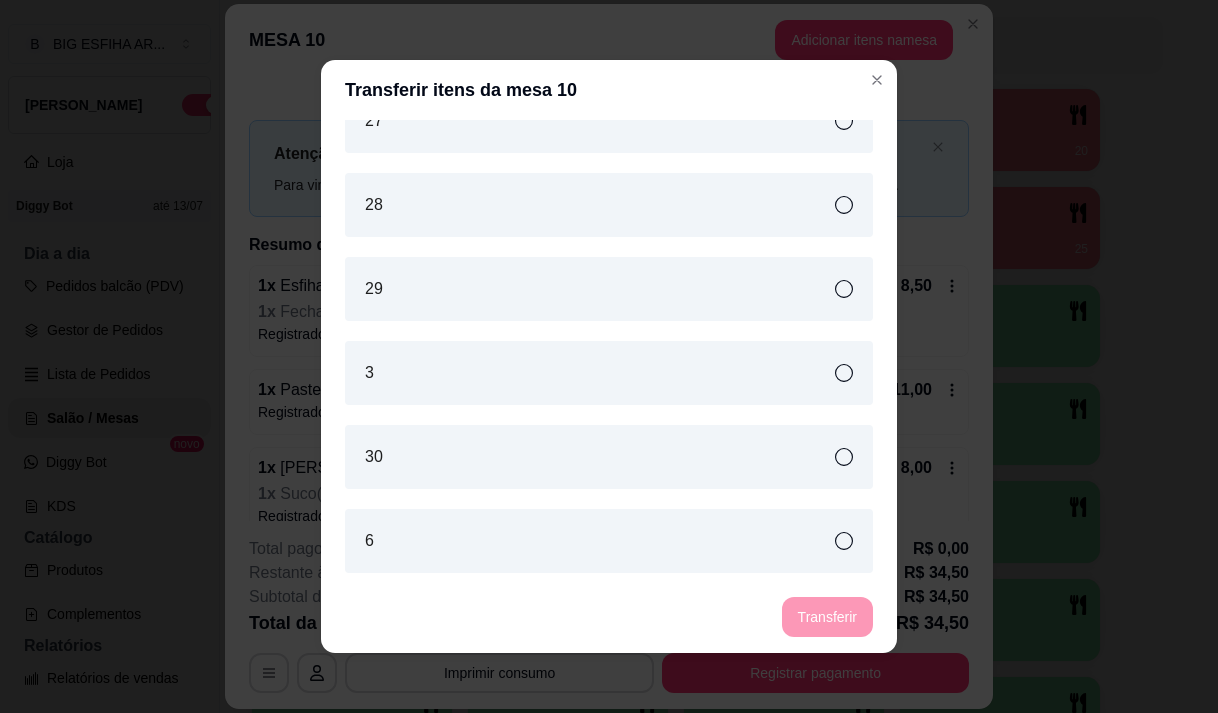 click on "3" at bounding box center [609, 373] 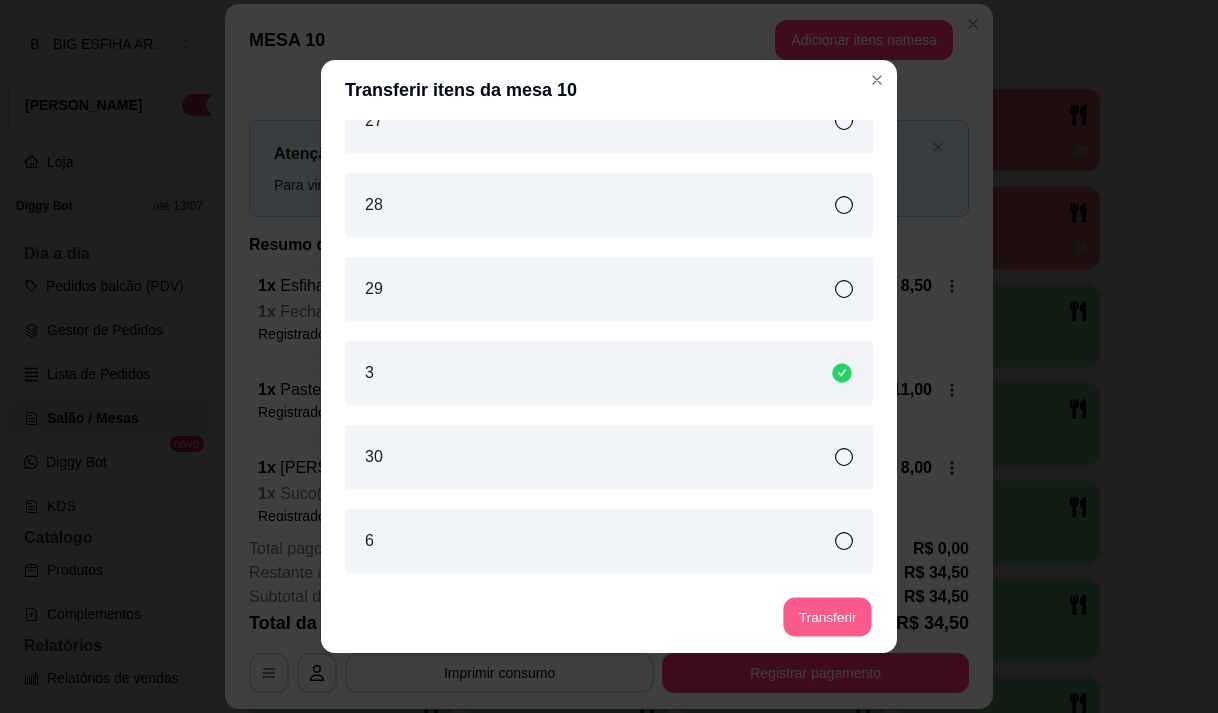 click on "Transferir" at bounding box center (827, 617) 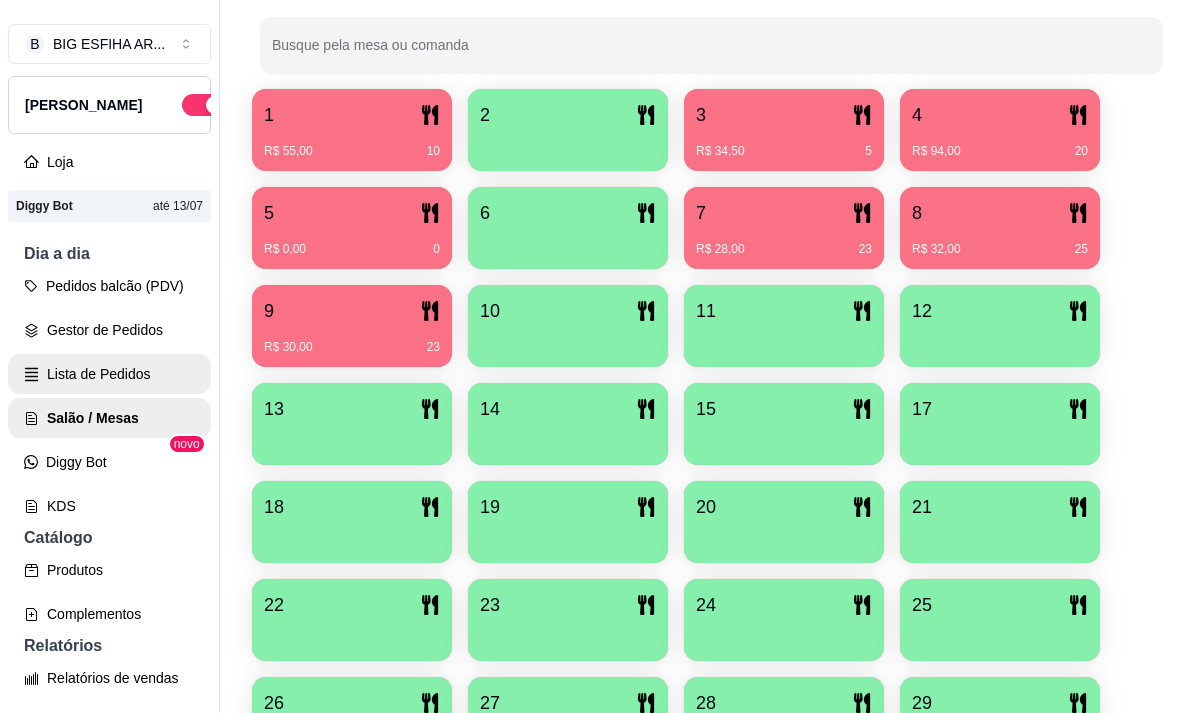 click on "Lista de Pedidos" at bounding box center (109, 374) 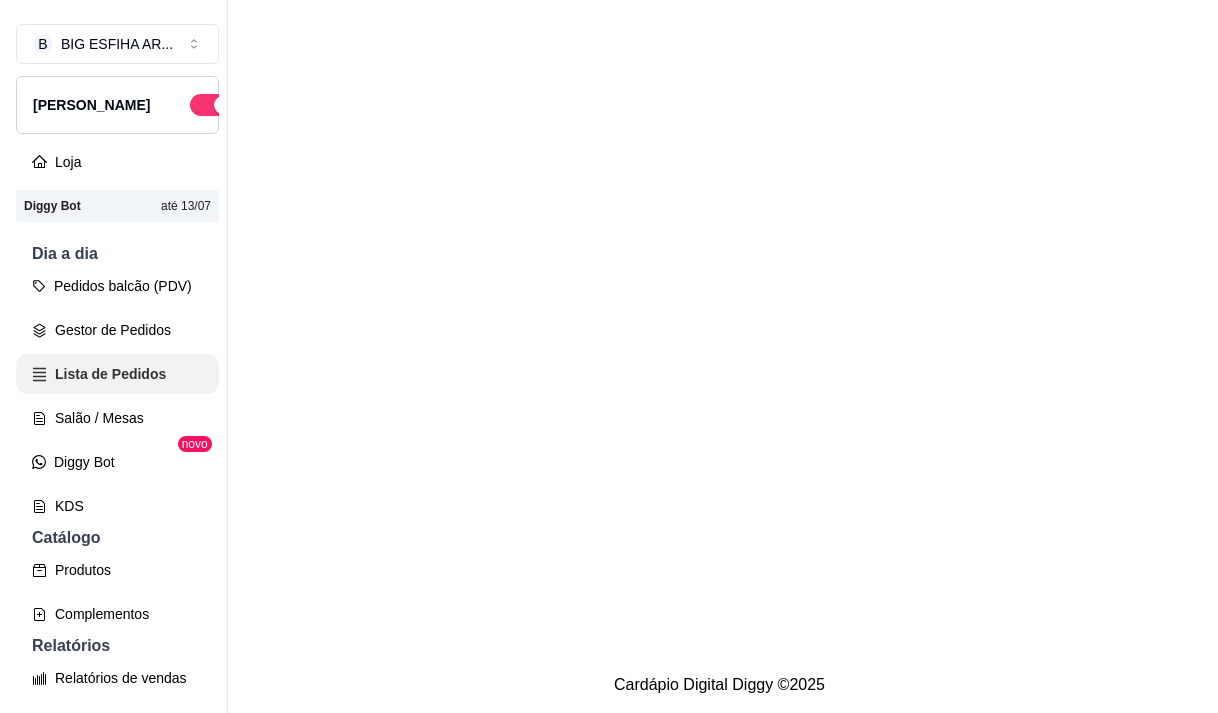 scroll, scrollTop: 0, scrollLeft: 0, axis: both 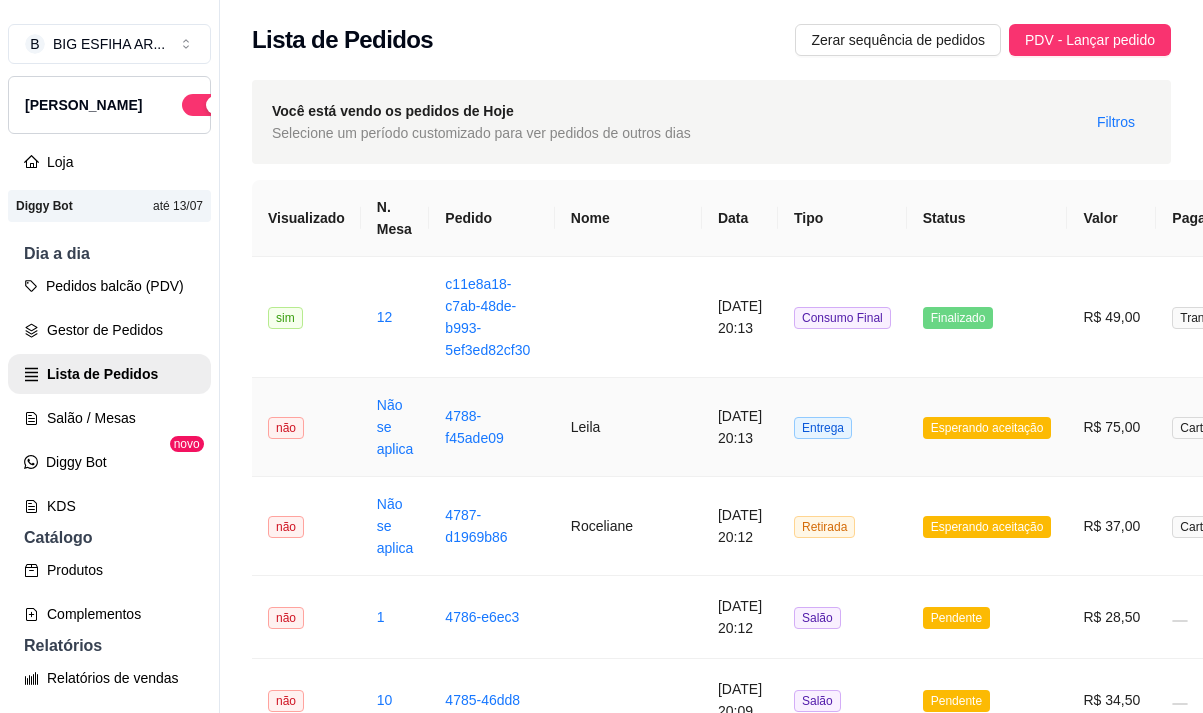 click on "Leila" at bounding box center [628, 427] 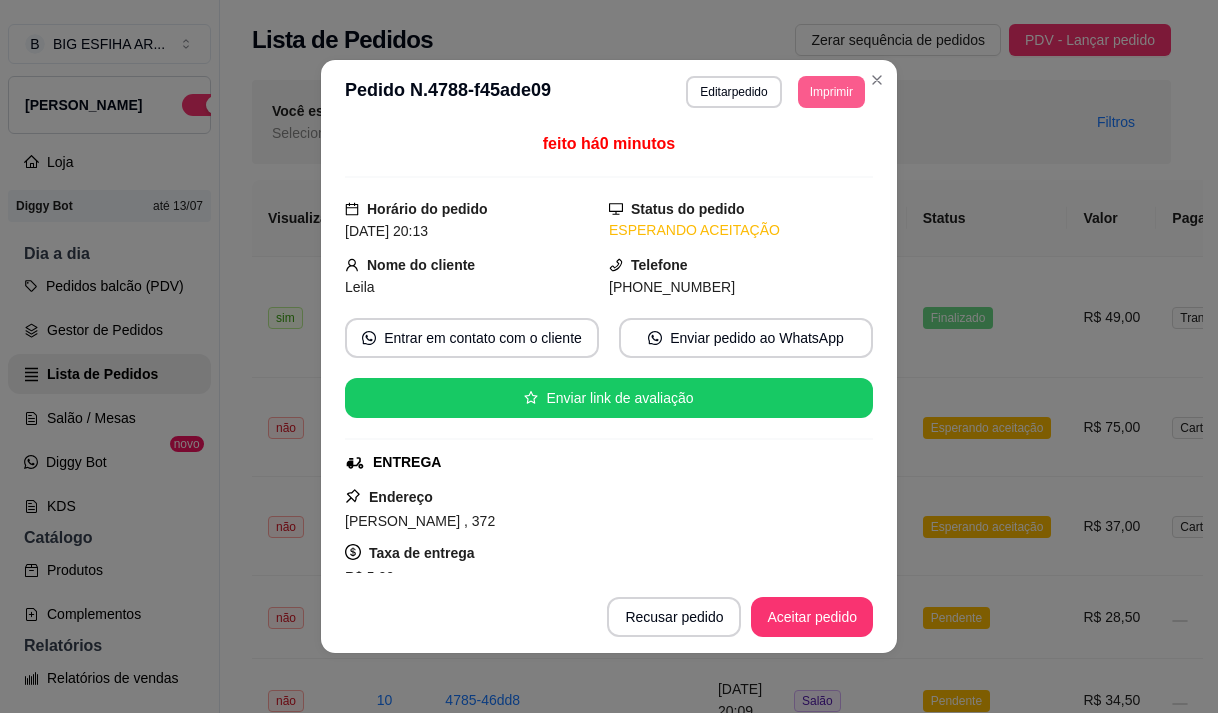 click on "Imprimir" at bounding box center [831, 92] 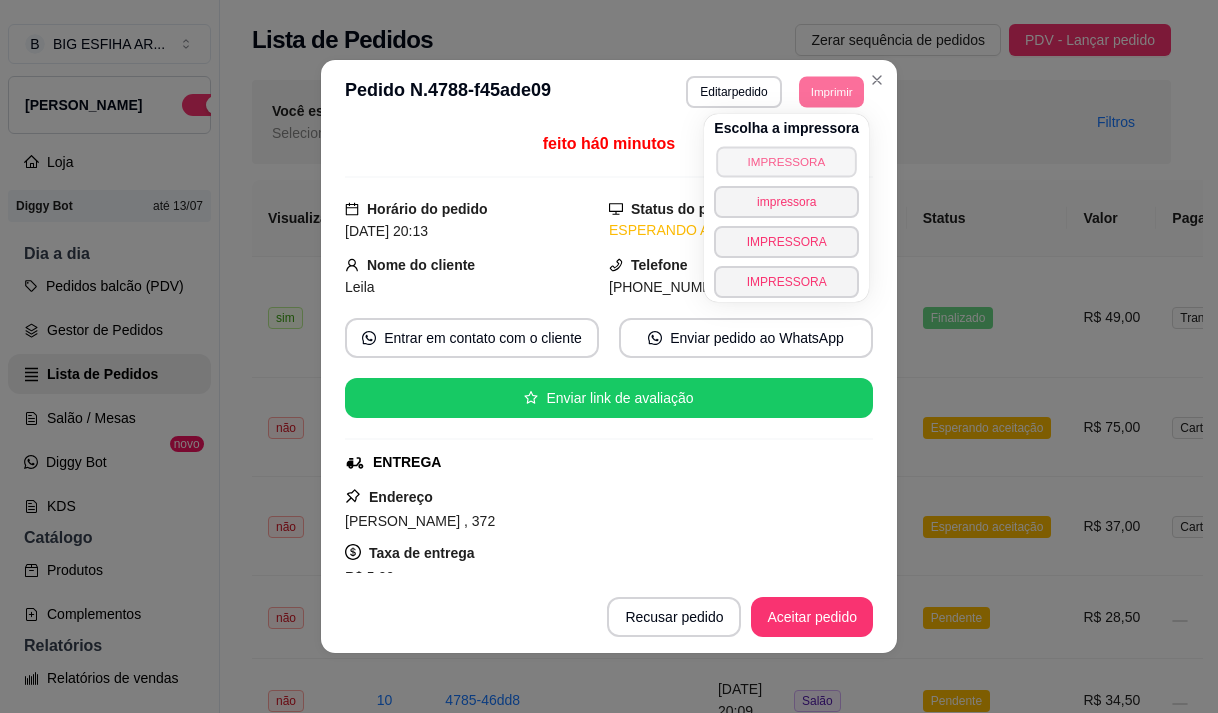 click on "IMPRESSORA" at bounding box center [787, 161] 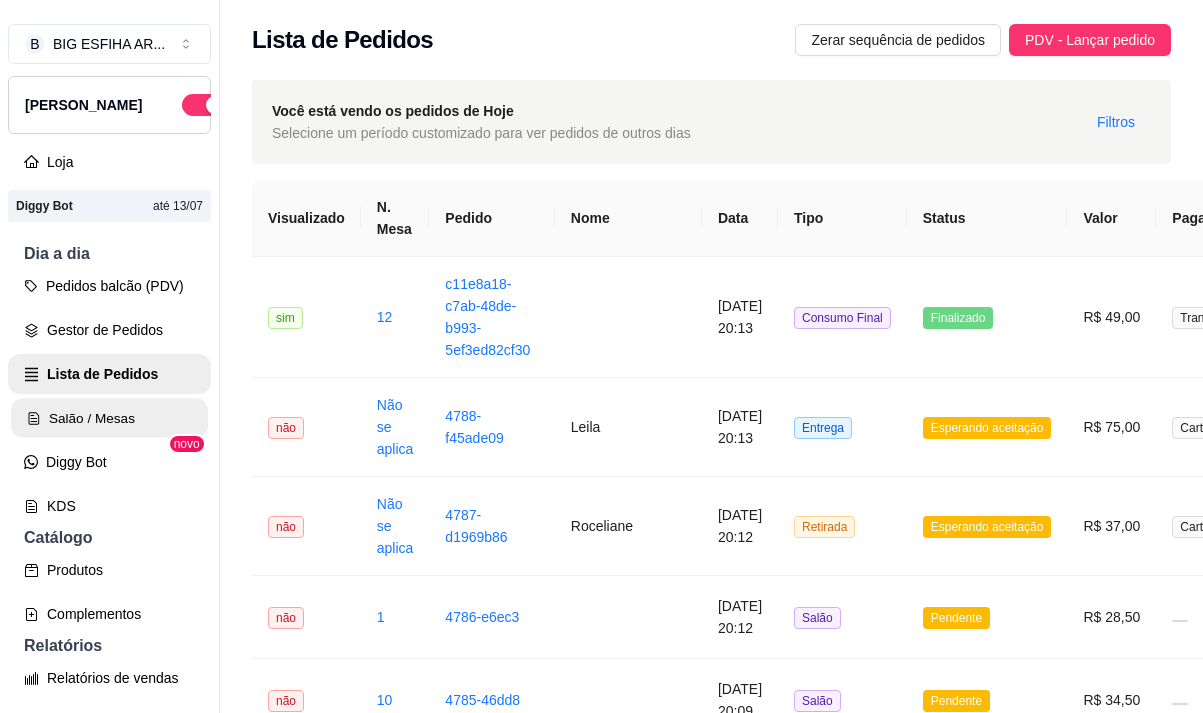 click on "Salão / Mesas" at bounding box center (109, 418) 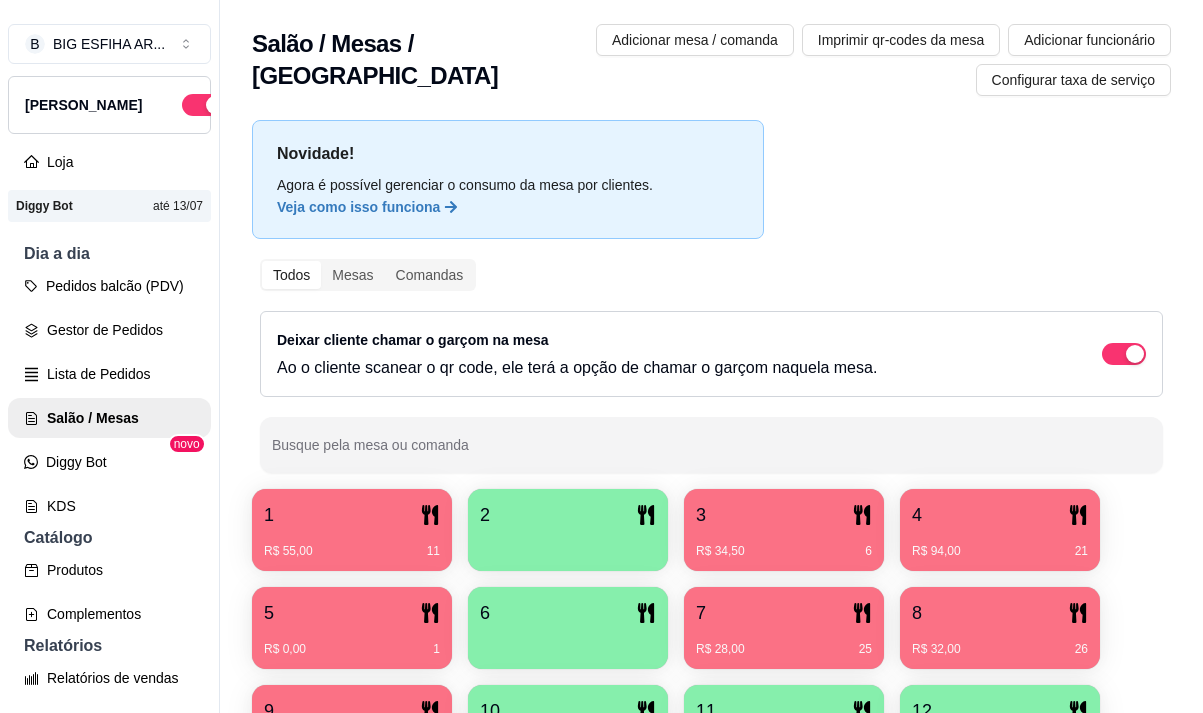 click on "7" at bounding box center [784, 613] 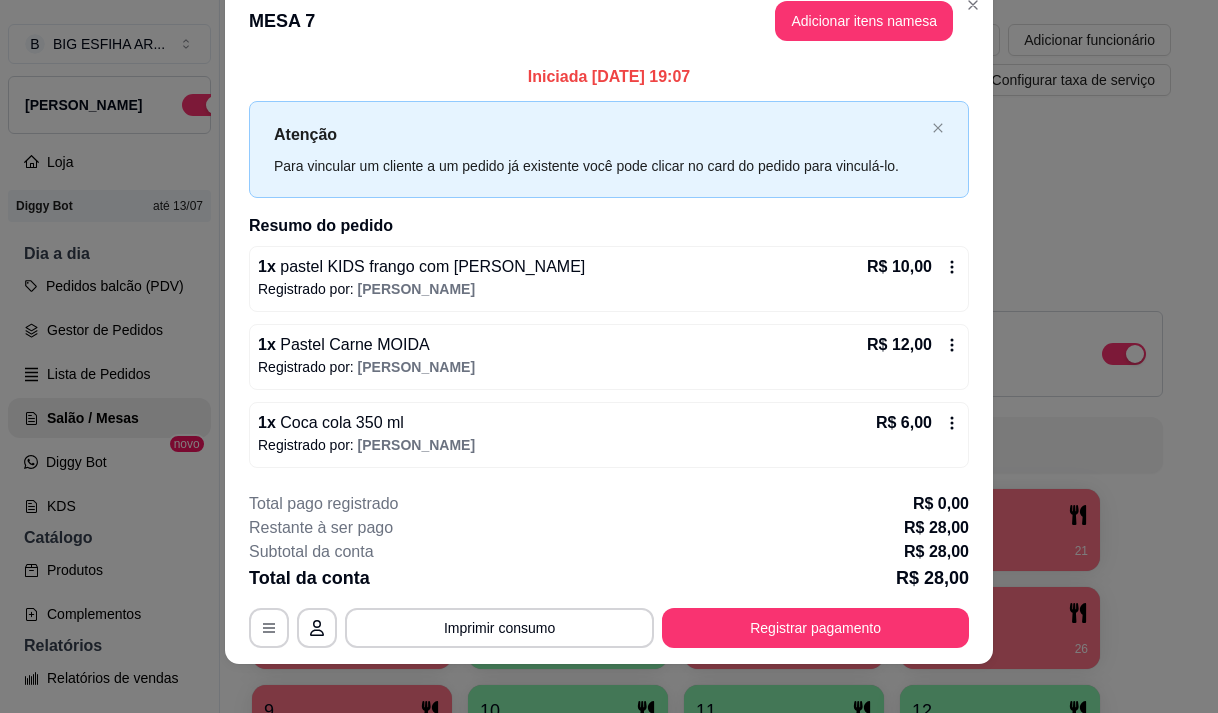 scroll, scrollTop: 47, scrollLeft: 0, axis: vertical 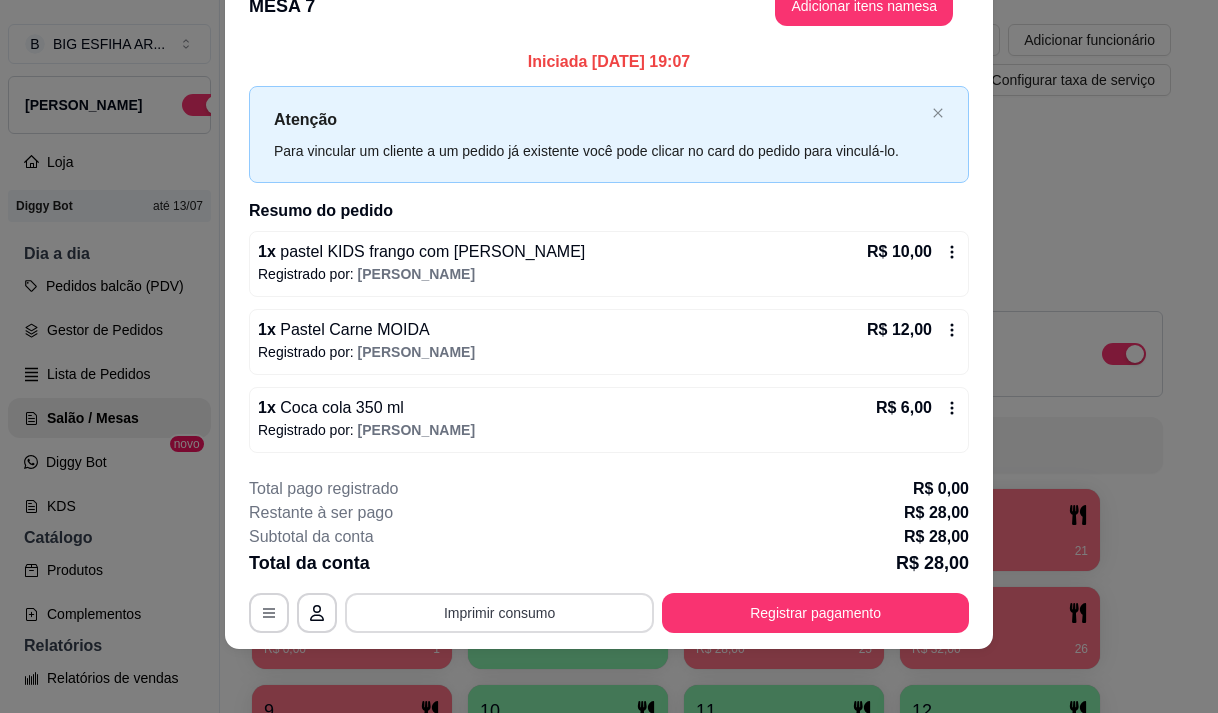 click on "Imprimir consumo" at bounding box center (499, 613) 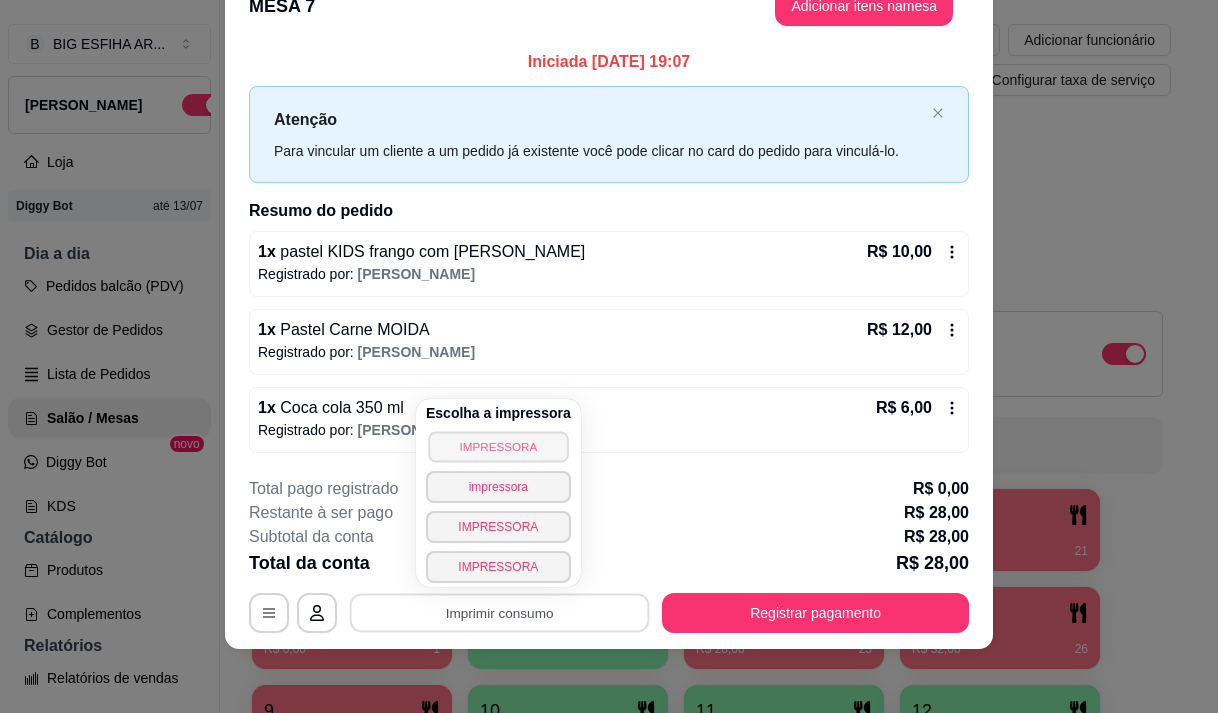 click on "IMPRESSORA" at bounding box center (498, 446) 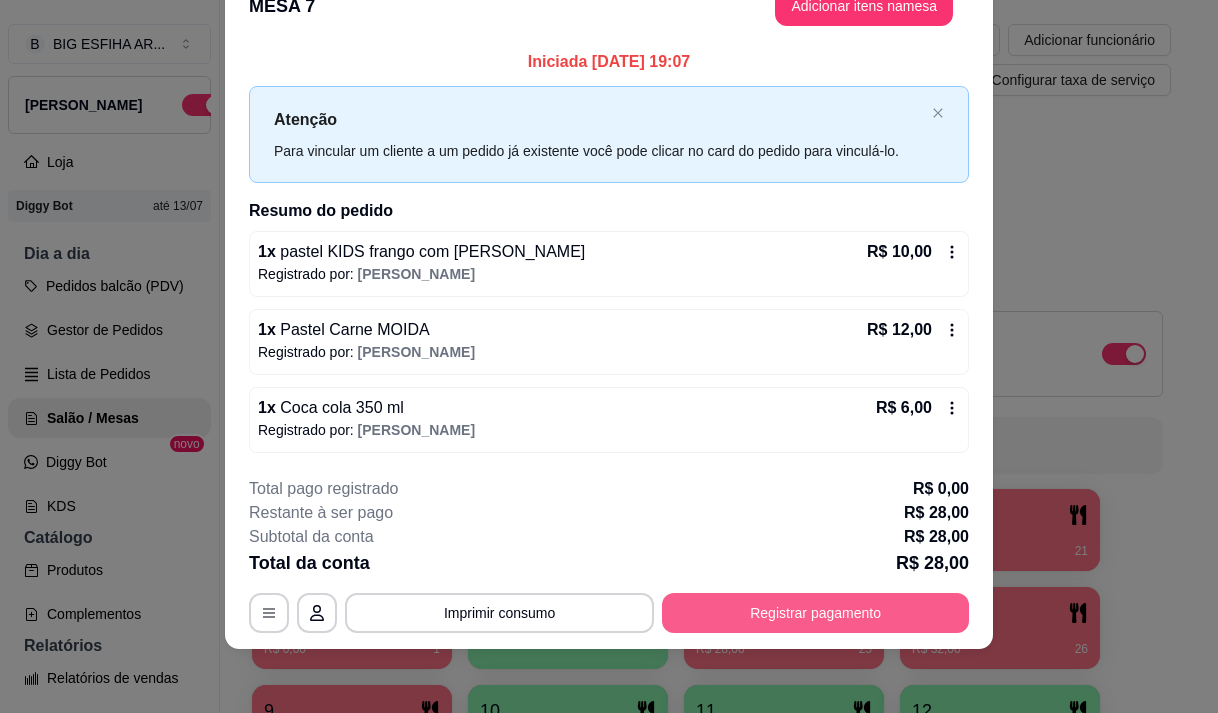 click on "Registrar pagamento" at bounding box center (815, 613) 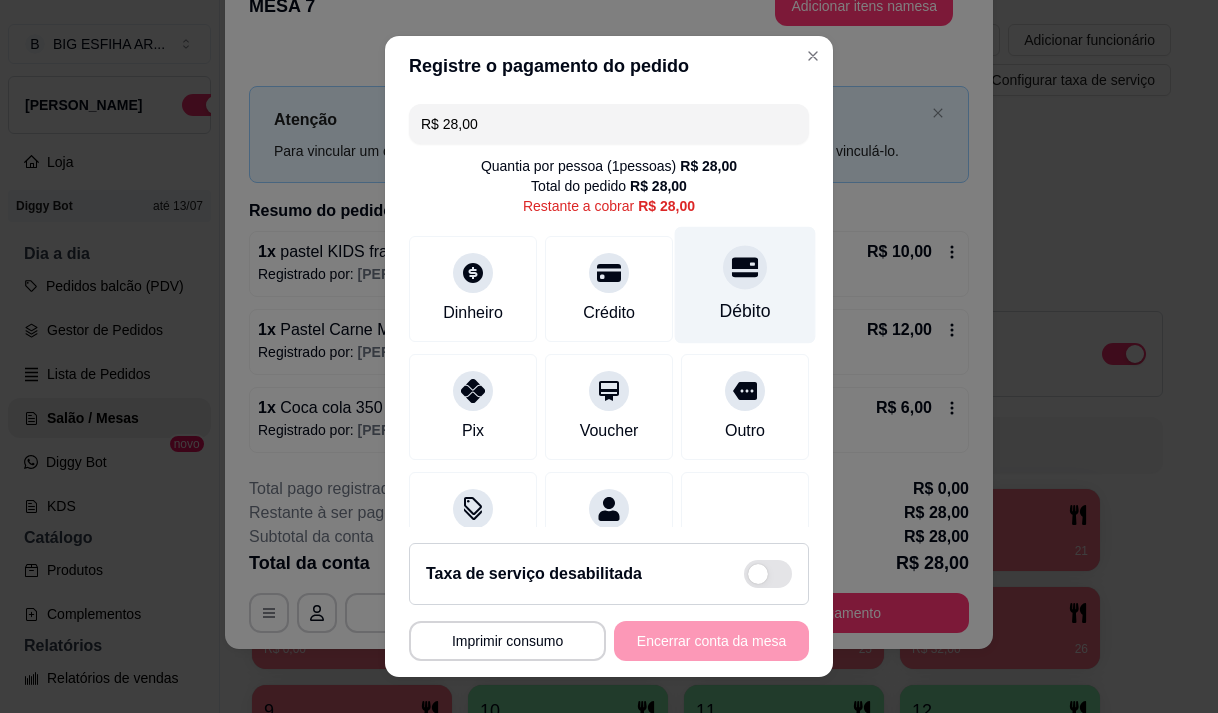 click on "Débito" at bounding box center (745, 311) 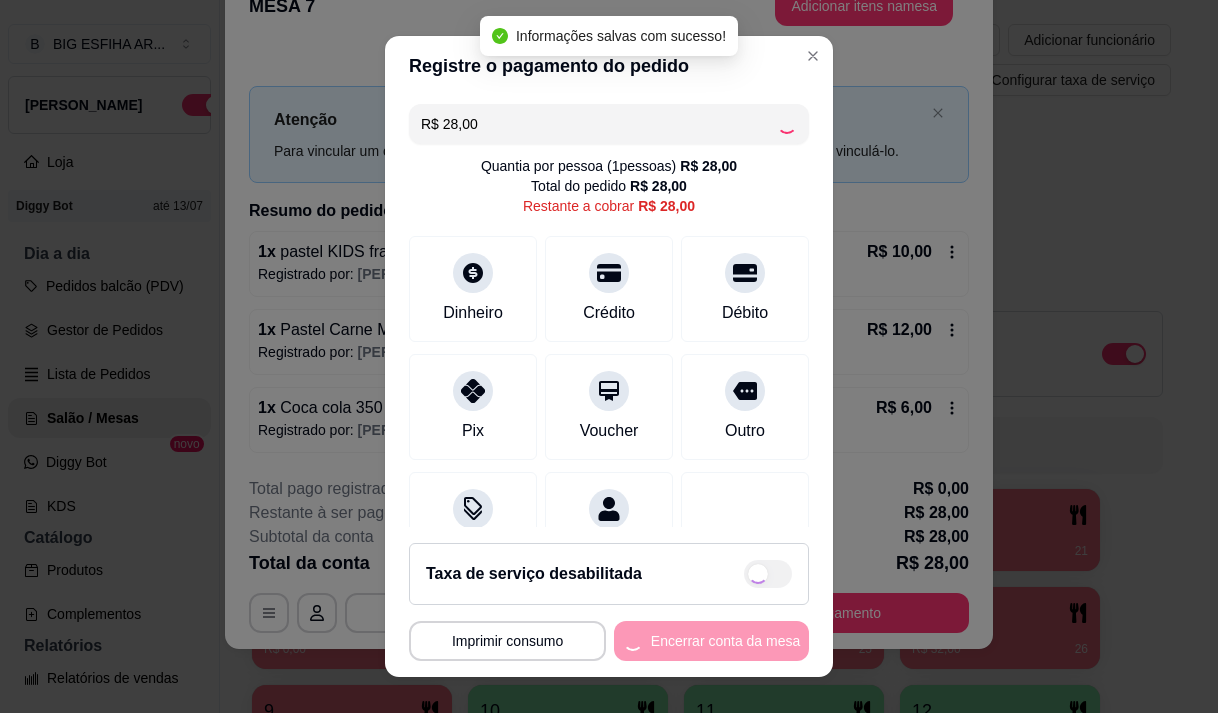 type on "R$ 0,00" 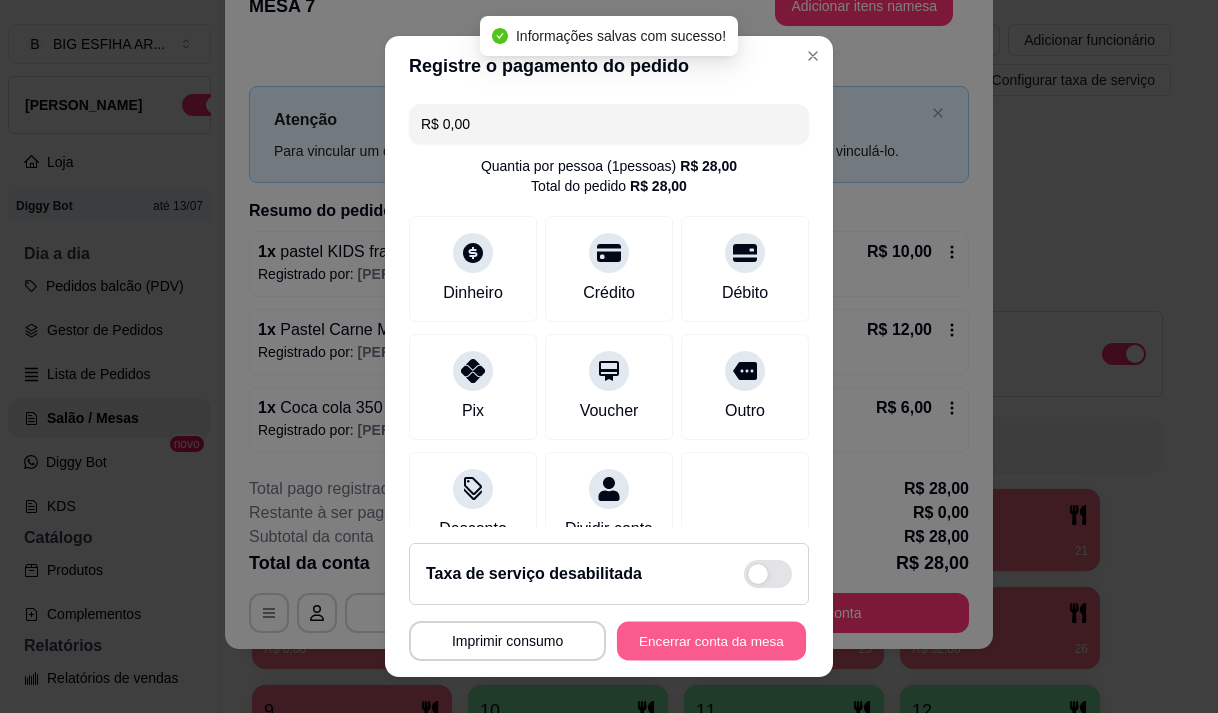 click on "Encerrar conta da mesa" at bounding box center [711, 641] 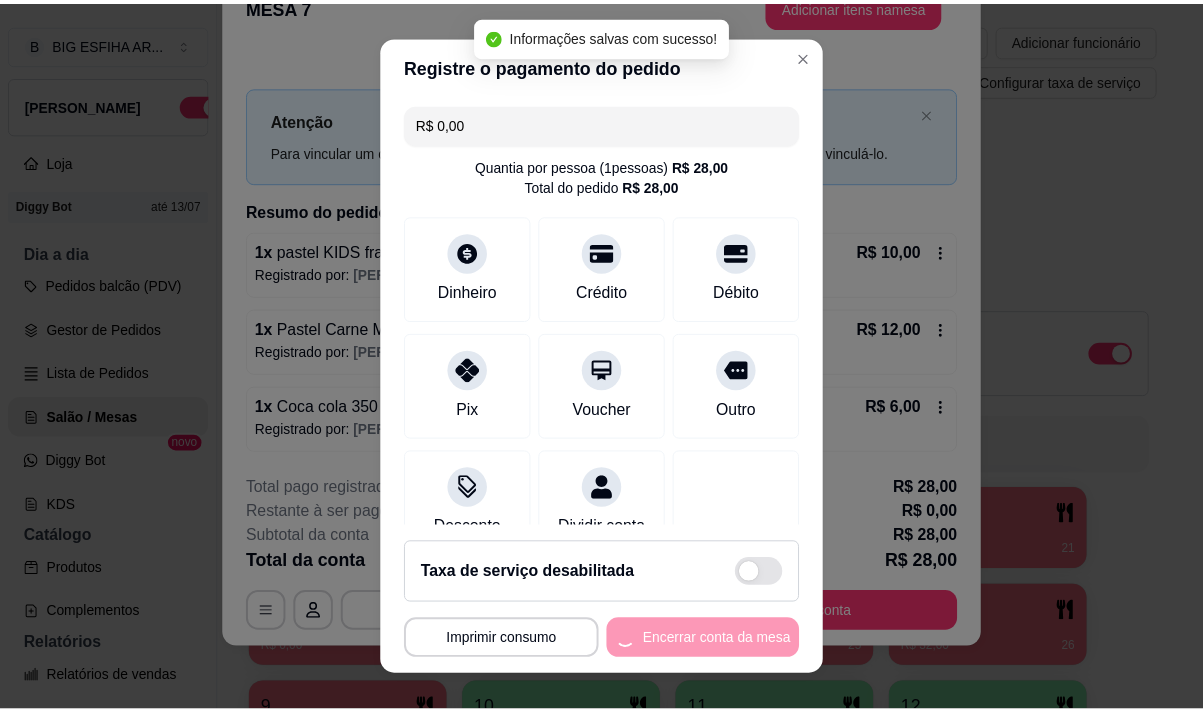 scroll, scrollTop: 0, scrollLeft: 0, axis: both 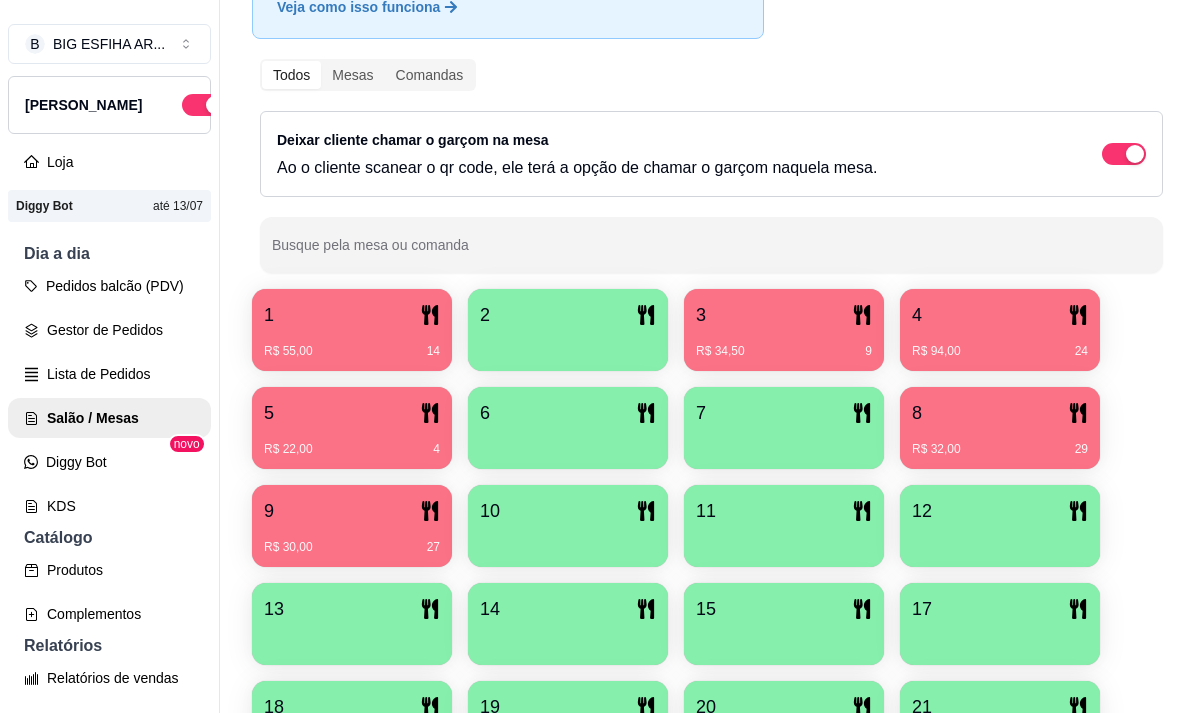 click on "R$ 94,00 24" at bounding box center (1000, 351) 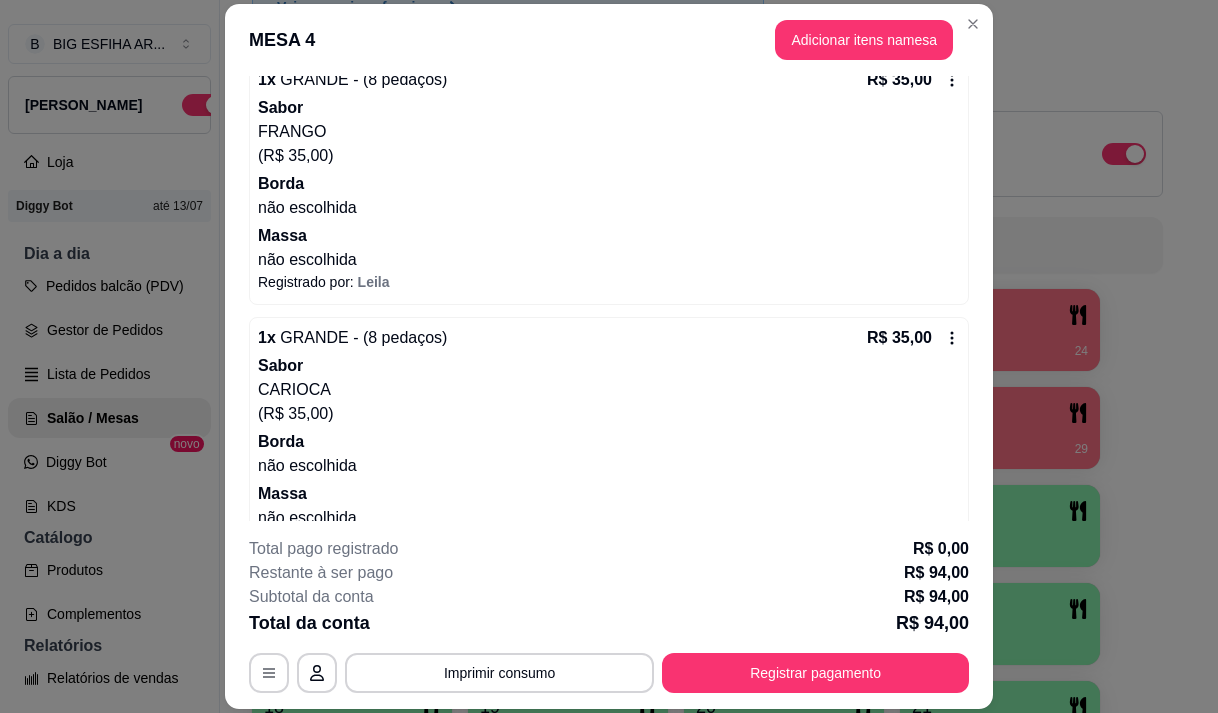 scroll, scrollTop: 190, scrollLeft: 0, axis: vertical 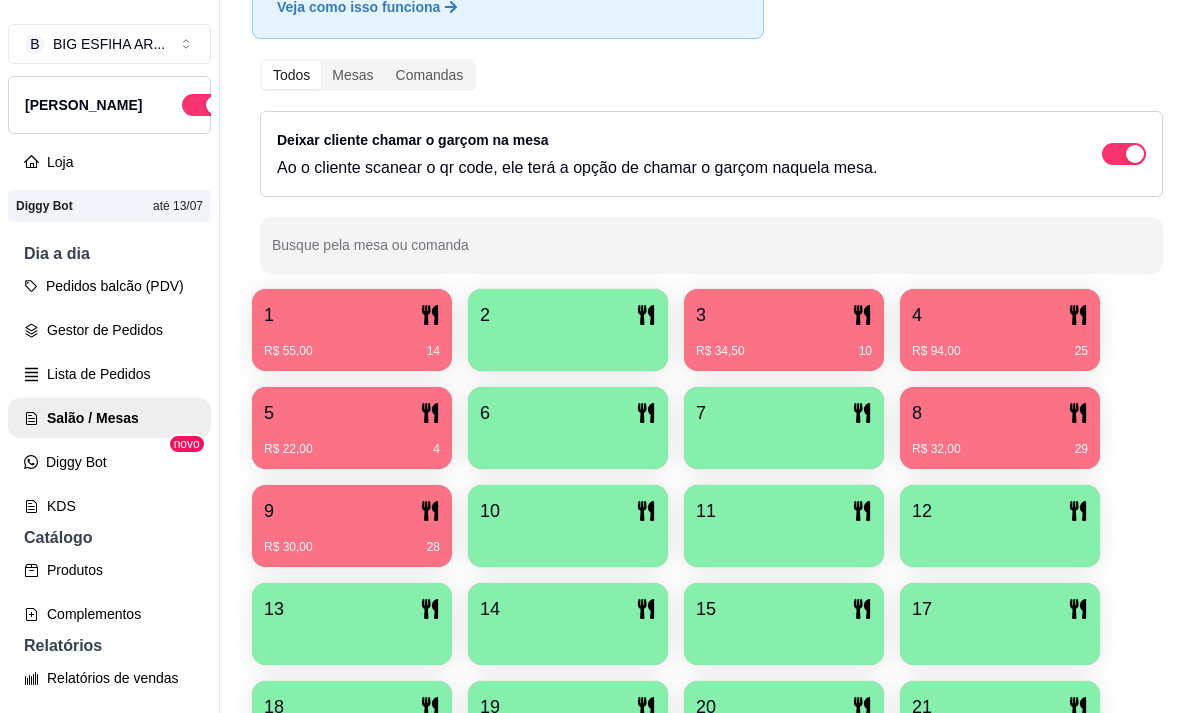 click on "4" at bounding box center (1000, 315) 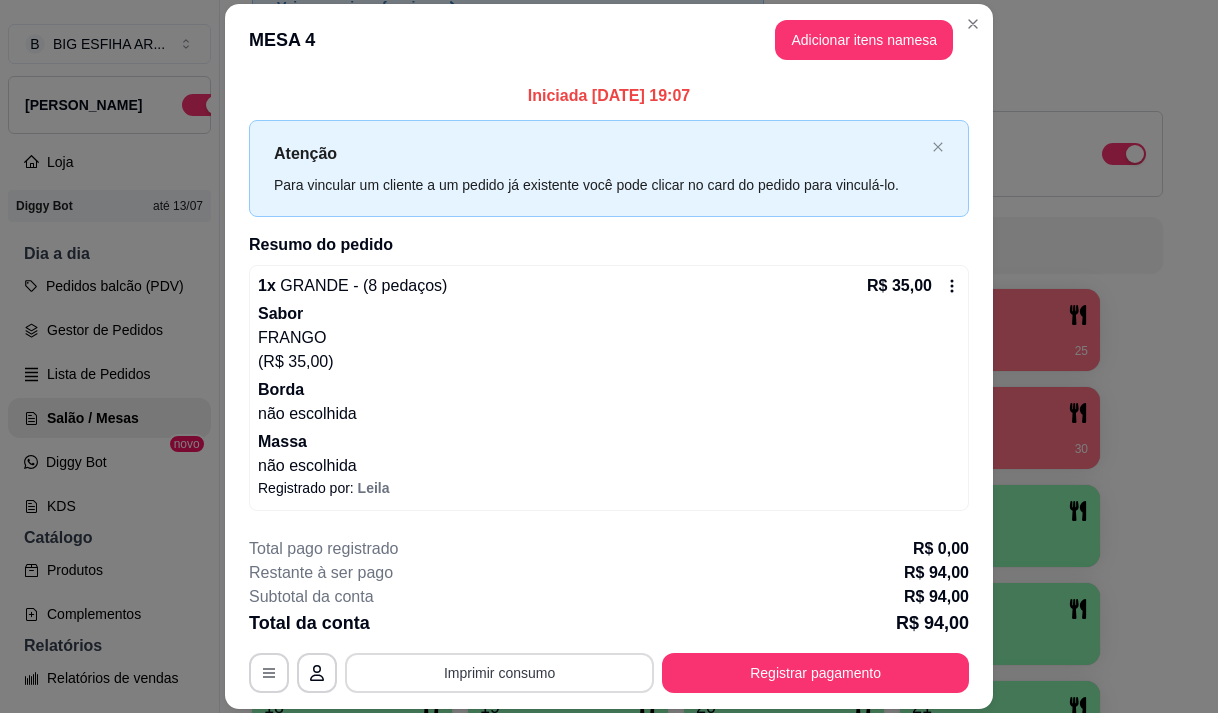 click on "Imprimir consumo" at bounding box center (499, 673) 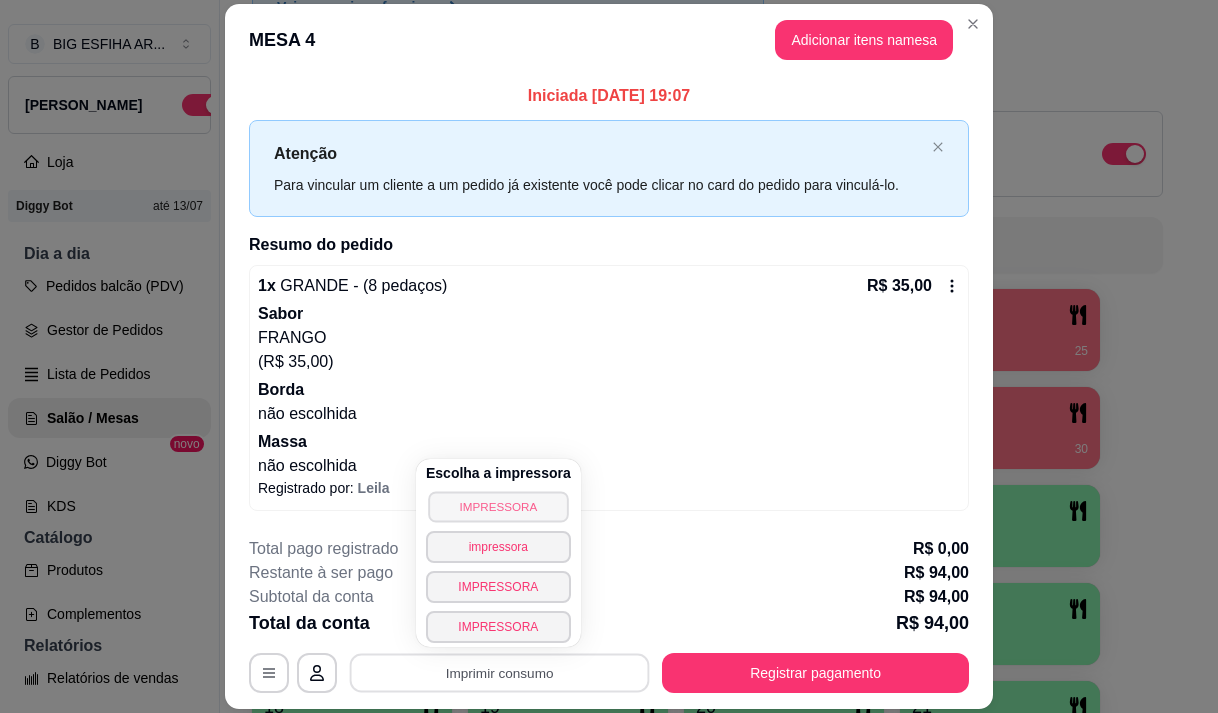 click on "IMPRESSORA" at bounding box center (498, 506) 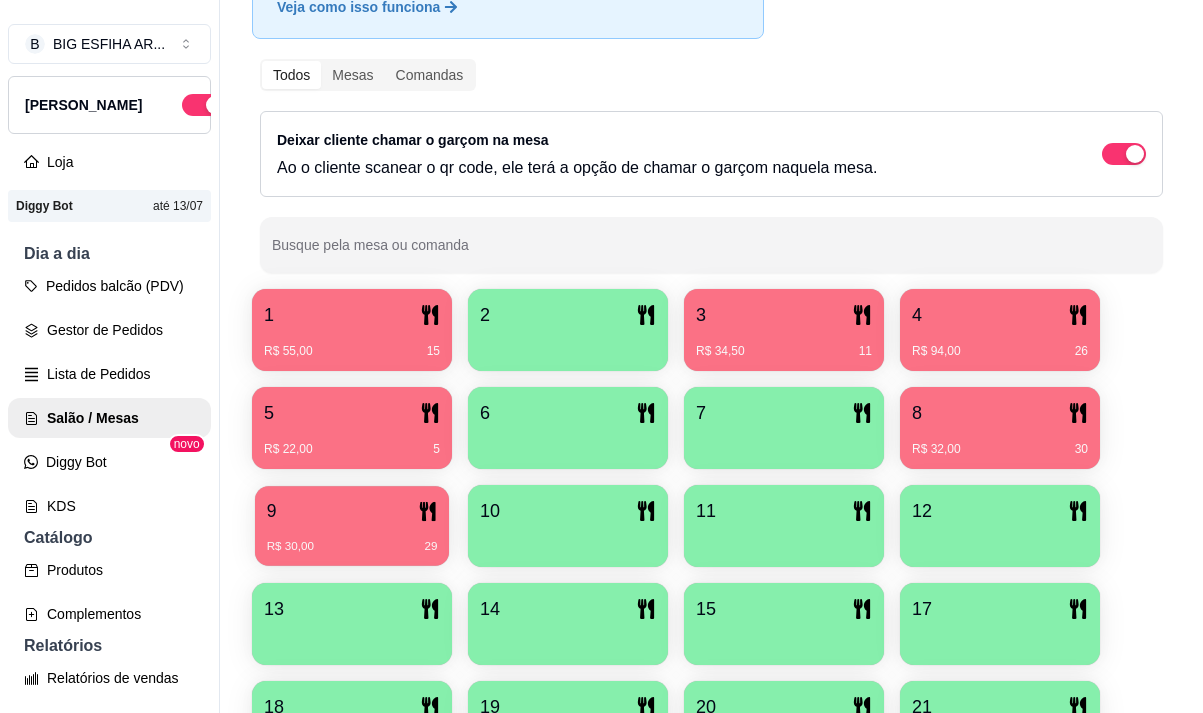click on "R$ 30,00 29" at bounding box center [352, 539] 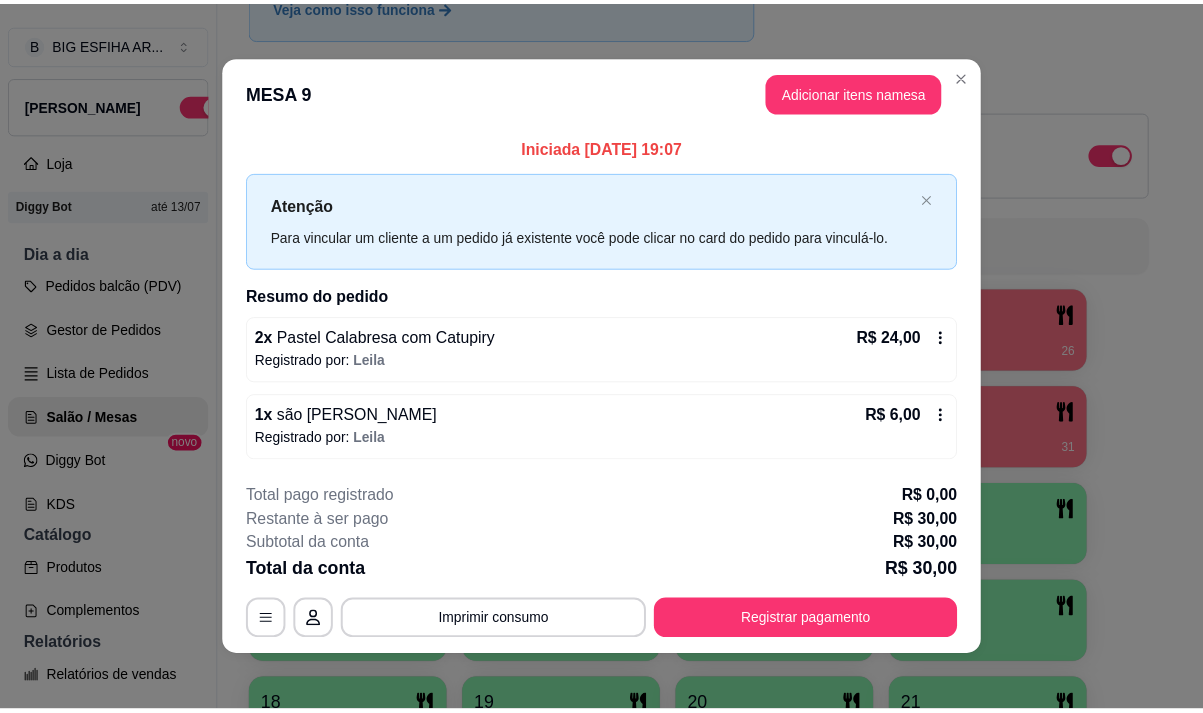 scroll, scrollTop: 8, scrollLeft: 0, axis: vertical 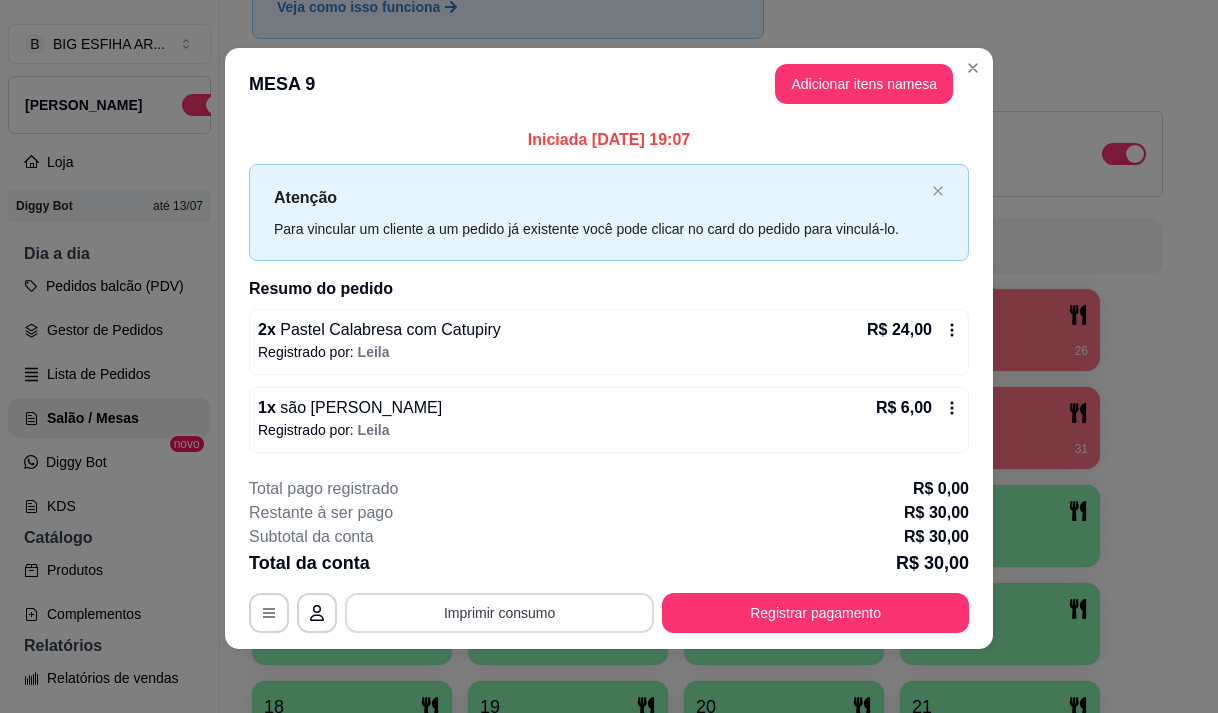 click on "Imprimir consumo" at bounding box center [499, 613] 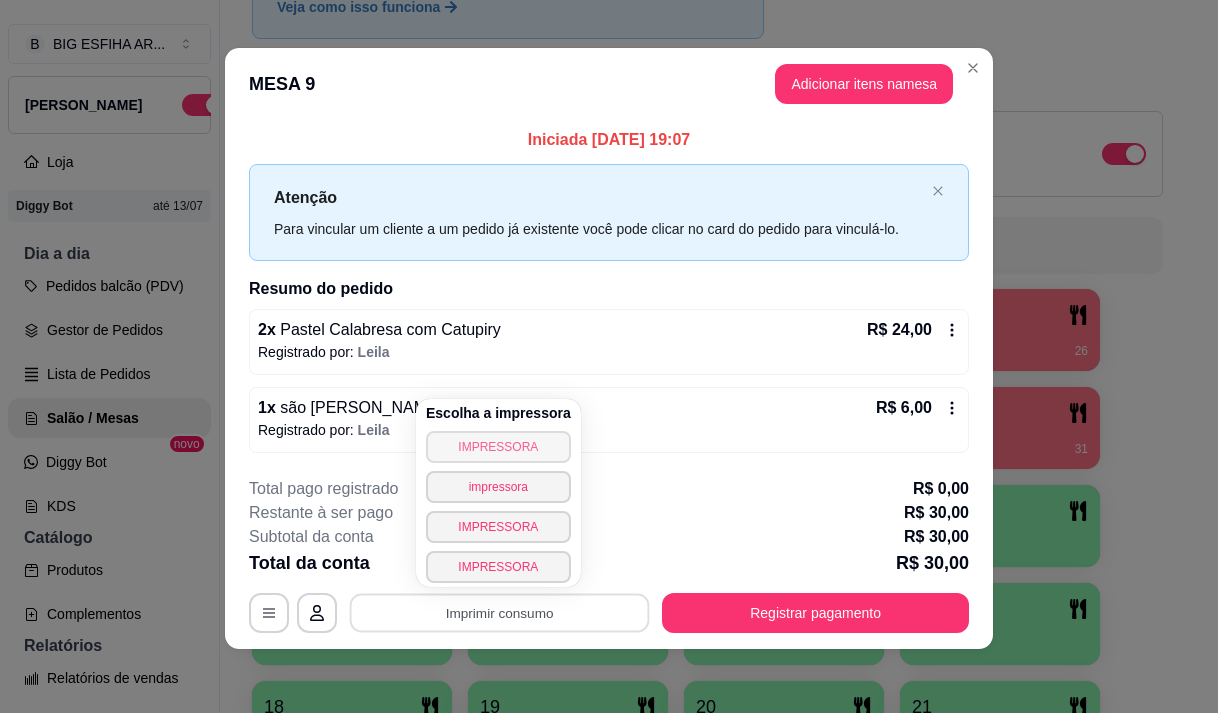 click on "IMPRESSORA" at bounding box center (498, 447) 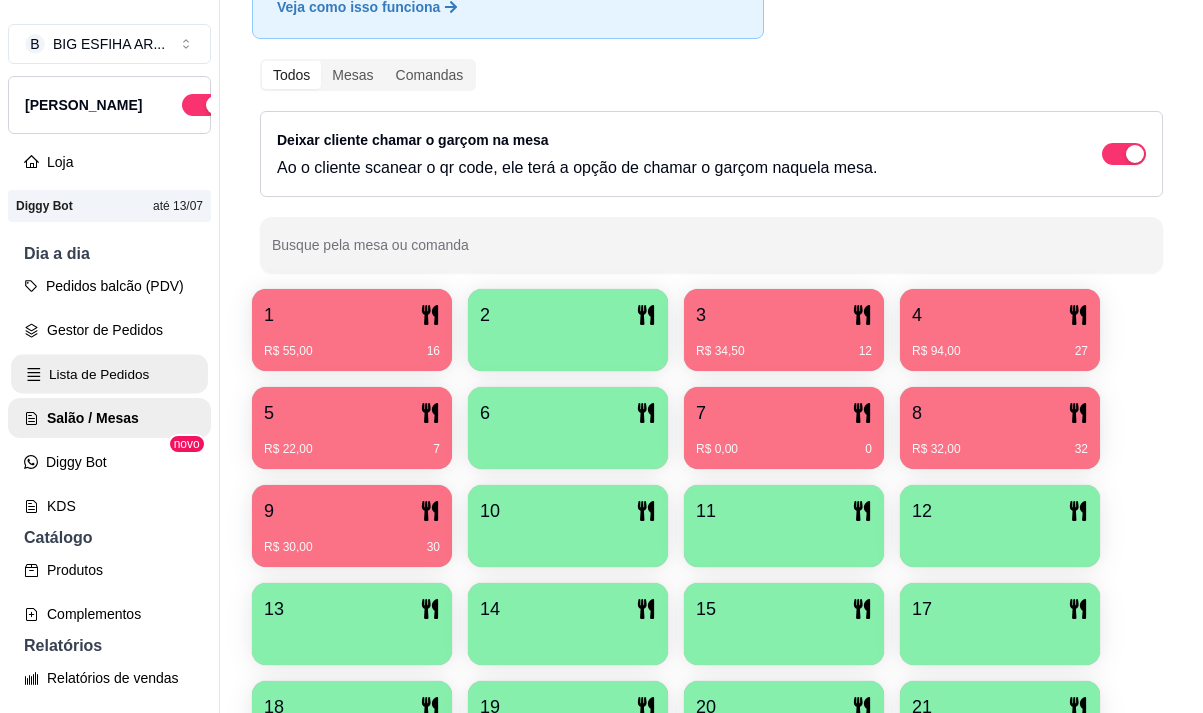 click on "Lista de Pedidos" at bounding box center [109, 374] 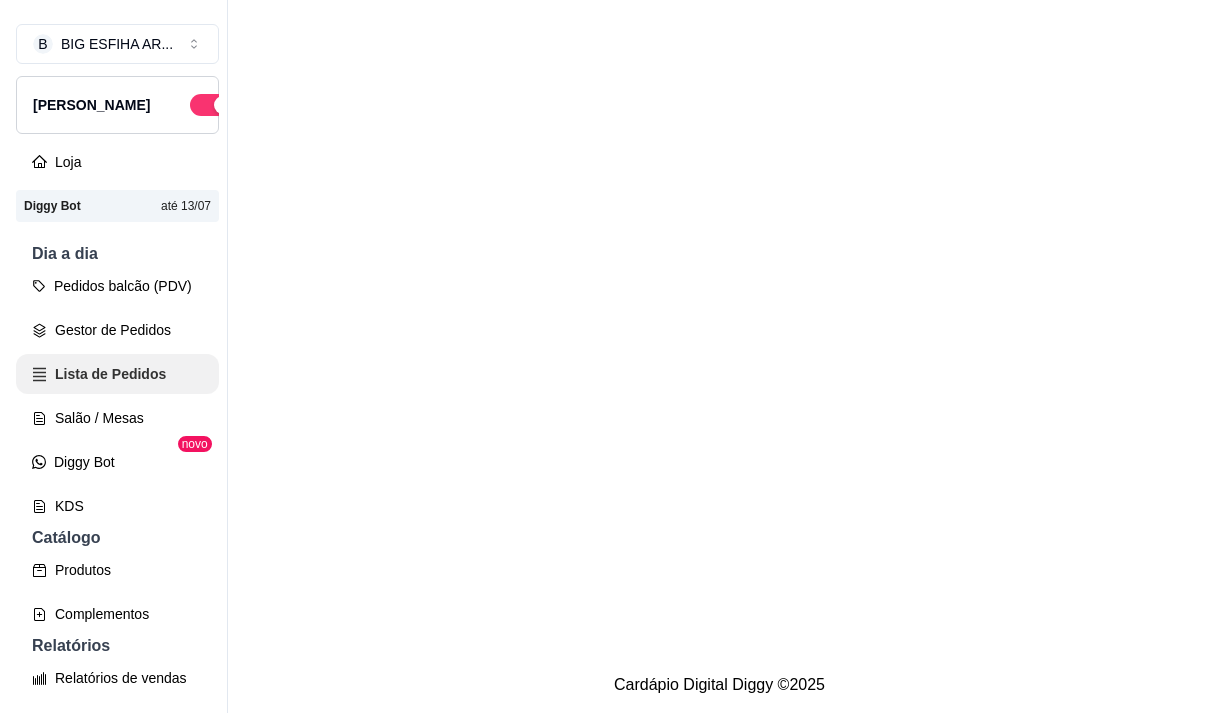 scroll, scrollTop: 0, scrollLeft: 0, axis: both 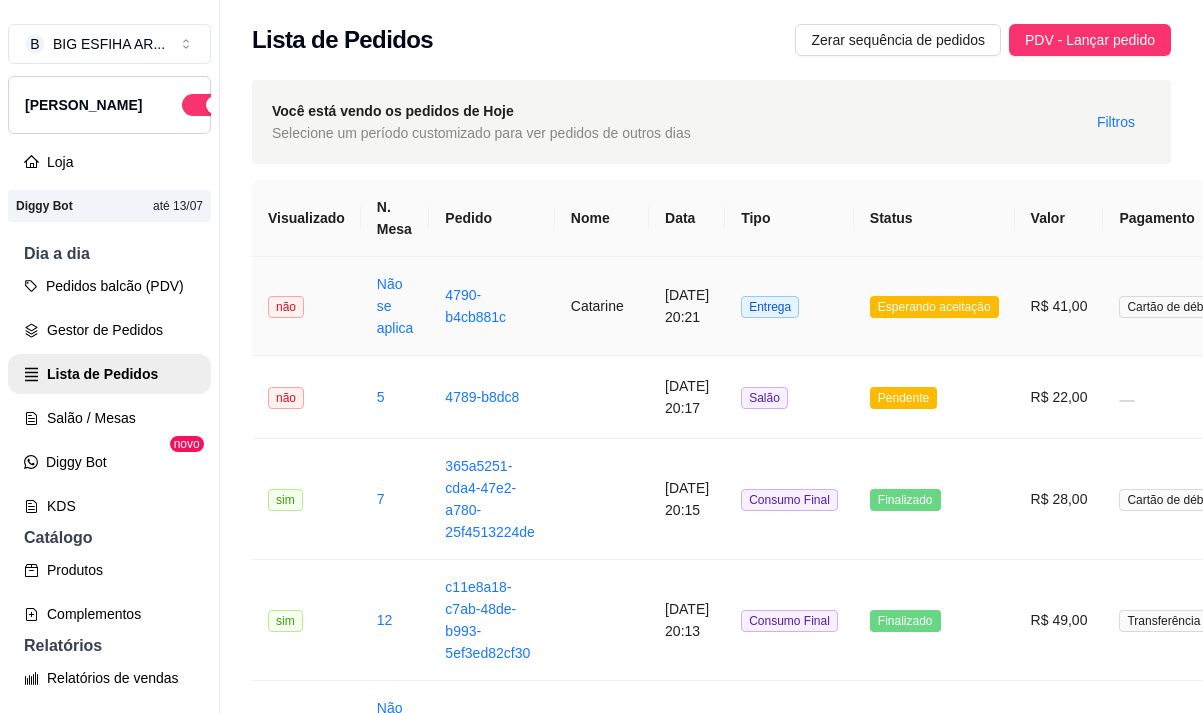 click on "Catarine" at bounding box center [602, 306] 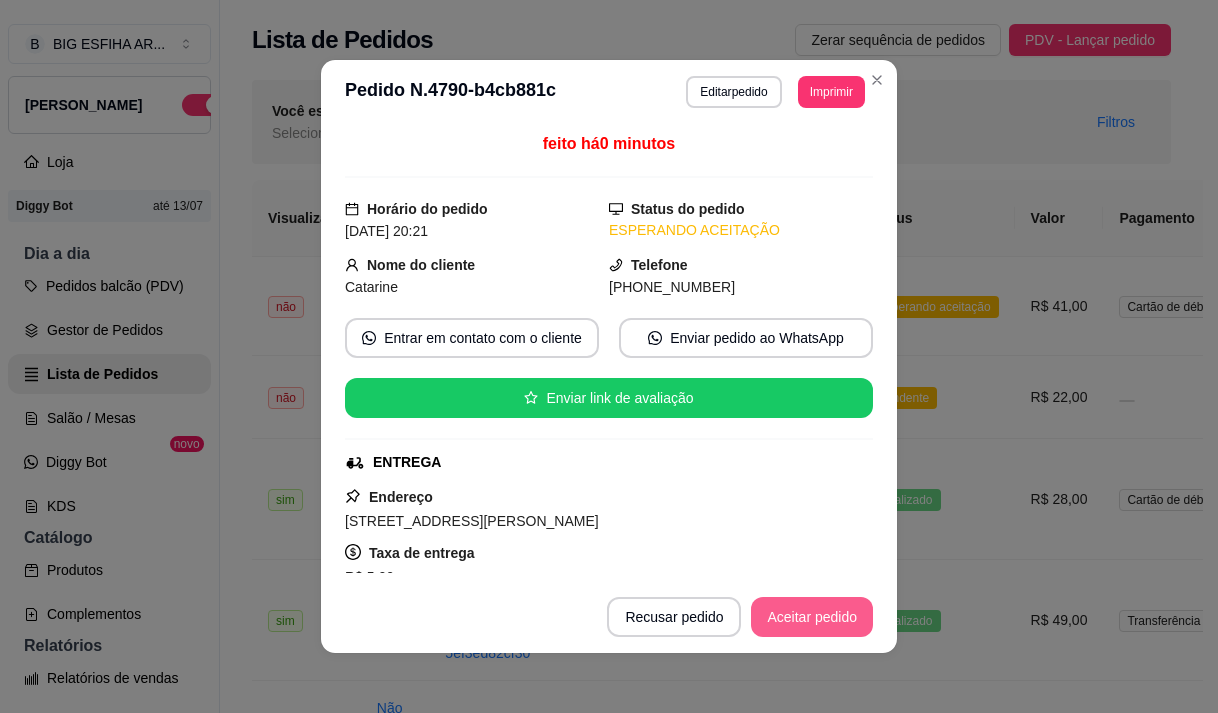 click on "Aceitar pedido" at bounding box center [812, 617] 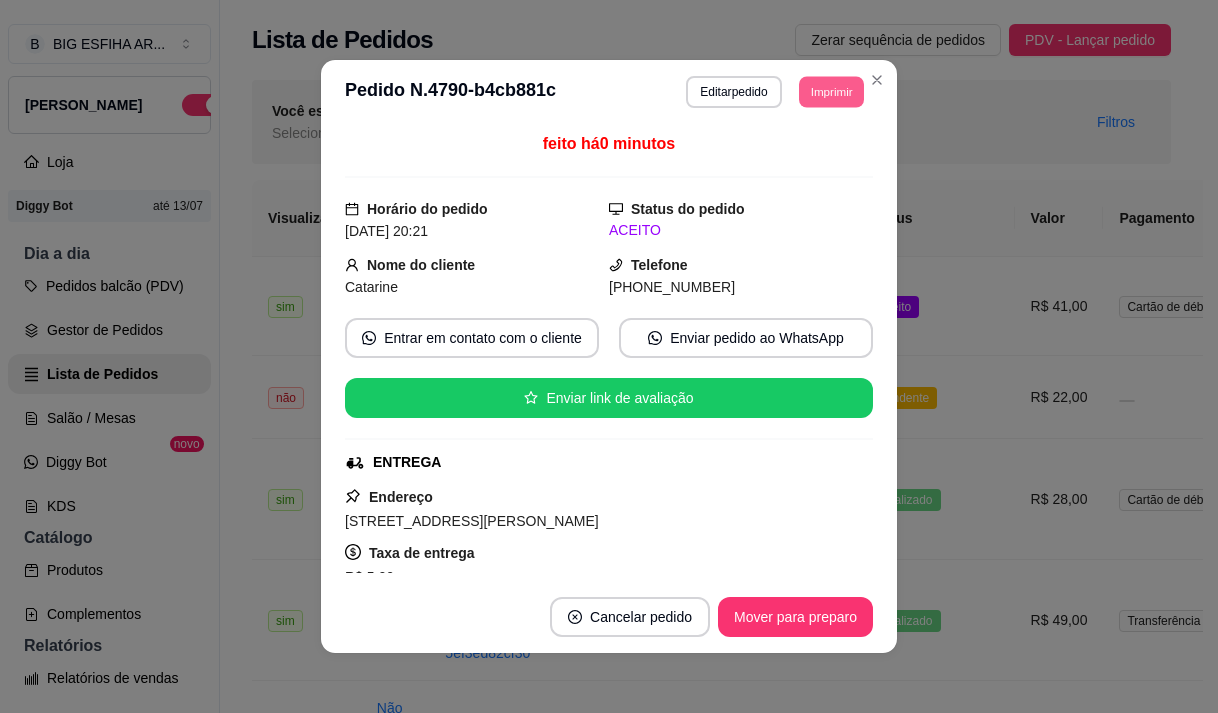 click on "Imprimir" at bounding box center (831, 91) 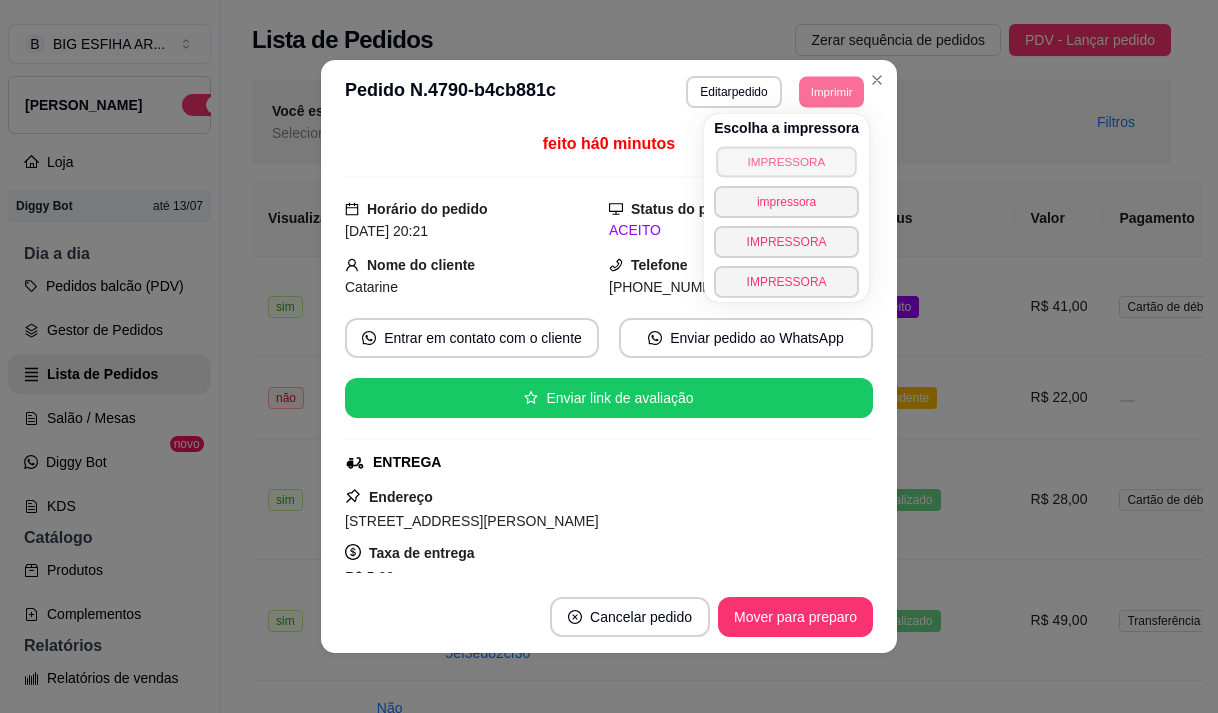 click on "IMPRESSORA" at bounding box center [786, 161] 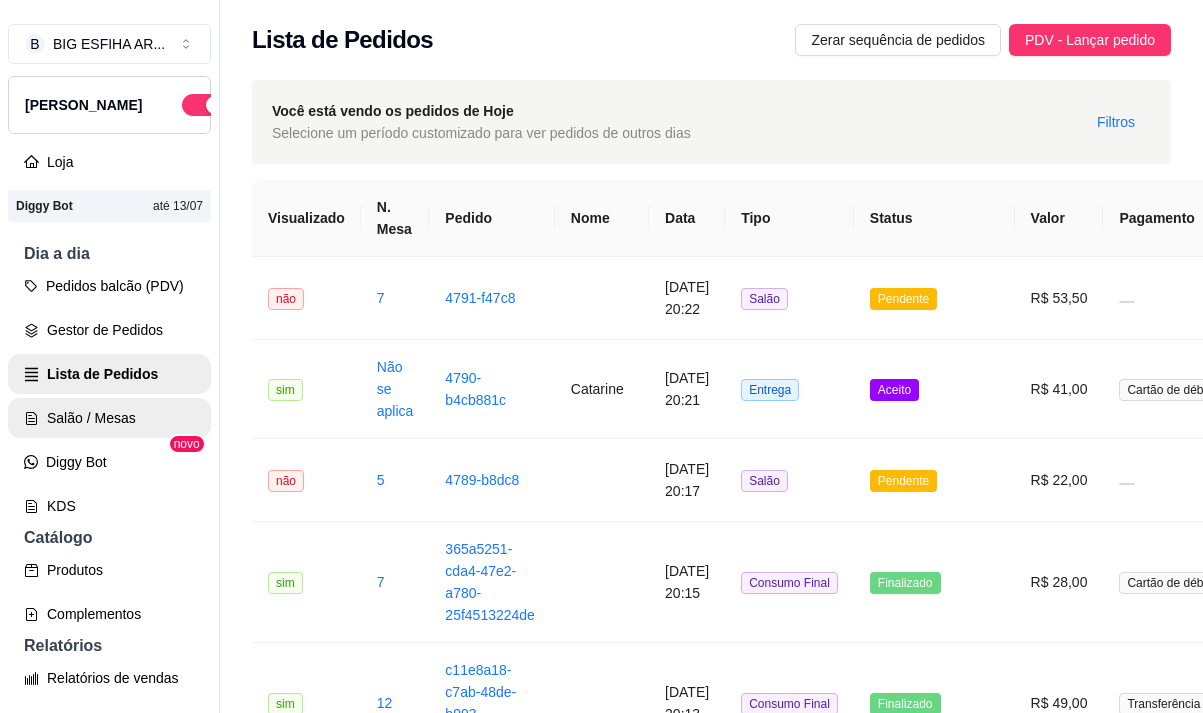 click on "Salão / Mesas" at bounding box center [109, 418] 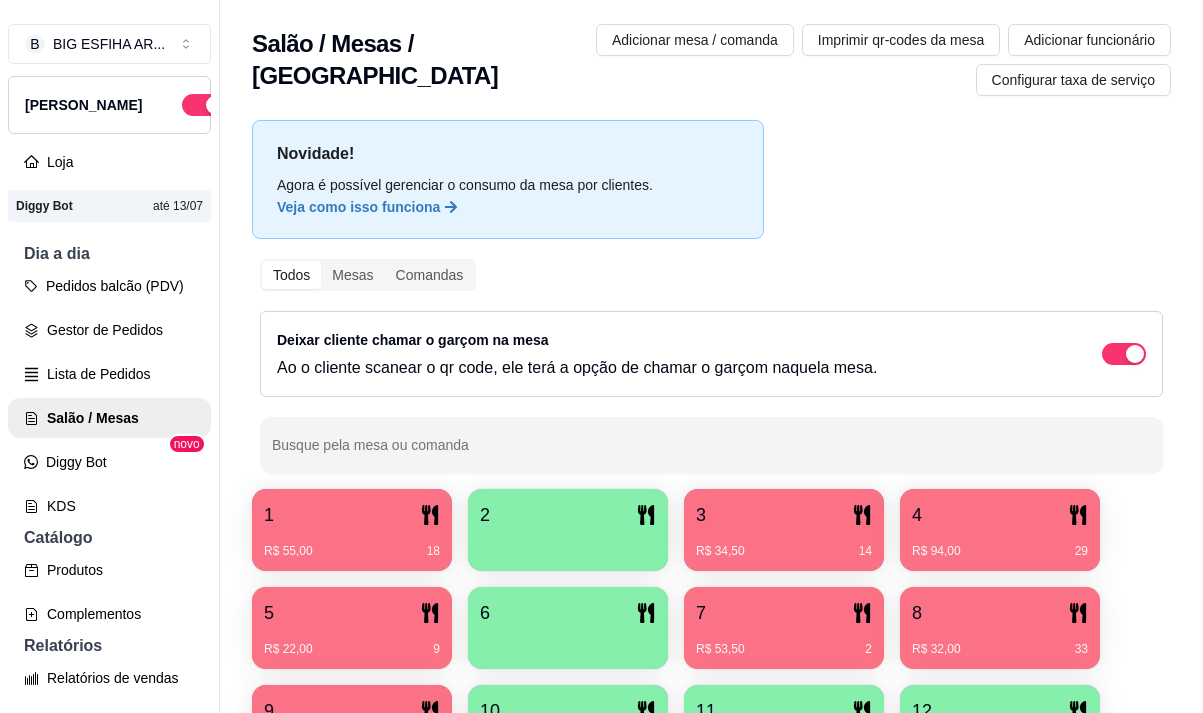 click at bounding box center [568, 544] 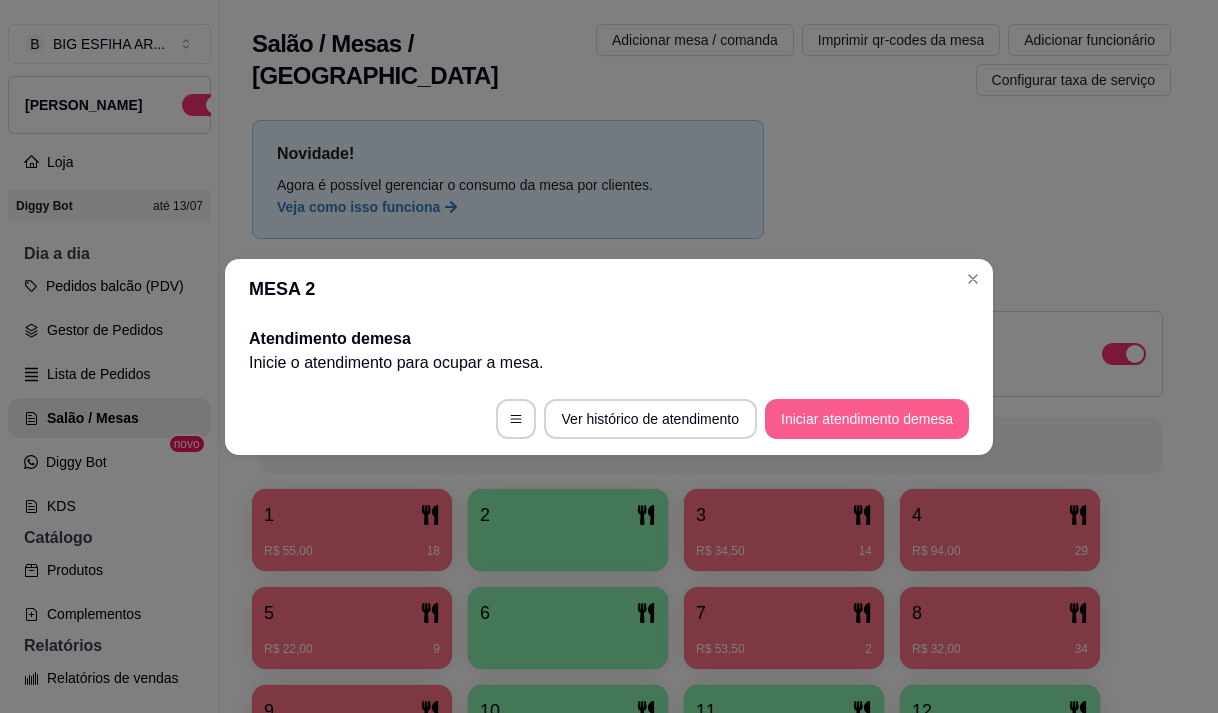 click on "Iniciar atendimento de  mesa" at bounding box center (867, 419) 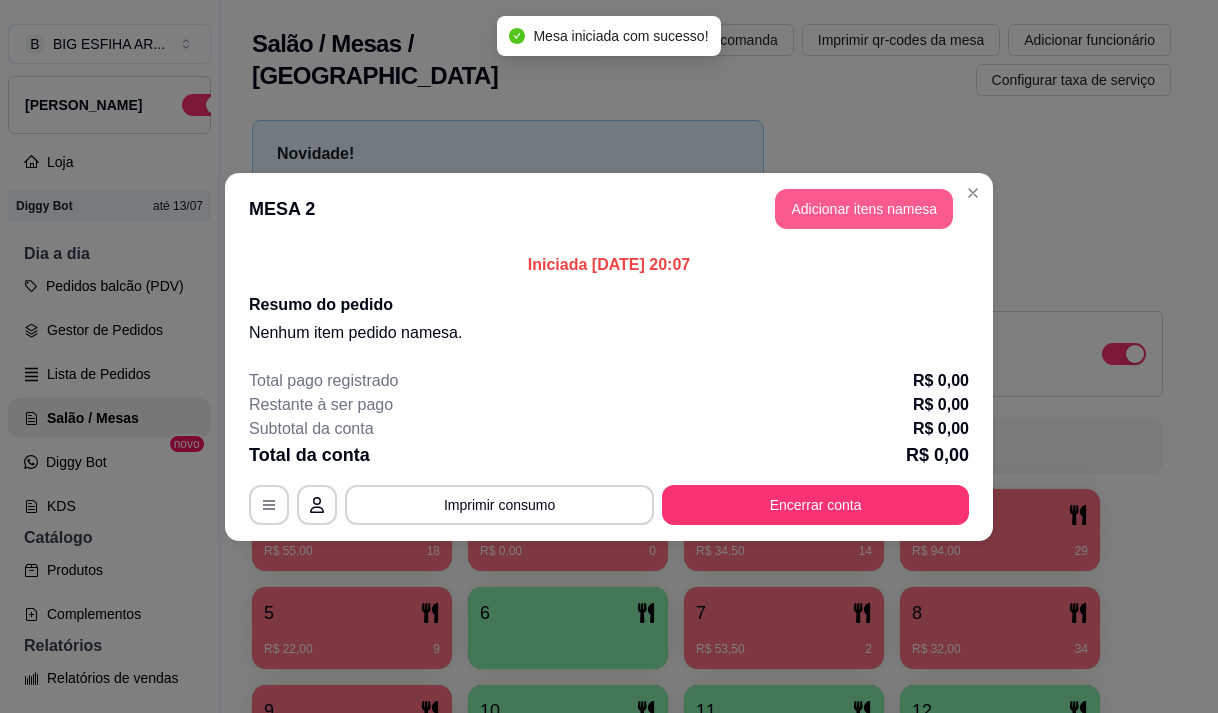 click on "Adicionar itens na  mesa" at bounding box center (864, 209) 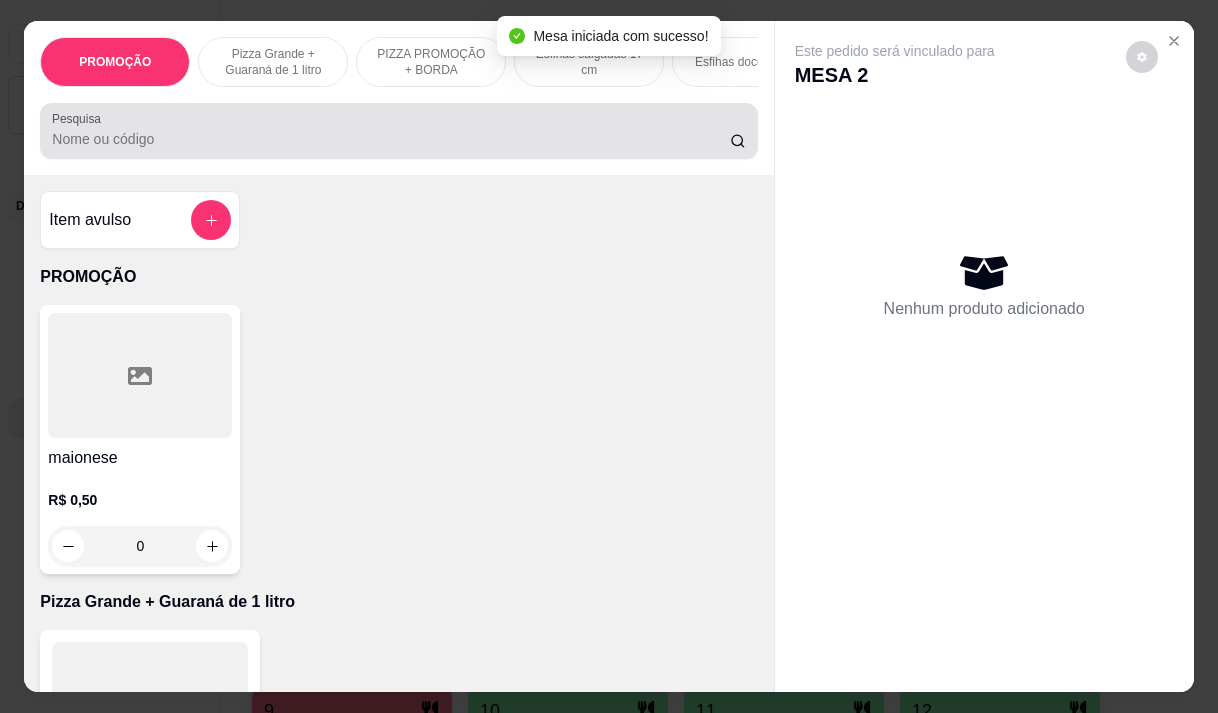 click at bounding box center [398, 131] 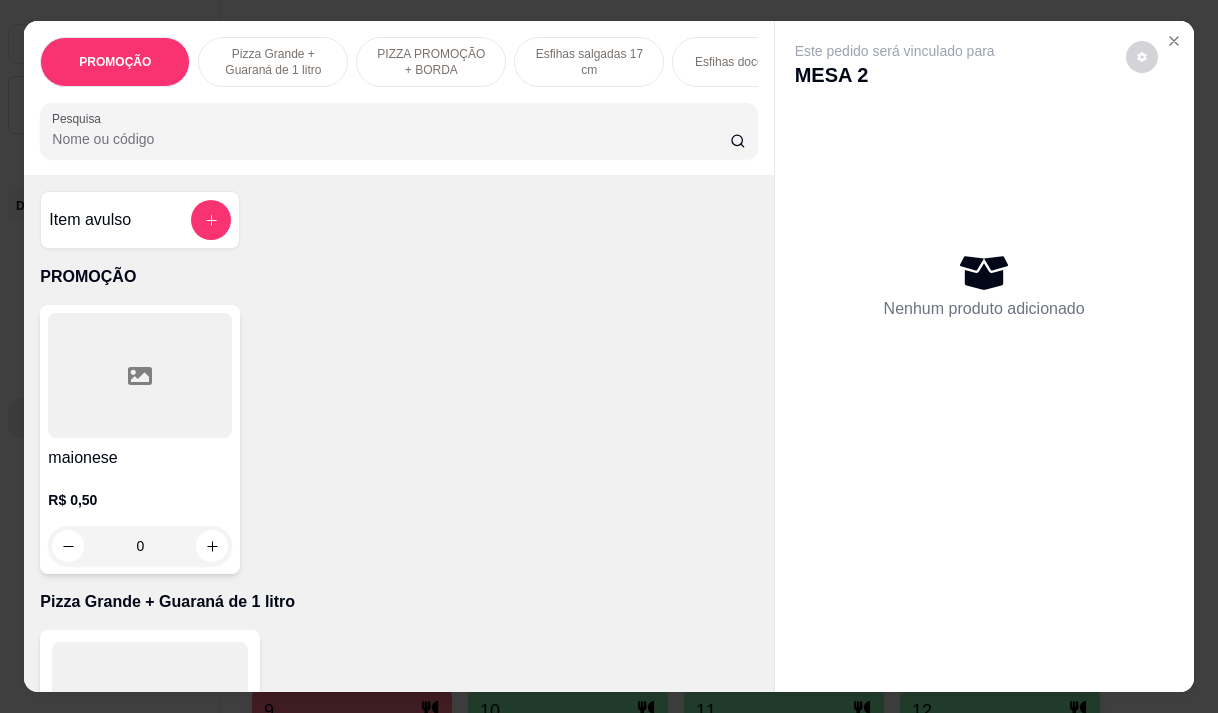 type on "q" 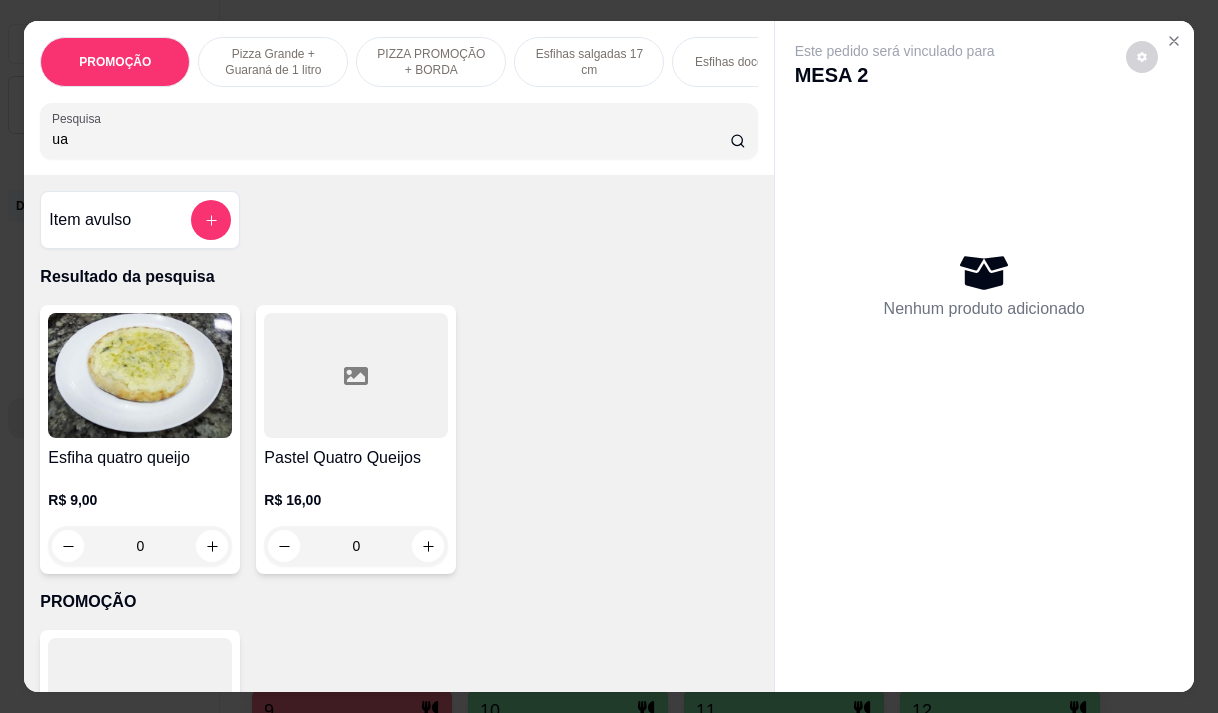 type on "u" 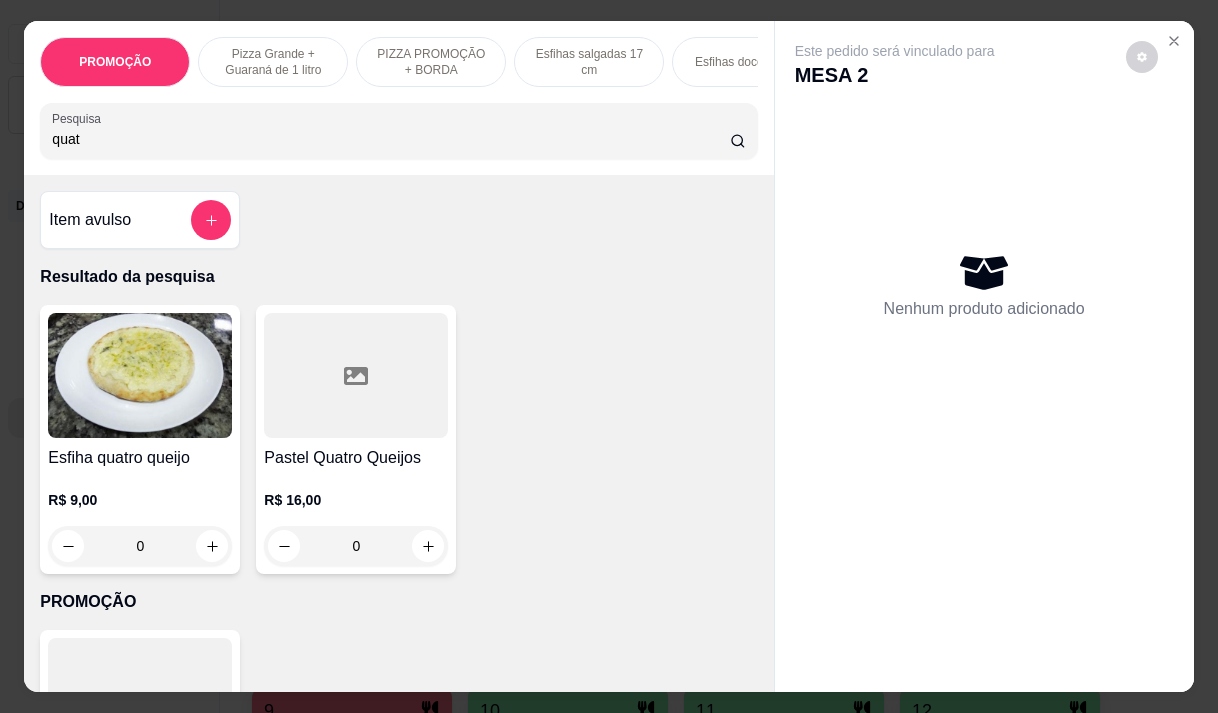 click on "Esfiha quatro queijo   R$ 9,00 0" at bounding box center [140, 439] 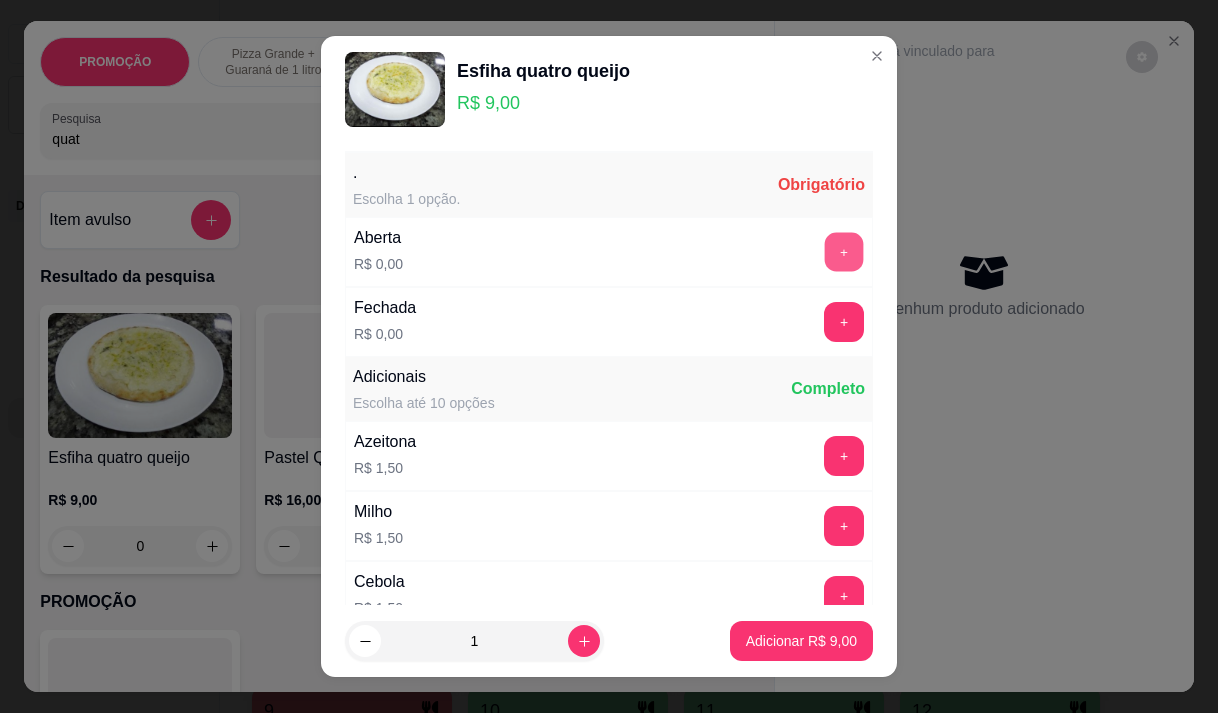 click on "+" at bounding box center (844, 251) 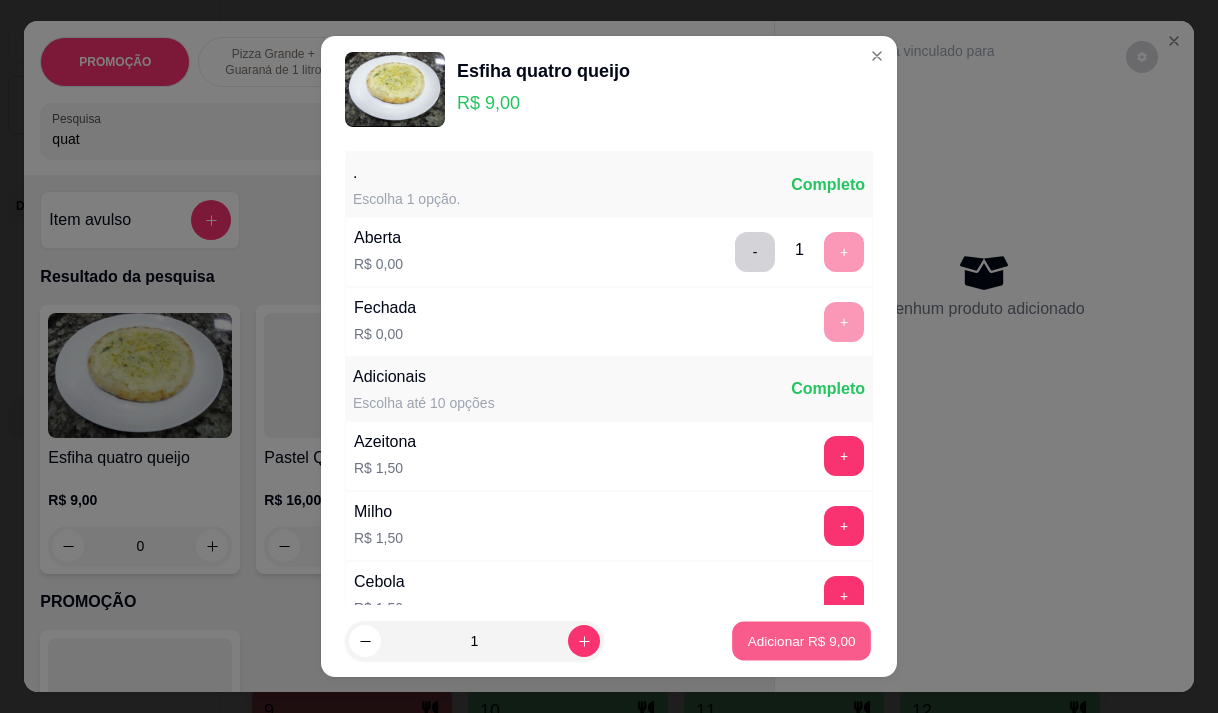 click on "Adicionar   R$ 9,00" at bounding box center (801, 641) 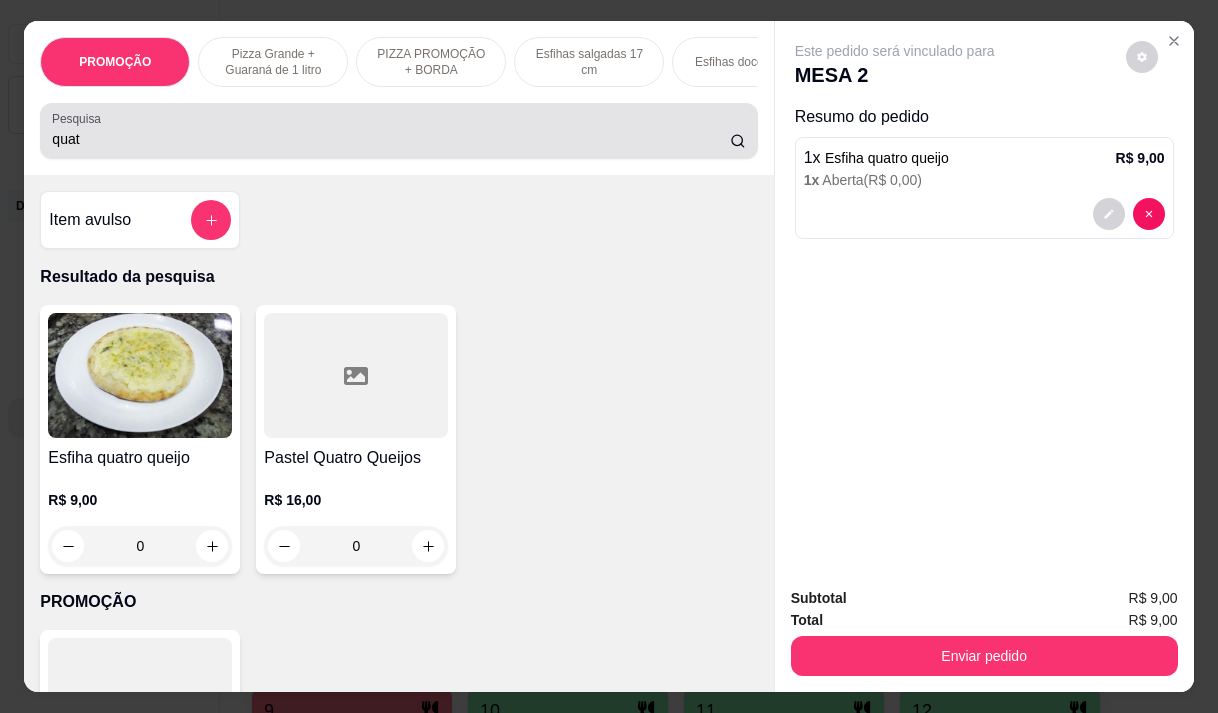 click on "quat" at bounding box center (398, 131) 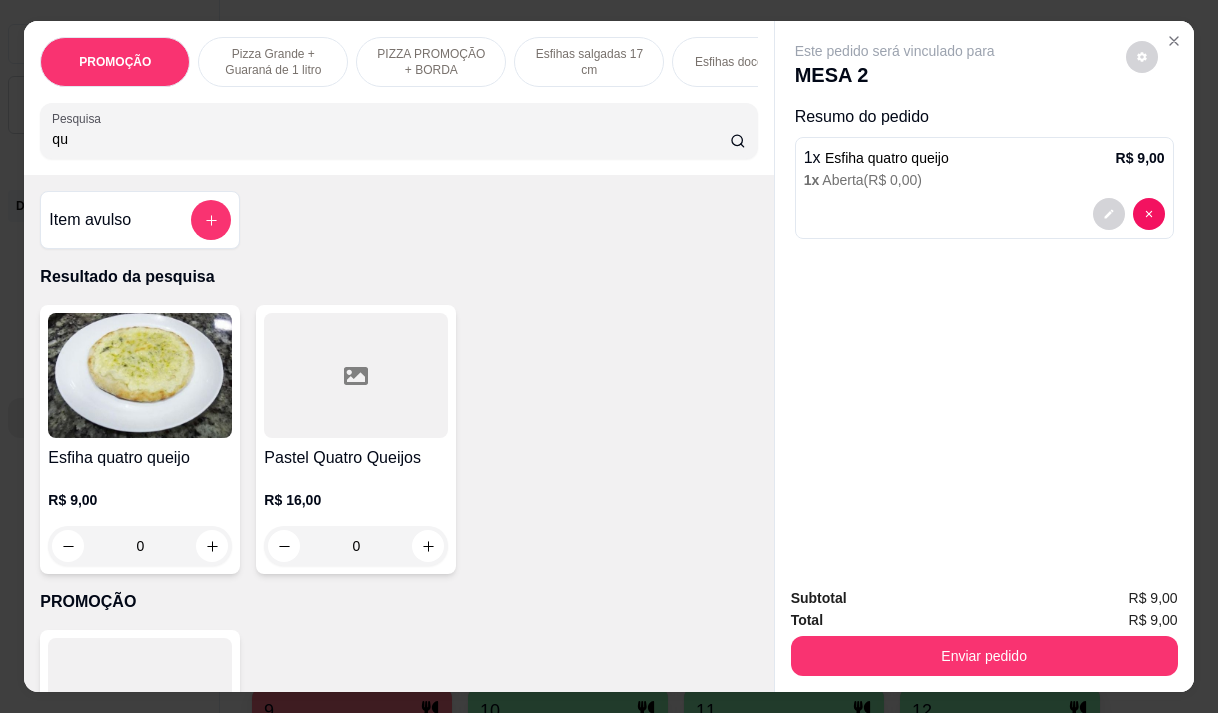 type on "q" 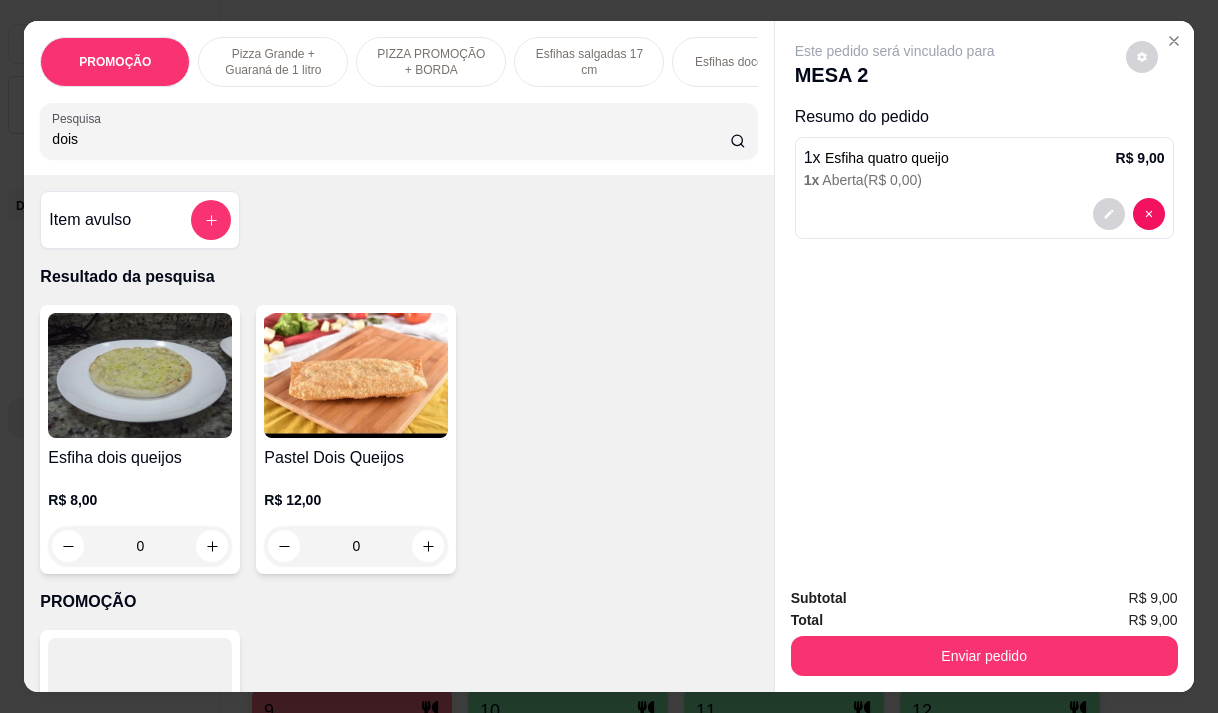 click on "Esfiha dois queijos" at bounding box center [140, 458] 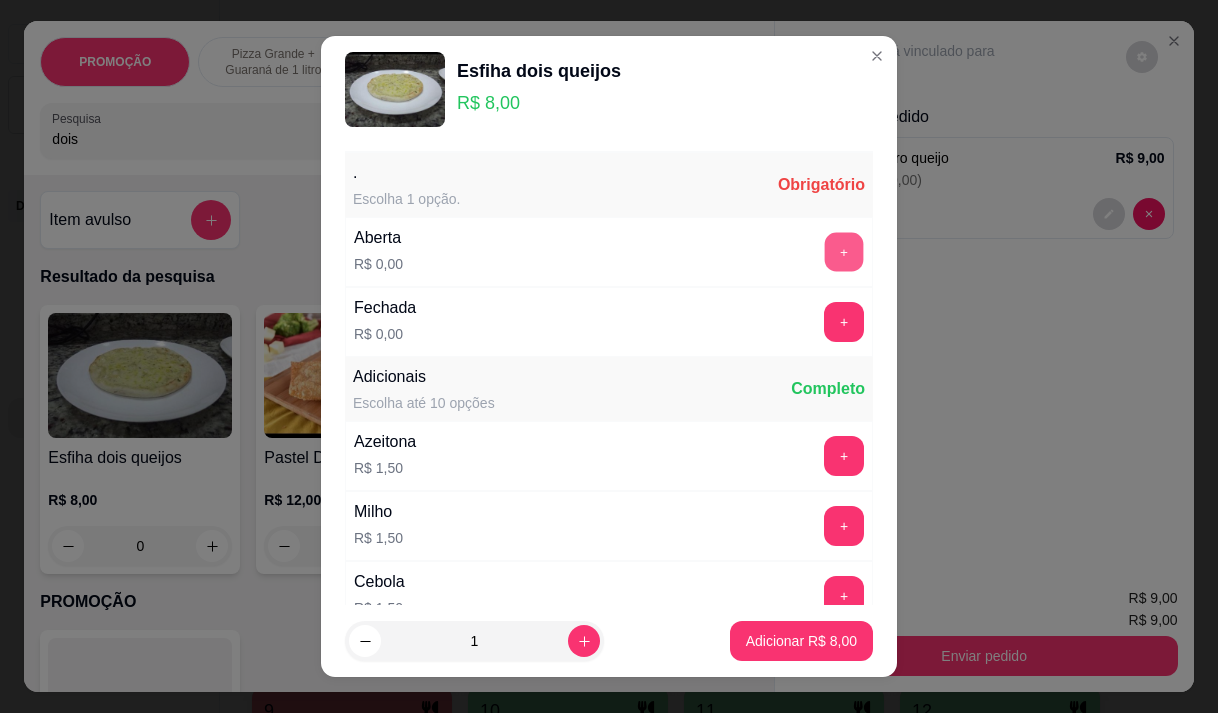 click on "+" at bounding box center [844, 251] 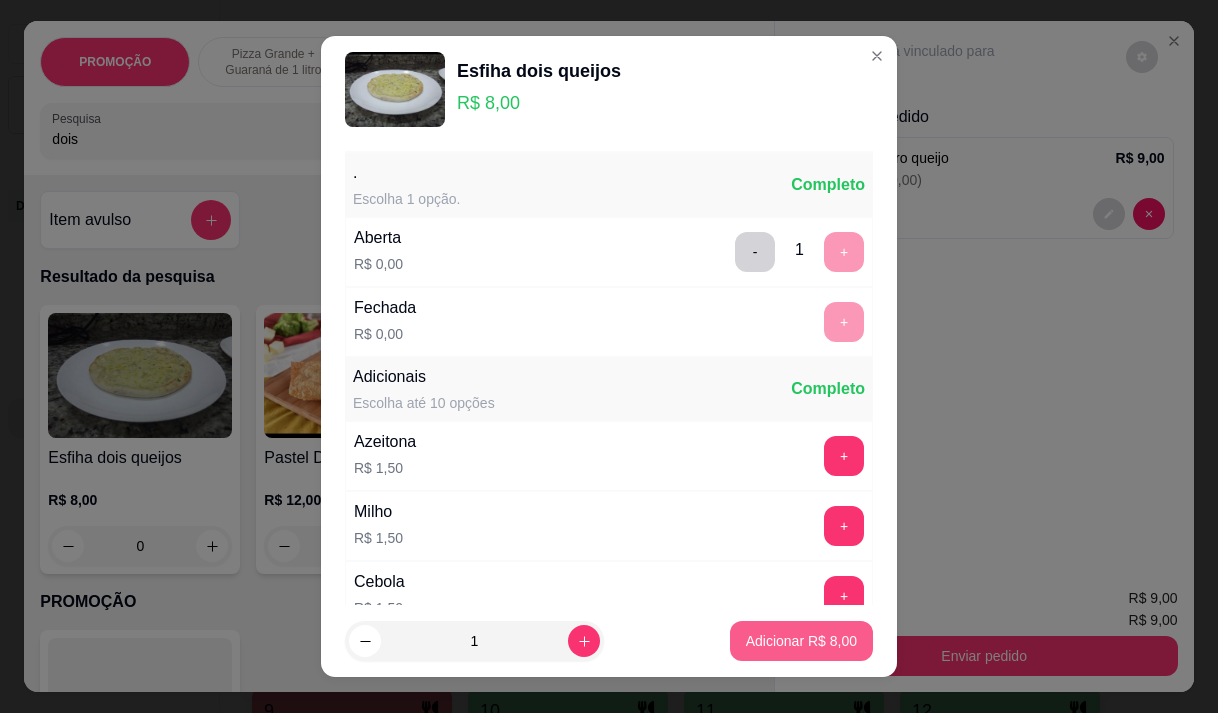 click on "Adicionar   R$ 8,00" at bounding box center (801, 641) 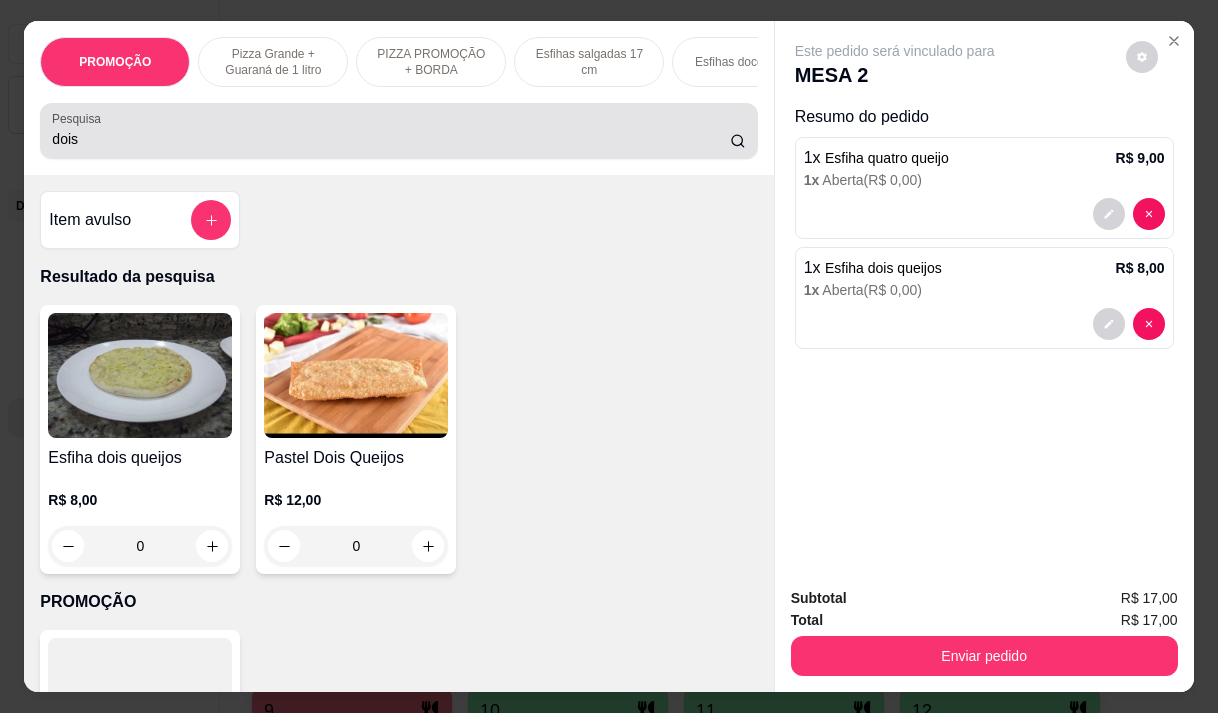 click on "dois" at bounding box center [391, 139] 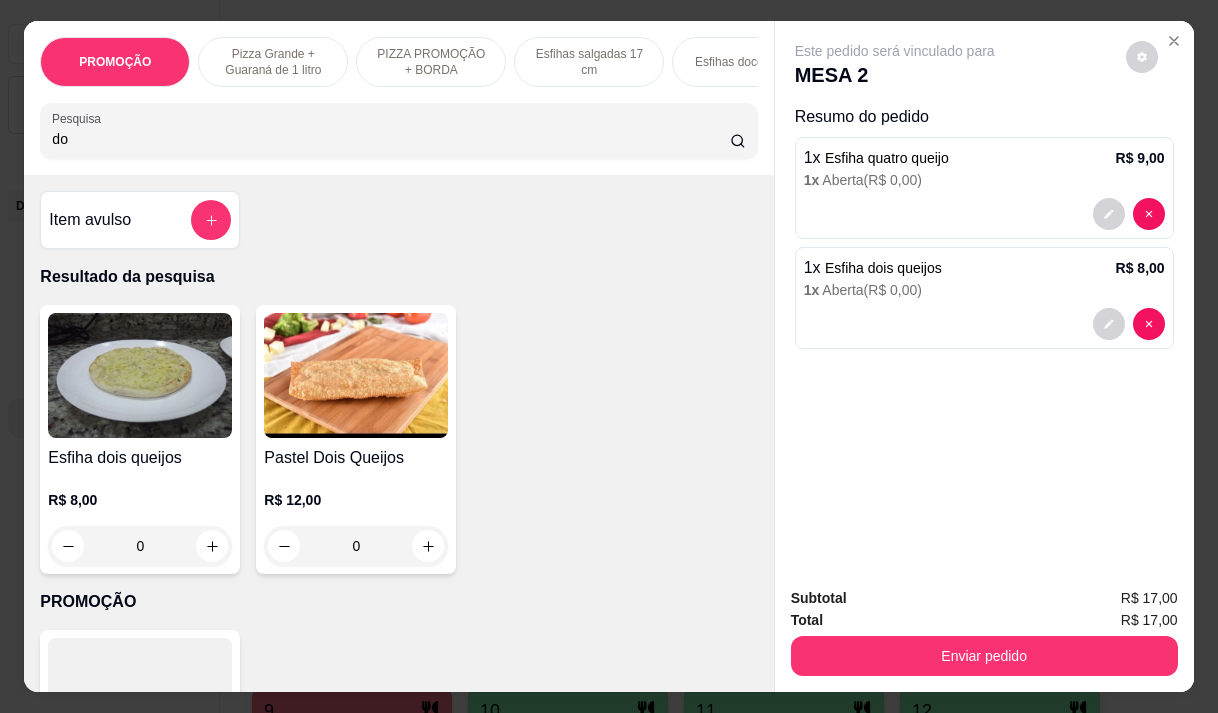 type on "d" 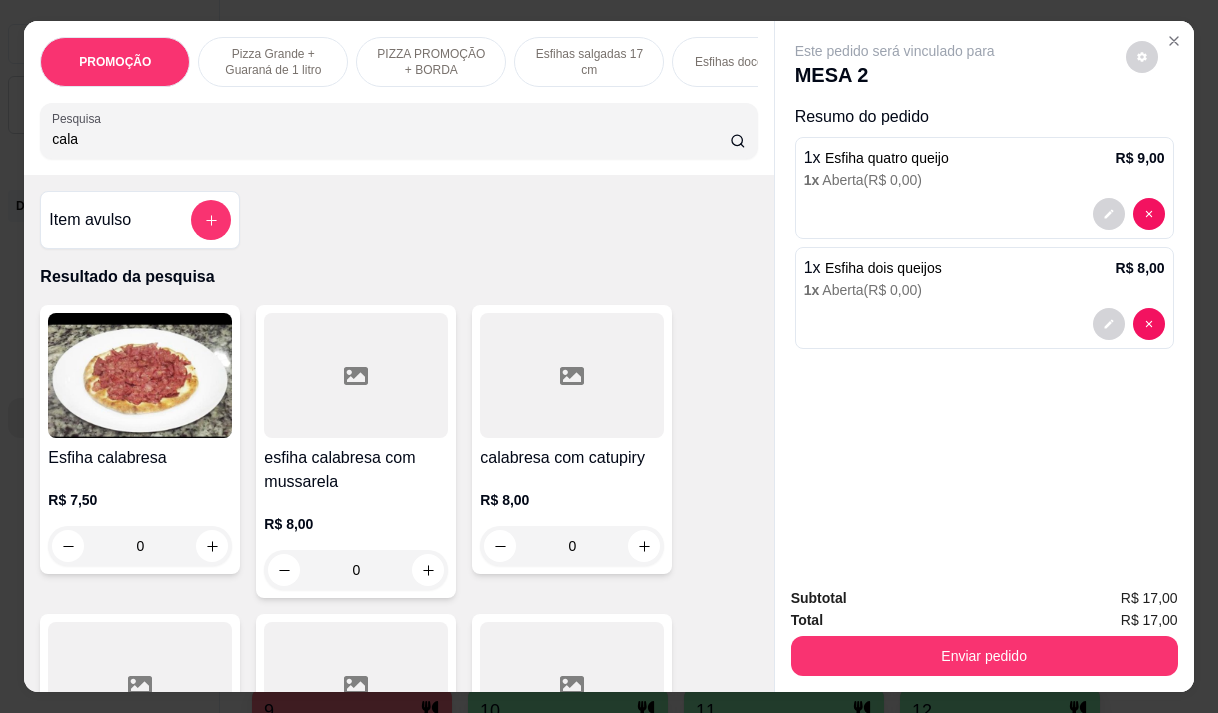 click on "Esfiha calabresa" at bounding box center [140, 458] 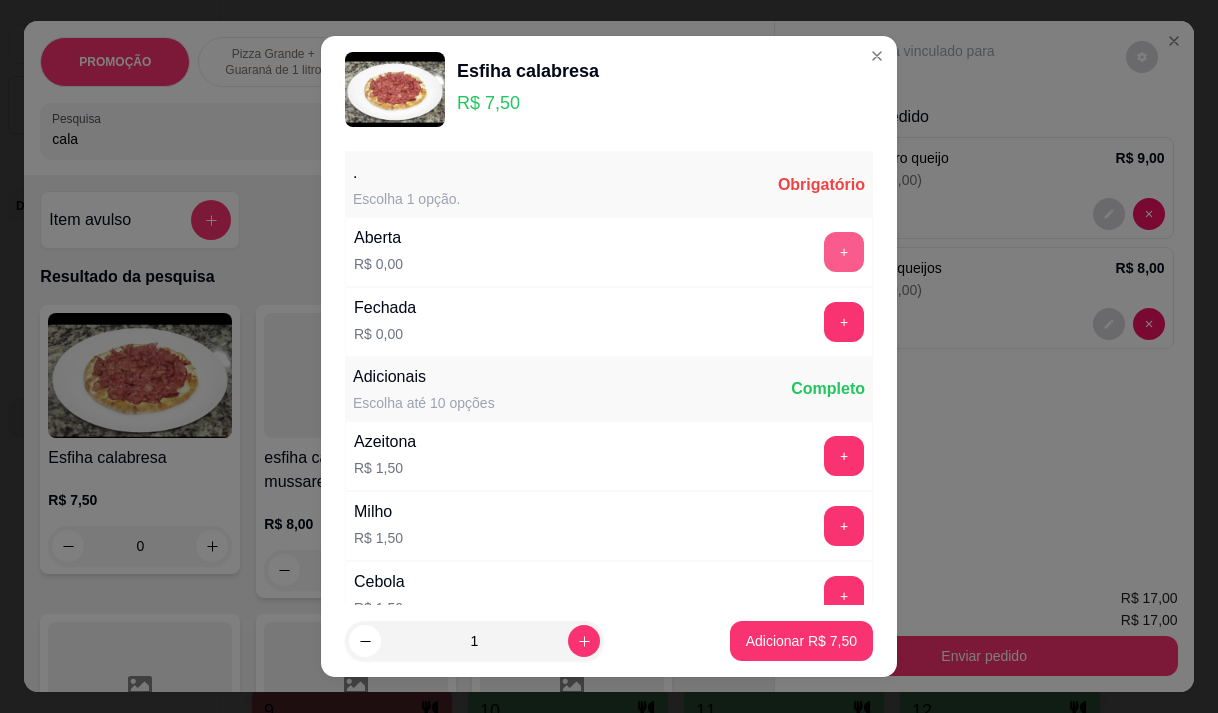 click on "+" at bounding box center (844, 252) 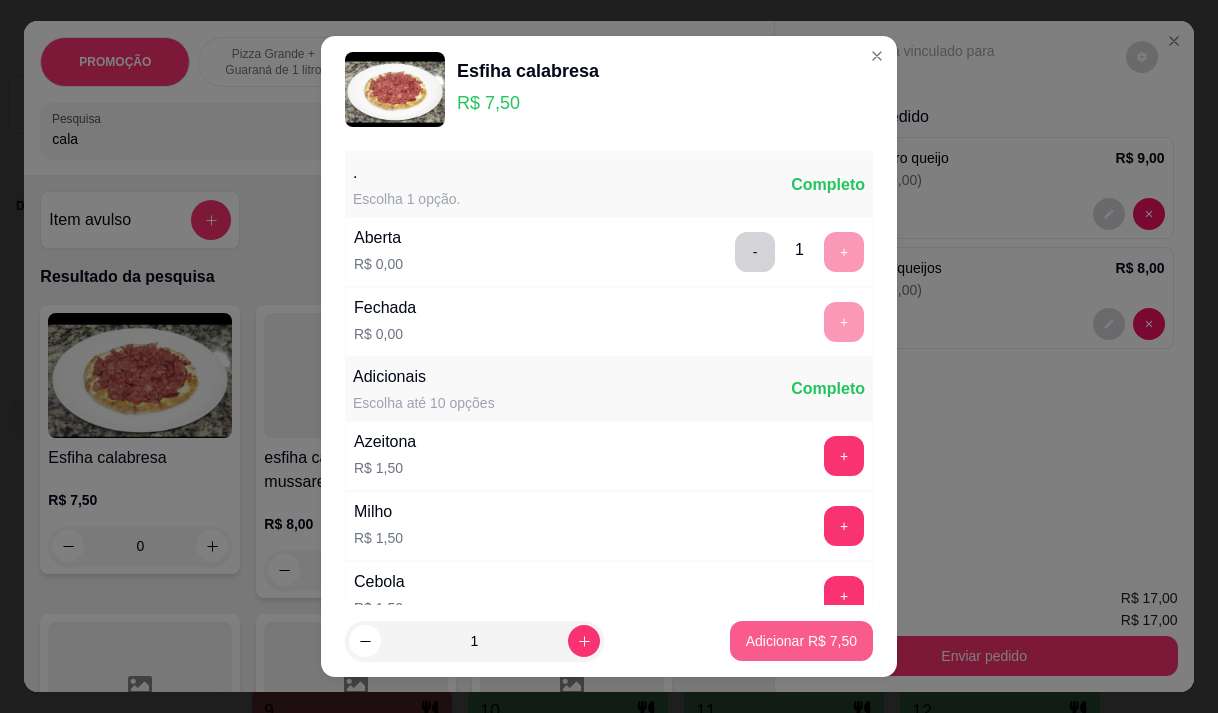 click on "Adicionar   R$ 7,50" at bounding box center (801, 641) 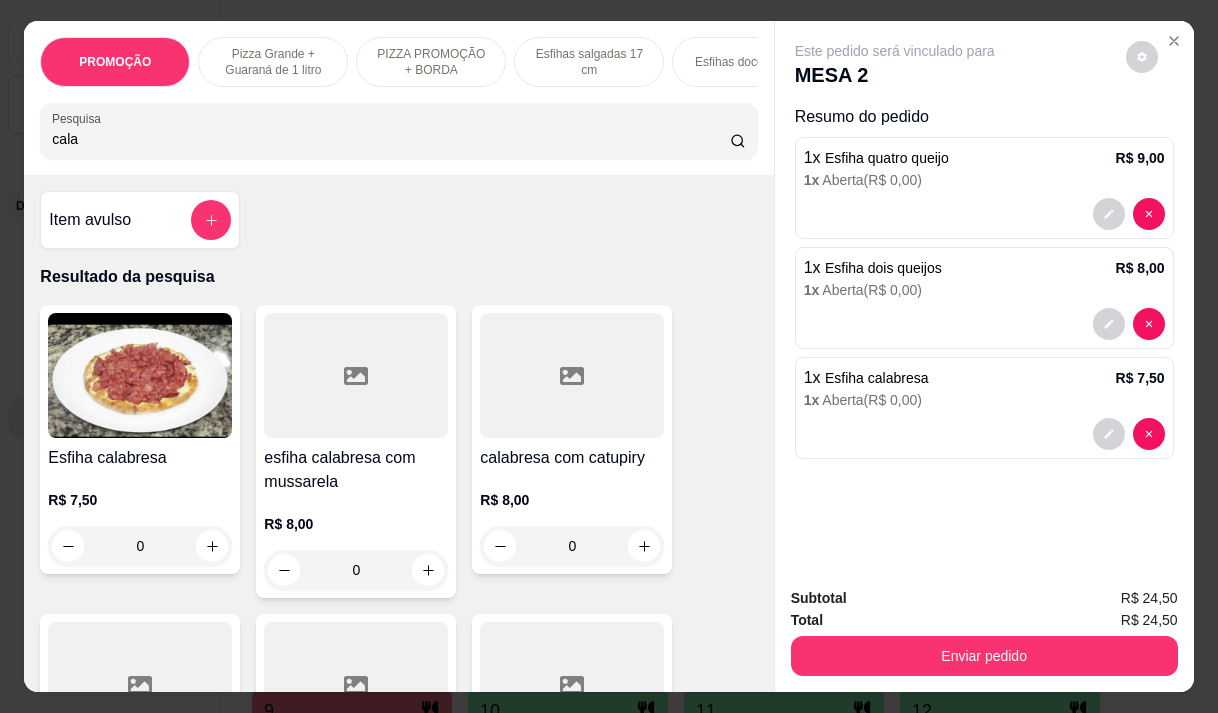 click on "cala" at bounding box center (391, 139) 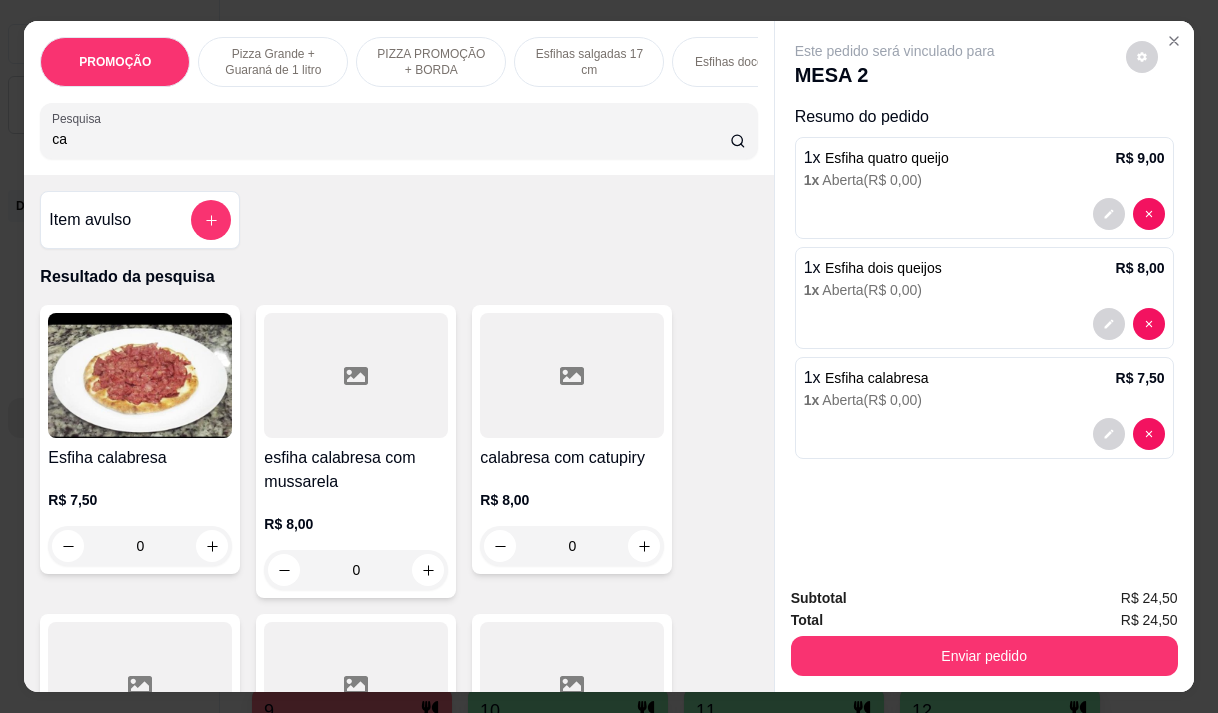 type on "c" 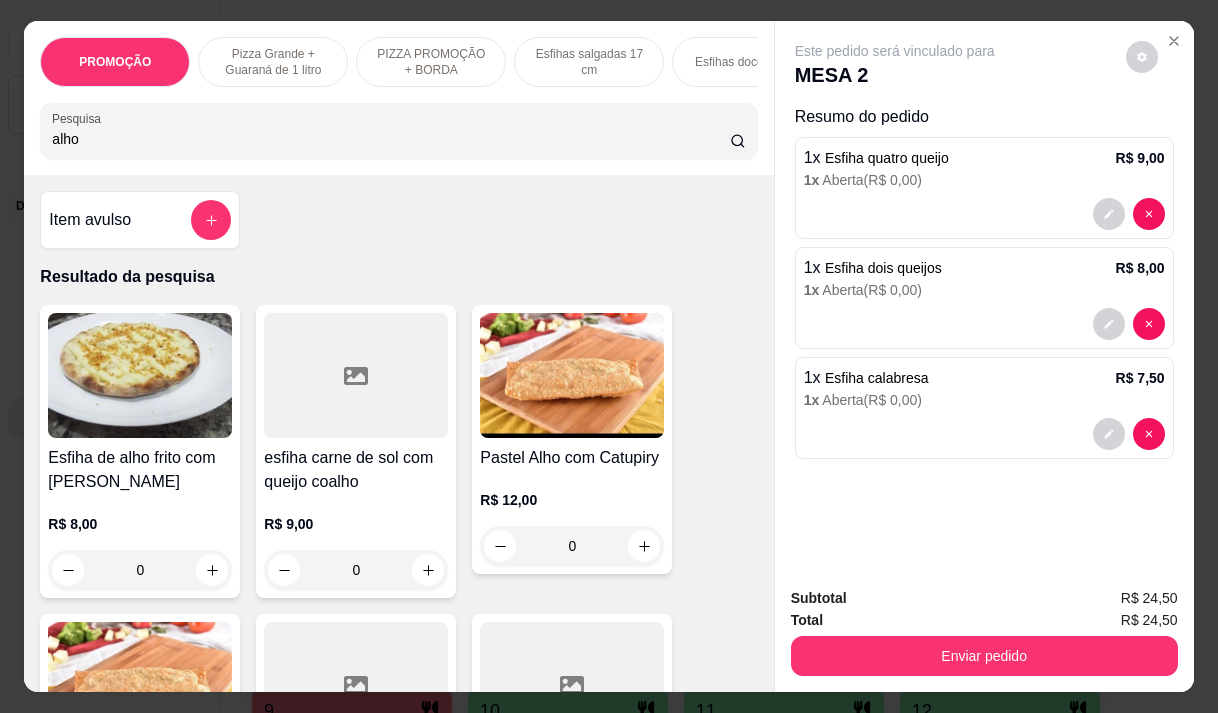 click on "R$ 12,00 0" at bounding box center [572, 518] 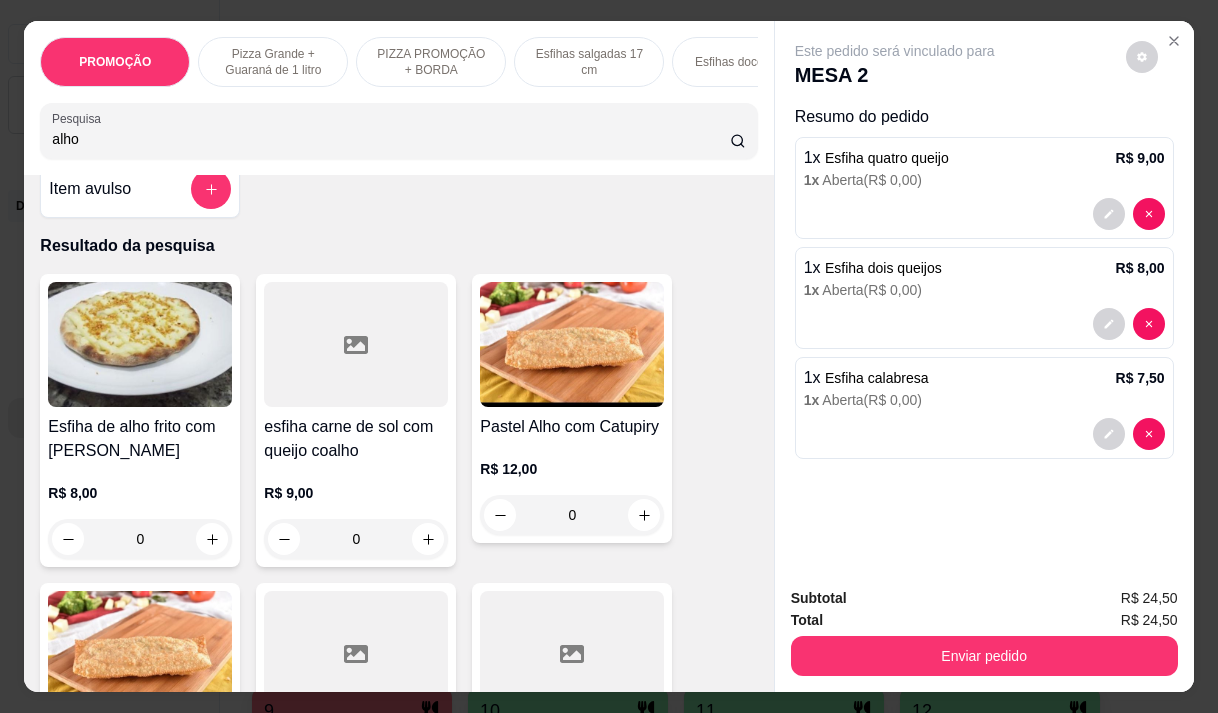 scroll, scrollTop: 0, scrollLeft: 0, axis: both 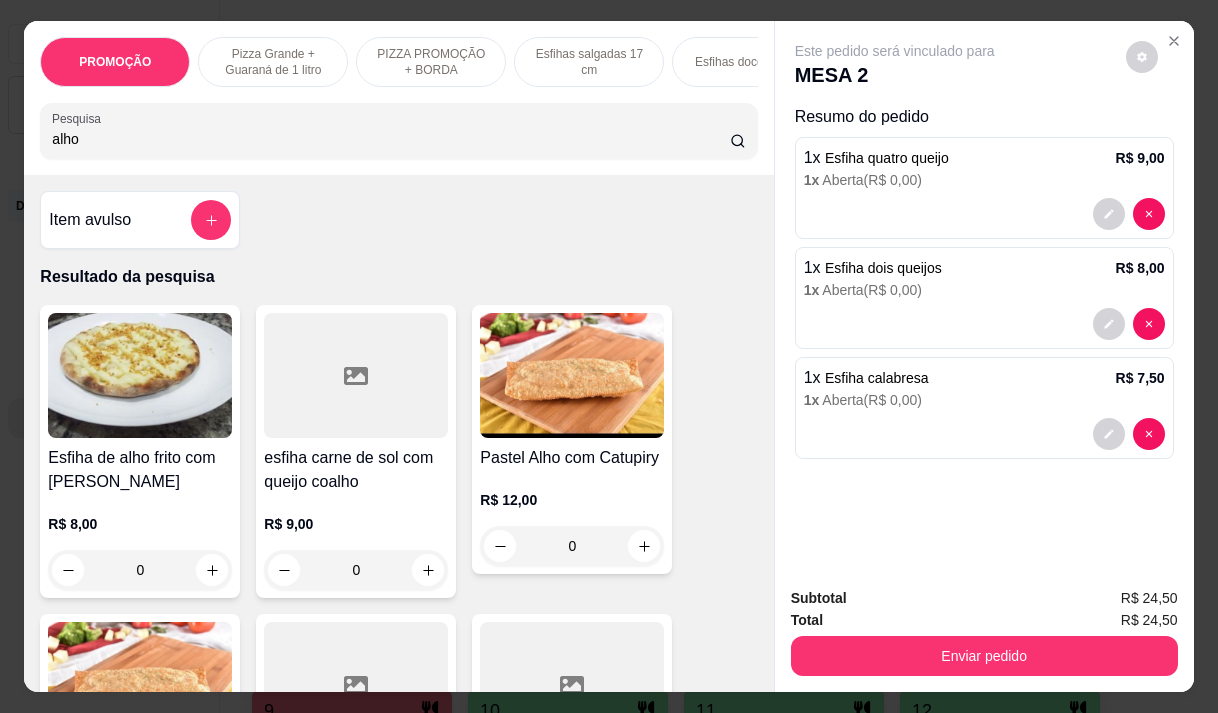 click on "R$ 8,00" at bounding box center (140, 524) 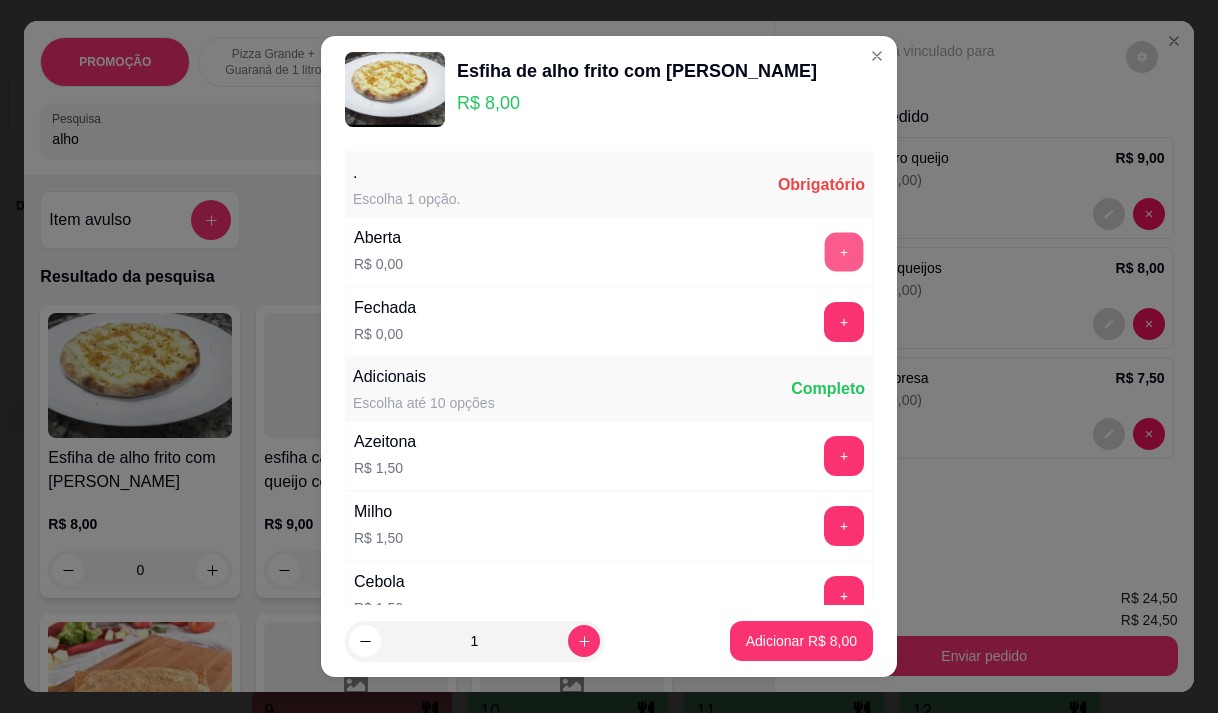 click on "+" at bounding box center [844, 251] 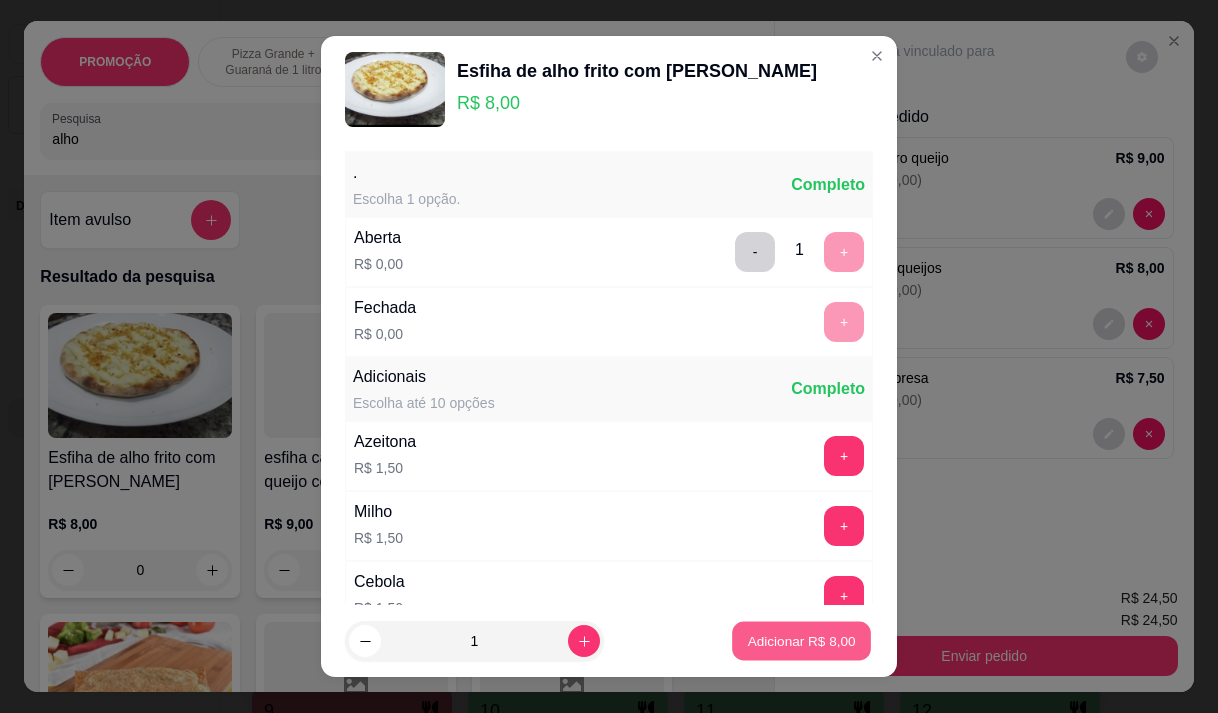 click on "Adicionar   R$ 8,00" at bounding box center (801, 641) 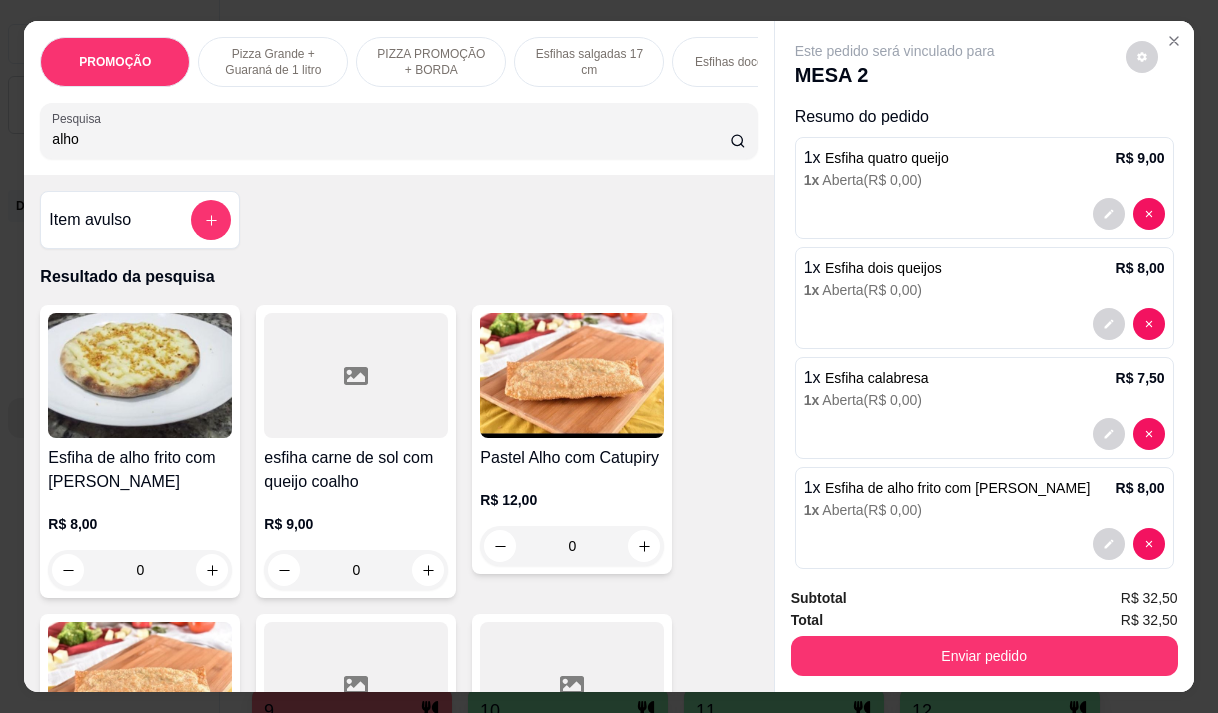 scroll, scrollTop: 27, scrollLeft: 0, axis: vertical 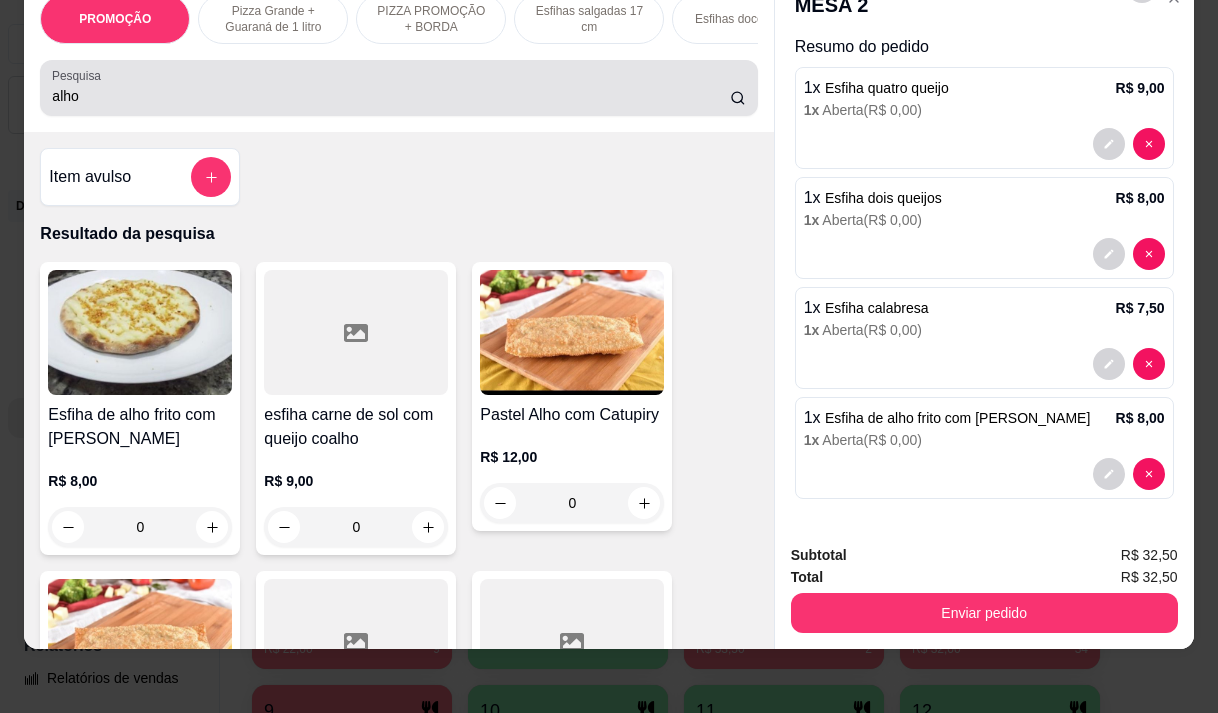 click on "alho" at bounding box center (398, 88) 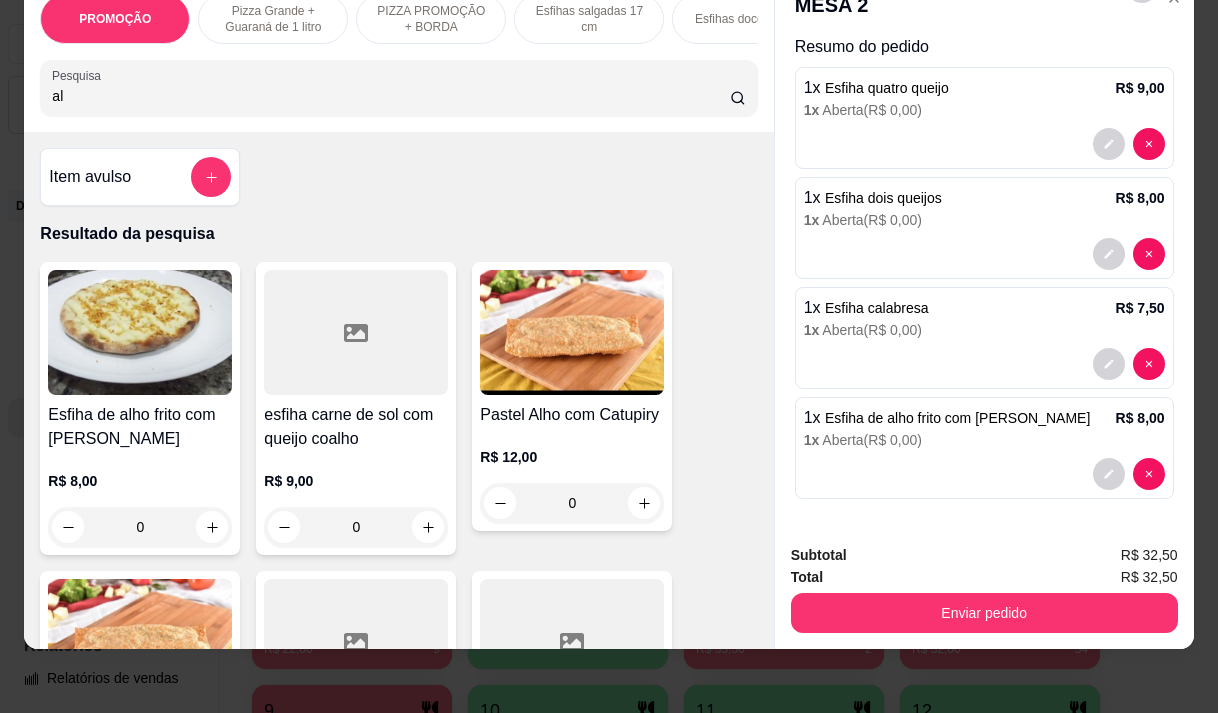 type on "a" 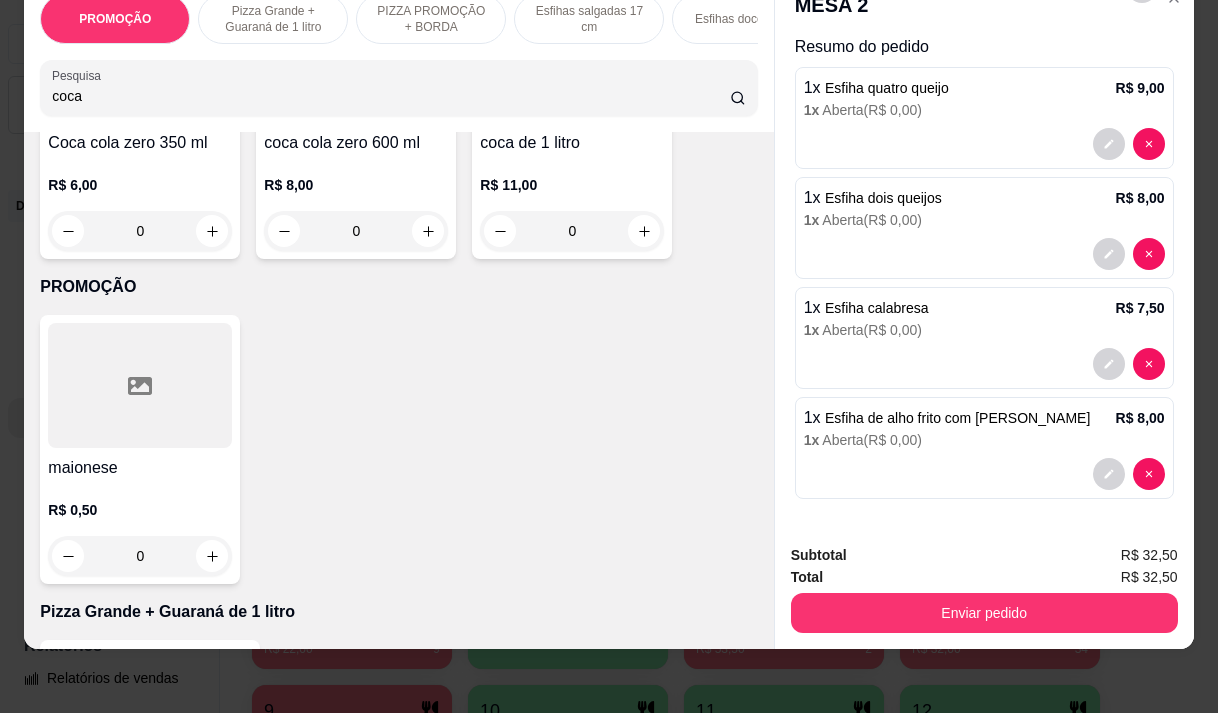 scroll, scrollTop: 500, scrollLeft: 0, axis: vertical 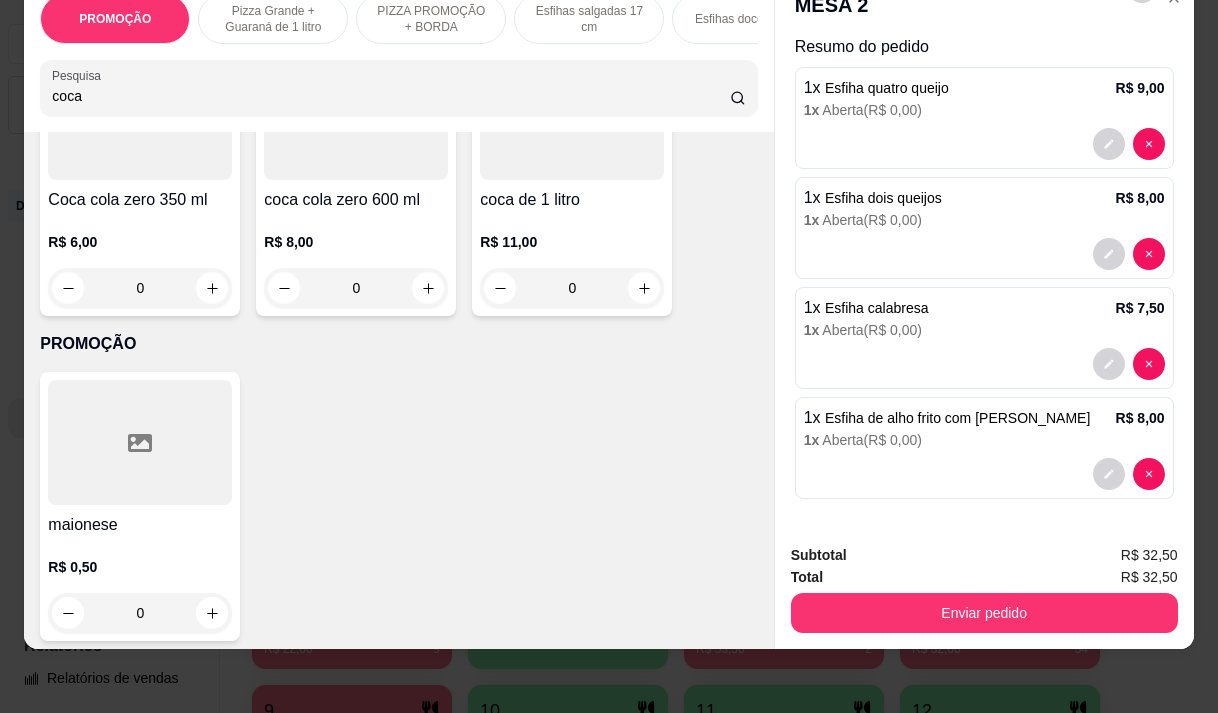 type on "coca" 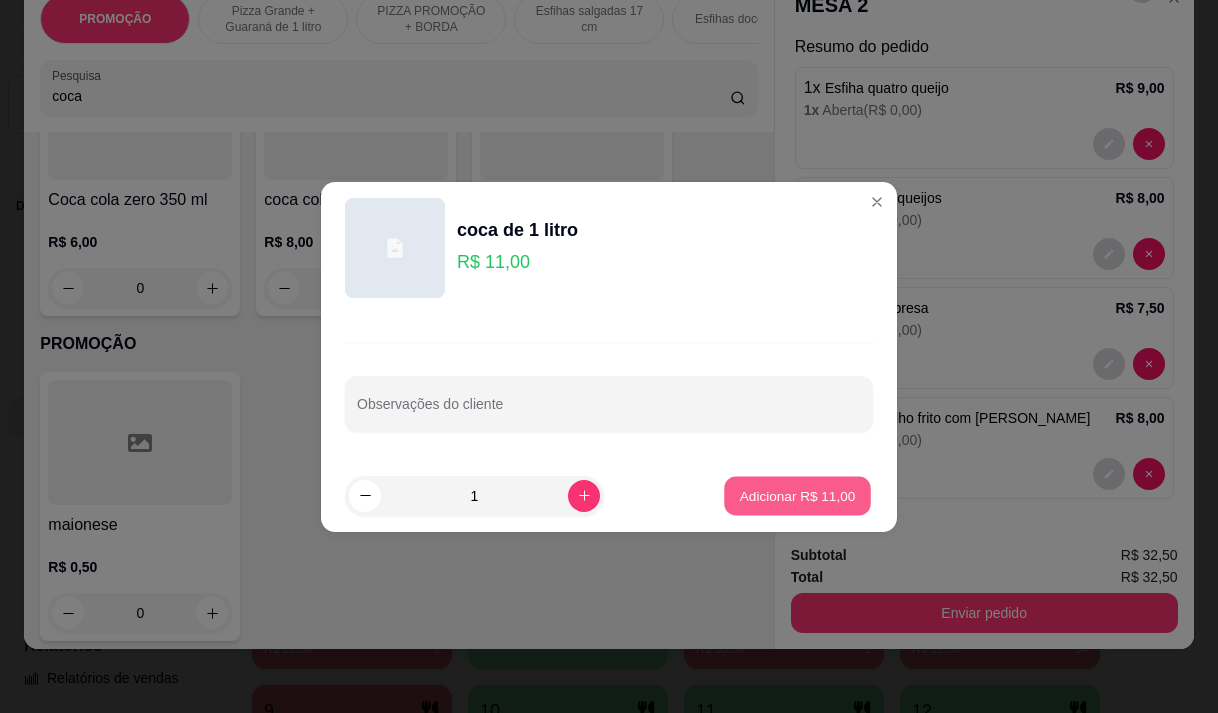 click on "Adicionar   R$ 11,00" at bounding box center [798, 495] 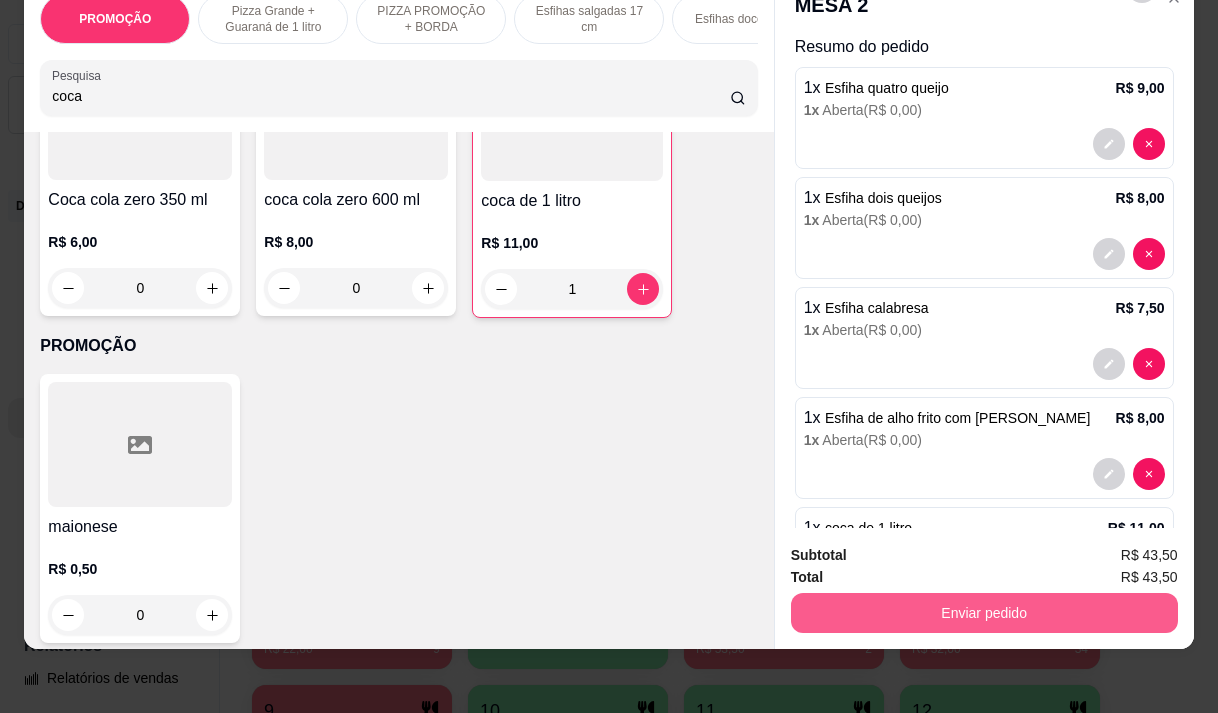 click on "Enviar pedido" at bounding box center [984, 613] 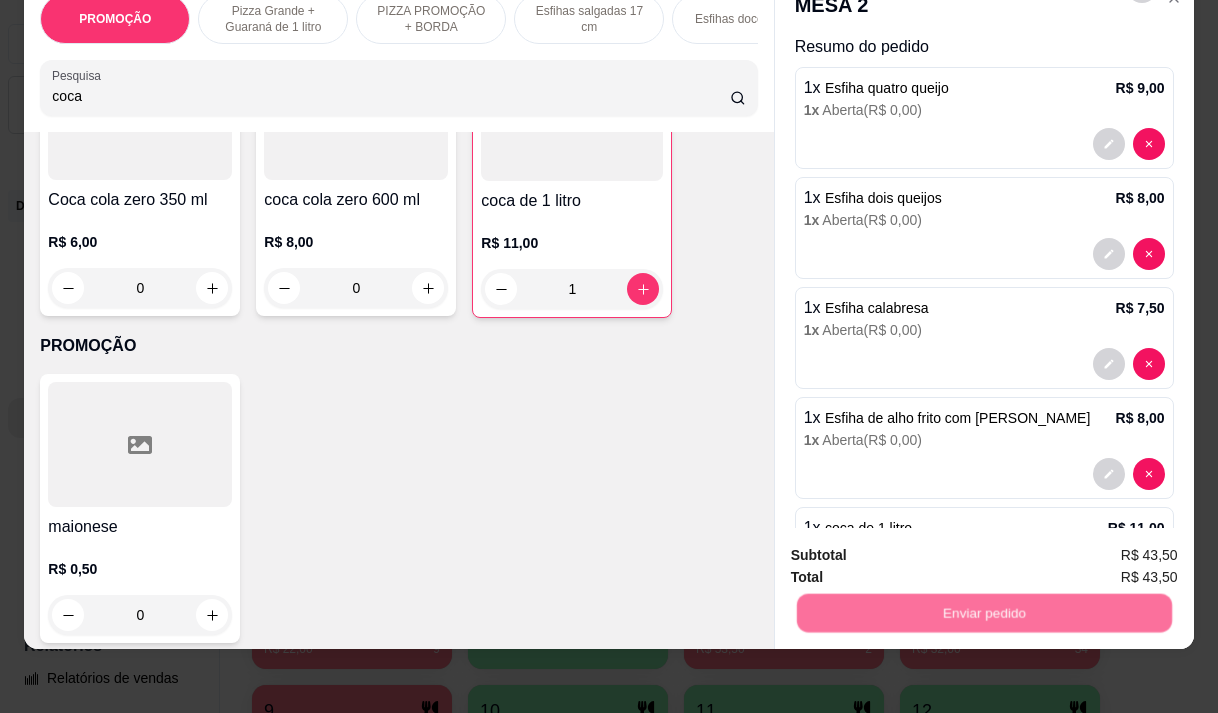click on "Não registrar e enviar pedido" at bounding box center (918, 549) 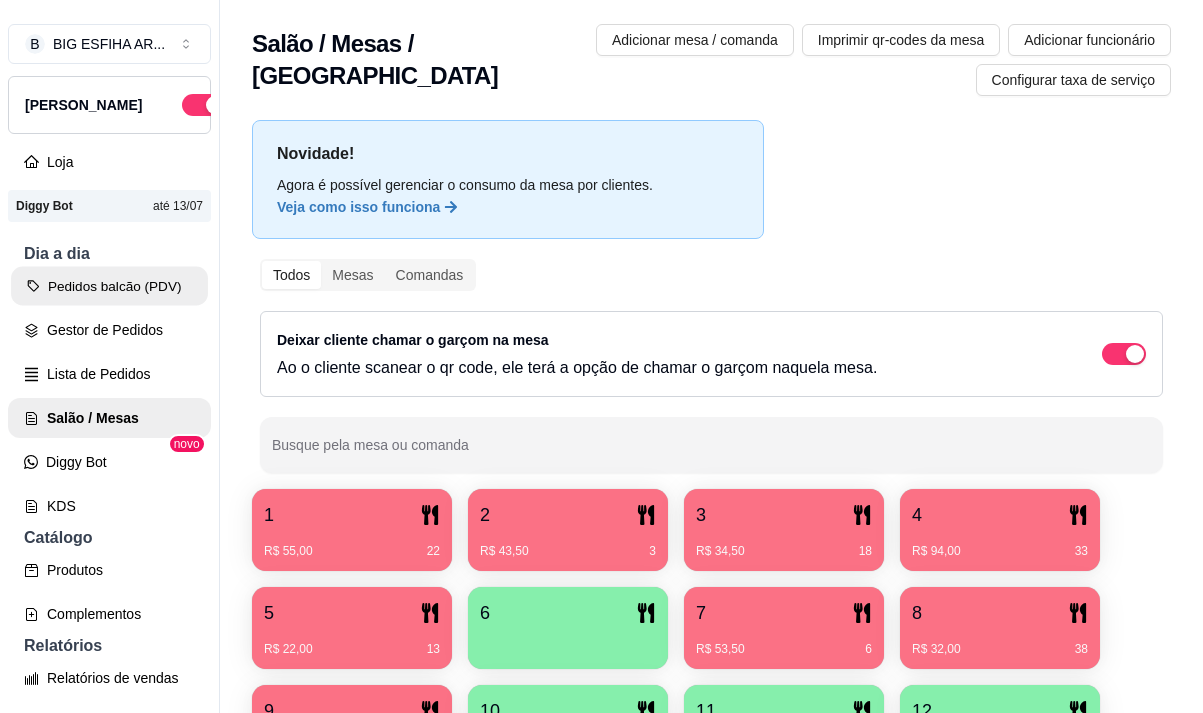 click on "Pedidos balcão (PDV)" at bounding box center [109, 286] 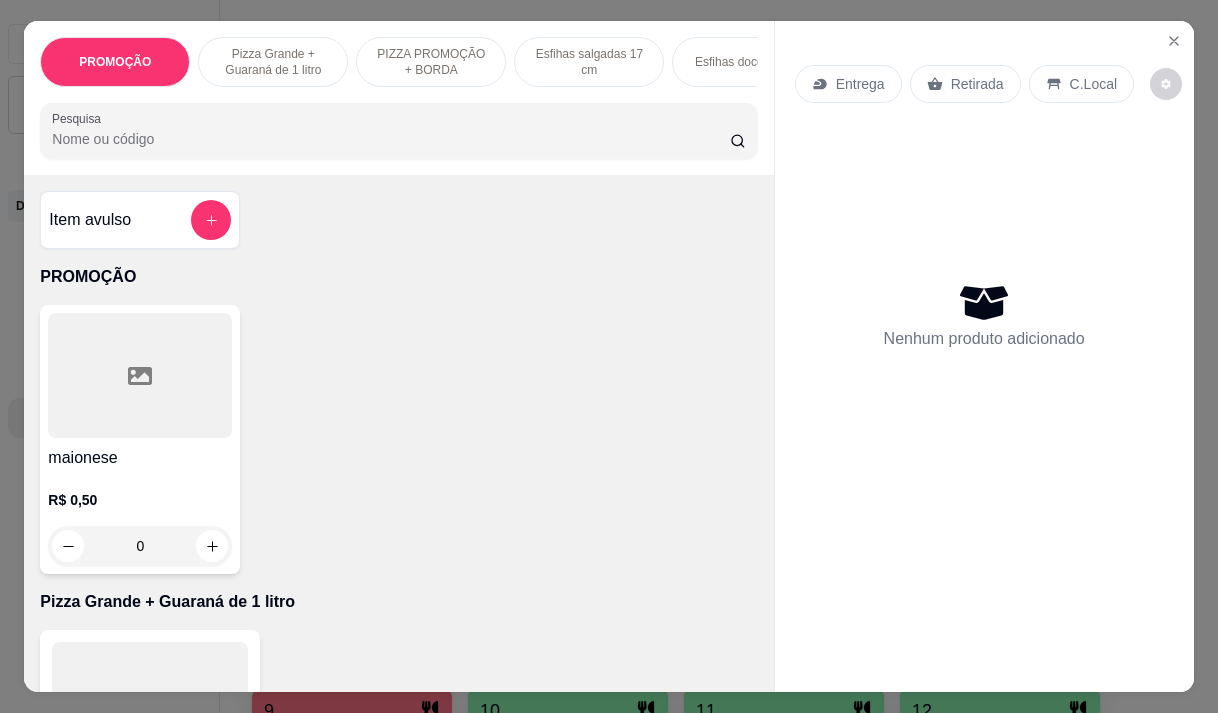 click on "Entrega" at bounding box center [860, 84] 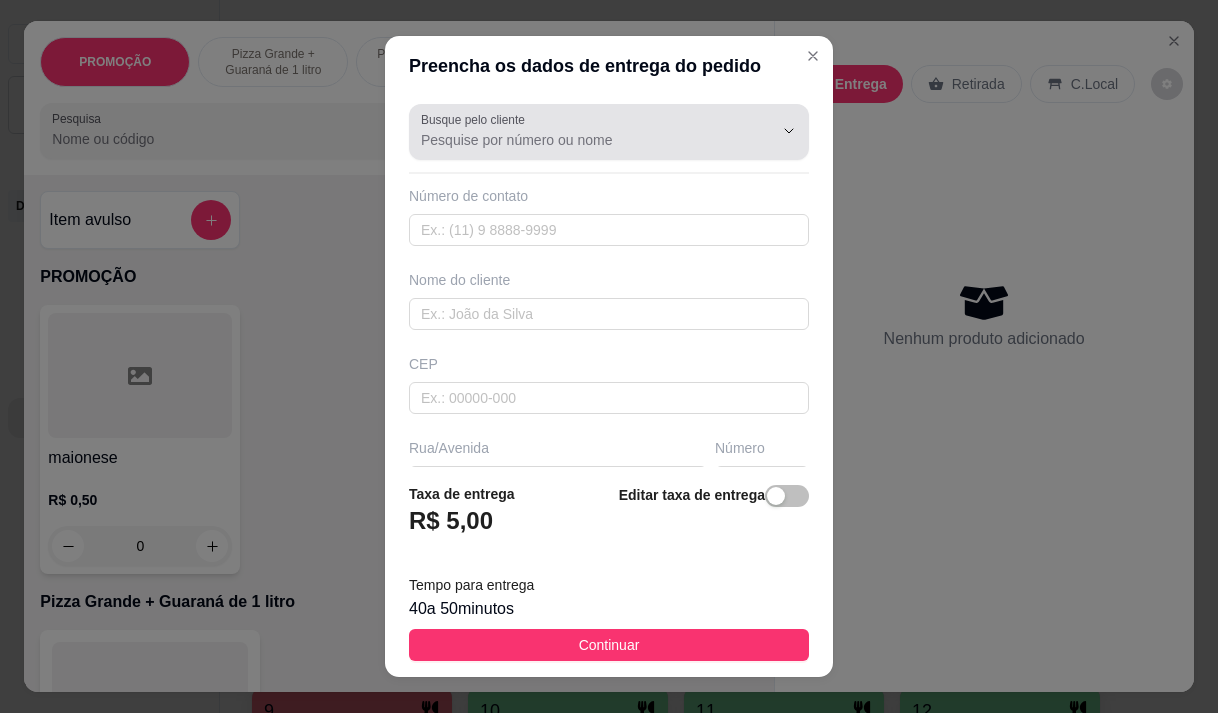 click on "Busque pelo cliente" at bounding box center (581, 140) 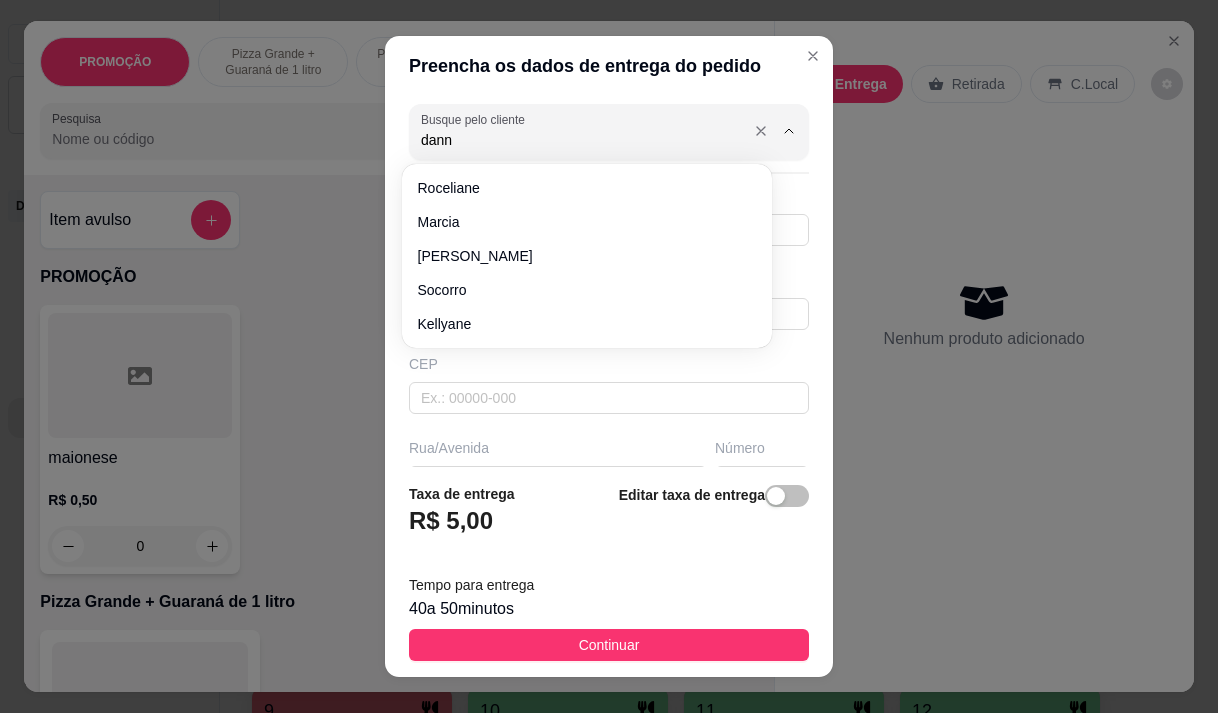 type on "danna" 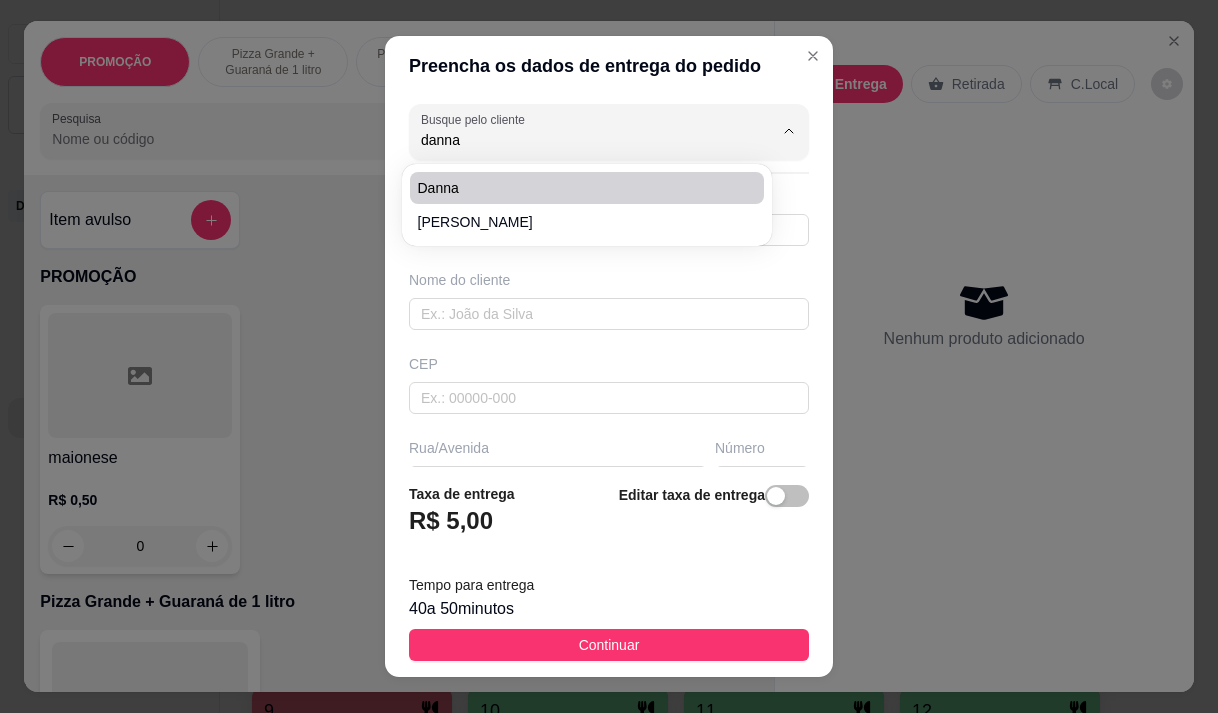 click on "danna" at bounding box center (577, 188) 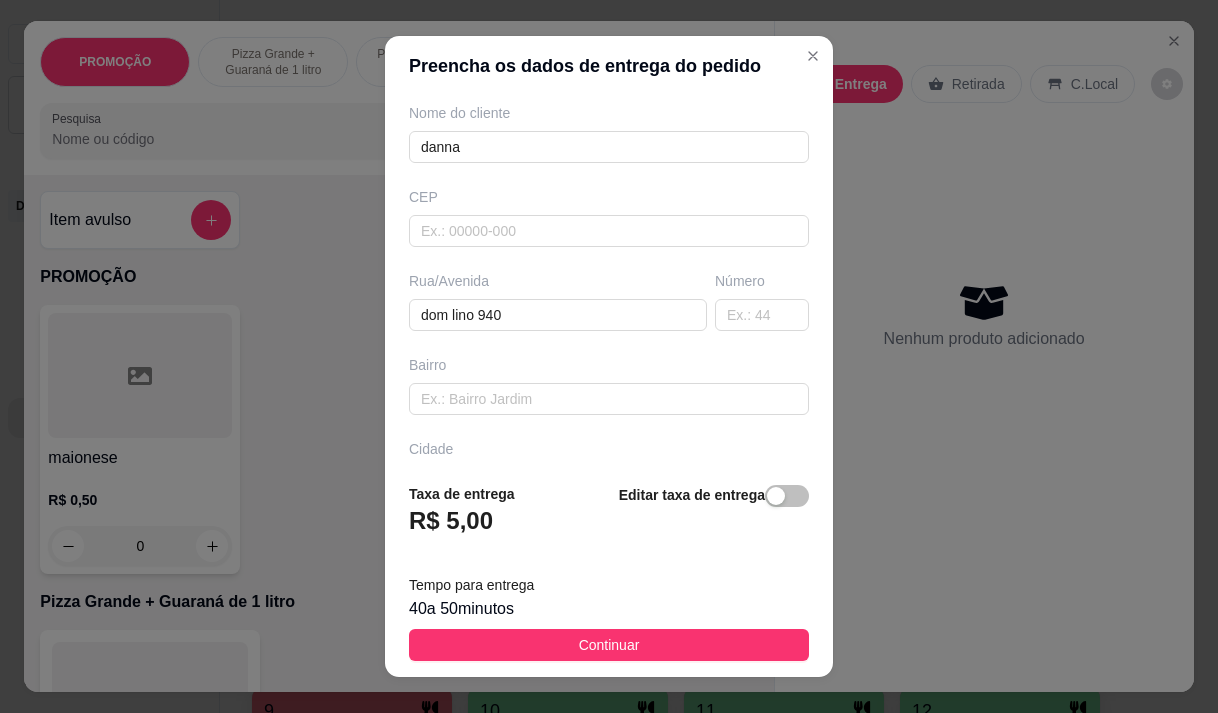 scroll, scrollTop: 200, scrollLeft: 0, axis: vertical 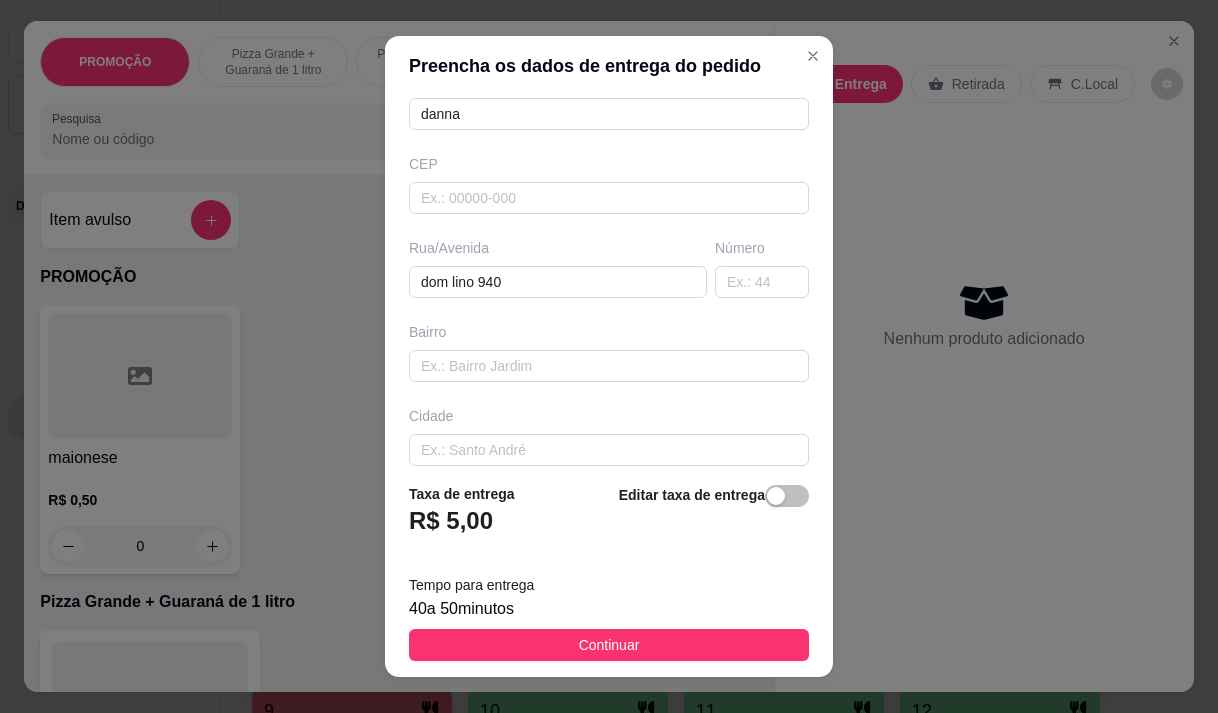 type on "danna" 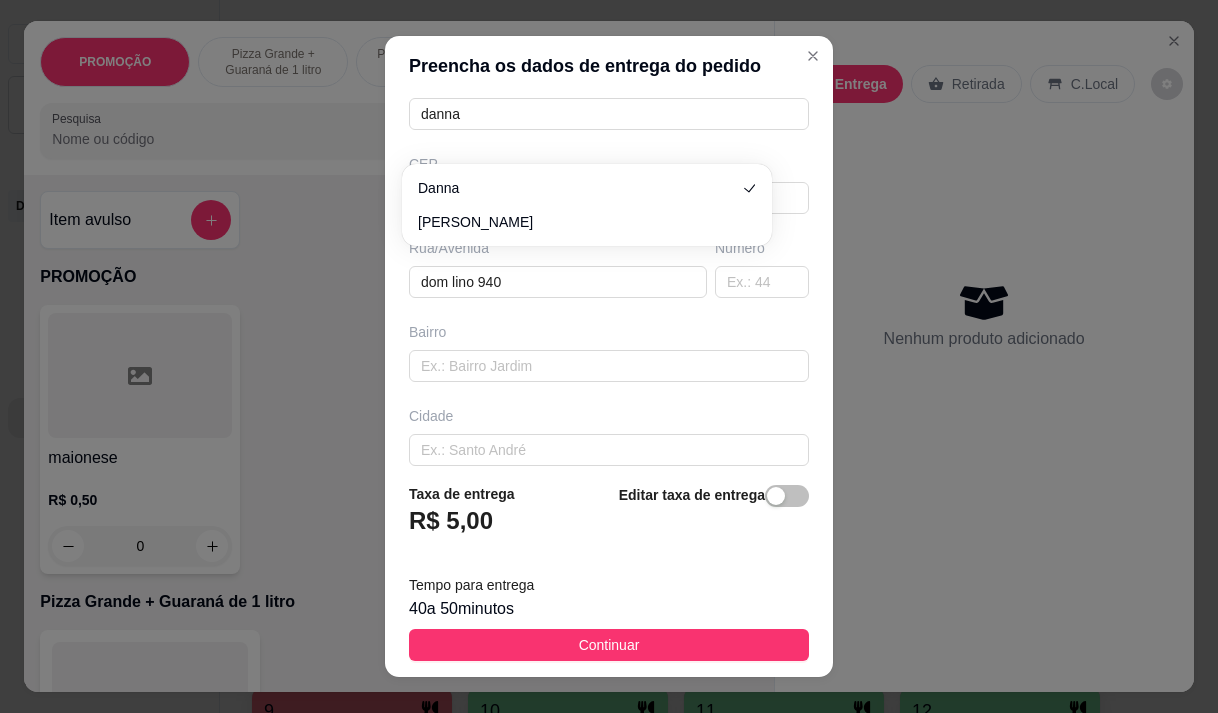 scroll, scrollTop: 0, scrollLeft: 0, axis: both 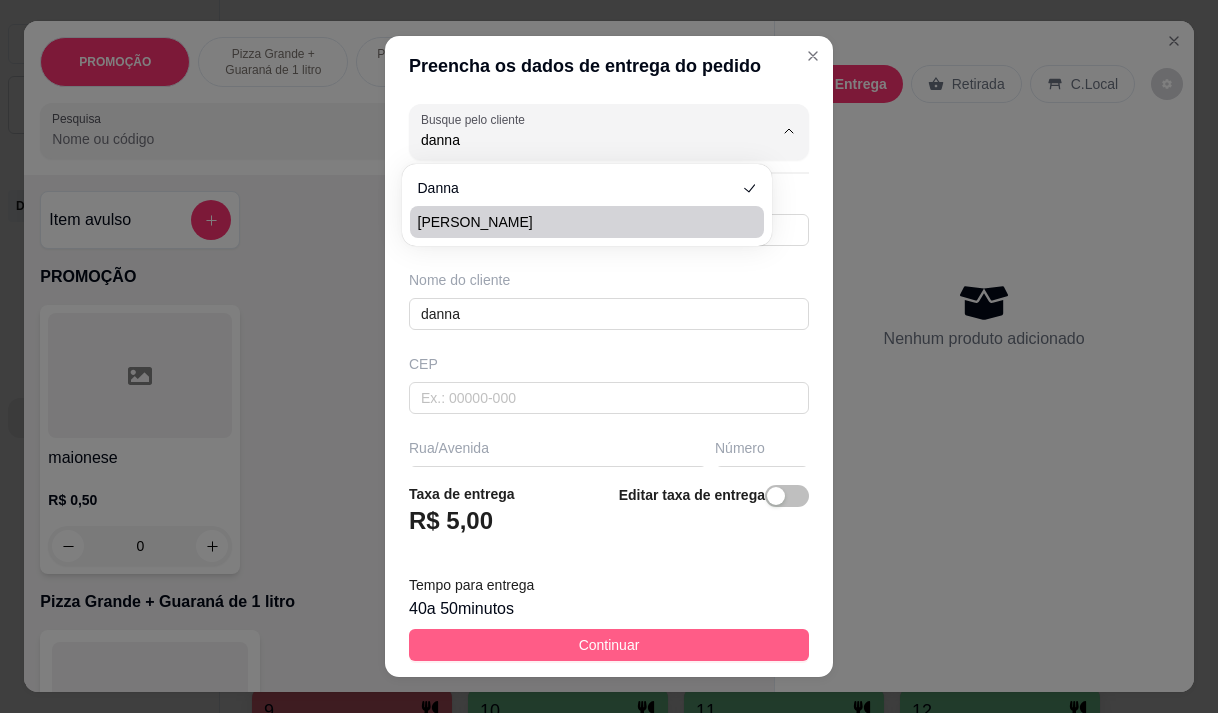 click on "Continuar" at bounding box center [609, 645] 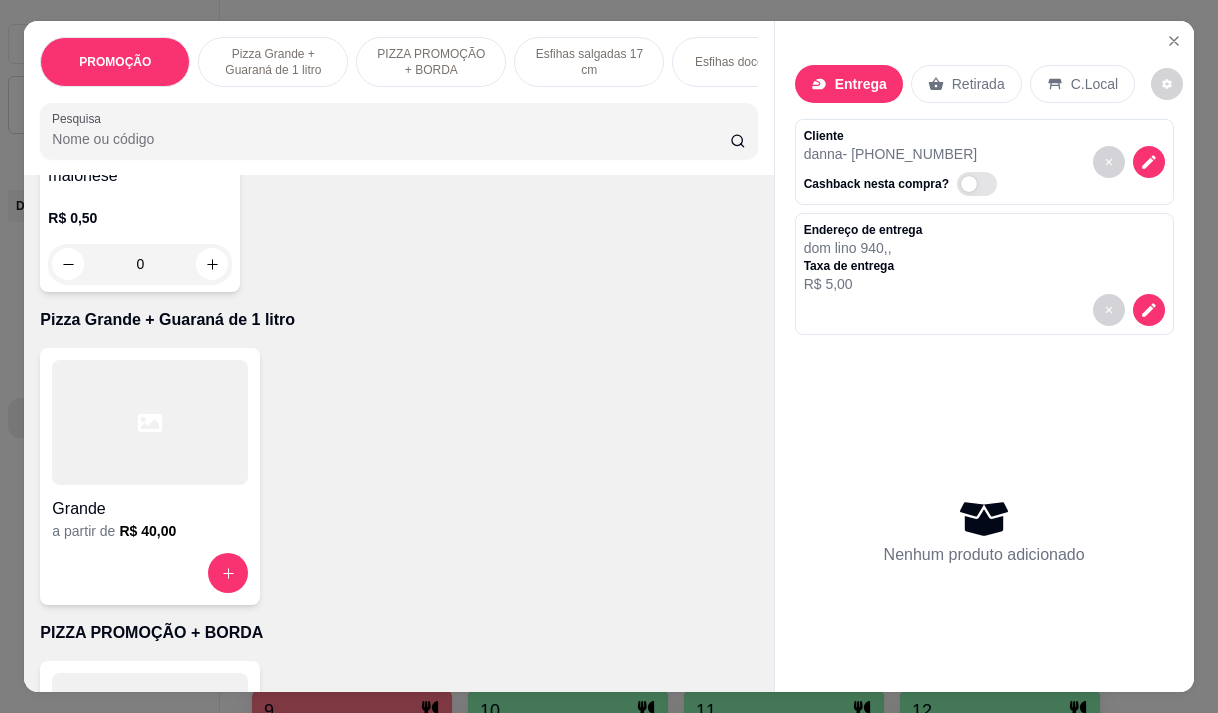 scroll, scrollTop: 300, scrollLeft: 0, axis: vertical 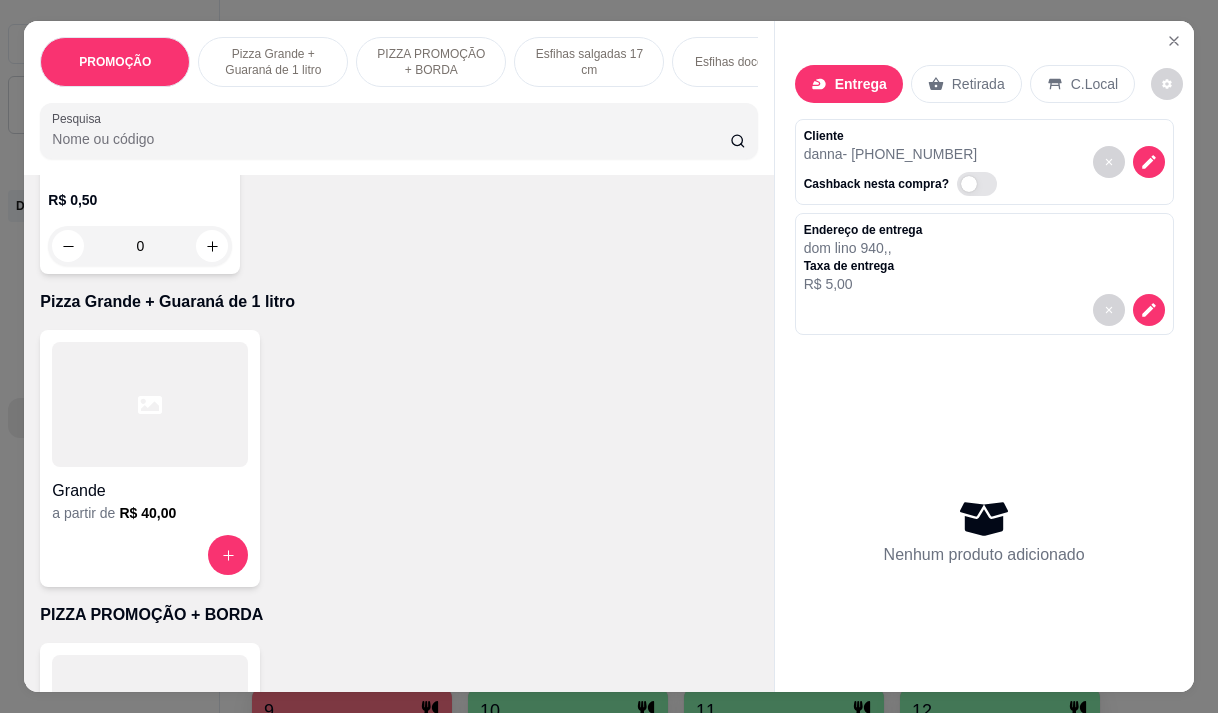 click on "R$ 40,00" at bounding box center (147, 513) 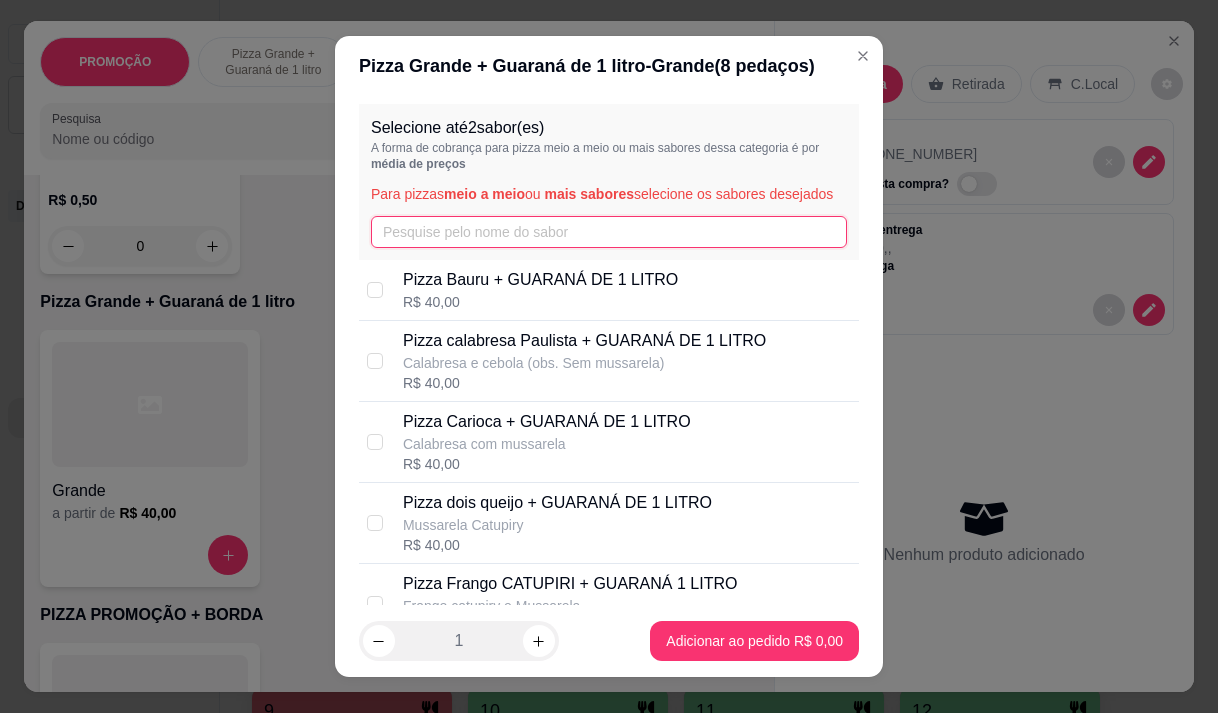click at bounding box center [609, 232] 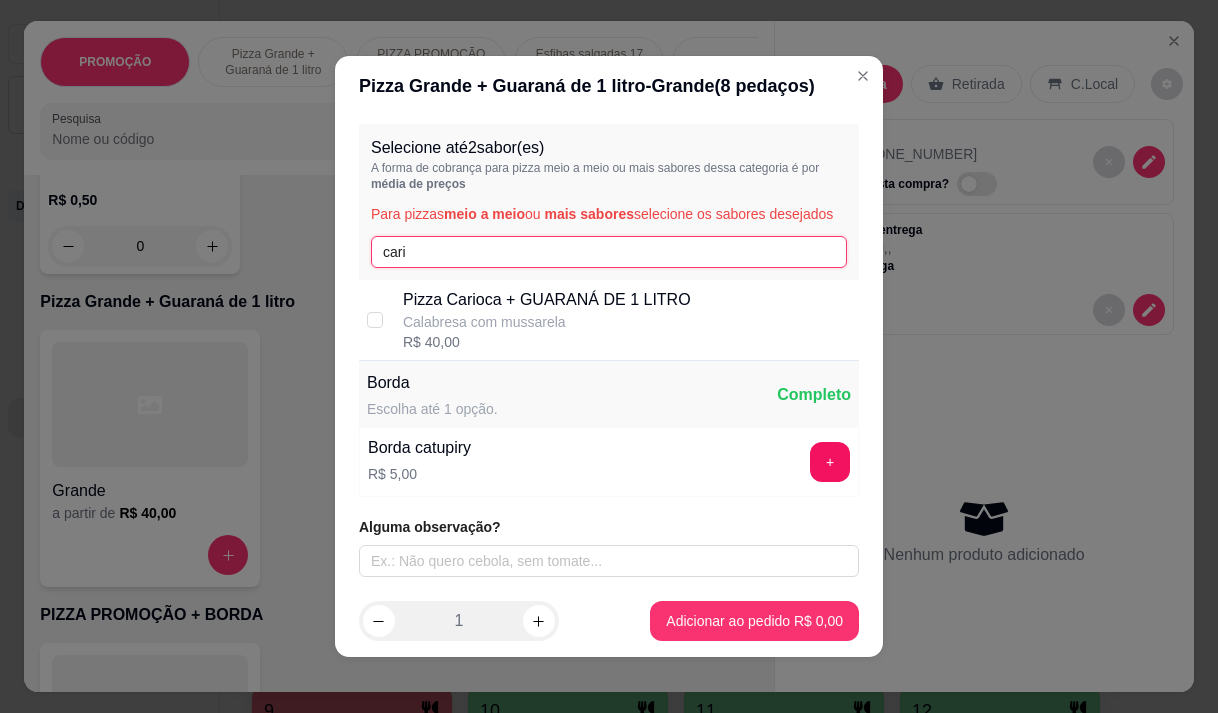 type on "cari" 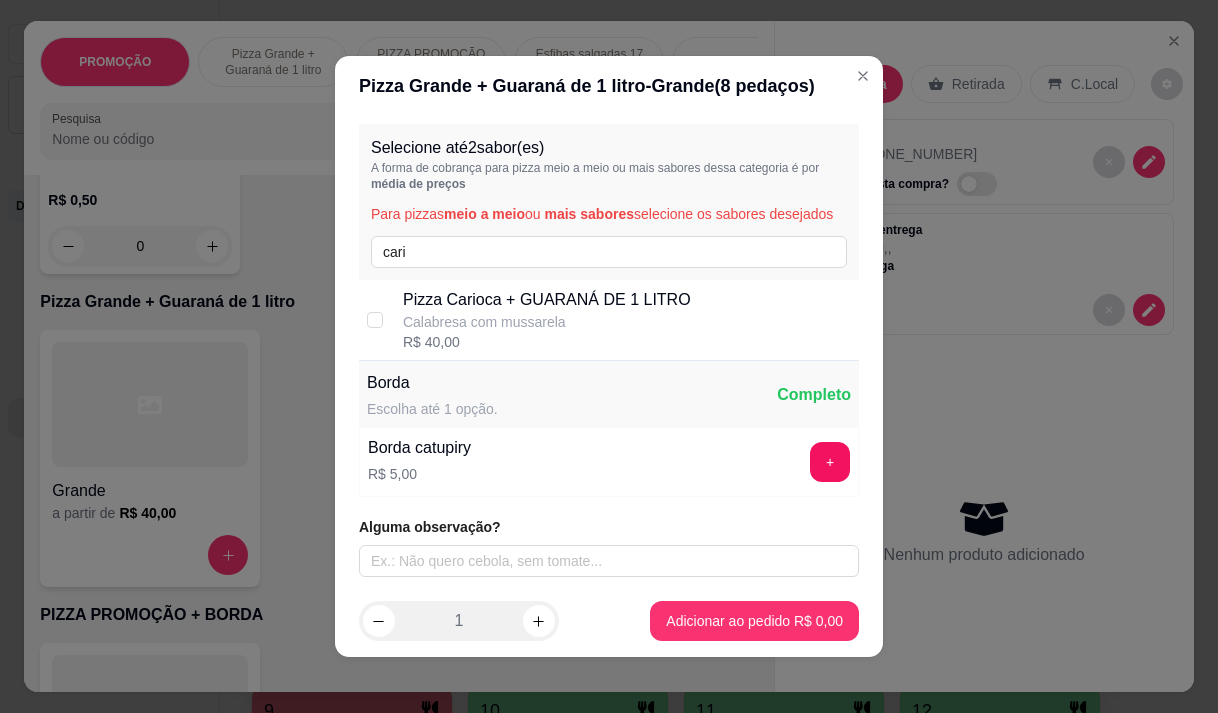 click on "Calabresa com mussarela" at bounding box center (547, 322) 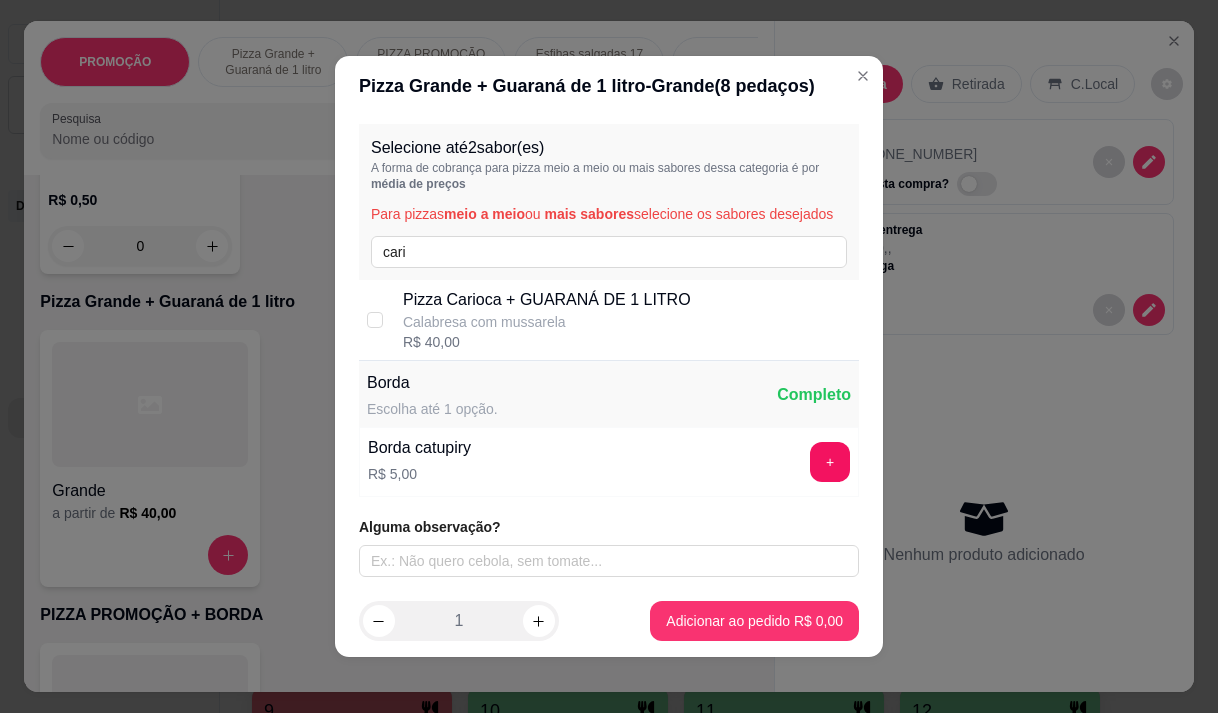 checkbox on "true" 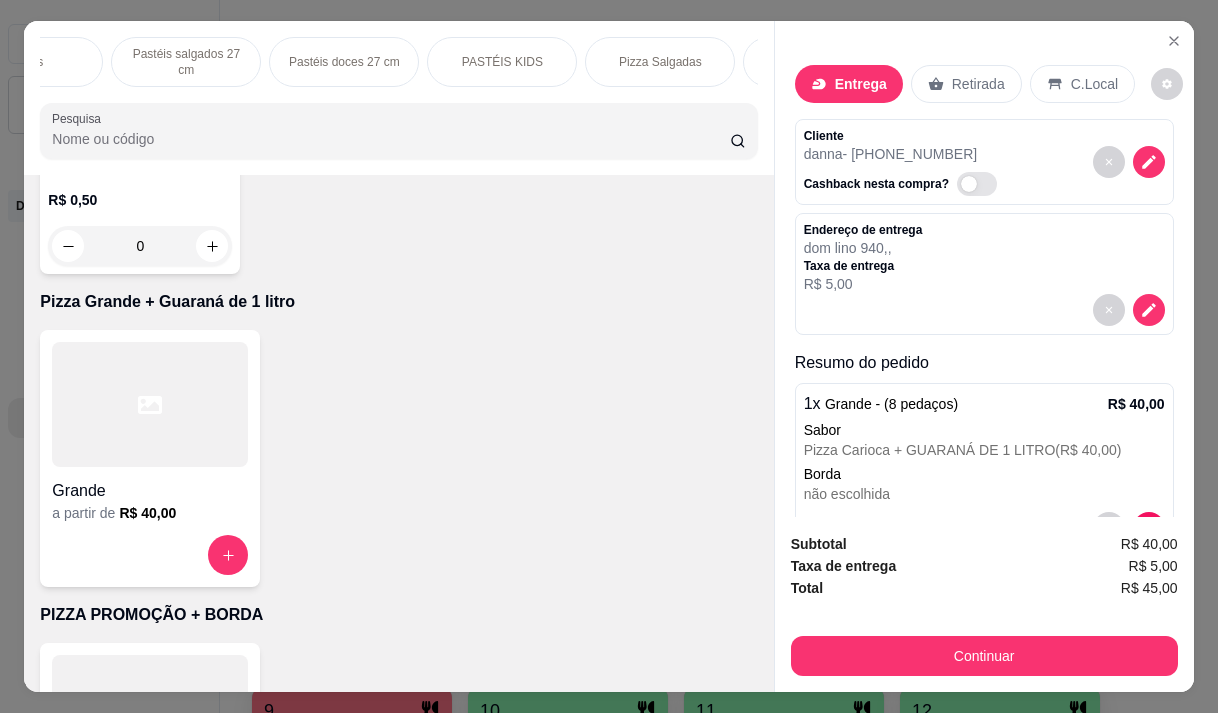 scroll, scrollTop: 0, scrollLeft: 880, axis: horizontal 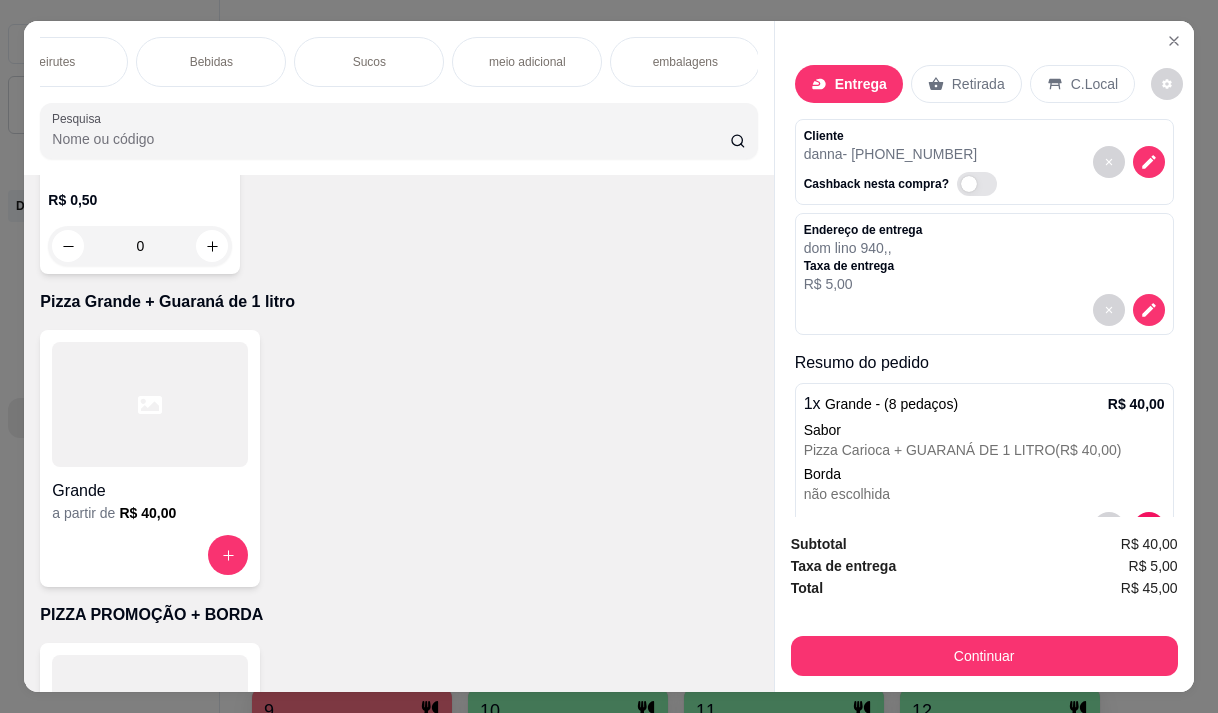 click on "meio adicional" at bounding box center [527, 62] 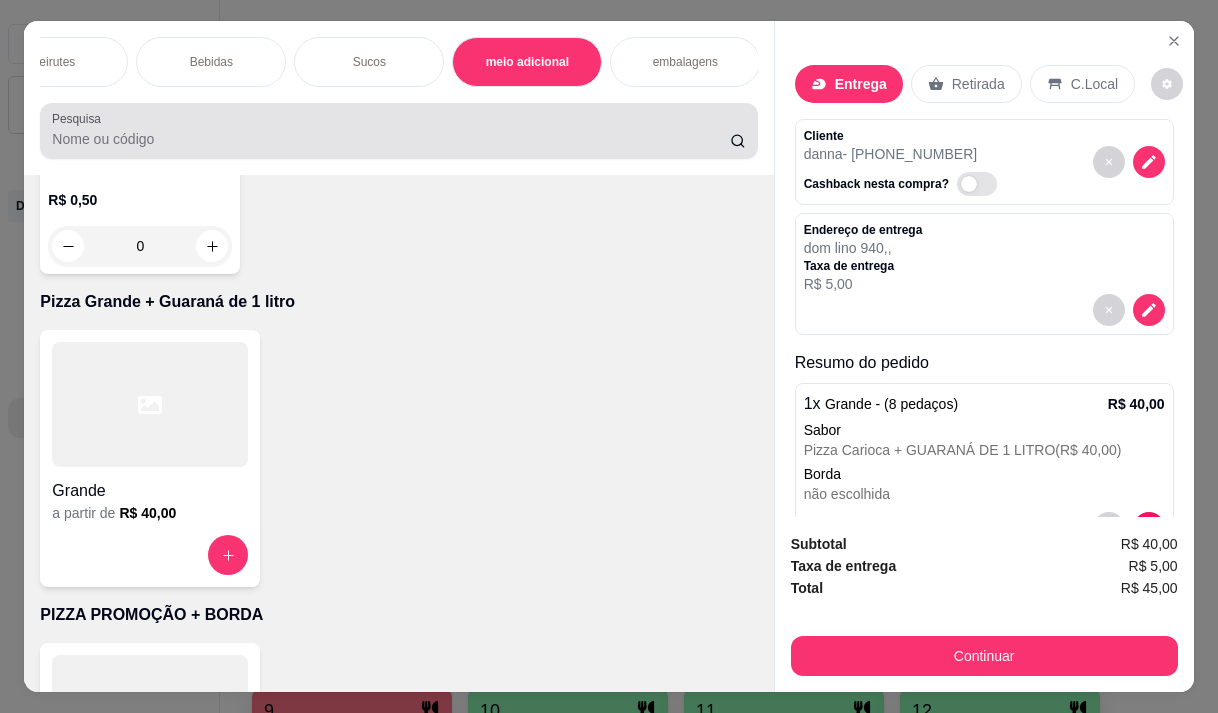 scroll, scrollTop: 19895, scrollLeft: 0, axis: vertical 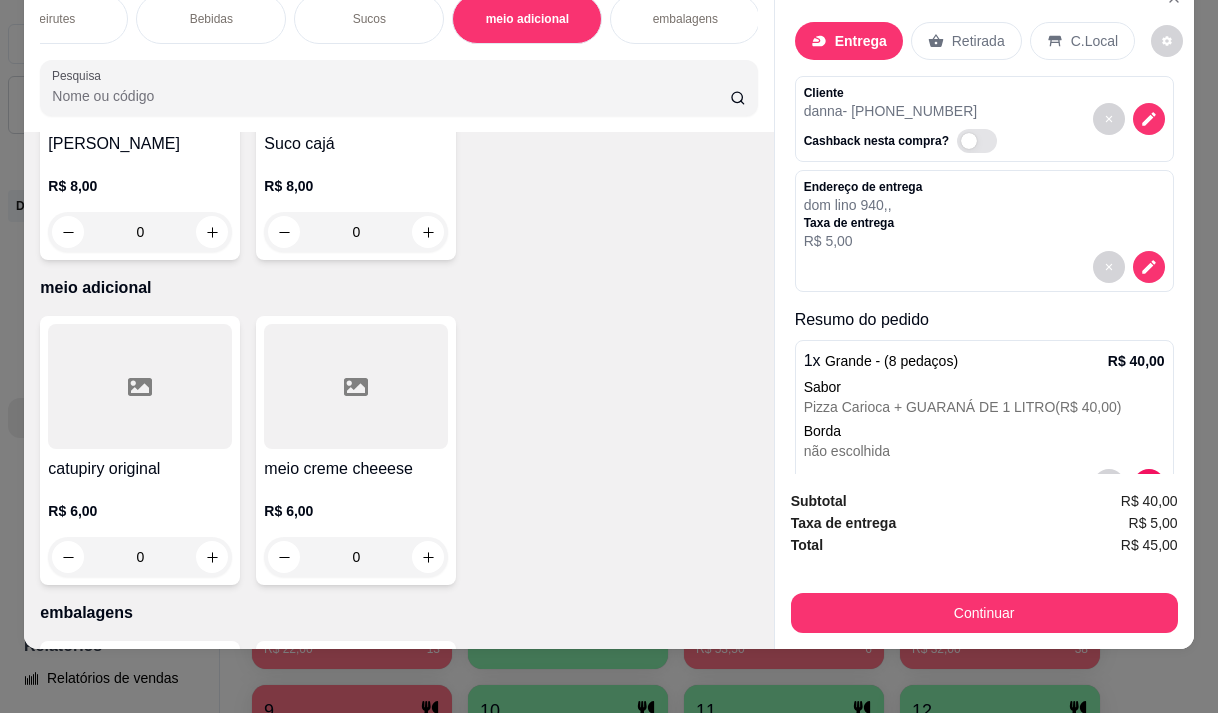 click on "catupiry original" at bounding box center [140, 469] 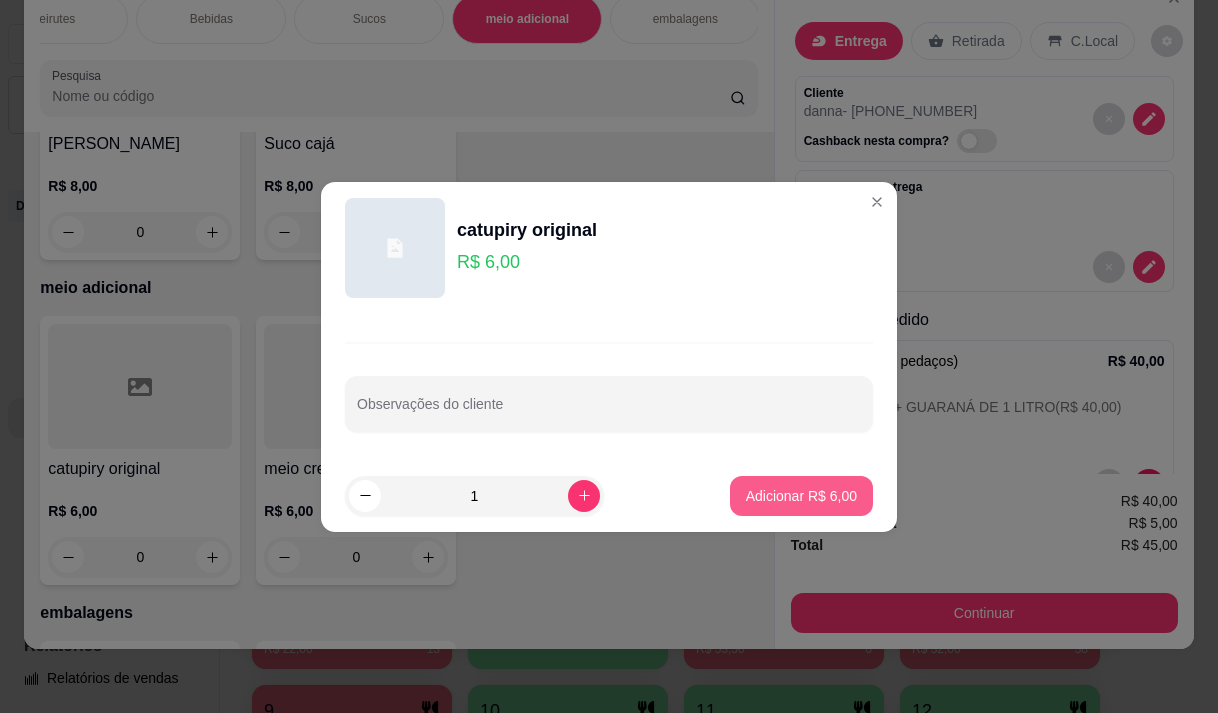 click on "Adicionar   R$ 6,00" at bounding box center [801, 496] 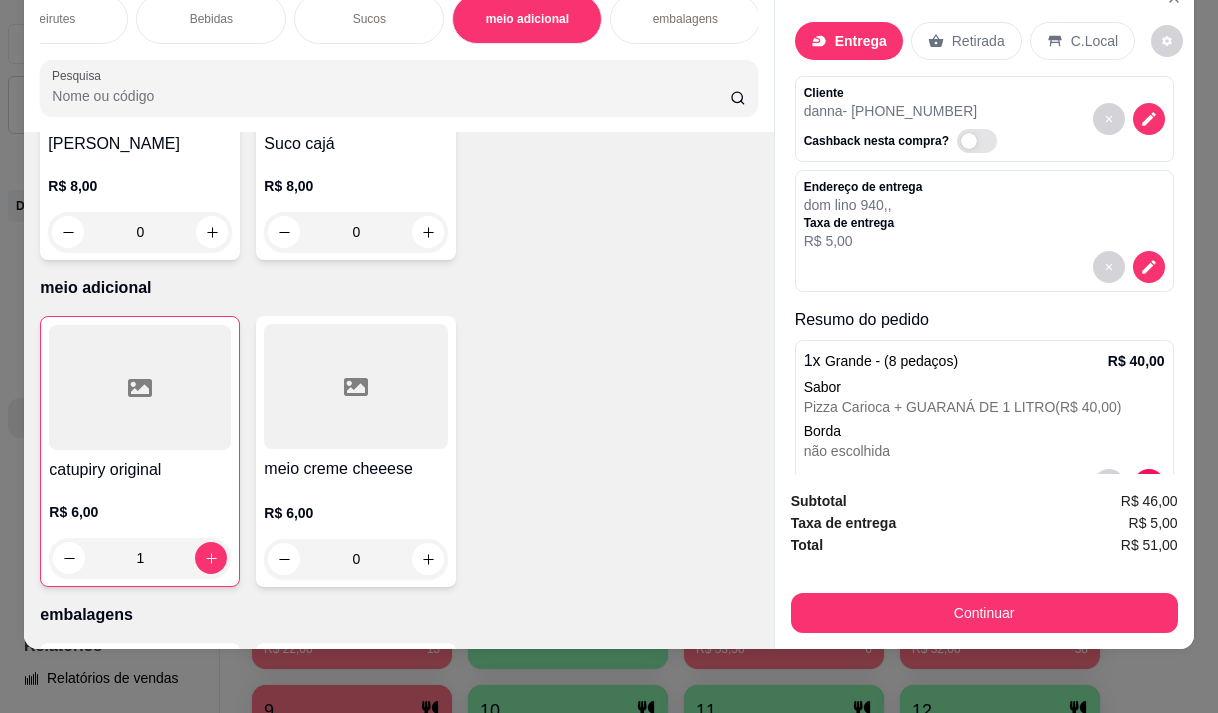 type on "1" 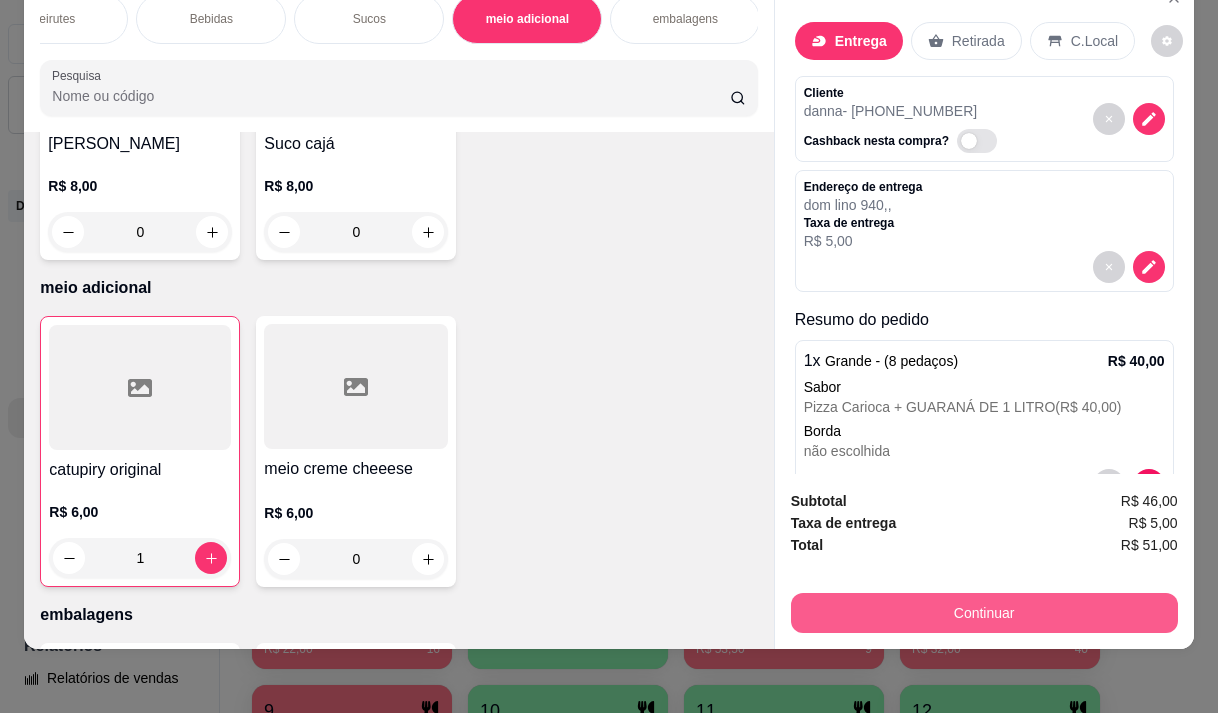 click on "Continuar" at bounding box center (984, 613) 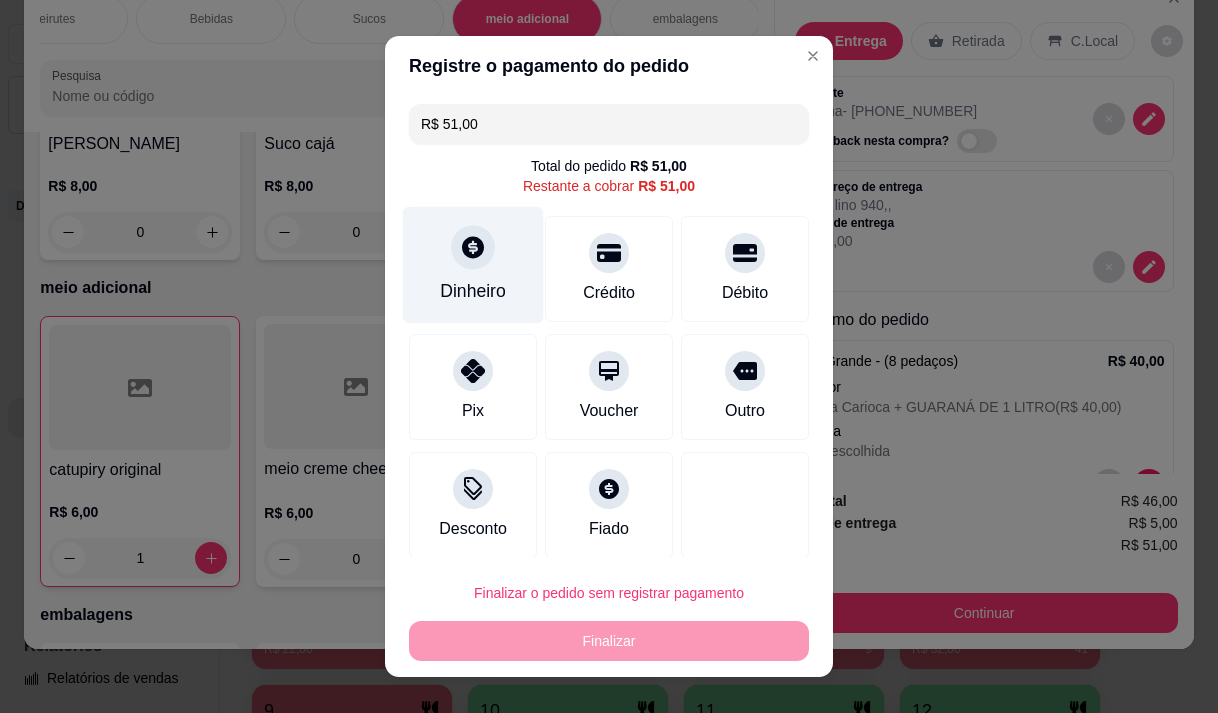 click on "Dinheiro" at bounding box center [473, 264] 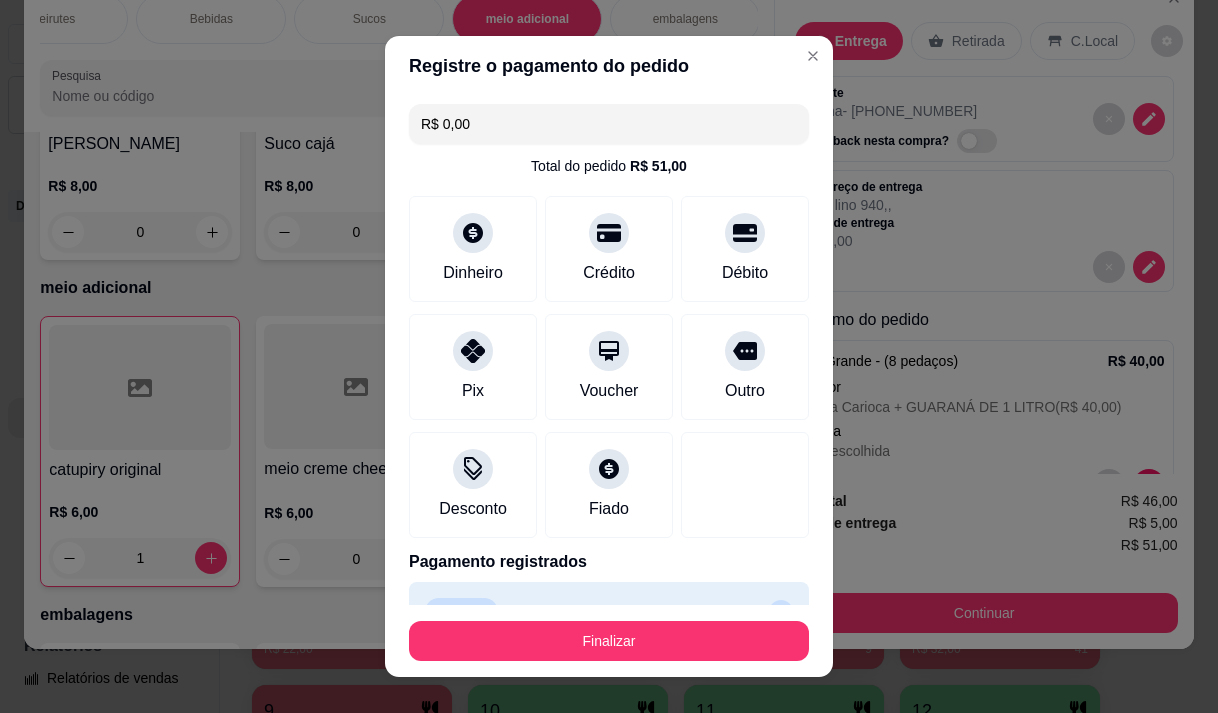 type on "R$ 0,00" 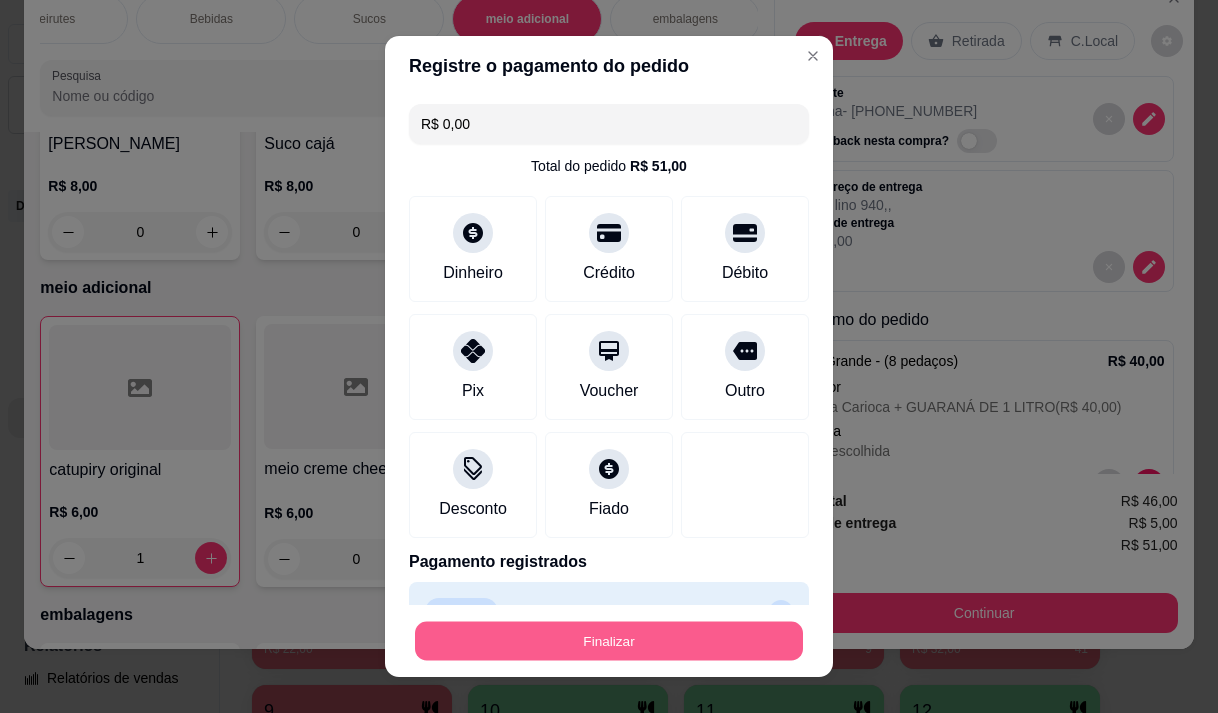 click on "Finalizar" at bounding box center (609, 641) 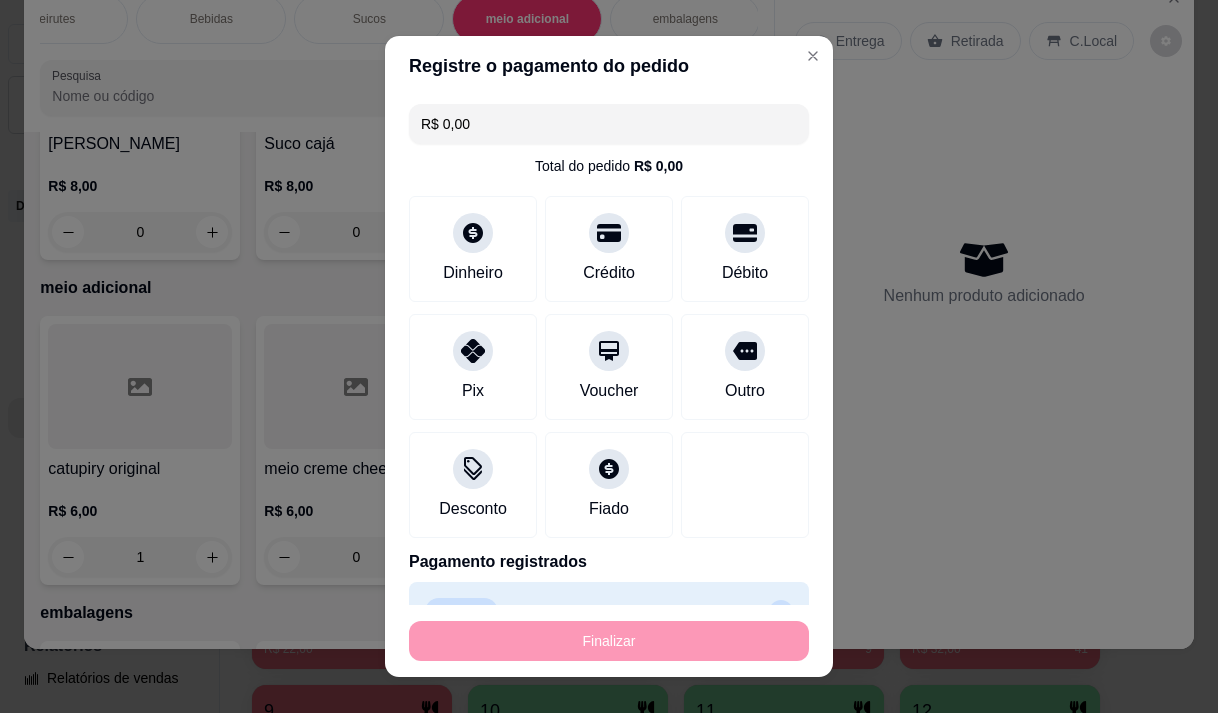 type on "0" 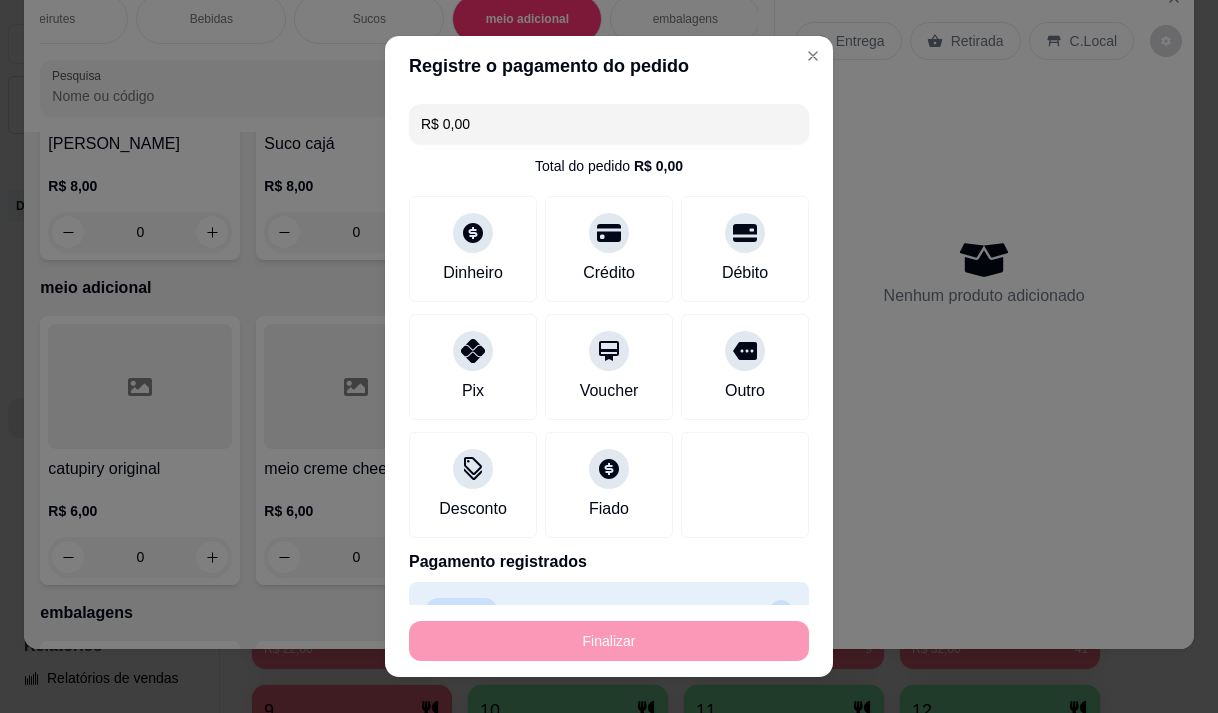 type on "-R$ 51,00" 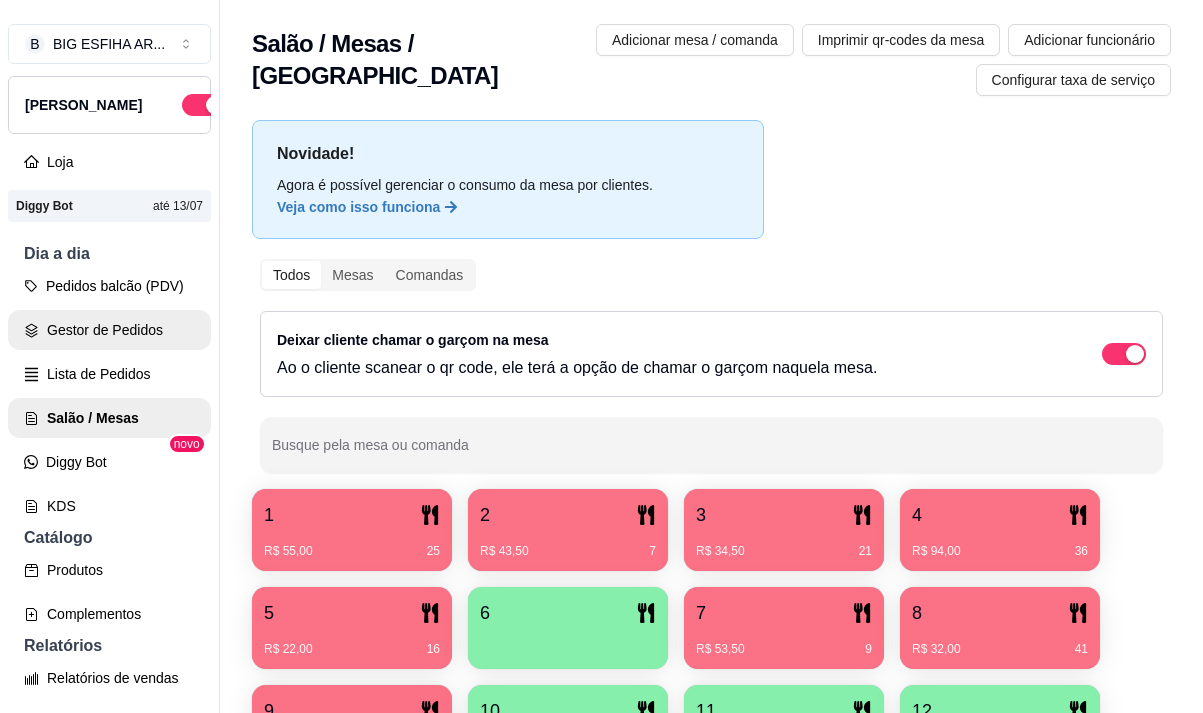 click on "Gestor de Pedidos" at bounding box center (109, 330) 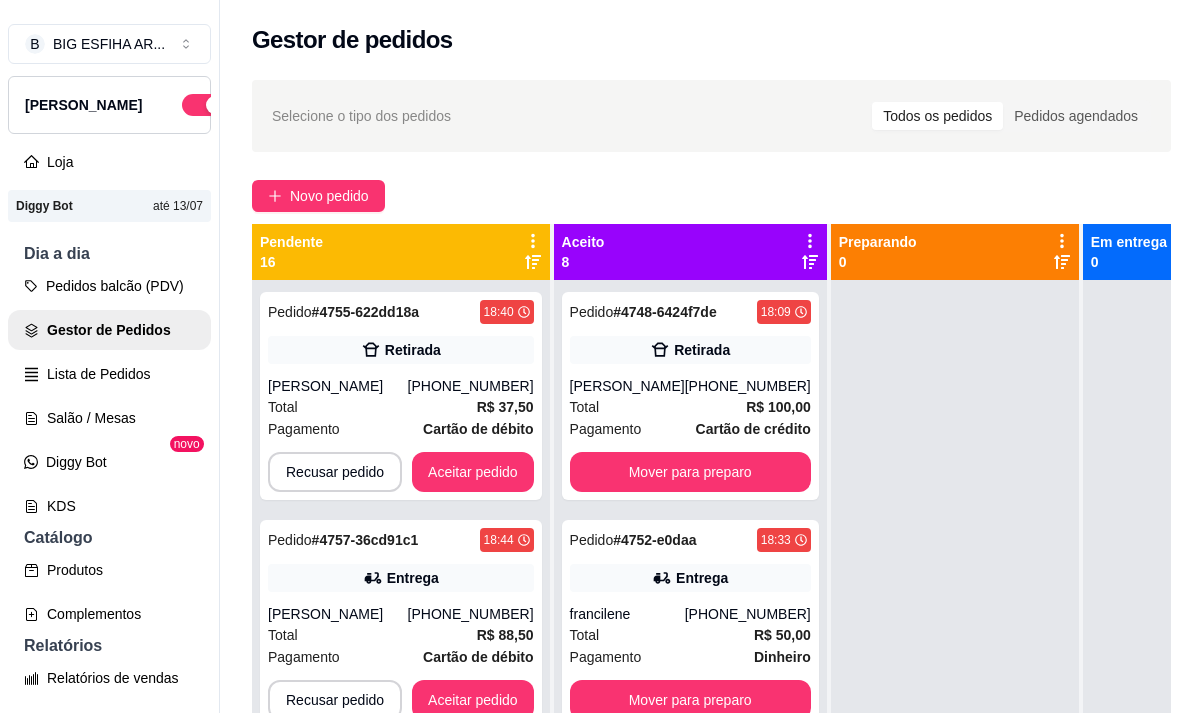 click on "Lista de Pedidos" at bounding box center [109, 374] 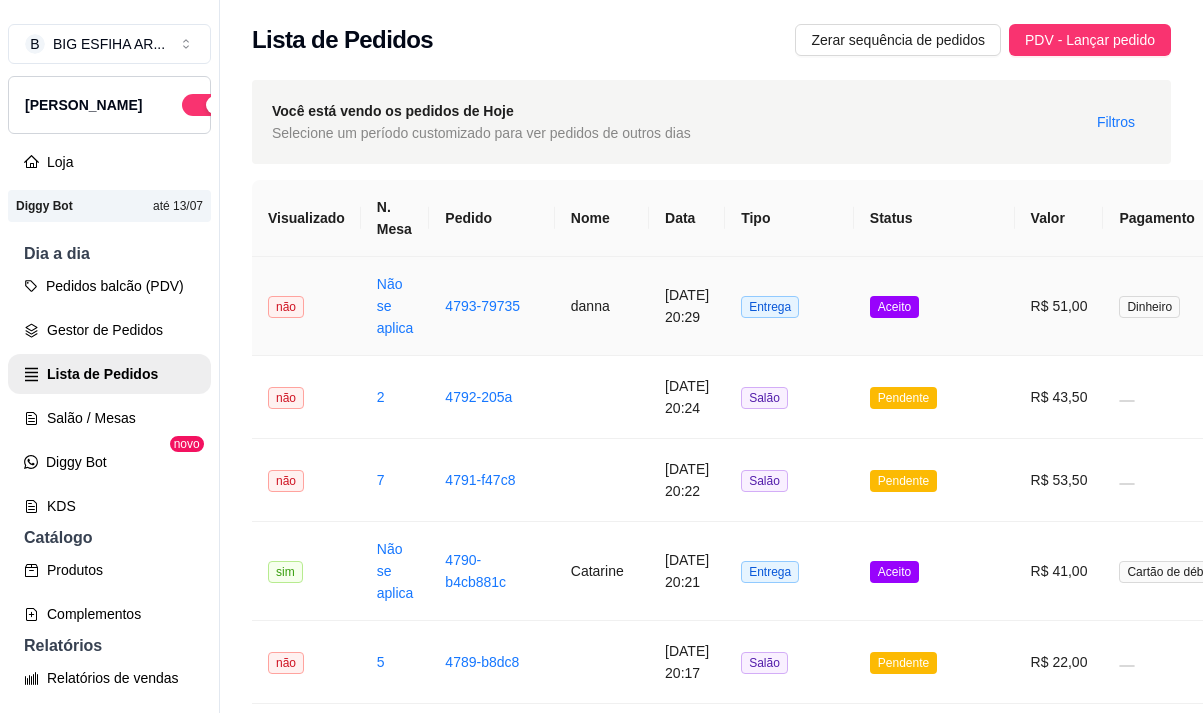 click on "danna" at bounding box center (602, 306) 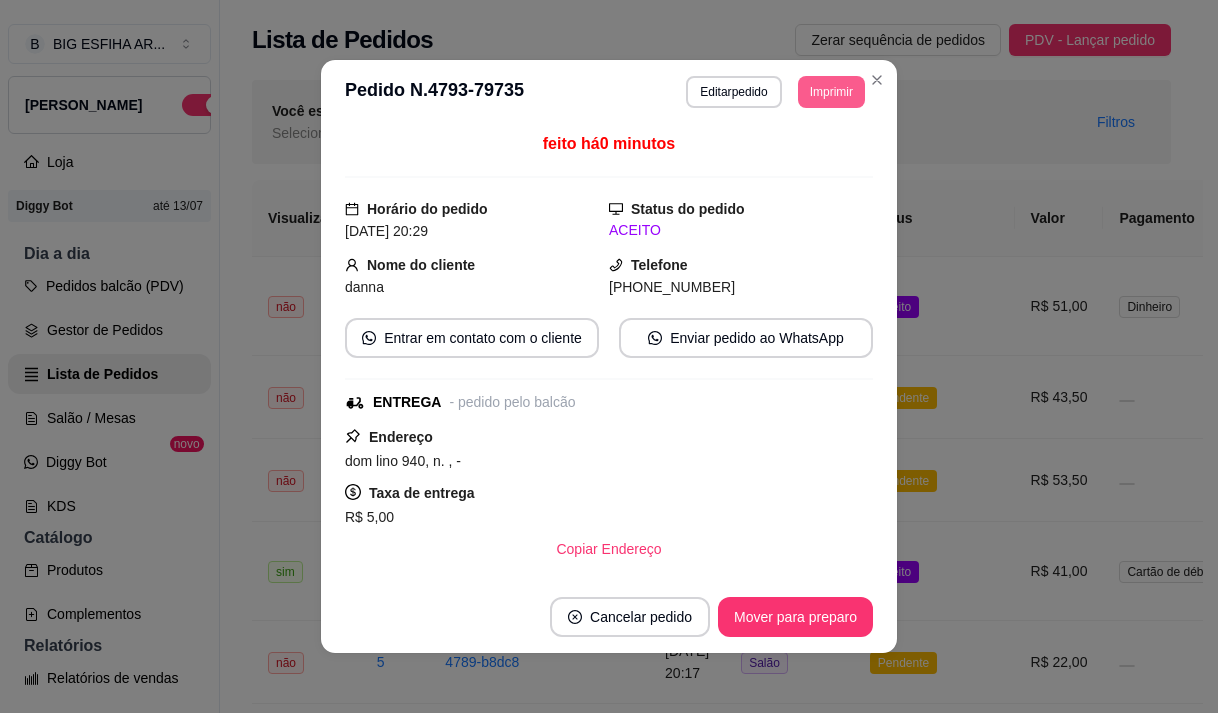 click on "Imprimir" at bounding box center [831, 92] 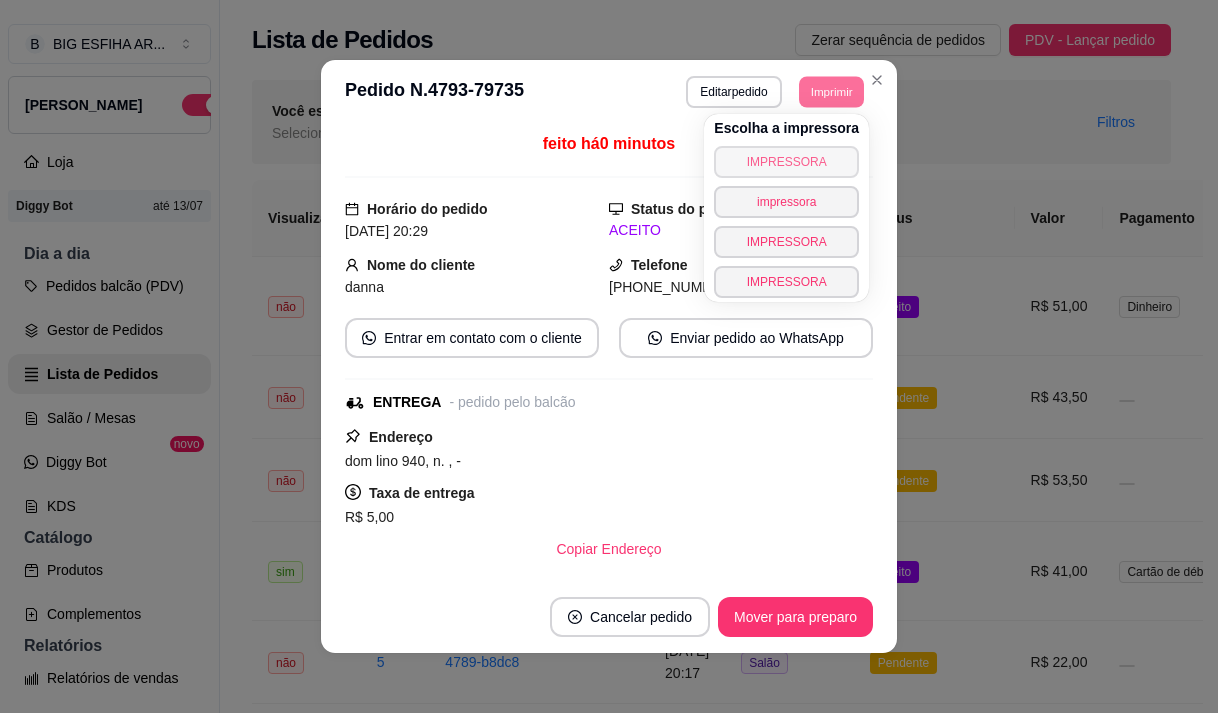 click on "IMPRESSORA" at bounding box center [786, 162] 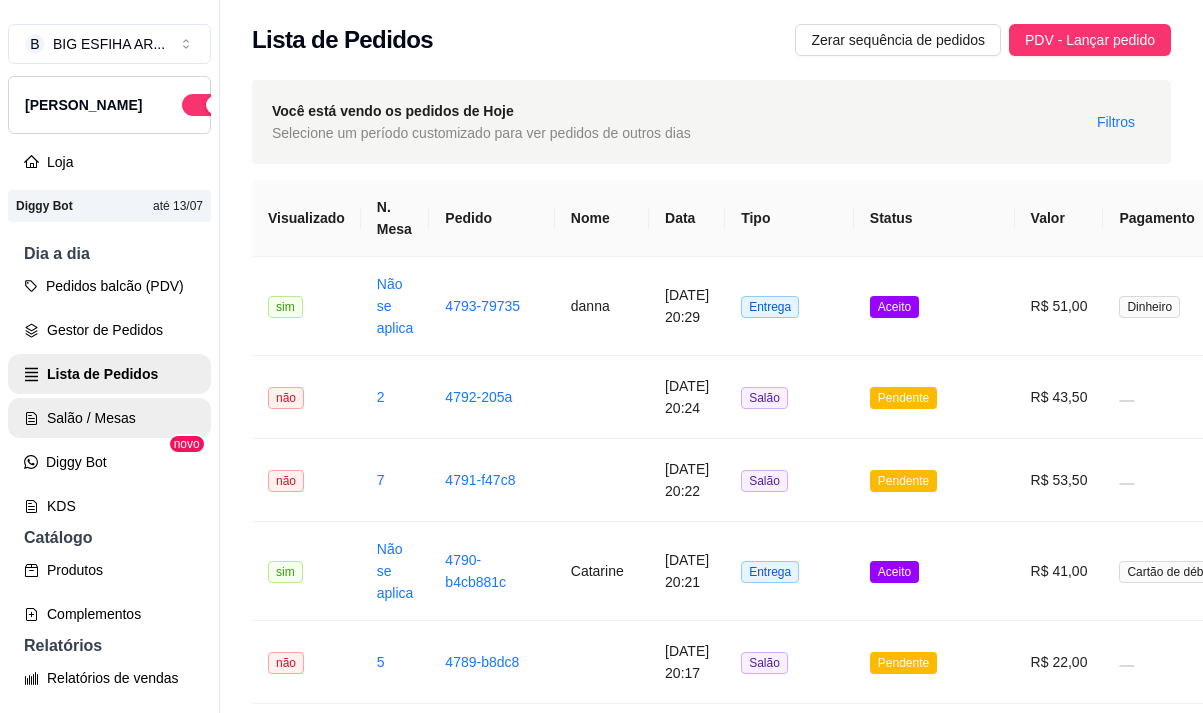 click on "Salão / Mesas" at bounding box center (109, 418) 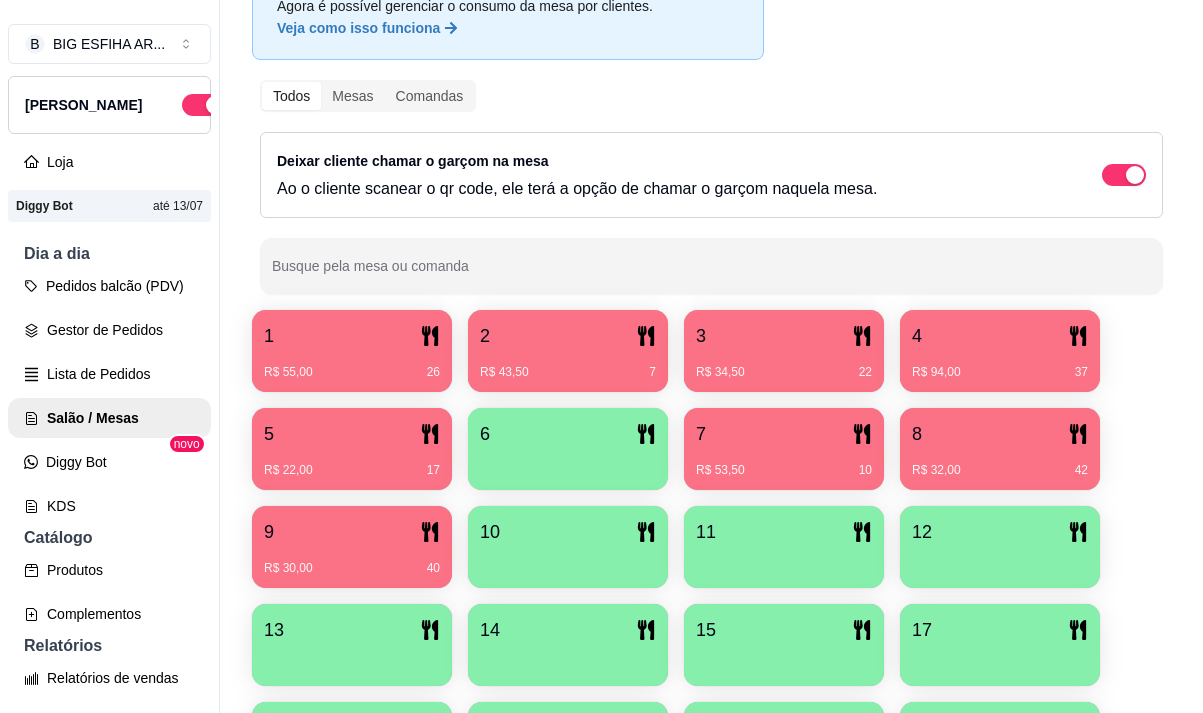 scroll, scrollTop: 200, scrollLeft: 0, axis: vertical 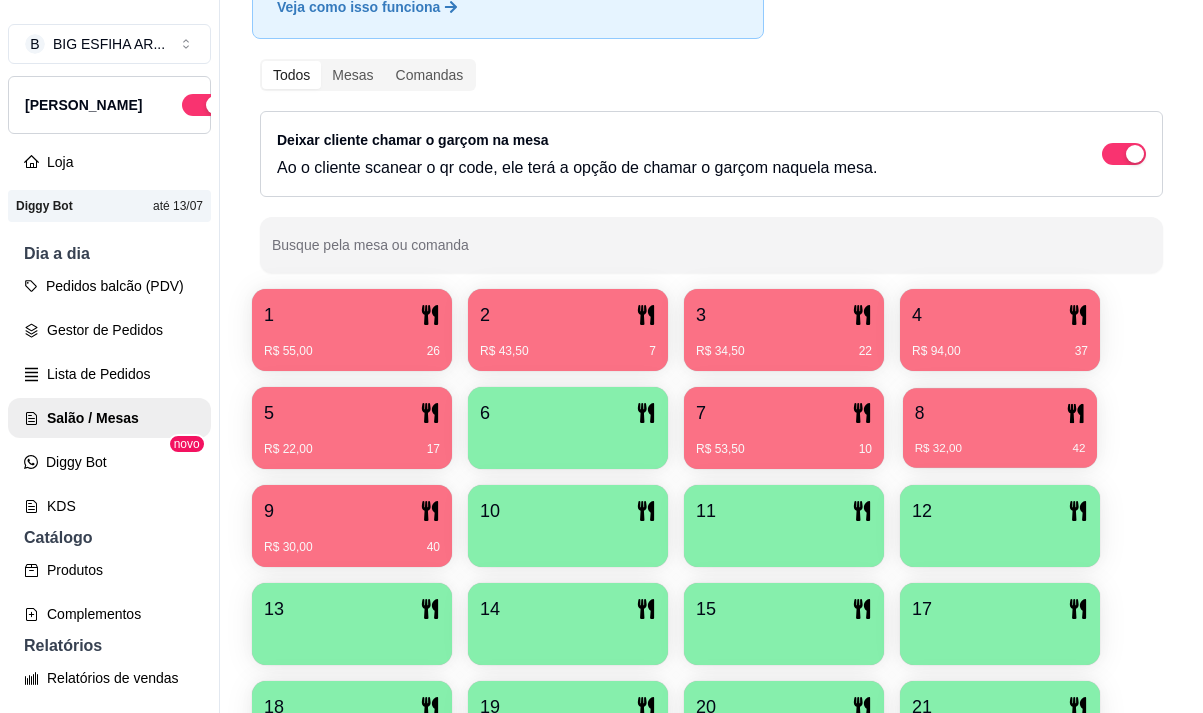 click on "8" at bounding box center (1000, 413) 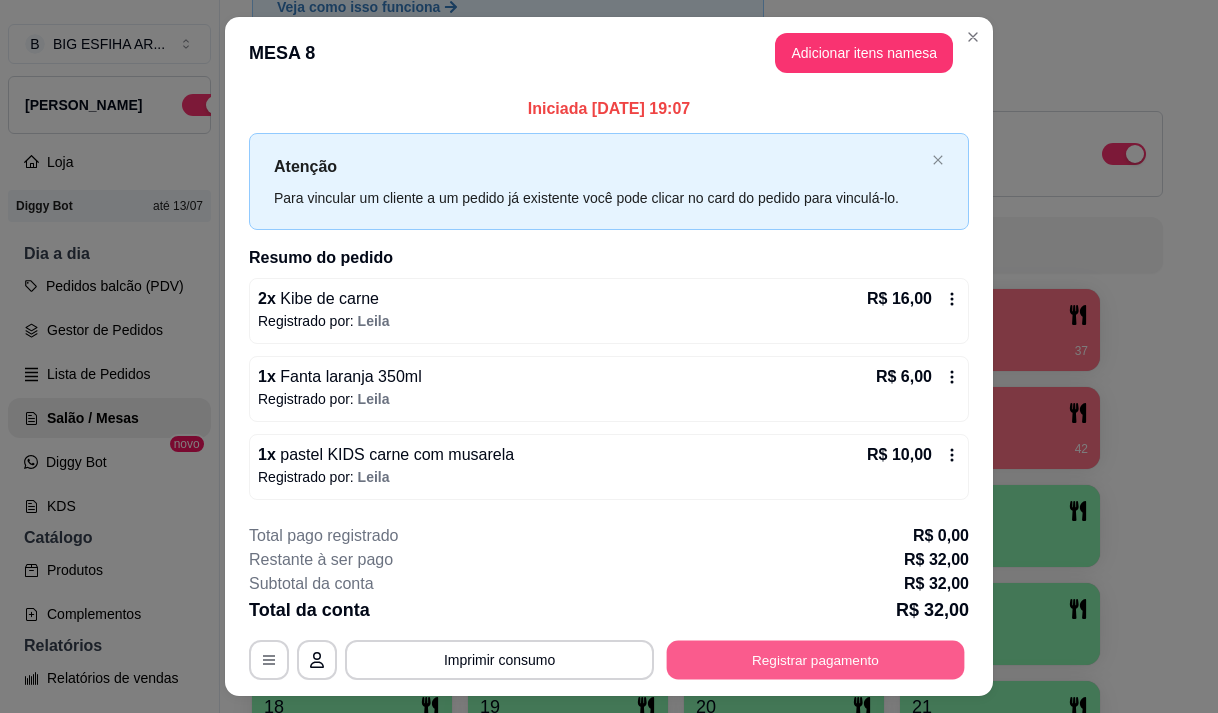 click on "Registrar pagamento" at bounding box center [816, 660] 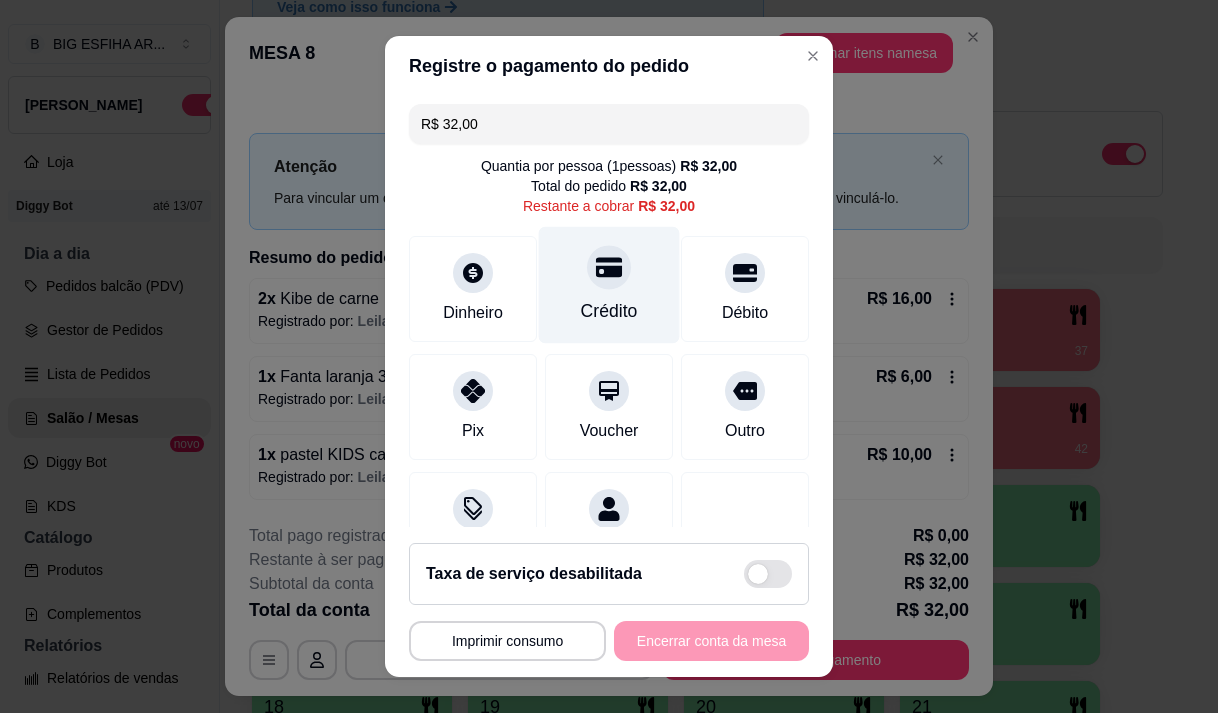 click on "Crédito" at bounding box center [609, 311] 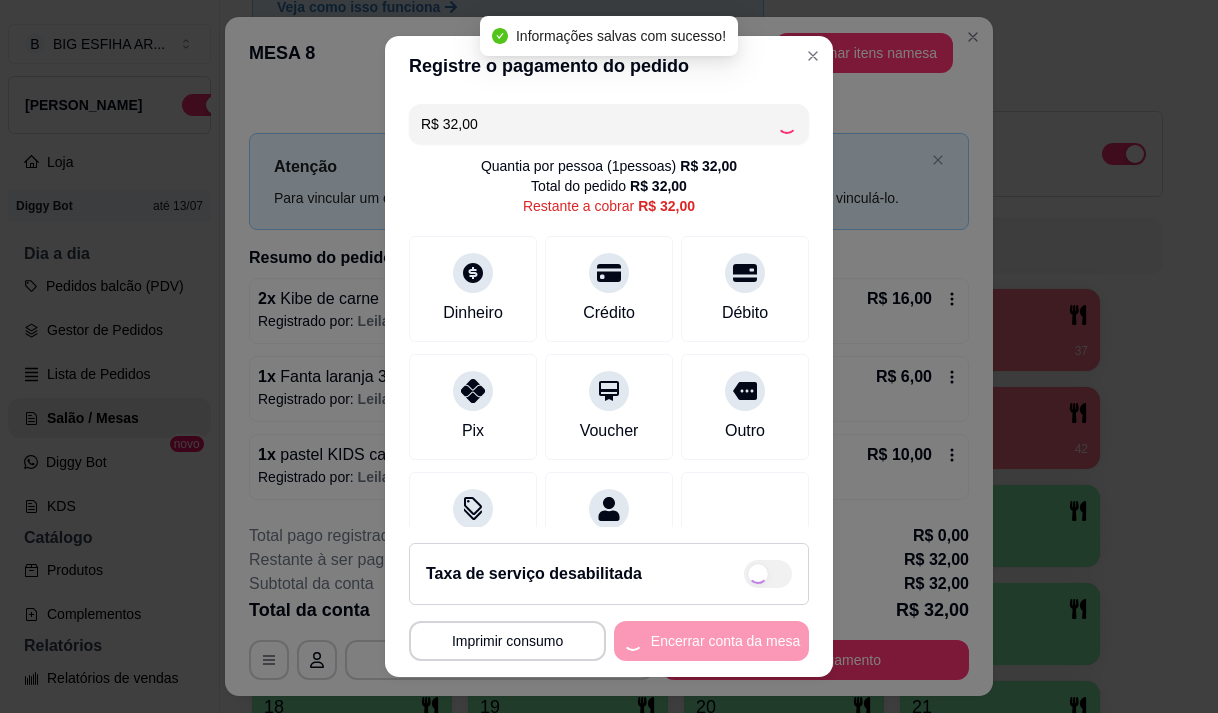 type on "R$ 0,00" 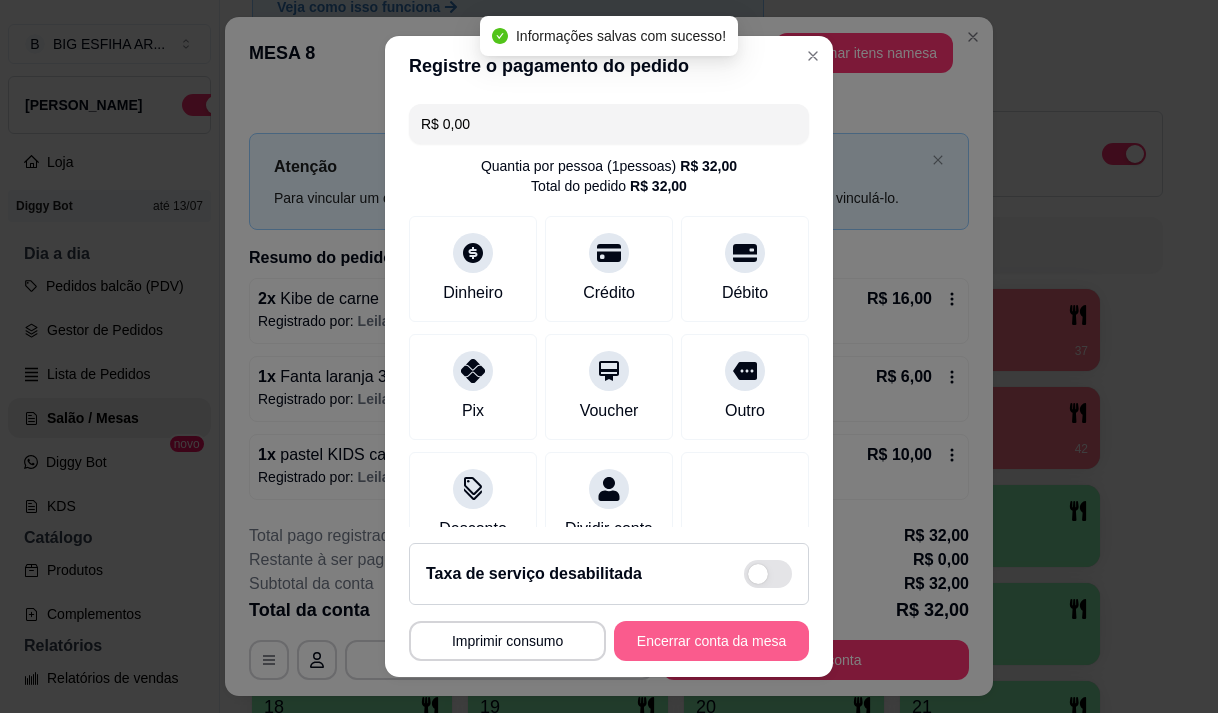 click on "Encerrar conta da mesa" at bounding box center [711, 641] 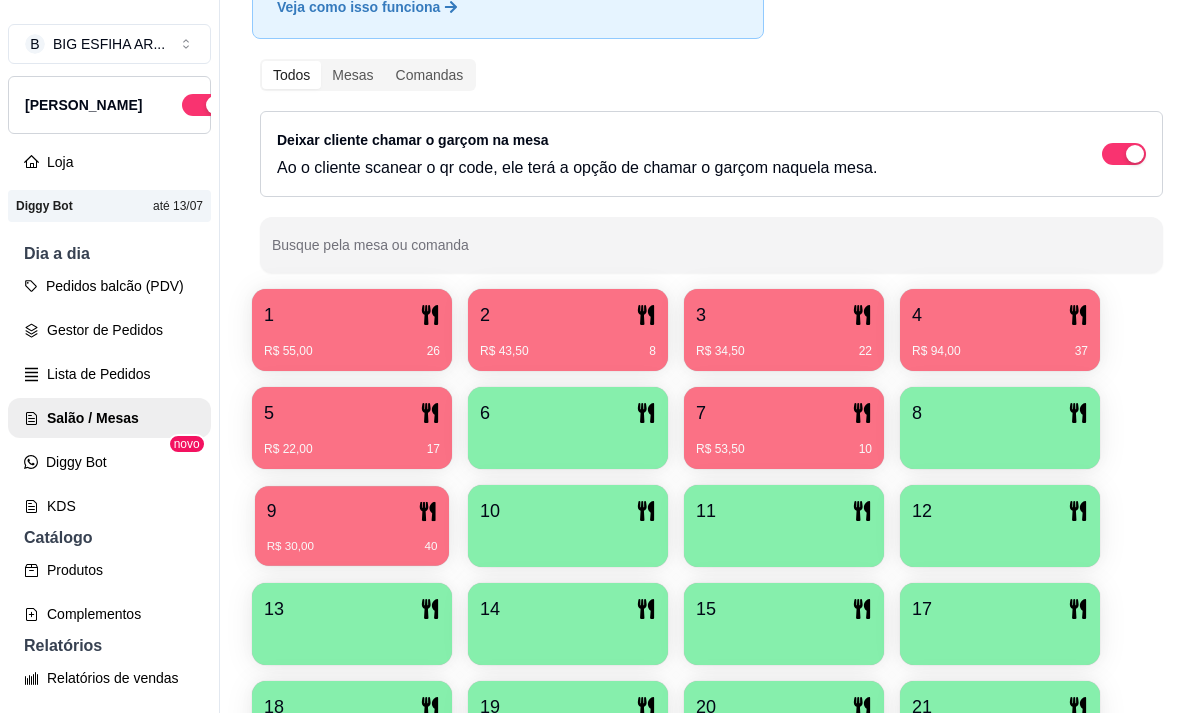 click on "R$ 30,00 40" at bounding box center (352, 547) 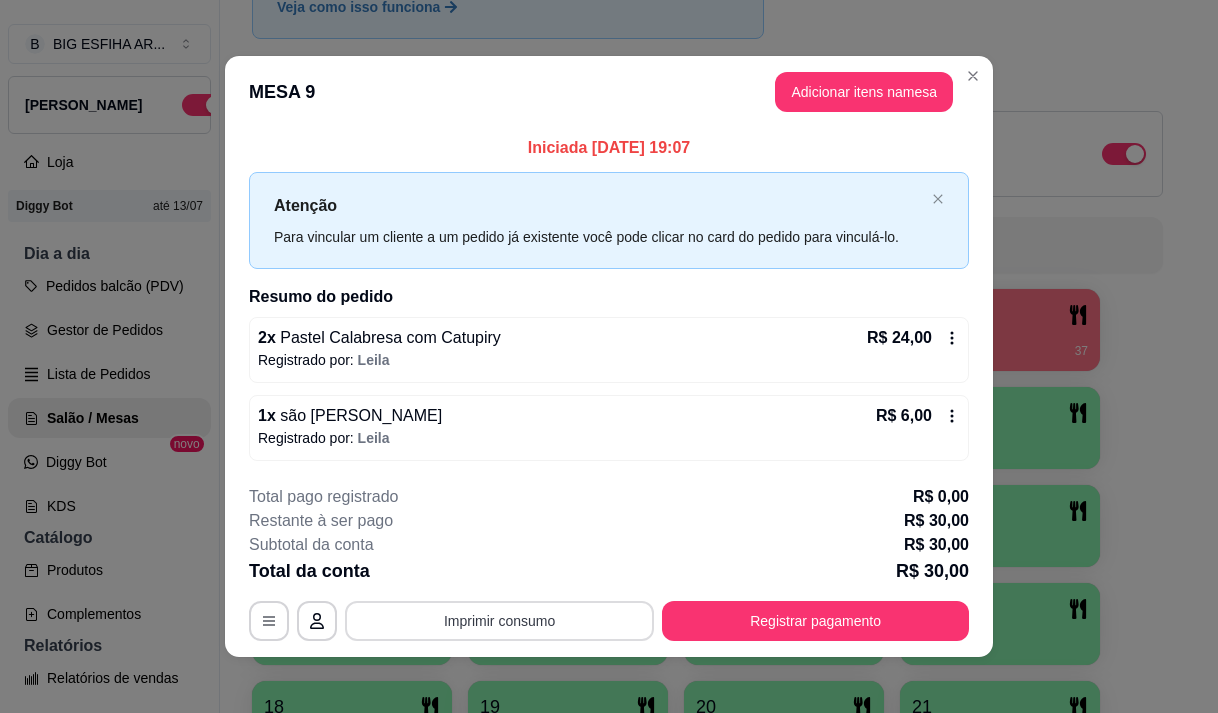 click on "Imprimir consumo" at bounding box center (499, 621) 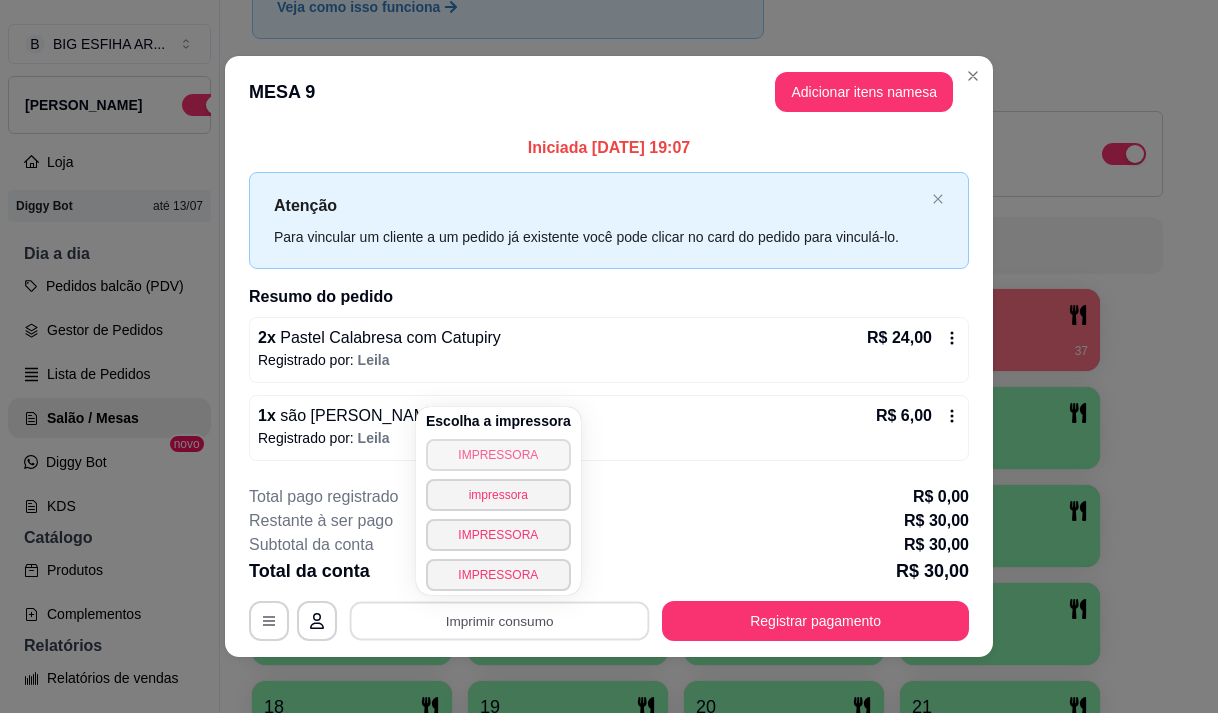 click on "IMPRESSORA" at bounding box center [498, 455] 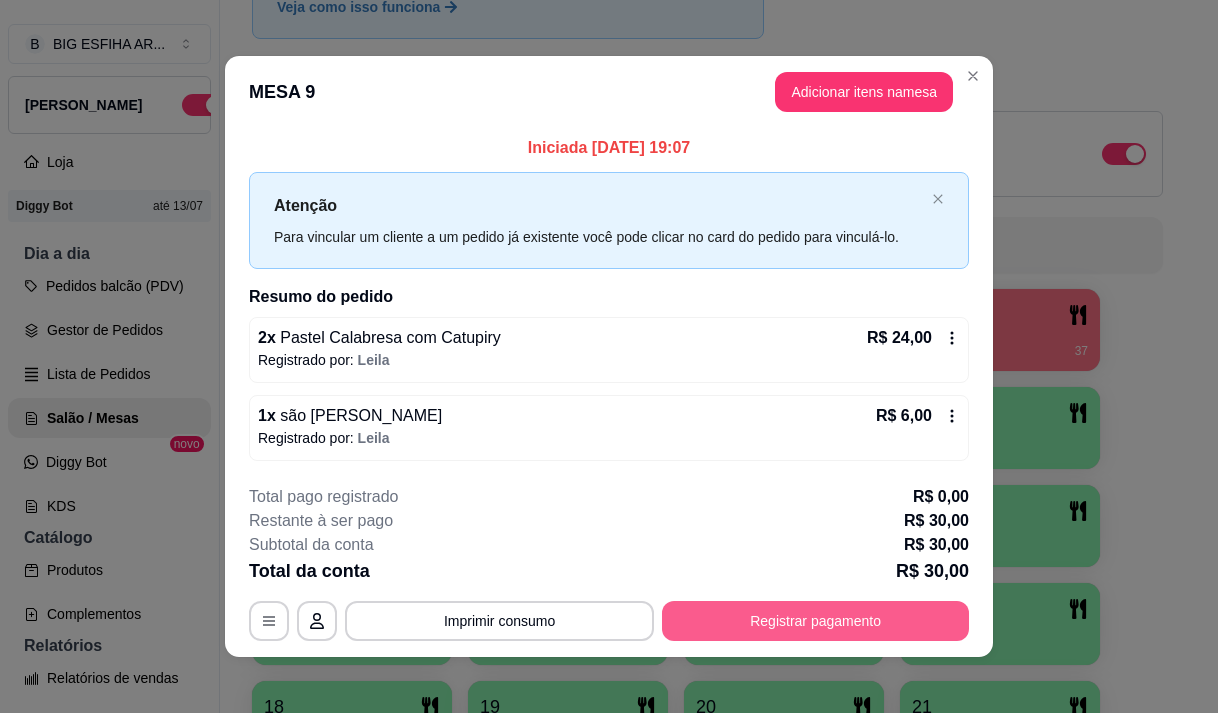 click on "Registrar pagamento" at bounding box center [815, 621] 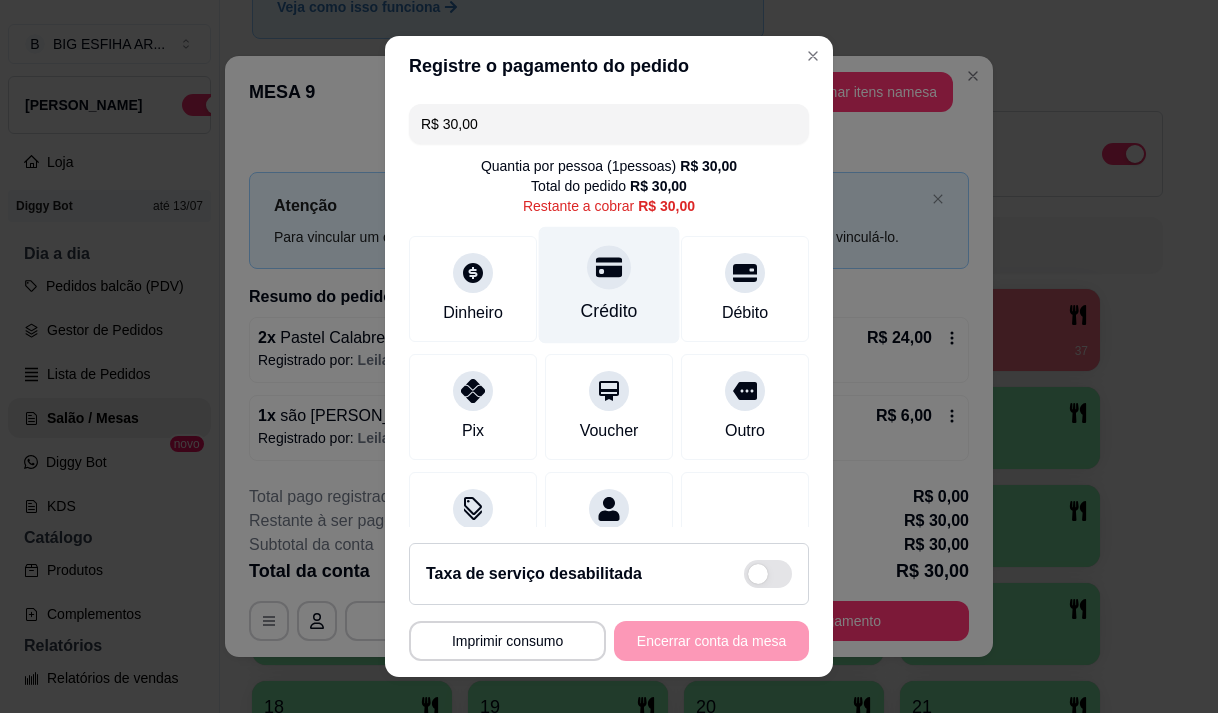 click at bounding box center (609, 267) 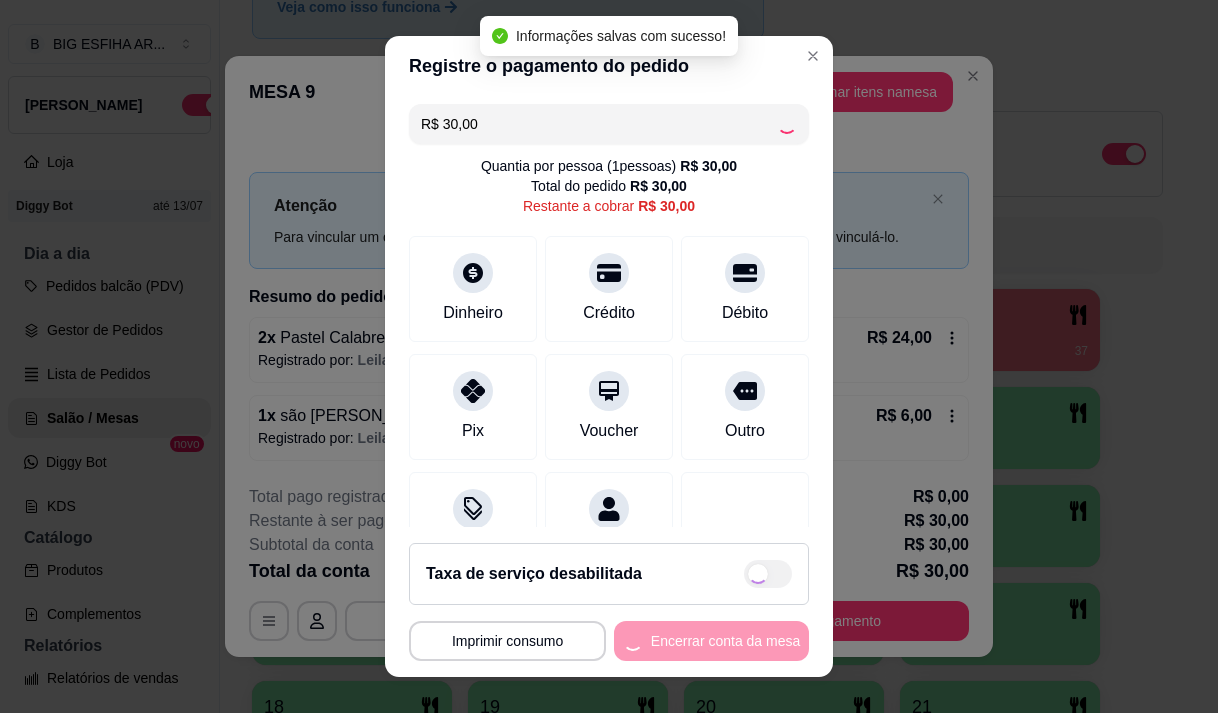 type on "R$ 0,00" 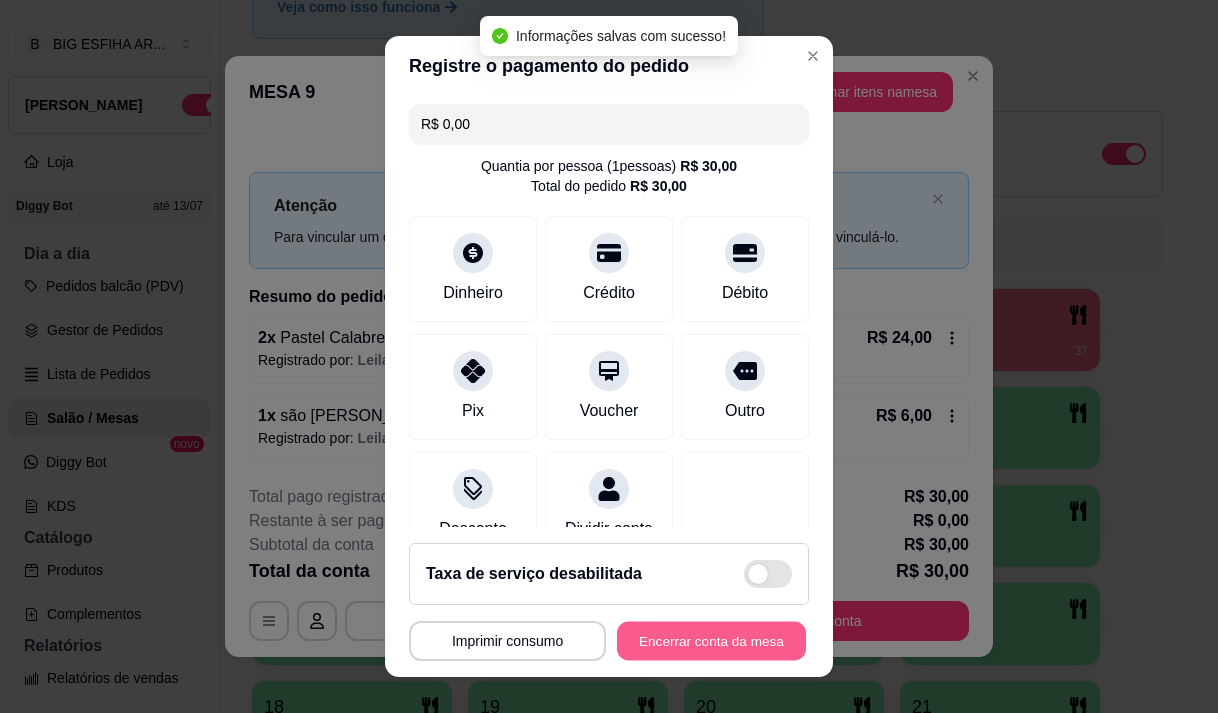 click on "Encerrar conta da mesa" at bounding box center [711, 641] 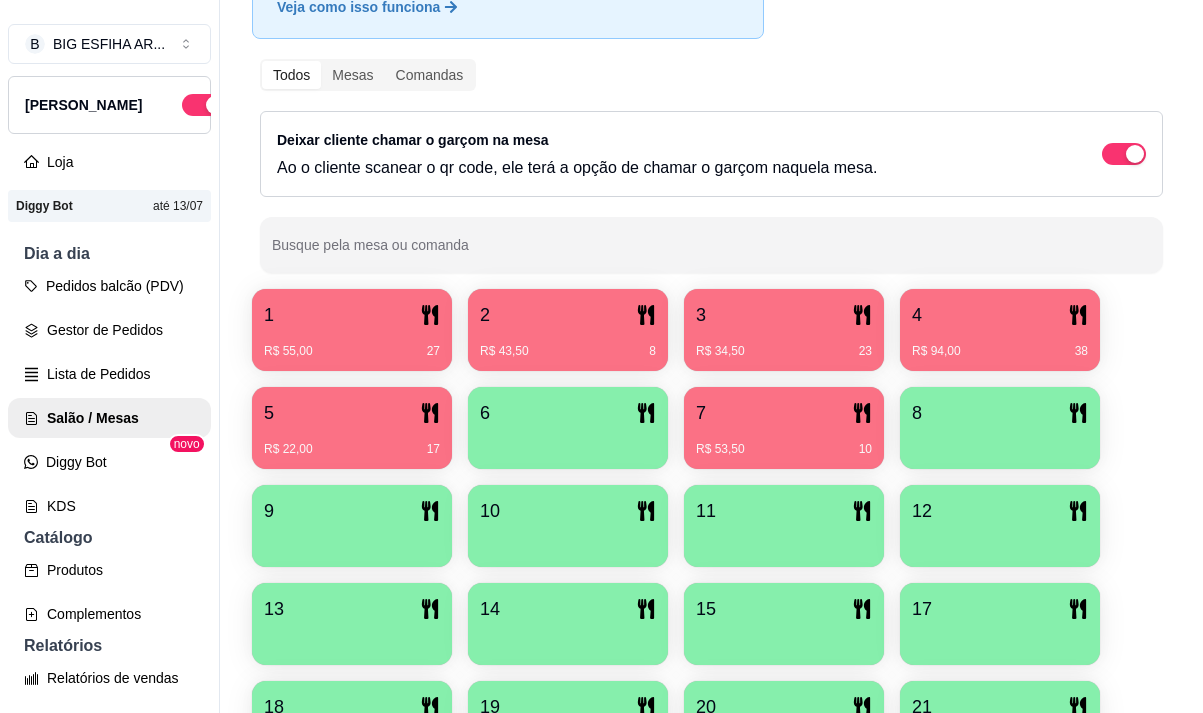 click on "4" at bounding box center (1000, 315) 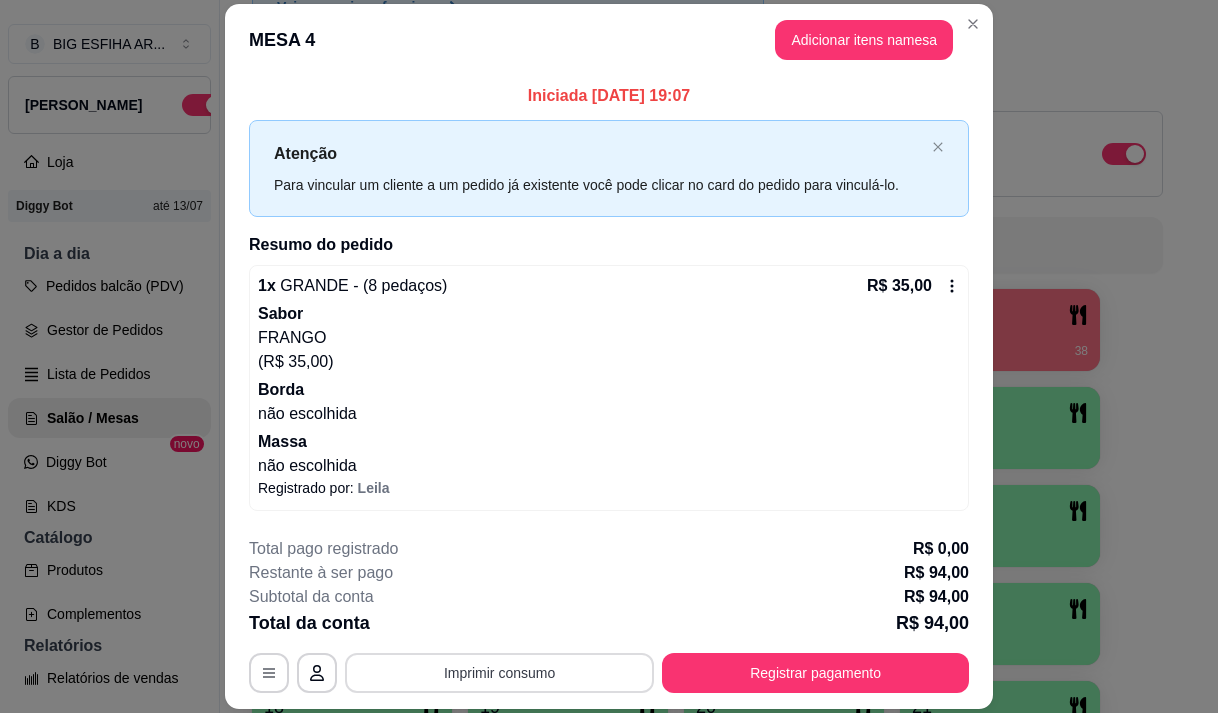 click on "Imprimir consumo" at bounding box center (499, 673) 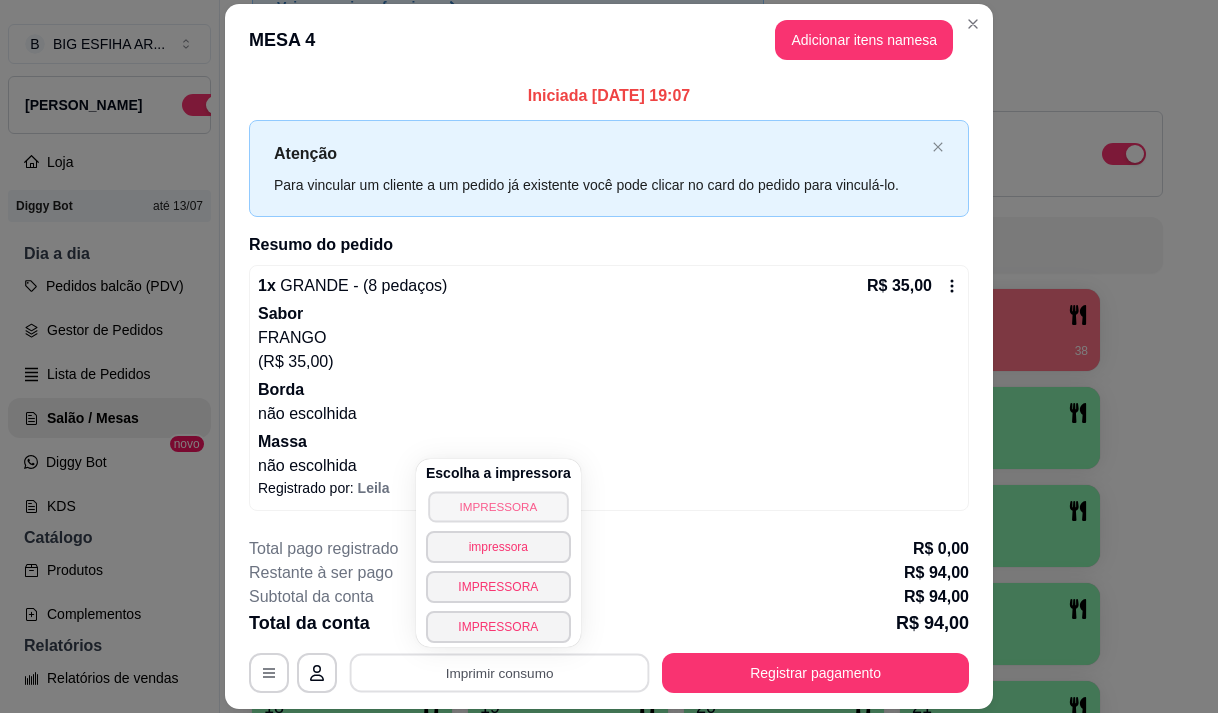 click on "IMPRESSORA" at bounding box center [498, 506] 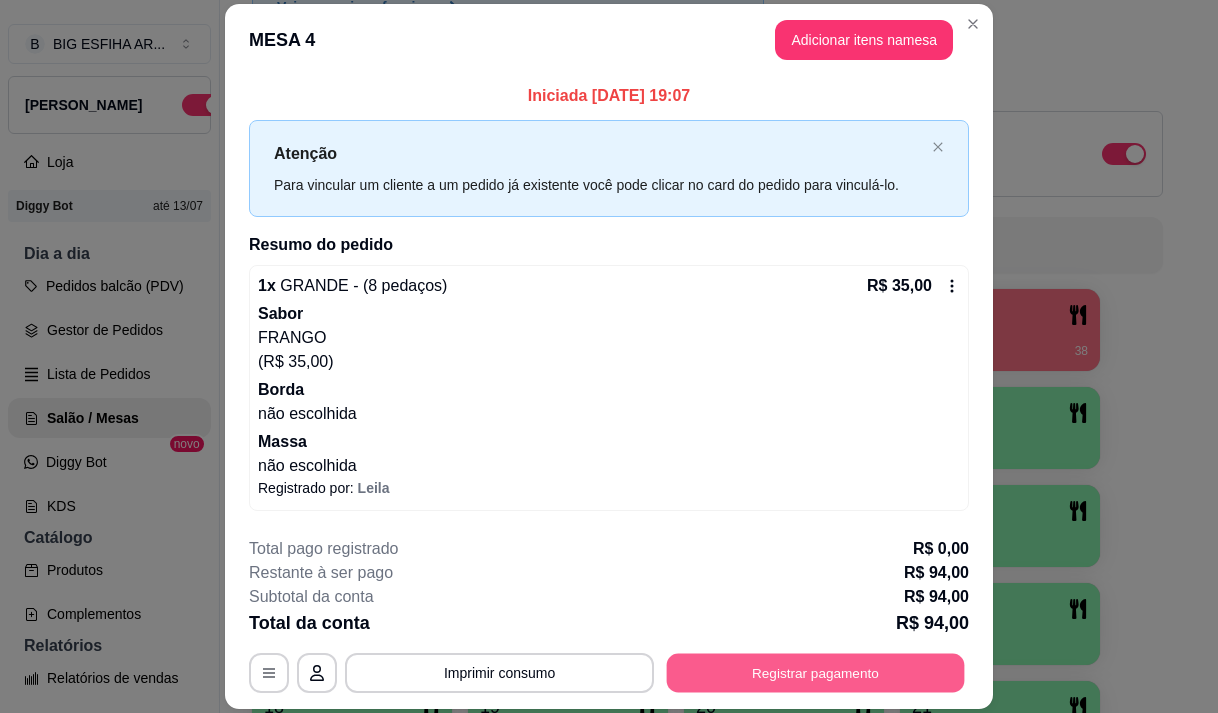 click on "Registrar pagamento" at bounding box center [816, 673] 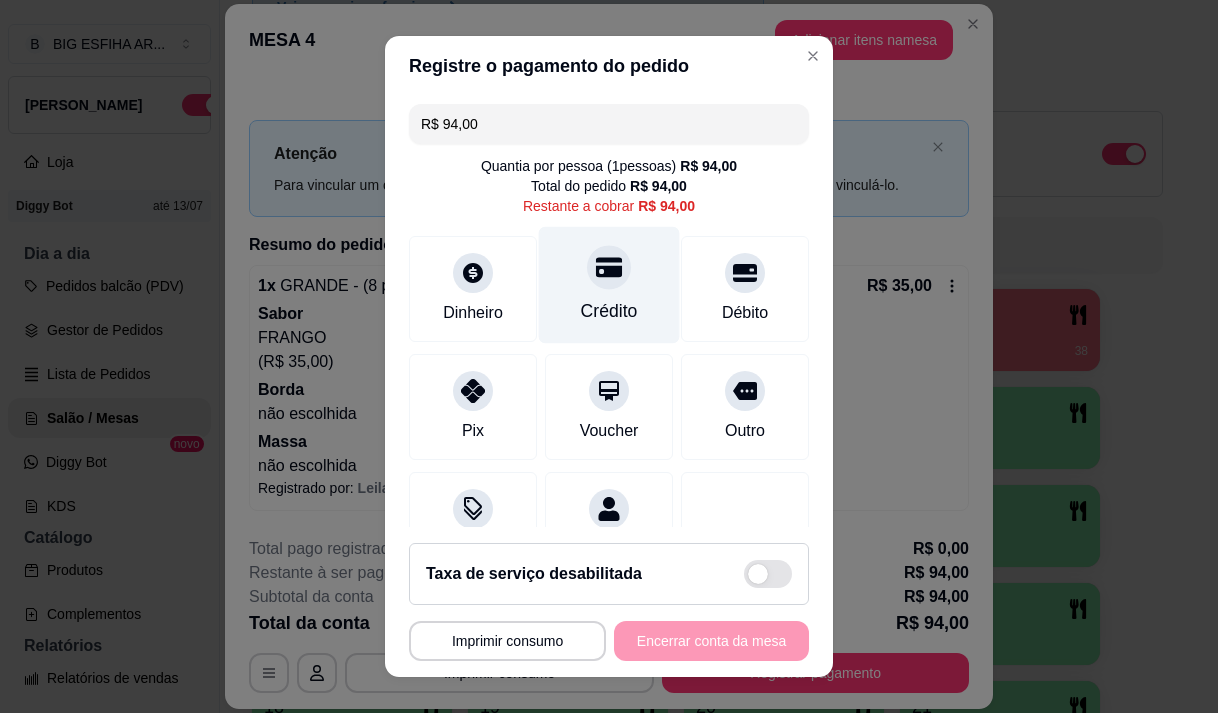 click on "Crédito" at bounding box center (609, 311) 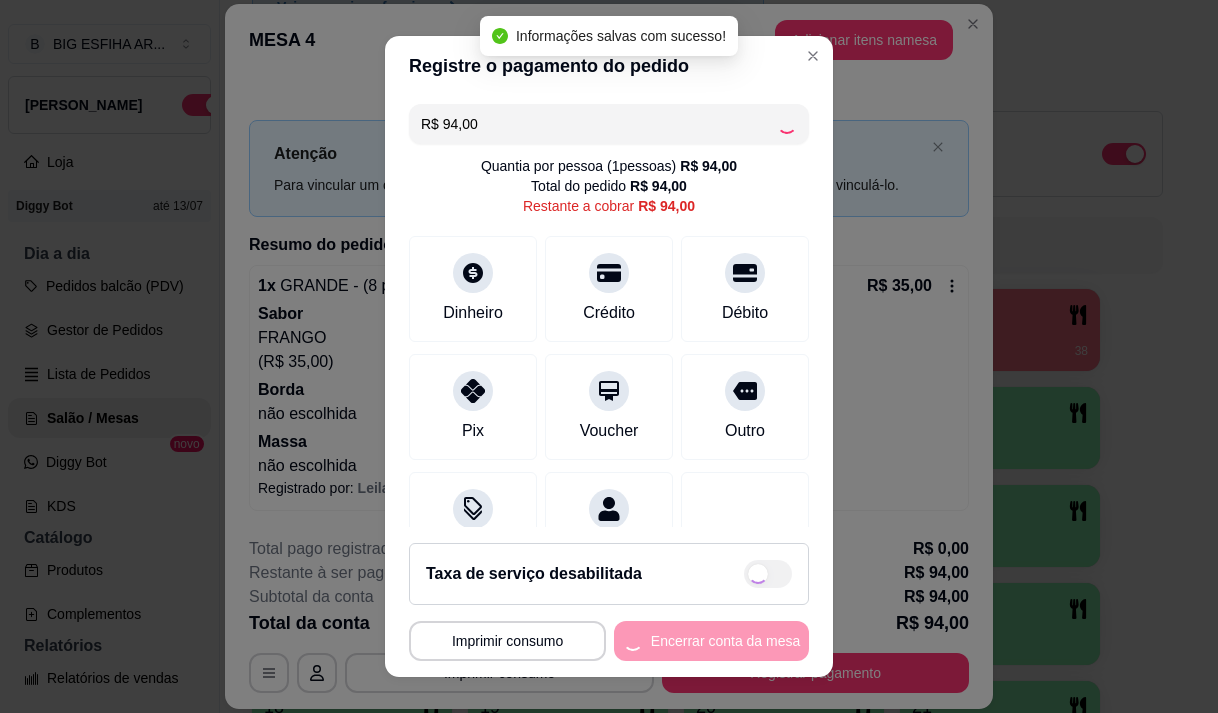 type on "R$ 0,00" 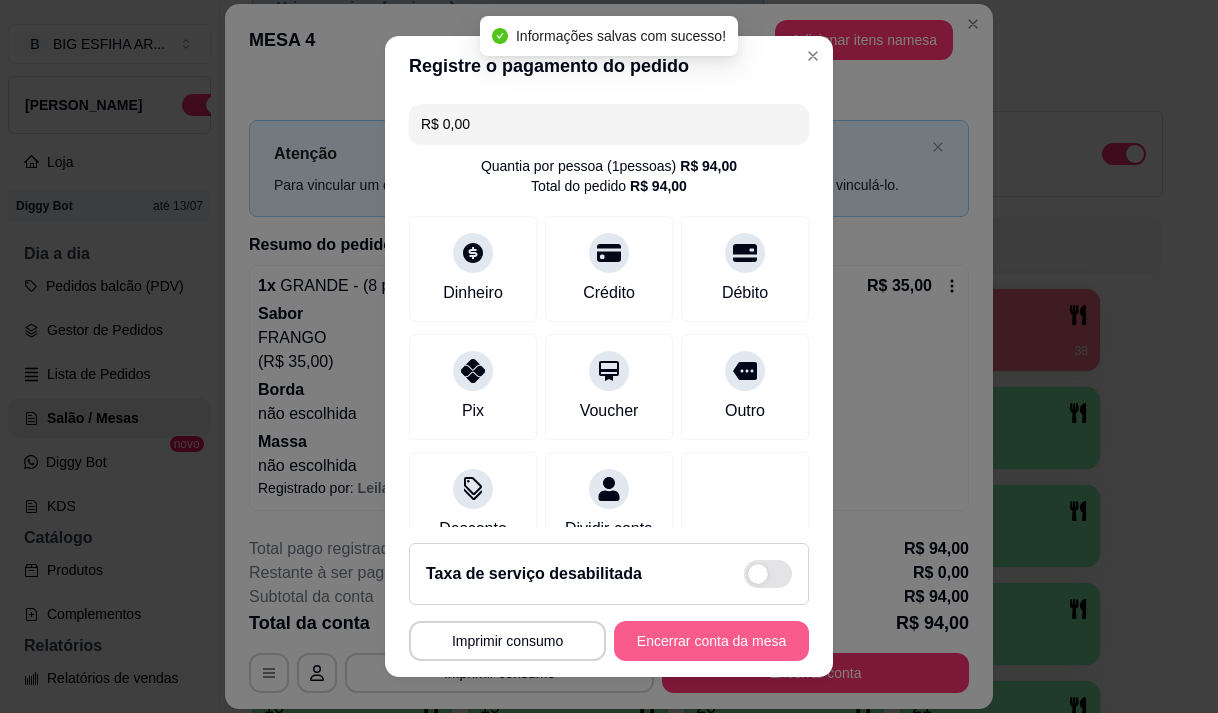 click on "Encerrar conta da mesa" at bounding box center (711, 641) 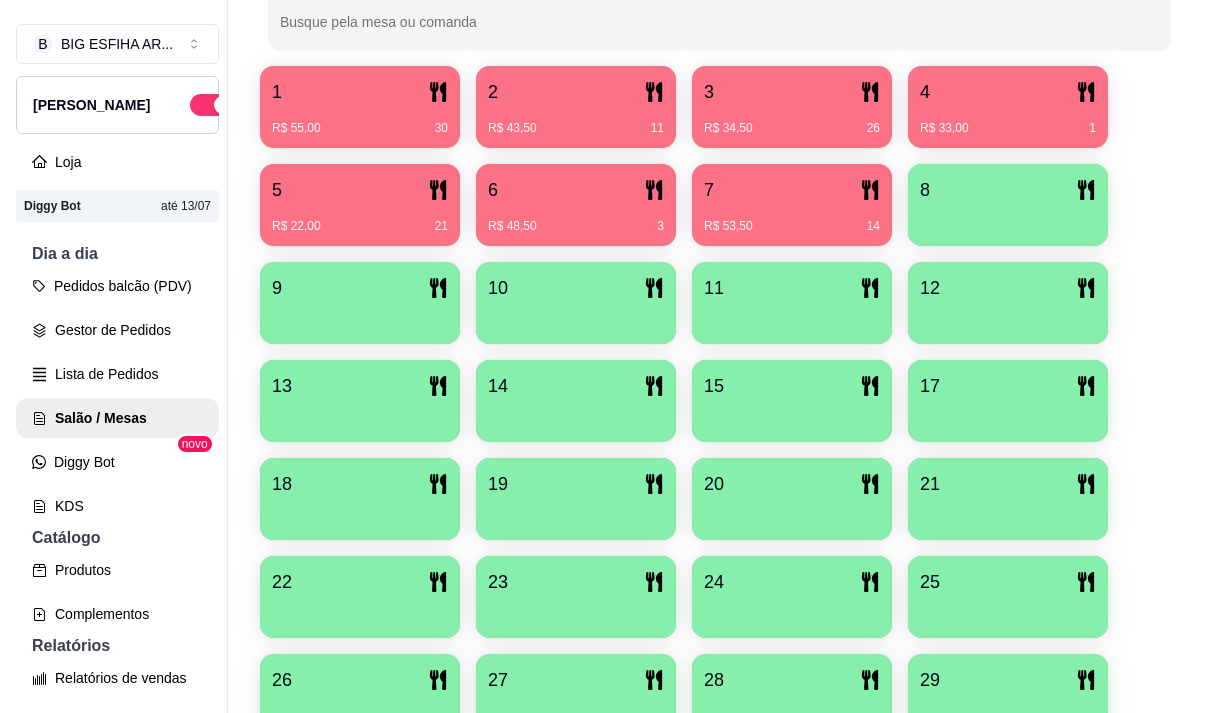 scroll, scrollTop: 300, scrollLeft: 0, axis: vertical 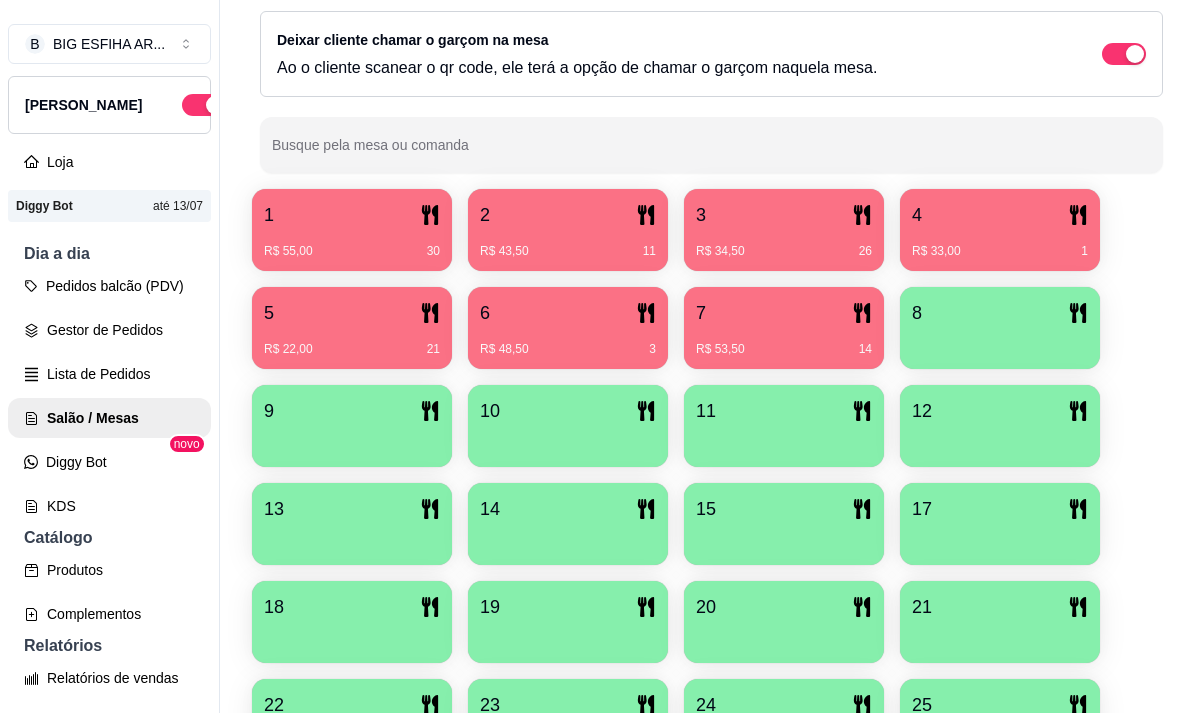 click on "R$ 34,50 26" at bounding box center [784, 244] 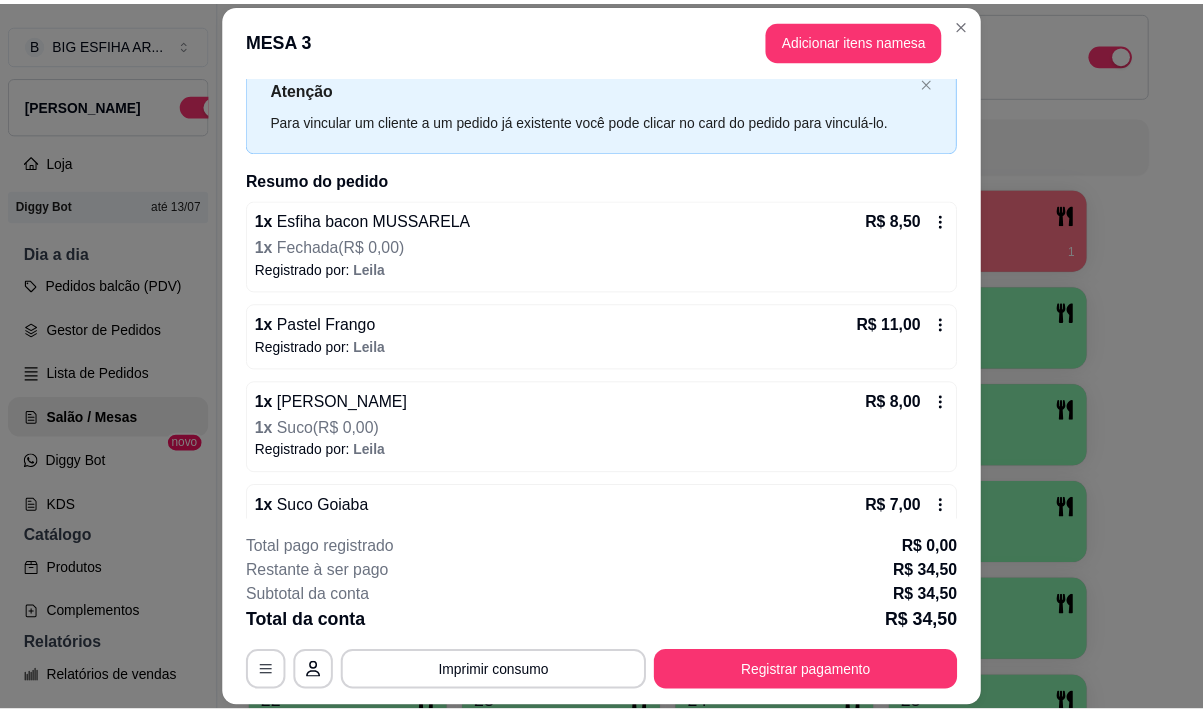 scroll, scrollTop: 129, scrollLeft: 0, axis: vertical 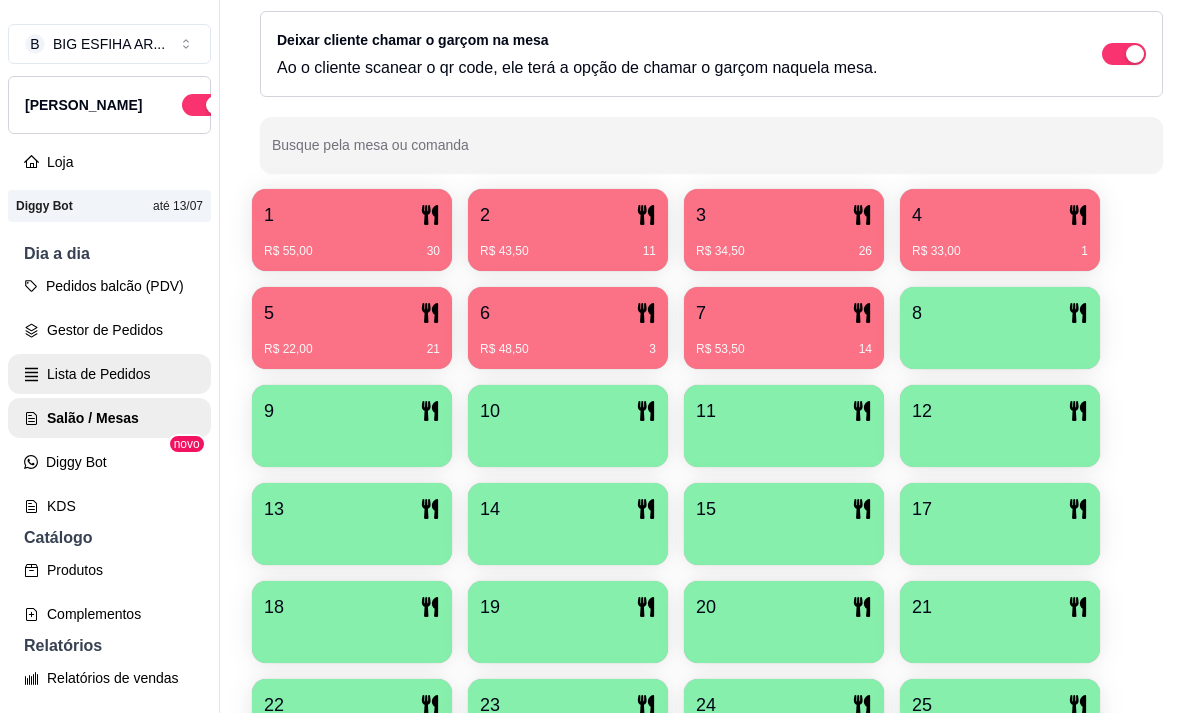 click on "Lista de Pedidos" at bounding box center [109, 374] 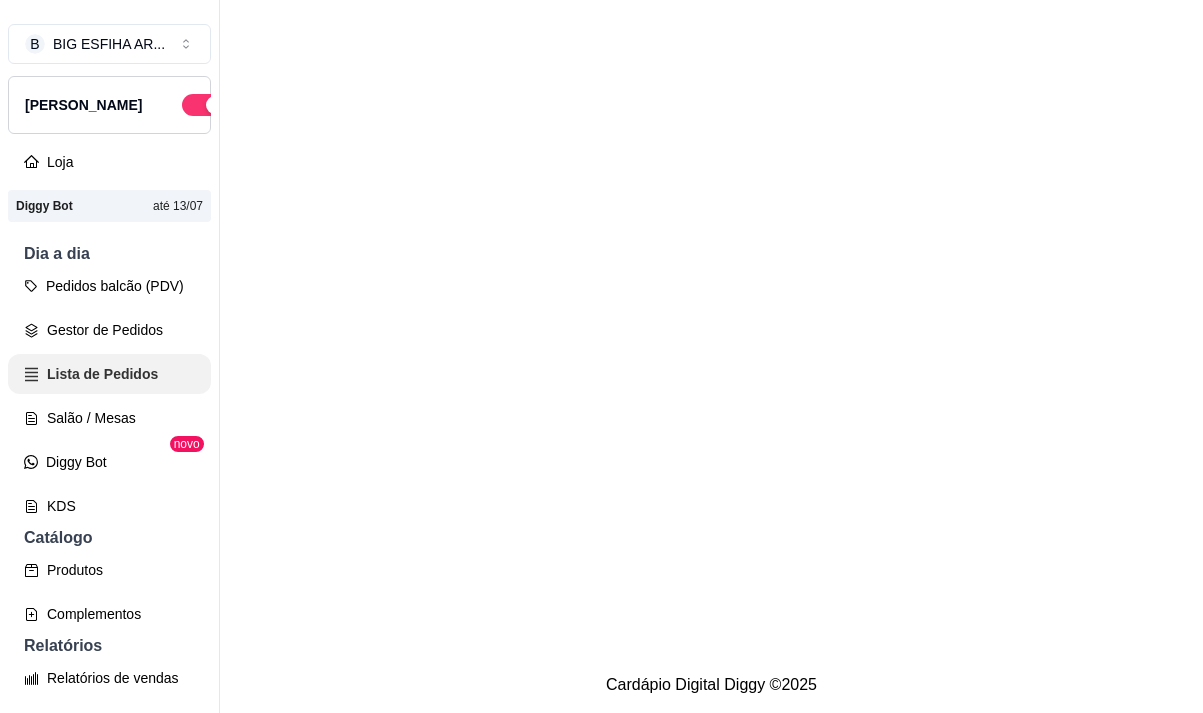 scroll, scrollTop: 0, scrollLeft: 0, axis: both 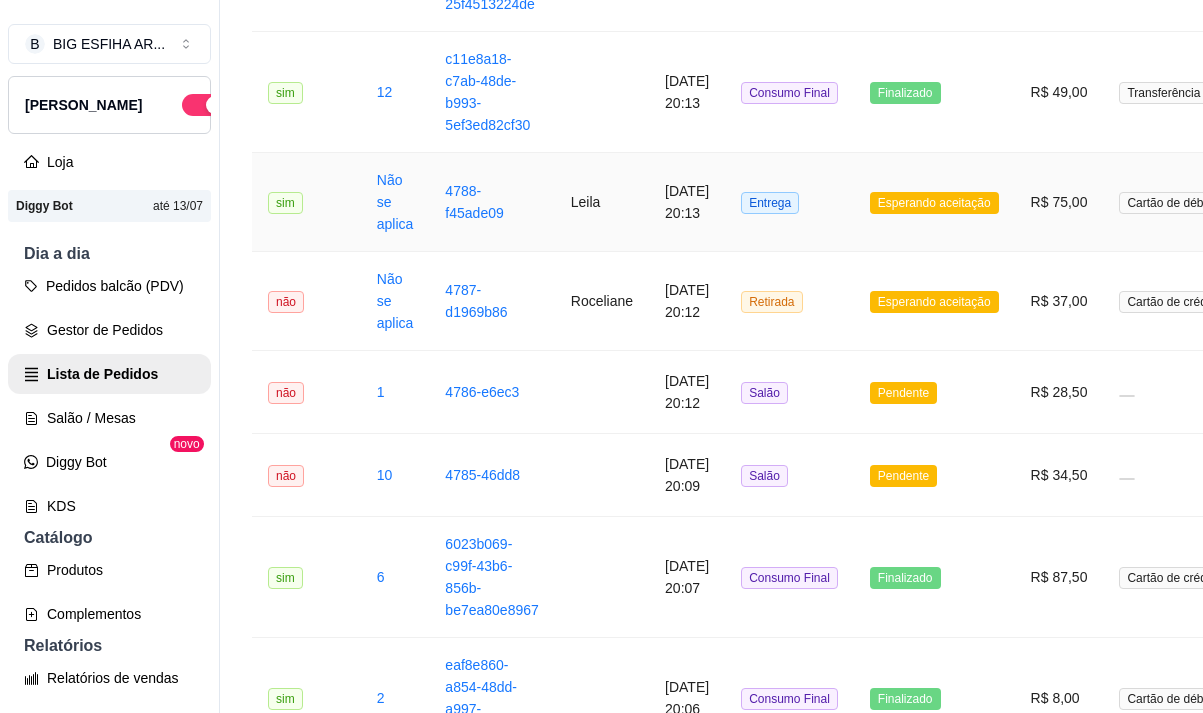 click on "13/07/2025 às 20:13" at bounding box center (687, 202) 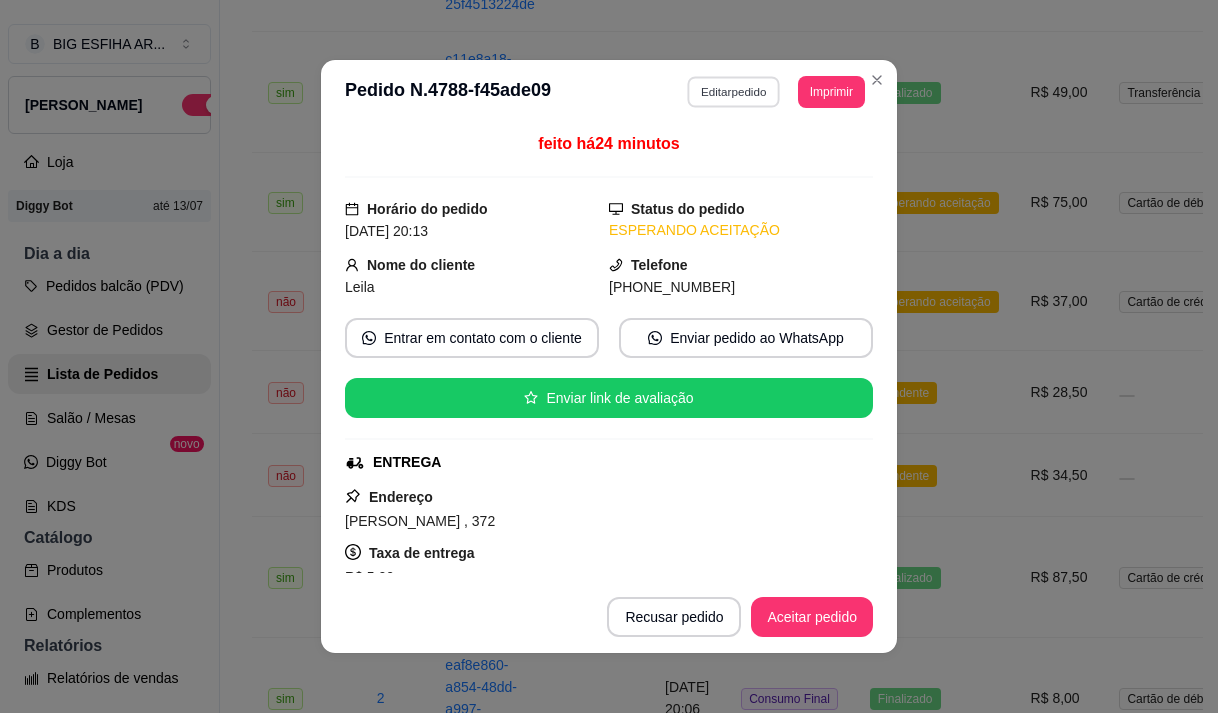 click on "Editar  pedido" at bounding box center (734, 91) 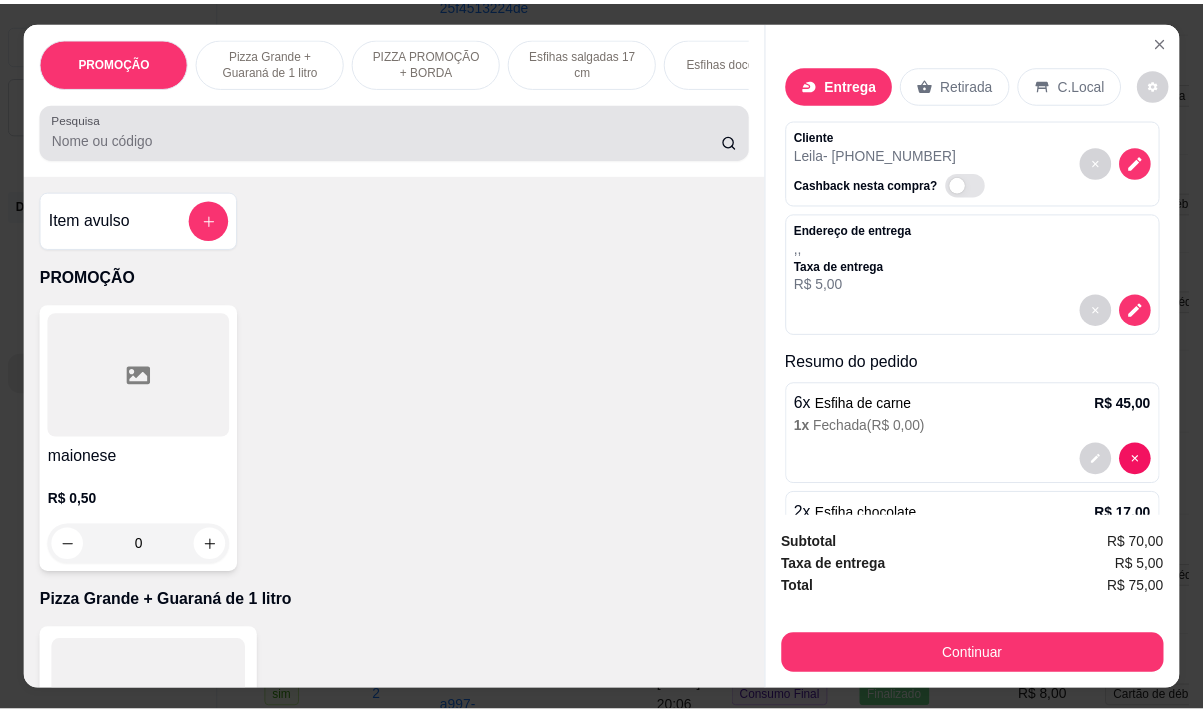 scroll, scrollTop: 0, scrollLeft: 627, axis: horizontal 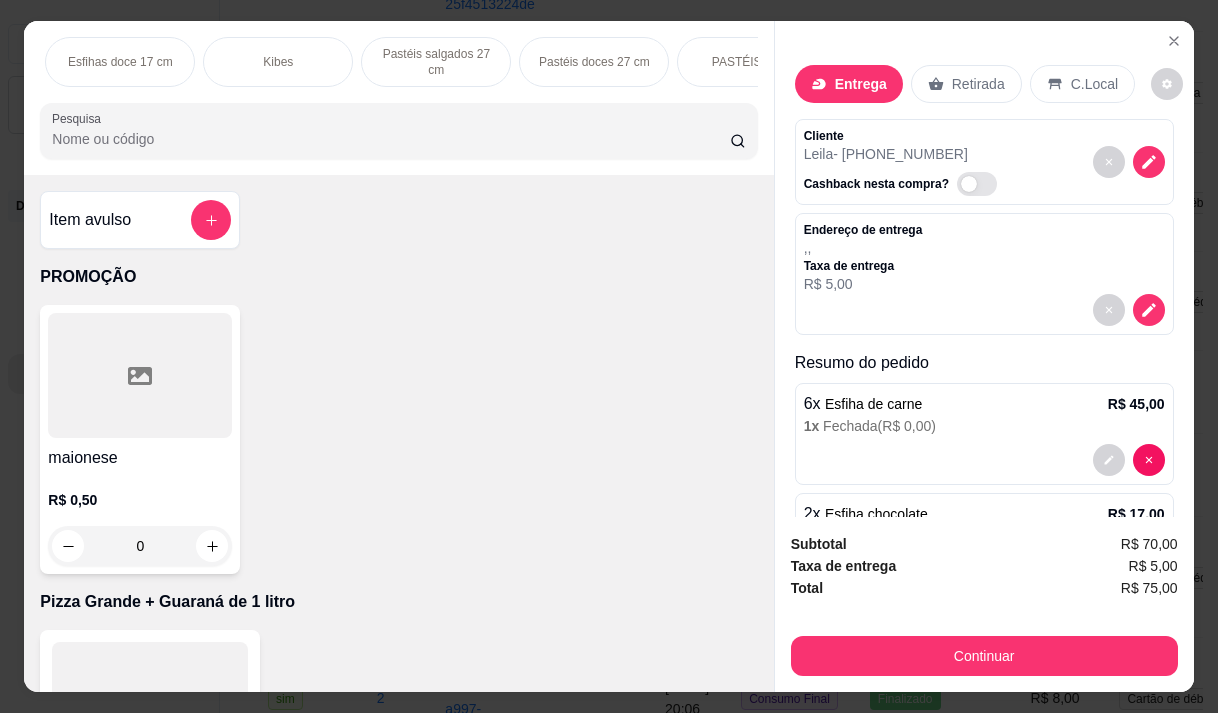 click on "Pesquisa" at bounding box center [391, 139] 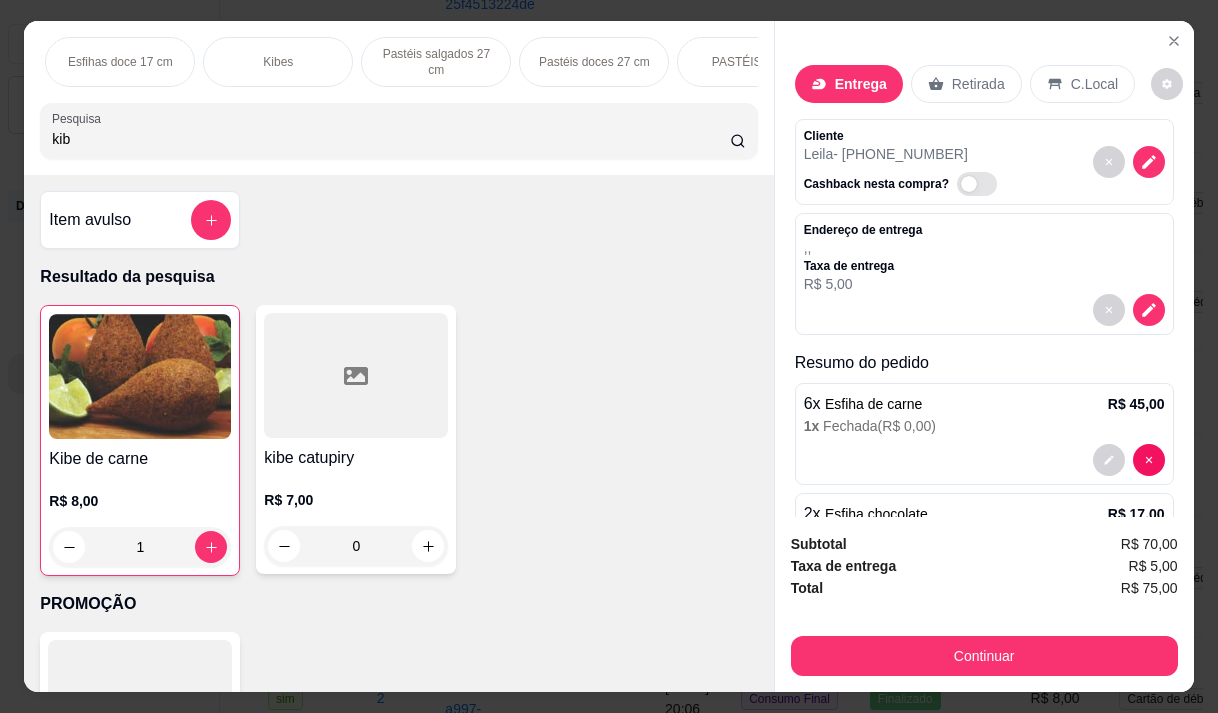 type on "kib" 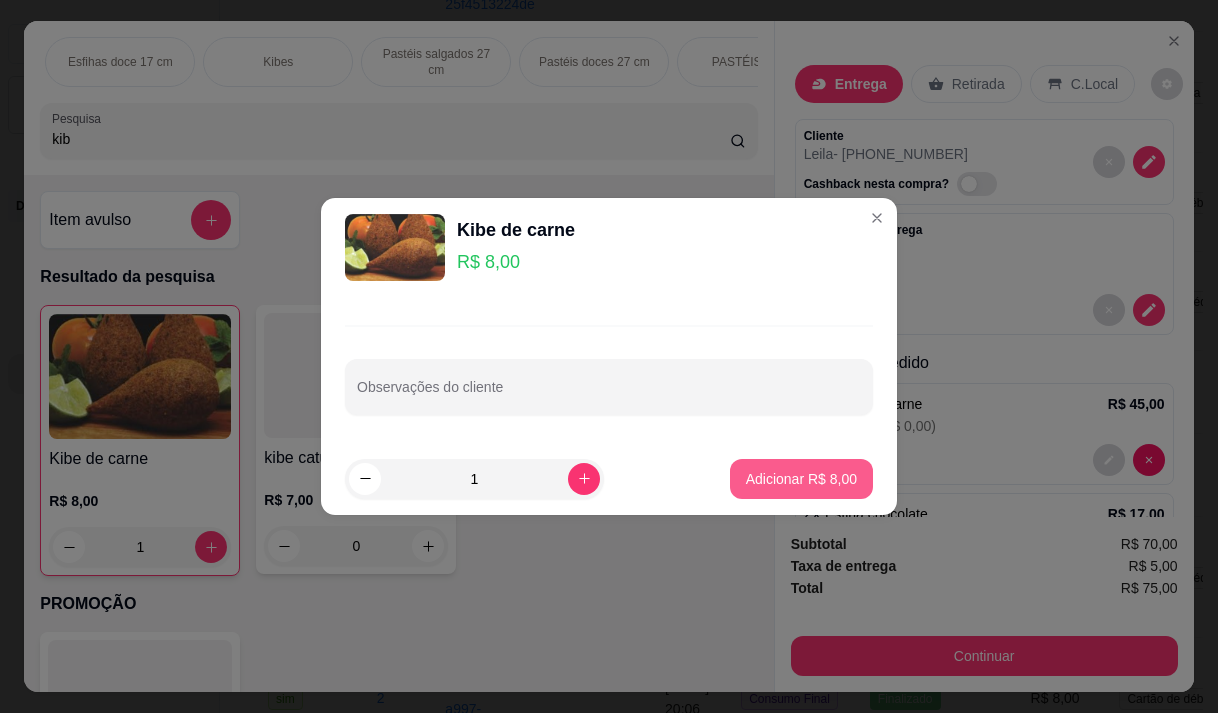 click on "Adicionar   R$ 8,00" at bounding box center (801, 479) 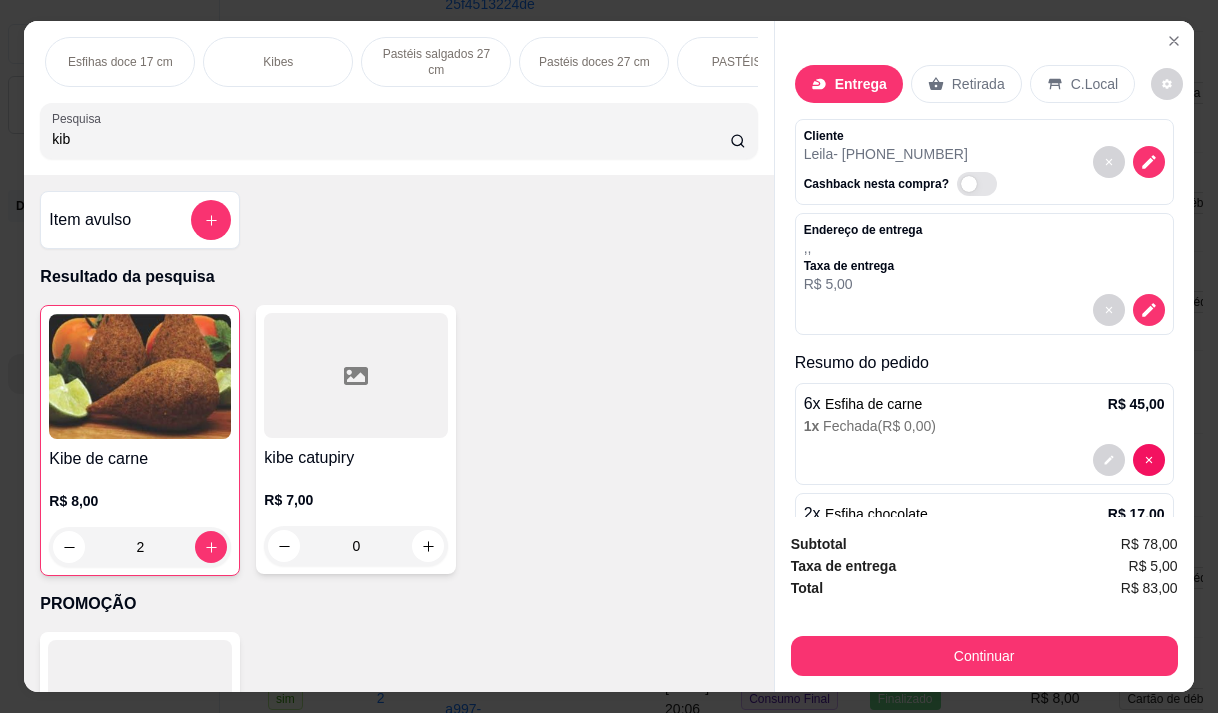 type on "2" 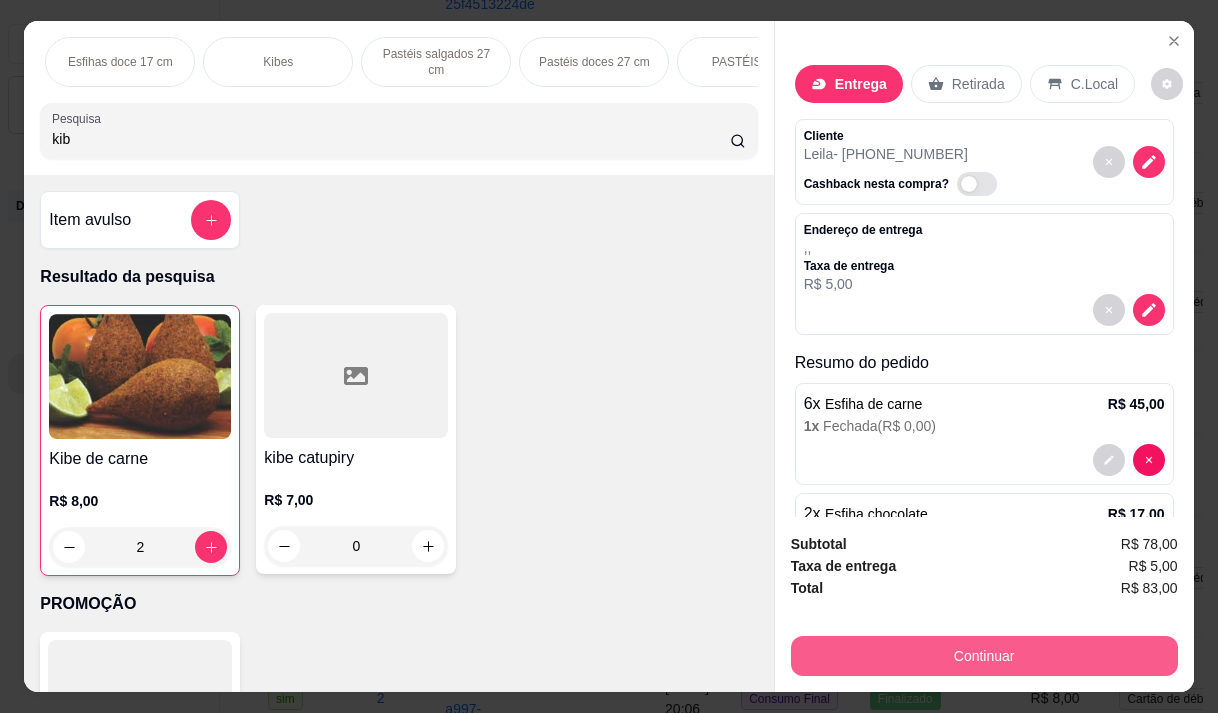 click on "Continuar" at bounding box center [984, 656] 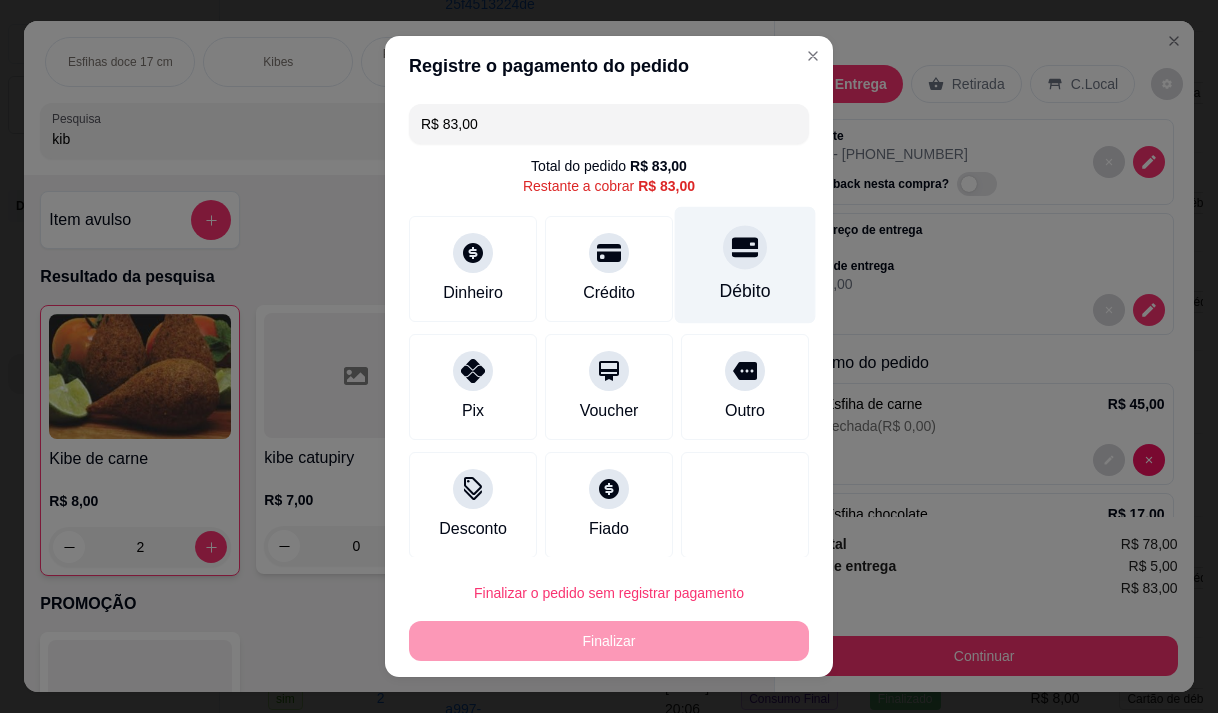 click on "Débito" at bounding box center [745, 264] 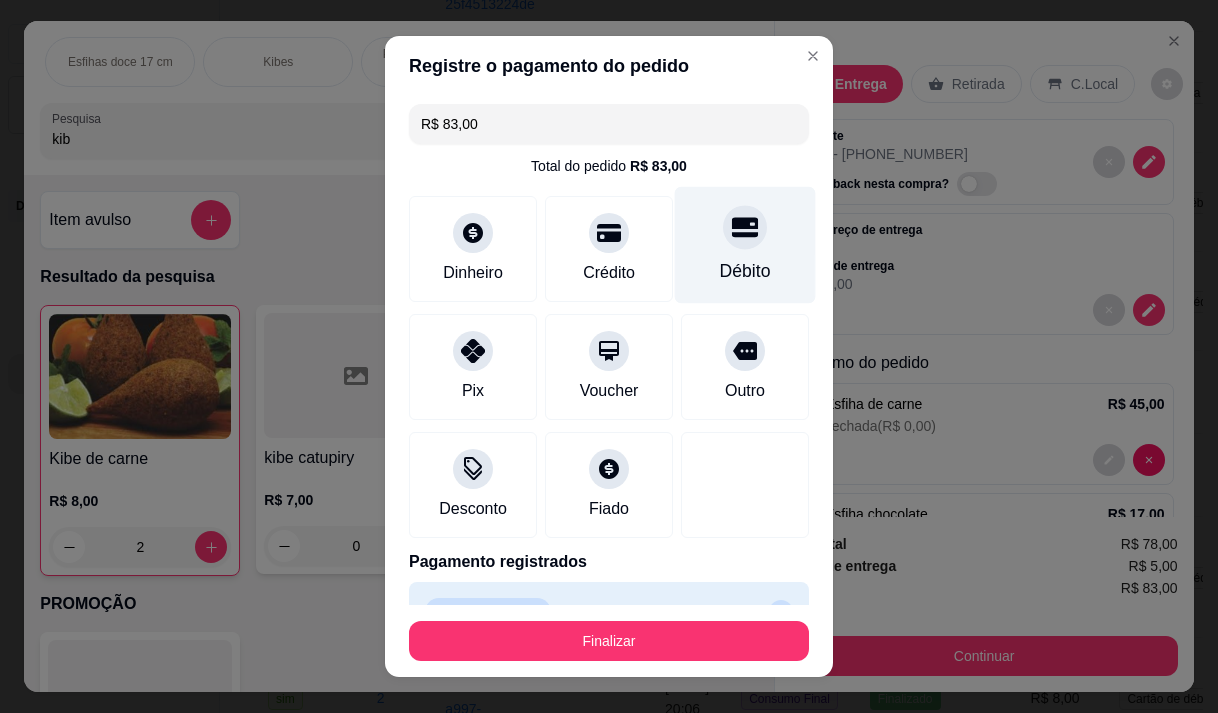 type on "R$ 0,00" 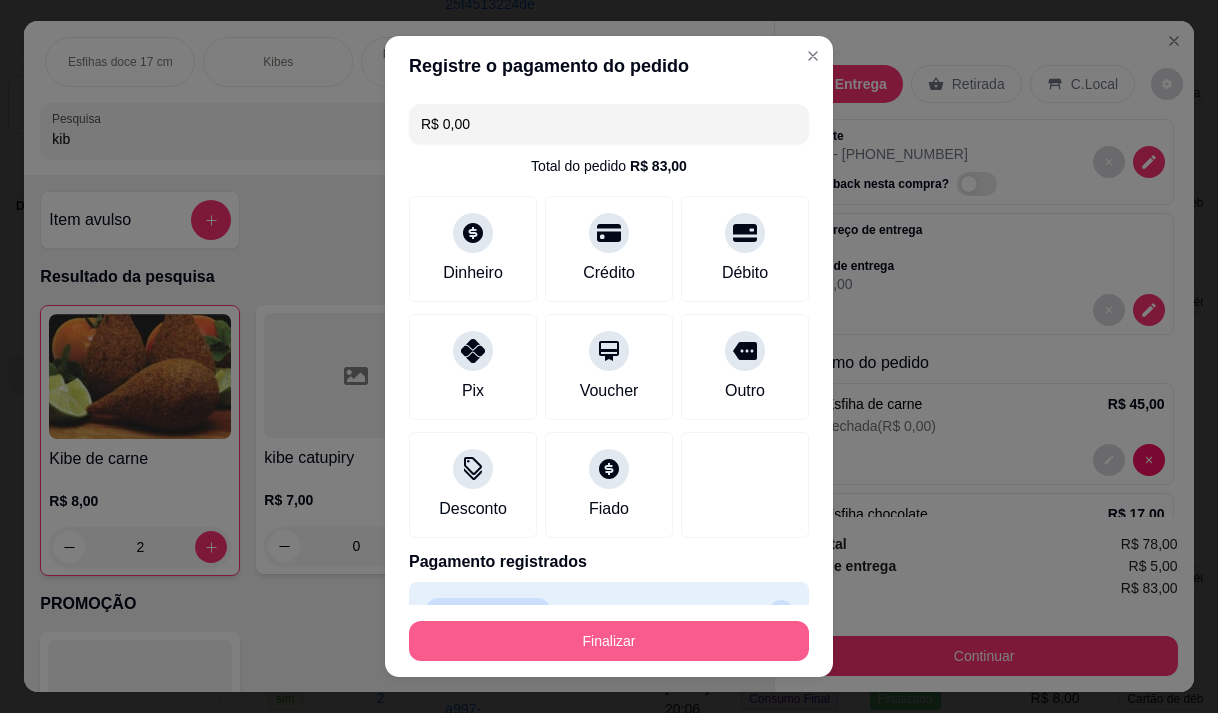click on "Finalizar" at bounding box center [609, 641] 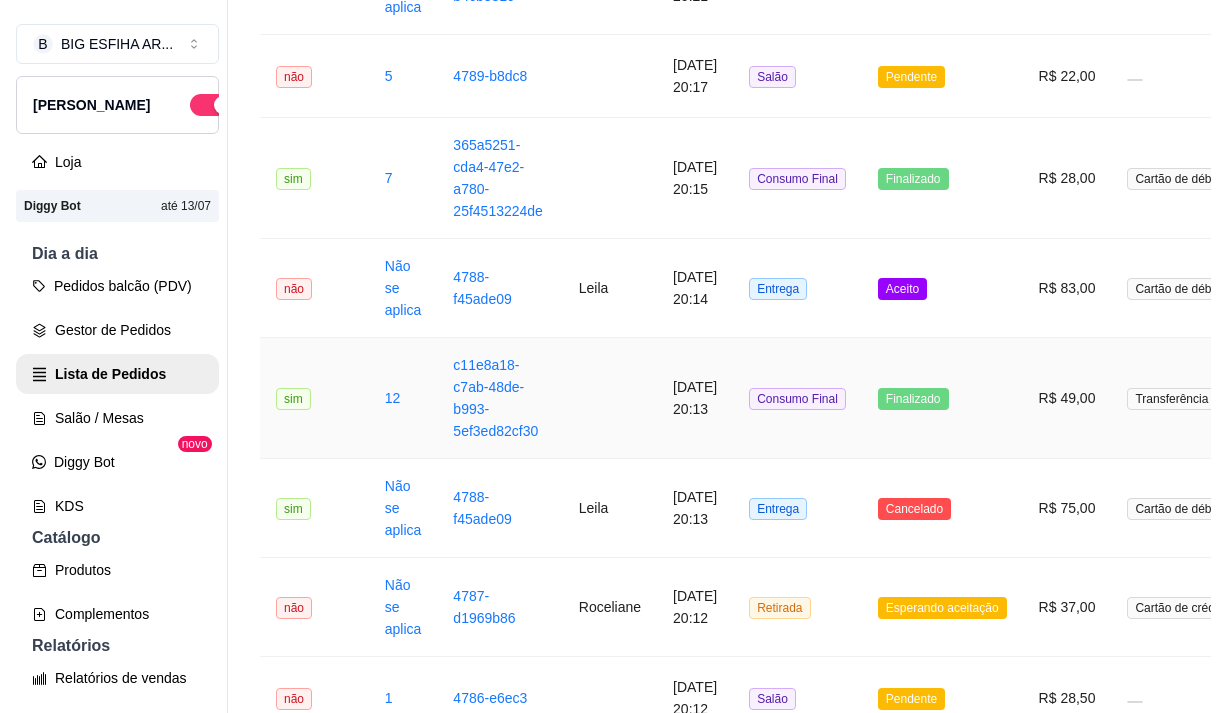 scroll, scrollTop: 1100, scrollLeft: 0, axis: vertical 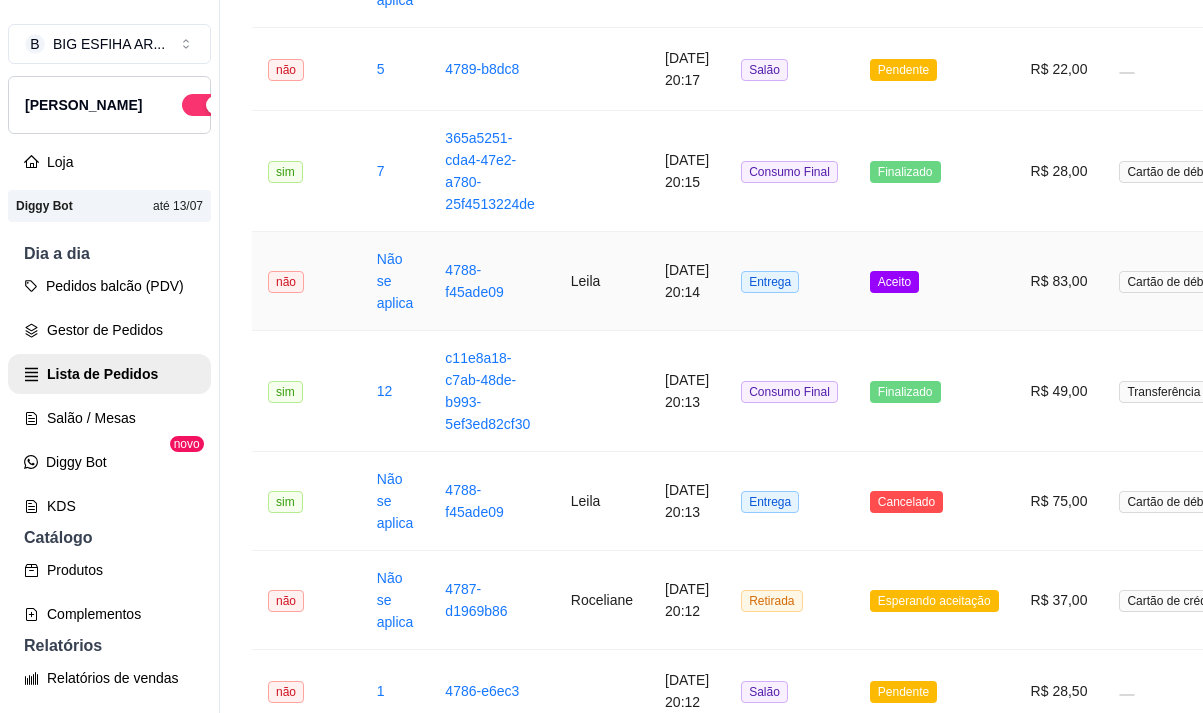 click on "[DATE] 20:14" at bounding box center [687, 281] 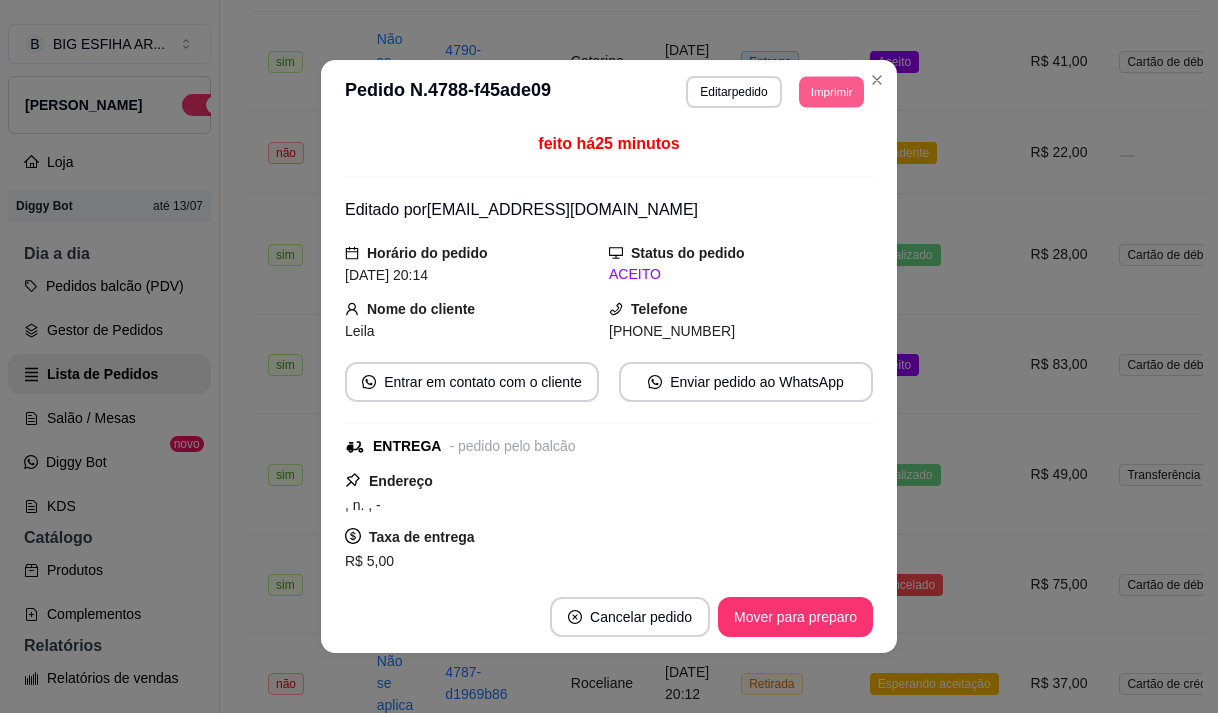 click on "Imprimir" at bounding box center (831, 91) 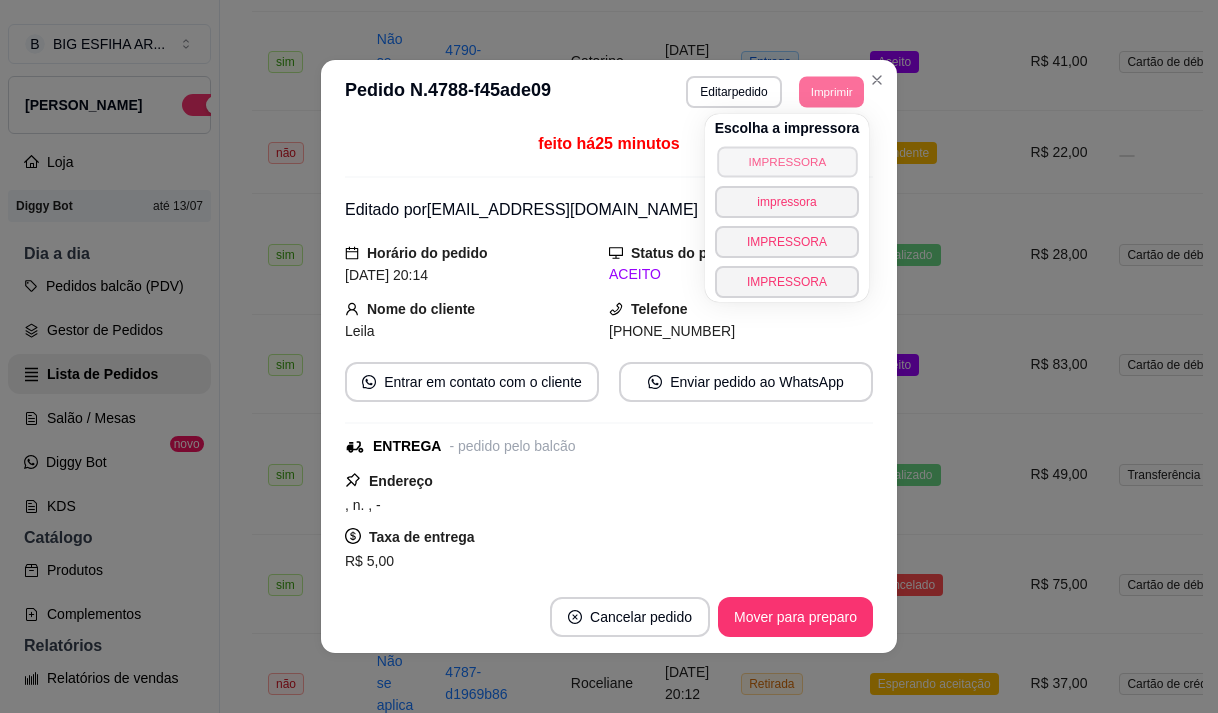 click on "IMPRESSORA" at bounding box center (787, 161) 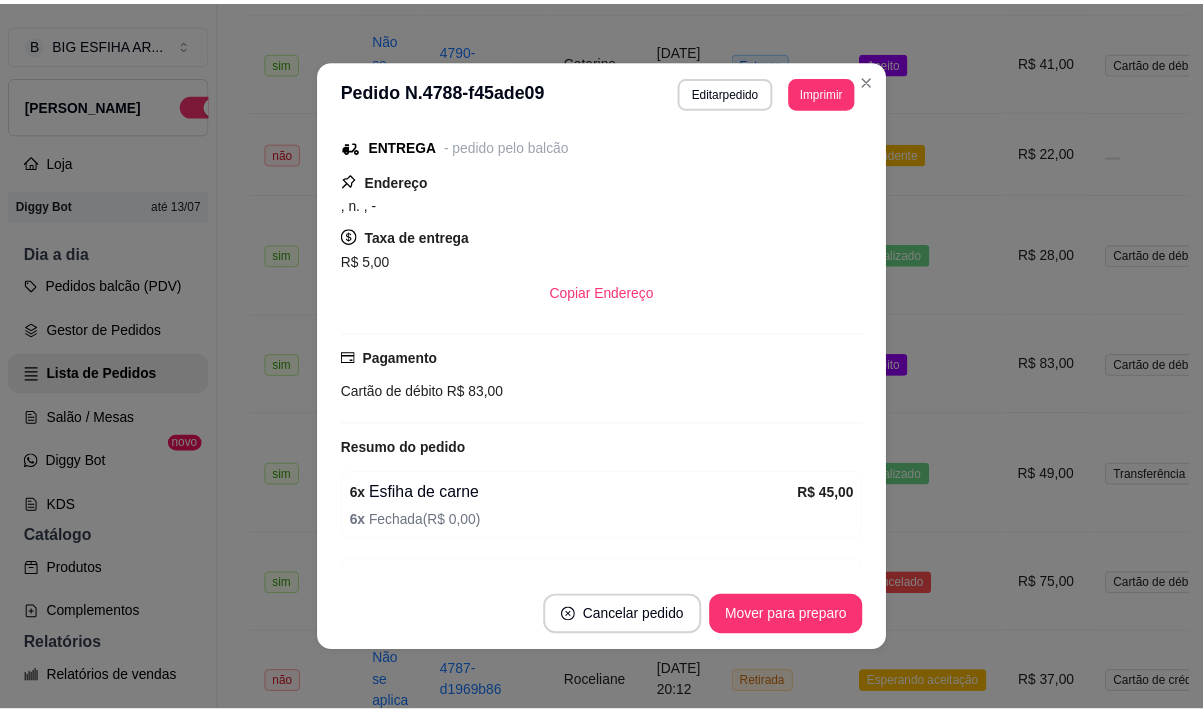 scroll, scrollTop: 496, scrollLeft: 0, axis: vertical 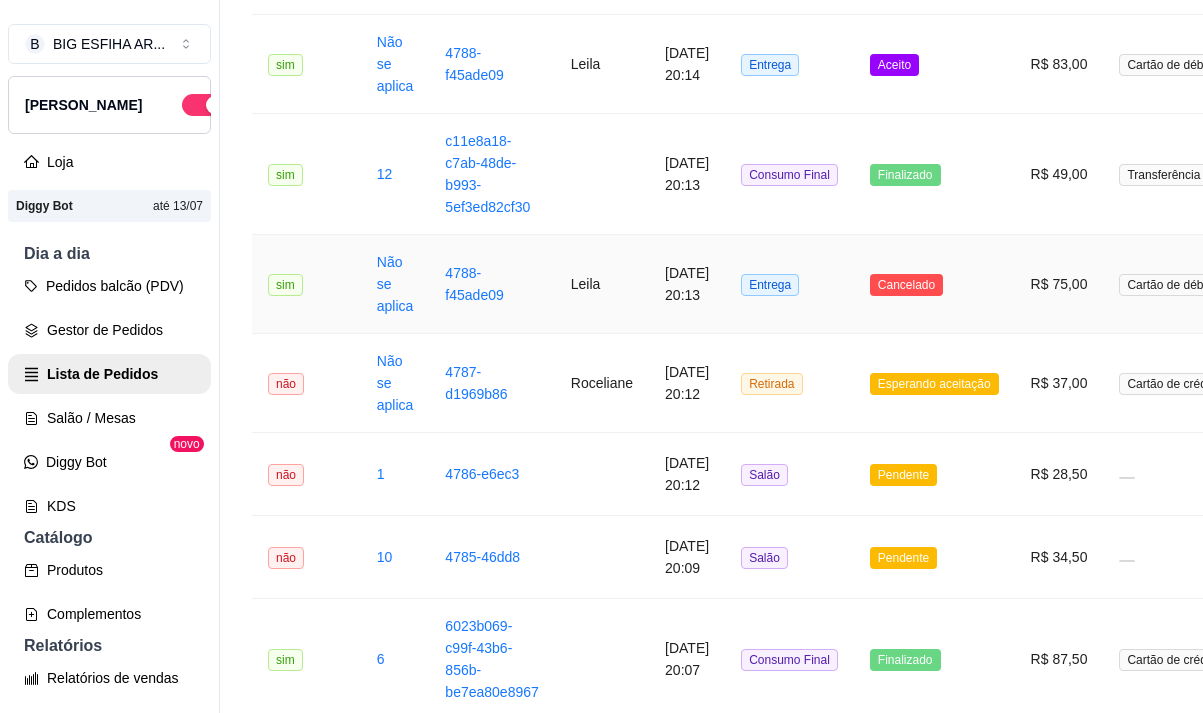 click on "Leila" at bounding box center [602, 284] 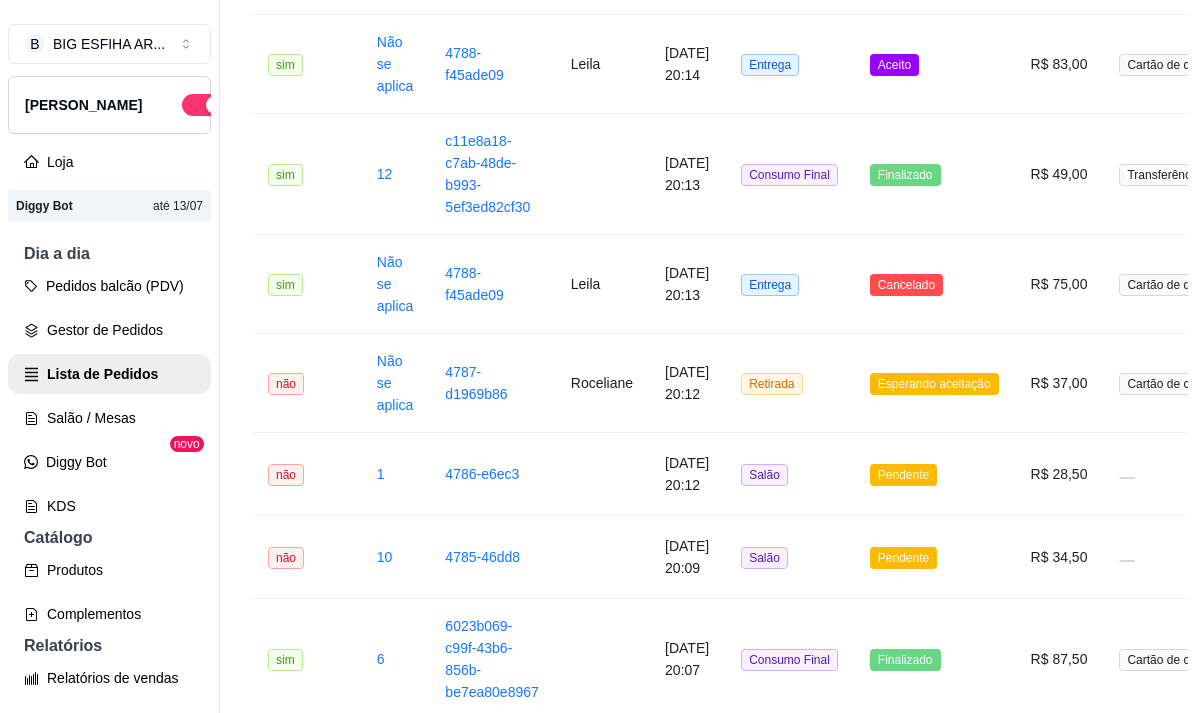 click on "Leila" at bounding box center [466, 285] 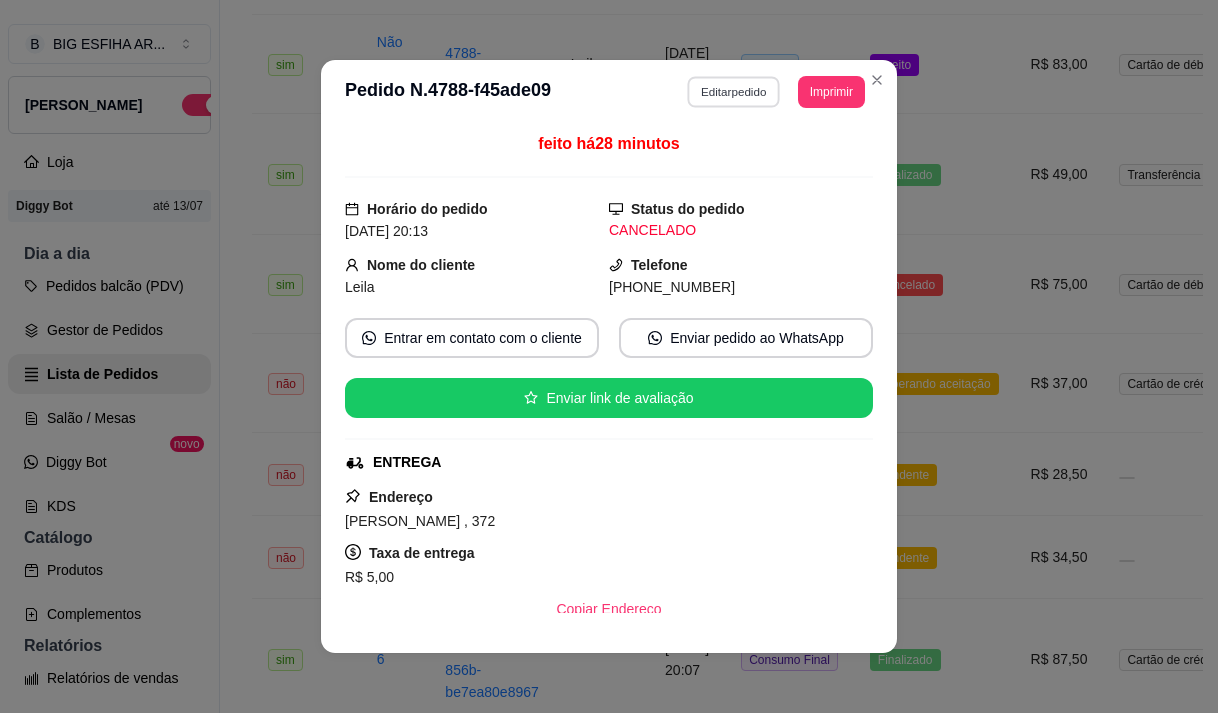 click on "Editar  pedido" at bounding box center (734, 91) 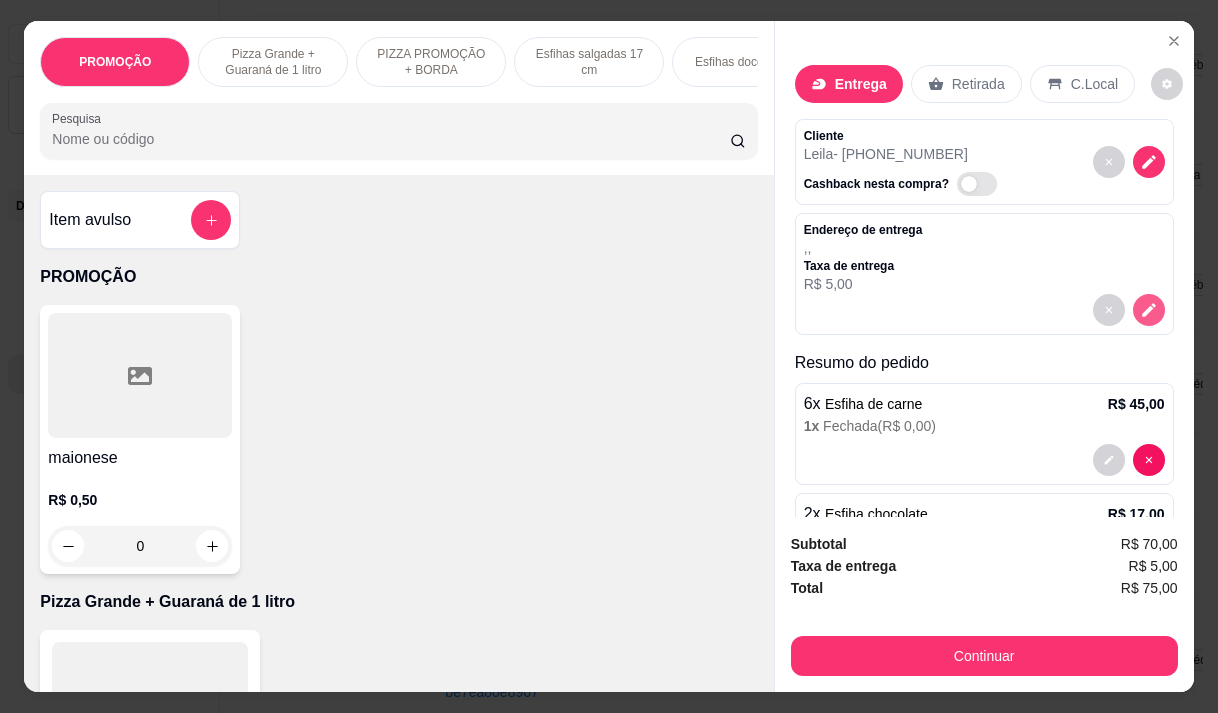 click 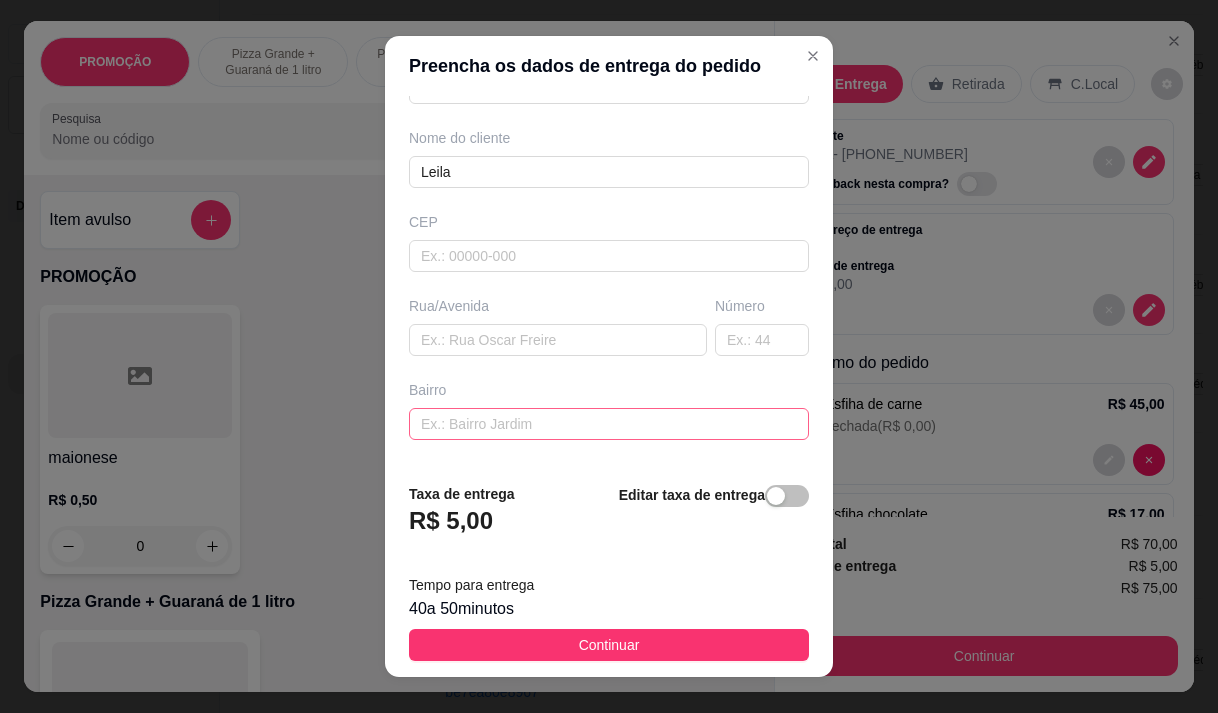 scroll, scrollTop: 200, scrollLeft: 0, axis: vertical 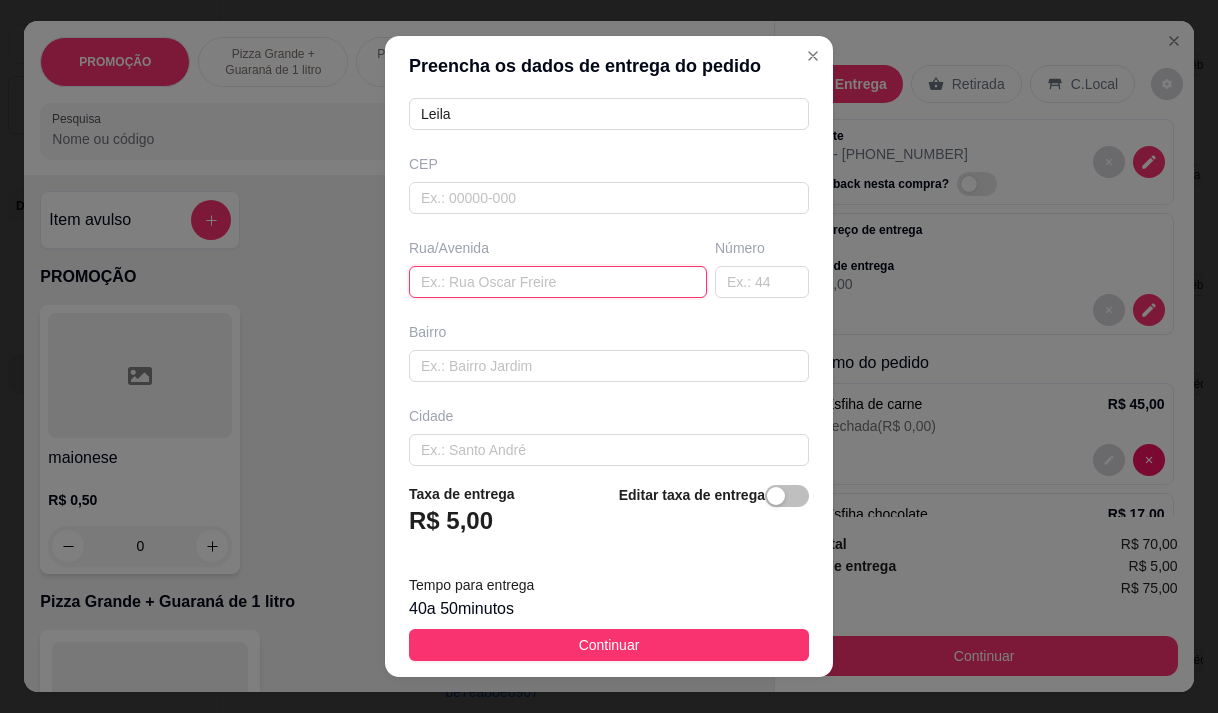 click at bounding box center (558, 282) 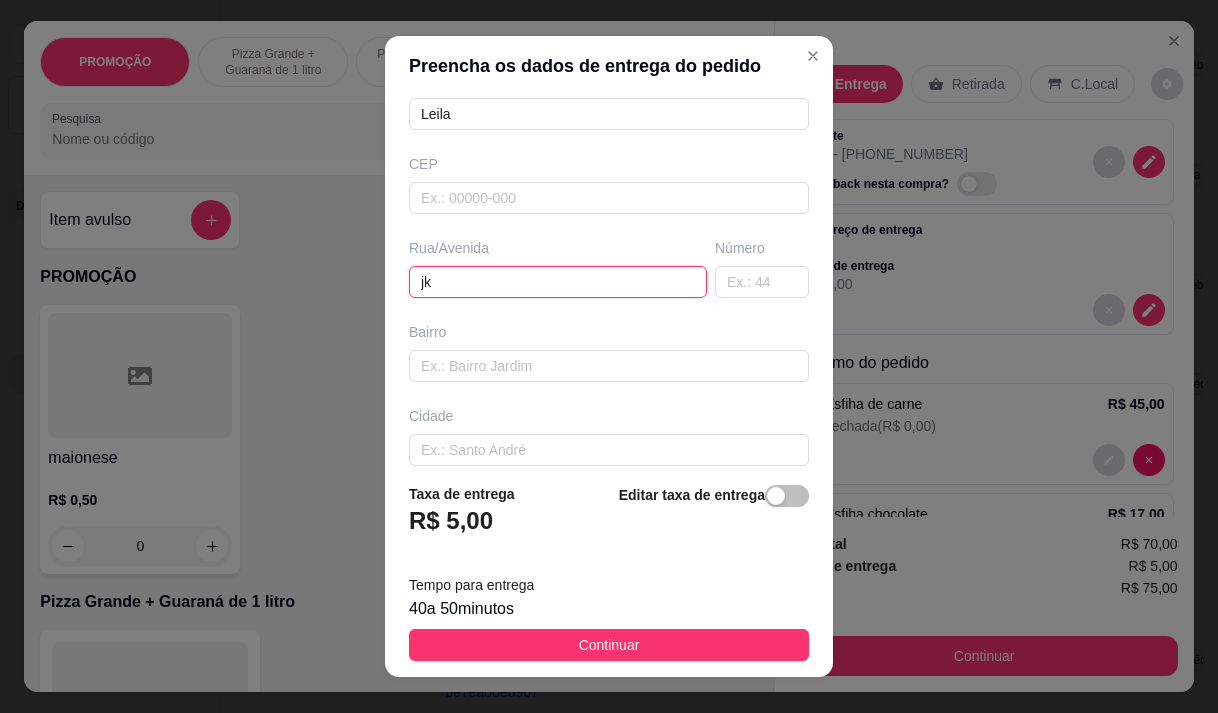 type on "j" 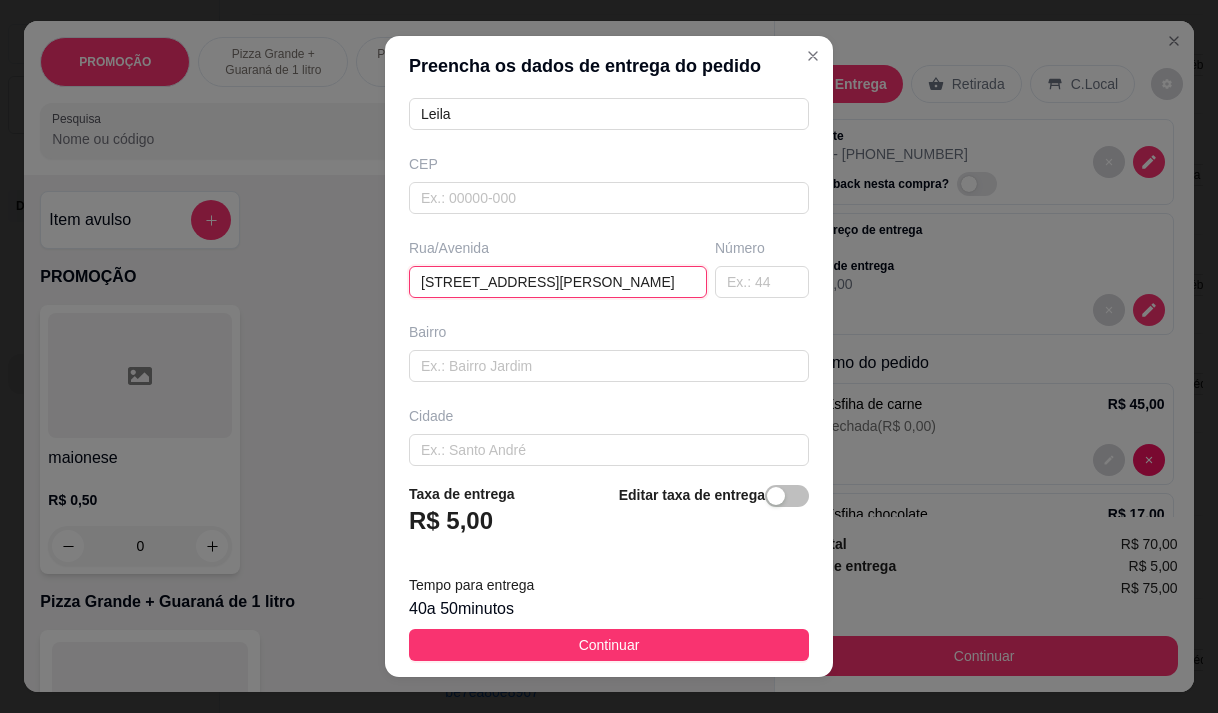 type on "rua jose marrocos 372" 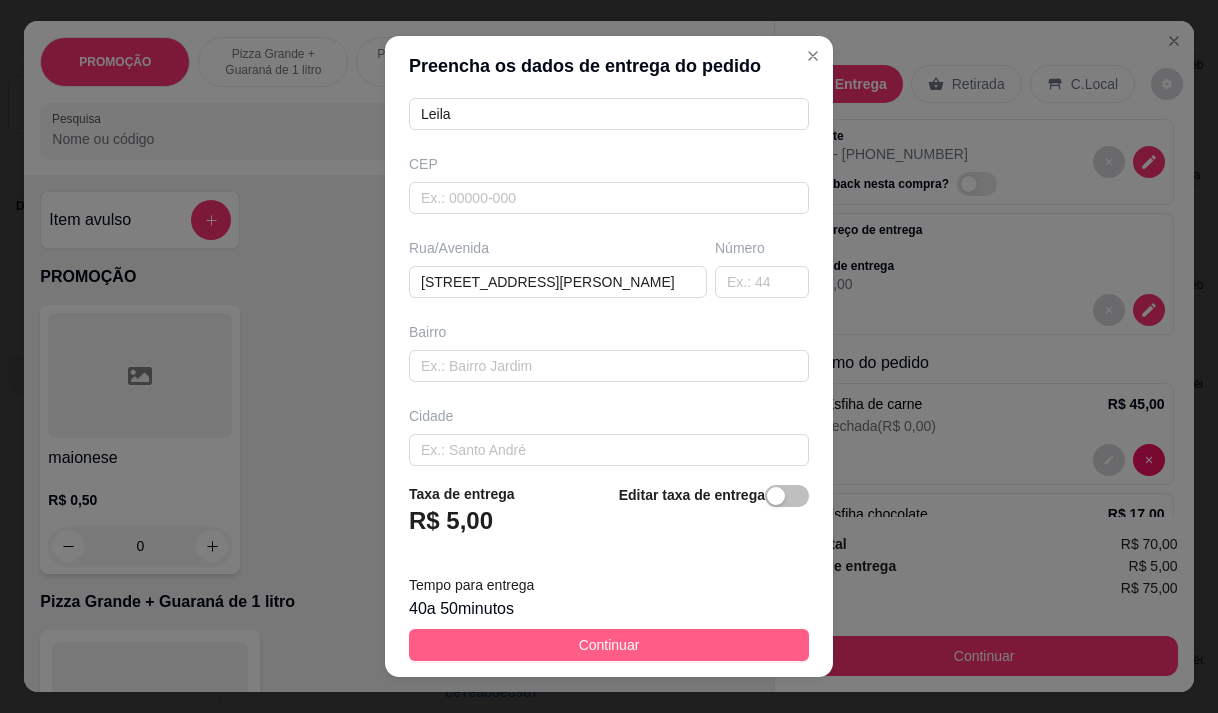click on "Continuar" at bounding box center [609, 645] 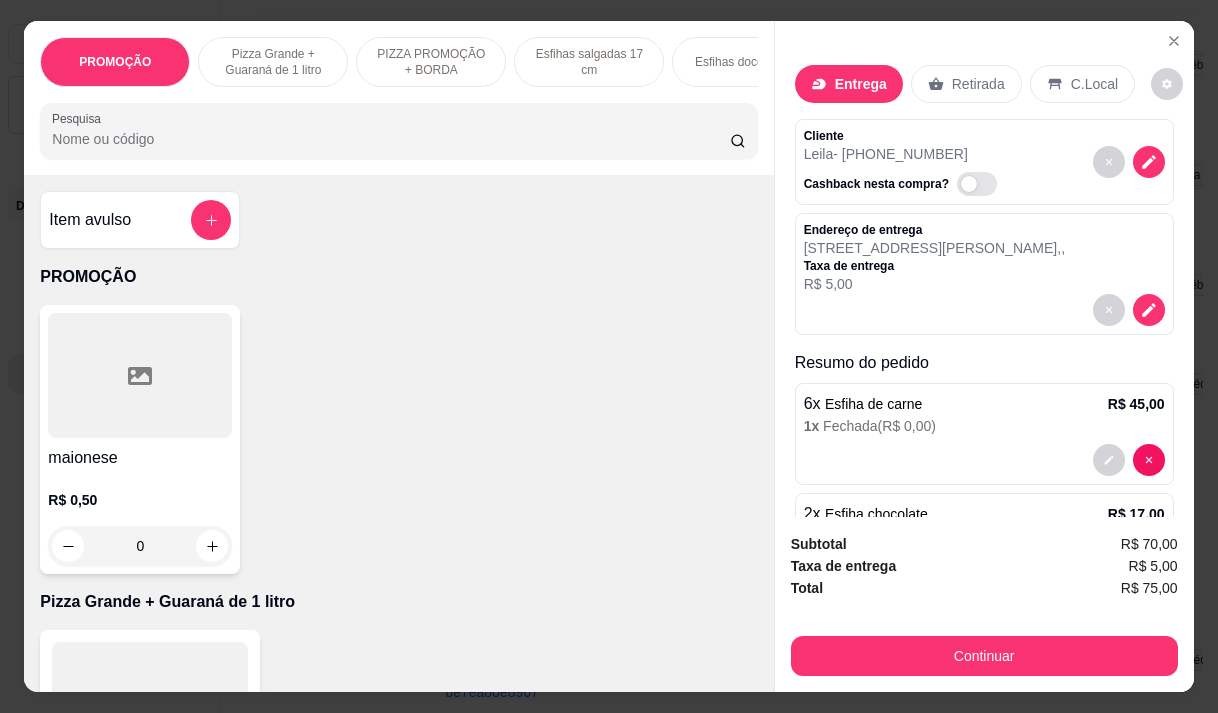 click on "Grande a partir de     R$ 40,00" at bounding box center (398, 758) 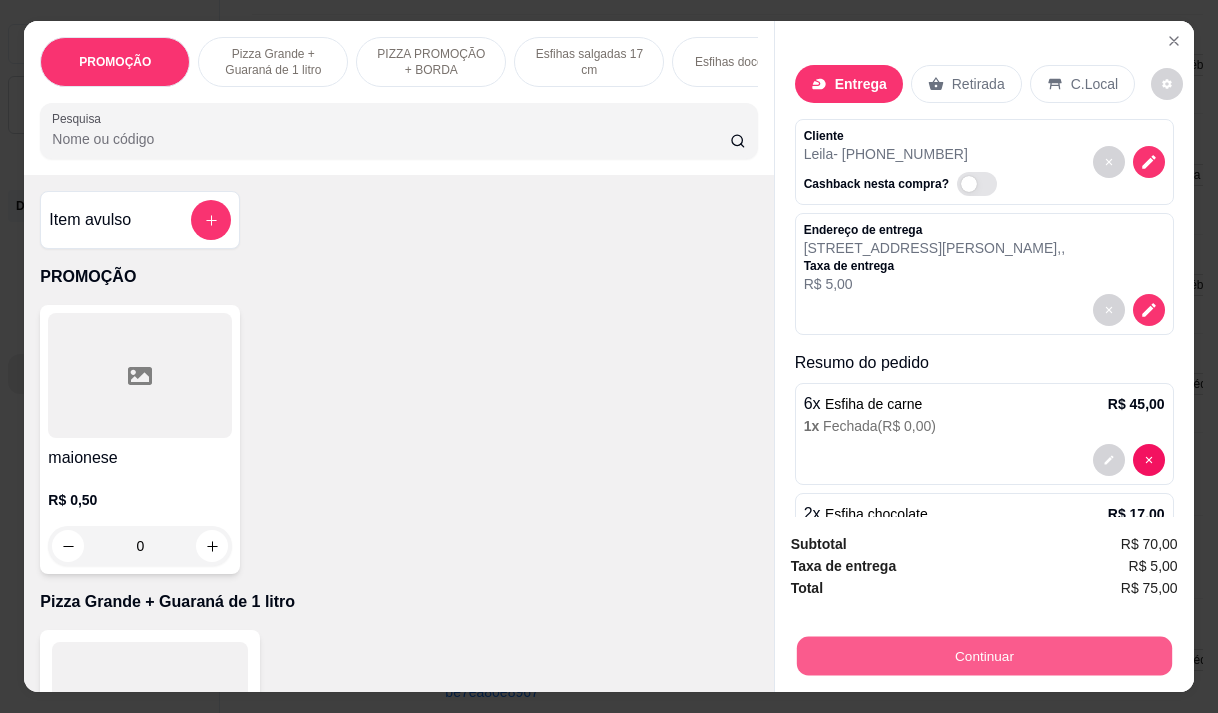 click on "Continuar" at bounding box center (983, 655) 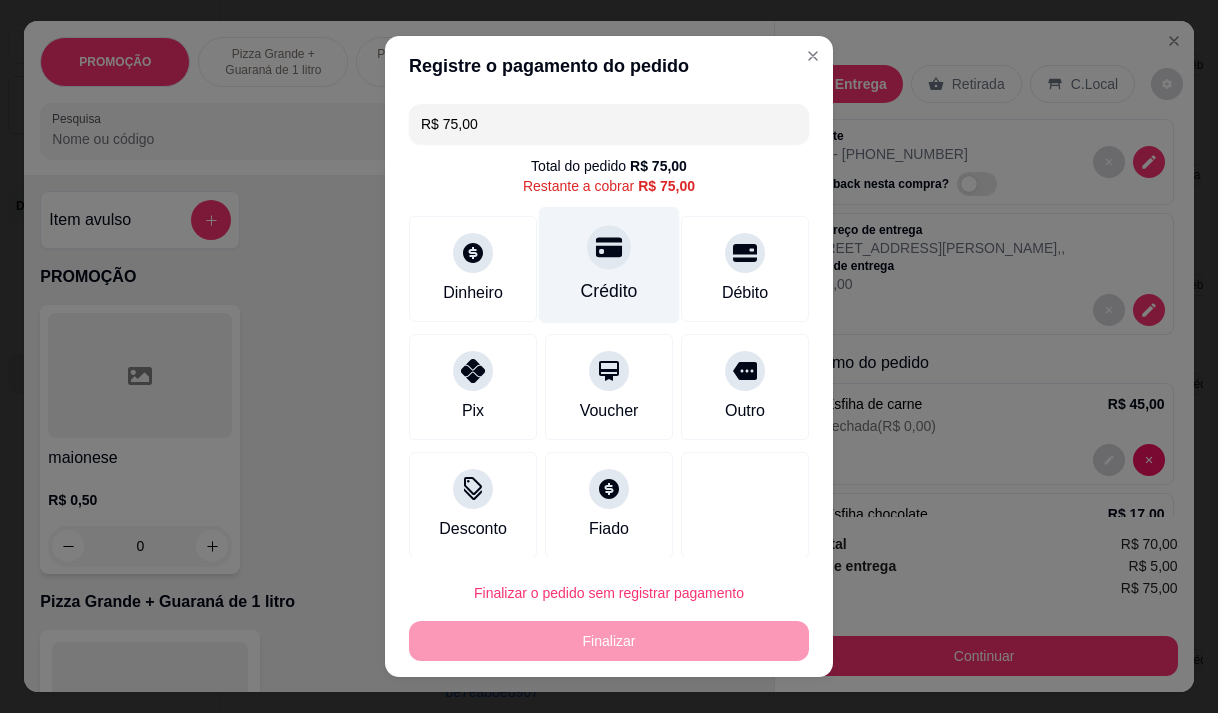 click on "Crédito" at bounding box center [609, 291] 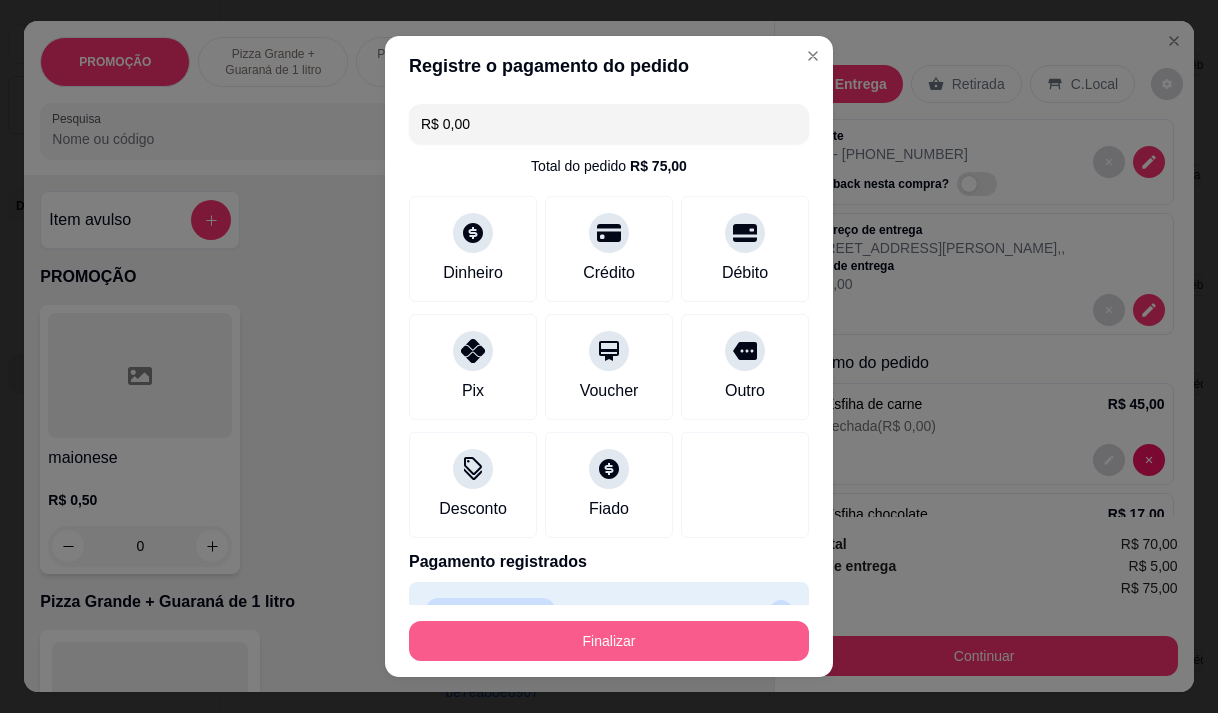 click on "Finalizar" at bounding box center (609, 641) 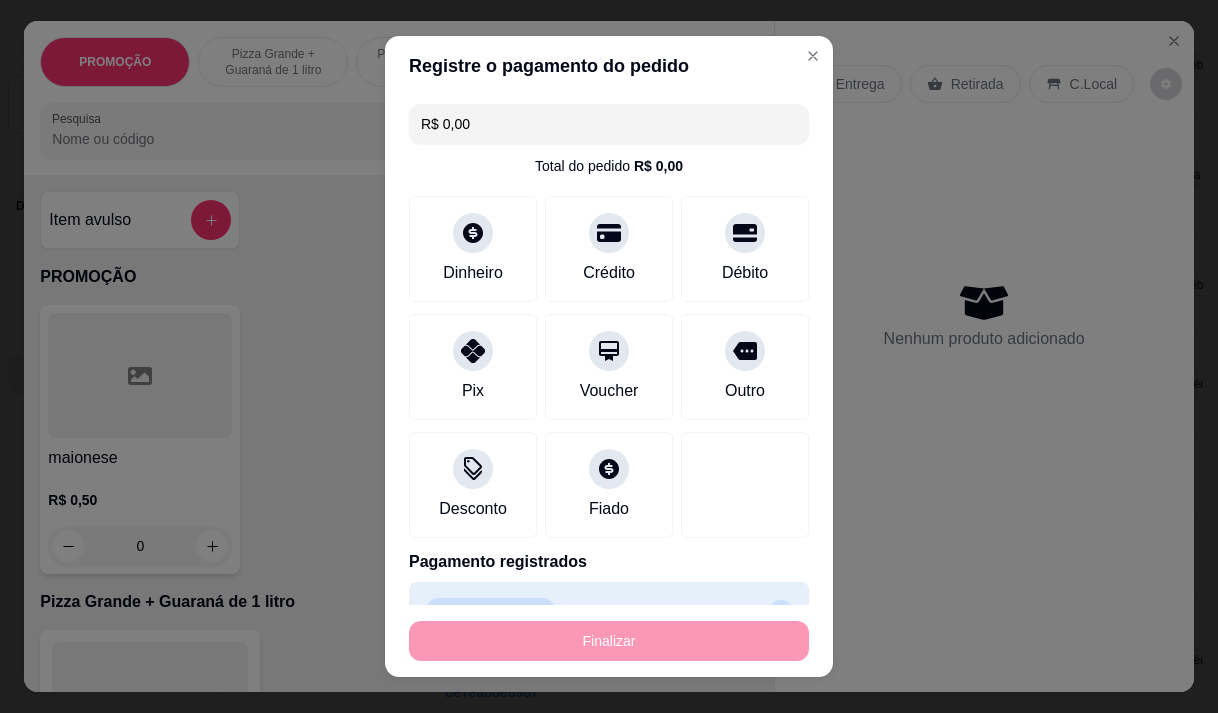 type on "0" 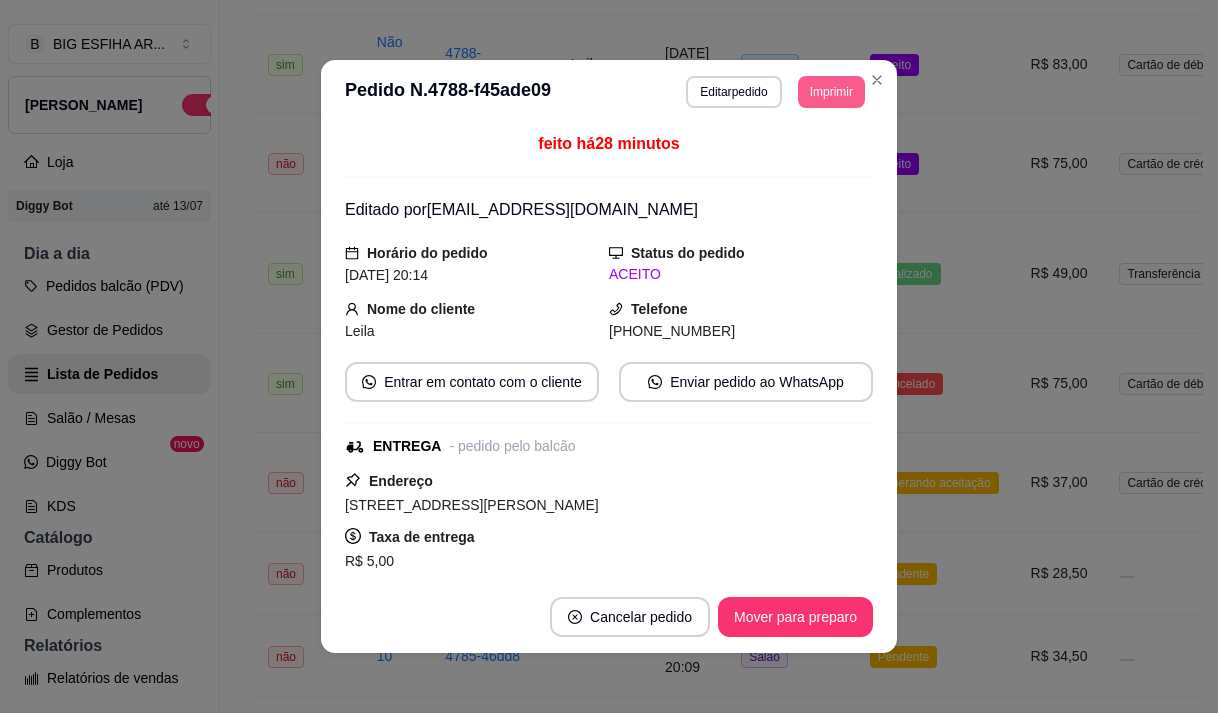 click on "Imprimir" at bounding box center (831, 92) 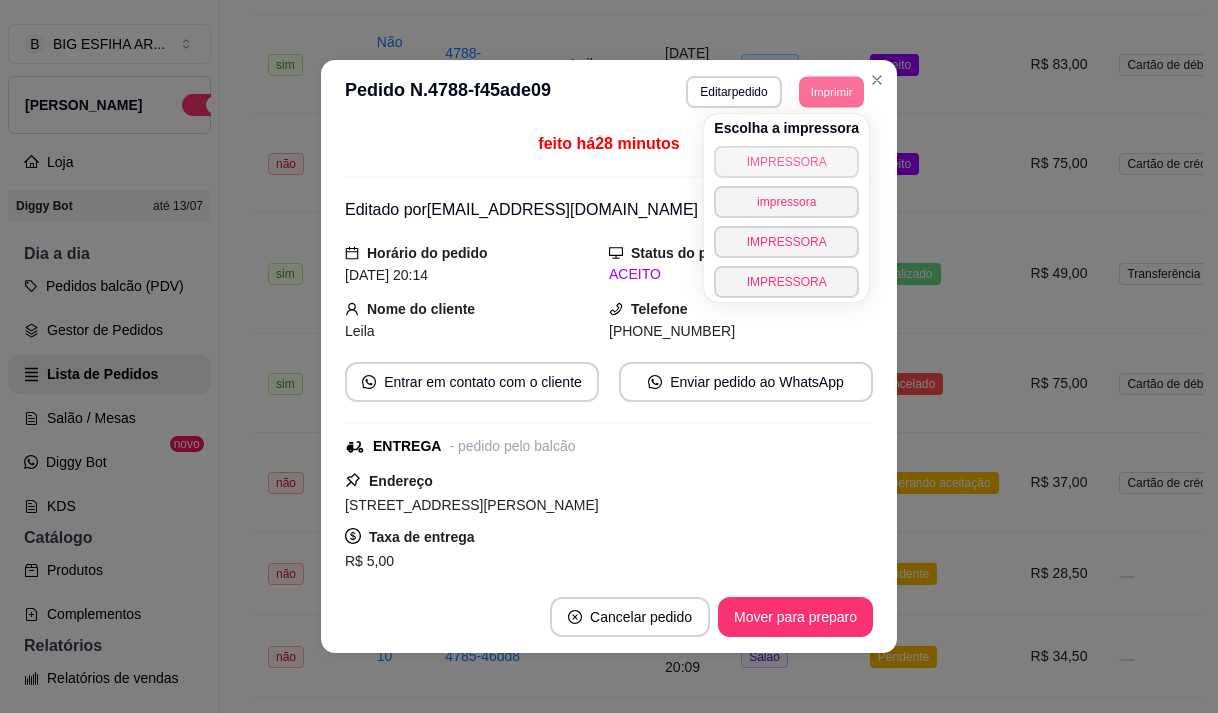 click on "IMPRESSORA" at bounding box center (786, 162) 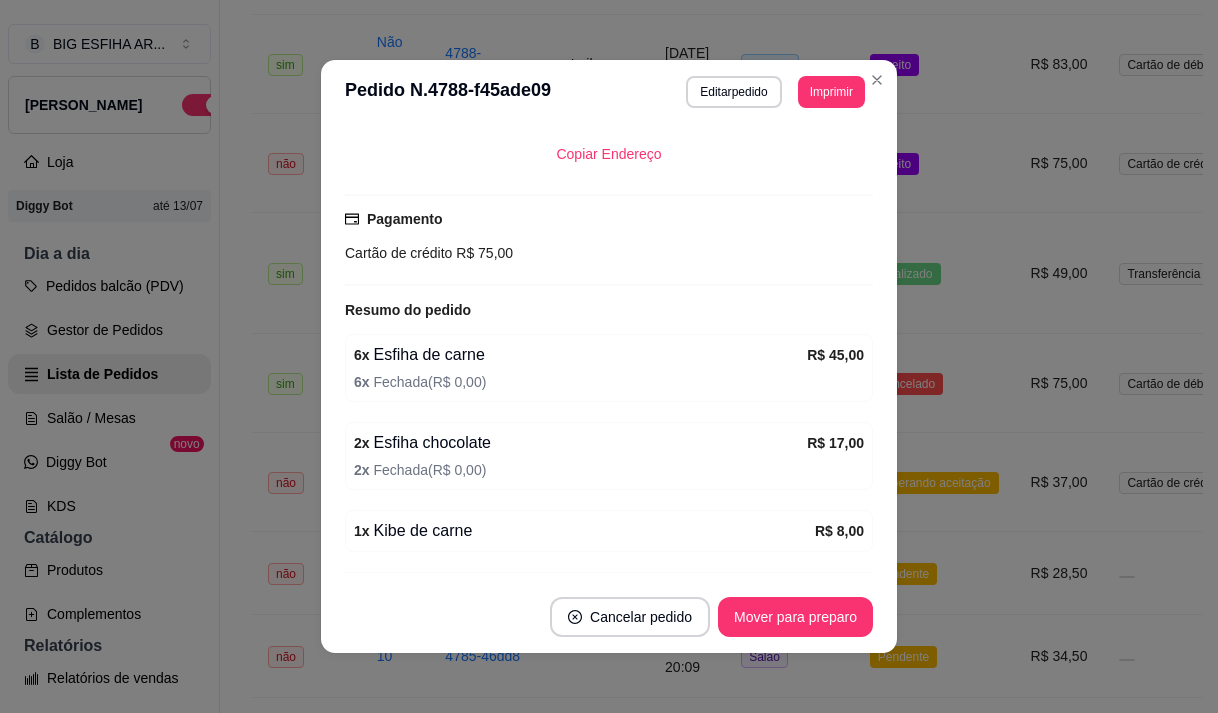 scroll, scrollTop: 496, scrollLeft: 0, axis: vertical 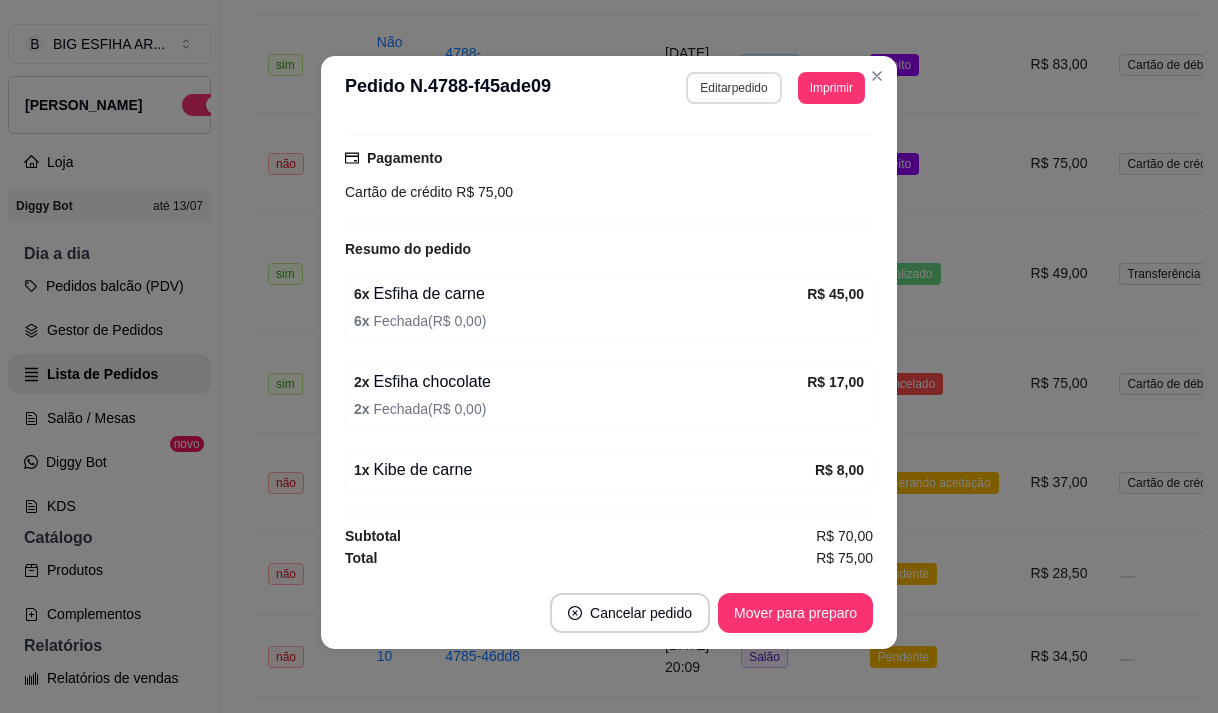 click on "Editar  pedido" at bounding box center (733, 88) 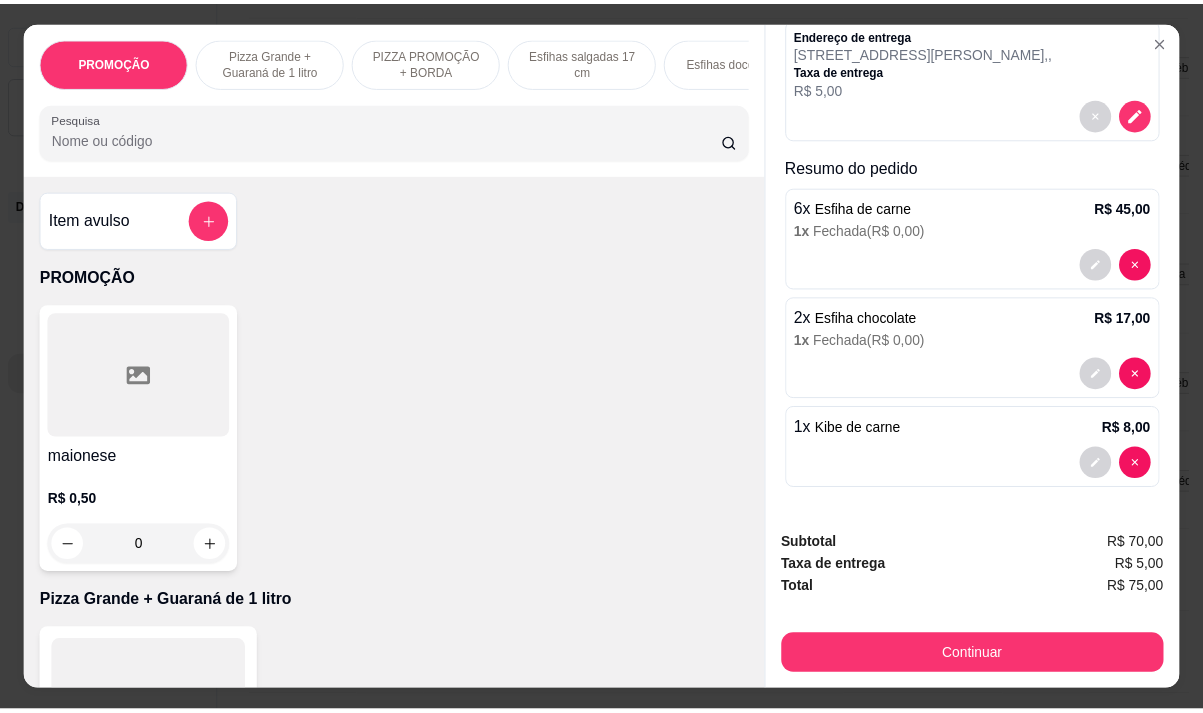 scroll, scrollTop: 197, scrollLeft: 0, axis: vertical 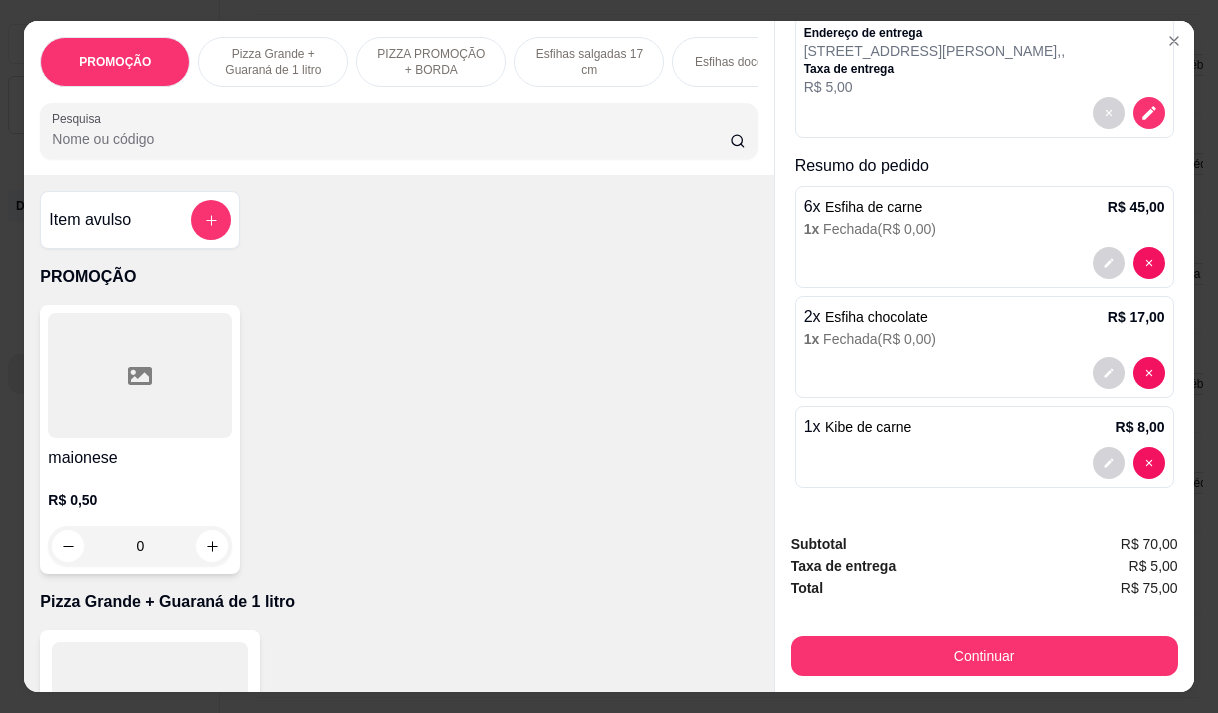 click on "1 x   Kibe de carne R$ 8,00" at bounding box center (984, 447) 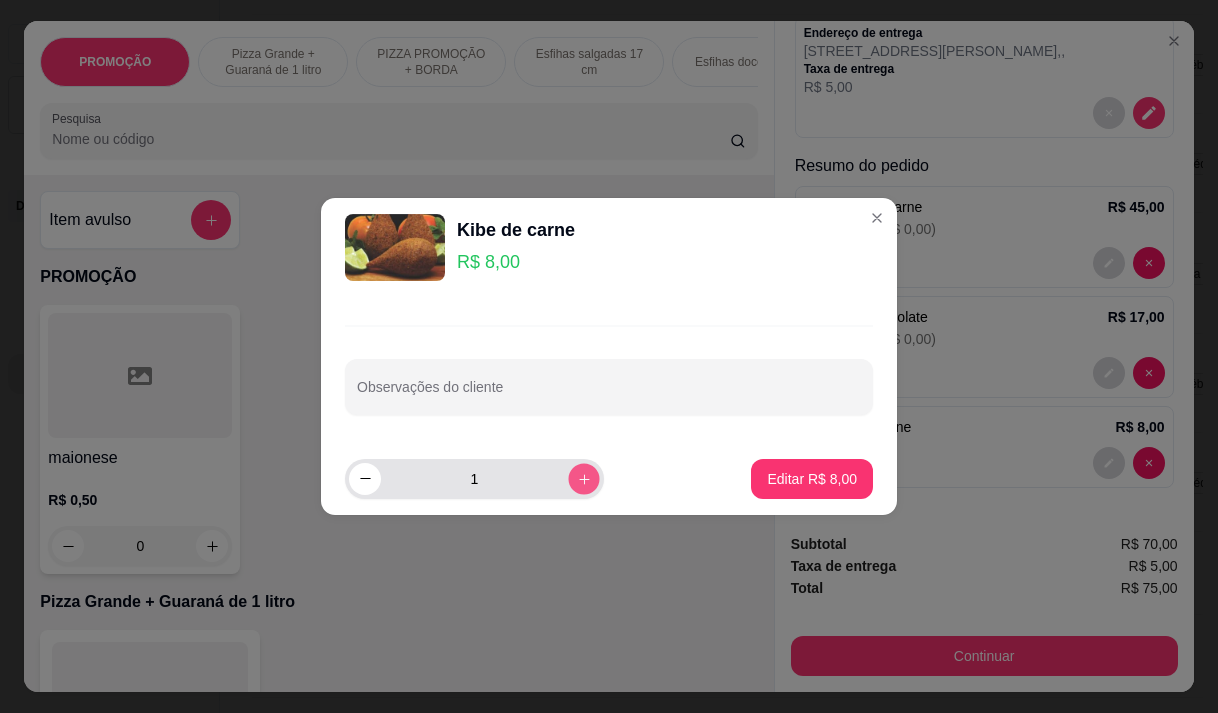 click 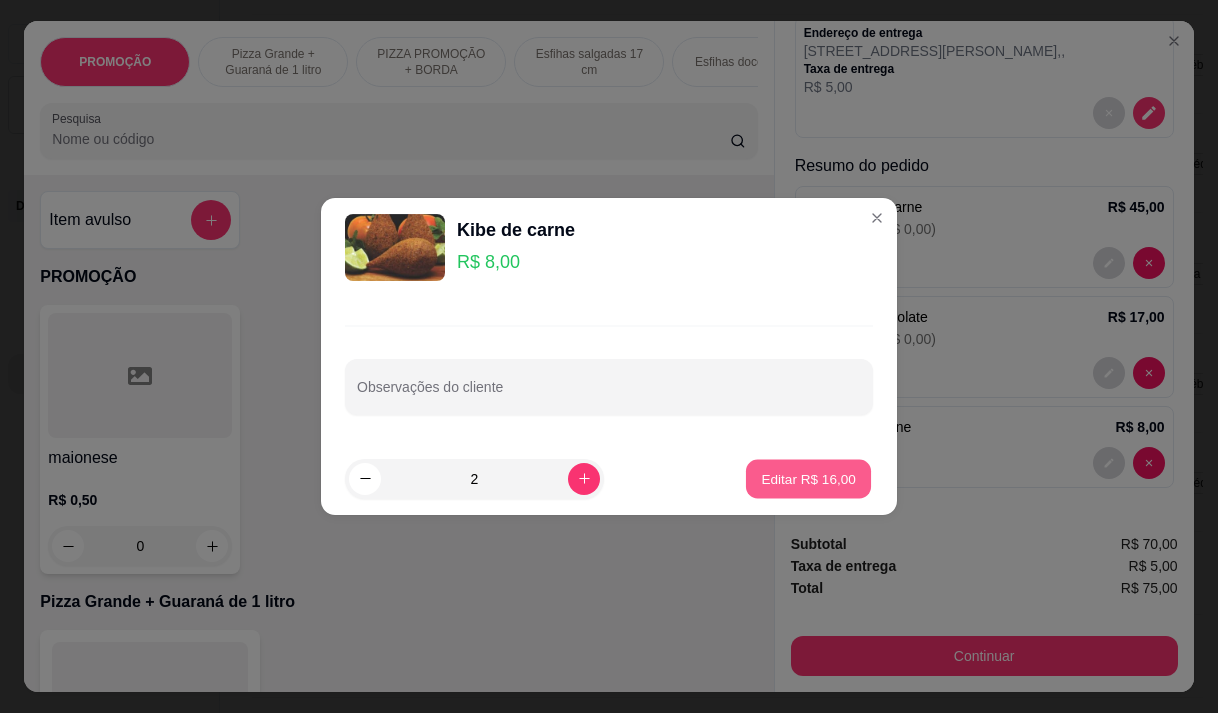 click on "Editar   R$ 16,00" at bounding box center (808, 478) 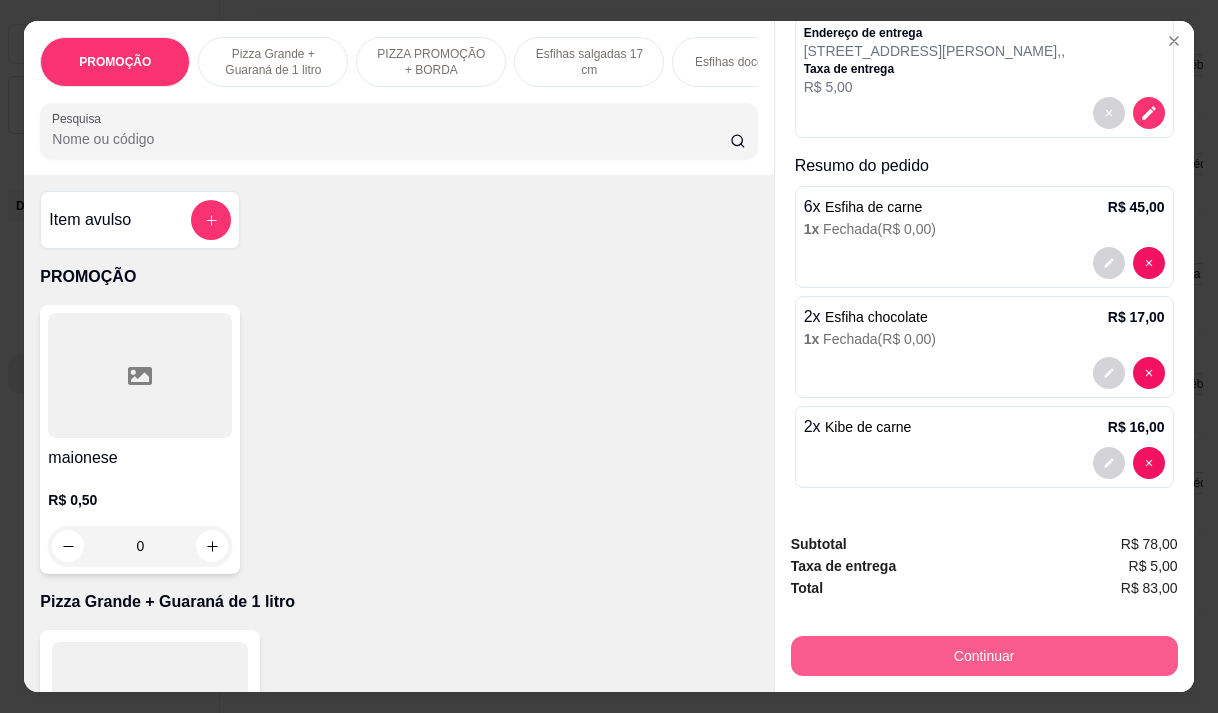 click on "Continuar" at bounding box center (984, 656) 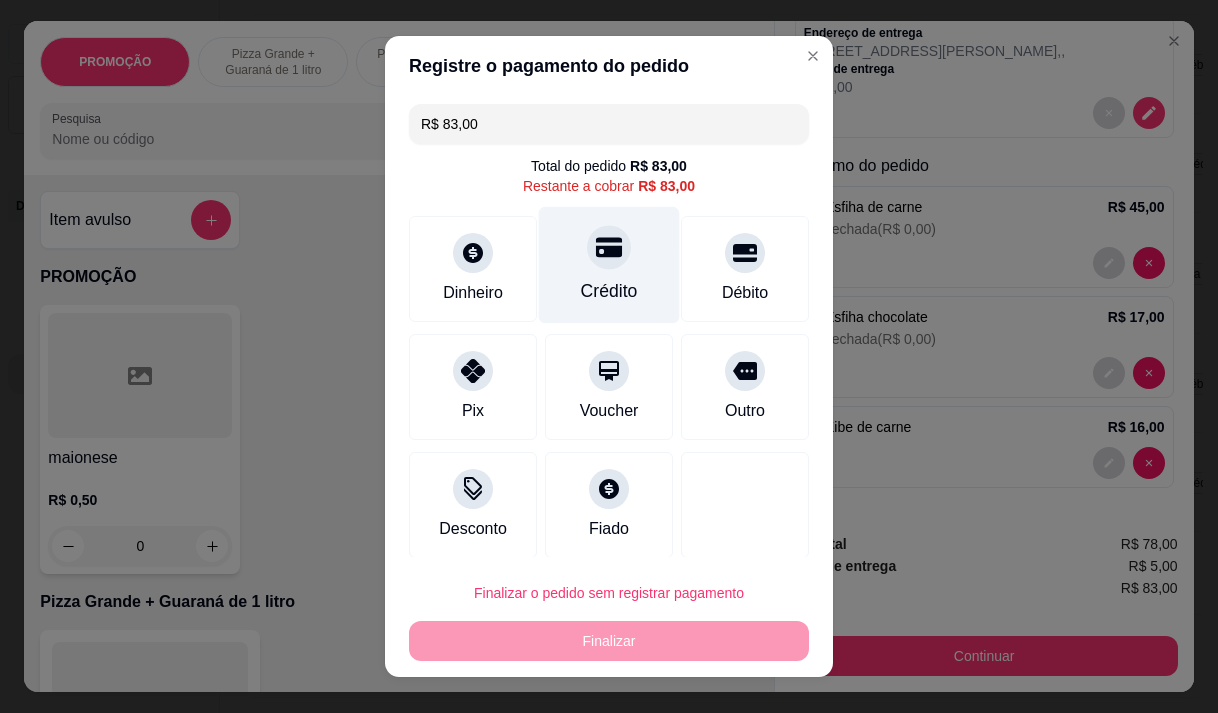 click on "Crédito" at bounding box center [609, 264] 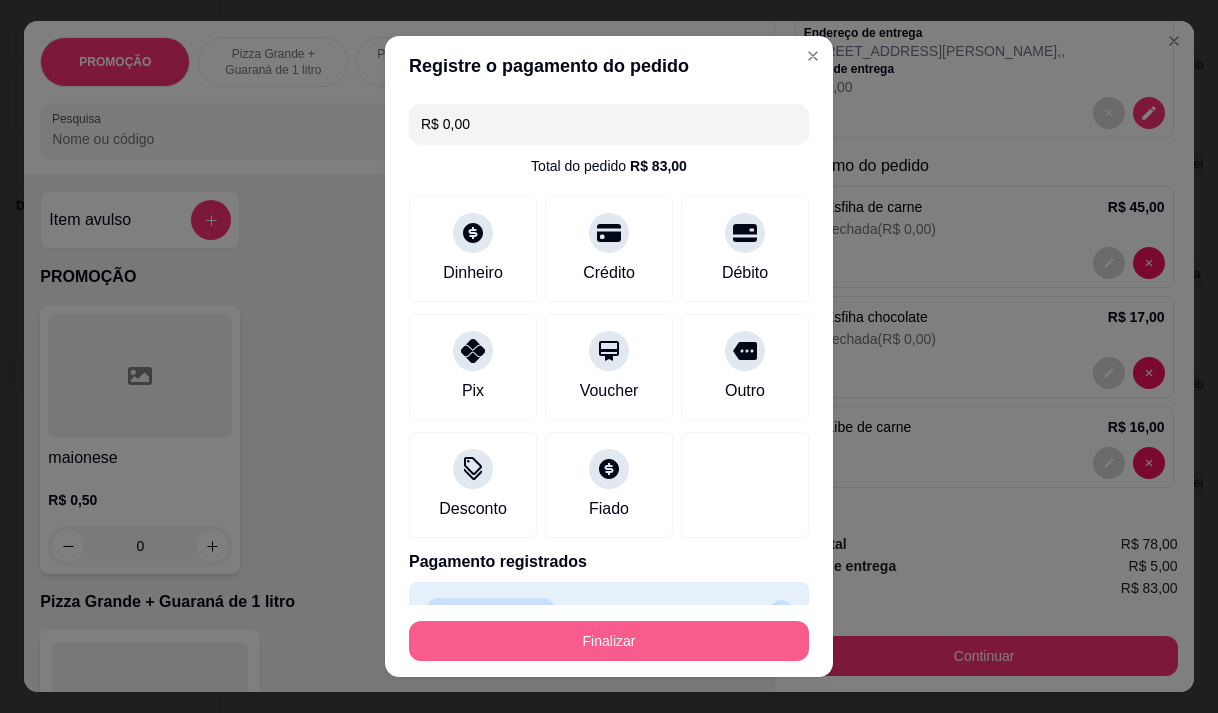click on "Finalizar" at bounding box center [609, 641] 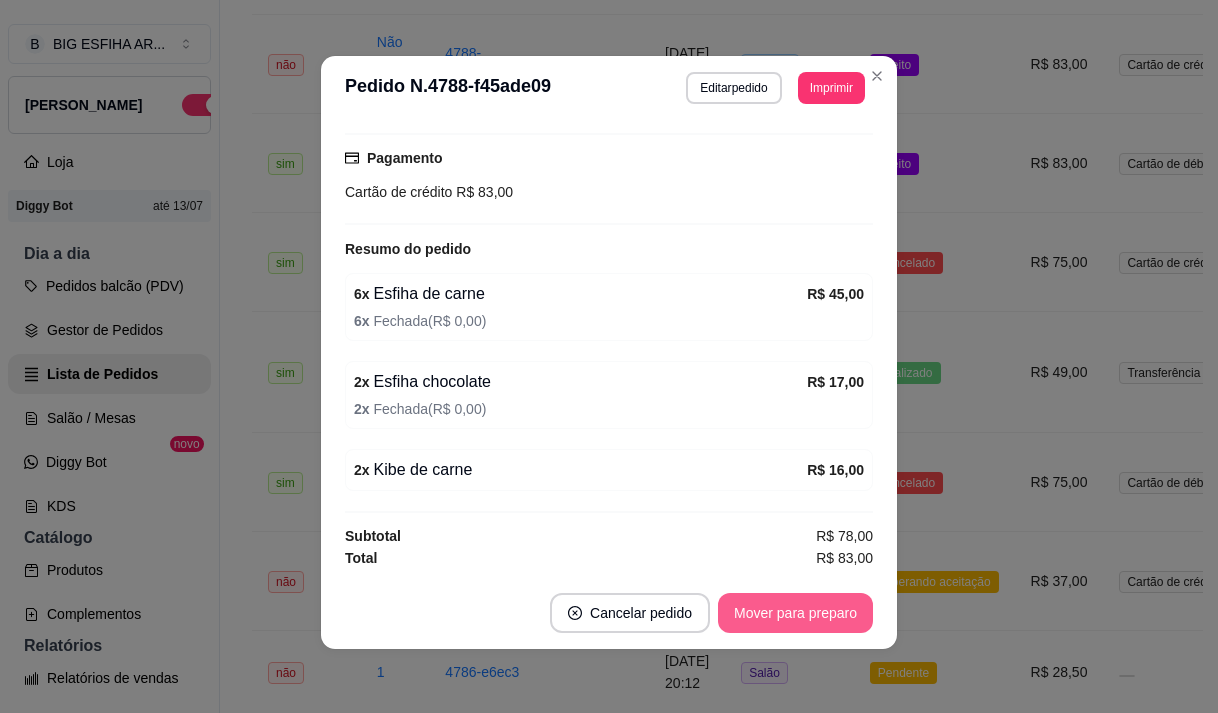 click on "Mover para preparo" at bounding box center (795, 613) 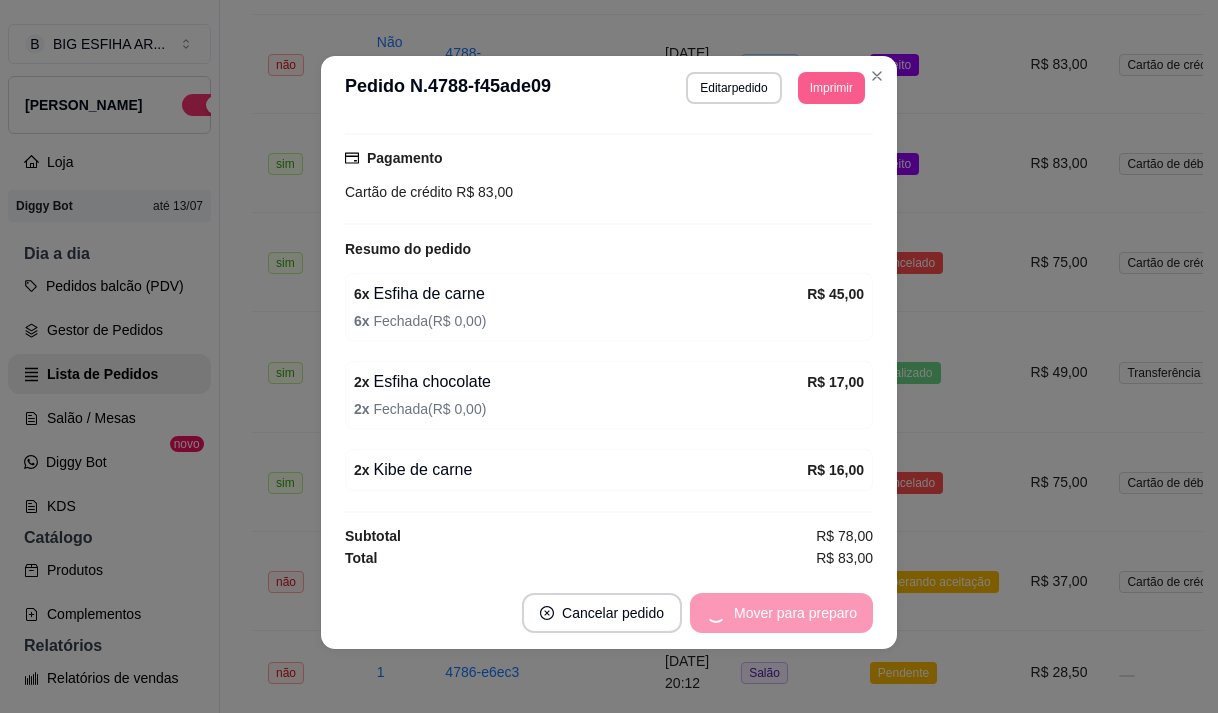 click on "Imprimir" at bounding box center [831, 88] 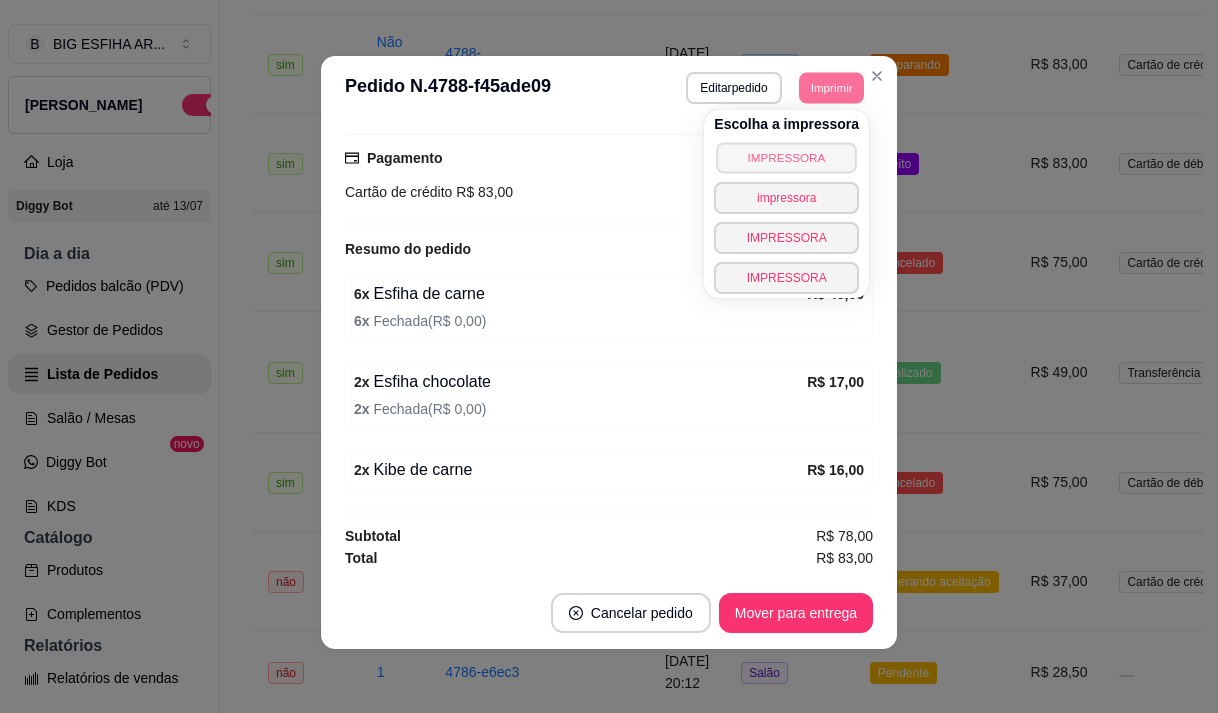 click on "IMPRESSORA" at bounding box center [786, 157] 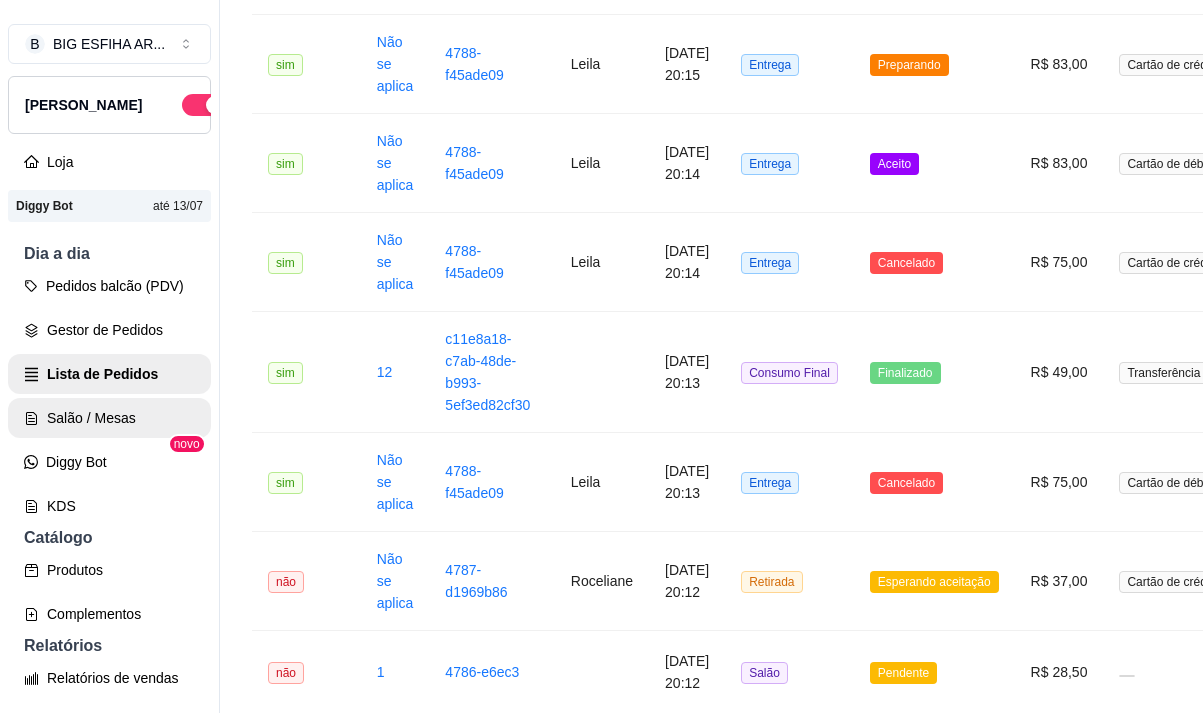 click on "Salão / Mesas" at bounding box center (109, 418) 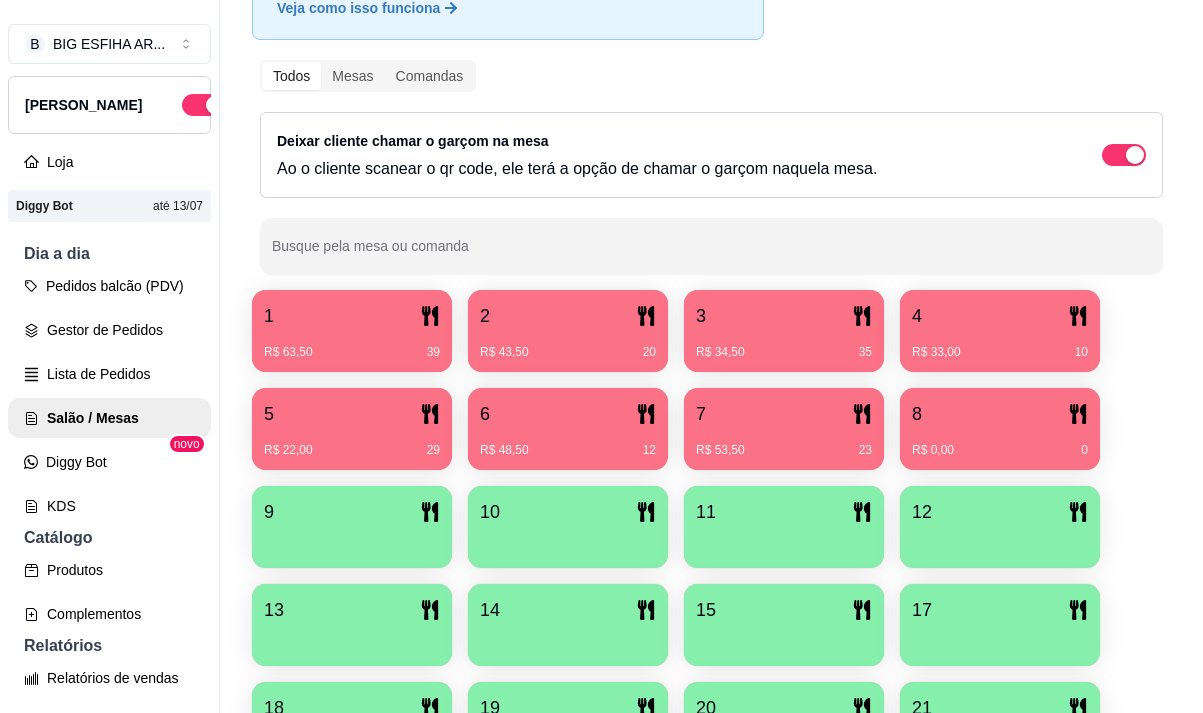 scroll, scrollTop: 200, scrollLeft: 0, axis: vertical 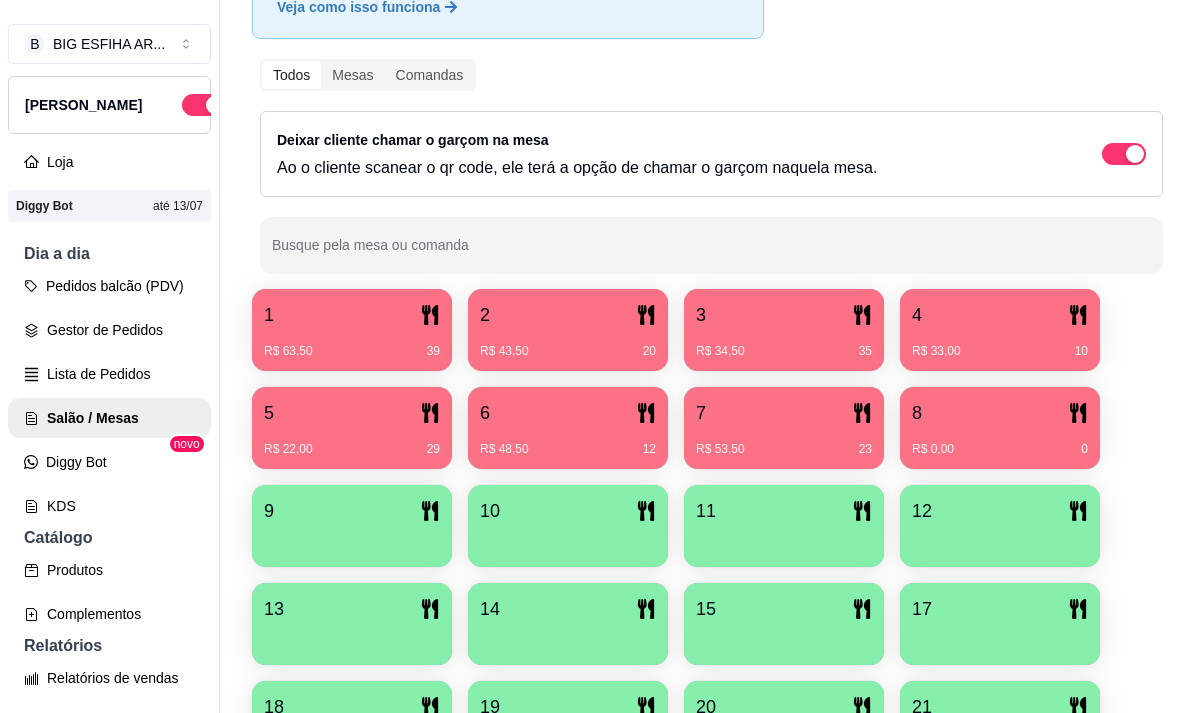 click on "R$ 22,00 29" at bounding box center [352, 442] 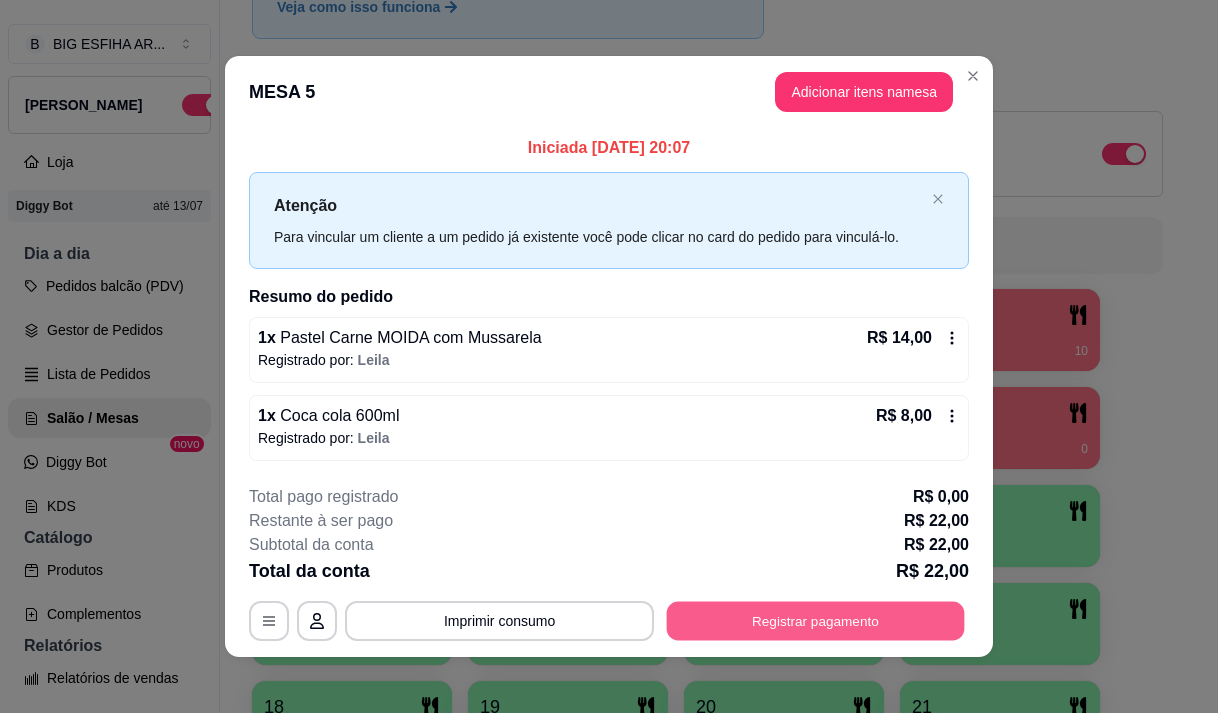 click on "Registrar pagamento" at bounding box center [816, 621] 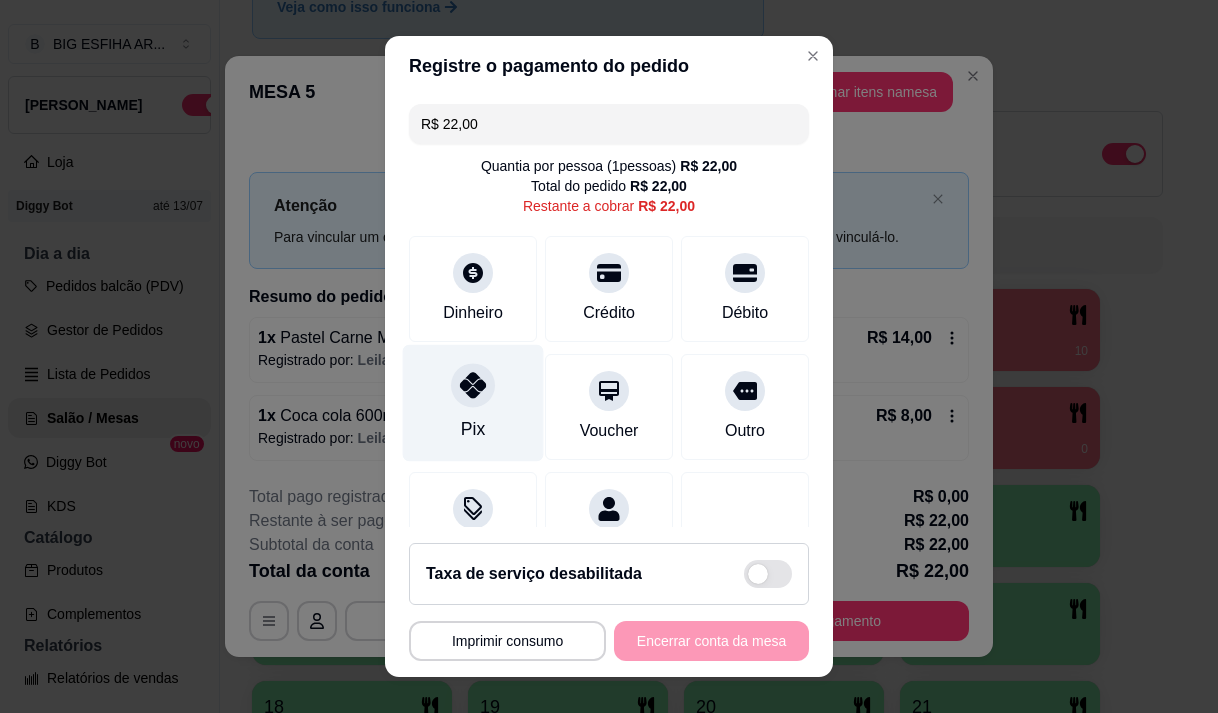 click on "Pix" at bounding box center [473, 402] 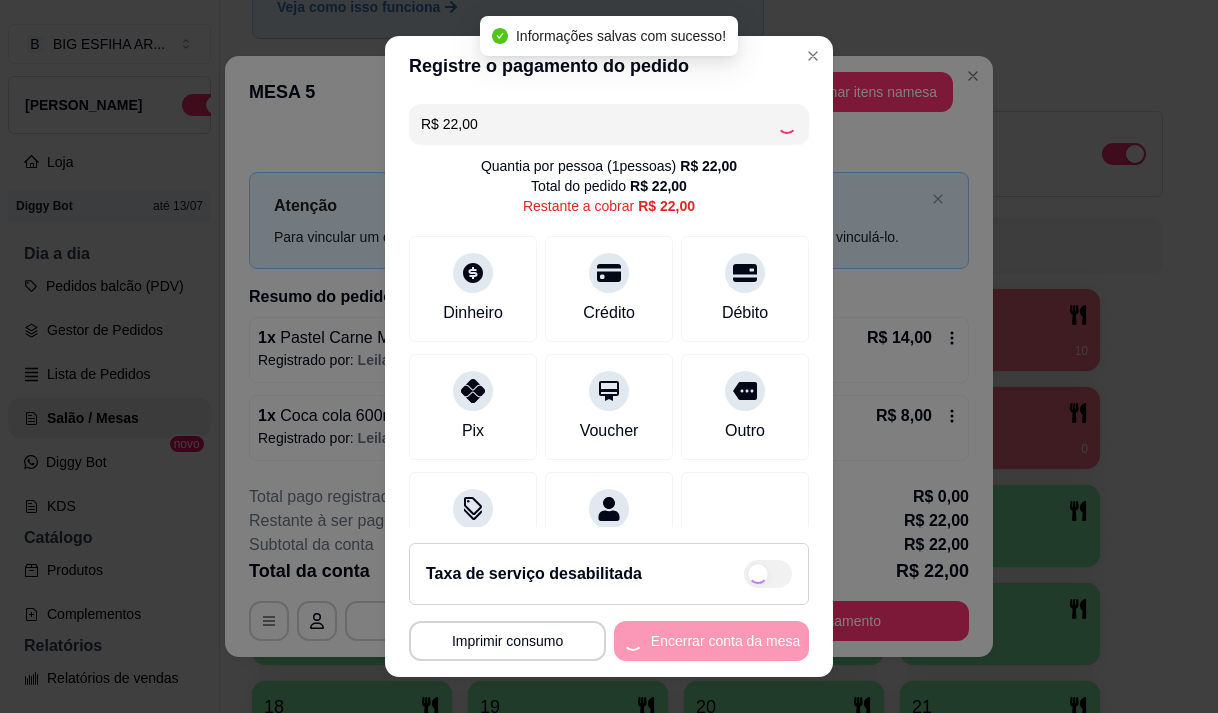 type on "R$ 0,00" 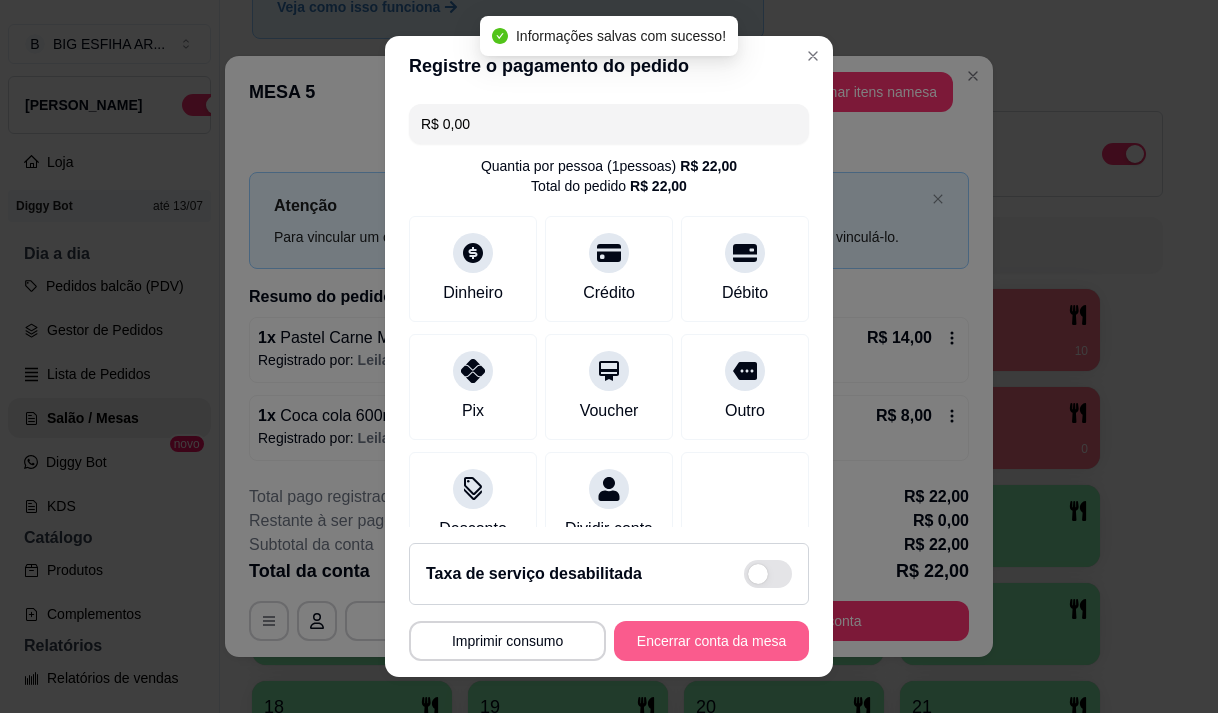 click on "Encerrar conta da mesa" at bounding box center [711, 641] 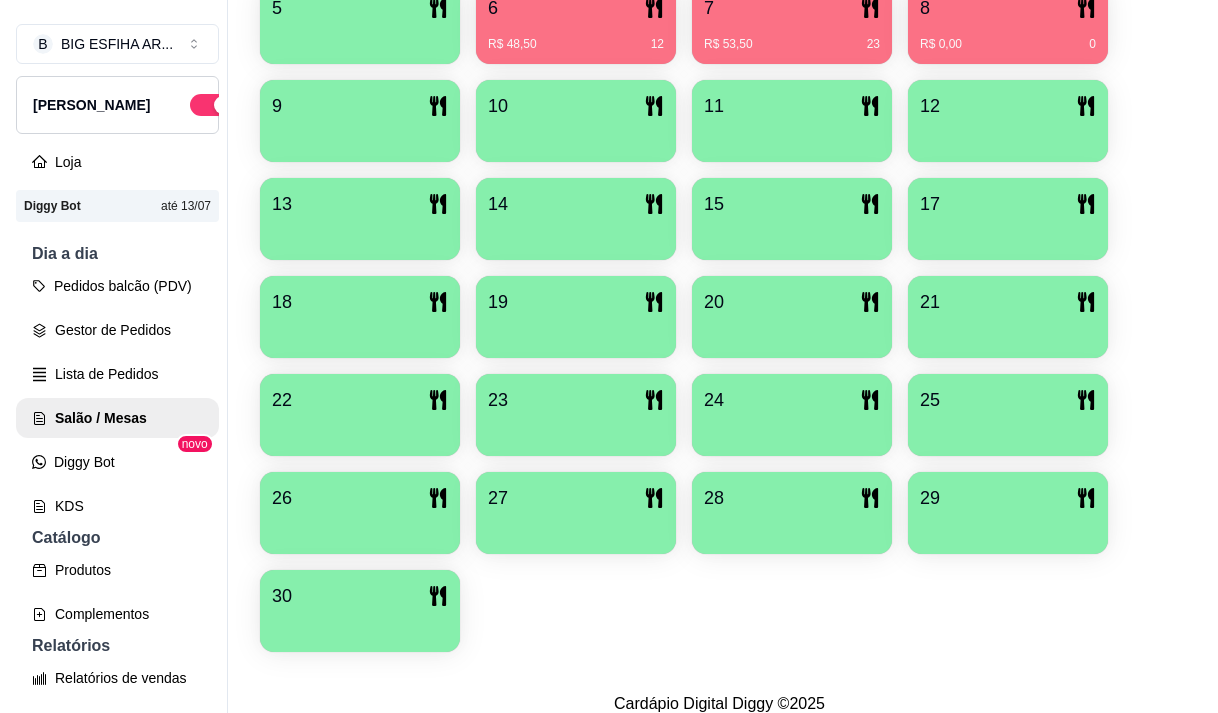 scroll, scrollTop: 639, scrollLeft: 0, axis: vertical 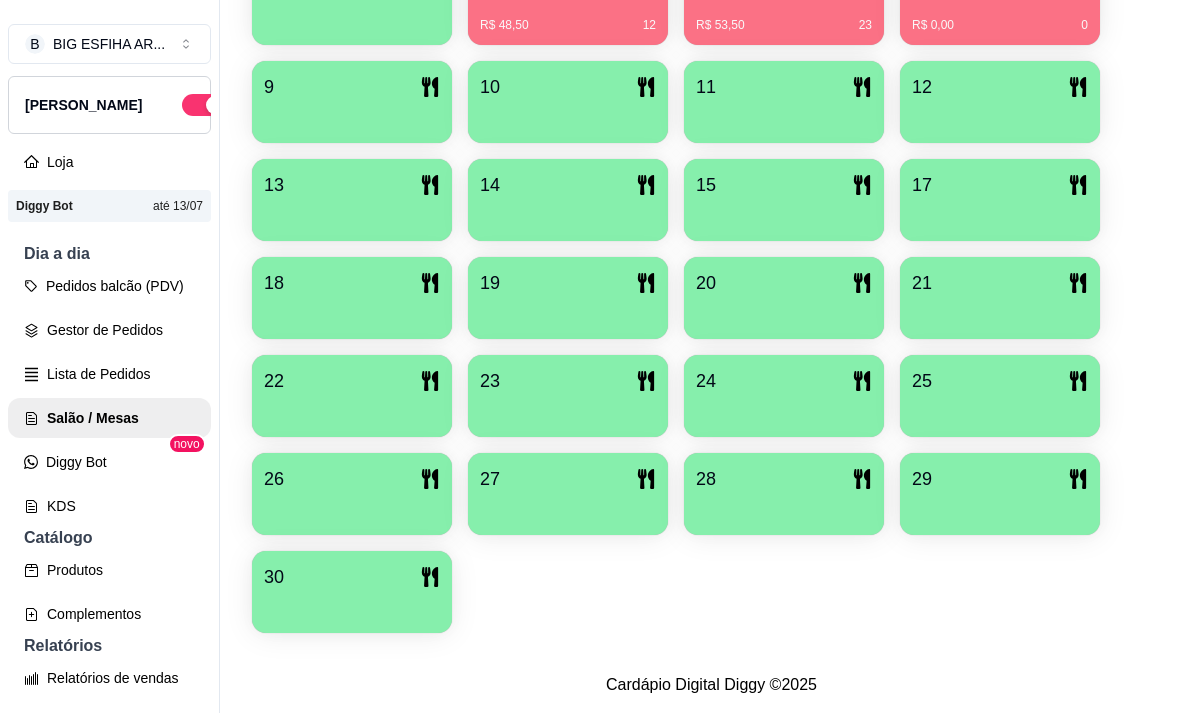 click at bounding box center [352, 606] 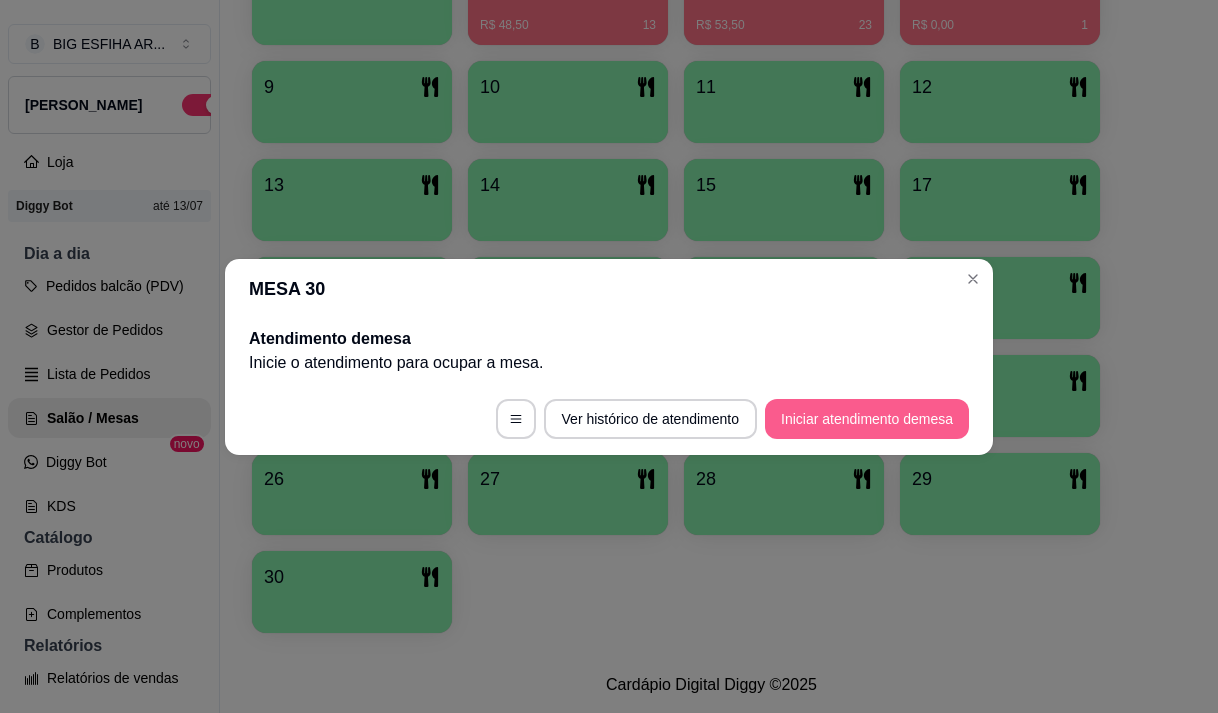 click on "Iniciar atendimento de  mesa" at bounding box center (867, 419) 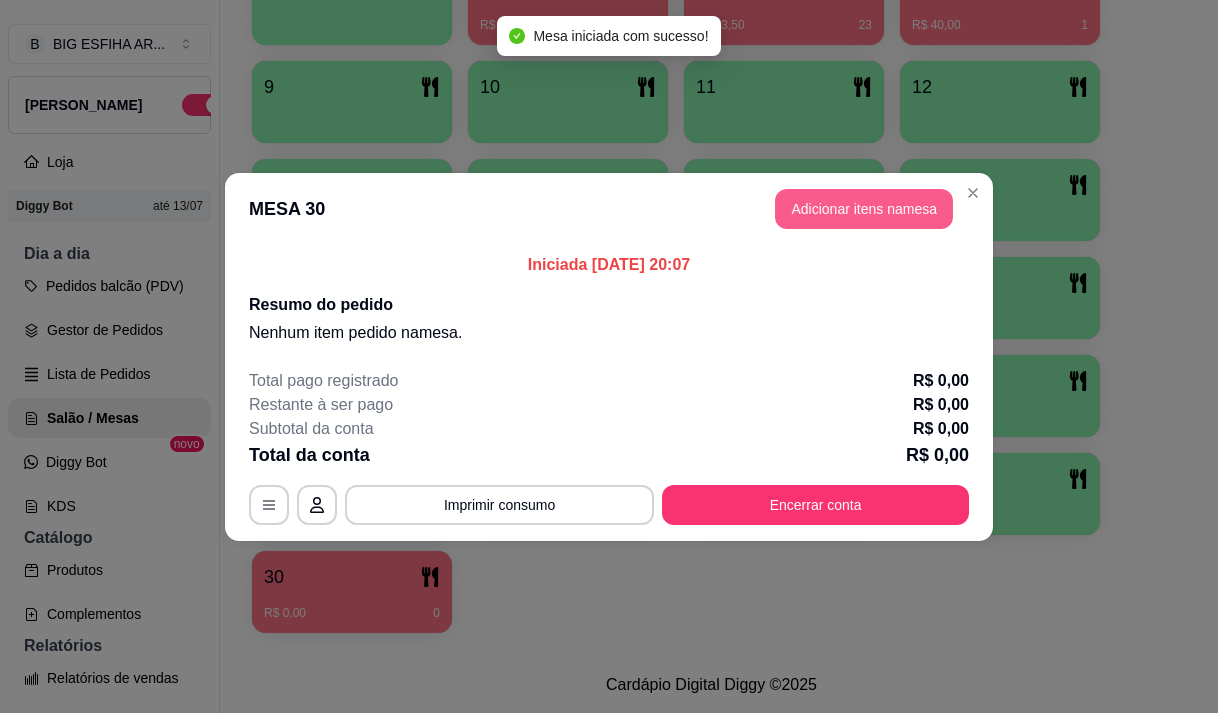 click on "Adicionar itens na  mesa" at bounding box center (864, 209) 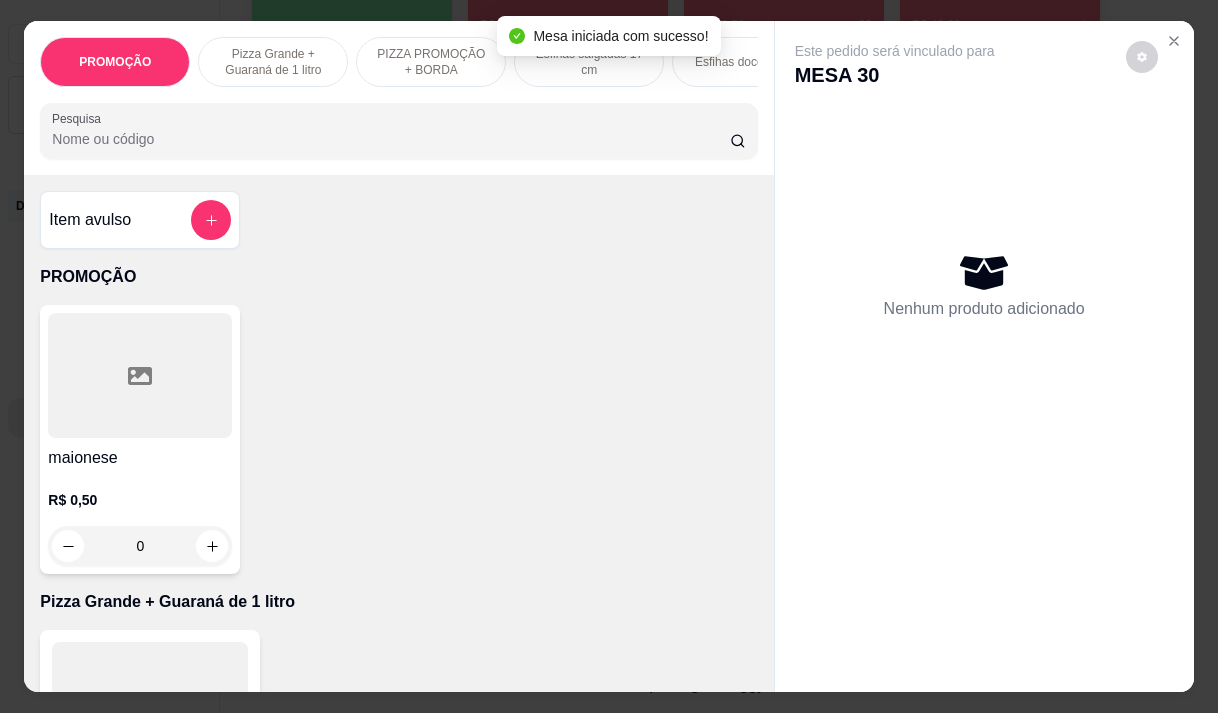 click on "Nenhum produto adicionado" at bounding box center (984, 285) 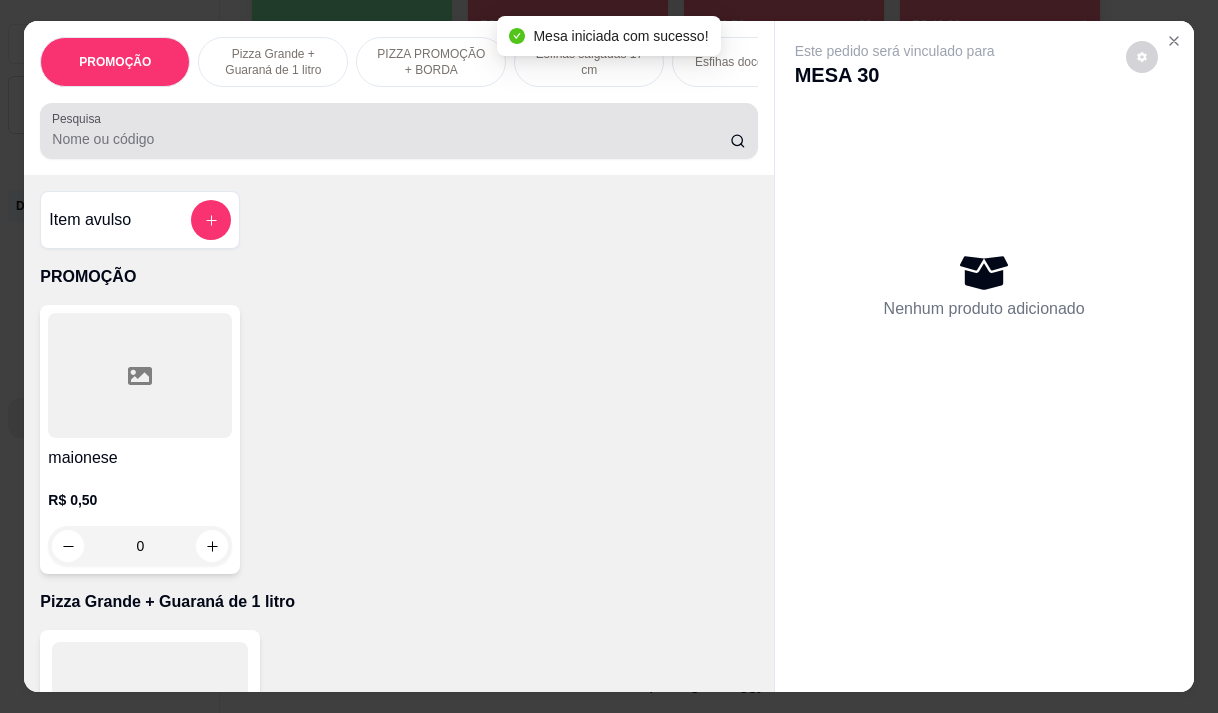 click on "Pesquisa" at bounding box center [398, 131] 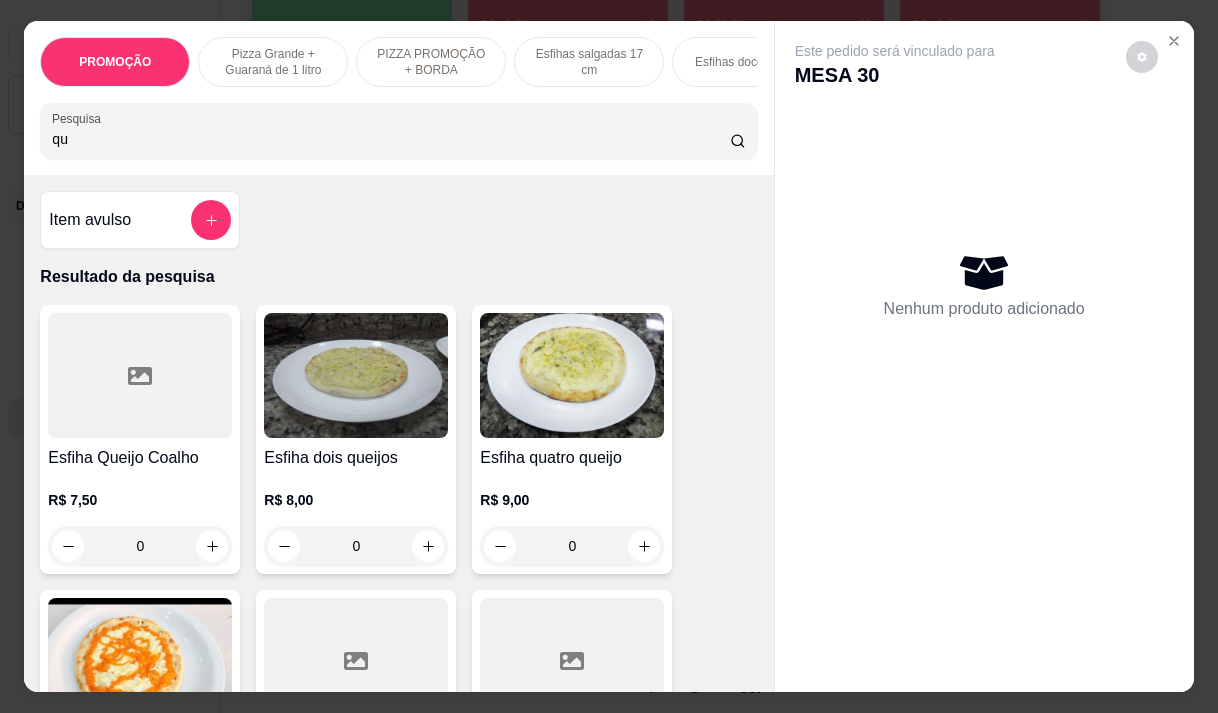 type on "q" 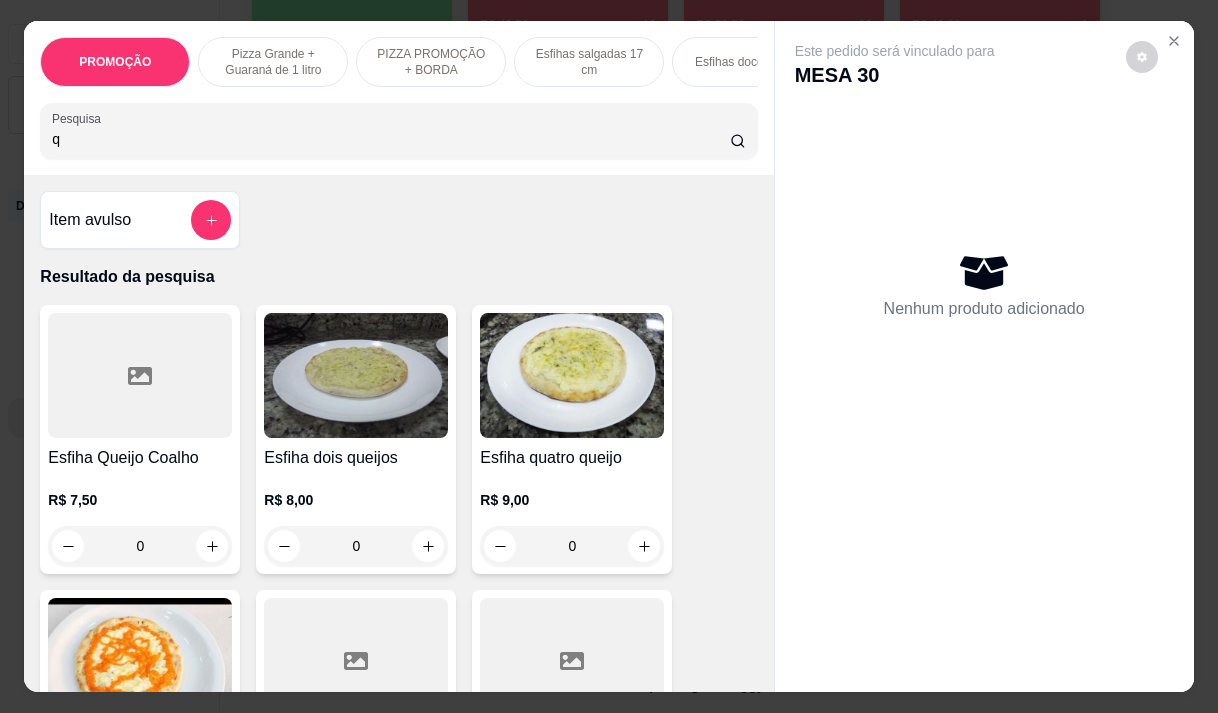 type 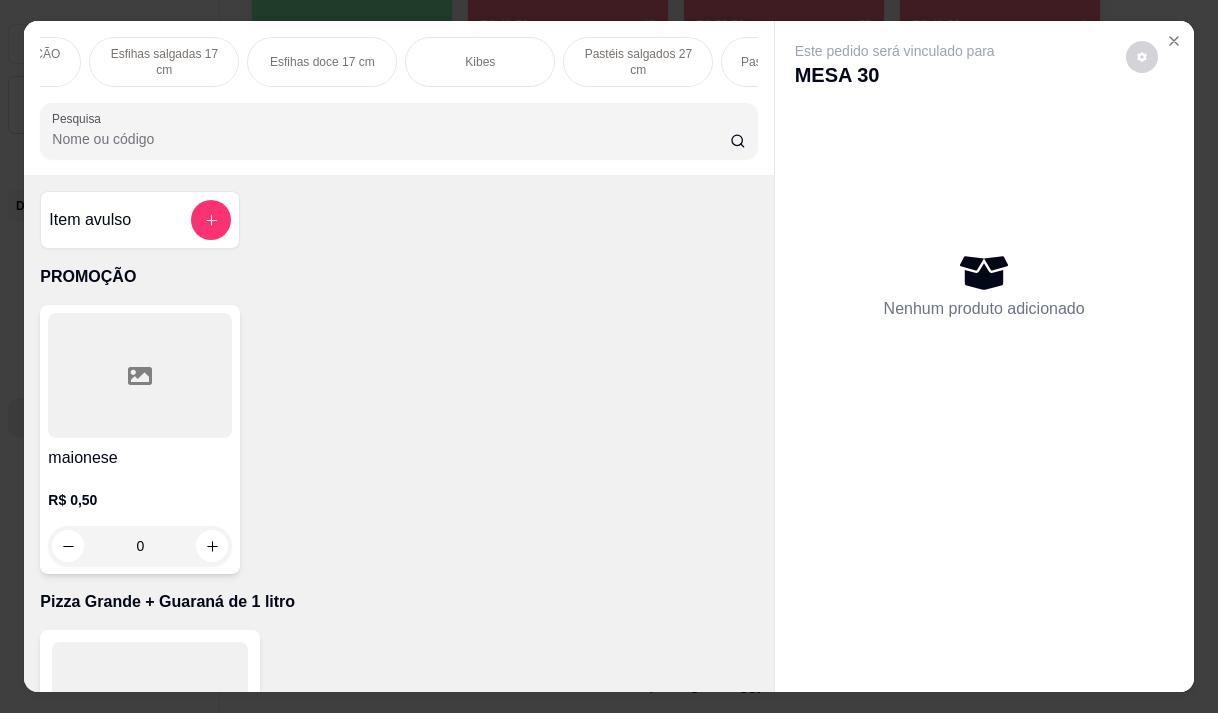 scroll, scrollTop: 0, scrollLeft: 560, axis: horizontal 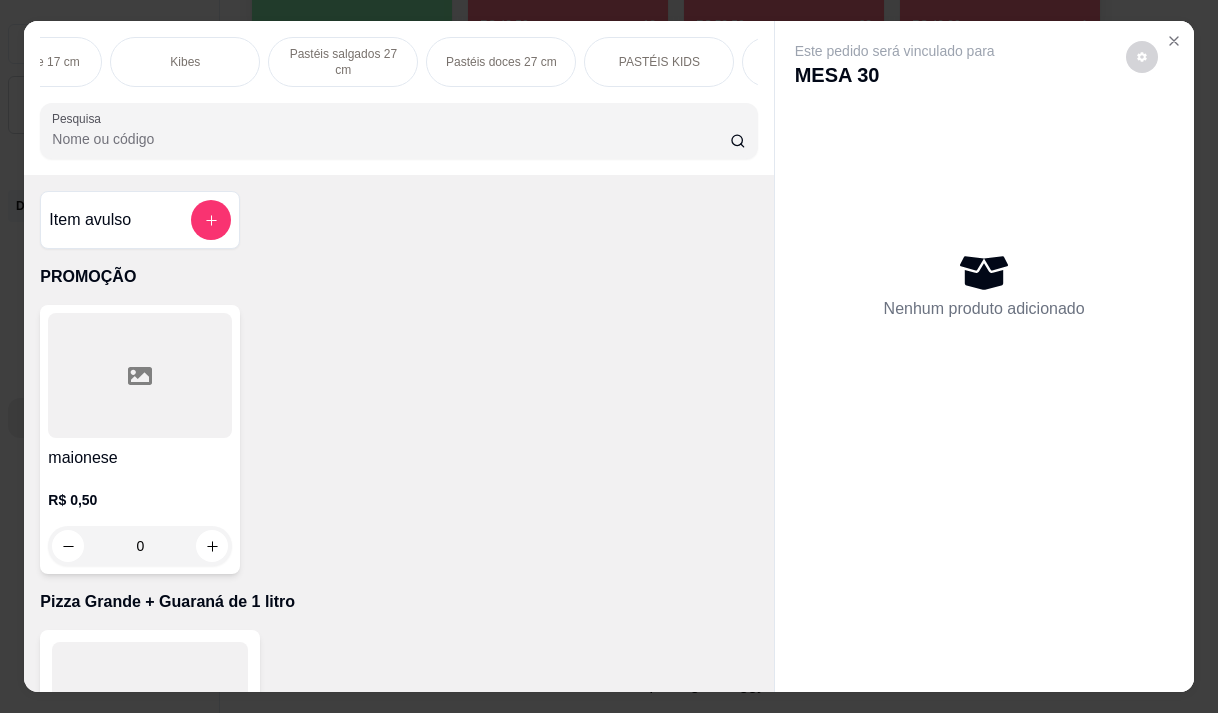 click on "PASTÉIS KIDS" at bounding box center (659, 62) 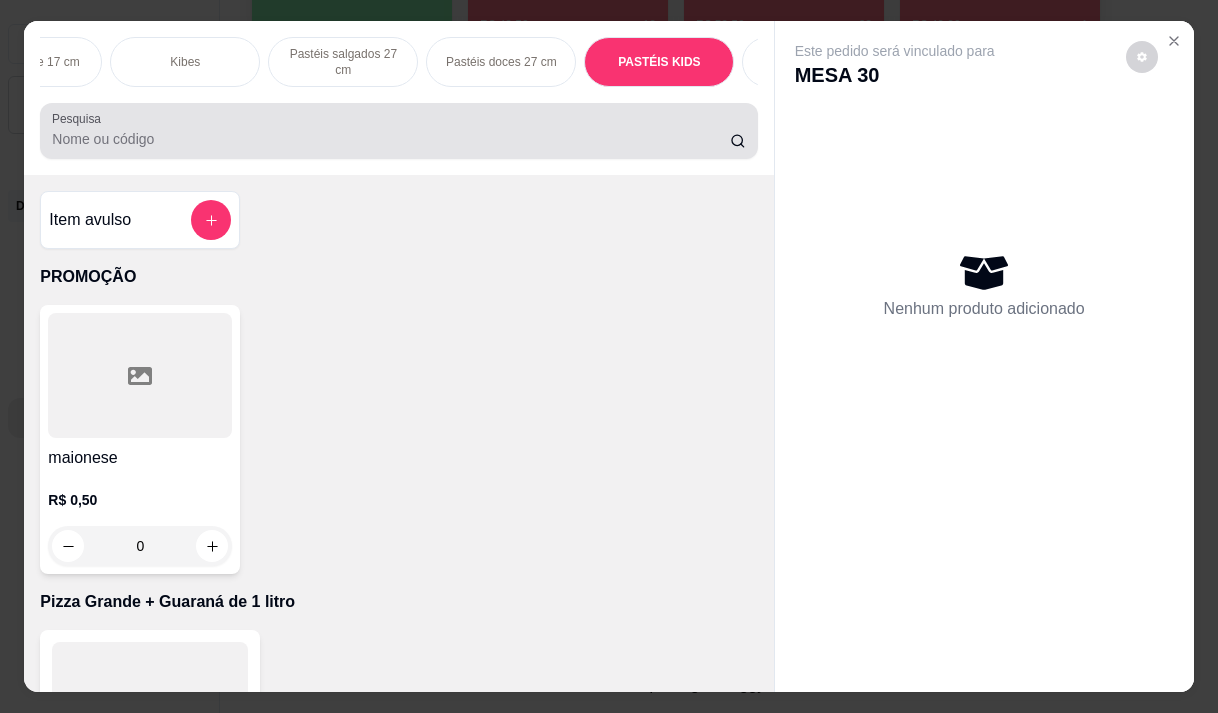 scroll, scrollTop: 13907, scrollLeft: 0, axis: vertical 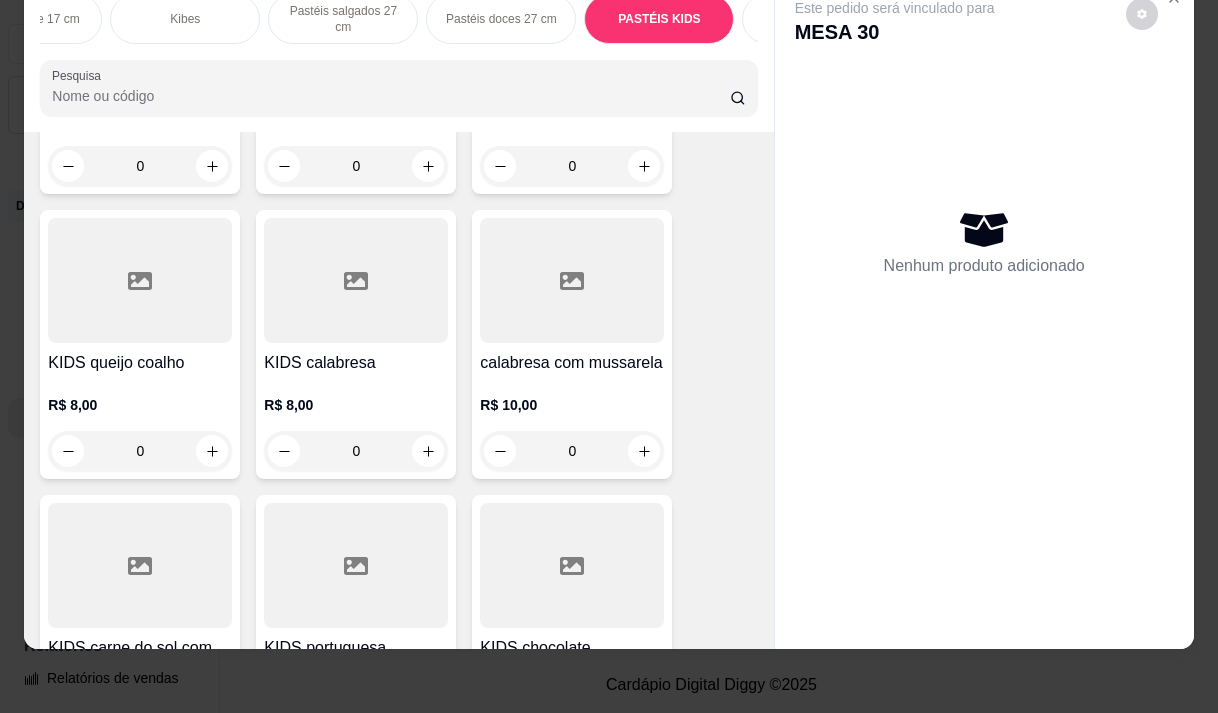 click on "KIDS queijo coalho    R$ 8,00 0" at bounding box center [140, 344] 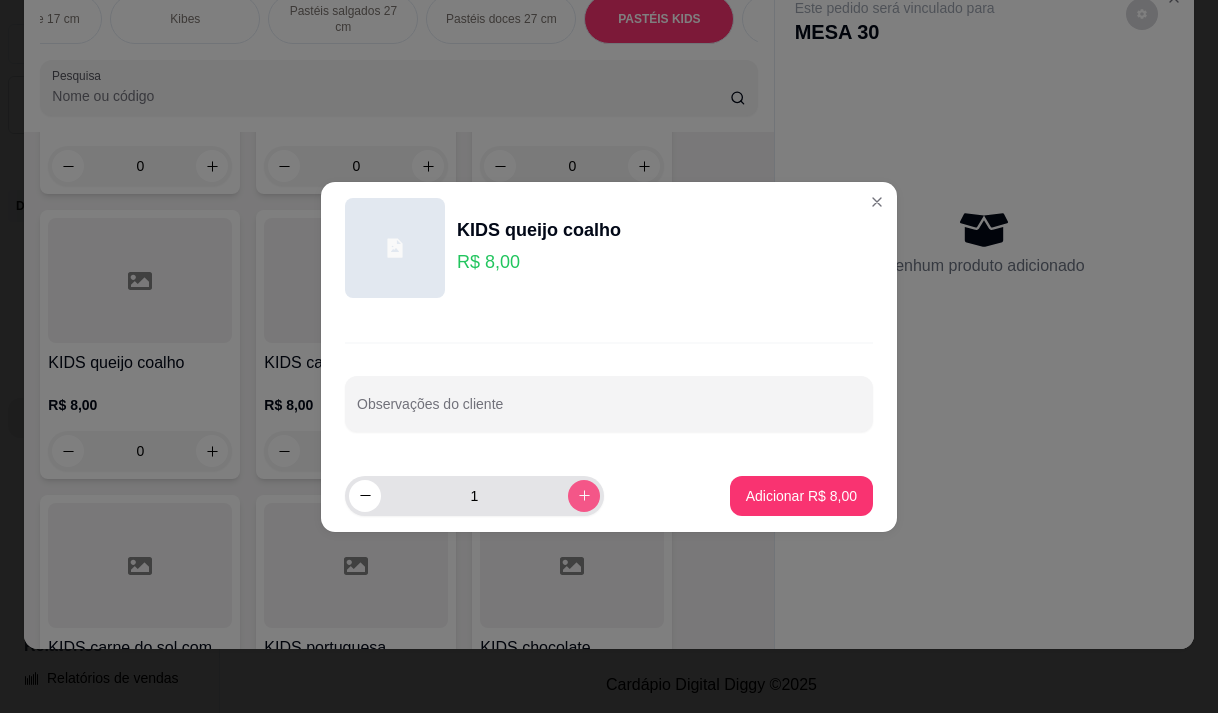 click 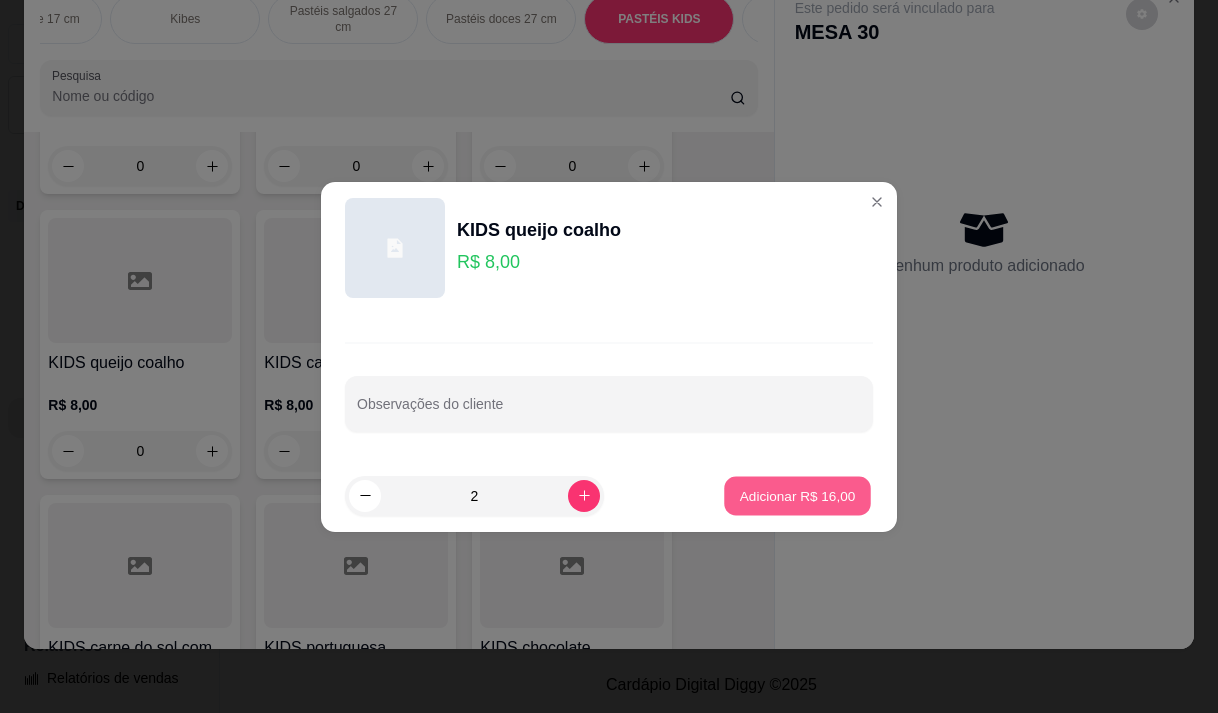 click on "Adicionar   R$ 16,00" at bounding box center [798, 495] 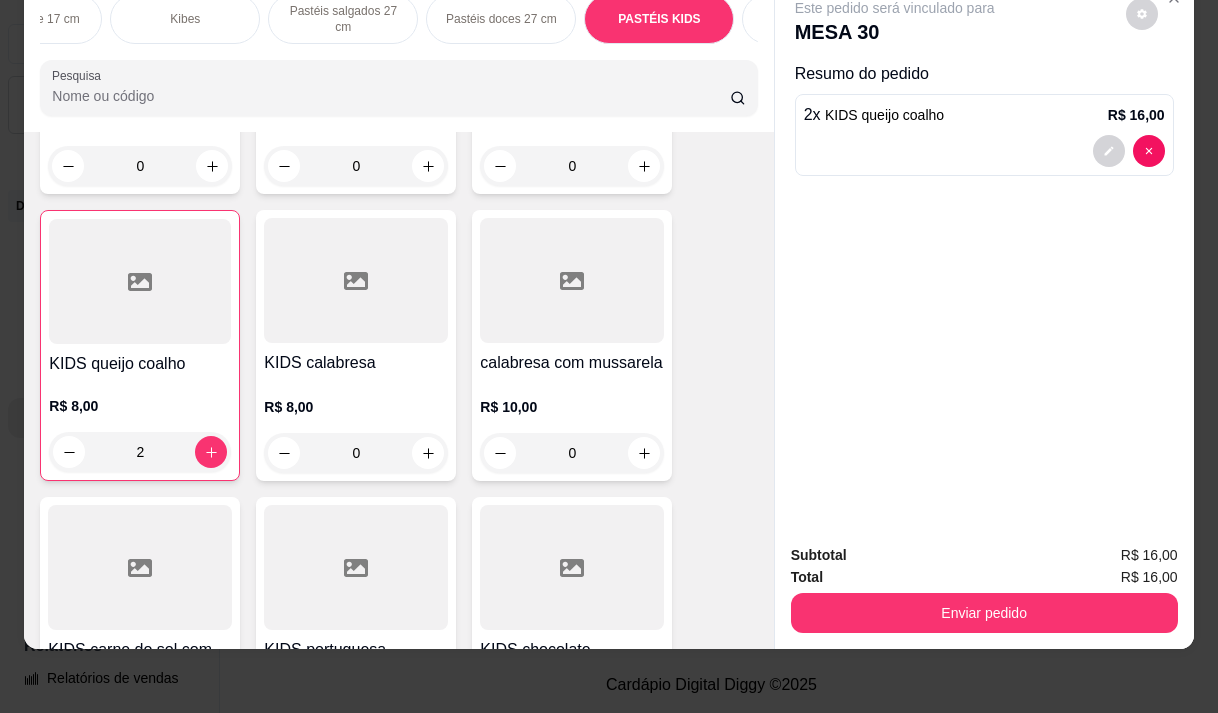 scroll, scrollTop: 14608, scrollLeft: 0, axis: vertical 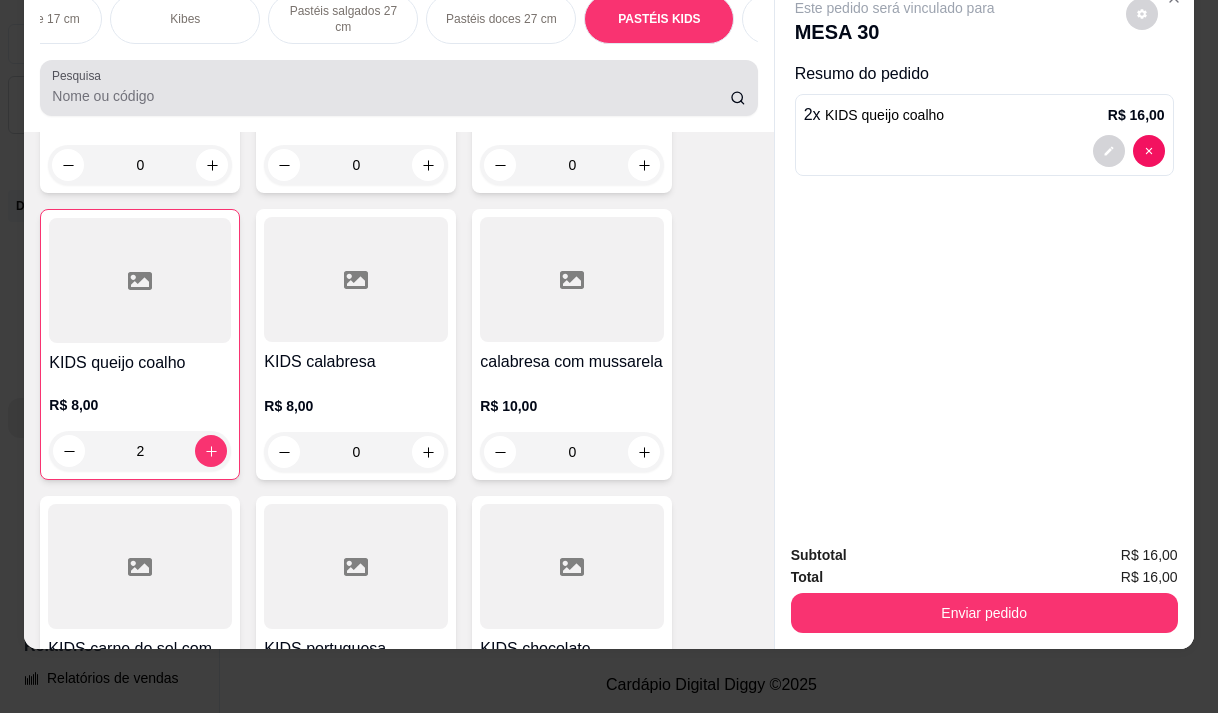 click on "Pesquisa" at bounding box center (391, 96) 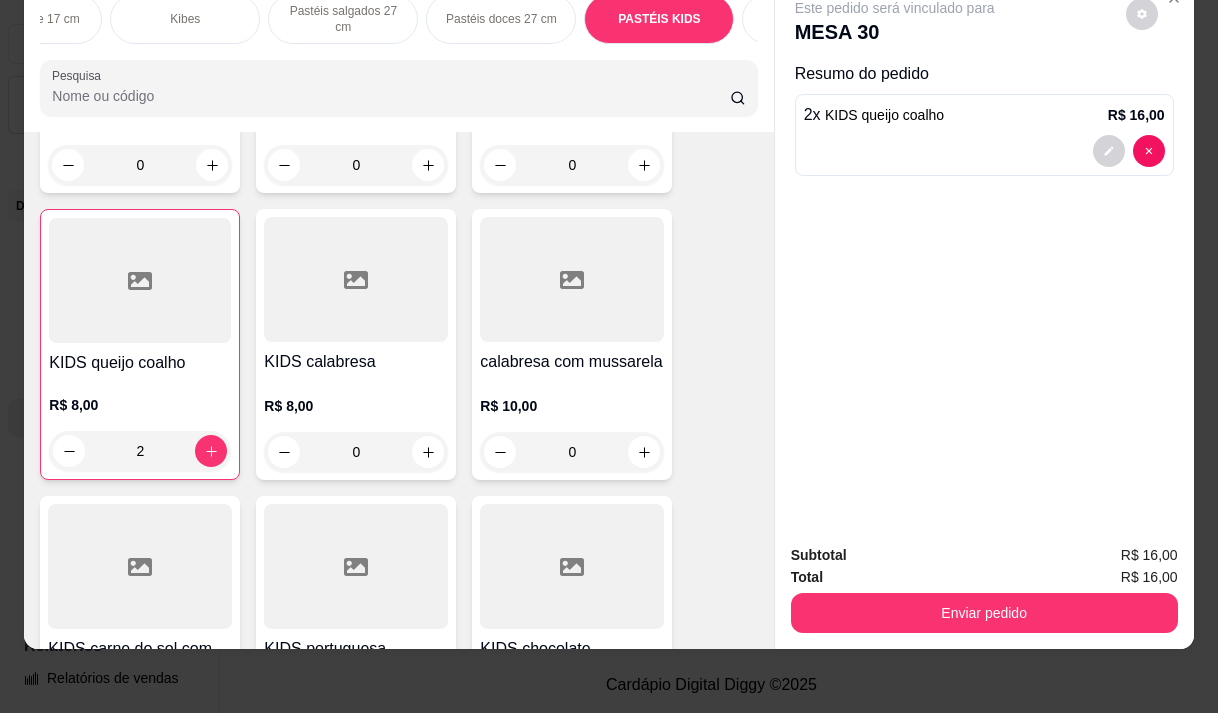click on "Pesquisa" at bounding box center (391, 96) 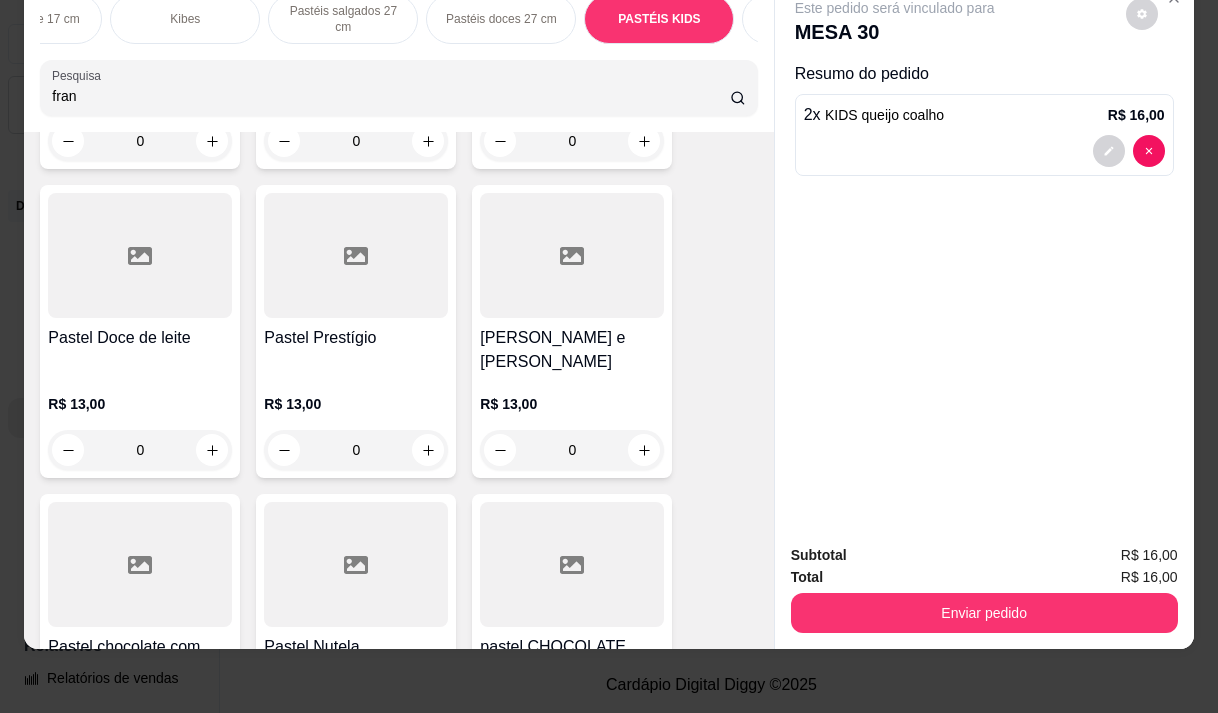 scroll, scrollTop: 15836, scrollLeft: 0, axis: vertical 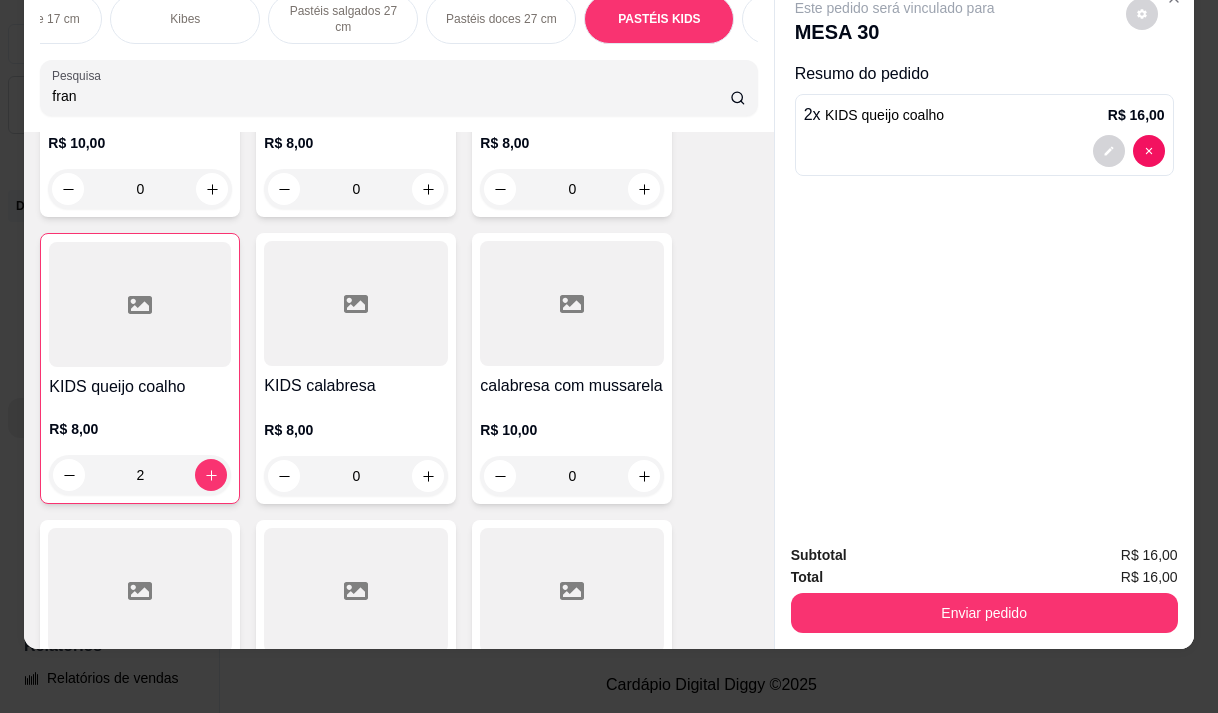 type on "fran" 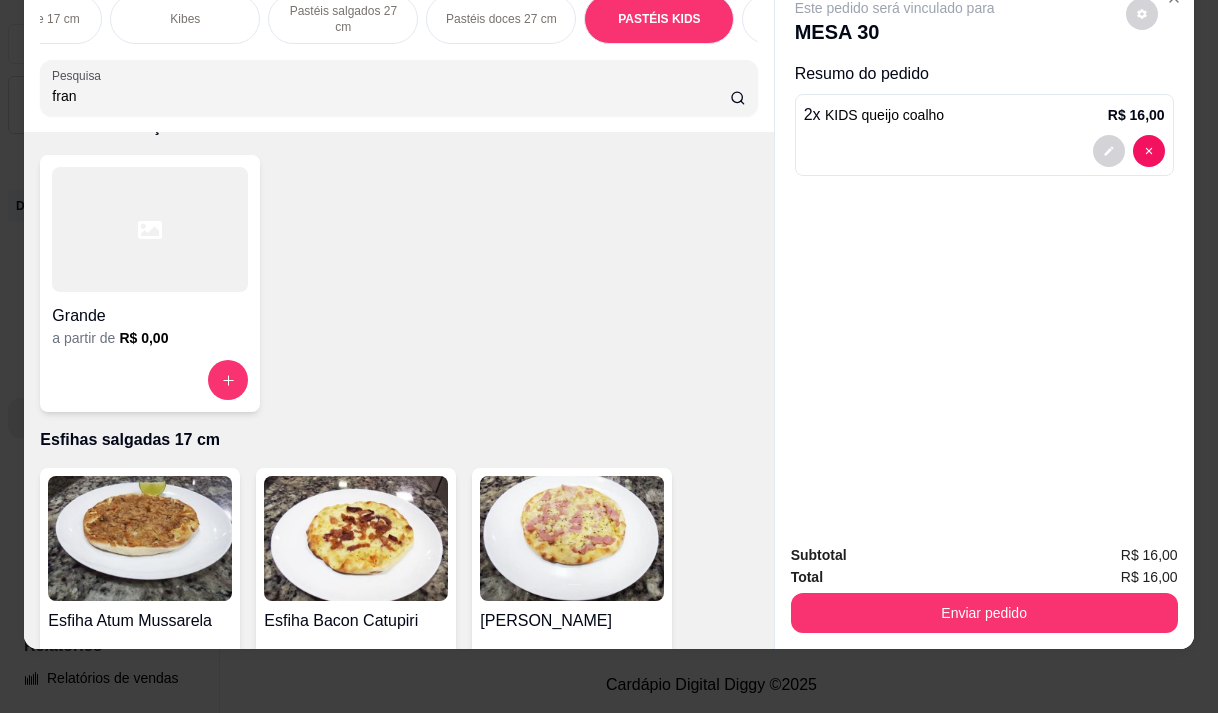 scroll, scrollTop: 0, scrollLeft: 0, axis: both 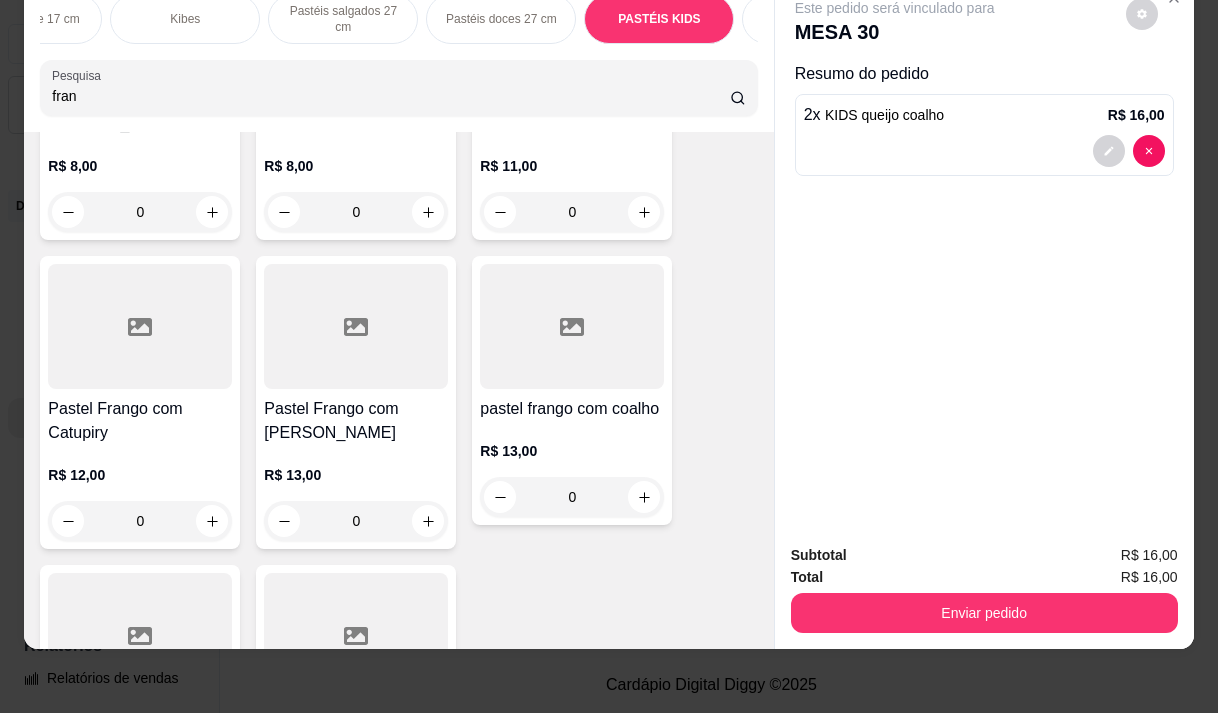 click on "Pastel Frango com [PERSON_NAME]" at bounding box center [356, 421] 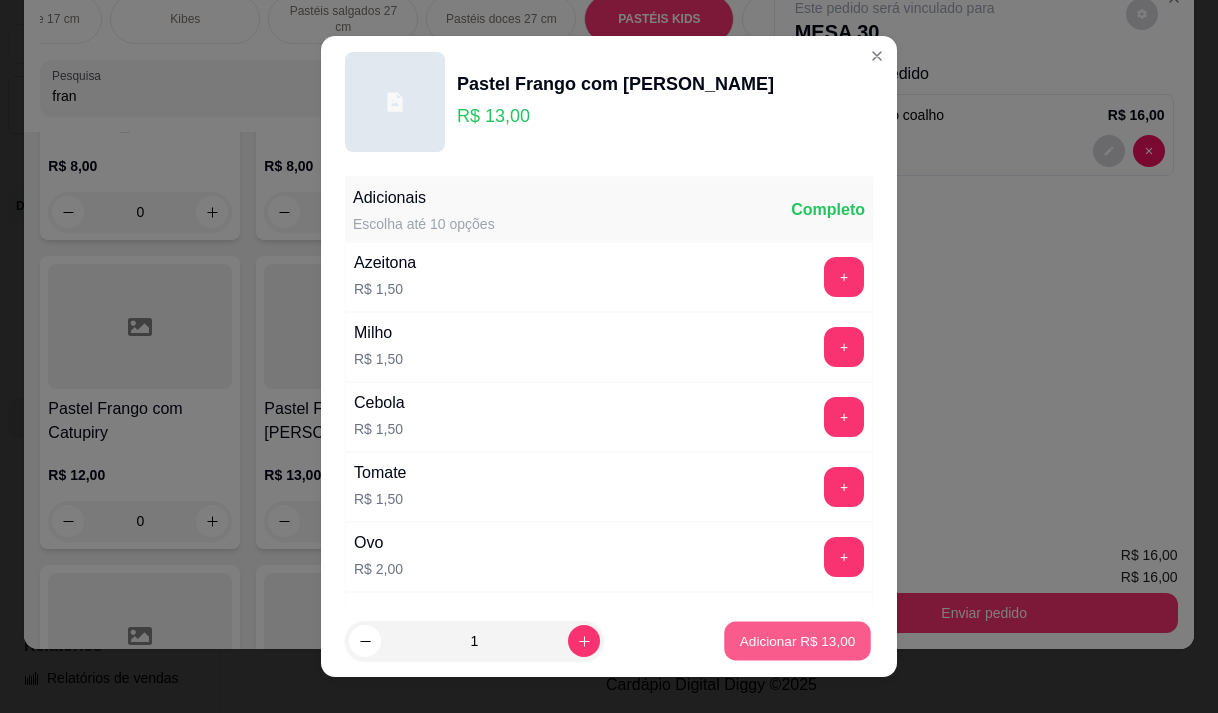 click on "Adicionar   R$ 13,00" at bounding box center (798, 641) 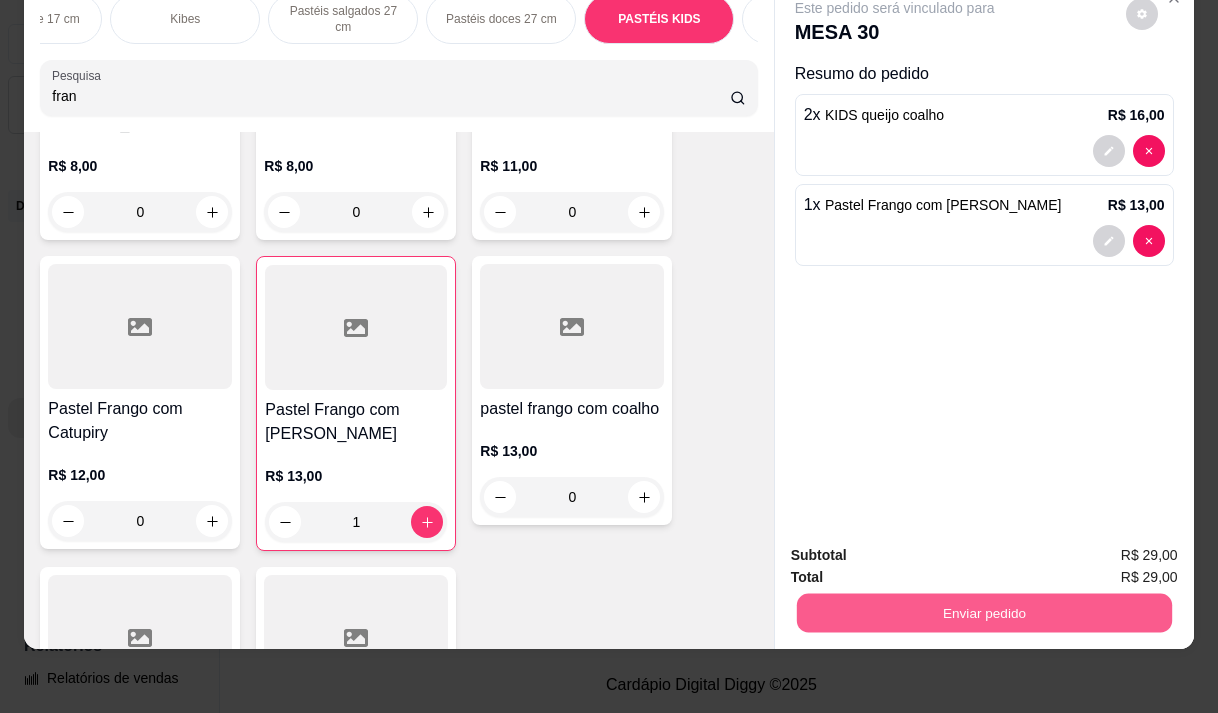click on "Enviar pedido" at bounding box center (983, 612) 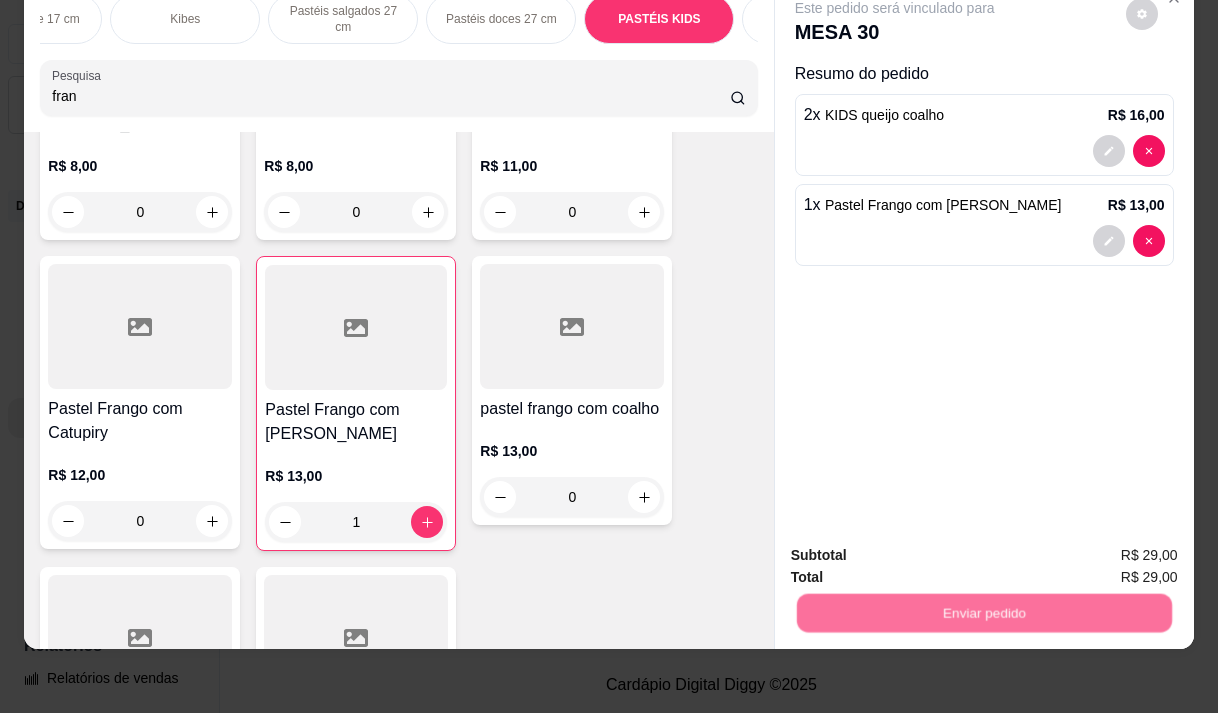 click on "Não registrar e enviar pedido" at bounding box center [918, 549] 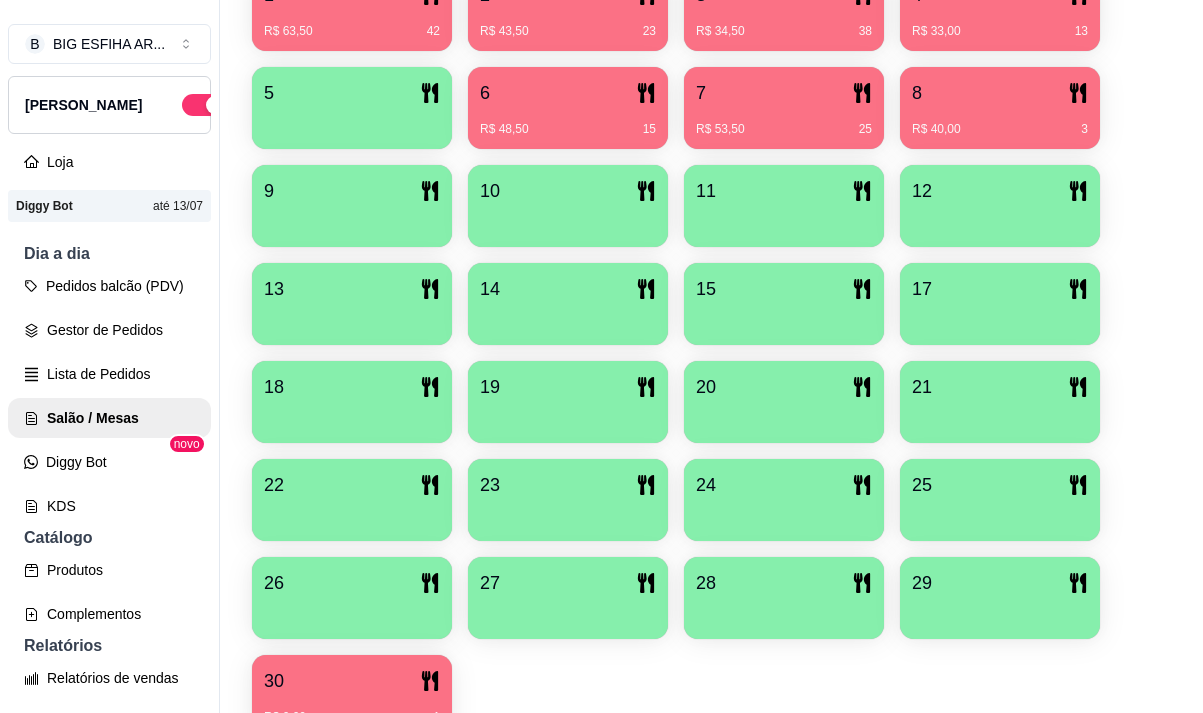 scroll, scrollTop: 239, scrollLeft: 0, axis: vertical 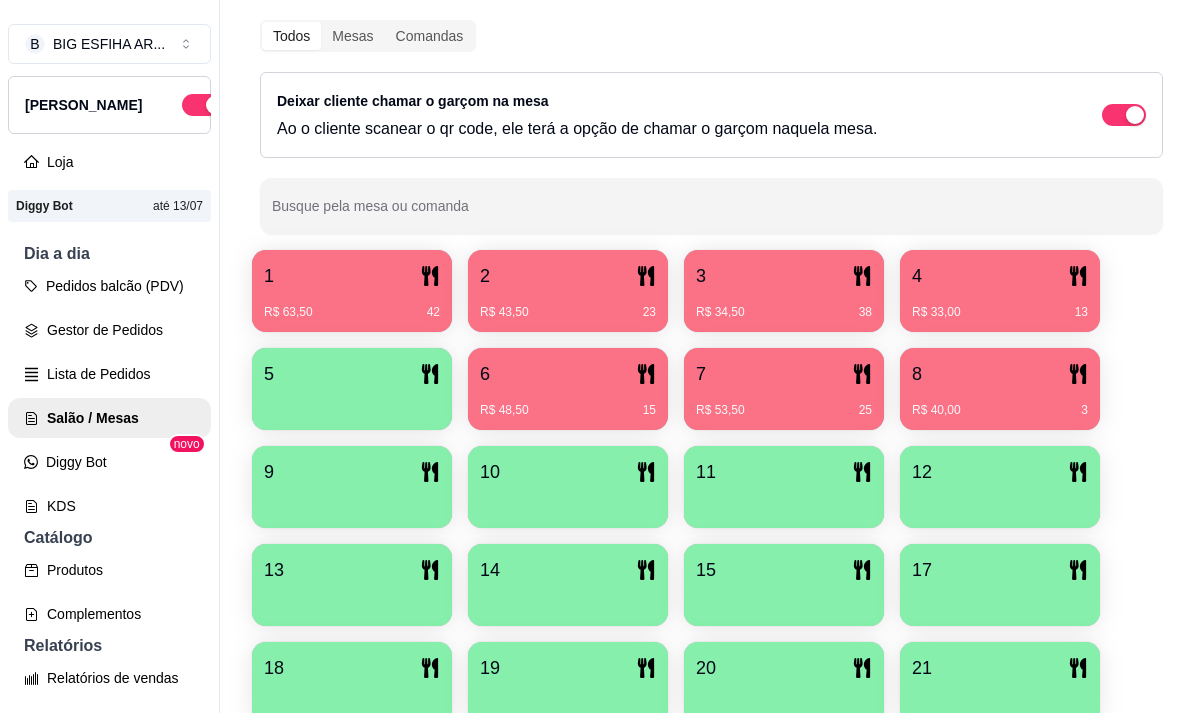 click on "3" at bounding box center (784, 276) 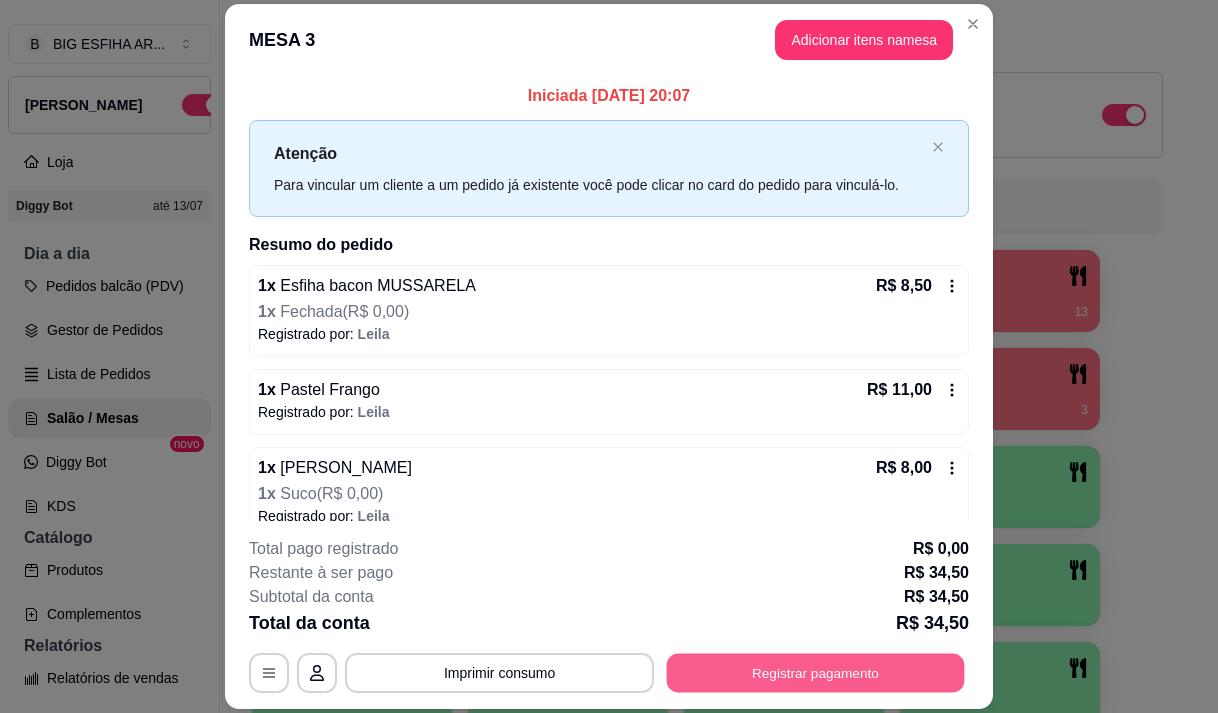 click on "Registrar pagamento" at bounding box center [816, 673] 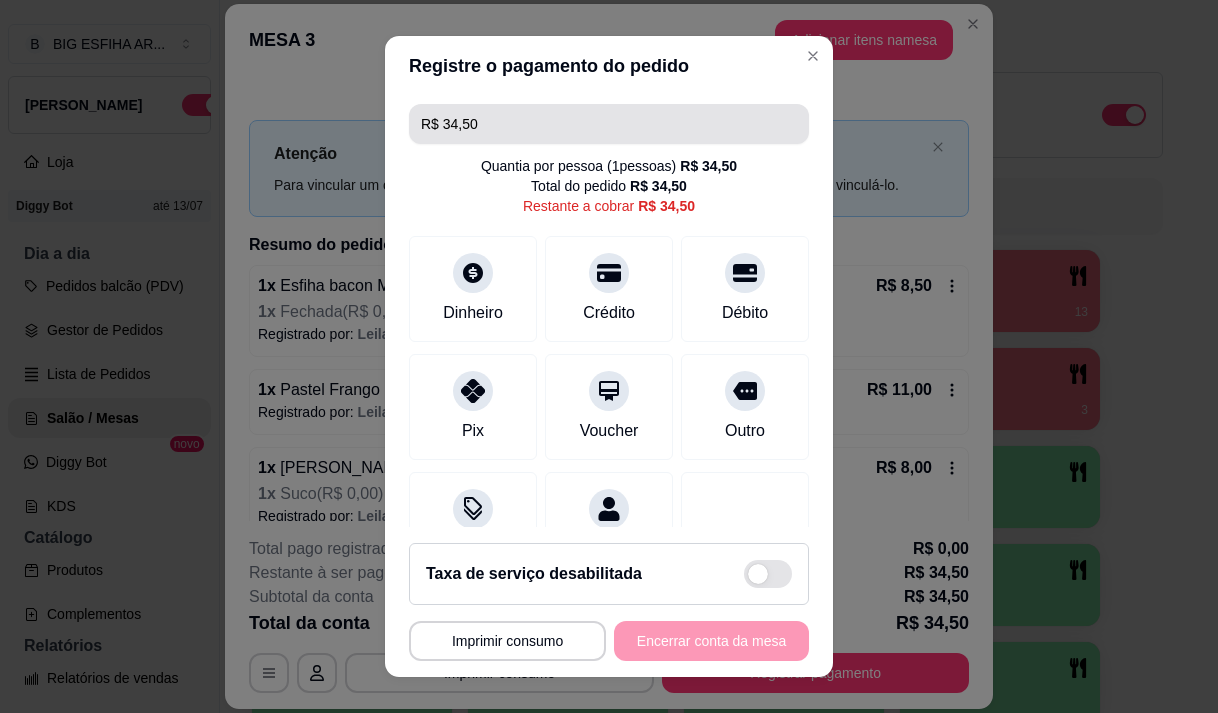 click on "R$ 34,50" at bounding box center [609, 124] 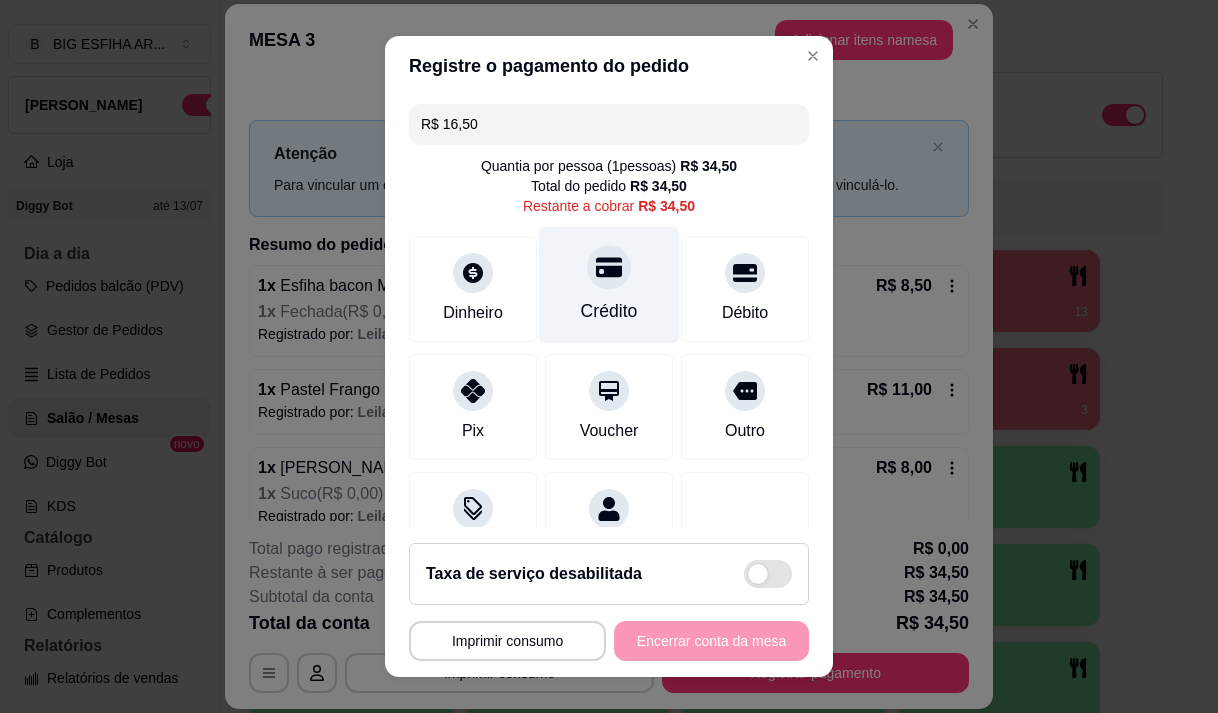 click on "Crédito" at bounding box center (609, 311) 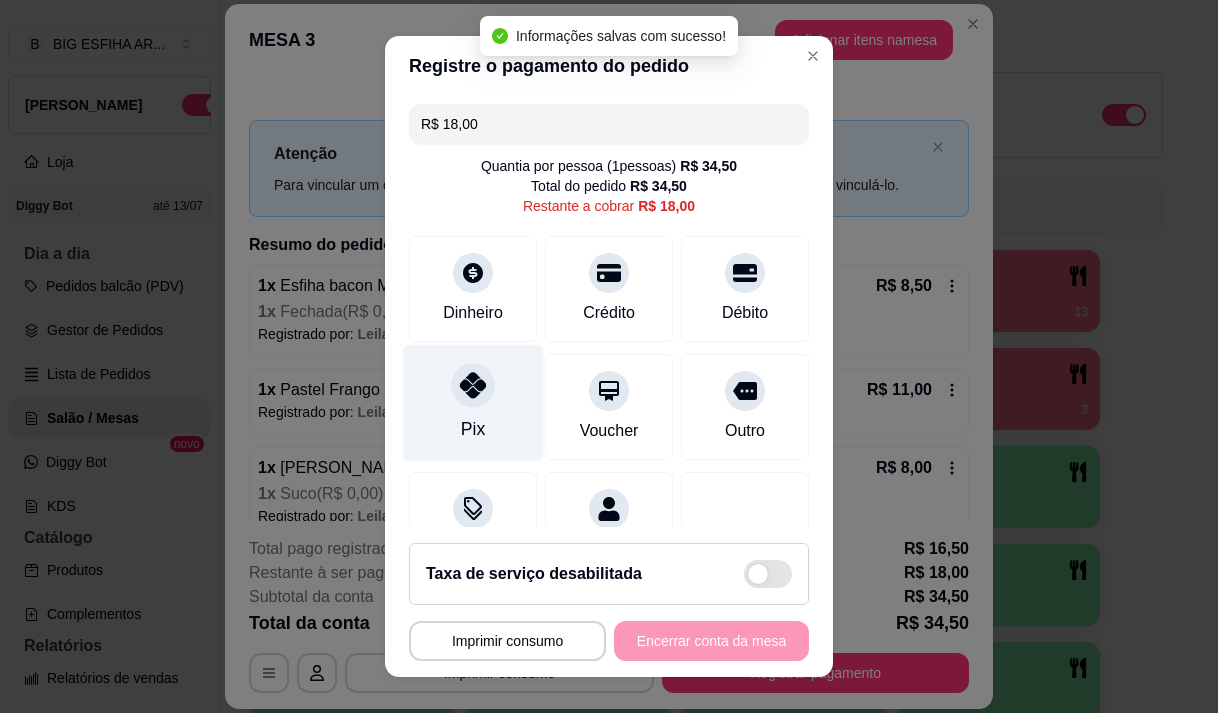 click at bounding box center (473, 385) 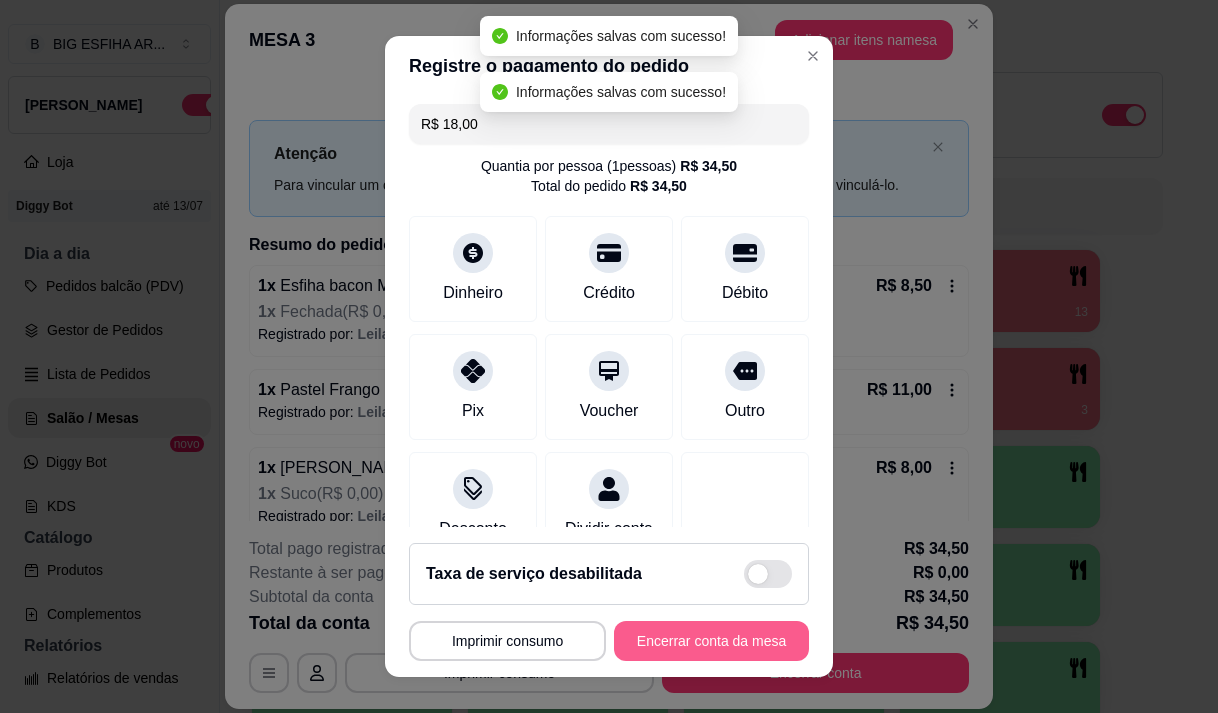 type on "R$ 0,00" 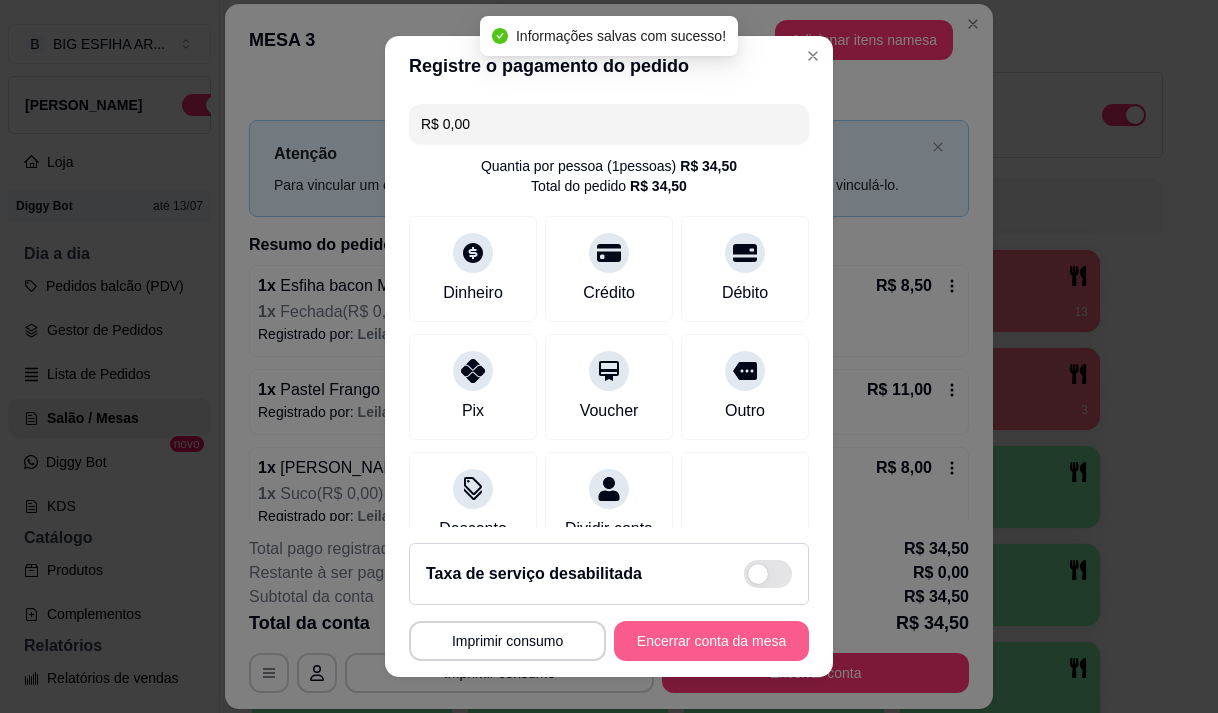click on "Encerrar conta da mesa" at bounding box center (711, 641) 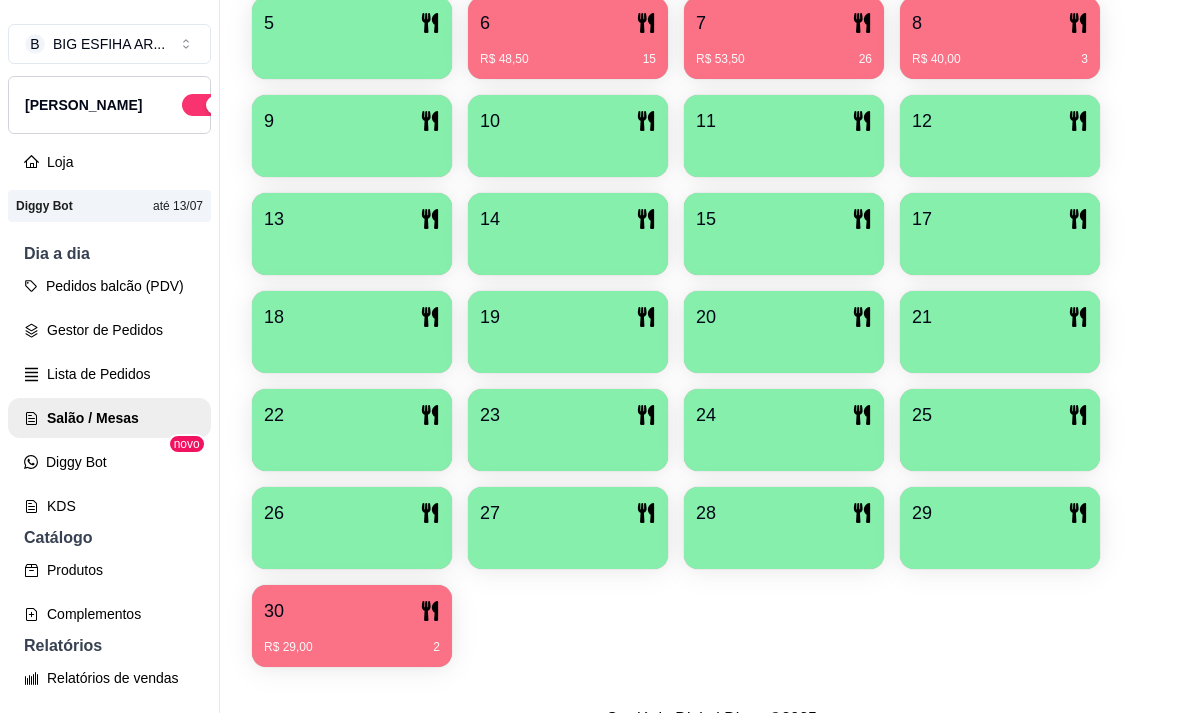 scroll, scrollTop: 639, scrollLeft: 0, axis: vertical 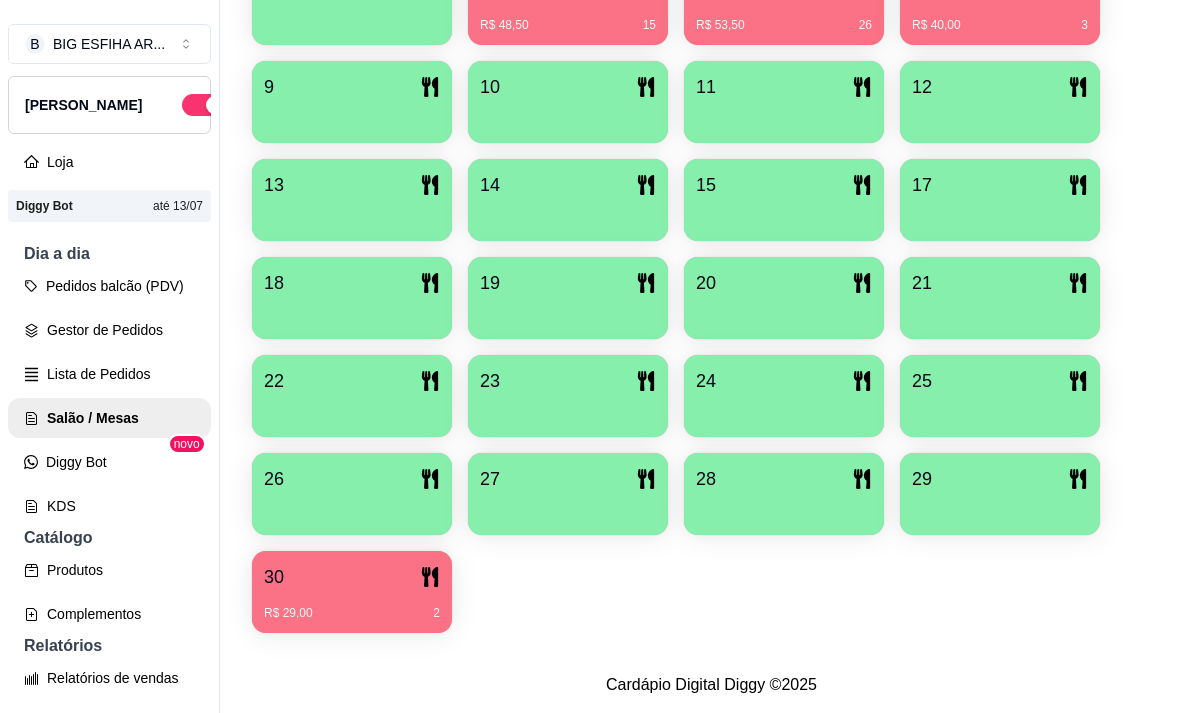 click on "R$ 29,00 2" at bounding box center [352, 606] 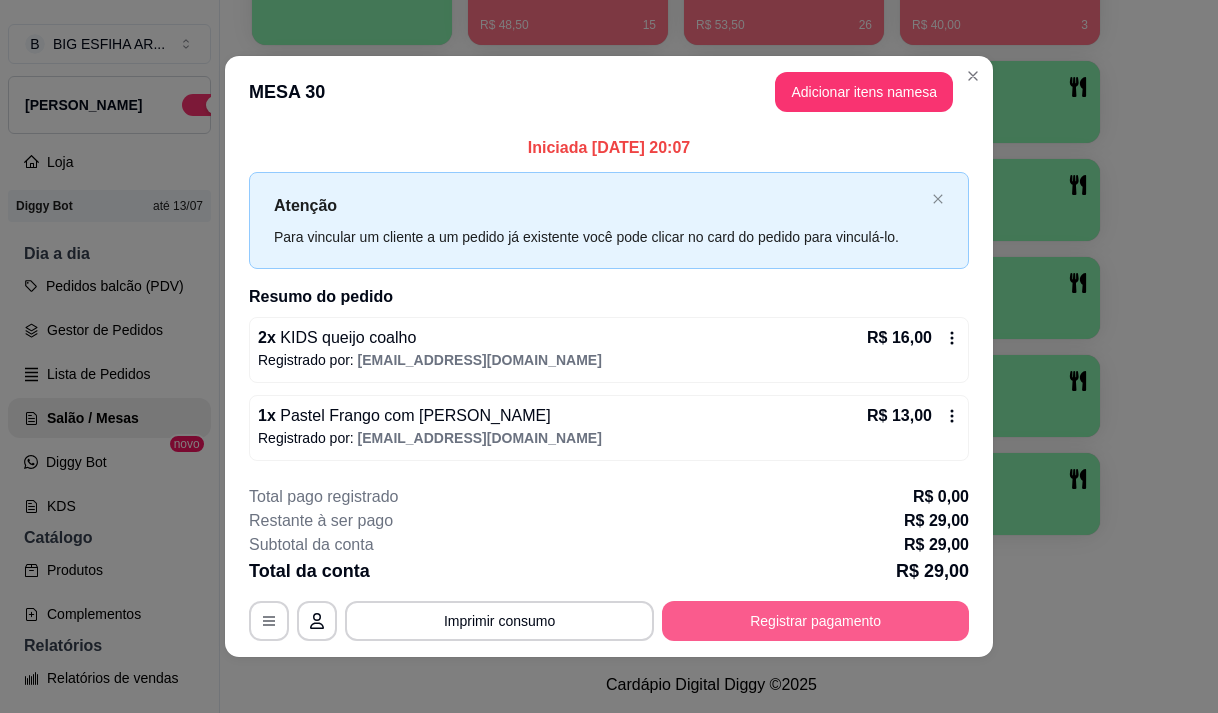 click on "Registrar pagamento" at bounding box center [815, 621] 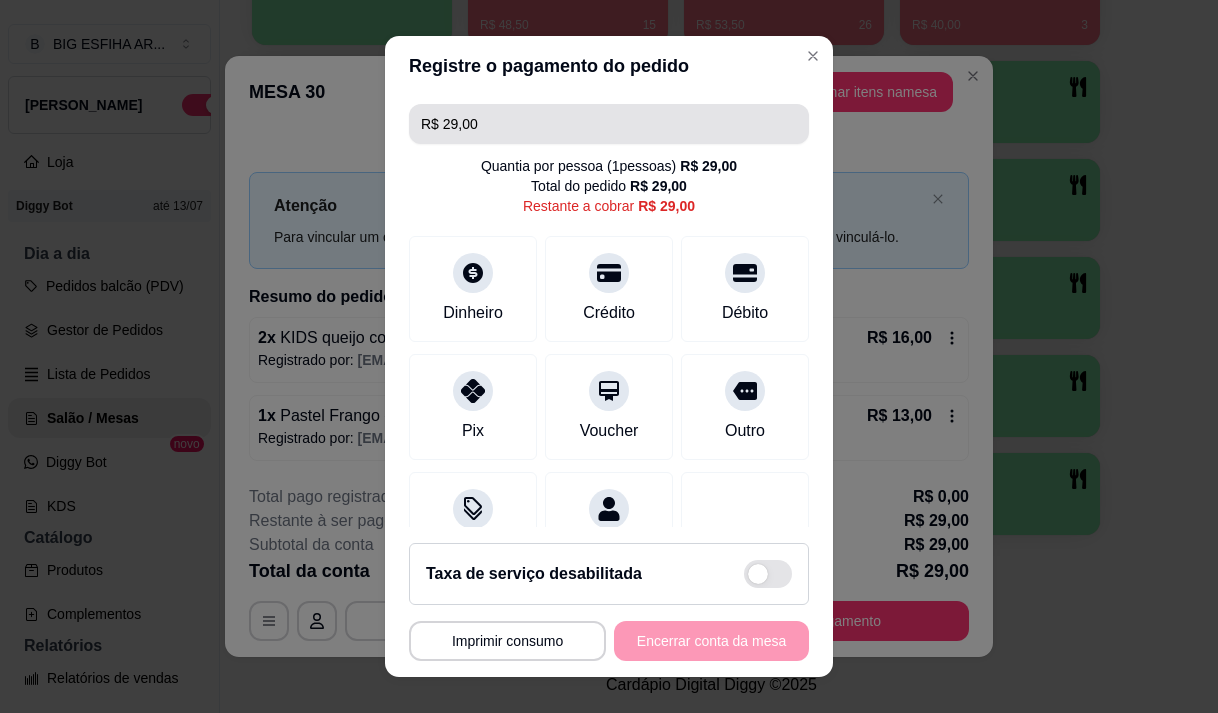 click on "R$ 29,00" at bounding box center [609, 124] 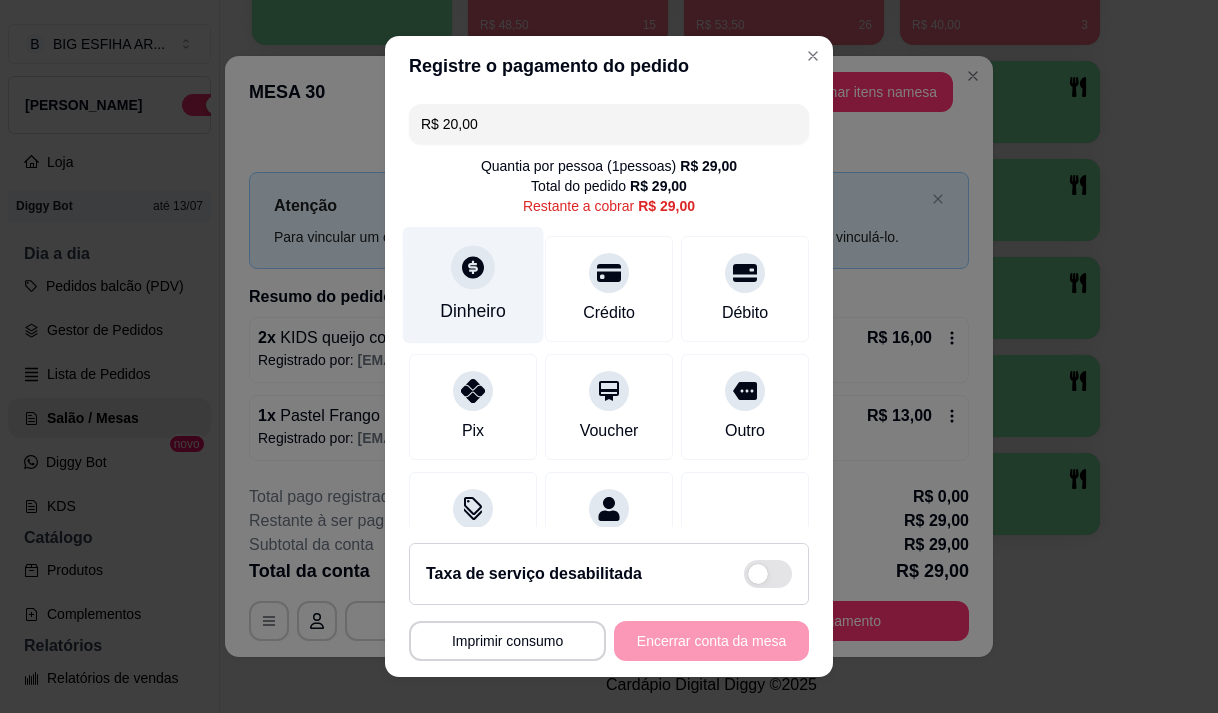 click on "Dinheiro" at bounding box center (473, 311) 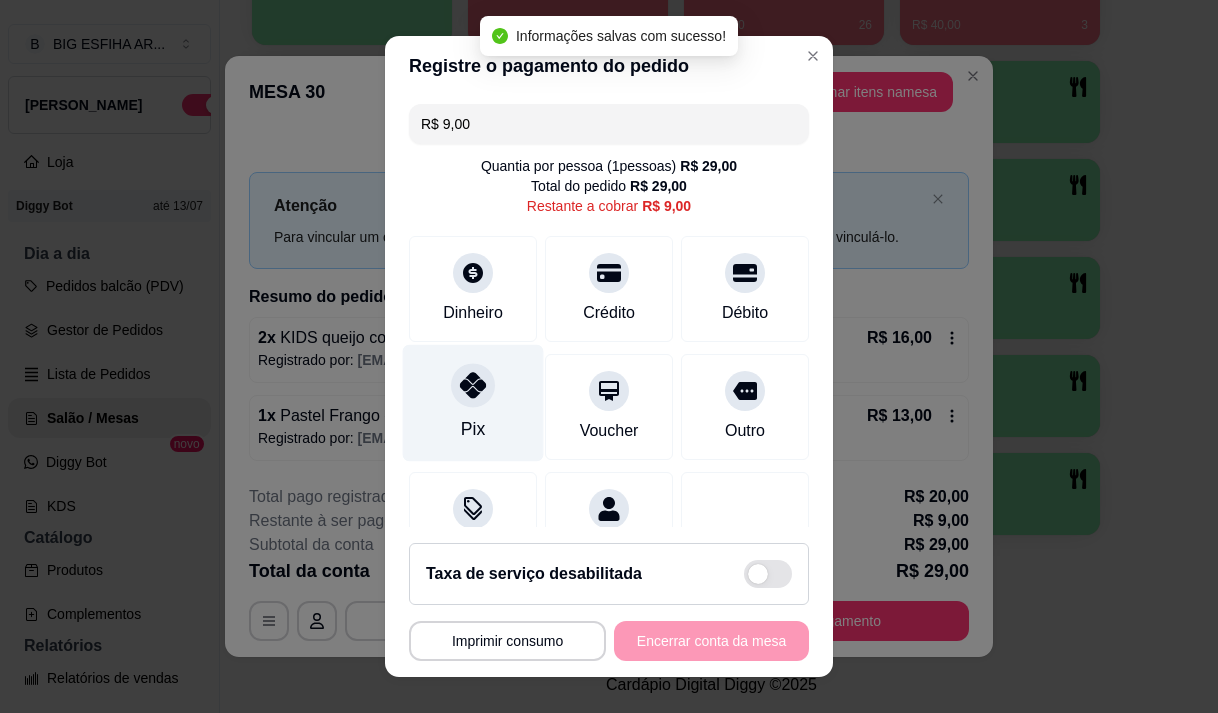 click on "Pix" at bounding box center [473, 402] 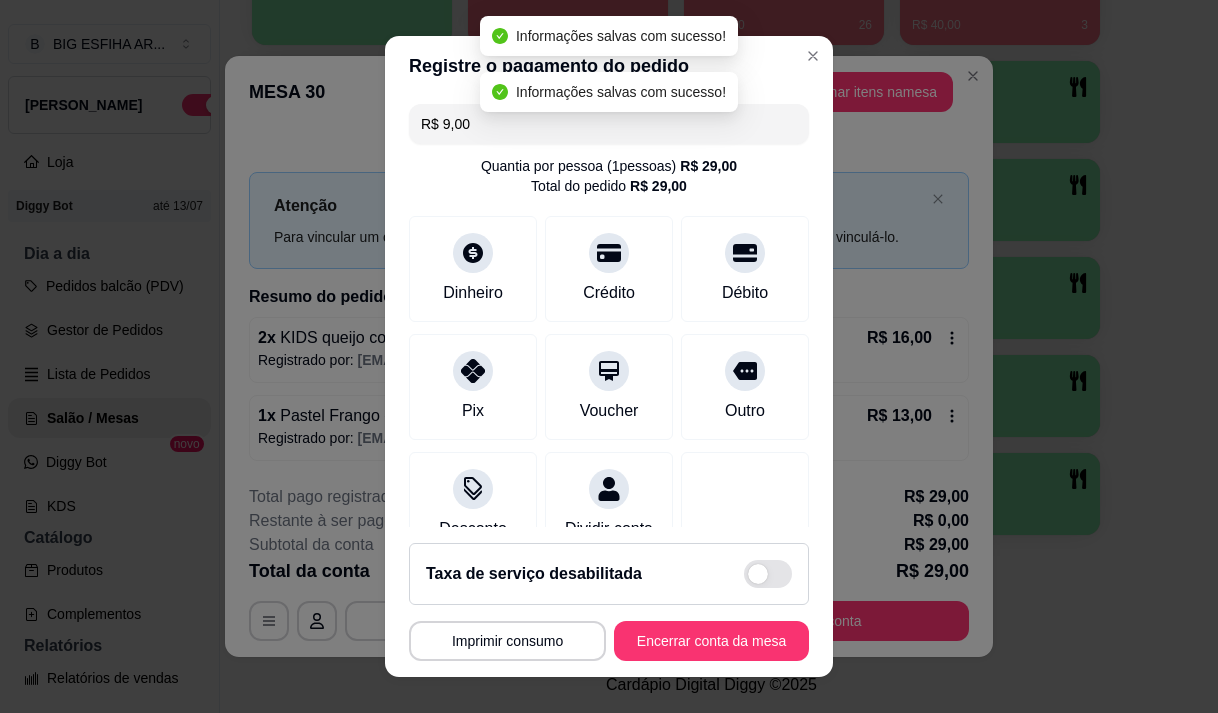 type on "R$ 0,00" 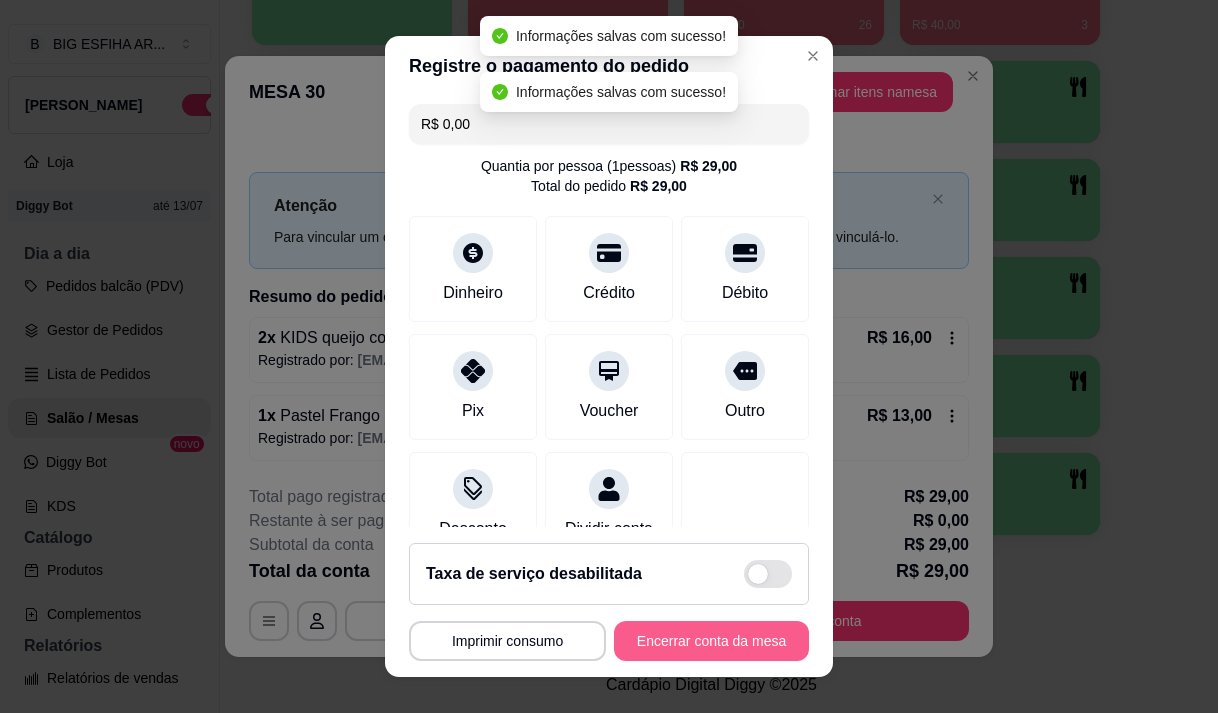 click on "Encerrar conta da mesa" at bounding box center [711, 641] 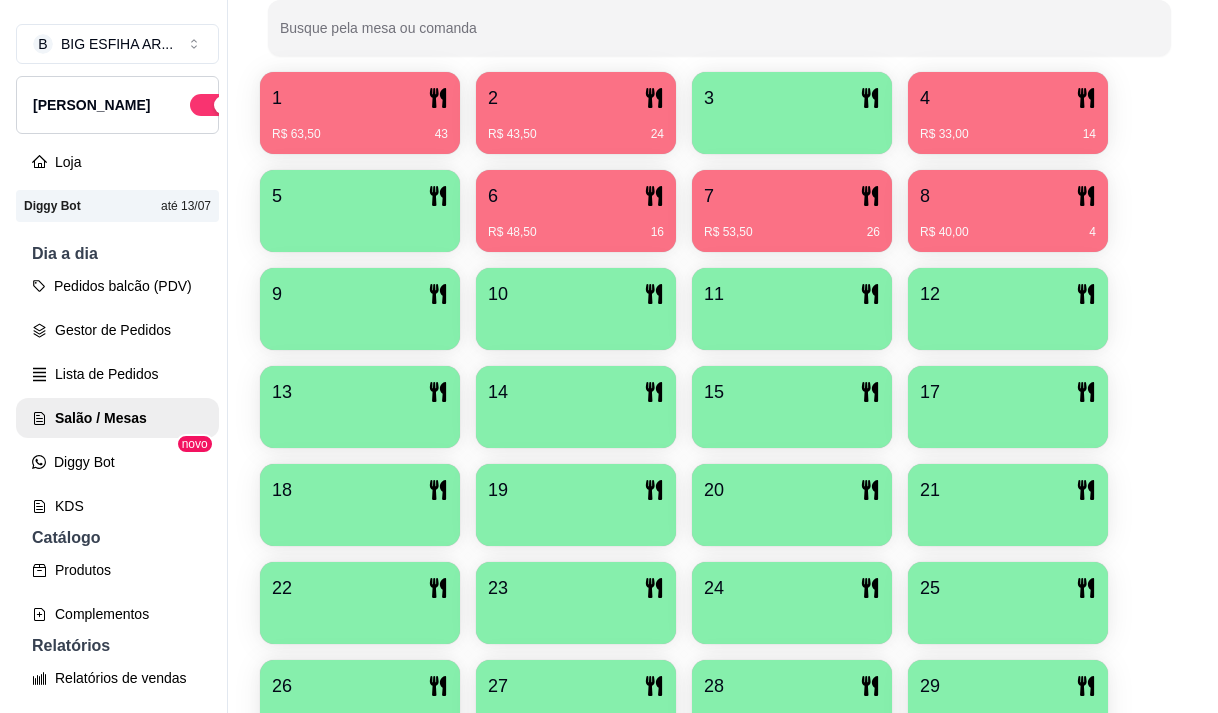 scroll, scrollTop: 239, scrollLeft: 0, axis: vertical 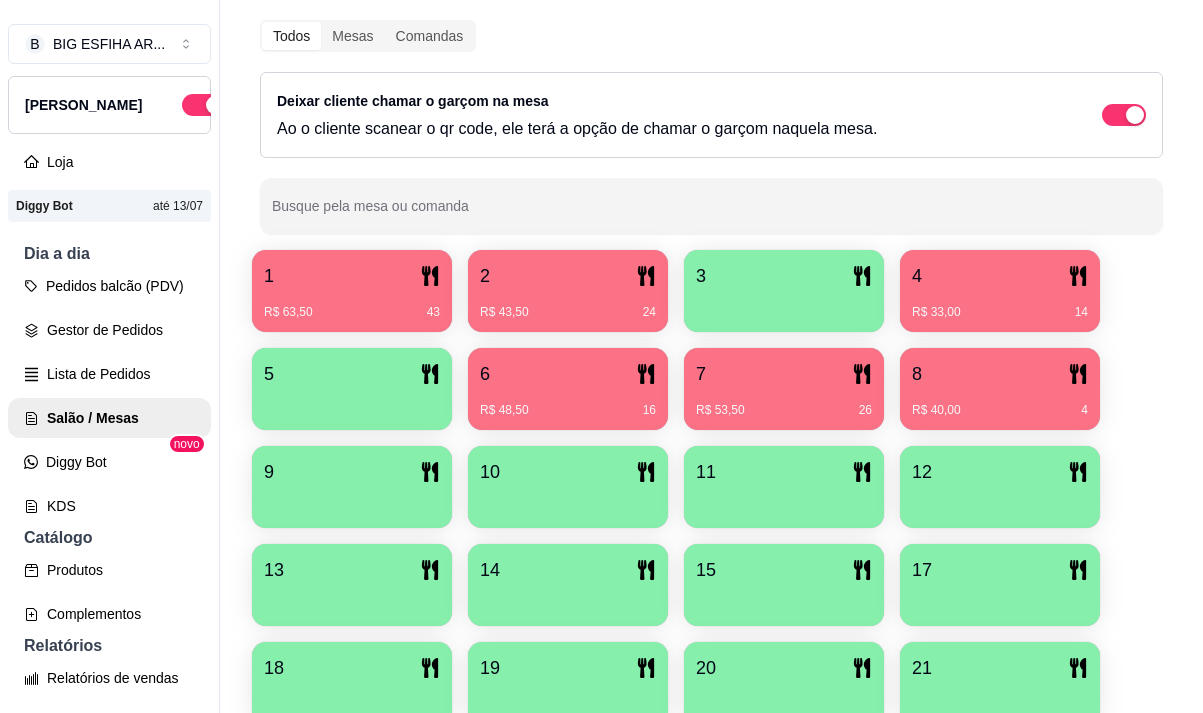 click on "R$ 43,50 24" at bounding box center (568, 312) 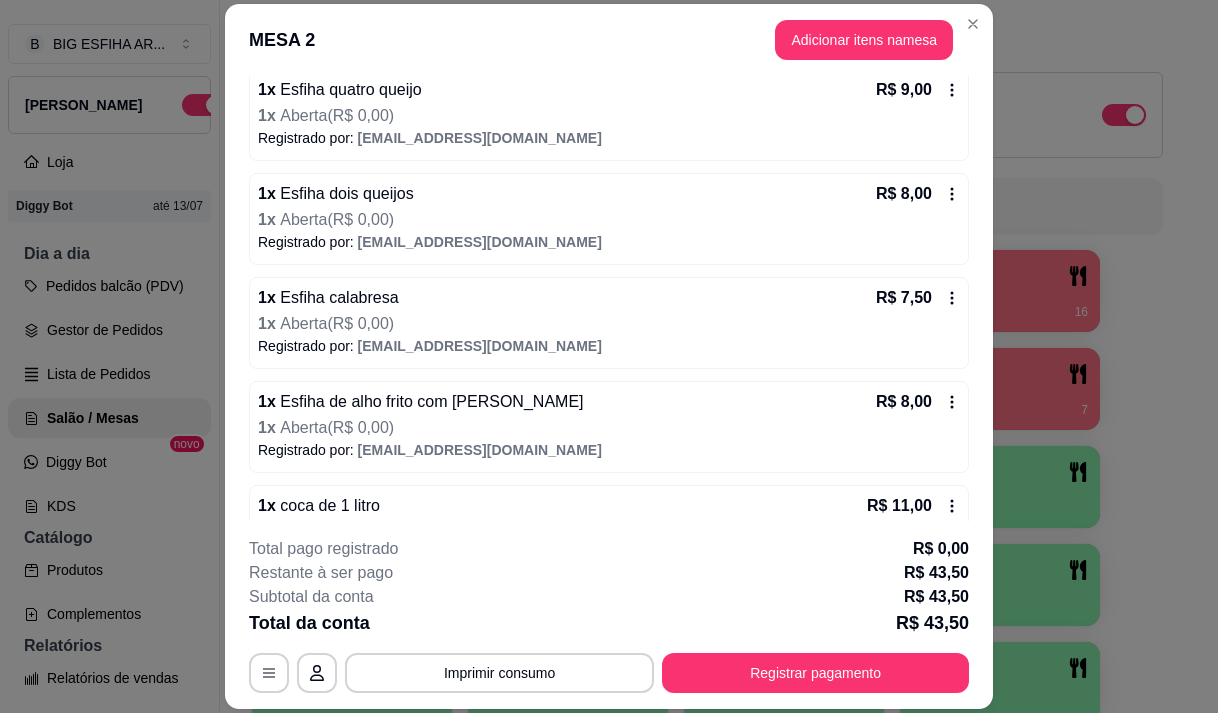 scroll, scrollTop: 233, scrollLeft: 0, axis: vertical 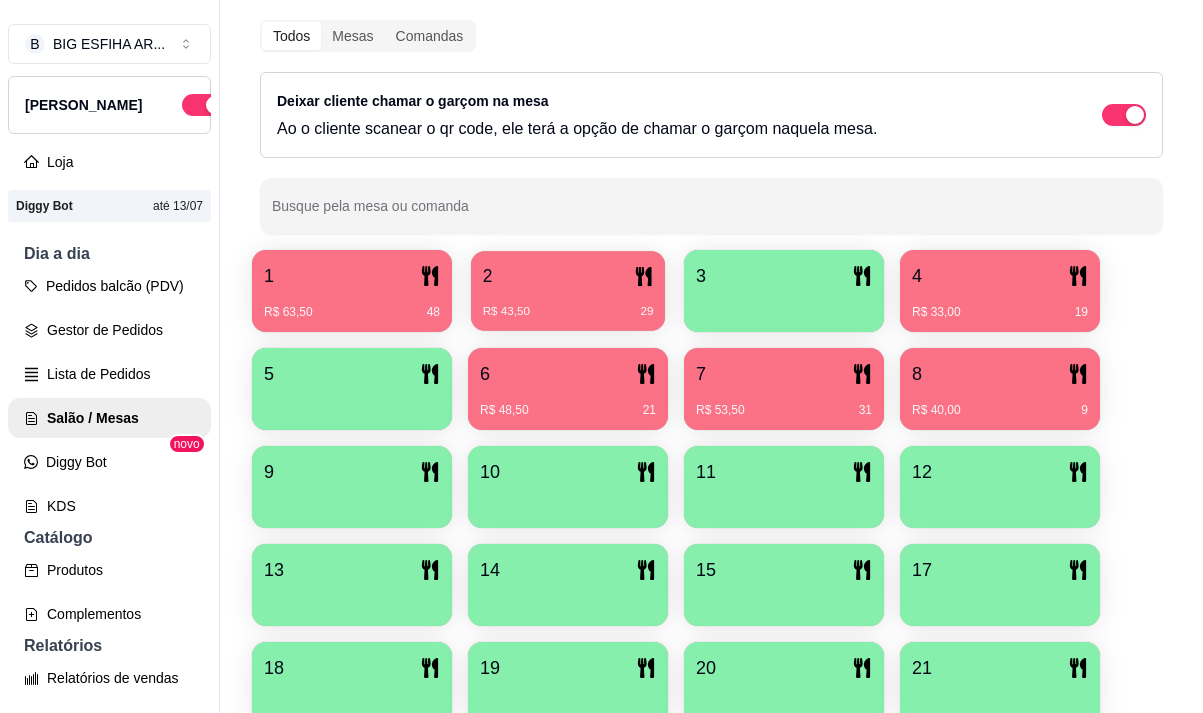 click on "R$ 43,50 29" at bounding box center (568, 304) 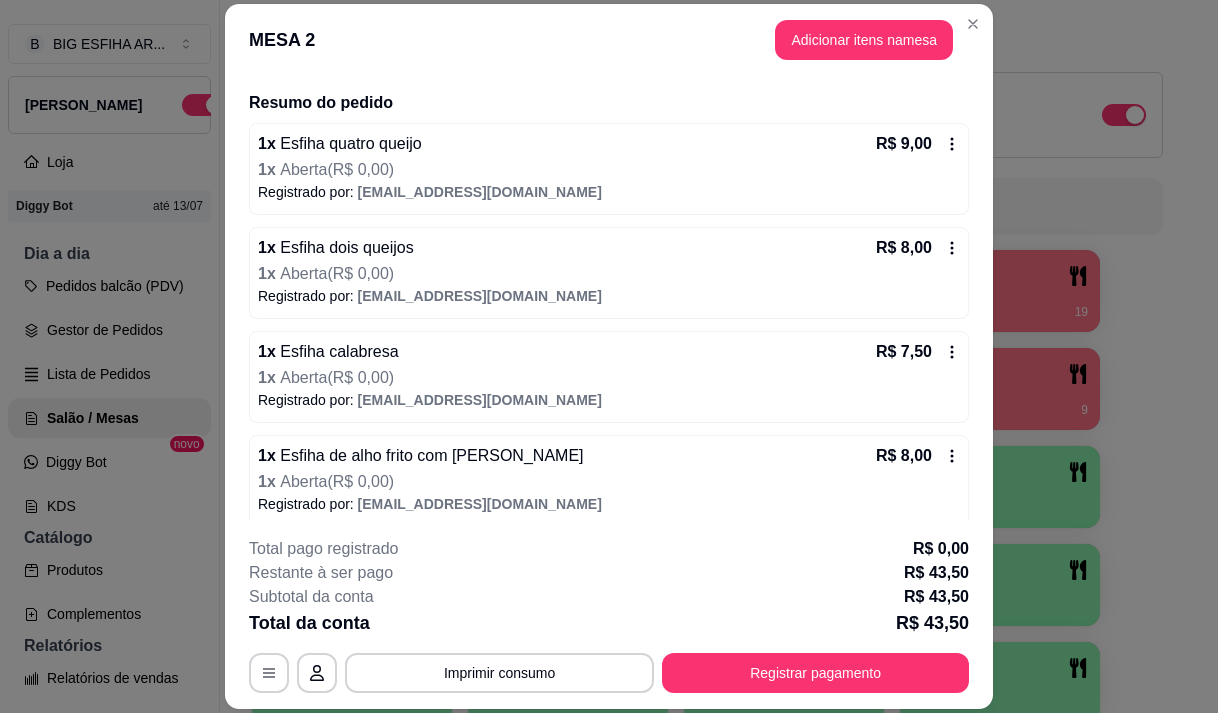 scroll, scrollTop: 233, scrollLeft: 0, axis: vertical 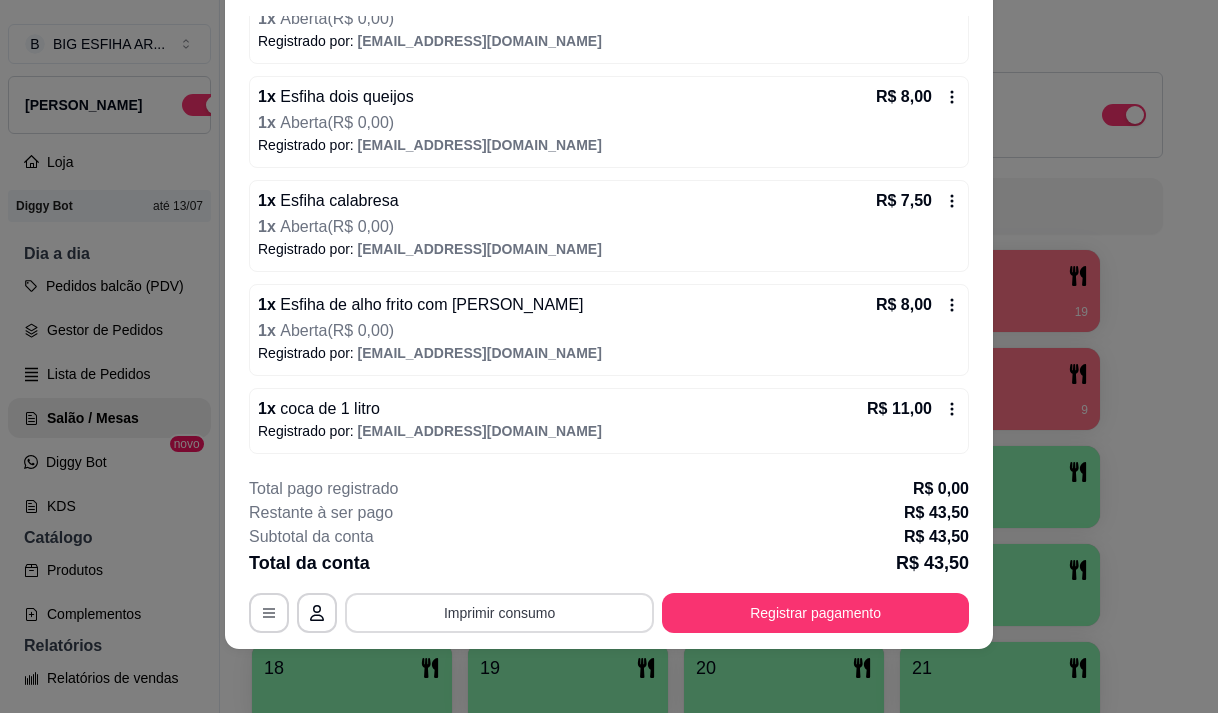 click on "Imprimir consumo" at bounding box center [499, 613] 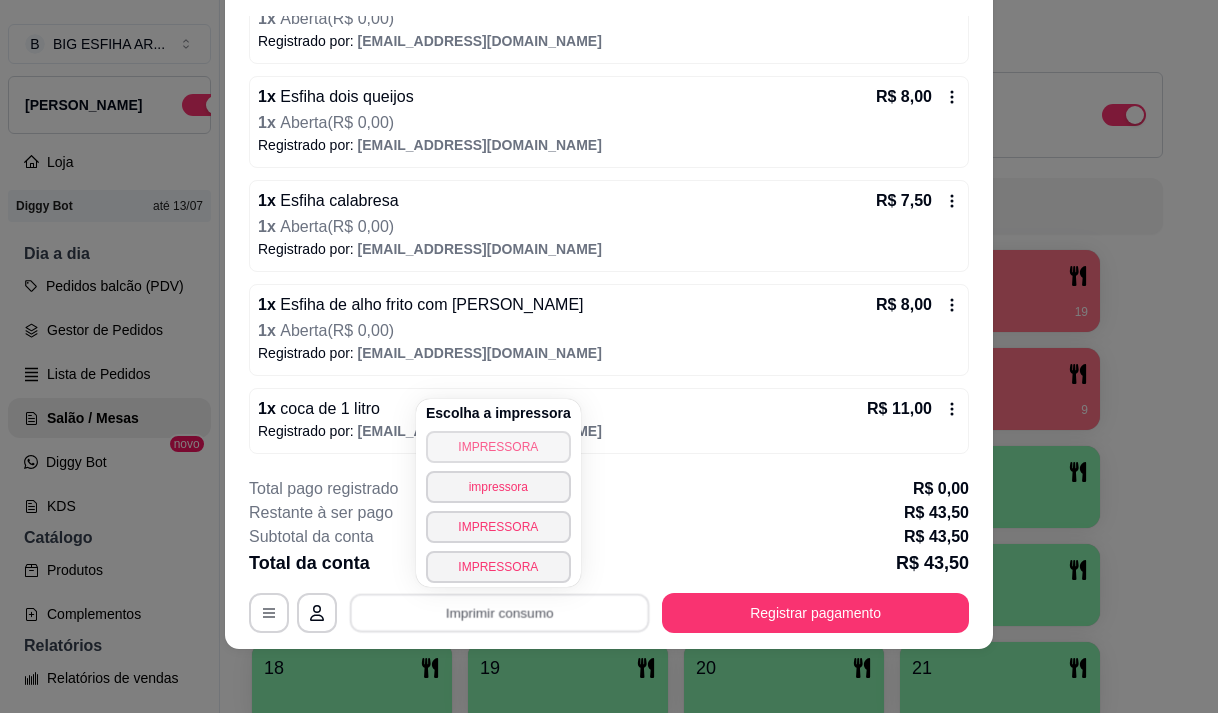 click on "IMPRESSORA" at bounding box center [498, 447] 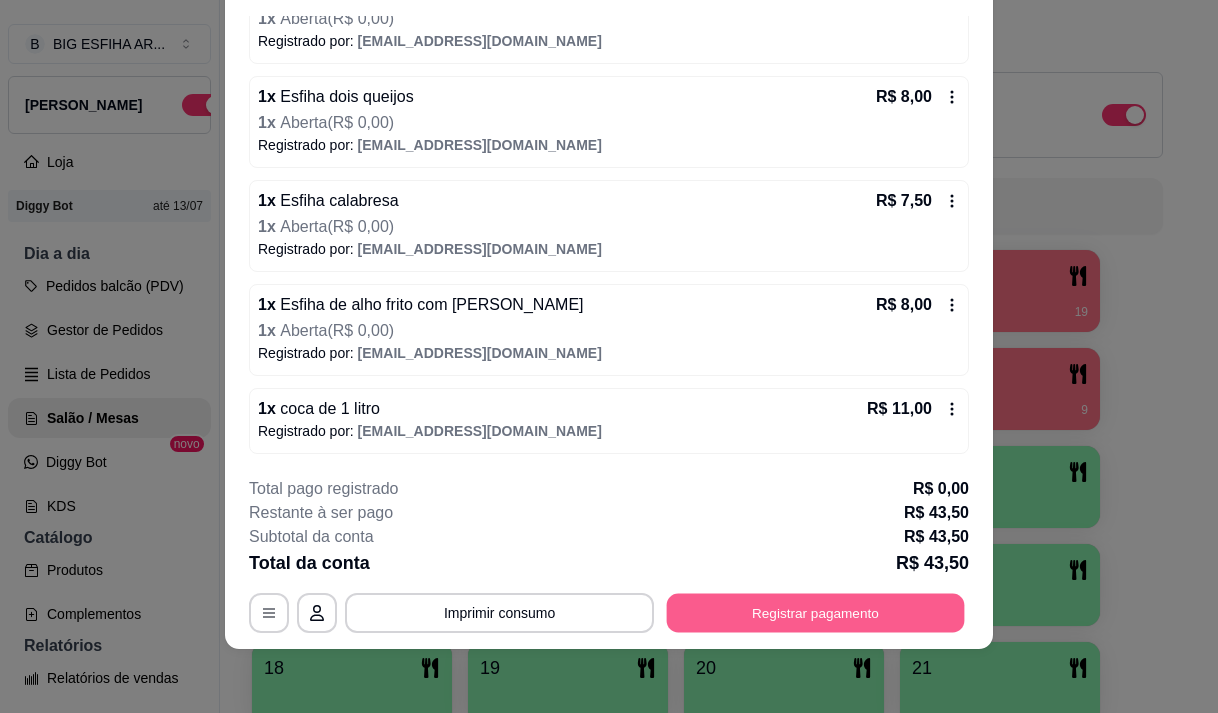 click on "Registrar pagamento" at bounding box center [816, 613] 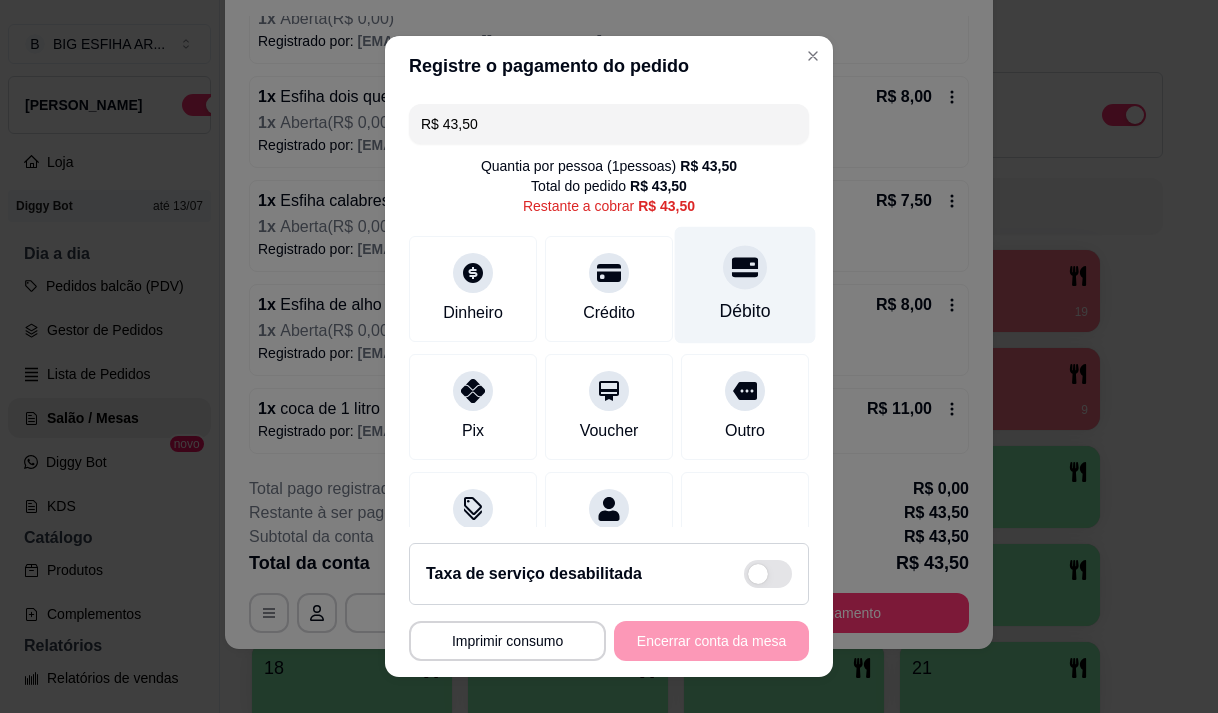 click at bounding box center (745, 267) 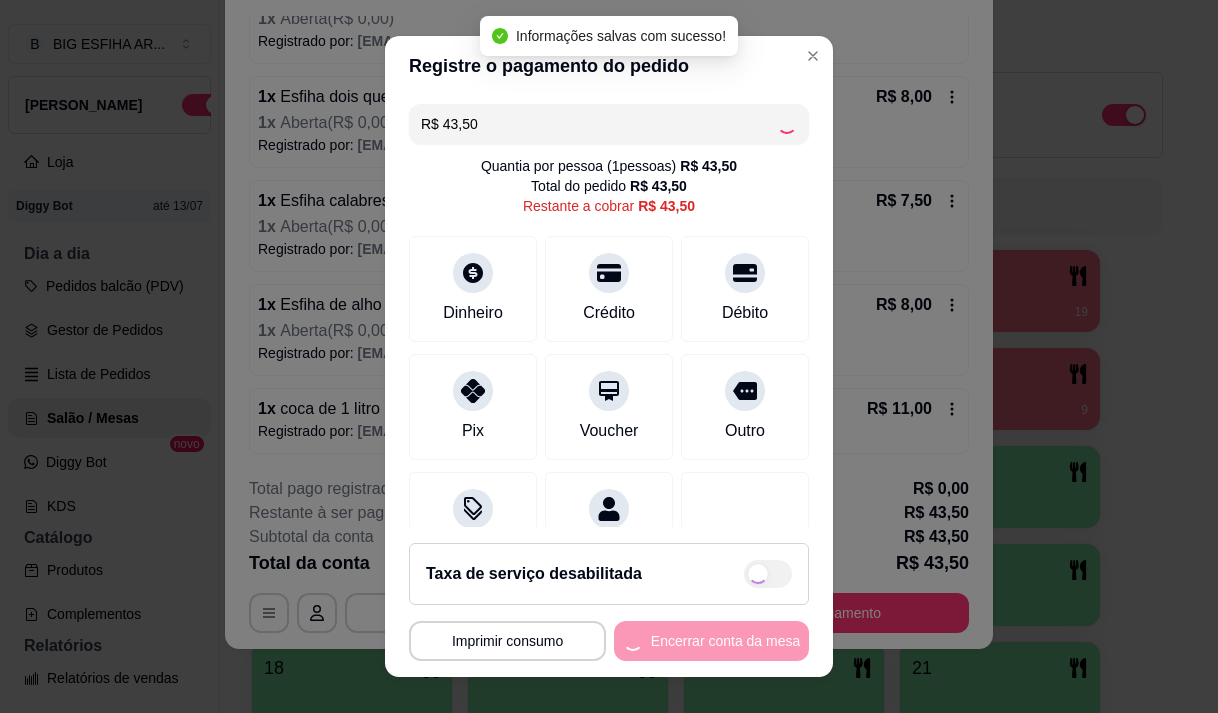 type on "R$ 0,00" 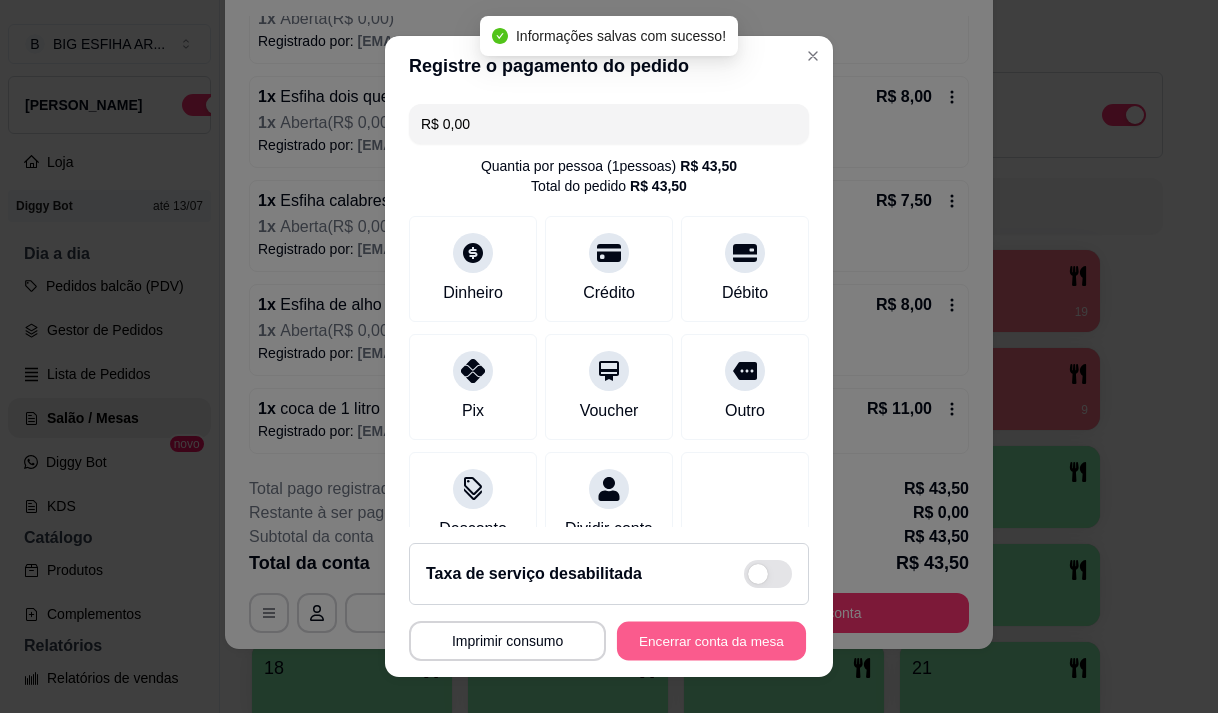 click on "Encerrar conta da mesa" at bounding box center [711, 641] 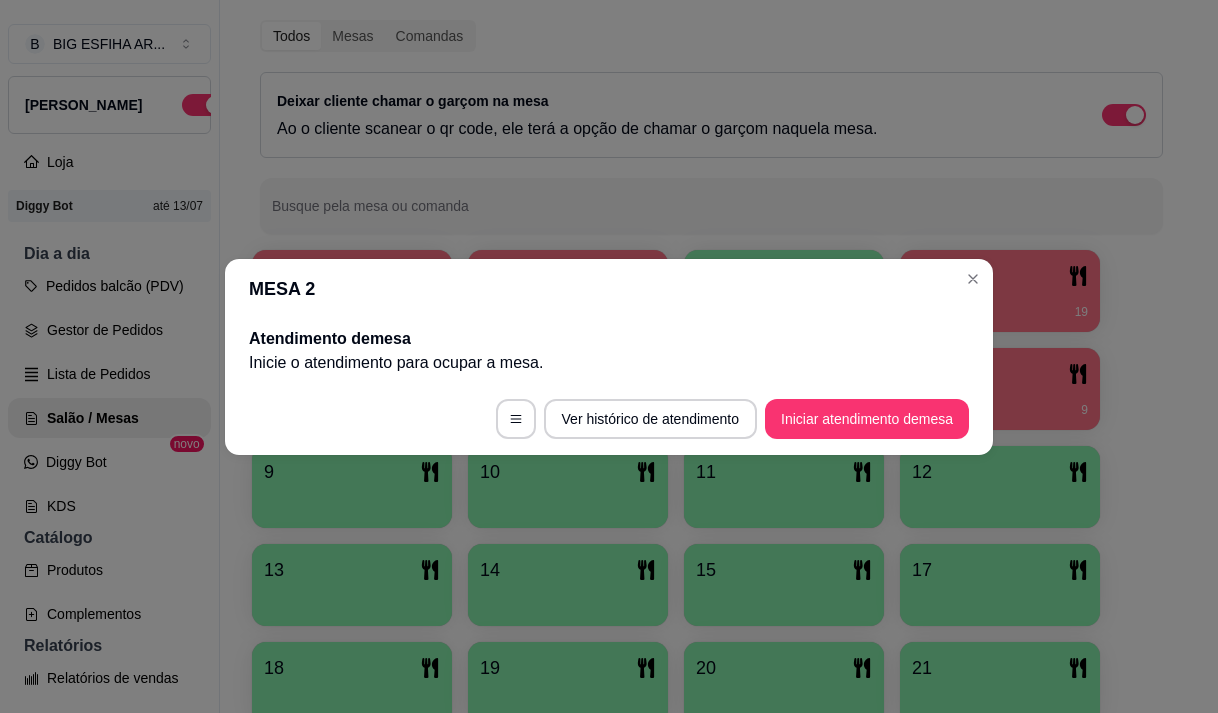 scroll, scrollTop: 0, scrollLeft: 0, axis: both 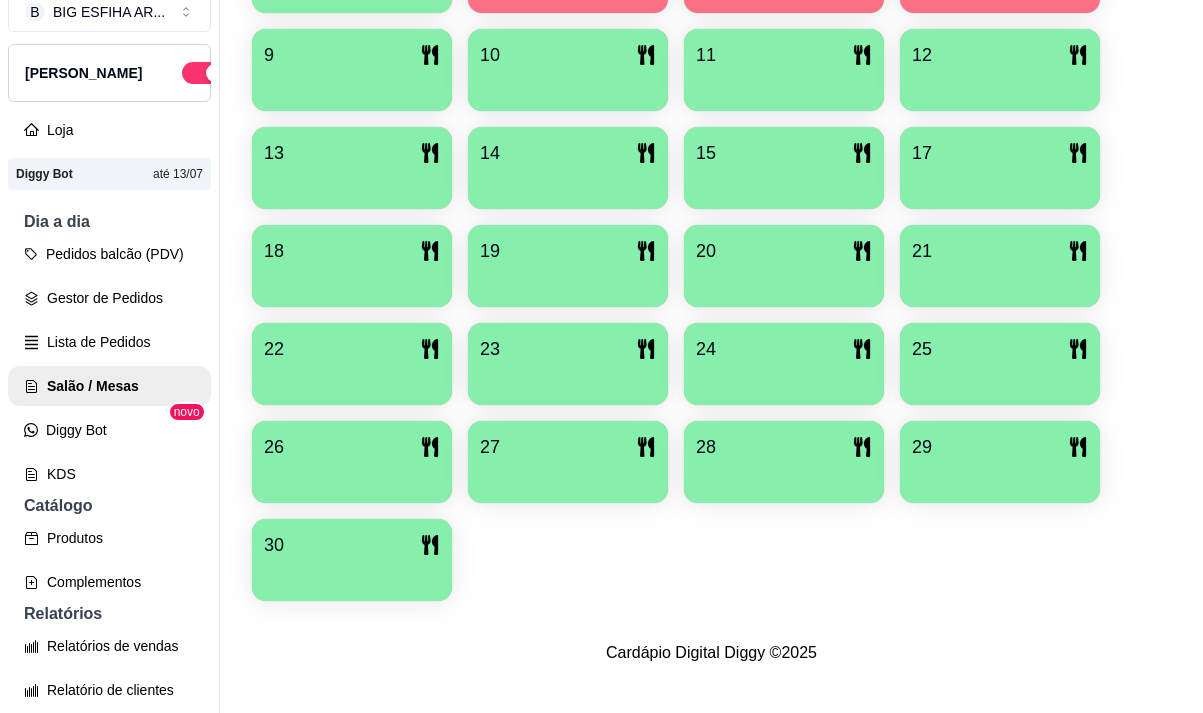 click at bounding box center (352, 574) 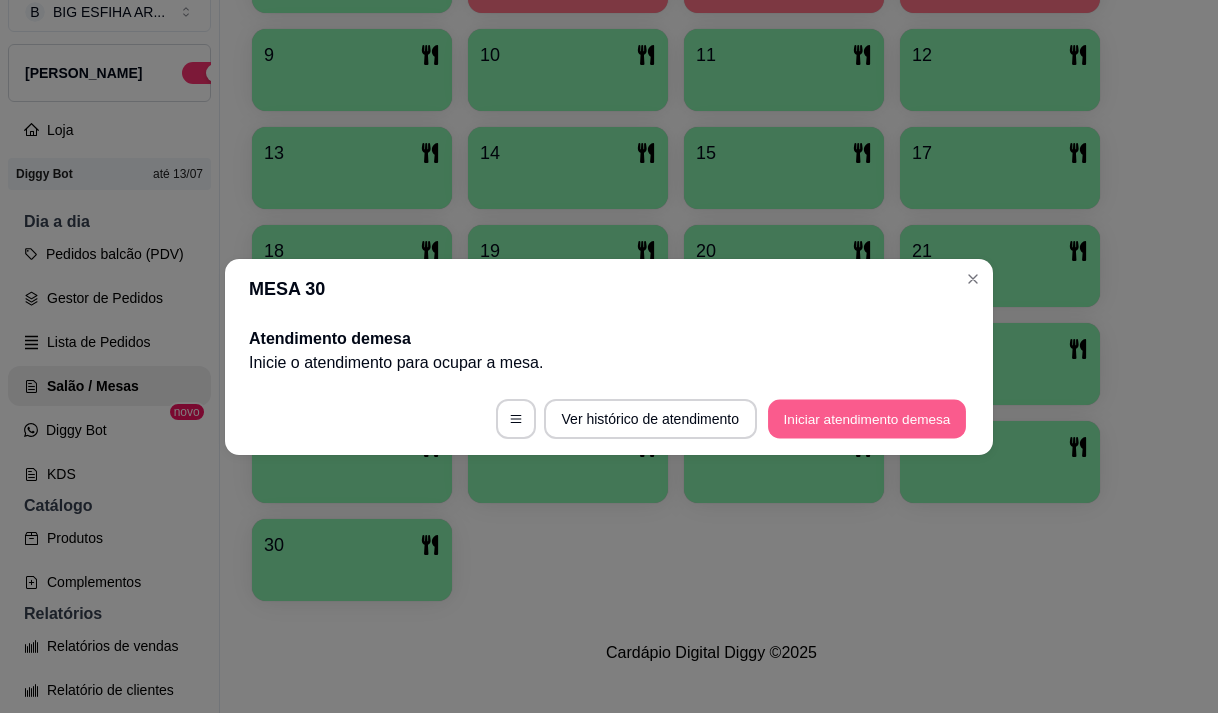 click on "Iniciar atendimento de  mesa" at bounding box center (867, 418) 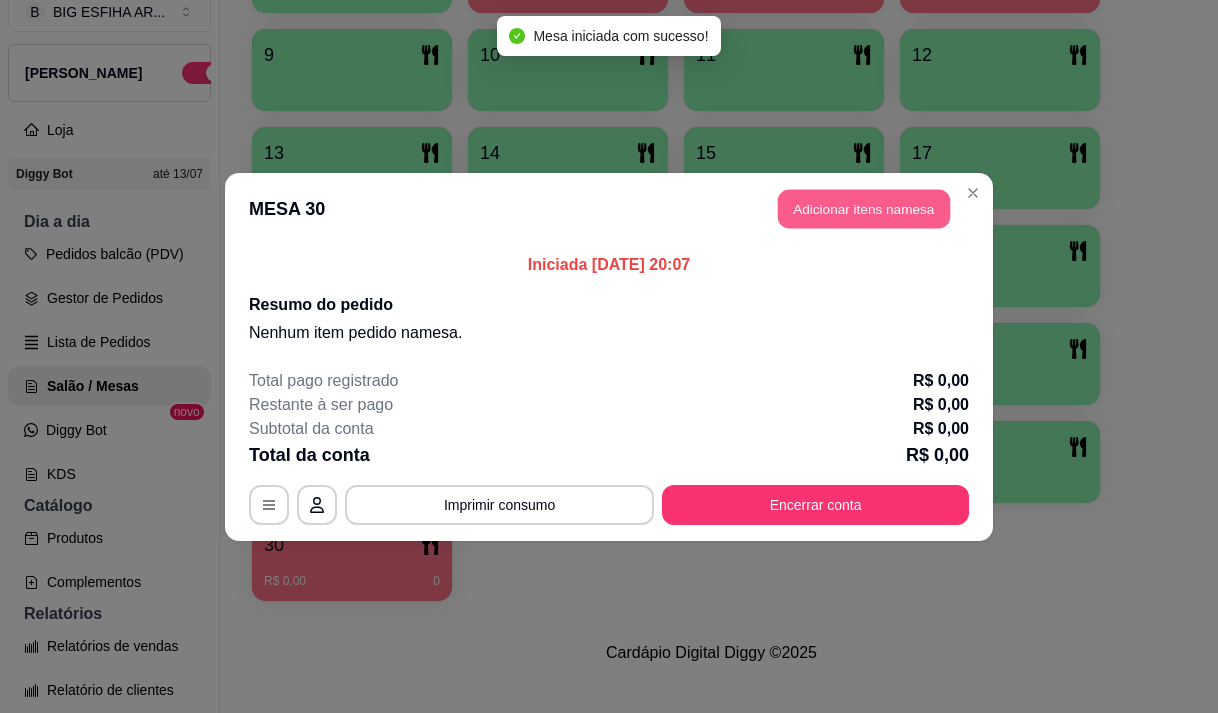 click on "Adicionar itens na  mesa" at bounding box center [864, 208] 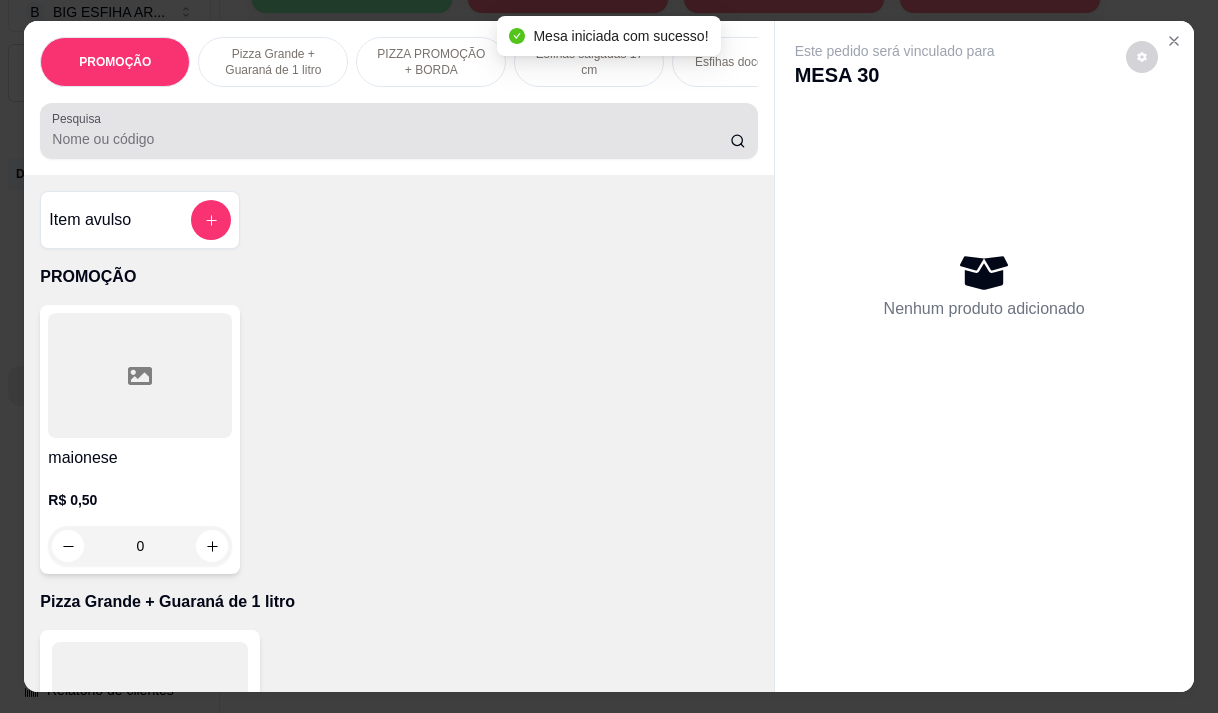 click on "Pesquisa" at bounding box center [391, 139] 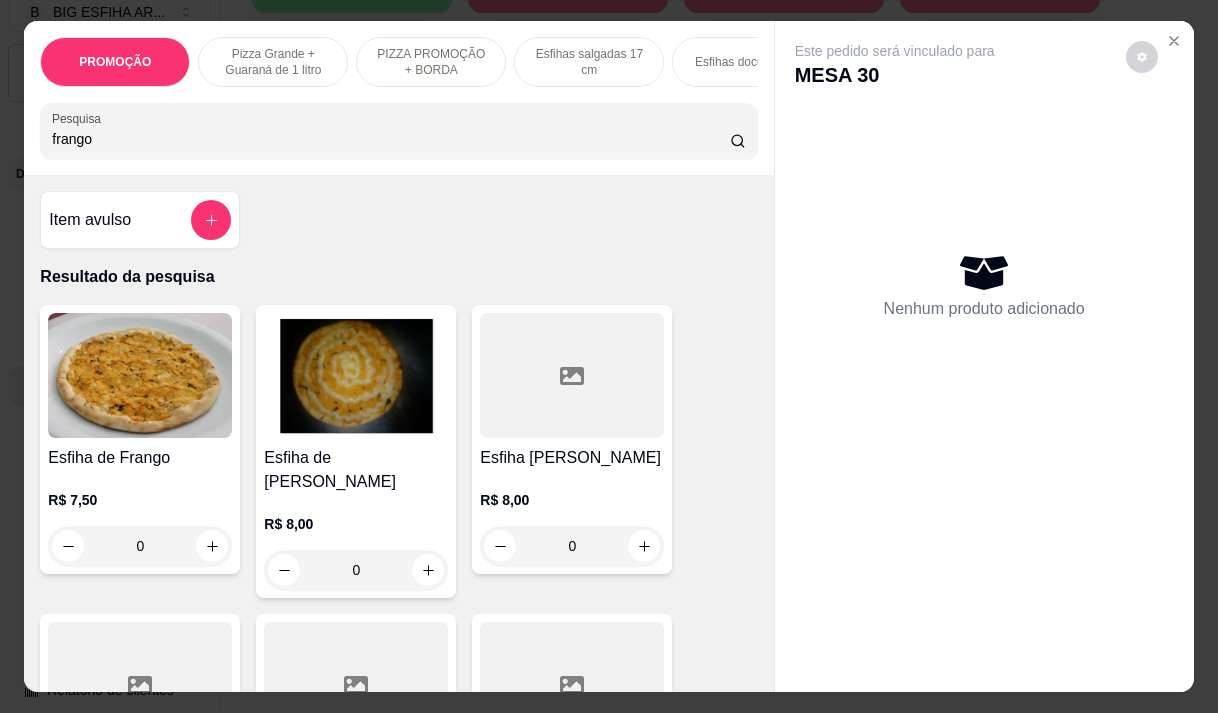 click on "R$ 8,00 0" at bounding box center (572, 518) 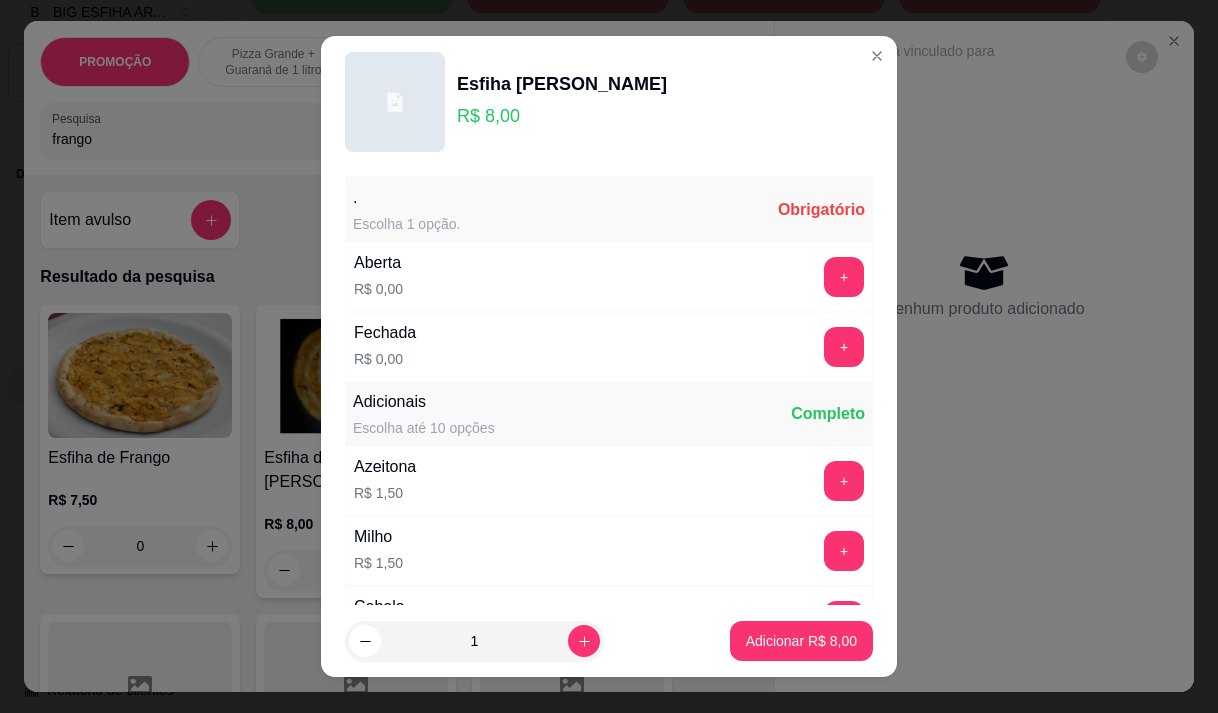 click on "+" at bounding box center (844, 347) 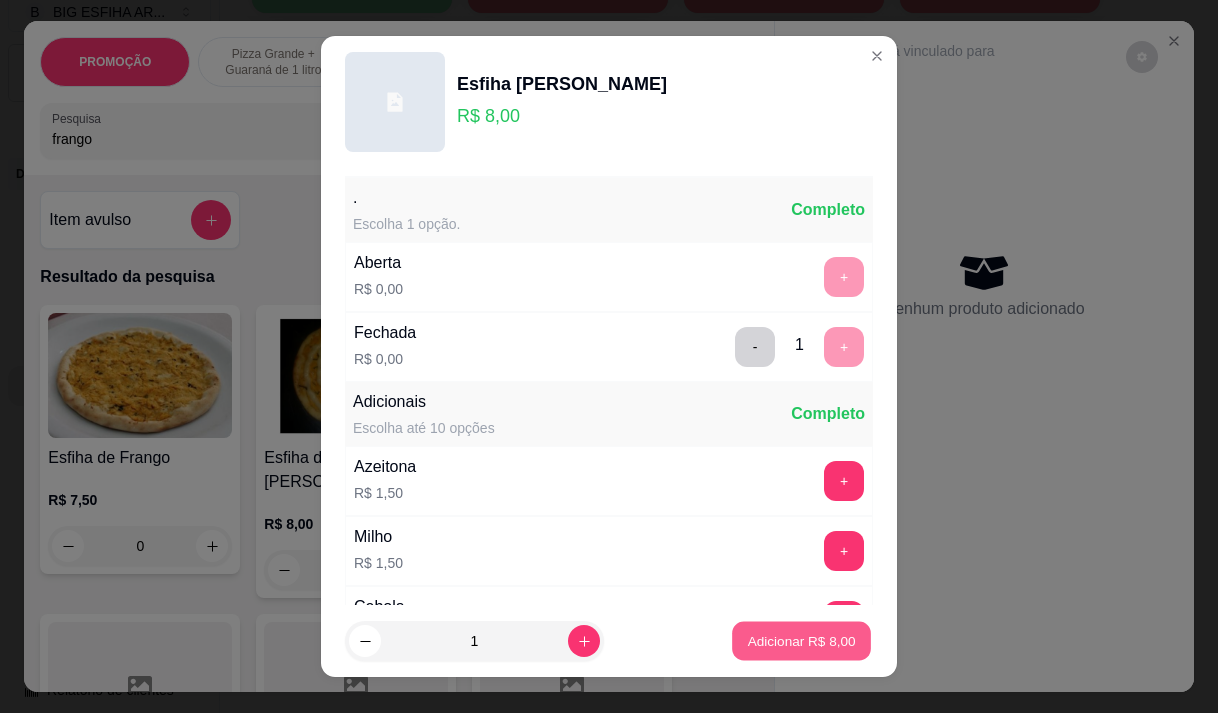 click on "Adicionar   R$ 8,00" at bounding box center [801, 641] 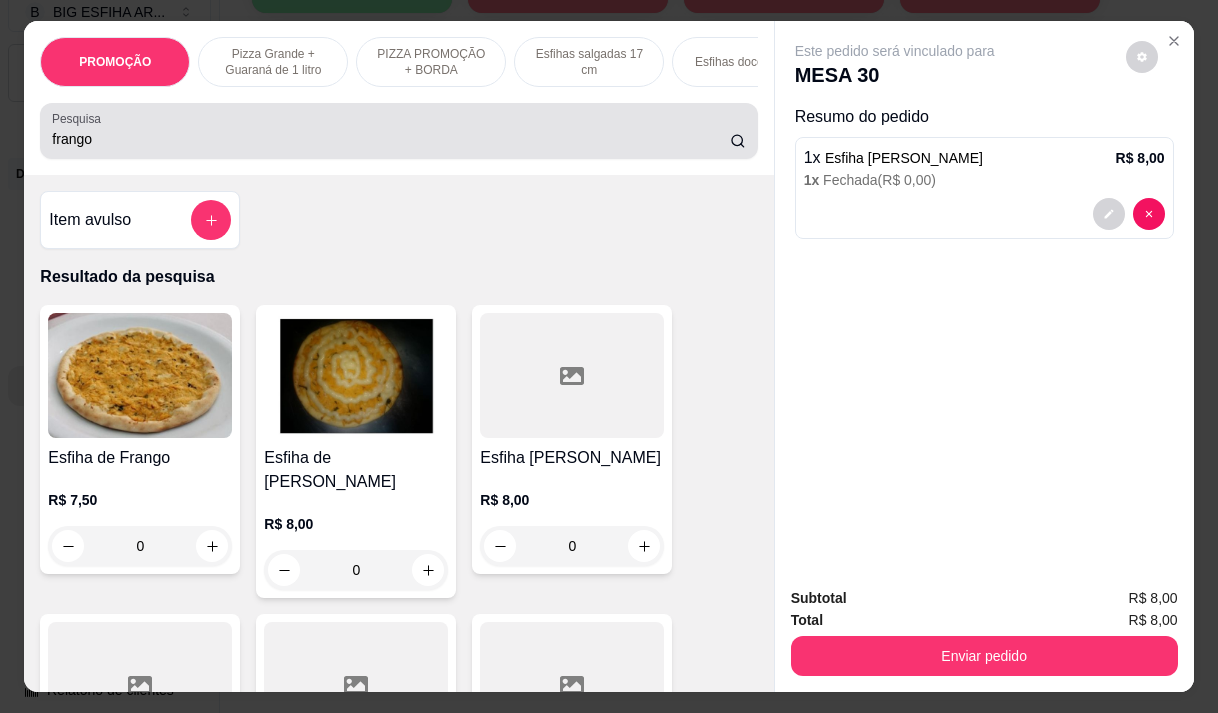 click on "frango" at bounding box center (391, 139) 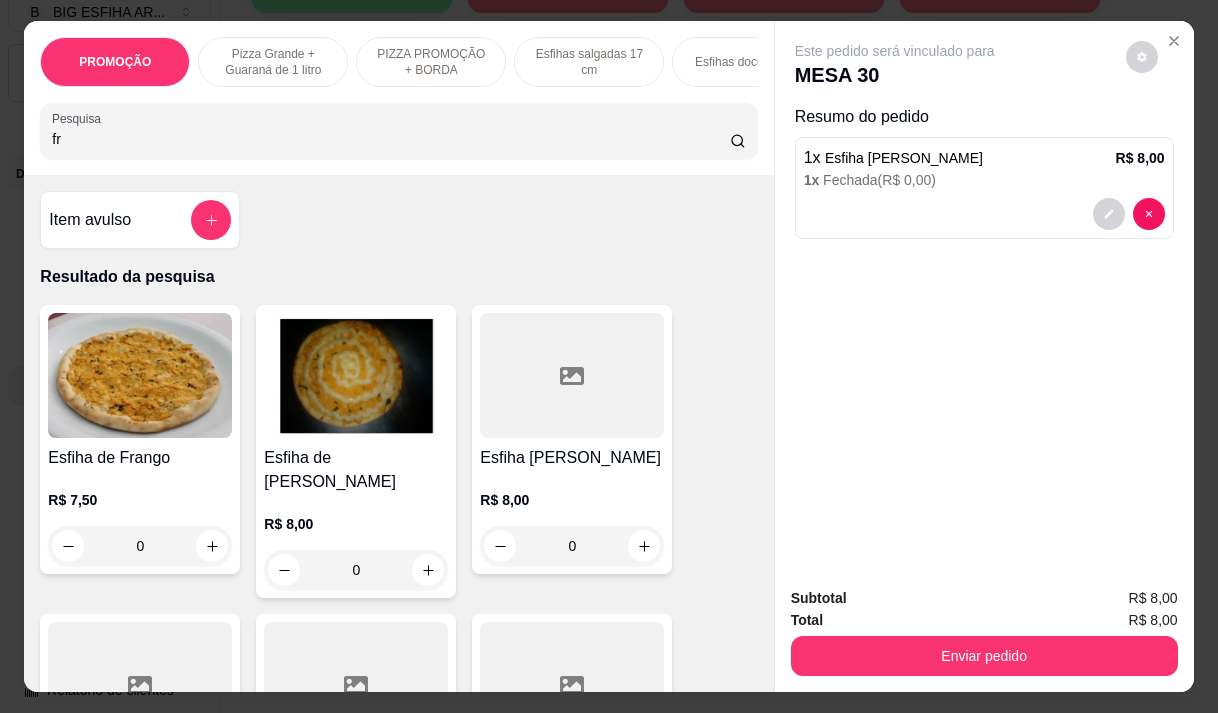 type on "f" 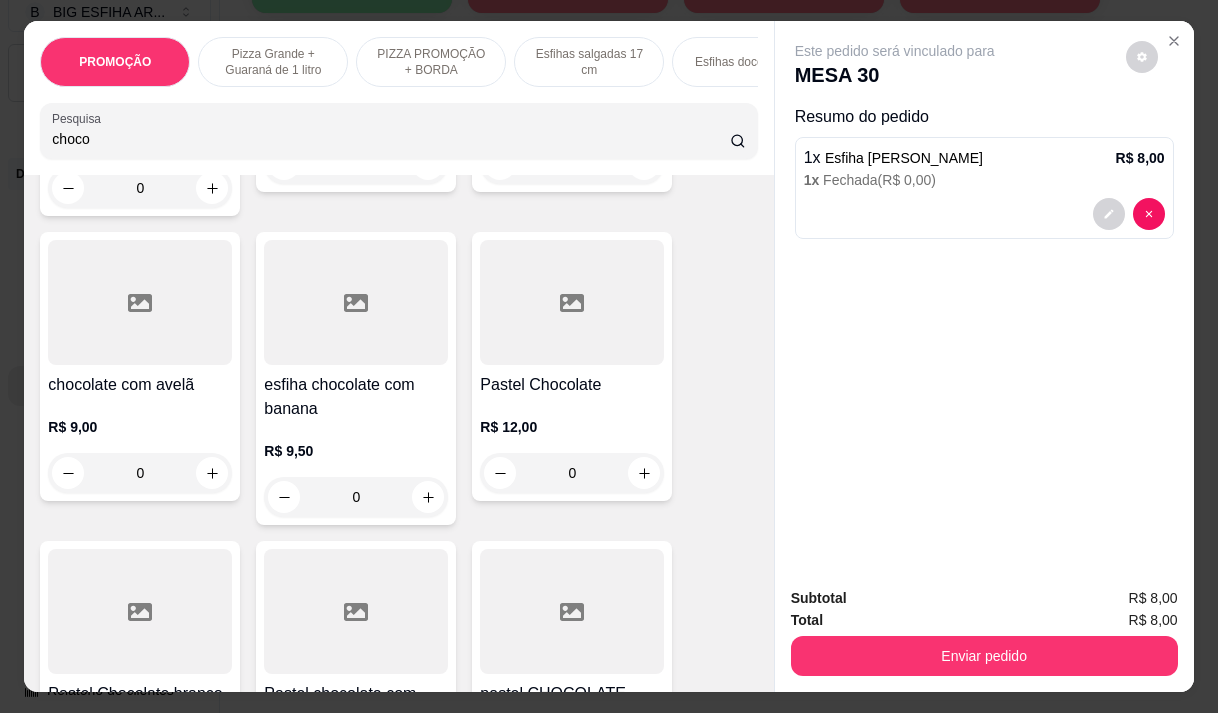 scroll, scrollTop: 400, scrollLeft: 0, axis: vertical 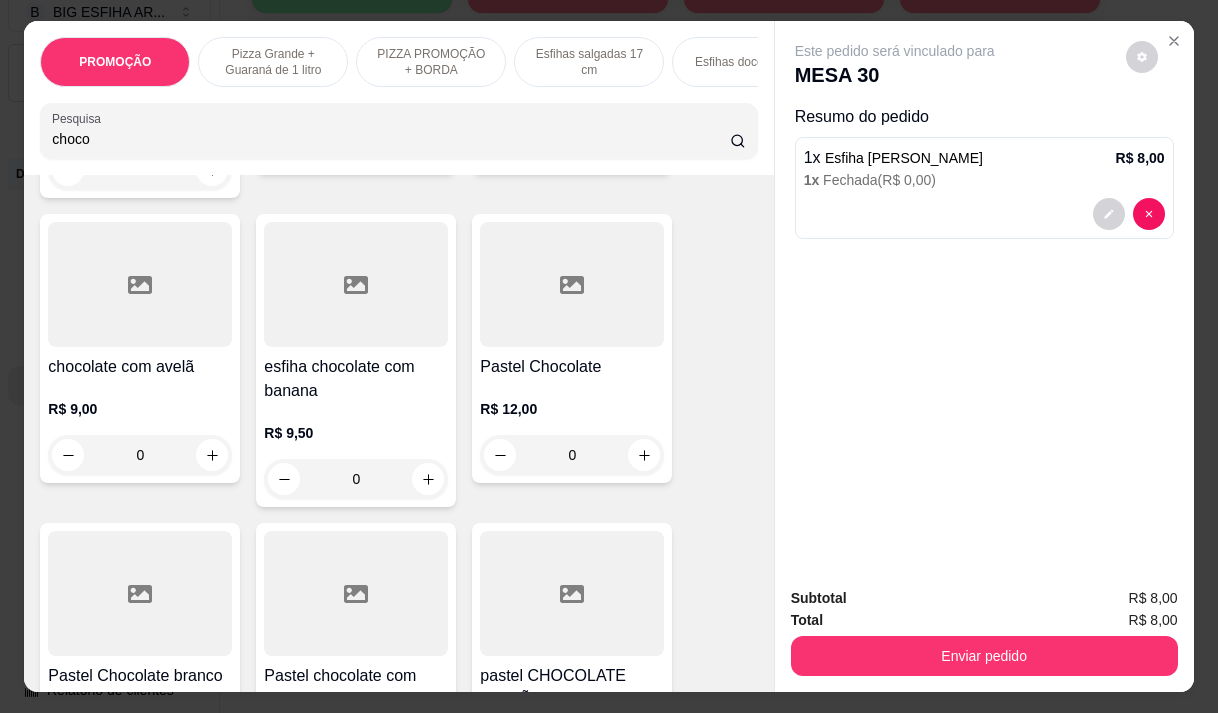 type on "choco" 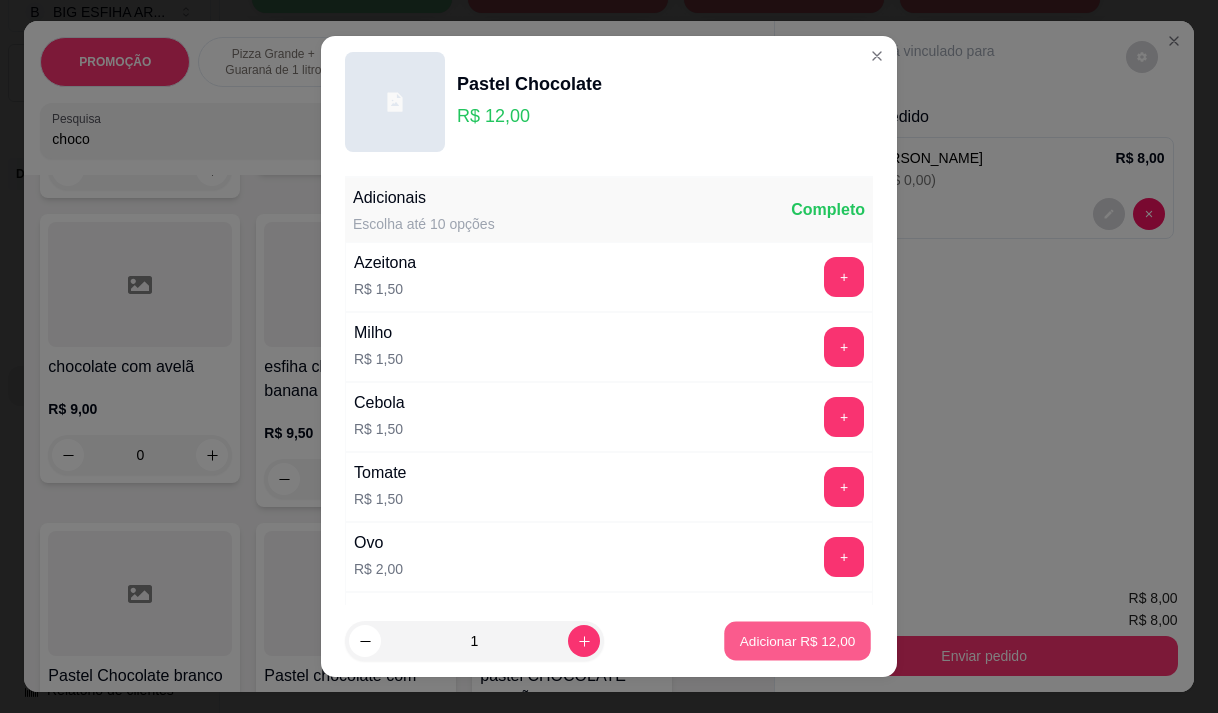 click on "Adicionar   R$ 12,00" at bounding box center [798, 641] 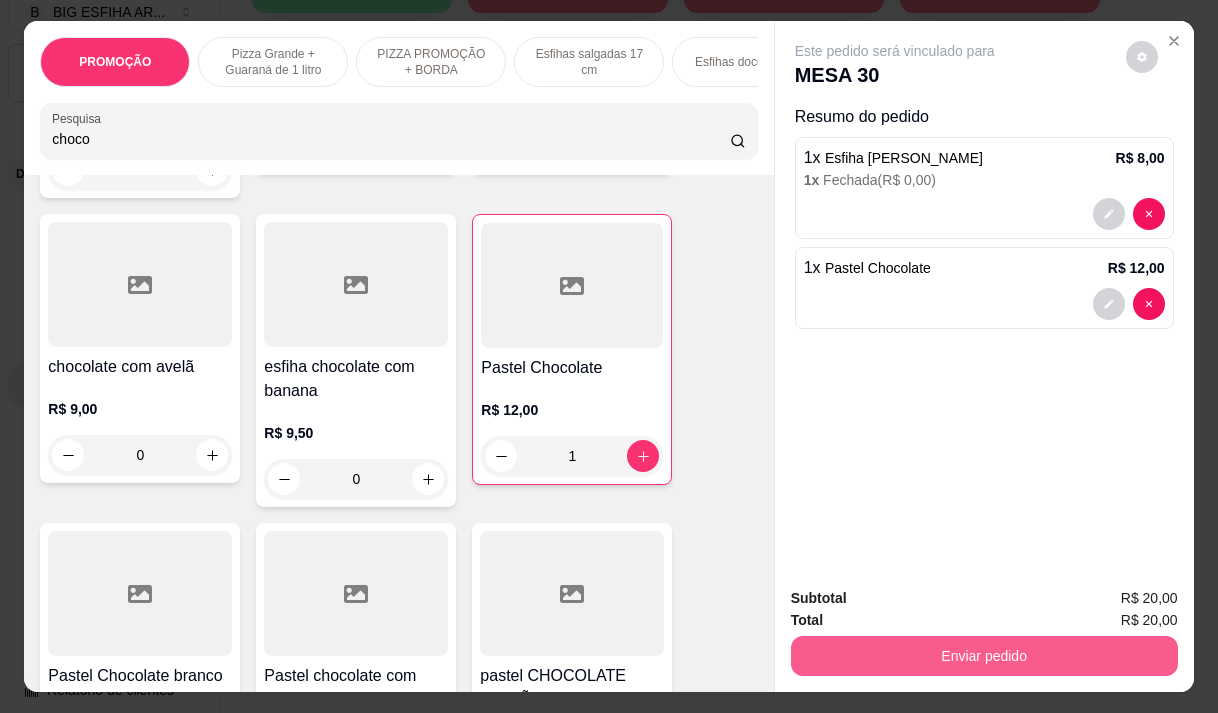 click on "Enviar pedido" at bounding box center [984, 656] 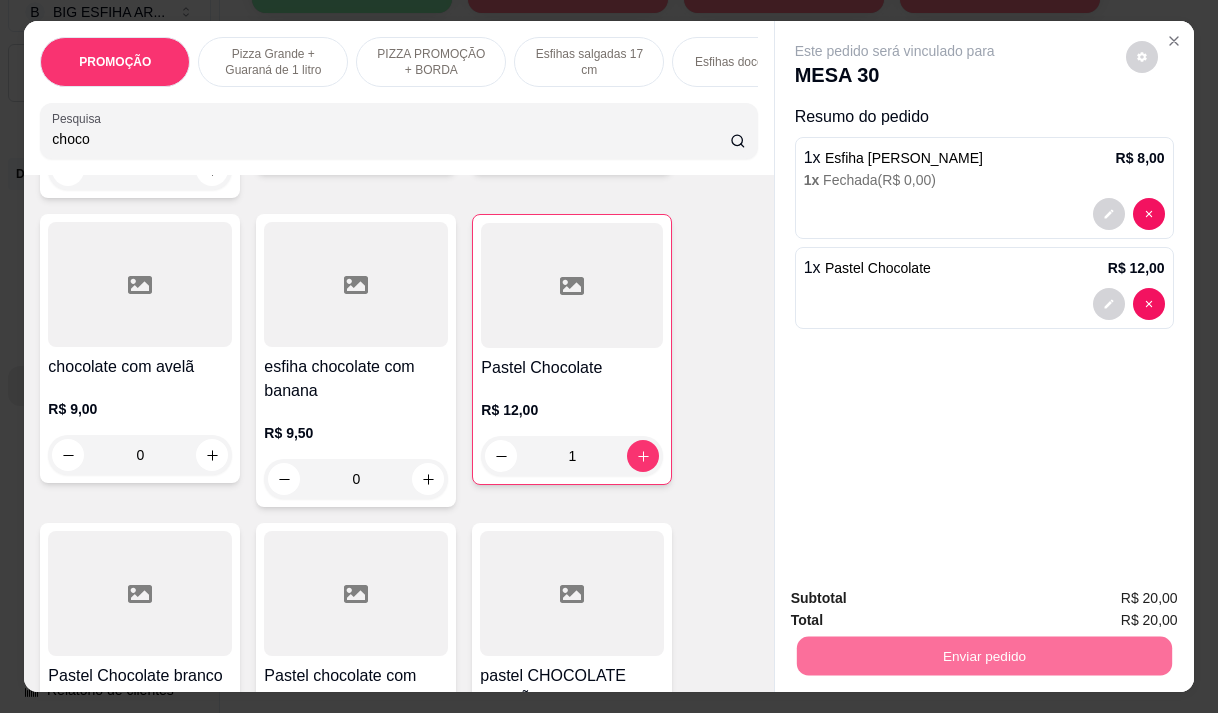 click on "Não registrar e enviar pedido" at bounding box center (918, 599) 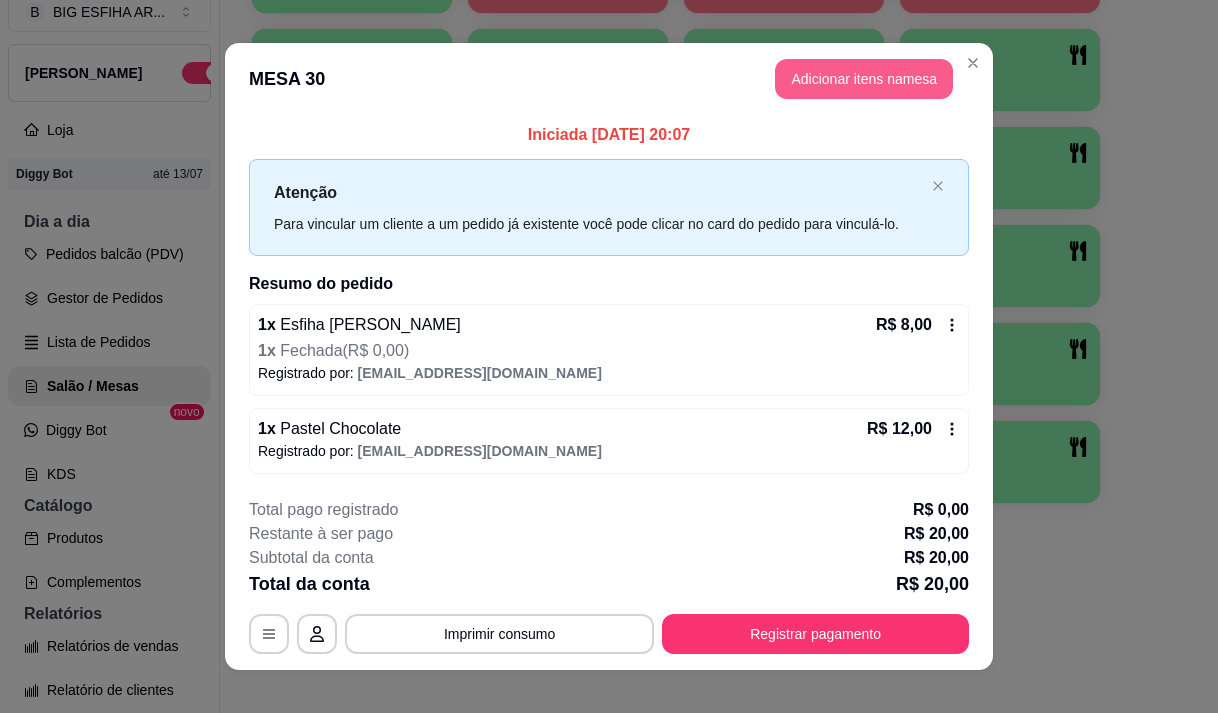 click on "Adicionar itens na  mesa" at bounding box center (864, 79) 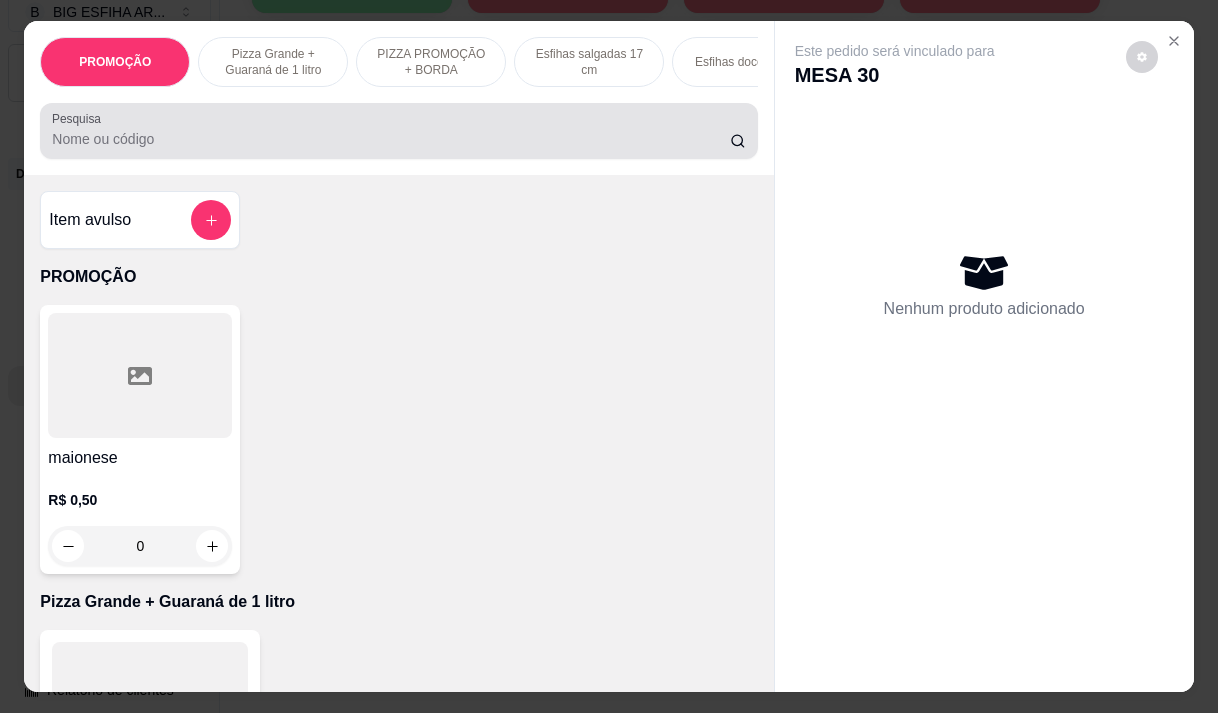 click at bounding box center (398, 131) 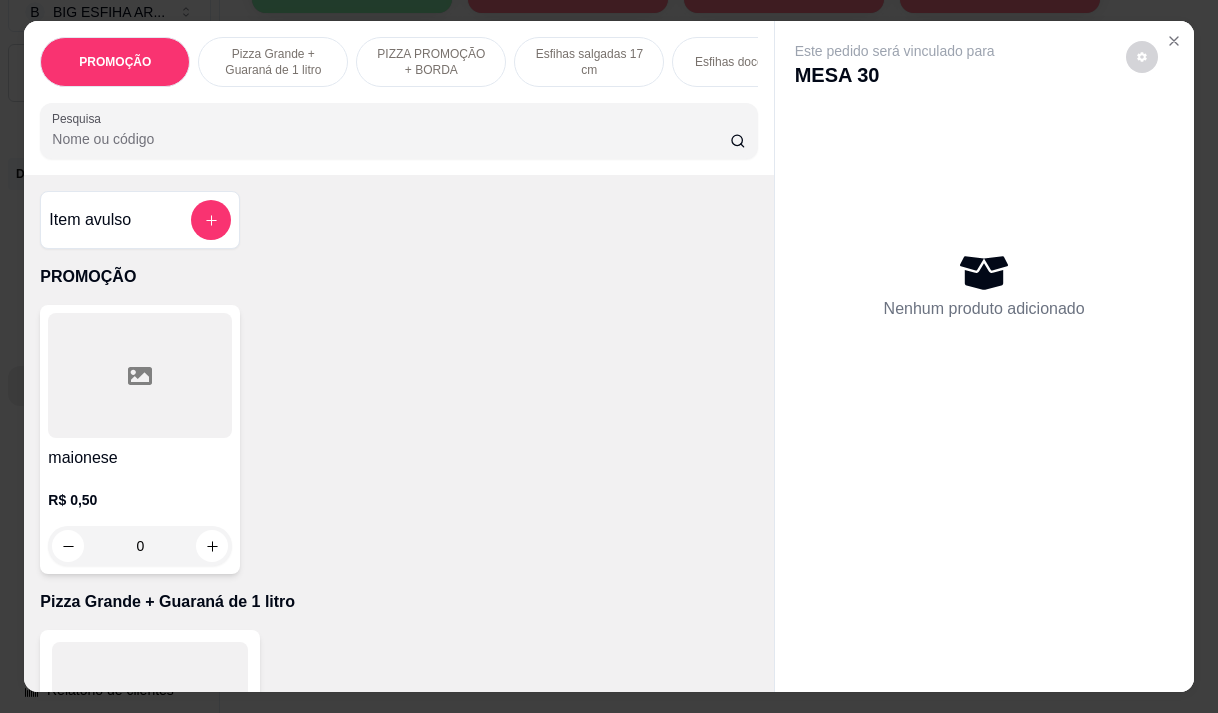 click on "Pesquisa" at bounding box center (391, 139) 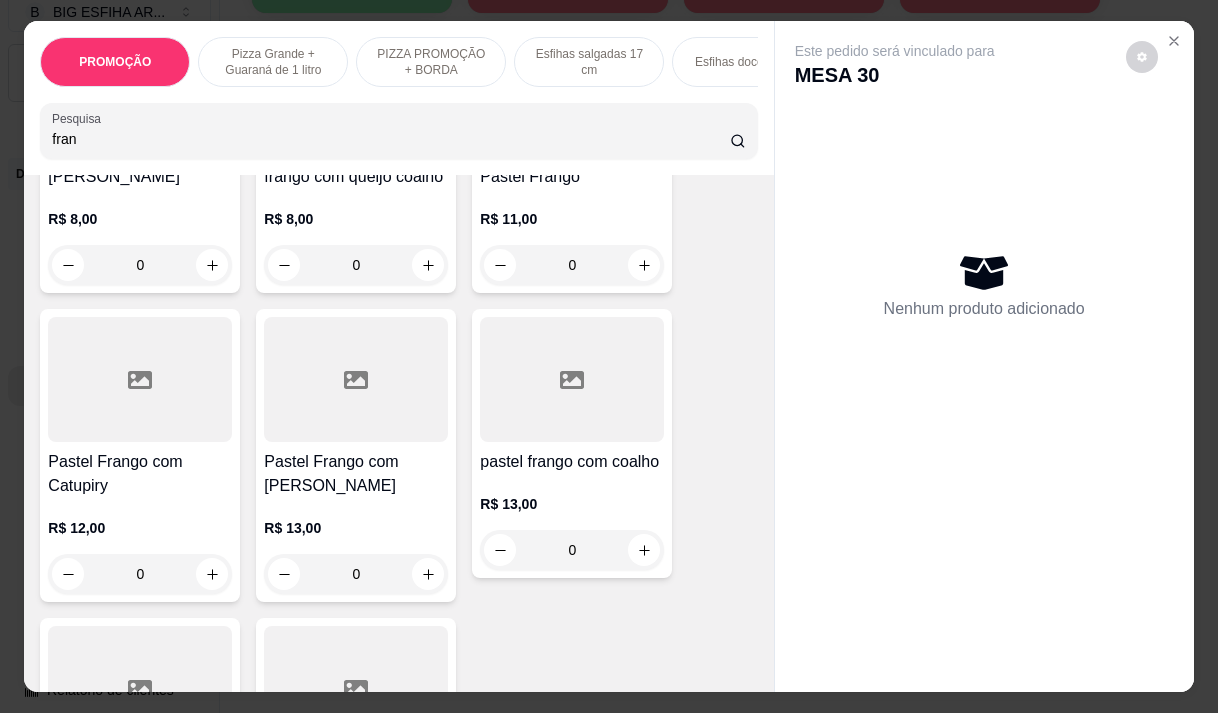 scroll, scrollTop: 500, scrollLeft: 0, axis: vertical 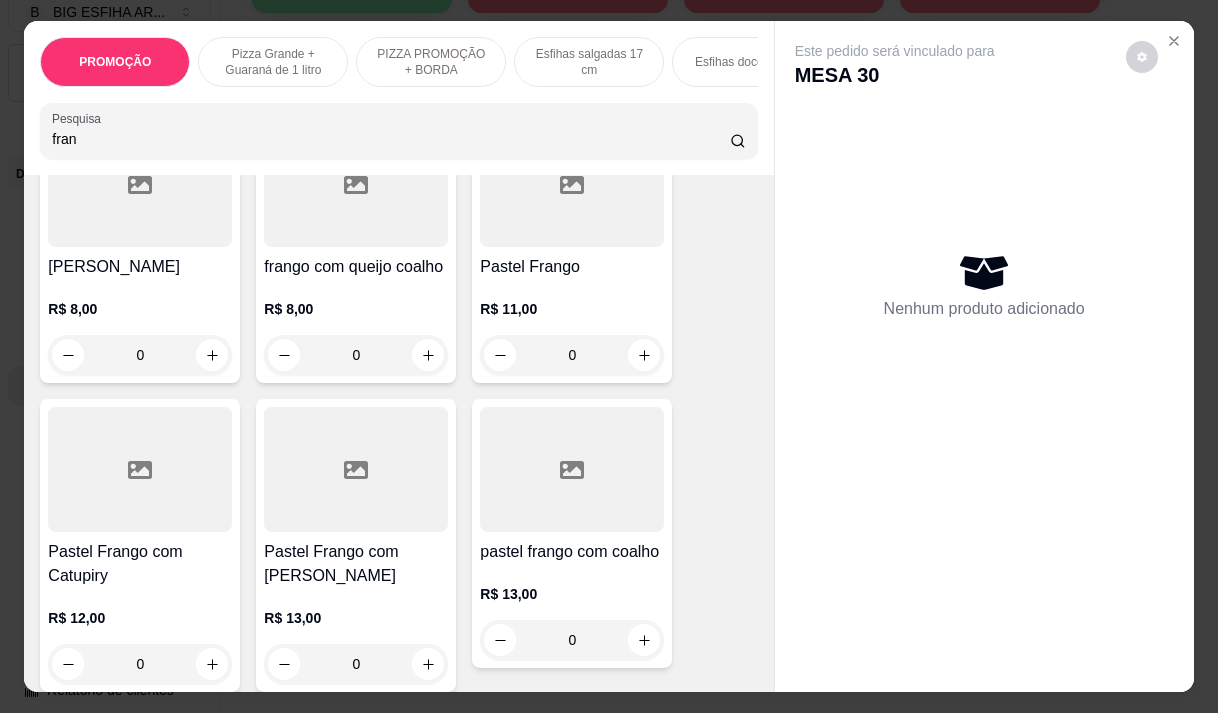 type on "fran" 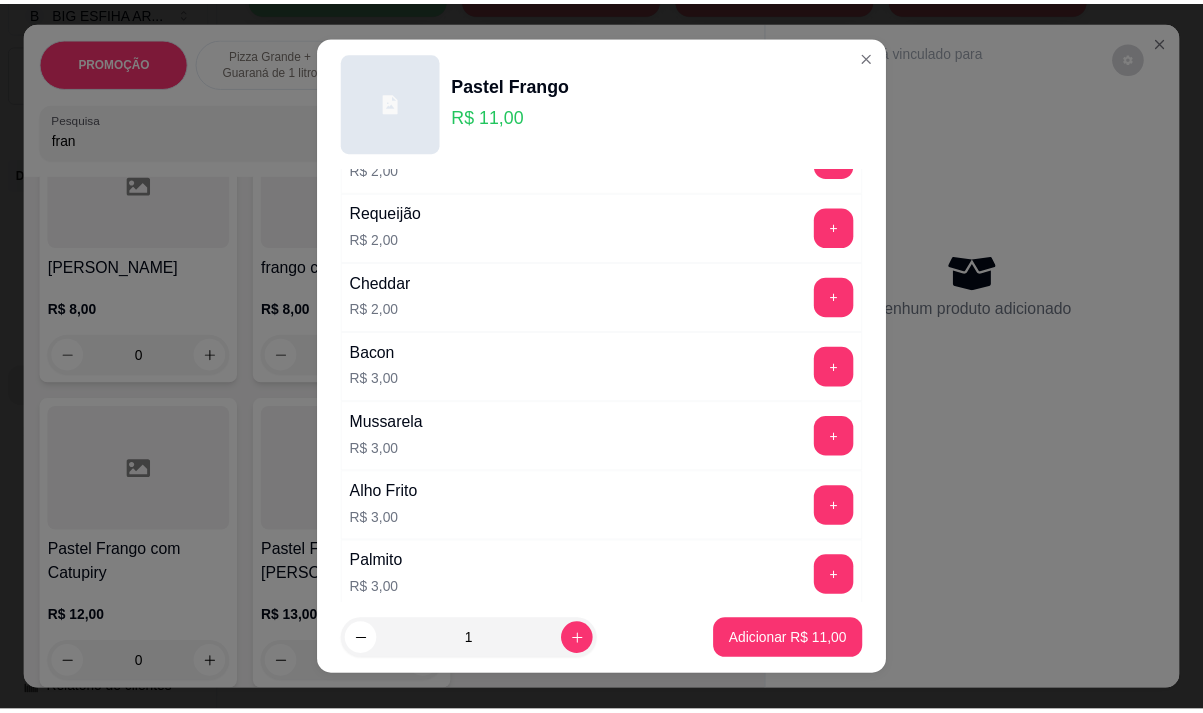 scroll, scrollTop: 500, scrollLeft: 0, axis: vertical 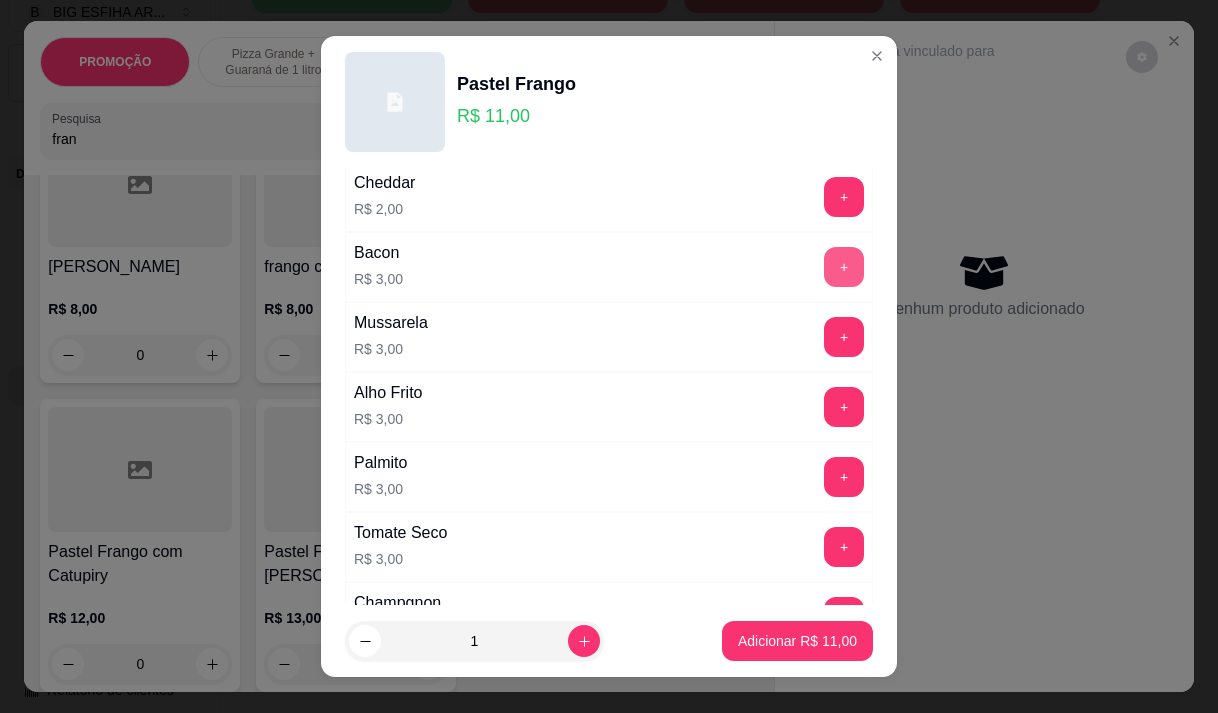 click on "+" at bounding box center [844, 267] 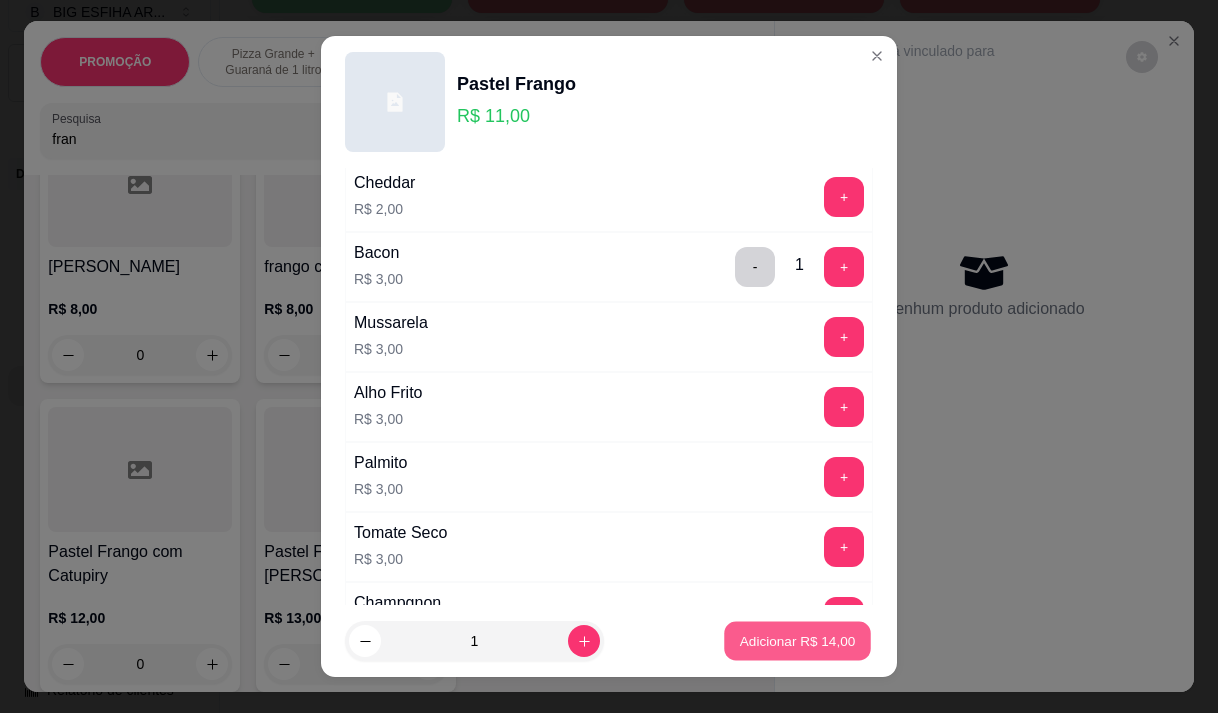 click on "Adicionar   R$ 14,00" at bounding box center [798, 641] 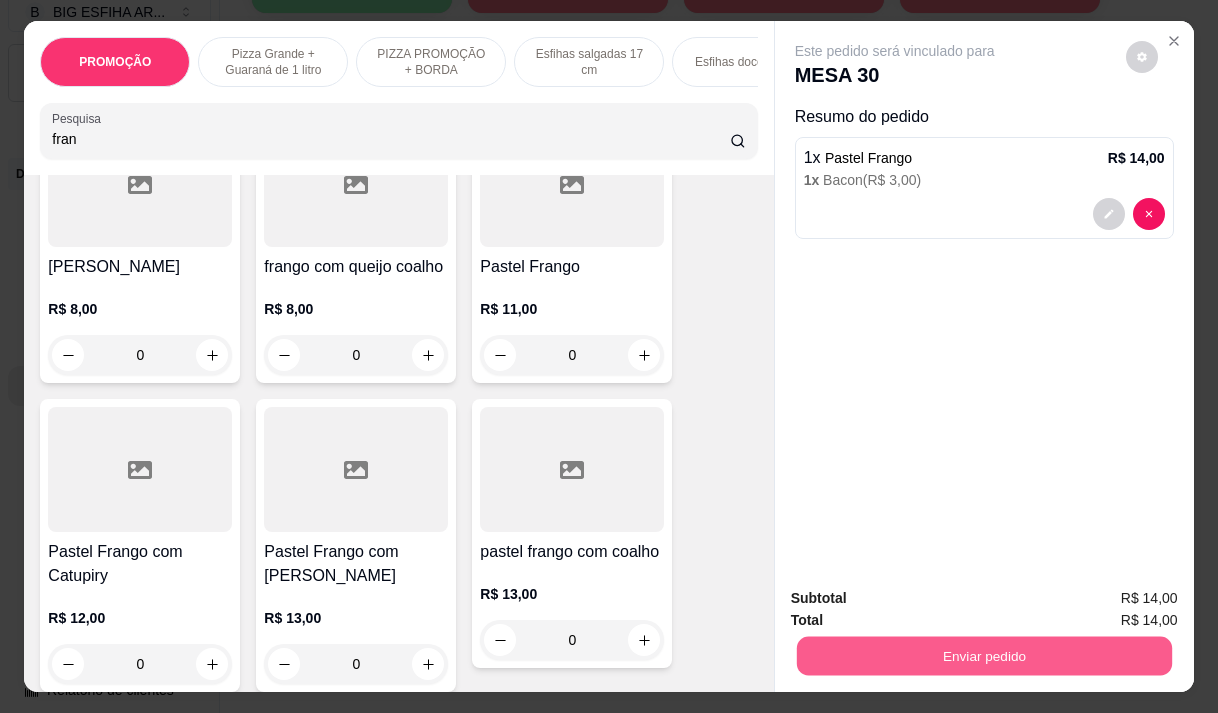 click on "Enviar pedido" at bounding box center (983, 655) 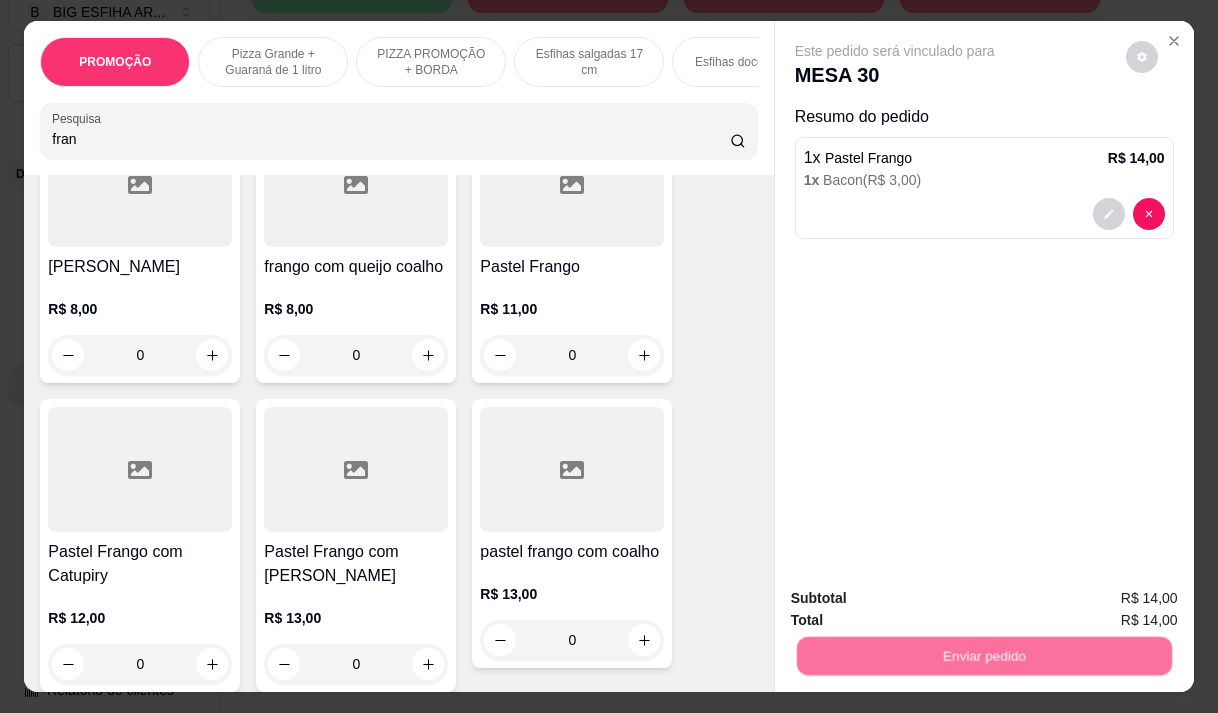 click on "Não registrar e enviar pedido" at bounding box center (918, 598) 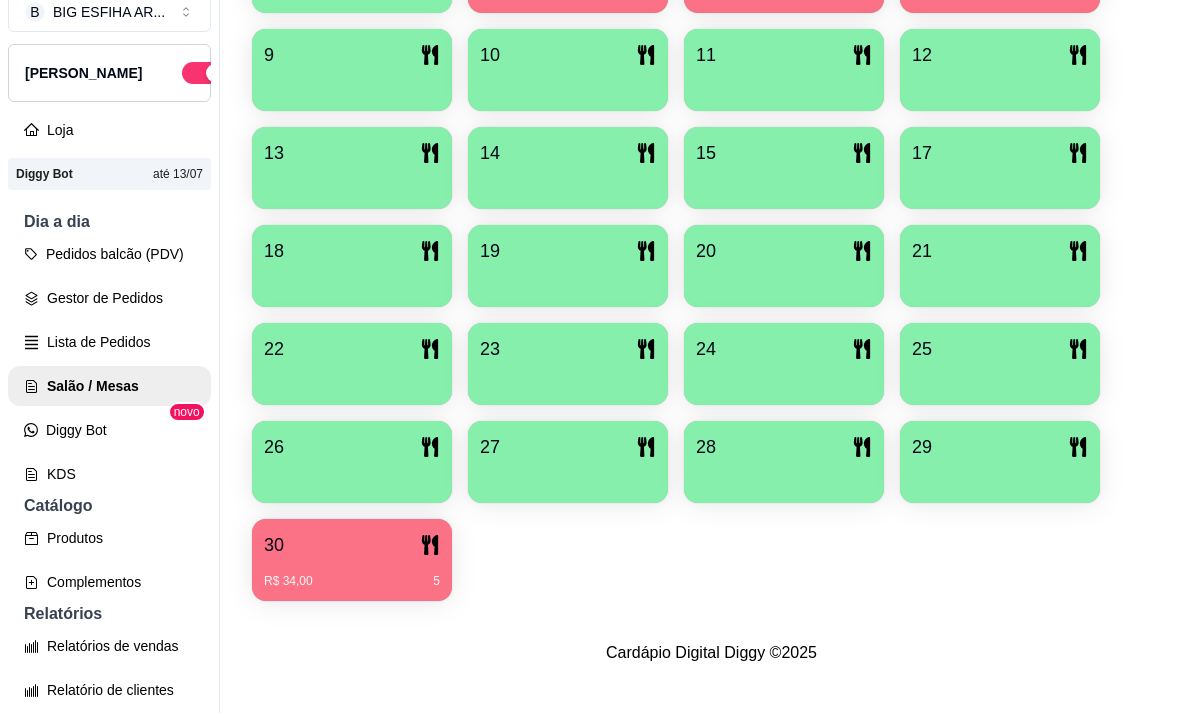 scroll, scrollTop: 239, scrollLeft: 0, axis: vertical 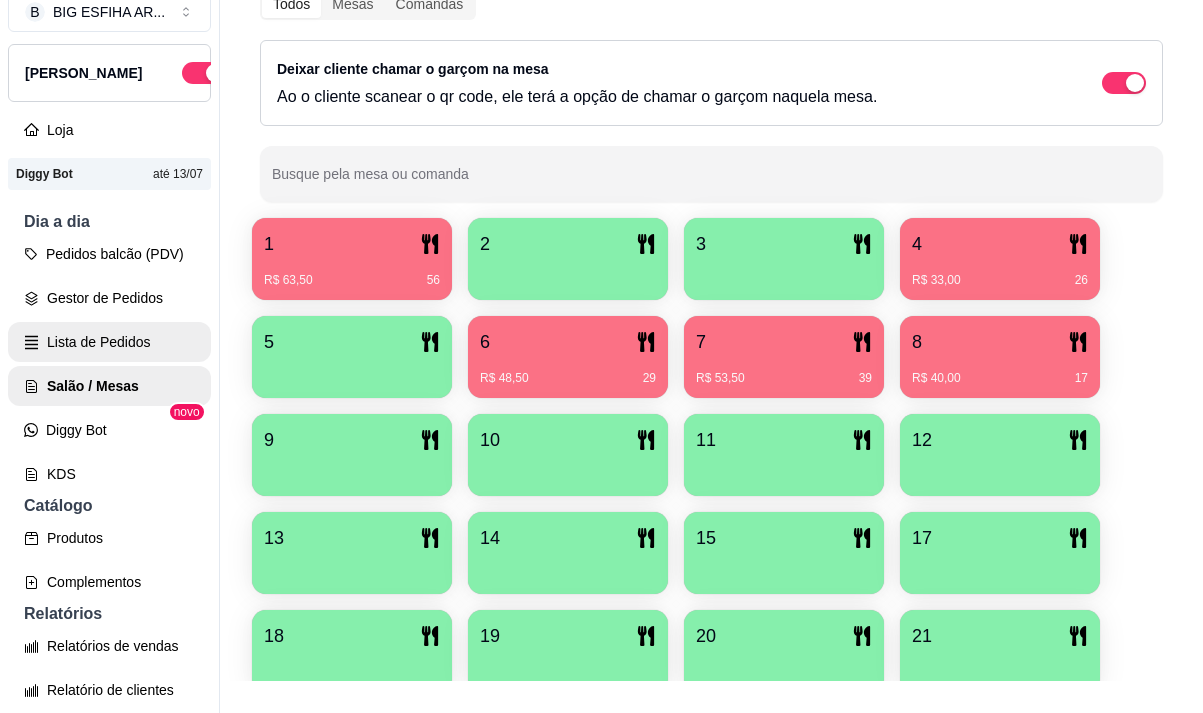 click on "Lista de Pedidos" at bounding box center [109, 342] 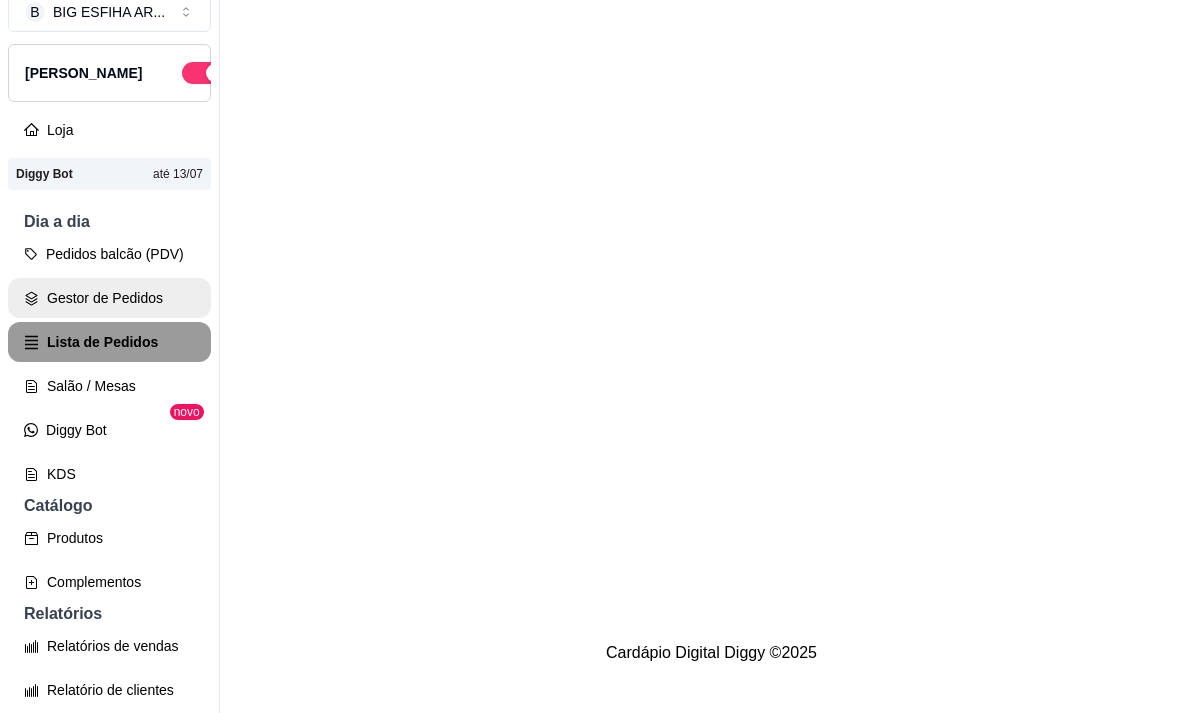scroll, scrollTop: 0, scrollLeft: 0, axis: both 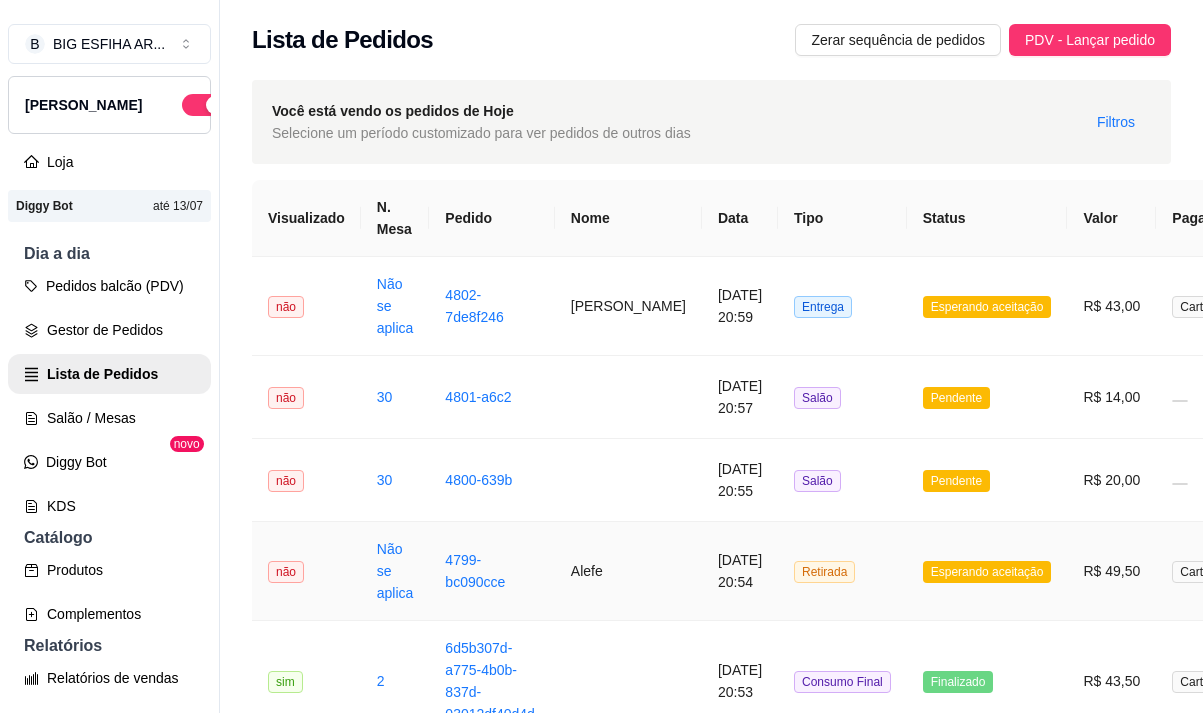click on "Alefe" at bounding box center (628, 571) 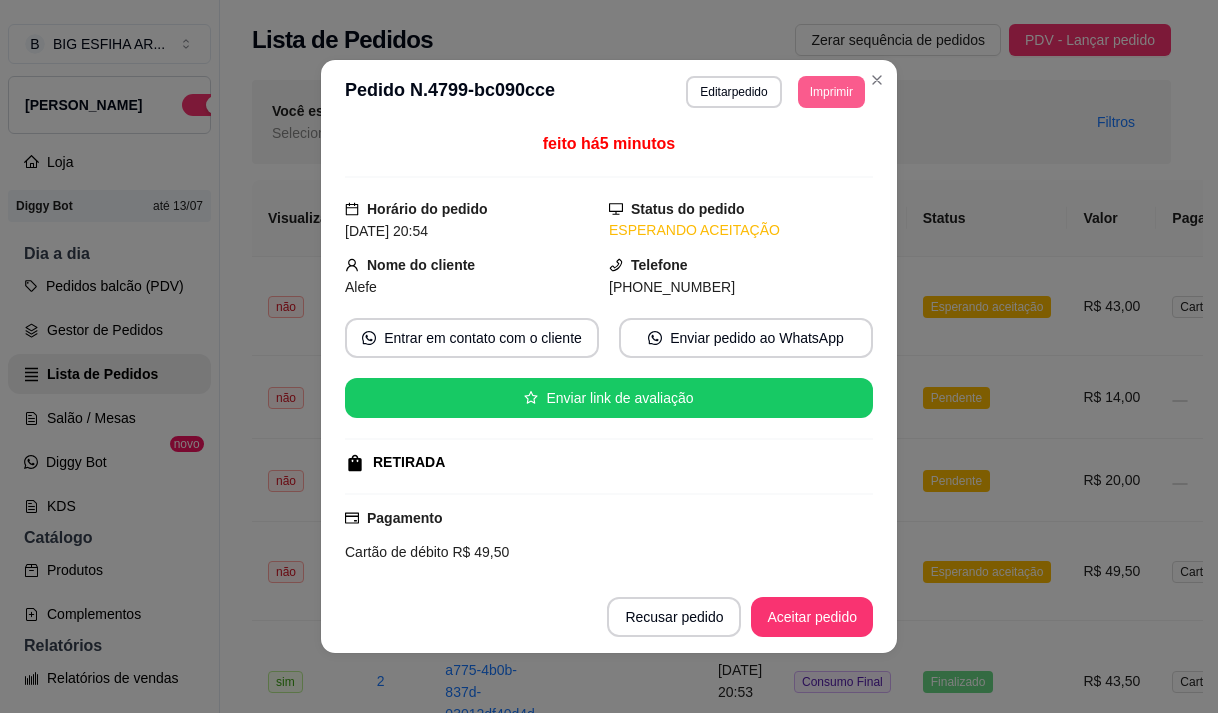click on "Imprimir" at bounding box center (831, 92) 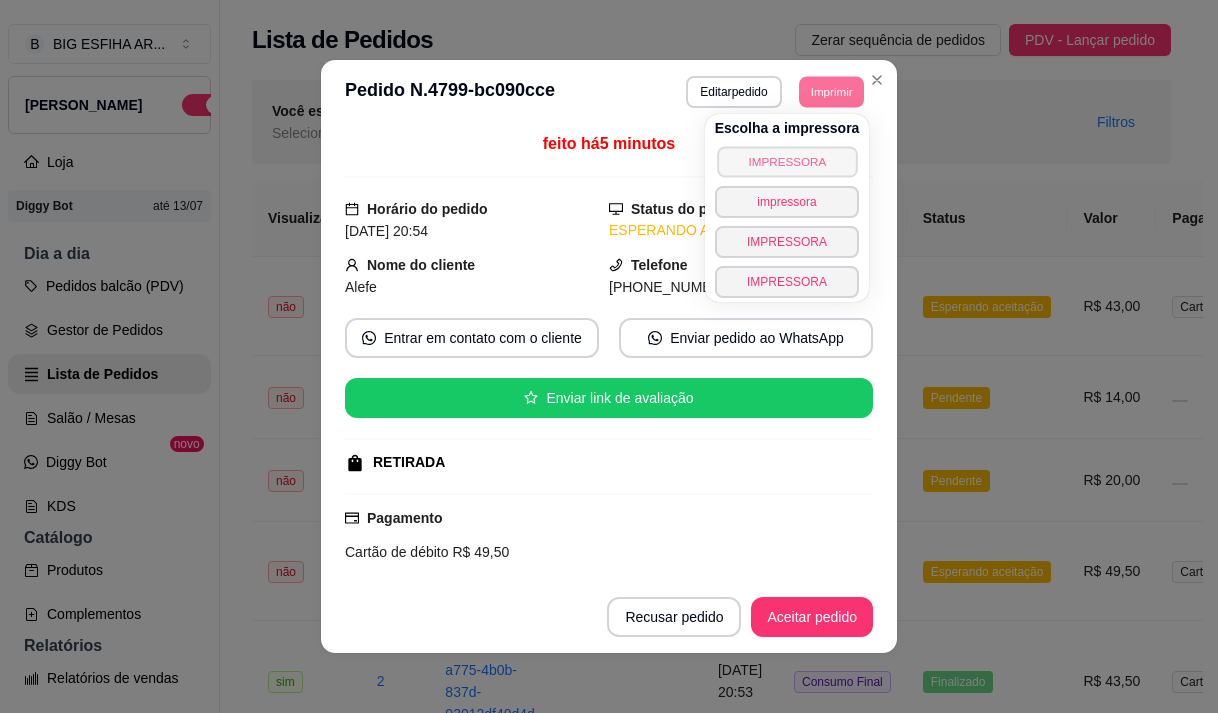 click on "IMPRESSORA" at bounding box center (787, 161) 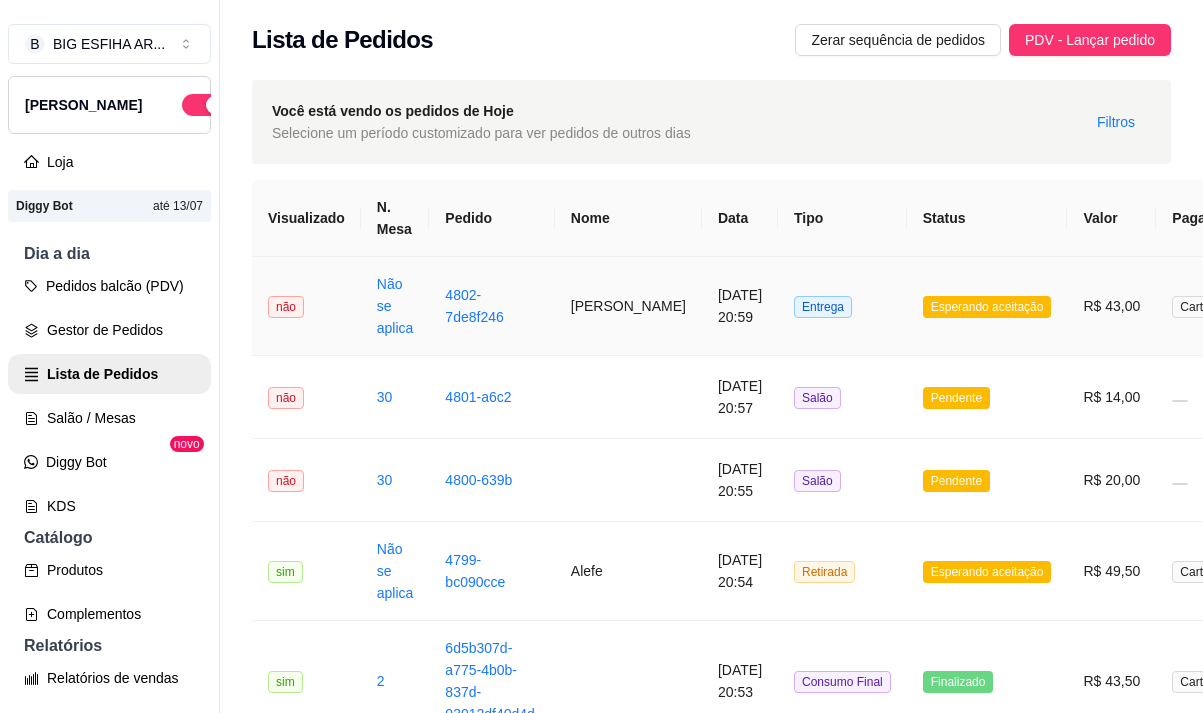 click on "[PERSON_NAME]" at bounding box center [628, 306] 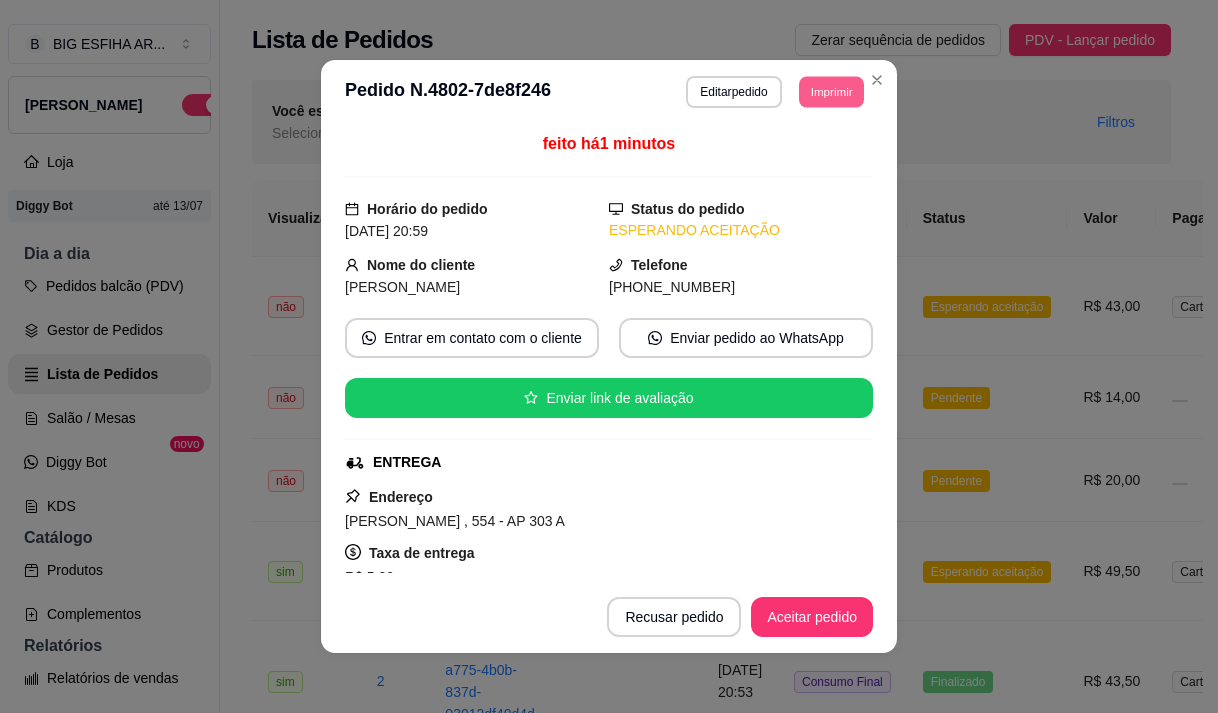 click on "Imprimir" at bounding box center [831, 91] 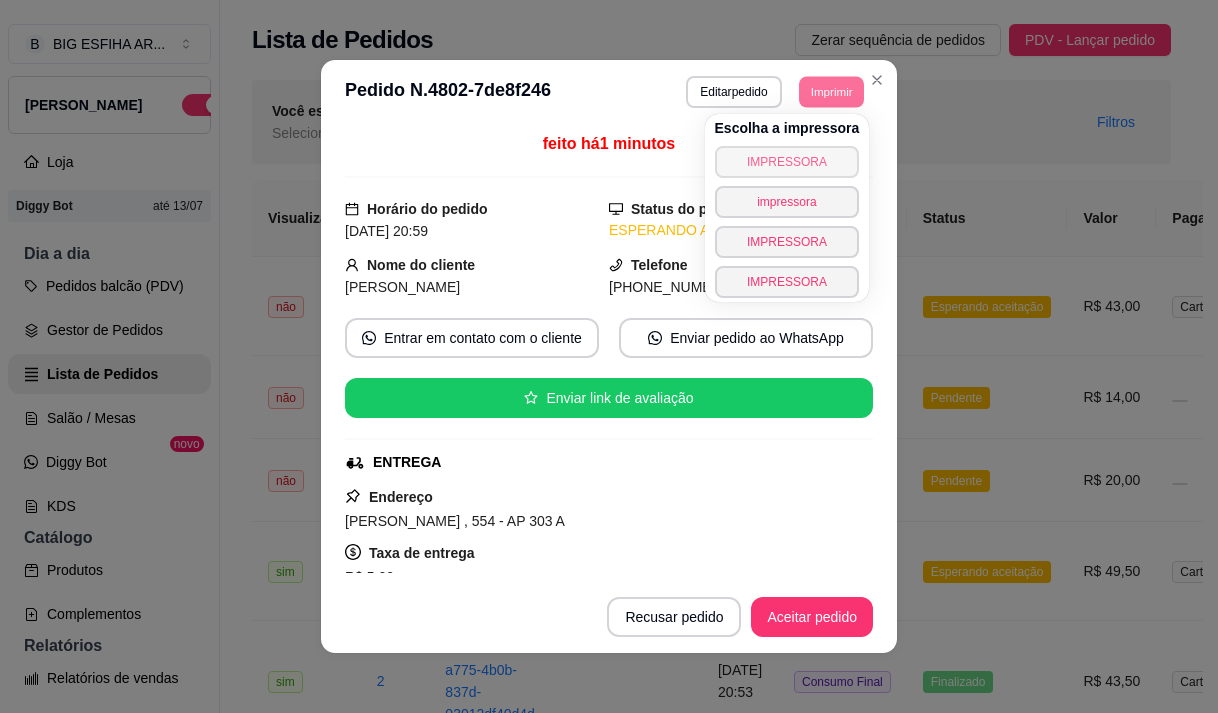 click on "IMPRESSORA" at bounding box center [787, 162] 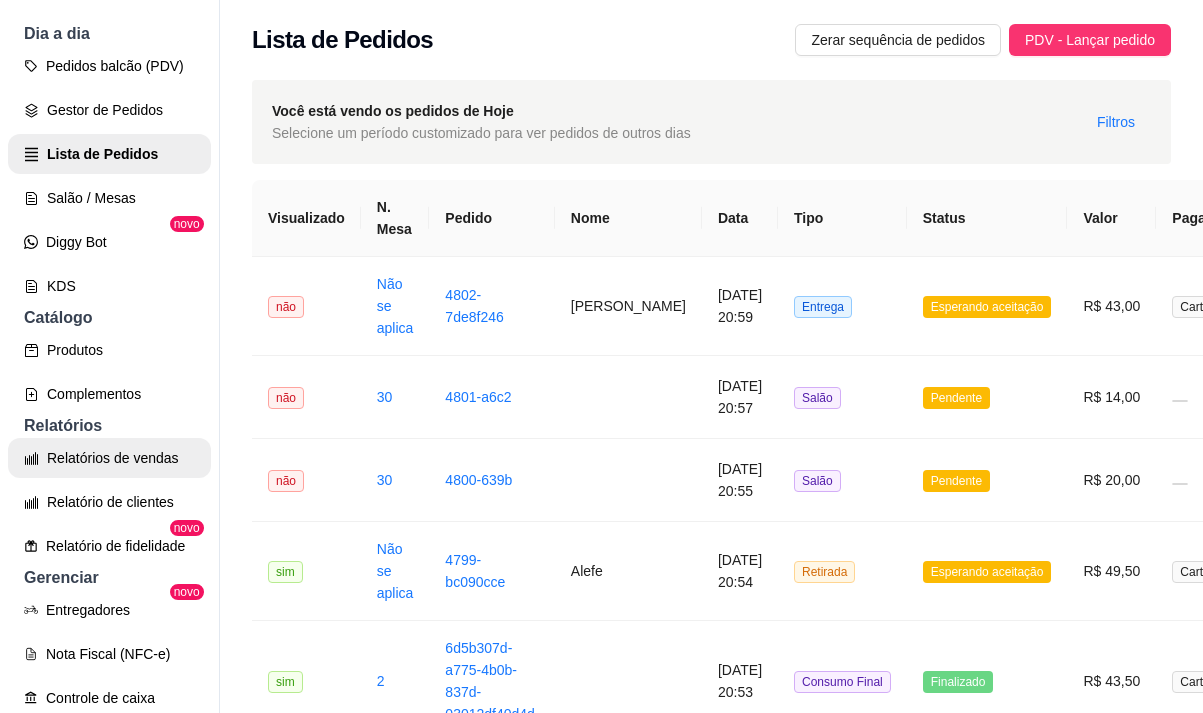 scroll, scrollTop: 300, scrollLeft: 0, axis: vertical 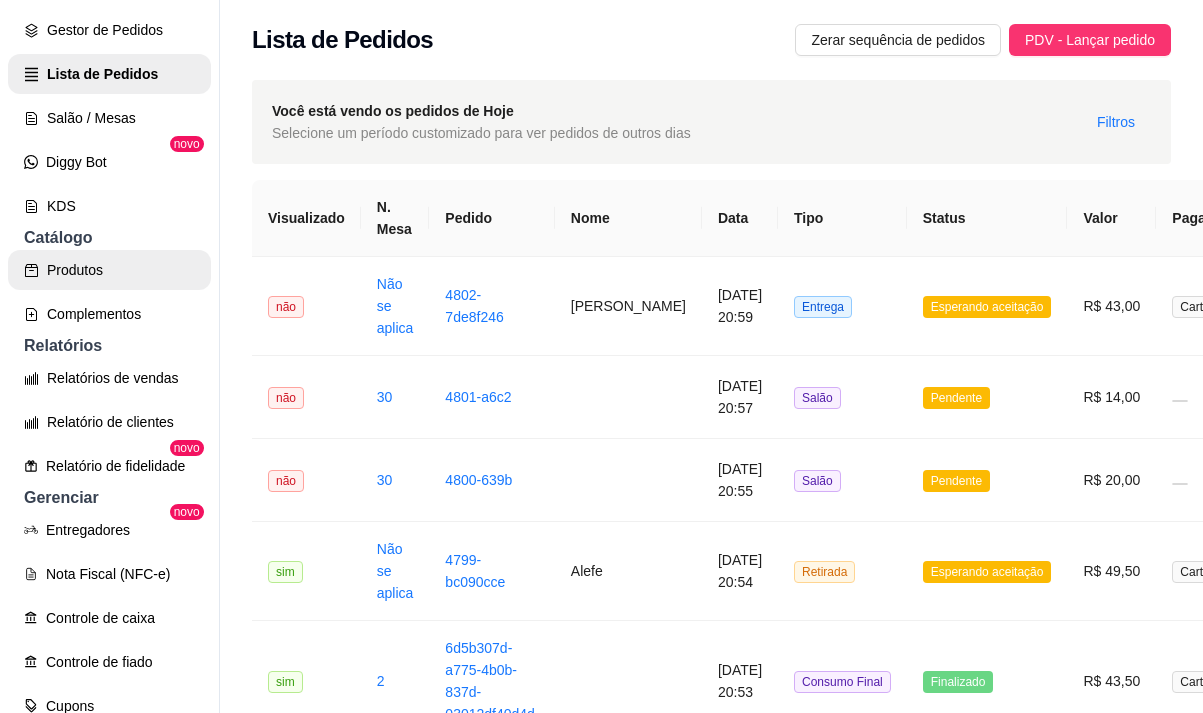 click on "Produtos" at bounding box center (109, 270) 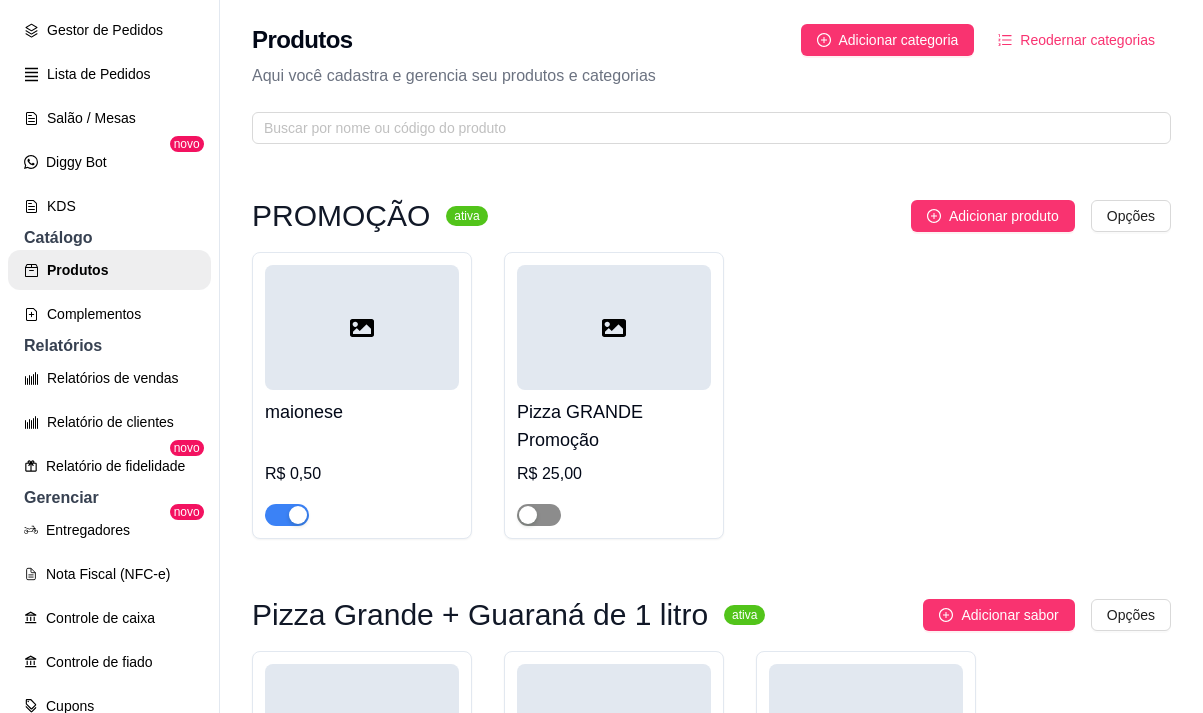 click at bounding box center [539, 515] 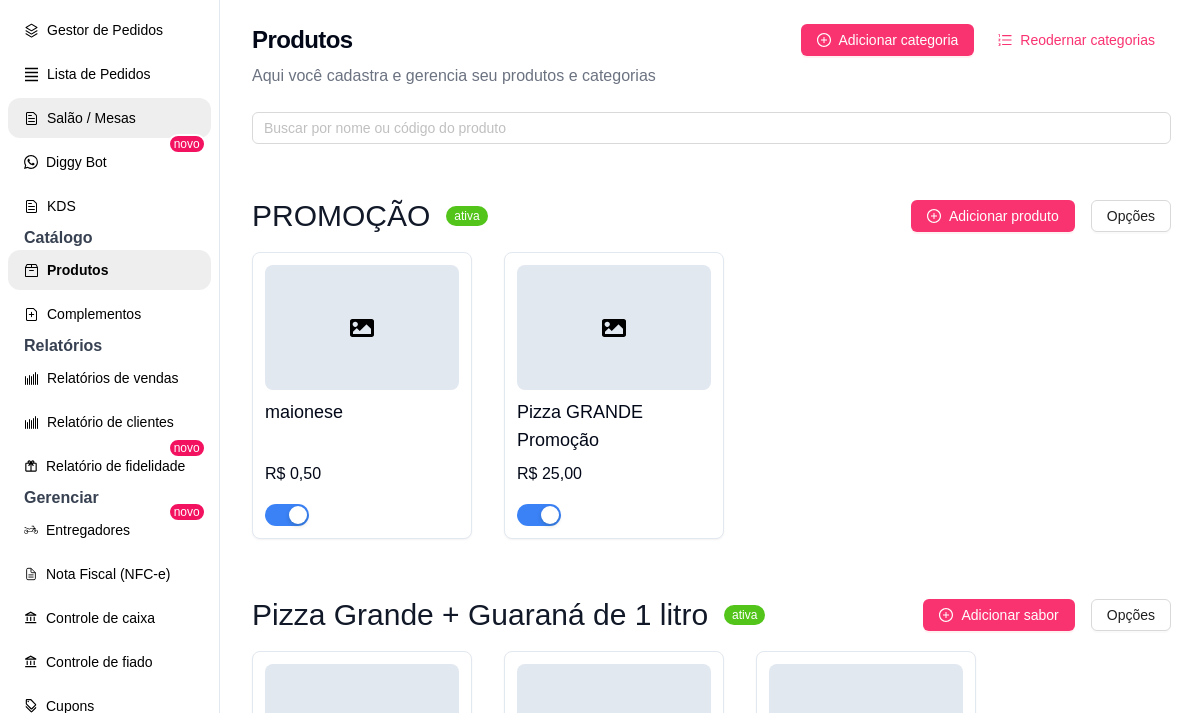 click on "Salão / Mesas" at bounding box center (109, 118) 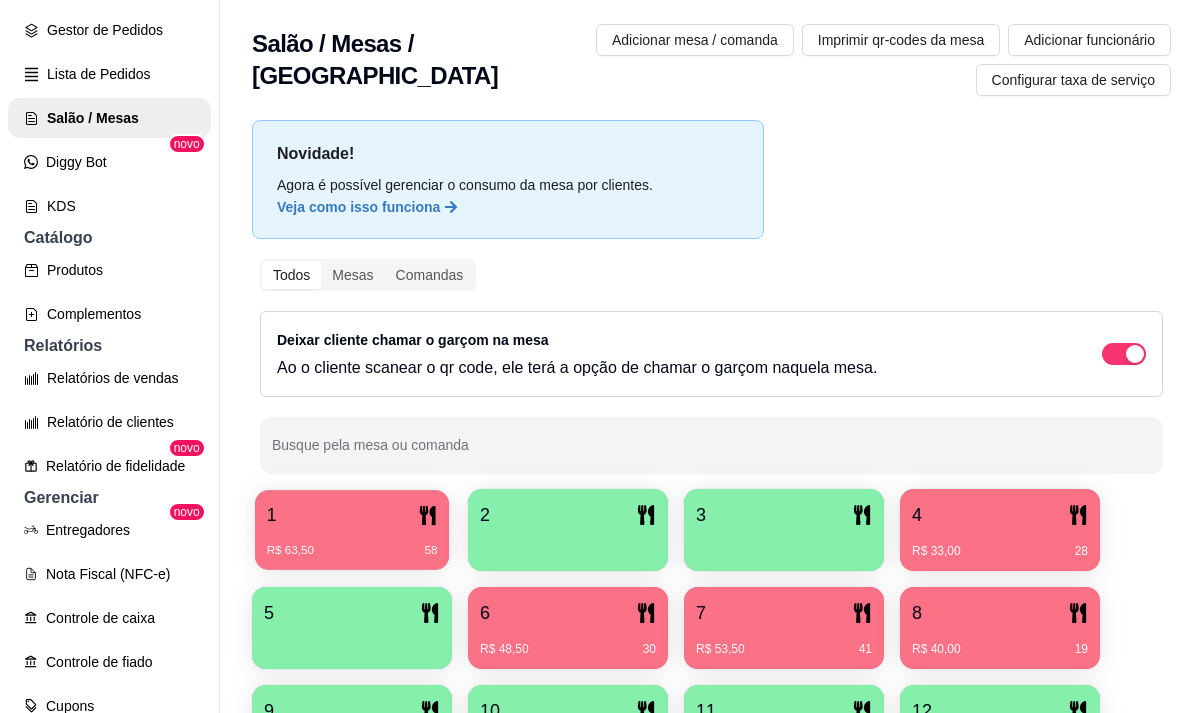 click on "1" at bounding box center [352, 515] 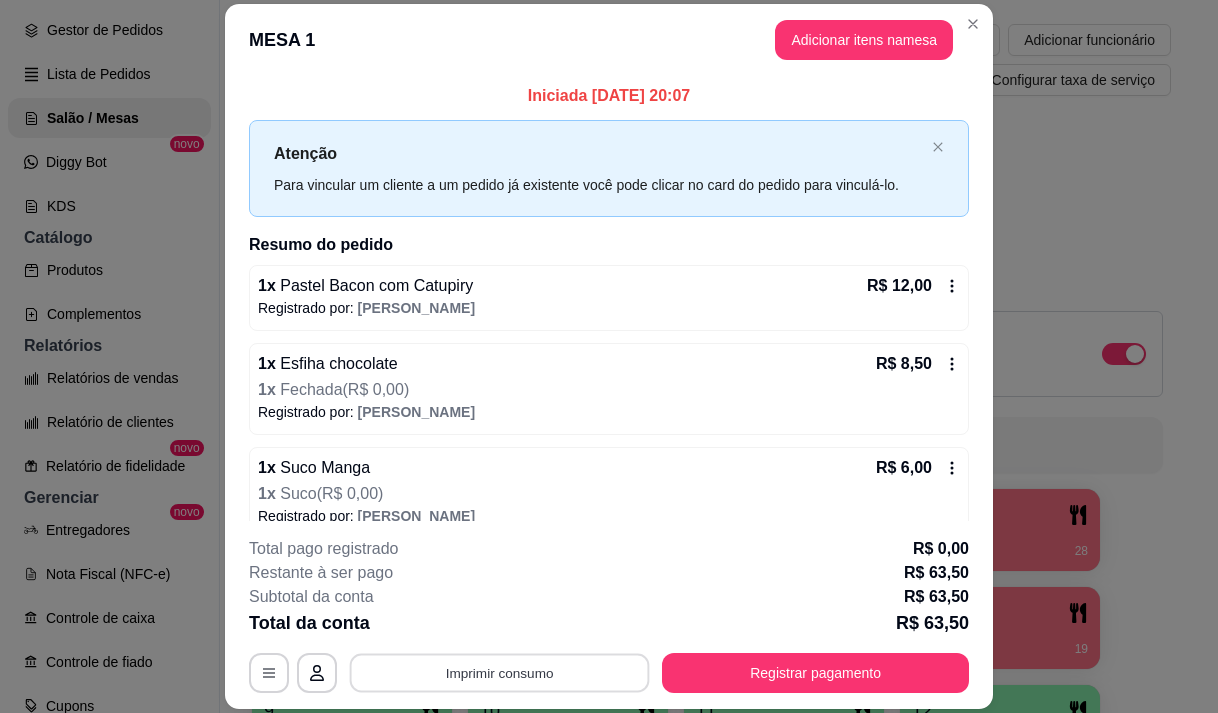 click on "Imprimir consumo" at bounding box center (500, 673) 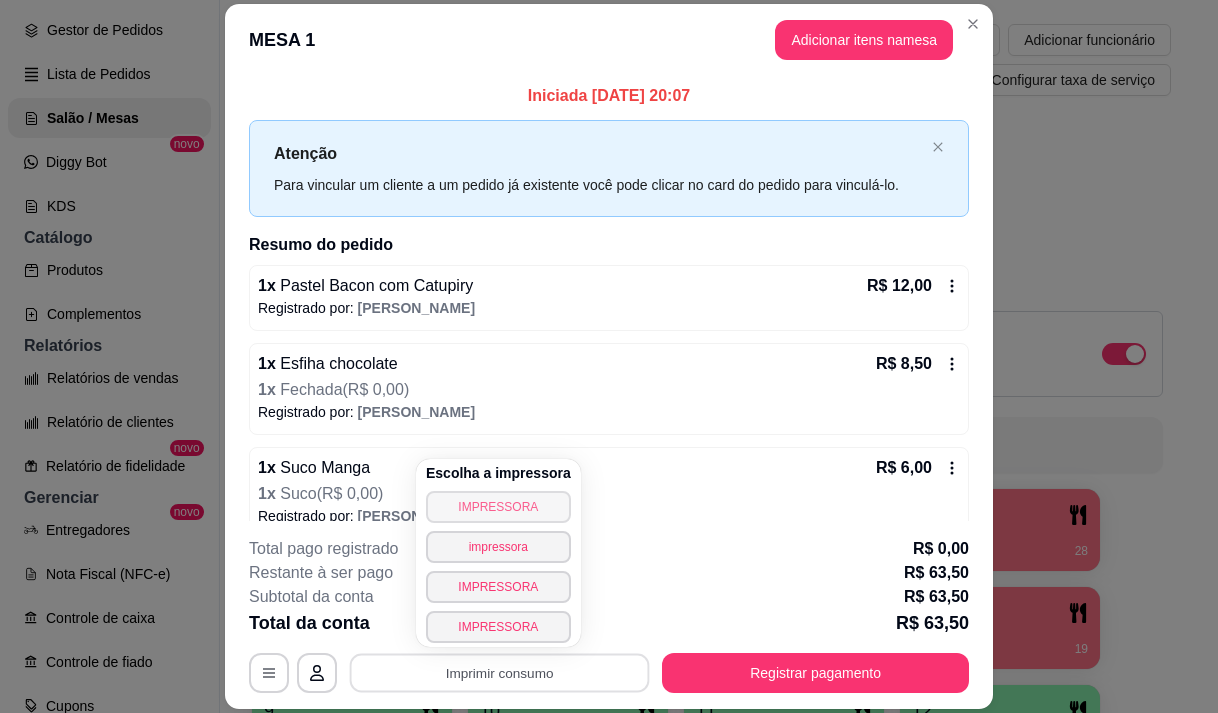 click on "IMPRESSORA" at bounding box center (498, 507) 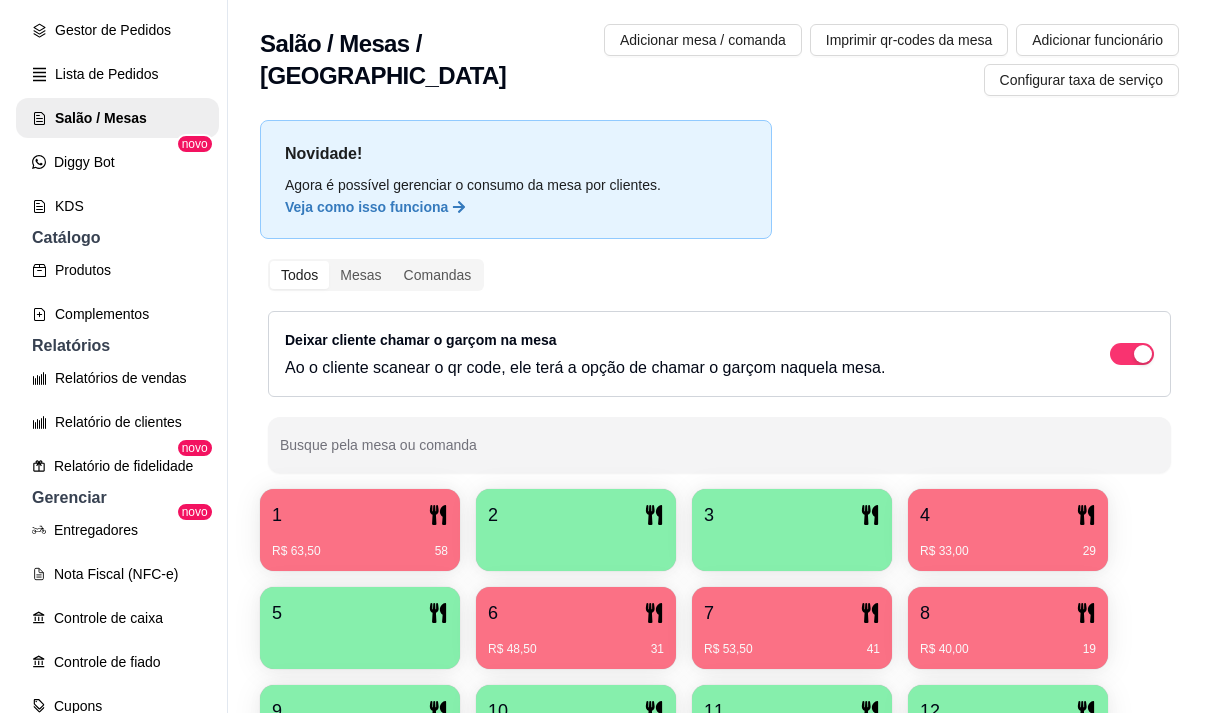 scroll, scrollTop: 200, scrollLeft: 0, axis: vertical 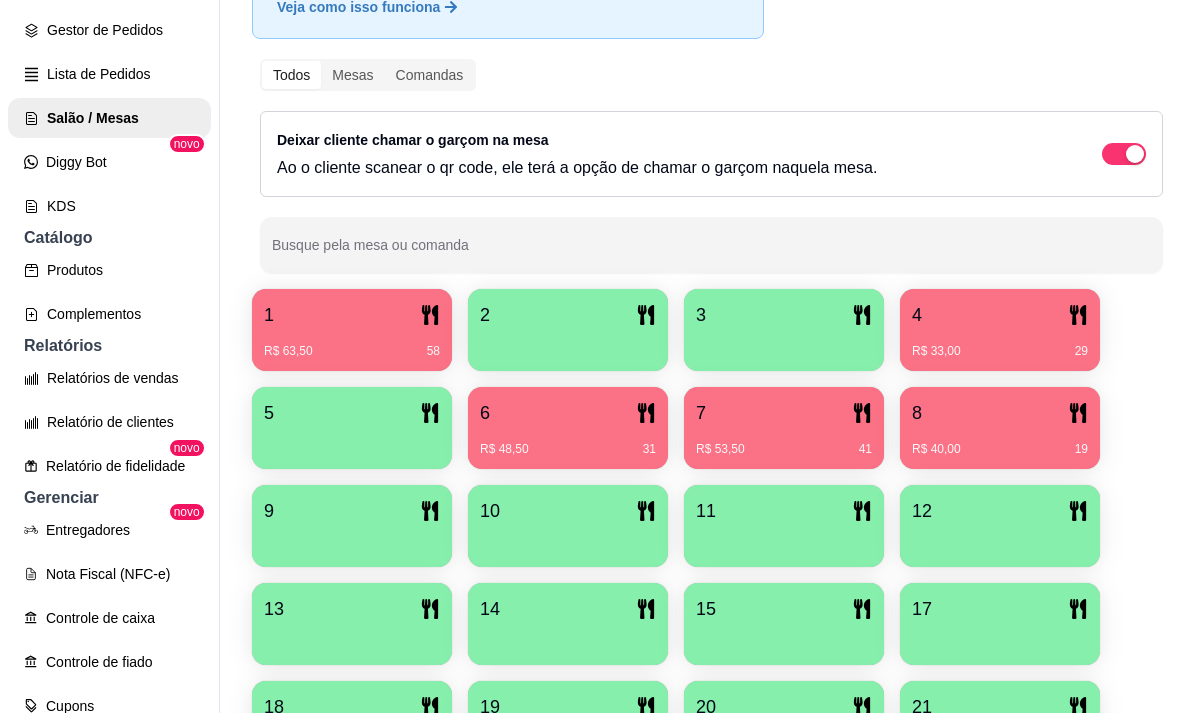 click on "1 R$ 63,50 58 2 3 4 R$ 33,00 29 5 6 R$ 48,50 31 7 R$ 53,50 41 8 R$ 40,00 19 9 10 11 12 13 14 15 17 18 19 20 21 22 23 24 25 26 27 28 29 30 R$ 34,00 7" at bounding box center (711, 673) 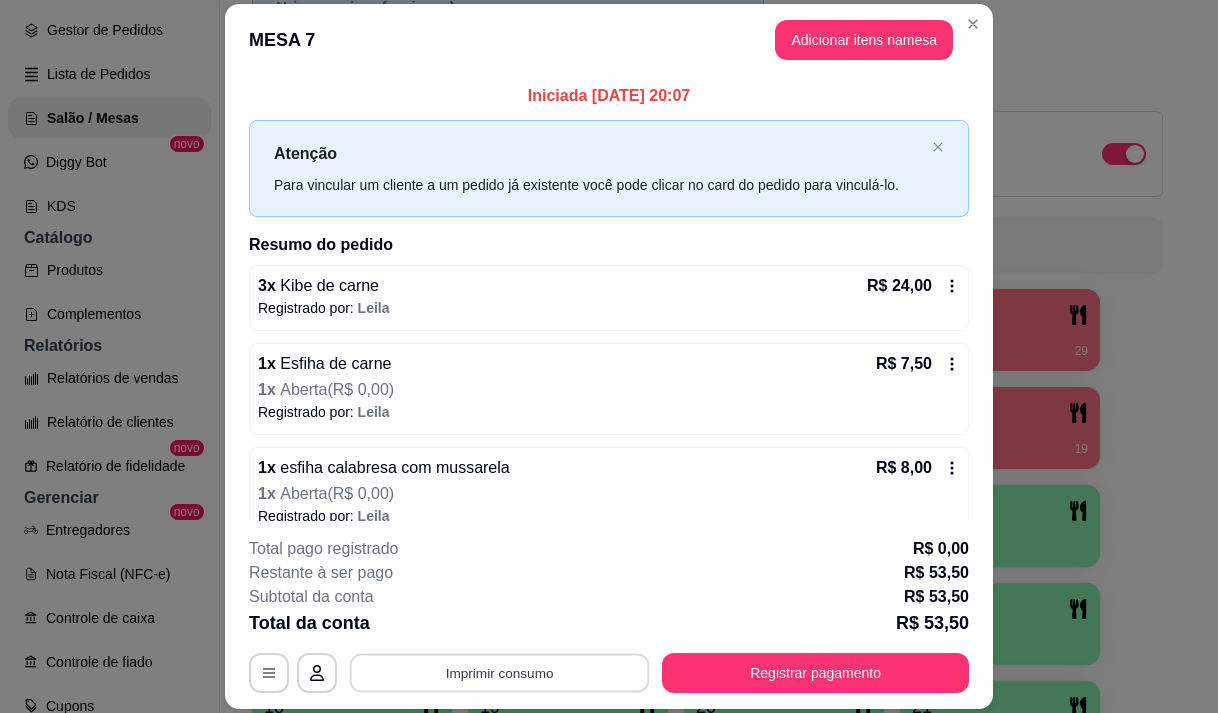 click on "Imprimir consumo" at bounding box center [500, 673] 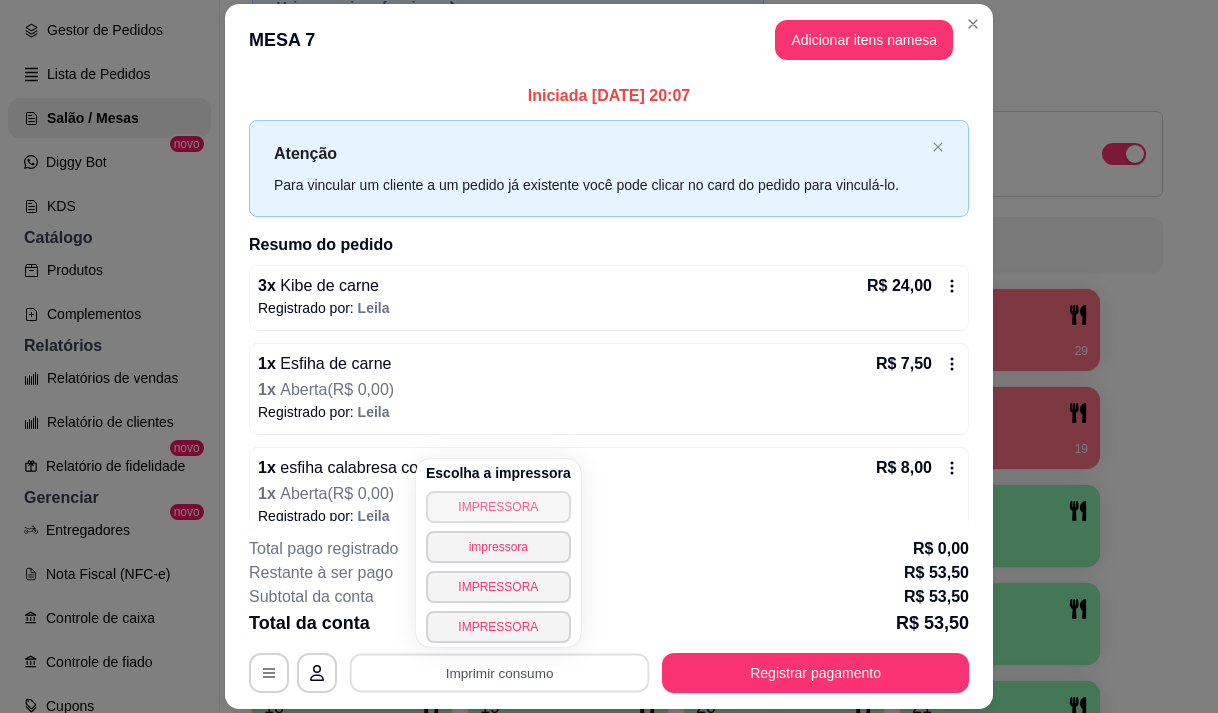 click on "IMPRESSORA" at bounding box center (498, 507) 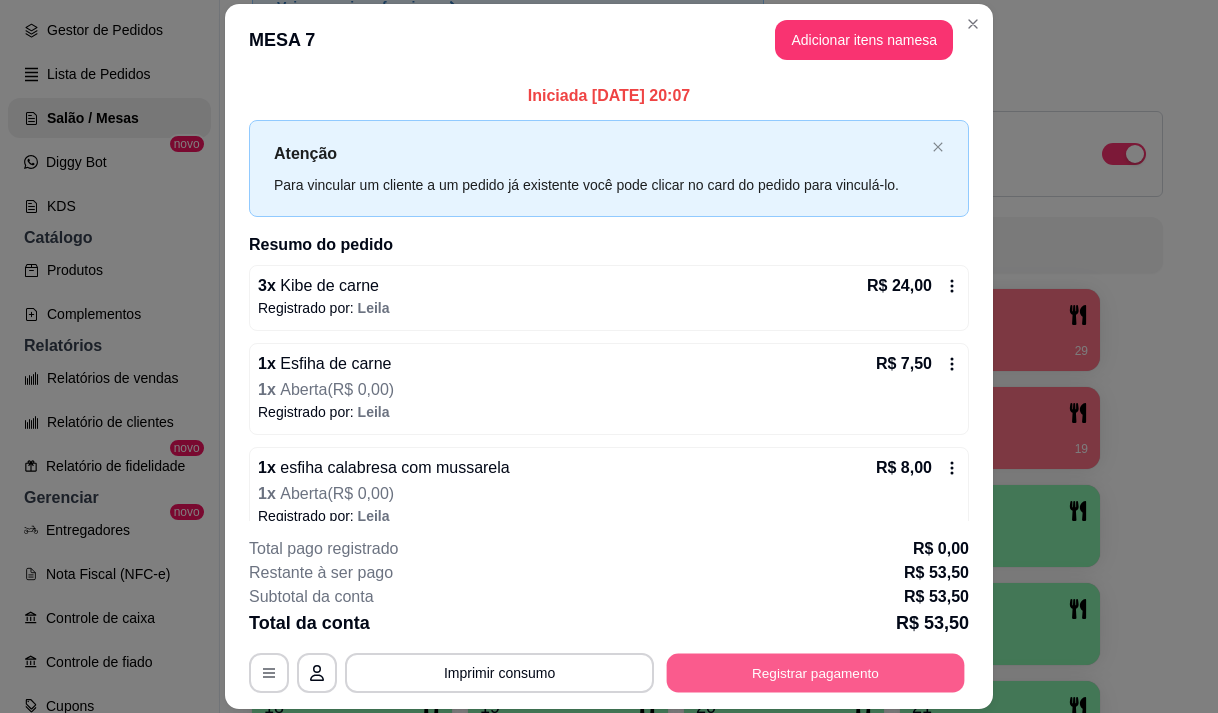 click on "Registrar pagamento" at bounding box center (816, 673) 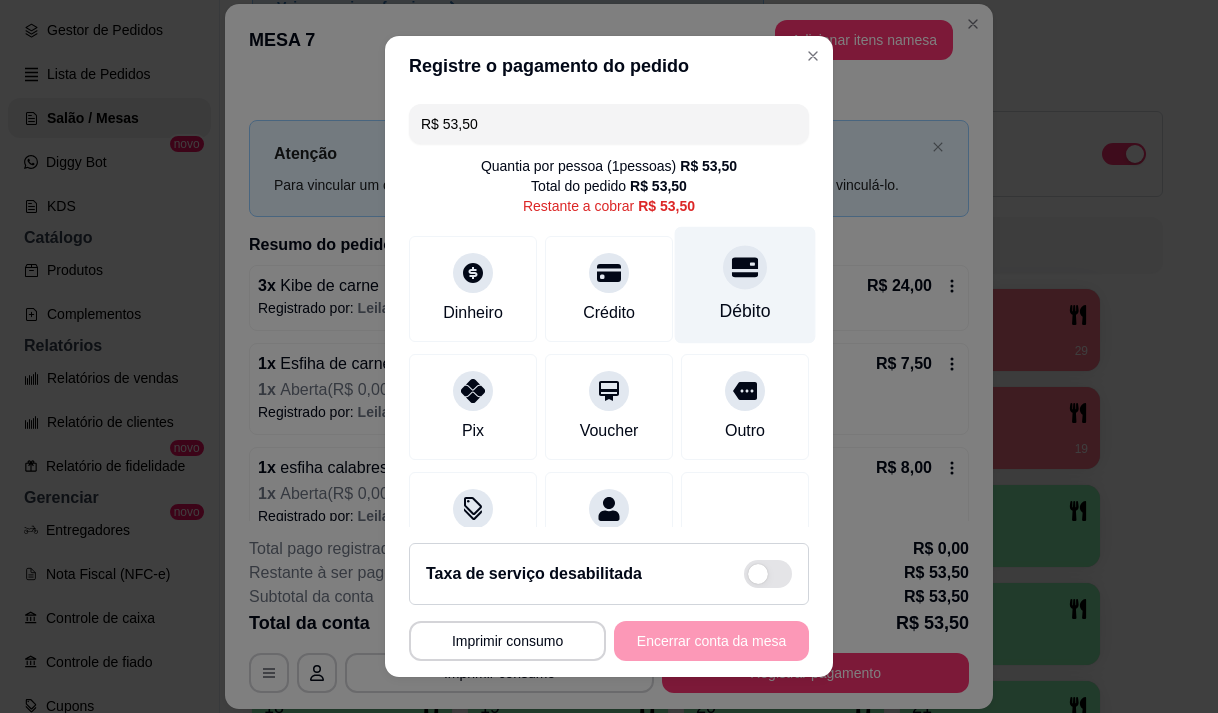 click on "Débito" at bounding box center [745, 284] 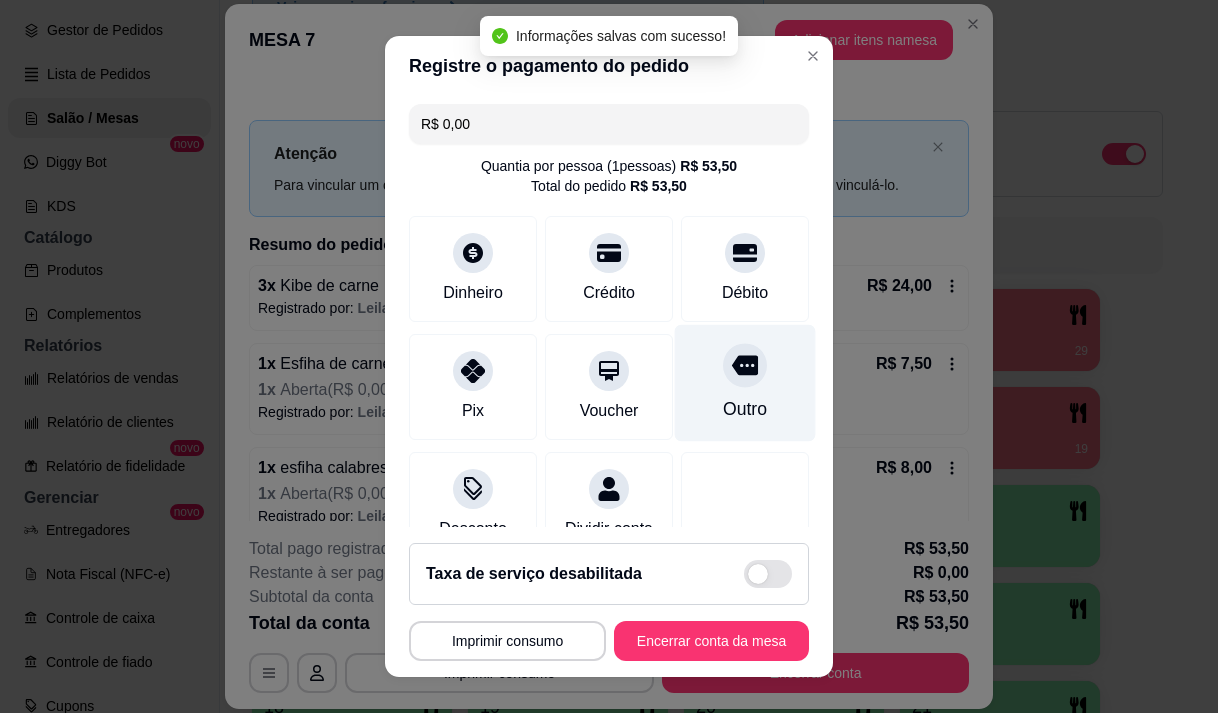 type on "R$ 0,00" 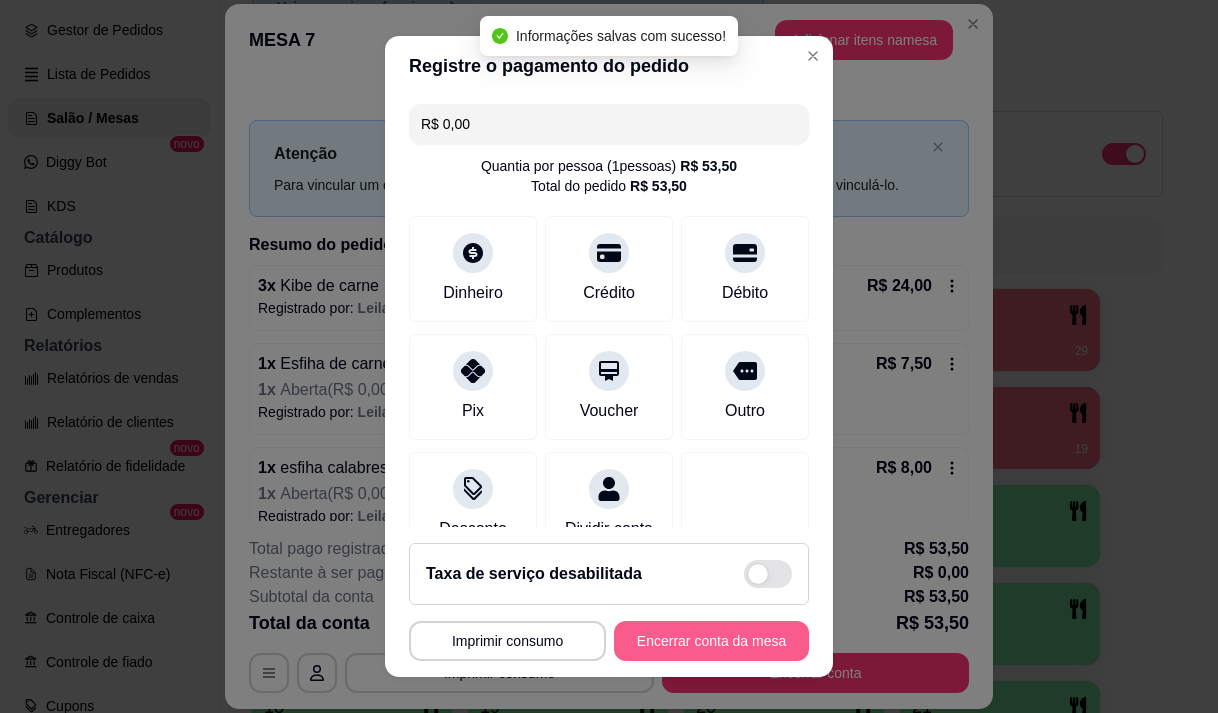 click on "Encerrar conta da mesa" at bounding box center (711, 641) 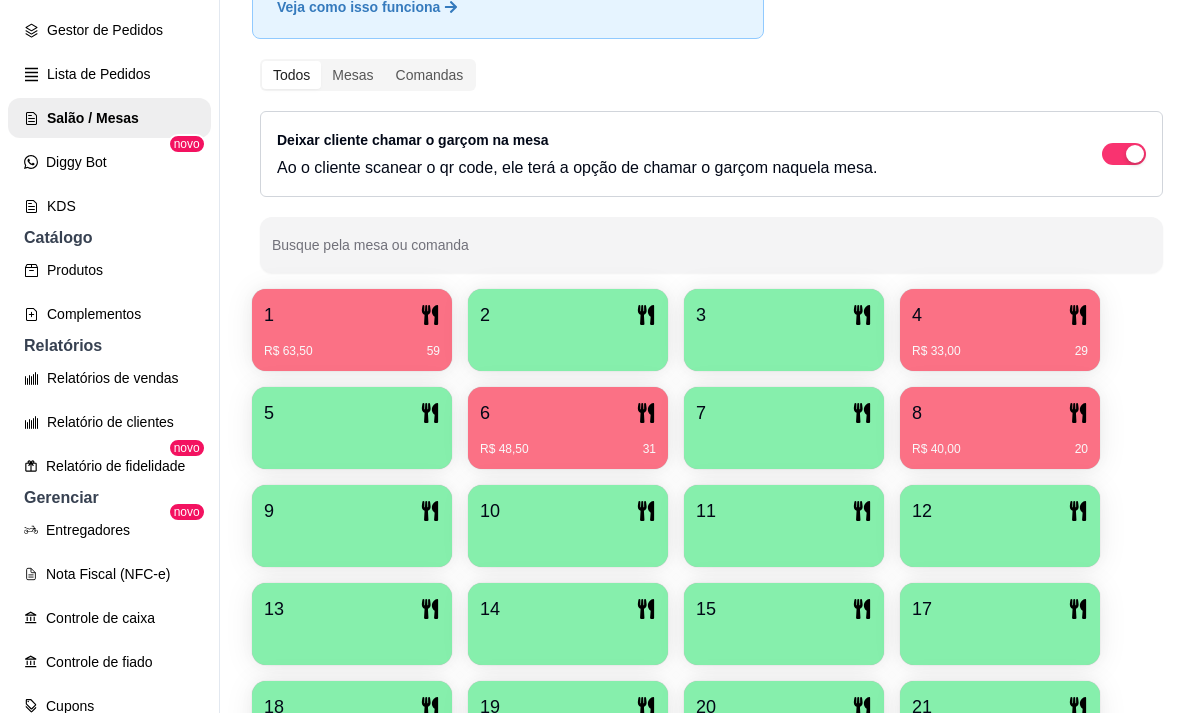 click on "R$ 63,50 59" at bounding box center (352, 344) 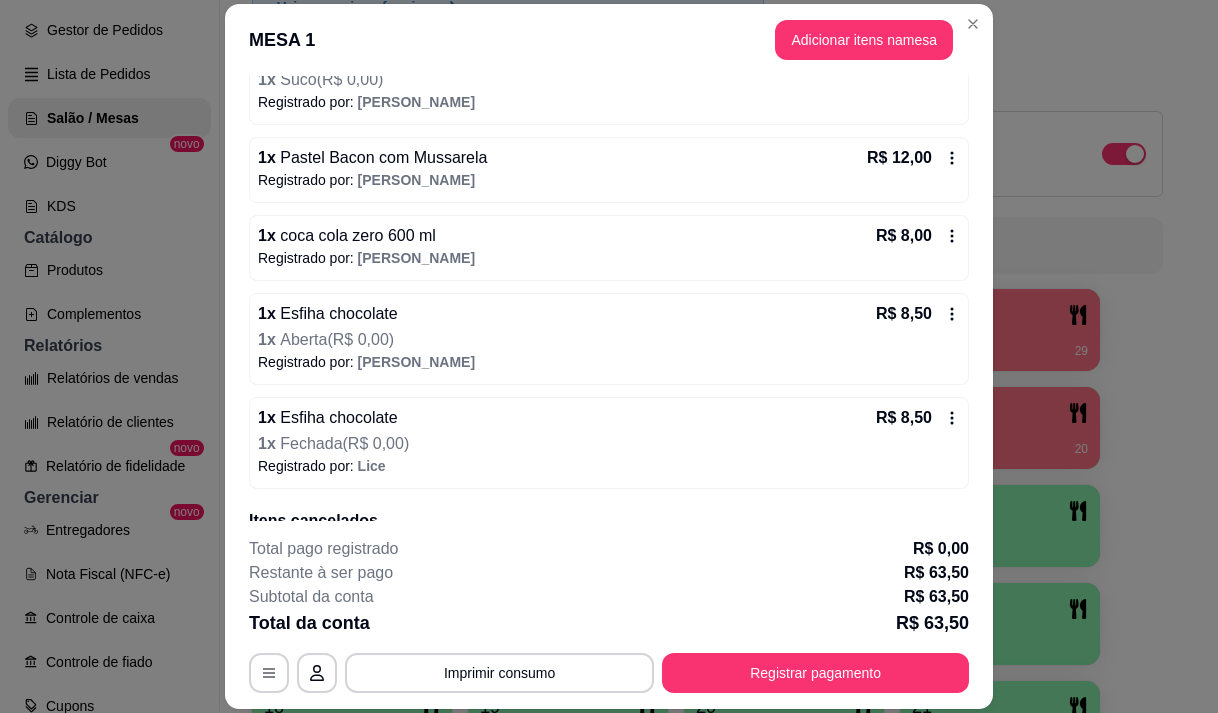scroll, scrollTop: 500, scrollLeft: 0, axis: vertical 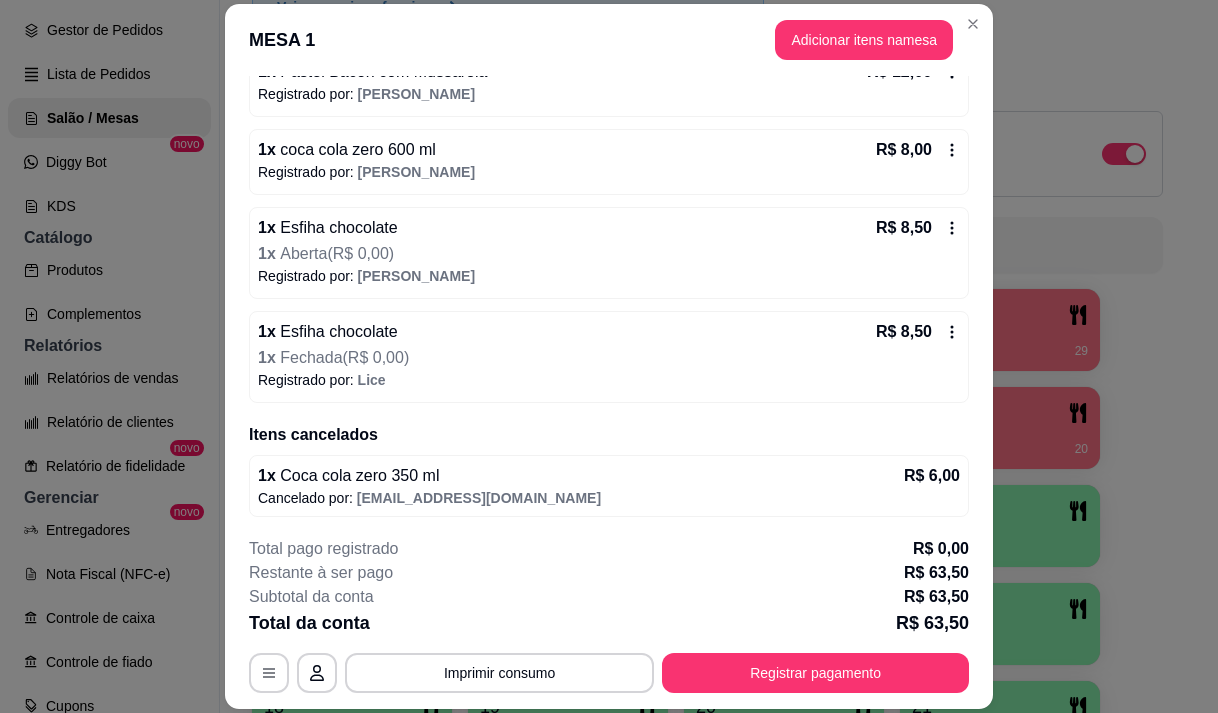 click 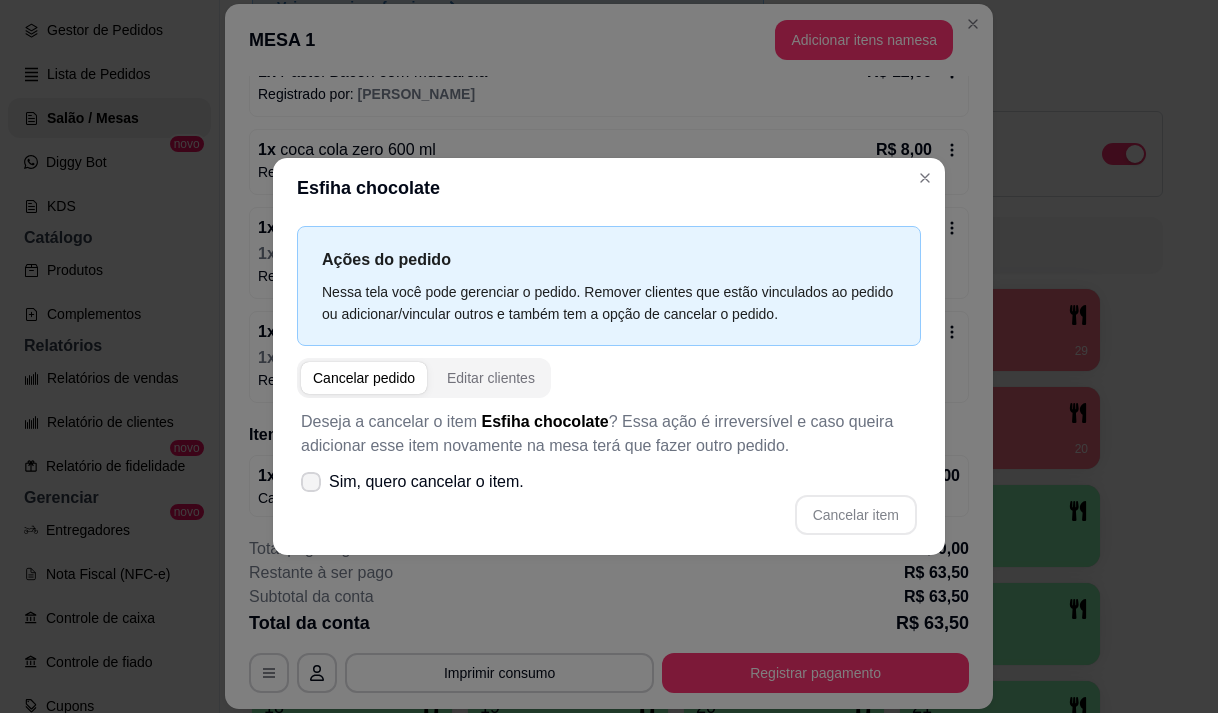 click at bounding box center (311, 482) 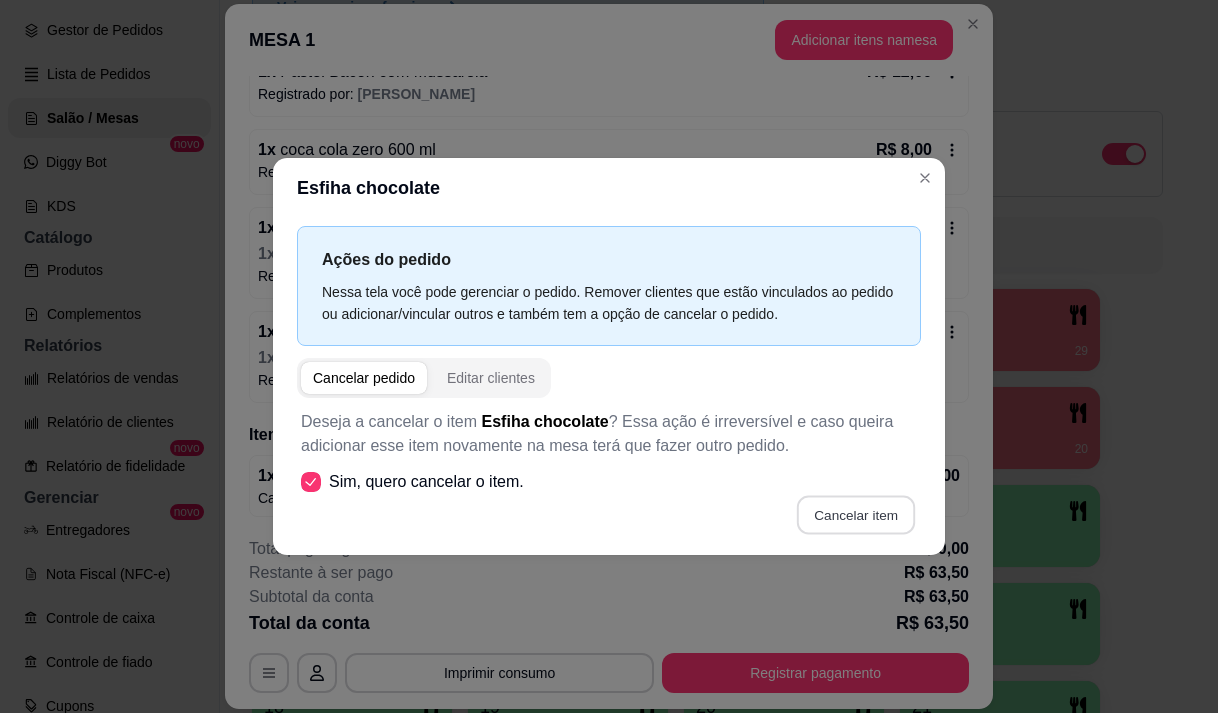 click on "Cancelar item" at bounding box center [855, 514] 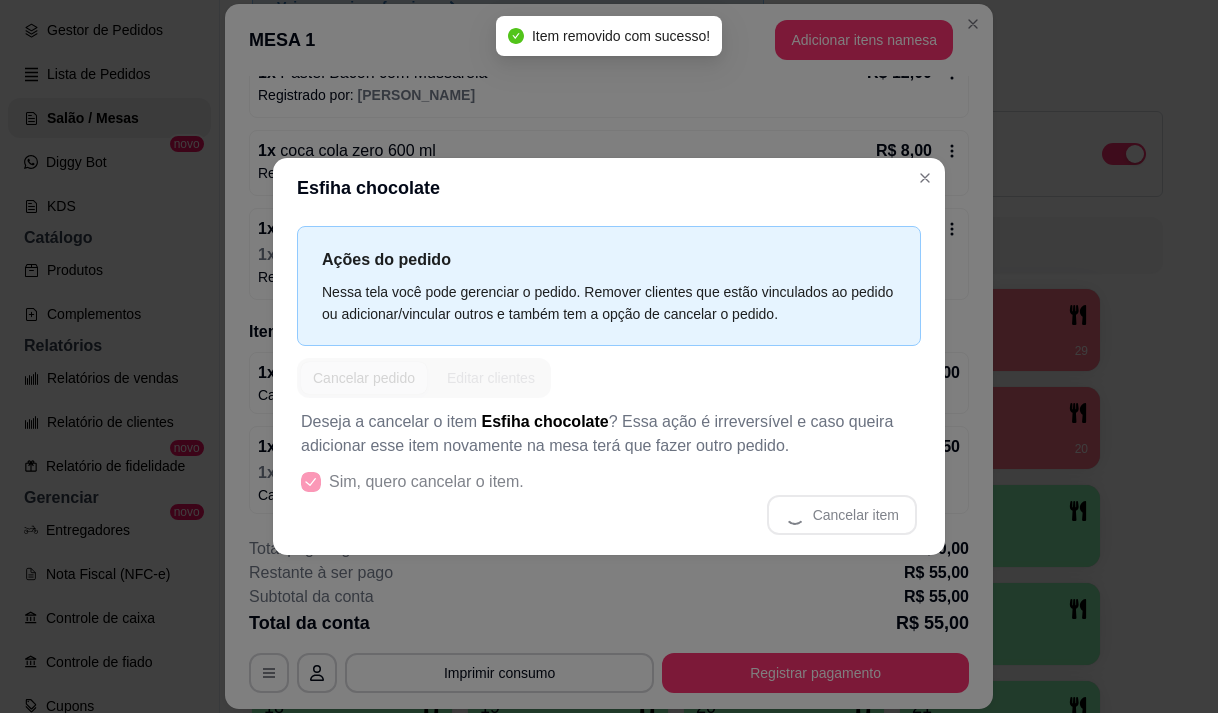 scroll, scrollTop: 499, scrollLeft: 0, axis: vertical 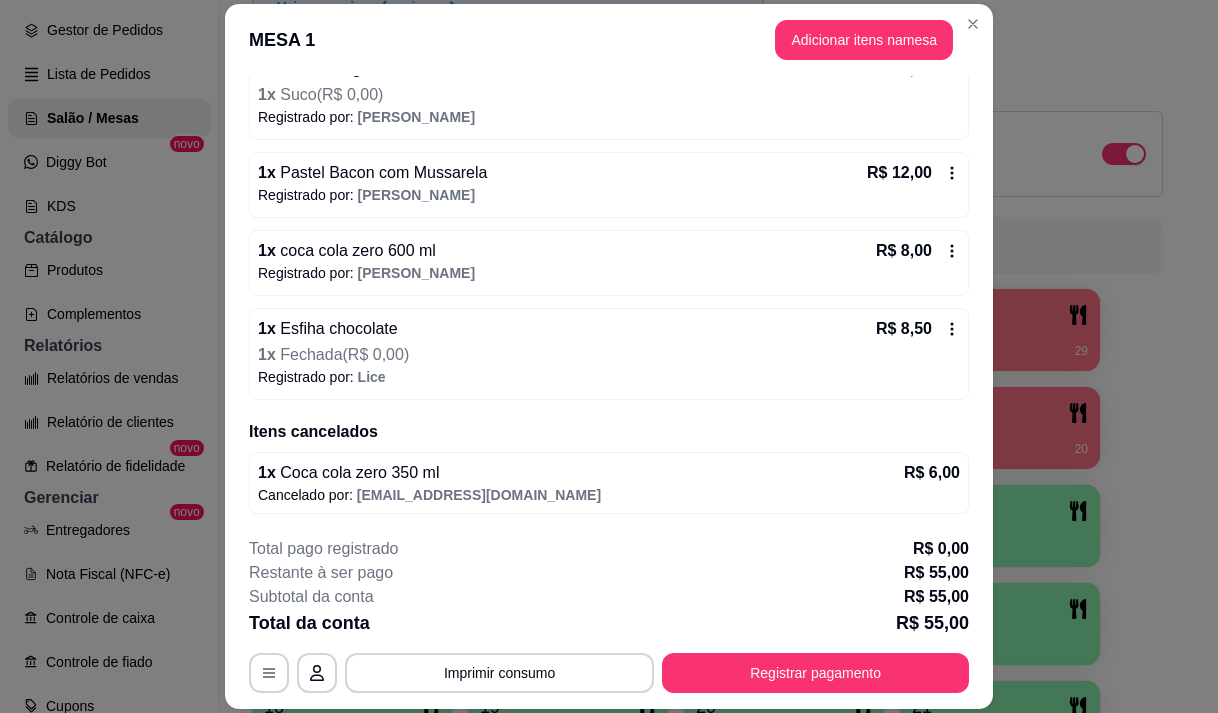 click 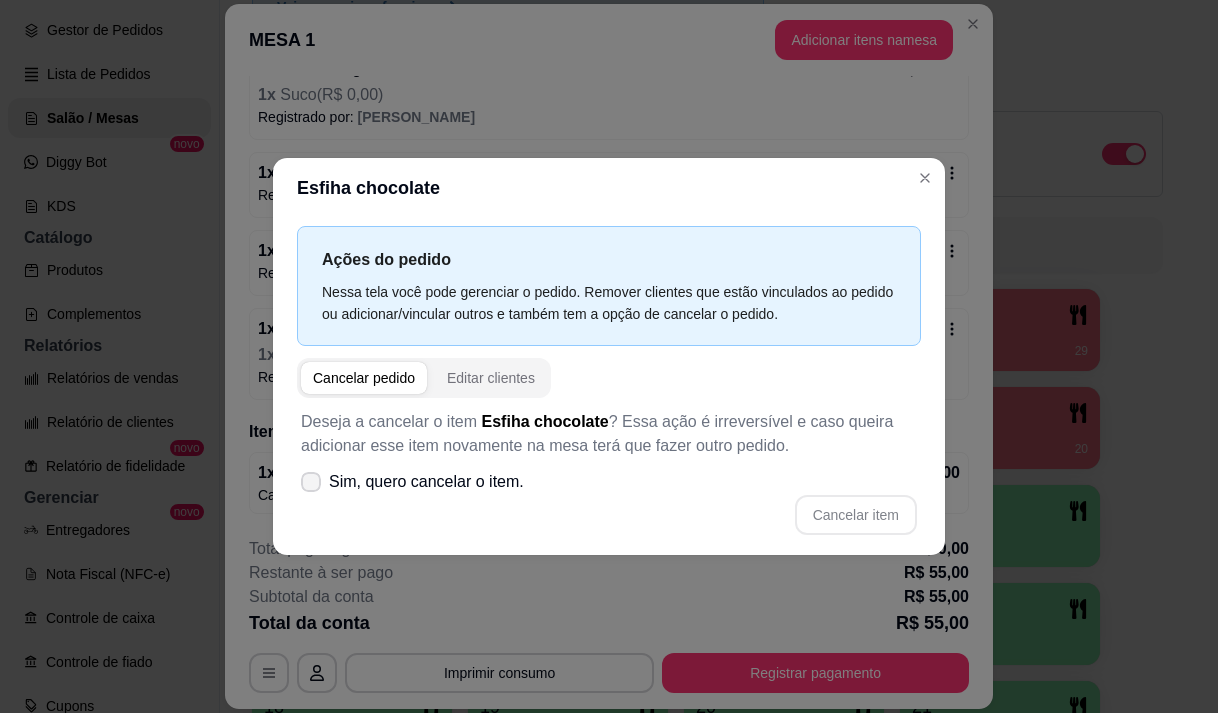 click on "Sim, quero cancelar o item." at bounding box center (412, 482) 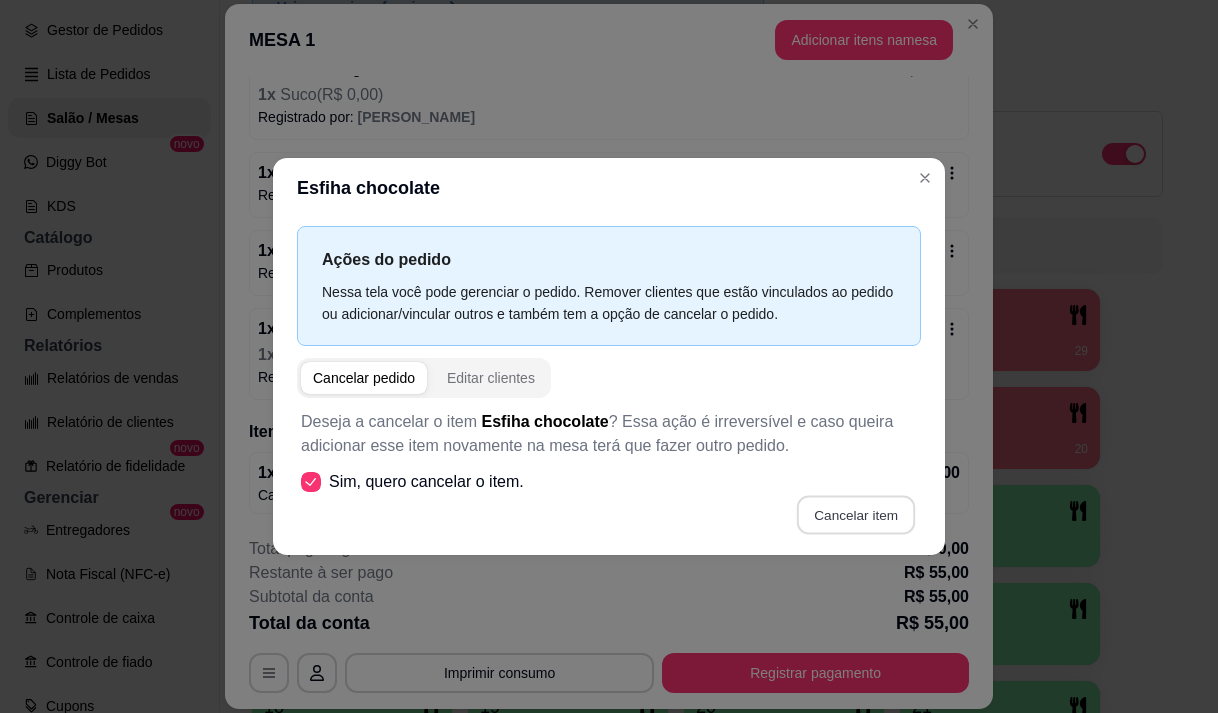 click on "Cancelar item" at bounding box center (855, 514) 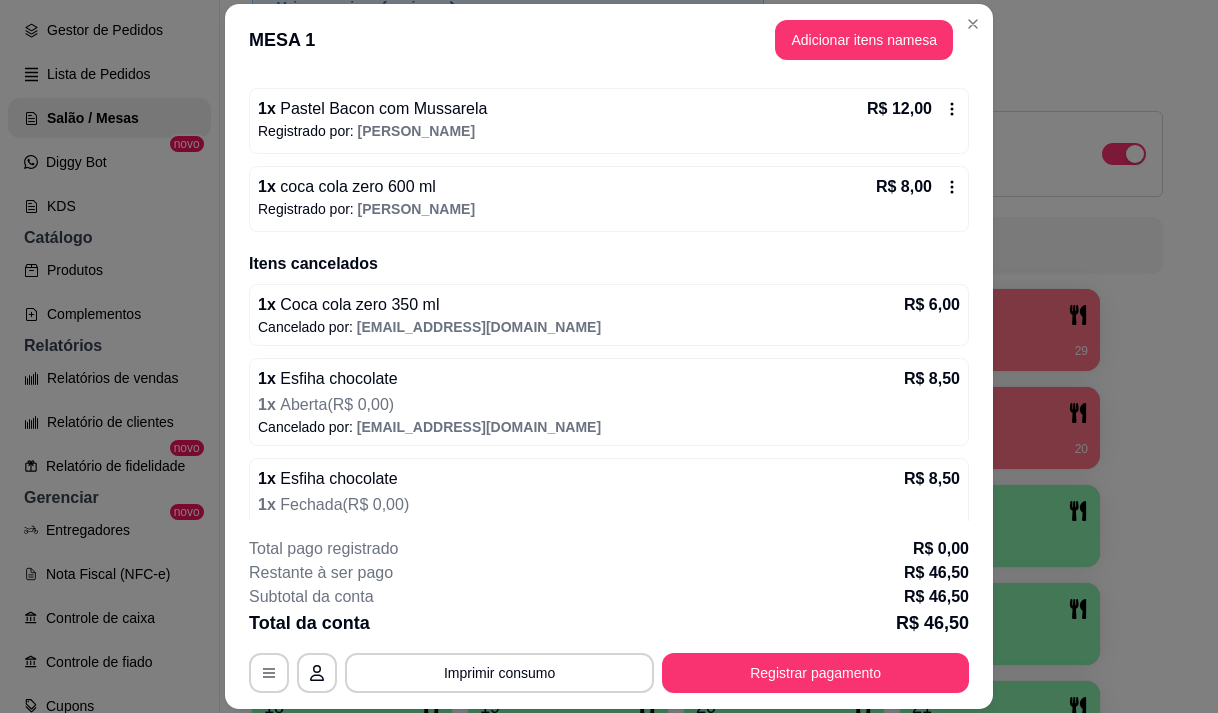 scroll, scrollTop: 495, scrollLeft: 0, axis: vertical 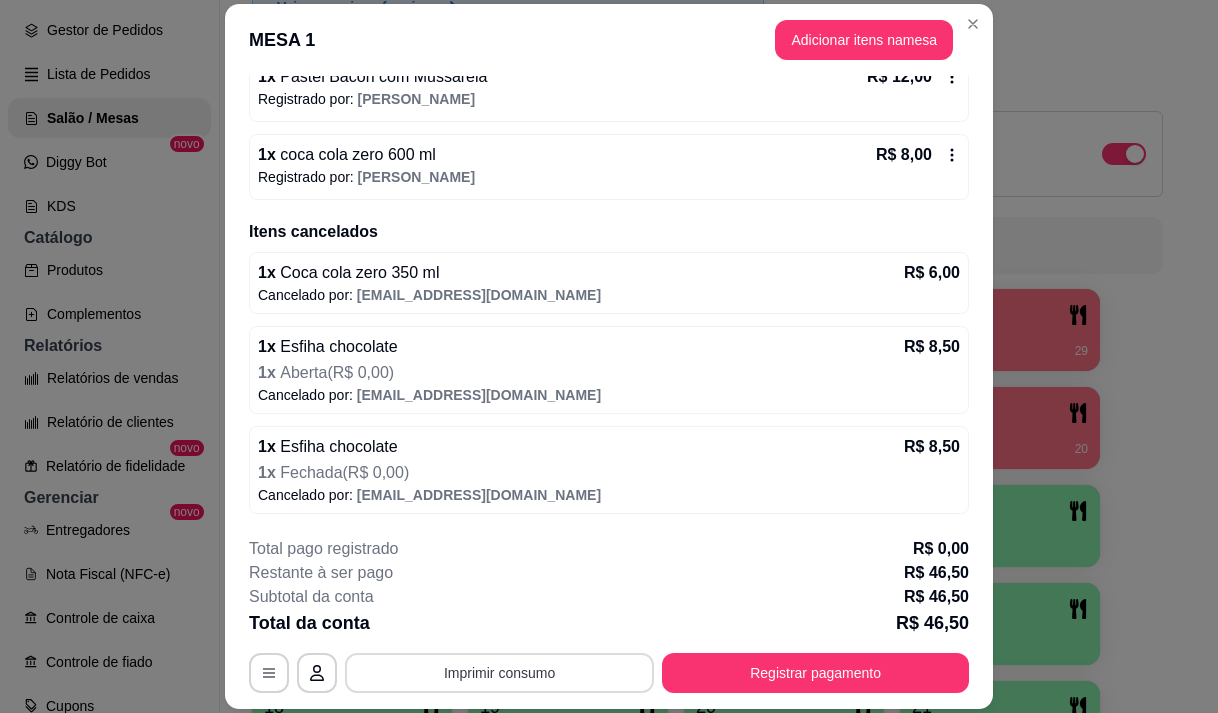 click on "Imprimir consumo" at bounding box center [499, 673] 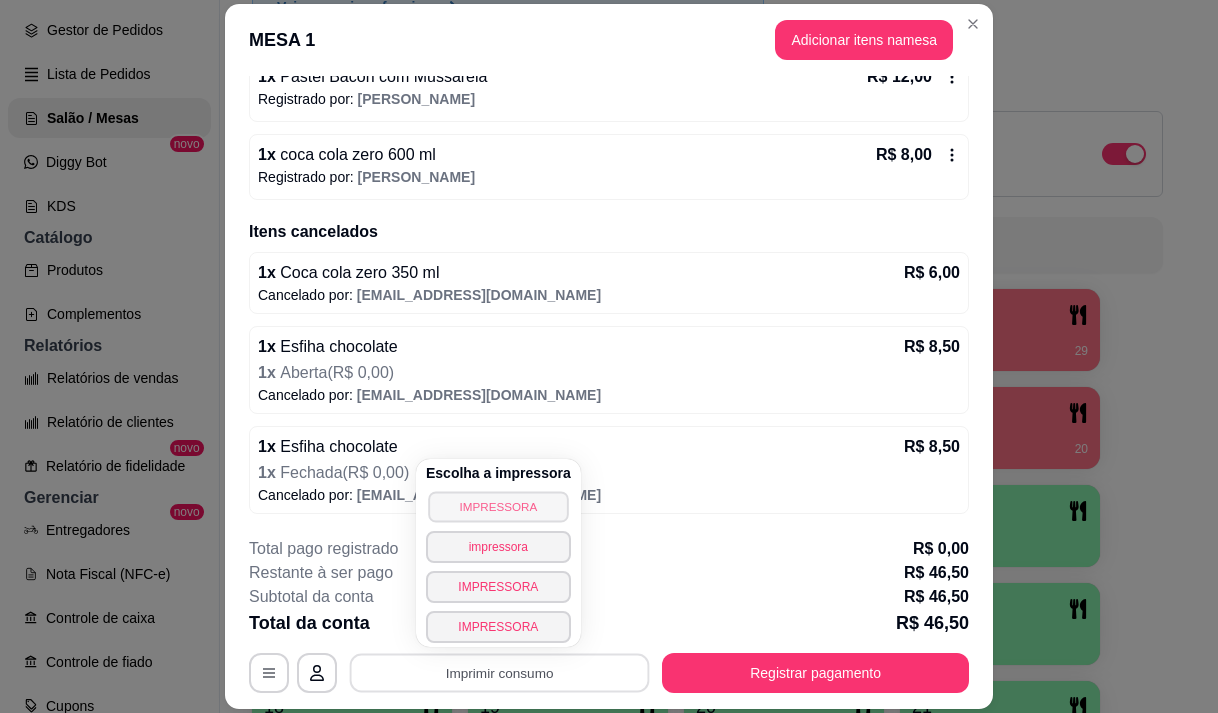 click on "IMPRESSORA" at bounding box center (498, 506) 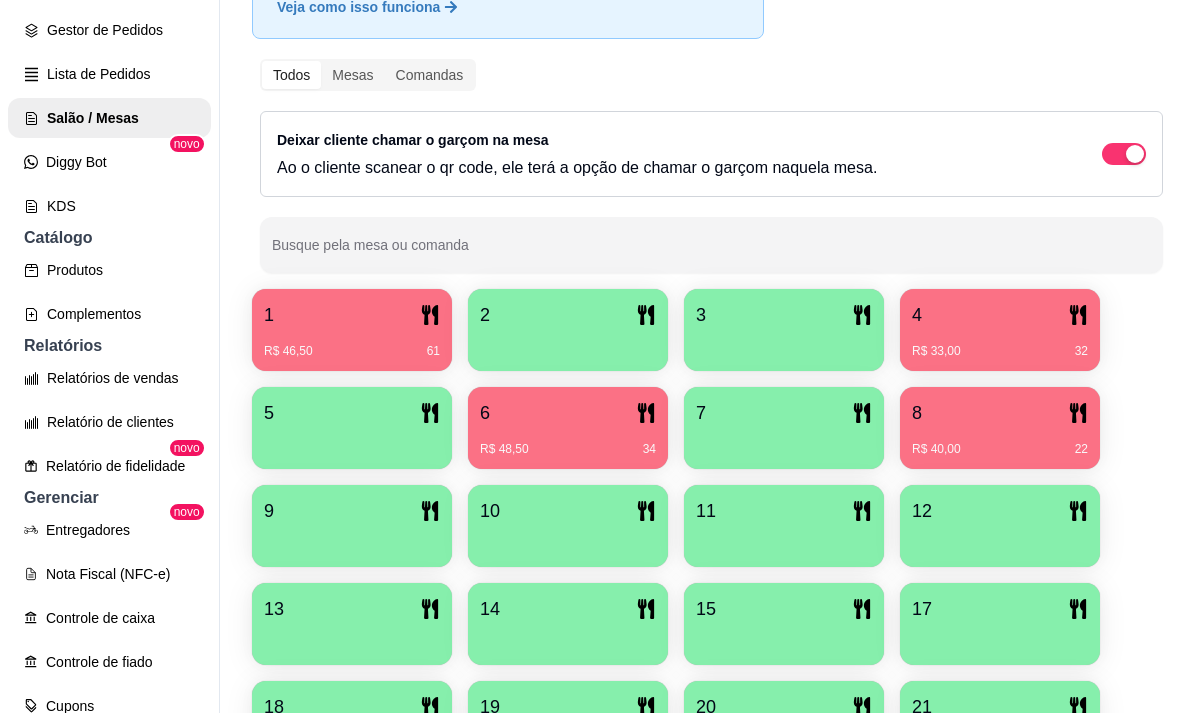 click on "1 R$ 46,50 61" at bounding box center (352, 330) 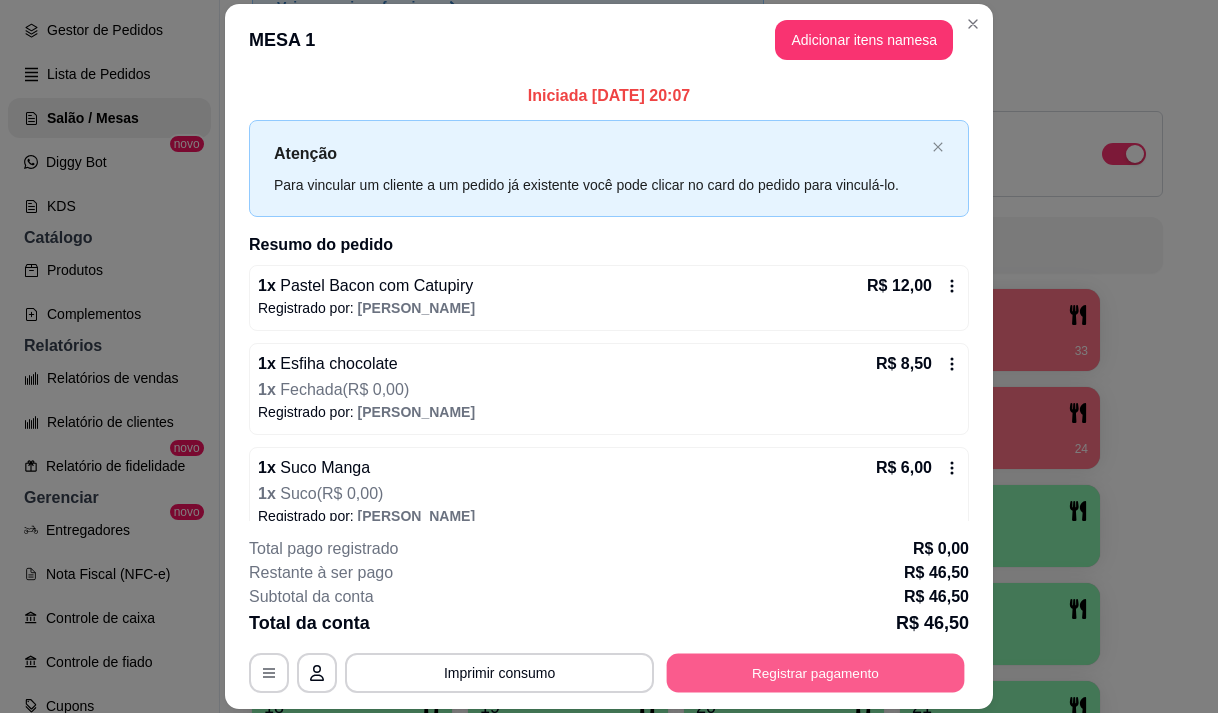 click on "Registrar pagamento" at bounding box center [816, 673] 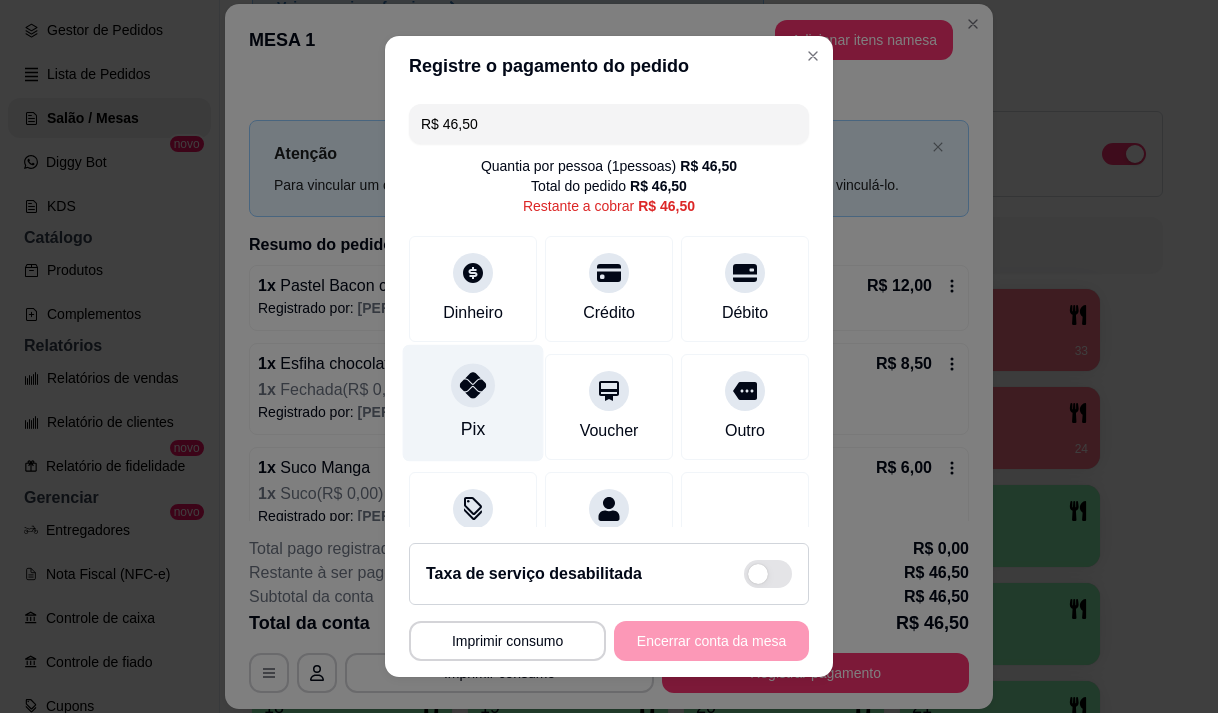 click on "Pix" at bounding box center [473, 429] 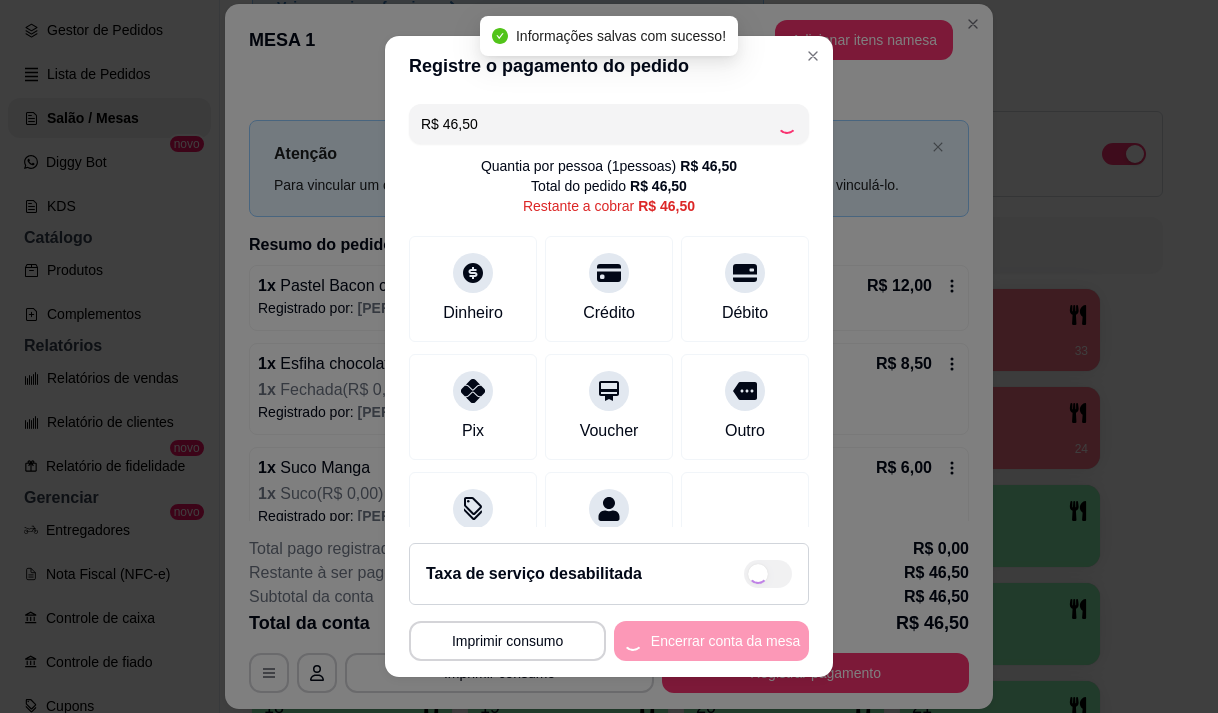 type on "R$ 0,00" 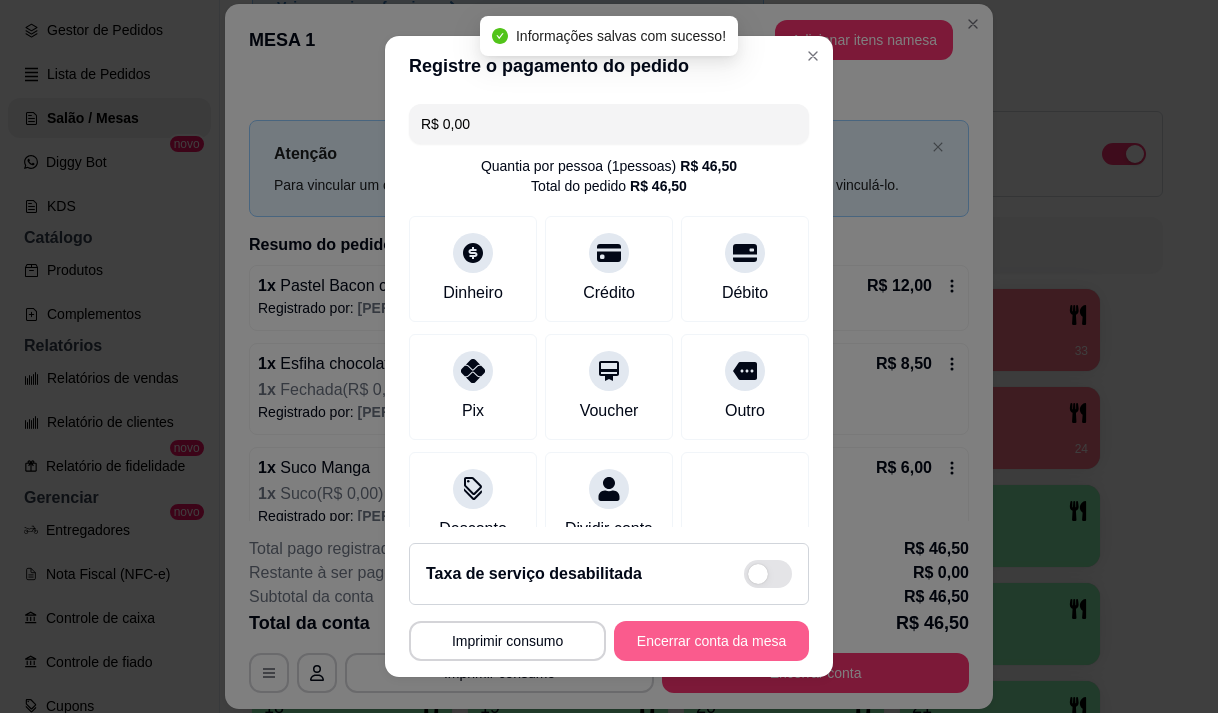 click on "Encerrar conta da mesa" at bounding box center (711, 641) 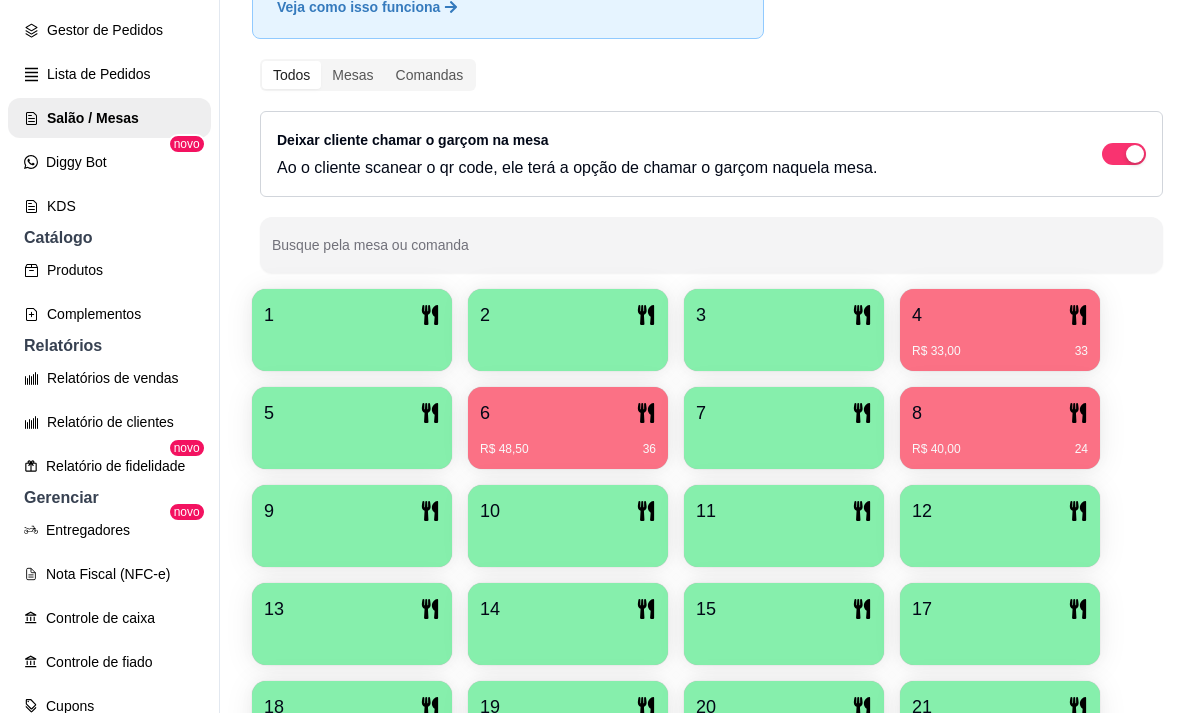 click on "R$ 40,00 24" at bounding box center (1000, 449) 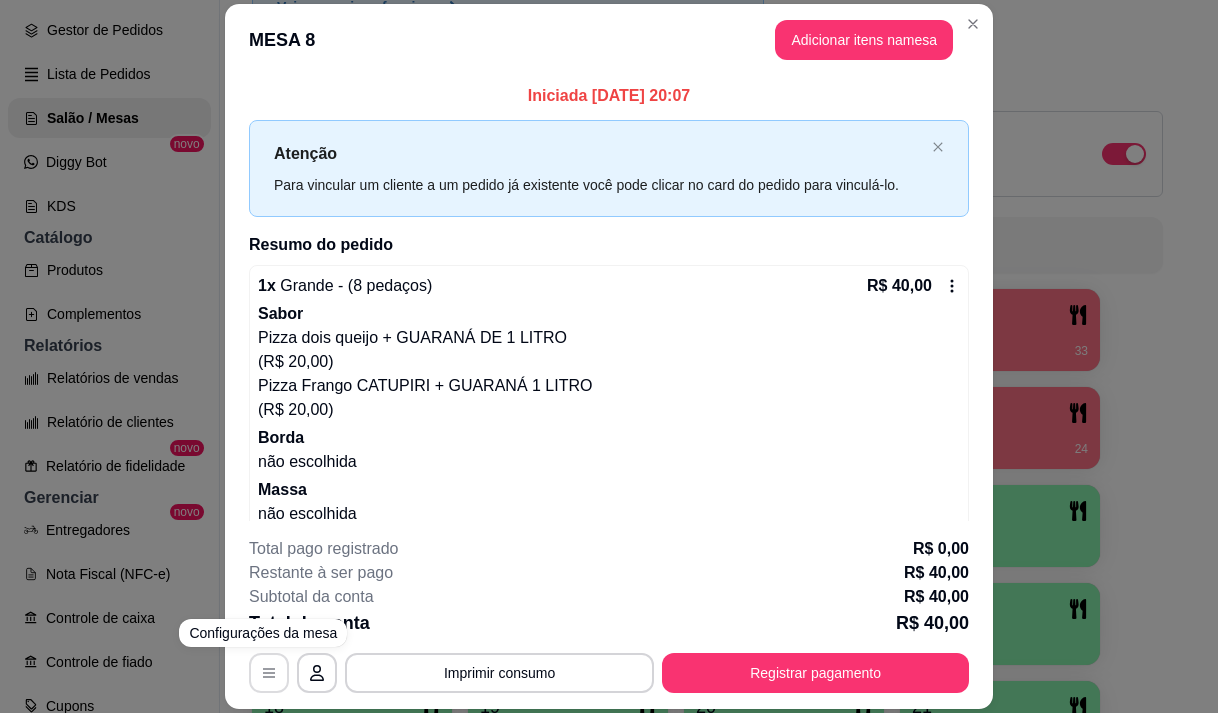 click 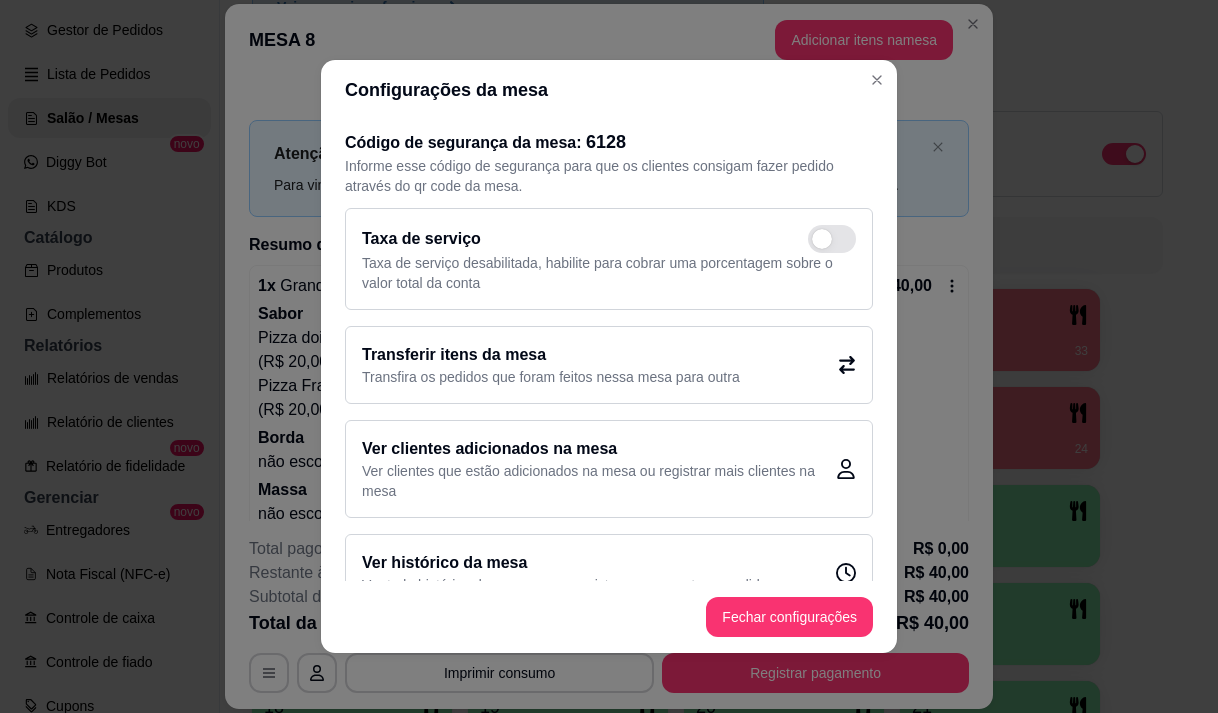 click on "Transferir itens da mesa" at bounding box center (551, 355) 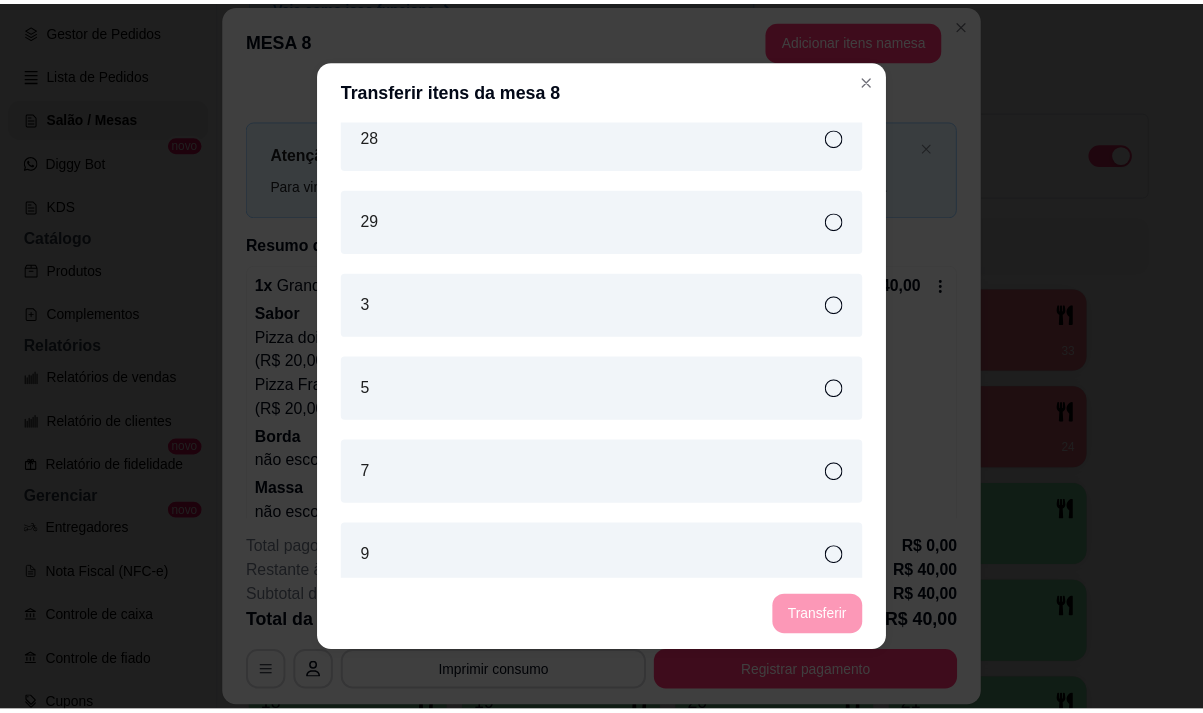 scroll, scrollTop: 1635, scrollLeft: 0, axis: vertical 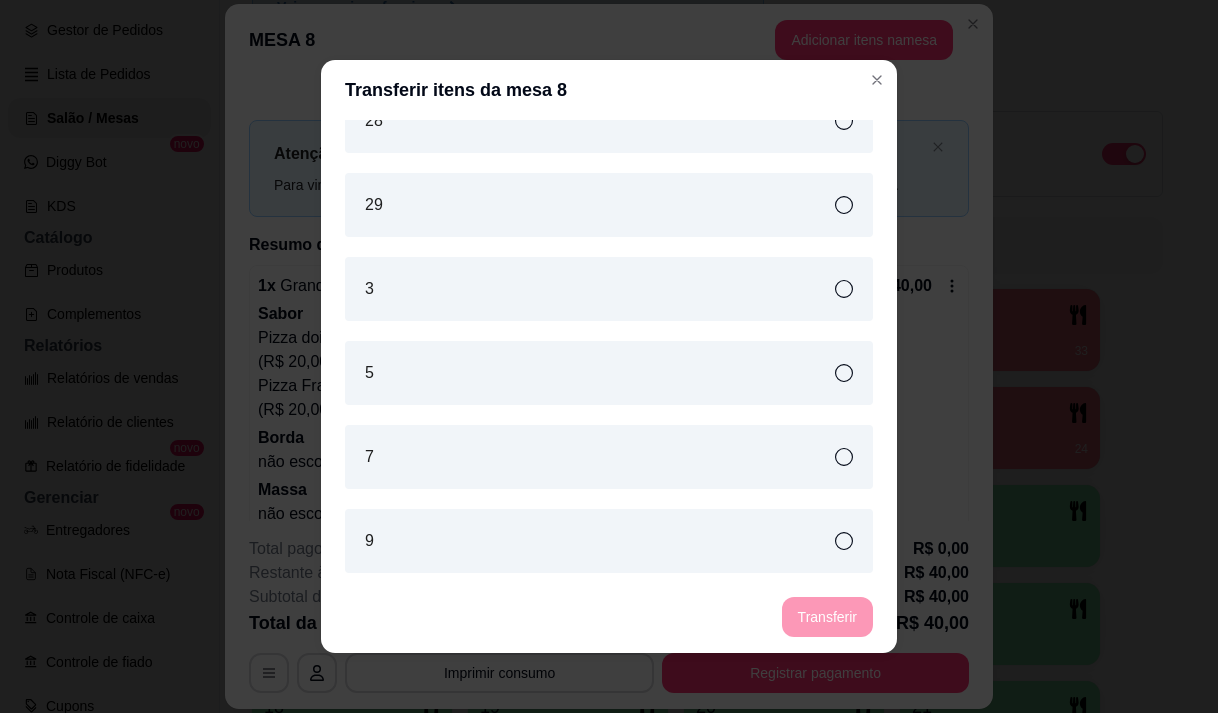 click on "3" at bounding box center (609, 289) 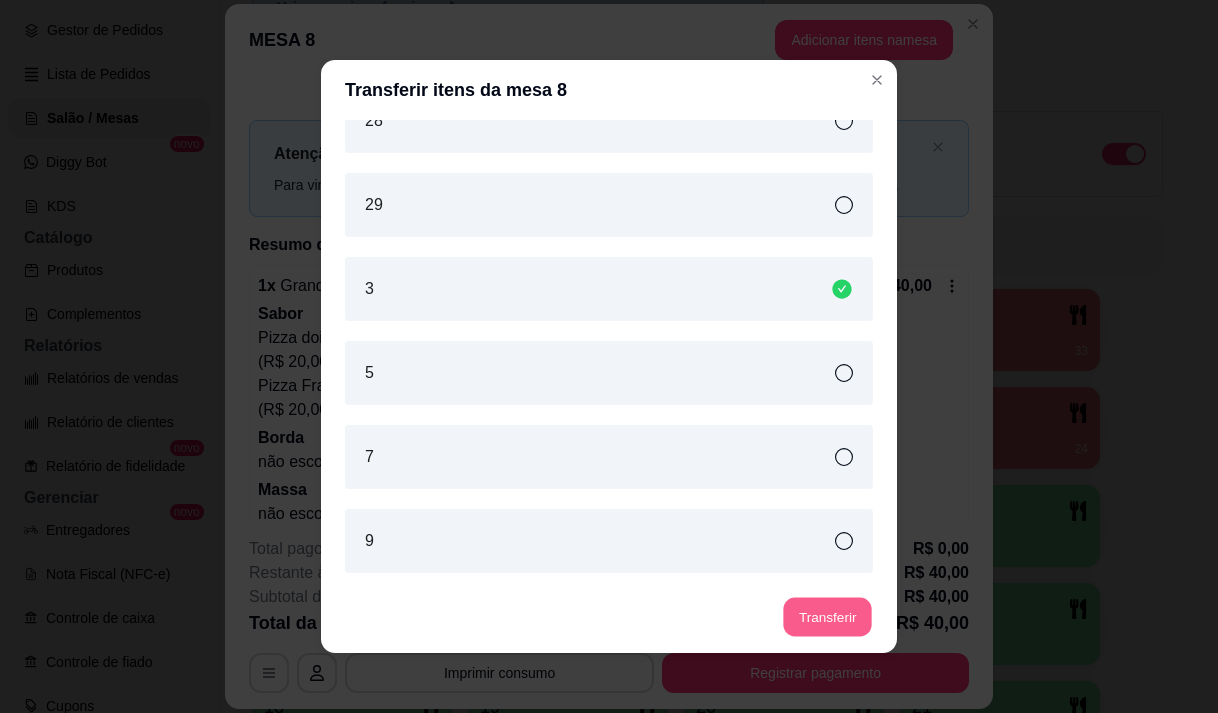 click on "Transferir" at bounding box center [827, 617] 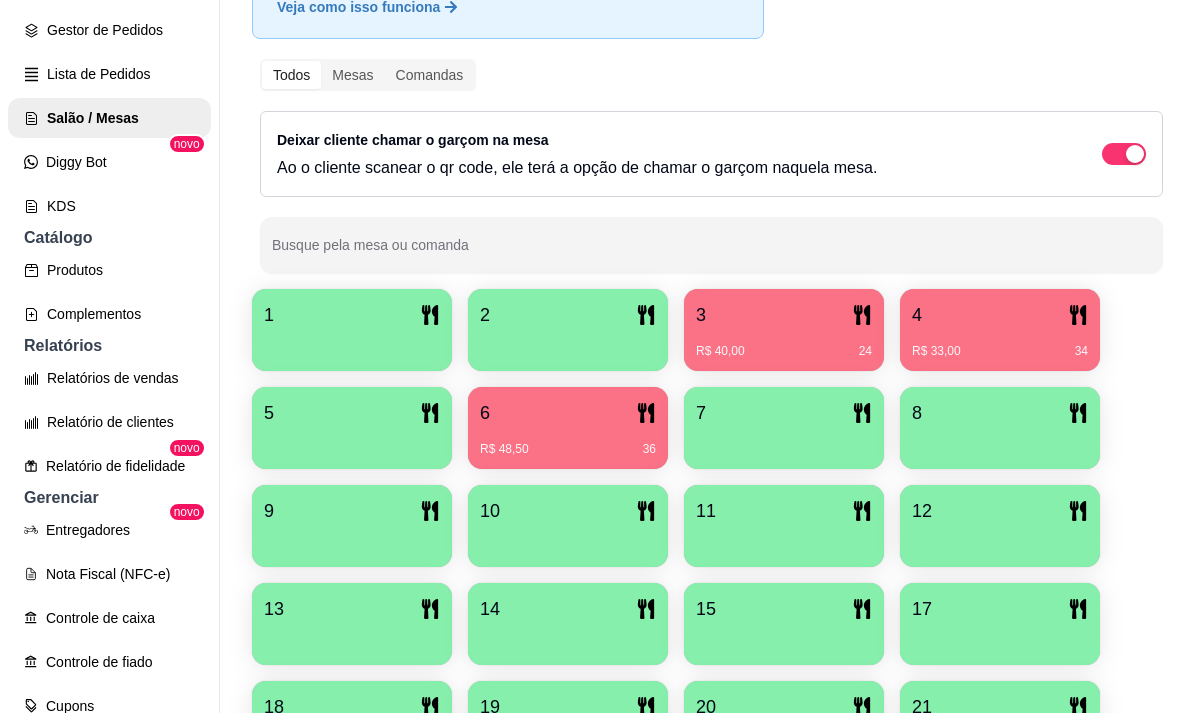 click on "1 2 3 R$ 40,00 24 4 R$ 33,00 34 5 6 R$ 48,50 36 7 8 9 10 11 12 13 14 15 17 18 19 20 21 22 23 24 25 26 27 28 29 30 R$ 34,00 12" at bounding box center [711, 673] 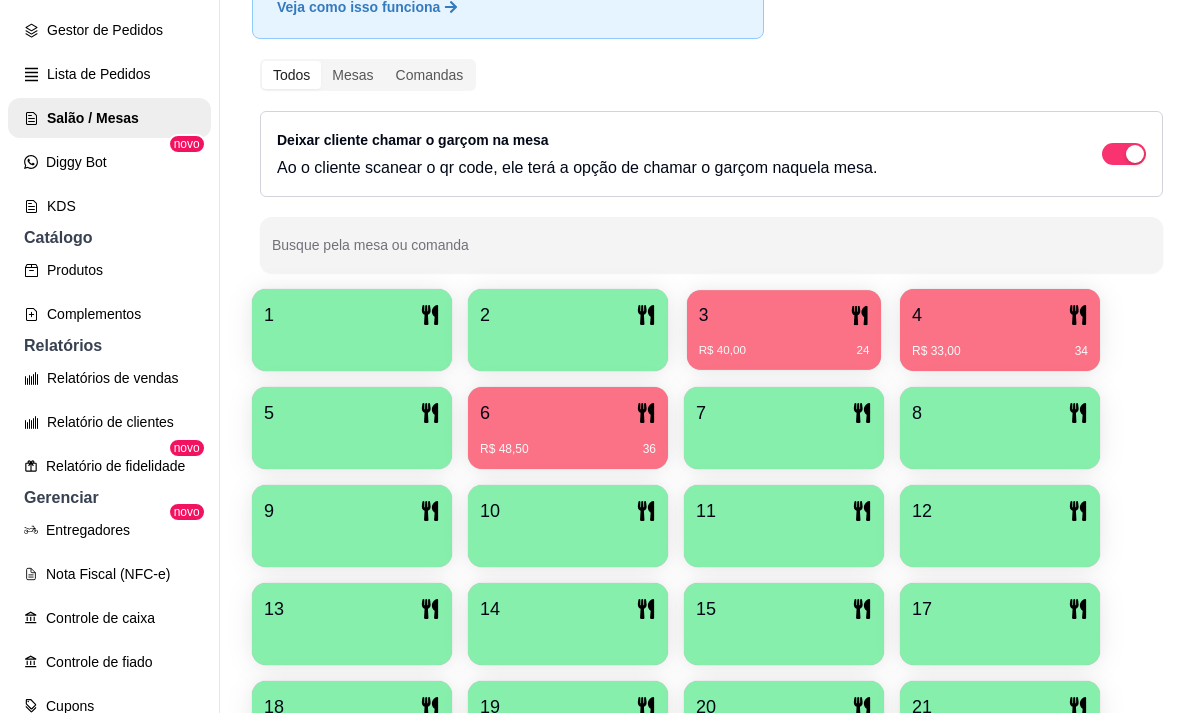 click on "3" at bounding box center [784, 315] 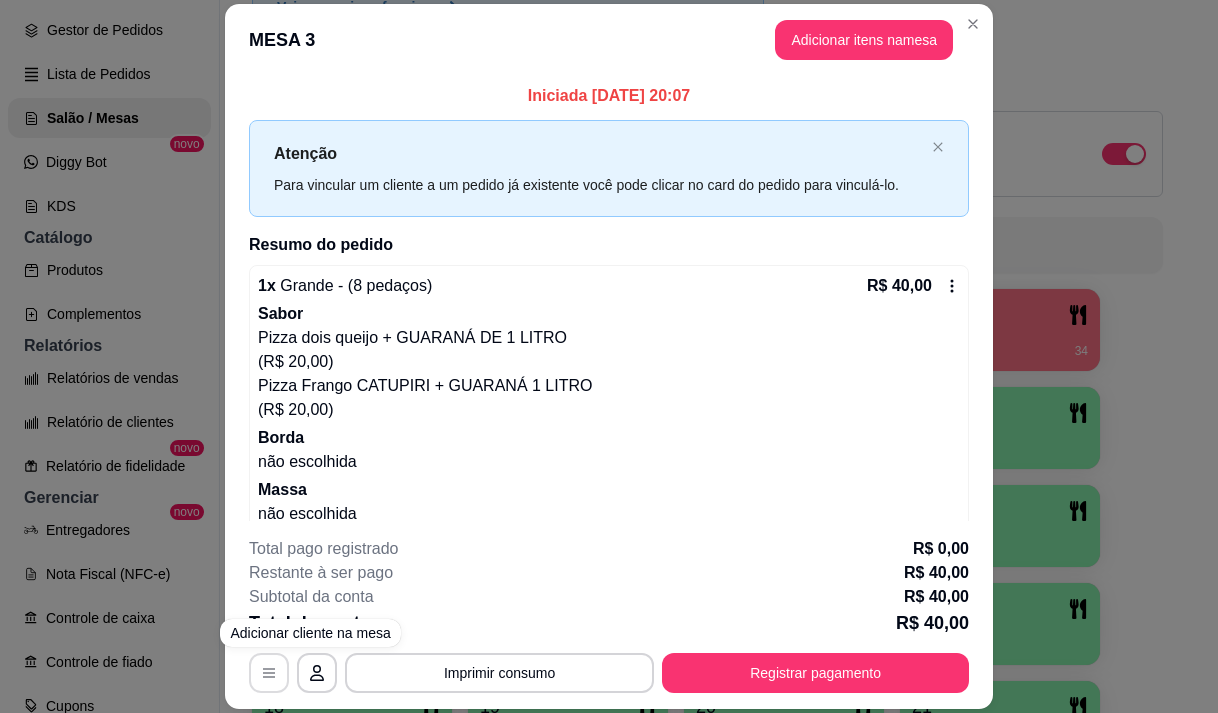 click at bounding box center [269, 673] 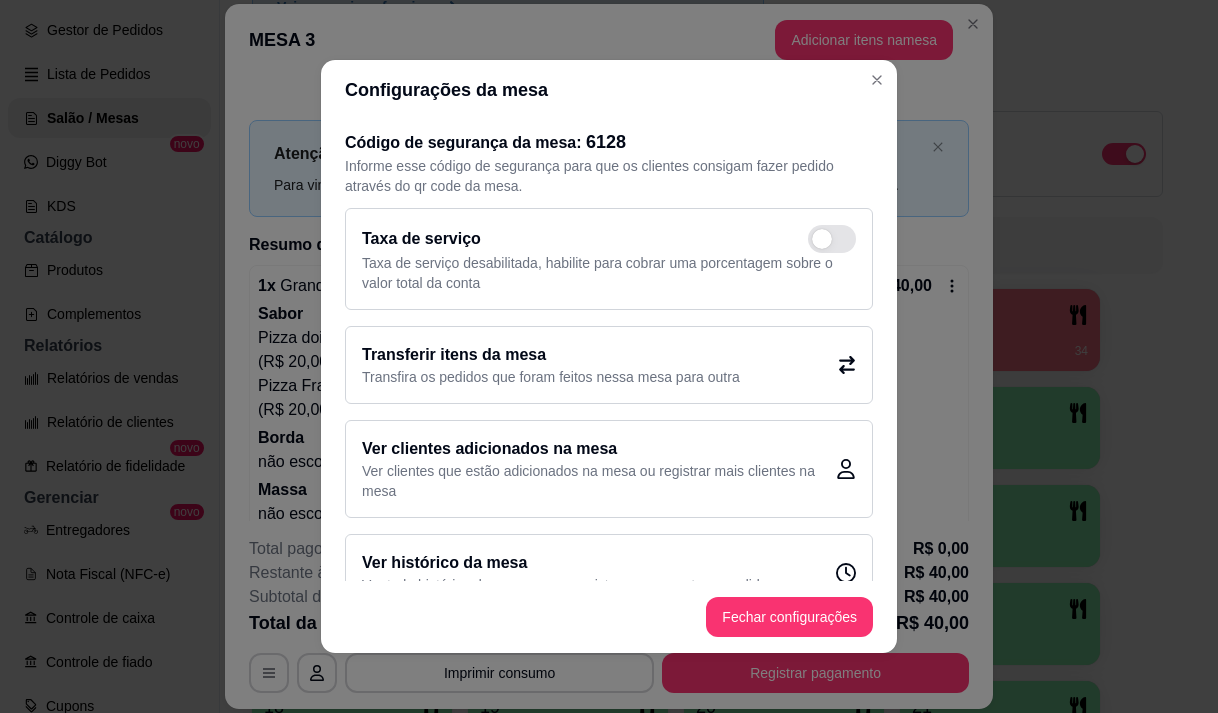 click on "Transfira os pedidos que foram feitos nessa mesa para outra" at bounding box center (551, 377) 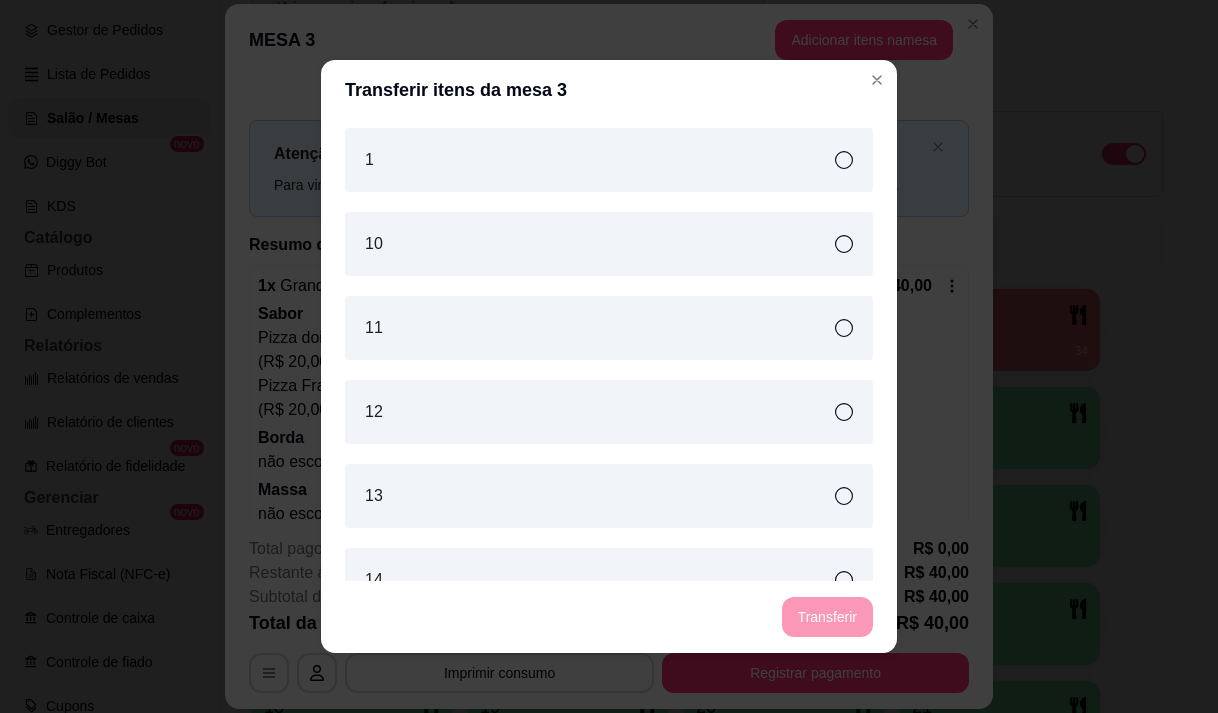 click on "1" at bounding box center (609, 160) 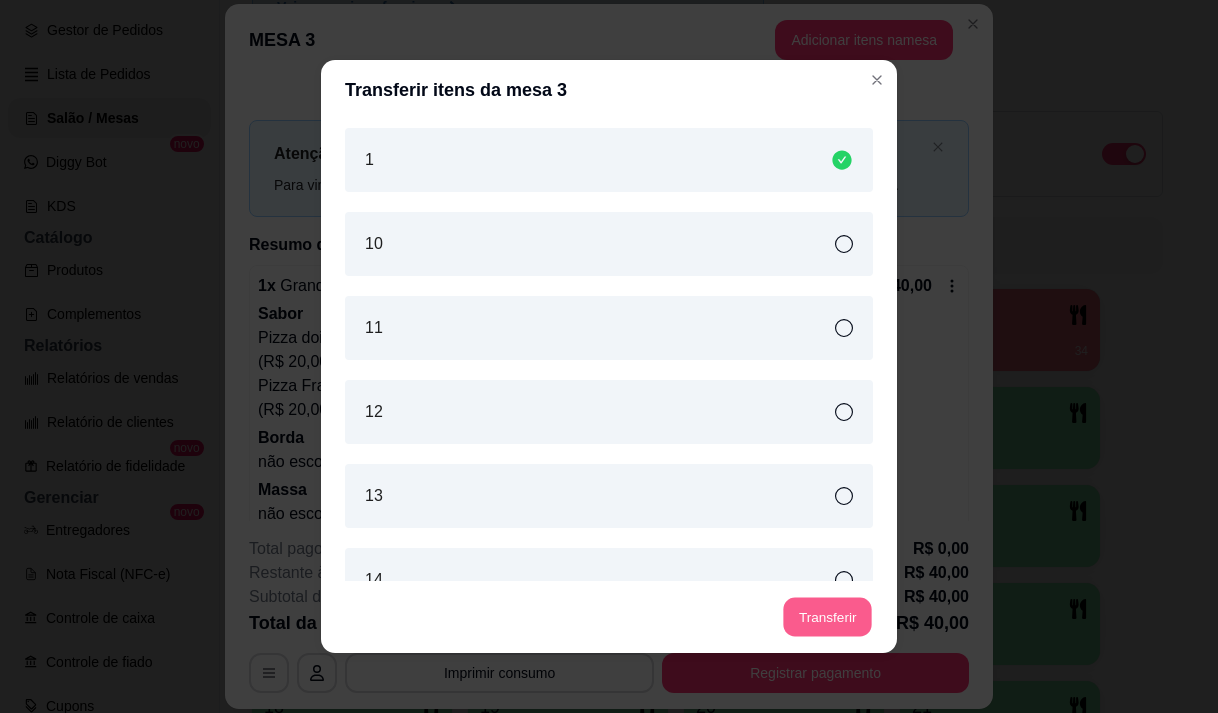 click on "Transferir" at bounding box center (827, 617) 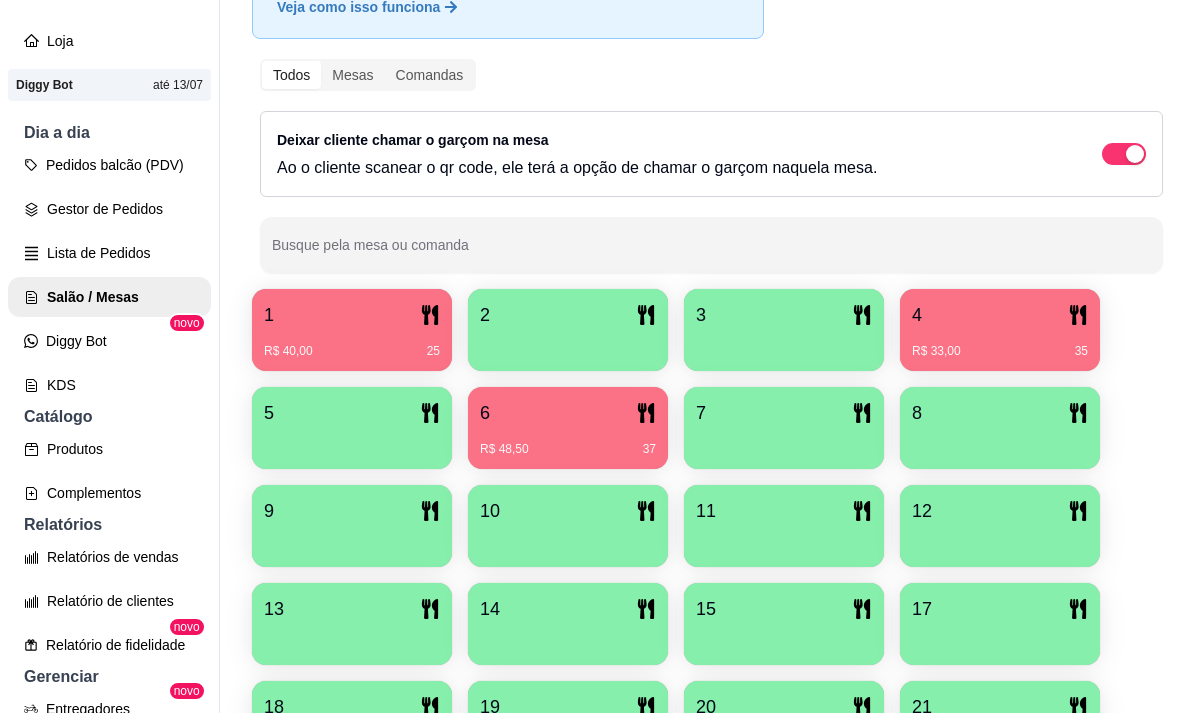 scroll, scrollTop: 100, scrollLeft: 0, axis: vertical 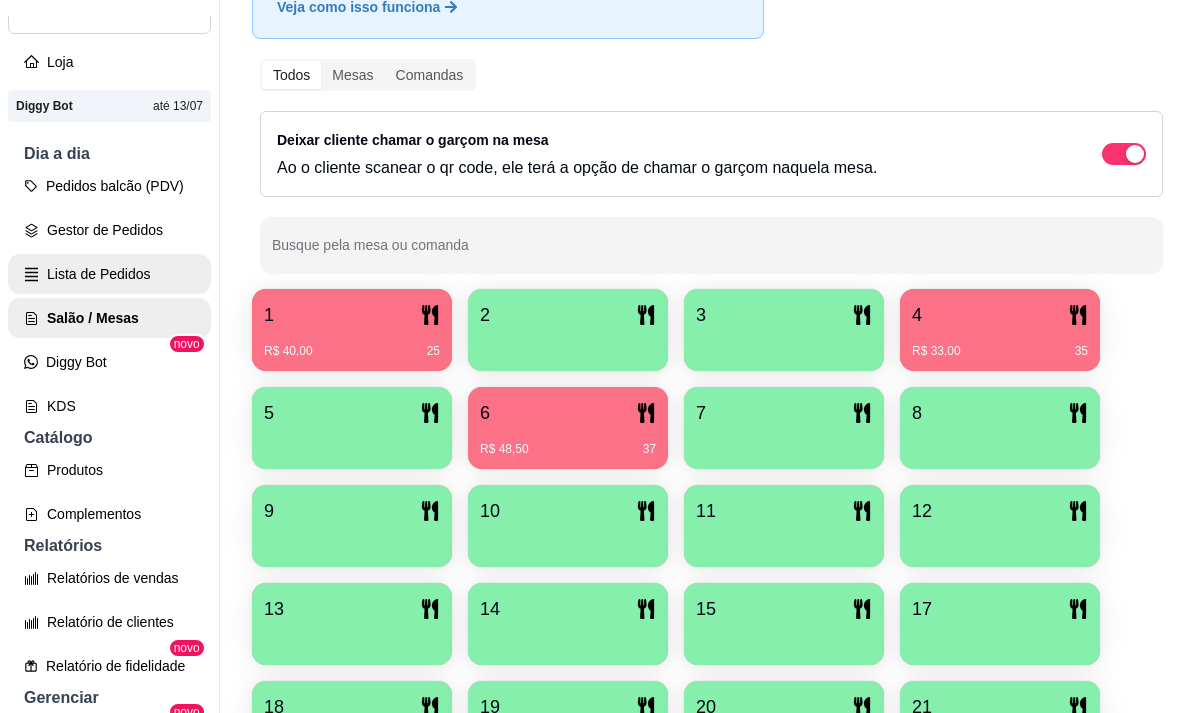 click on "Lista de Pedidos" at bounding box center [109, 274] 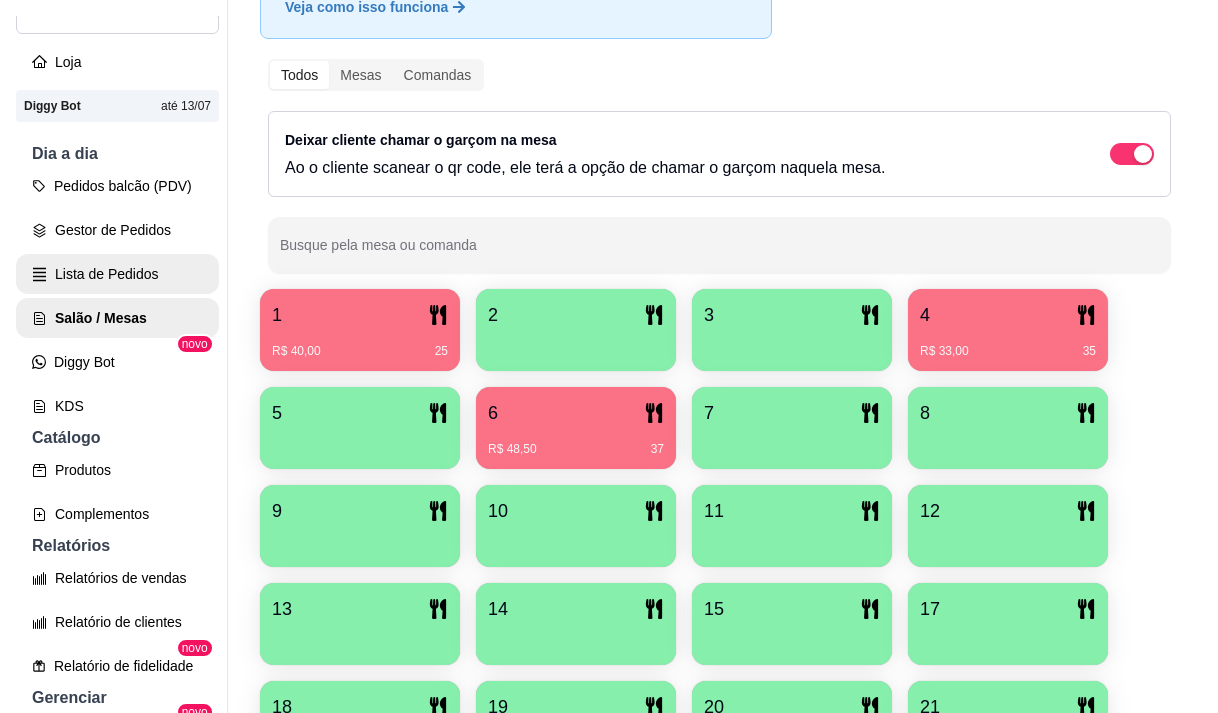 scroll, scrollTop: 0, scrollLeft: 0, axis: both 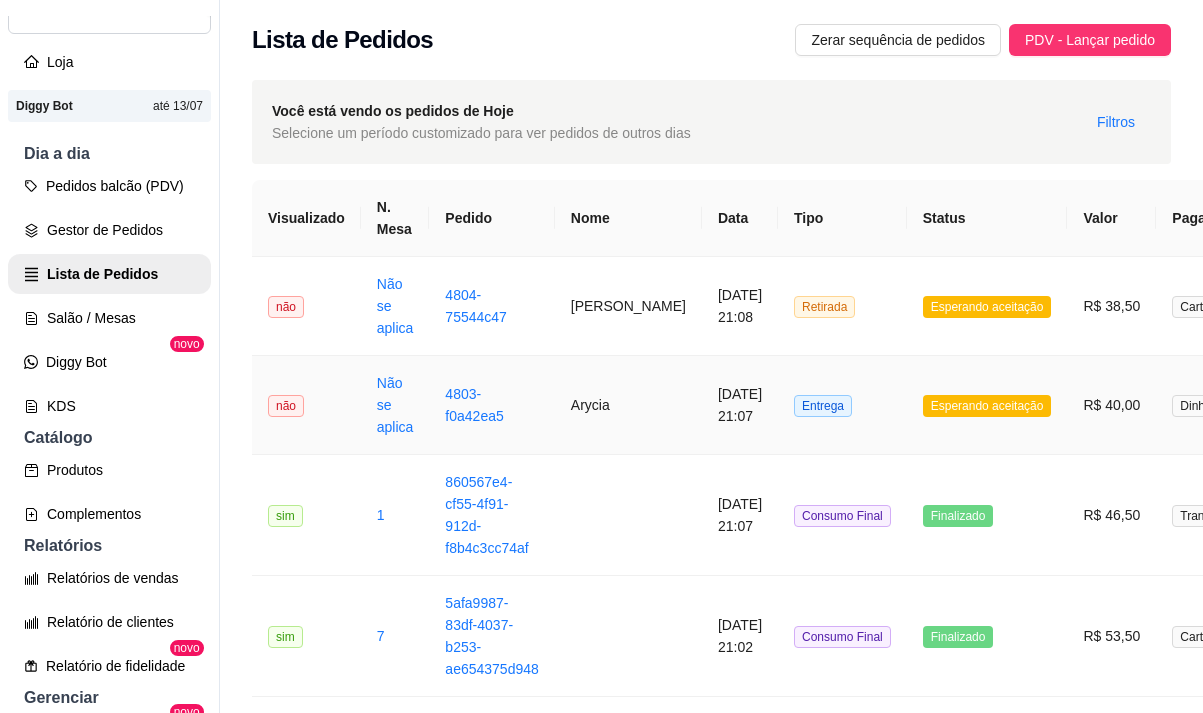 click on "Arycia" at bounding box center (628, 405) 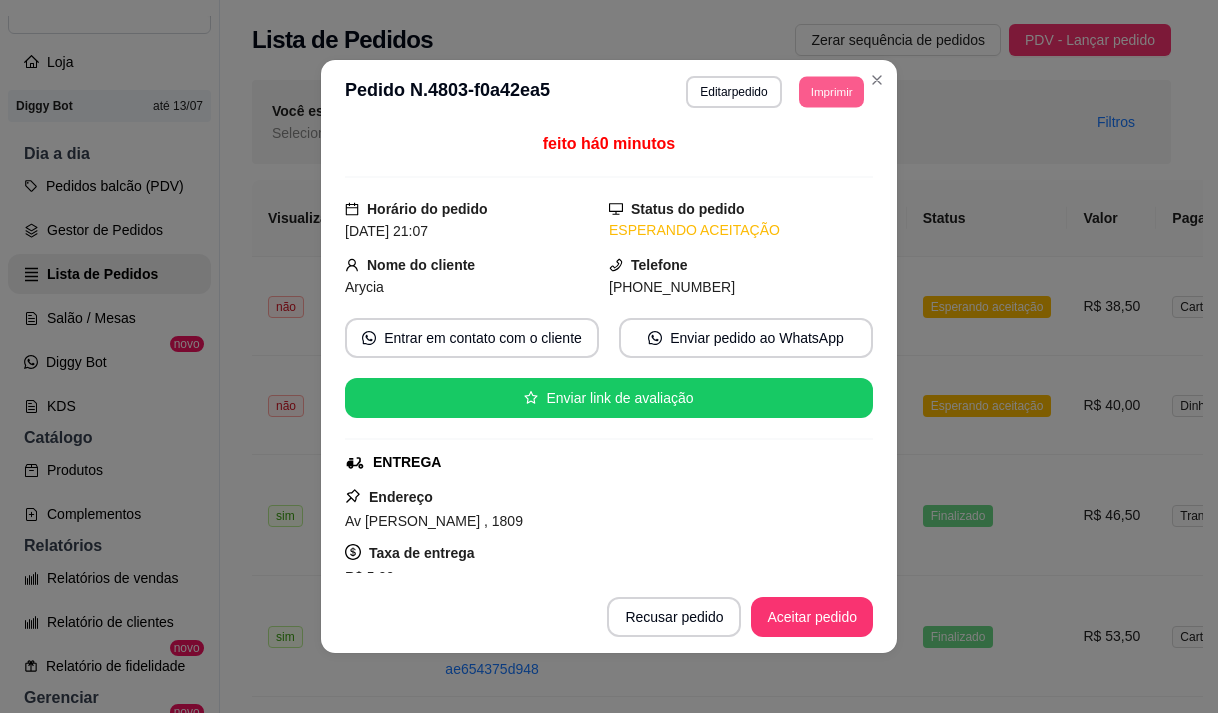 click on "Imprimir" at bounding box center (831, 91) 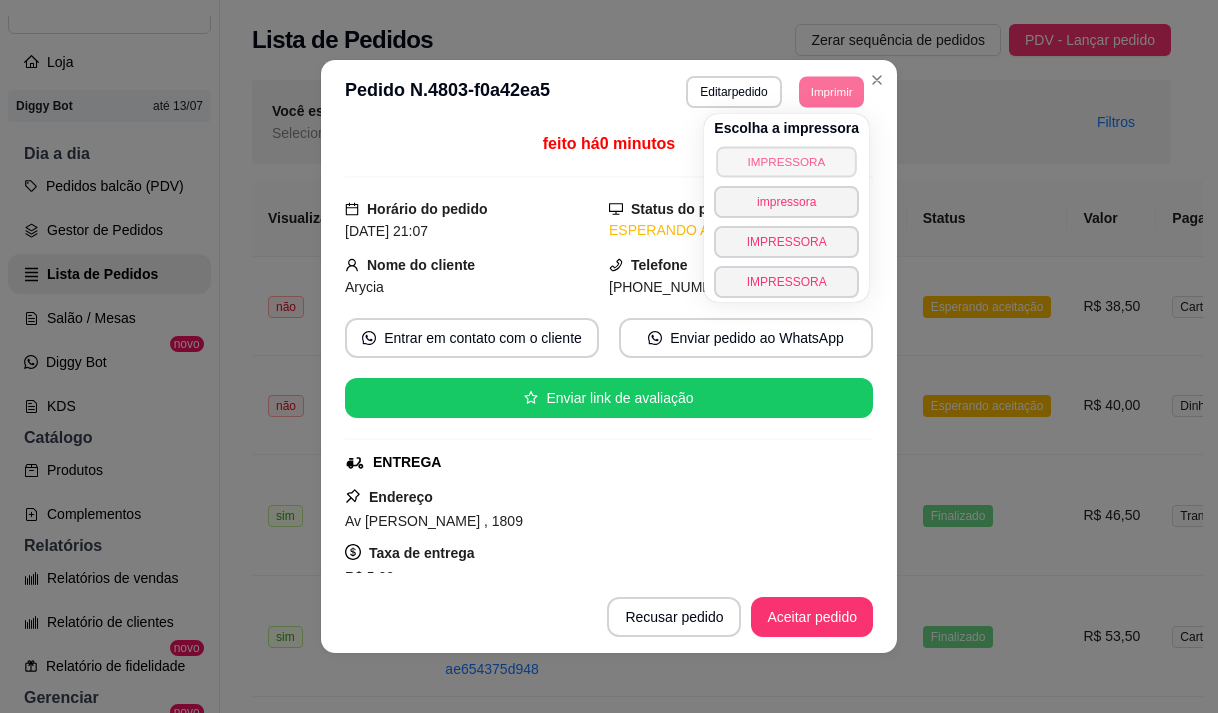click on "IMPRESSORA" at bounding box center (787, 161) 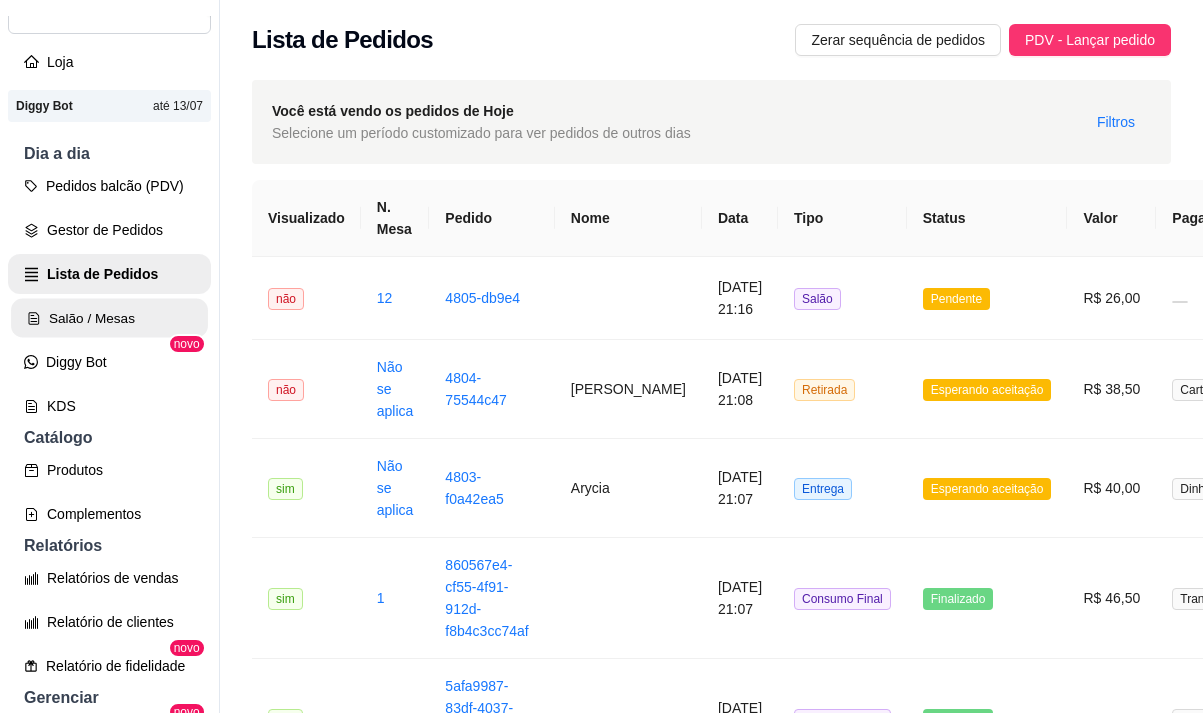 click on "Salão / Mesas" at bounding box center (109, 318) 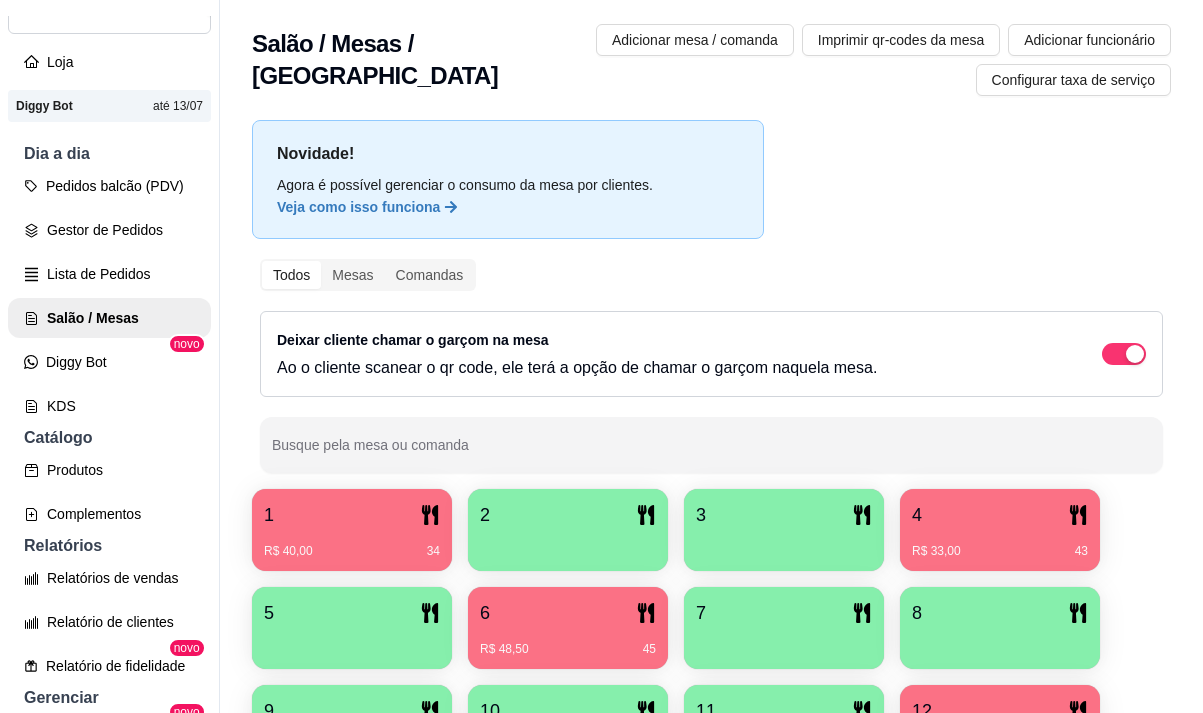 click on "4" at bounding box center [1000, 515] 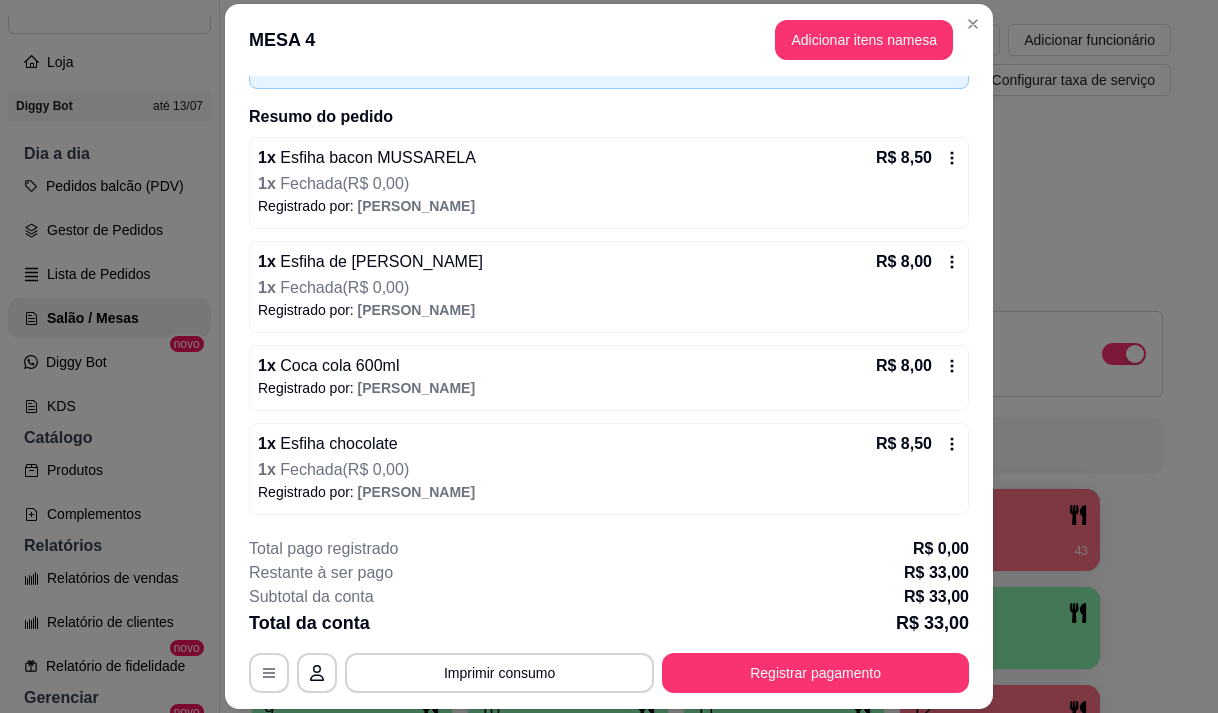 scroll, scrollTop: 129, scrollLeft: 0, axis: vertical 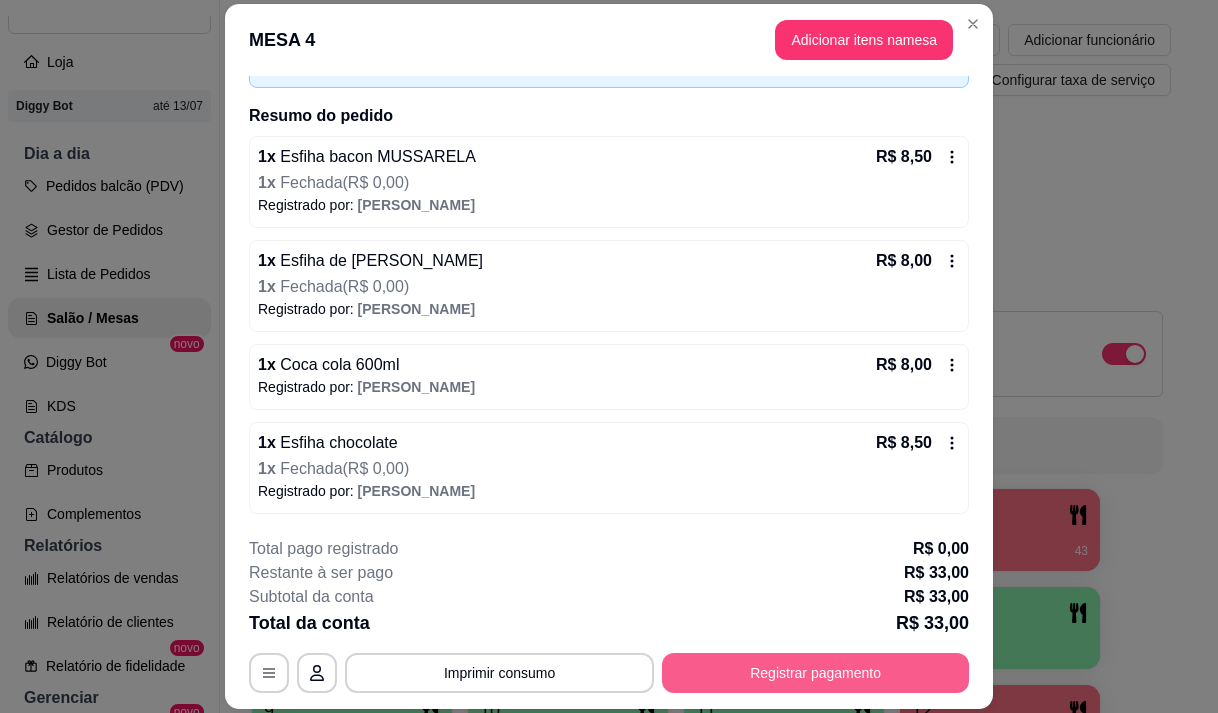 click on "Registrar pagamento" at bounding box center [815, 673] 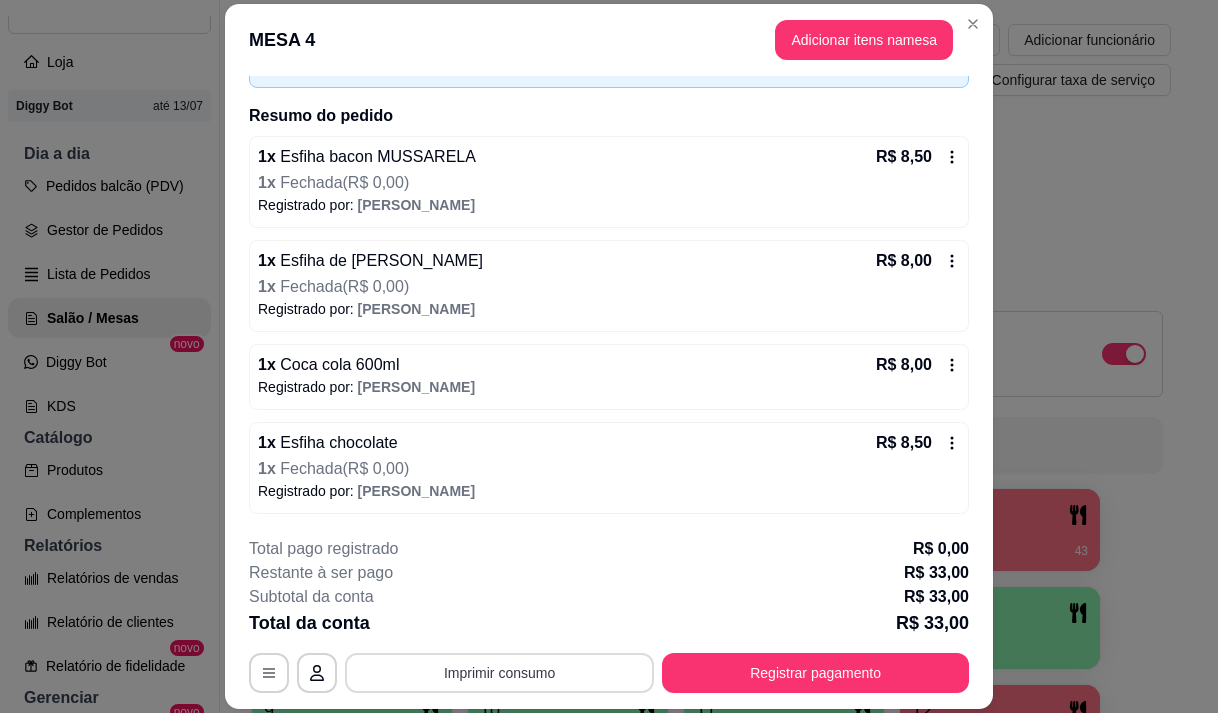 click on "Imprimir consumo" at bounding box center (499, 673) 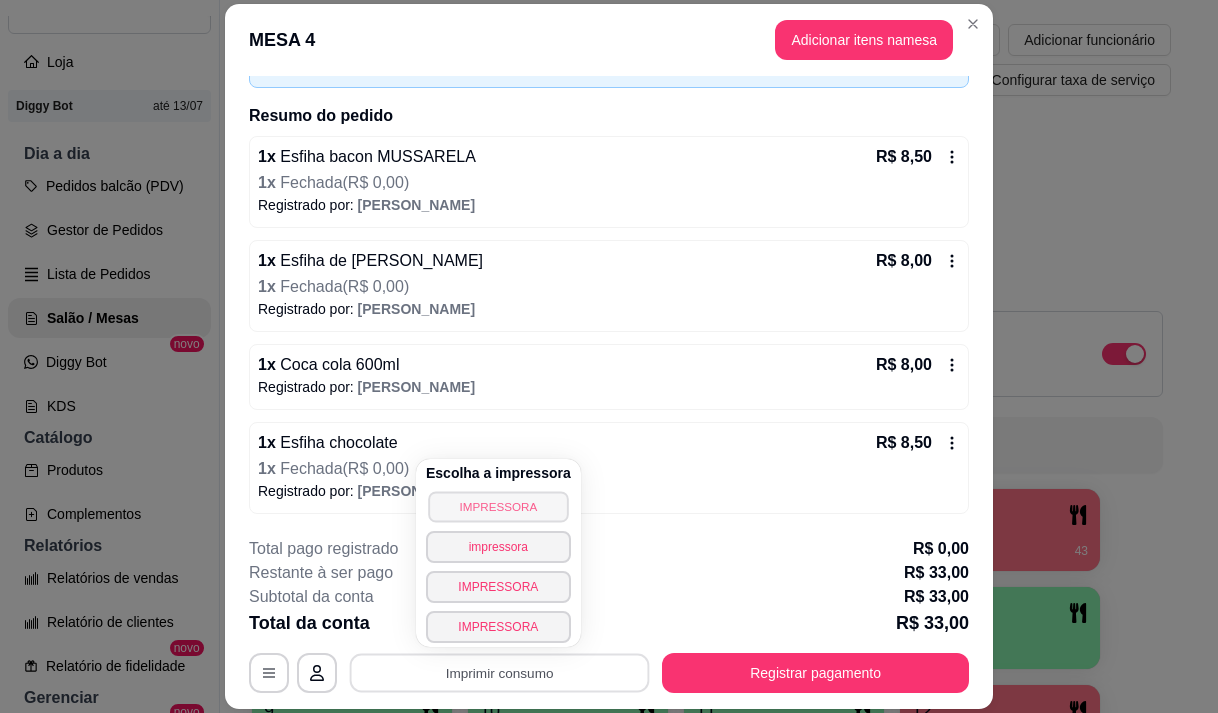 click on "IMPRESSORA" at bounding box center [498, 506] 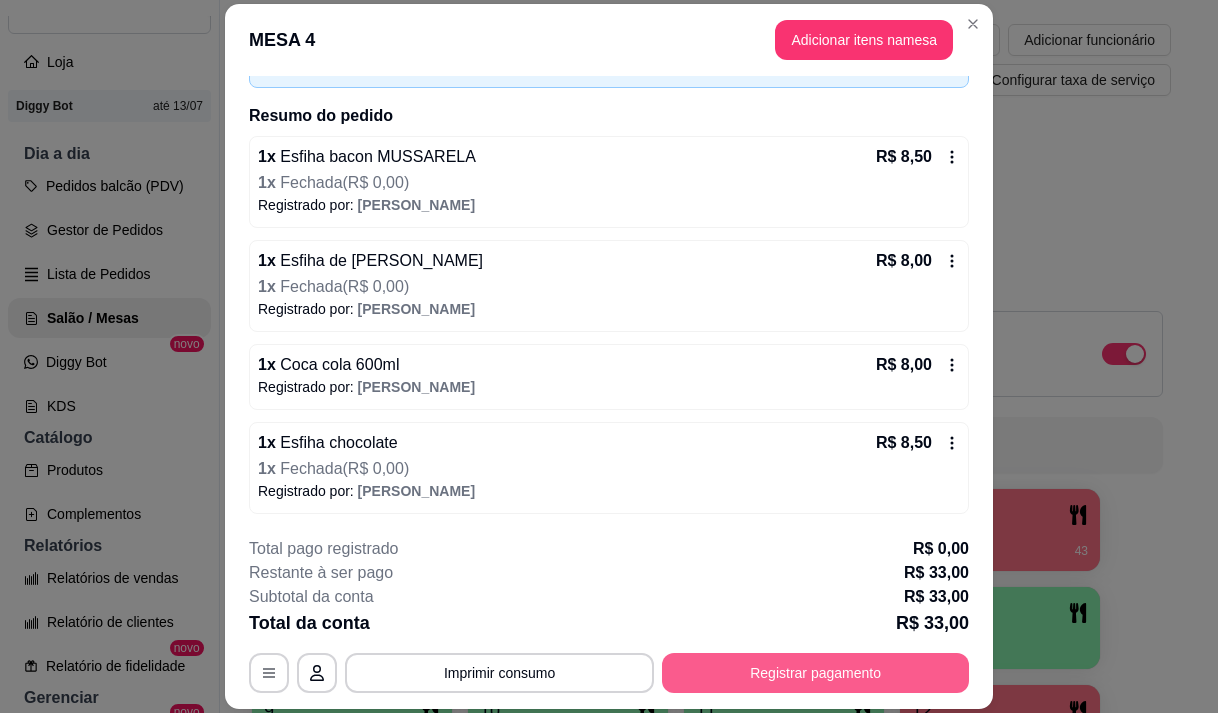 click on "Registrar pagamento" at bounding box center [815, 673] 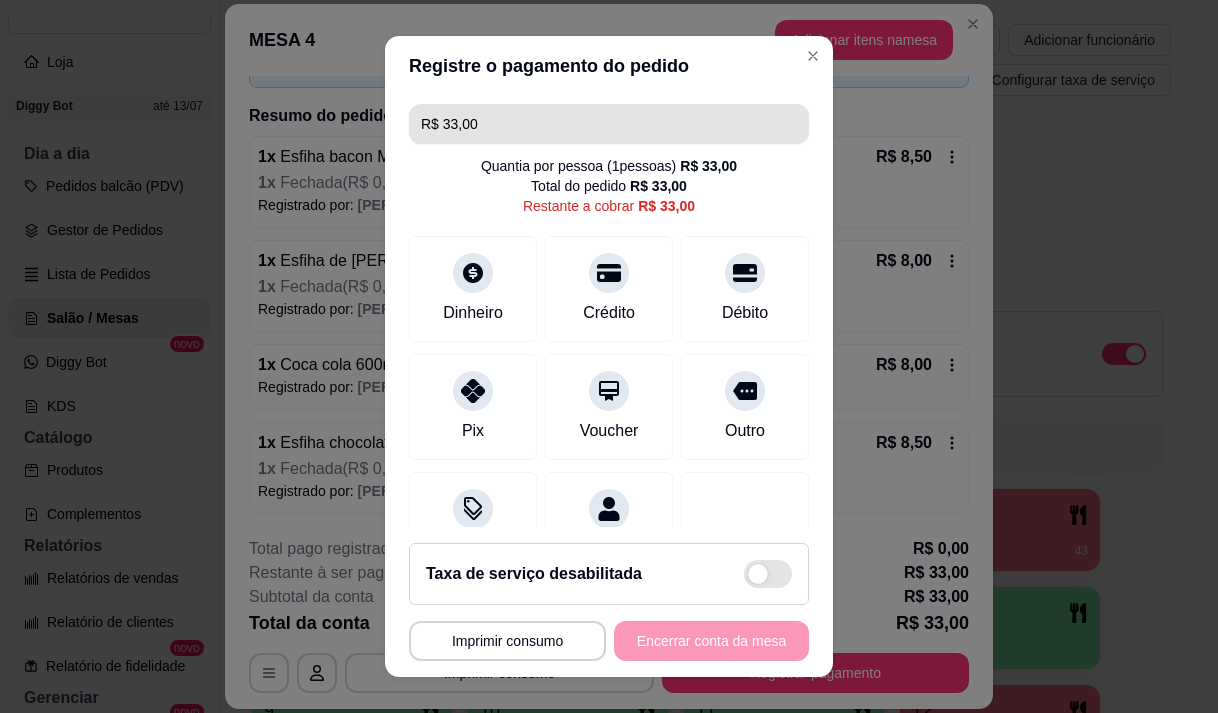 click on "R$ 33,00" at bounding box center [609, 124] 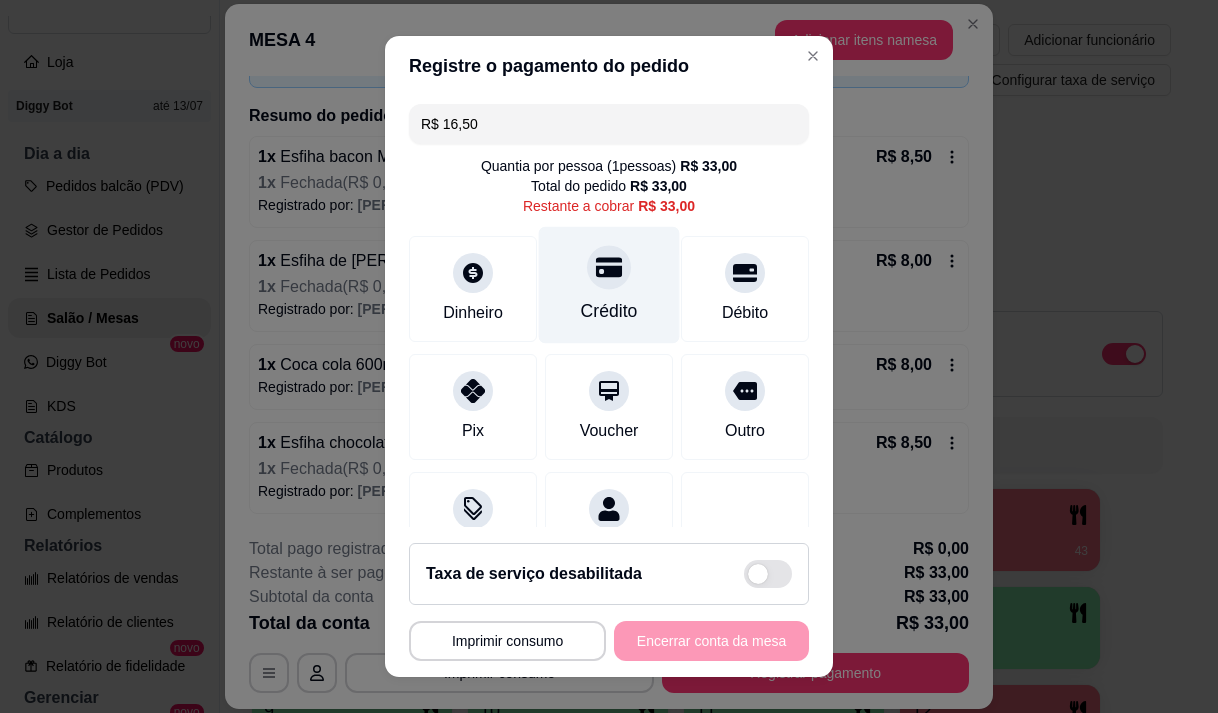 click on "Crédito" at bounding box center (609, 284) 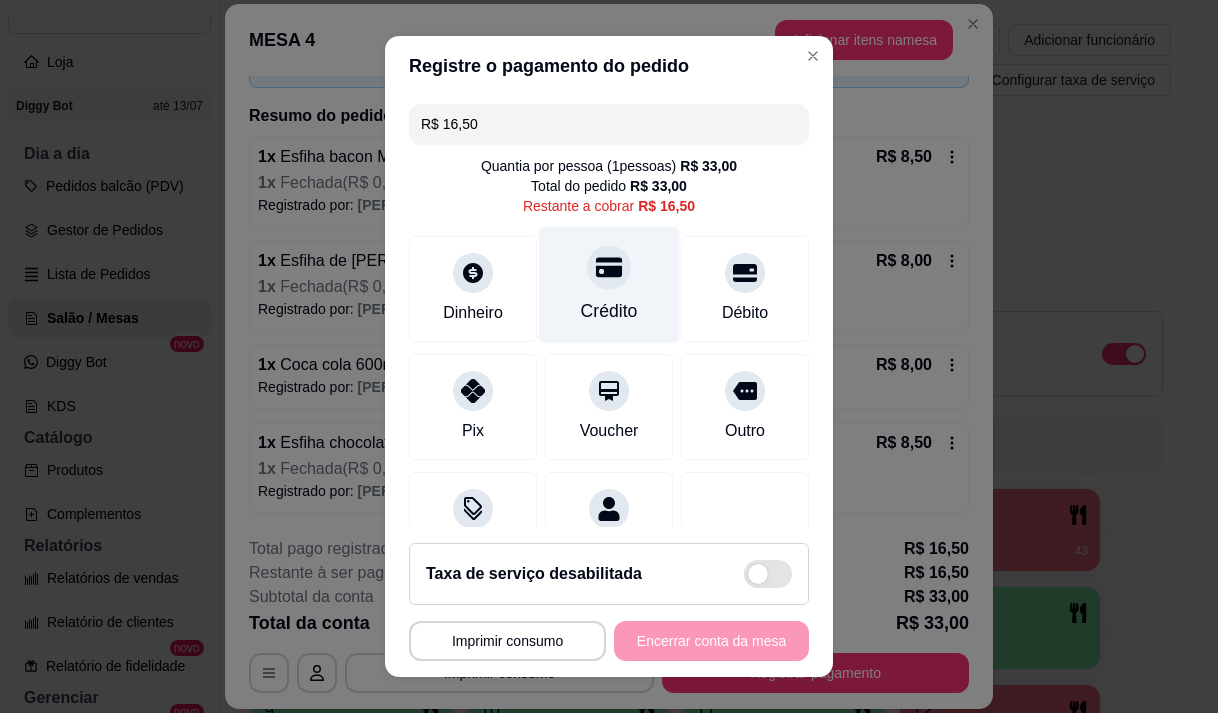 click on "Crédito" at bounding box center (609, 311) 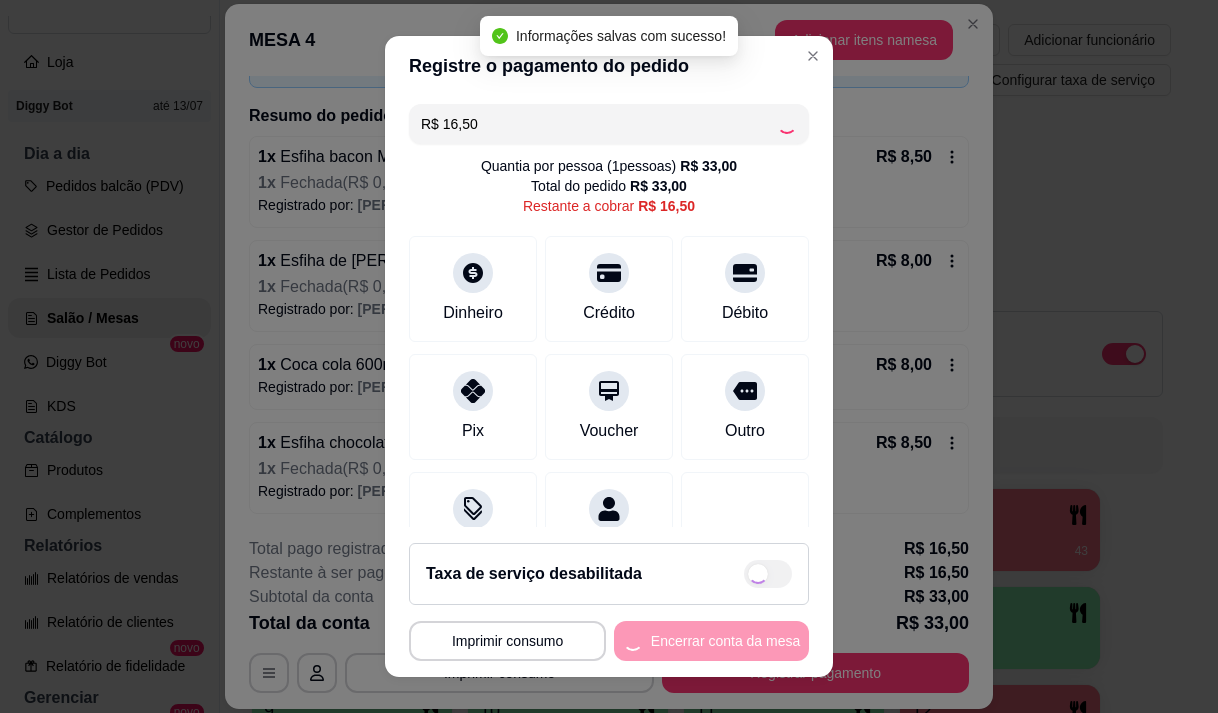 type on "R$ 0,00" 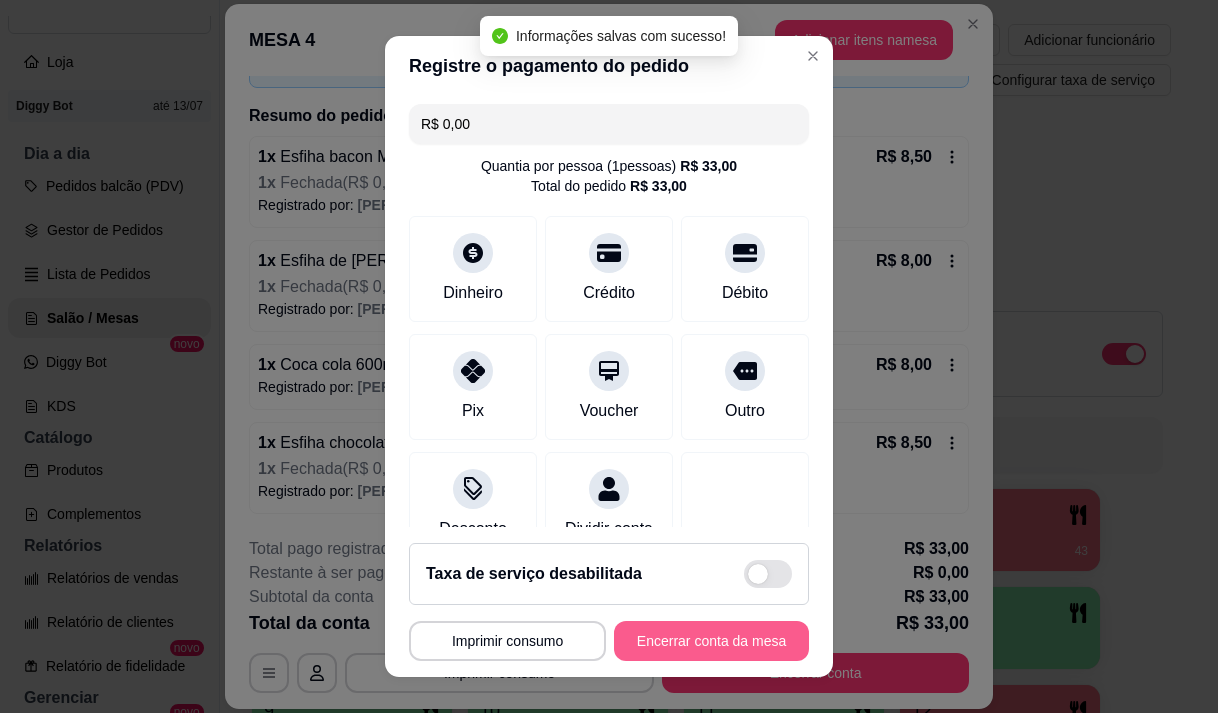 click on "Encerrar conta da mesa" at bounding box center [711, 641] 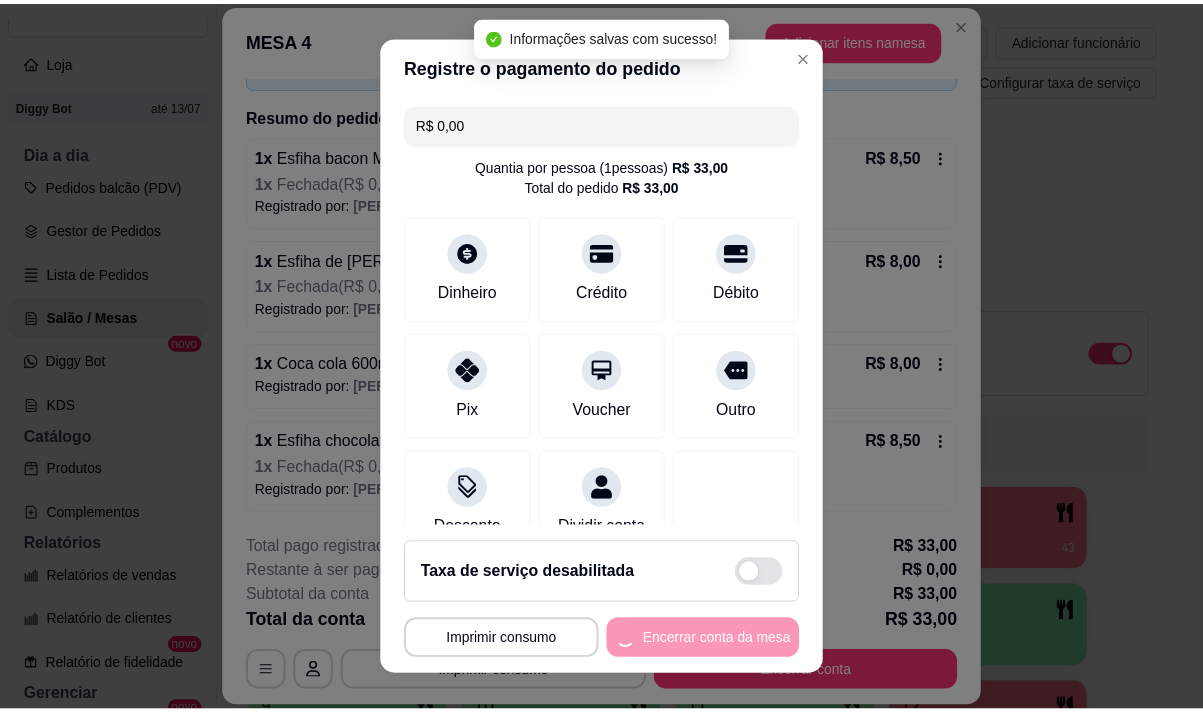 scroll, scrollTop: 0, scrollLeft: 0, axis: both 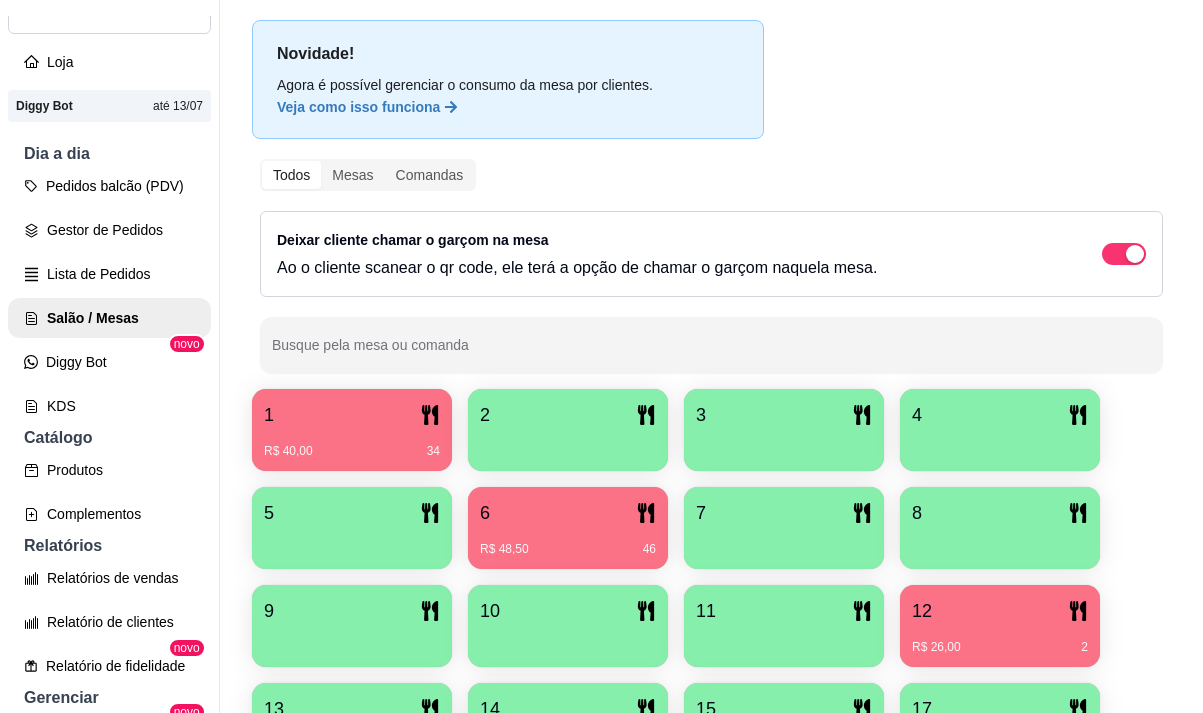 click on "12" at bounding box center (1000, 611) 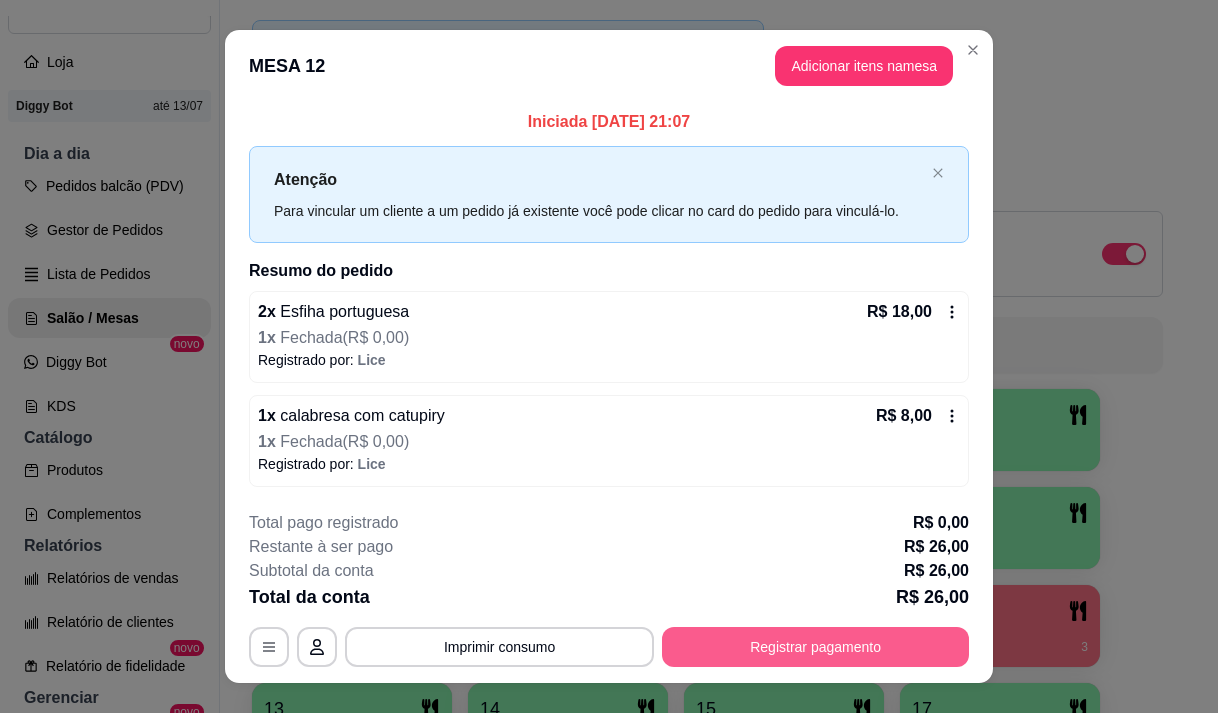 click on "Registrar pagamento" at bounding box center [815, 647] 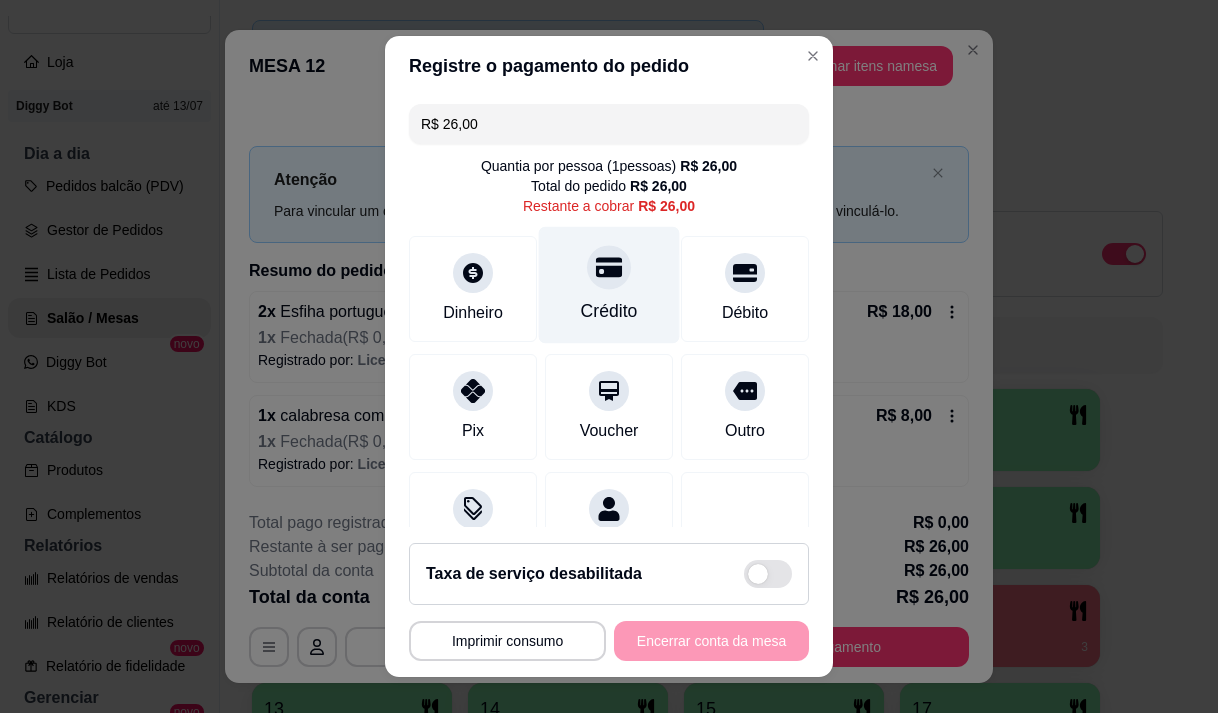 click on "Crédito" at bounding box center [609, 311] 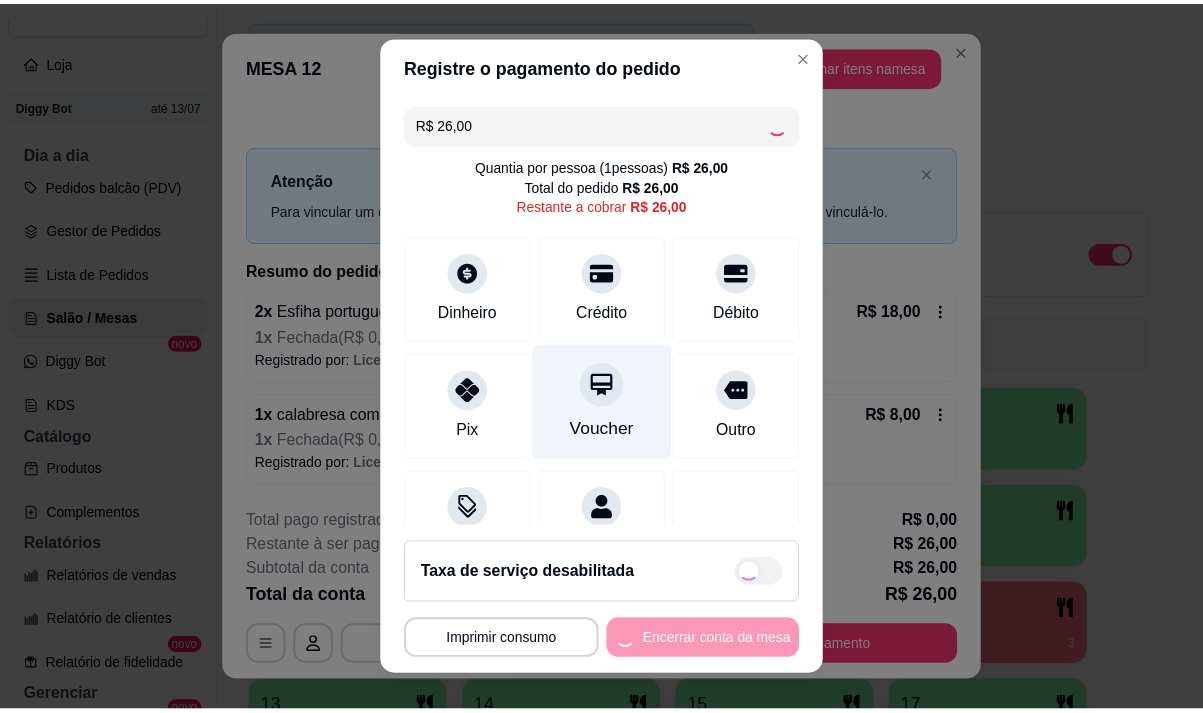 scroll, scrollTop: 82, scrollLeft: 0, axis: vertical 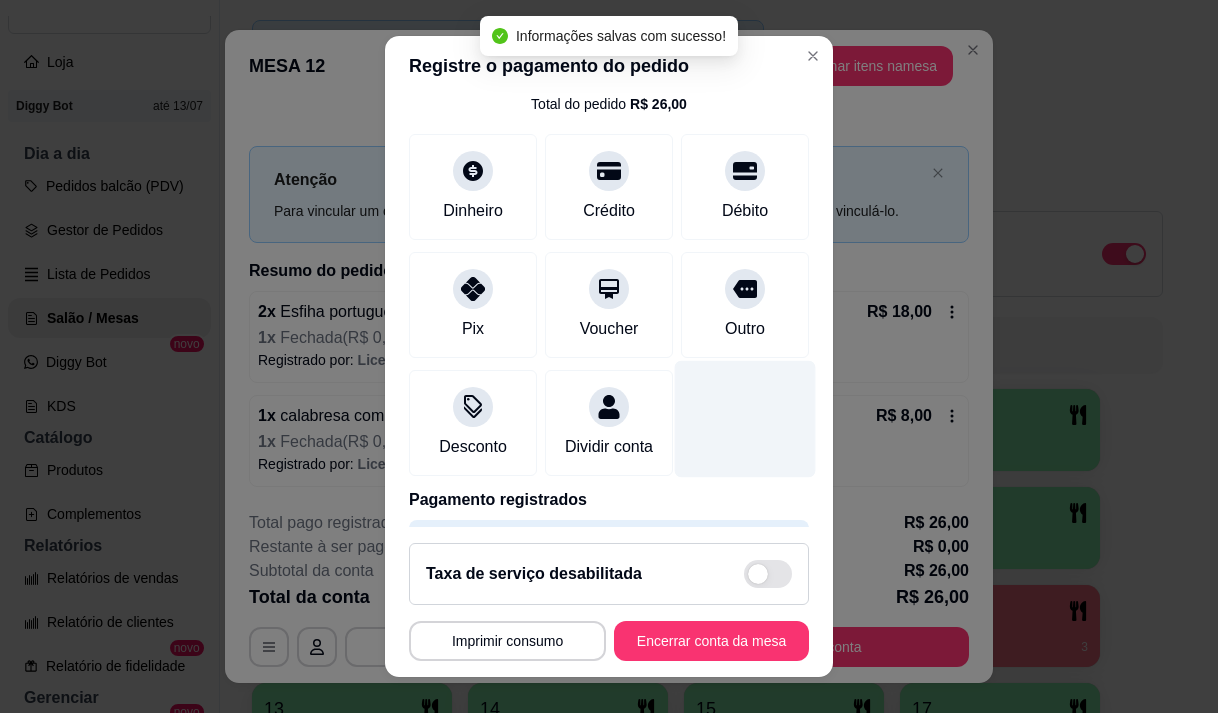 type on "R$ 0,00" 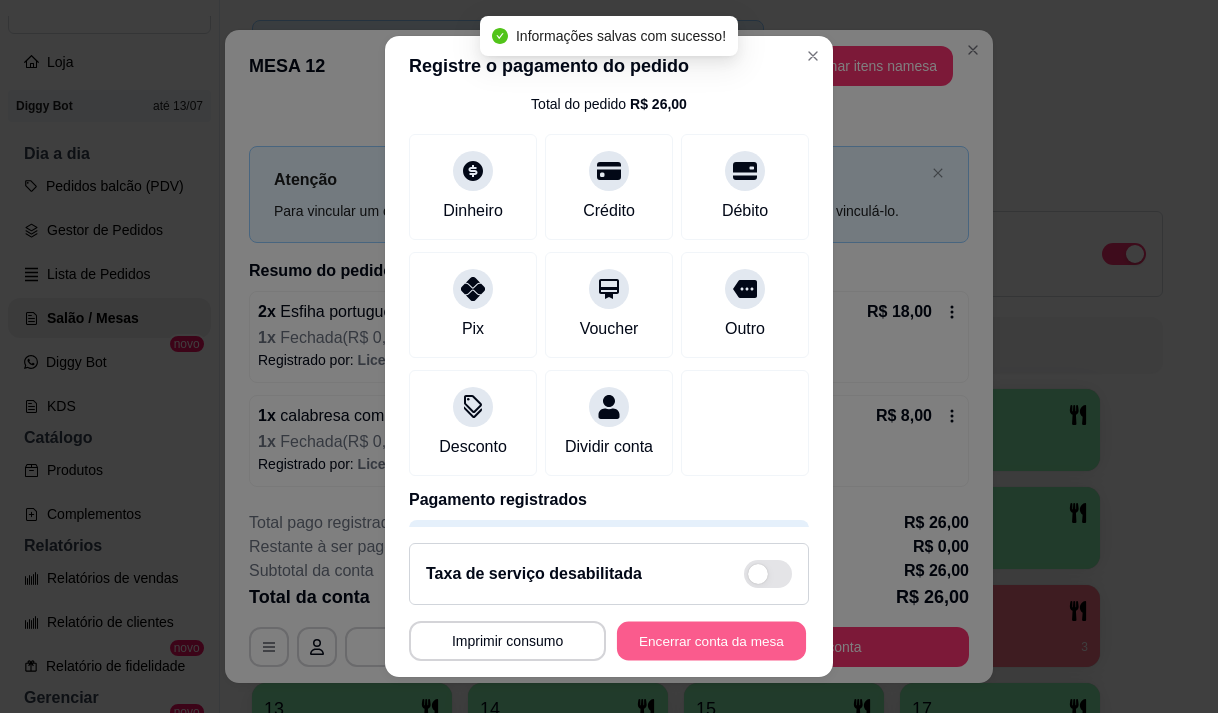 click on "Encerrar conta da mesa" at bounding box center (711, 641) 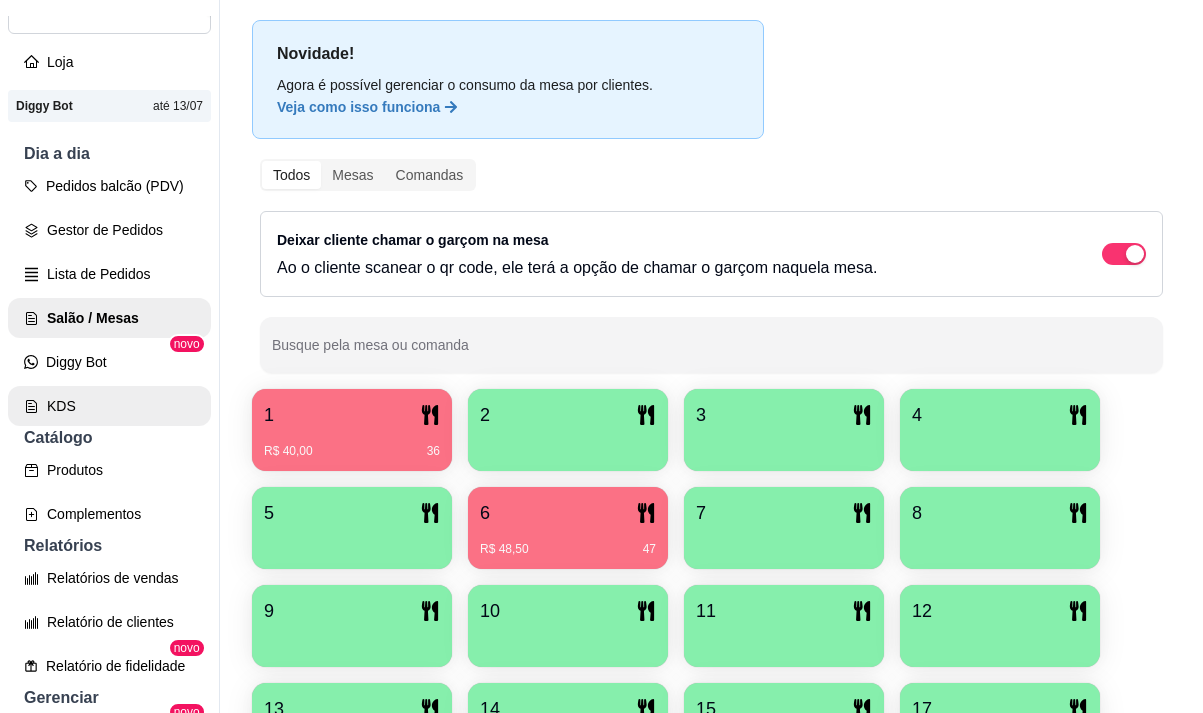 click on "KDS" at bounding box center (109, 406) 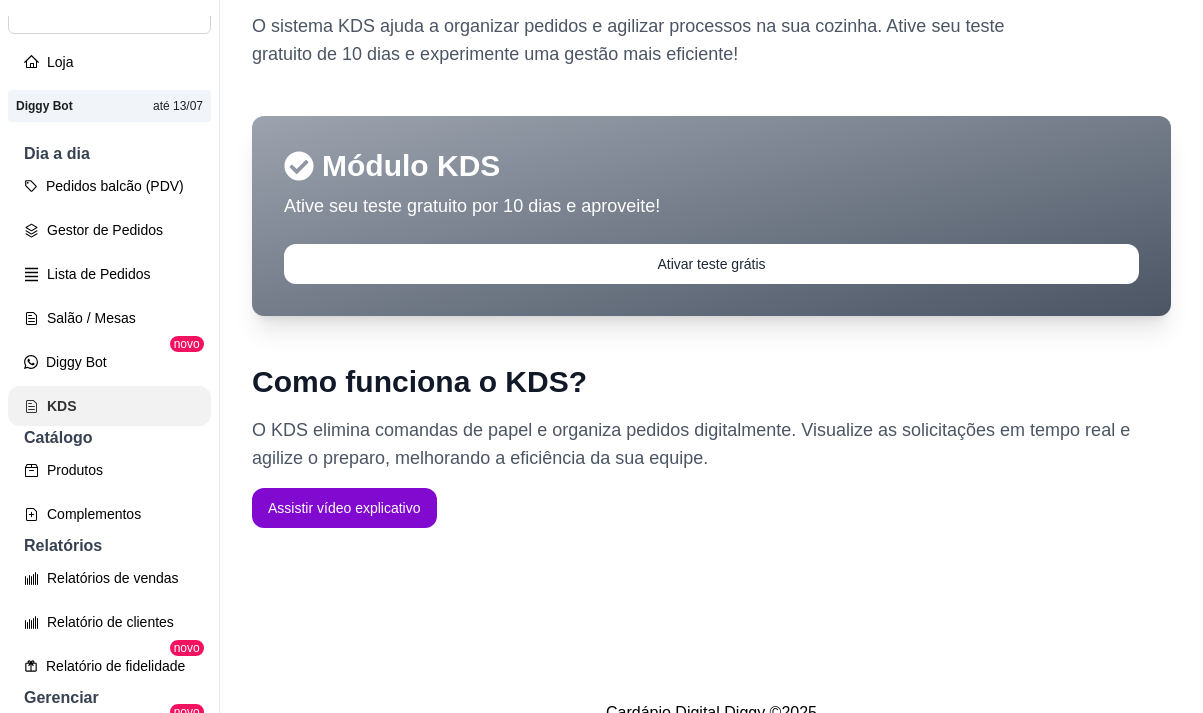 scroll, scrollTop: 0, scrollLeft: 0, axis: both 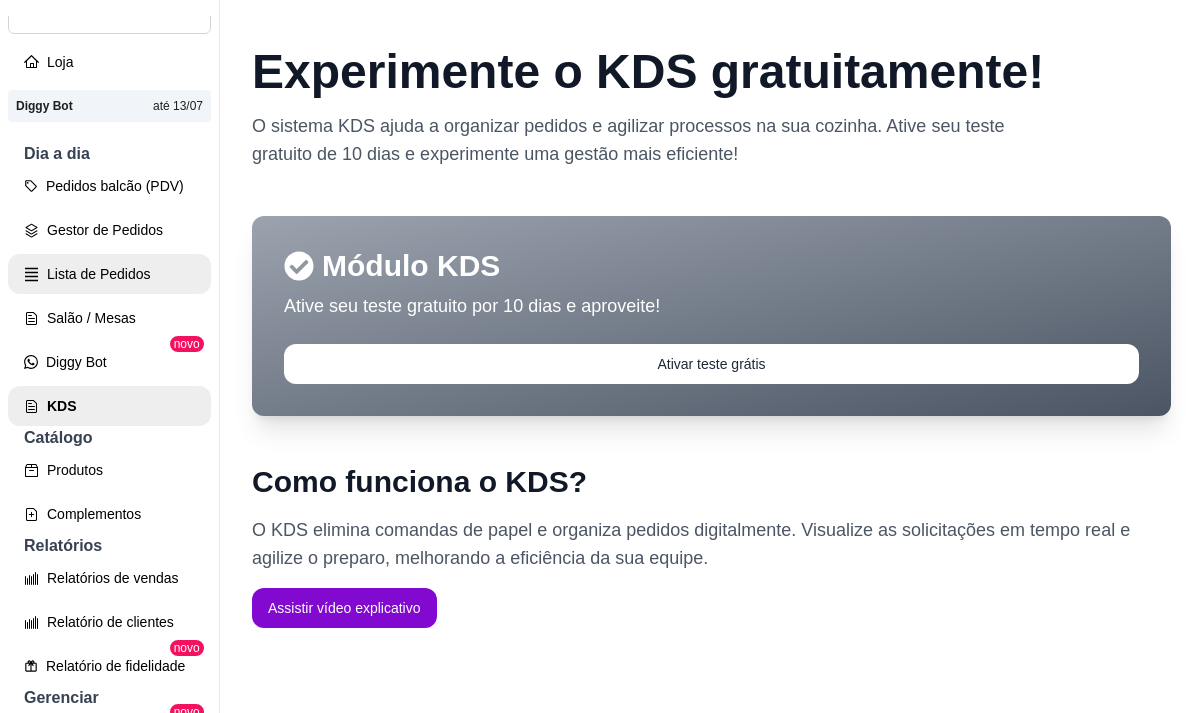 click on "Lista de Pedidos" at bounding box center [109, 274] 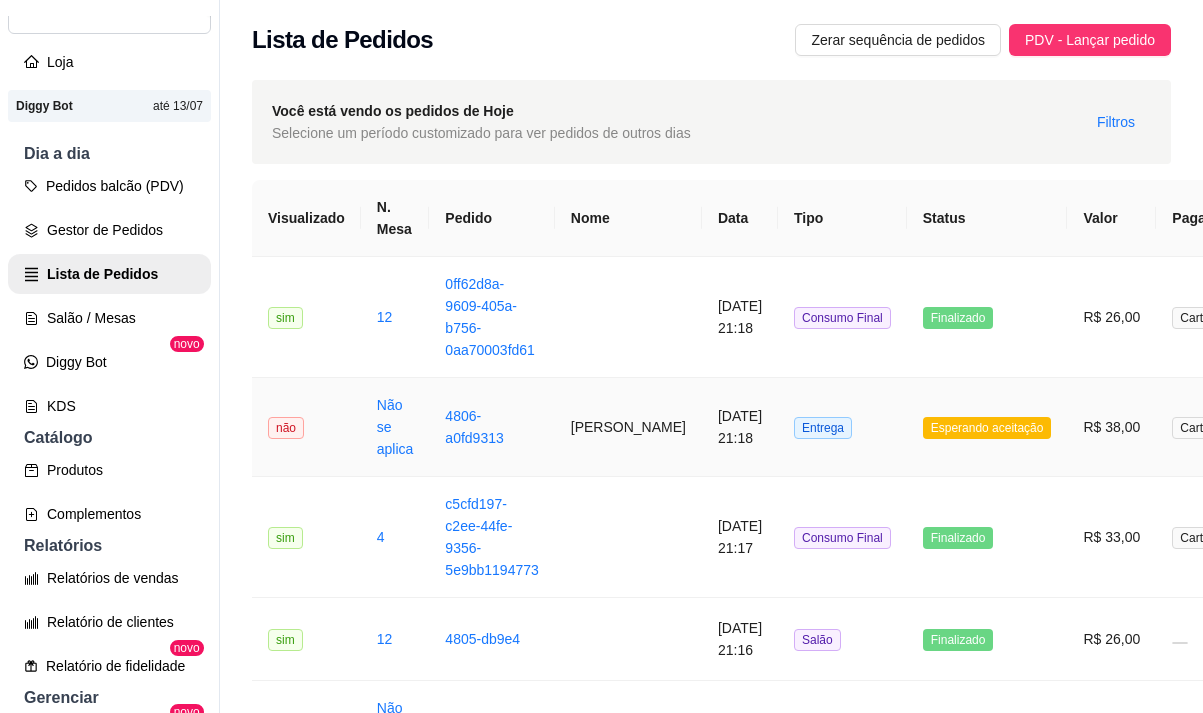 click on "[PERSON_NAME]" at bounding box center (628, 427) 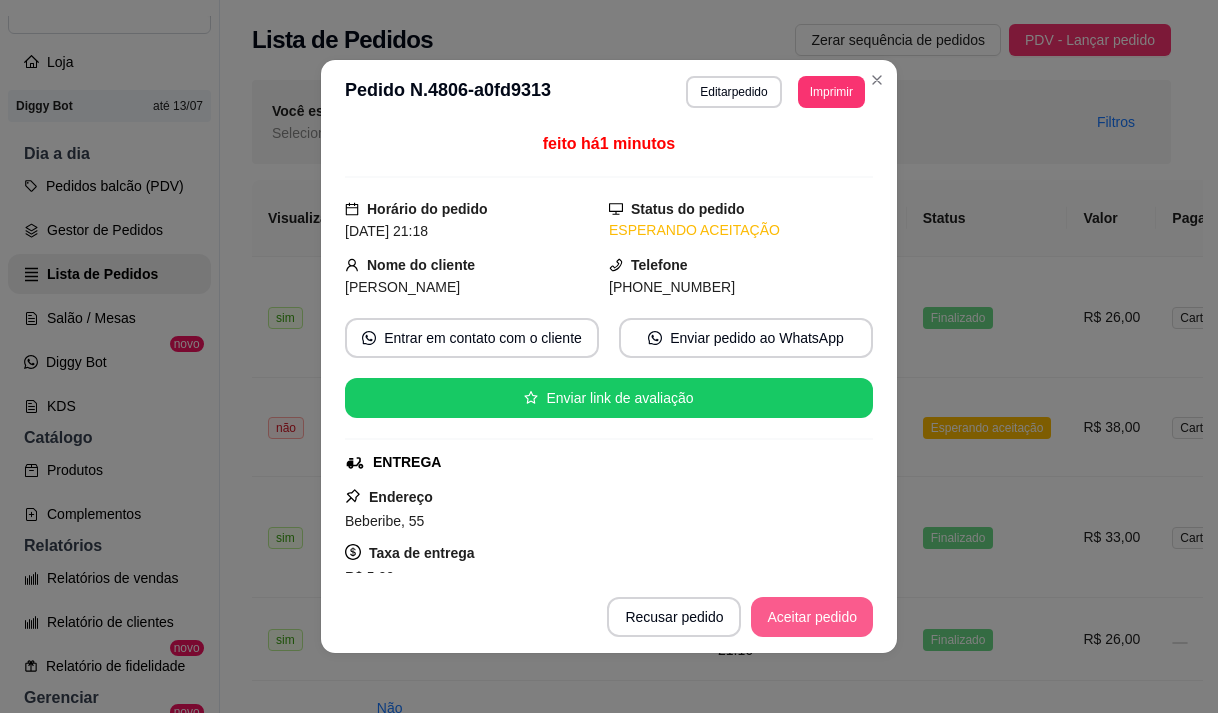 click on "Aceitar pedido" at bounding box center [812, 617] 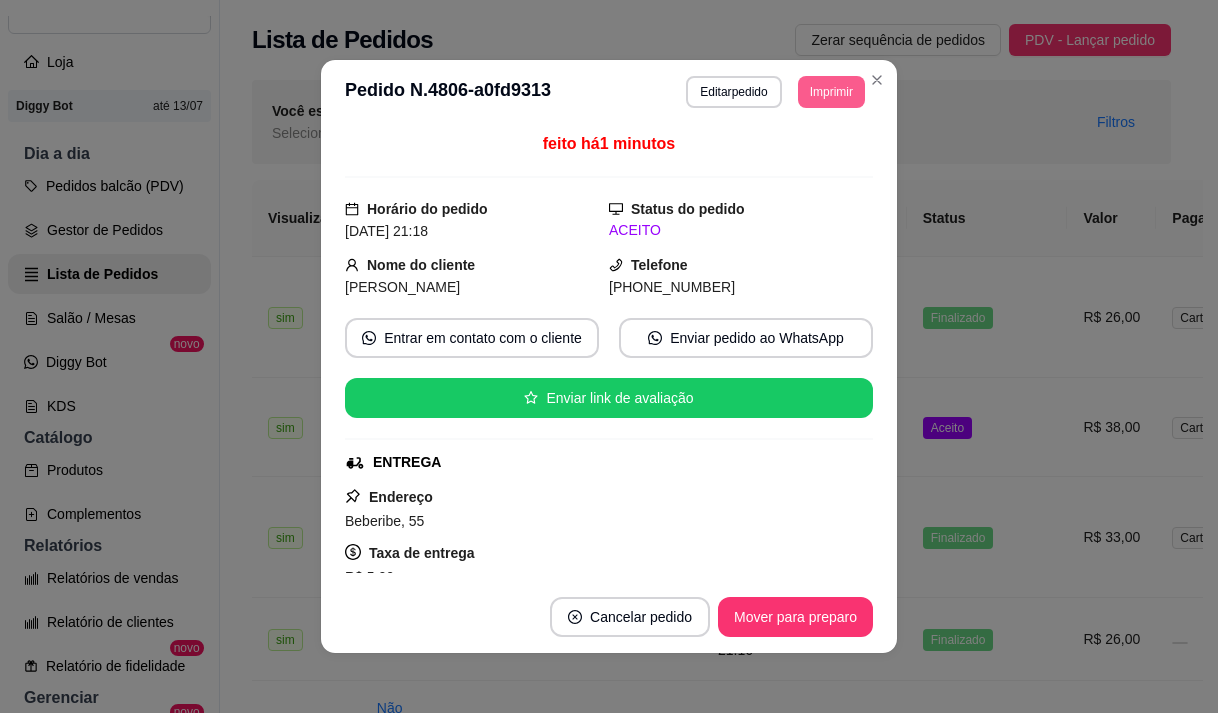 click on "Imprimir" at bounding box center (831, 92) 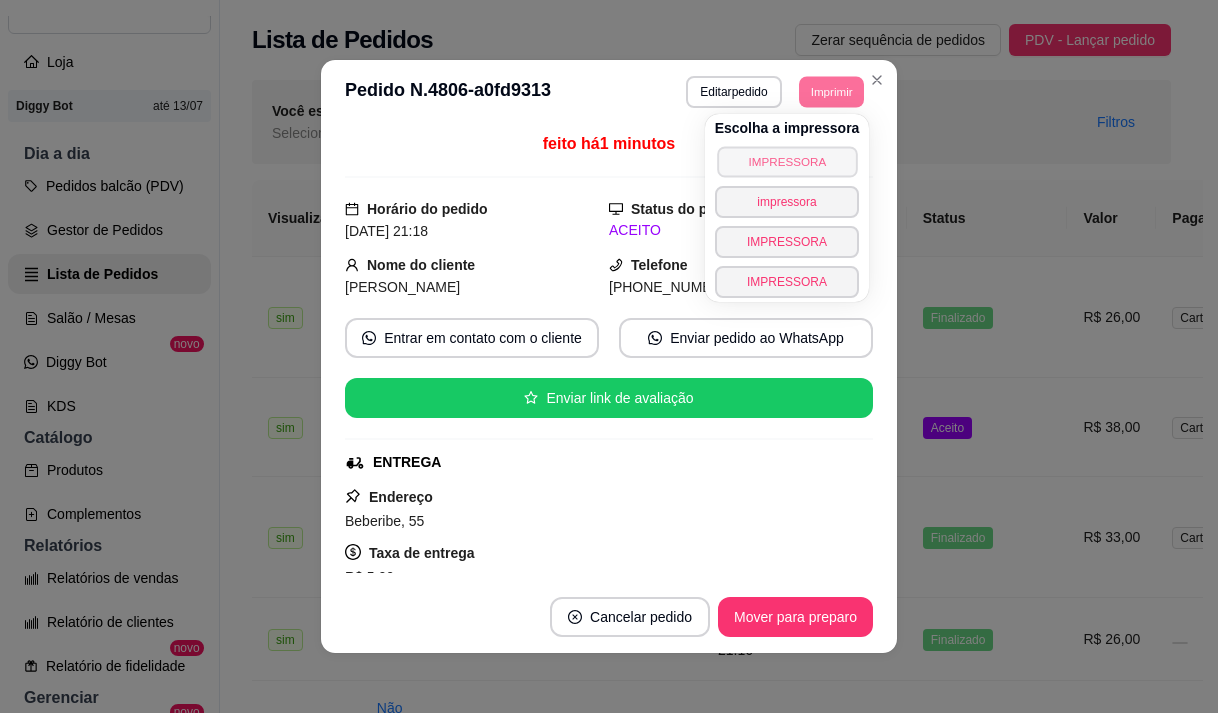 click on "IMPRESSORA" at bounding box center (787, 161) 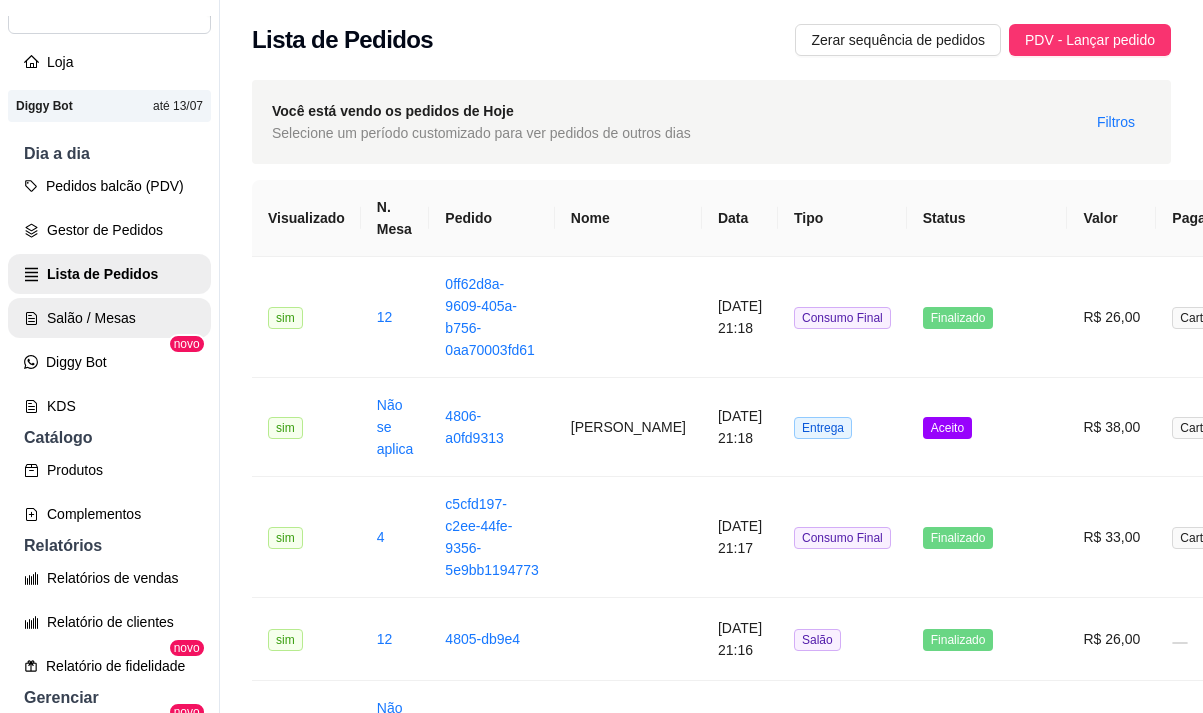 click on "Salão / Mesas" at bounding box center (109, 318) 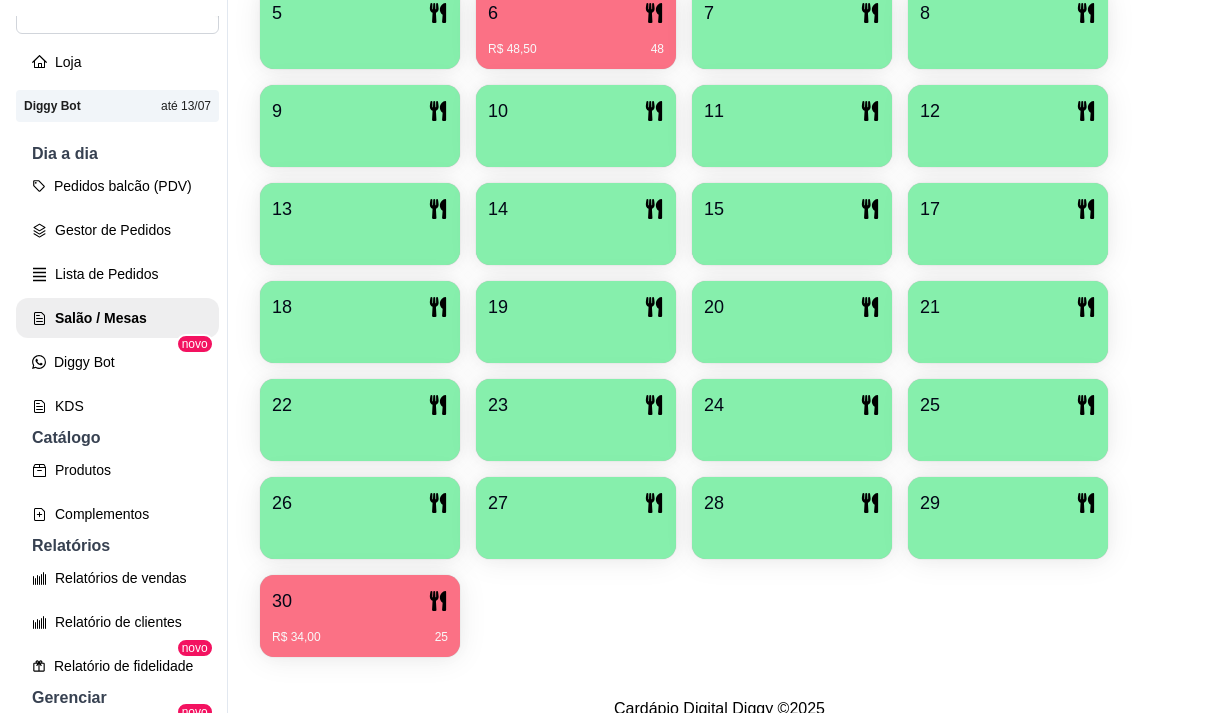 scroll, scrollTop: 639, scrollLeft: 0, axis: vertical 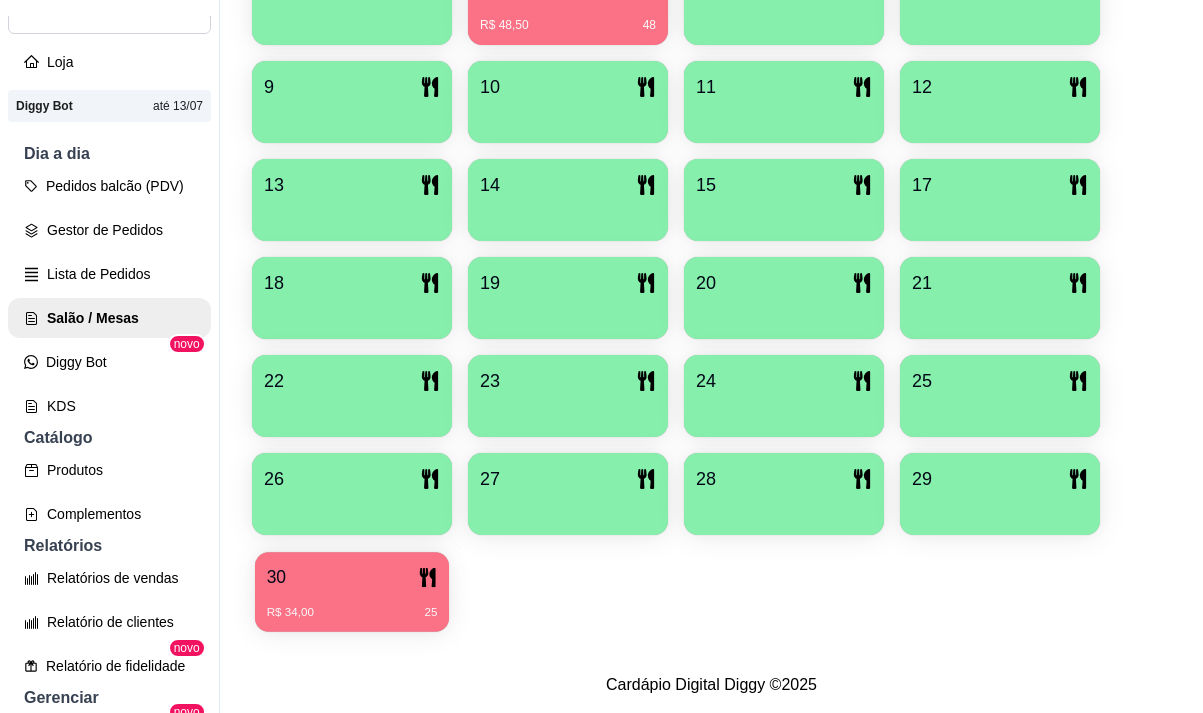 click on "30" at bounding box center (352, 577) 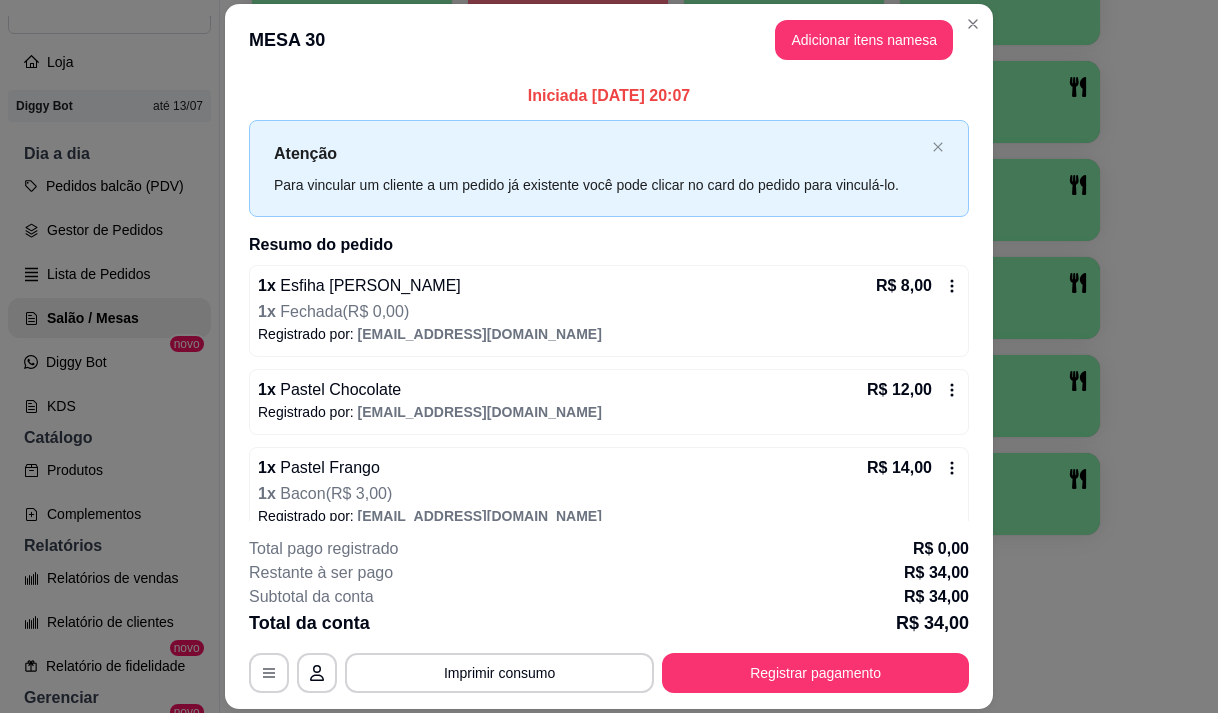 scroll, scrollTop: 25, scrollLeft: 0, axis: vertical 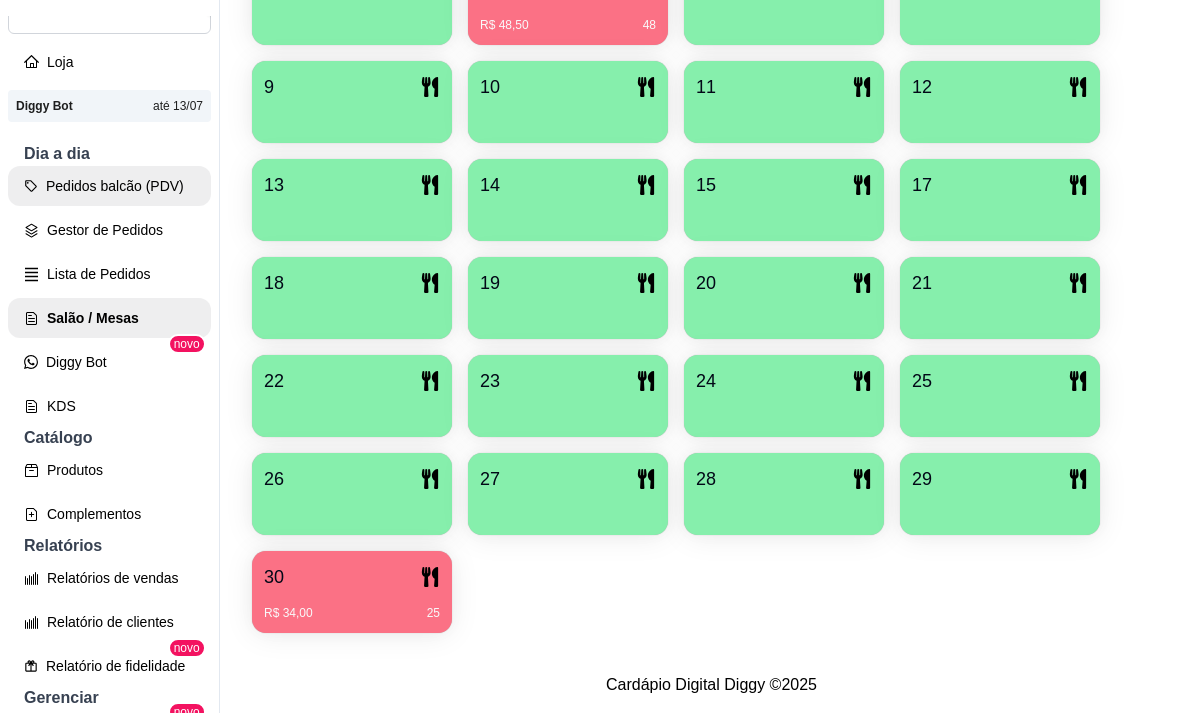 click on "Pedidos balcão (PDV)" at bounding box center [109, 186] 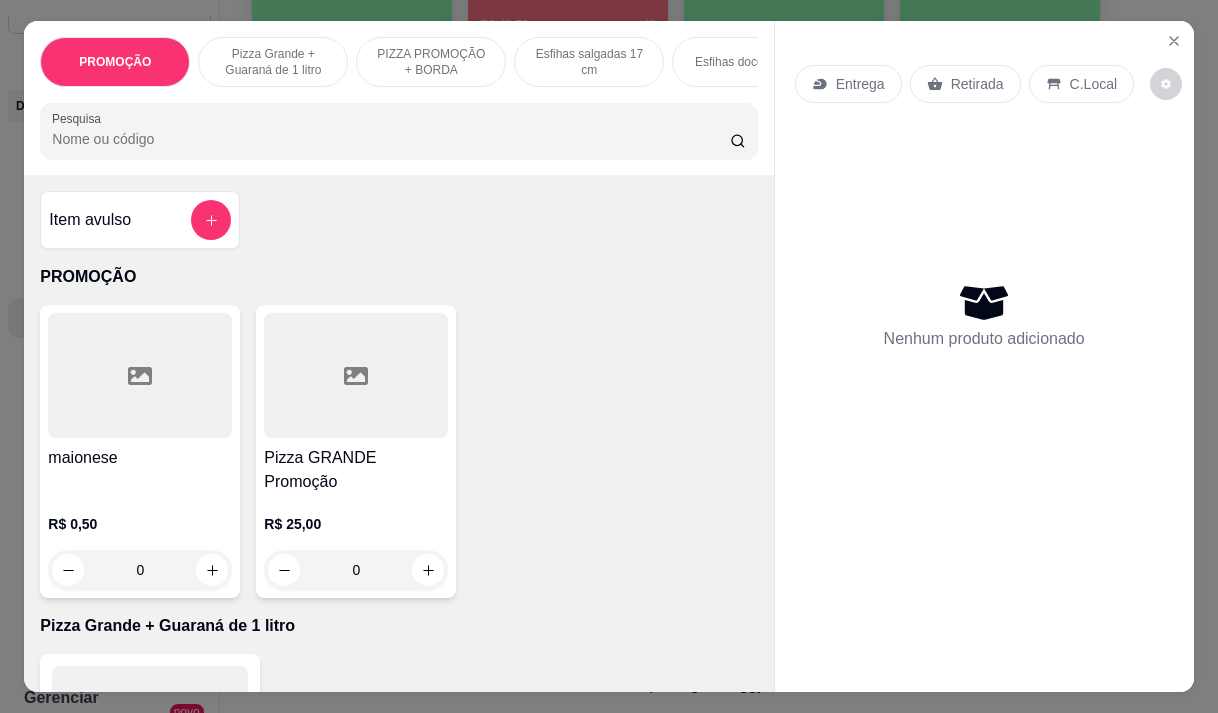 click on "Entrega" at bounding box center (860, 84) 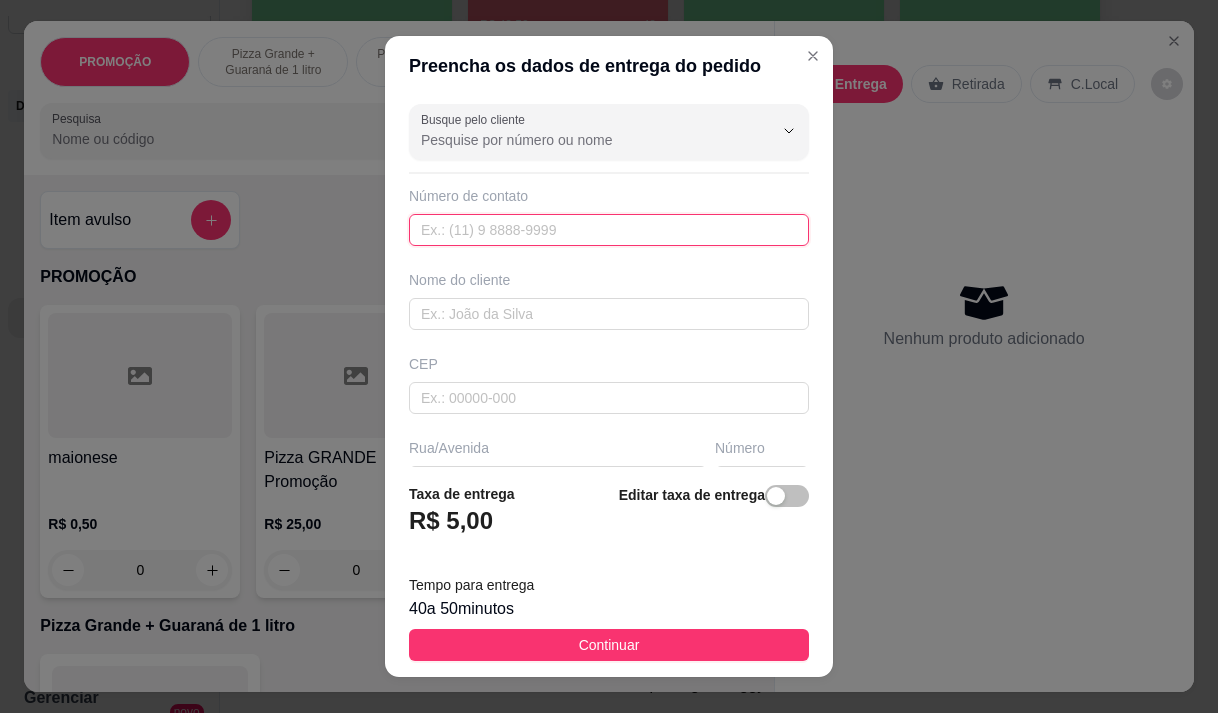 click at bounding box center (609, 230) 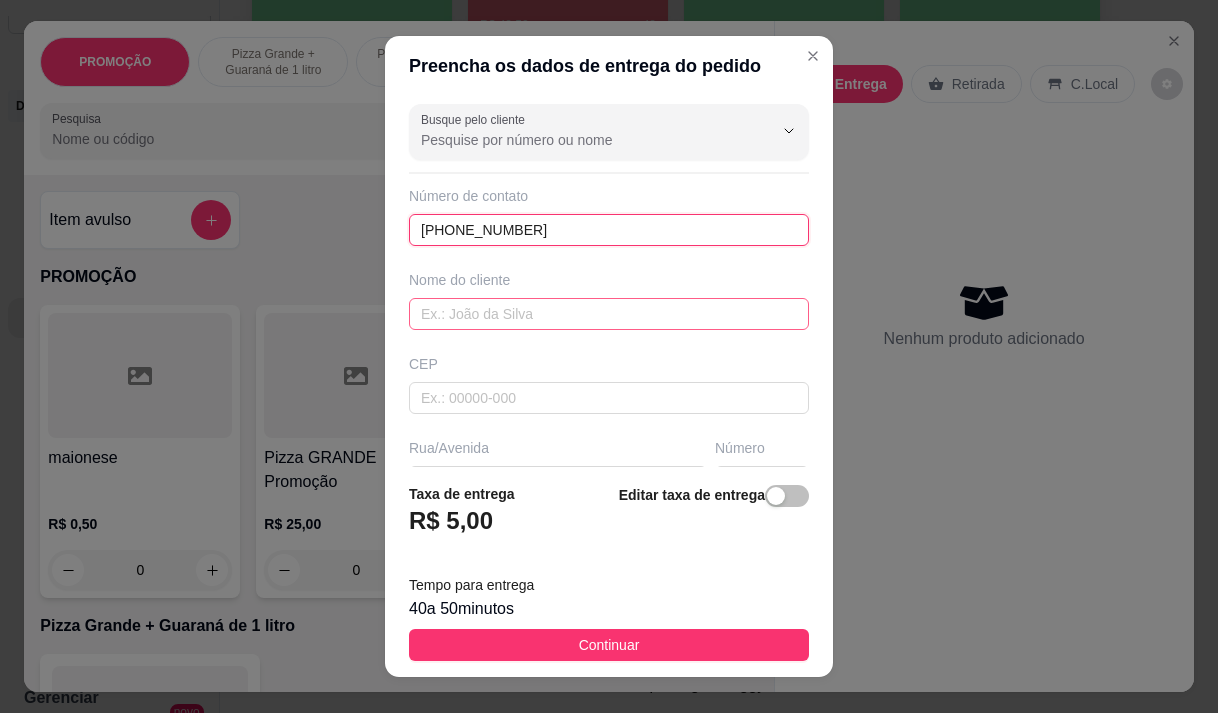 type on "(85) 99255-5110" 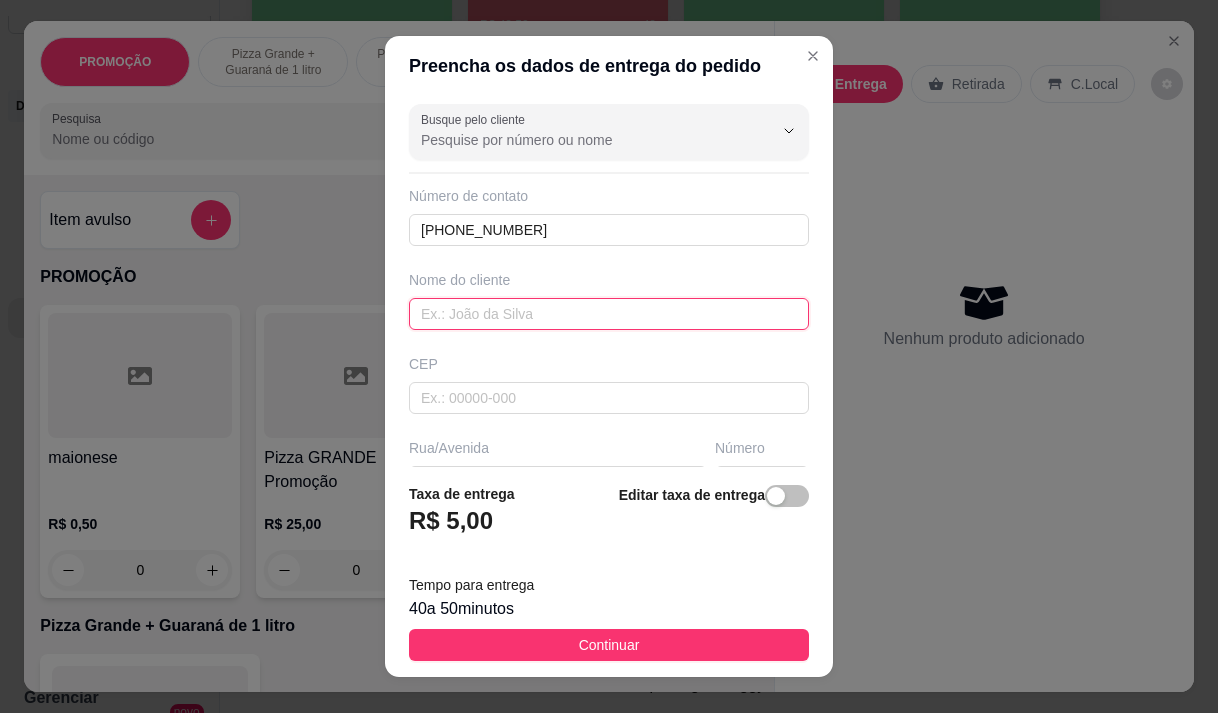 click at bounding box center (609, 314) 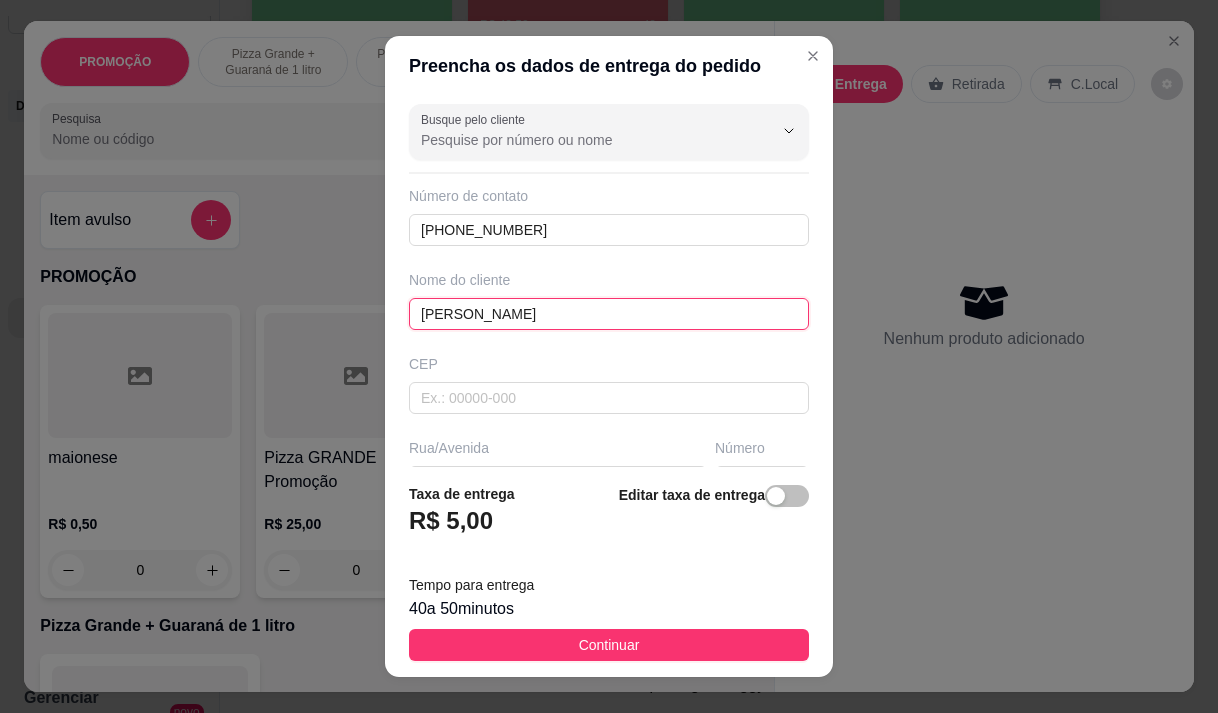 type on "[PERSON_NAME]" 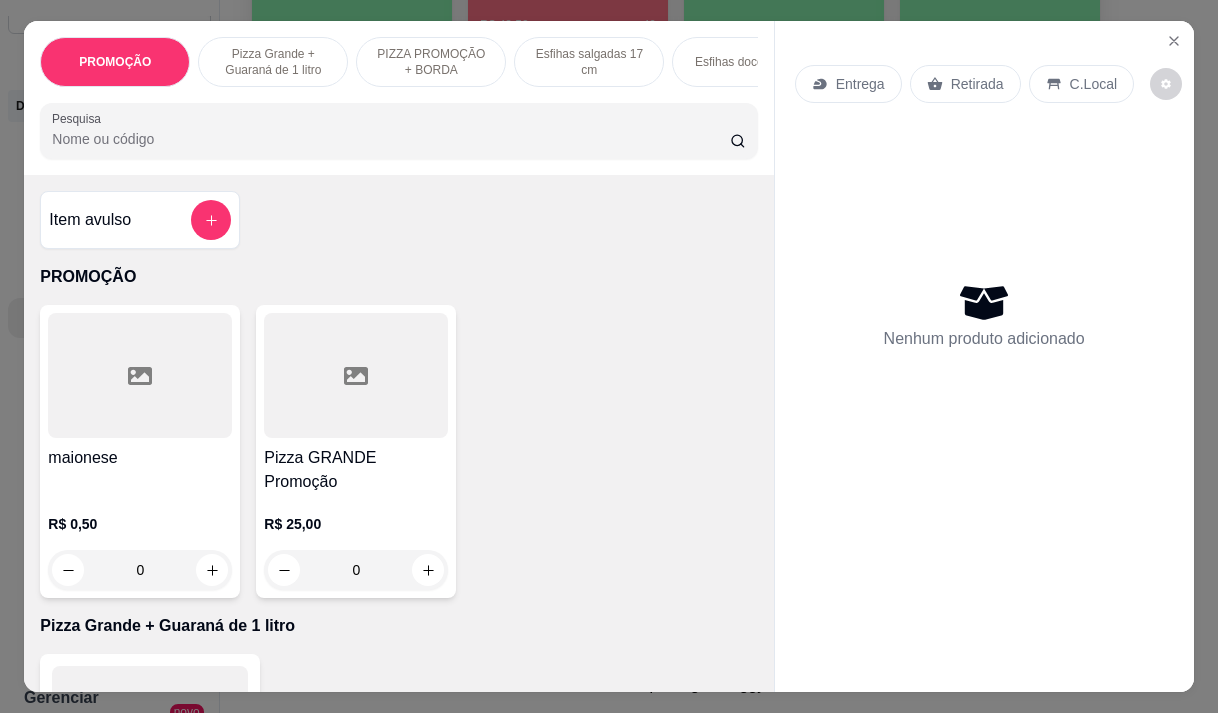 scroll, scrollTop: 100, scrollLeft: 0, axis: vertical 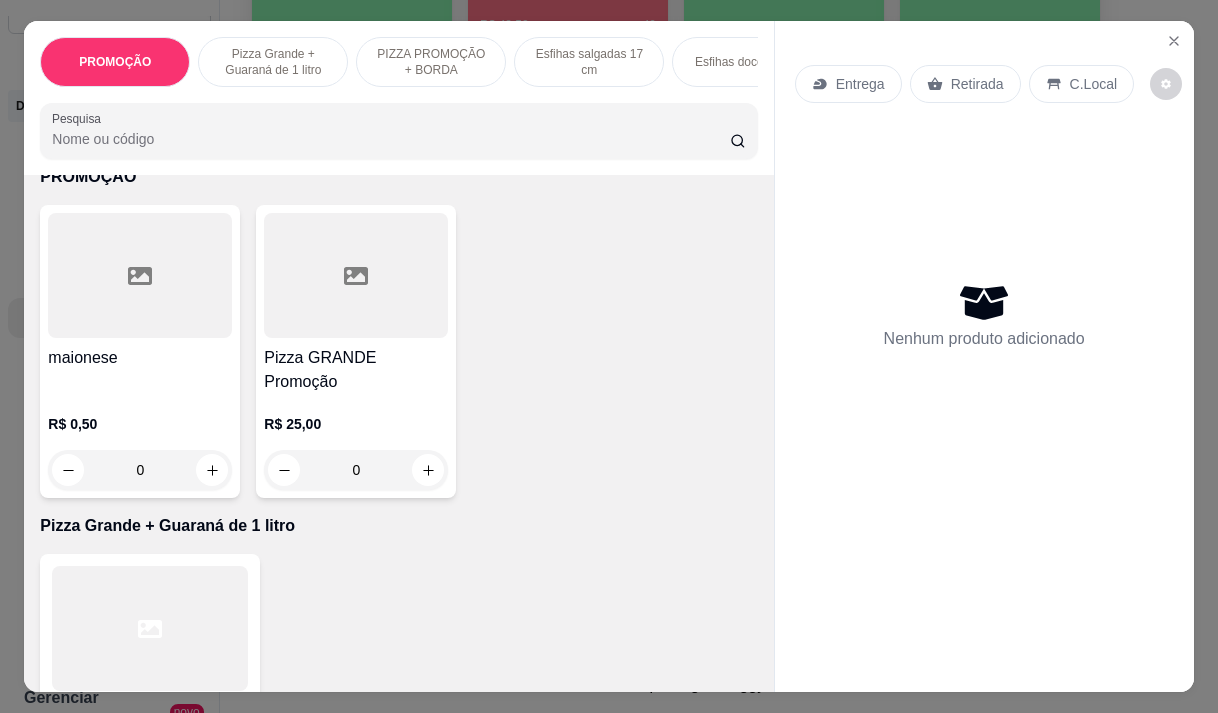 click on "Entrega" at bounding box center [860, 84] 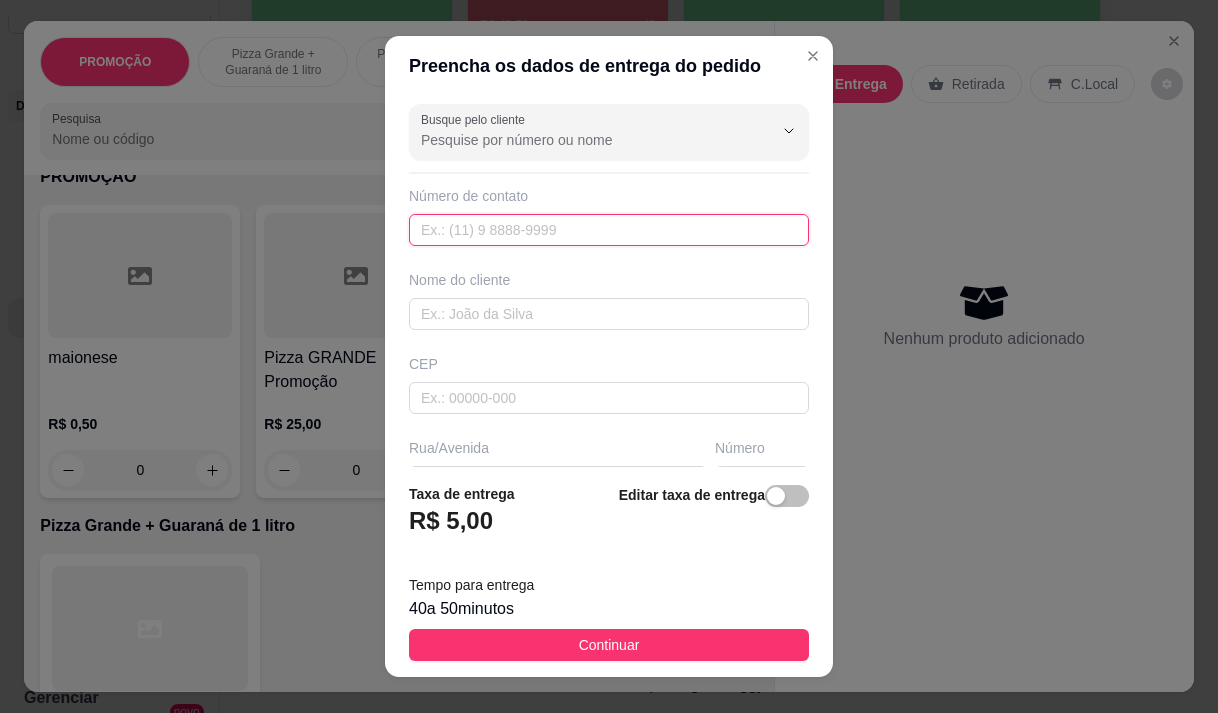 click at bounding box center [609, 230] 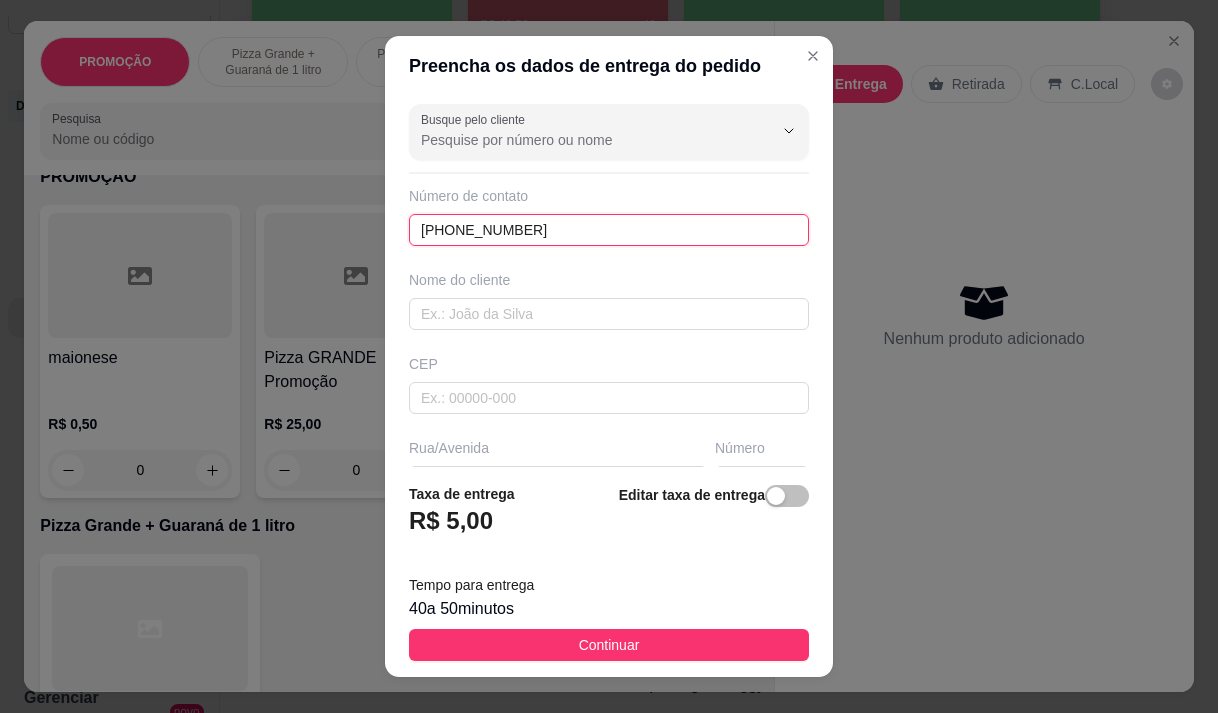 click on "(85) 99255-6110" at bounding box center [609, 230] 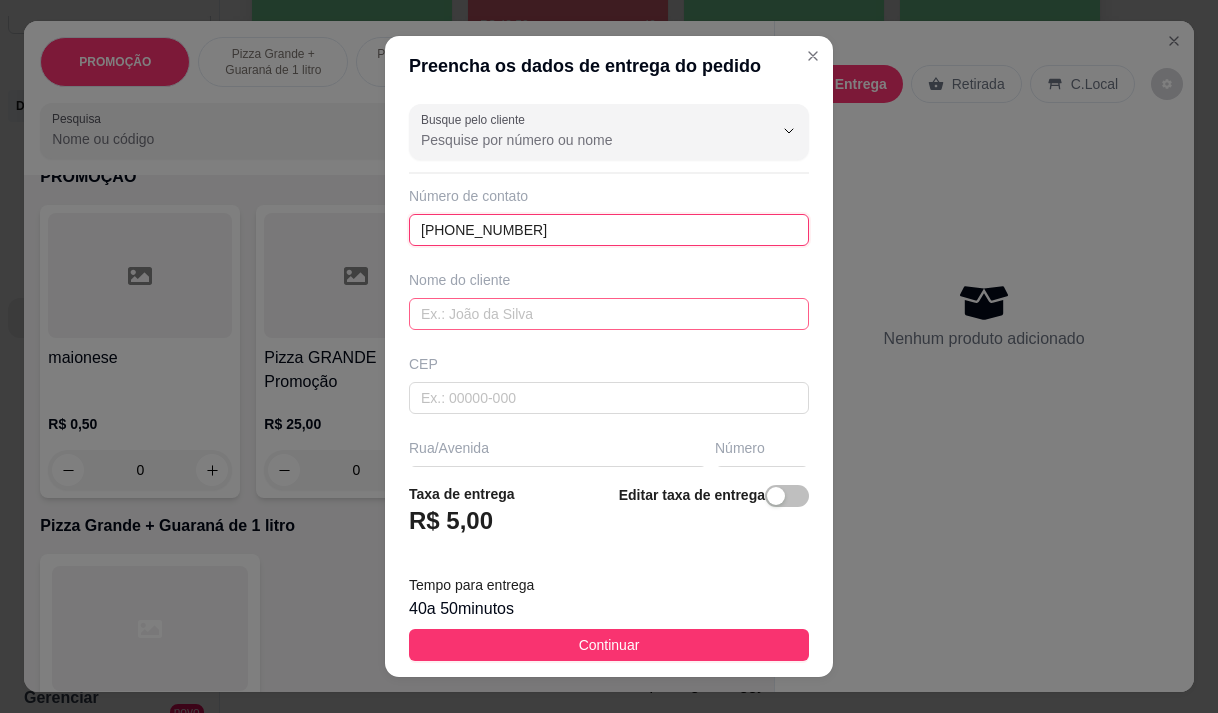 type on "[PHONE_NUMBER]" 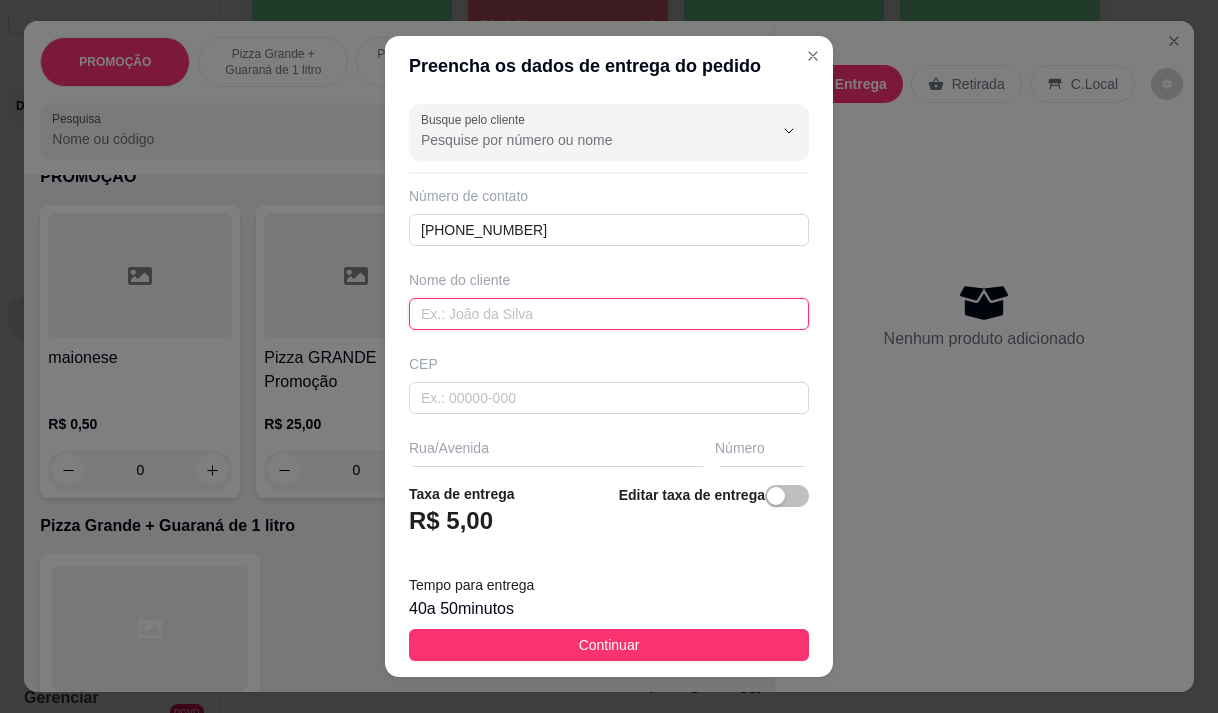 click at bounding box center [609, 314] 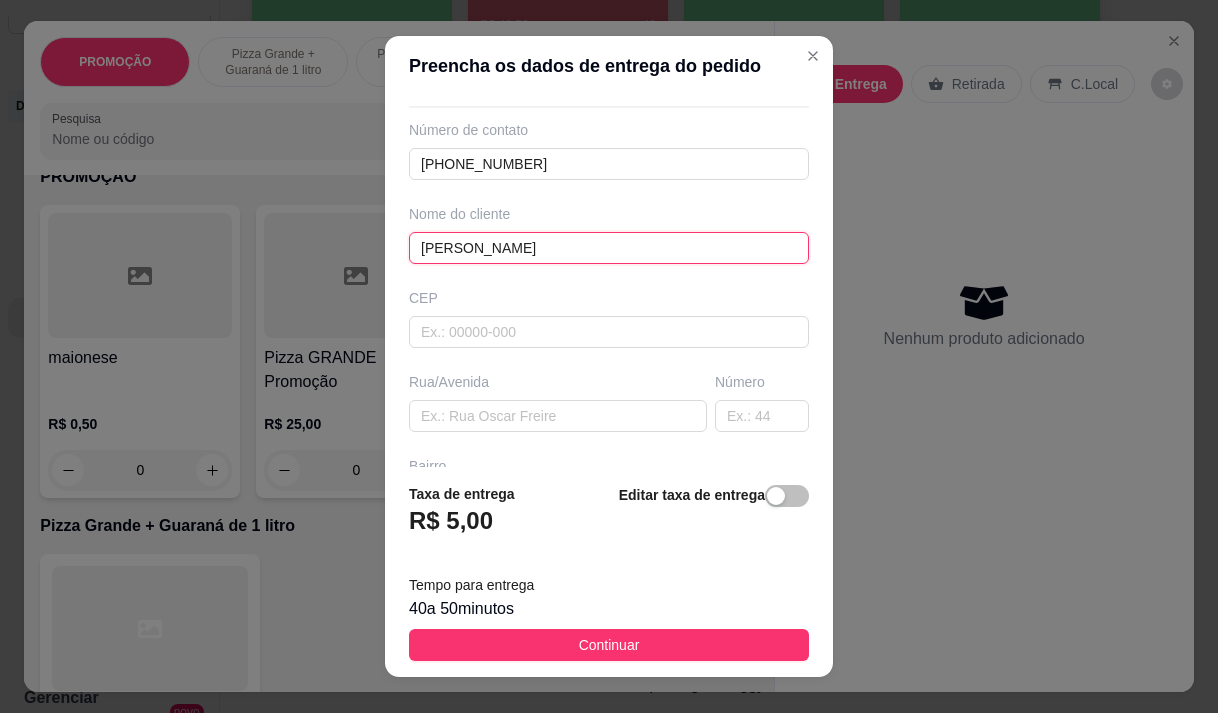 scroll, scrollTop: 100, scrollLeft: 0, axis: vertical 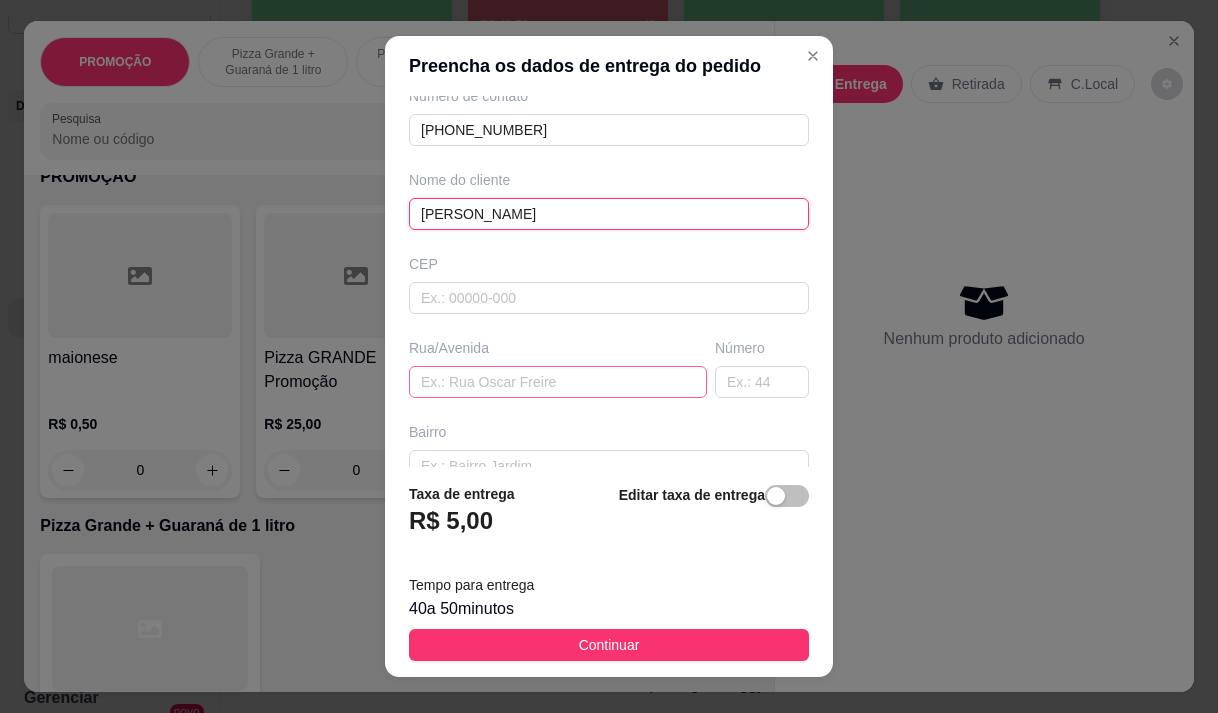 type on "[PERSON_NAME]" 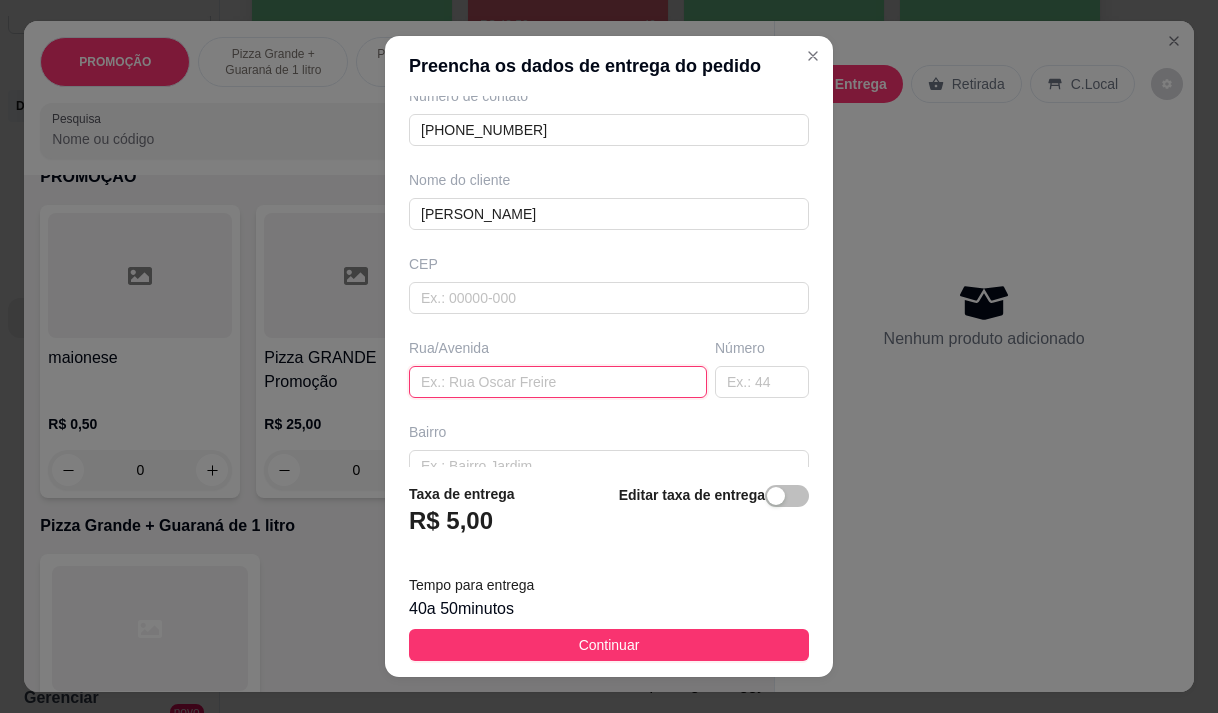 click at bounding box center [558, 382] 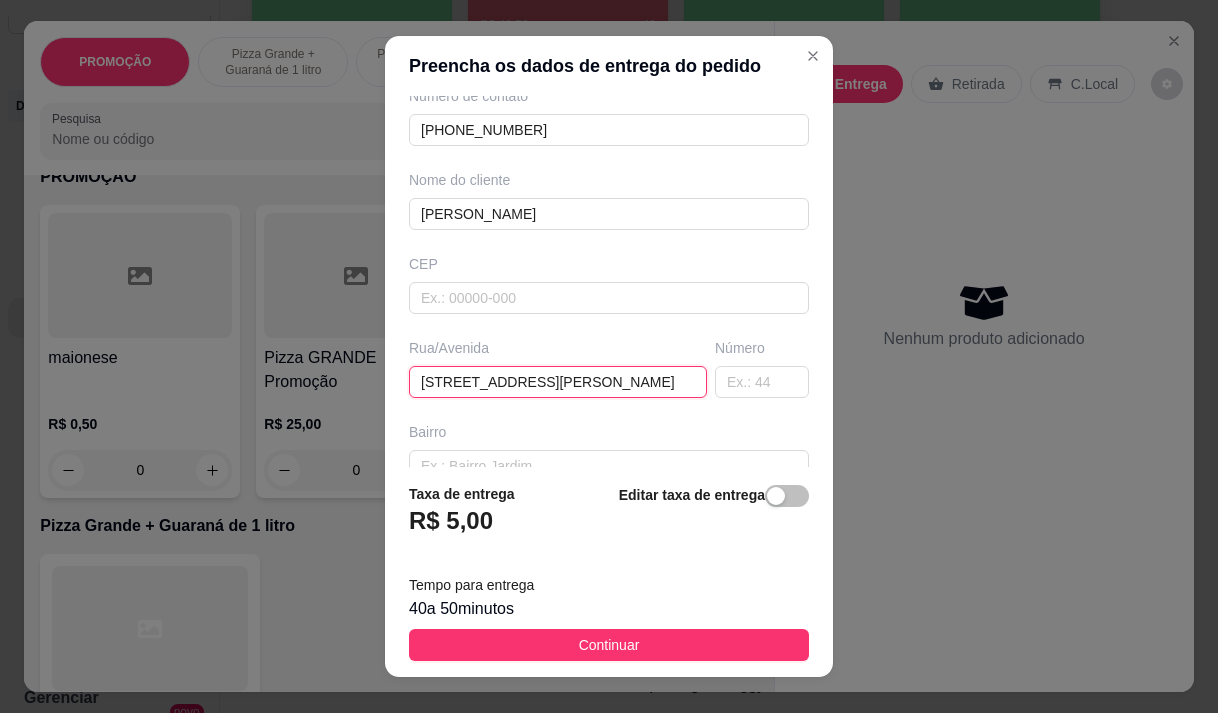 type on "rua cruz saldanha 84 altos" 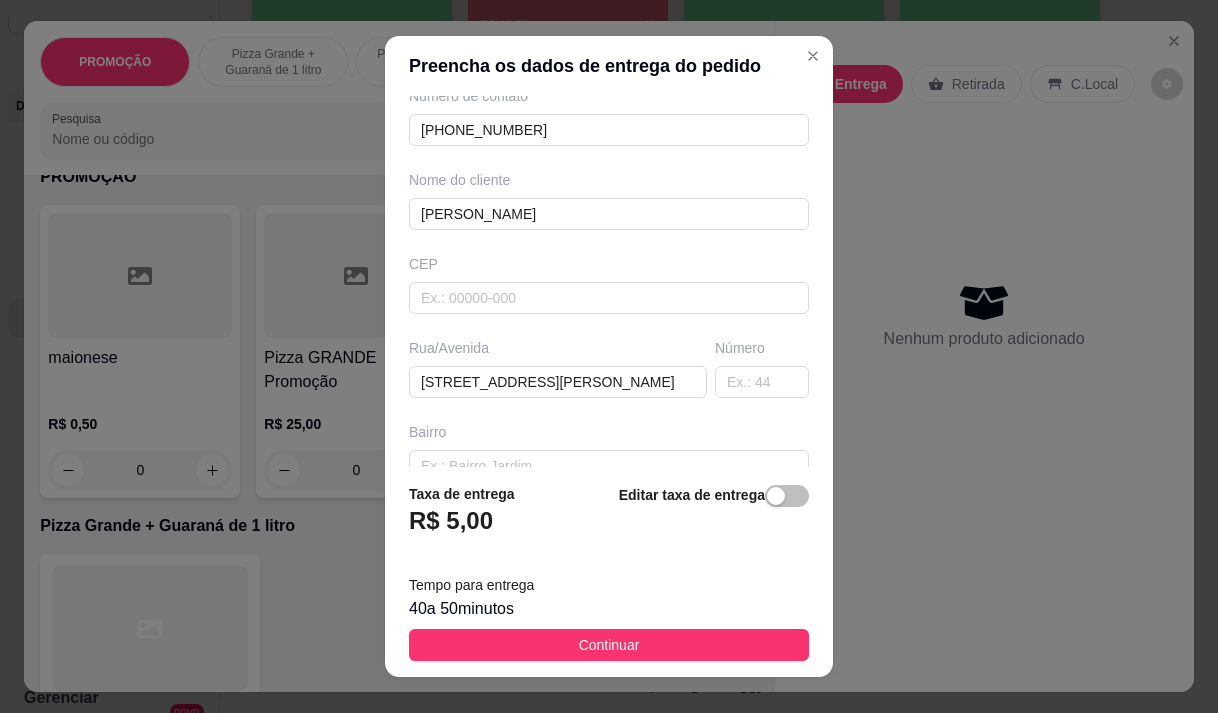click on "Continuar" at bounding box center (609, 645) 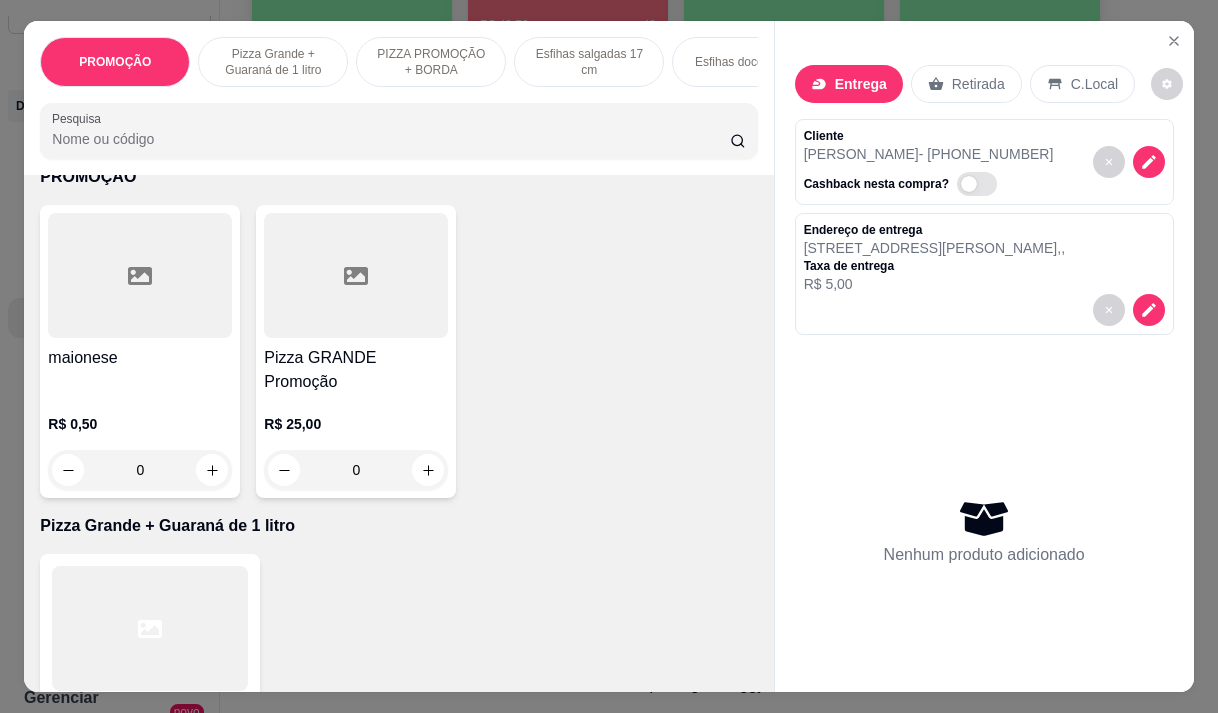 click on "Pesquisa" at bounding box center [391, 139] 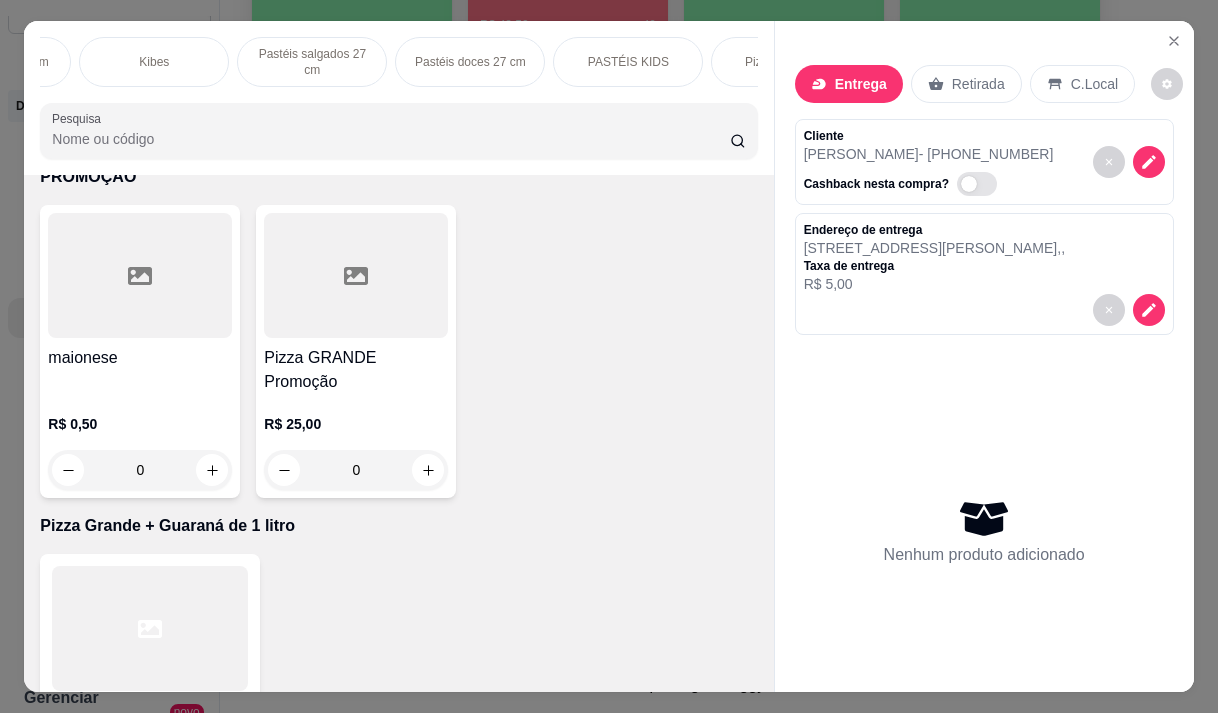 scroll, scrollTop: 0, scrollLeft: 880, axis: horizontal 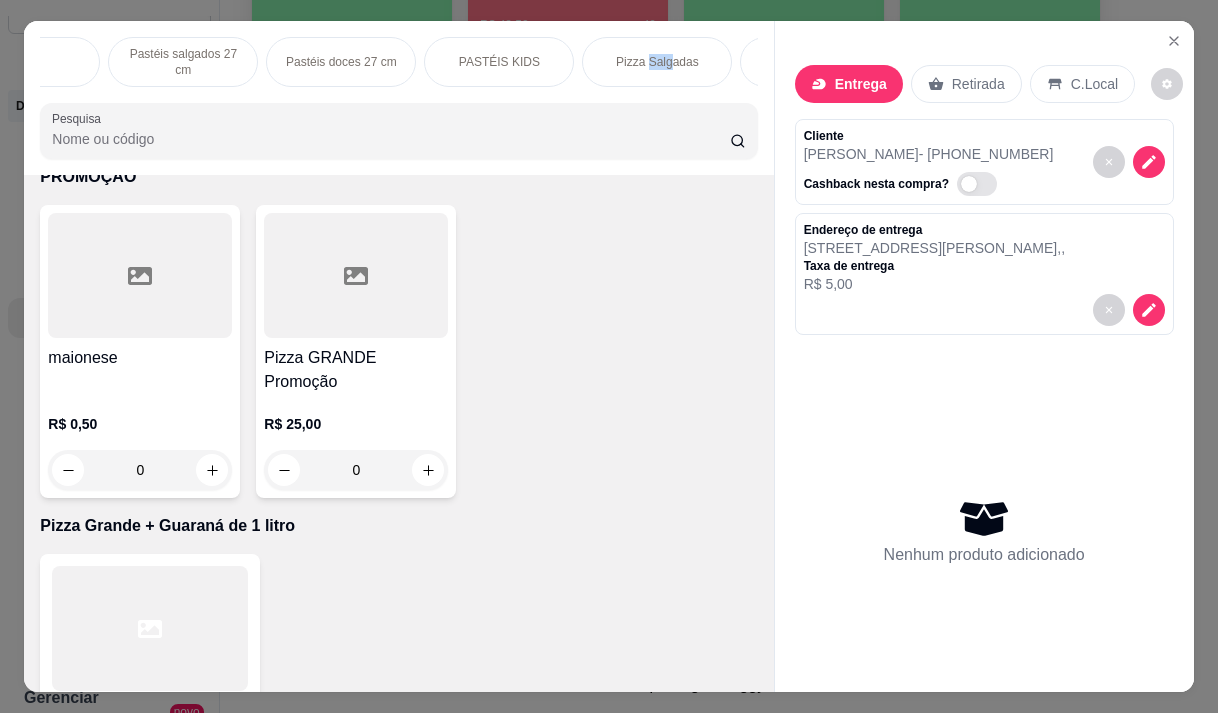 click on "Pizza Salgadas" at bounding box center [657, 62] 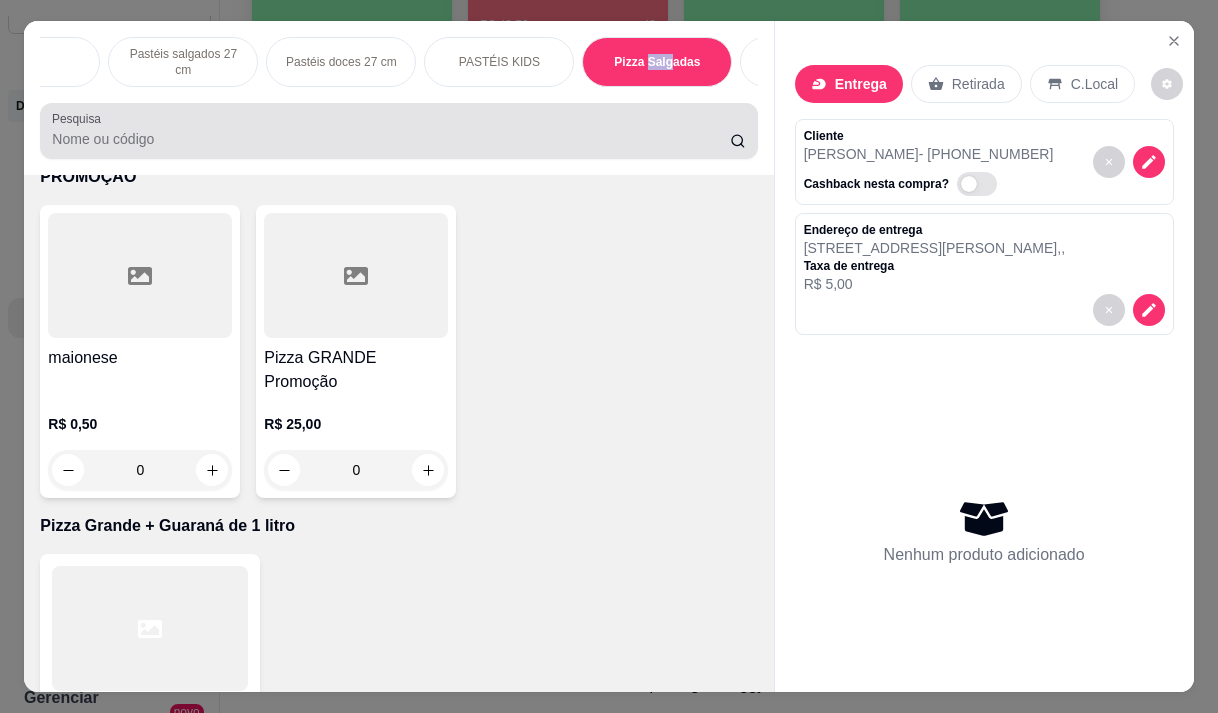 scroll, scrollTop: 15444, scrollLeft: 0, axis: vertical 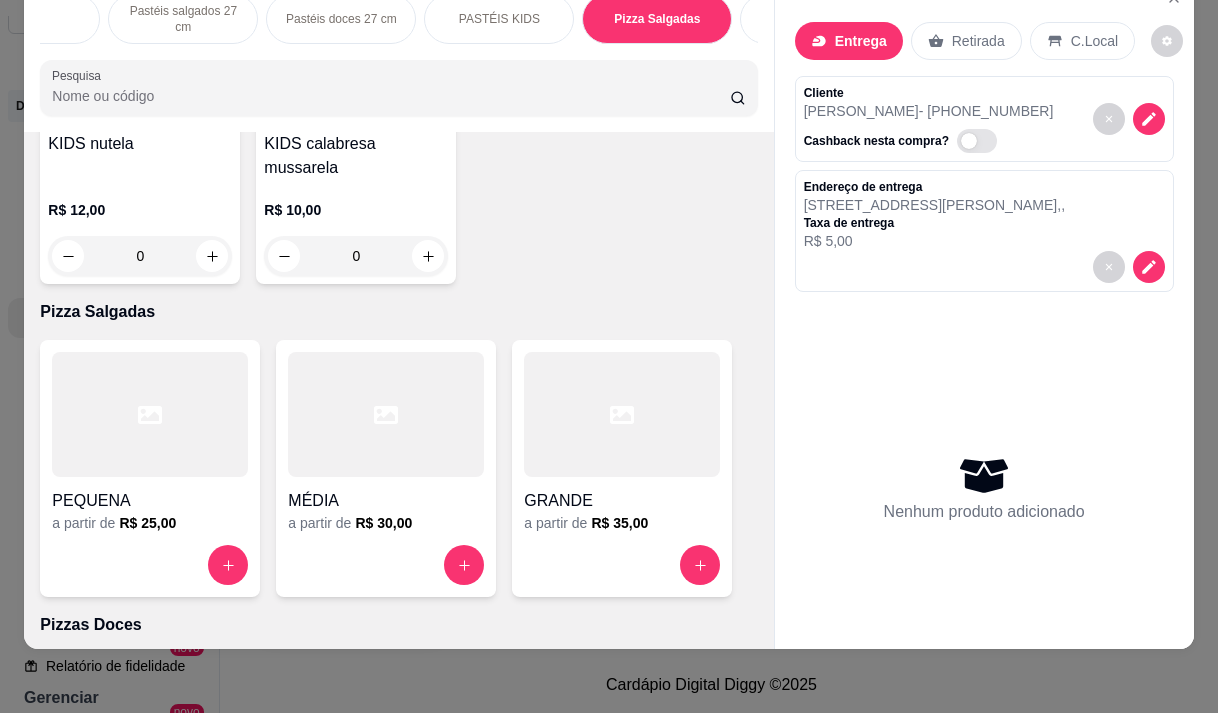 click on "R$ 35,00" at bounding box center [619, 523] 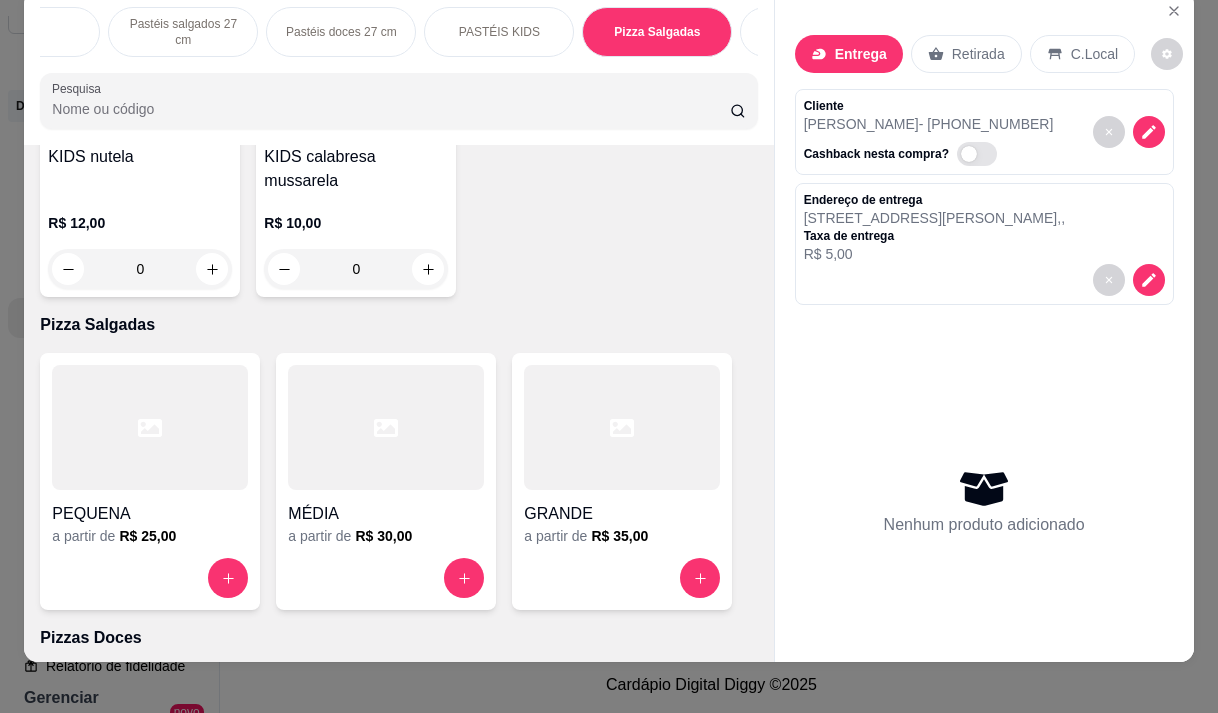 scroll, scrollTop: 0, scrollLeft: 0, axis: both 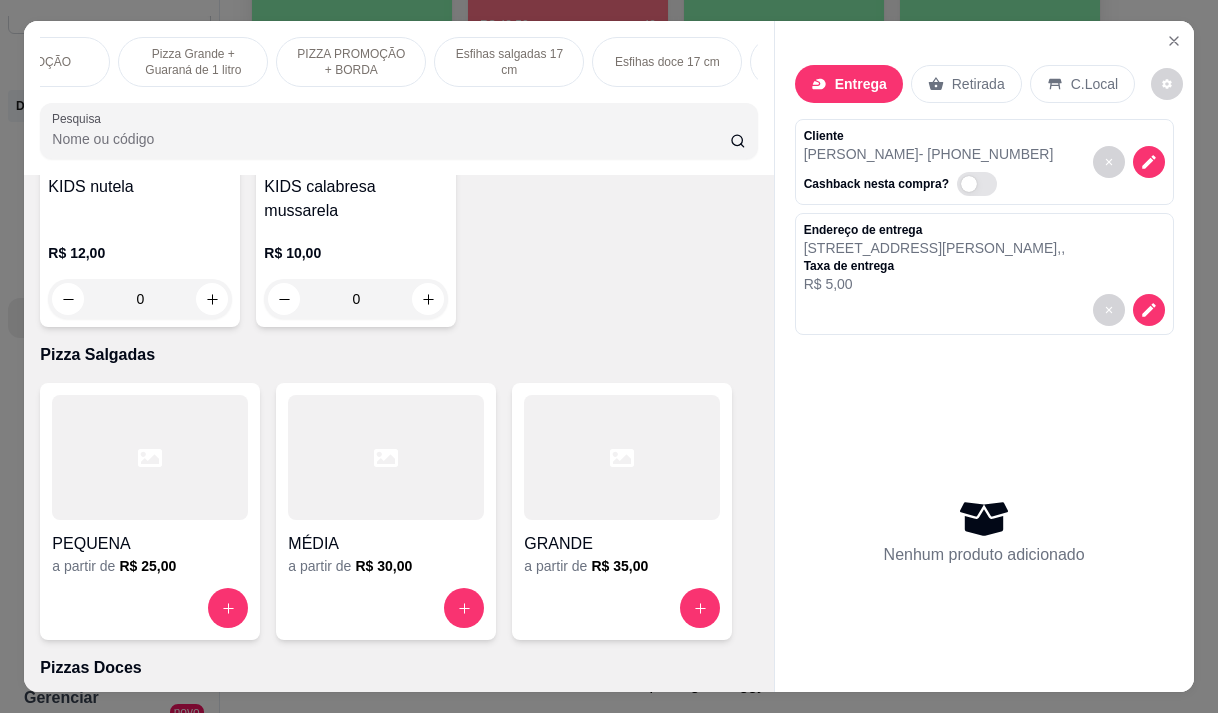 click on "Pizza Grande + Guaraná de 1 litro" at bounding box center (193, 62) 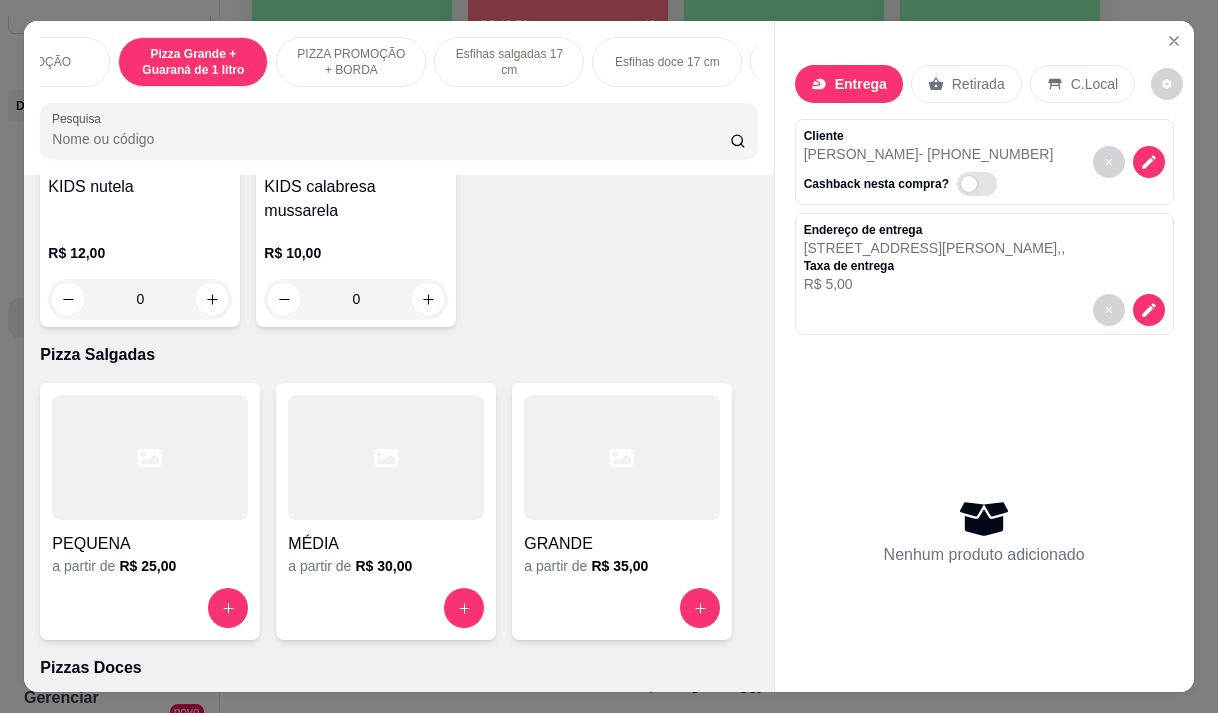scroll, scrollTop: 415, scrollLeft: 0, axis: vertical 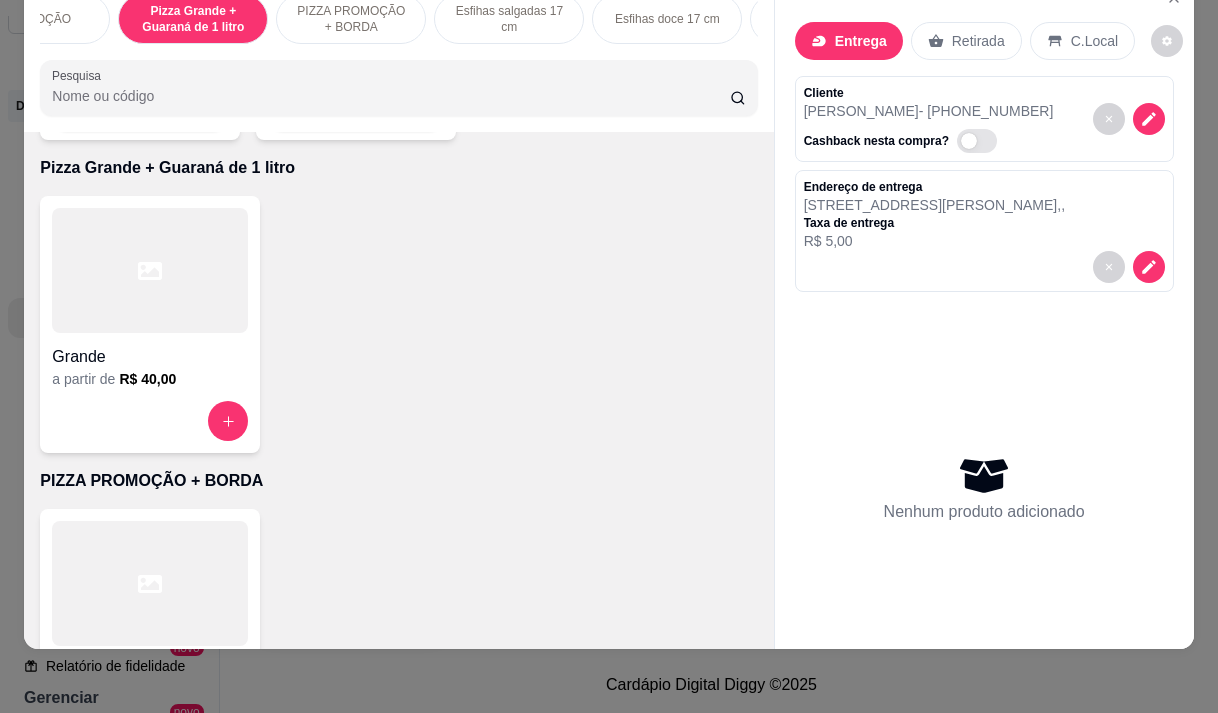 click on "Grande" at bounding box center (150, 357) 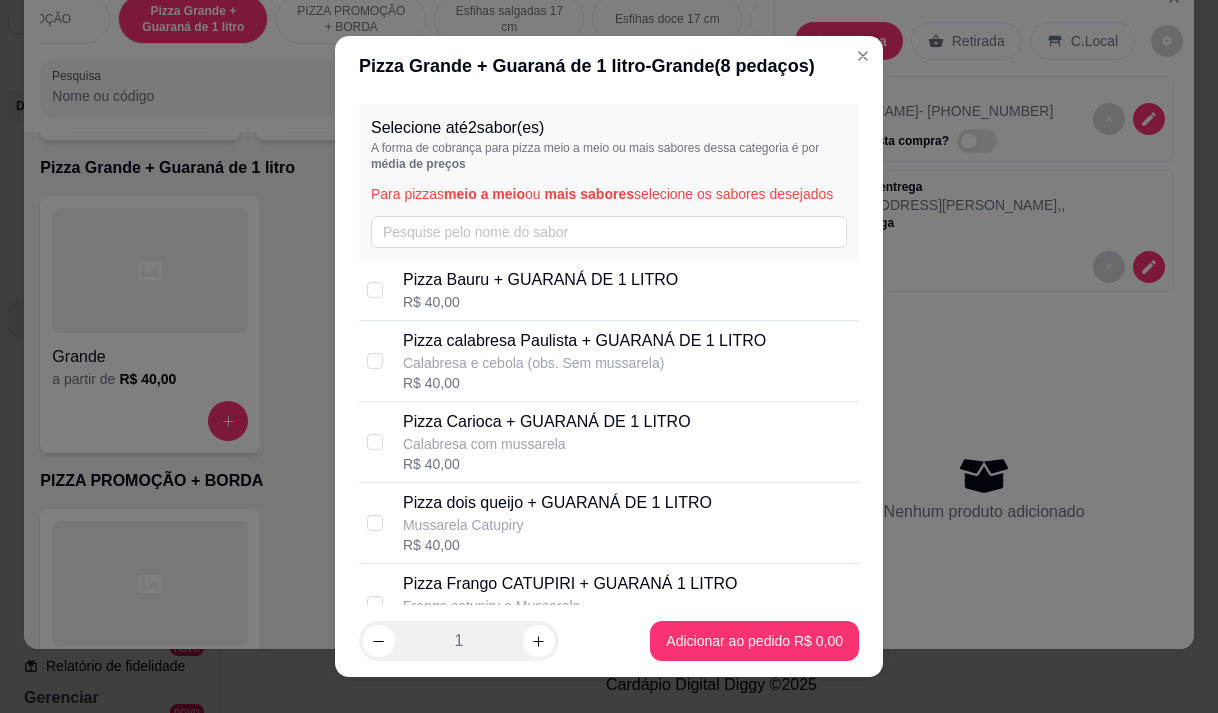 click on "Calabresa com mussarela" at bounding box center [547, 444] 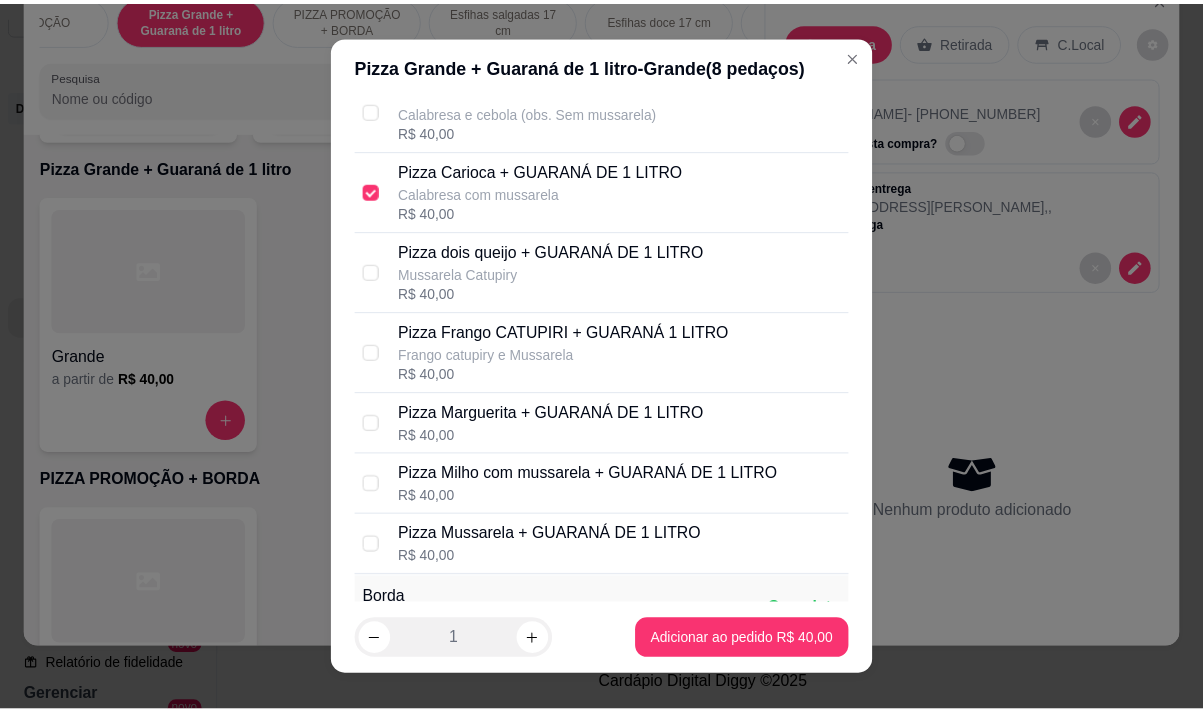 scroll, scrollTop: 300, scrollLeft: 0, axis: vertical 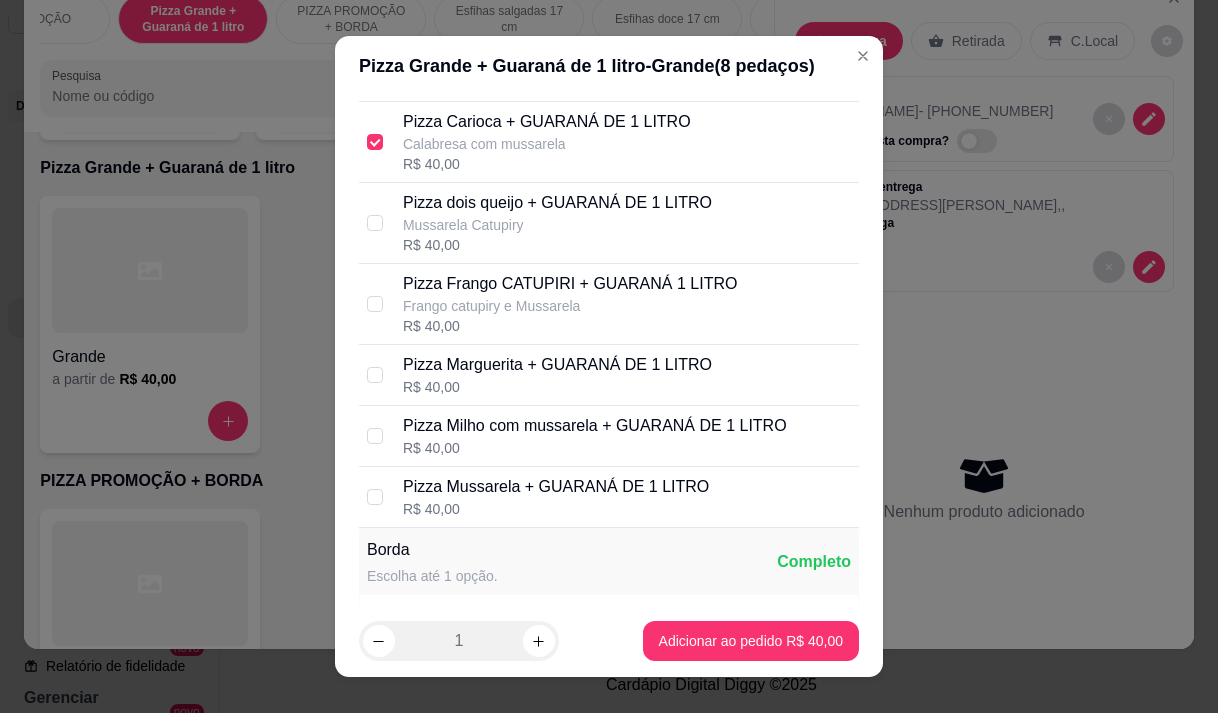 click on "Pizza Frango CATUPIRI + GUARANÁ 1 LITRO" at bounding box center [570, 284] 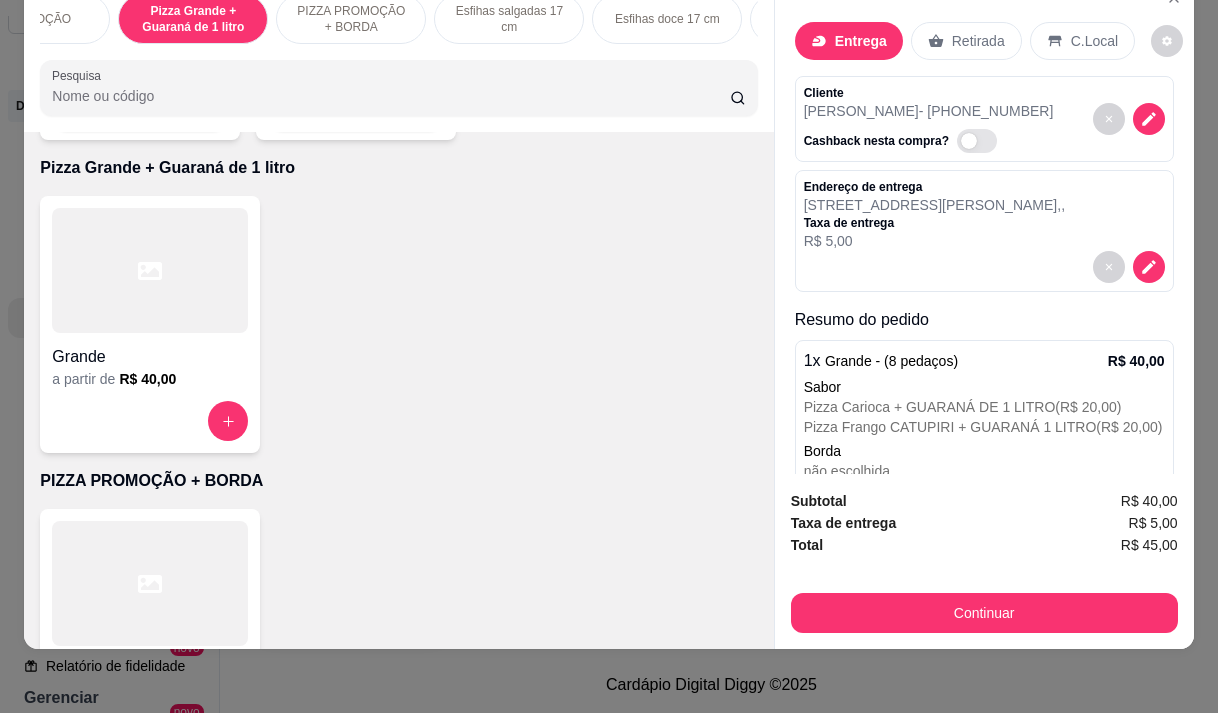 click 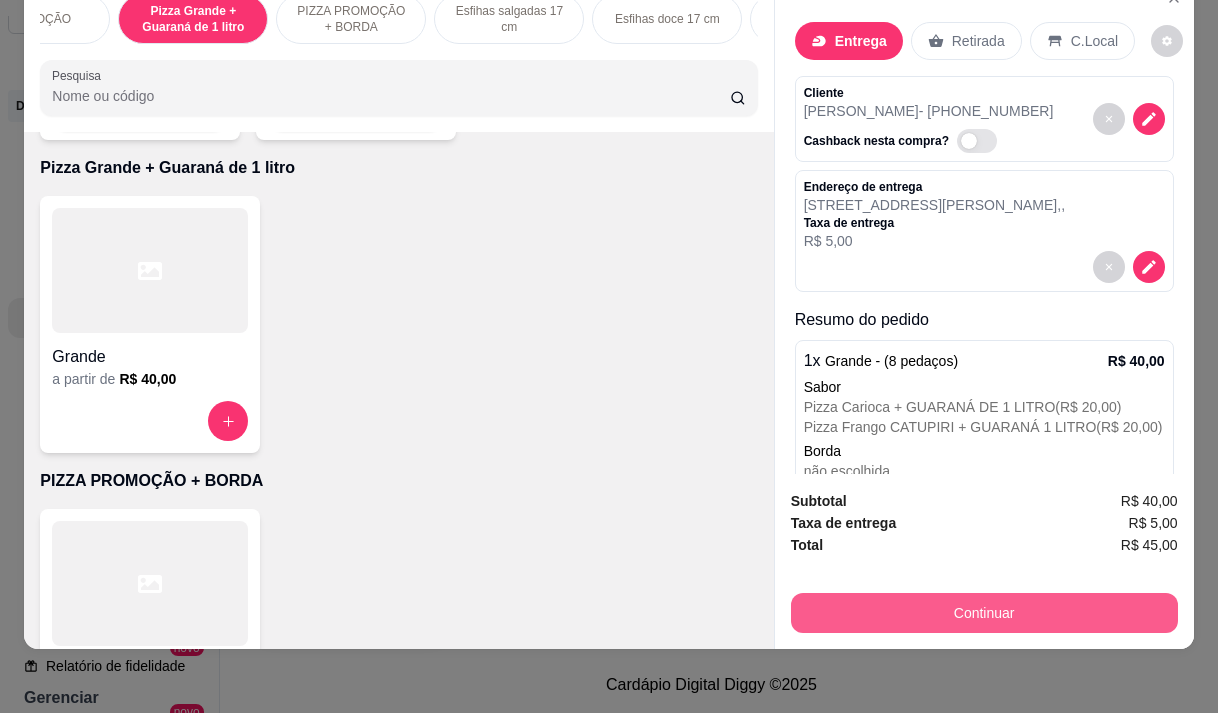 click on "Continuar" at bounding box center (984, 613) 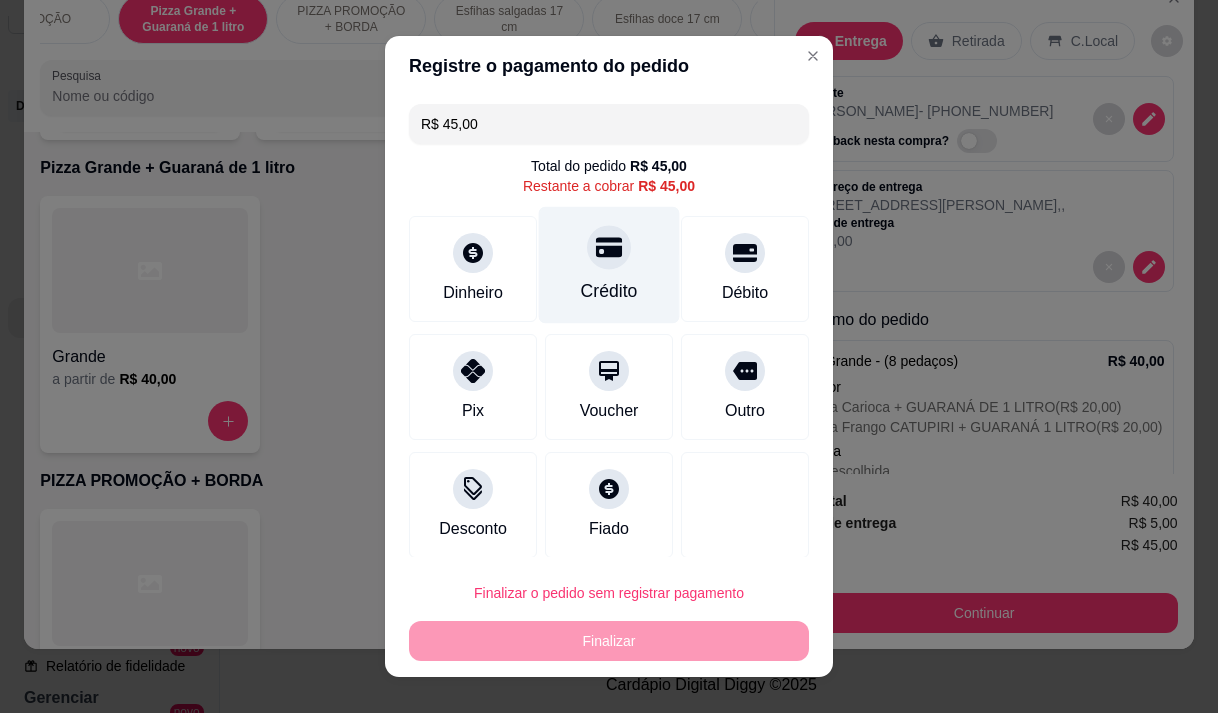 click 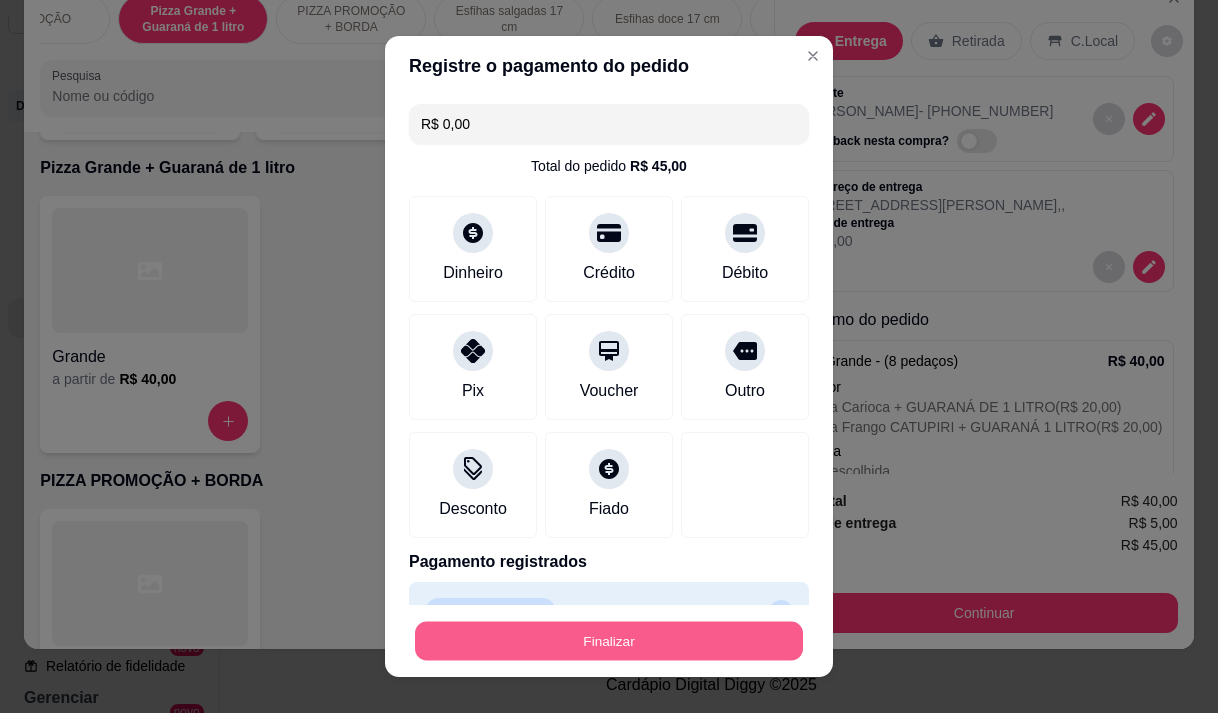 click on "Finalizar" at bounding box center [609, 641] 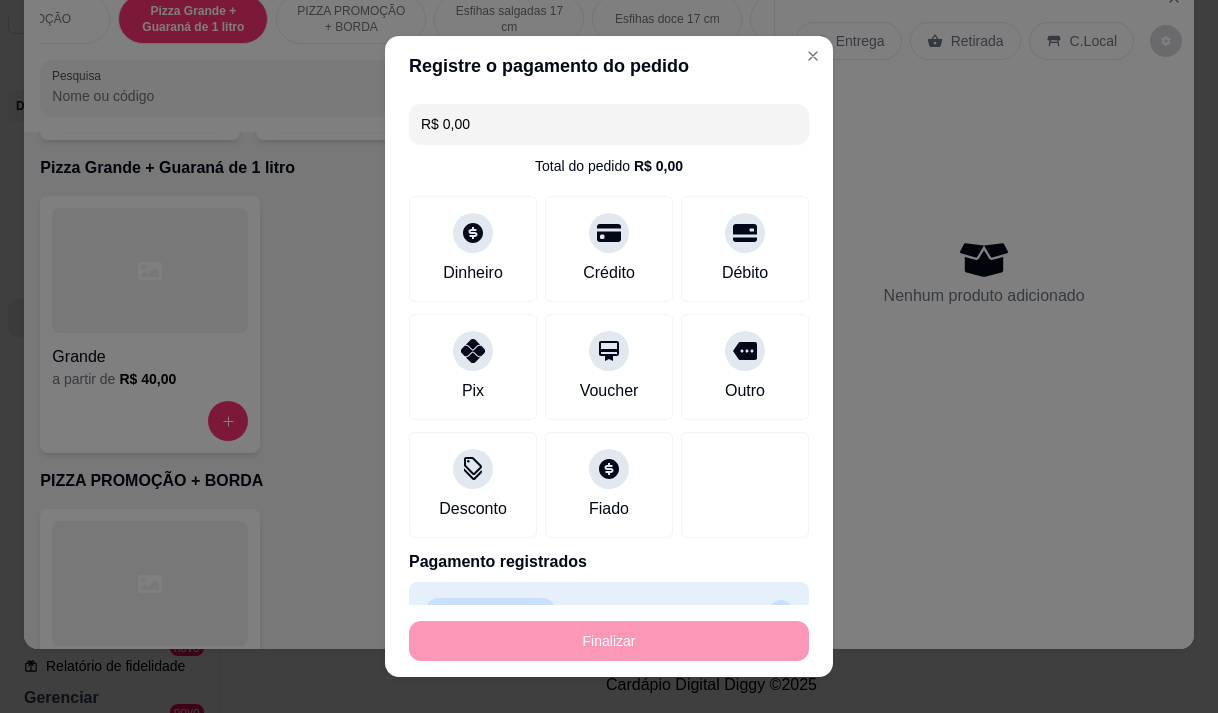 type on "-R$ 45,00" 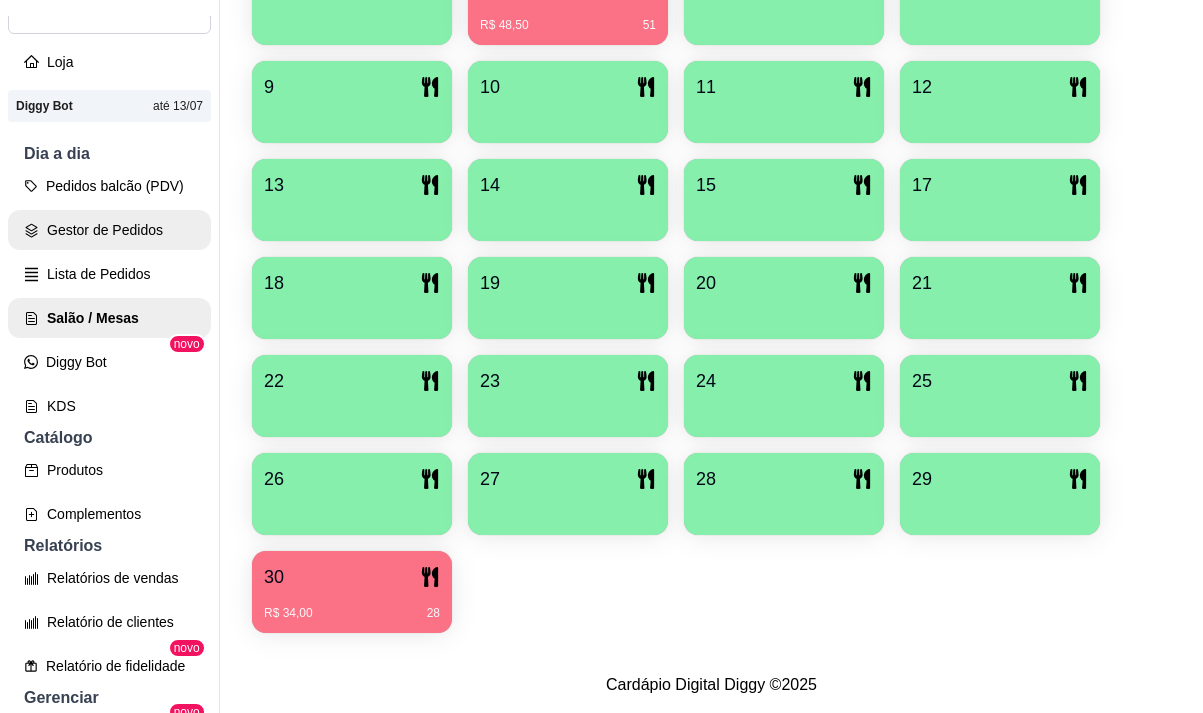 click on "Gestor de Pedidos" at bounding box center (109, 230) 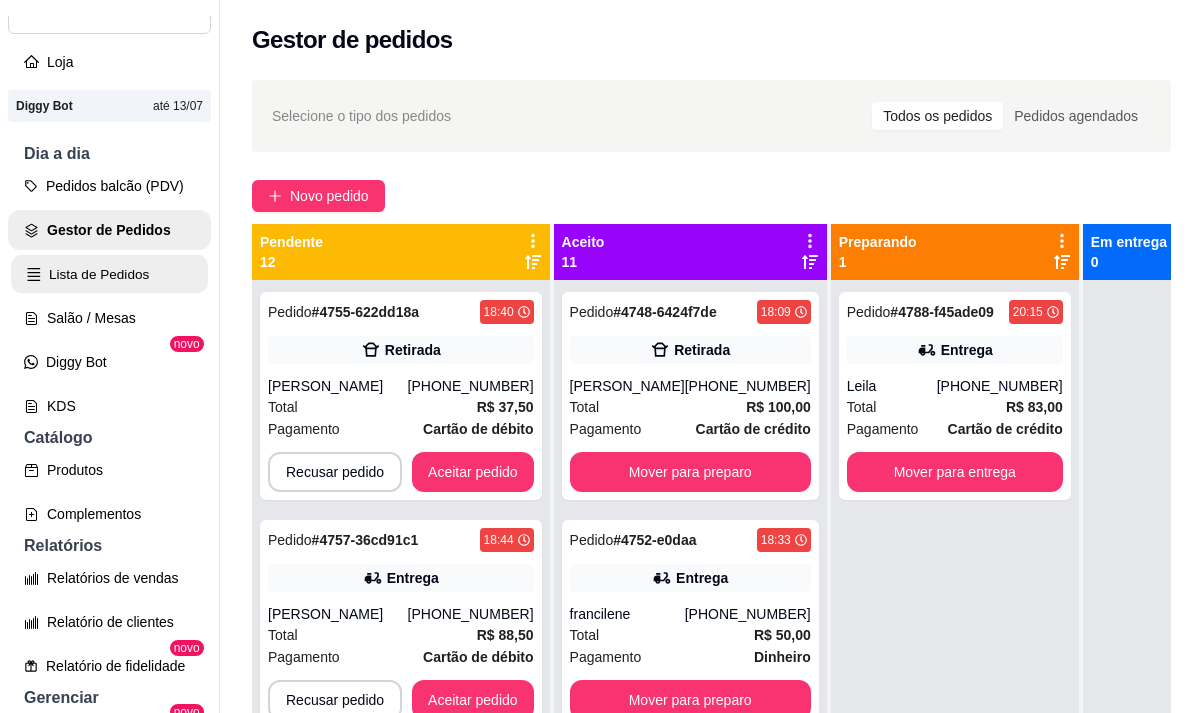 click on "Lista de Pedidos" at bounding box center [109, 274] 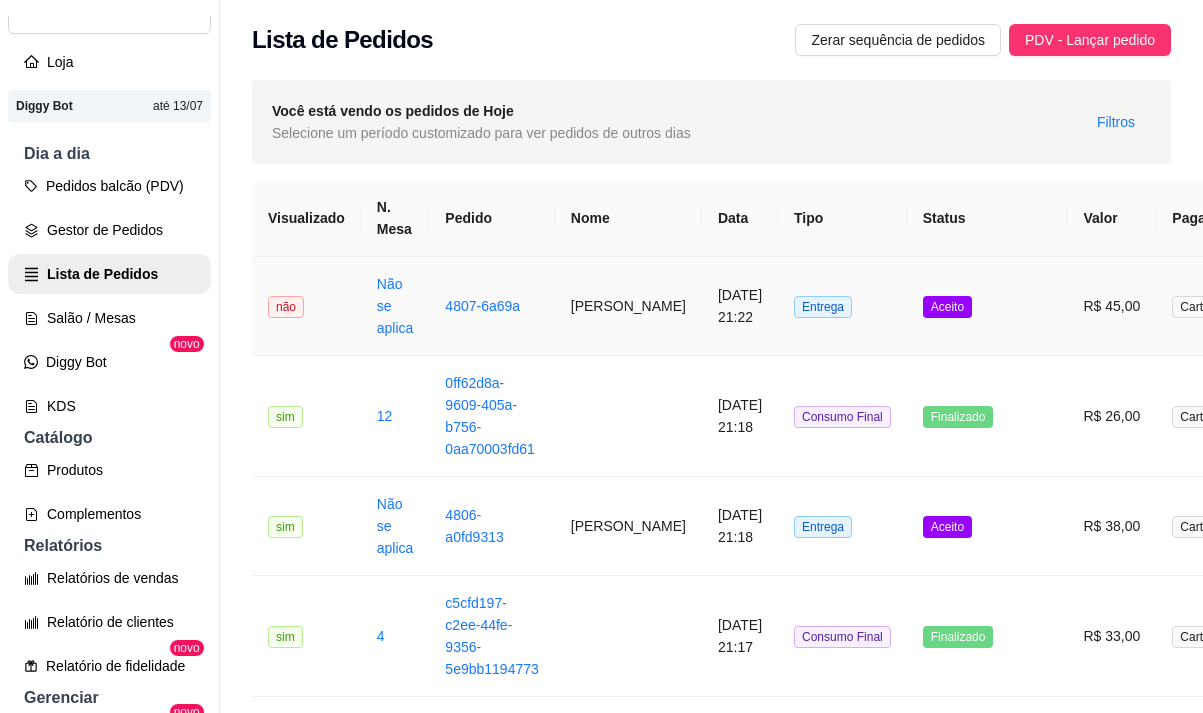 click on "[PERSON_NAME]" at bounding box center (628, 306) 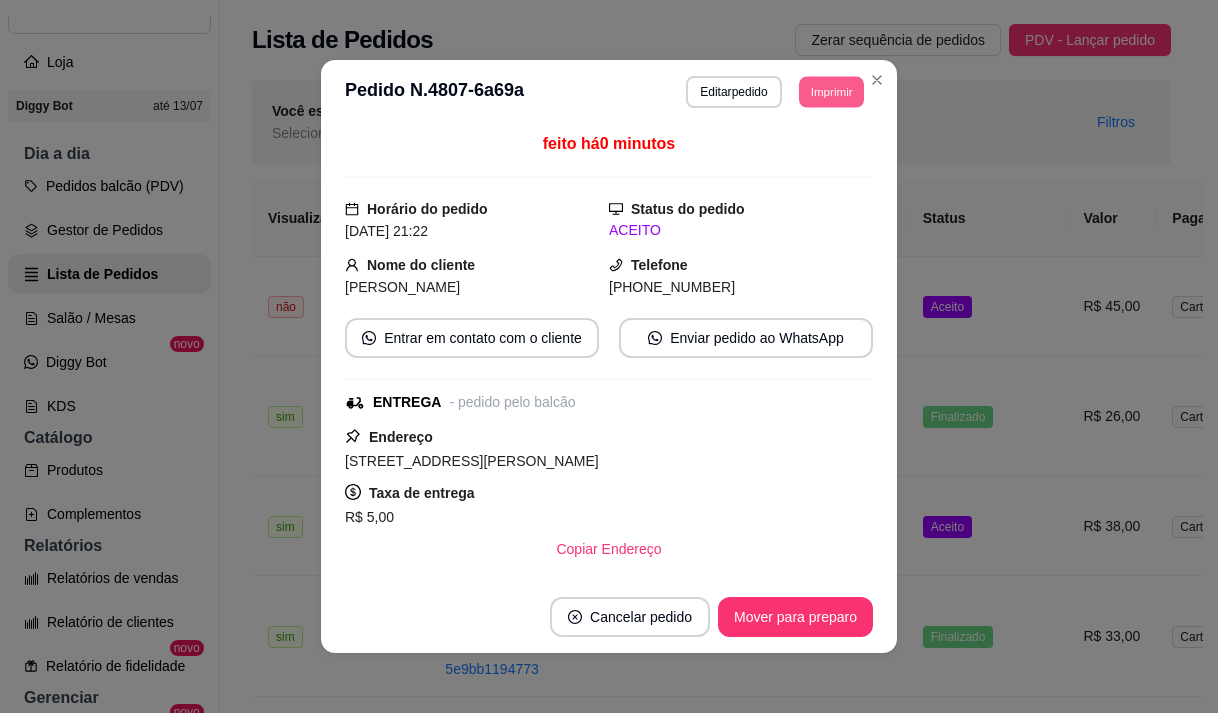 click on "Imprimir" at bounding box center (831, 91) 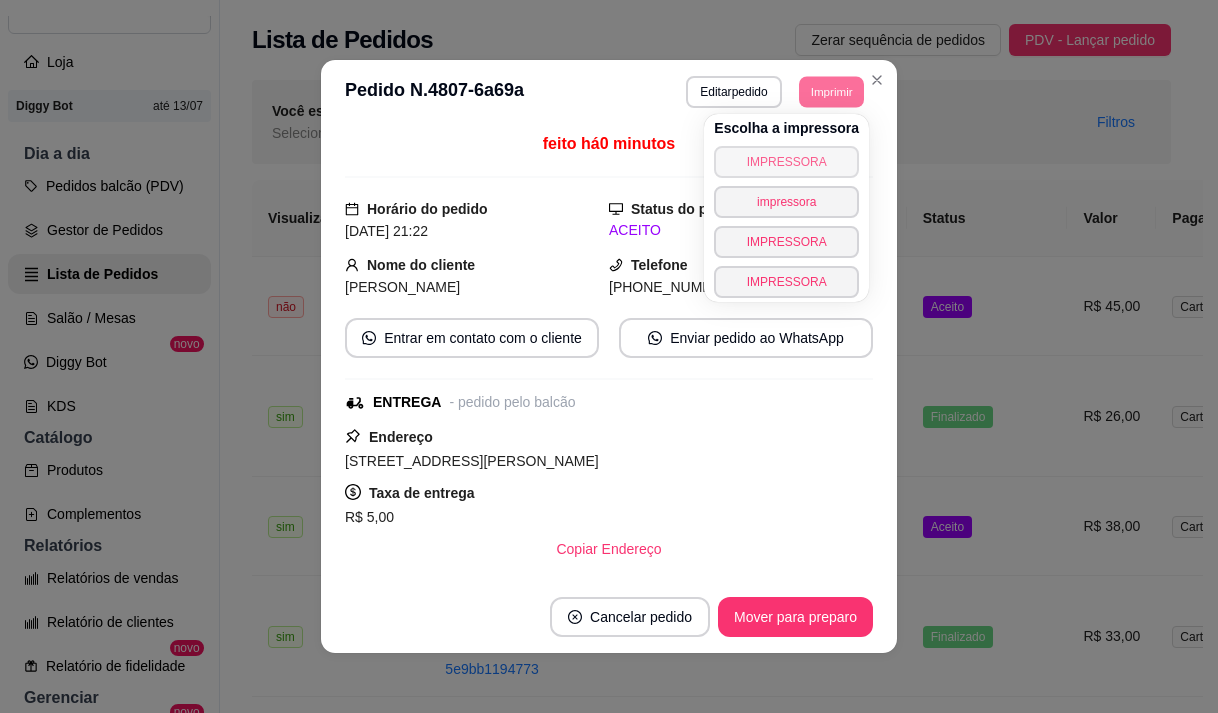 click on "IMPRESSORA" at bounding box center [786, 162] 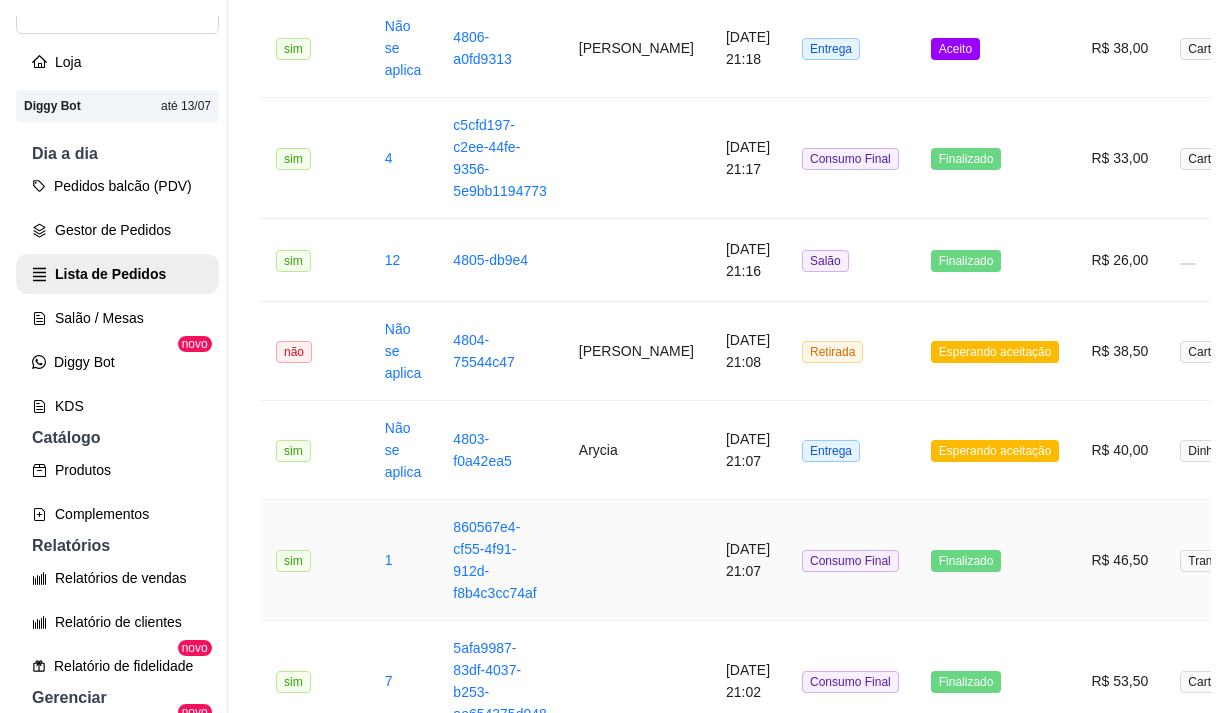 scroll, scrollTop: 500, scrollLeft: 0, axis: vertical 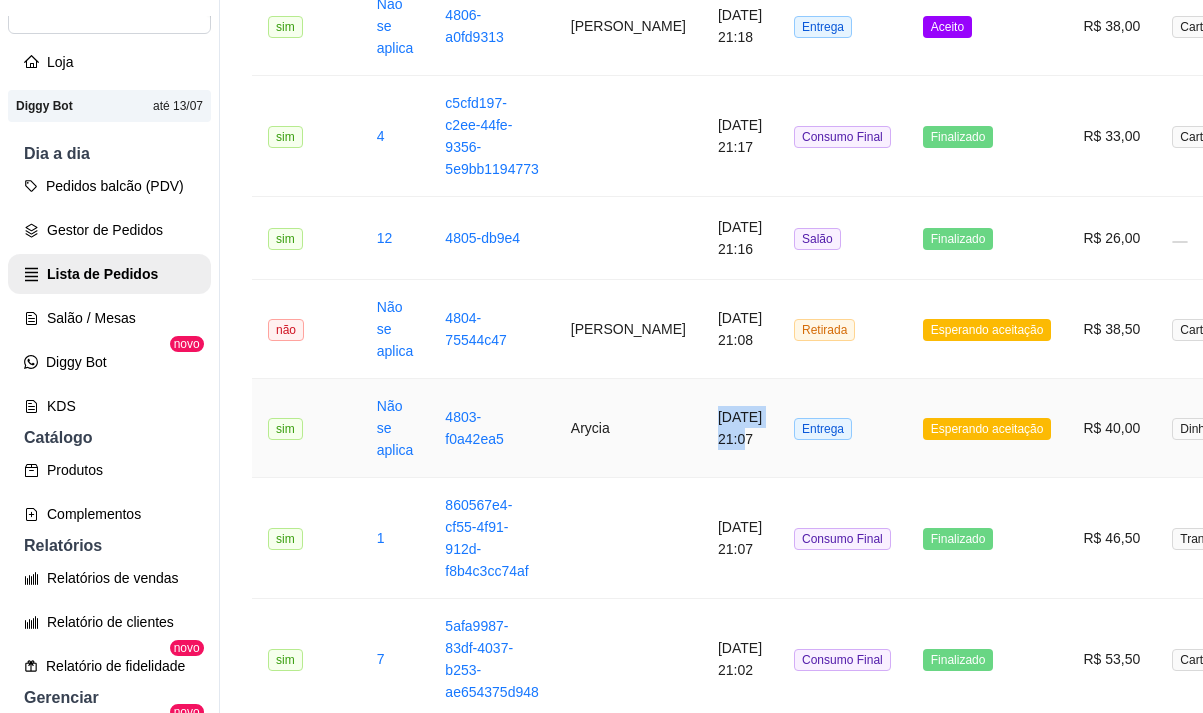 click on "**********" at bounding box center (876, 428) 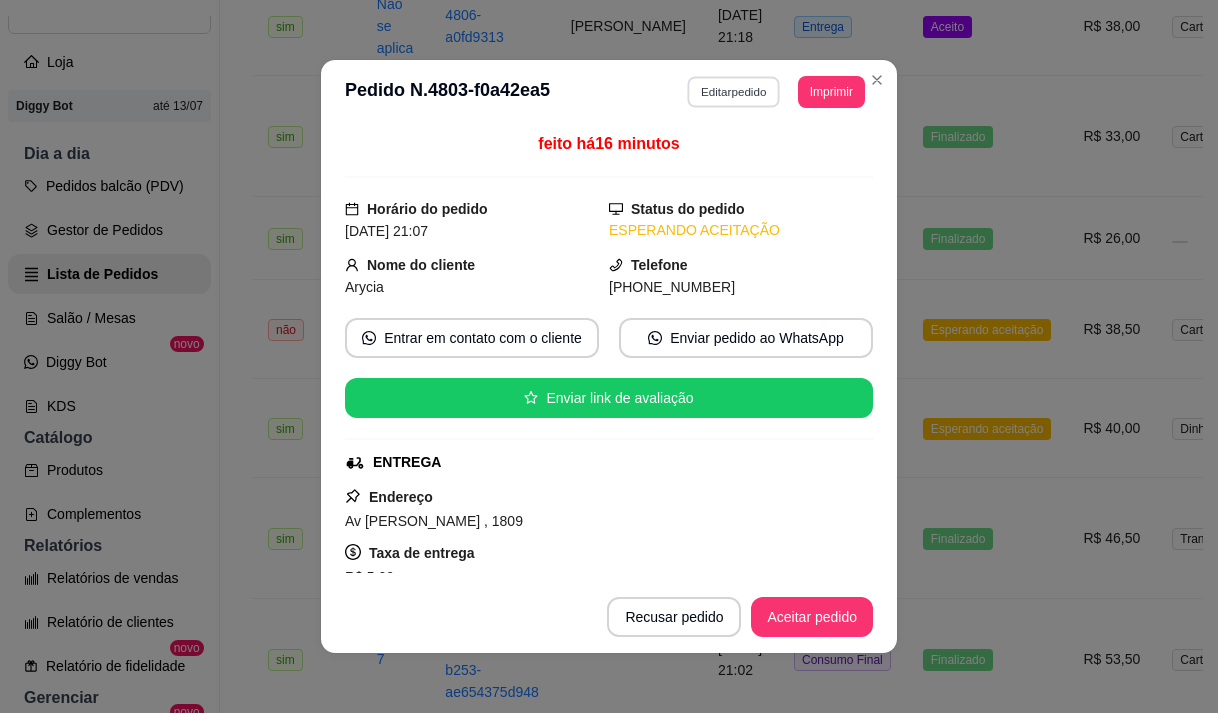 click on "Editar  pedido" at bounding box center (734, 91) 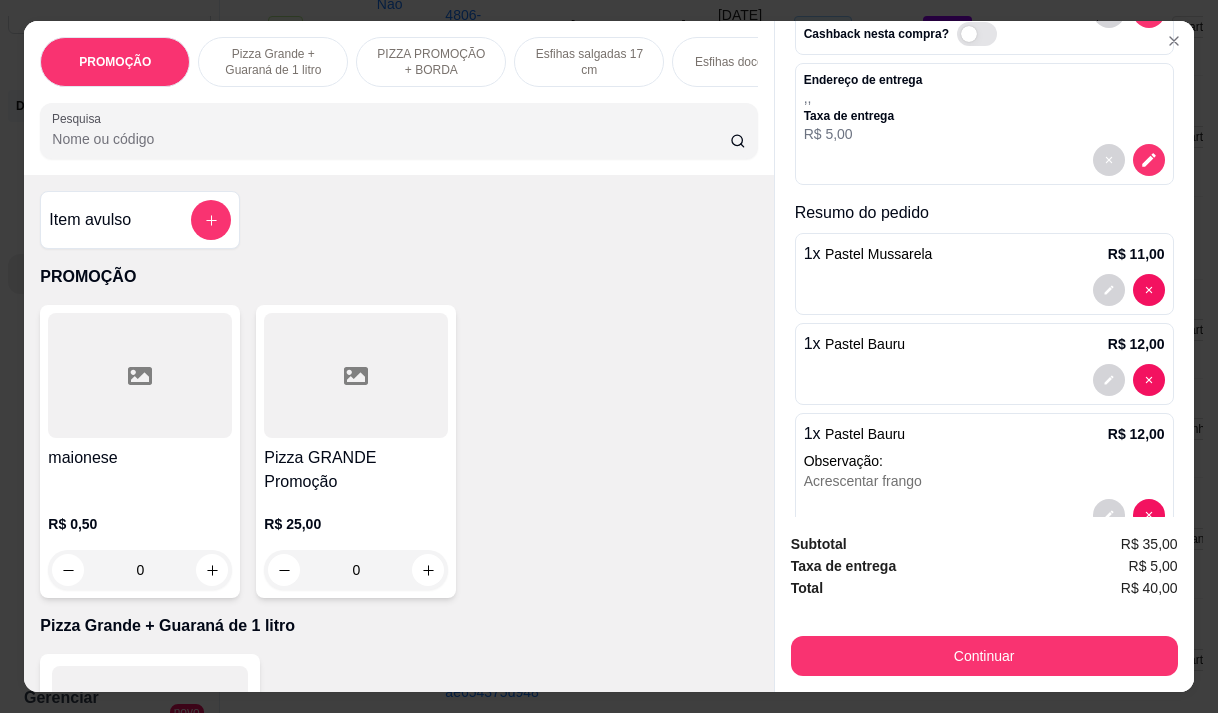scroll, scrollTop: 202, scrollLeft: 0, axis: vertical 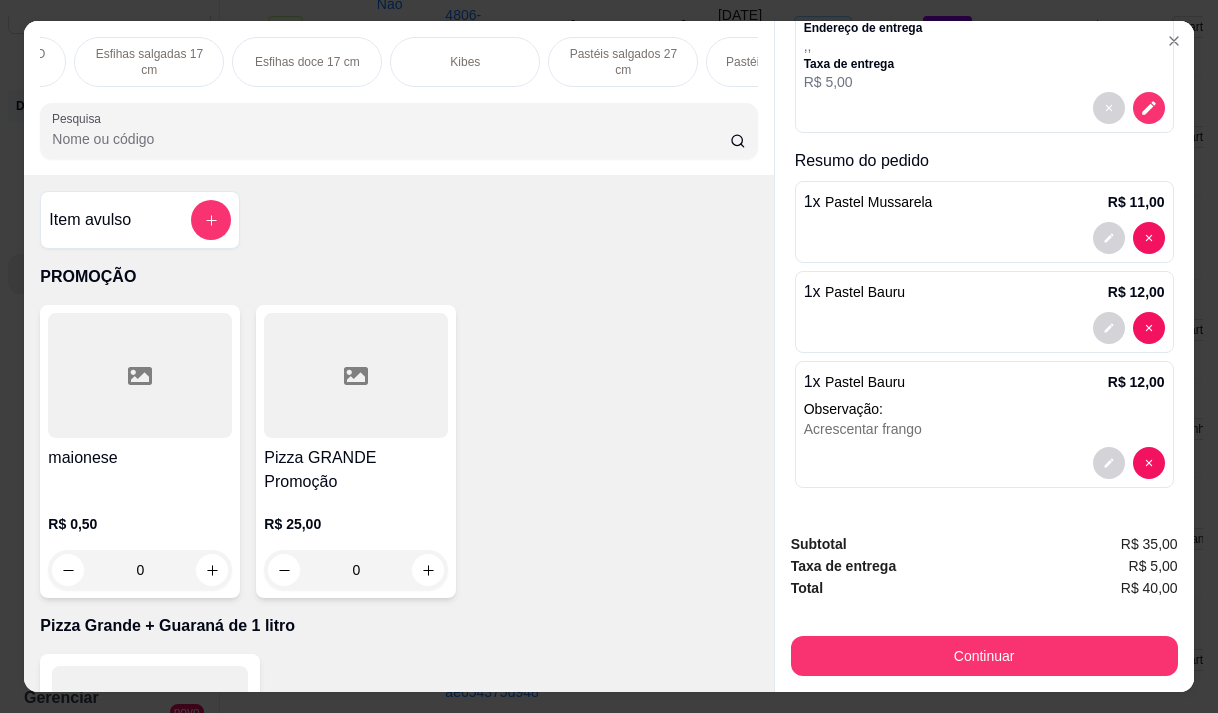 click on "Acrescentar frango" at bounding box center [984, 429] 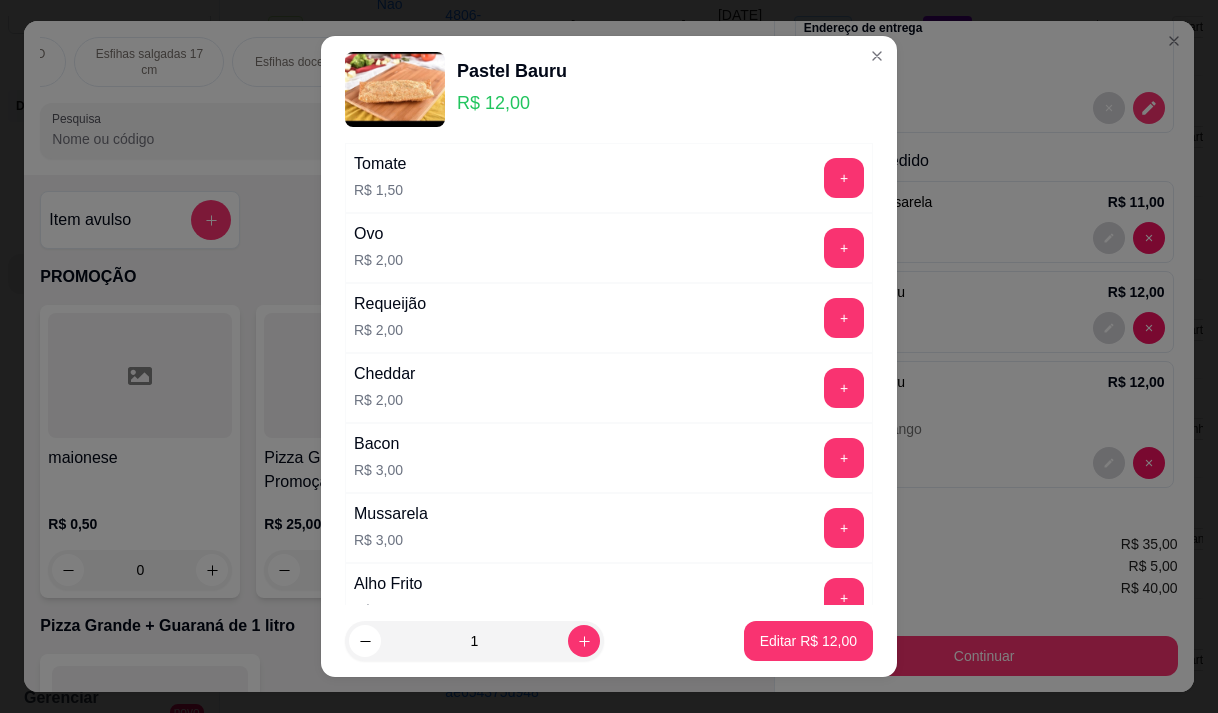 scroll, scrollTop: 300, scrollLeft: 0, axis: vertical 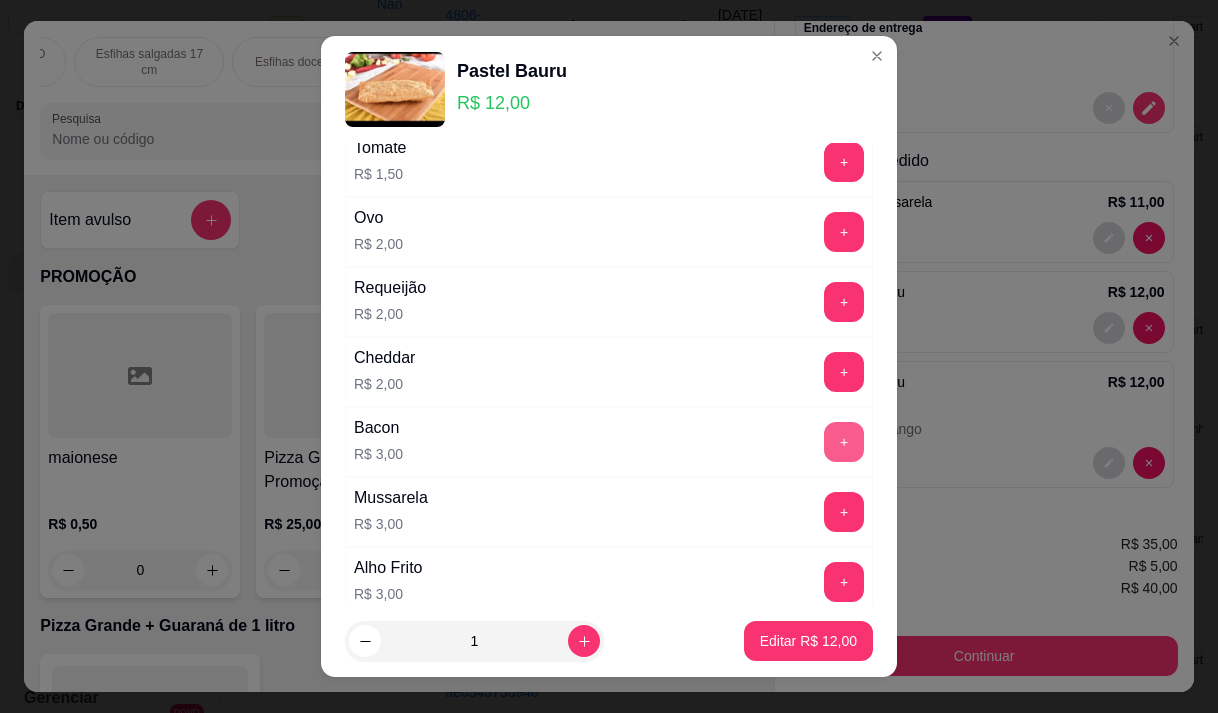 click on "+" at bounding box center (844, 442) 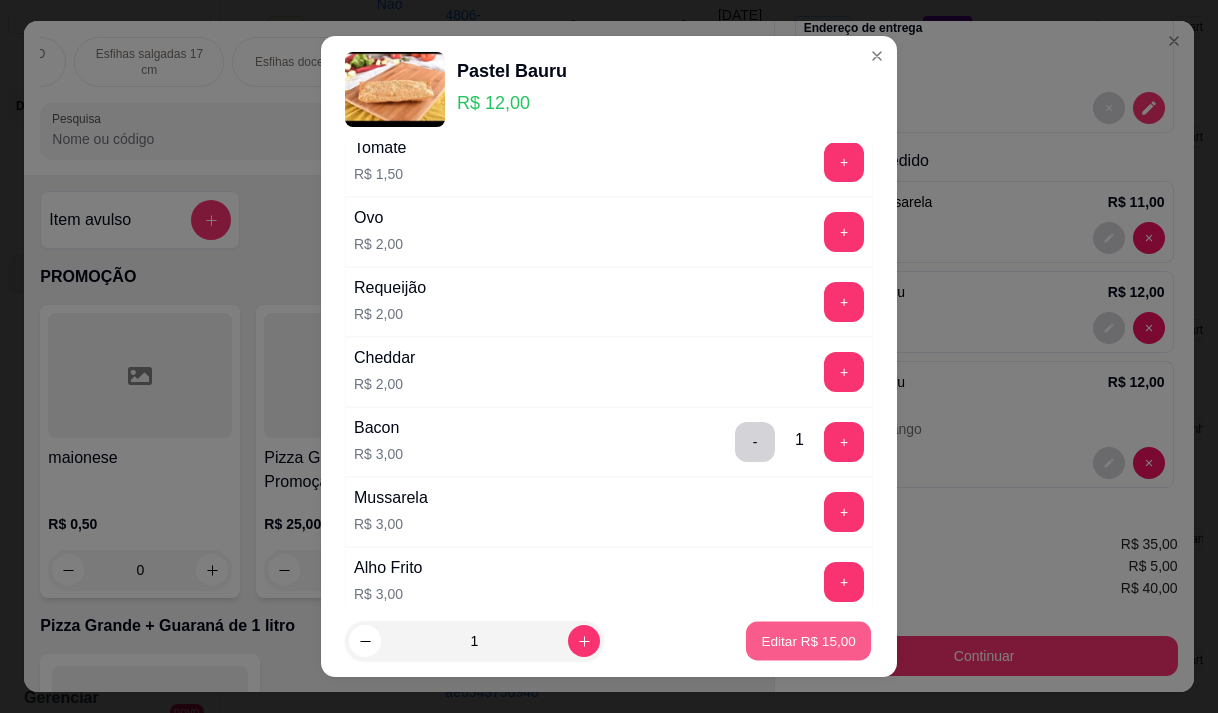 click on "Editar   R$ 15,00" at bounding box center [808, 641] 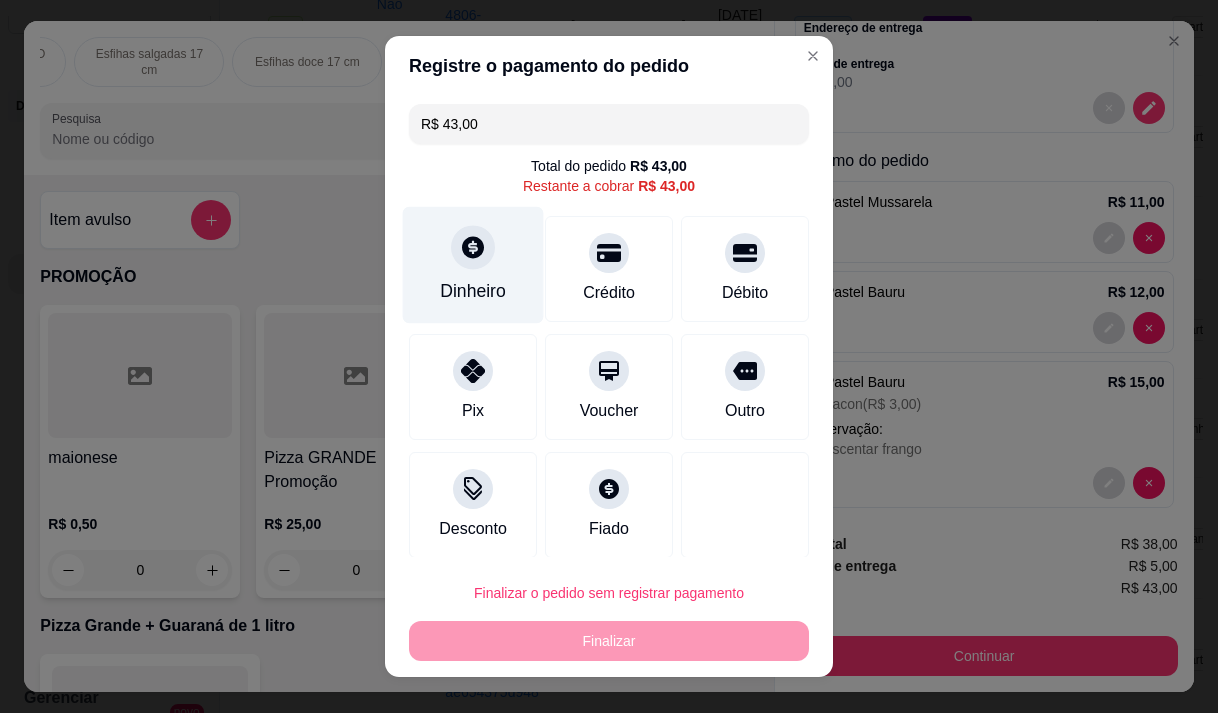 click on "Dinheiro" at bounding box center (473, 264) 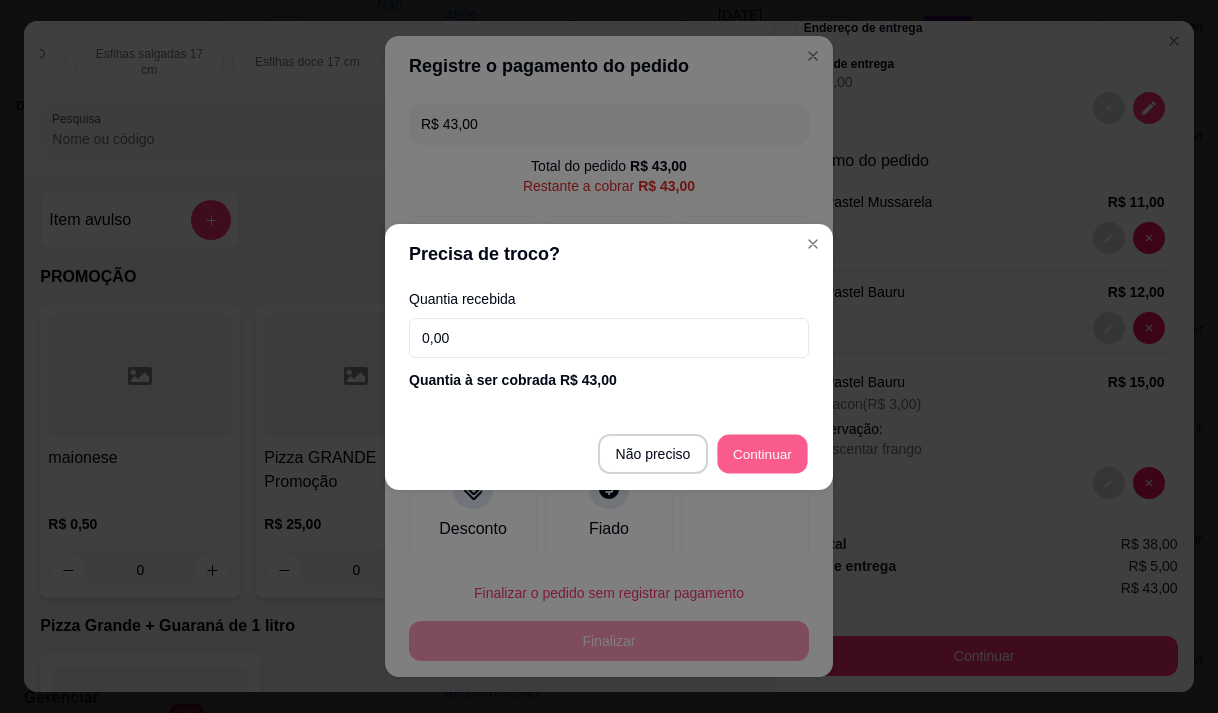 click at bounding box center [745, 505] 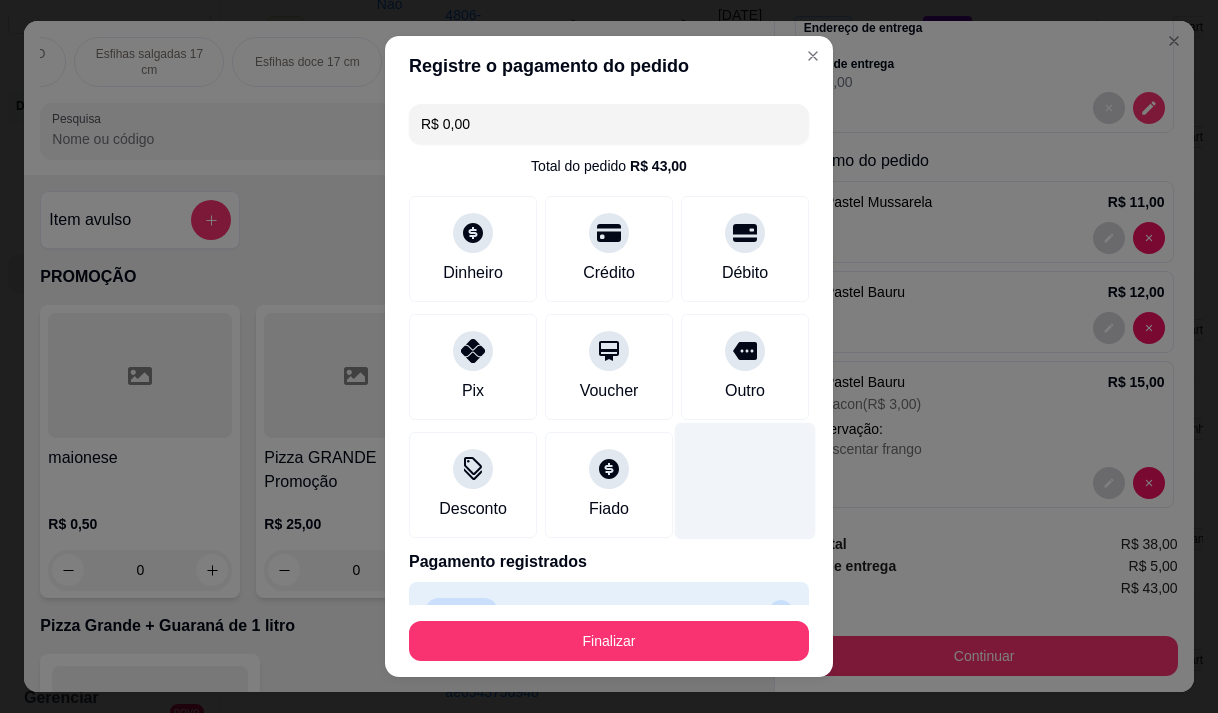 type on "R$ 0,00" 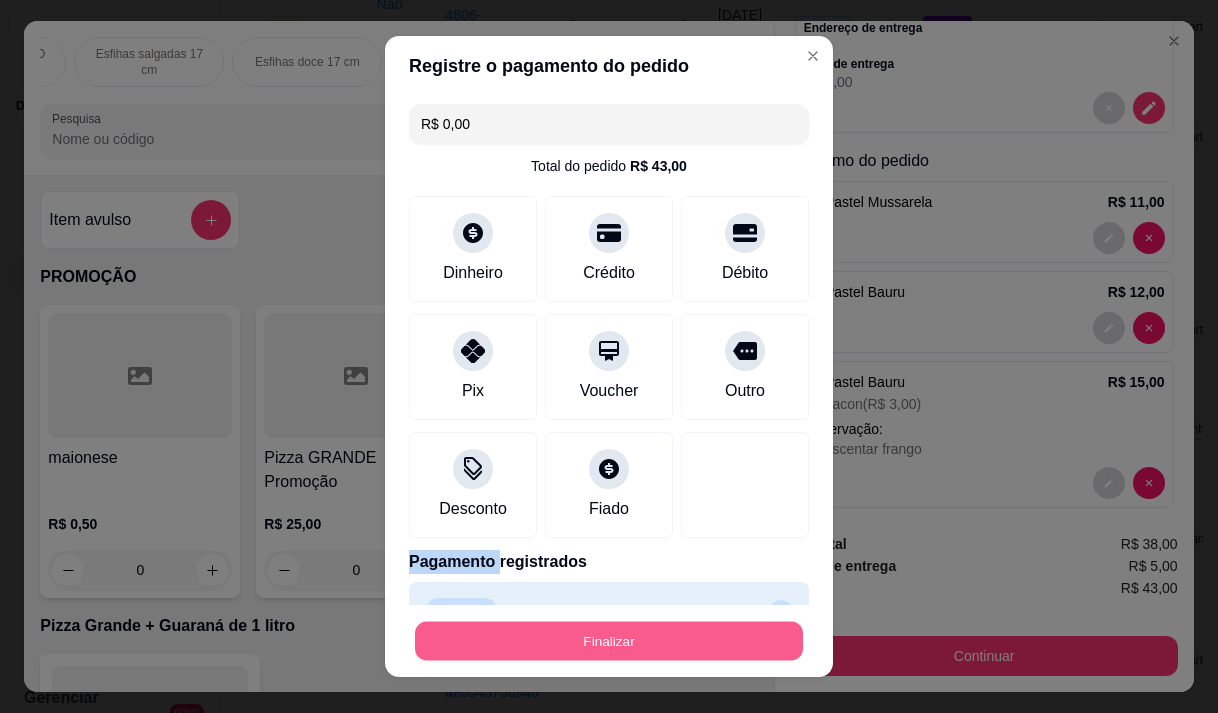 click on "Finalizar" at bounding box center [609, 641] 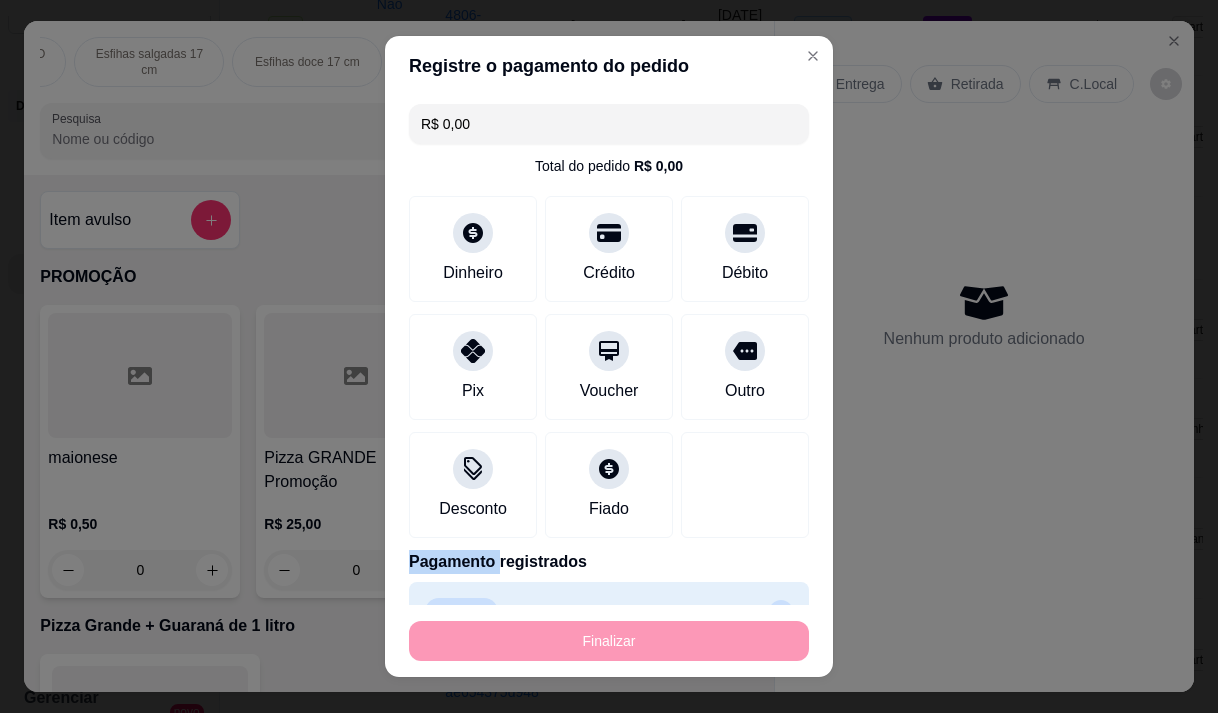 type on "0" 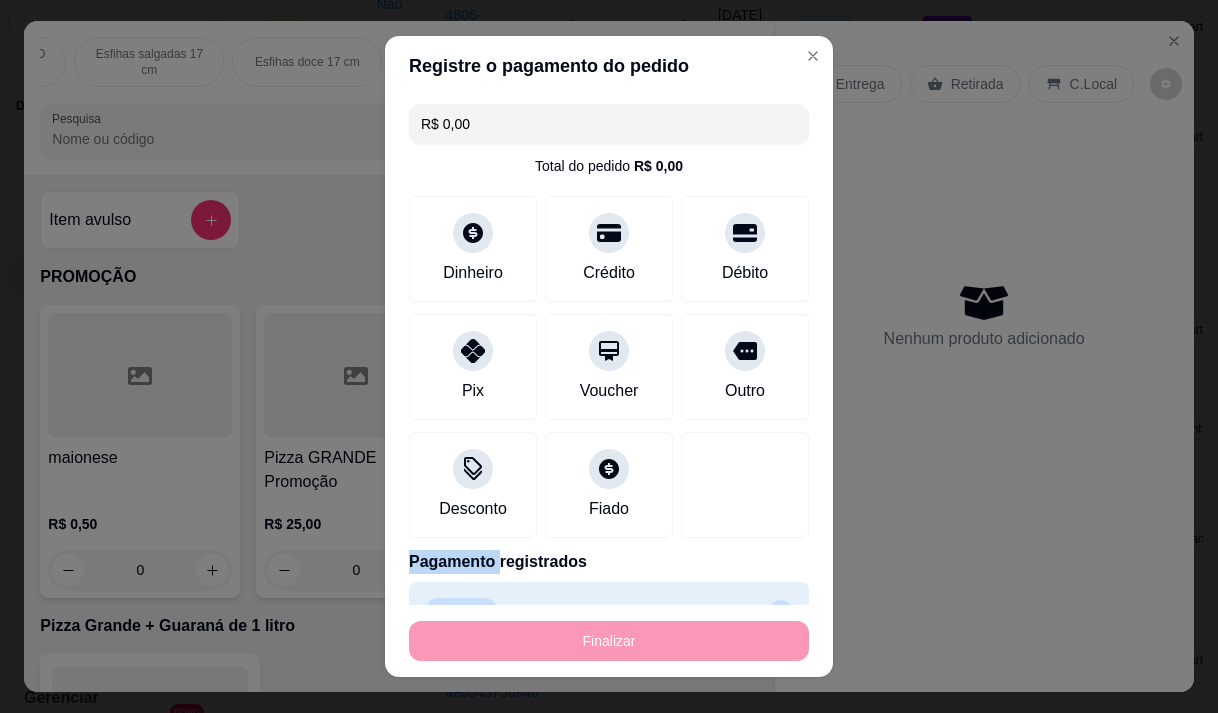 type on "0" 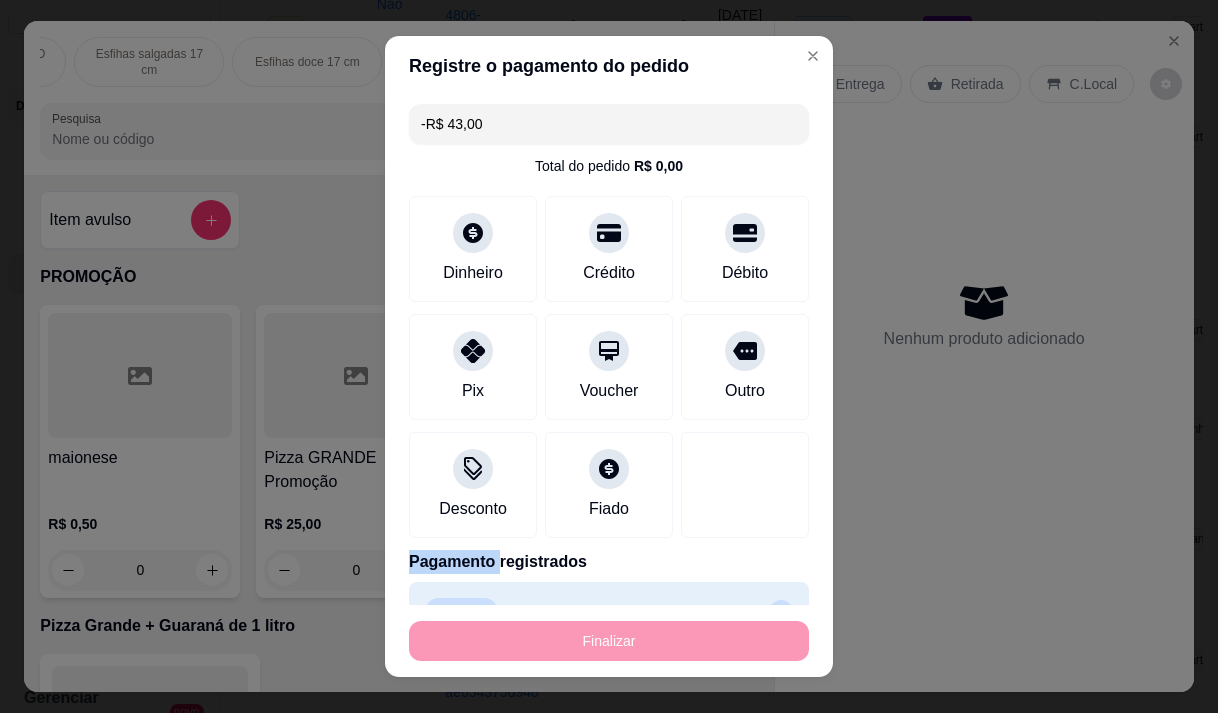 scroll, scrollTop: 0, scrollLeft: 0, axis: both 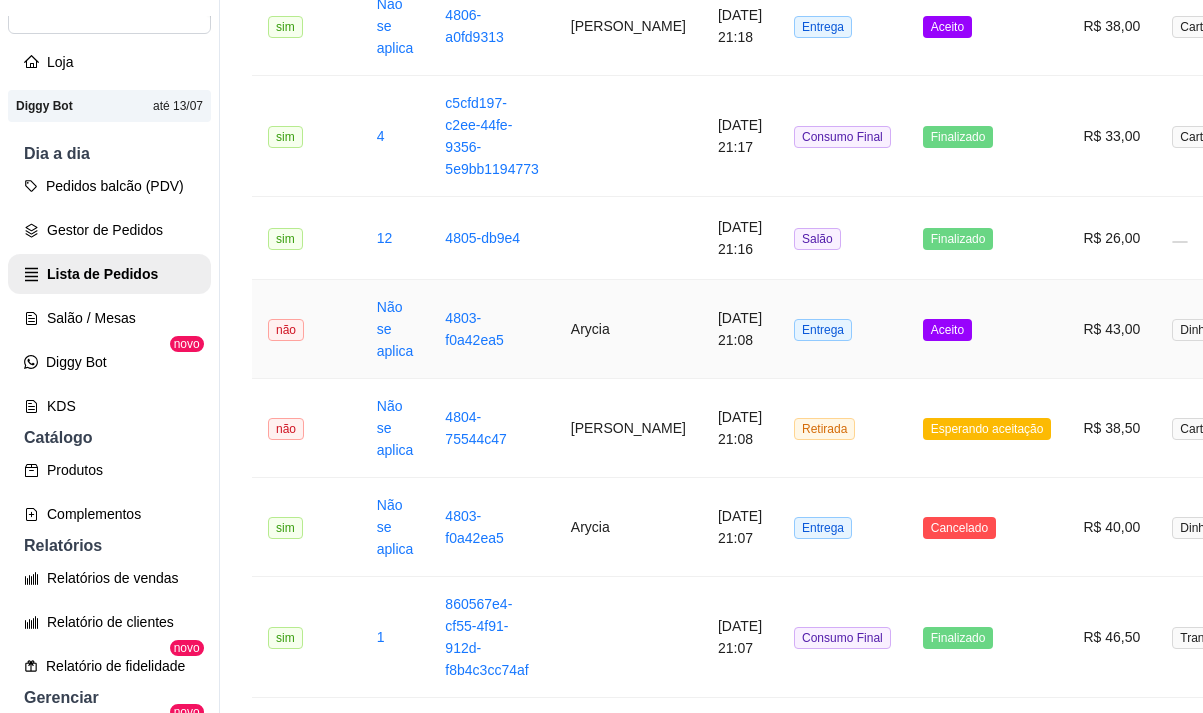 click on "Arycia" at bounding box center (628, 329) 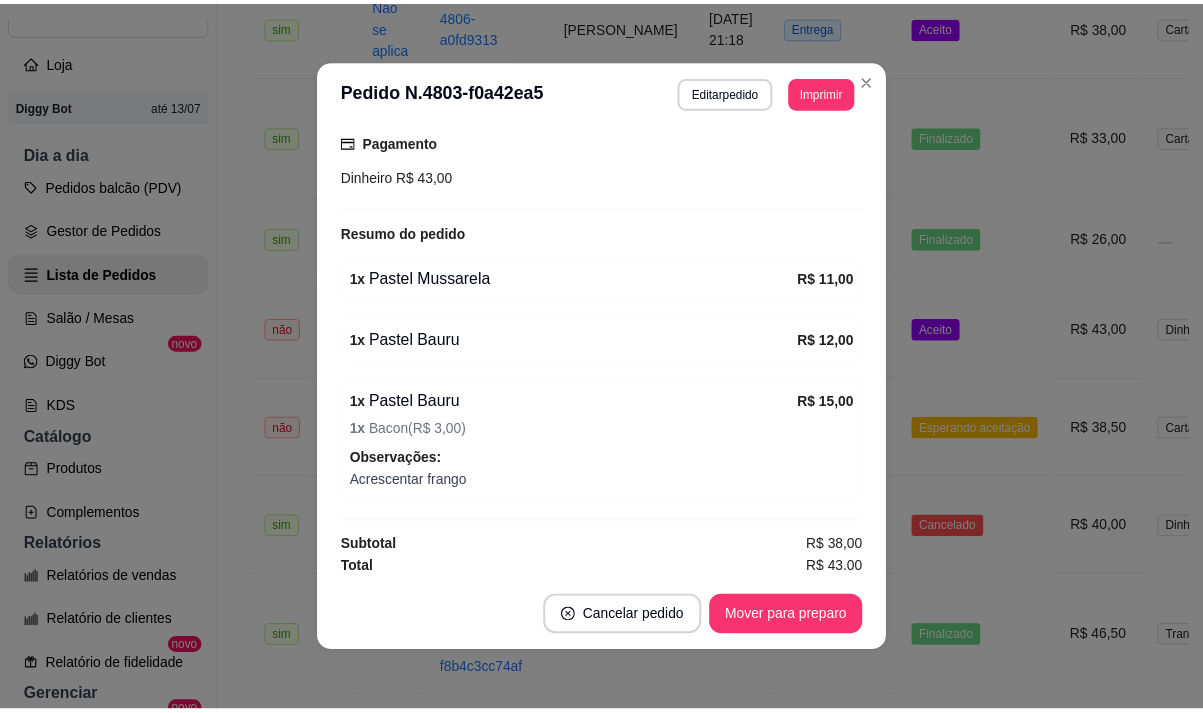 scroll, scrollTop: 522, scrollLeft: 0, axis: vertical 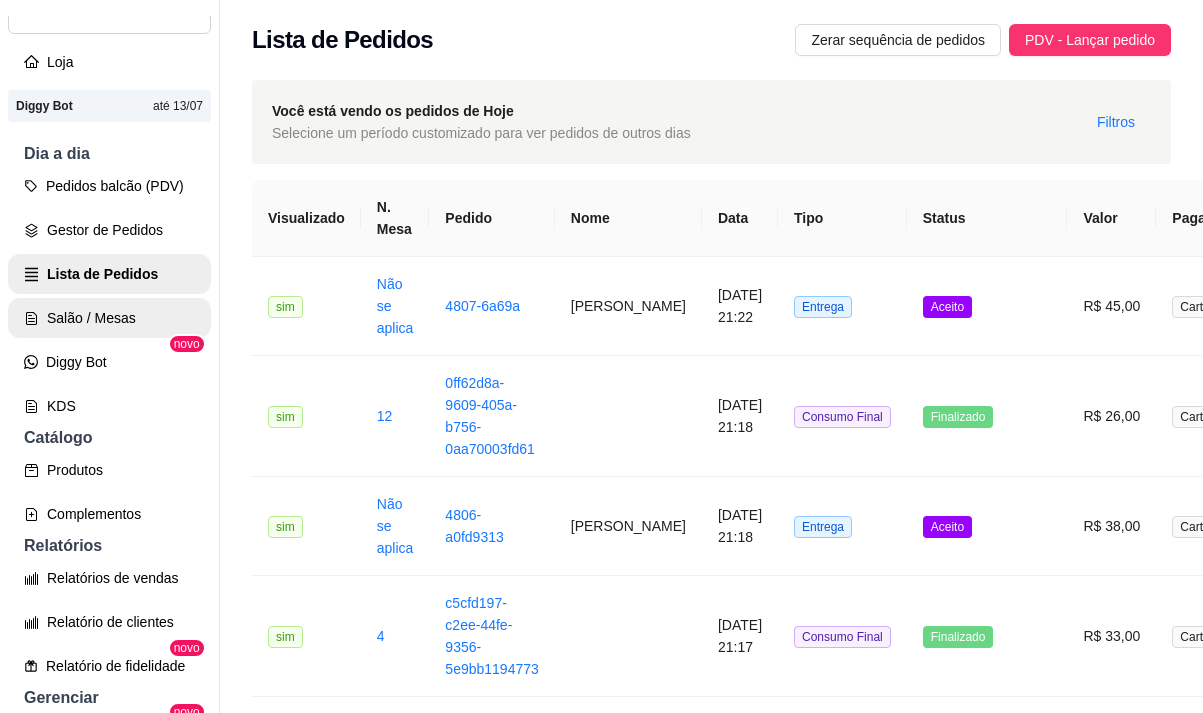 click on "Salão / Mesas" at bounding box center [109, 318] 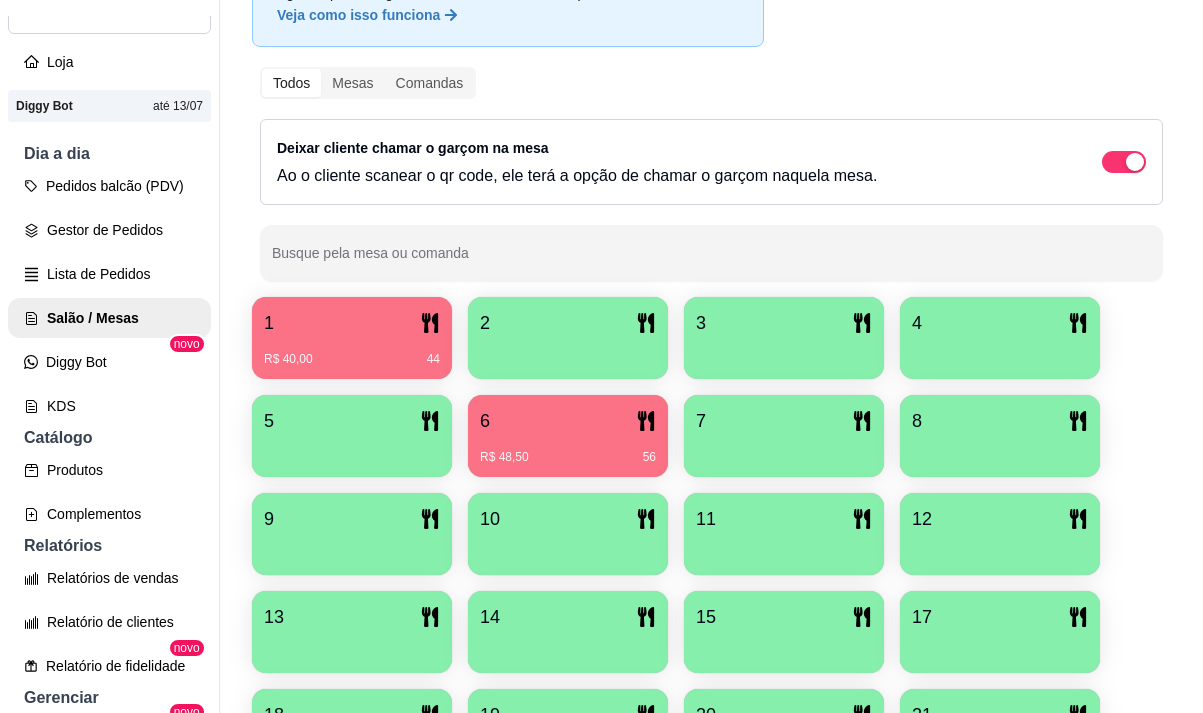 scroll, scrollTop: 200, scrollLeft: 0, axis: vertical 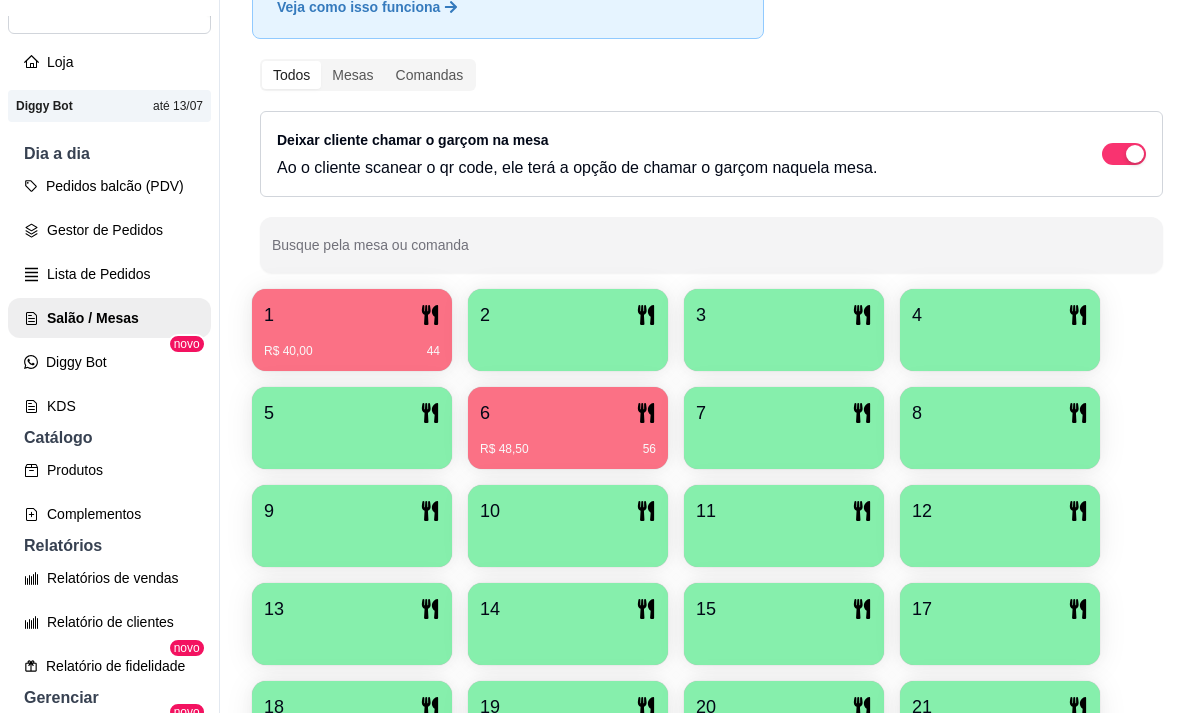 click on "R$ 48,50 56" at bounding box center (568, 442) 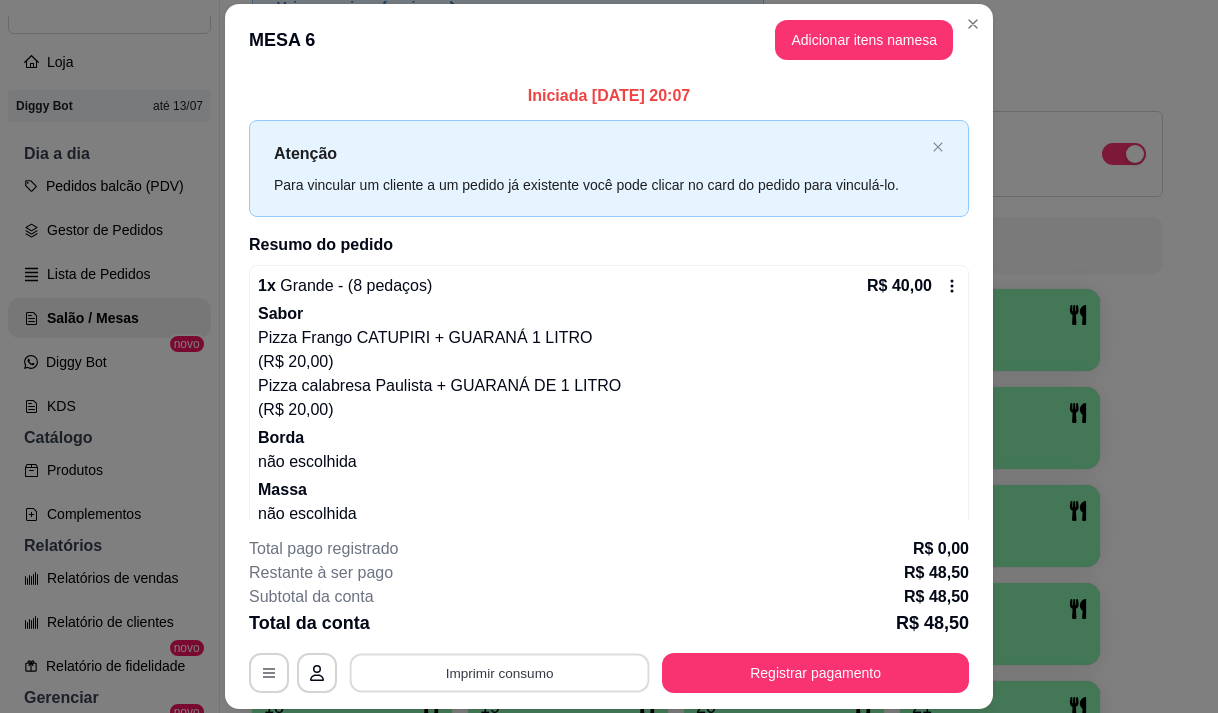 click on "Imprimir consumo" at bounding box center (500, 673) 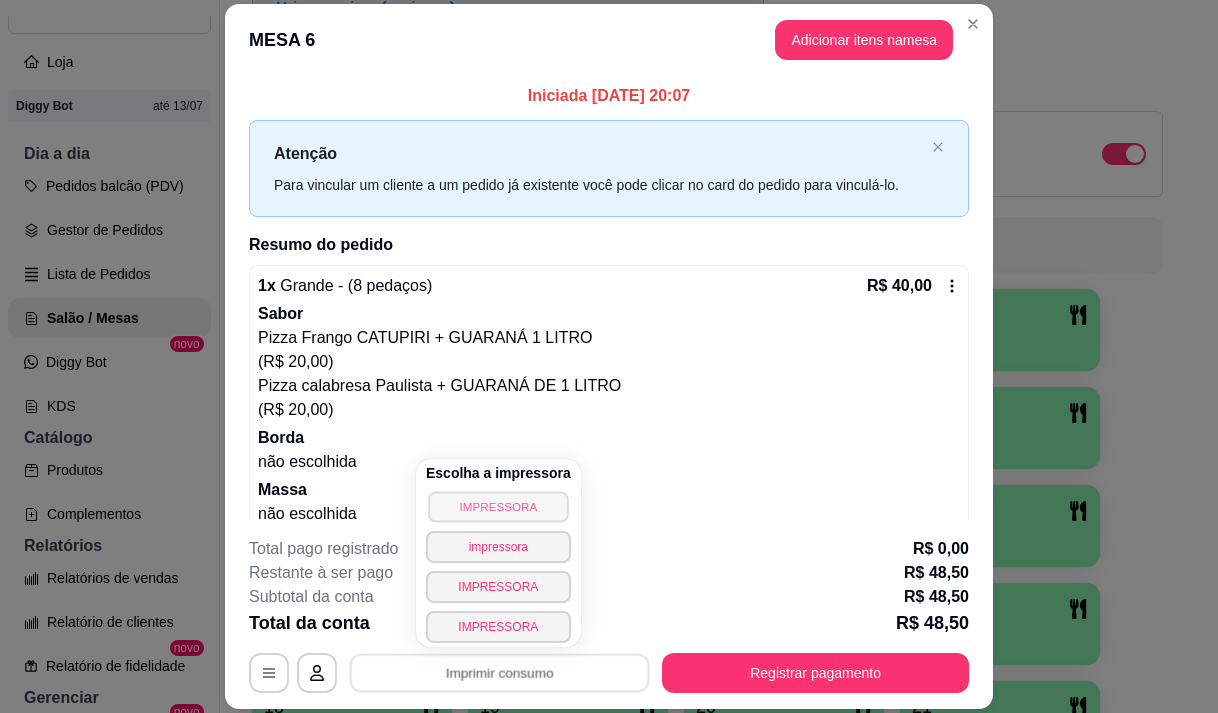 click on "IMPRESSORA" at bounding box center (498, 506) 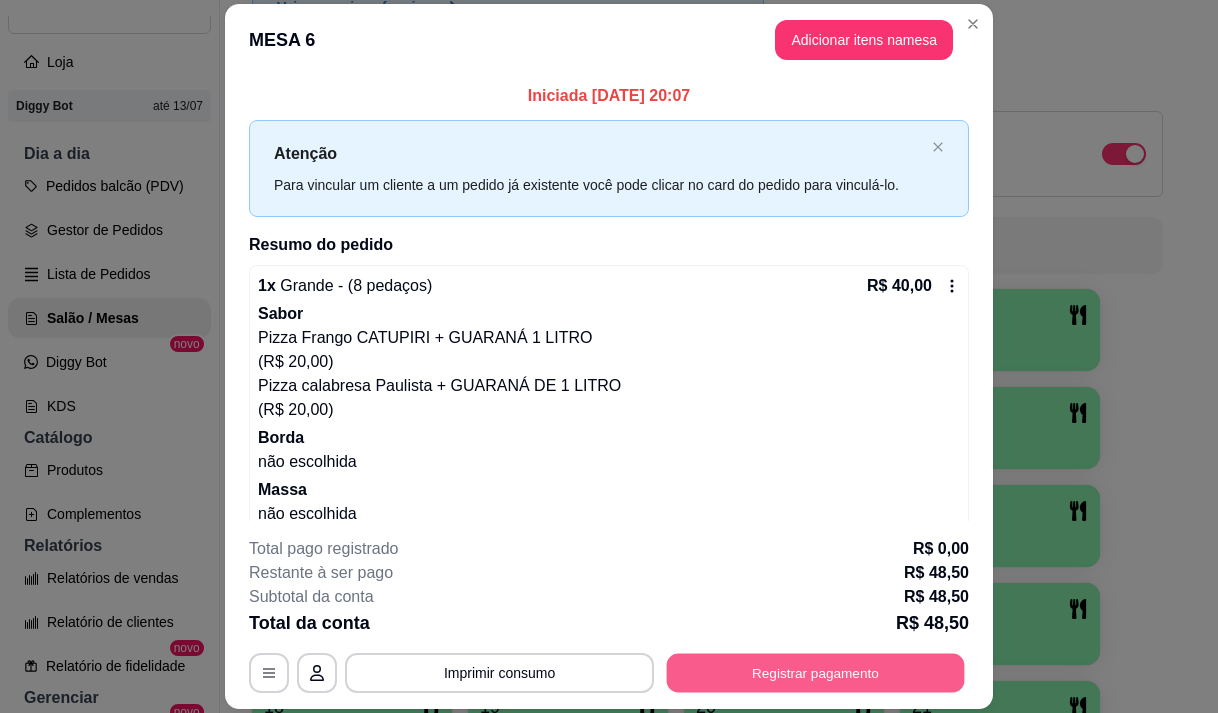 click on "Registrar pagamento" at bounding box center [816, 673] 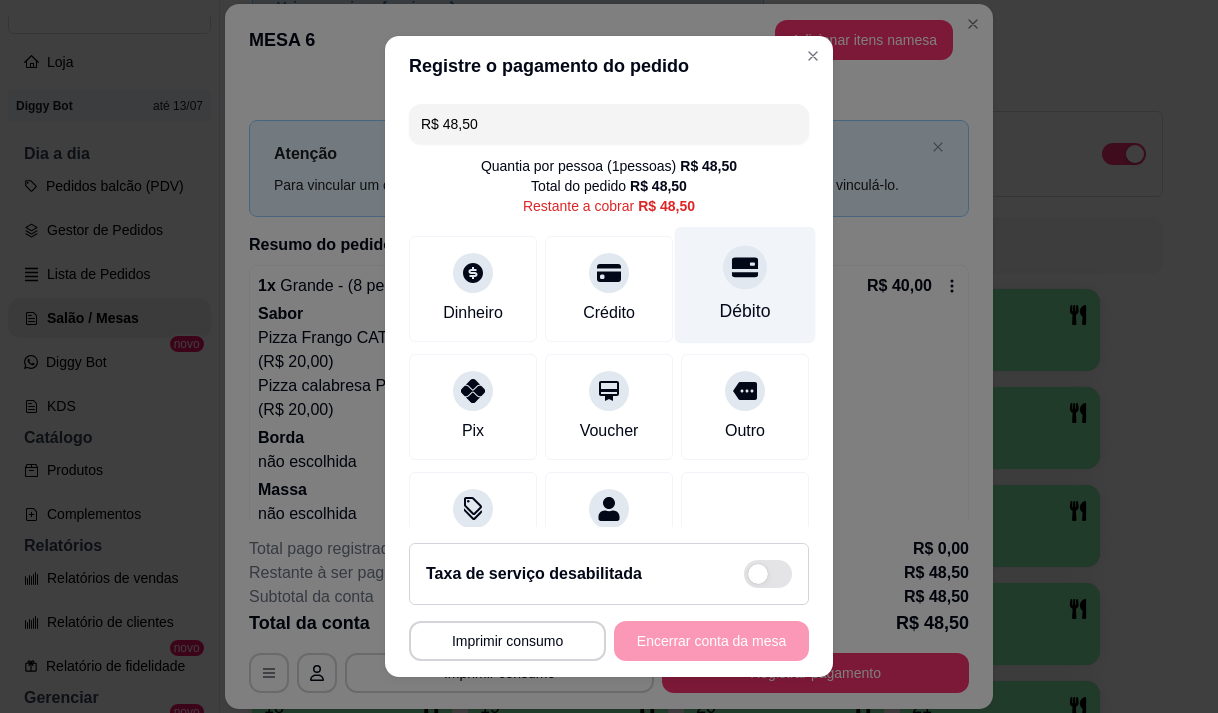 click on "Débito" at bounding box center [745, 284] 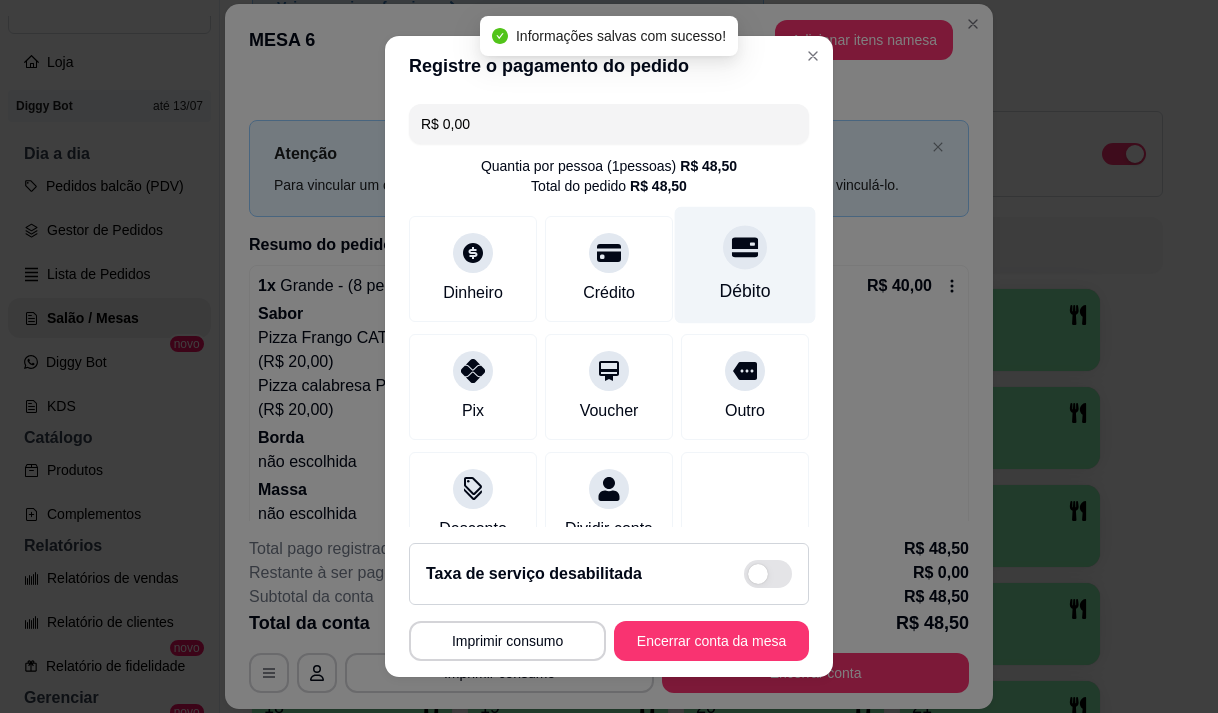 type on "R$ 0,00" 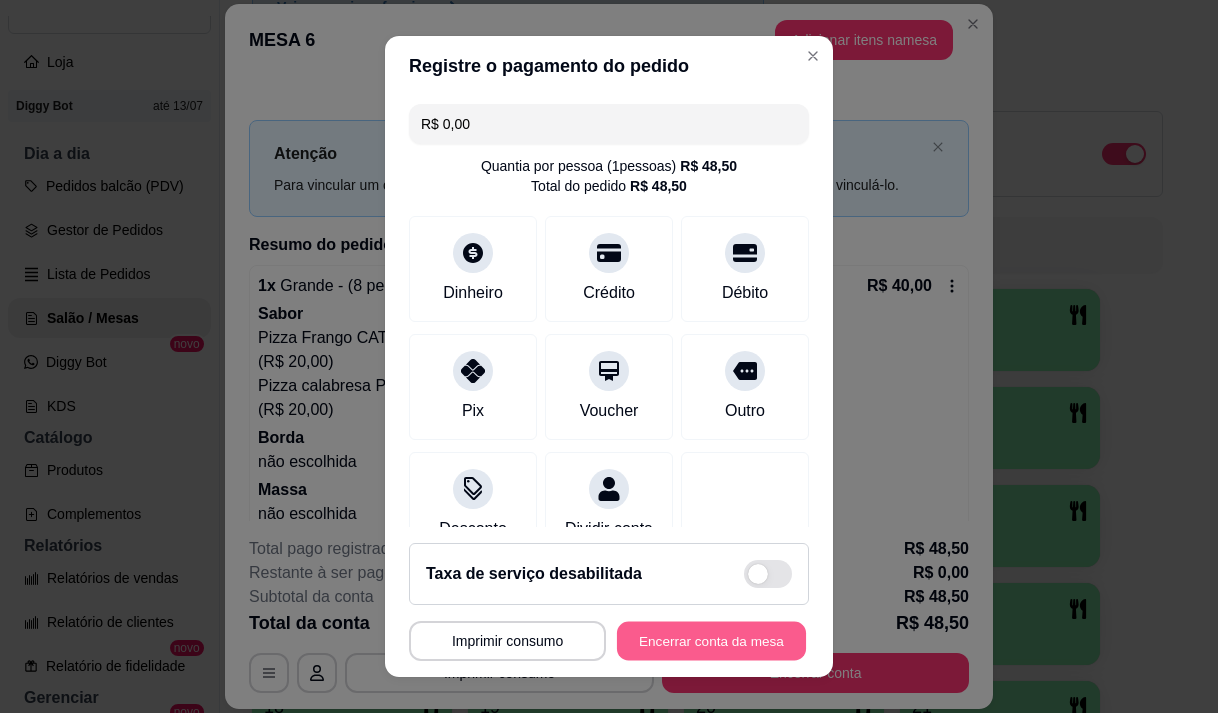 click on "Encerrar conta da mesa" at bounding box center [711, 641] 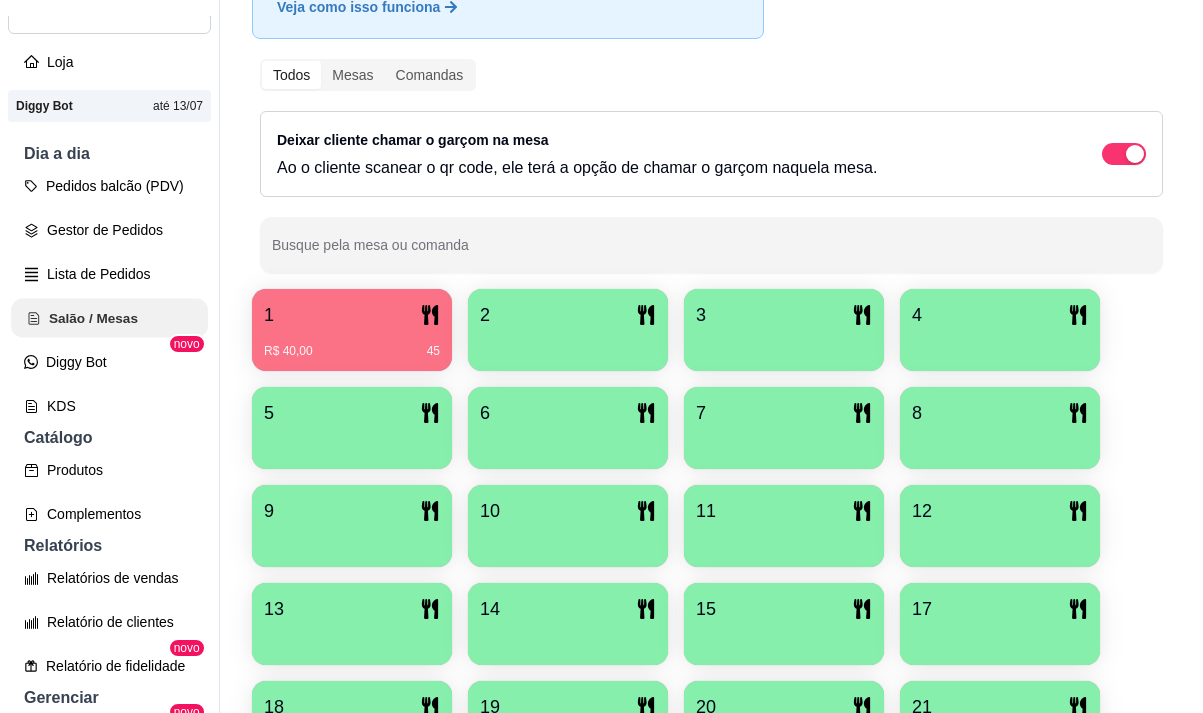 click on "Salão / Mesas" at bounding box center [109, 318] 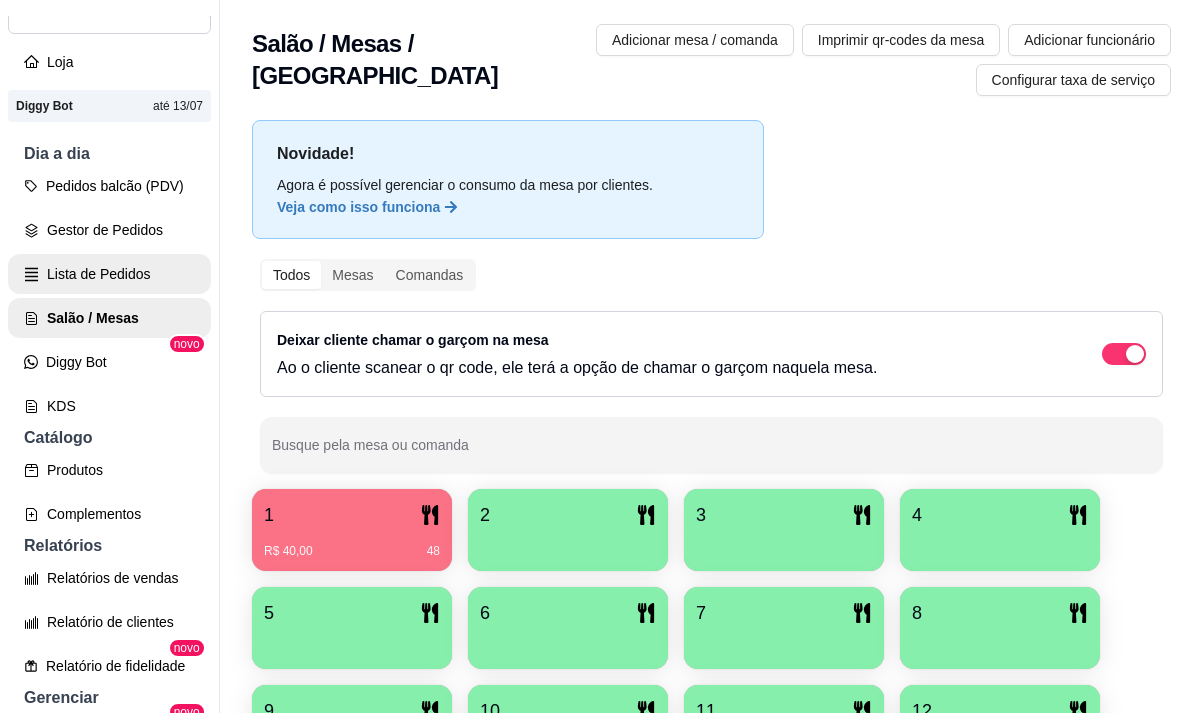 click on "Lista de Pedidos" at bounding box center [109, 274] 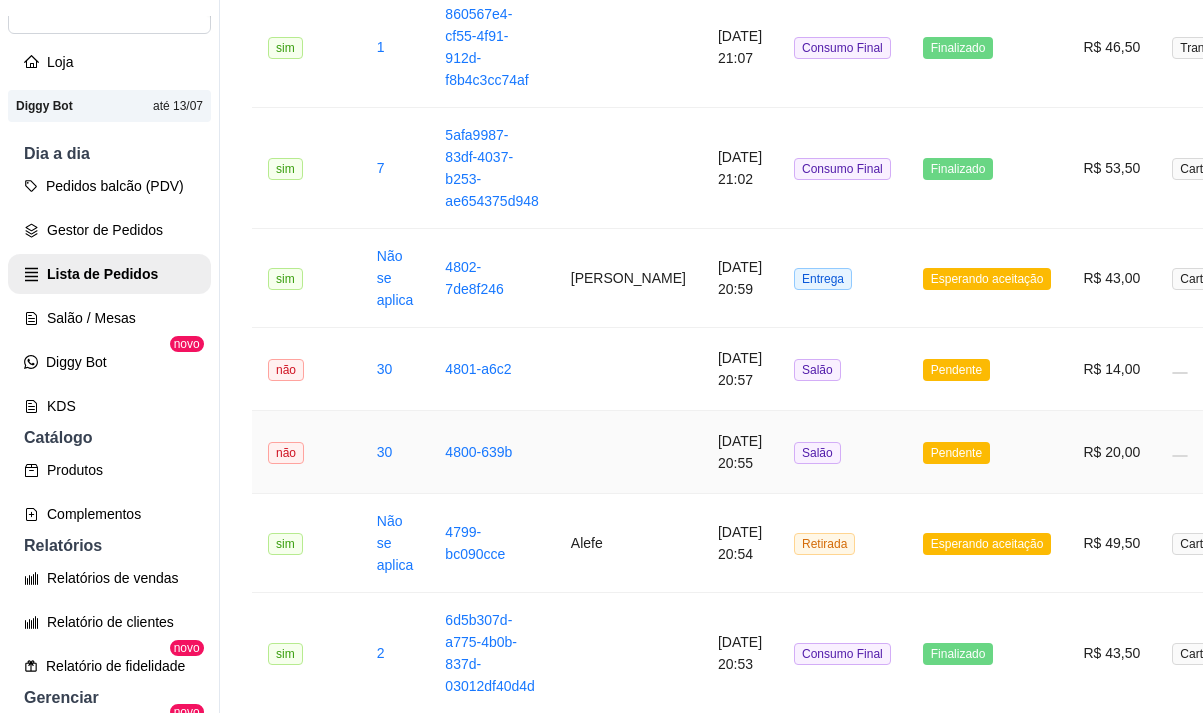 scroll, scrollTop: 1400, scrollLeft: 0, axis: vertical 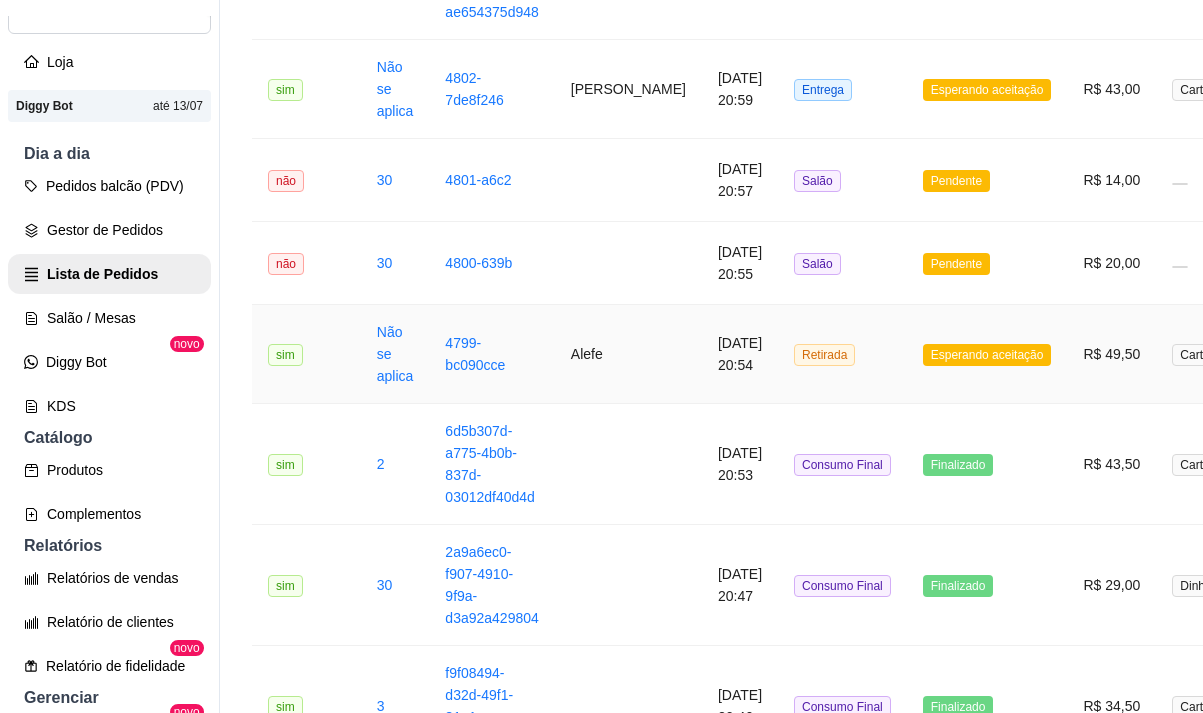 click on "Alefe" at bounding box center (628, 354) 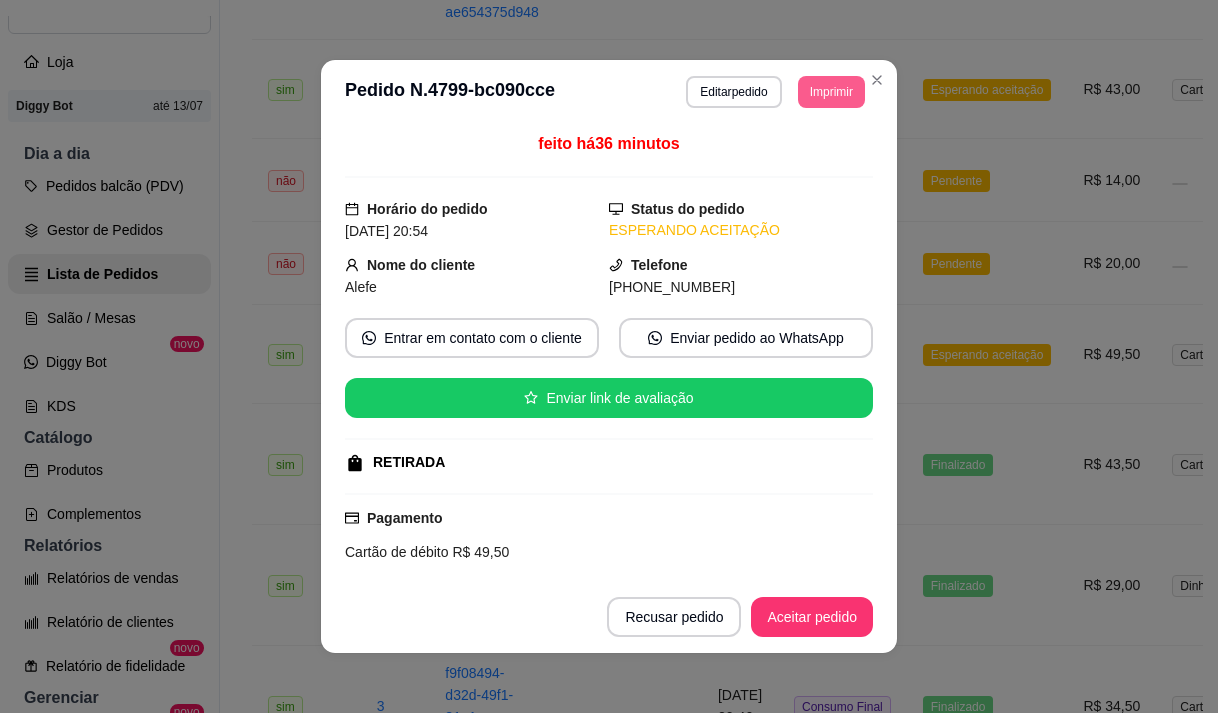 click on "Imprimir" at bounding box center (831, 92) 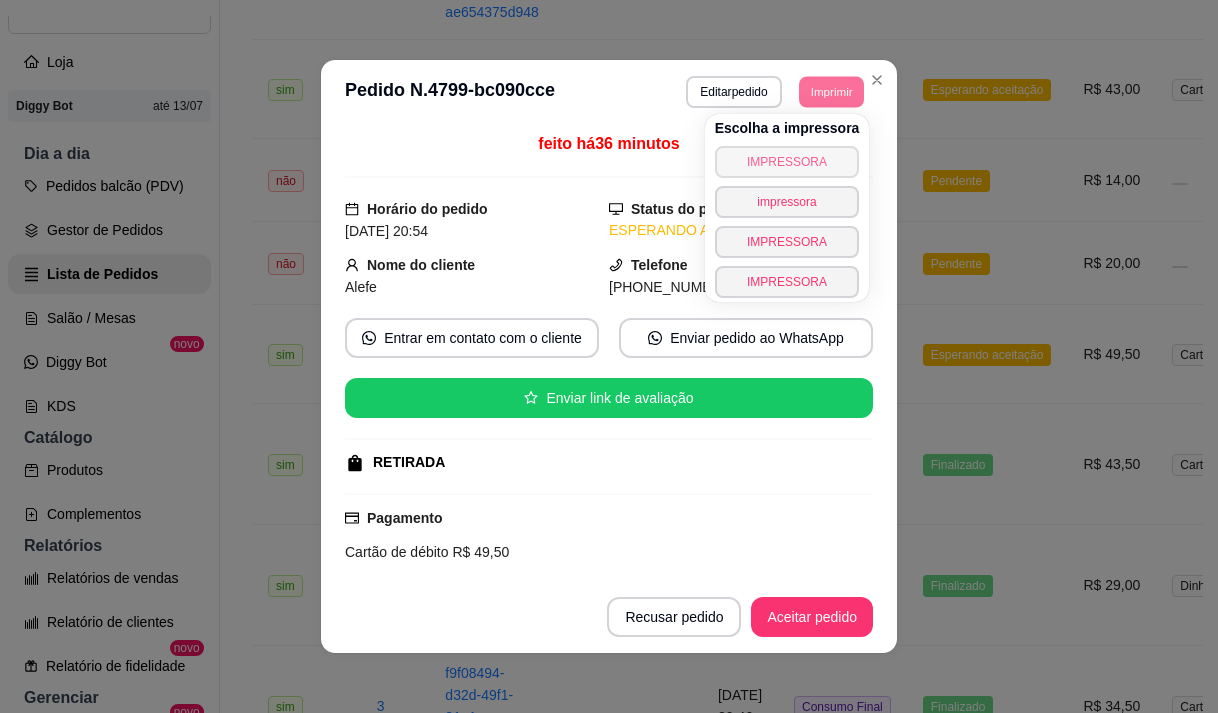 click on "IMPRESSORA" at bounding box center (787, 162) 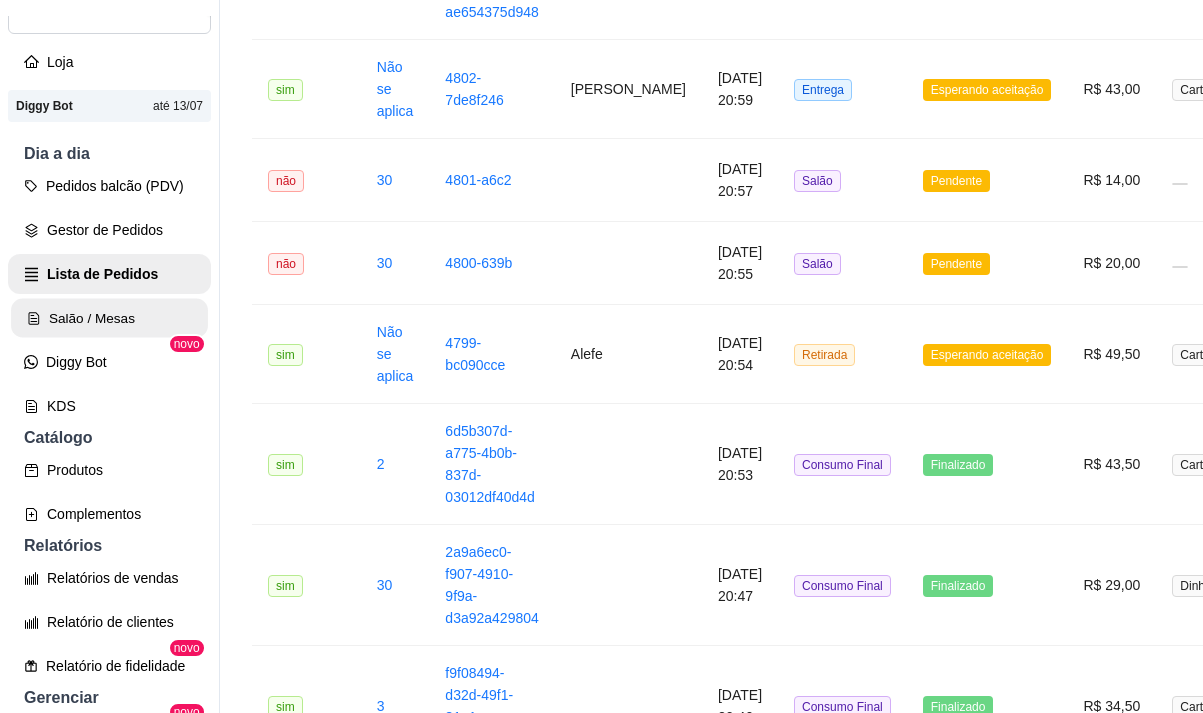 click on "Salão / Mesas" at bounding box center [109, 318] 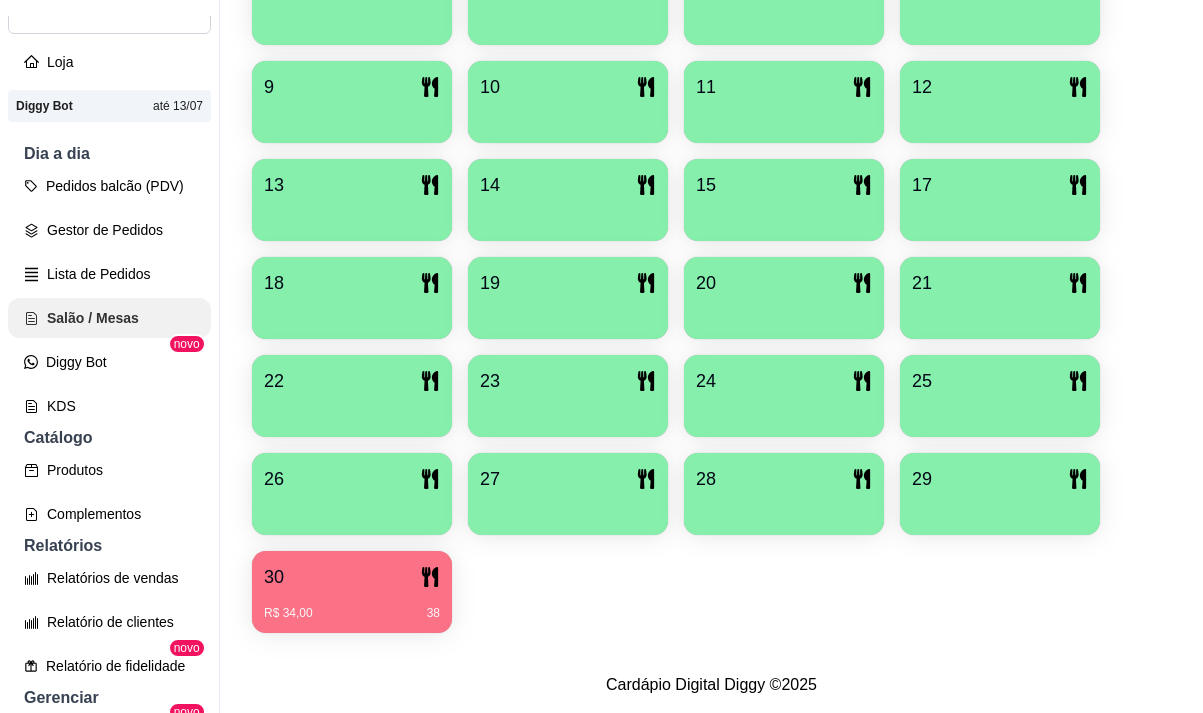 scroll, scrollTop: 0, scrollLeft: 0, axis: both 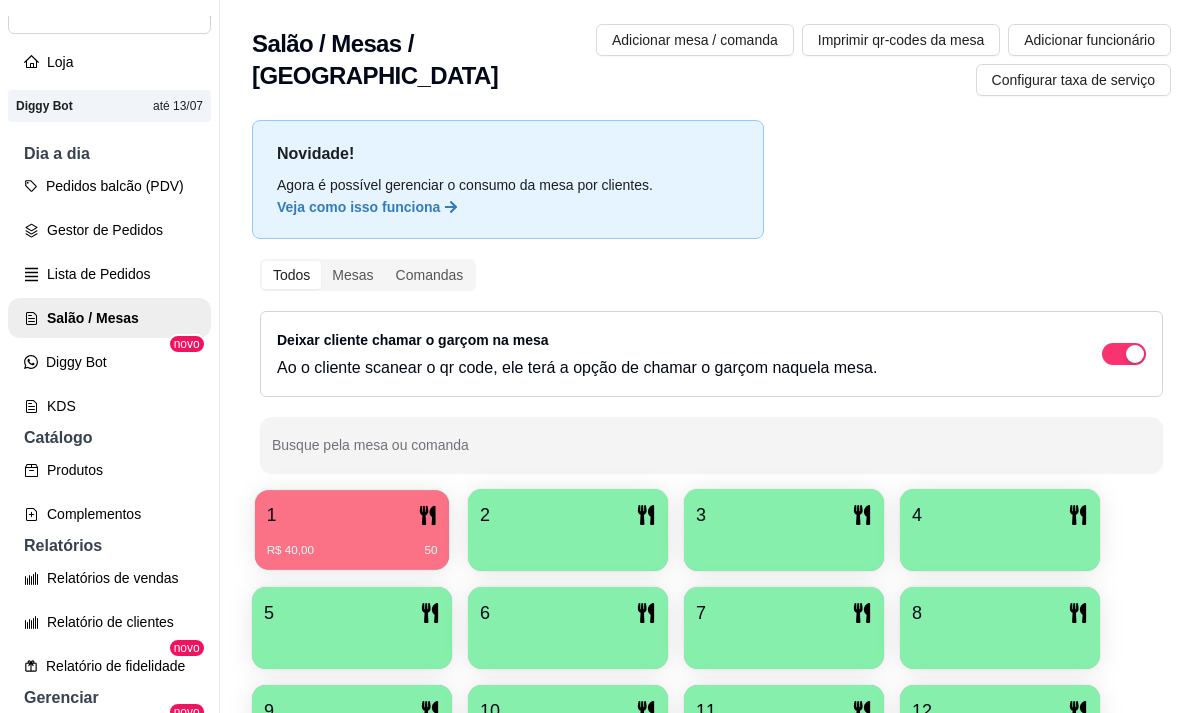 click on "1" at bounding box center (352, 515) 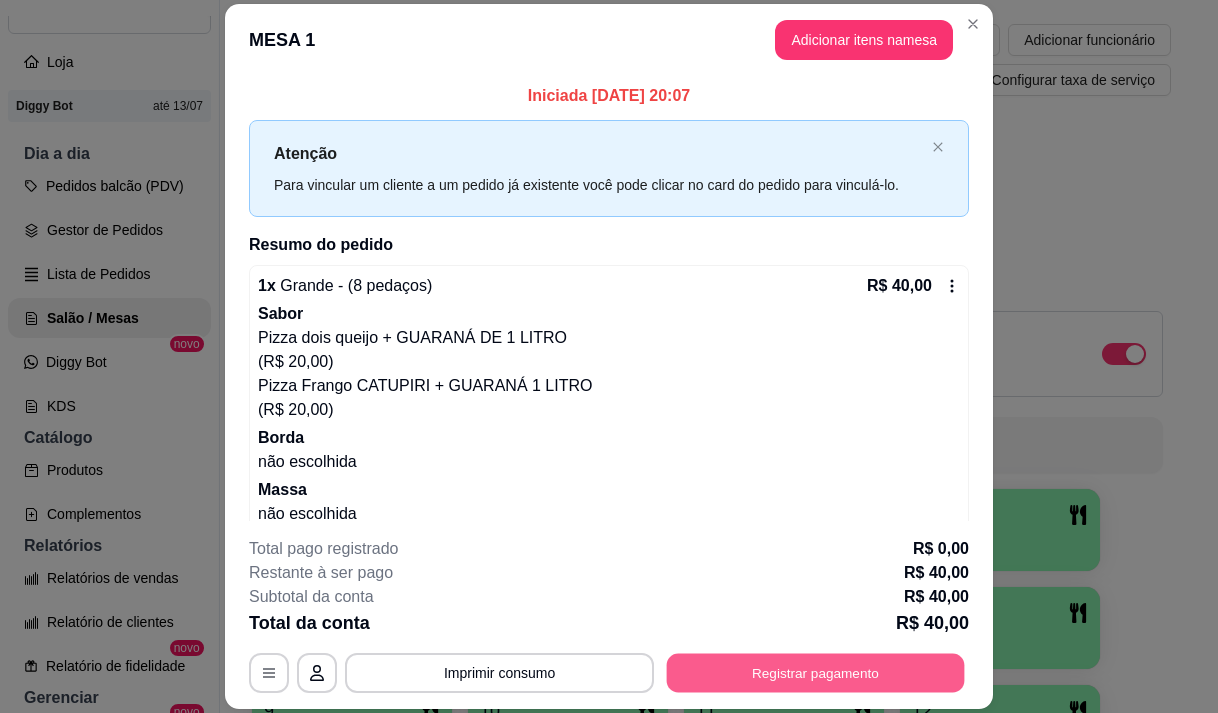 click on "Registrar pagamento" at bounding box center (816, 673) 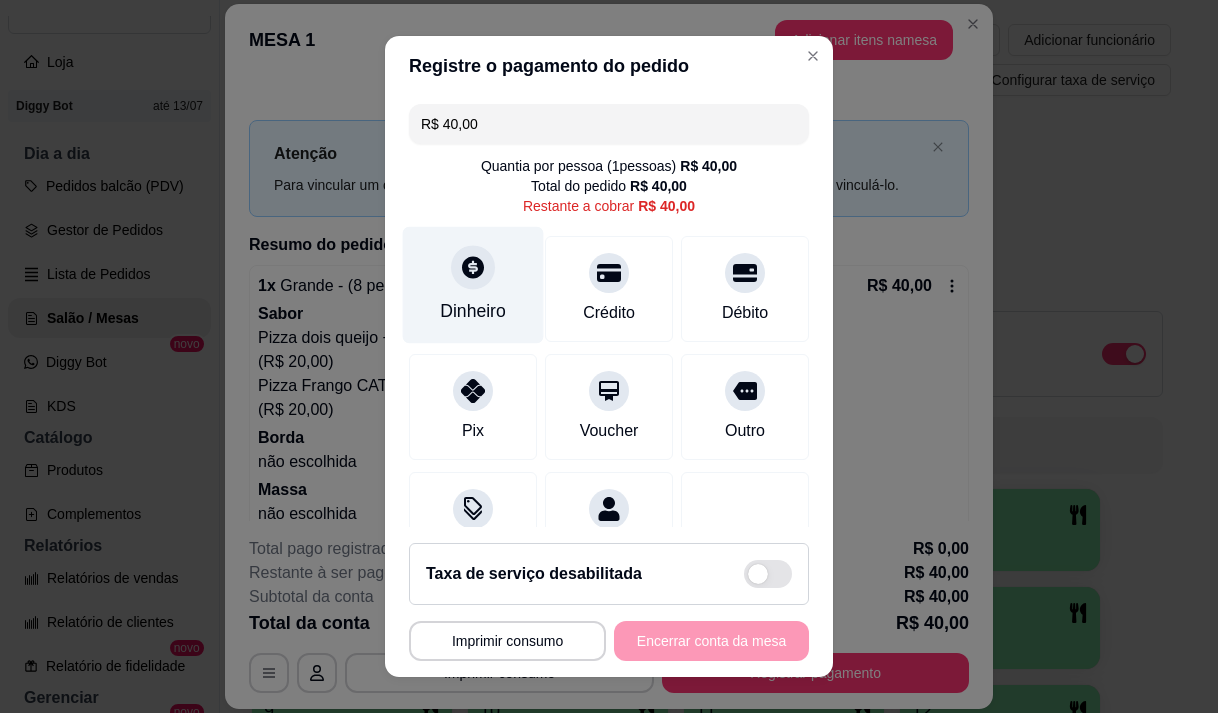 click on "Dinheiro" at bounding box center [473, 284] 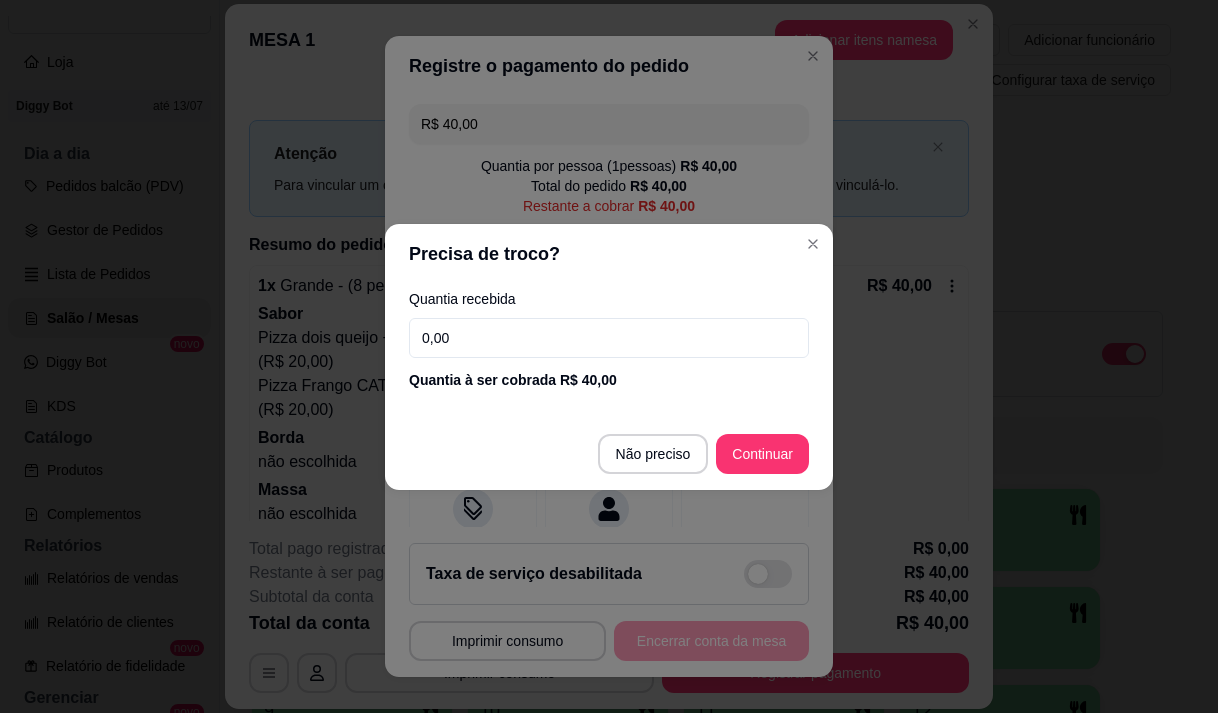 click on "0,00" at bounding box center (609, 338) 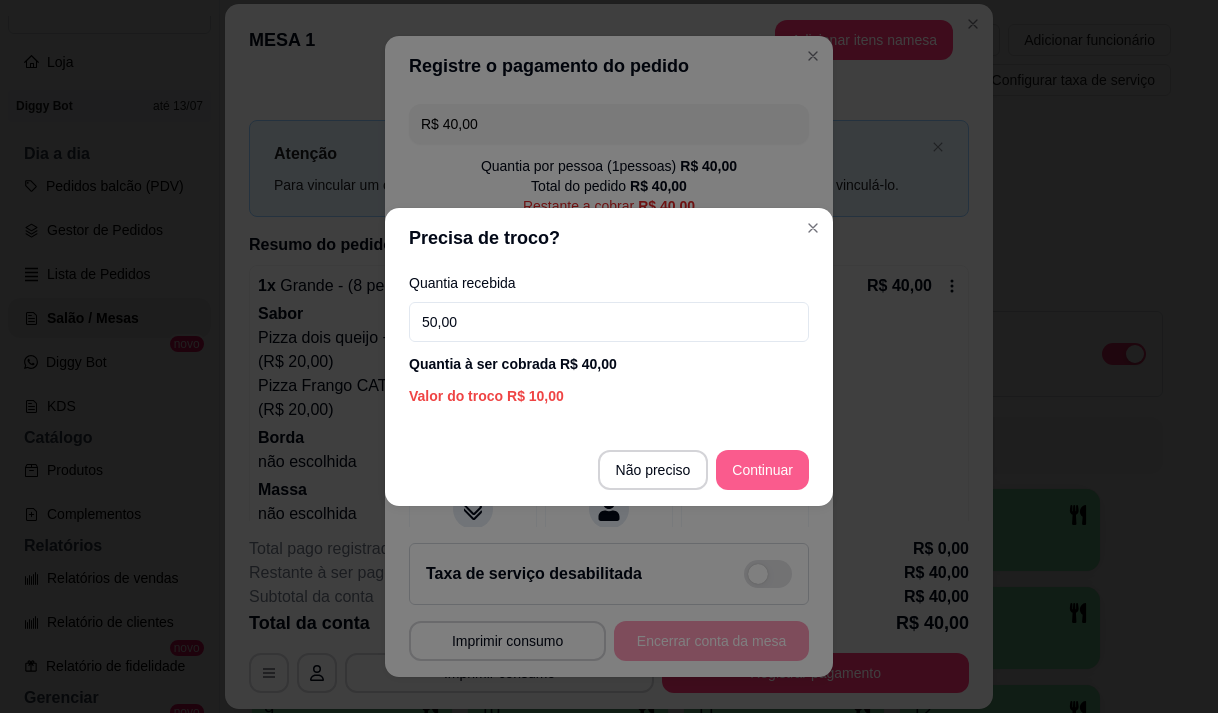 type on "50,00" 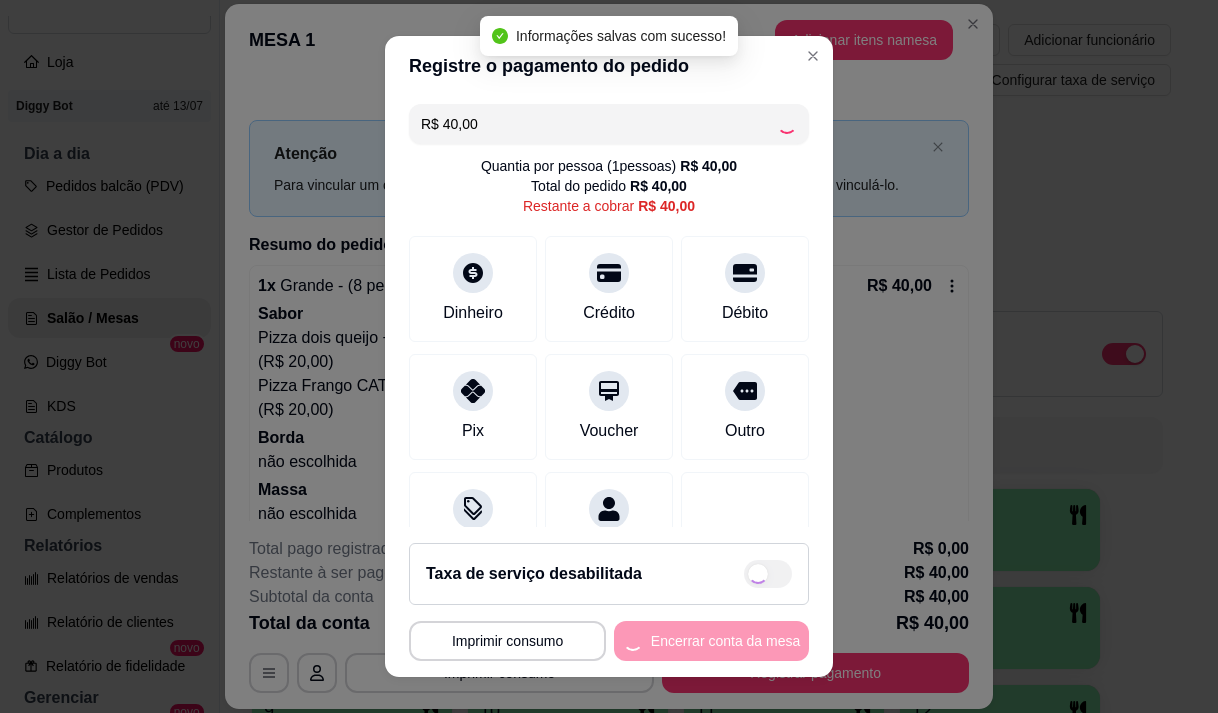 type on "R$ 0,00" 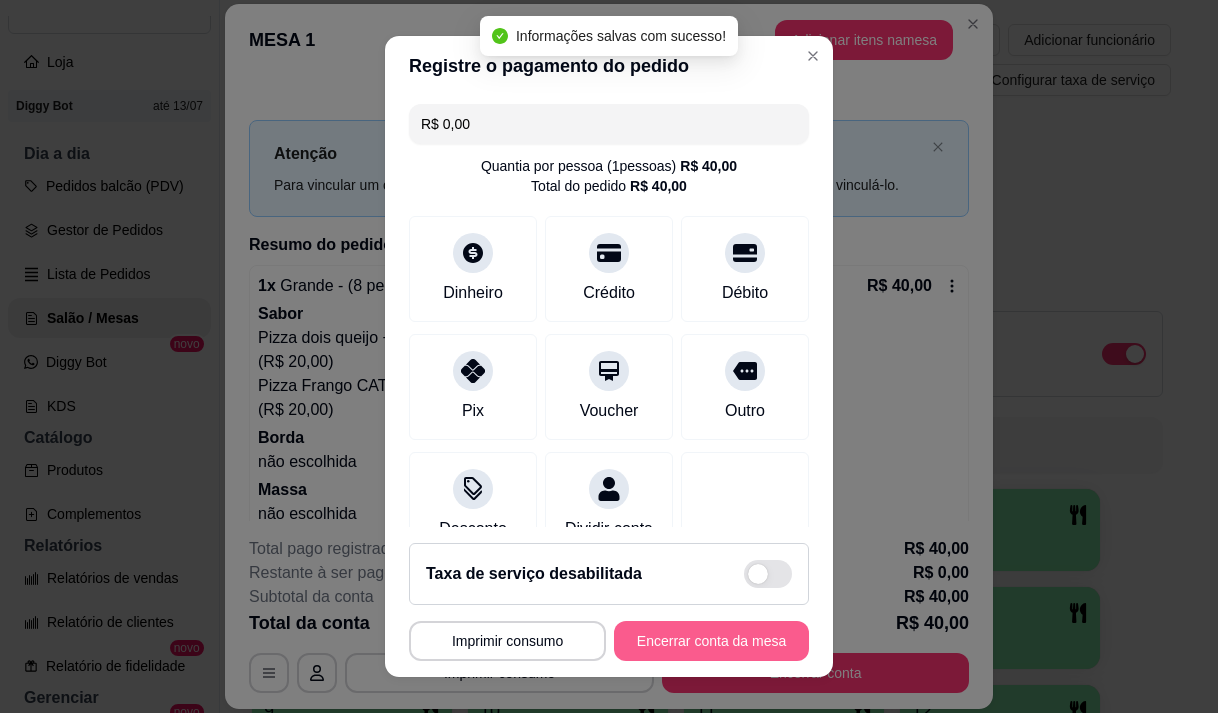 click on "Encerrar conta da mesa" at bounding box center (711, 641) 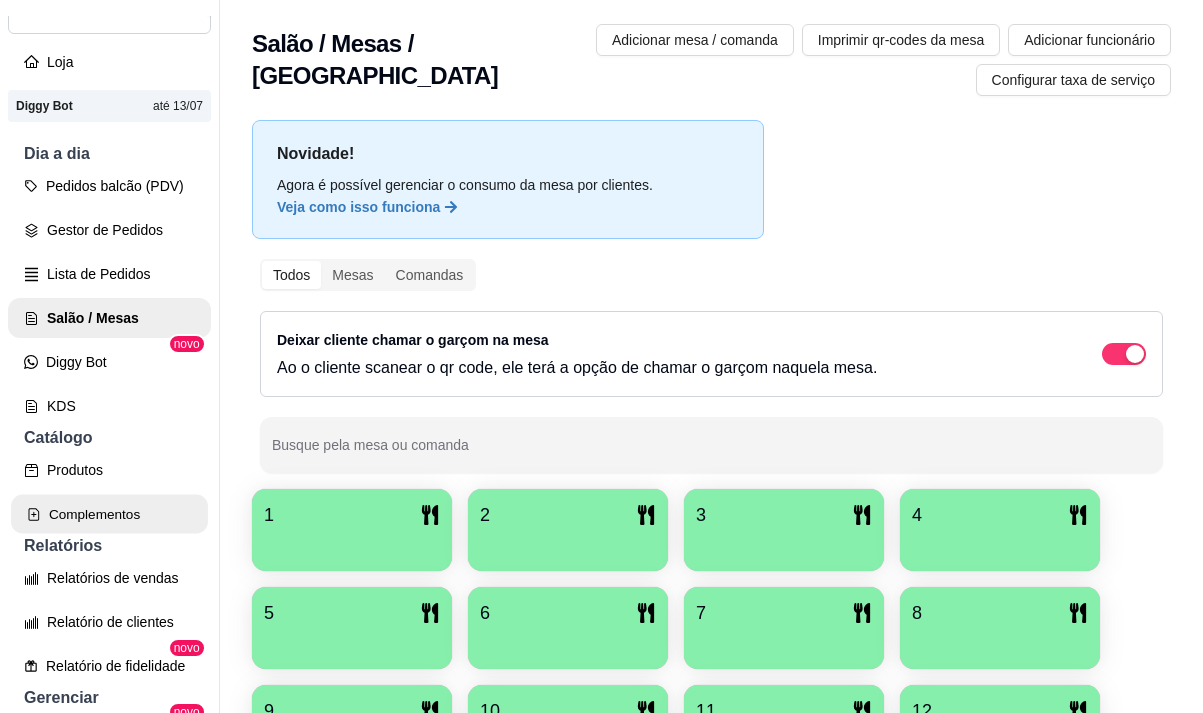 click on "Complementos" at bounding box center [109, 514] 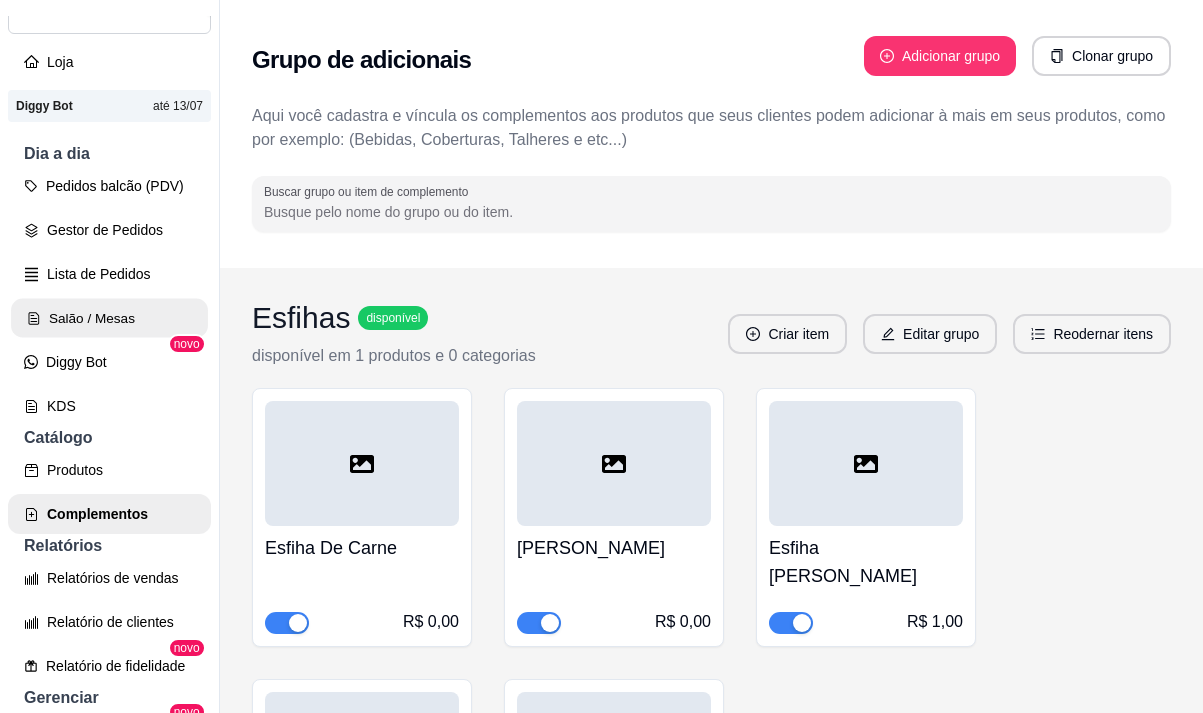 click on "Salão / Mesas" at bounding box center [109, 318] 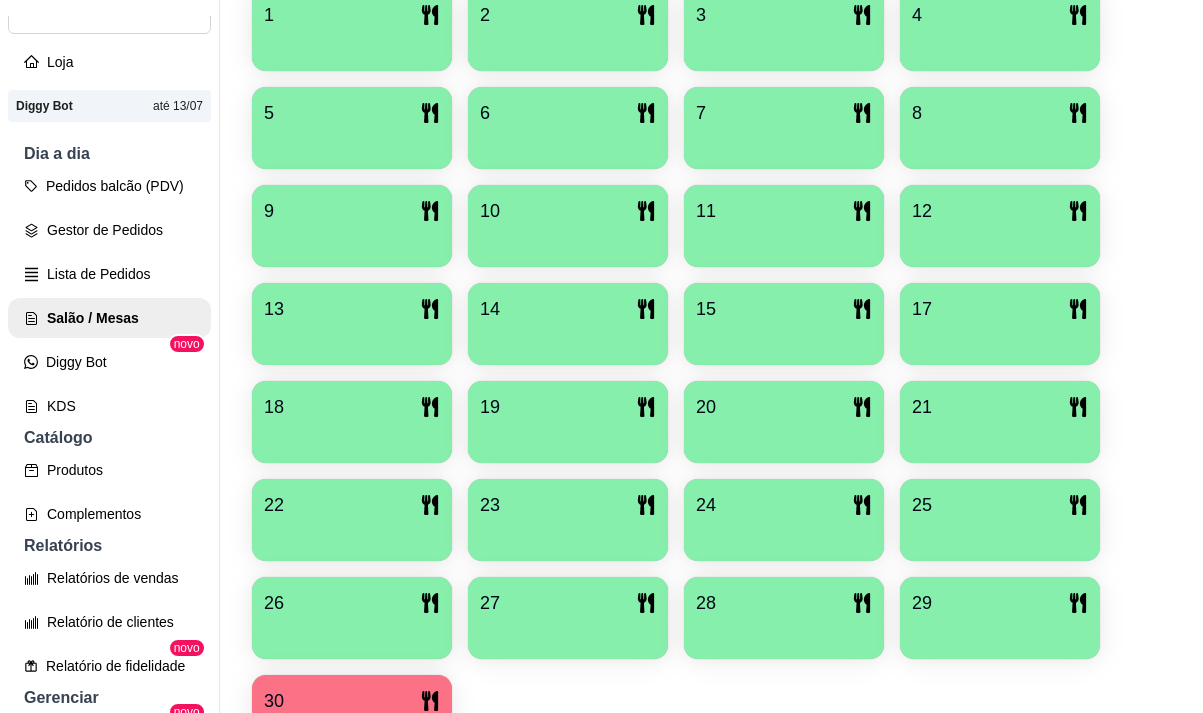 scroll, scrollTop: 639, scrollLeft: 0, axis: vertical 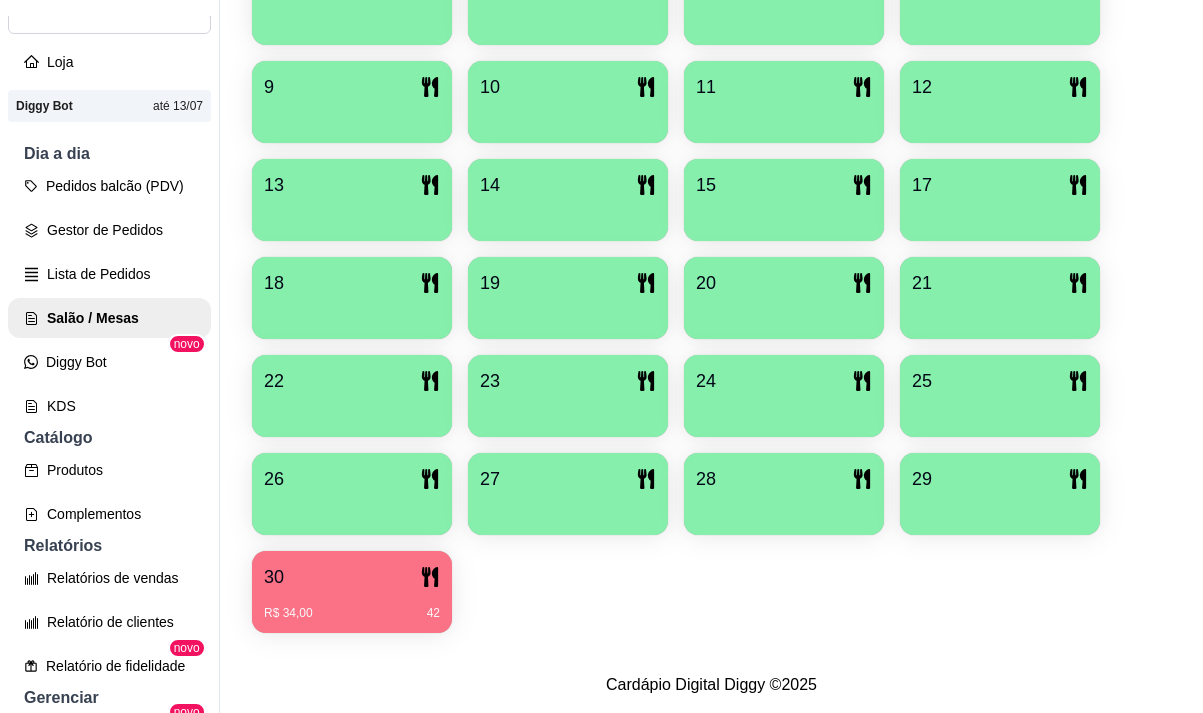 click at bounding box center (1000, 508) 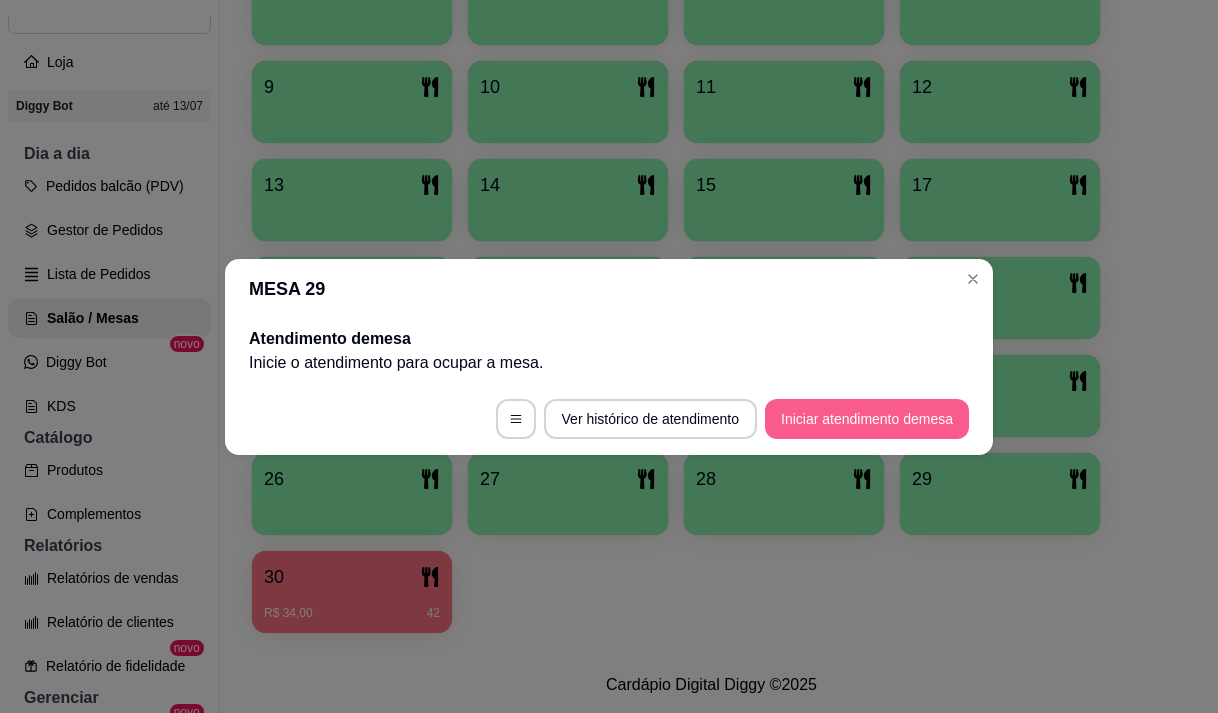 click on "Iniciar atendimento de  mesa" at bounding box center (867, 419) 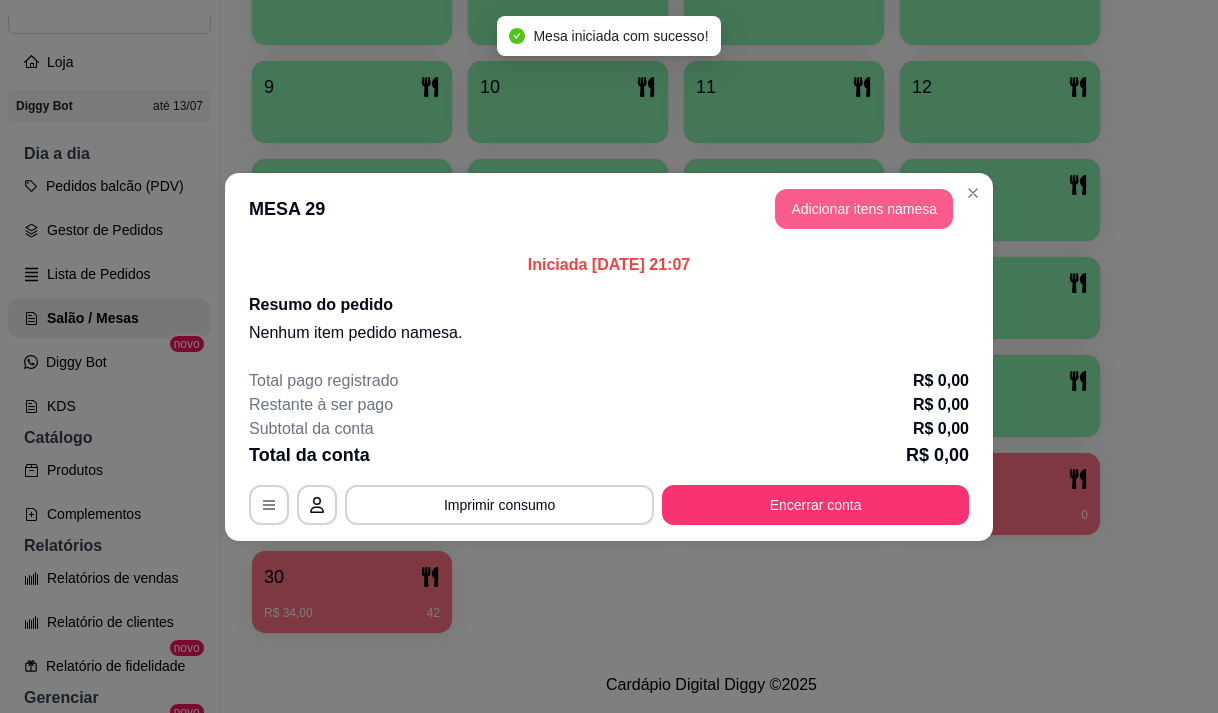 click on "Adicionar itens na  mesa" at bounding box center (864, 209) 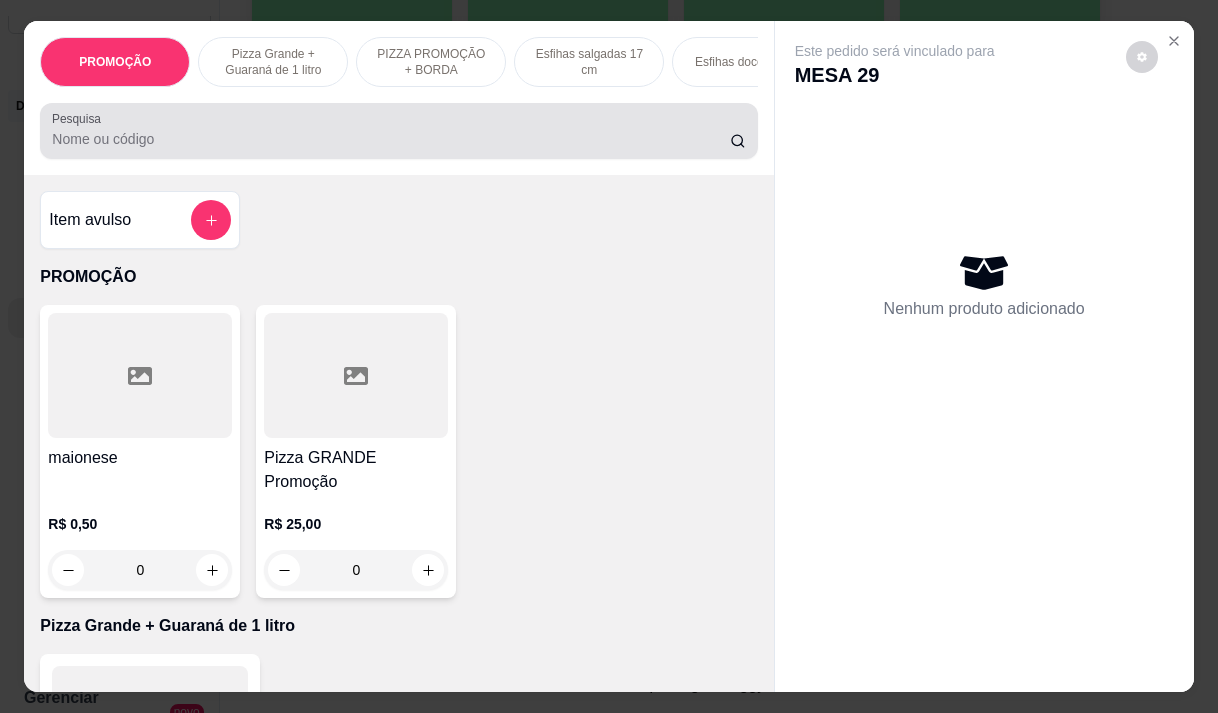 click on "Pesquisa" at bounding box center (398, 131) 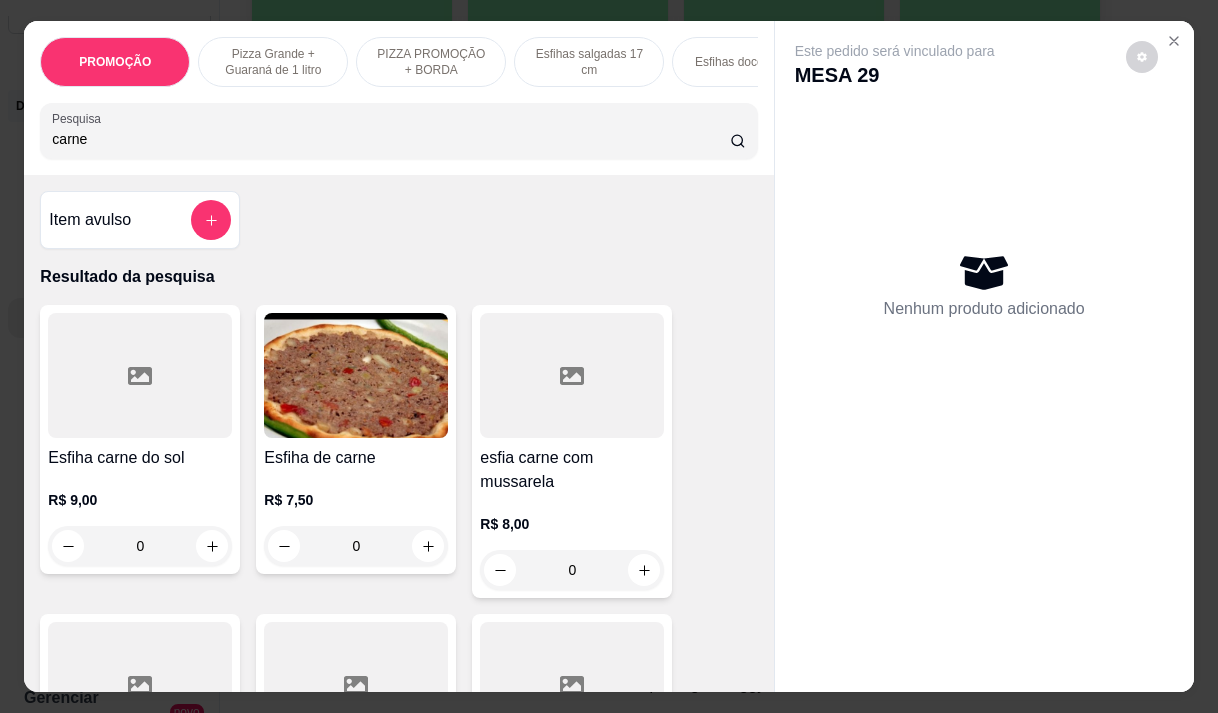 type on "carne" 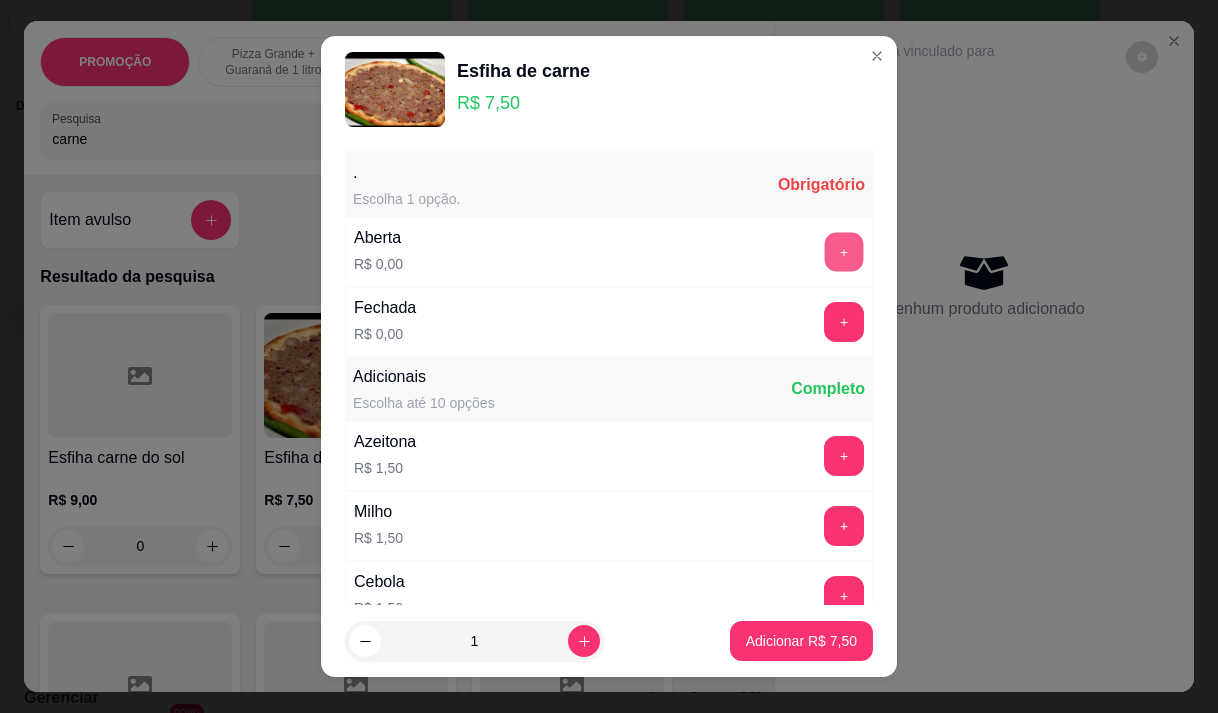 click on "+" at bounding box center [844, 251] 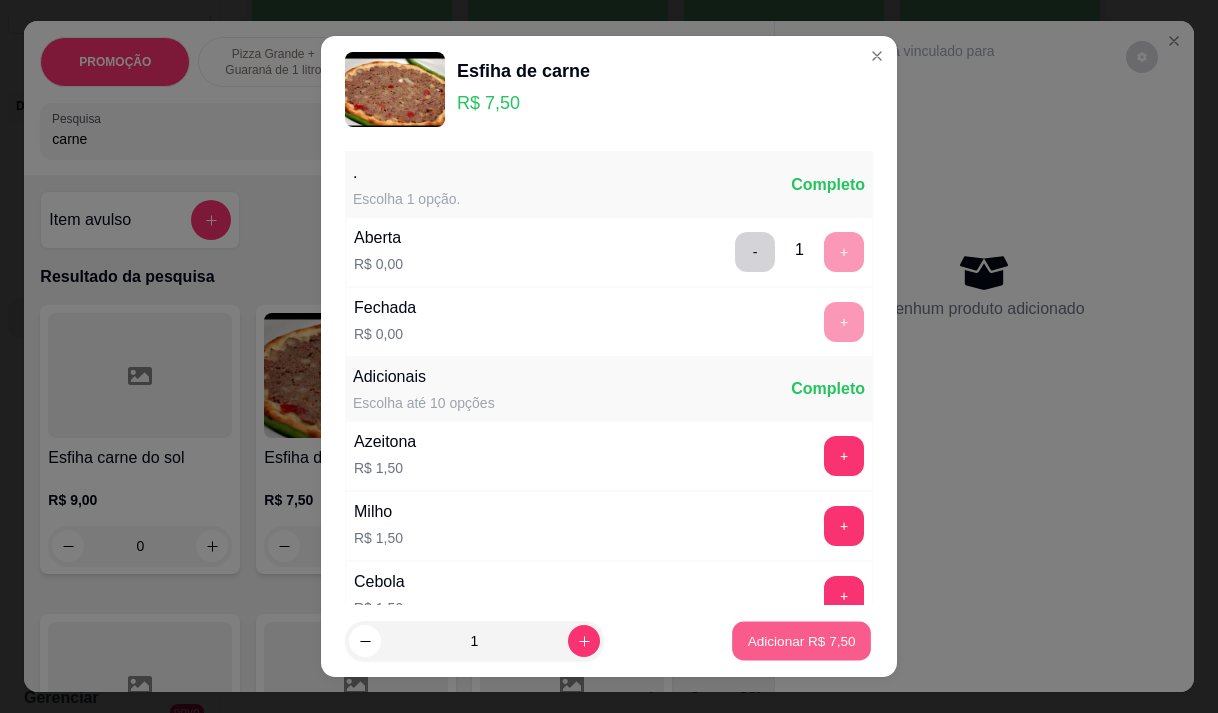 click on "Adicionar   R$ 7,50" at bounding box center (801, 641) 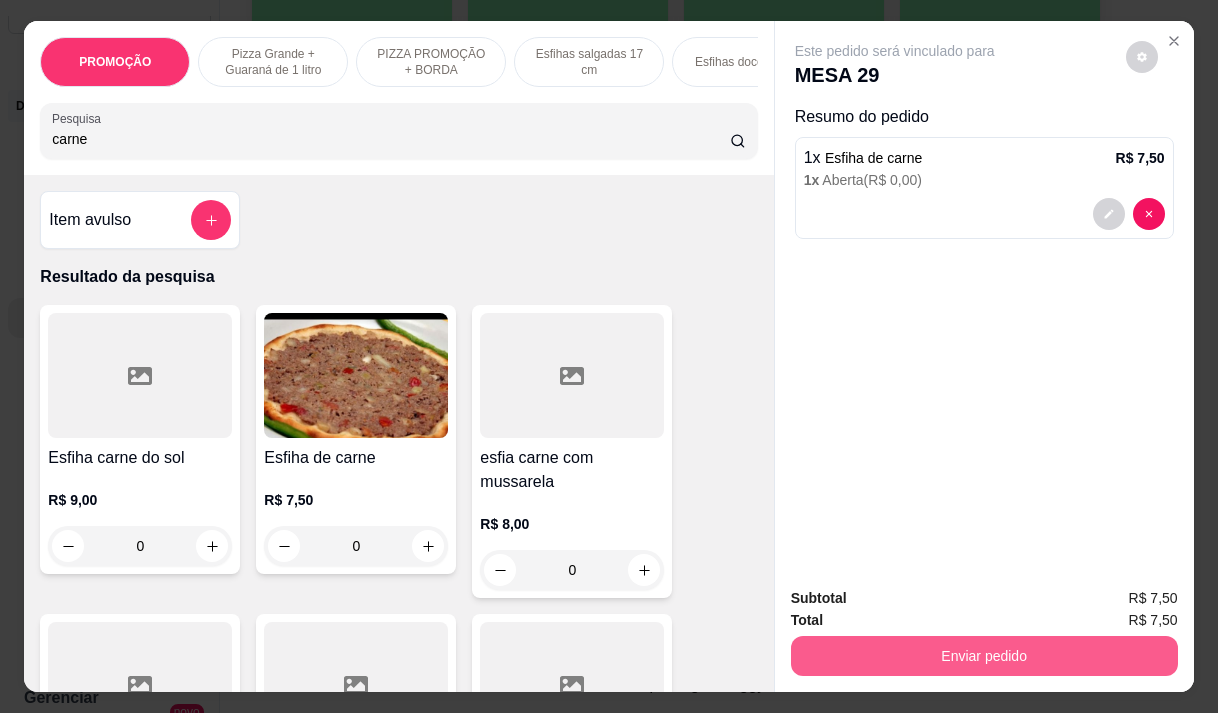 click on "Enviar pedido" at bounding box center [984, 656] 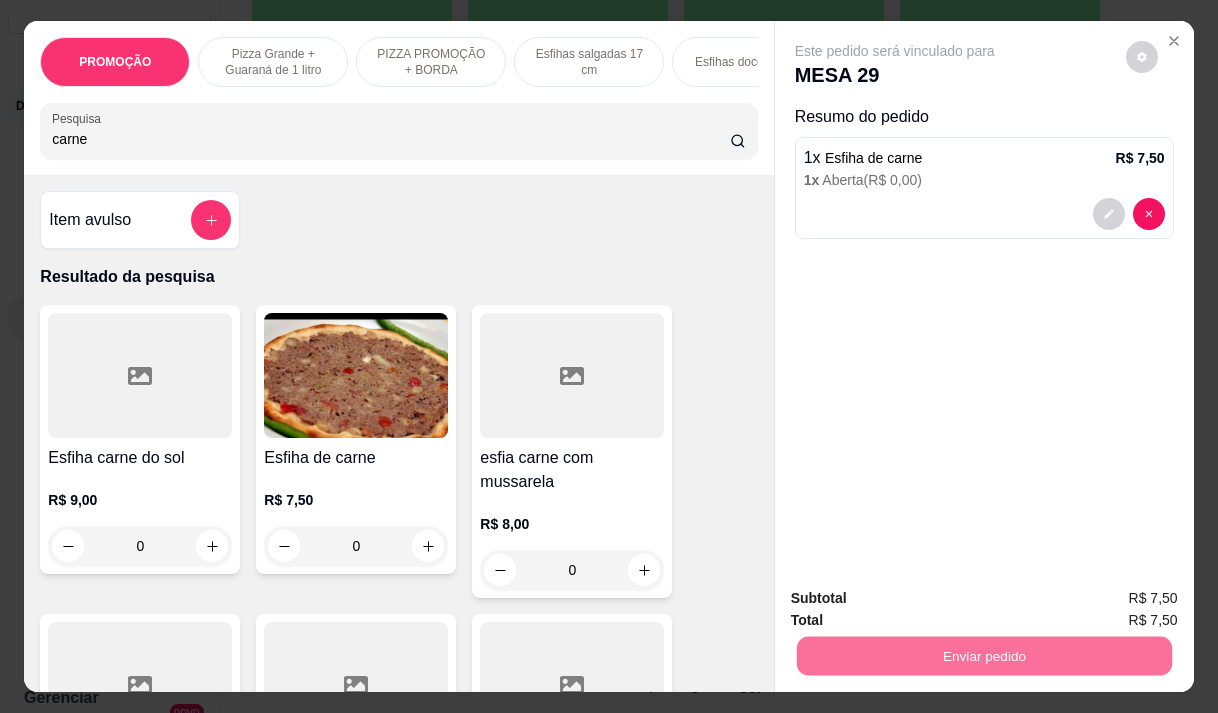 click on "Não registrar e enviar pedido" at bounding box center [918, 599] 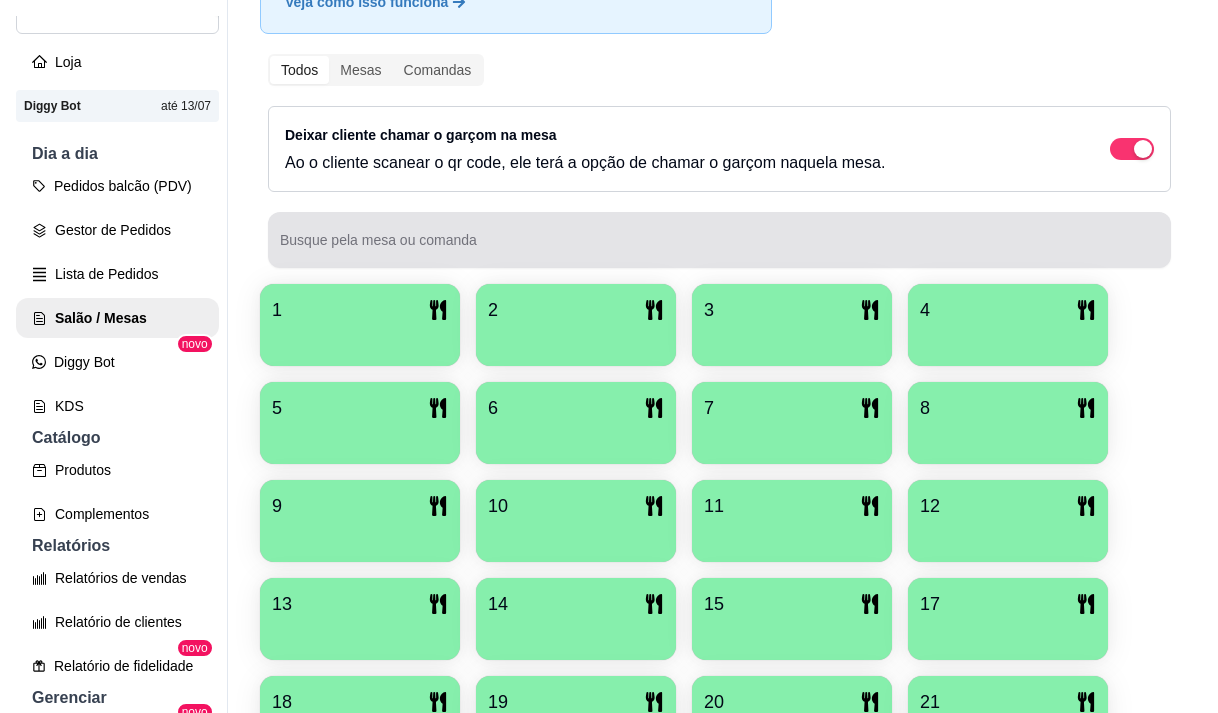 scroll, scrollTop: 139, scrollLeft: 0, axis: vertical 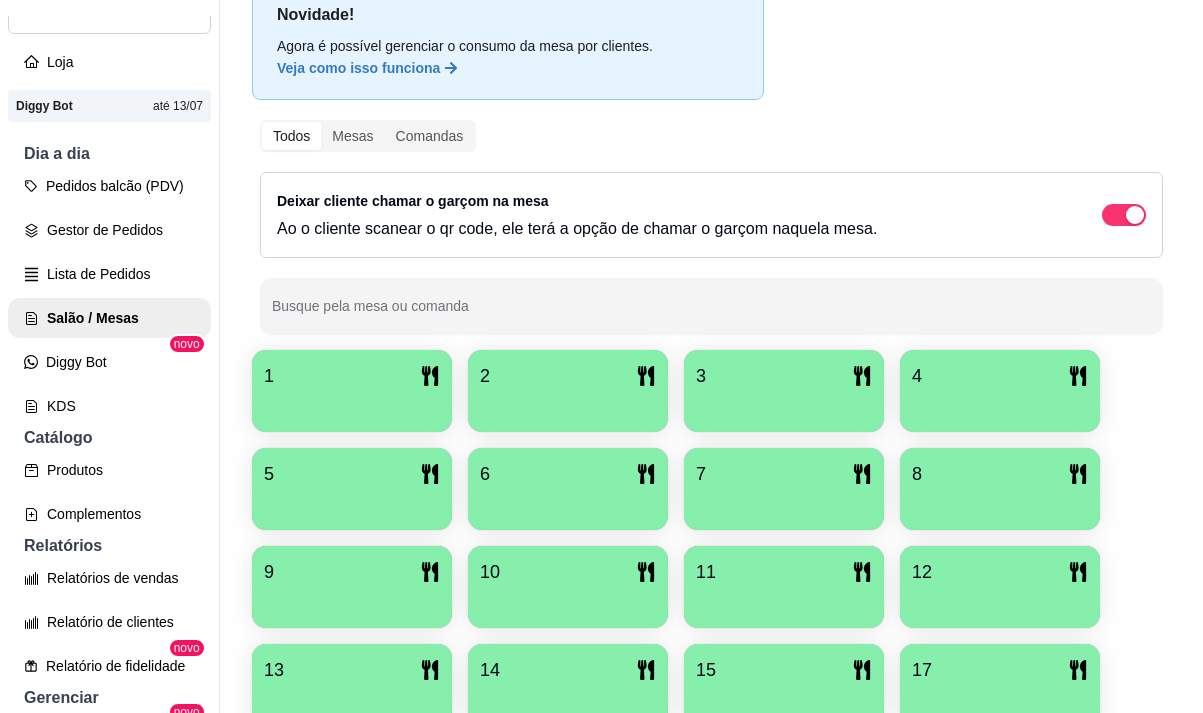 click on "1 2 3 4 5 6 7 8 9 10 11 12 13 14 15 17 18 19 20 21 22 23 24 25 26 27 28 29 R$ 7,50 2 30 R$ 34,00 44" at bounding box center [711, 734] 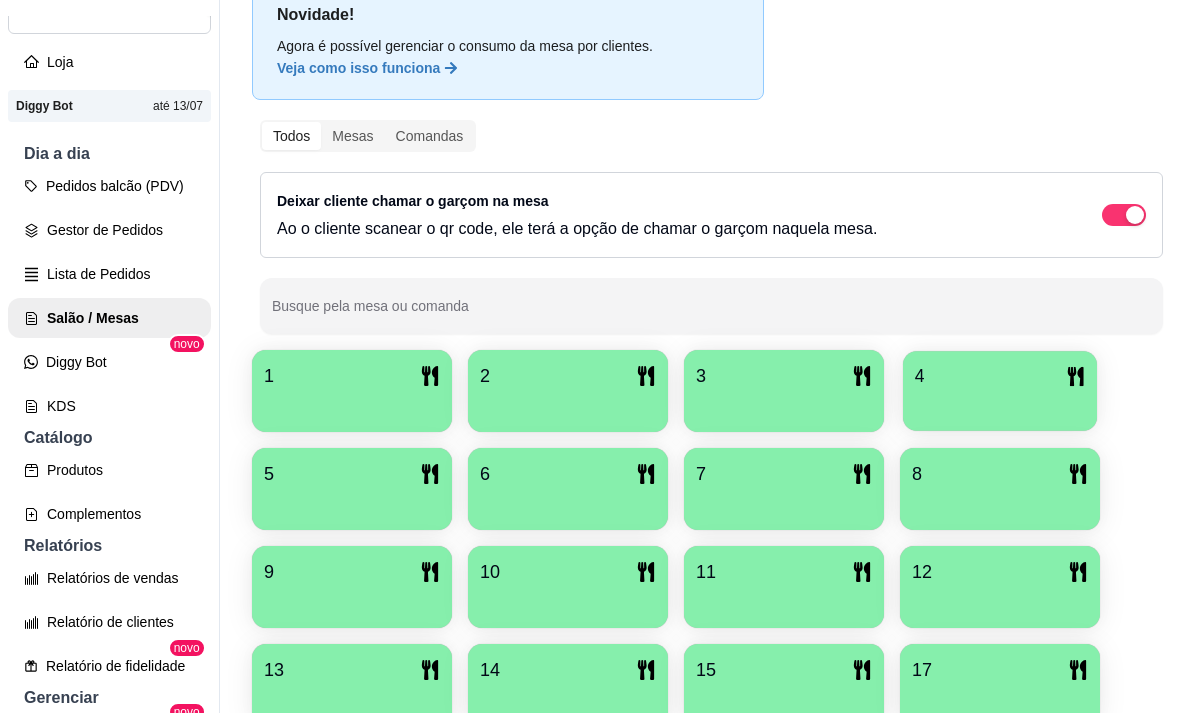 click on "4" at bounding box center (1000, 391) 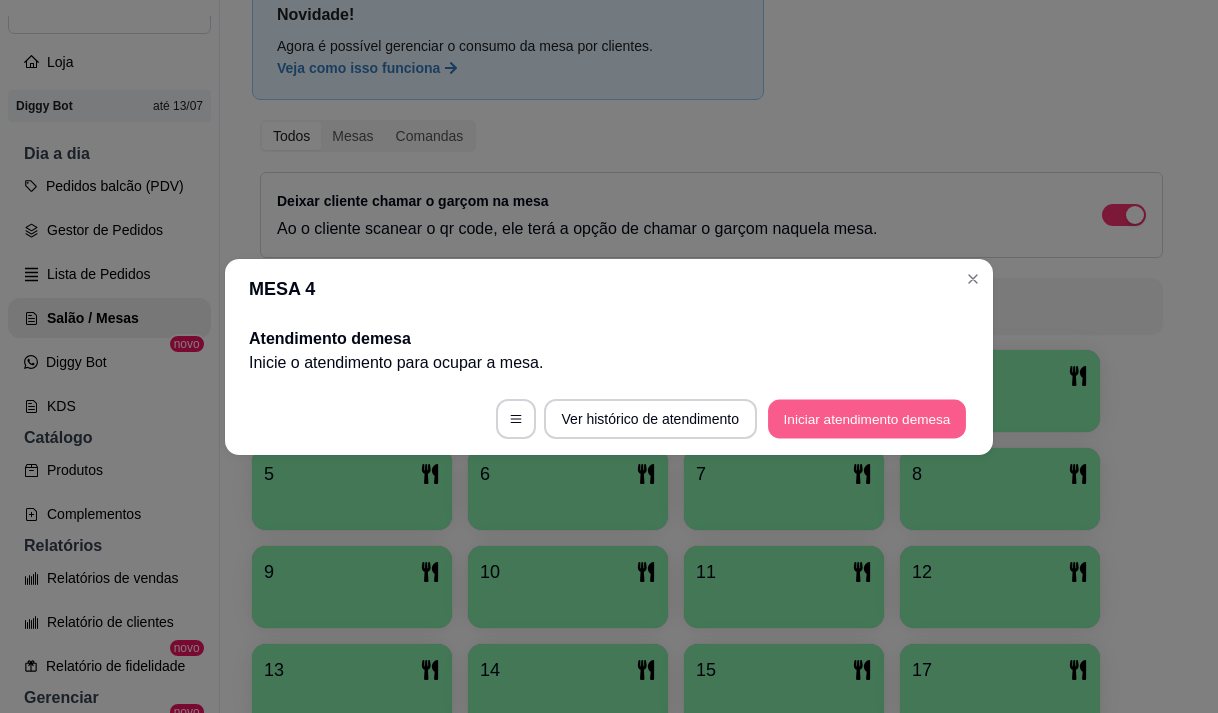 click on "Iniciar atendimento de  mesa" at bounding box center (867, 418) 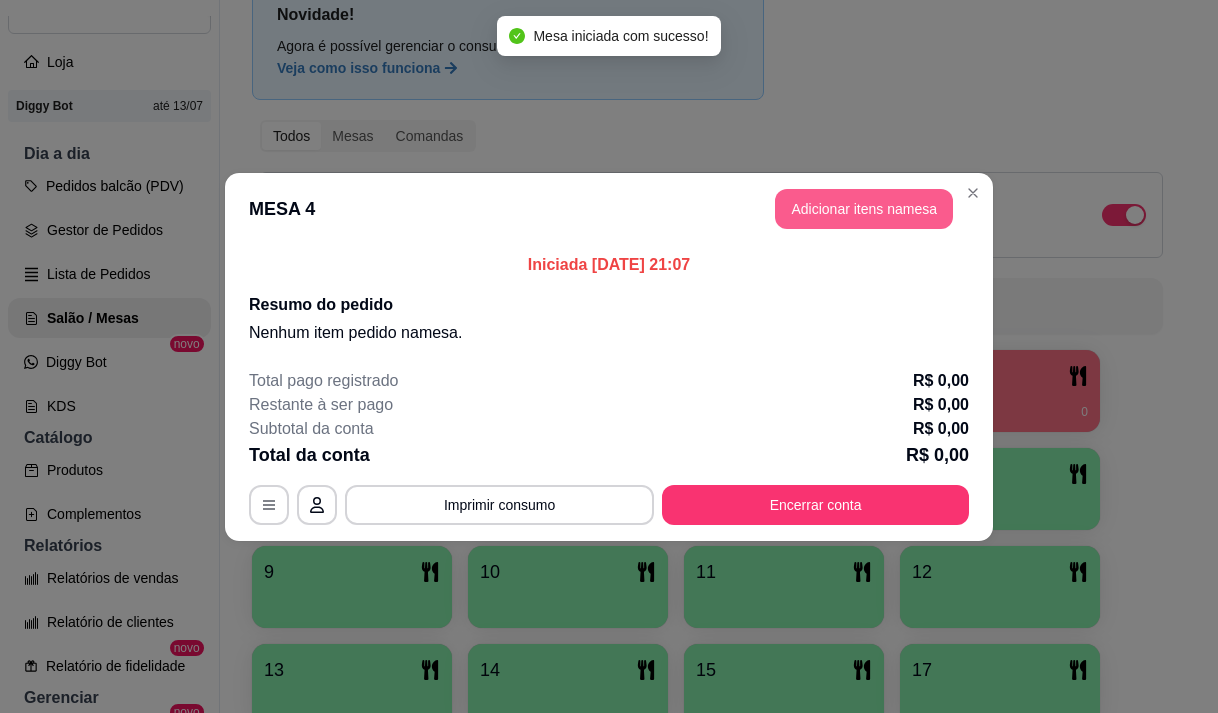 click on "Adicionar itens na  mesa" at bounding box center [864, 209] 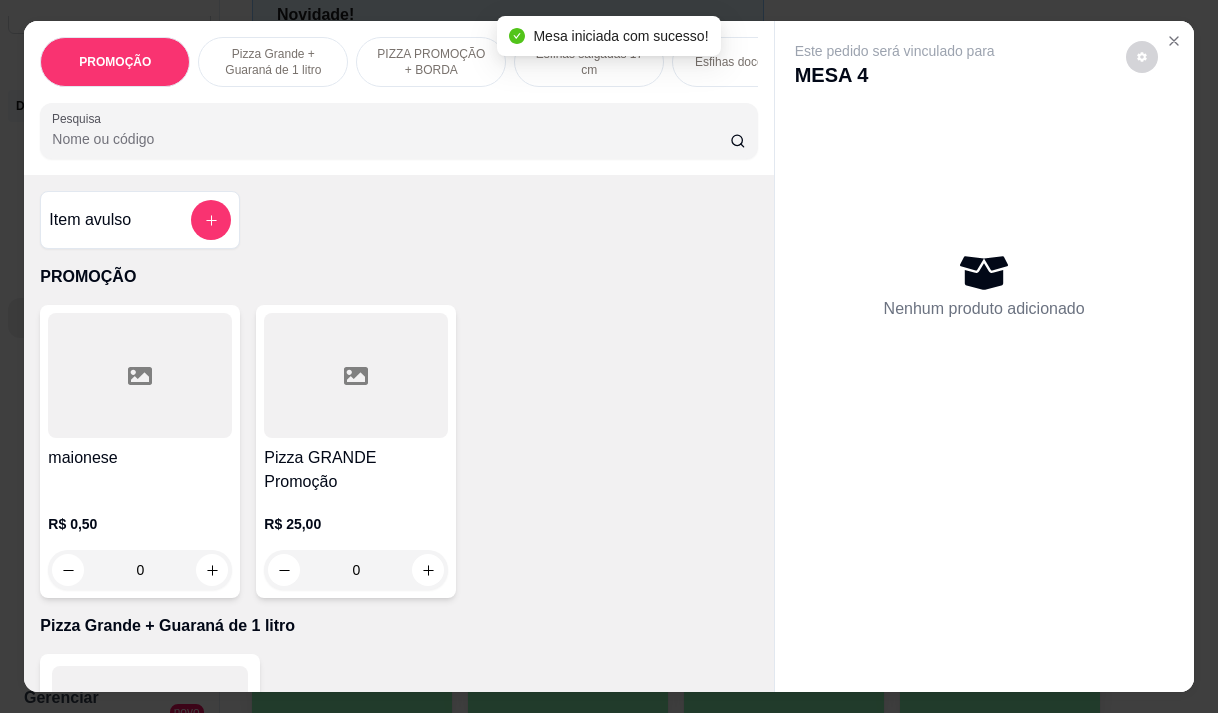 click at bounding box center (398, 131) 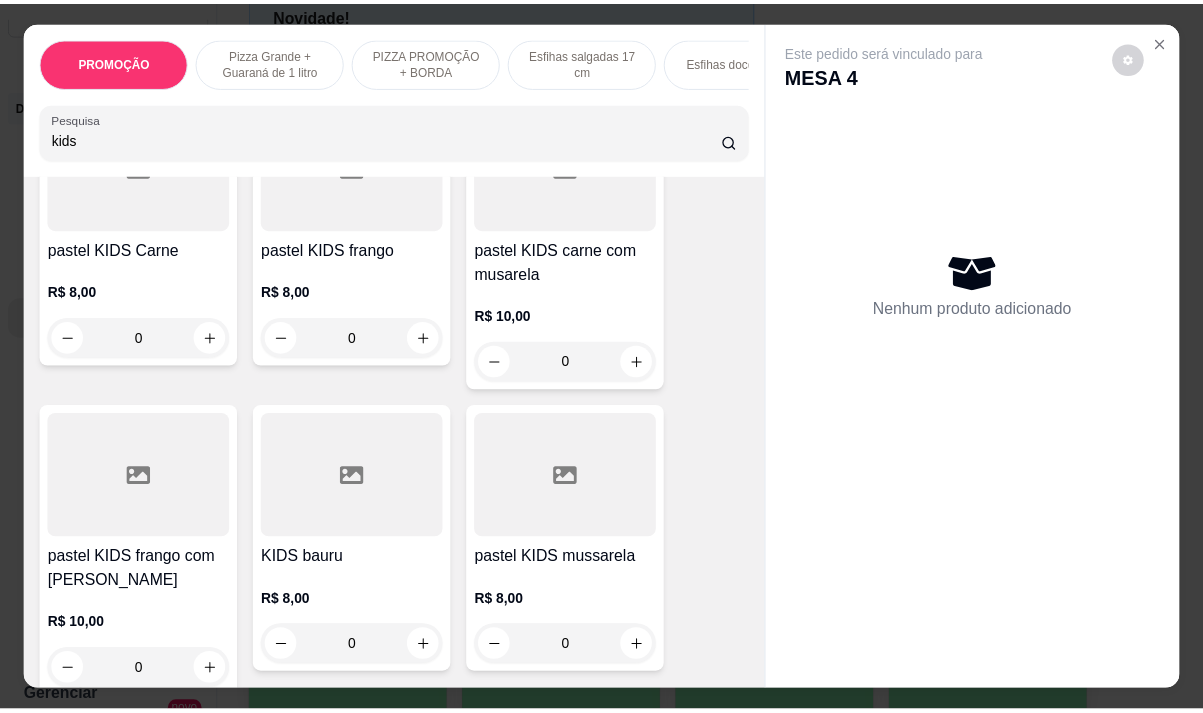 scroll, scrollTop: 300, scrollLeft: 0, axis: vertical 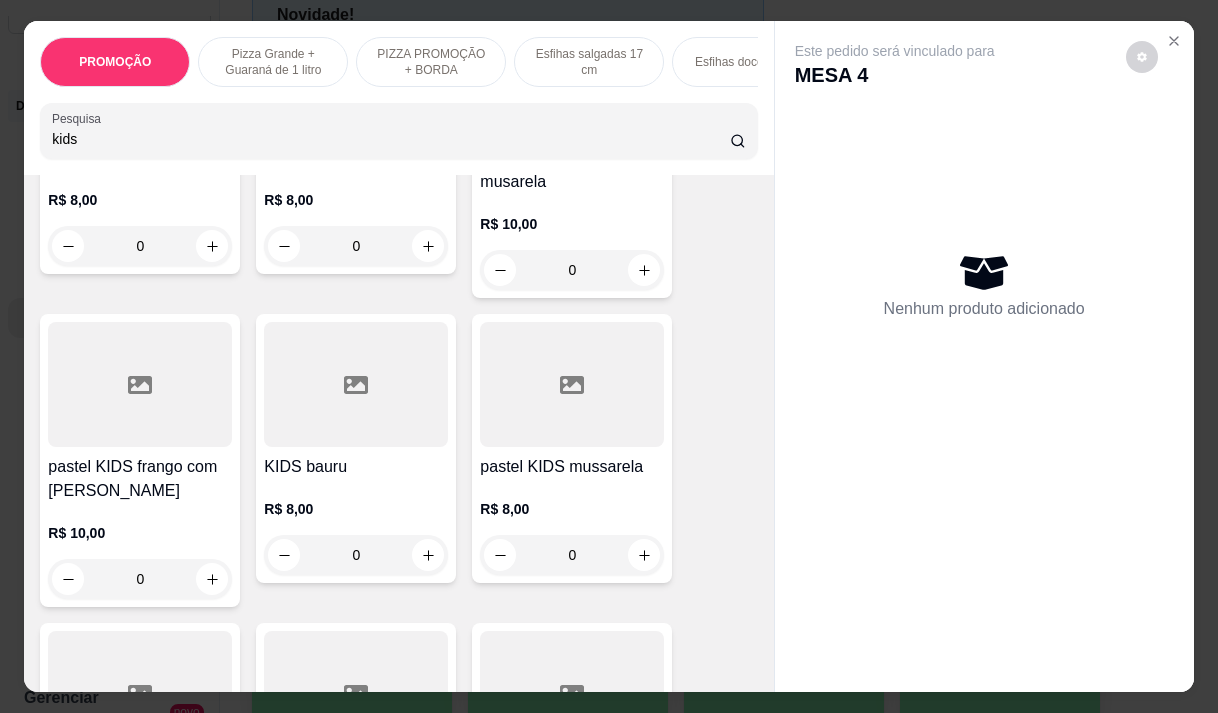type on "kids" 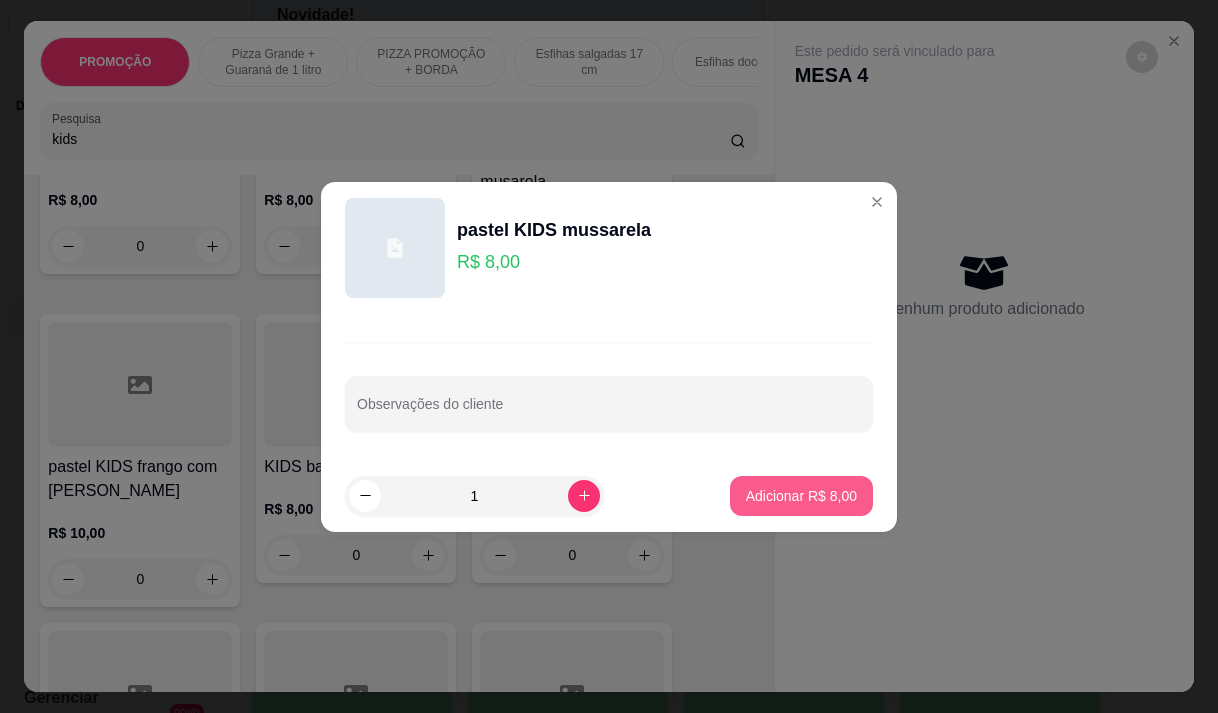 click on "Adicionar   R$ 8,00" at bounding box center (801, 496) 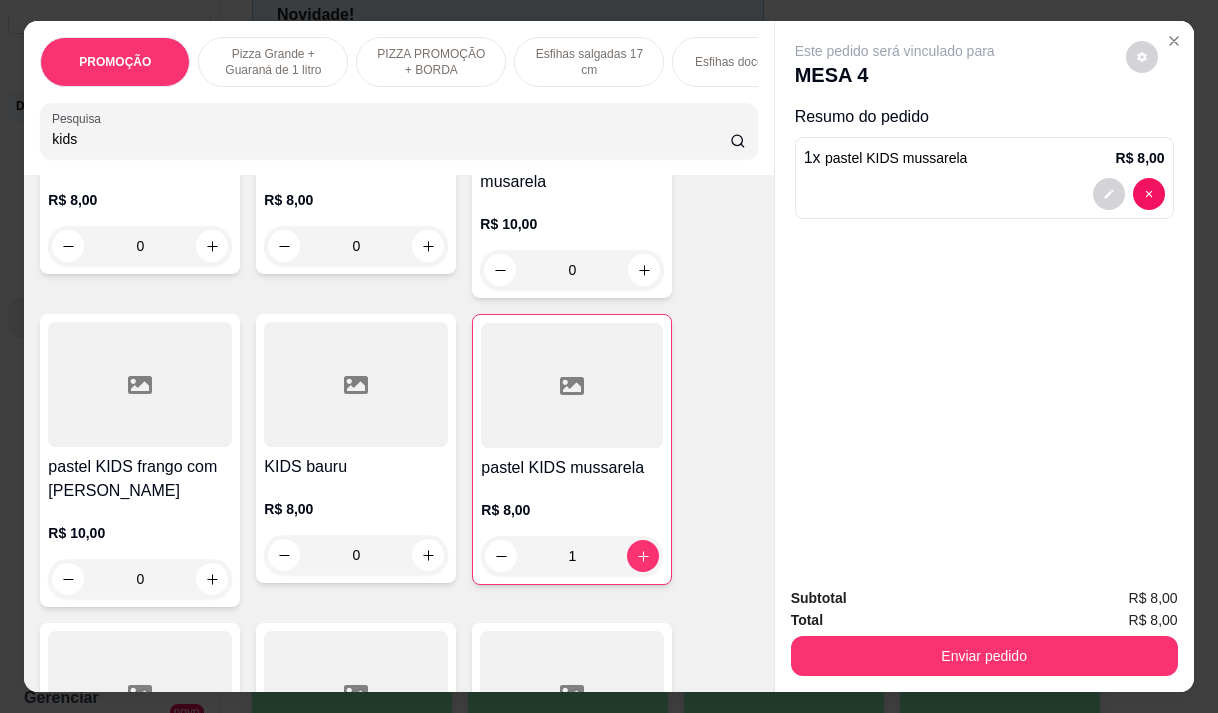 type on "1" 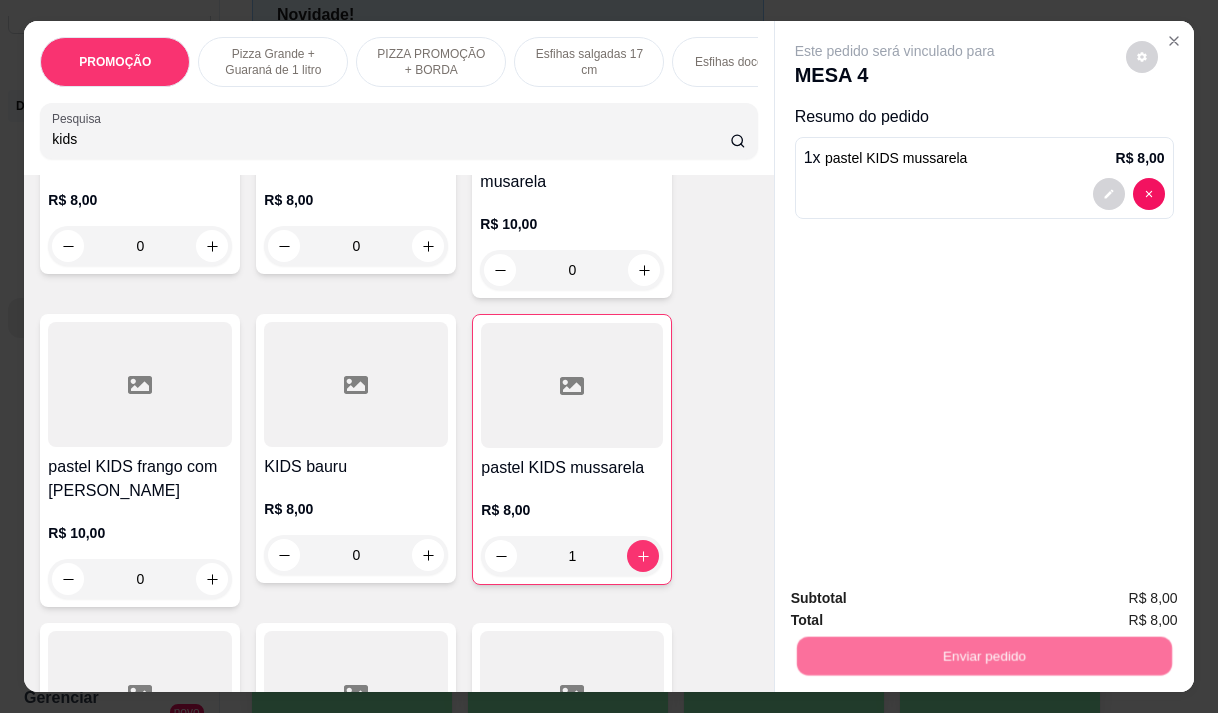 click on "Não registrar e enviar pedido" at bounding box center [918, 598] 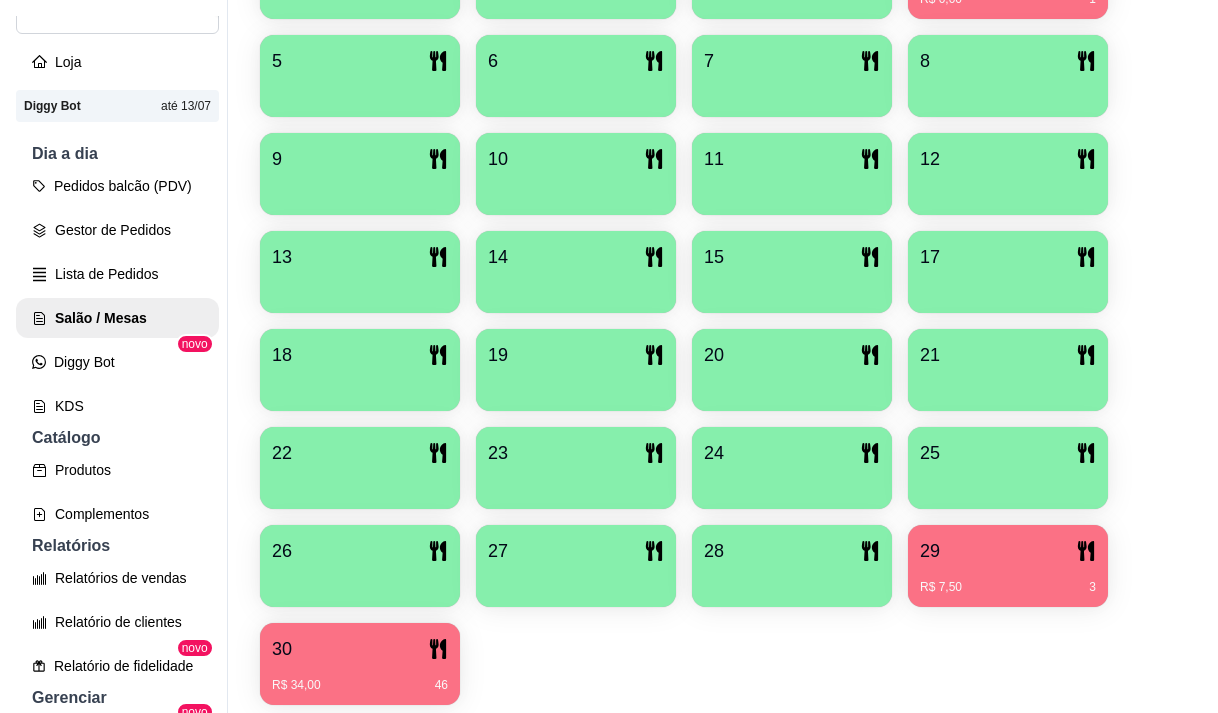 scroll, scrollTop: 639, scrollLeft: 0, axis: vertical 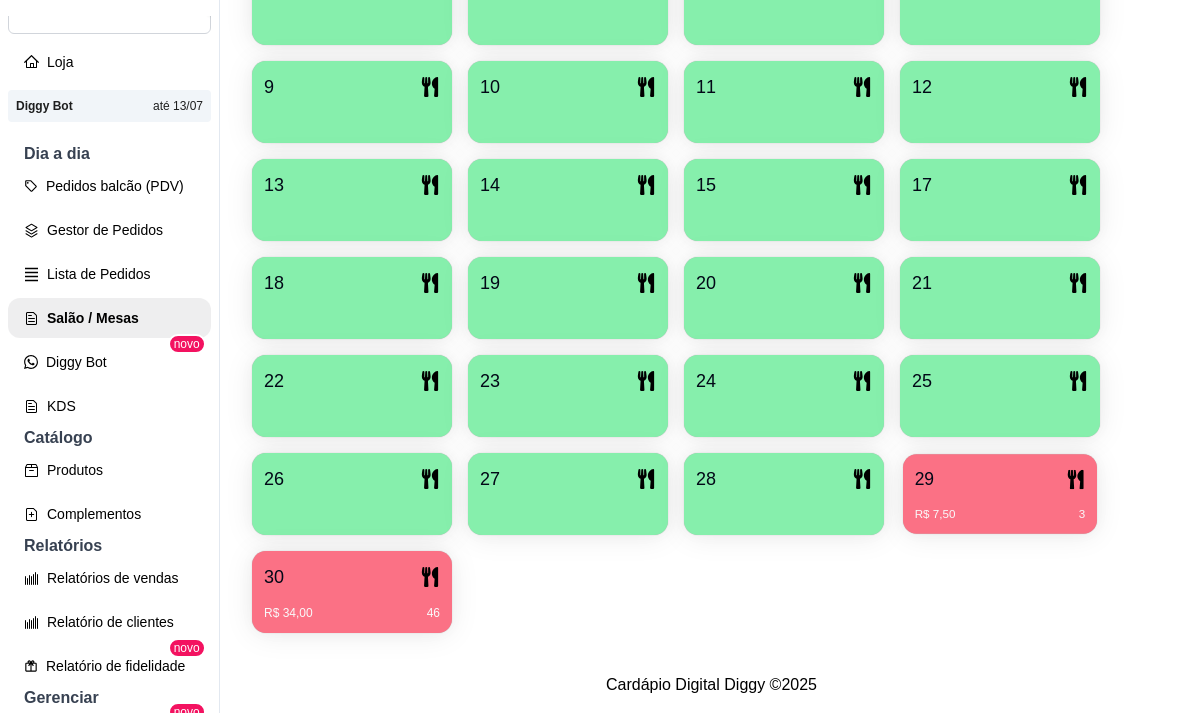 click on "R$ 7,50 3" at bounding box center [1000, 507] 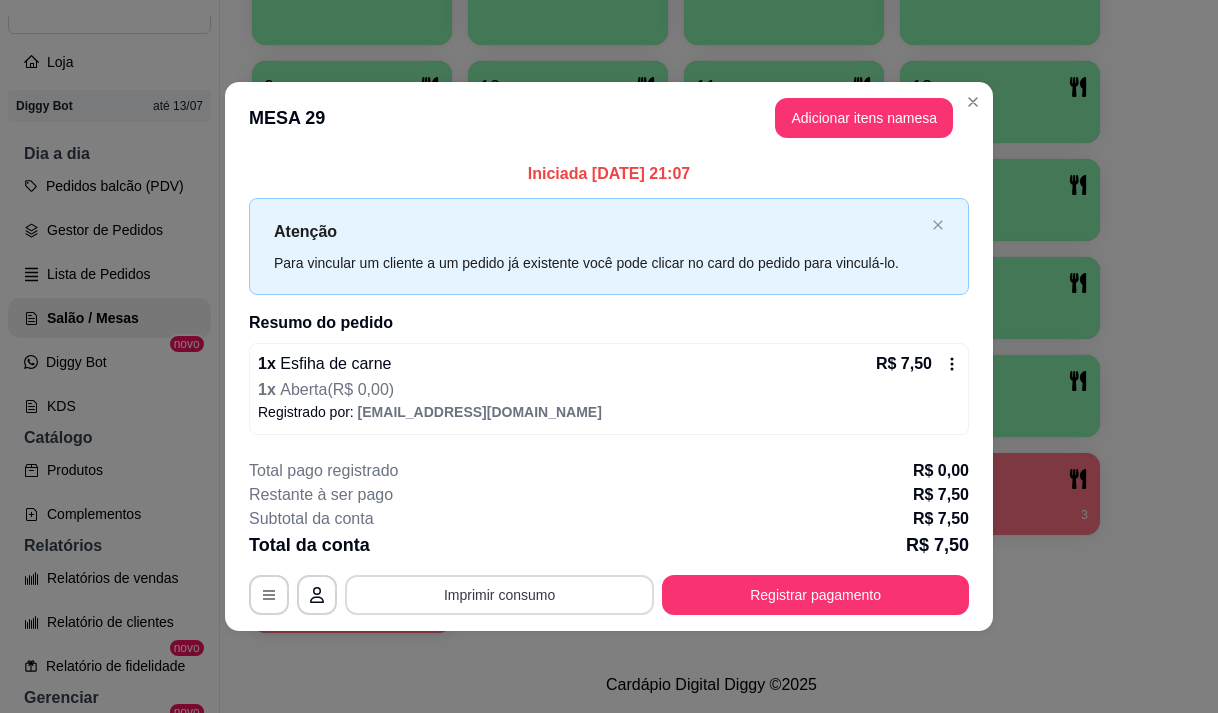 click on "Imprimir consumo" at bounding box center [499, 595] 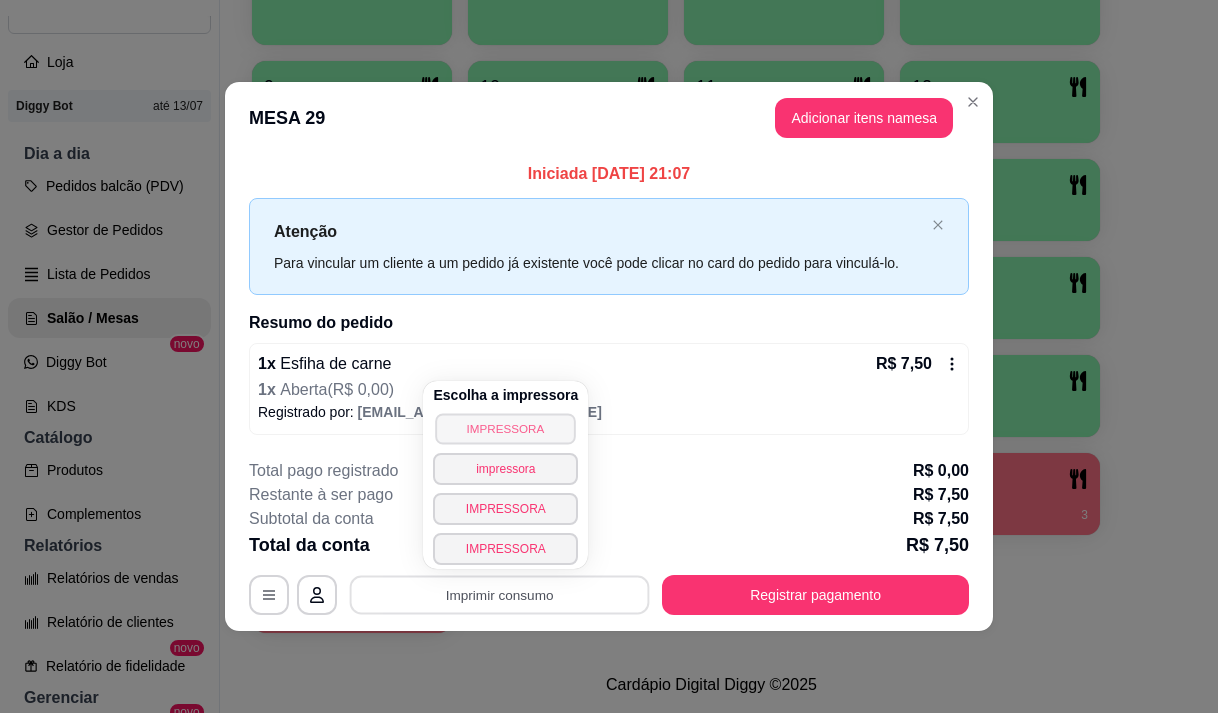 click on "IMPRESSORA" at bounding box center (506, 428) 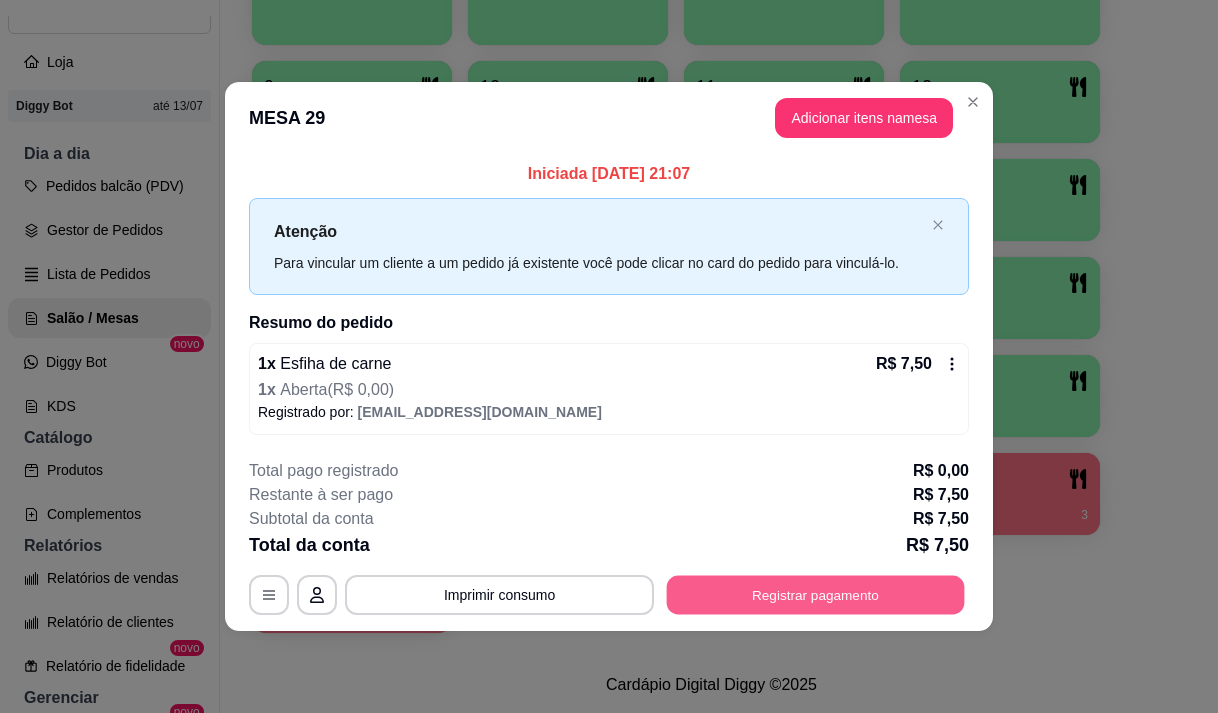 click on "Registrar pagamento" at bounding box center (816, 595) 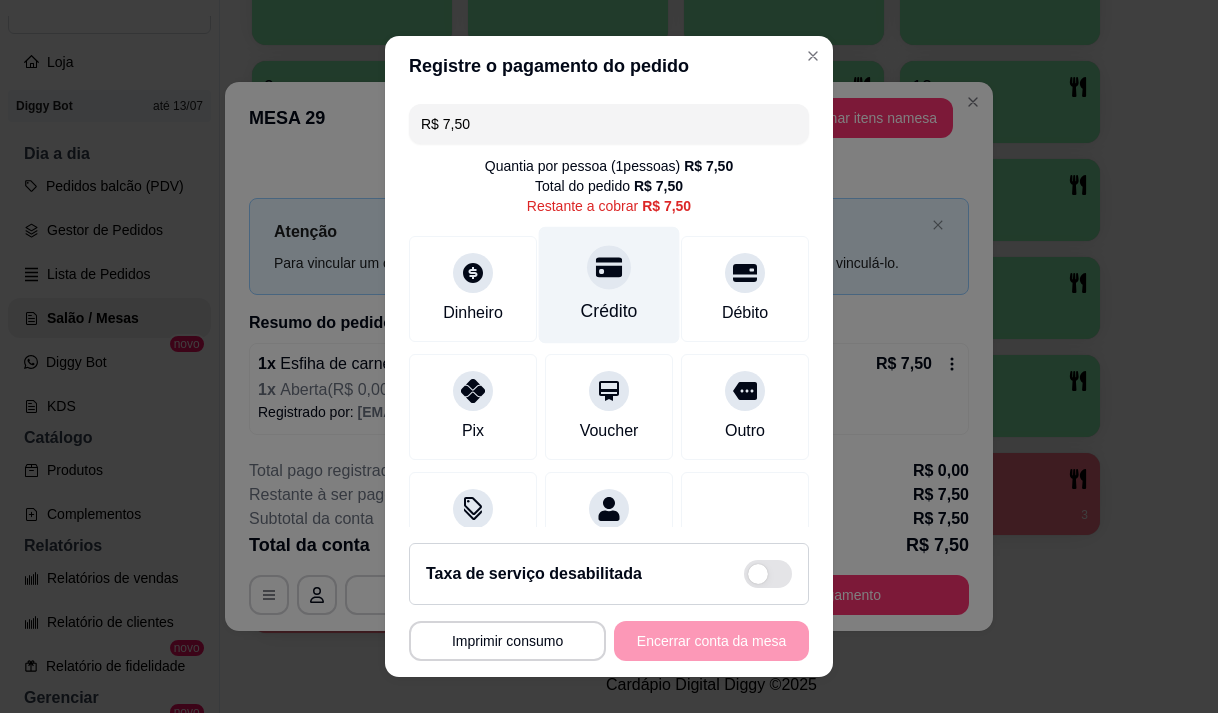 click on "Crédito" at bounding box center [609, 284] 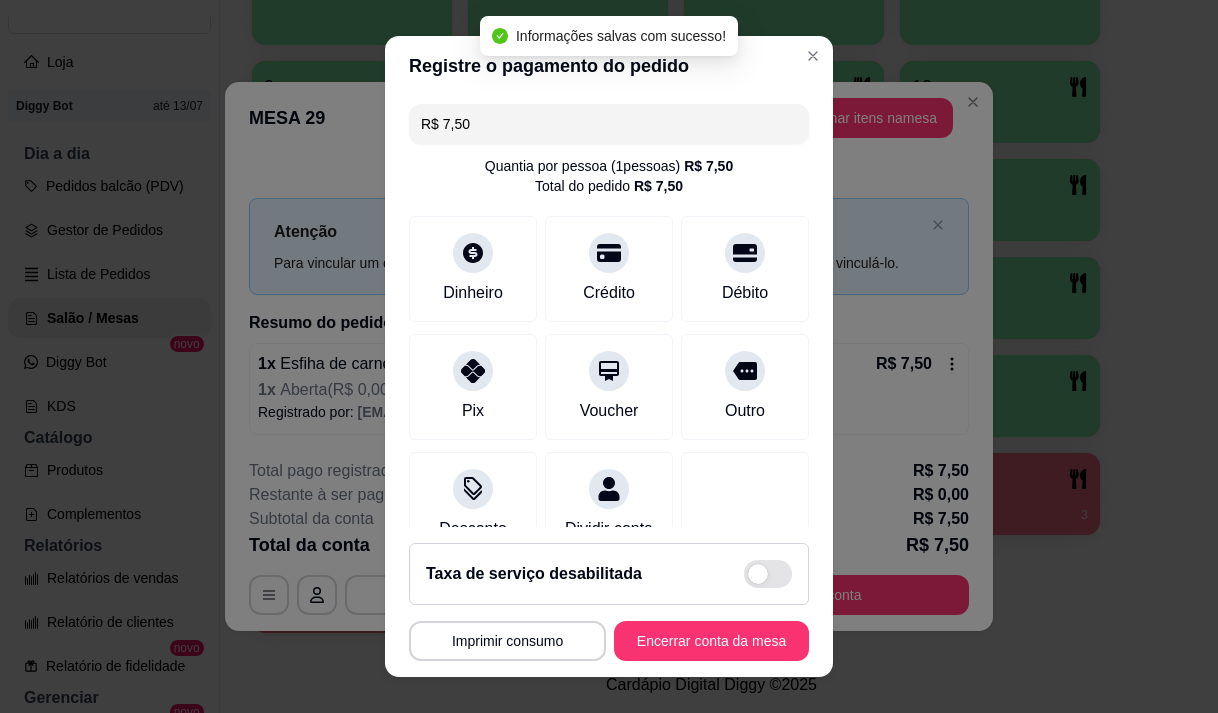 type on "R$ 0,00" 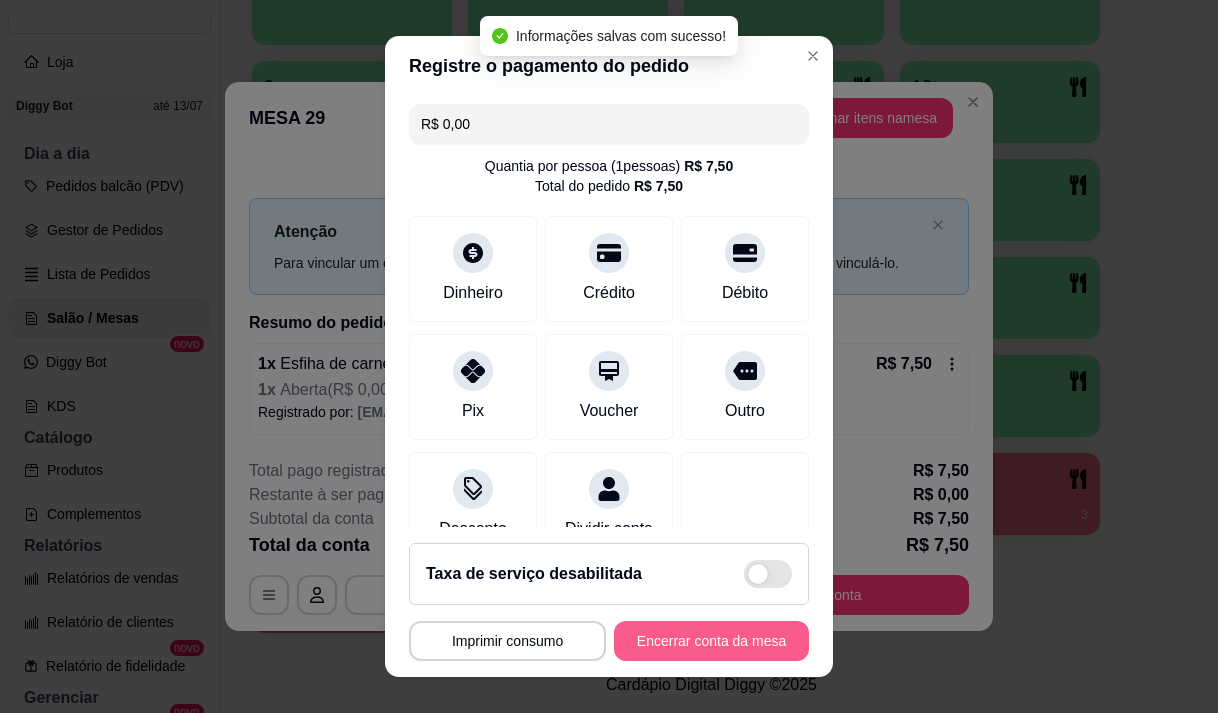 click on "Encerrar conta da mesa" at bounding box center (711, 641) 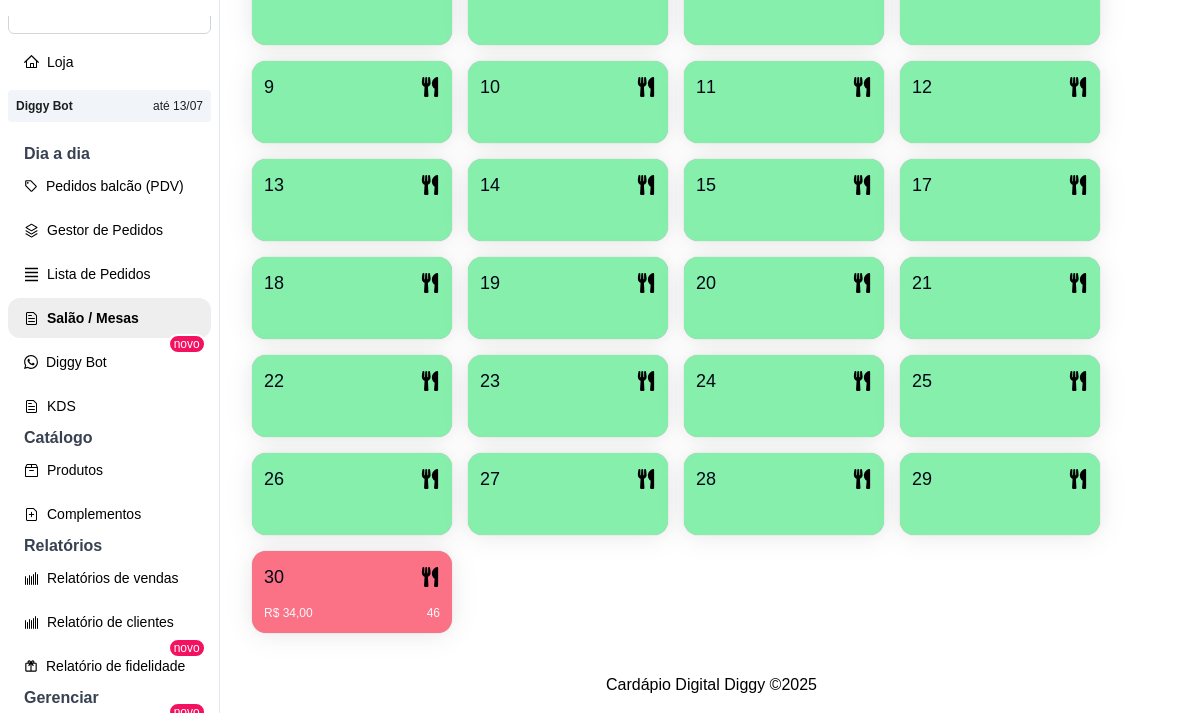 click at bounding box center [352, 508] 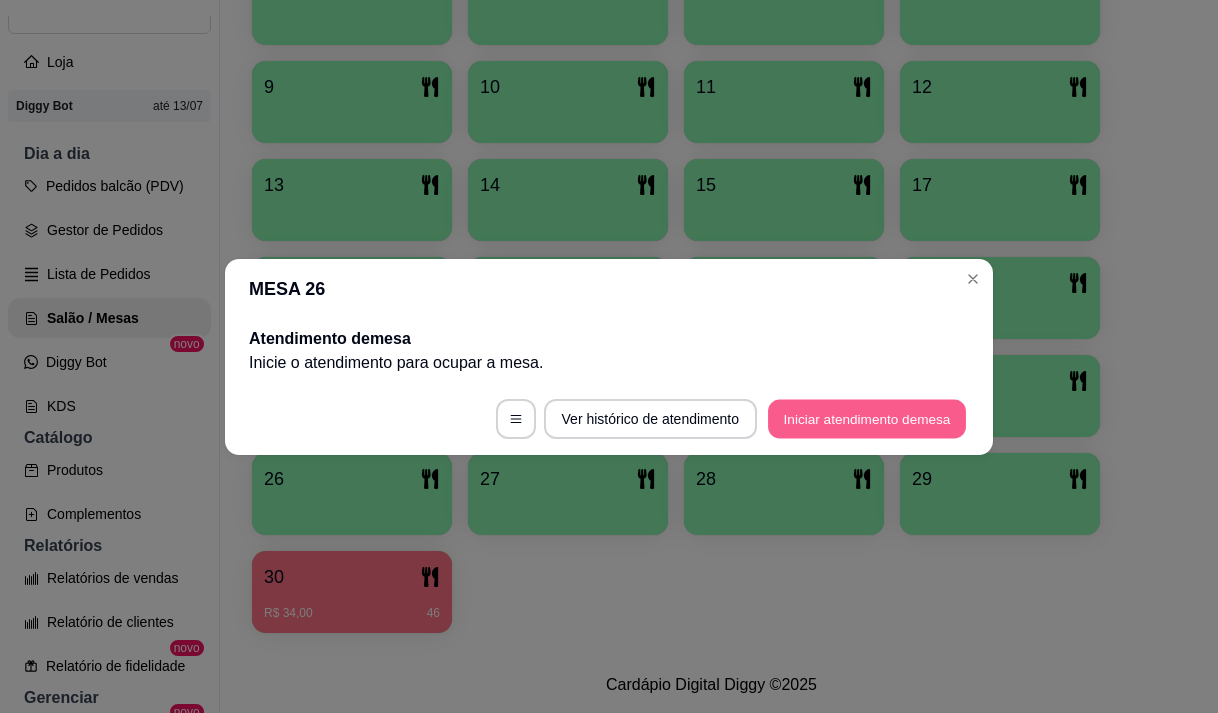 click on "Iniciar atendimento de  mesa" at bounding box center [867, 418] 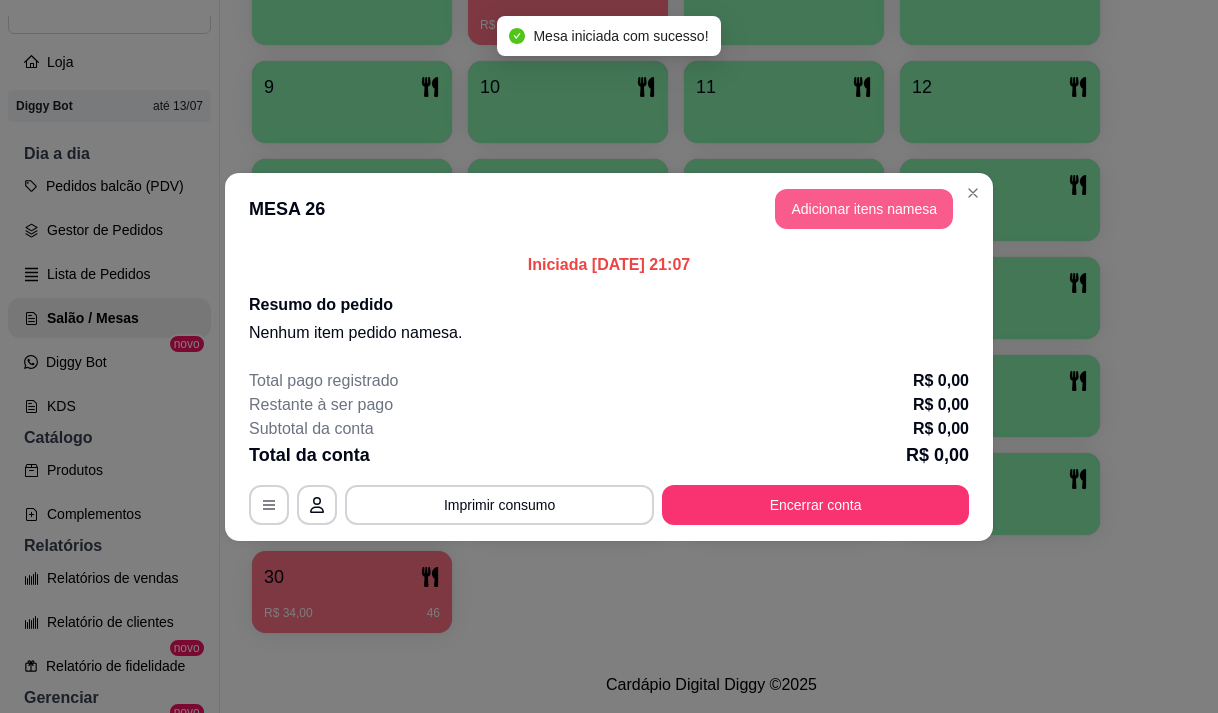 click on "Adicionar itens na  mesa" at bounding box center (864, 209) 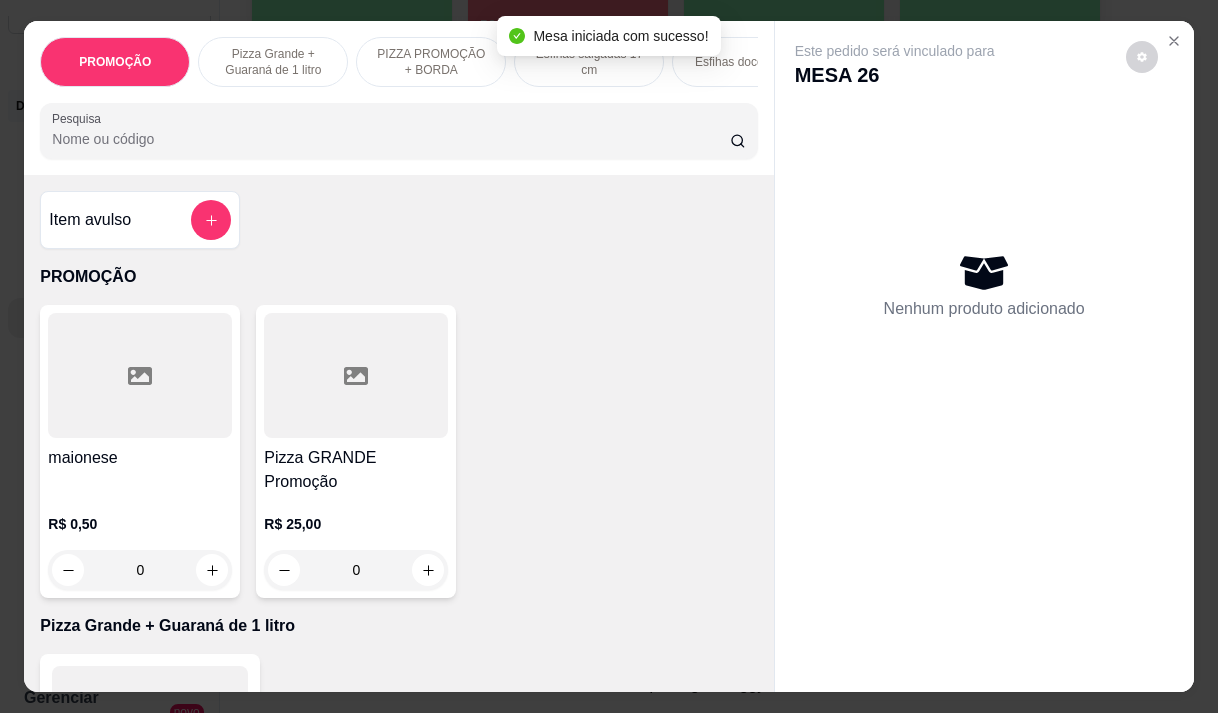 click on "Pesquisa" at bounding box center (391, 139) 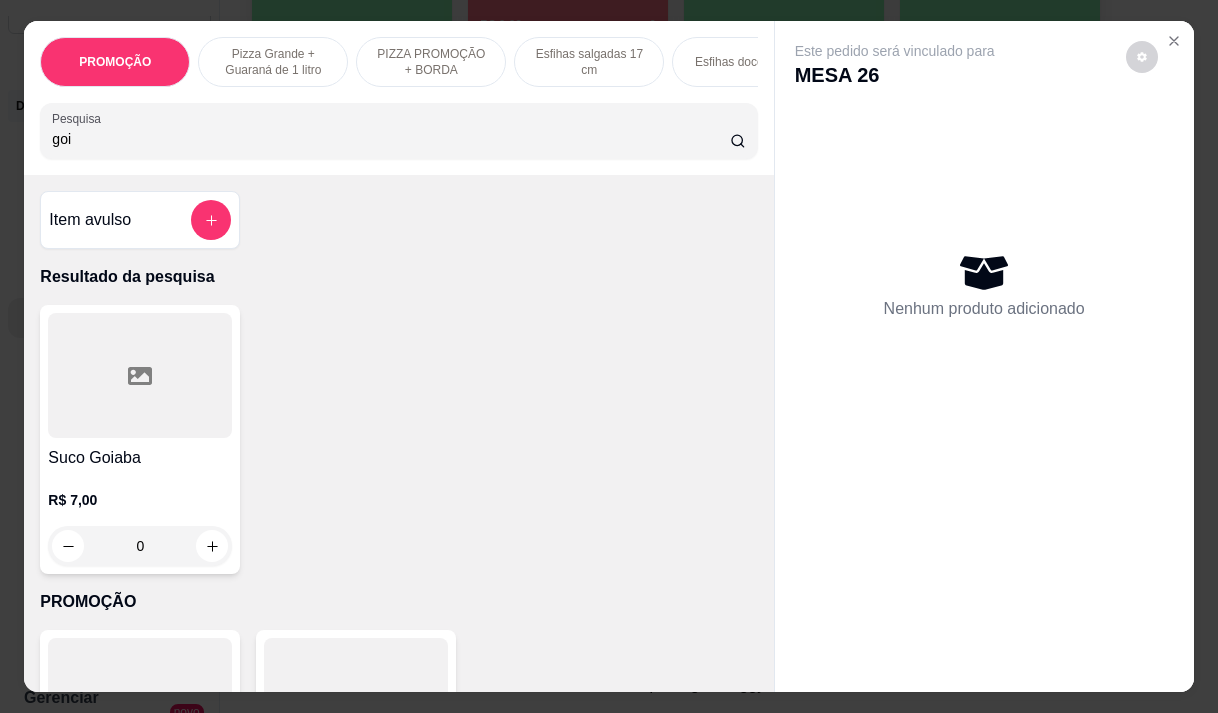 type on "goi" 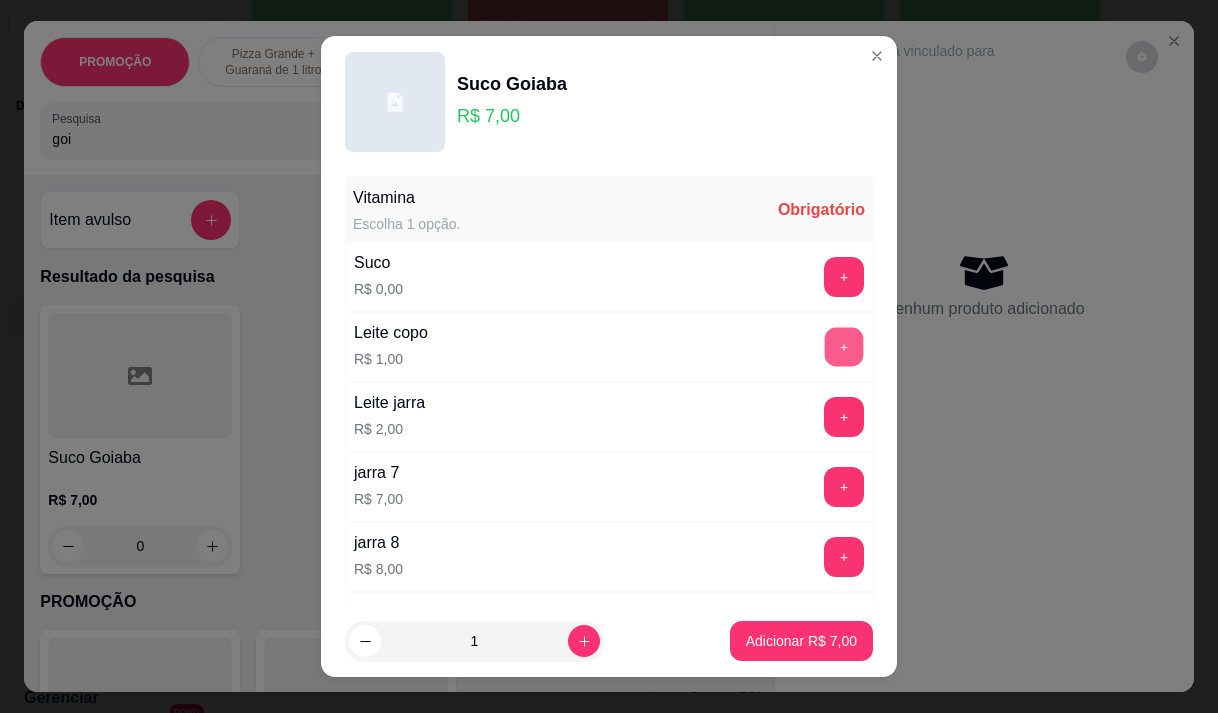 click on "+" at bounding box center [844, 346] 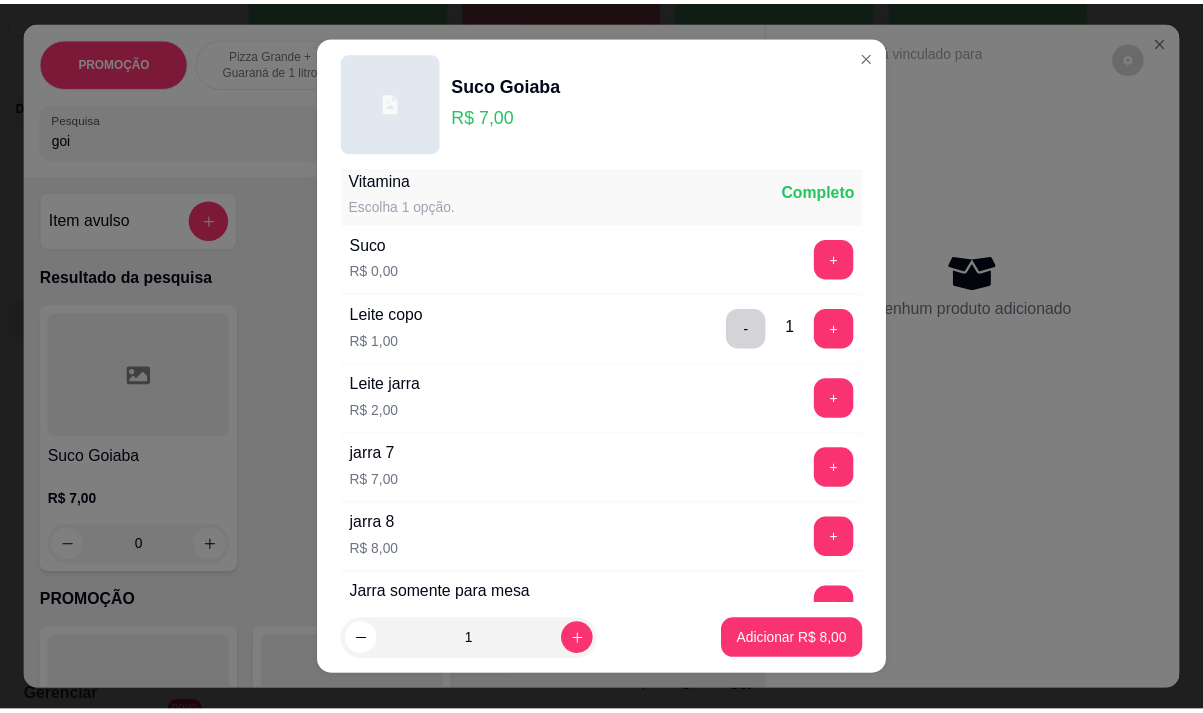 scroll, scrollTop: 0, scrollLeft: 0, axis: both 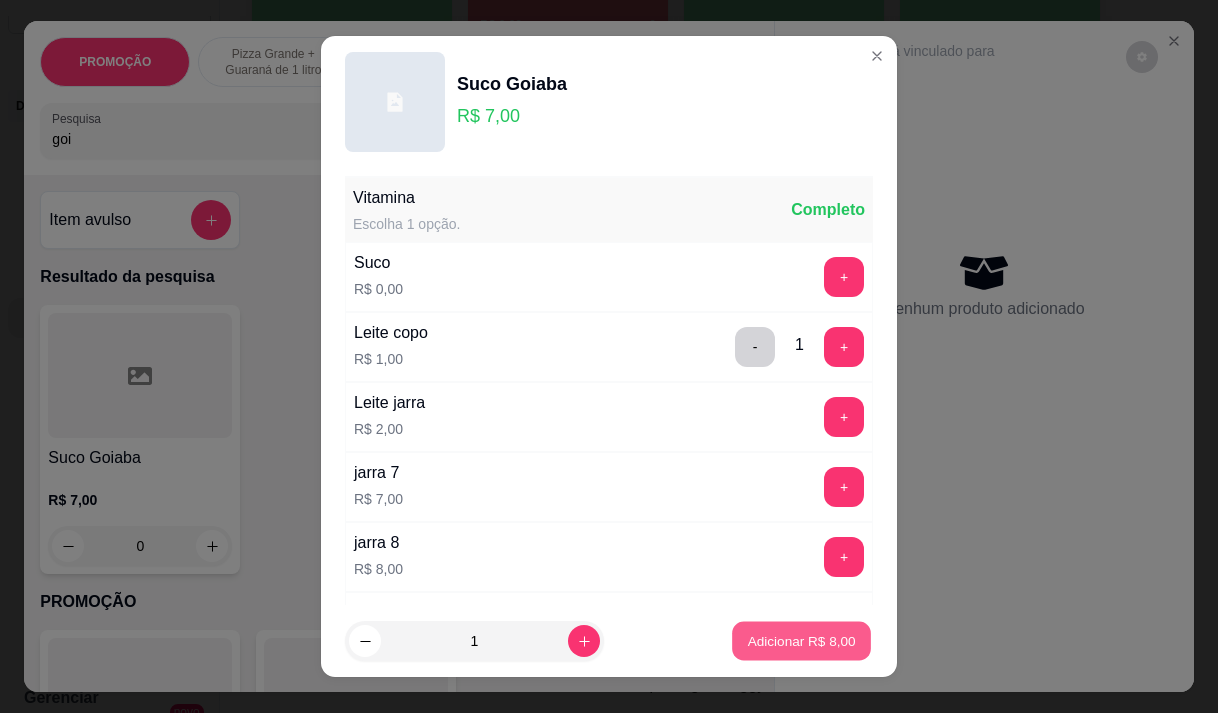 click on "Adicionar   R$ 8,00" at bounding box center (801, 641) 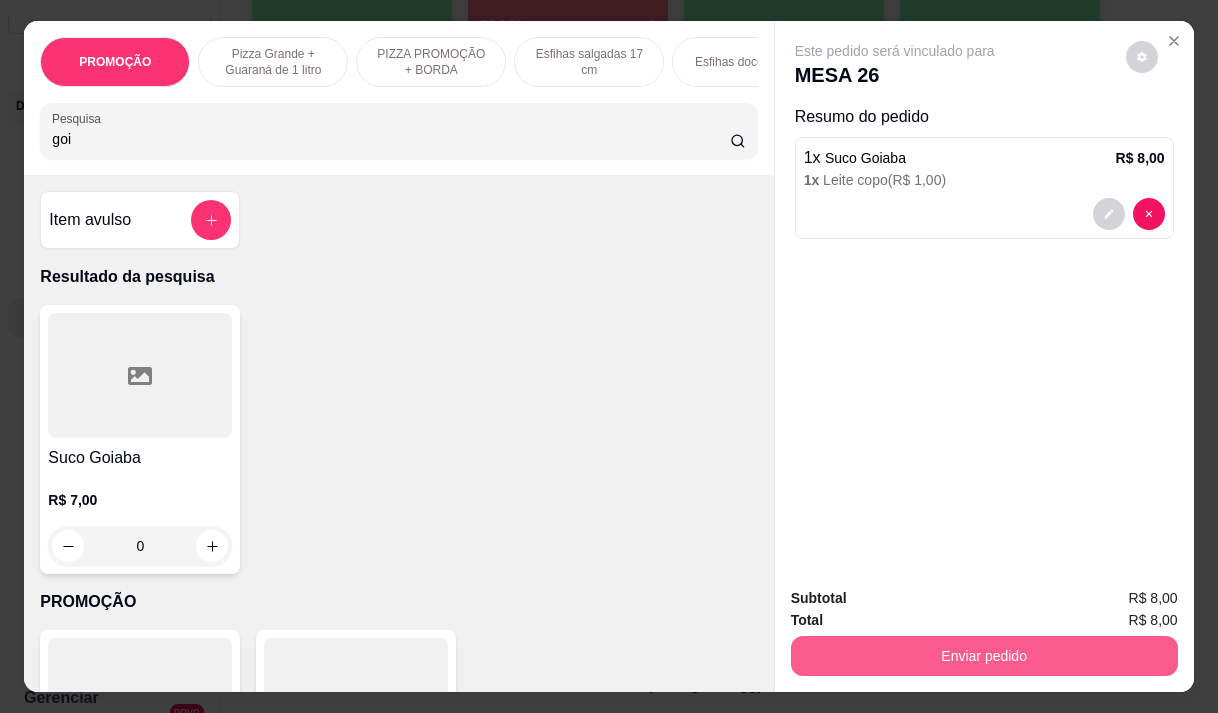 click on "Enviar pedido" at bounding box center [984, 656] 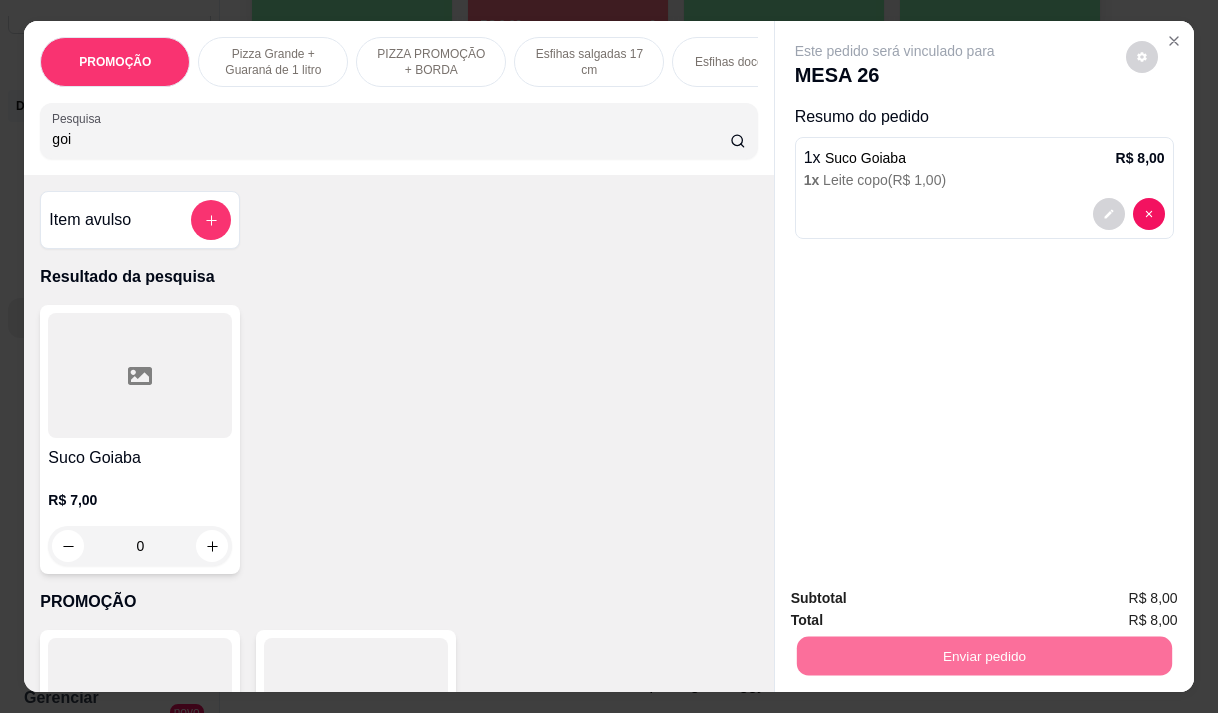 click on "Não registrar e enviar pedido" at bounding box center [918, 598] 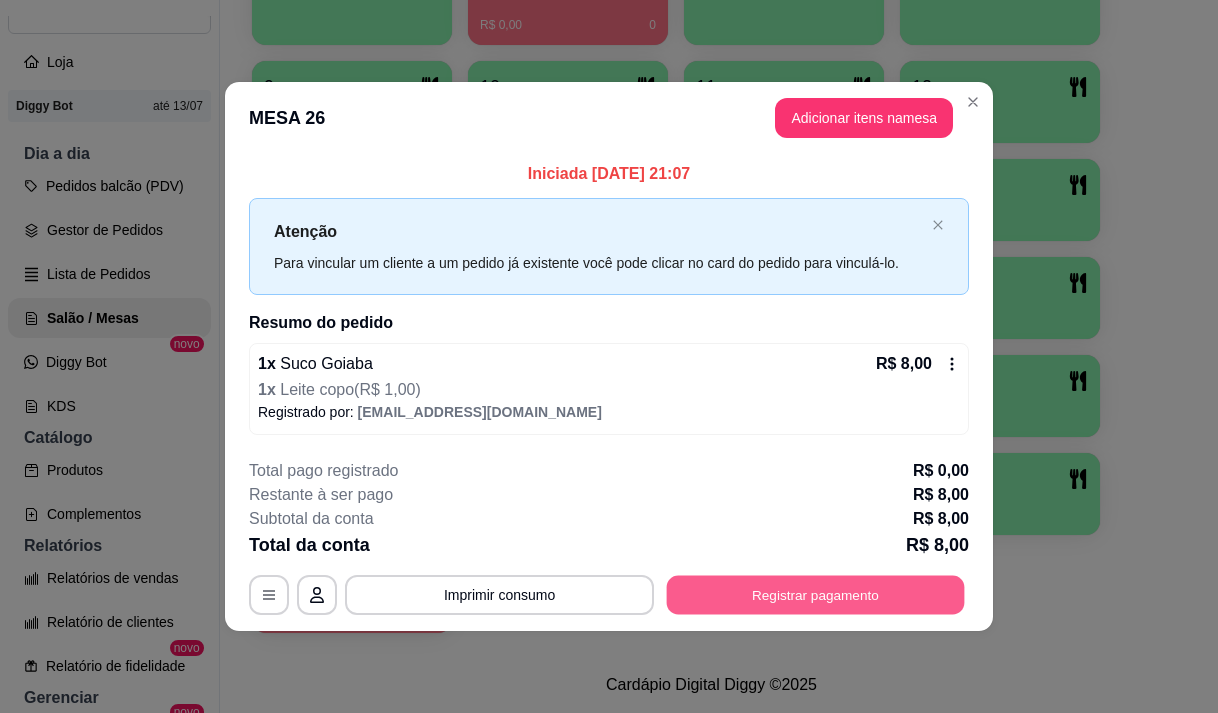 click on "Registrar pagamento" at bounding box center (816, 595) 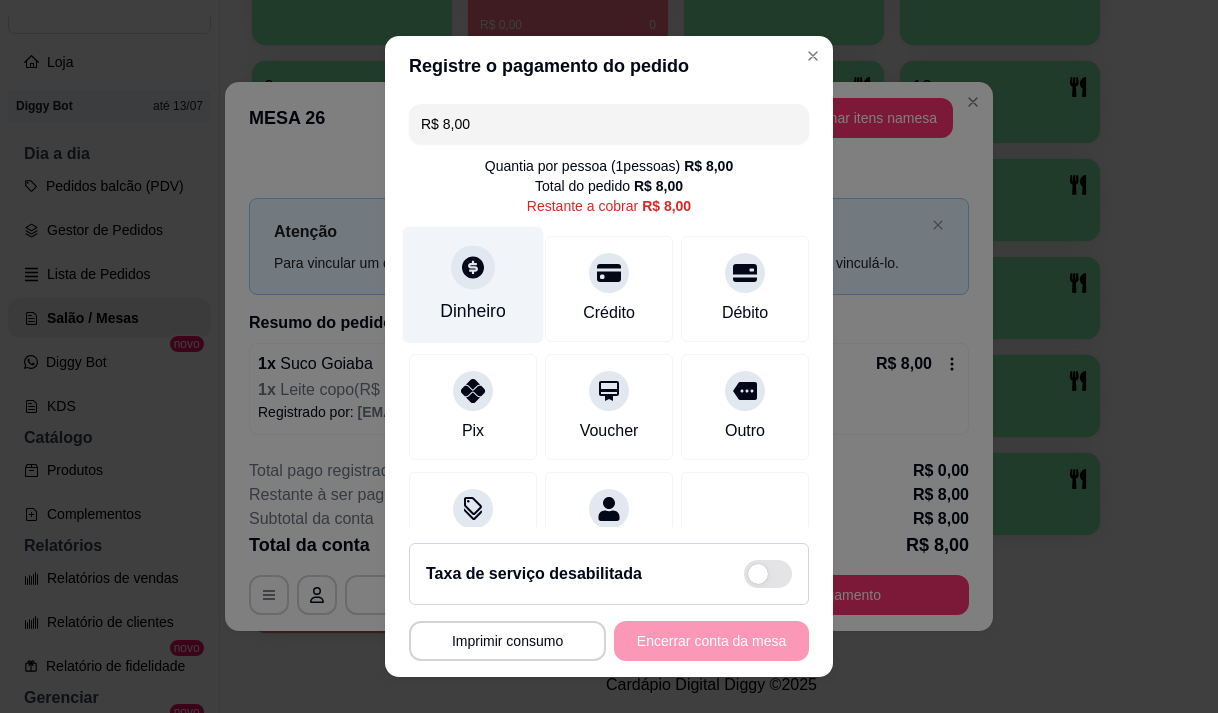 click on "Dinheiro" at bounding box center [473, 311] 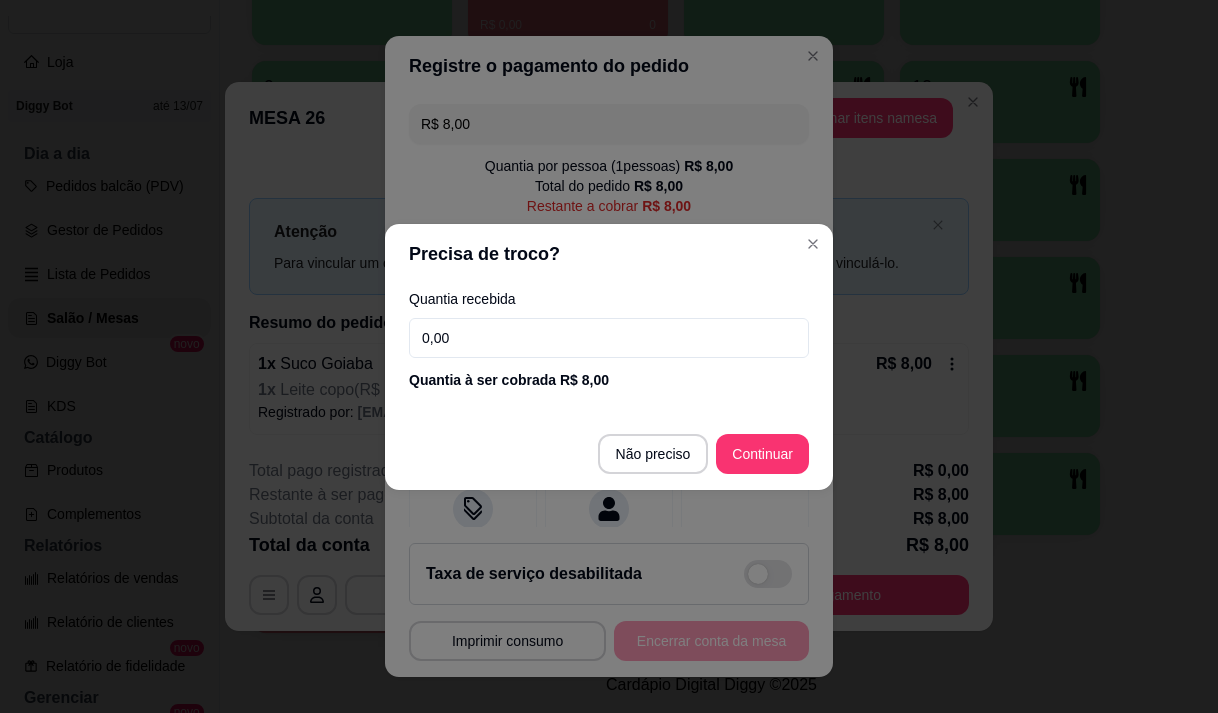 click on "0,00" at bounding box center [609, 338] 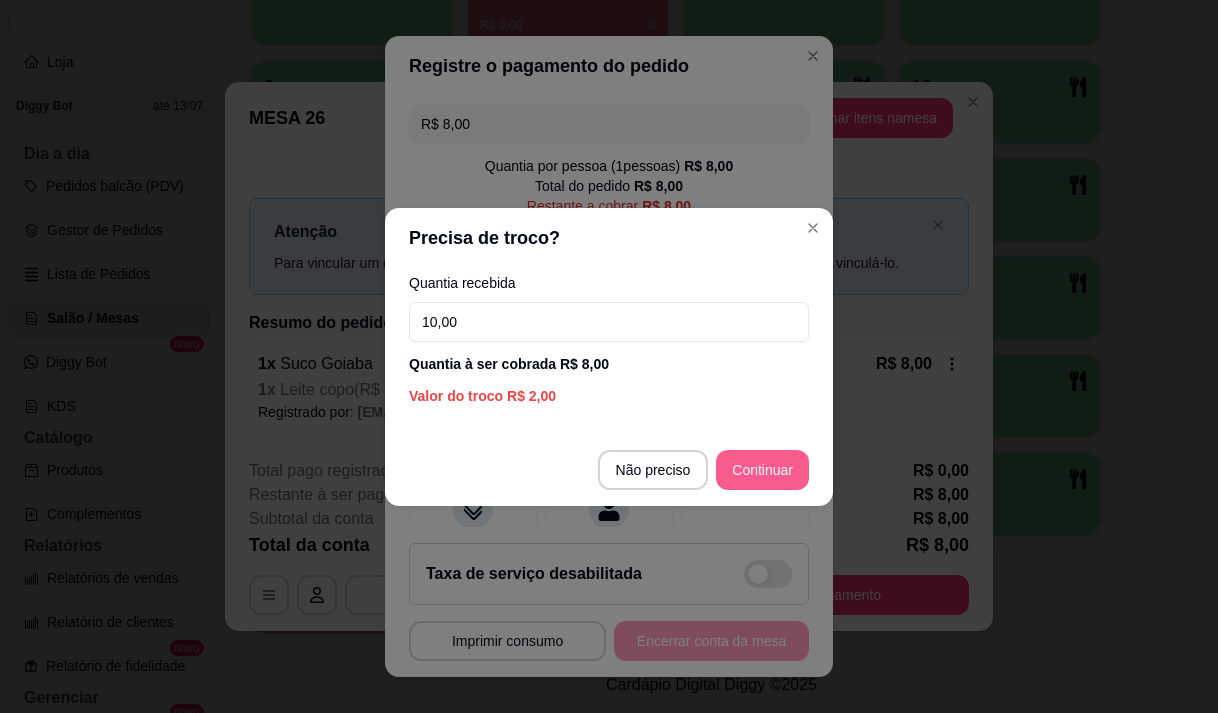 type on "10,00" 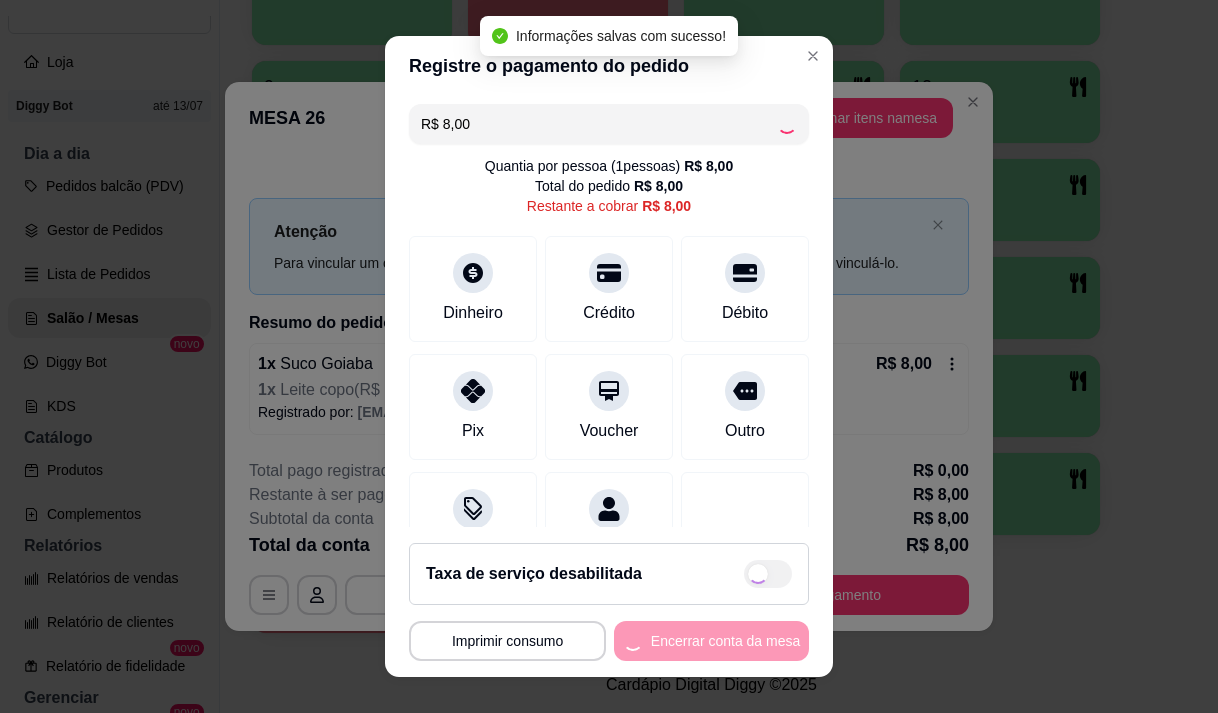 type on "R$ 0,00" 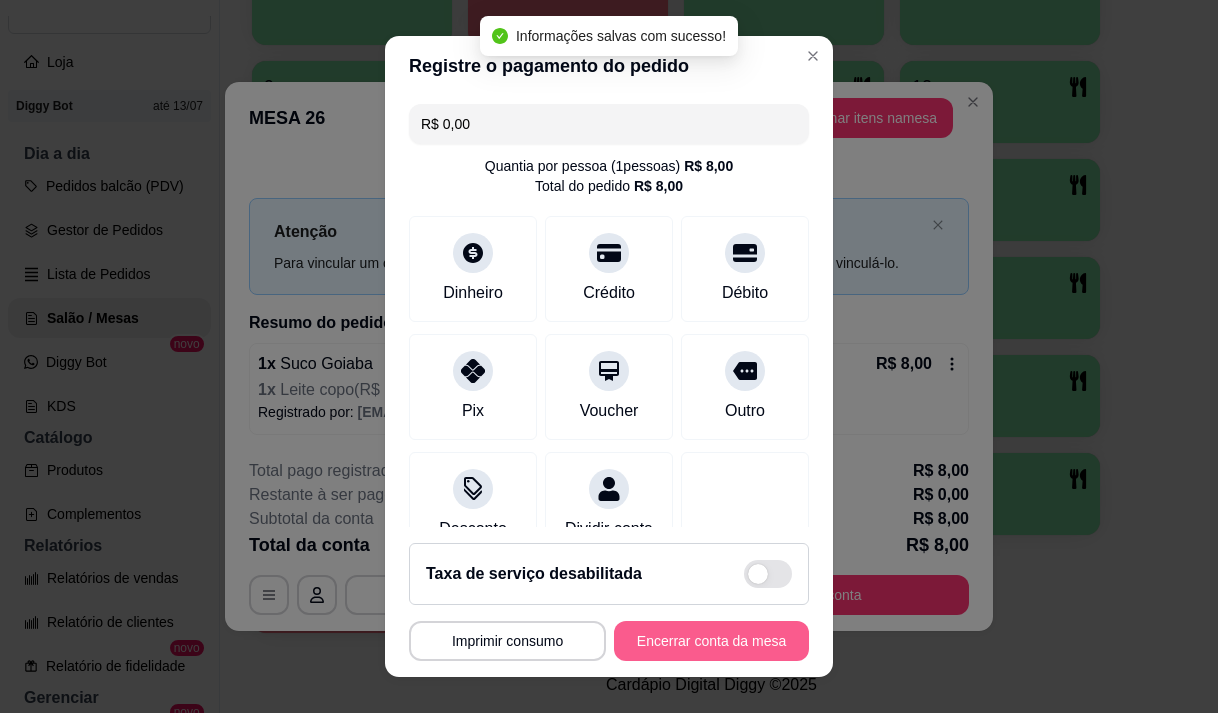 click on "Encerrar conta da mesa" at bounding box center (711, 641) 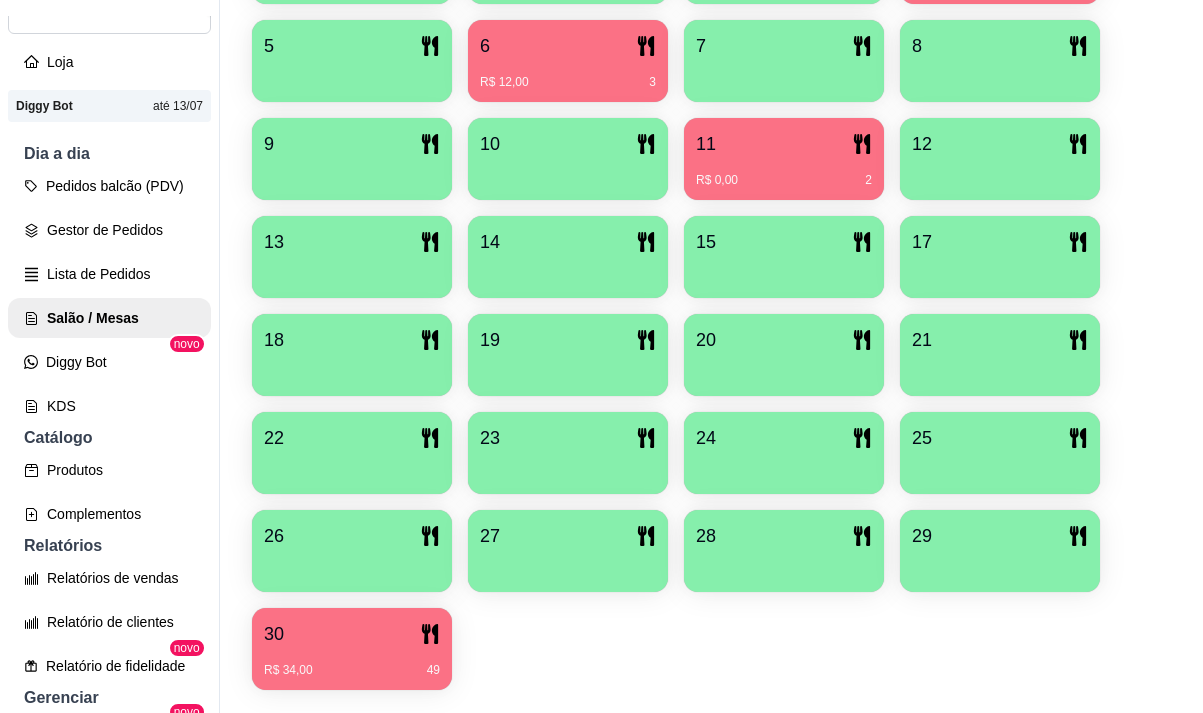scroll, scrollTop: 439, scrollLeft: 0, axis: vertical 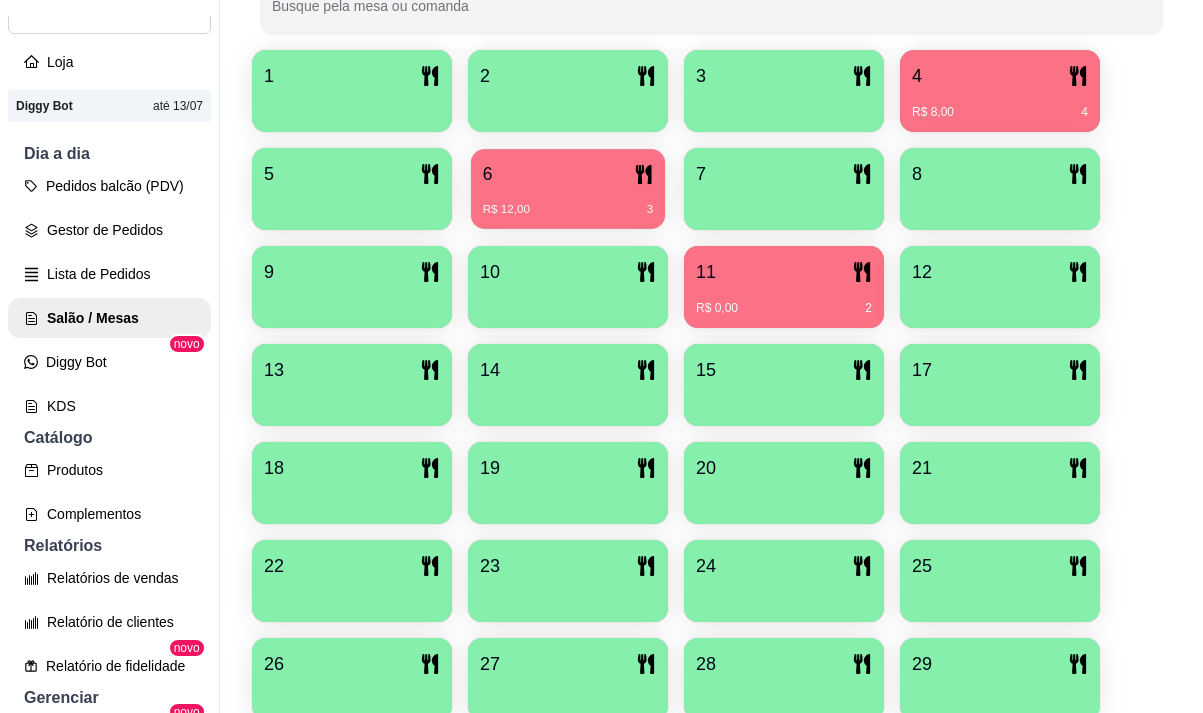click on "6" at bounding box center (568, 174) 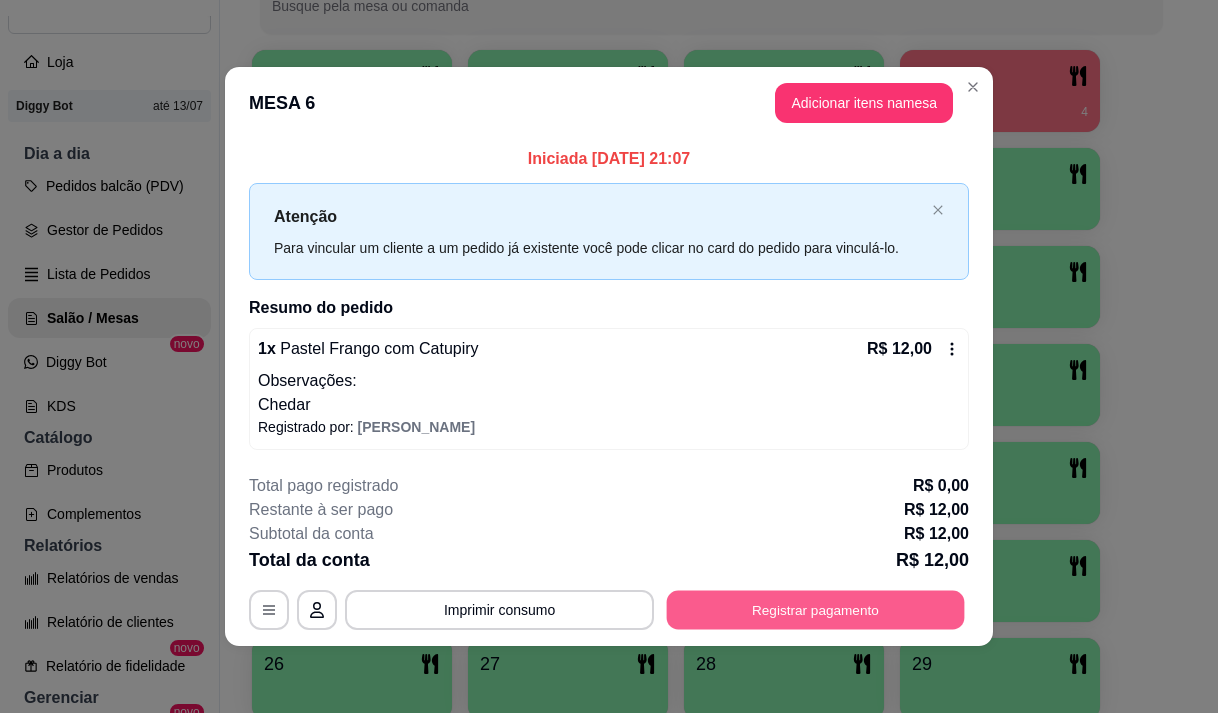 click on "Registrar pagamento" at bounding box center [816, 610] 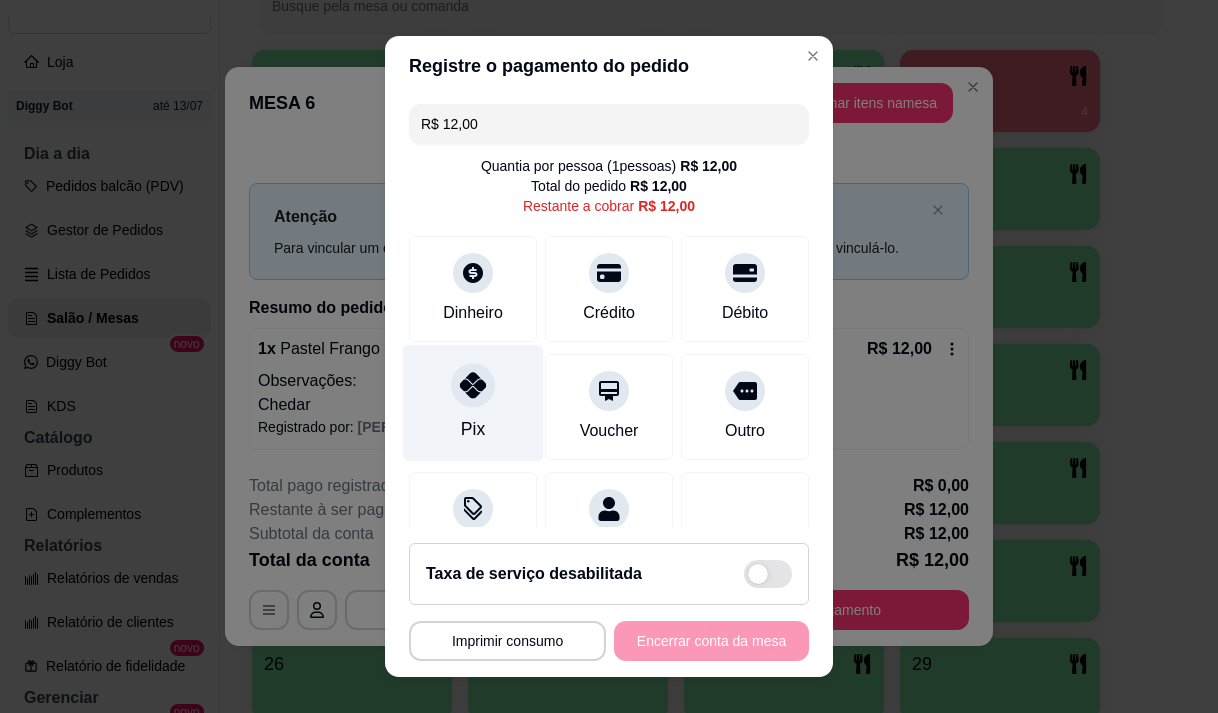 click 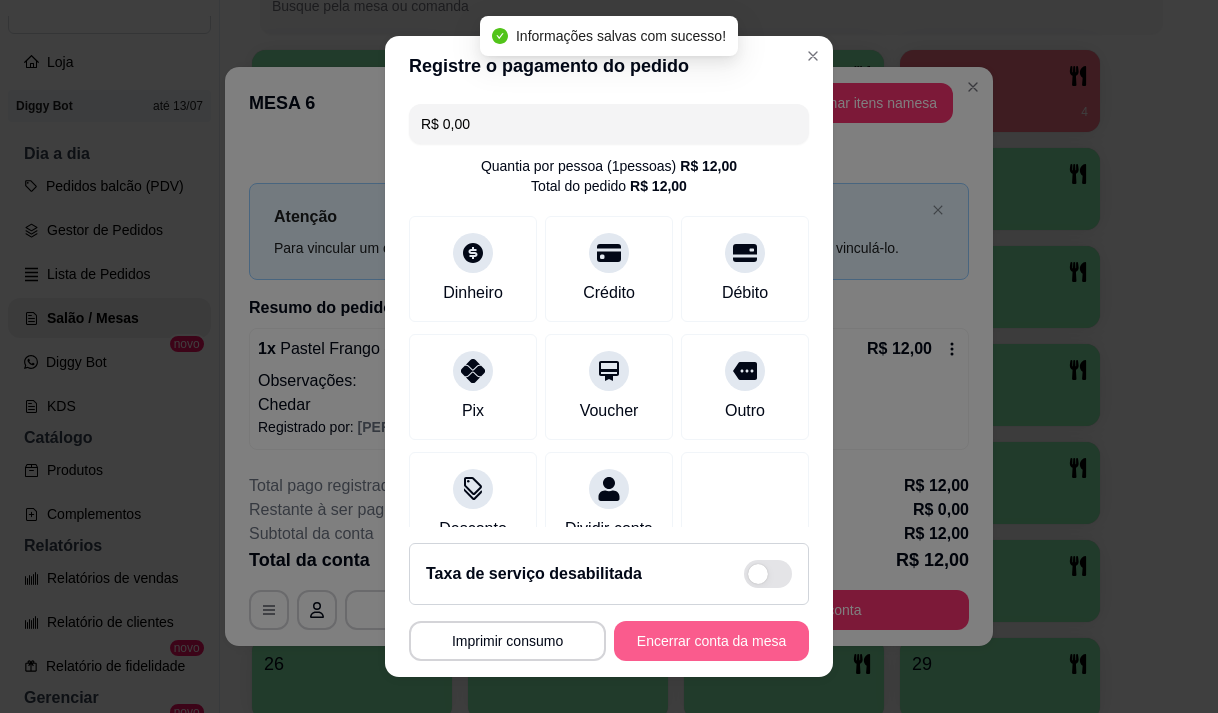 type on "R$ 0,00" 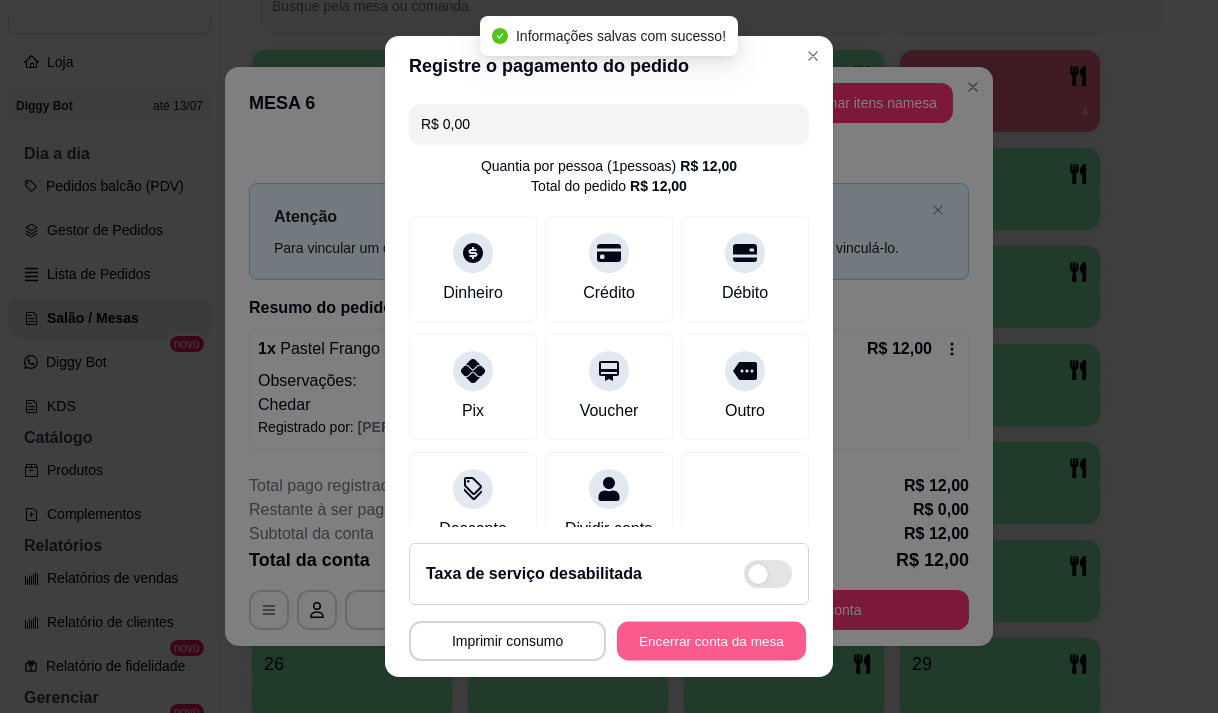 click on "Encerrar conta da mesa" at bounding box center [711, 641] 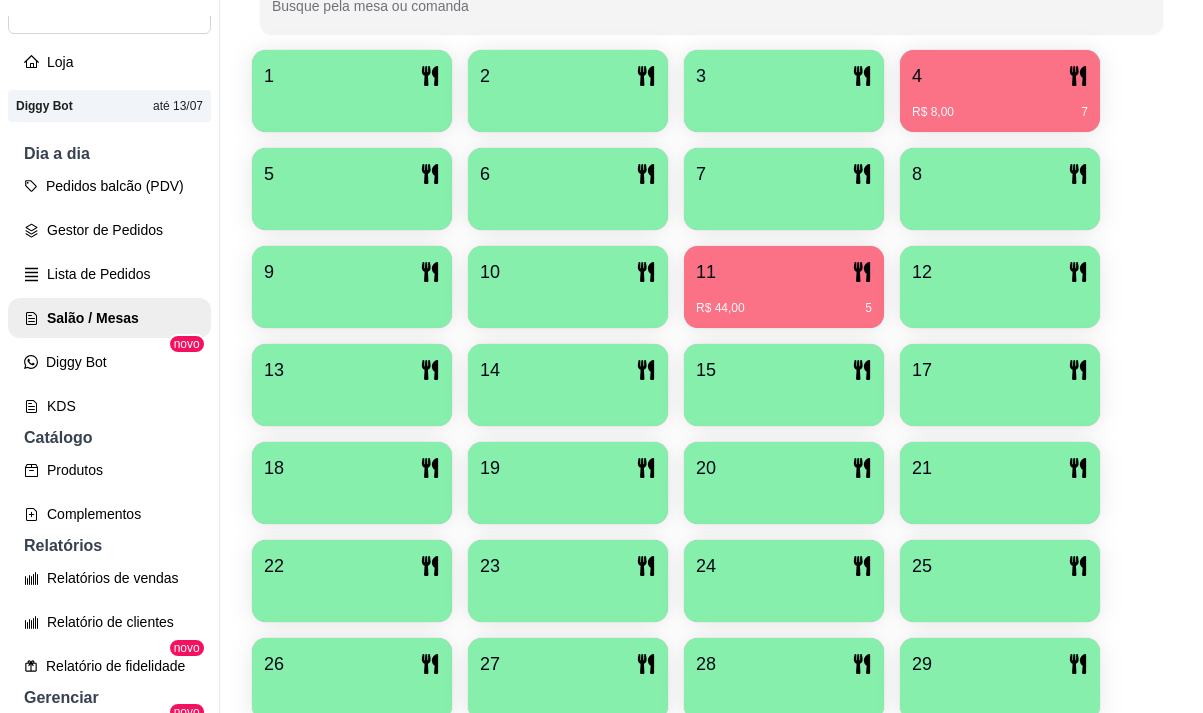 click on "R$ 44,00 5" at bounding box center [784, 301] 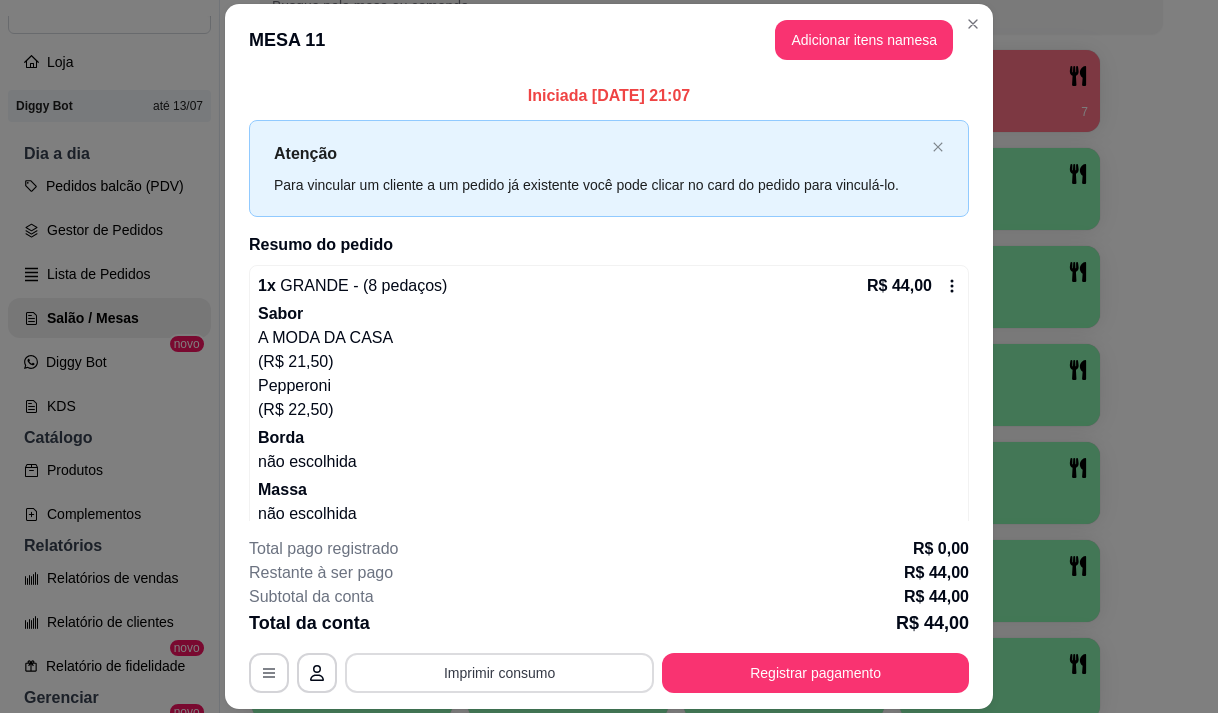 click on "Imprimir consumo" at bounding box center (499, 673) 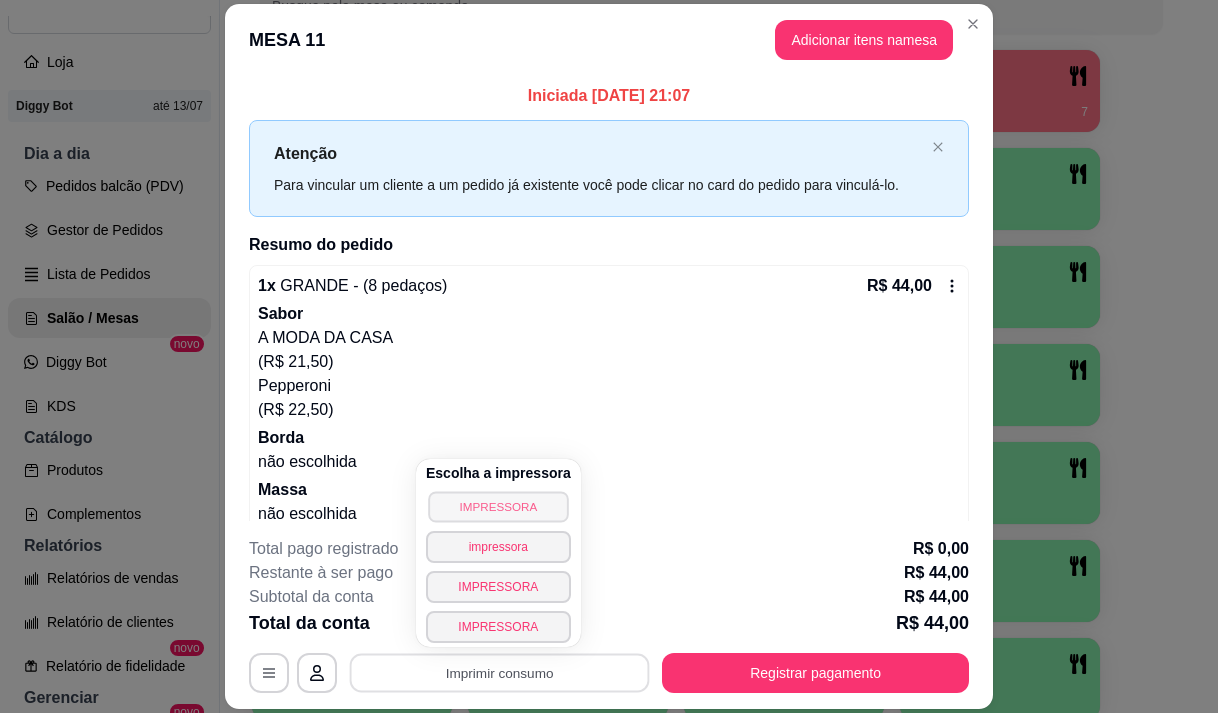 click on "IMPRESSORA" at bounding box center [498, 506] 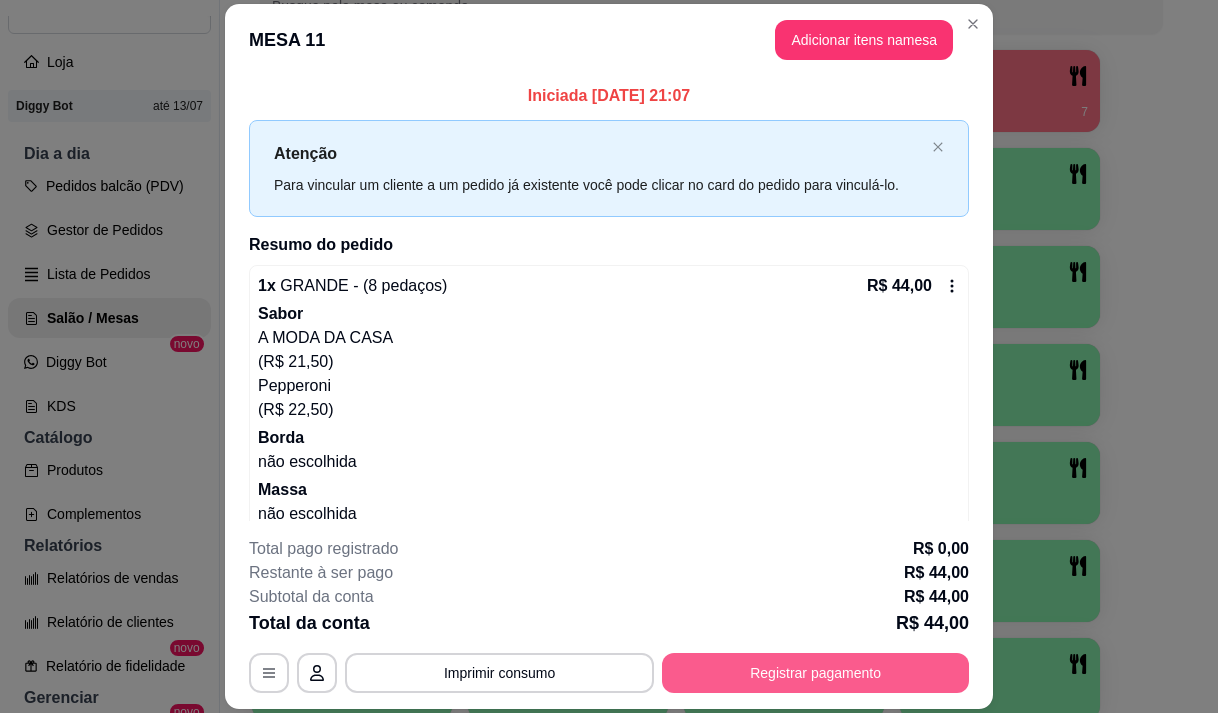 click on "Registrar pagamento" at bounding box center [815, 673] 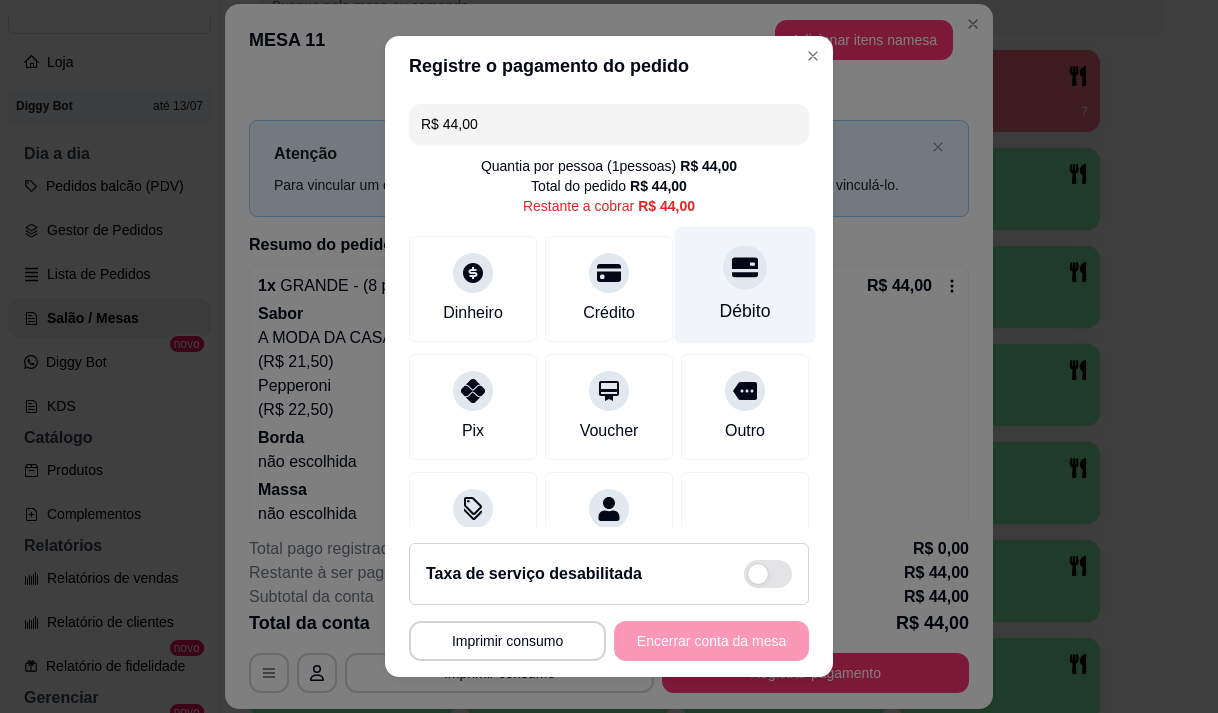 click on "Débito" at bounding box center (745, 311) 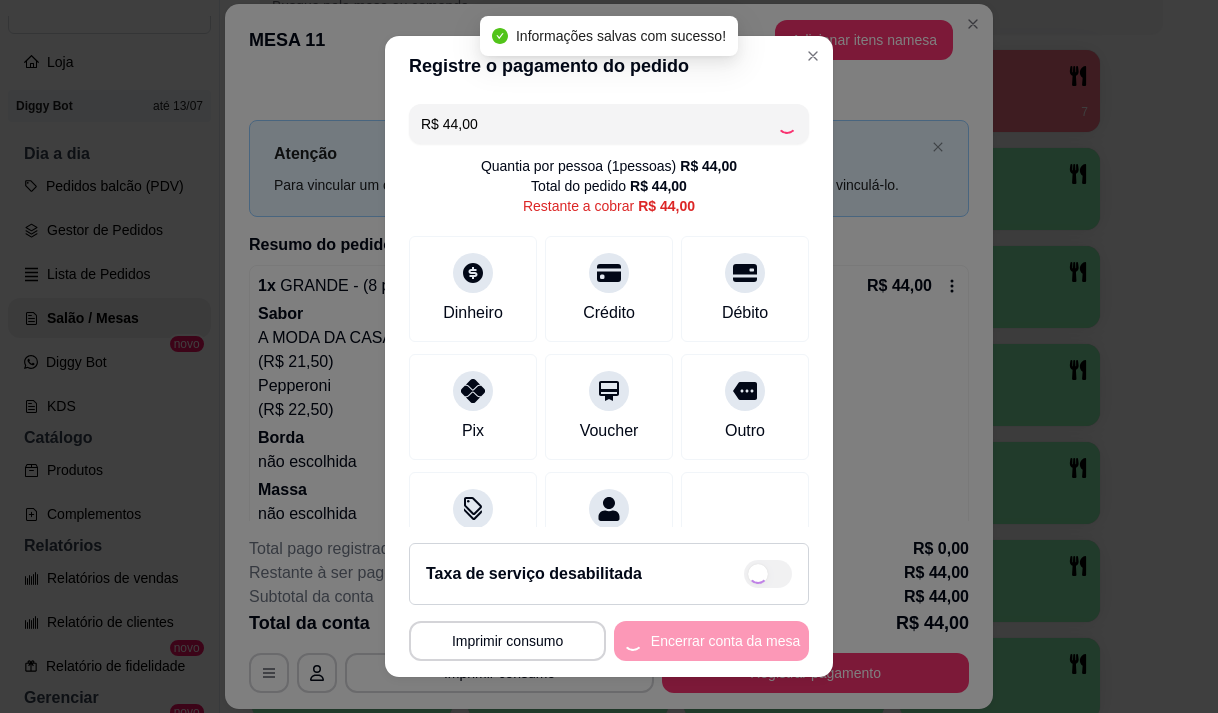 type on "R$ 0,00" 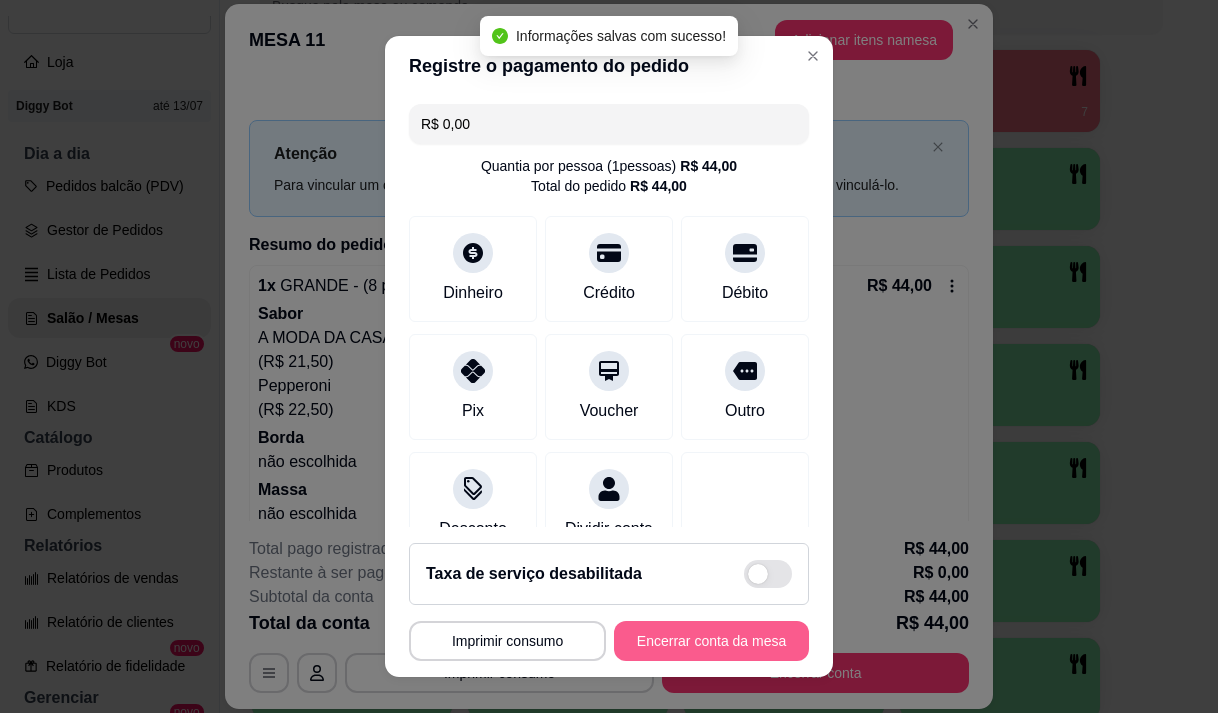 click on "Encerrar conta da mesa" at bounding box center [711, 641] 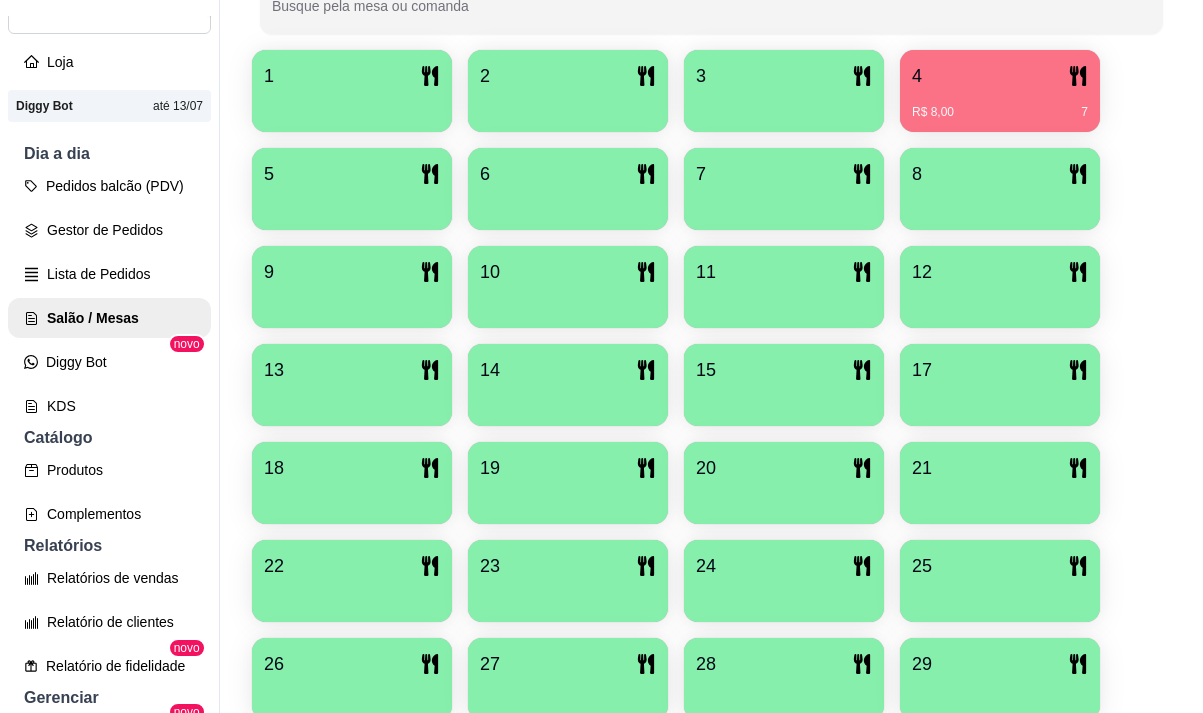 scroll, scrollTop: 639, scrollLeft: 0, axis: vertical 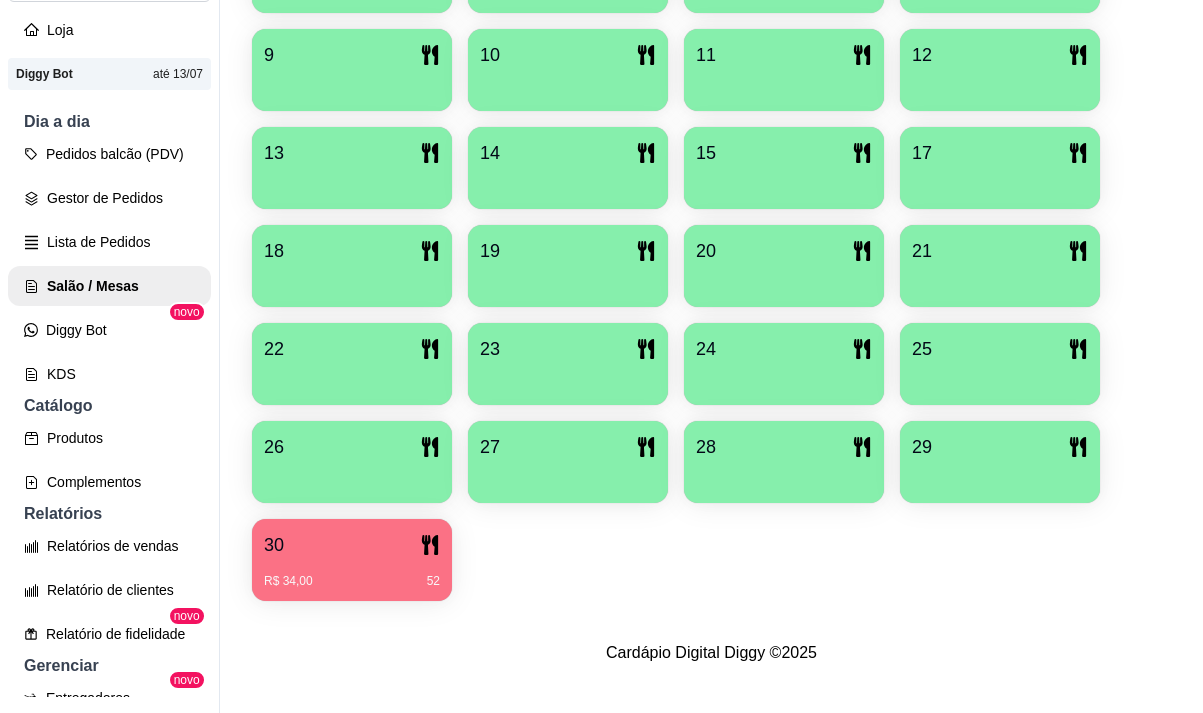 click on "R$ 34,00 52" at bounding box center [352, 581] 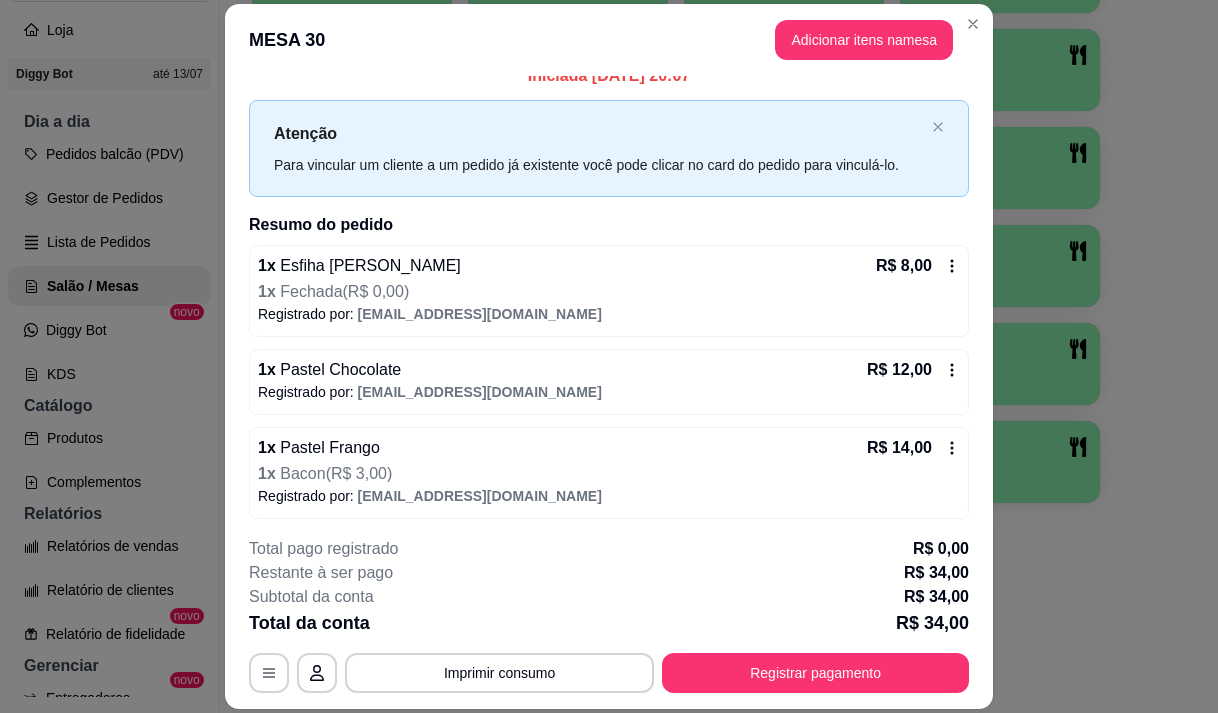 scroll, scrollTop: 25, scrollLeft: 0, axis: vertical 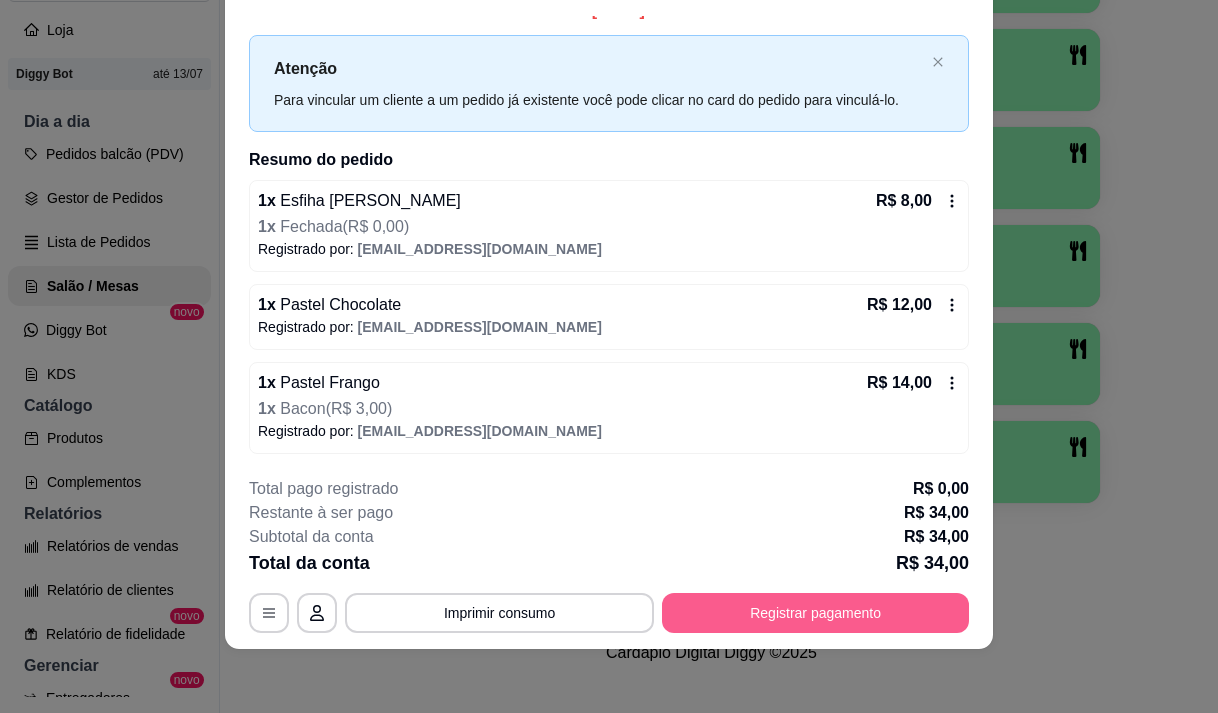 click on "Registrar pagamento" at bounding box center [815, 613] 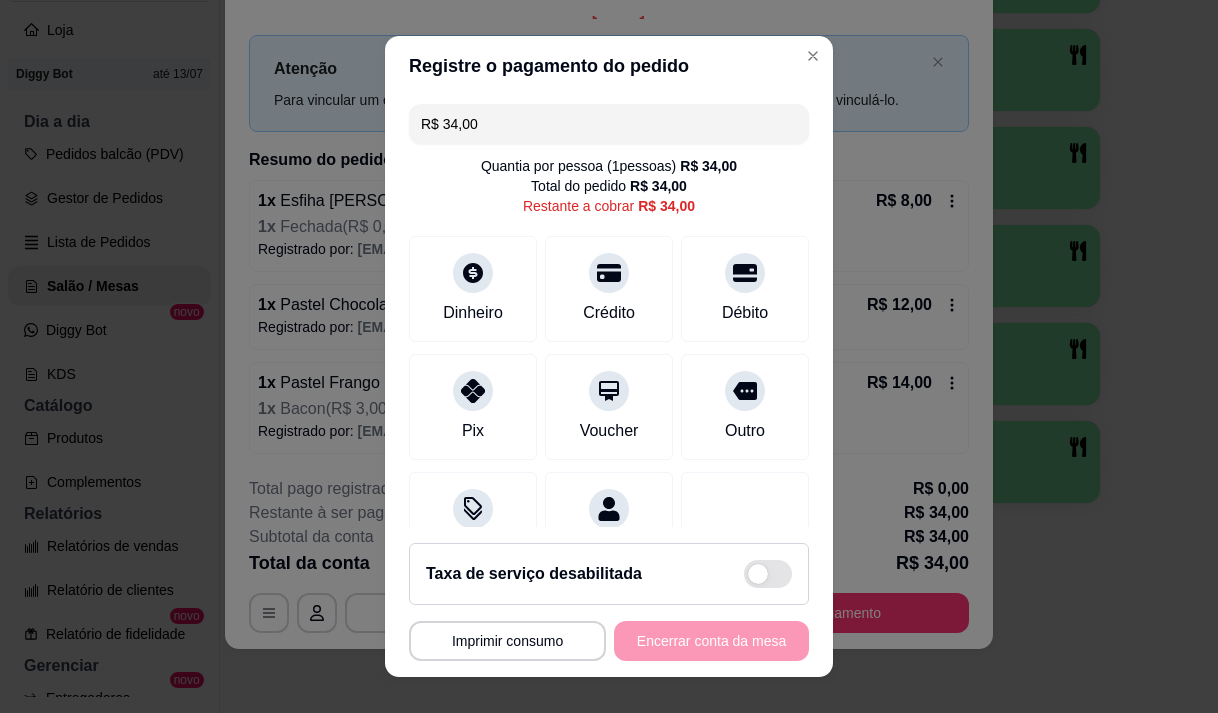 click on "R$ 34,00" at bounding box center [609, 124] 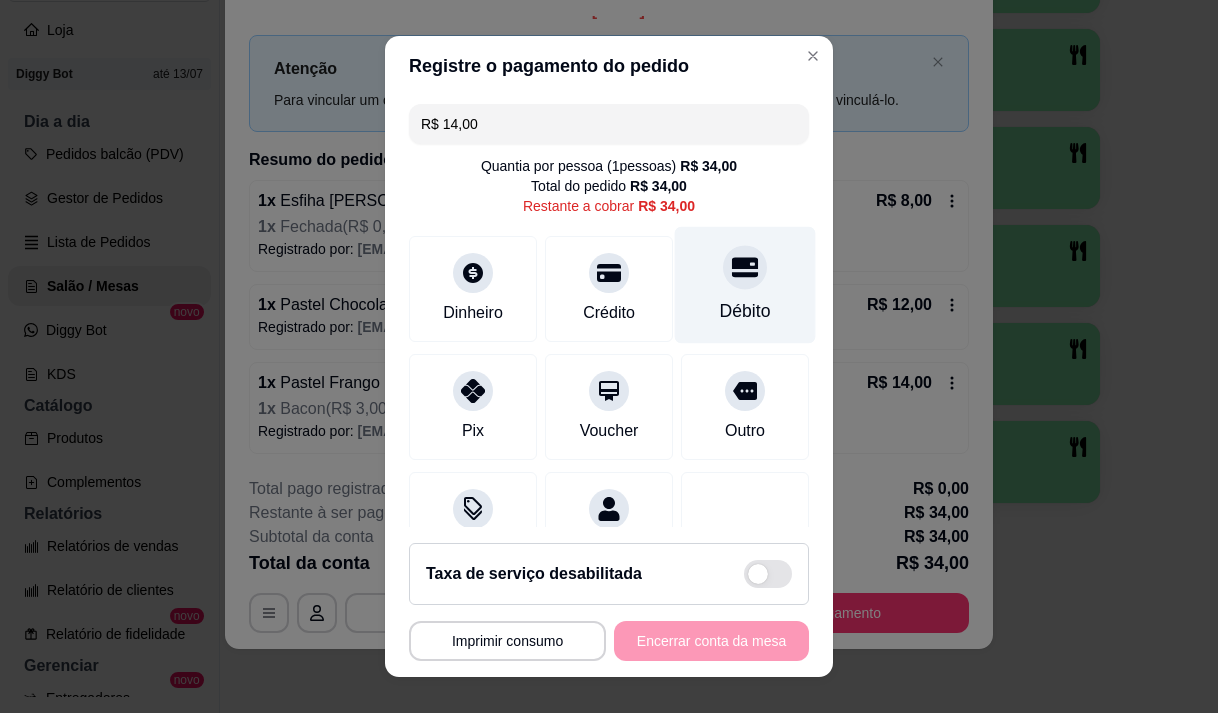 click on "Débito" at bounding box center (745, 284) 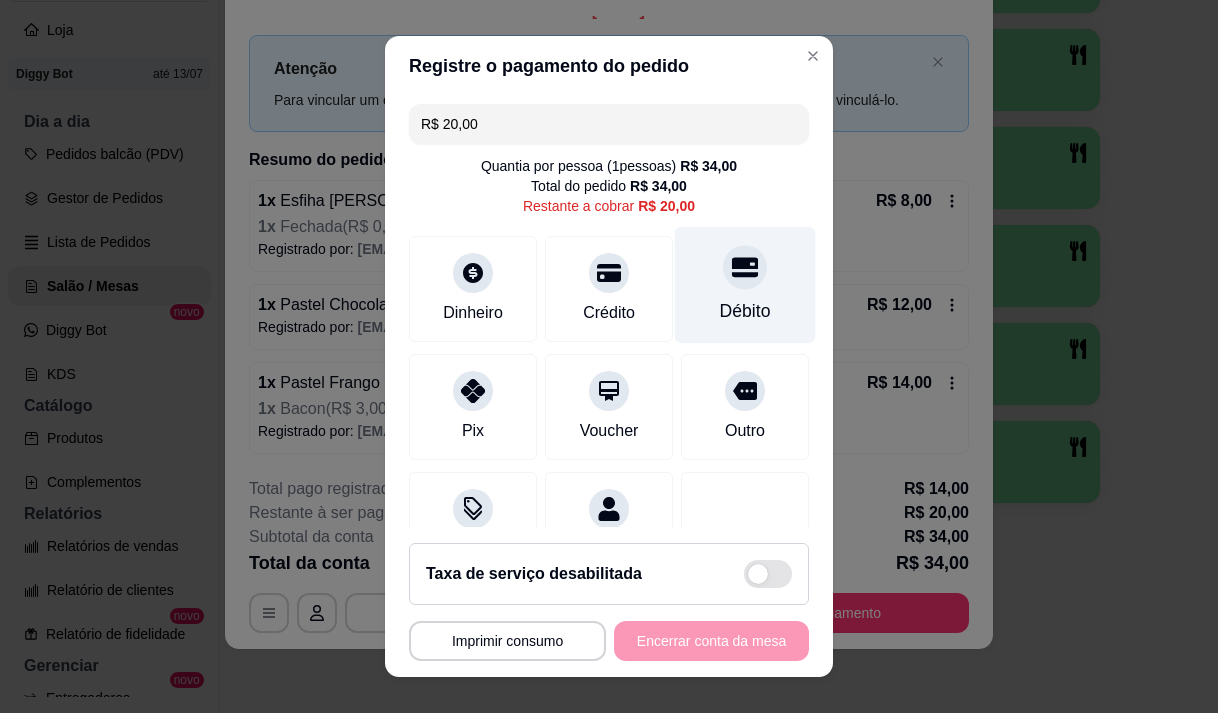 click on "Débito" at bounding box center (745, 311) 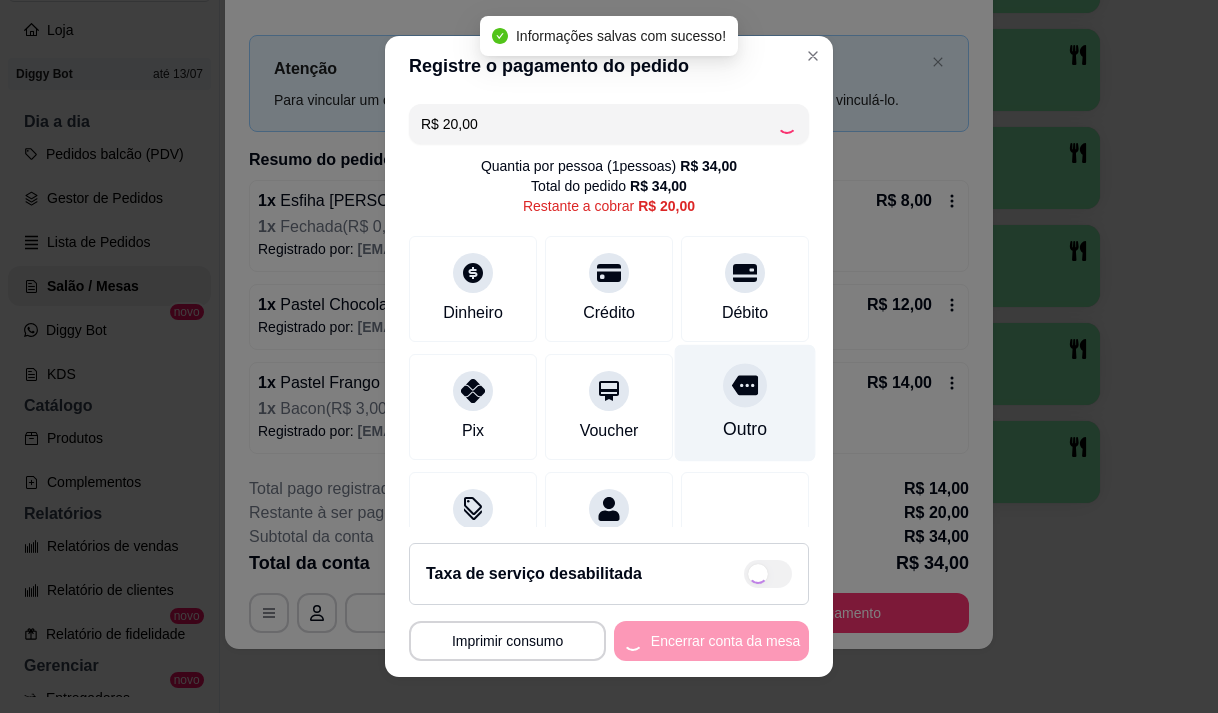 type on "R$ 0,00" 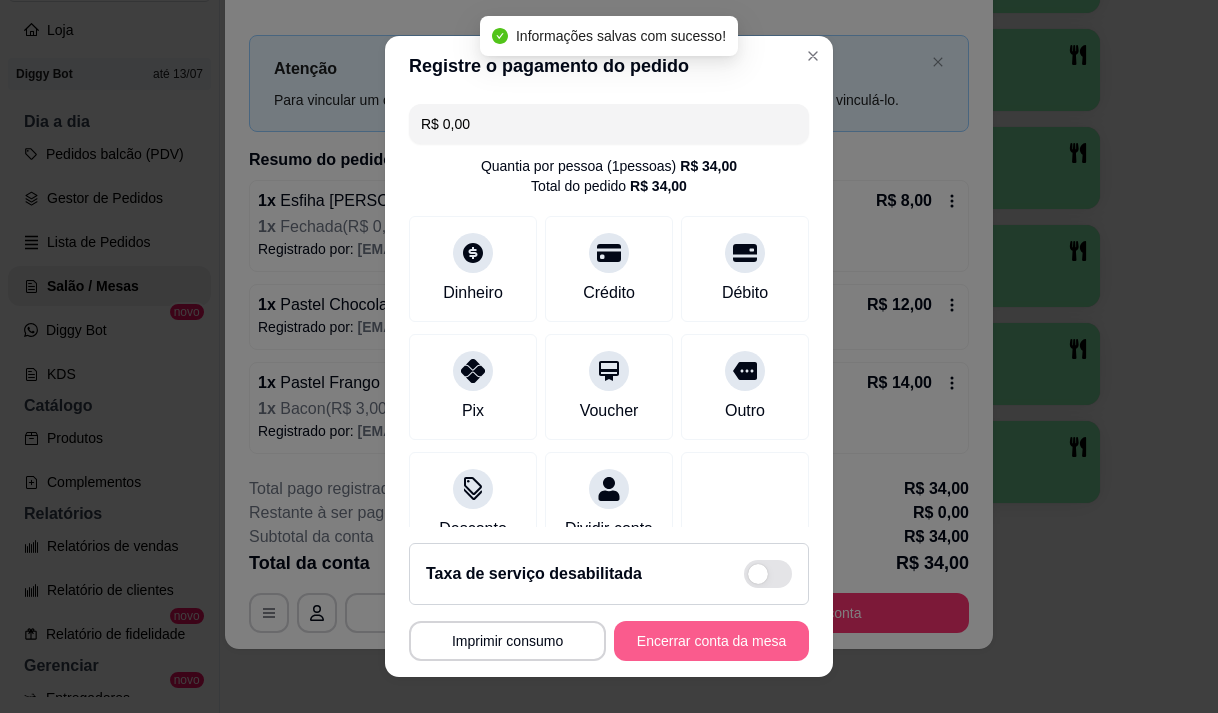 click on "Encerrar conta da mesa" at bounding box center (711, 641) 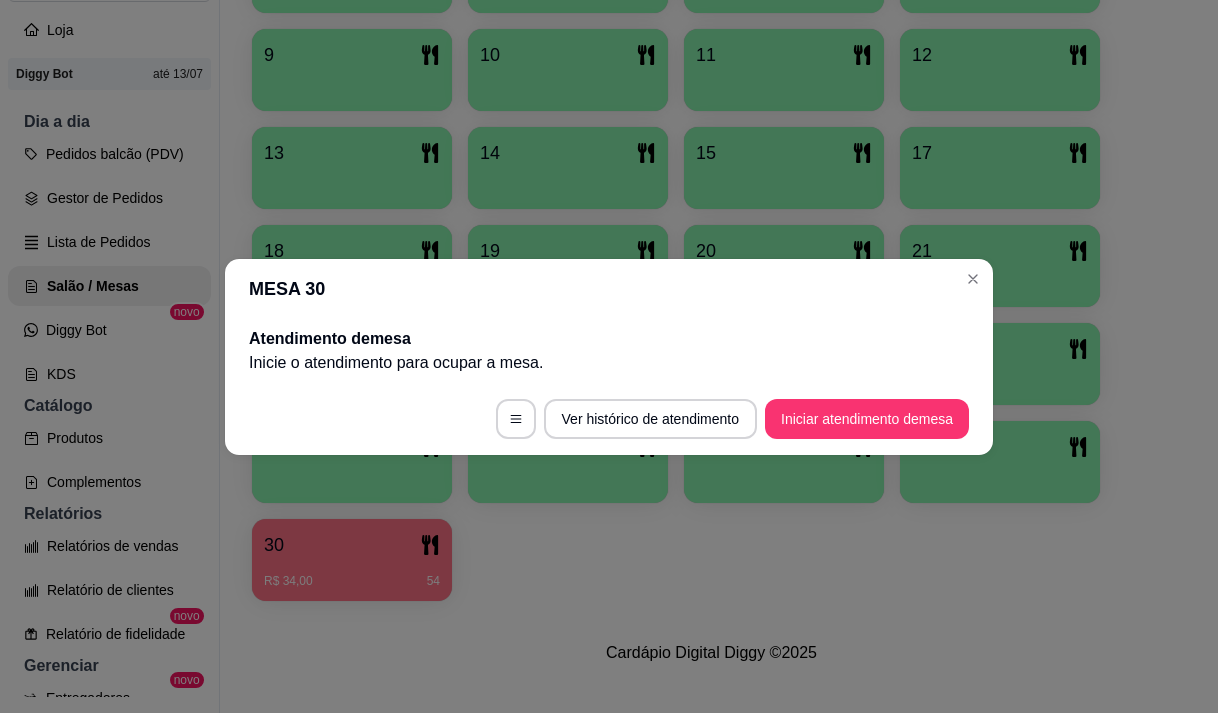 scroll, scrollTop: 0, scrollLeft: 0, axis: both 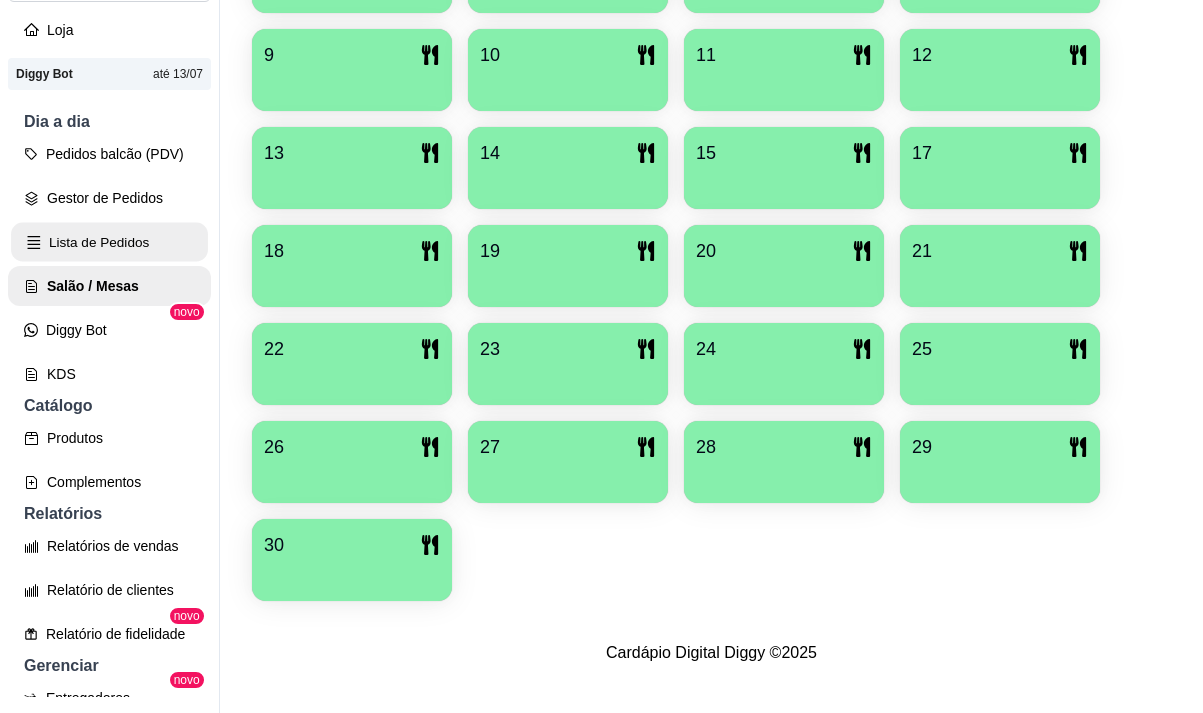 click on "Lista de Pedidos" at bounding box center (109, 242) 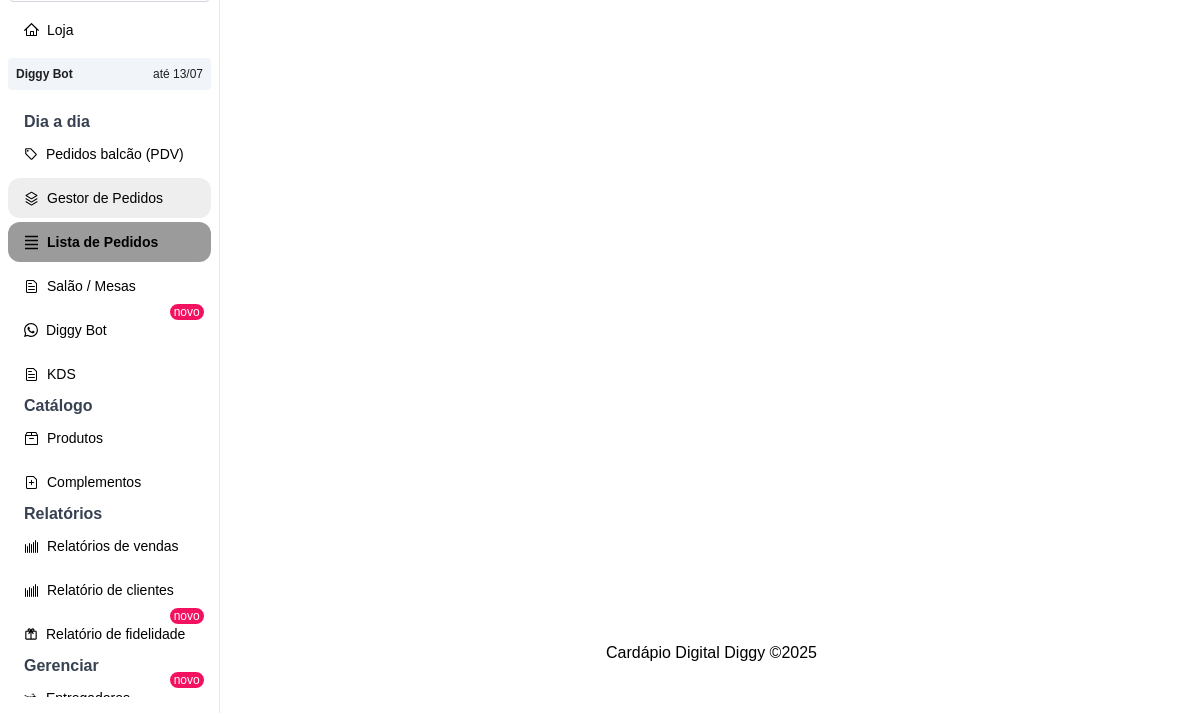 scroll, scrollTop: 0, scrollLeft: 0, axis: both 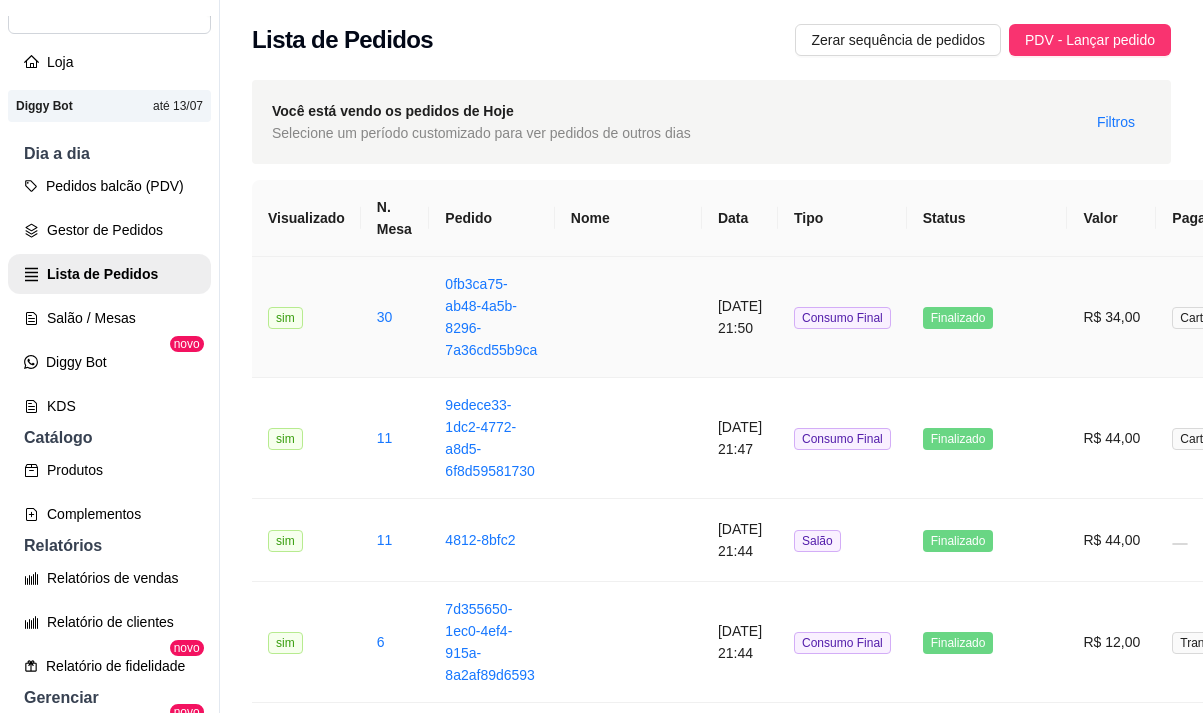 click on "0fb3ca75-ab48-4a5b-8296-7a36cd55b9ca" at bounding box center [491, 317] 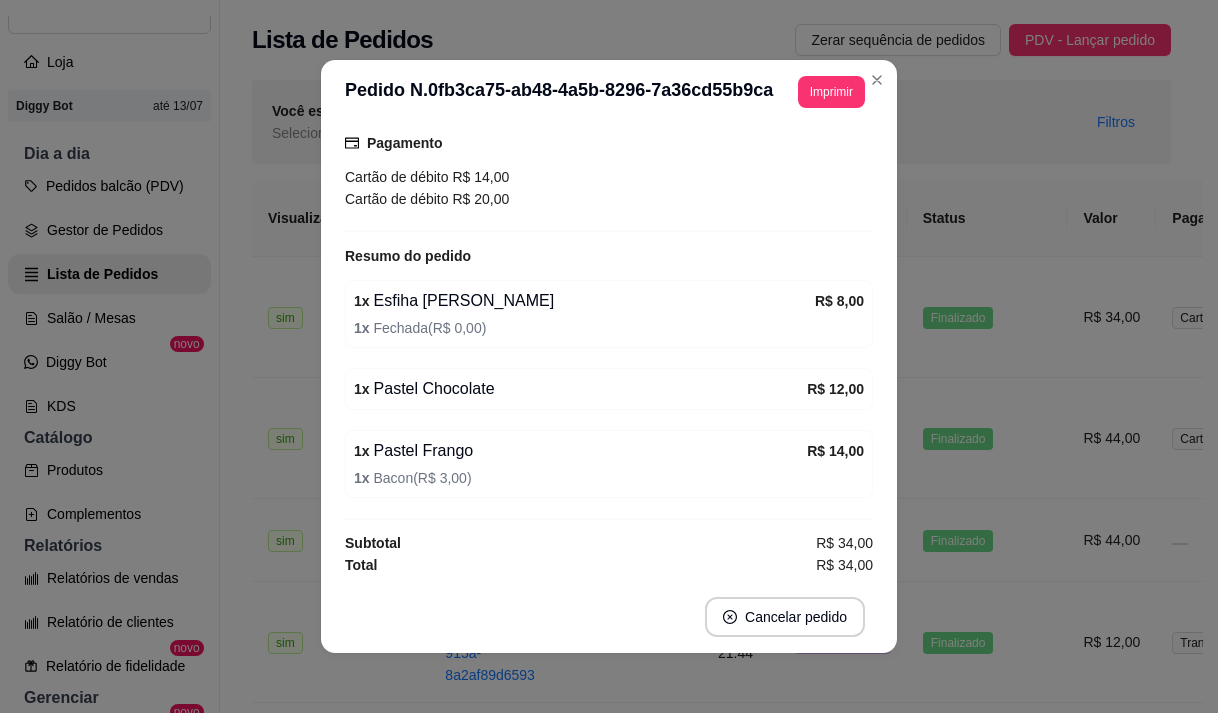 scroll, scrollTop: 212, scrollLeft: 0, axis: vertical 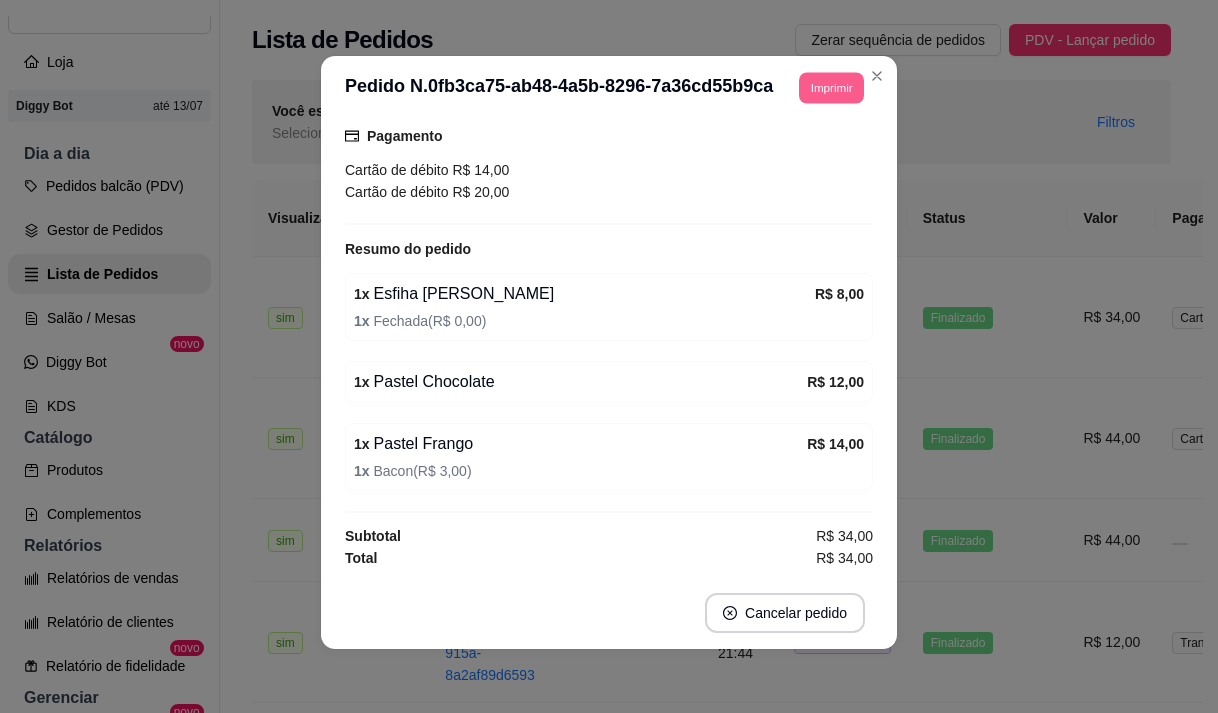 click on "Imprimir" at bounding box center (831, 87) 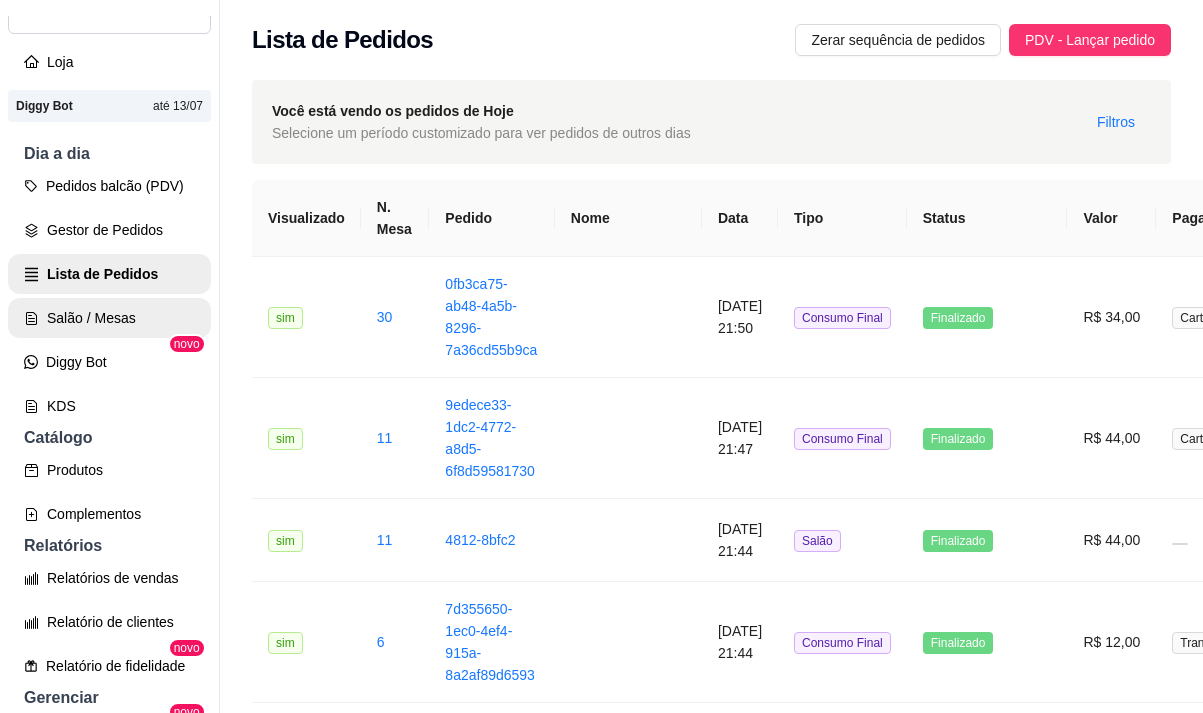 click on "Salão / Mesas" at bounding box center [109, 318] 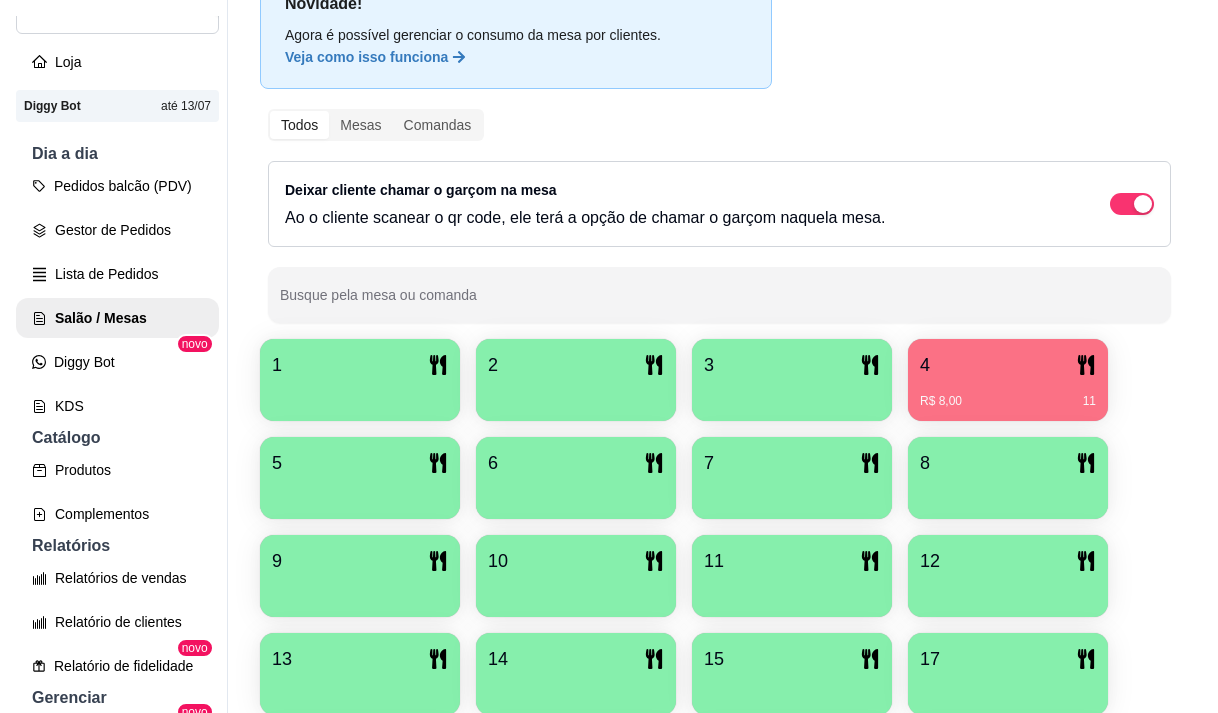 scroll, scrollTop: 300, scrollLeft: 0, axis: vertical 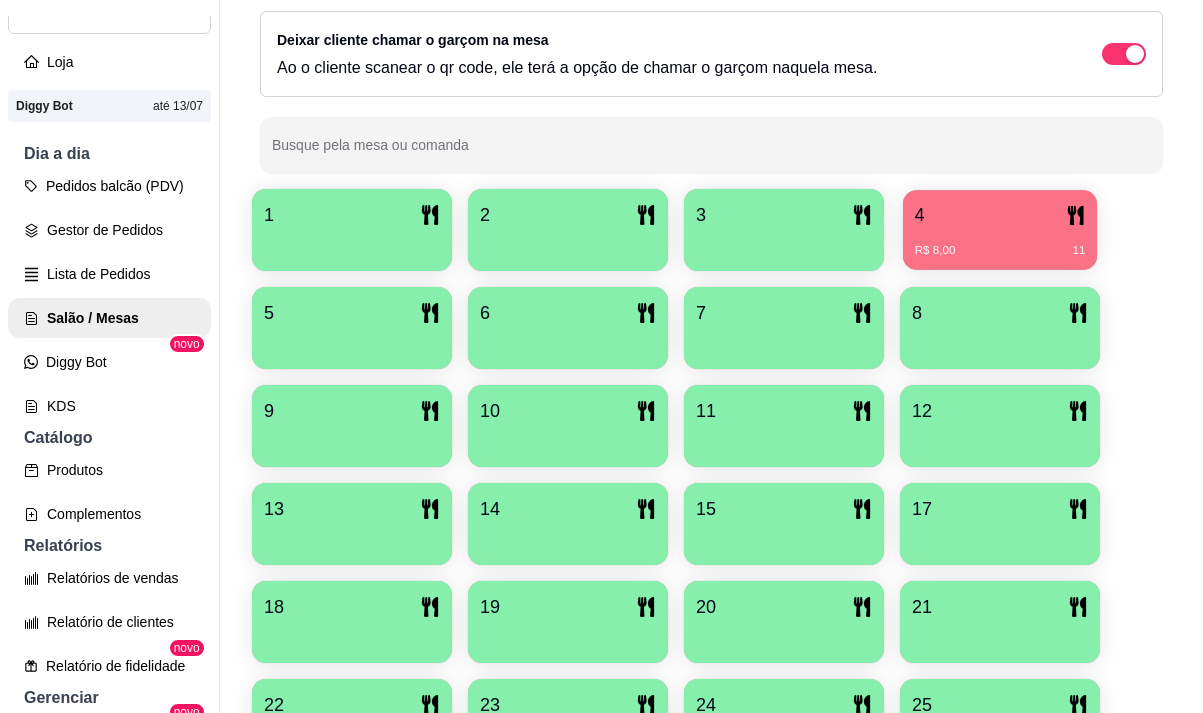 click on "R$ 8,00 11" at bounding box center [1000, 251] 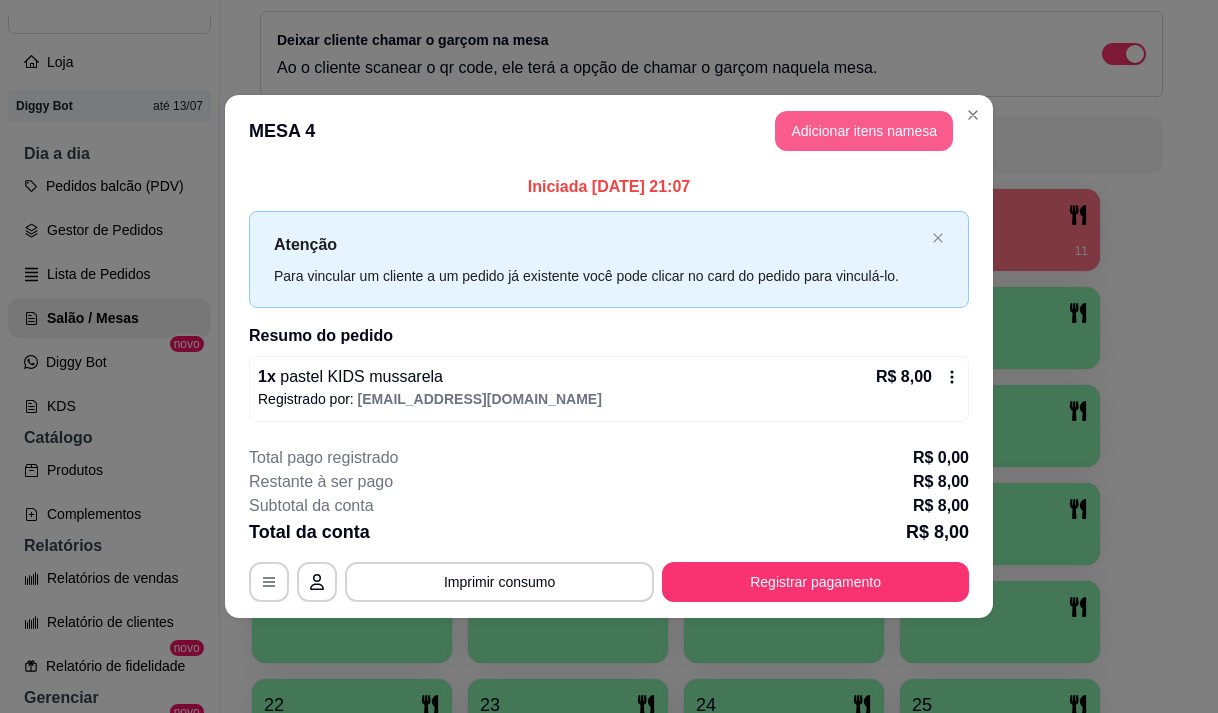 click on "Adicionar itens na  mesa" at bounding box center [864, 131] 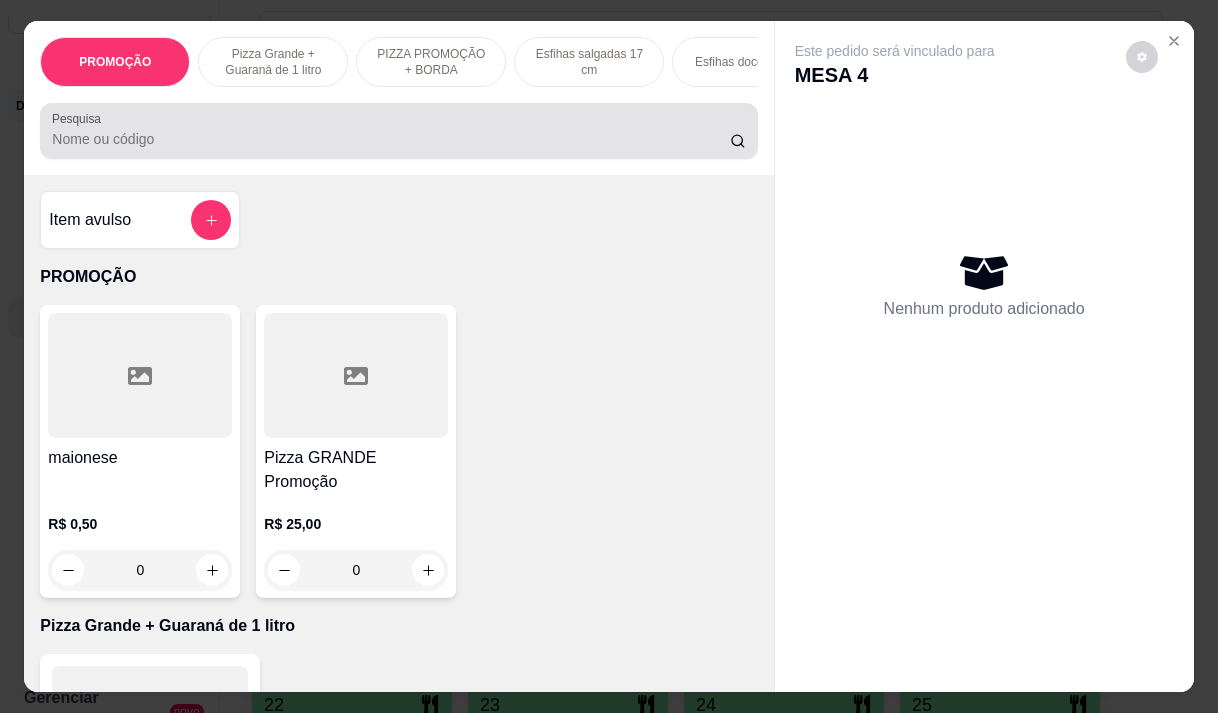 click on "Pesquisa" at bounding box center (391, 139) 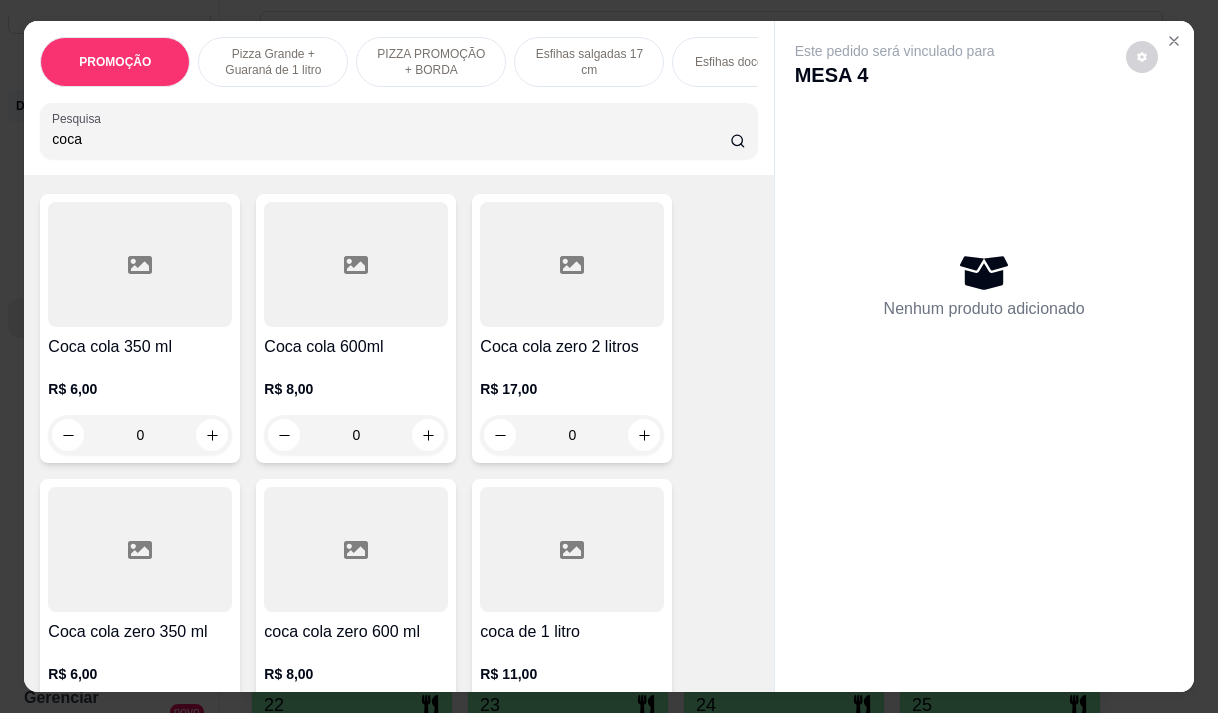 scroll, scrollTop: 0, scrollLeft: 0, axis: both 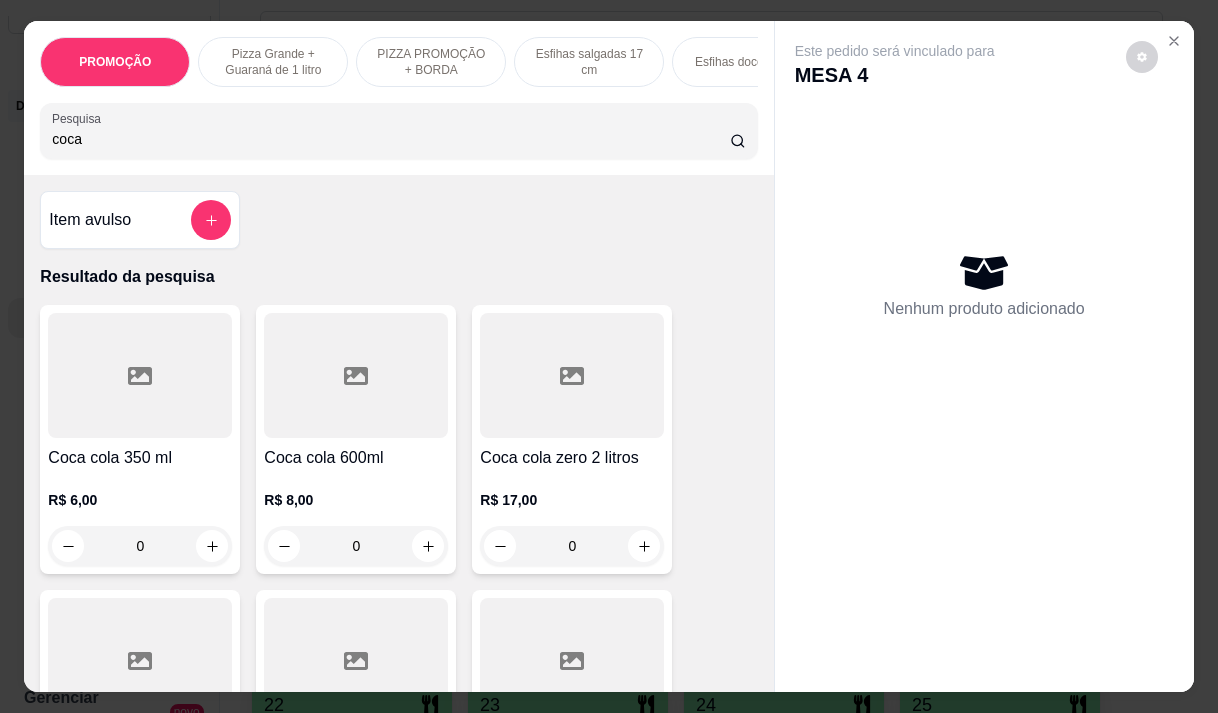 type on "coca" 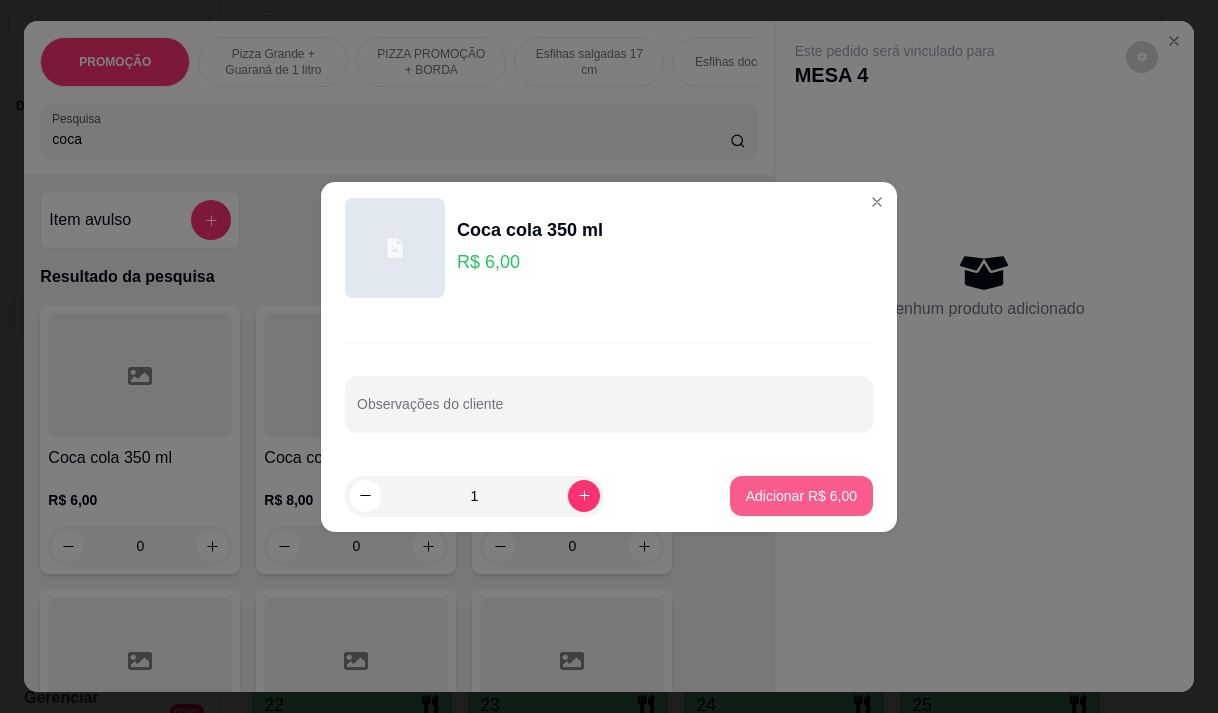 click on "Adicionar   R$ 6,00" at bounding box center [801, 496] 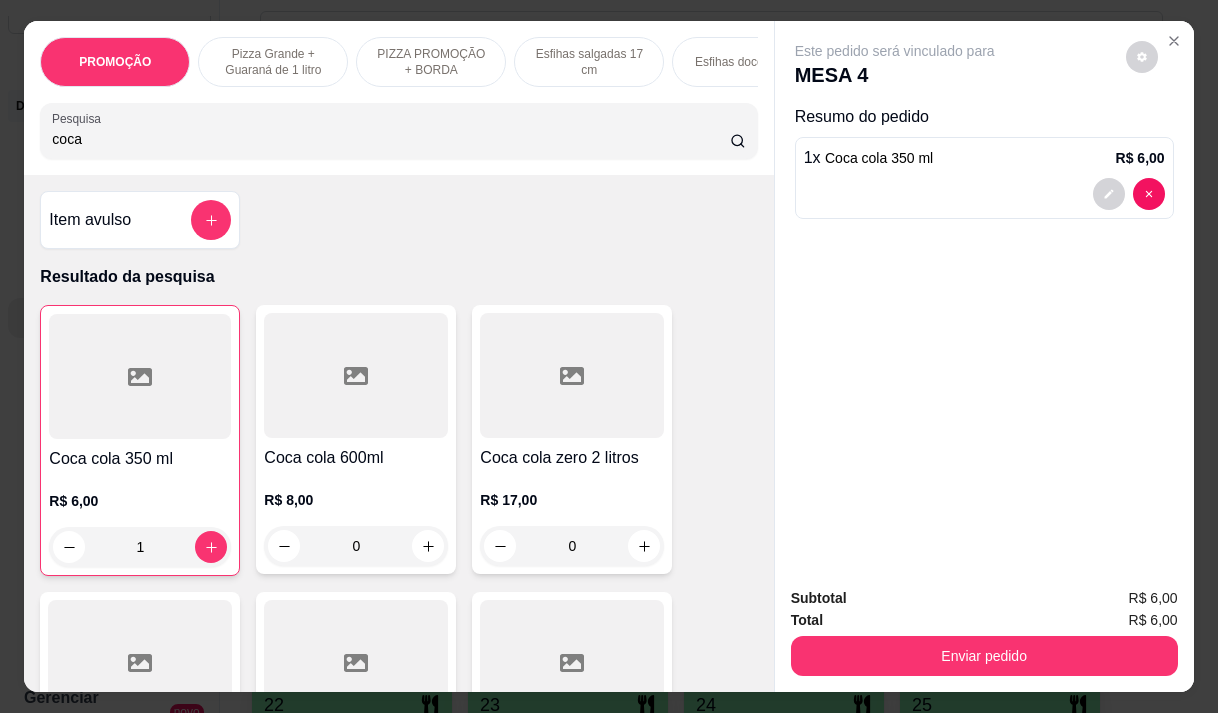 type on "1" 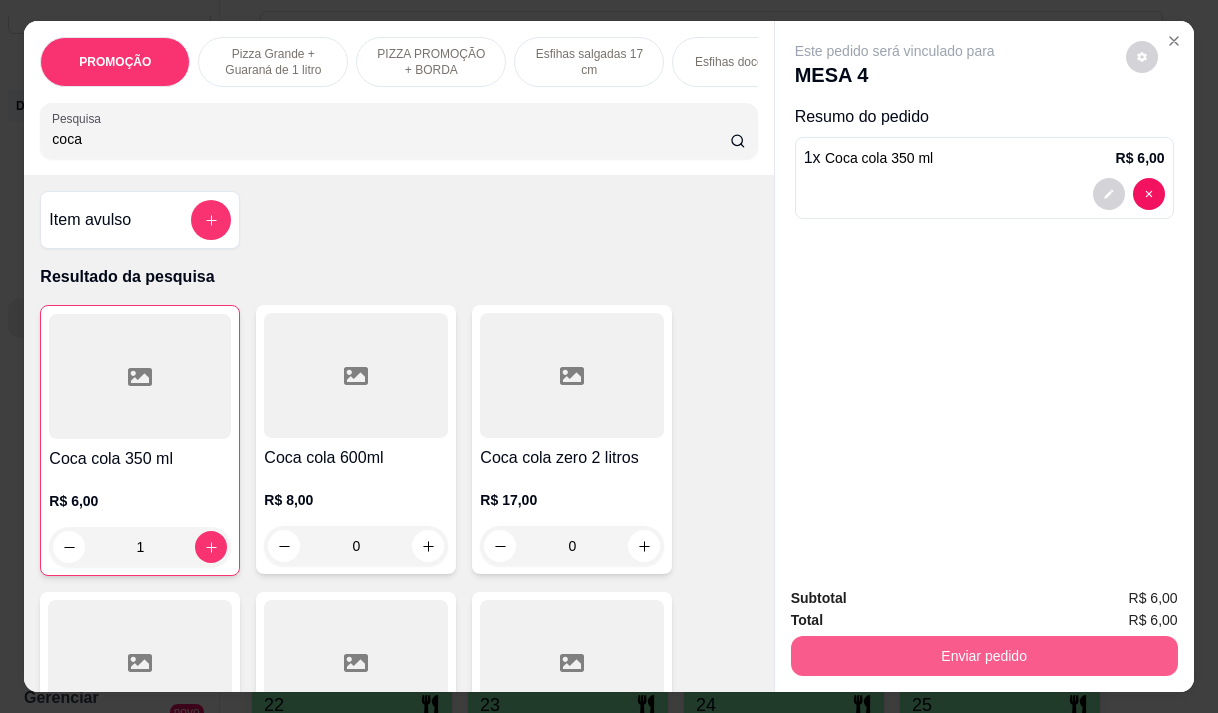 click on "Enviar pedido" at bounding box center [984, 656] 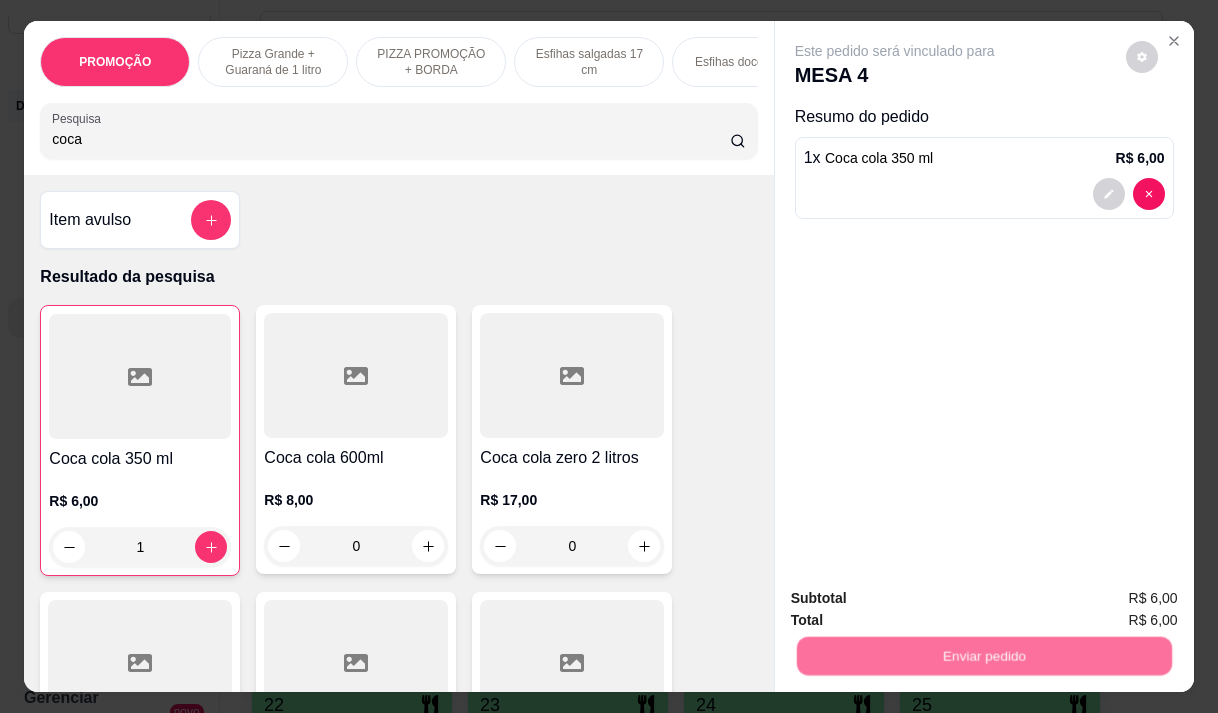 click on "Não registrar e enviar pedido" at bounding box center (918, 599) 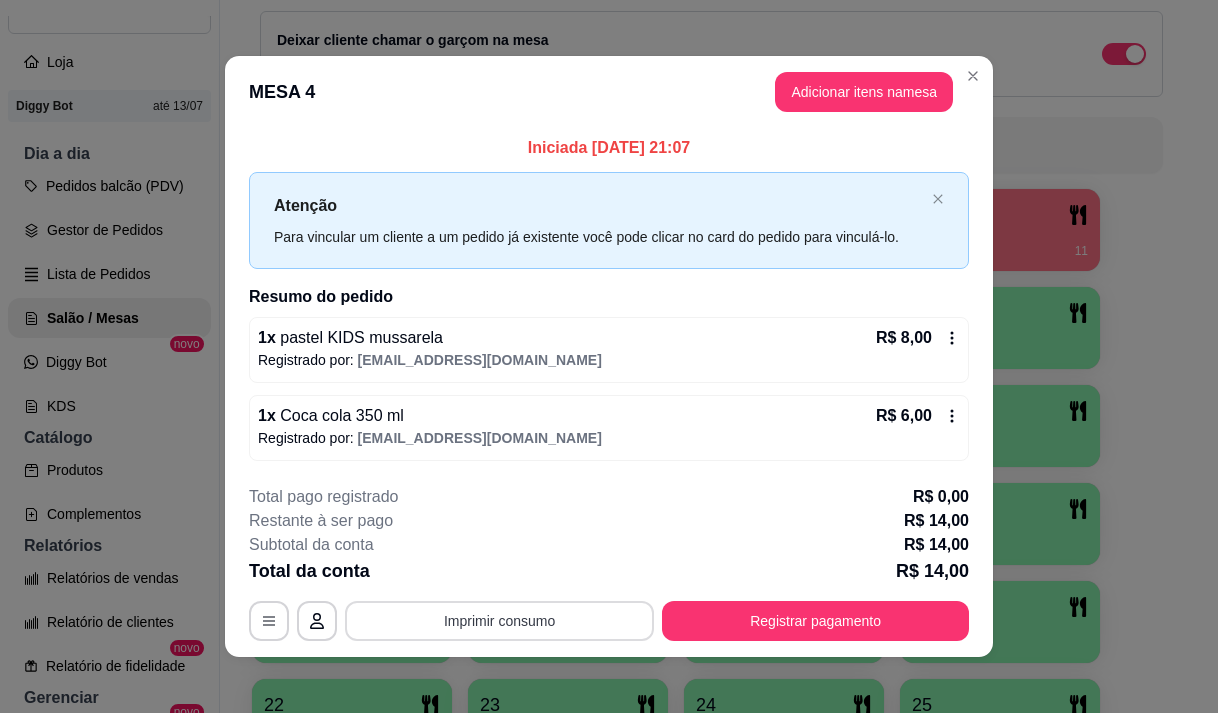 click on "Imprimir consumo" at bounding box center [499, 621] 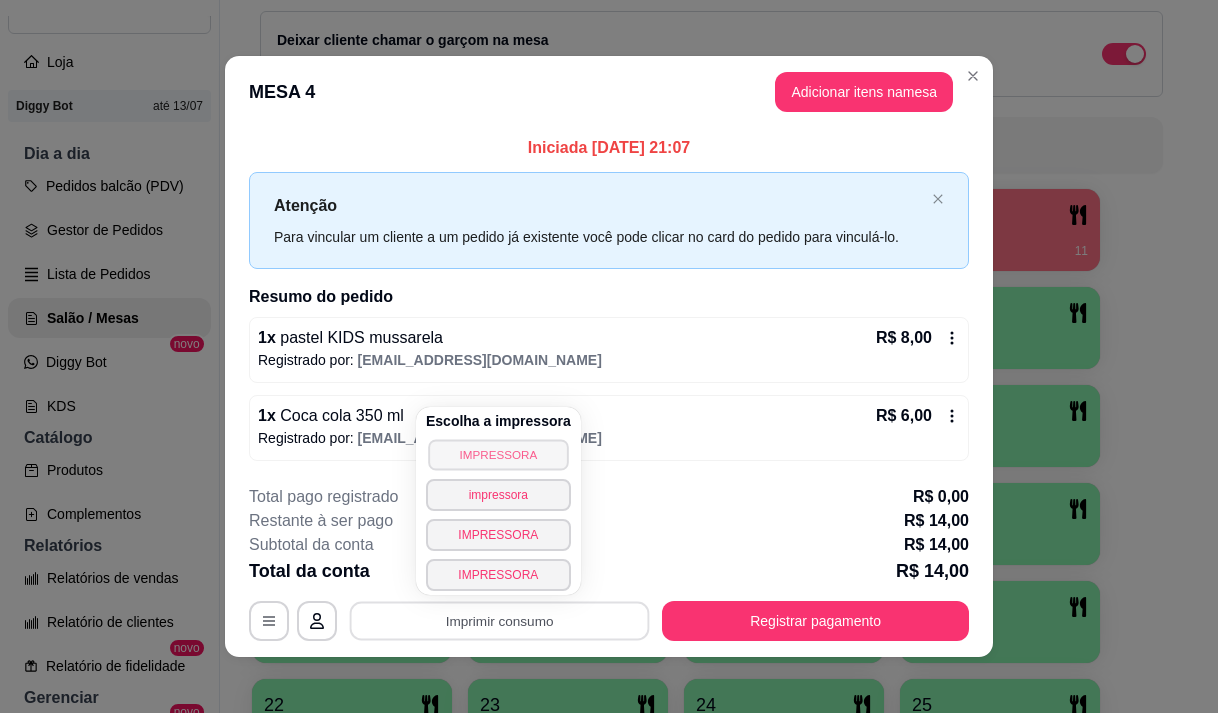 click on "IMPRESSORA" at bounding box center [498, 454] 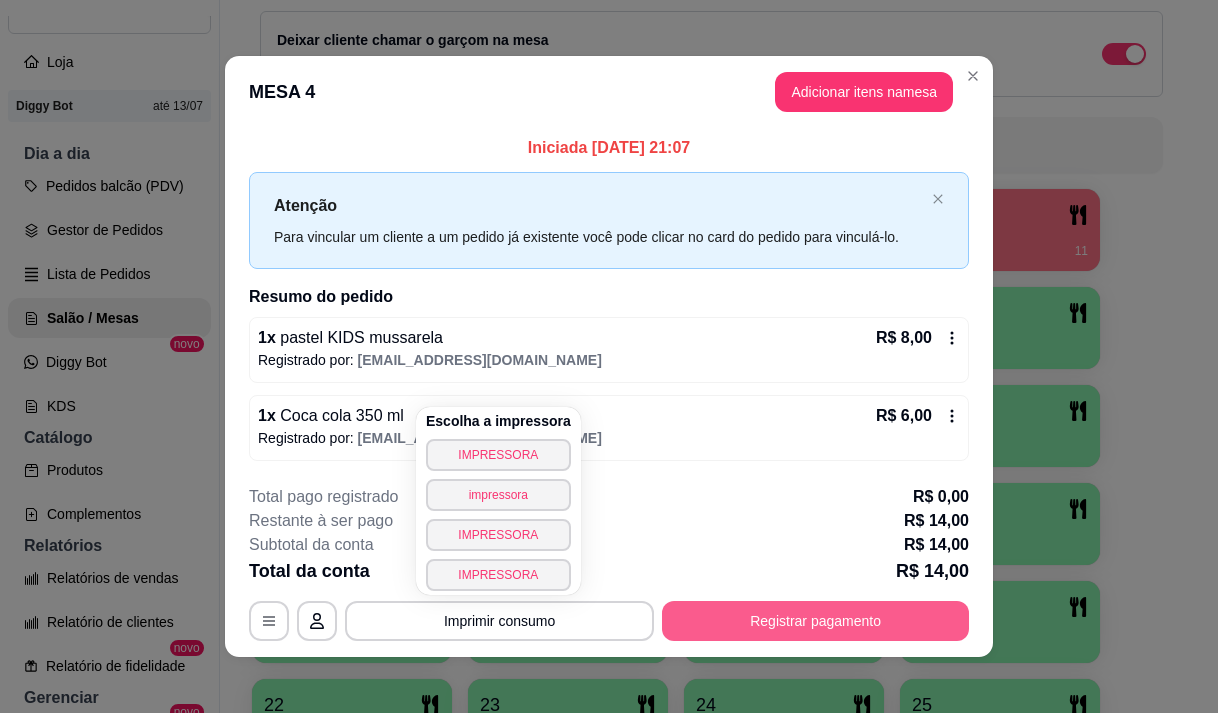 click on "Registrar pagamento" at bounding box center [815, 621] 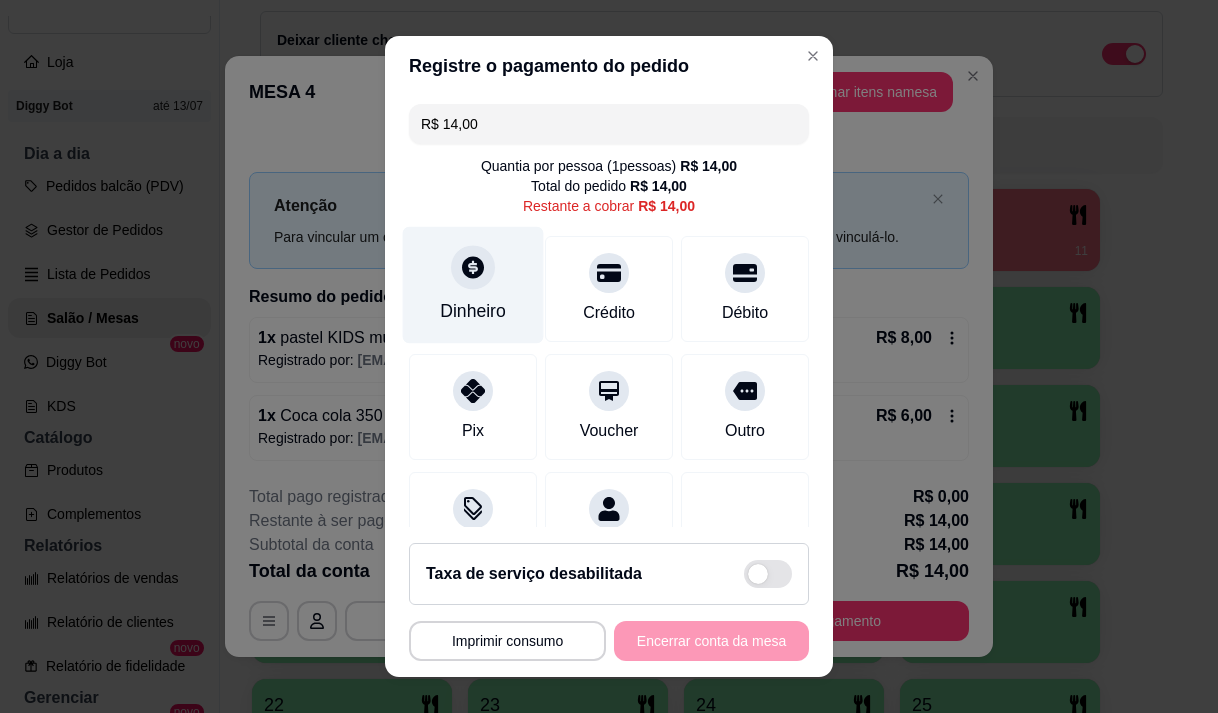 click 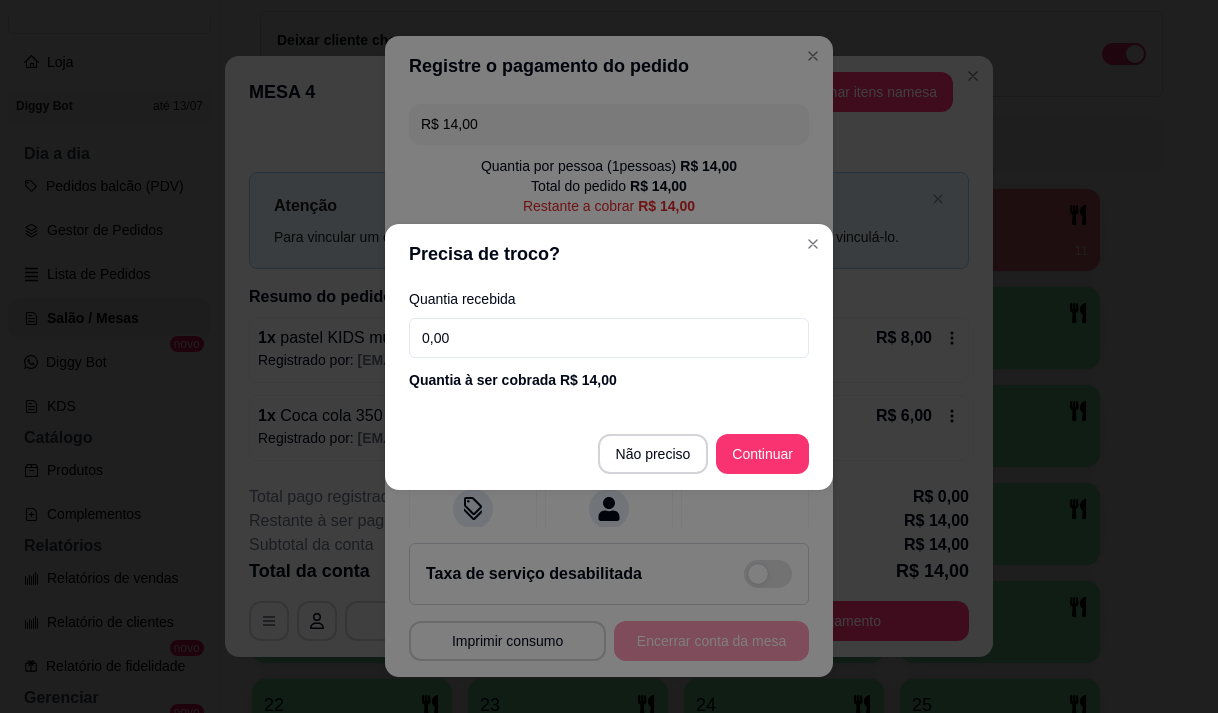 click on "0,00" at bounding box center (609, 338) 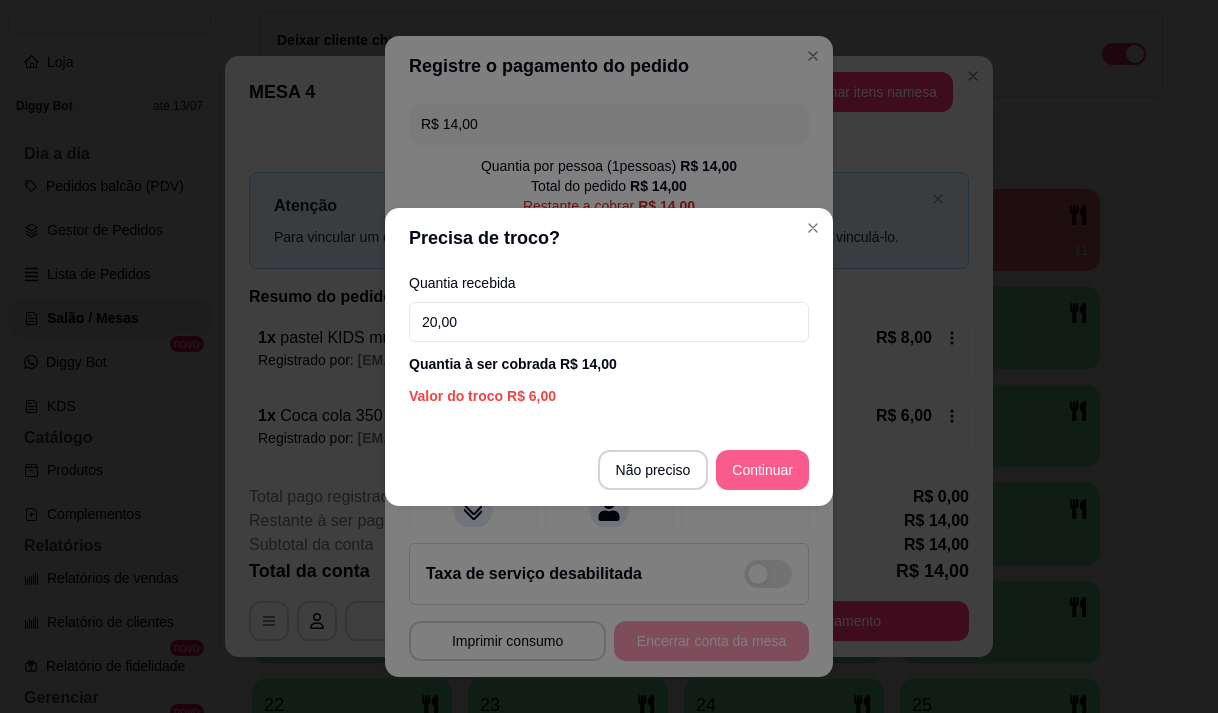 type on "20,00" 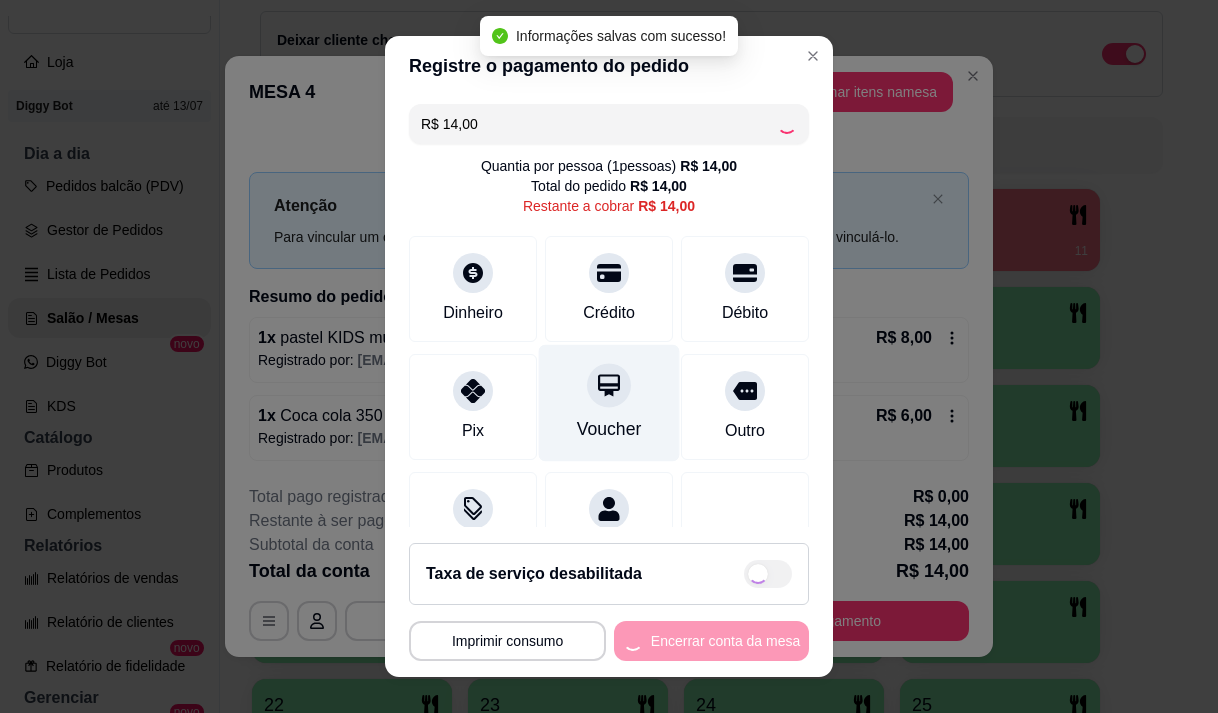 type on "R$ 0,00" 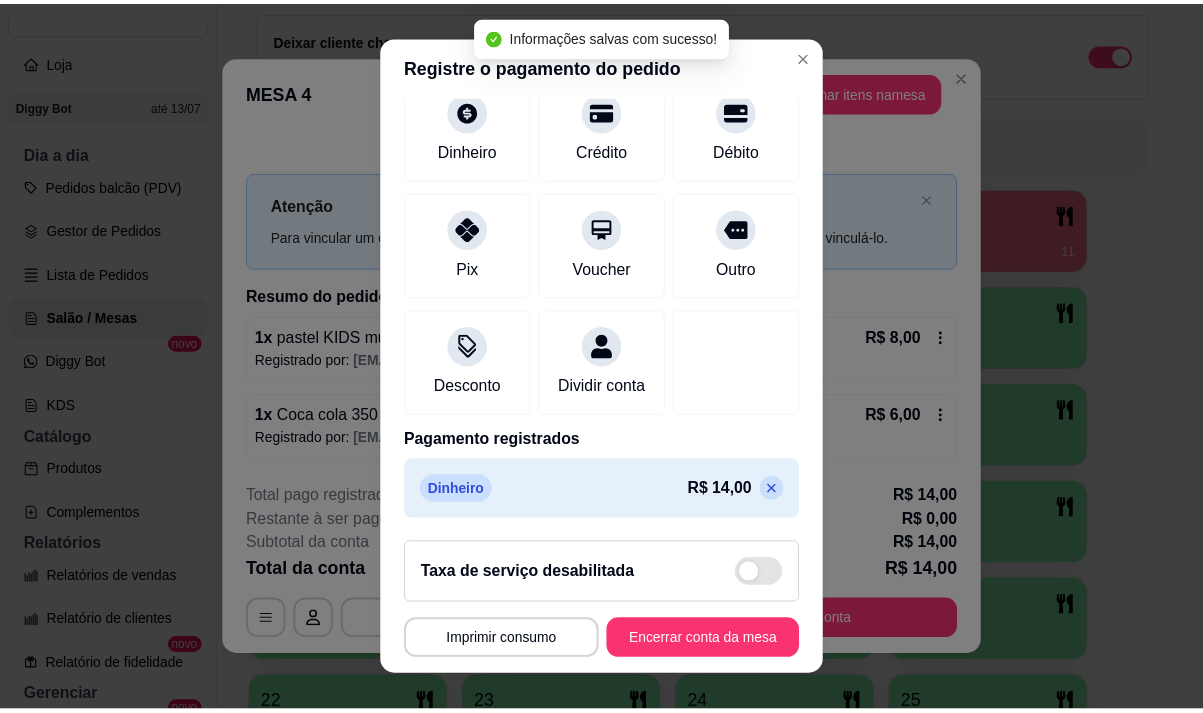 scroll, scrollTop: 166, scrollLeft: 0, axis: vertical 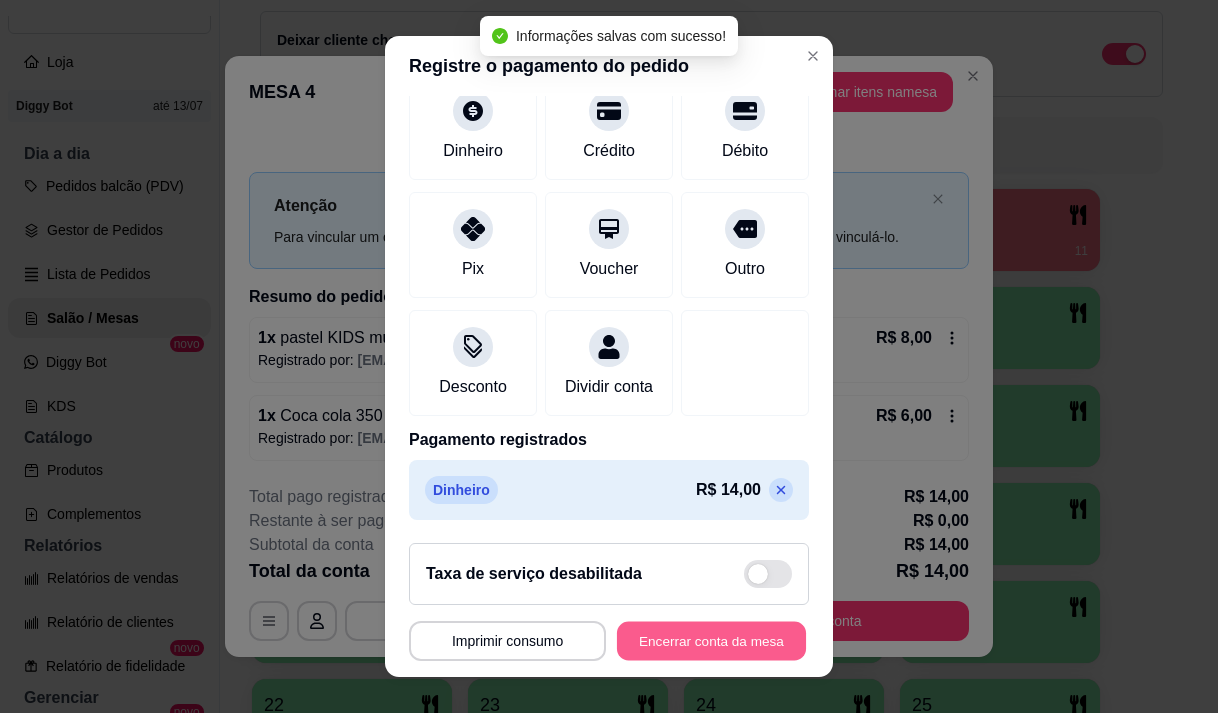 click on "Encerrar conta da mesa" at bounding box center (711, 641) 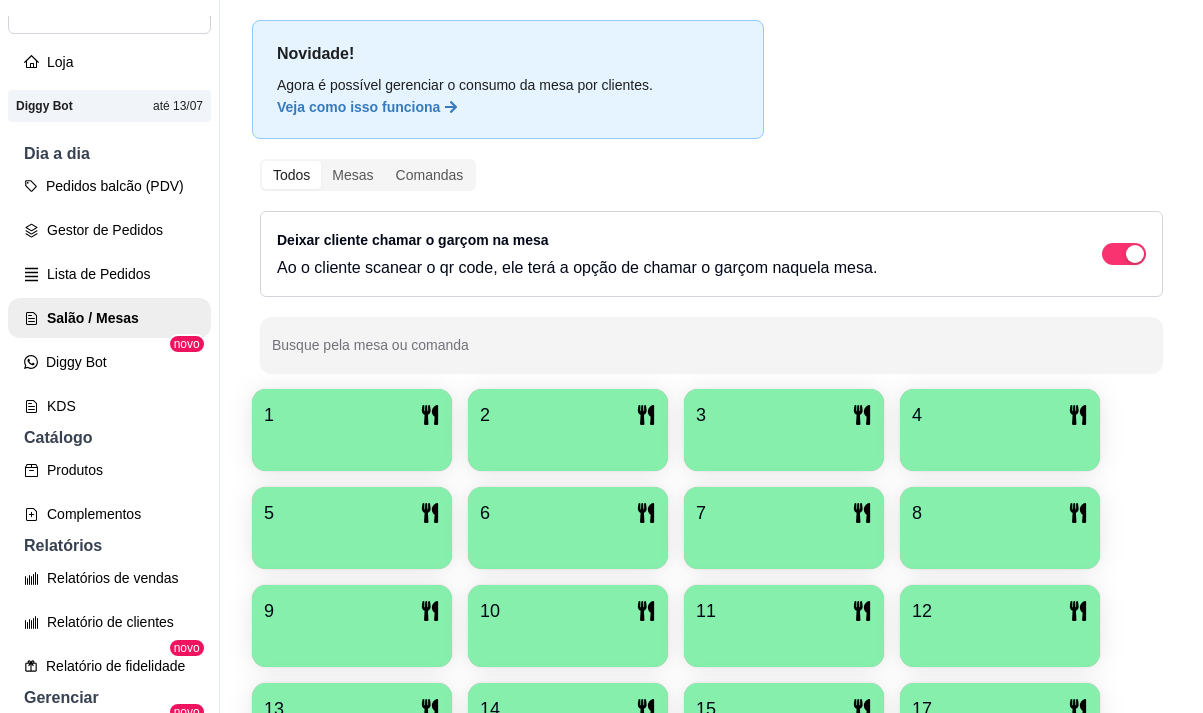 scroll, scrollTop: 400, scrollLeft: 0, axis: vertical 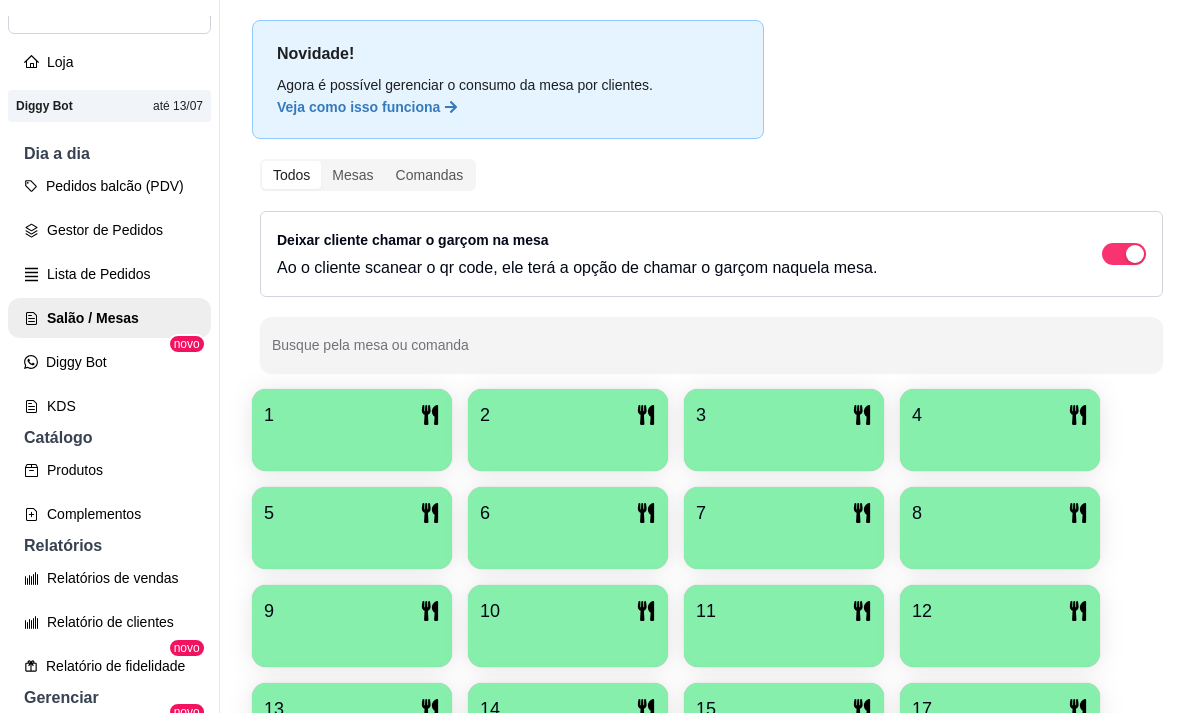 click at bounding box center (784, 640) 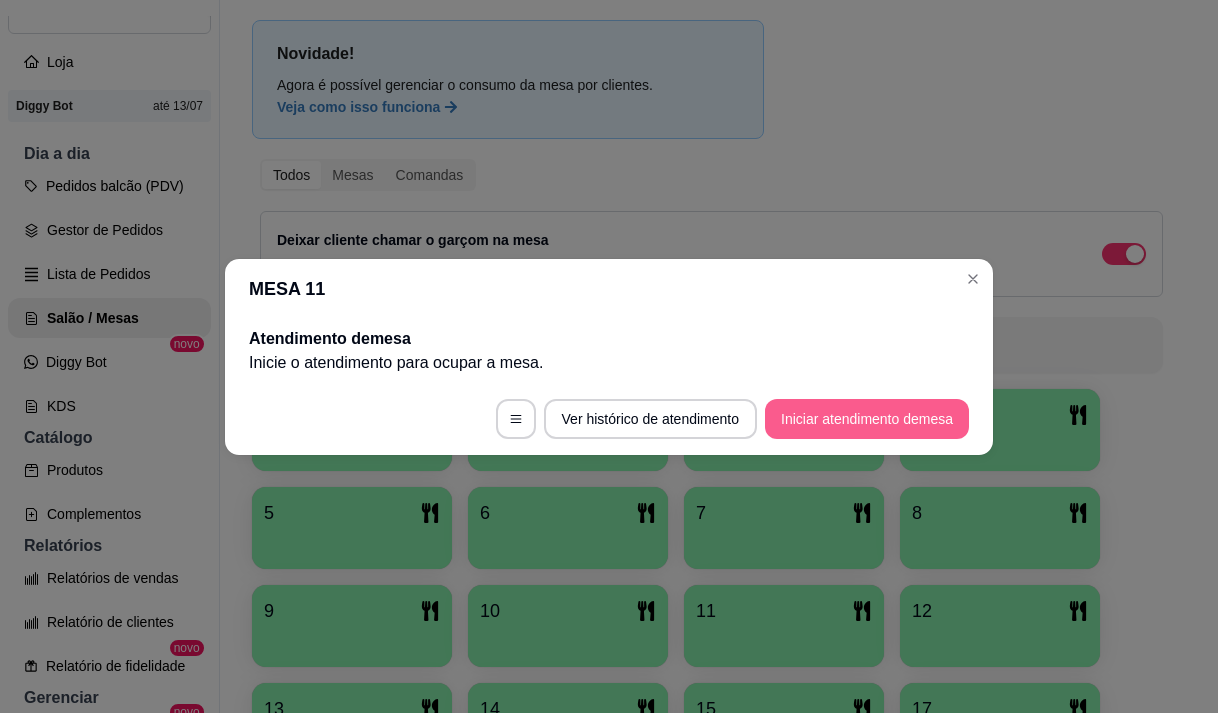 click on "Iniciar atendimento de  mesa" at bounding box center (867, 419) 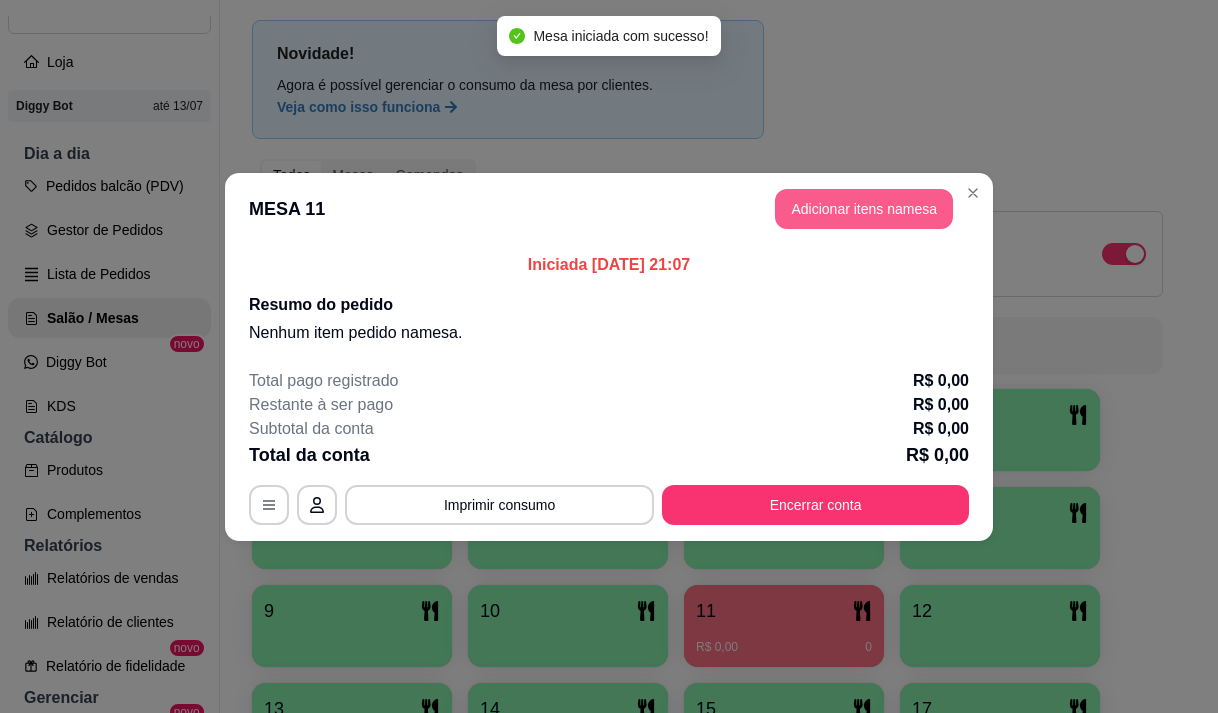 click on "Adicionar itens na  mesa" at bounding box center [864, 209] 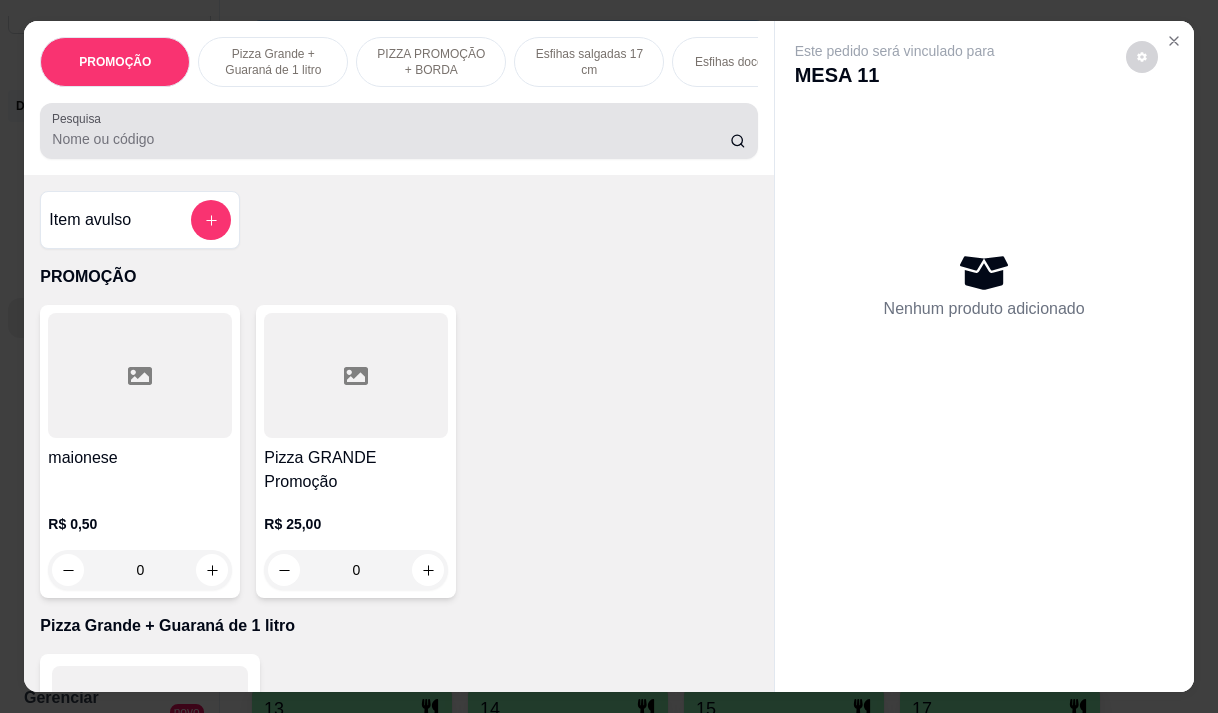 click at bounding box center [398, 131] 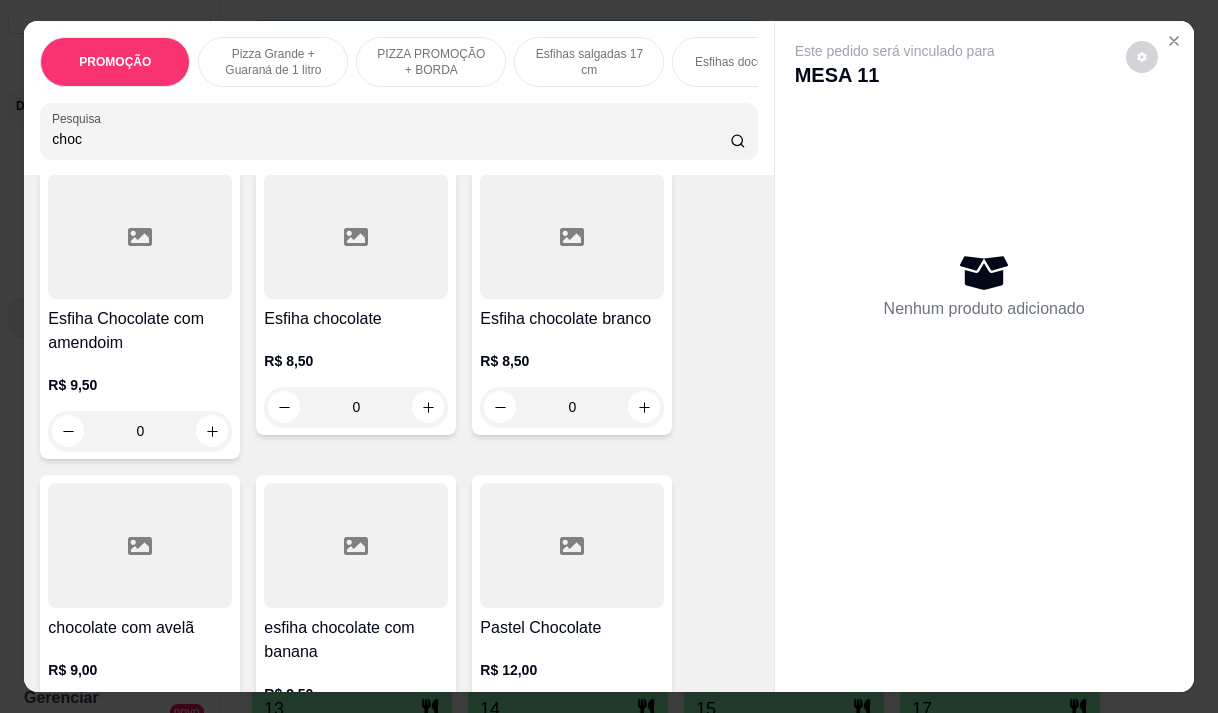 scroll, scrollTop: 300, scrollLeft: 0, axis: vertical 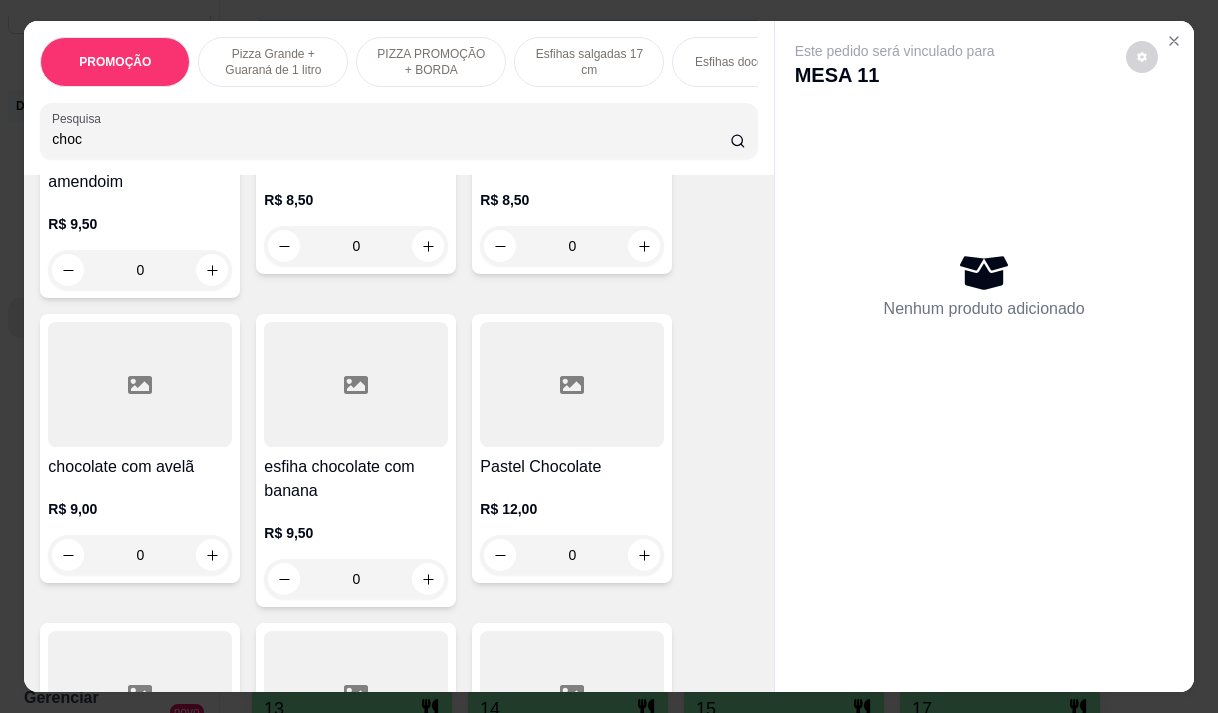 type on "choc" 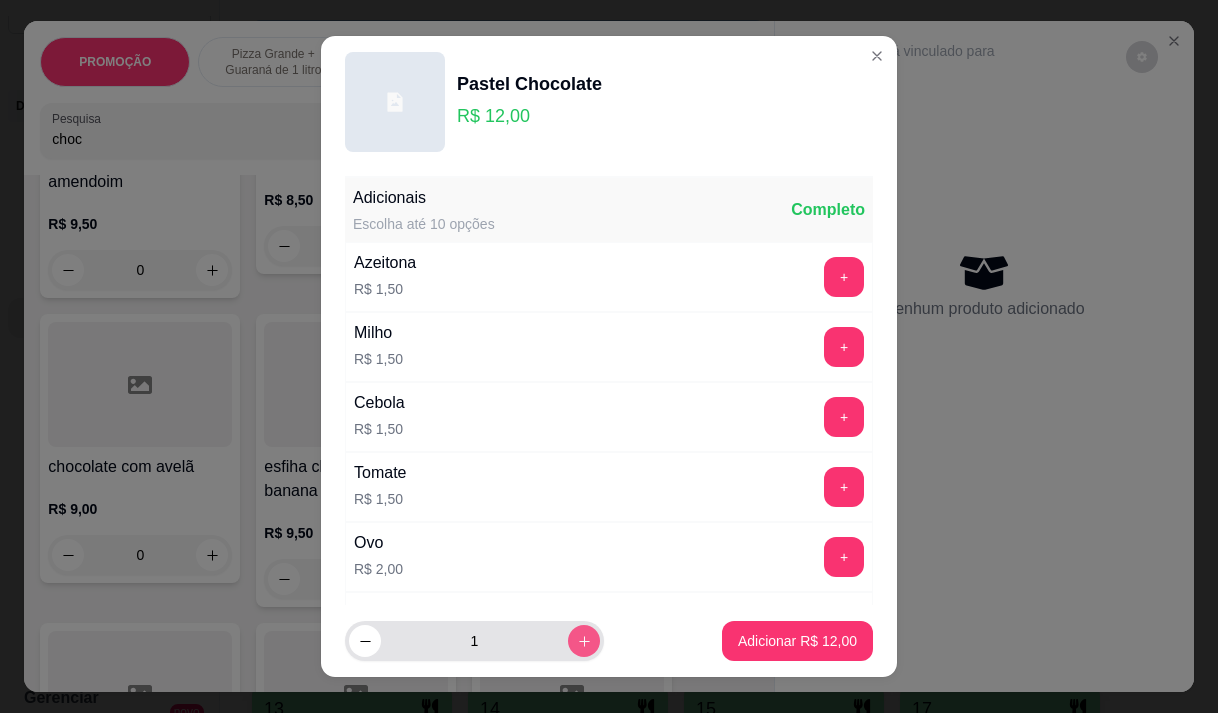 click 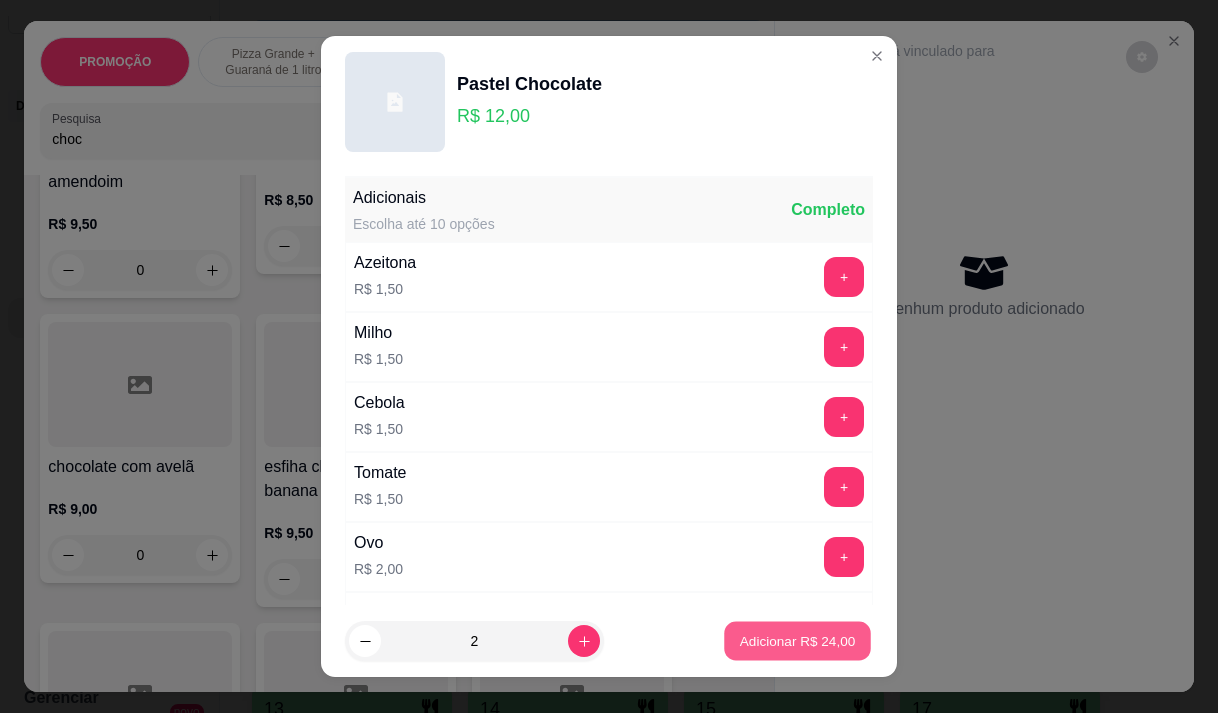 click on "Adicionar   R$ 24,00" at bounding box center (798, 641) 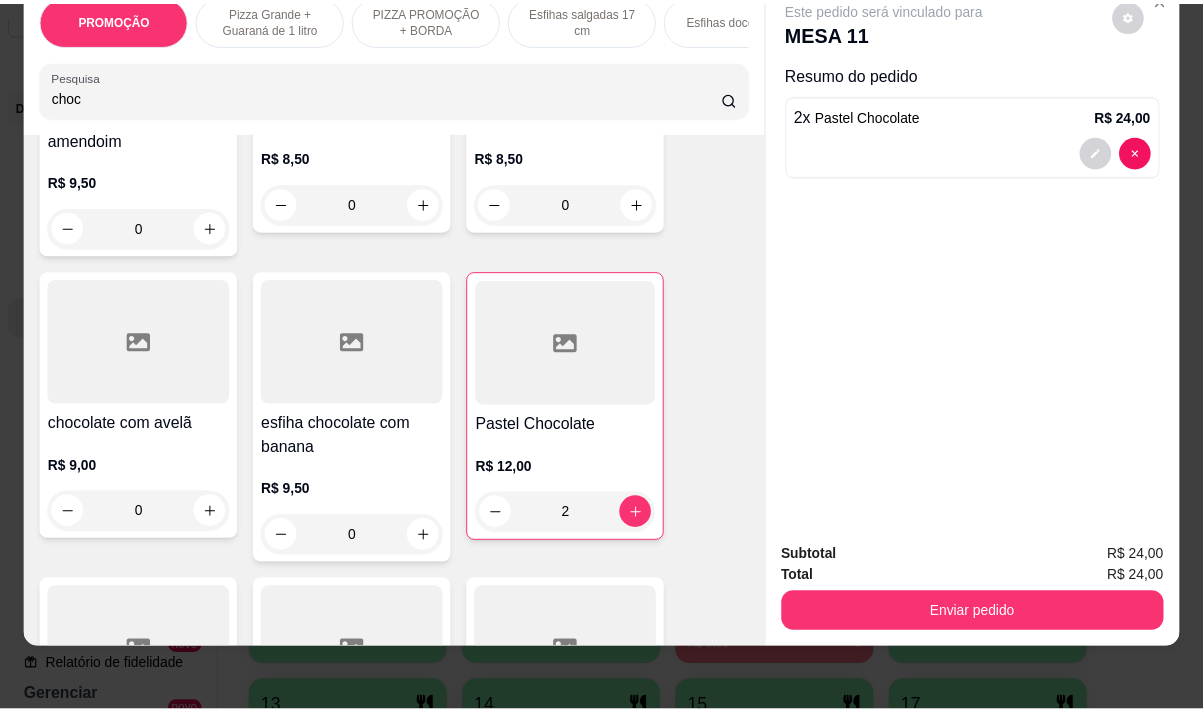 scroll, scrollTop: 50, scrollLeft: 0, axis: vertical 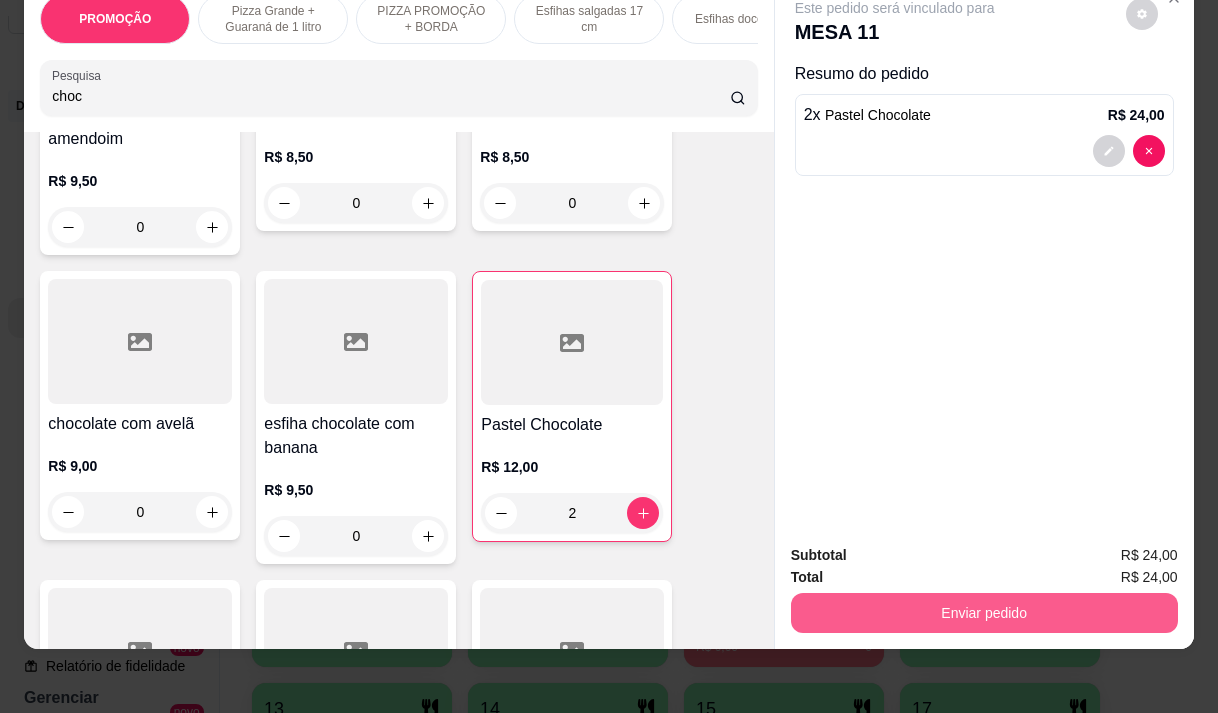 click on "Enviar pedido" at bounding box center [984, 613] 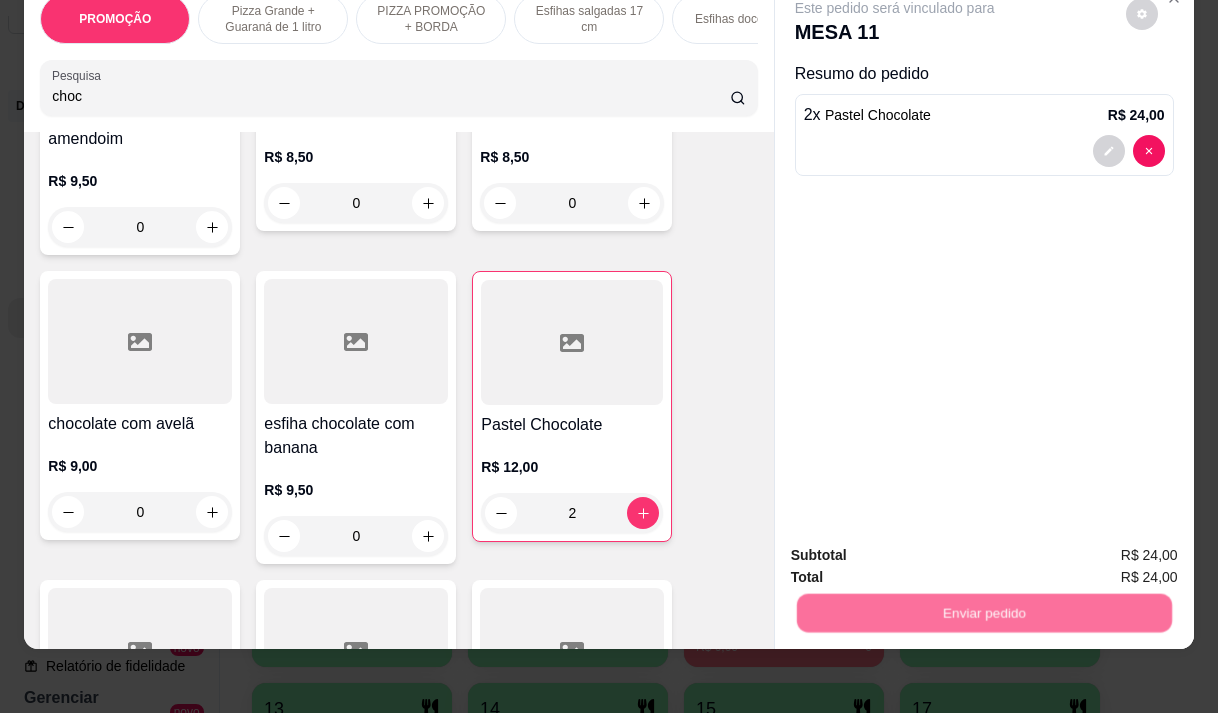 click on "Não registrar e enviar pedido" at bounding box center (918, 549) 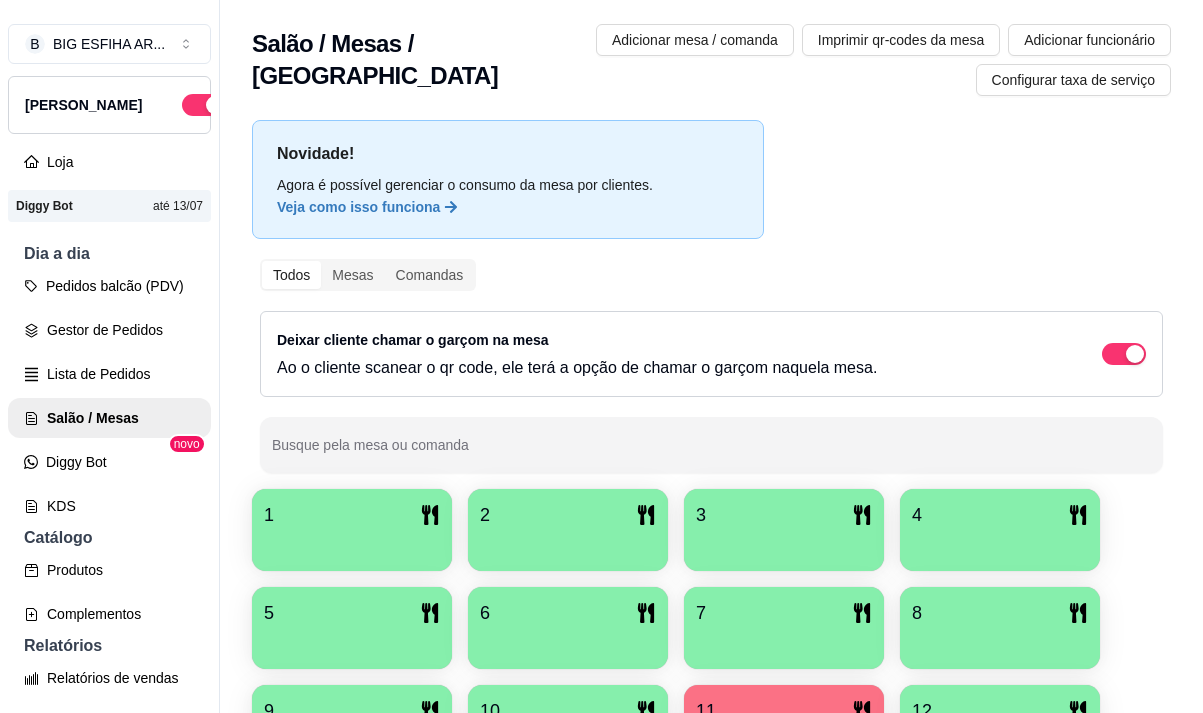 scroll, scrollTop: 0, scrollLeft: 0, axis: both 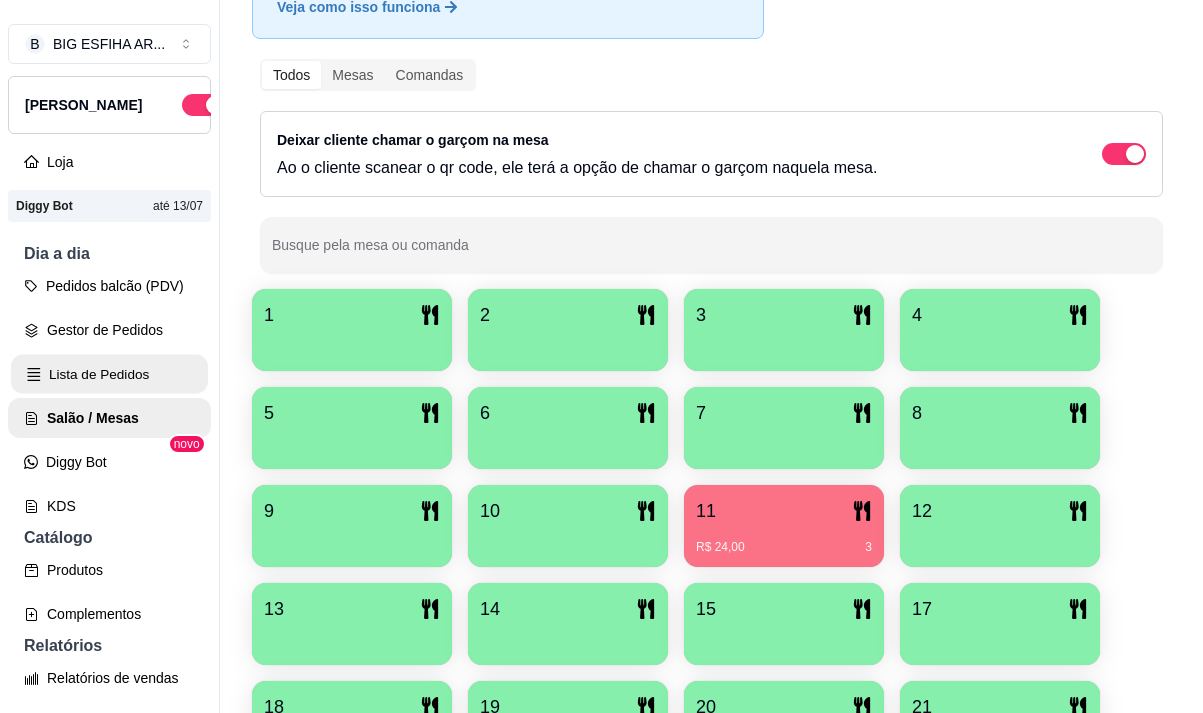 click on "Lista de Pedidos" at bounding box center [109, 374] 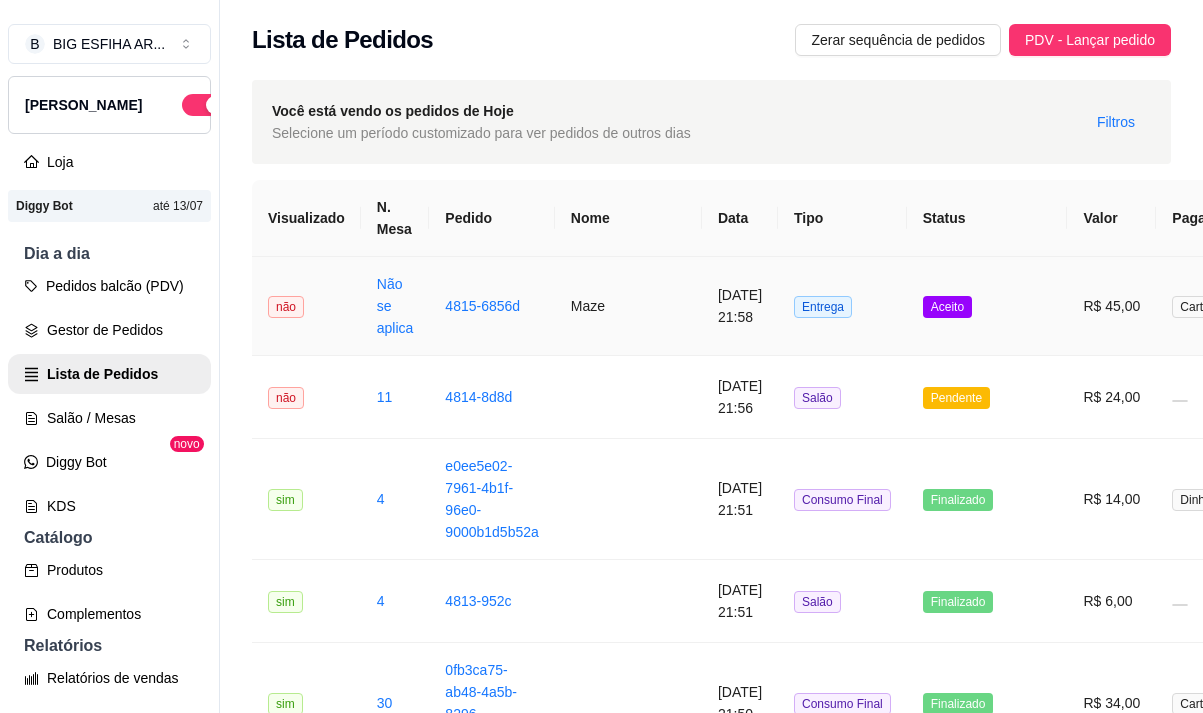 click on "Entrega" at bounding box center (842, 306) 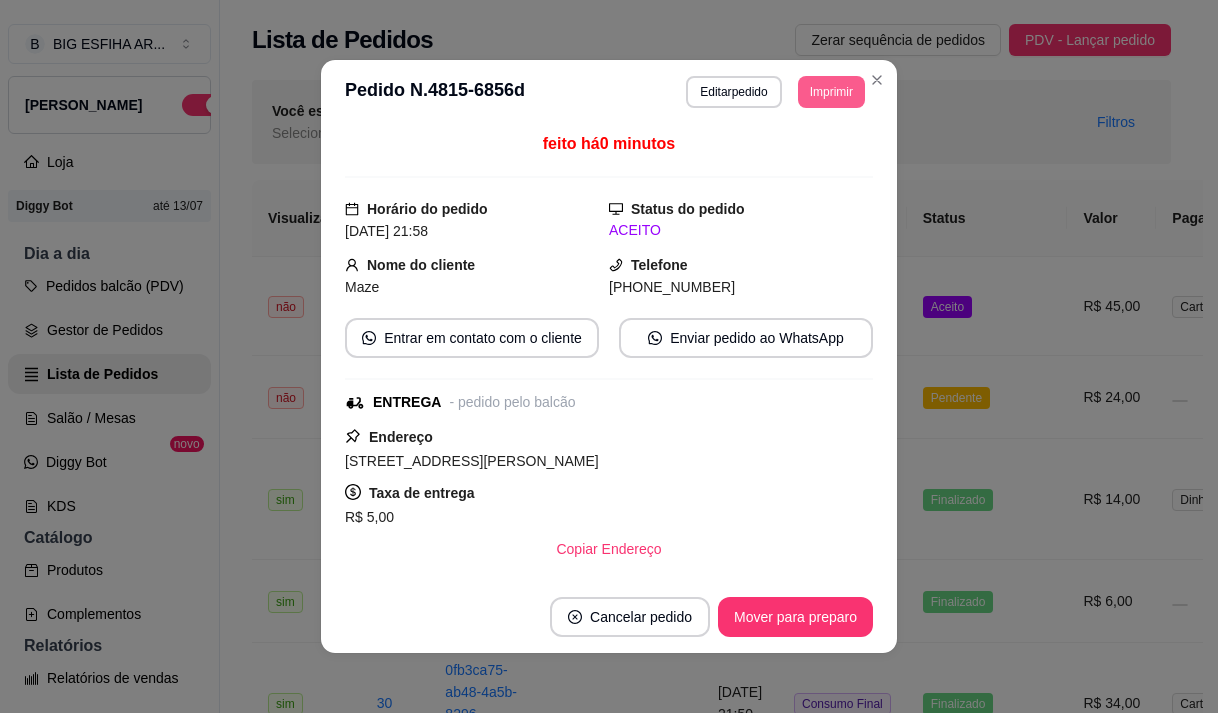click on "Imprimir" at bounding box center (831, 92) 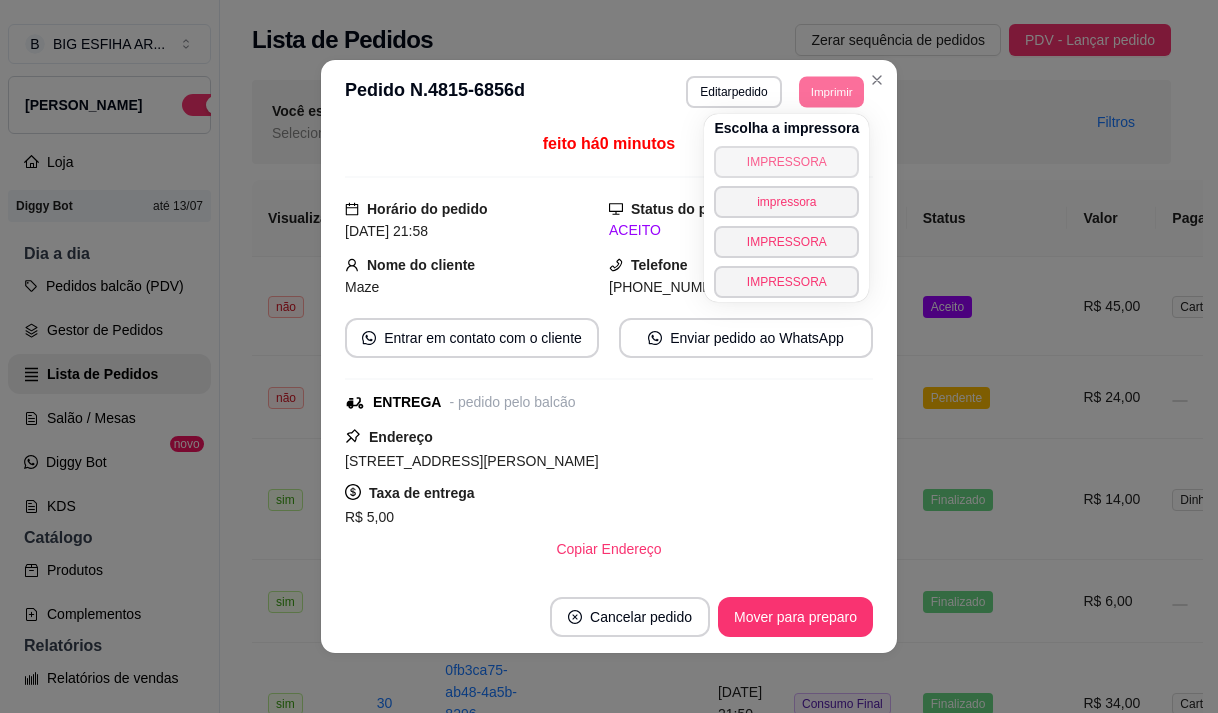 click on "IMPRESSORA" at bounding box center [786, 162] 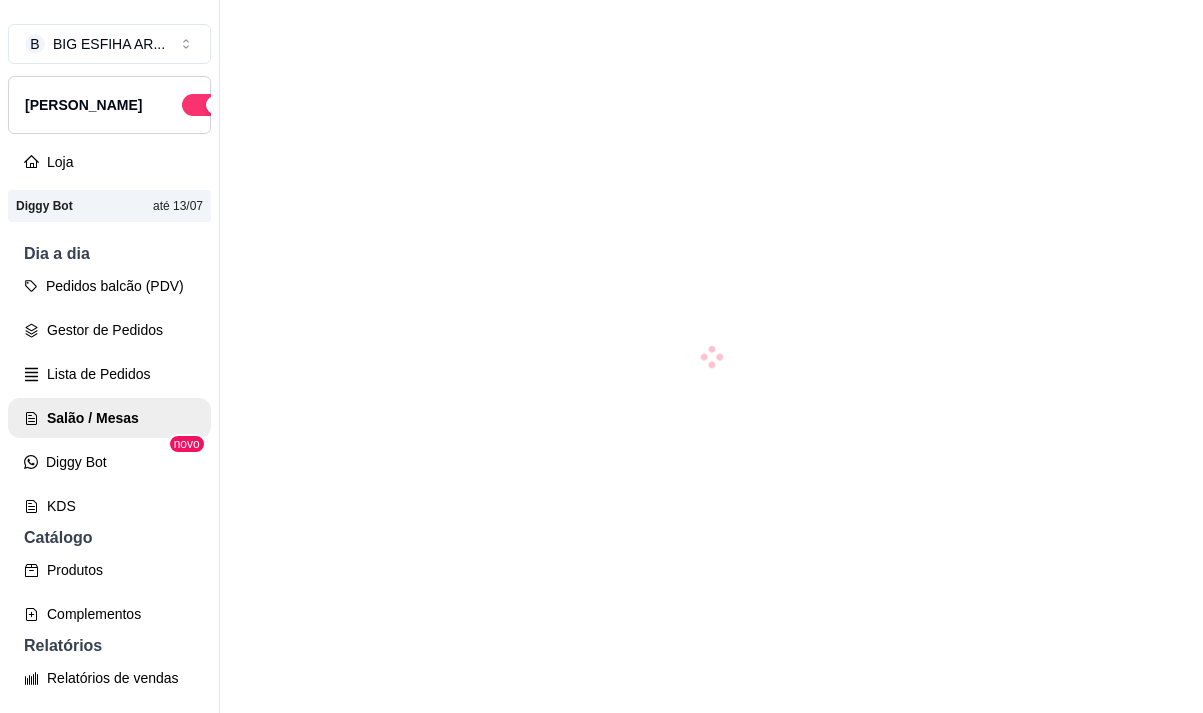scroll, scrollTop: 0, scrollLeft: 0, axis: both 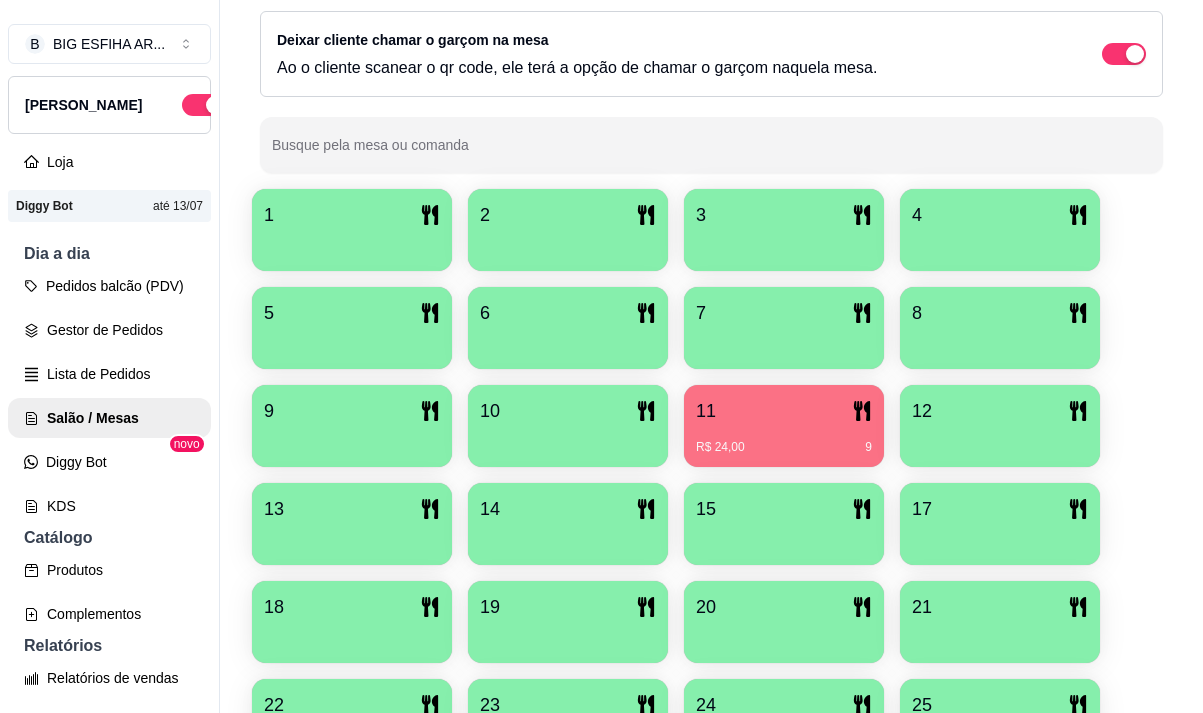 click on "R$ 24,00 9" at bounding box center (784, 447) 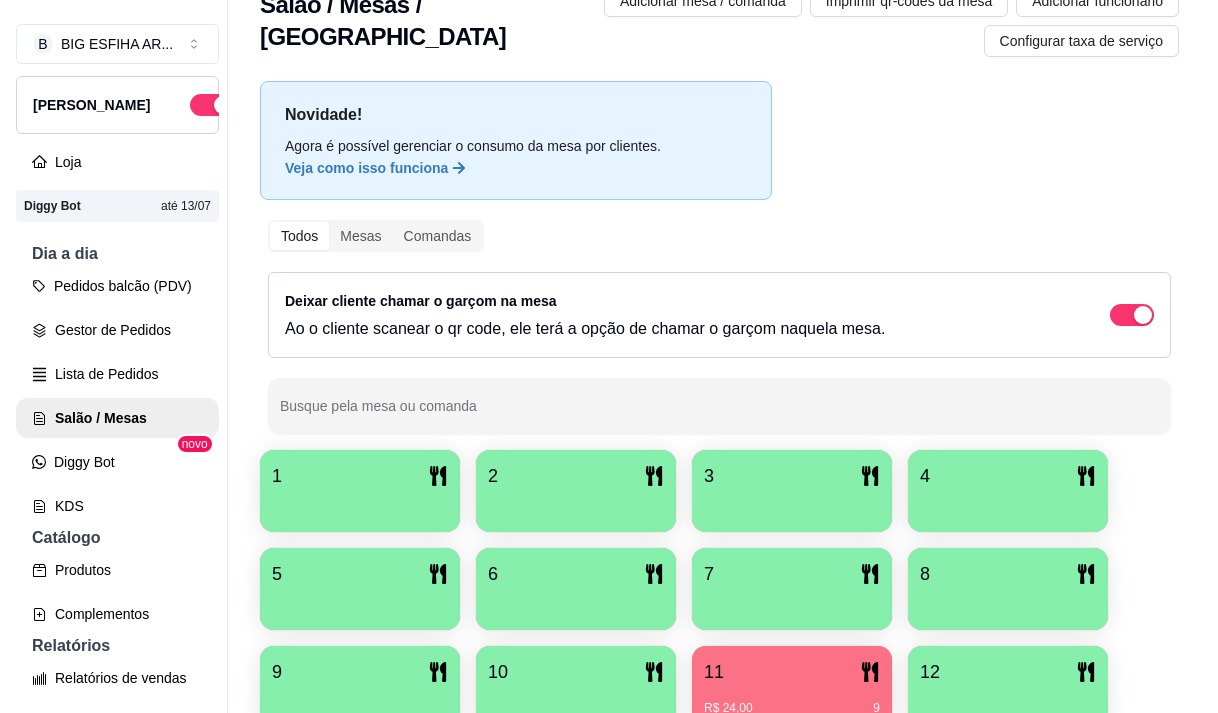 scroll, scrollTop: 239, scrollLeft: 0, axis: vertical 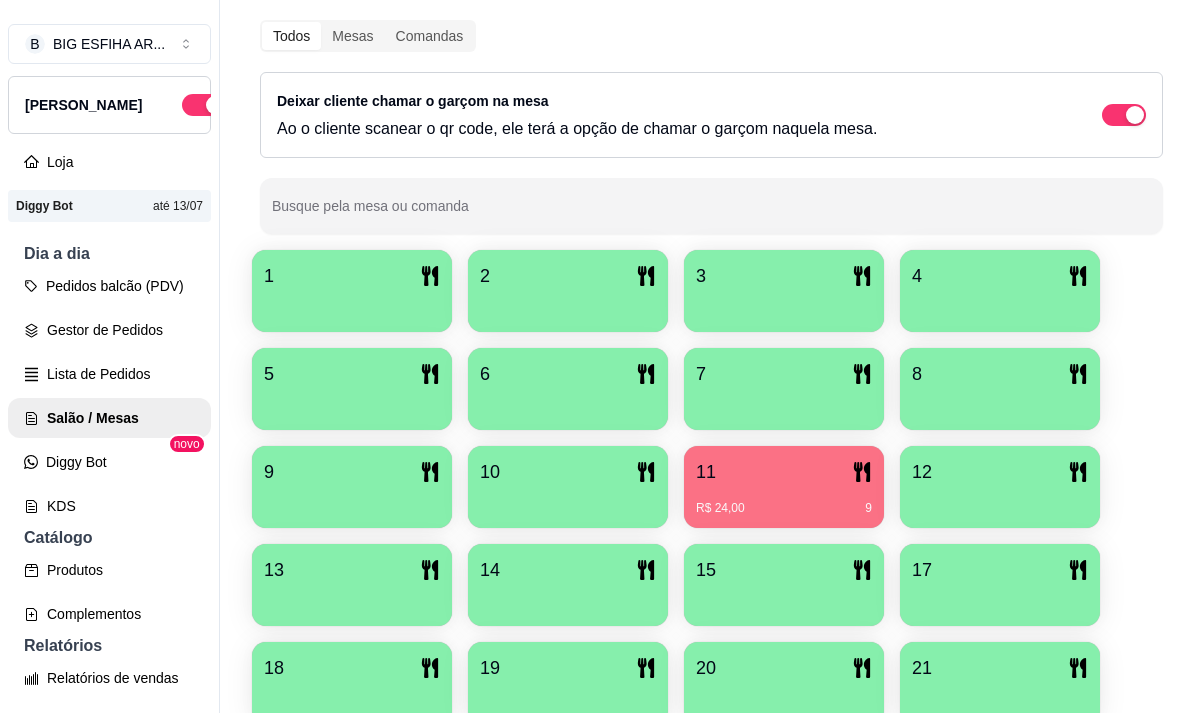 click on "R$ 24,00 9" at bounding box center (784, 501) 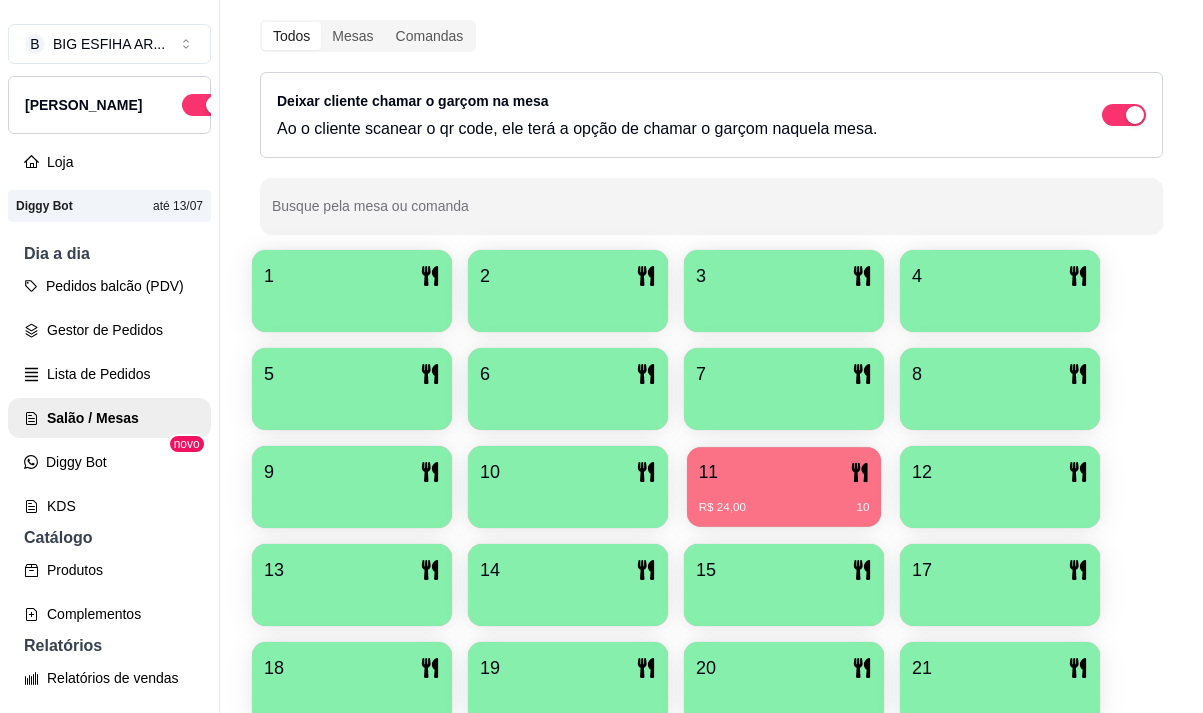 click on "11" at bounding box center [784, 472] 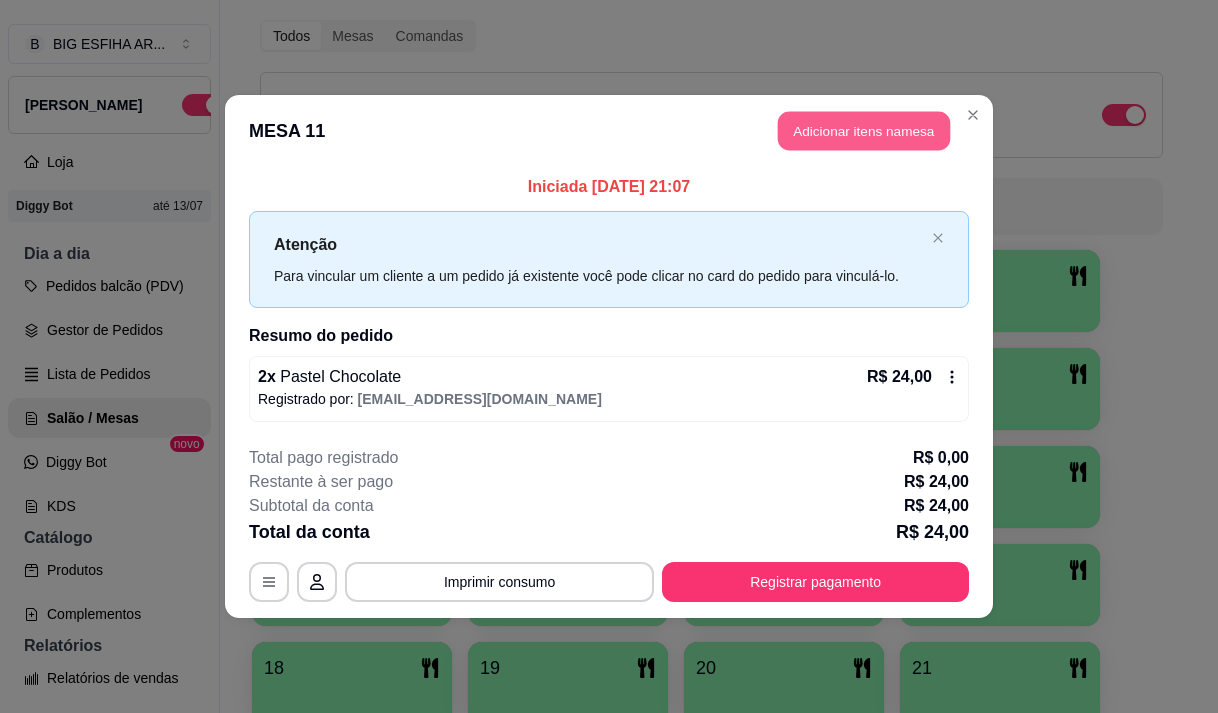 click on "Adicionar itens na  mesa" at bounding box center [864, 131] 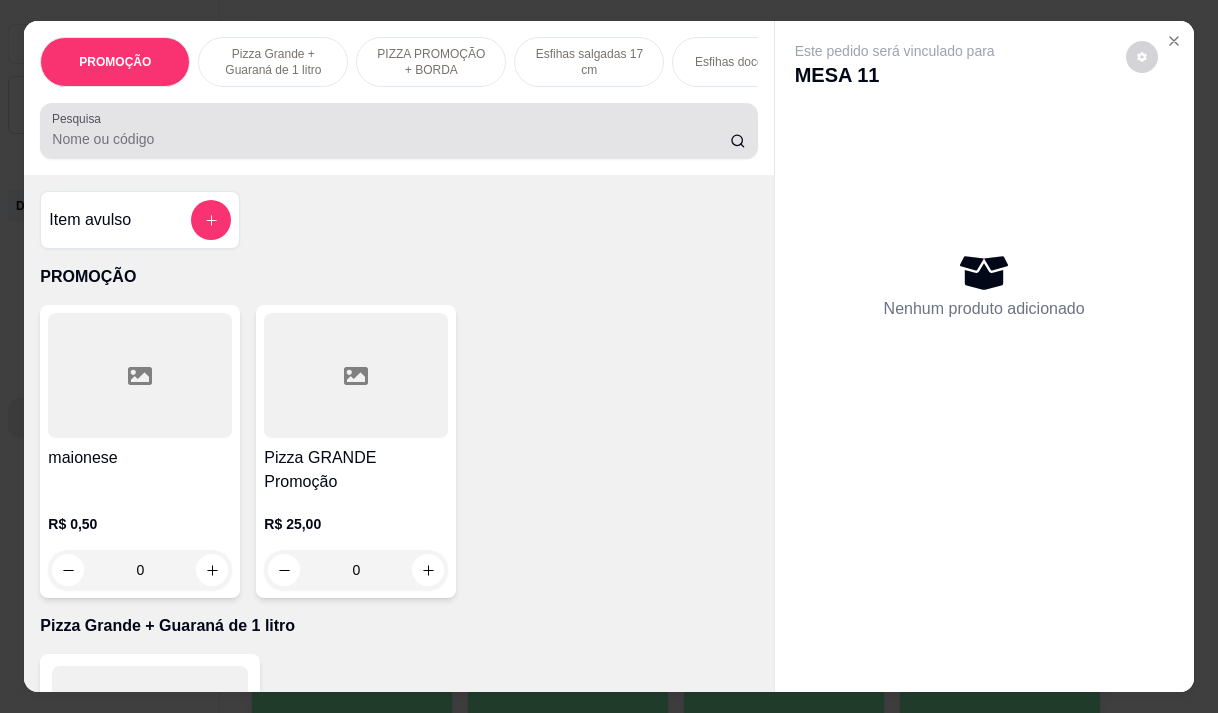 click on "Pesquisa" at bounding box center (391, 139) 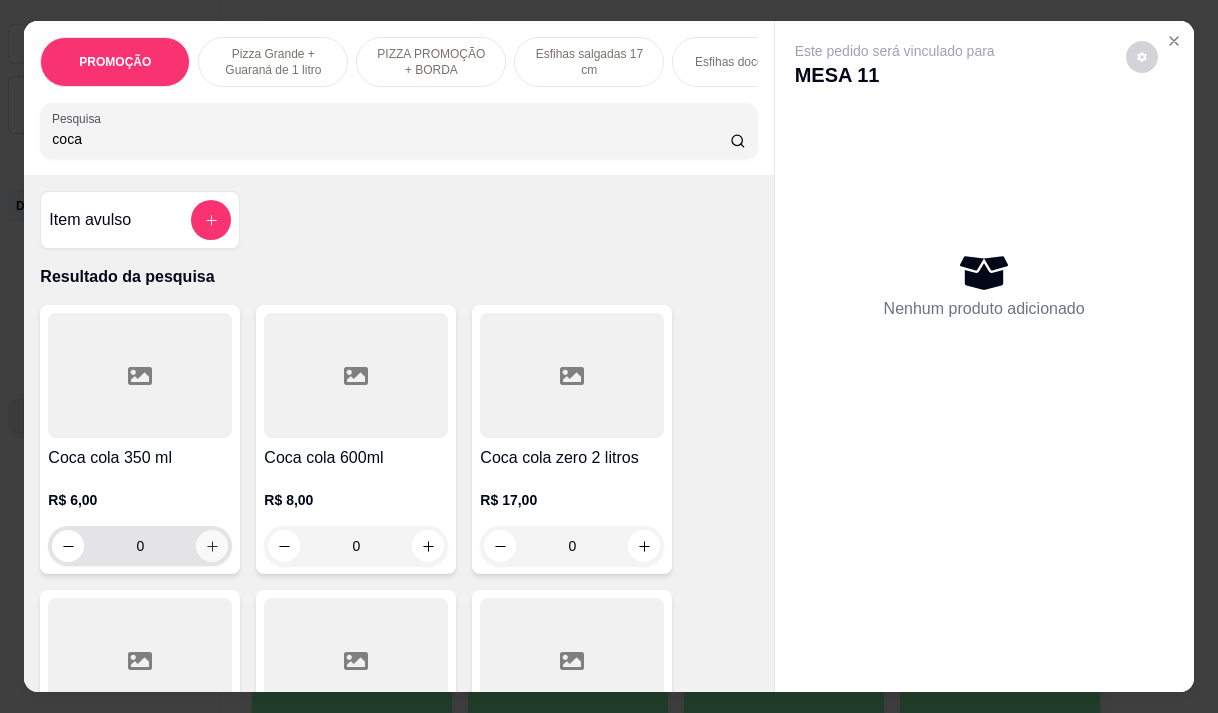 type on "coca" 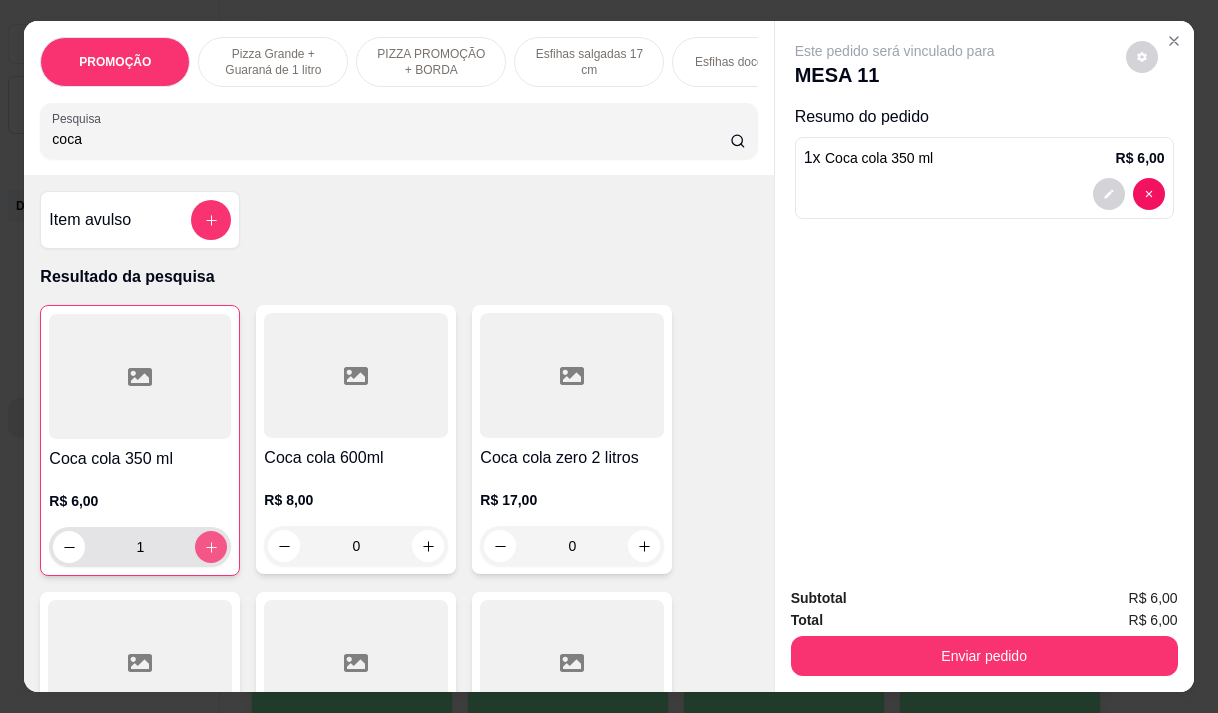 type on "1" 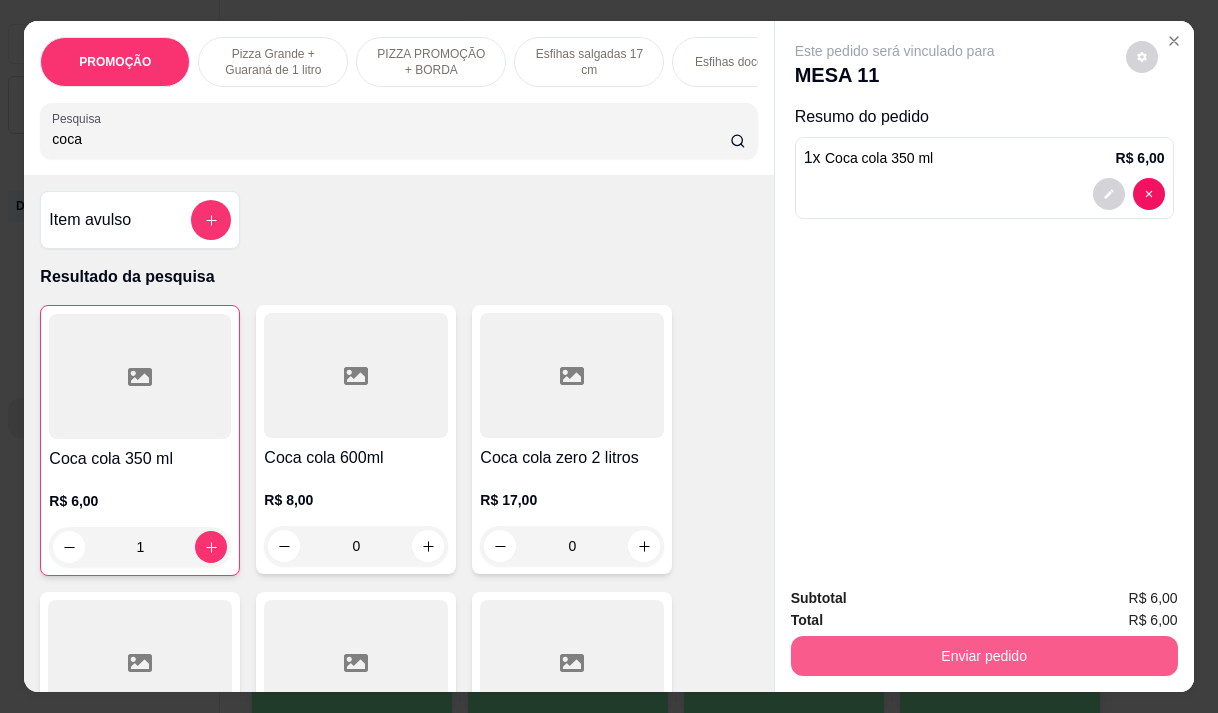 click on "Enviar pedido" at bounding box center (984, 656) 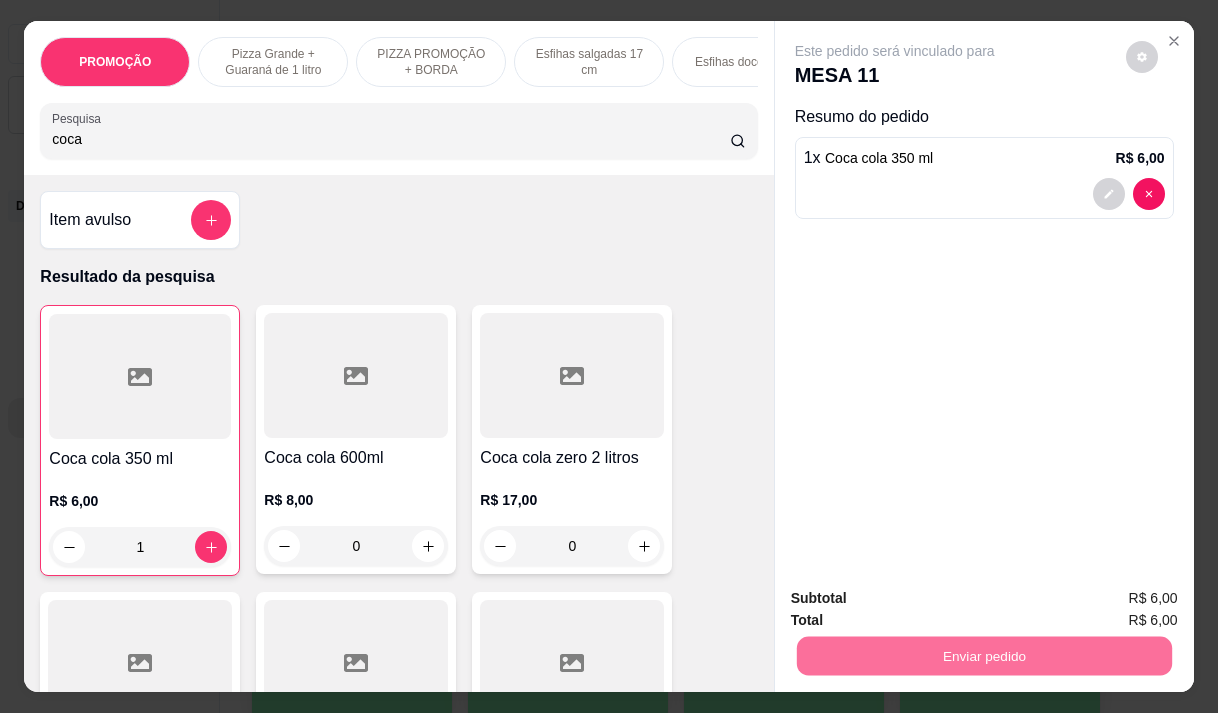 click on "Não registrar e enviar pedido" at bounding box center (918, 599) 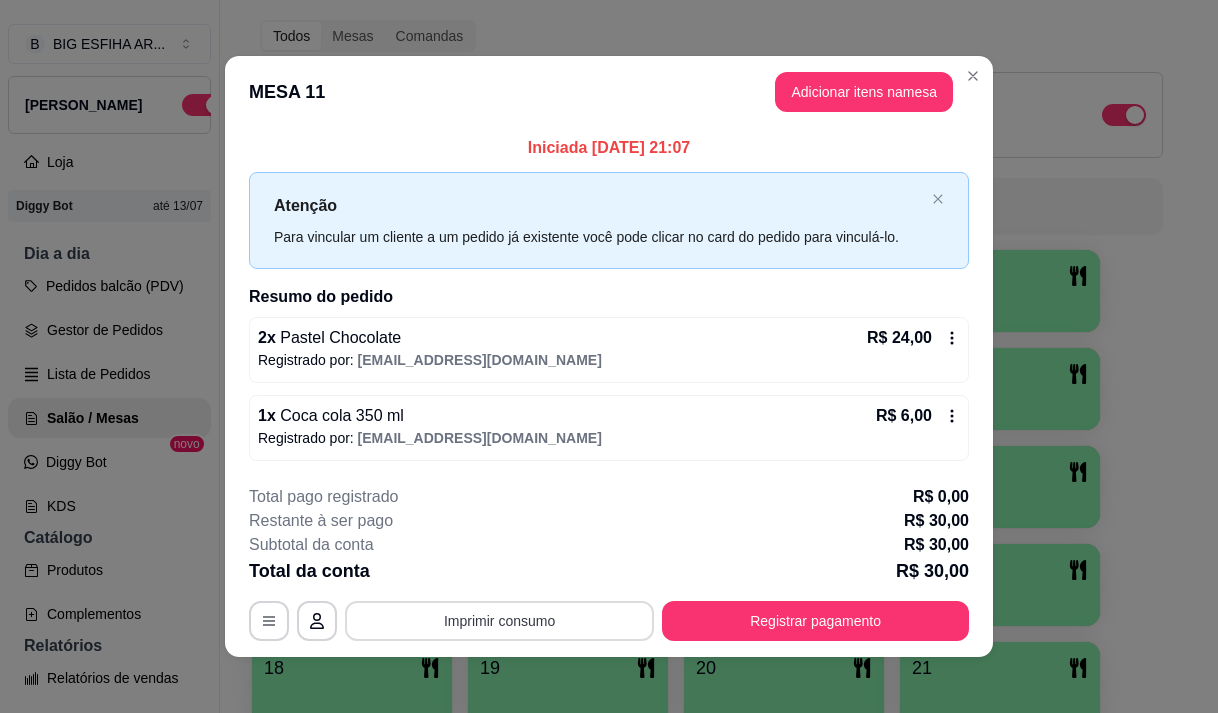 click on "Imprimir consumo" at bounding box center (499, 621) 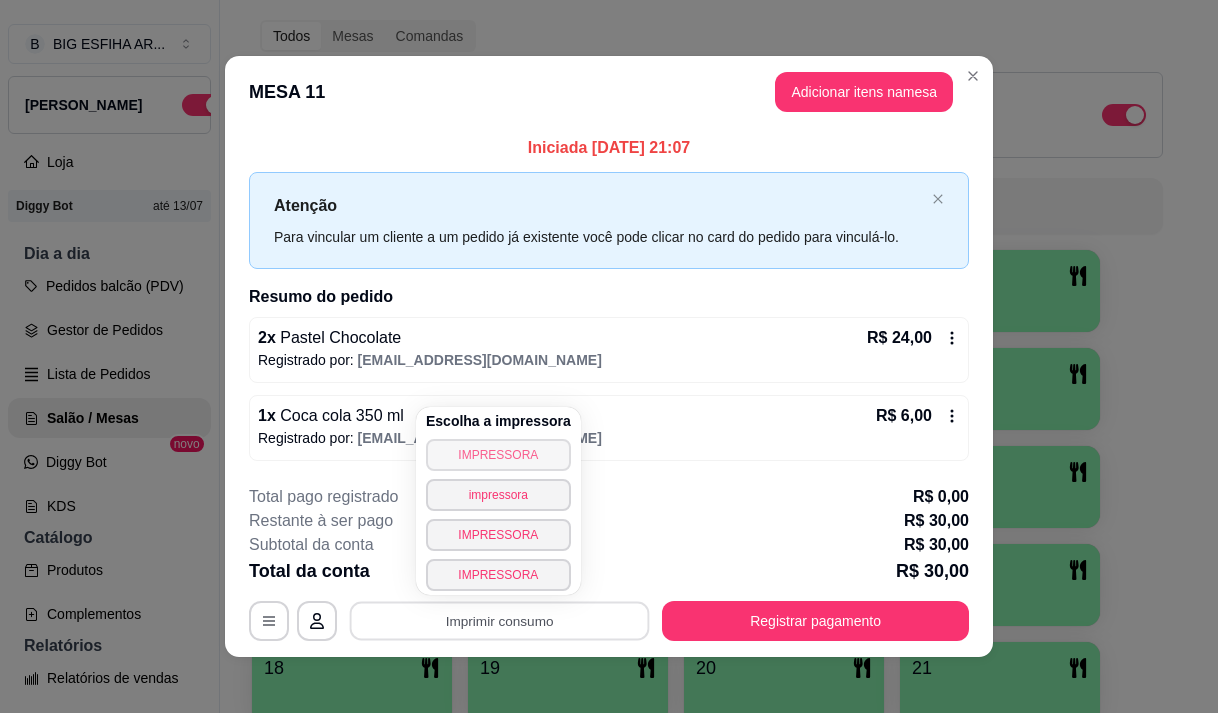 click on "IMPRESSORA" at bounding box center [498, 455] 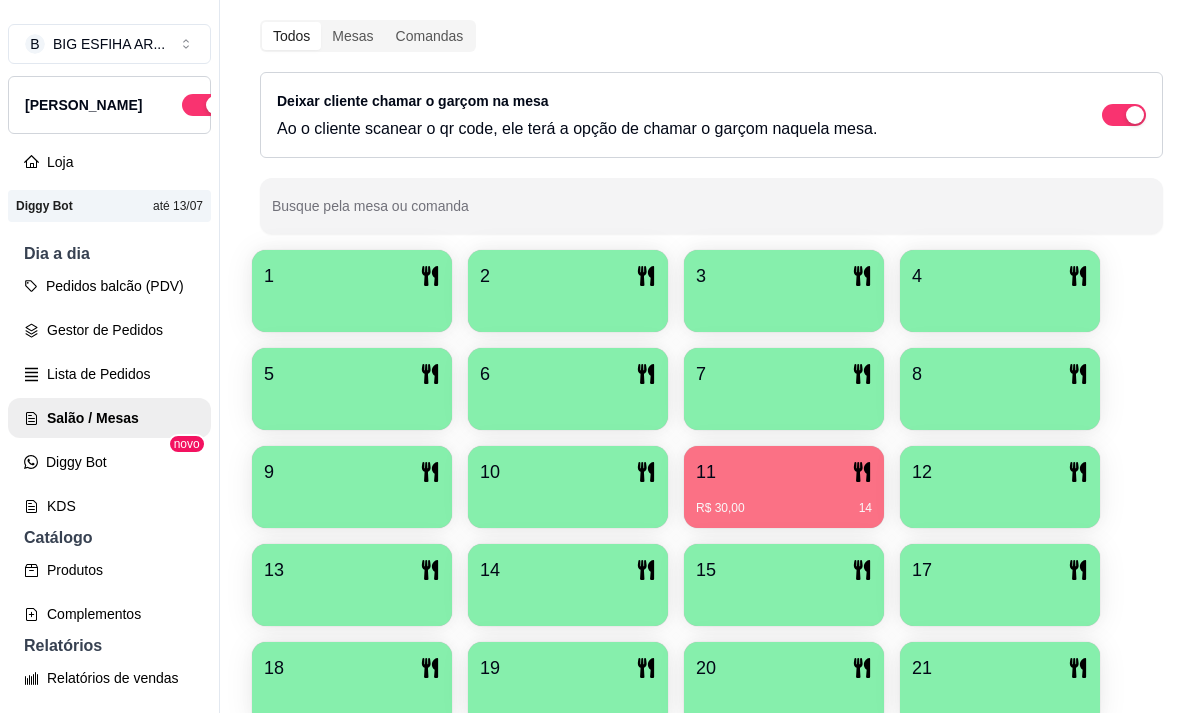 click on "11" at bounding box center (784, 472) 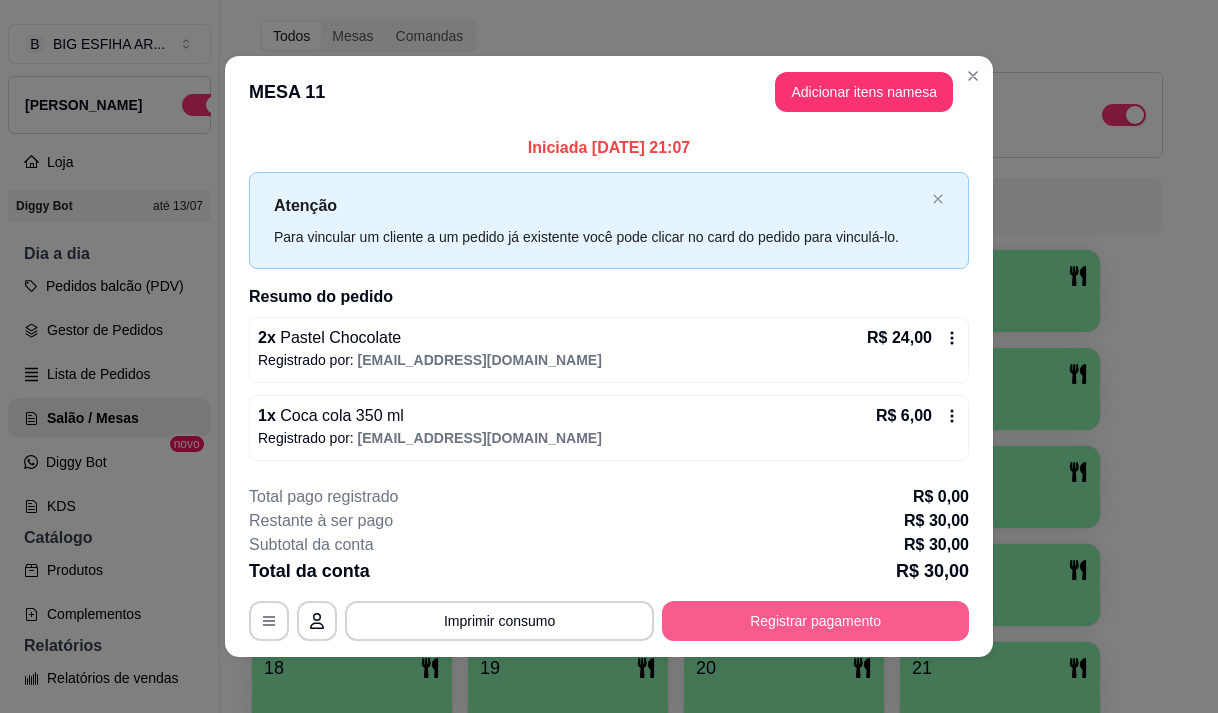 click on "Registrar pagamento" at bounding box center [815, 621] 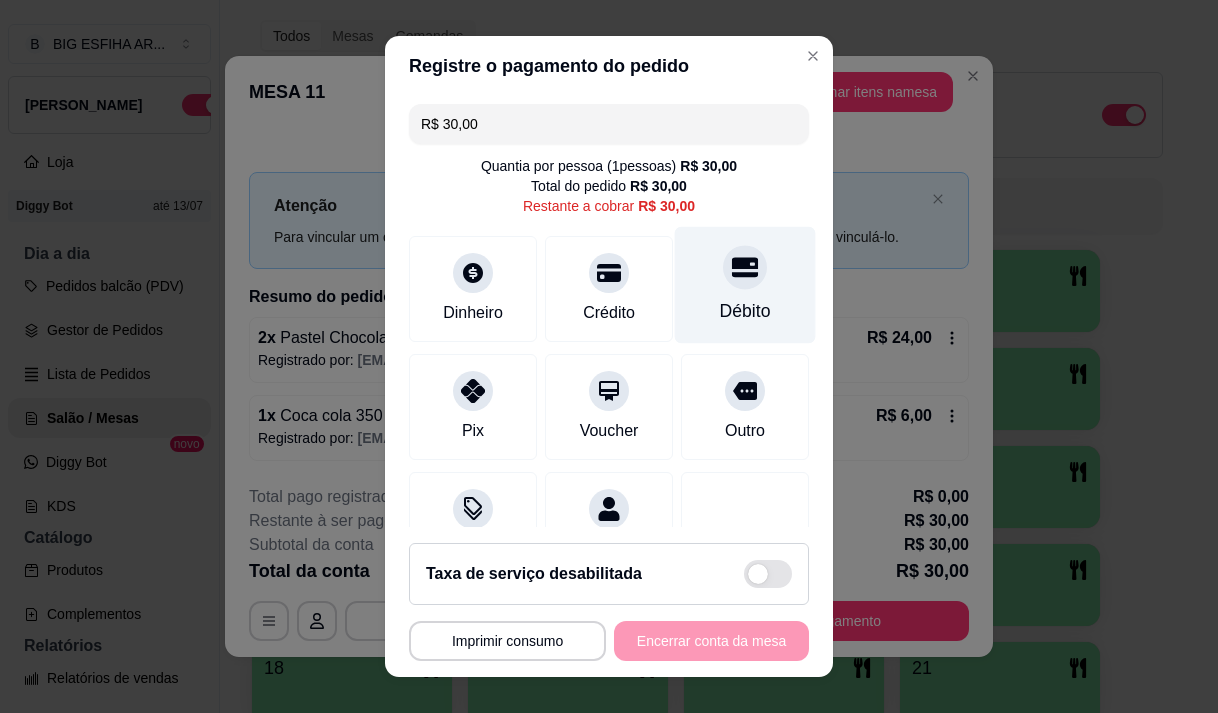 click at bounding box center (745, 267) 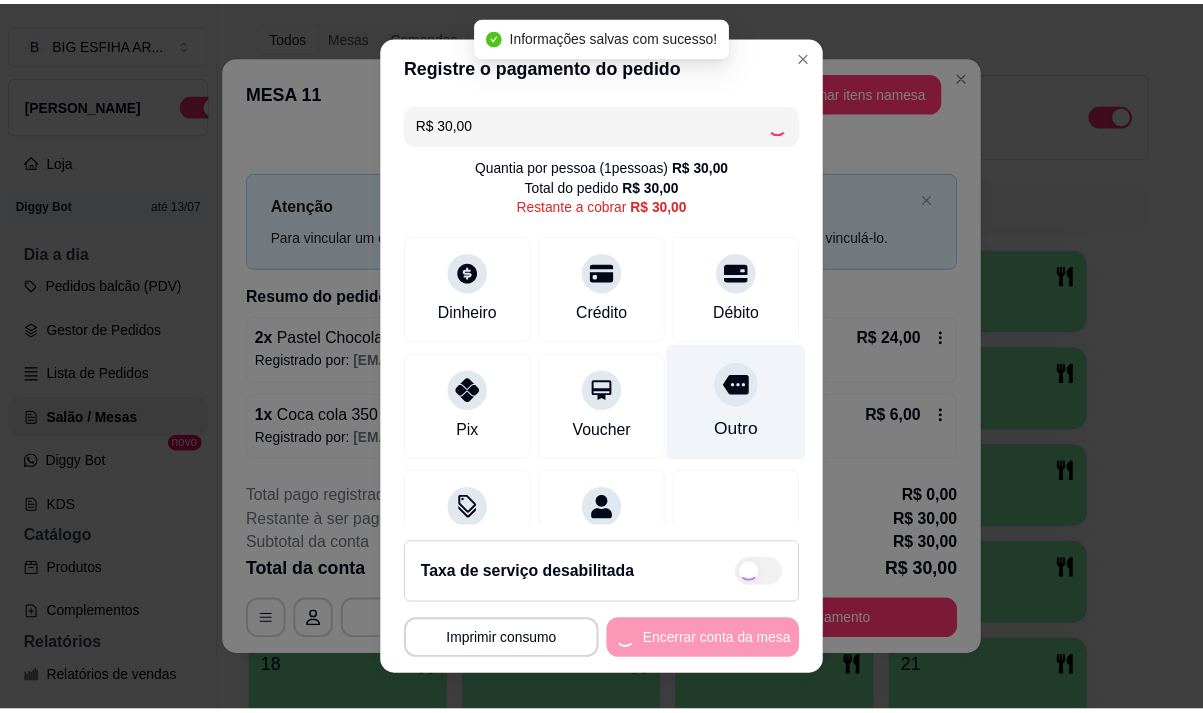 scroll, scrollTop: 82, scrollLeft: 0, axis: vertical 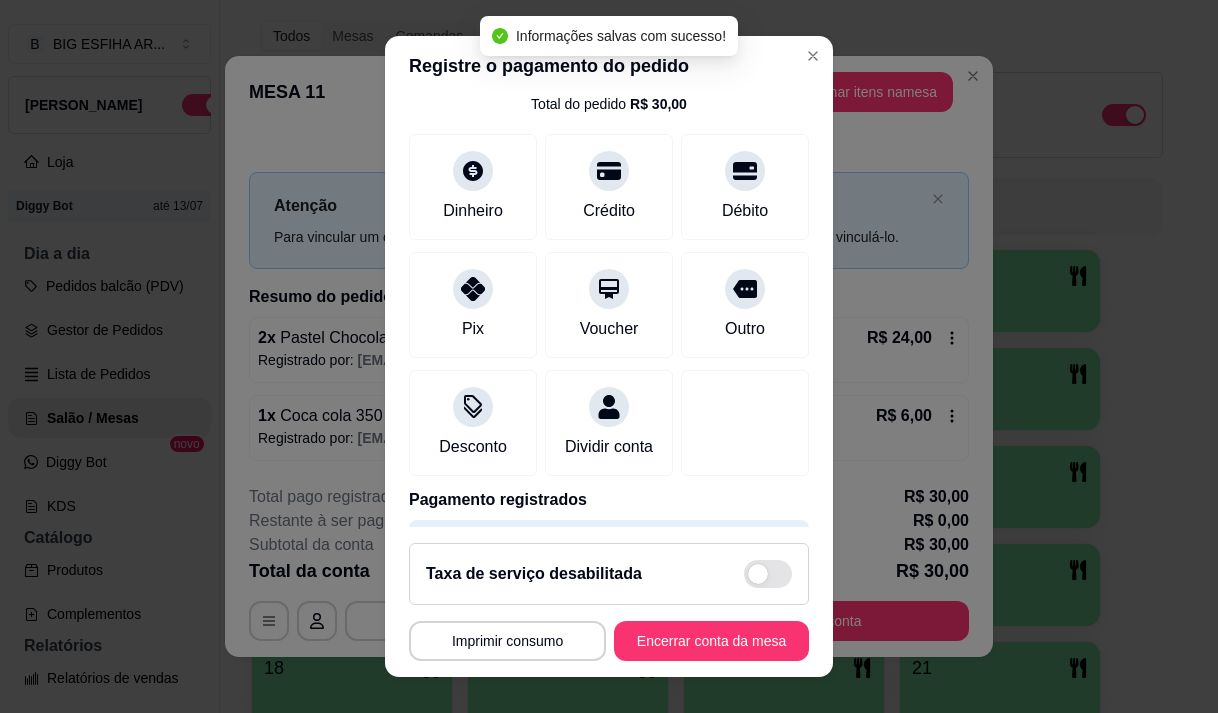 type on "R$ 0,00" 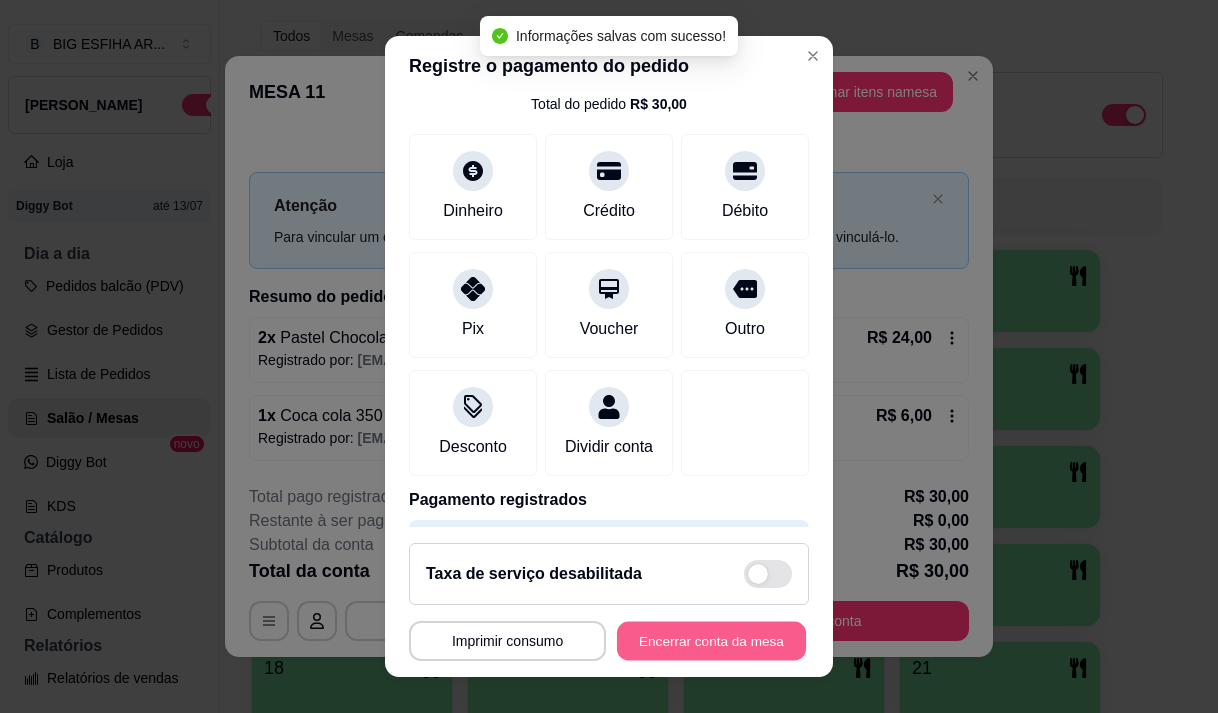 click on "Encerrar conta da mesa" at bounding box center (711, 641) 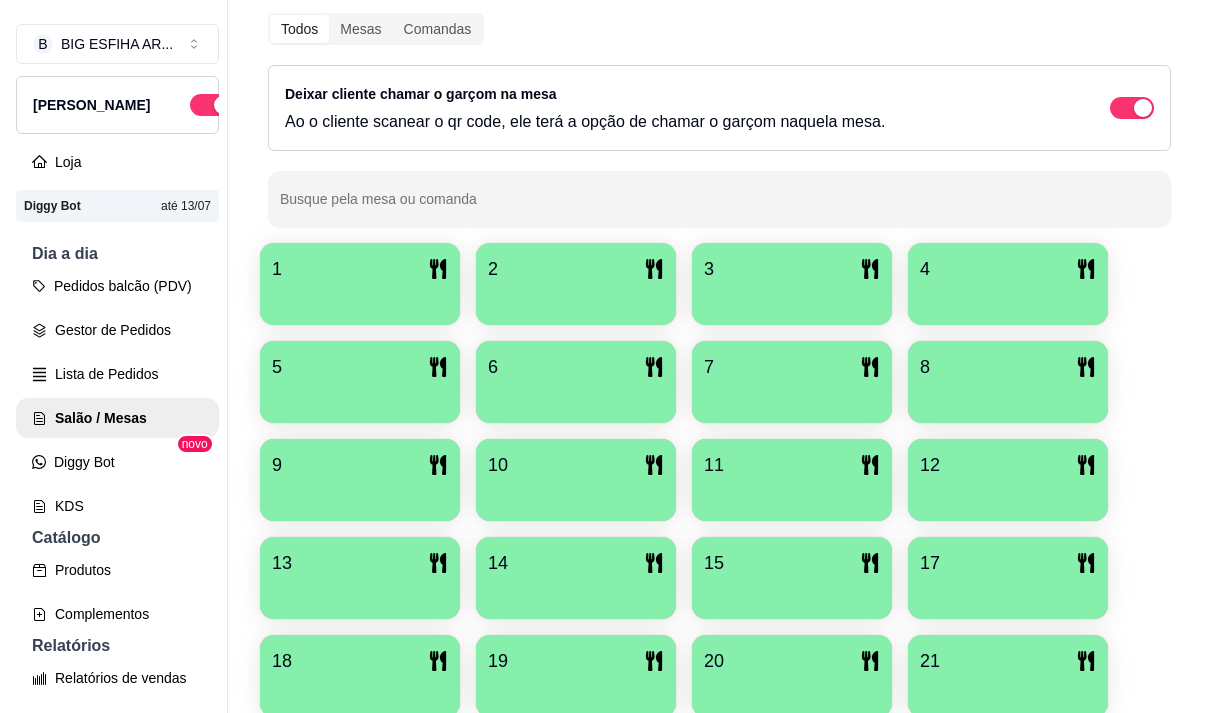 scroll, scrollTop: 239, scrollLeft: 0, axis: vertical 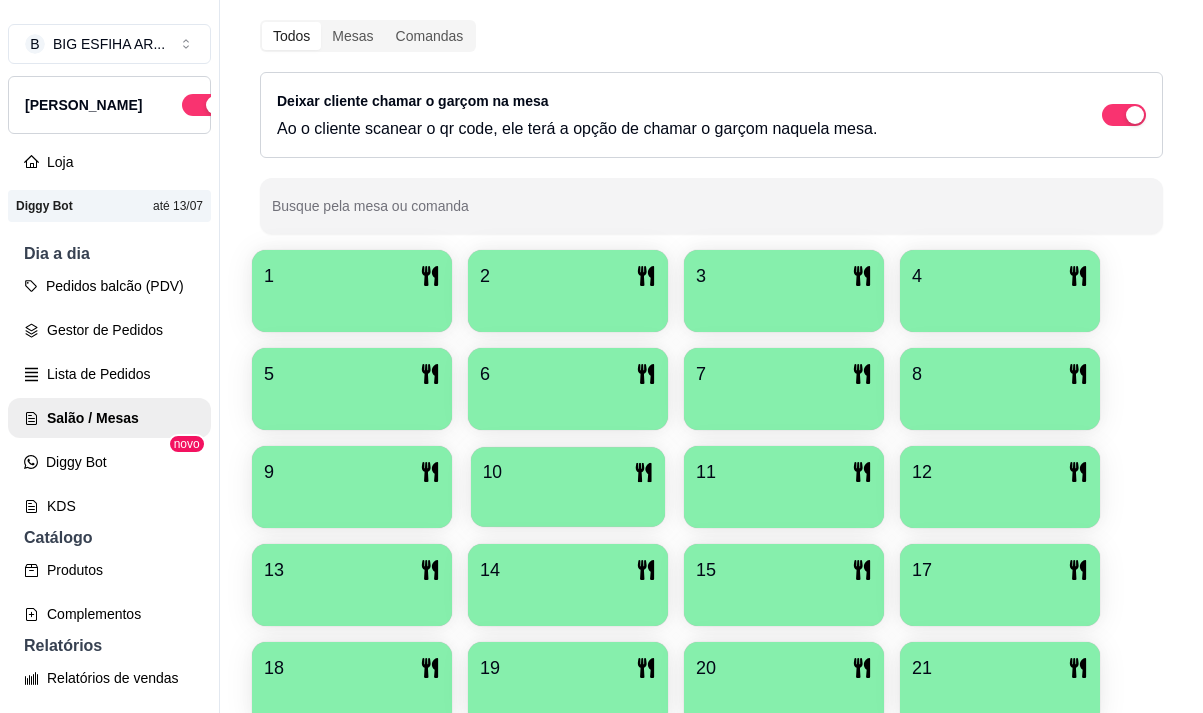 click at bounding box center (568, 500) 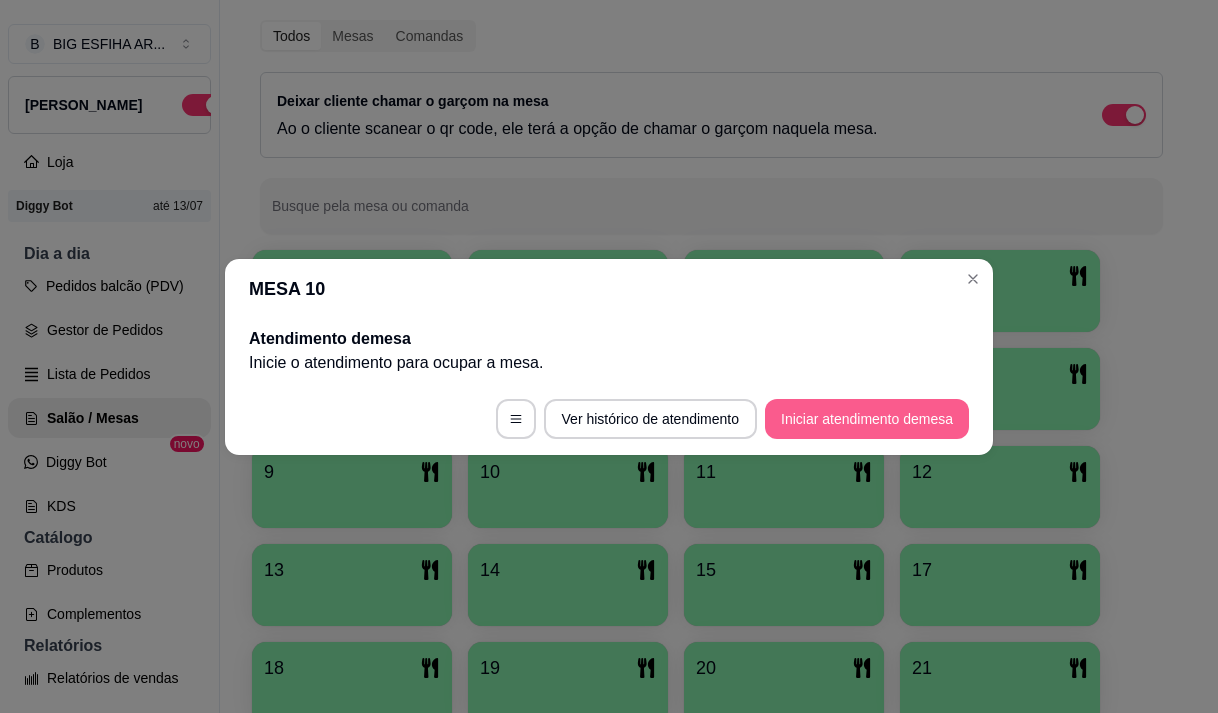 click on "Iniciar atendimento de  mesa" at bounding box center (867, 419) 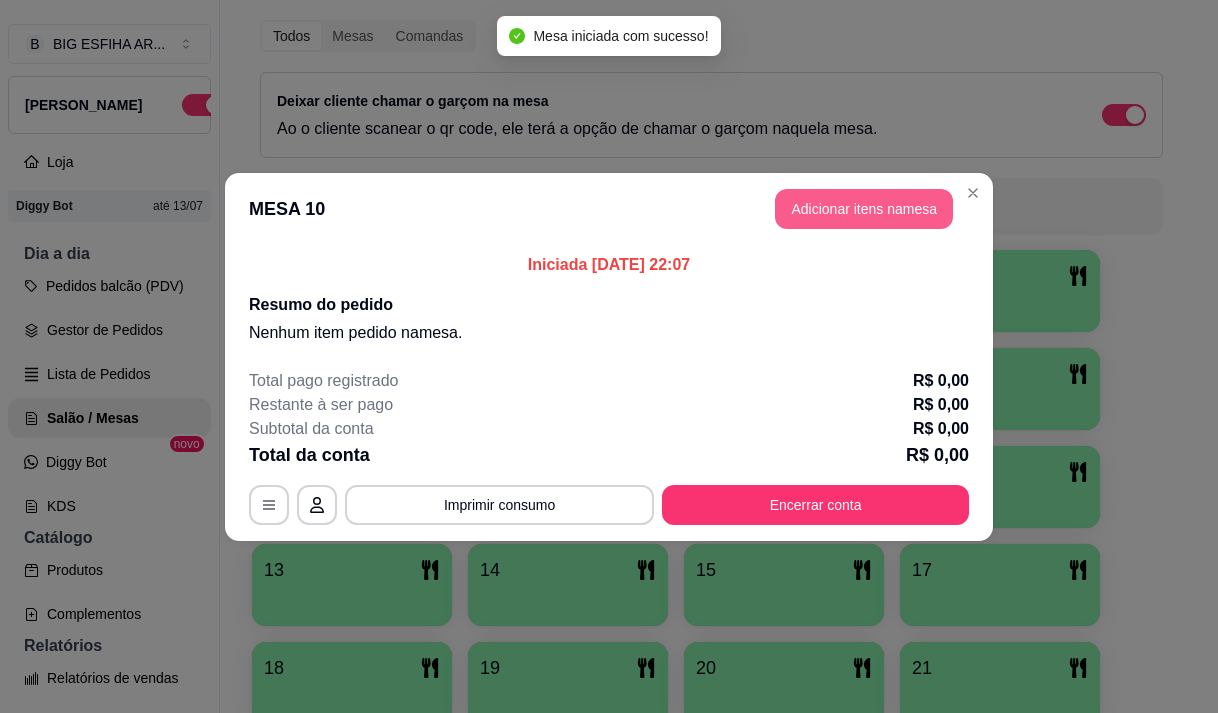 click on "Adicionar itens na  mesa" at bounding box center [864, 209] 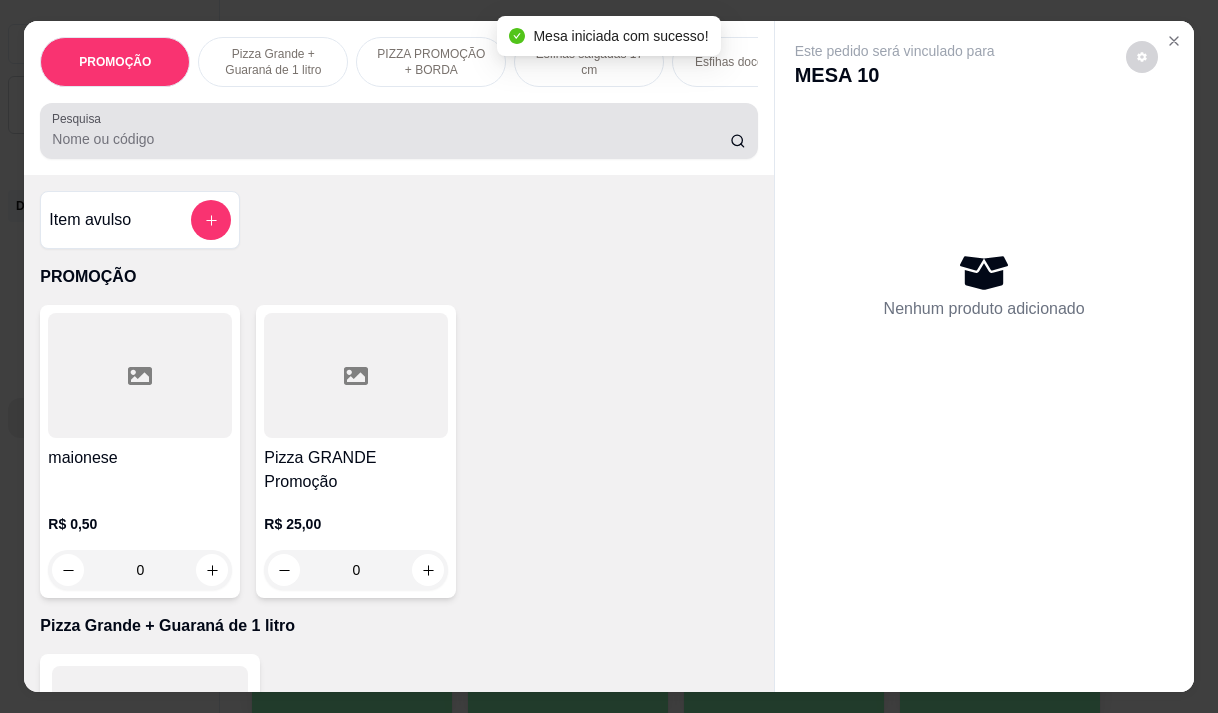 click on "Pesquisa" at bounding box center (391, 139) 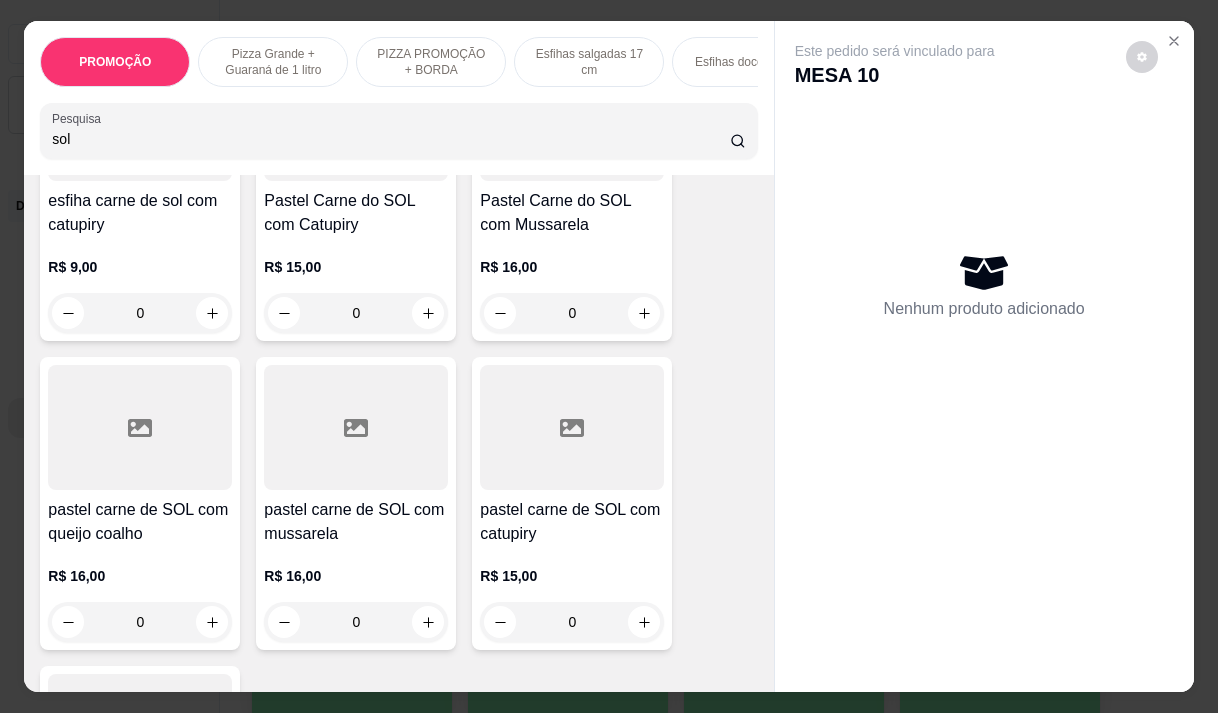scroll, scrollTop: 600, scrollLeft: 0, axis: vertical 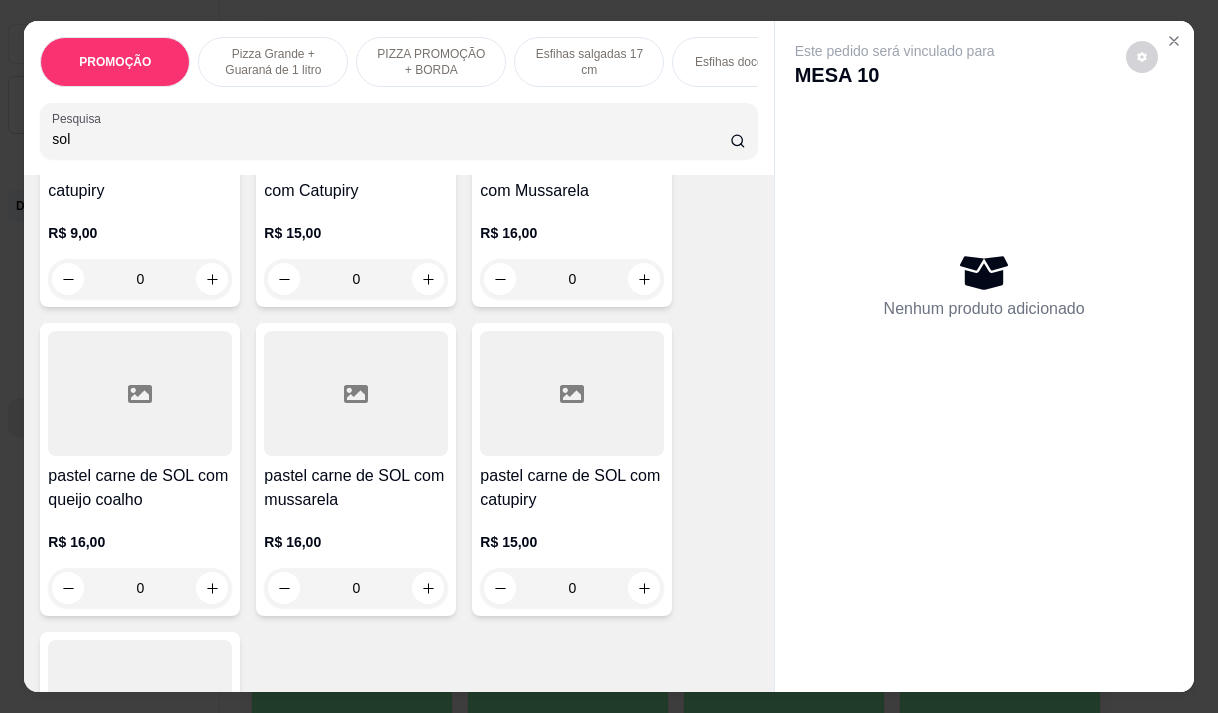 type on "sol" 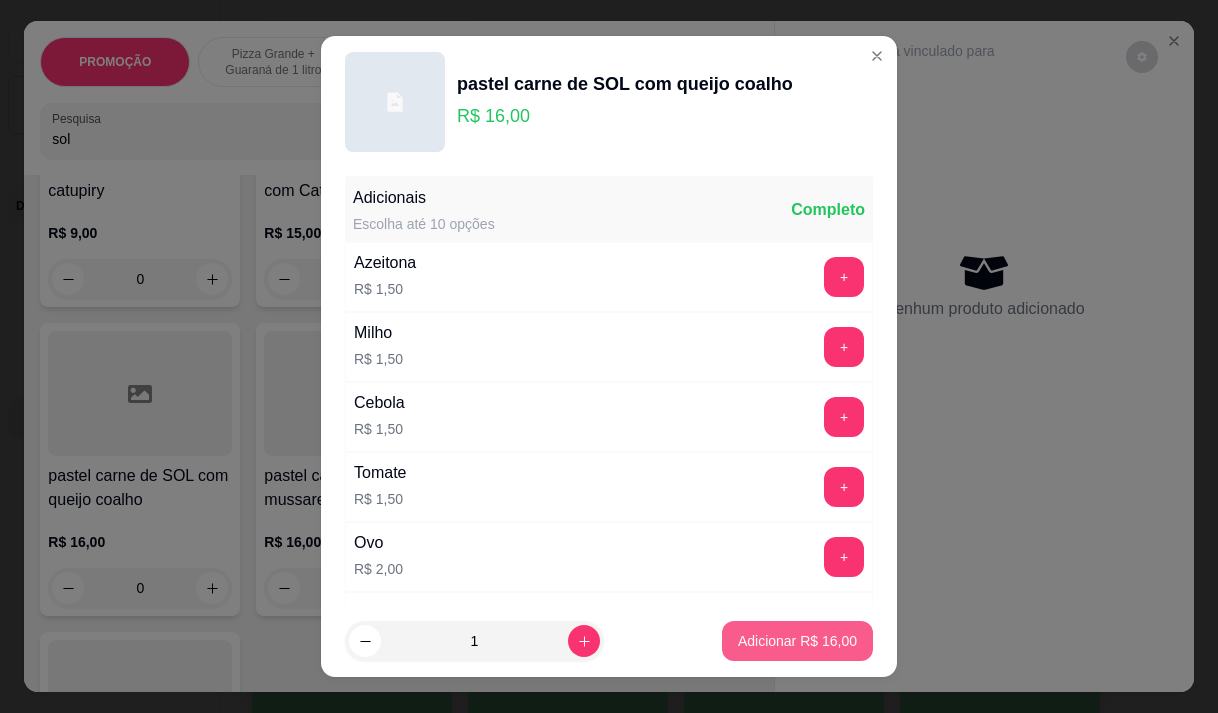 click on "Adicionar   R$ 16,00" at bounding box center (797, 641) 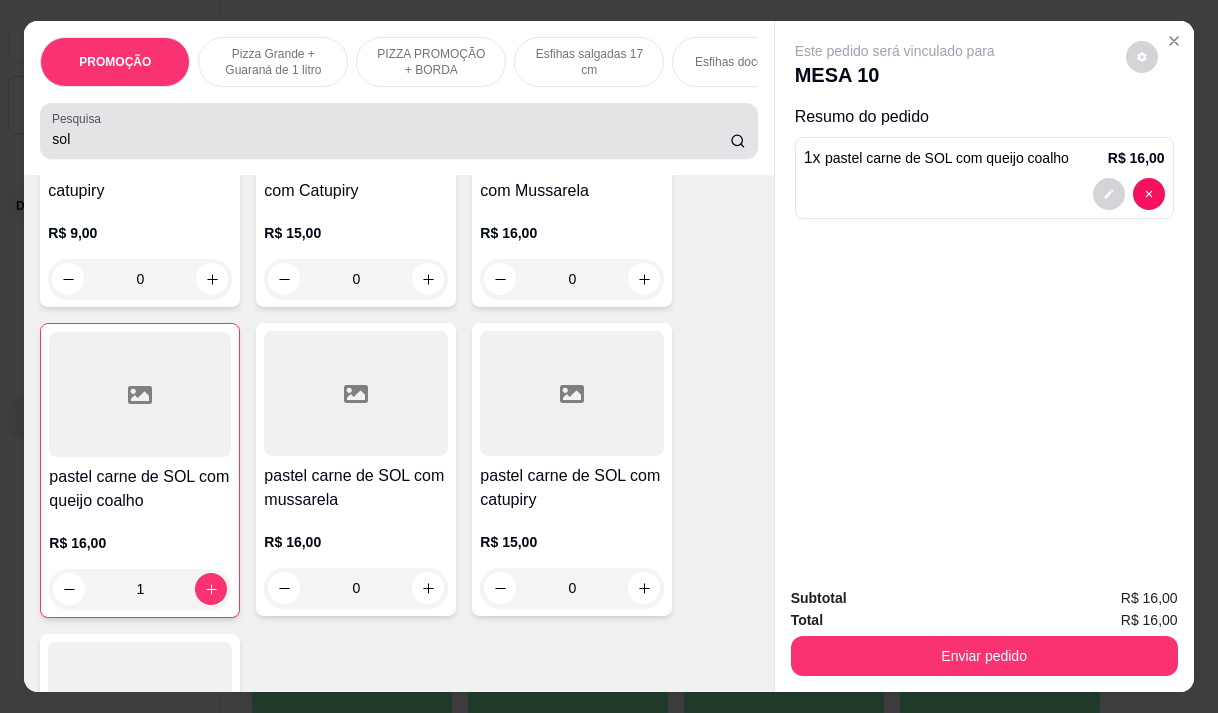 click on "sol" at bounding box center [398, 131] 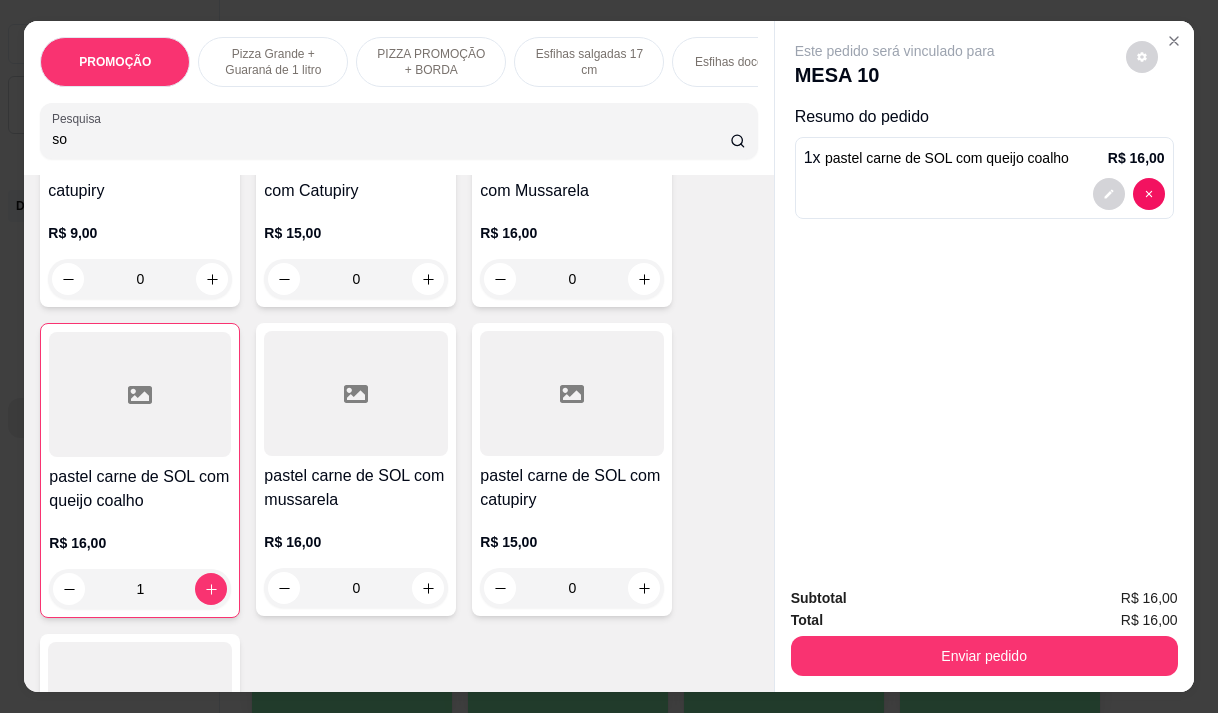 type on "s" 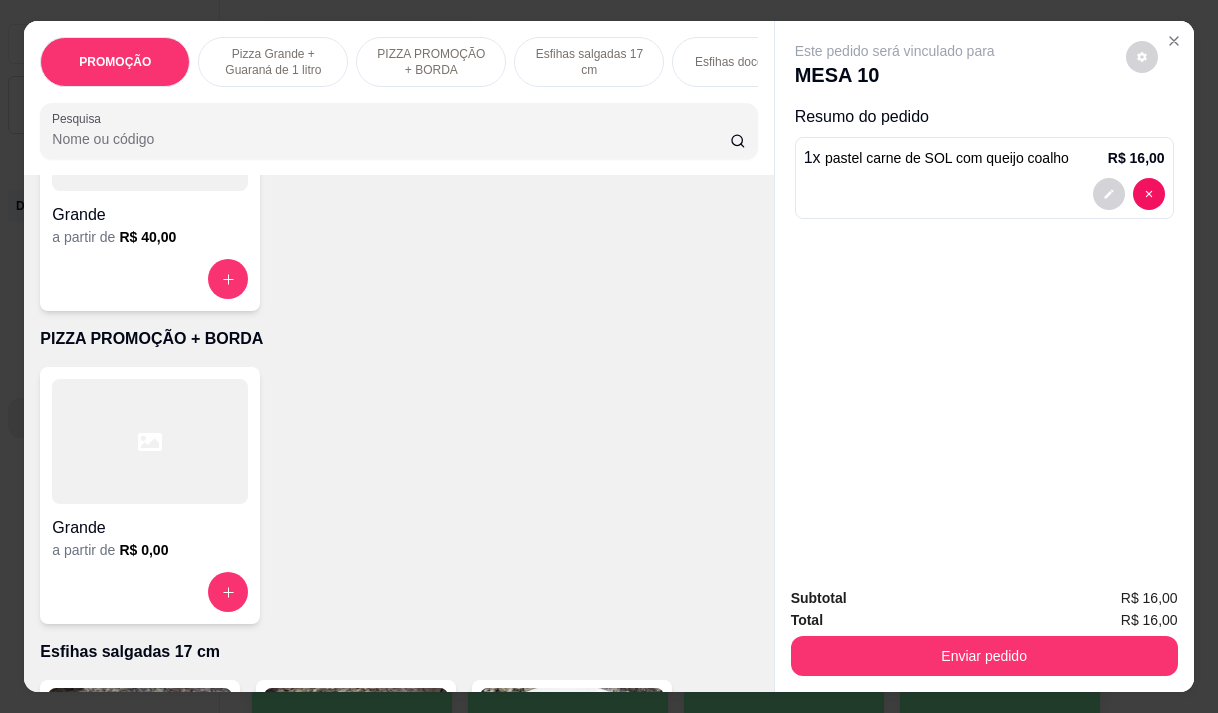 scroll, scrollTop: 4449, scrollLeft: 0, axis: vertical 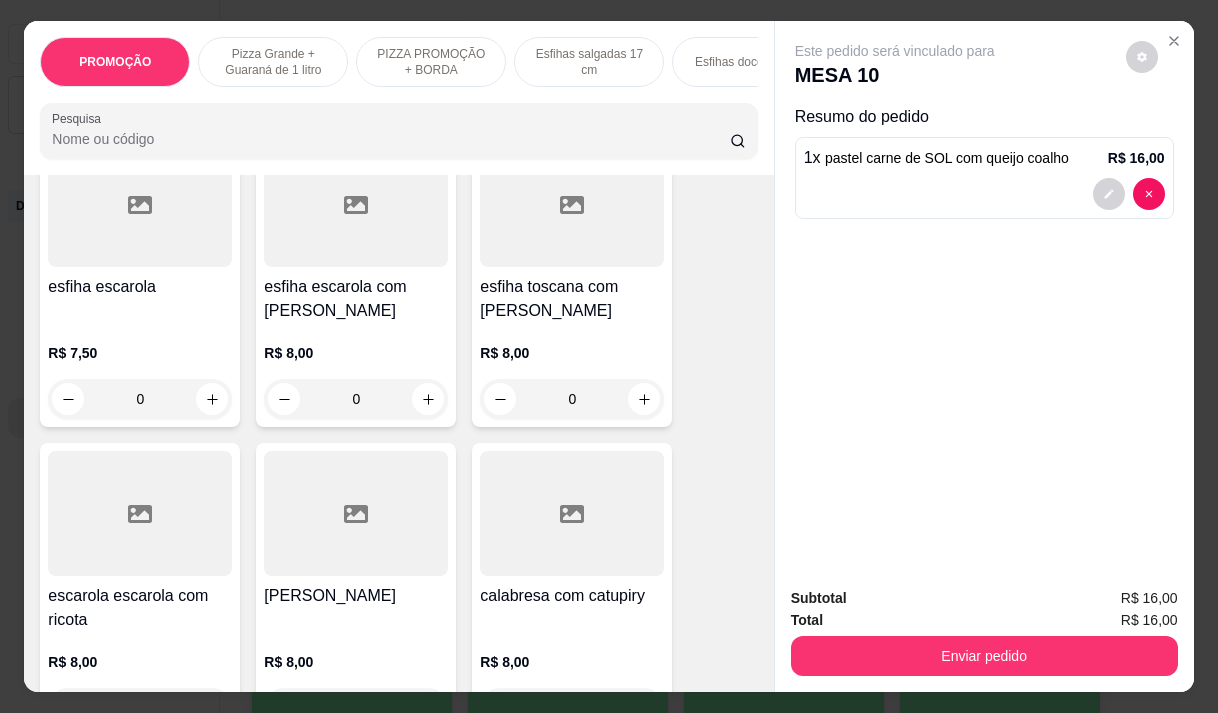 click on "Pesquisa" at bounding box center (391, 139) 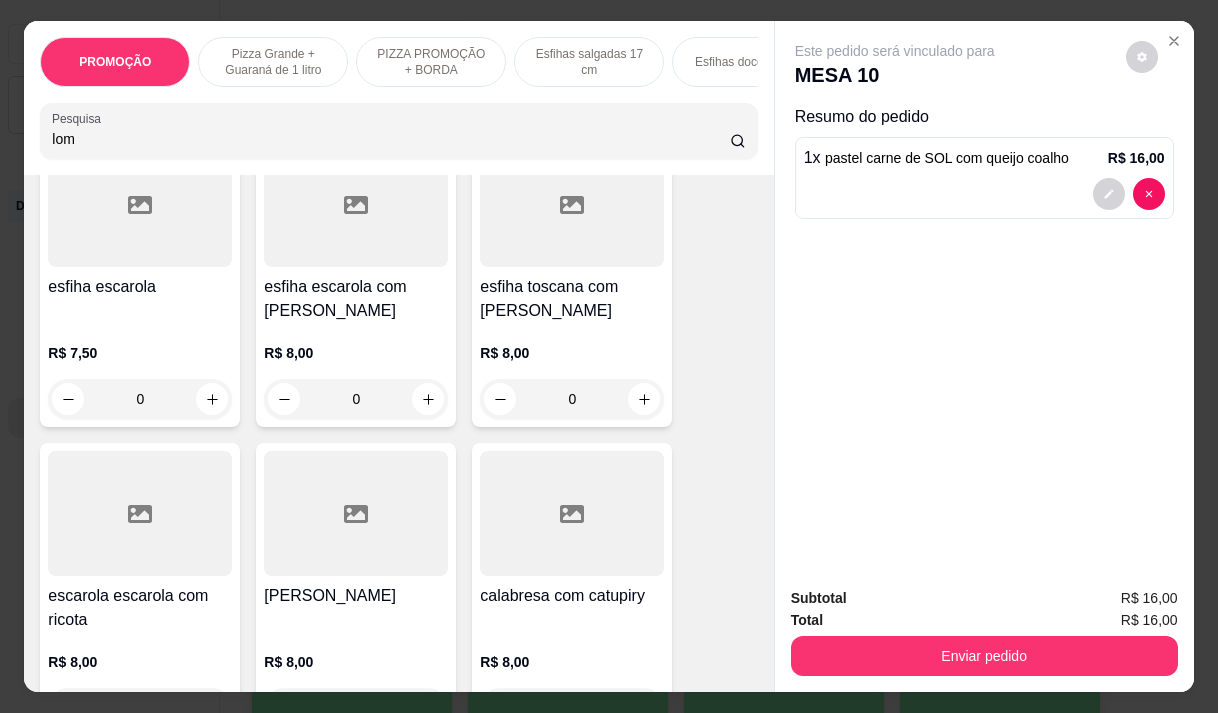 type on "lom" 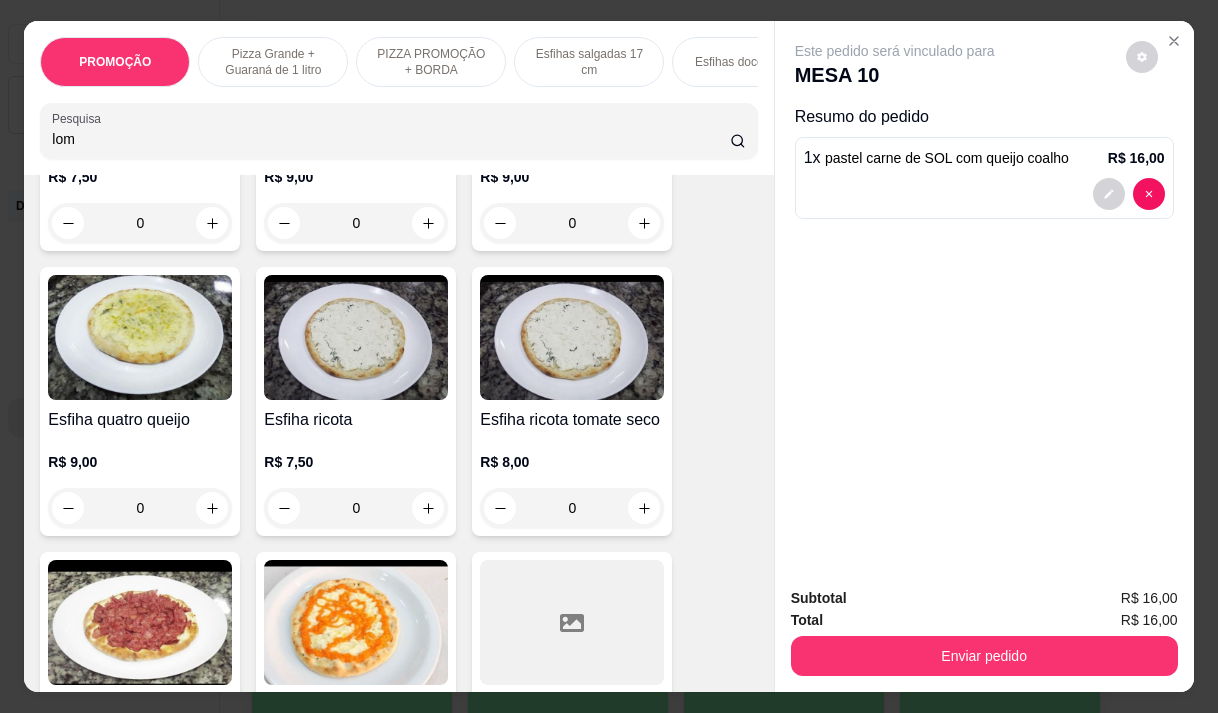 scroll, scrollTop: 0, scrollLeft: 0, axis: both 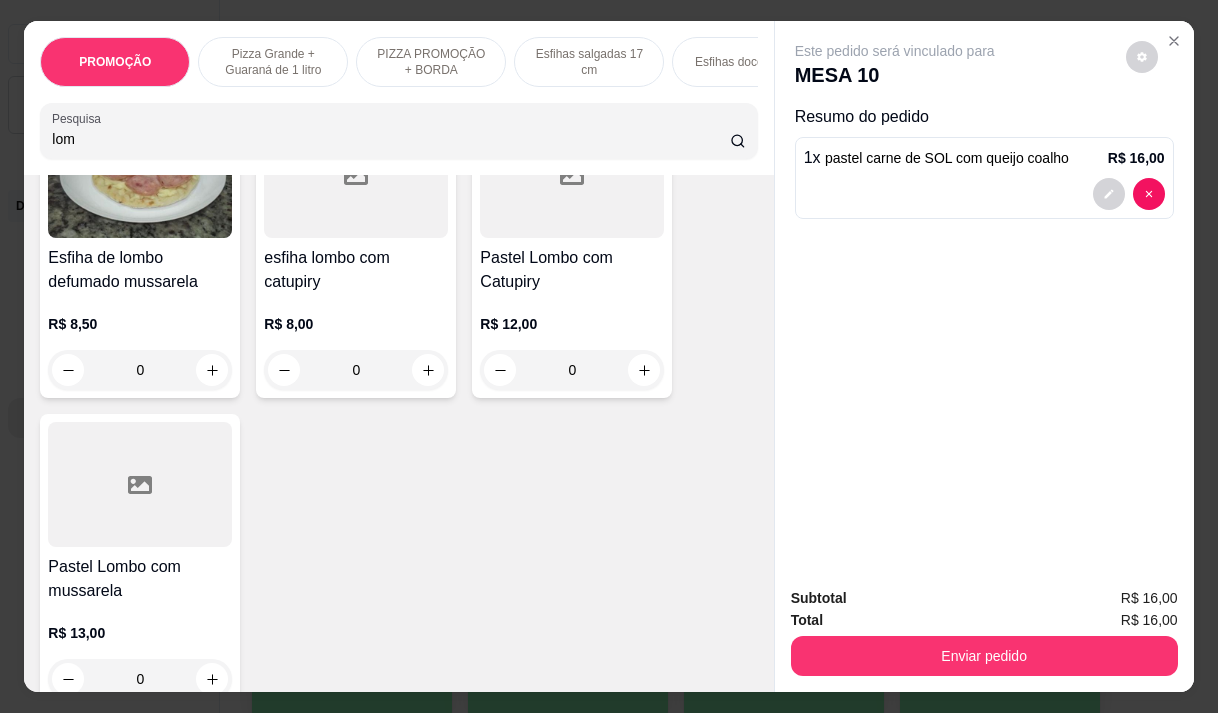 click on "0" at bounding box center [572, 370] 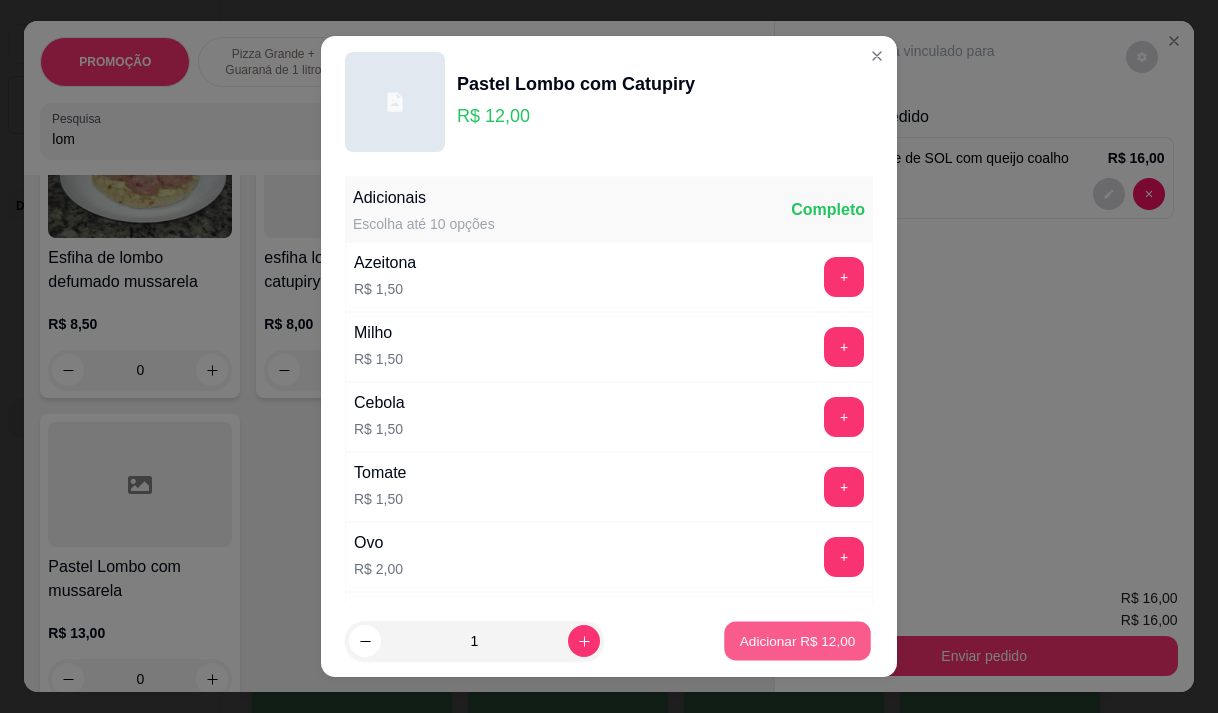 click on "Adicionar   R$ 12,00" at bounding box center (798, 641) 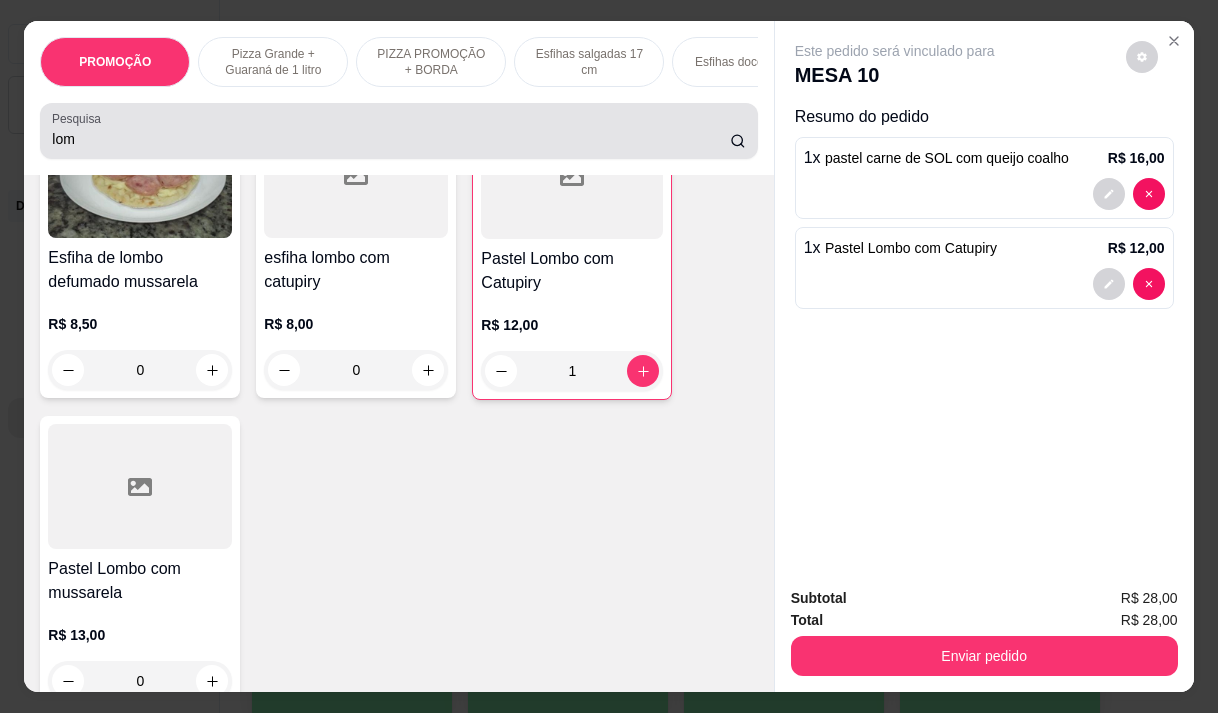 click on "lom" at bounding box center (391, 139) 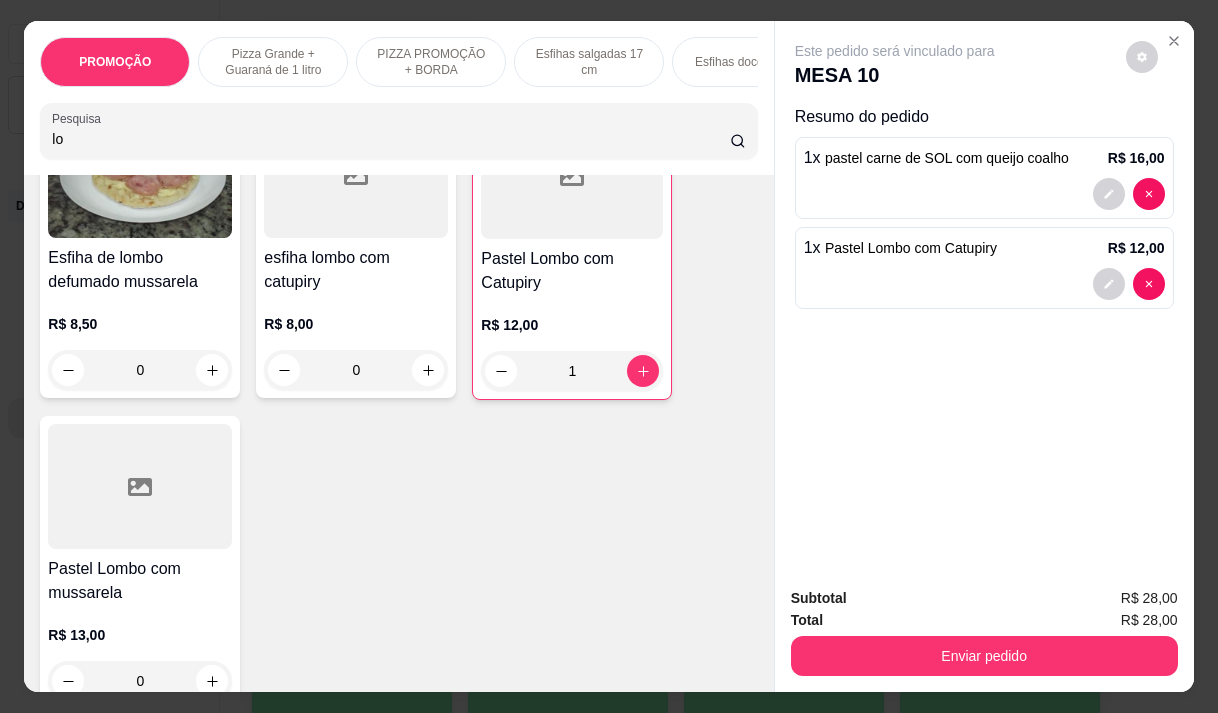 type on "l" 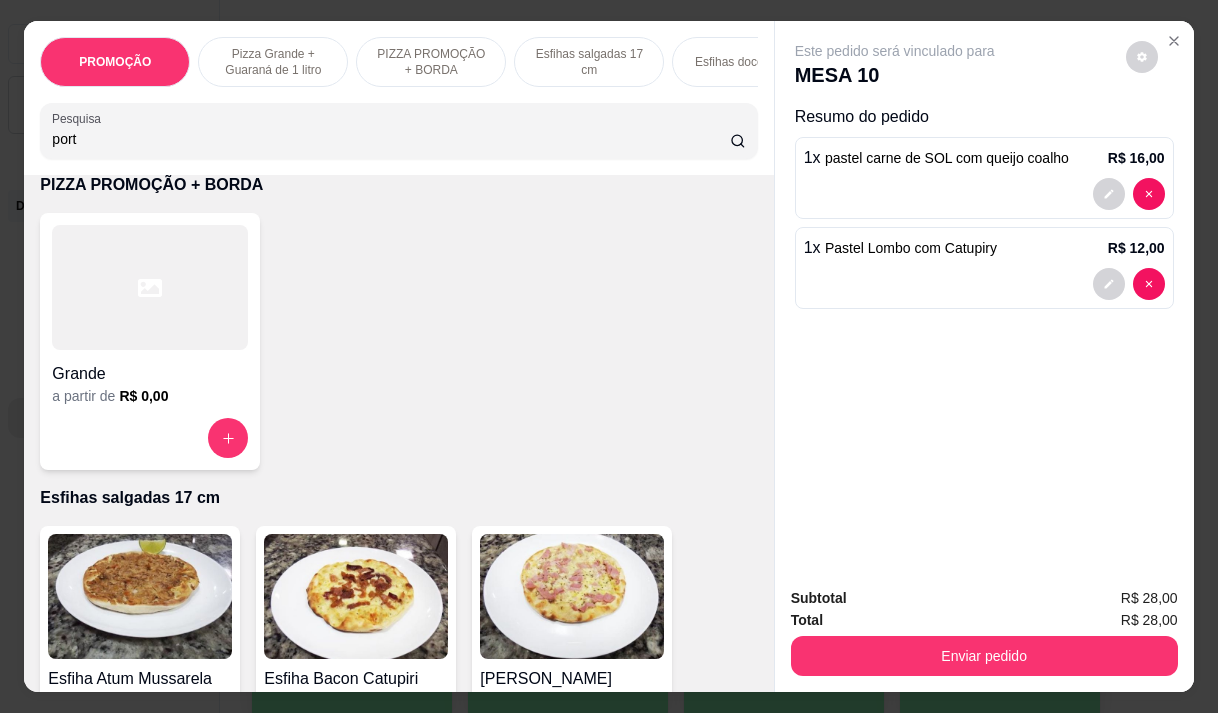 scroll, scrollTop: 1404, scrollLeft: 0, axis: vertical 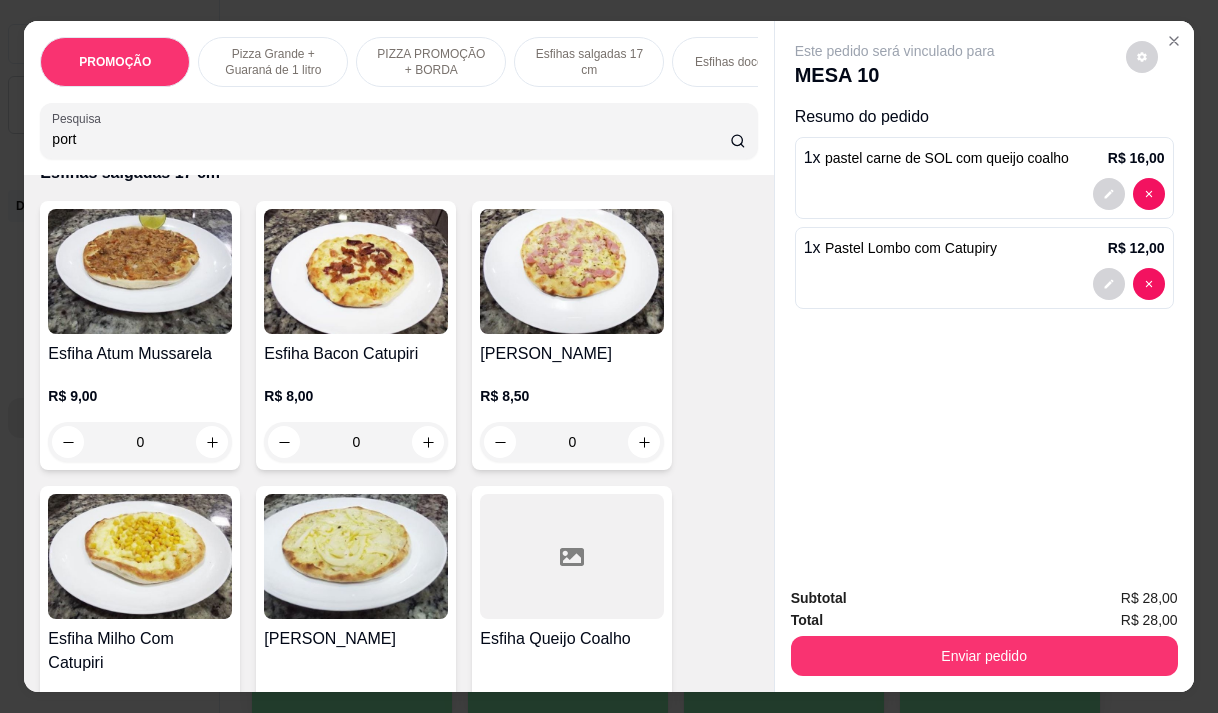 type on "port" 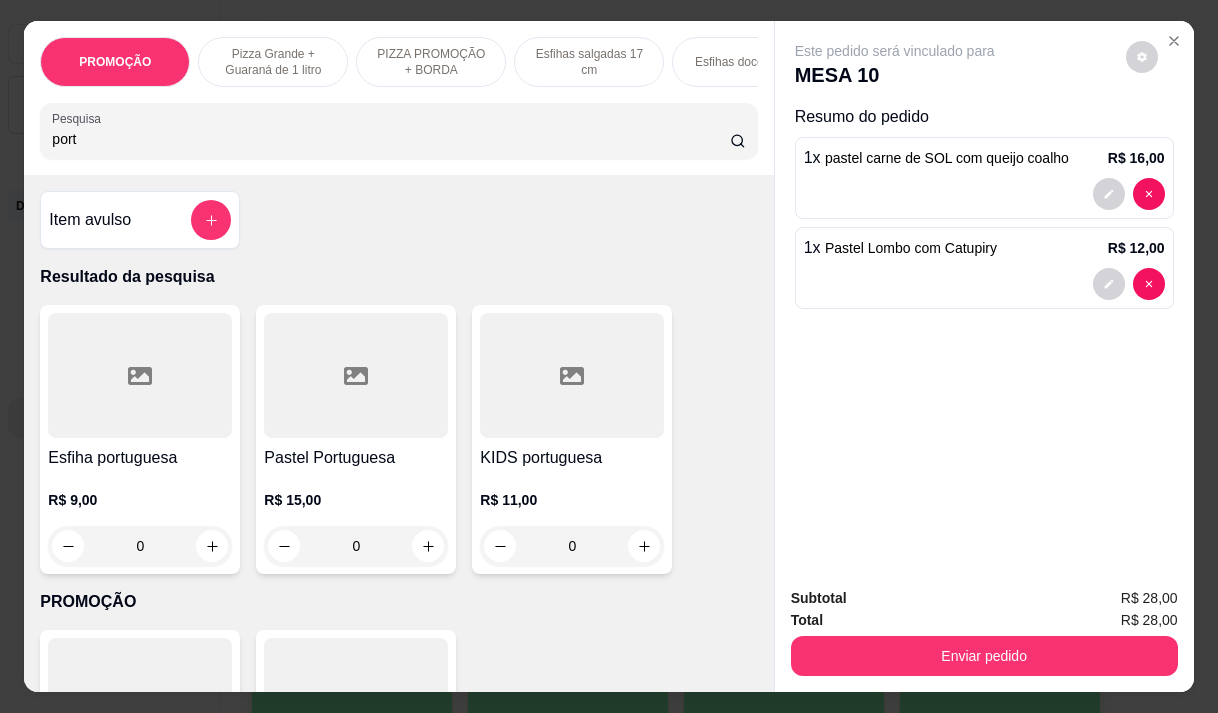 click on "0" at bounding box center [140, 546] 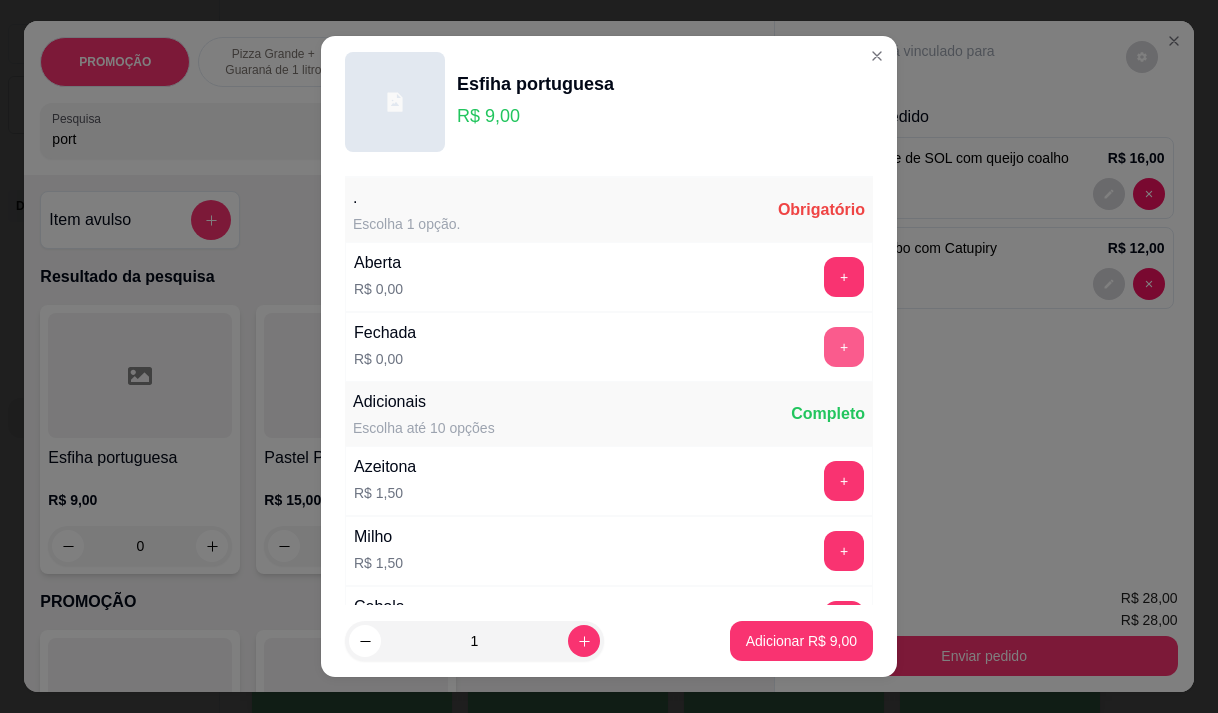 click on "+" at bounding box center (844, 347) 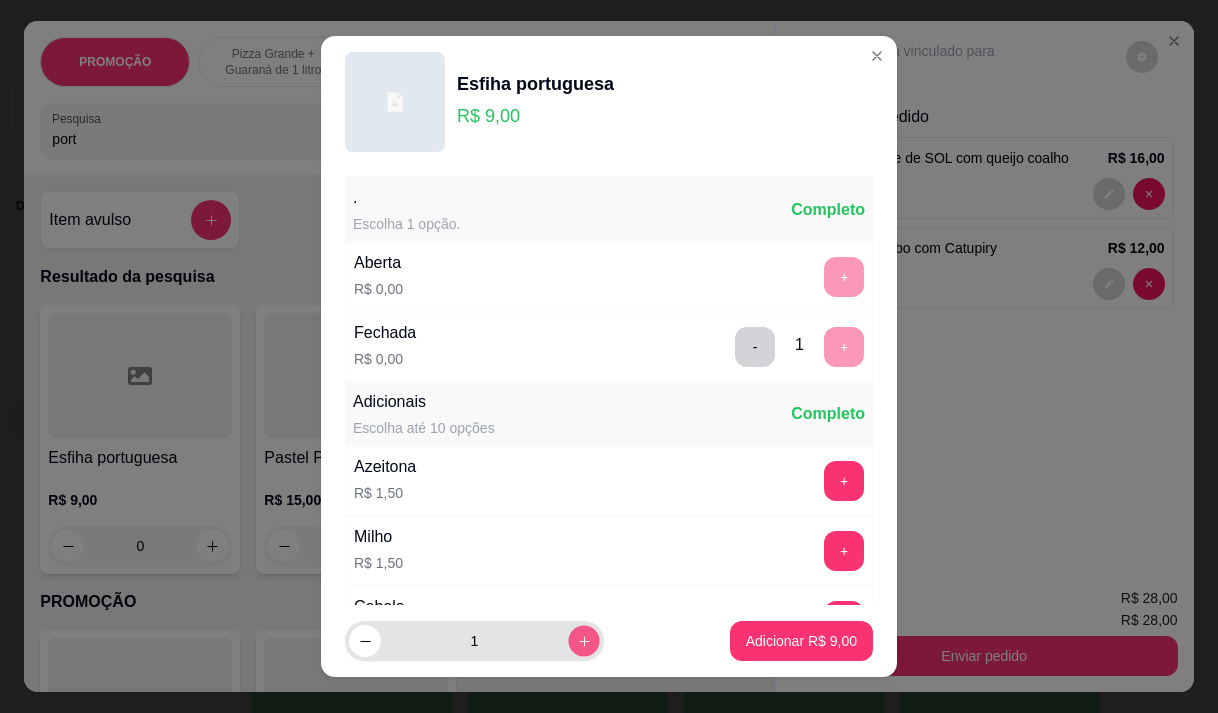 click at bounding box center (583, 641) 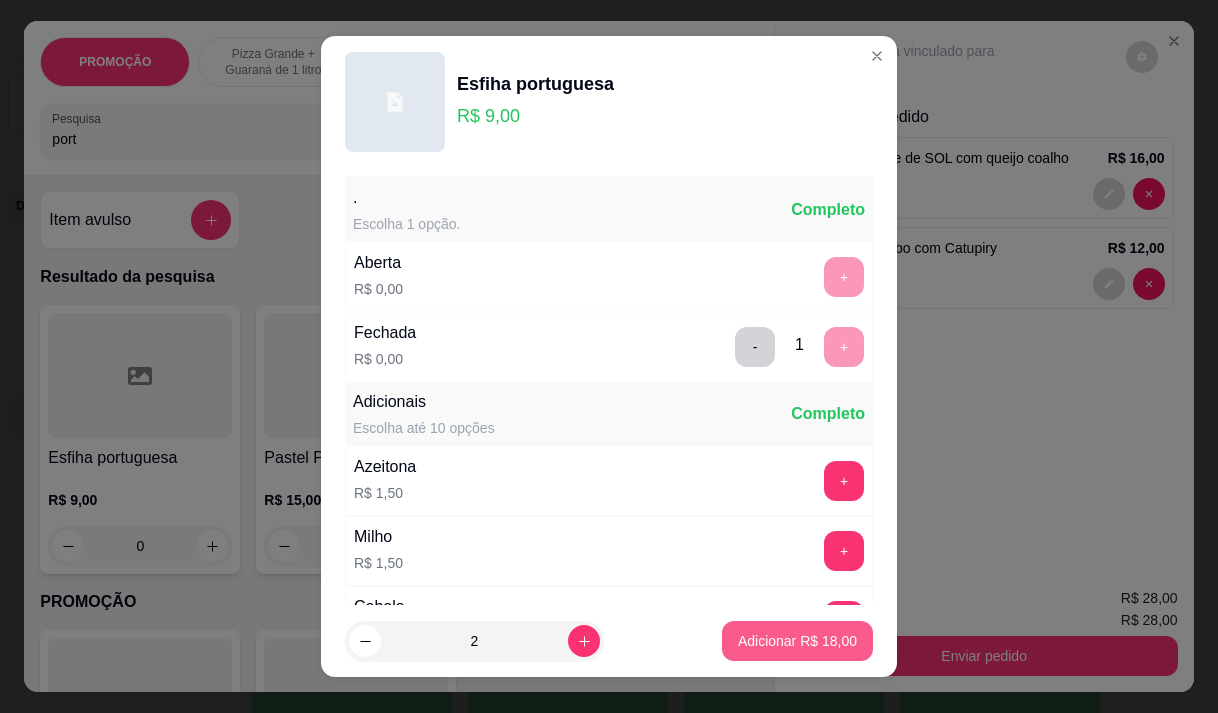 click on "Adicionar   R$ 18,00" at bounding box center [797, 641] 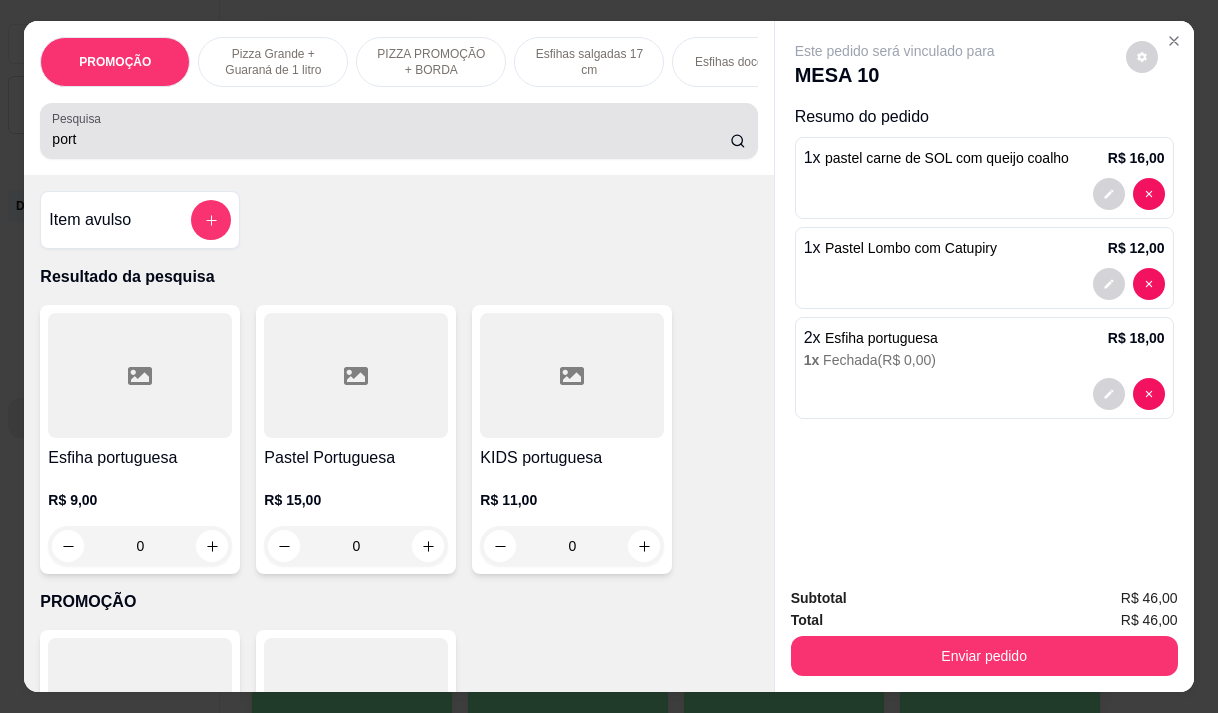 click on "port" at bounding box center (391, 139) 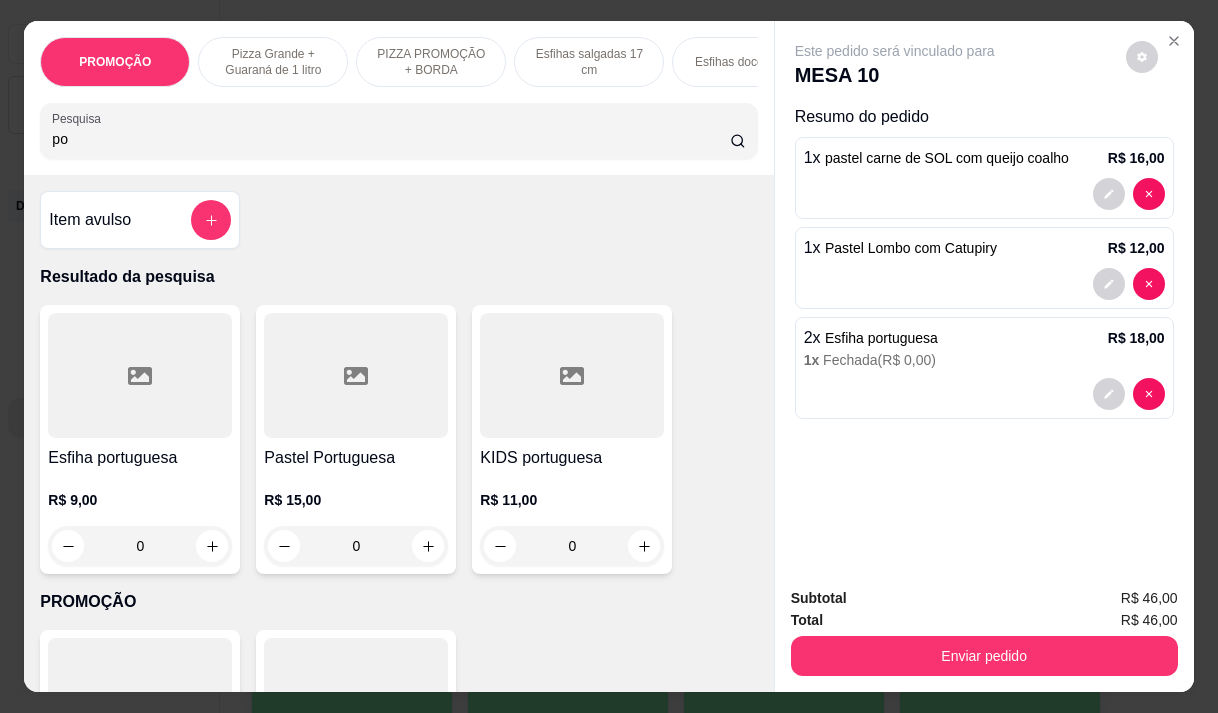 type on "p" 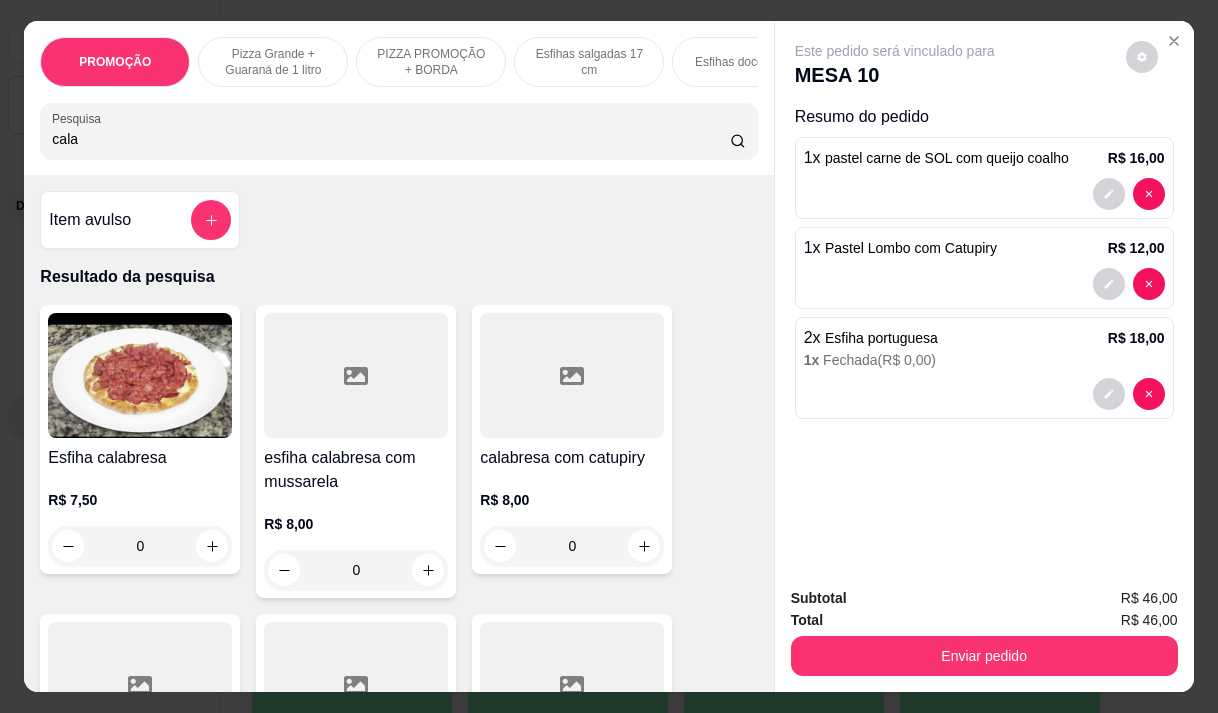 click on "esfiha calabresa com mussarela" at bounding box center (356, 470) 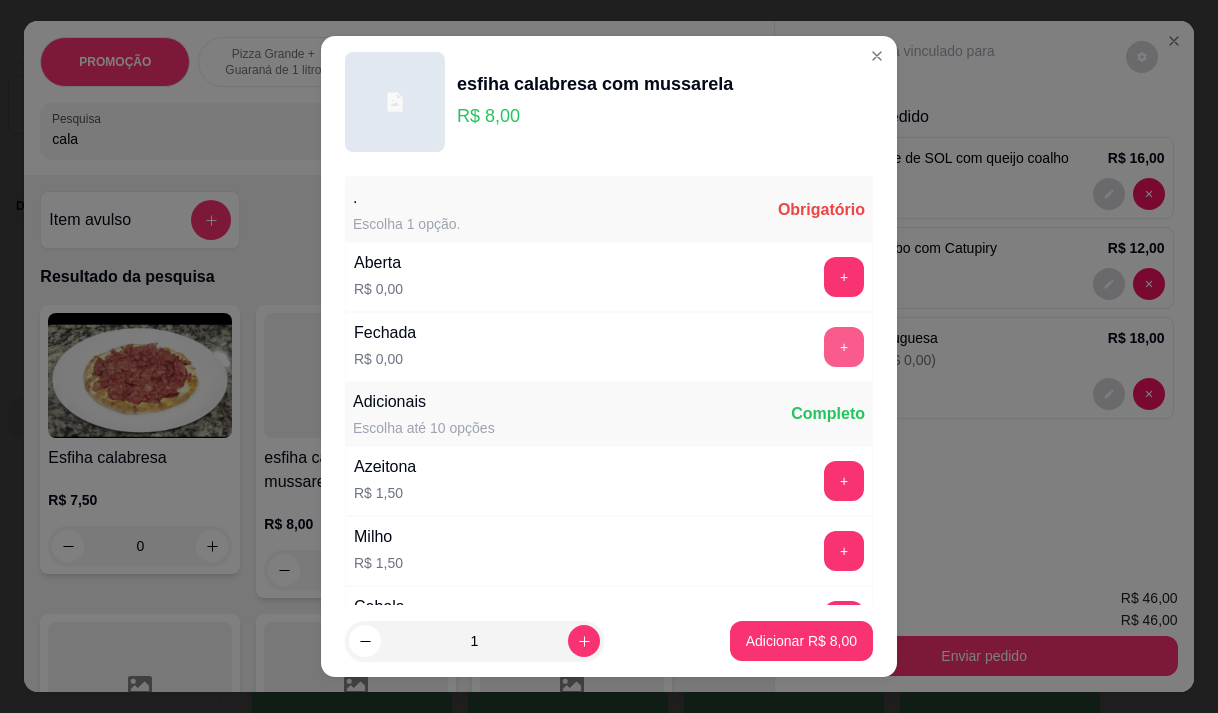 click on "+" at bounding box center (844, 347) 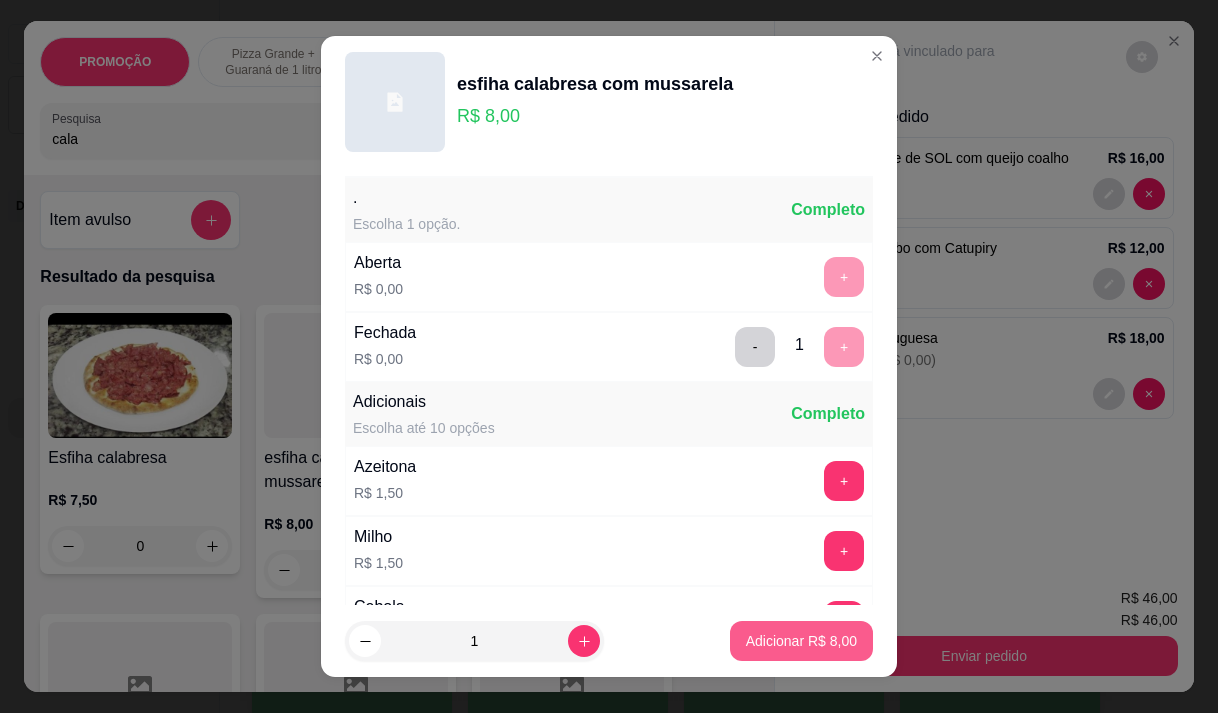 click on "Adicionar   R$ 8,00" at bounding box center (801, 641) 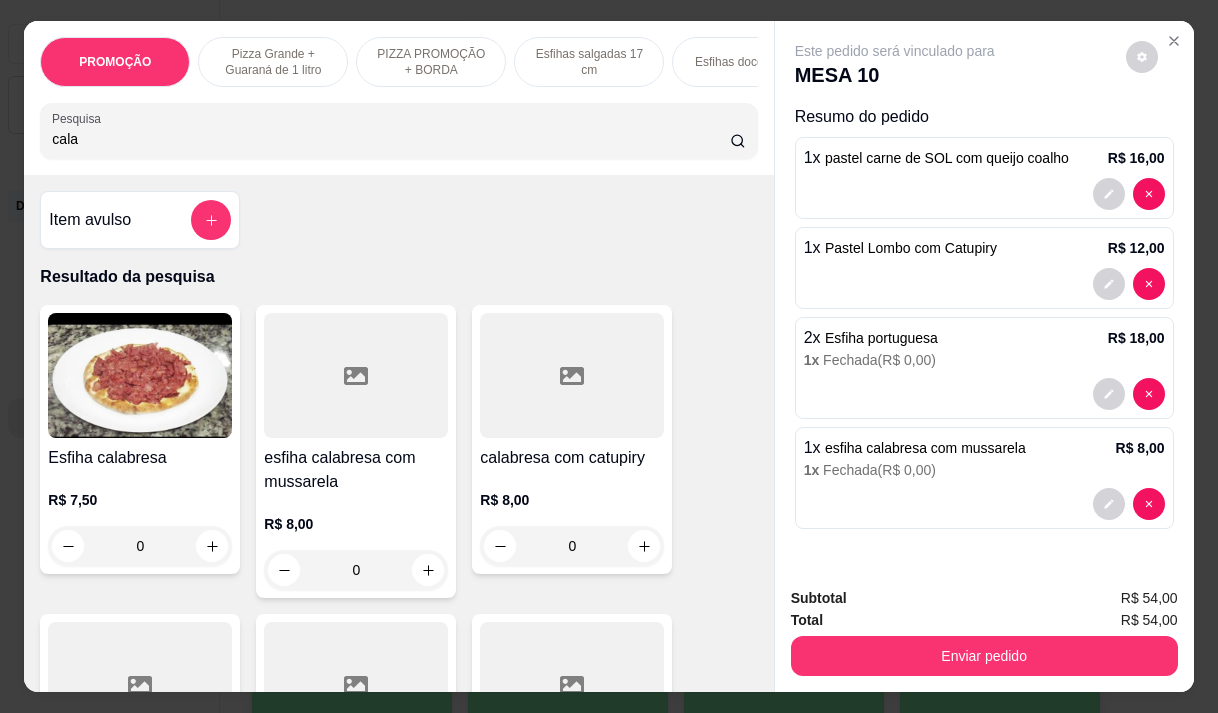 click on "cala" at bounding box center [391, 139] 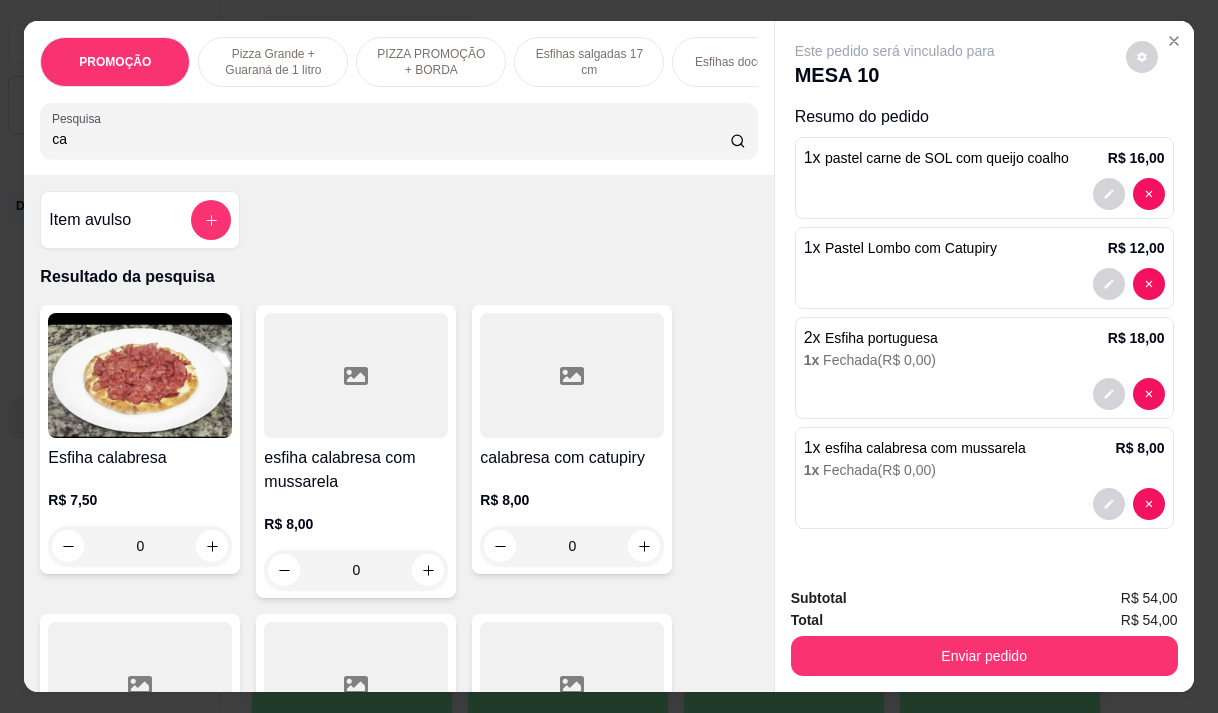 type on "c" 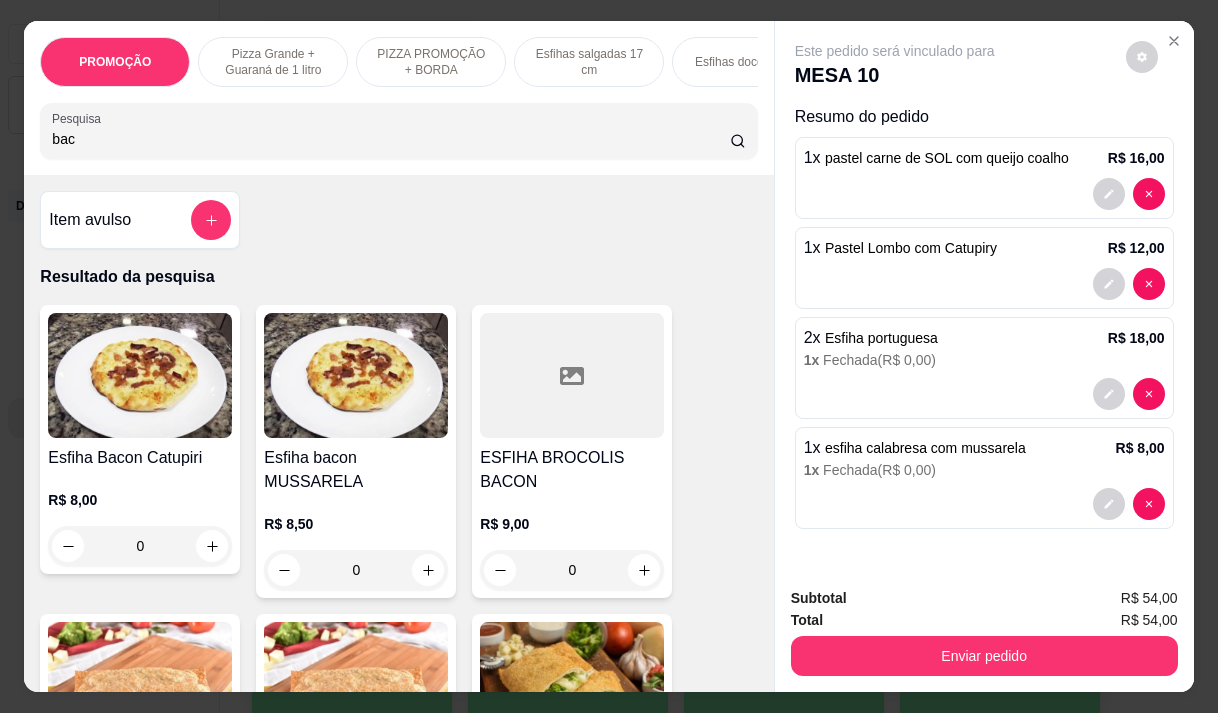 type on "bac" 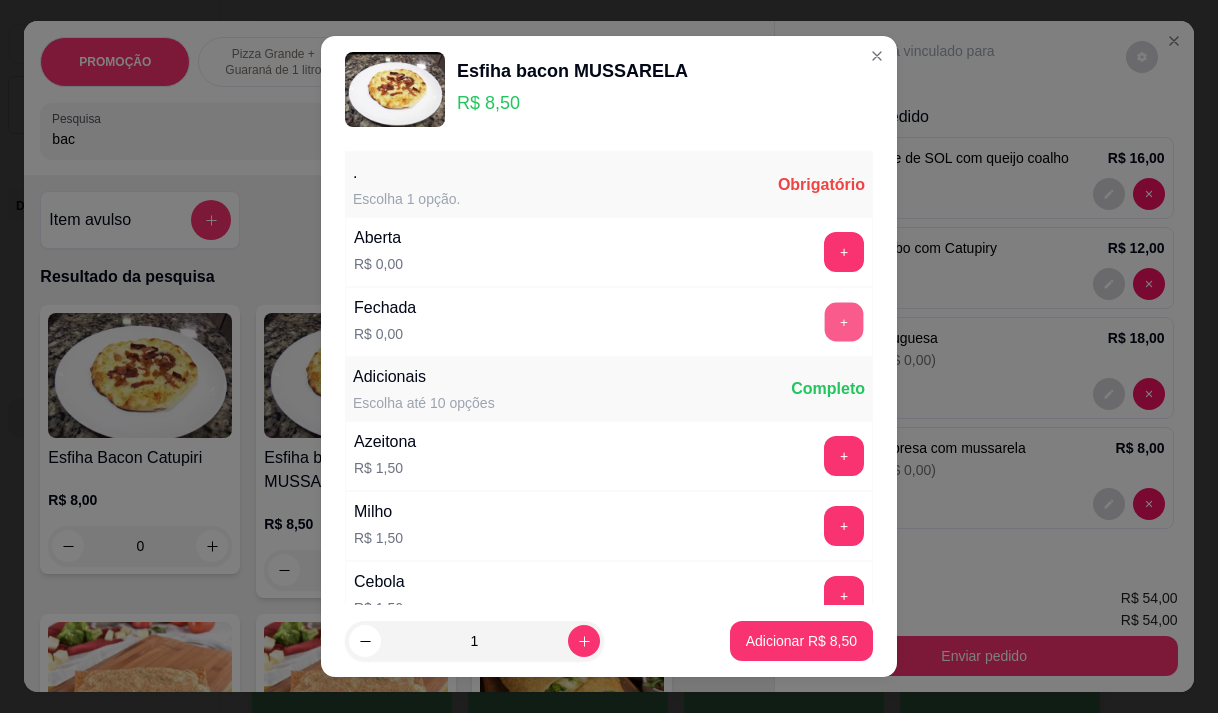 click on "+" at bounding box center (844, 321) 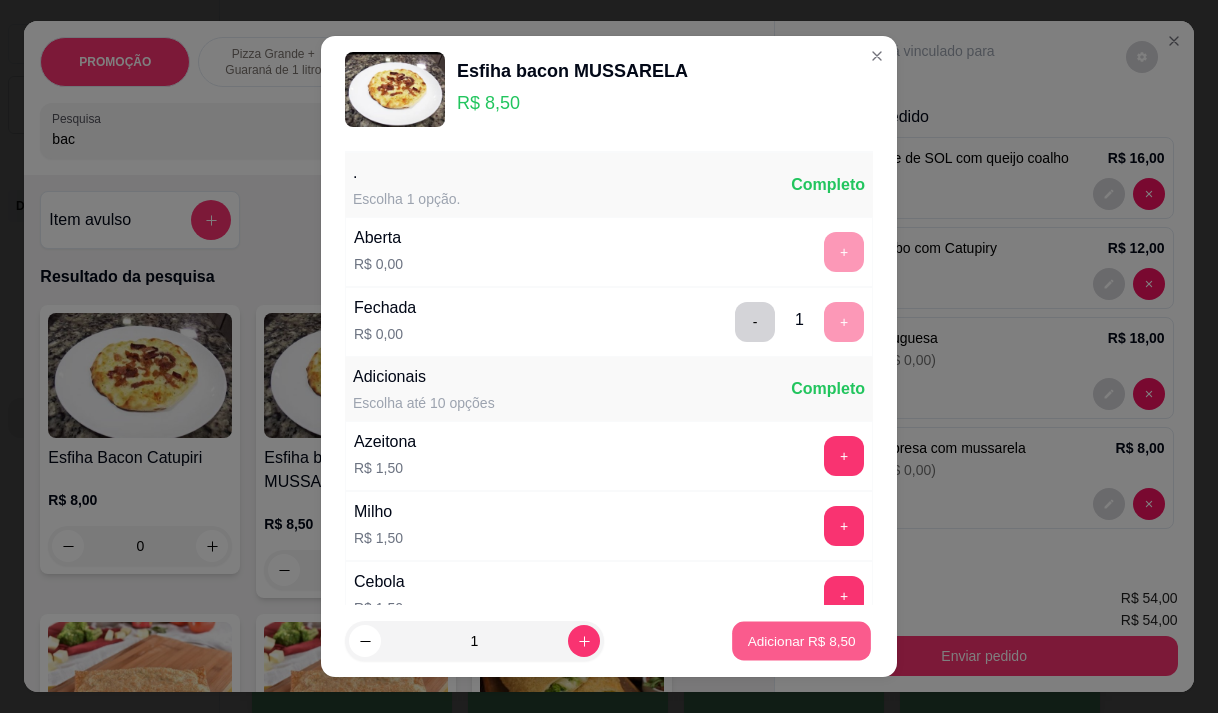 click on "Adicionar   R$ 8,50" at bounding box center [801, 641] 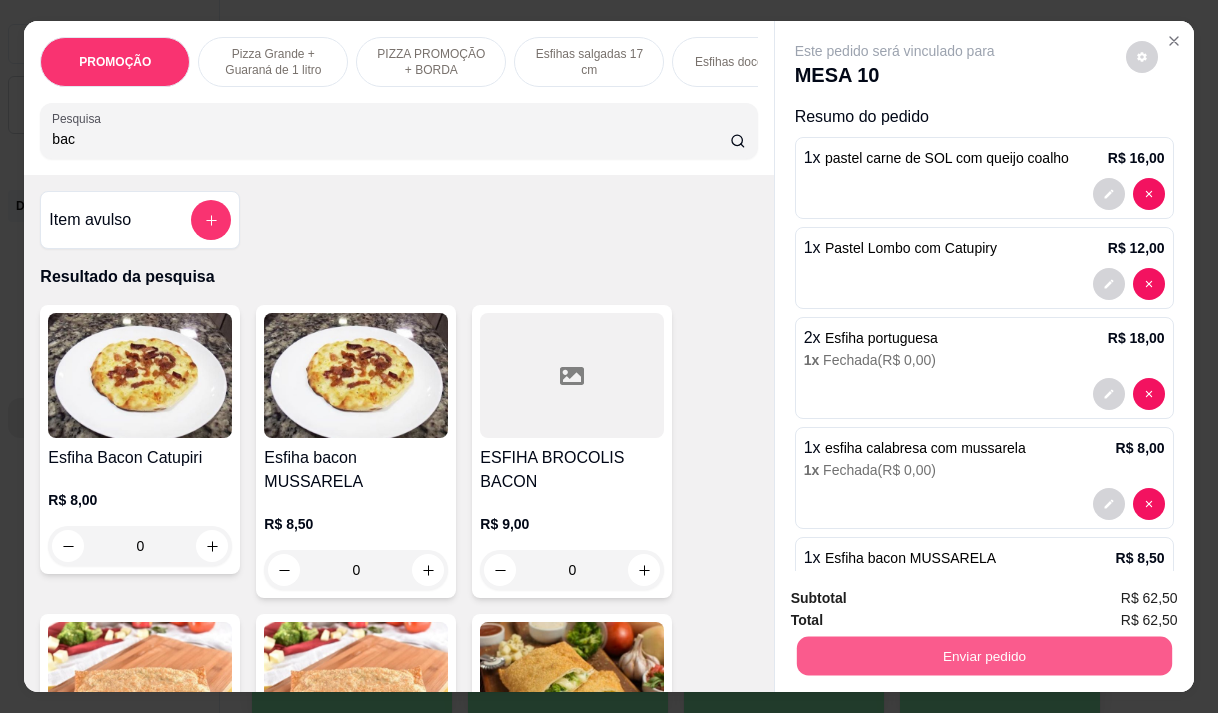 click on "Enviar pedido" at bounding box center [983, 655] 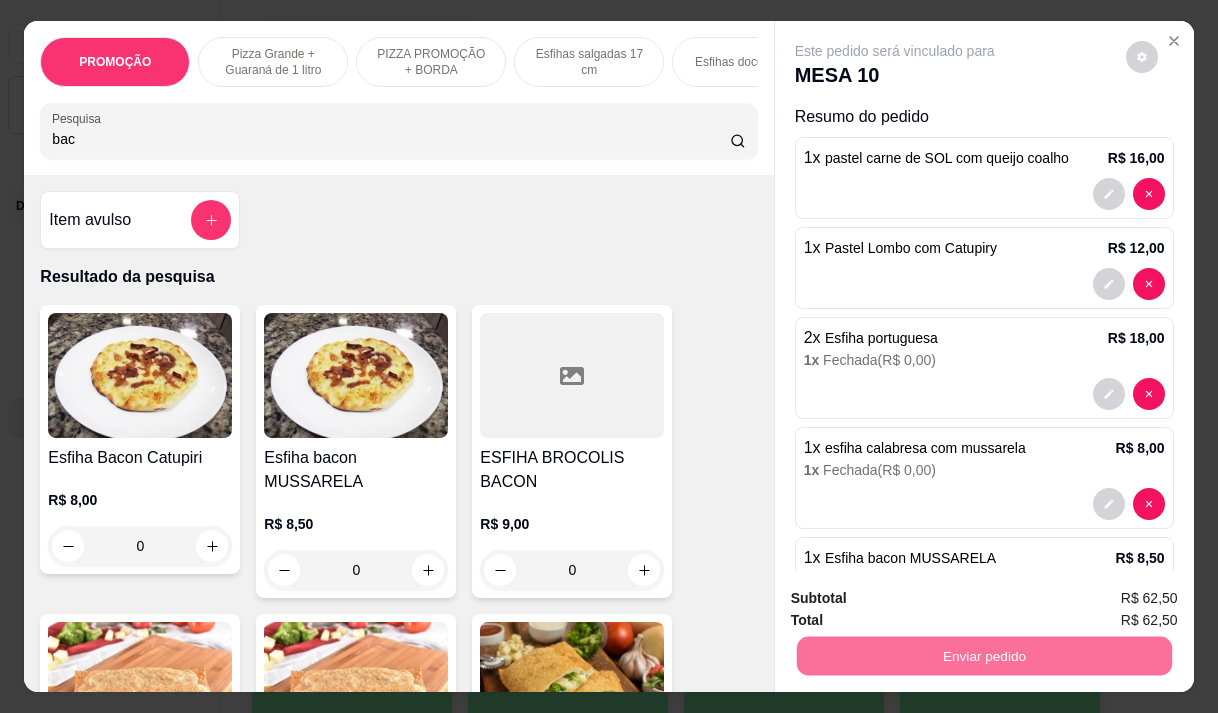 click on "Não registrar e enviar pedido" at bounding box center (918, 599) 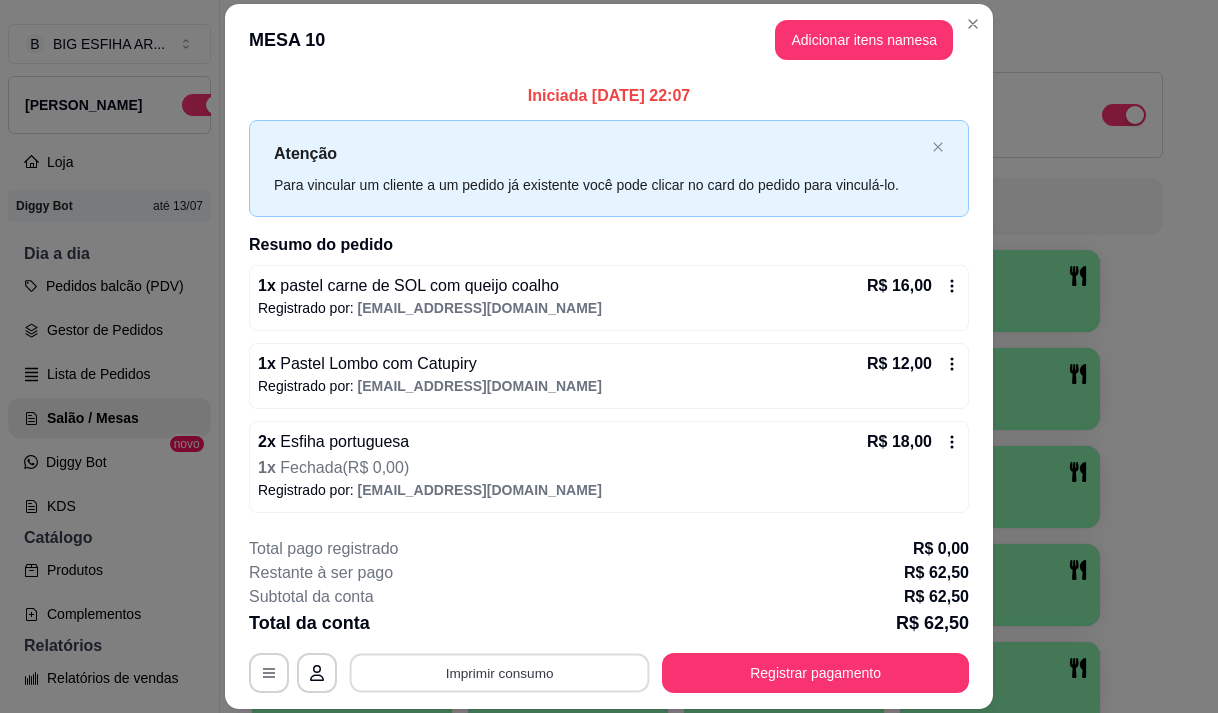 click on "Imprimir consumo" at bounding box center (500, 673) 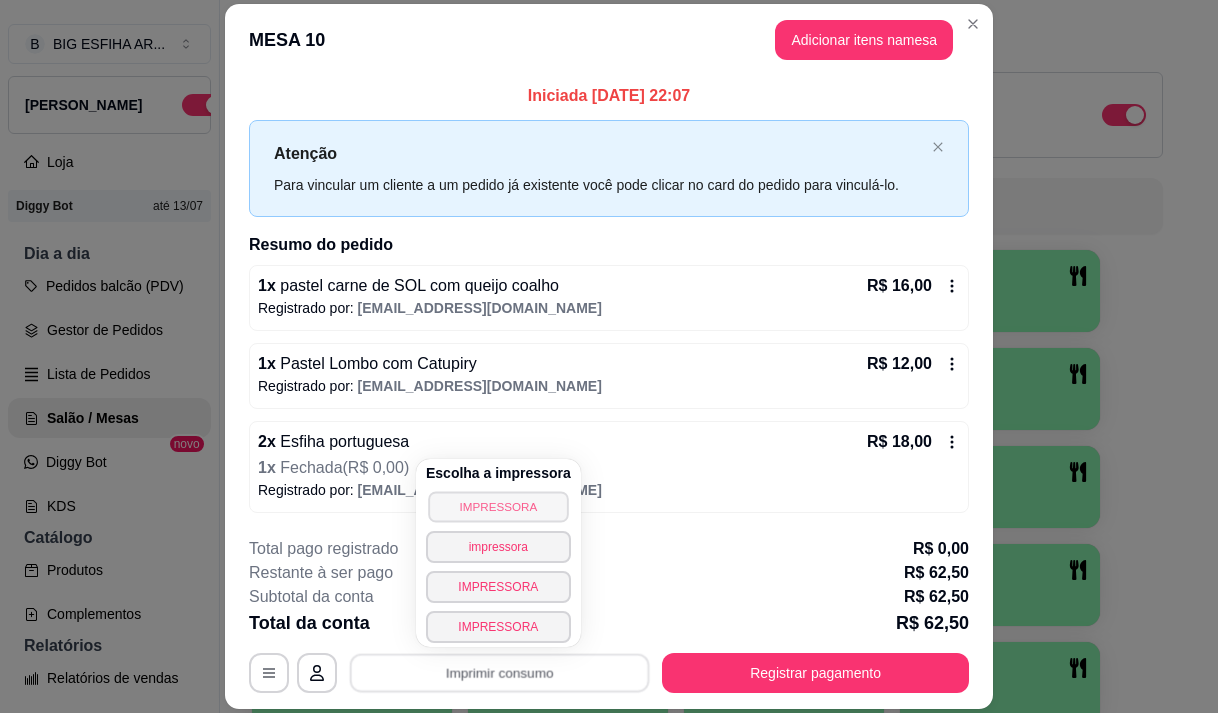 click on "IMPRESSORA" at bounding box center [498, 506] 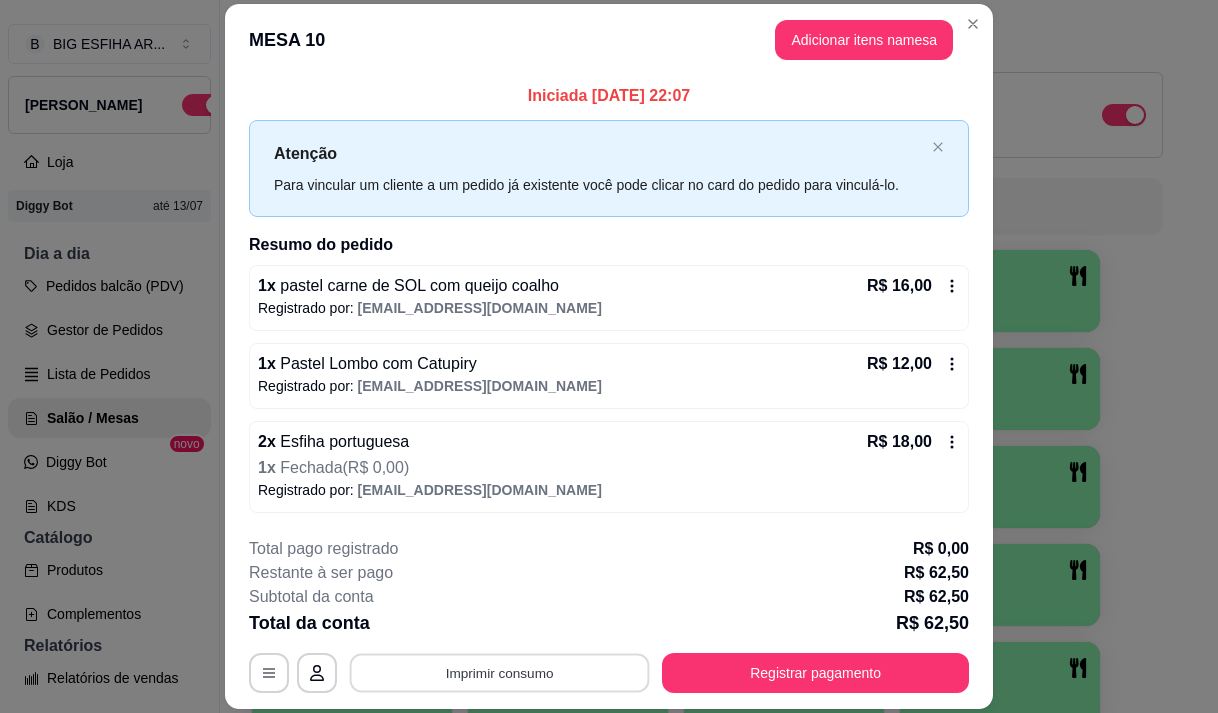 click on "Imprimir consumo" at bounding box center [500, 673] 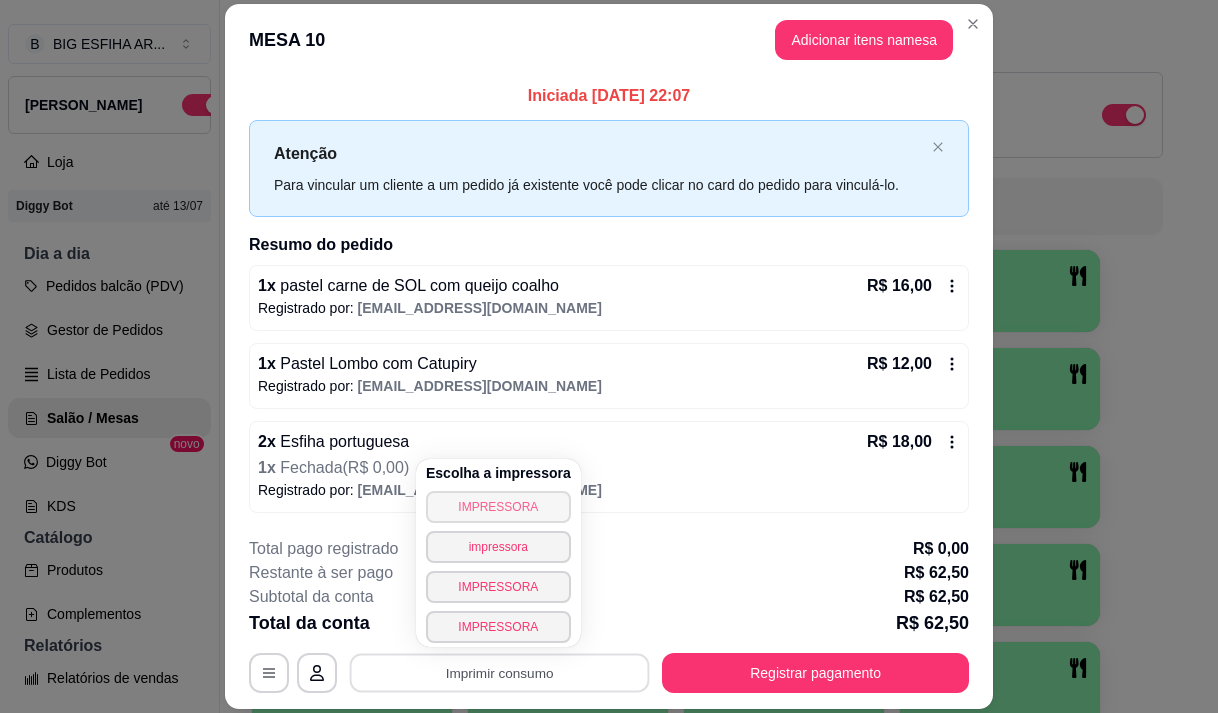 click on "IMPRESSORA" at bounding box center [498, 507] 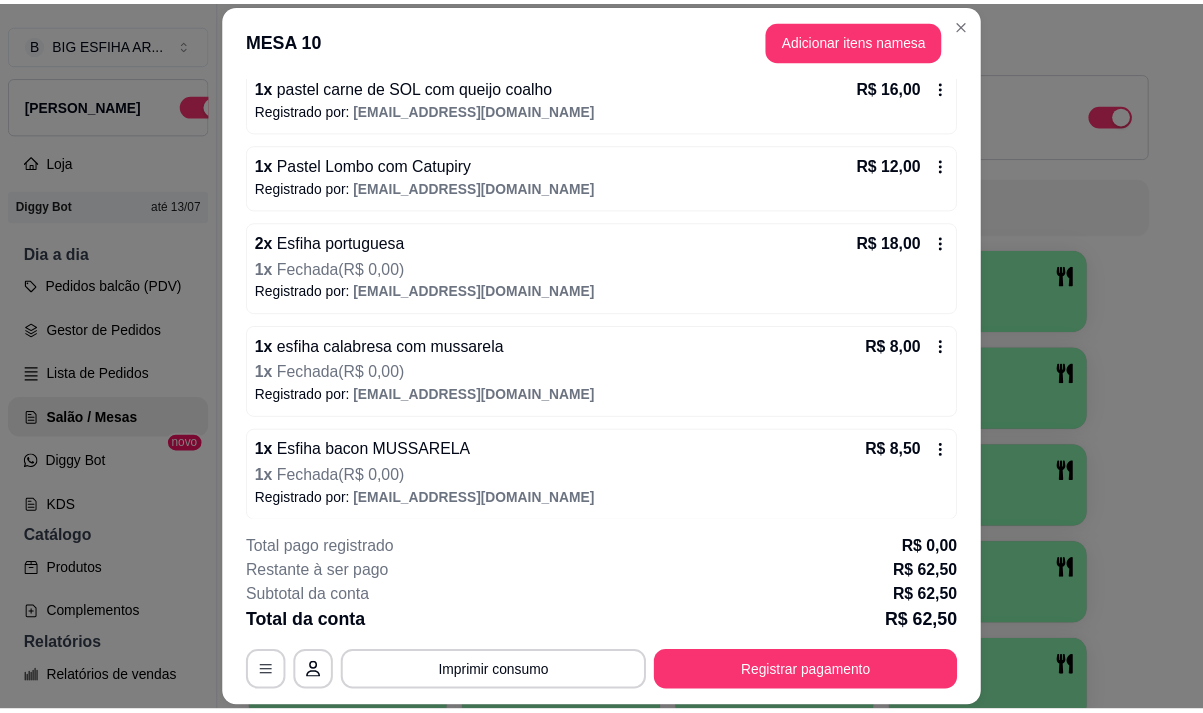 scroll, scrollTop: 207, scrollLeft: 0, axis: vertical 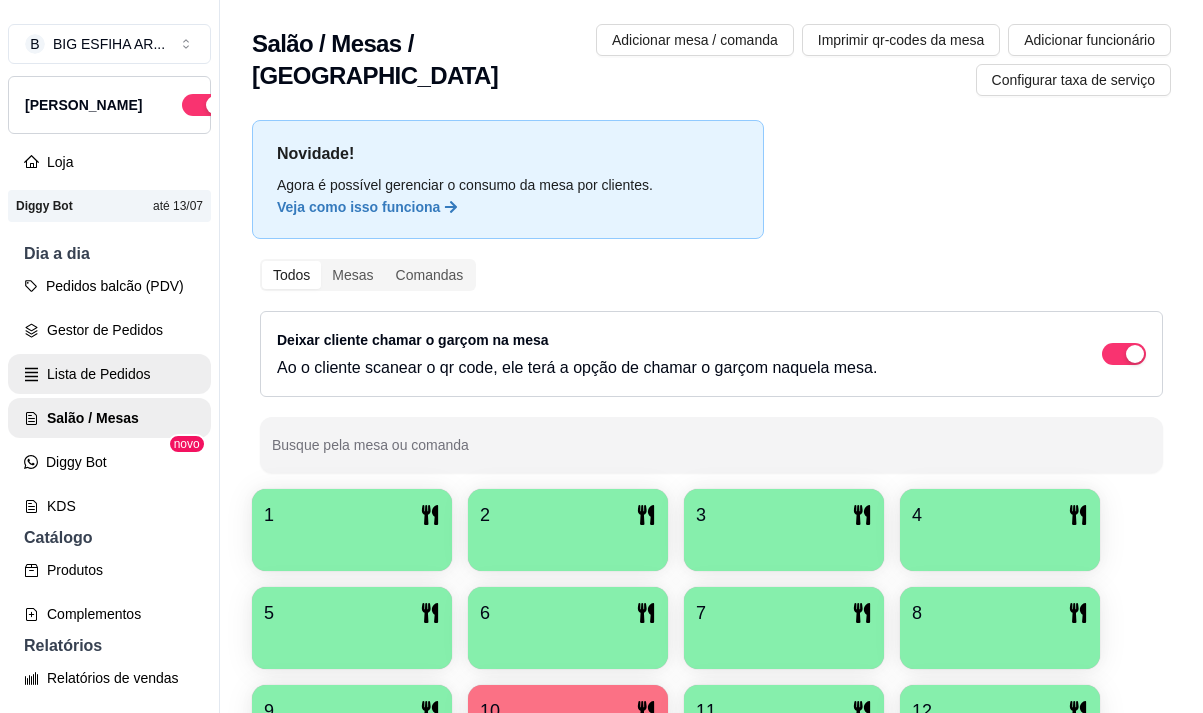 click on "Lista de Pedidos" at bounding box center (109, 374) 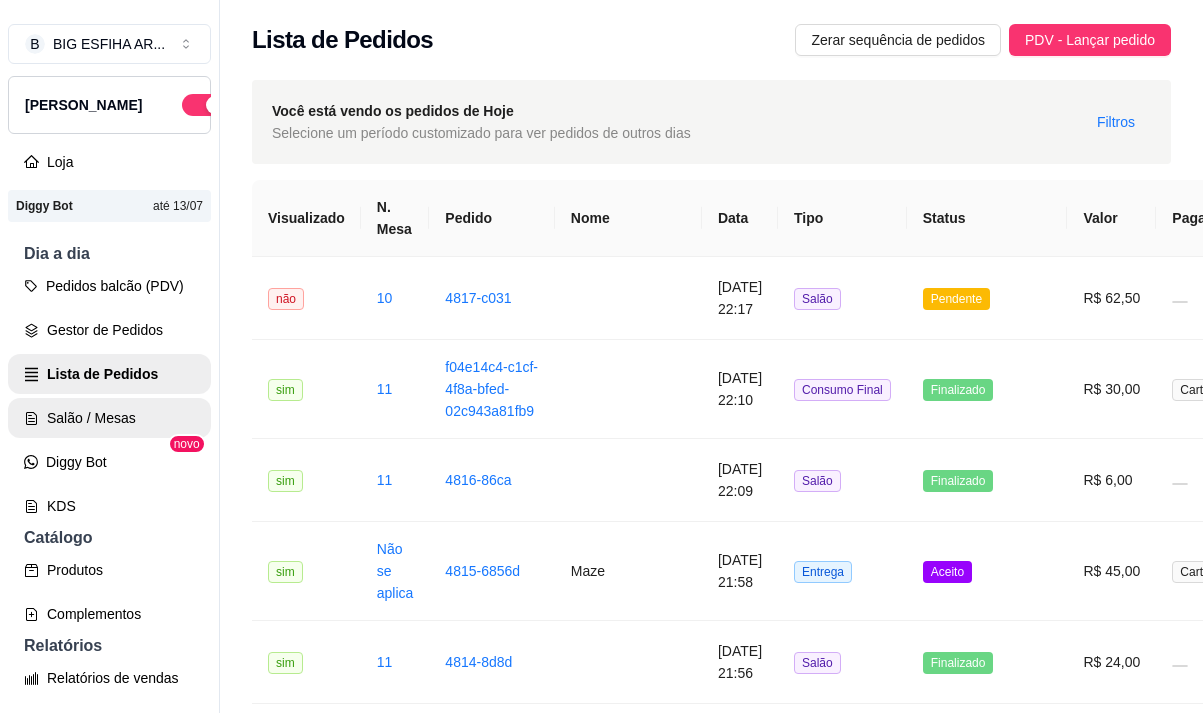 click on "Salão / Mesas" at bounding box center [109, 418] 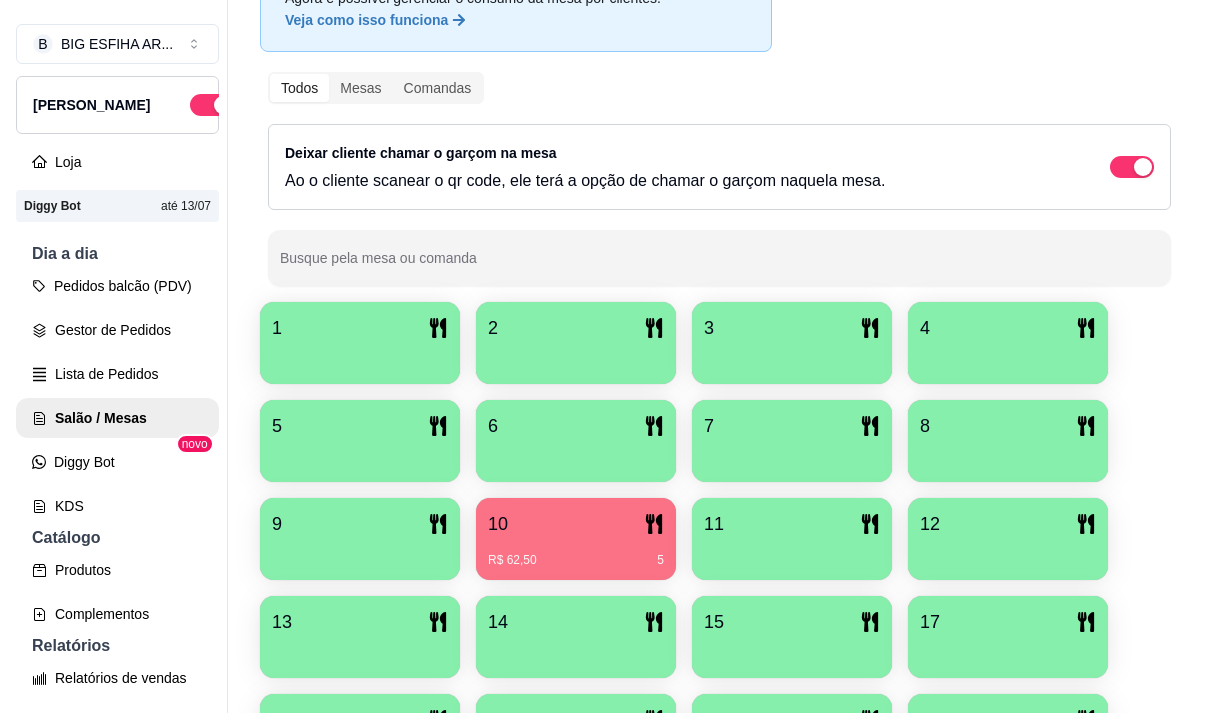 scroll, scrollTop: 200, scrollLeft: 0, axis: vertical 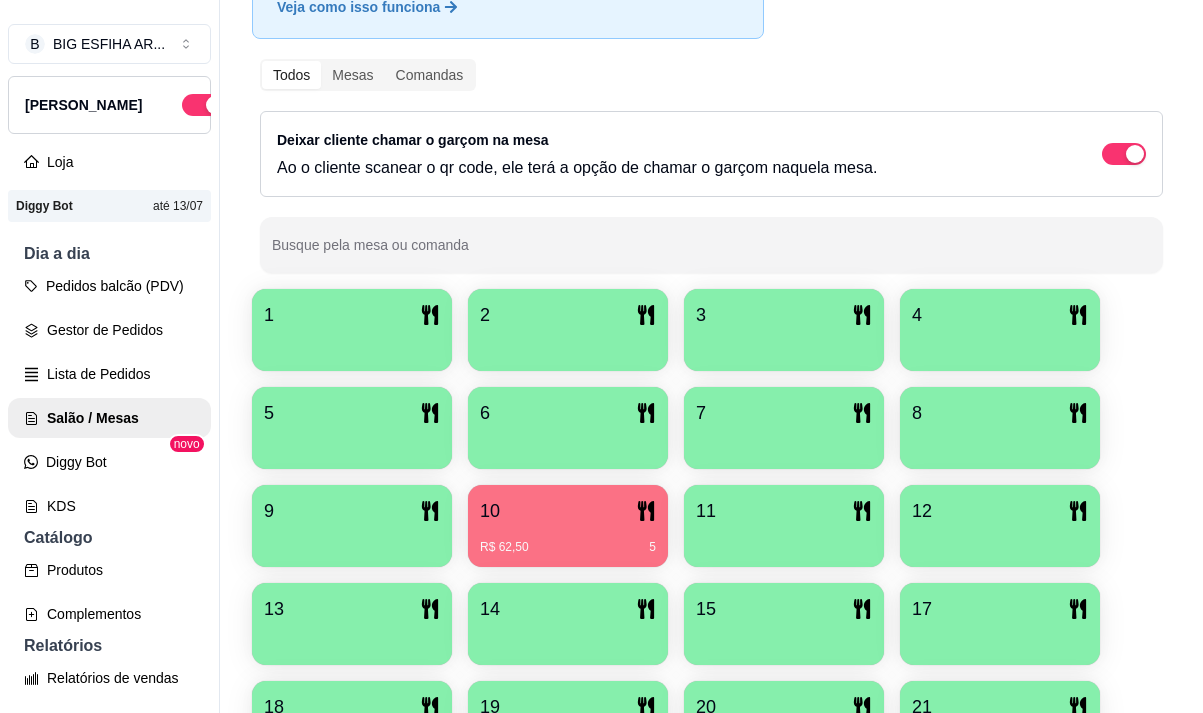 click at bounding box center [784, 540] 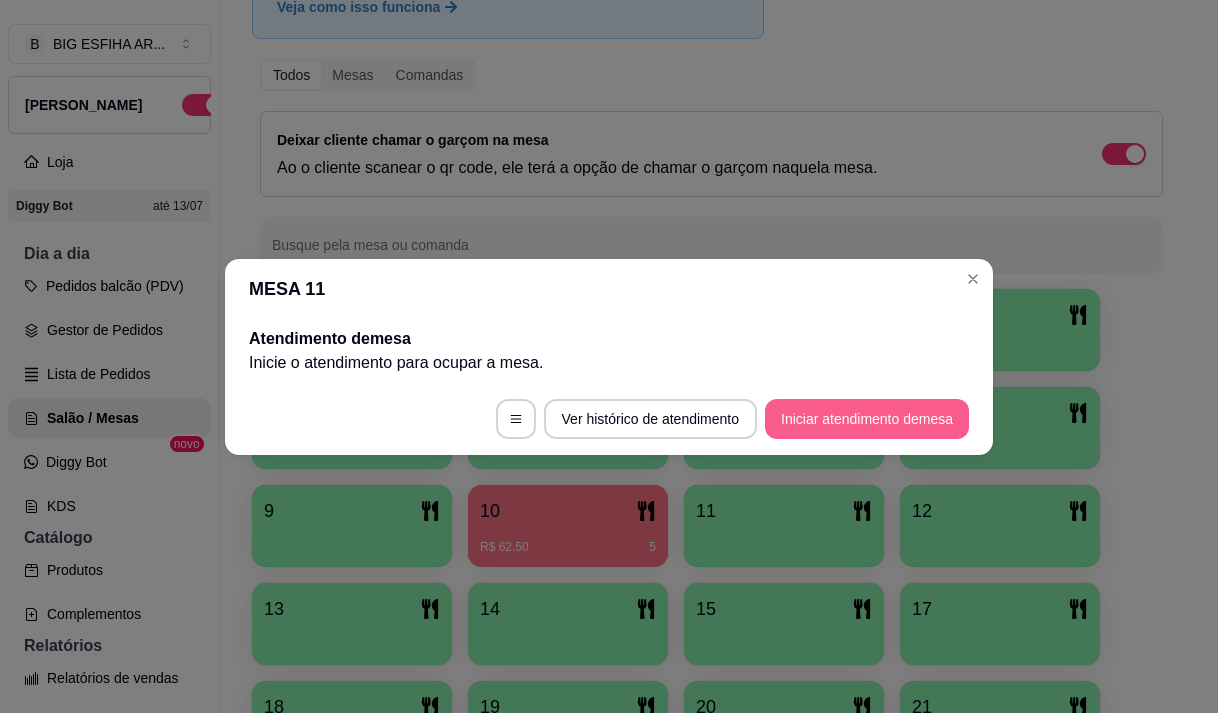 click on "Iniciar atendimento de  mesa" at bounding box center [867, 419] 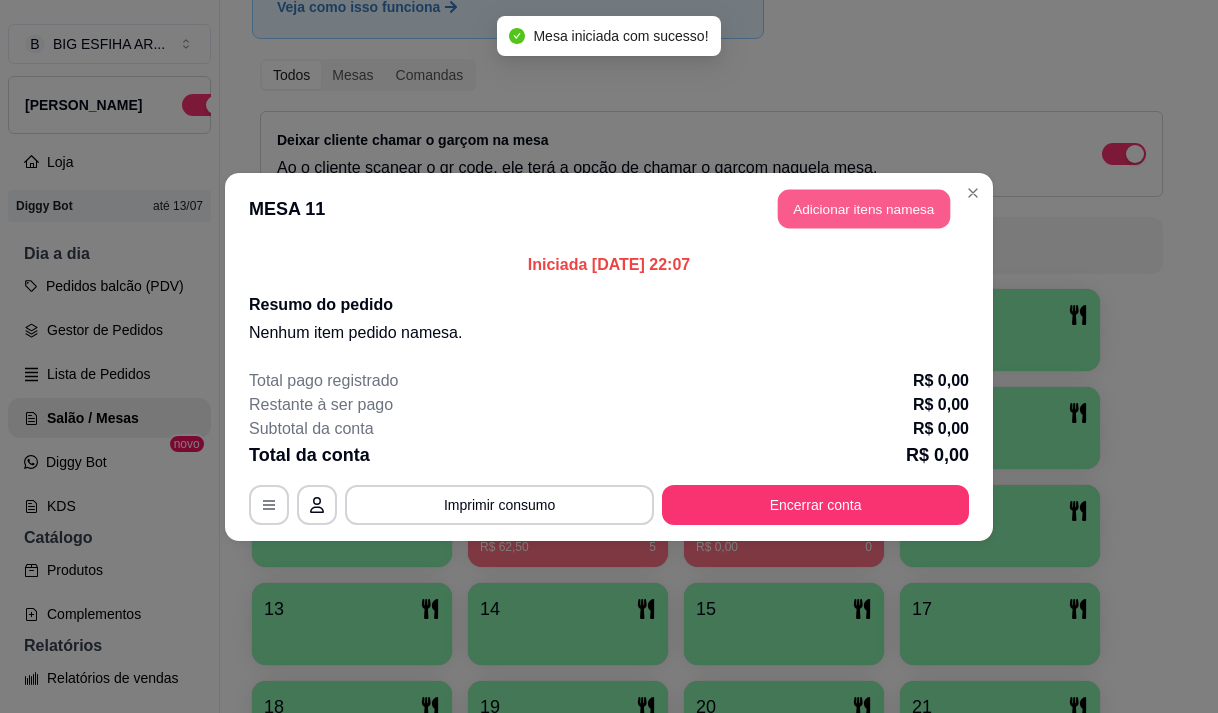 click on "Adicionar itens na  mesa" at bounding box center (864, 208) 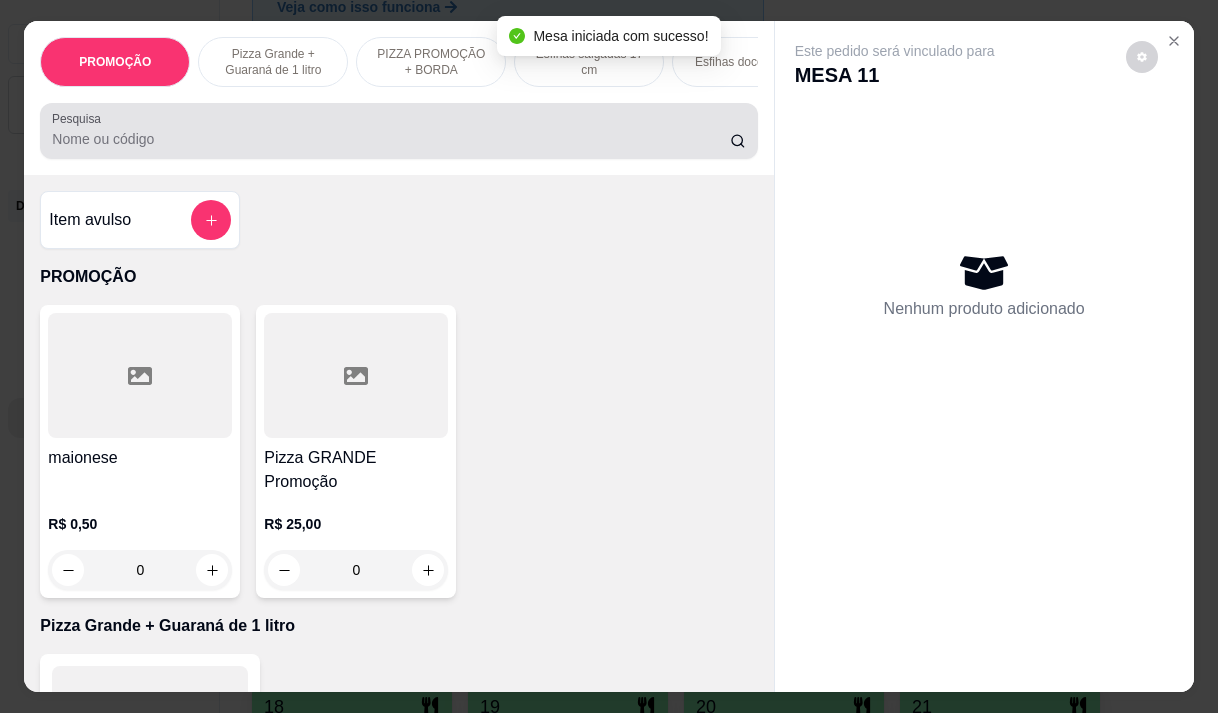 click on "Pesquisa" at bounding box center (391, 139) 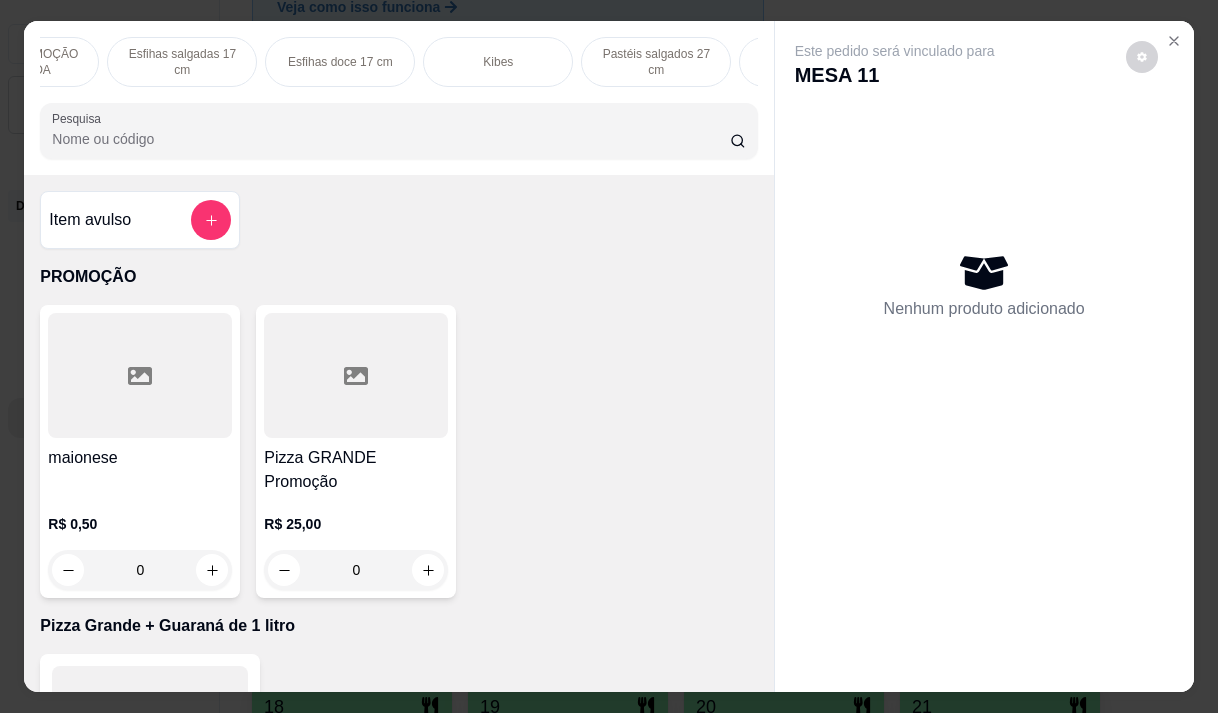 scroll, scrollTop: 0, scrollLeft: 444, axis: horizontal 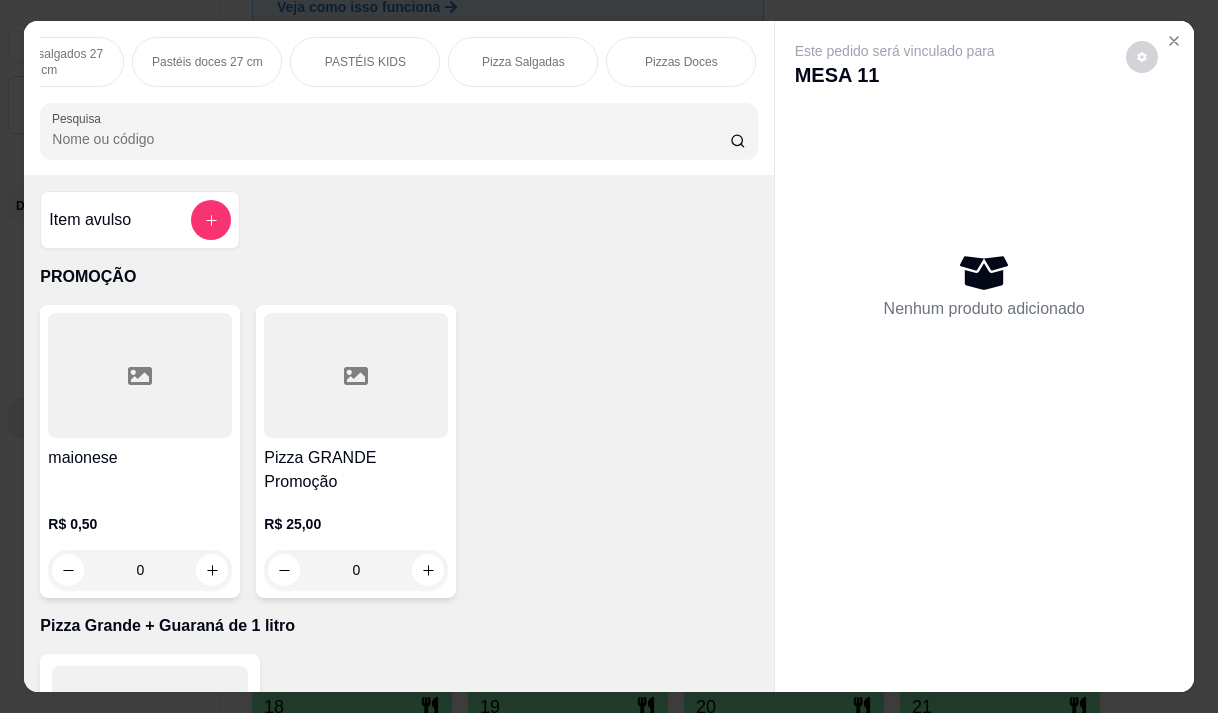 click on "Pizza Salgadas" at bounding box center [523, 62] 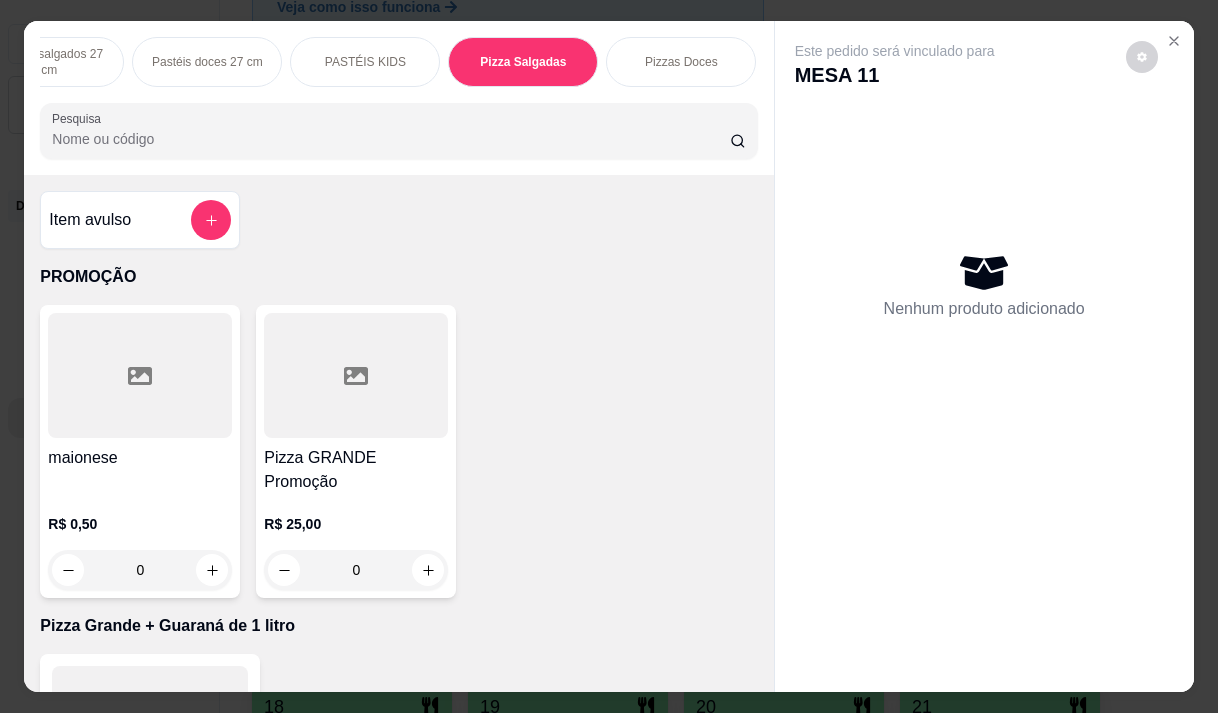 scroll, scrollTop: 15444, scrollLeft: 0, axis: vertical 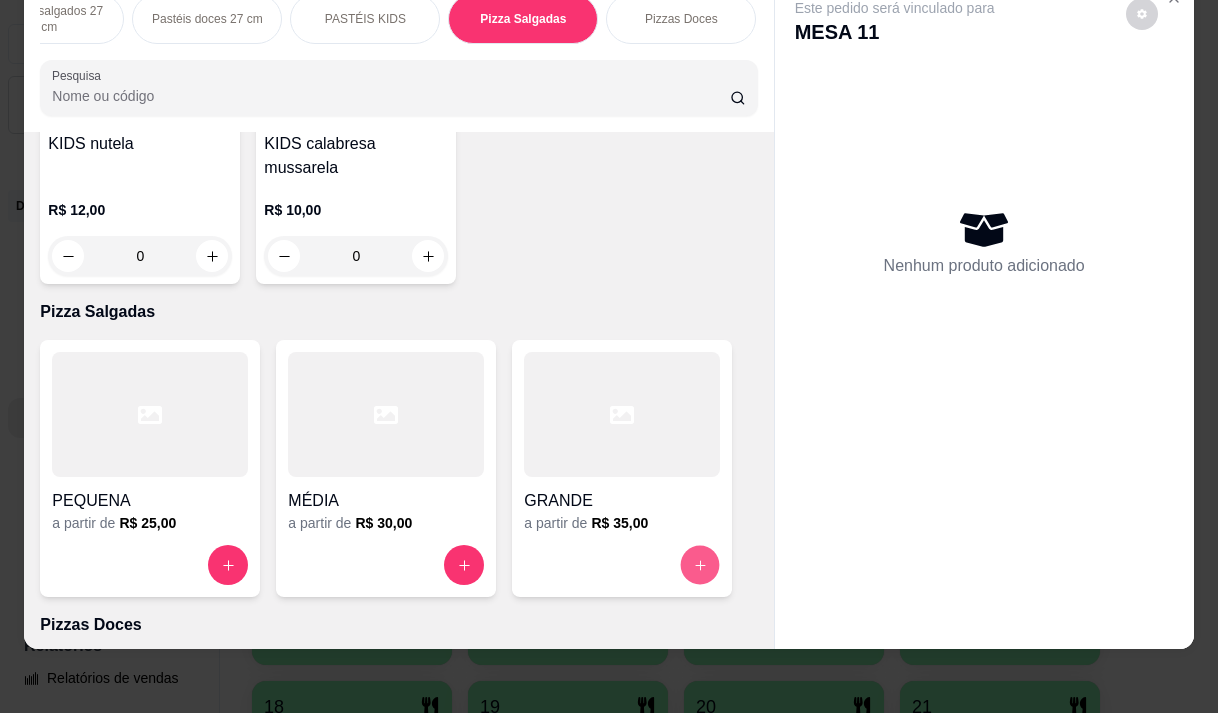 click 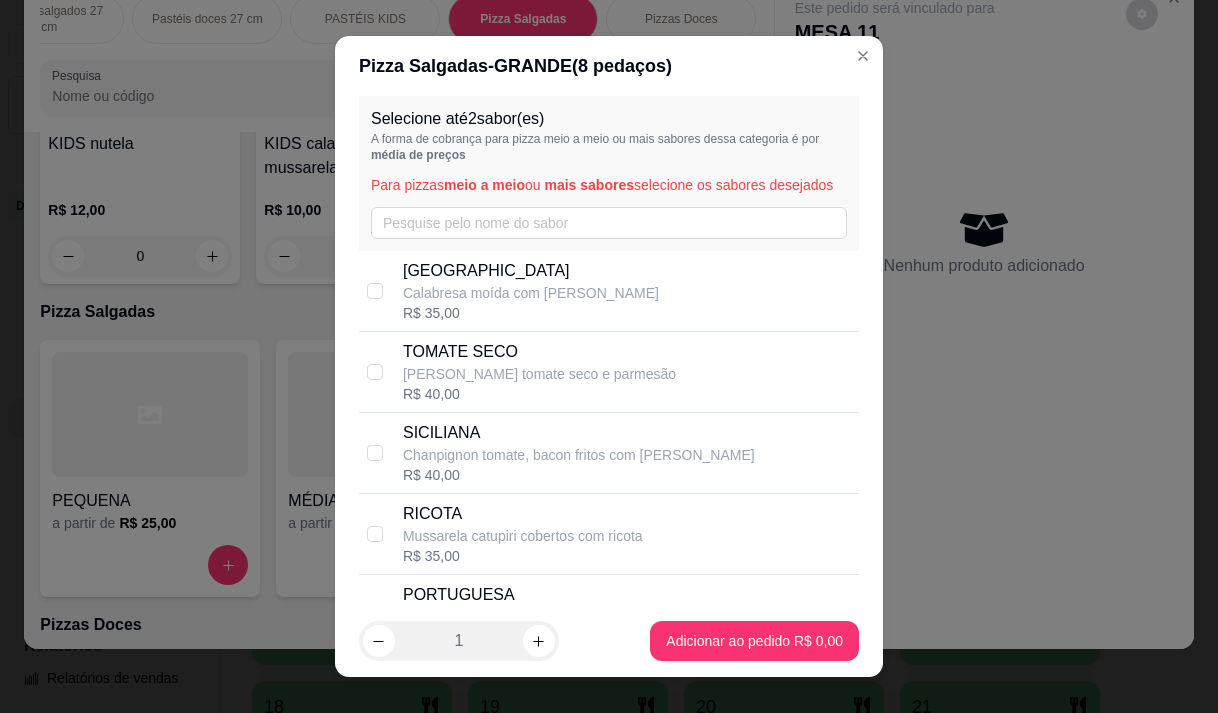scroll, scrollTop: 0, scrollLeft: 0, axis: both 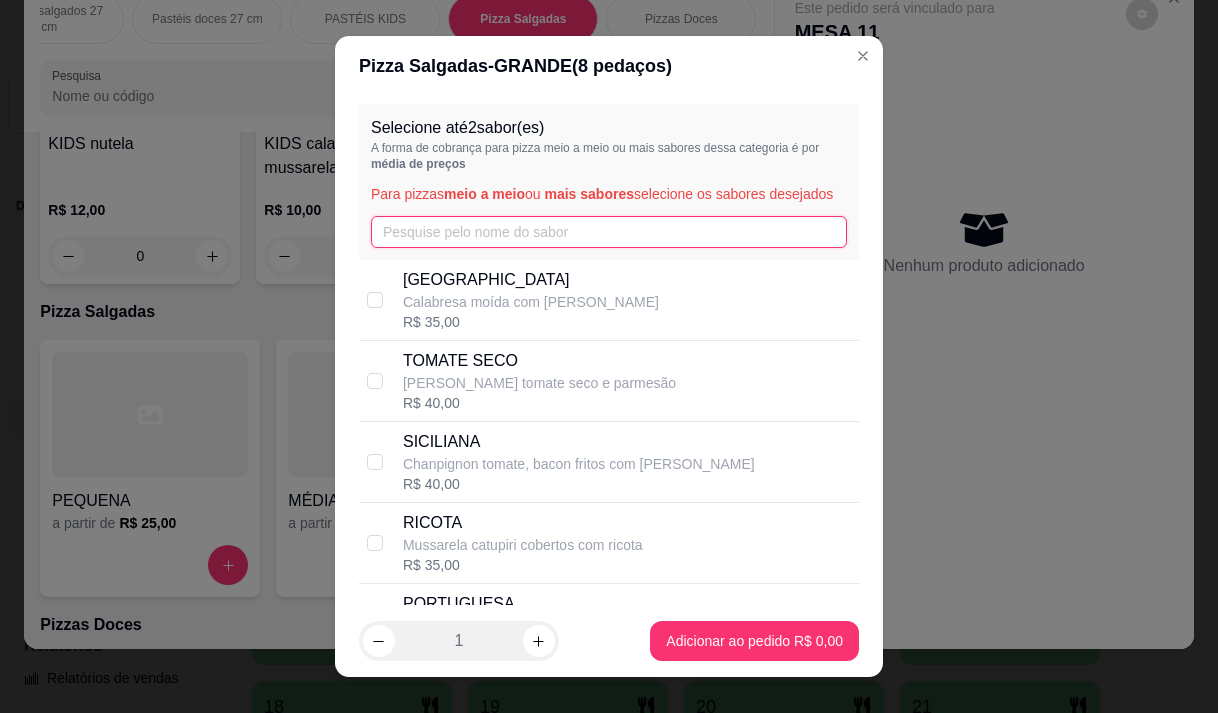 click at bounding box center [609, 232] 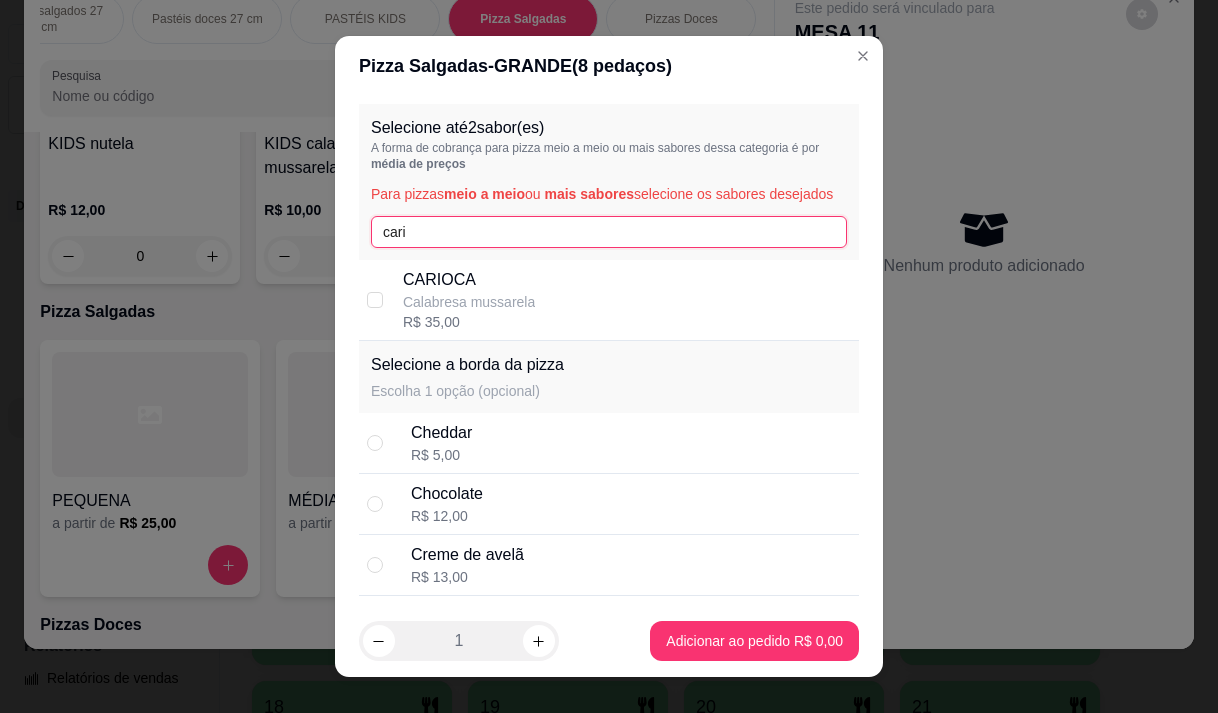 type on "cari" 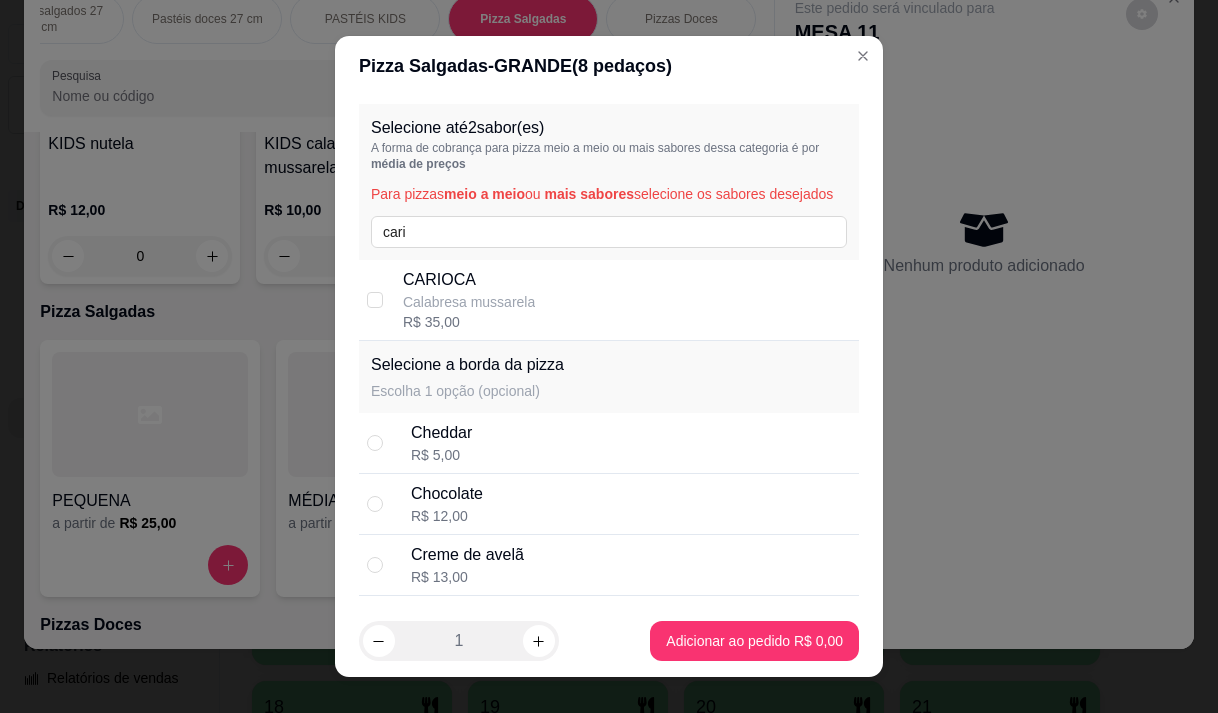 click on "CARIOCA  Calabresa mussarela  R$ 35,00" at bounding box center (627, 300) 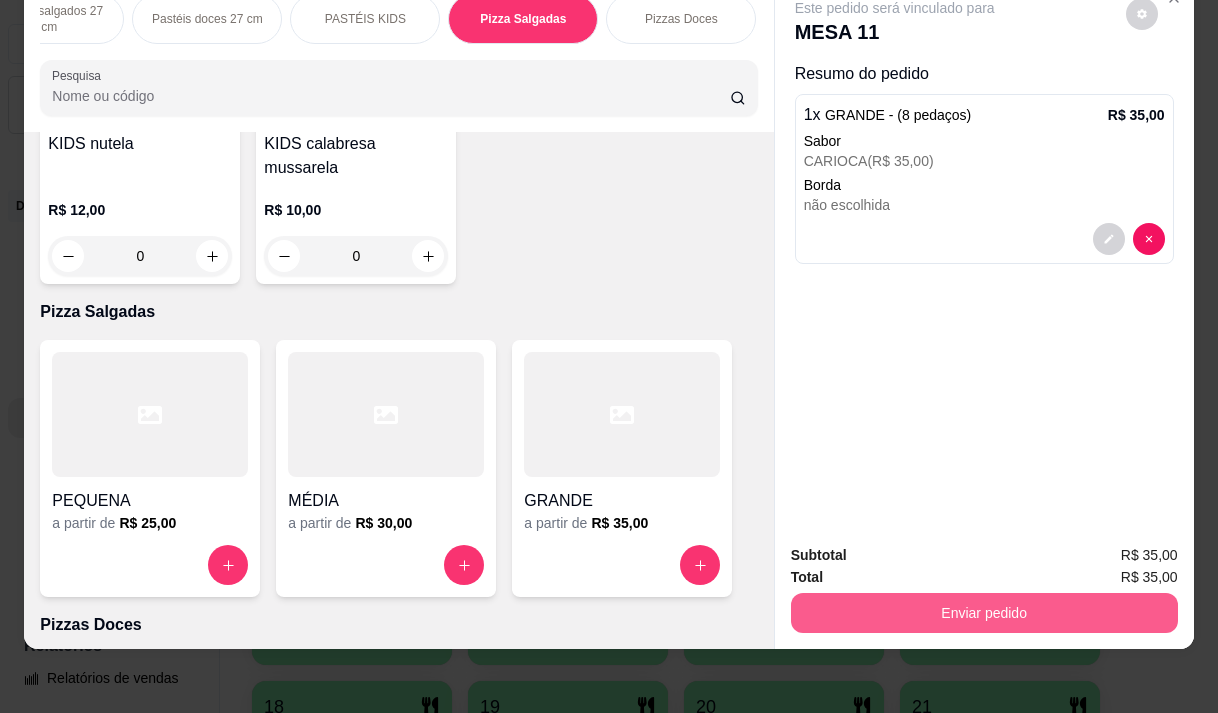 click on "Enviar pedido" at bounding box center [984, 613] 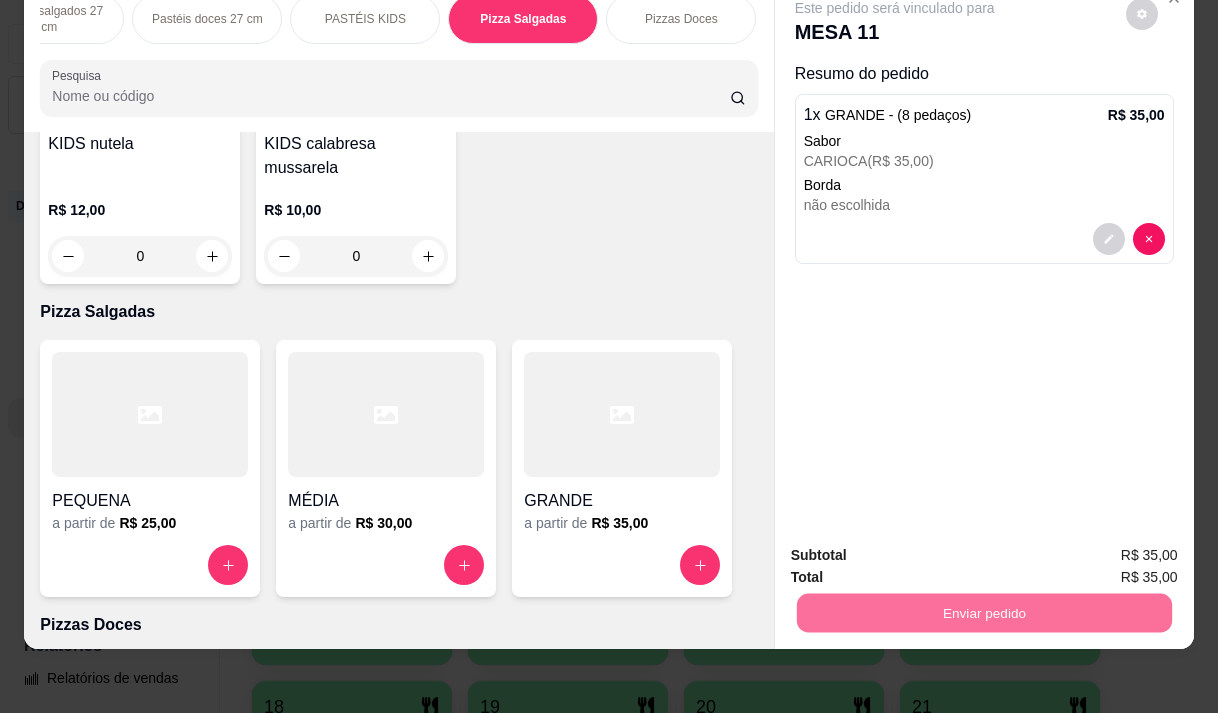 click on "Não registrar e enviar pedido" at bounding box center [918, 549] 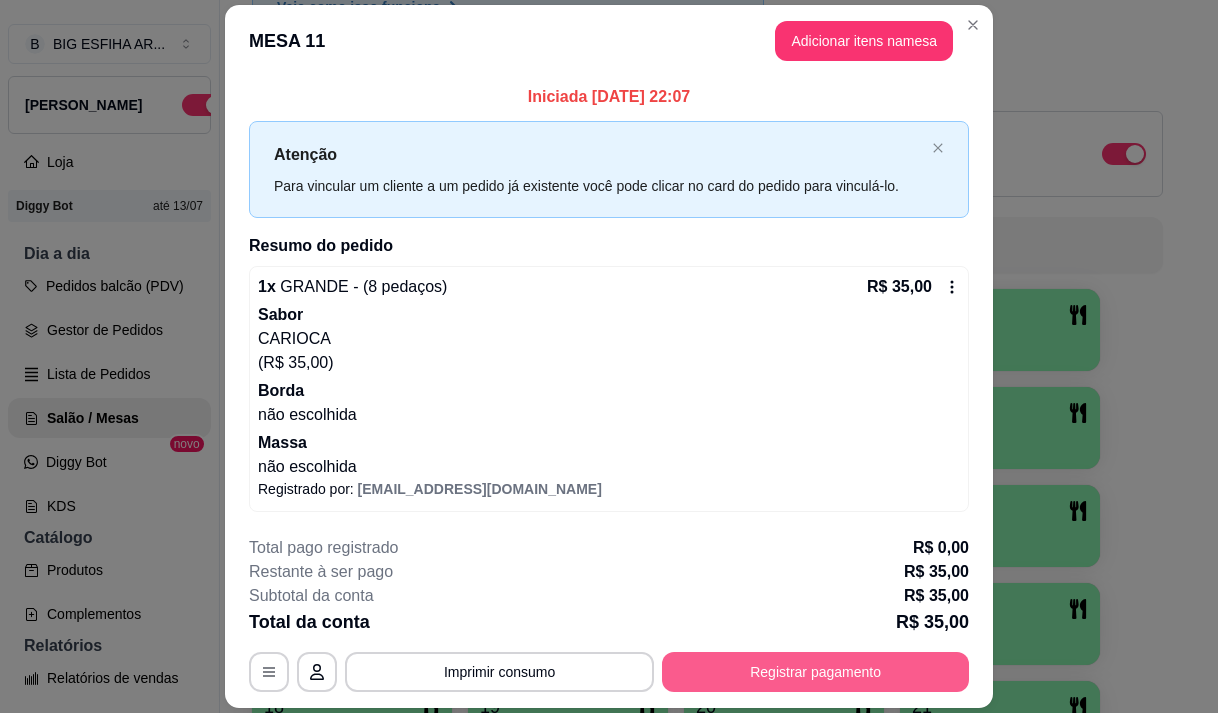 click on "Registrar pagamento" at bounding box center [815, 672] 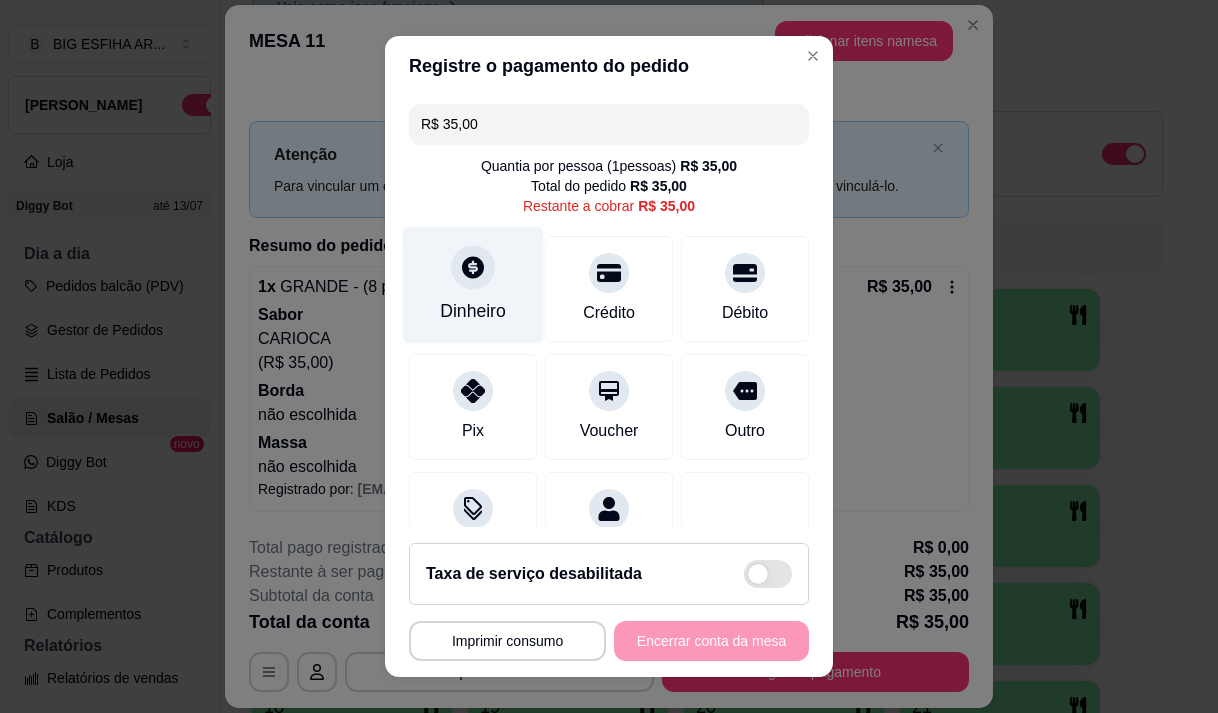 click 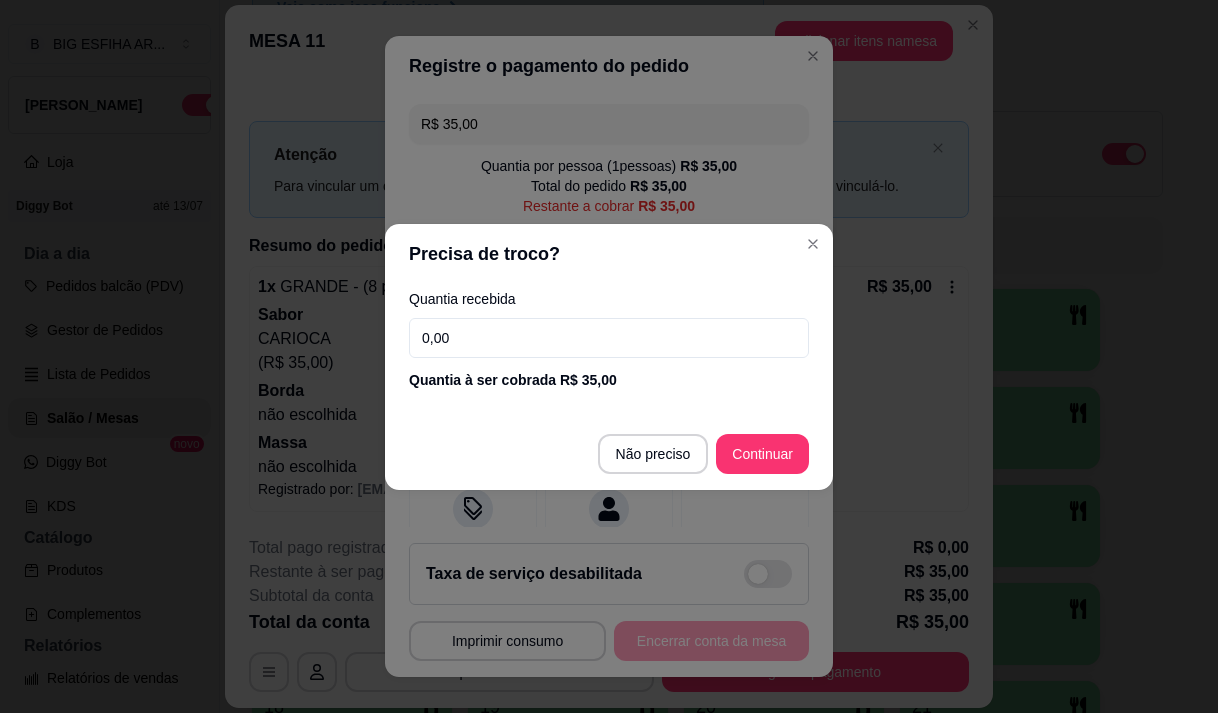 click on "0,00" at bounding box center (609, 338) 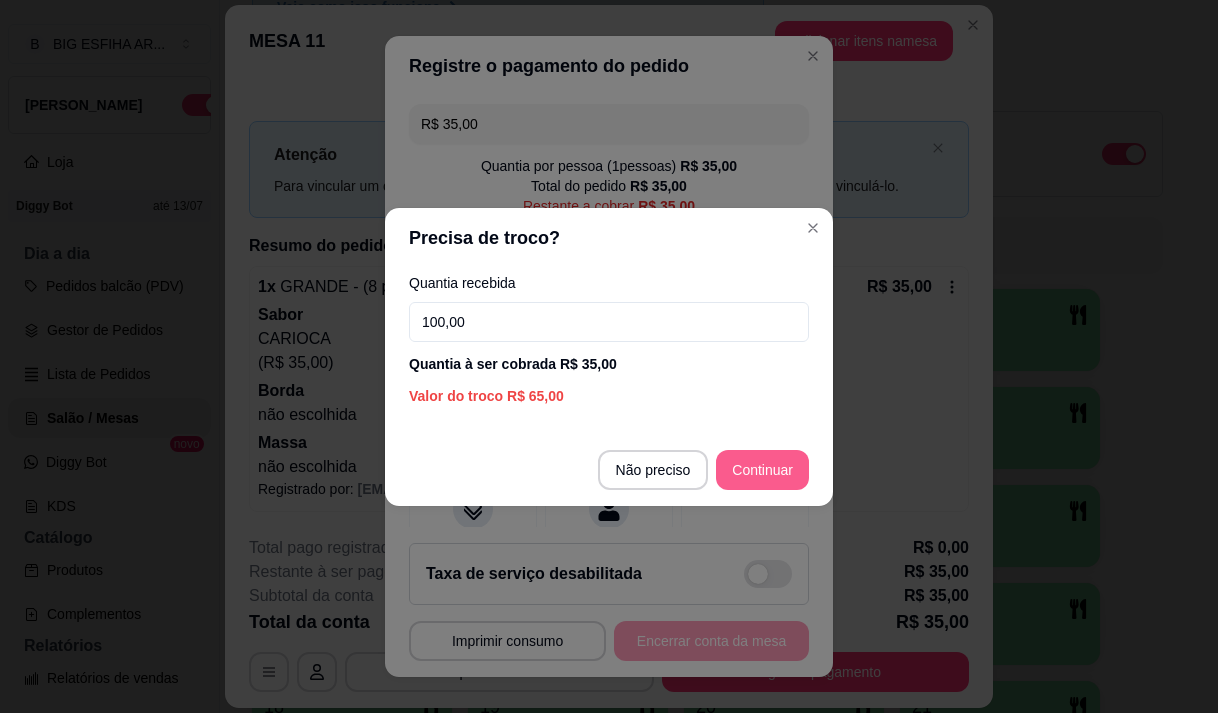 type on "100,00" 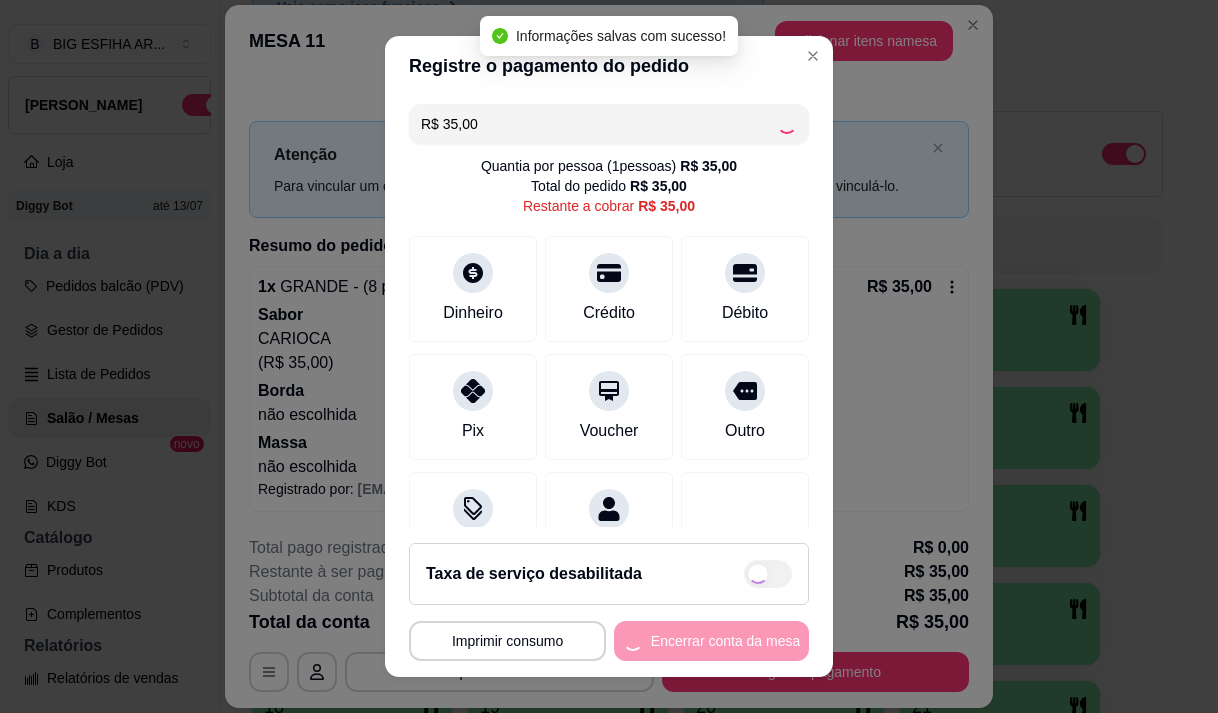 type on "R$ 0,00" 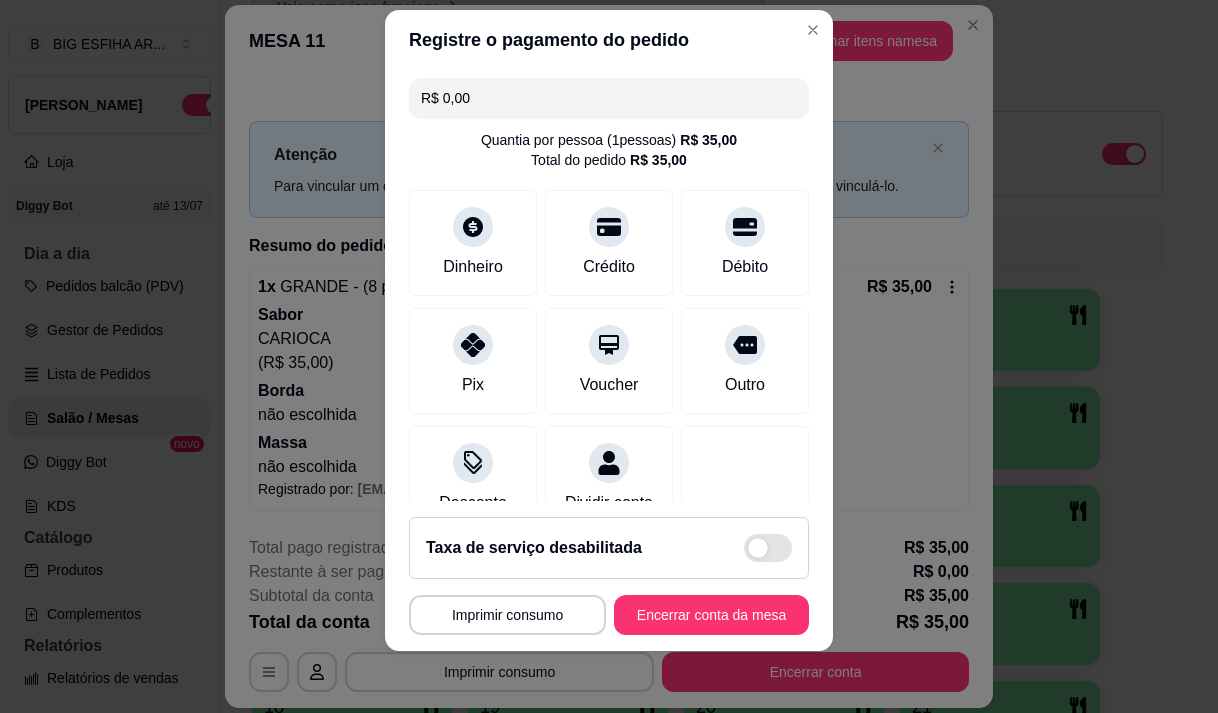 scroll, scrollTop: 28, scrollLeft: 0, axis: vertical 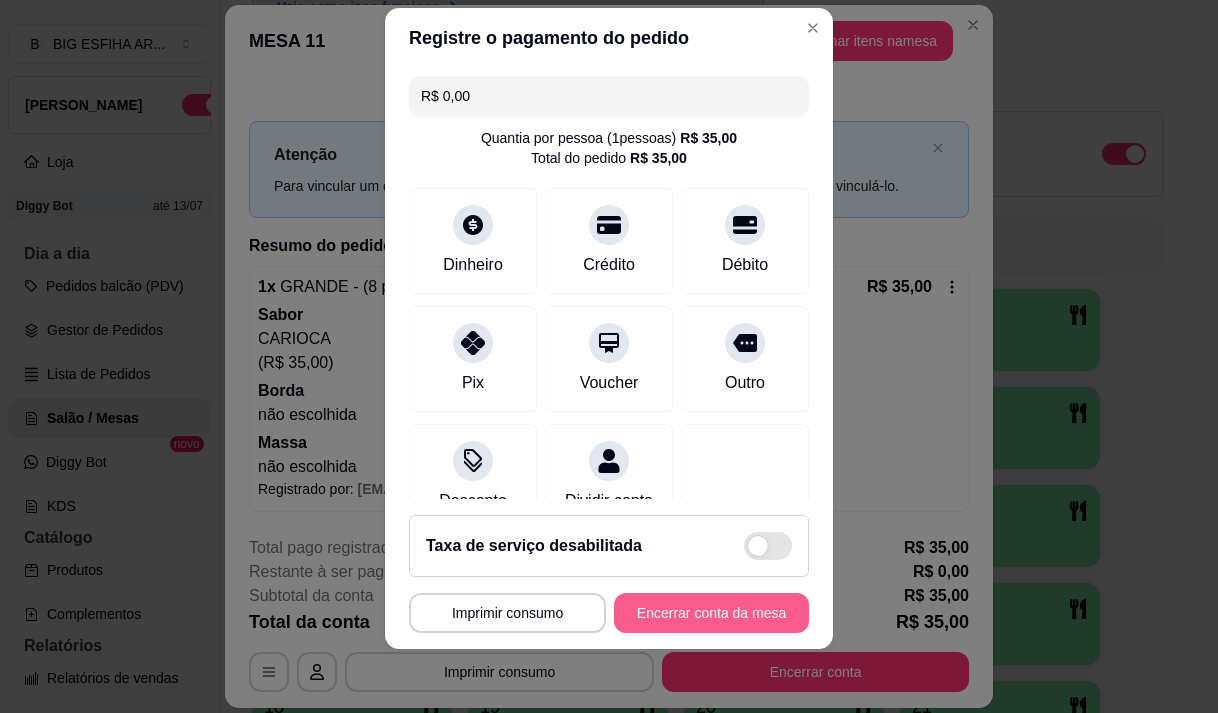 click on "Encerrar conta da mesa" at bounding box center [711, 613] 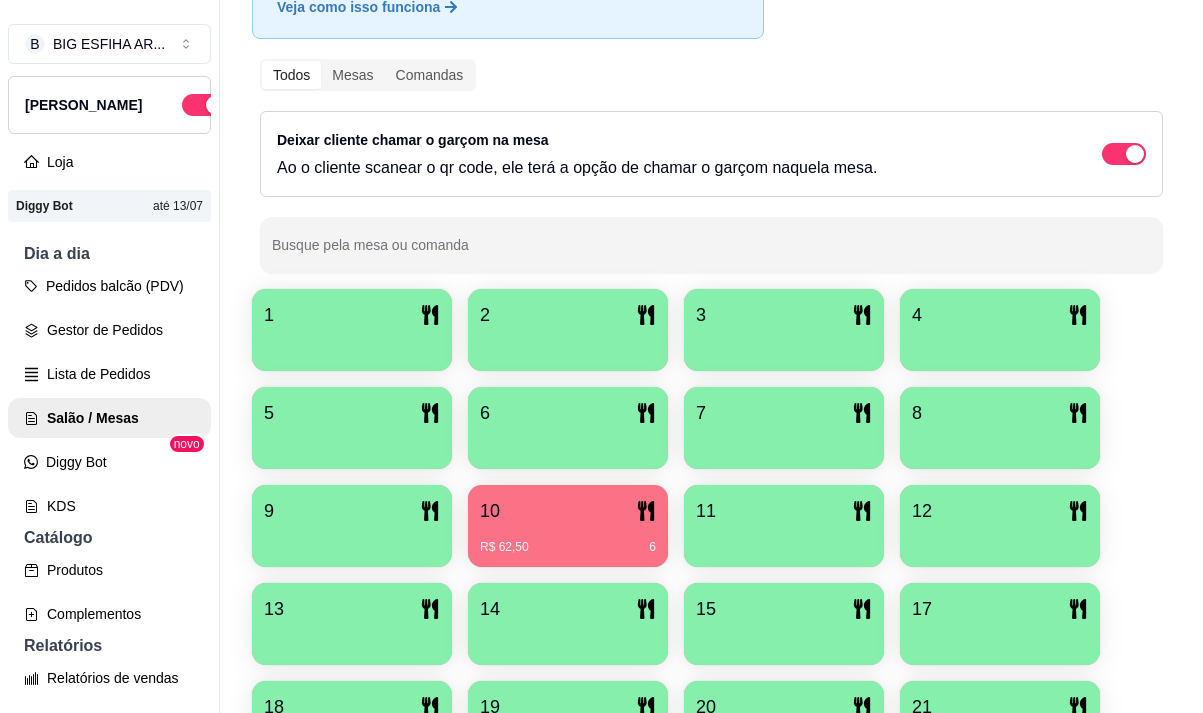click on "R$ 62,50 6" at bounding box center (568, 540) 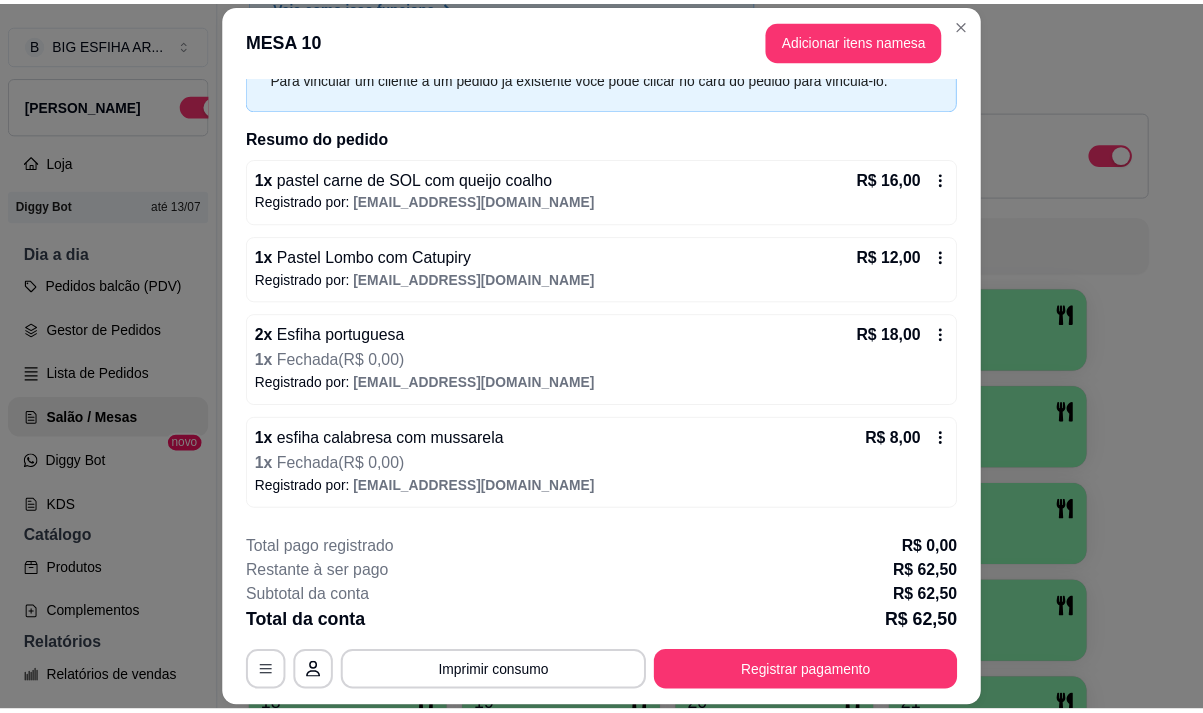 scroll, scrollTop: 207, scrollLeft: 0, axis: vertical 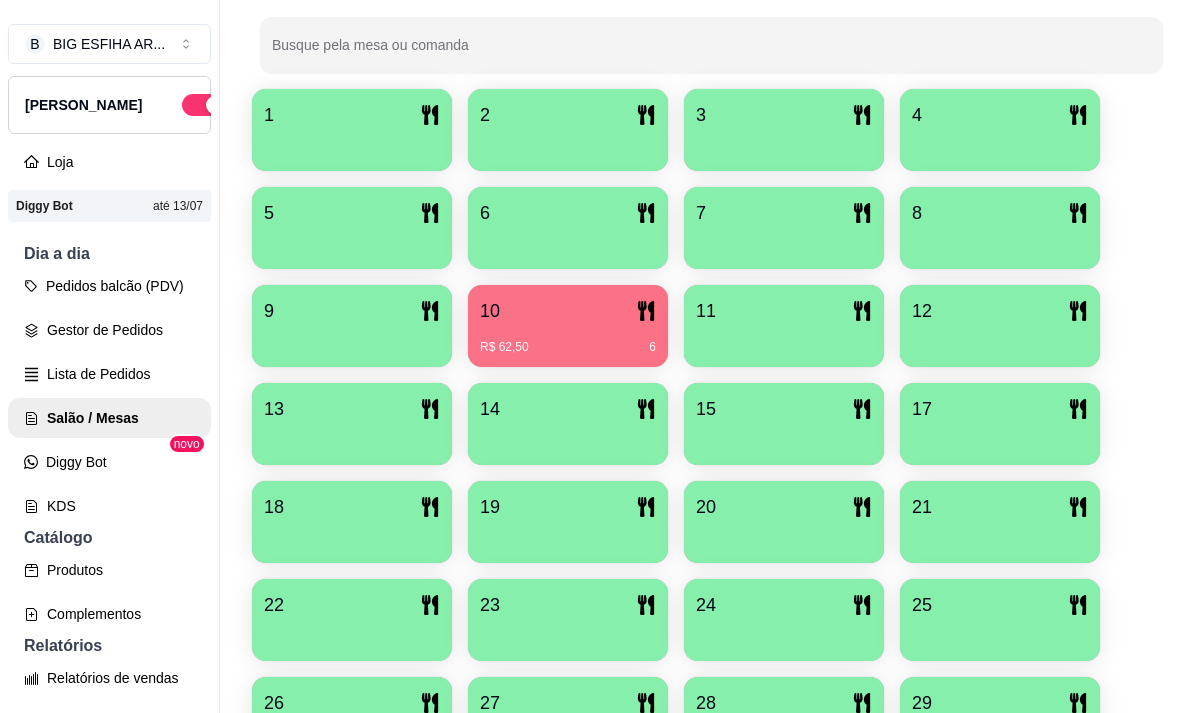 click on "10" at bounding box center [568, 311] 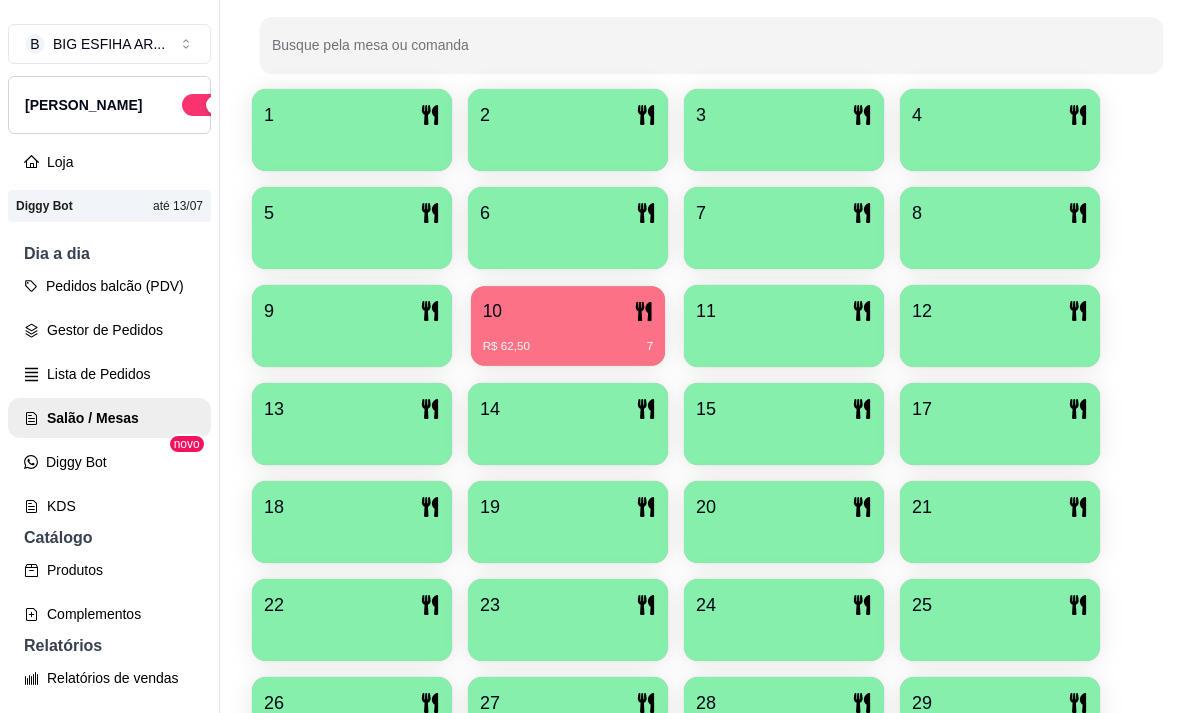 click on "10 R$ 62,50 7" at bounding box center [568, 326] 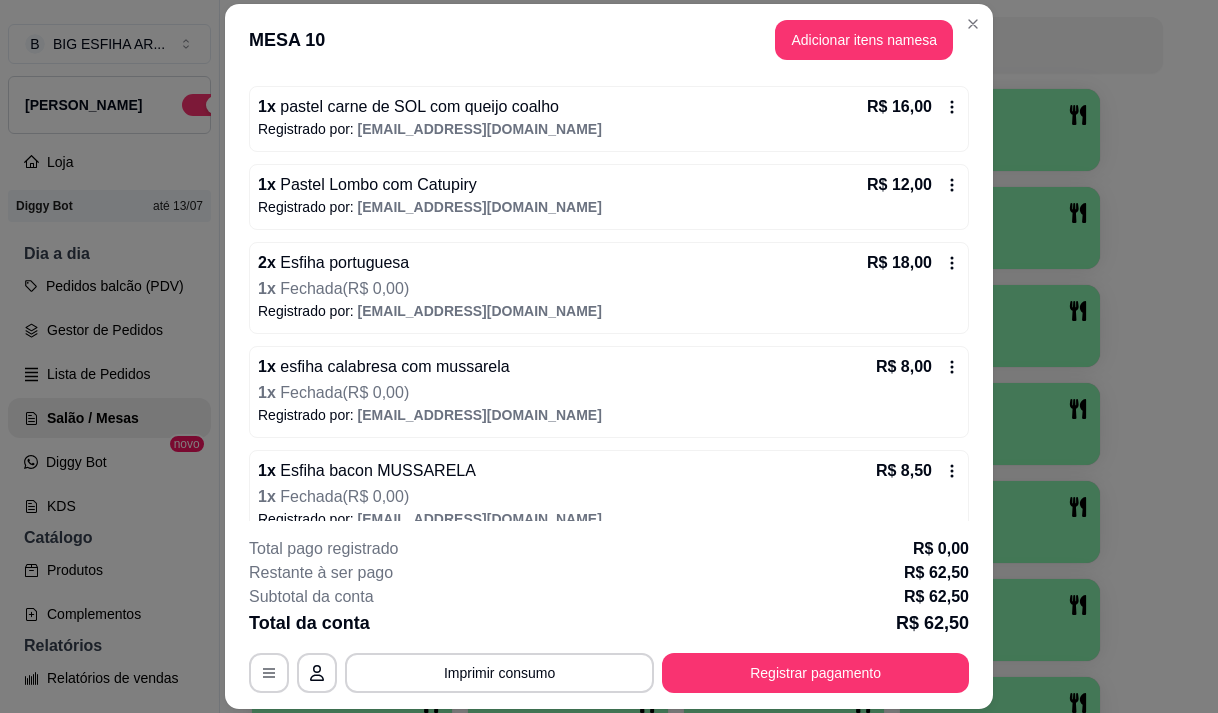 scroll, scrollTop: 207, scrollLeft: 0, axis: vertical 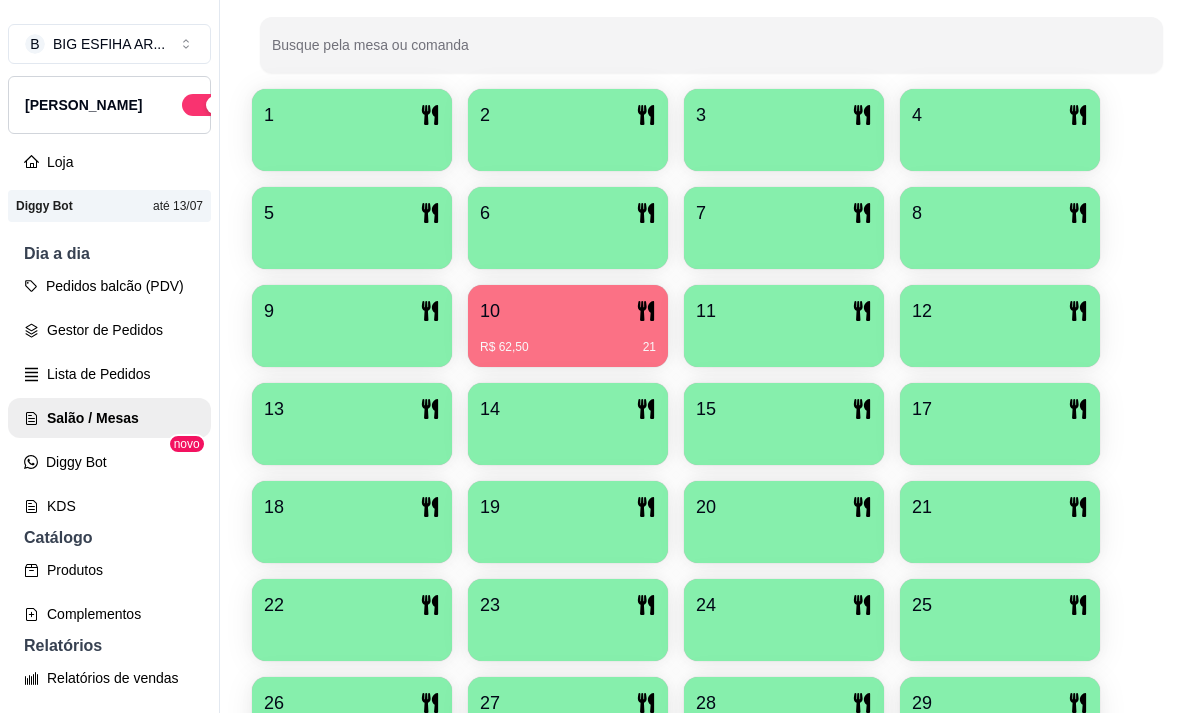 click on "10" at bounding box center (568, 311) 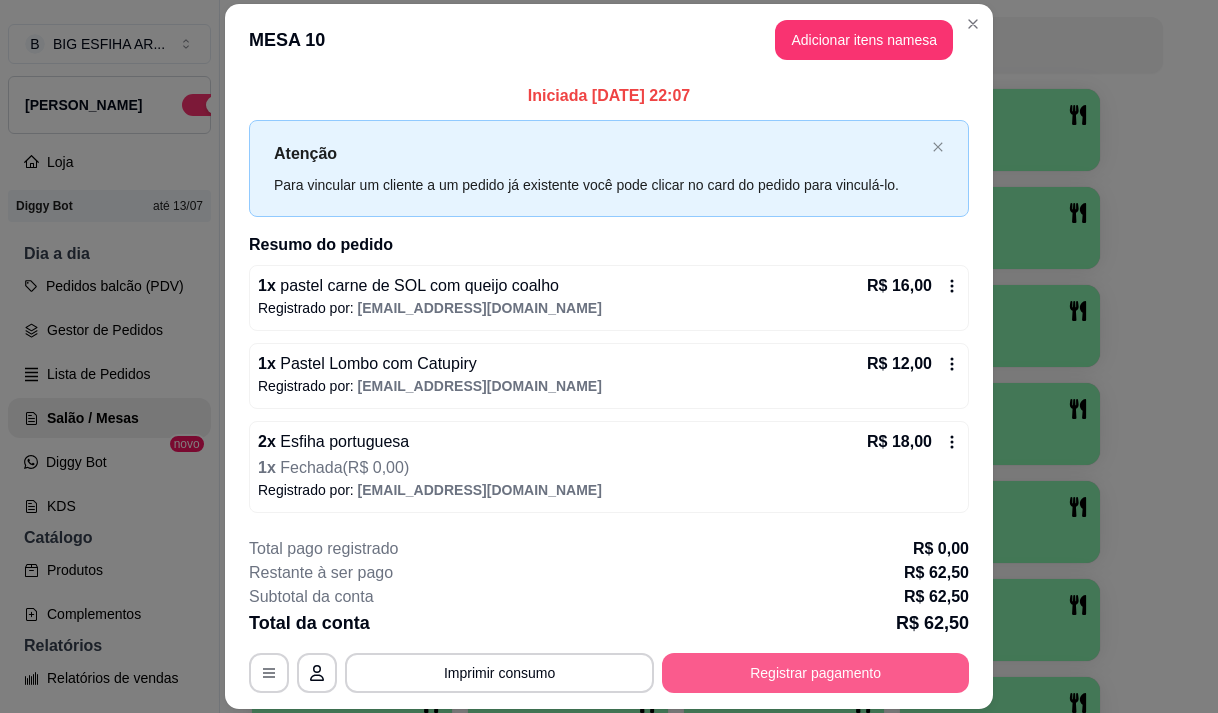 click on "Registrar pagamento" at bounding box center [815, 673] 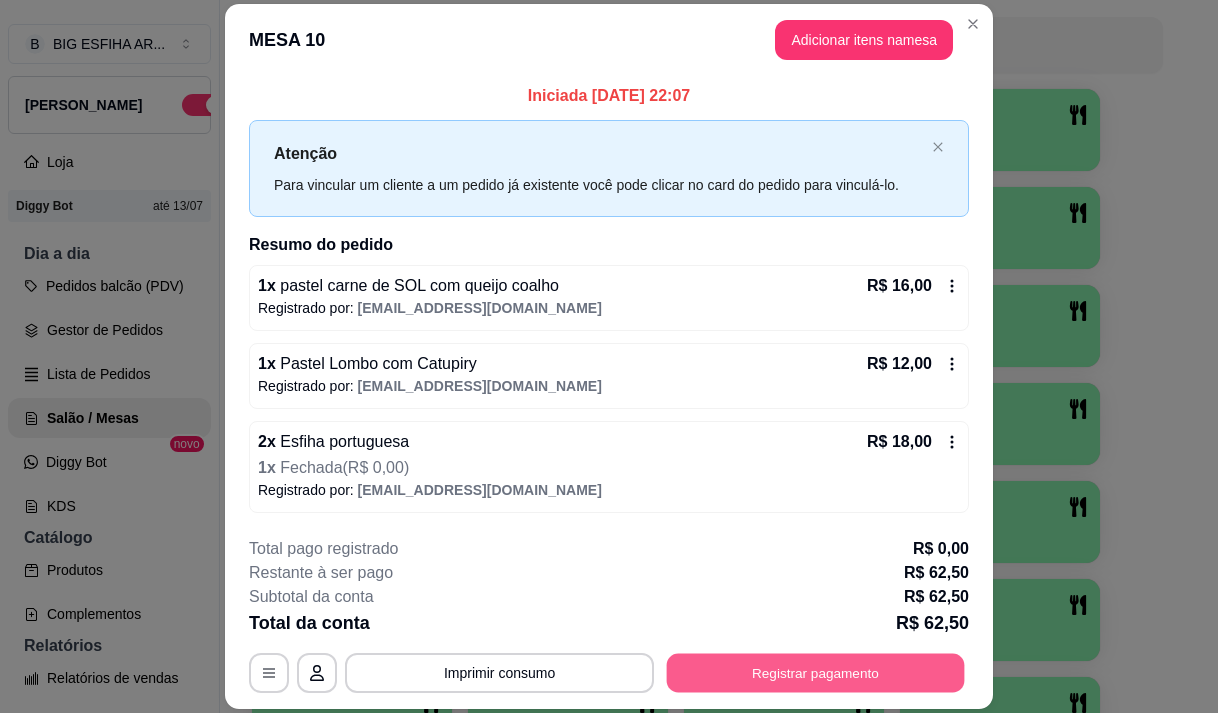 click on "Registrar pagamento" at bounding box center [816, 673] 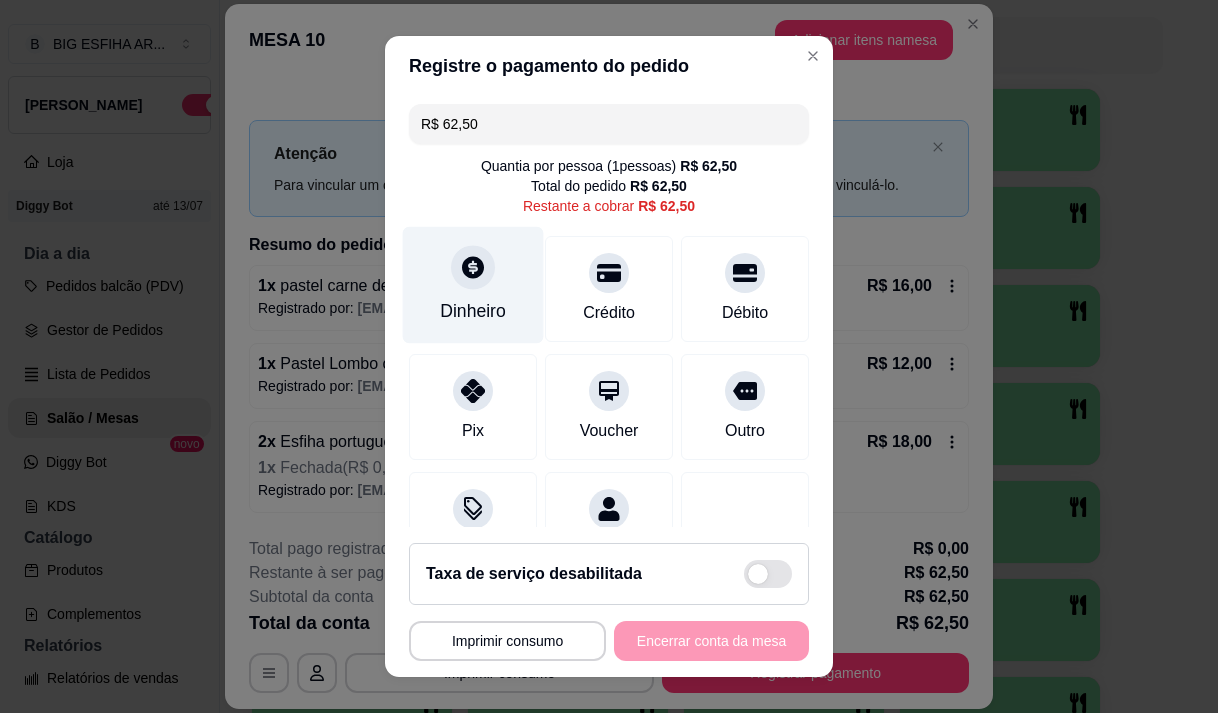 click on "Dinheiro" at bounding box center (473, 284) 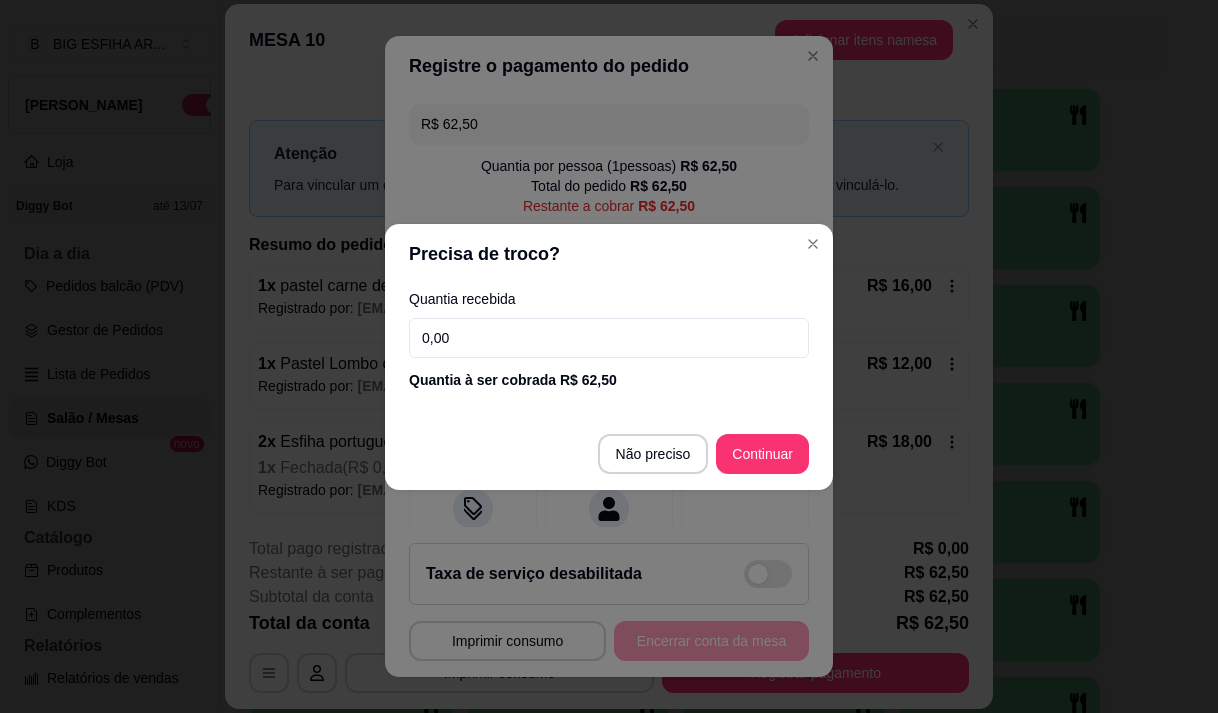 click on "0,00" at bounding box center (609, 338) 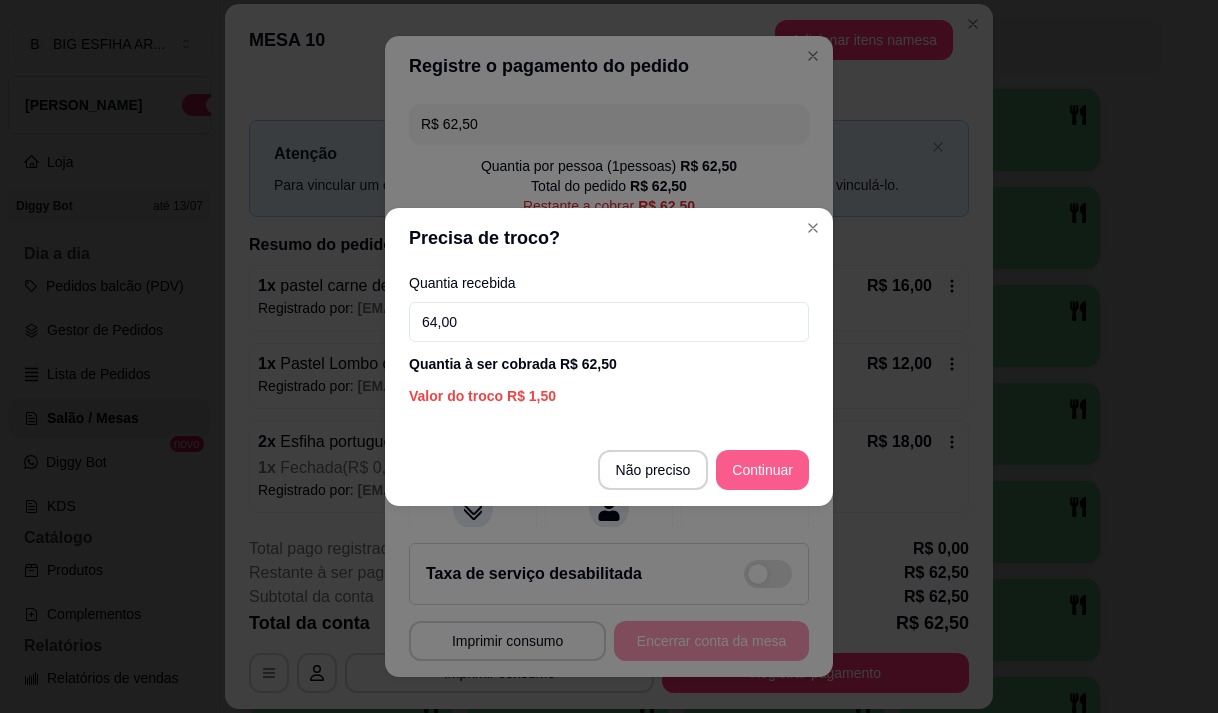 type on "64,00" 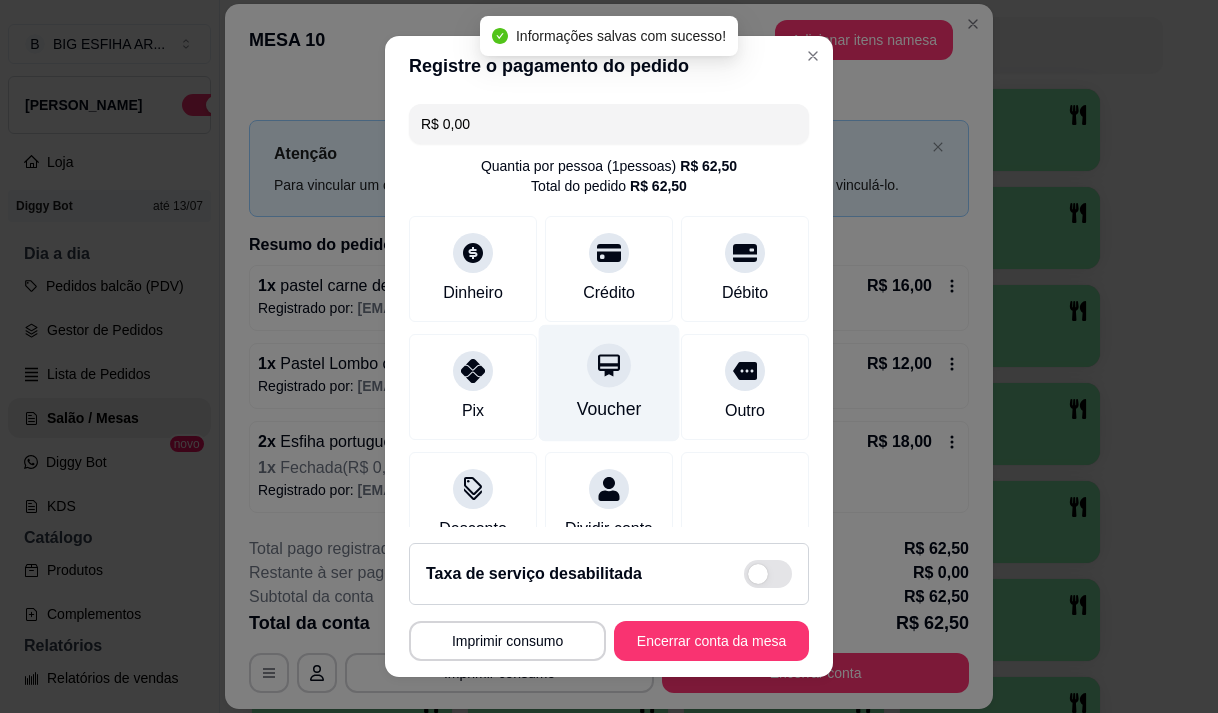type on "R$ 0,00" 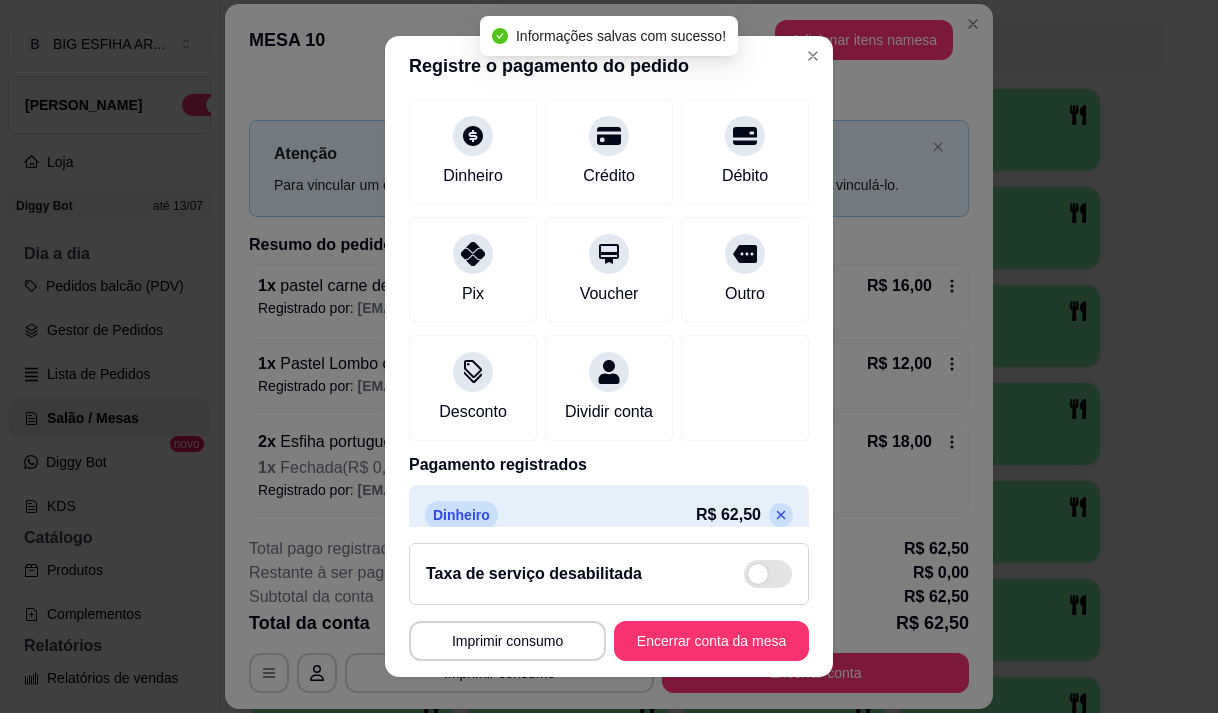 scroll, scrollTop: 166, scrollLeft: 0, axis: vertical 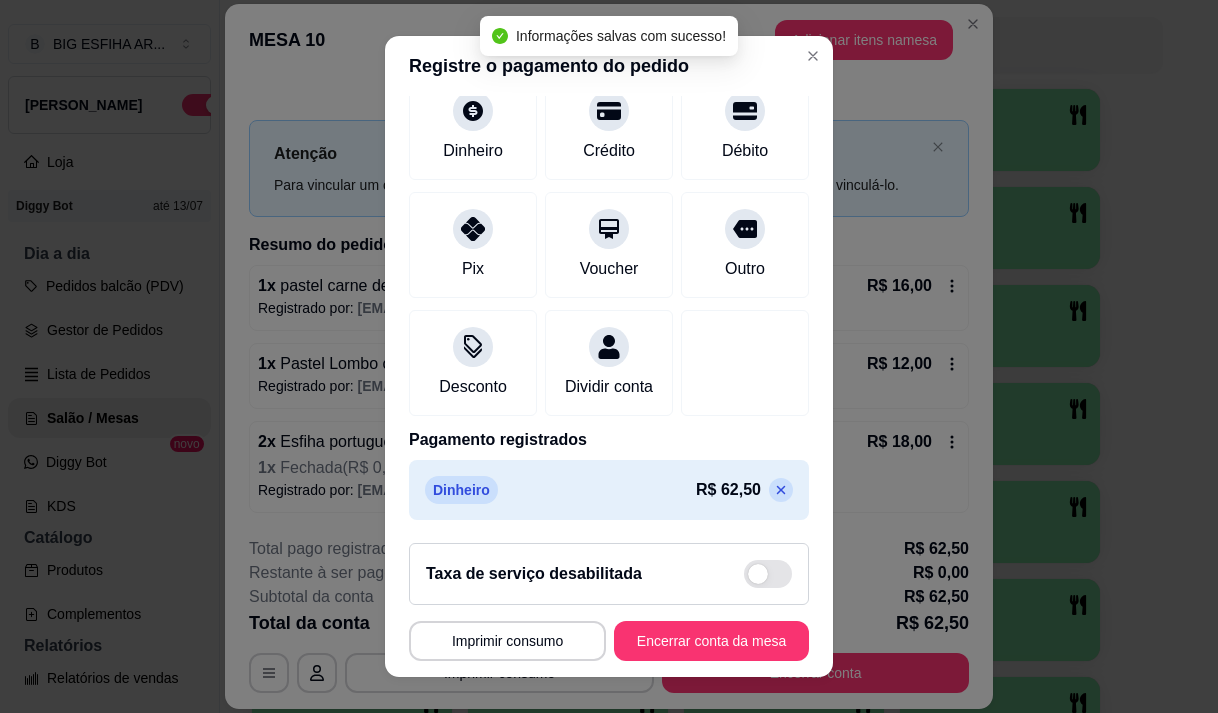 click on "Encerrar conta da mesa" at bounding box center (711, 641) 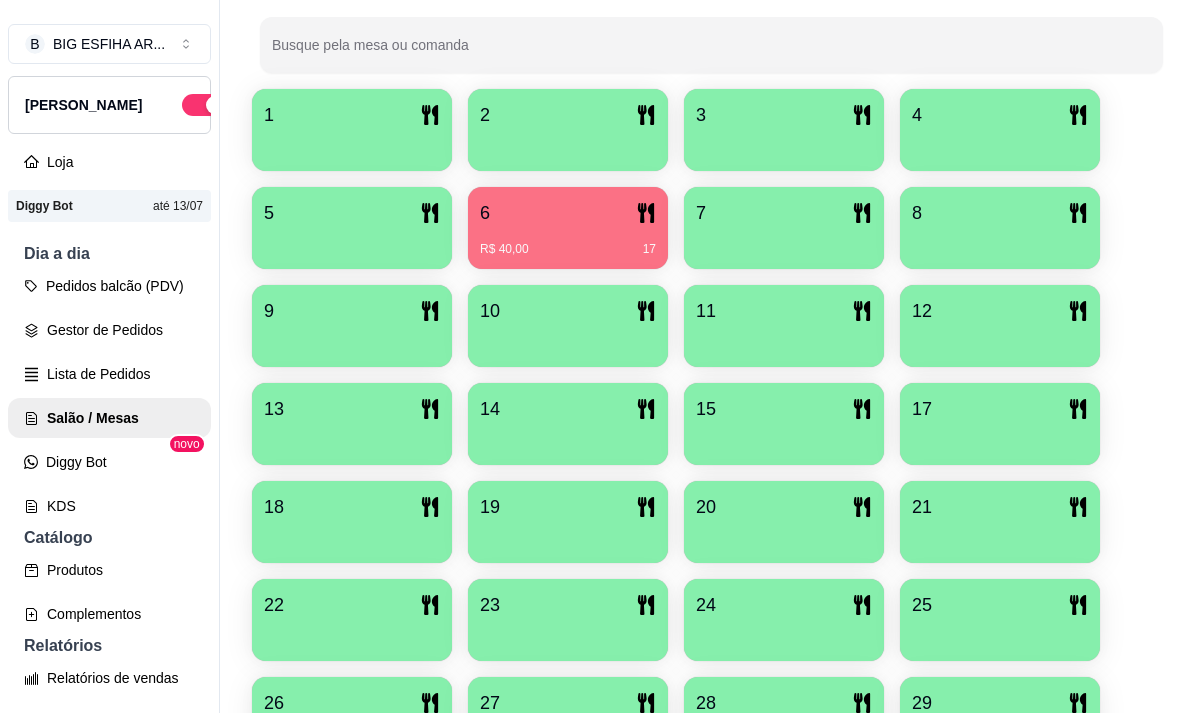 click on "7" at bounding box center (784, 213) 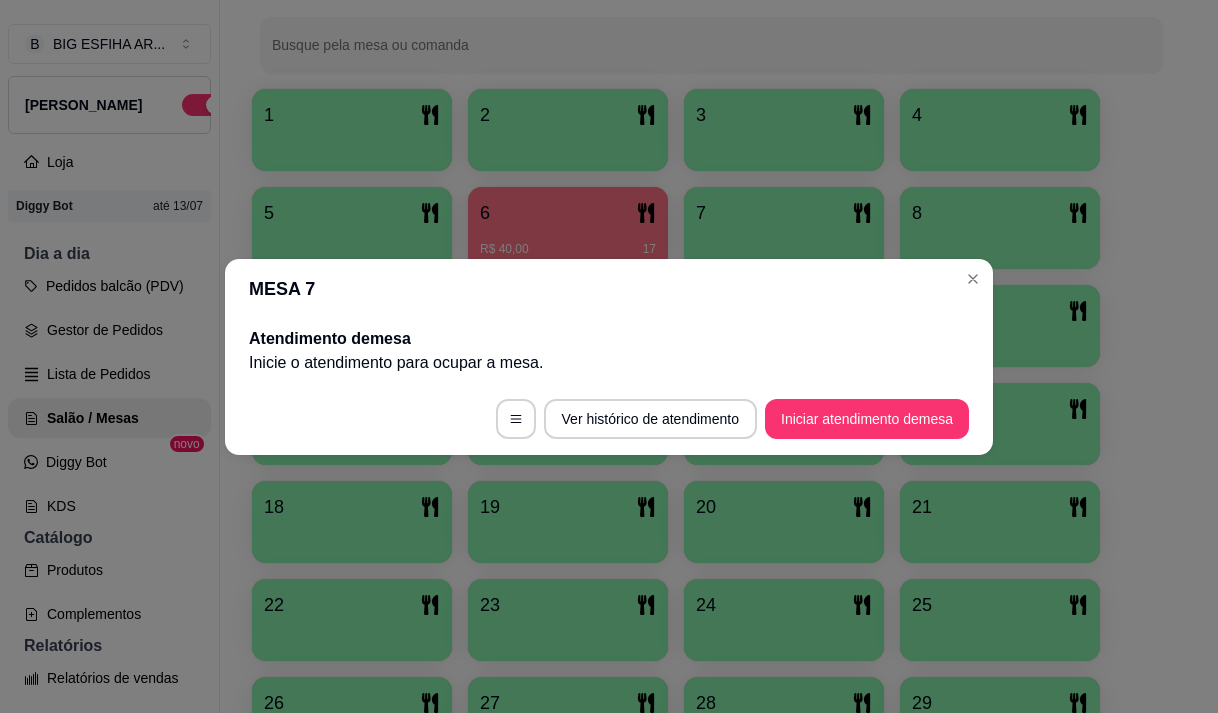 click on "Iniciar atendimento de  mesa" at bounding box center [867, 419] 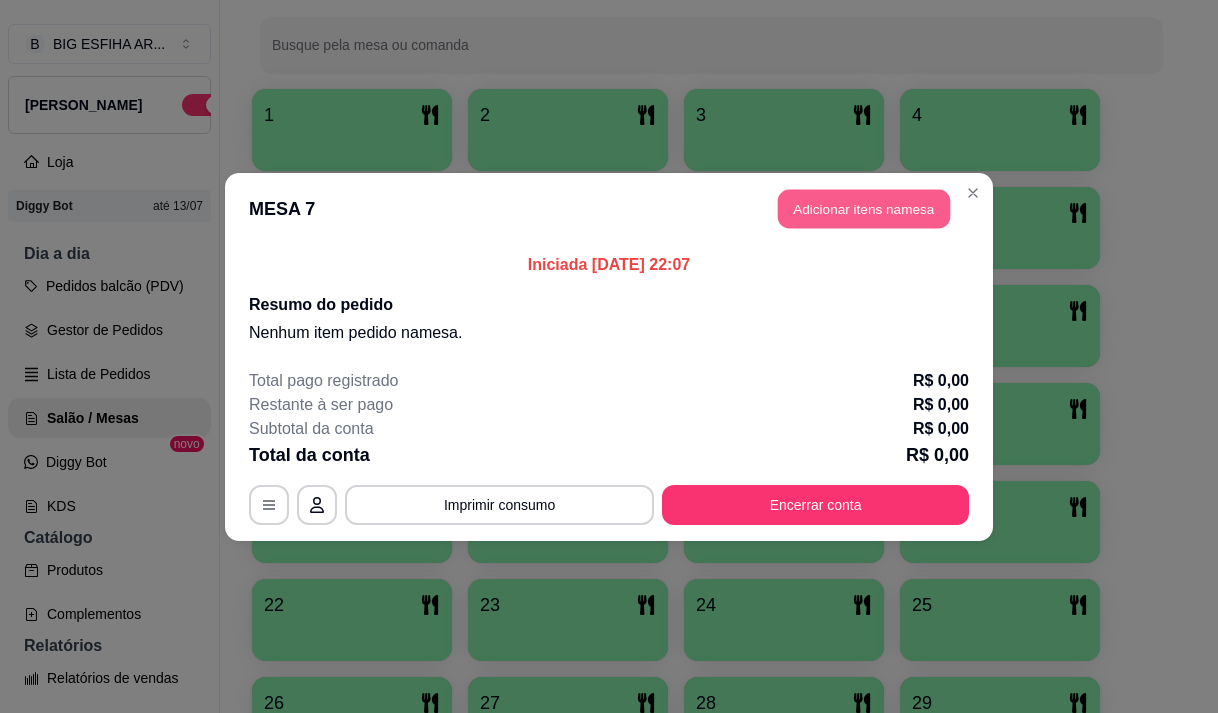 click on "Adicionar itens na  mesa" at bounding box center (864, 208) 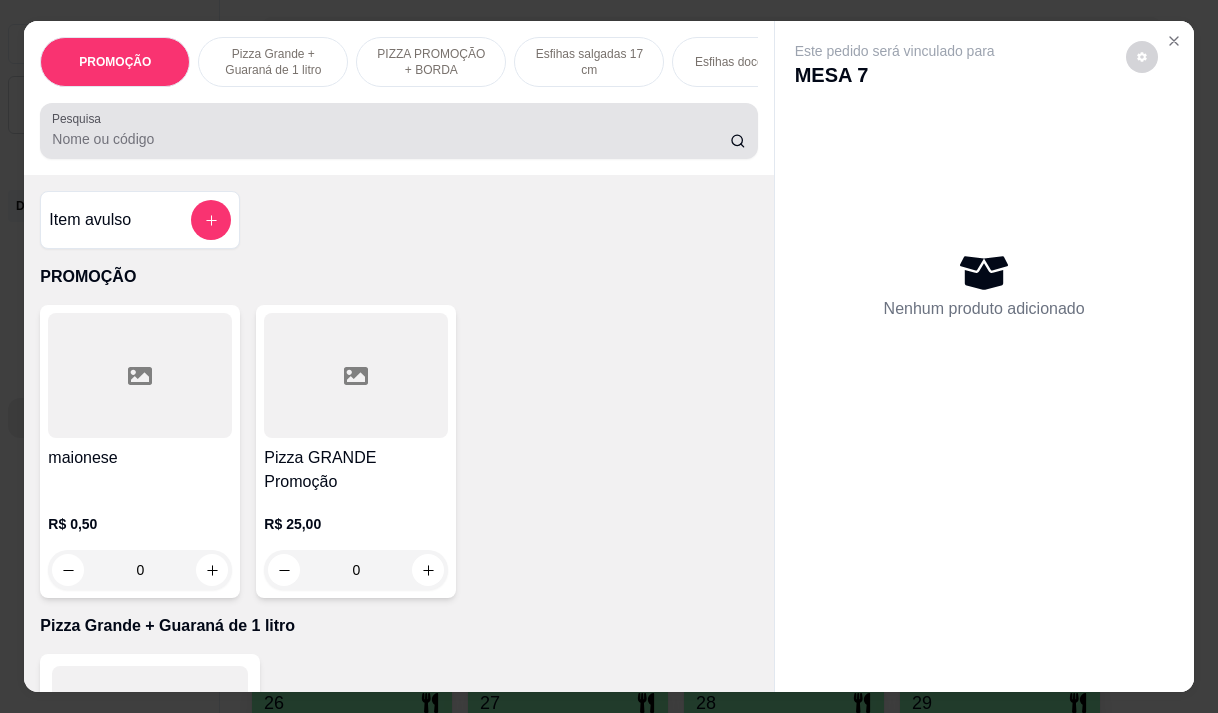 click on "Pesquisa" at bounding box center [398, 131] 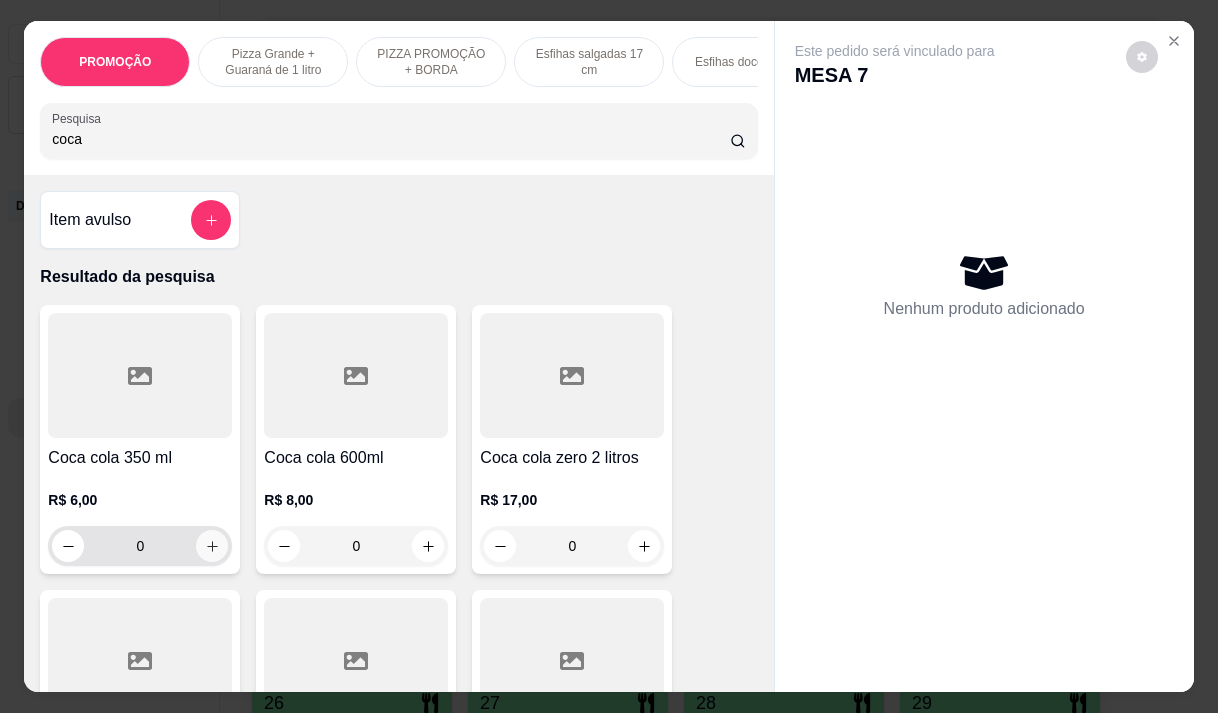 type on "coca" 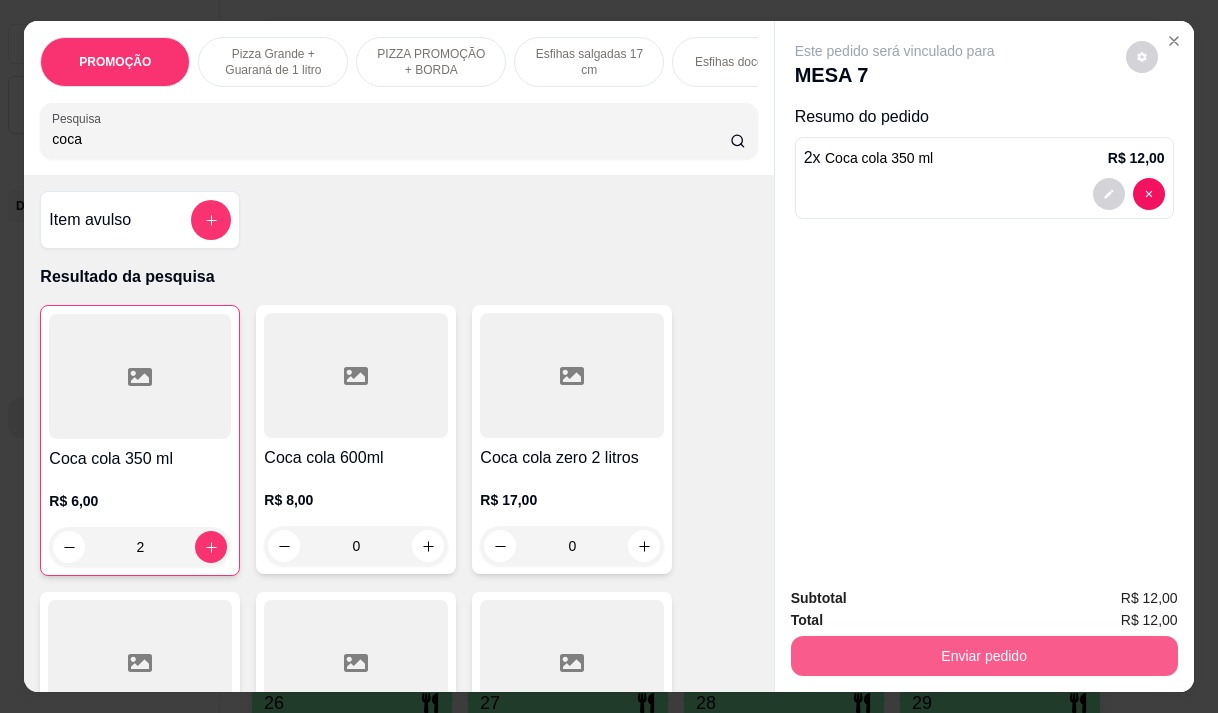 click on "Enviar pedido" at bounding box center (984, 656) 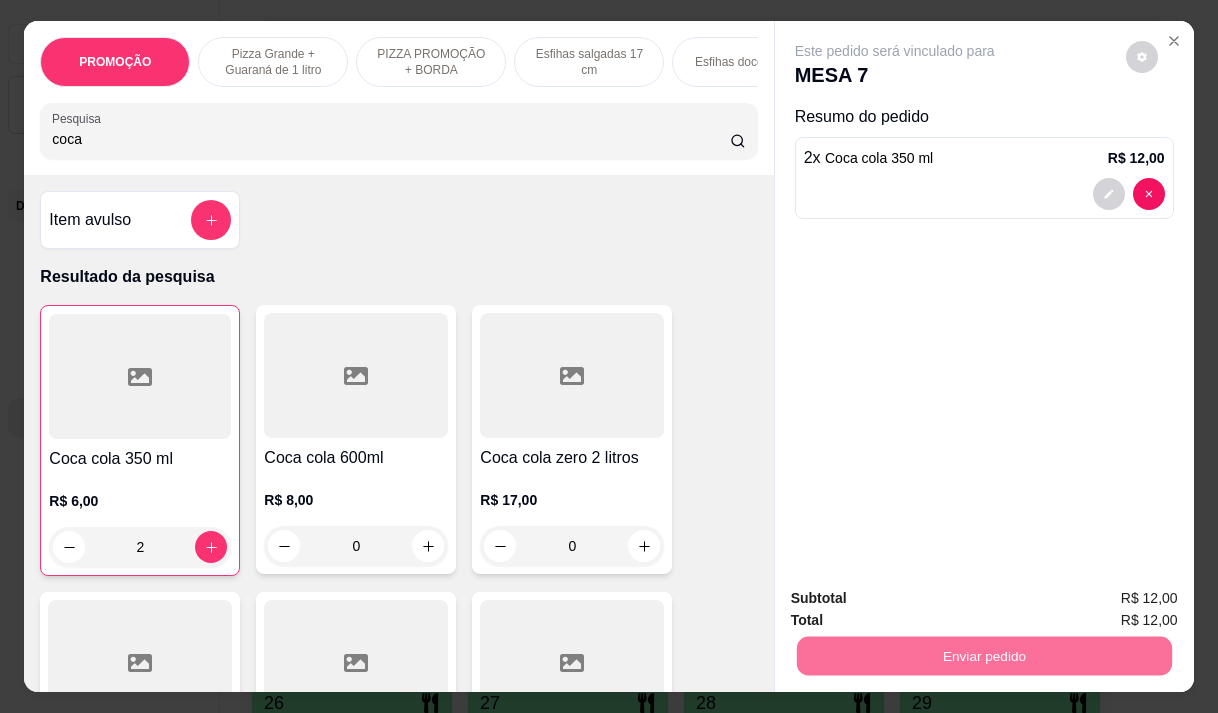click on "Não registrar e enviar pedido" at bounding box center (918, 598) 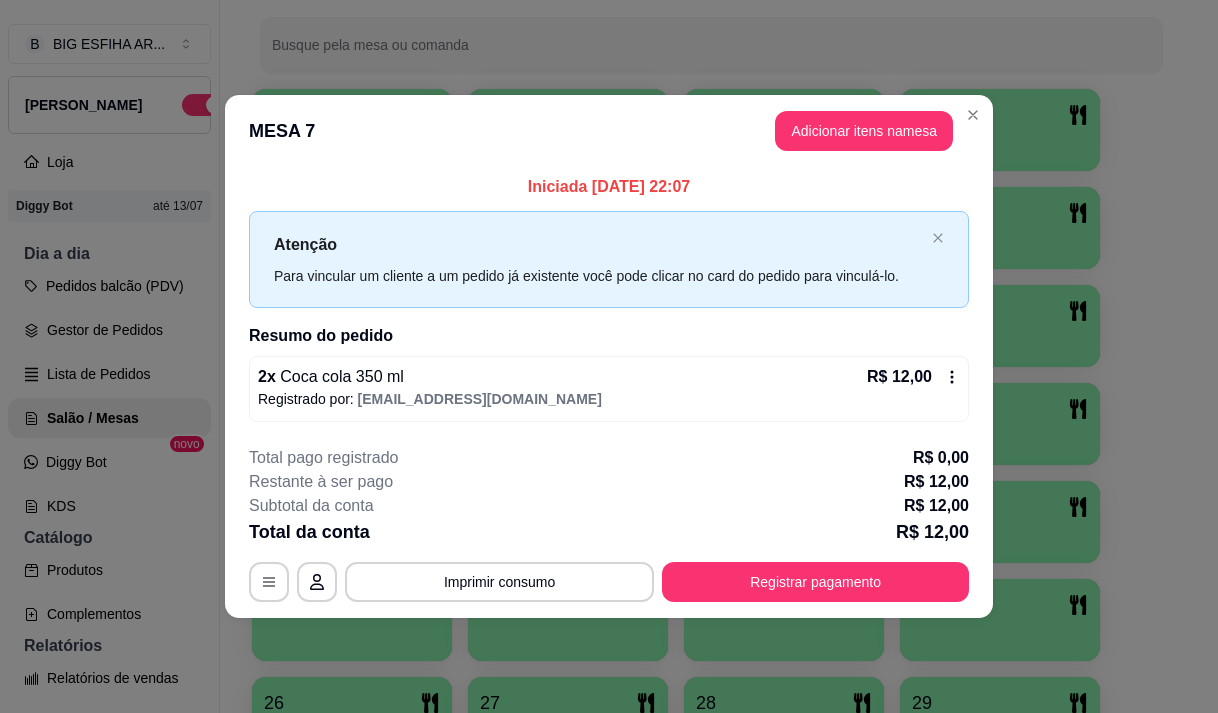 click on "Registrar pagamento" at bounding box center (815, 582) 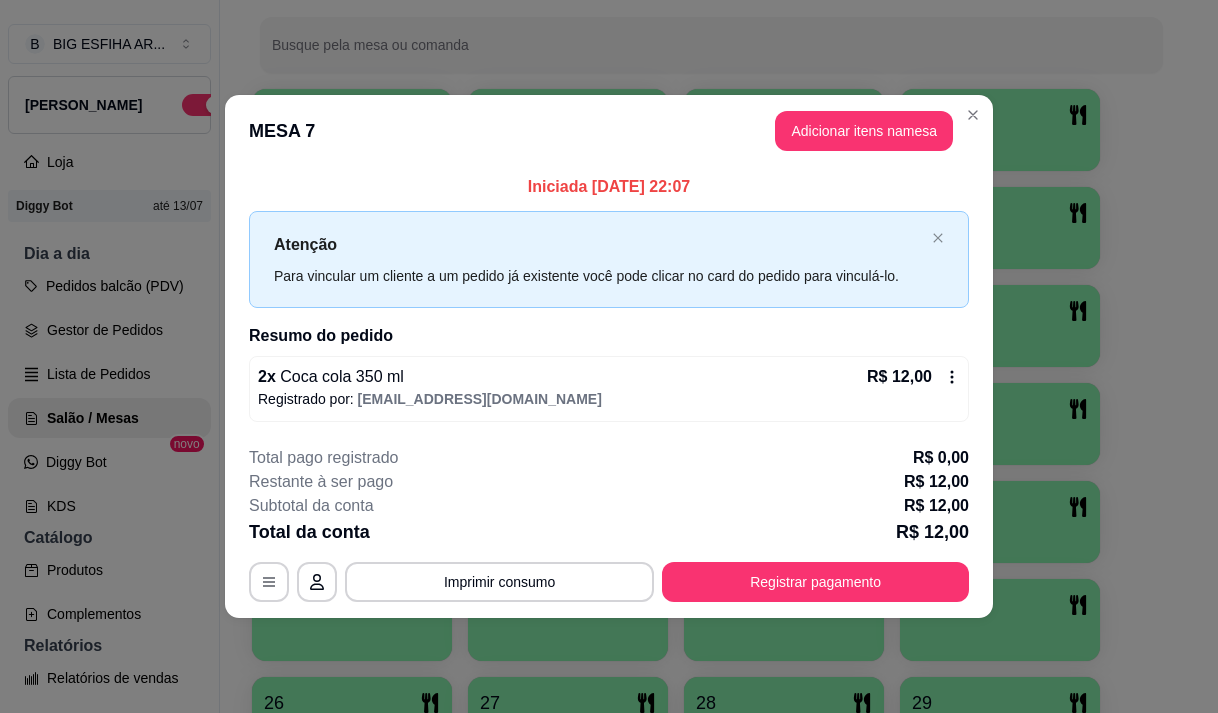 click on "R$ 12,00" at bounding box center [913, 377] 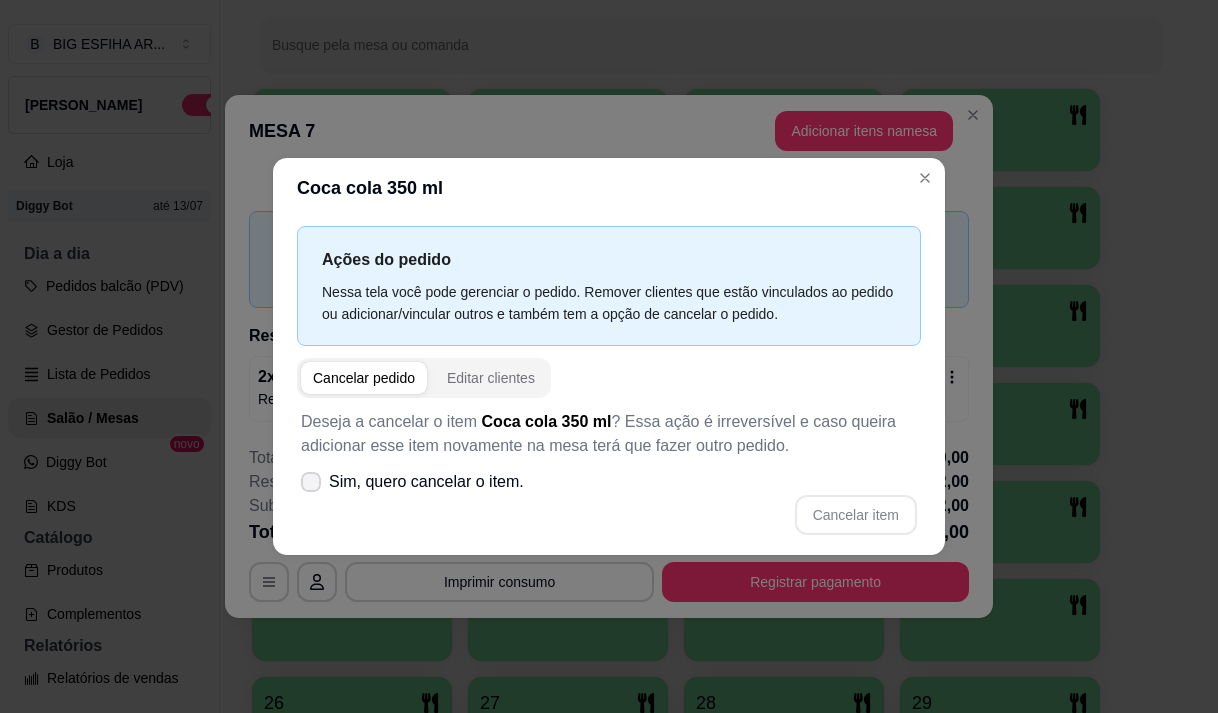click on "Sim, quero cancelar o item." at bounding box center [426, 482] 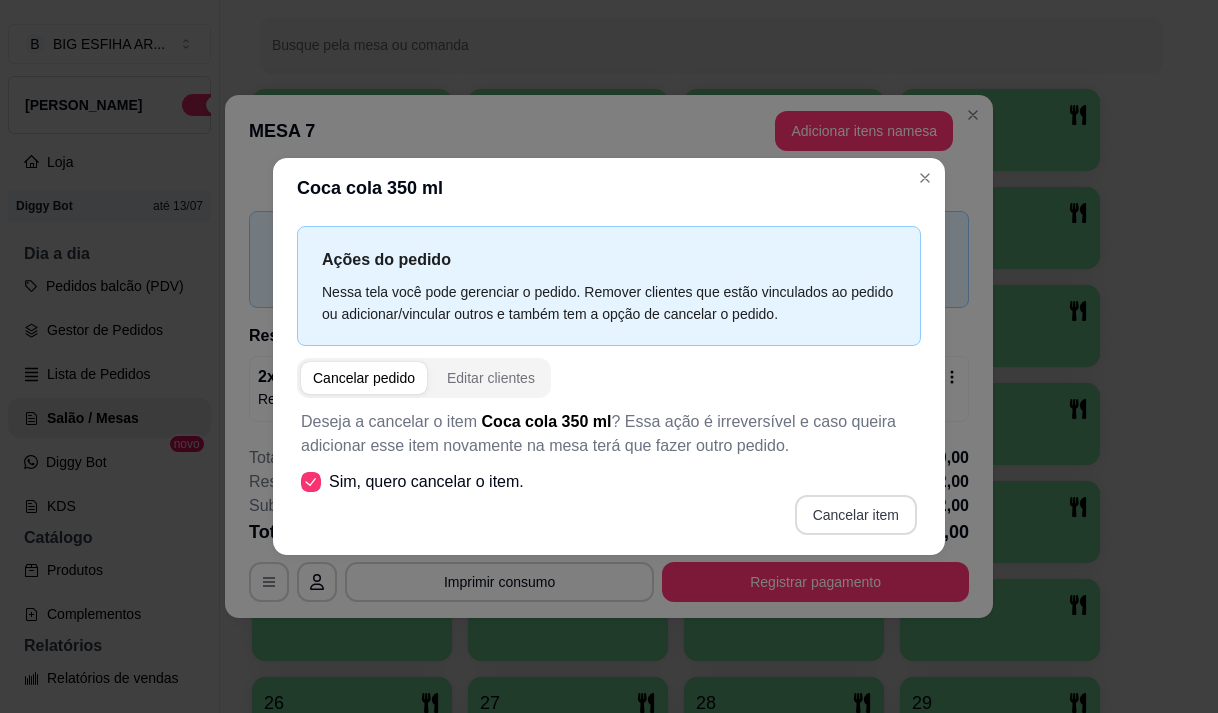 click on "Cancelar item" at bounding box center (856, 515) 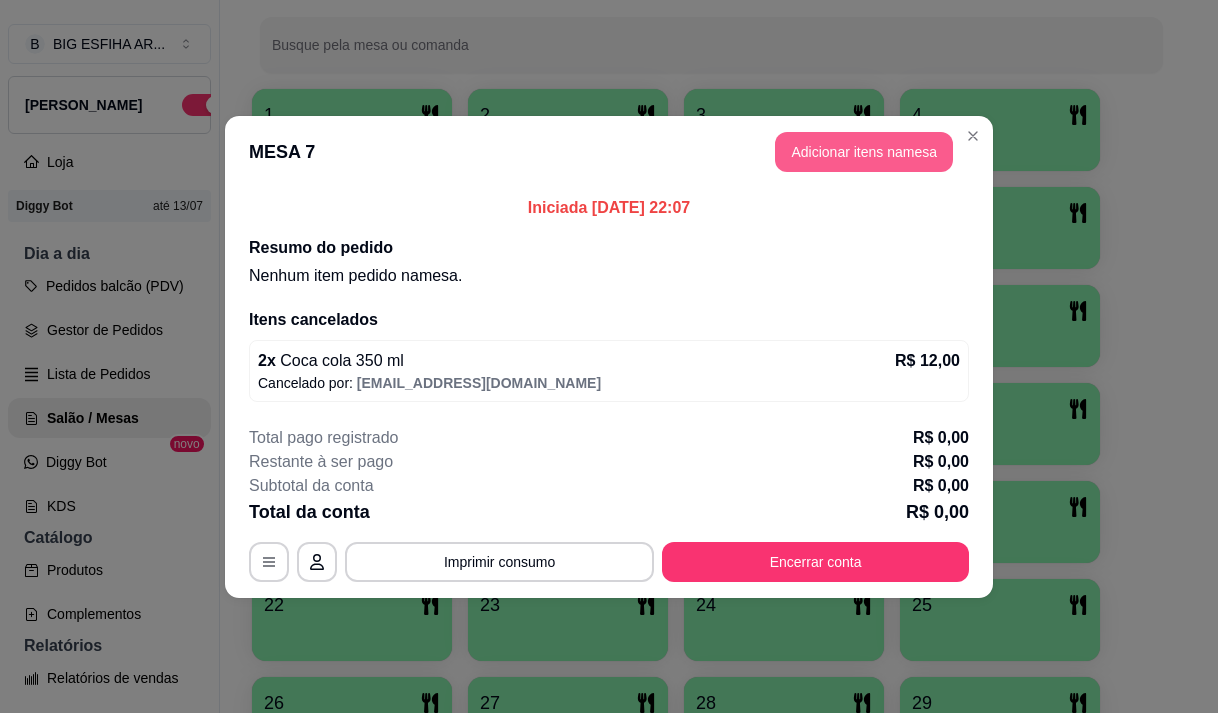 click on "Adicionar itens na  mesa" at bounding box center [864, 152] 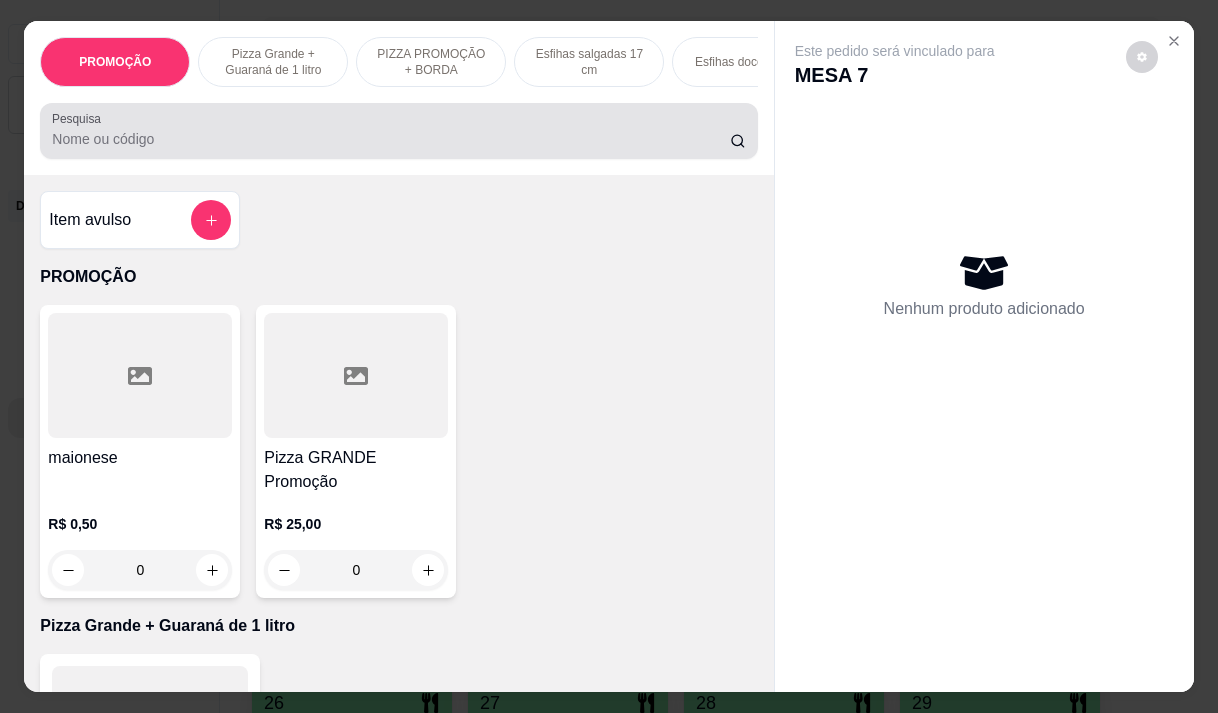 click on "Pesquisa" at bounding box center (391, 139) 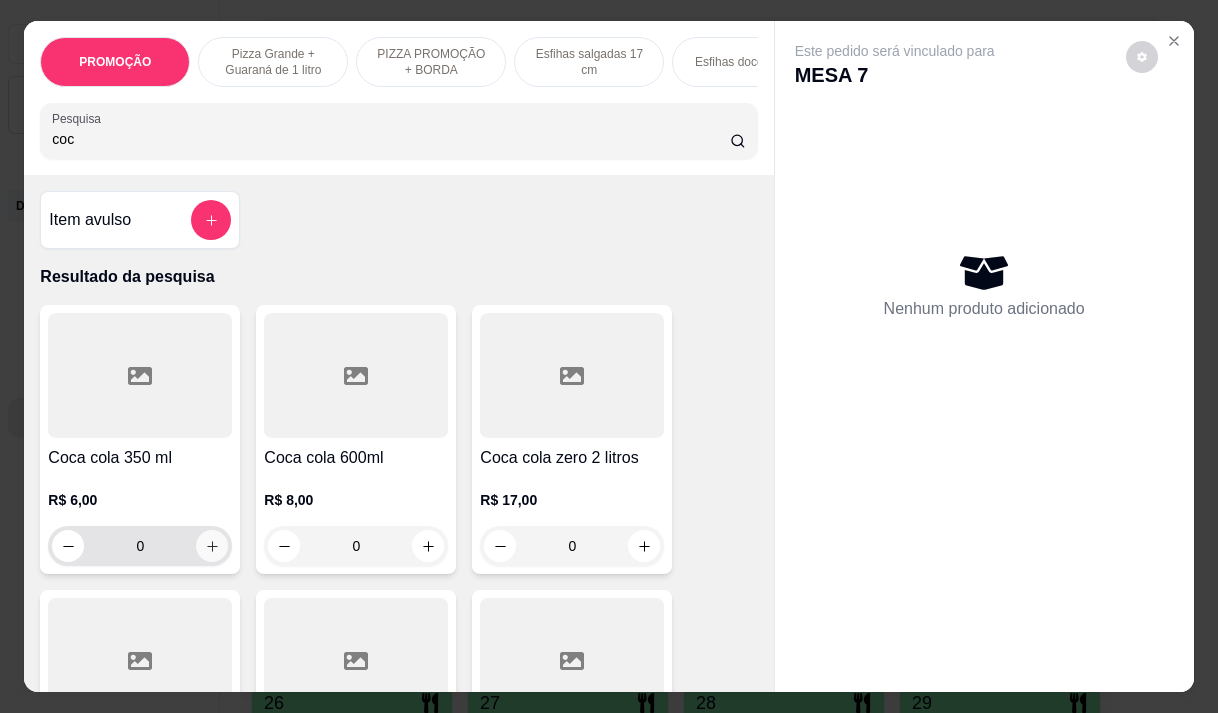 type on "coc" 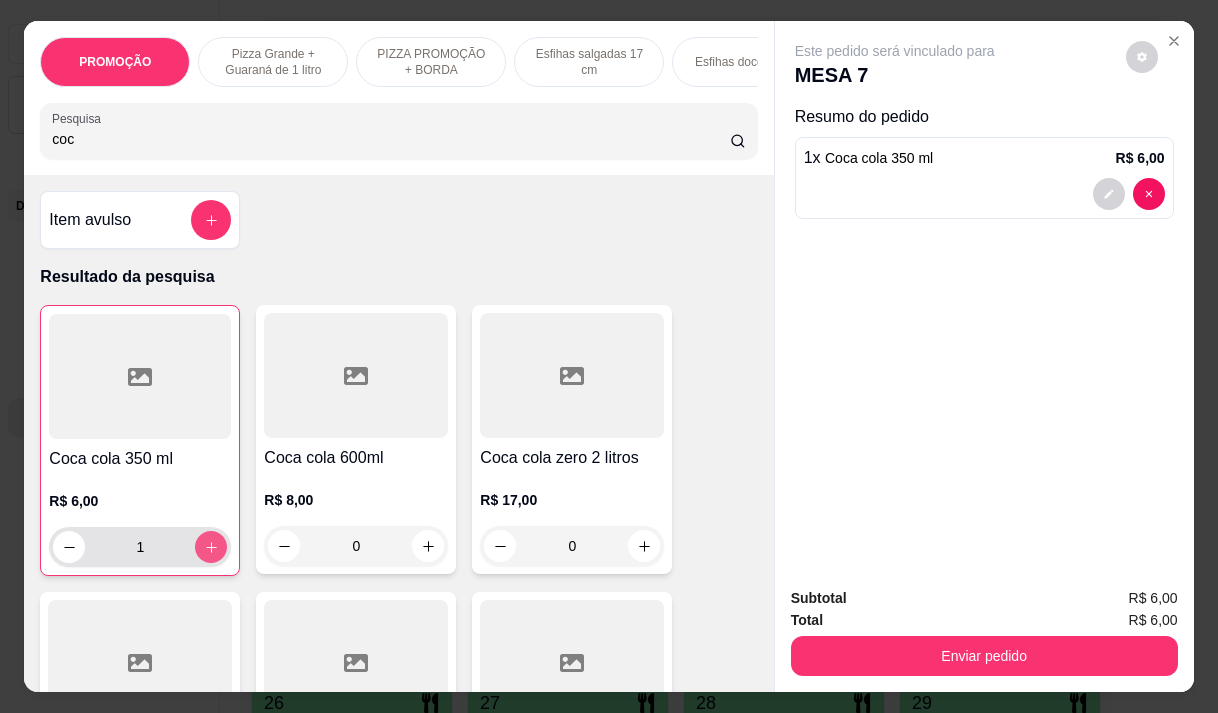 type on "1" 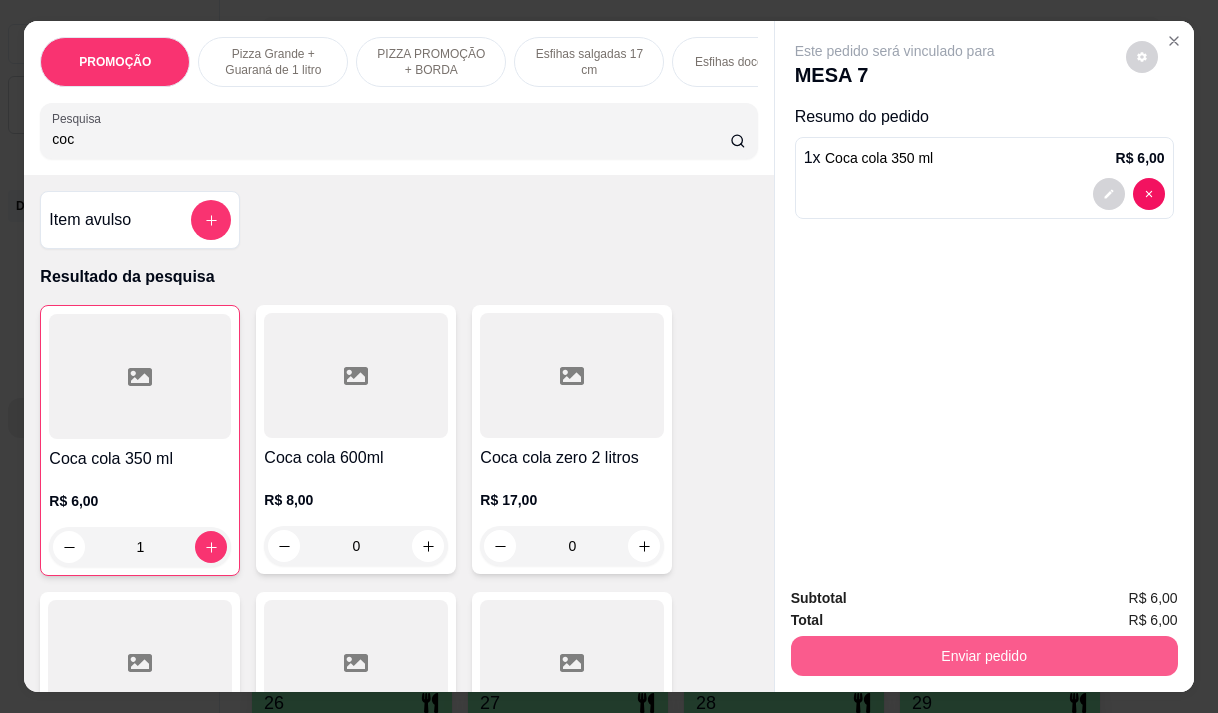 click on "Enviar pedido" at bounding box center (984, 656) 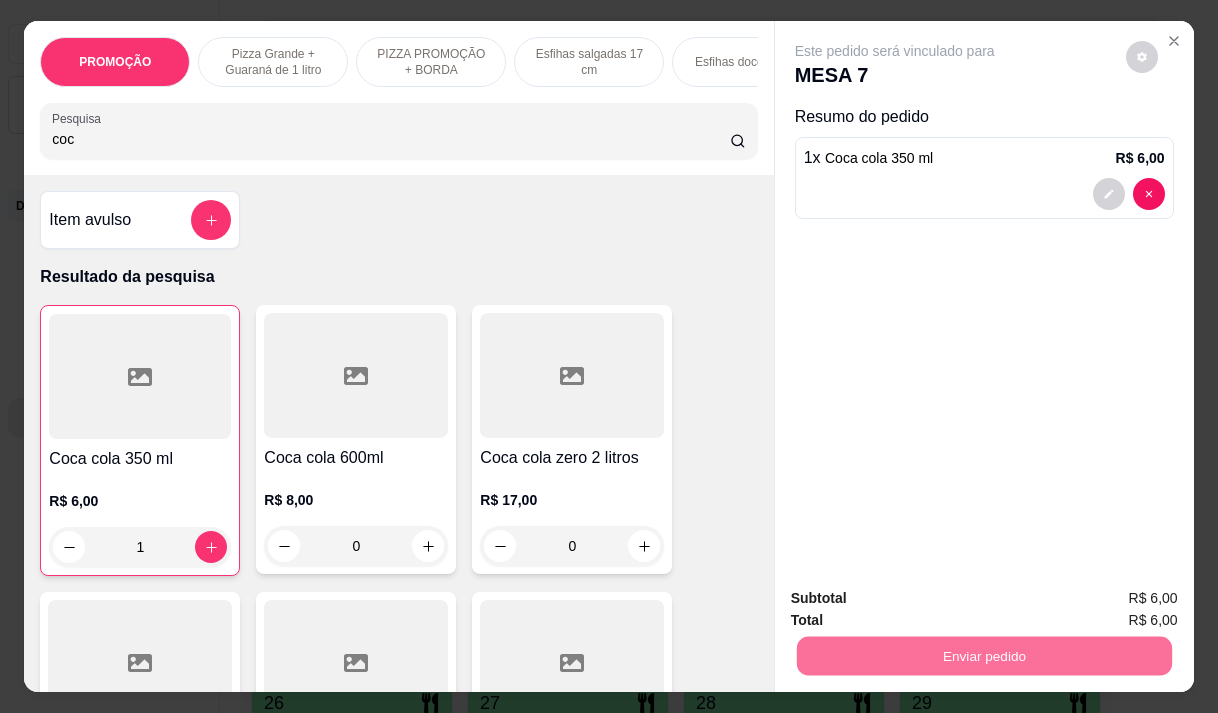 click on "Não registrar e enviar pedido" at bounding box center [918, 599] 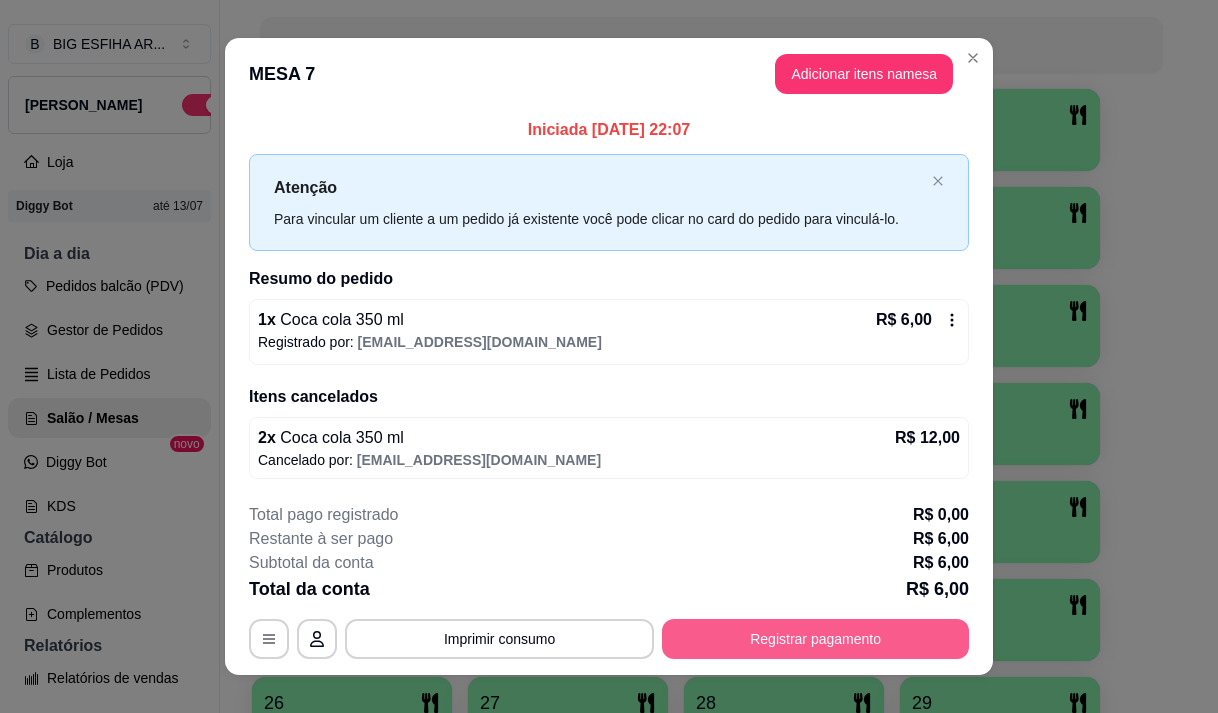 click on "Registrar pagamento" at bounding box center (815, 639) 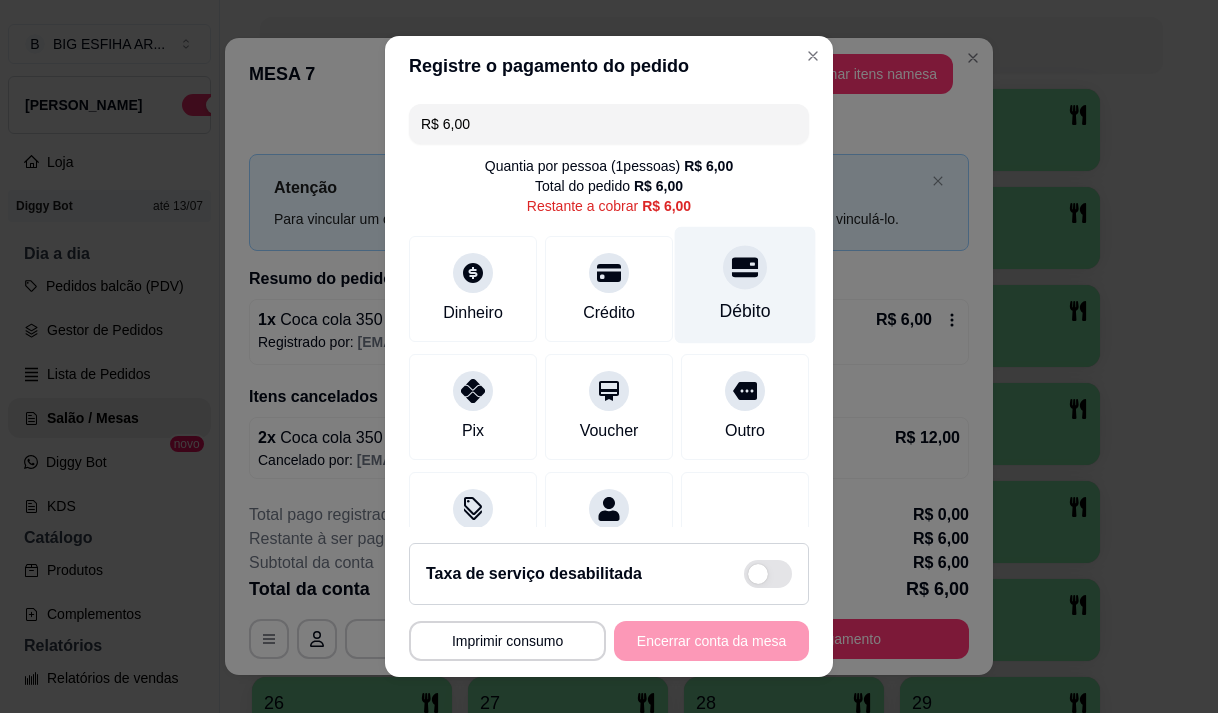 click on "Débito" at bounding box center (745, 311) 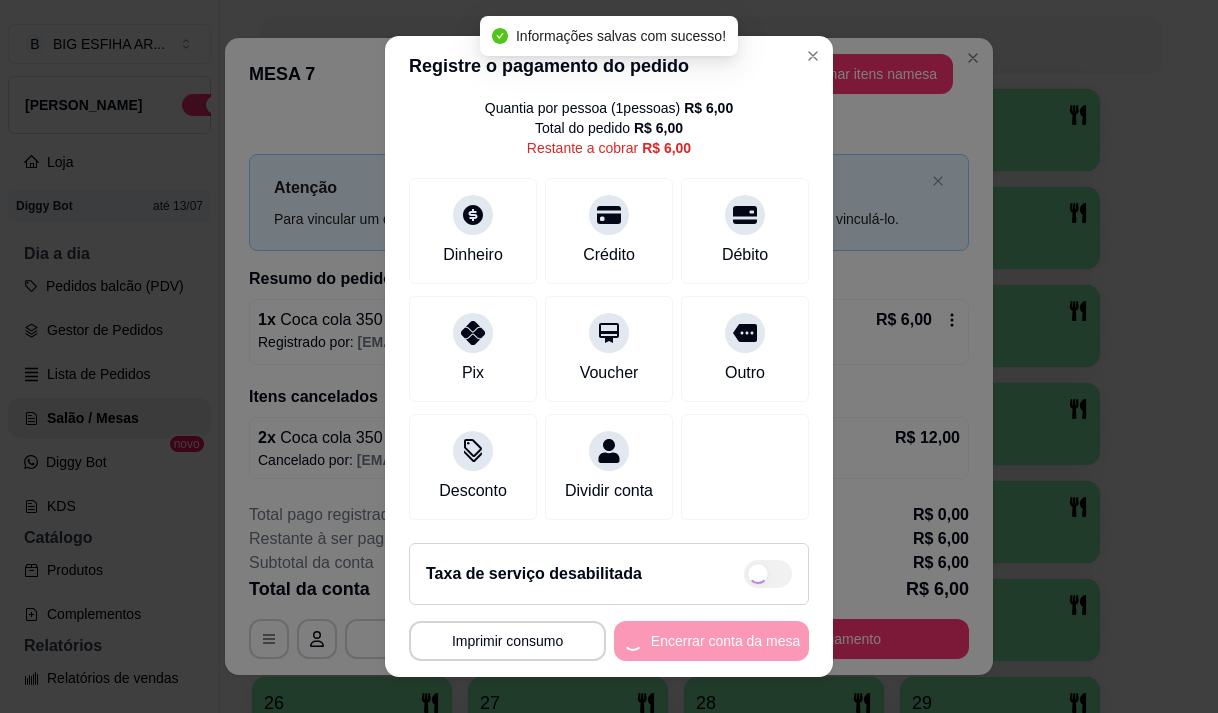 type on "R$ 0,00" 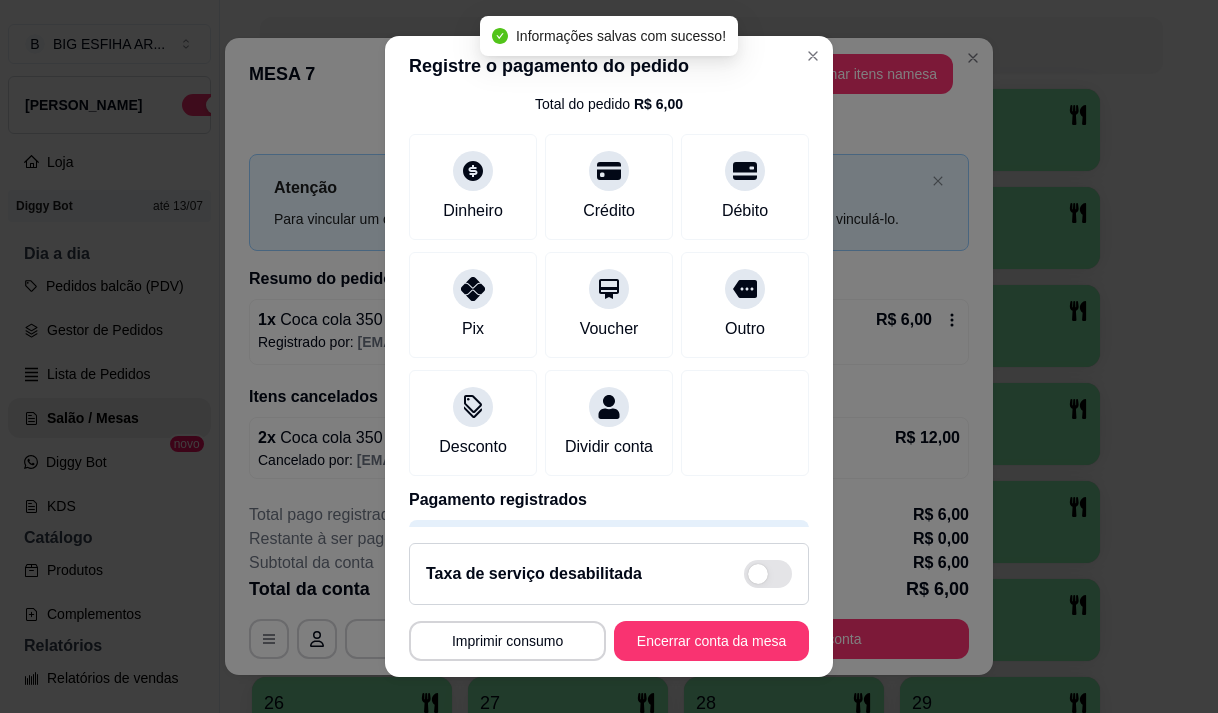 scroll, scrollTop: 166, scrollLeft: 0, axis: vertical 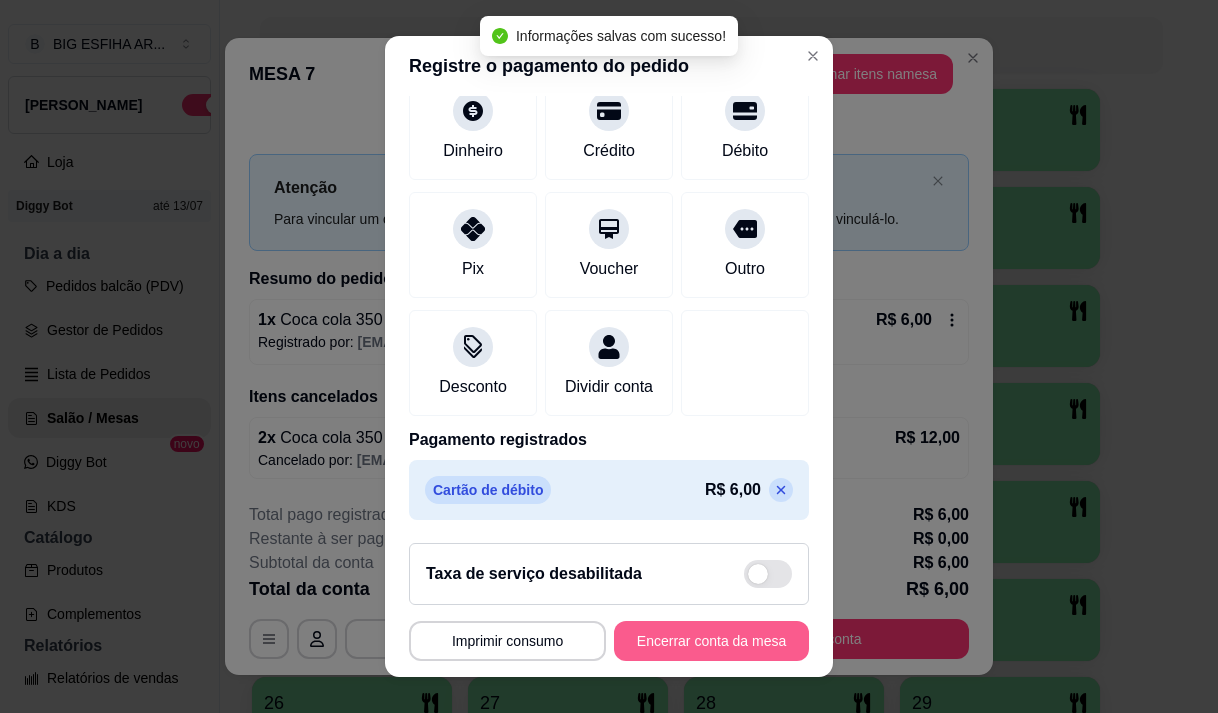 click on "Encerrar conta da mesa" at bounding box center [711, 641] 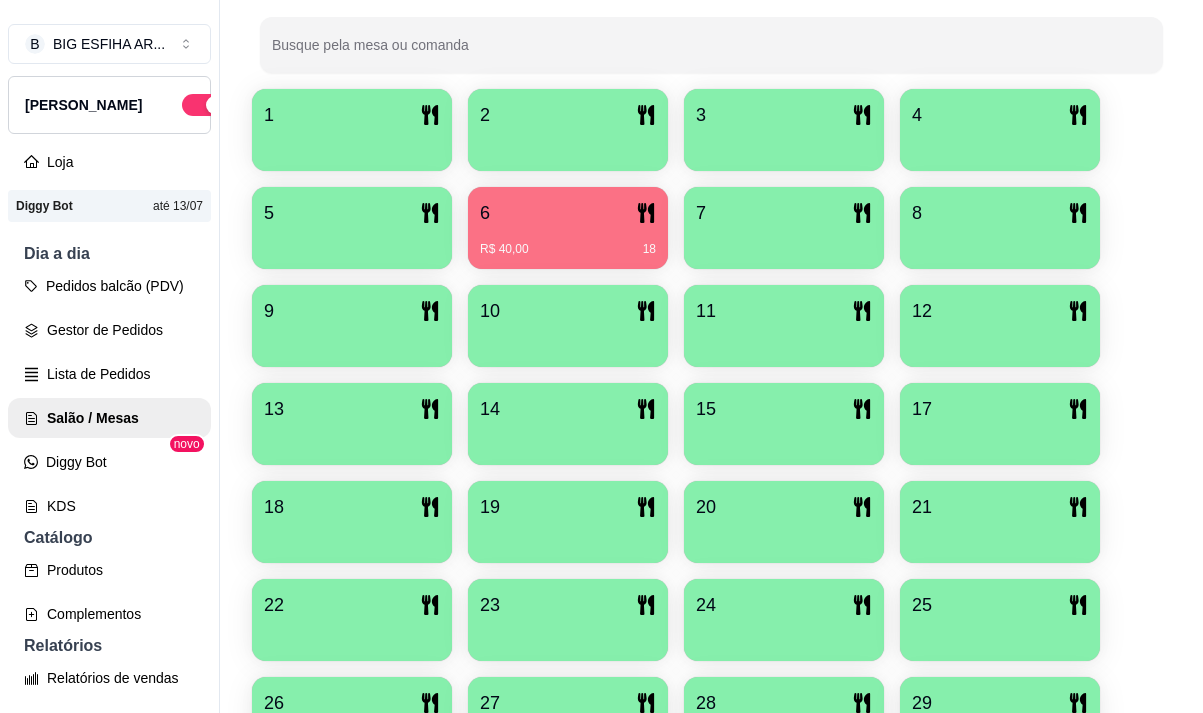 click on "R$ 40,00 18" at bounding box center [568, 249] 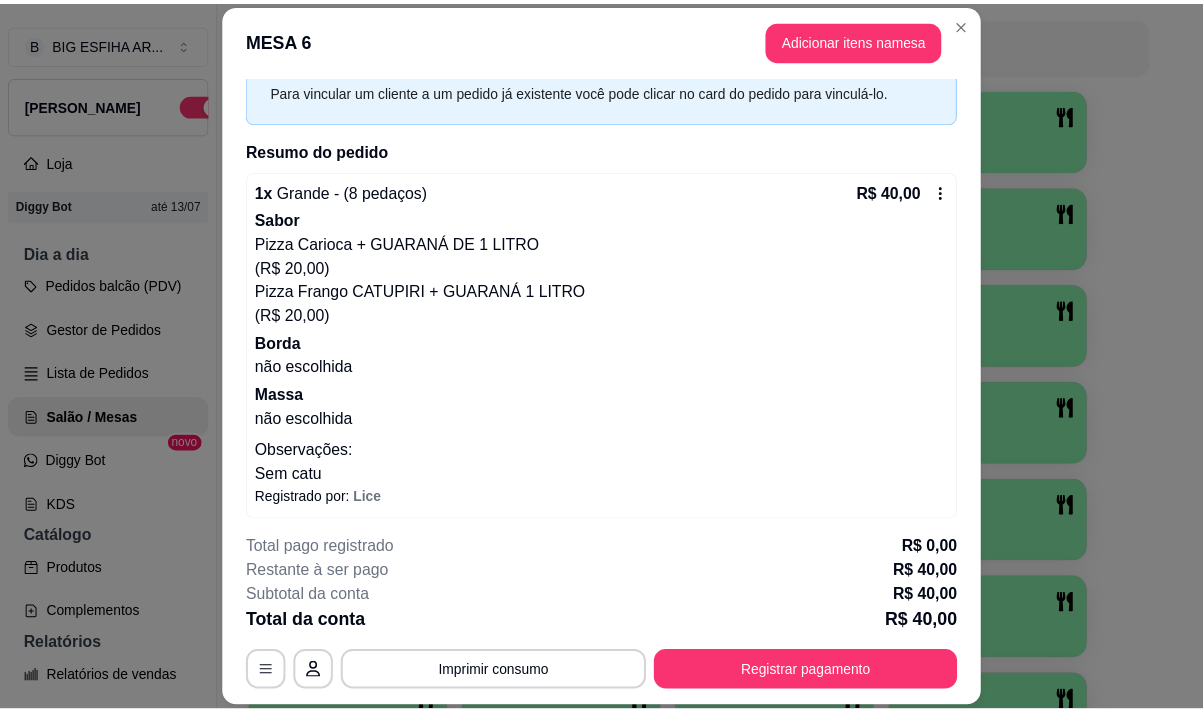 scroll, scrollTop: 101, scrollLeft: 0, axis: vertical 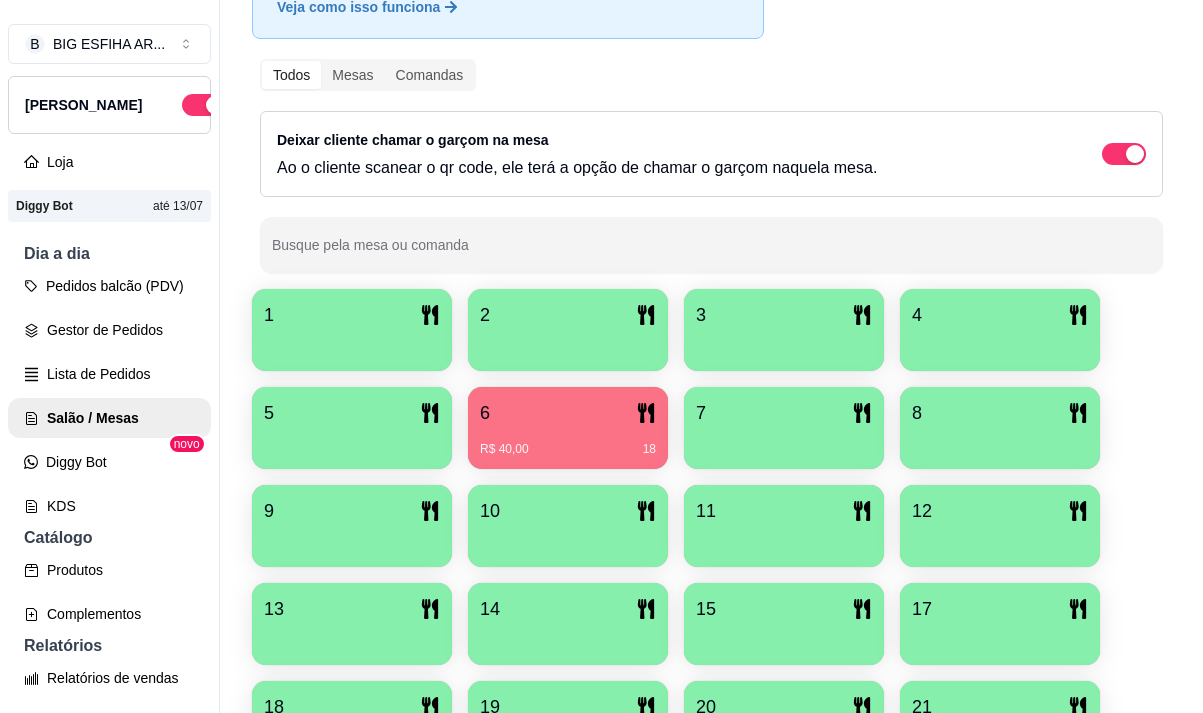 type 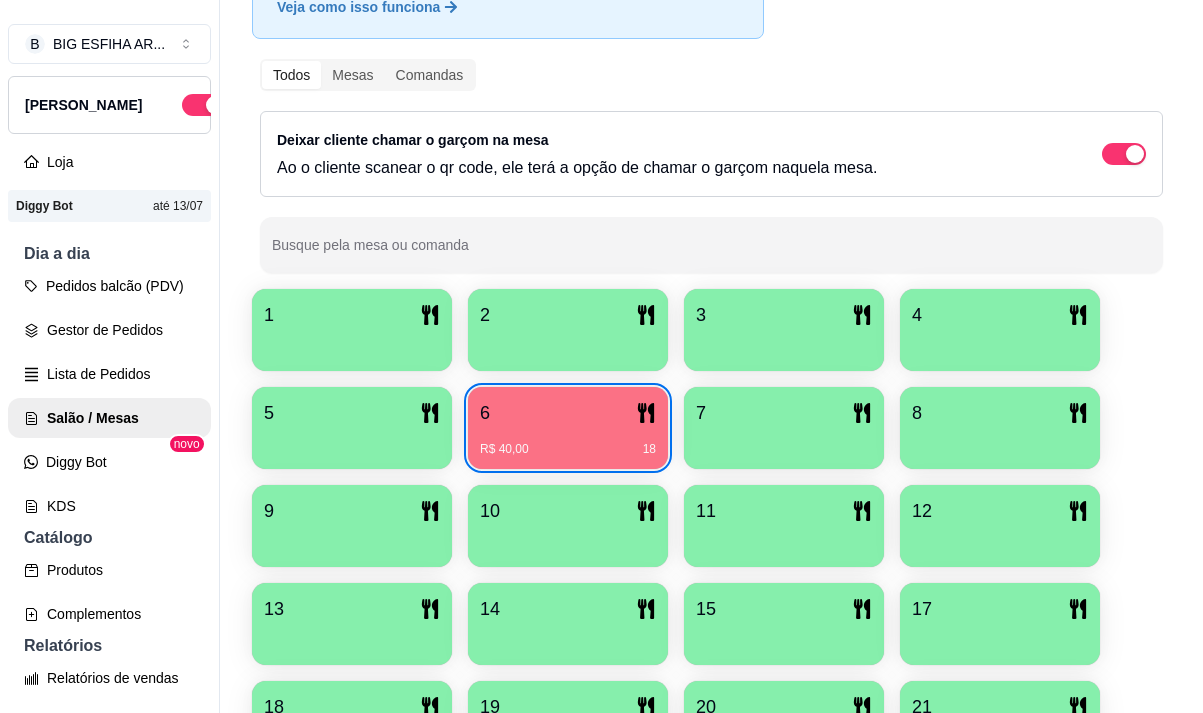 click on "R$ 40,00 18" at bounding box center (568, 449) 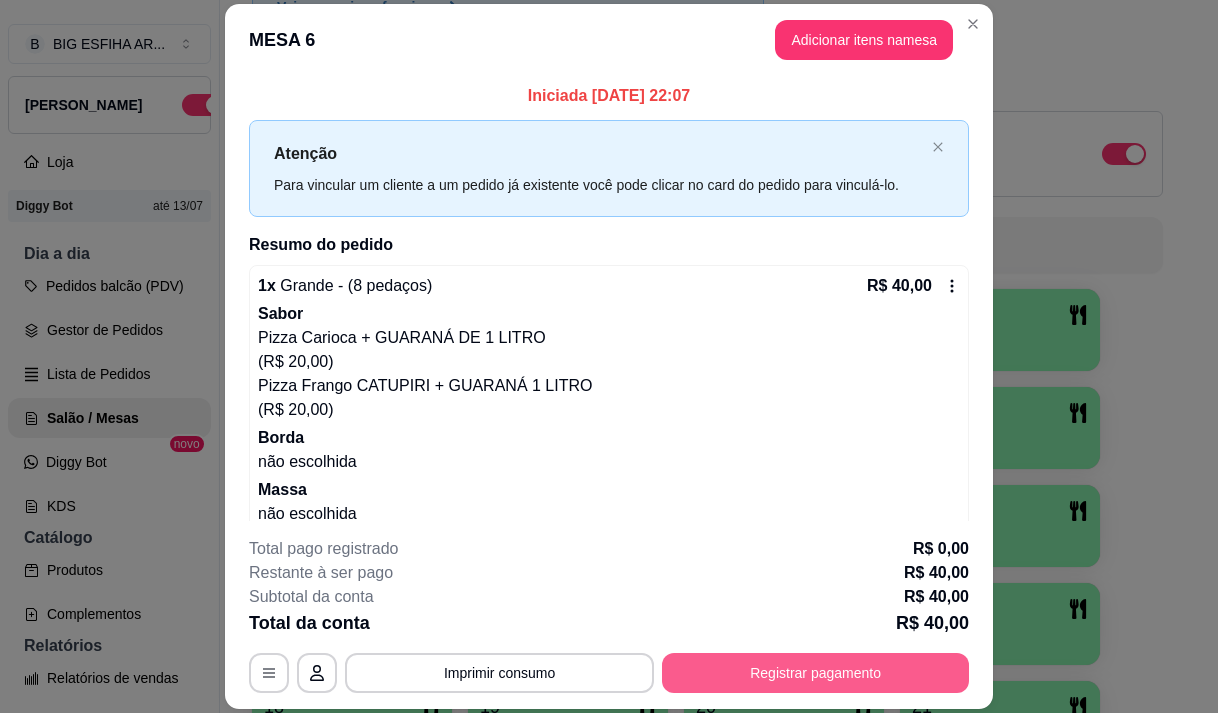 click on "Registrar pagamento" at bounding box center [815, 673] 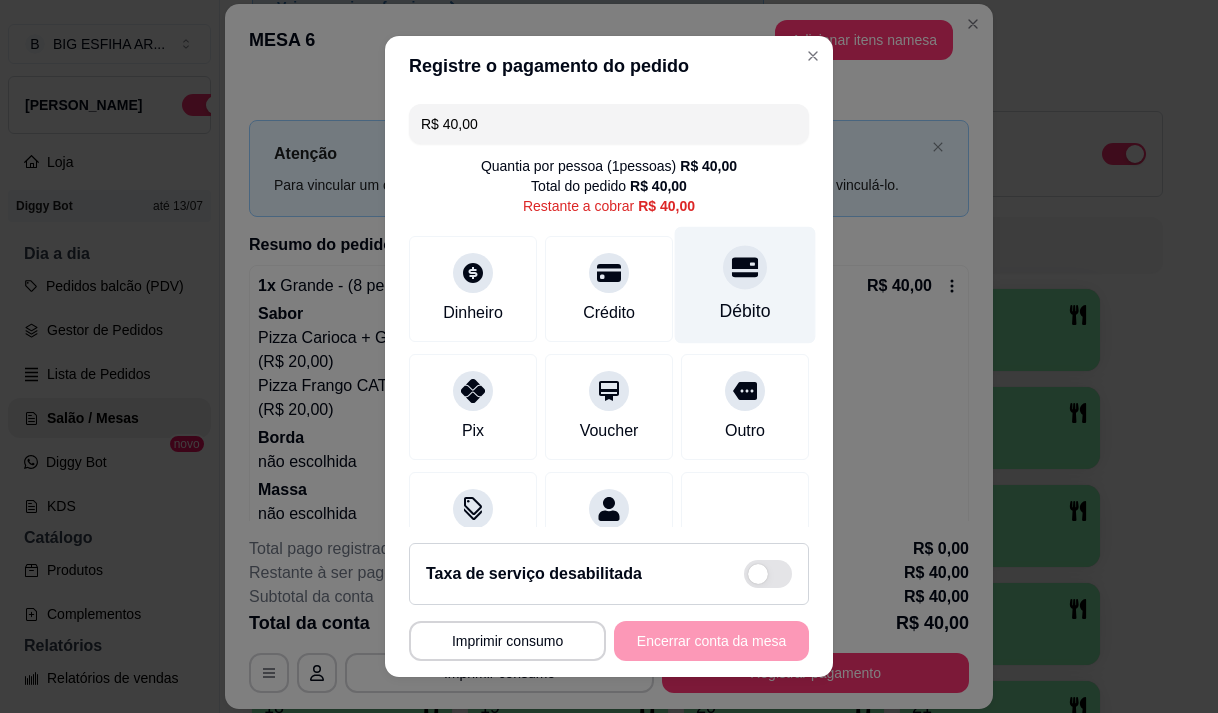 click on "Débito" at bounding box center (745, 284) 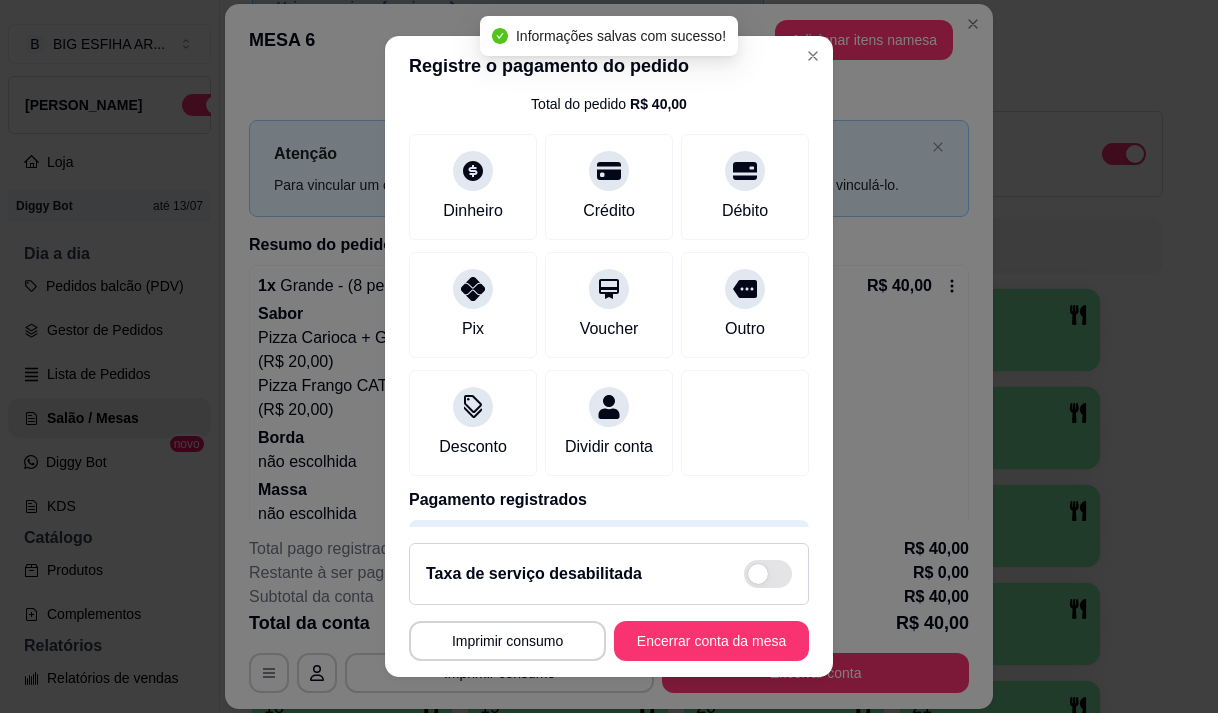 type on "R$ 0,00" 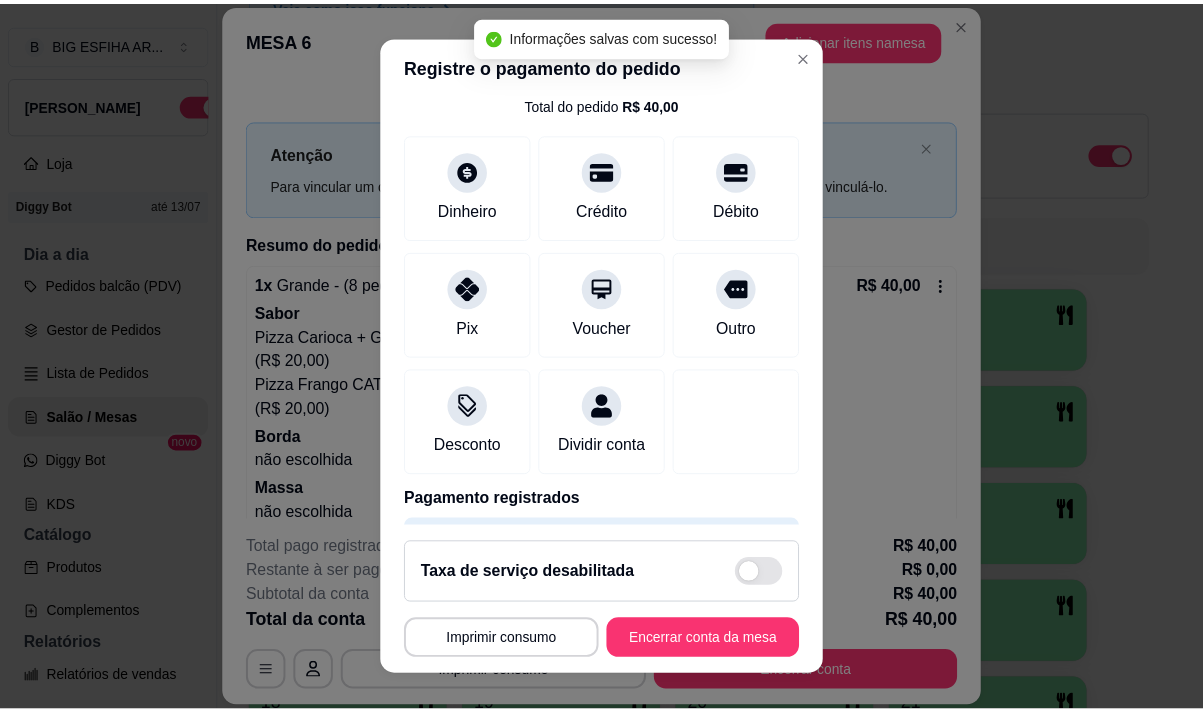 scroll, scrollTop: 83, scrollLeft: 0, axis: vertical 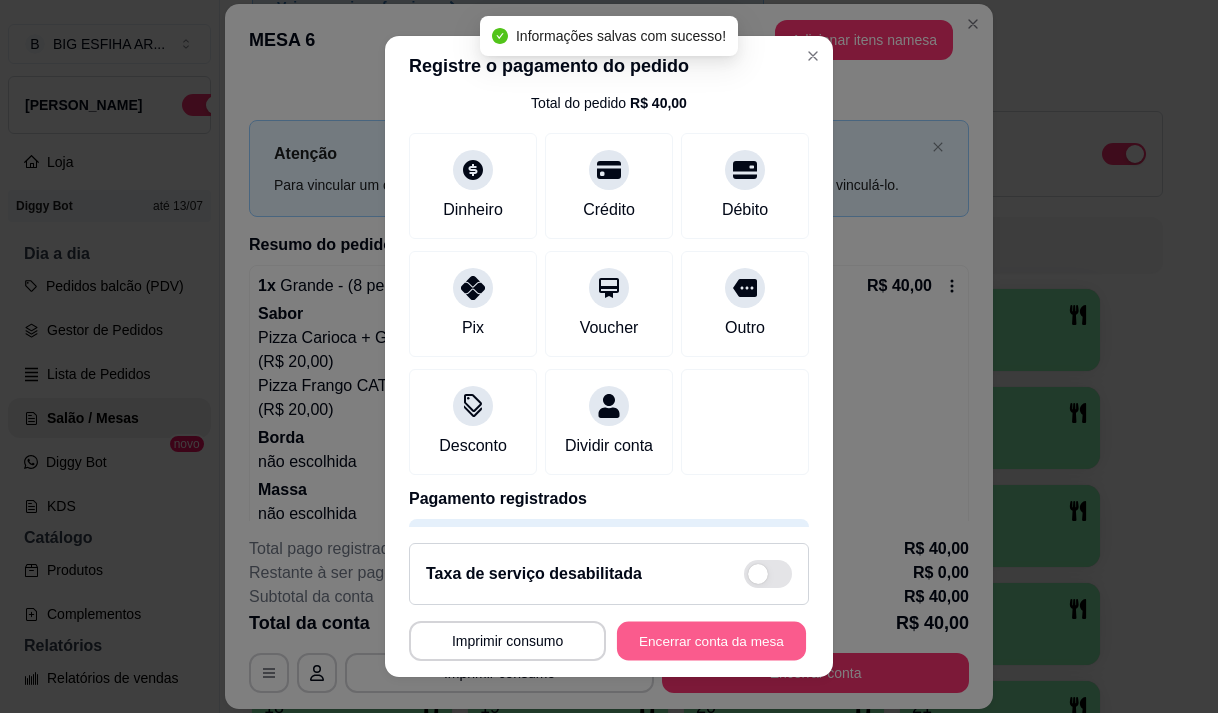 click on "Encerrar conta da mesa" at bounding box center [711, 641] 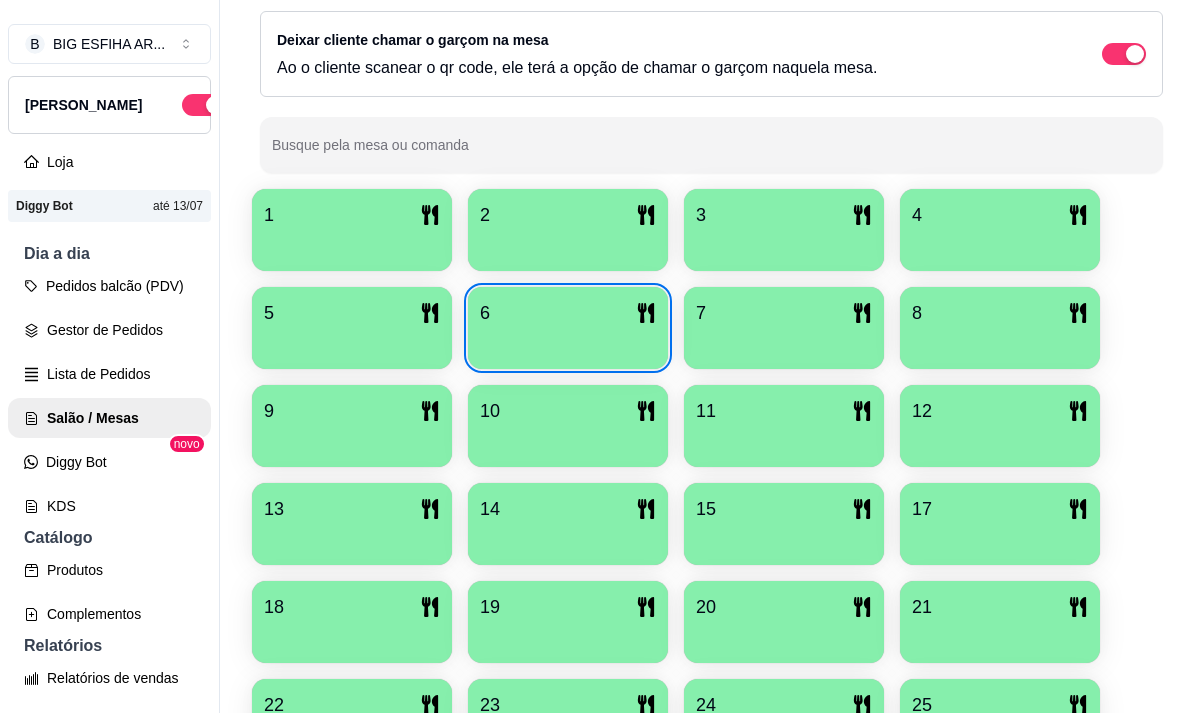 scroll, scrollTop: 600, scrollLeft: 0, axis: vertical 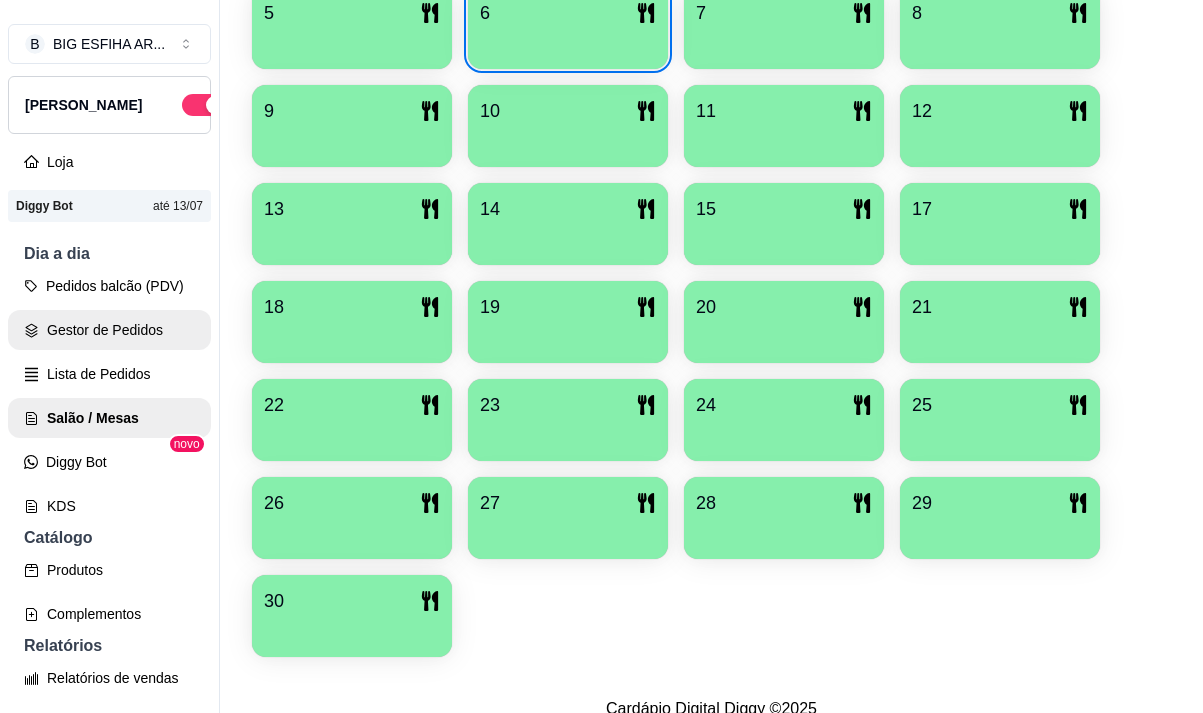 click on "Gestor de Pedidos" at bounding box center (109, 330) 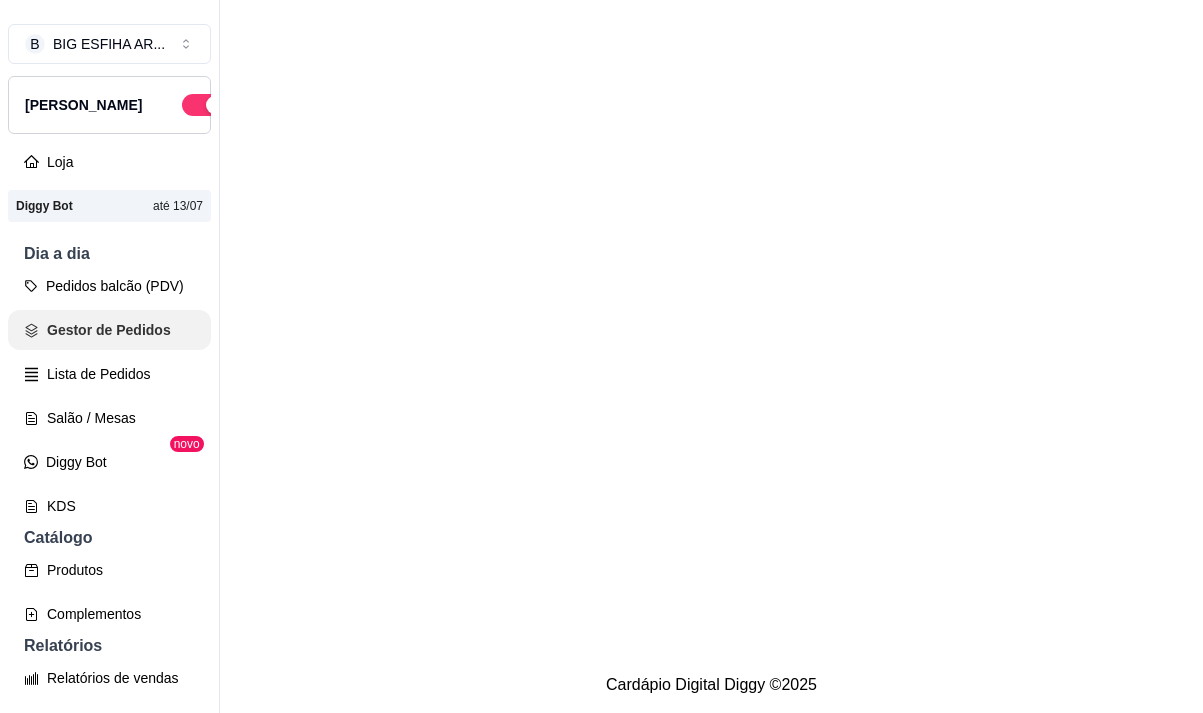 scroll, scrollTop: 0, scrollLeft: 0, axis: both 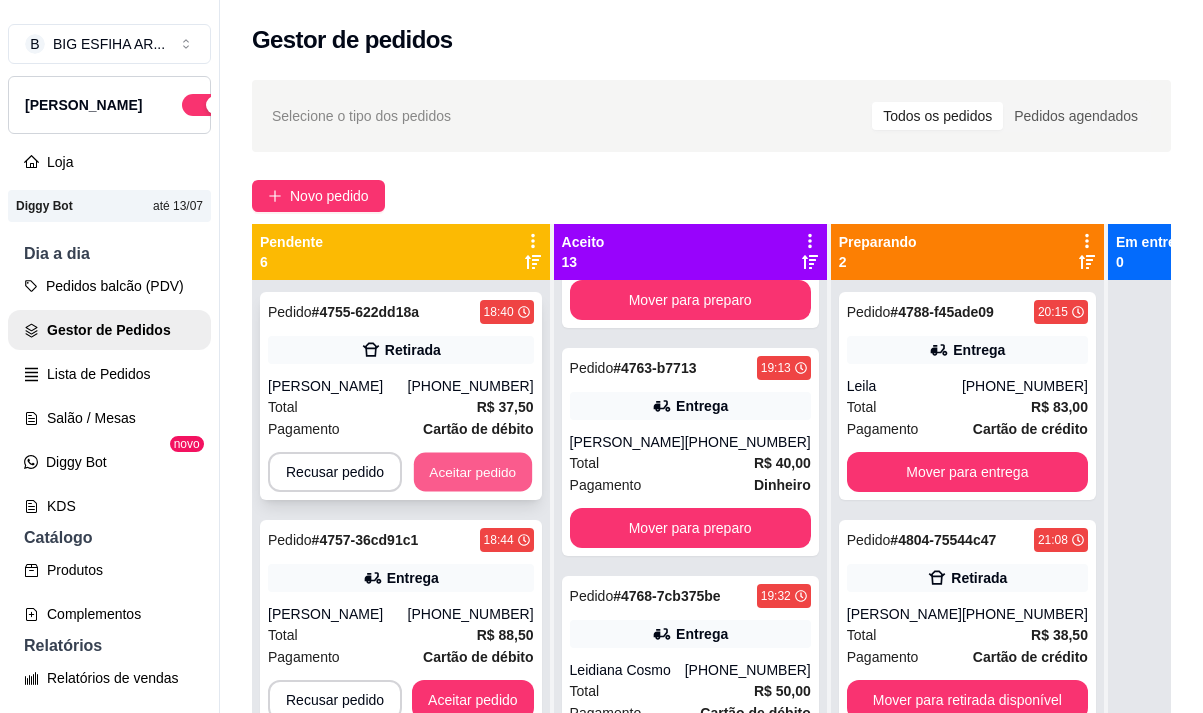 click on "Aceitar pedido" at bounding box center (473, 472) 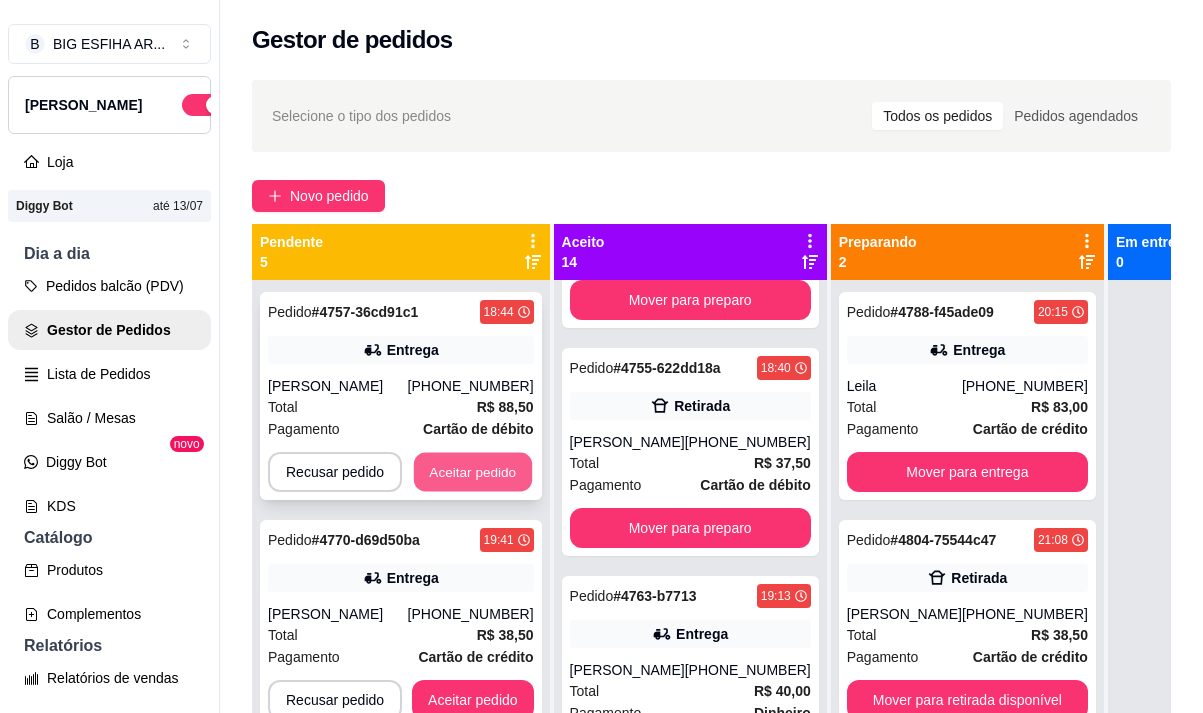 click on "Aceitar pedido" at bounding box center (473, 472) 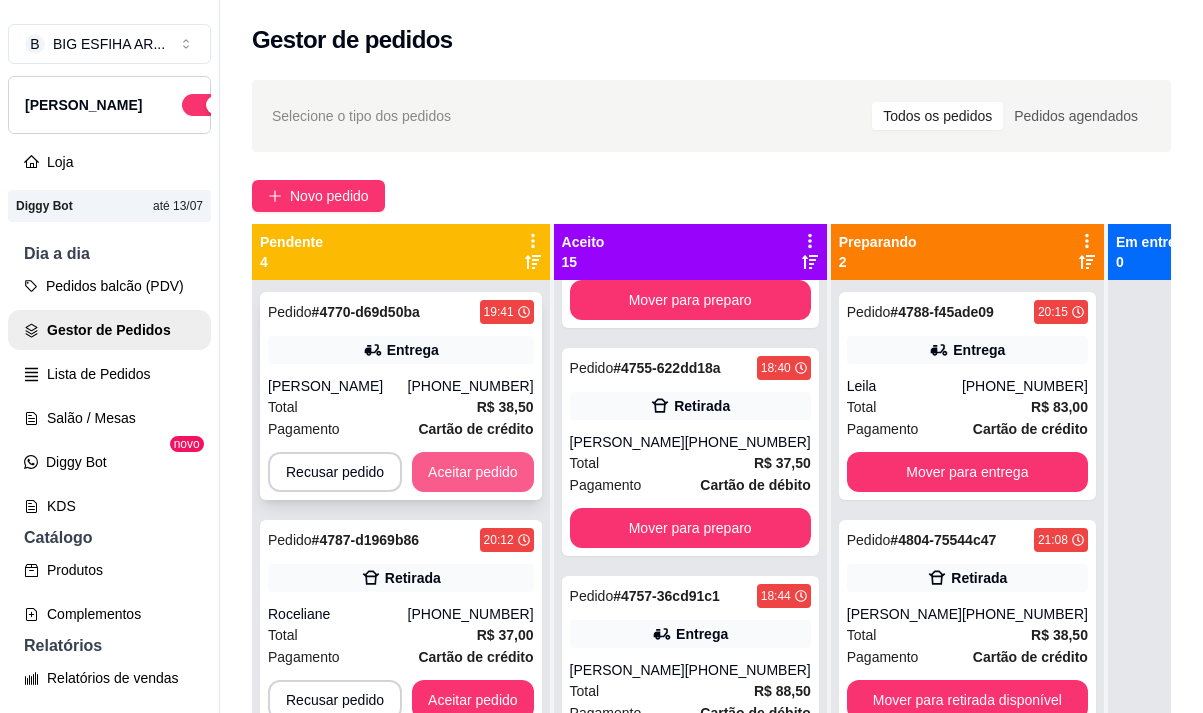 click on "Aceitar pedido" at bounding box center (473, 472) 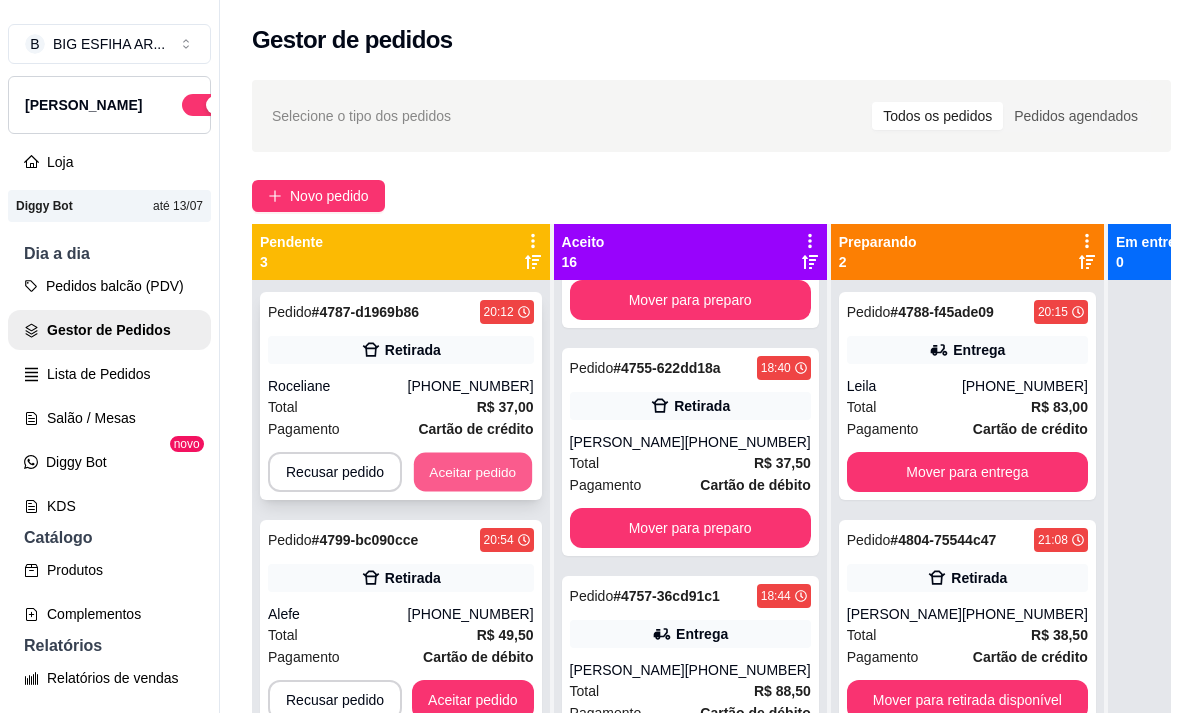 click on "Aceitar pedido" at bounding box center [473, 472] 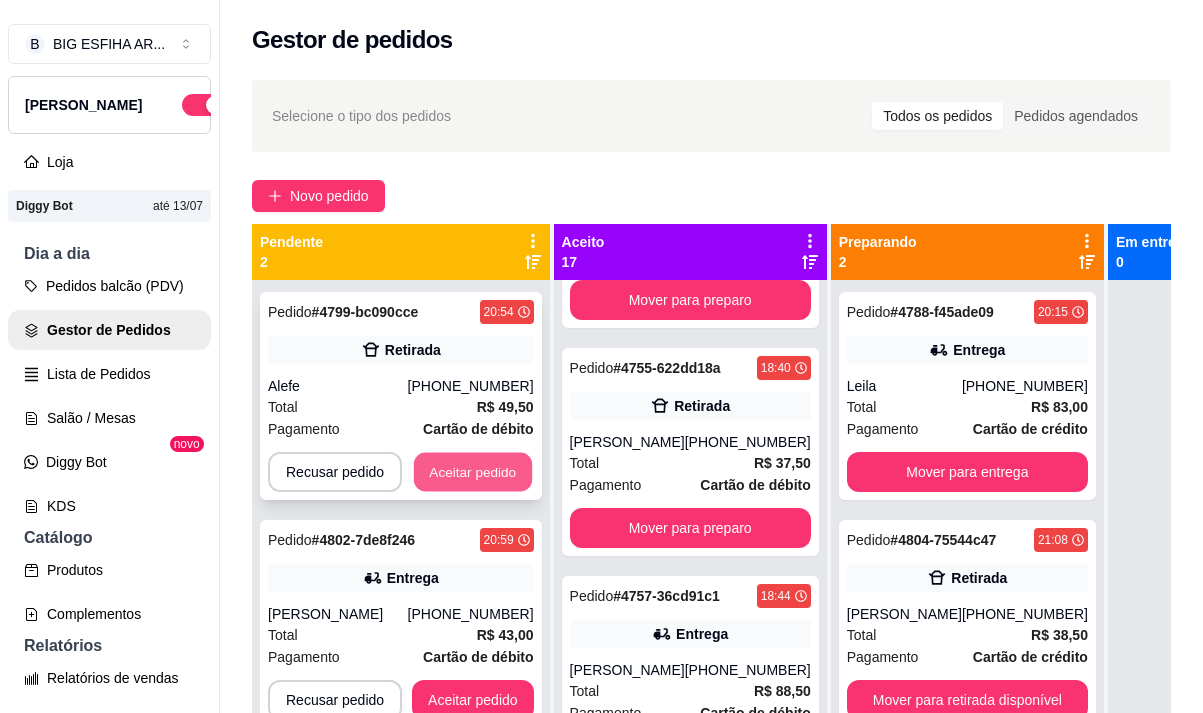 click on "Aceitar pedido" at bounding box center [473, 472] 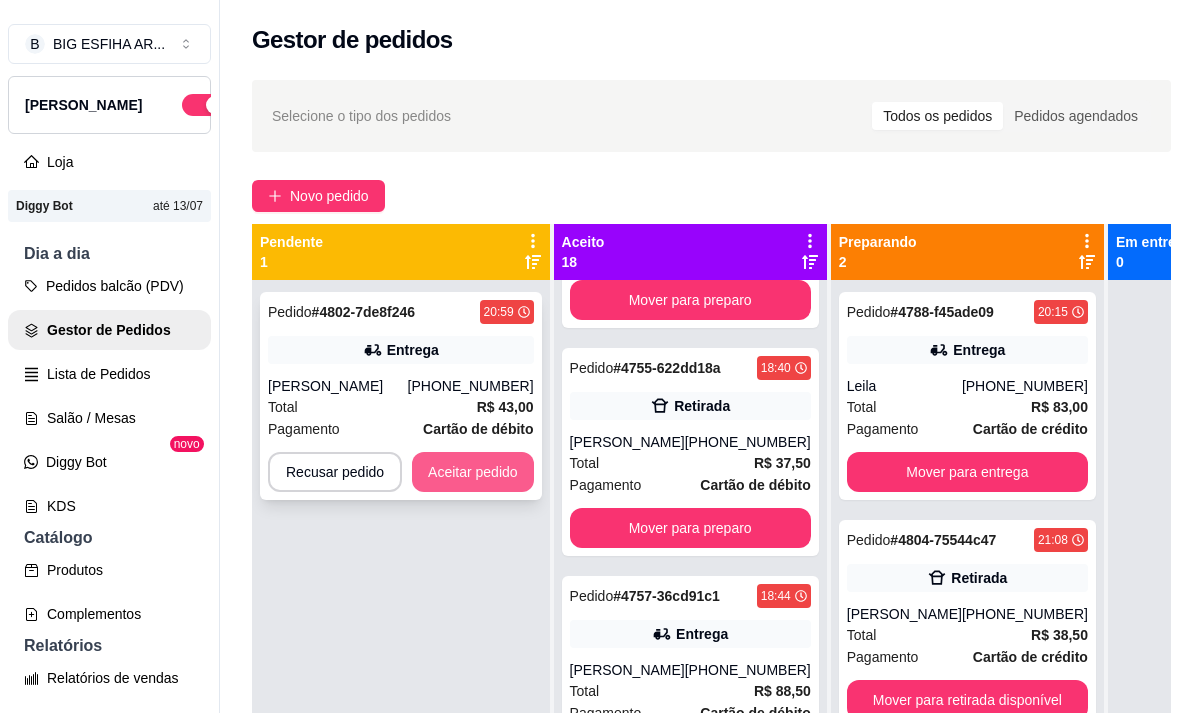 click on "Aceitar pedido" at bounding box center [473, 472] 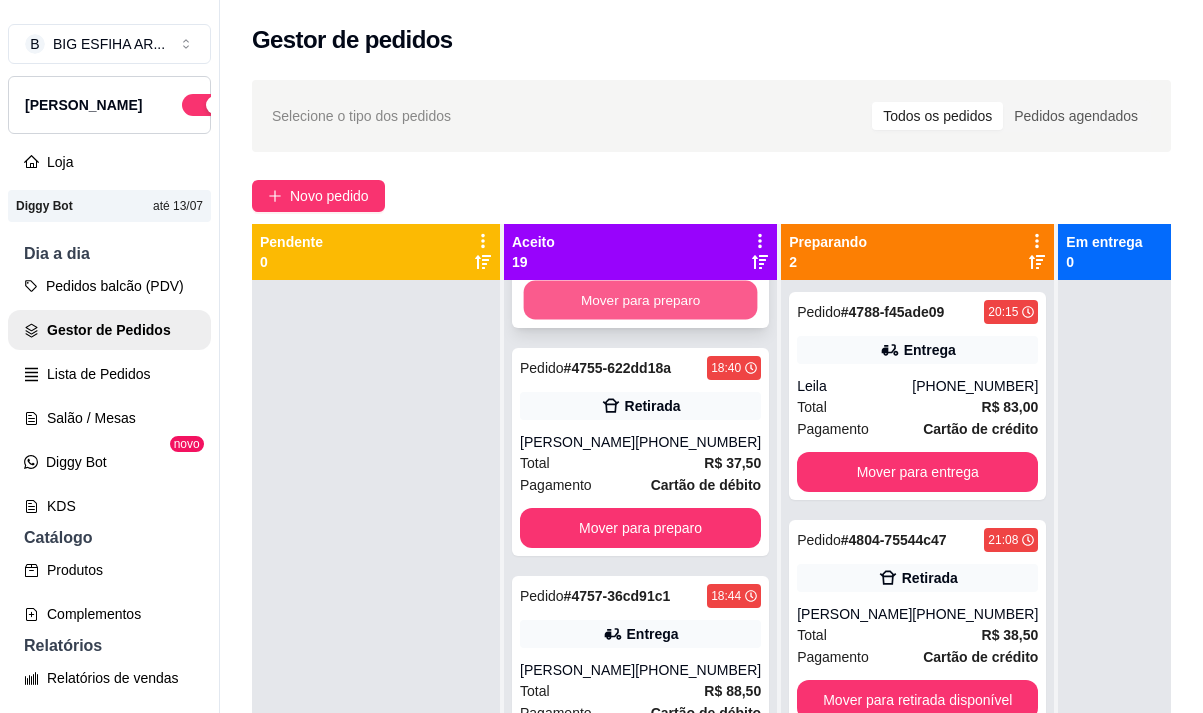 click on "Mover para preparo" at bounding box center (641, 300) 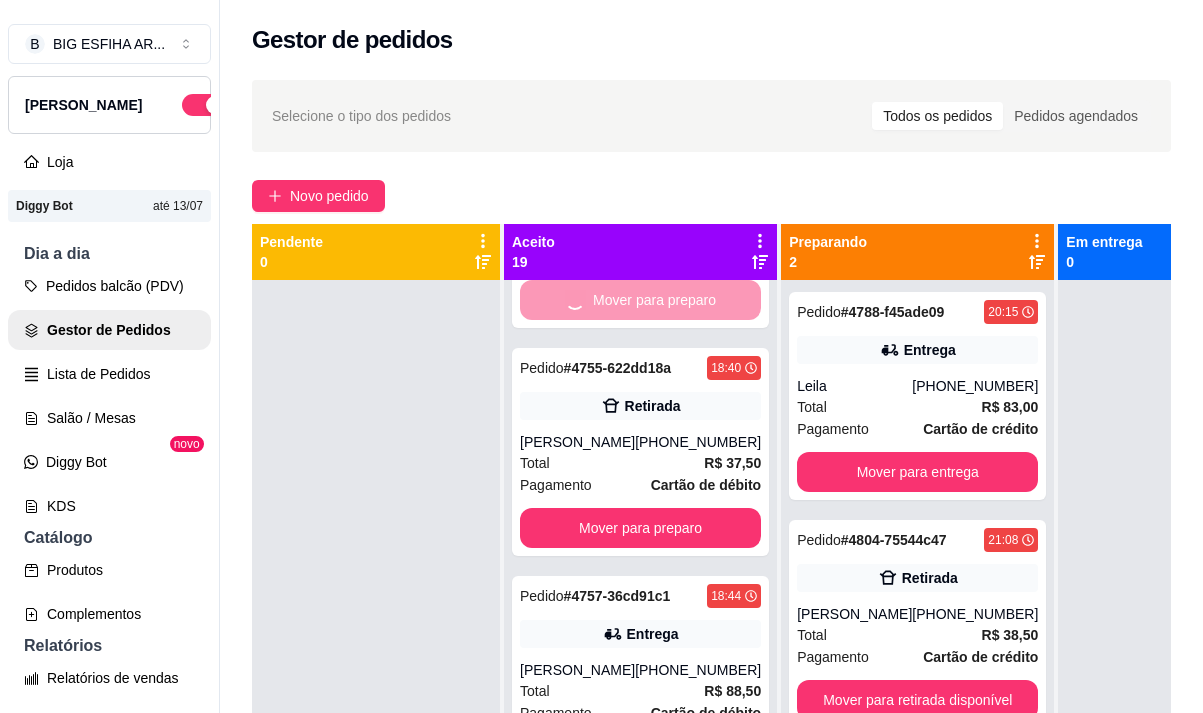 scroll, scrollTop: 172, scrollLeft: 0, axis: vertical 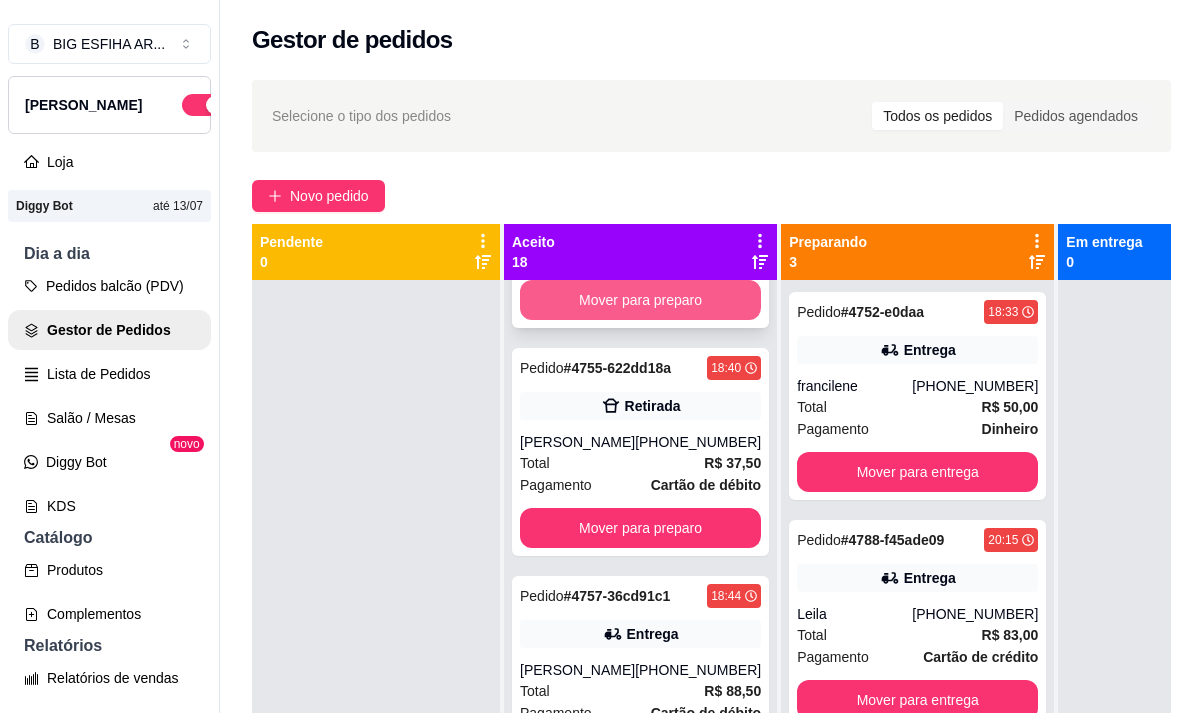 click on "Mover para preparo" at bounding box center [640, 300] 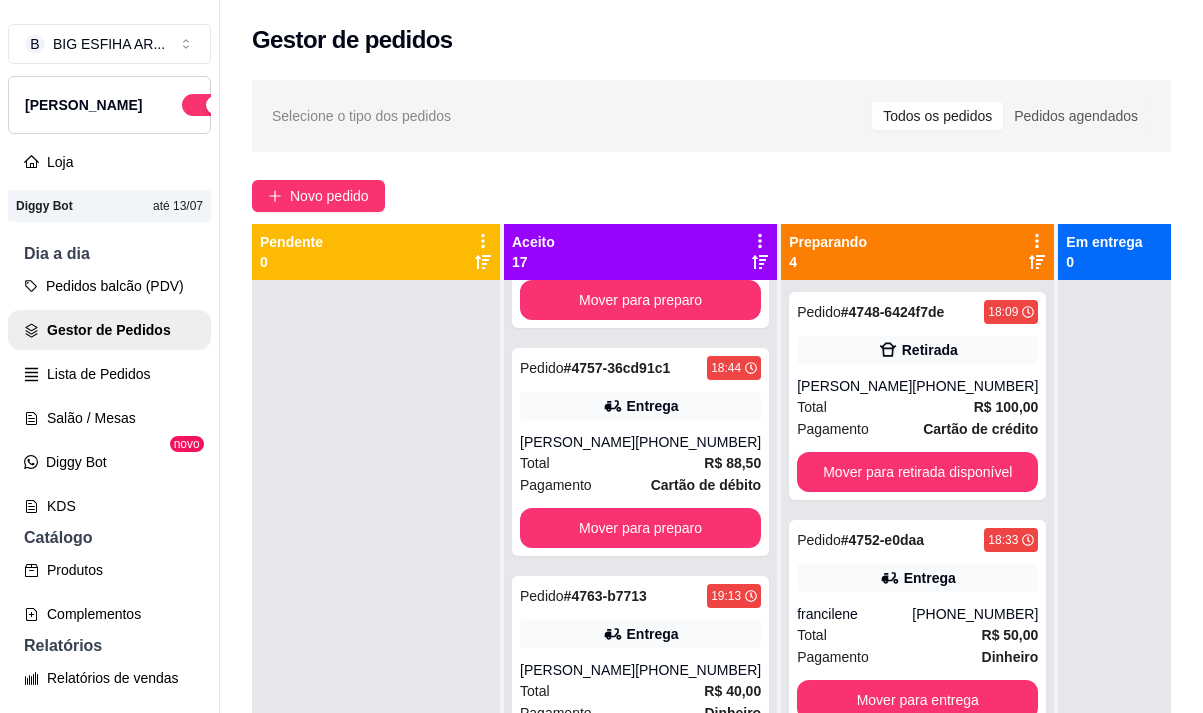 scroll, scrollTop: 0, scrollLeft: 0, axis: both 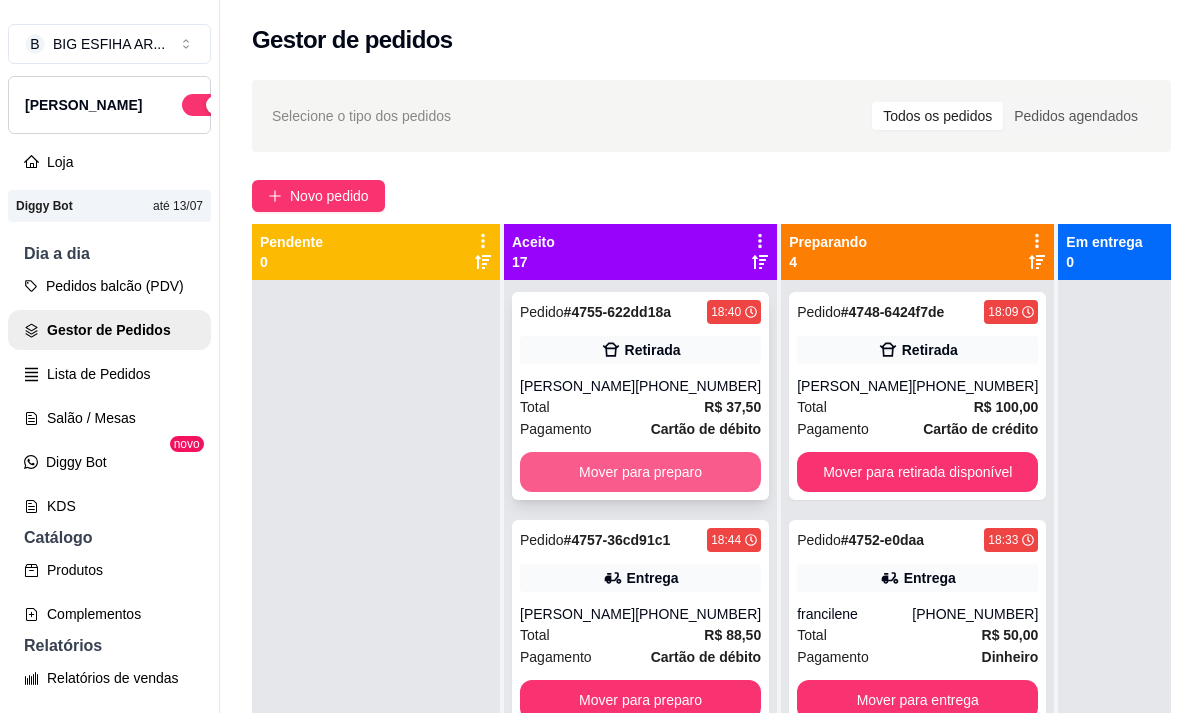 click on "Mover para preparo" at bounding box center [640, 472] 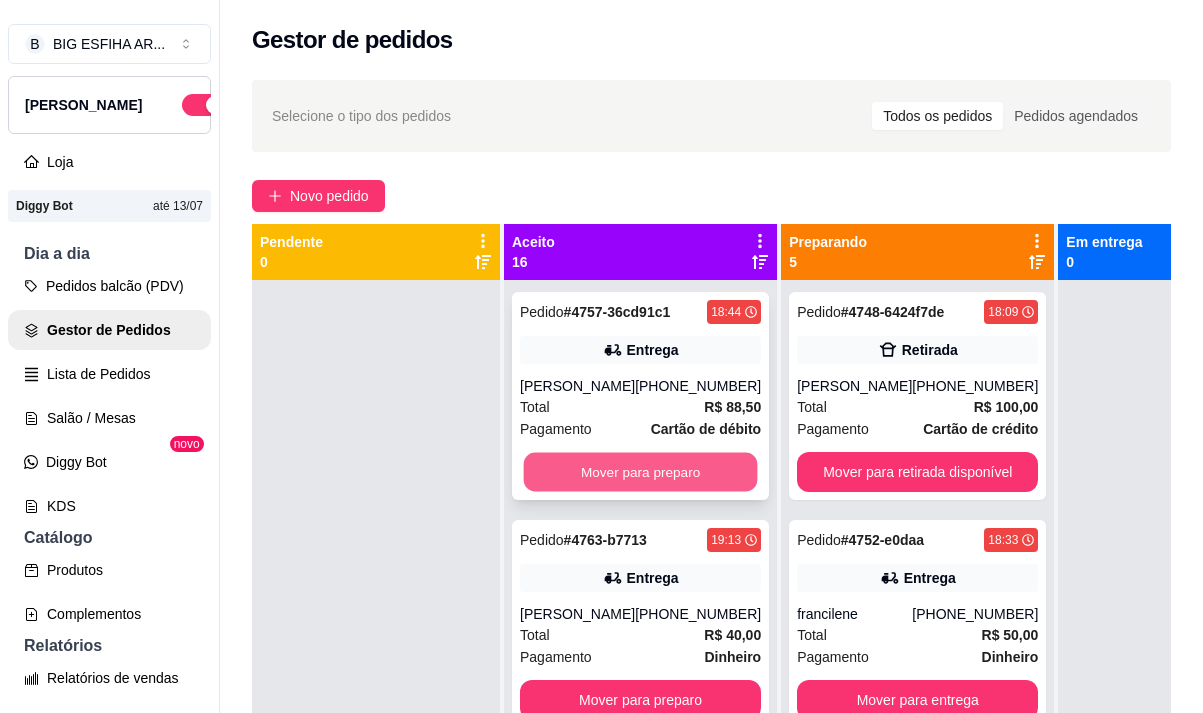 click on "Mover para preparo" at bounding box center [641, 472] 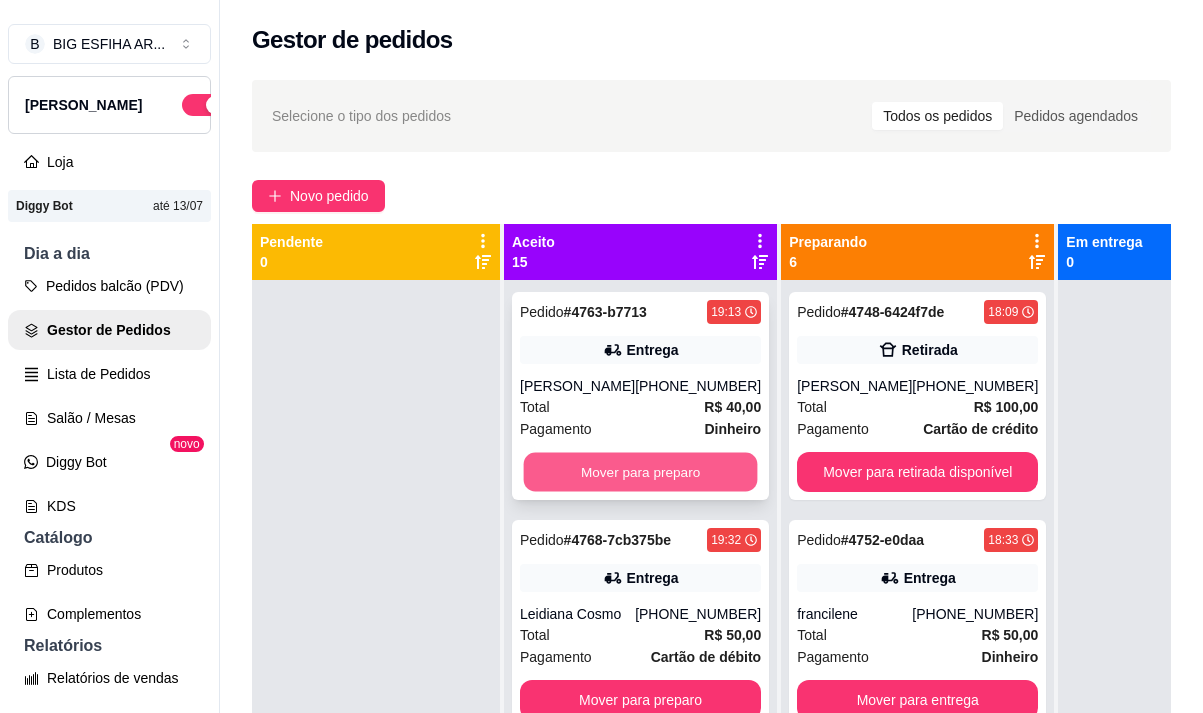 click on "Mover para preparo" at bounding box center (641, 472) 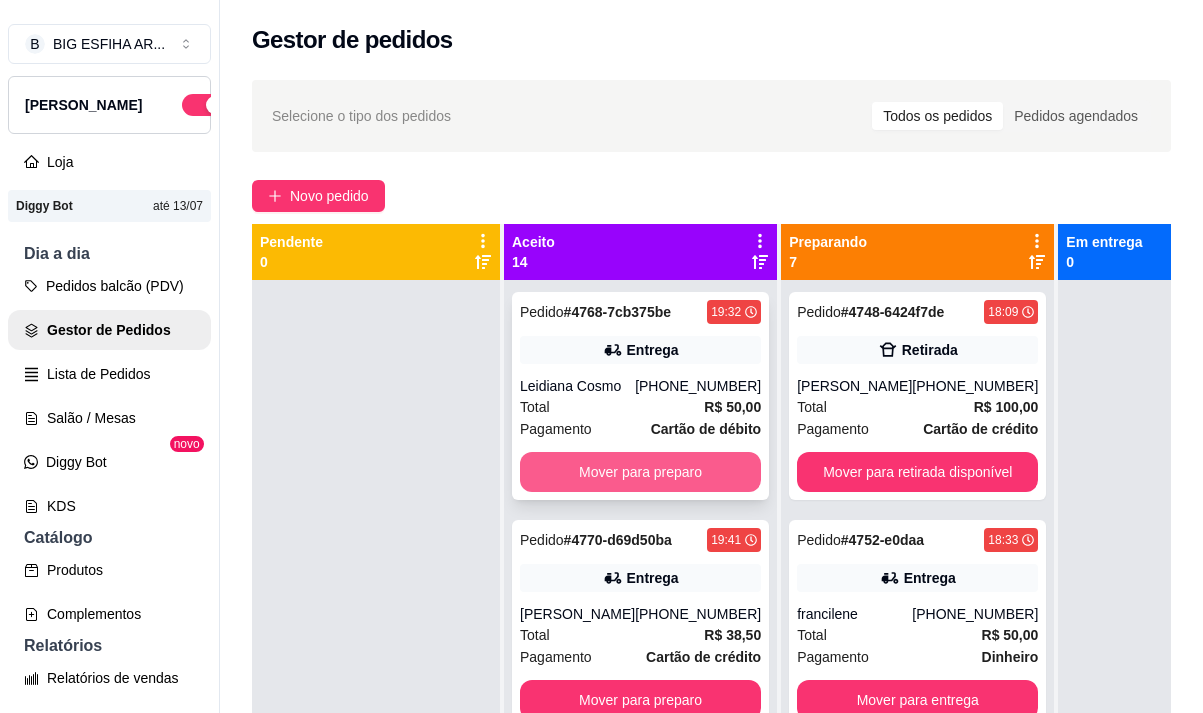 click on "Mover para preparo" at bounding box center (640, 472) 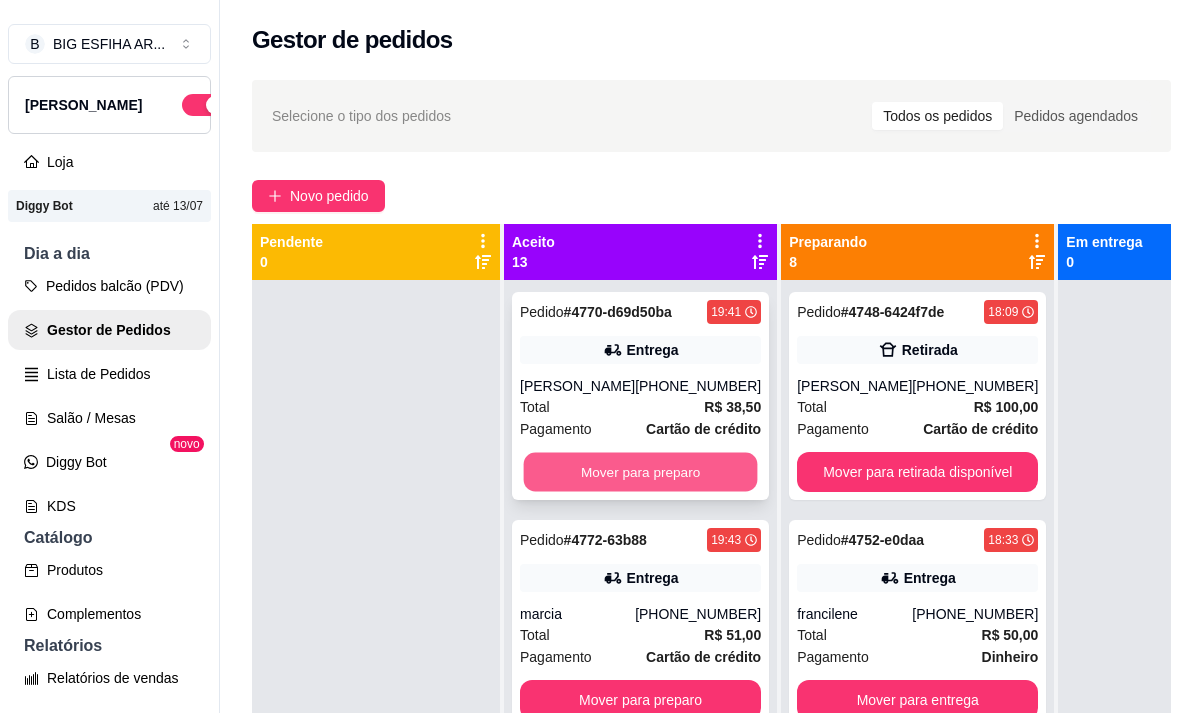 click on "Mover para preparo" at bounding box center (641, 472) 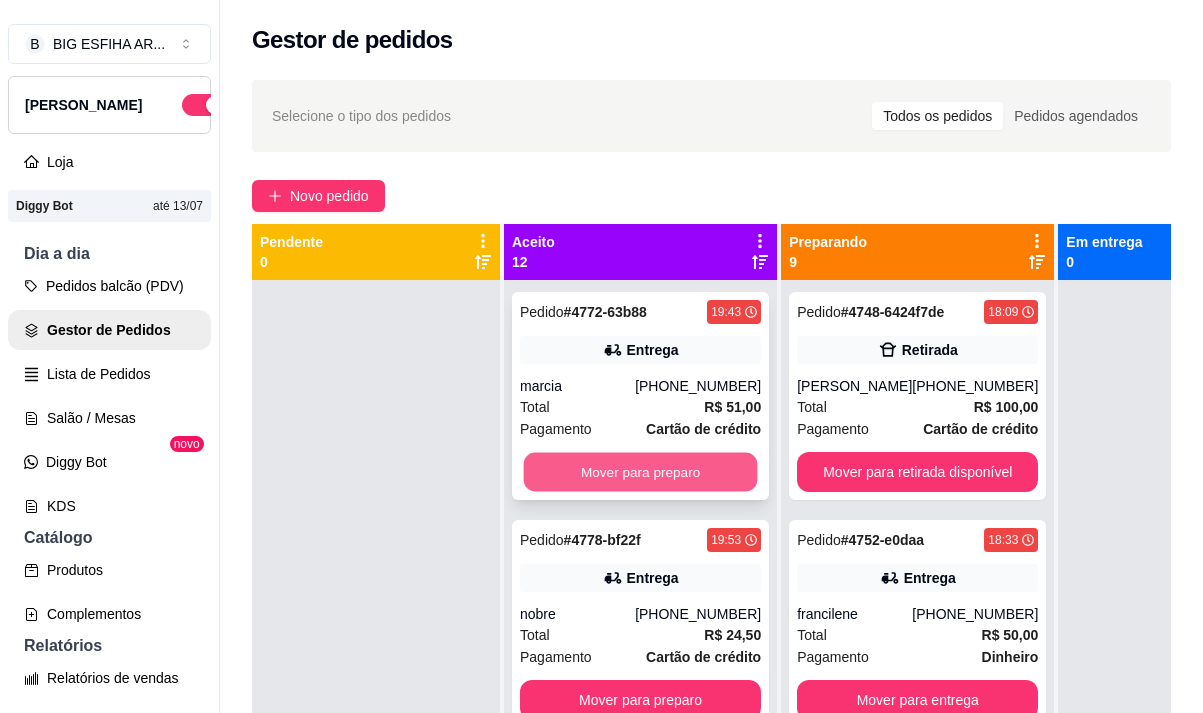 click on "Mover para preparo" at bounding box center (641, 472) 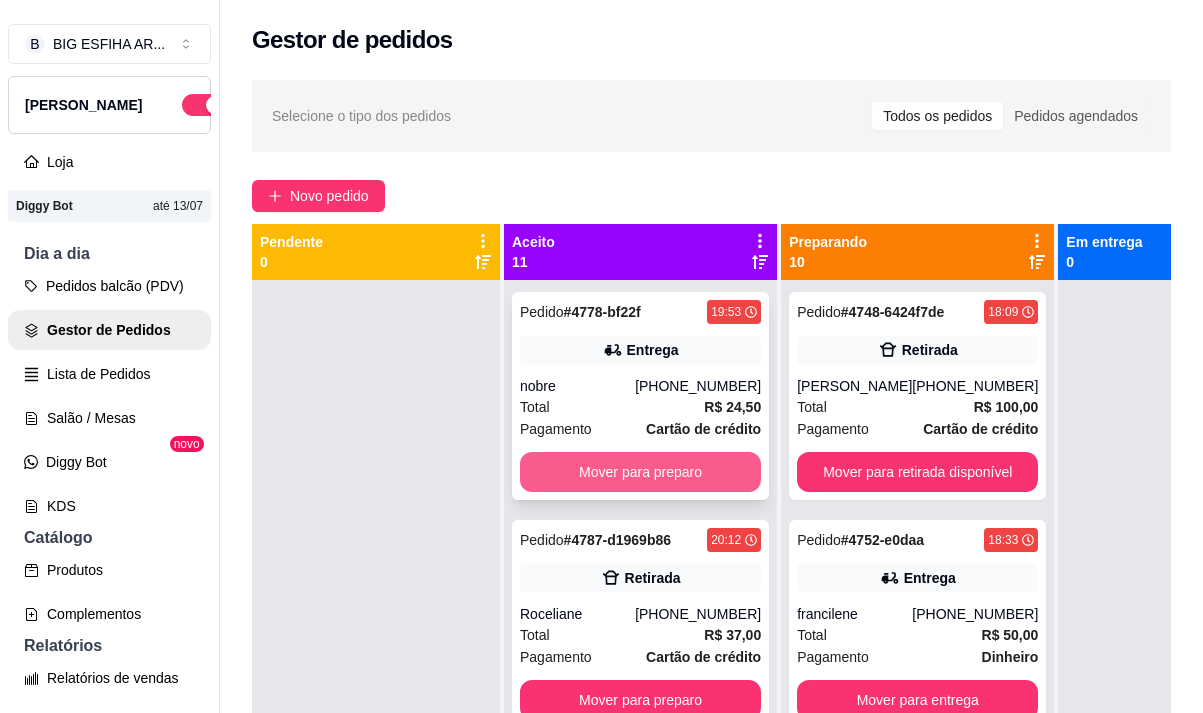 click on "Mover para preparo" at bounding box center (640, 472) 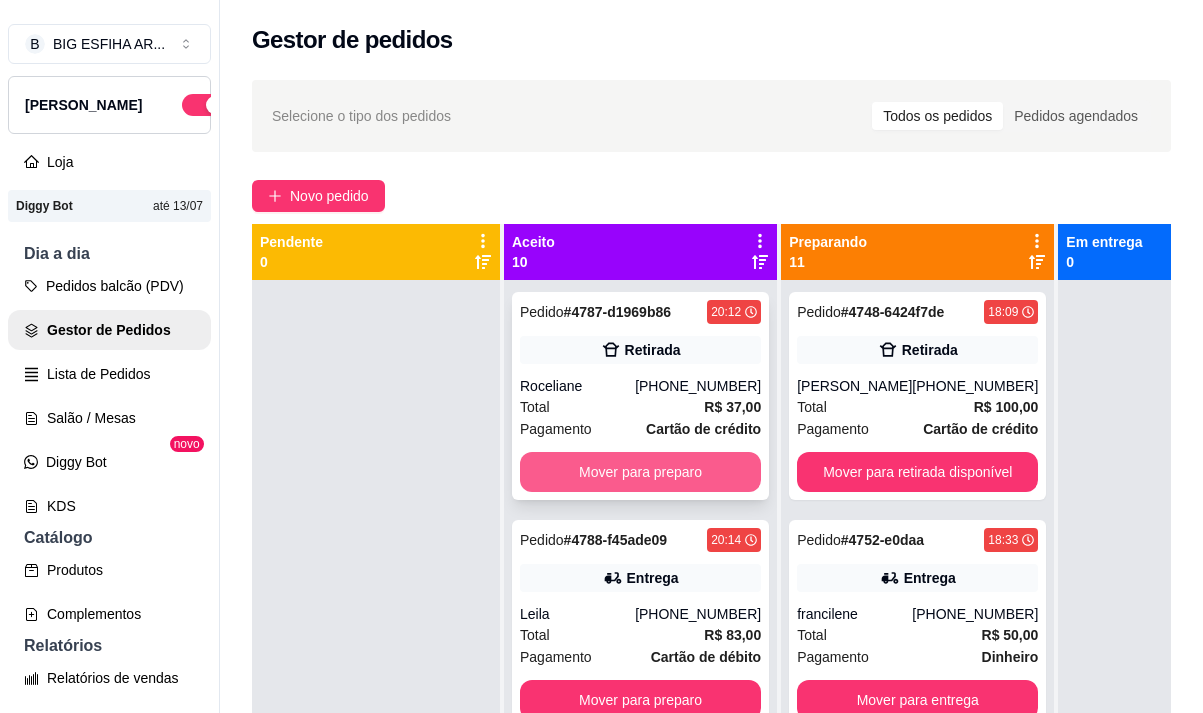 click on "Mover para preparo" at bounding box center (640, 472) 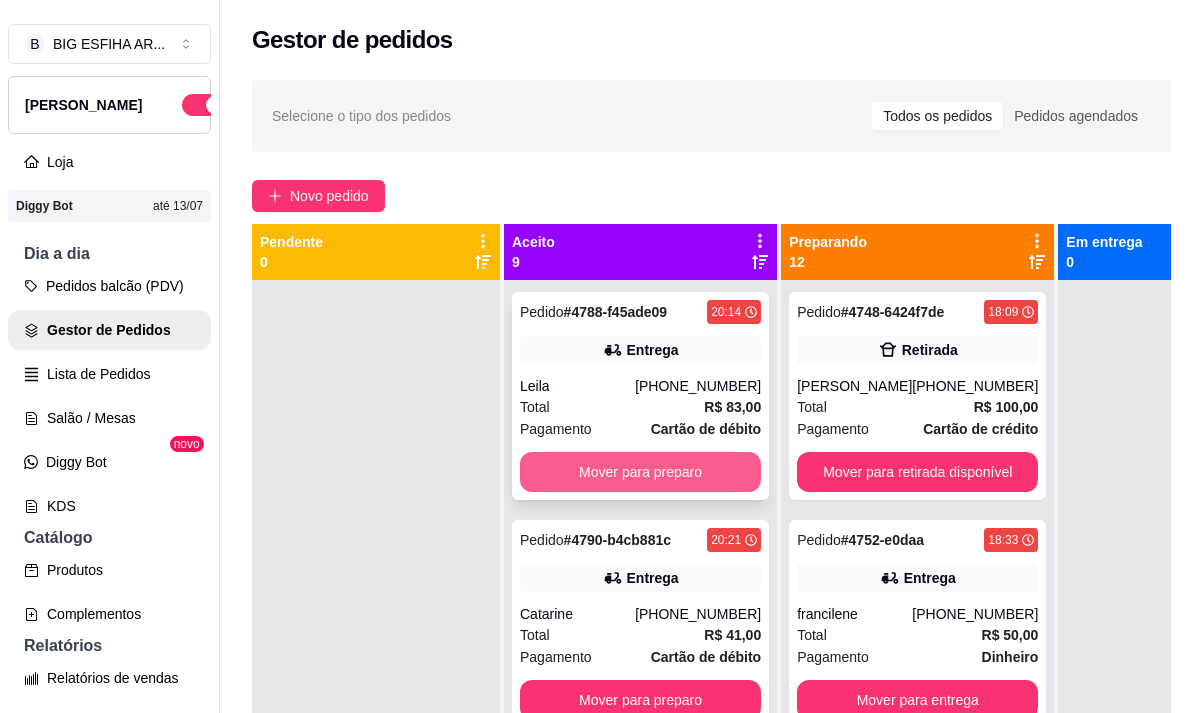 click on "Mover para preparo" at bounding box center [640, 472] 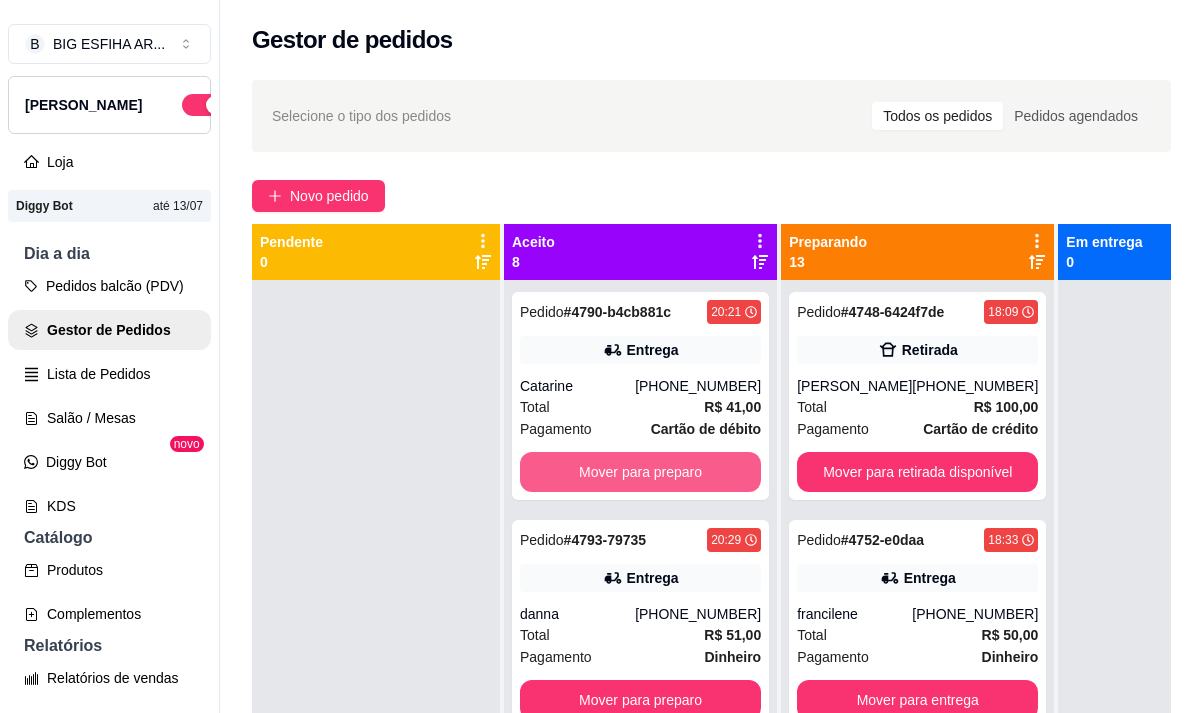 click on "Mover para preparo" at bounding box center (640, 472) 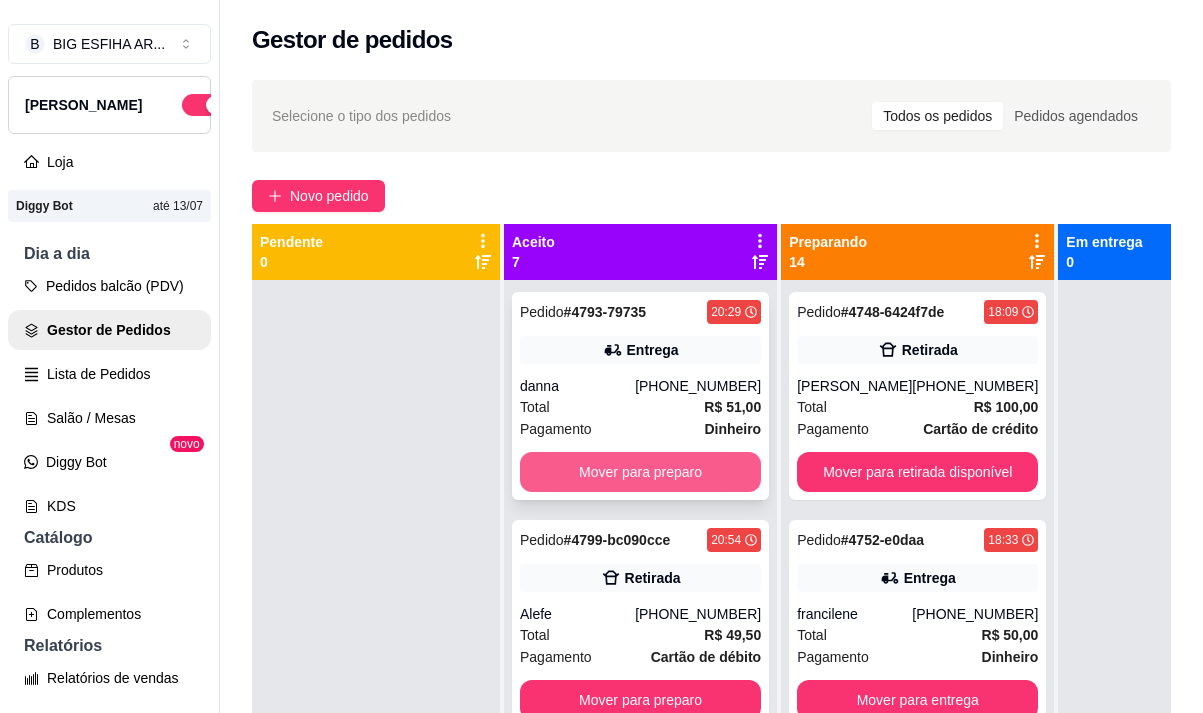 click on "Mover para preparo" at bounding box center (640, 472) 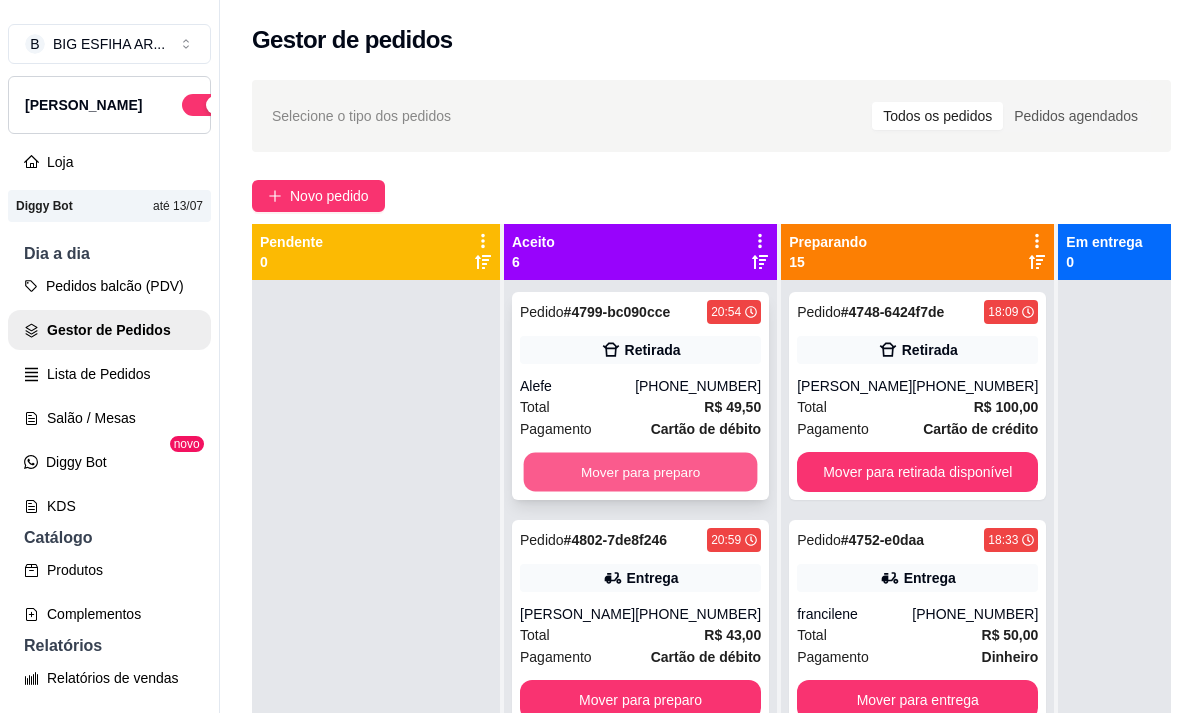 click on "Mover para preparo" at bounding box center (641, 472) 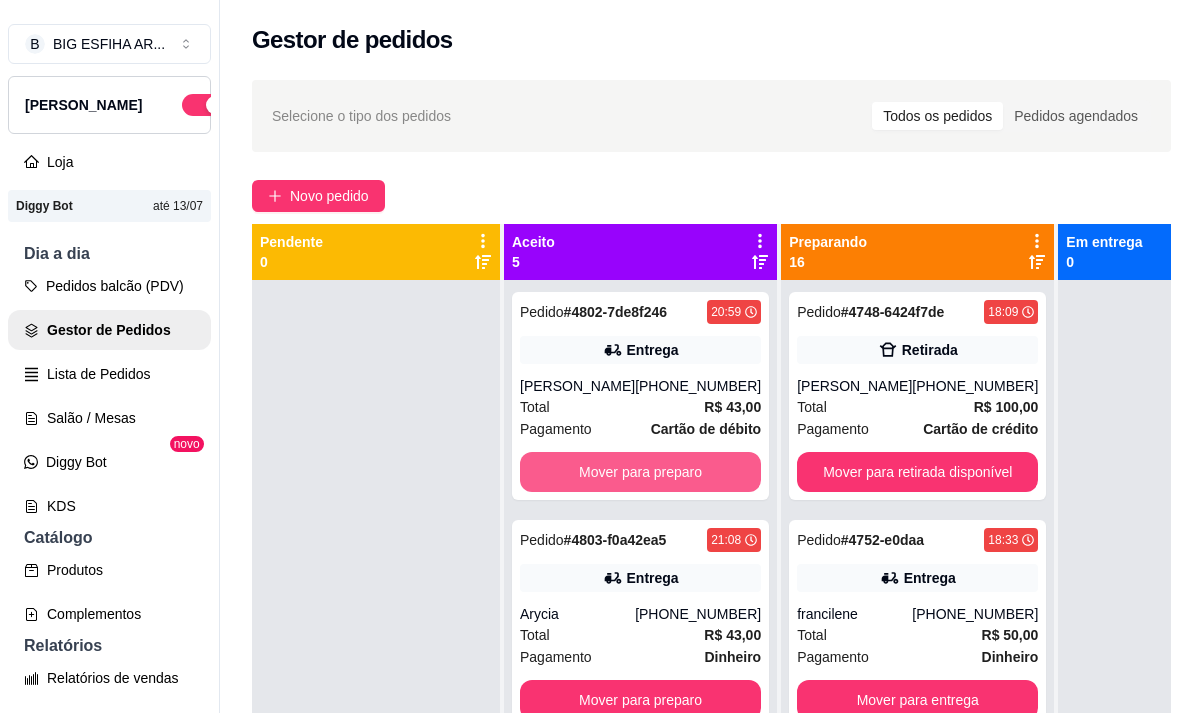 click on "Mover para preparo" at bounding box center [640, 472] 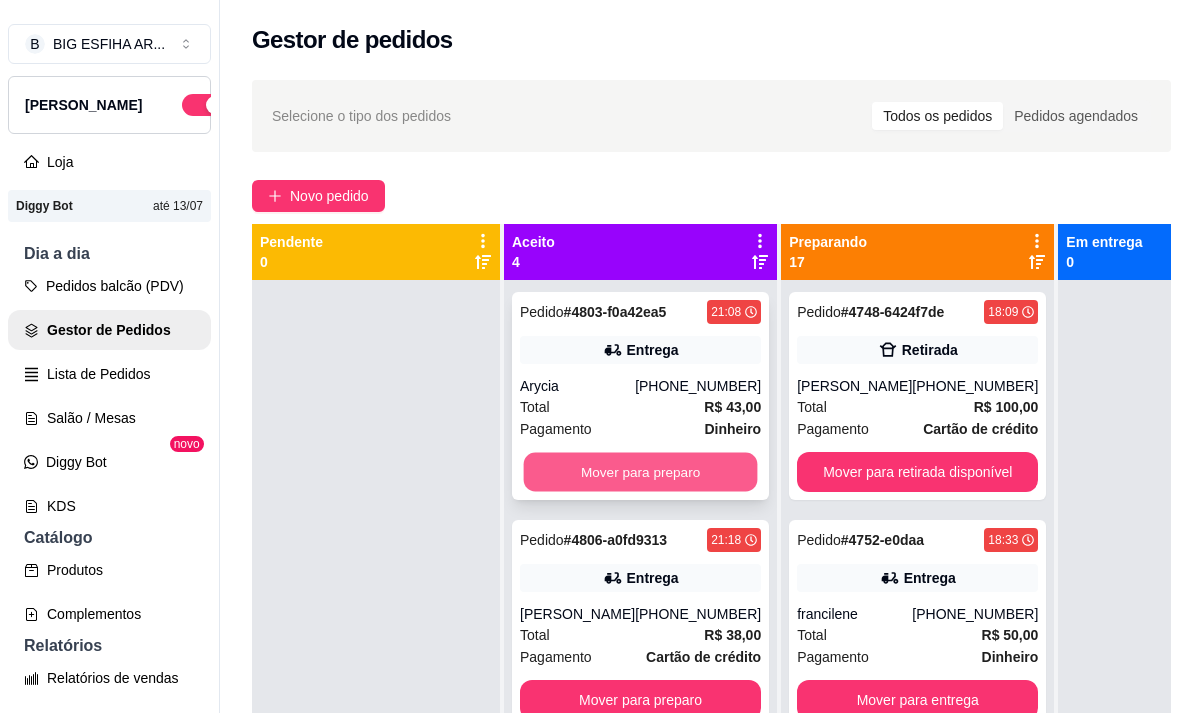 click on "Mover para preparo" at bounding box center (641, 472) 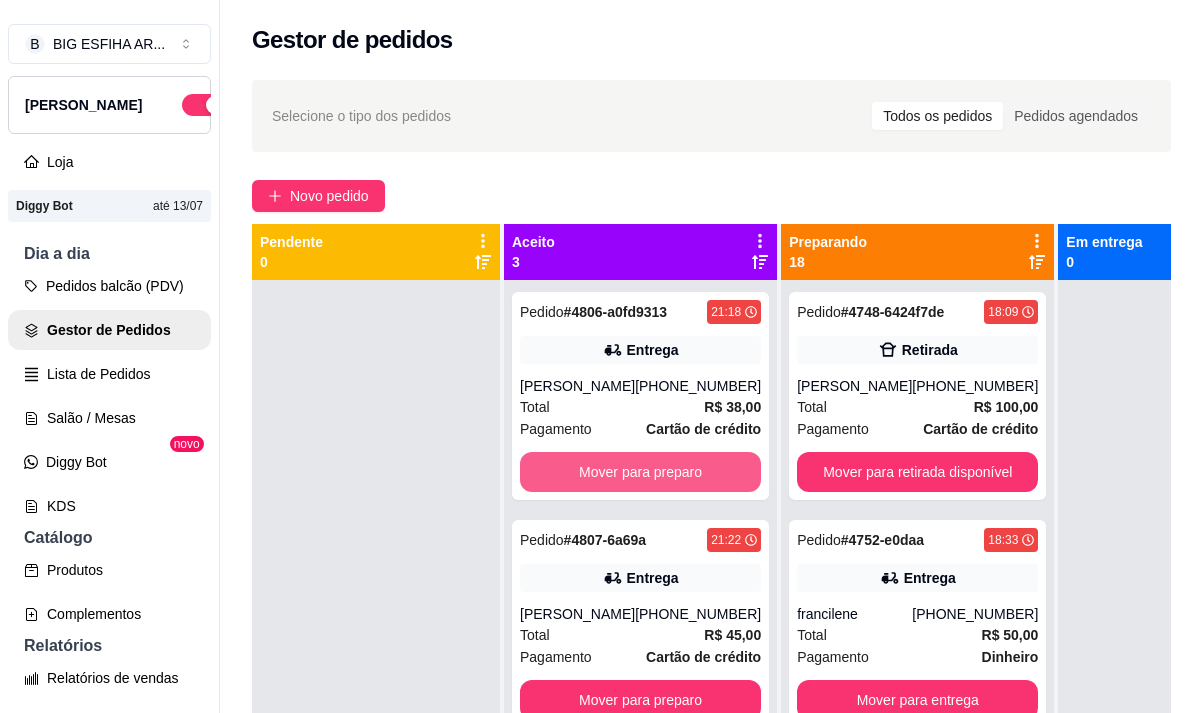 click on "Mover para preparo" at bounding box center [640, 472] 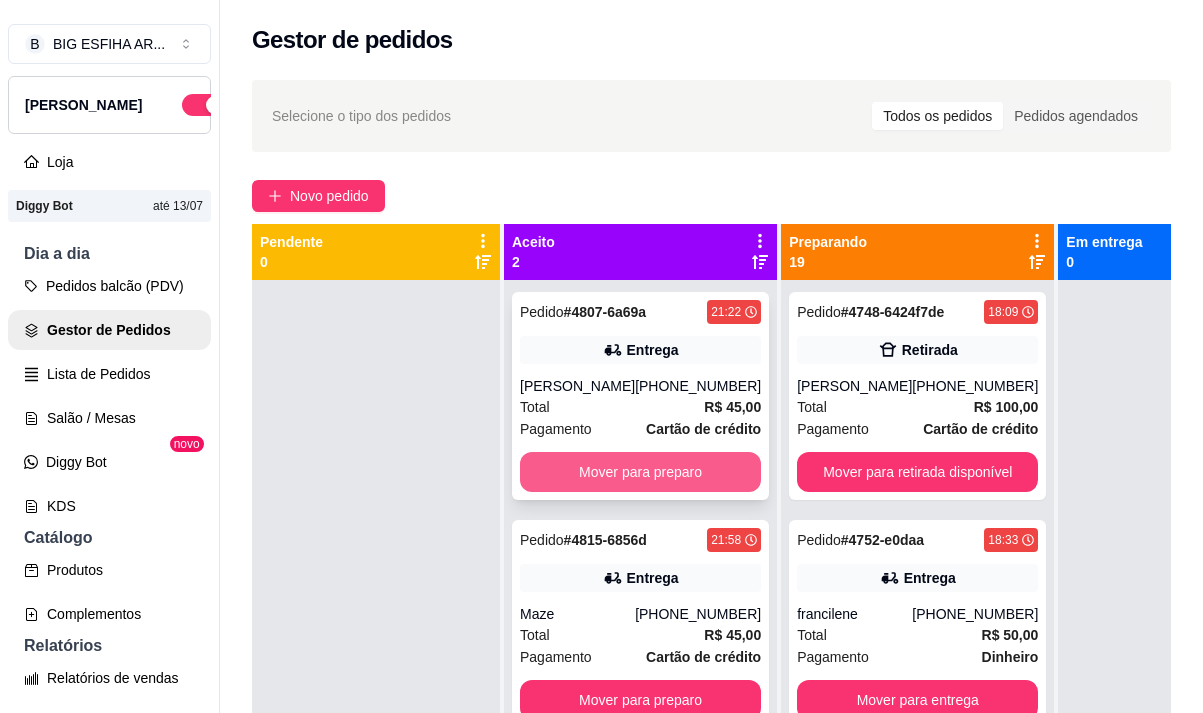 click on "Mover para preparo" at bounding box center (640, 472) 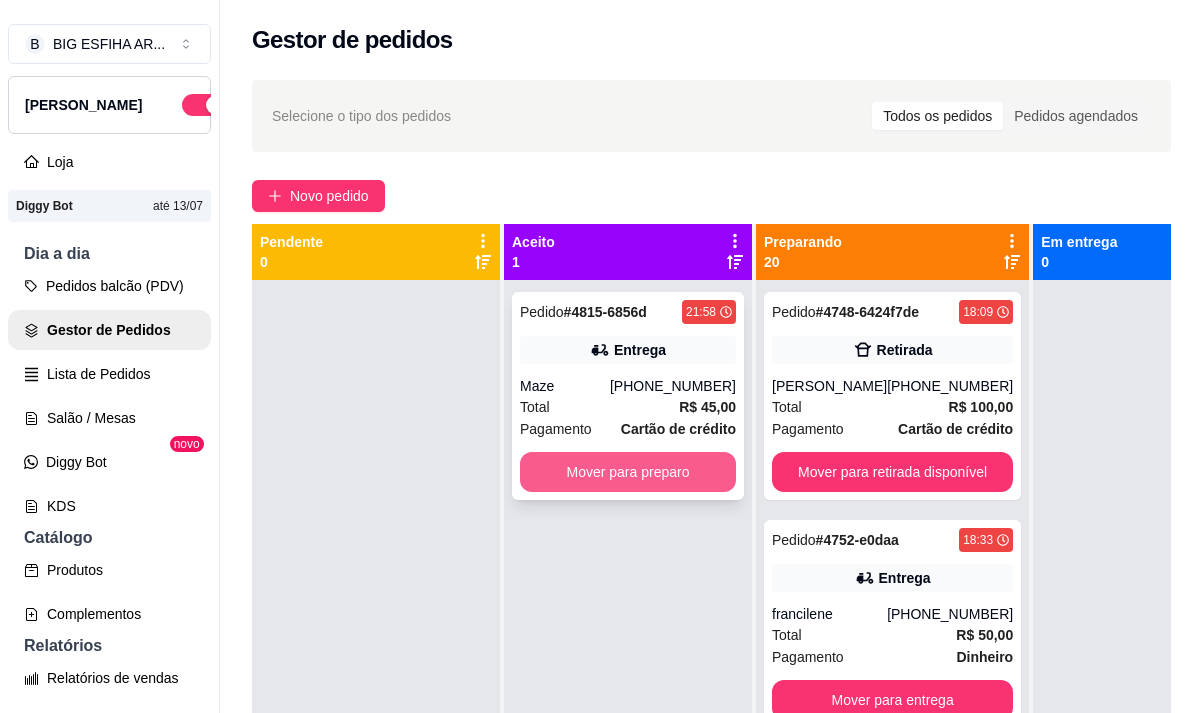 click on "Mover para preparo" at bounding box center (628, 472) 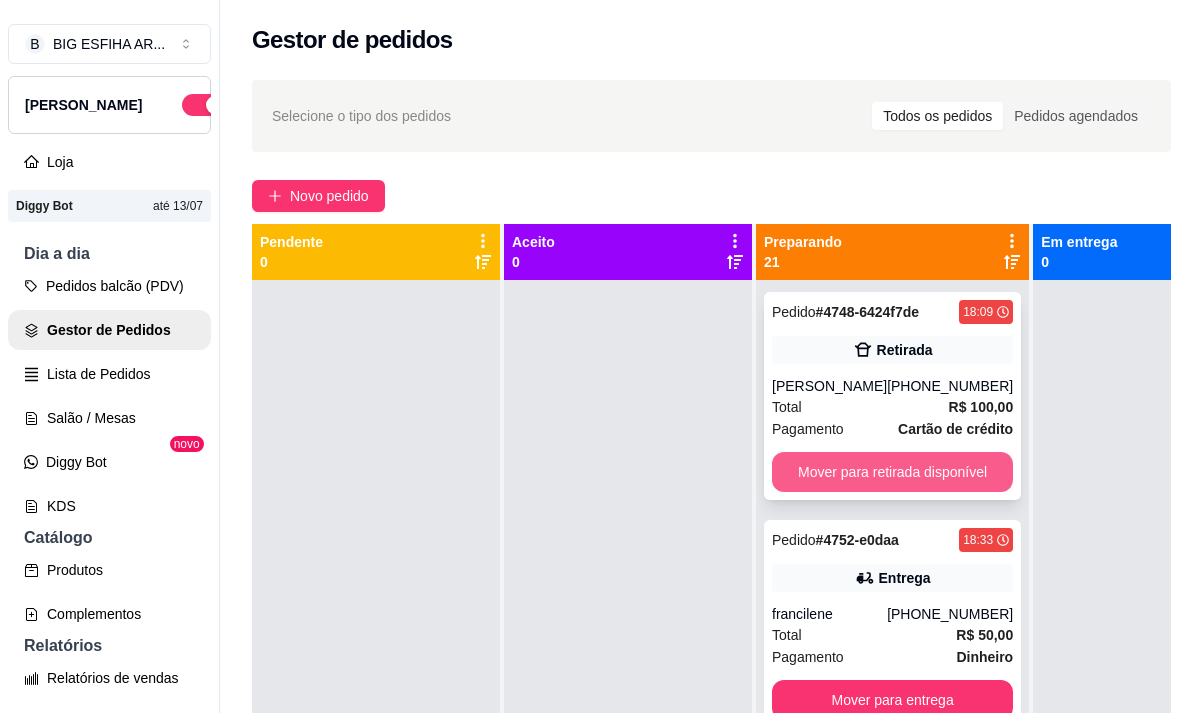 click on "Mover para retirada disponível" at bounding box center (892, 472) 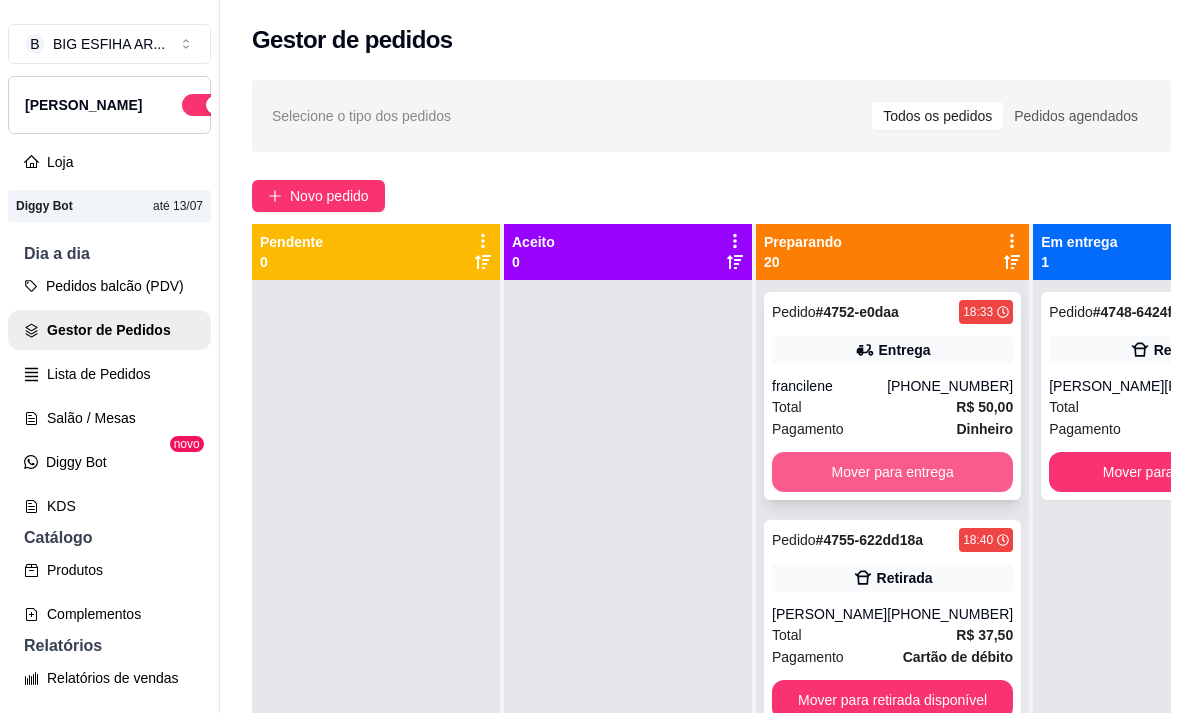 click on "Mover para entrega" at bounding box center [892, 472] 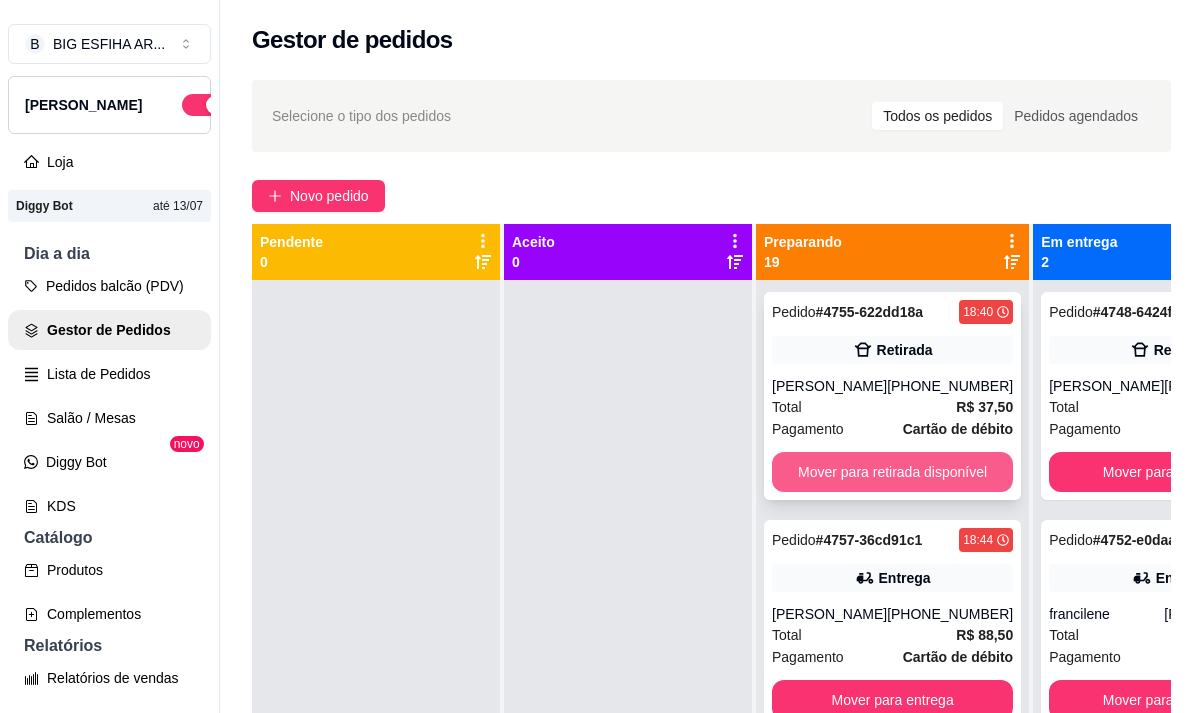 click on "Mover para retirada disponível" at bounding box center [892, 472] 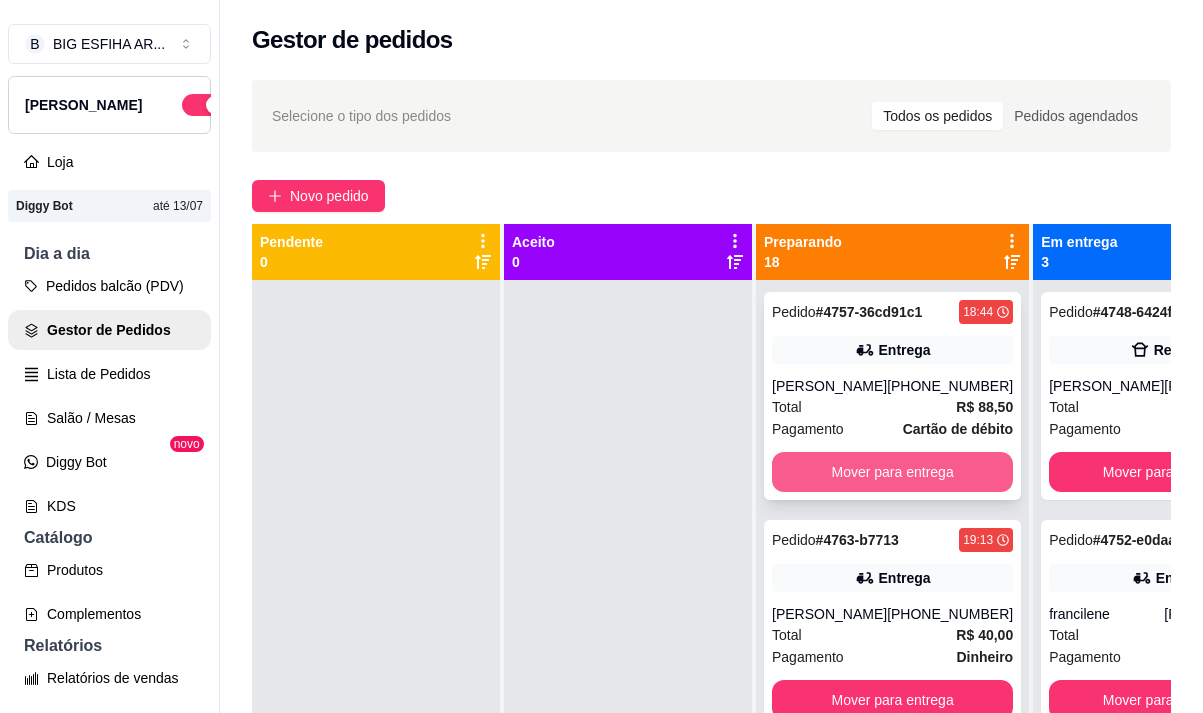 click on "Mover para entrega" at bounding box center [892, 472] 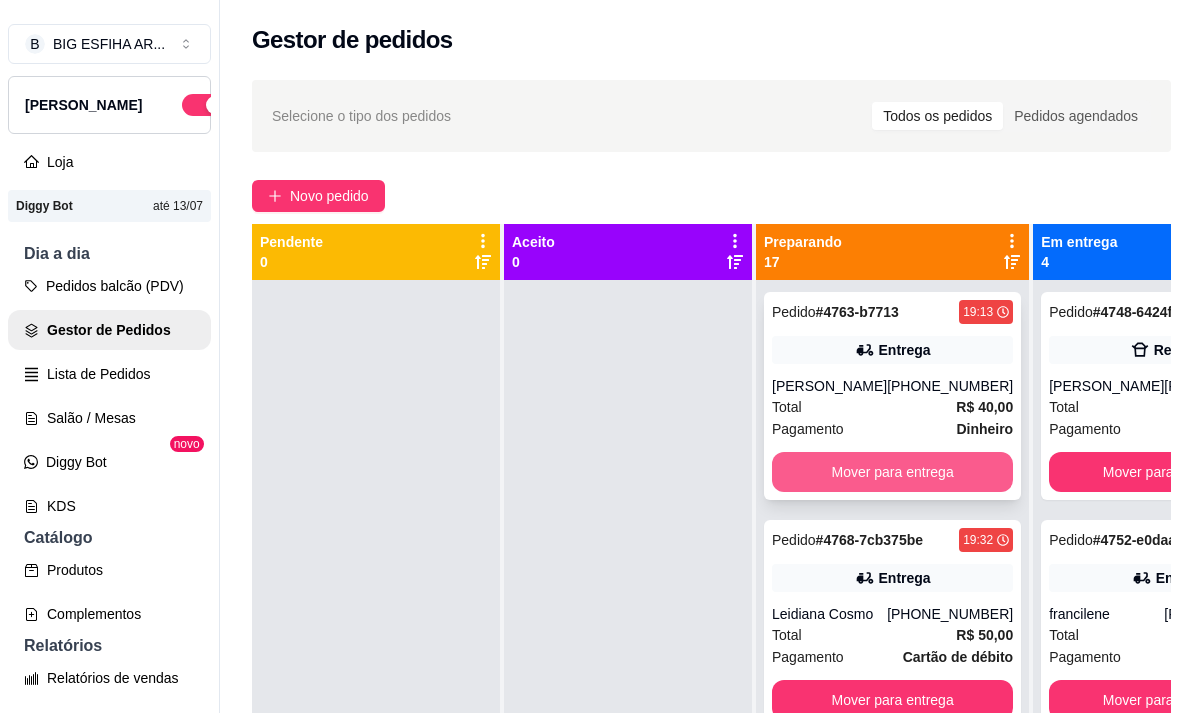 click on "Mover para entrega" at bounding box center (892, 472) 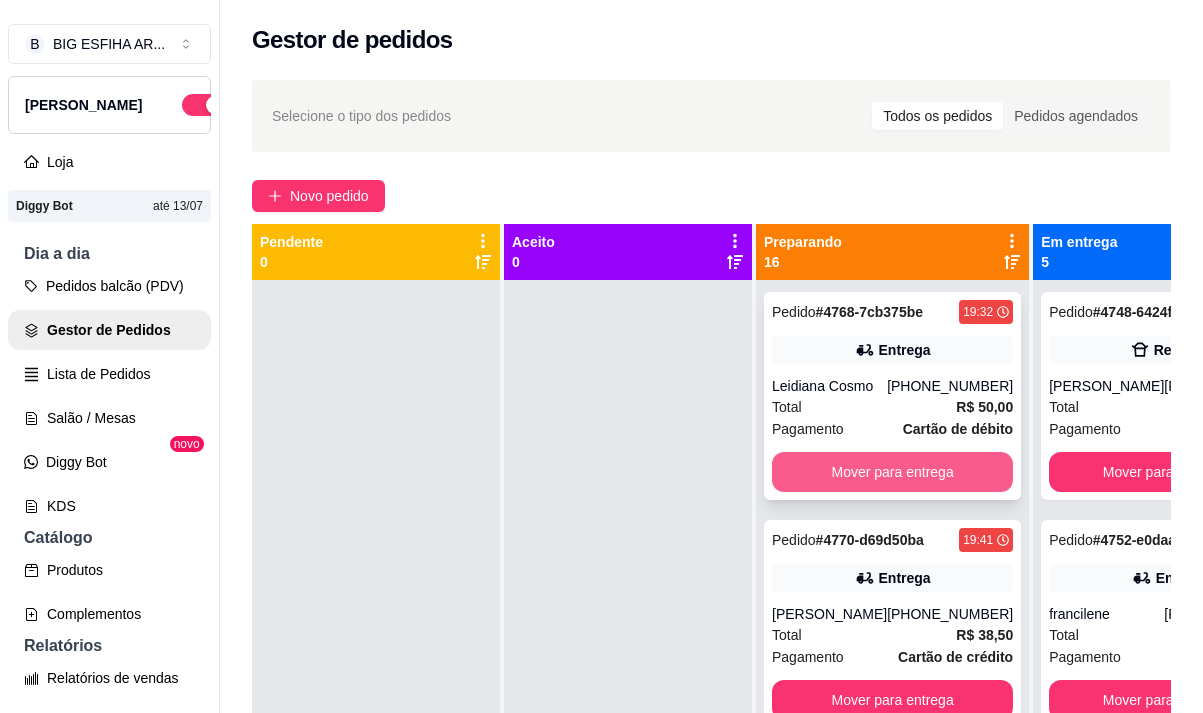 click on "Mover para entrega" at bounding box center (892, 472) 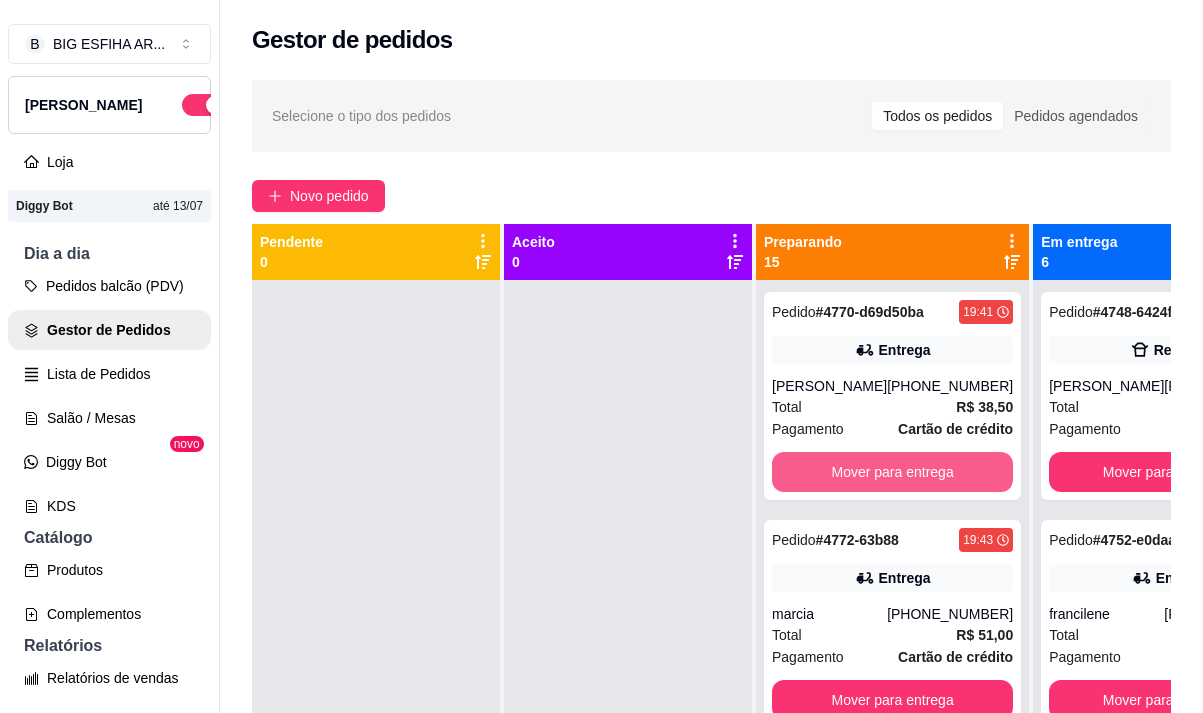 click on "Mover para entrega" at bounding box center (892, 472) 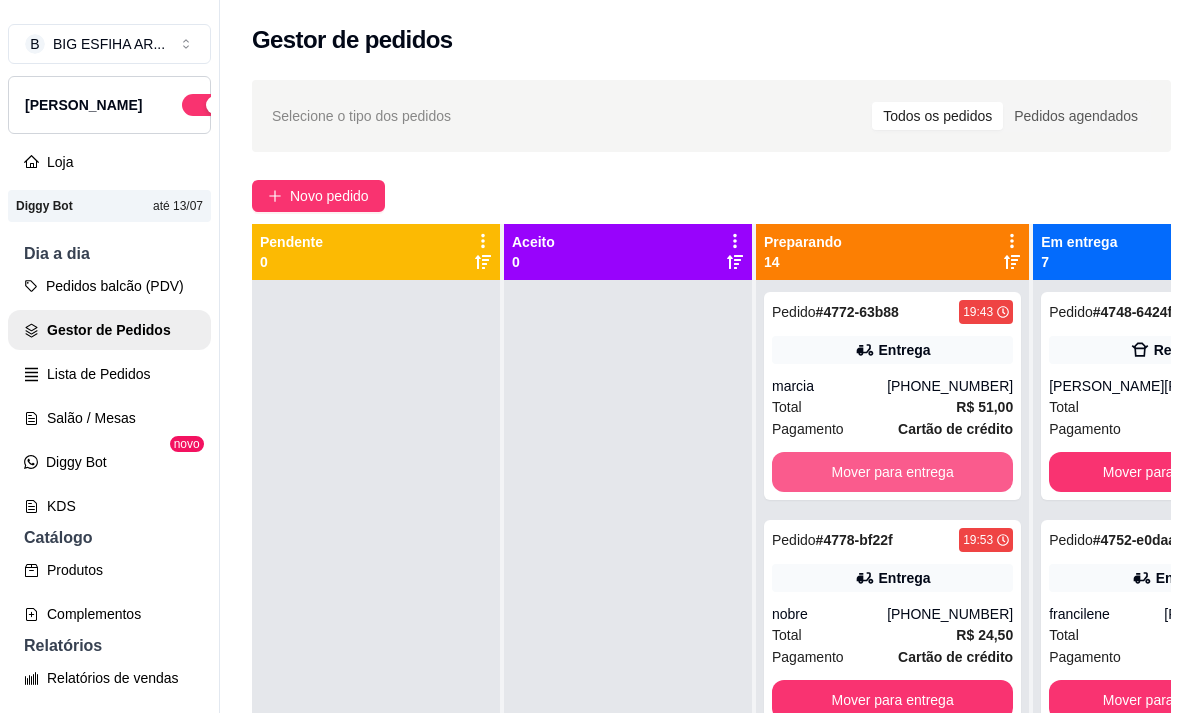 click on "Mover para entrega" at bounding box center [892, 472] 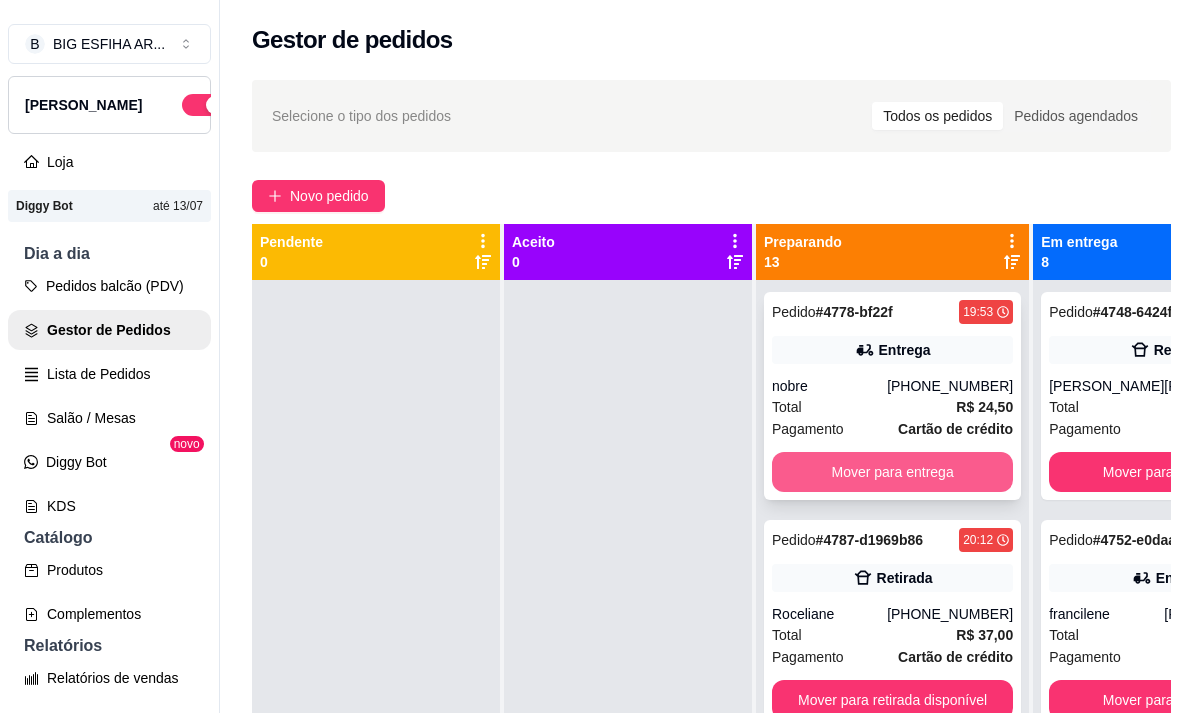 click on "Mover para entrega" at bounding box center [892, 472] 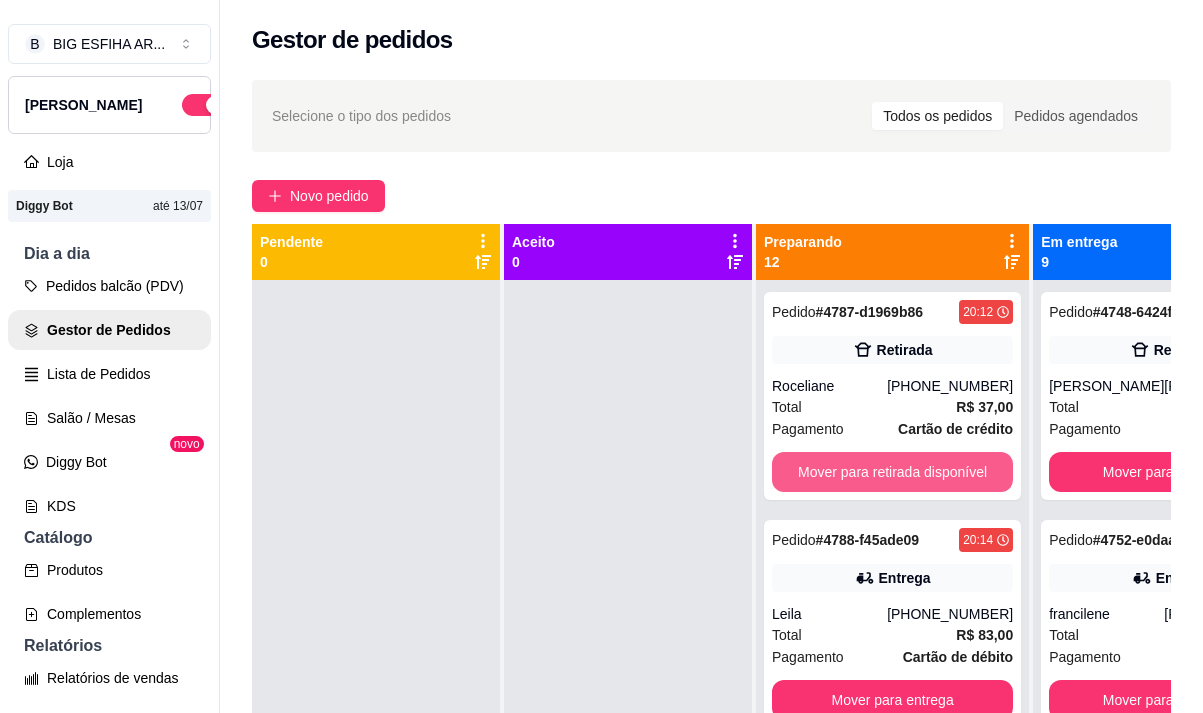 click on "Mover para retirada disponível" at bounding box center [892, 472] 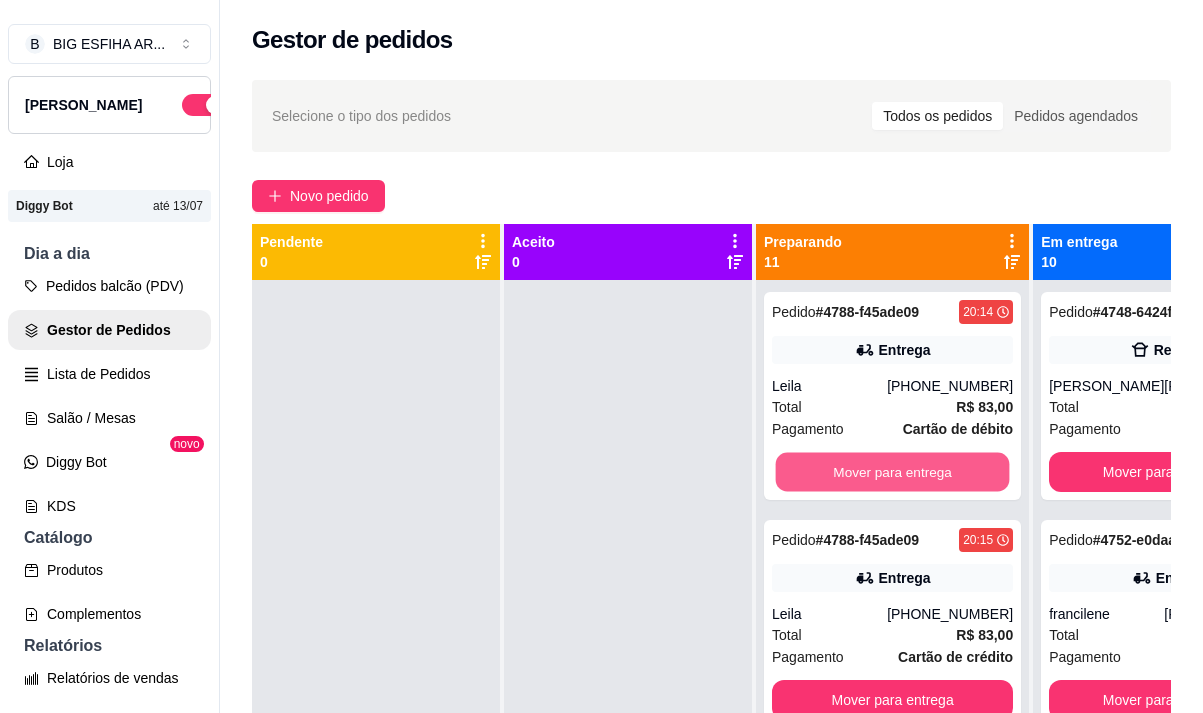 click on "Mover para entrega" at bounding box center (893, 472) 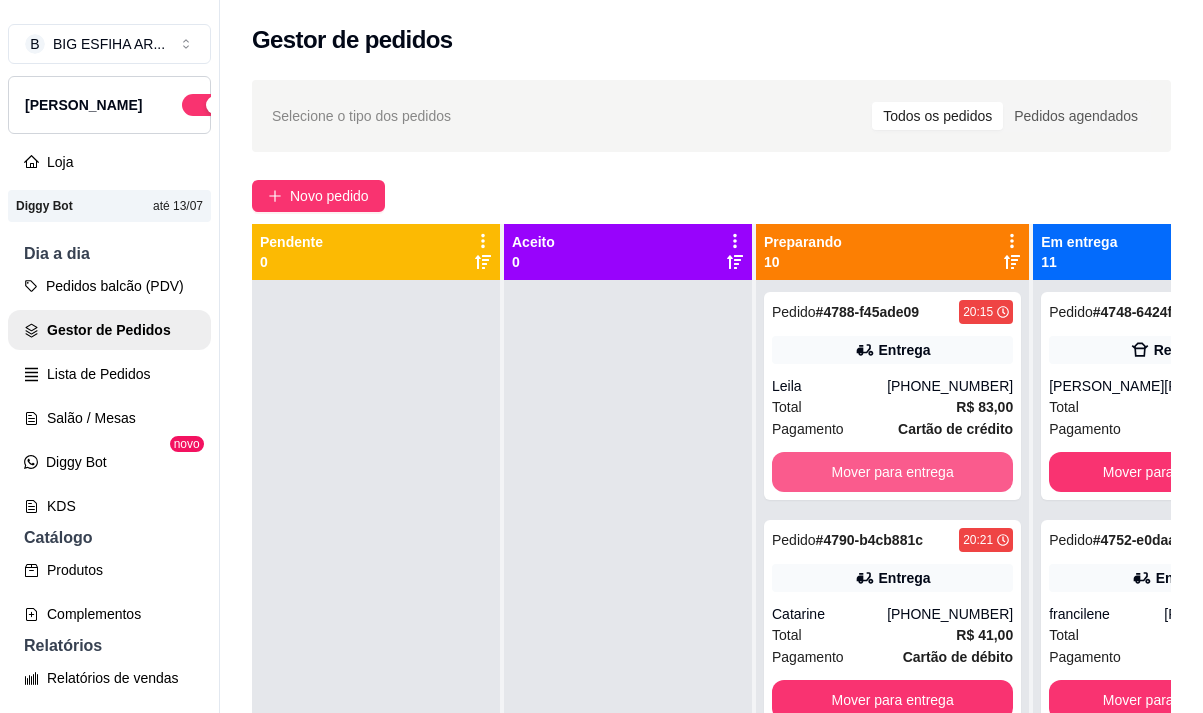 click on "Mover para entrega" at bounding box center (892, 472) 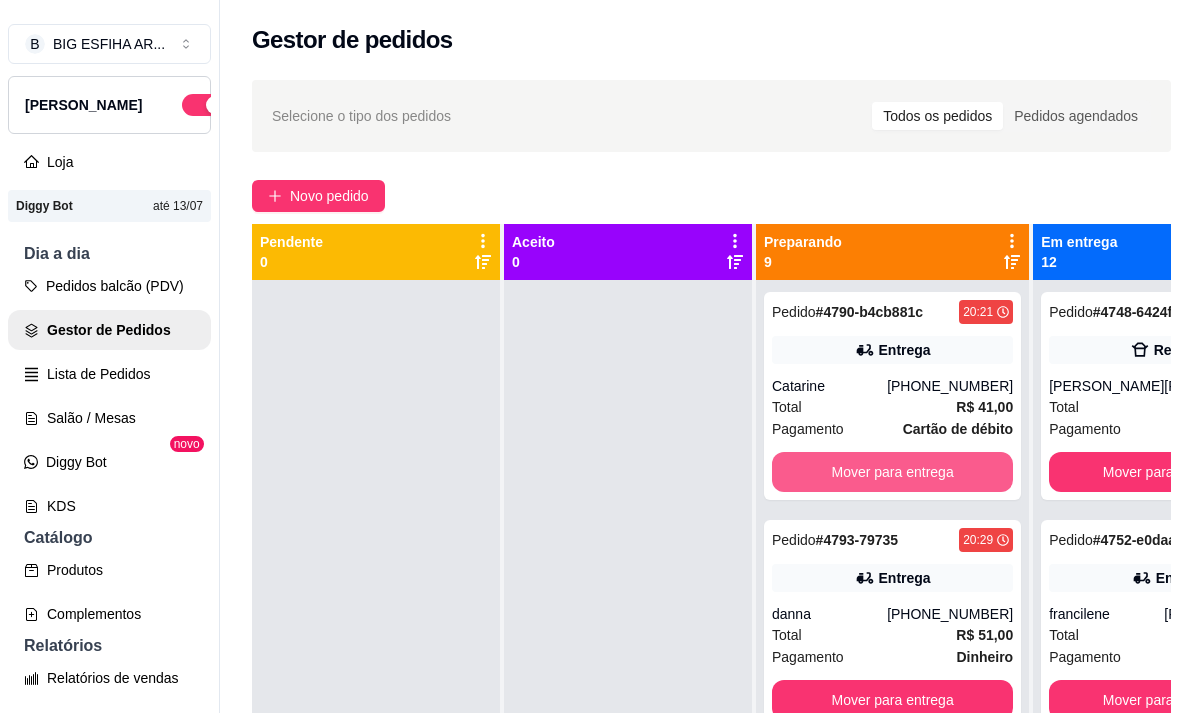 click on "Mover para entrega" at bounding box center (892, 472) 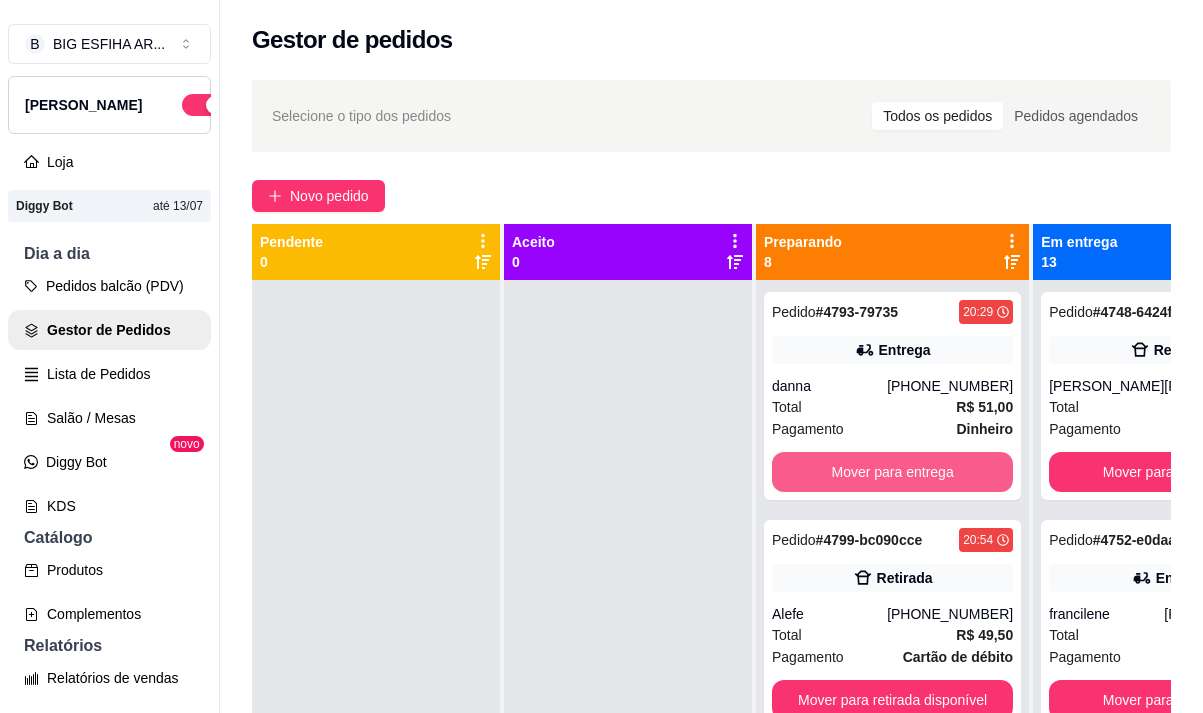click on "Mover para entrega" at bounding box center (892, 472) 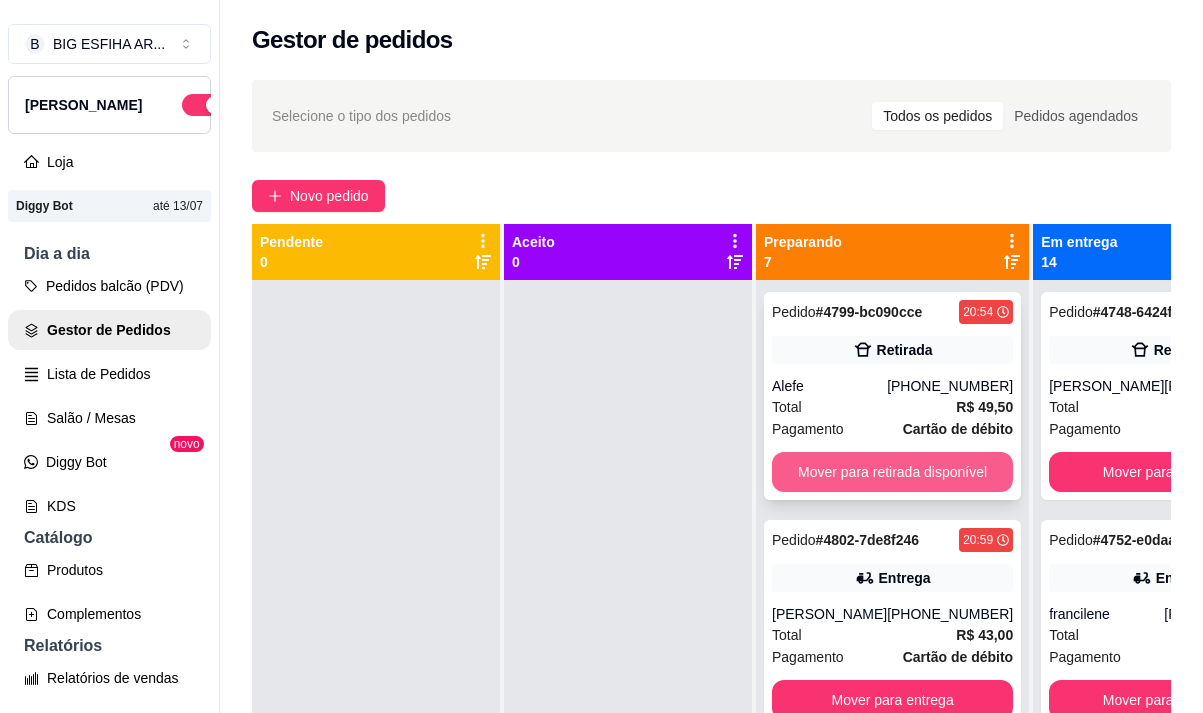 click on "Mover para retirada disponível" at bounding box center [892, 472] 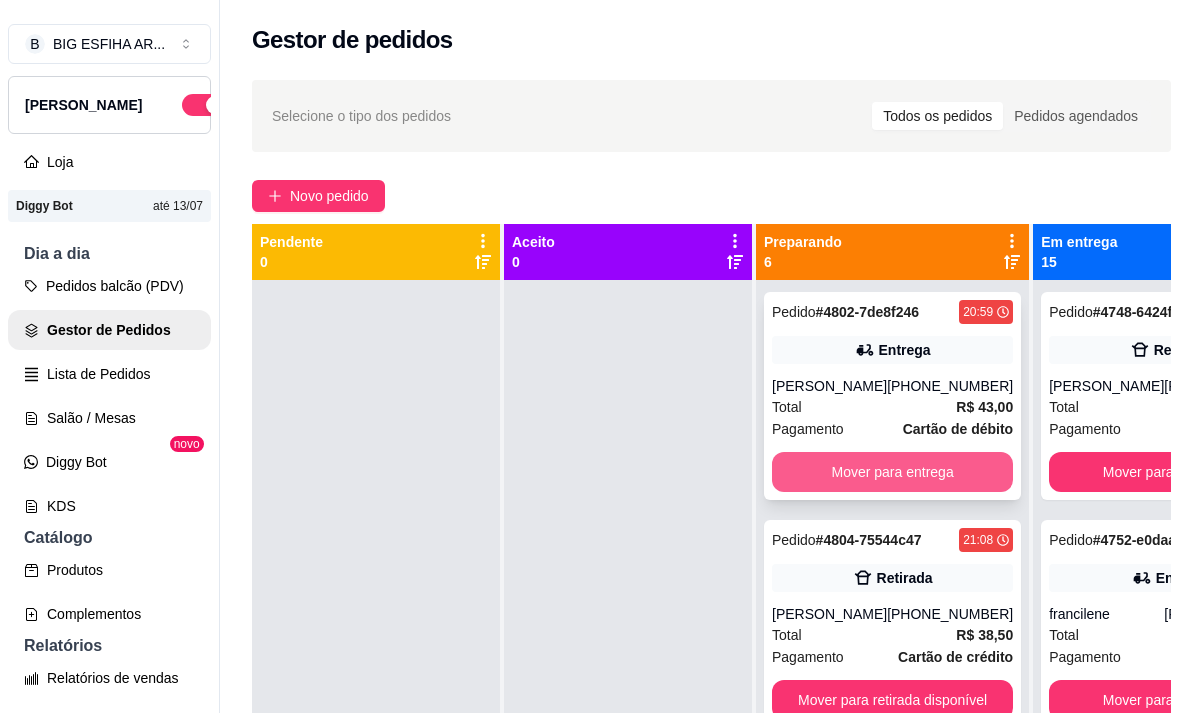 click on "Mover para entrega" at bounding box center (892, 472) 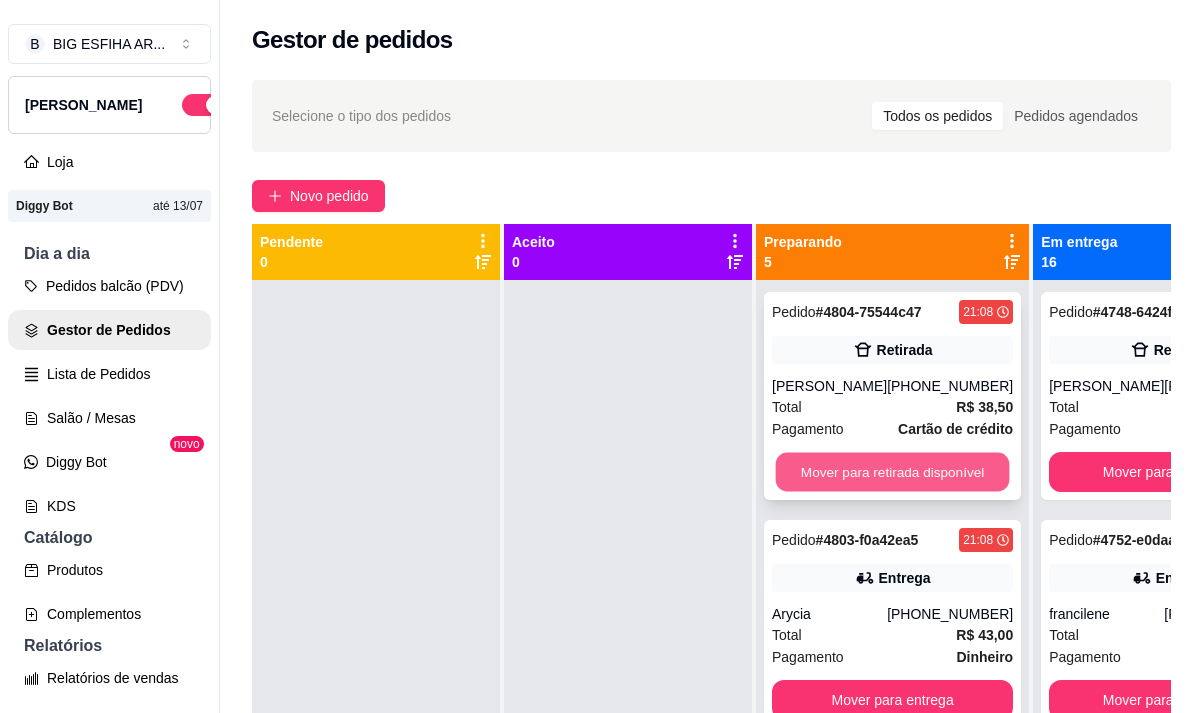 click on "Mover para retirada disponível" at bounding box center [893, 472] 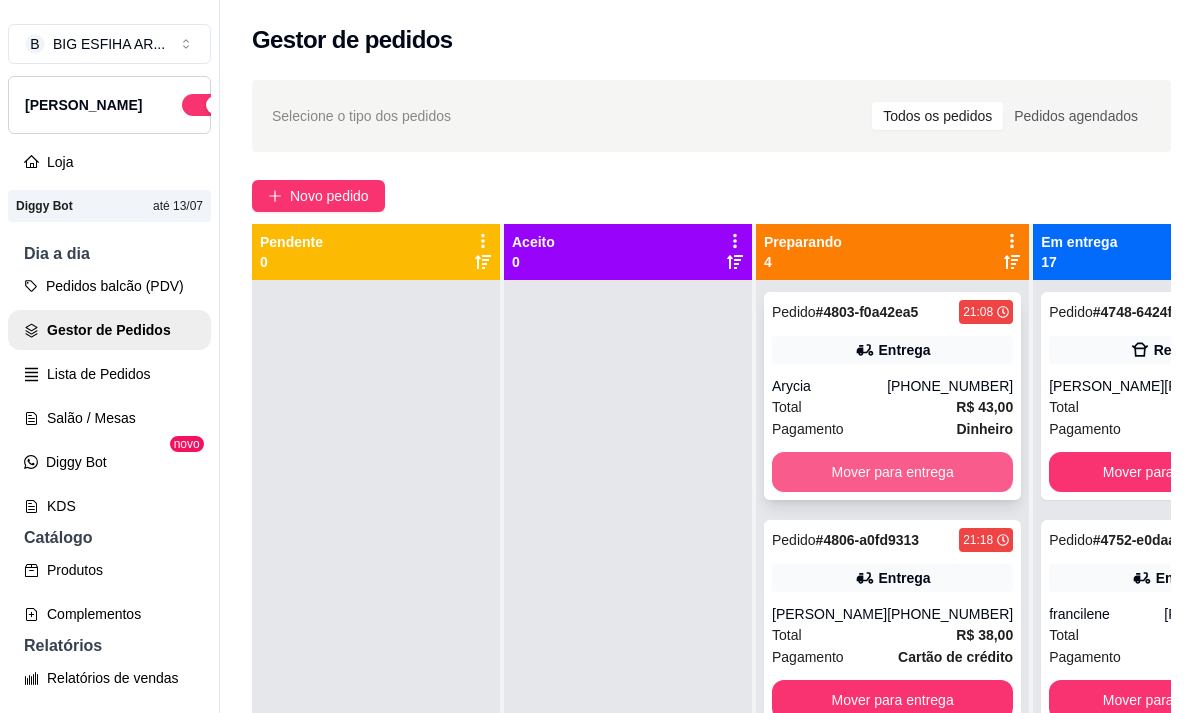 click on "Mover para entrega" at bounding box center [892, 472] 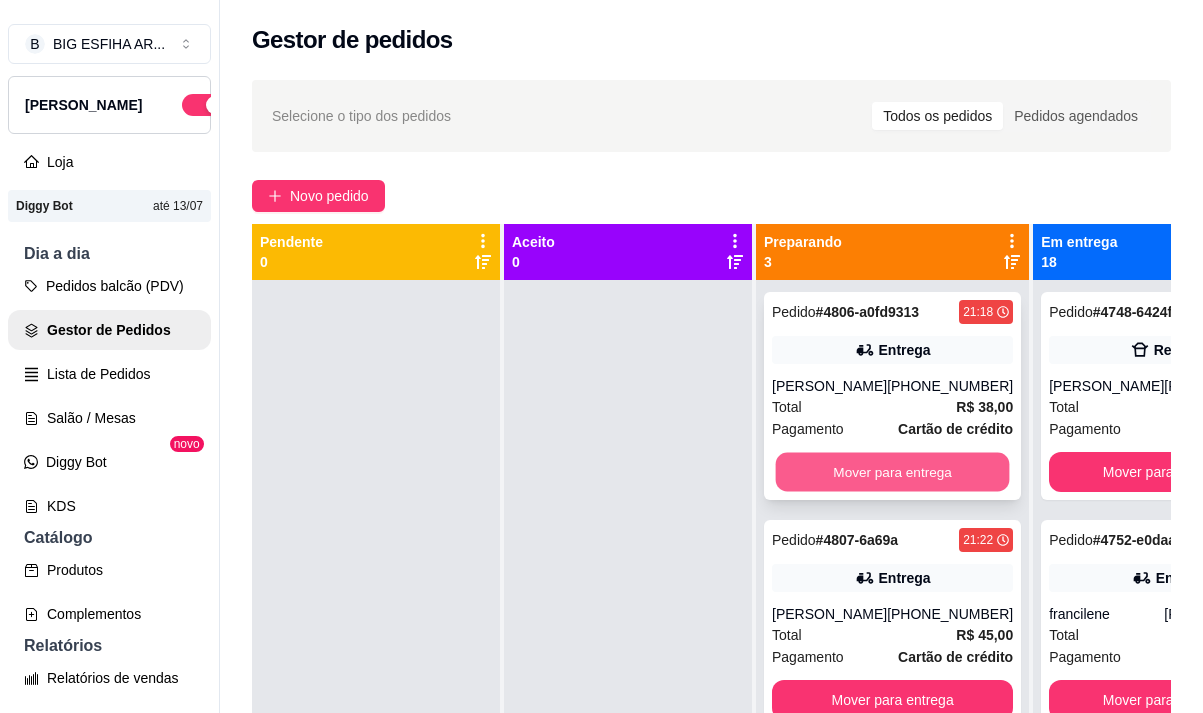 click on "Mover para entrega" at bounding box center (893, 472) 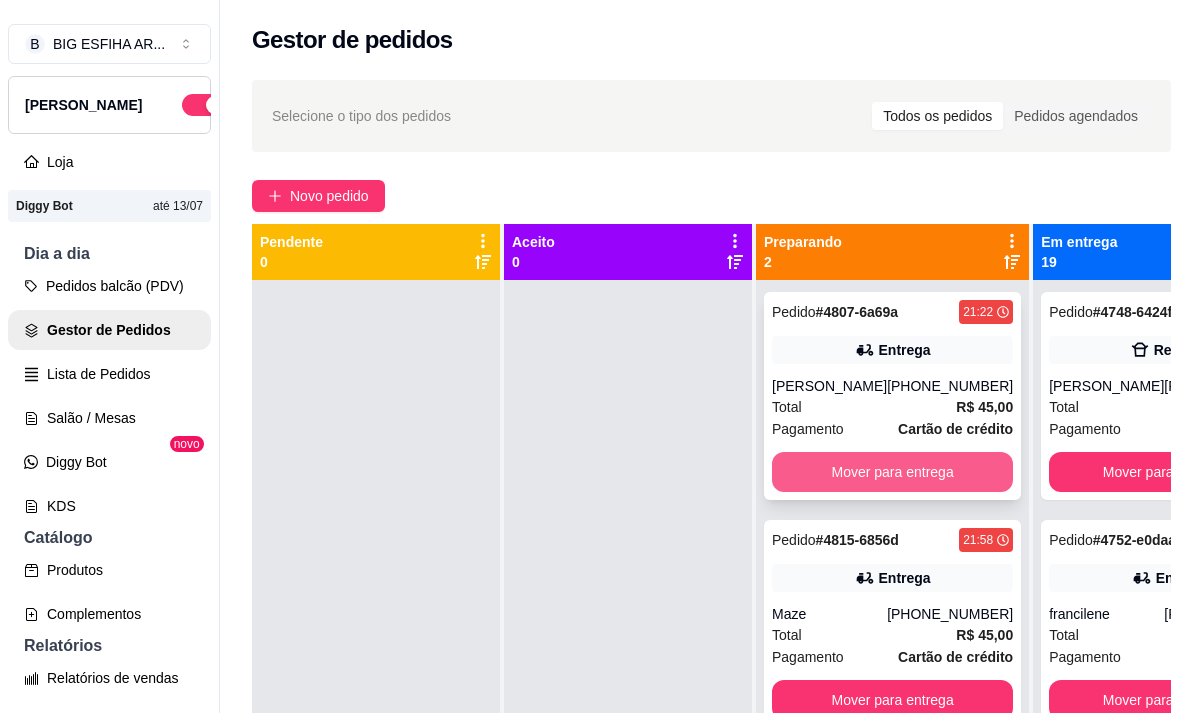 click on "Mover para entrega" at bounding box center (892, 472) 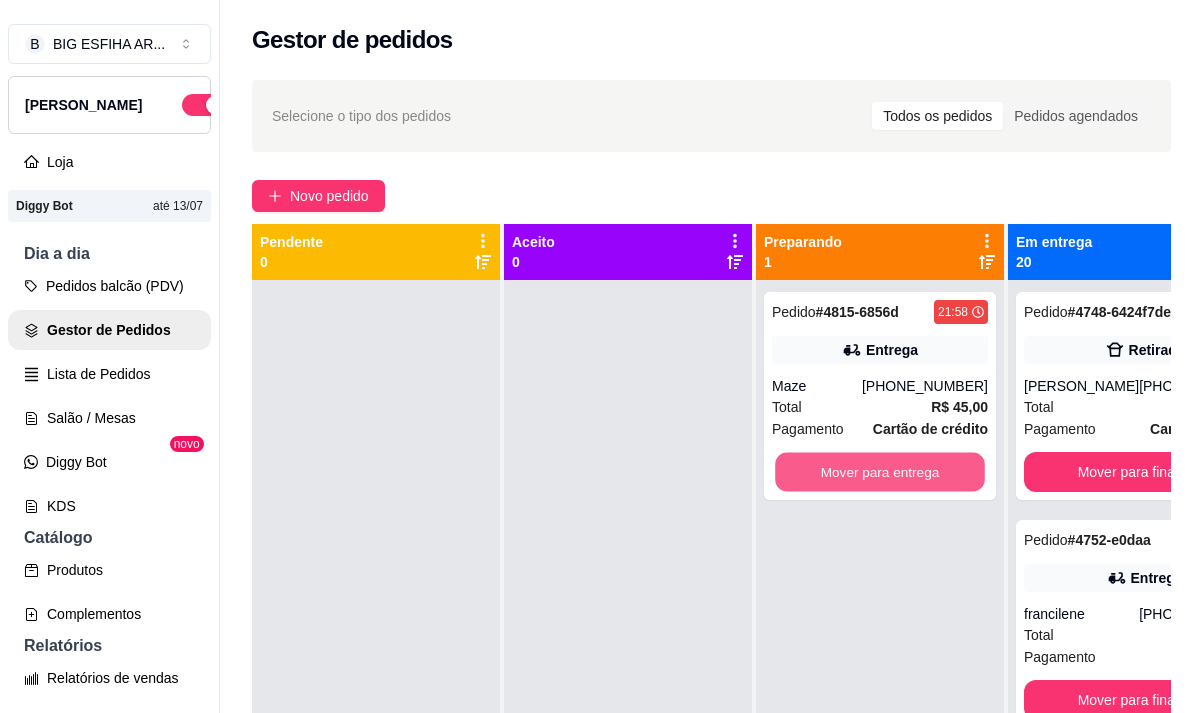 click on "Mover para entrega" at bounding box center [880, 472] 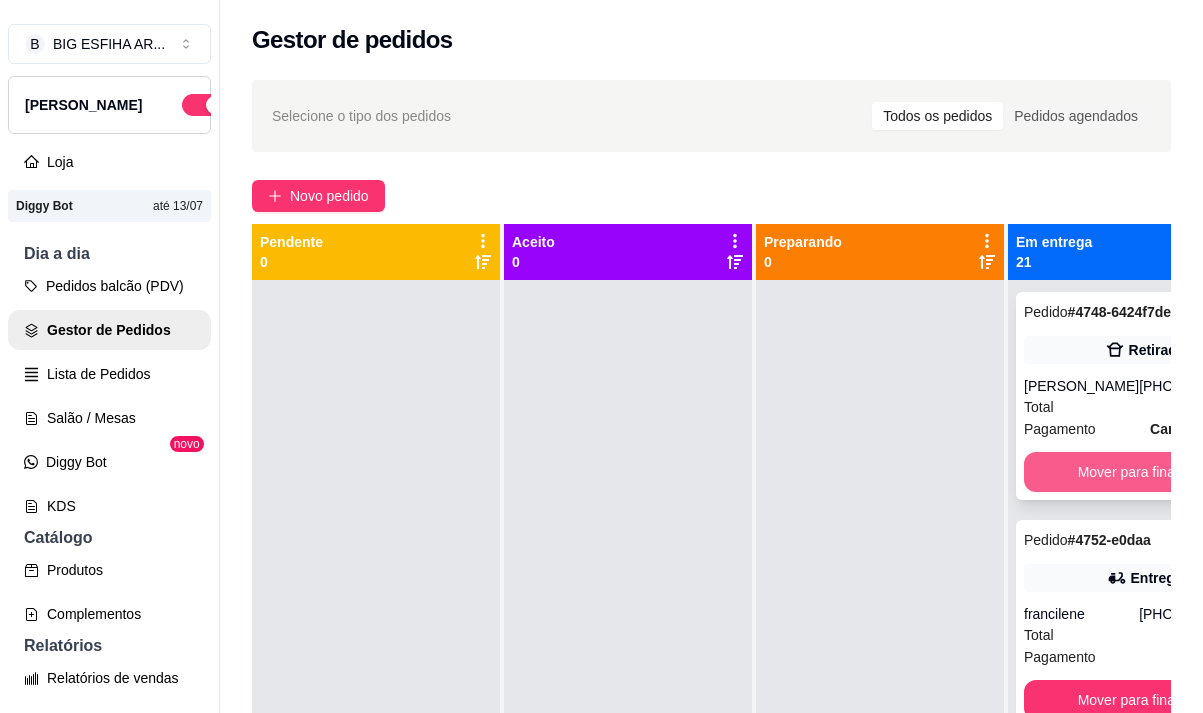 click on "Mover para finalizado" at bounding box center (1144, 472) 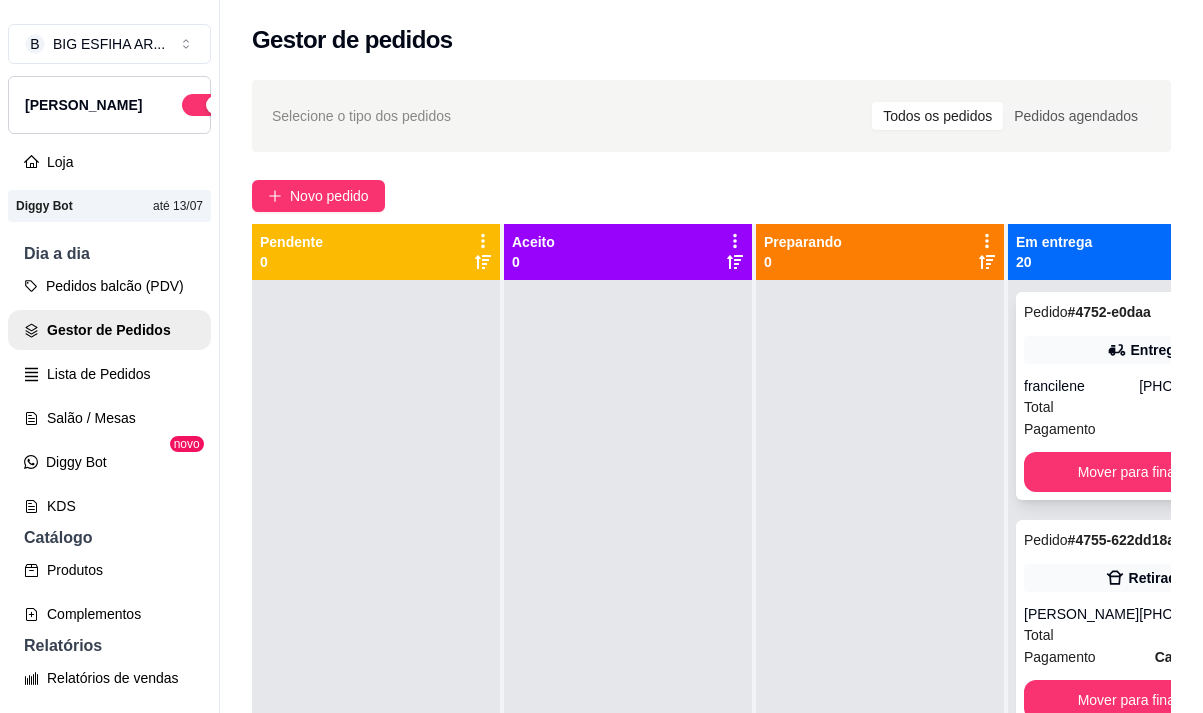 click on "Pedido  # 4752-e0daa 18:33 Entrega francilene  [PHONE_NUMBER] Total R$ 50,00 Pagamento Dinheiro Mover para finalizado" at bounding box center (1144, 396) 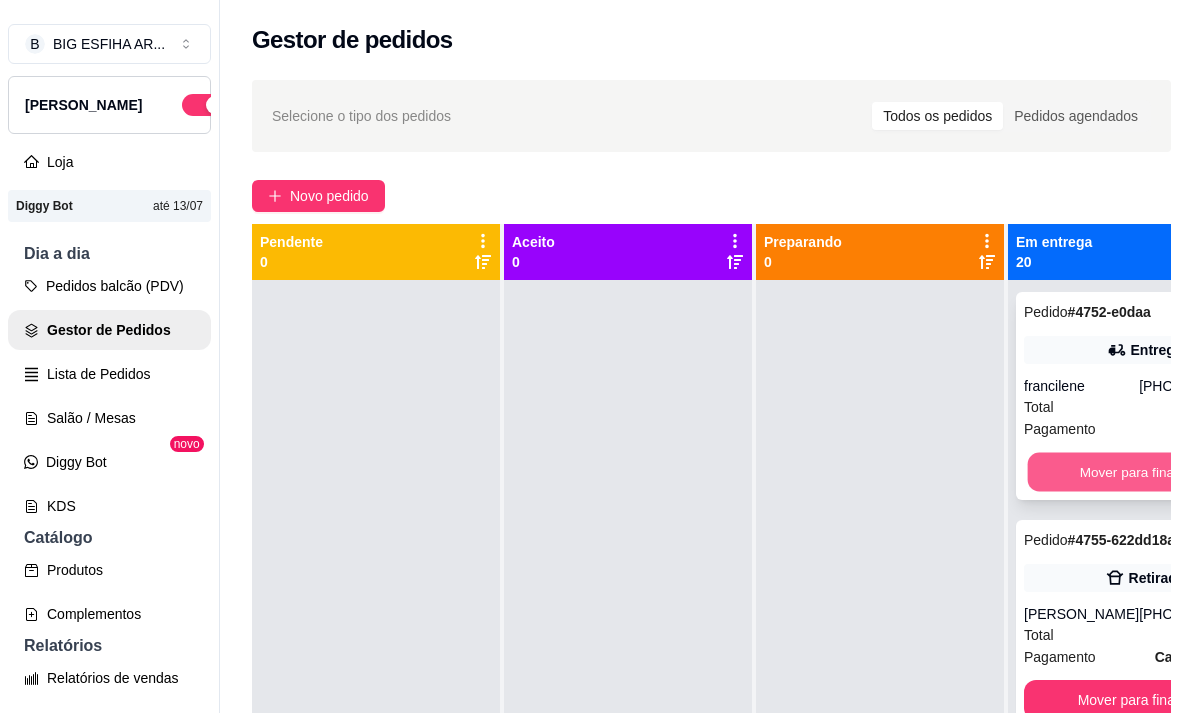 click on "Mover para finalizado" at bounding box center (1145, 472) 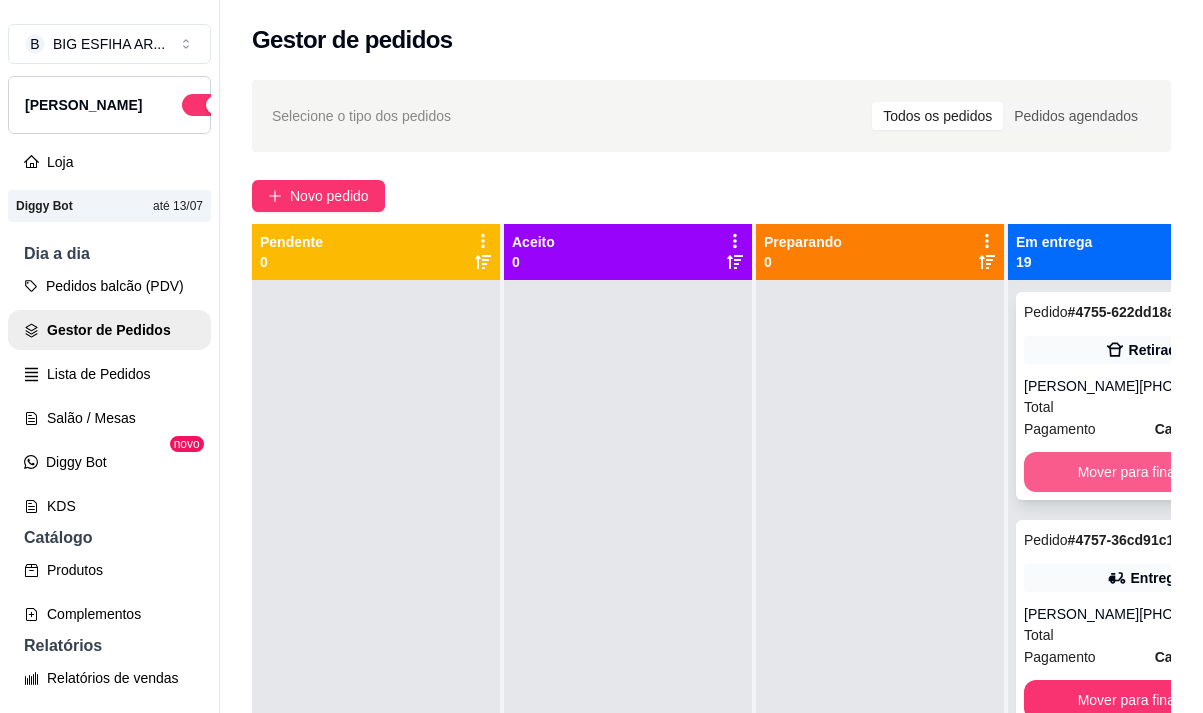 click on "Mover para finalizado" at bounding box center (1144, 472) 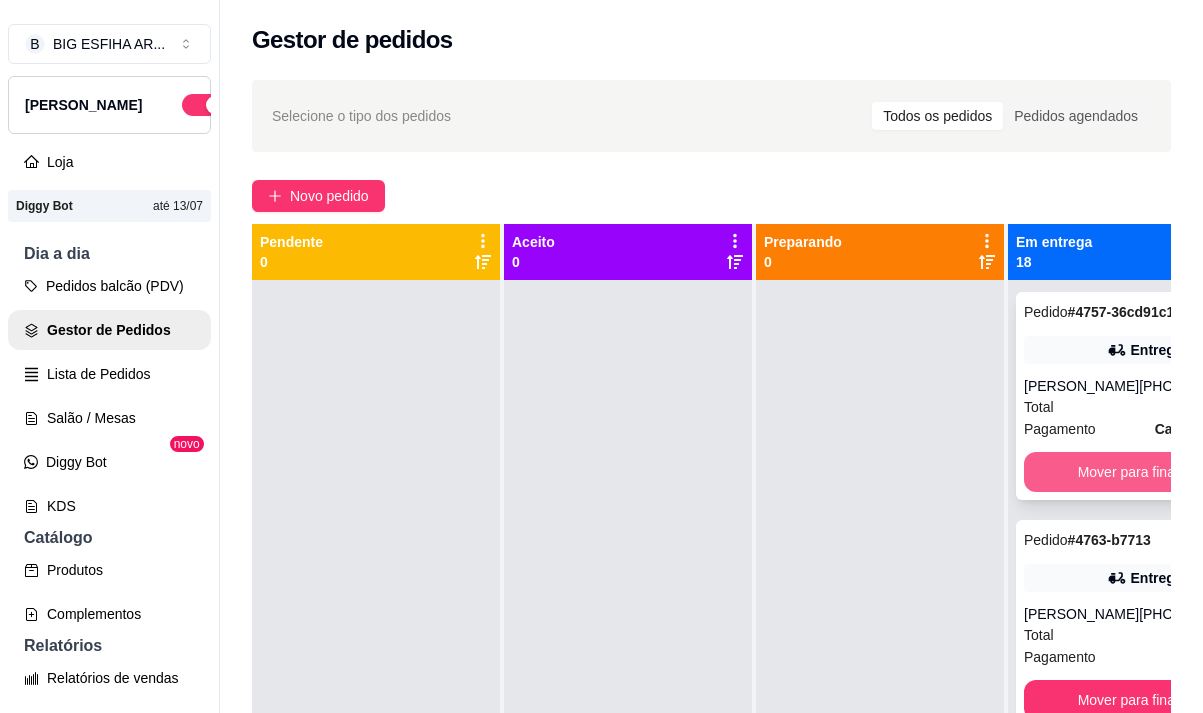 click on "Mover para finalizado" at bounding box center [1144, 472] 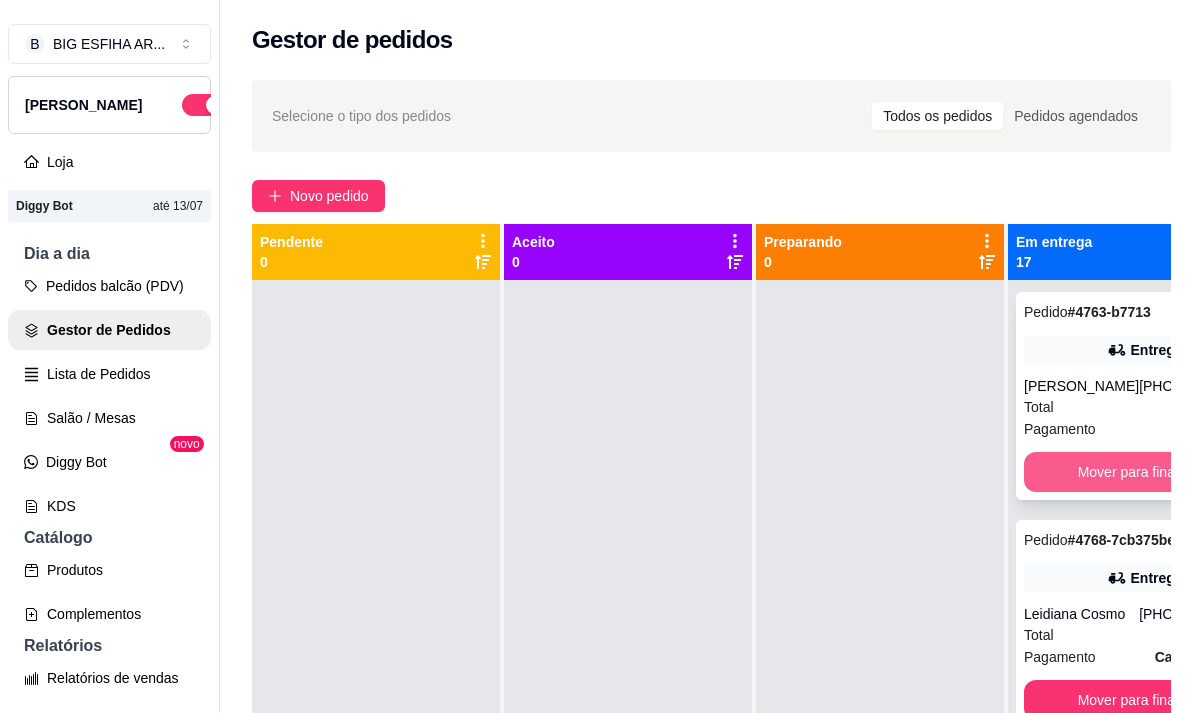click on "Mover para finalizado" at bounding box center [1144, 472] 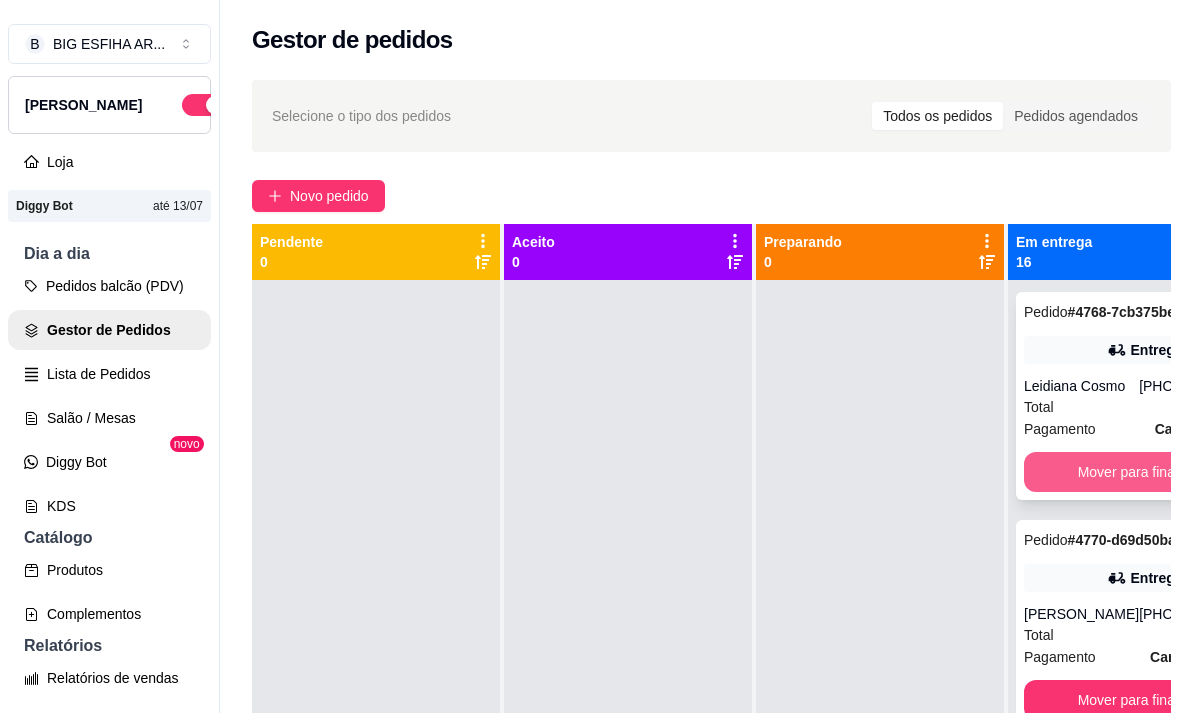 click on "Mover para finalizado" at bounding box center (1144, 472) 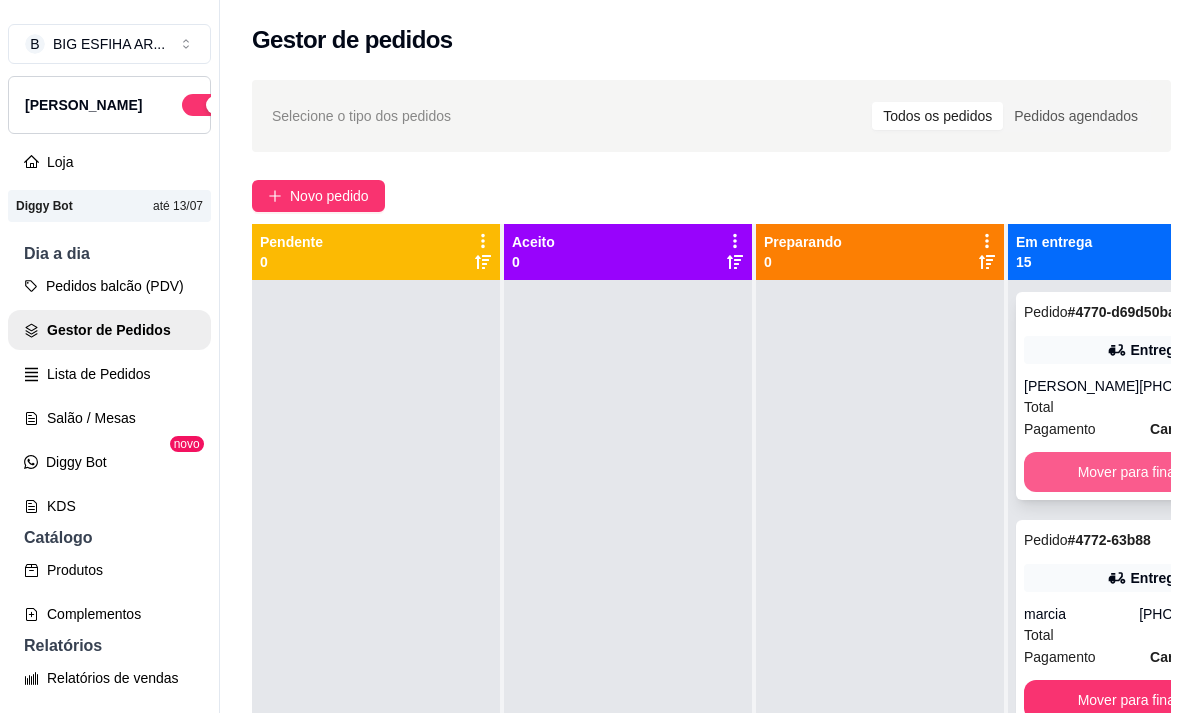 click on "Mover para finalizado" at bounding box center [1144, 472] 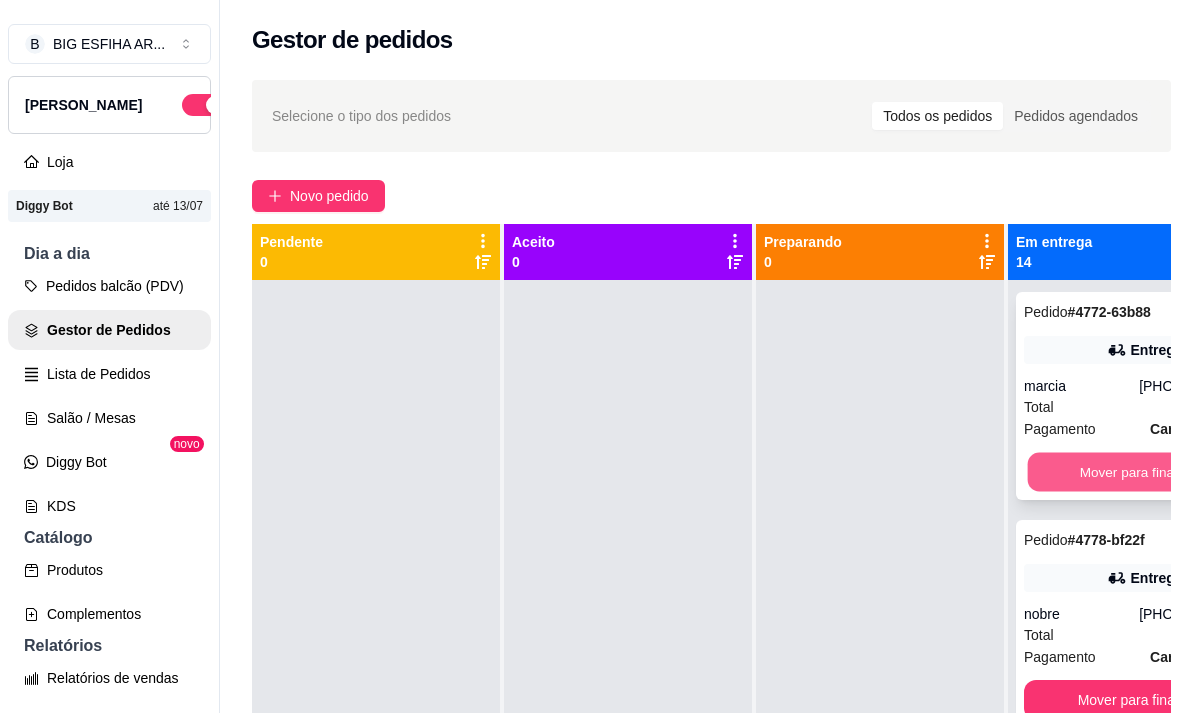 click on "Mover para finalizado" at bounding box center [1145, 472] 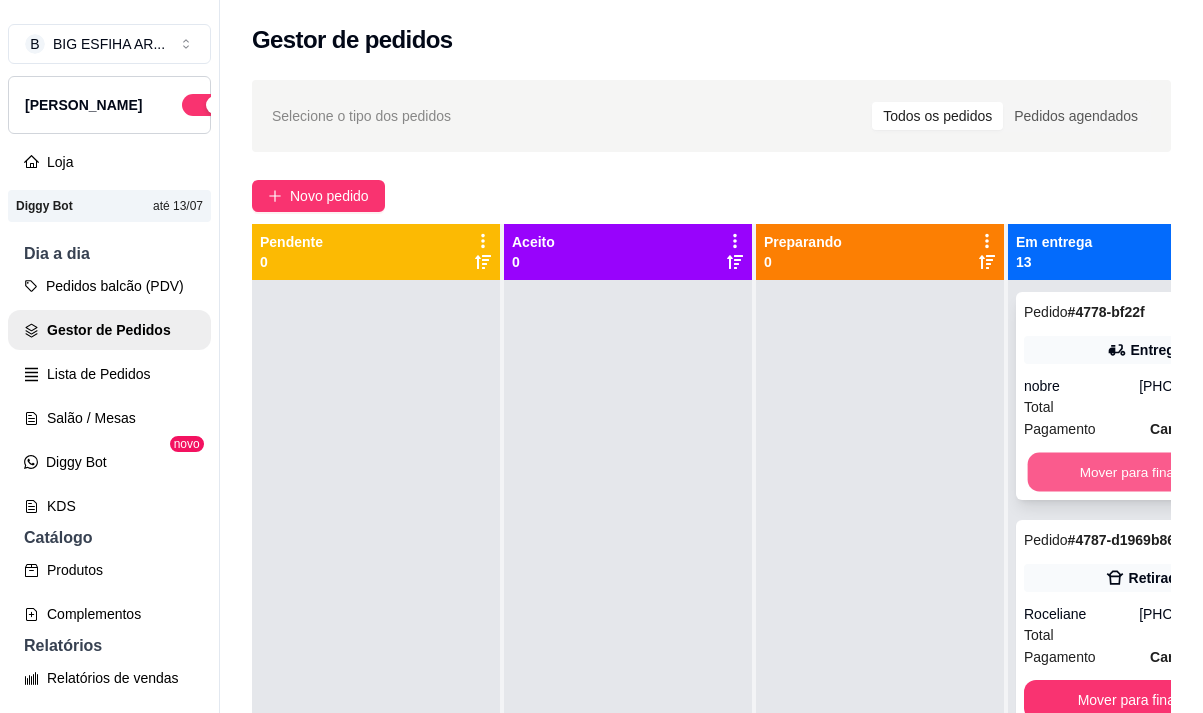 click on "Mover para finalizado" at bounding box center (1145, 472) 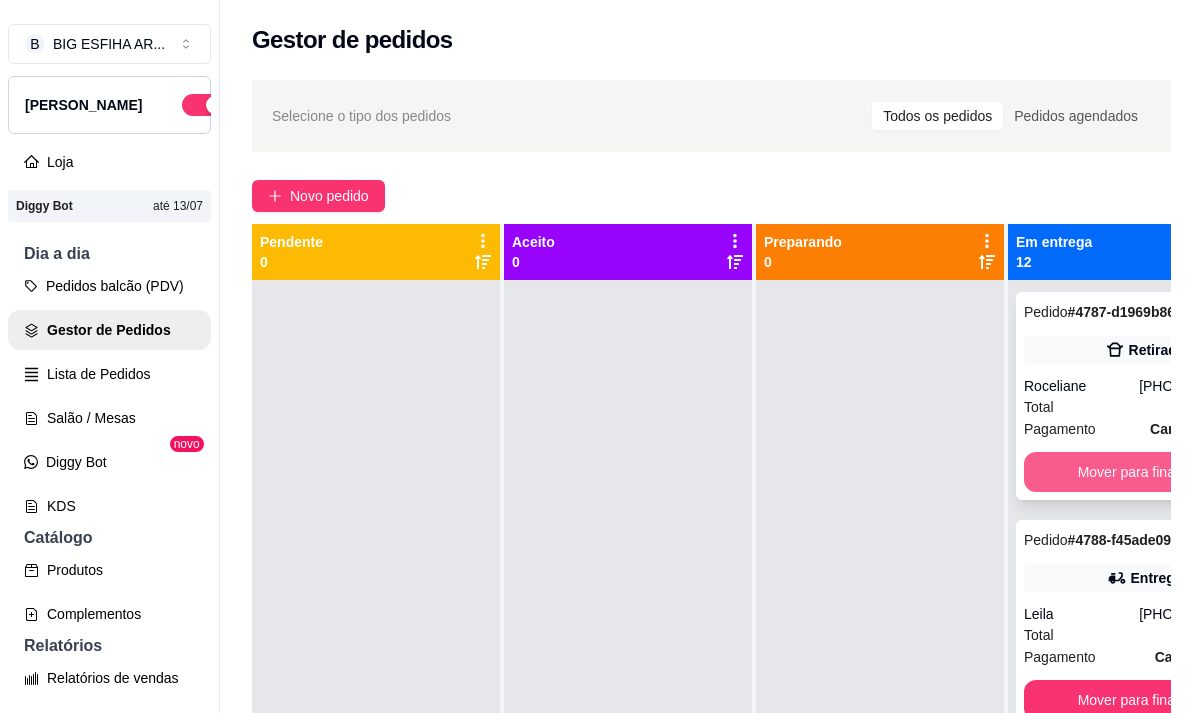 click on "Mover para finalizado" at bounding box center [1144, 472] 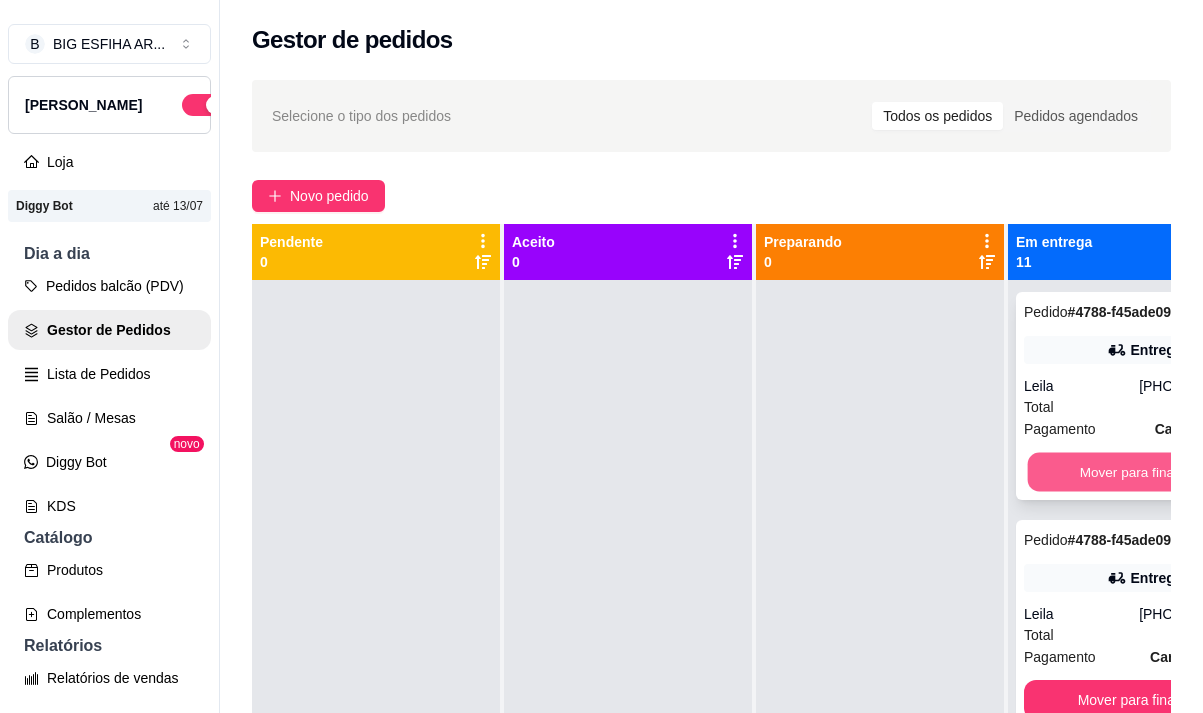 click on "Mover para finalizado" at bounding box center (1145, 472) 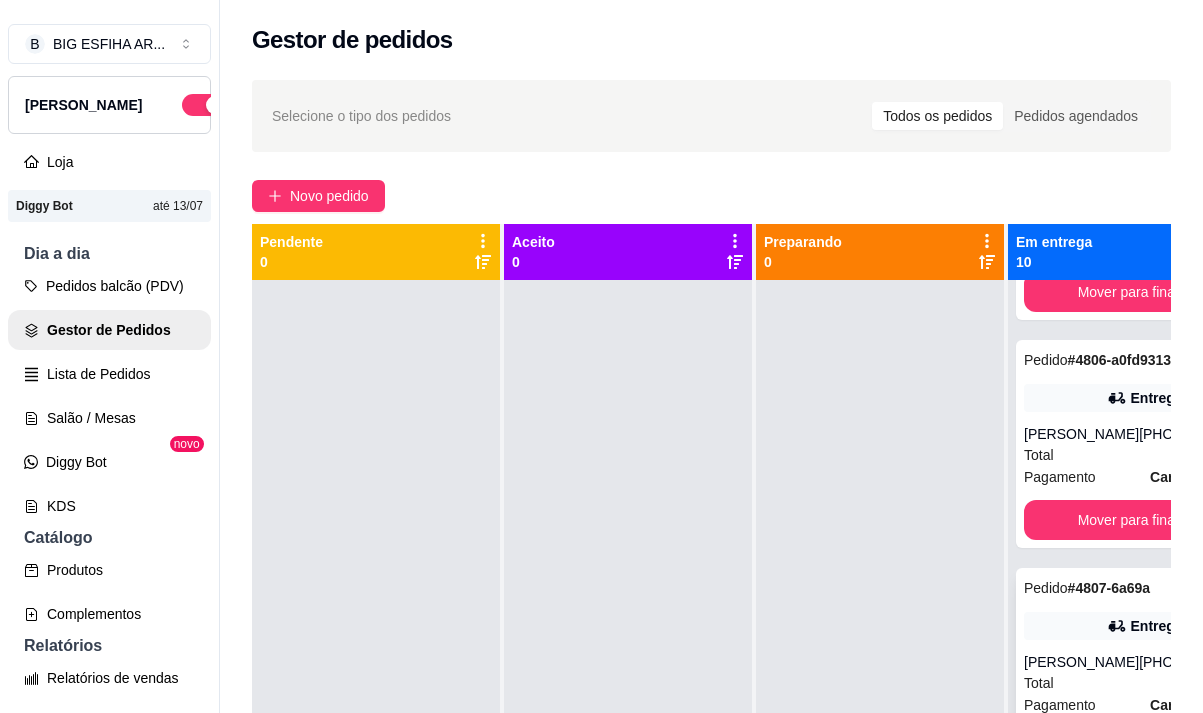 scroll, scrollTop: 1755, scrollLeft: 0, axis: vertical 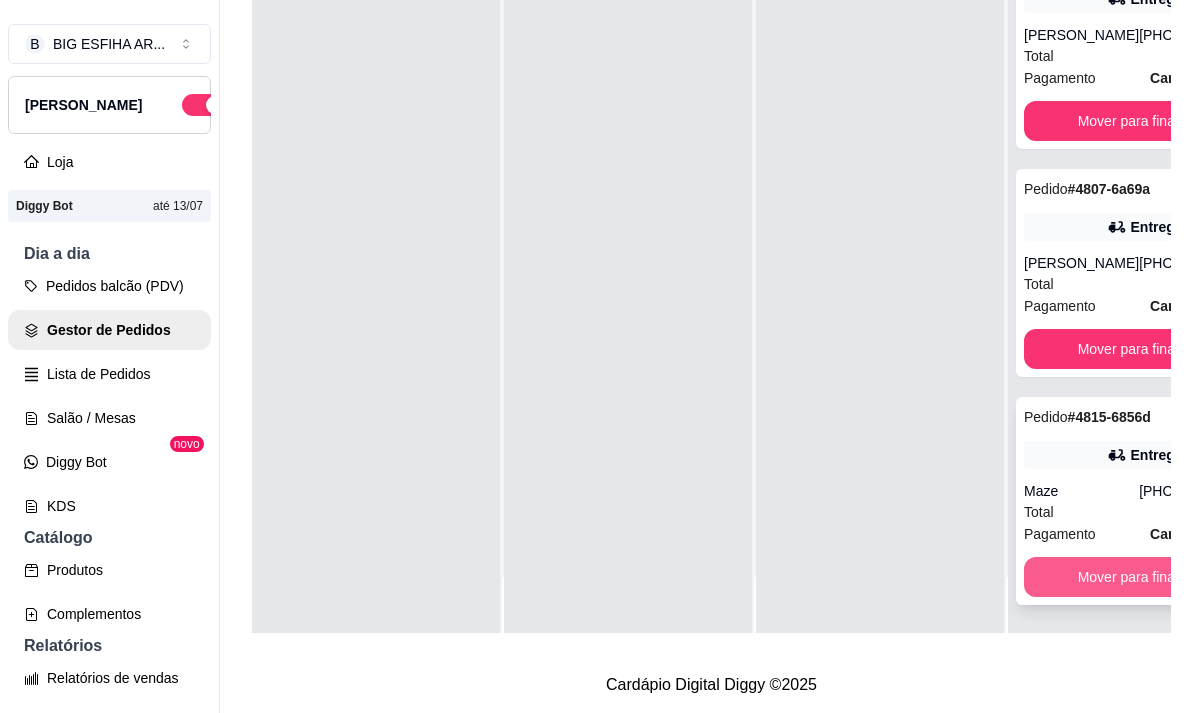 click on "Mover para finalizado" at bounding box center [1144, 577] 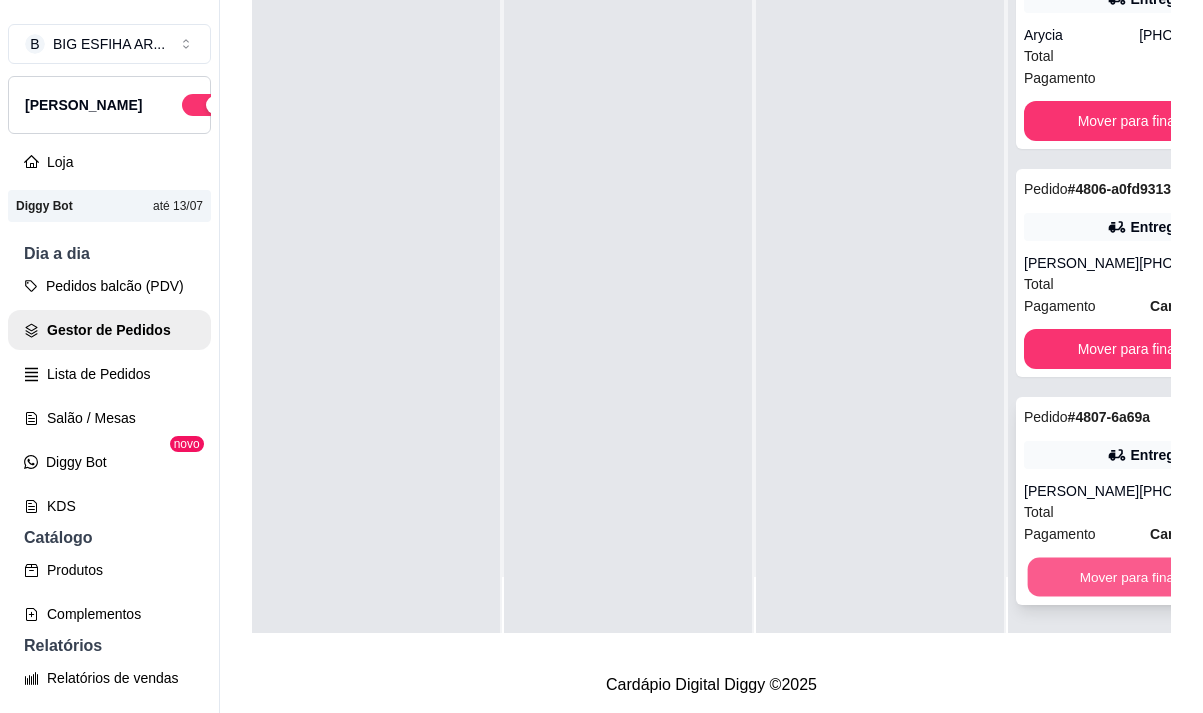 click on "Mover para finalizado" at bounding box center (1145, 577) 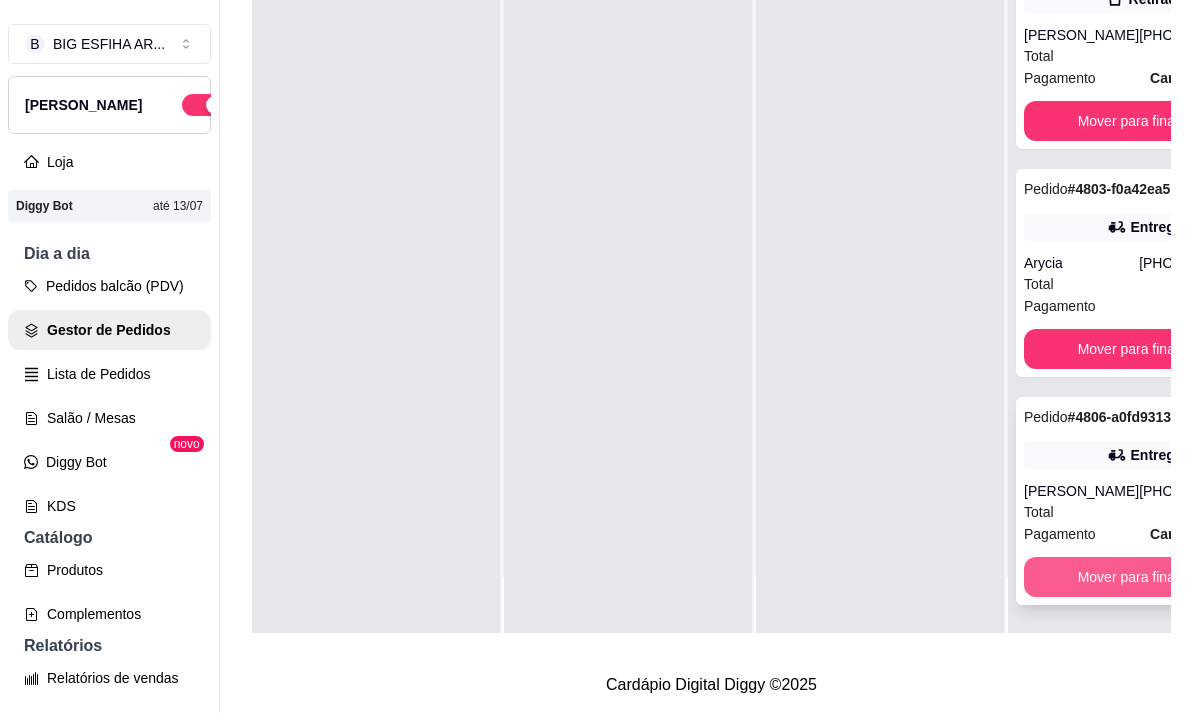 click on "Mover para finalizado" at bounding box center (1144, 577) 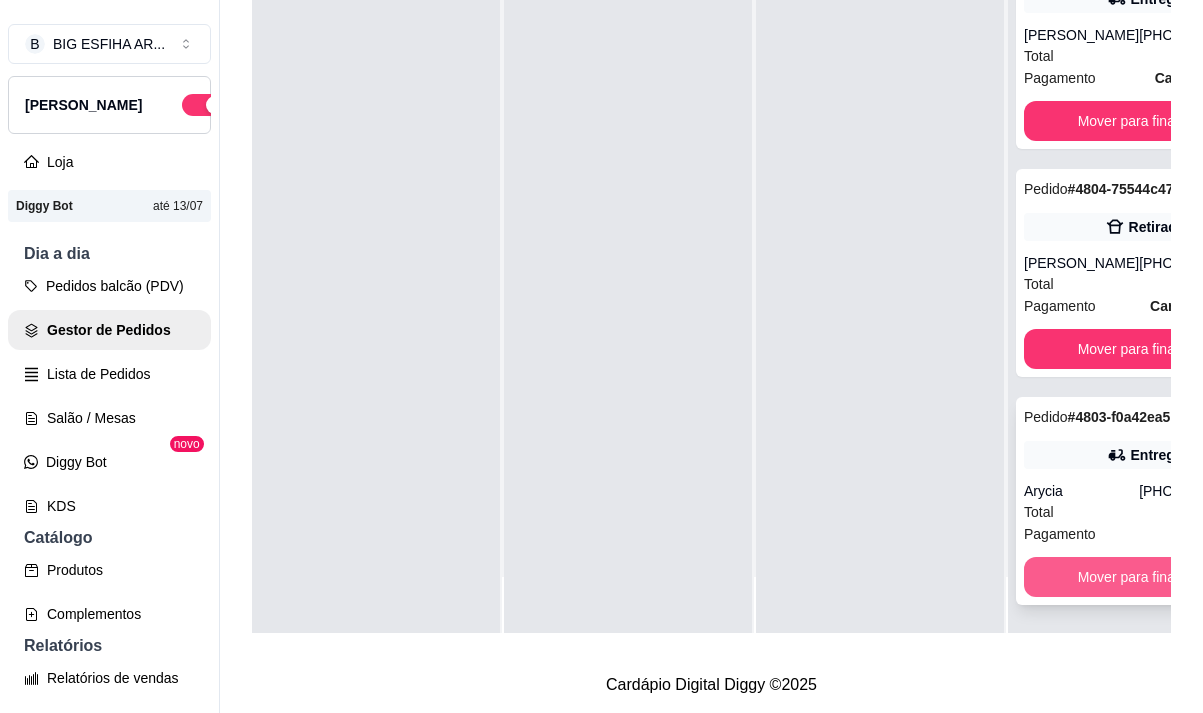 click on "Mover para finalizado" at bounding box center (1144, 577) 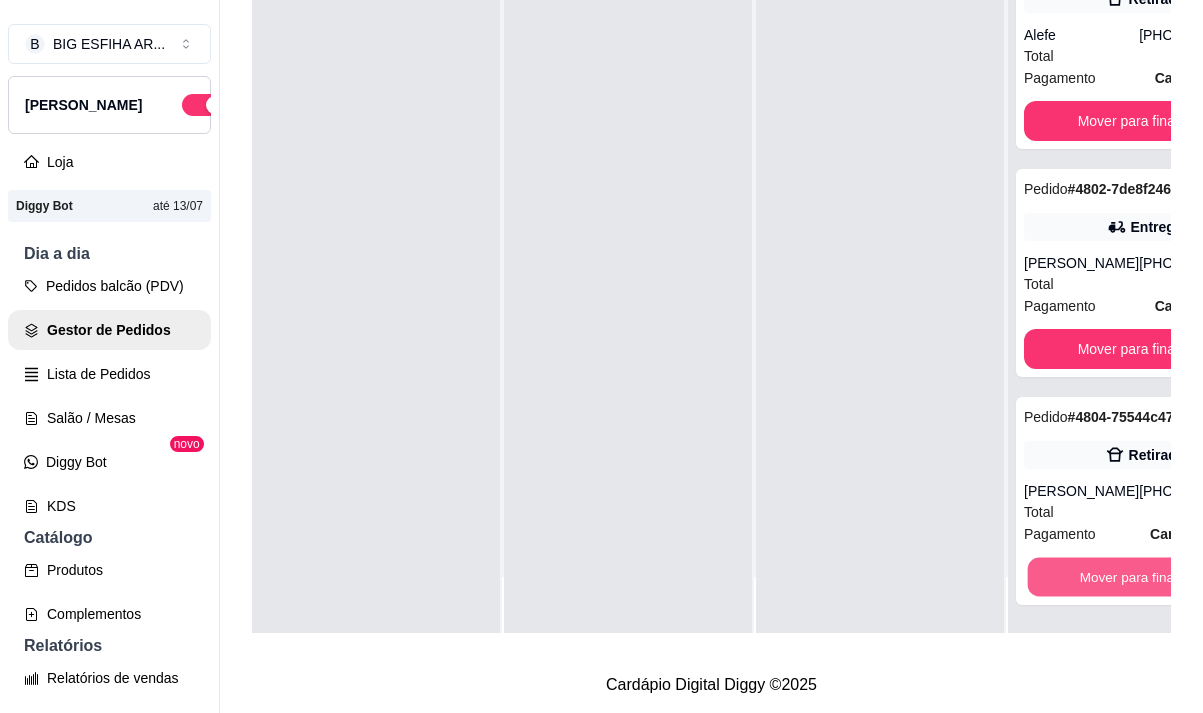 click on "Mover para finalizado" at bounding box center [1145, 577] 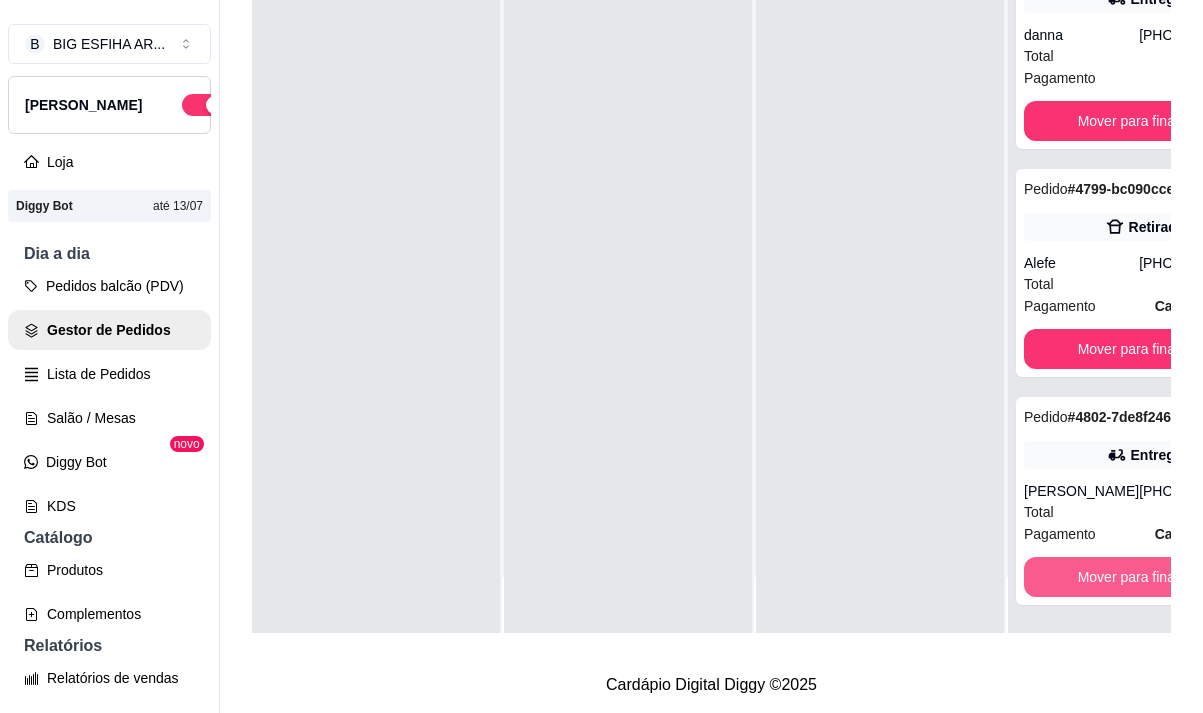 click on "Mover para finalizado" at bounding box center (1144, 577) 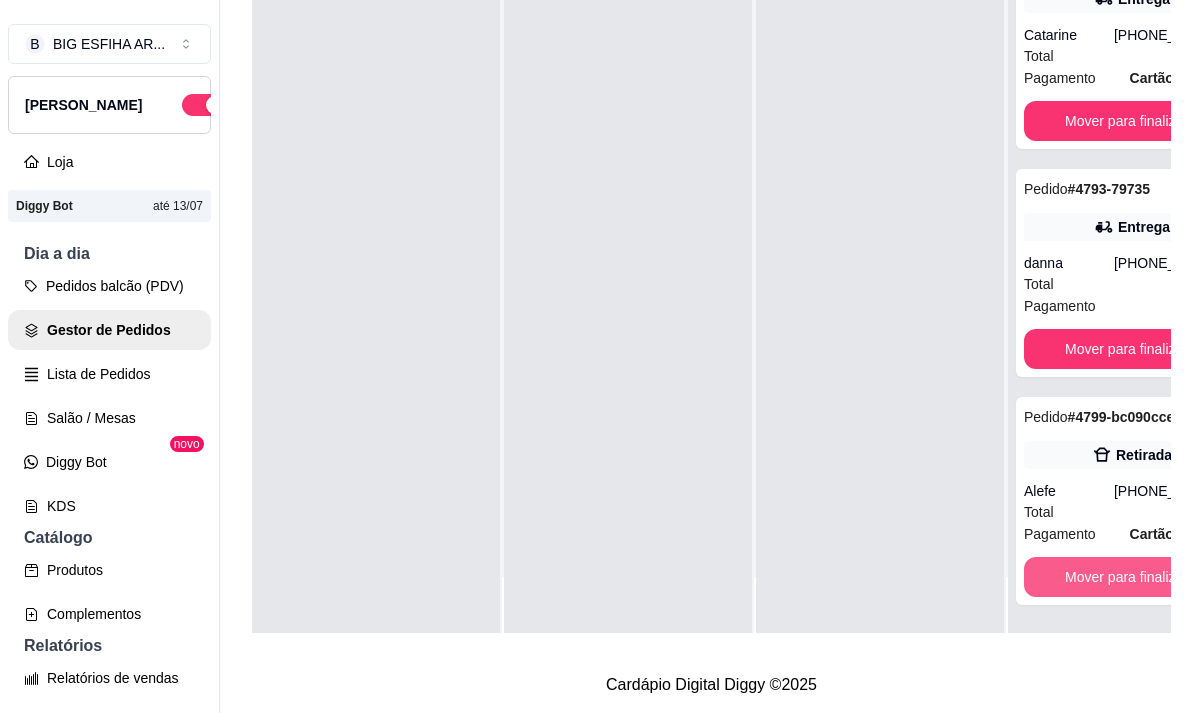 scroll, scrollTop: 291, scrollLeft: 0, axis: vertical 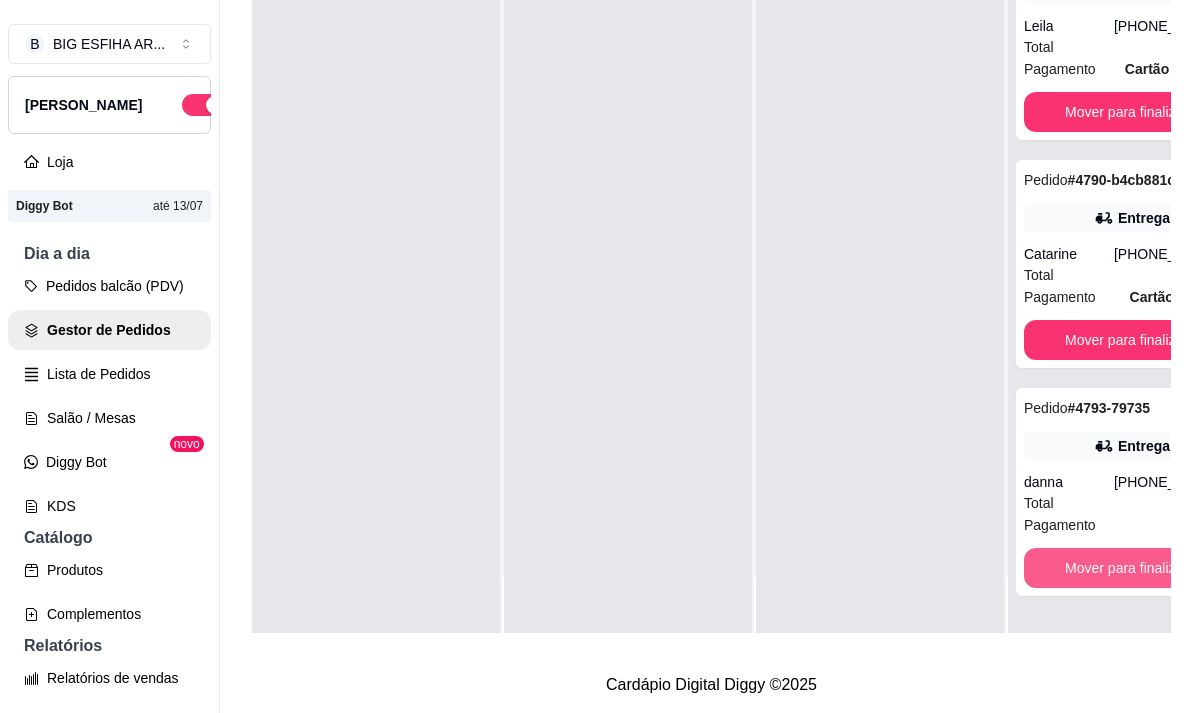 click on "Mover para finalizado" at bounding box center (1132, 568) 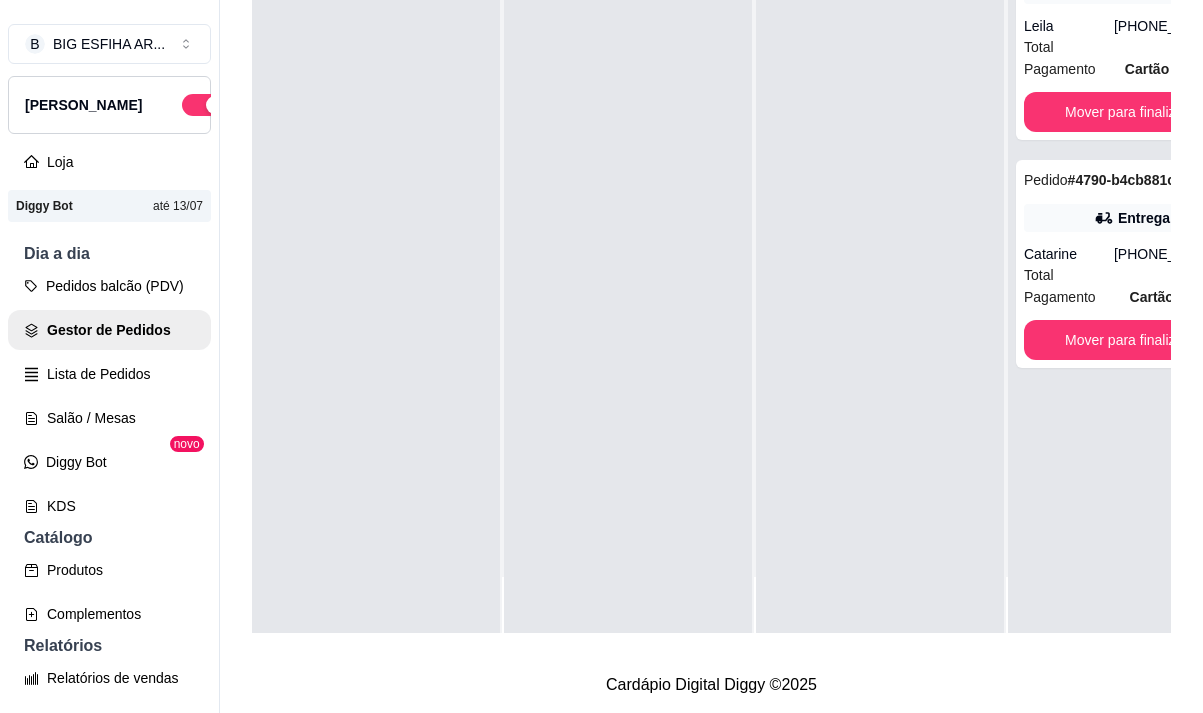 scroll, scrollTop: 0, scrollLeft: 0, axis: both 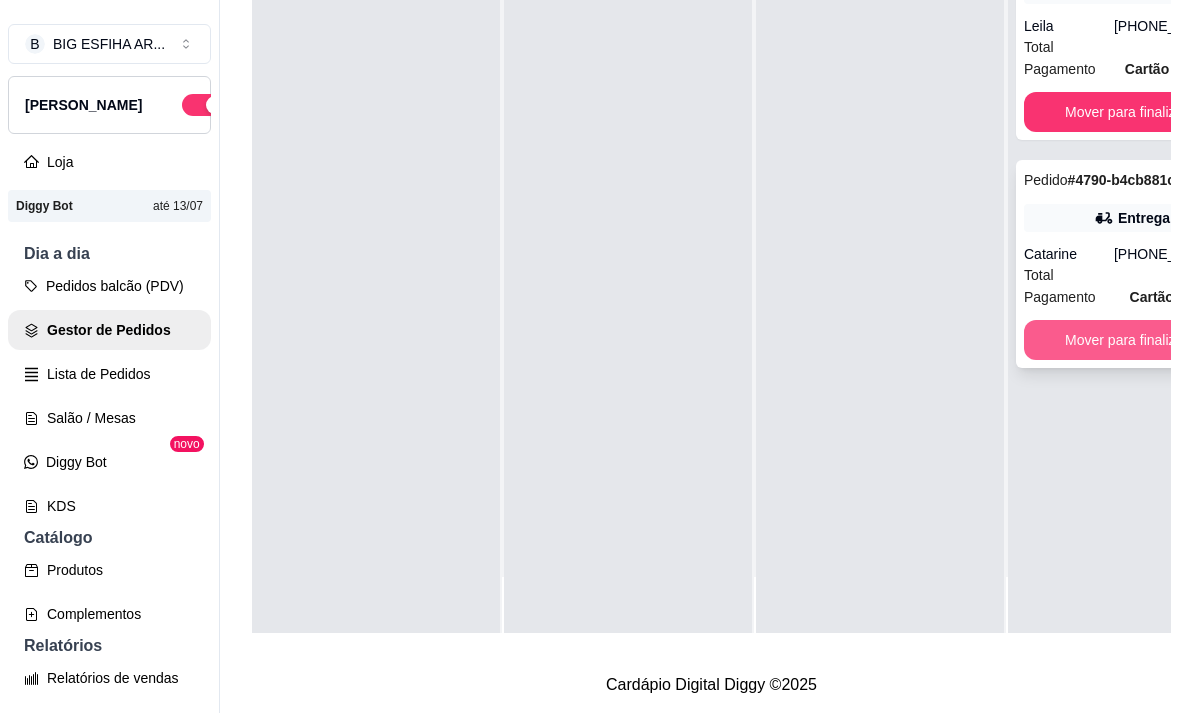 click on "Mover para finalizado" at bounding box center (1132, 340) 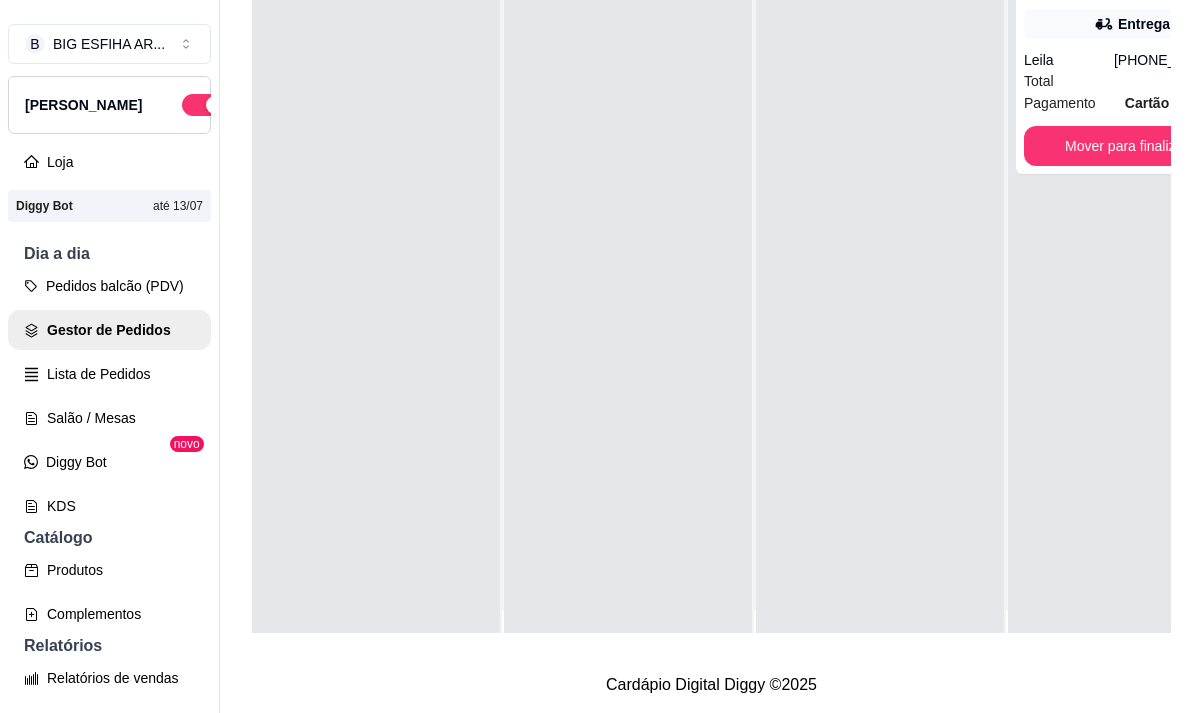 scroll, scrollTop: 0, scrollLeft: 0, axis: both 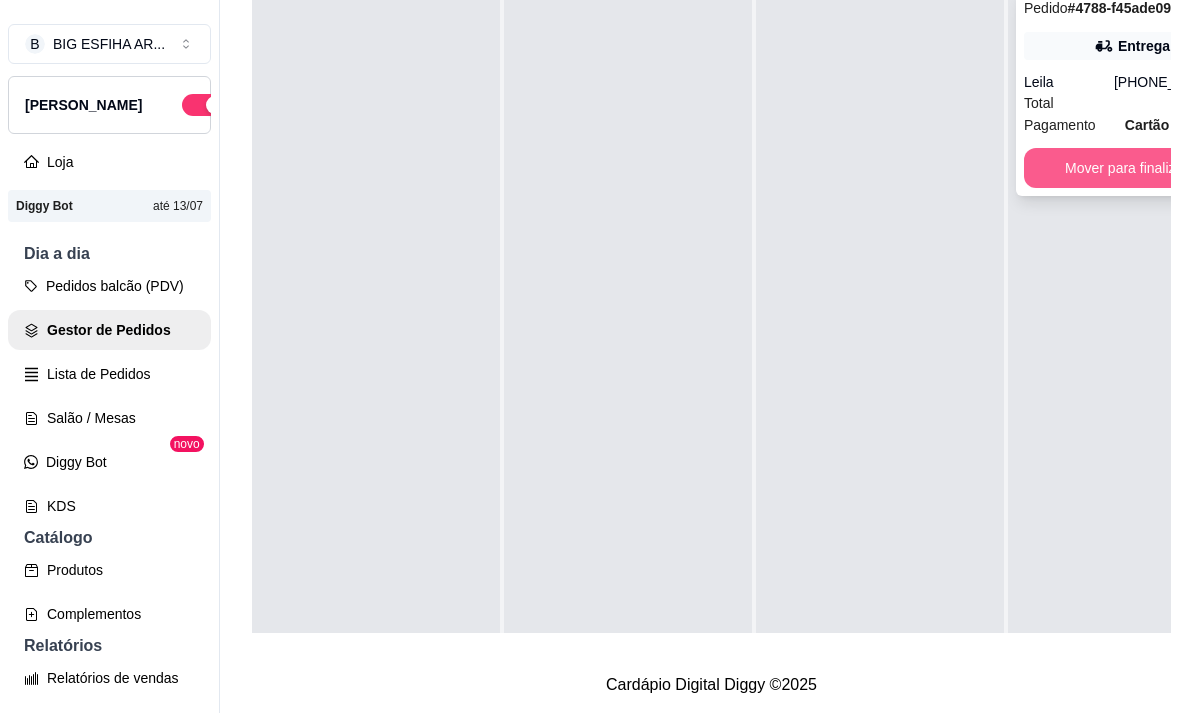 click on "Mover para finalizado" at bounding box center [1132, 168] 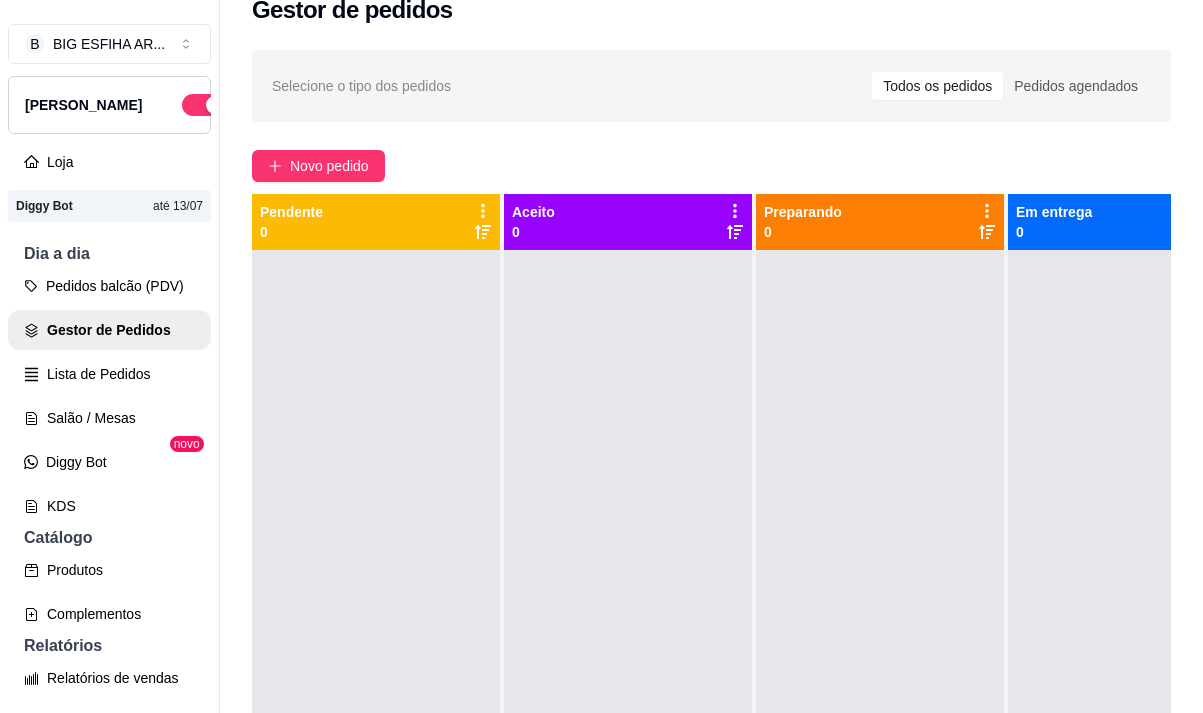 scroll, scrollTop: 0, scrollLeft: 0, axis: both 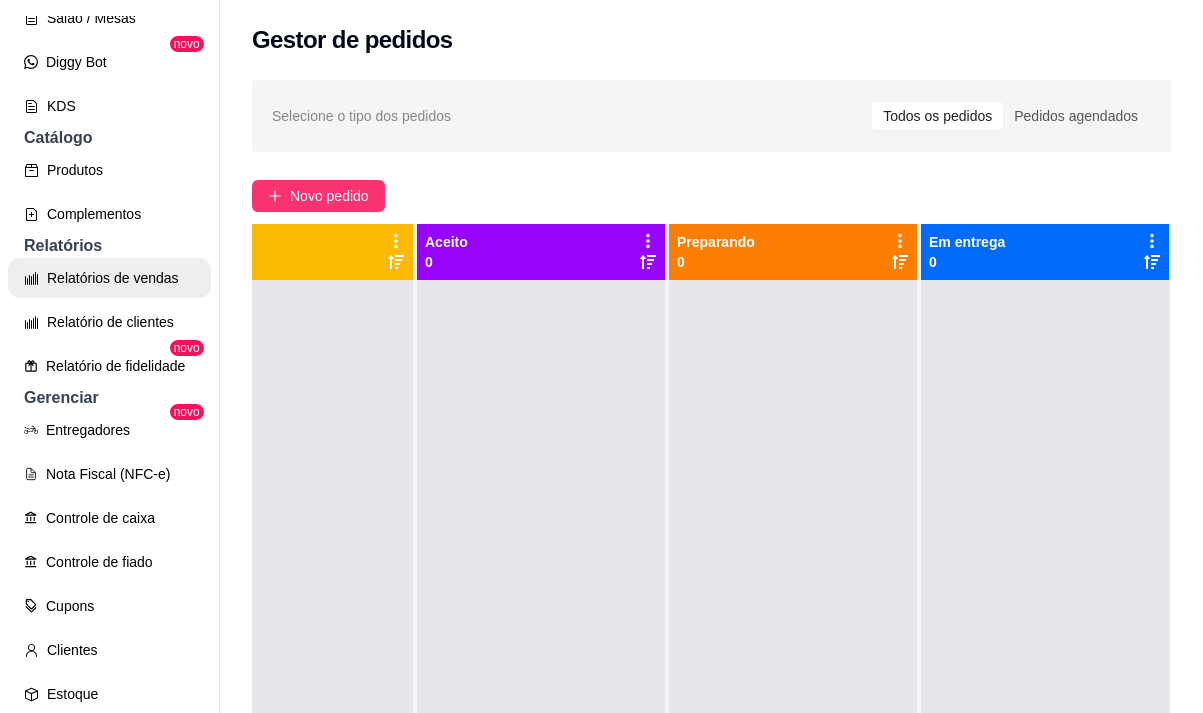 click on "Relatórios de vendas" at bounding box center (109, 278) 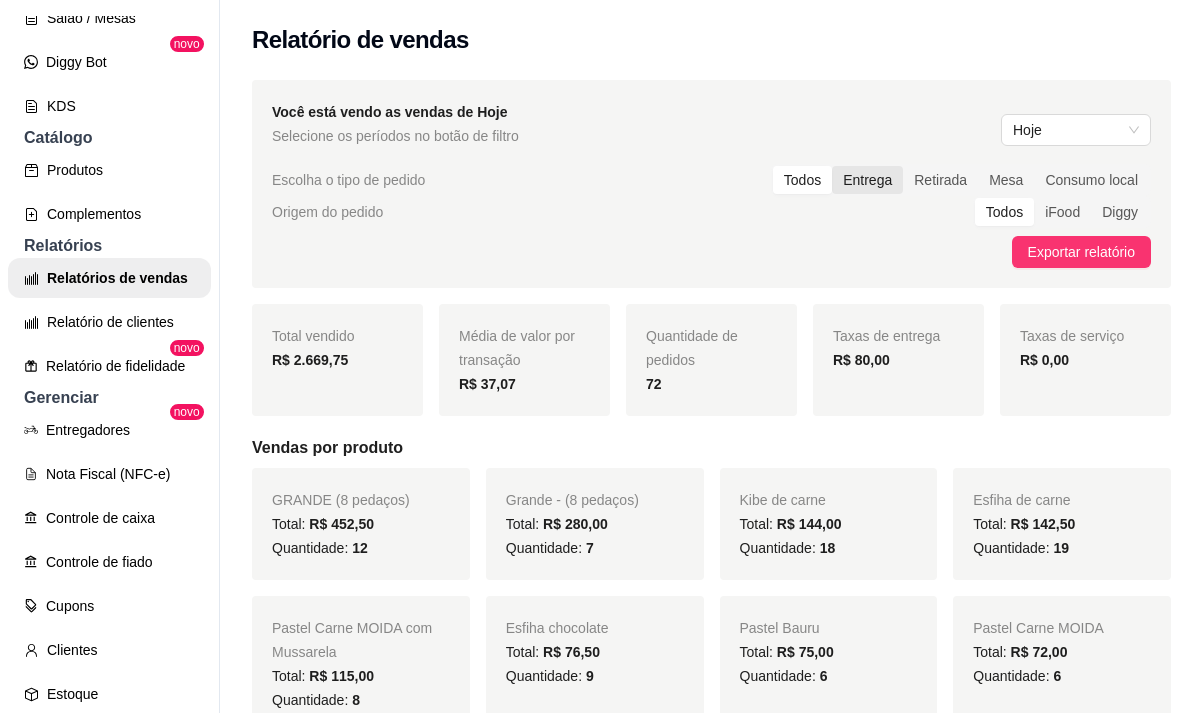 click on "Entrega" at bounding box center [867, 180] 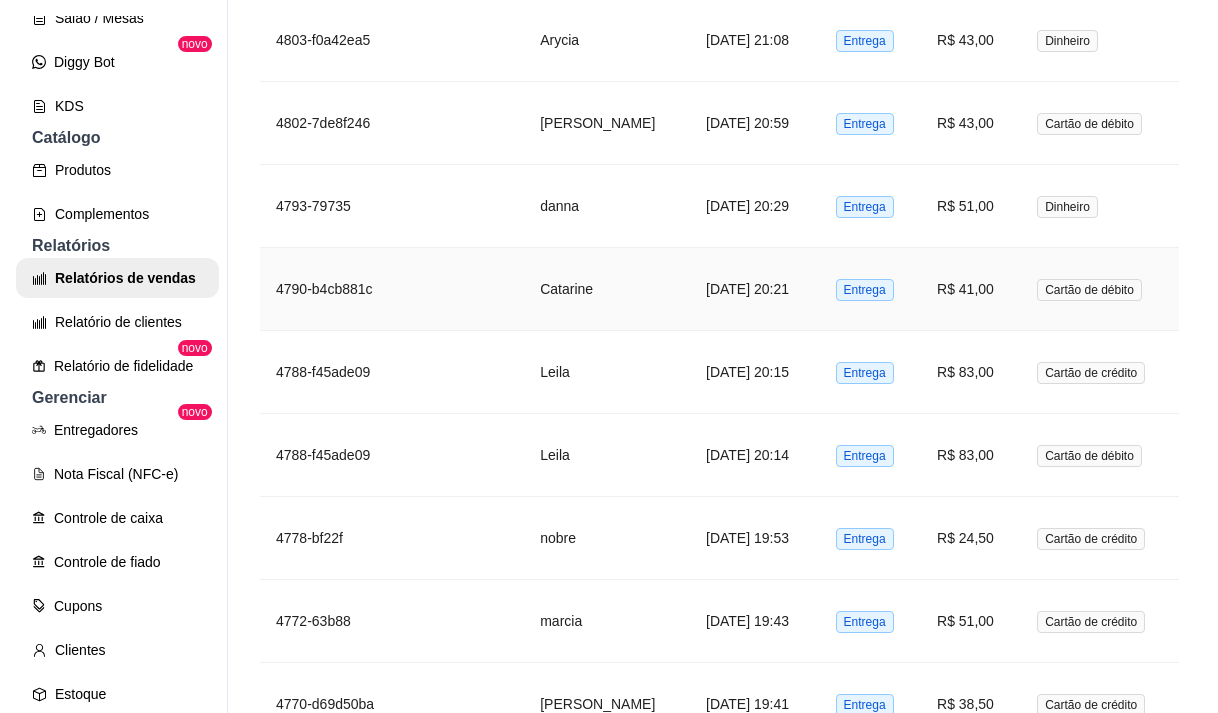 scroll, scrollTop: 2585, scrollLeft: 0, axis: vertical 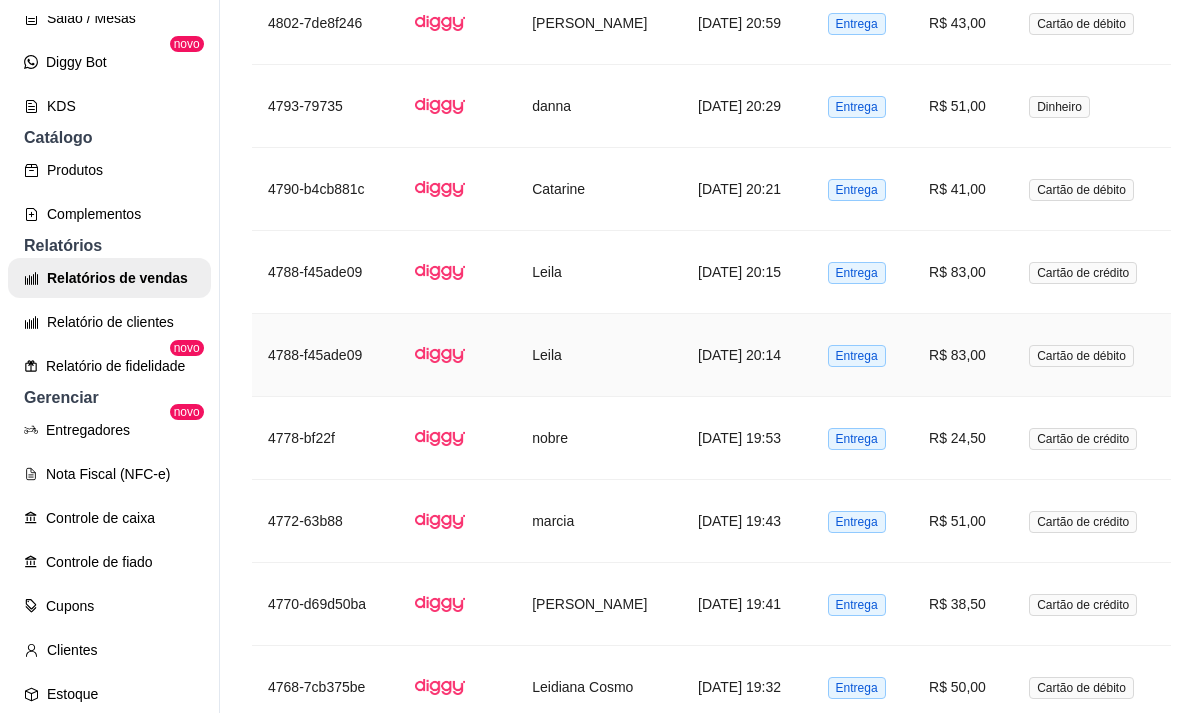 click on "Entrega" at bounding box center (862, 355) 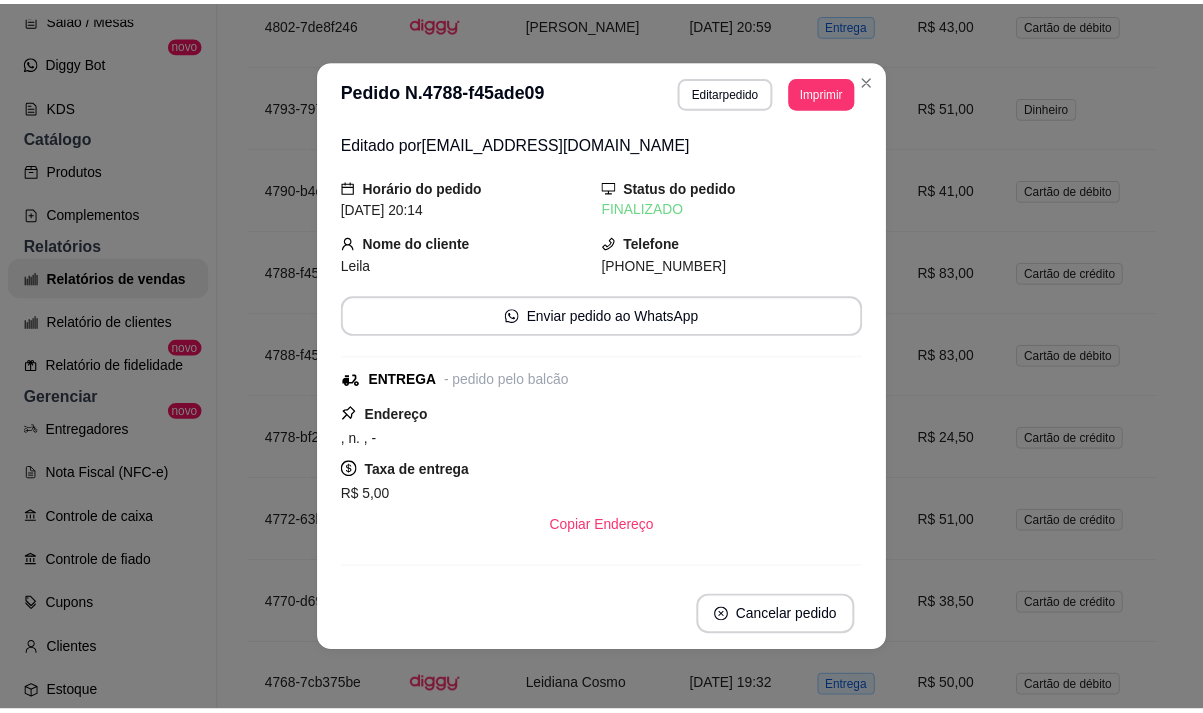 scroll, scrollTop: 300, scrollLeft: 0, axis: vertical 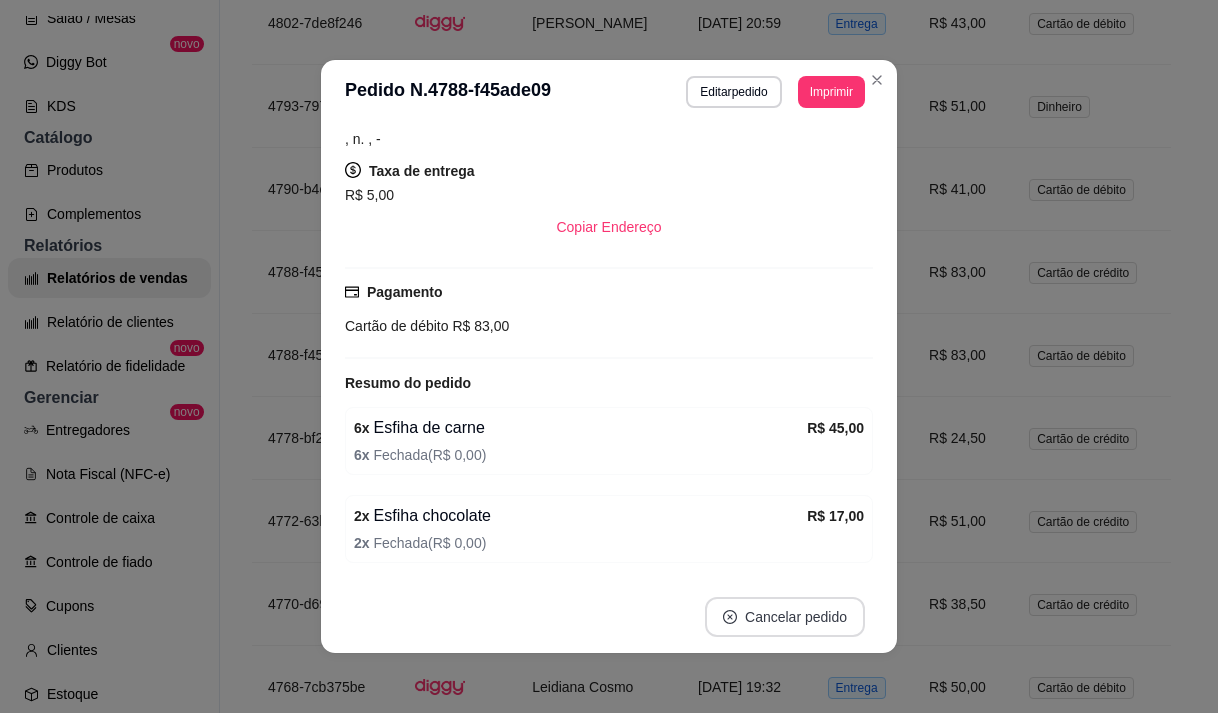 click on "Cancelar pedido" at bounding box center [785, 617] 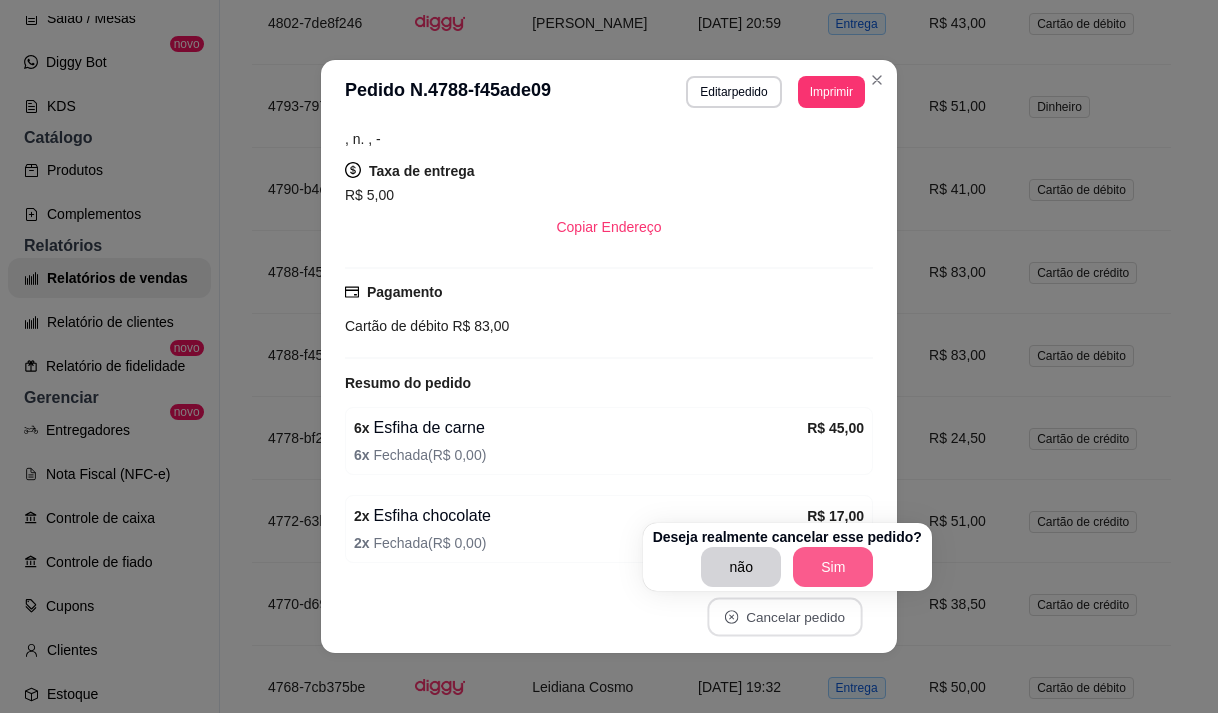 click on "Sim" at bounding box center (833, 567) 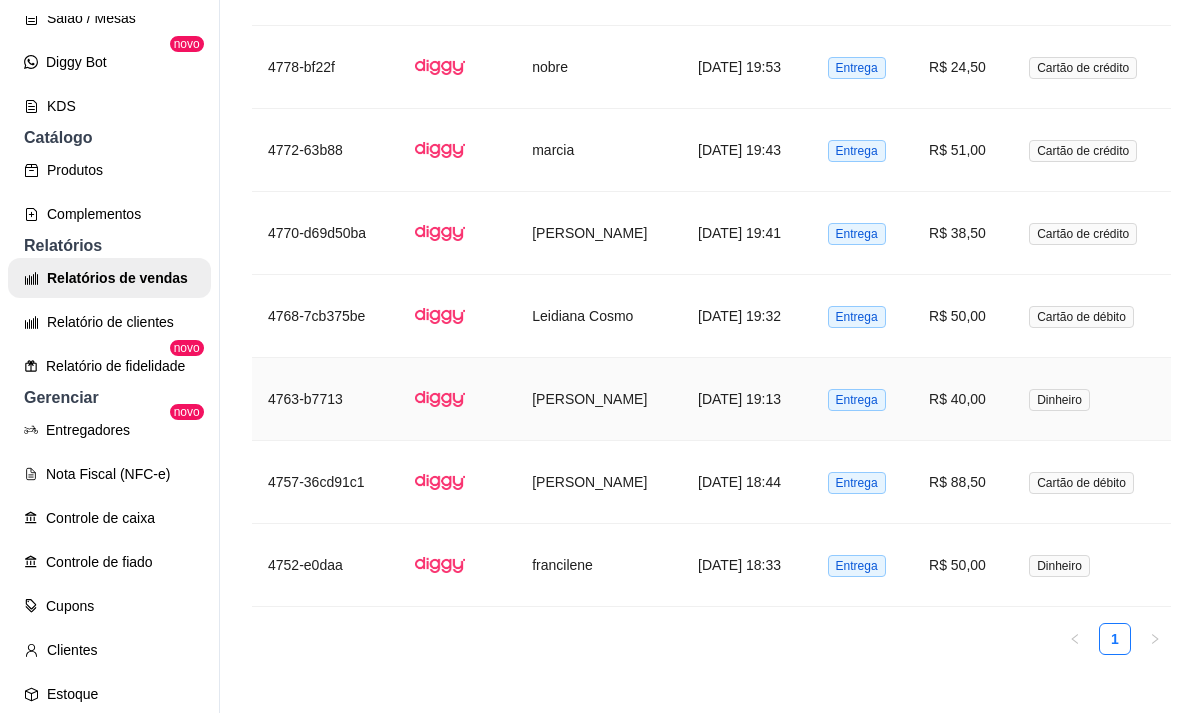 scroll, scrollTop: 2902, scrollLeft: 0, axis: vertical 